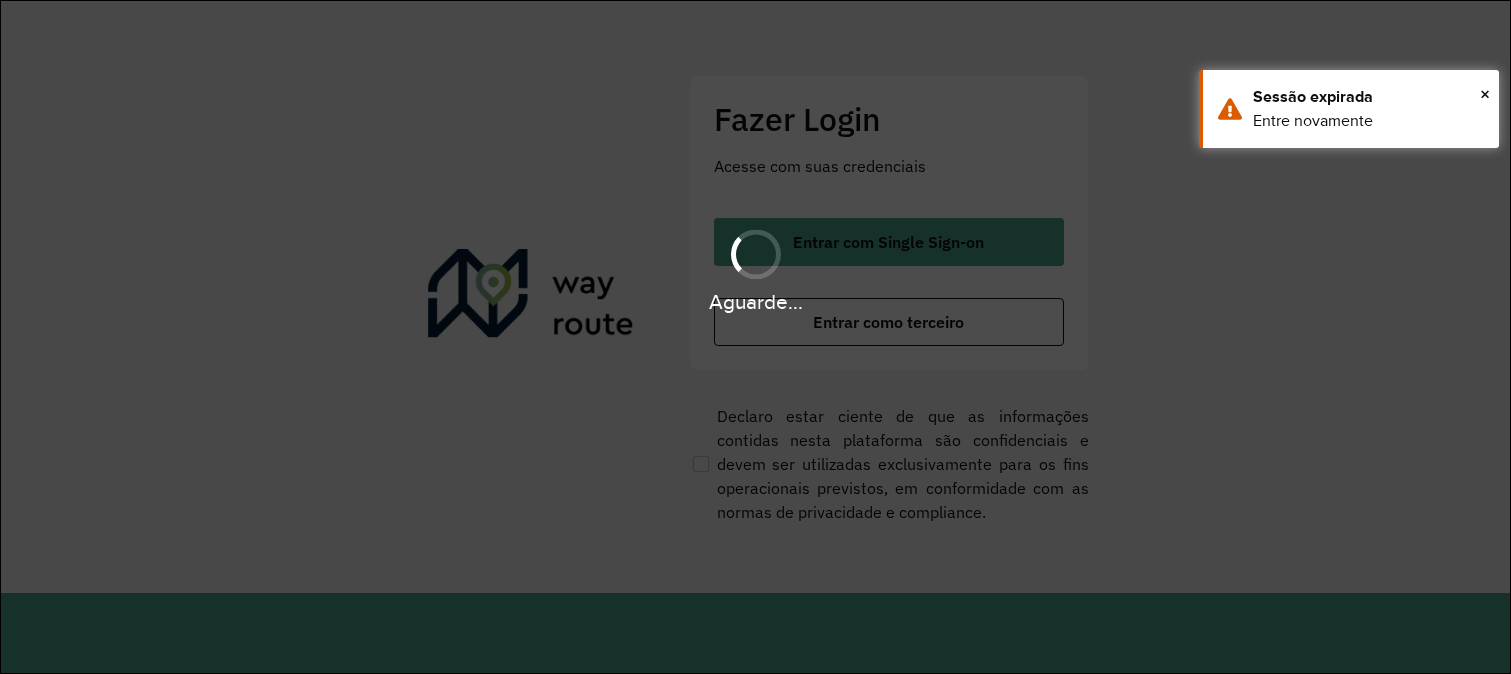 scroll, scrollTop: 0, scrollLeft: 0, axis: both 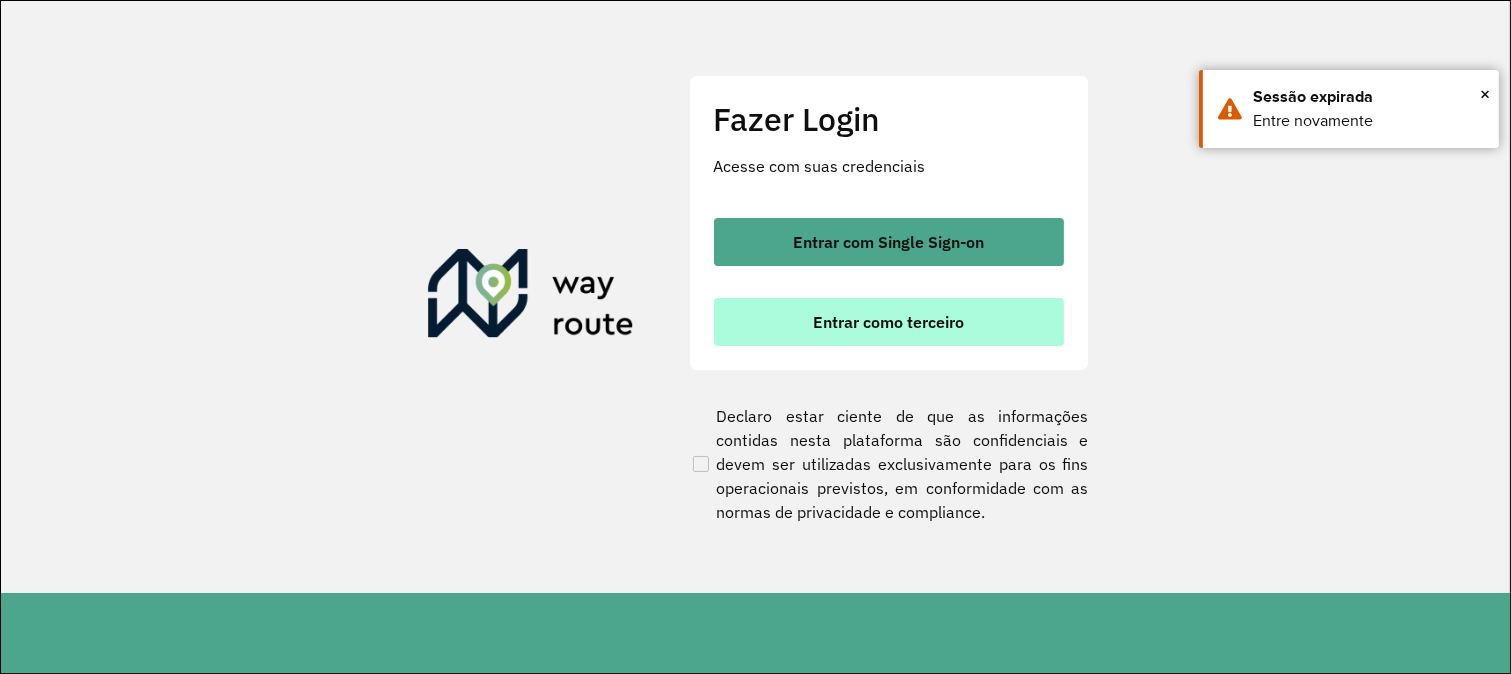 click on "Entrar como terceiro" at bounding box center [888, 322] 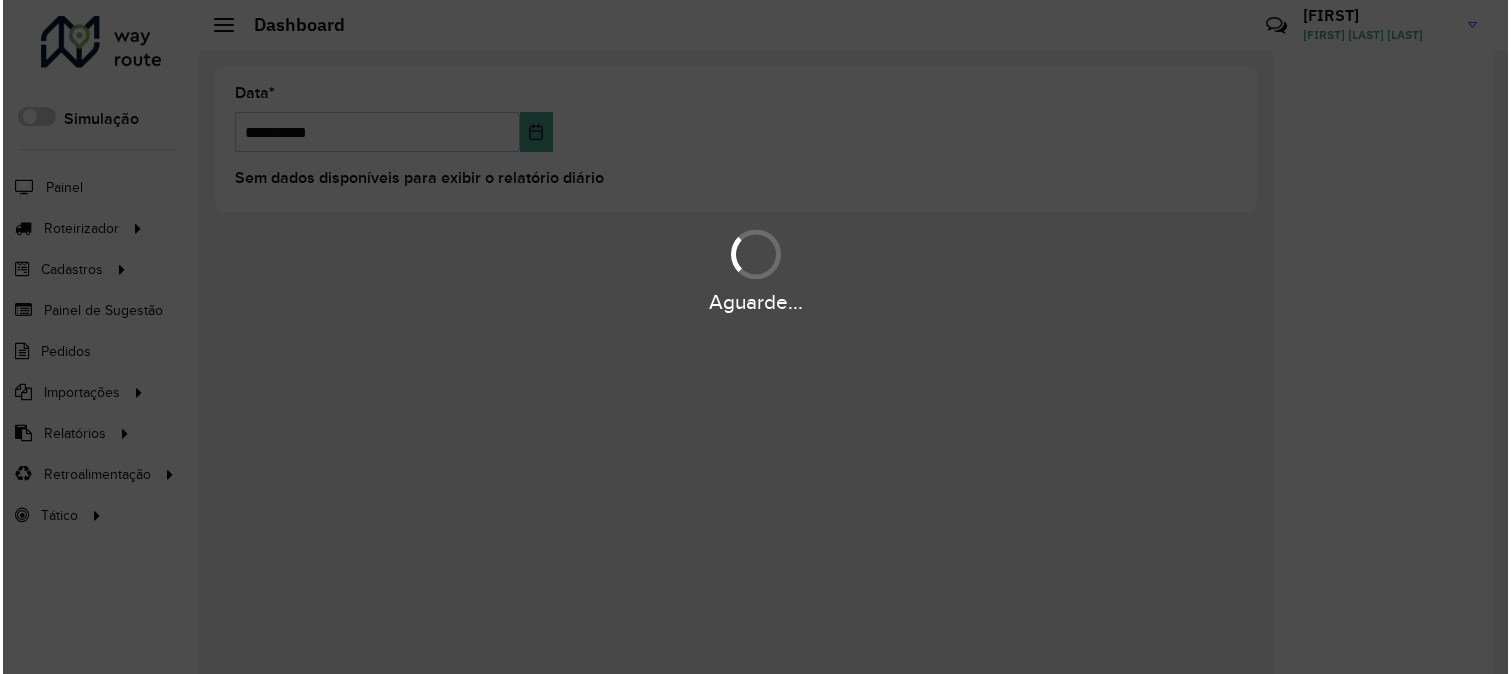 scroll, scrollTop: 0, scrollLeft: 0, axis: both 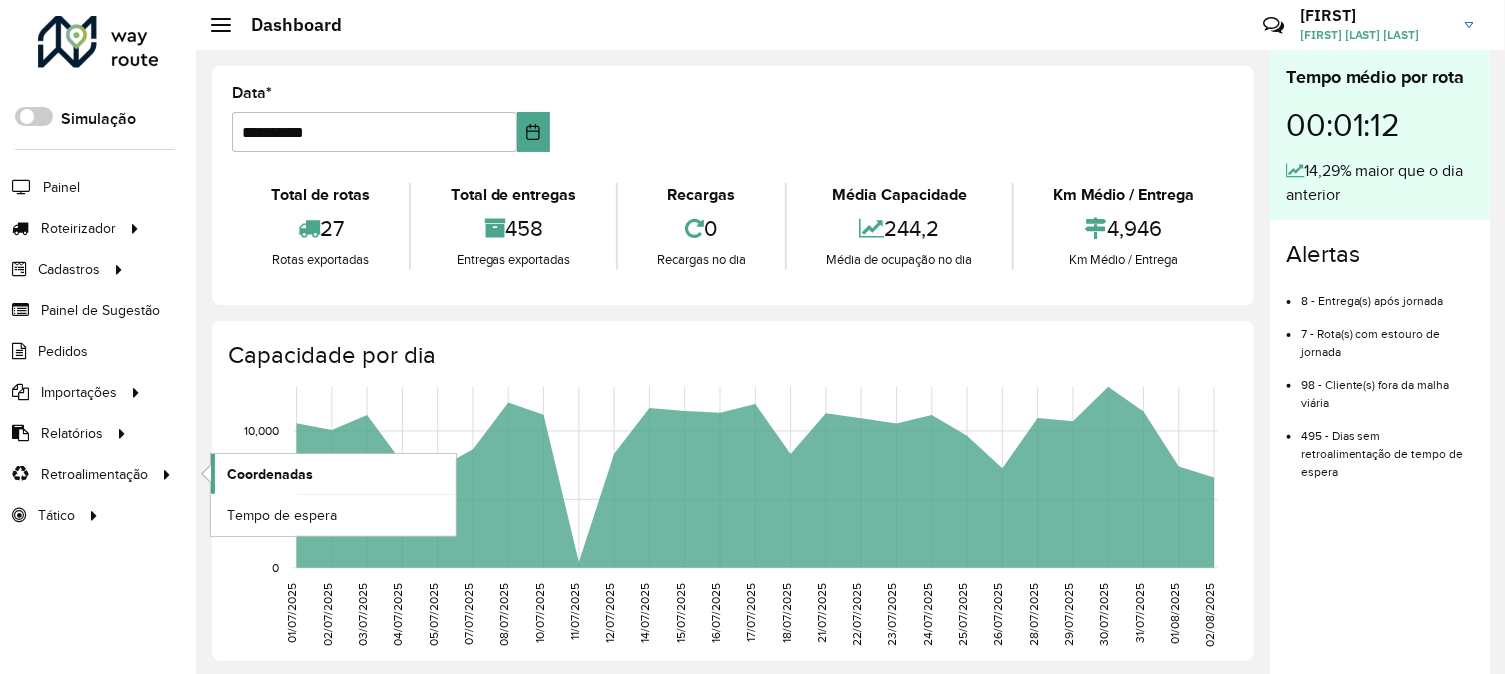 click on "Coordenadas" 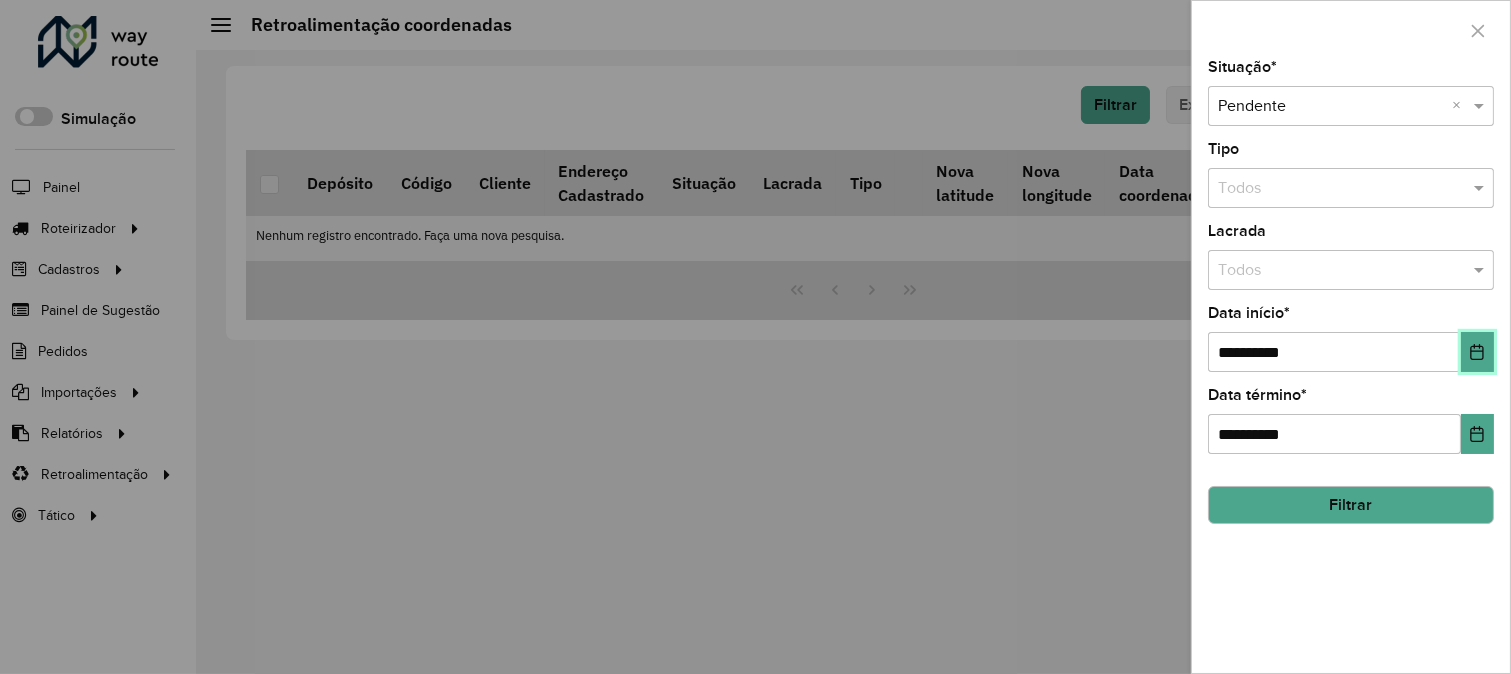 click at bounding box center [1477, 352] 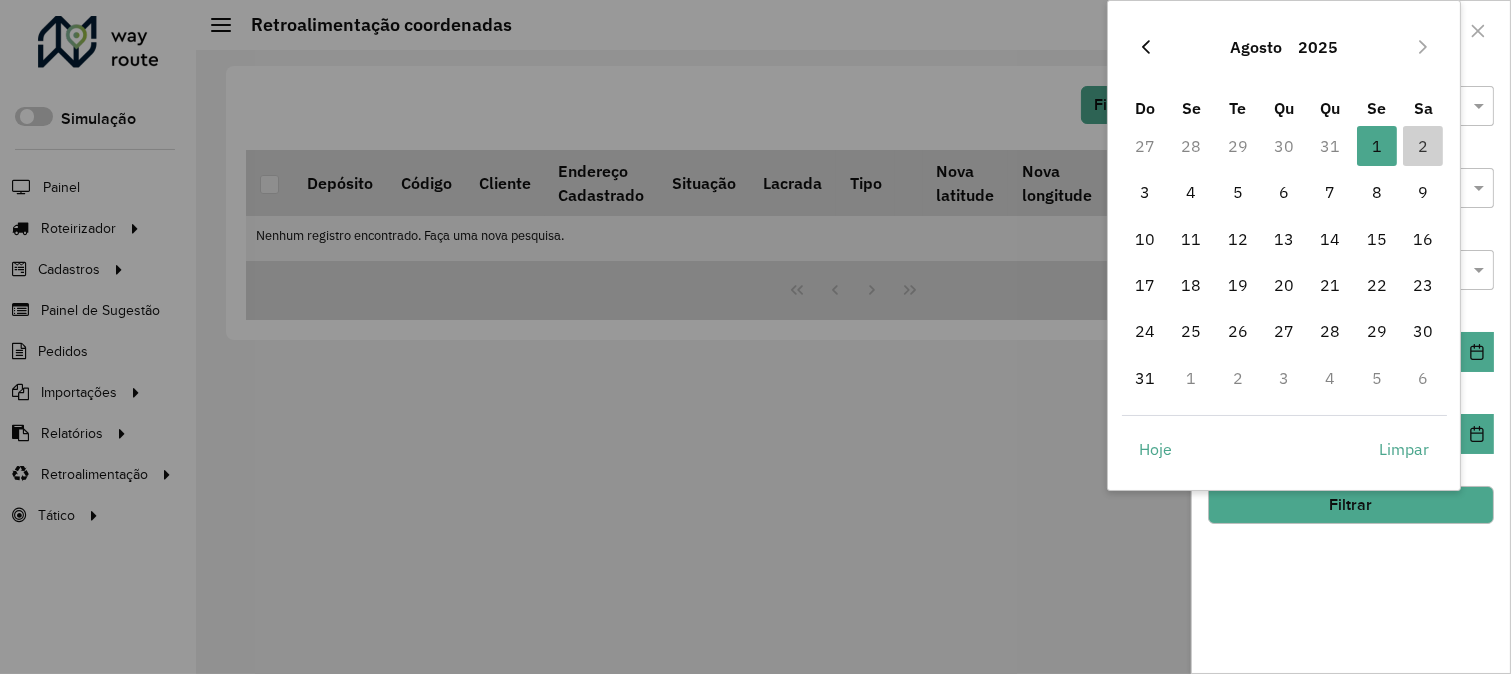 click 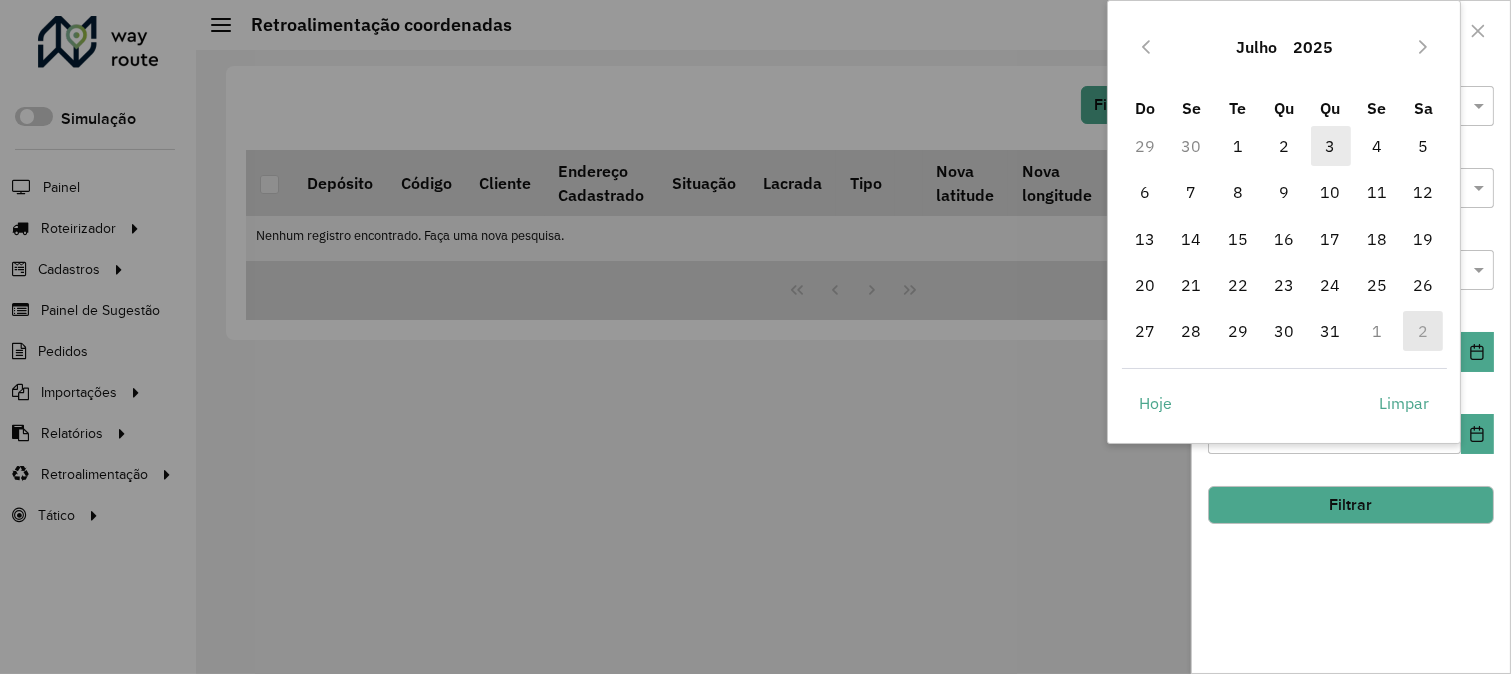 click on "3" at bounding box center (1331, 146) 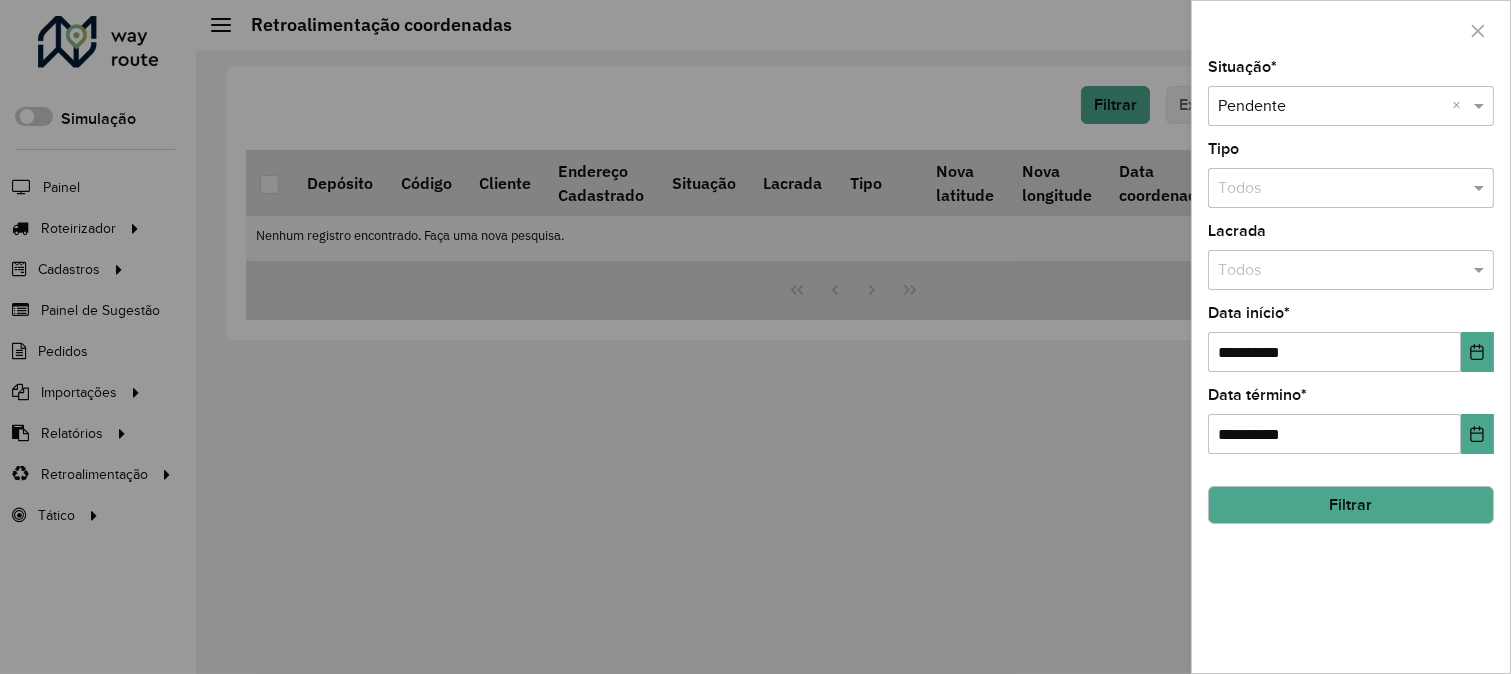 click on "Filtrar" 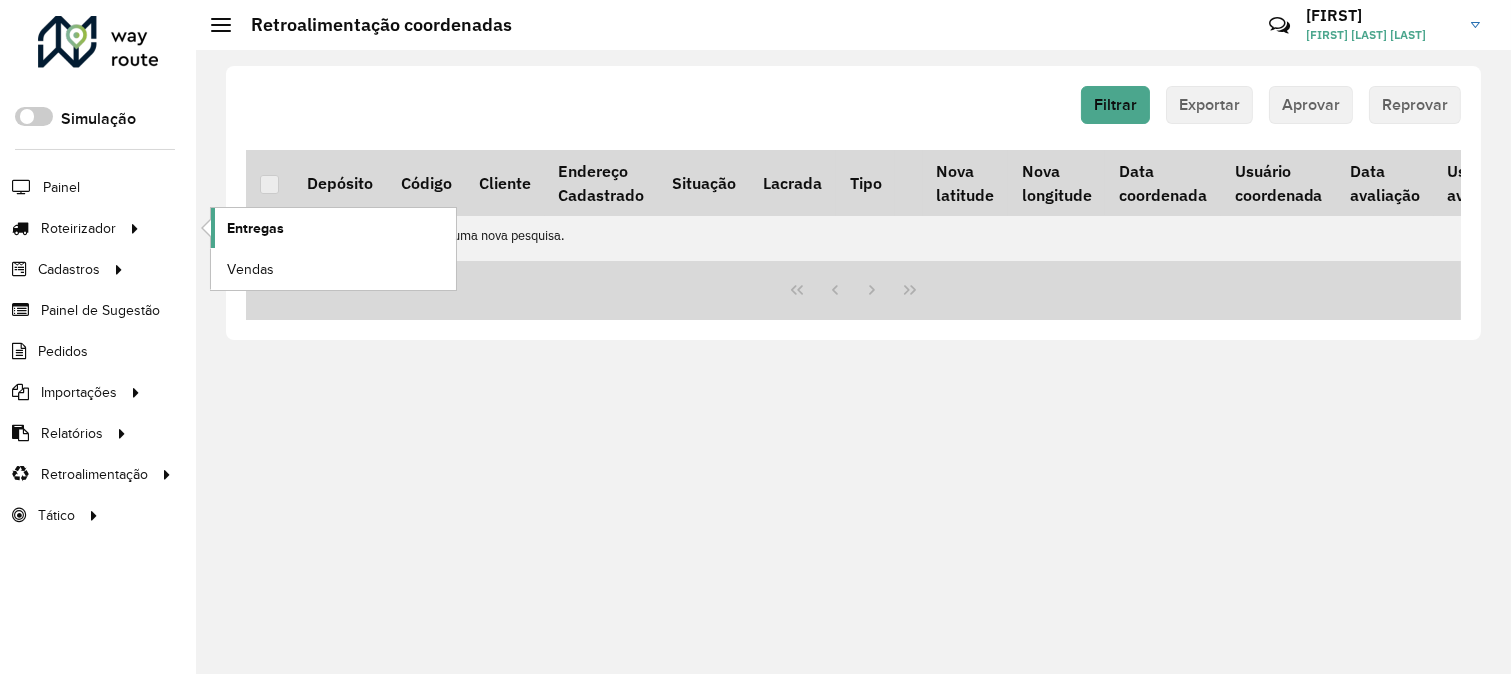 click on "Entregas" 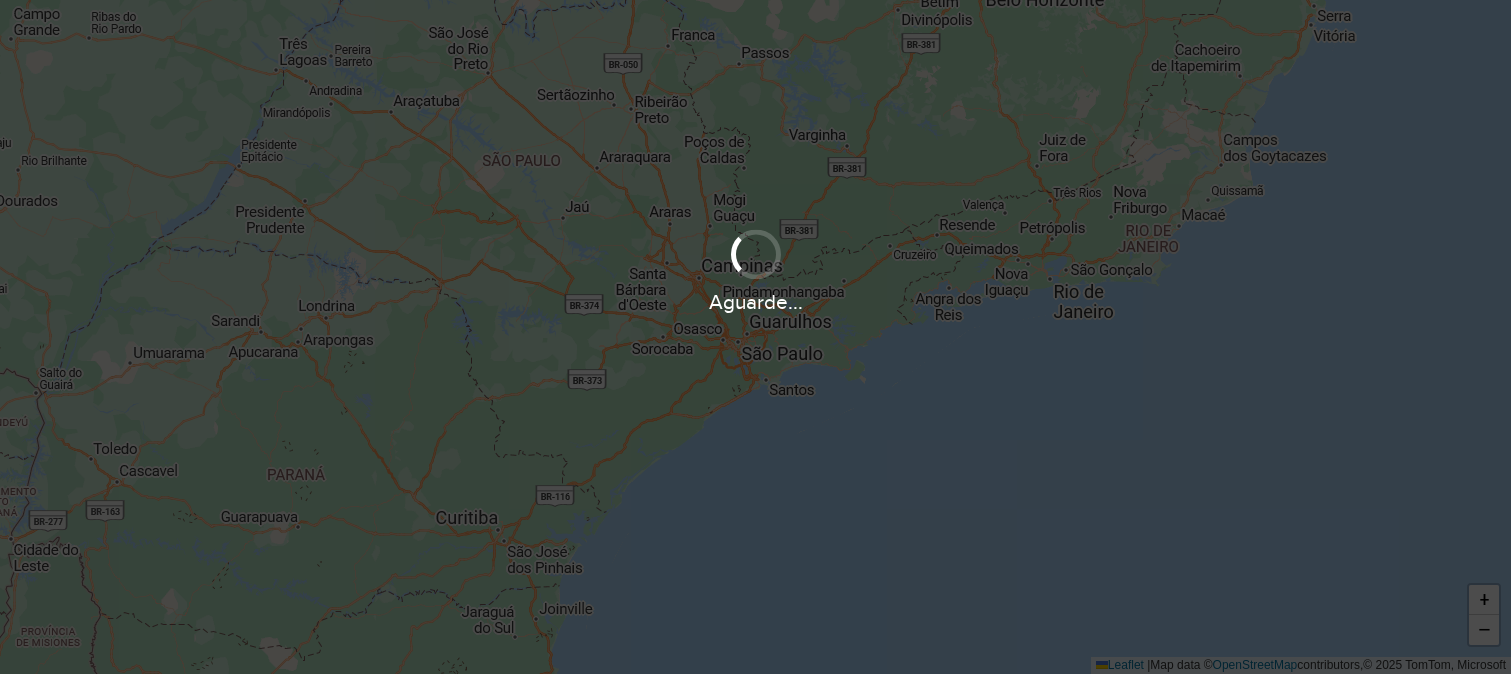 scroll, scrollTop: 0, scrollLeft: 0, axis: both 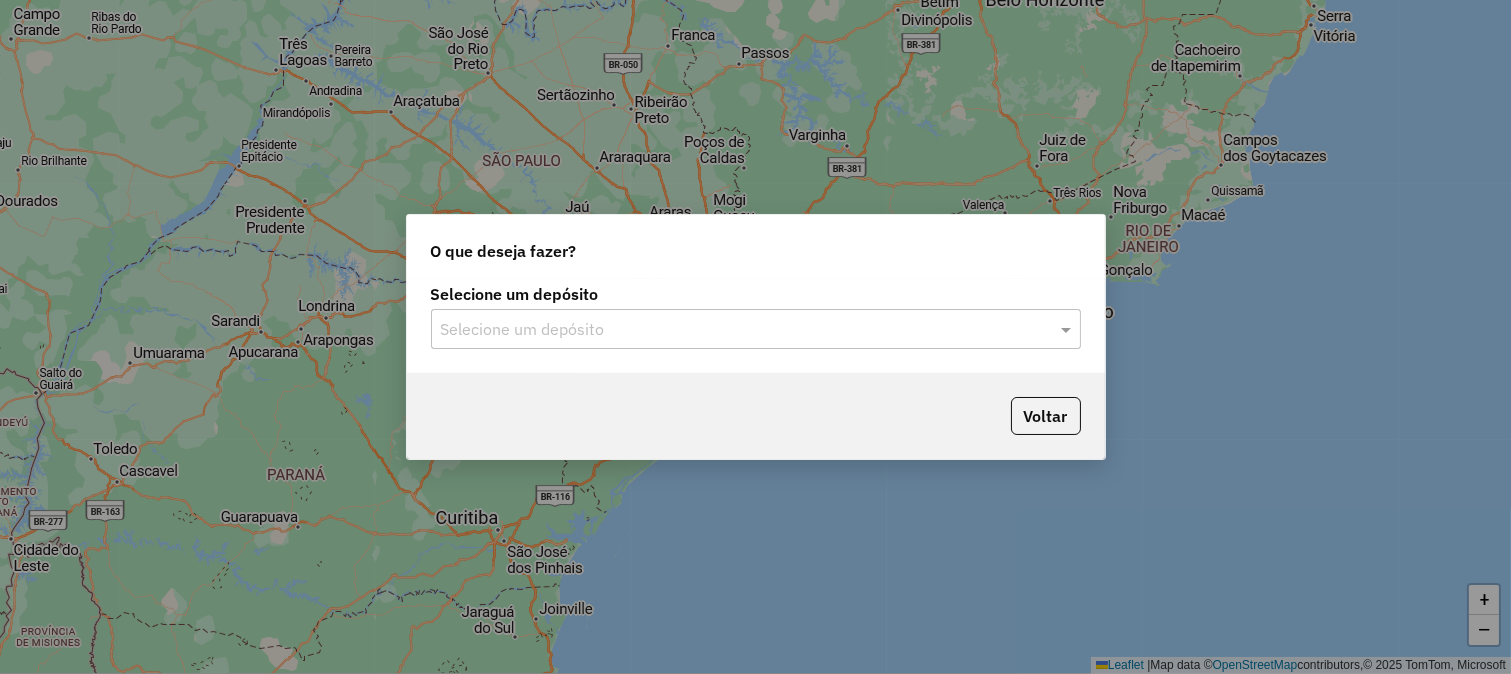 click on "Selecione um depósito" 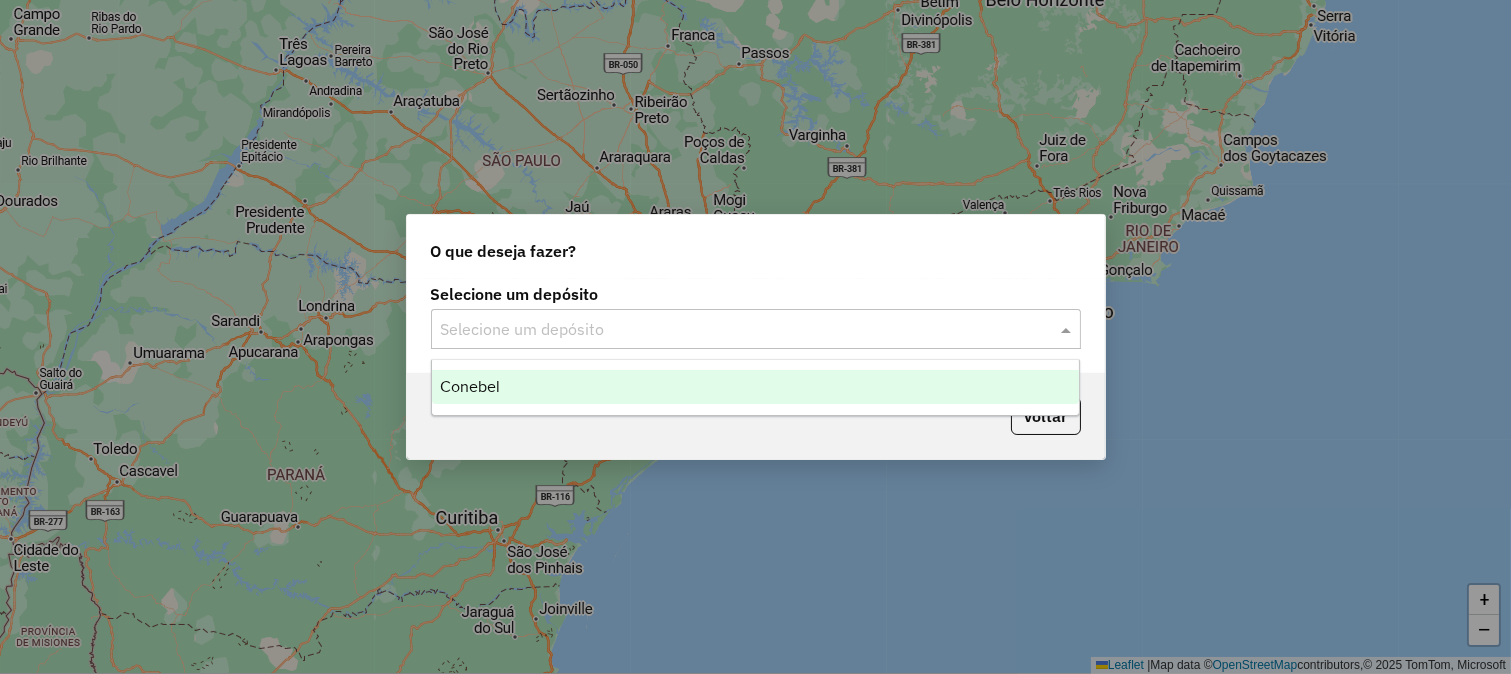 click on "Conebel" at bounding box center (756, 387) 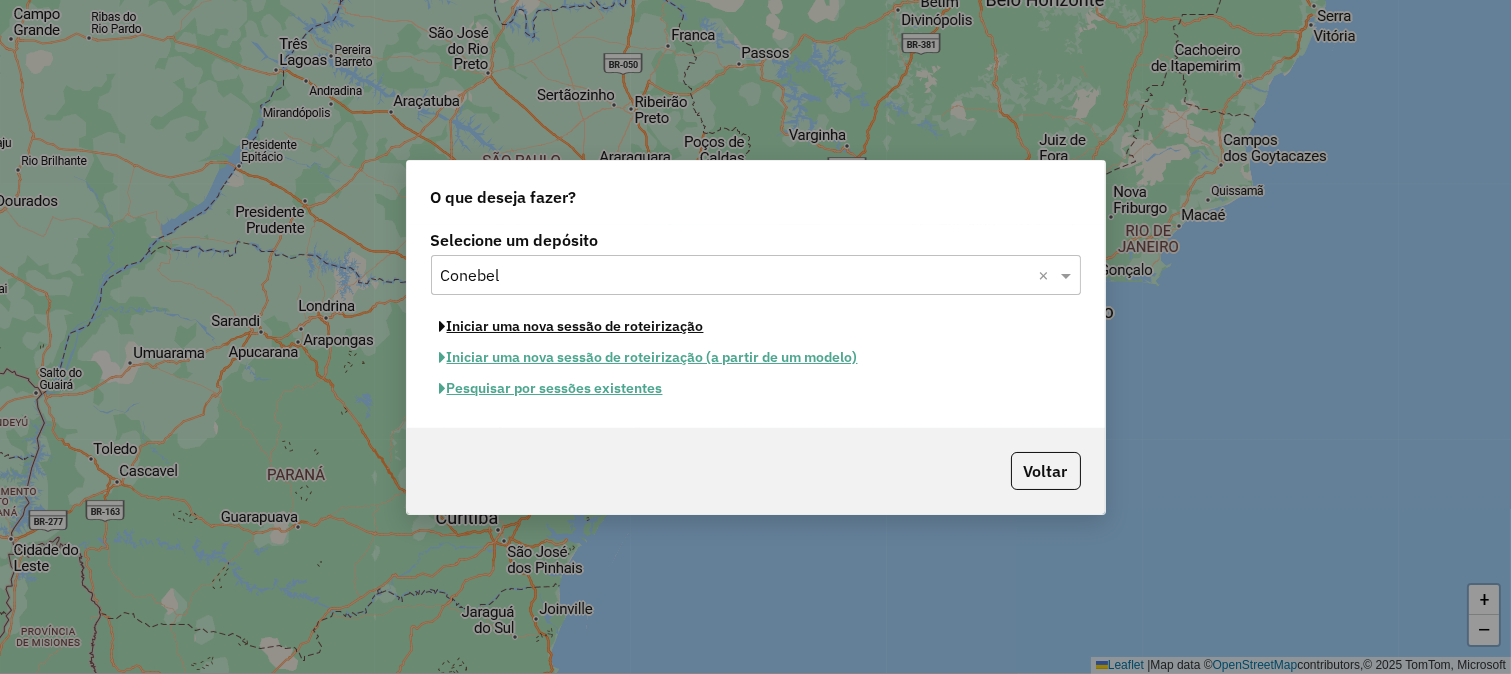 click on "Iniciar uma nova sessão de roteirização" 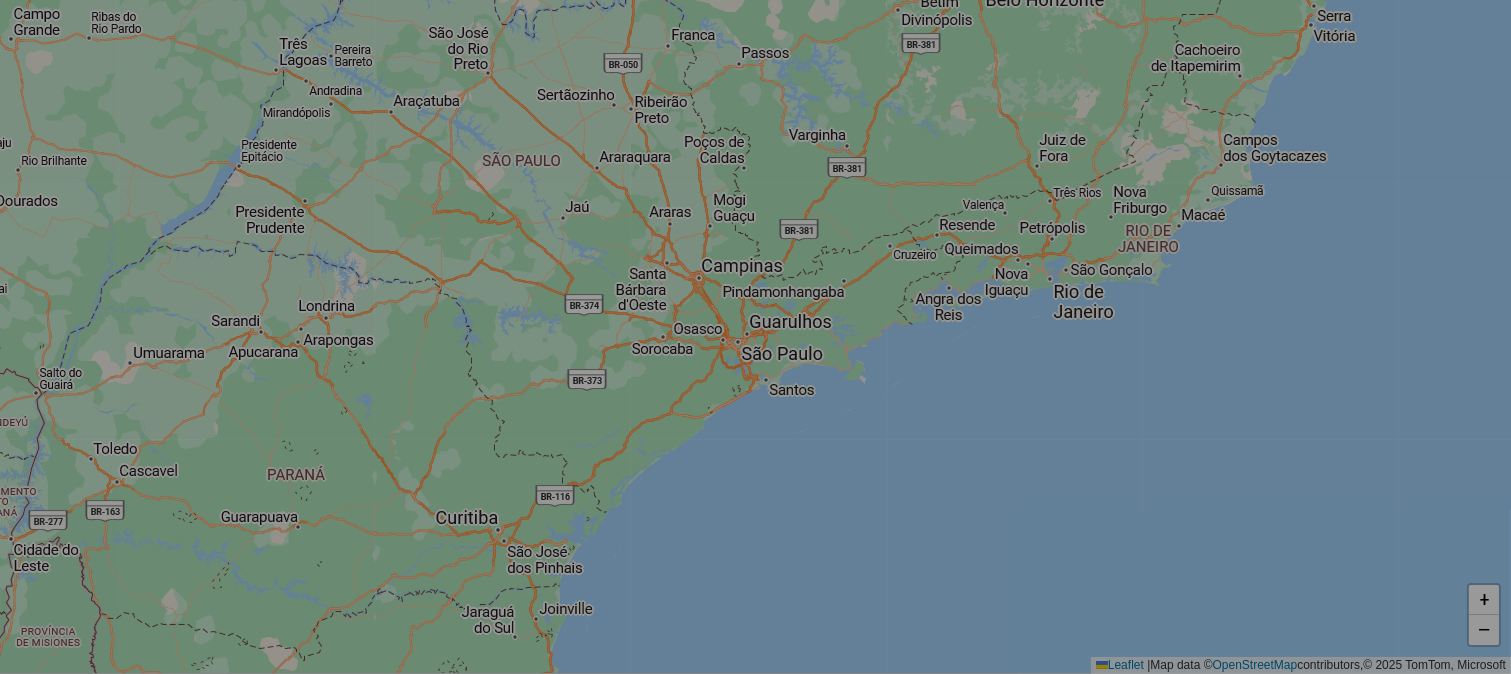 select on "*" 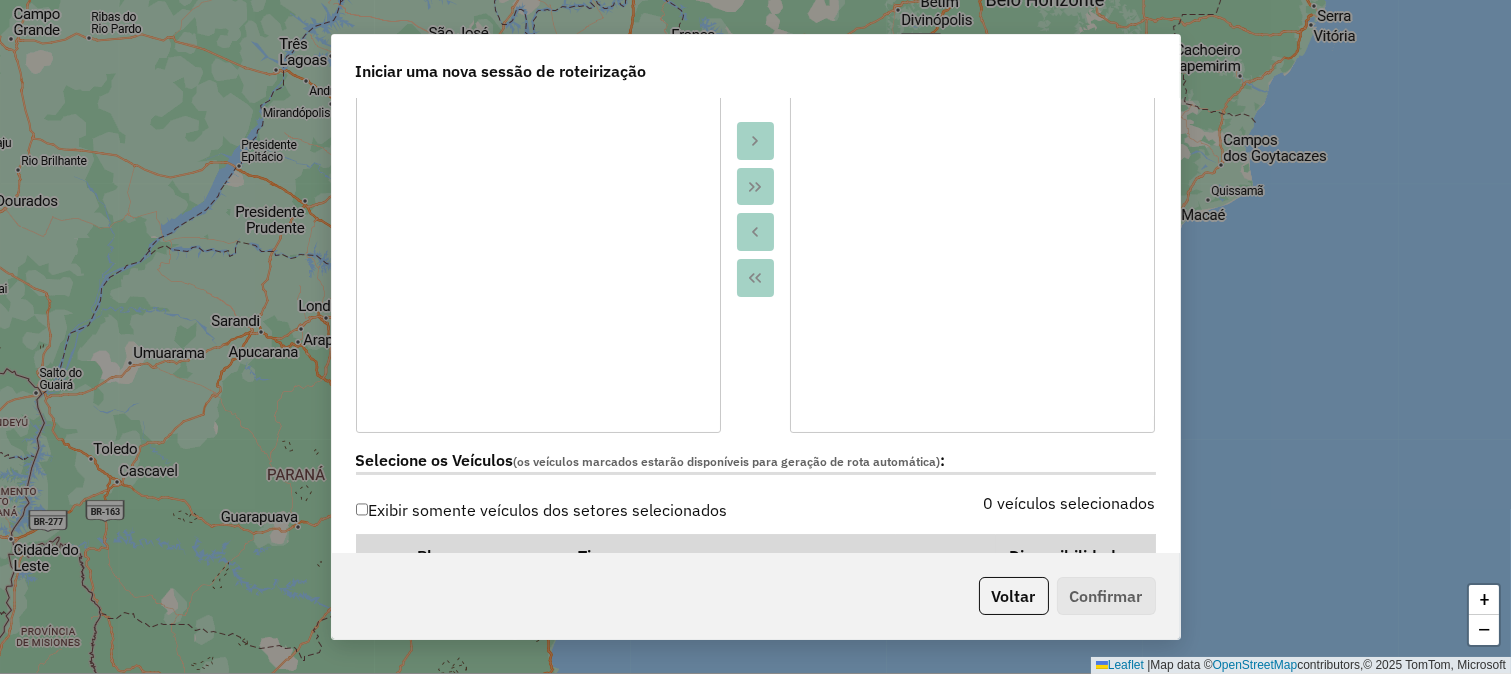 scroll, scrollTop: 555, scrollLeft: 0, axis: vertical 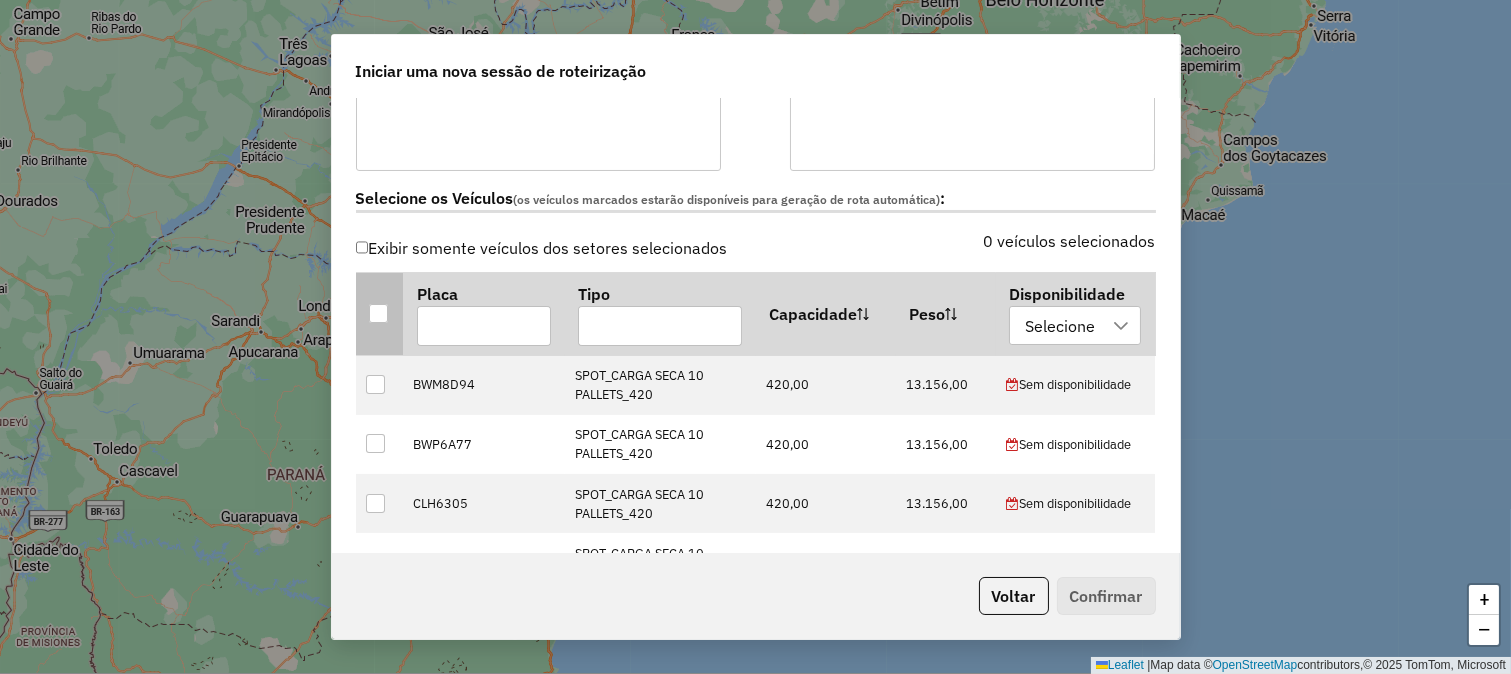 click at bounding box center [378, 313] 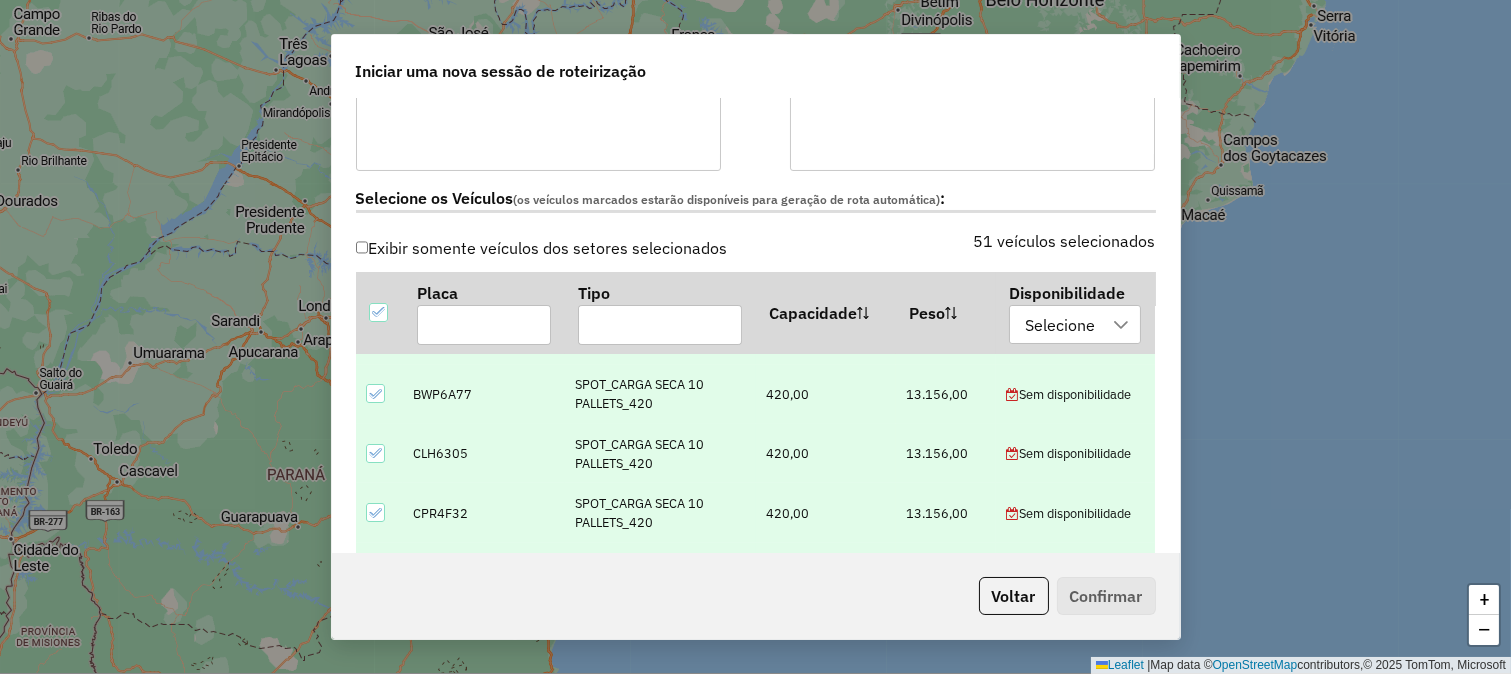 scroll, scrollTop: 0, scrollLeft: 0, axis: both 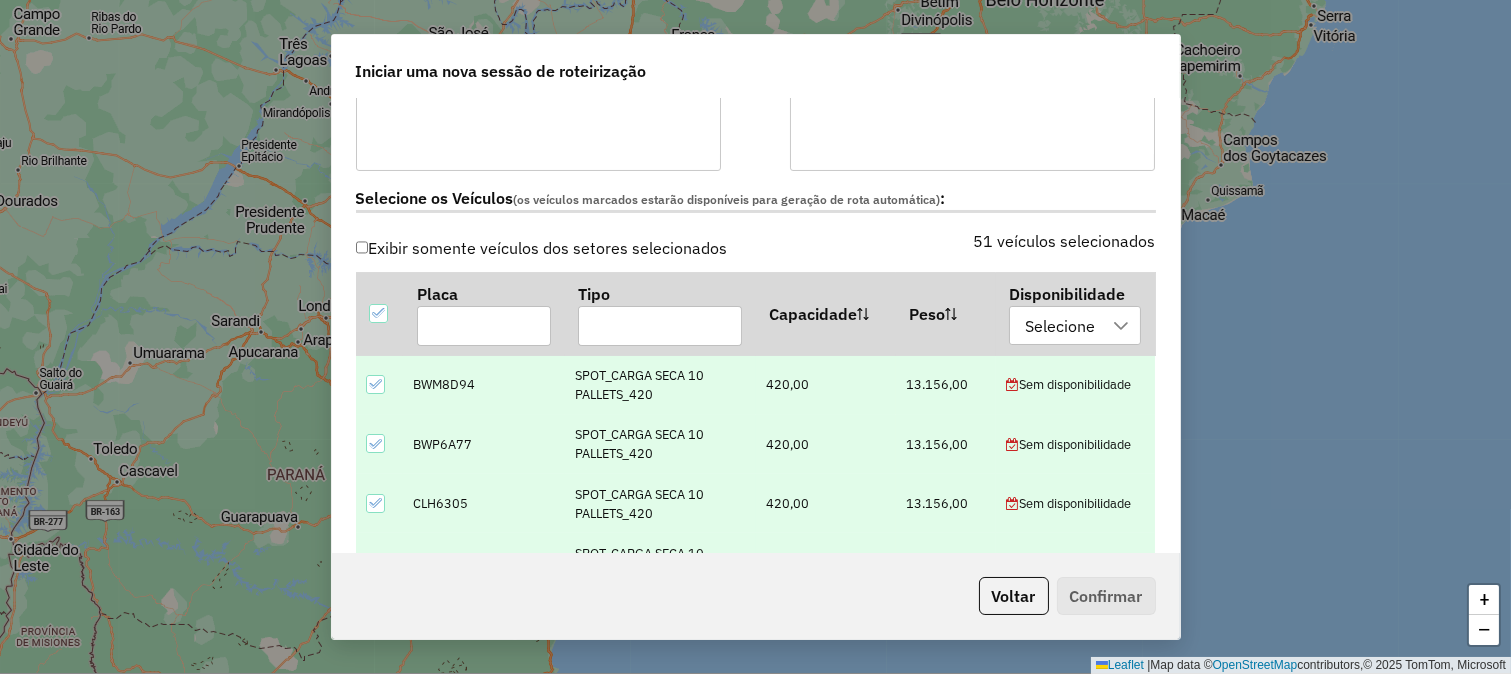 click 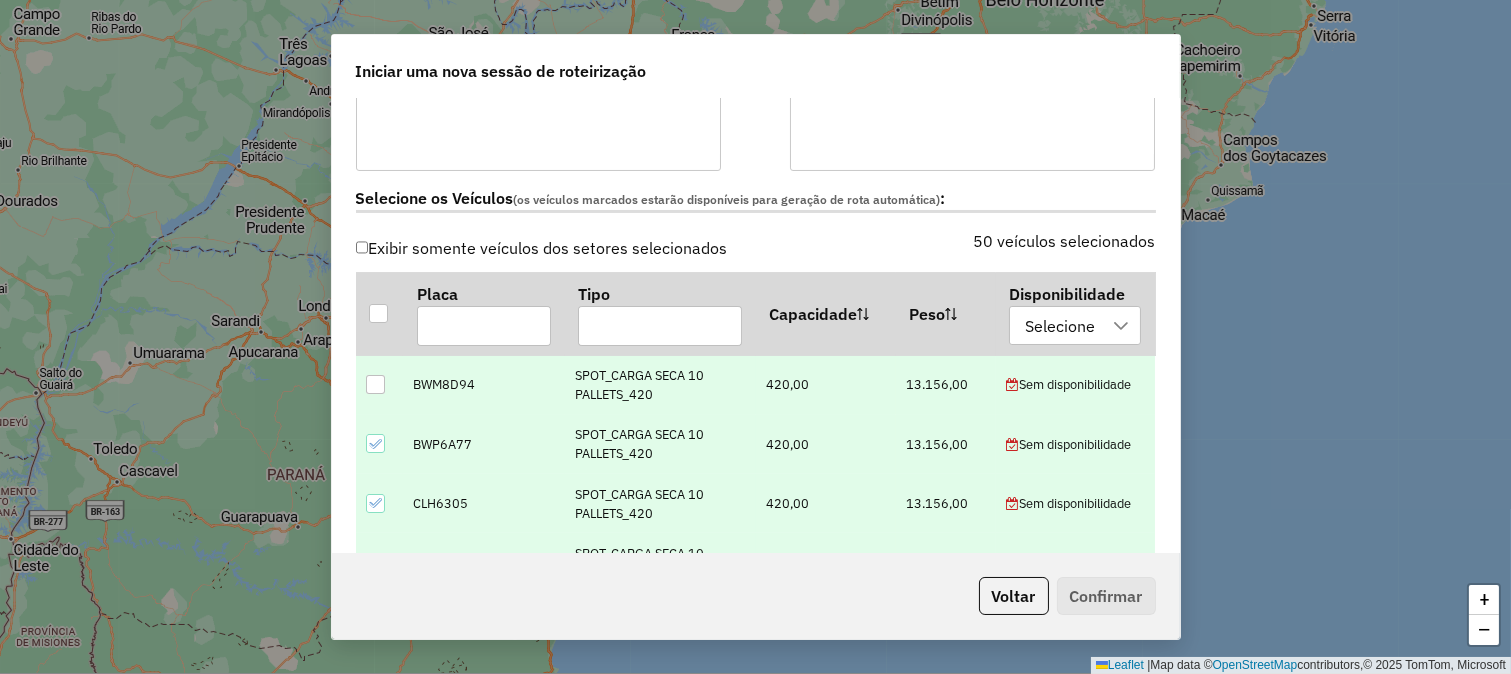 click at bounding box center [379, 444] 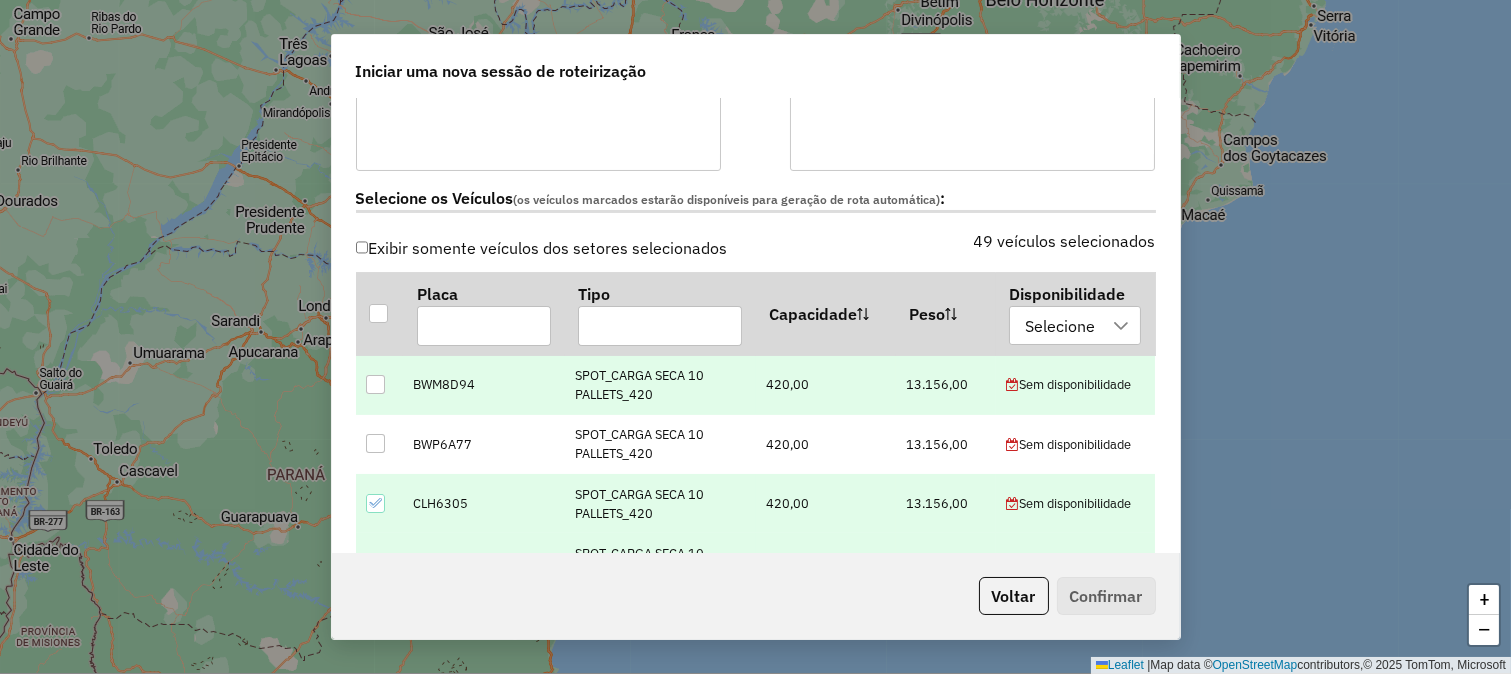 click at bounding box center [379, 503] 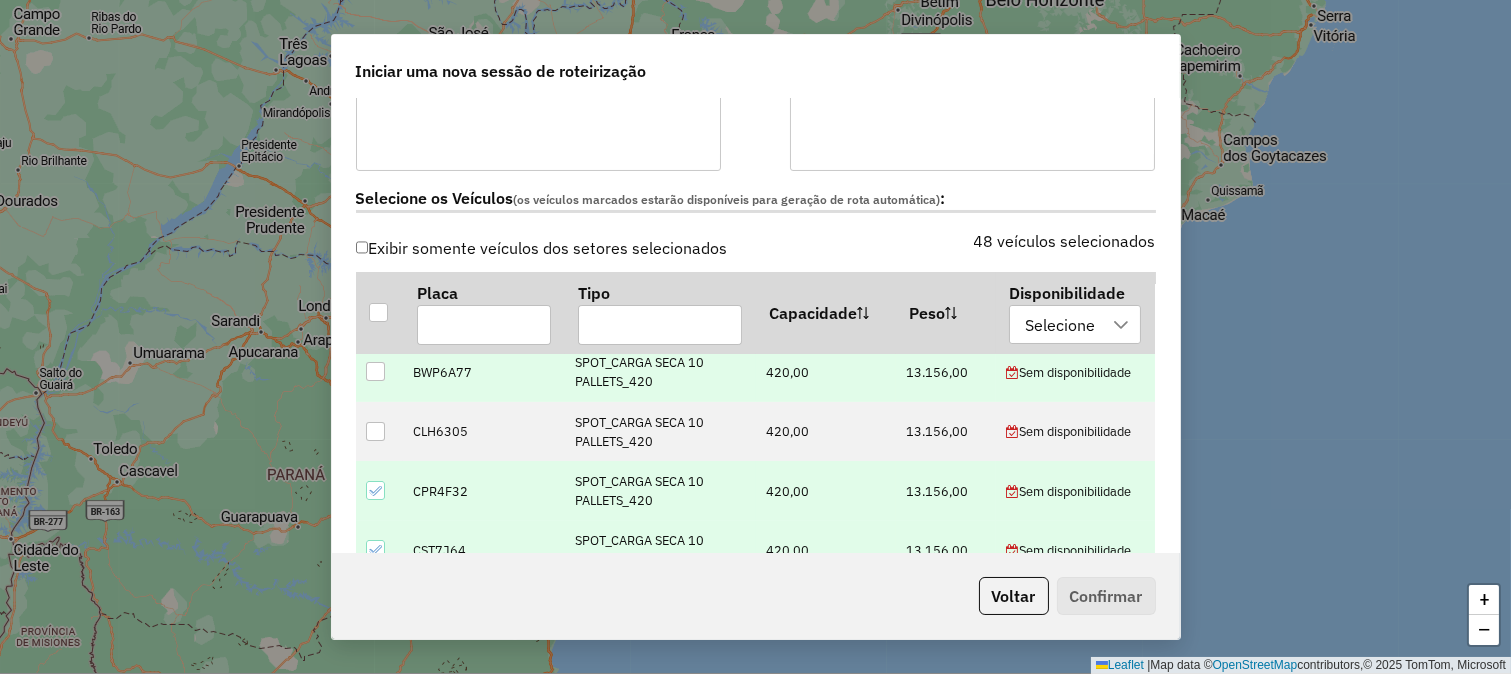 scroll, scrollTop: 111, scrollLeft: 0, axis: vertical 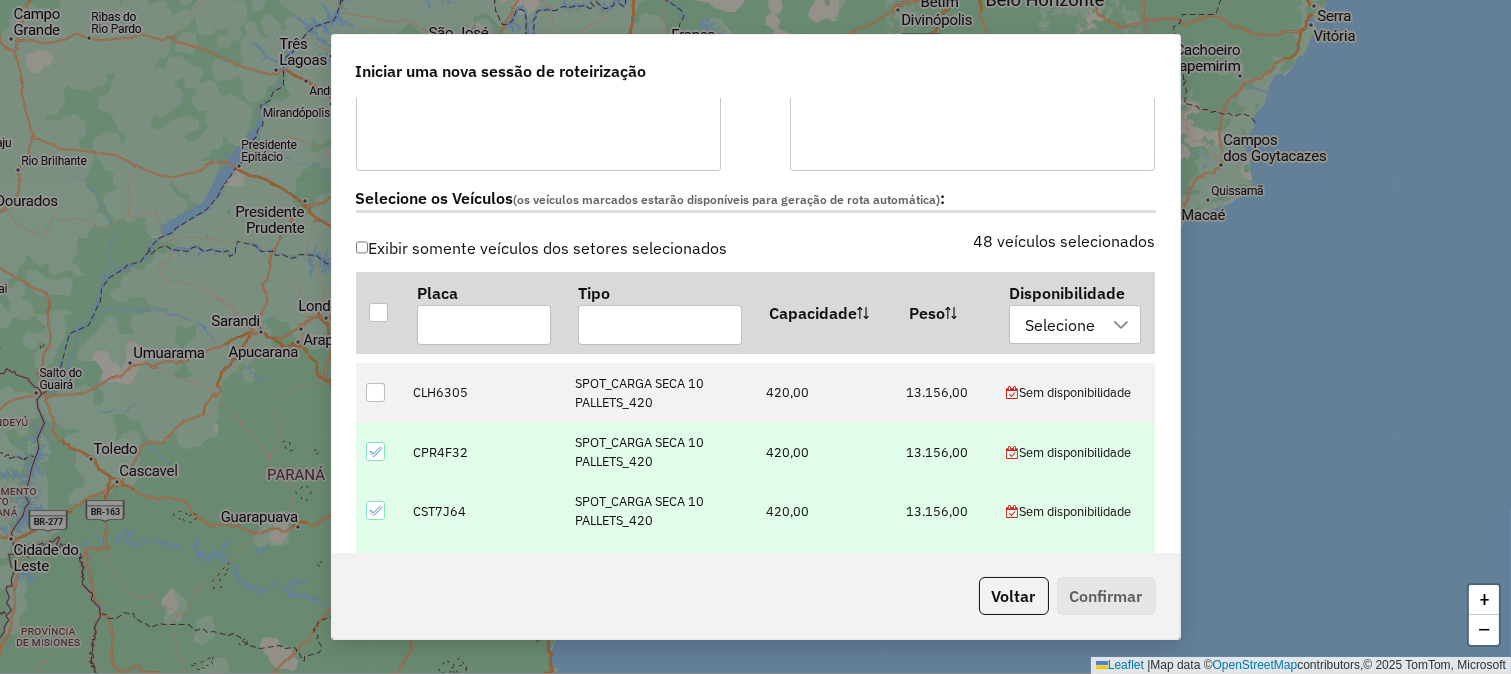 click at bounding box center (375, 451) 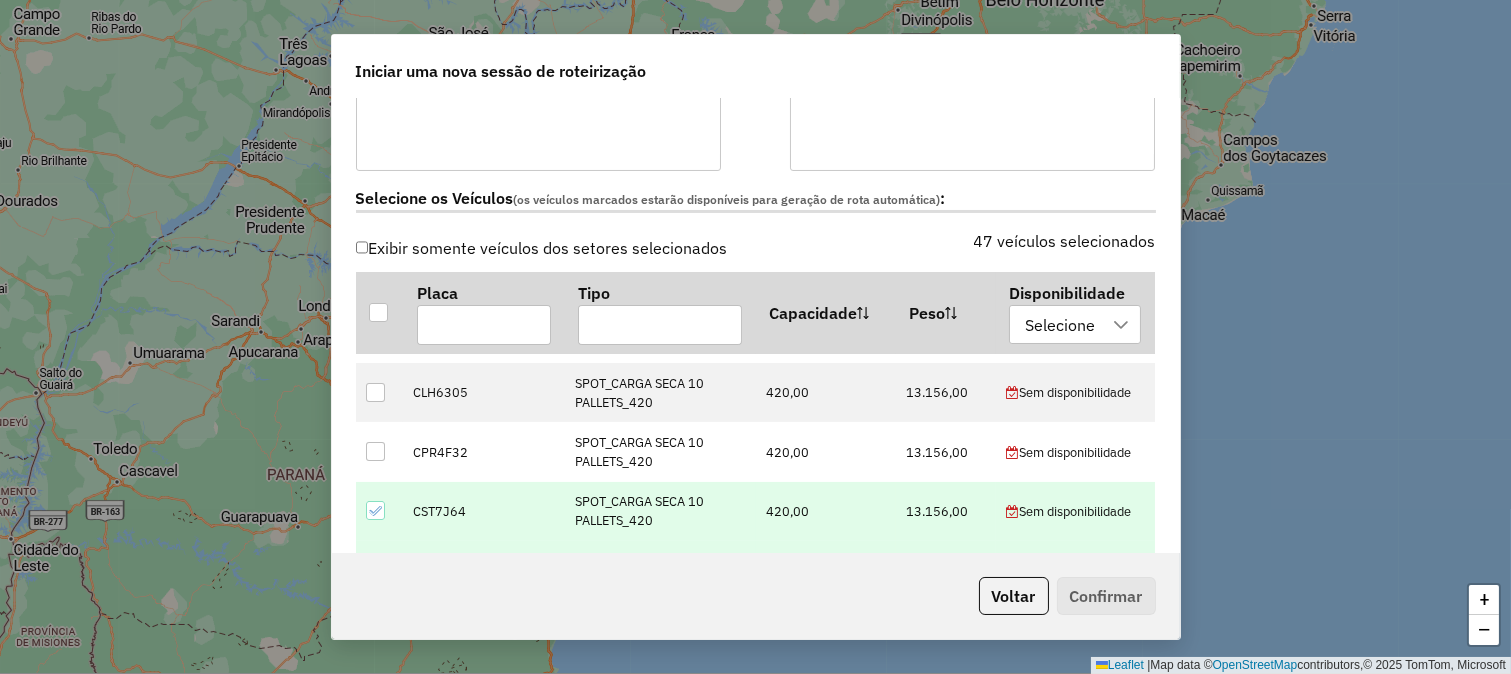 click 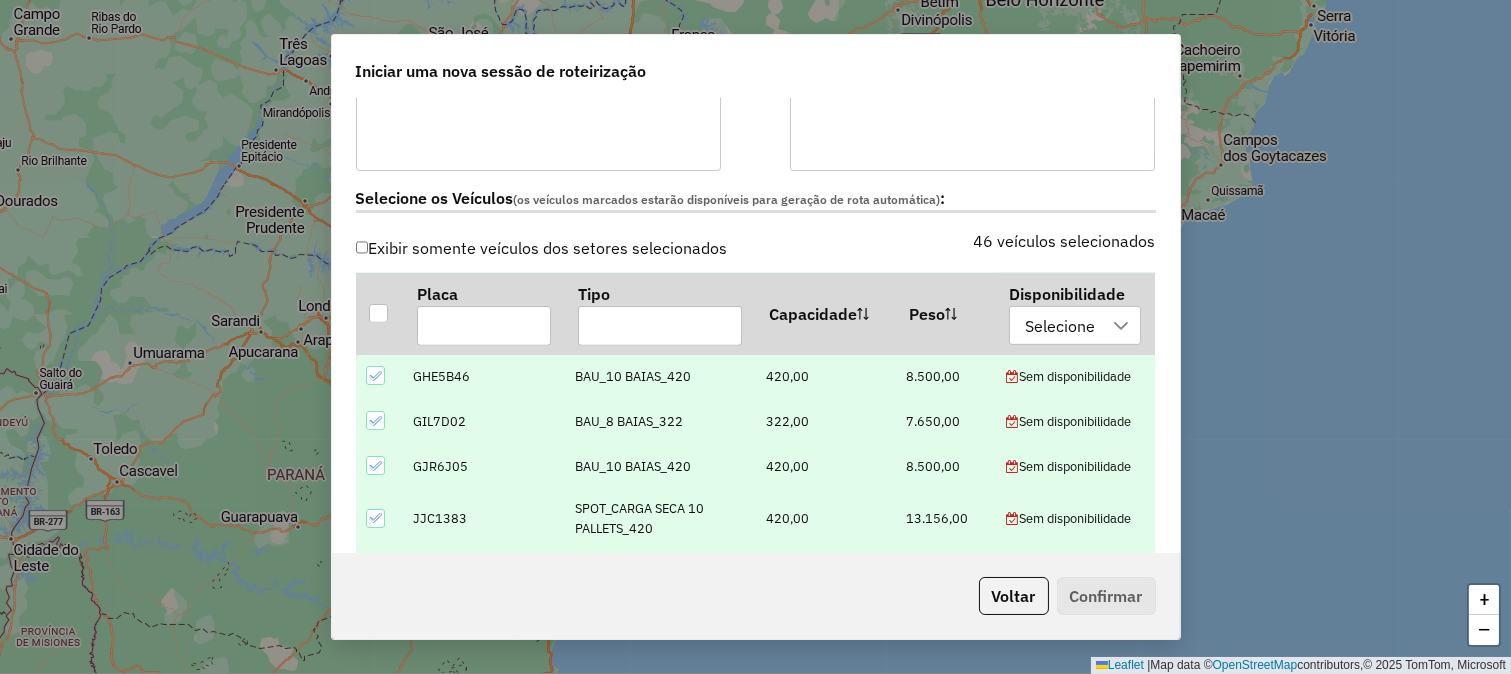 scroll, scrollTop: 1777, scrollLeft: 0, axis: vertical 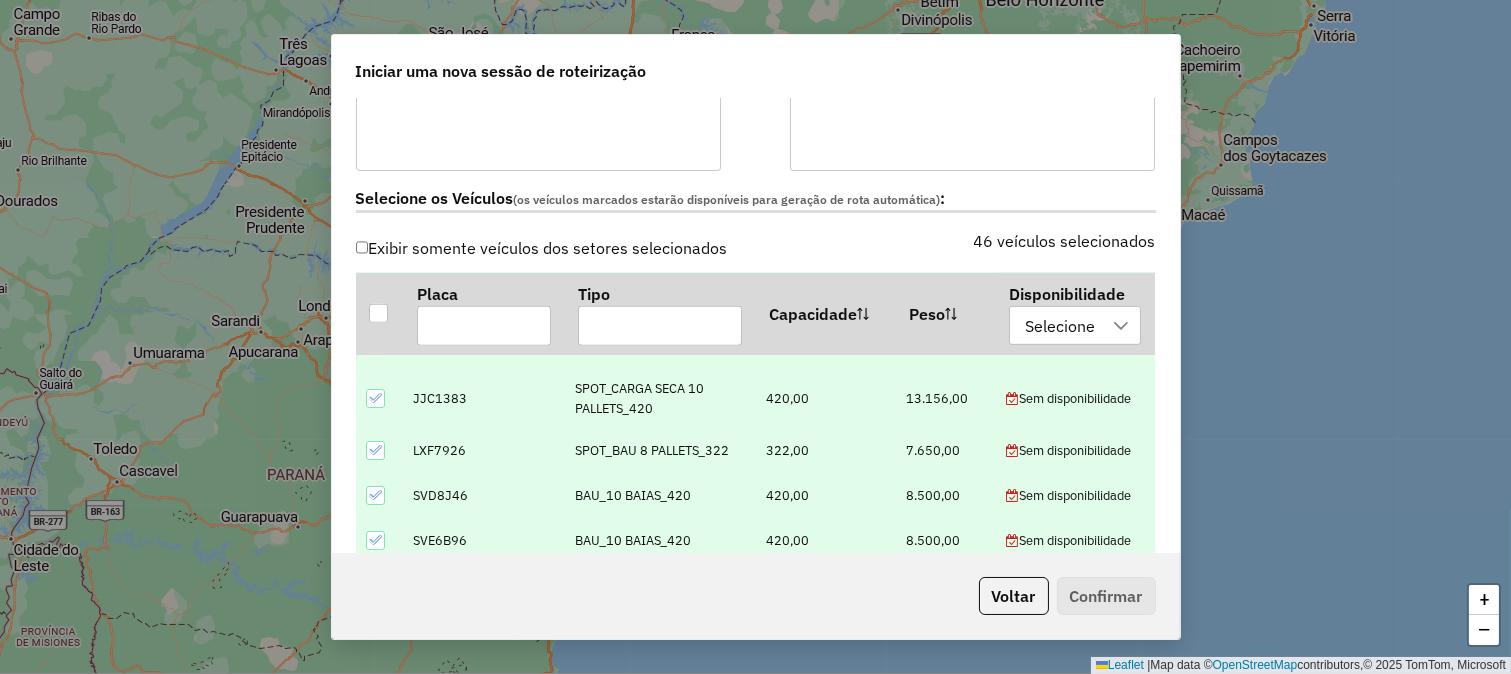 click at bounding box center (375, 450) 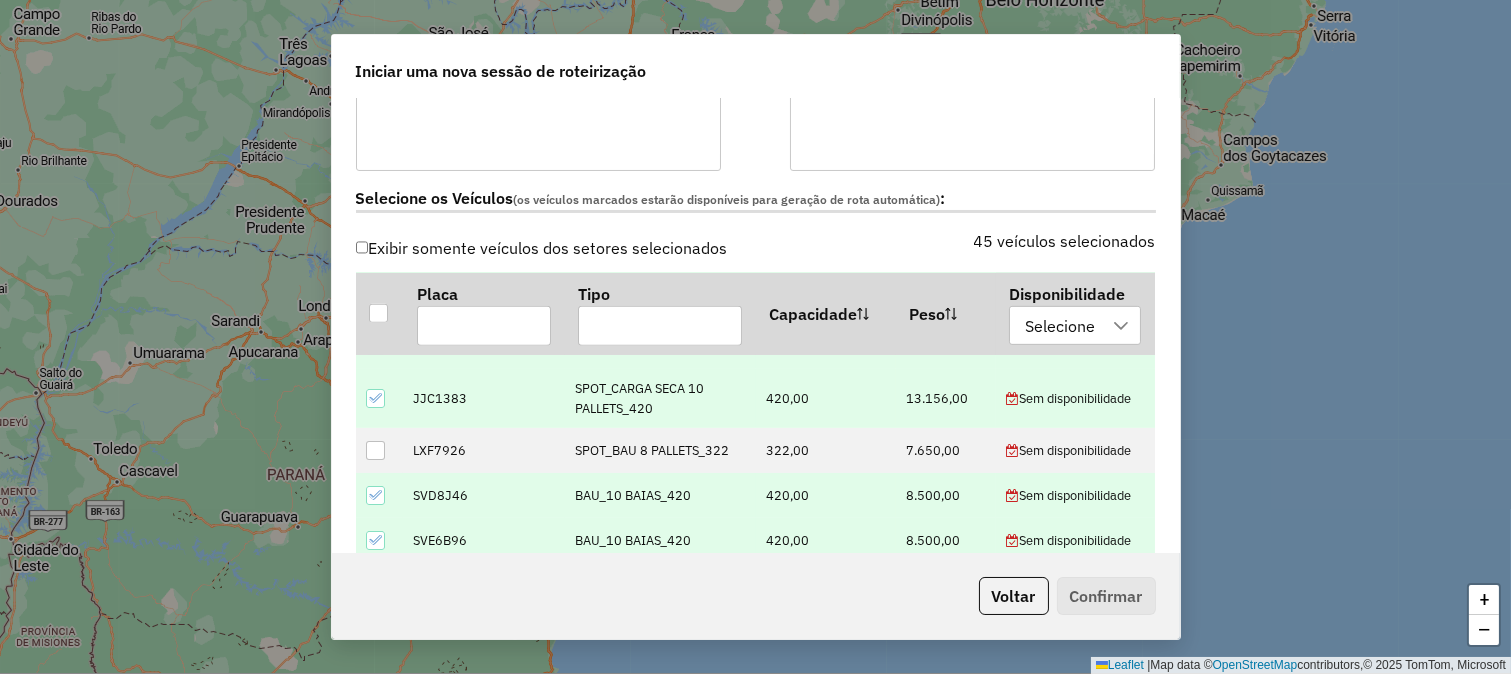 click 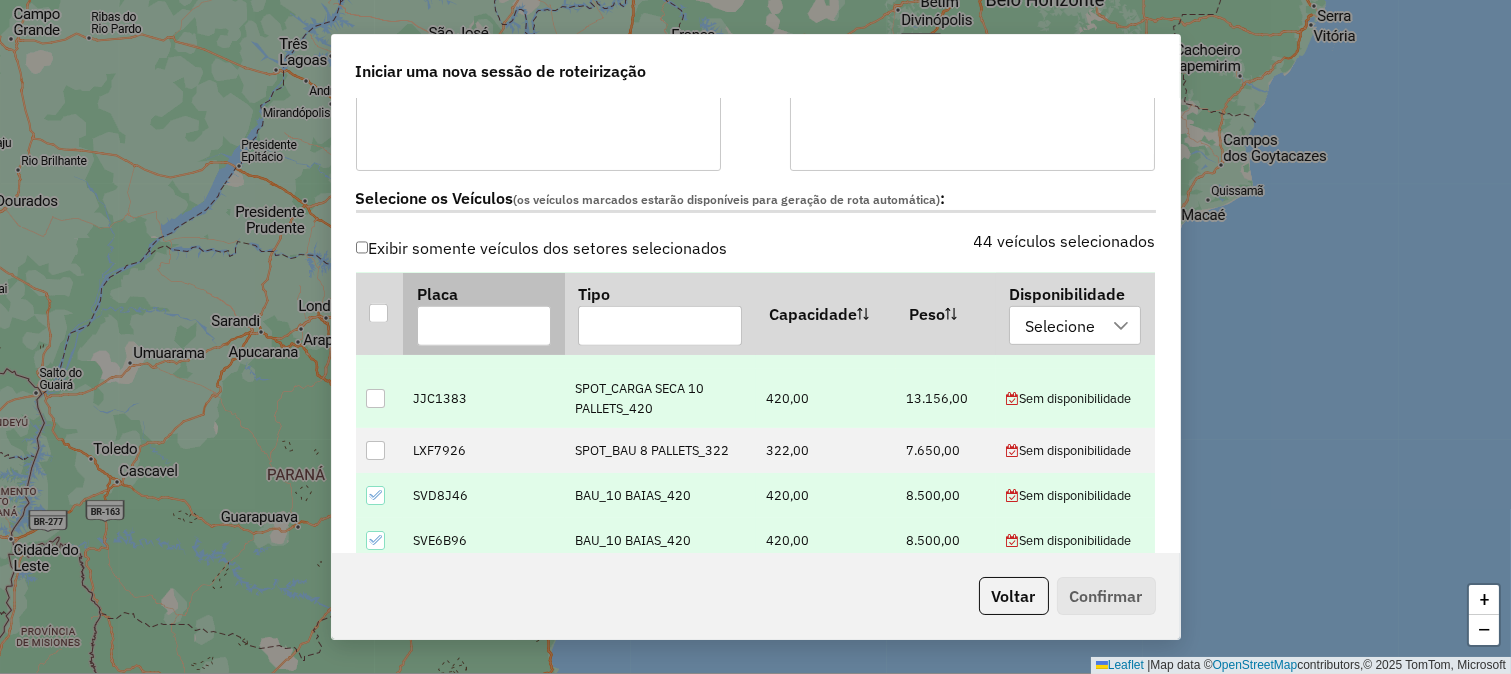 click at bounding box center (484, 325) 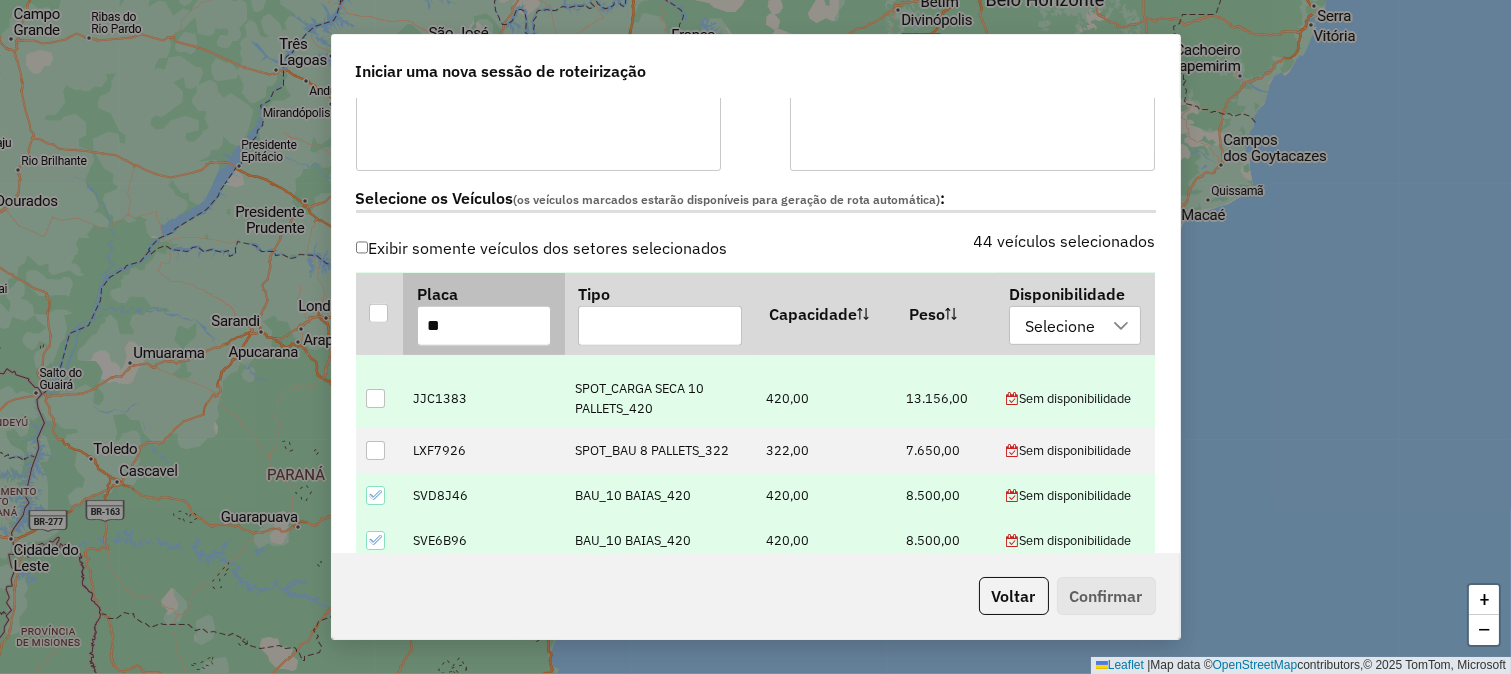 scroll, scrollTop: 0, scrollLeft: 0, axis: both 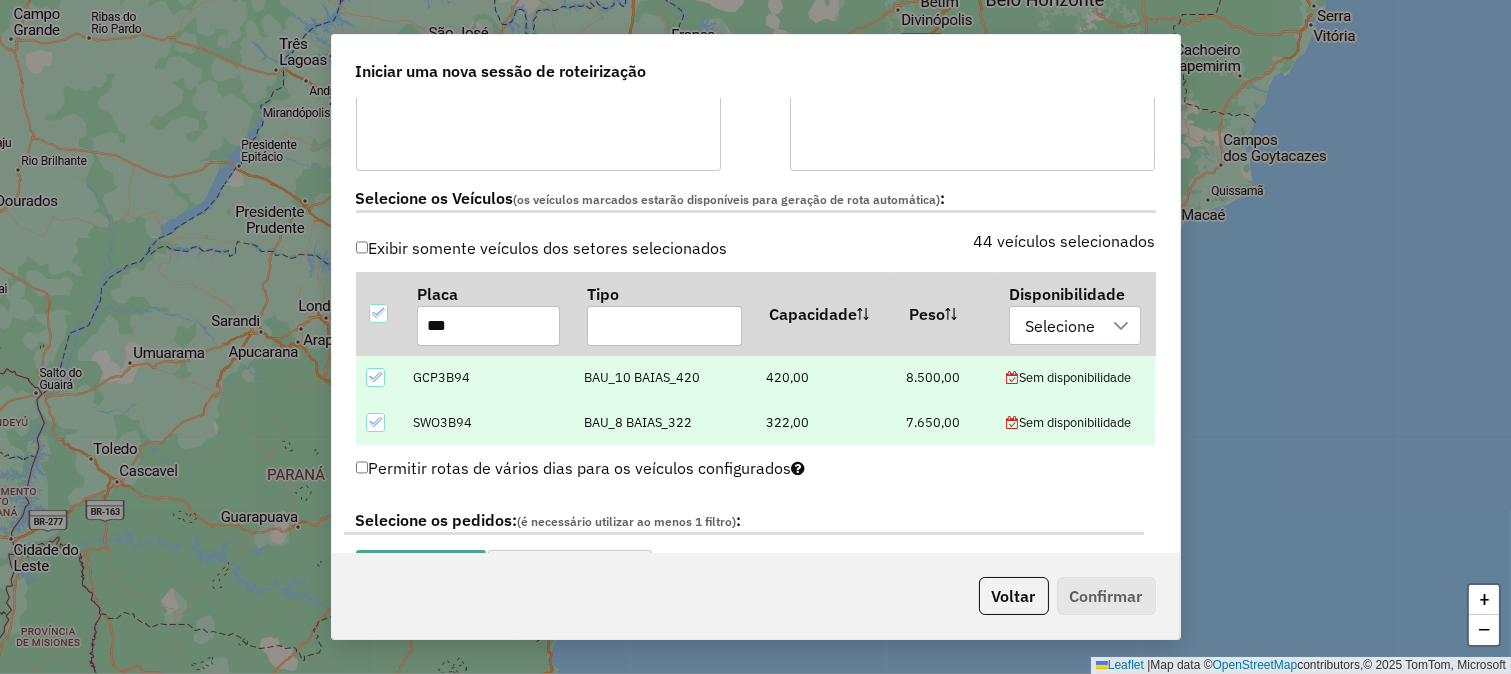 click at bounding box center [379, 422] 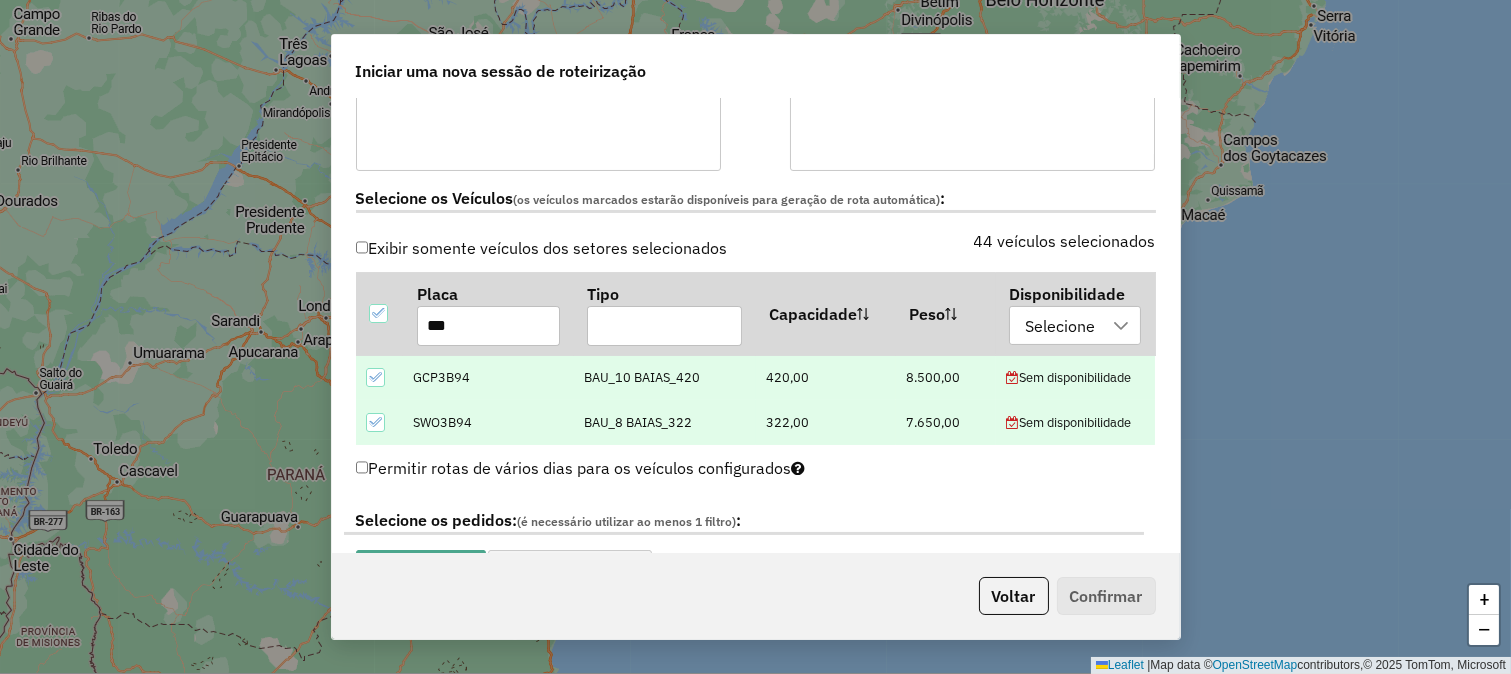 click 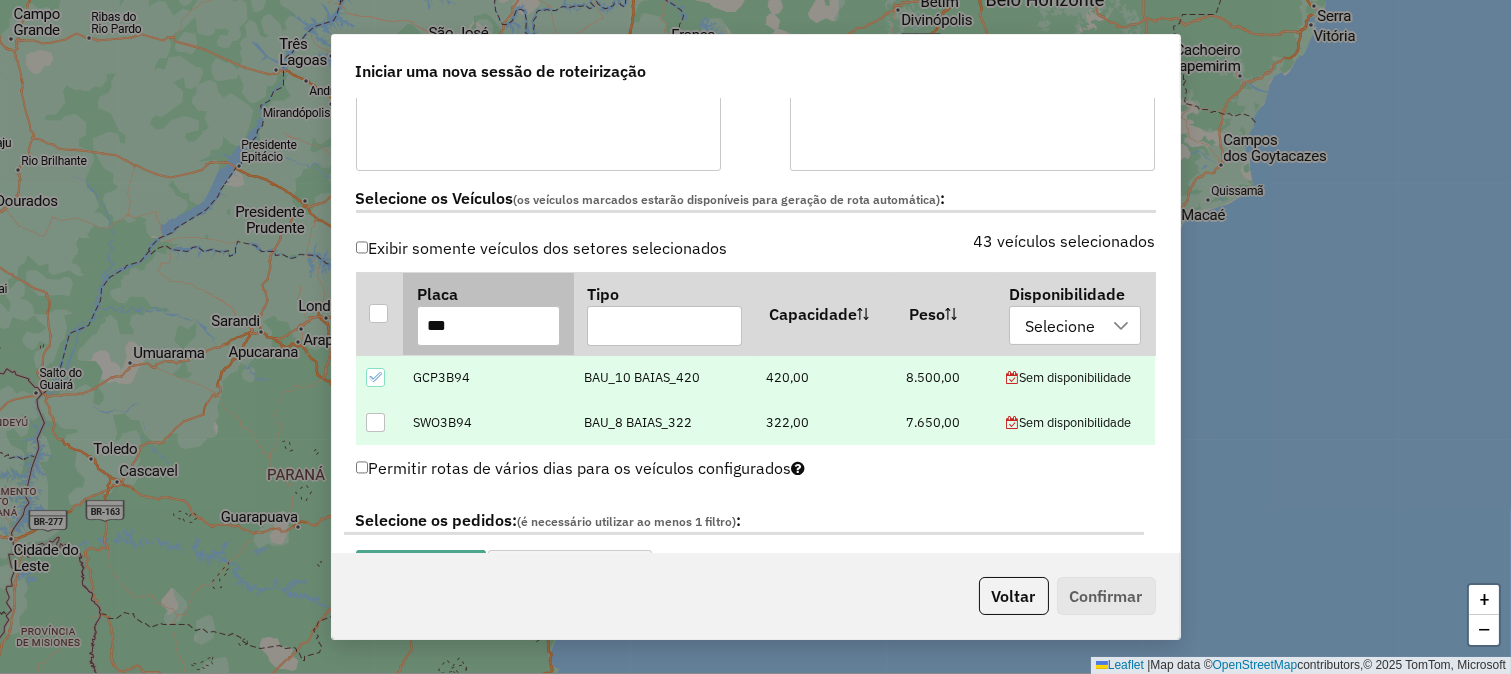 click on "***" at bounding box center [488, 326] 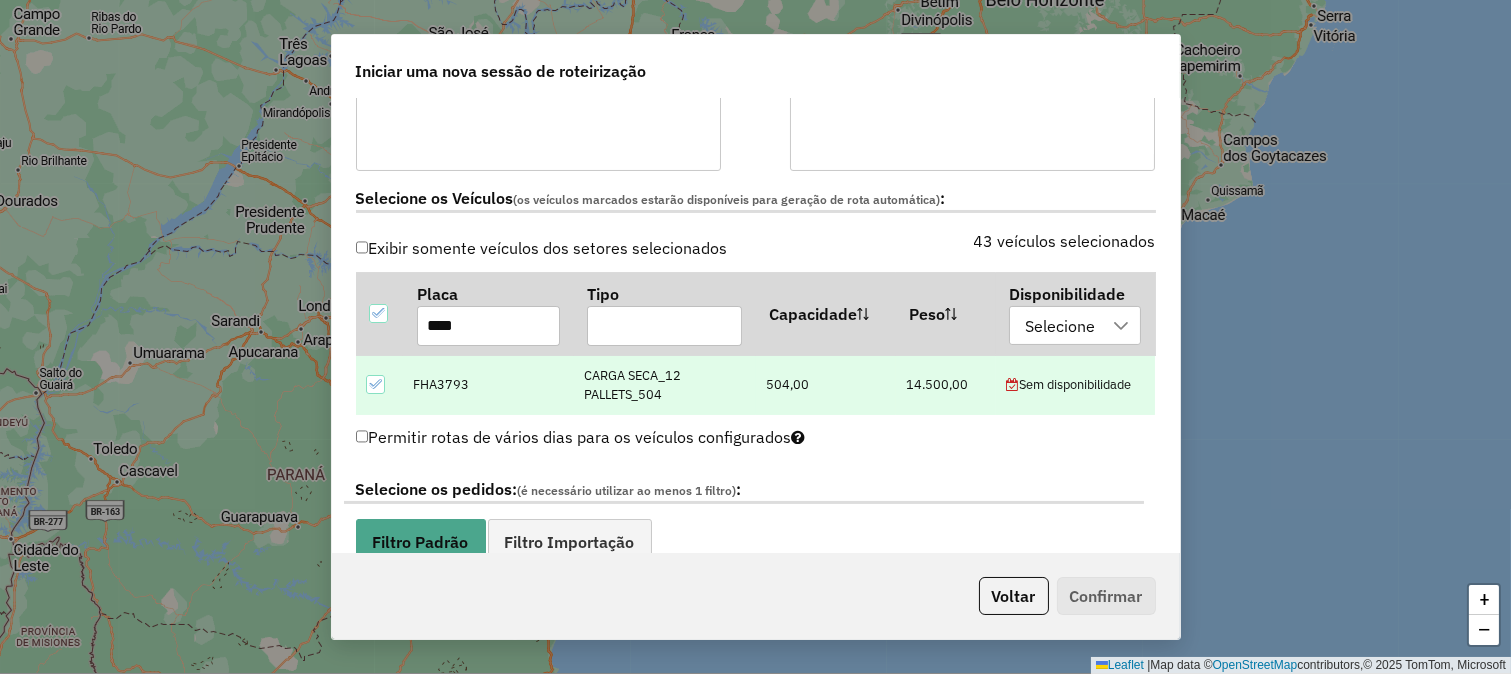 click at bounding box center [375, 384] 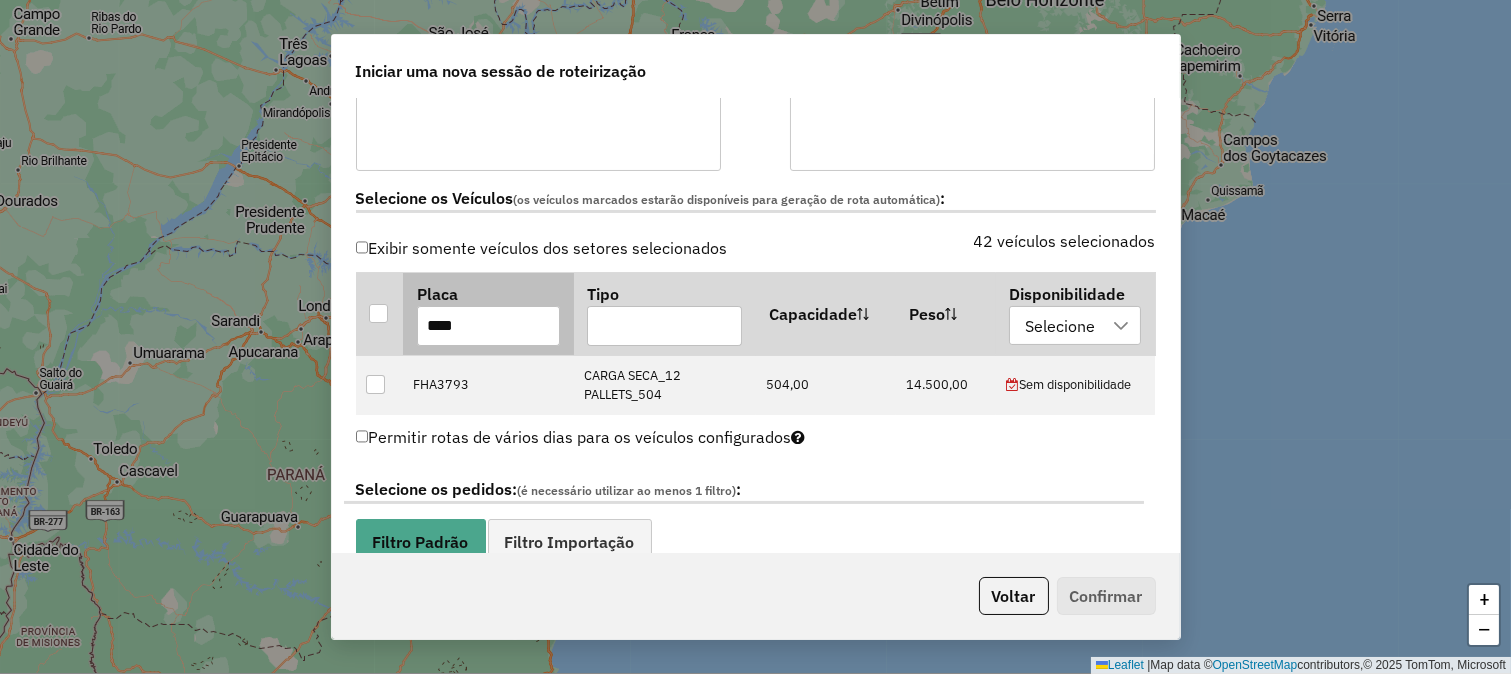 click on "Placa  ****" at bounding box center [488, 313] 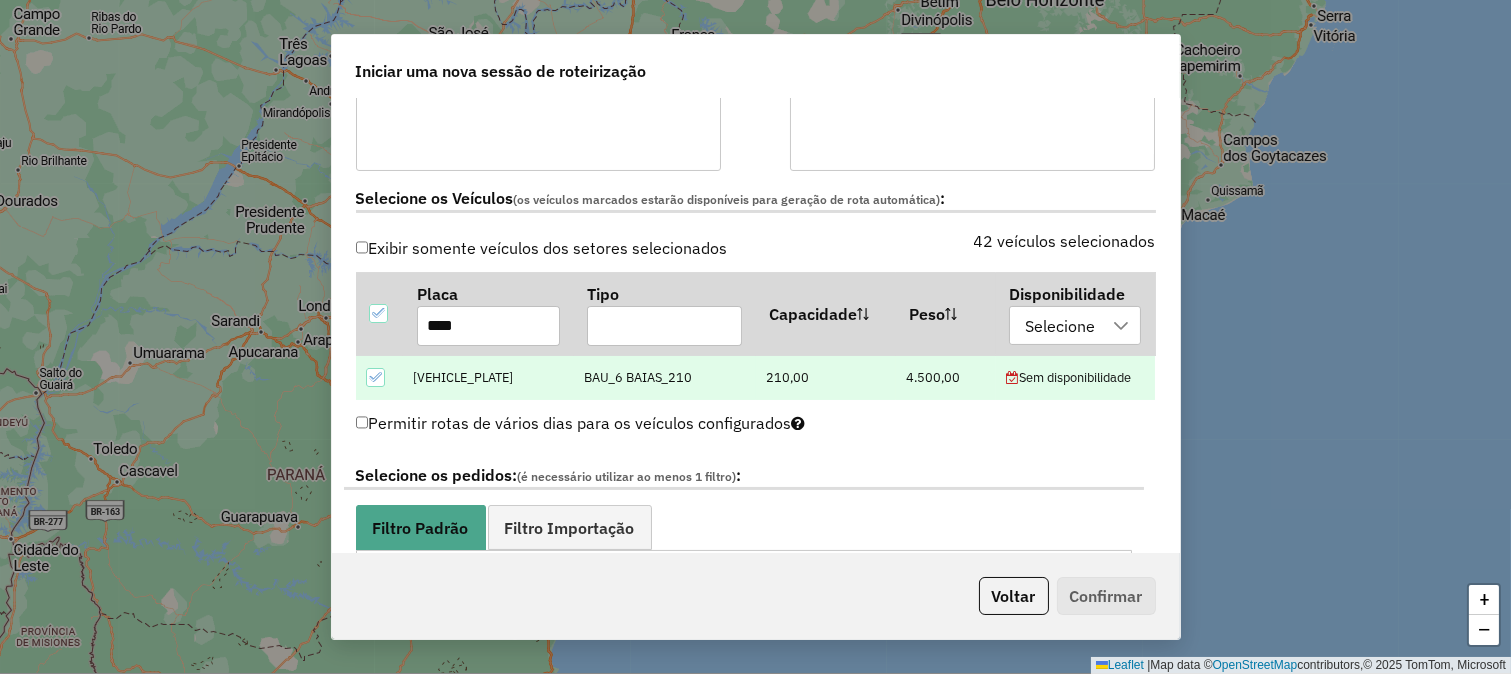 click at bounding box center (375, 377) 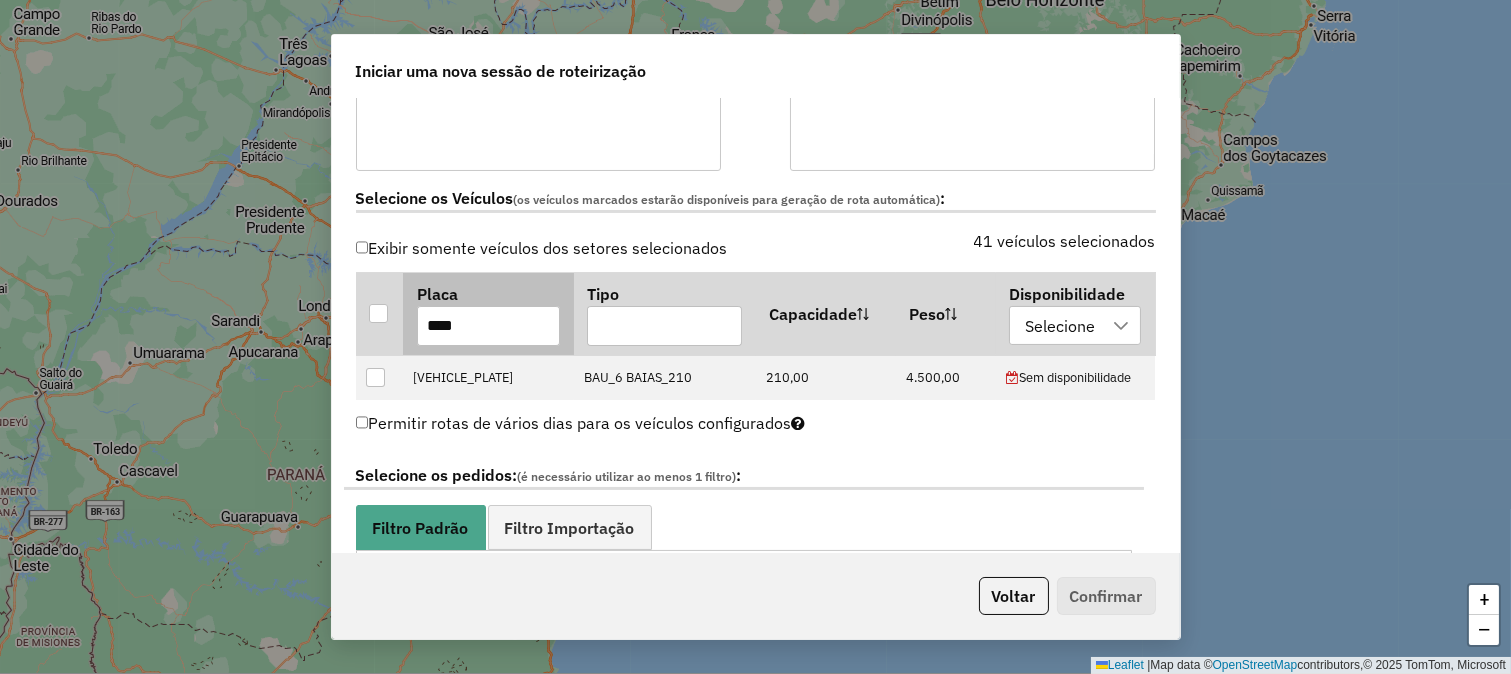 click on "****" at bounding box center [488, 326] 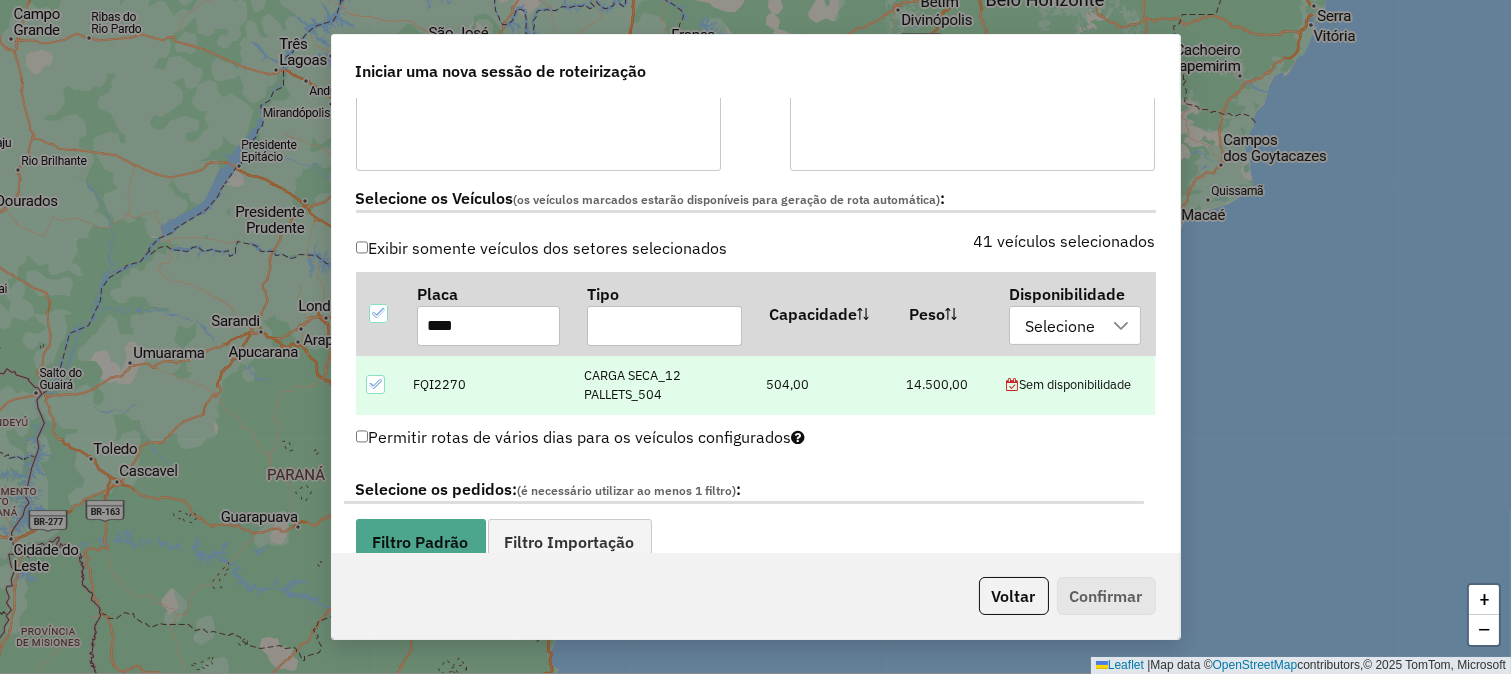 click 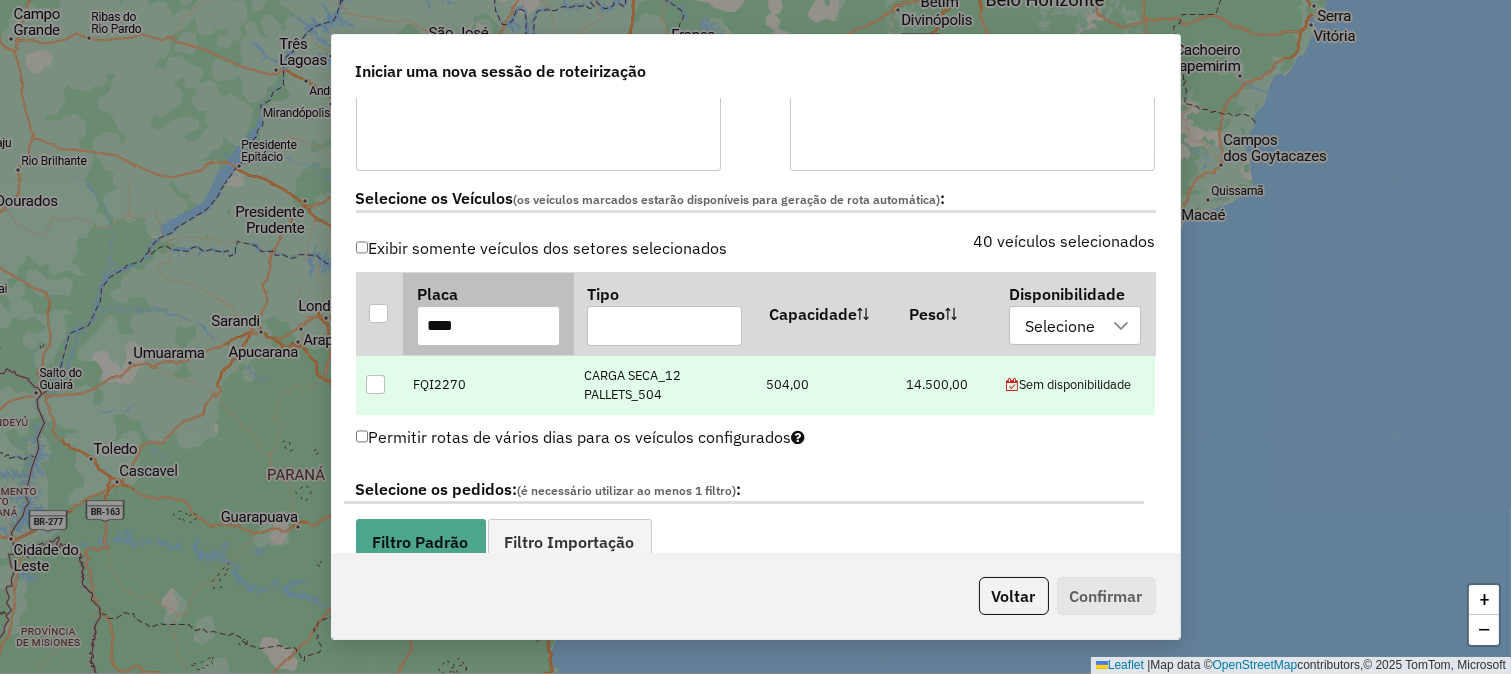click on "****" at bounding box center (488, 326) 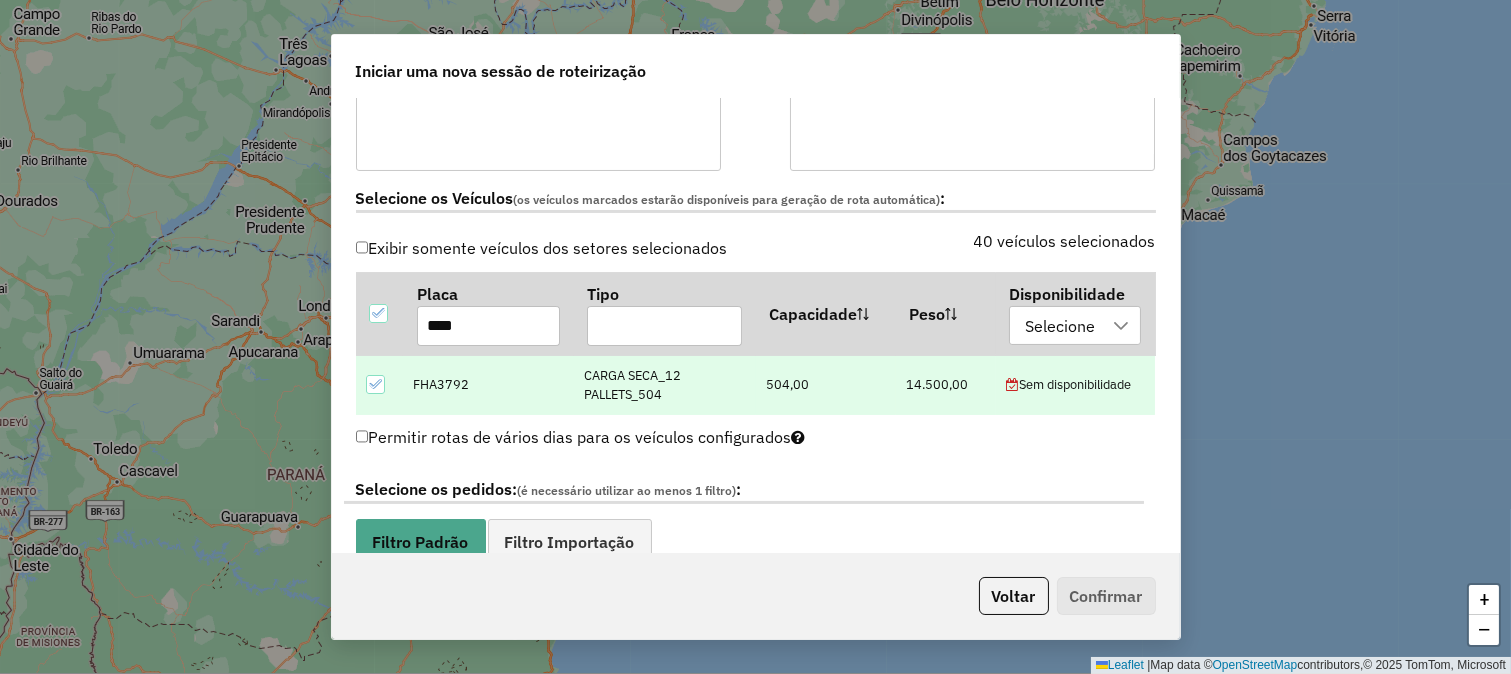 type on "****" 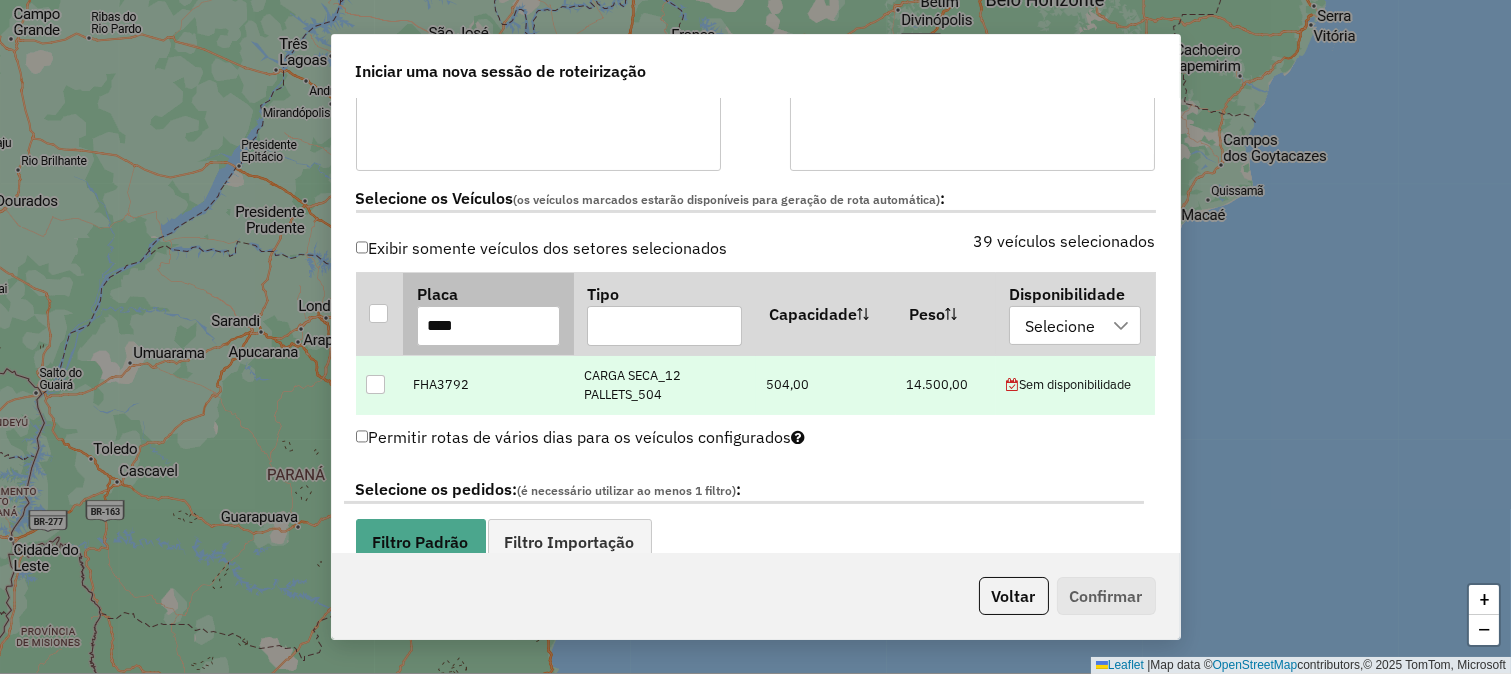 click on "****" at bounding box center [488, 326] 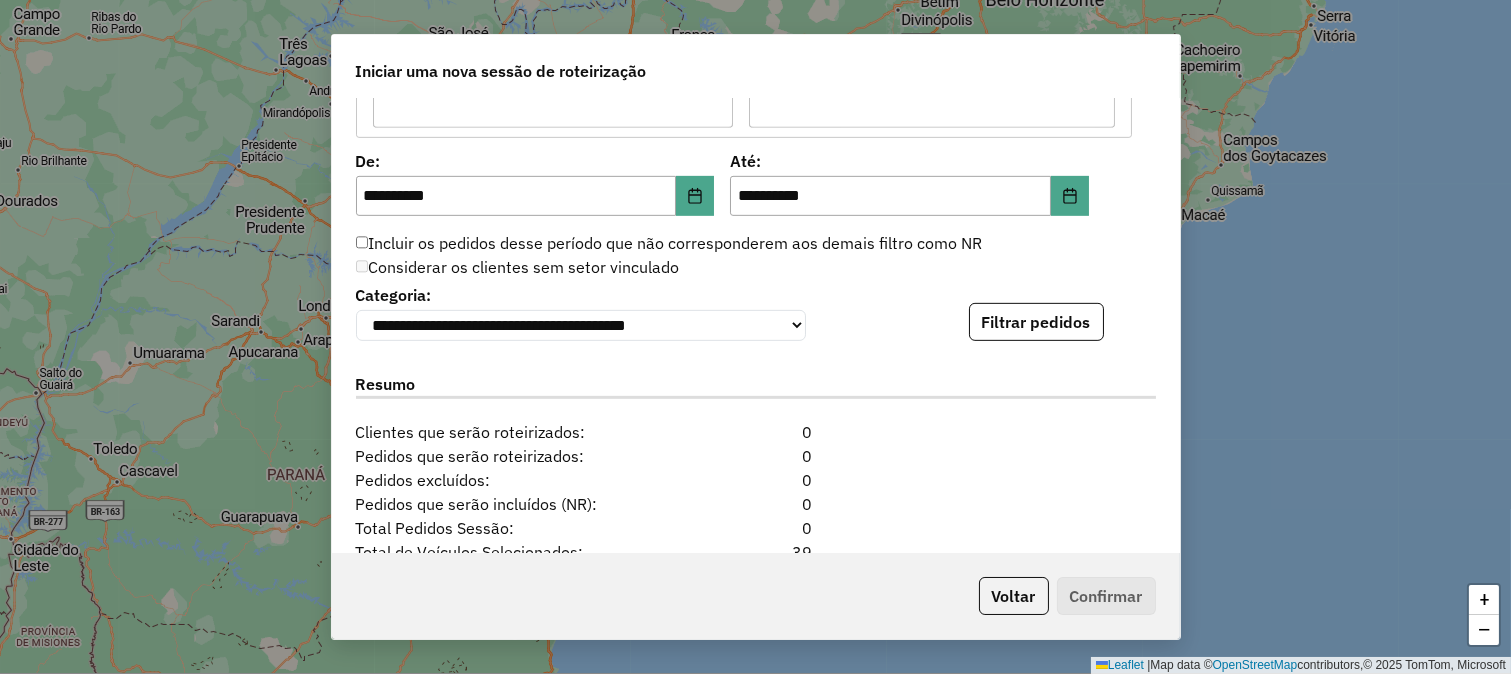 scroll, scrollTop: 1933, scrollLeft: 0, axis: vertical 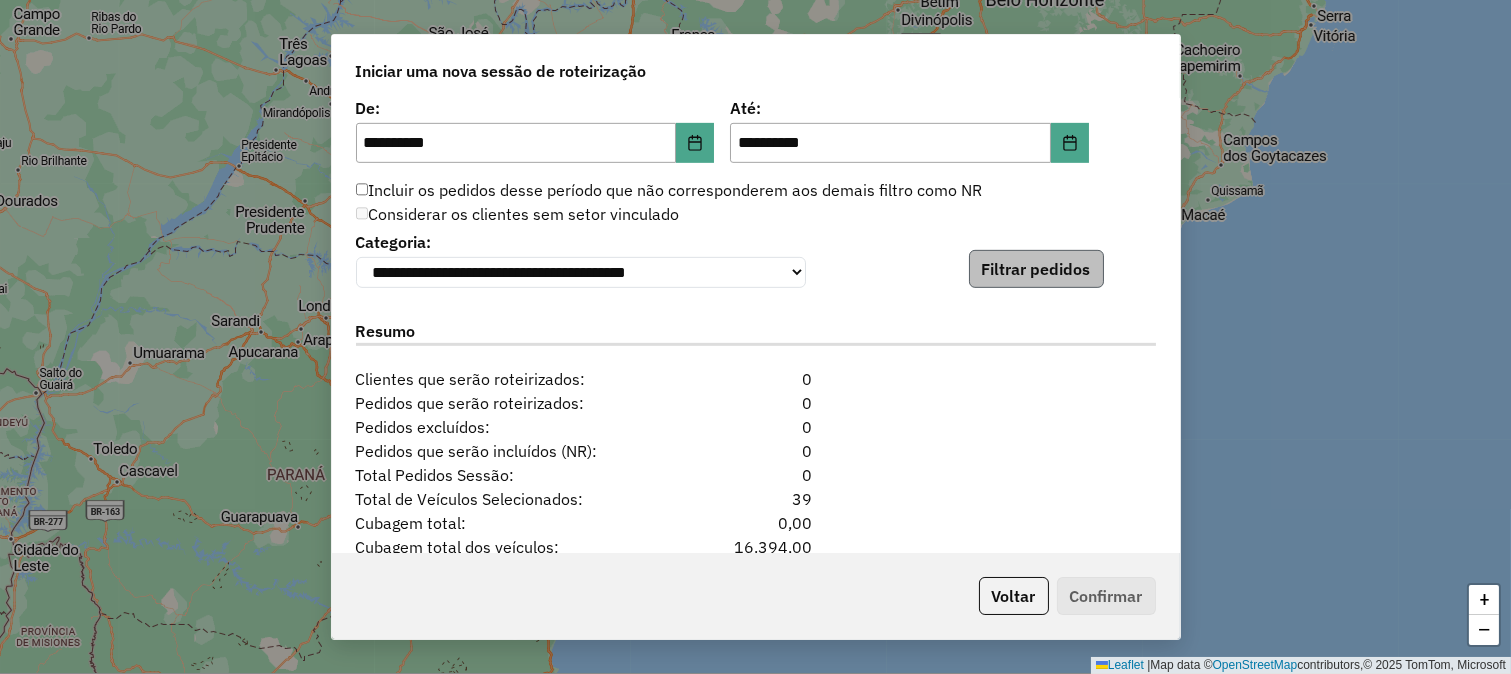 type 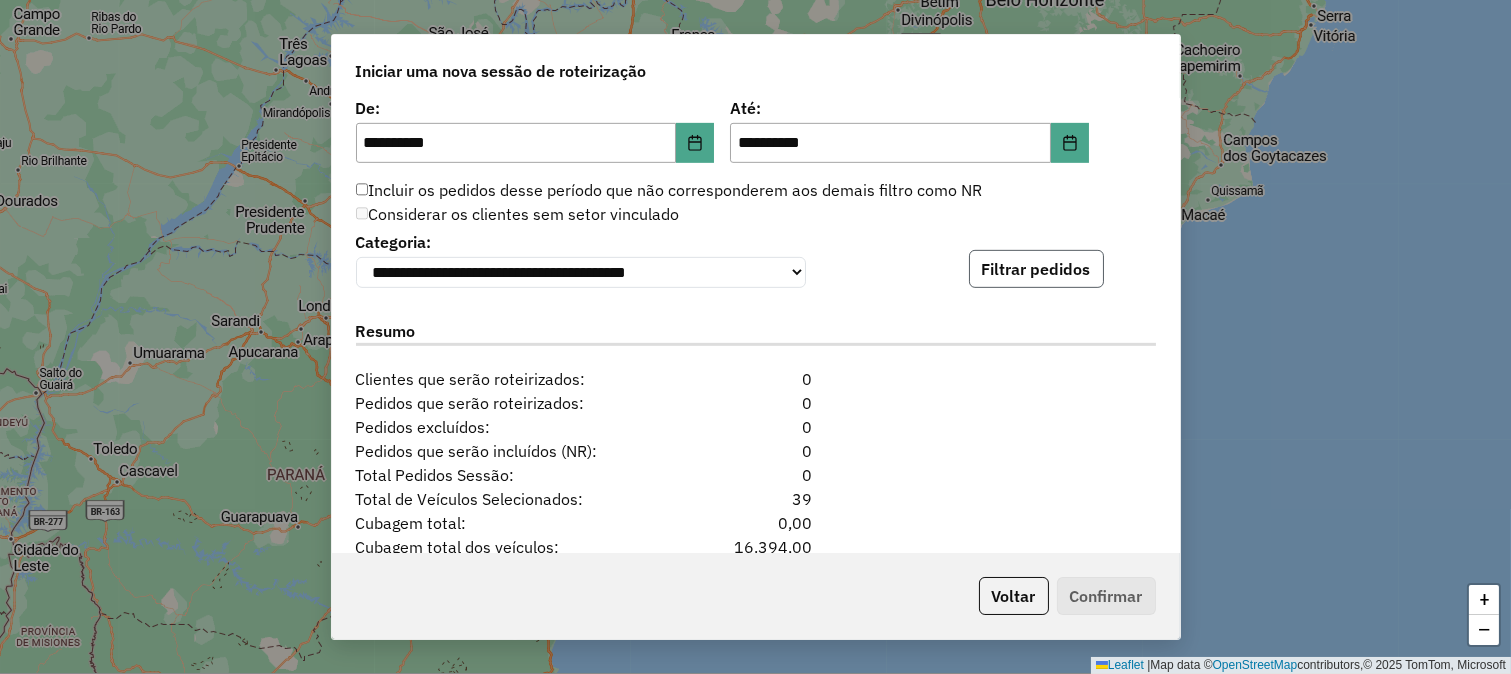 click on "Filtrar pedidos" 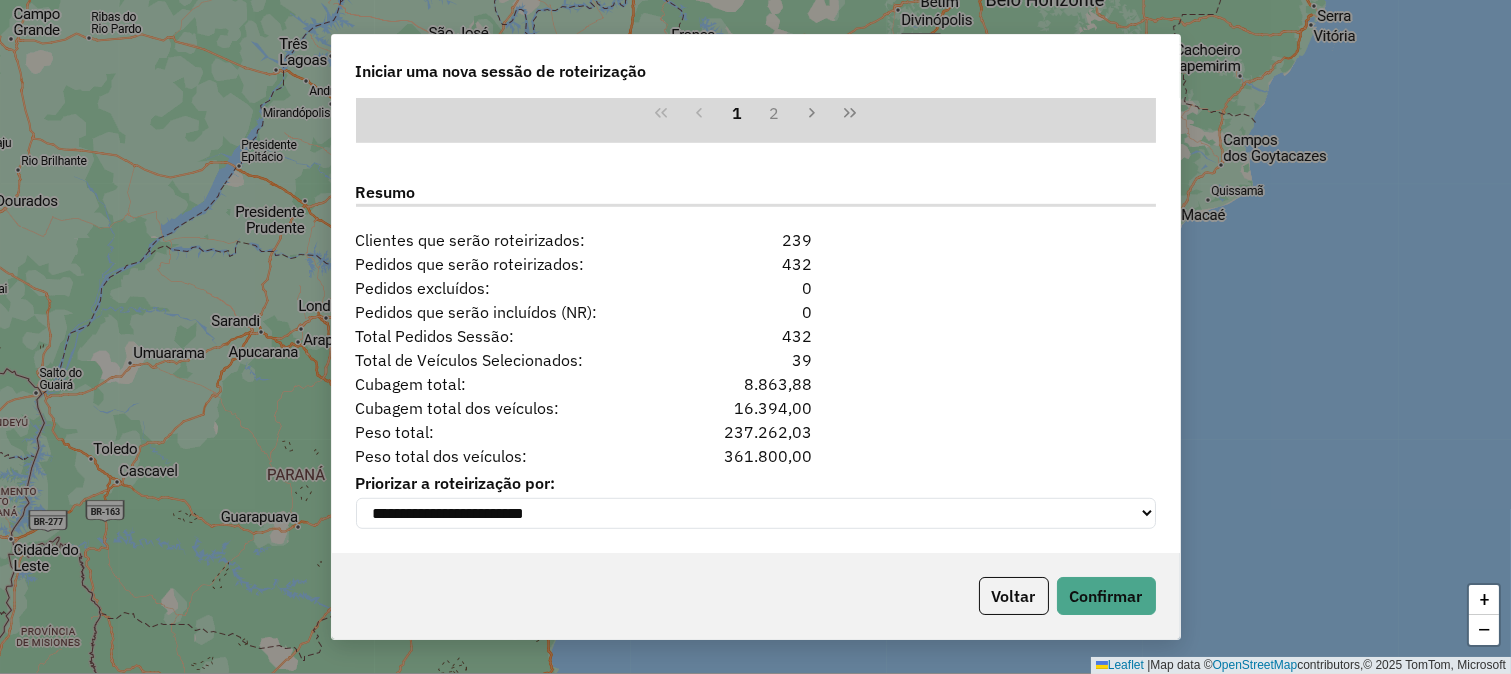 scroll, scrollTop: 2491, scrollLeft: 0, axis: vertical 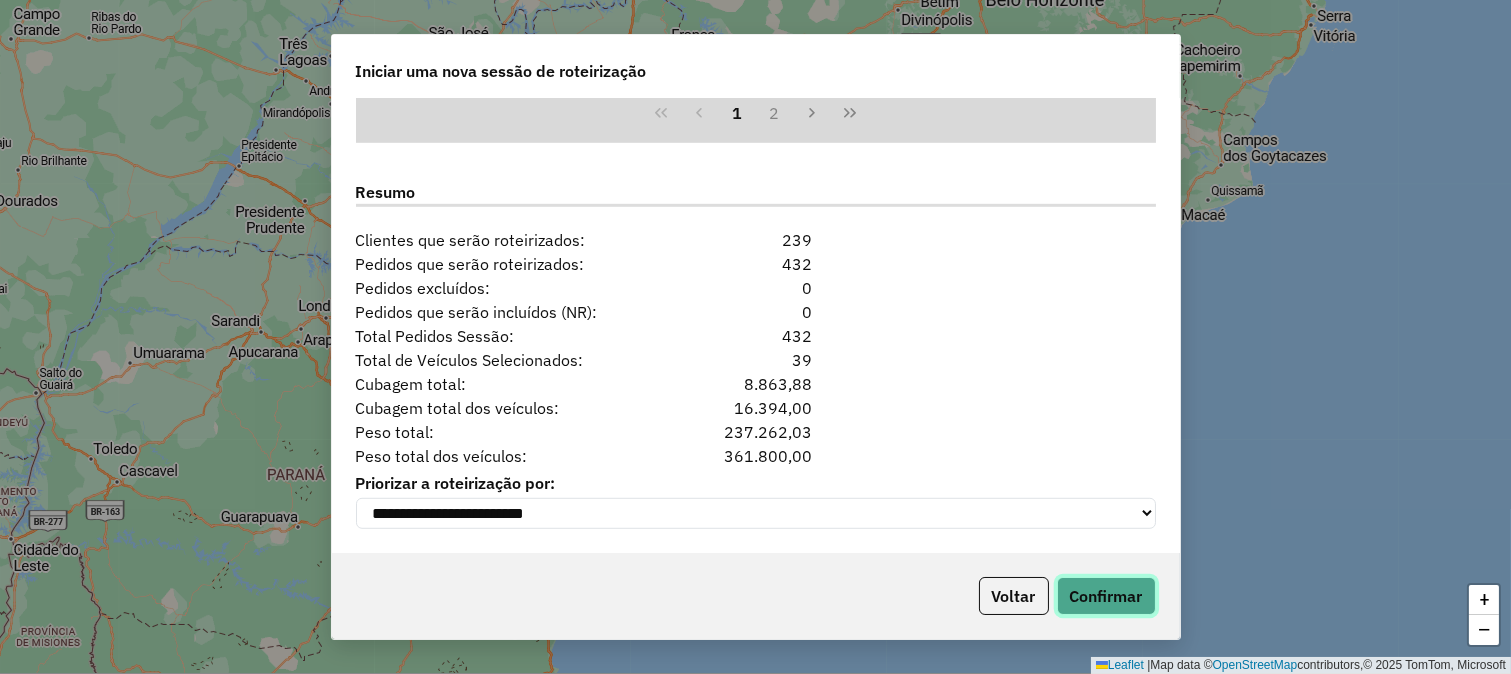 click on "Confirmar" 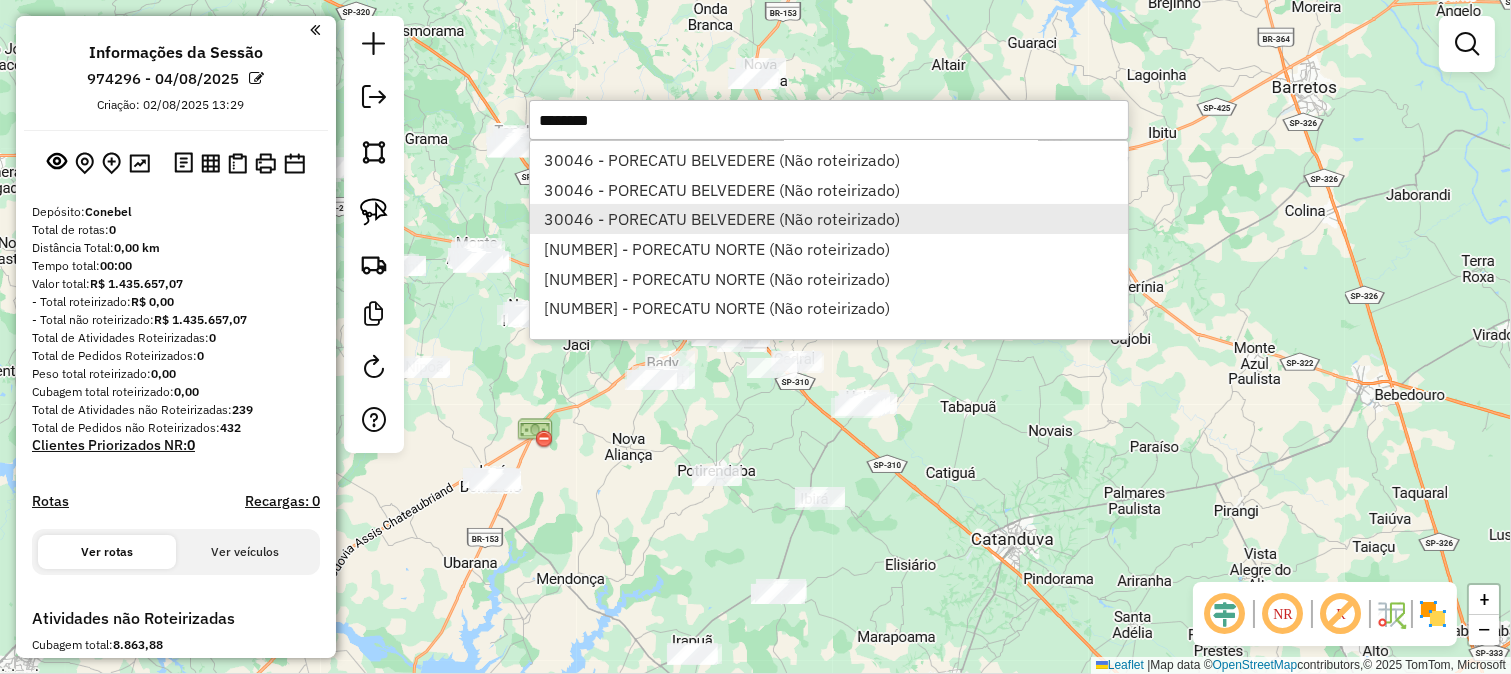 scroll, scrollTop: 0, scrollLeft: 0, axis: both 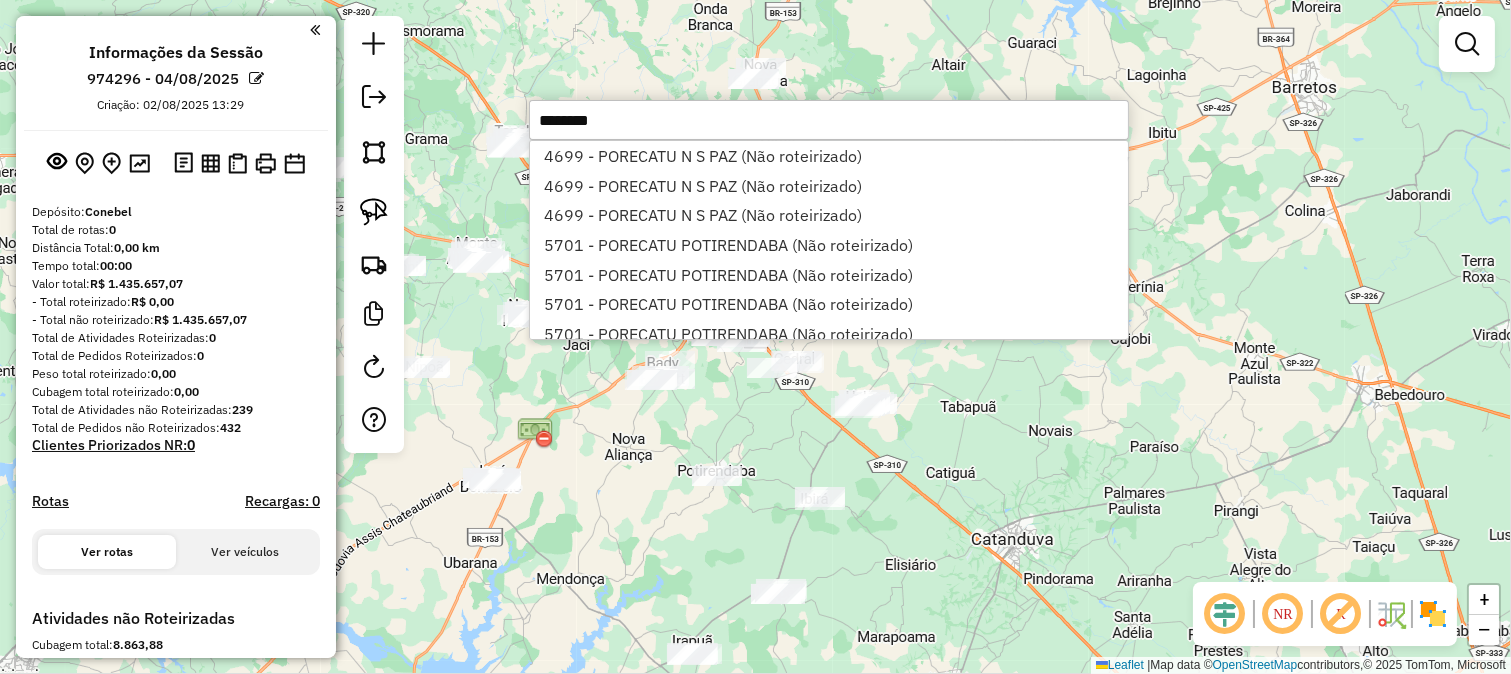 type on "********" 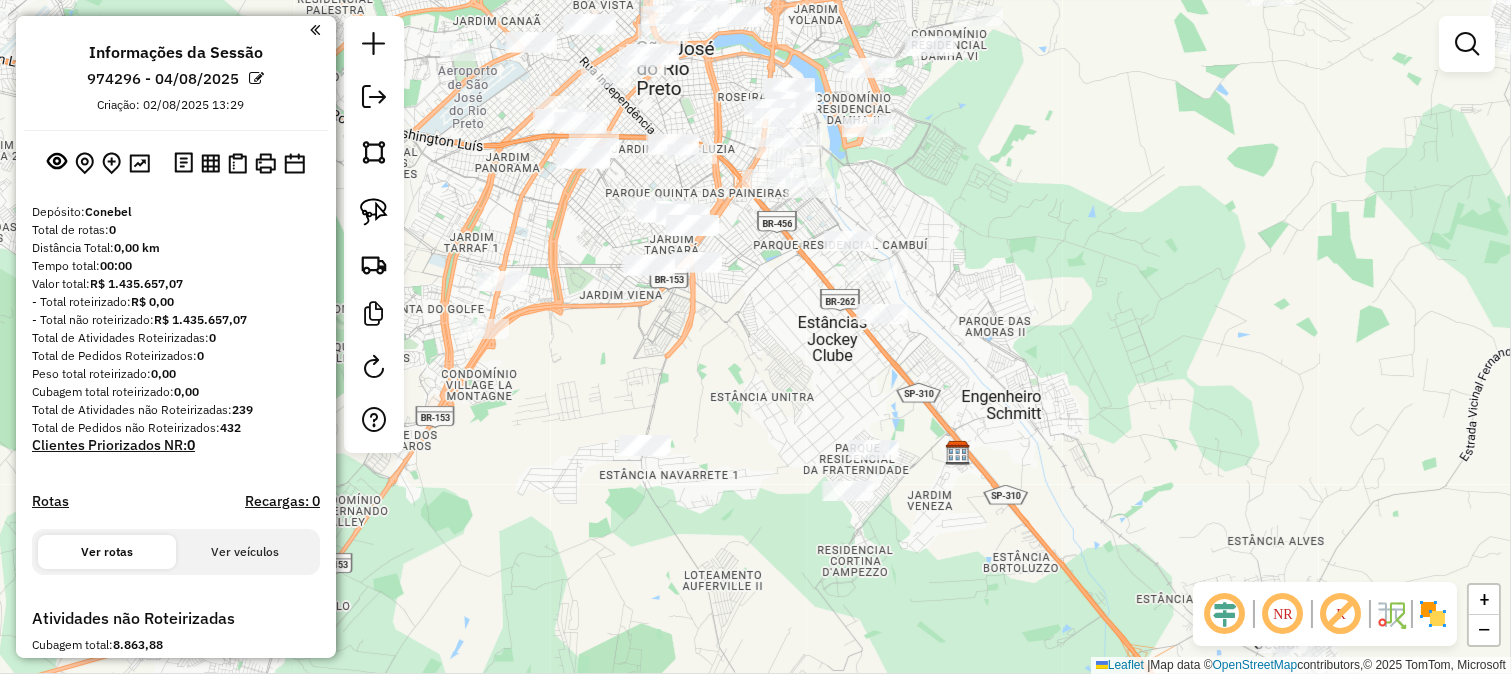 drag, startPoint x: 744, startPoint y: 225, endPoint x: 757, endPoint y: 286, distance: 62.369865 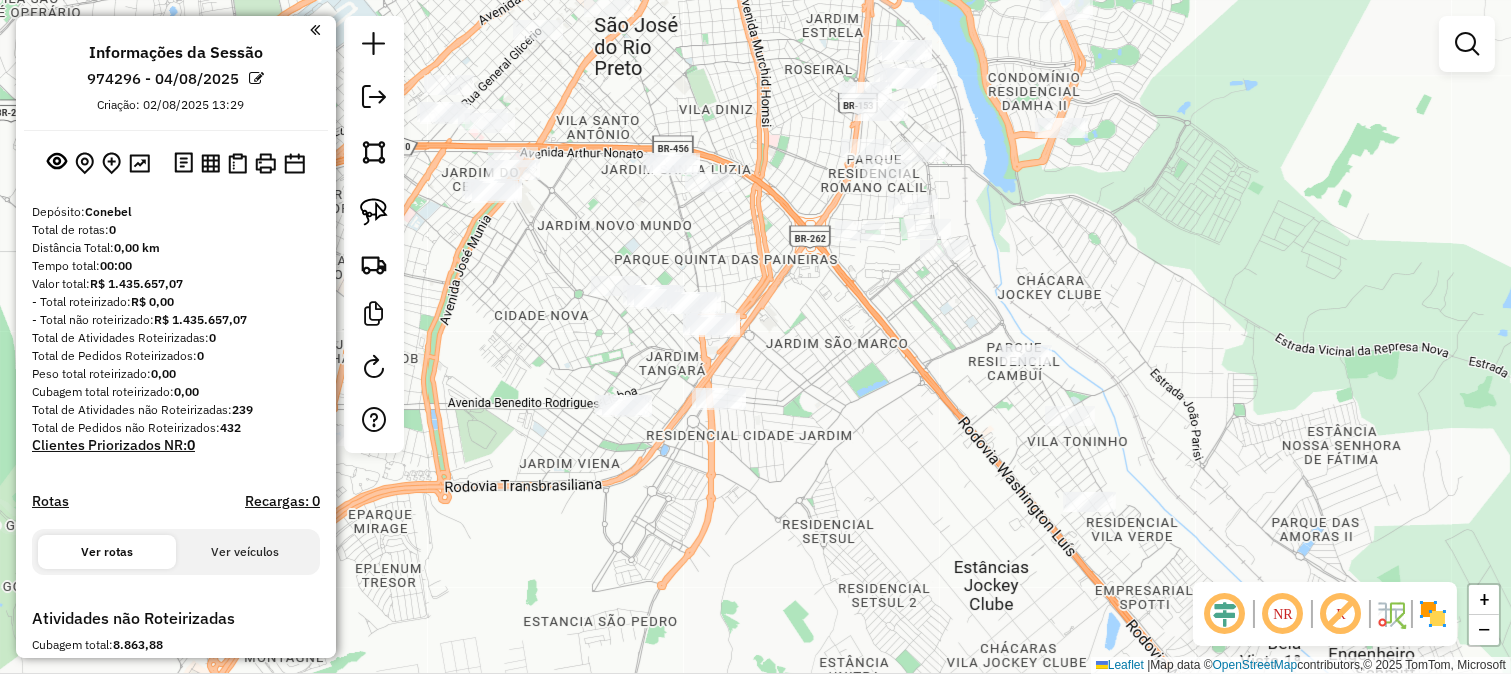 drag, startPoint x: 565, startPoint y: 254, endPoint x: 580, endPoint y: 311, distance: 58.940647 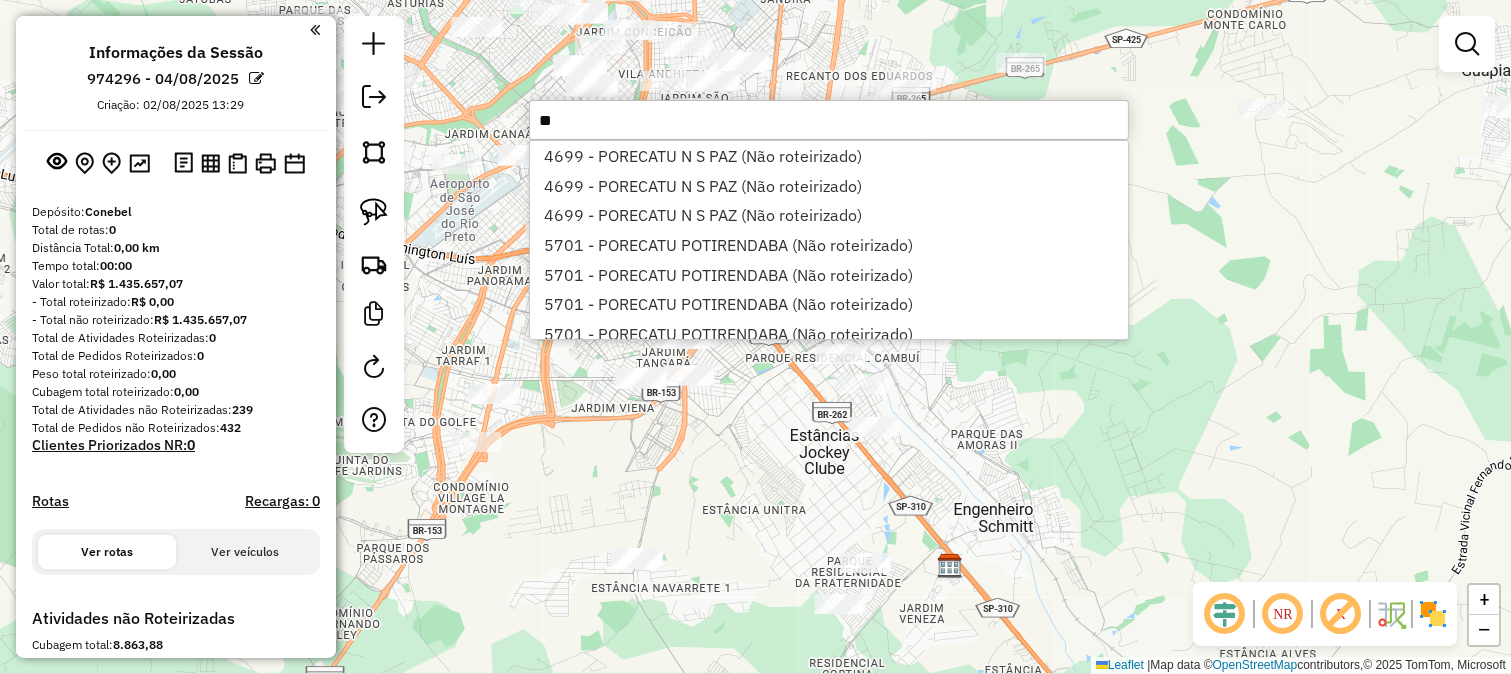 type on "*" 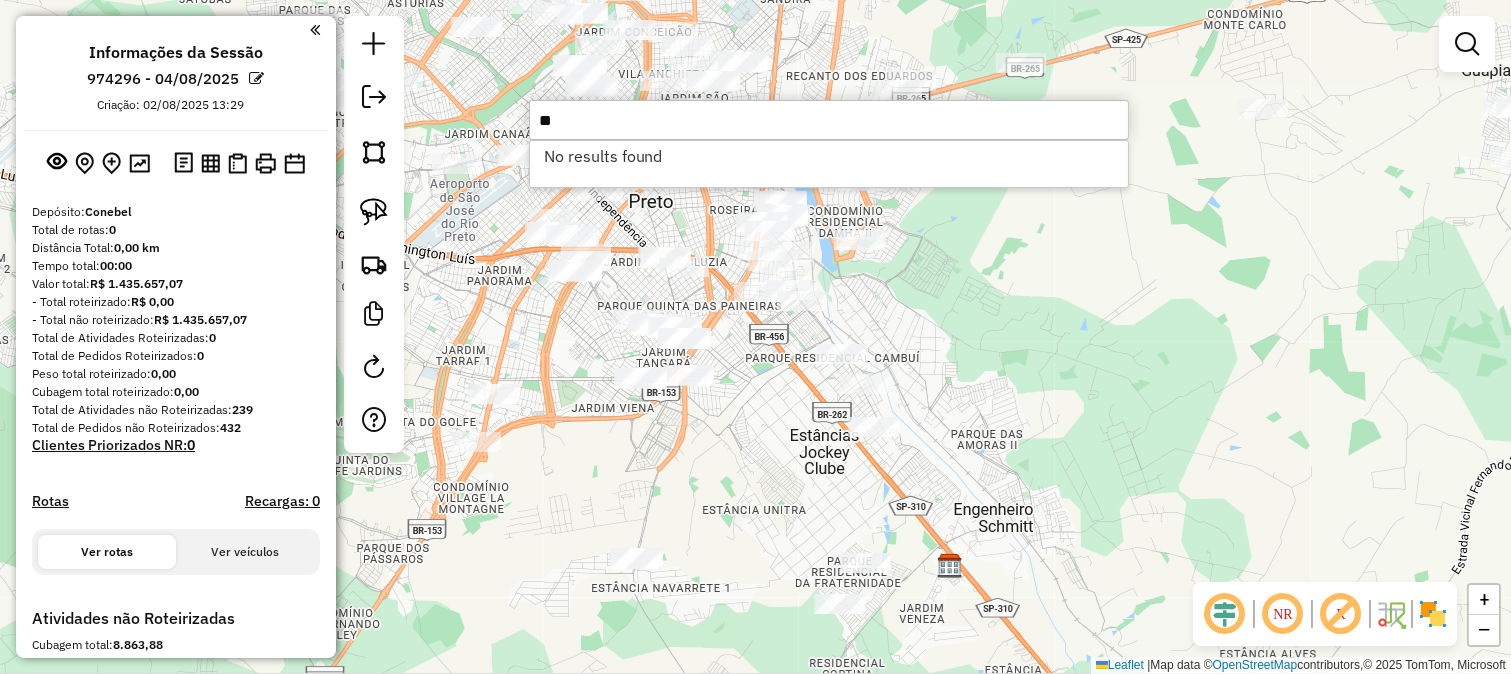 type on "*" 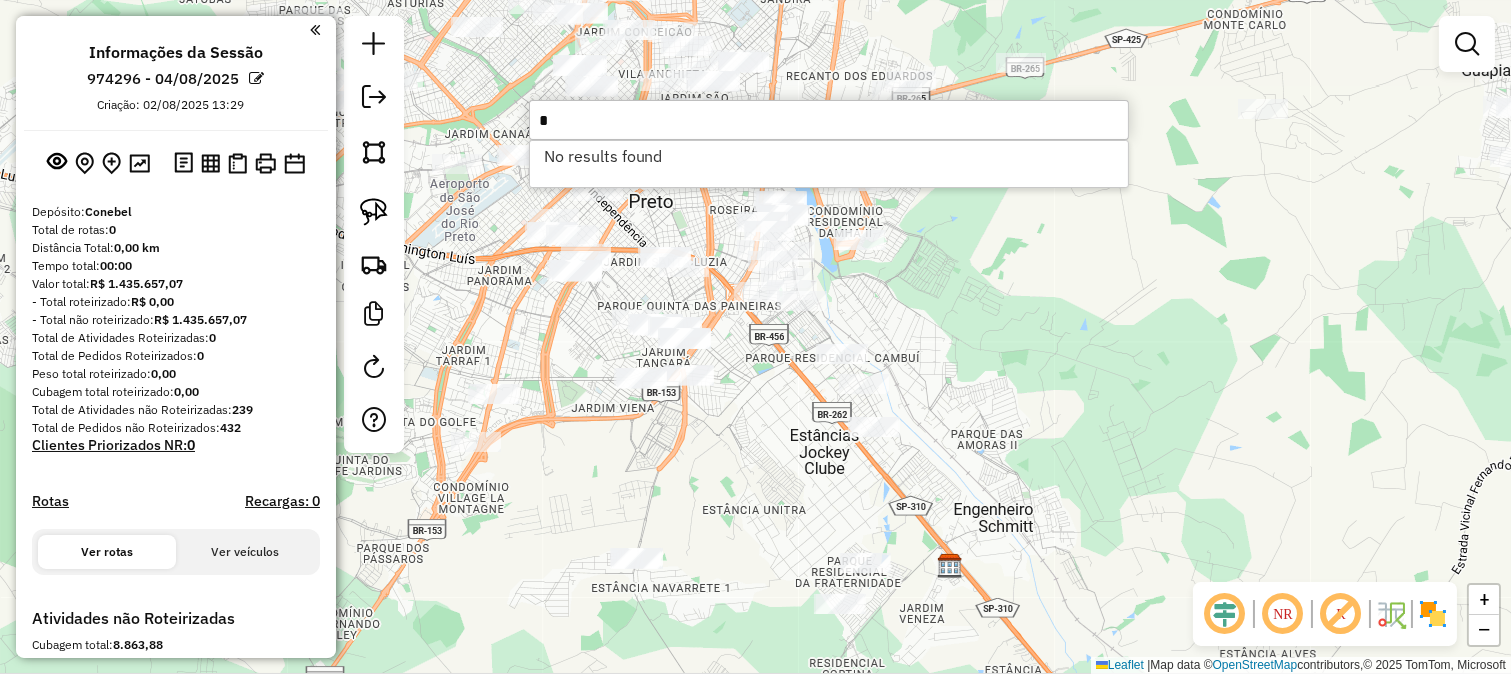 type 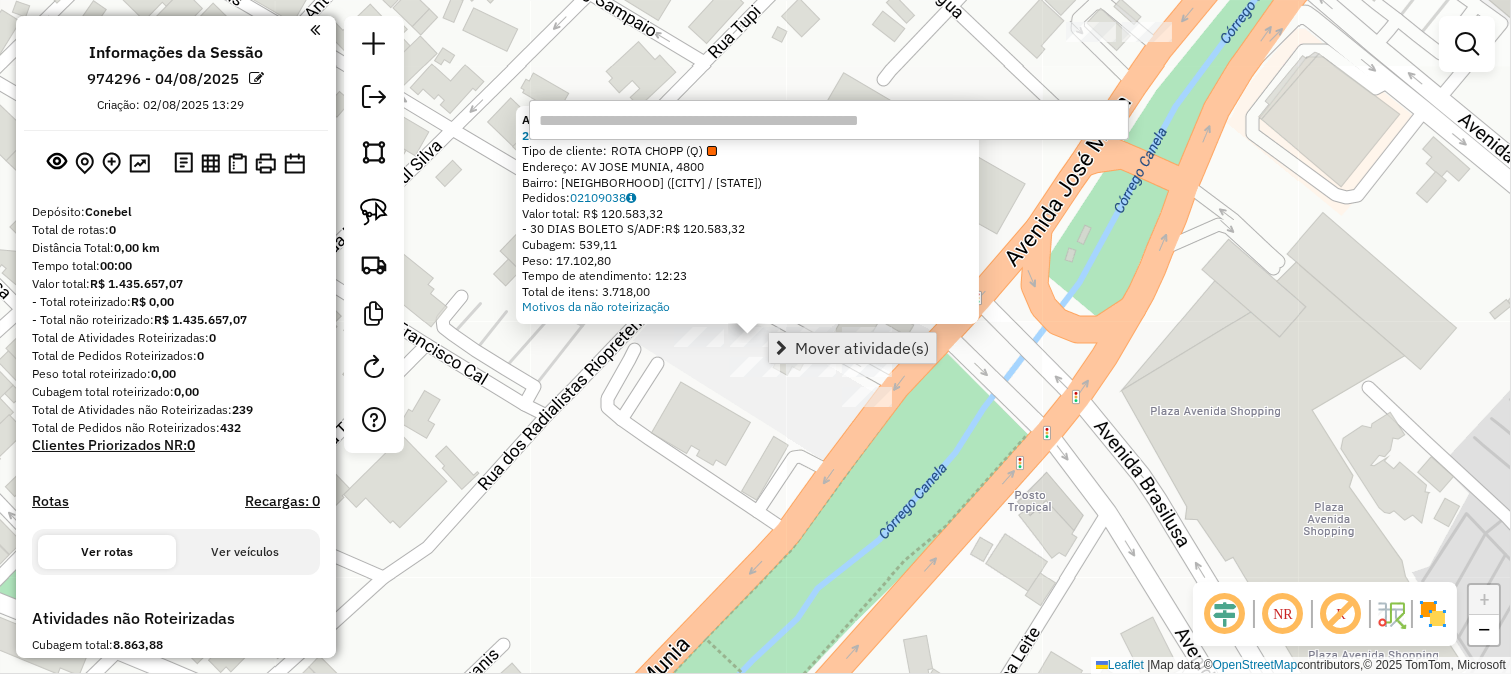 click on "Mover atividade(s)" at bounding box center [862, 348] 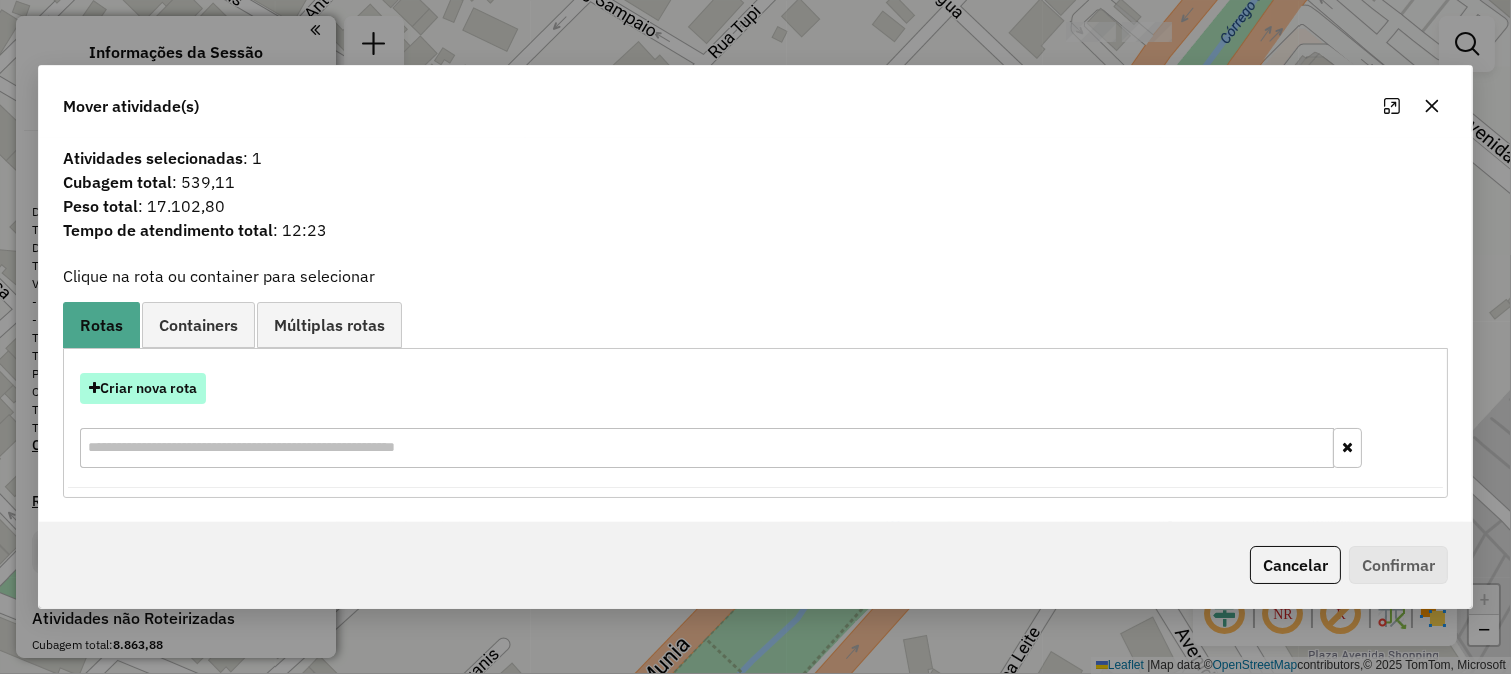 click on "Criar nova rota" at bounding box center (143, 388) 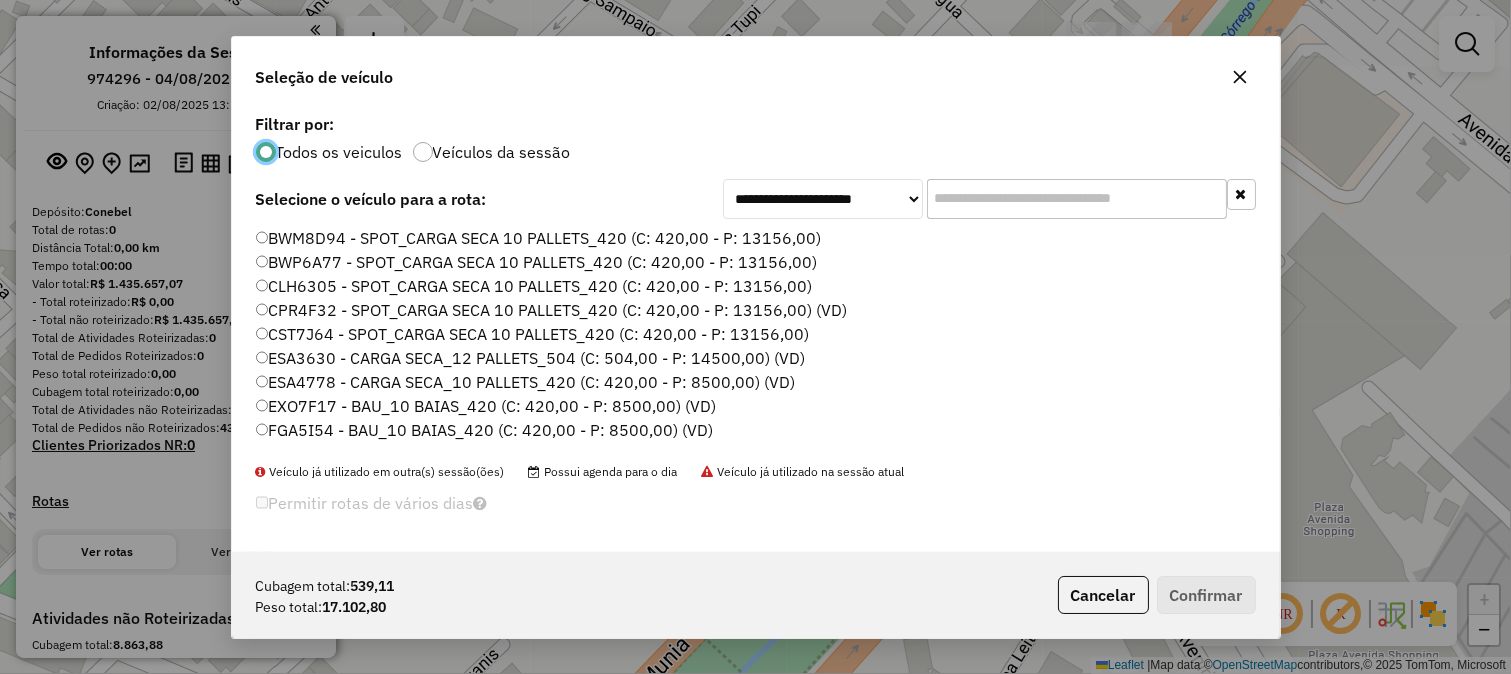 scroll, scrollTop: 11, scrollLeft: 5, axis: both 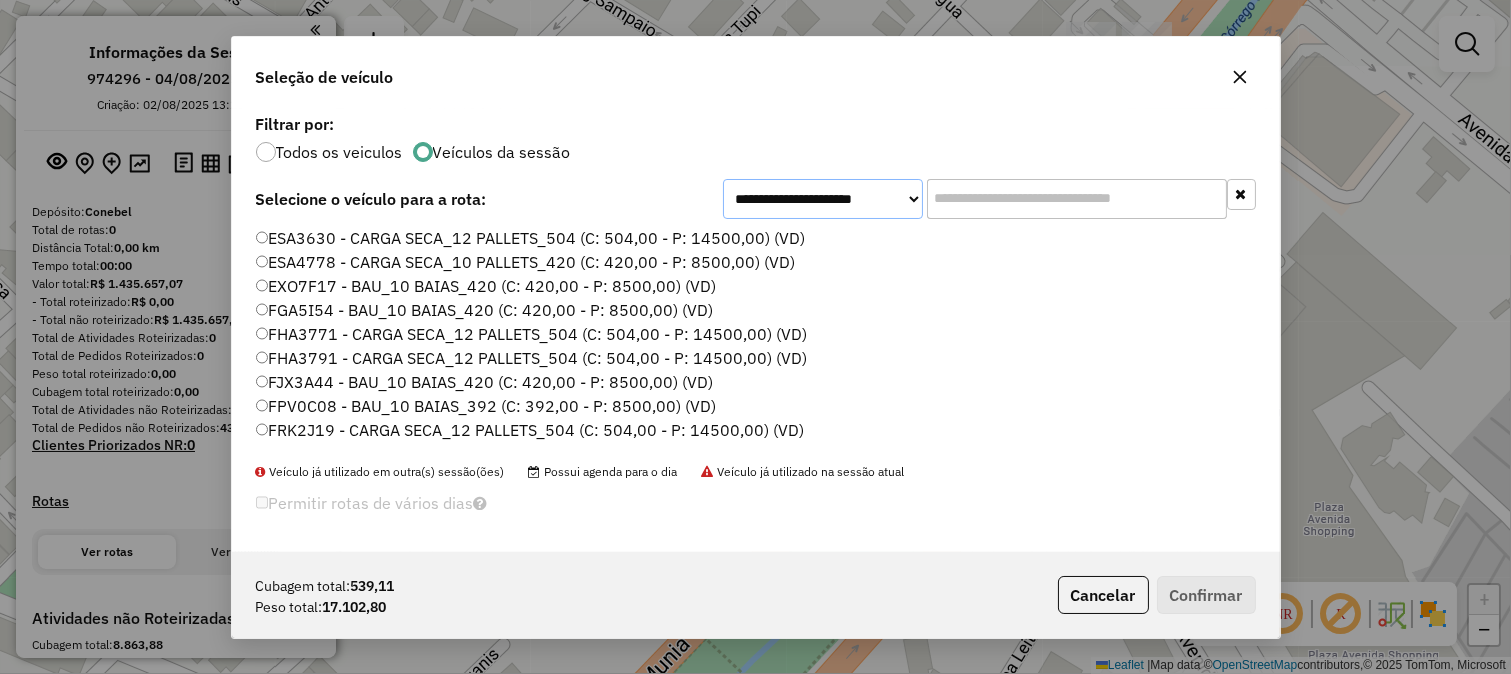 click on "**********" 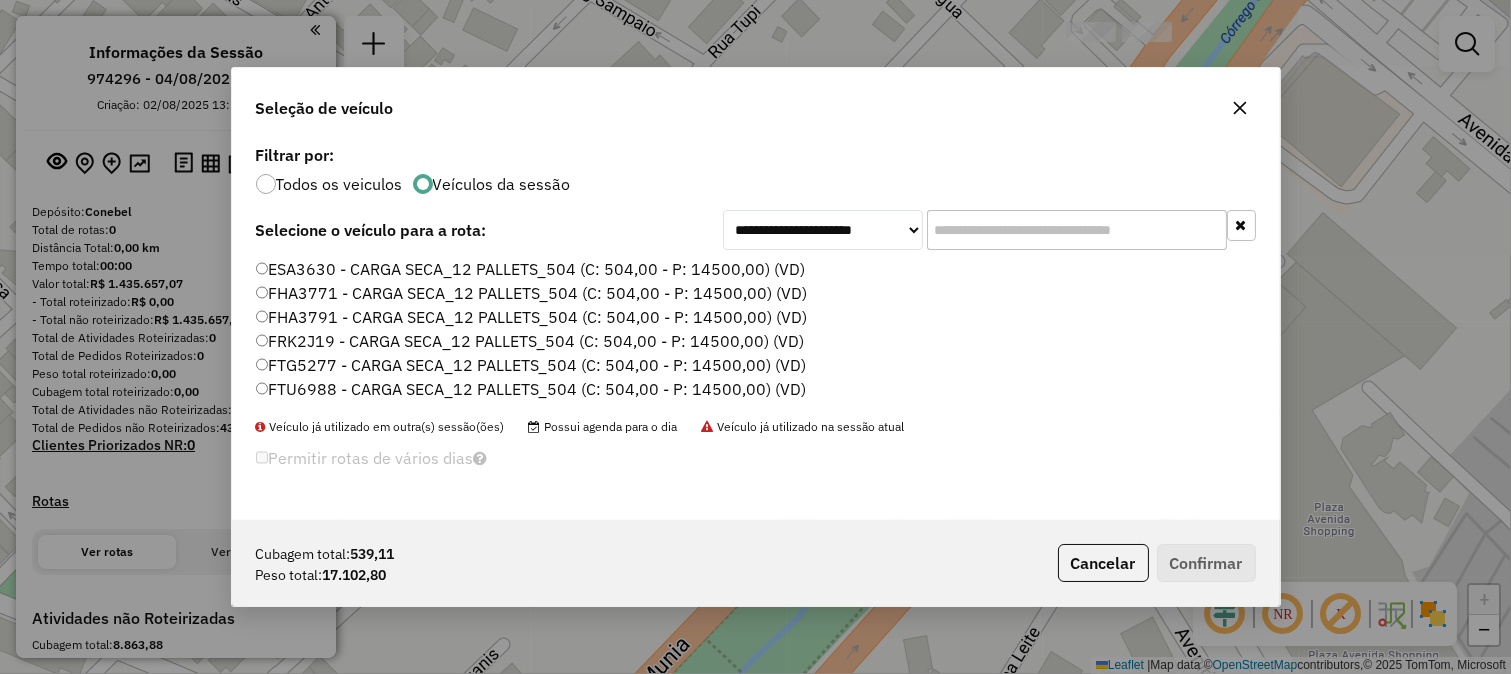 click on "FHA3771 - CARGA SECA_12 PALLETS_504 (C: 504,00 - P: 14500,00) (VD)" 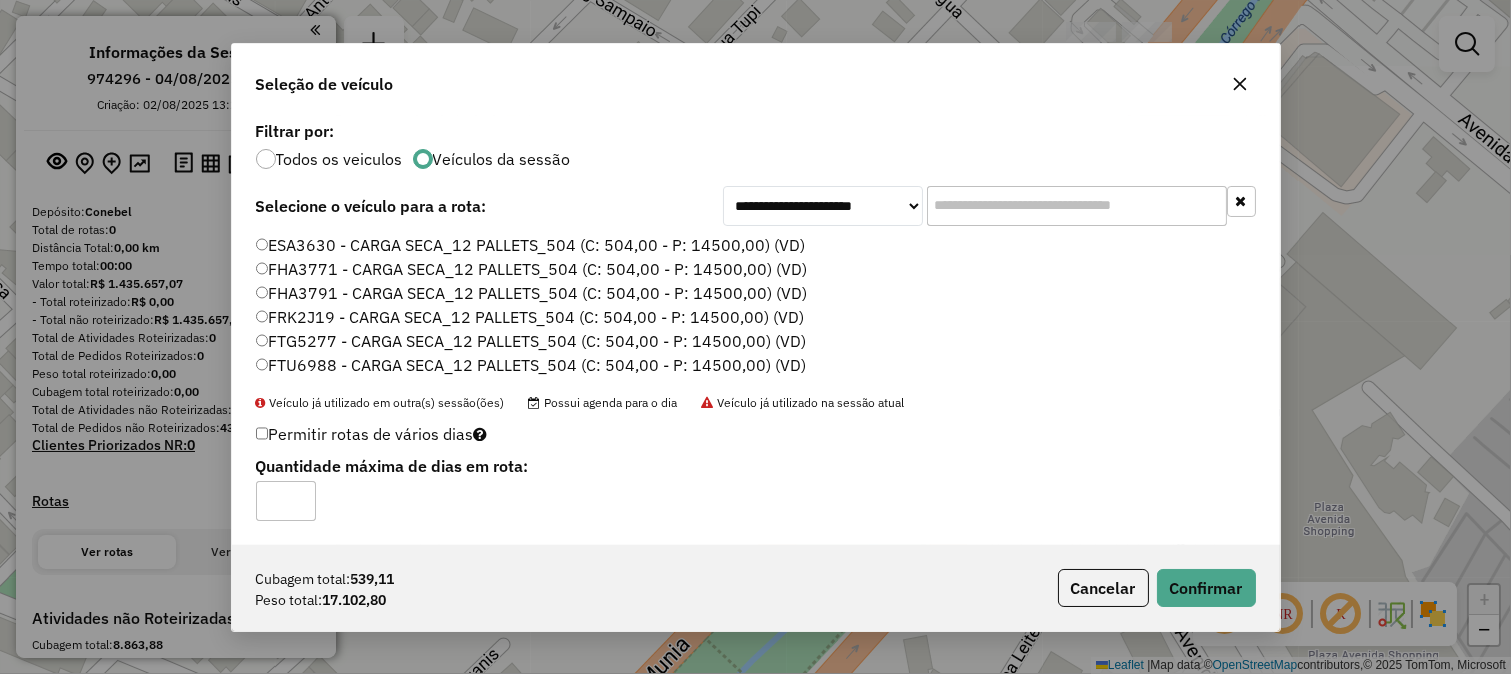click on "FHA3791 - CARGA SECA_12 PALLETS_504 (C: 504,00 - P: 14500,00) (VD)" 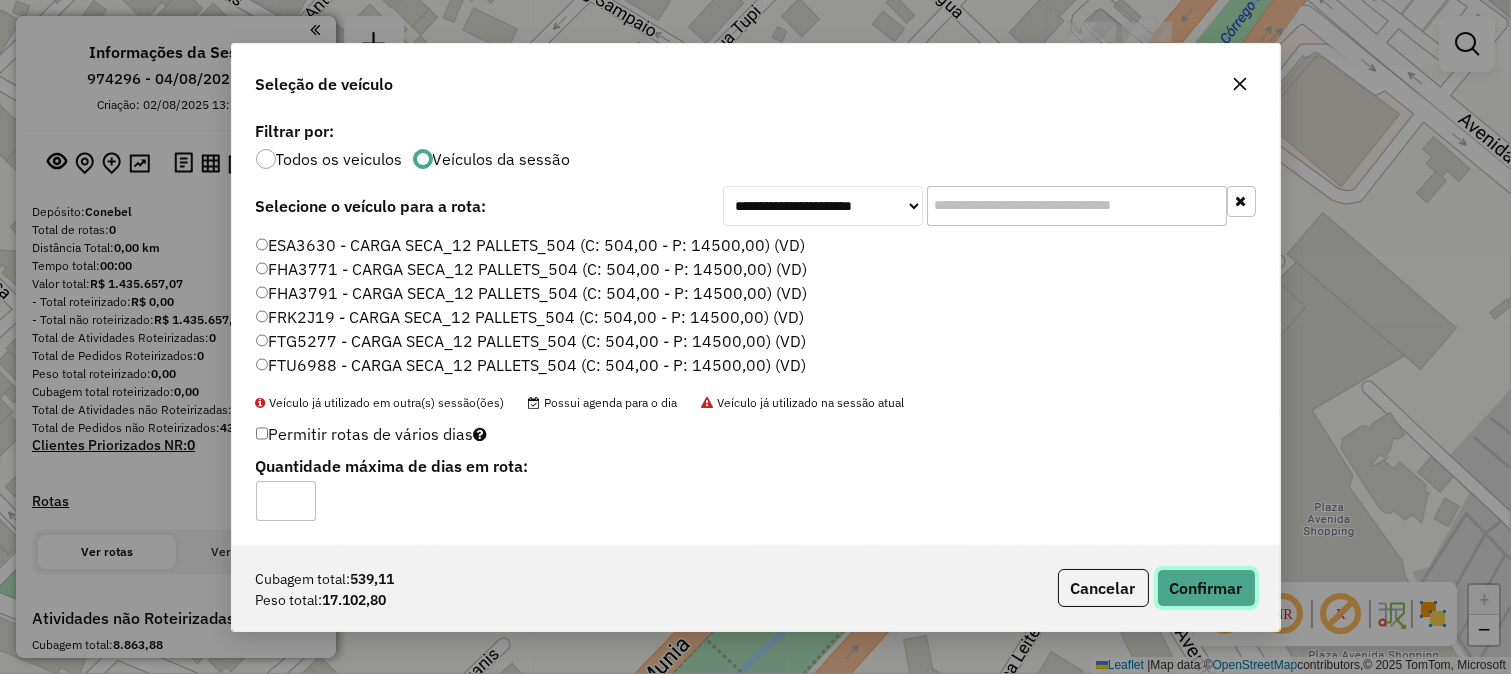 click on "Confirmar" 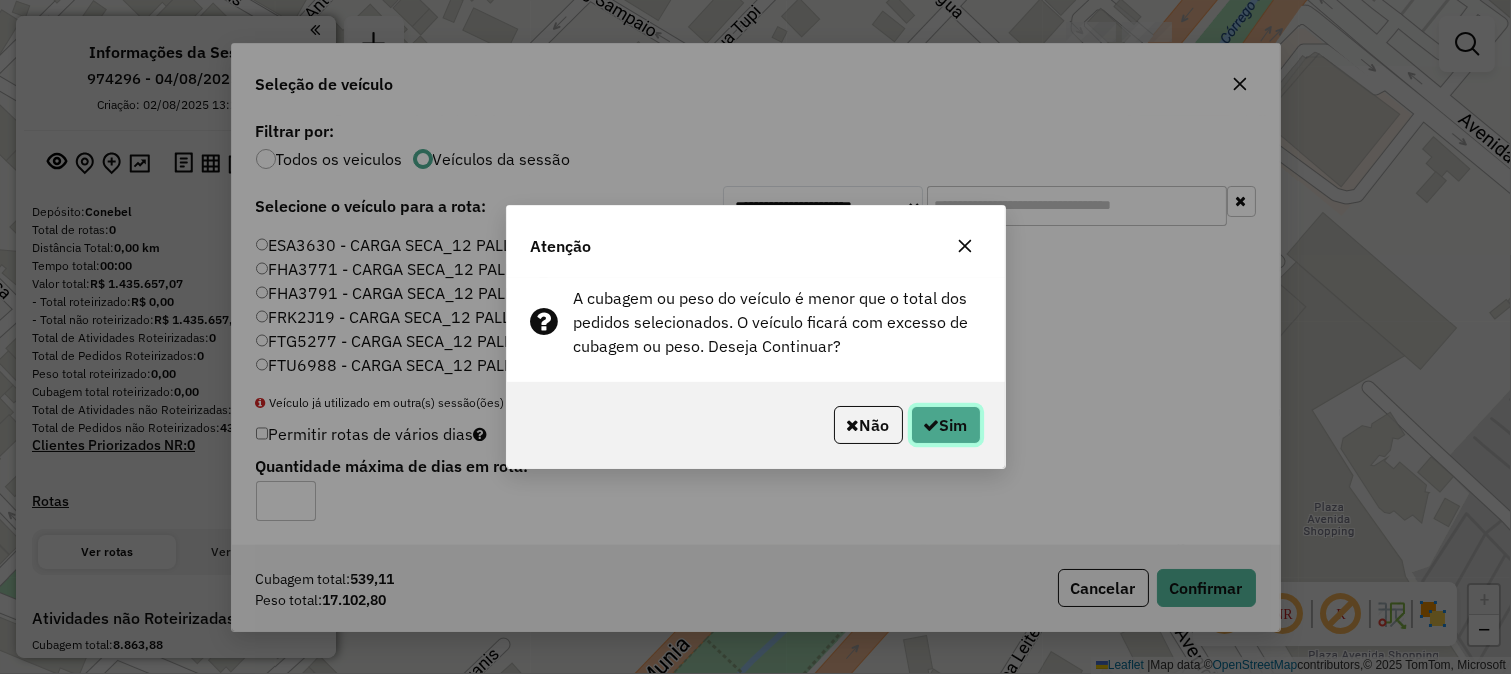 click on "Sim" 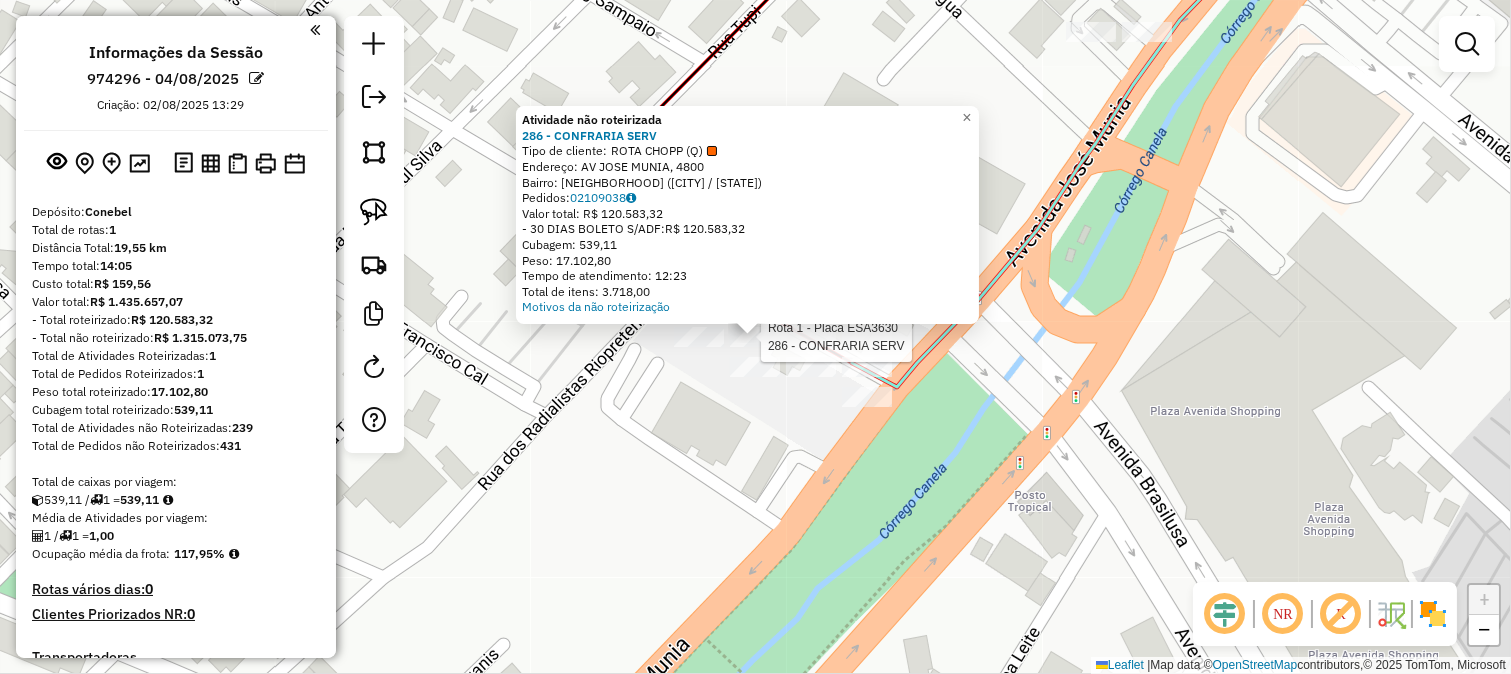 click 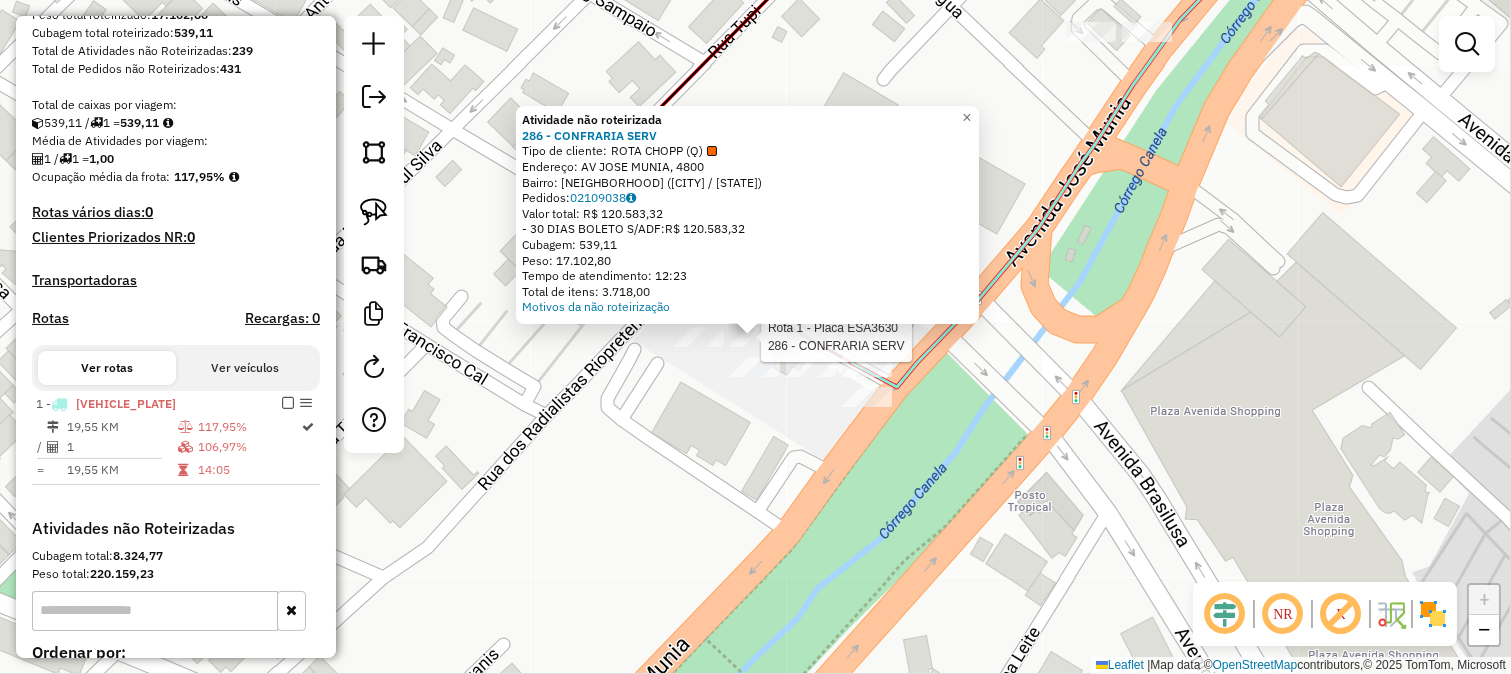select on "**********" 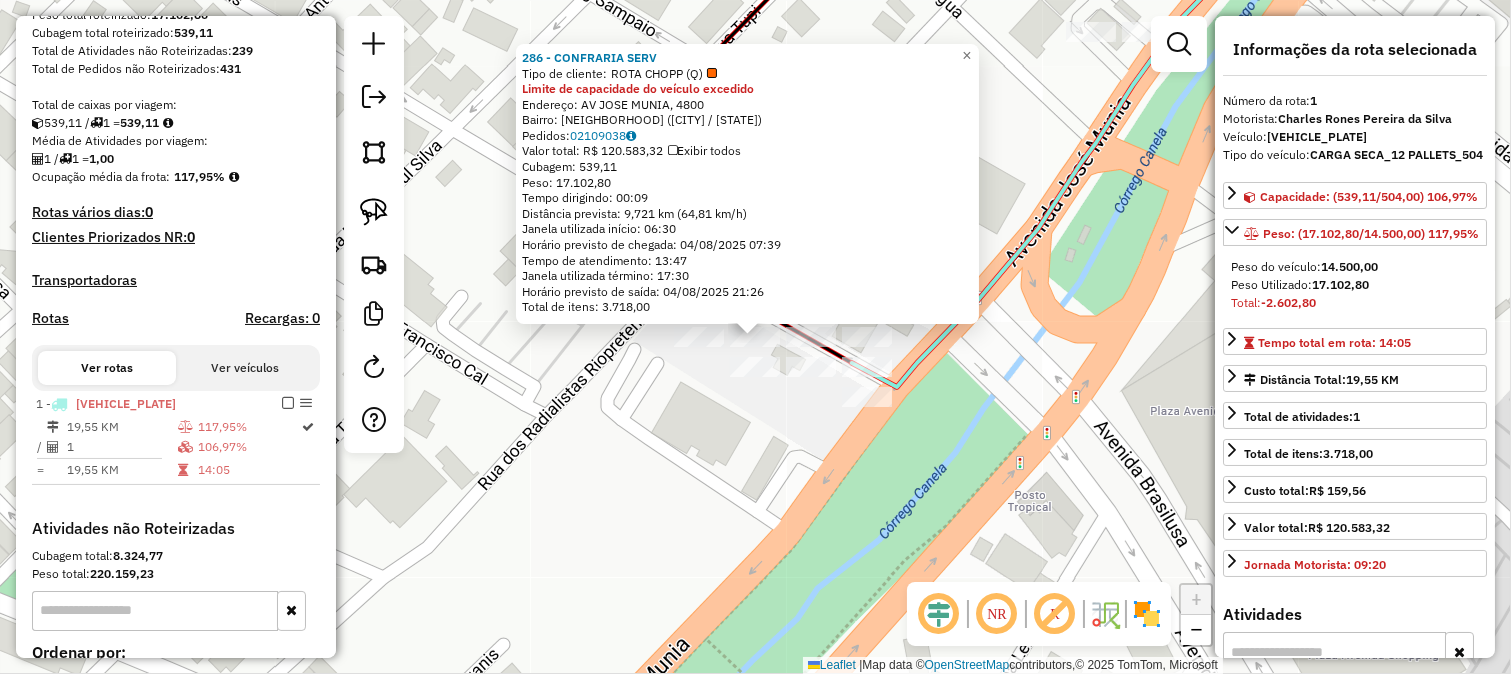 scroll, scrollTop: 596, scrollLeft: 0, axis: vertical 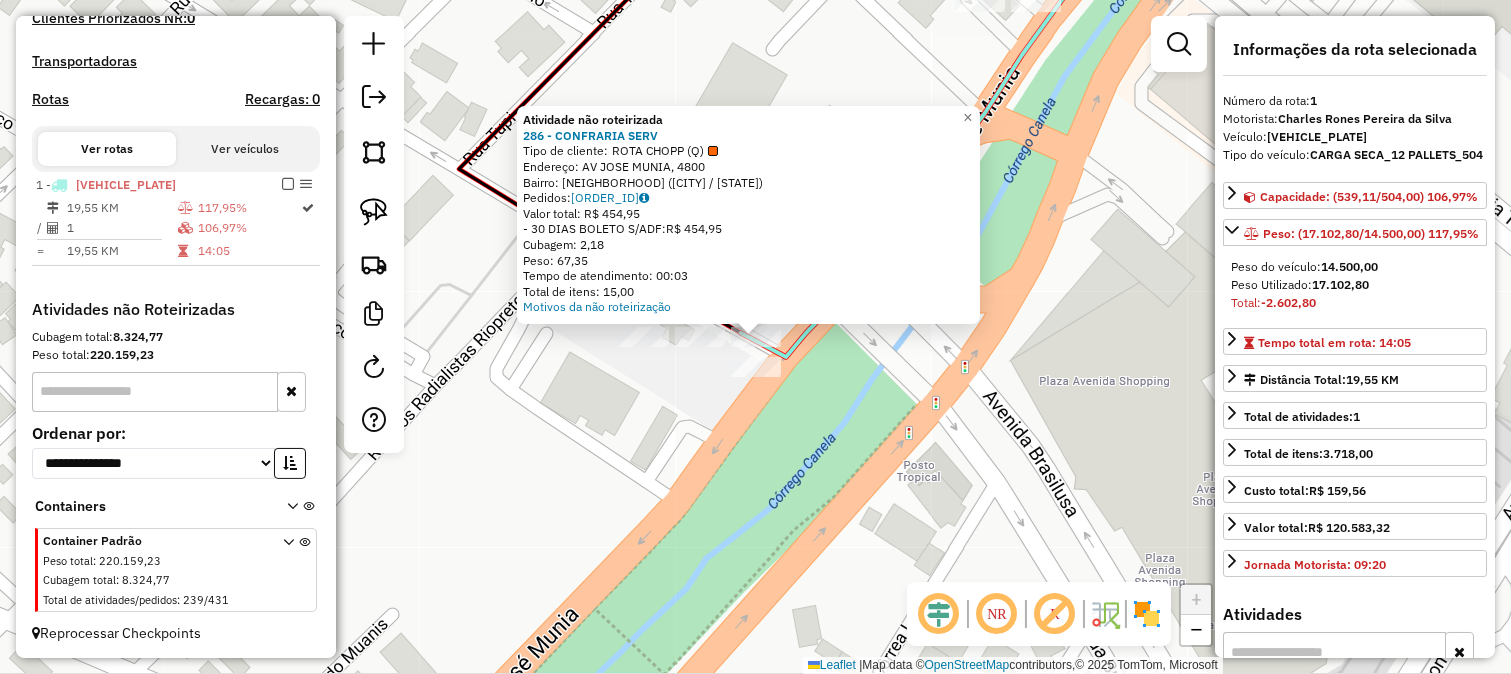 click on "Atividade não roteirizada 286 - CONFRARIA SERV  Tipo de cliente:   ROTA CHOPP (Q)   Endereço: AV  JOSE MUNIA, 4800   Bairro: JARDIM VIVENDAS (SAO JOSE DO RIO PRETO / SP)   Pedidos:  02108970   Valor total: R$ 454,95   - 30 DIAS BOLETO S/ADF:  R$ 454,95   Cubagem: 2,18   Peso: 67,35   Tempo de atendimento: 00:03   Total de itens: 15,00  Motivos da não roteirização × Janela de atendimento Grade de atendimento Capacidade Transportadoras Veículos Cliente Pedidos  Rotas Selecione os dias de semana para filtrar as janelas de atendimento  Seg   Ter   Qua   Qui   Sex   Sáb   Dom  Informe o período da janela de atendimento: De: Até:  Filtrar exatamente a janela do cliente  Considerar janela de atendimento padrão  Selecione os dias de semana para filtrar as grades de atendimento  Seg   Ter   Qua   Qui   Sex   Sáb   Dom   Considerar clientes sem dia de atendimento cadastrado  Clientes fora do dia de atendimento selecionado Filtrar as atividades entre os valores definidos abaixo:  Peso mínimo:   De:   Até:" 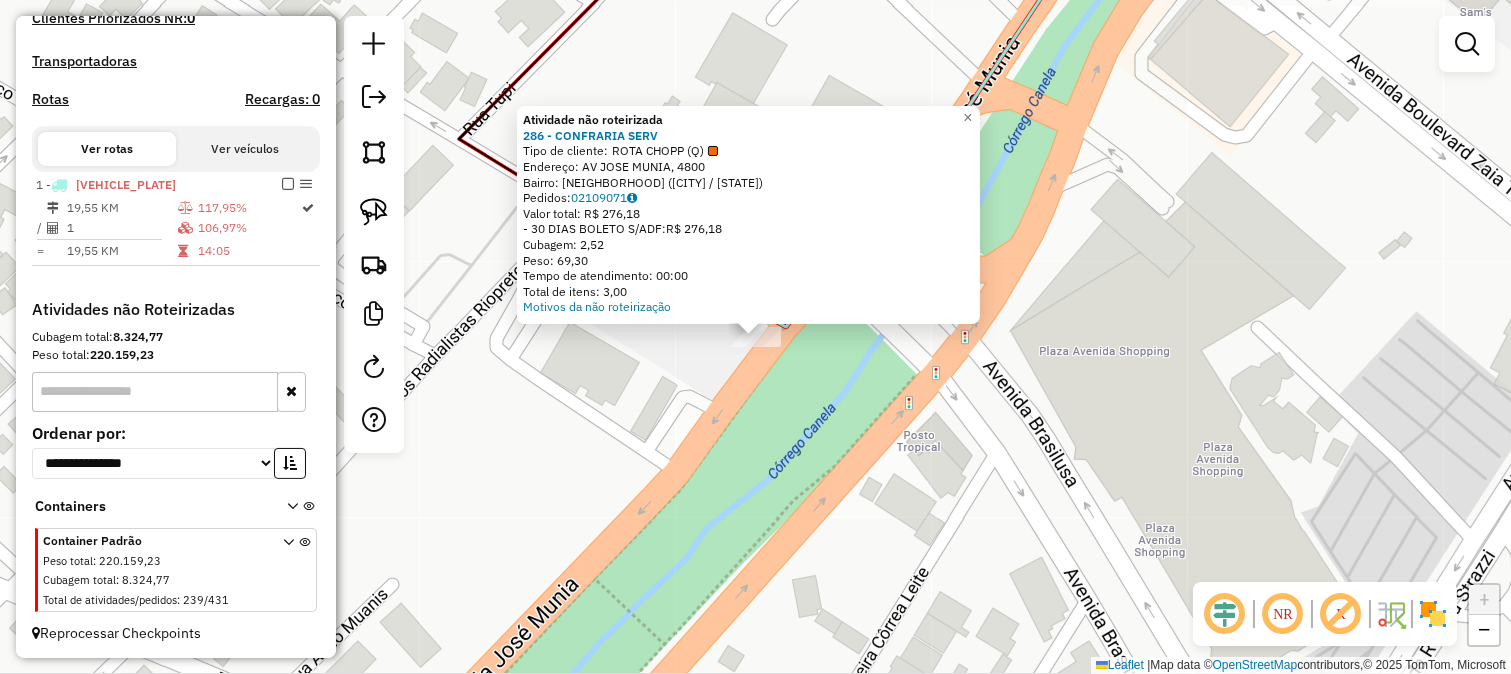 click on "Atividade não roteirizada 286 - CONFRARIA SERV  Tipo de cliente:   ROTA CHOPP (Q)   Endereço: AV  JOSE MUNIA, 4800   Bairro: JARDIM VIVENDAS (SAO JOSE DO RIO PRETO / SP)   Pedidos:  02109071   Valor total: R$ 276,18   - 30 DIAS BOLETO S/ADF:  R$ 276,18   Cubagem: 2,52   Peso: 69,30   Tempo de atendimento: 00:00   Total de itens: 3,00  Motivos da não roteirização × Janela de atendimento Grade de atendimento Capacidade Transportadoras Veículos Cliente Pedidos  Rotas Selecione os dias de semana para filtrar as janelas de atendimento  Seg   Ter   Qua   Qui   Sex   Sáb   Dom  Informe o período da janela de atendimento: De: Até:  Filtrar exatamente a janela do cliente  Considerar janela de atendimento padrão  Selecione os dias de semana para filtrar as grades de atendimento  Seg   Ter   Qua   Qui   Sex   Sáb   Dom   Considerar clientes sem dia de atendimento cadastrado  Clientes fora do dia de atendimento selecionado Filtrar as atividades entre os valores definidos abaixo:  Peso mínimo:   De:   Até:" 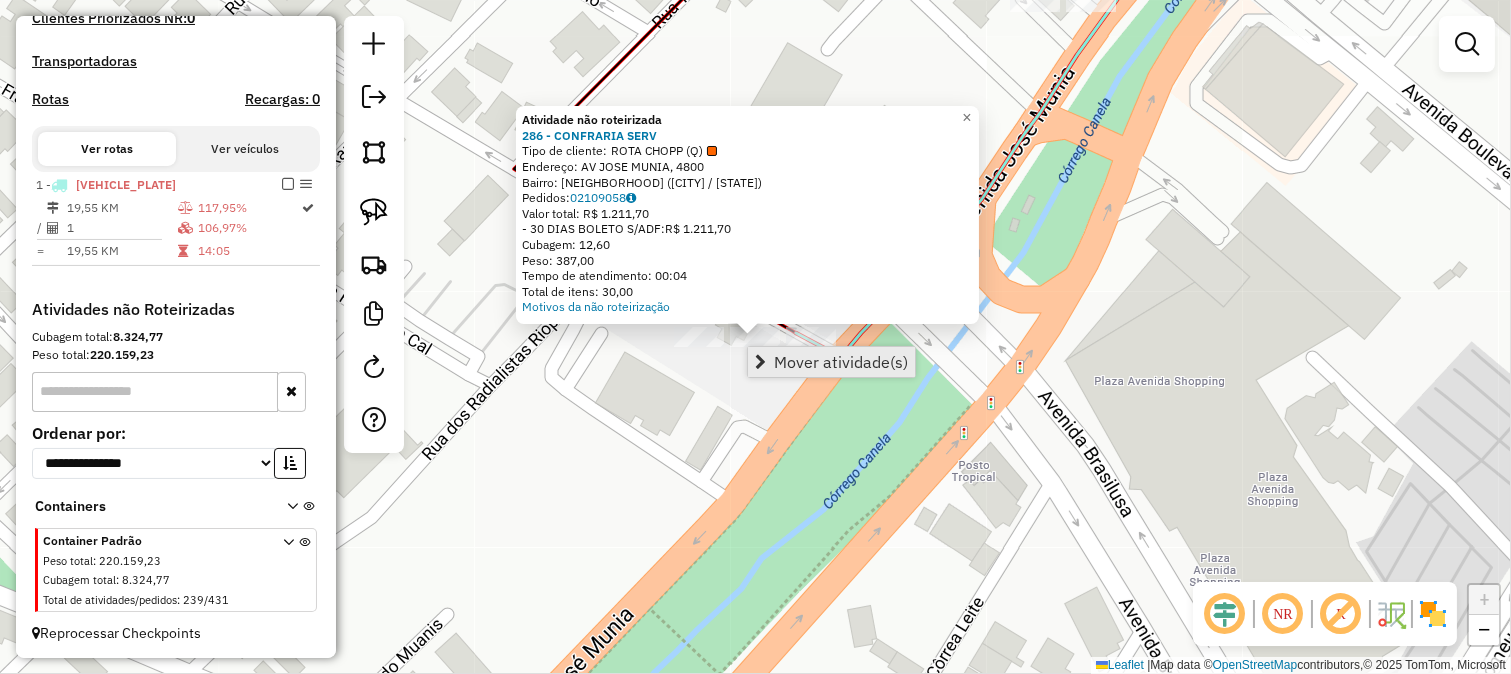 click on "Mover atividade(s)" at bounding box center (841, 362) 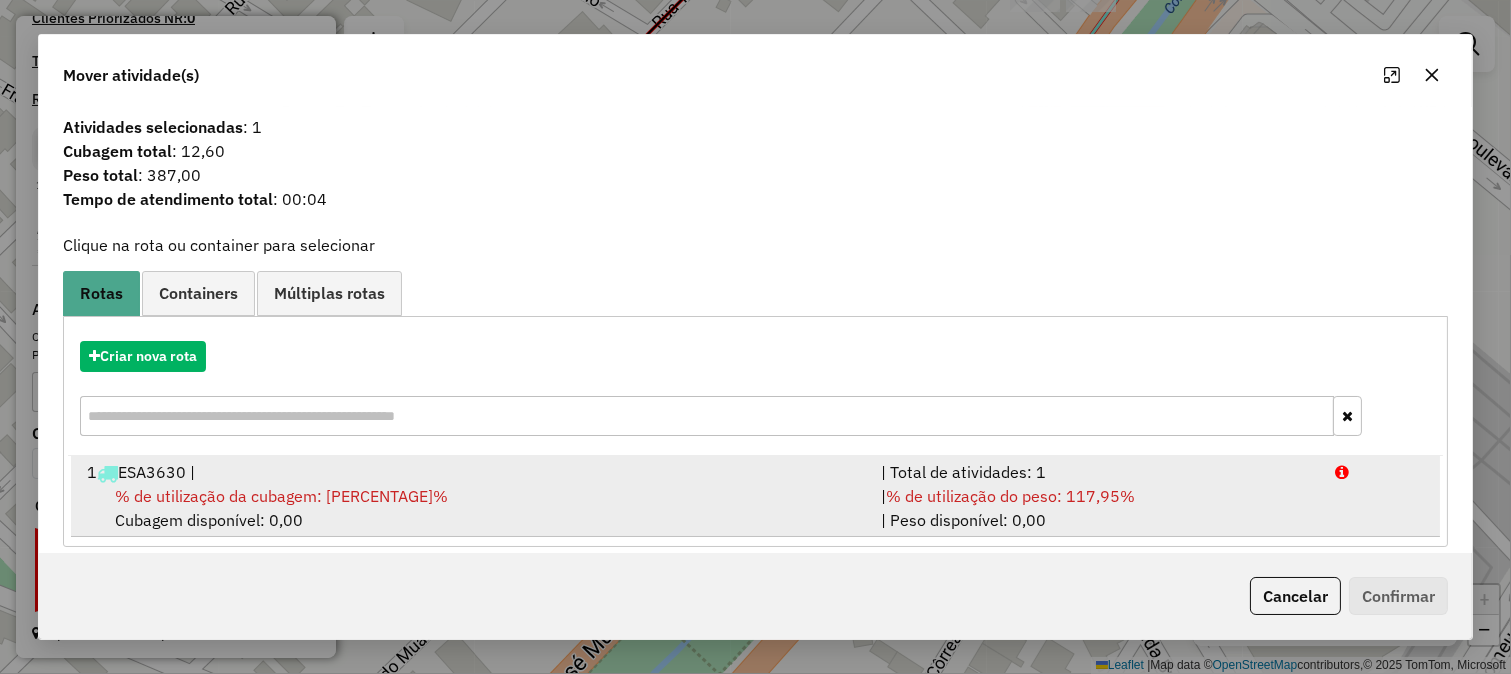 scroll, scrollTop: 17, scrollLeft: 0, axis: vertical 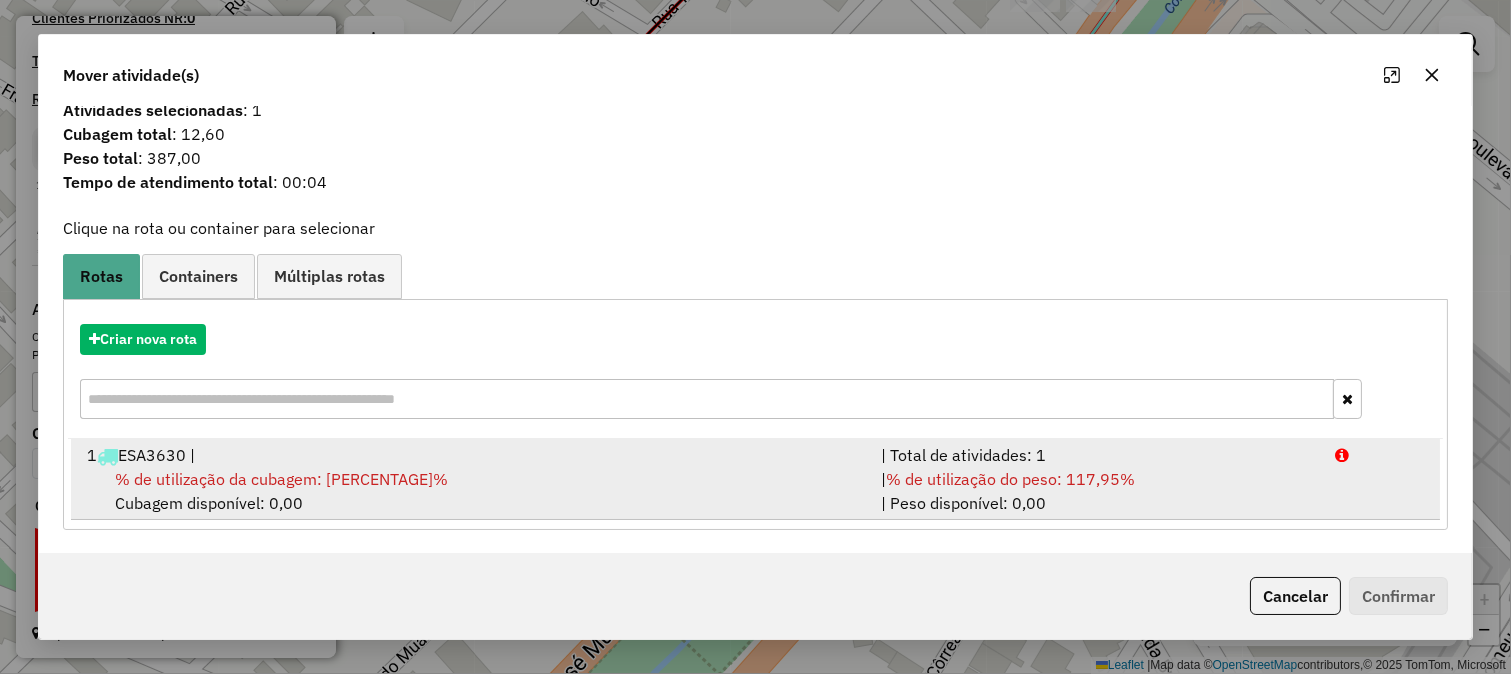 click on "% de utilização do peso: 117,95%" at bounding box center (1010, 479) 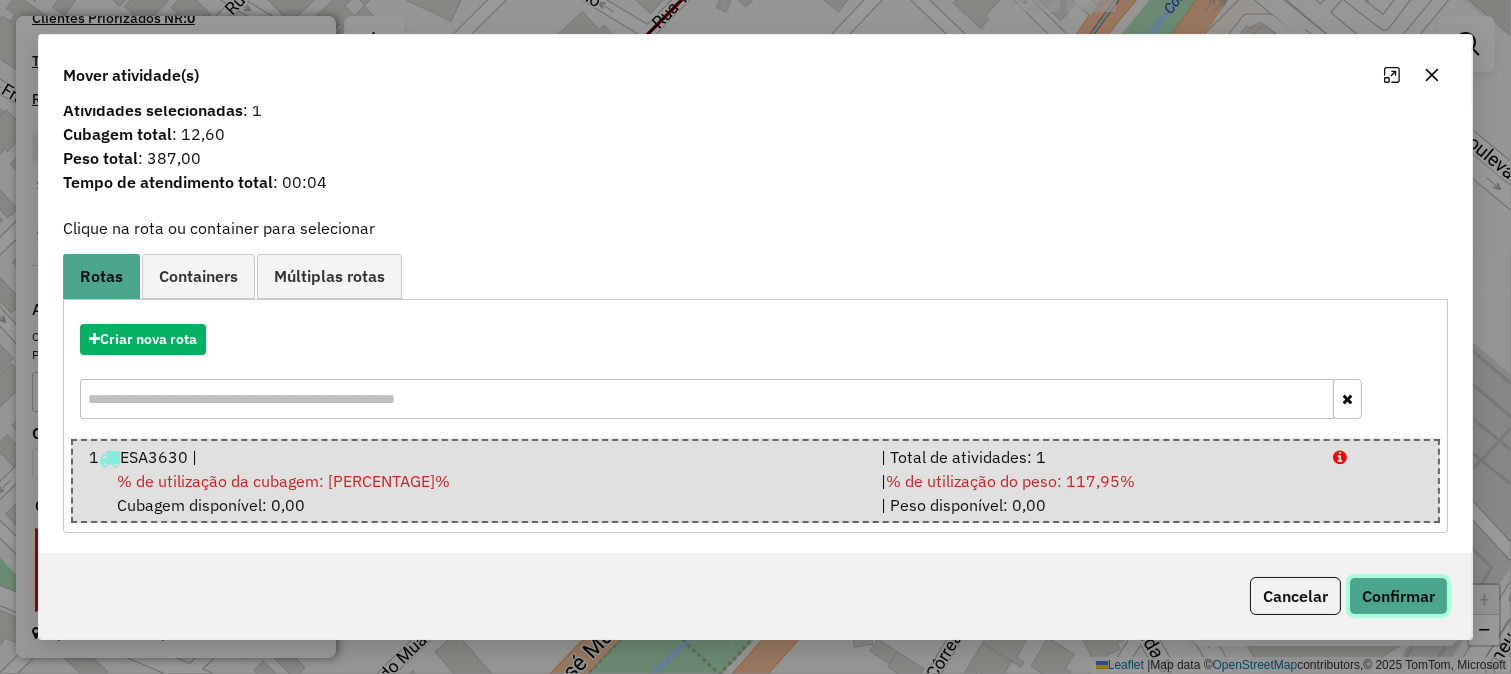 click on "Confirmar" 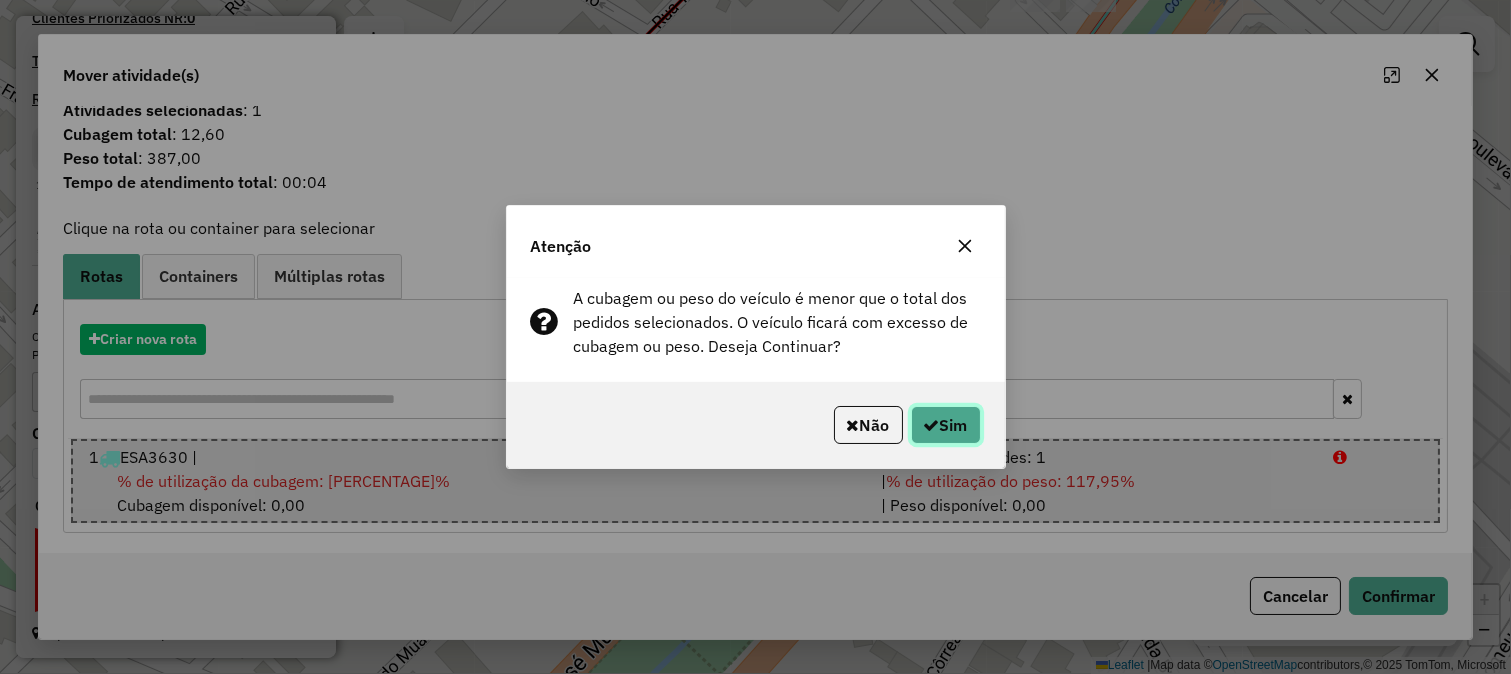 click on "Sim" 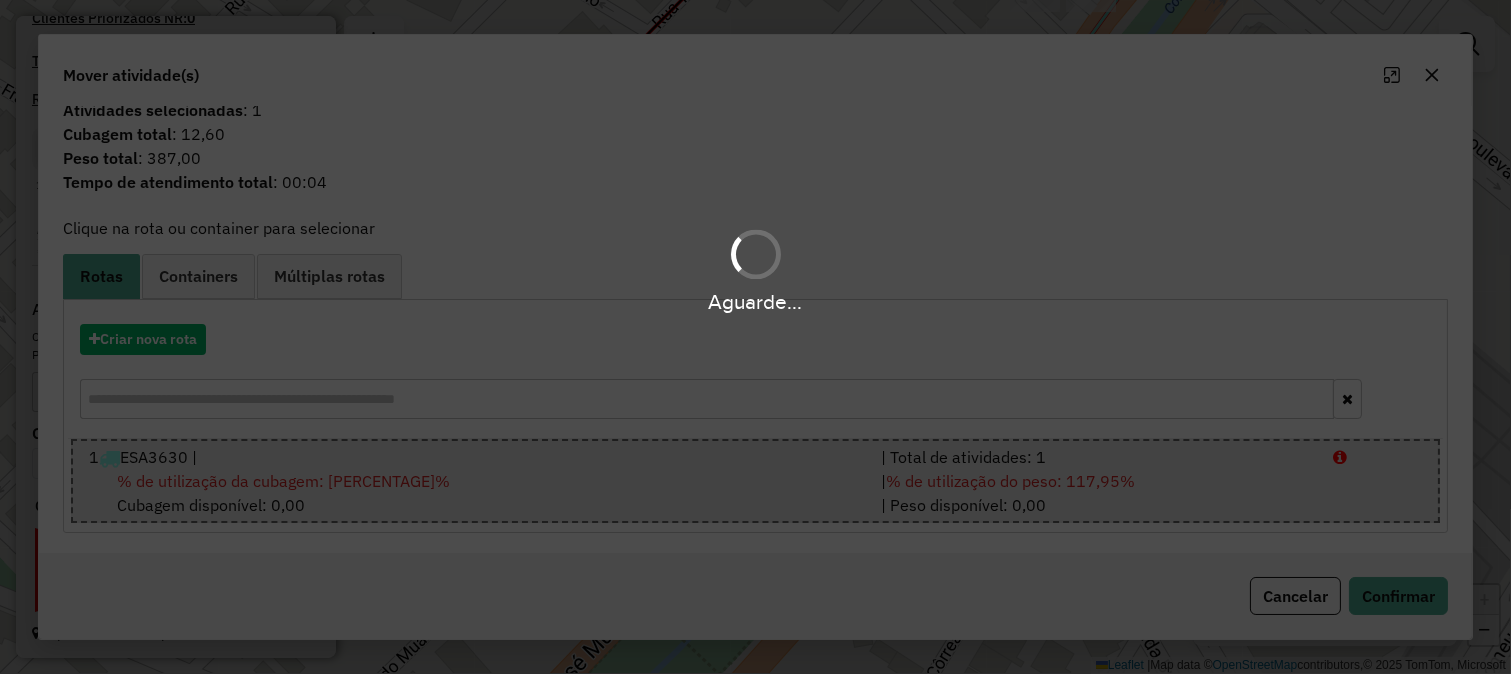 scroll, scrollTop: 0, scrollLeft: 0, axis: both 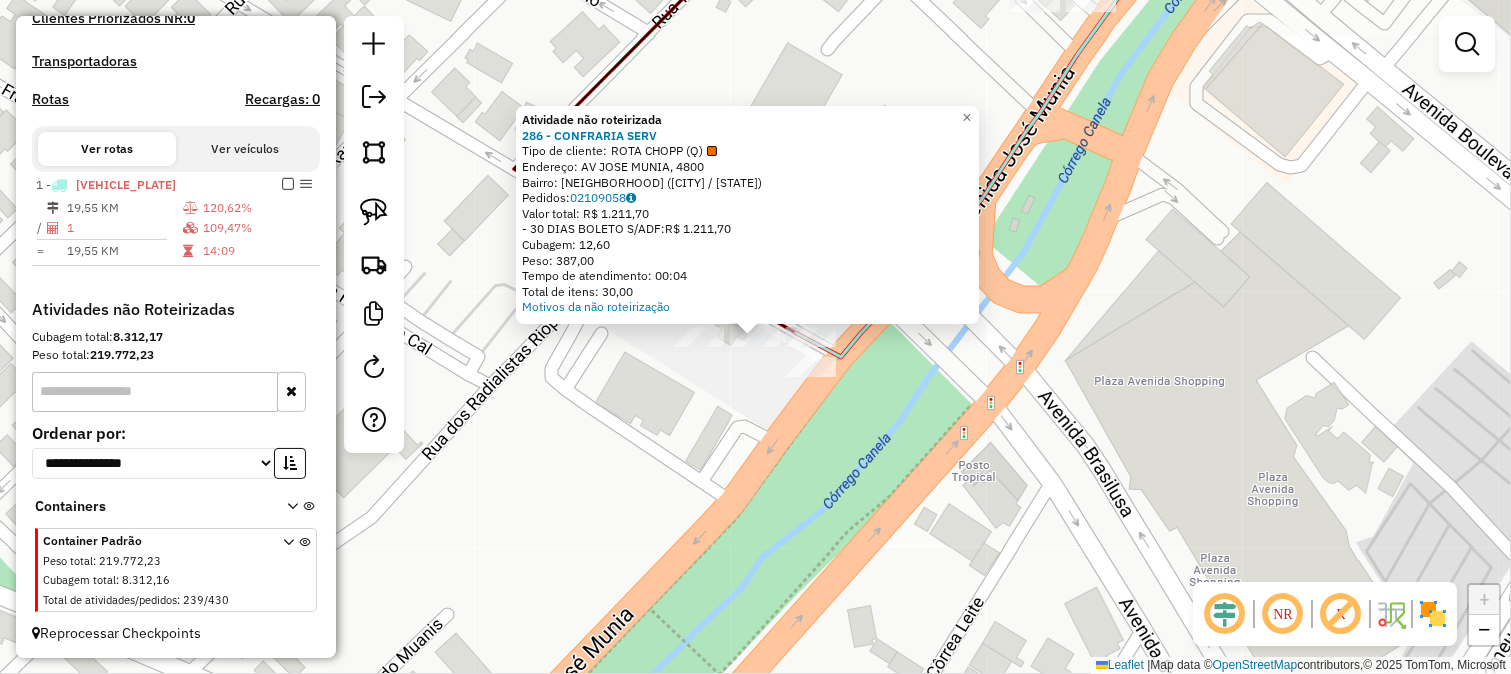 click 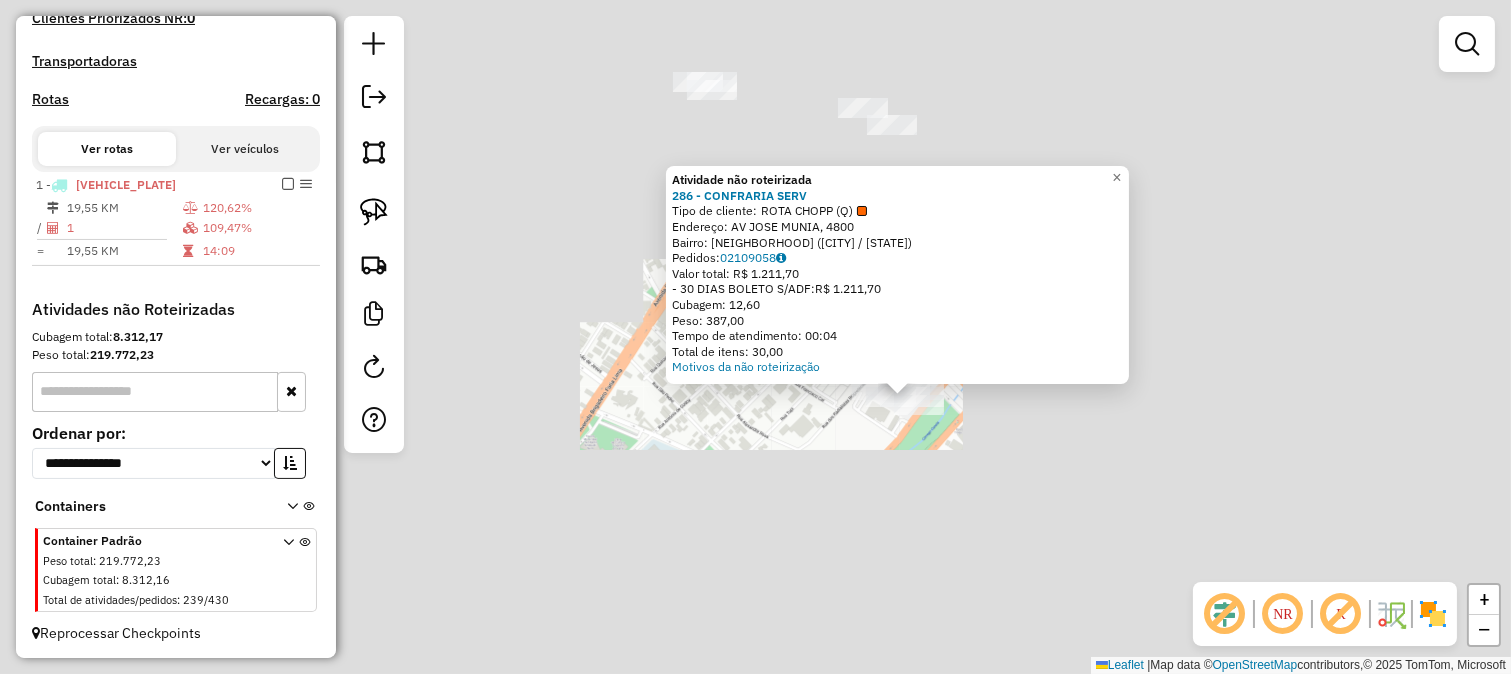 click on "Atividade não roteirizada 286 - CONFRARIA SERV  Tipo de cliente:   ROTA CHOPP (Q)   Endereço: AV  JOSE MUNIA, 4800   Bairro: JARDIM VIVENDAS (SAO JOSE DO RIO PRETO / SP)   Pedidos:  02109058   Valor total: R$ 1.211,70   - 30 DIAS BOLETO S/ADF:  R$ 1.211,70   Cubagem: 12,60   Peso: 387,00   Tempo de atendimento: 00:04   Total de itens: 30,00  Motivos da não roteirização × Janela de atendimento Grade de atendimento Capacidade Transportadoras Veículos Cliente Pedidos  Rotas Selecione os dias de semana para filtrar as janelas de atendimento  Seg   Ter   Qua   Qui   Sex   Sáb   Dom  Informe o período da janela de atendimento: De: Até:  Filtrar exatamente a janela do cliente  Considerar janela de atendimento padrão  Selecione os dias de semana para filtrar as grades de atendimento  Seg   Ter   Qua   Qui   Sex   Sáb   Dom   Considerar clientes sem dia de atendimento cadastrado  Clientes fora do dia de atendimento selecionado Filtrar as atividades entre os valores definidos abaixo:  Peso mínimo:   De:  +" 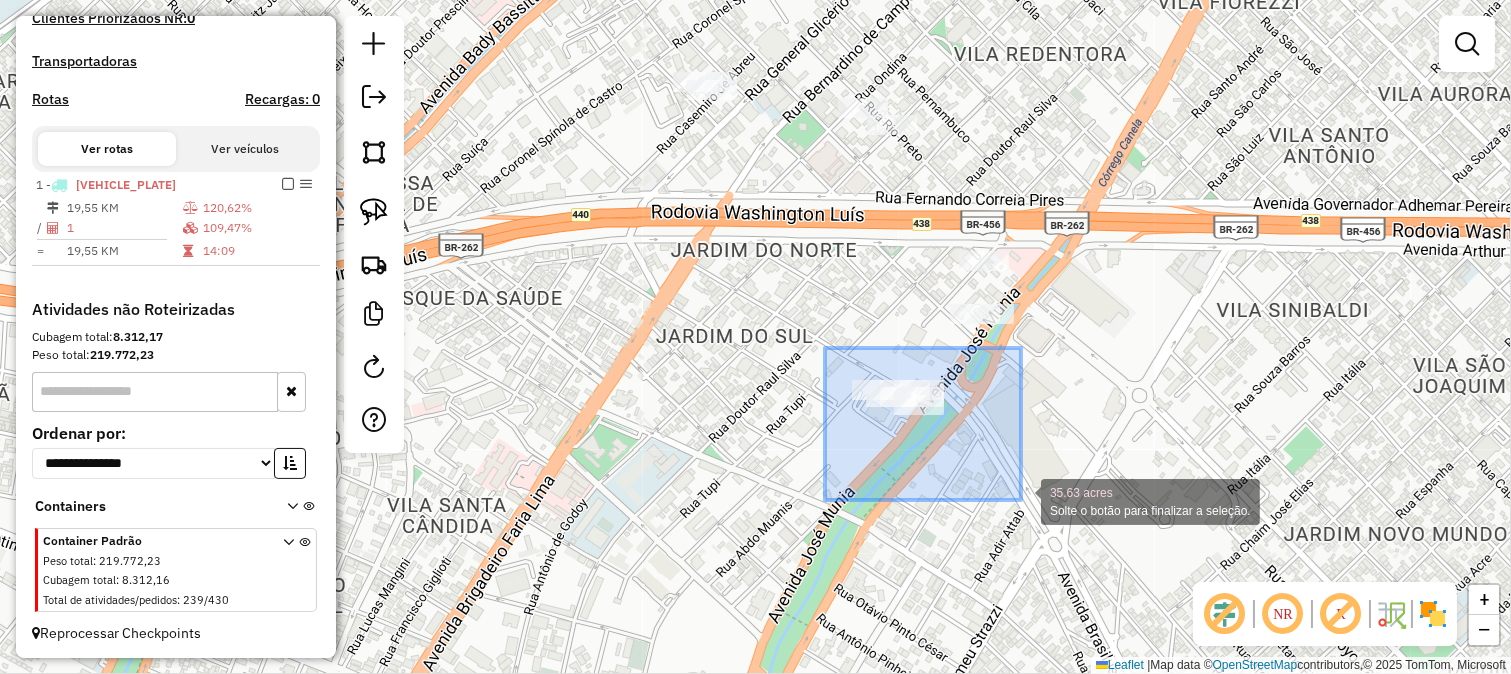 drag, startPoint x: 906, startPoint y: 420, endPoint x: 1021, endPoint y: 500, distance: 140.08926 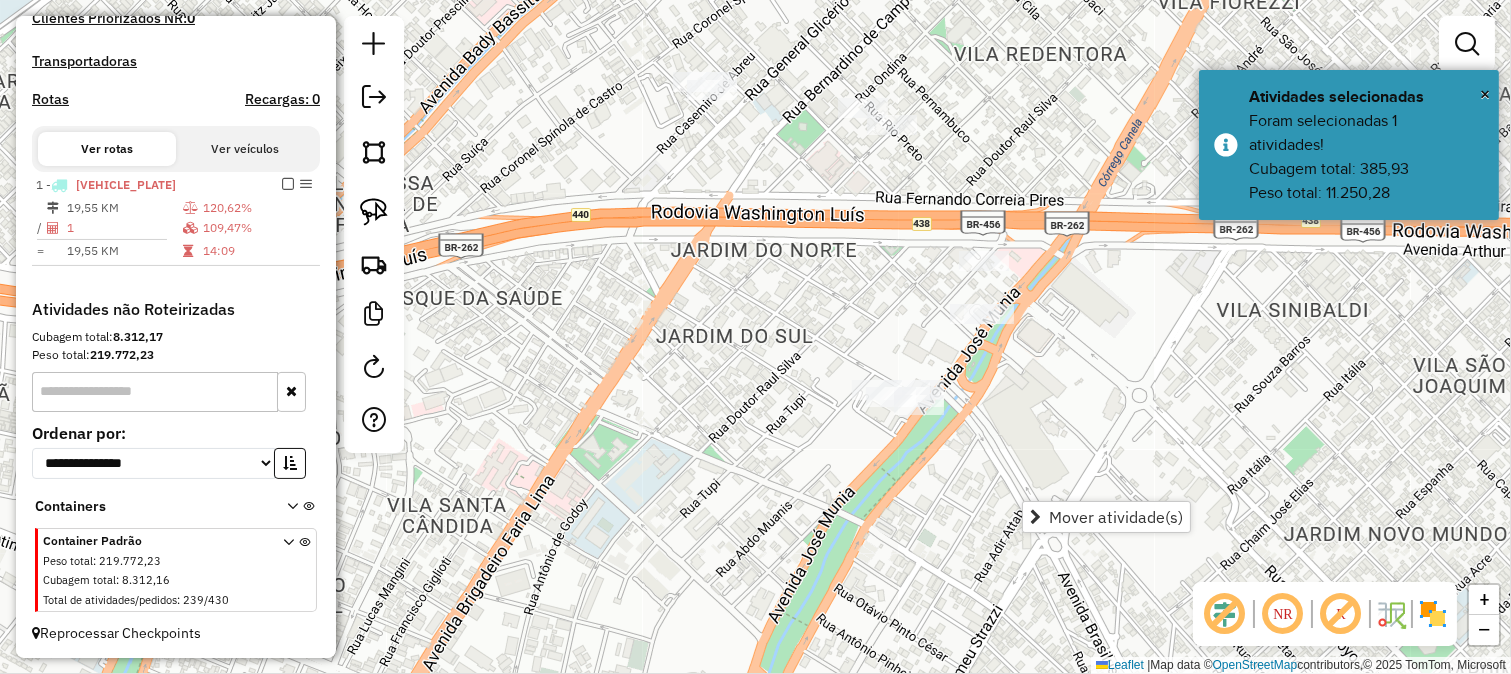 click on "Janela de atendimento Grade de atendimento Capacidade Transportadoras Veículos Cliente Pedidos  Rotas Selecione os dias de semana para filtrar as janelas de atendimento  Seg   Ter   Qua   Qui   Sex   Sáb   Dom  Informe o período da janela de atendimento: De: Até:  Filtrar exatamente a janela do cliente  Considerar janela de atendimento padrão  Selecione os dias de semana para filtrar as grades de atendimento  Seg   Ter   Qua   Qui   Sex   Sáb   Dom   Considerar clientes sem dia de atendimento cadastrado  Clientes fora do dia de atendimento selecionado Filtrar as atividades entre os valores definidos abaixo:  Peso mínimo:   Peso máximo:   Cubagem mínima:   Cubagem máxima:   De:   Até:  Filtrar as atividades entre o tempo de atendimento definido abaixo:  De:   Até:   Considerar capacidade total dos clientes não roteirizados Transportadora: Selecione um ou mais itens Tipo de veículo: Selecione um ou mais itens Veículo: Selecione um ou mais itens Motorista: Selecione um ou mais itens Nome: Rótulo:" 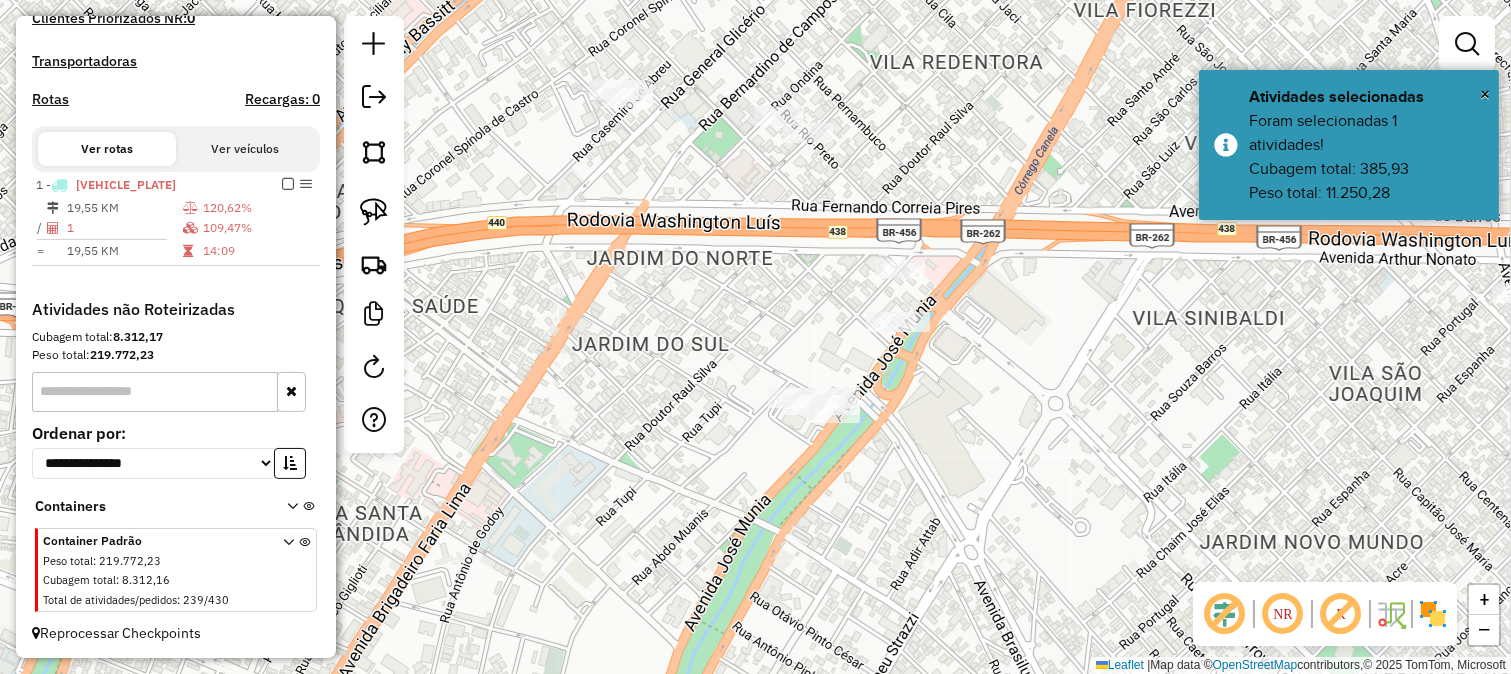 drag, startPoint x: 742, startPoint y: 332, endPoint x: 614, endPoint y: 318, distance: 128.76335 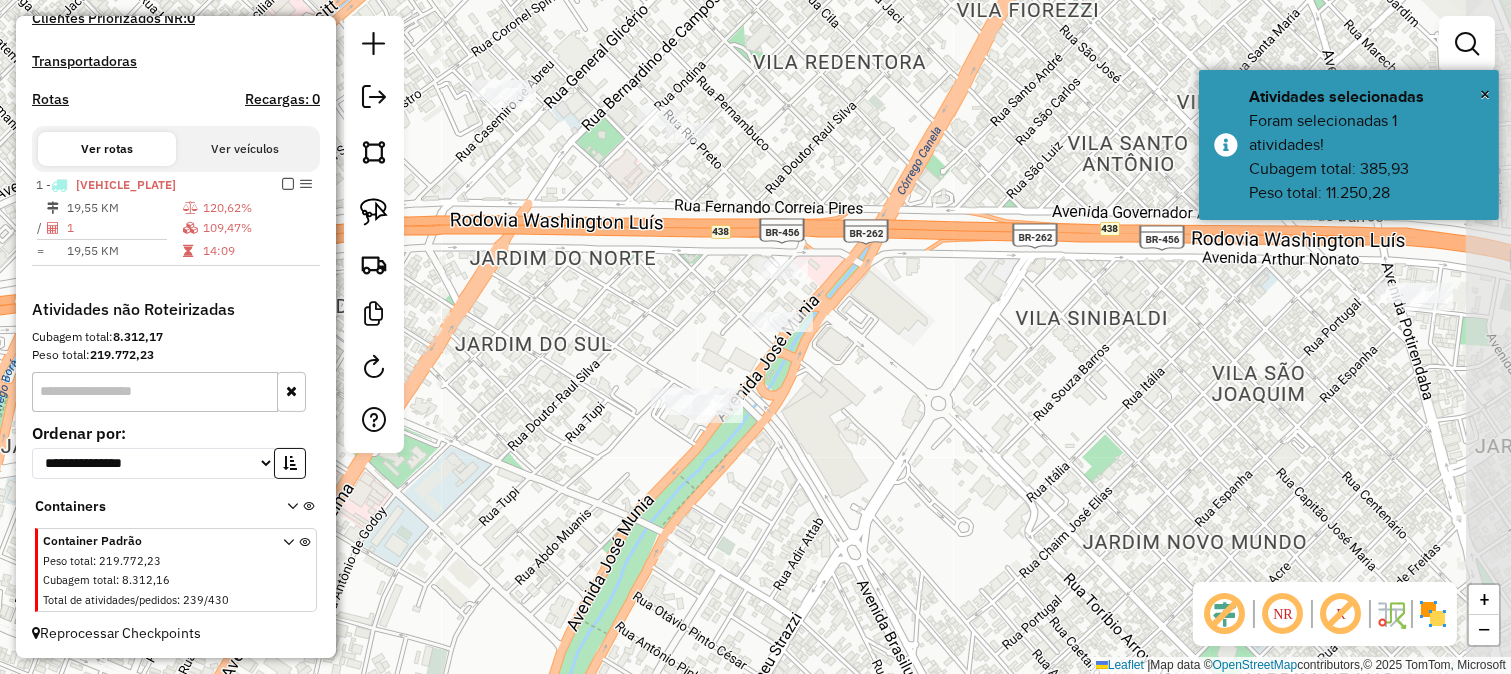 drag, startPoint x: 1052, startPoint y: 358, endPoint x: 1004, endPoint y: 322, distance: 60 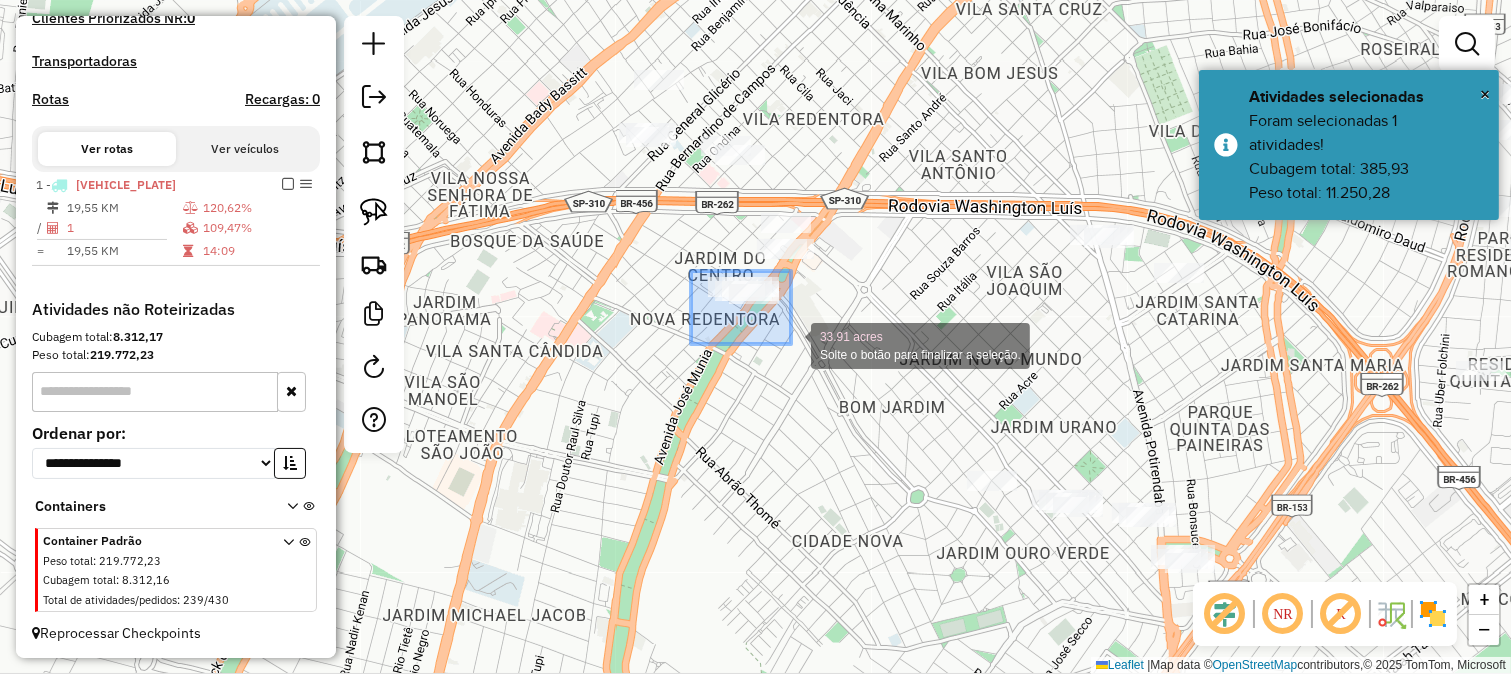 drag, startPoint x: 691, startPoint y: 271, endPoint x: 791, endPoint y: 344, distance: 123.81034 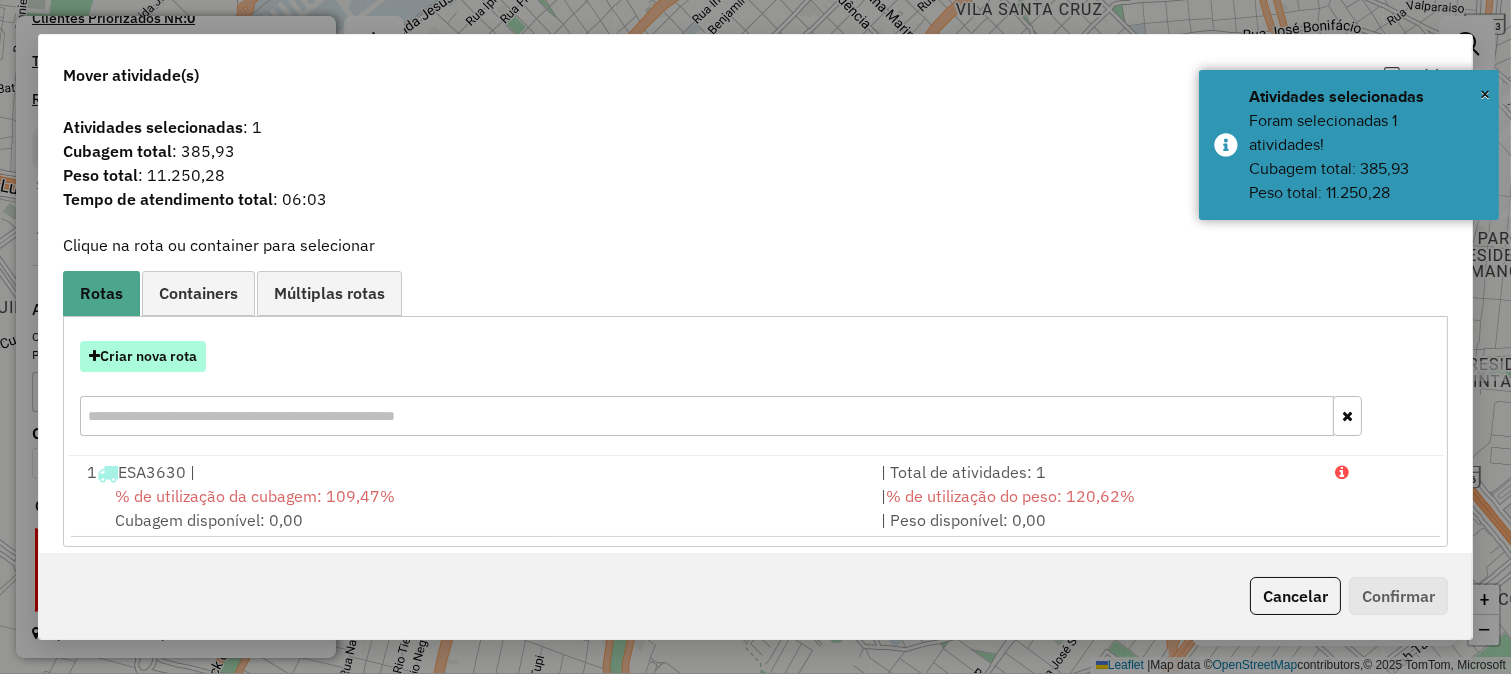 click on "Criar nova rota" at bounding box center (143, 356) 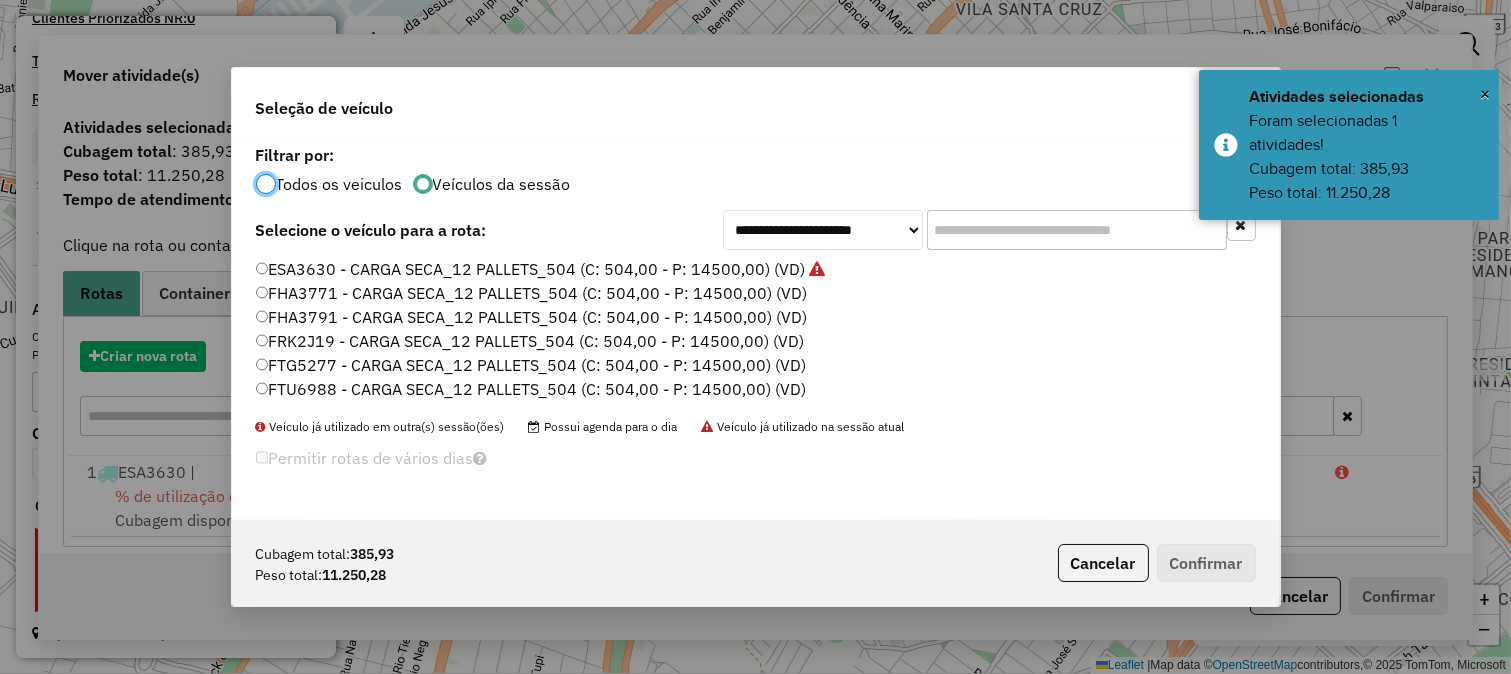 scroll, scrollTop: 11, scrollLeft: 5, axis: both 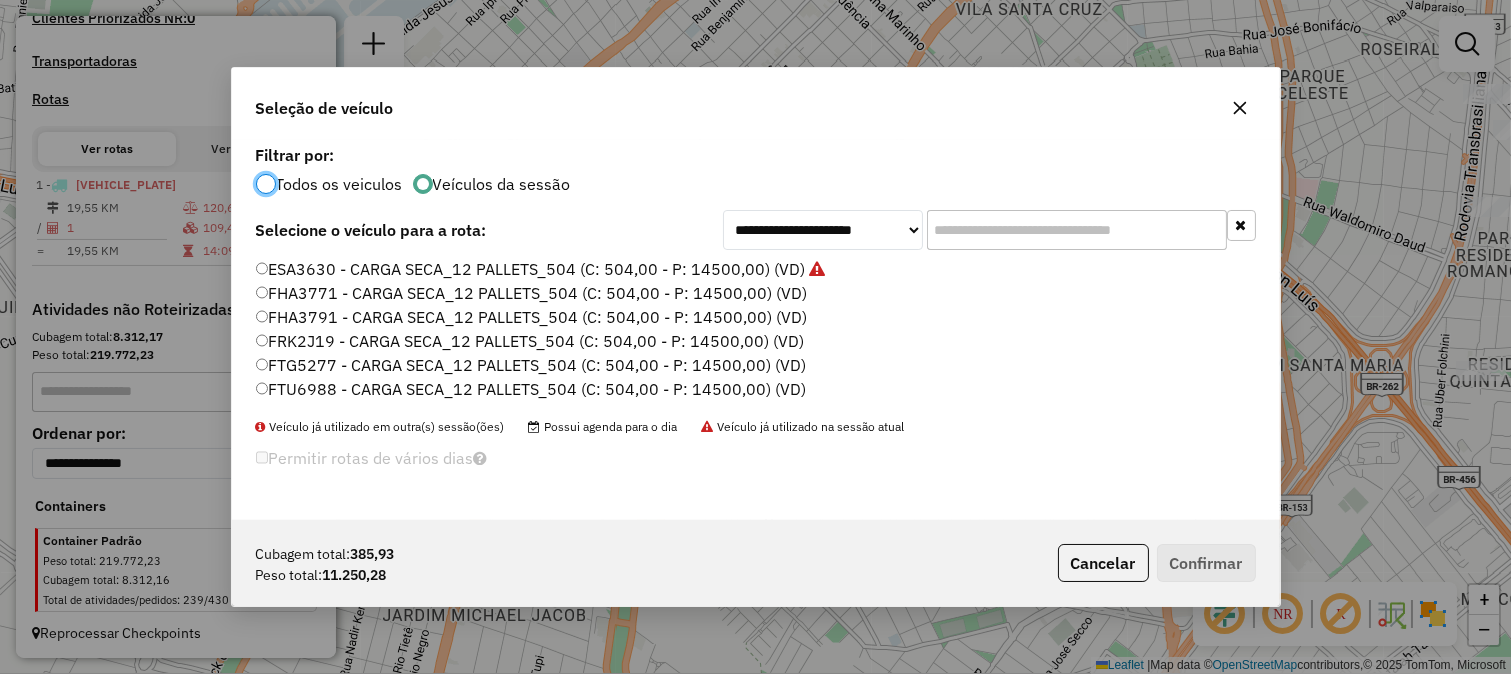 click on "FHA3771 - CARGA SECA_12 PALLETS_504 (C: 504,00 - P: 14500,00) (VD)" 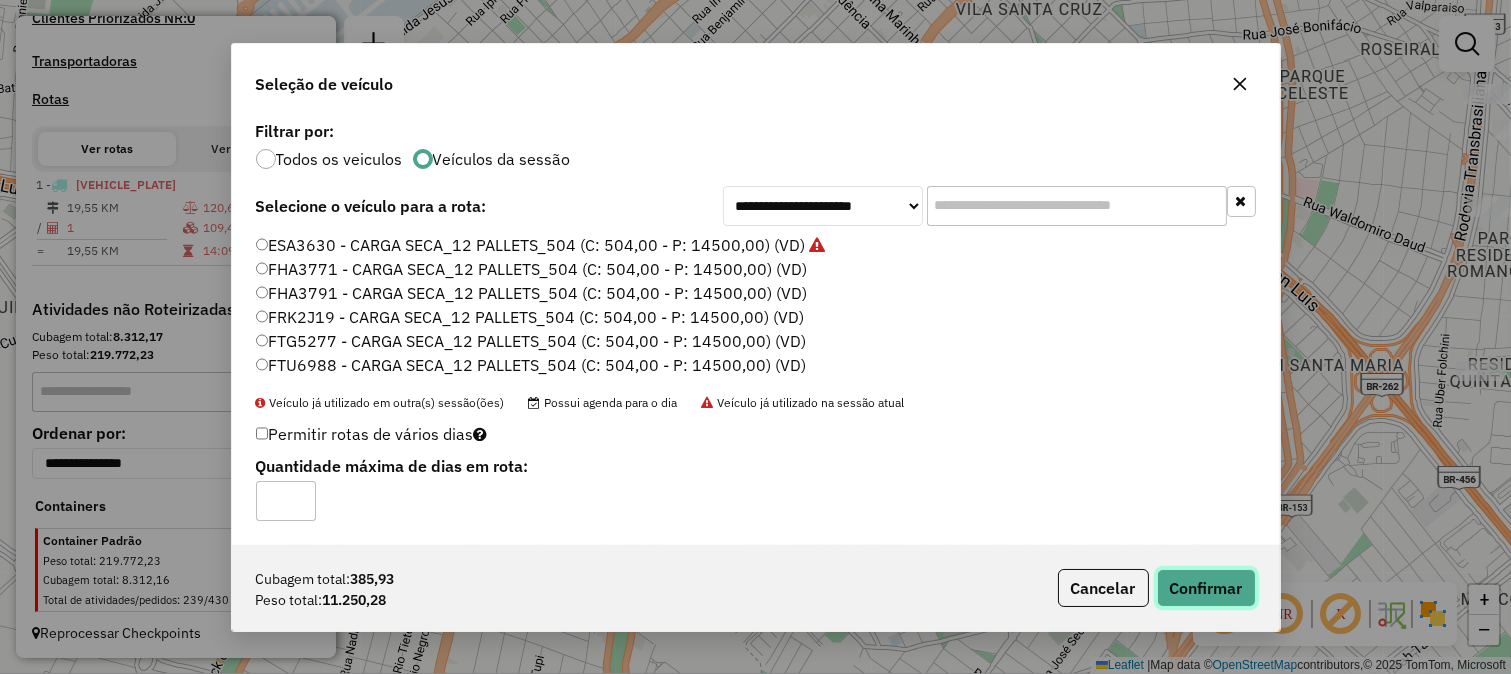 click on "Confirmar" 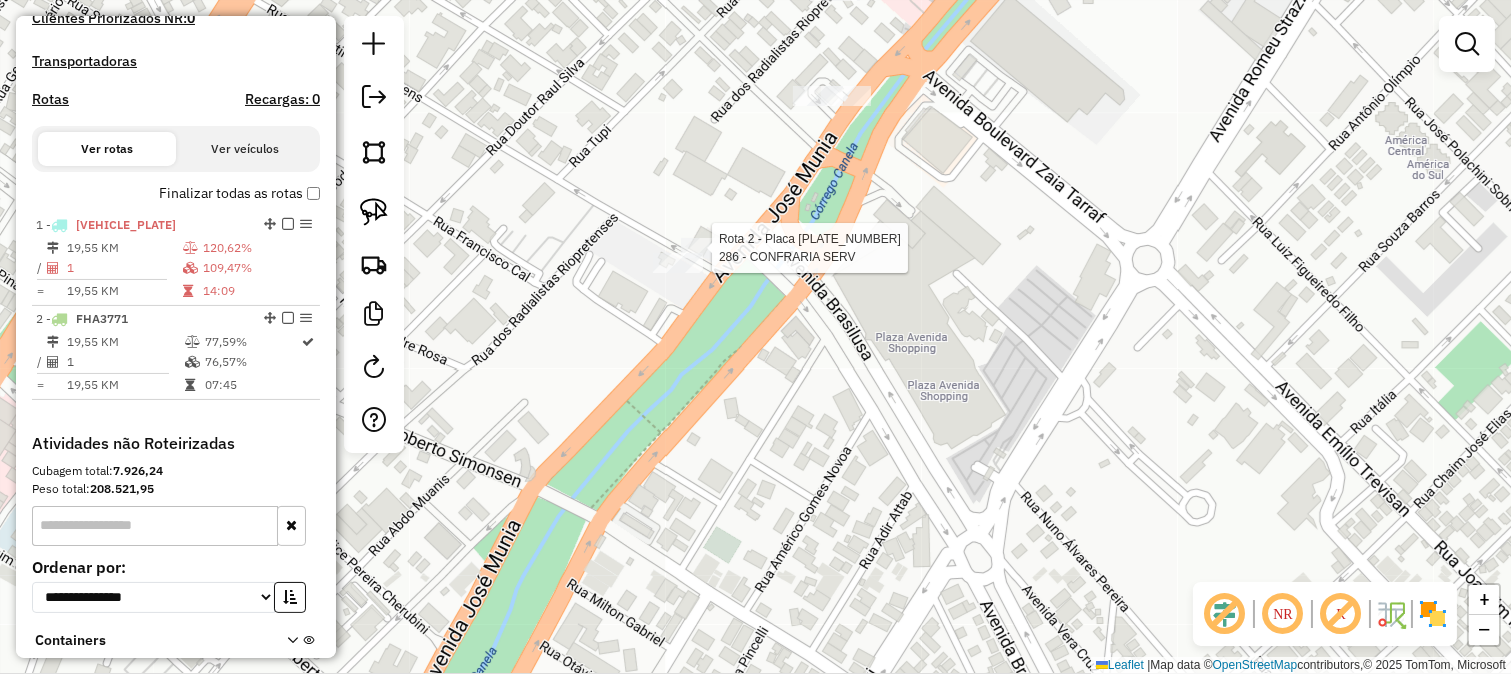 select on "**********" 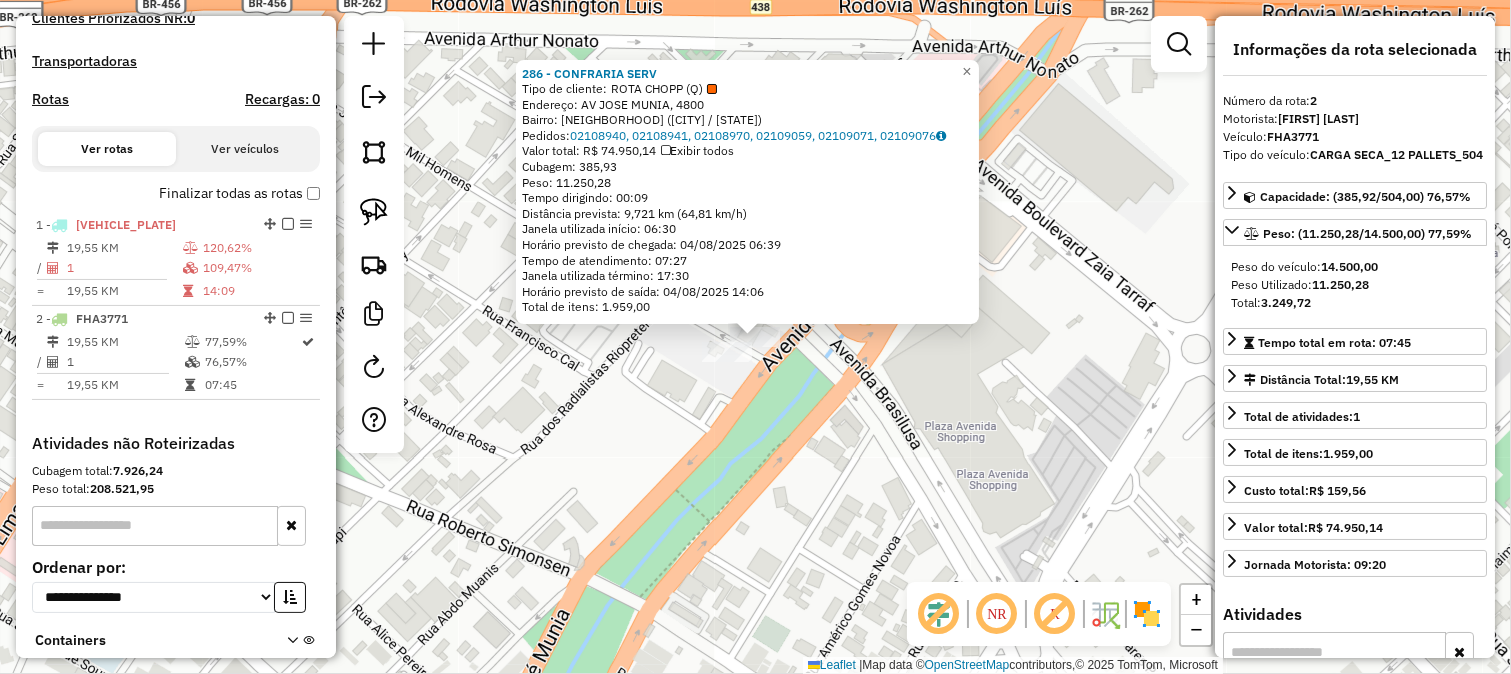 scroll, scrollTop: 731, scrollLeft: 0, axis: vertical 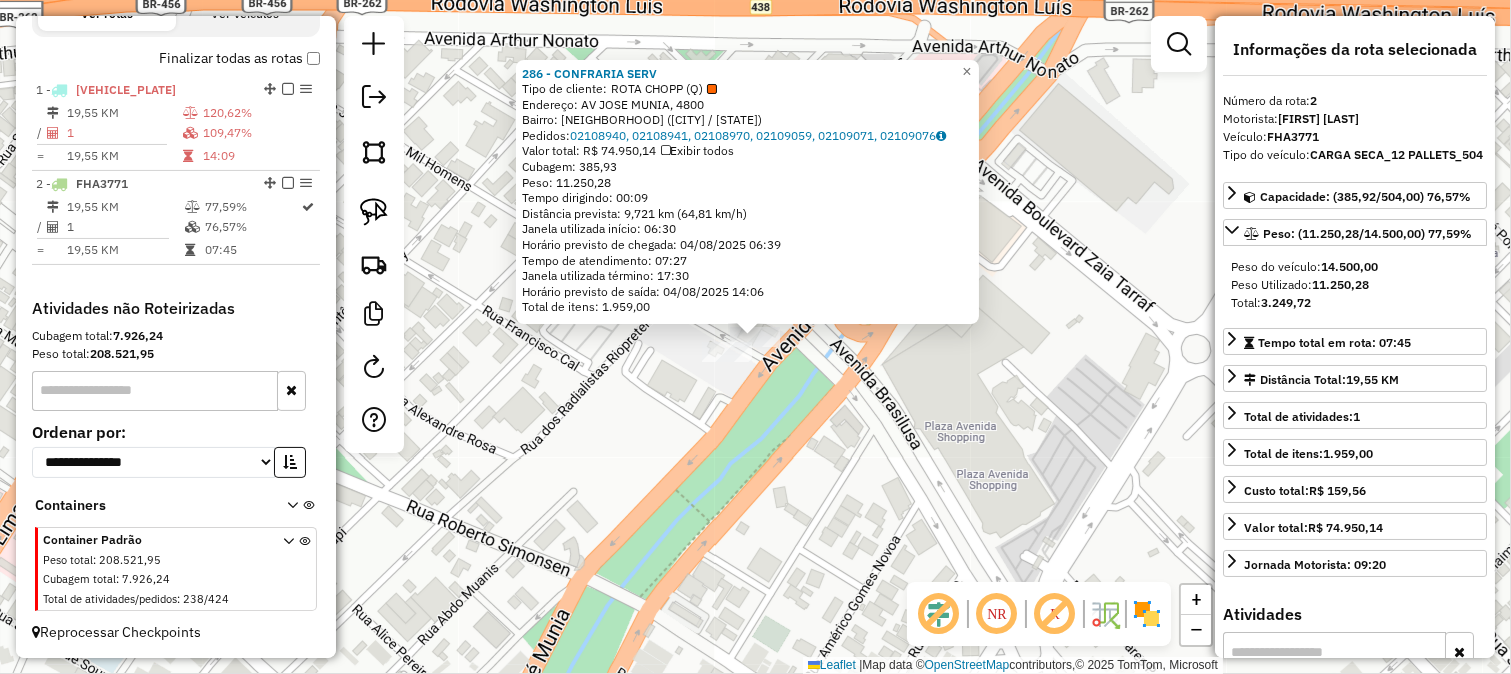 click on "286 - CONFRARIA SERV  Tipo de cliente:   ROTA CHOPP (Q)   Endereço: AV  JOSE MUNIA, 4800   Bairro: JARDIM VIVENDAS (SAO JOSE DO RIO PRETO / SP)   Pedidos:  02108940, 02108941, 02108970, 02109059, 02109071, 02109076   Valor total: R$ 74.950,14   Exibir todos   Cubagem: 385,93  Peso: 11.250,28  Tempo dirigindo: 00:09   Distância prevista: 9,721 km (64,81 km/h)   Janela utilizada início: 06:30   Horário previsto de chegada: 04/08/2025 06:39   Tempo de atendimento: 07:27   Janela utilizada término: 17:30   Horário previsto de saída: 04/08/2025 14:06   Total de itens: 1.959,00  × Janela de atendimento Grade de atendimento Capacidade Transportadoras Veículos Cliente Pedidos  Rotas Selecione os dias de semana para filtrar as janelas de atendimento  Seg   Ter   Qua   Qui   Sex   Sáb   Dom  Informe o período da janela de atendimento: De: Até:  Filtrar exatamente a janela do cliente  Considerar janela de atendimento padrão  Selecione os dias de semana para filtrar as grades de atendimento  Seg   Ter   Qua" 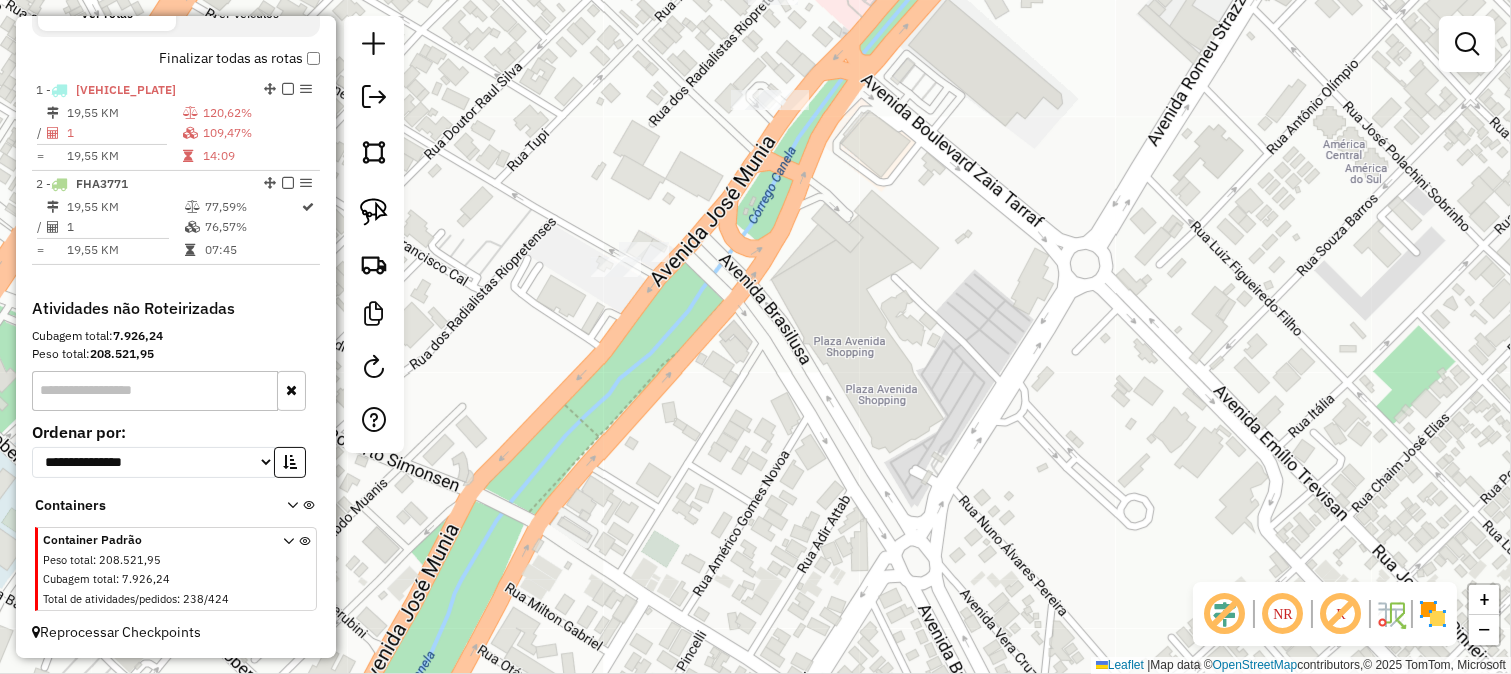 drag, startPoint x: 994, startPoint y: 460, endPoint x: 692, endPoint y: 236, distance: 376.0053 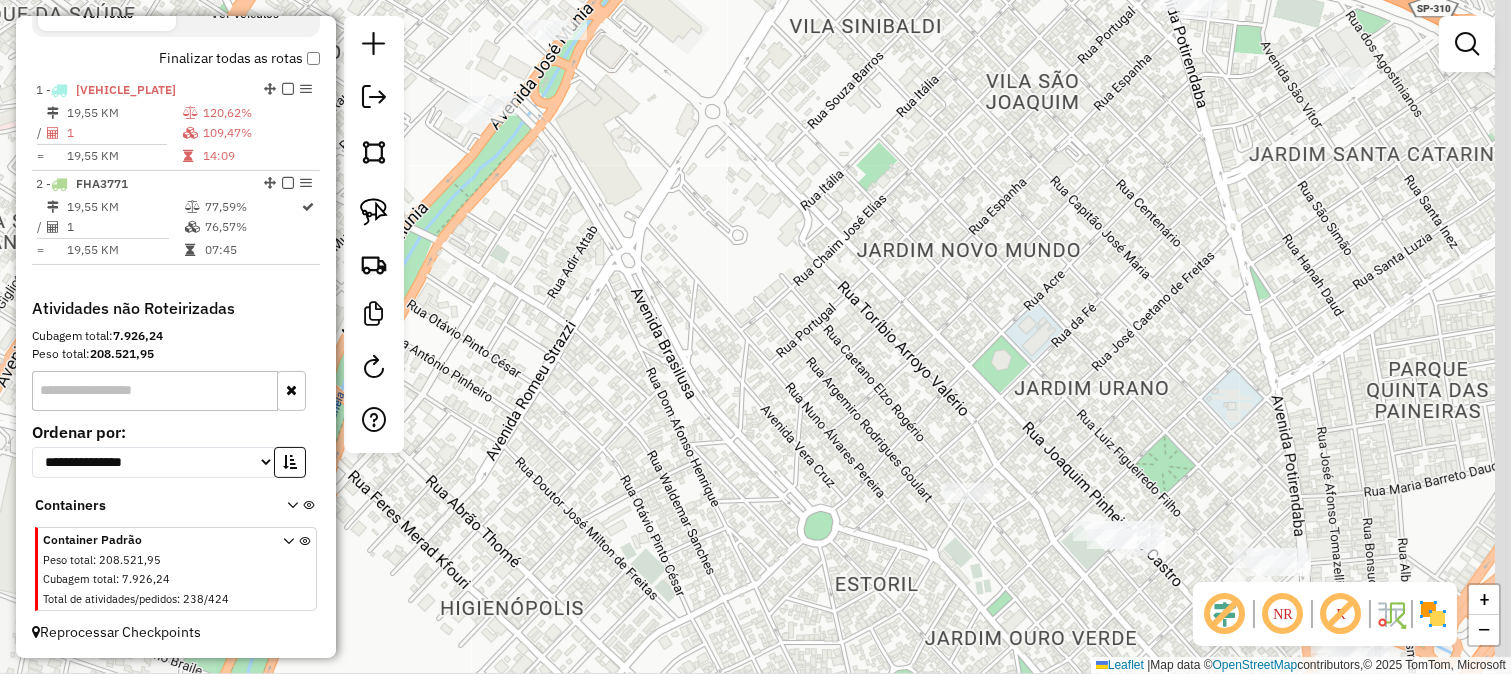 drag, startPoint x: 853, startPoint y: 262, endPoint x: 651, endPoint y: 182, distance: 217.26482 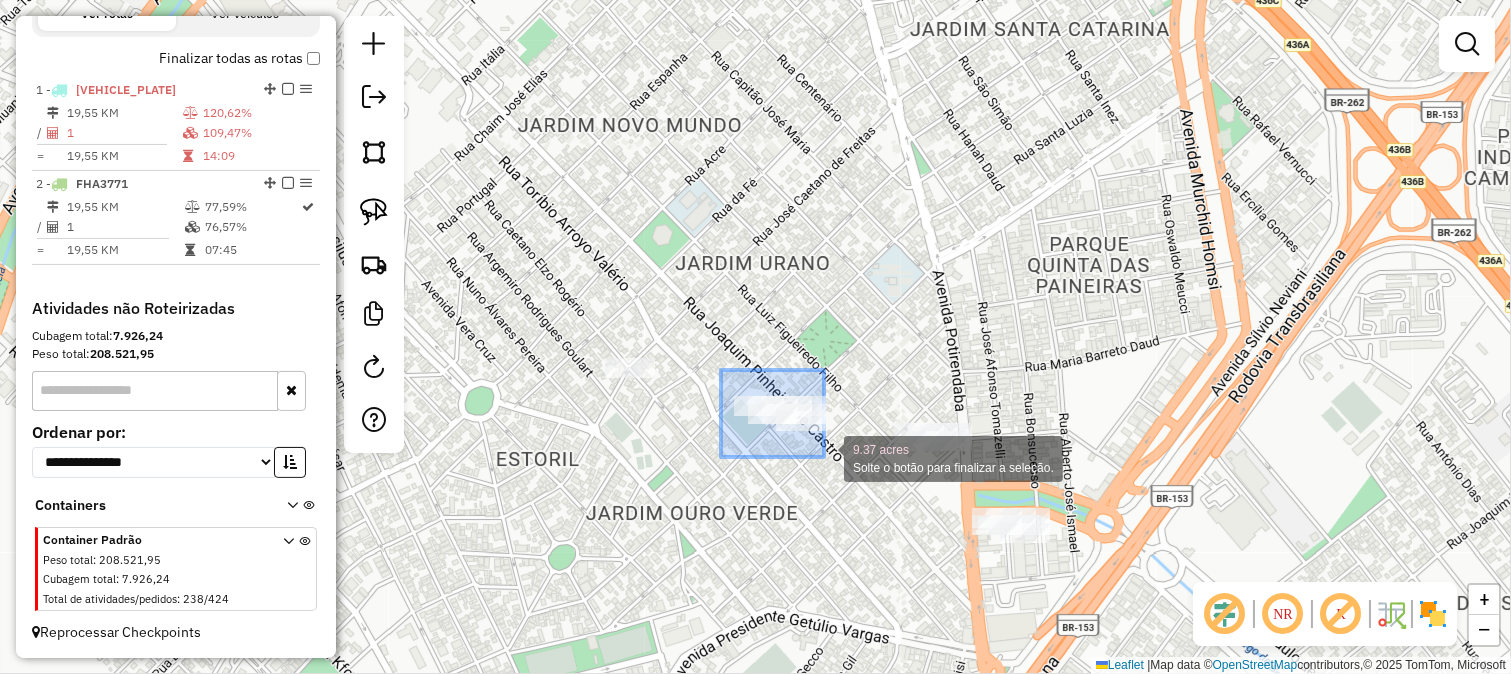 drag, startPoint x: 721, startPoint y: 370, endPoint x: 836, endPoint y: 464, distance: 148.52946 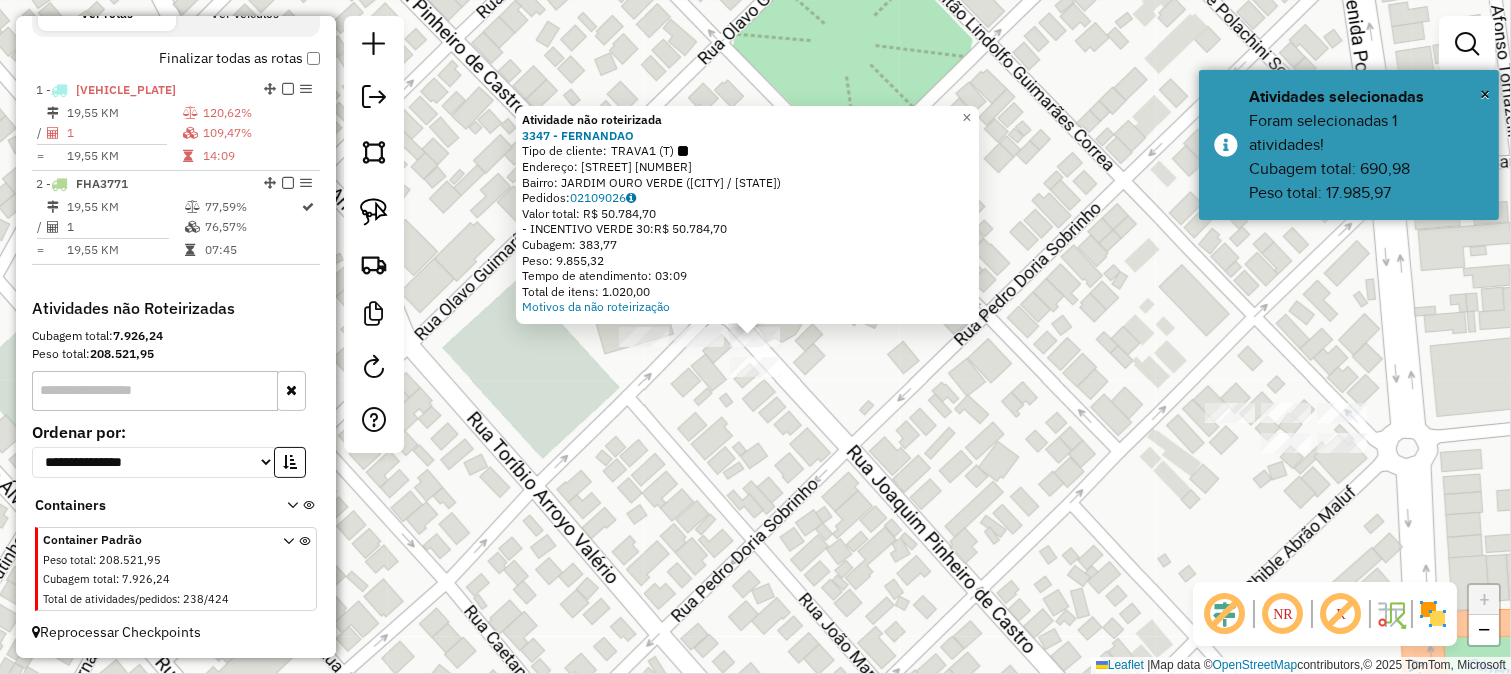 click on "Atividade não roteirizada 3347 - FERNANDAO  Tipo de cliente:   TRAVA1 (T)   Endereço:  FELIPE ABRAO MALUF 427   Bairro: JARDIM OURO VERDE (SAO JOSE DO RIO PRETO / SP)   Pedidos:  02109026   Valor total: R$ 50.784,70   - INCENTIVO VERDE 30:  R$ 50.784,70   Cubagem: 383,77   Peso: 9.855,32   Tempo de atendimento: 03:09   Total de itens: 1.020,00  Motivos da não roteirização × Janela de atendimento Grade de atendimento Capacidade Transportadoras Veículos Cliente Pedidos  Rotas Selecione os dias de semana para filtrar as janelas de atendimento  Seg   Ter   Qua   Qui   Sex   Sáb   Dom  Informe o período da janela de atendimento: De: Até:  Filtrar exatamente a janela do cliente  Considerar janela de atendimento padrão  Selecione os dias de semana para filtrar as grades de atendimento  Seg   Ter   Qua   Qui   Sex   Sáb   Dom   Considerar clientes sem dia de atendimento cadastrado  Clientes fora do dia de atendimento selecionado Filtrar as atividades entre os valores definidos abaixo:  Peso mínimo:  De:" 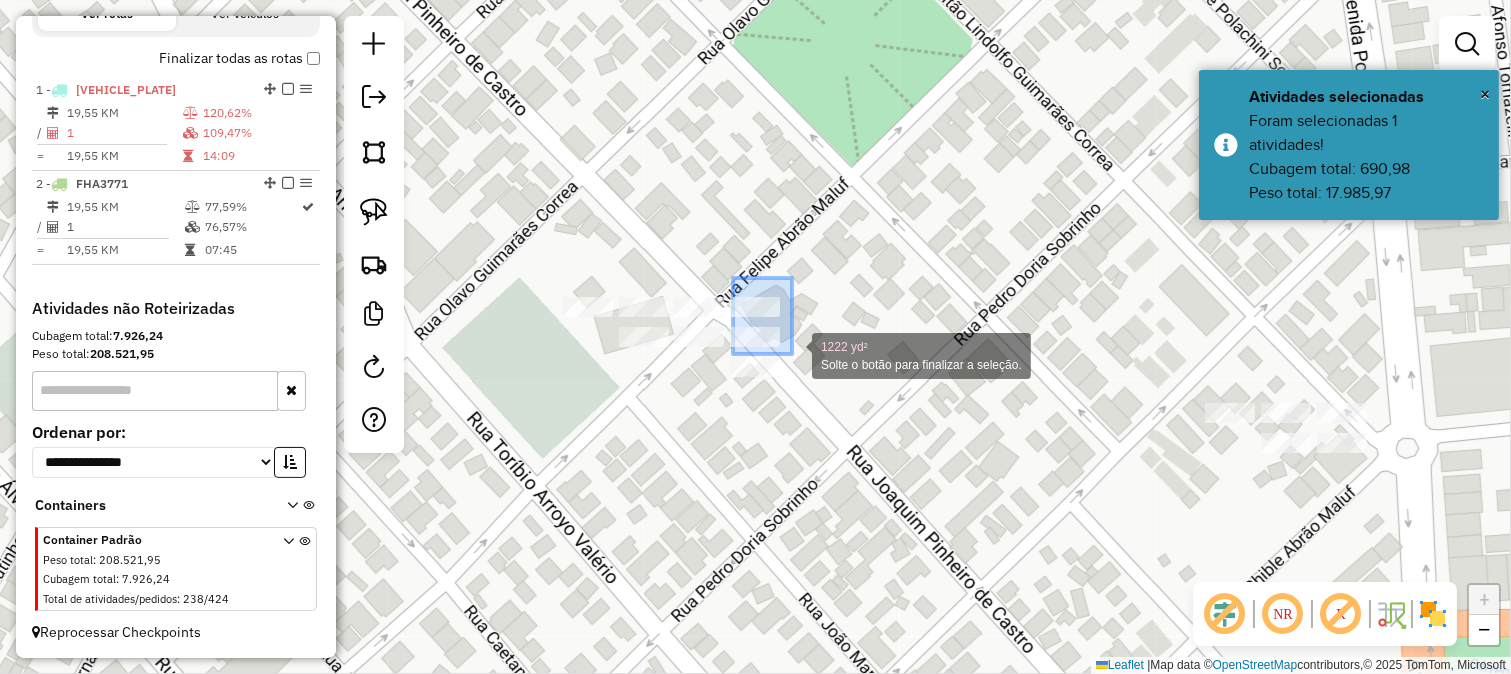 drag, startPoint x: 733, startPoint y: 278, endPoint x: 792, endPoint y: 354, distance: 96.2133 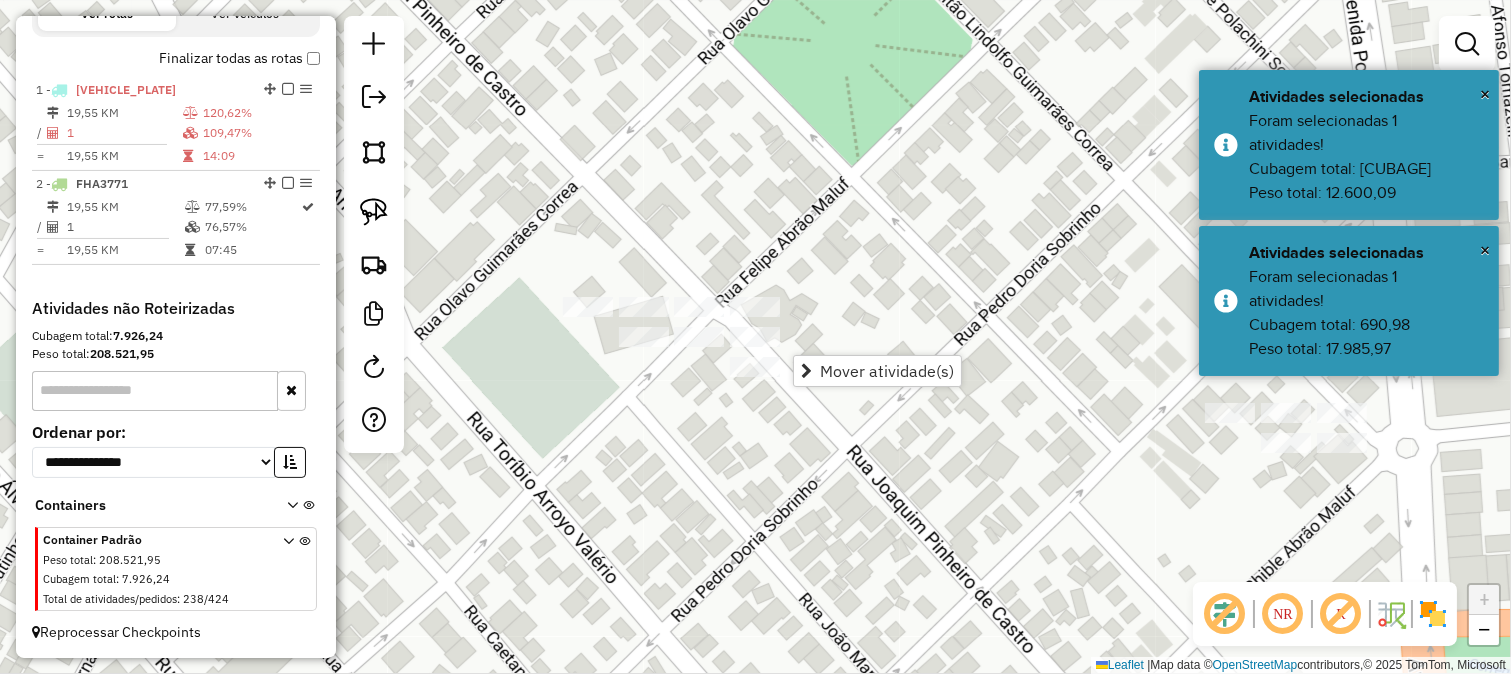 click on "Mover atividade(s)" at bounding box center (887, 371) 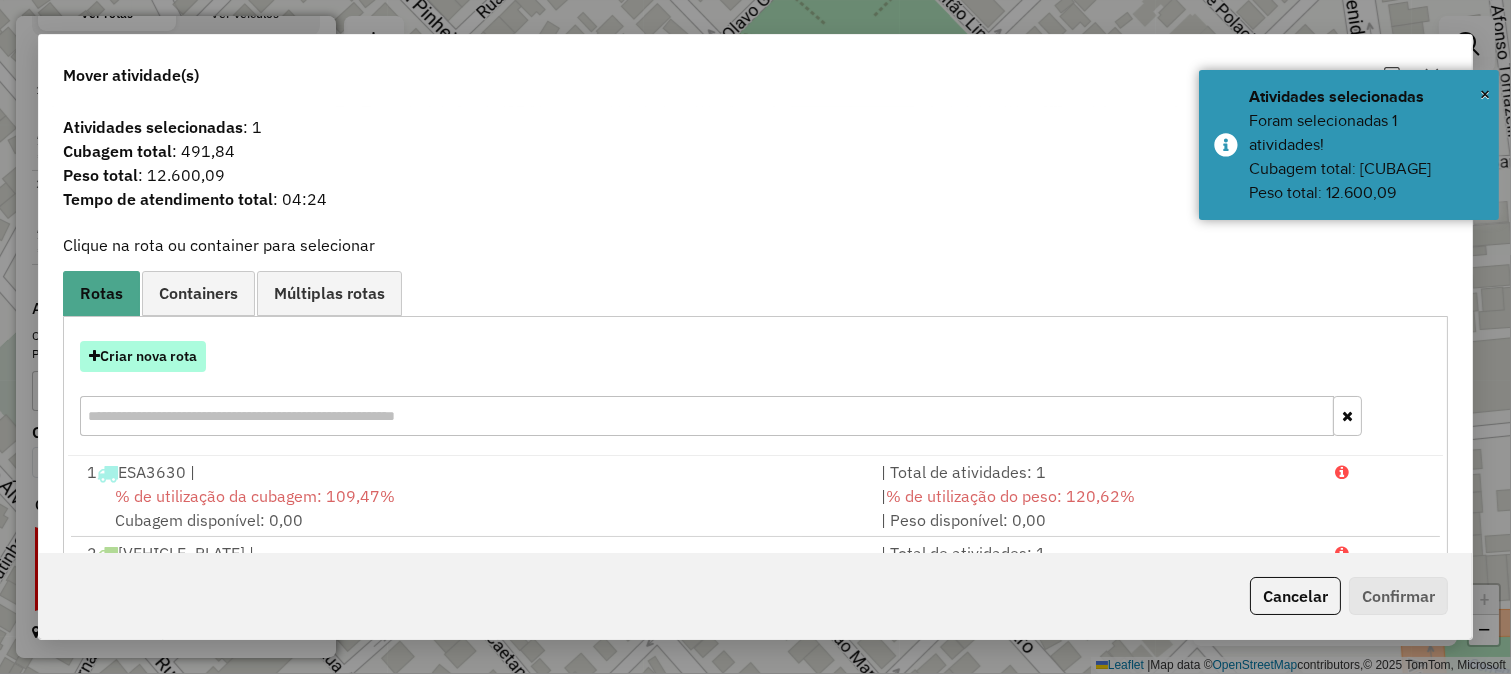 click on "Criar nova rota" at bounding box center [143, 356] 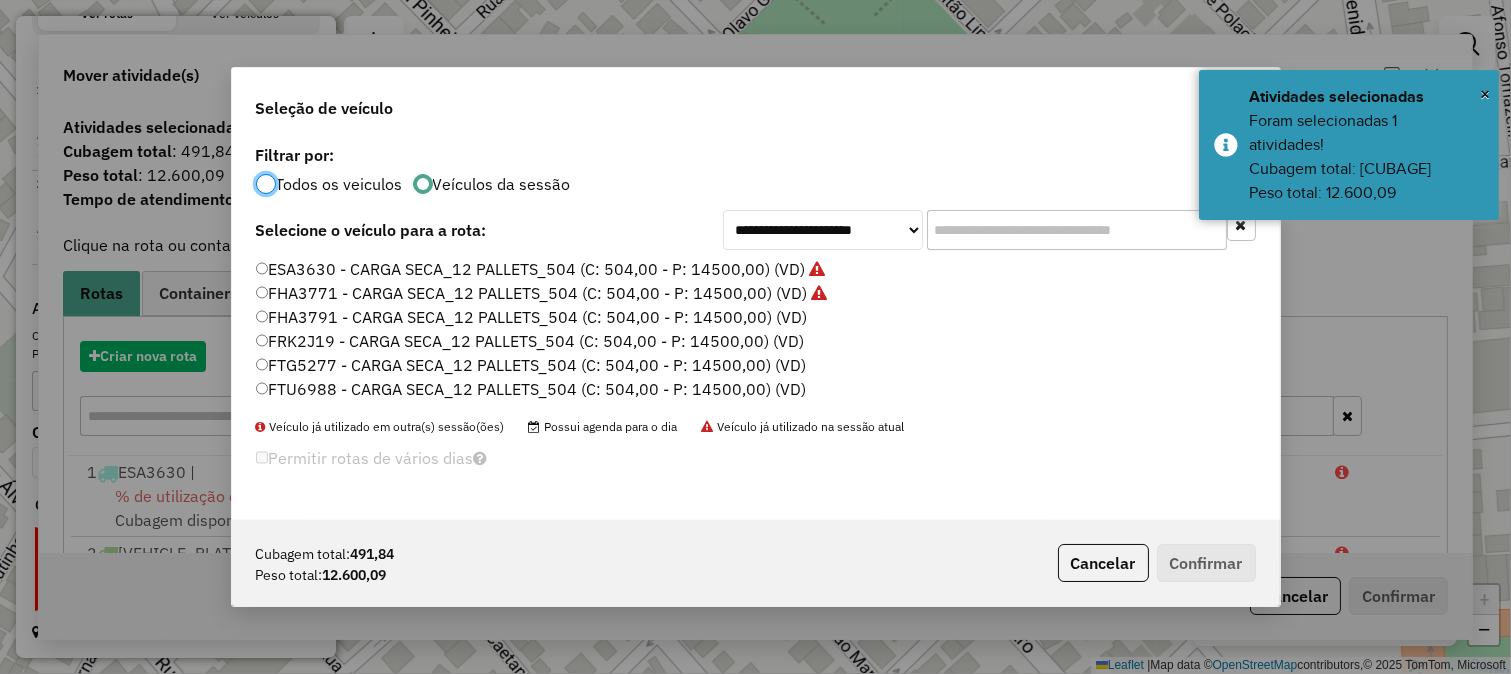 scroll, scrollTop: 11, scrollLeft: 5, axis: both 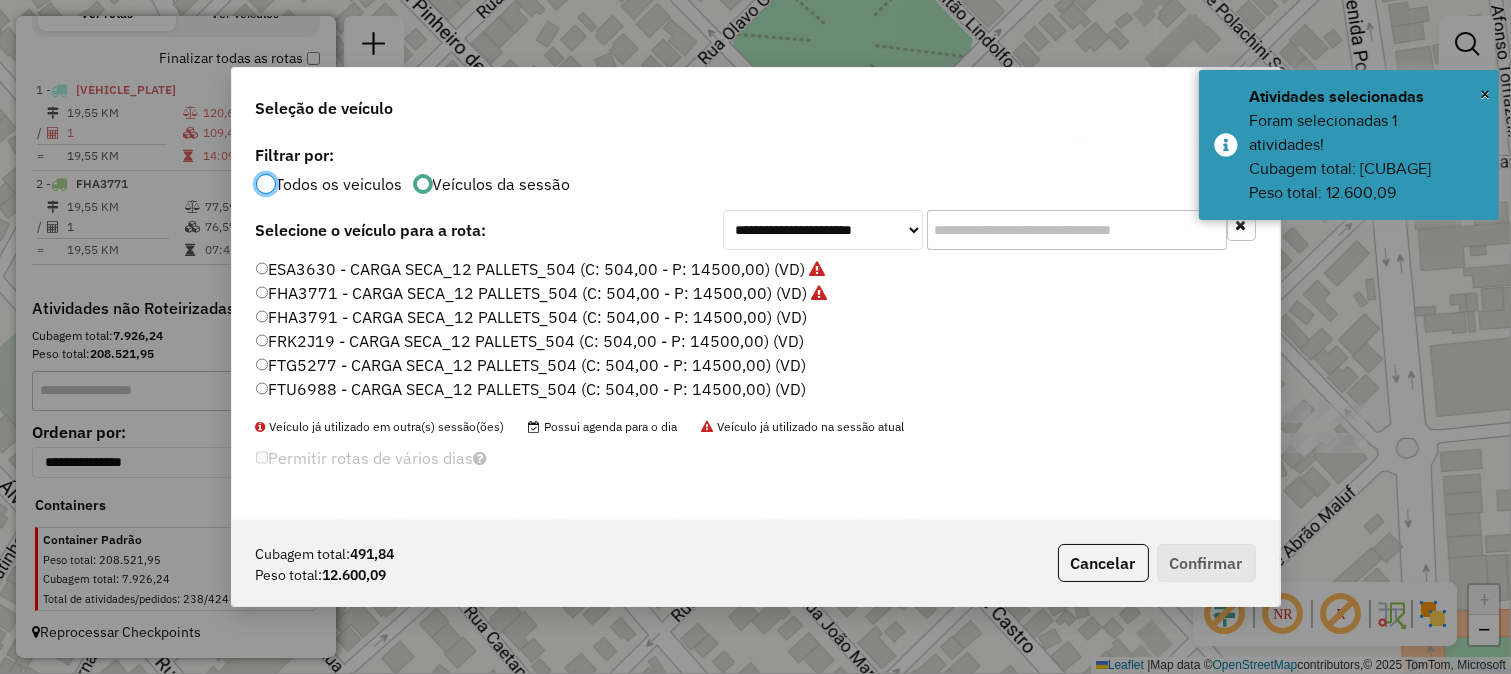 click on "FHA3791 - CARGA SECA_12 PALLETS_504 (C: 504,00 - P: 14500,00) (VD)" 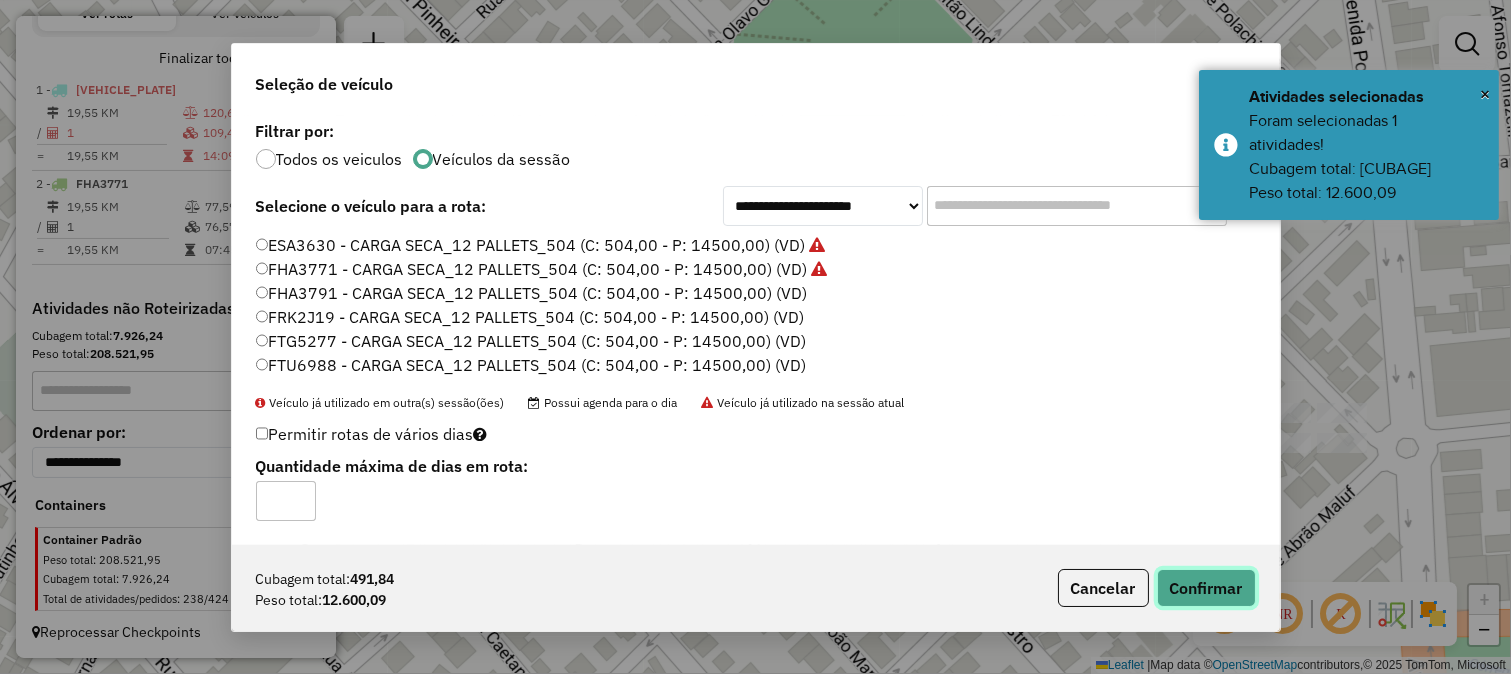 click on "Confirmar" 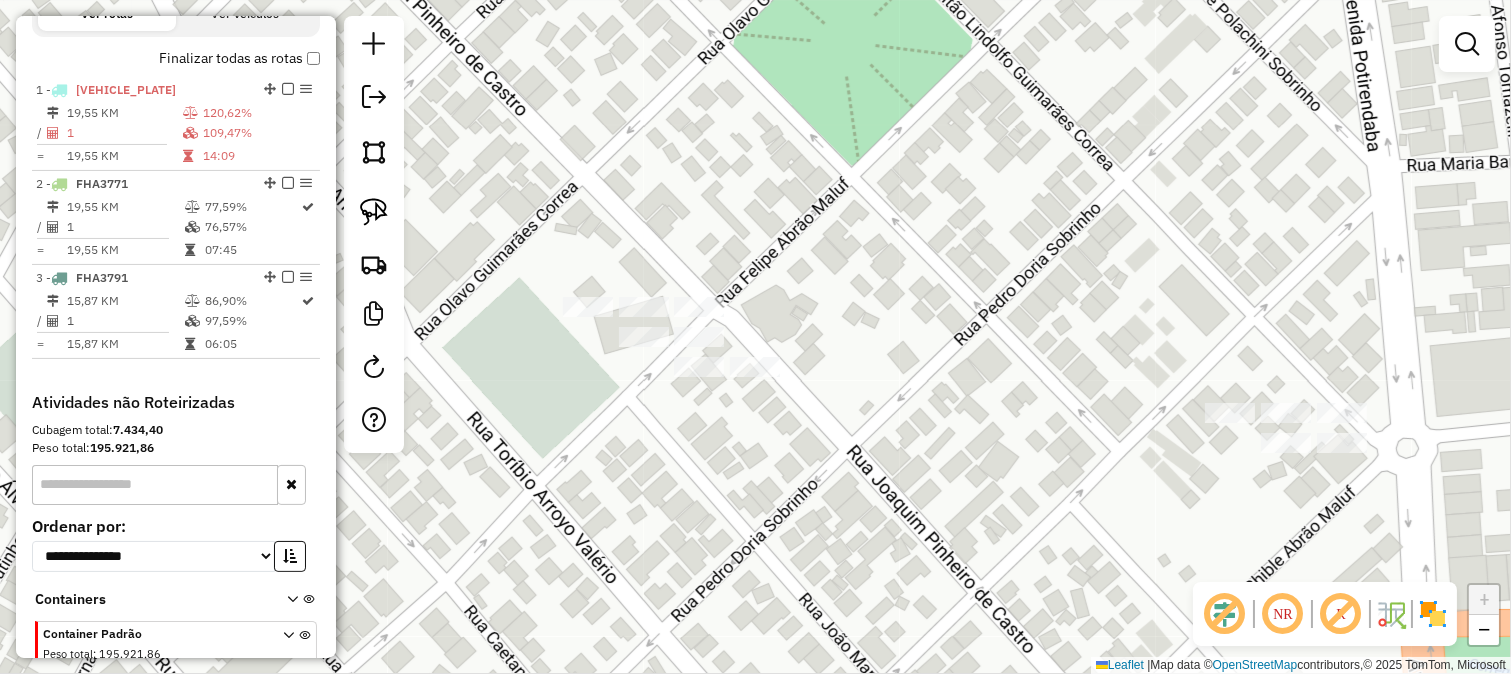 select on "**********" 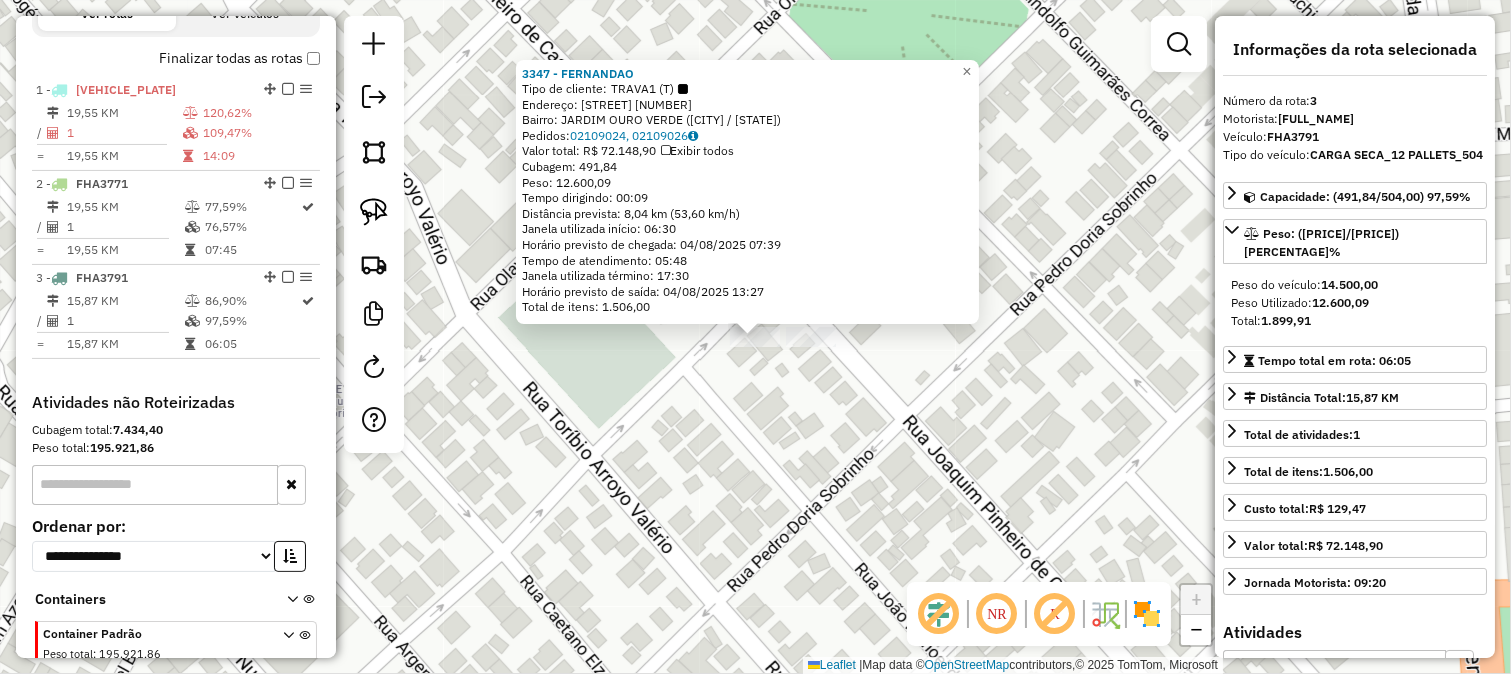 scroll, scrollTop: 824, scrollLeft: 0, axis: vertical 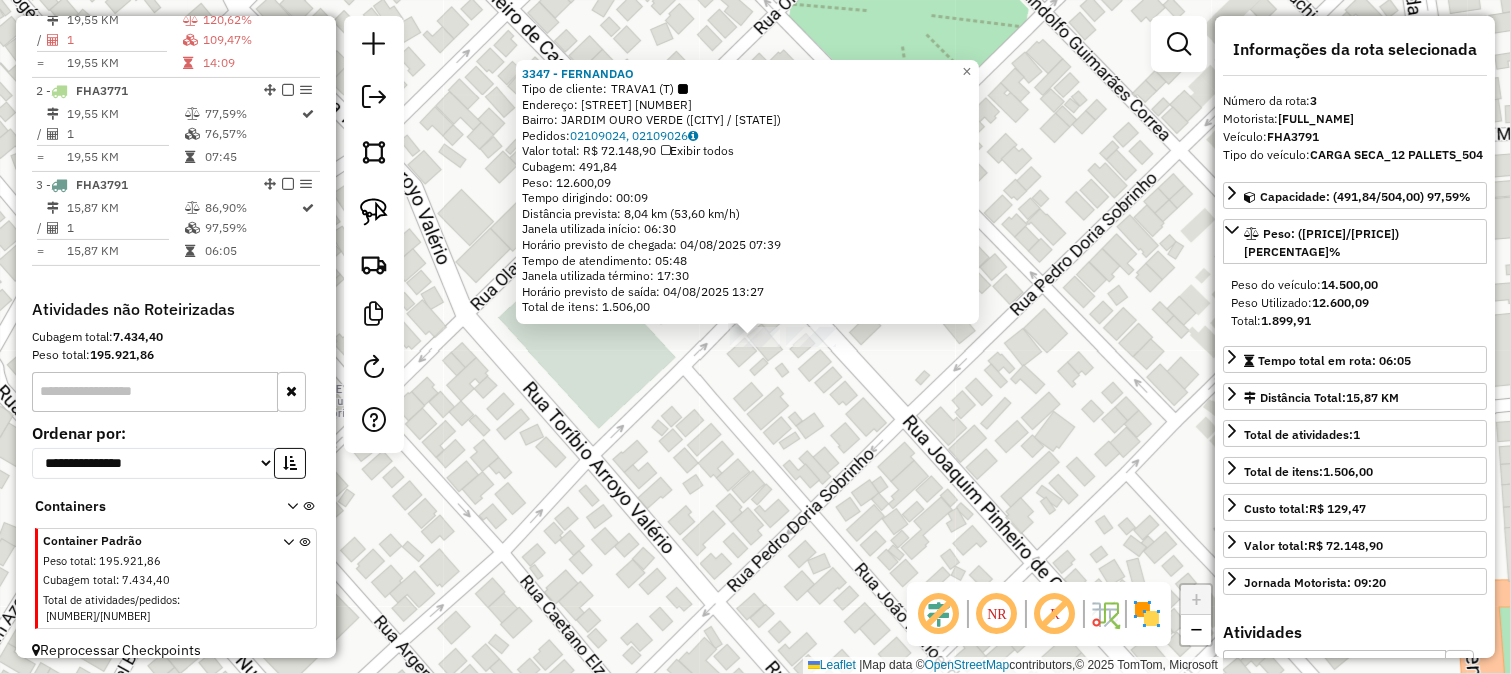 click on "3347 - FERNANDAO  Tipo de cliente:   TRAVA1 (T)   Endereço:  FELIPE ABRAO MALUF 427   Bairro: JARDIM OURO VERDE (SAO JOSE DO RIO PRETO / SP)   Pedidos:  02109024, 02109026   Valor total: R$ 72.148,90   Exibir todos   Cubagem: 491,84  Peso: 12.600,09  Tempo dirigindo: 00:09   Distância prevista: 8,04 km (53,60 km/h)   Janela utilizada início: 06:30   Horário previsto de chegada: 04/08/2025 07:39   Tempo de atendimento: 05:48   Janela utilizada término: 17:30   Horário previsto de saída: 04/08/2025 13:27   Total de itens: 1.506,00  × Janela de atendimento Grade de atendimento Capacidade Transportadoras Veículos Cliente Pedidos  Rotas Selecione os dias de semana para filtrar as janelas de atendimento  Seg   Ter   Qua   Qui   Sex   Sáb   Dom  Informe o período da janela de atendimento: De: Até:  Filtrar exatamente a janela do cliente  Considerar janela de atendimento padrão  Selecione os dias de semana para filtrar as grades de atendimento  Seg   Ter   Qua   Qui   Sex   Sáb   Dom   Peso mínimo:  +" 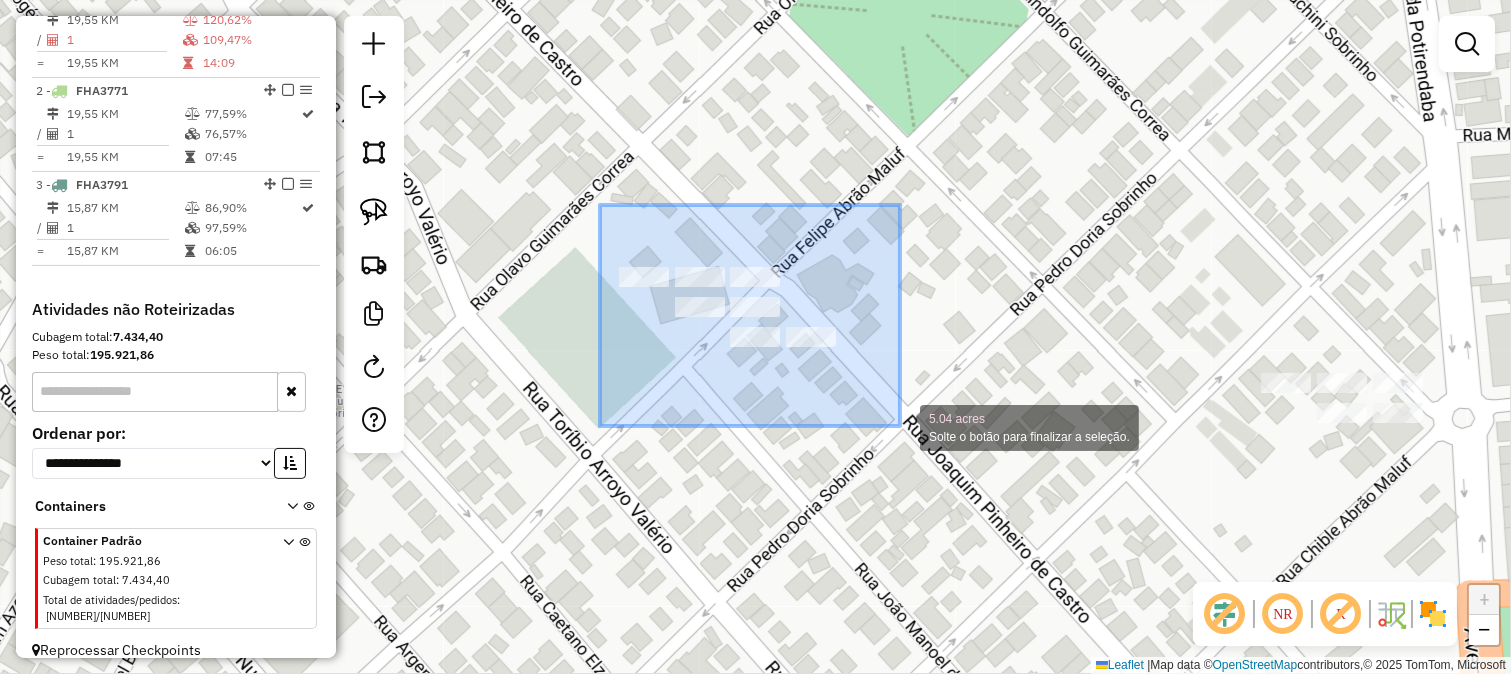 drag, startPoint x: 600, startPoint y: 205, endPoint x: 900, endPoint y: 426, distance: 372.61374 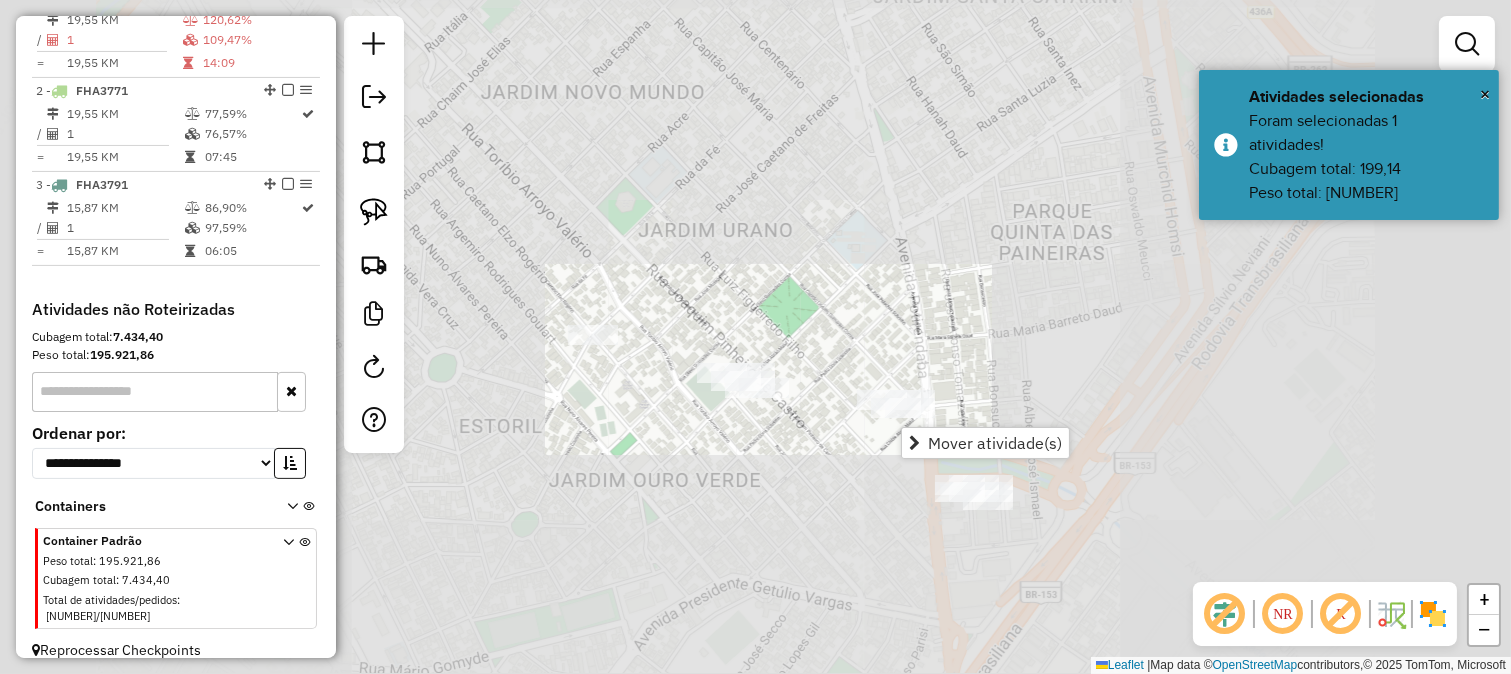 click on "Janela de atendimento Grade de atendimento Capacidade Transportadoras Veículos Cliente Pedidos  Rotas Selecione os dias de semana para filtrar as janelas de atendimento  Seg   Ter   Qua   Qui   Sex   Sáb   Dom  Informe o período da janela de atendimento: De: Até:  Filtrar exatamente a janela do cliente  Considerar janela de atendimento padrão  Selecione os dias de semana para filtrar as grades de atendimento  Seg   Ter   Qua   Qui   Sex   Sáb   Dom   Considerar clientes sem dia de atendimento cadastrado  Clientes fora do dia de atendimento selecionado Filtrar as atividades entre os valores definidos abaixo:  Peso mínimo:   Peso máximo:   Cubagem mínima:   Cubagem máxima:   De:   Até:  Filtrar as atividades entre o tempo de atendimento definido abaixo:  De:   Até:   Considerar capacidade total dos clientes não roteirizados Transportadora: Selecione um ou mais itens Tipo de veículo: Selecione um ou mais itens Veículo: Selecione um ou mais itens Motorista: Selecione um ou mais itens Nome: Rótulo:" 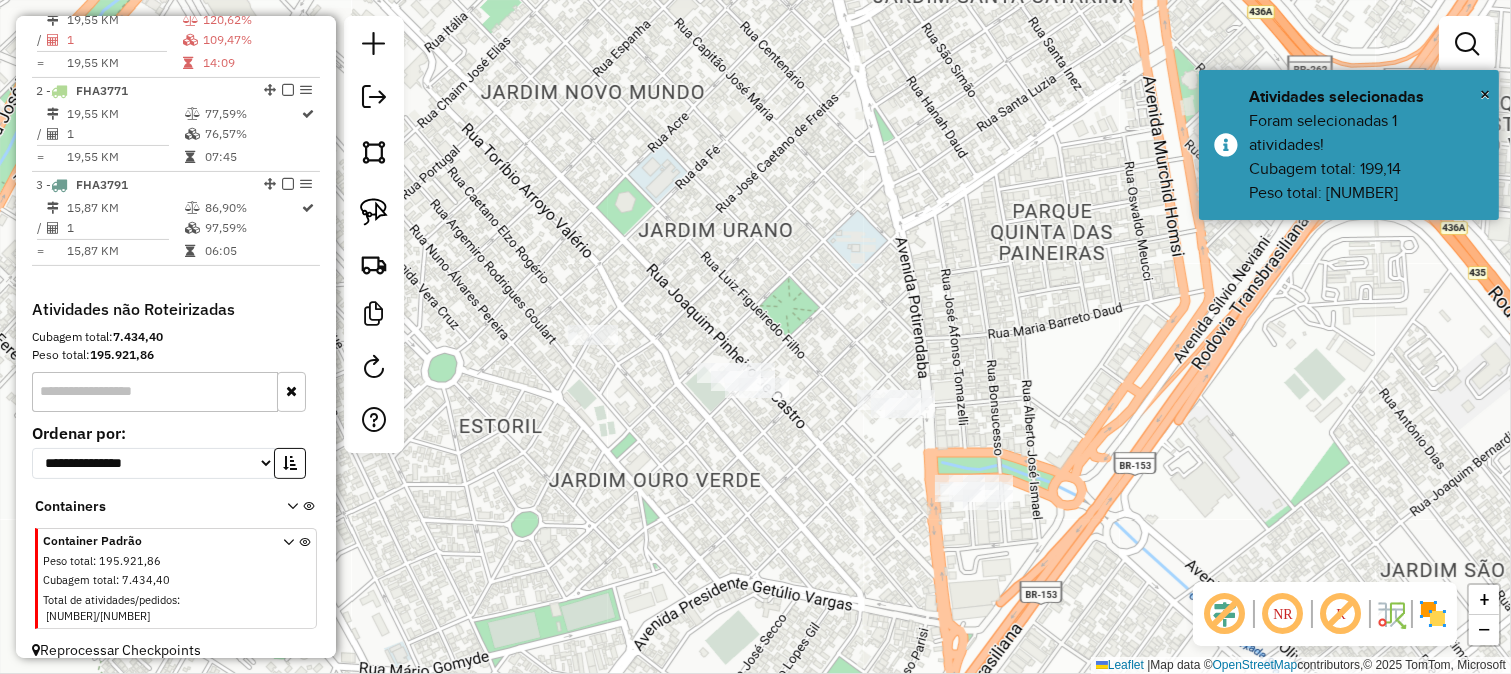 drag, startPoint x: 844, startPoint y: 434, endPoint x: 842, endPoint y: 423, distance: 11.18034 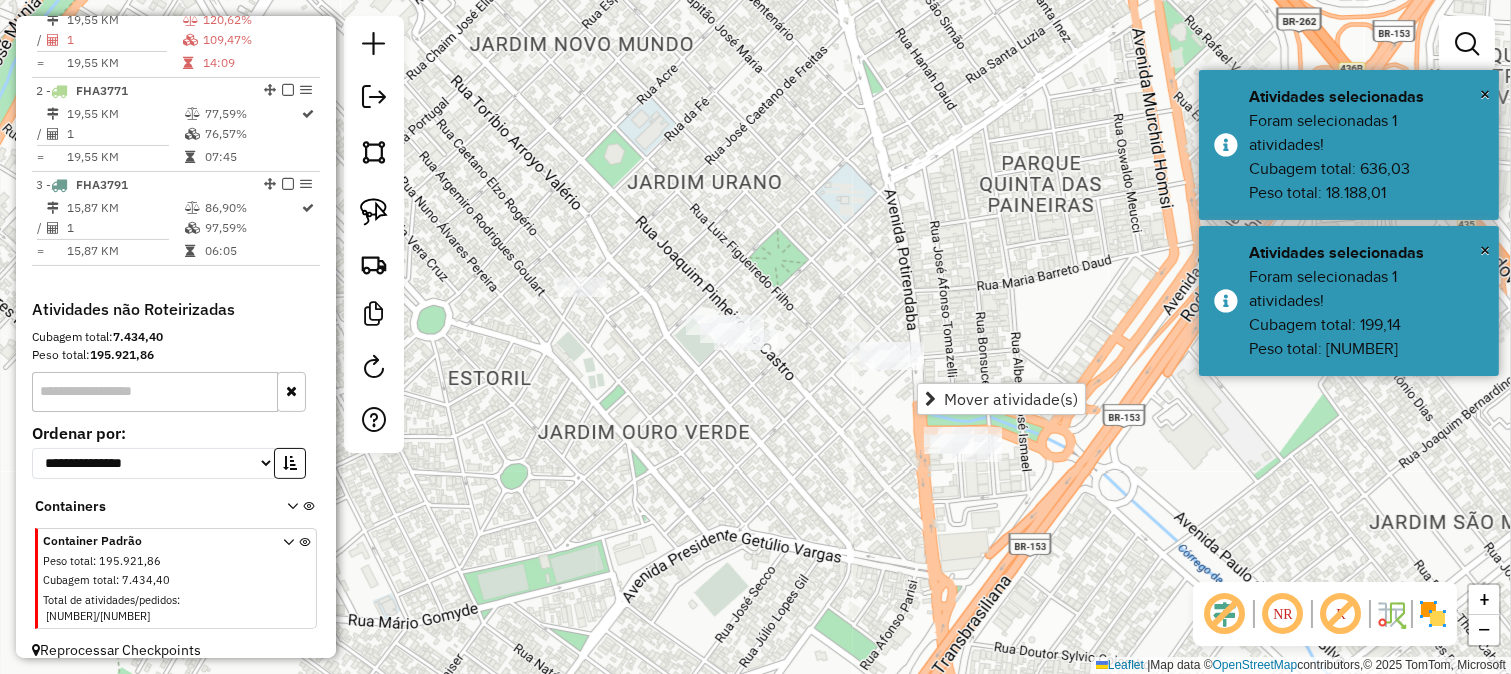 click on "Janela de atendimento Grade de atendimento Capacidade Transportadoras Veículos Cliente Pedidos  Rotas Selecione os dias de semana para filtrar as janelas de atendimento  Seg   Ter   Qua   Qui   Sex   Sáb   Dom  Informe o período da janela de atendimento: De: Até:  Filtrar exatamente a janela do cliente  Considerar janela de atendimento padrão  Selecione os dias de semana para filtrar as grades de atendimento  Seg   Ter   Qua   Qui   Sex   Sáb   Dom   Considerar clientes sem dia de atendimento cadastrado  Clientes fora do dia de atendimento selecionado Filtrar as atividades entre os valores definidos abaixo:  Peso mínimo:   Peso máximo:   Cubagem mínima:   Cubagem máxima:   De:   Até:  Filtrar as atividades entre o tempo de atendimento definido abaixo:  De:   Até:   Considerar capacidade total dos clientes não roteirizados Transportadora: Selecione um ou mais itens Tipo de veículo: Selecione um ou mais itens Veículo: Selecione um ou mais itens Motorista: Selecione um ou mais itens Nome: Rótulo:" 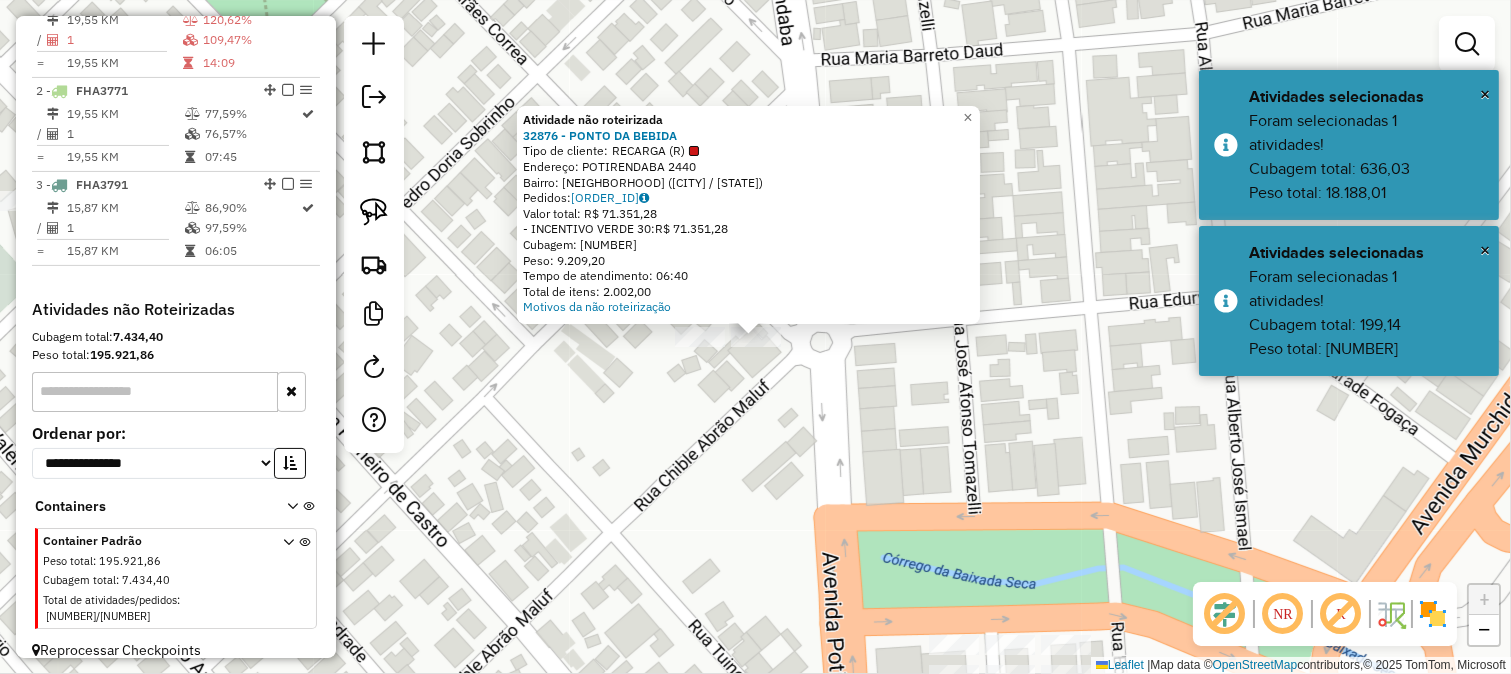 click on "Atividade não roteirizada 32876 - PONTO DA BEBIDA  Tipo de cliente:   RECARGA (R)   Endereço:  POTIRENDABA 2440   Bairro: JARDIM SANTA LUZIA (SAO JOSE DO RIO PRETO / SP)   Pedidos:  02109028   Valor total: R$ 71.351,28   - INCENTIVO VERDE 30:  R$ 71.351,28   Cubagem: 290,29   Peso: 9.209,20   Tempo de atendimento: 06:40   Total de itens: 2.002,00  Motivos da não roteirização × Janela de atendimento Grade de atendimento Capacidade Transportadoras Veículos Cliente Pedidos  Rotas Selecione os dias de semana para filtrar as janelas de atendimento  Seg   Ter   Qua   Qui   Sex   Sáb   Dom  Informe o período da janela de atendimento: De: Até:  Filtrar exatamente a janela do cliente  Considerar janela de atendimento padrão  Selecione os dias de semana para filtrar as grades de atendimento  Seg   Ter   Qua   Qui   Sex   Sáb   Dom   Considerar clientes sem dia de atendimento cadastrado  Clientes fora do dia de atendimento selecionado Filtrar as atividades entre os valores definidos abaixo:  Peso mínimo:  +" 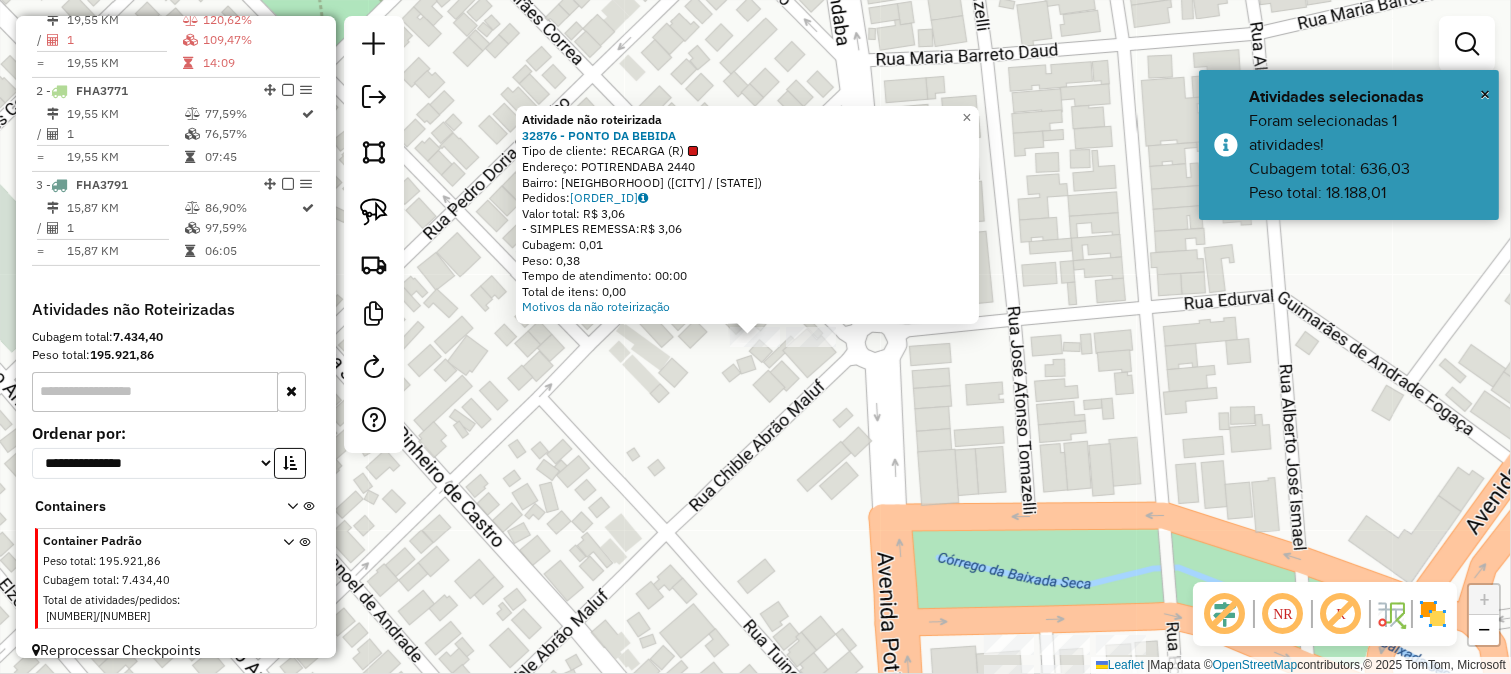 click on "× Atividade não roteirizada 32876 - PONTO DA BEBIDA  Tipo de cliente:   RECARGA (R)   Endereço:  POTIRENDABA 2440   Bairro: JARDIM SANTA LUZIA (SAO JOSE DO RIO PRETO / SP)   Pedidos:  02109099   Valor total: R$ 3,06   - SIMPLES REMESSA:  R$ 3,06   Cubagem: 0,01   Peso: 0,38   Tempo de atendimento: 00:00   Total de itens: 0,00  Motivos da não roteirização × Janela de atendimento Grade de atendimento Capacidade Transportadoras Veículos Cliente Pedidos  Rotas Selecione os dias de semana para filtrar as janelas de atendimento  Seg   Ter   Qua   Qui   Sex   Sáb   Dom  Informe o período da janela de atendimento: De: Até:  Filtrar exatamente a janela do cliente  Considerar janela de atendimento padrão  Selecione os dias de semana para filtrar as grades de atendimento  Seg   Ter   Qua   Qui   Sex   Sáb   Dom   Considerar clientes sem dia de atendimento cadastrado  Clientes fora do dia de atendimento selecionado Filtrar as atividades entre os valores definidos abaixo:  Peso mínimo:   Peso máximo:   De:" 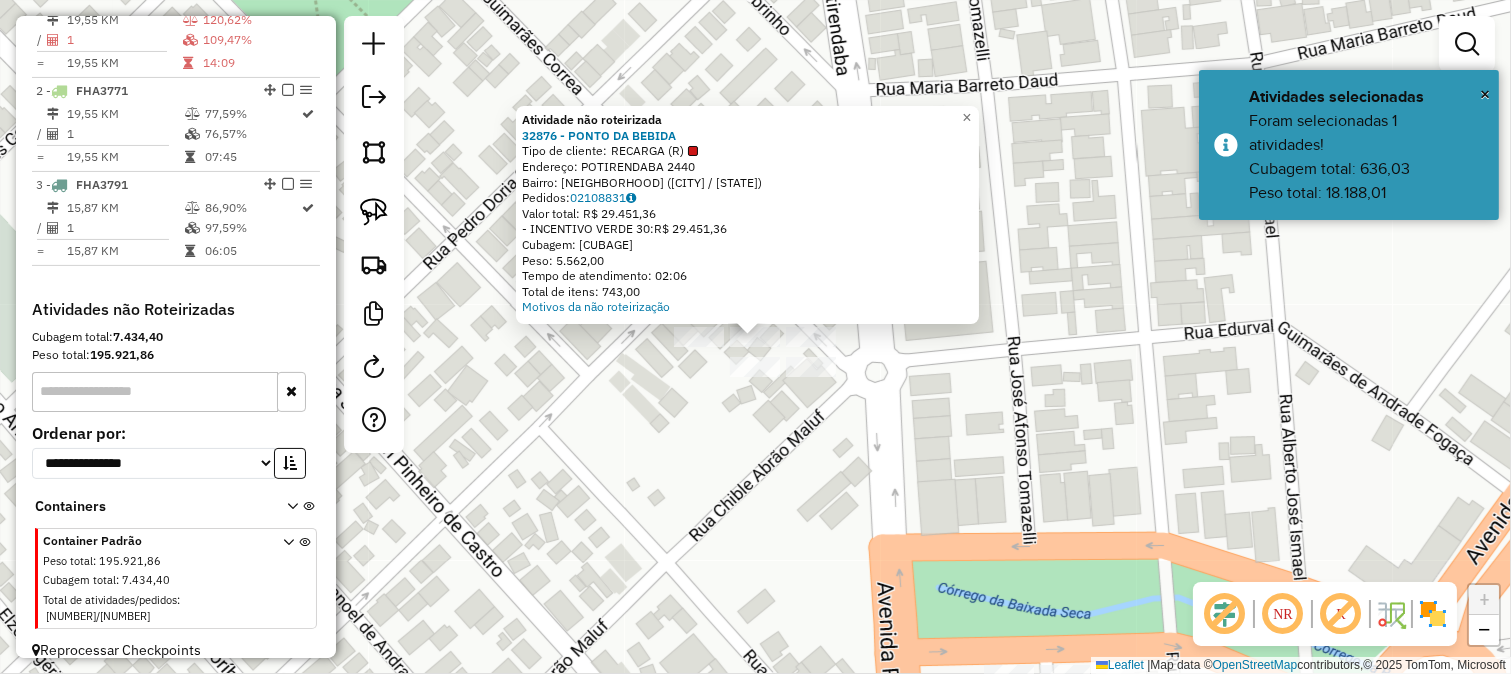 click on "Atividade não roteirizada 32876 - PONTO DA BEBIDA  Tipo de cliente:   RECARGA (R)   Endereço:  POTIRENDABA 2440   Bairro: JARDIM SANTA LUZIA (SAO JOSE DO RIO PRETO / SP)   Pedidos:  02108831   Valor total: R$ 29.451,36   - INCENTIVO VERDE 30:  R$ 29.451,36   Cubagem: 213,81   Peso: 5.562,00   Tempo de atendimento: 02:06   Total de itens: 743,00  Motivos da não roteirização × Janela de atendimento Grade de atendimento Capacidade Transportadoras Veículos Cliente Pedidos  Rotas Selecione os dias de semana para filtrar as janelas de atendimento  Seg   Ter   Qua   Qui   Sex   Sáb   Dom  Informe o período da janela de atendimento: De: Até:  Filtrar exatamente a janela do cliente  Considerar janela de atendimento padrão  Selecione os dias de semana para filtrar as grades de atendimento  Seg   Ter   Qua   Qui   Sex   Sáb   Dom   Considerar clientes sem dia de atendimento cadastrado  Clientes fora do dia de atendimento selecionado Filtrar as atividades entre os valores definidos abaixo:  Peso mínimo:  De:" 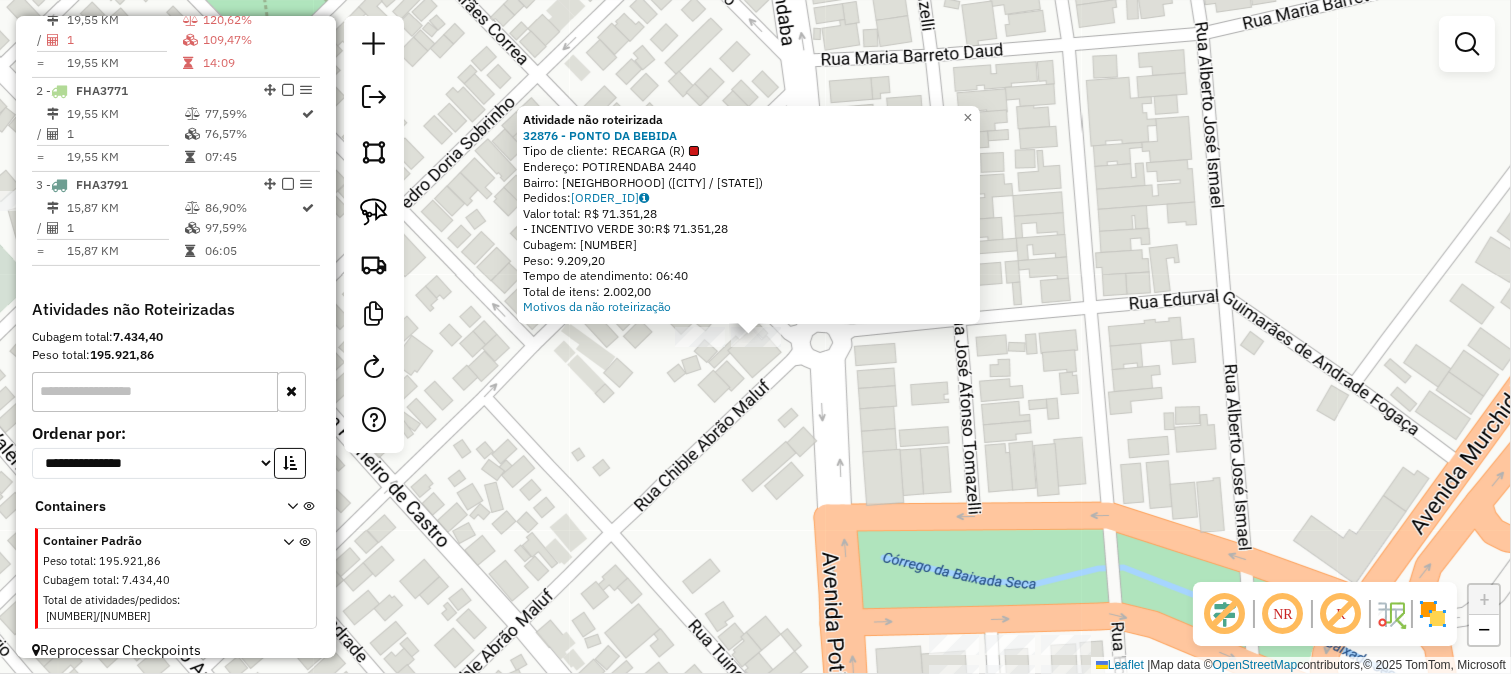 click on "Atividade não roteirizada 32876 - PONTO DA BEBIDA  Tipo de cliente:   RECARGA (R)   Endereço:  POTIRENDABA 2440   Bairro: JARDIM SANTA LUZIA (SAO JOSE DO RIO PRETO / SP)   Pedidos:  02109028   Valor total: R$ 71.351,28   - INCENTIVO VERDE 30:  R$ 71.351,28   Cubagem: 290,29   Peso: 9.209,20   Tempo de atendimento: 06:40   Total de itens: 2.002,00  Motivos da não roteirização × Janela de atendimento Grade de atendimento Capacidade Transportadoras Veículos Cliente Pedidos  Rotas Selecione os dias de semana para filtrar as janelas de atendimento  Seg   Ter   Qua   Qui   Sex   Sáb   Dom  Informe o período da janela de atendimento: De: Até:  Filtrar exatamente a janela do cliente  Considerar janela de atendimento padrão  Selecione os dias de semana para filtrar as grades de atendimento  Seg   Ter   Qua   Qui   Sex   Sáb   Dom   Considerar clientes sem dia de atendimento cadastrado  Clientes fora do dia de atendimento selecionado Filtrar as atividades entre os valores definidos abaixo:  Peso mínimo:  +" 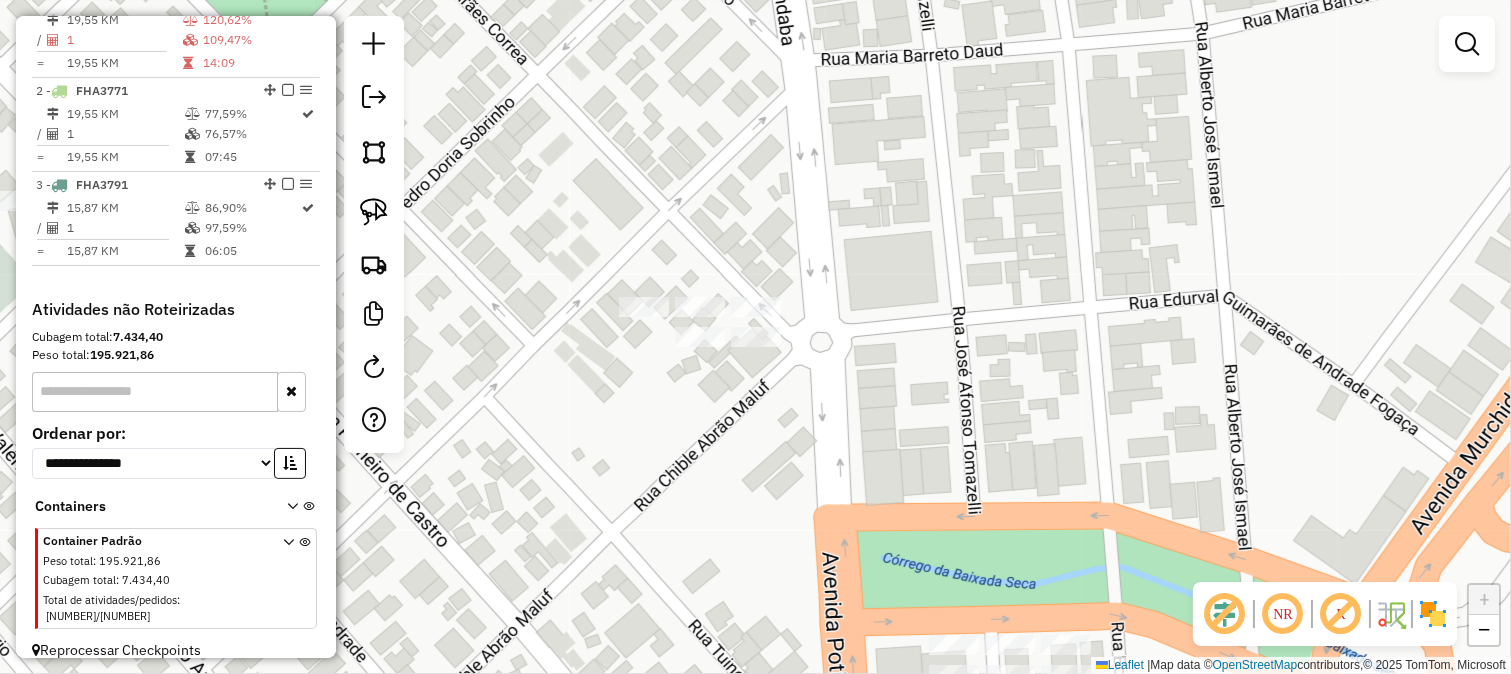 click 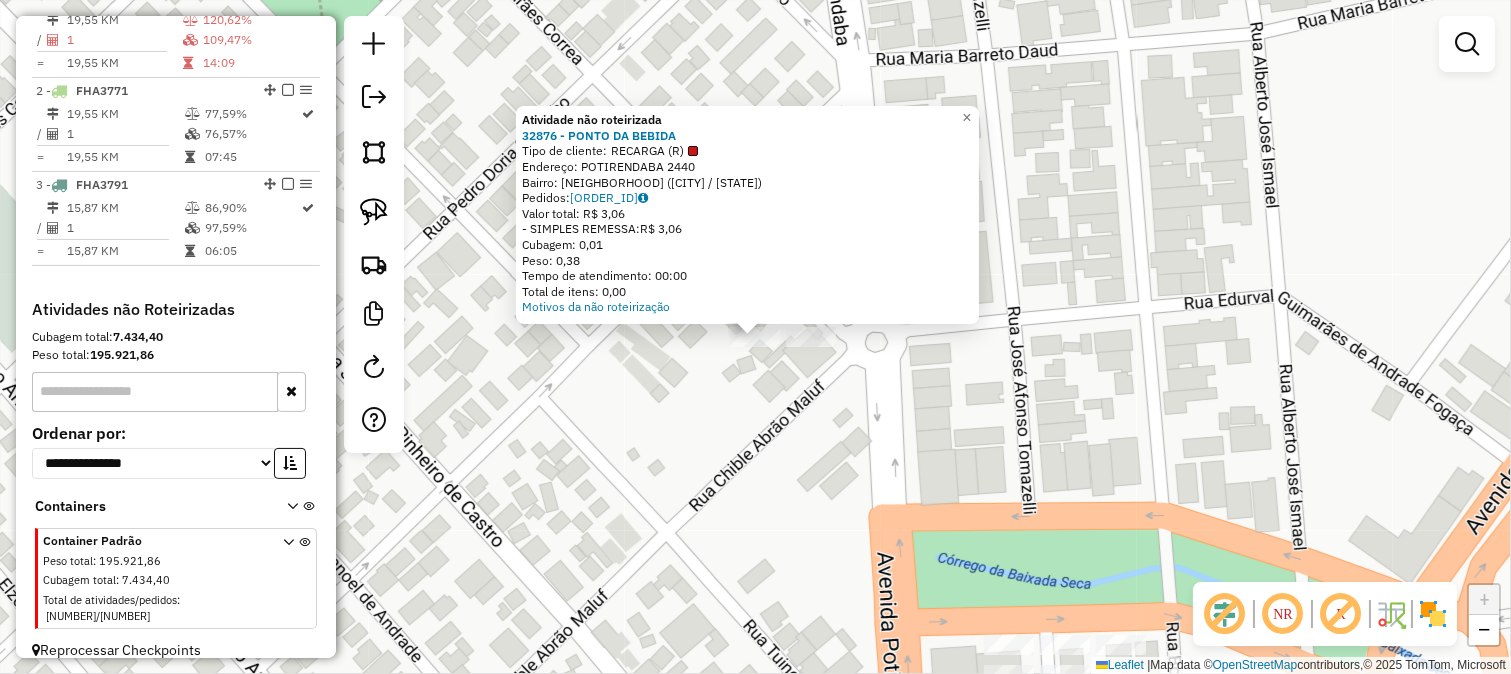 click on "Atividade não roteirizada 32876 - PONTO DA BEBIDA  Tipo de cliente:   RECARGA (R)   Endereço:  POTIRENDABA 2440   Bairro: JARDIM SANTA LUZIA (SAO JOSE DO RIO PRETO / SP)   Pedidos:  02109099   Valor total: R$ 3,06   - SIMPLES REMESSA:  R$ 3,06   Cubagem: 0,01   Peso: 0,38   Tempo de atendimento: 00:00   Total de itens: 0,00  Motivos da não roteirização × Janela de atendimento Grade de atendimento Capacidade Transportadoras Veículos Cliente Pedidos  Rotas Selecione os dias de semana para filtrar as janelas de atendimento  Seg   Ter   Qua   Qui   Sex   Sáb   Dom  Informe o período da janela de atendimento: De: Até:  Filtrar exatamente a janela do cliente  Considerar janela de atendimento padrão  Selecione os dias de semana para filtrar as grades de atendimento  Seg   Ter   Qua   Qui   Sex   Sáb   Dom   Considerar clientes sem dia de atendimento cadastrado  Clientes fora do dia de atendimento selecionado Filtrar as atividades entre os valores definidos abaixo:  Peso mínimo:   Peso máximo:   De:  +" 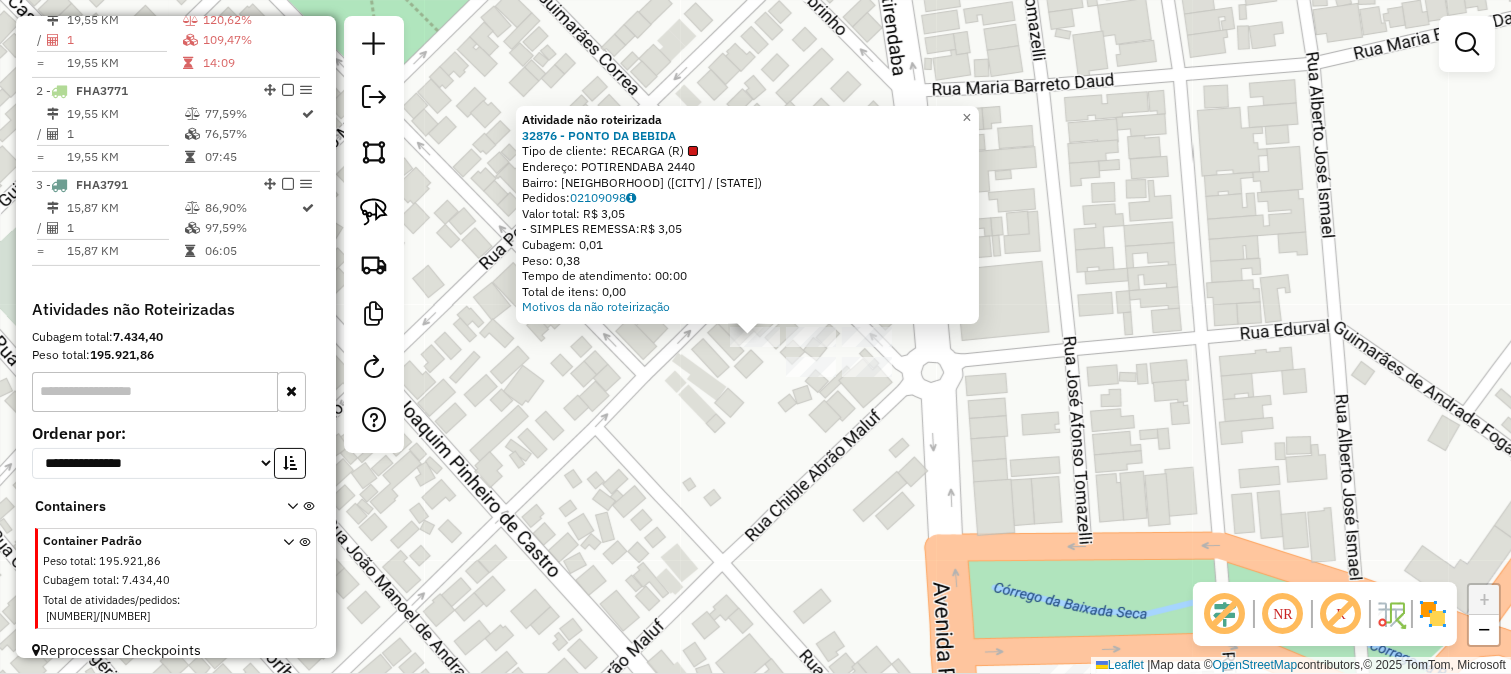 click on "Atividade não roteirizada 32876 - PONTO DA BEBIDA  Tipo de cliente:   RECARGA (R)   Endereço:  POTIRENDABA 2440   Bairro: JARDIM SANTA LUZIA (SAO JOSE DO RIO PRETO / SP)   Pedidos:  02109098   Valor total: R$ 3,05   - SIMPLES REMESSA:  R$ 3,05   Cubagem: 0,01   Peso: 0,38   Tempo de atendimento: 00:00   Total de itens: 0,00  Motivos da não roteirização × Janela de atendimento Grade de atendimento Capacidade Transportadoras Veículos Cliente Pedidos  Rotas Selecione os dias de semana para filtrar as janelas de atendimento  Seg   Ter   Qua   Qui   Sex   Sáb   Dom  Informe o período da janela de atendimento: De: Até:  Filtrar exatamente a janela do cliente  Considerar janela de atendimento padrão  Selecione os dias de semana para filtrar as grades de atendimento  Seg   Ter   Qua   Qui   Sex   Sáb   Dom   Considerar clientes sem dia de atendimento cadastrado  Clientes fora do dia de atendimento selecionado Filtrar as atividades entre os valores definidos abaixo:  Peso mínimo:   Peso máximo:   De:  +" 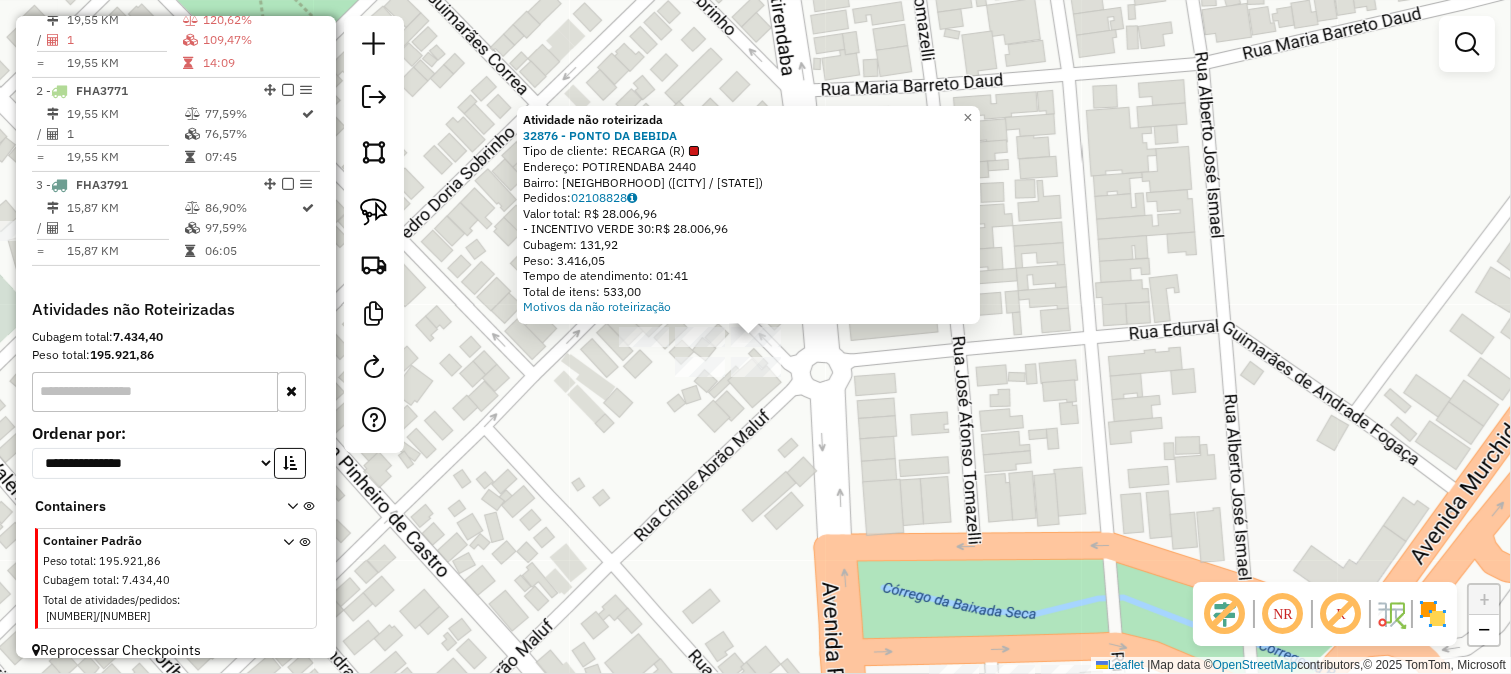 click on "Atividade não roteirizada 32876 - PONTO DA BEBIDA  Tipo de cliente:   RECARGA (R)   Endereço:  POTIRENDABA 2440   Bairro: JARDIM SANTA LUZIA (SAO JOSE DO RIO PRETO / SP)   Pedidos:  02108828   Valor total: R$ 28.006,96   - INCENTIVO VERDE 30:  R$ 28.006,96   Cubagem: 131,92   Peso: 3.416,05   Tempo de atendimento: 01:41   Total de itens: 533,00  Motivos da não roteirização × Janela de atendimento Grade de atendimento Capacidade Transportadoras Veículos Cliente Pedidos  Rotas Selecione os dias de semana para filtrar as janelas de atendimento  Seg   Ter   Qua   Qui   Sex   Sáb   Dom  Informe o período da janela de atendimento: De: Até:  Filtrar exatamente a janela do cliente  Considerar janela de atendimento padrão  Selecione os dias de semana para filtrar as grades de atendimento  Seg   Ter   Qua   Qui   Sex   Sáb   Dom   Considerar clientes sem dia de atendimento cadastrado  Clientes fora do dia de atendimento selecionado Filtrar as atividades entre os valores definidos abaixo:  Peso mínimo:  De:" 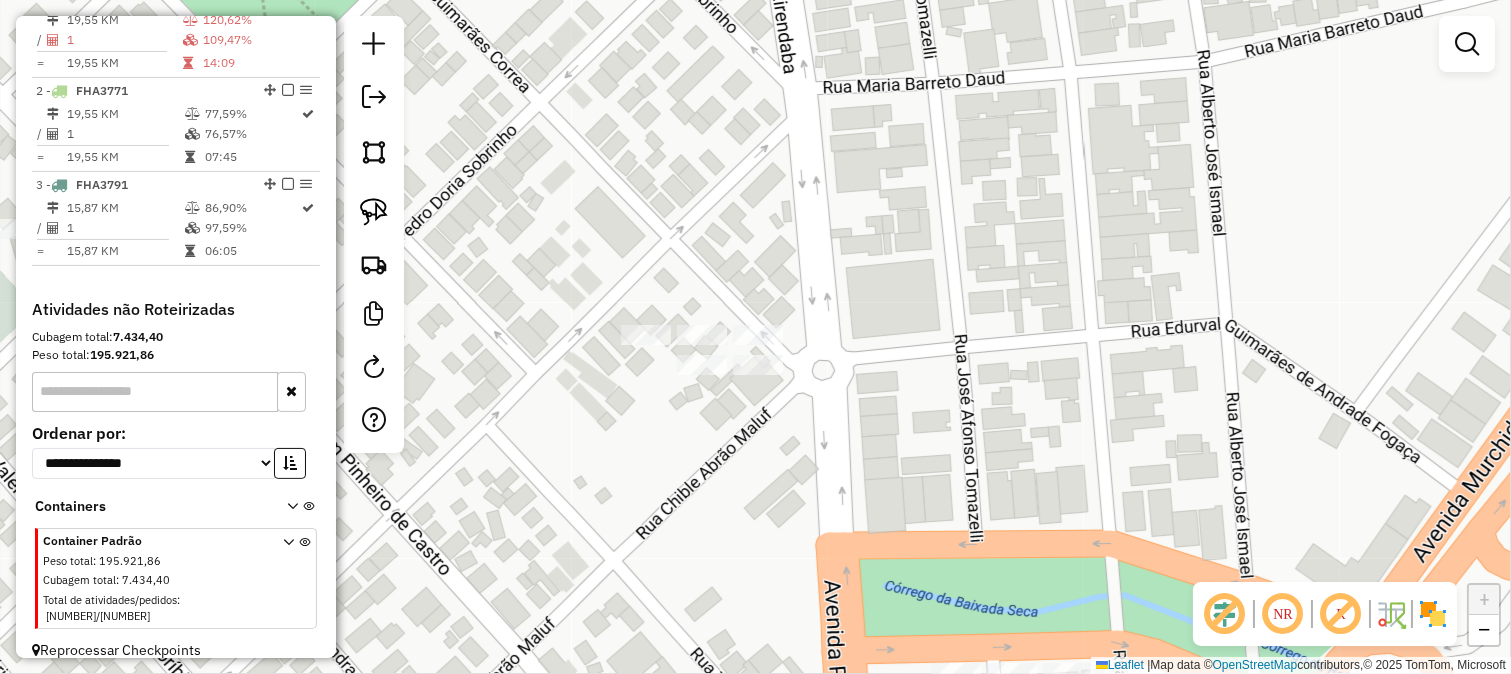 drag, startPoint x: 745, startPoint y: 290, endPoint x: 863, endPoint y: 316, distance: 120.83046 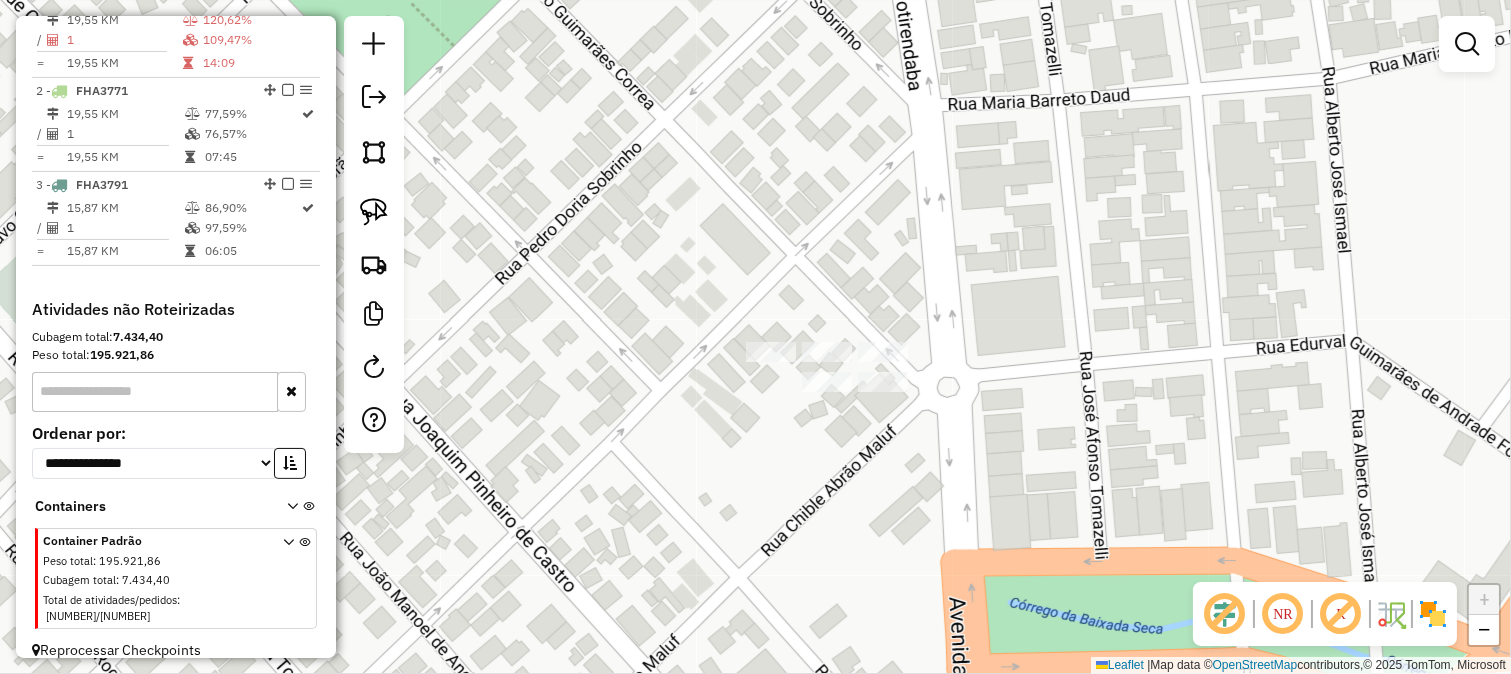 click on "Janela de atendimento Grade de atendimento Capacidade Transportadoras Veículos Cliente Pedidos  Rotas Selecione os dias de semana para filtrar as janelas de atendimento  Seg   Ter   Qua   Qui   Sex   Sáb   Dom  Informe o período da janela de atendimento: De: Até:  Filtrar exatamente a janela do cliente  Considerar janela de atendimento padrão  Selecione os dias de semana para filtrar as grades de atendimento  Seg   Ter   Qua   Qui   Sex   Sáb   Dom   Considerar clientes sem dia de atendimento cadastrado  Clientes fora do dia de atendimento selecionado Filtrar as atividades entre os valores definidos abaixo:  Peso mínimo:   Peso máximo:   Cubagem mínima:   Cubagem máxima:   De:   Até:  Filtrar as atividades entre o tempo de atendimento definido abaixo:  De:   Até:   Considerar capacidade total dos clientes não roteirizados Transportadora: Selecione um ou mais itens Tipo de veículo: Selecione um ou mais itens Veículo: Selecione um ou mais itens Motorista: Selecione um ou mais itens Nome: Rótulo:" 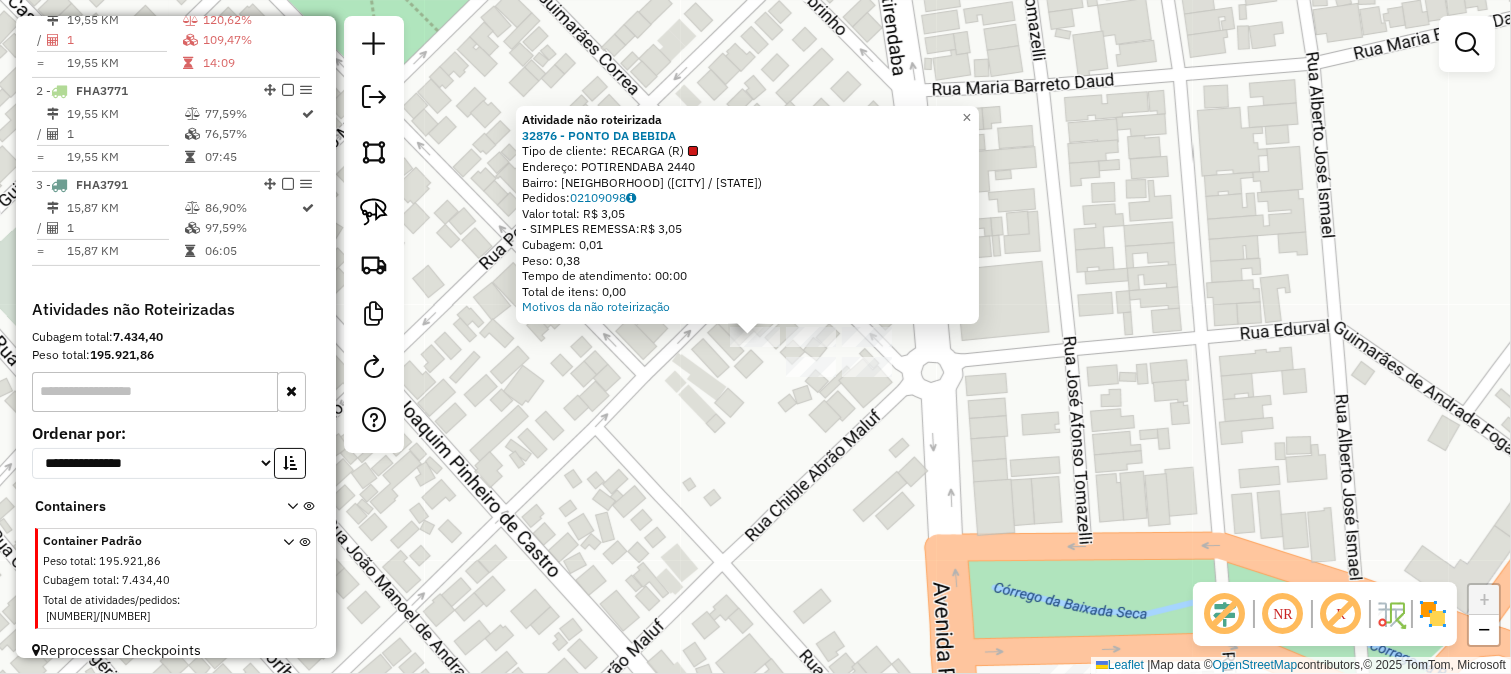 click on "Atividade não roteirizada 32876 - PONTO DA BEBIDA  Tipo de cliente:   RECARGA (R)   Endereço:  POTIRENDABA 2440   Bairro: JARDIM SANTA LUZIA (SAO JOSE DO RIO PRETO / SP)   Pedidos:  02109098   Valor total: R$ 3,05   - SIMPLES REMESSA:  R$ 3,05   Cubagem: 0,01   Peso: 0,38   Tempo de atendimento: 00:00   Total de itens: 0,00  Motivos da não roteirização × Janela de atendimento Grade de atendimento Capacidade Transportadoras Veículos Cliente Pedidos  Rotas Selecione os dias de semana para filtrar as janelas de atendimento  Seg   Ter   Qua   Qui   Sex   Sáb   Dom  Informe o período da janela de atendimento: De: Até:  Filtrar exatamente a janela do cliente  Considerar janela de atendimento padrão  Selecione os dias de semana para filtrar as grades de atendimento  Seg   Ter   Qua   Qui   Sex   Sáb   Dom   Considerar clientes sem dia de atendimento cadastrado  Clientes fora do dia de atendimento selecionado Filtrar as atividades entre os valores definidos abaixo:  Peso mínimo:   Peso máximo:   De:  +" 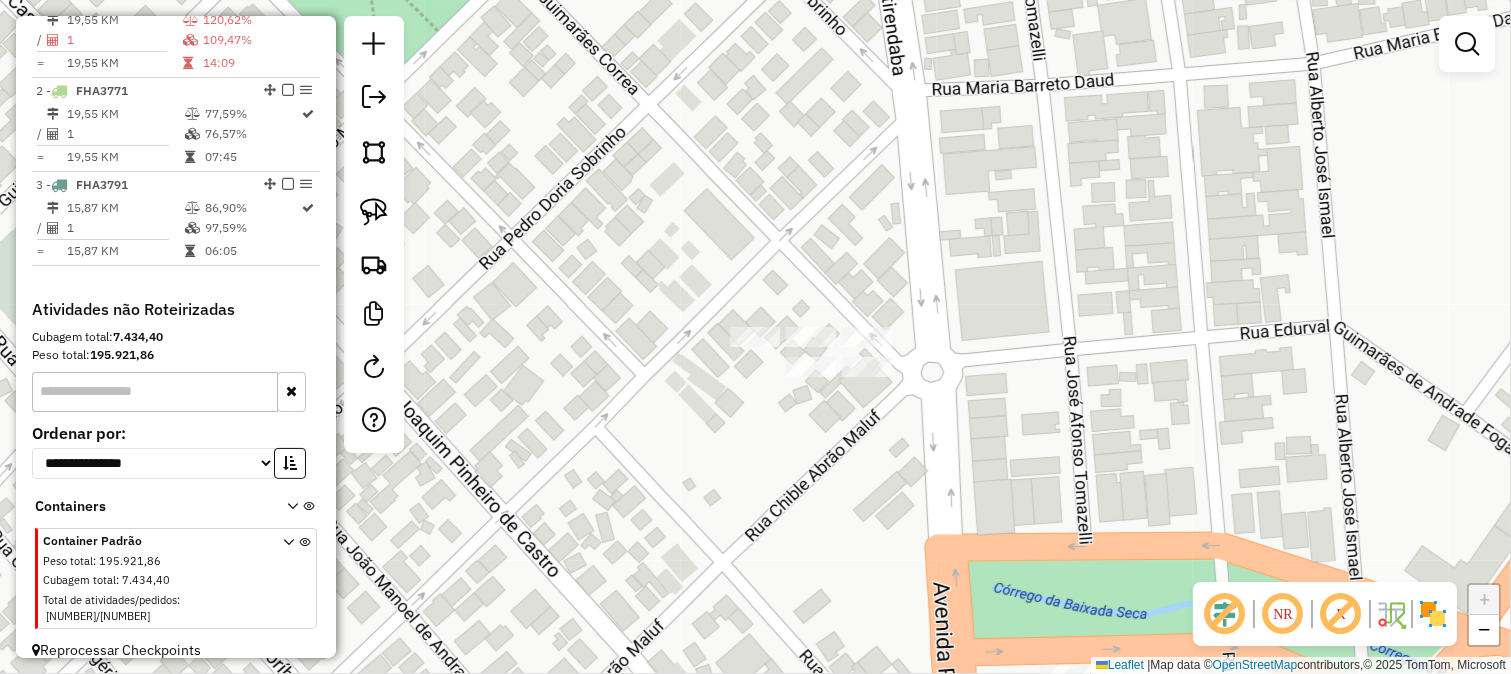 drag, startPoint x: 777, startPoint y: 424, endPoint x: 927, endPoint y: 445, distance: 151.46286 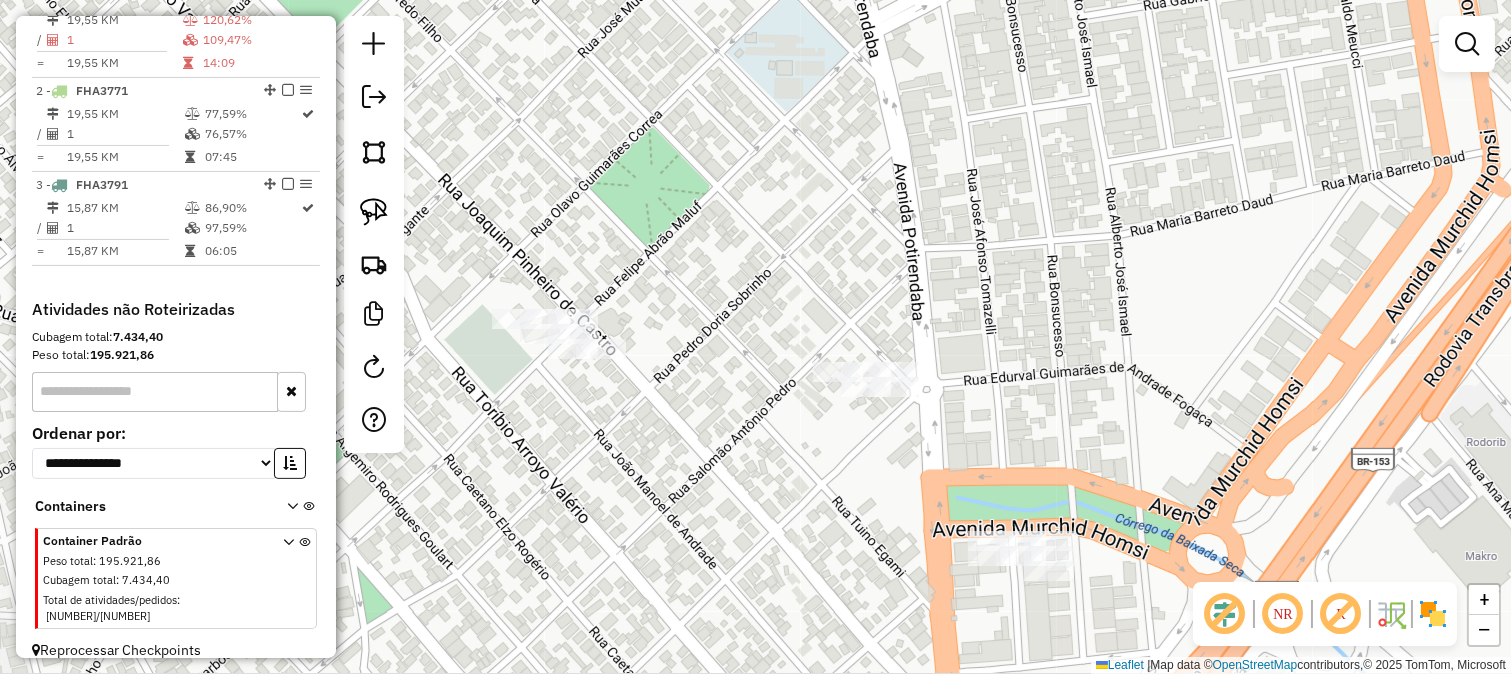 click on "Janela de atendimento Grade de atendimento Capacidade Transportadoras Veículos Cliente Pedidos  Rotas Selecione os dias de semana para filtrar as janelas de atendimento  Seg   Ter   Qua   Qui   Sex   Sáb   Dom  Informe o período da janela de atendimento: De: Até:  Filtrar exatamente a janela do cliente  Considerar janela de atendimento padrão  Selecione os dias de semana para filtrar as grades de atendimento  Seg   Ter   Qua   Qui   Sex   Sáb   Dom   Considerar clientes sem dia de atendimento cadastrado  Clientes fora do dia de atendimento selecionado Filtrar as atividades entre os valores definidos abaixo:  Peso mínimo:   Peso máximo:   Cubagem mínima:   Cubagem máxima:   De:   Até:  Filtrar as atividades entre o tempo de atendimento definido abaixo:  De:   Até:   Considerar capacidade total dos clientes não roteirizados Transportadora: Selecione um ou mais itens Tipo de veículo: Selecione um ou mais itens Veículo: Selecione um ou mais itens Motorista: Selecione um ou mais itens Nome: Rótulo:" 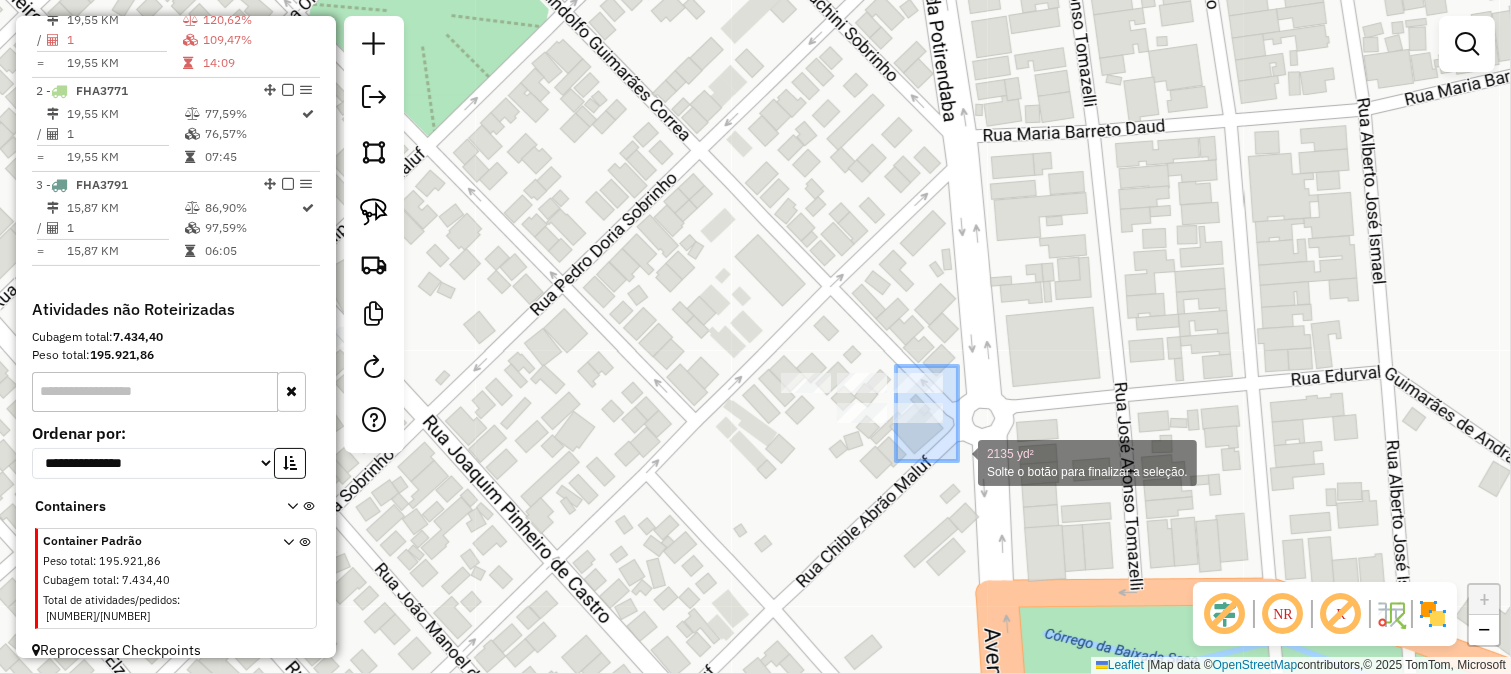 drag, startPoint x: 951, startPoint y: 450, endPoint x: 958, endPoint y: 461, distance: 13.038404 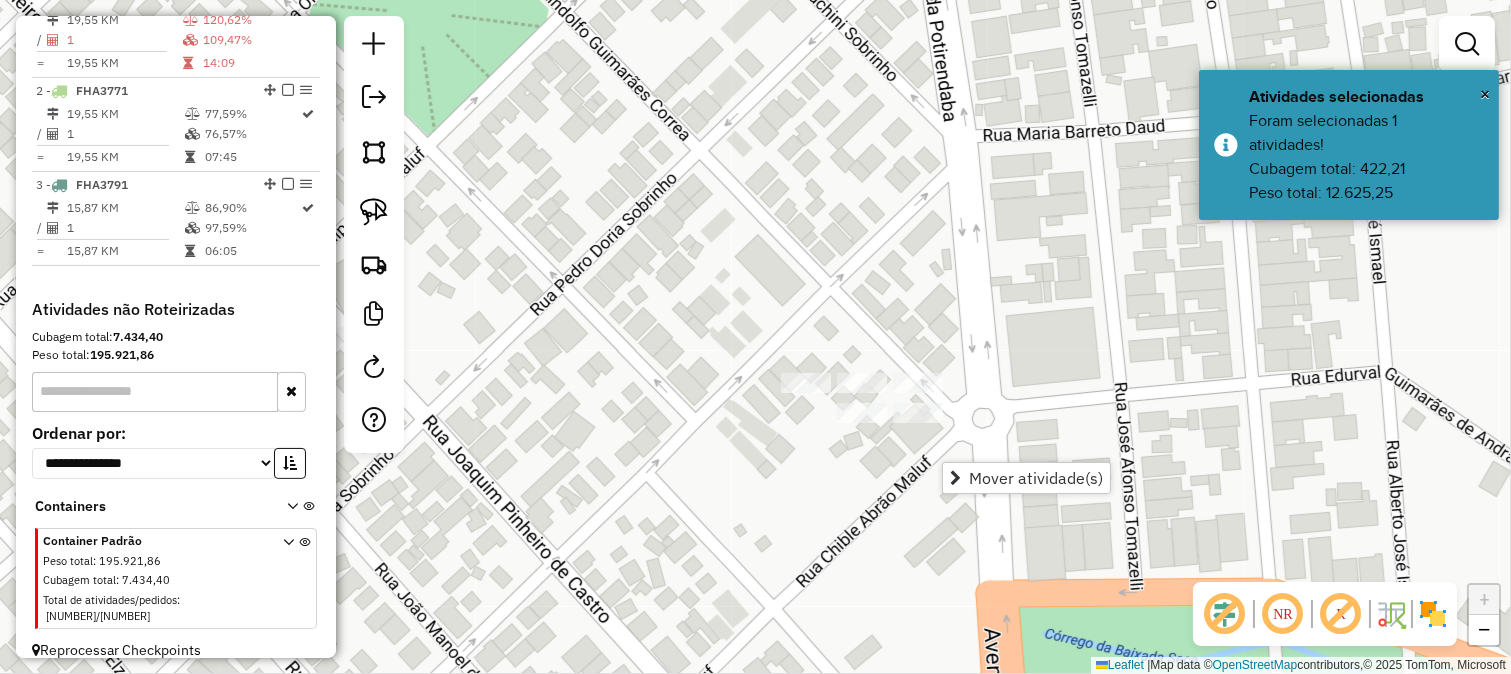 click on "Janela de atendimento Grade de atendimento Capacidade Transportadoras Veículos Cliente Pedidos  Rotas Selecione os dias de semana para filtrar as janelas de atendimento  Seg   Ter   Qua   Qui   Sex   Sáb   Dom  Informe o período da janela de atendimento: De: Até:  Filtrar exatamente a janela do cliente  Considerar janela de atendimento padrão  Selecione os dias de semana para filtrar as grades de atendimento  Seg   Ter   Qua   Qui   Sex   Sáb   Dom   Considerar clientes sem dia de atendimento cadastrado  Clientes fora do dia de atendimento selecionado Filtrar as atividades entre os valores definidos abaixo:  Peso mínimo:   Peso máximo:   Cubagem mínima:   Cubagem máxima:   De:   Até:  Filtrar as atividades entre o tempo de atendimento definido abaixo:  De:   Até:   Considerar capacidade total dos clientes não roteirizados Transportadora: Selecione um ou mais itens Tipo de veículo: Selecione um ou mais itens Veículo: Selecione um ou mais itens Motorista: Selecione um ou mais itens Nome: Rótulo:" 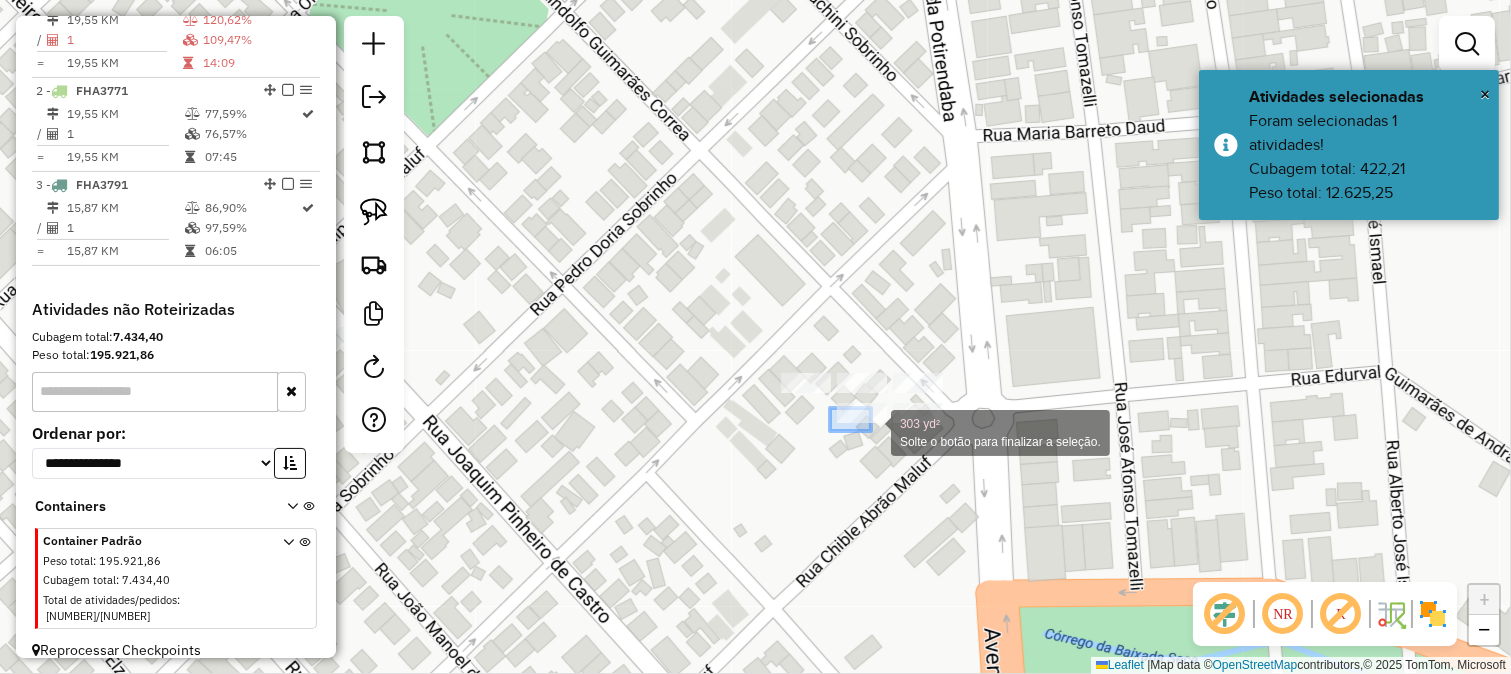 drag, startPoint x: 830, startPoint y: 408, endPoint x: 878, endPoint y: 437, distance: 56.0803 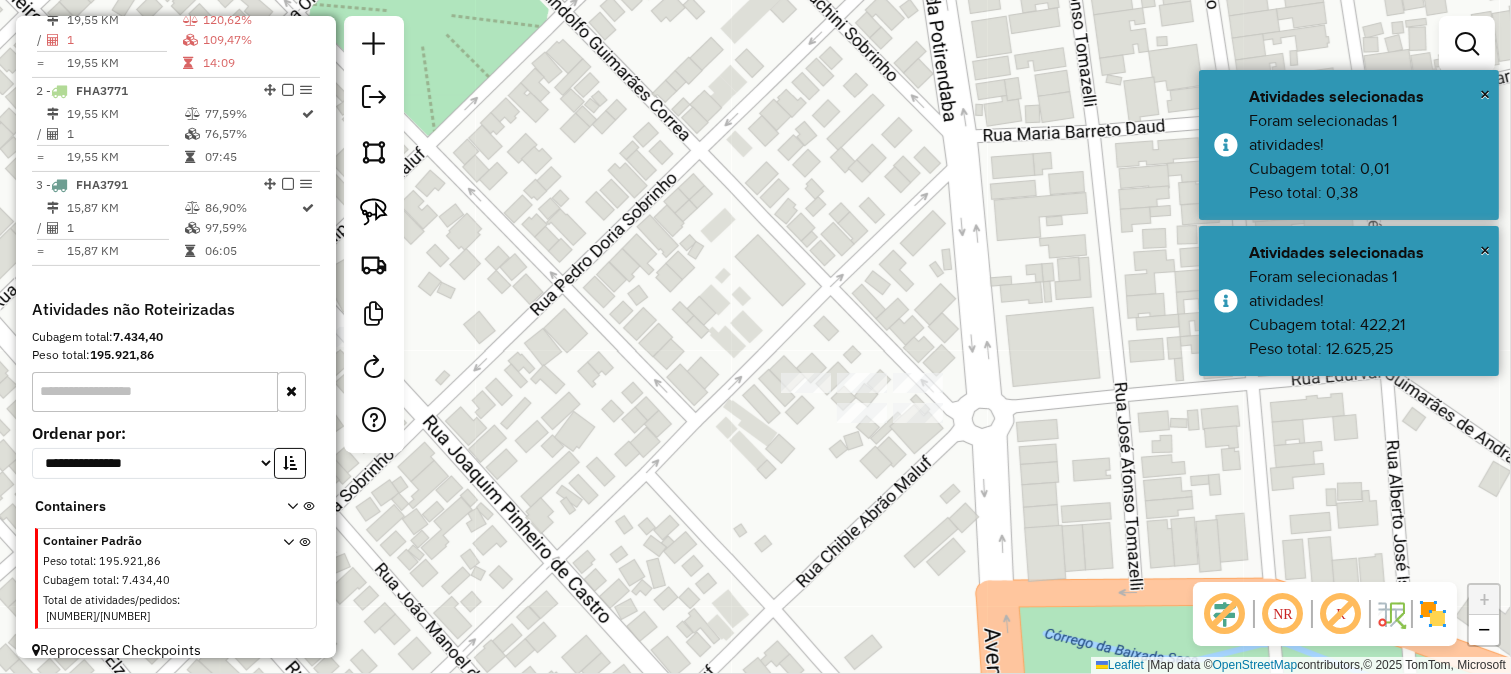 click on "Janela de atendimento Grade de atendimento Capacidade Transportadoras Veículos Cliente Pedidos  Rotas Selecione os dias de semana para filtrar as janelas de atendimento  Seg   Ter   Qua   Qui   Sex   Sáb   Dom  Informe o período da janela de atendimento: De: Até:  Filtrar exatamente a janela do cliente  Considerar janela de atendimento padrão  Selecione os dias de semana para filtrar as grades de atendimento  Seg   Ter   Qua   Qui   Sex   Sáb   Dom   Considerar clientes sem dia de atendimento cadastrado  Clientes fora do dia de atendimento selecionado Filtrar as atividades entre os valores definidos abaixo:  Peso mínimo:   Peso máximo:   Cubagem mínima:   Cubagem máxima:   De:   Até:  Filtrar as atividades entre o tempo de atendimento definido abaixo:  De:   Até:   Considerar capacidade total dos clientes não roteirizados Transportadora: Selecione um ou mais itens Tipo de veículo: Selecione um ou mais itens Veículo: Selecione um ou mais itens Motorista: Selecione um ou mais itens Nome: Rótulo:" 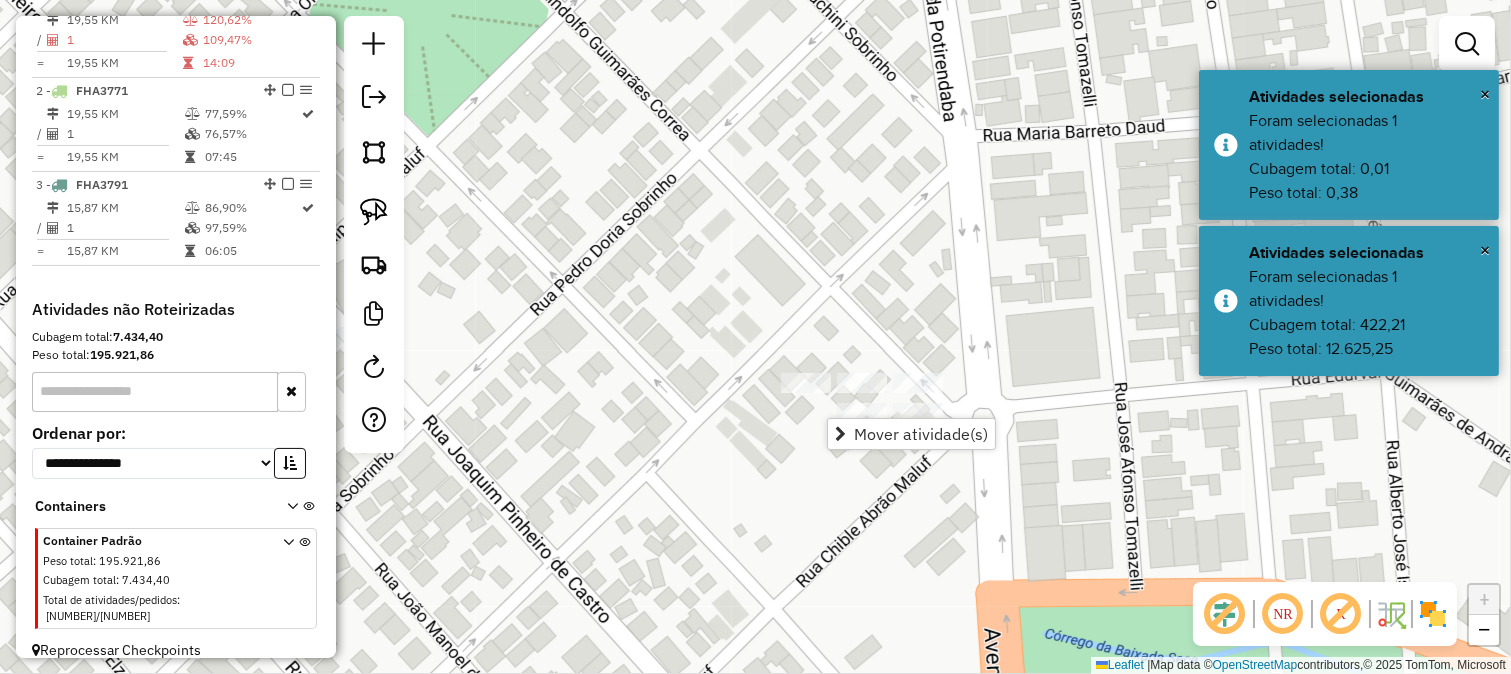 click on "Janela de atendimento Grade de atendimento Capacidade Transportadoras Veículos Cliente Pedidos  Rotas Selecione os dias de semana para filtrar as janelas de atendimento  Seg   Ter   Qua   Qui   Sex   Sáb   Dom  Informe o período da janela de atendimento: De: Até:  Filtrar exatamente a janela do cliente  Considerar janela de atendimento padrão  Selecione os dias de semana para filtrar as grades de atendimento  Seg   Ter   Qua   Qui   Sex   Sáb   Dom   Considerar clientes sem dia de atendimento cadastrado  Clientes fora do dia de atendimento selecionado Filtrar as atividades entre os valores definidos abaixo:  Peso mínimo:   Peso máximo:   Cubagem mínima:   Cubagem máxima:   De:   Até:  Filtrar as atividades entre o tempo de atendimento definido abaixo:  De:   Até:   Considerar capacidade total dos clientes não roteirizados Transportadora: Selecione um ou mais itens Tipo de veículo: Selecione um ou mais itens Veículo: Selecione um ou mais itens Motorista: Selecione um ou mais itens Nome: Rótulo:" 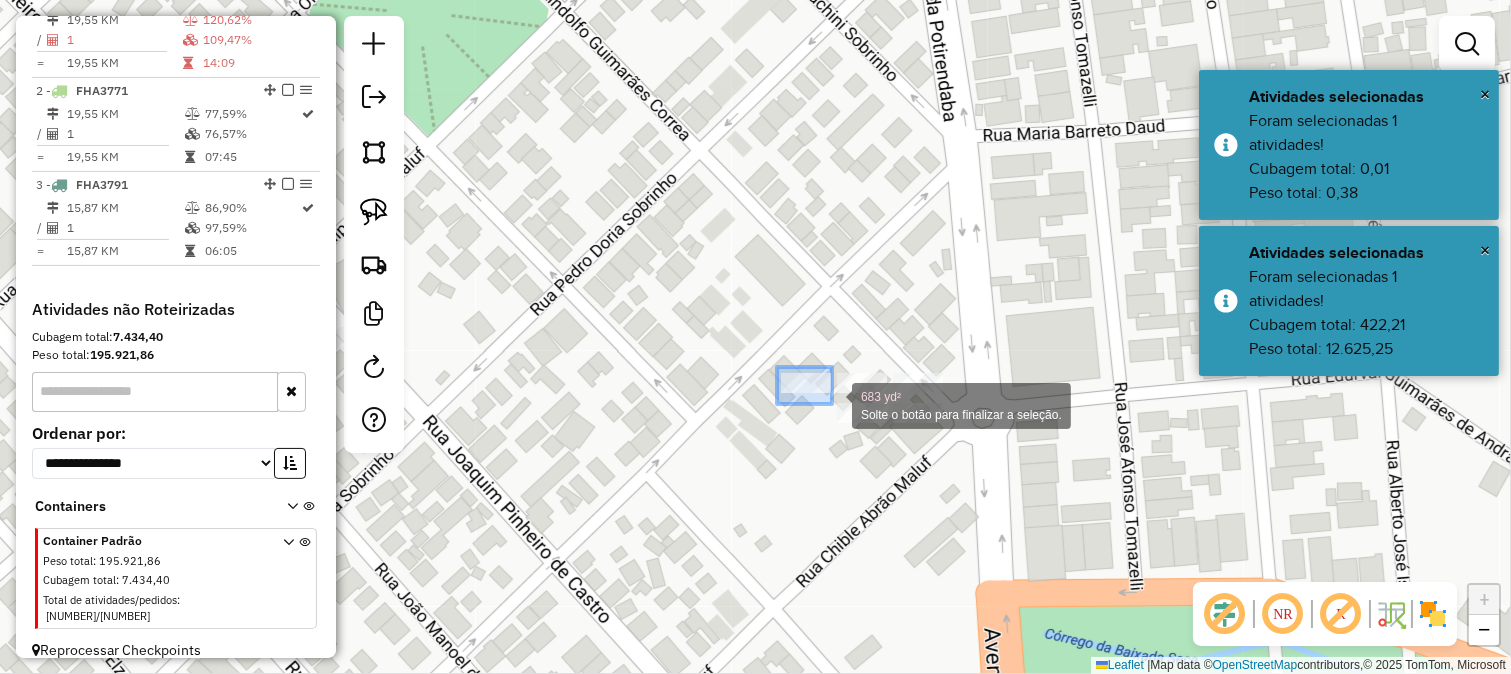 drag, startPoint x: 777, startPoint y: 367, endPoint x: 832, endPoint y: 404, distance: 66.287254 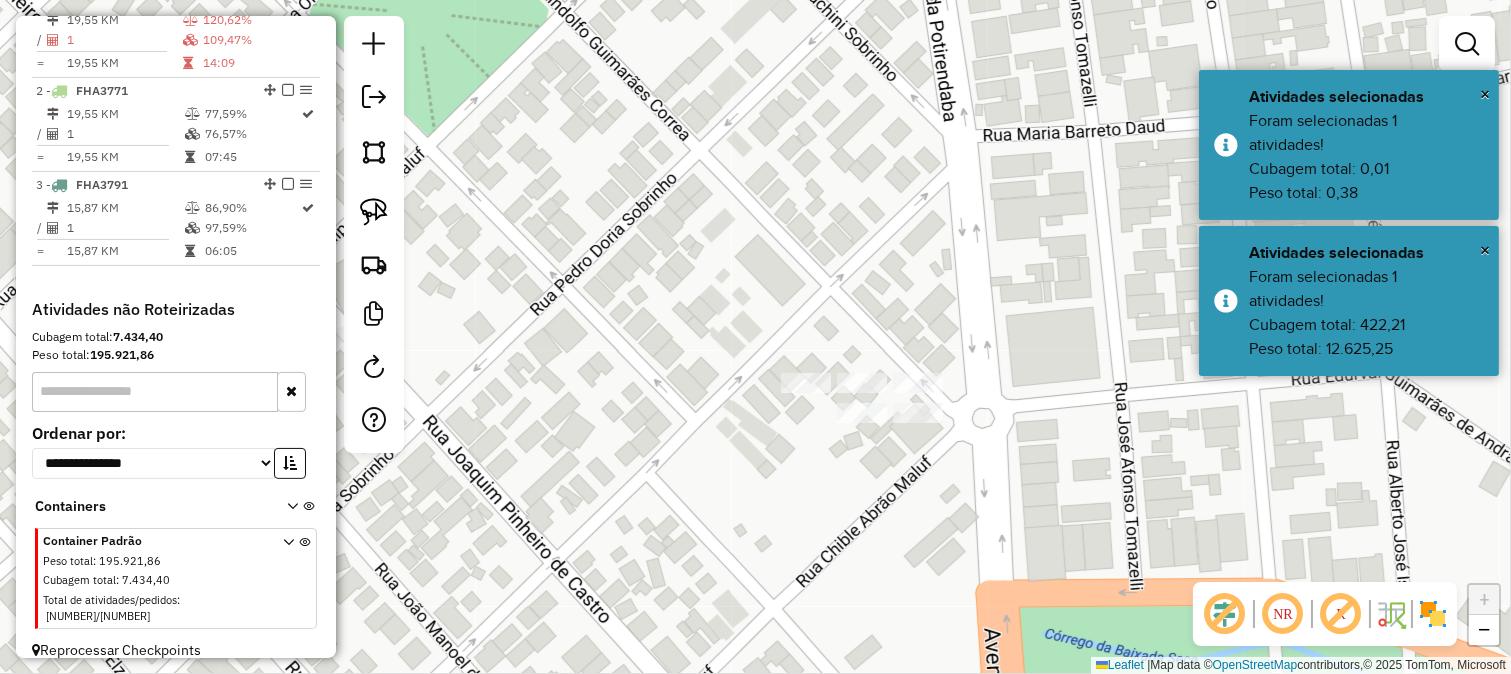 click on "Janela de atendimento Grade de atendimento Capacidade Transportadoras Veículos Cliente Pedidos  Rotas Selecione os dias de semana para filtrar as janelas de atendimento  Seg   Ter   Qua   Qui   Sex   Sáb   Dom  Informe o período da janela de atendimento: De: Até:  Filtrar exatamente a janela do cliente  Considerar janela de atendimento padrão  Selecione os dias de semana para filtrar as grades de atendimento  Seg   Ter   Qua   Qui   Sex   Sáb   Dom   Considerar clientes sem dia de atendimento cadastrado  Clientes fora do dia de atendimento selecionado Filtrar as atividades entre os valores definidos abaixo:  Peso mínimo:   Peso máximo:   Cubagem mínima:   Cubagem máxima:   De:   Até:  Filtrar as atividades entre o tempo de atendimento definido abaixo:  De:   Até:   Considerar capacidade total dos clientes não roteirizados Transportadora: Selecione um ou mais itens Tipo de veículo: Selecione um ou mais itens Veículo: Selecione um ou mais itens Motorista: Selecione um ou mais itens Nome: Rótulo:" 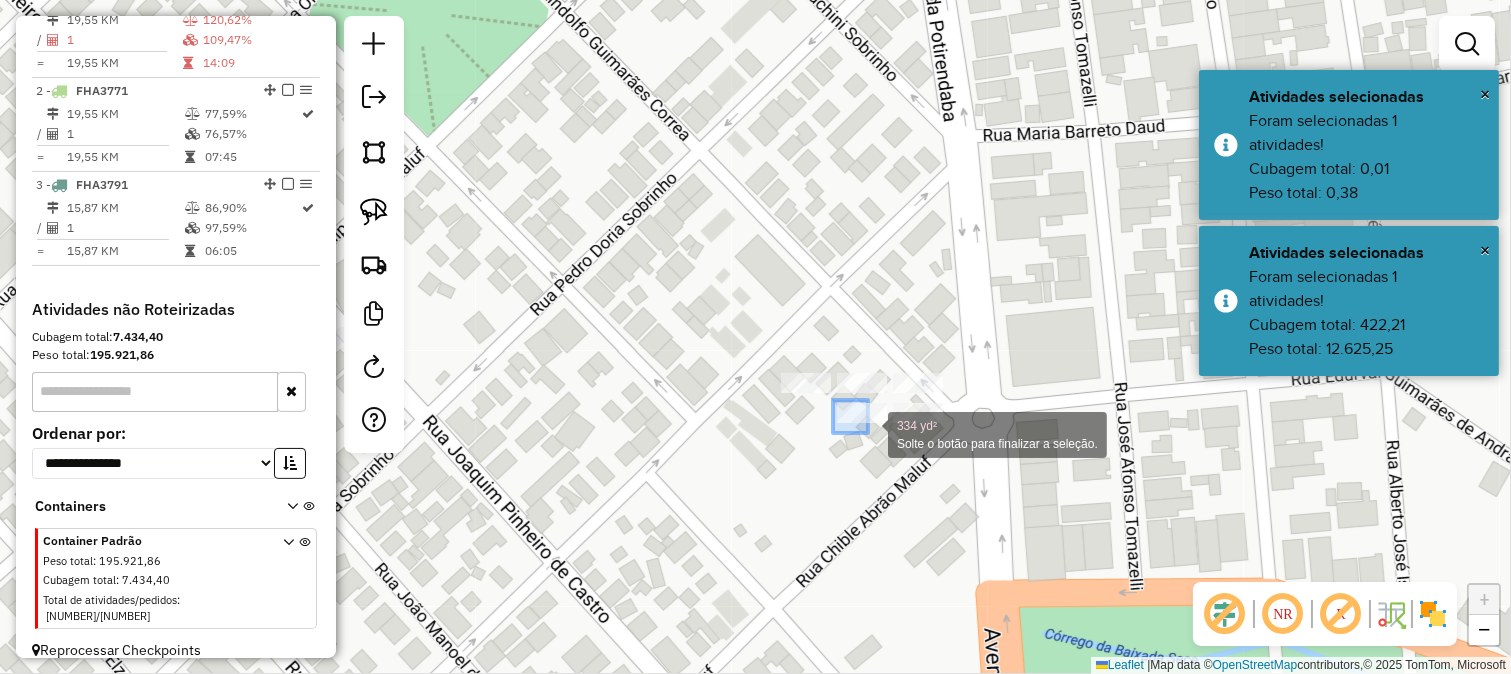 drag, startPoint x: 833, startPoint y: 400, endPoint x: 874, endPoint y: 440, distance: 57.280014 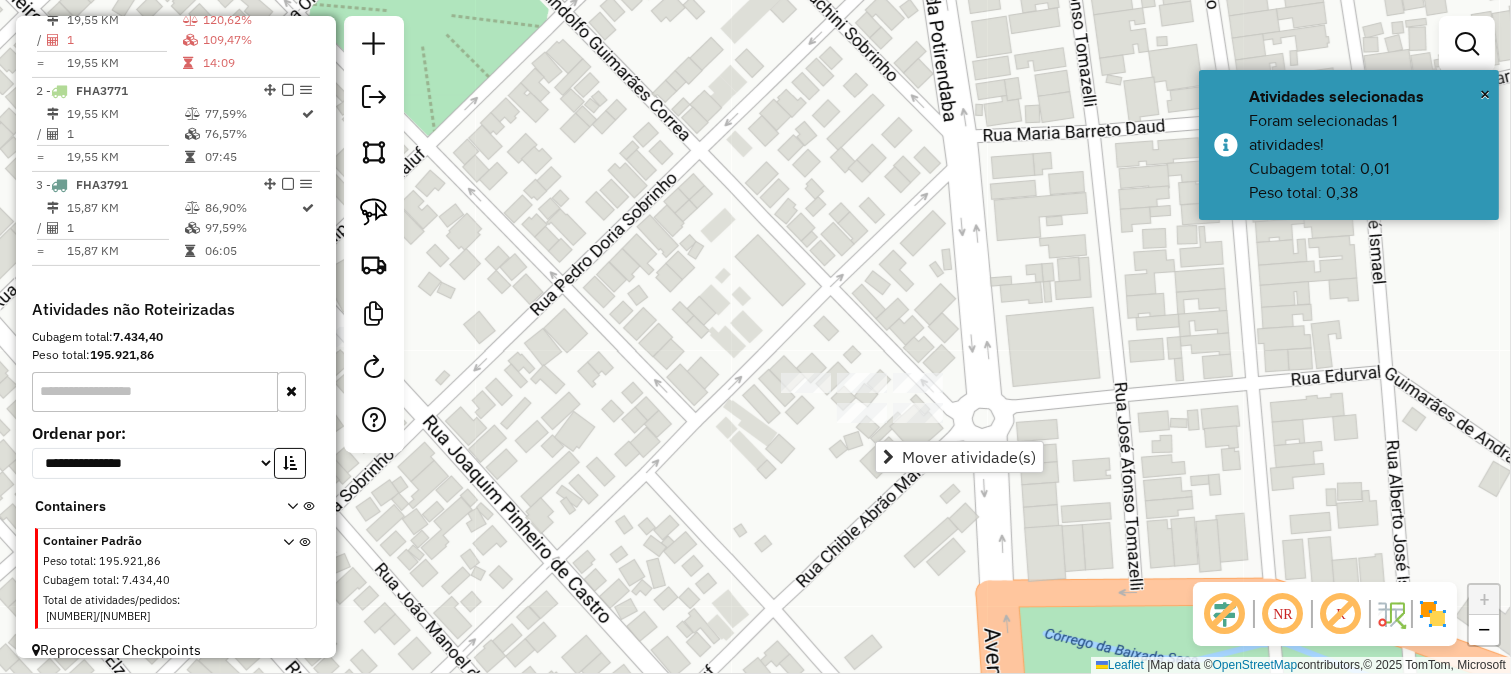 click on "Janela de atendimento Grade de atendimento Capacidade Transportadoras Veículos Cliente Pedidos  Rotas Selecione os dias de semana para filtrar as janelas de atendimento  Seg   Ter   Qua   Qui   Sex   Sáb   Dom  Informe o período da janela de atendimento: De: Até:  Filtrar exatamente a janela do cliente  Considerar janela de atendimento padrão  Selecione os dias de semana para filtrar as grades de atendimento  Seg   Ter   Qua   Qui   Sex   Sáb   Dom   Considerar clientes sem dia de atendimento cadastrado  Clientes fora do dia de atendimento selecionado Filtrar as atividades entre os valores definidos abaixo:  Peso mínimo:   Peso máximo:   Cubagem mínima:   Cubagem máxima:   De:   Até:  Filtrar as atividades entre o tempo de atendimento definido abaixo:  De:   Até:   Considerar capacidade total dos clientes não roteirizados Transportadora: Selecione um ou mais itens Tipo de veículo: Selecione um ou mais itens Veículo: Selecione um ou mais itens Motorista: Selecione um ou mais itens Nome: Rótulo:" 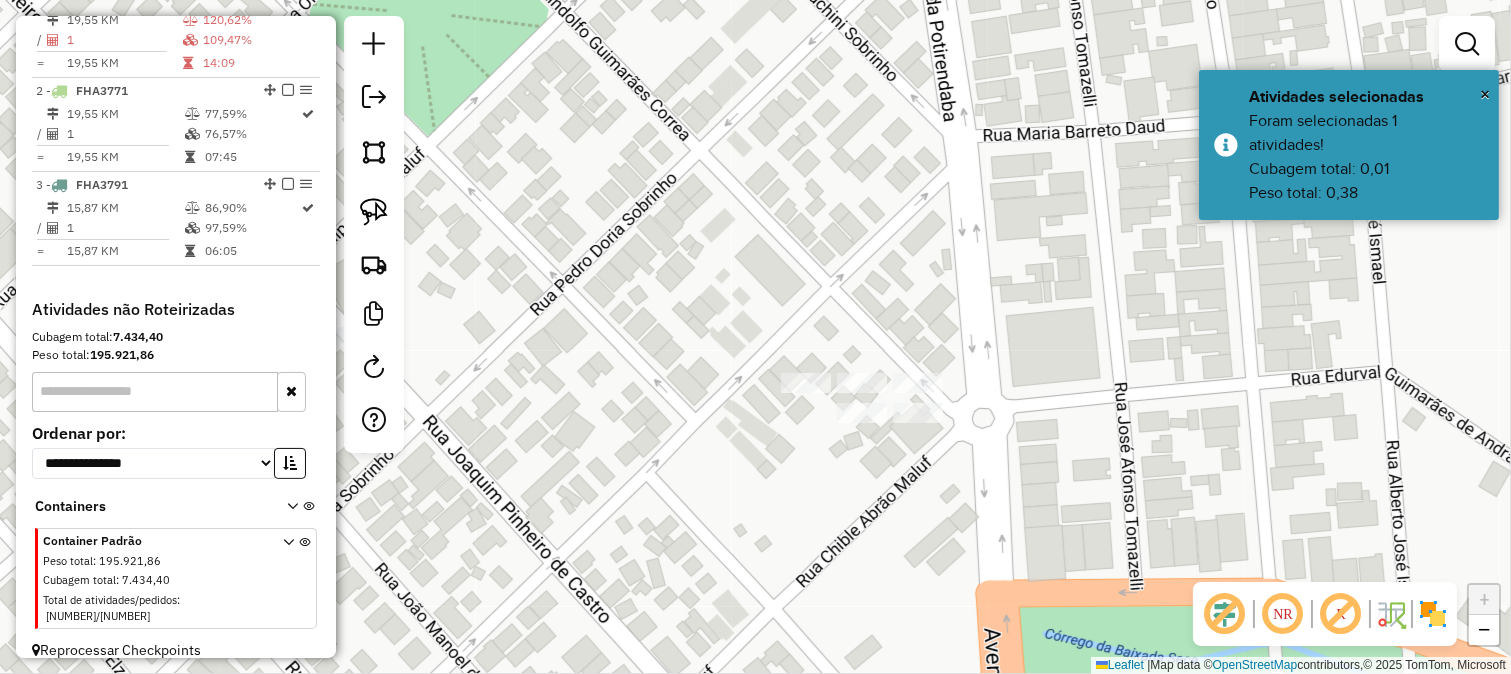 drag, startPoint x: 771, startPoint y: 426, endPoint x: 820, endPoint y: 411, distance: 51.24451 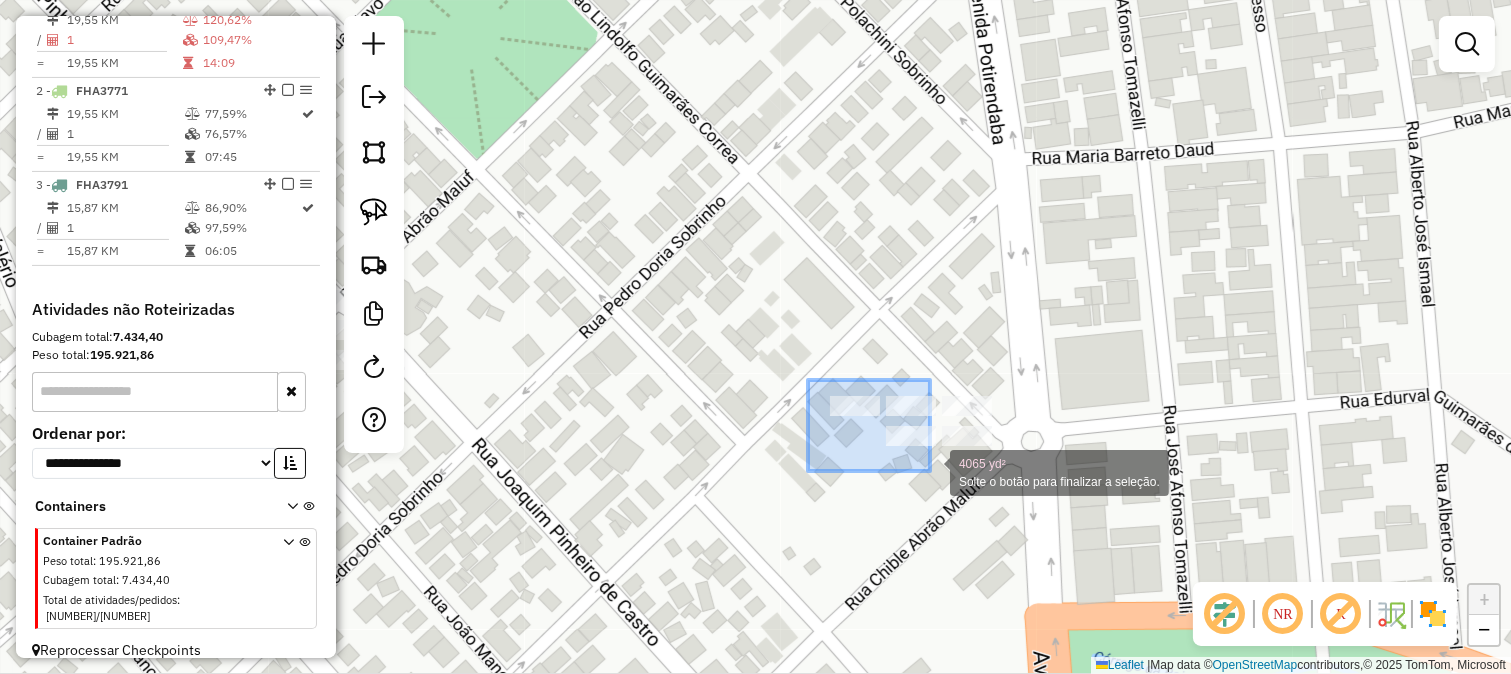 drag, startPoint x: 808, startPoint y: 380, endPoint x: 930, endPoint y: 471, distance: 152.20053 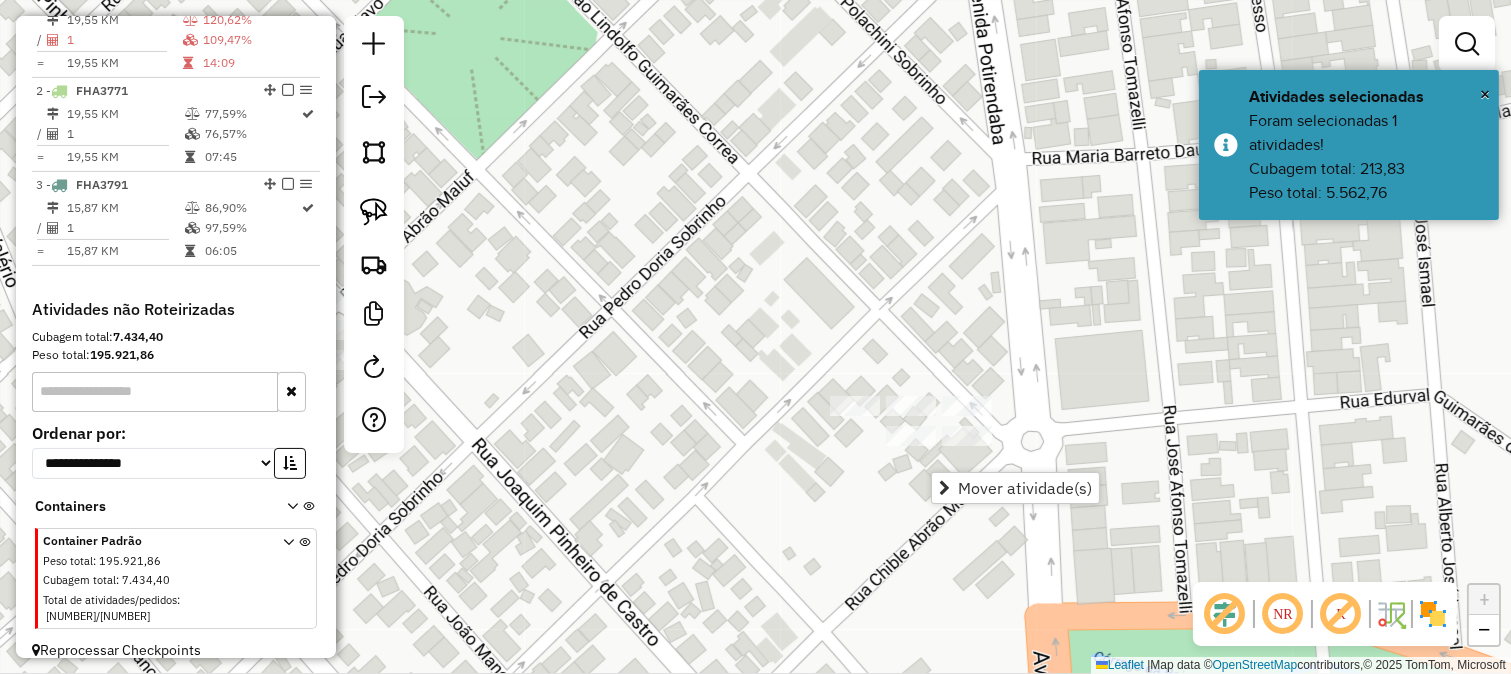 click at bounding box center (944, 488) 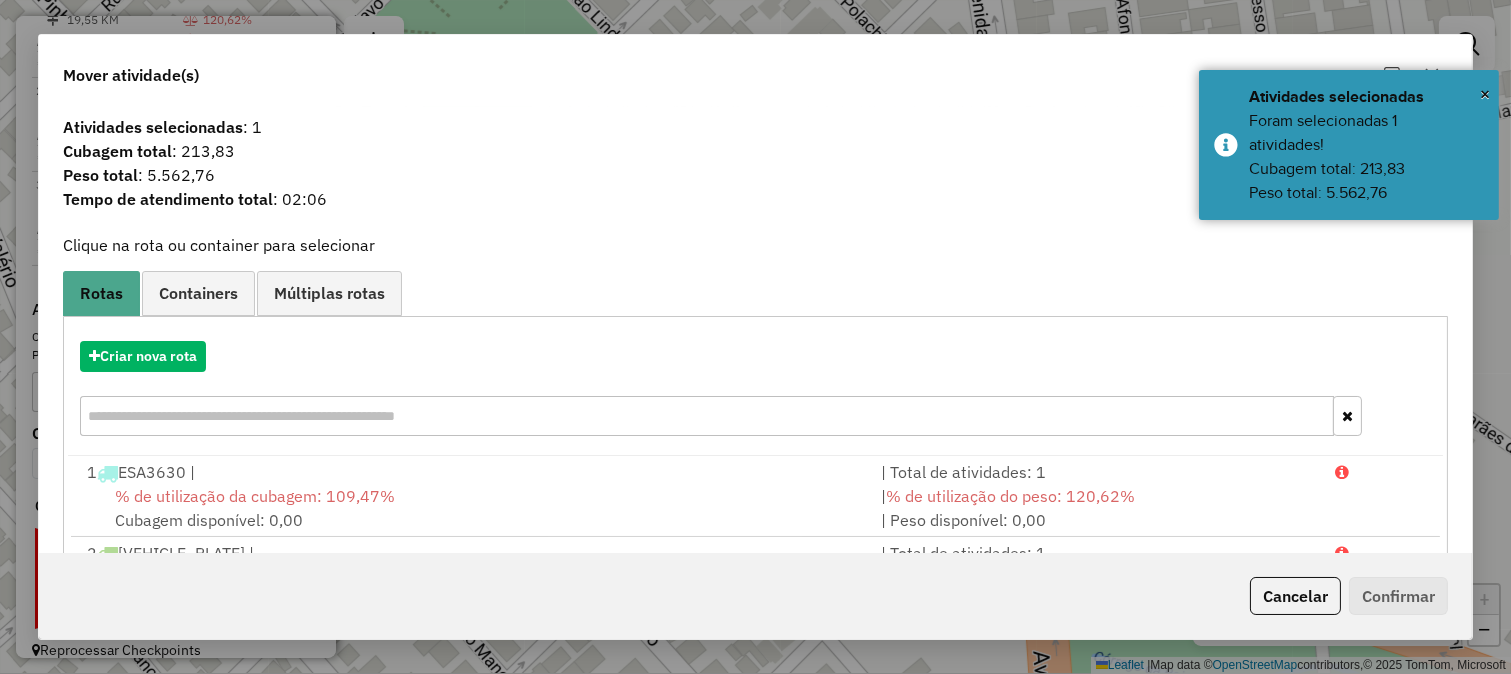 click on "Criar nova rota" at bounding box center (755, 356) 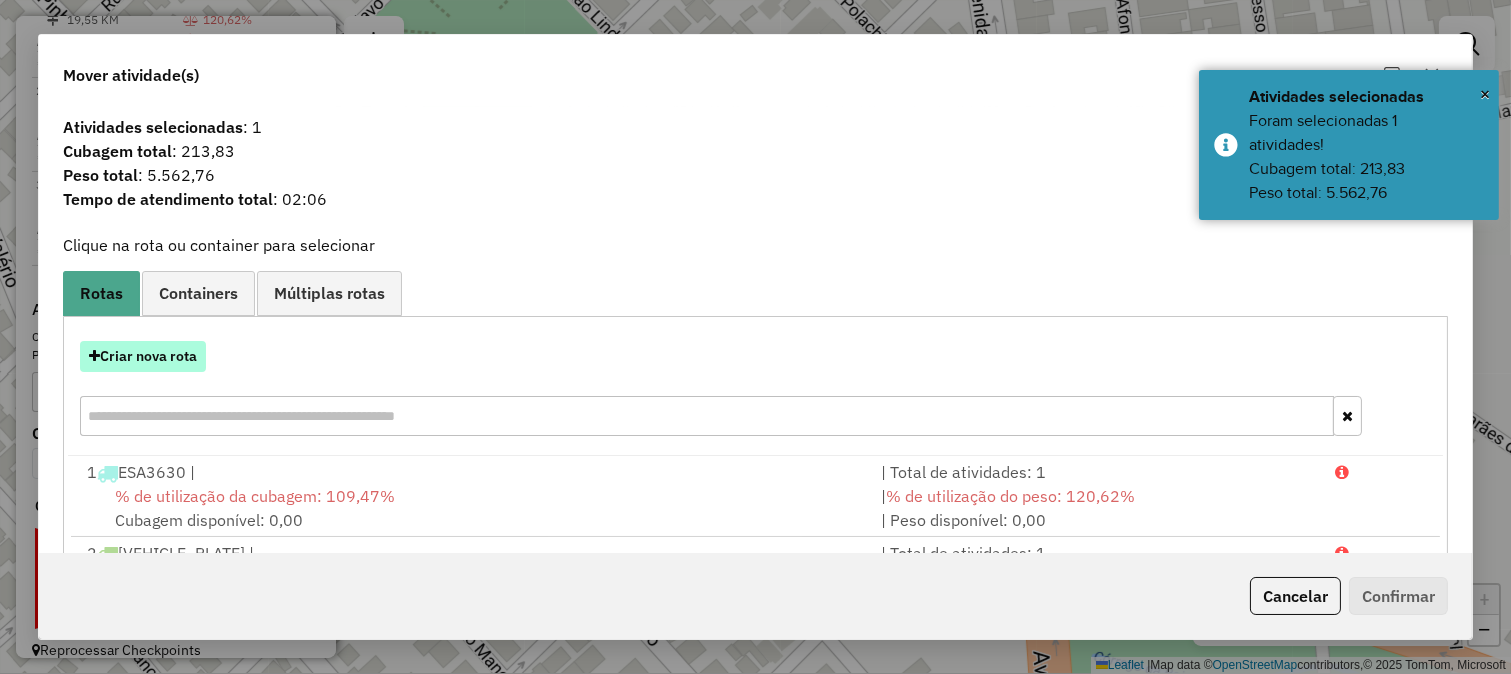 click on "Criar nova rota" at bounding box center (143, 356) 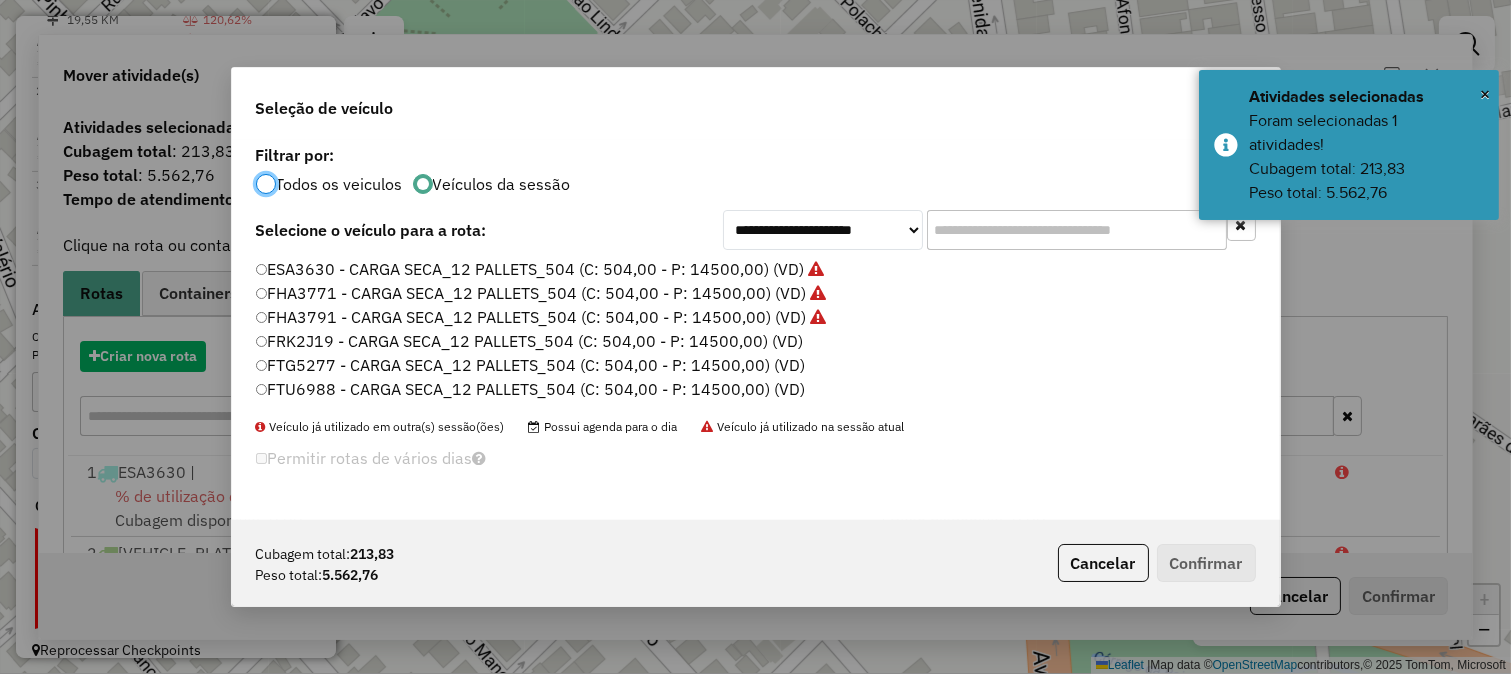 scroll, scrollTop: 11, scrollLeft: 5, axis: both 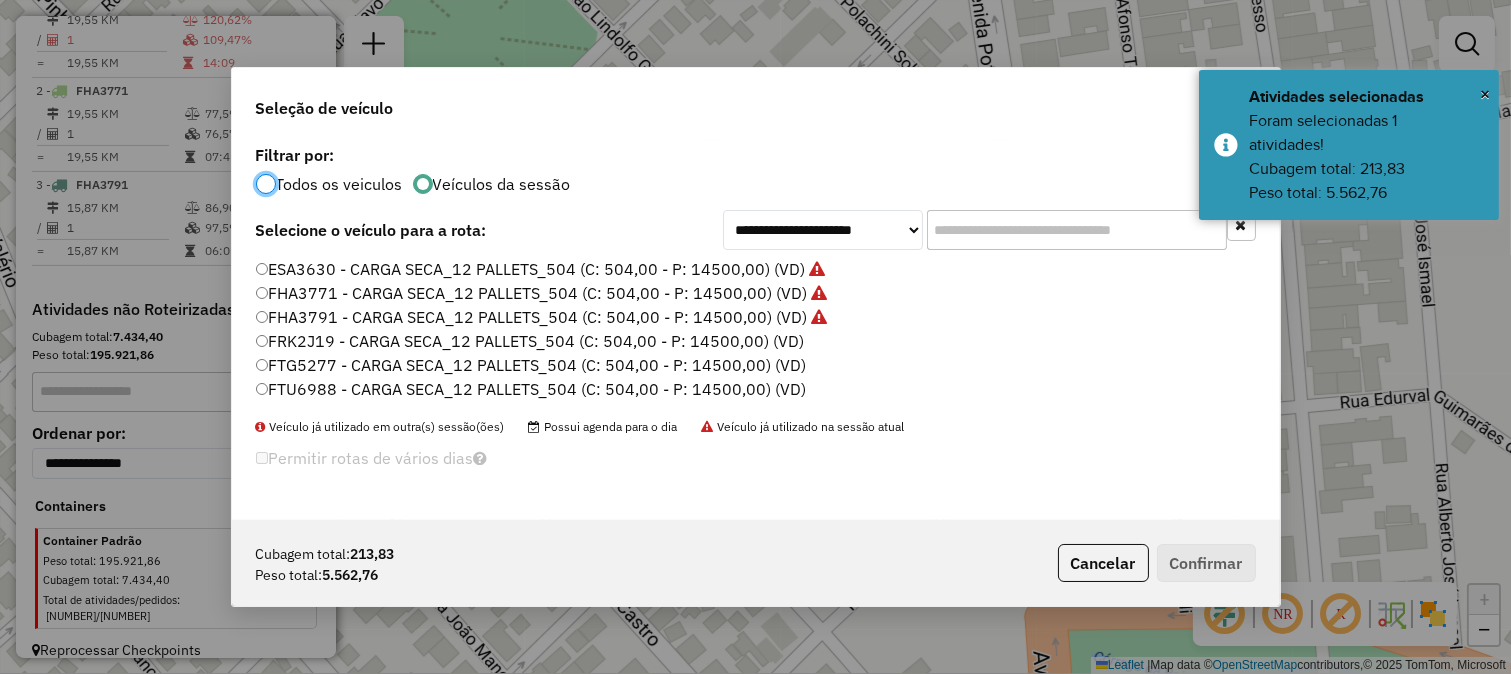 click on "FRK2J19 - CARGA SECA_12 PALLETS_504 (C: 504,00 - P: 14500,00) (VD)" 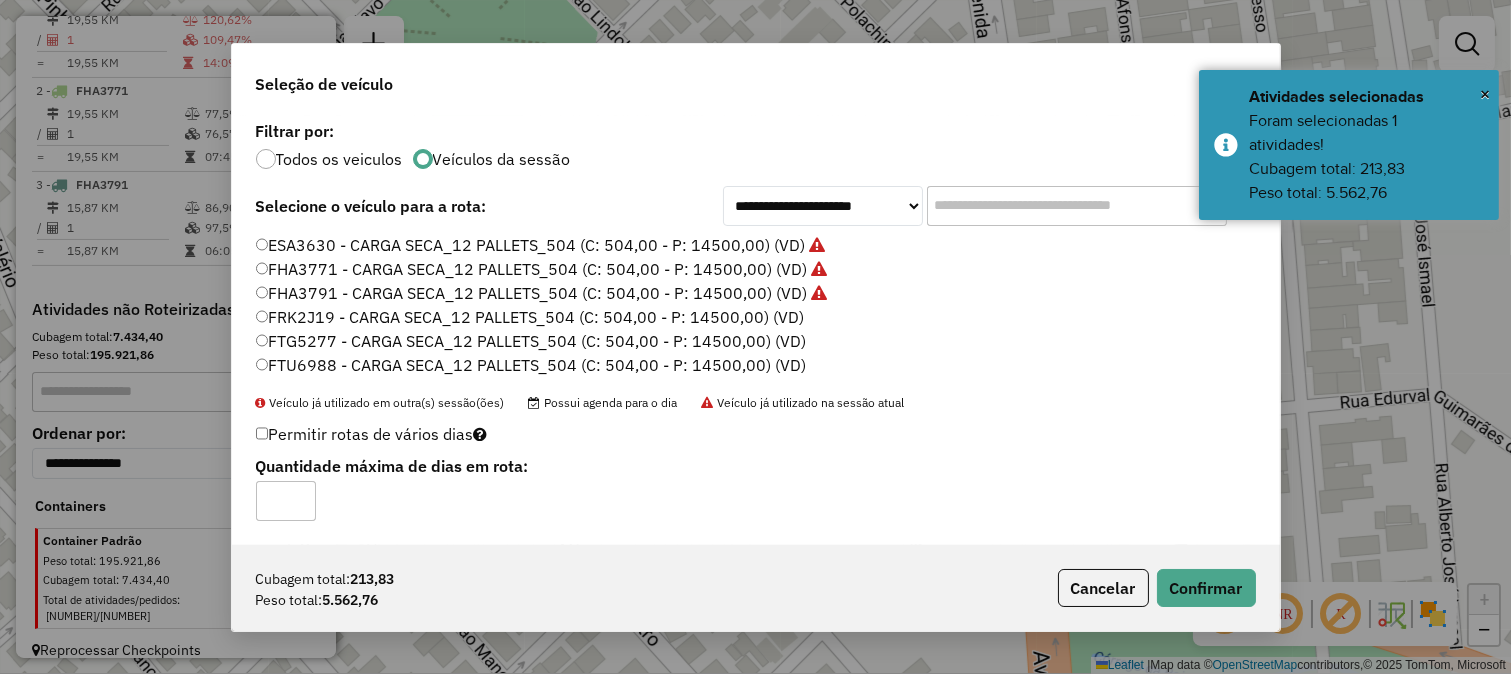 click on "Cubagem total:  213,83  Peso total: 5.562,76  Cancelar   Confirmar" 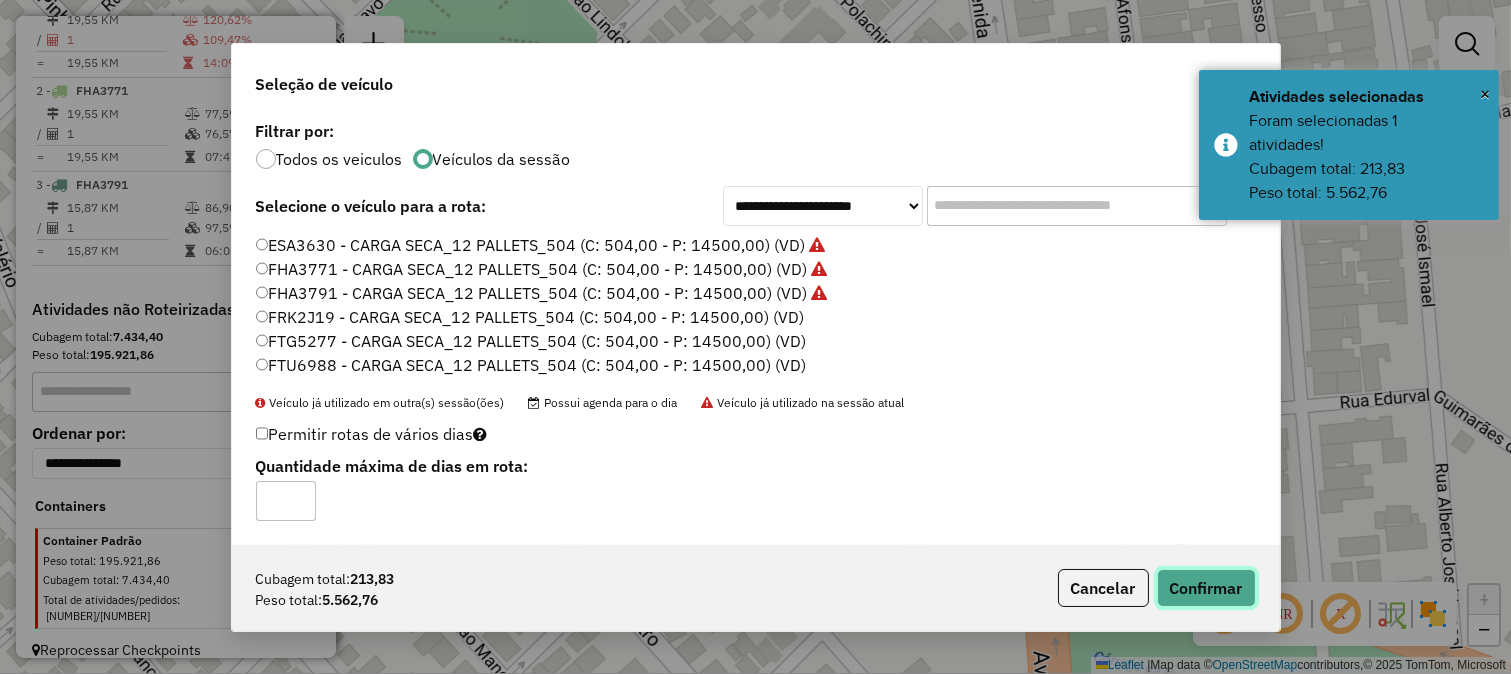 click on "Confirmar" 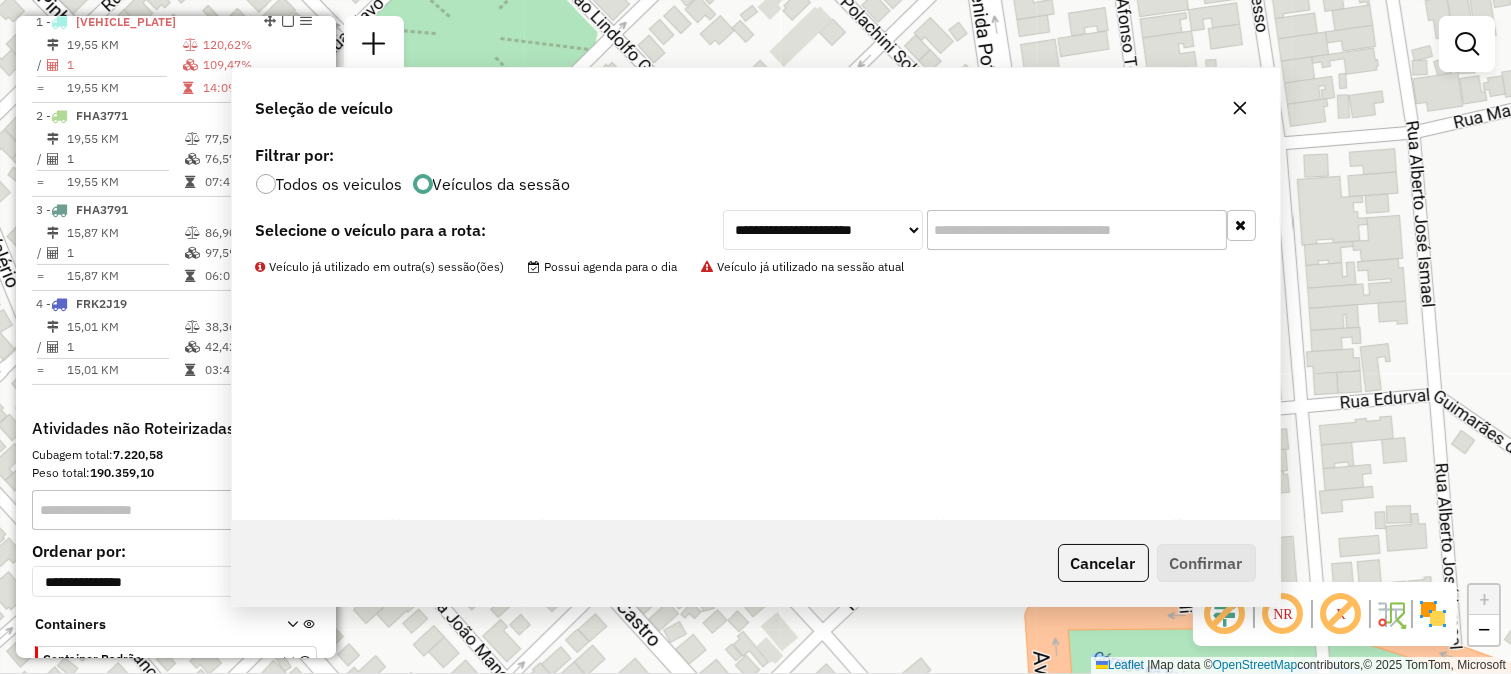 scroll, scrollTop: 848, scrollLeft: 0, axis: vertical 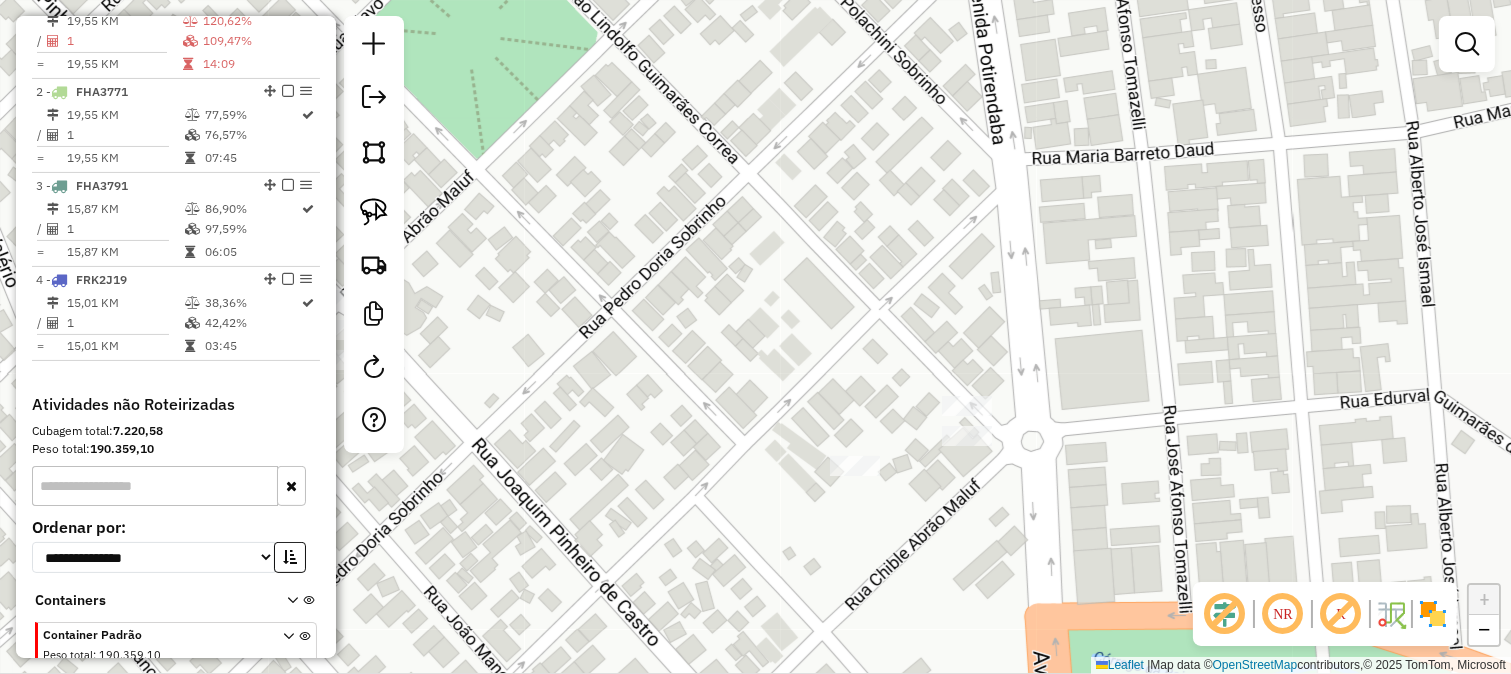 drag, startPoint x: 676, startPoint y: 244, endPoint x: 974, endPoint y: 286, distance: 300.9452 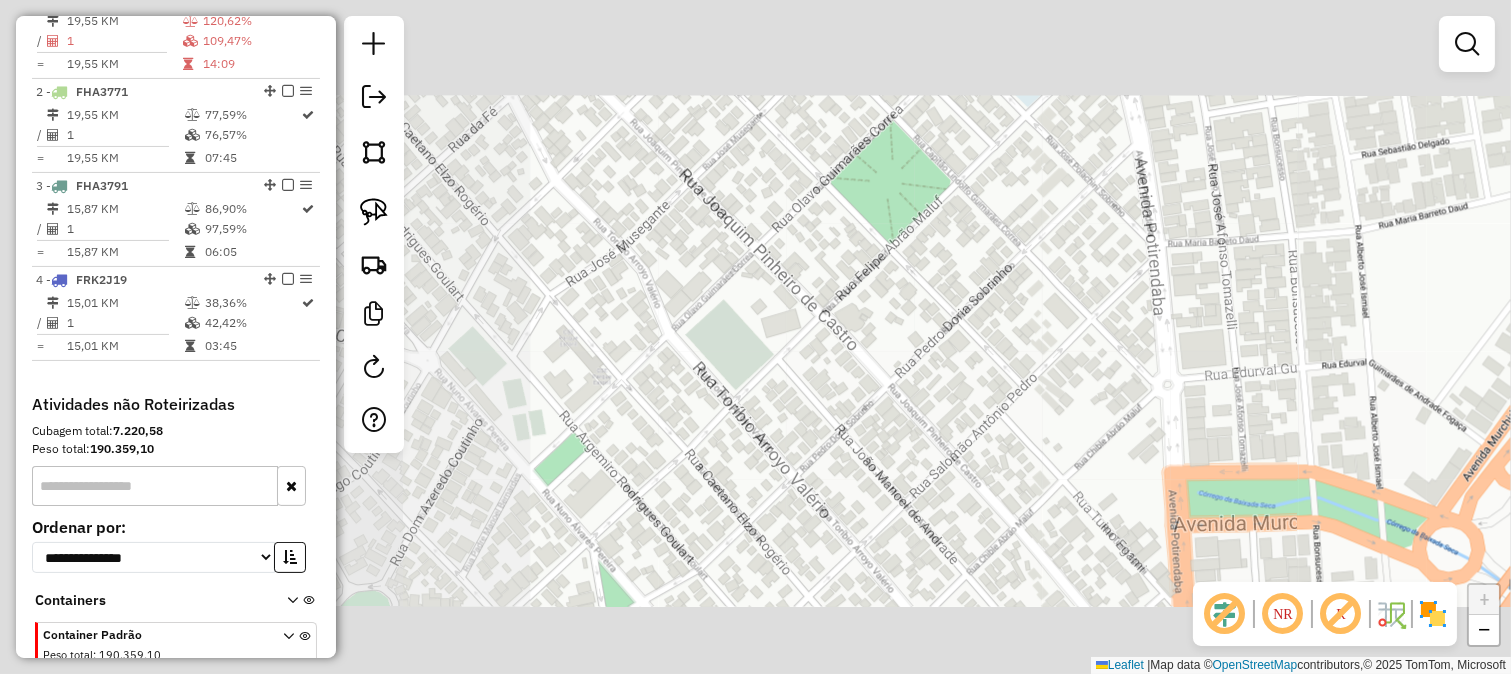 click on "Janela de atendimento Grade de atendimento Capacidade Transportadoras Veículos Cliente Pedidos  Rotas Selecione os dias de semana para filtrar as janelas de atendimento  Seg   Ter   Qua   Qui   Sex   Sáb   Dom  Informe o período da janela de atendimento: De: Até:  Filtrar exatamente a janela do cliente  Considerar janela de atendimento padrão  Selecione os dias de semana para filtrar as grades de atendimento  Seg   Ter   Qua   Qui   Sex   Sáb   Dom   Considerar clientes sem dia de atendimento cadastrado  Clientes fora do dia de atendimento selecionado Filtrar as atividades entre os valores definidos abaixo:  Peso mínimo:   Peso máximo:   Cubagem mínima:   Cubagem máxima:   De:   Até:  Filtrar as atividades entre o tempo de atendimento definido abaixo:  De:   Até:   Considerar capacidade total dos clientes não roteirizados Transportadora: Selecione um ou mais itens Tipo de veículo: Selecione um ou mais itens Veículo: Selecione um ou mais itens Motorista: Selecione um ou mais itens Nome: Rótulo:" 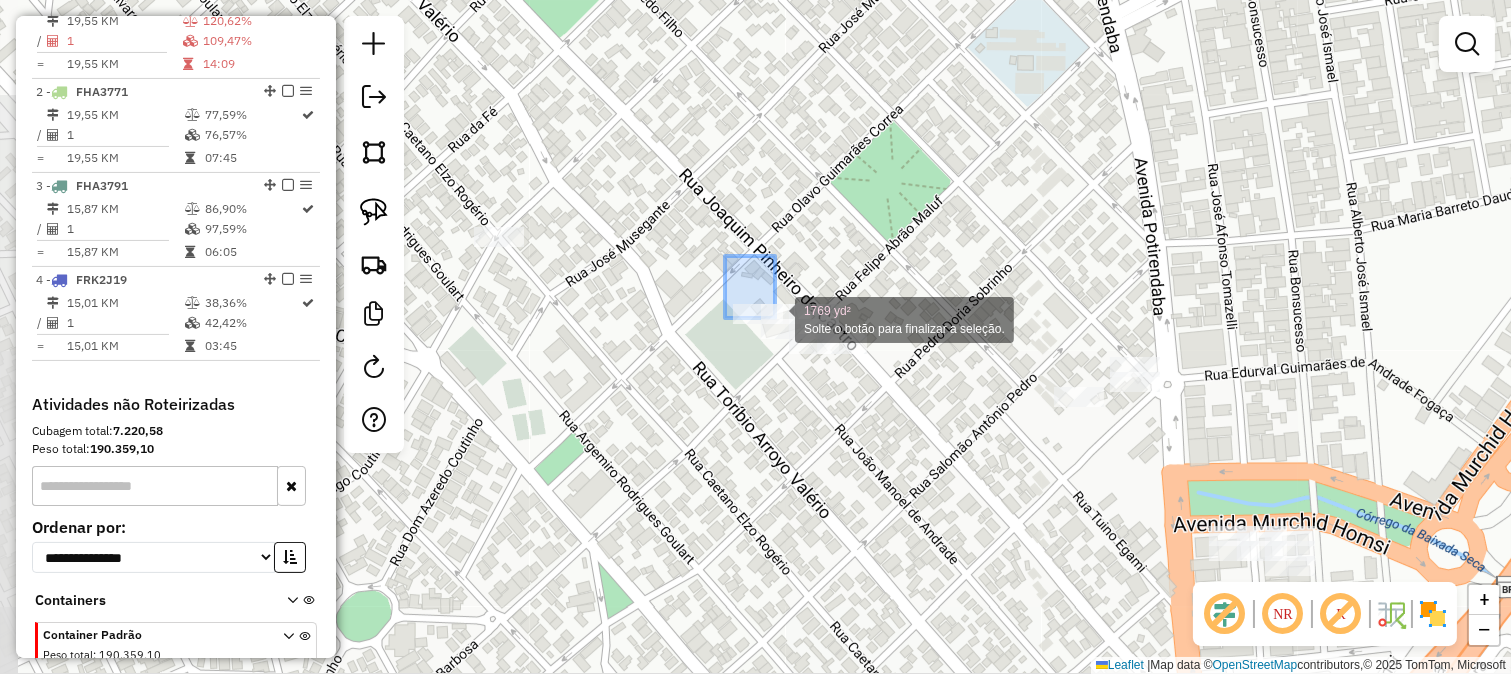 drag, startPoint x: 725, startPoint y: 256, endPoint x: 875, endPoint y: 391, distance: 201.80437 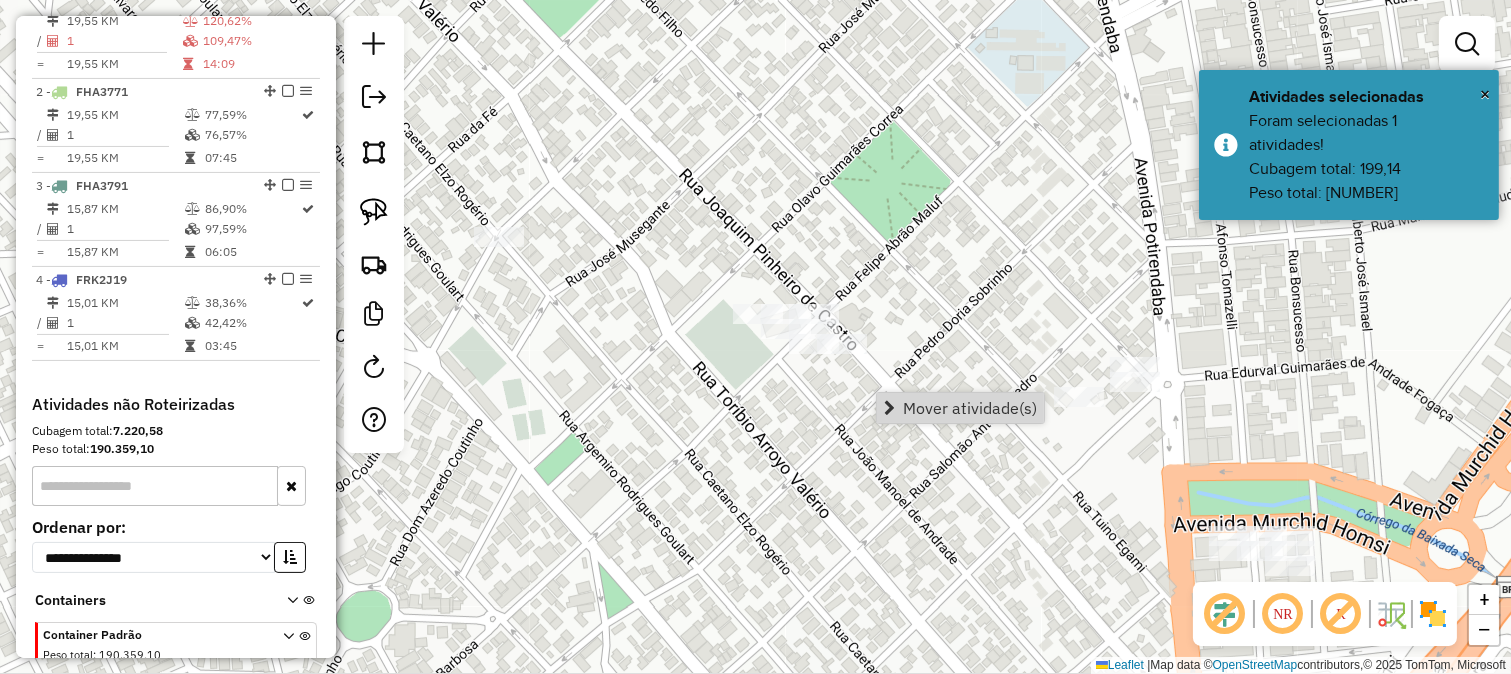 click on "Mover atividade(s)" at bounding box center [960, 408] 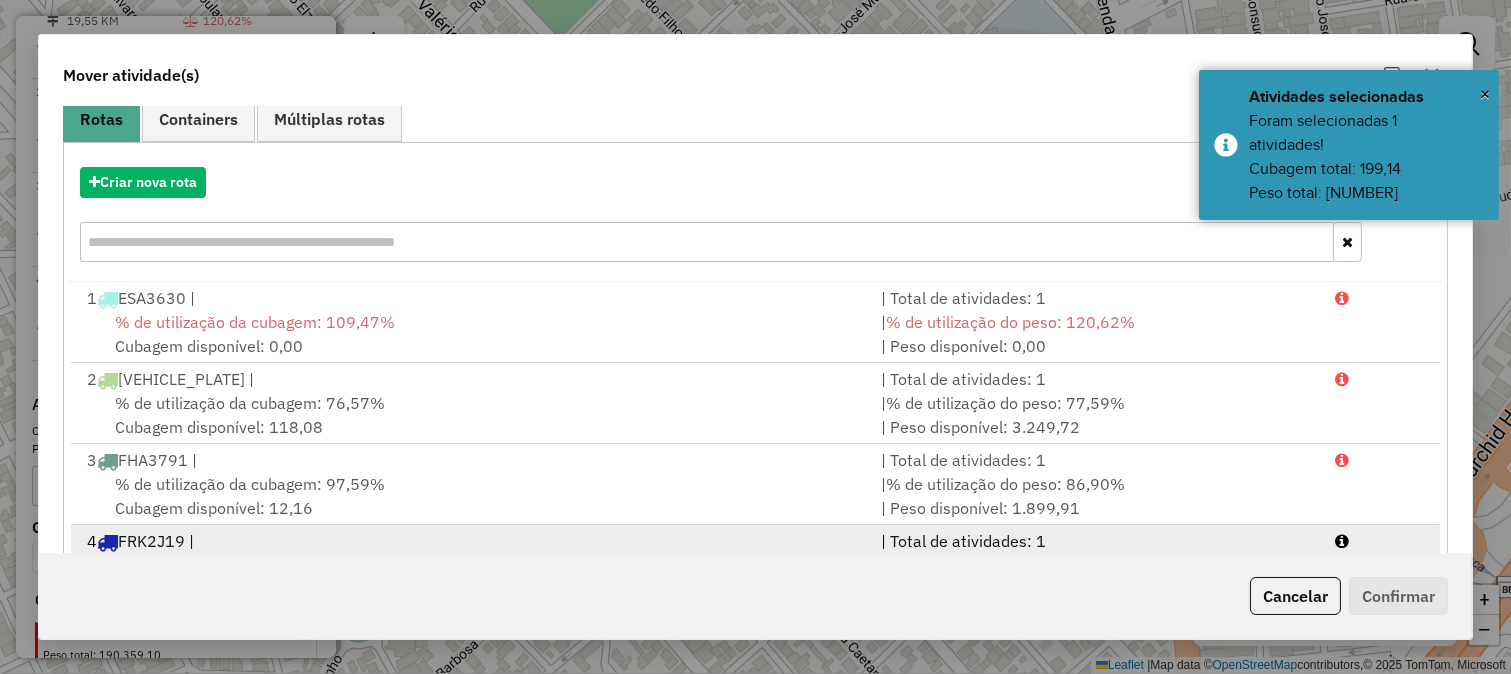 scroll, scrollTop: 261, scrollLeft: 0, axis: vertical 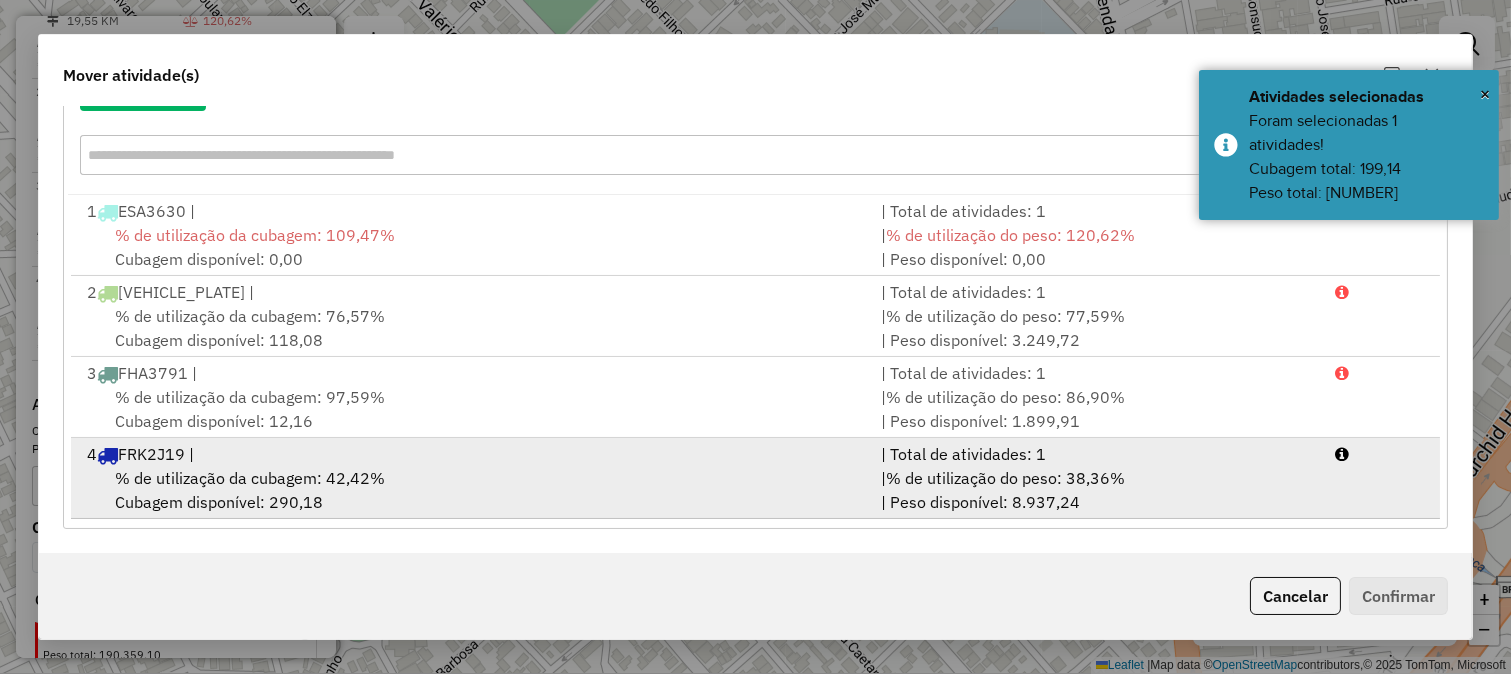 click on "% de utilização do peso: 38,36%" at bounding box center [1005, 478] 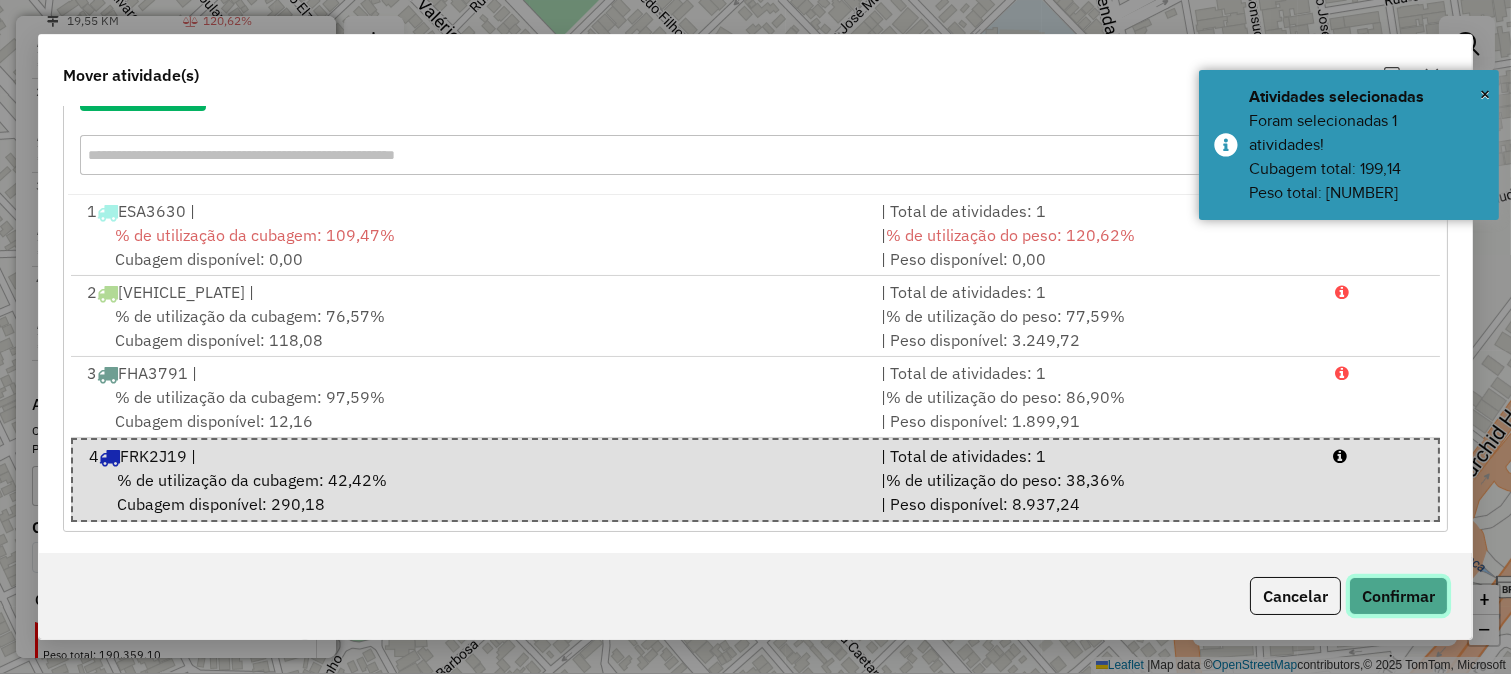 click on "Confirmar" 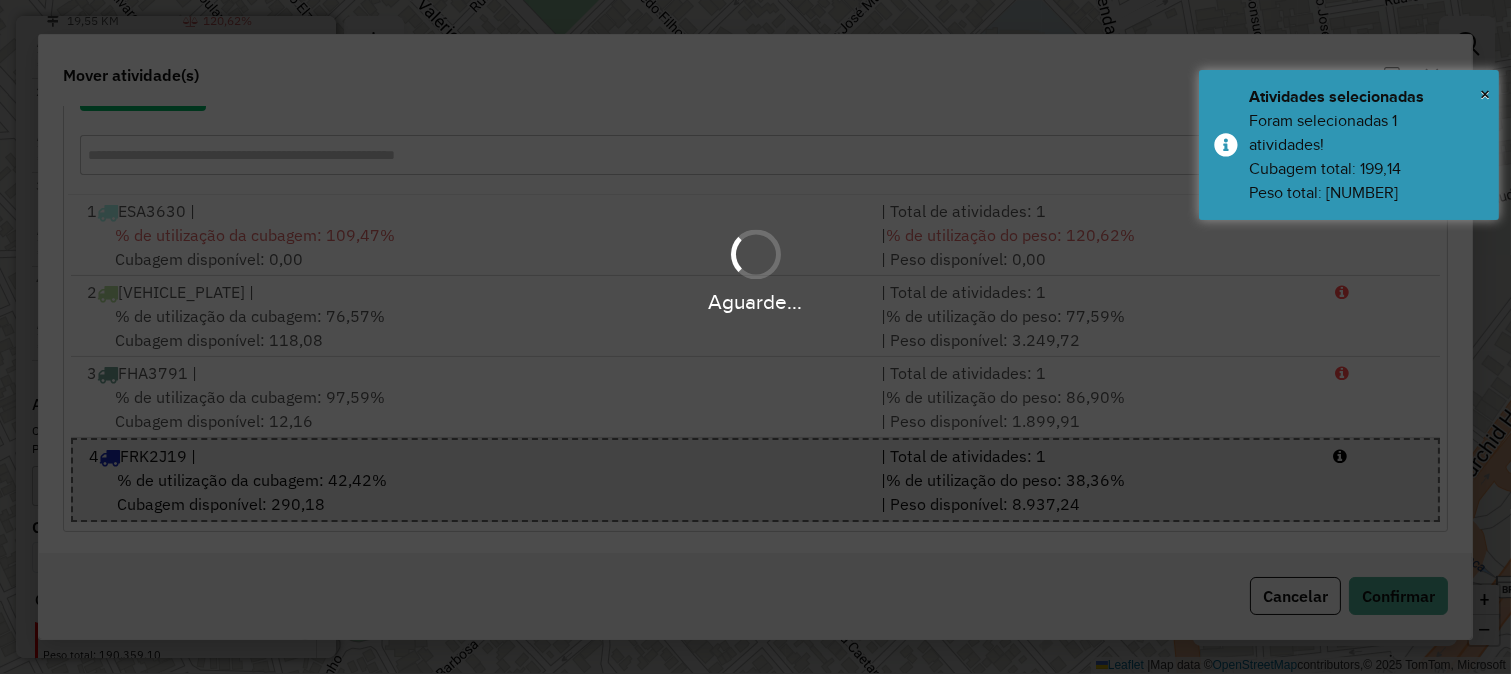 scroll, scrollTop: 0, scrollLeft: 0, axis: both 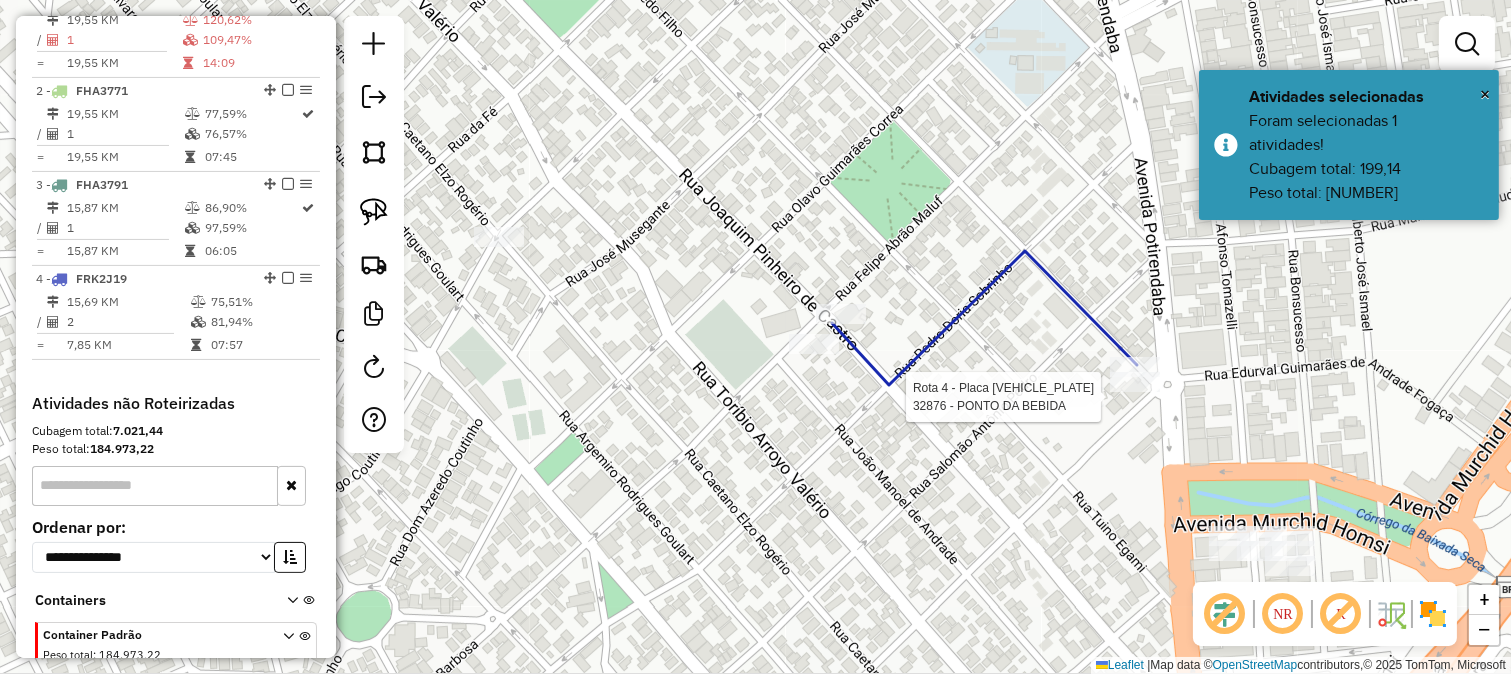 select on "**********" 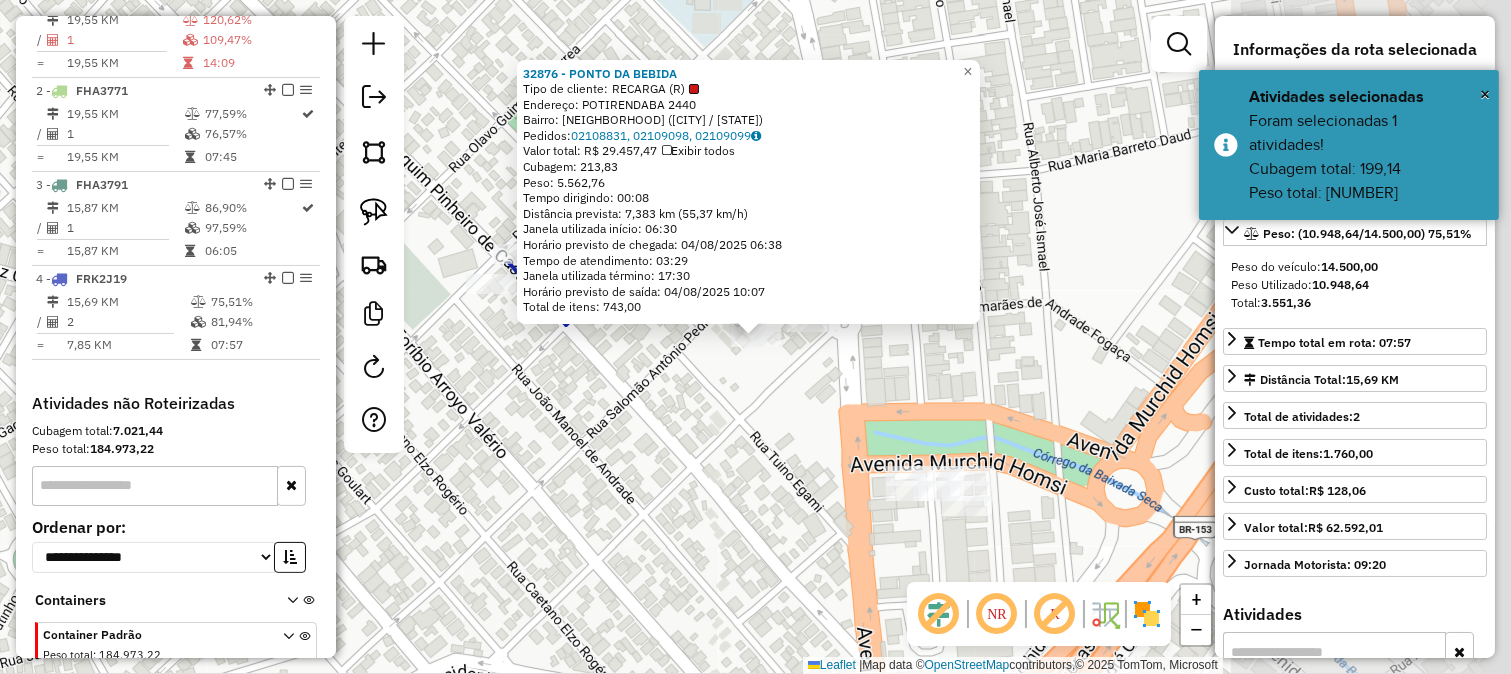 scroll, scrollTop: 918, scrollLeft: 0, axis: vertical 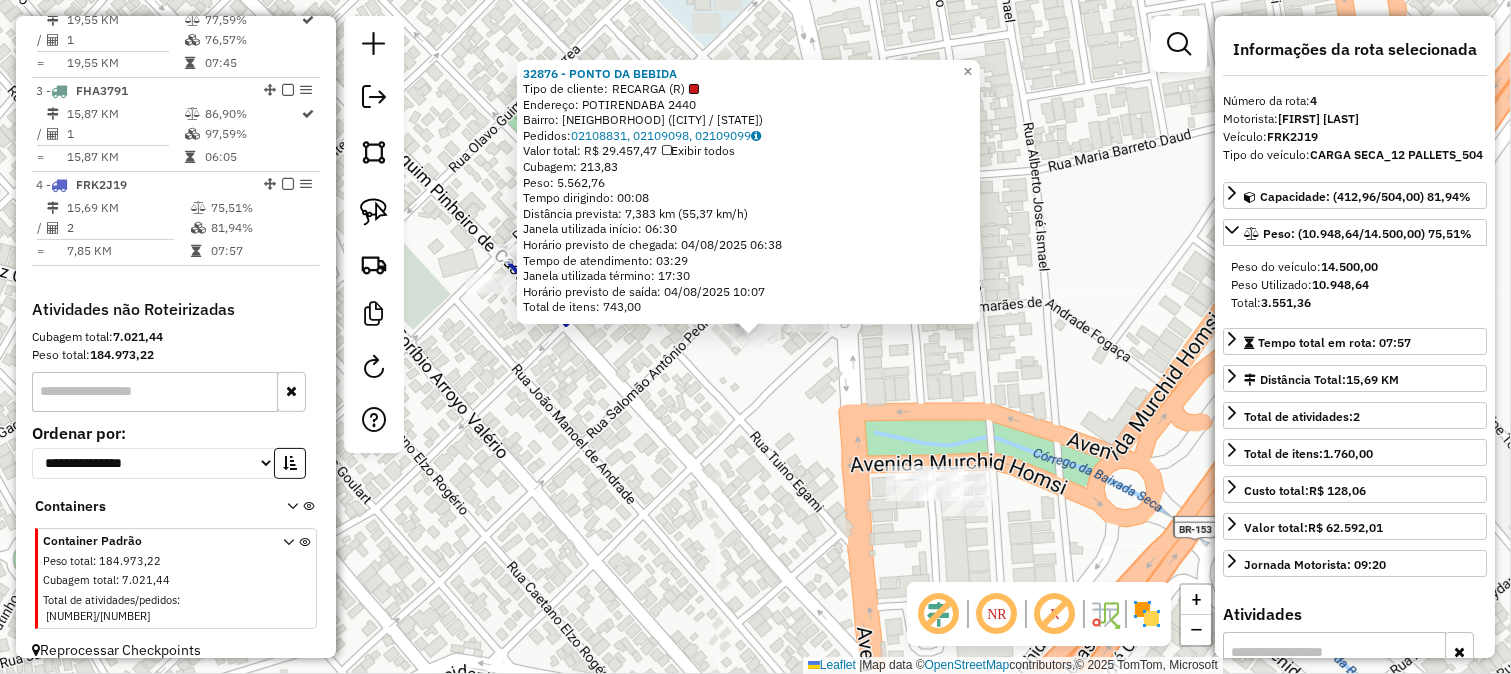 click on "32876 - PONTO DA BEBIDA  Tipo de cliente:   RECARGA (R)   Endereço:  POTIRENDABA 2440   Bairro: JARDIM SANTA LUZIA (SAO JOSE DO RIO PRETO / SP)   Pedidos:  02108831, 02109098, 02109099   Valor total: R$ 29.457,47   Exibir todos   Cubagem: 213,83  Peso: 5.562,76  Tempo dirigindo: 00:08   Distância prevista: 7,383 km (55,37 km/h)   Janela utilizada início: 06:30   Horário previsto de chegada: 04/08/2025 06:38   Tempo de atendimento: 03:29   Janela utilizada término: 17:30   Horário previsto de saída: 04/08/2025 10:07   Total de itens: 743,00  × Janela de atendimento Grade de atendimento Capacidade Transportadoras Veículos Cliente Pedidos  Rotas Selecione os dias de semana para filtrar as janelas de atendimento  Seg   Ter   Qua   Qui   Sex   Sáb   Dom  Informe o período da janela de atendimento: De: Até:  Filtrar exatamente a janela do cliente  Considerar janela de atendimento padrão  Selecione os dias de semana para filtrar as grades de atendimento  Seg   Ter   Qua   Qui   Sex   Sáb   Dom   De:  +" 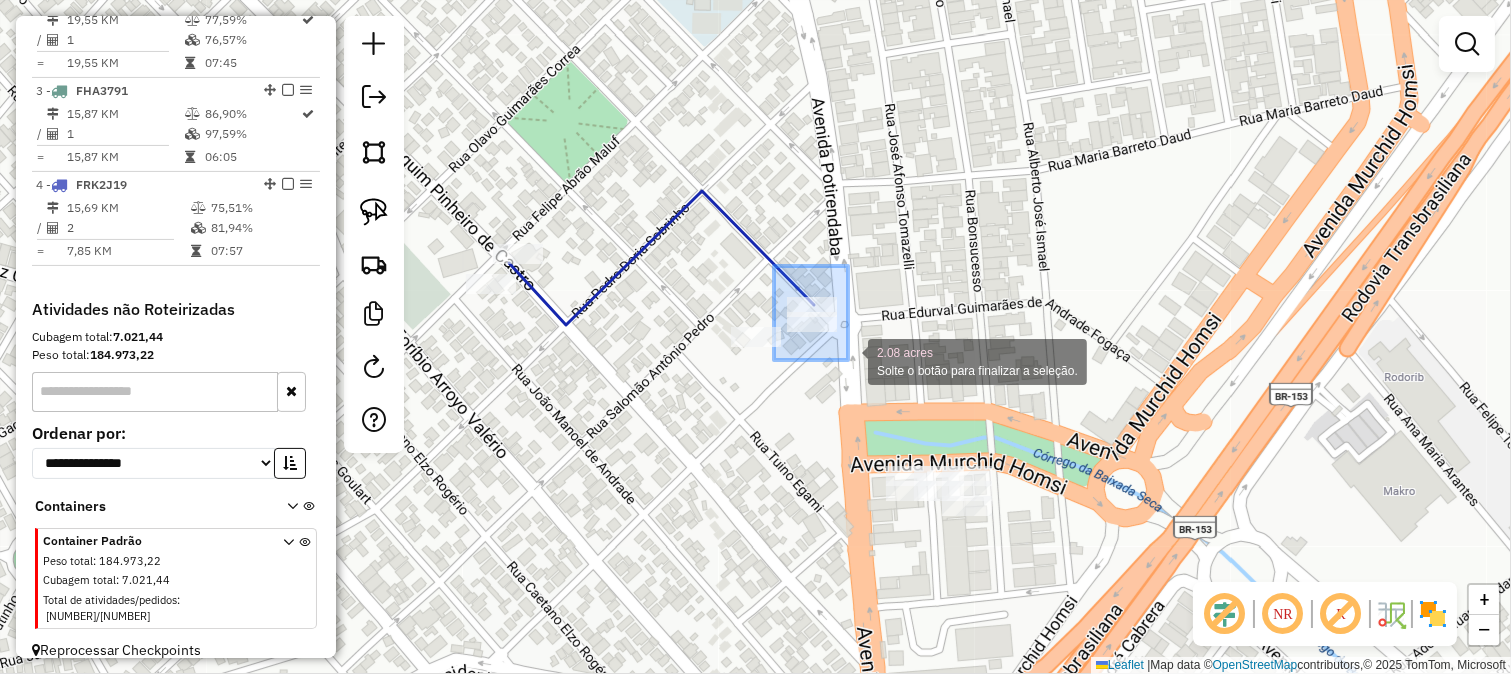 drag, startPoint x: 825, startPoint y: 333, endPoint x: 848, endPoint y: 360, distance: 35.468296 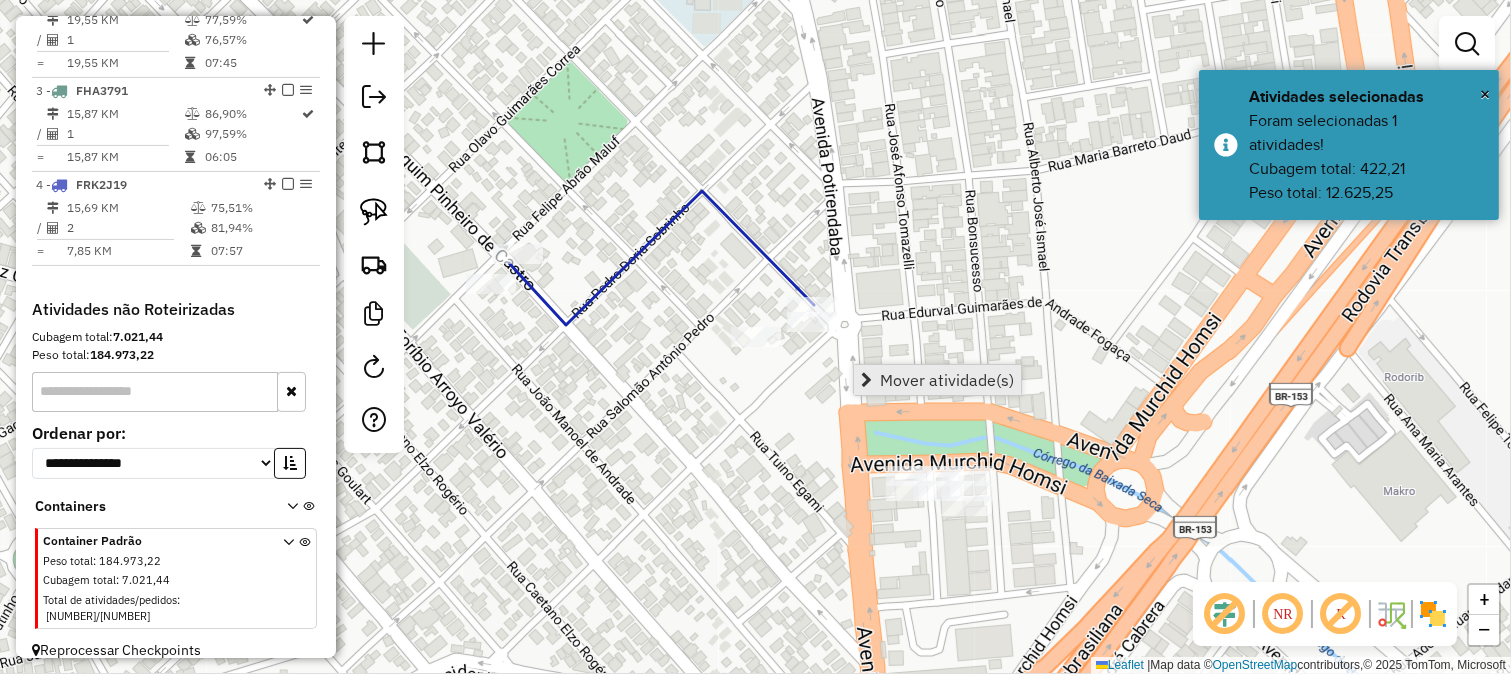 click on "Mover atividade(s)" at bounding box center (947, 380) 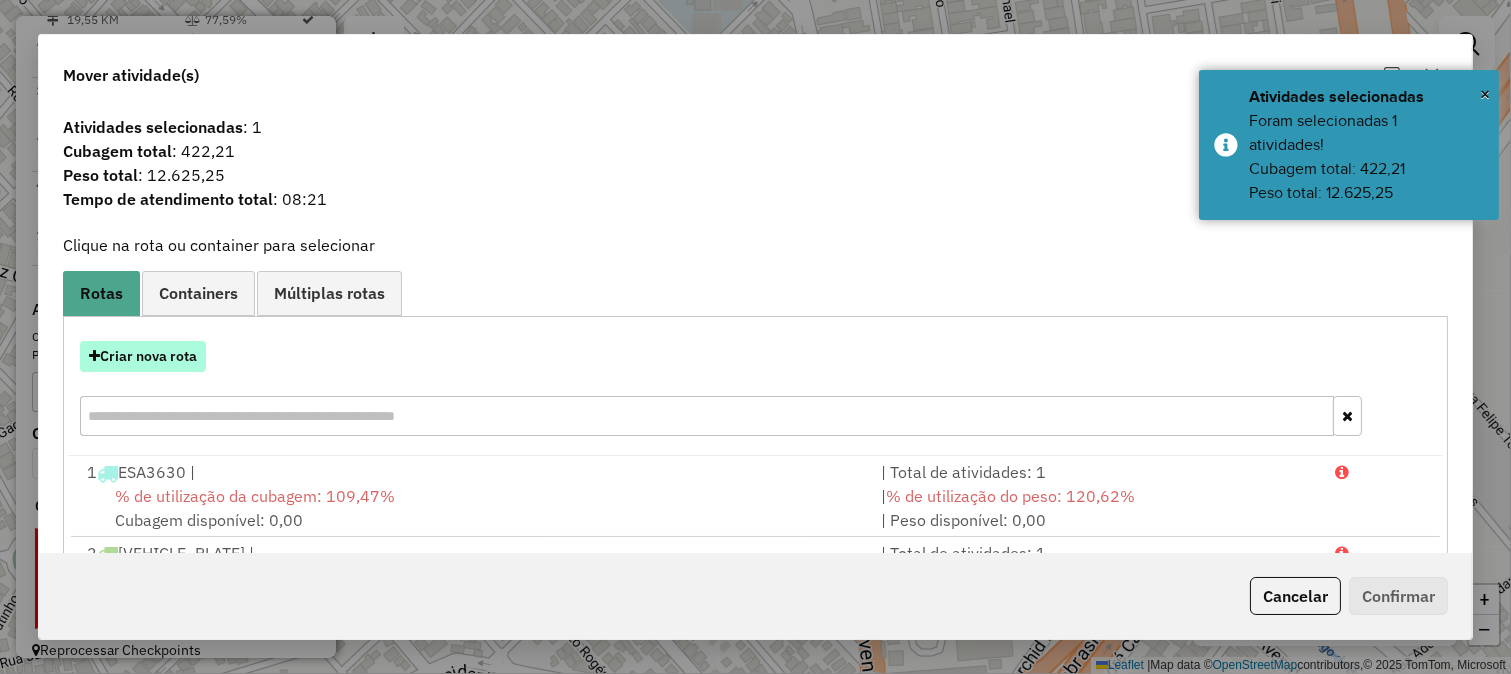 click on "Criar nova rota" at bounding box center [143, 356] 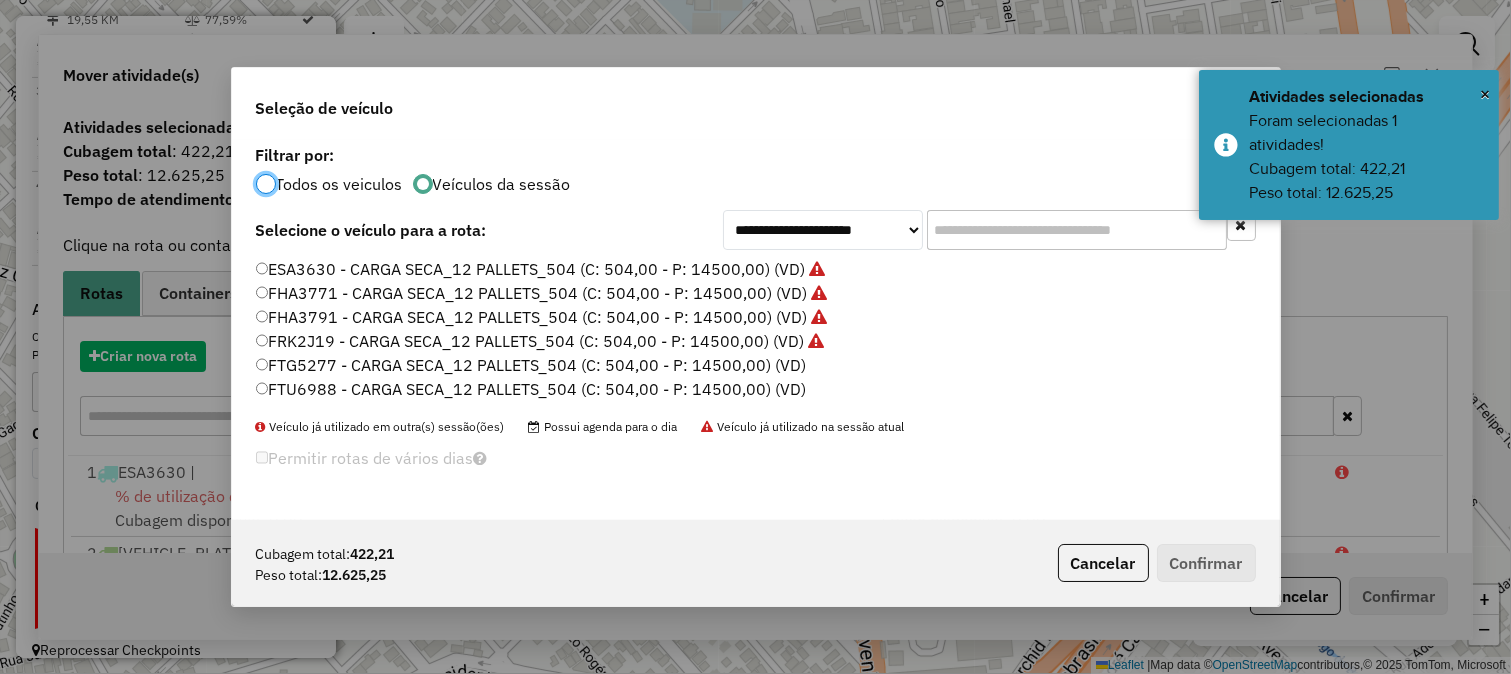 scroll, scrollTop: 11, scrollLeft: 5, axis: both 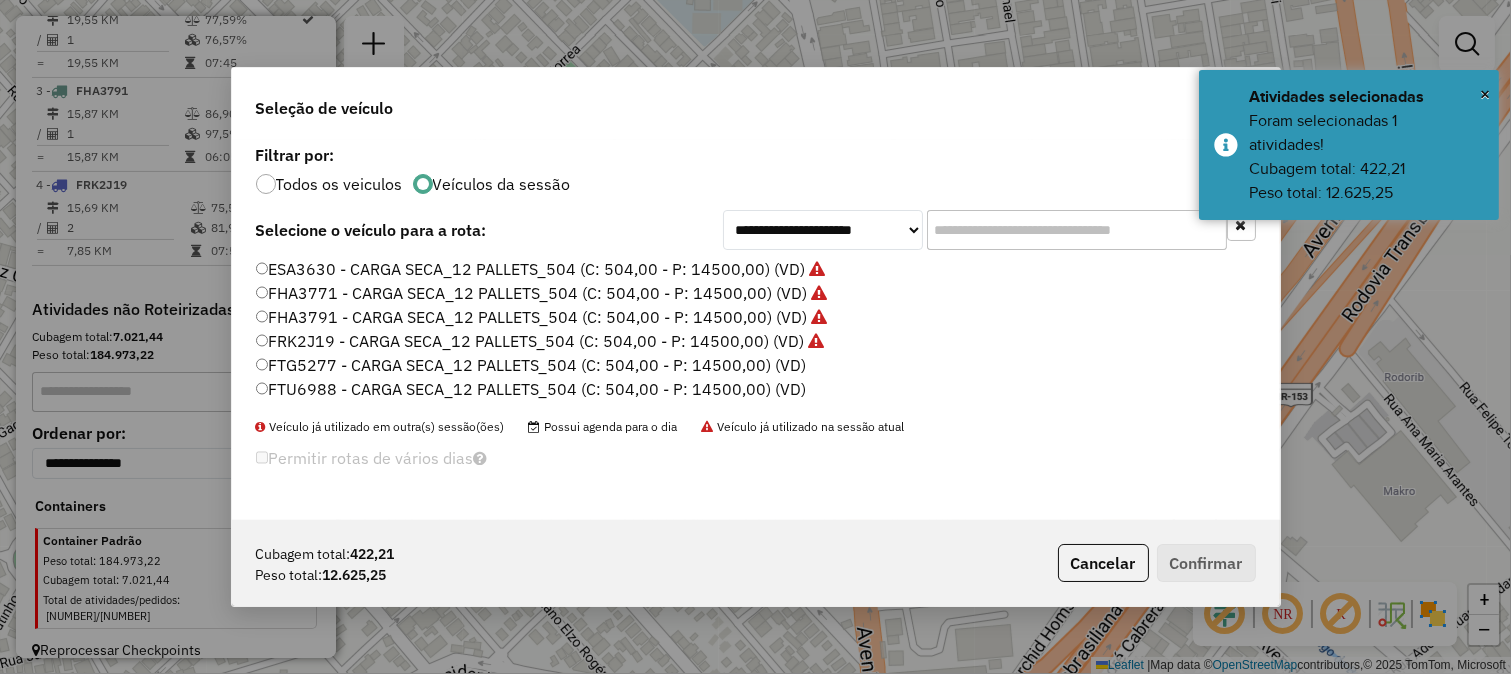 click on "FTG5277 - CARGA SECA_12 PALLETS_504 (C: 504,00 - P: 14500,00) (VD)" 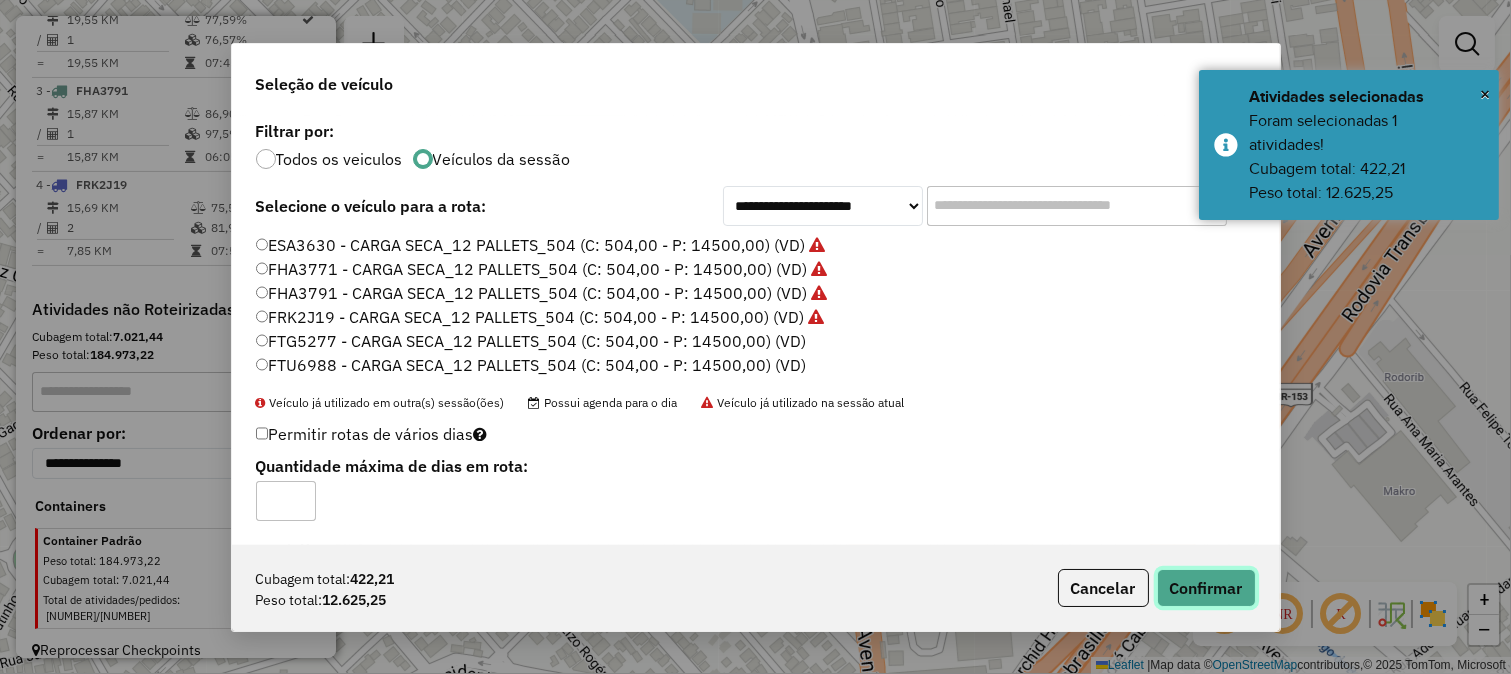 click on "Confirmar" 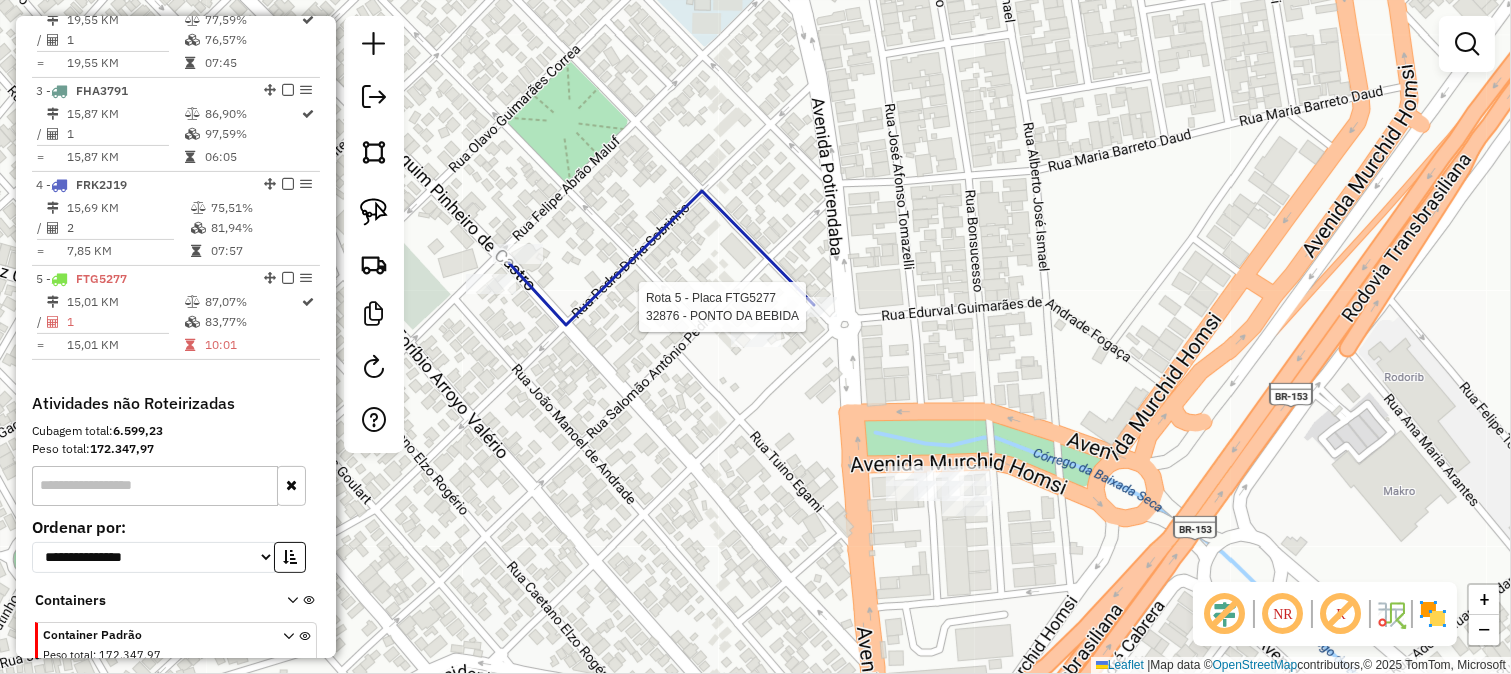select on "**********" 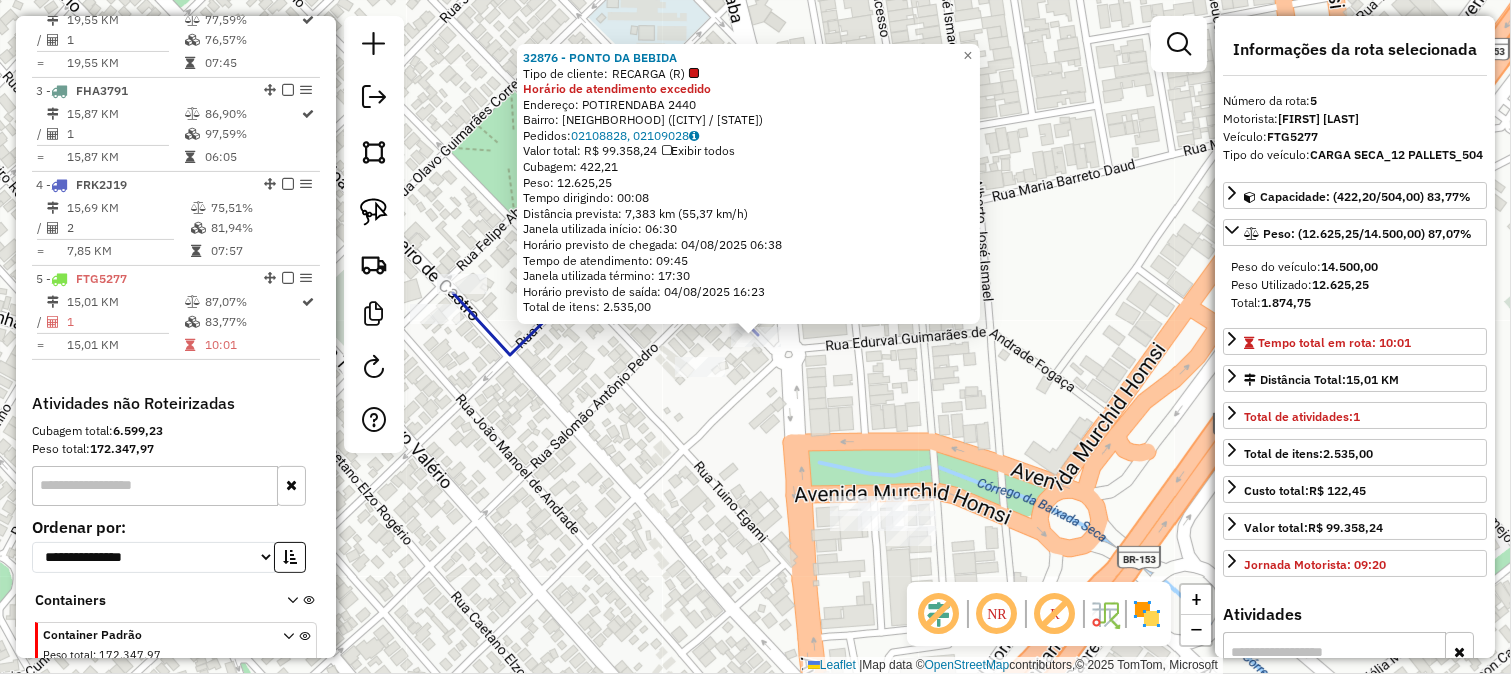 scroll, scrollTop: 1012, scrollLeft: 0, axis: vertical 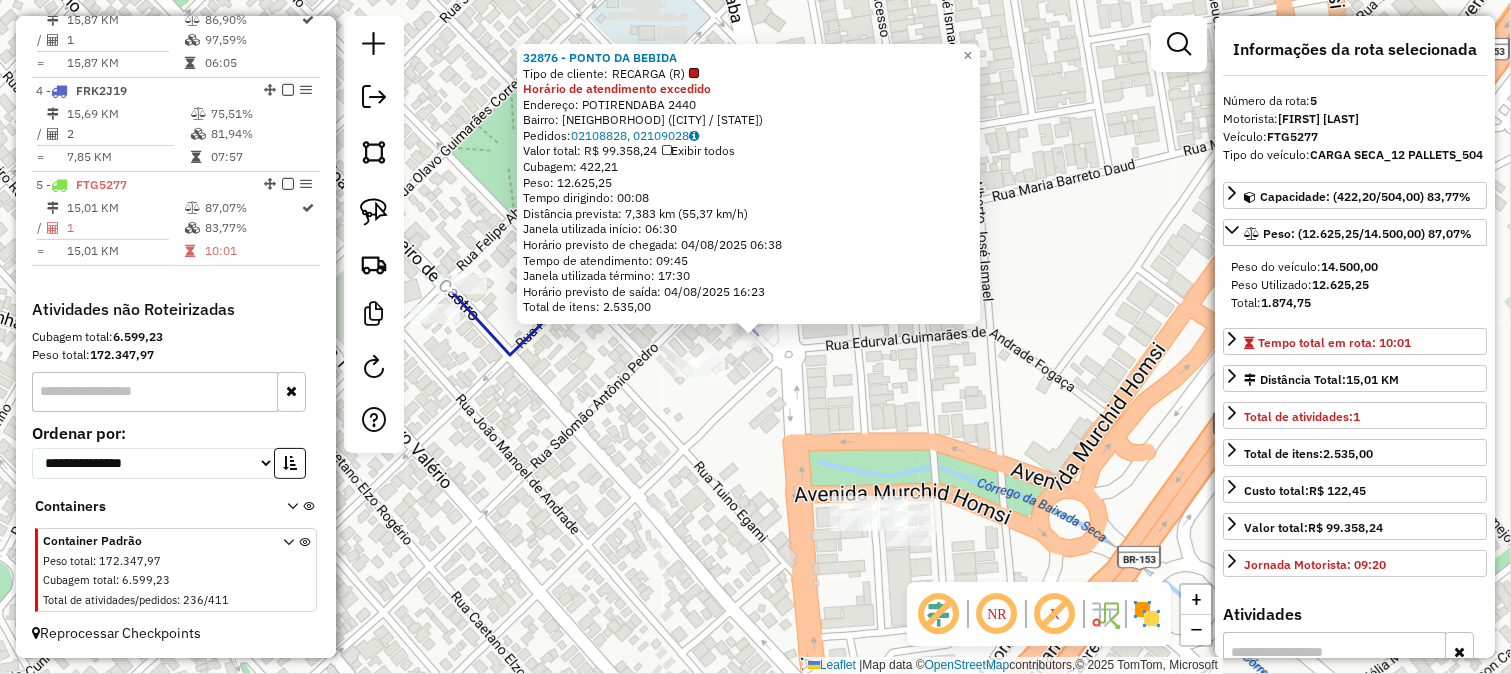 click on "32876 - PONTO DA BEBIDA  Tipo de cliente:   RECARGA (R)  Horário de atendimento excedido  Endereço:  POTIRENDABA 2440   Bairro: JARDIM SANTA LUZIA (SAO JOSE DO RIO PRETO / SP)   Pedidos:  02108828, 02109028   Valor total: R$ 99.358,24   Exibir todos   Cubagem: 422,21  Peso: 12.625,25  Tempo dirigindo: 00:08   Distância prevista: 7,383 km (55,37 km/h)   Janela utilizada início: 06:30   Horário previsto de chegada: 04/08/2025 06:38   Tempo de atendimento: 09:45   Janela utilizada término: 17:30   Horário previsto de saída: 04/08/2025 16:23   Total de itens: 2.535,00  × Janela de atendimento Grade de atendimento Capacidade Transportadoras Veículos Cliente Pedidos  Rotas Selecione os dias de semana para filtrar as janelas de atendimento  Seg   Ter   Qua   Qui   Sex   Sáb   Dom  Informe o período da janela de atendimento: De: Até:  Filtrar exatamente a janela do cliente  Considerar janela de atendimento padrão  Selecione os dias de semana para filtrar as grades de atendimento  Seg   Ter   Qua   Qui" 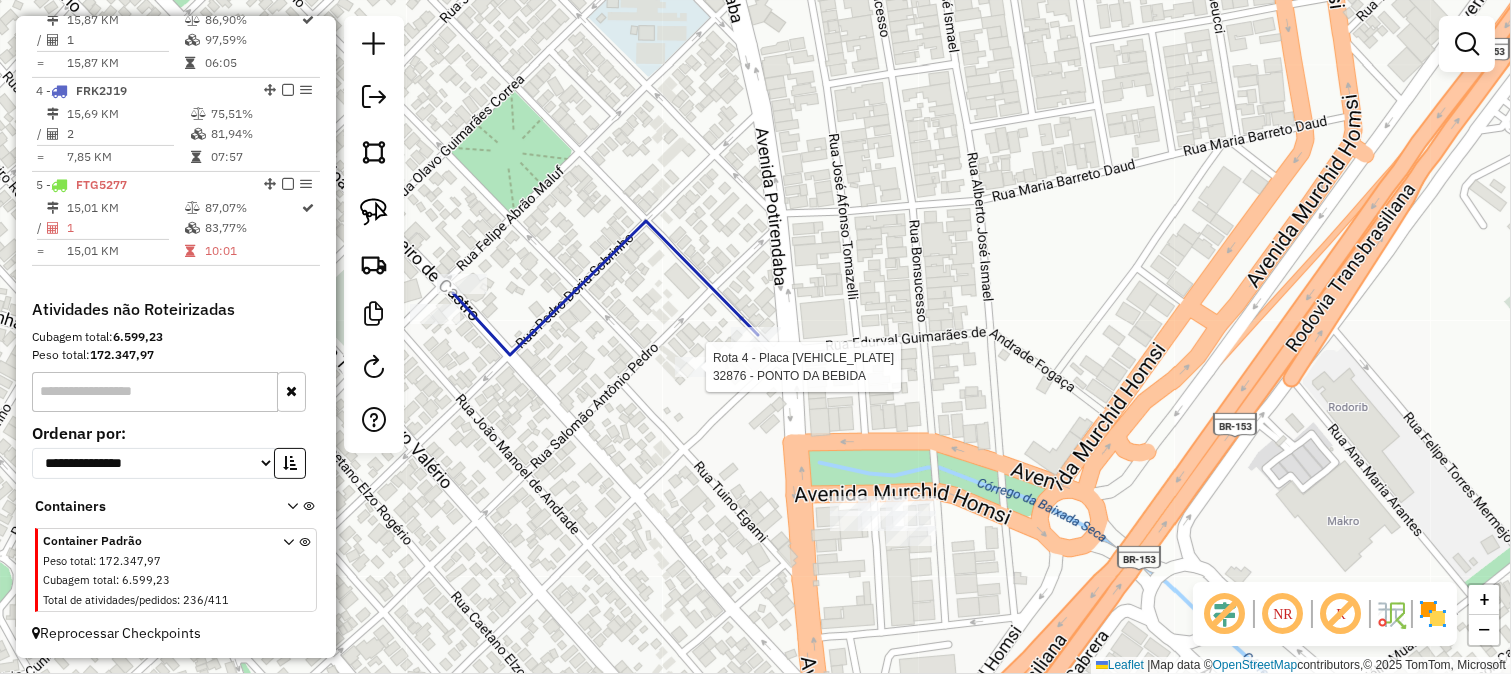 select on "**********" 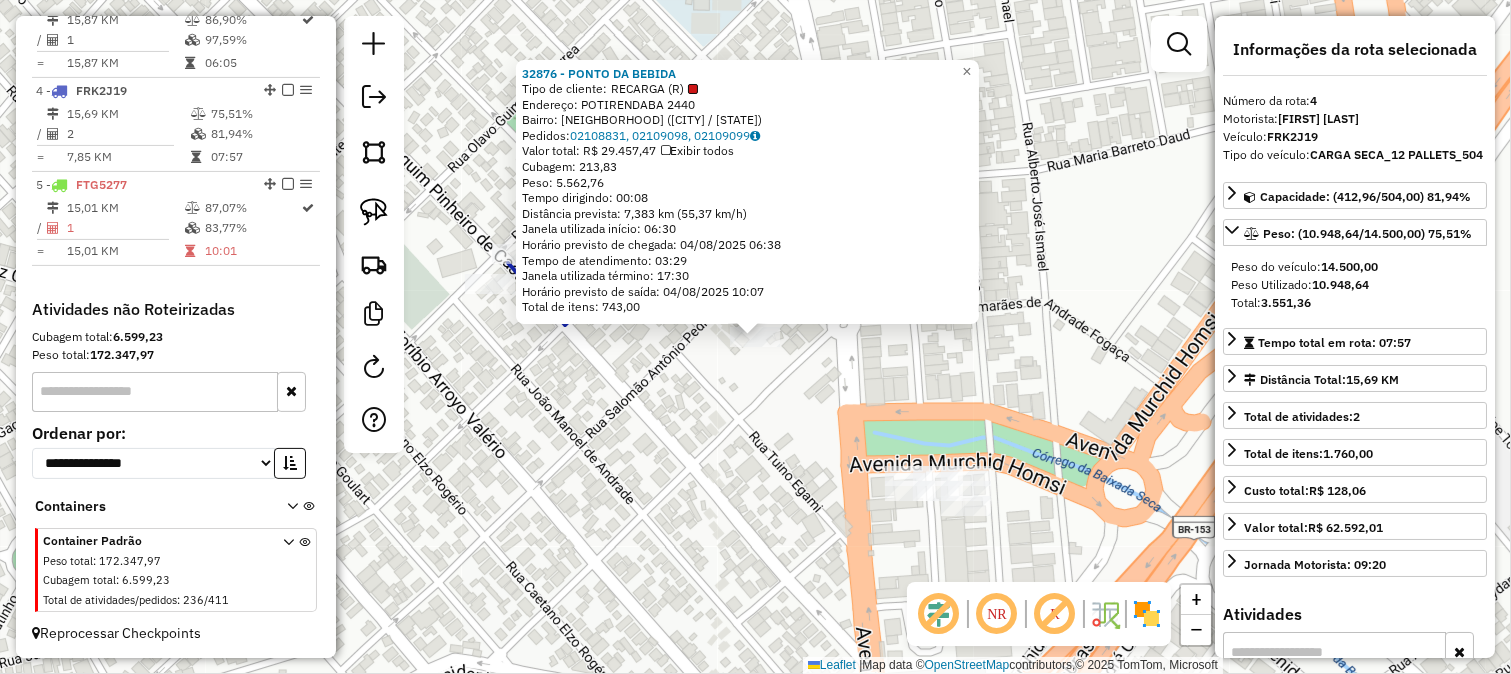 click on "32876 - PONTO DA BEBIDA  Tipo de cliente:   RECARGA (R)   Endereço:  POTIRENDABA 2440   Bairro: JARDIM SANTA LUZIA (SAO JOSE DO RIO PRETO / SP)   Pedidos:  02108831, 02109098, 02109099   Valor total: R$ 29.457,47   Exibir todos   Cubagem: 213,83  Peso: 5.562,76  Tempo dirigindo: 00:08   Distância prevista: 7,383 km (55,37 km/h)   Janela utilizada início: 06:30   Horário previsto de chegada: 04/08/2025 06:38   Tempo de atendimento: 03:29   Janela utilizada término: 17:30   Horário previsto de saída: 04/08/2025 10:07   Total de itens: 743,00  × Janela de atendimento Grade de atendimento Capacidade Transportadoras Veículos Cliente Pedidos  Rotas Selecione os dias de semana para filtrar as janelas de atendimento  Seg   Ter   Qua   Qui   Sex   Sáb   Dom  Informe o período da janela de atendimento: De: Até:  Filtrar exatamente a janela do cliente  Considerar janela de atendimento padrão  Selecione os dias de semana para filtrar as grades de atendimento  Seg   Ter   Qua   Qui   Sex   Sáb   Dom   De:  +" 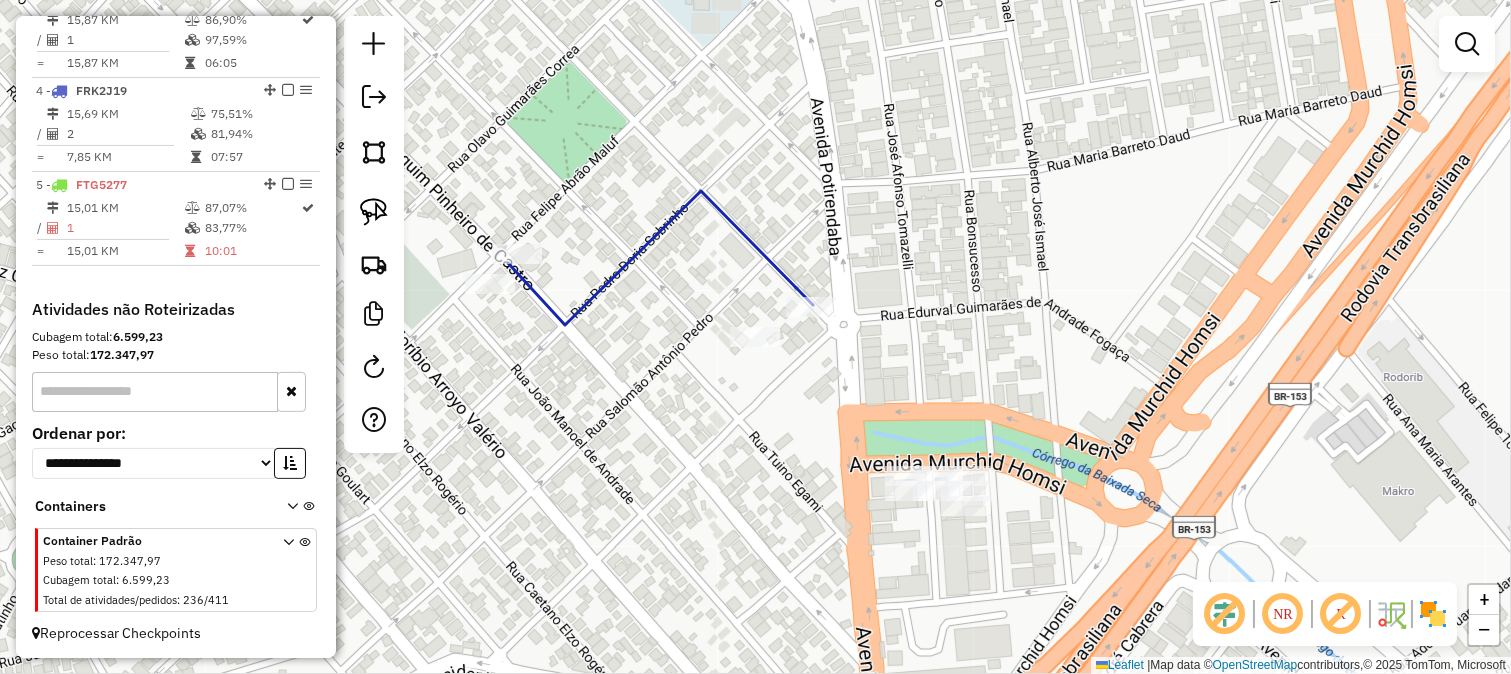 select on "**********" 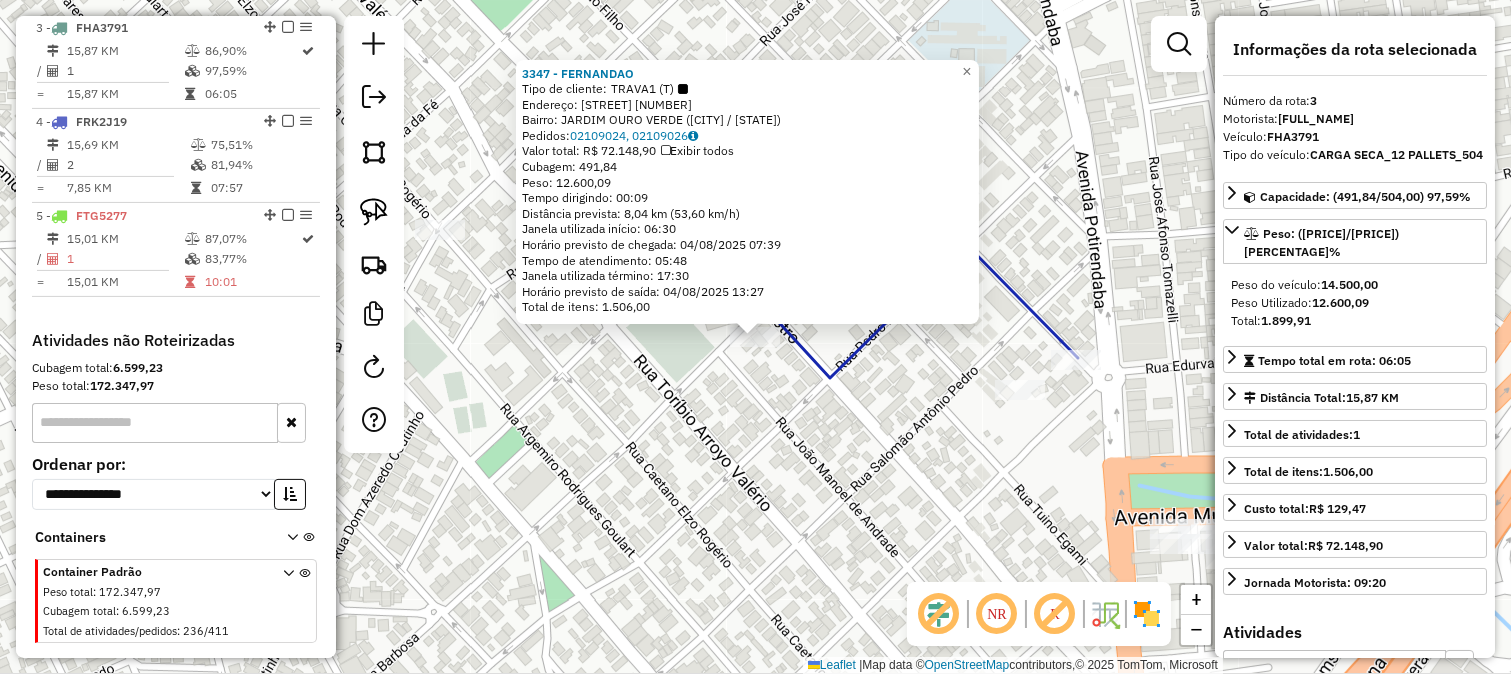 scroll, scrollTop: 978, scrollLeft: 0, axis: vertical 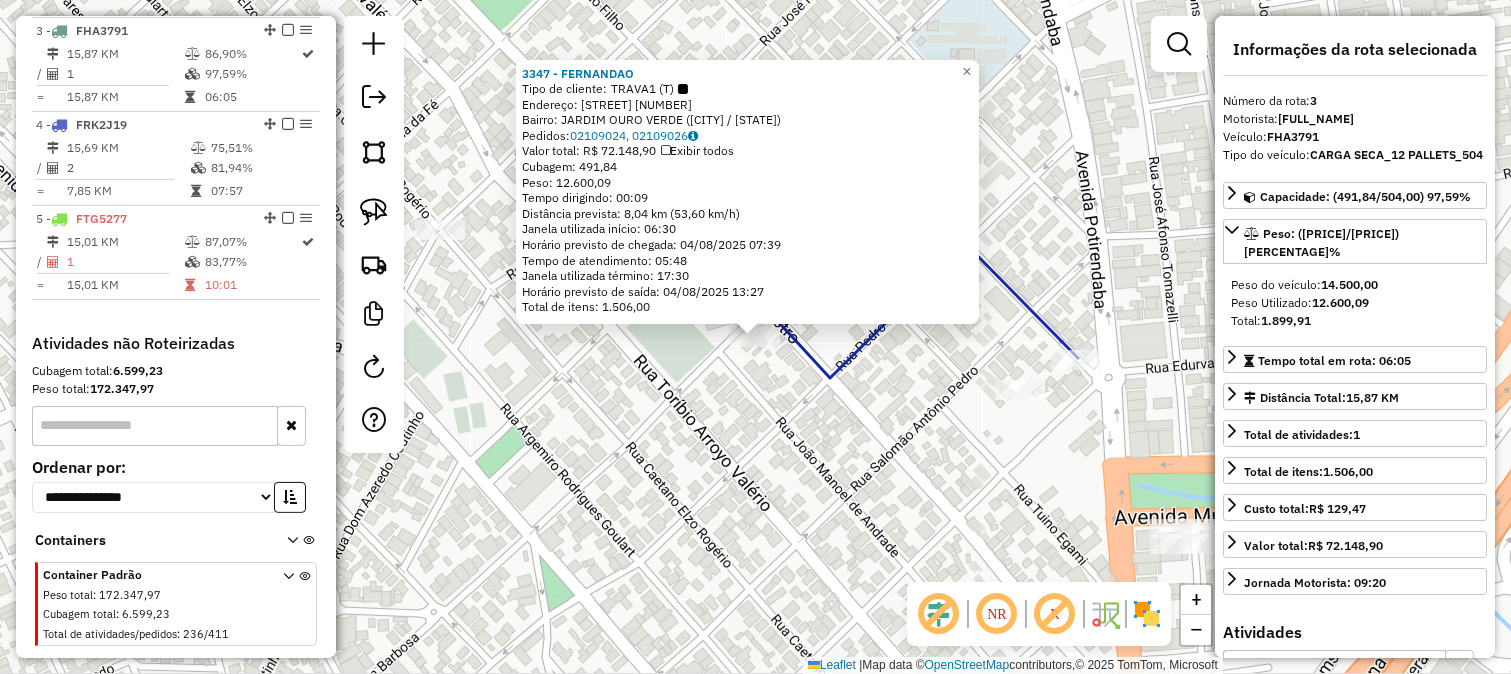 click 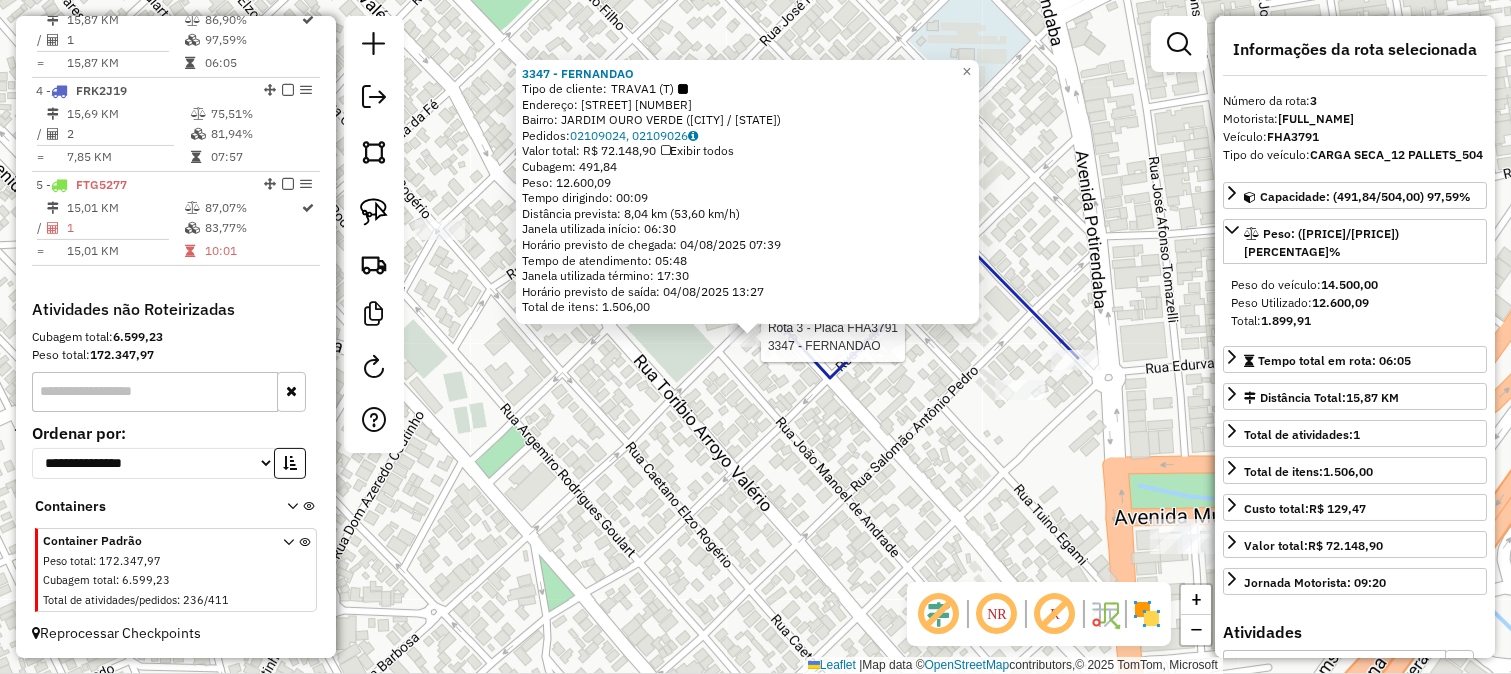 scroll, scrollTop: 978, scrollLeft: 0, axis: vertical 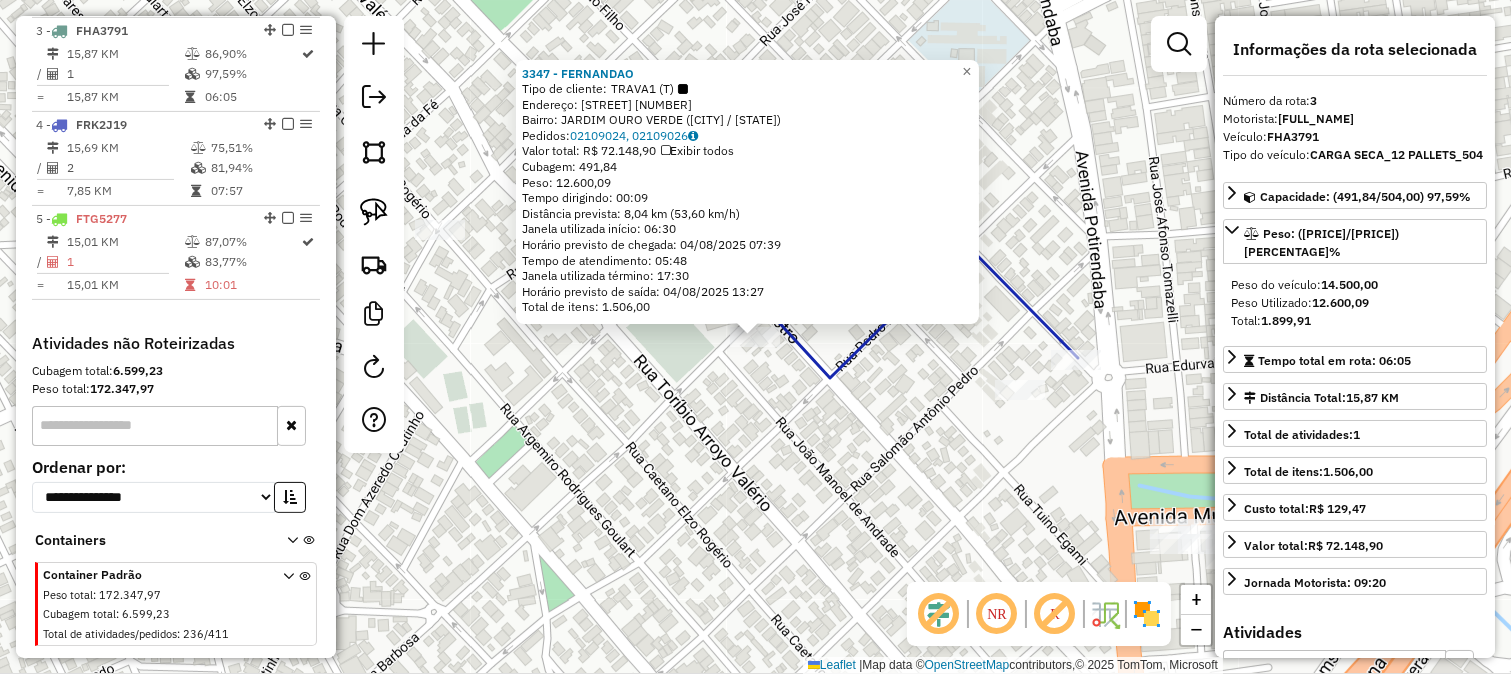 click on "3347 - FERNANDAO  Tipo de cliente:   TRAVA1 (T)   Endereço:  FELIPE ABRAO MALUF 427   Bairro: JARDIM OURO VERDE (SAO JOSE DO RIO PRETO / SP)   Pedidos:  02109024, 02109026   Valor total: R$ 72.148,90   Exibir todos   Cubagem: 491,84  Peso: 12.600,09  Tempo dirigindo: 00:09   Distância prevista: 8,04 km (53,60 km/h)   Janela utilizada início: 06:30   Horário previsto de chegada: 04/08/2025 07:39   Tempo de atendimento: 05:48   Janela utilizada término: 17:30   Horário previsto de saída: 04/08/2025 13:27   Total de itens: 1.506,00  × Janela de atendimento Grade de atendimento Capacidade Transportadoras Veículos Cliente Pedidos  Rotas Selecione os dias de semana para filtrar as janelas de atendimento  Seg   Ter   Qua   Qui   Sex   Sáb   Dom  Informe o período da janela de atendimento: De: Até:  Filtrar exatamente a janela do cliente  Considerar janela de atendimento padrão  Selecione os dias de semana para filtrar as grades de atendimento  Seg   Ter   Qua   Qui   Sex   Sáb   Dom   Peso mínimo:  +" 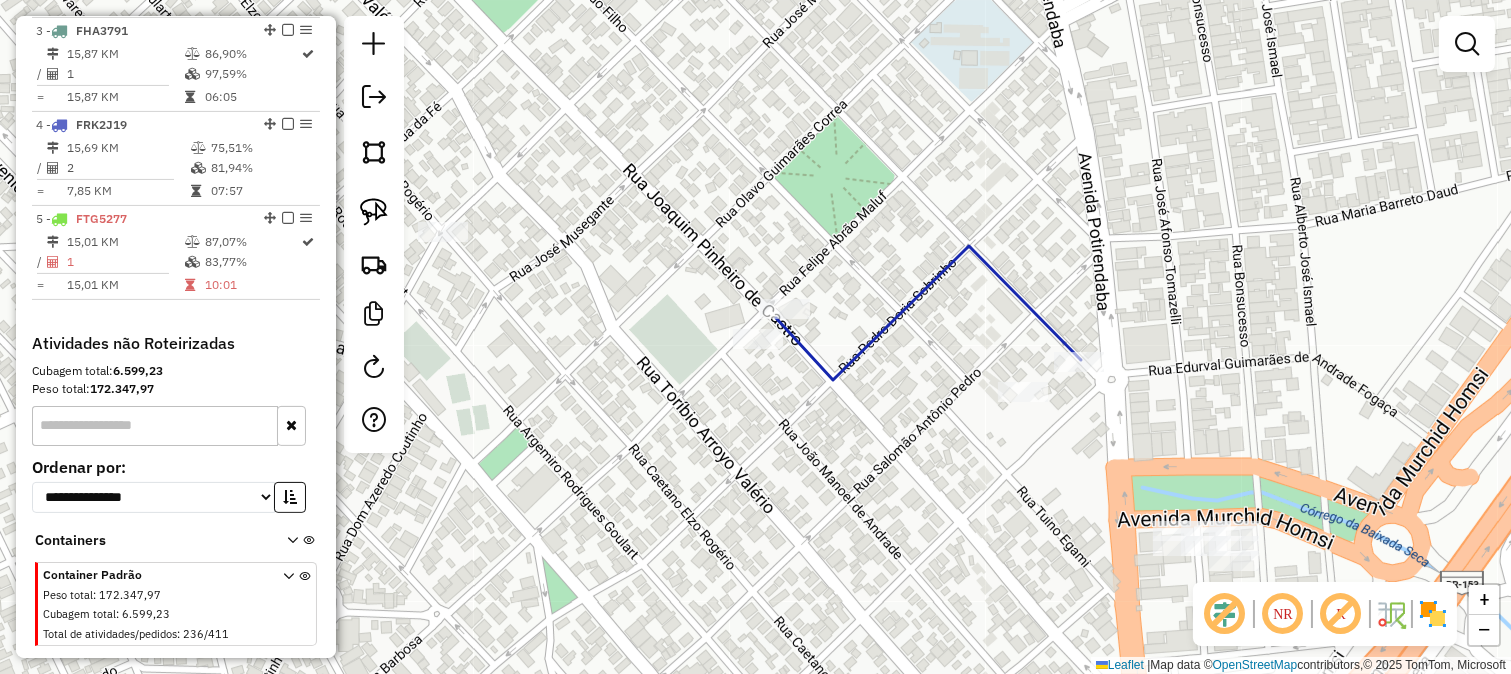 drag, startPoint x: 927, startPoint y: 468, endPoint x: 762, endPoint y: 221, distance: 297.04208 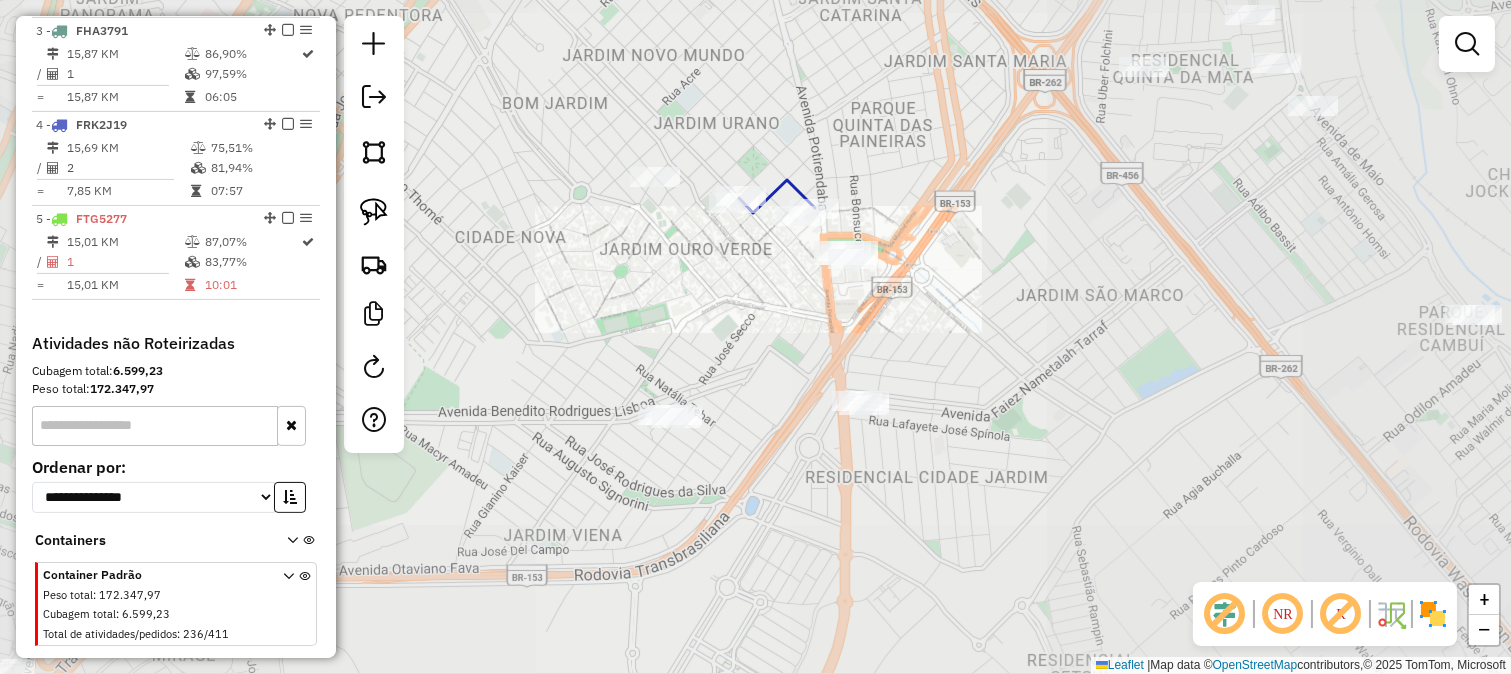 click on "Rota 3 - Placa FHA3791  3347 - FERNANDAO Rota 4 - Placa FRK2J19  3347 - FERNANDAO Rota 4 - Placa FRK2J19  32876 - PONTO DA BEBIDA Janela de atendimento Grade de atendimento Capacidade Transportadoras Veículos Cliente Pedidos  Rotas Selecione os dias de semana para filtrar as janelas de atendimento  Seg   Ter   Qua   Qui   Sex   Sáb   Dom  Informe o período da janela de atendimento: De: Até:  Filtrar exatamente a janela do cliente  Considerar janela de atendimento padrão  Selecione os dias de semana para filtrar as grades de atendimento  Seg   Ter   Qua   Qui   Sex   Sáb   Dom   Considerar clientes sem dia de atendimento cadastrado  Clientes fora do dia de atendimento selecionado Filtrar as atividades entre os valores definidos abaixo:  Peso mínimo:   Peso máximo:   Cubagem mínima:   Cubagem máxima:   De:   Até:  Filtrar as atividades entre o tempo de atendimento definido abaixo:  De:   Até:   Considerar capacidade total dos clientes não roteirizados Transportadora: Selecione um ou mais itens De:" 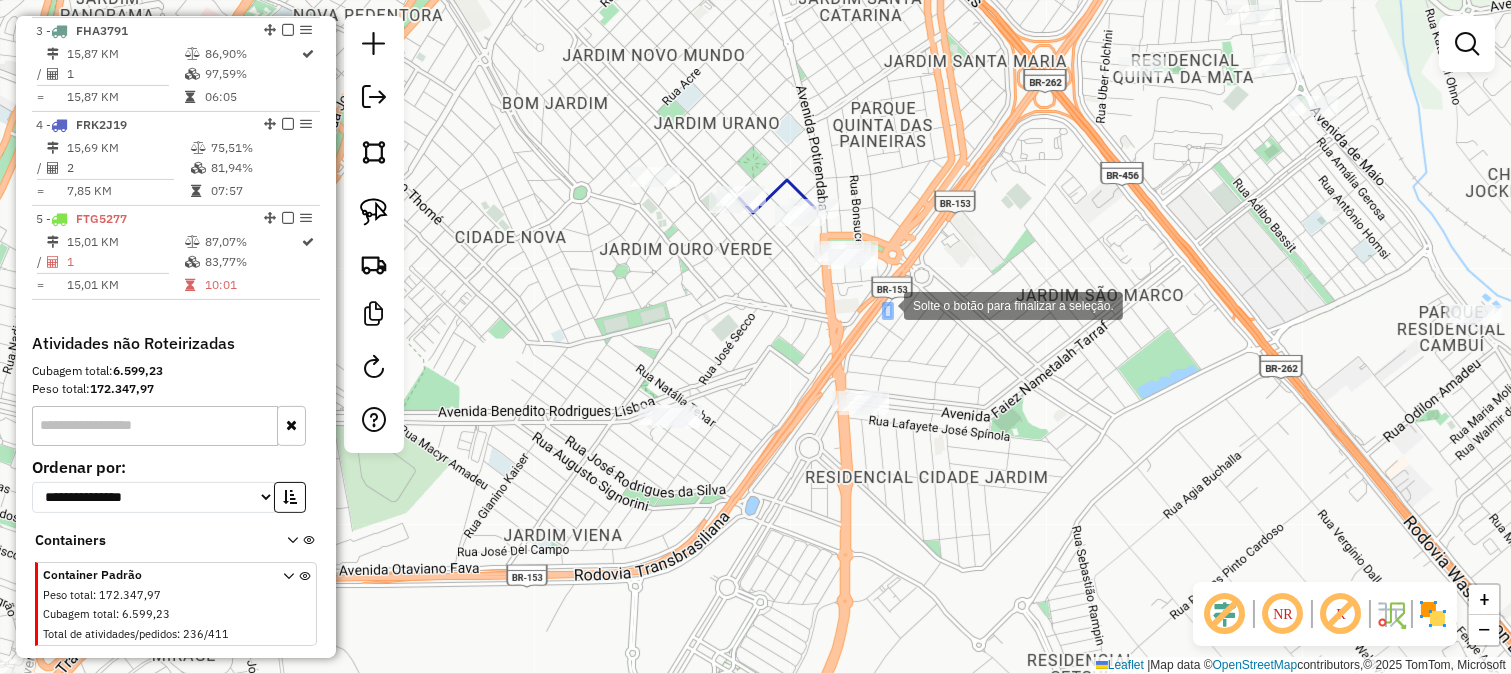 drag, startPoint x: 892, startPoint y: 318, endPoint x: 767, endPoint y: 182, distance: 184.7187 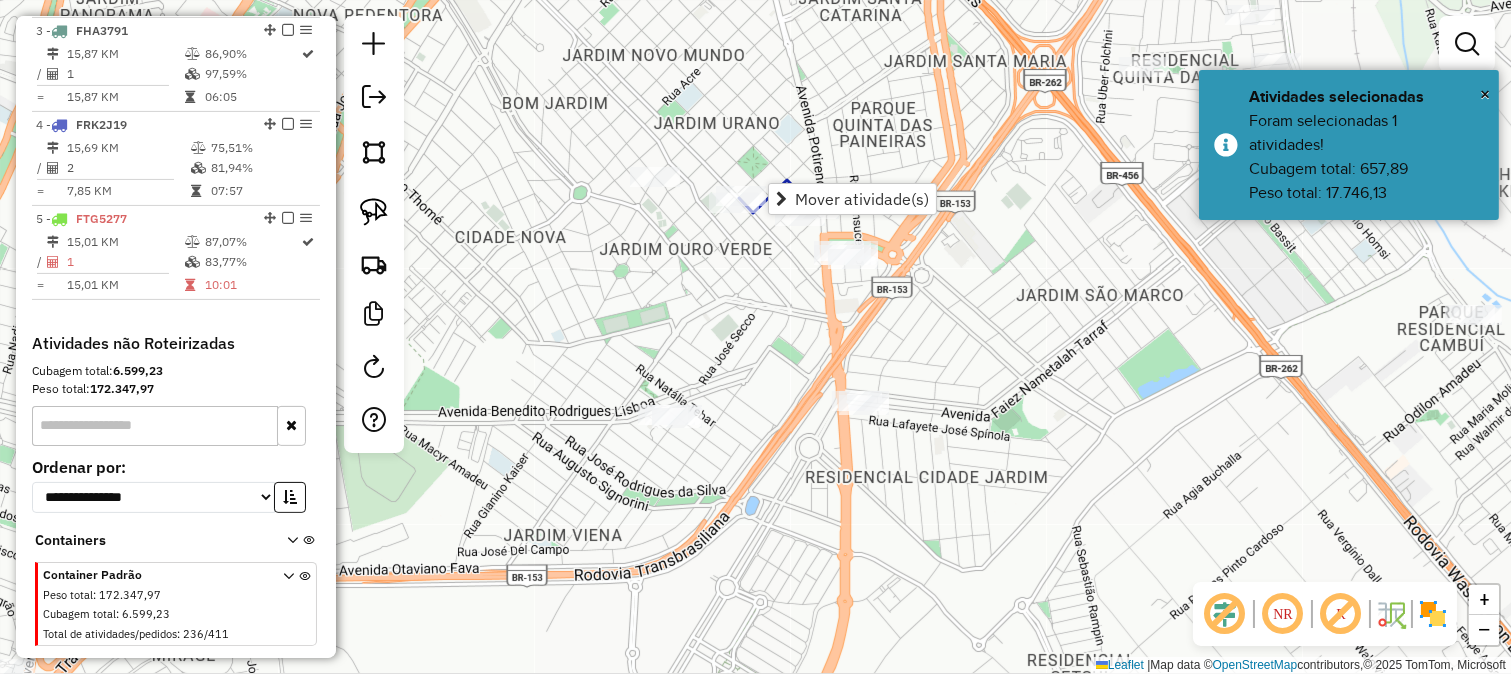 click on "Janela de atendimento Grade de atendimento Capacidade Transportadoras Veículos Cliente Pedidos  Rotas Selecione os dias de semana para filtrar as janelas de atendimento  Seg   Ter   Qua   Qui   Sex   Sáb   Dom  Informe o período da janela de atendimento: De: Até:  Filtrar exatamente a janela do cliente  Considerar janela de atendimento padrão  Selecione os dias de semana para filtrar as grades de atendimento  Seg   Ter   Qua   Qui   Sex   Sáb   Dom   Considerar clientes sem dia de atendimento cadastrado  Clientes fora do dia de atendimento selecionado Filtrar as atividades entre os valores definidos abaixo:  Peso mínimo:   Peso máximo:   Cubagem mínima:   Cubagem máxima:   De:   Até:  Filtrar as atividades entre o tempo de atendimento definido abaixo:  De:   Até:   Considerar capacidade total dos clientes não roteirizados Transportadora: Selecione um ou mais itens Tipo de veículo: Selecione um ou mais itens Veículo: Selecione um ou mais itens Motorista: Selecione um ou mais itens Nome: Rótulo:" 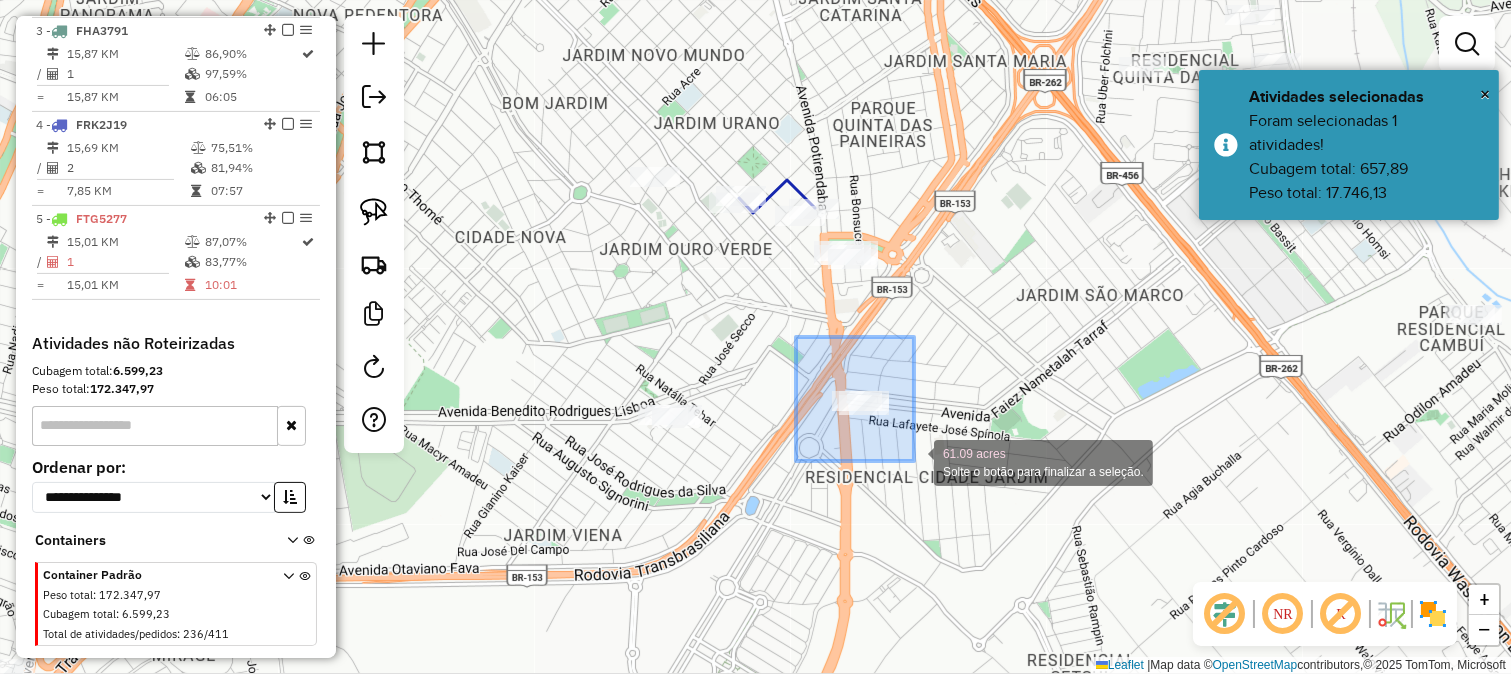 drag, startPoint x: 914, startPoint y: 461, endPoint x: 865, endPoint y: 446, distance: 51.24451 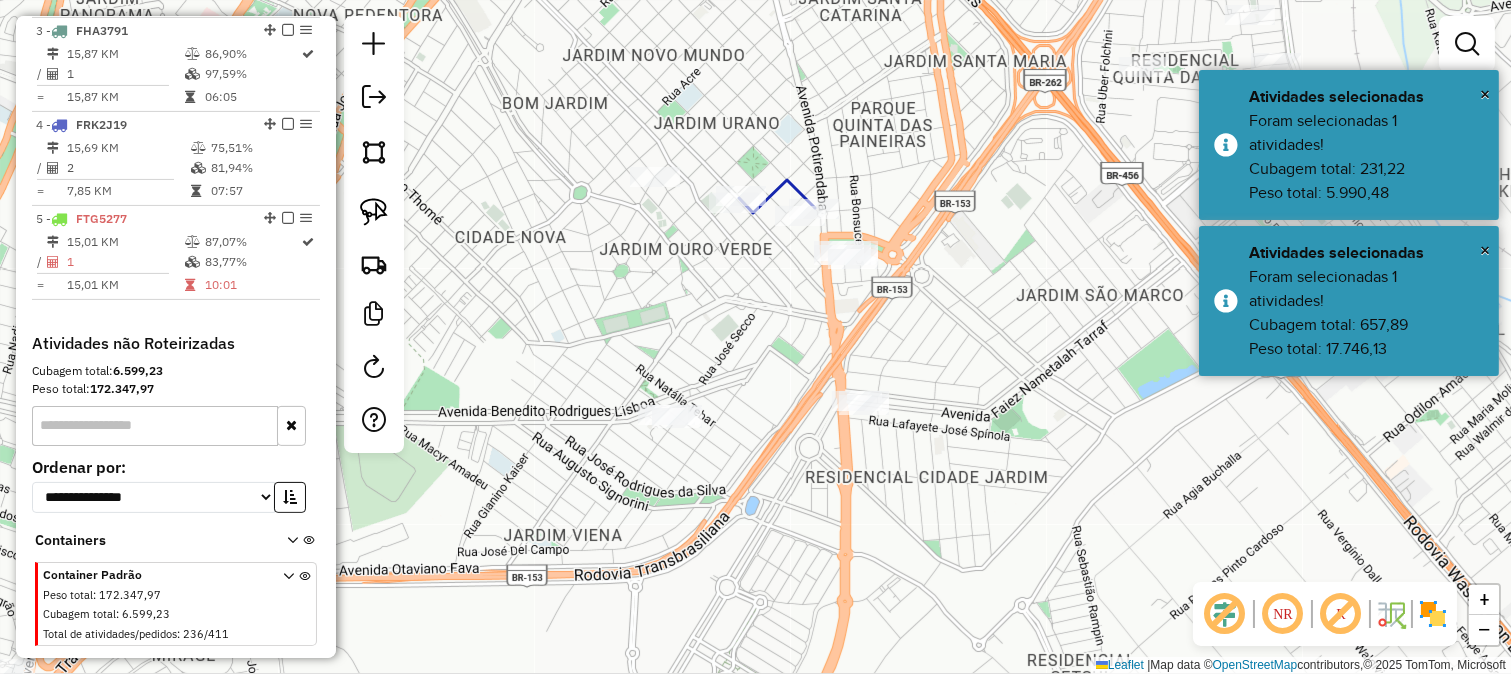 click on "Janela de atendimento Grade de atendimento Capacidade Transportadoras Veículos Cliente Pedidos  Rotas Selecione os dias de semana para filtrar as janelas de atendimento  Seg   Ter   Qua   Qui   Sex   Sáb   Dom  Informe o período da janela de atendimento: De: Até:  Filtrar exatamente a janela do cliente  Considerar janela de atendimento padrão  Selecione os dias de semana para filtrar as grades de atendimento  Seg   Ter   Qua   Qui   Sex   Sáb   Dom   Considerar clientes sem dia de atendimento cadastrado  Clientes fora do dia de atendimento selecionado Filtrar as atividades entre os valores definidos abaixo:  Peso mínimo:   Peso máximo:   Cubagem mínima:   Cubagem máxima:   De:   Até:  Filtrar as atividades entre o tempo de atendimento definido abaixo:  De:   Até:   Considerar capacidade total dos clientes não roteirizados Transportadora: Selecione um ou mais itens Tipo de veículo: Selecione um ou mais itens Veículo: Selecione um ou mais itens Motorista: Selecione um ou mais itens Nome: Rótulo:" 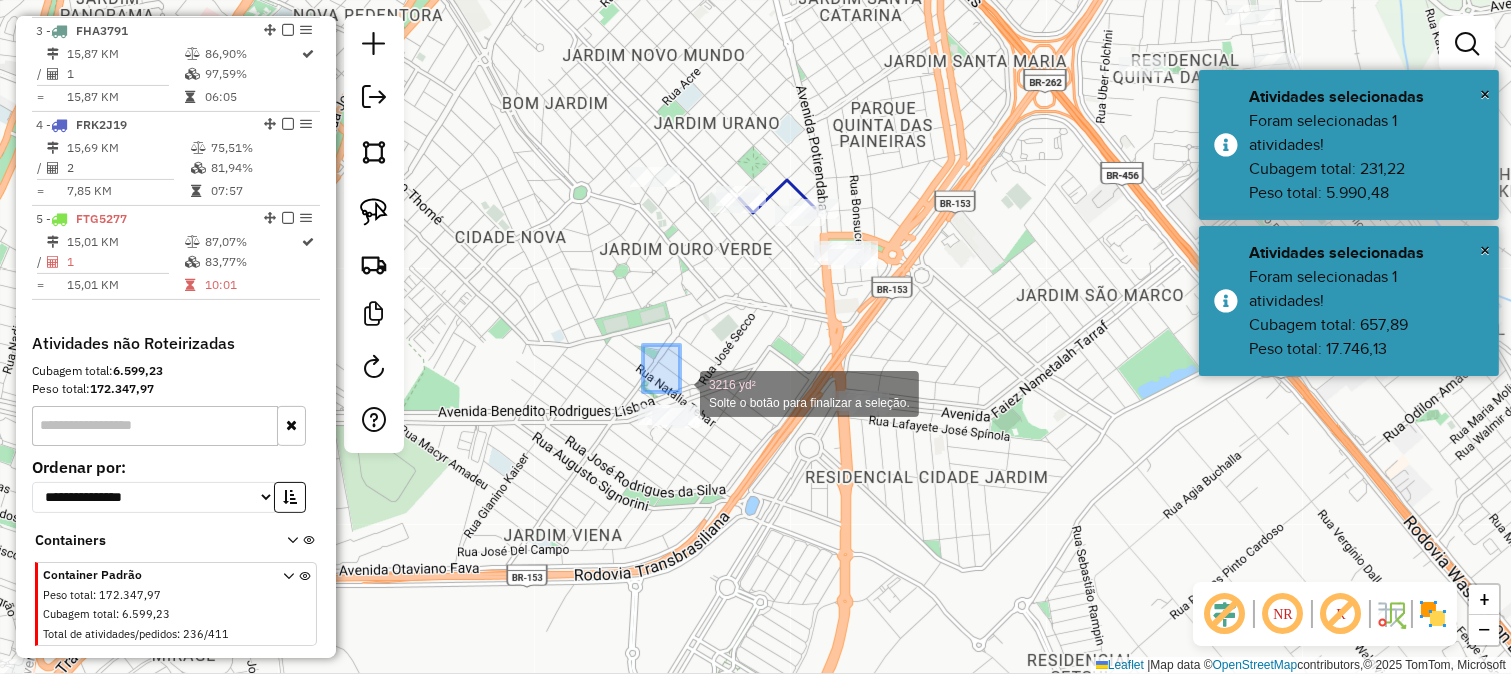 drag, startPoint x: 647, startPoint y: 352, endPoint x: 743, endPoint y: 442, distance: 131.59027 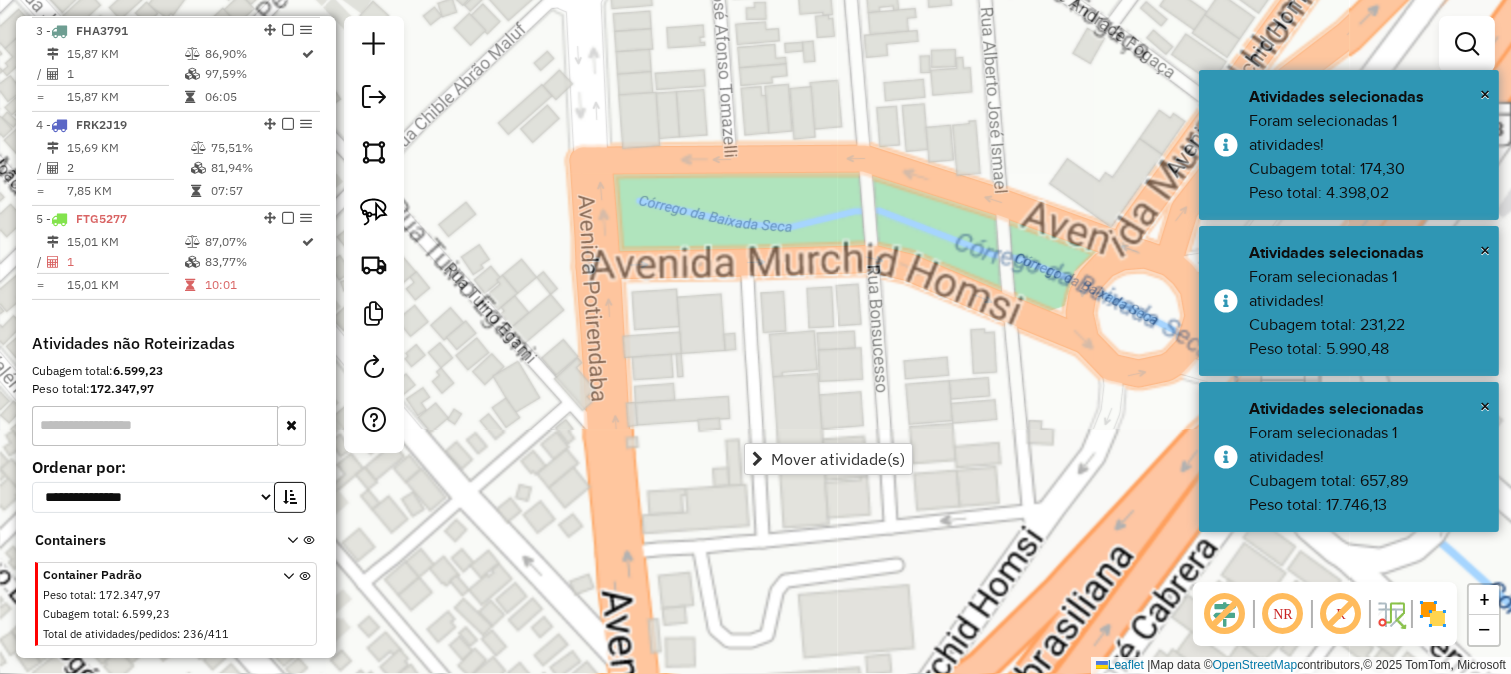 click on "Janela de atendimento Grade de atendimento Capacidade Transportadoras Veículos Cliente Pedidos  Rotas Selecione os dias de semana para filtrar as janelas de atendimento  Seg   Ter   Qua   Qui   Sex   Sáb   Dom  Informe o período da janela de atendimento: De: Até:  Filtrar exatamente a janela do cliente  Considerar janela de atendimento padrão  Selecione os dias de semana para filtrar as grades de atendimento  Seg   Ter   Qua   Qui   Sex   Sáb   Dom   Considerar clientes sem dia de atendimento cadastrado  Clientes fora do dia de atendimento selecionado Filtrar as atividades entre os valores definidos abaixo:  Peso mínimo:   Peso máximo:   Cubagem mínima:   Cubagem máxima:   De:   Até:  Filtrar as atividades entre o tempo de atendimento definido abaixo:  De:   Até:   Considerar capacidade total dos clientes não roteirizados Transportadora: Selecione um ou mais itens Tipo de veículo: Selecione um ou mais itens Veículo: Selecione um ou mais itens Motorista: Selecione um ou mais itens Nome: Rótulo:" 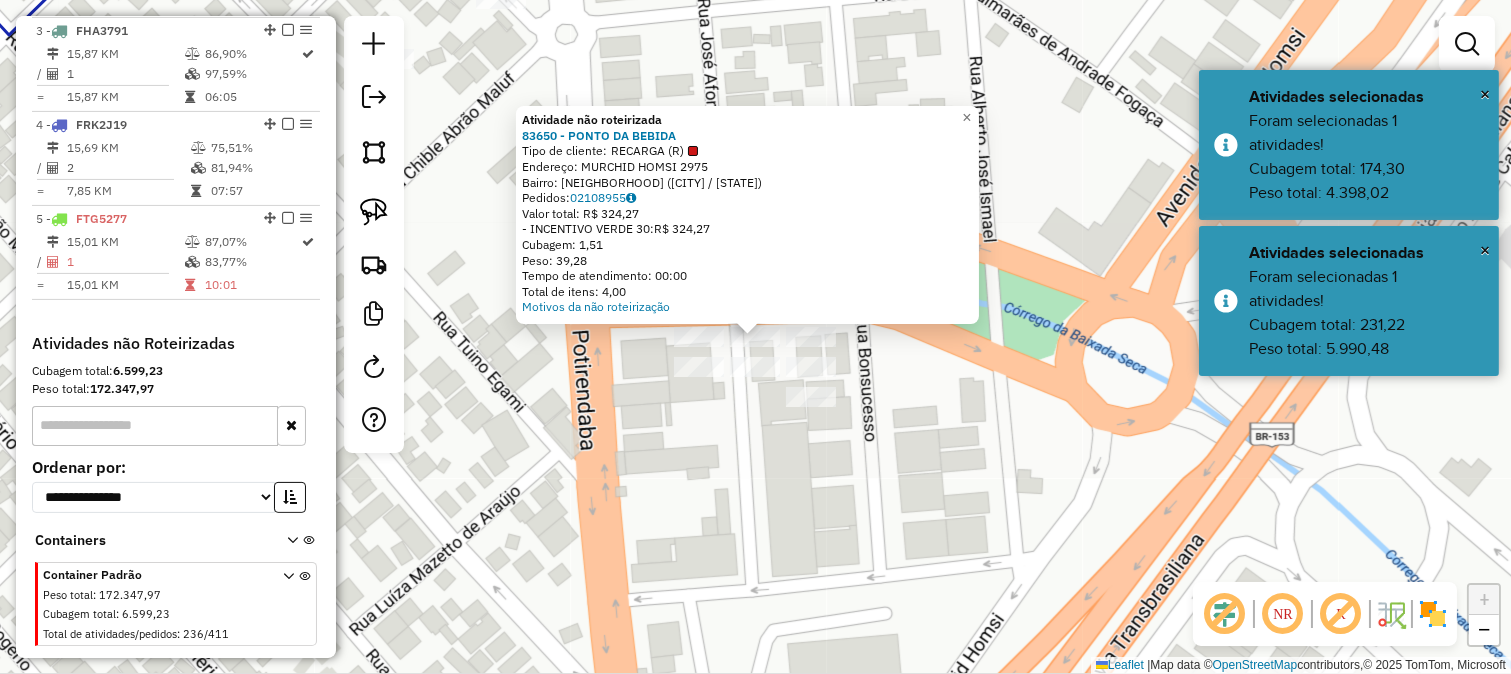 click 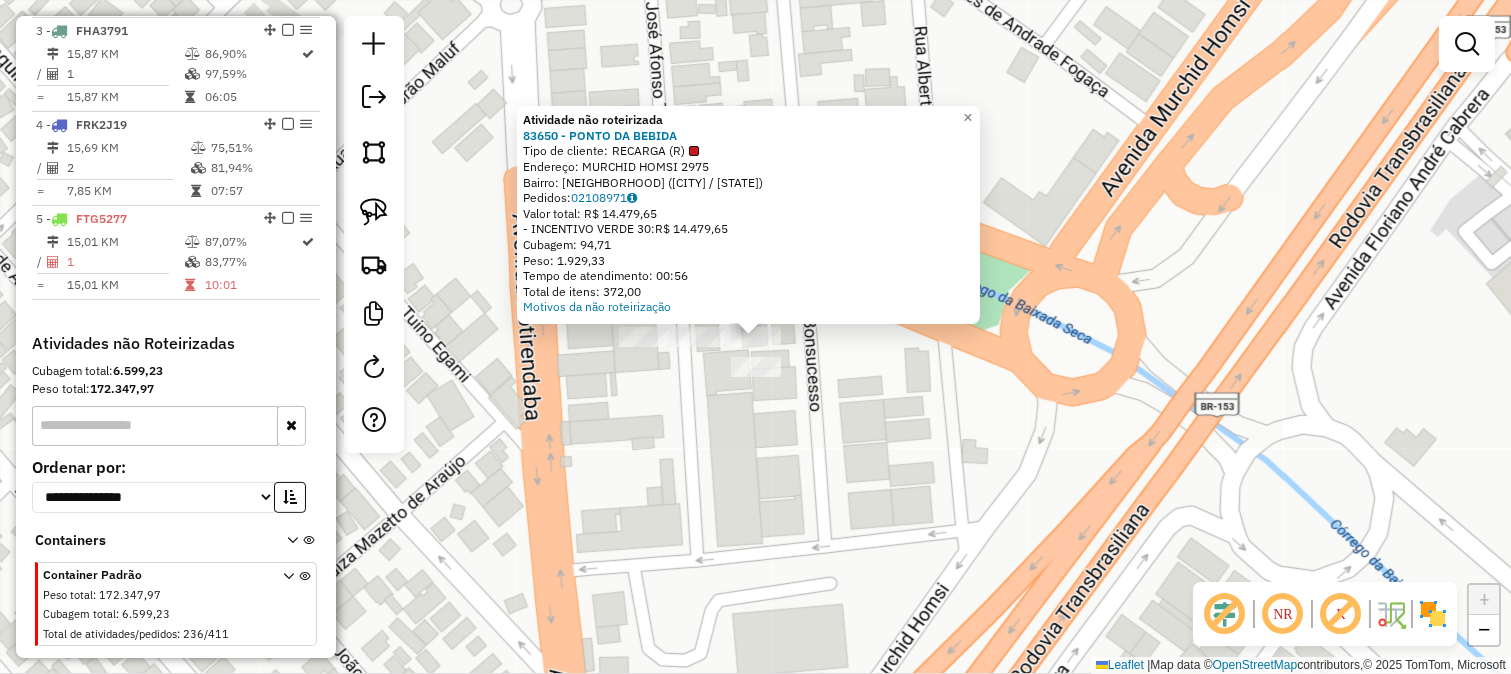 click on "Atividade não roteirizada 83650 - PONTO DA BEBIDA  Tipo de cliente:   RECARGA (R)   Endereço:  MURCHID HOMSI 2975   Bairro: PARQUE QUINTA DAS PAINEIRAS (SAO JOSE DO RIO PRETO / SP)   Pedidos:  02108971   Valor total: R$ 14.479,65   - INCENTIVO VERDE 30:  R$ 14.479,65   Cubagem: 94,71   Peso: 1.929,33   Tempo de atendimento: 00:56   Total de itens: 372,00  Motivos da não roteirização × Janela de atendimento Grade de atendimento Capacidade Transportadoras Veículos Cliente Pedidos  Rotas Selecione os dias de semana para filtrar as janelas de atendimento  Seg   Ter   Qua   Qui   Sex   Sáb   Dom  Informe o período da janela de atendimento: De: Até:  Filtrar exatamente a janela do cliente  Considerar janela de atendimento padrão  Selecione os dias de semana para filtrar as grades de atendimento  Seg   Ter   Qua   Qui   Sex   Sáb   Dom   Considerar clientes sem dia de atendimento cadastrado  Clientes fora do dia de atendimento selecionado Filtrar as atividades entre os valores definidos abaixo:  De:  De:" 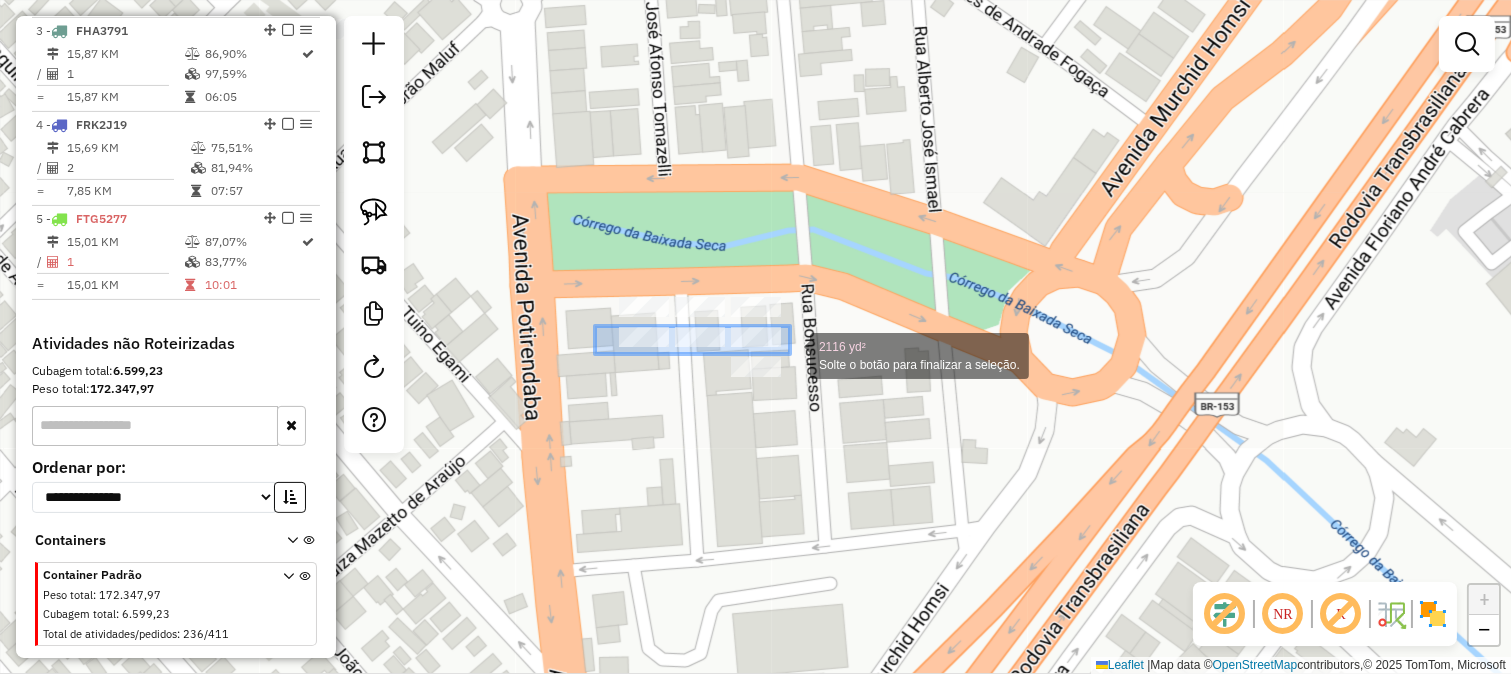 drag, startPoint x: 605, startPoint y: 328, endPoint x: 790, endPoint y: 354, distance: 186.8181 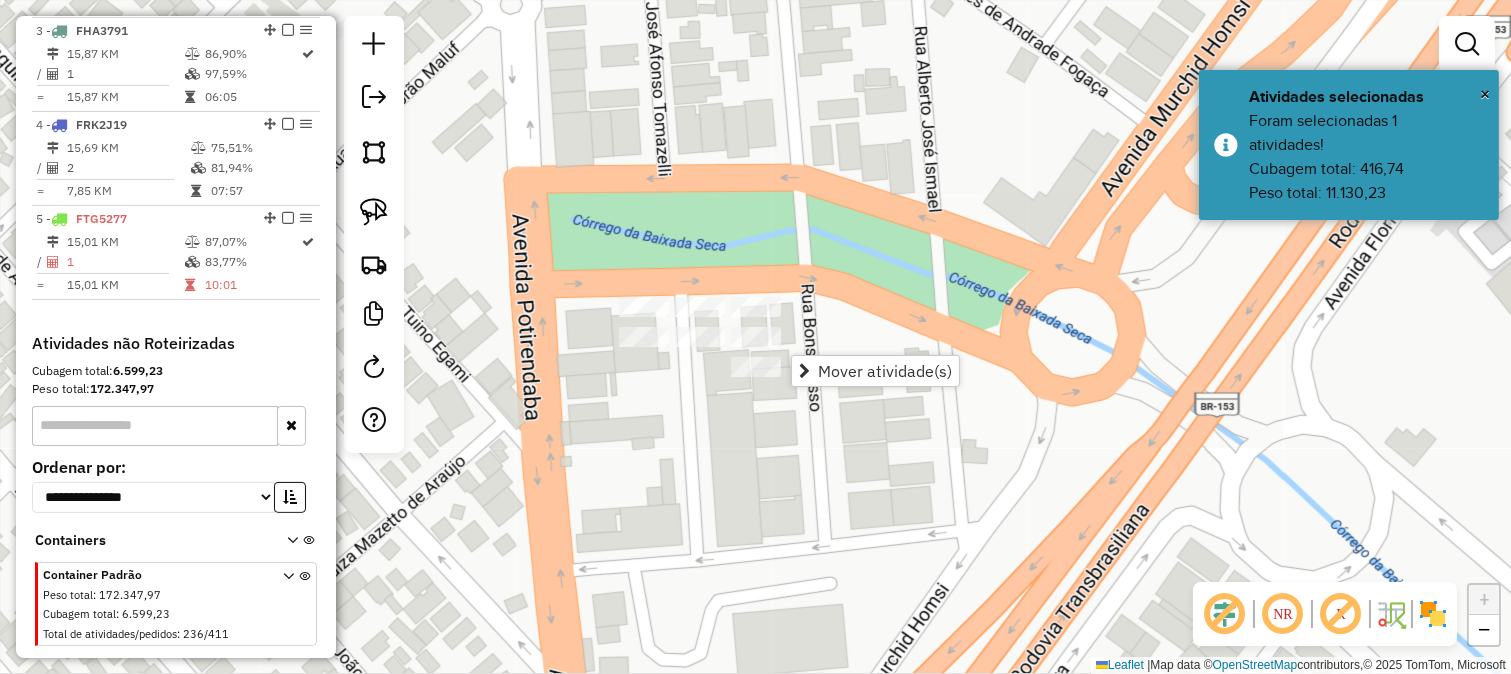 click on "Janela de atendimento Grade de atendimento Capacidade Transportadoras Veículos Cliente Pedidos  Rotas Selecione os dias de semana para filtrar as janelas de atendimento  Seg   Ter   Qua   Qui   Sex   Sáb   Dom  Informe o período da janela de atendimento: De: Até:  Filtrar exatamente a janela do cliente  Considerar janela de atendimento padrão  Selecione os dias de semana para filtrar as grades de atendimento  Seg   Ter   Qua   Qui   Sex   Sáb   Dom   Considerar clientes sem dia de atendimento cadastrado  Clientes fora do dia de atendimento selecionado Filtrar as atividades entre os valores definidos abaixo:  Peso mínimo:   Peso máximo:   Cubagem mínima:   Cubagem máxima:   De:   Até:  Filtrar as atividades entre o tempo de atendimento definido abaixo:  De:   Até:   Considerar capacidade total dos clientes não roteirizados Transportadora: Selecione um ou mais itens Tipo de veículo: Selecione um ou mais itens Veículo: Selecione um ou mais itens Motorista: Selecione um ou mais itens Nome: Rótulo:" 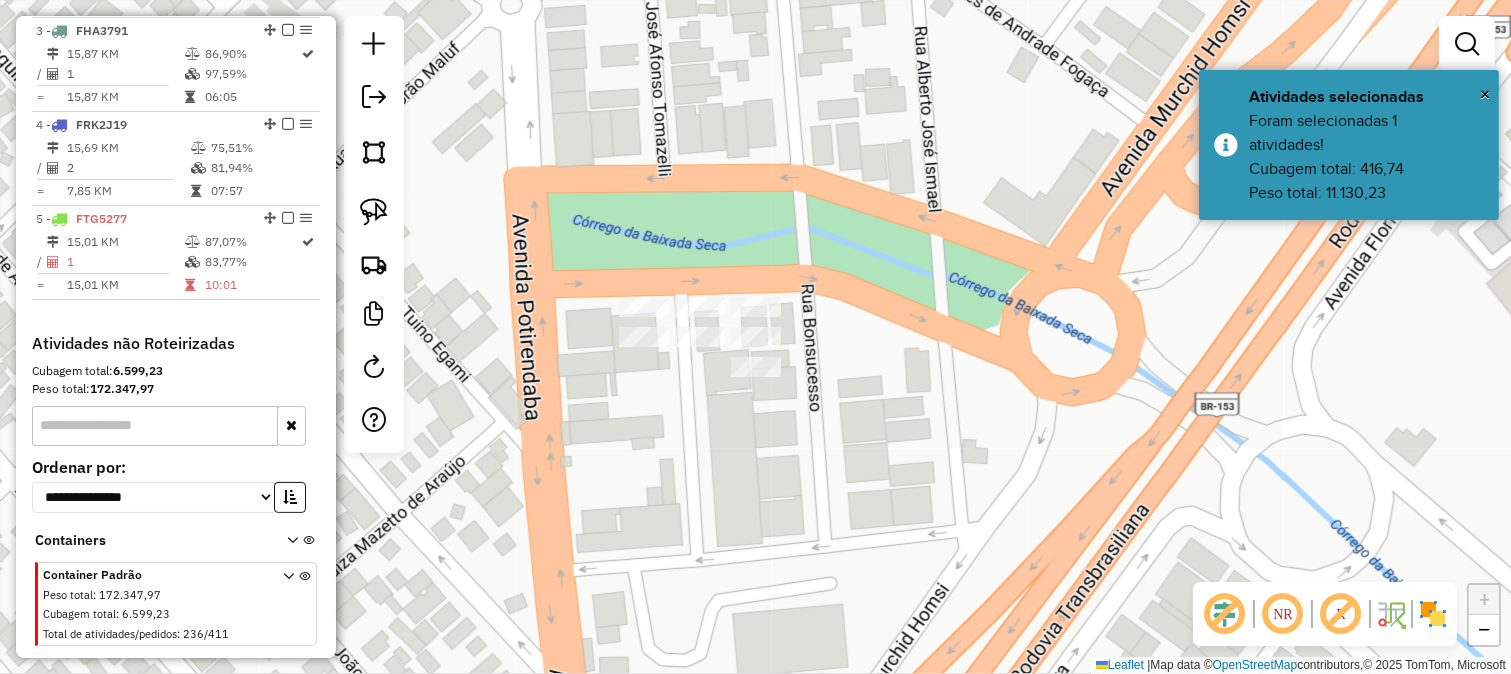 drag, startPoint x: 723, startPoint y: 188, endPoint x: 837, endPoint y: 526, distance: 356.70715 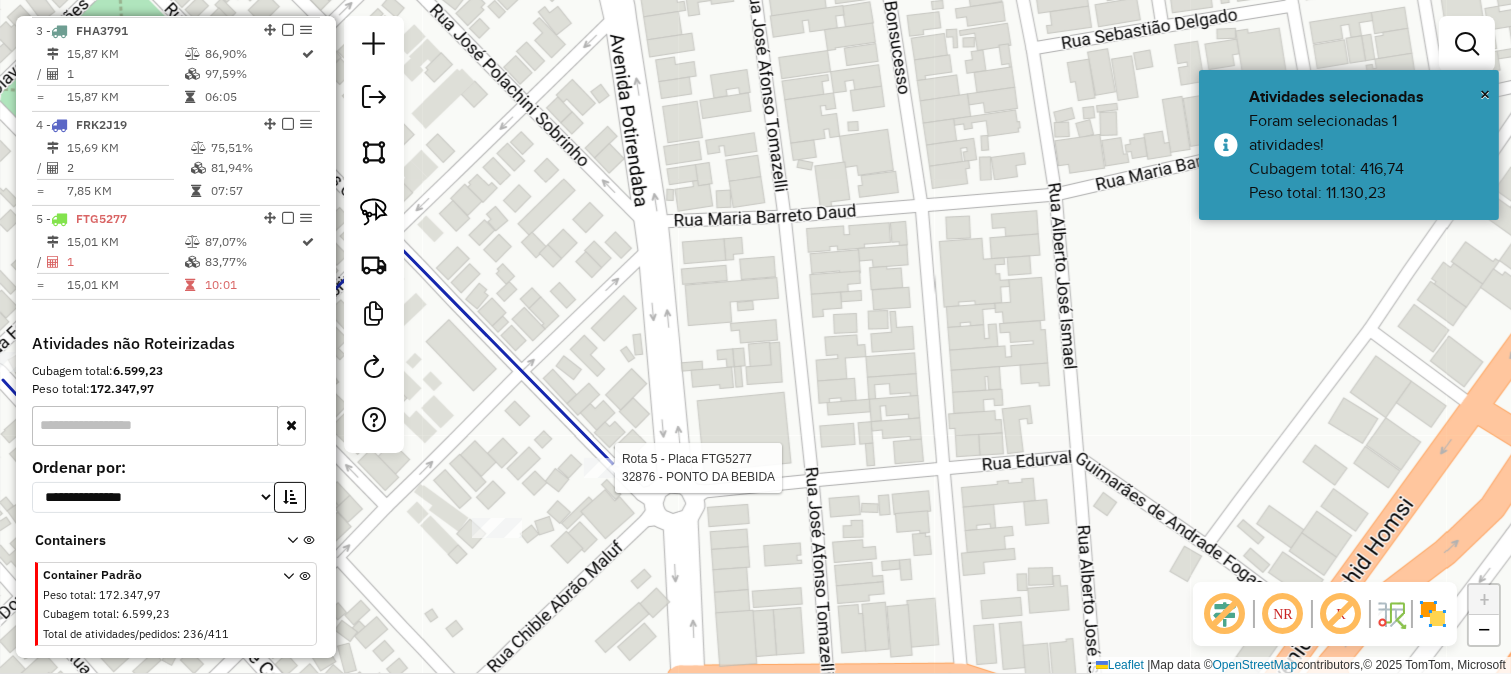select on "**********" 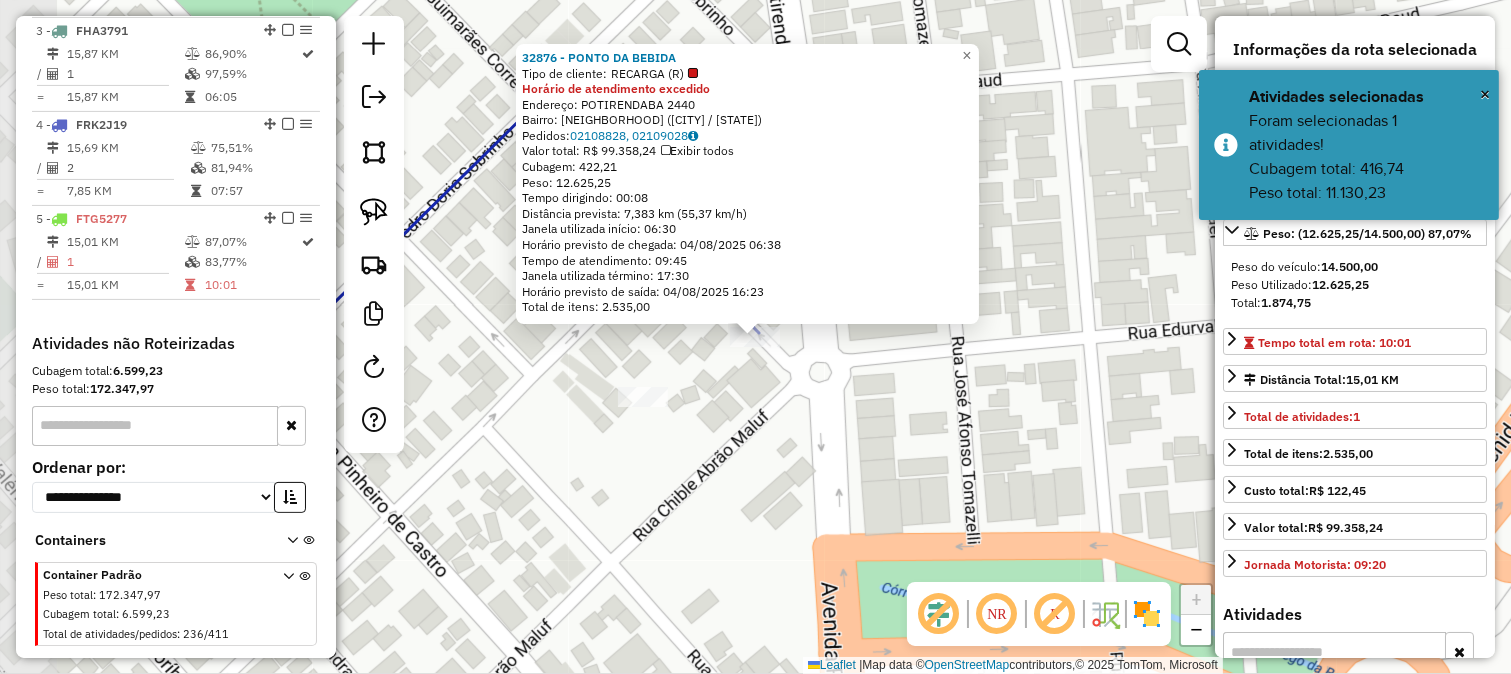 scroll, scrollTop: 1012, scrollLeft: 0, axis: vertical 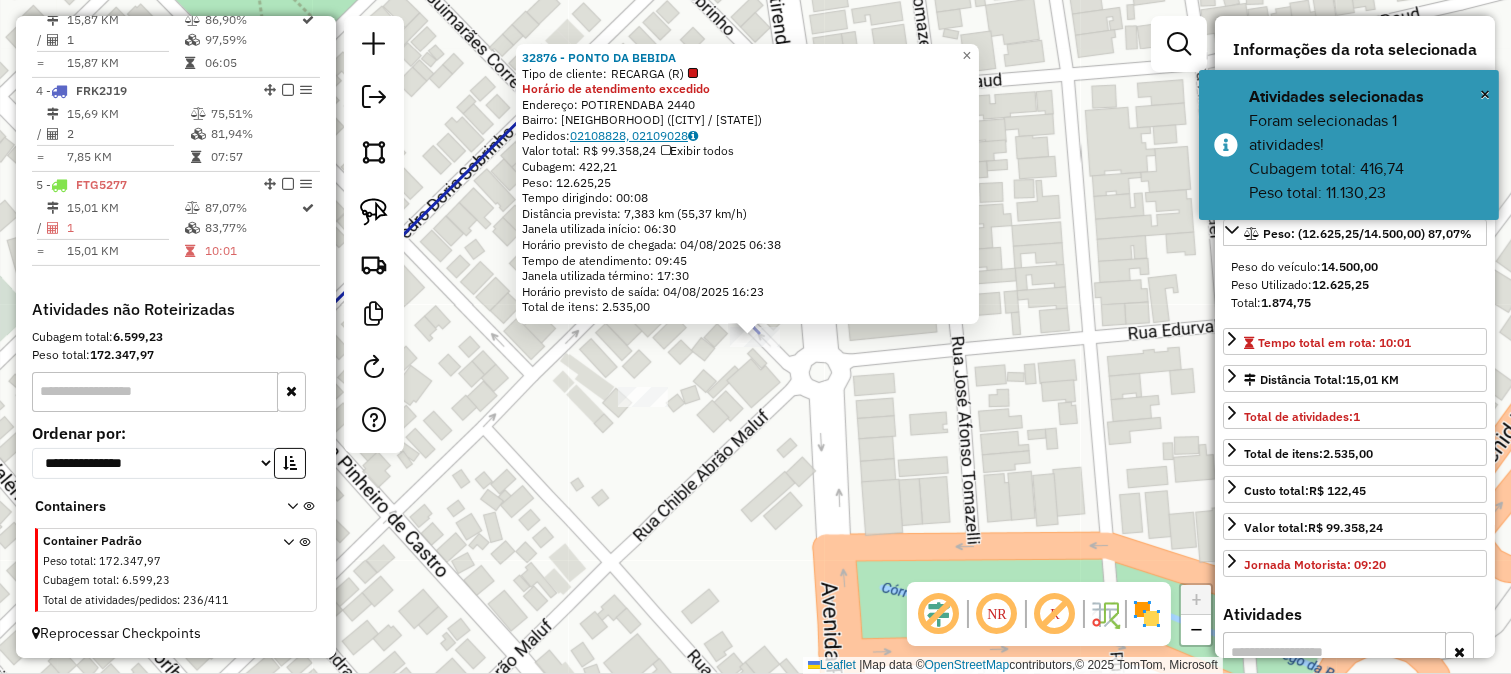click on "02108828, 02109028" 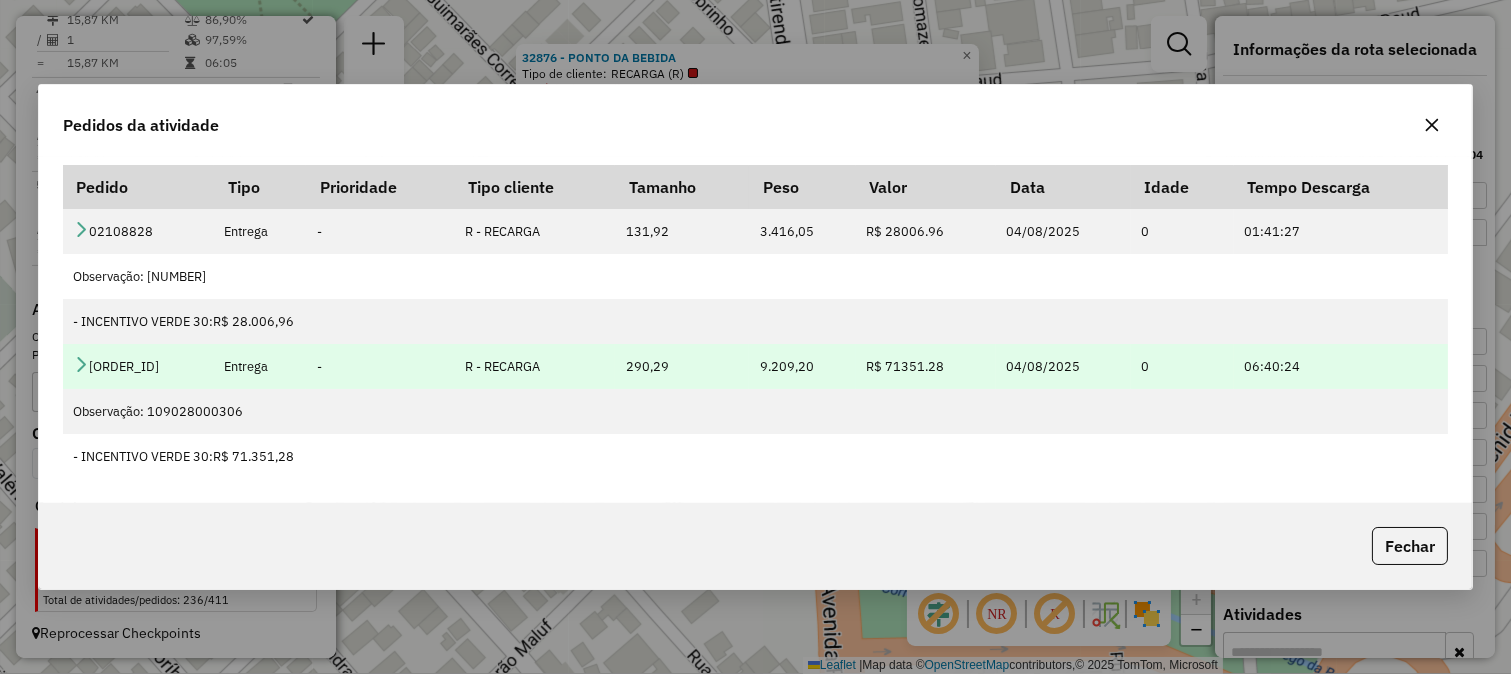 click on "02109028" at bounding box center (138, 366) 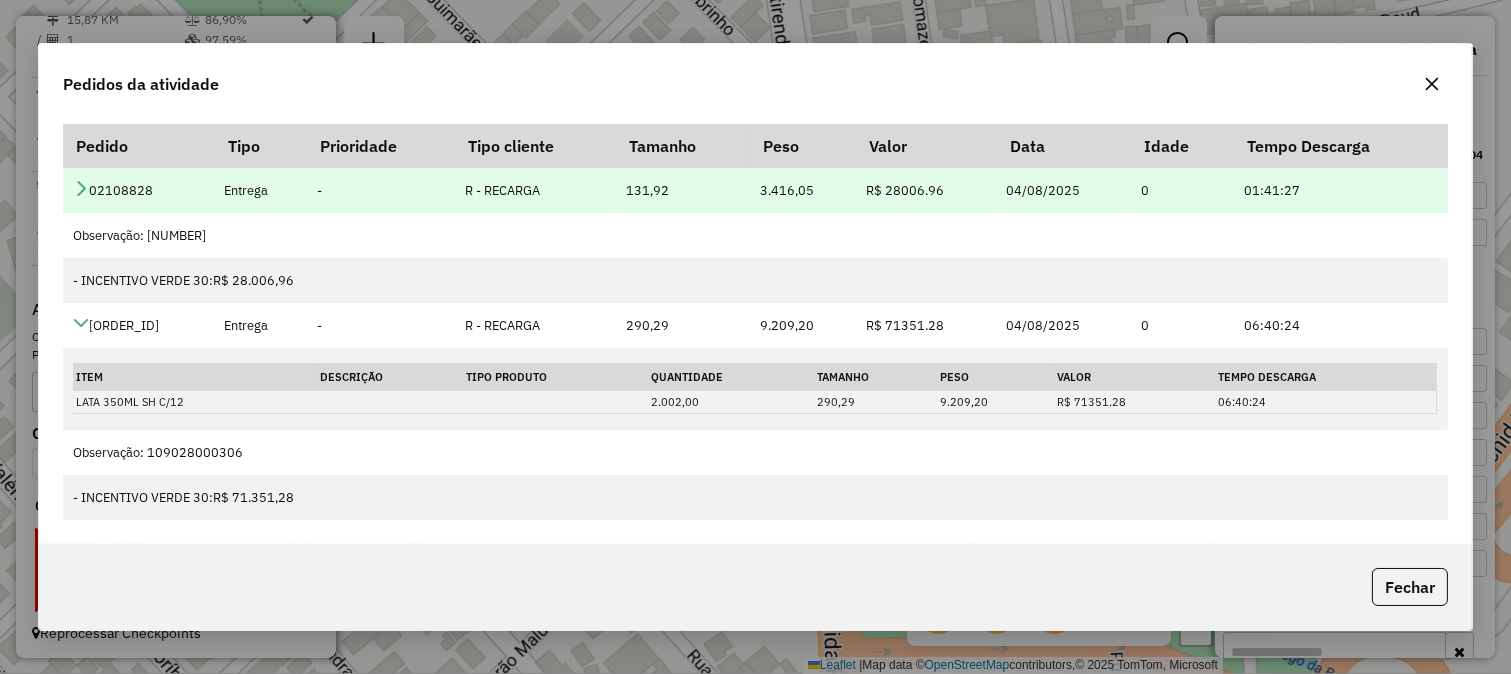 click at bounding box center (81, 188) 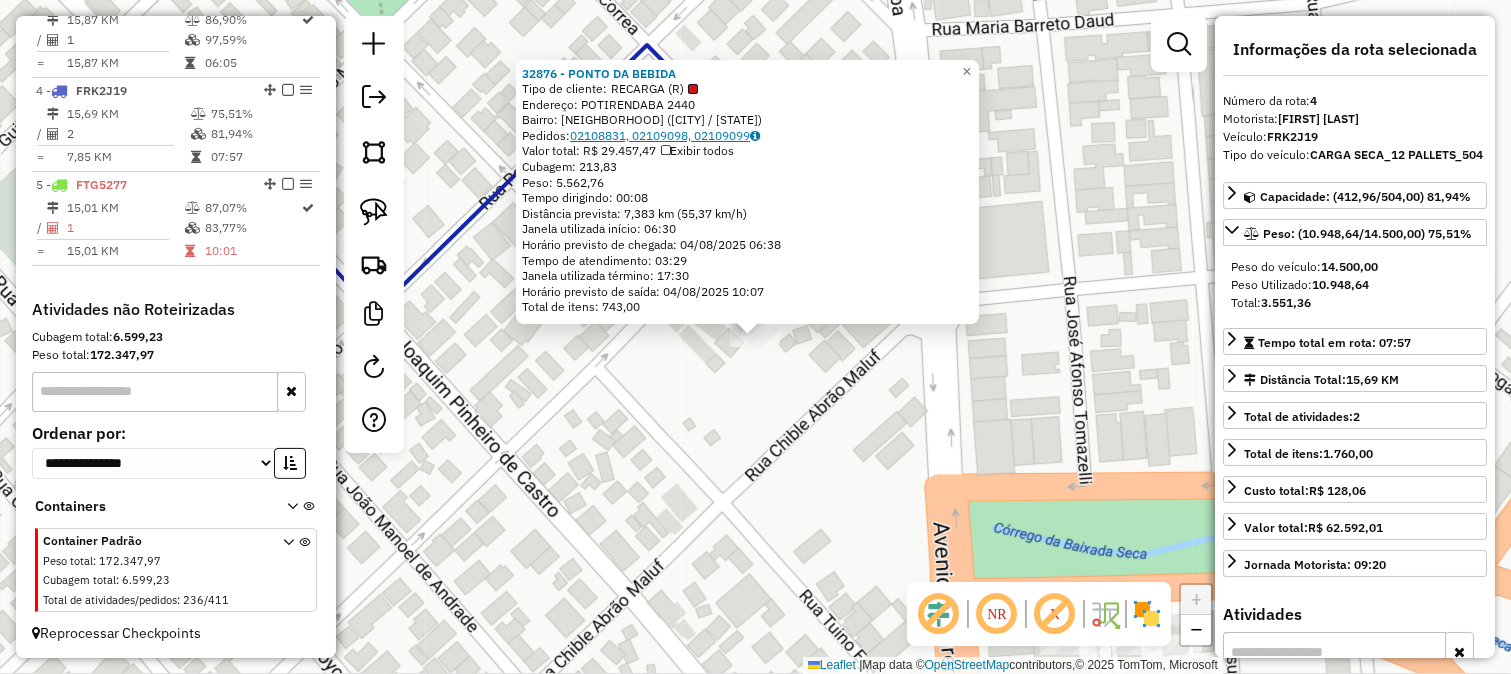 click on "02108831, 02109098, 02109099" 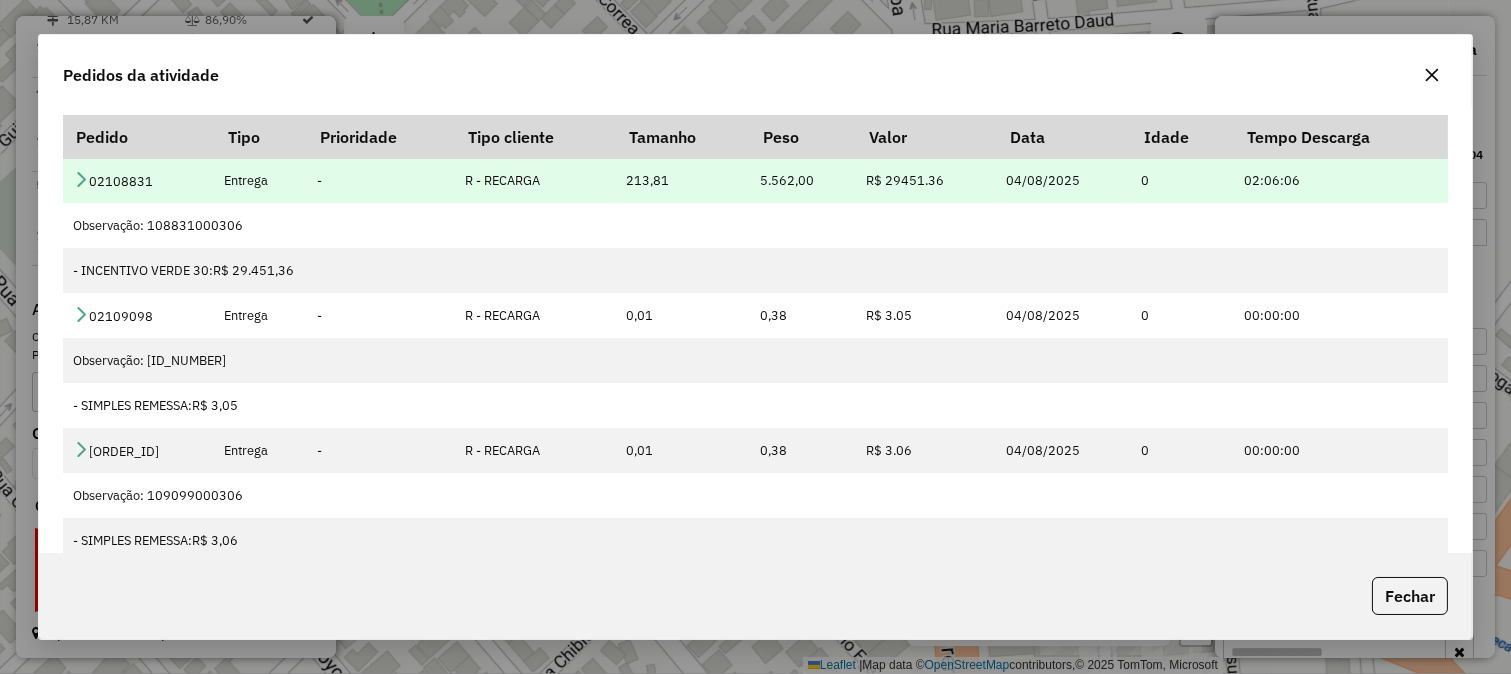 click on "02108831" at bounding box center (138, 180) 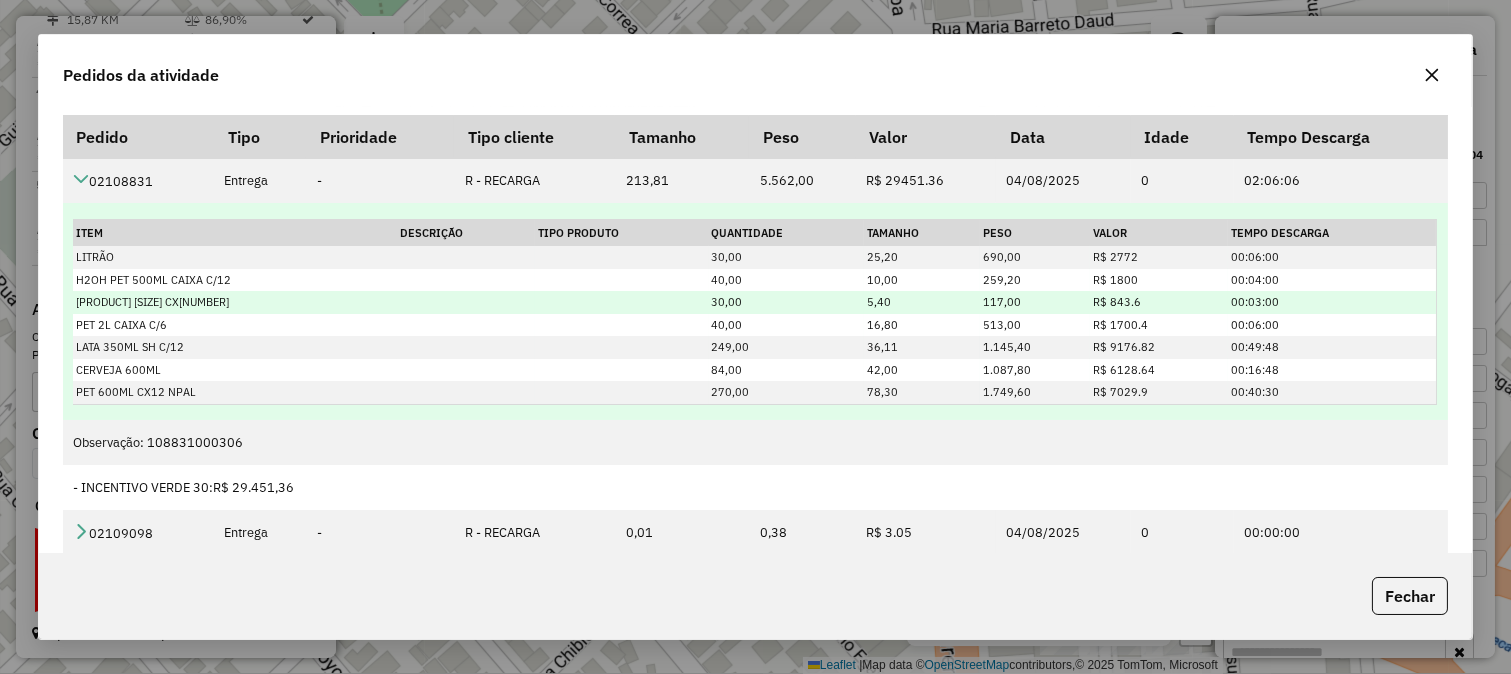scroll, scrollTop: 186, scrollLeft: 0, axis: vertical 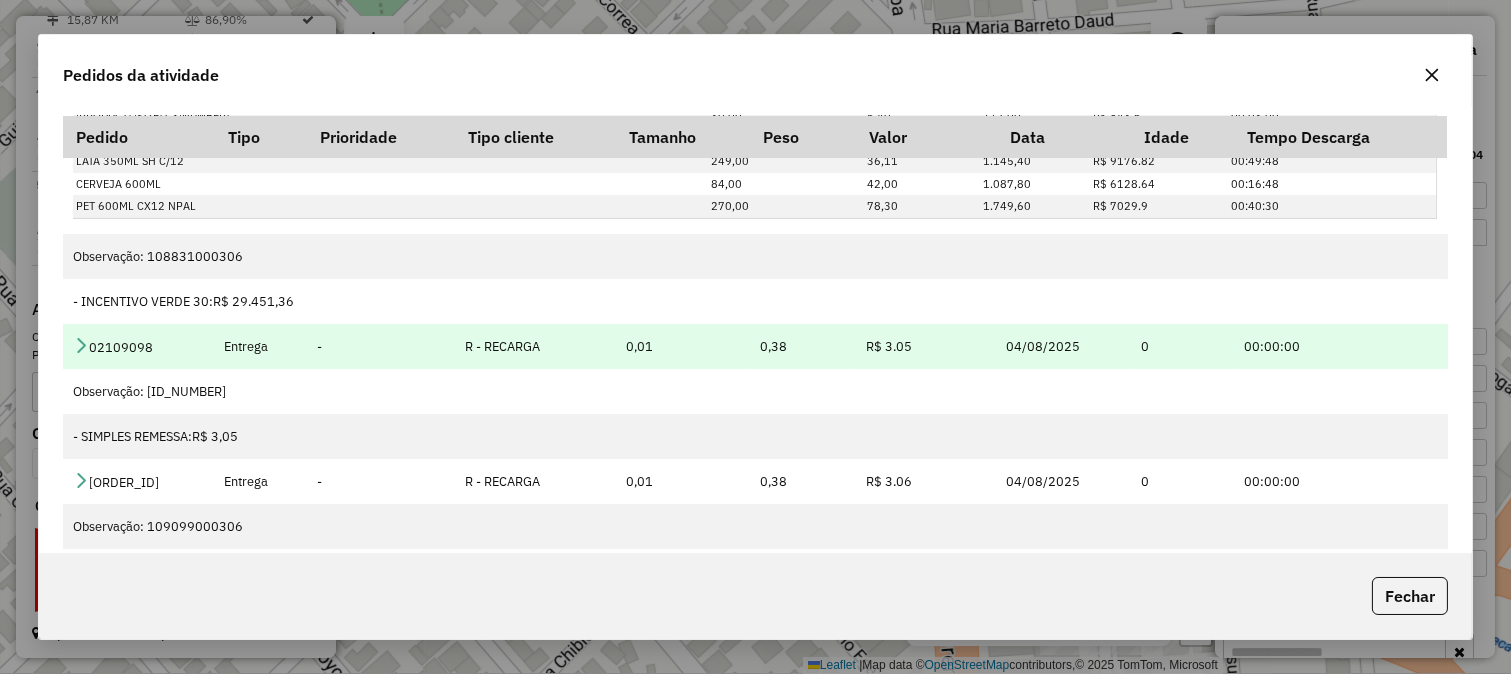 click at bounding box center [81, 345] 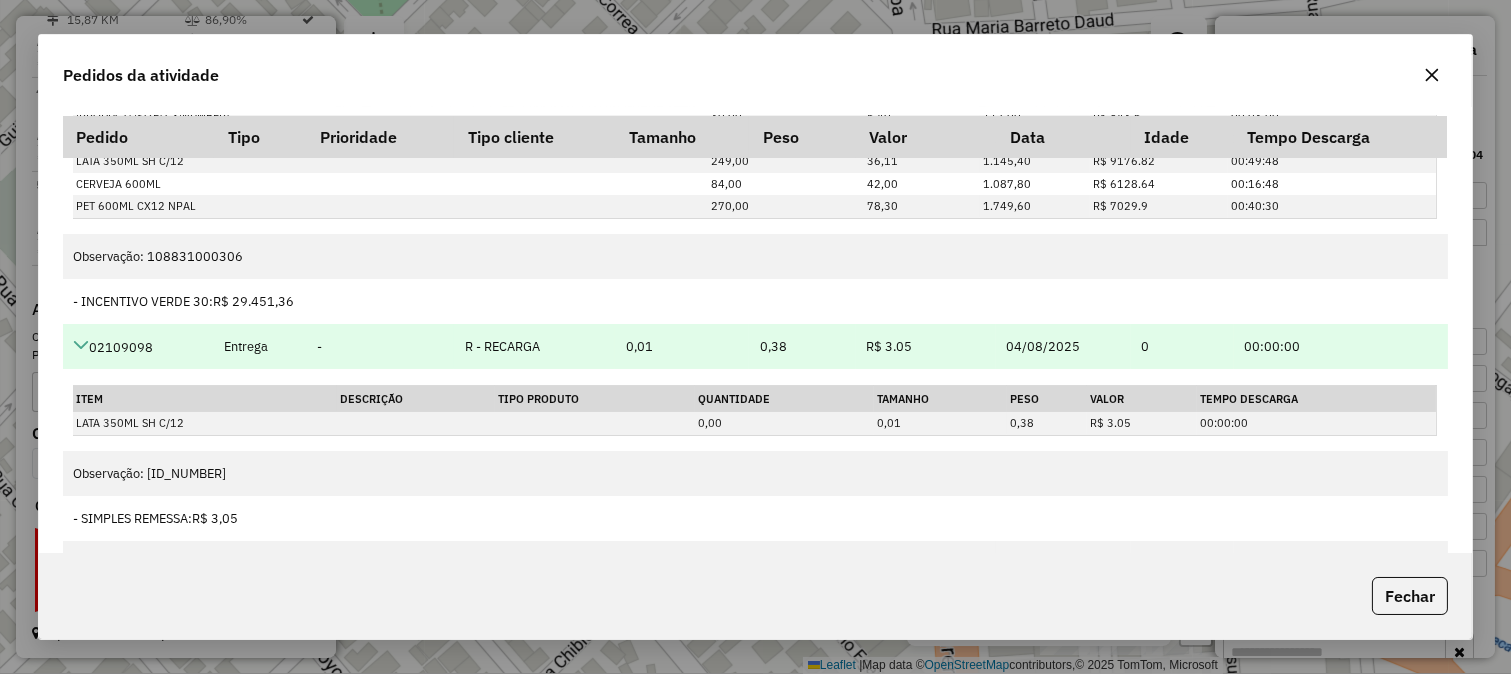 scroll, scrollTop: 268, scrollLeft: 0, axis: vertical 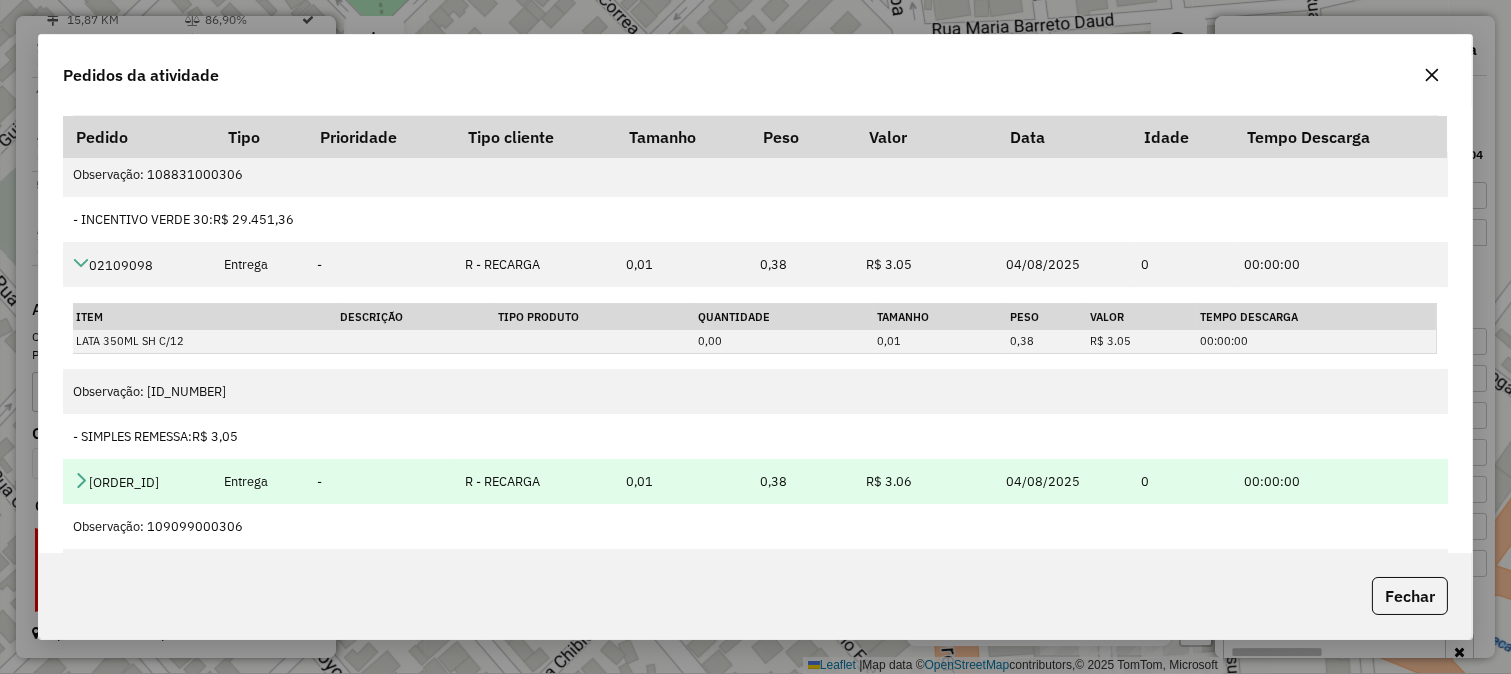 click at bounding box center [81, 480] 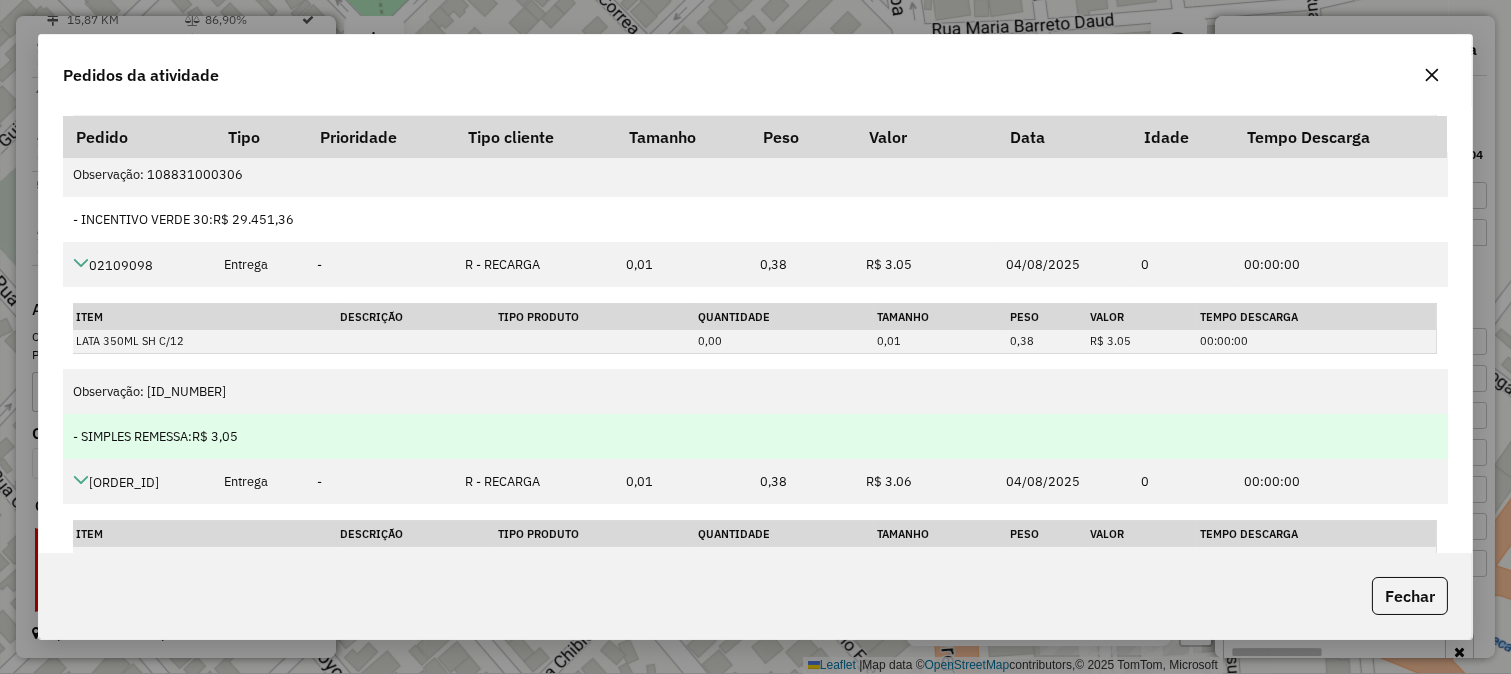 scroll, scrollTop: 351, scrollLeft: 0, axis: vertical 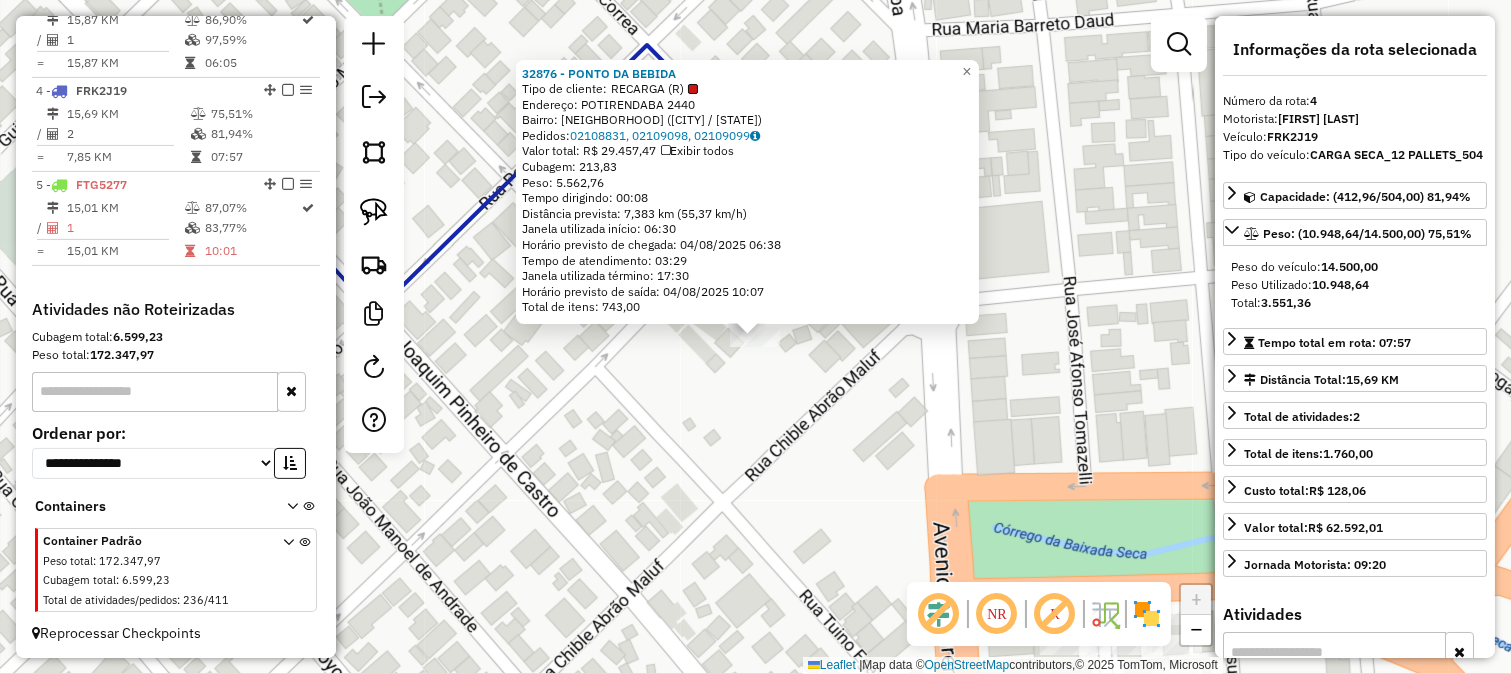 click on "32876 - PONTO DA BEBIDA  Tipo de cliente:   RECARGA (R)   Endereço:  POTIRENDABA 2440   Bairro: JARDIM SANTA LUZIA (SAO JOSE DO RIO PRETO / SP)   Pedidos:  02108831, 02109098, 02109099   Valor total: R$ 29.457,47   Exibir todos   Cubagem: 213,83  Peso: 5.562,76  Tempo dirigindo: 00:08   Distância prevista: 7,383 km (55,37 km/h)   Janela utilizada início: 06:30   Horário previsto de chegada: 04/08/2025 06:38   Tempo de atendimento: 03:29   Janela utilizada término: 17:30   Horário previsto de saída: 04/08/2025 10:07   Total de itens: 743,00  × Janela de atendimento Grade de atendimento Capacidade Transportadoras Veículos Cliente Pedidos  Rotas Selecione os dias de semana para filtrar as janelas de atendimento  Seg   Ter   Qua   Qui   Sex   Sáb   Dom  Informe o período da janela de atendimento: De: Até:  Filtrar exatamente a janela do cliente  Considerar janela de atendimento padrão  Selecione os dias de semana para filtrar as grades de atendimento  Seg   Ter   Qua   Qui   Sex   Sáb   Dom   De:  +" 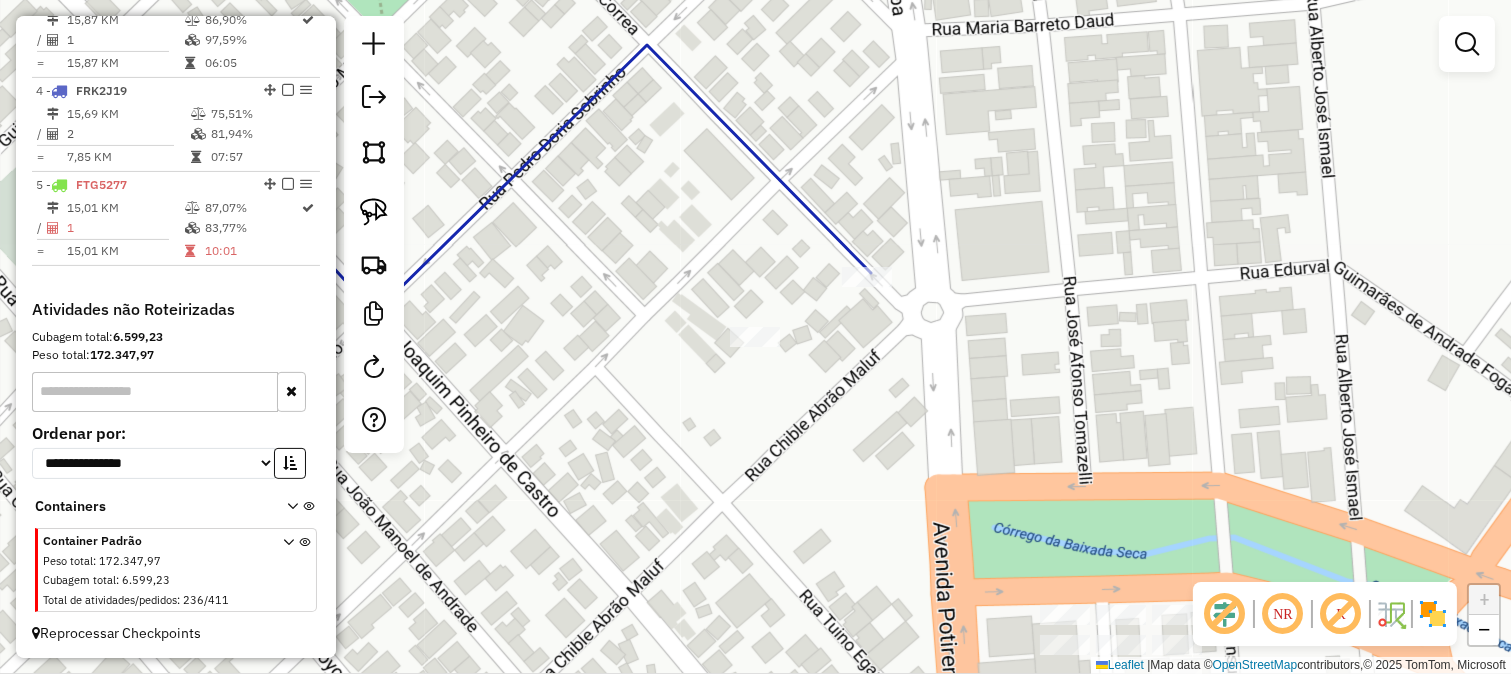 drag, startPoint x: 858, startPoint y: 464, endPoint x: 697, endPoint y: 236, distance: 279.1147 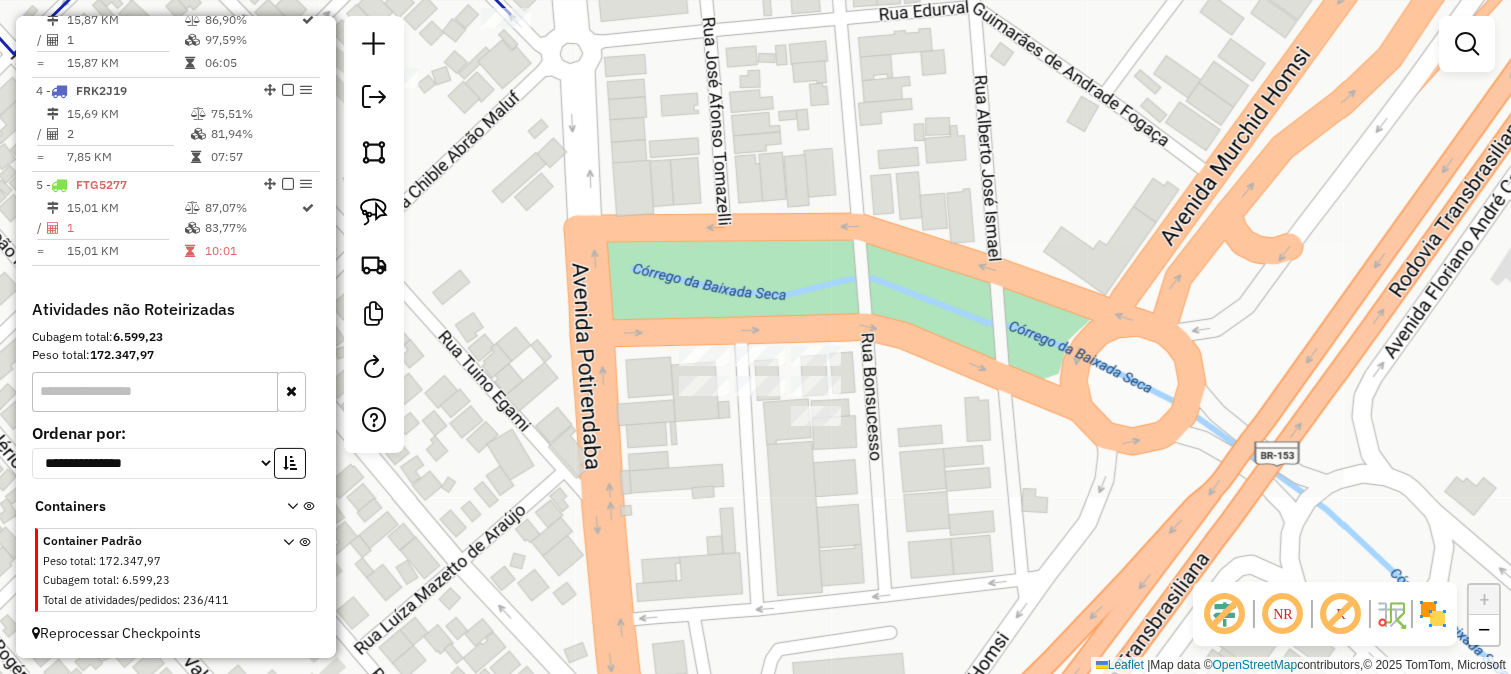 click 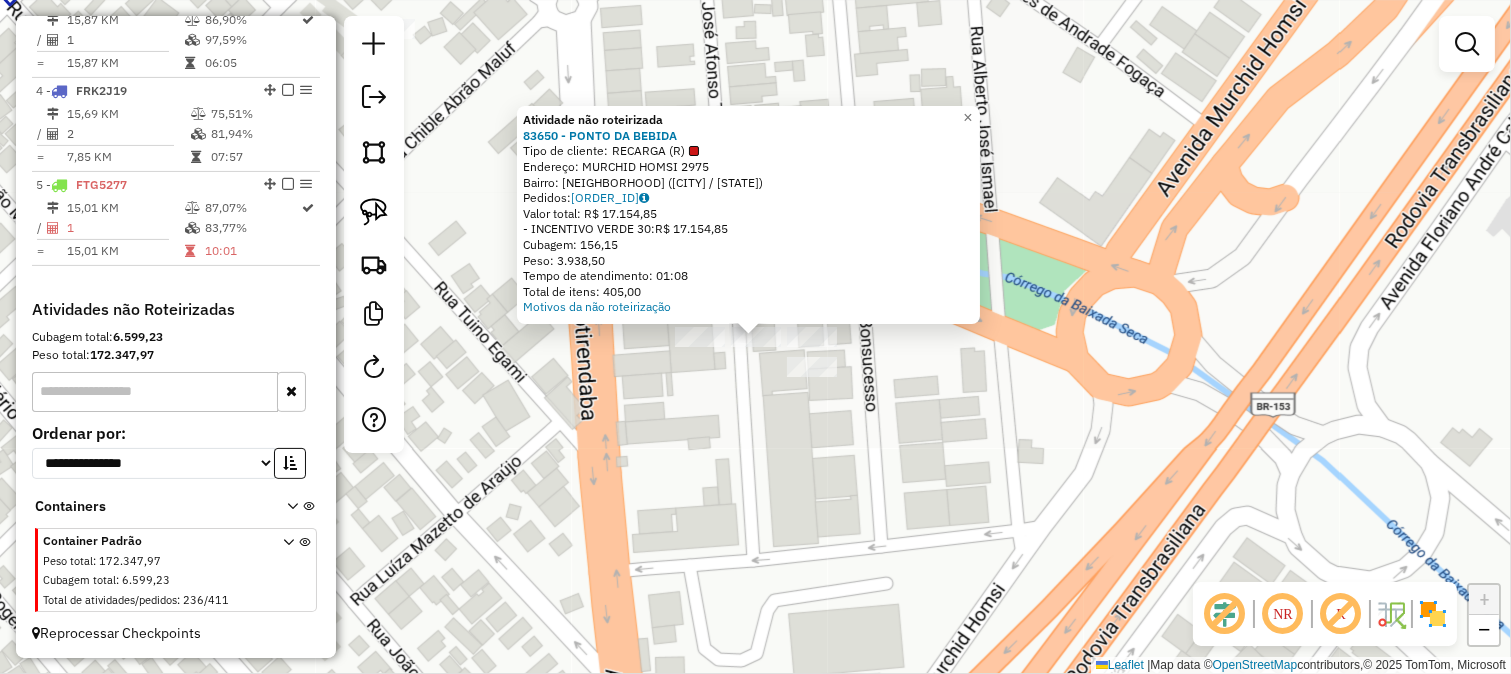 click 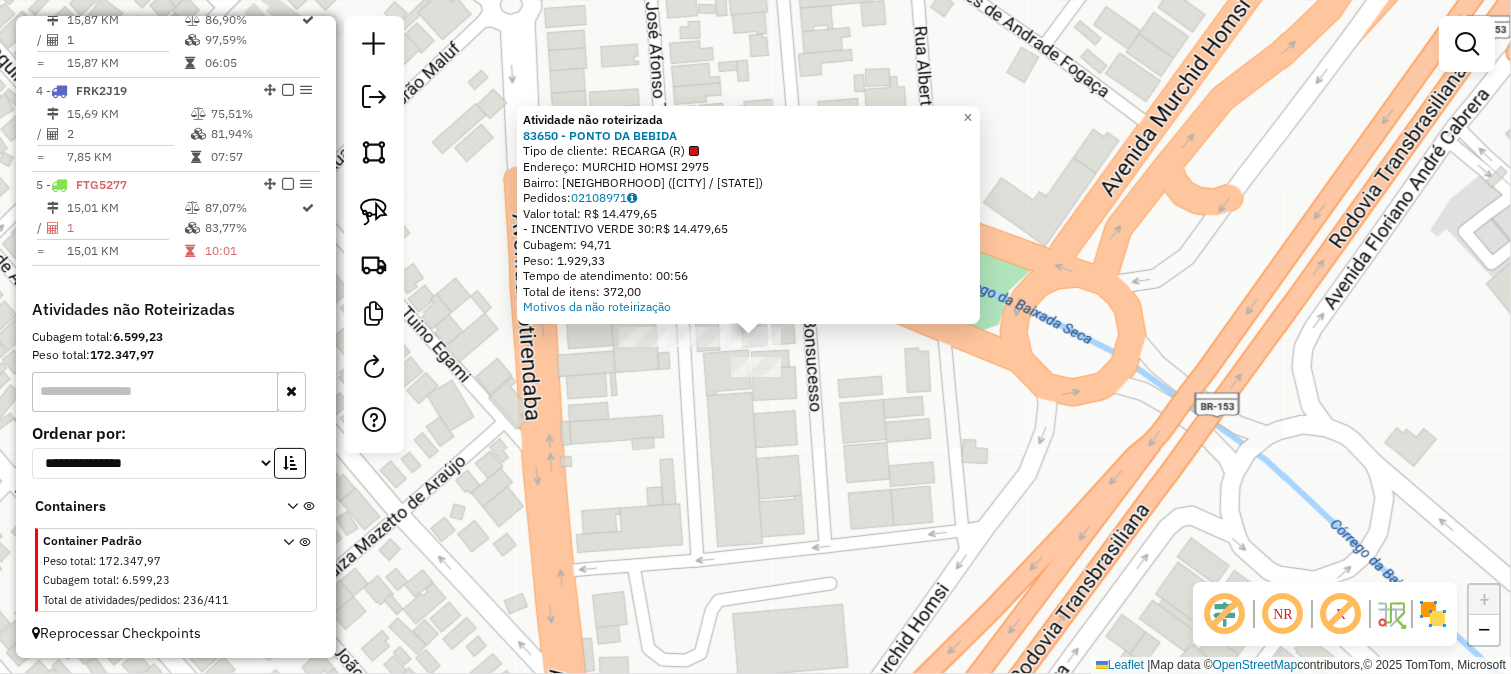 click on "Atividade não roteirizada 83650 - PONTO DA BEBIDA  Tipo de cliente:   RECARGA (R)   Endereço:  MURCHID HOMSI 2975   Bairro: PARQUE QUINTA DAS PAINEIRAS (SAO JOSE DO RIO PRETO / SP)   Pedidos:  02108971   Valor total: R$ 14.479,65   - INCENTIVO VERDE 30:  R$ 14.479,65   Cubagem: 94,71   Peso: 1.929,33   Tempo de atendimento: 00:56   Total de itens: 372,00  Motivos da não roteirização × Janela de atendimento Grade de atendimento Capacidade Transportadoras Veículos Cliente Pedidos  Rotas Selecione os dias de semana para filtrar as janelas de atendimento  Seg   Ter   Qua   Qui   Sex   Sáb   Dom  Informe o período da janela de atendimento: De: Até:  Filtrar exatamente a janela do cliente  Considerar janela de atendimento padrão  Selecione os dias de semana para filtrar as grades de atendimento  Seg   Ter   Qua   Qui   Sex   Sáb   Dom   Considerar clientes sem dia de atendimento cadastrado  Clientes fora do dia de atendimento selecionado Filtrar as atividades entre os valores definidos abaixo:  De:  De:" 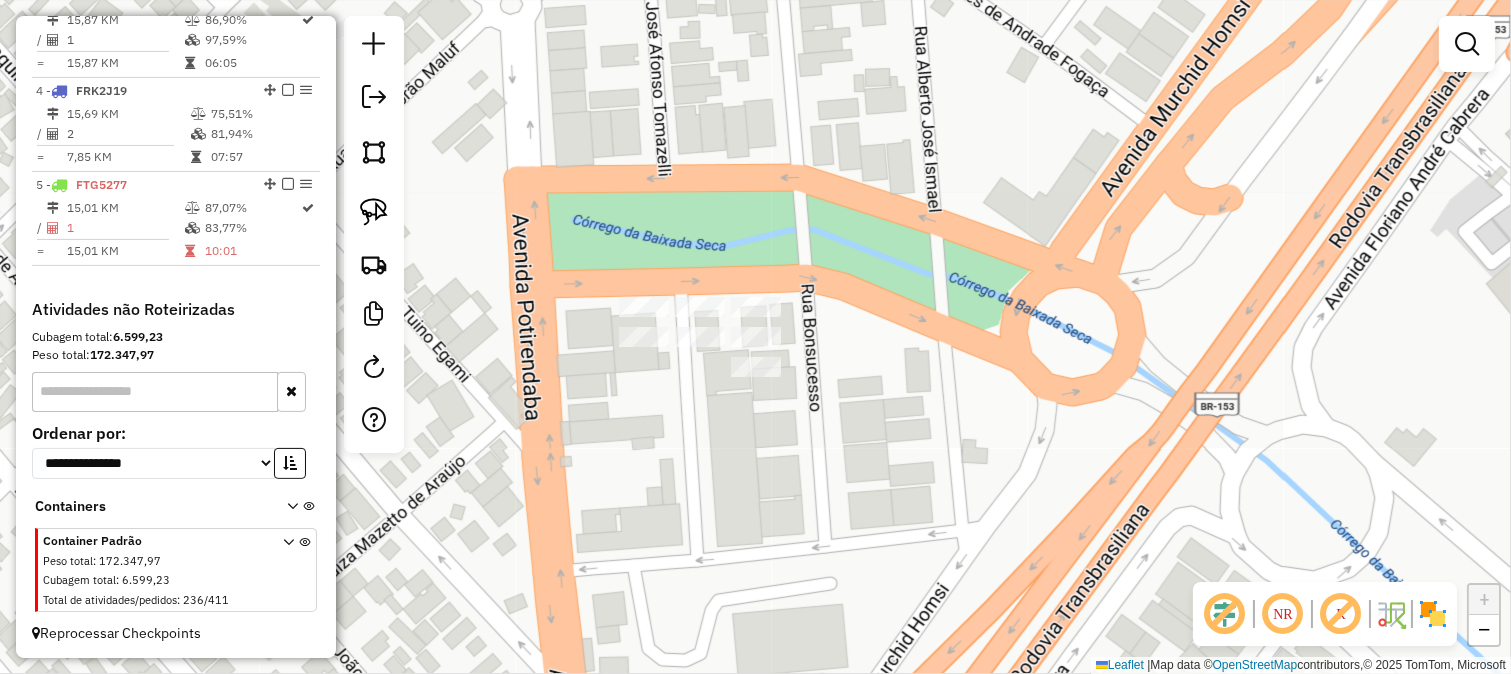 click on "Janela de atendimento Grade de atendimento Capacidade Transportadoras Veículos Cliente Pedidos  Rotas Selecione os dias de semana para filtrar as janelas de atendimento  Seg   Ter   Qua   Qui   Sex   Sáb   Dom  Informe o período da janela de atendimento: De: Até:  Filtrar exatamente a janela do cliente  Considerar janela de atendimento padrão  Selecione os dias de semana para filtrar as grades de atendimento  Seg   Ter   Qua   Qui   Sex   Sáb   Dom   Considerar clientes sem dia de atendimento cadastrado  Clientes fora do dia de atendimento selecionado Filtrar as atividades entre os valores definidos abaixo:  Peso mínimo:   Peso máximo:   Cubagem mínima:   Cubagem máxima:   De:   Até:  Filtrar as atividades entre o tempo de atendimento definido abaixo:  De:   Até:   Considerar capacidade total dos clientes não roteirizados Transportadora: Selecione um ou mais itens Tipo de veículo: Selecione um ou mais itens Veículo: Selecione um ou mais itens Motorista: Selecione um ou mais itens Nome: Rótulo:" 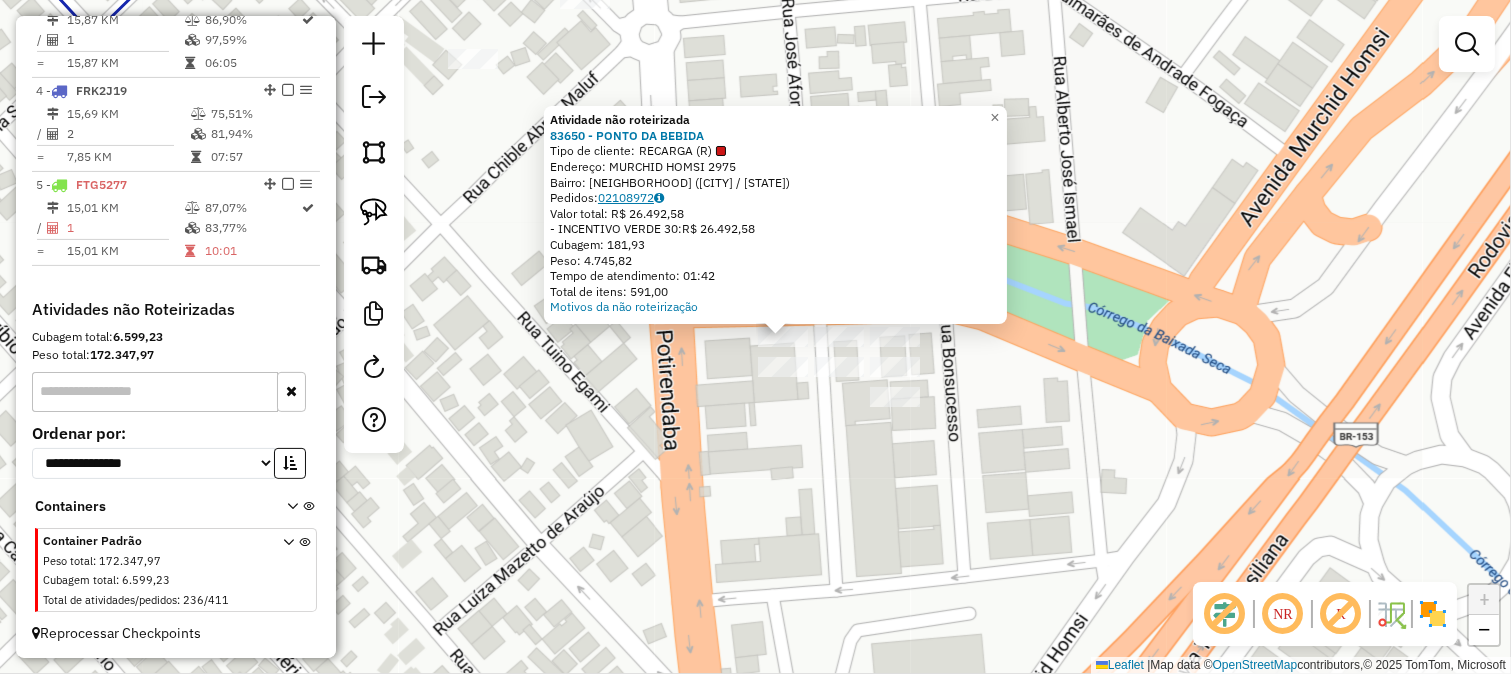 click on "02108972" 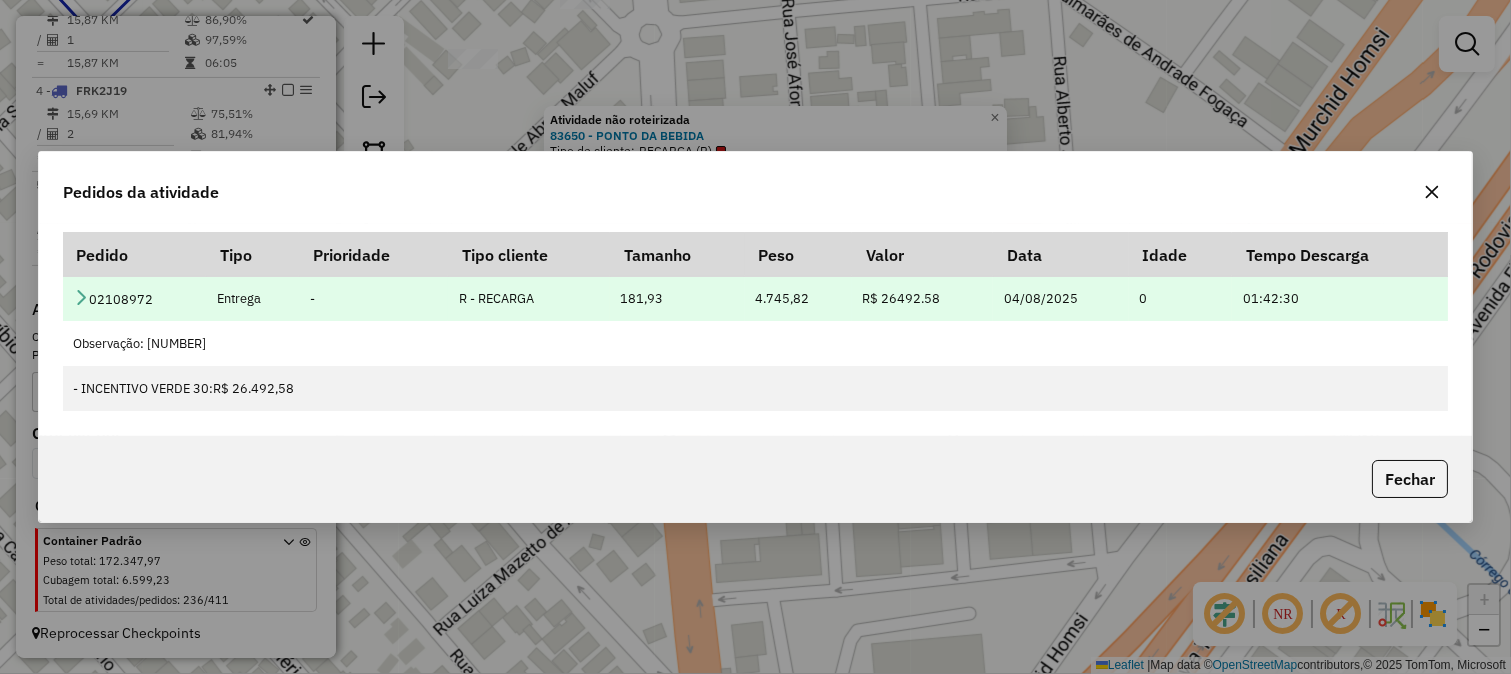 click at bounding box center [81, 297] 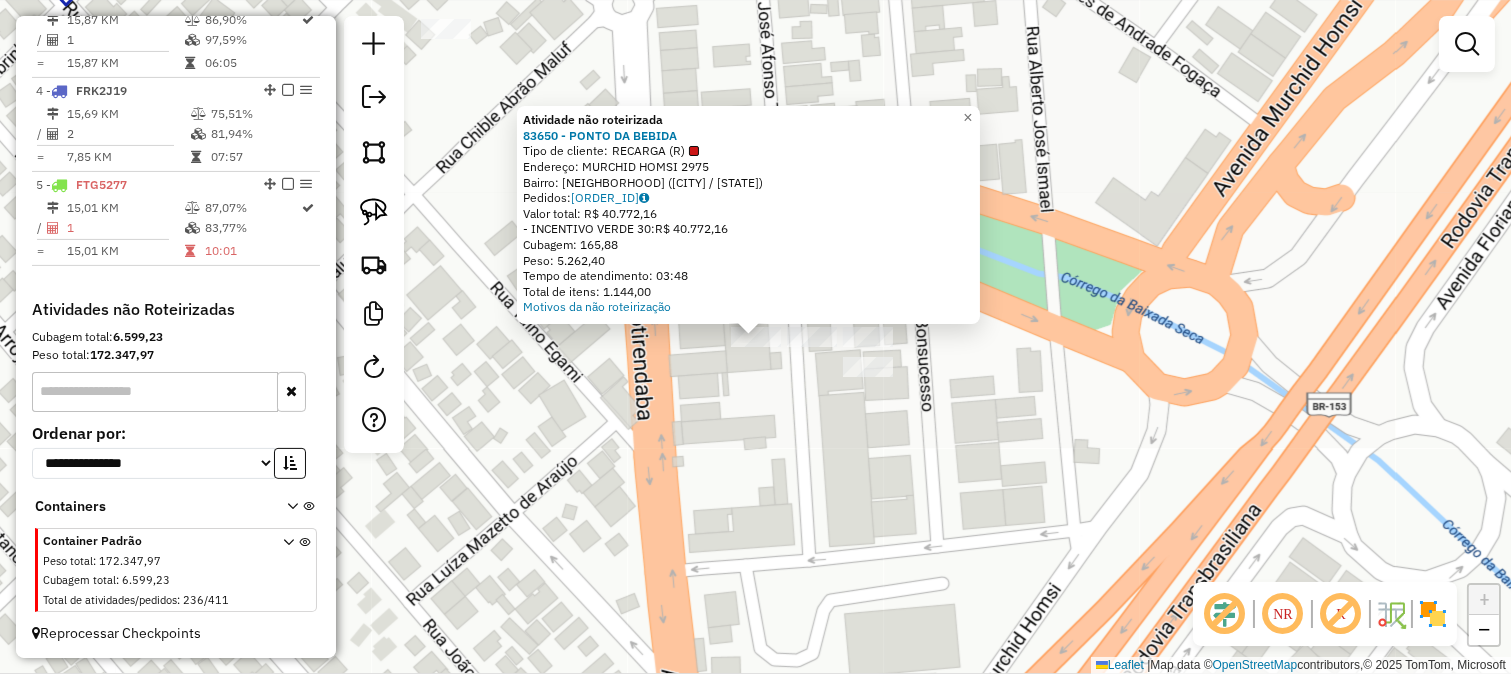 click on "Valor total: R$ 40.772,16" 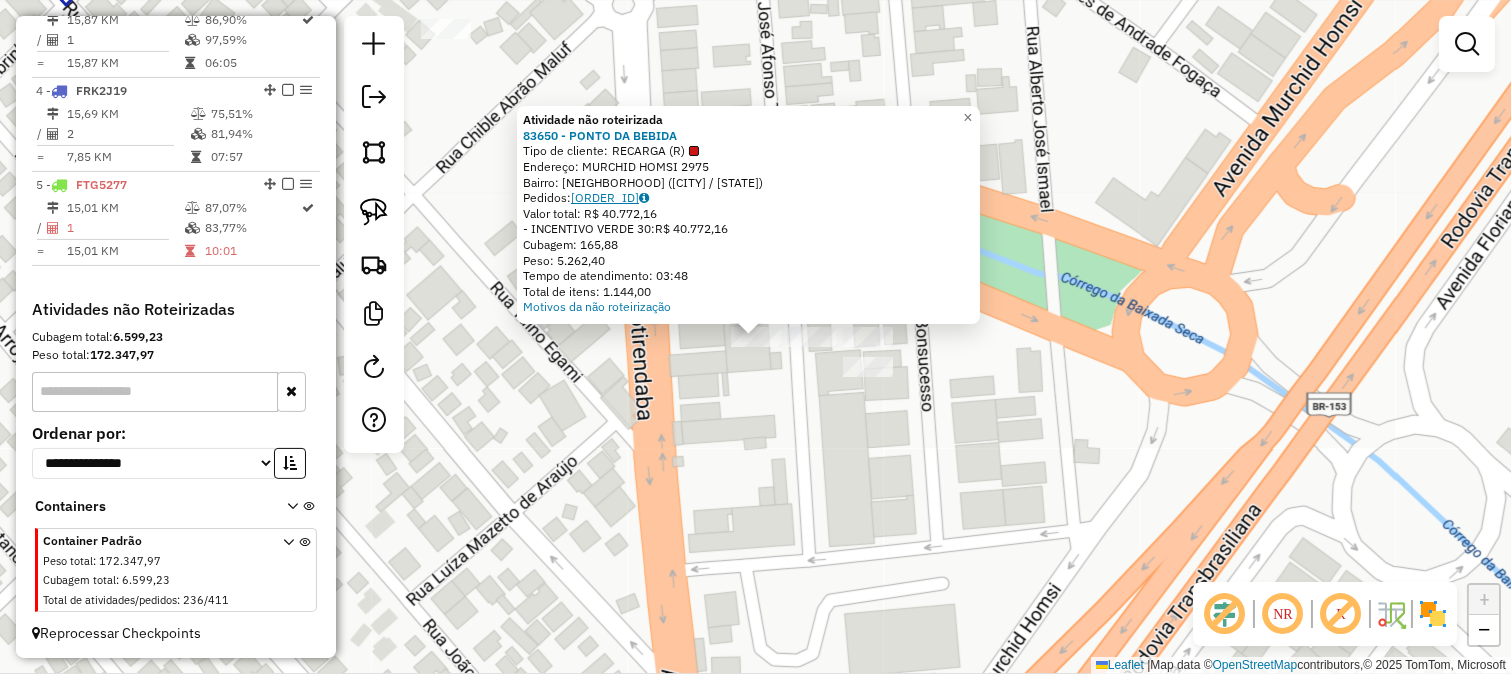 click on "02109048" 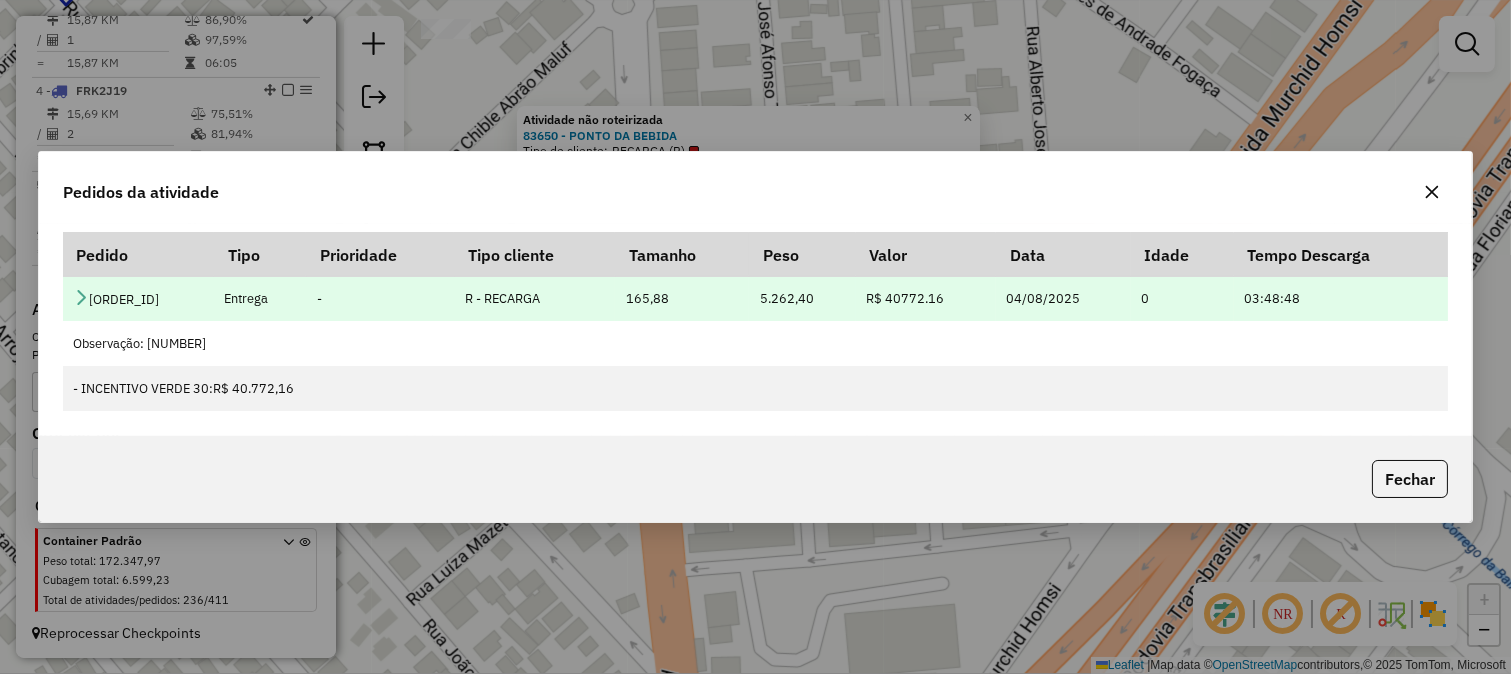 click at bounding box center [81, 297] 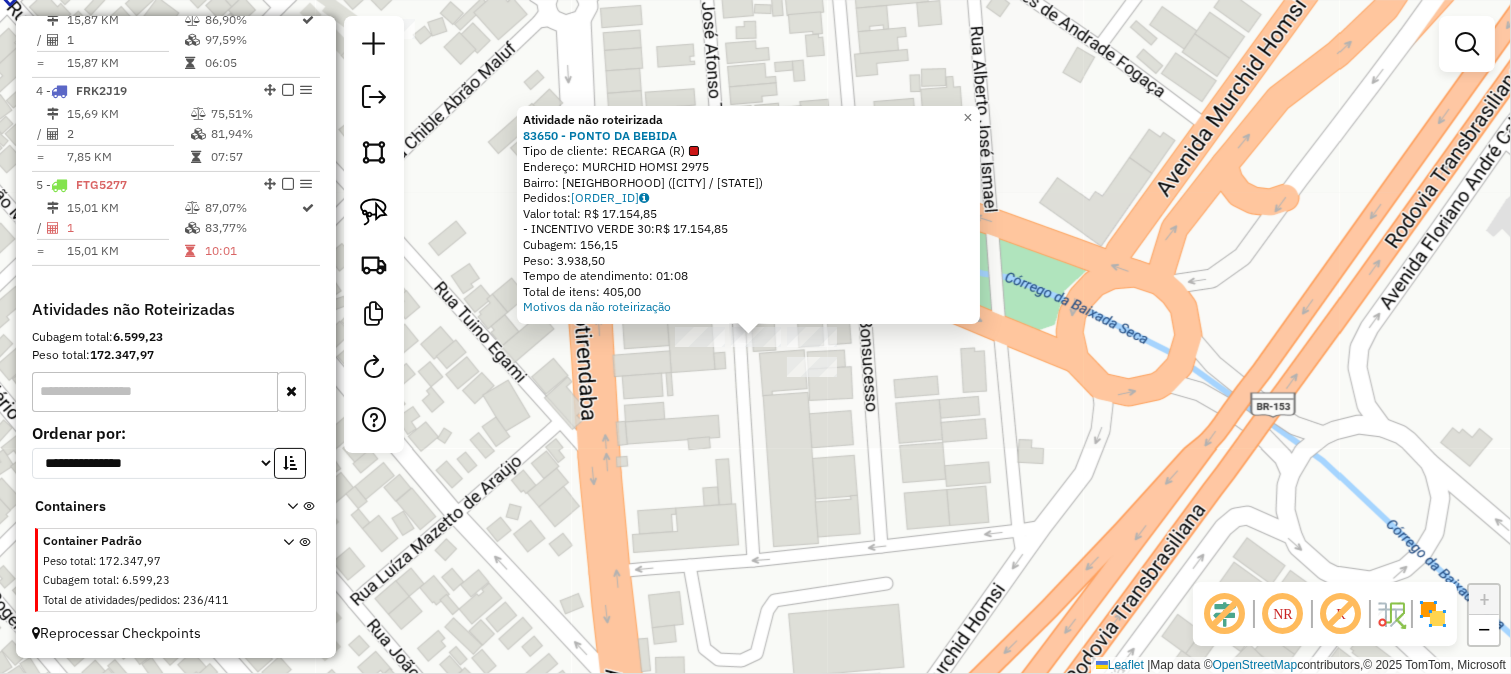 click on "Valor total: R$ 17.154,85" 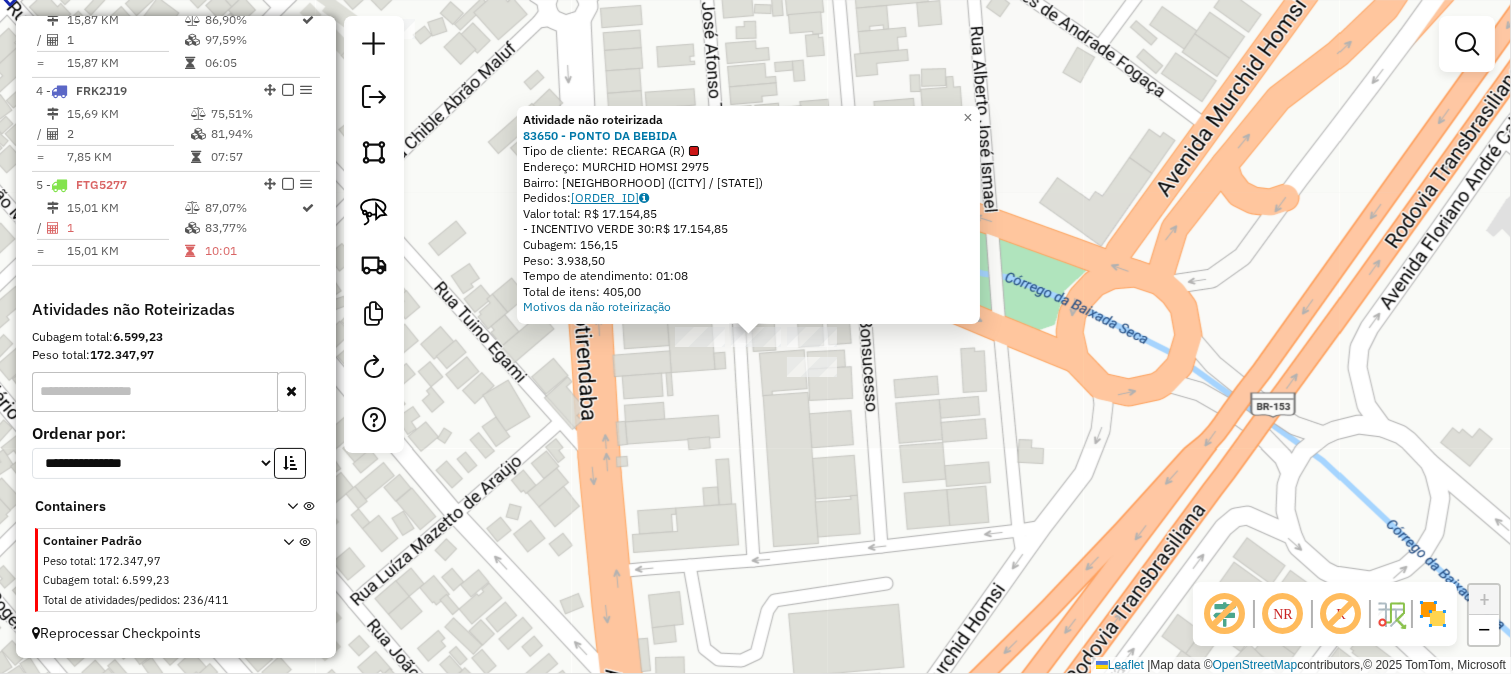 click on "02108973" 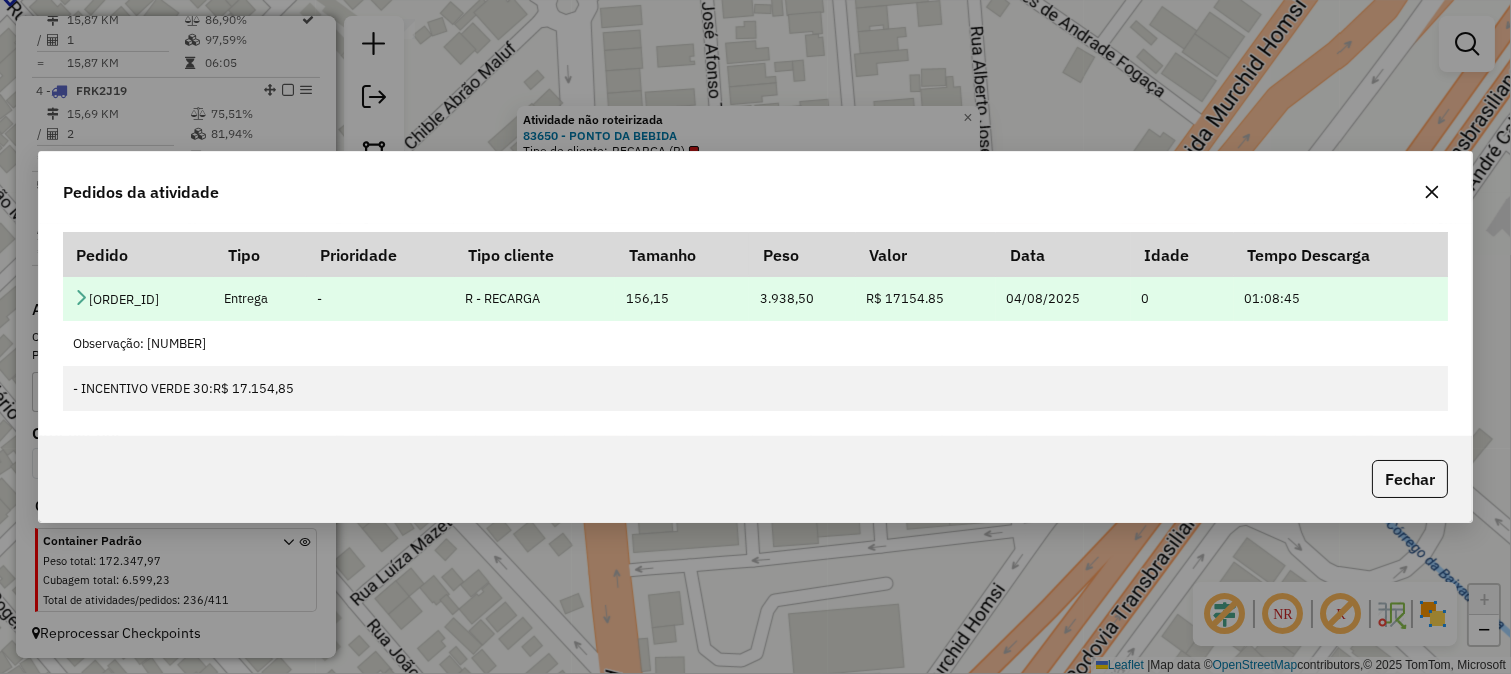 click at bounding box center [81, 297] 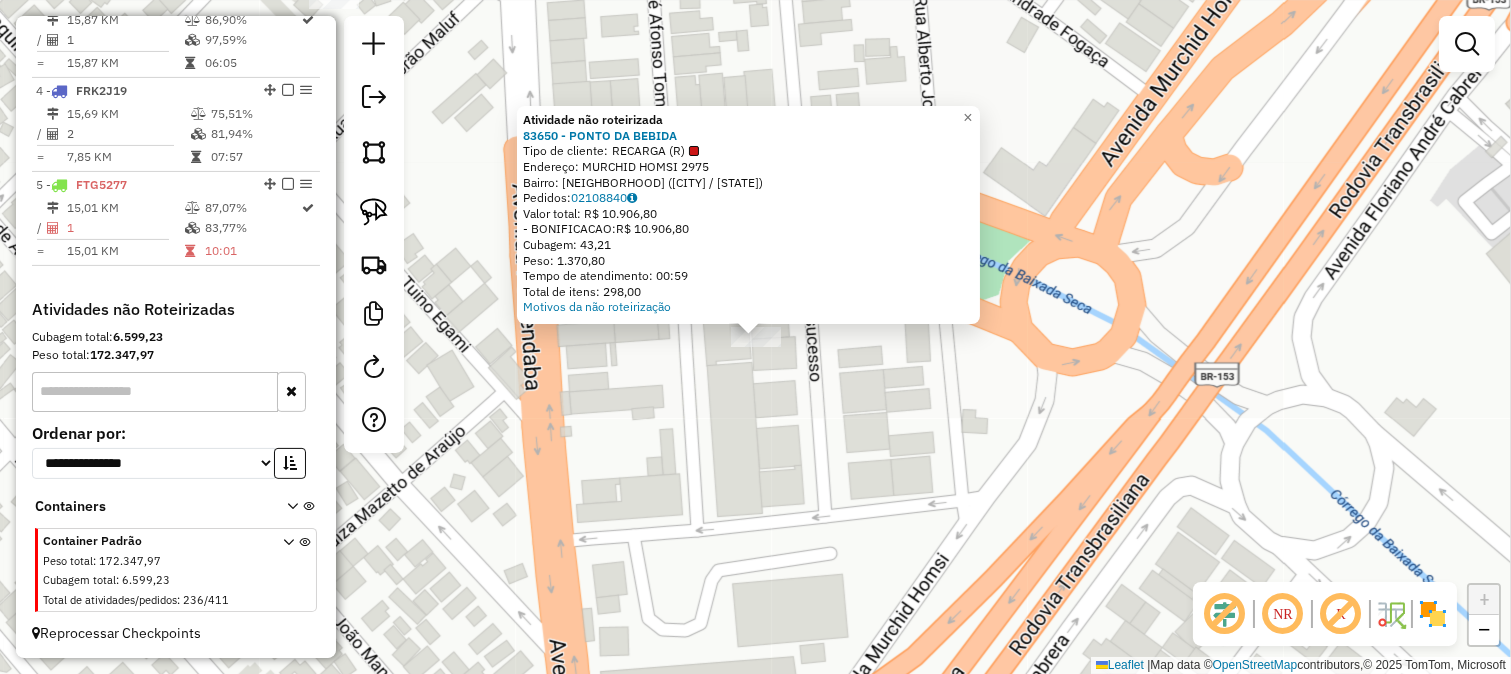 click on "Atividade não roteirizada 83650 - PONTO DA BEBIDA  Tipo de cliente:   RECARGA (R)   Endereço:  MURCHID HOMSI 2975   Bairro: PARQUE QUINTA DAS PAINEIRAS (SAO JOSE DO RIO PRETO / SP)   Pedidos:  02108840   Valor total: R$ 10.906,80   - BONIFICACAO:  R$ 10.906,80   Cubagem: 43,21   Peso: 1.370,80   Tempo de atendimento: 00:59   Total de itens: 298,00  Motivos da não roteirização × Janela de atendimento Grade de atendimento Capacidade Transportadoras Veículos Cliente Pedidos  Rotas Selecione os dias de semana para filtrar as janelas de atendimento  Seg   Ter   Qua   Qui   Sex   Sáb   Dom  Informe o período da janela de atendimento: De: Até:  Filtrar exatamente a janela do cliente  Considerar janela de atendimento padrão  Selecione os dias de semana para filtrar as grades de atendimento  Seg   Ter   Qua   Qui   Sex   Sáb   Dom   Considerar clientes sem dia de atendimento cadastrado  Clientes fora do dia de atendimento selecionado Filtrar as atividades entre os valores definidos abaixo:  Peso mínimo:" 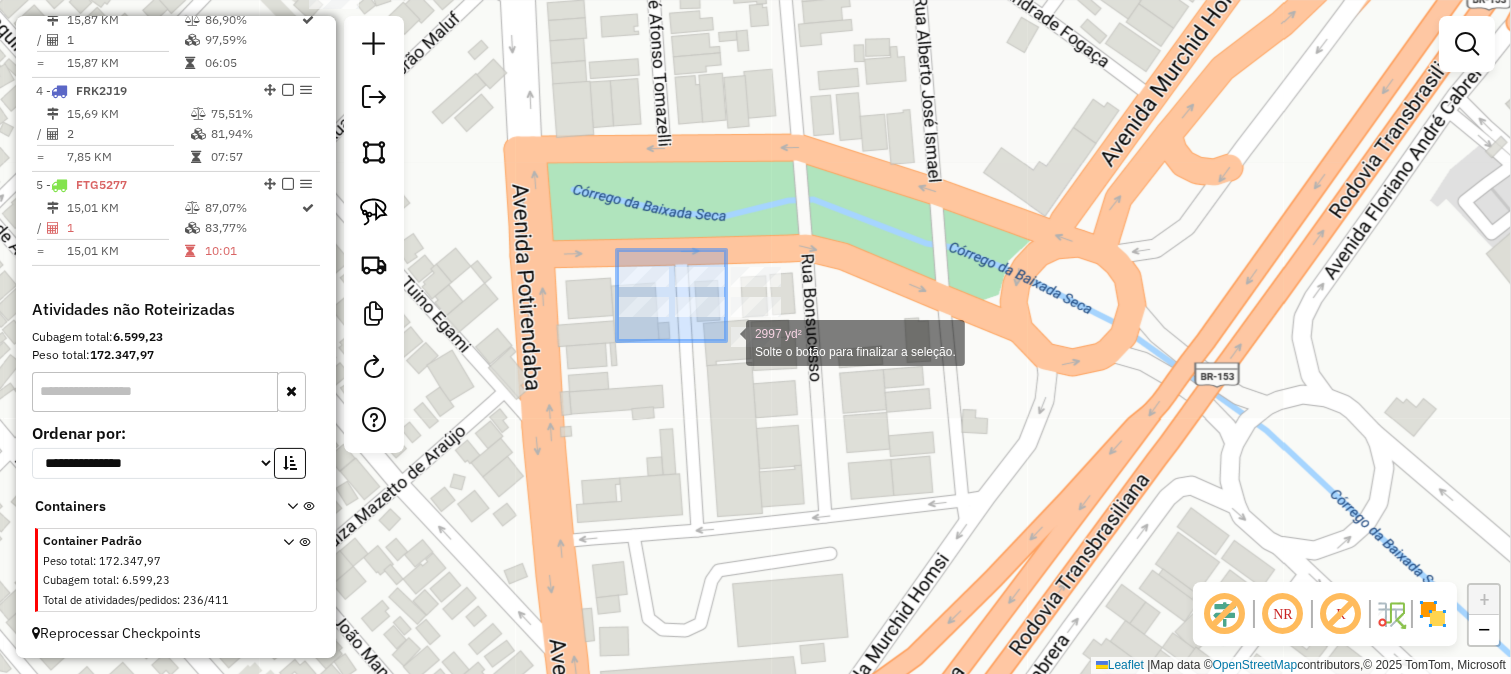 drag, startPoint x: 623, startPoint y: 252, endPoint x: 744, endPoint y: 352, distance: 156.97452 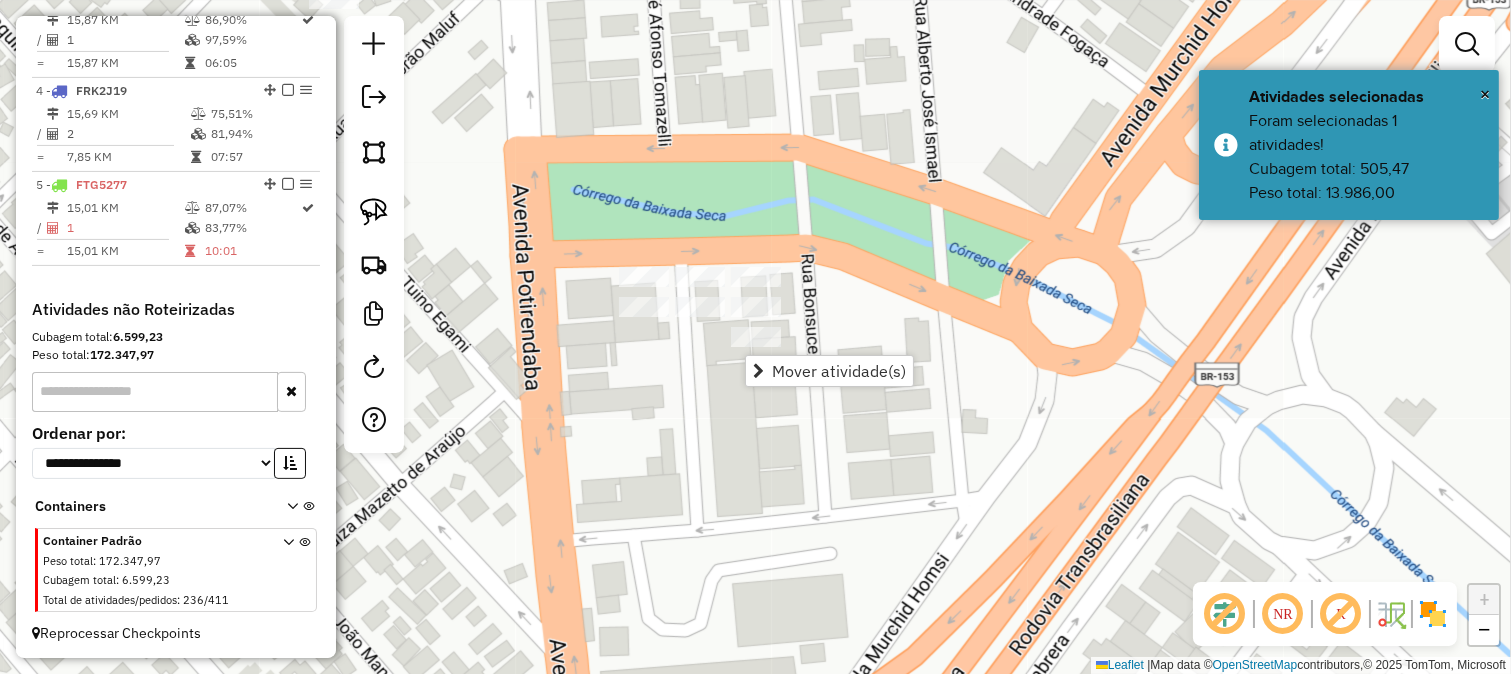 click on "Janela de atendimento Grade de atendimento Capacidade Transportadoras Veículos Cliente Pedidos  Rotas Selecione os dias de semana para filtrar as janelas de atendimento  Seg   Ter   Qua   Qui   Sex   Sáb   Dom  Informe o período da janela de atendimento: De: Até:  Filtrar exatamente a janela do cliente  Considerar janela de atendimento padrão  Selecione os dias de semana para filtrar as grades de atendimento  Seg   Ter   Qua   Qui   Sex   Sáb   Dom   Considerar clientes sem dia de atendimento cadastrado  Clientes fora do dia de atendimento selecionado Filtrar as atividades entre os valores definidos abaixo:  Peso mínimo:   Peso máximo:   Cubagem mínima:   Cubagem máxima:   De:   Até:  Filtrar as atividades entre o tempo de atendimento definido abaixo:  De:   Até:   Considerar capacidade total dos clientes não roteirizados Transportadora: Selecione um ou mais itens Tipo de veículo: Selecione um ou mais itens Veículo: Selecione um ou mais itens Motorista: Selecione um ou mais itens Nome: Rótulo:" 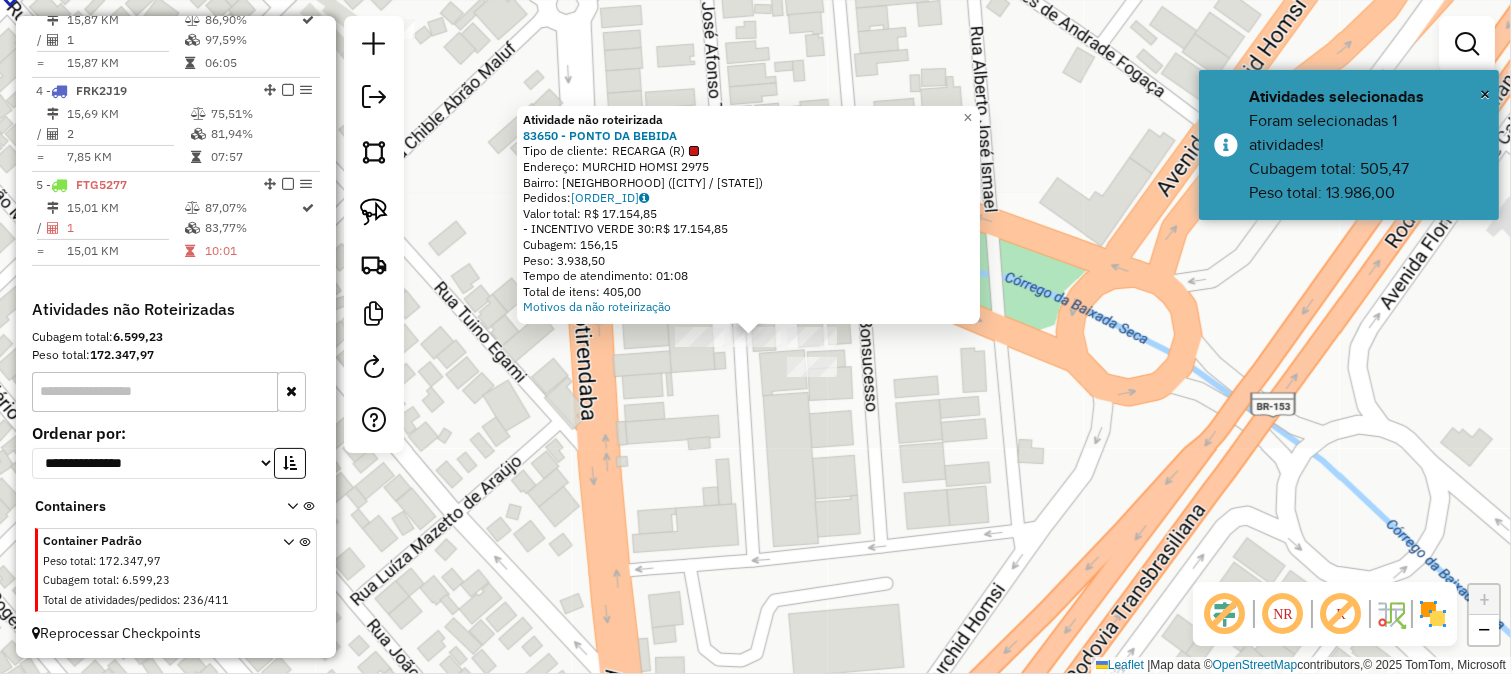 click on "Atividade não roteirizada 83650 - PONTO DA BEBIDA  Tipo de cliente:   RECARGA (R)   Endereço:  MURCHID HOMSI 2975   Bairro: PARQUE QUINTA DAS PAINEIRAS (SAO JOSE DO RIO PRETO / SP)   Pedidos:  02108973   Valor total: R$ 17.154,85   - INCENTIVO VERDE 30:  R$ 17.154,85   Cubagem: 156,15   Peso: 3.938,50   Tempo de atendimento: 01:08   Total de itens: 405,00  Motivos da não roteirização × Janela de atendimento Grade de atendimento Capacidade Transportadoras Veículos Cliente Pedidos  Rotas Selecione os dias de semana para filtrar as janelas de atendimento  Seg   Ter   Qua   Qui   Sex   Sáb   Dom  Informe o período da janela de atendimento: De: Até:  Filtrar exatamente a janela do cliente  Considerar janela de atendimento padrão  Selecione os dias de semana para filtrar as grades de atendimento  Seg   Ter   Qua   Qui   Sex   Sáb   Dom   Considerar clientes sem dia de atendimento cadastrado  Clientes fora do dia de atendimento selecionado Filtrar as atividades entre os valores definidos abaixo:  De:  +" 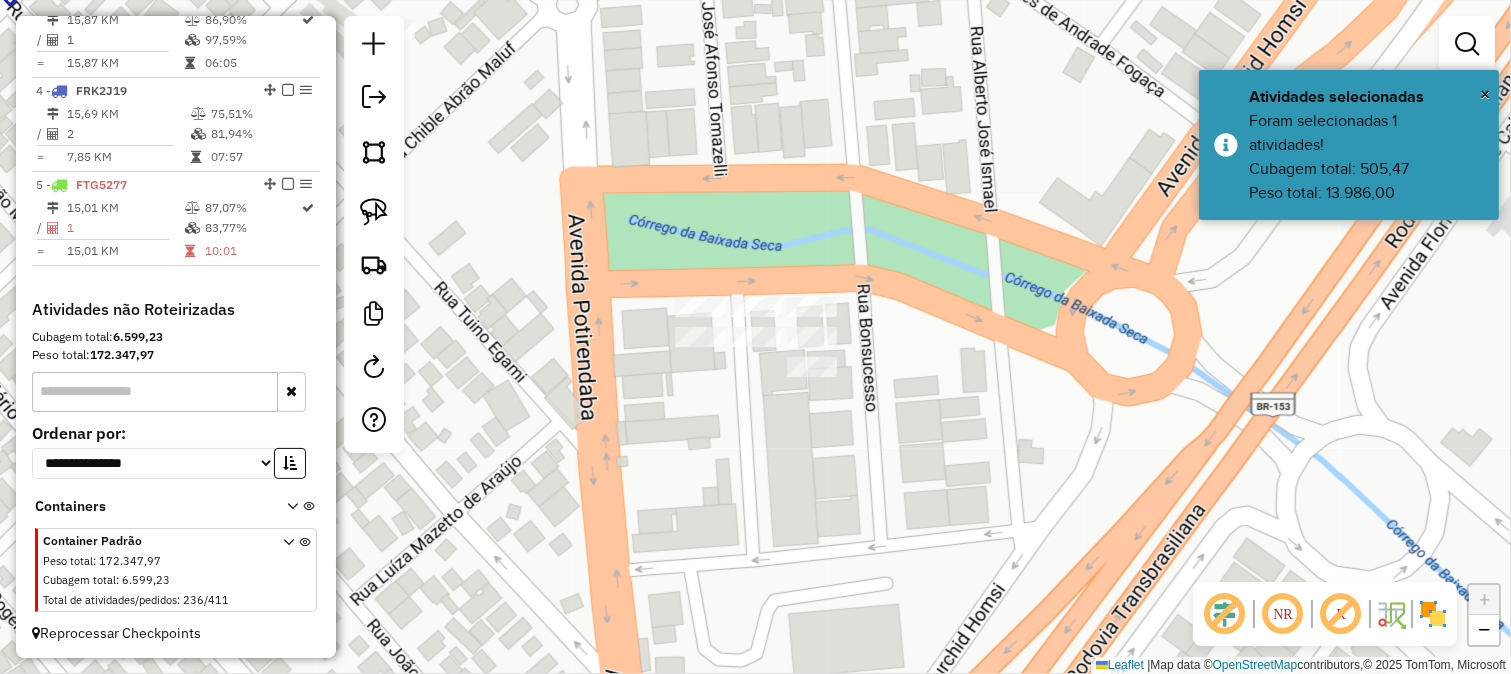 click 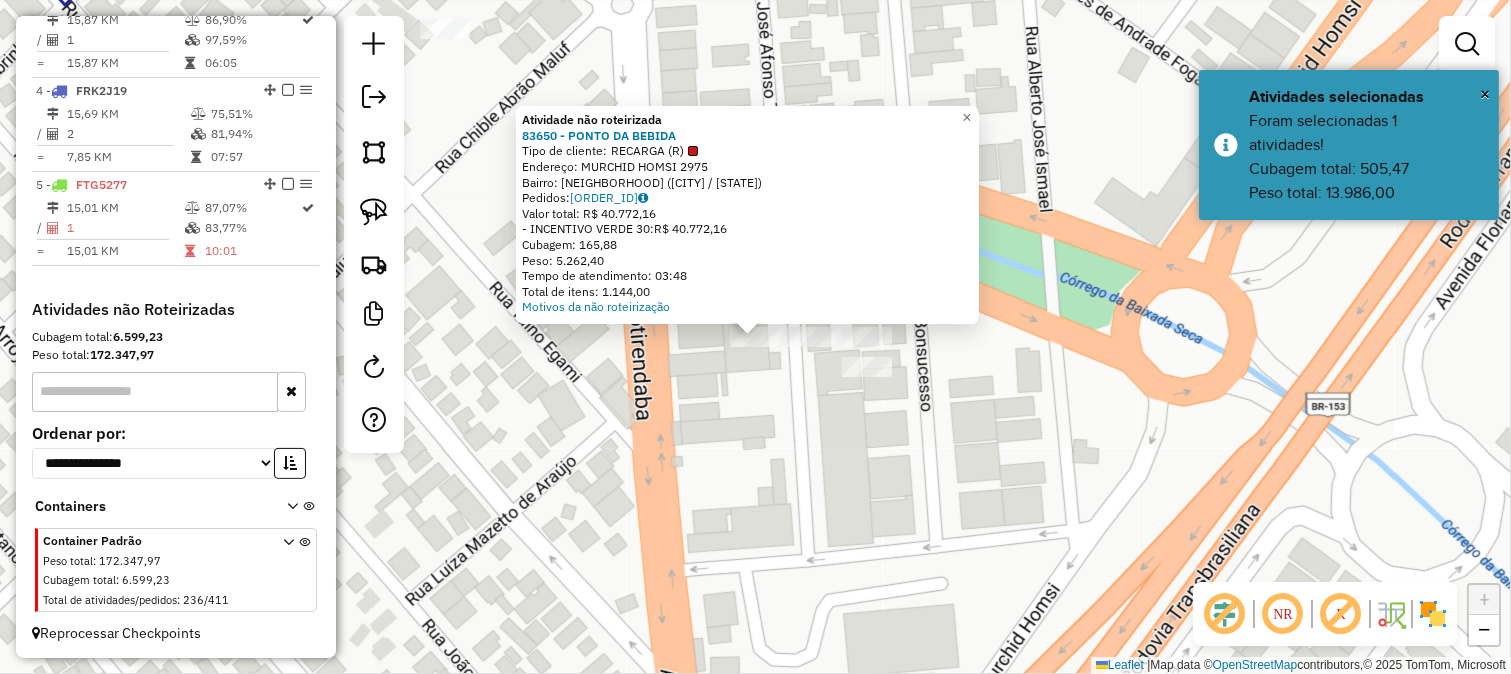 click on "Atividade não roteirizada 83650 - PONTO DA BEBIDA  Tipo de cliente:   RECARGA (R)   Endereço:  MURCHID HOMSI 2975   Bairro: PARQUE QUINTA DAS PAINEIRAS (SAO JOSE DO RIO PRETO / SP)   Pedidos:  02109048   Valor total: R$ 40.772,16   - INCENTIVO VERDE 30:  R$ 40.772,16   Cubagem: 165,88   Peso: 5.262,40   Tempo de atendimento: 03:48   Total de itens: 1.144,00  Motivos da não roteirização × Janela de atendimento Grade de atendimento Capacidade Transportadoras Veículos Cliente Pedidos  Rotas Selecione os dias de semana para filtrar as janelas de atendimento  Seg   Ter   Qua   Qui   Sex   Sáb   Dom  Informe o período da janela de atendimento: De: Até:  Filtrar exatamente a janela do cliente  Considerar janela de atendimento padrão  Selecione os dias de semana para filtrar as grades de atendimento  Seg   Ter   Qua   Qui   Sex   Sáb   Dom   Considerar clientes sem dia de atendimento cadastrado  Clientes fora do dia de atendimento selecionado Filtrar as atividades entre os valores definidos abaixo:  De:" 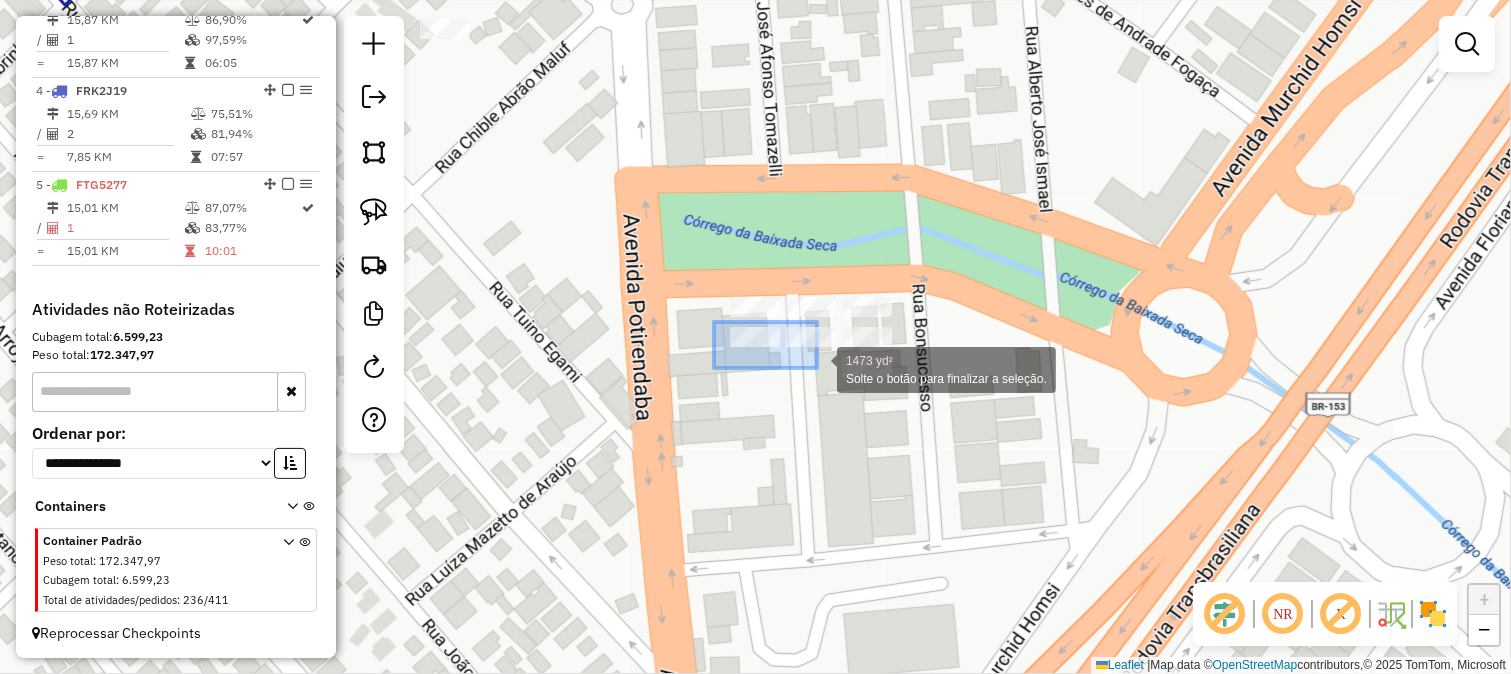 drag, startPoint x: 714, startPoint y: 322, endPoint x: 841, endPoint y: 383, distance: 140.89003 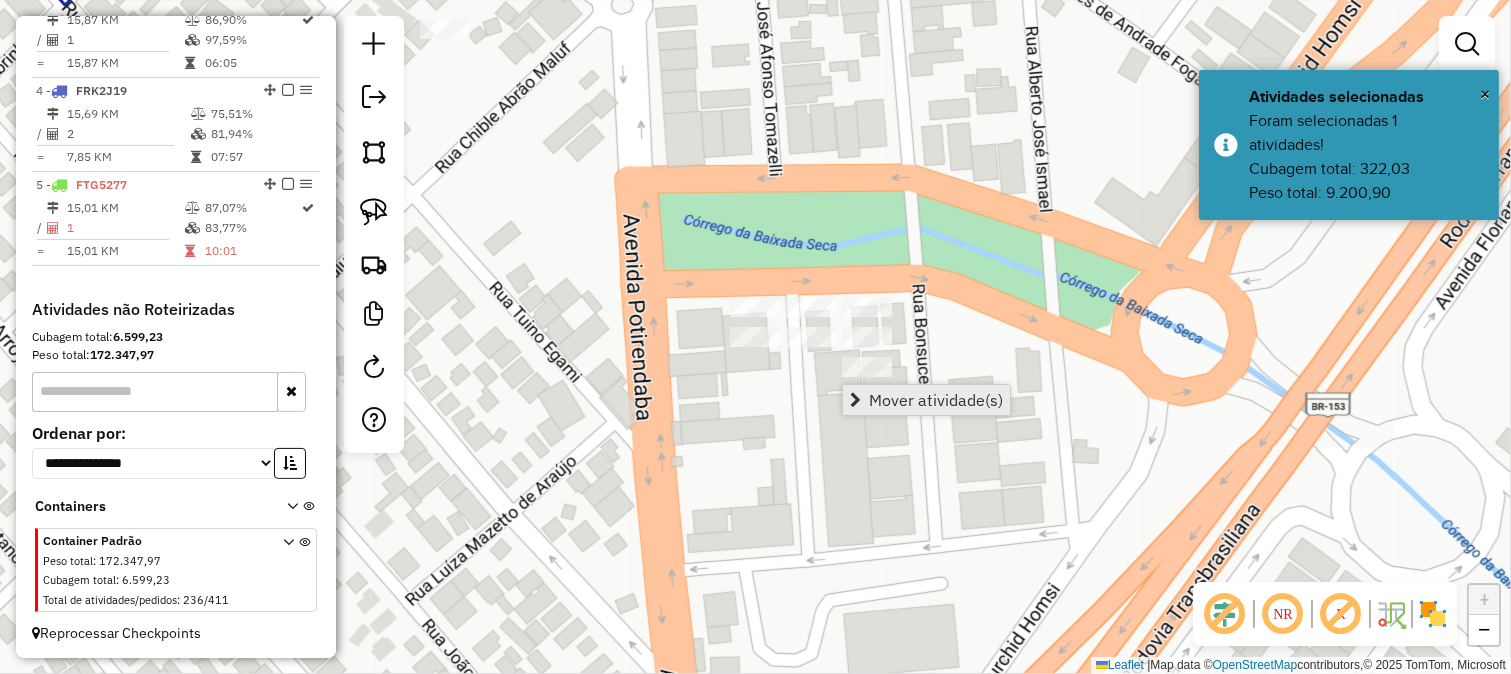 click on "Mover atividade(s)" at bounding box center (926, 400) 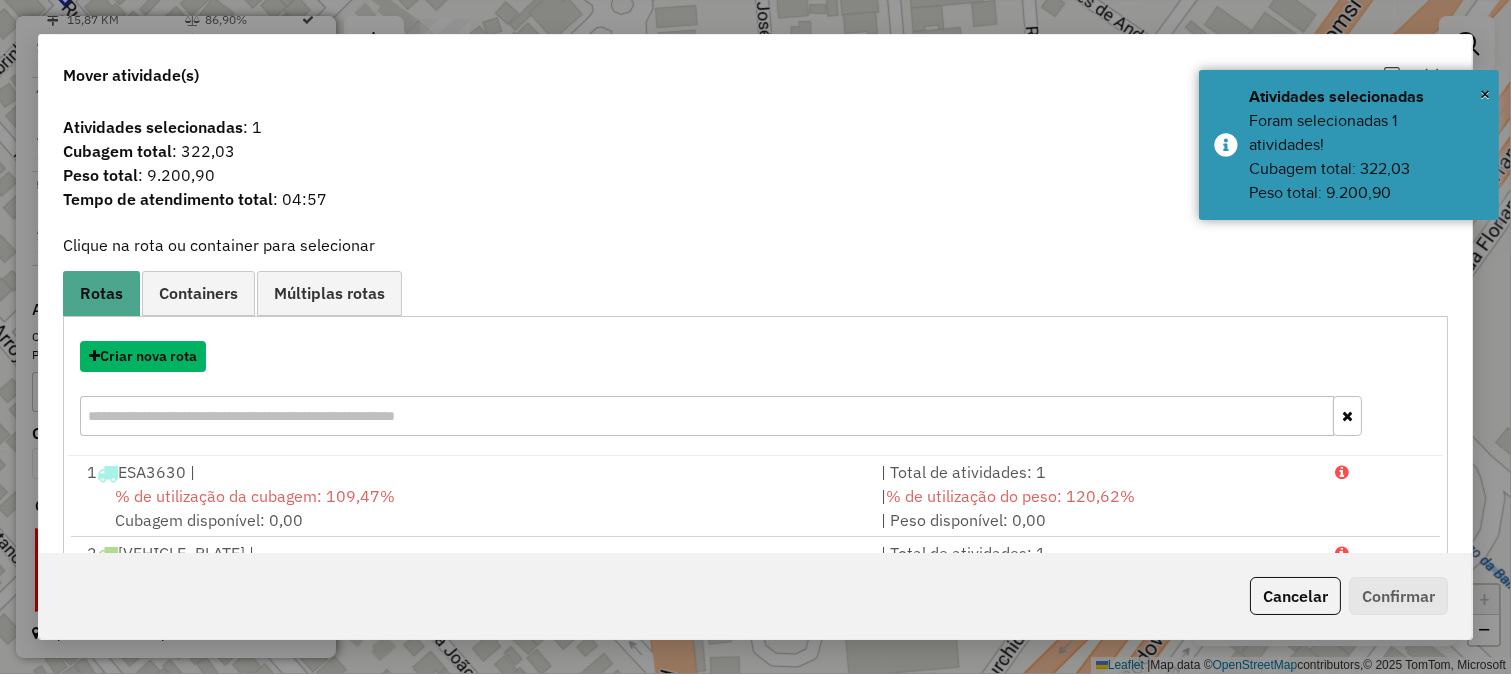 click on "Criar nova rota" at bounding box center [143, 356] 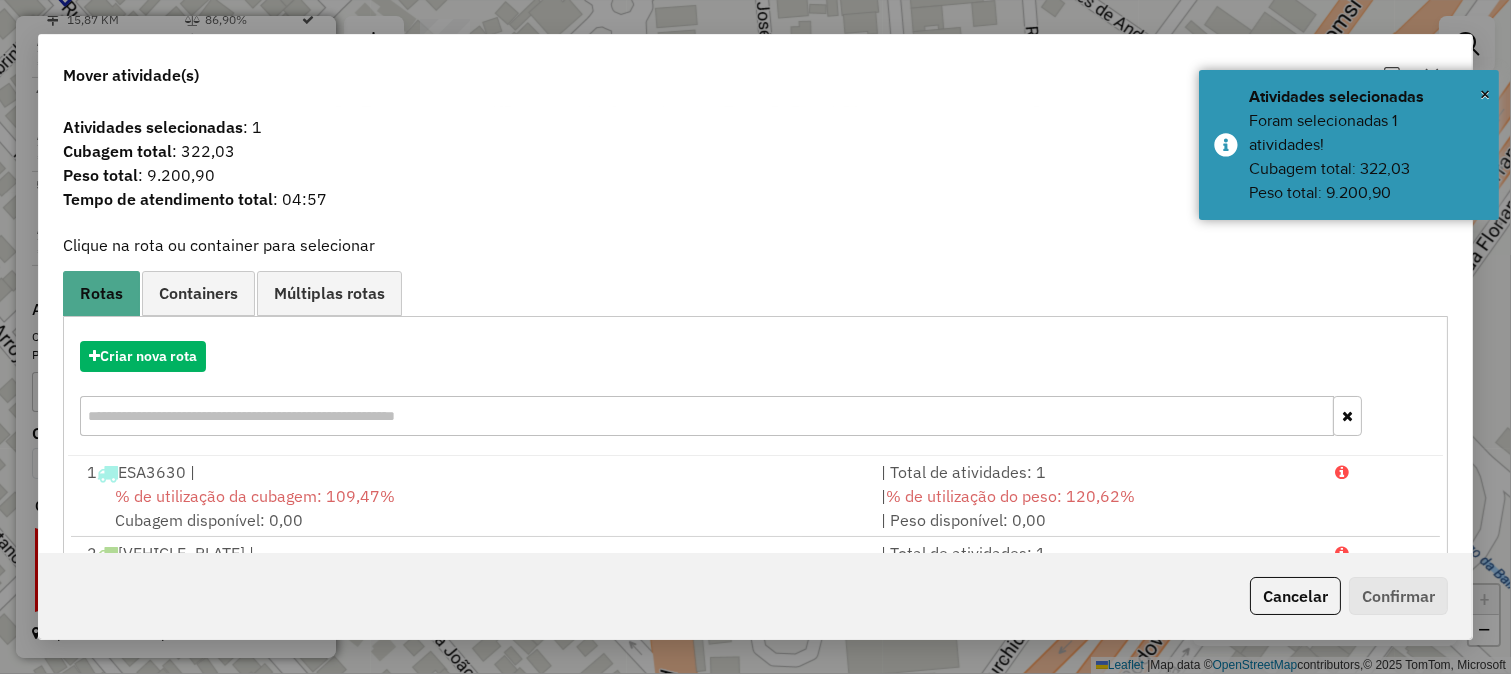 select on "*******" 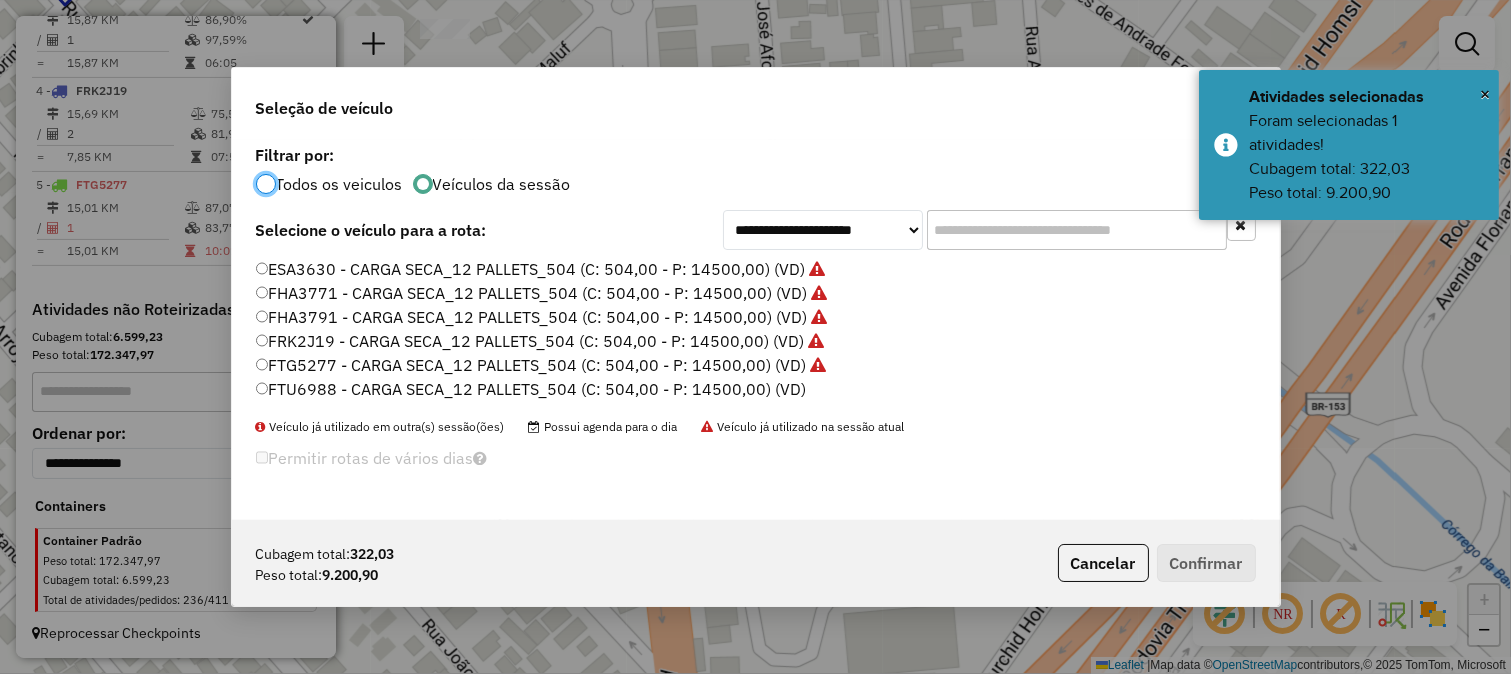 scroll, scrollTop: 11, scrollLeft: 5, axis: both 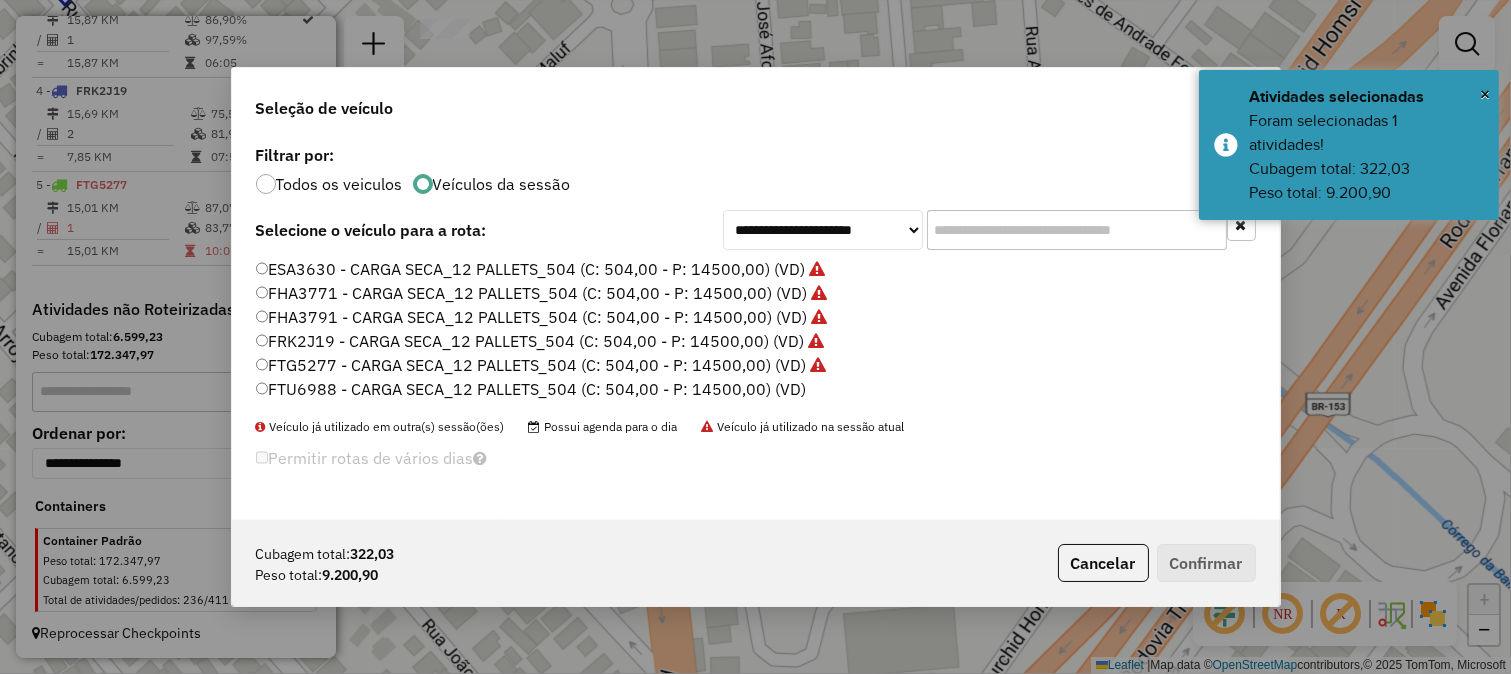 click on "FTU6988 - CARGA SECA_12 PALLETS_504 (C: 504,00 - P: 14500,00) (VD)" 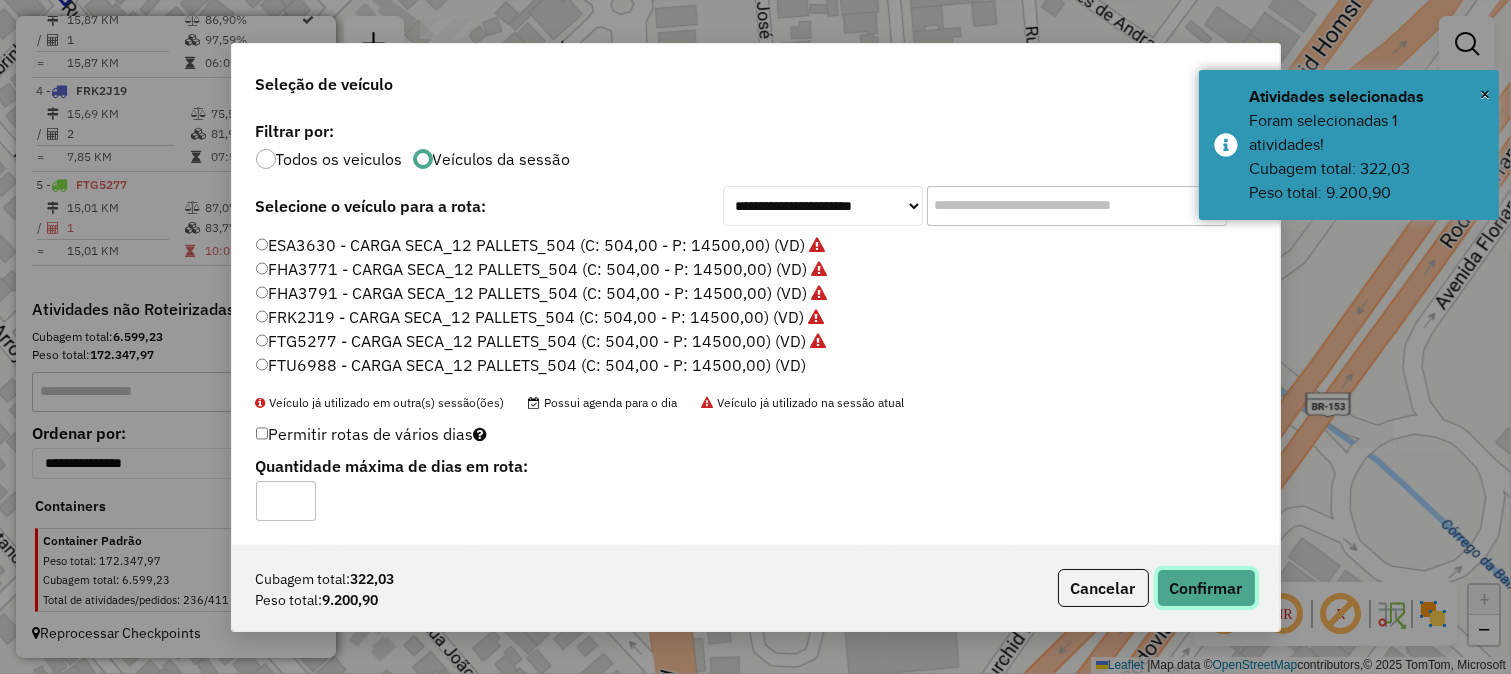 click on "Confirmar" 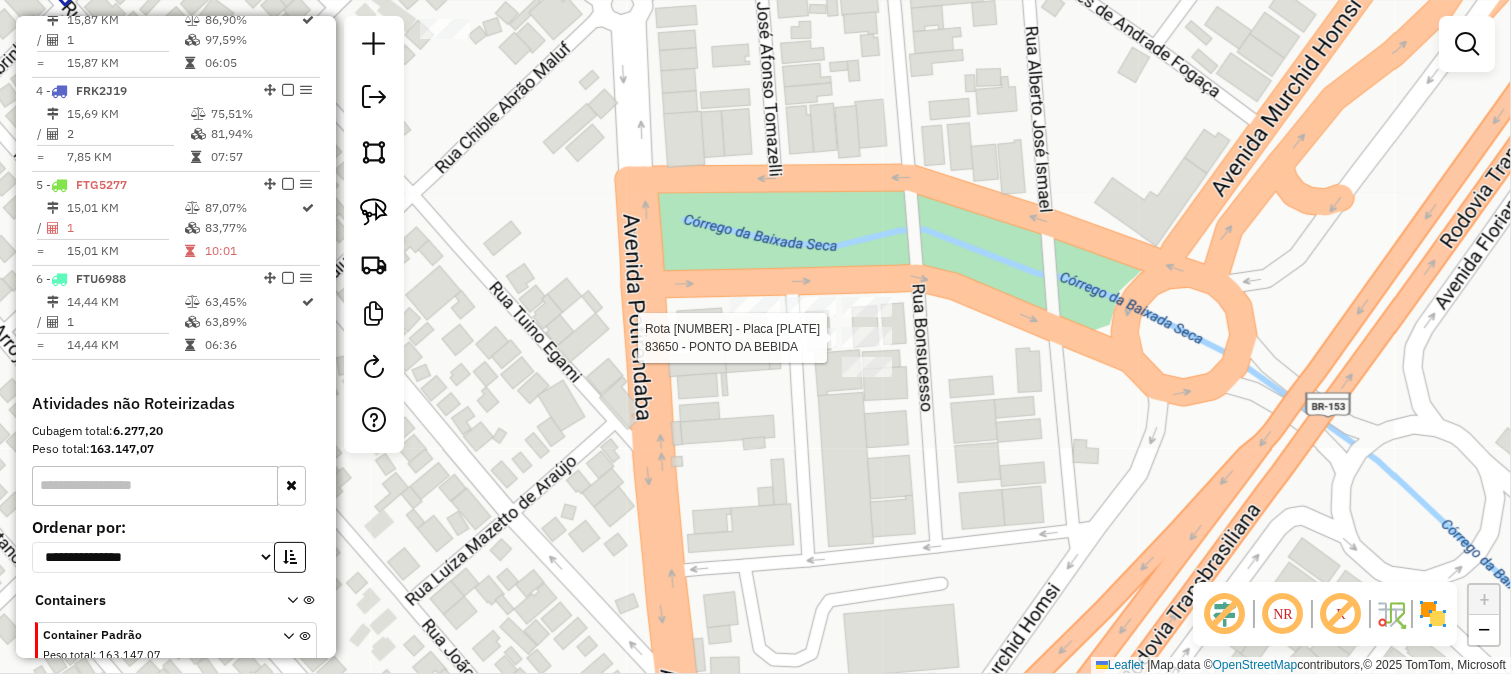 select on "**********" 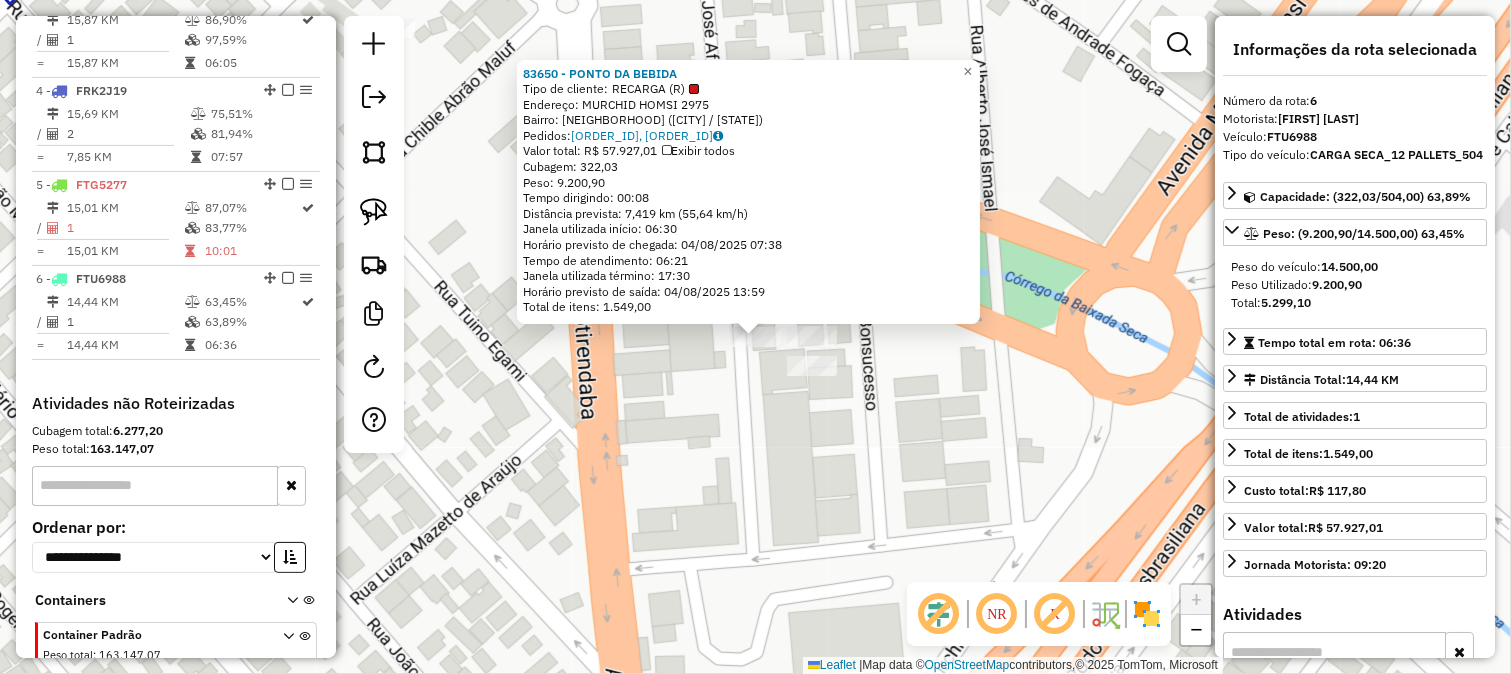 scroll, scrollTop: 1106, scrollLeft: 0, axis: vertical 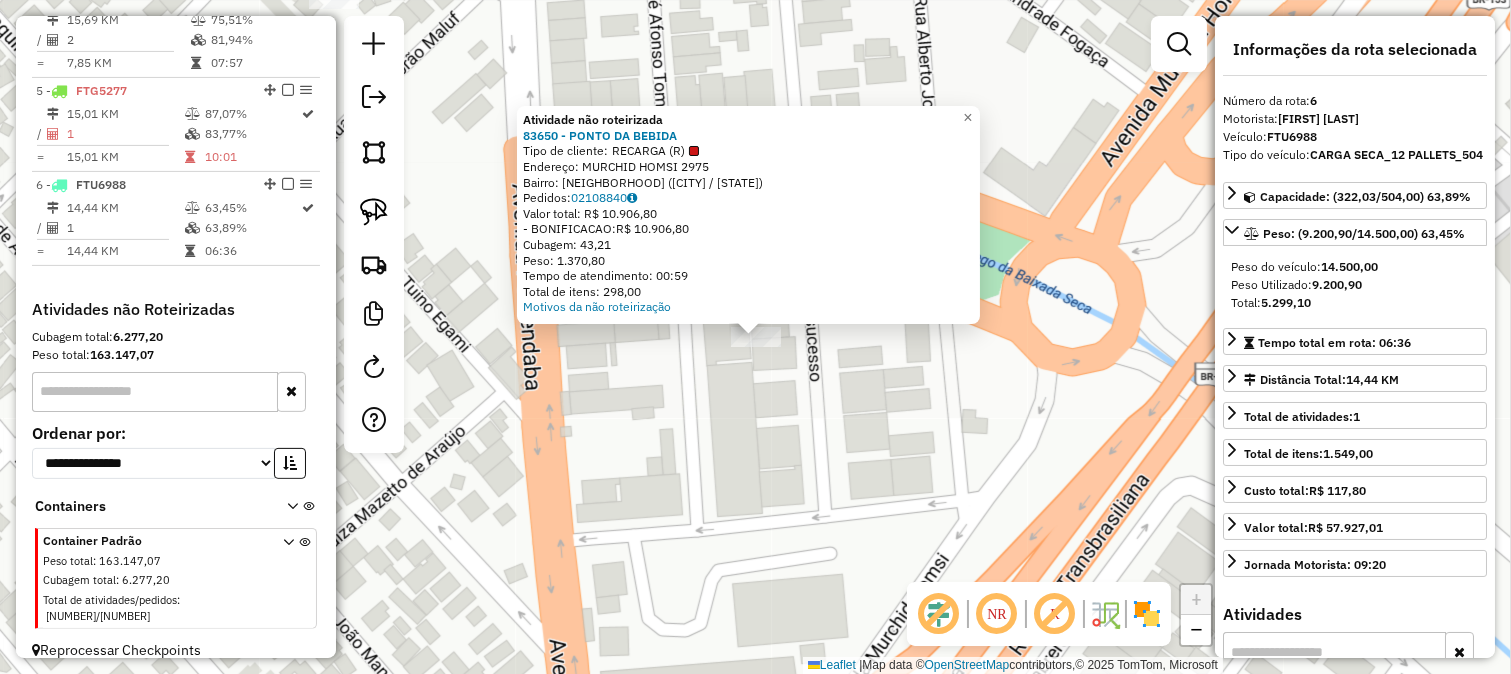 click on "Atividade não roteirizada 83650 - PONTO DA BEBIDA  Tipo de cliente:   RECARGA (R)   Endereço:  MURCHID HOMSI 2975   Bairro: PARQUE QUINTA DAS PAINEIRAS (SAO JOSE DO RIO PRETO / SP)   Pedidos:  02108840   Valor total: R$ 10.906,80   - BONIFICACAO:  R$ 10.906,80   Cubagem: 43,21   Peso: 1.370,80   Tempo de atendimento: 00:59   Total de itens: 298,00  Motivos da não roteirização × Janela de atendimento Grade de atendimento Capacidade Transportadoras Veículos Cliente Pedidos  Rotas Selecione os dias de semana para filtrar as janelas de atendimento  Seg   Ter   Qua   Qui   Sex   Sáb   Dom  Informe o período da janela de atendimento: De: Até:  Filtrar exatamente a janela do cliente  Considerar janela de atendimento padrão  Selecione os dias de semana para filtrar as grades de atendimento  Seg   Ter   Qua   Qui   Sex   Sáb   Dom   Considerar clientes sem dia de atendimento cadastrado  Clientes fora do dia de atendimento selecionado Filtrar as atividades entre os valores definidos abaixo:  Peso mínimo:" 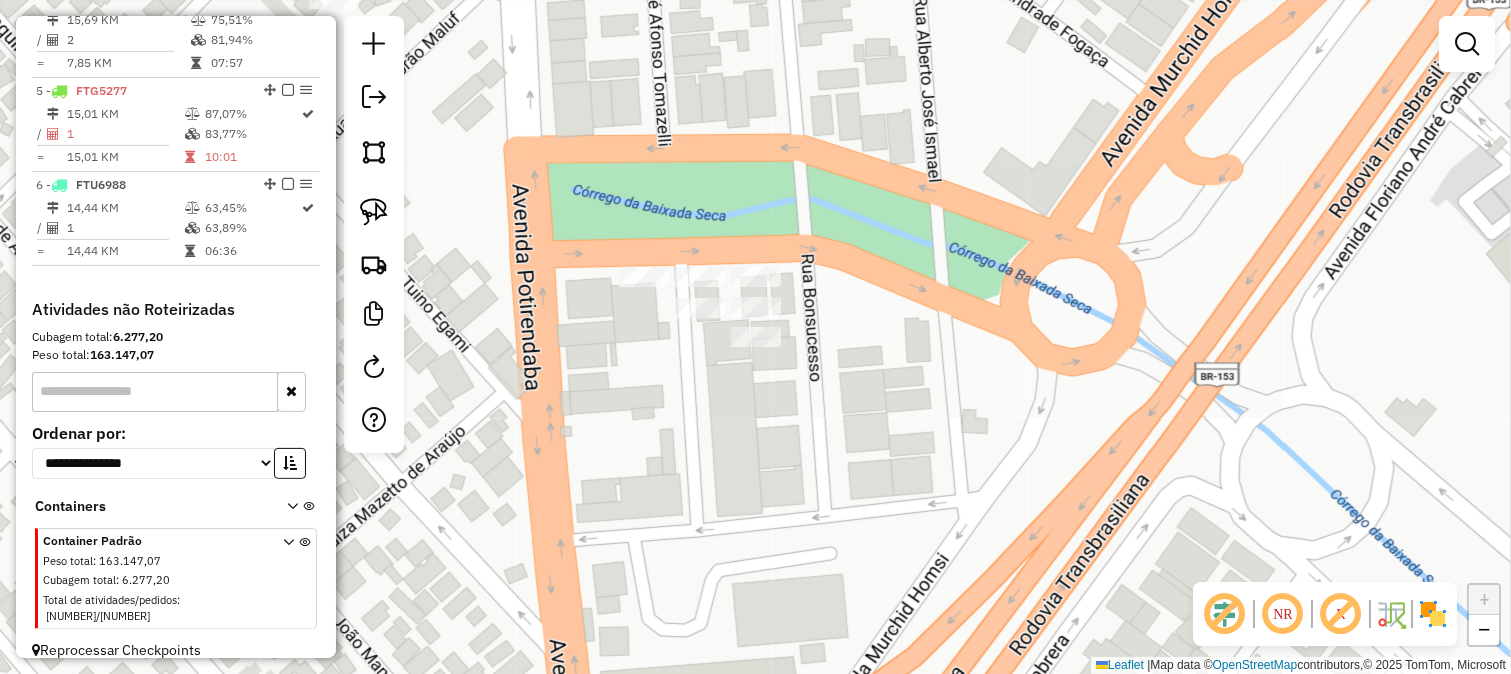 select on "**********" 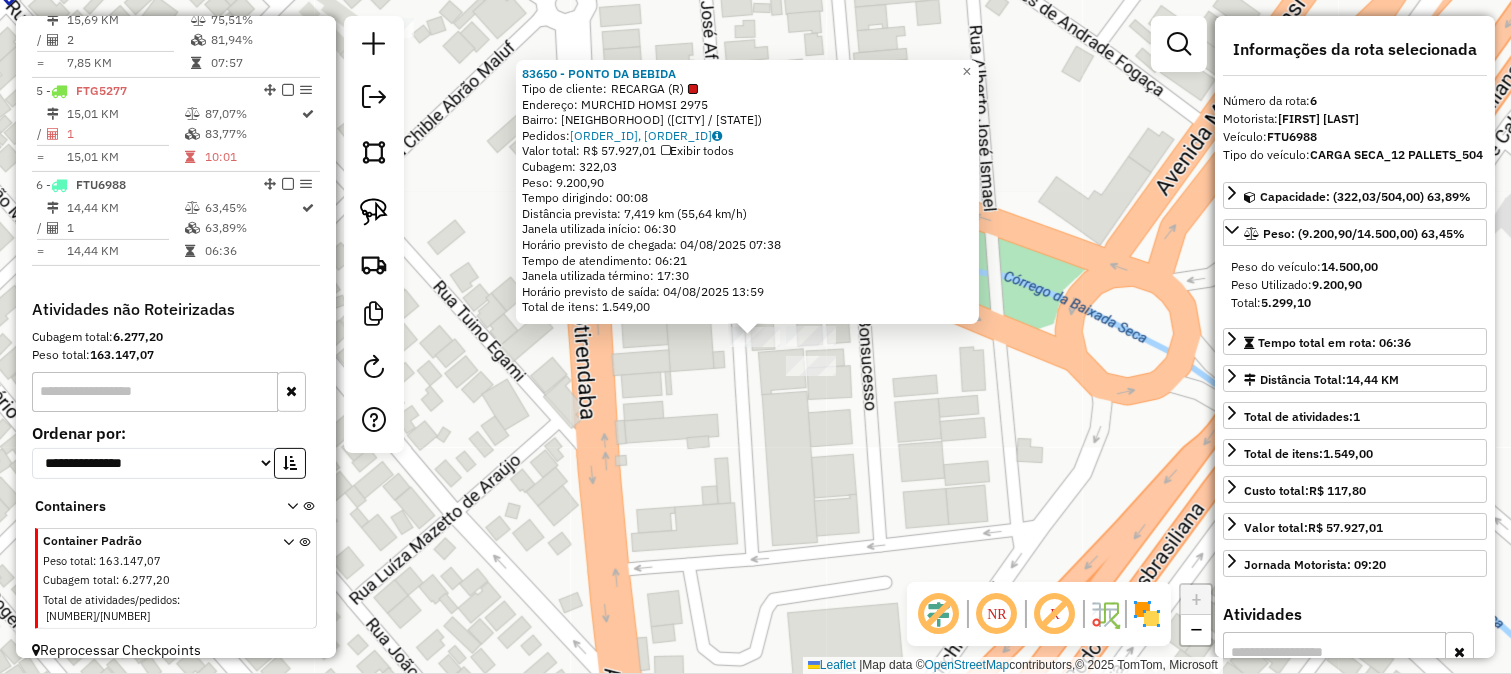 click on "83650 - PONTO DA BEBIDA  Tipo de cliente:   RECARGA (R)   Endereço:  MURCHID HOMSI 2975   Bairro: PARQUE QUINTA DAS PAINEIRAS (SAO JOSE DO RIO PRETO / SP)   Pedidos:  02108973, 02109048   Valor total: R$ 57.927,01   Exibir todos   Cubagem: 322,03  Peso: 9.200,90  Tempo dirigindo: 00:08   Distância prevista: 7,419 km (55,64 km/h)   Janela utilizada início: 06:30   Horário previsto de chegada: 04/08/2025 07:38   Tempo de atendimento: 06:21   Janela utilizada término: 17:30   Horário previsto de saída: 04/08/2025 13:59   Total de itens: 1.549,00  × Janela de atendimento Grade de atendimento Capacidade Transportadoras Veículos Cliente Pedidos  Rotas Selecione os dias de semana para filtrar as janelas de atendimento  Seg   Ter   Qua   Qui   Sex   Sáb   Dom  Informe o período da janela de atendimento: De: Até:  Filtrar exatamente a janela do cliente  Considerar janela de atendimento padrão  Selecione os dias de semana para filtrar as grades de atendimento  Seg   Ter   Qua   Qui   Sex   Sáb   Dom  De:" 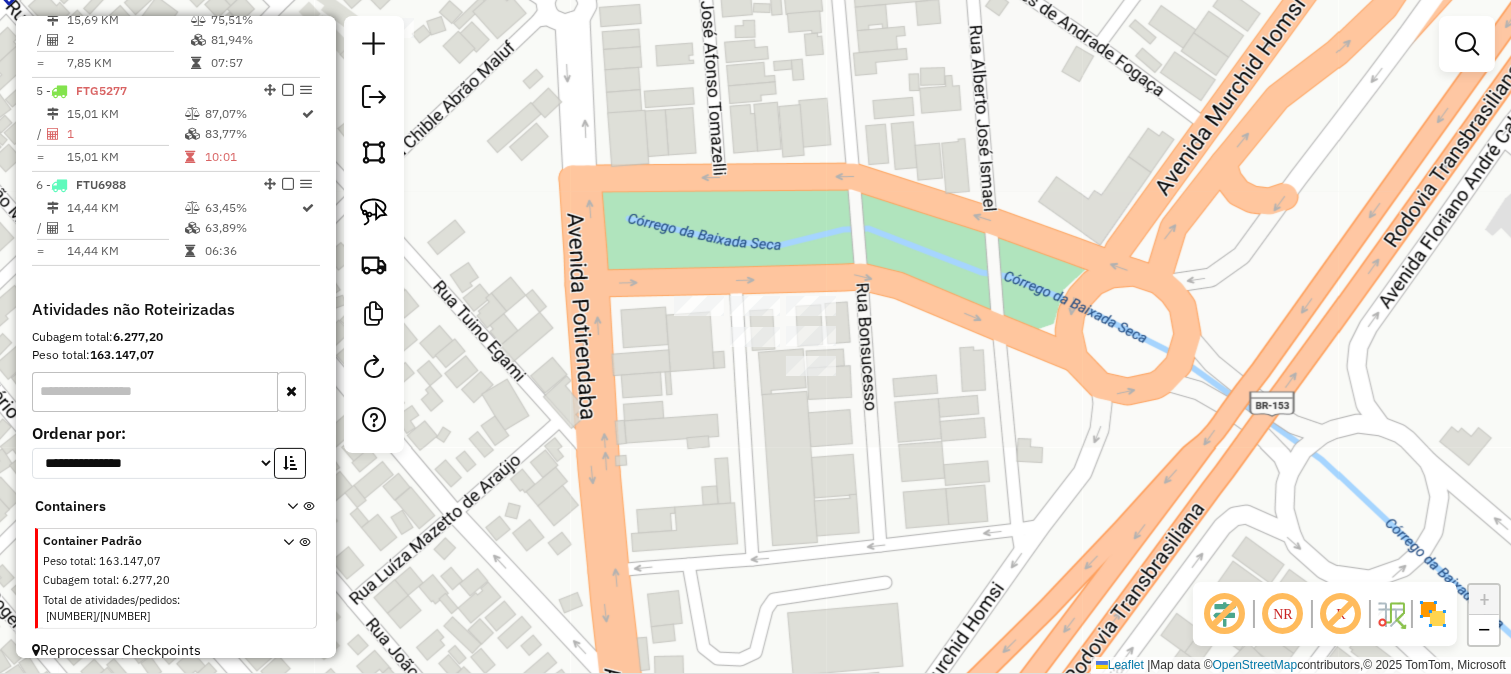 click on "Rota 6 - Placa FTU6988  83650 - PONTO DA BEBIDA Janela de atendimento Grade de atendimento Capacidade Transportadoras Veículos Cliente Pedidos  Rotas Selecione os dias de semana para filtrar as janelas de atendimento  Seg   Ter   Qua   Qui   Sex   Sáb   Dom  Informe o período da janela de atendimento: De: Até:  Filtrar exatamente a janela do cliente  Considerar janela de atendimento padrão  Selecione os dias de semana para filtrar as grades de atendimento  Seg   Ter   Qua   Qui   Sex   Sáb   Dom   Considerar clientes sem dia de atendimento cadastrado  Clientes fora do dia de atendimento selecionado Filtrar as atividades entre os valores definidos abaixo:  Peso mínimo:   Peso máximo:   Cubagem mínima:   Cubagem máxima:   De:   Até:  Filtrar as atividades entre o tempo de atendimento definido abaixo:  De:   Até:   Considerar capacidade total dos clientes não roteirizados Transportadora: Selecione um ou mais itens Tipo de veículo: Selecione um ou mais itens Veículo: Selecione um ou mais itens De:" 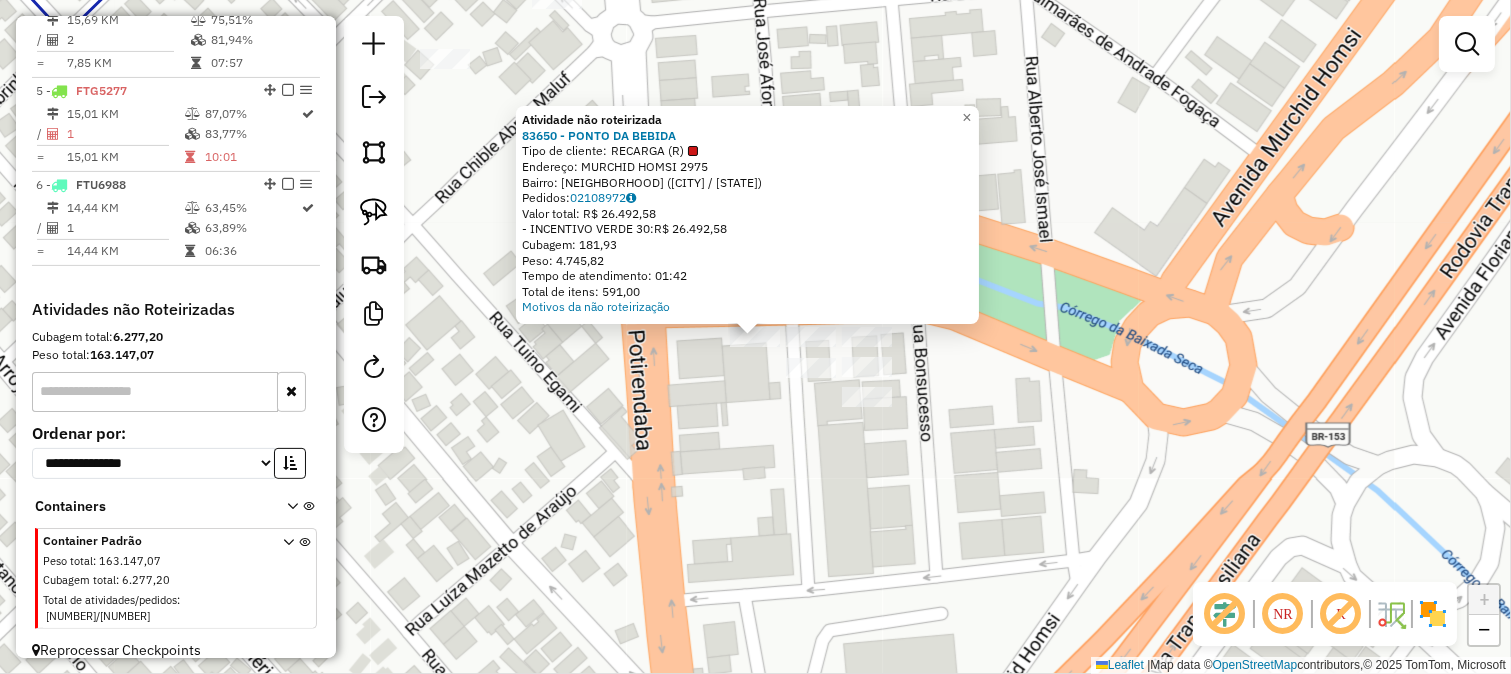 click on "Atividade não roteirizada 83650 - PONTO DA BEBIDA  Tipo de cliente:   RECARGA (R)   Endereço:  MURCHID HOMSI 2975   Bairro: PARQUE QUINTA DAS PAINEIRAS (SAO JOSE DO RIO PRETO / SP)   Pedidos:  02108972   Valor total: R$ 26.492,58   - INCENTIVO VERDE 30:  R$ 26.492,58   Cubagem: 181,93   Peso: 4.745,82   Tempo de atendimento: 01:42   Total de itens: 591,00  Motivos da não roteirização × Janela de atendimento Grade de atendimento Capacidade Transportadoras Veículos Cliente Pedidos  Rotas Selecione os dias de semana para filtrar as janelas de atendimento  Seg   Ter   Qua   Qui   Sex   Sáb   Dom  Informe o período da janela de atendimento: De: Até:  Filtrar exatamente a janela do cliente  Considerar janela de atendimento padrão  Selecione os dias de semana para filtrar as grades de atendimento  Seg   Ter   Qua   Qui   Sex   Sáb   Dom   Considerar clientes sem dia de atendimento cadastrado  Clientes fora do dia de atendimento selecionado Filtrar as atividades entre os valores definidos abaixo:  De:  +" 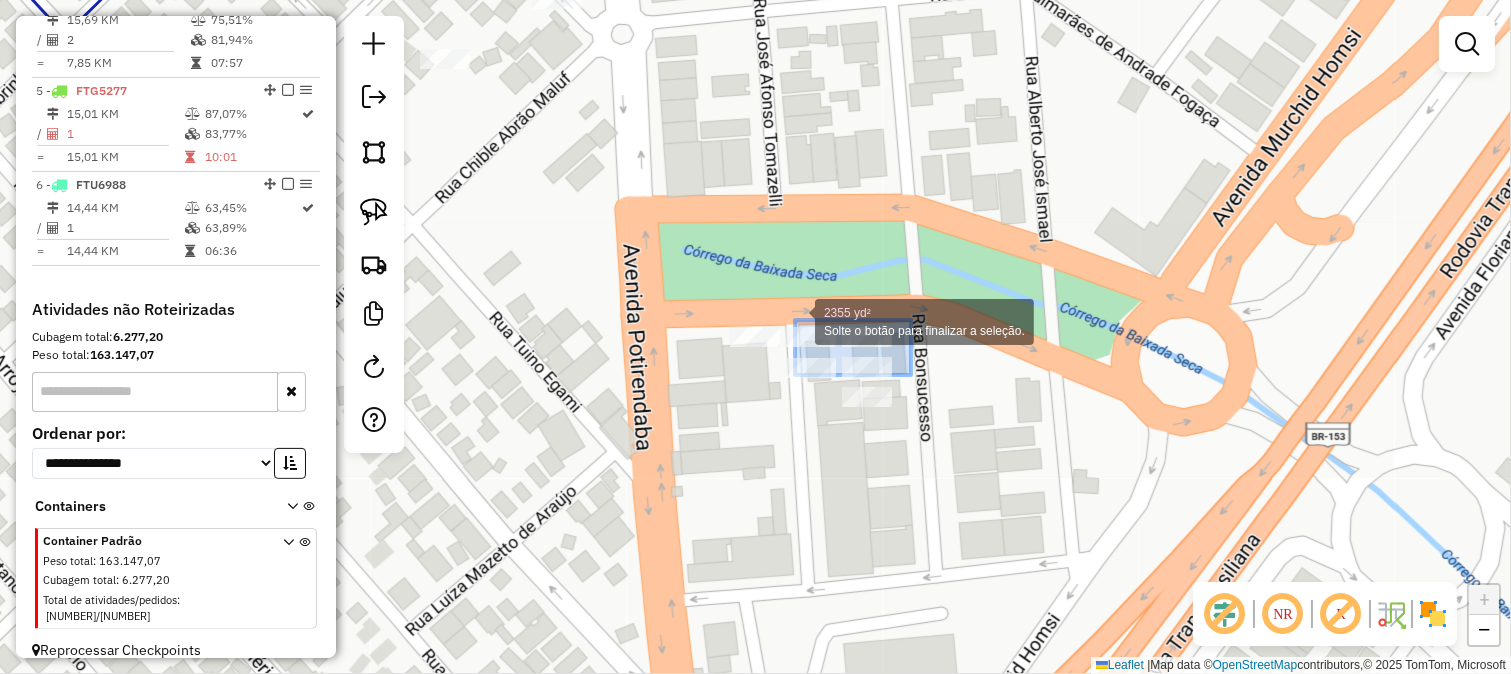 drag, startPoint x: 911, startPoint y: 375, endPoint x: 795, endPoint y: 320, distance: 128.37834 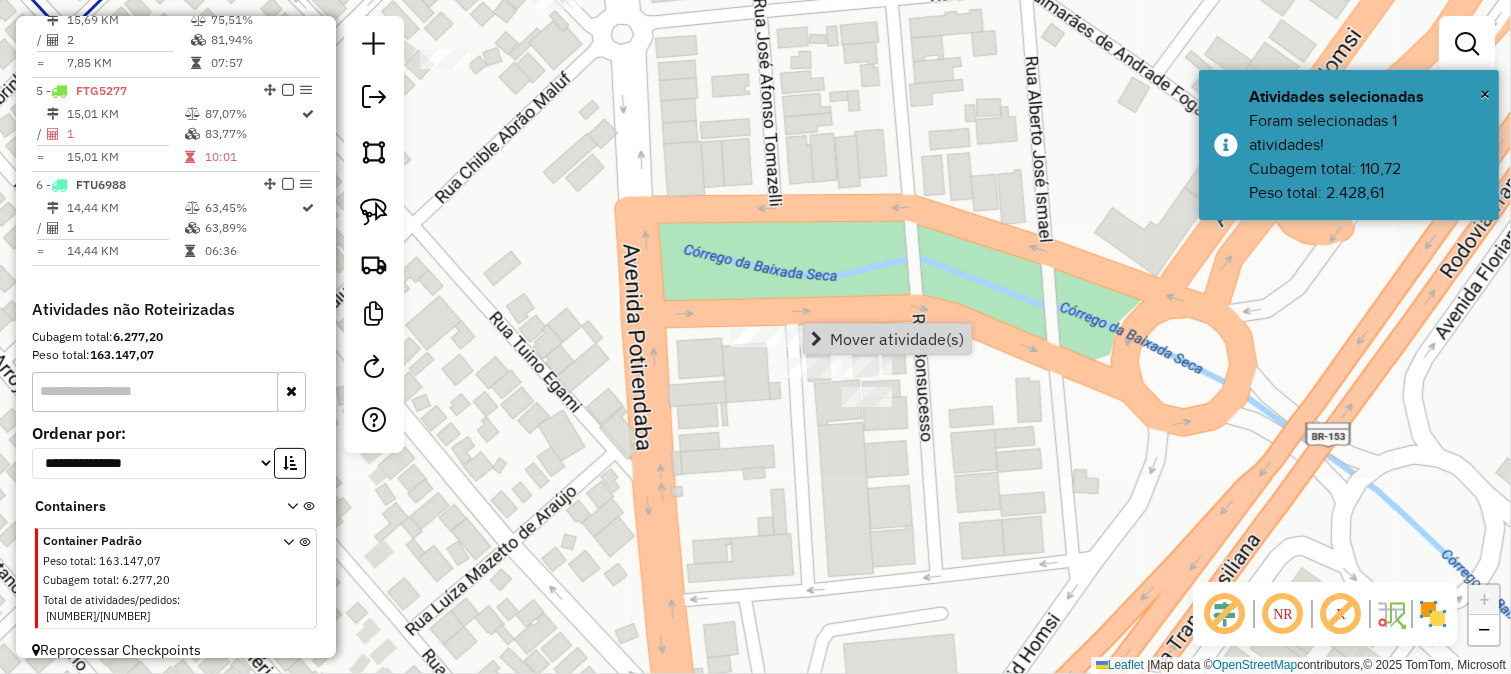 click on "Mover atividade(s)" at bounding box center [897, 339] 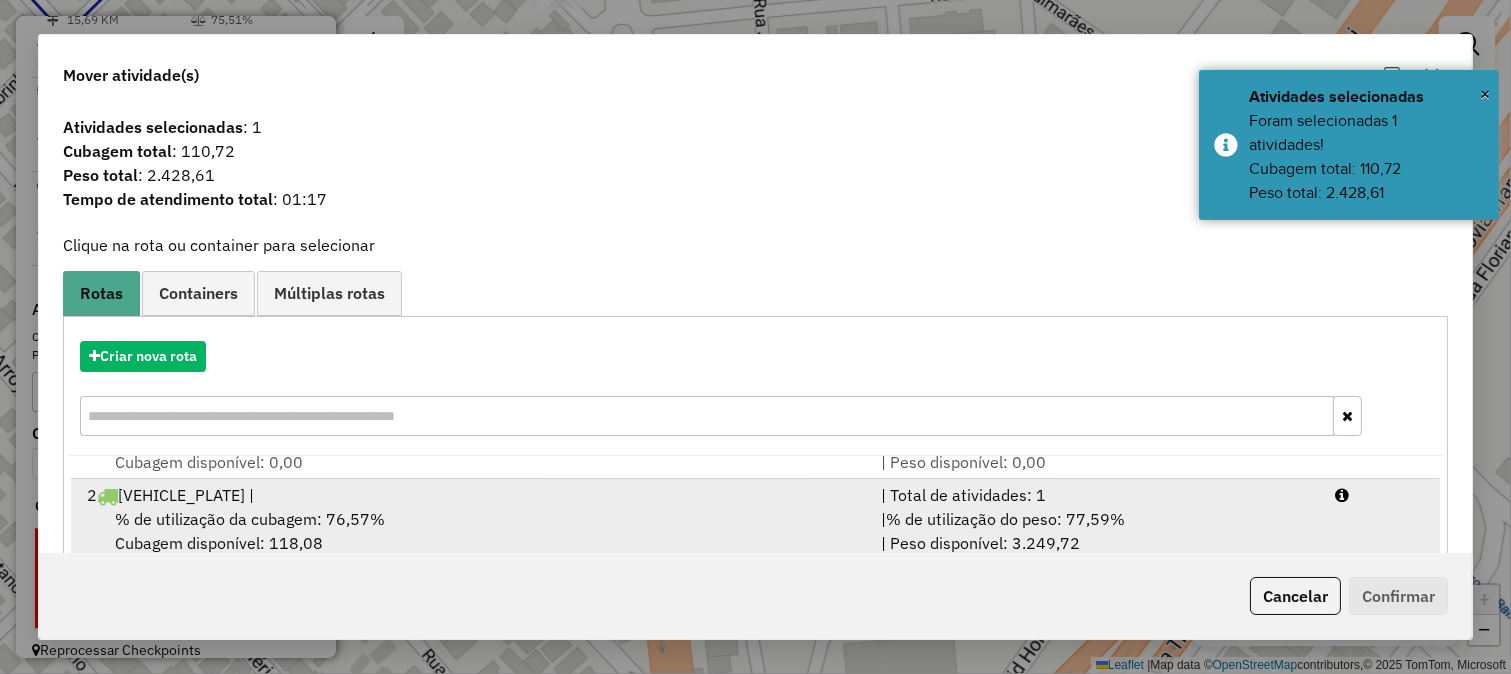scroll, scrollTop: 86, scrollLeft: 0, axis: vertical 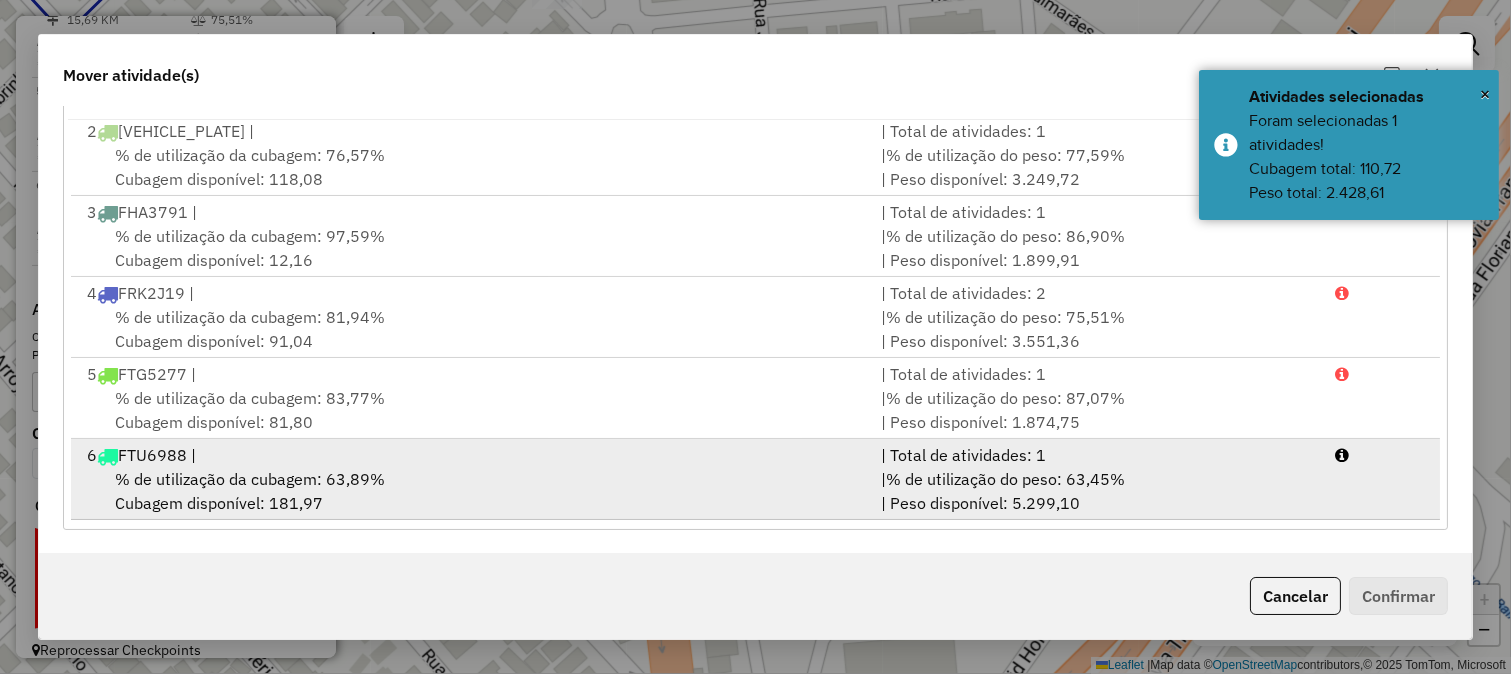click on "|  % de utilização do peso: 63,45%  | Peso disponível: 5.299,10" at bounding box center [1096, 491] 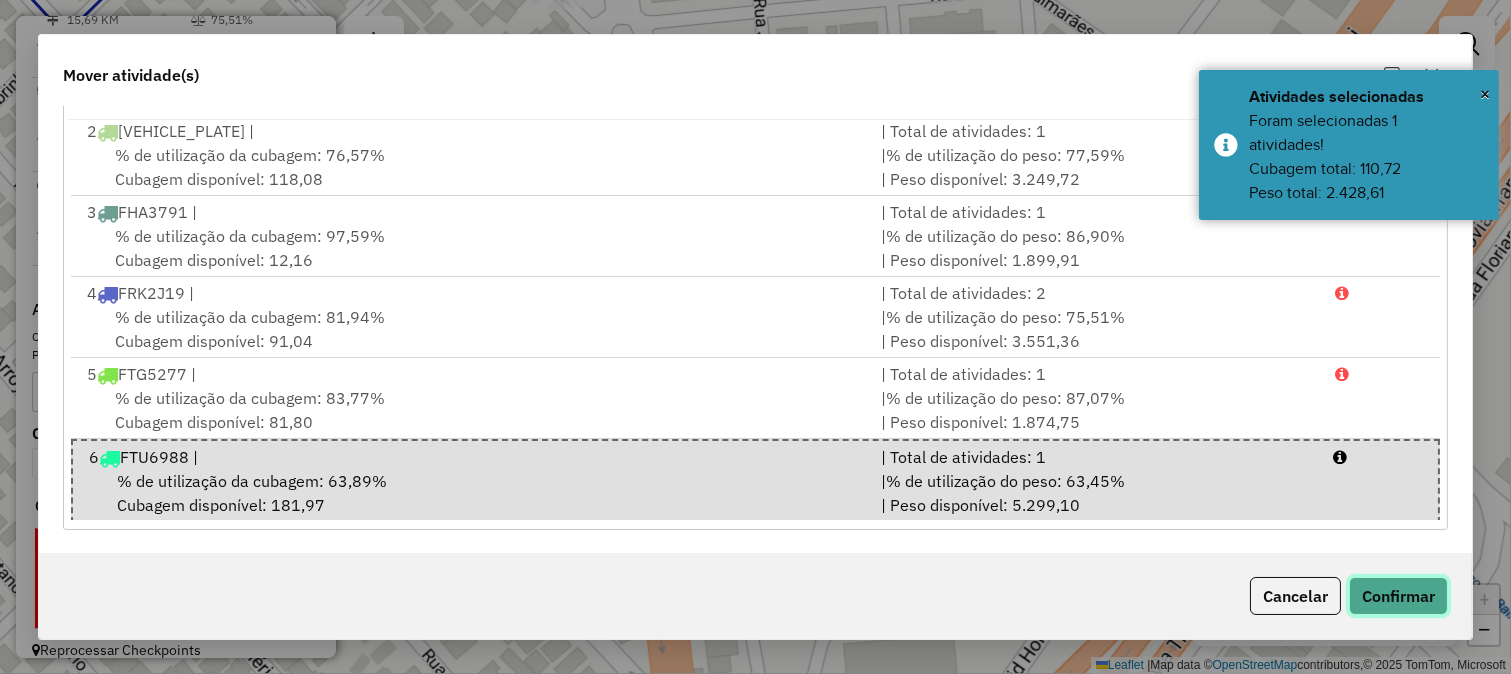 click on "Confirmar" 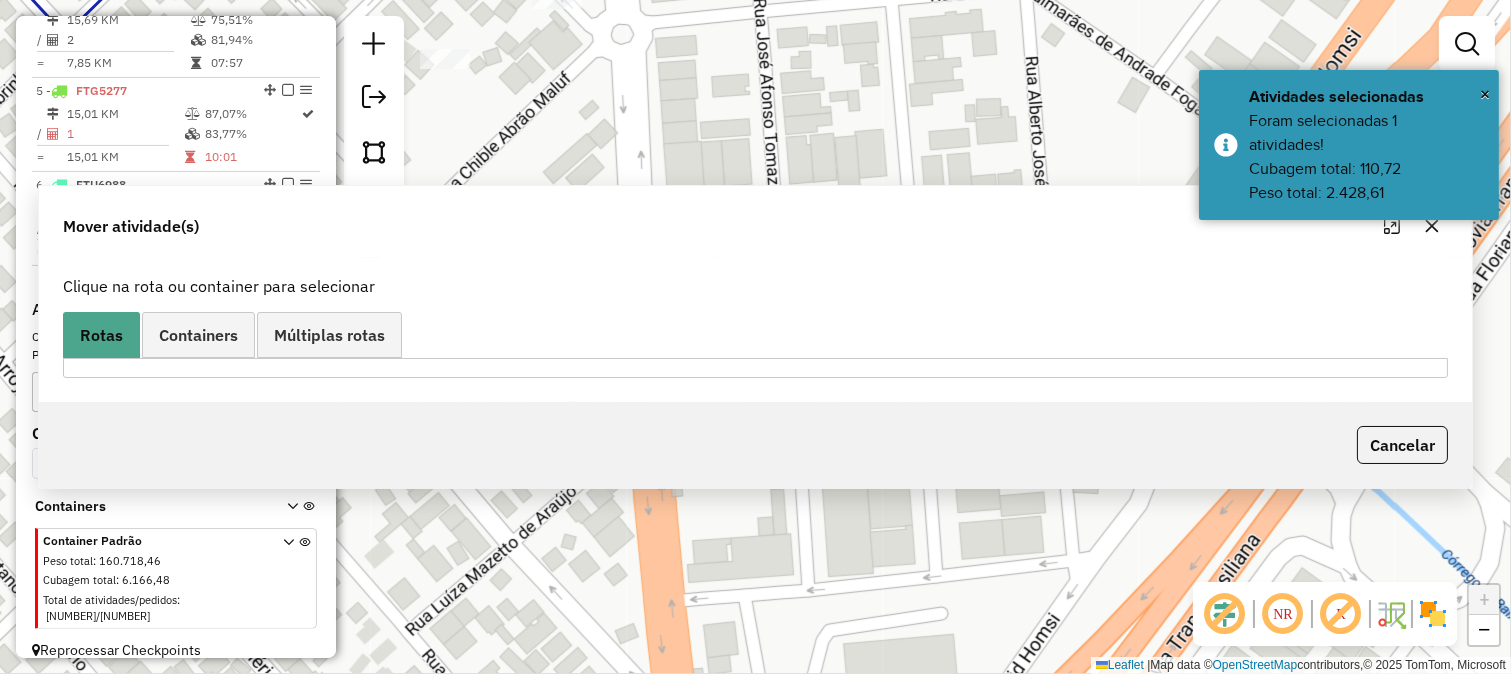 scroll, scrollTop: 0, scrollLeft: 0, axis: both 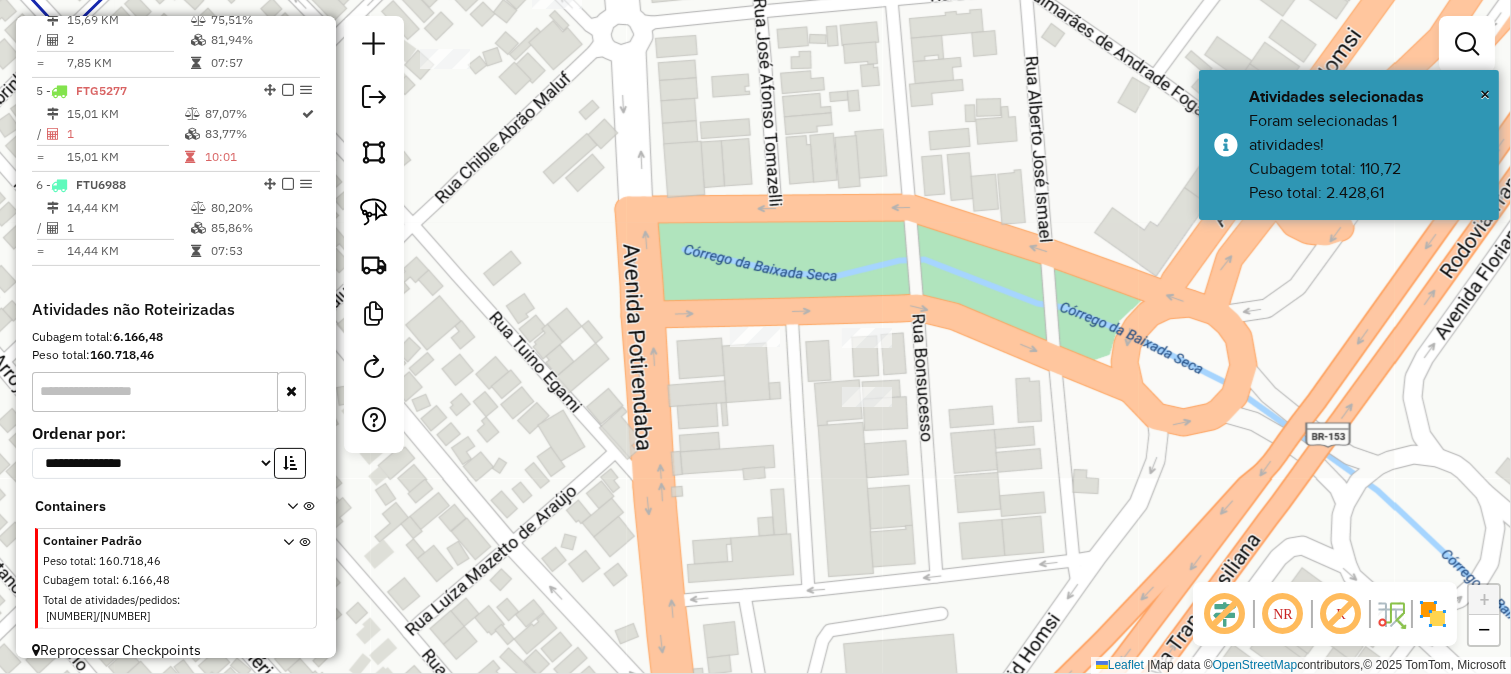select on "**********" 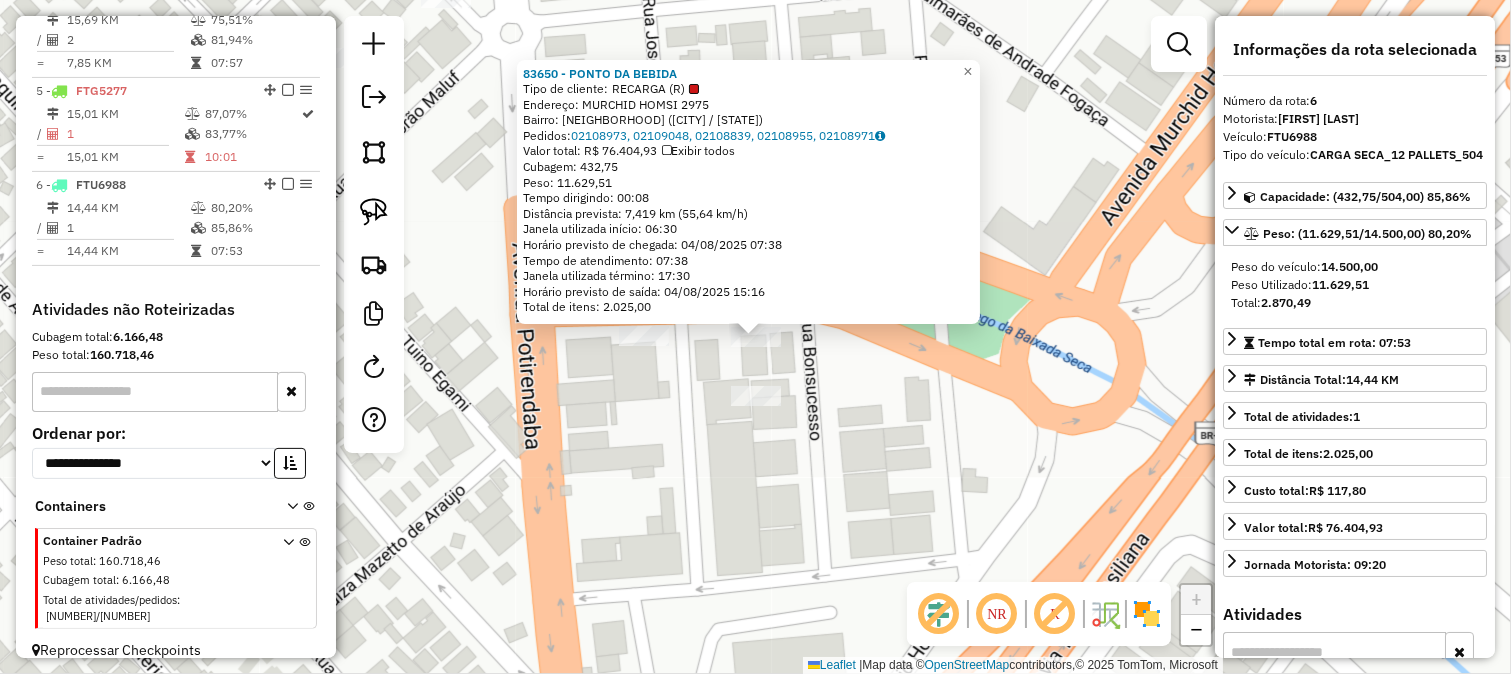 click on "83650 - PONTO DA BEBIDA  Tipo de cliente:   RECARGA (R)   Endereço:  MURCHID HOMSI 2975   Bairro: PARQUE QUINTA DAS PAINEIRAS (SAO JOSE DO RIO PRETO / SP)   Pedidos:  02108973, 02109048, 02108839, 02108955, 02108971   Valor total: R$ 76.404,93   Exibir todos   Cubagem: 432,75  Peso: 11.629,51  Tempo dirigindo: 00:08   Distância prevista: 7,419 km (55,64 km/h)   Janela utilizada início: 06:30   Horário previsto de chegada: 04/08/2025 07:38   Tempo de atendimento: 07:38   Janela utilizada término: 17:30   Horário previsto de saída: 04/08/2025 15:16   Total de itens: 2.025,00  × Janela de atendimento Grade de atendimento Capacidade Transportadoras Veículos Cliente Pedidos  Rotas Selecione os dias de semana para filtrar as janelas de atendimento  Seg   Ter   Qua   Qui   Sex   Sáb   Dom  Informe o período da janela de atendimento: De: Até:  Filtrar exatamente a janela do cliente  Considerar janela de atendimento padrão  Selecione os dias de semana para filtrar as grades de atendimento  Seg   Ter  De:" 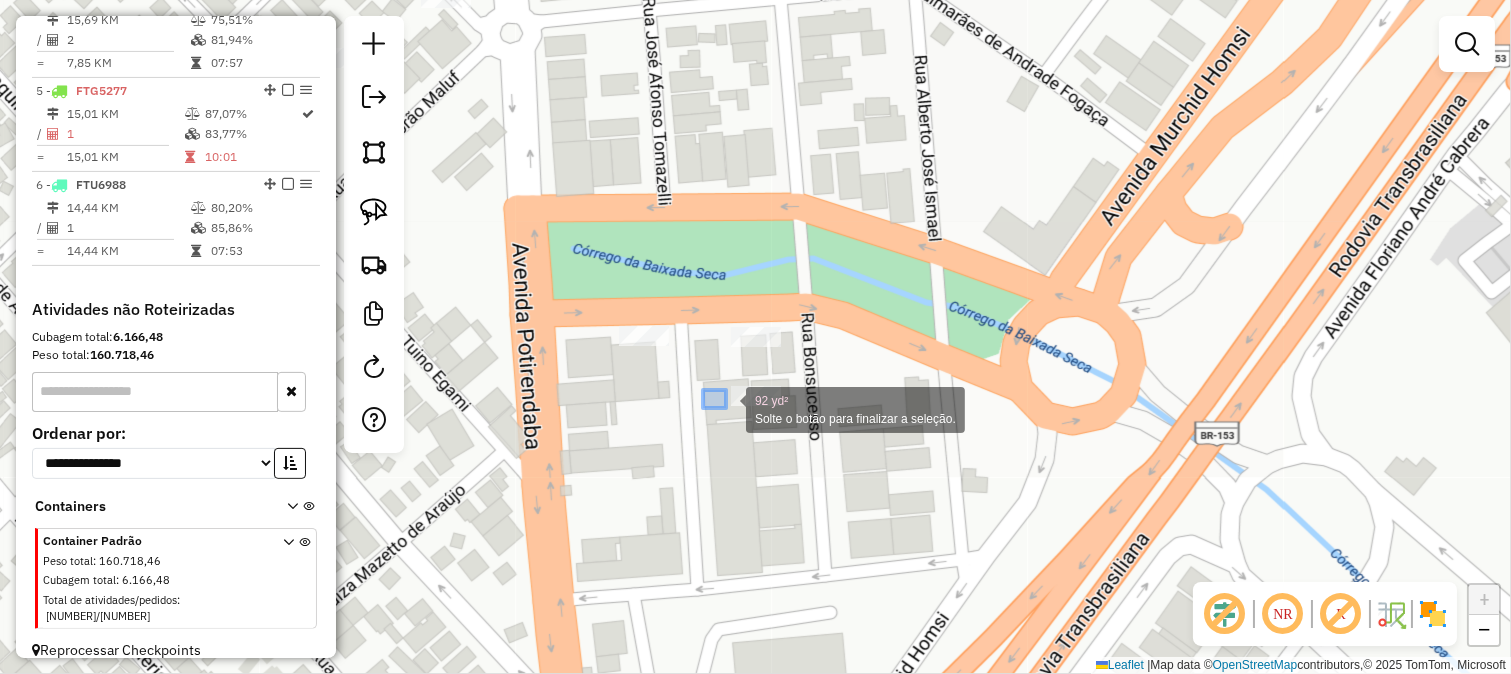 drag, startPoint x: 726, startPoint y: 408, endPoint x: 773, endPoint y: 444, distance: 59.20304 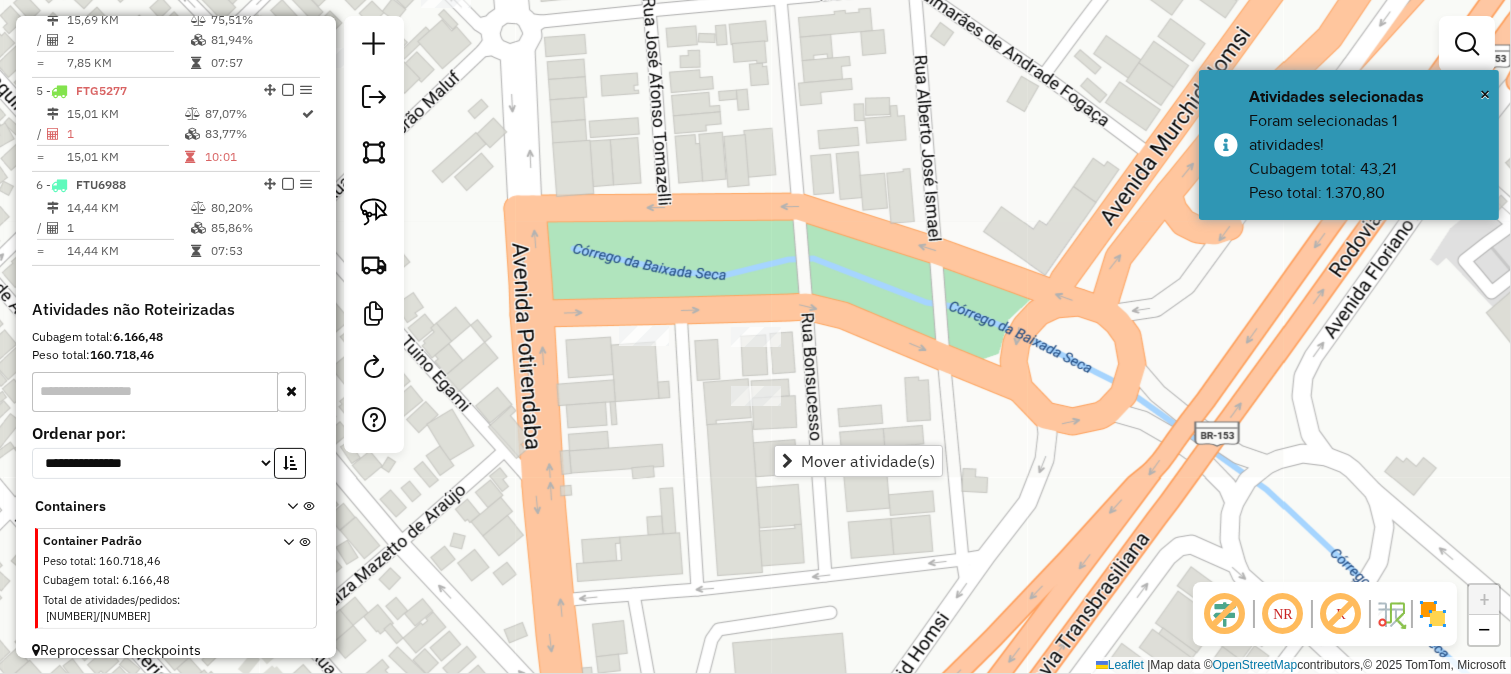 click on "Janela de atendimento Grade de atendimento Capacidade Transportadoras Veículos Cliente Pedidos  Rotas Selecione os dias de semana para filtrar as janelas de atendimento  Seg   Ter   Qua   Qui   Sex   Sáb   Dom  Informe o período da janela de atendimento: De: Até:  Filtrar exatamente a janela do cliente  Considerar janela de atendimento padrão  Selecione os dias de semana para filtrar as grades de atendimento  Seg   Ter   Qua   Qui   Sex   Sáb   Dom   Considerar clientes sem dia de atendimento cadastrado  Clientes fora do dia de atendimento selecionado Filtrar as atividades entre os valores definidos abaixo:  Peso mínimo:   Peso máximo:   Cubagem mínima:   Cubagem máxima:   De:   Até:  Filtrar as atividades entre o tempo de atendimento definido abaixo:  De:   Até:   Considerar capacidade total dos clientes não roteirizados Transportadora: Selecione um ou mais itens Tipo de veículo: Selecione um ou mais itens Veículo: Selecione um ou mais itens Motorista: Selecione um ou mais itens Nome: Rótulo:" 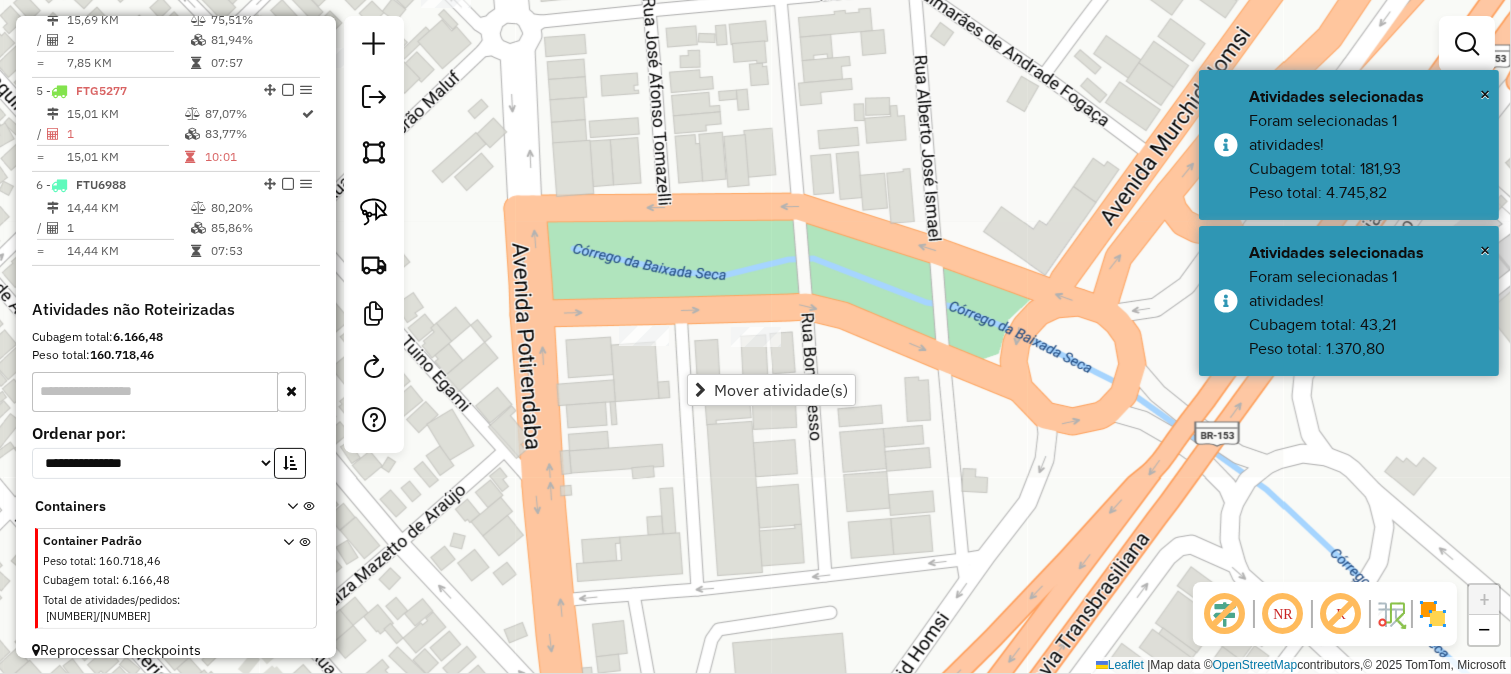 click on "Janela de atendimento Grade de atendimento Capacidade Transportadoras Veículos Cliente Pedidos  Rotas Selecione os dias de semana para filtrar as janelas de atendimento  Seg   Ter   Qua   Qui   Sex   Sáb   Dom  Informe o período da janela de atendimento: De: Até:  Filtrar exatamente a janela do cliente  Considerar janela de atendimento padrão  Selecione os dias de semana para filtrar as grades de atendimento  Seg   Ter   Qua   Qui   Sex   Sáb   Dom   Considerar clientes sem dia de atendimento cadastrado  Clientes fora do dia de atendimento selecionado Filtrar as atividades entre os valores definidos abaixo:  Peso mínimo:   Peso máximo:   Cubagem mínima:   Cubagem máxima:   De:   Até:  Filtrar as atividades entre o tempo de atendimento definido abaixo:  De:   Até:   Considerar capacidade total dos clientes não roteirizados Transportadora: Selecione um ou mais itens Tipo de veículo: Selecione um ou mais itens Veículo: Selecione um ou mais itens Motorista: Selecione um ou mais itens Nome: Rótulo:" 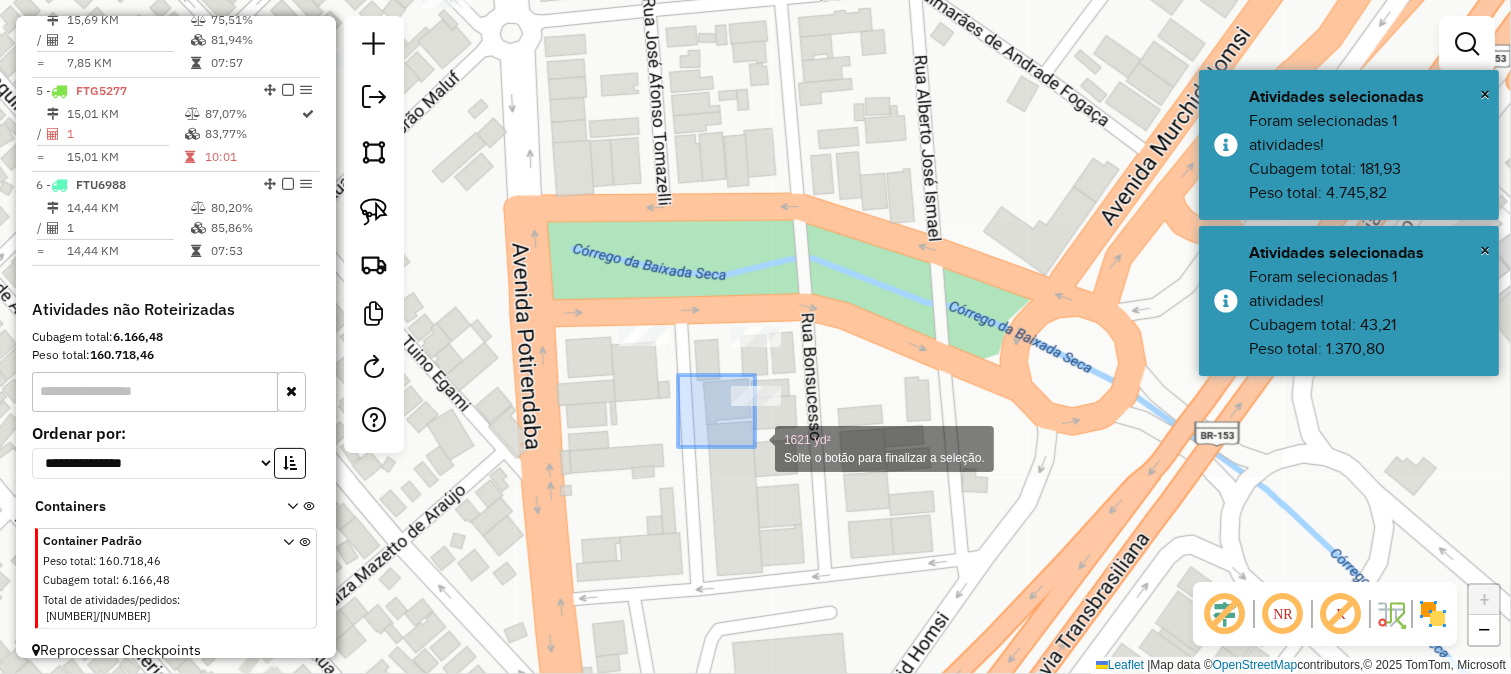 drag, startPoint x: 678, startPoint y: 375, endPoint x: 755, endPoint y: 447, distance: 105.41821 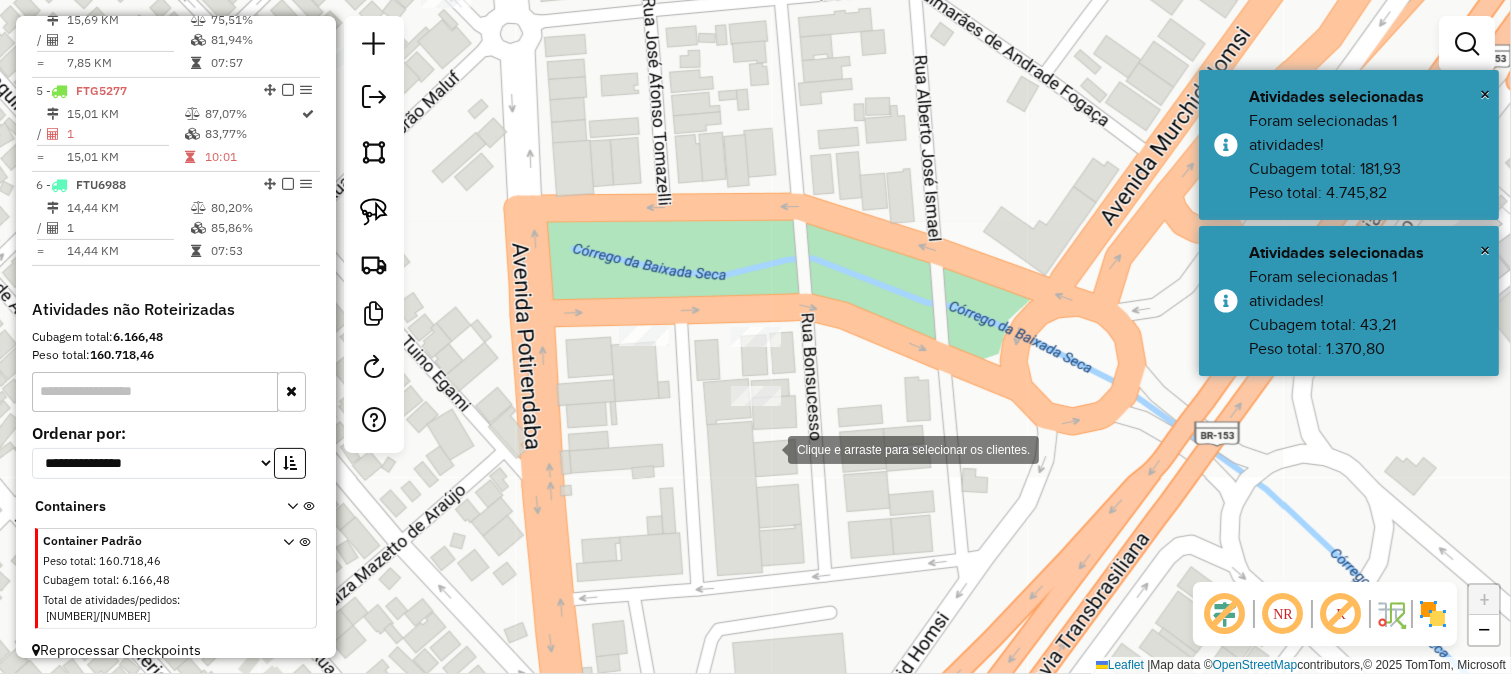 drag, startPoint x: 758, startPoint y: 447, endPoint x: 776, endPoint y: 451, distance: 18.439089 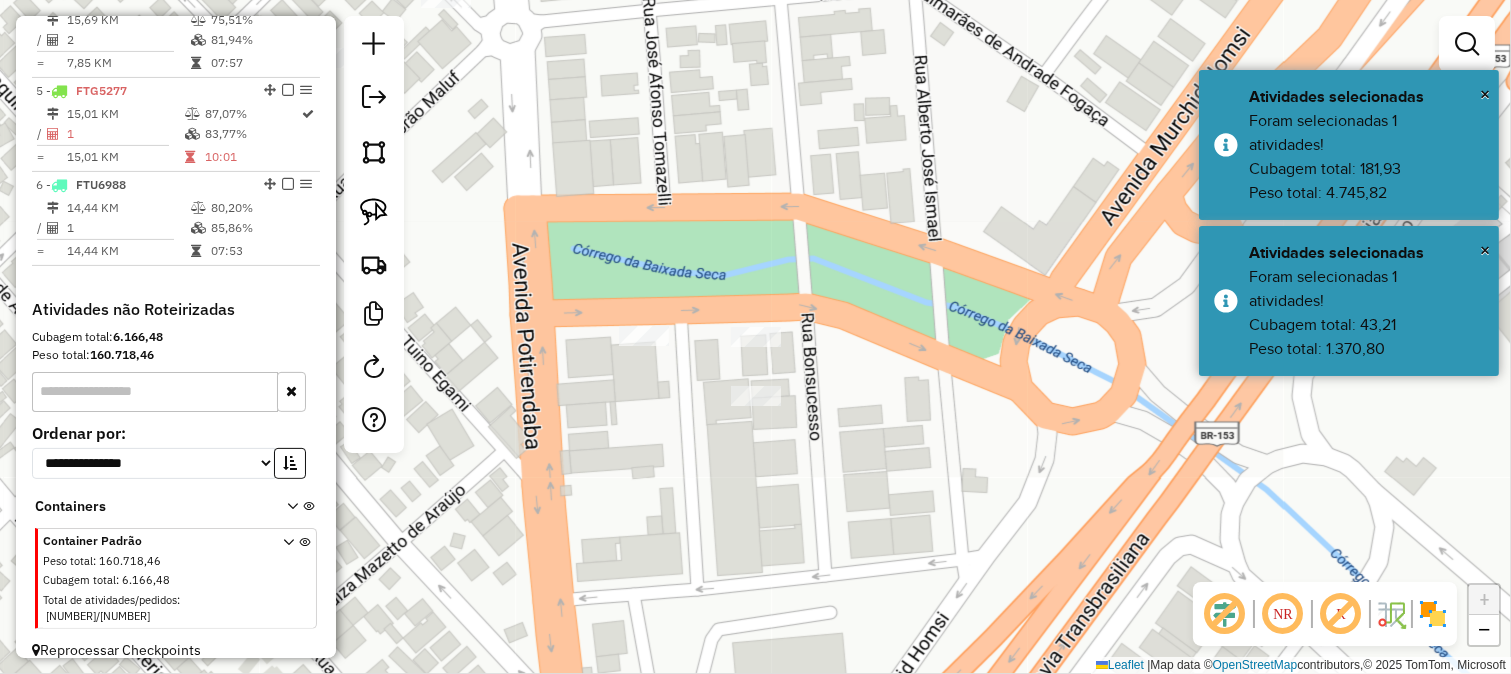 click on "Janela de atendimento Grade de atendimento Capacidade Transportadoras Veículos Cliente Pedidos  Rotas Selecione os dias de semana para filtrar as janelas de atendimento  Seg   Ter   Qua   Qui   Sex   Sáb   Dom  Informe o período da janela de atendimento: De: Até:  Filtrar exatamente a janela do cliente  Considerar janela de atendimento padrão  Selecione os dias de semana para filtrar as grades de atendimento  Seg   Ter   Qua   Qui   Sex   Sáb   Dom   Considerar clientes sem dia de atendimento cadastrado  Clientes fora do dia de atendimento selecionado Filtrar as atividades entre os valores definidos abaixo:  Peso mínimo:   Peso máximo:   Cubagem mínima:   Cubagem máxima:   De:   Até:  Filtrar as atividades entre o tempo de atendimento definido abaixo:  De:   Até:   Considerar capacidade total dos clientes não roteirizados Transportadora: Selecione um ou mais itens Tipo de veículo: Selecione um ou mais itens Veículo: Selecione um ou mais itens Motorista: Selecione um ou mais itens Nome: Rótulo:" 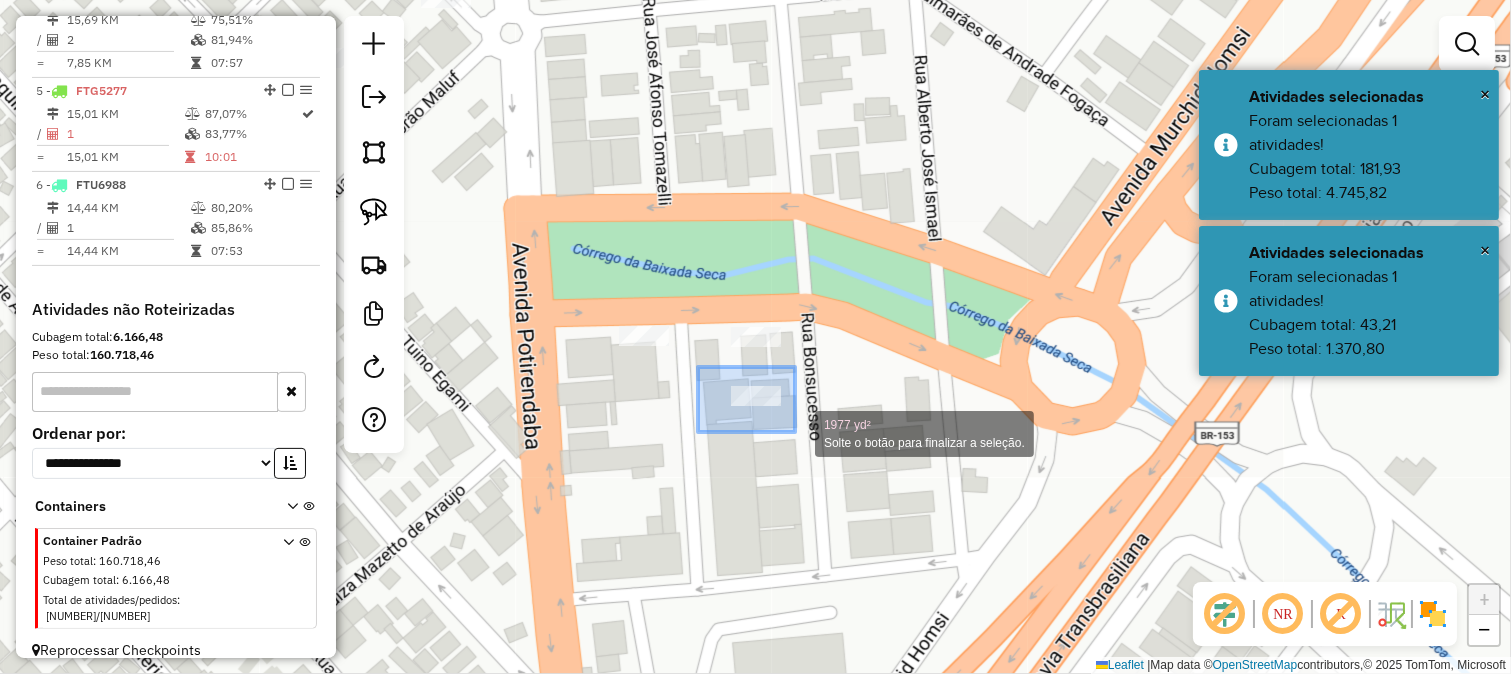 drag, startPoint x: 716, startPoint y: 380, endPoint x: 797, endPoint y: 433, distance: 96.79876 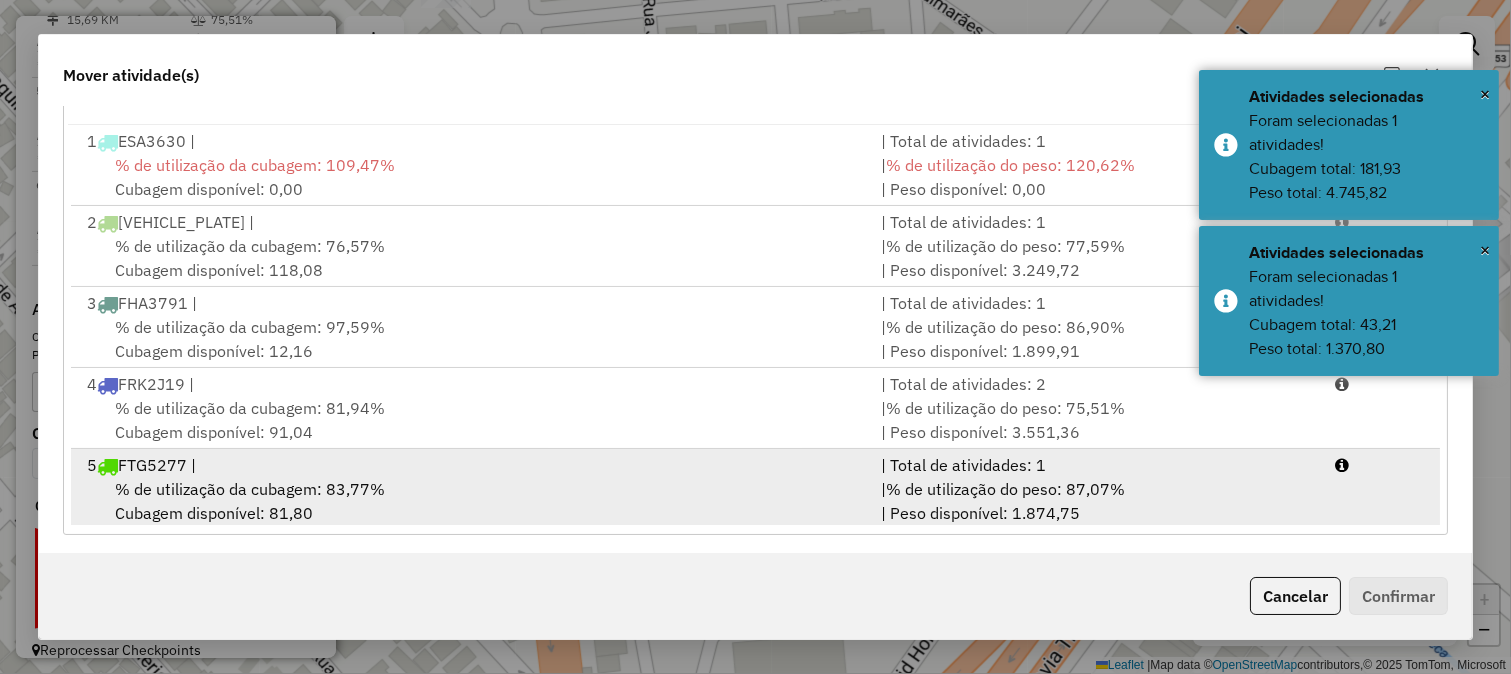 scroll, scrollTop: 336, scrollLeft: 0, axis: vertical 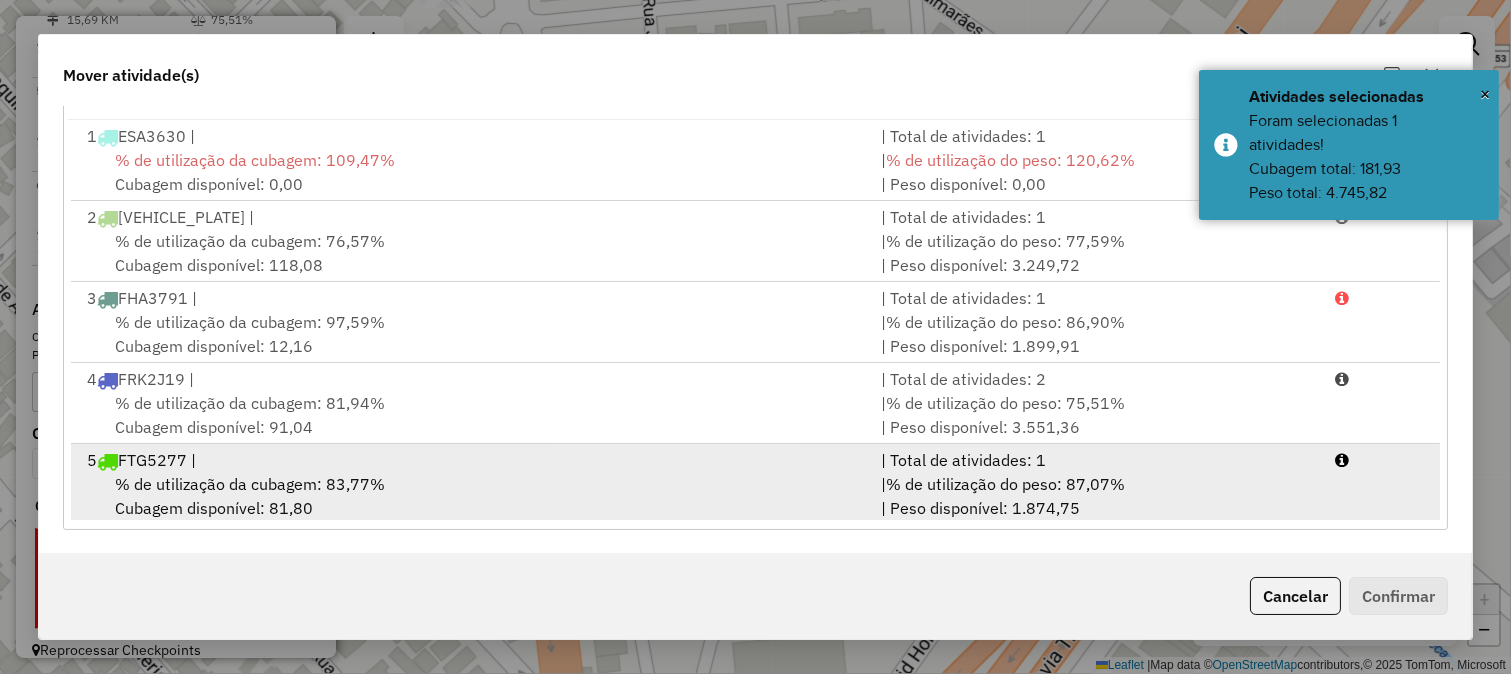 click on "|  % de utilização do peso: 87,07%  | Peso disponível: 1.874,75" at bounding box center (1096, 496) 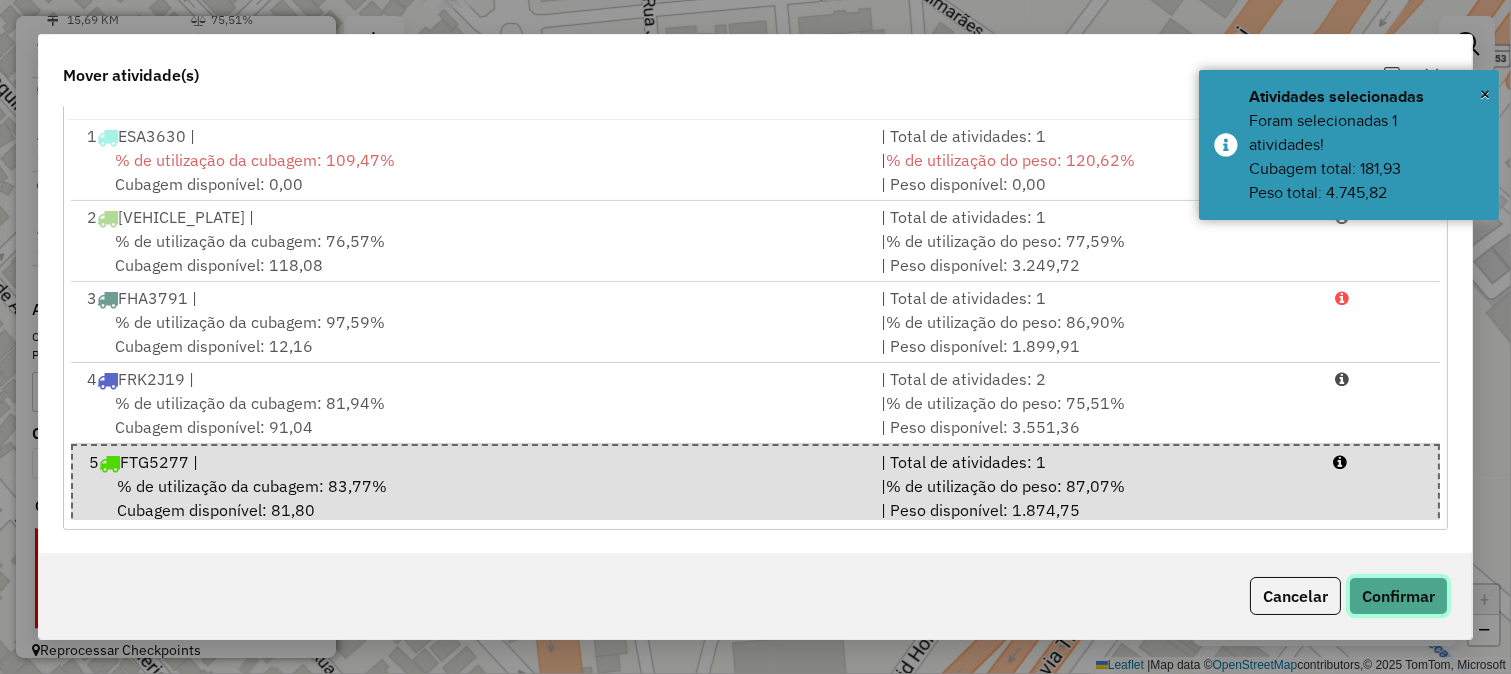click on "Confirmar" 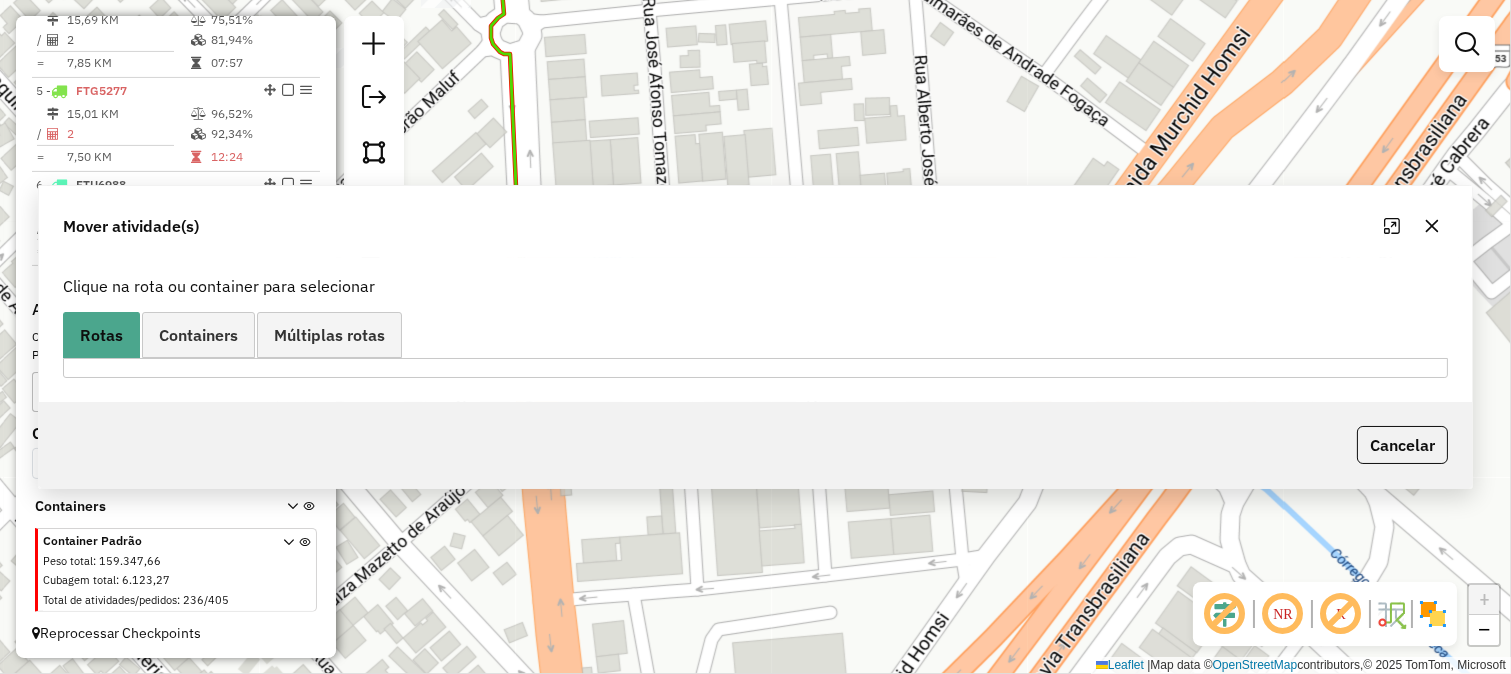 scroll, scrollTop: 0, scrollLeft: 0, axis: both 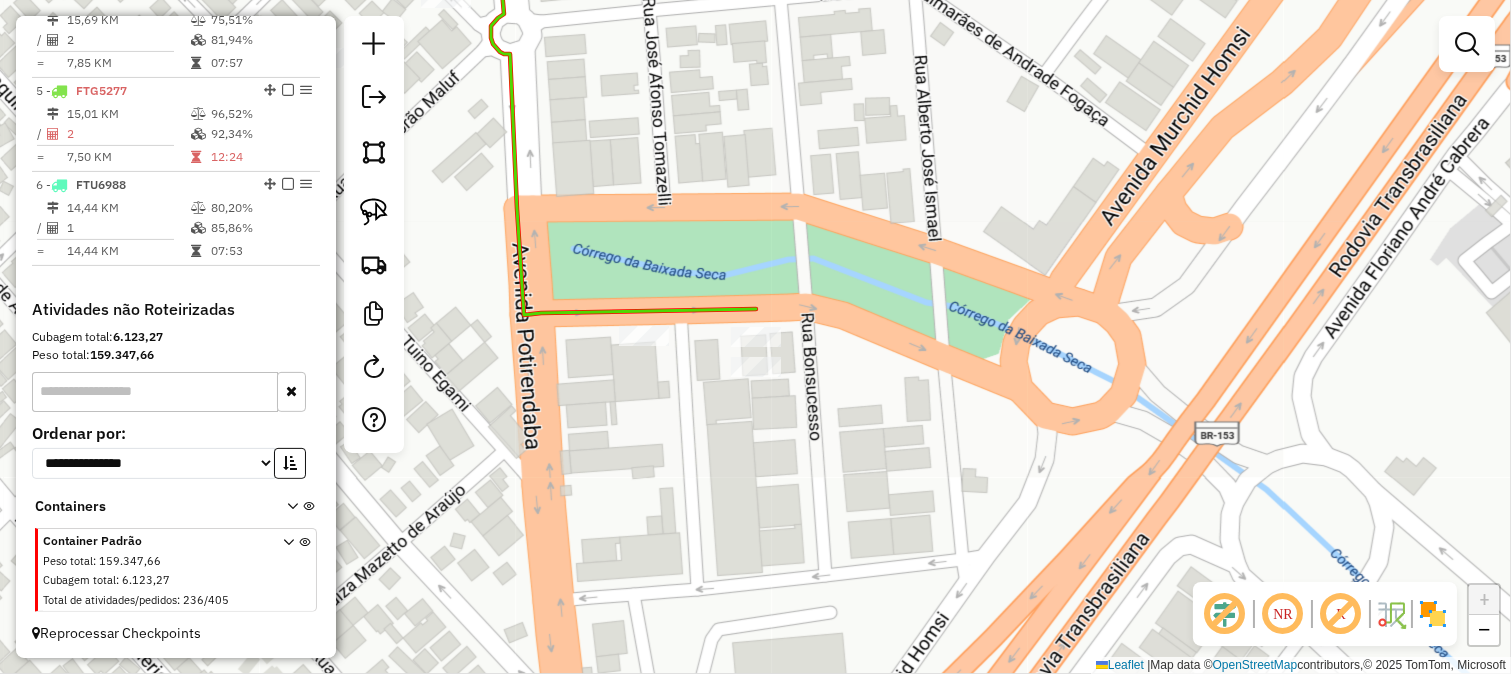 select on "**********" 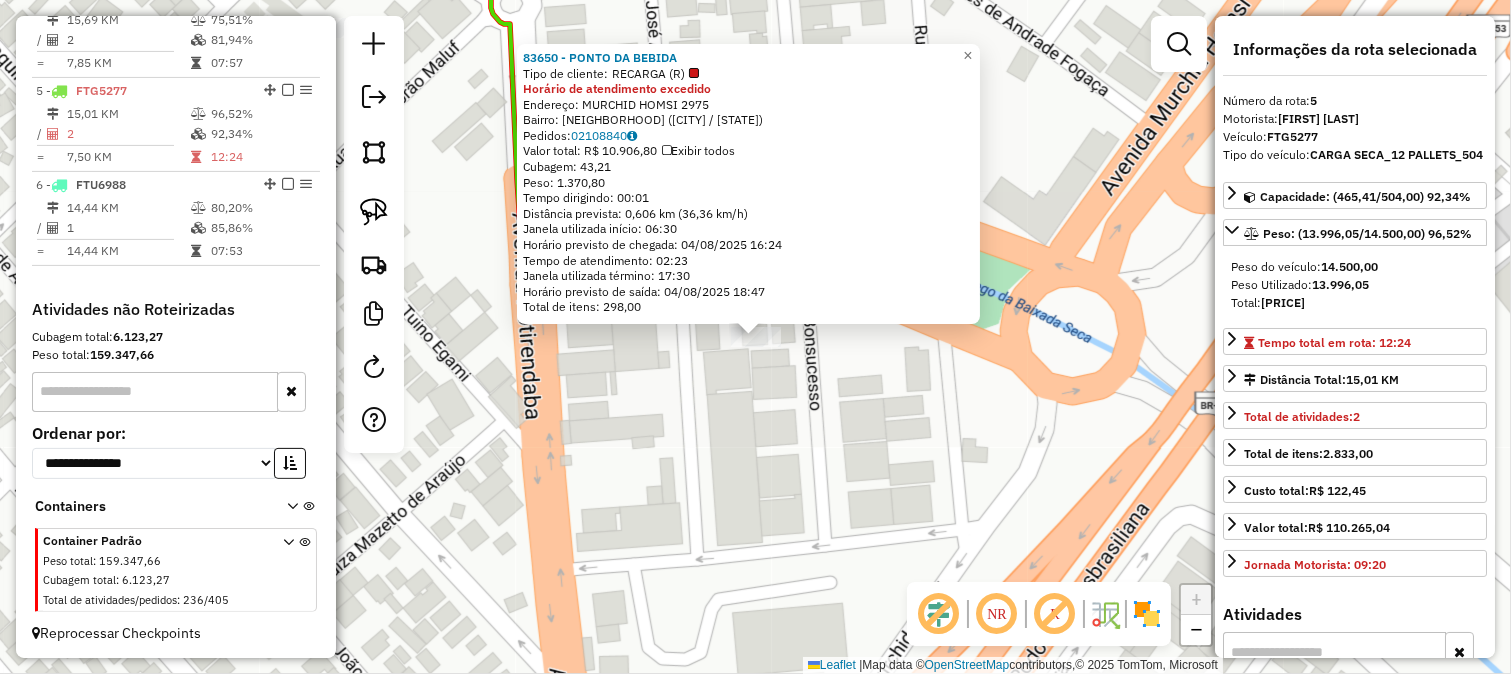 click on "83650 - PONTO DA BEBIDA  Tipo de cliente:   RECARGA (R)  Horário de atendimento excedido  Endereço:  MURCHID HOMSI 2975   Bairro: PARQUE QUINTA DAS PAINEIRAS (SAO JOSE DO RIO PRETO / SP)   Pedidos:  02108840   Valor total: R$ 10.906,80   Exibir todos   Cubagem: 43,21  Peso: 1.370,80  Tempo dirigindo: 00:01   Distância prevista: 0,606 km (36,36 km/h)   Janela utilizada início: 06:30   Horário previsto de chegada: 04/08/2025 16:24   Tempo de atendimento: 02:23   Janela utilizada término: 17:30   Horário previsto de saída: 04/08/2025 18:47   Total de itens: 298,00  × Janela de atendimento Grade de atendimento Capacidade Transportadoras Veículos Cliente Pedidos  Rotas Selecione os dias de semana para filtrar as janelas de atendimento  Seg   Ter   Qua   Qui   Sex   Sáb   Dom  Informe o período da janela de atendimento: De: Até:  Filtrar exatamente a janela do cliente  Considerar janela de atendimento padrão  Selecione os dias de semana para filtrar as grades de atendimento  Seg   Ter   Qua   Qui  De:" 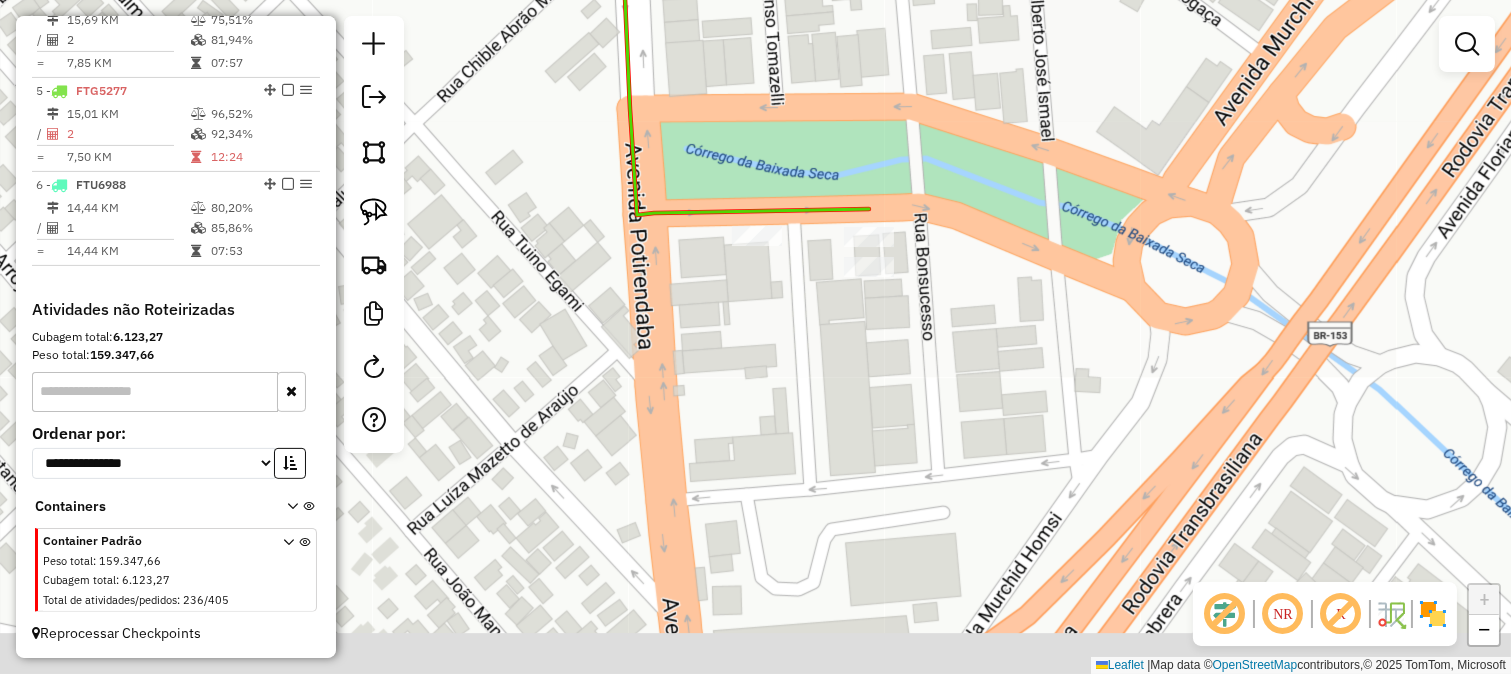drag, startPoint x: 700, startPoint y: 420, endPoint x: 946, endPoint y: 220, distance: 317.04257 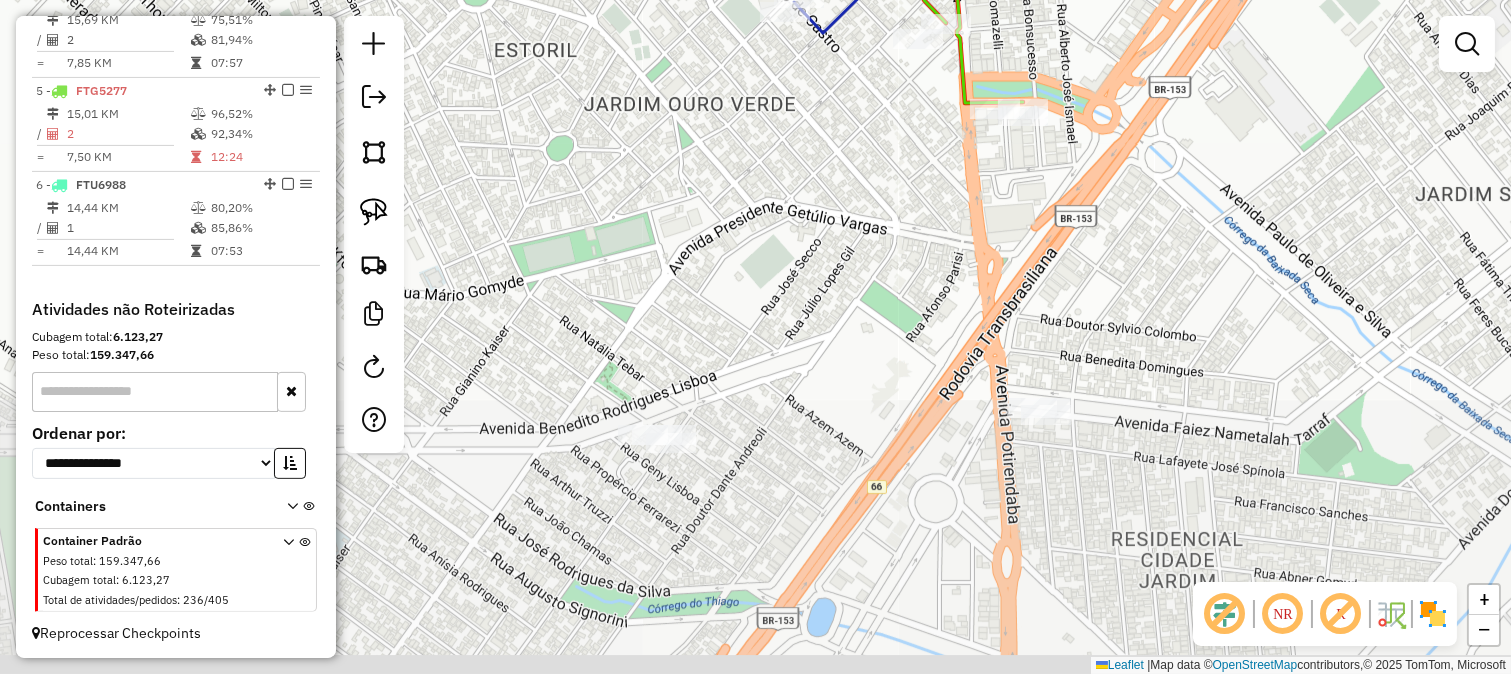 drag, startPoint x: 914, startPoint y: 290, endPoint x: 945, endPoint y: 177, distance: 117.17508 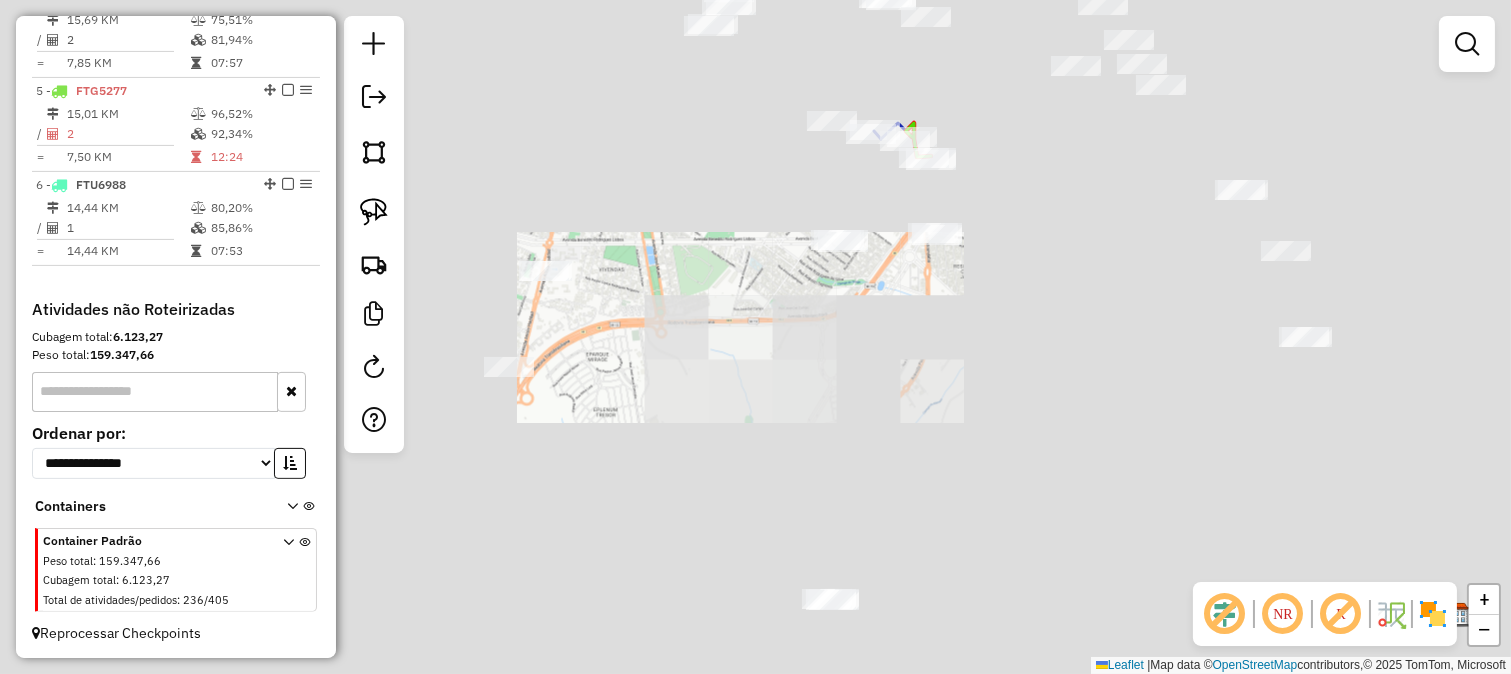 click on "Janela de atendimento Grade de atendimento Capacidade Transportadoras Veículos Cliente Pedidos  Rotas Selecione os dias de semana para filtrar as janelas de atendimento  Seg   Ter   Qua   Qui   Sex   Sáb   Dom  Informe o período da janela de atendimento: De: Até:  Filtrar exatamente a janela do cliente  Considerar janela de atendimento padrão  Selecione os dias de semana para filtrar as grades de atendimento  Seg   Ter   Qua   Qui   Sex   Sáb   Dom   Considerar clientes sem dia de atendimento cadastrado  Clientes fora do dia de atendimento selecionado Filtrar as atividades entre os valores definidos abaixo:  Peso mínimo:   Peso máximo:   Cubagem mínima:   Cubagem máxima:   De:   Até:  Filtrar as atividades entre o tempo de atendimento definido abaixo:  De:   Até:   Considerar capacidade total dos clientes não roteirizados Transportadora: Selecione um ou mais itens Tipo de veículo: Selecione um ou mais itens Veículo: Selecione um ou mais itens Motorista: Selecione um ou mais itens Nome: Rótulo:" 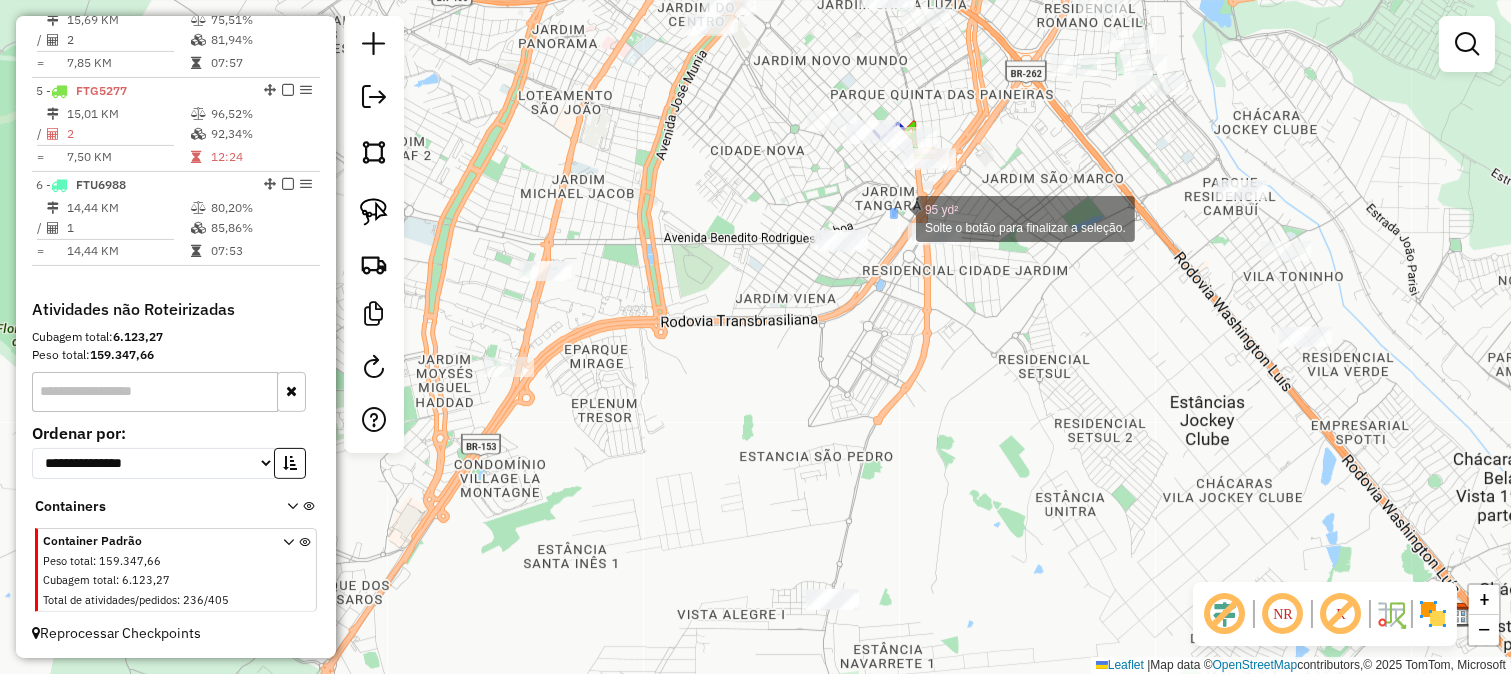 drag, startPoint x: 892, startPoint y: 210, endPoint x: 966, endPoint y: 288, distance: 107.51744 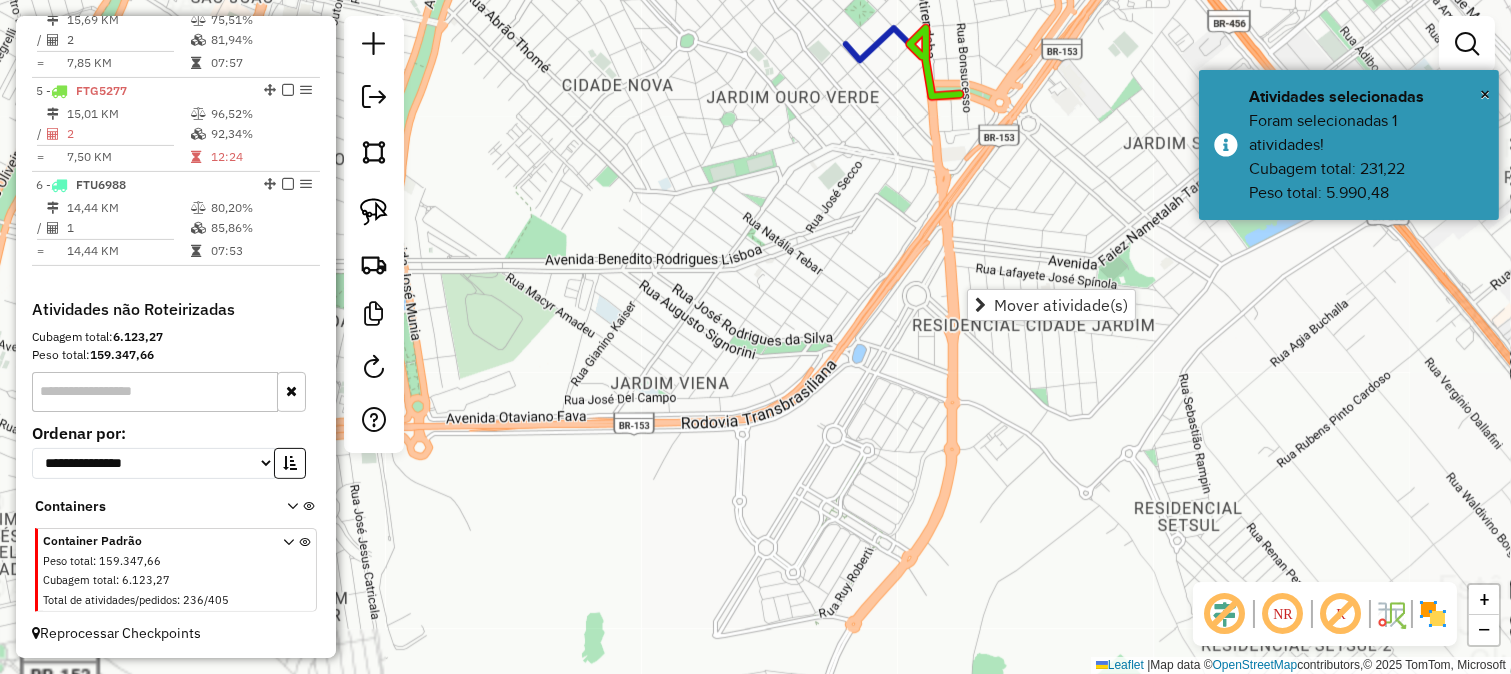 click on "Janela de atendimento Grade de atendimento Capacidade Transportadoras Veículos Cliente Pedidos  Rotas Selecione os dias de semana para filtrar as janelas de atendimento  Seg   Ter   Qua   Qui   Sex   Sáb   Dom  Informe o período da janela de atendimento: De: Até:  Filtrar exatamente a janela do cliente  Considerar janela de atendimento padrão  Selecione os dias de semana para filtrar as grades de atendimento  Seg   Ter   Qua   Qui   Sex   Sáb   Dom   Considerar clientes sem dia de atendimento cadastrado  Clientes fora do dia de atendimento selecionado Filtrar as atividades entre os valores definidos abaixo:  Peso mínimo:   Peso máximo:   Cubagem mínima:   Cubagem máxima:   De:   Até:  Filtrar as atividades entre o tempo de atendimento definido abaixo:  De:   Até:   Considerar capacidade total dos clientes não roteirizados Transportadora: Selecione um ou mais itens Tipo de veículo: Selecione um ou mais itens Veículo: Selecione um ou mais itens Motorista: Selecione um ou mais itens Nome: Rótulo:" 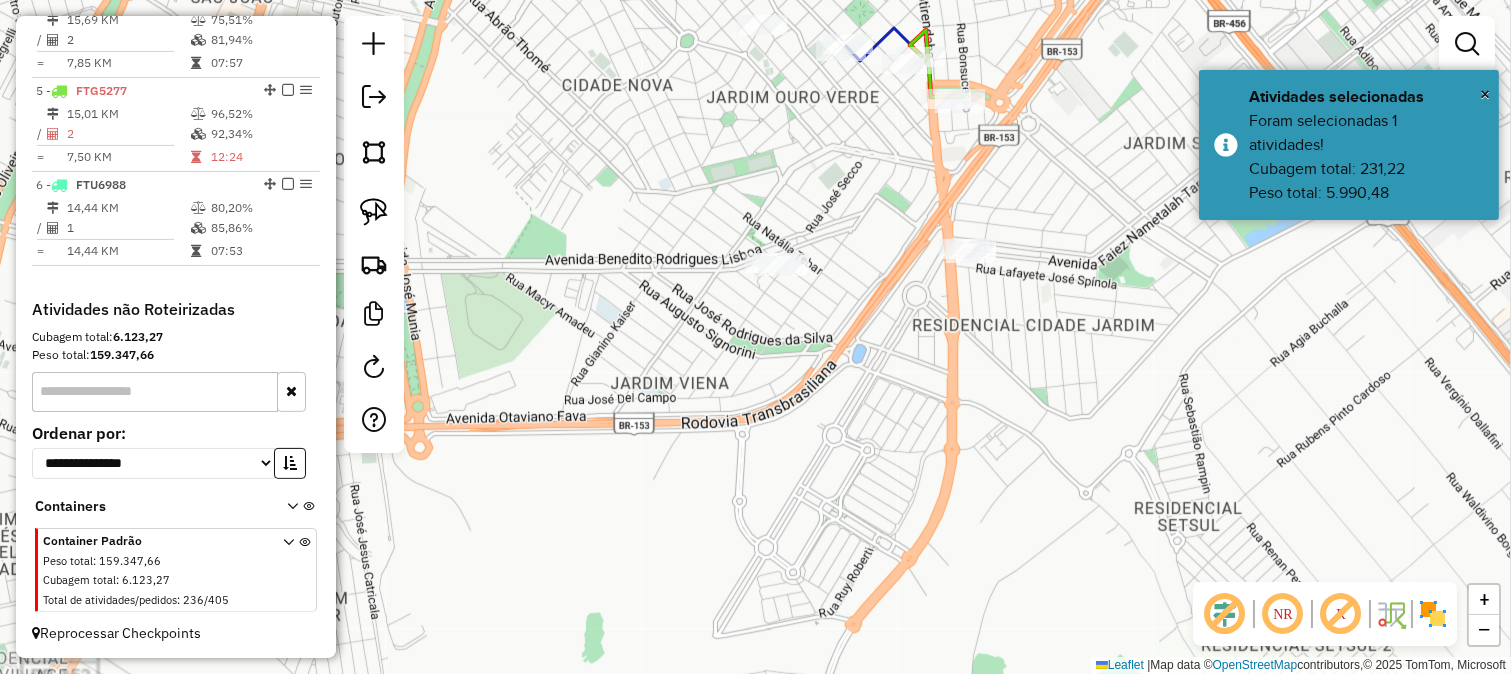 drag, startPoint x: 946, startPoint y: 170, endPoint x: 944, endPoint y: 233, distance: 63.03174 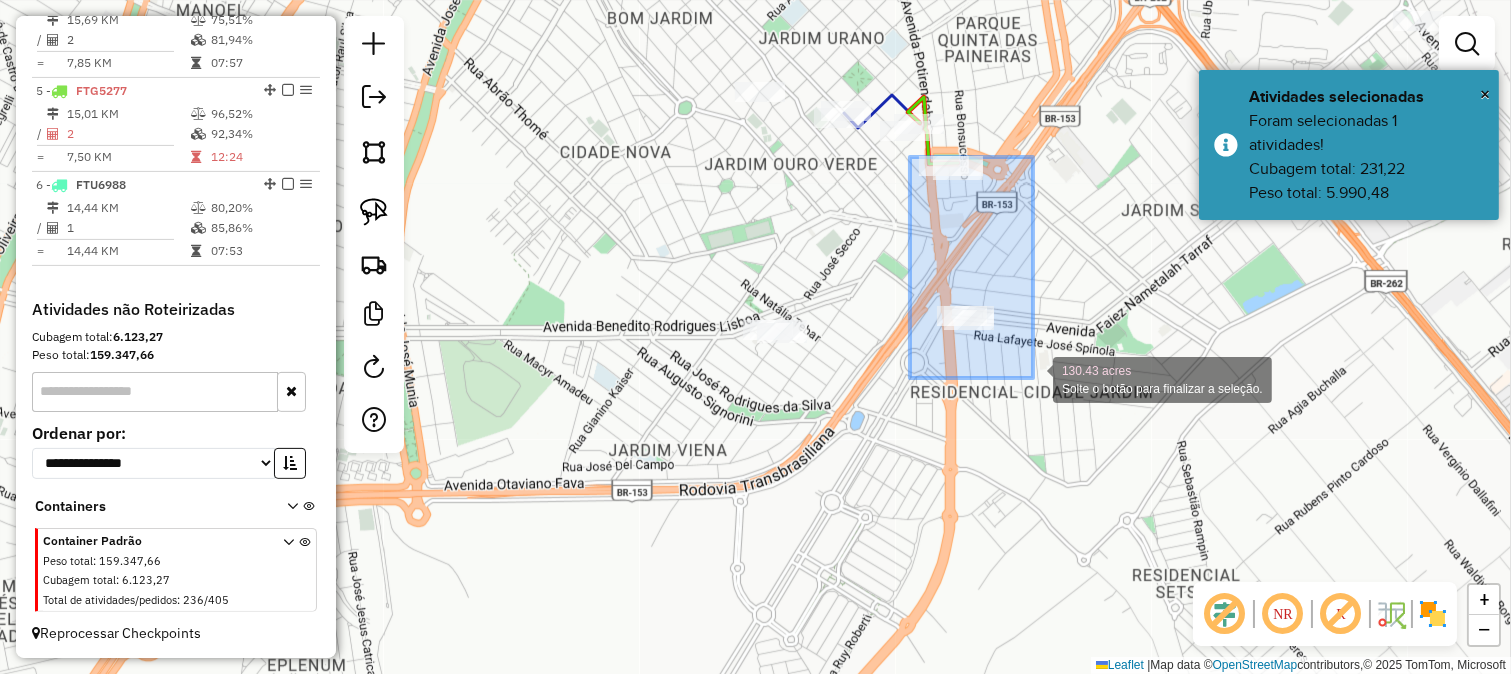 drag, startPoint x: 910, startPoint y: 157, endPoint x: 1033, endPoint y: 378, distance: 252.92291 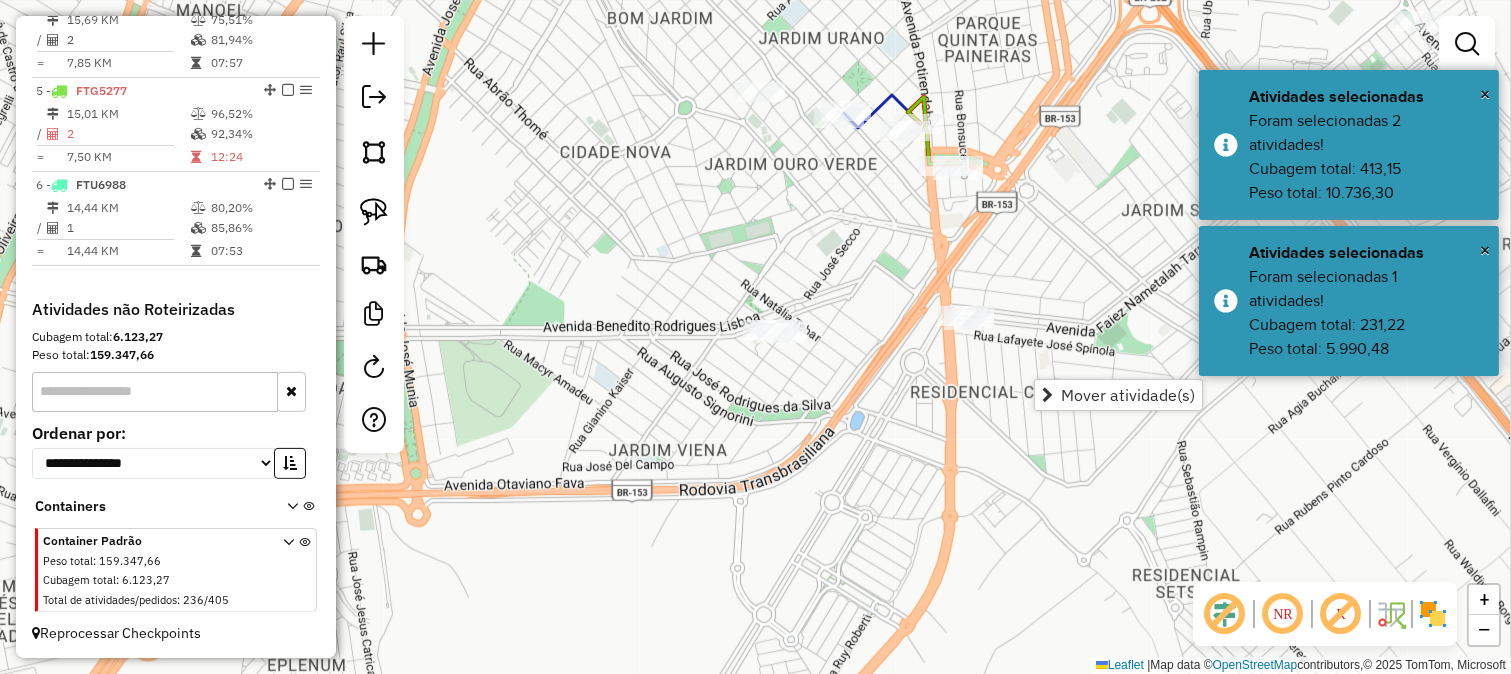 click on "Janela de atendimento Grade de atendimento Capacidade Transportadoras Veículos Cliente Pedidos  Rotas Selecione os dias de semana para filtrar as janelas de atendimento  Seg   Ter   Qua   Qui   Sex   Sáb   Dom  Informe o período da janela de atendimento: De: Até:  Filtrar exatamente a janela do cliente  Considerar janela de atendimento padrão  Selecione os dias de semana para filtrar as grades de atendimento  Seg   Ter   Qua   Qui   Sex   Sáb   Dom   Considerar clientes sem dia de atendimento cadastrado  Clientes fora do dia de atendimento selecionado Filtrar as atividades entre os valores definidos abaixo:  Peso mínimo:   Peso máximo:   Cubagem mínima:   Cubagem máxima:   De:   Até:  Filtrar as atividades entre o tempo de atendimento definido abaixo:  De:   Até:   Considerar capacidade total dos clientes não roteirizados Transportadora: Selecione um ou mais itens Tipo de veículo: Selecione um ou mais itens Veículo: Selecione um ou mais itens Motorista: Selecione um ou mais itens Nome: Rótulo:" 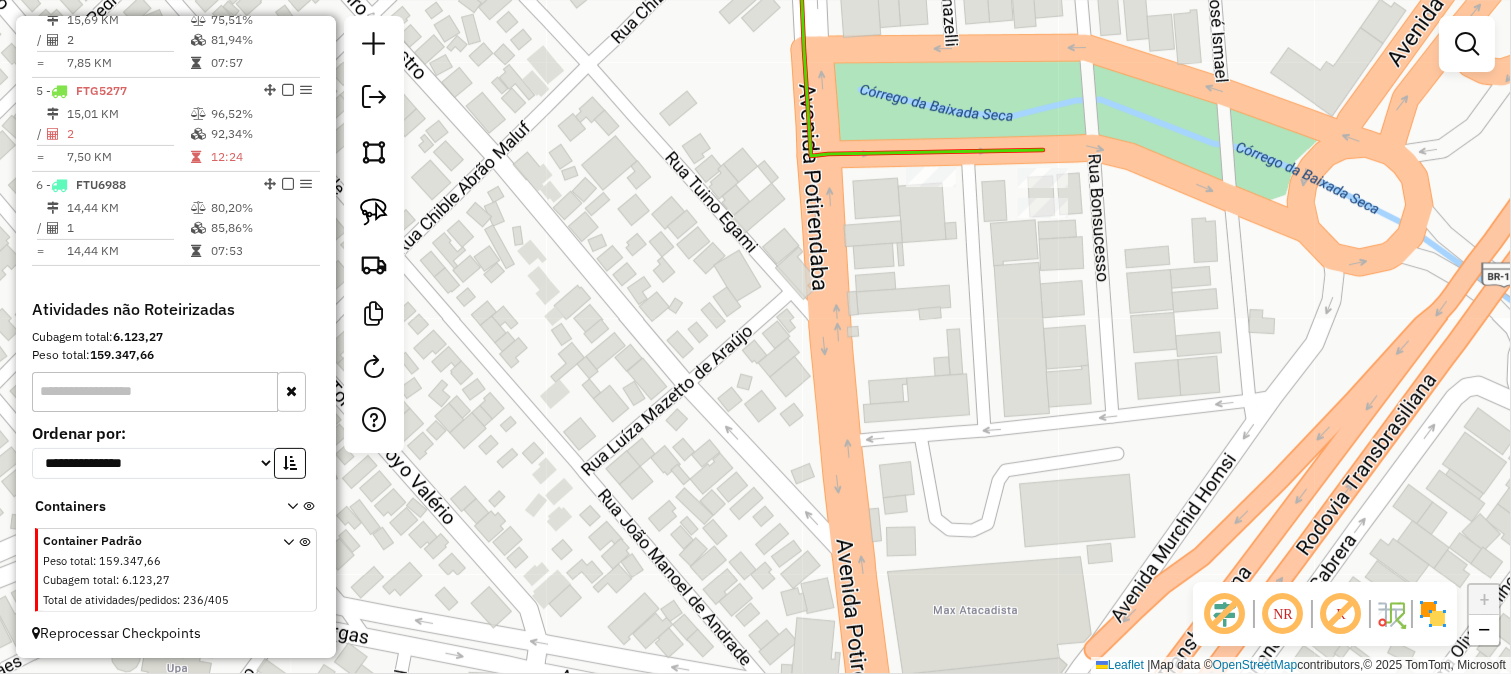 select on "**********" 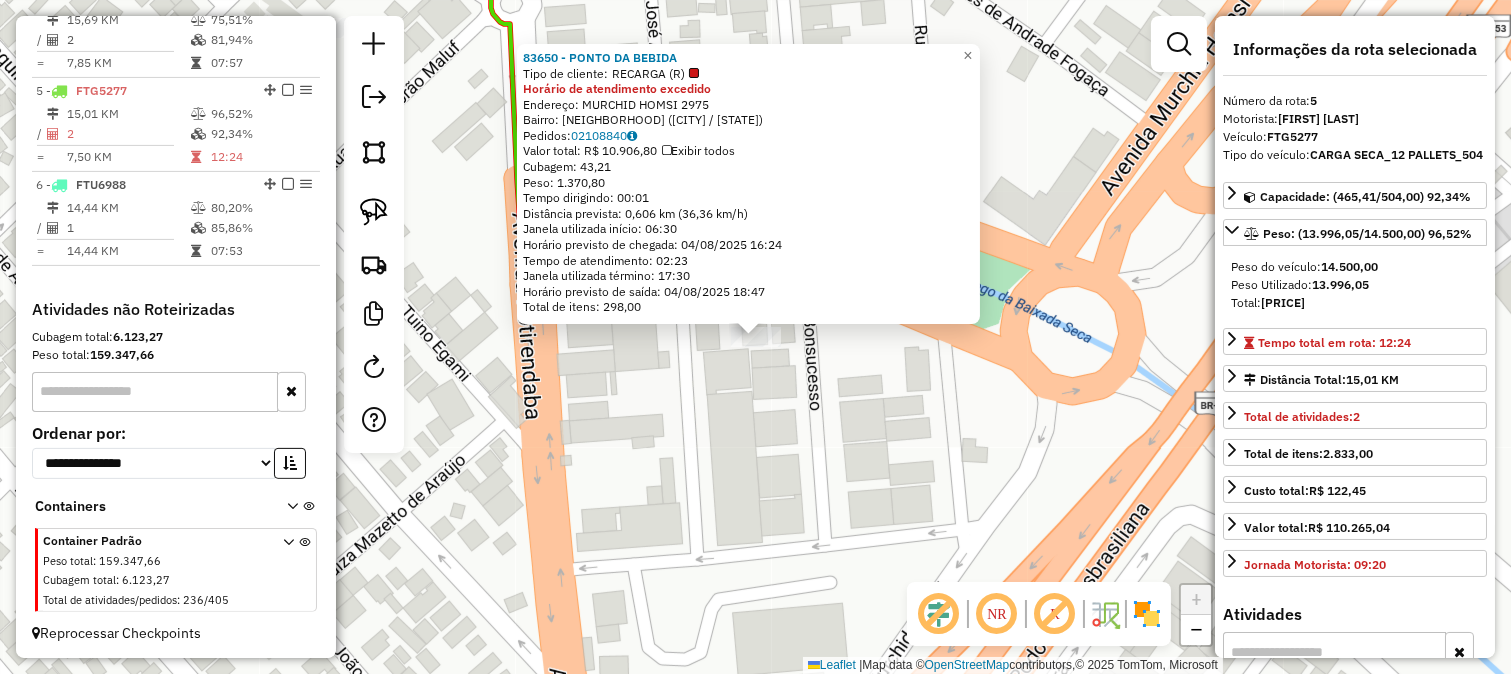 click on "83650 - PONTO DA BEBIDA  Tipo de cliente:   RECARGA (R)  Horário de atendimento excedido  Endereço:  MURCHID HOMSI 2975   Bairro: PARQUE QUINTA DAS PAINEIRAS (SAO JOSE DO RIO PRETO / SP)   Pedidos:  02108840   Valor total: R$ 10.906,80   Exibir todos   Cubagem: 43,21  Peso: 1.370,80  Tempo dirigindo: 00:01   Distância prevista: 0,606 km (36,36 km/h)   Janela utilizada início: 06:30   Horário previsto de chegada: 04/08/2025 16:24   Tempo de atendimento: 02:23   Janela utilizada término: 17:30   Horário previsto de saída: 04/08/2025 18:47   Total de itens: 298,00  × Janela de atendimento Grade de atendimento Capacidade Transportadoras Veículos Cliente Pedidos  Rotas Selecione os dias de semana para filtrar as janelas de atendimento  Seg   Ter   Qua   Qui   Sex   Sáb   Dom  Informe o período da janela de atendimento: De: Até:  Filtrar exatamente a janela do cliente  Considerar janela de atendimento padrão  Selecione os dias de semana para filtrar as grades de atendimento  Seg   Ter   Qua   Qui  De:" 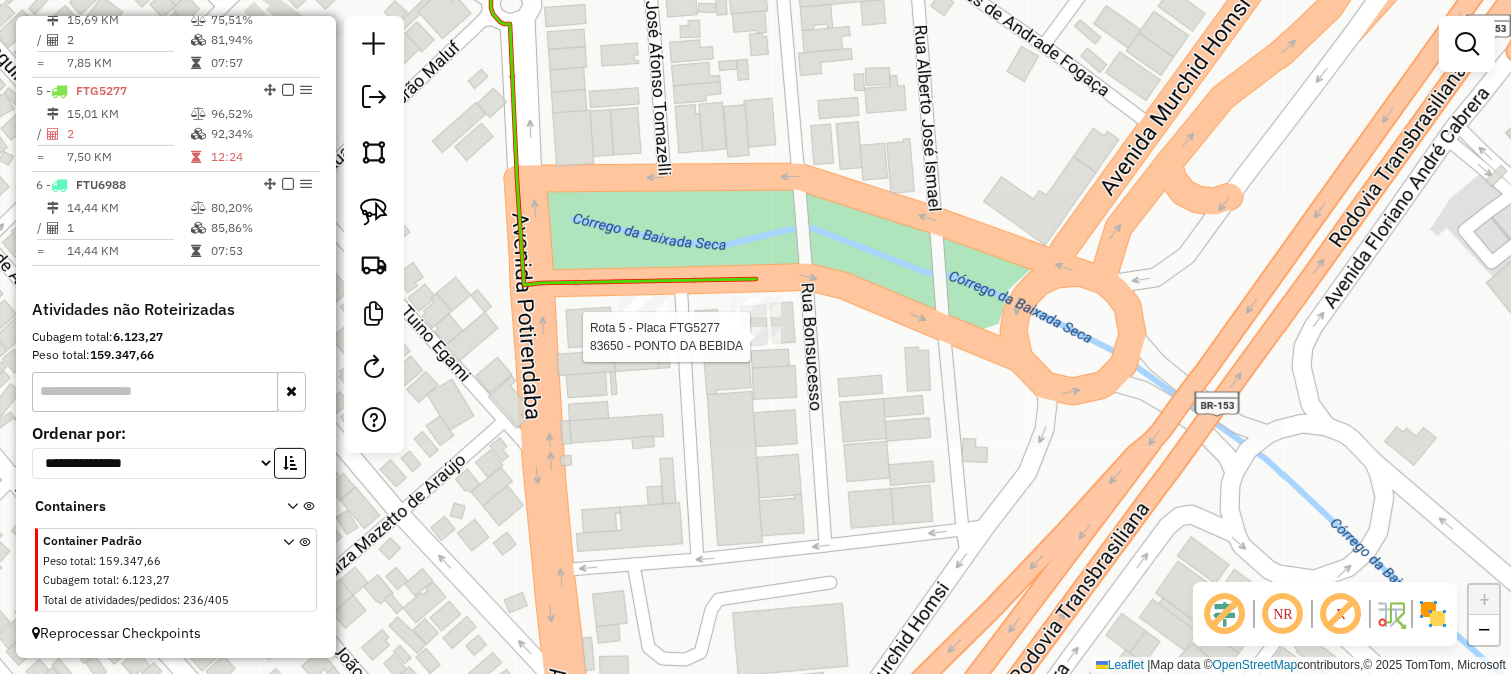 select on "**********" 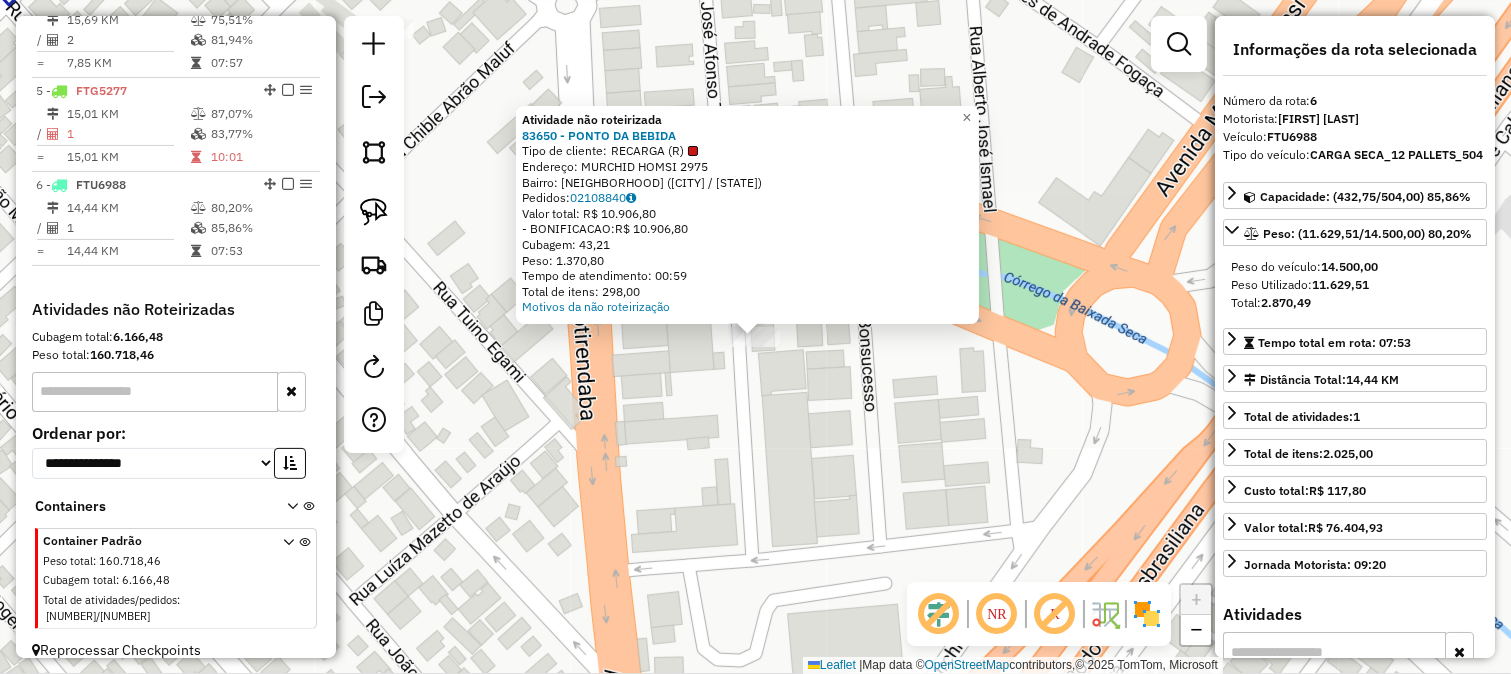 click on "Atividade não roteirizada 83650 - PONTO DA BEBIDA  Tipo de cliente:   RECARGA (R)   Endereço:  MURCHID HOMSI 2975   Bairro: PARQUE QUINTA DAS PAINEIRAS (SAO JOSE DO RIO PRETO / SP)   Pedidos:  02108840   Valor total: R$ 10.906,80   - BONIFICACAO:  R$ 10.906,80   Cubagem: 43,21   Peso: 1.370,80   Tempo de atendimento: 00:59   Total de itens: 298,00  Motivos da não roteirização × Janela de atendimento Grade de atendimento Capacidade Transportadoras Veículos Cliente Pedidos  Rotas Selecione os dias de semana para filtrar as janelas de atendimento  Seg   Ter   Qua   Qui   Sex   Sáb   Dom  Informe o período da janela de atendimento: De: Até:  Filtrar exatamente a janela do cliente  Considerar janela de atendimento padrão  Selecione os dias de semana para filtrar as grades de atendimento  Seg   Ter   Qua   Qui   Sex   Sáb   Dom   Considerar clientes sem dia de atendimento cadastrado  Clientes fora do dia de atendimento selecionado Filtrar as atividades entre os valores definidos abaixo:  Peso mínimo:" 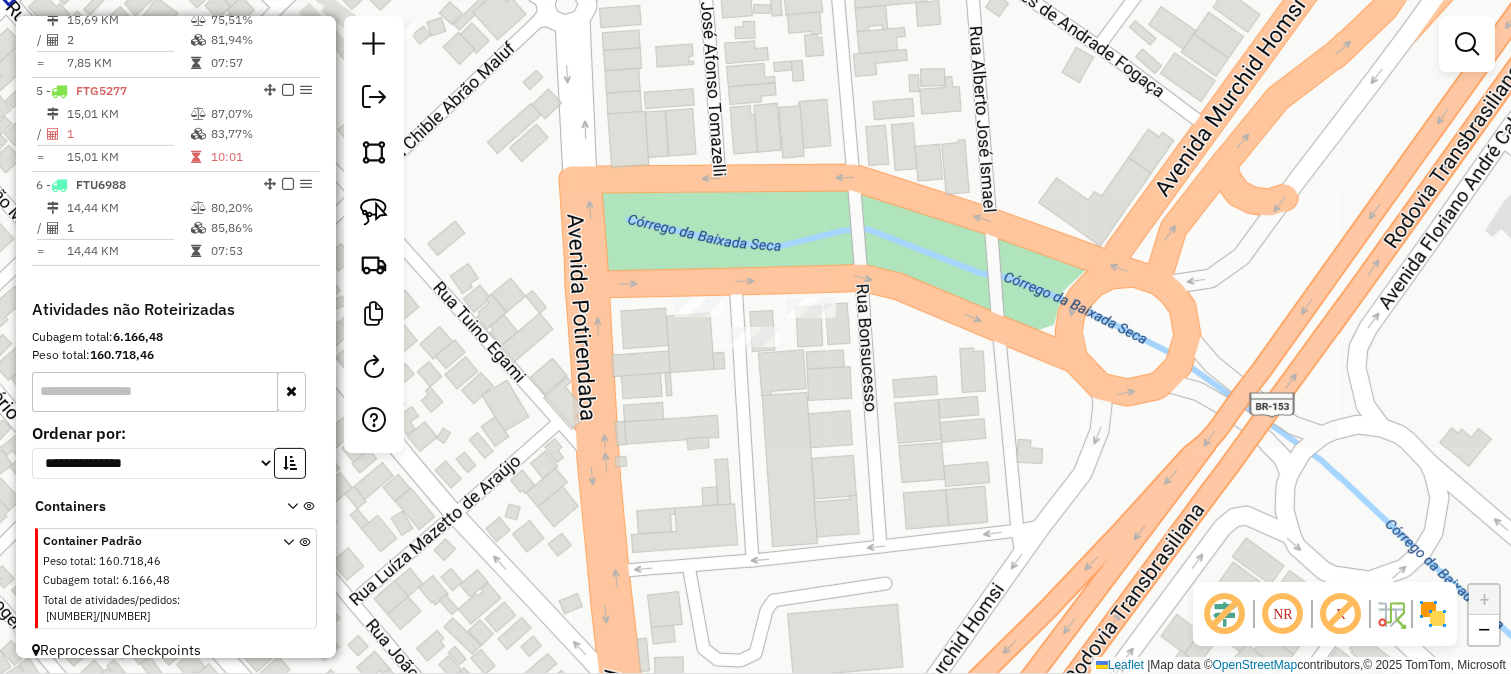click 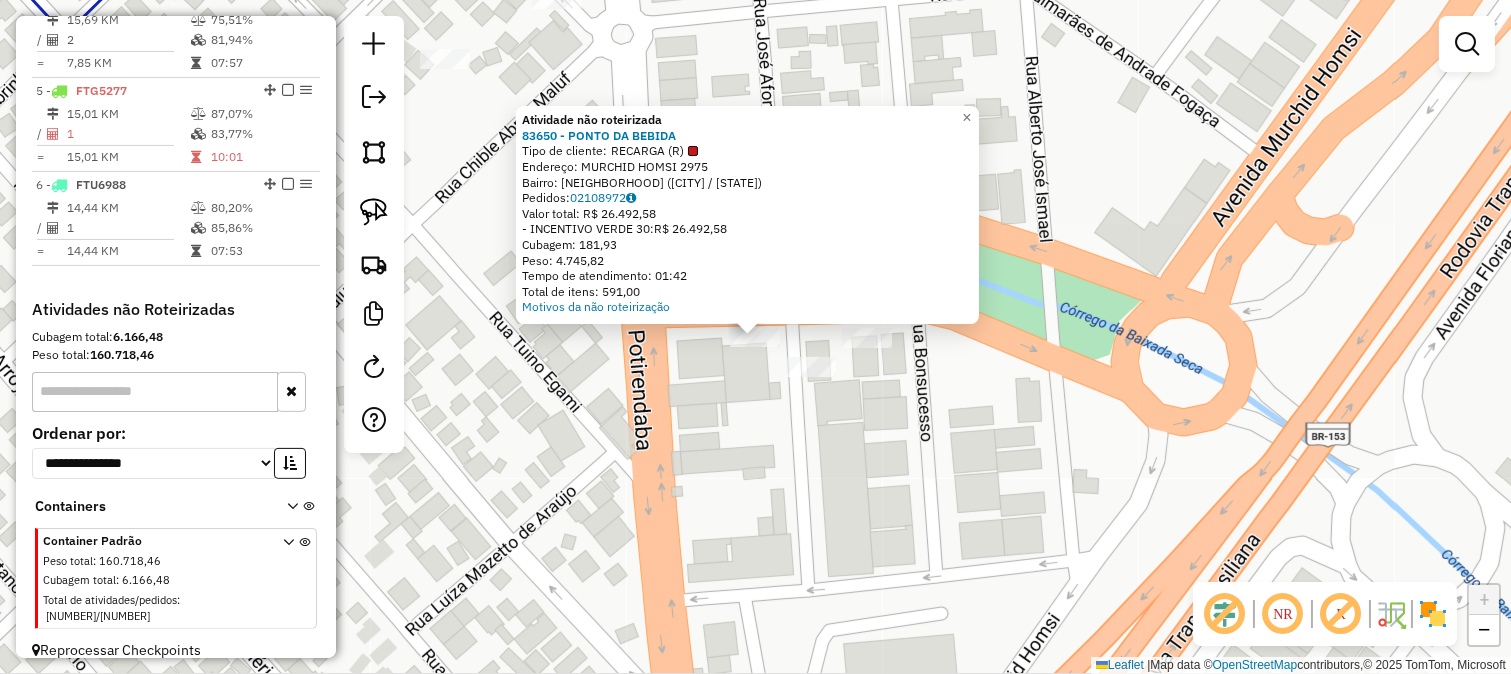 click on "Atividade não roteirizada 83650 - PONTO DA BEBIDA  Tipo de cliente:   RECARGA (R)   Endereço:  MURCHID HOMSI 2975   Bairro: PARQUE QUINTA DAS PAINEIRAS (SAO JOSE DO RIO PRETO / SP)   Pedidos:  02108972   Valor total: R$ 26.492,58   - INCENTIVO VERDE 30:  R$ 26.492,58   Cubagem: 181,93   Peso: 4.745,82   Tempo de atendimento: 01:42   Total de itens: 591,00  Motivos da não roteirização × Janela de atendimento Grade de atendimento Capacidade Transportadoras Veículos Cliente Pedidos  Rotas Selecione os dias de semana para filtrar as janelas de atendimento  Seg   Ter   Qua   Qui   Sex   Sáb   Dom  Informe o período da janela de atendimento: De: Até:  Filtrar exatamente a janela do cliente  Considerar janela de atendimento padrão  Selecione os dias de semana para filtrar as grades de atendimento  Seg   Ter   Qua   Qui   Sex   Sáb   Dom   Considerar clientes sem dia de atendimento cadastrado  Clientes fora do dia de atendimento selecionado Filtrar as atividades entre os valores definidos abaixo:  De:  +" 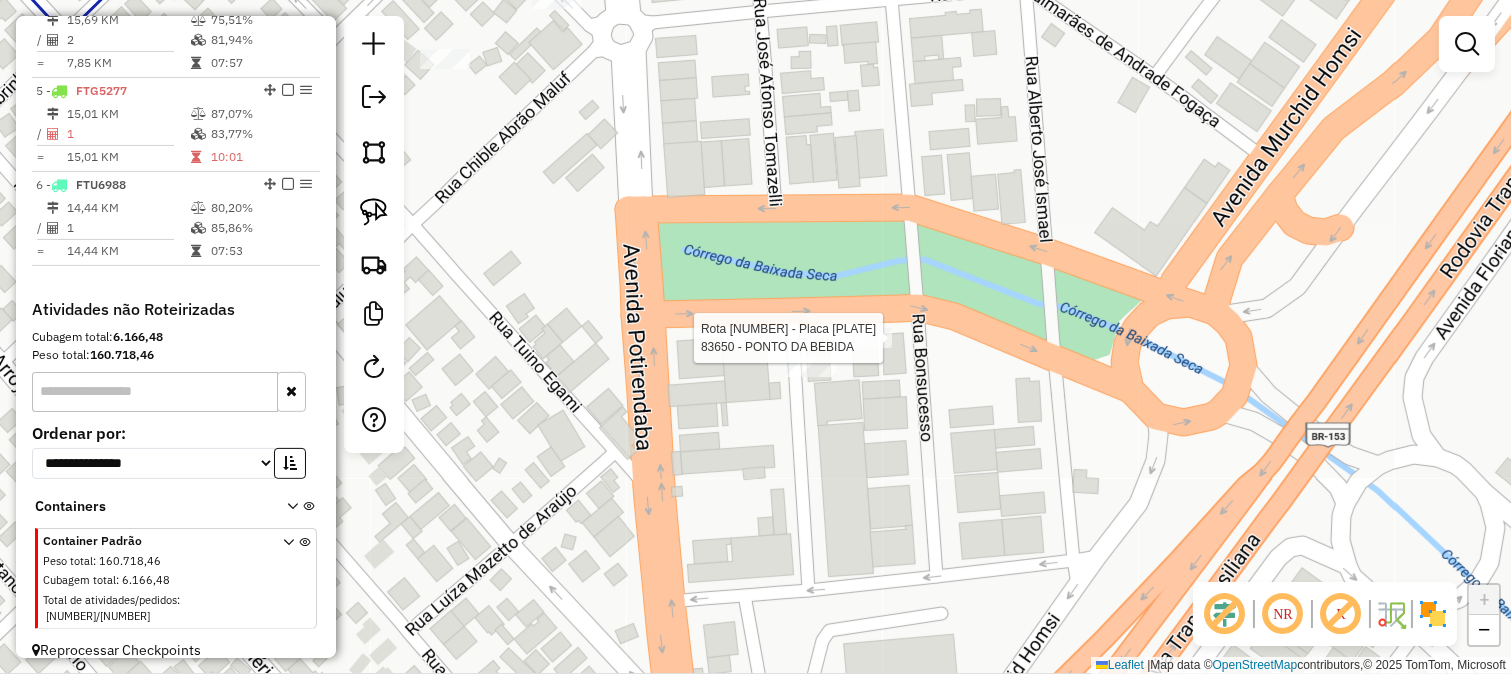 select on "**********" 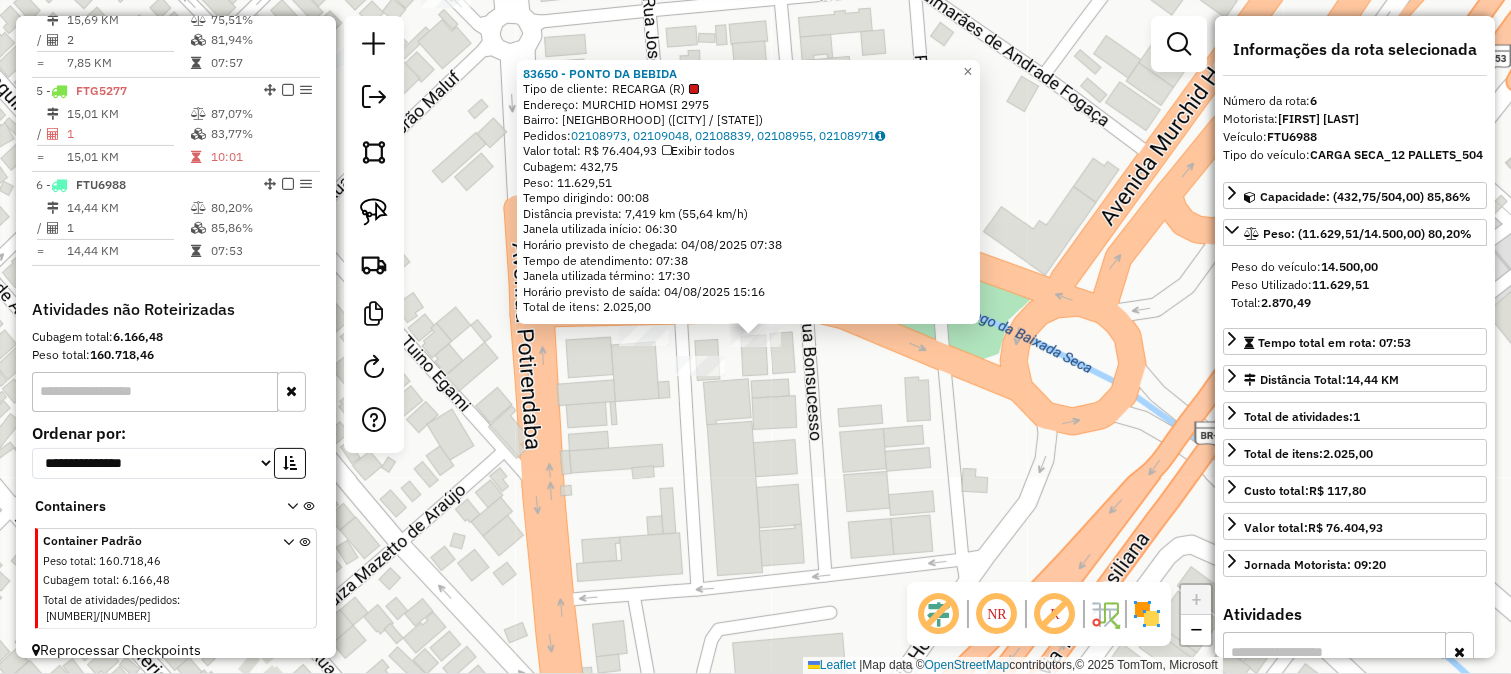 click on "83650 - PONTO DA BEBIDA  Tipo de cliente:   RECARGA (R)   Endereço:  MURCHID HOMSI 2975   Bairro: PARQUE QUINTA DAS PAINEIRAS (SAO JOSE DO RIO PRETO / SP)   Pedidos:  02108973, 02109048, 02108839, 02108955, 02108971   Valor total: R$ 76.404,93   Exibir todos   Cubagem: 432,75  Peso: 11.629,51  Tempo dirigindo: 00:08   Distância prevista: 7,419 km (55,64 km/h)   Janela utilizada início: 06:30   Horário previsto de chegada: 04/08/2025 07:38   Tempo de atendimento: 07:38   Janela utilizada término: 17:30   Horário previsto de saída: 04/08/2025 15:16   Total de itens: 2.025,00  × Janela de atendimento Grade de atendimento Capacidade Transportadoras Veículos Cliente Pedidos  Rotas Selecione os dias de semana para filtrar as janelas de atendimento  Seg   Ter   Qua   Qui   Sex   Sáb   Dom  Informe o período da janela de atendimento: De: Até:  Filtrar exatamente a janela do cliente  Considerar janela de atendimento padrão  Selecione os dias de semana para filtrar as grades de atendimento  Seg   Ter  De:" 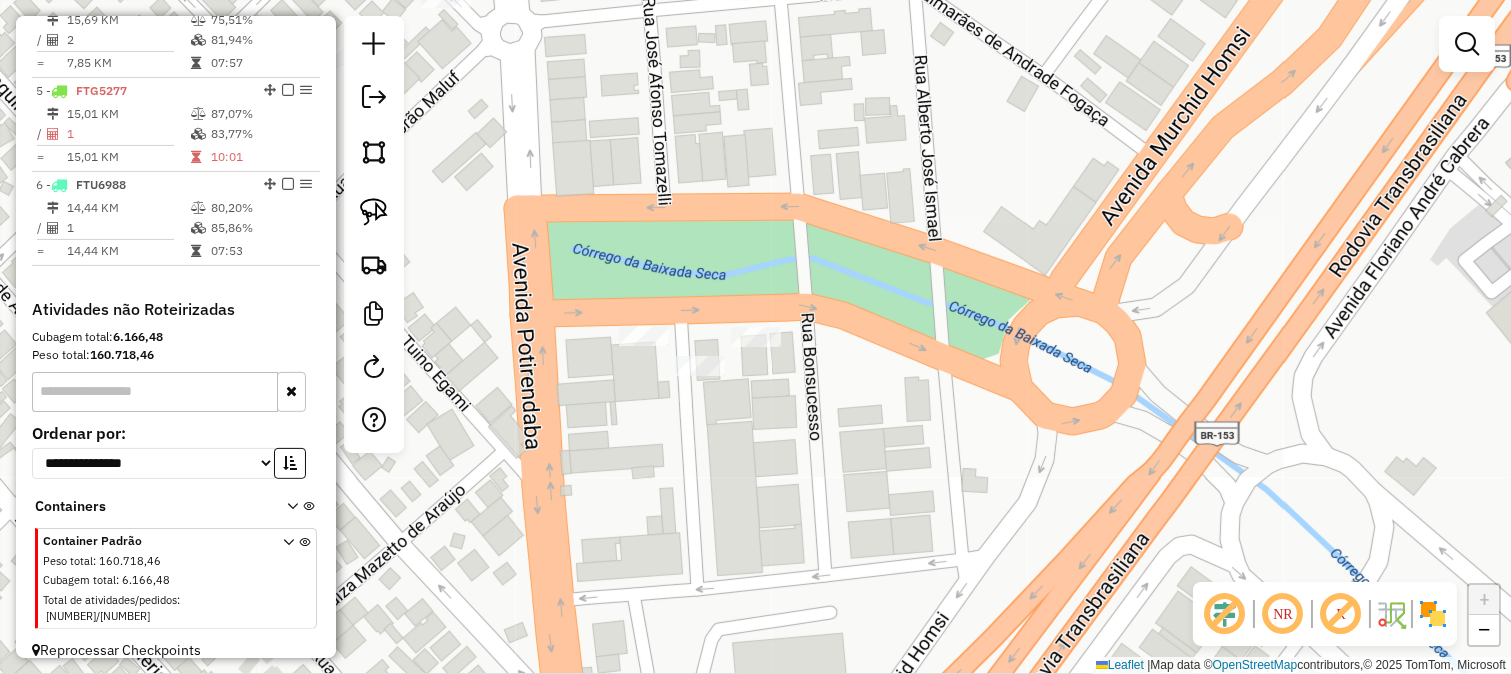 drag, startPoint x: 776, startPoint y: 430, endPoint x: 776, endPoint y: 353, distance: 77 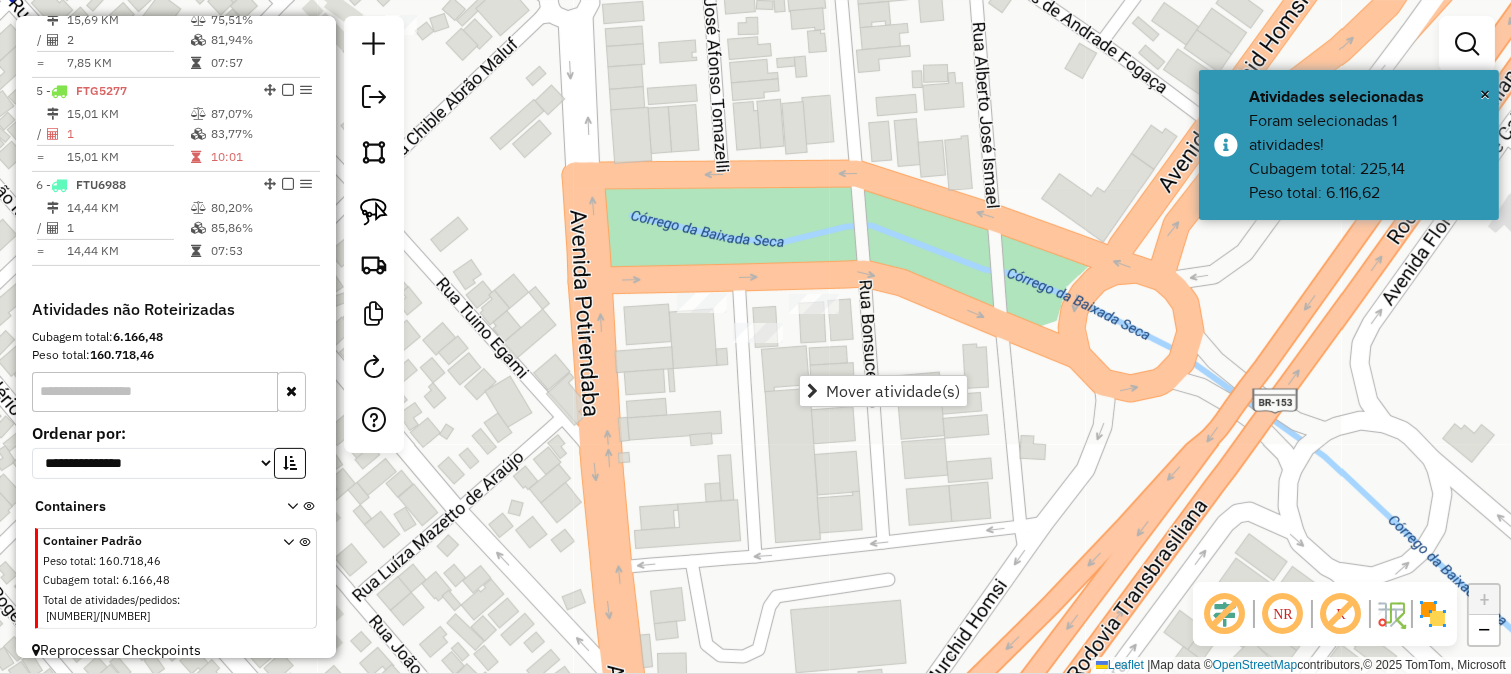 click on "Janela de atendimento Grade de atendimento Capacidade Transportadoras Veículos Cliente Pedidos  Rotas Selecione os dias de semana para filtrar as janelas de atendimento  Seg   Ter   Qua   Qui   Sex   Sáb   Dom  Informe o período da janela de atendimento: De: Até:  Filtrar exatamente a janela do cliente  Considerar janela de atendimento padrão  Selecione os dias de semana para filtrar as grades de atendimento  Seg   Ter   Qua   Qui   Sex   Sáb   Dom   Considerar clientes sem dia de atendimento cadastrado  Clientes fora do dia de atendimento selecionado Filtrar as atividades entre os valores definidos abaixo:  Peso mínimo:   Peso máximo:   Cubagem mínima:   Cubagem máxima:   De:   Até:  Filtrar as atividades entre o tempo de atendimento definido abaixo:  De:   Até:   Considerar capacidade total dos clientes não roteirizados Transportadora: Selecione um ou mais itens Tipo de veículo: Selecione um ou mais itens Veículo: Selecione um ou mais itens Motorista: Selecione um ou mais itens Nome: Rótulo:" 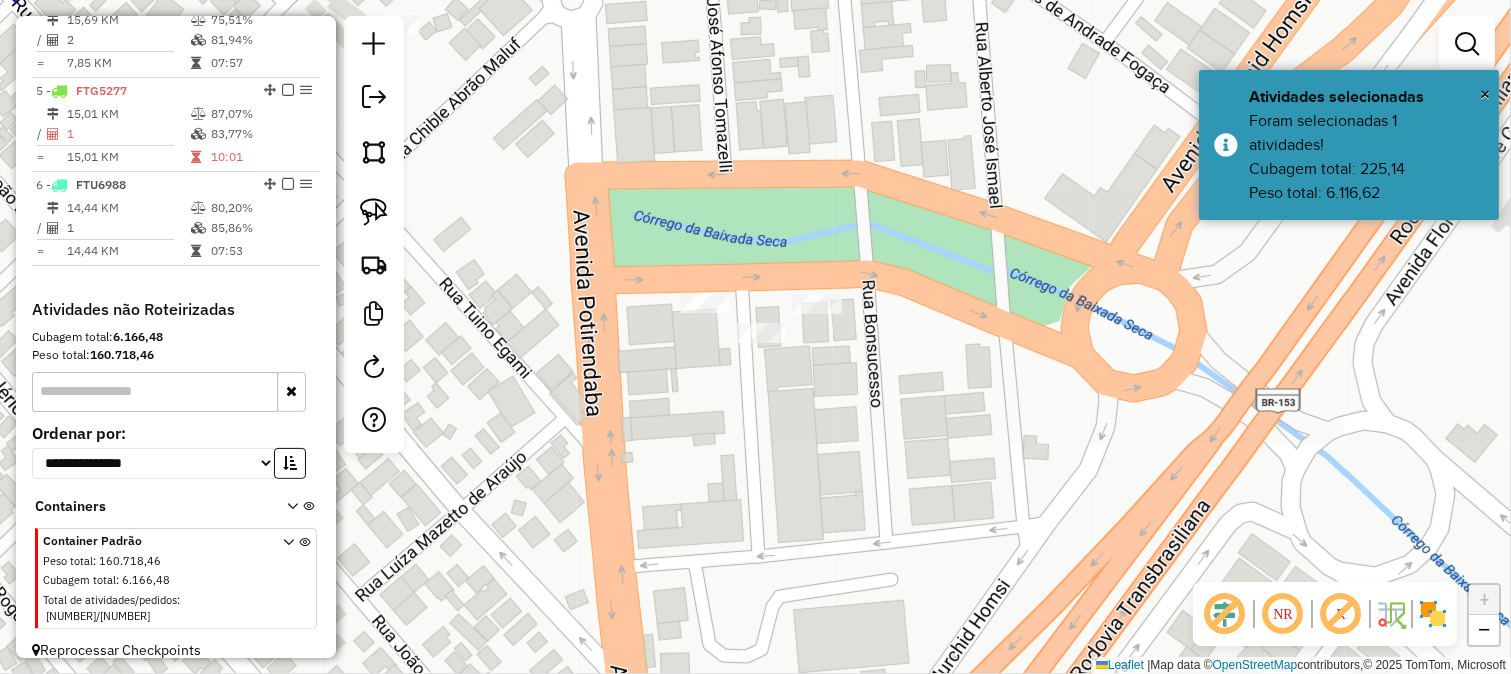 drag, startPoint x: 700, startPoint y: 494, endPoint x: 718, endPoint y: 268, distance: 226.71568 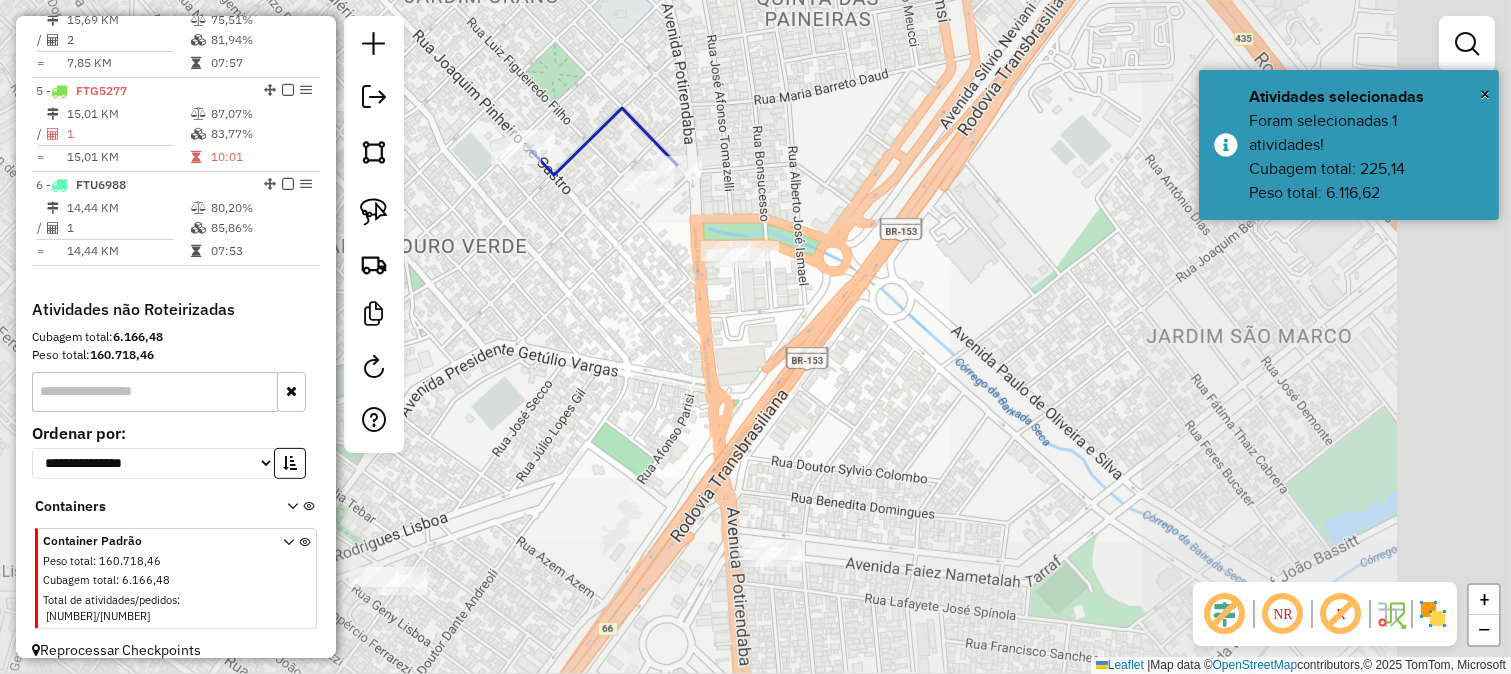 click on "Janela de atendimento Grade de atendimento Capacidade Transportadoras Veículos Cliente Pedidos  Rotas Selecione os dias de semana para filtrar as janelas de atendimento  Seg   Ter   Qua   Qui   Sex   Sáb   Dom  Informe o período da janela de atendimento: De: Até:  Filtrar exatamente a janela do cliente  Considerar janela de atendimento padrão  Selecione os dias de semana para filtrar as grades de atendimento  Seg   Ter   Qua   Qui   Sex   Sáb   Dom   Considerar clientes sem dia de atendimento cadastrado  Clientes fora do dia de atendimento selecionado Filtrar as atividades entre os valores definidos abaixo:  Peso mínimo:   Peso máximo:   Cubagem mínima:   Cubagem máxima:   De:   Até:  Filtrar as atividades entre o tempo de atendimento definido abaixo:  De:   Até:   Considerar capacidade total dos clientes não roteirizados Transportadora: Selecione um ou mais itens Tipo de veículo: Selecione um ou mais itens Veículo: Selecione um ou mais itens Motorista: Selecione um ou mais itens Nome: Rótulo:" 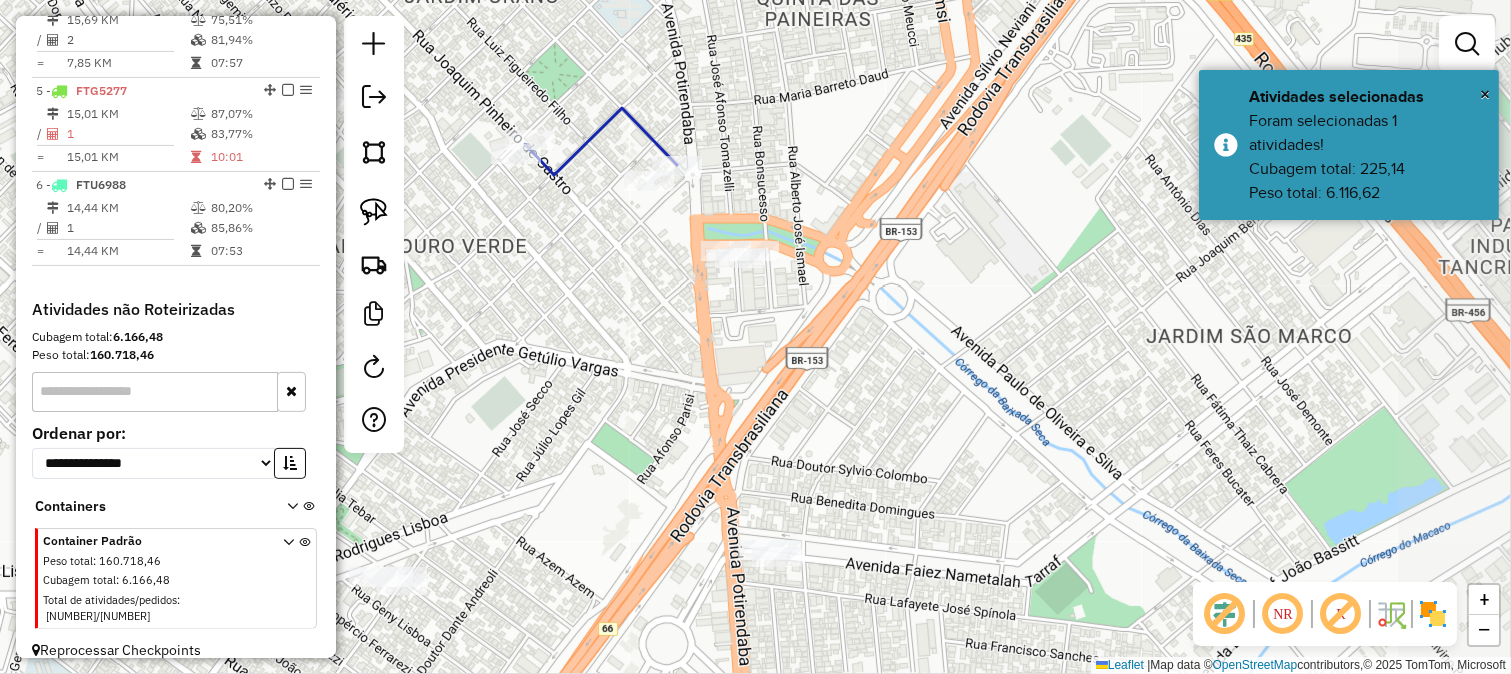 drag, startPoint x: 748, startPoint y: 395, endPoint x: 778, endPoint y: 370, distance: 39.051247 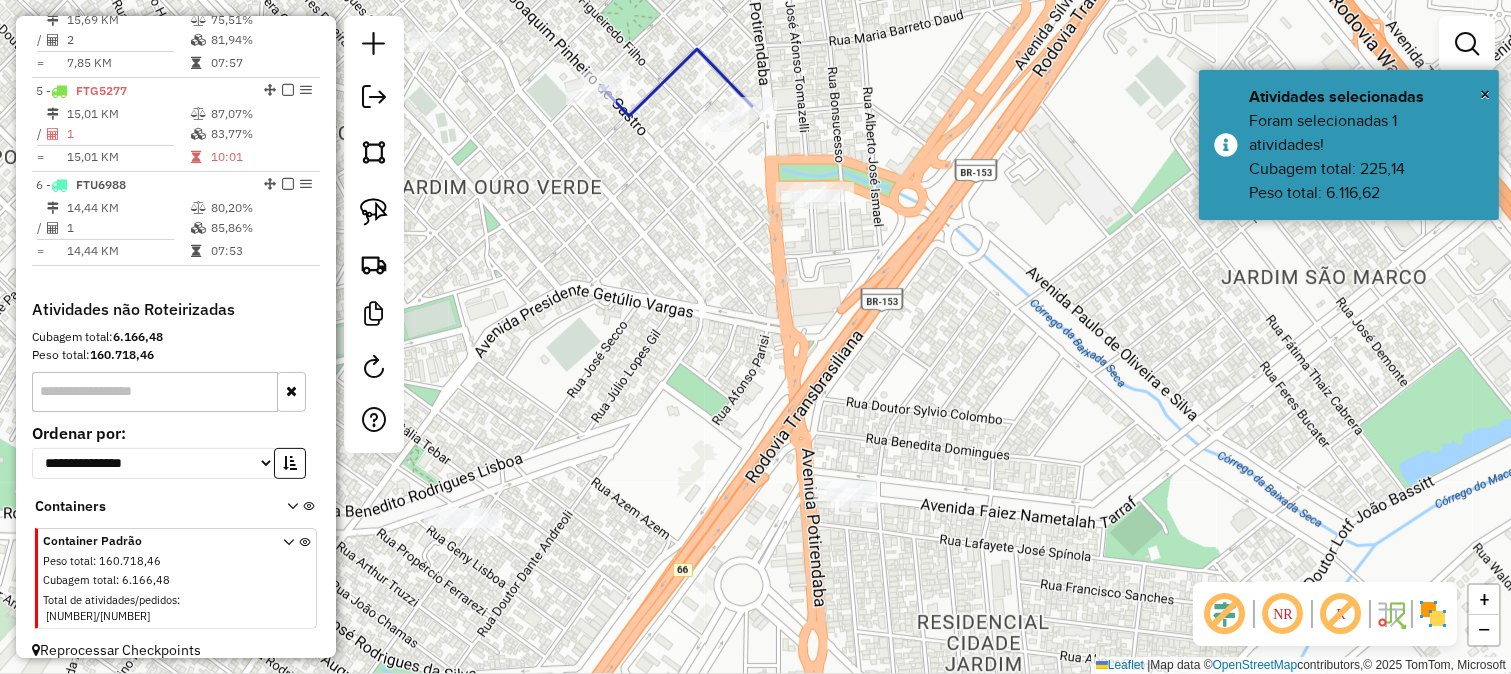 drag, startPoint x: 647, startPoint y: 314, endPoint x: 640, endPoint y: 295, distance: 20.248457 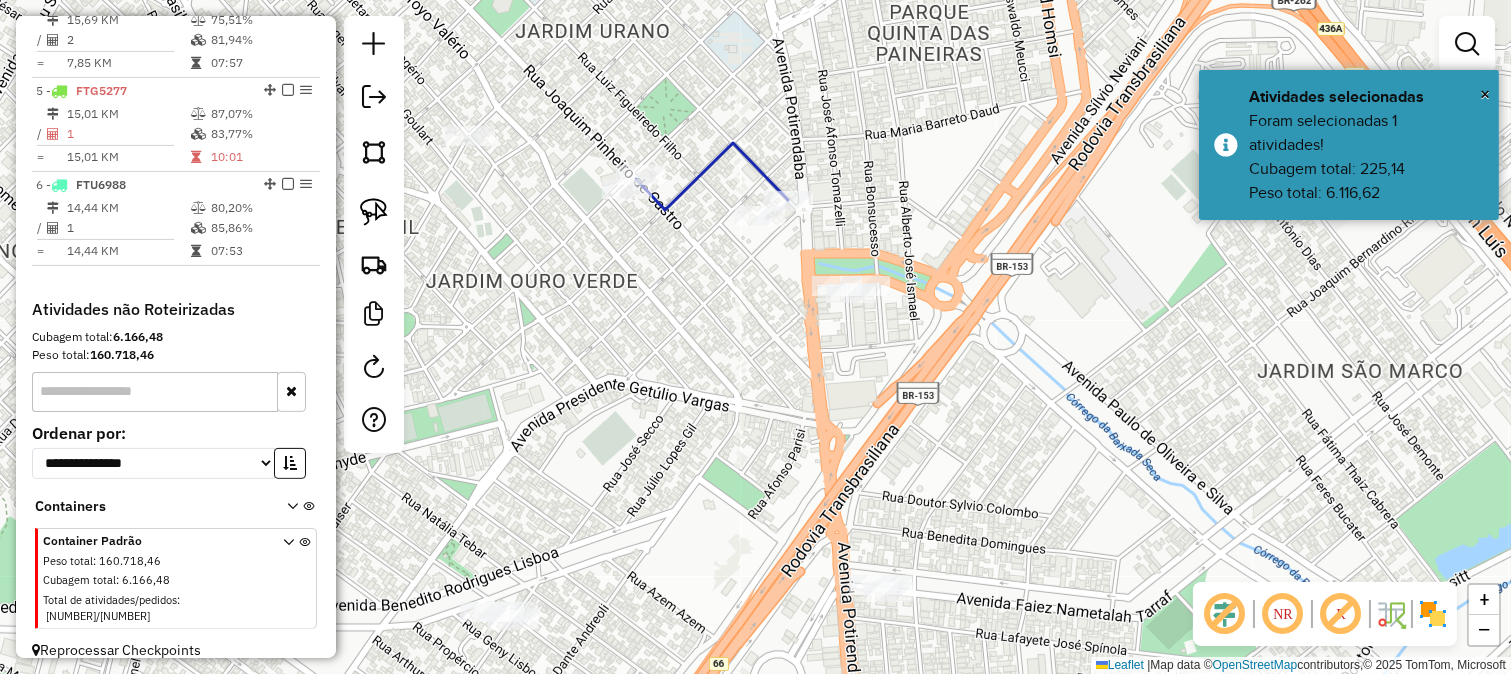 drag, startPoint x: 640, startPoint y: 253, endPoint x: 671, endPoint y: 365, distance: 116.21101 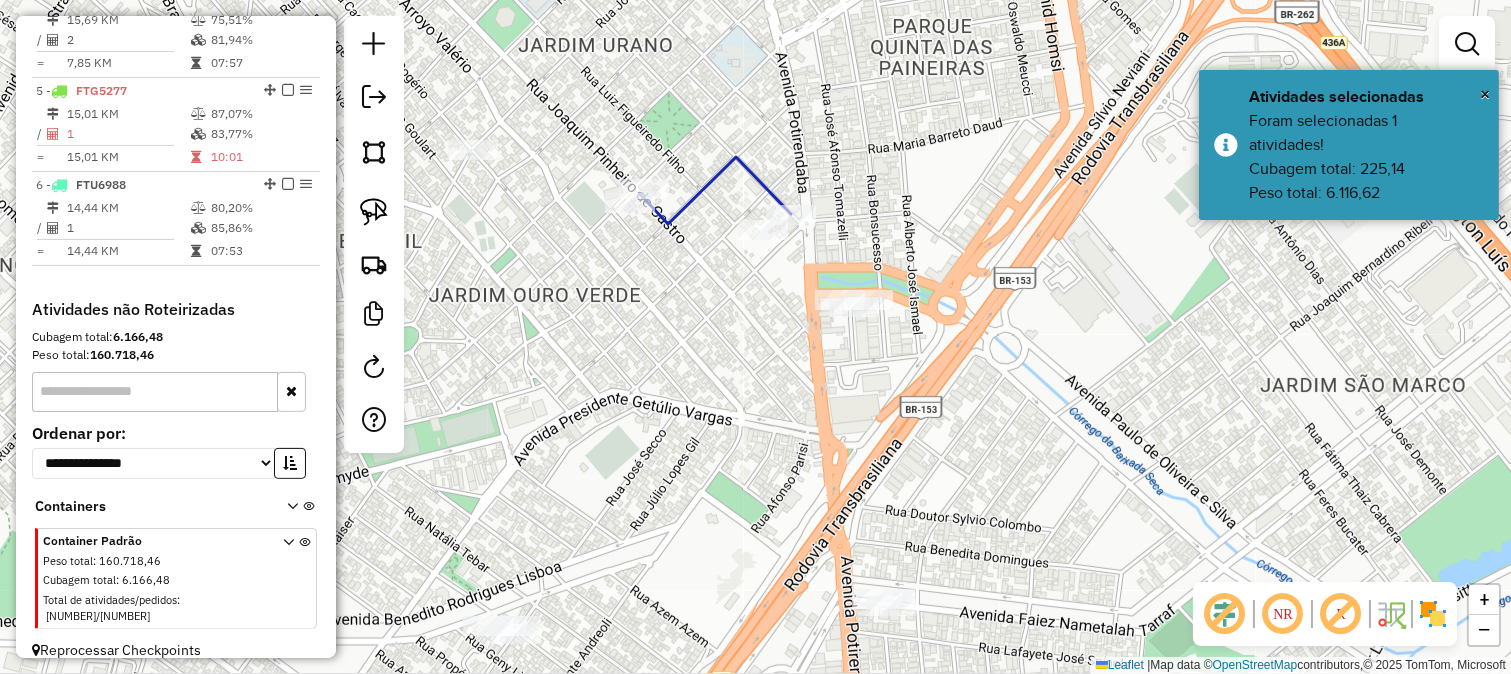 click on "Rota 6 - Placa FTU6988  83650 - PONTO DA BEBIDA Janela de atendimento Grade de atendimento Capacidade Transportadoras Veículos Cliente Pedidos  Rotas Selecione os dias de semana para filtrar as janelas de atendimento  Seg   Ter   Qua   Qui   Sex   Sáb   Dom  Informe o período da janela de atendimento: De: Até:  Filtrar exatamente a janela do cliente  Considerar janela de atendimento padrão  Selecione os dias de semana para filtrar as grades de atendimento  Seg   Ter   Qua   Qui   Sex   Sáb   Dom   Considerar clientes sem dia de atendimento cadastrado  Clientes fora do dia de atendimento selecionado Filtrar as atividades entre os valores definidos abaixo:  Peso mínimo:   Peso máximo:   Cubagem mínima:   Cubagem máxima:   De:   Até:  Filtrar as atividades entre o tempo de atendimento definido abaixo:  De:   Até:   Considerar capacidade total dos clientes não roteirizados Transportadora: Selecione um ou mais itens Tipo de veículo: Selecione um ou mais itens Veículo: Selecione um ou mais itens De:" 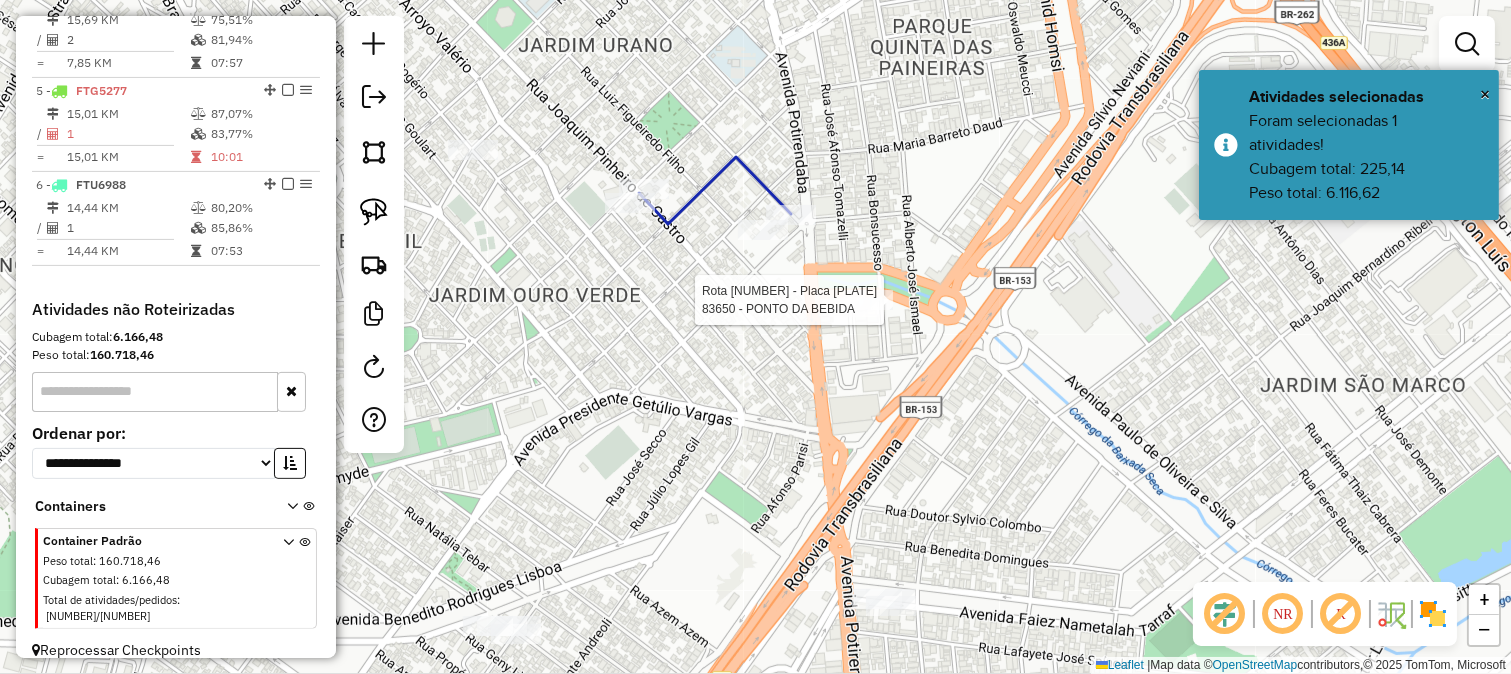 select on "**********" 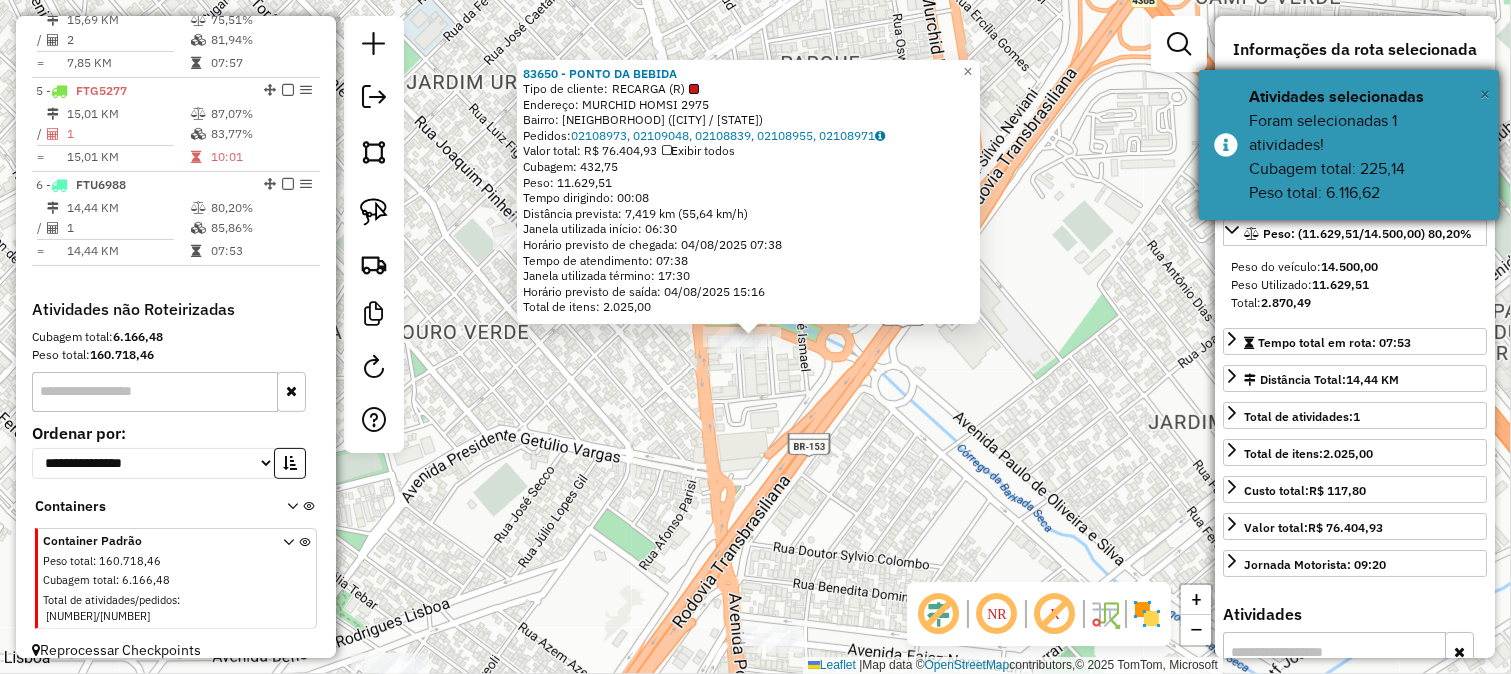 click on "×" at bounding box center [1485, 94] 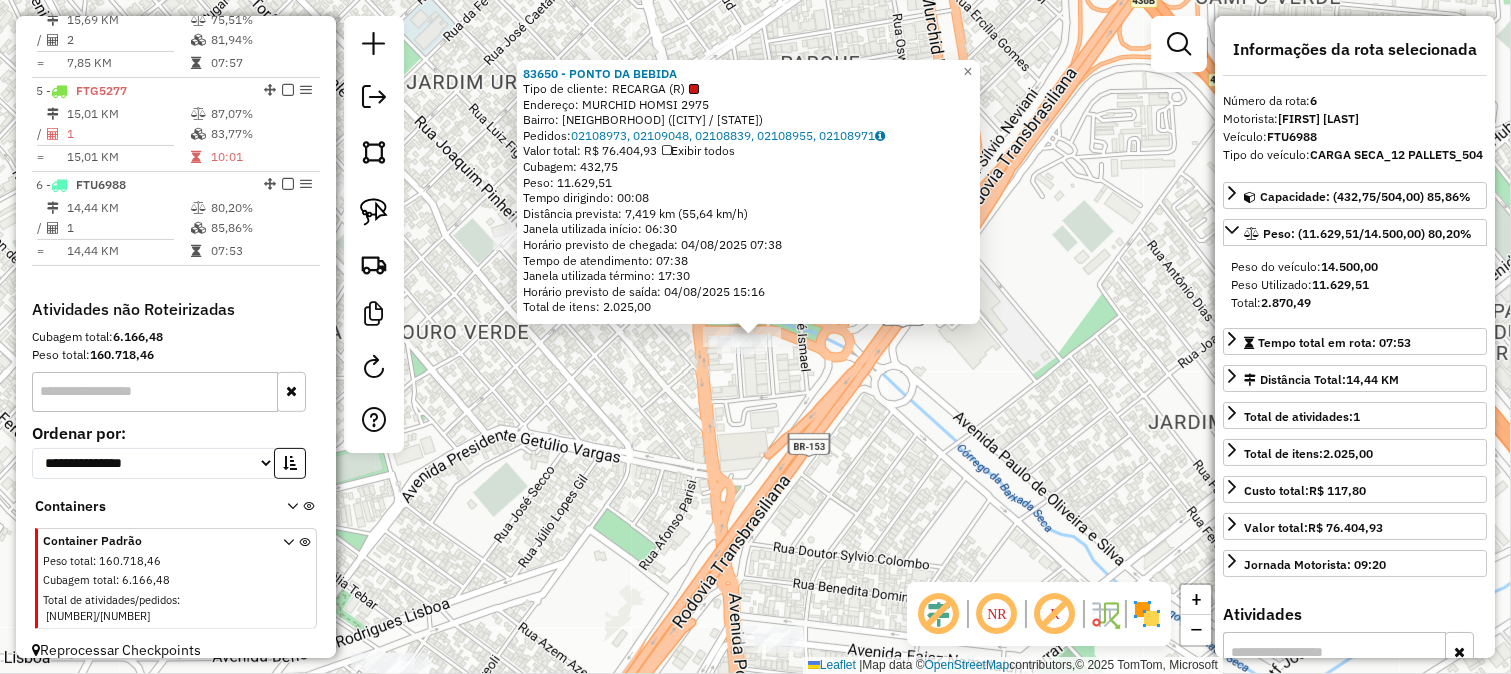 click on "83650 - PONTO DA BEBIDA  Tipo de cliente:   RECARGA (R)   Endereço:  MURCHID HOMSI 2975   Bairro: PARQUE QUINTA DAS PAINEIRAS (SAO JOSE DO RIO PRETO / SP)   Pedidos:  02108973, 02109048, 02108839, 02108955, 02108971   Valor total: R$ 76.404,93   Exibir todos   Cubagem: 432,75  Peso: 11.629,51  Tempo dirigindo: 00:08   Distância prevista: 7,419 km (55,64 km/h)   Janela utilizada início: 06:30   Horário previsto de chegada: 04/08/2025 07:38   Tempo de atendimento: 07:38   Janela utilizada término: 17:30   Horário previsto de saída: 04/08/2025 15:16   Total de itens: 2.025,00  × Janela de atendimento Grade de atendimento Capacidade Transportadoras Veículos Cliente Pedidos  Rotas Selecione os dias de semana para filtrar as janelas de atendimento  Seg   Ter   Qua   Qui   Sex   Sáb   Dom  Informe o período da janela de atendimento: De: Até:  Filtrar exatamente a janela do cliente  Considerar janela de atendimento padrão  Selecione os dias de semana para filtrar as grades de atendimento  Seg   Ter  De:" 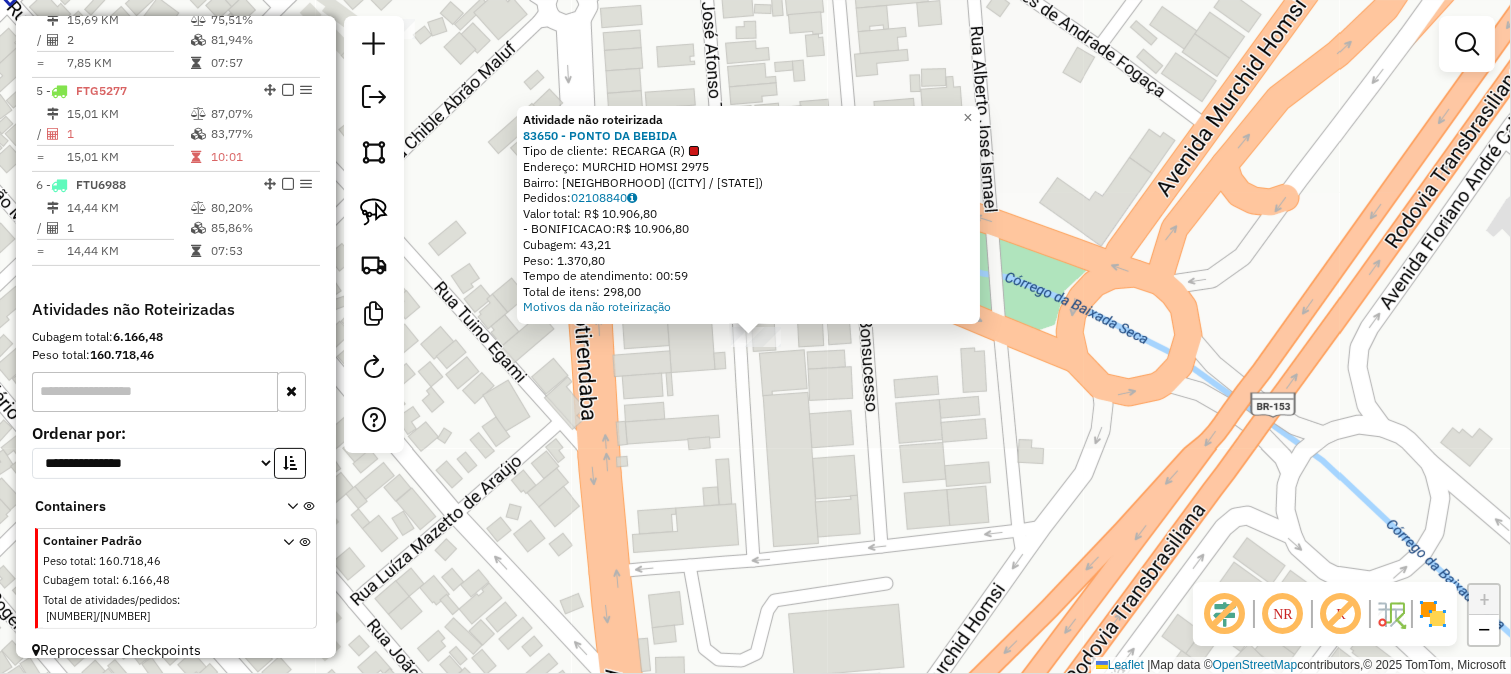 click on "Atividade não roteirizada 83650 - PONTO DA BEBIDA  Tipo de cliente:   RECARGA (R)   Endereço:  MURCHID HOMSI 2975   Bairro: PARQUE QUINTA DAS PAINEIRAS (SAO JOSE DO RIO PRETO / SP)   Pedidos:  02108840   Valor total: R$ 10.906,80   - BONIFICACAO:  R$ 10.906,80   Cubagem: 43,21   Peso: 1.370,80   Tempo de atendimento: 00:59   Total de itens: 298,00  Motivos da não roteirização × Janela de atendimento Grade de atendimento Capacidade Transportadoras Veículos Cliente Pedidos  Rotas Selecione os dias de semana para filtrar as janelas de atendimento  Seg   Ter   Qua   Qui   Sex   Sáb   Dom  Informe o período da janela de atendimento: De: Até:  Filtrar exatamente a janela do cliente  Considerar janela de atendimento padrão  Selecione os dias de semana para filtrar as grades de atendimento  Seg   Ter   Qua   Qui   Sex   Sáb   Dom   Considerar clientes sem dia de atendimento cadastrado  Clientes fora do dia de atendimento selecionado Filtrar as atividades entre os valores definidos abaixo:  Peso mínimo:" 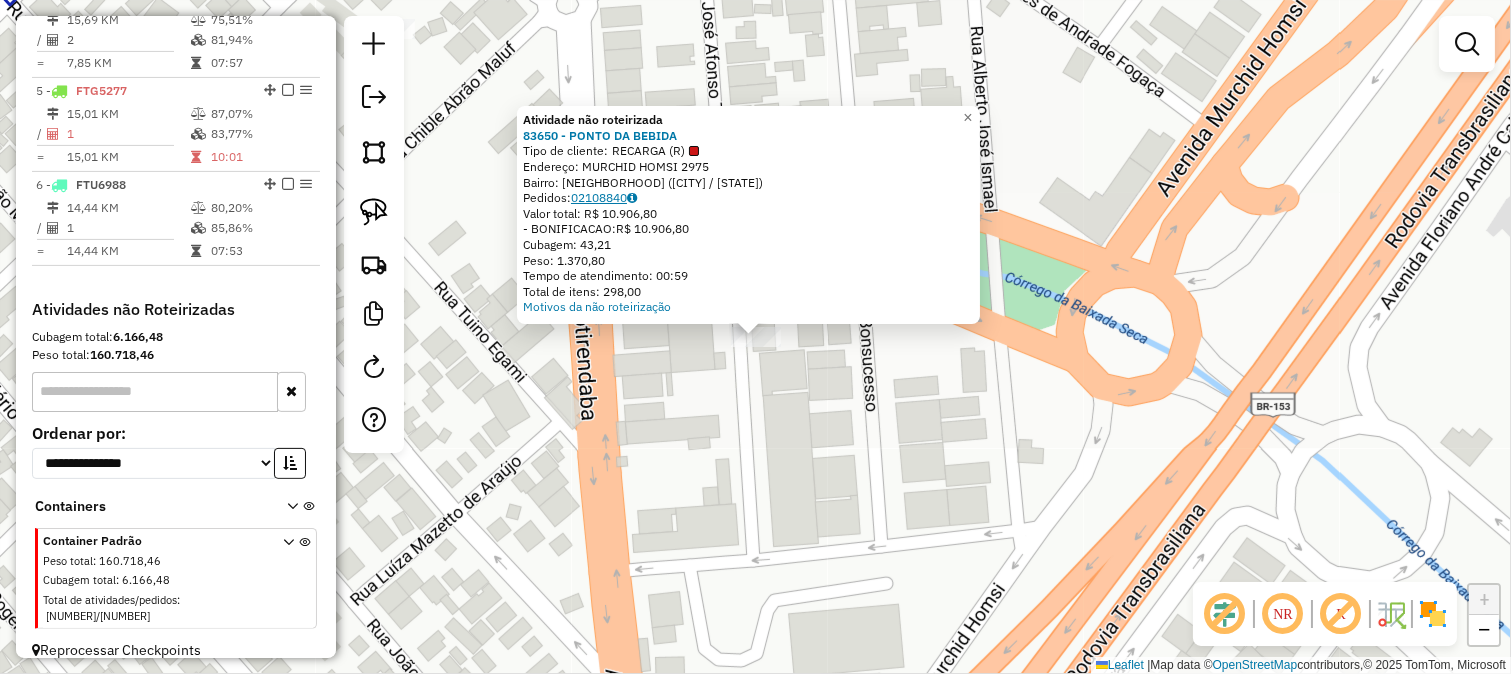 click on "02108840" 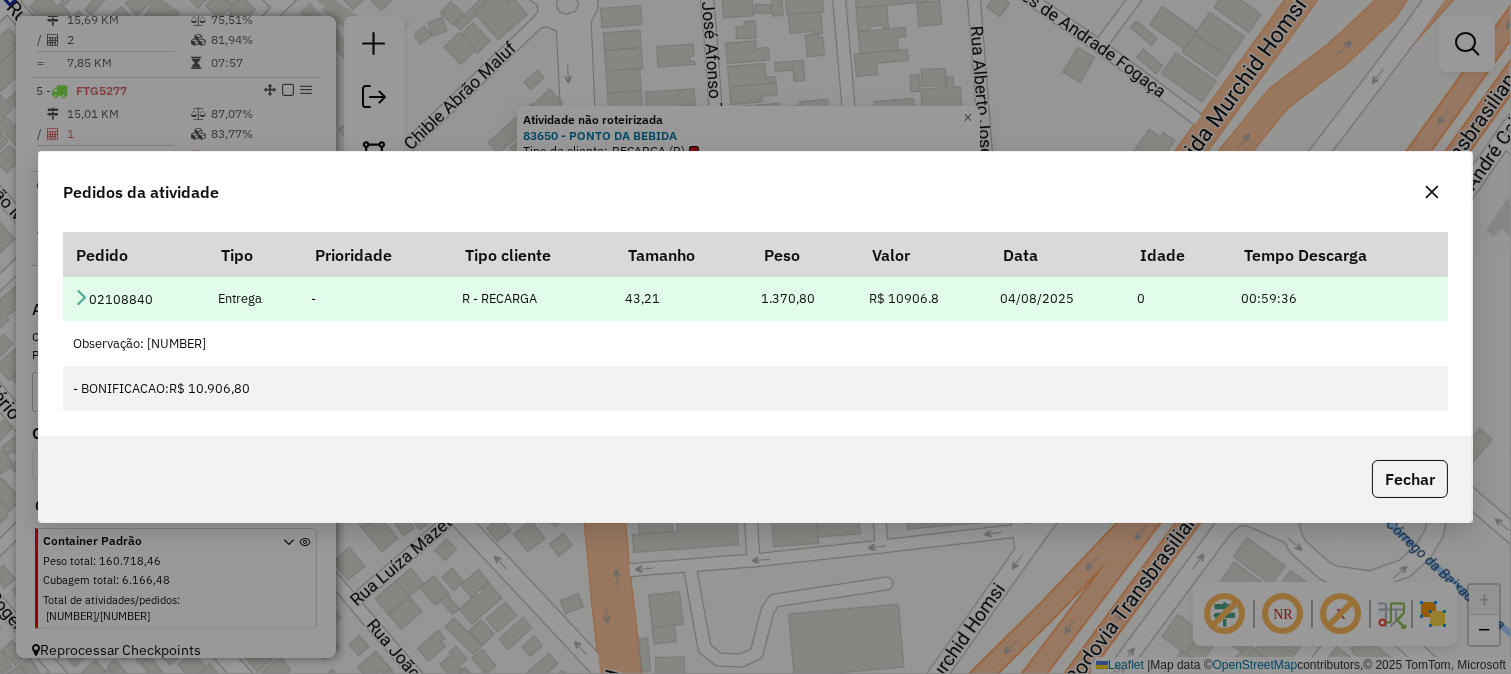 click at bounding box center [81, 297] 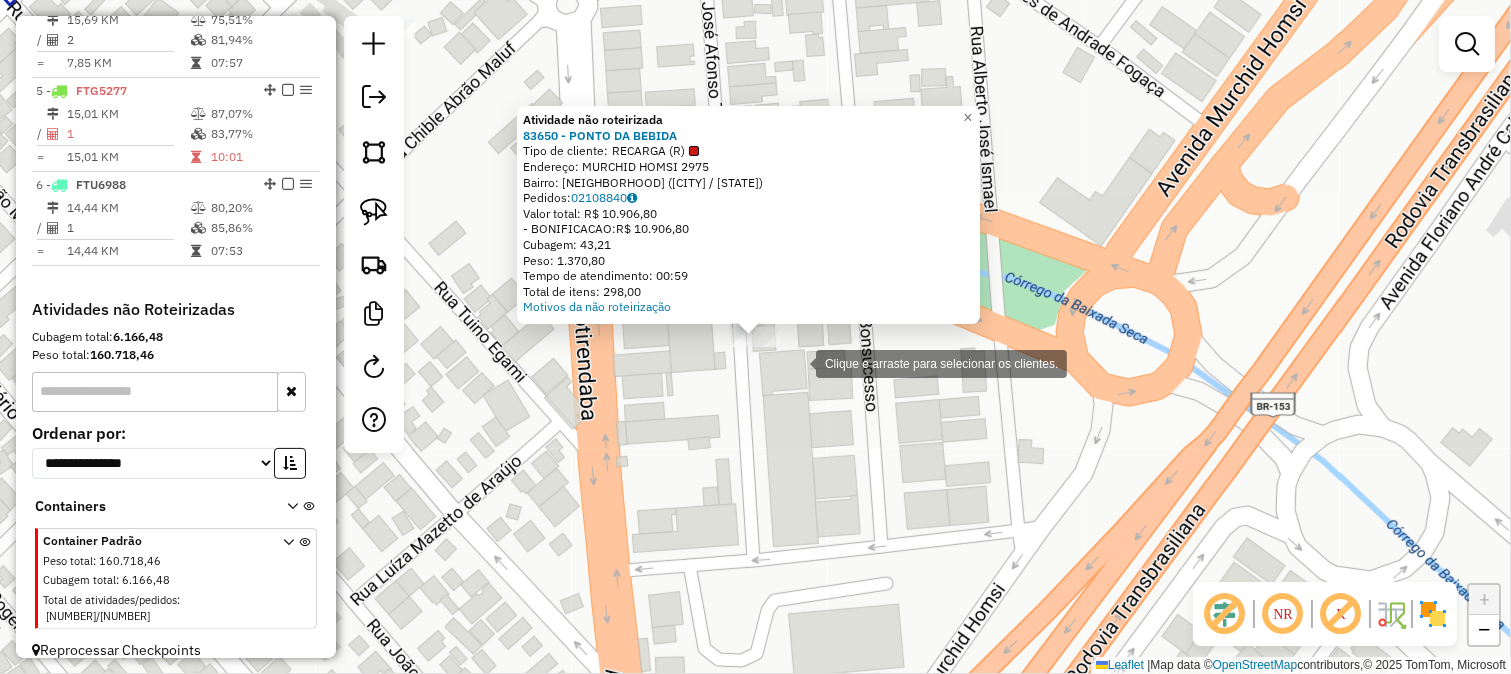 click on "Atividade não roteirizada 83650 - PONTO DA BEBIDA  Tipo de cliente:   RECARGA (R)   Endereço:  MURCHID HOMSI 2975   Bairro: PARQUE QUINTA DAS PAINEIRAS (SAO JOSE DO RIO PRETO / SP)   Pedidos:  02108840   Valor total: R$ 10.906,80   - BONIFICACAO:  R$ 10.906,80   Cubagem: 43,21   Peso: 1.370,80   Tempo de atendimento: 00:59   Total de itens: 298,00  Motivos da não roteirização × Clique e arraste para selecionar os clientes. Janela de atendimento Grade de atendimento Capacidade Transportadoras Veículos Cliente Pedidos  Rotas Selecione os dias de semana para filtrar as janelas de atendimento  Seg   Ter   Qua   Qui   Sex   Sáb   Dom  Informe o período da janela de atendimento: De: Até:  Filtrar exatamente a janela do cliente  Considerar janela de atendimento padrão  Selecione os dias de semana para filtrar as grades de atendimento  Seg   Ter   Qua   Qui   Sex   Sáb   Dom   Considerar clientes sem dia de atendimento cadastrado  Clientes fora do dia de atendimento selecionado  Peso mínimo:   De:   De:" 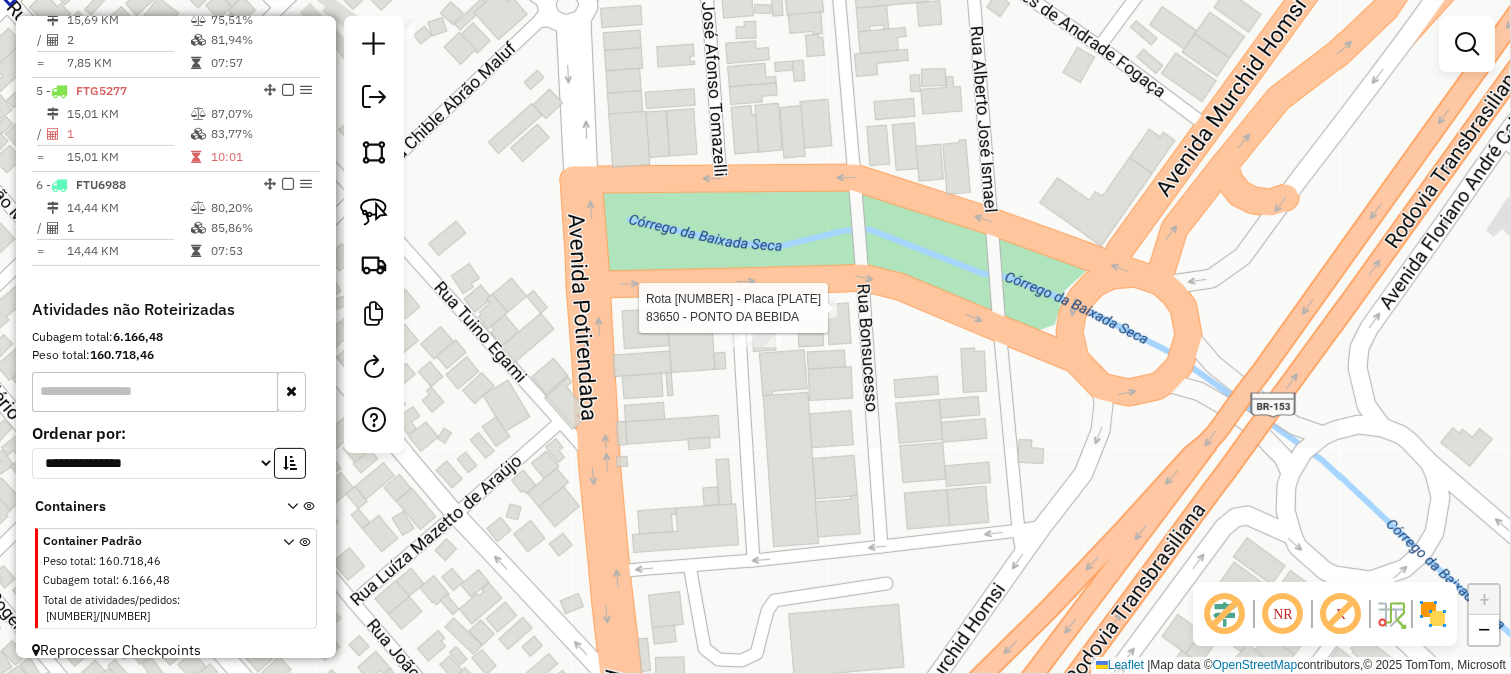select on "**********" 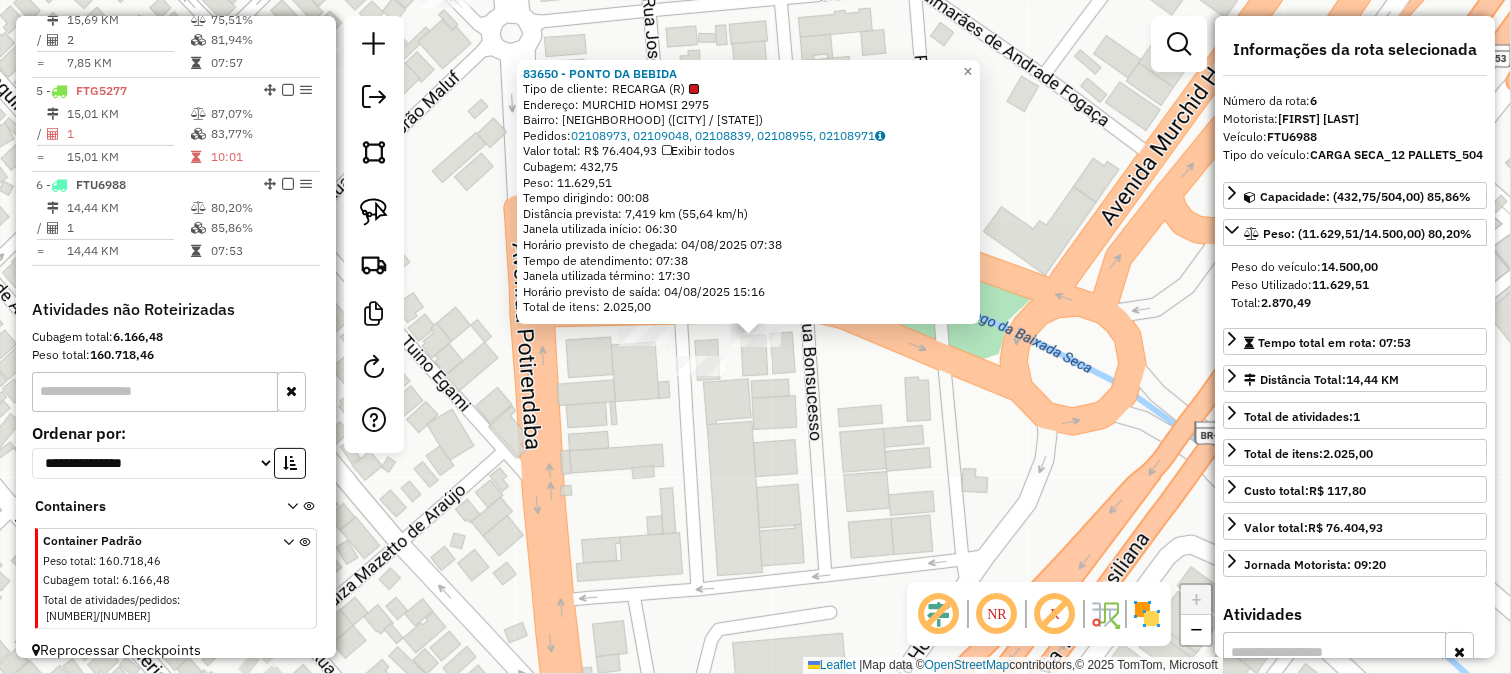 click on "Bairro: [NEIGHBORHOOD] ([CITY] / [STATE])" 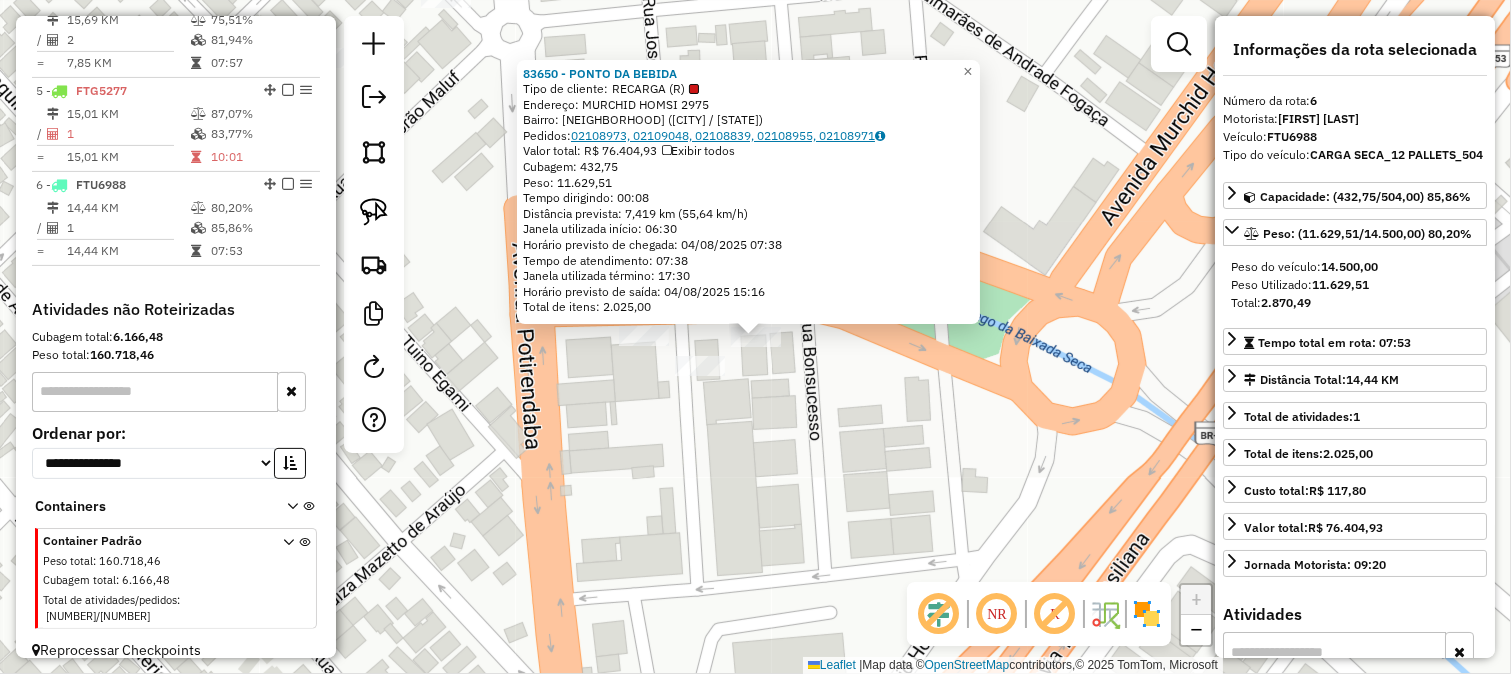 click on "02108973, 02109048, 02108839, 02108955, 02108971" 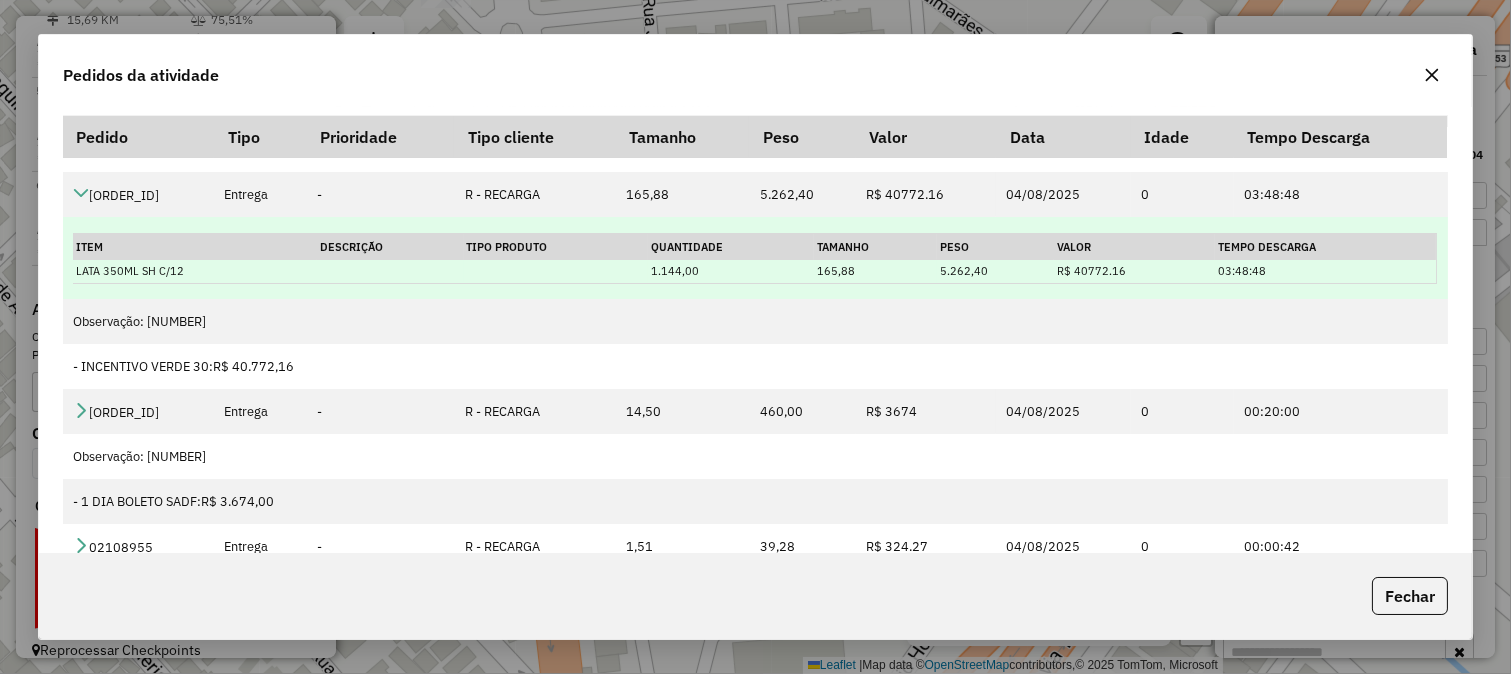 scroll, scrollTop: 333, scrollLeft: 0, axis: vertical 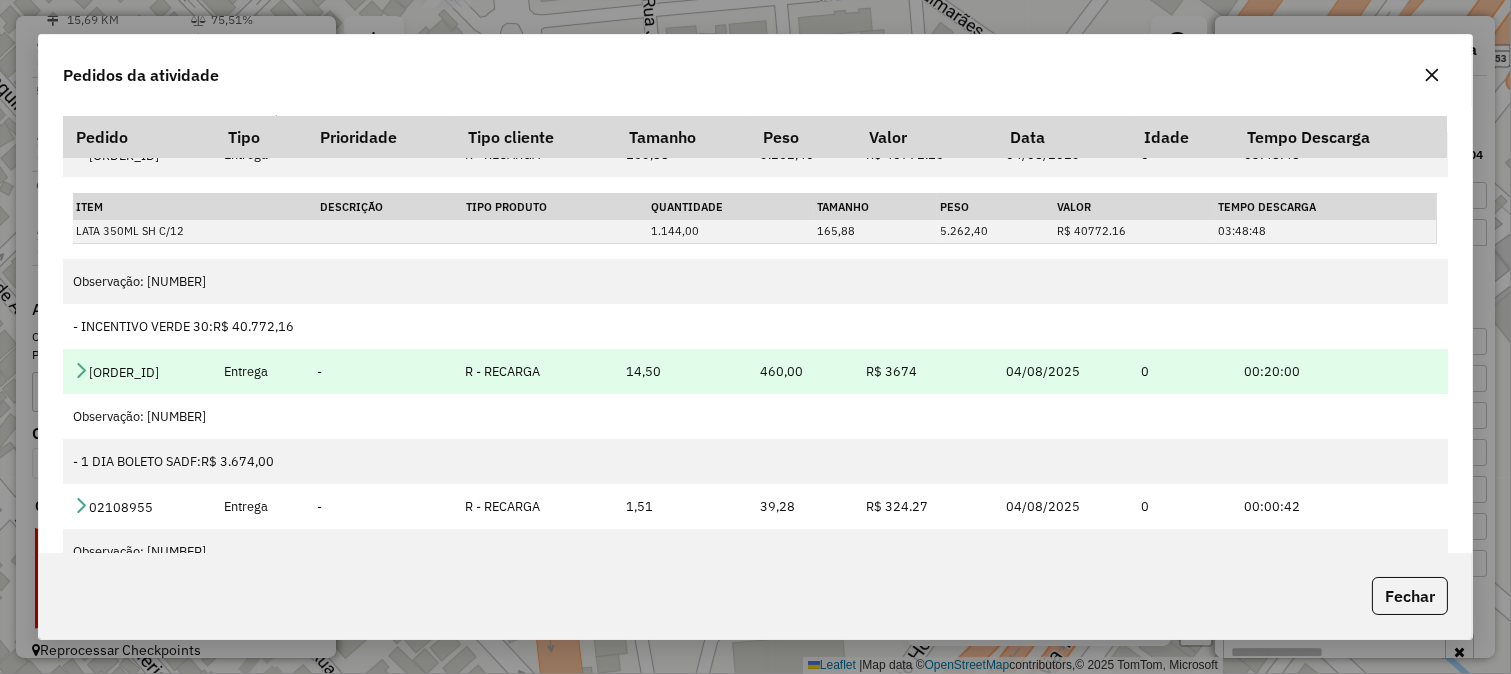 type 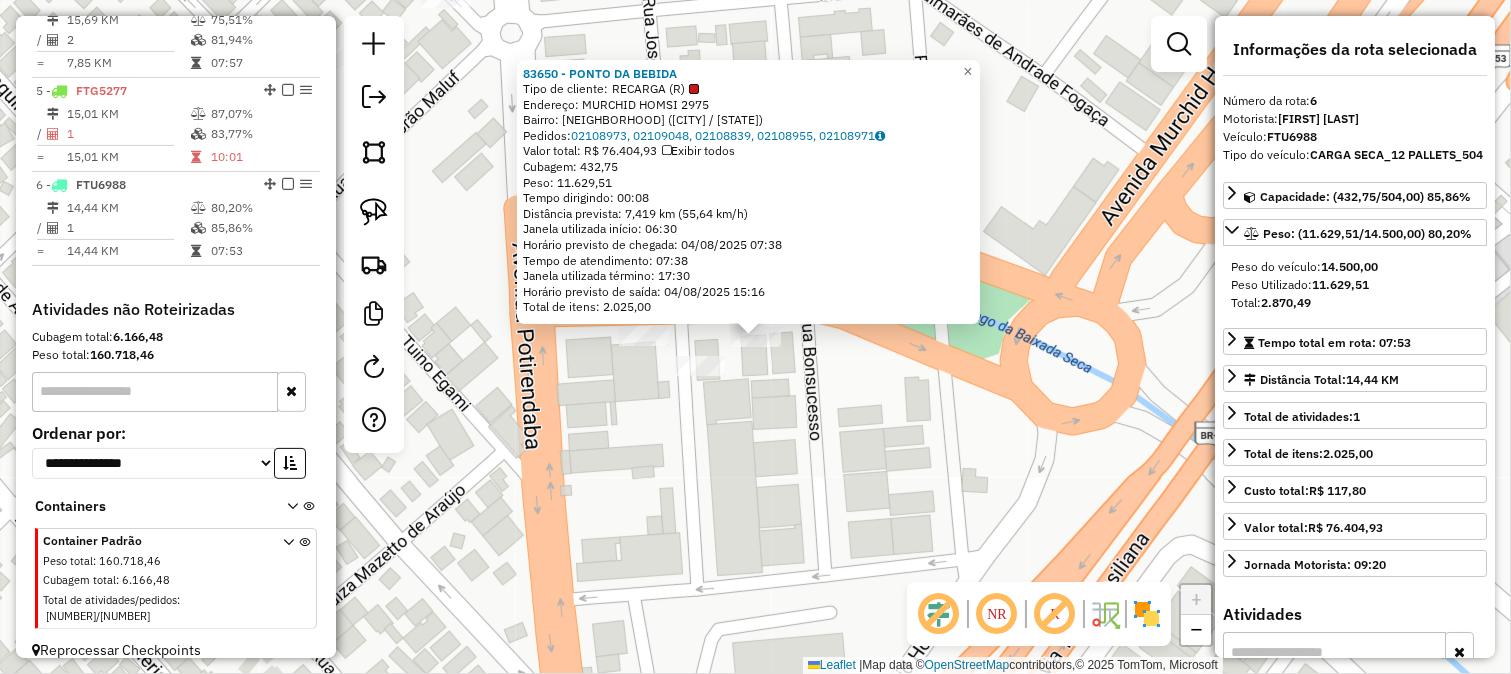 click on "83650 - PONTO DA BEBIDA  Tipo de cliente:   RECARGA (R)   Endereço:  MURCHID HOMSI 2975   Bairro: PARQUE QUINTA DAS PAINEIRAS (SAO JOSE DO RIO PRETO / SP)   Pedidos:  02108973, 02109048, 02108839, 02108955, 02108971   Valor total: R$ 76.404,93   Exibir todos   Cubagem: 432,75  Peso: 11.629,51  Tempo dirigindo: 00:08   Distância prevista: 7,419 km (55,64 km/h)   Janela utilizada início: 06:30   Horário previsto de chegada: 04/08/2025 07:38   Tempo de atendimento: 07:38   Janela utilizada término: 17:30   Horário previsto de saída: 04/08/2025 15:16   Total de itens: 2.025,00  × Janela de atendimento Grade de atendimento Capacidade Transportadoras Veículos Cliente Pedidos  Rotas Selecione os dias de semana para filtrar as janelas de atendimento  Seg   Ter   Qua   Qui   Sex   Sáb   Dom  Informe o período da janela de atendimento: De: Até:  Filtrar exatamente a janela do cliente  Considerar janela de atendimento padrão  Selecione os dias de semana para filtrar as grades de atendimento  Seg   Ter  De:" 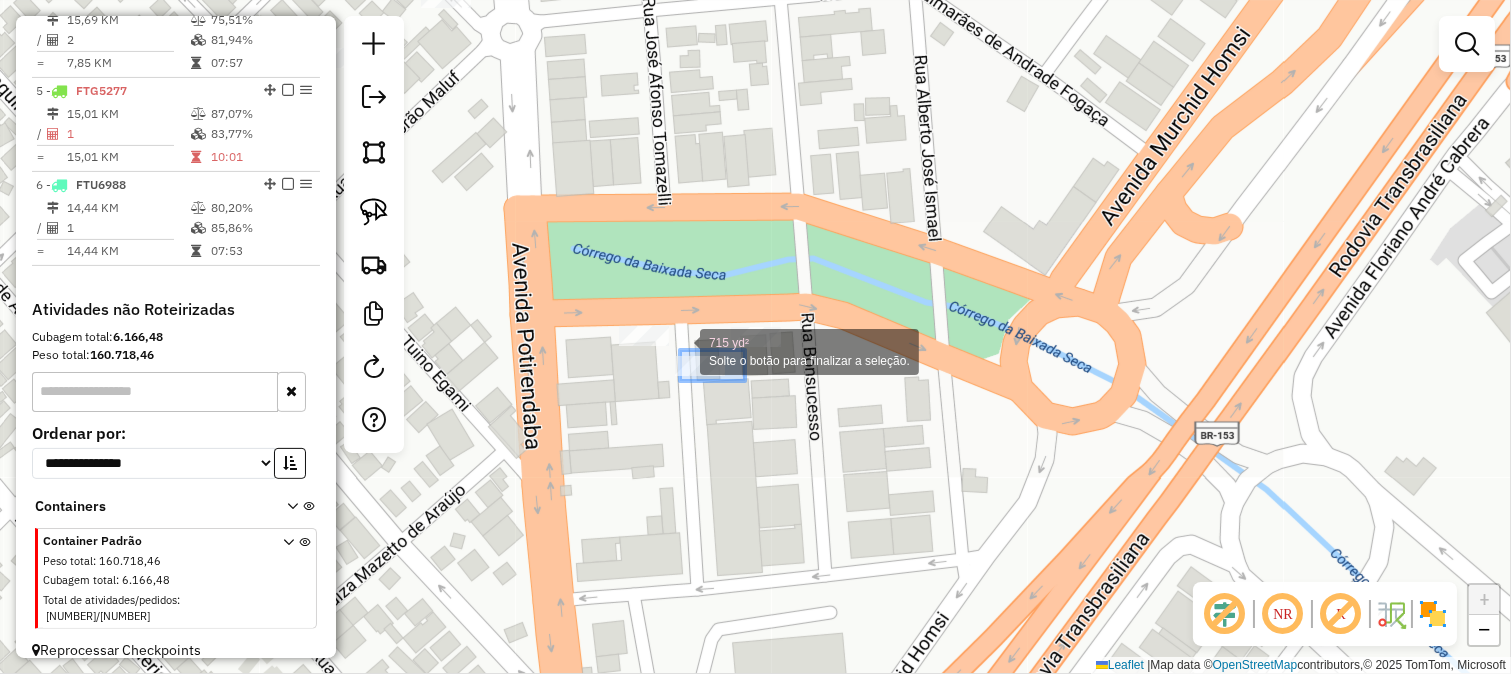 drag, startPoint x: 745, startPoint y: 381, endPoint x: 680, endPoint y: 350, distance: 72.013885 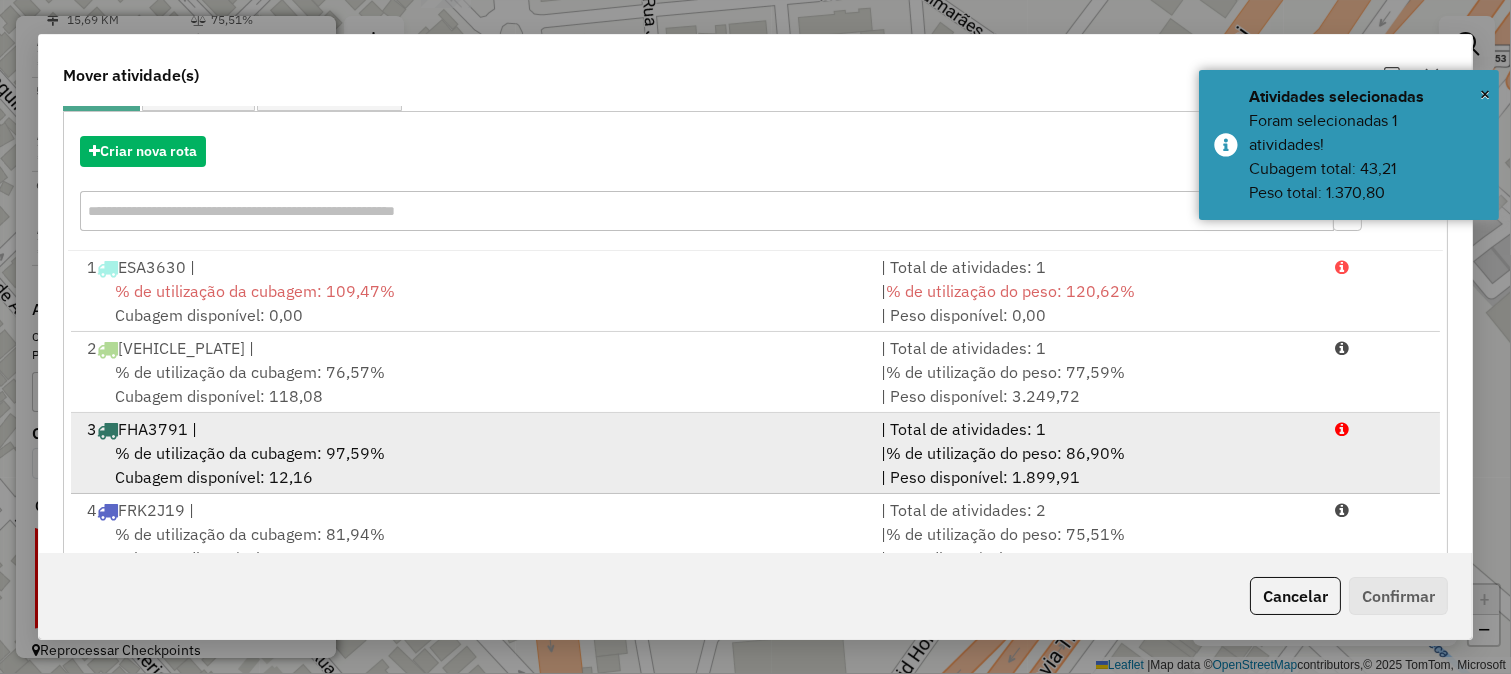 scroll, scrollTop: 336, scrollLeft: 0, axis: vertical 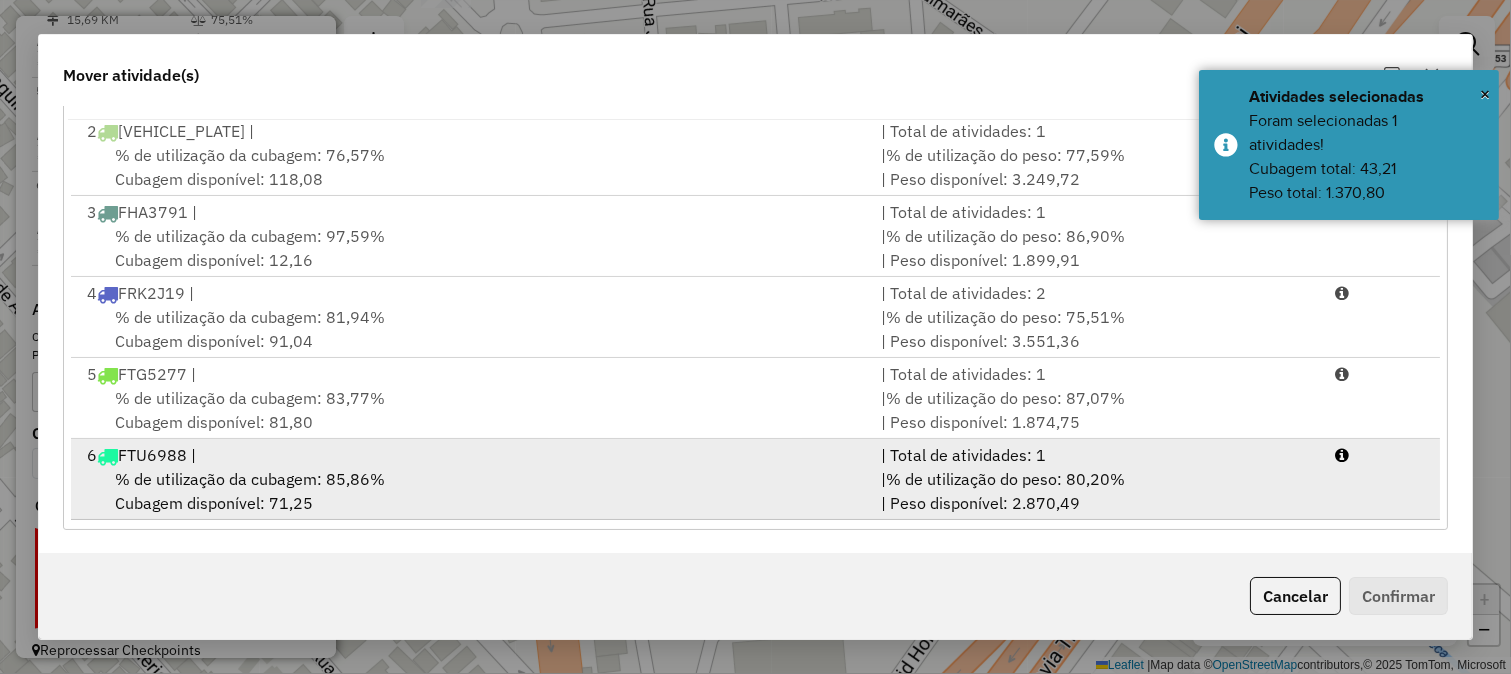 click on "|  % de utilização do peso: 80,20%  | Peso disponível: 2.870,49" at bounding box center (1096, 491) 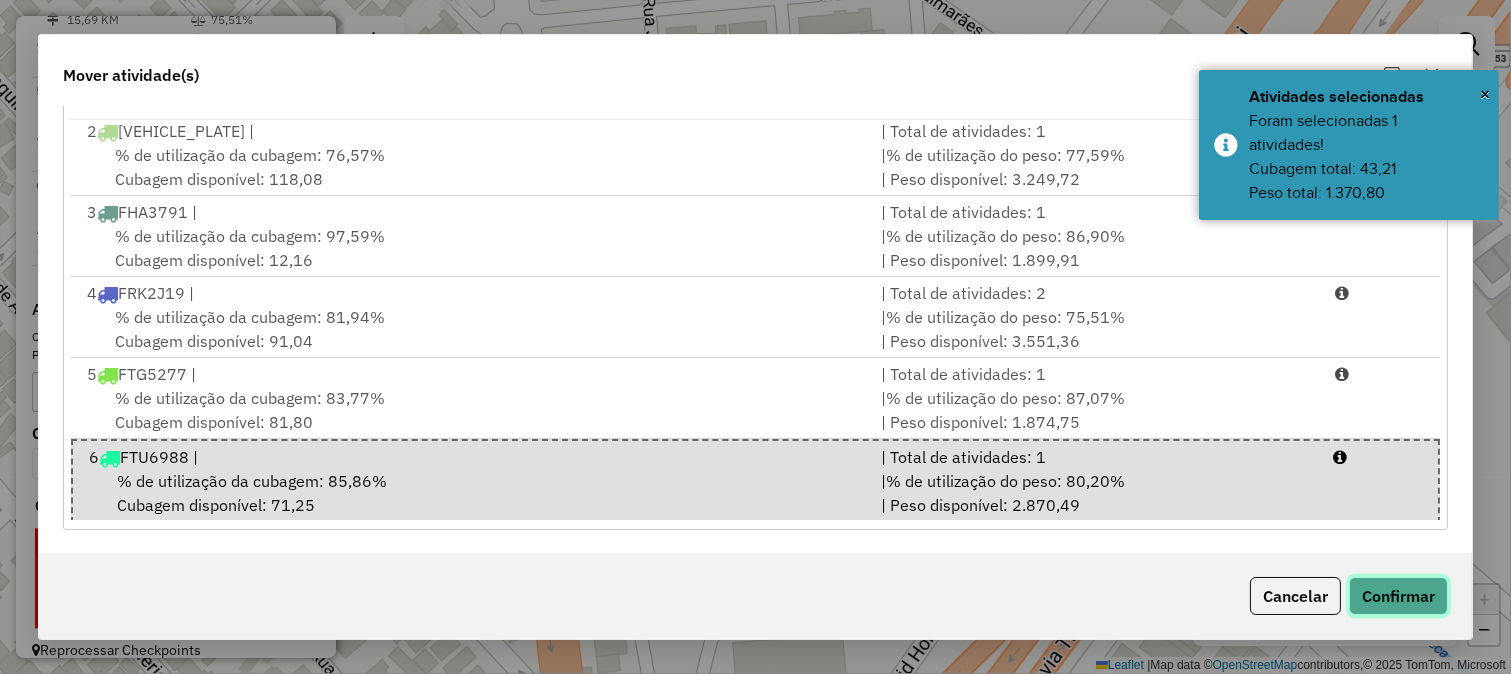 click on "Confirmar" 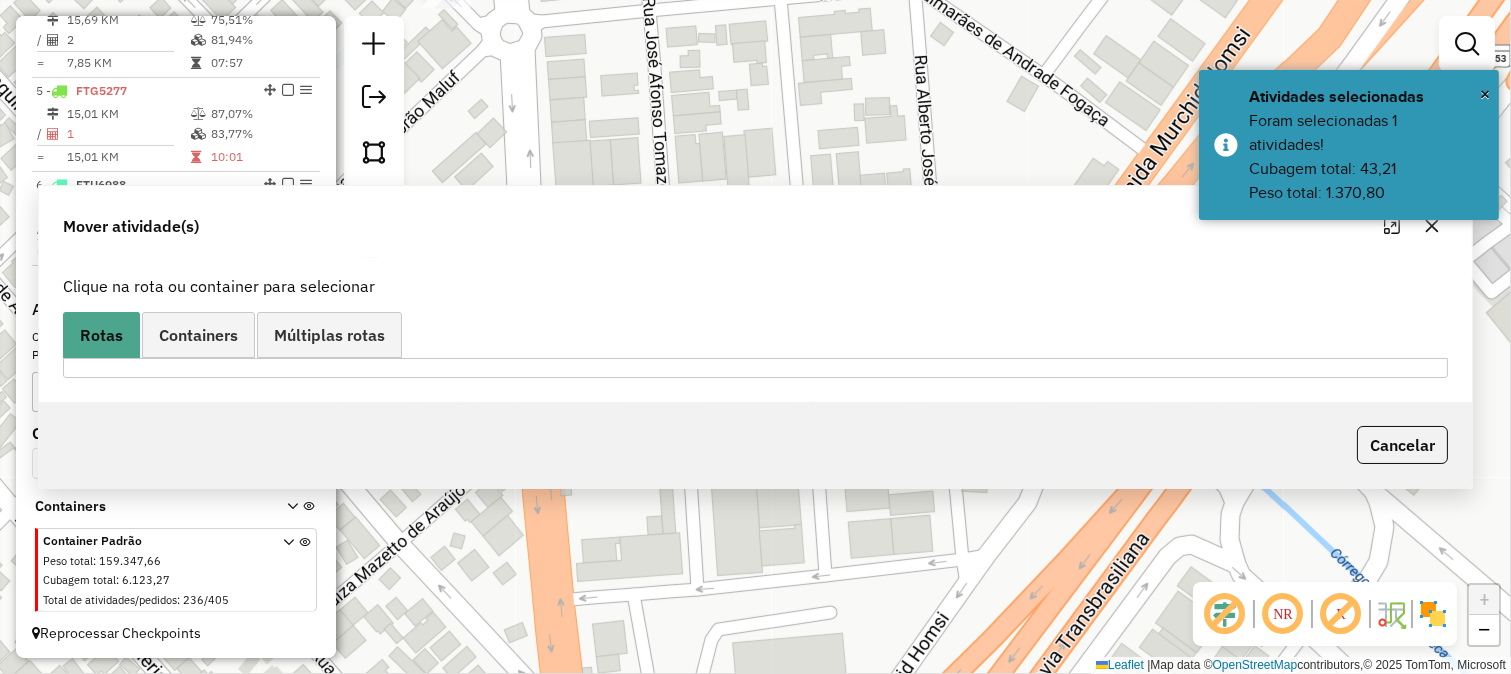 scroll, scrollTop: 0, scrollLeft: 0, axis: both 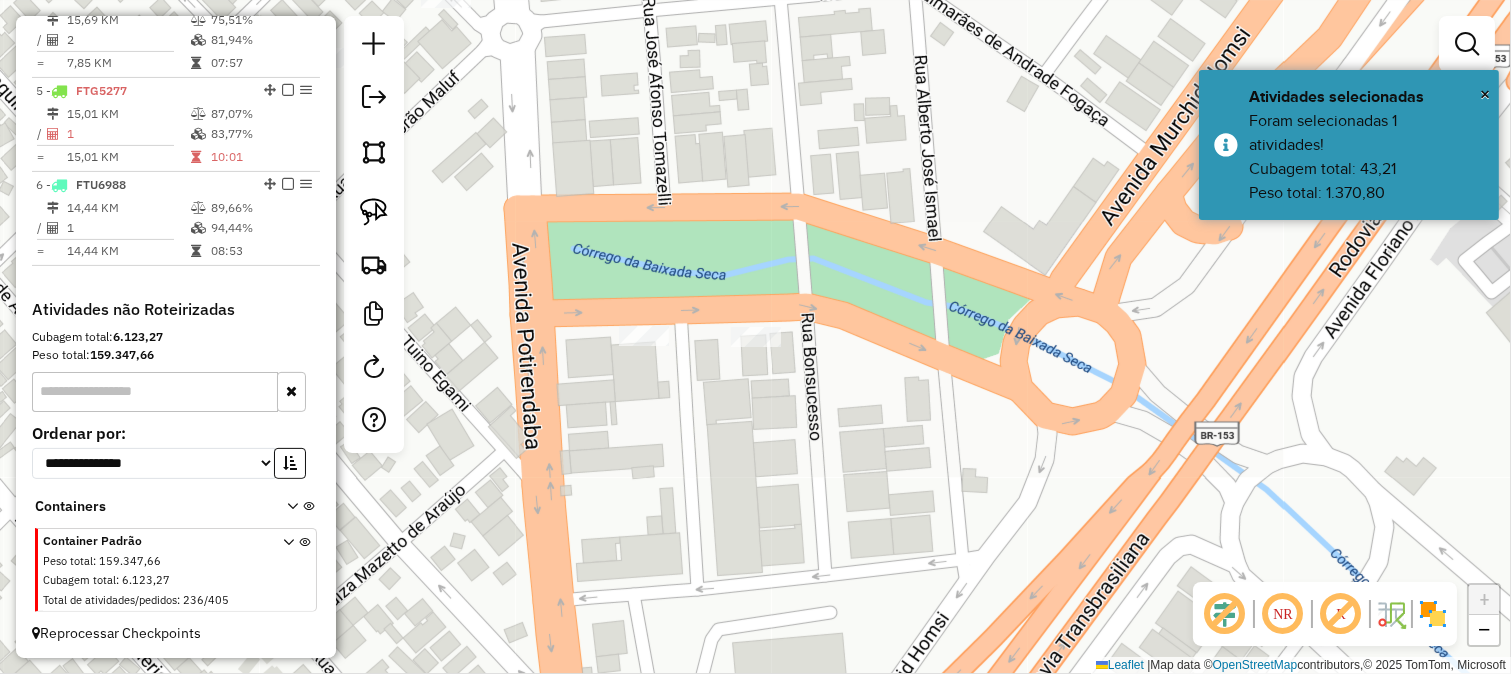 select on "**********" 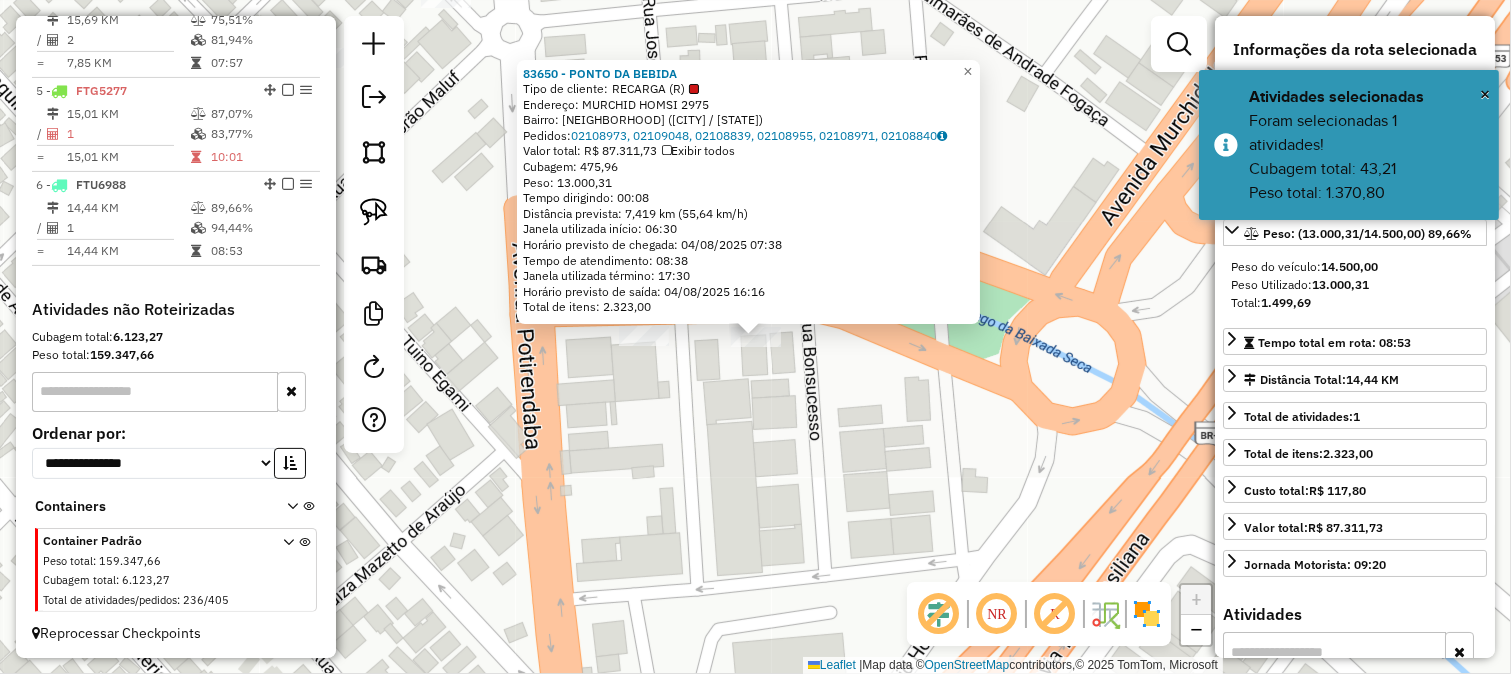 click on "83650 - PONTO DA BEBIDA  Tipo de cliente:   RECARGA (R)   Endereço:  MURCHID HOMSI 2975   Bairro: PARQUE QUINTA DAS PAINEIRAS (SAO JOSE DO RIO PRETO / SP)   Pedidos:  02108973, 02109048, 02108839, 02108955, 02108971, 02108840   Valor total: R$ 87.311,73   Exibir todos   Cubagem: 475,96  Peso: 13.000,31  Tempo dirigindo: 00:08   Distância prevista: 7,419 km (55,64 km/h)   Janela utilizada início: 06:30   Horário previsto de chegada: 04/08/2025 07:38   Tempo de atendimento: 08:38   Janela utilizada término: 17:30   Horário previsto de saída: 04/08/2025 16:16   Total de itens: 2.323,00  × Janela de atendimento Grade de atendimento Capacidade Transportadoras Veículos Cliente Pedidos  Rotas Selecione os dias de semana para filtrar as janelas de atendimento  Seg   Ter   Qua   Qui   Sex   Sáb   Dom  Informe o período da janela de atendimento: De: Até:  Filtrar exatamente a janela do cliente  Considerar janela de atendimento padrão  Selecione os dias de semana para filtrar as grades de atendimento  Seg" 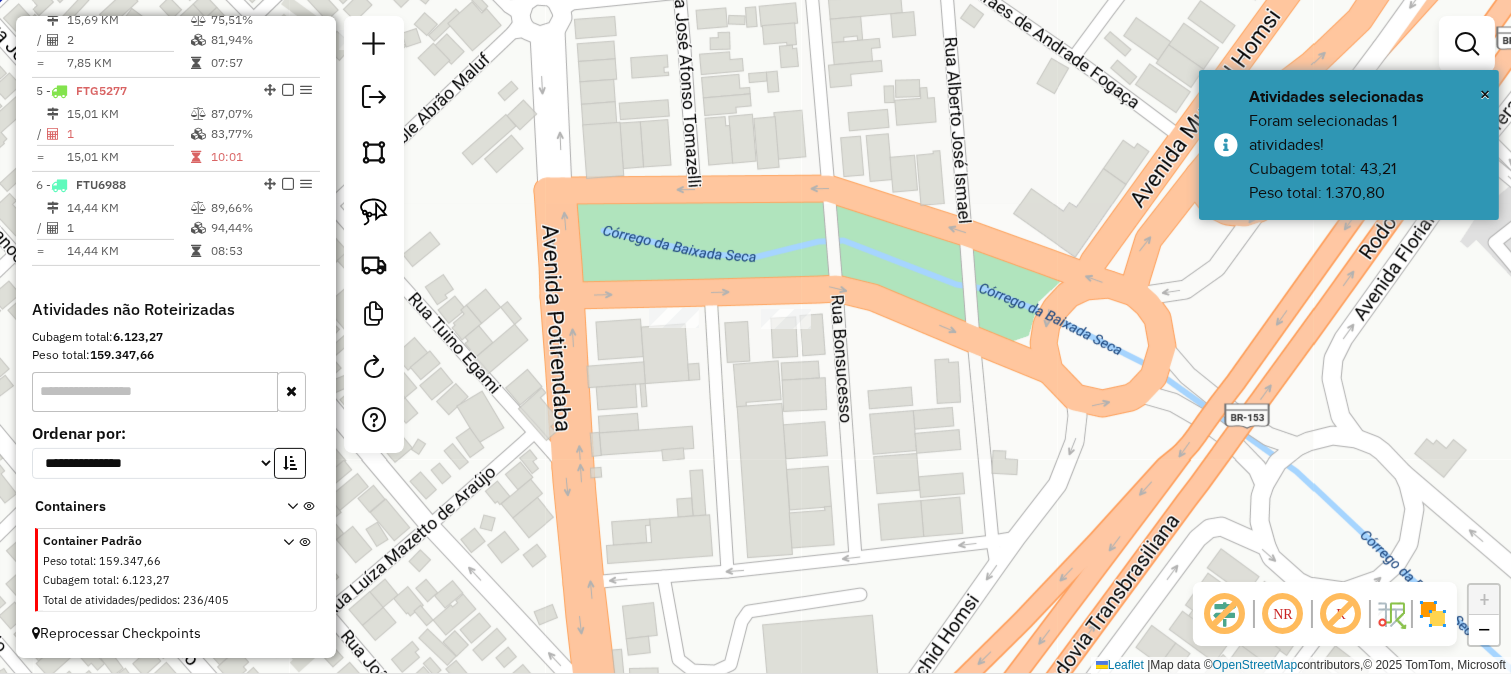 drag, startPoint x: 767, startPoint y: 485, endPoint x: 790, endPoint y: 392, distance: 95.80188 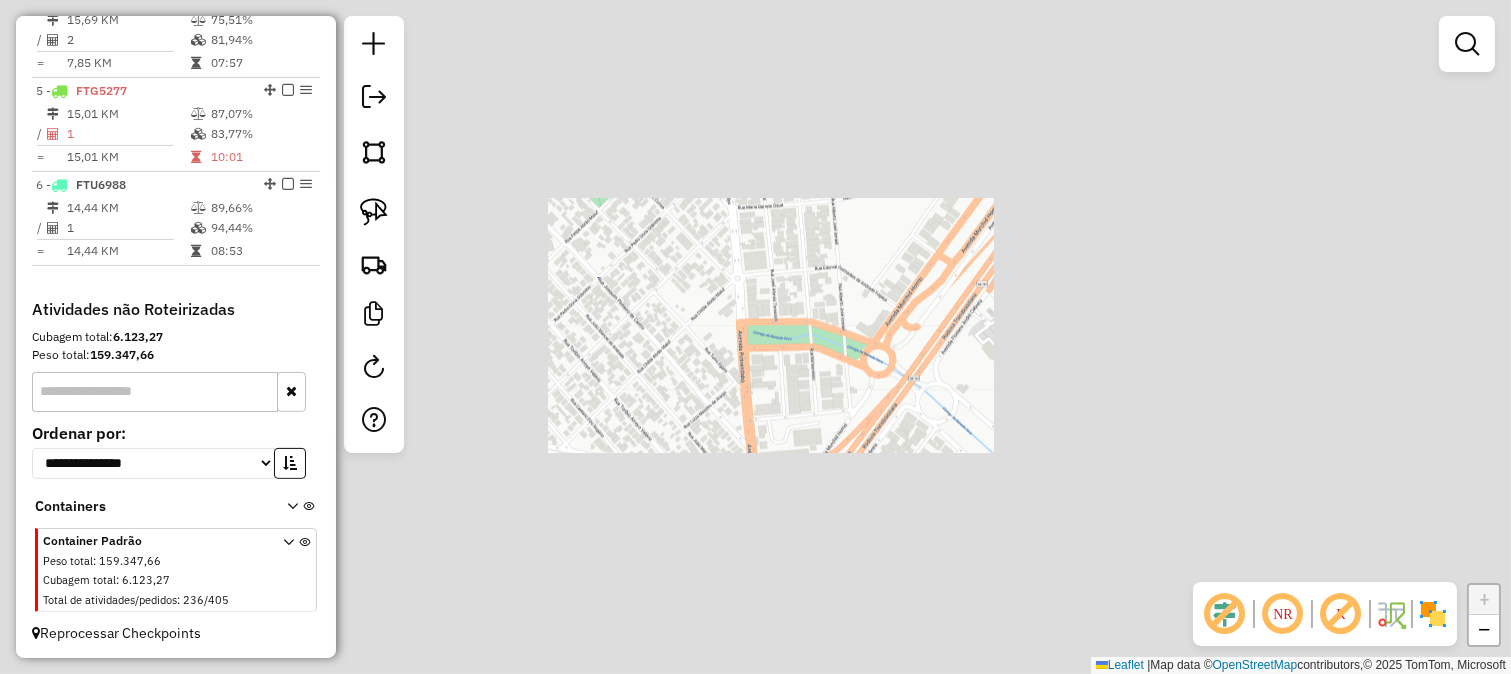 click on "Janela de atendimento Grade de atendimento Capacidade Transportadoras Veículos Cliente Pedidos  Rotas Selecione os dias de semana para filtrar as janelas de atendimento  Seg   Ter   Qua   Qui   Sex   Sáb   Dom  Informe o período da janela de atendimento: De: Até:  Filtrar exatamente a janela do cliente  Considerar janela de atendimento padrão  Selecione os dias de semana para filtrar as grades de atendimento  Seg   Ter   Qua   Qui   Sex   Sáb   Dom   Considerar clientes sem dia de atendimento cadastrado  Clientes fora do dia de atendimento selecionado Filtrar as atividades entre os valores definidos abaixo:  Peso mínimo:   Peso máximo:   Cubagem mínima:   Cubagem máxima:   De:   Até:  Filtrar as atividades entre o tempo de atendimento definido abaixo:  De:   Até:   Considerar capacidade total dos clientes não roteirizados Transportadora: Selecione um ou mais itens Tipo de veículo: Selecione um ou mais itens Veículo: Selecione um ou mais itens Motorista: Selecione um ou mais itens Nome: Rótulo:" 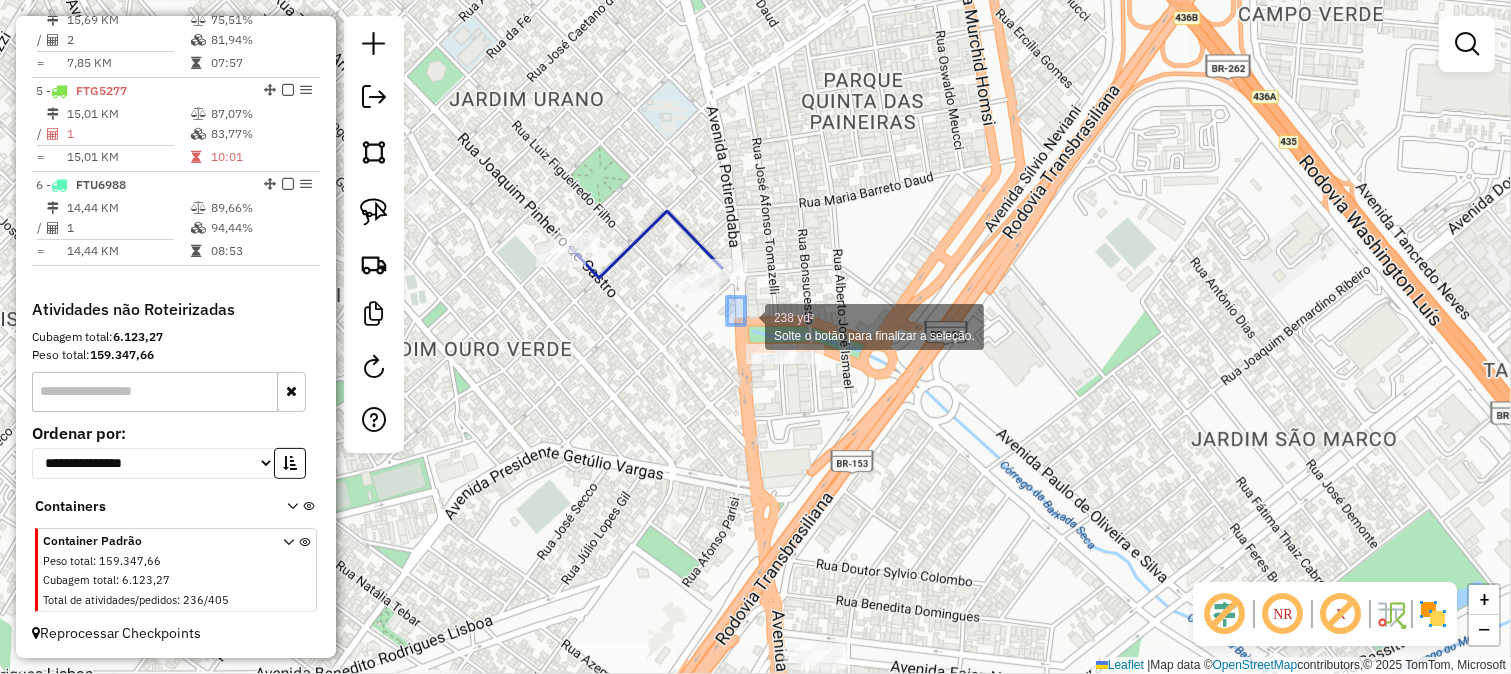 drag, startPoint x: 727, startPoint y: 297, endPoint x: 817, endPoint y: 404, distance: 139.81773 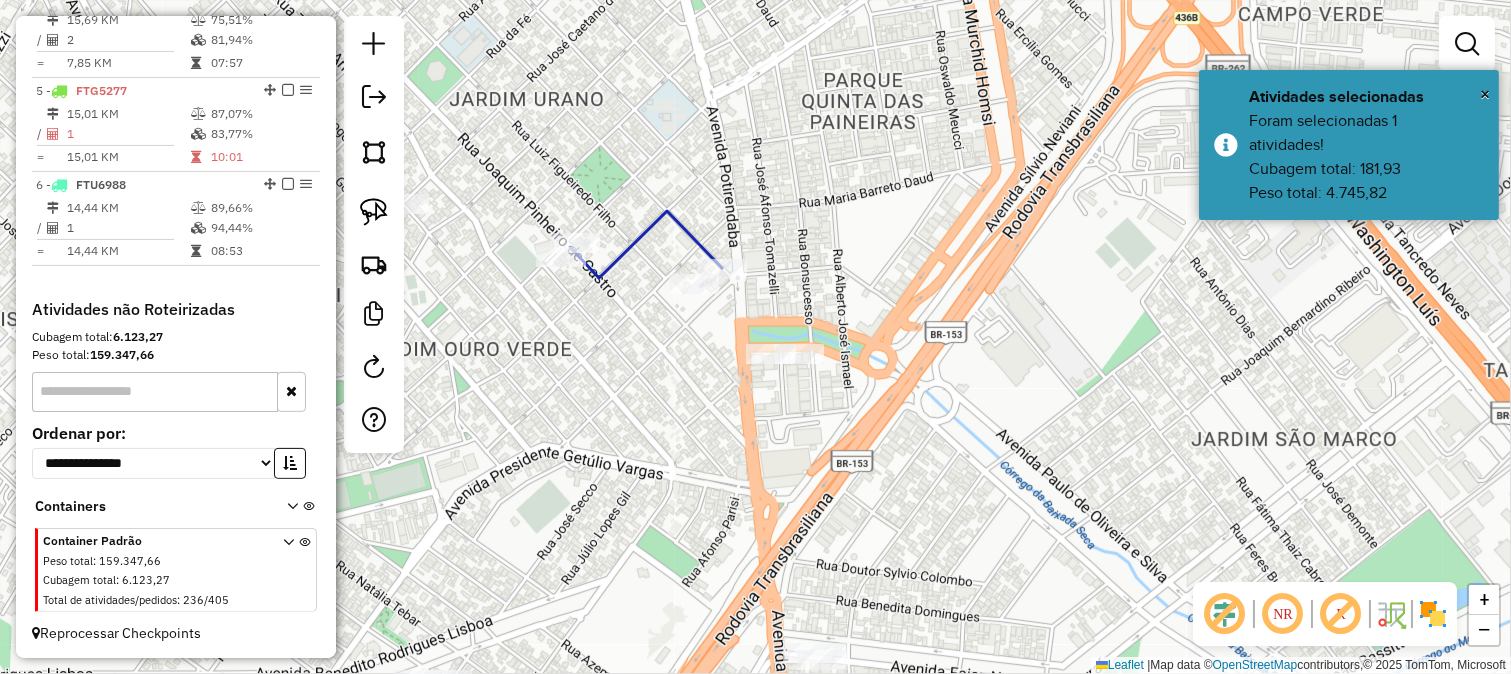 click on "Janela de atendimento Grade de atendimento Capacidade Transportadoras Veículos Cliente Pedidos  Rotas Selecione os dias de semana para filtrar as janelas de atendimento  Seg   Ter   Qua   Qui   Sex   Sáb   Dom  Informe o período da janela de atendimento: De: Até:  Filtrar exatamente a janela do cliente  Considerar janela de atendimento padrão  Selecione os dias de semana para filtrar as grades de atendimento  Seg   Ter   Qua   Qui   Sex   Sáb   Dom   Considerar clientes sem dia de atendimento cadastrado  Clientes fora do dia de atendimento selecionado Filtrar as atividades entre os valores definidos abaixo:  Peso mínimo:   Peso máximo:   Cubagem mínima:   Cubagem máxima:   De:   Até:  Filtrar as atividades entre o tempo de atendimento definido abaixo:  De:   Até:   Considerar capacidade total dos clientes não roteirizados Transportadora: Selecione um ou mais itens Tipo de veículo: Selecione um ou mais itens Veículo: Selecione um ou mais itens Motorista: Selecione um ou mais itens Nome: Rótulo:" 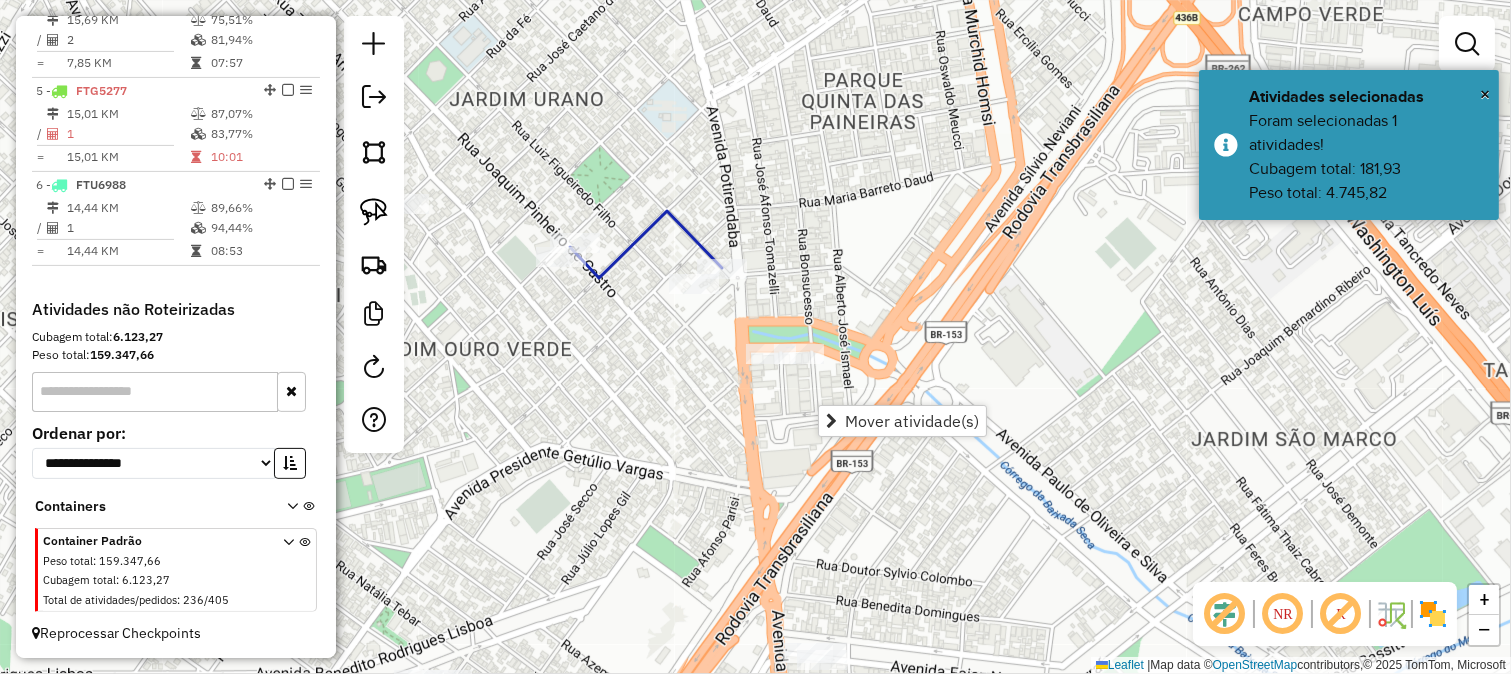 drag, startPoint x: 763, startPoint y: 485, endPoint x: 761, endPoint y: 383, distance: 102.01961 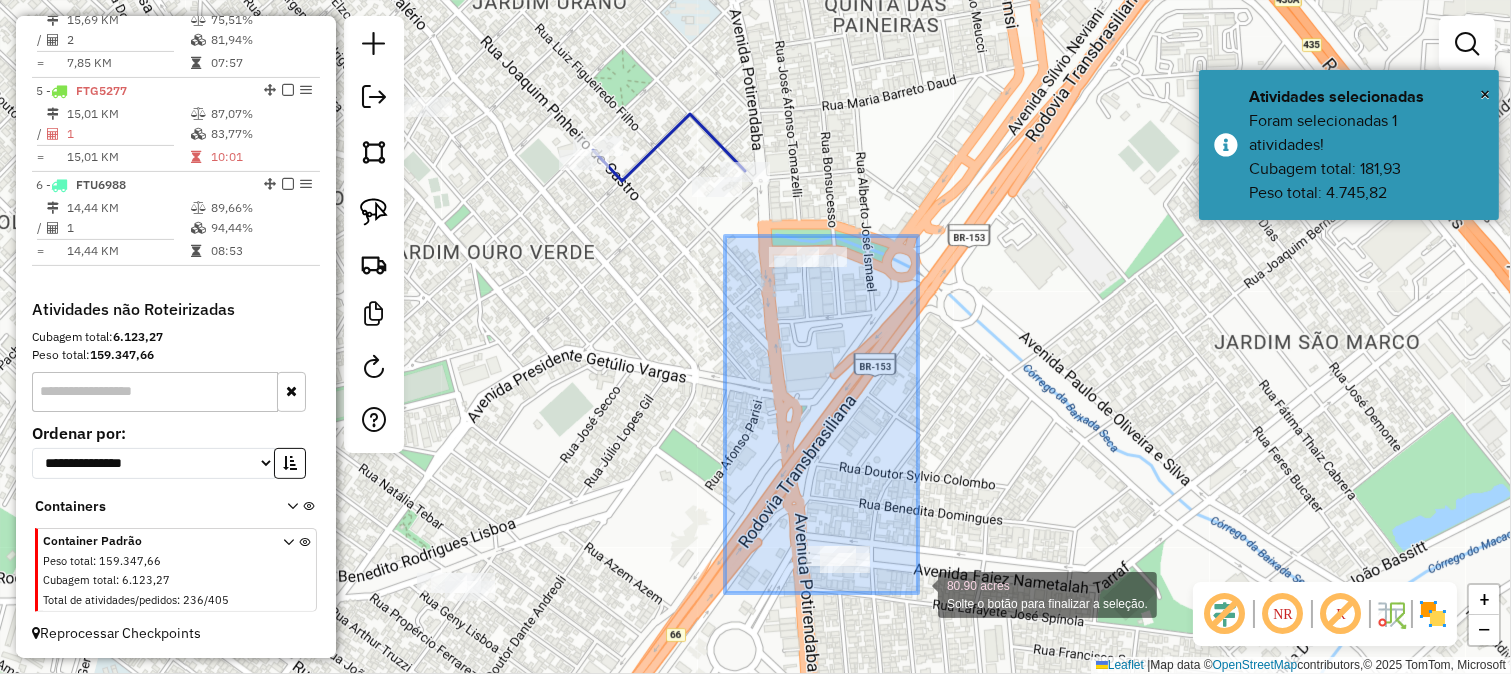 drag, startPoint x: 725, startPoint y: 236, endPoint x: 918, endPoint y: 602, distance: 413.76926 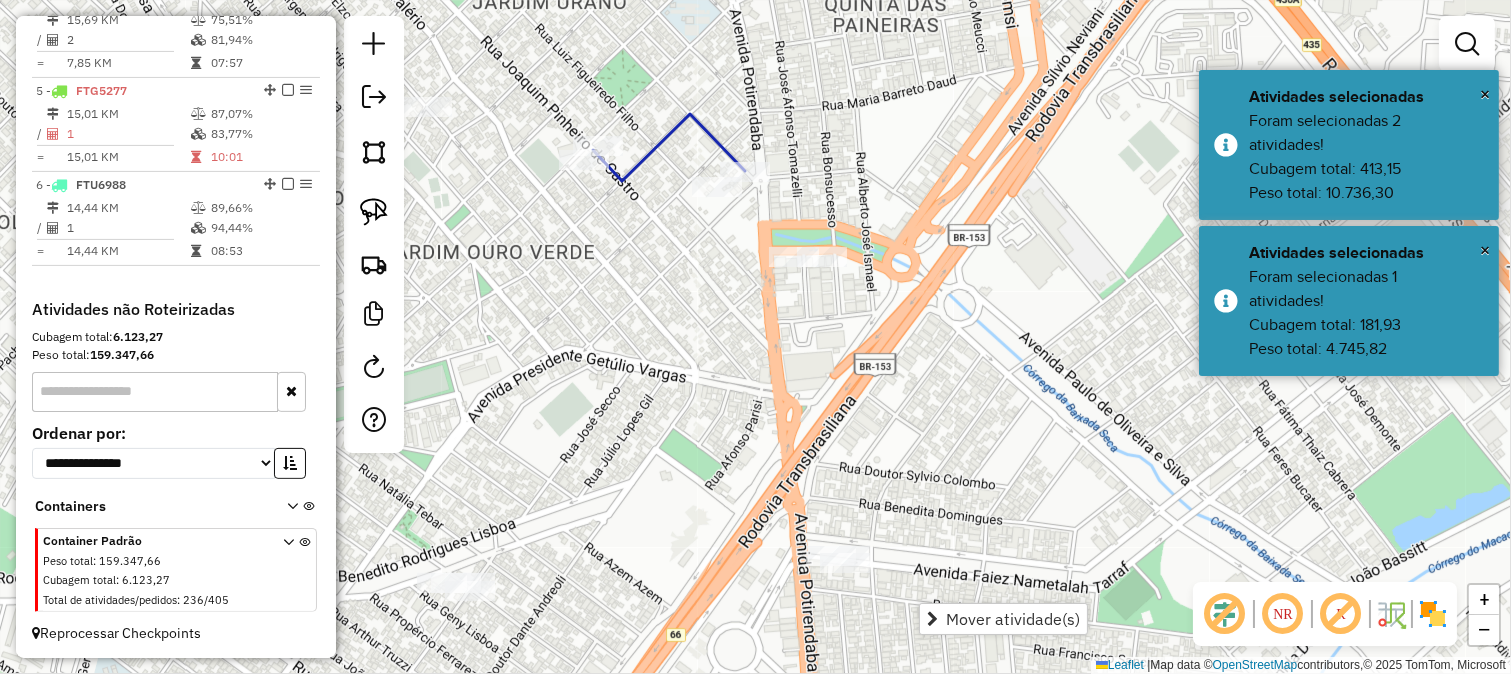 click on "Janela de atendimento Grade de atendimento Capacidade Transportadoras Veículos Cliente Pedidos  Rotas Selecione os dias de semana para filtrar as janelas de atendimento  Seg   Ter   Qua   Qui   Sex   Sáb   Dom  Informe o período da janela de atendimento: De: Até:  Filtrar exatamente a janela do cliente  Considerar janela de atendimento padrão  Selecione os dias de semana para filtrar as grades de atendimento  Seg   Ter   Qua   Qui   Sex   Sáb   Dom   Considerar clientes sem dia de atendimento cadastrado  Clientes fora do dia de atendimento selecionado Filtrar as atividades entre os valores definidos abaixo:  Peso mínimo:   Peso máximo:   Cubagem mínima:   Cubagem máxima:   De:   Até:  Filtrar as atividades entre o tempo de atendimento definido abaixo:  De:   Até:   Considerar capacidade total dos clientes não roteirizados Transportadora: Selecione um ou mais itens Tipo de veículo: Selecione um ou mais itens Veículo: Selecione um ou mais itens Motorista: Selecione um ou mais itens Nome: Rótulo:" 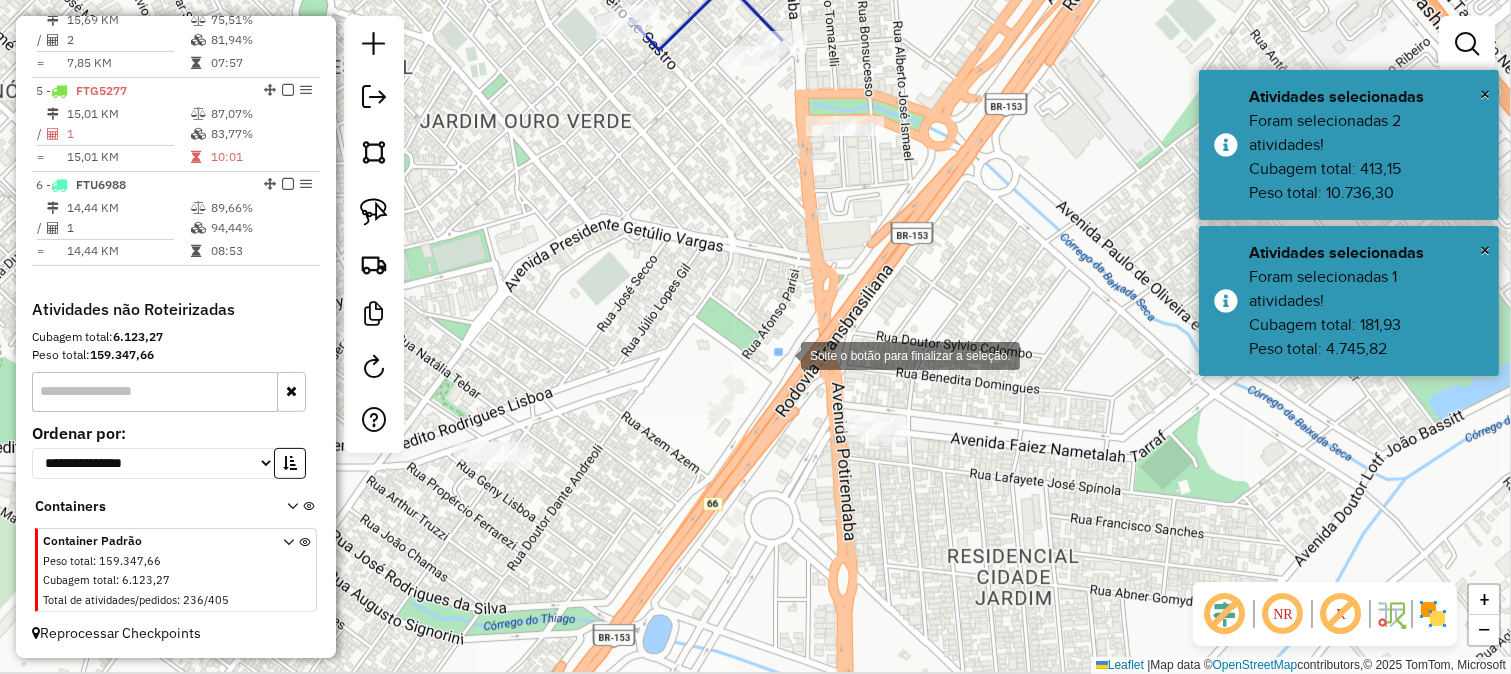 drag, startPoint x: 781, startPoint y: 354, endPoint x: 967, endPoint y: 522, distance: 250.63918 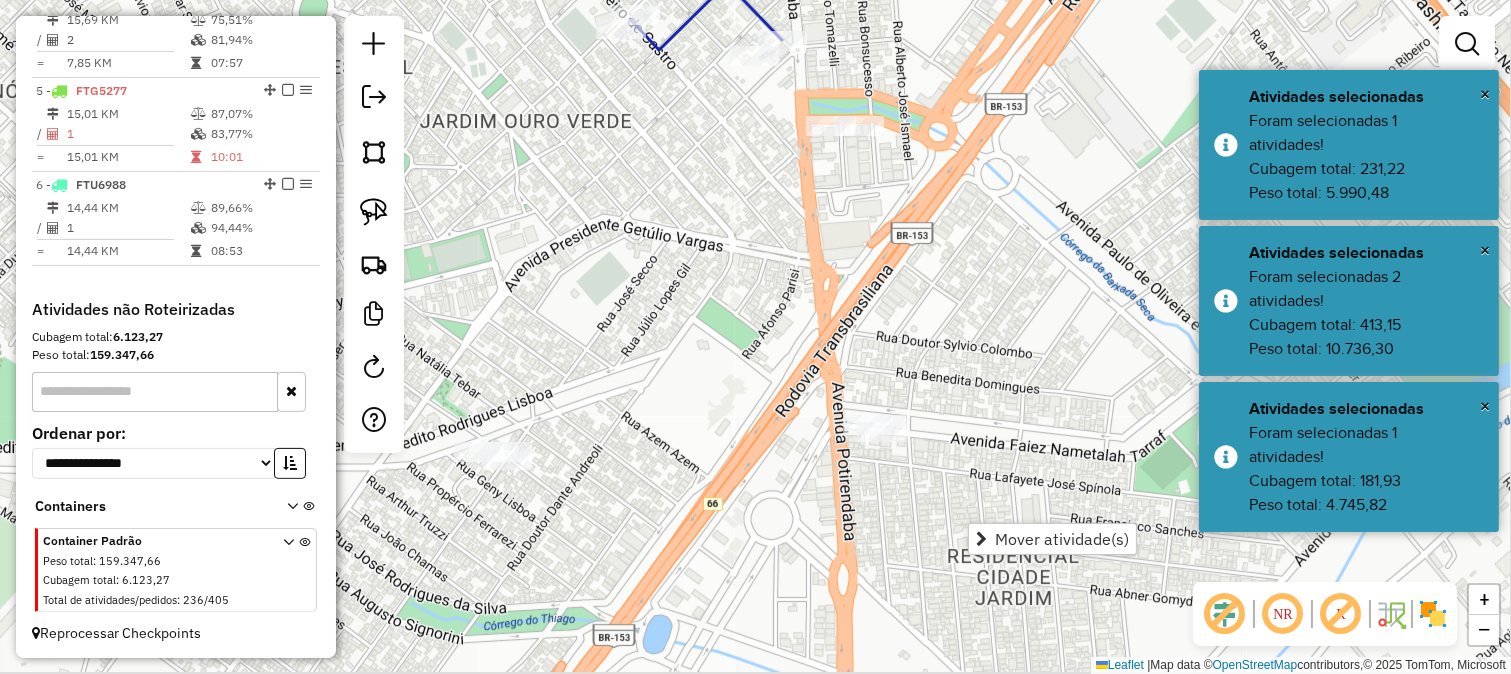 click on "Janela de atendimento Grade de atendimento Capacidade Transportadoras Veículos Cliente Pedidos  Rotas Selecione os dias de semana para filtrar as janelas de atendimento  Seg   Ter   Qua   Qui   Sex   Sáb   Dom  Informe o período da janela de atendimento: De: Até:  Filtrar exatamente a janela do cliente  Considerar janela de atendimento padrão  Selecione os dias de semana para filtrar as grades de atendimento  Seg   Ter   Qua   Qui   Sex   Sáb   Dom   Considerar clientes sem dia de atendimento cadastrado  Clientes fora do dia de atendimento selecionado Filtrar as atividades entre os valores definidos abaixo:  Peso mínimo:   Peso máximo:   Cubagem mínima:   Cubagem máxima:   De:   Até:  Filtrar as atividades entre o tempo de atendimento definido abaixo:  De:   Até:   Considerar capacidade total dos clientes não roteirizados Transportadora: Selecione um ou mais itens Tipo de veículo: Selecione um ou mais itens Veículo: Selecione um ou mais itens Motorista: Selecione um ou mais itens Nome: Rótulo:" 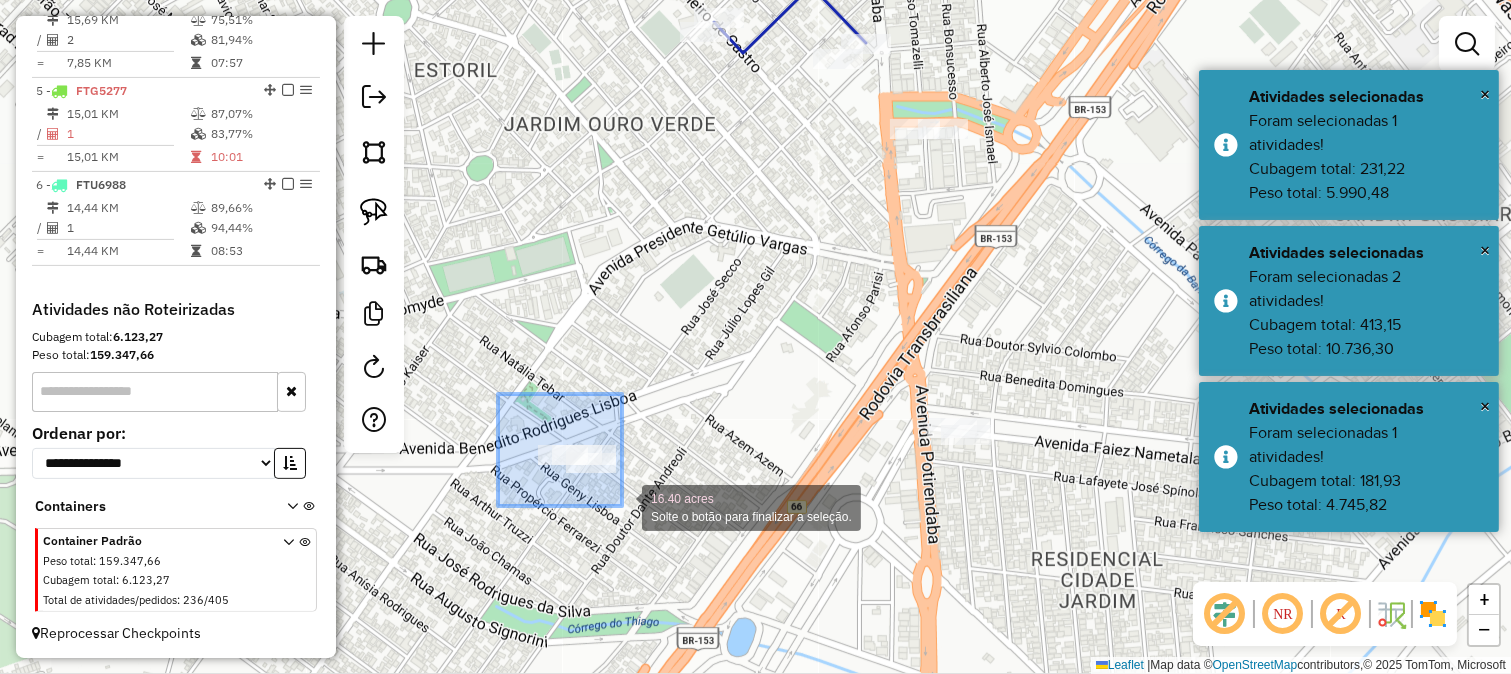 drag, startPoint x: 498, startPoint y: 394, endPoint x: 622, endPoint y: 506, distance: 167.09279 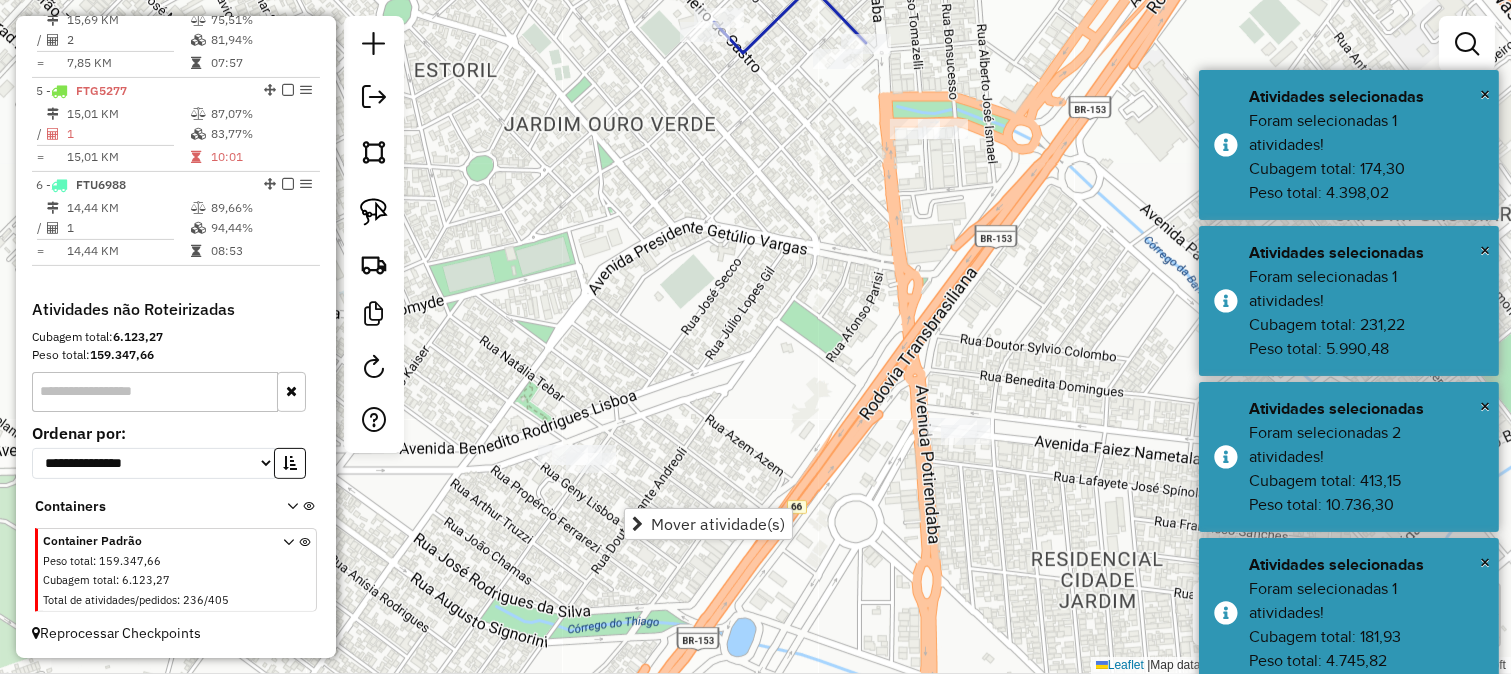 click on "Janela de atendimento Grade de atendimento Capacidade Transportadoras Veículos Cliente Pedidos  Rotas Selecione os dias de semana para filtrar as janelas de atendimento  Seg   Ter   Qua   Qui   Sex   Sáb   Dom  Informe o período da janela de atendimento: De: Até:  Filtrar exatamente a janela do cliente  Considerar janela de atendimento padrão  Selecione os dias de semana para filtrar as grades de atendimento  Seg   Ter   Qua   Qui   Sex   Sáb   Dom   Considerar clientes sem dia de atendimento cadastrado  Clientes fora do dia de atendimento selecionado Filtrar as atividades entre os valores definidos abaixo:  Peso mínimo:   Peso máximo:   Cubagem mínima:   Cubagem máxima:   De:   Até:  Filtrar as atividades entre o tempo de atendimento definido abaixo:  De:   Até:   Considerar capacidade total dos clientes não roteirizados Transportadora: Selecione um ou mais itens Tipo de veículo: Selecione um ou mais itens Veículo: Selecione um ou mais itens Motorista: Selecione um ou mais itens Nome: Rótulo:" 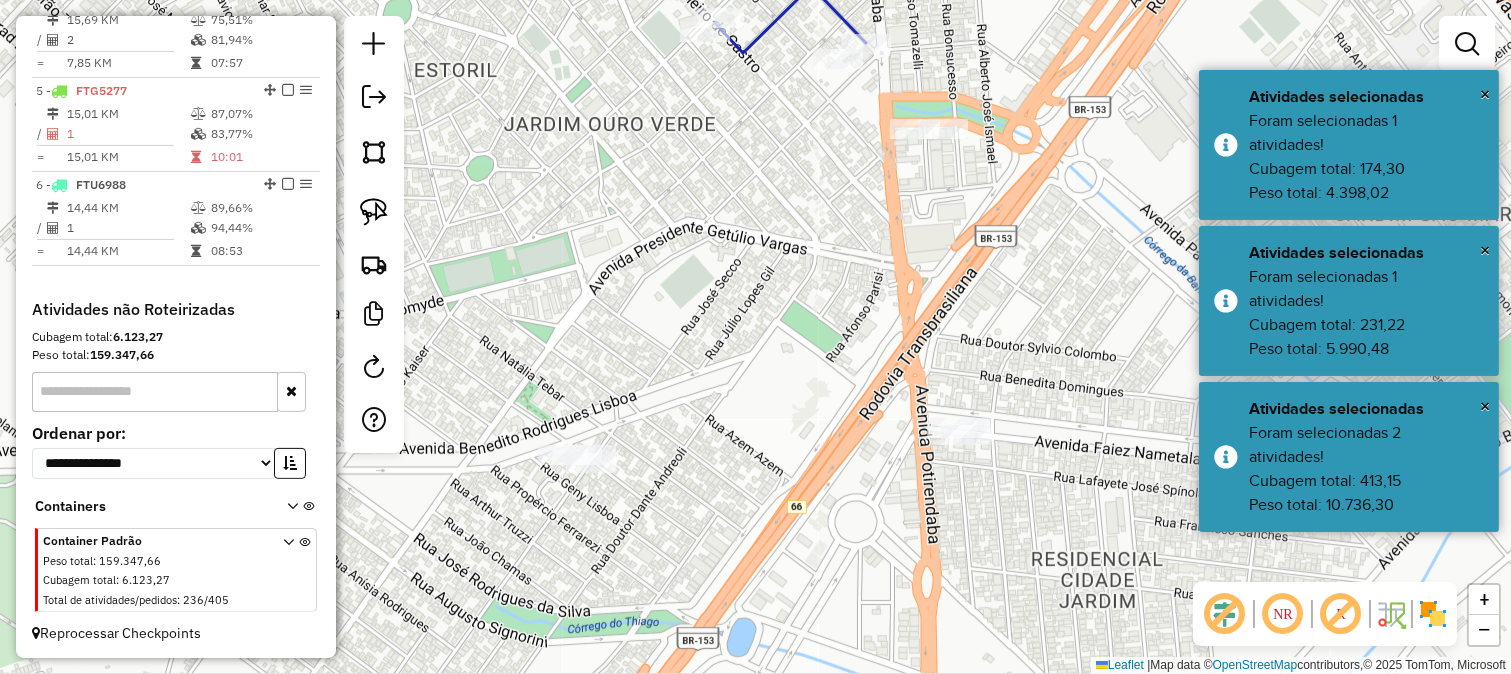 drag, startPoint x: 678, startPoint y: 338, endPoint x: 738, endPoint y: 252, distance: 104.86182 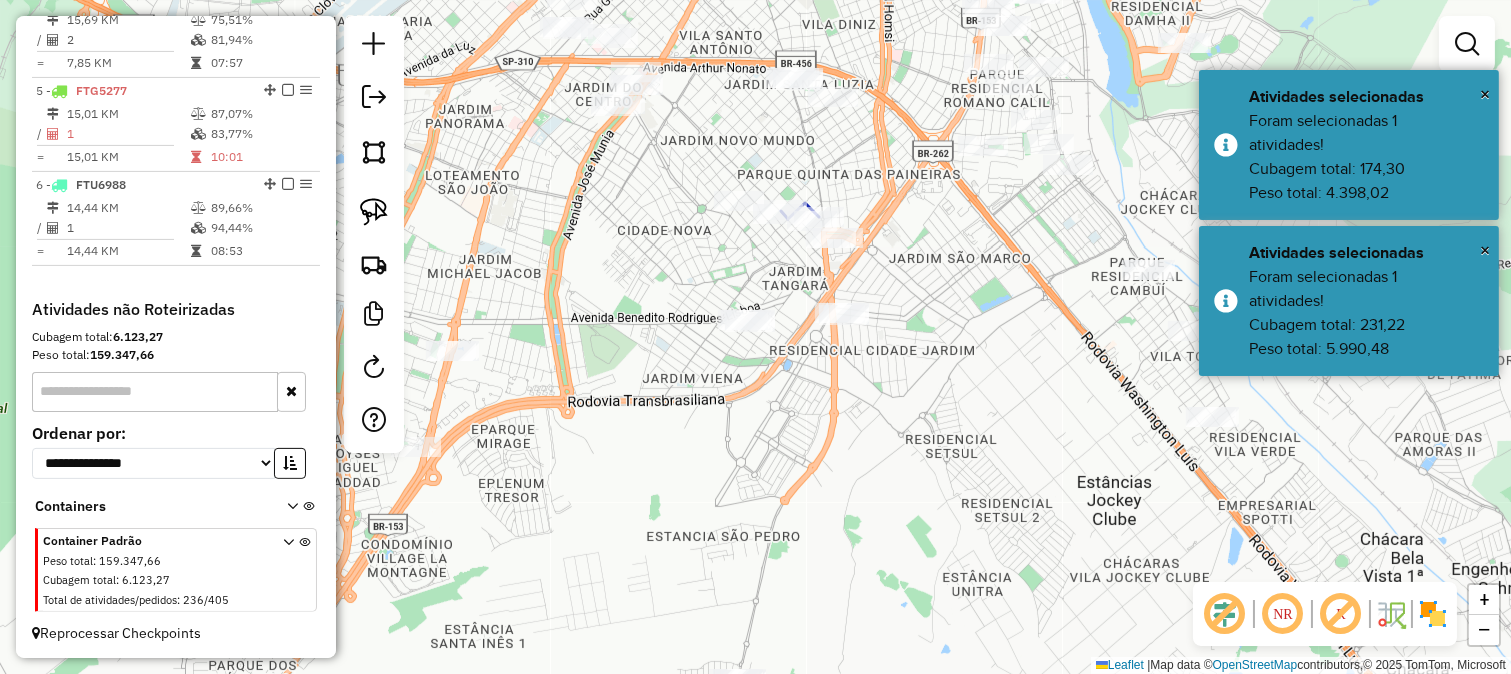 drag, startPoint x: 761, startPoint y: 257, endPoint x: 797, endPoint y: 336, distance: 86.815895 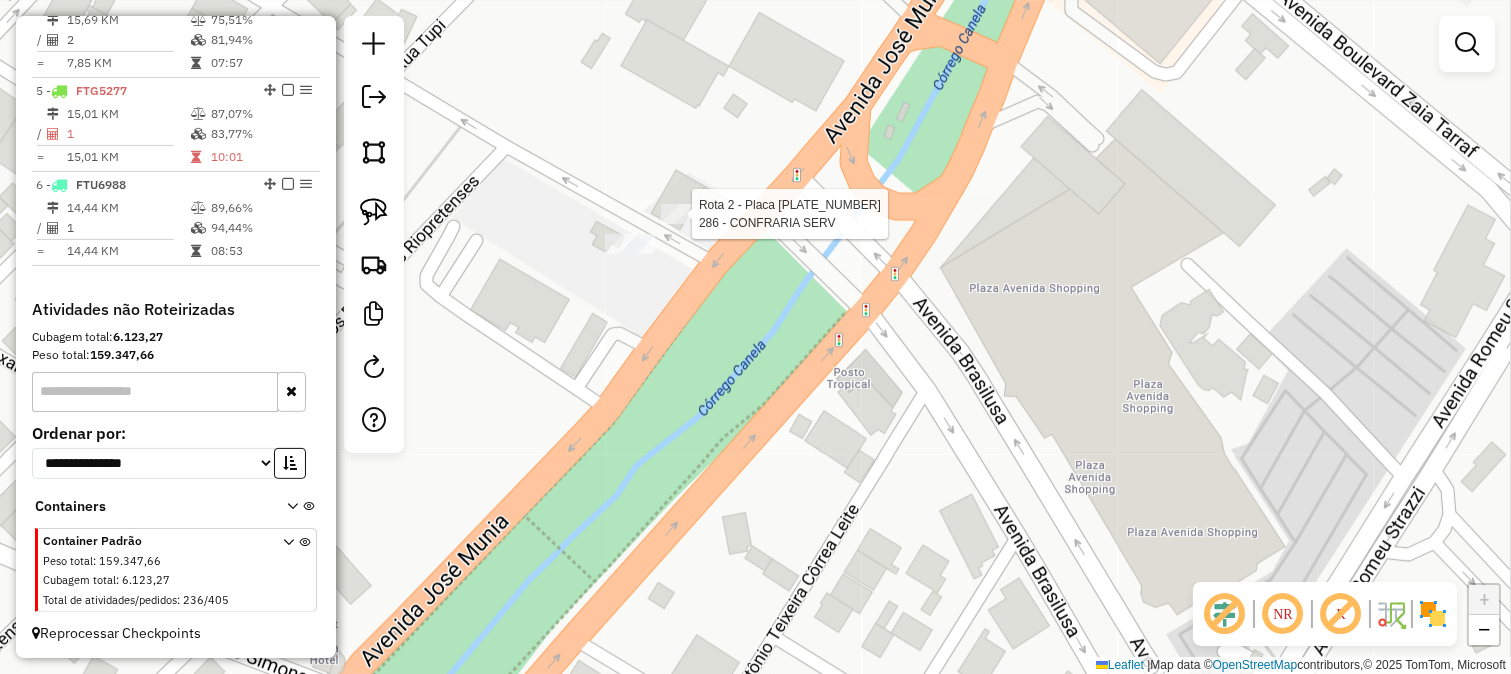 click 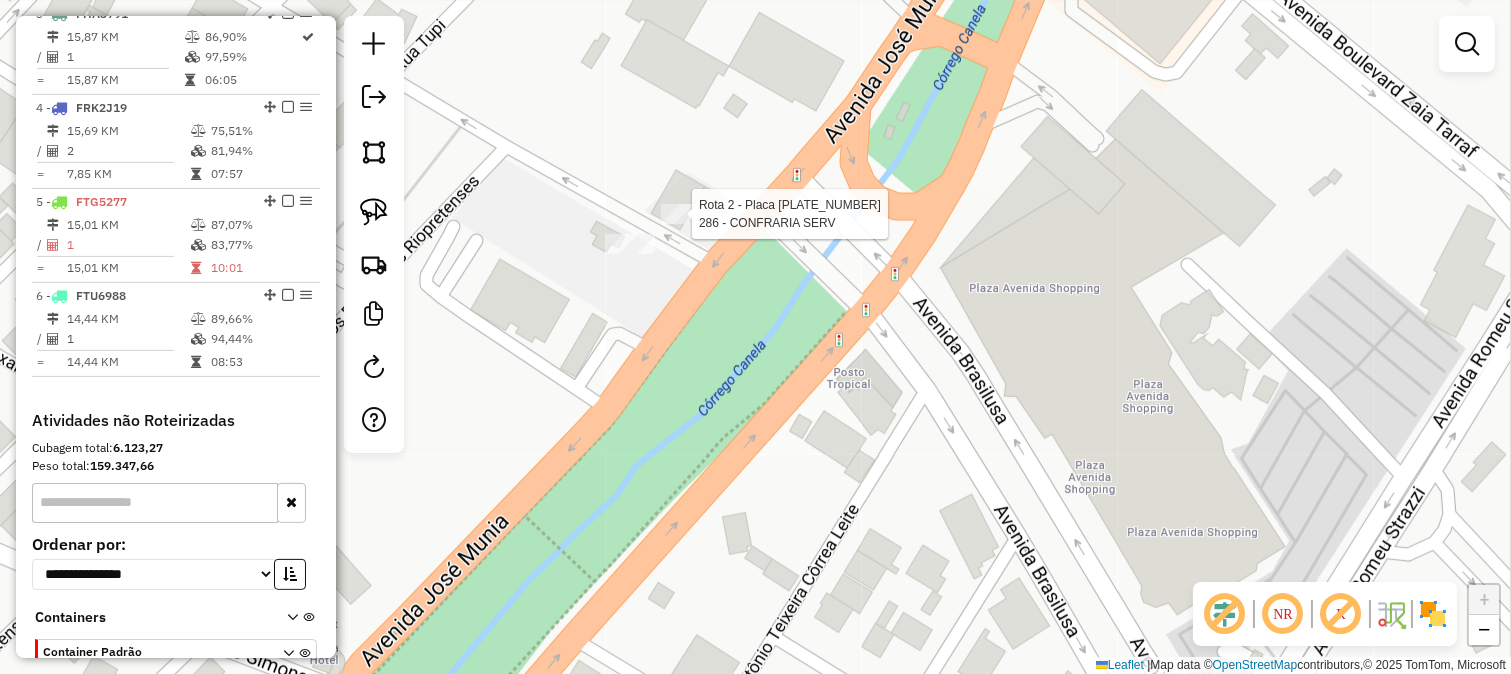 select on "**********" 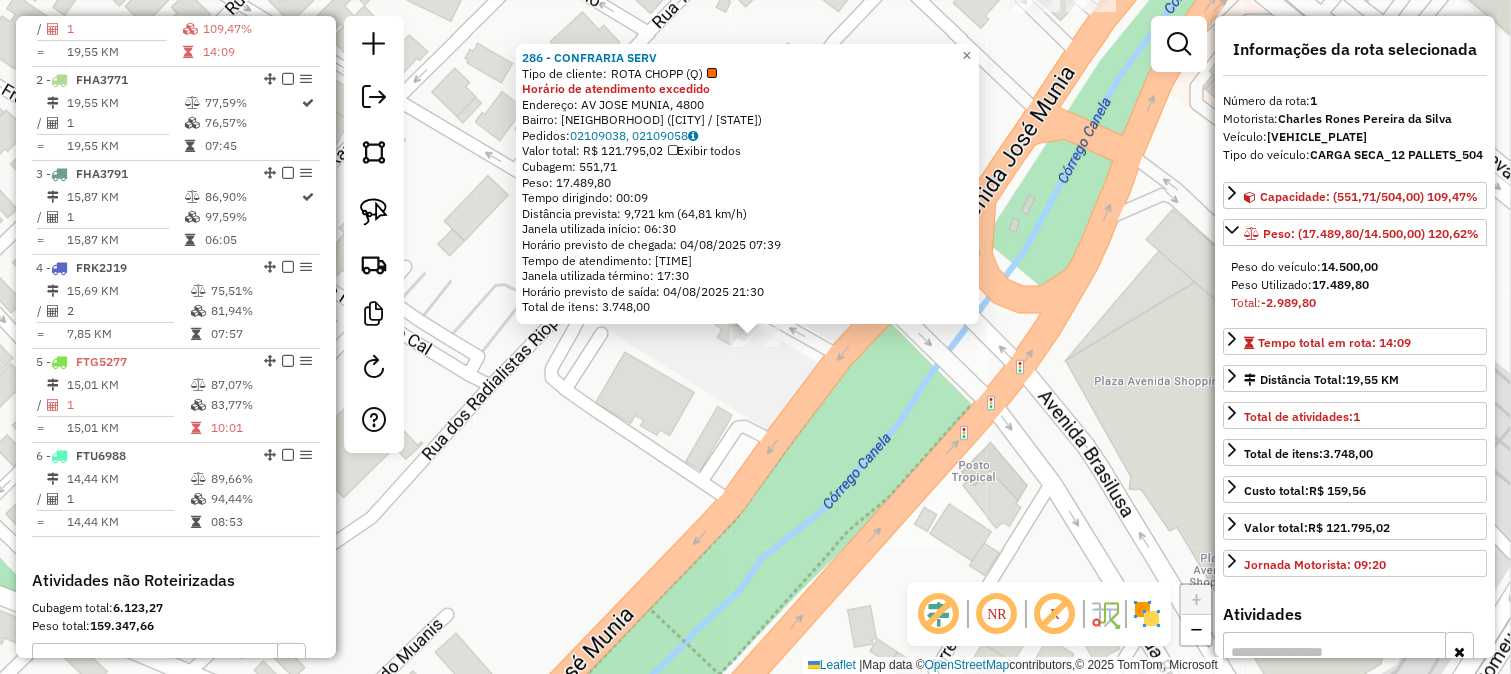 scroll, scrollTop: 791, scrollLeft: 0, axis: vertical 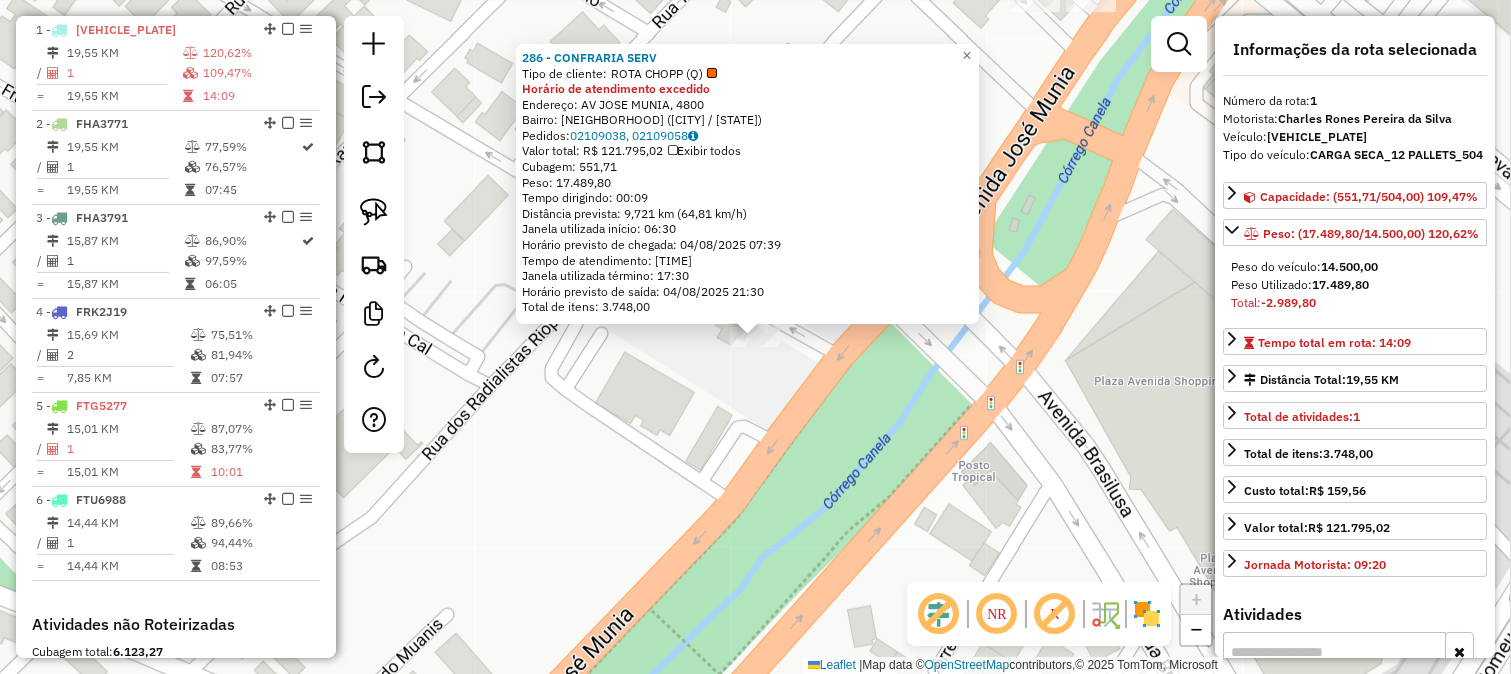 click on "286 - CONFRARIA SERV  Tipo de cliente:   ROTA CHOPP (Q)  Horário de atendimento excedido  Endereço: AV  JOSE MUNIA, 4800   Bairro: JARDIM VIVENDAS (SAO JOSE DO RIO PRETO / SP)   Pedidos:  02109038, 02109058   Valor total: R$ 121.795,02   Exibir todos   Cubagem: 551,71  Peso: 17.489,80  Tempo dirigindo: 00:09   Distância prevista: 9,721 km (64,81 km/h)   Janela utilizada início: 06:30   Horário previsto de chegada: 04/08/2025 07:39   Tempo de atendimento: 13:51   Janela utilizada término: 17:30   Horário previsto de saída: 04/08/2025 21:30   Total de itens: 3.748,00  × Janela de atendimento Grade de atendimento Capacidade Transportadoras Veículos Cliente Pedidos  Rotas Selecione os dias de semana para filtrar as janelas de atendimento  Seg   Ter   Qua   Qui   Sex   Sáb   Dom  Informe o período da janela de atendimento: De: Até:  Filtrar exatamente a janela do cliente  Considerar janela de atendimento padrão  Selecione os dias de semana para filtrar as grades de atendimento  Seg   Ter   Qua   Qui" 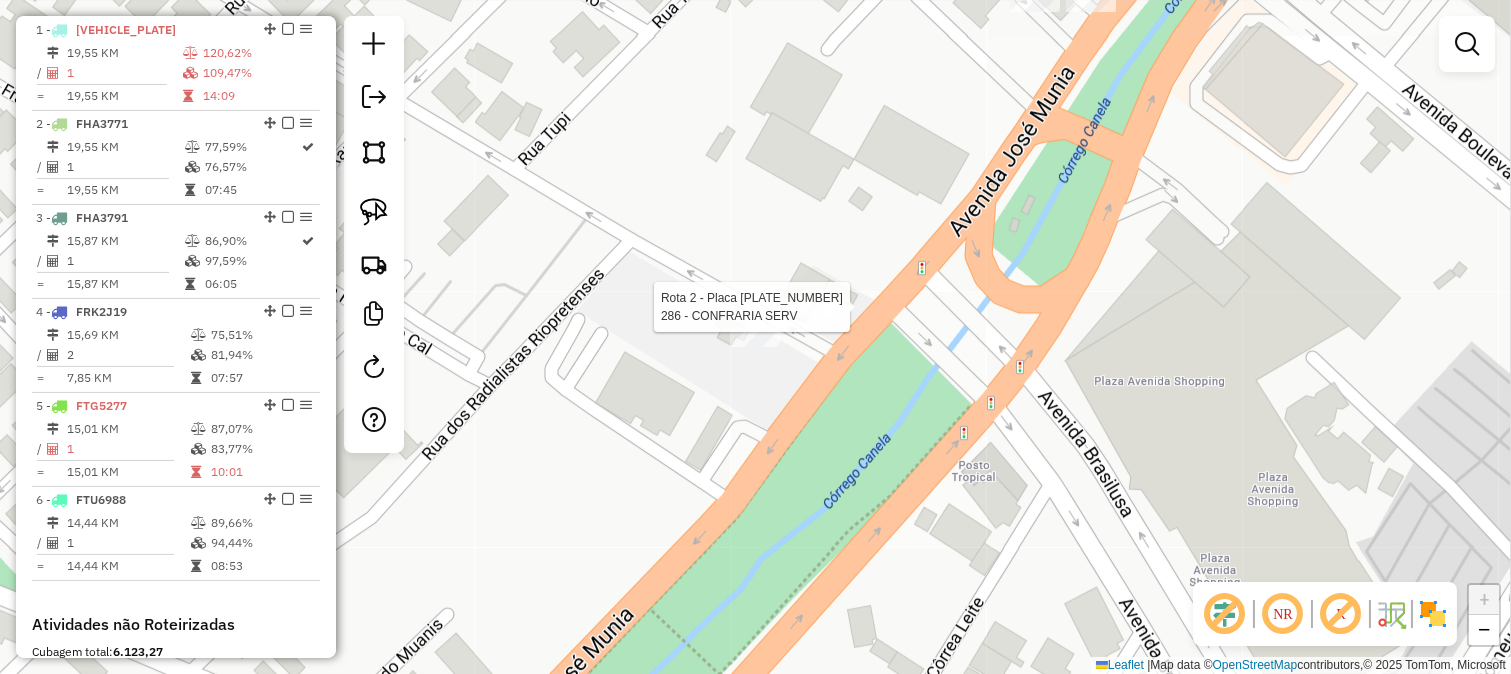 select on "**********" 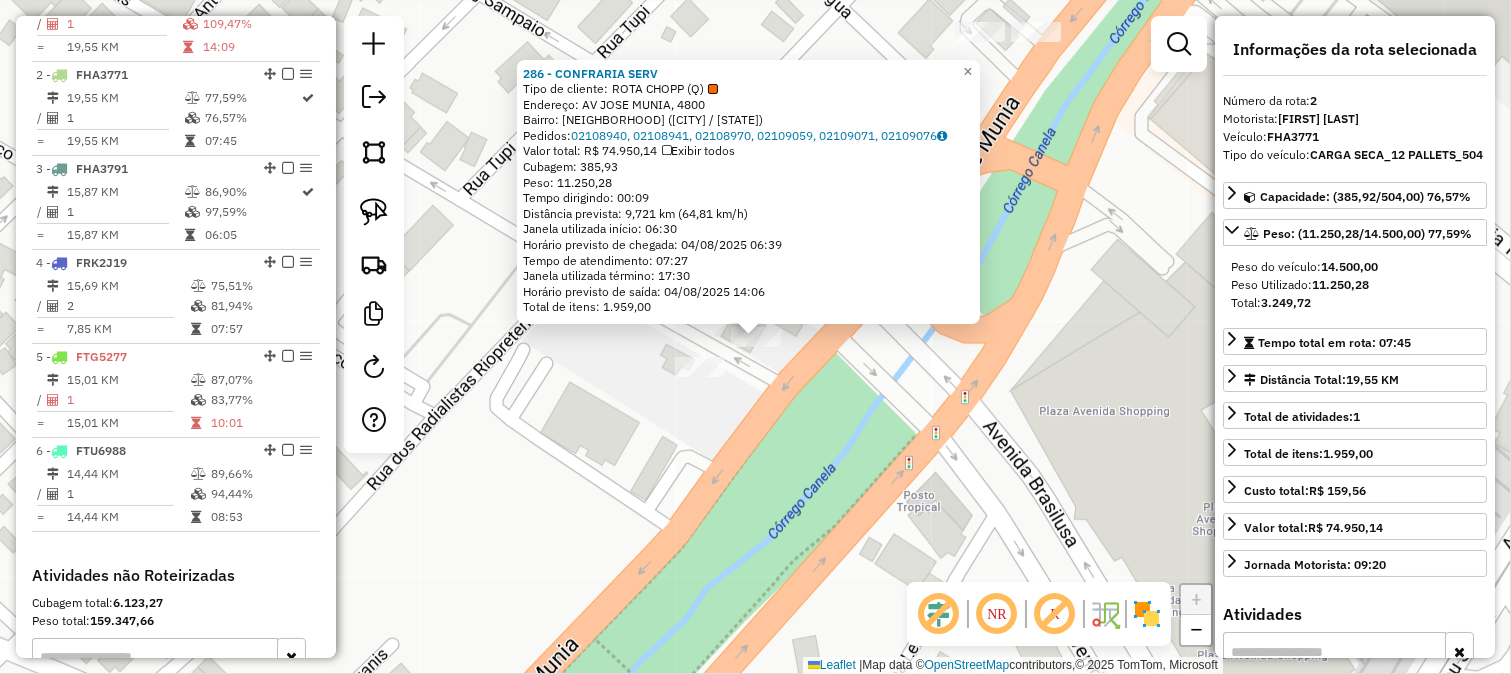 scroll, scrollTop: 885, scrollLeft: 0, axis: vertical 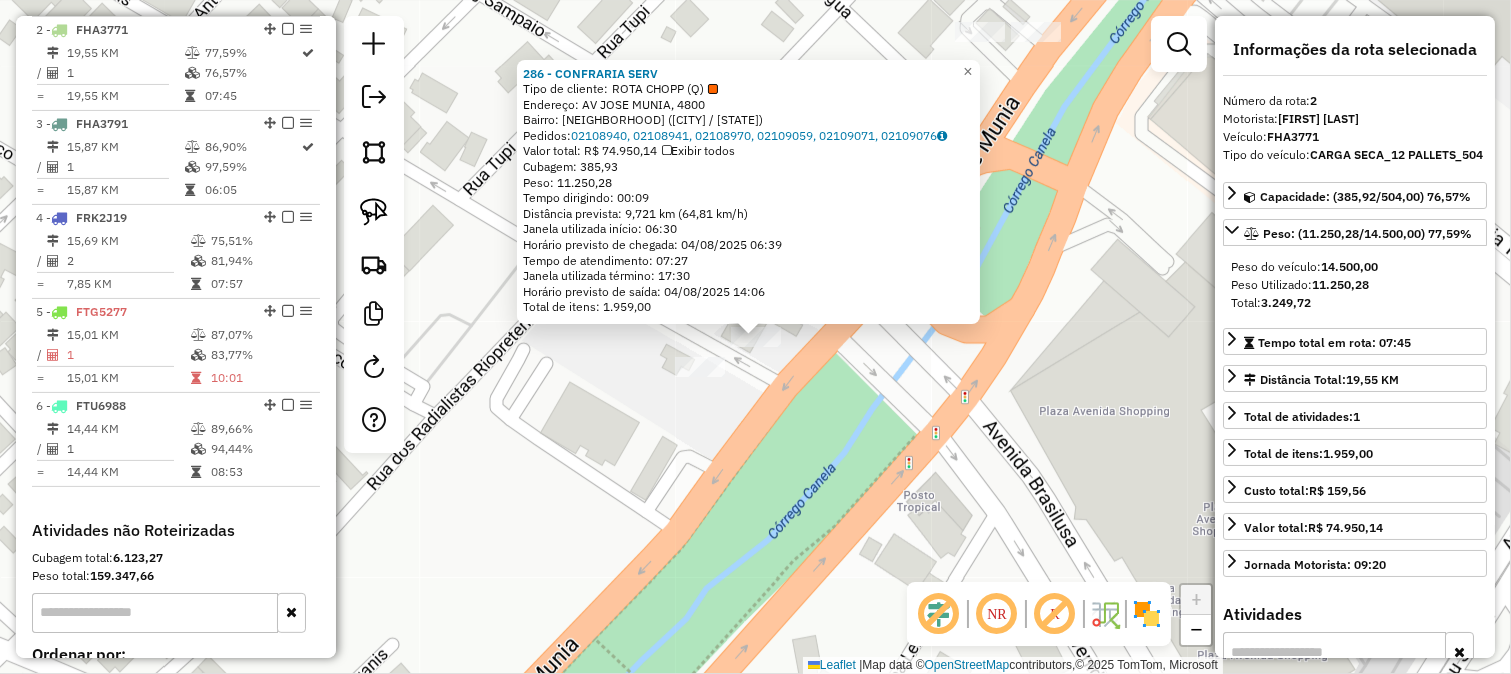 click on "286 - CONFRARIA SERV  Tipo de cliente:   ROTA CHOPP (Q)   Endereço: AV  JOSE MUNIA, 4800   Bairro: JARDIM VIVENDAS (SAO JOSE DO RIO PRETO / SP)   Pedidos:  02108940, 02108941, 02108970, 02109059, 02109071, 02109076   Valor total: R$ 74.950,14   Exibir todos   Cubagem: 385,93  Peso: 11.250,28  Tempo dirigindo: 00:09   Distância prevista: 9,721 km (64,81 km/h)   Janela utilizada início: 06:30   Horário previsto de chegada: 04/08/2025 06:39   Tempo de atendimento: 07:27   Janela utilizada término: 17:30   Horário previsto de saída: 04/08/2025 14:06   Total de itens: 1.959,00  × Janela de atendimento Grade de atendimento Capacidade Transportadoras Veículos Cliente Pedidos  Rotas Selecione os dias de semana para filtrar as janelas de atendimento  Seg   Ter   Qua   Qui   Sex   Sáb   Dom  Informe o período da janela de atendimento: De: Até:  Filtrar exatamente a janela do cliente  Considerar janela de atendimento padrão  Selecione os dias de semana para filtrar as grades de atendimento  Seg   Ter   Qua" 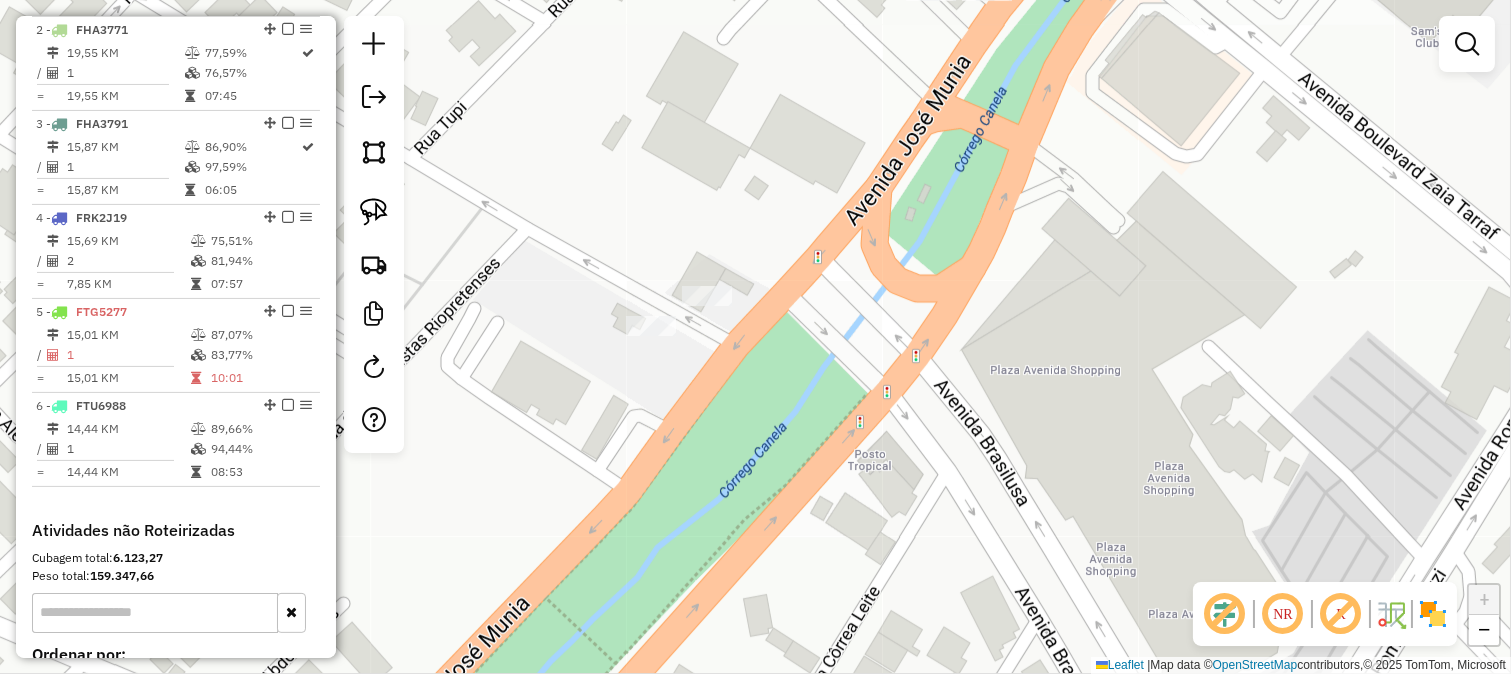 drag, startPoint x: 934, startPoint y: 411, endPoint x: 513, endPoint y: 131, distance: 505.60953 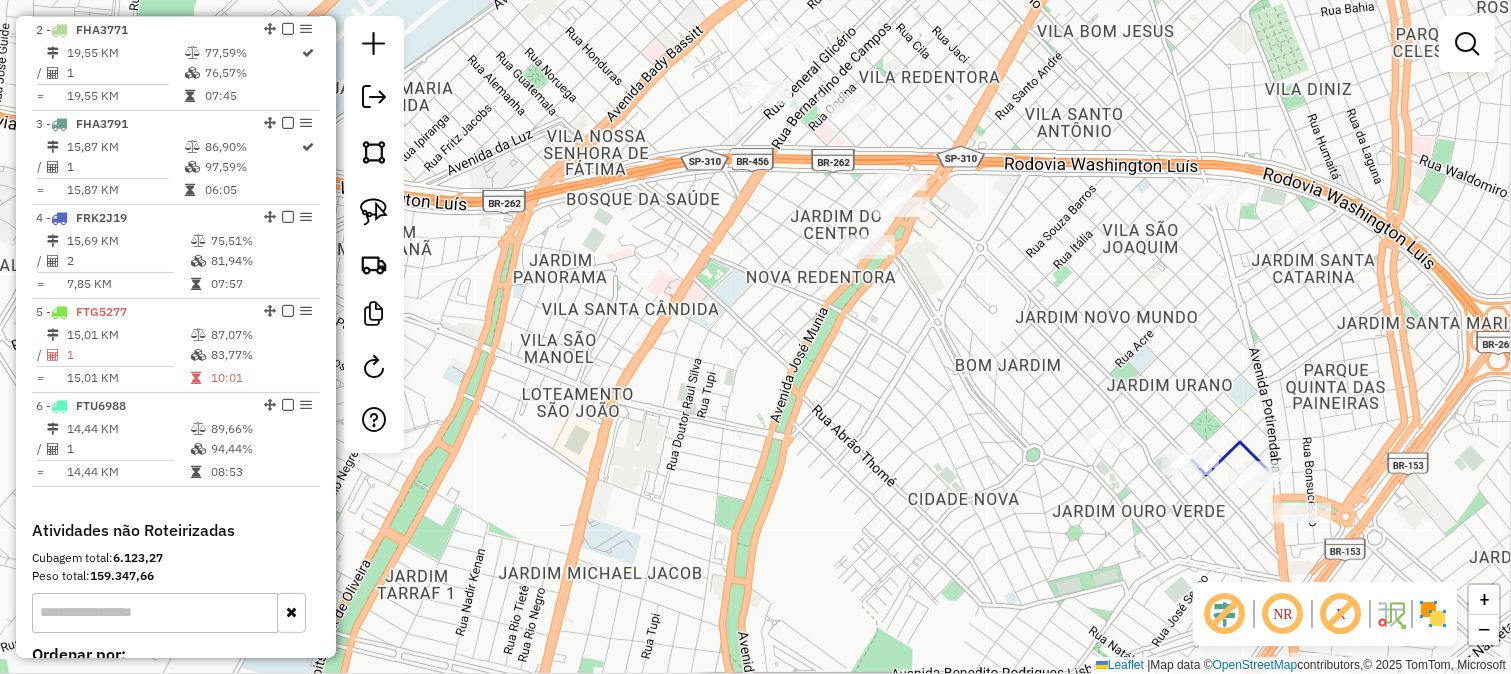 drag, startPoint x: 1093, startPoint y: 351, endPoint x: 812, endPoint y: 230, distance: 305.94443 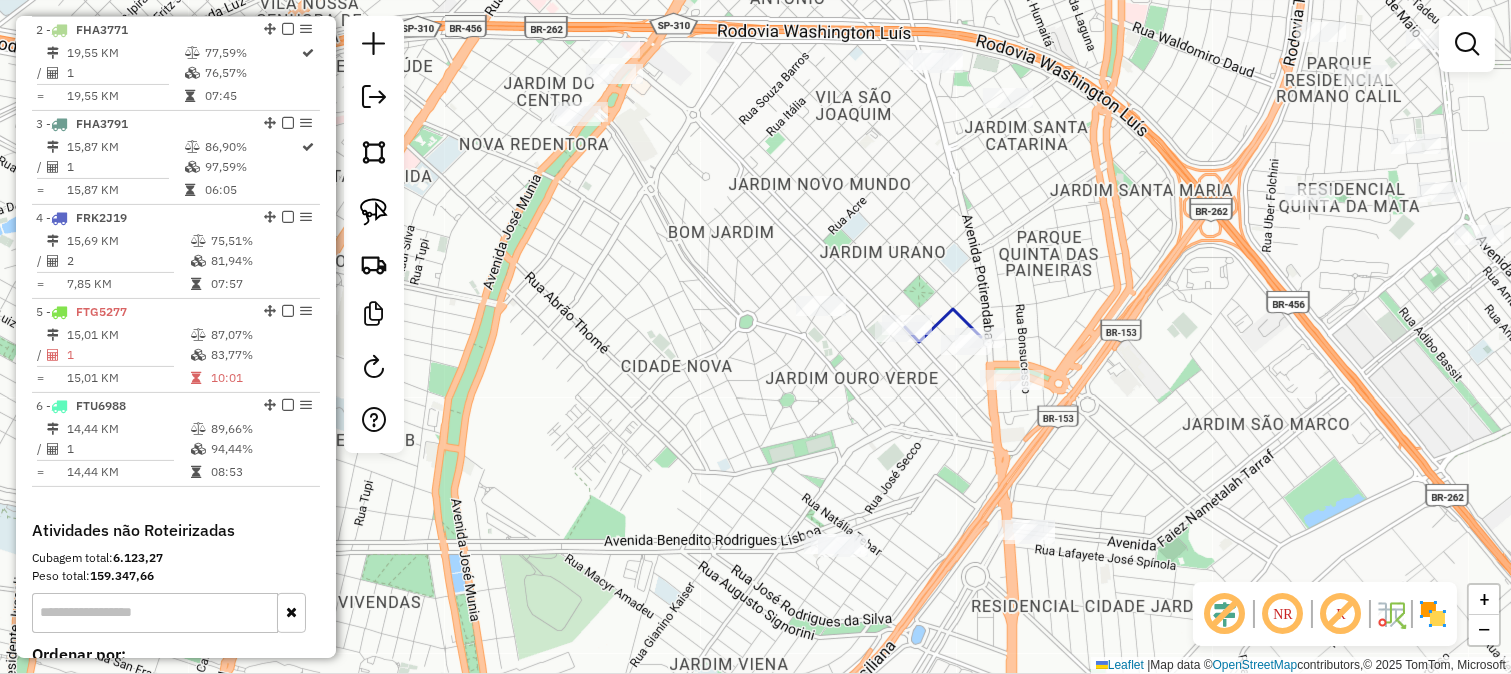 drag, startPoint x: 1130, startPoint y: 295, endPoint x: 1081, endPoint y: 173, distance: 131.47243 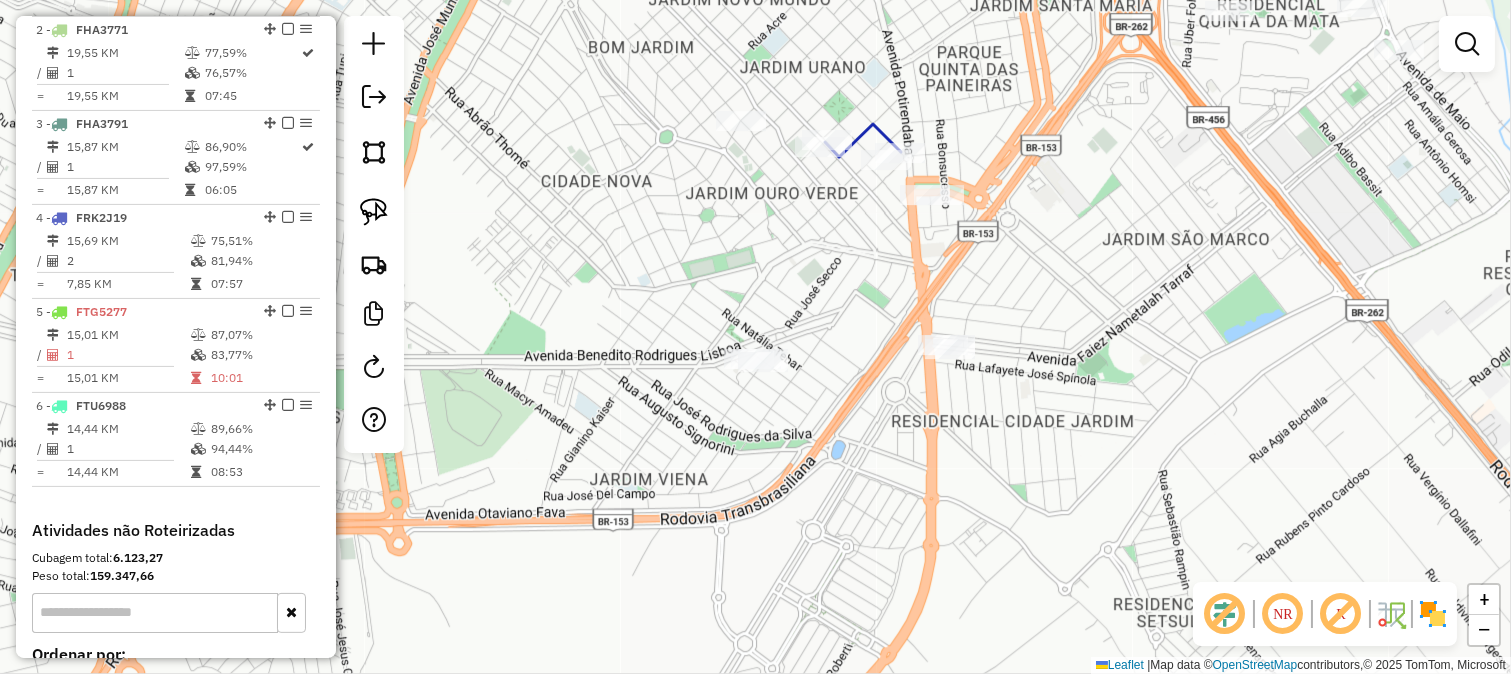 click on "Janela de atendimento Grade de atendimento Capacidade Transportadoras Veículos Cliente Pedidos  Rotas Selecione os dias de semana para filtrar as janelas de atendimento  Seg   Ter   Qua   Qui   Sex   Sáb   Dom  Informe o período da janela de atendimento: De: Até:  Filtrar exatamente a janela do cliente  Considerar janela de atendimento padrão  Selecione os dias de semana para filtrar as grades de atendimento  Seg   Ter   Qua   Qui   Sex   Sáb   Dom   Considerar clientes sem dia de atendimento cadastrado  Clientes fora do dia de atendimento selecionado Filtrar as atividades entre os valores definidos abaixo:  Peso mínimo:   Peso máximo:   Cubagem mínima:   Cubagem máxima:   De:   Até:  Filtrar as atividades entre o tempo de atendimento definido abaixo:  De:   Até:   Considerar capacidade total dos clientes não roteirizados Transportadora: Selecione um ou mais itens Tipo de veículo: Selecione um ou mais itens Veículo: Selecione um ou mais itens Motorista: Selecione um ou mais itens Nome: Rótulo:" 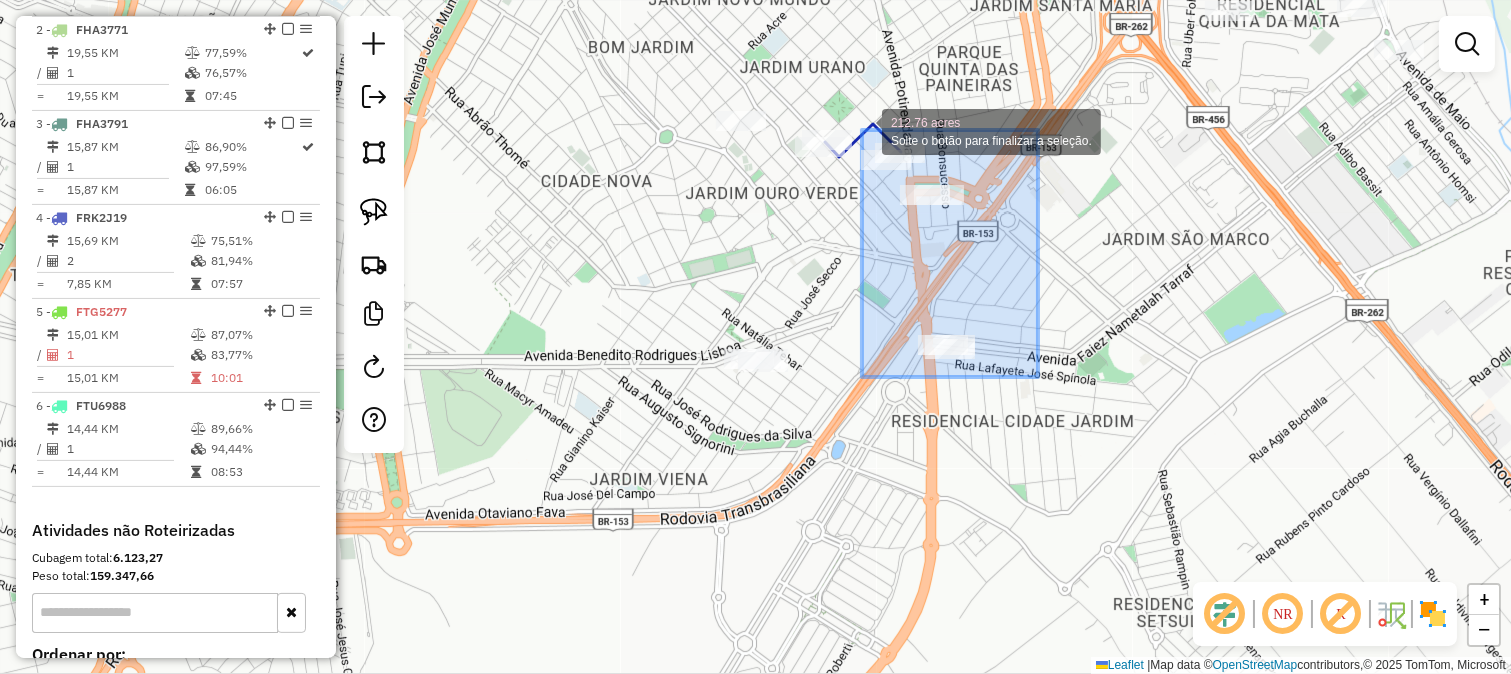 drag, startPoint x: 1038, startPoint y: 377, endPoint x: 857, endPoint y: 130, distance: 306.21887 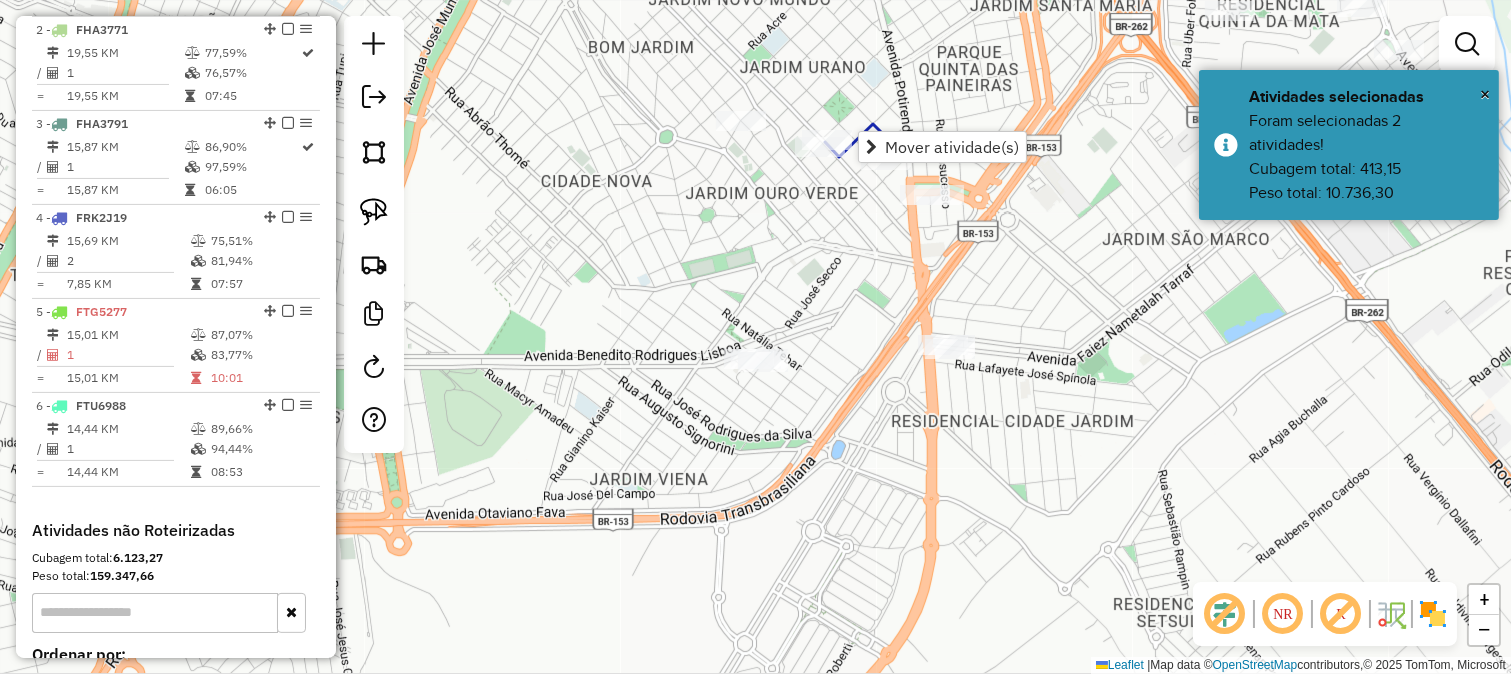click on "Janela de atendimento Grade de atendimento Capacidade Transportadoras Veículos Cliente Pedidos  Rotas Selecione os dias de semana para filtrar as janelas de atendimento  Seg   Ter   Qua   Qui   Sex   Sáb   Dom  Informe o período da janela de atendimento: De: Até:  Filtrar exatamente a janela do cliente  Considerar janela de atendimento padrão  Selecione os dias de semana para filtrar as grades de atendimento  Seg   Ter   Qua   Qui   Sex   Sáb   Dom   Considerar clientes sem dia de atendimento cadastrado  Clientes fora do dia de atendimento selecionado Filtrar as atividades entre os valores definidos abaixo:  Peso mínimo:   Peso máximo:   Cubagem mínima:   Cubagem máxima:   De:   Até:  Filtrar as atividades entre o tempo de atendimento definido abaixo:  De:   Até:   Considerar capacidade total dos clientes não roteirizados Transportadora: Selecione um ou mais itens Tipo de veículo: Selecione um ou mais itens Veículo: Selecione um ou mais itens Motorista: Selecione um ou mais itens Nome: Rótulo:" 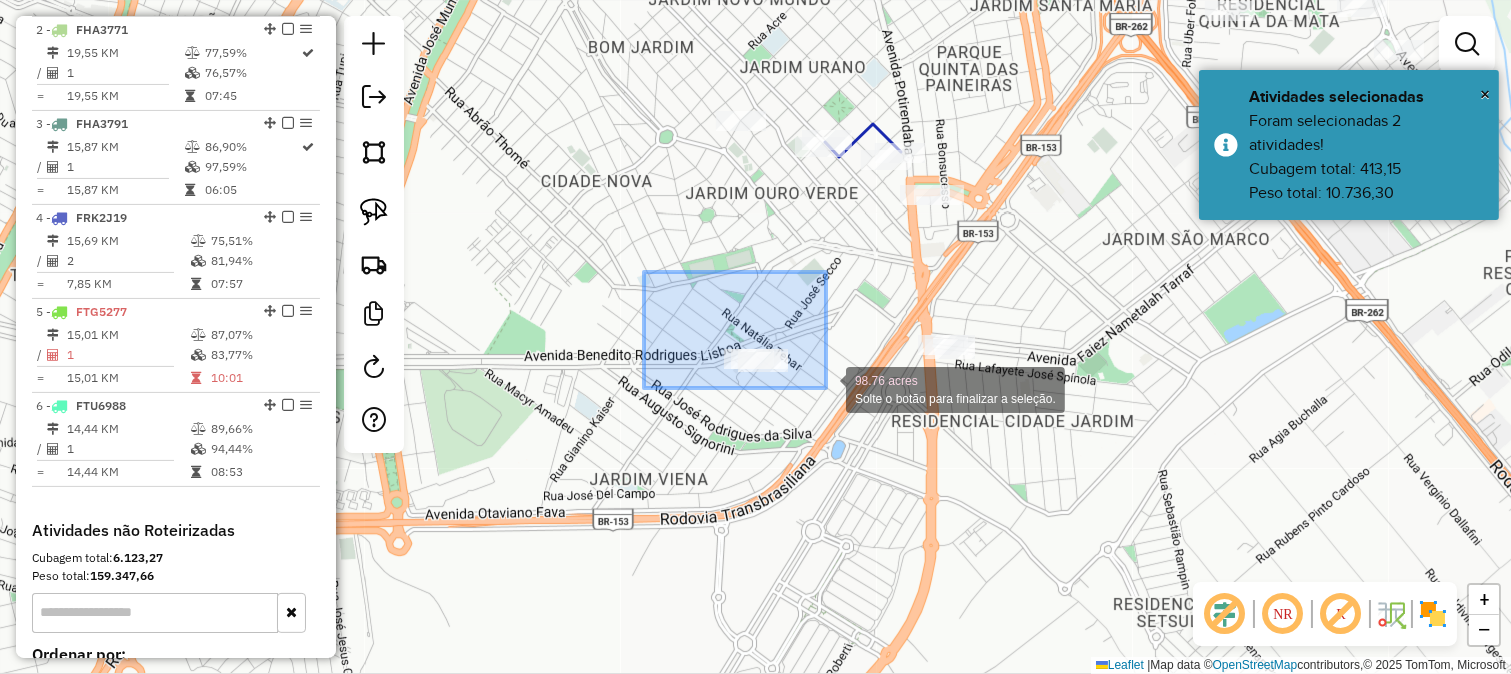 drag, startPoint x: 644, startPoint y: 272, endPoint x: 826, endPoint y: 388, distance: 215.824 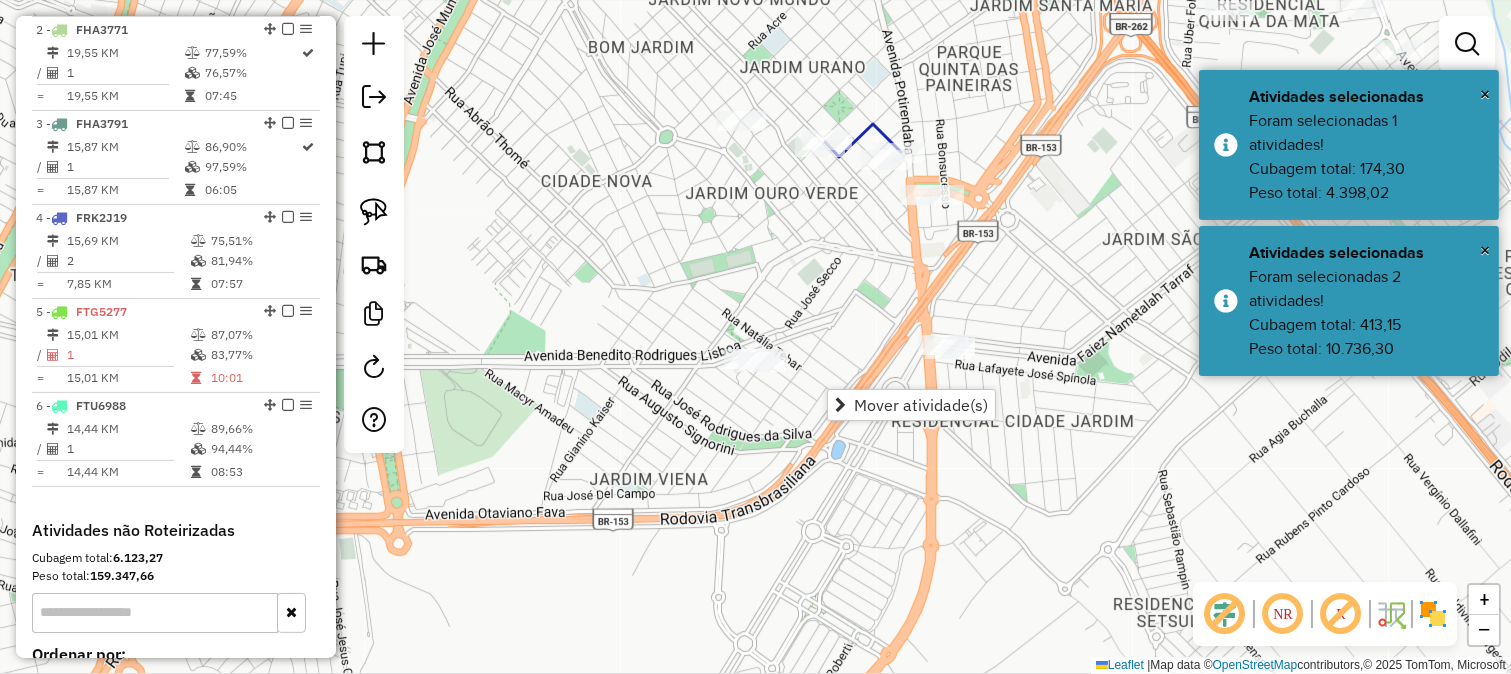 click on "Janela de atendimento Grade de atendimento Capacidade Transportadoras Veículos Cliente Pedidos  Rotas Selecione os dias de semana para filtrar as janelas de atendimento  Seg   Ter   Qua   Qui   Sex   Sáb   Dom  Informe o período da janela de atendimento: De: Até:  Filtrar exatamente a janela do cliente  Considerar janela de atendimento padrão  Selecione os dias de semana para filtrar as grades de atendimento  Seg   Ter   Qua   Qui   Sex   Sáb   Dom   Considerar clientes sem dia de atendimento cadastrado  Clientes fora do dia de atendimento selecionado Filtrar as atividades entre os valores definidos abaixo:  Peso mínimo:   Peso máximo:   Cubagem mínima:   Cubagem máxima:   De:   Até:  Filtrar as atividades entre o tempo de atendimento definido abaixo:  De:   Até:   Considerar capacidade total dos clientes não roteirizados Transportadora: Selecione um ou mais itens Tipo de veículo: Selecione um ou mais itens Veículo: Selecione um ou mais itens Motorista: Selecione um ou mais itens Nome: Rótulo:" 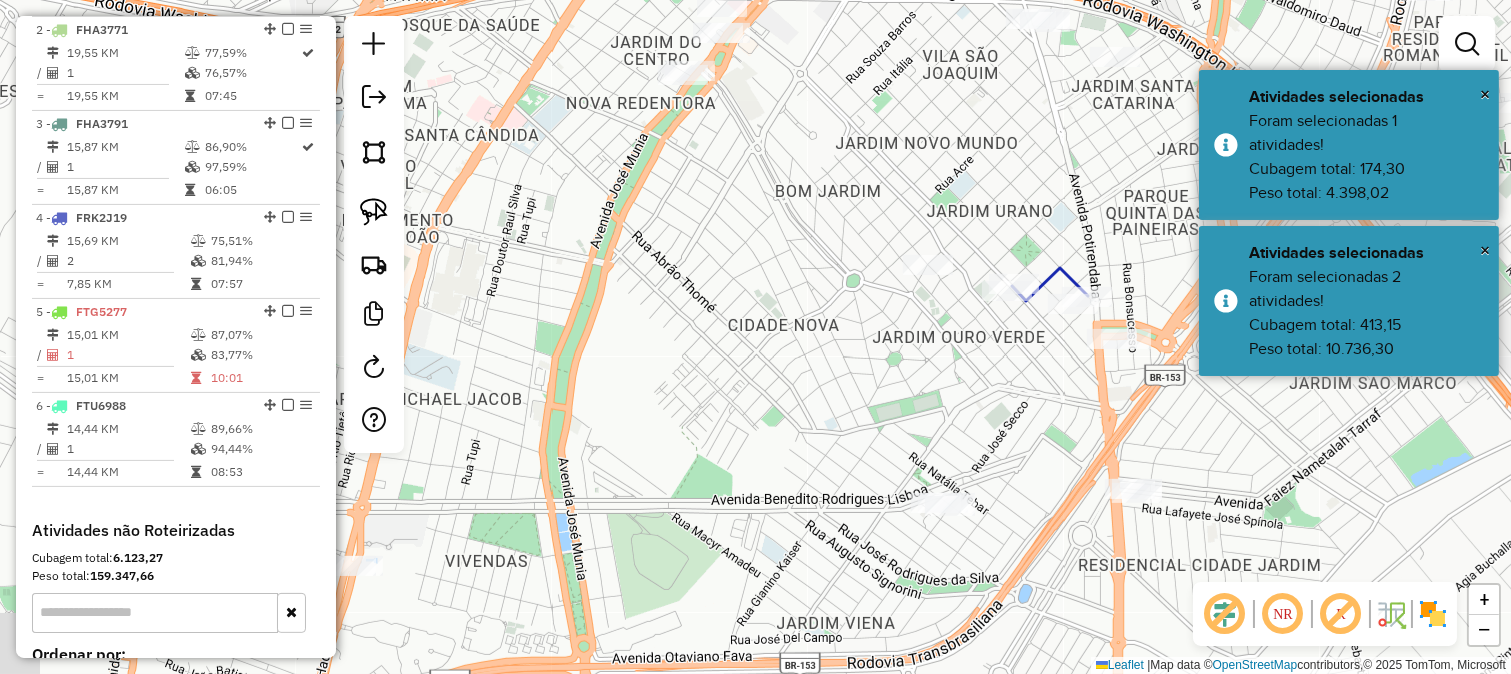 drag, startPoint x: 641, startPoint y: 297, endPoint x: 828, endPoint y: 441, distance: 236.01907 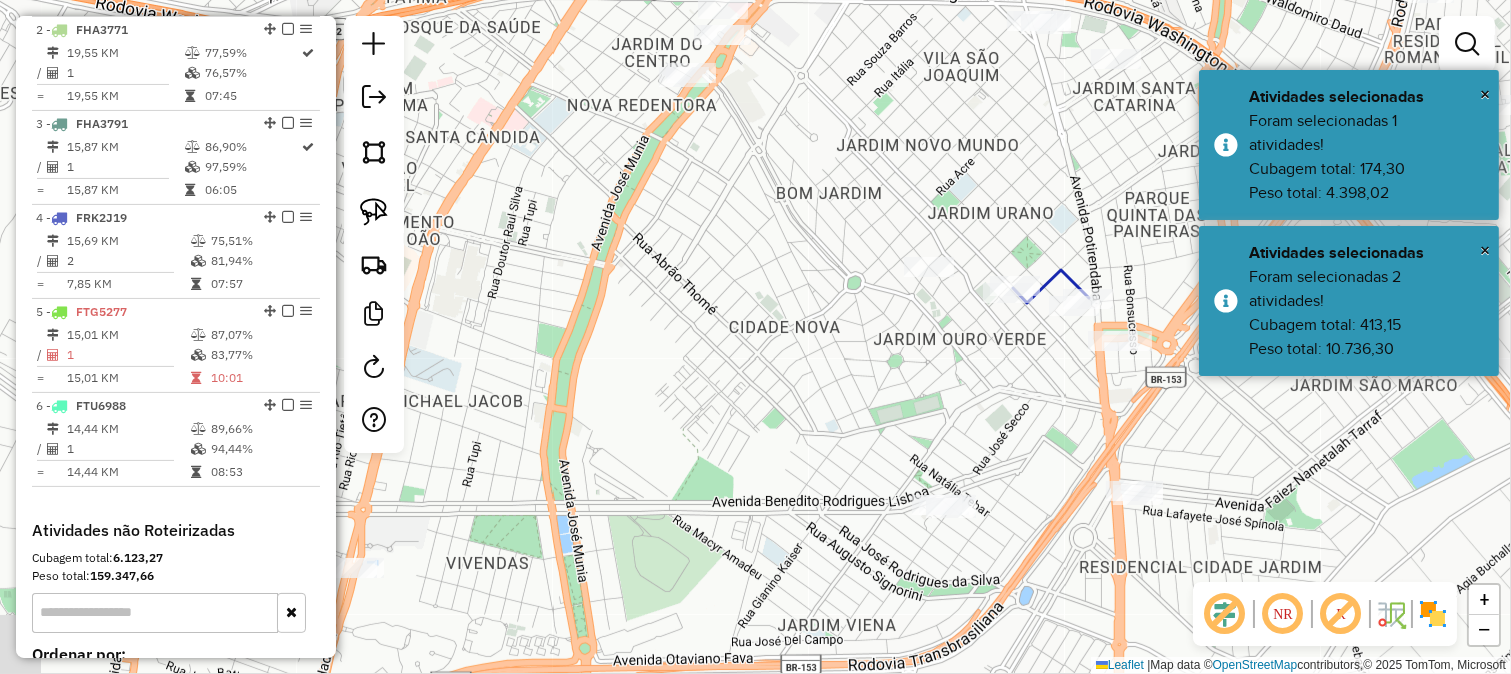 drag, startPoint x: 723, startPoint y: 326, endPoint x: 817, endPoint y: 406, distance: 123.4342 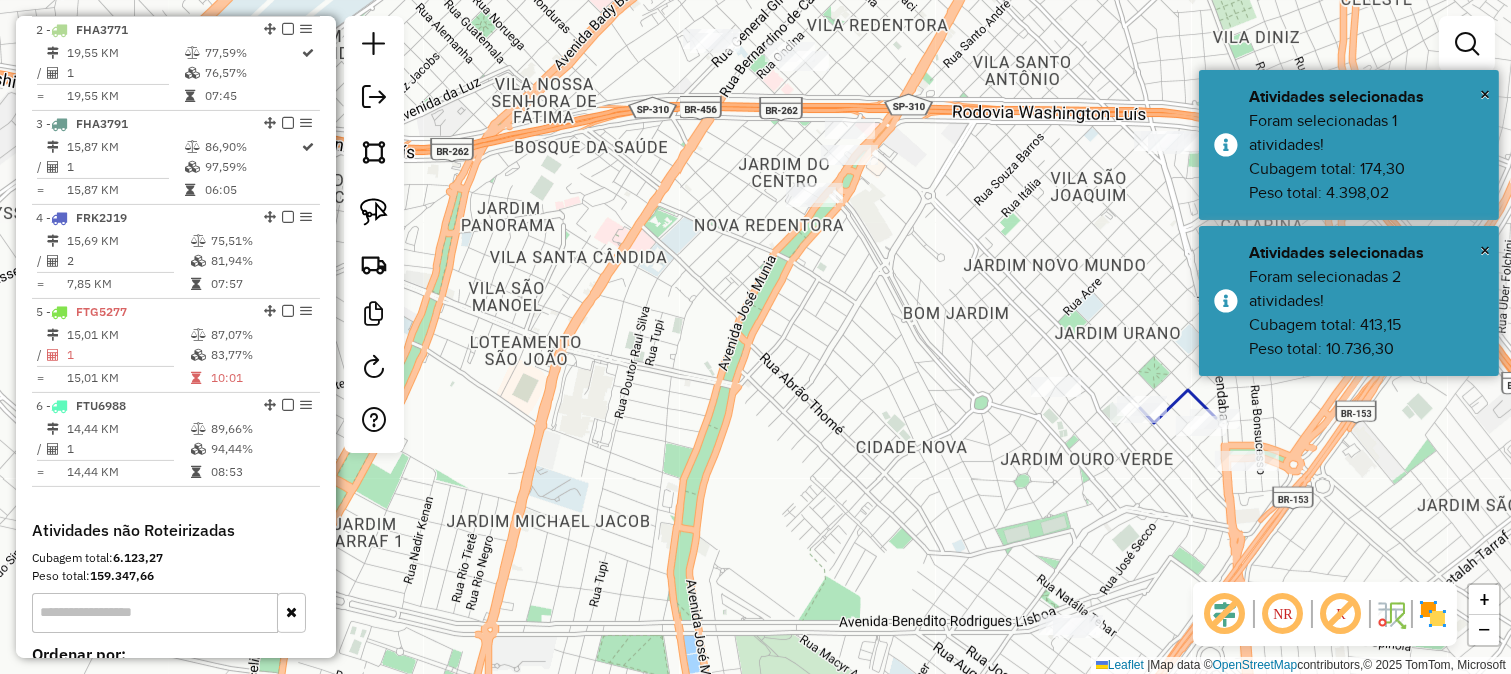 drag, startPoint x: 771, startPoint y: 321, endPoint x: 805, endPoint y: 348, distance: 43.416588 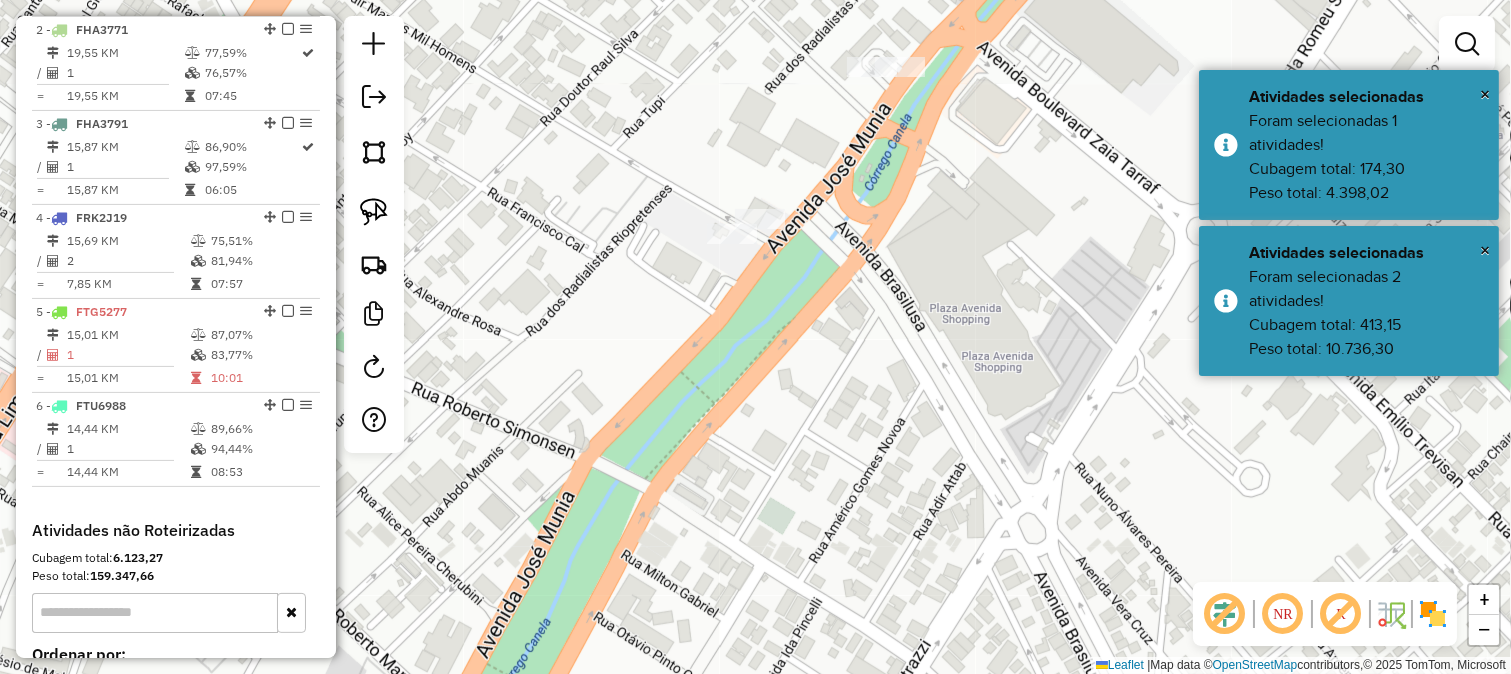 select on "**********" 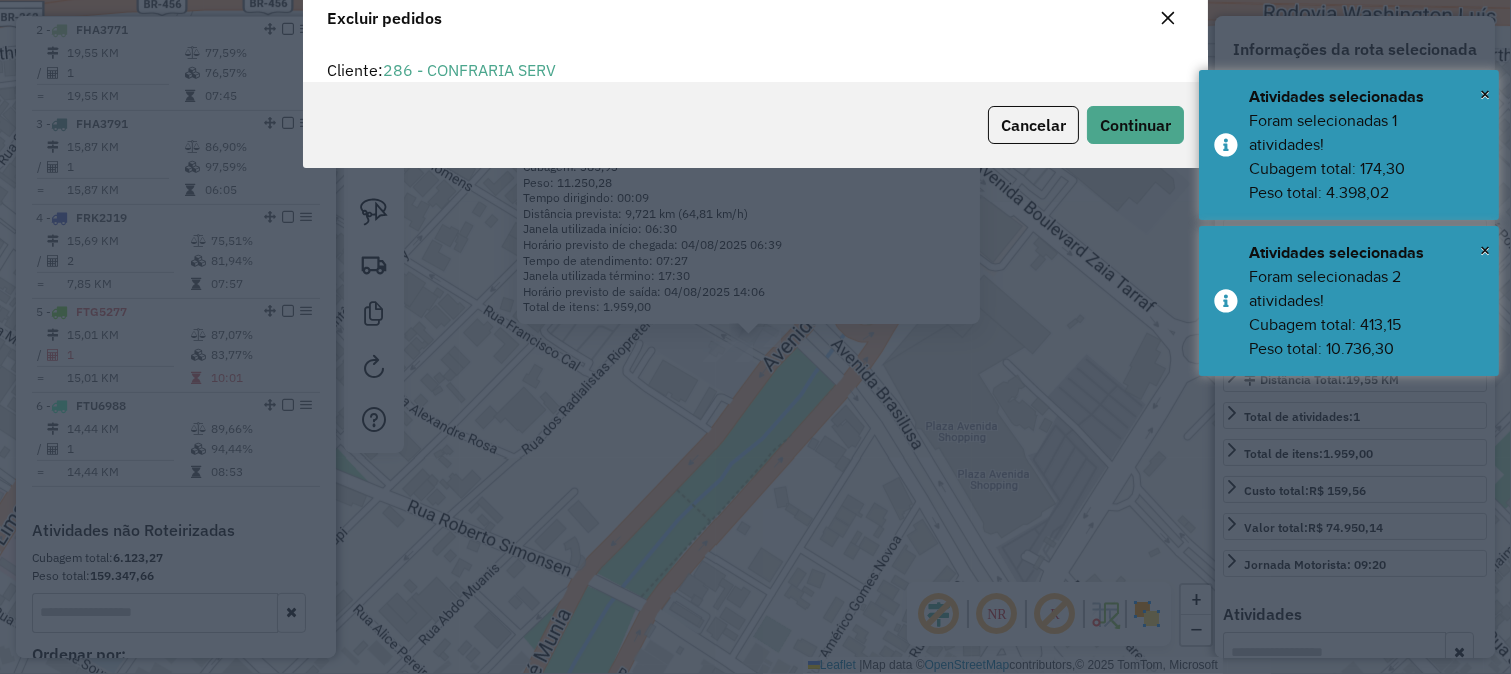 scroll, scrollTop: 11, scrollLeft: 6, axis: both 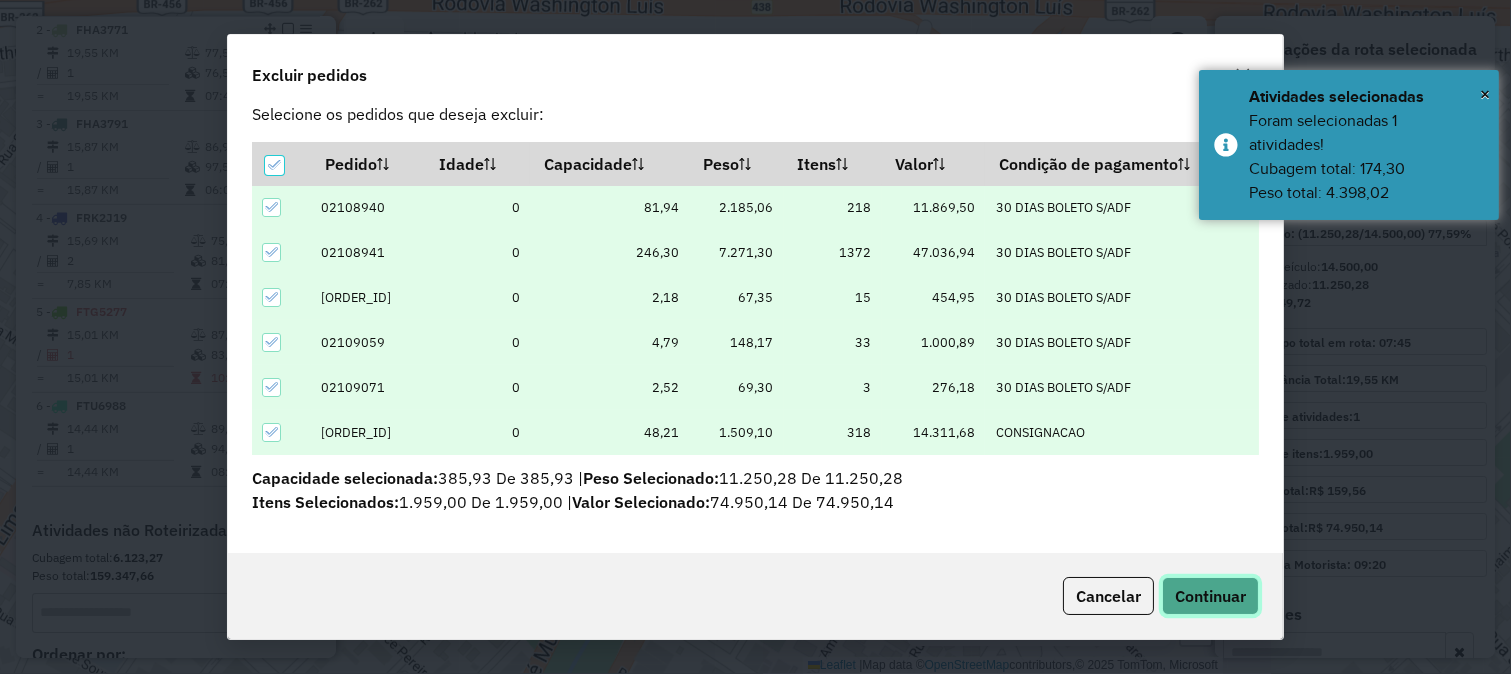 click on "Continuar" 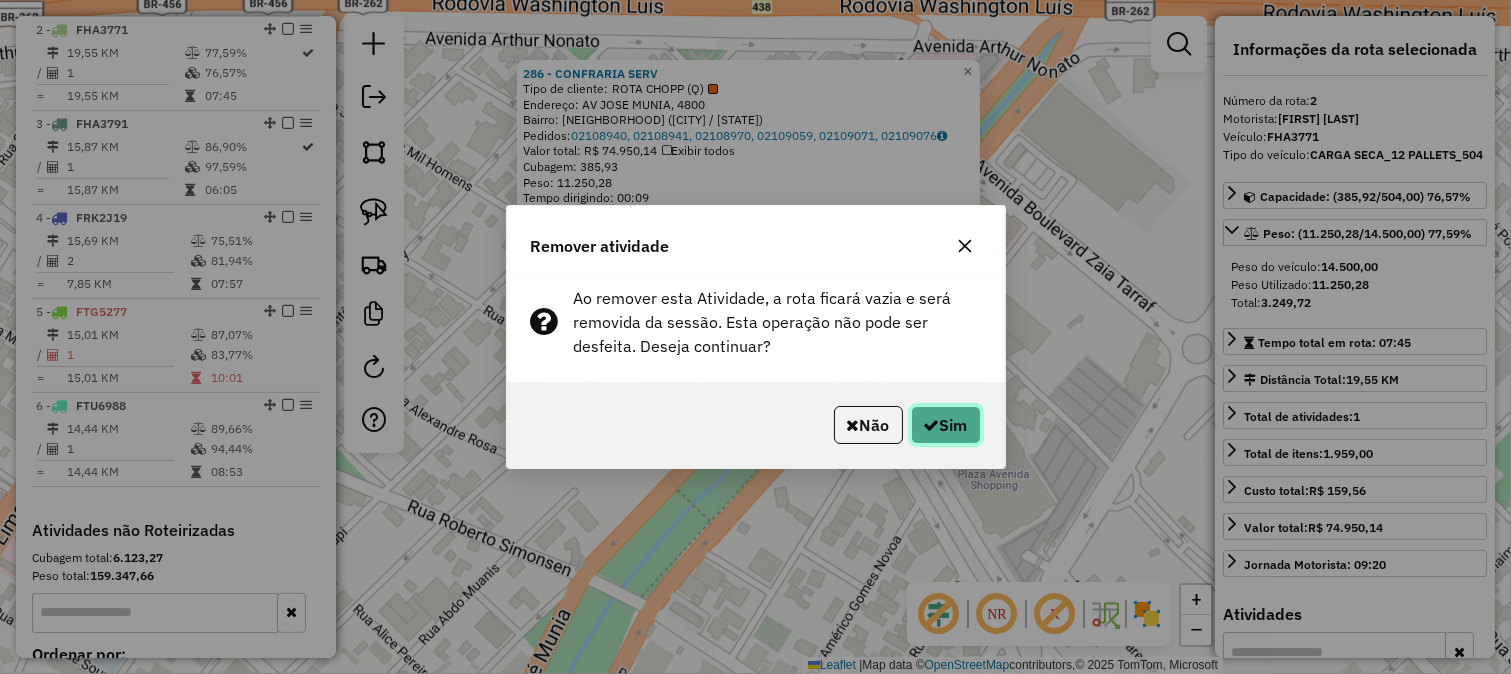 click 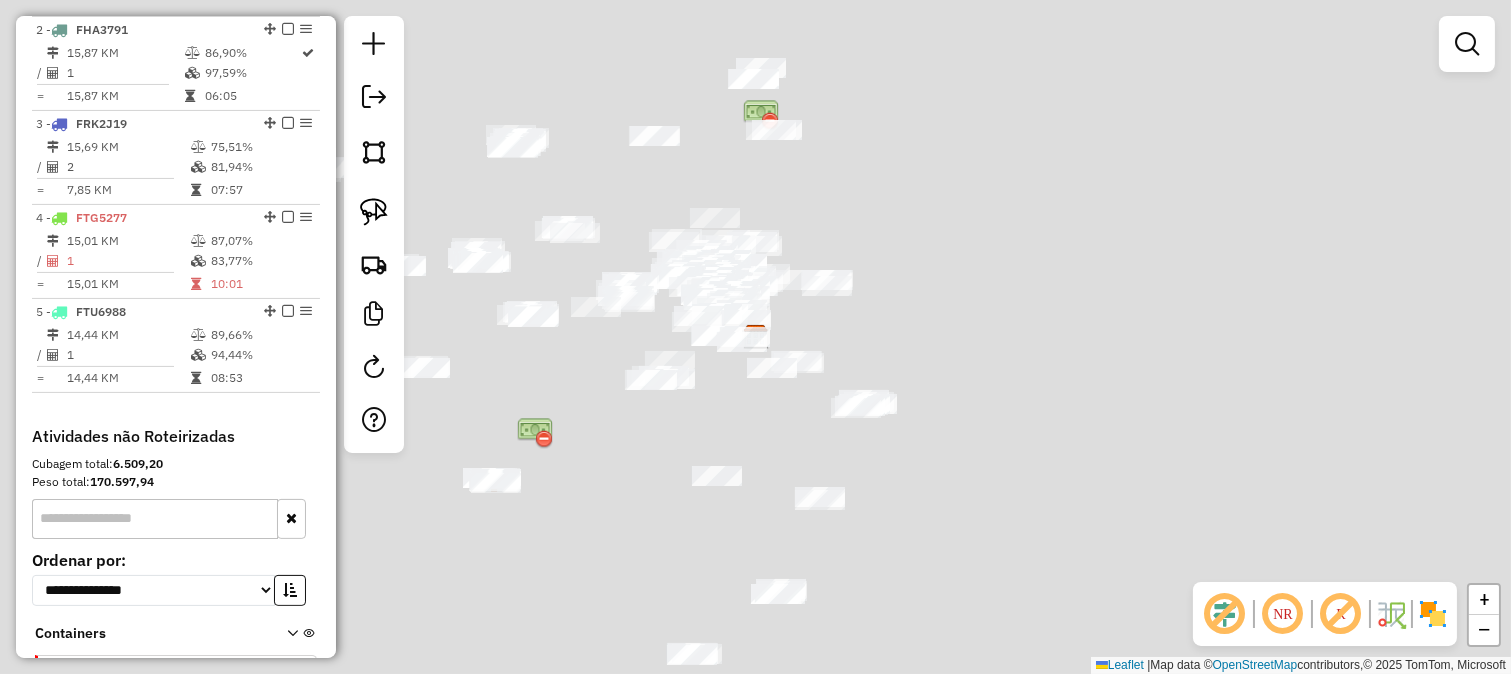 scroll, scrollTop: 792, scrollLeft: 0, axis: vertical 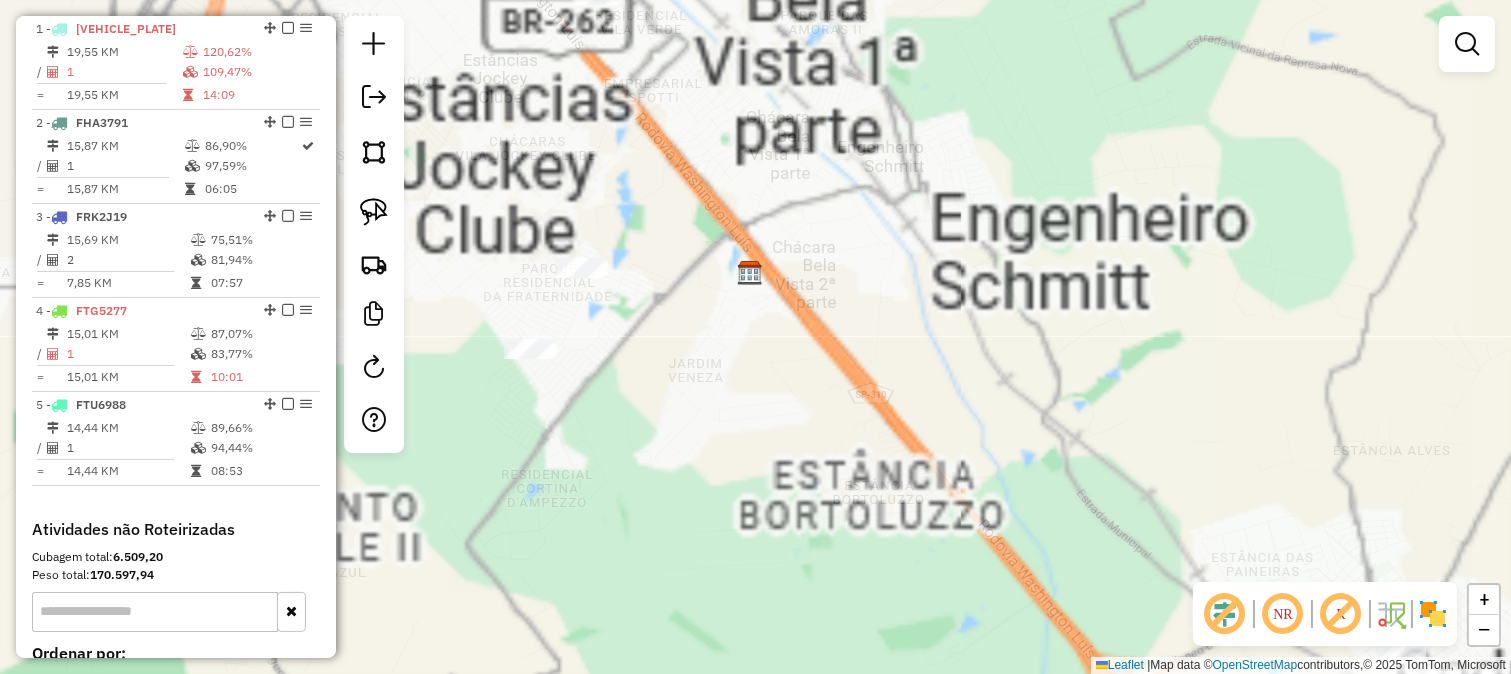 drag, startPoint x: 902, startPoint y: 300, endPoint x: 930, endPoint y: 314, distance: 31.304953 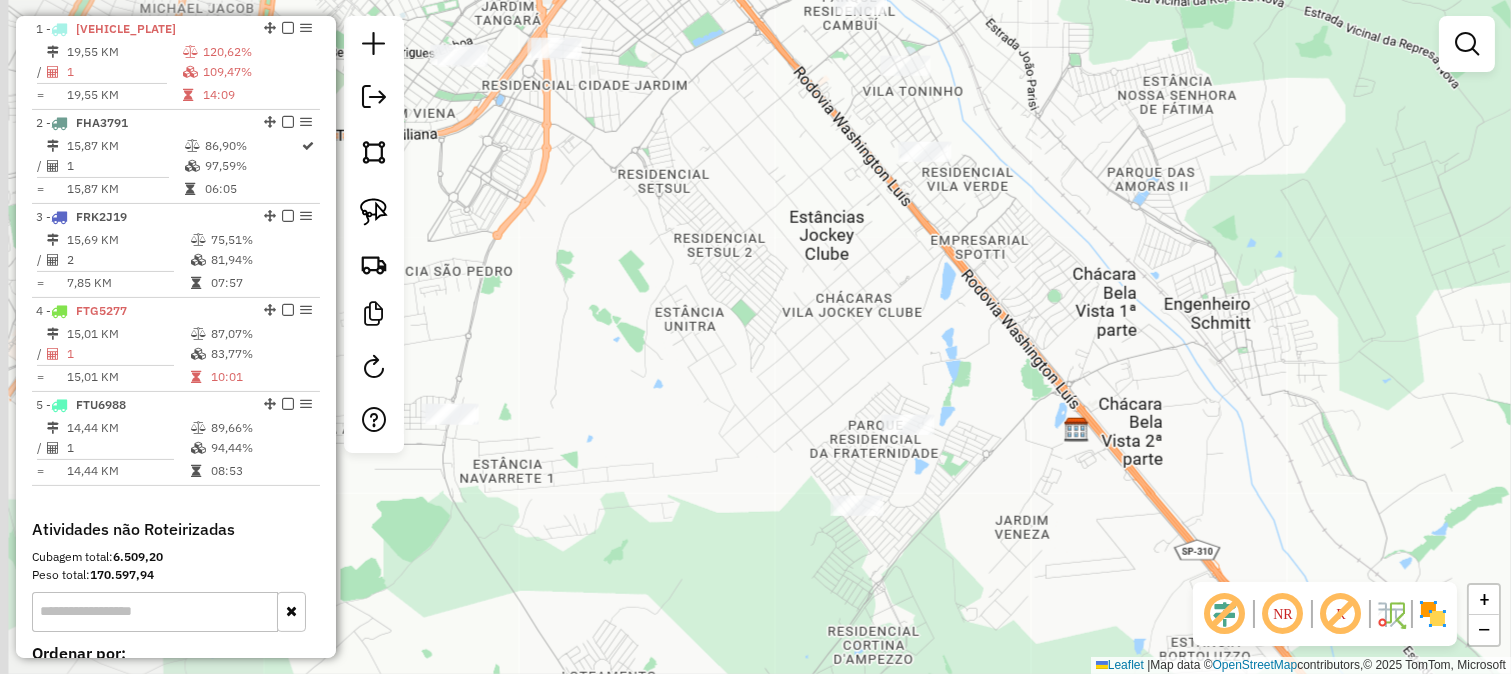 drag, startPoint x: 821, startPoint y: 231, endPoint x: 963, endPoint y: 344, distance: 181.47452 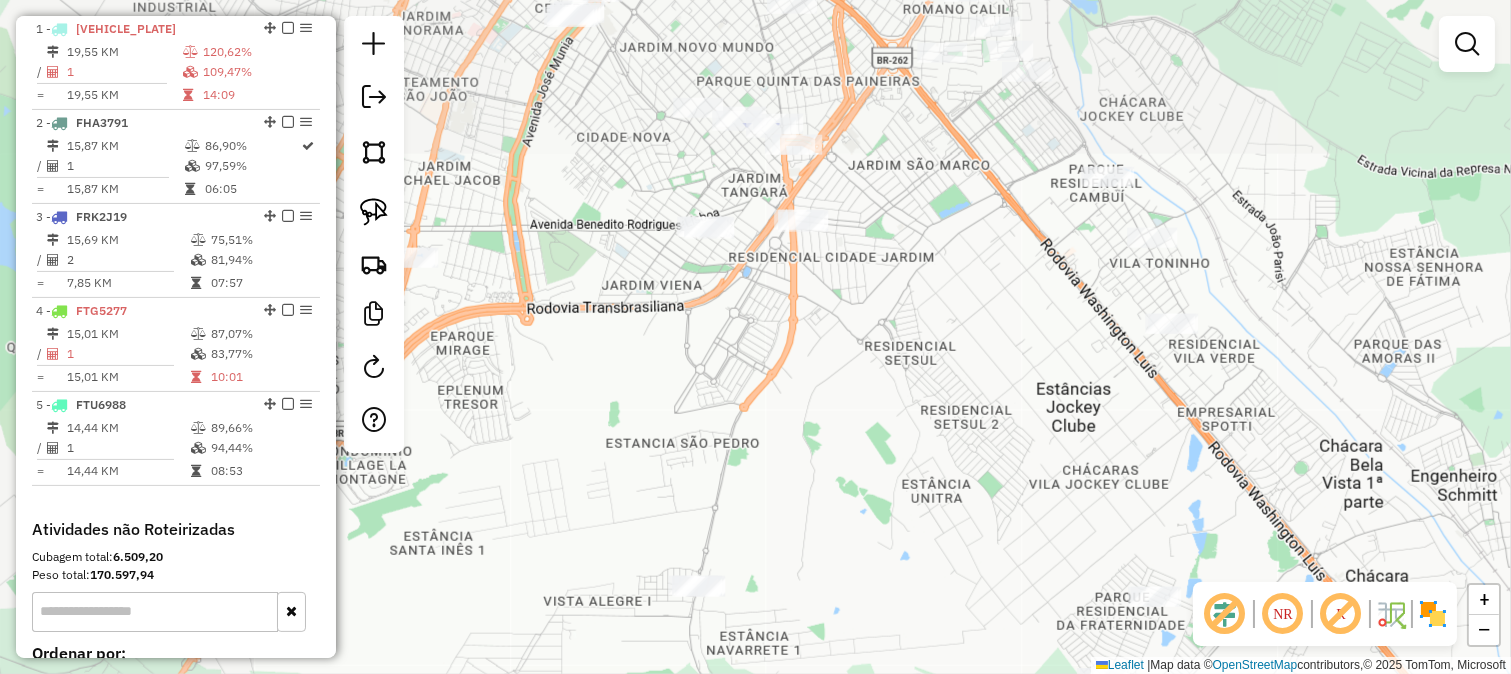 drag, startPoint x: 961, startPoint y: 350, endPoint x: 1038, endPoint y: 384, distance: 84.17244 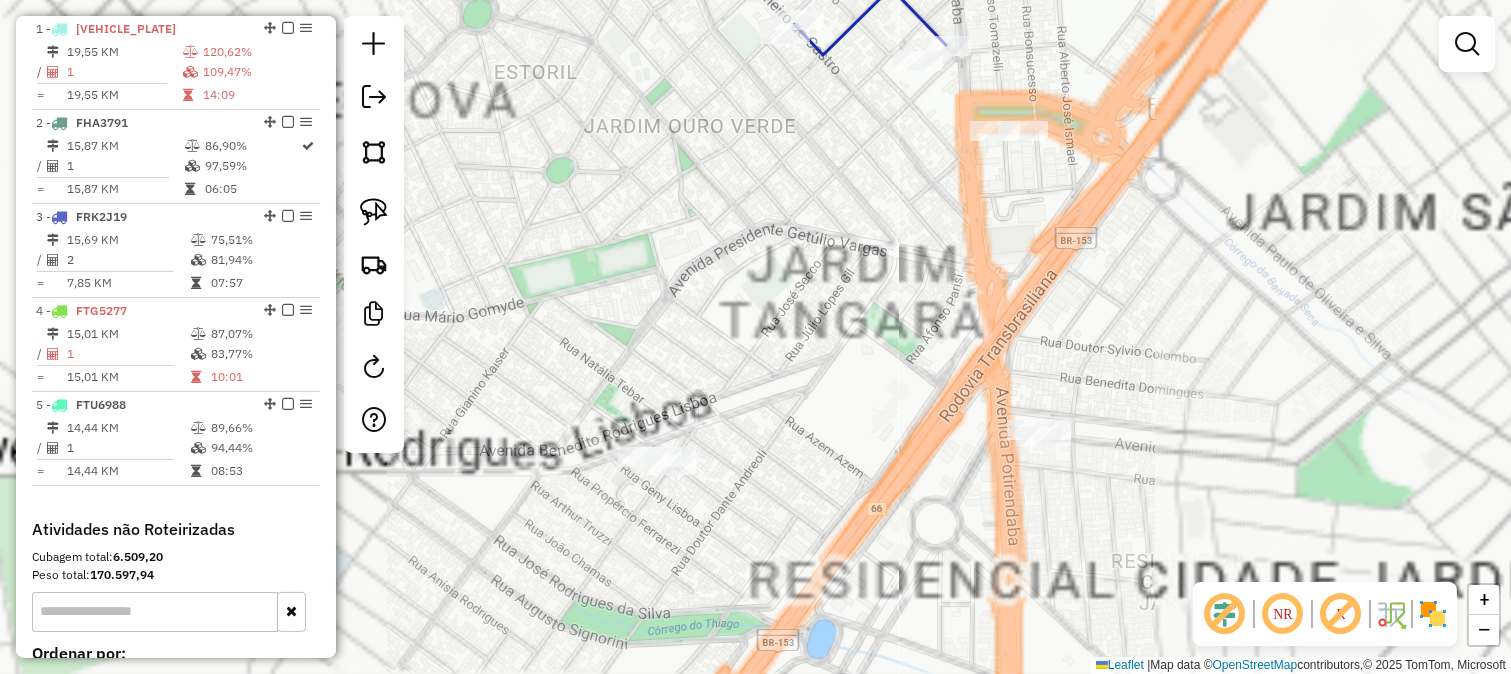 click on "Janela de atendimento Grade de atendimento Capacidade Transportadoras Veículos Cliente Pedidos  Rotas Selecione os dias de semana para filtrar as janelas de atendimento  Seg   Ter   Qua   Qui   Sex   Sáb   Dom  Informe o período da janela de atendimento: De: Até:  Filtrar exatamente a janela do cliente  Considerar janela de atendimento padrão  Selecione os dias de semana para filtrar as grades de atendimento  Seg   Ter   Qua   Qui   Sex   Sáb   Dom   Considerar clientes sem dia de atendimento cadastrado  Clientes fora do dia de atendimento selecionado Filtrar as atividades entre os valores definidos abaixo:  Peso mínimo:   Peso máximo:   Cubagem mínima:   Cubagem máxima:   De:   Até:  Filtrar as atividades entre o tempo de atendimento definido abaixo:  De:   Até:   Considerar capacidade total dos clientes não roteirizados Transportadora: Selecione um ou mais itens Tipo de veículo: Selecione um ou mais itens Veículo: Selecione um ou mais itens Motorista: Selecione um ou mais itens Nome: Rótulo:" 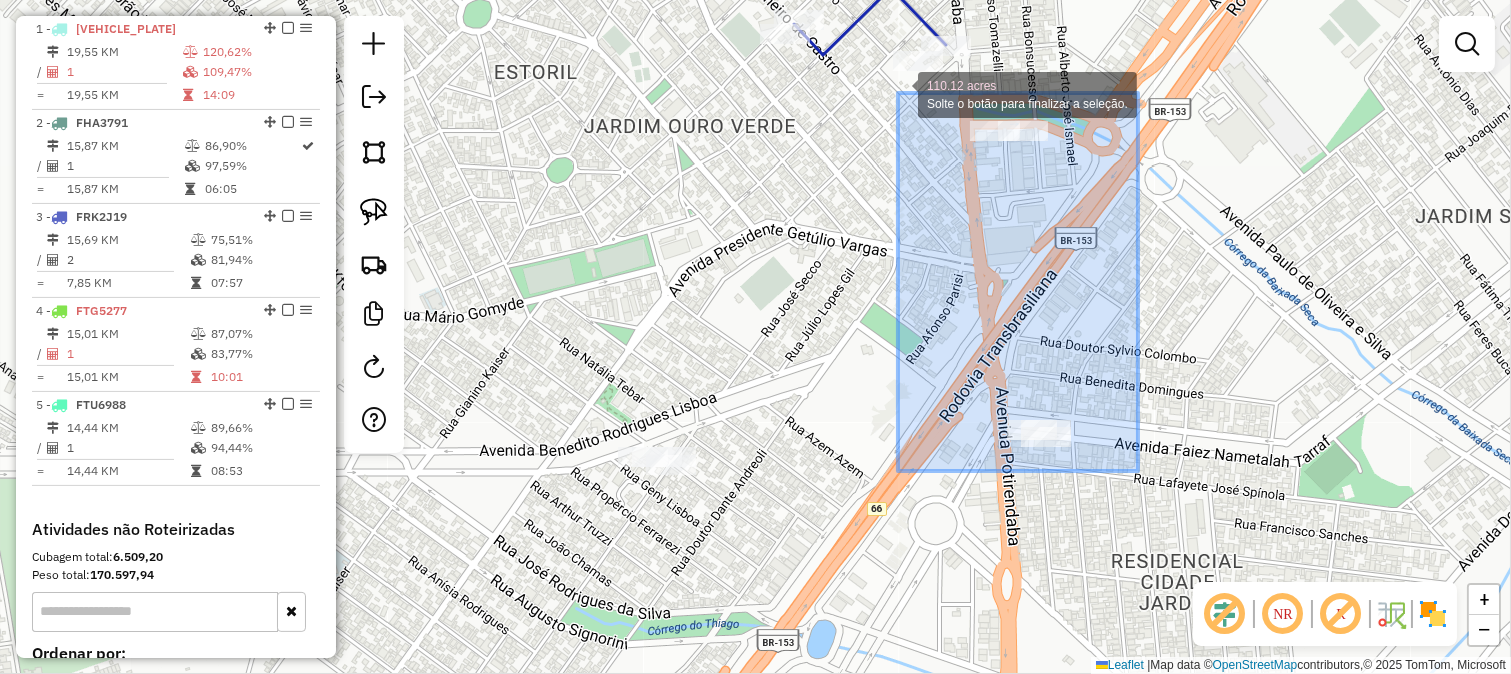 drag, startPoint x: 972, startPoint y: 237, endPoint x: 898, endPoint y: 93, distance: 161.9012 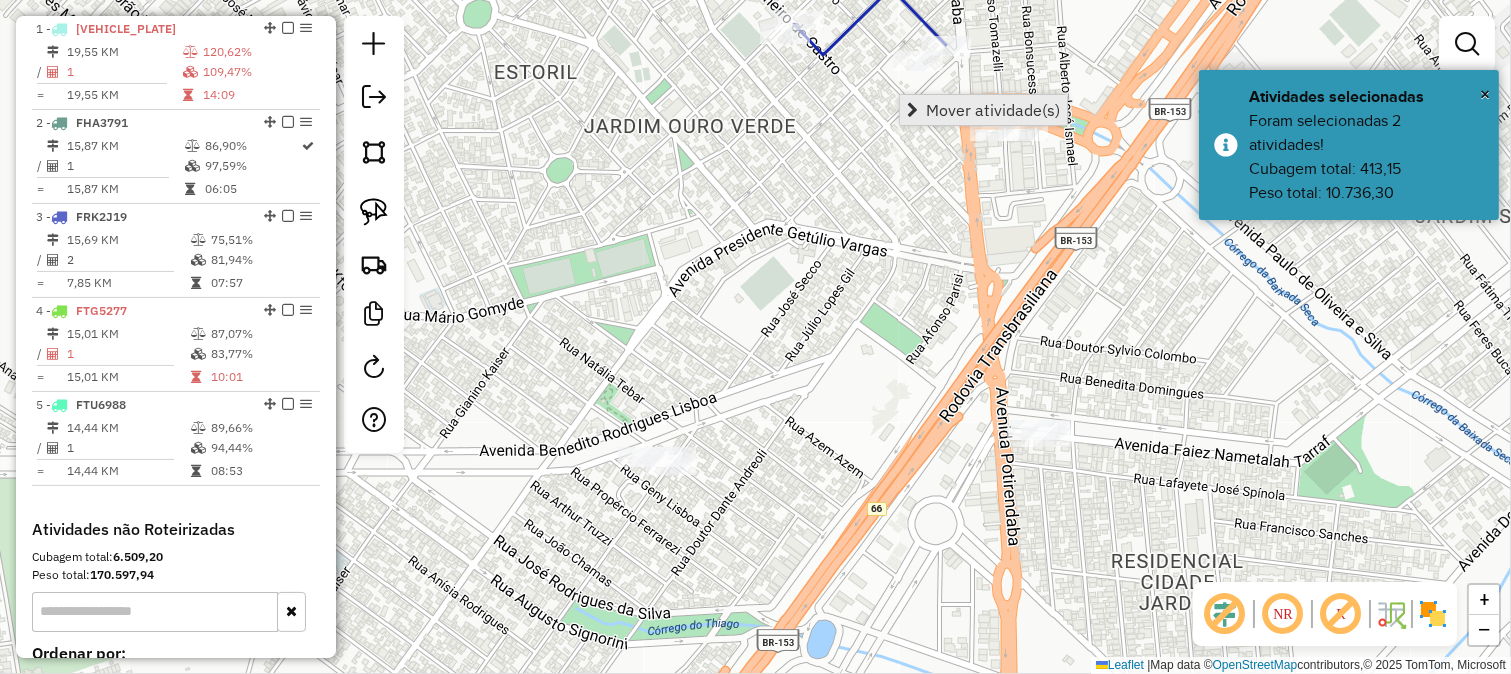 click on "Mover atividade(s)" at bounding box center (983, 110) 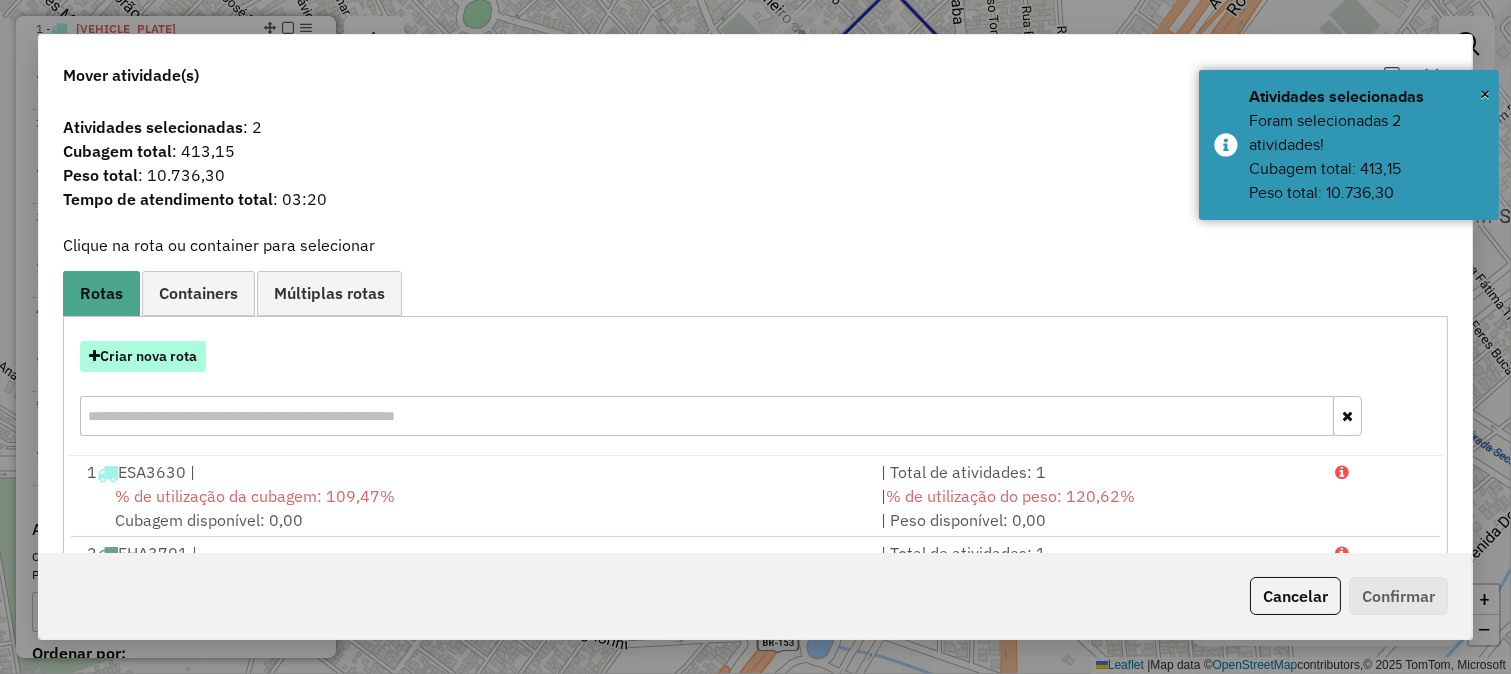 click on "Criar nova rota" at bounding box center (143, 356) 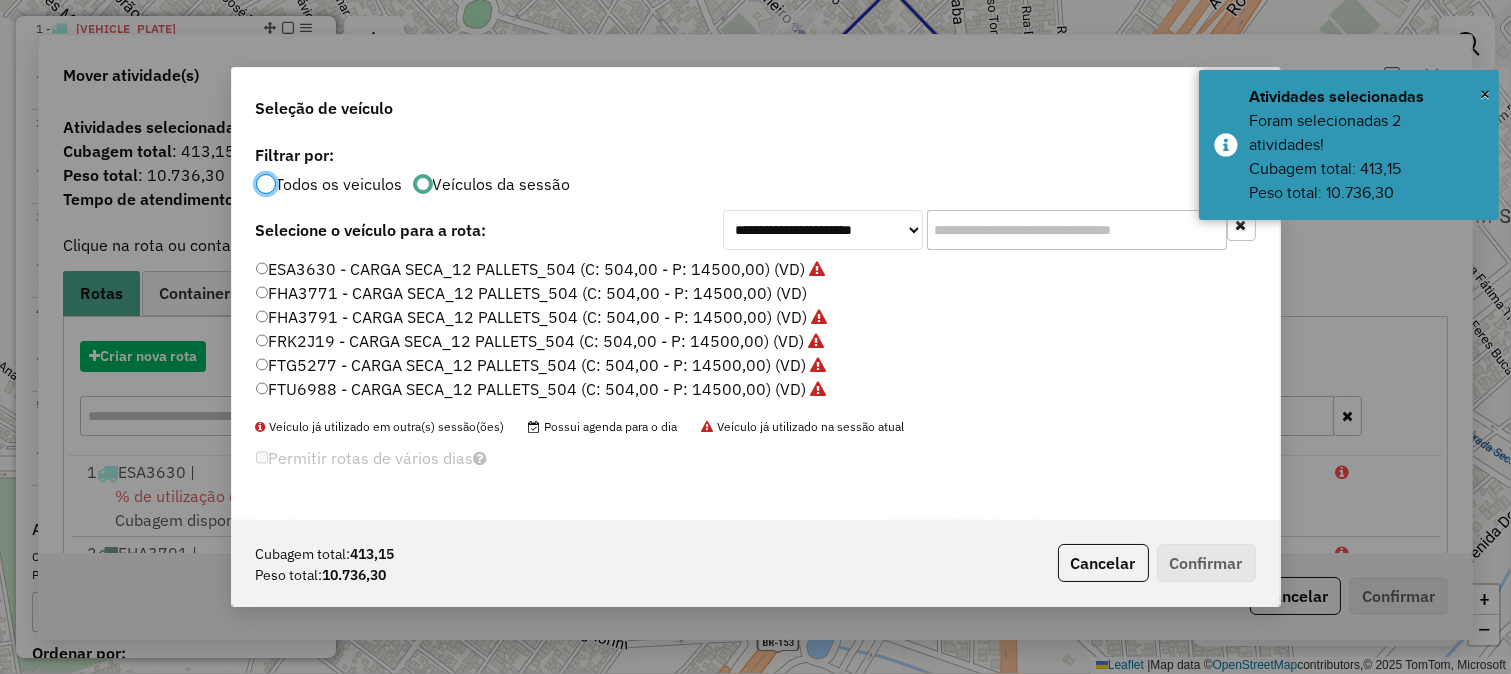 scroll, scrollTop: 11, scrollLeft: 5, axis: both 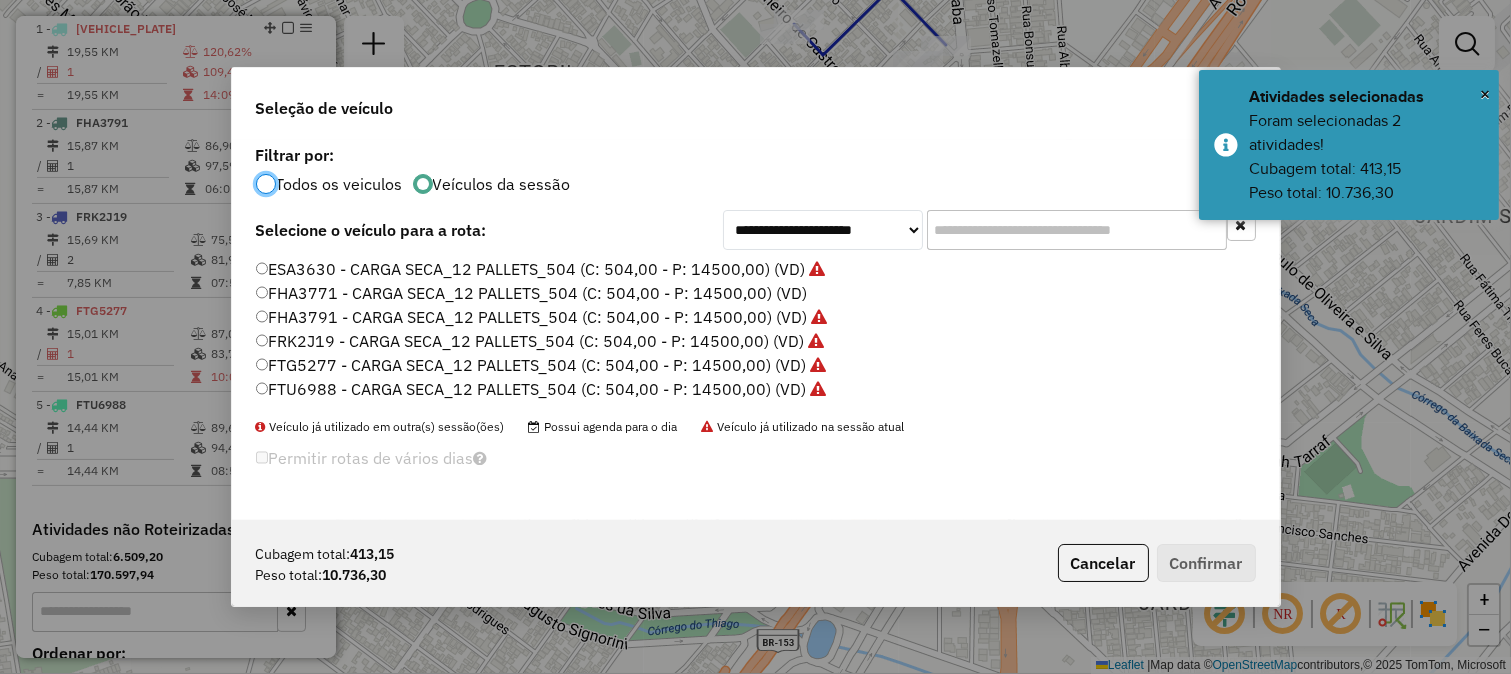 click on "FHA3771 - CARGA SECA_12 PALLETS_504 (C: 504,00 - P: 14500,00) (VD)" 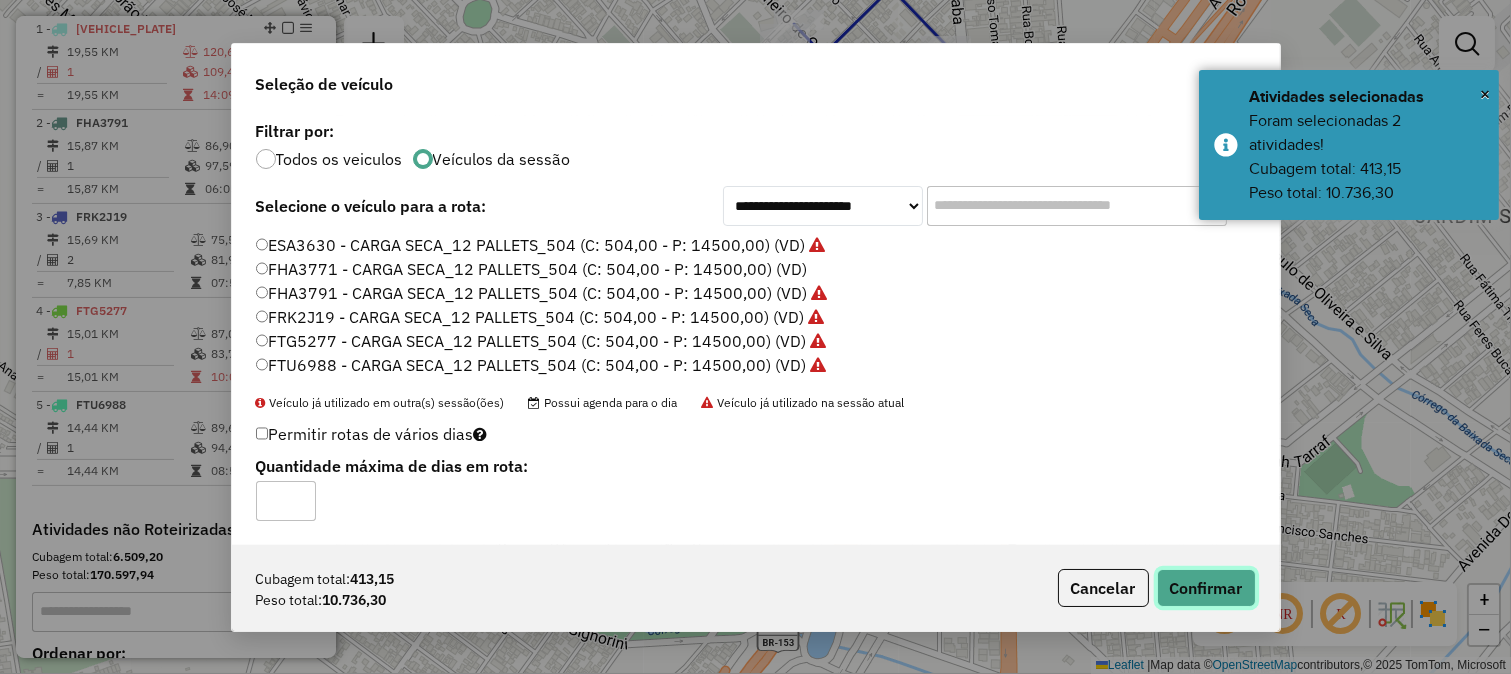 click on "Confirmar" 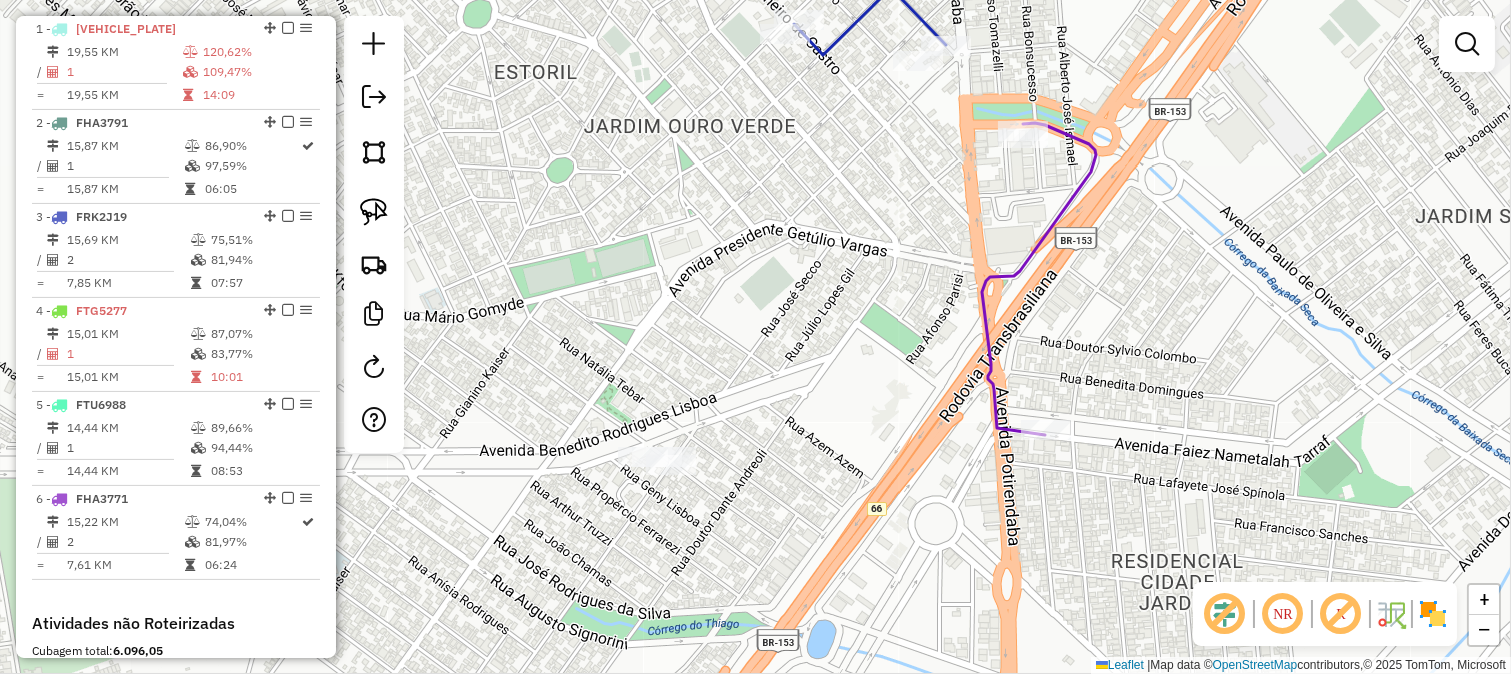 click 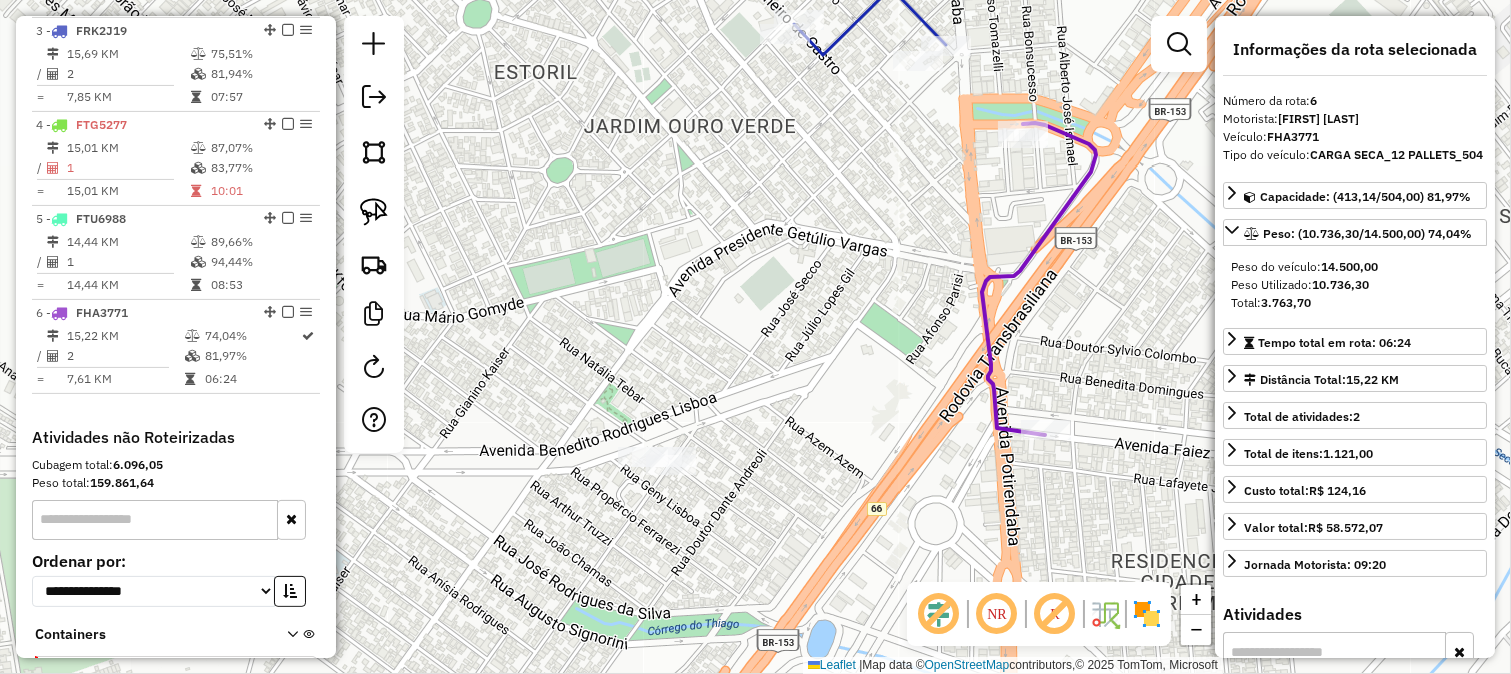 scroll, scrollTop: 1106, scrollLeft: 0, axis: vertical 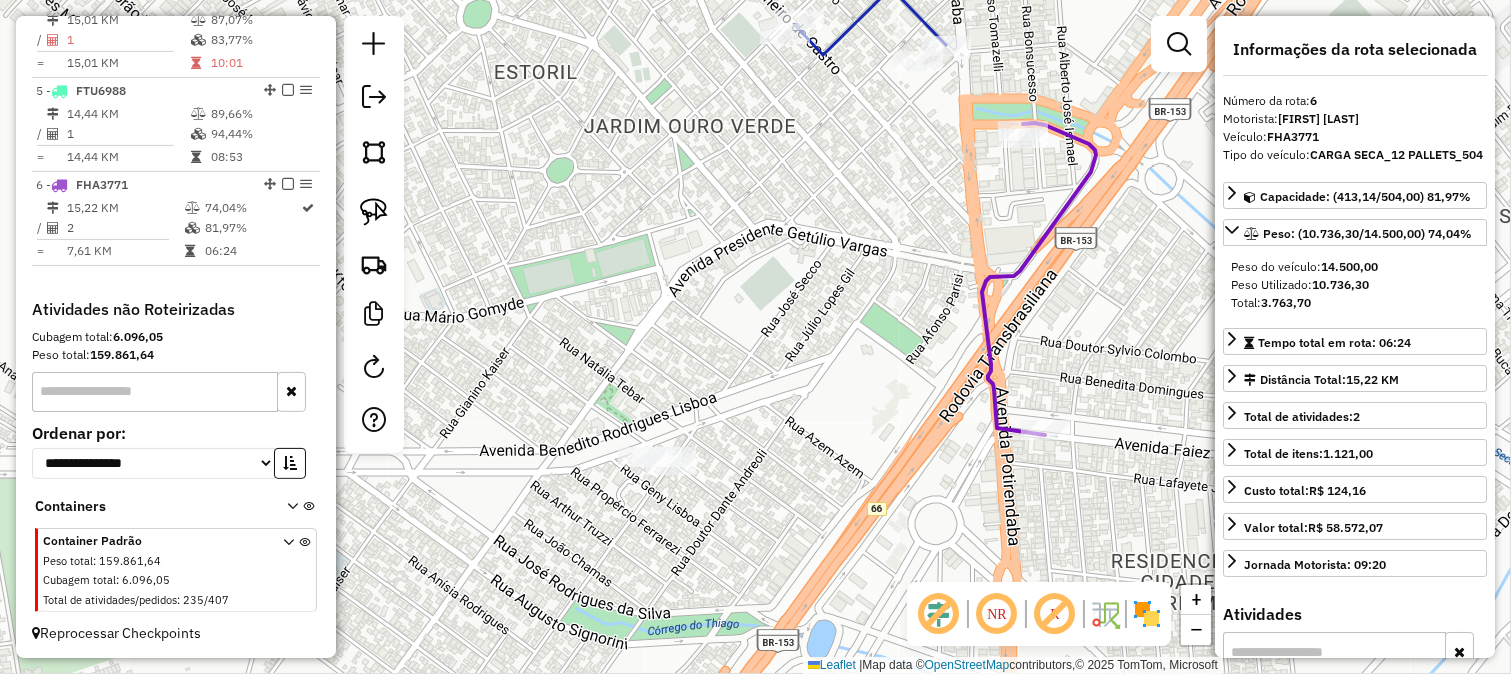 drag, startPoint x: 855, startPoint y: 360, endPoint x: 905, endPoint y: 228, distance: 141.1524 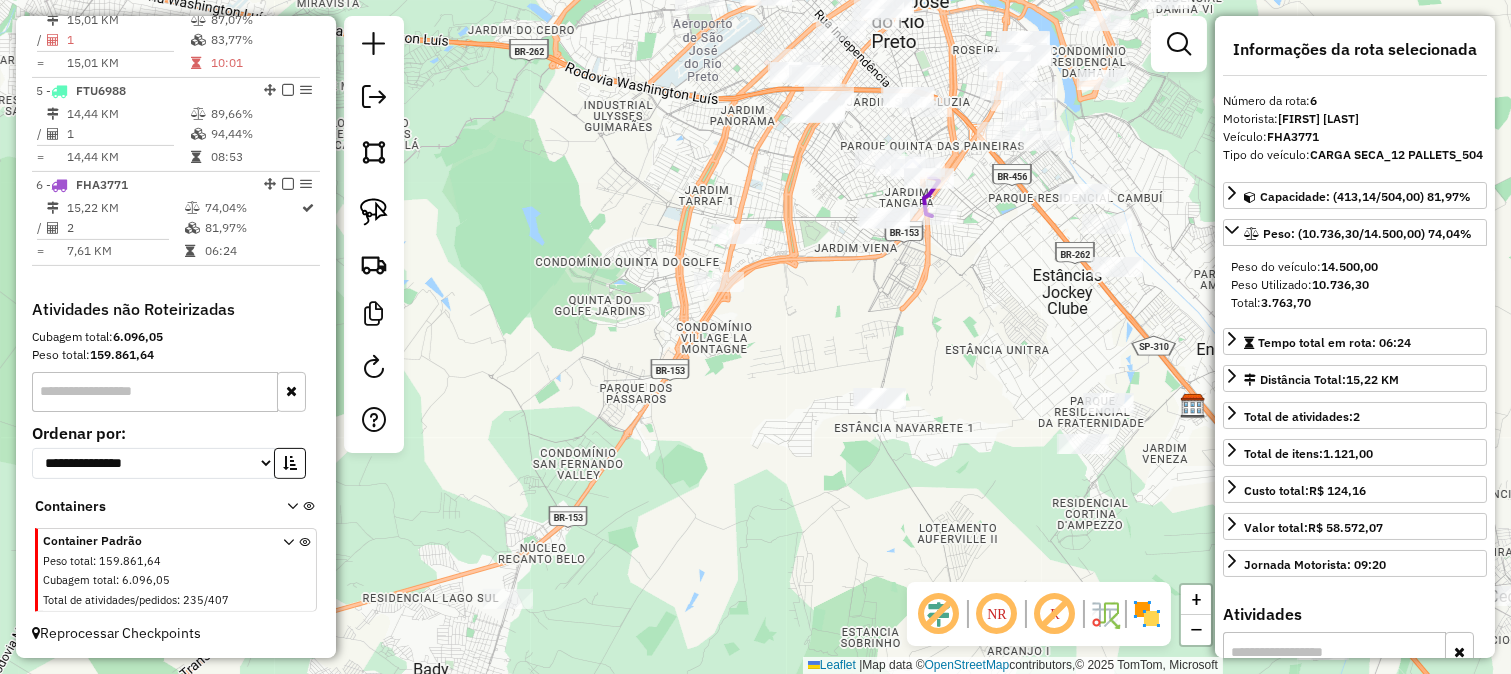 drag, startPoint x: 887, startPoint y: 273, endPoint x: 824, endPoint y: 247, distance: 68.154236 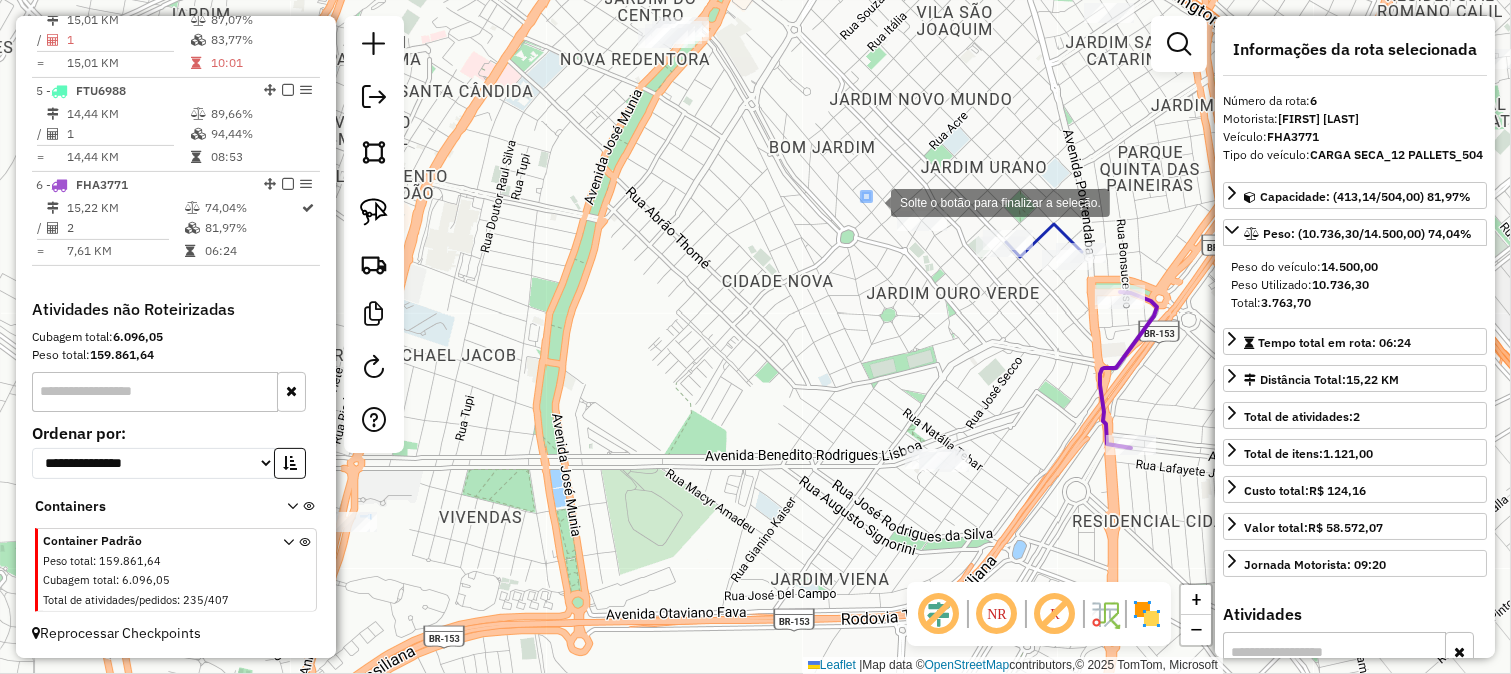 drag, startPoint x: 871, startPoint y: 201, endPoint x: 934, endPoint y: 258, distance: 84.95882 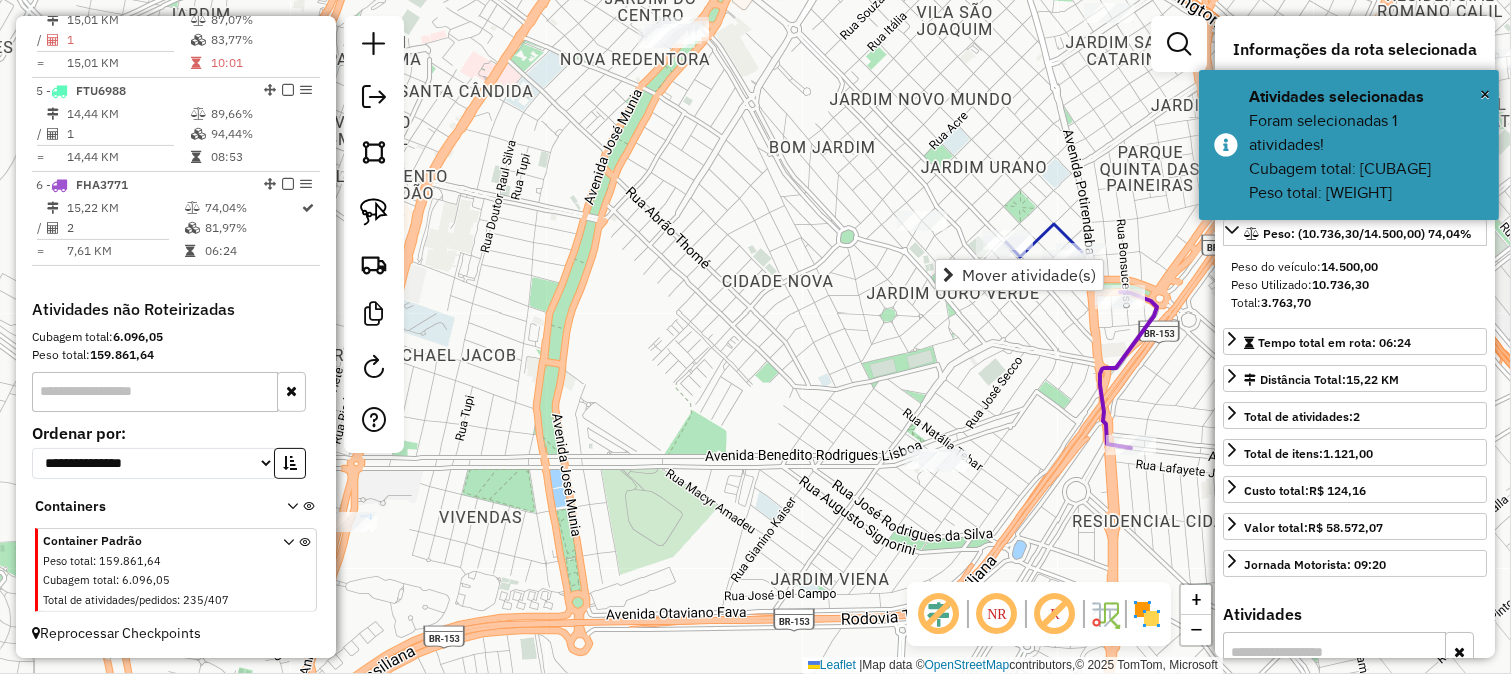 click on "Janela de atendimento Grade de atendimento Capacidade Transportadoras Veículos Cliente Pedidos  Rotas Selecione os dias de semana para filtrar as janelas de atendimento  Seg   Ter   Qua   Qui   Sex   Sáb   Dom  Informe o período da janela de atendimento: De: Até:  Filtrar exatamente a janela do cliente  Considerar janela de atendimento padrão  Selecione os dias de semana para filtrar as grades de atendimento  Seg   Ter   Qua   Qui   Sex   Sáb   Dom   Considerar clientes sem dia de atendimento cadastrado  Clientes fora do dia de atendimento selecionado Filtrar as atividades entre os valores definidos abaixo:  Peso mínimo:   Peso máximo:   Cubagem mínima:   Cubagem máxima:   De:   Até:  Filtrar as atividades entre o tempo de atendimento definido abaixo:  De:   Até:   Considerar capacidade total dos clientes não roteirizados Transportadora: Selecione um ou mais itens Tipo de veículo: Selecione um ou mais itens Veículo: Selecione um ou mais itens Motorista: Selecione um ou mais itens Nome: Rótulo:" 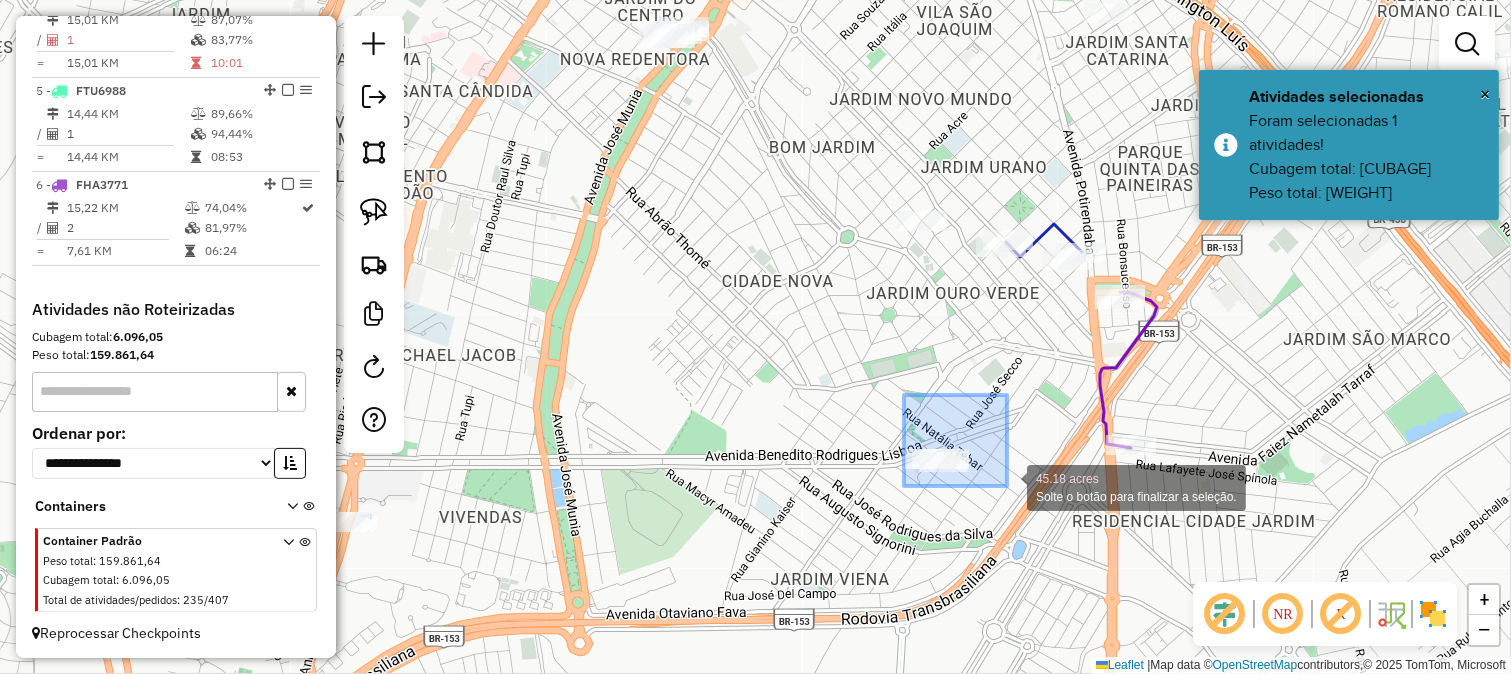 drag, startPoint x: 970, startPoint y: 448, endPoint x: 1026, endPoint y: 503, distance: 78.492035 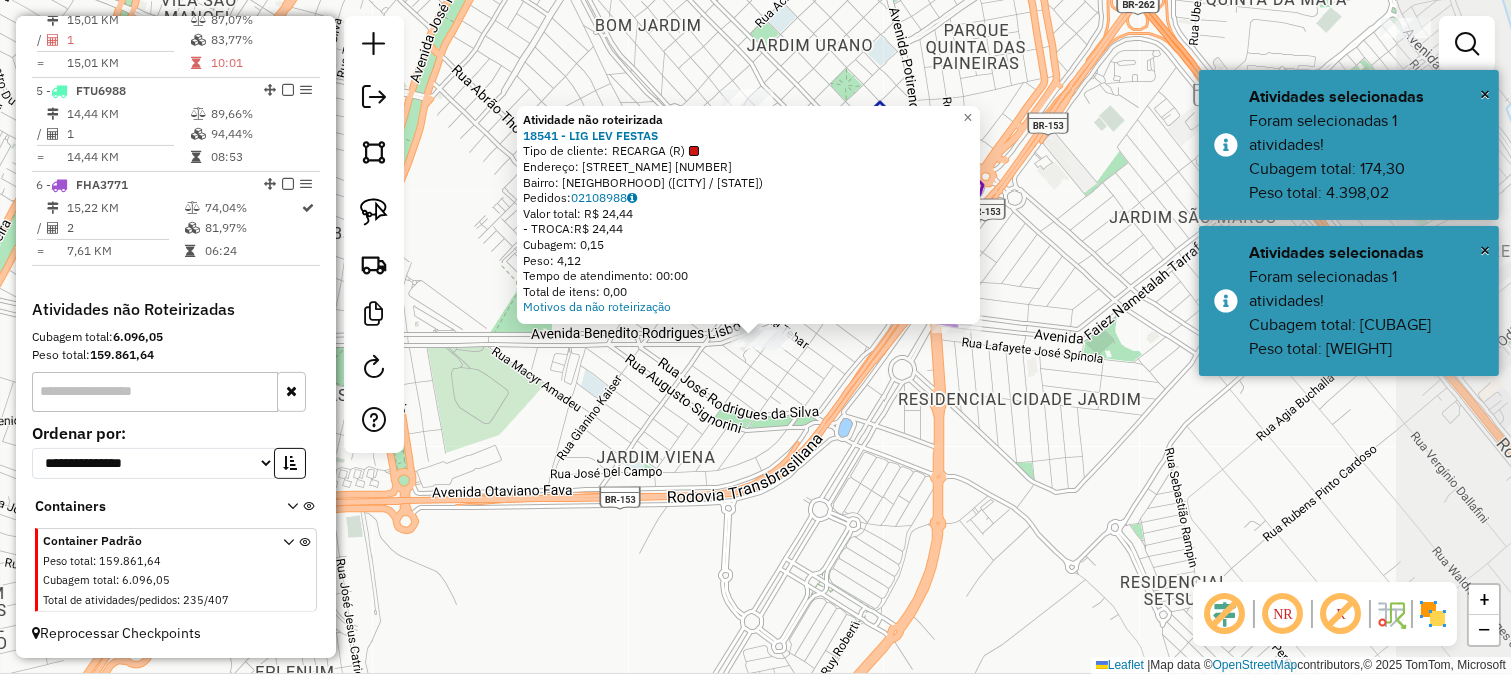 click on "Atividade não roteirizada 18541 - LIG LEV FESTAS  Tipo de cliente:   RECARGA (R)   Endereço:  JOSE SECCO 620   Bairro: SAO FRANCISCO (SAO JOSE DO RIO PRETO / SP)   Pedidos:  02108988   Valor total: R$ 24,44   - TROCA:  R$ 24,44   Cubagem: 0,15   Peso: 4,12   Tempo de atendimento: 00:00   Total de itens: 0,00  Motivos da não roteirização × Janela de atendimento Grade de atendimento Capacidade Transportadoras Veículos Cliente Pedidos  Rotas Selecione os dias de semana para filtrar as janelas de atendimento  Seg   Ter   Qua   Qui   Sex   Sáb   Dom  Informe o período da janela de atendimento: De: Até:  Filtrar exatamente a janela do cliente  Considerar janela de atendimento padrão  Selecione os dias de semana para filtrar as grades de atendimento  Seg   Ter   Qua   Qui   Sex   Sáb   Dom   Considerar clientes sem dia de atendimento cadastrado  Clientes fora do dia de atendimento selecionado Filtrar as atividades entre os valores definidos abaixo:  Peso mínimo:   Peso máximo:   Cubagem mínima:   De:" 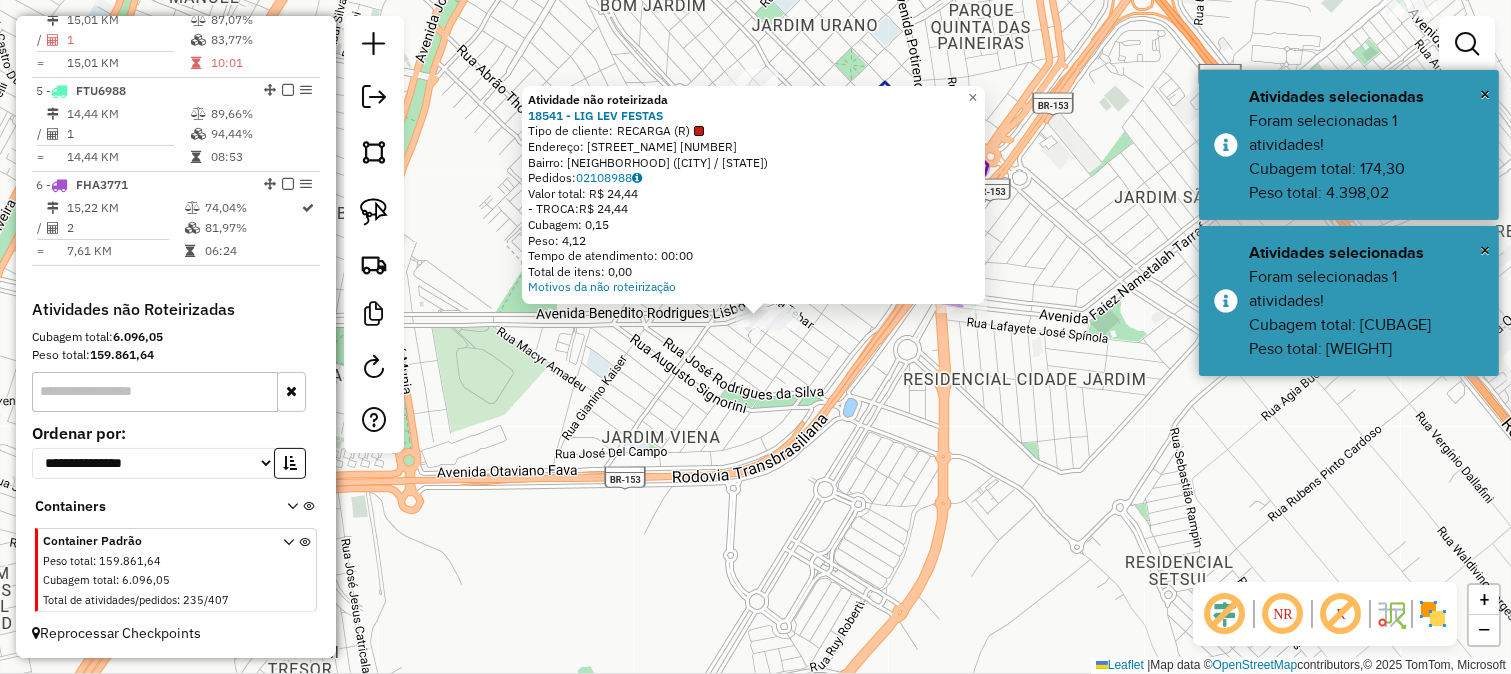 click on "Atividade não roteirizada 18541 - LIG LEV FESTAS  Tipo de cliente:   RECARGA (R)   Endereço:  JOSE SECCO 620   Bairro: SAO FRANCISCO (SAO JOSE DO RIO PRETO / SP)   Pedidos:  02108988   Valor total: R$ 24,44   - TROCA:  R$ 24,44   Cubagem: 0,15   Peso: 4,12   Tempo de atendimento: 00:00   Total de itens: 0,00  Motivos da não roteirização × Janela de atendimento Grade de atendimento Capacidade Transportadoras Veículos Cliente Pedidos  Rotas Selecione os dias de semana para filtrar as janelas de atendimento  Seg   Ter   Qua   Qui   Sex   Sáb   Dom  Informe o período da janela de atendimento: De: Até:  Filtrar exatamente a janela do cliente  Considerar janela de atendimento padrão  Selecione os dias de semana para filtrar as grades de atendimento  Seg   Ter   Qua   Qui   Sex   Sáb   Dom   Considerar clientes sem dia de atendimento cadastrado  Clientes fora do dia de atendimento selecionado Filtrar as atividades entre os valores definidos abaixo:  Peso mínimo:   Peso máximo:   Cubagem mínima:   De:" 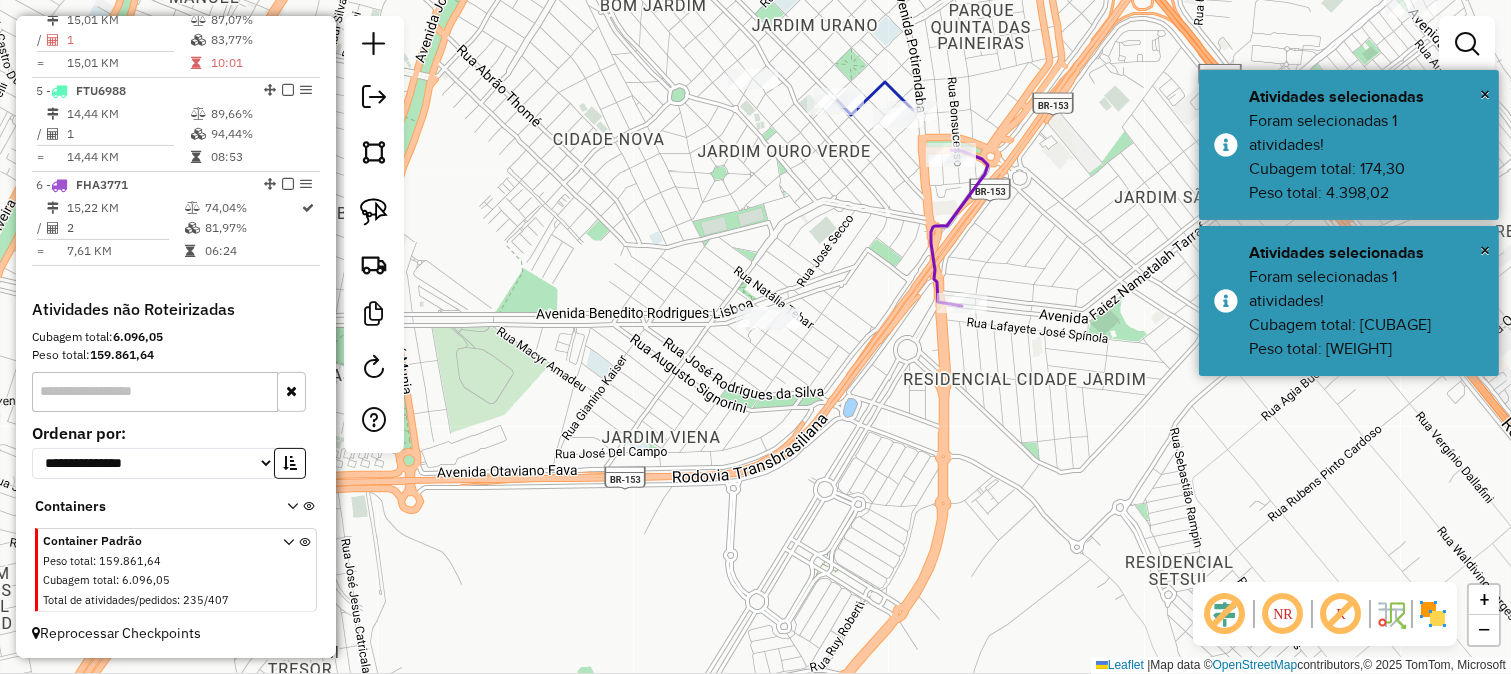 click on "Atividade não roteirizada 18541 - LIG LEV FESTAS  Tipo de cliente:   RECARGA (R)   Endereço:  JOSE SECCO 620   Bairro: SAO FRANCISCO (SAO JOSE DO RIO PRETO / SP)   Pedidos:  02108988   Valor total: R$ 24,44   - TROCA:  R$ 24,44   Cubagem: 0,15   Peso: 4,12   Tempo de atendimento: 00:00   Total de itens: 0,00  Motivos da não roteirização × Janela de atendimento Grade de atendimento Capacidade Transportadoras Veículos Cliente Pedidos  Rotas Selecione os dias de semana para filtrar as janelas de atendimento  Seg   Ter   Qua   Qui   Sex   Sáb   Dom  Informe o período da janela de atendimento: De: Até:  Filtrar exatamente a janela do cliente  Considerar janela de atendimento padrão  Selecione os dias de semana para filtrar as grades de atendimento  Seg   Ter   Qua   Qui   Sex   Sáb   Dom   Considerar clientes sem dia de atendimento cadastrado  Clientes fora do dia de atendimento selecionado Filtrar as atividades entre os valores definidos abaixo:  Peso mínimo:   Peso máximo:   Cubagem mínima:   De:" 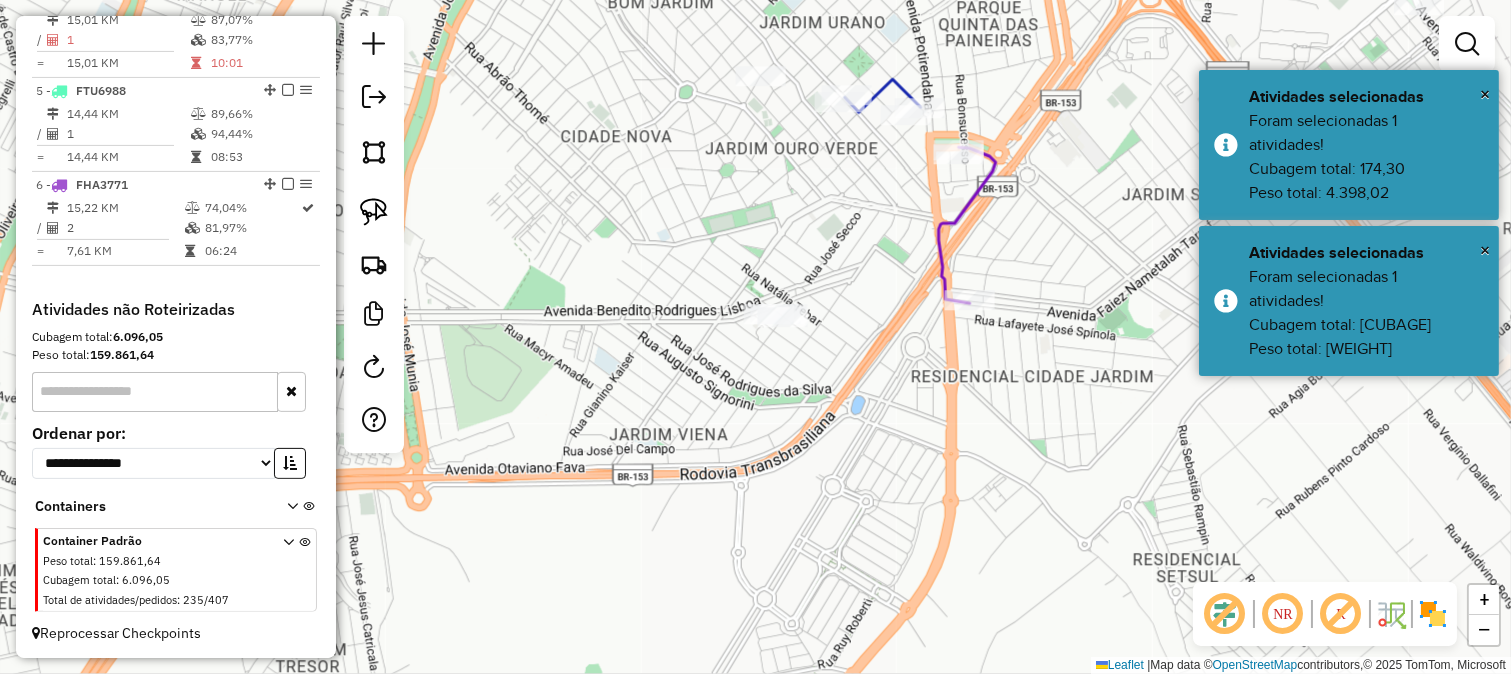 drag, startPoint x: 738, startPoint y: 225, endPoint x: 752, endPoint y: 247, distance: 26.076809 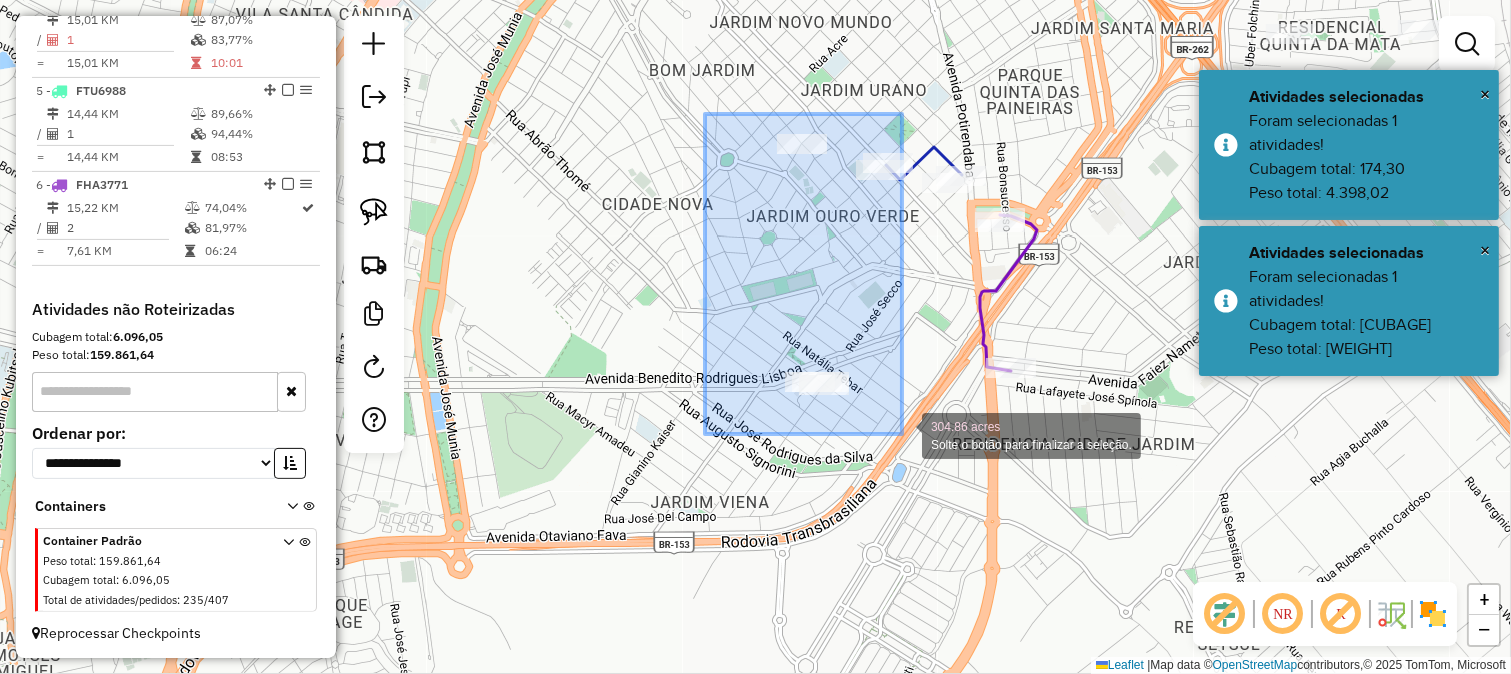 drag, startPoint x: 705, startPoint y: 114, endPoint x: 902, endPoint y: 434, distance: 375.77786 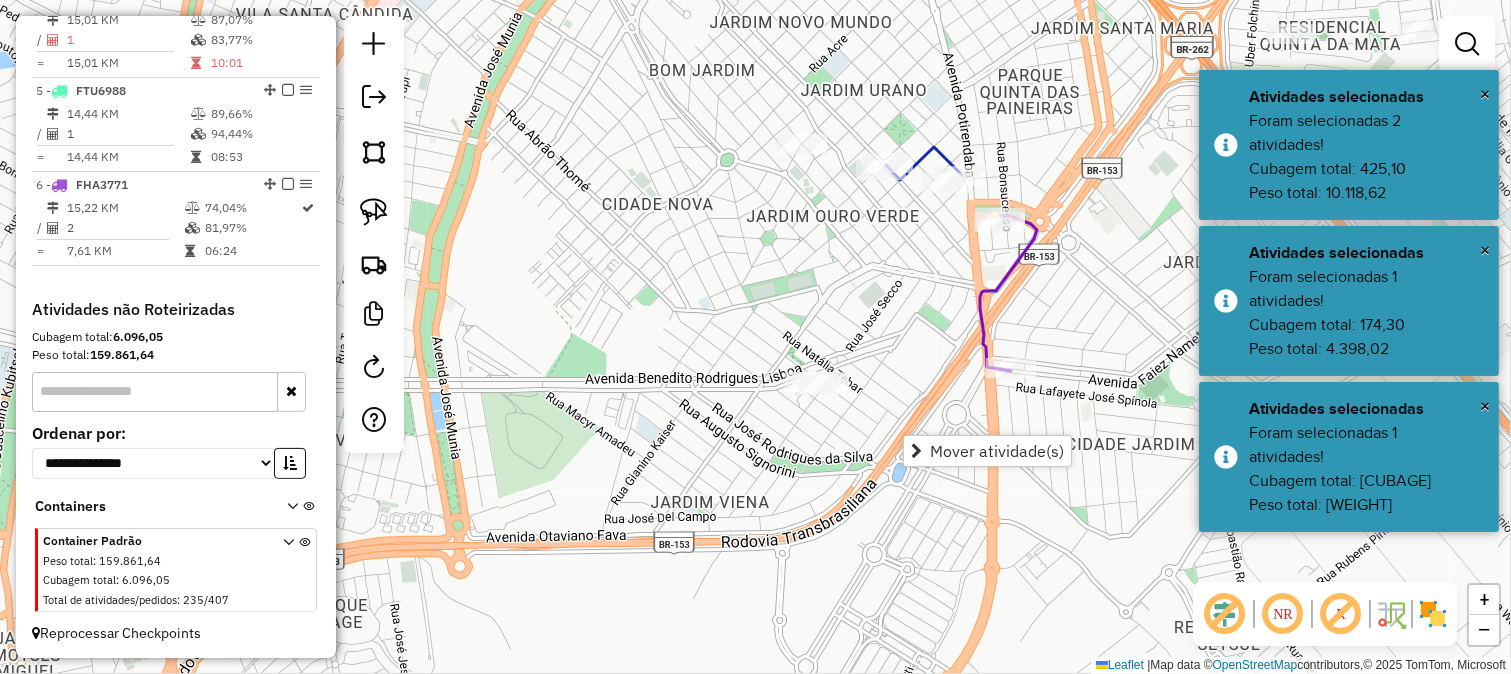 click on "Janela de atendimento Grade de atendimento Capacidade Transportadoras Veículos Cliente Pedidos  Rotas Selecione os dias de semana para filtrar as janelas de atendimento  Seg   Ter   Qua   Qui   Sex   Sáb   Dom  Informe o período da janela de atendimento: De: Até:  Filtrar exatamente a janela do cliente  Considerar janela de atendimento padrão  Selecione os dias de semana para filtrar as grades de atendimento  Seg   Ter   Qua   Qui   Sex   Sáb   Dom   Considerar clientes sem dia de atendimento cadastrado  Clientes fora do dia de atendimento selecionado Filtrar as atividades entre os valores definidos abaixo:  Peso mínimo:   Peso máximo:   Cubagem mínima:   Cubagem máxima:   De:   Até:  Filtrar as atividades entre o tempo de atendimento definido abaixo:  De:   Até:   Considerar capacidade total dos clientes não roteirizados Transportadora: Selecione um ou mais itens Tipo de veículo: Selecione um ou mais itens Veículo: Selecione um ou mais itens Motorista: Selecione um ou mais itens Nome: Rótulo:" 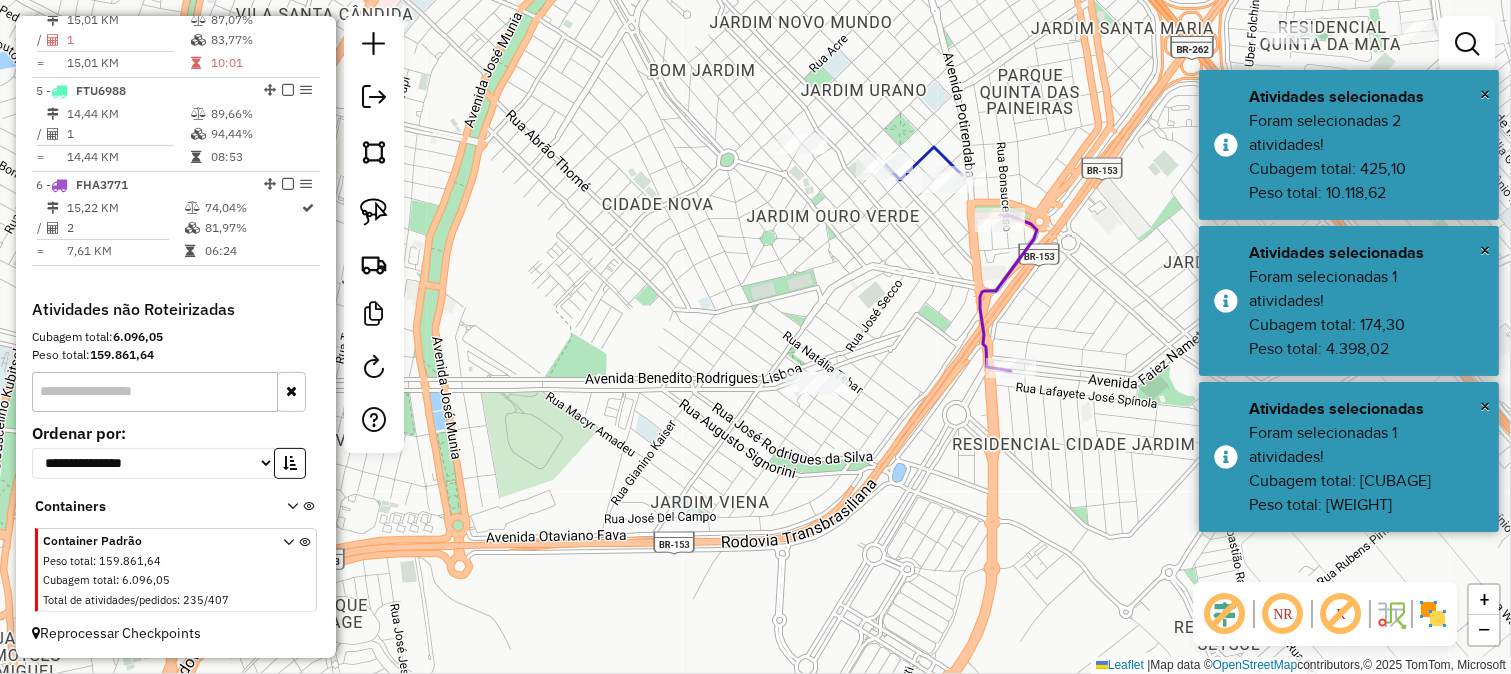 drag, startPoint x: 762, startPoint y: 404, endPoint x: 744, endPoint y: 293, distance: 112.44999 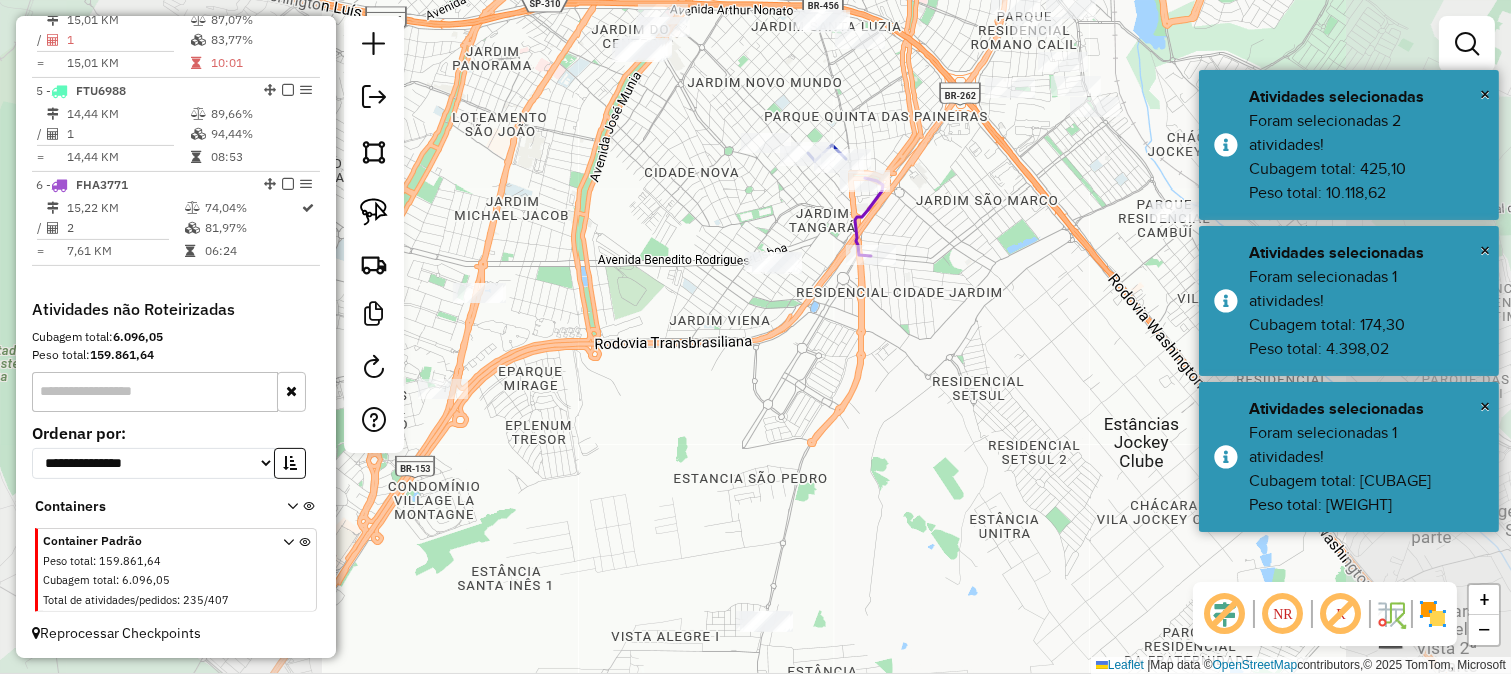 click on "Janela de atendimento Grade de atendimento Capacidade Transportadoras Veículos Cliente Pedidos  Rotas Selecione os dias de semana para filtrar as janelas de atendimento  Seg   Ter   Qua   Qui   Sex   Sáb   Dom  Informe o período da janela de atendimento: De: Até:  Filtrar exatamente a janela do cliente  Considerar janela de atendimento padrão  Selecione os dias de semana para filtrar as grades de atendimento  Seg   Ter   Qua   Qui   Sex   Sáb   Dom   Considerar clientes sem dia de atendimento cadastrado  Clientes fora do dia de atendimento selecionado Filtrar as atividades entre os valores definidos abaixo:  Peso mínimo:   Peso máximo:   Cubagem mínima:   Cubagem máxima:   De:   Até:  Filtrar as atividades entre o tempo de atendimento definido abaixo:  De:   Até:   Considerar capacidade total dos clientes não roteirizados Transportadora: Selecione um ou mais itens Tipo de veículo: Selecione um ou mais itens Veículo: Selecione um ou mais itens Motorista: Selecione um ou mais itens Nome: Rótulo:" 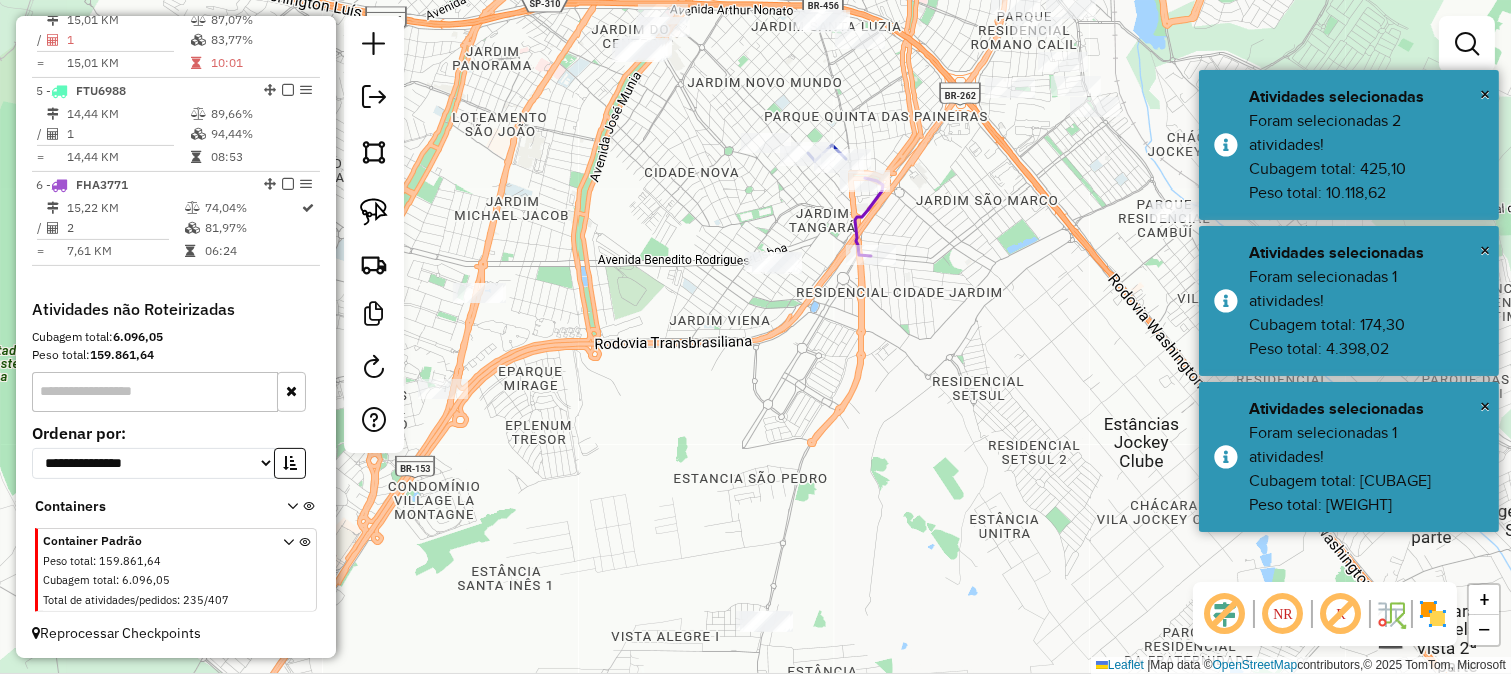 drag 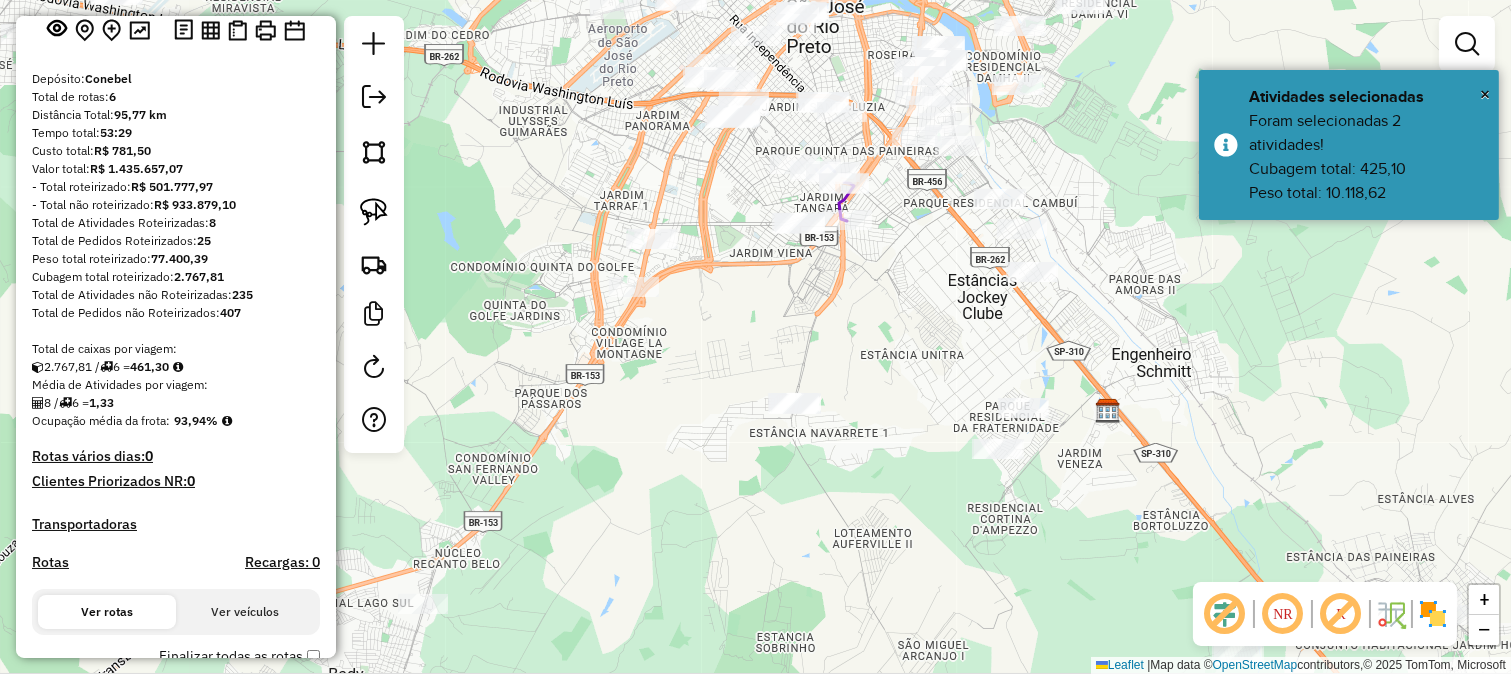 scroll, scrollTop: 0, scrollLeft: 0, axis: both 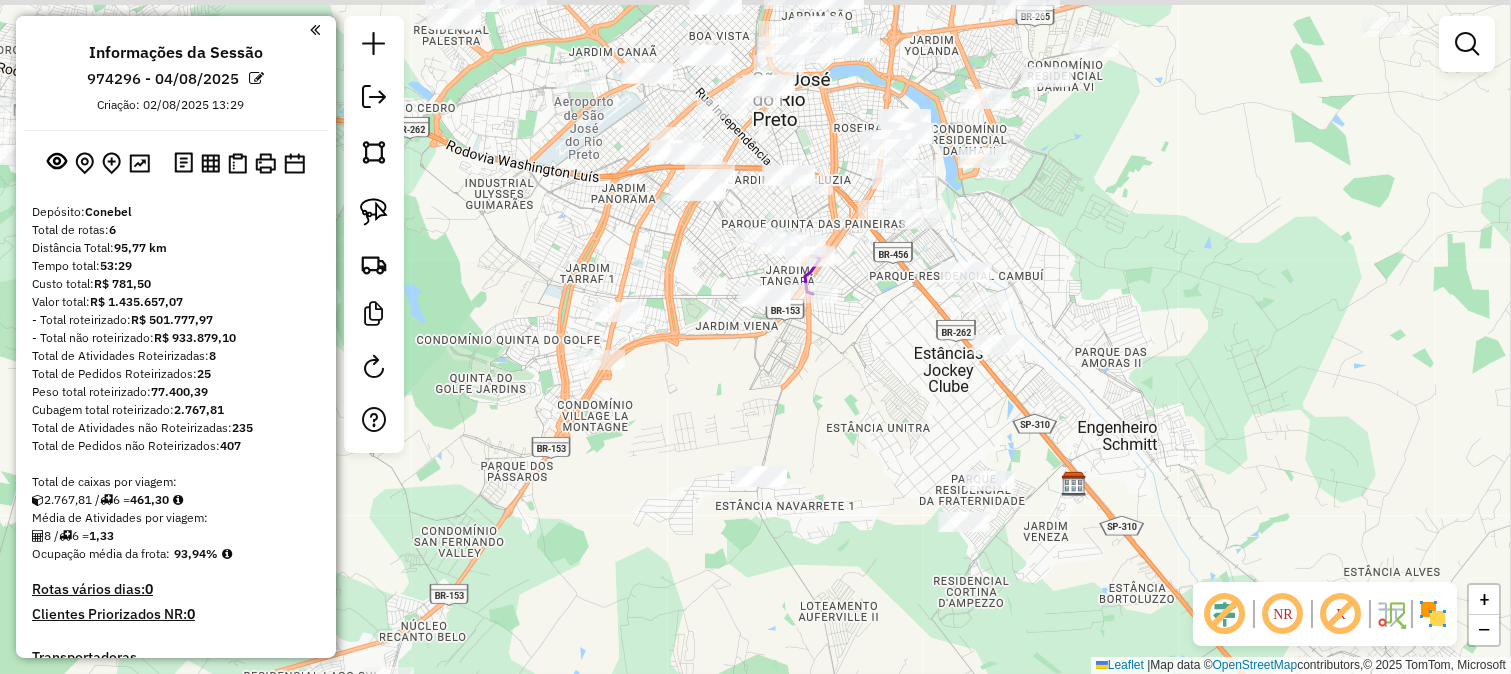 click on "Janela de atendimento Grade de atendimento Capacidade Transportadoras Veículos Cliente Pedidos  Rotas Selecione os dias de semana para filtrar as janelas de atendimento  Seg   Ter   Qua   Qui   Sex   Sáb   Dom  Informe o período da janela de atendimento: De: Até:  Filtrar exatamente a janela do cliente  Considerar janela de atendimento padrão  Selecione os dias de semana para filtrar as grades de atendimento  Seg   Ter   Qua   Qui   Sex   Sáb   Dom   Considerar clientes sem dia de atendimento cadastrado  Clientes fora do dia de atendimento selecionado Filtrar as atividades entre os valores definidos abaixo:  Peso mínimo:   Peso máximo:   Cubagem mínima:   Cubagem máxima:   De:   Até:  Filtrar as atividades entre o tempo de atendimento definido abaixo:  De:   Até:   Considerar capacidade total dos clientes não roteirizados Transportadora: Selecione um ou mais itens Tipo de veículo: Selecione um ou mais itens Veículo: Selecione um ou mais itens Motorista: Selecione um ou mais itens Nome: Rótulo:" 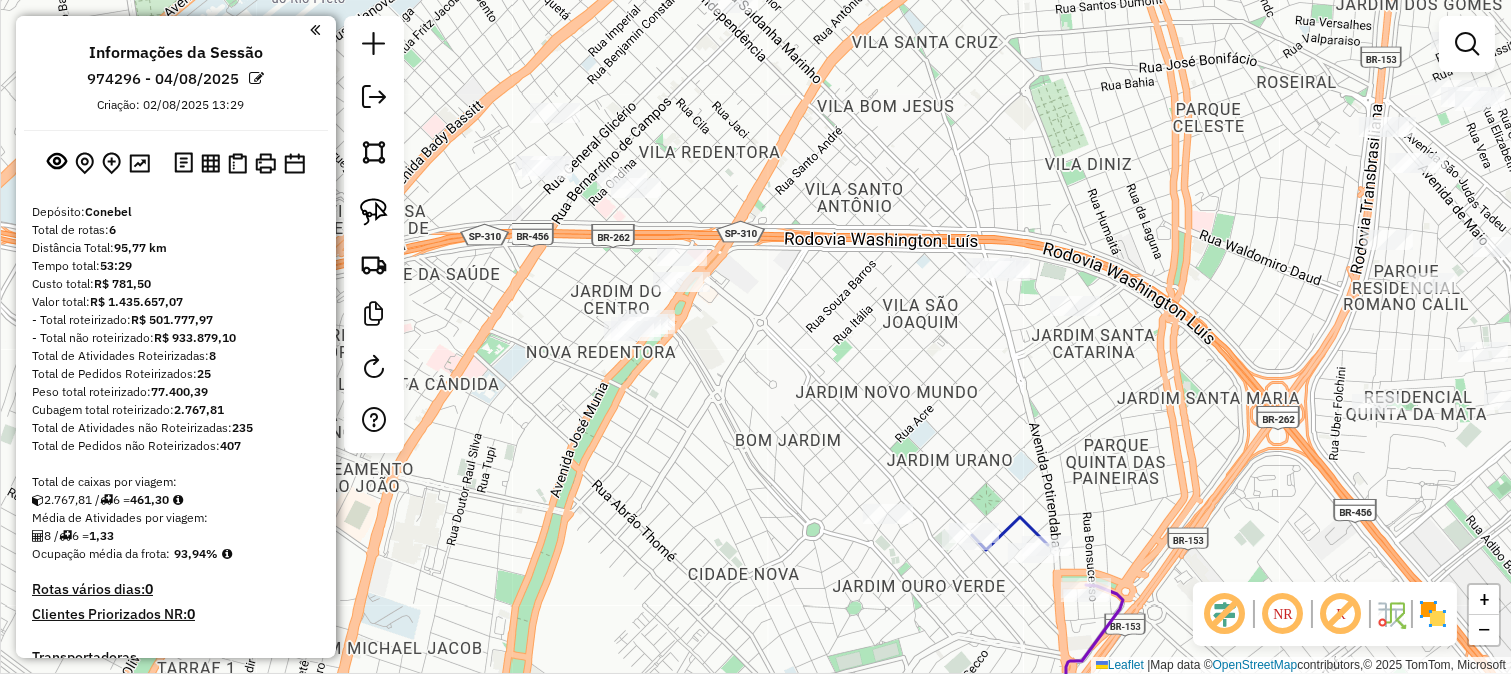 click on "Janela de atendimento Grade de atendimento Capacidade Transportadoras Veículos Cliente Pedidos  Rotas Selecione os dias de semana para filtrar as janelas de atendimento  Seg   Ter   Qua   Qui   Sex   Sáb   Dom  Informe o período da janela de atendimento: De: Até:  Filtrar exatamente a janela do cliente  Considerar janela de atendimento padrão  Selecione os dias de semana para filtrar as grades de atendimento  Seg   Ter   Qua   Qui   Sex   Sáb   Dom   Considerar clientes sem dia de atendimento cadastrado  Clientes fora do dia de atendimento selecionado Filtrar as atividades entre os valores definidos abaixo:  Peso mínimo:   Peso máximo:   Cubagem mínima:   Cubagem máxima:   De:   Até:  Filtrar as atividades entre o tempo de atendimento definido abaixo:  De:   Até:   Considerar capacidade total dos clientes não roteirizados Transportadora: Selecione um ou mais itens Tipo de veículo: Selecione um ou mais itens Veículo: Selecione um ou mais itens Motorista: Selecione um ou mais itens Nome: Rótulo:" 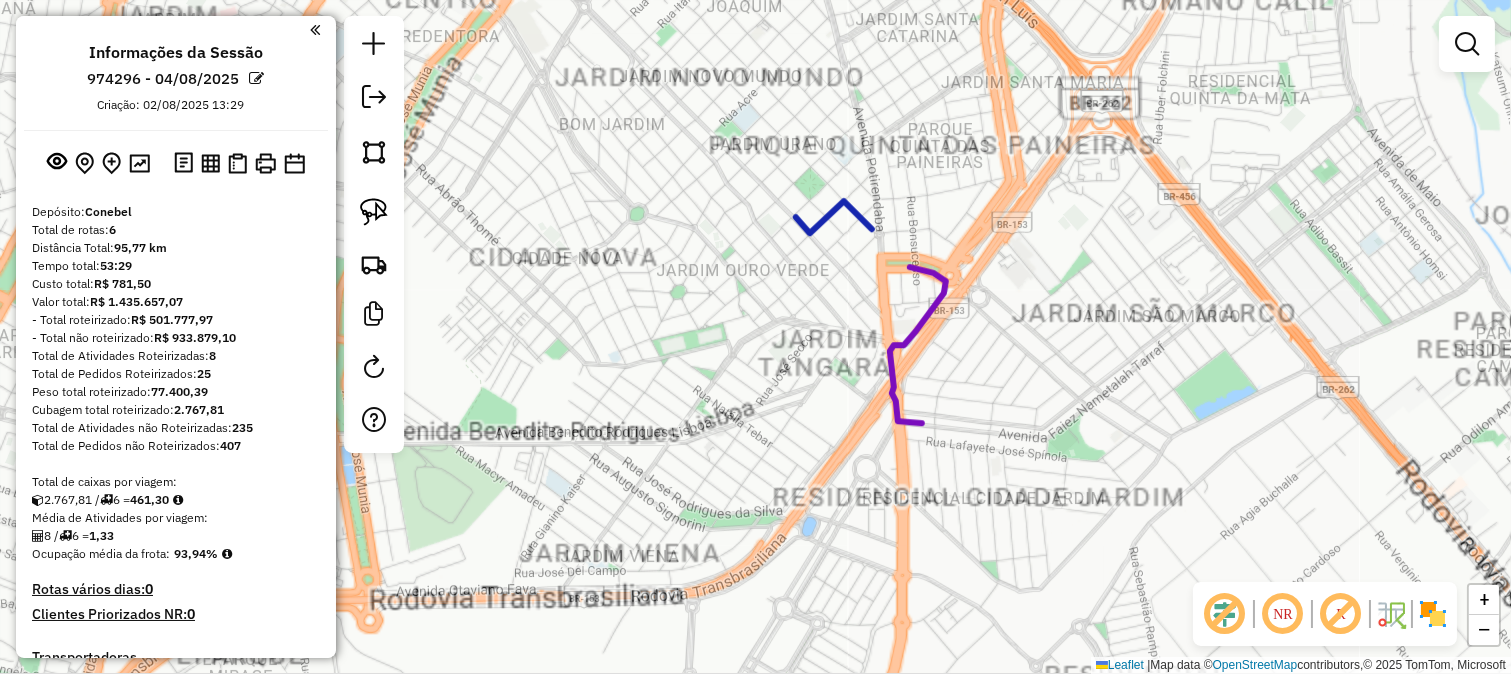 click on "Janela de atendimento Grade de atendimento Capacidade Transportadoras Veículos Cliente Pedidos  Rotas Selecione os dias de semana para filtrar as janelas de atendimento  Seg   Ter   Qua   Qui   Sex   Sáb   Dom  Informe o período da janela de atendimento: De: Até:  Filtrar exatamente a janela do cliente  Considerar janela de atendimento padrão  Selecione os dias de semana para filtrar as grades de atendimento  Seg   Ter   Qua   Qui   Sex   Sáb   Dom   Considerar clientes sem dia de atendimento cadastrado  Clientes fora do dia de atendimento selecionado Filtrar as atividades entre os valores definidos abaixo:  Peso mínimo:   Peso máximo:   Cubagem mínima:   Cubagem máxima:   De:   Até:  Filtrar as atividades entre o tempo de atendimento definido abaixo:  De:   Até:   Considerar capacidade total dos clientes não roteirizados Transportadora: Selecione um ou mais itens Tipo de veículo: Selecione um ou mais itens Veículo: Selecione um ou mais itens Motorista: Selecione um ou mais itens Nome: Rótulo:" 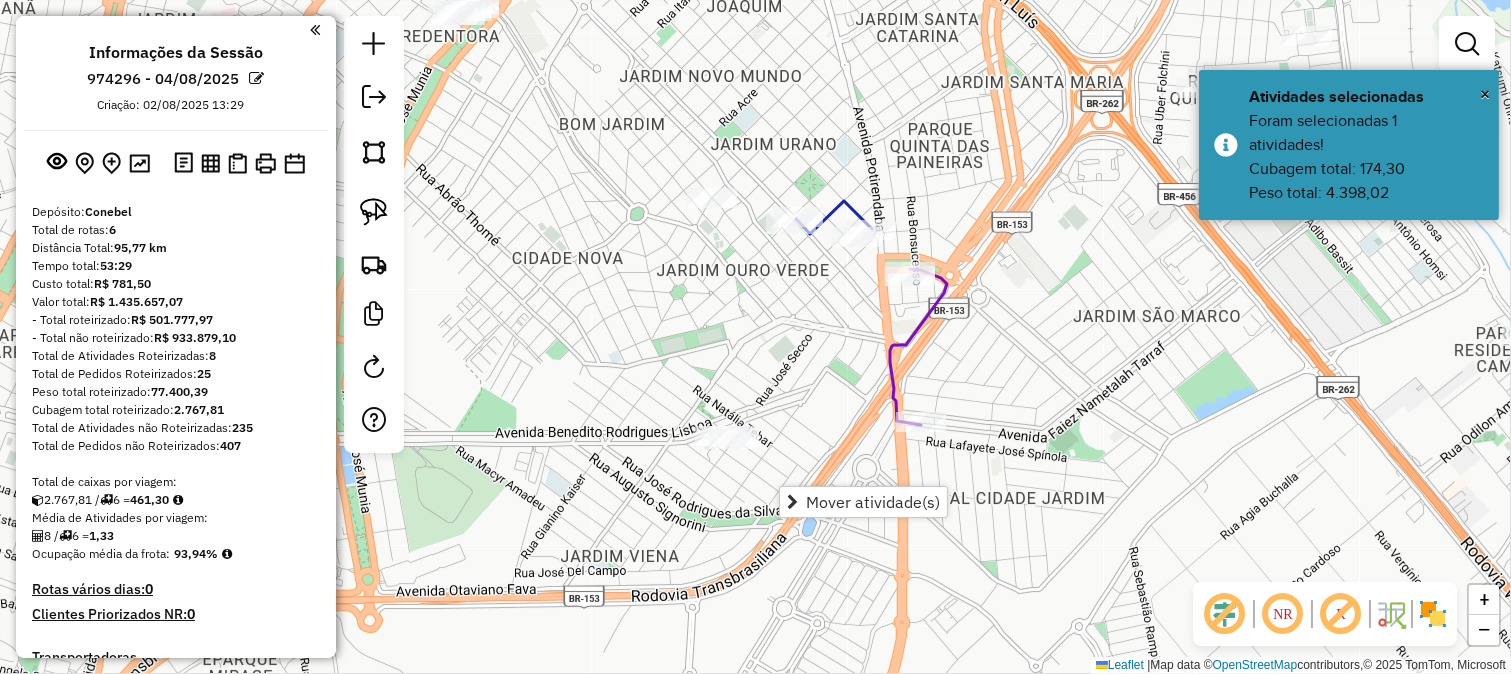 click on "Janela de atendimento Grade de atendimento Capacidade Transportadoras Veículos Cliente Pedidos  Rotas Selecione os dias de semana para filtrar as janelas de atendimento  Seg   Ter   Qua   Qui   Sex   Sáb   Dom  Informe o período da janela de atendimento: De: Até:  Filtrar exatamente a janela do cliente  Considerar janela de atendimento padrão  Selecione os dias de semana para filtrar as grades de atendimento  Seg   Ter   Qua   Qui   Sex   Sáb   Dom   Considerar clientes sem dia de atendimento cadastrado  Clientes fora do dia de atendimento selecionado Filtrar as atividades entre os valores definidos abaixo:  Peso mínimo:   Peso máximo:   Cubagem mínima:   Cubagem máxima:   De:   Até:  Filtrar as atividades entre o tempo de atendimento definido abaixo:  De:   Até:   Considerar capacidade total dos clientes não roteirizados Transportadora: Selecione um ou mais itens Tipo de veículo: Selecione um ou mais itens Veículo: Selecione um ou mais itens Motorista: Selecione um ou mais itens Nome: Rótulo:" 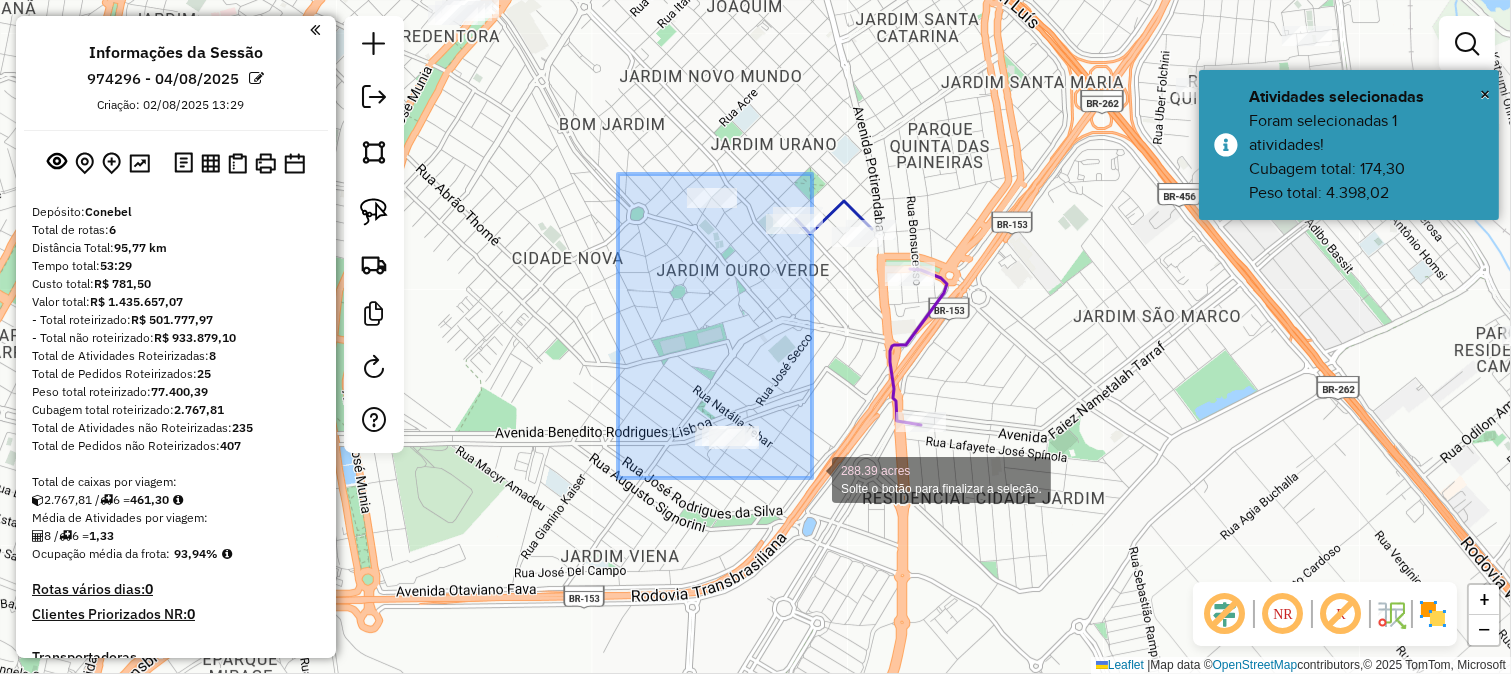 drag, startPoint x: 690, startPoint y: 250, endPoint x: 812, endPoint y: 478, distance: 258.58847 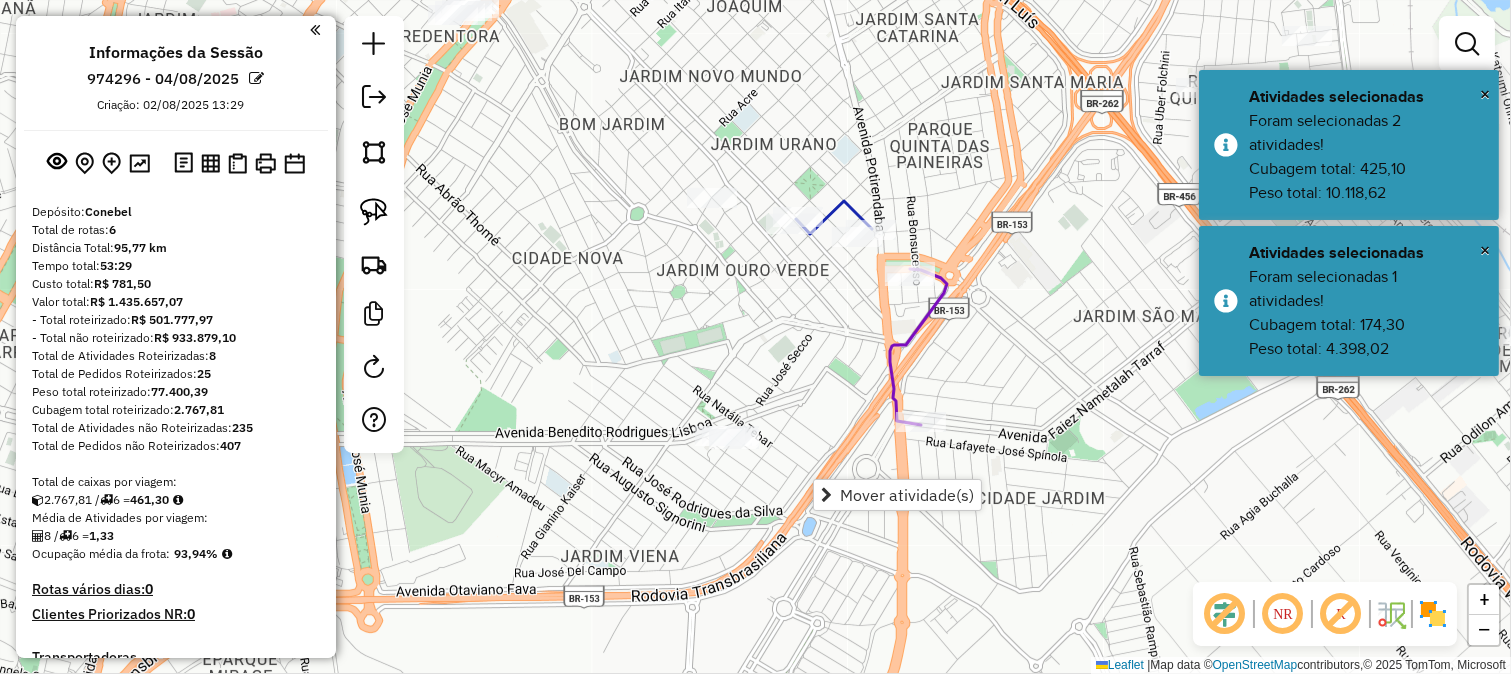 click 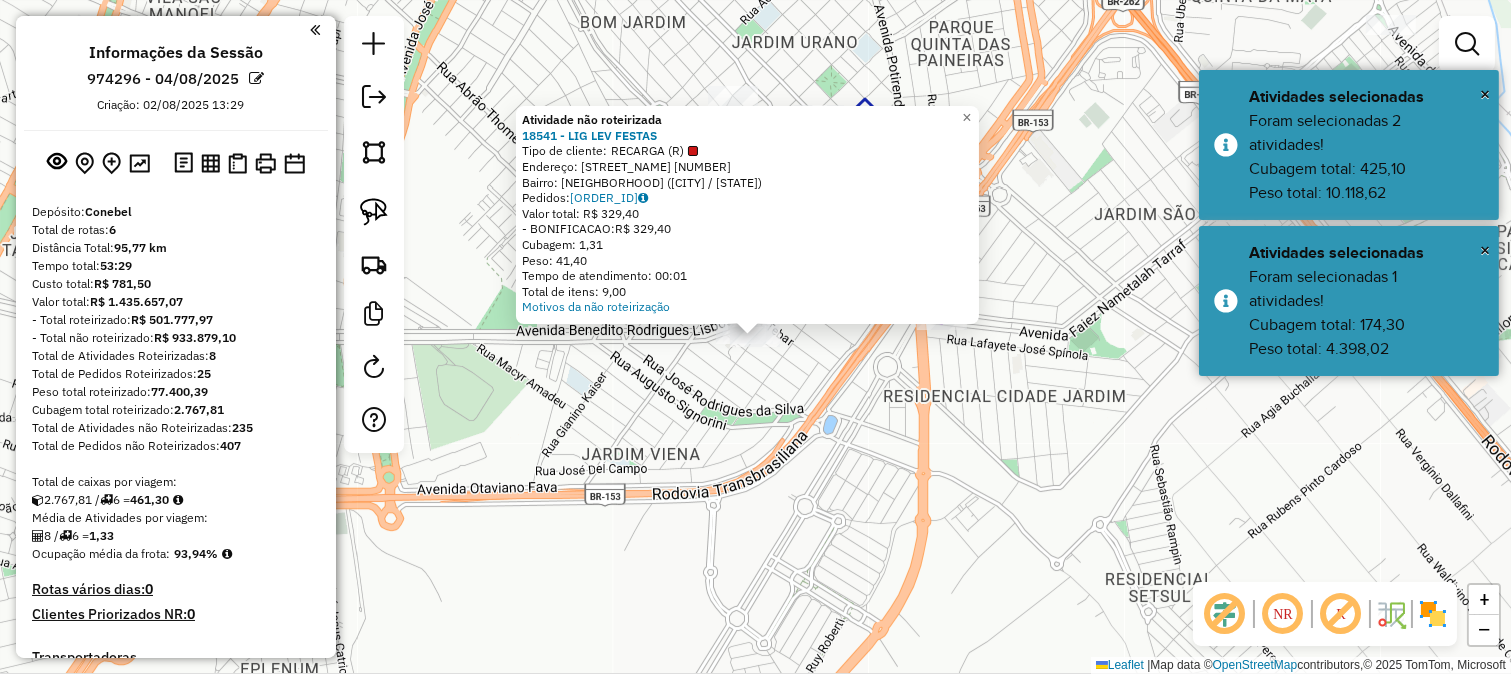 click on "Atividade não roteirizada 18541 - LIG LEV FESTAS  Tipo de cliente:   RECARGA (R)   Endereço:  JOSE SECCO 620   Bairro: SAO FRANCISCO (SAO JOSE DO RIO PRETO / SP)   Pedidos:  02108919   Valor total: R$ 329,40   - BONIFICACAO:  R$ 329,40   Cubagem: 1,31   Peso: 41,40   Tempo de atendimento: 00:01   Total de itens: 9,00  Motivos da não roteirização × Janela de atendimento Grade de atendimento Capacidade Transportadoras Veículos Cliente Pedidos  Rotas Selecione os dias de semana para filtrar as janelas de atendimento  Seg   Ter   Qua   Qui   Sex   Sáb   Dom  Informe o período da janela de atendimento: De: Até:  Filtrar exatamente a janela do cliente  Considerar janela de atendimento padrão  Selecione os dias de semana para filtrar as grades de atendimento  Seg   Ter   Qua   Qui   Sex   Sáb   Dom   Considerar clientes sem dia de atendimento cadastrado  Clientes fora do dia de atendimento selecionado Filtrar as atividades entre os valores definidos abaixo:  Peso mínimo:   Peso máximo:   De:   Até:  +" 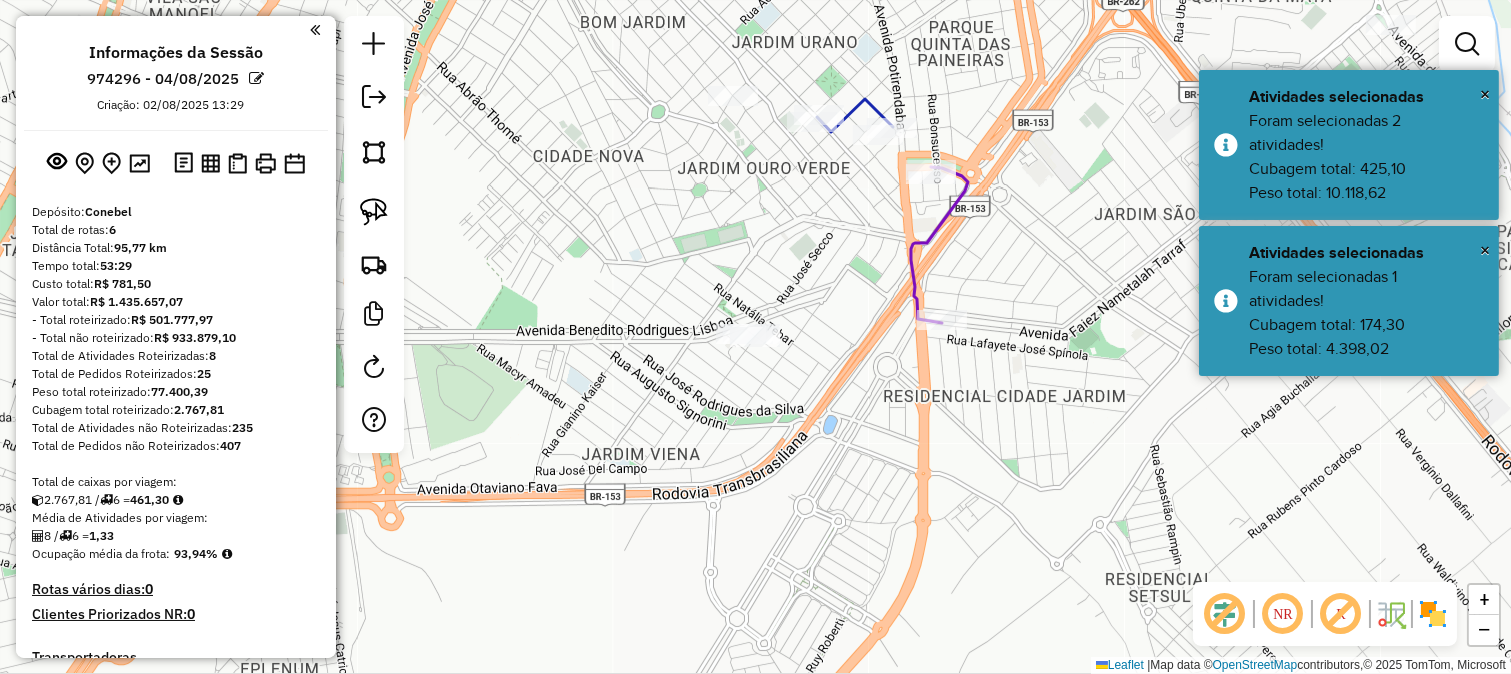 drag, startPoint x: 692, startPoint y: 322, endPoint x: 805, endPoint y: 525, distance: 232.33167 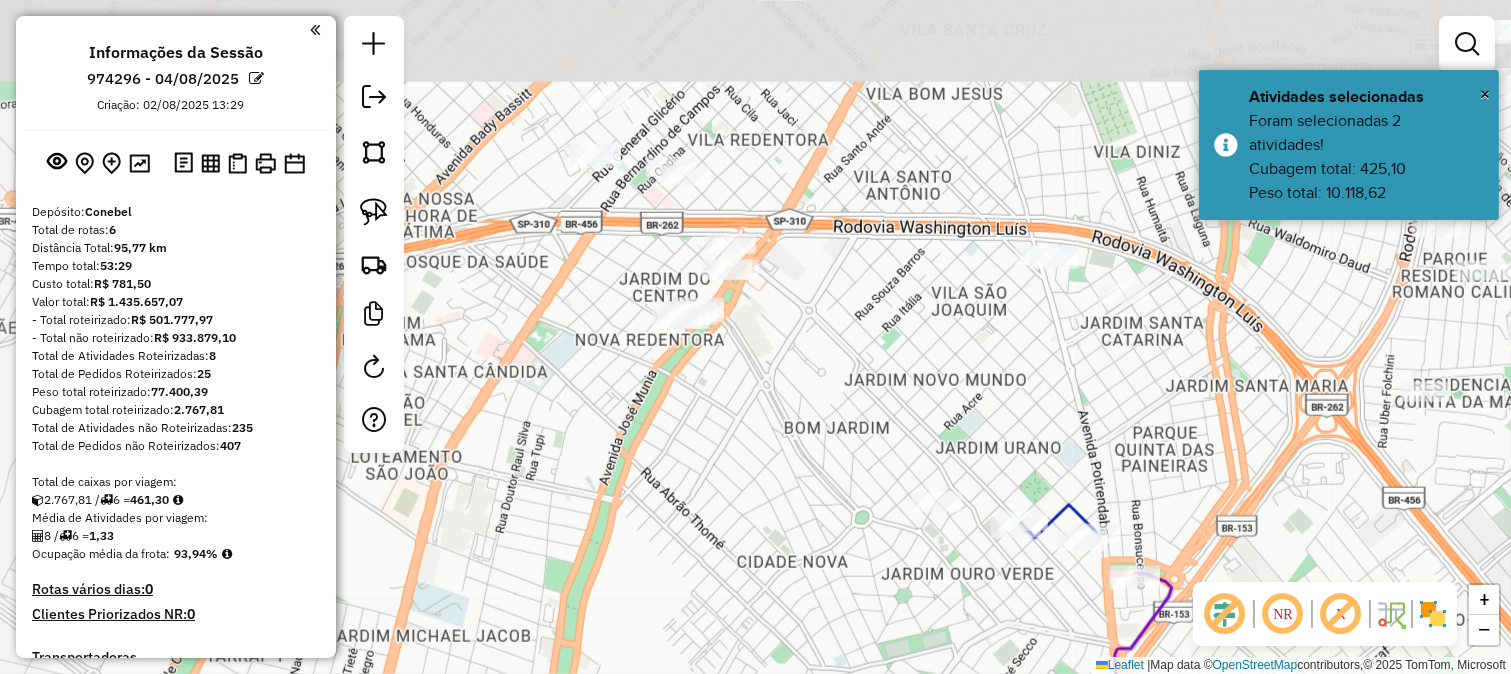 drag, startPoint x: 745, startPoint y: 403, endPoint x: 750, endPoint y: 420, distance: 17.720045 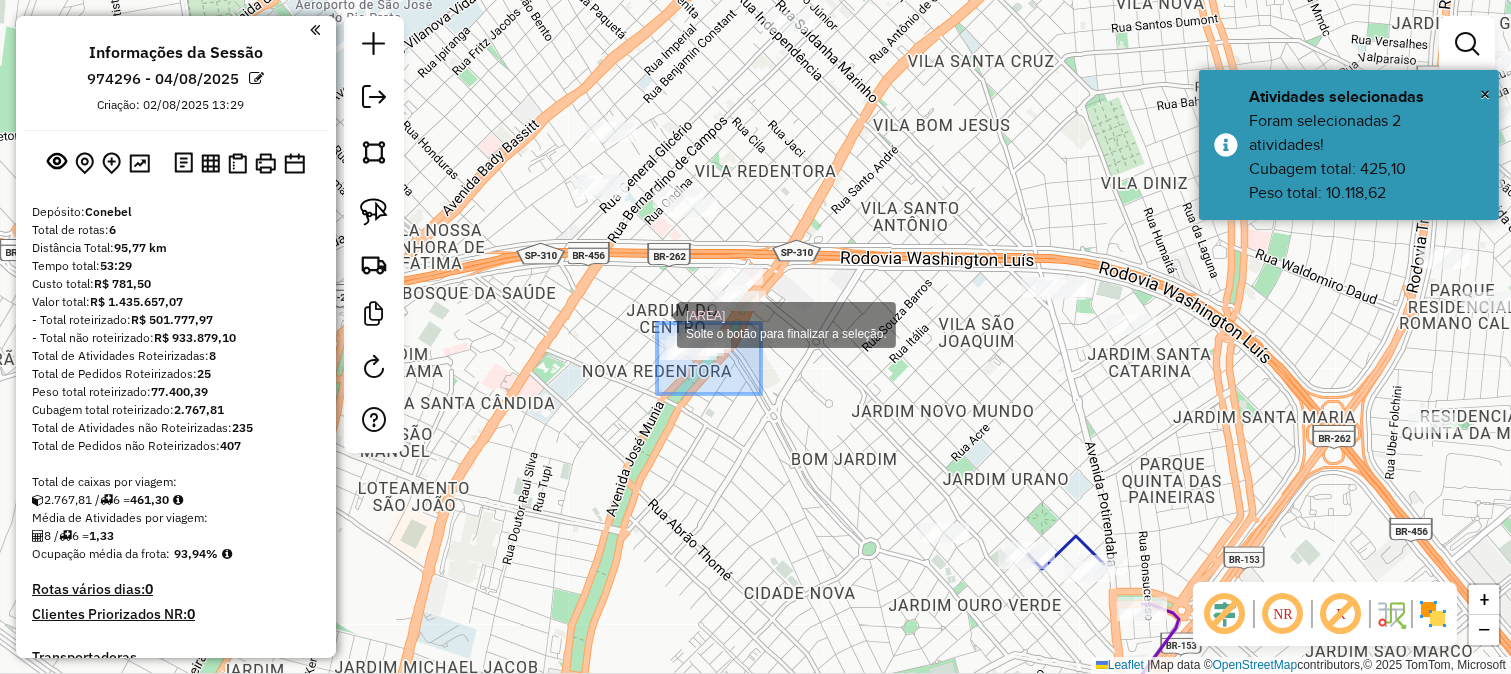 drag, startPoint x: 761, startPoint y: 394, endPoint x: 657, endPoint y: 323, distance: 125.92458 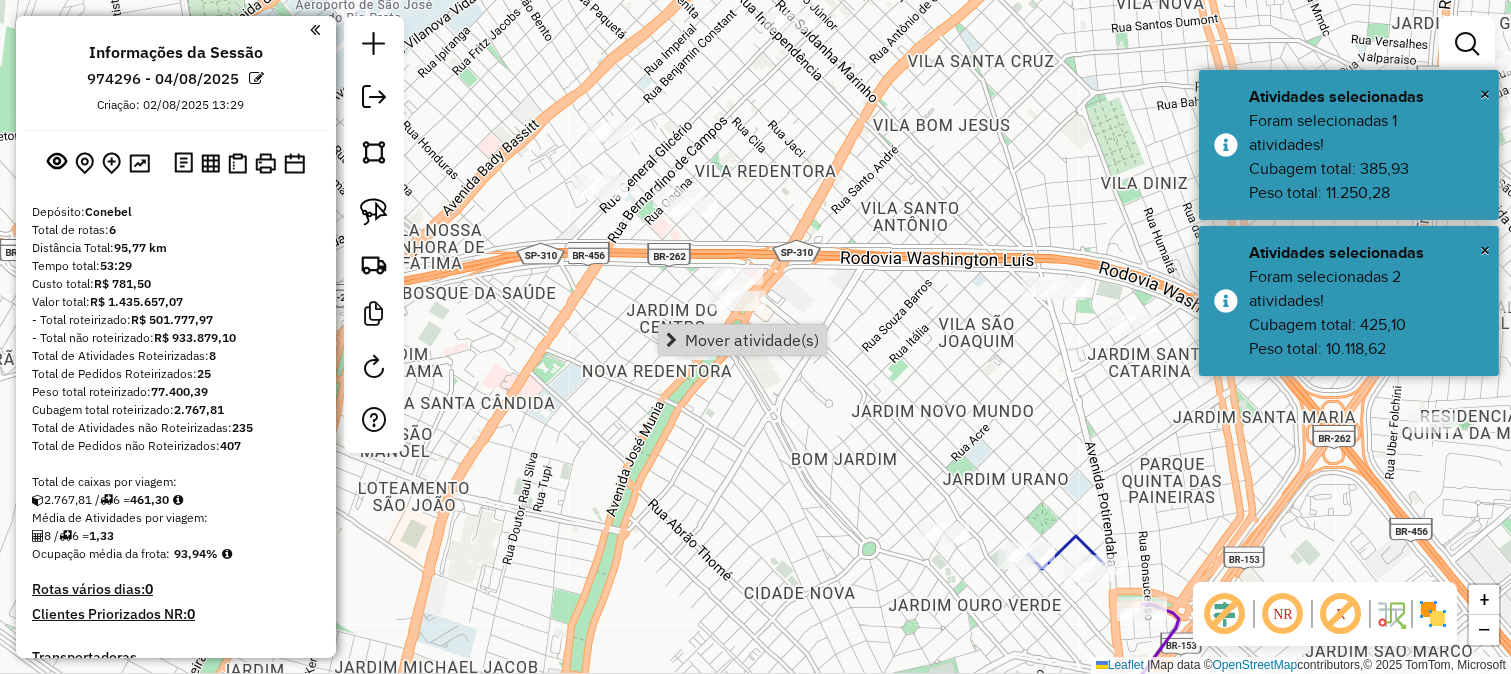 click on "Janela de atendimento Grade de atendimento Capacidade Transportadoras Veículos Cliente Pedidos  Rotas Selecione os dias de semana para filtrar as janelas de atendimento  Seg   Ter   Qua   Qui   Sex   Sáb   Dom  Informe o período da janela de atendimento: De: Até:  Filtrar exatamente a janela do cliente  Considerar janela de atendimento padrão  Selecione os dias de semana para filtrar as grades de atendimento  Seg   Ter   Qua   Qui   Sex   Sáb   Dom   Considerar clientes sem dia de atendimento cadastrado  Clientes fora do dia de atendimento selecionado Filtrar as atividades entre os valores definidos abaixo:  Peso mínimo:   Peso máximo:   Cubagem mínima:   Cubagem máxima:   De:   Até:  Filtrar as atividades entre o tempo de atendimento definido abaixo:  De:   Até:   Considerar capacidade total dos clientes não roteirizados Transportadora: Selecione um ou mais itens Tipo de veículo: Selecione um ou mais itens Veículo: Selecione um ou mais itens Motorista: Selecione um ou mais itens Nome: Rótulo:" 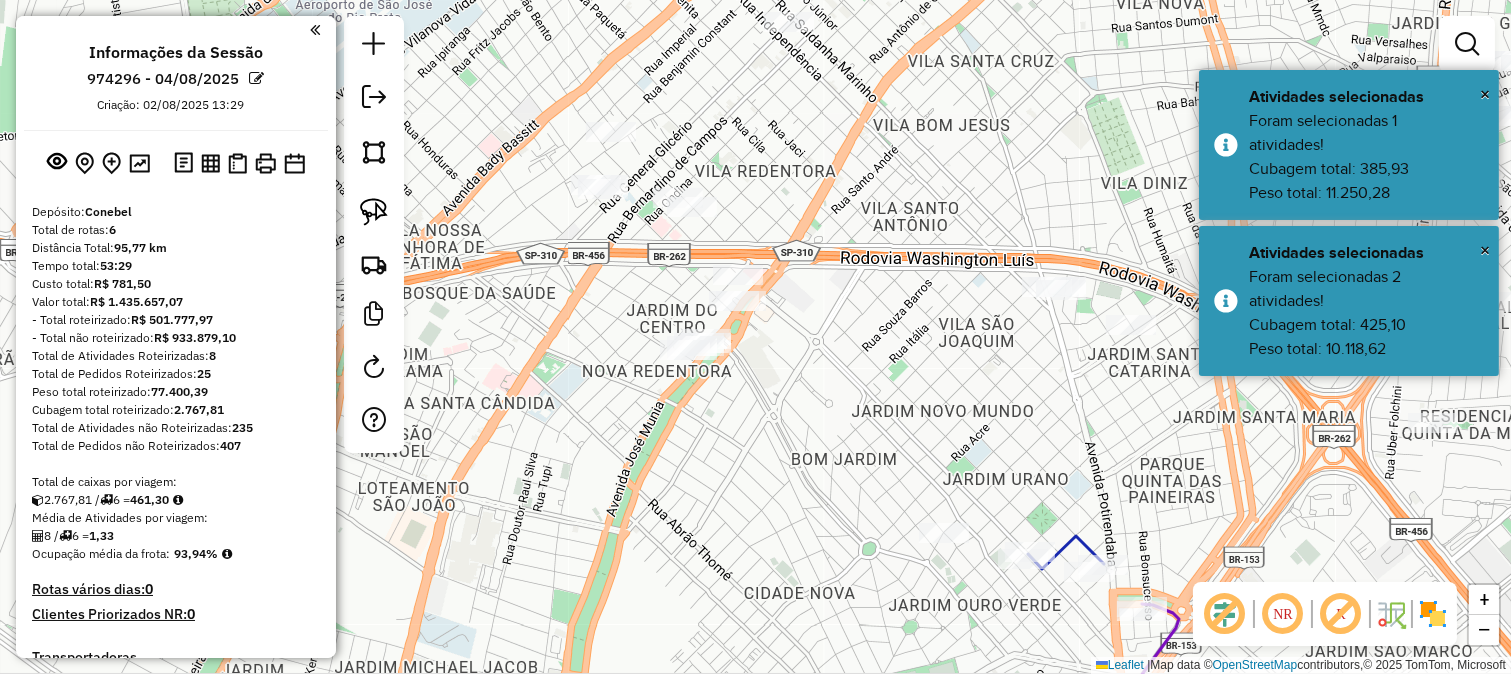 drag, startPoint x: 813, startPoint y: 452, endPoint x: 782, endPoint y: 316, distance: 139.48836 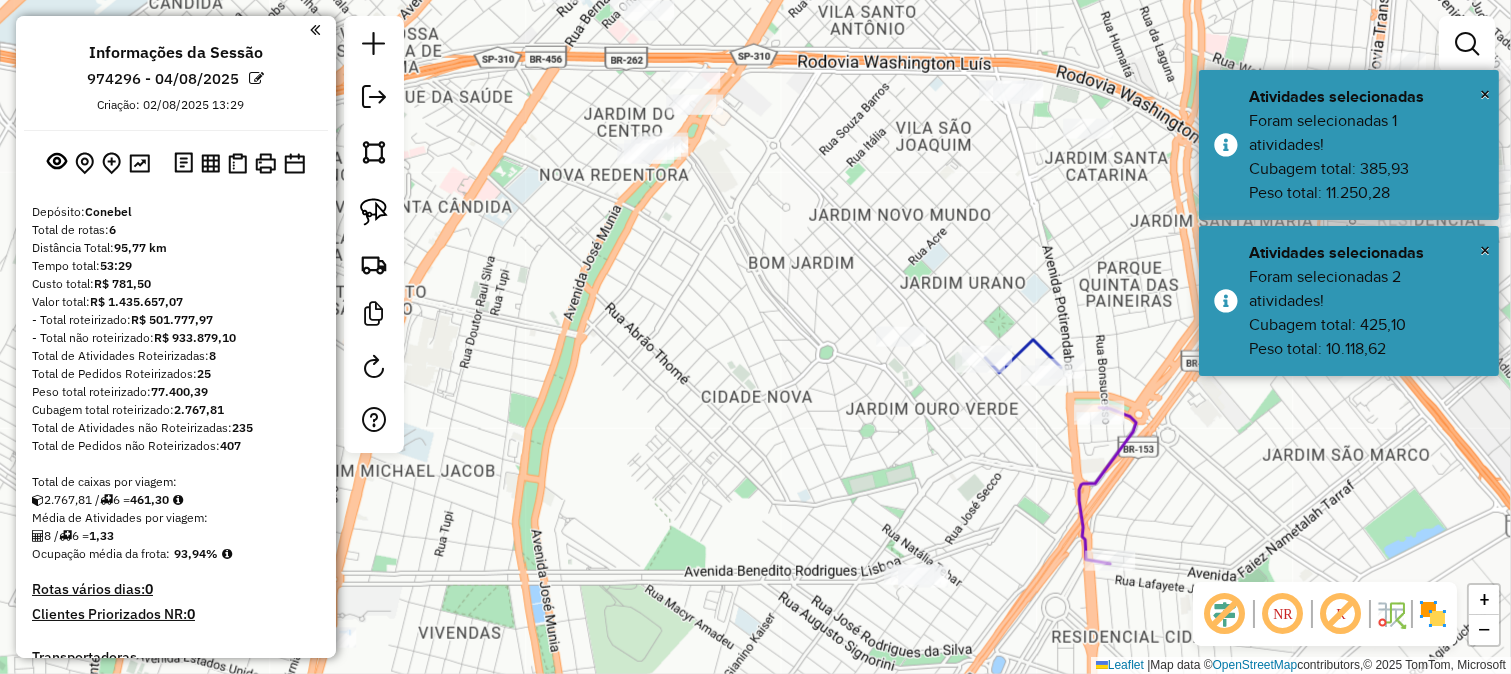 drag, startPoint x: 863, startPoint y: 403, endPoint x: 786, endPoint y: 278, distance: 146.8128 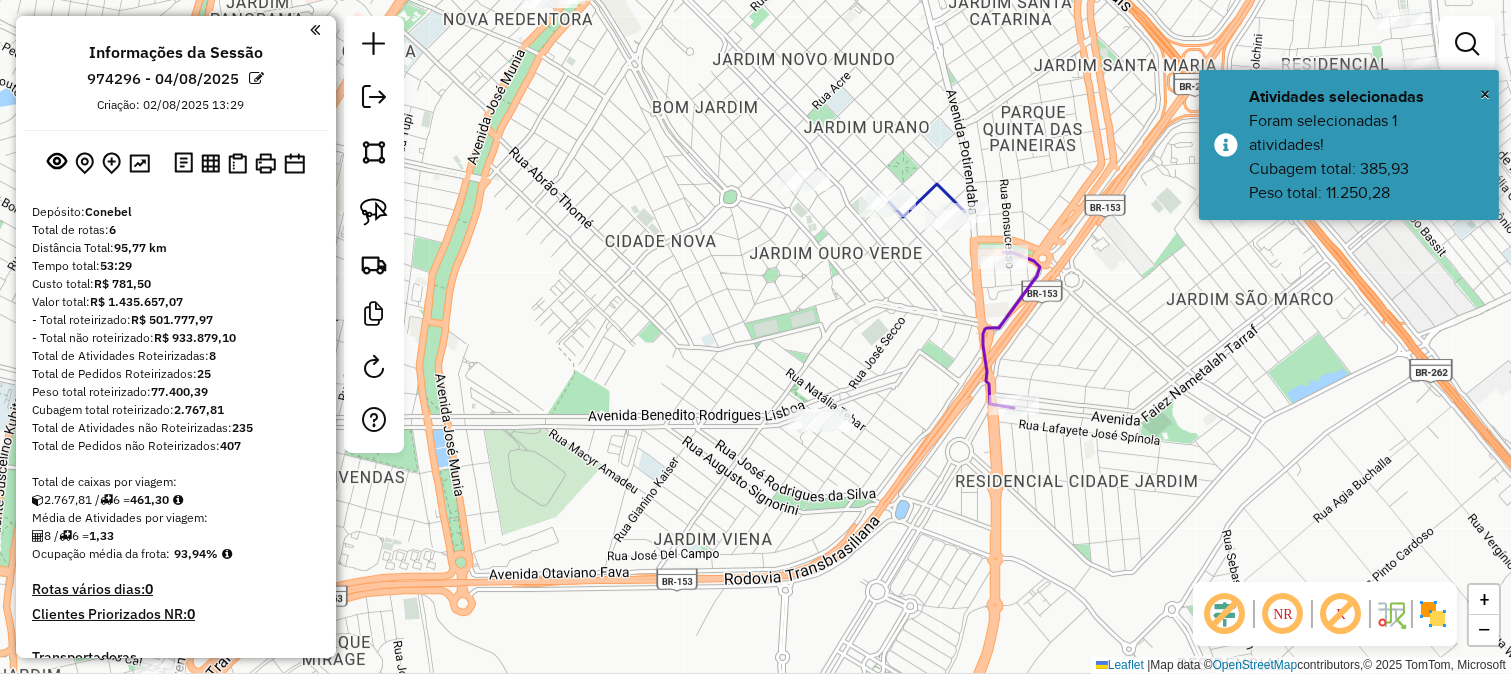 click 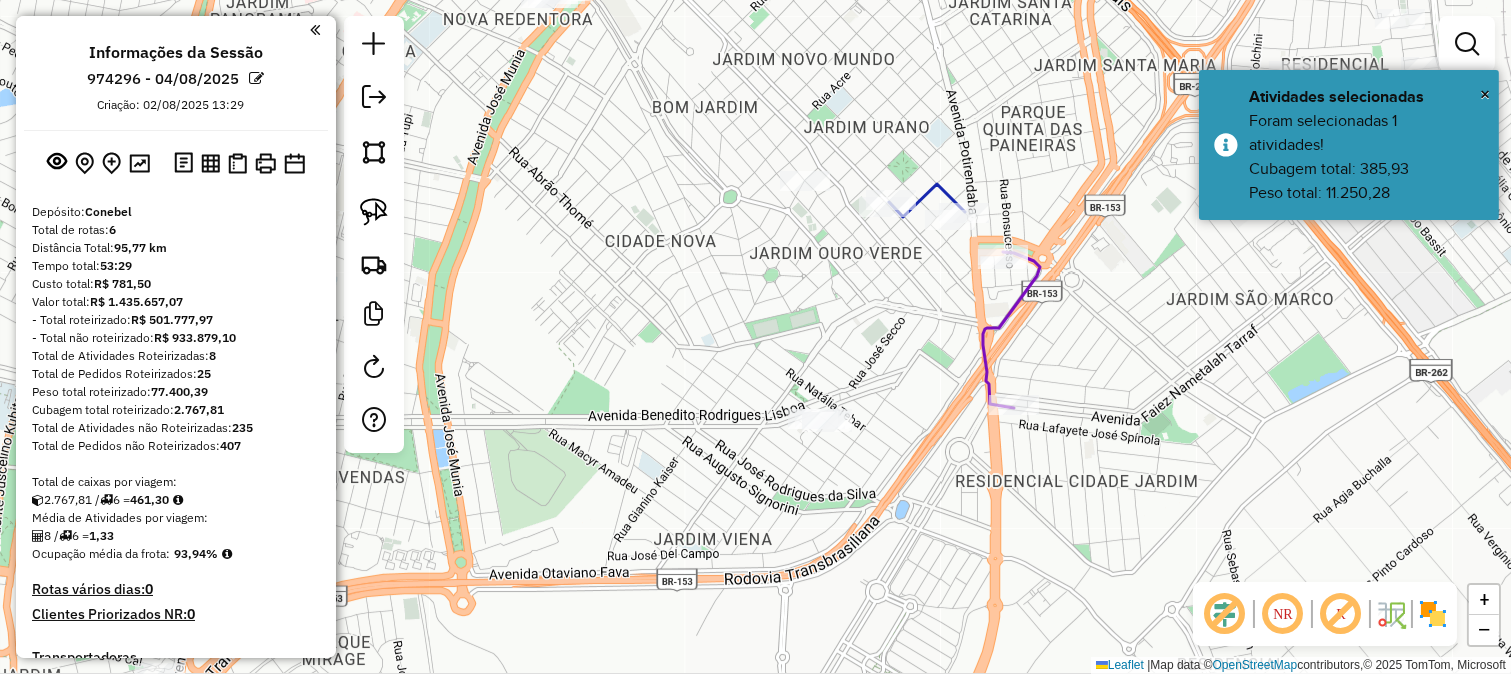 click 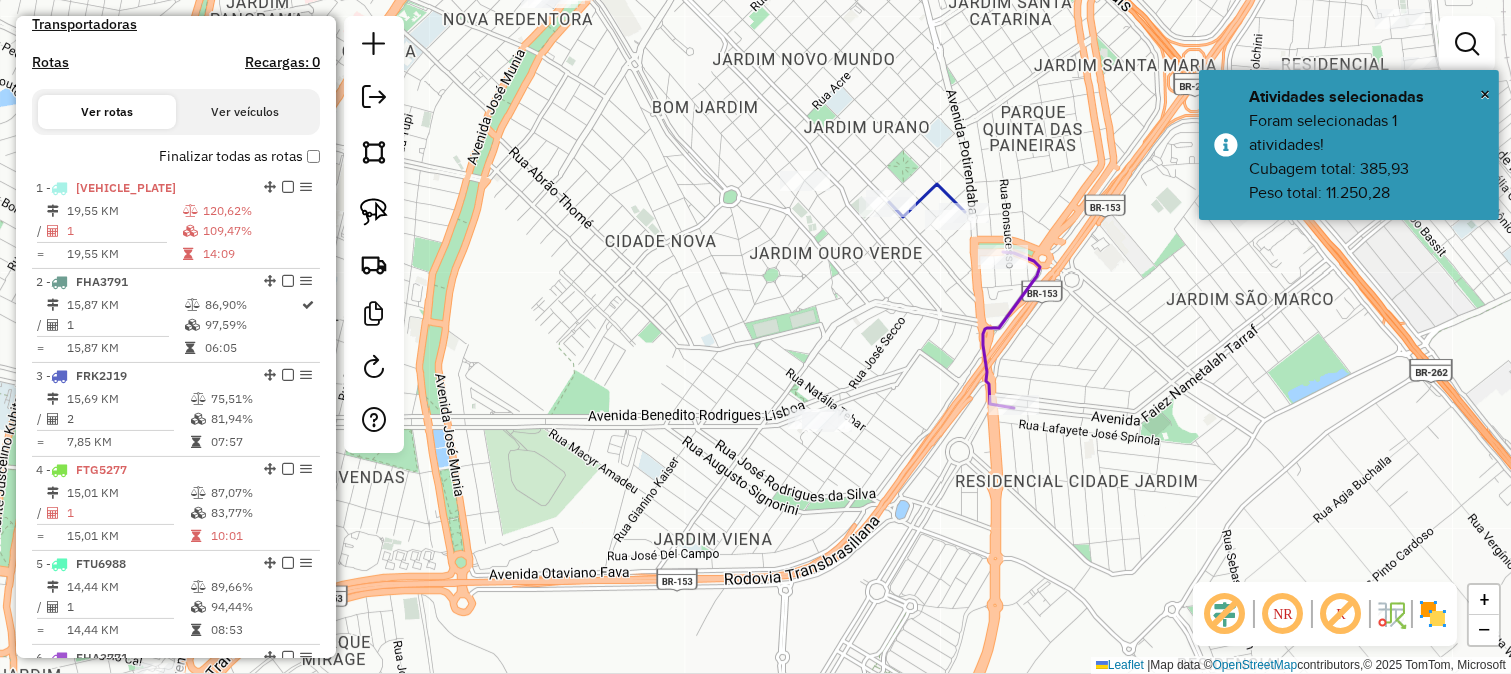 select on "**********" 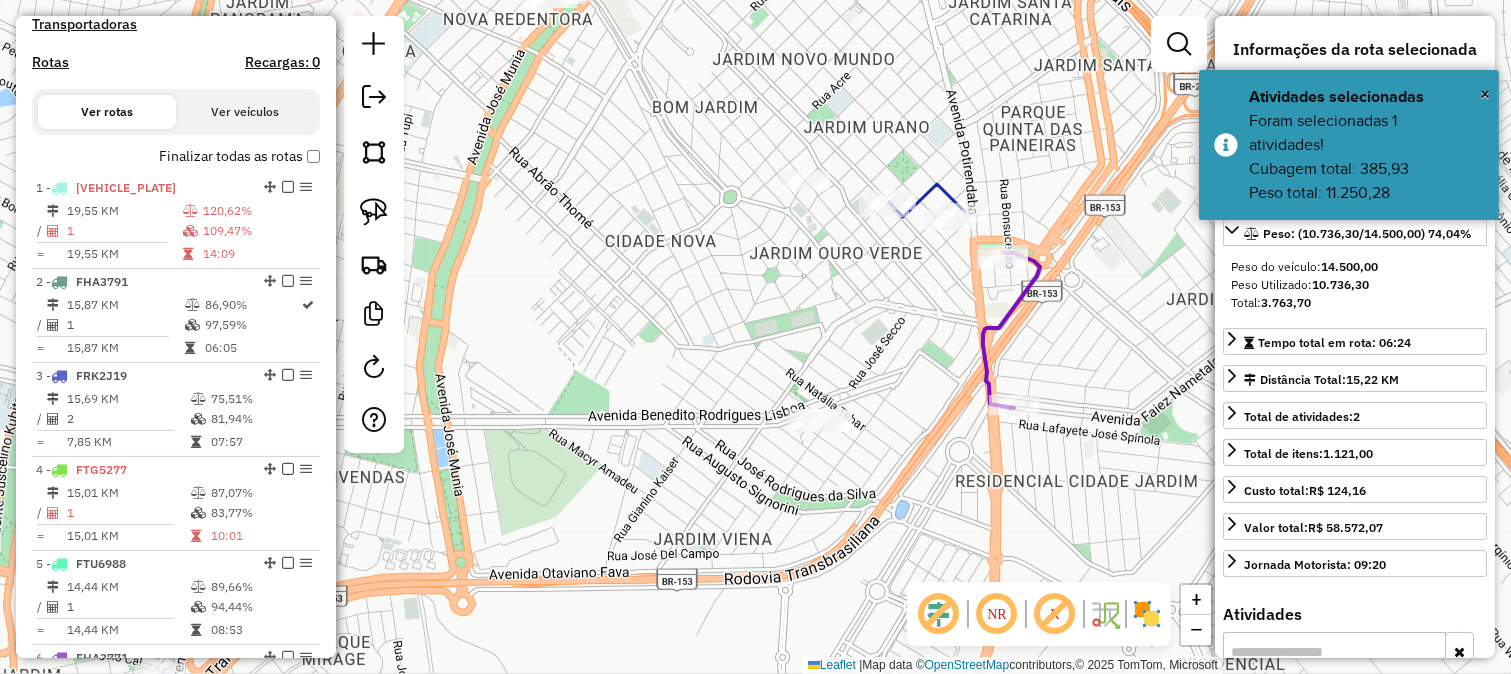 scroll, scrollTop: 1106, scrollLeft: 0, axis: vertical 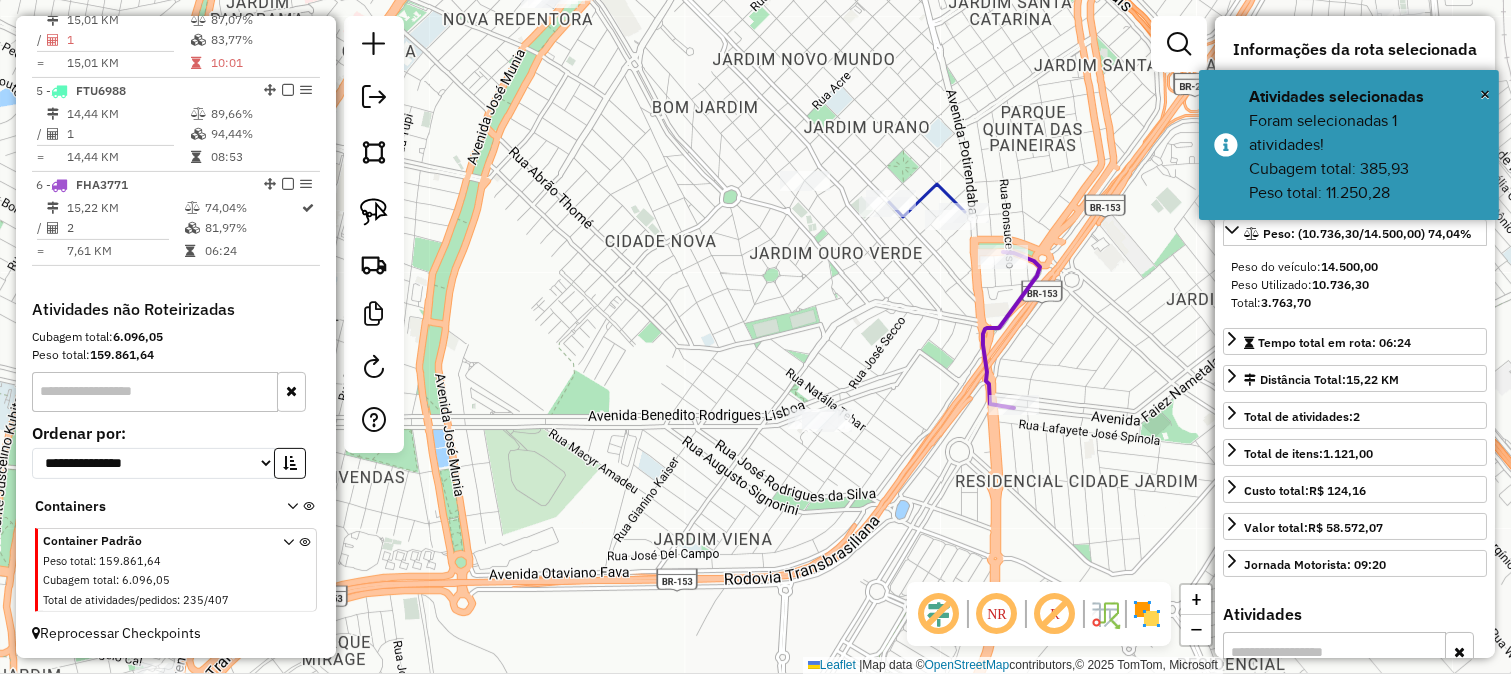 click on "Janela de atendimento Grade de atendimento Capacidade Transportadoras Veículos Cliente Pedidos  Rotas Selecione os dias de semana para filtrar as janelas de atendimento  Seg   Ter   Qua   Qui   Sex   Sáb   Dom  Informe o período da janela de atendimento: De: Até:  Filtrar exatamente a janela do cliente  Considerar janela de atendimento padrão  Selecione os dias de semana para filtrar as grades de atendimento  Seg   Ter   Qua   Qui   Sex   Sáb   Dom   Considerar clientes sem dia de atendimento cadastrado  Clientes fora do dia de atendimento selecionado Filtrar as atividades entre os valores definidos abaixo:  Peso mínimo:   Peso máximo:   Cubagem mínima:   Cubagem máxima:   De:   Até:  Filtrar as atividades entre o tempo de atendimento definido abaixo:  De:   Até:   Considerar capacidade total dos clientes não roteirizados Transportadora: Selecione um ou mais itens Tipo de veículo: Selecione um ou mais itens Veículo: Selecione um ou mais itens Motorista: Selecione um ou mais itens Nome: Rótulo:" 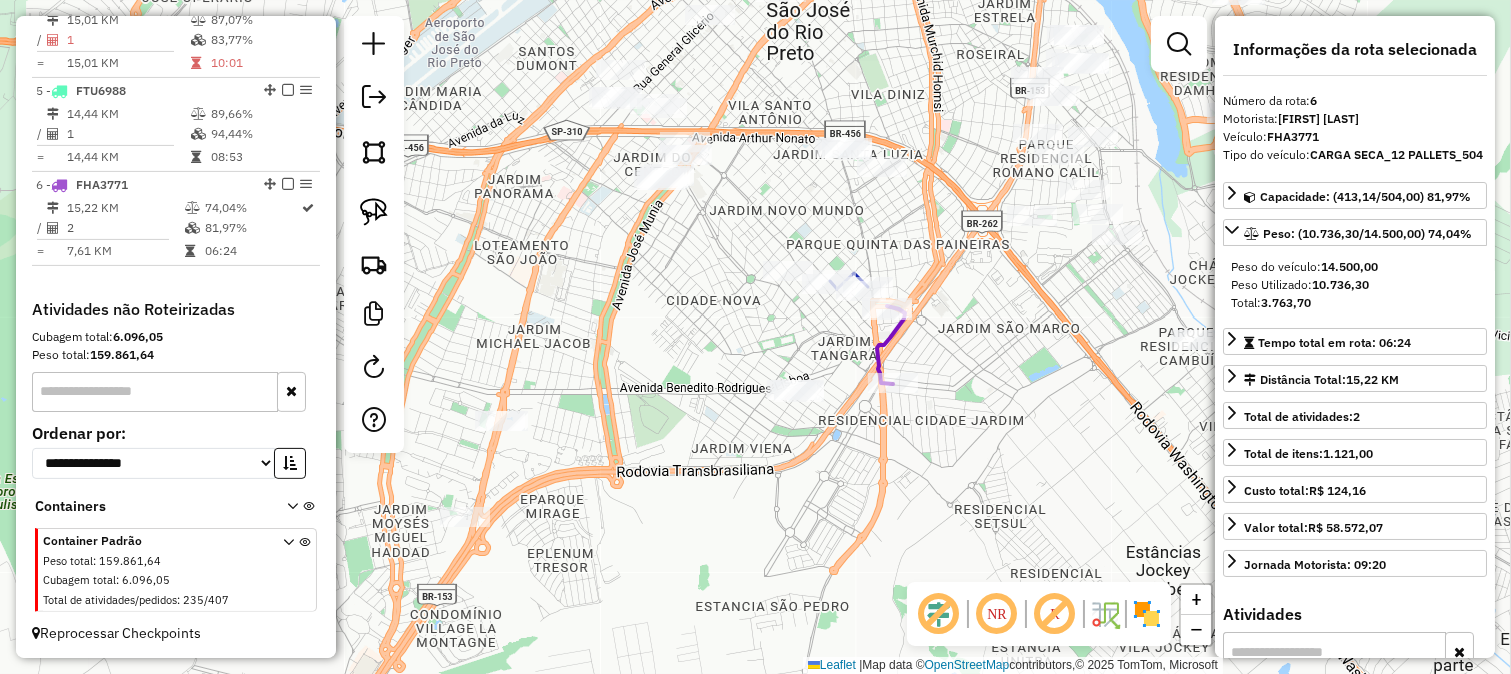 click 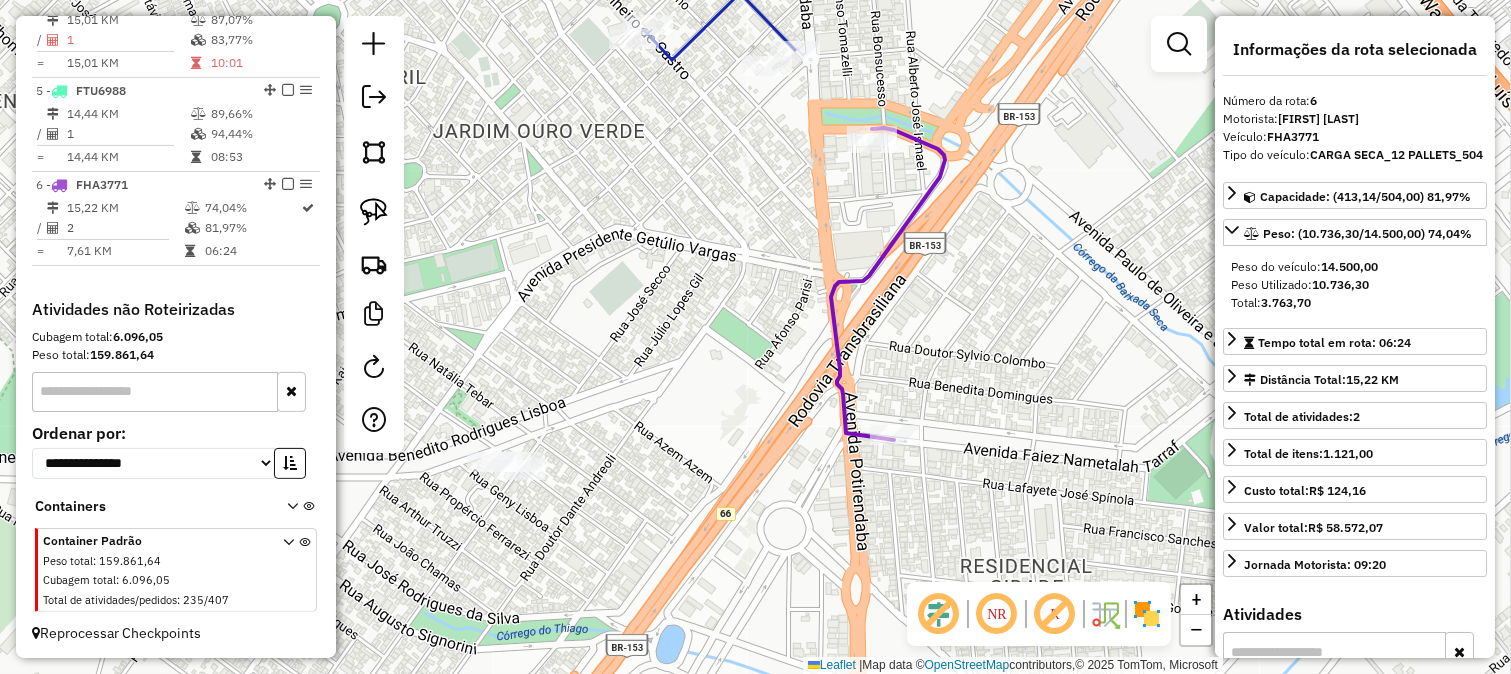 click on "Janela de atendimento Grade de atendimento Capacidade Transportadoras Veículos Cliente Pedidos  Rotas Selecione os dias de semana para filtrar as janelas de atendimento  Seg   Ter   Qua   Qui   Sex   Sáb   Dom  Informe o período da janela de atendimento: De: Até:  Filtrar exatamente a janela do cliente  Considerar janela de atendimento padrão  Selecione os dias de semana para filtrar as grades de atendimento  Seg   Ter   Qua   Qui   Sex   Sáb   Dom   Considerar clientes sem dia de atendimento cadastrado  Clientes fora do dia de atendimento selecionado Filtrar as atividades entre os valores definidos abaixo:  Peso mínimo:   Peso máximo:   Cubagem mínima:   Cubagem máxima:   De:   Até:  Filtrar as atividades entre o tempo de atendimento definido abaixo:  De:   Até:   Considerar capacidade total dos clientes não roteirizados Transportadora: Selecione um ou mais itens Tipo de veículo: Selecione um ou mais itens Veículo: Selecione um ou mais itens Motorista: Selecione um ou mais itens Nome: Rótulo:" 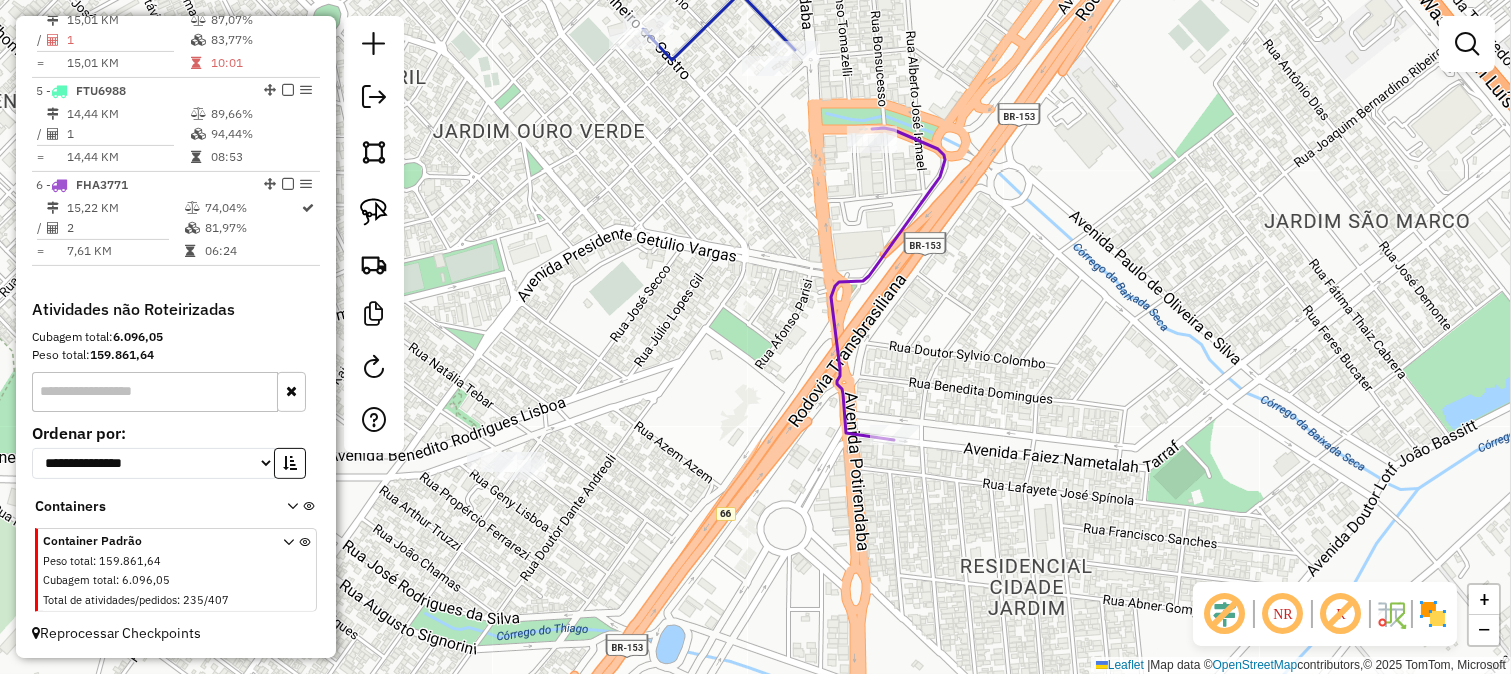 click on "Janela de atendimento Grade de atendimento Capacidade Transportadoras Veículos Cliente Pedidos  Rotas Selecione os dias de semana para filtrar as janelas de atendimento  Seg   Ter   Qua   Qui   Sex   Sáb   Dom  Informe o período da janela de atendimento: De: Até:  Filtrar exatamente a janela do cliente  Considerar janela de atendimento padrão  Selecione os dias de semana para filtrar as grades de atendimento  Seg   Ter   Qua   Qui   Sex   Sáb   Dom   Considerar clientes sem dia de atendimento cadastrado  Clientes fora do dia de atendimento selecionado Filtrar as atividades entre os valores definidos abaixo:  Peso mínimo:   Peso máximo:   Cubagem mínima:   Cubagem máxima:   De:   Até:  Filtrar as atividades entre o tempo de atendimento definido abaixo:  De:   Até:   Considerar capacidade total dos clientes não roteirizados Transportadora: Selecione um ou mais itens Tipo de veículo: Selecione um ou mais itens Veículo: Selecione um ou mais itens Motorista: Selecione um ou mais itens Nome: Rótulo:" 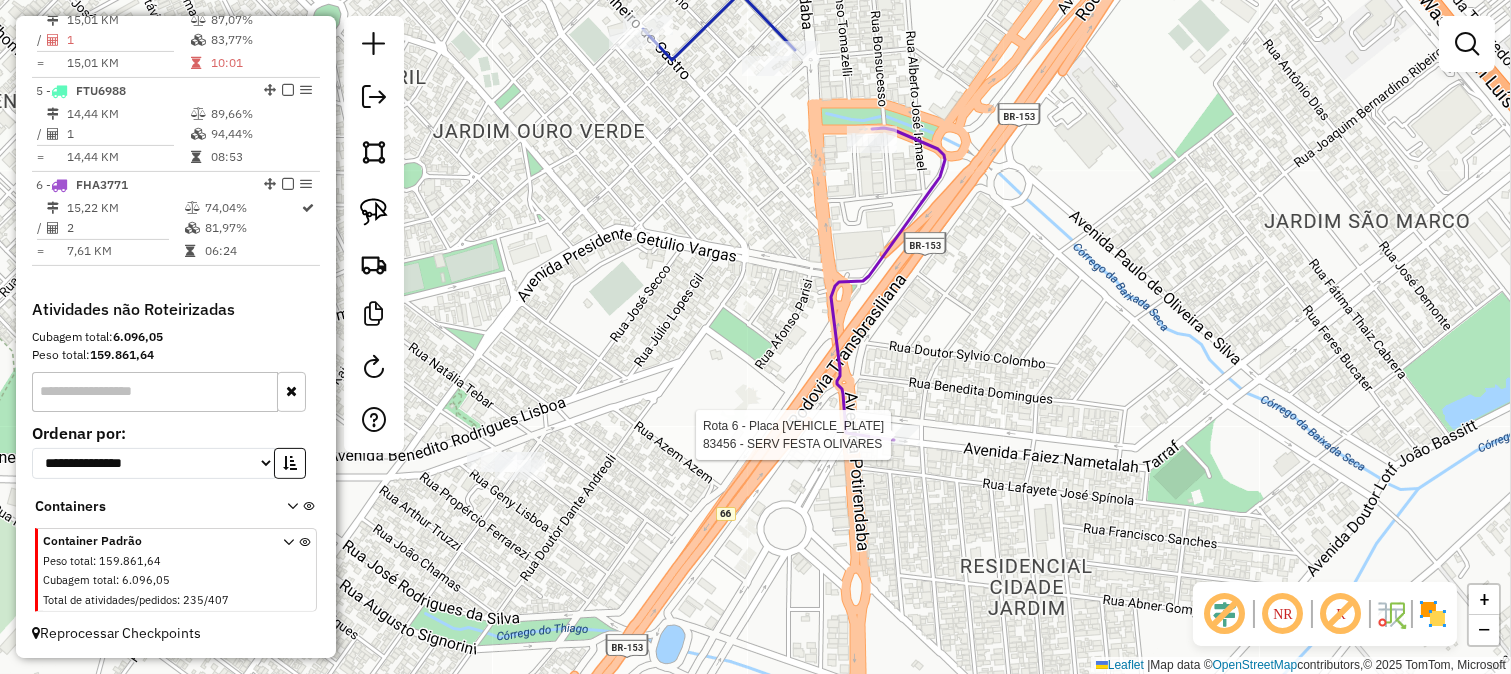 select on "**********" 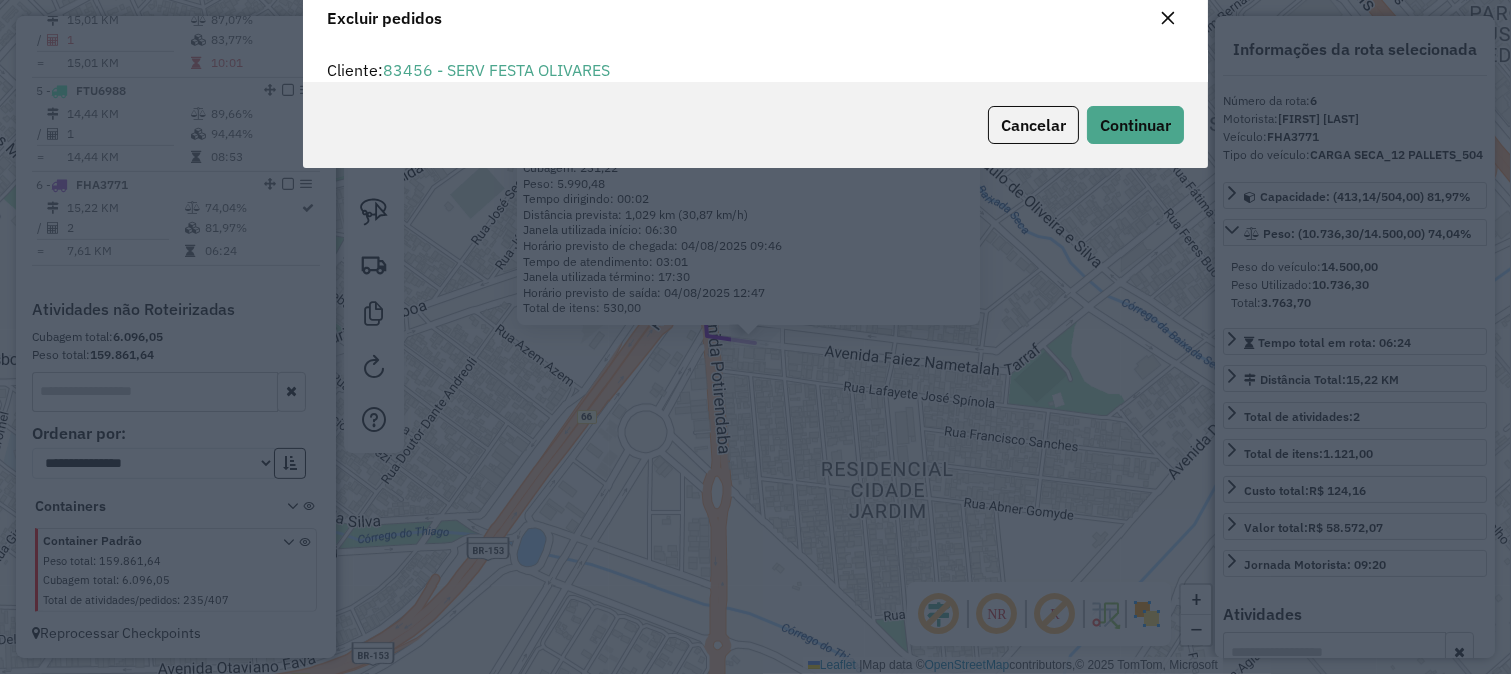 scroll, scrollTop: 68, scrollLeft: 0, axis: vertical 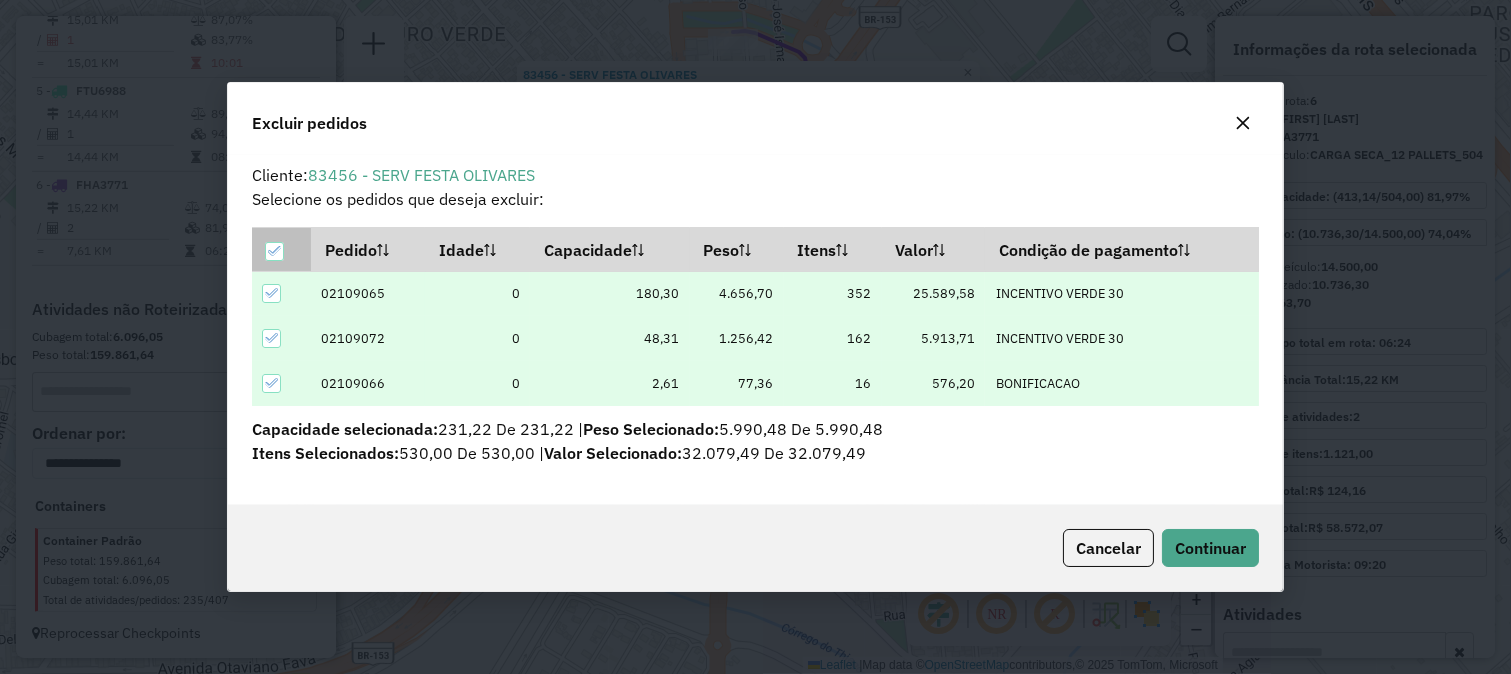 click 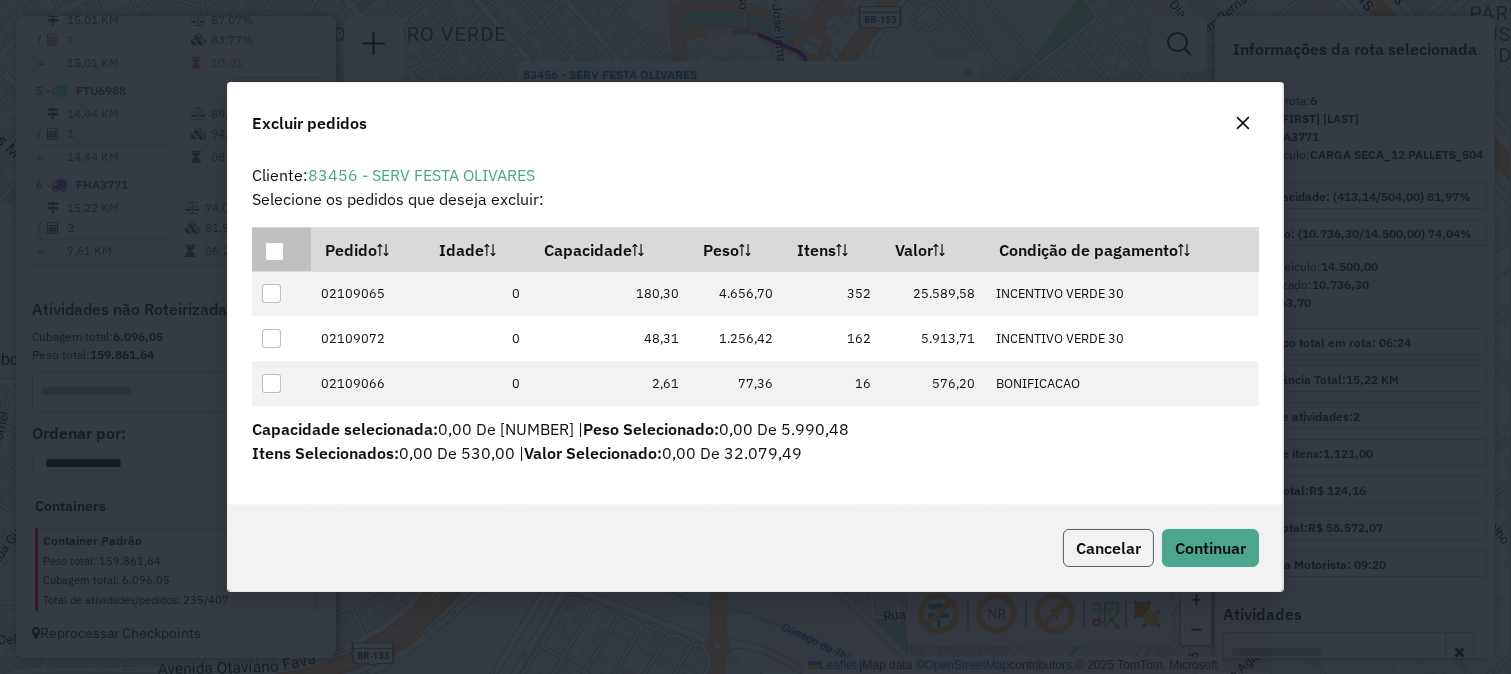 click on "Cancelar" 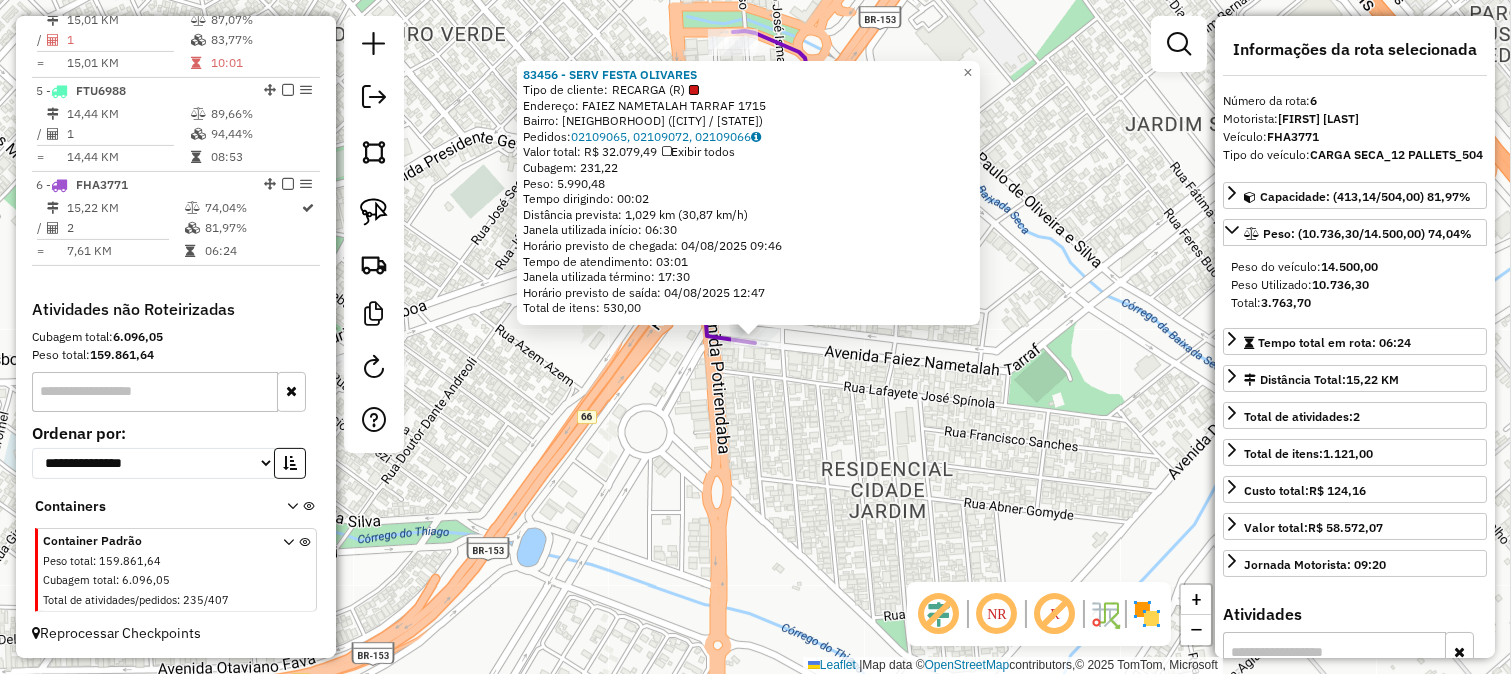 click on "83456 - SERV FESTA OLIVARES  Tipo de cliente:   RECARGA (R)   Endereço:  FAIEZ NAMETALAH TARRAF 1715   Bairro: JARDIM SAO MARCO (SAO JOSE DO RIO PRETO / SP)   Pedidos:  02109065, 02109072, 02109066   Valor total: R$ 32.079,49   Exibir todos   Cubagem: 231,22  Peso: 5.990,48  Tempo dirigindo: 00:02   Distância prevista: 1,029 km (30,87 km/h)   Janela utilizada início: 06:30   Horário previsto de chegada: 04/08/2025 09:46   Tempo de atendimento: 03:01   Janela utilizada término: 17:30   Horário previsto de saída: 04/08/2025 12:47   Total de itens: 530,00  × Janela de atendimento Grade de atendimento Capacidade Transportadoras Veículos Cliente Pedidos  Rotas Selecione os dias de semana para filtrar as janelas de atendimento  Seg   Ter   Qua   Qui   Sex   Sáb   Dom  Informe o período da janela de atendimento: De: Até:  Filtrar exatamente a janela do cliente  Considerar janela de atendimento padrão  Selecione os dias de semana para filtrar as grades de atendimento  Seg   Ter   Qua   Qui   Sex   Sáb" 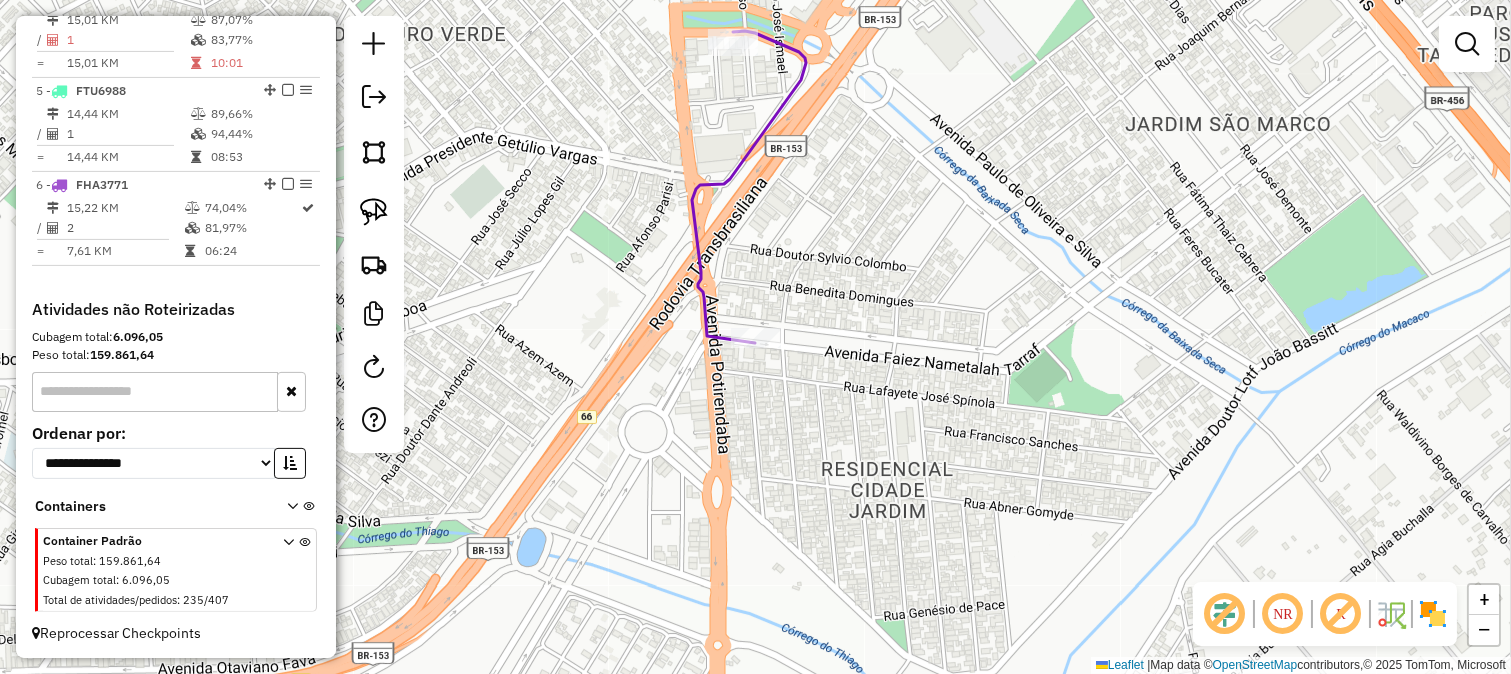 drag, startPoint x: 802, startPoint y: 356, endPoint x: 913, endPoint y: 490, distance: 174.00287 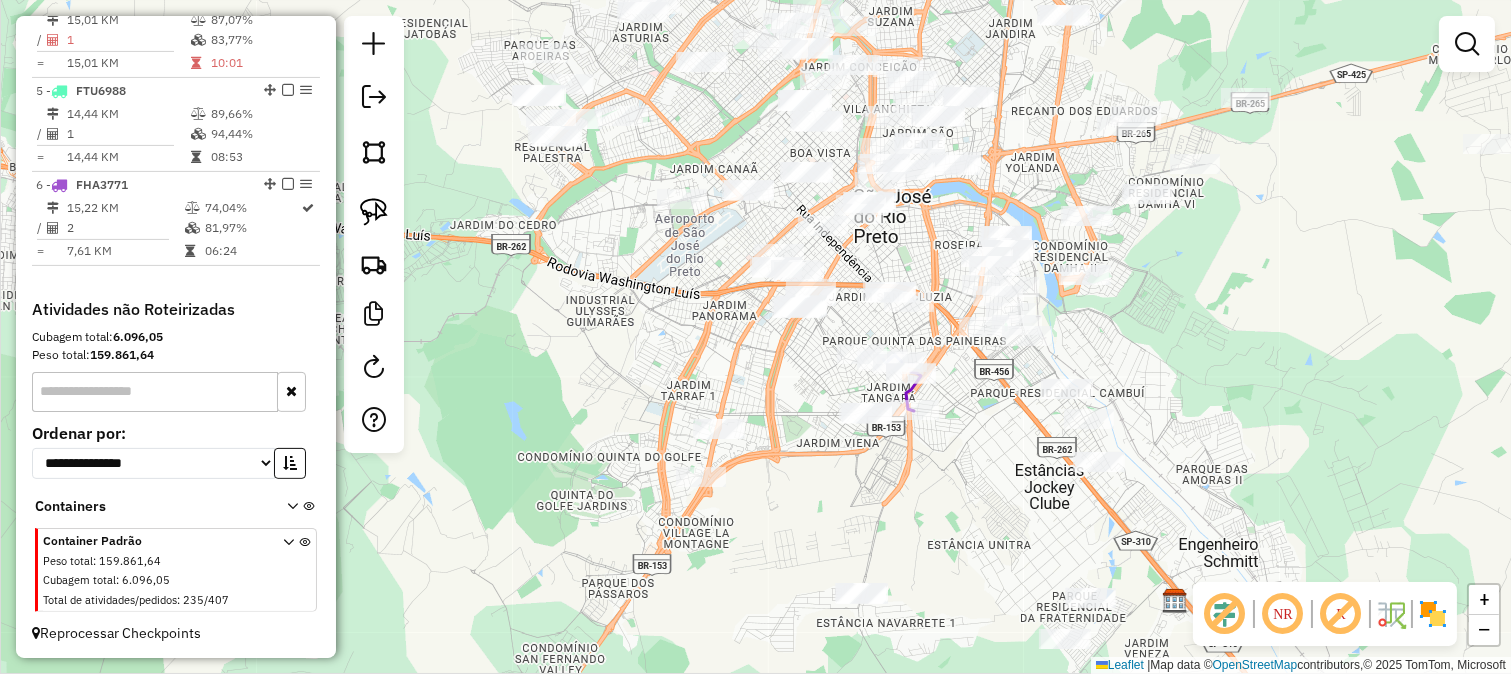 drag, startPoint x: 930, startPoint y: 264, endPoint x: 903, endPoint y: 312, distance: 55.072678 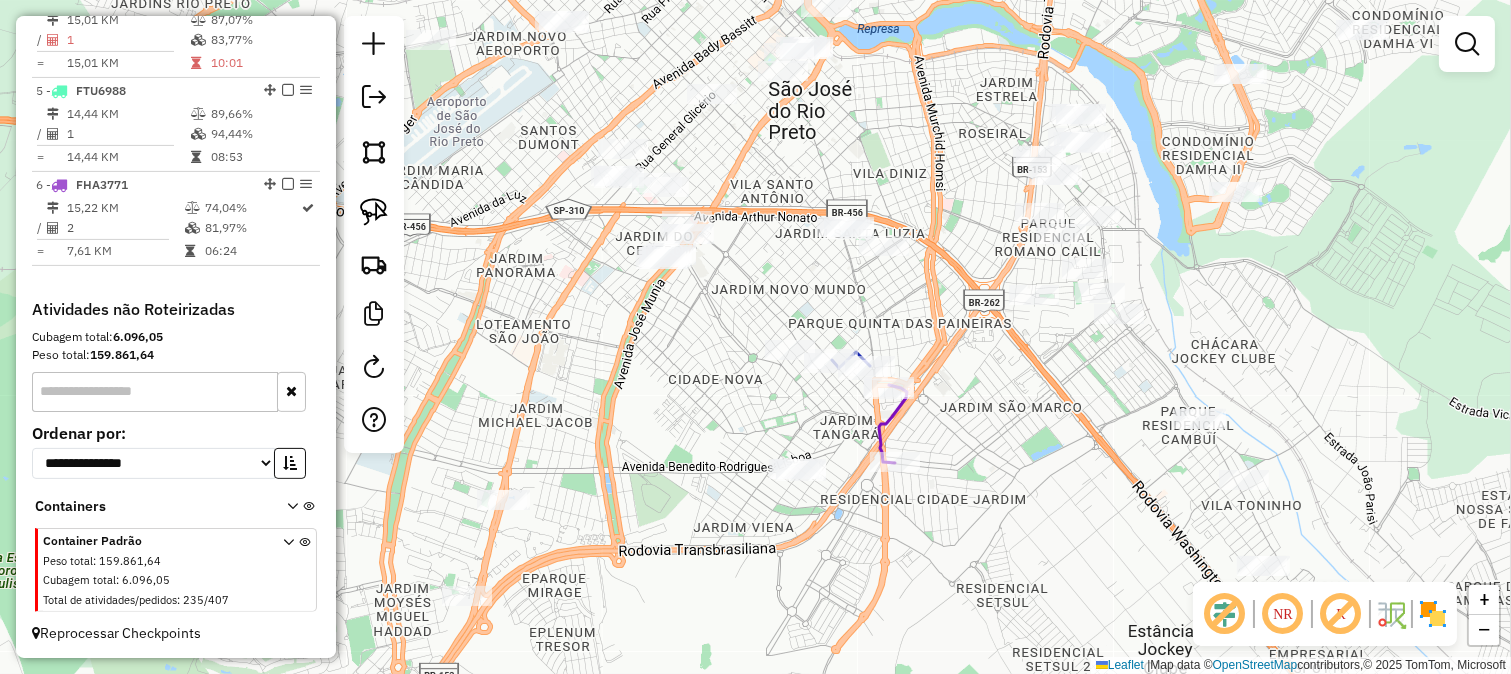 click 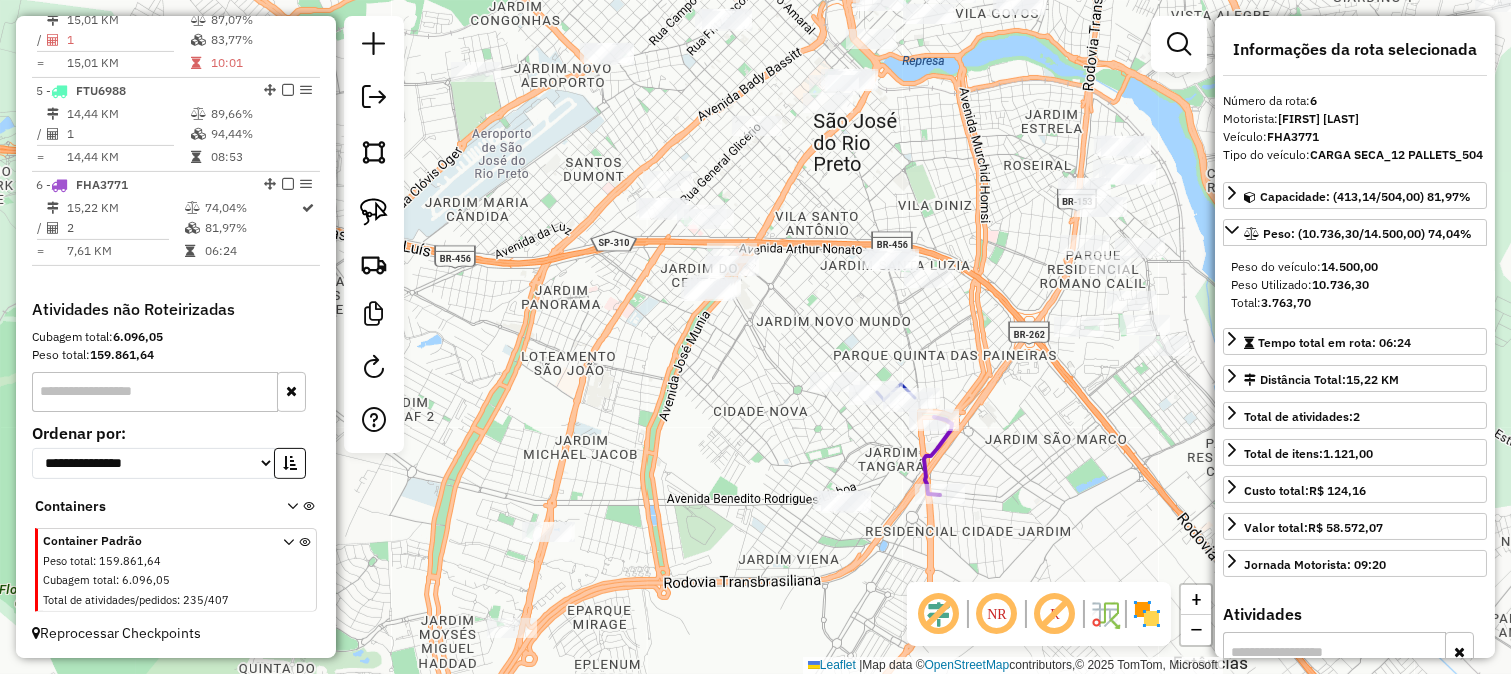 drag, startPoint x: 805, startPoint y: 428, endPoint x: 826, endPoint y: 444, distance: 26.400757 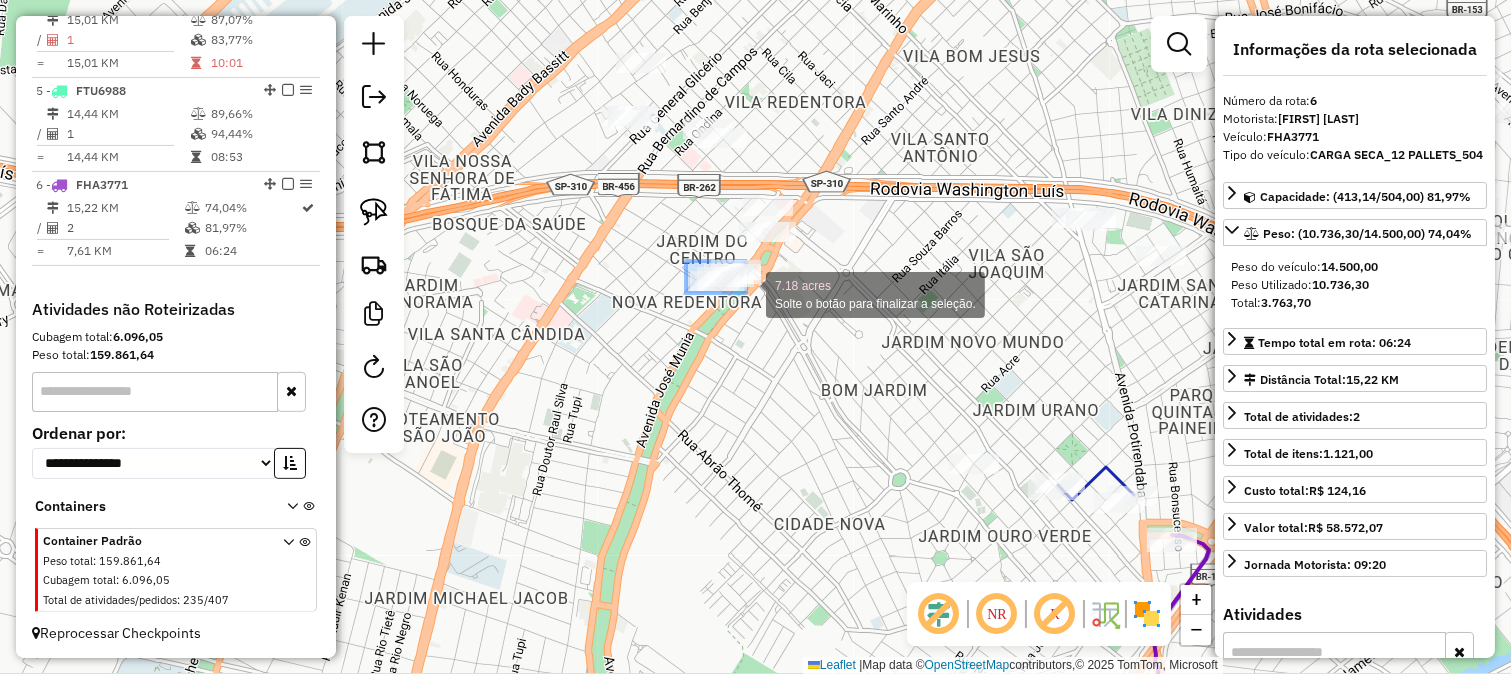 drag, startPoint x: 686, startPoint y: 261, endPoint x: 772, endPoint y: 312, distance: 99.985 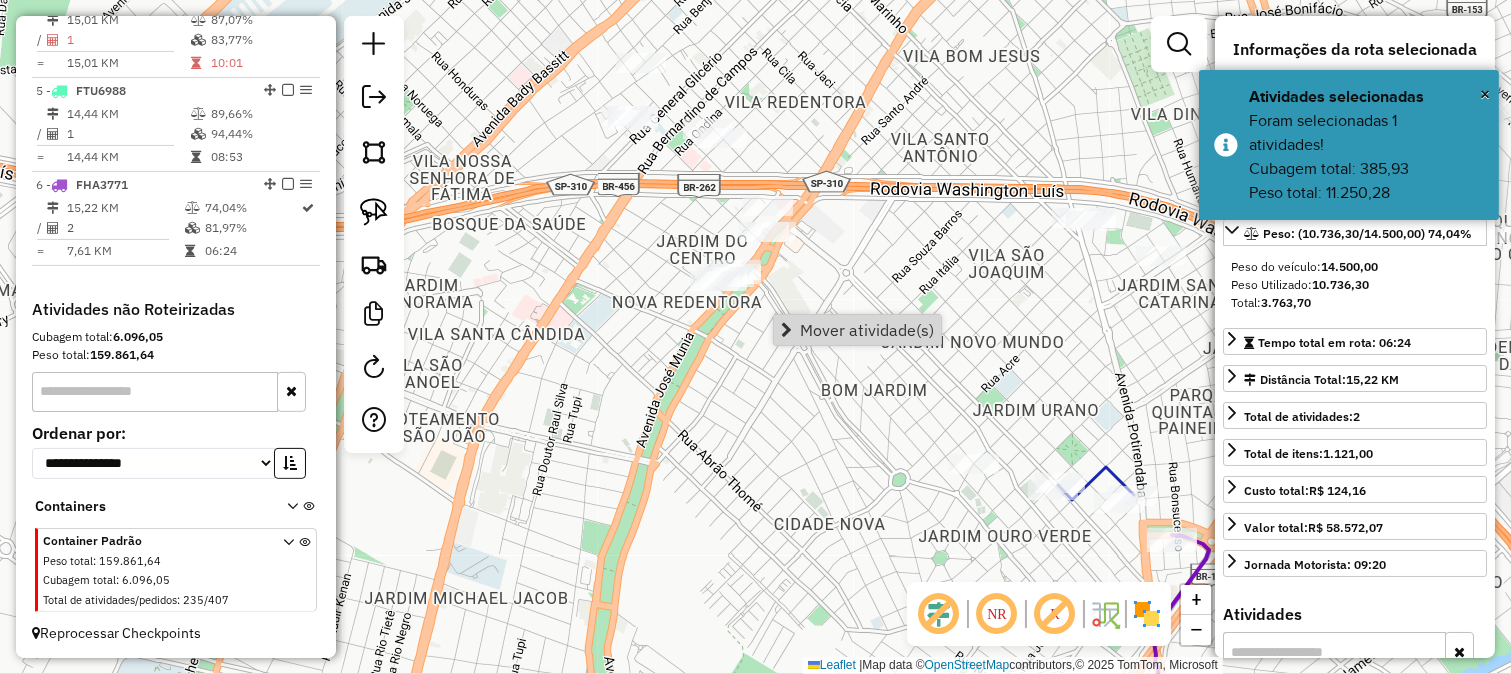 click on "Mover atividade(s)" at bounding box center (857, 330) 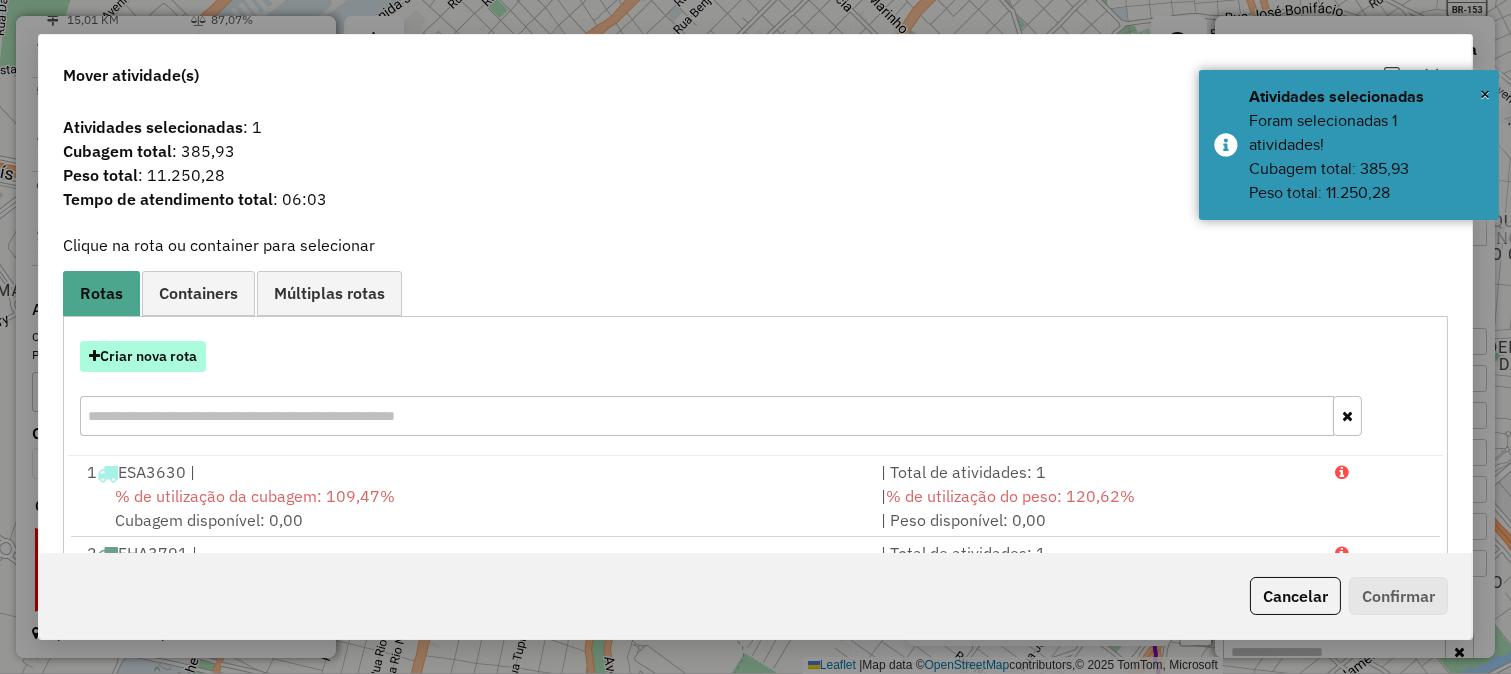 click on "Criar nova rota" at bounding box center [143, 356] 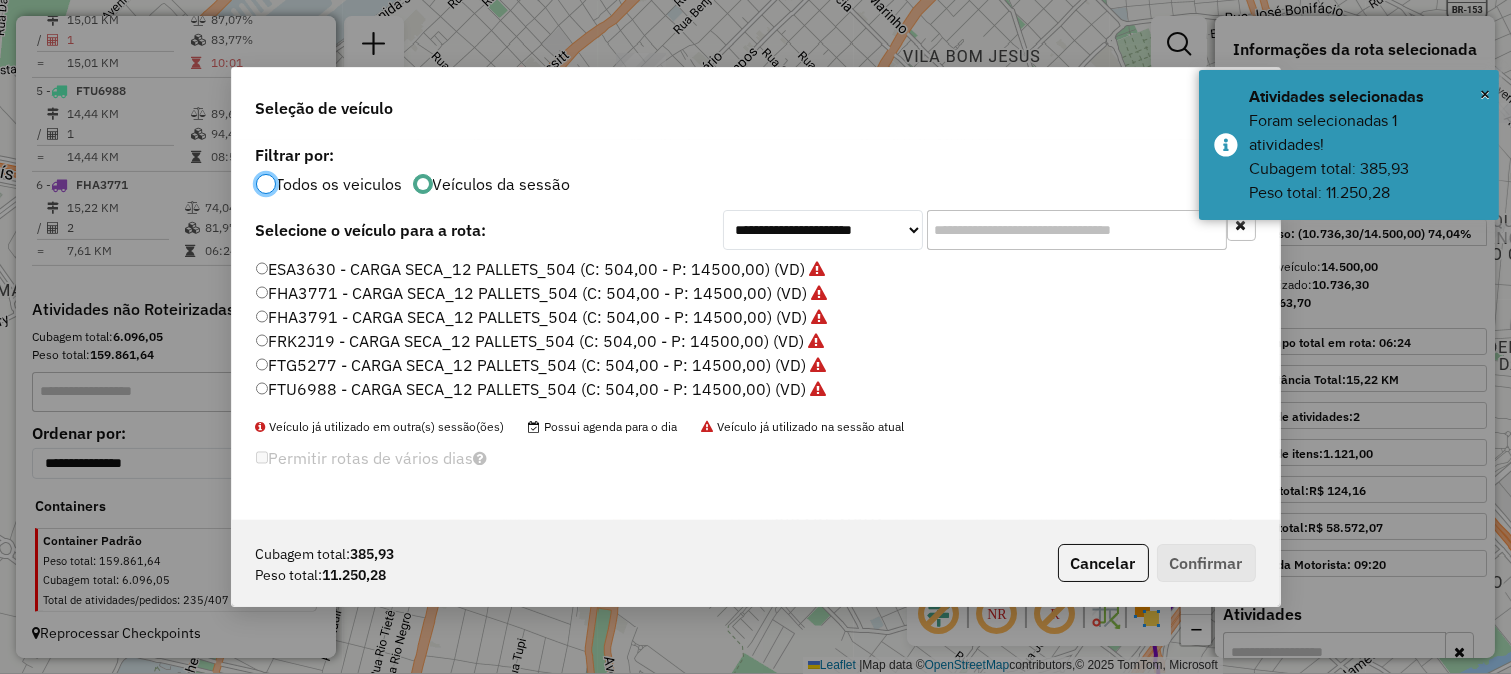 scroll, scrollTop: 11, scrollLeft: 5, axis: both 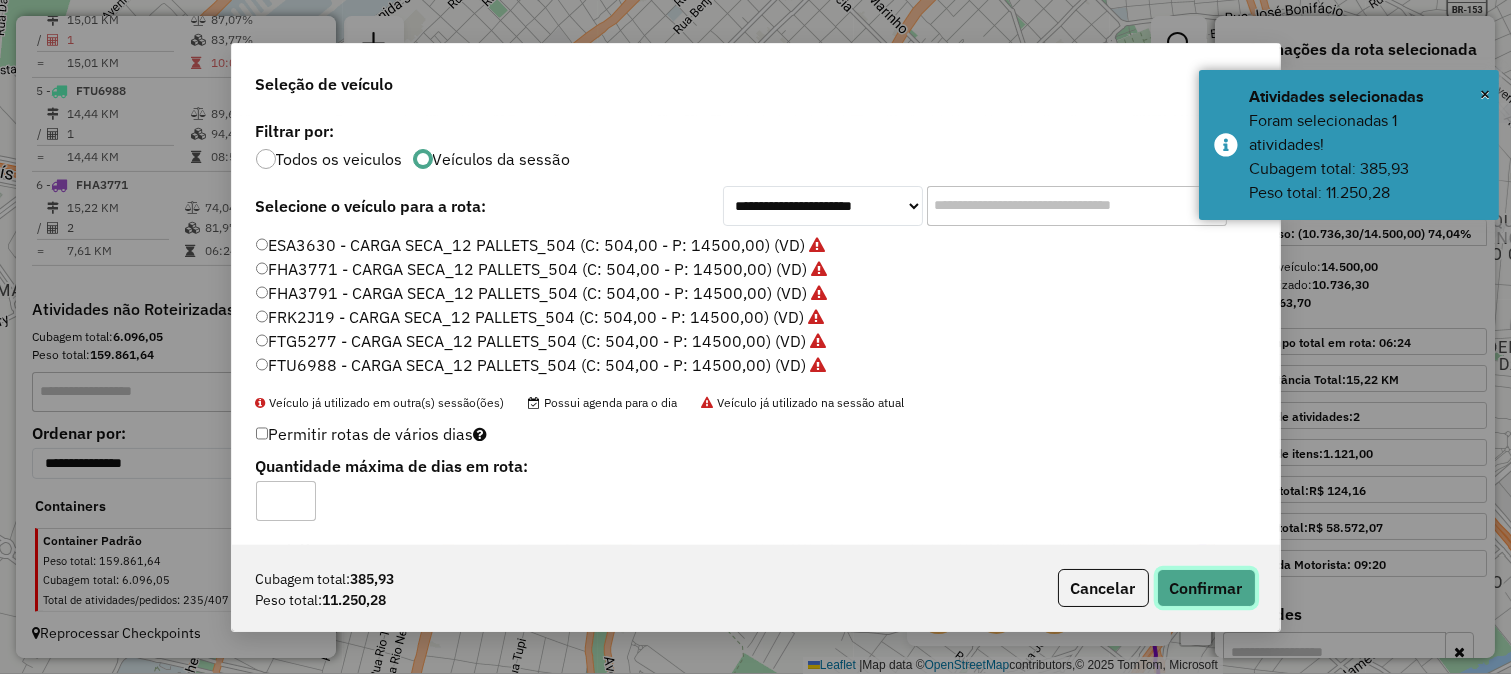 click on "Confirmar" 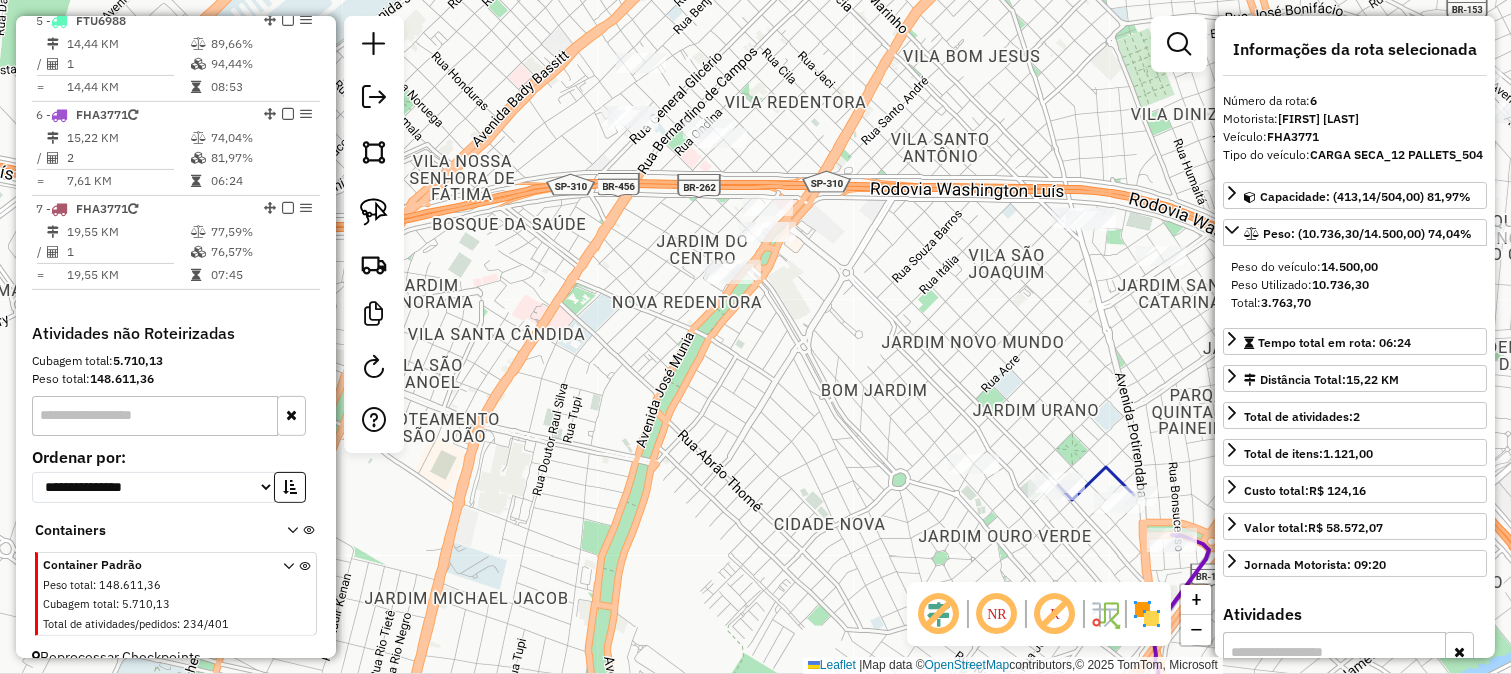 scroll, scrollTop: 1200, scrollLeft: 0, axis: vertical 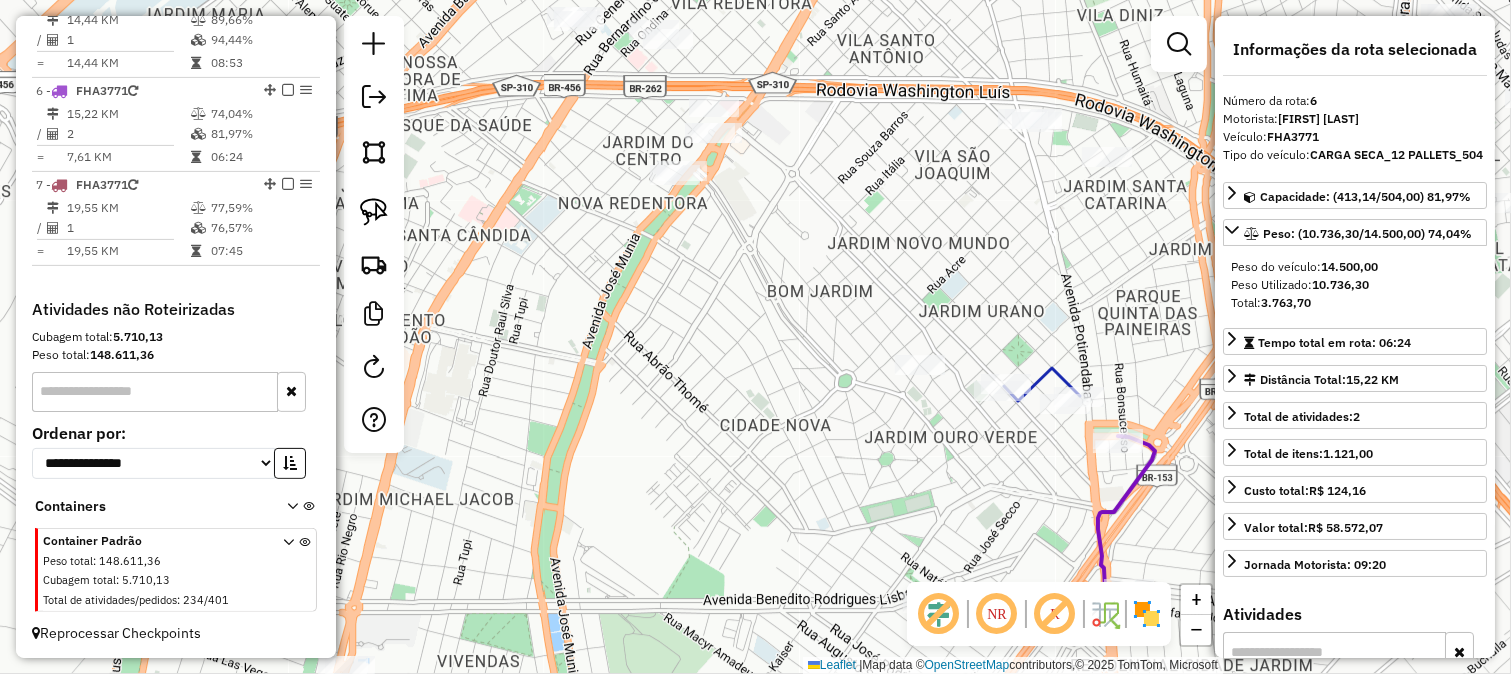 drag, startPoint x: 846, startPoint y: 380, endPoint x: 732, endPoint y: 198, distance: 214.75568 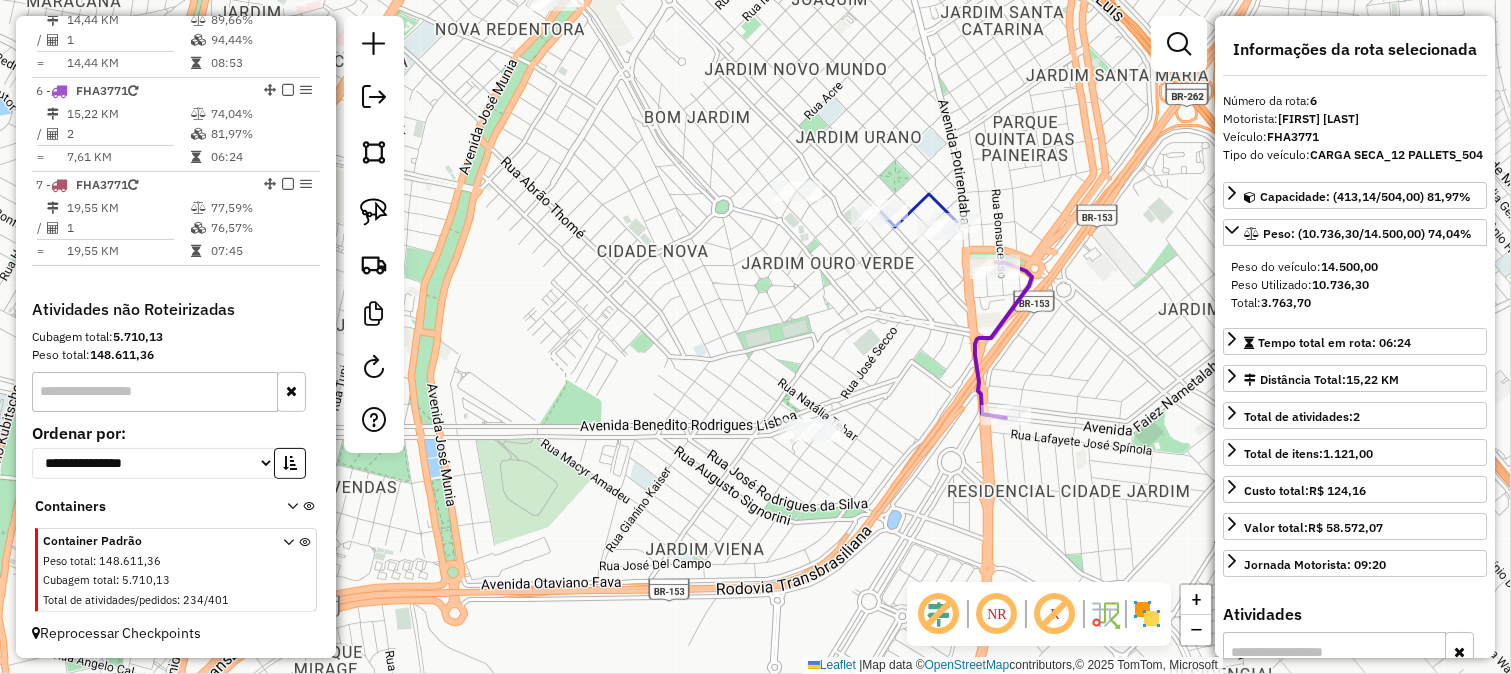 click 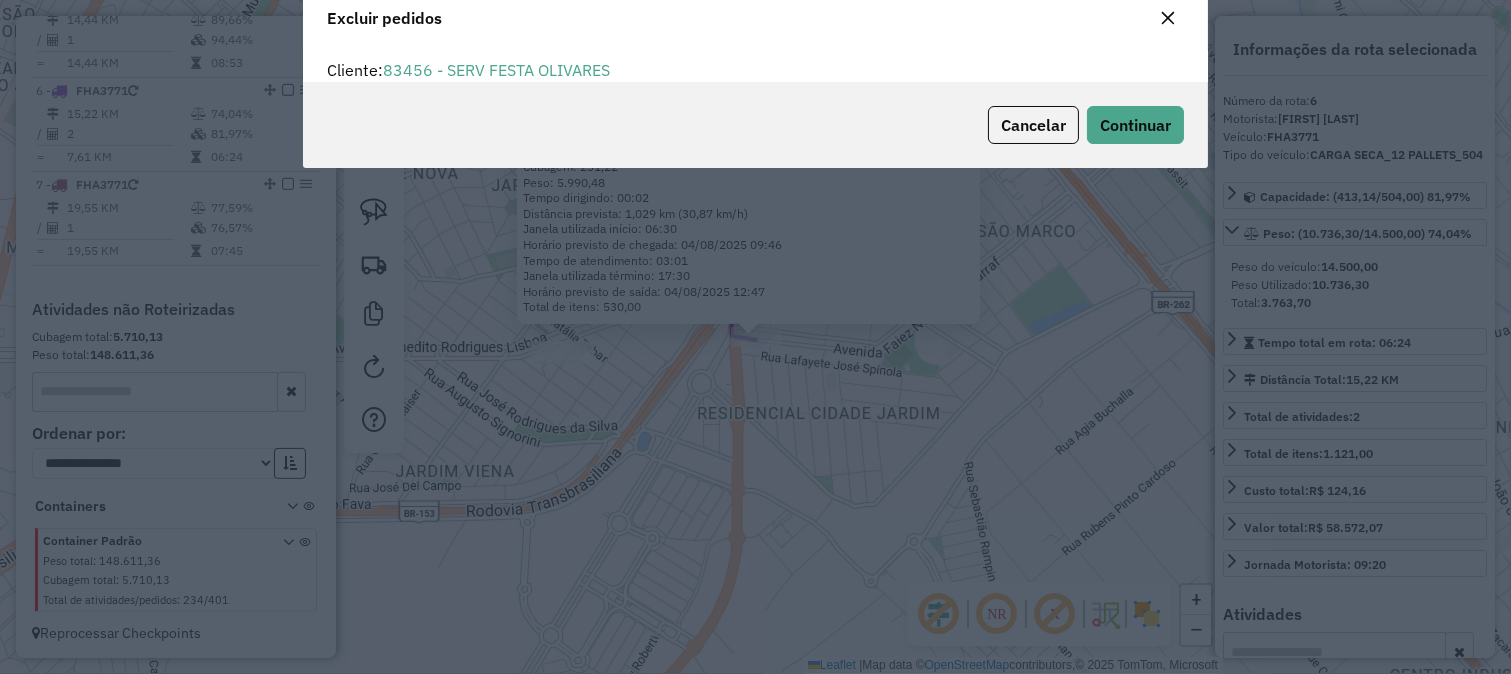 scroll, scrollTop: 68, scrollLeft: 0, axis: vertical 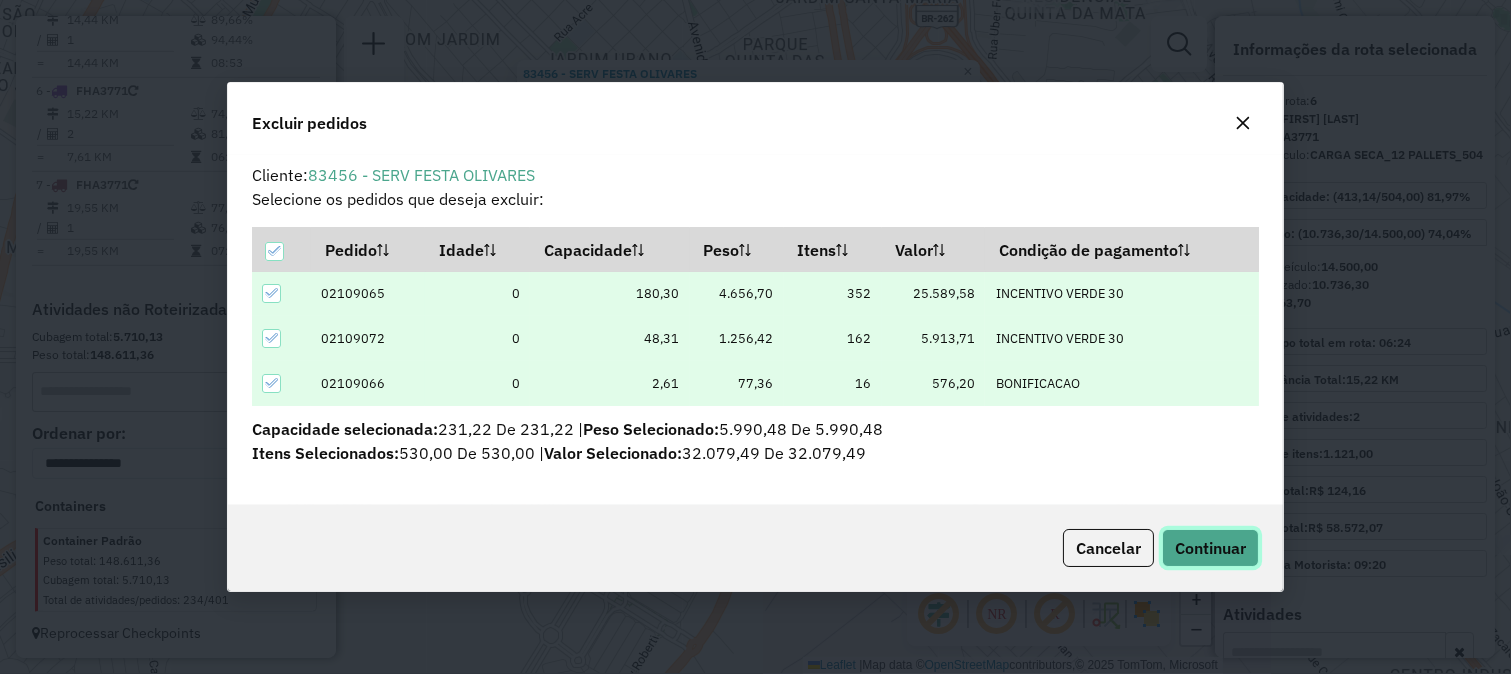 click on "Continuar" 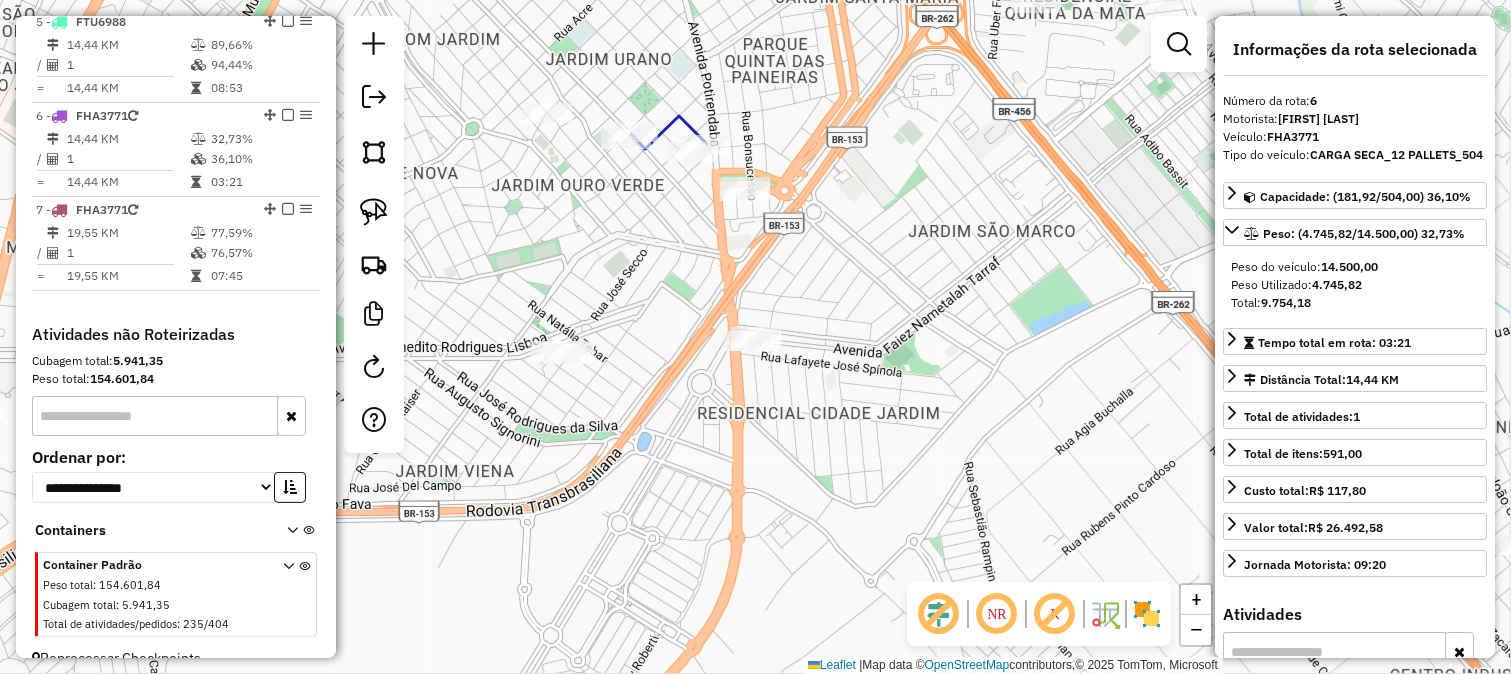 scroll, scrollTop: 1225, scrollLeft: 0, axis: vertical 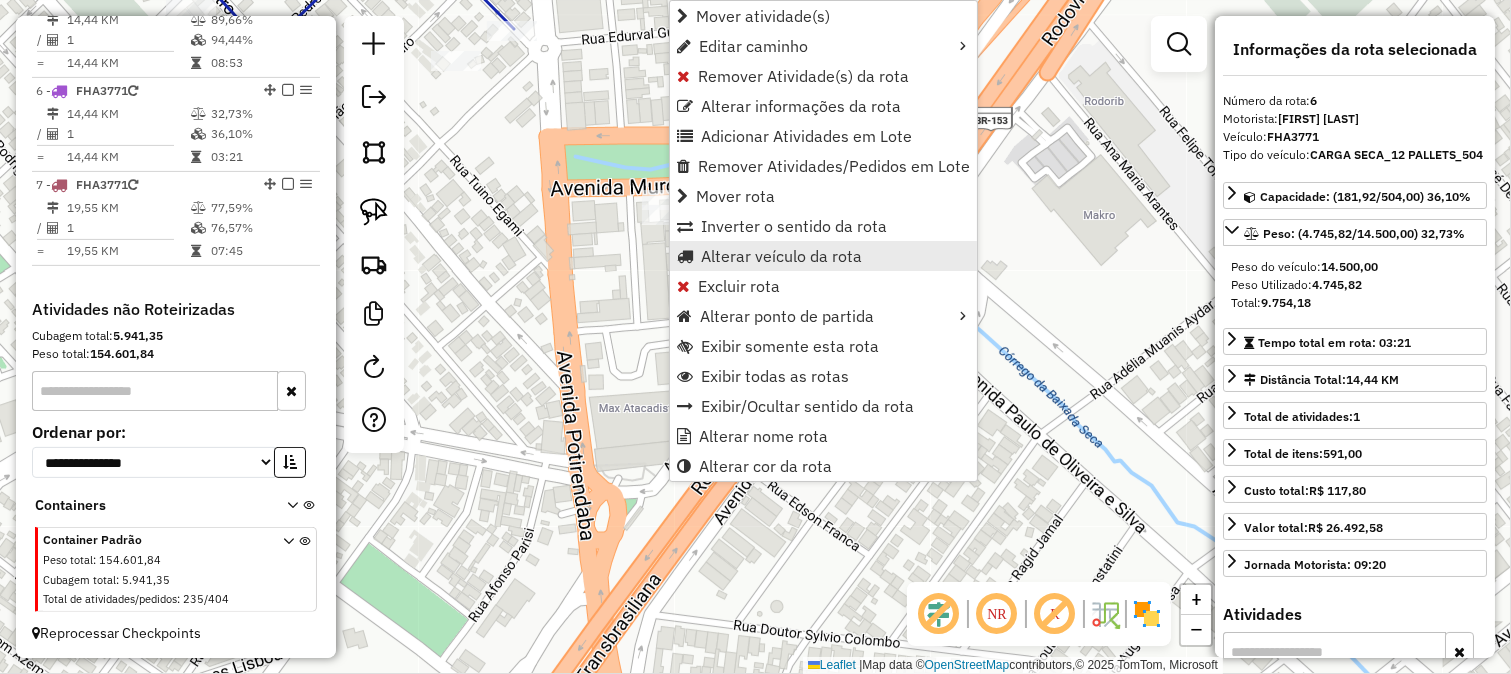 click on "Alterar veículo da rota" at bounding box center [781, 256] 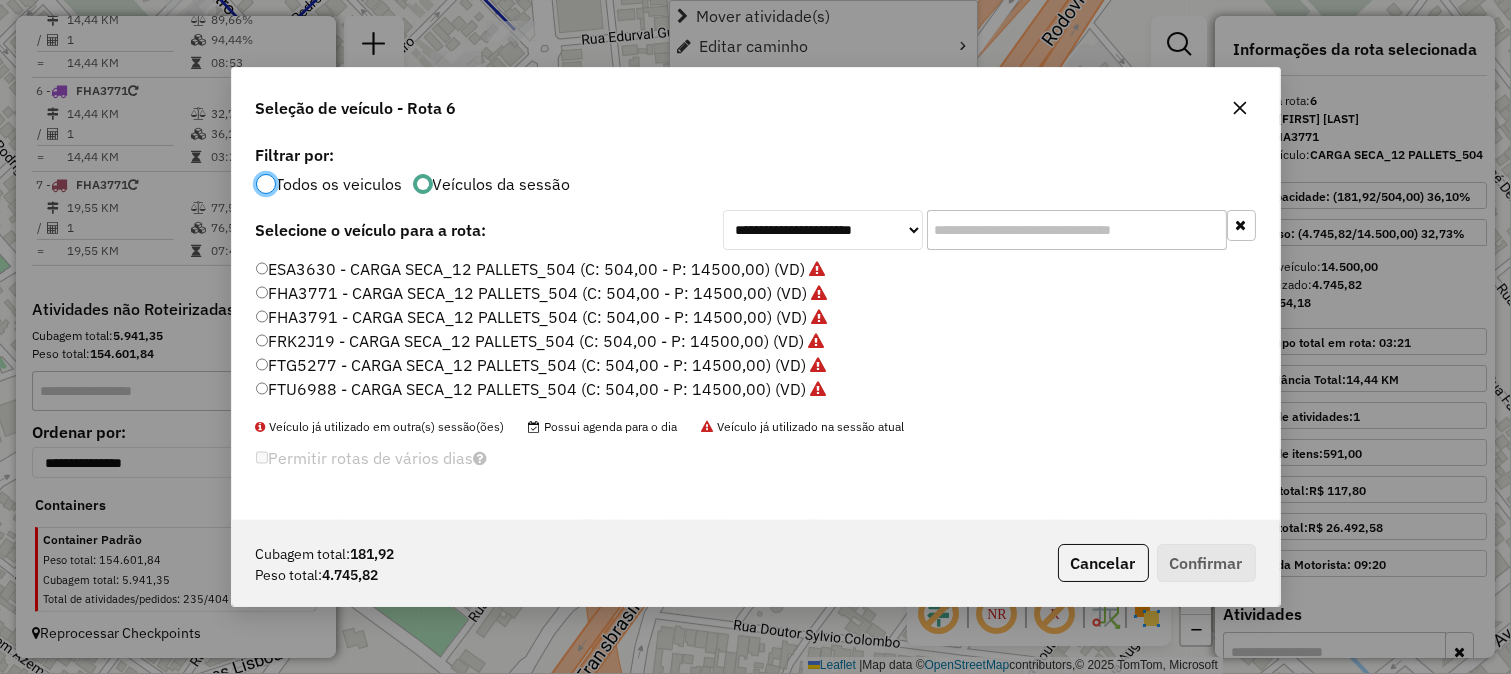scroll, scrollTop: 11, scrollLeft: 5, axis: both 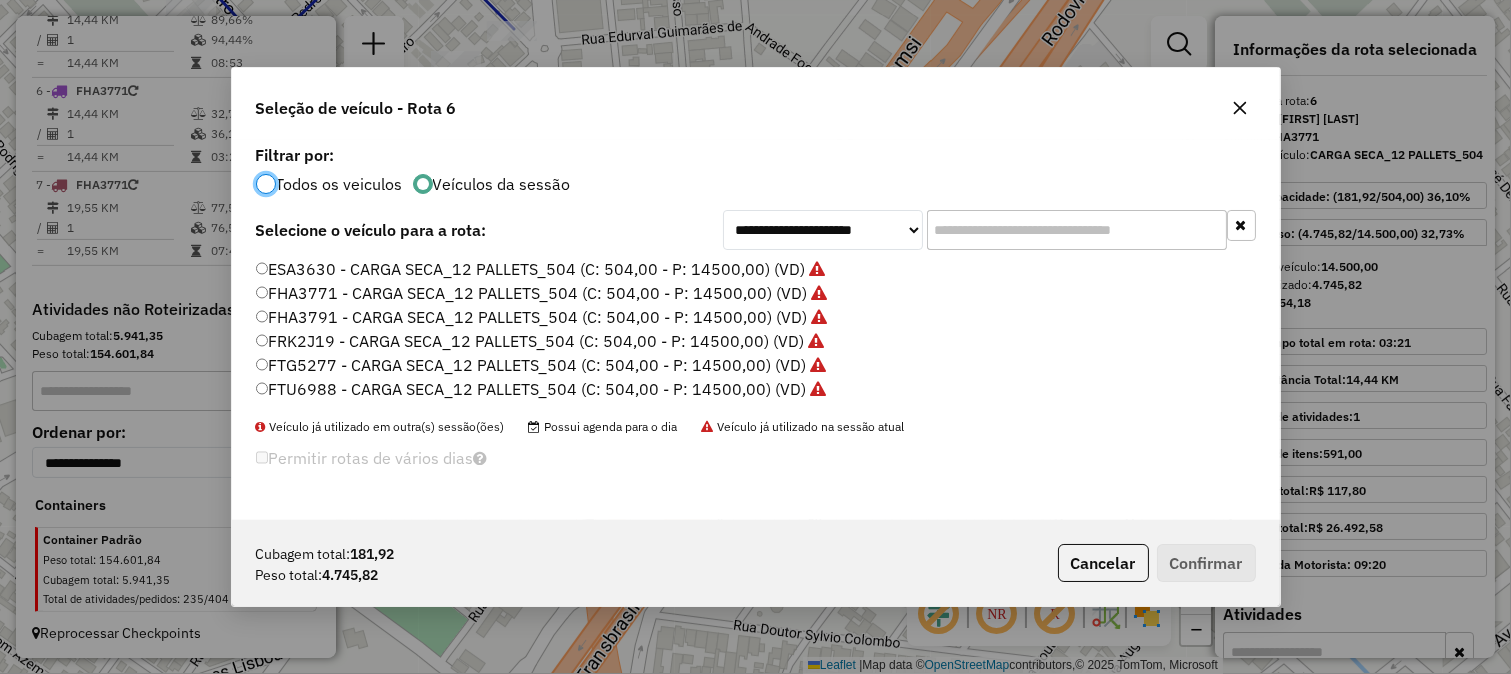 click 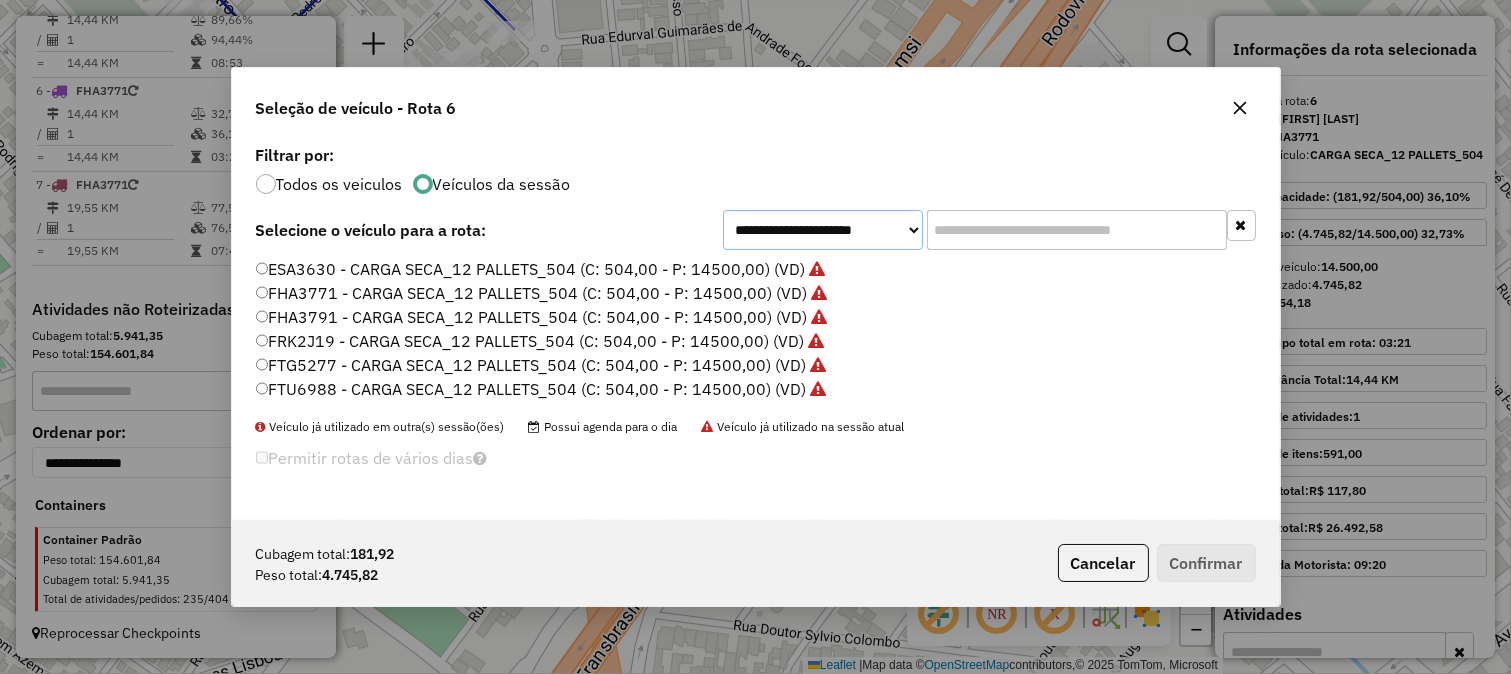 click on "**********" 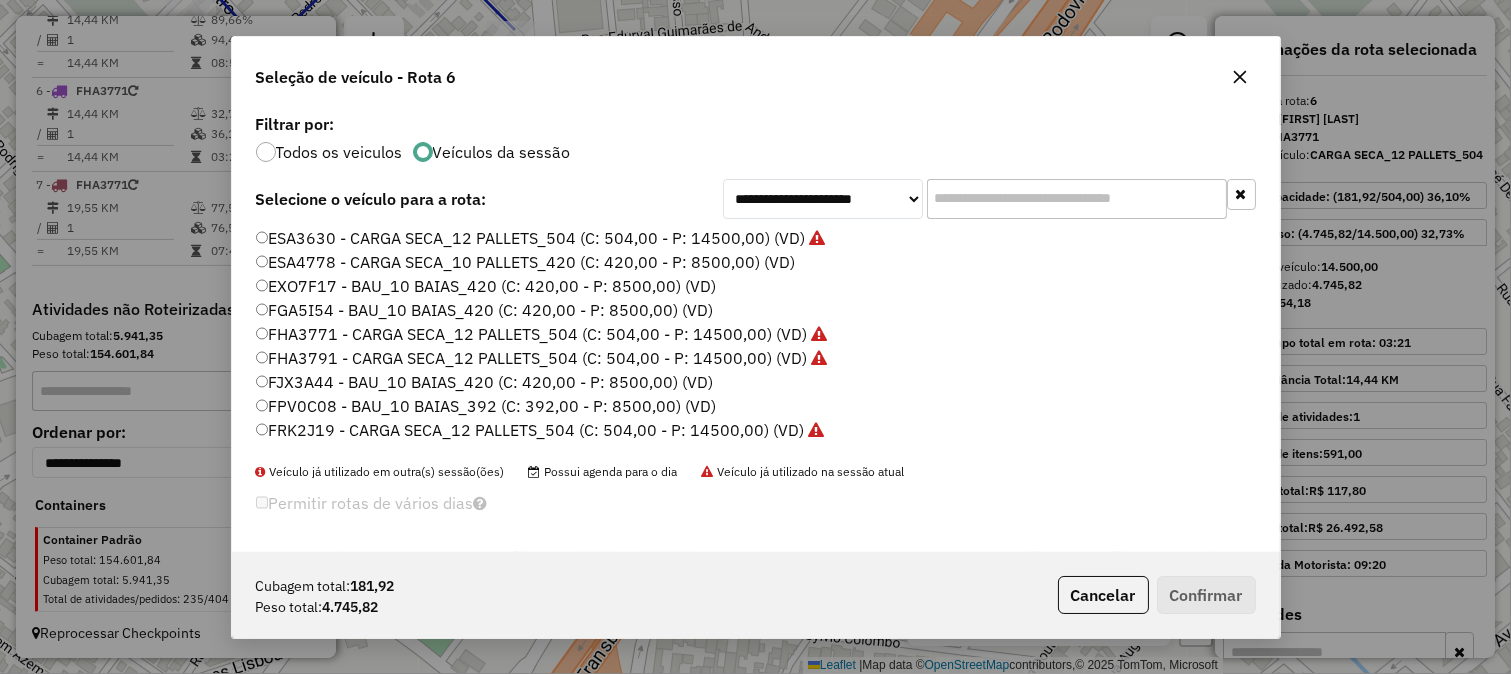 click on "FGA5I54 - BAU_10 BAIAS_420 (C: 420,00 - P: 8500,00) (VD)" 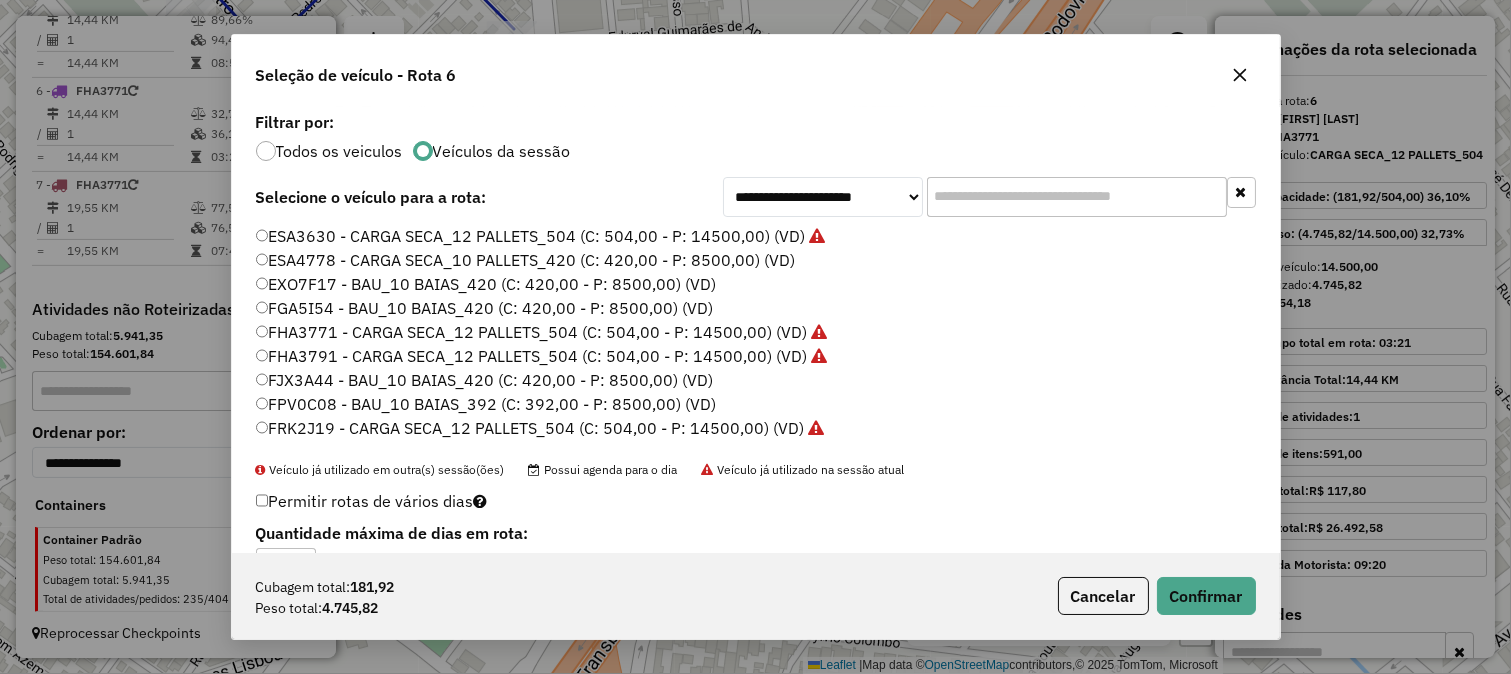 click on "Cubagem total:  181,92  Peso total: 4.745,82  Cancelar   Confirmar" 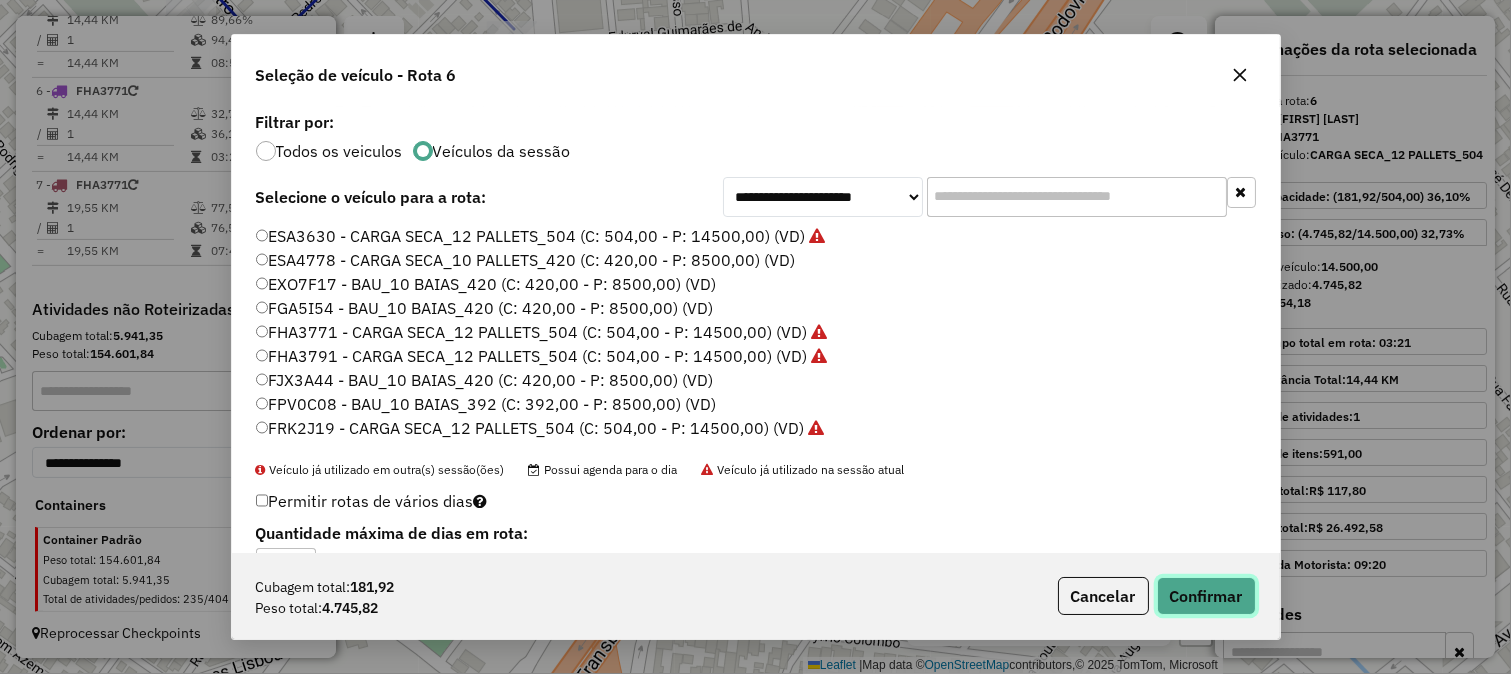 click on "Confirmar" 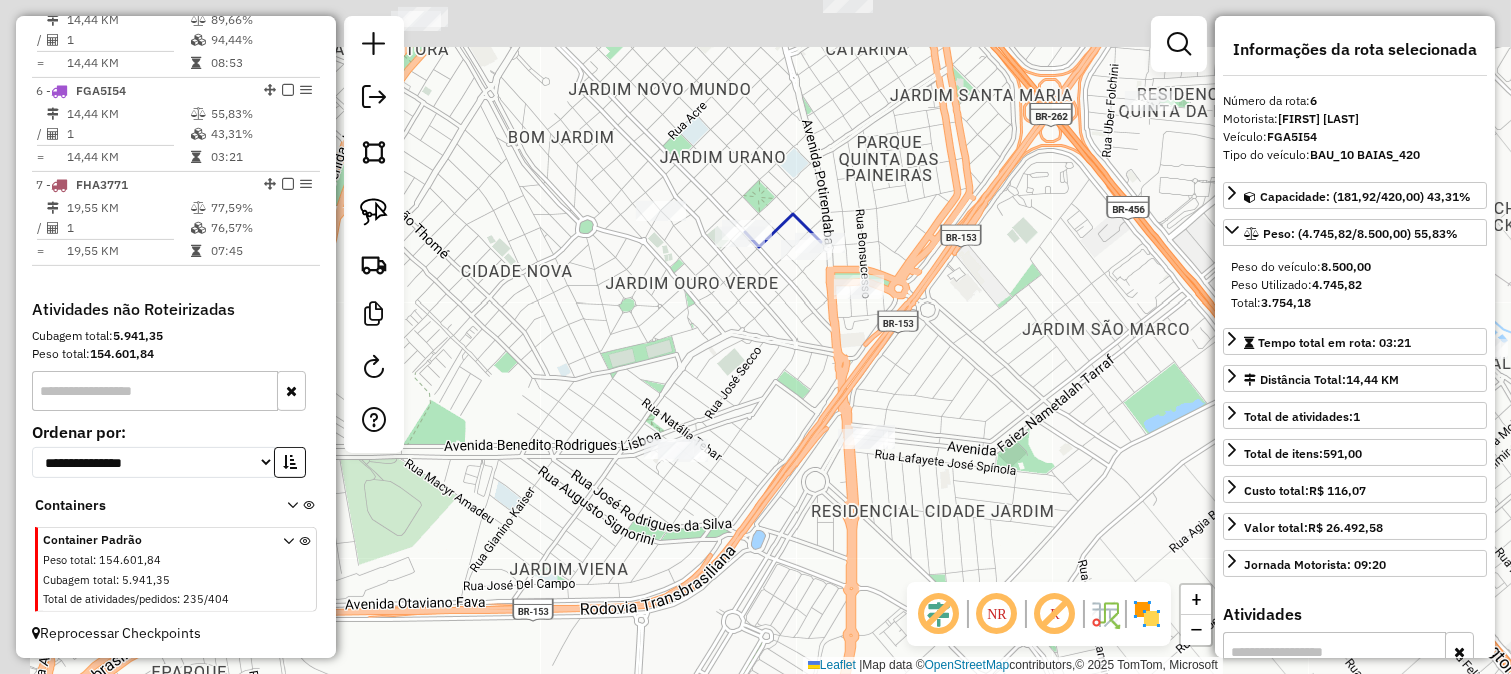 drag, startPoint x: 702, startPoint y: 311, endPoint x: 750, endPoint y: 344, distance: 58.249462 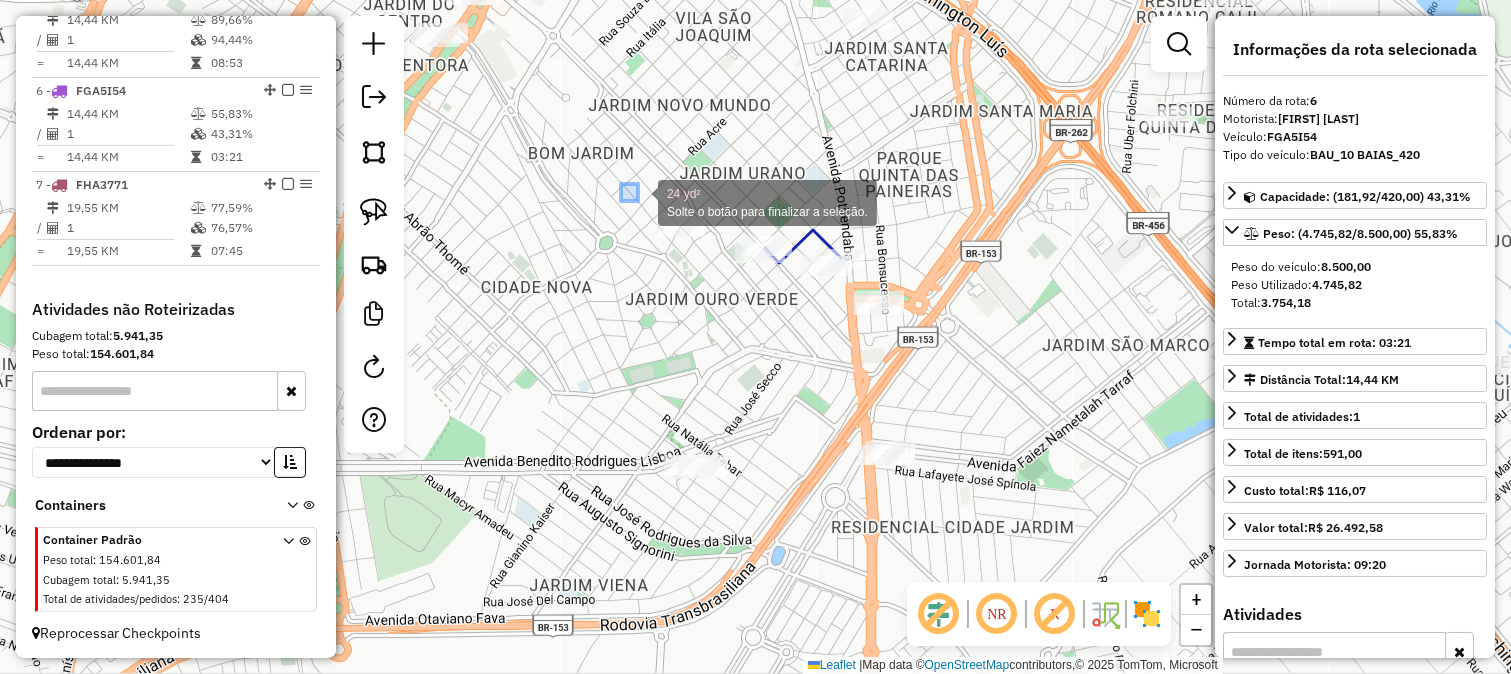 drag, startPoint x: 638, startPoint y: 201, endPoint x: 705, endPoint y: 261, distance: 89.938866 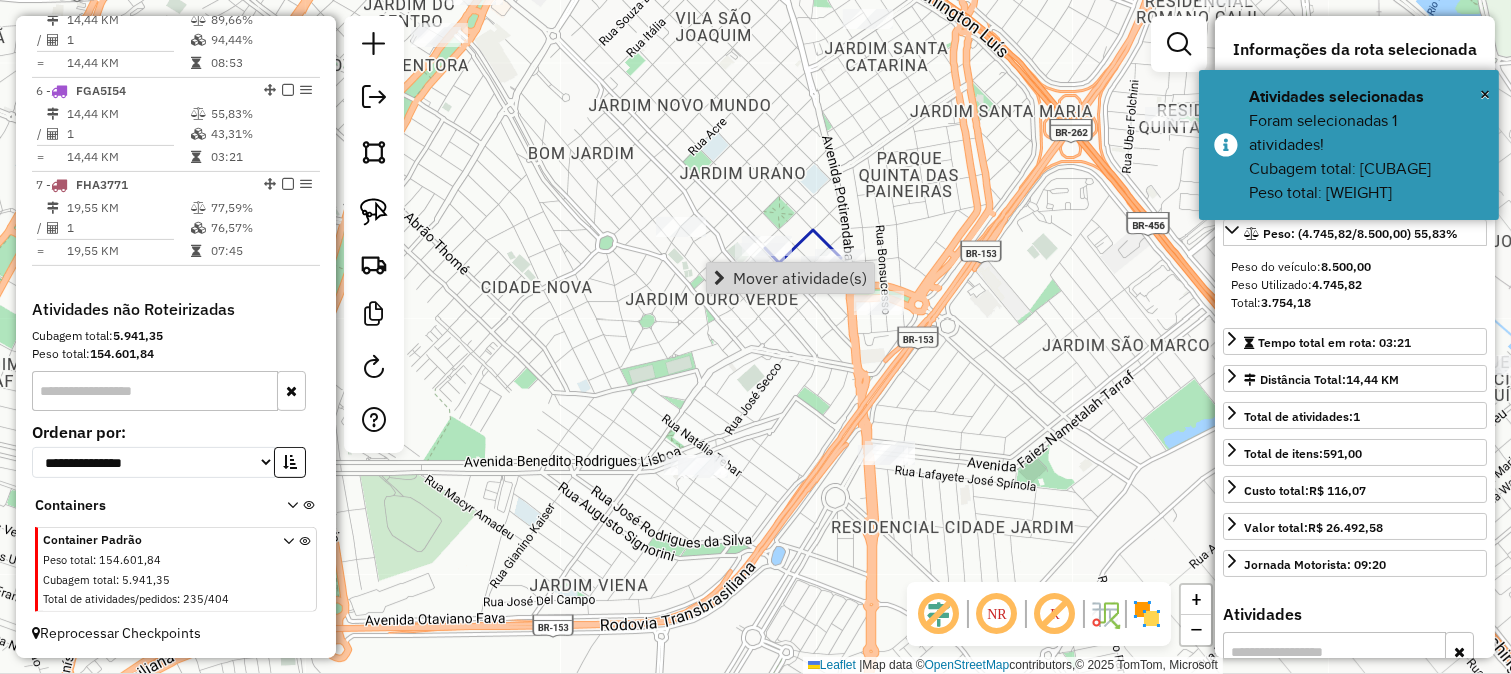 click on "Janela de atendimento Grade de atendimento Capacidade Transportadoras Veículos Cliente Pedidos  Rotas Selecione os dias de semana para filtrar as janelas de atendimento  Seg   Ter   Qua   Qui   Sex   Sáb   Dom  Informe o período da janela de atendimento: De: Até:  Filtrar exatamente a janela do cliente  Considerar janela de atendimento padrão  Selecione os dias de semana para filtrar as grades de atendimento  Seg   Ter   Qua   Qui   Sex   Sáb   Dom   Considerar clientes sem dia de atendimento cadastrado  Clientes fora do dia de atendimento selecionado Filtrar as atividades entre os valores definidos abaixo:  Peso mínimo:   Peso máximo:   Cubagem mínima:   Cubagem máxima:   De:   Até:  Filtrar as atividades entre o tempo de atendimento definido abaixo:  De:   Até:   Considerar capacidade total dos clientes não roteirizados Transportadora: Selecione um ou mais itens Tipo de veículo: Selecione um ou mais itens Veículo: Selecione um ou mais itens Motorista: Selecione um ou mais itens Nome: Rótulo:" 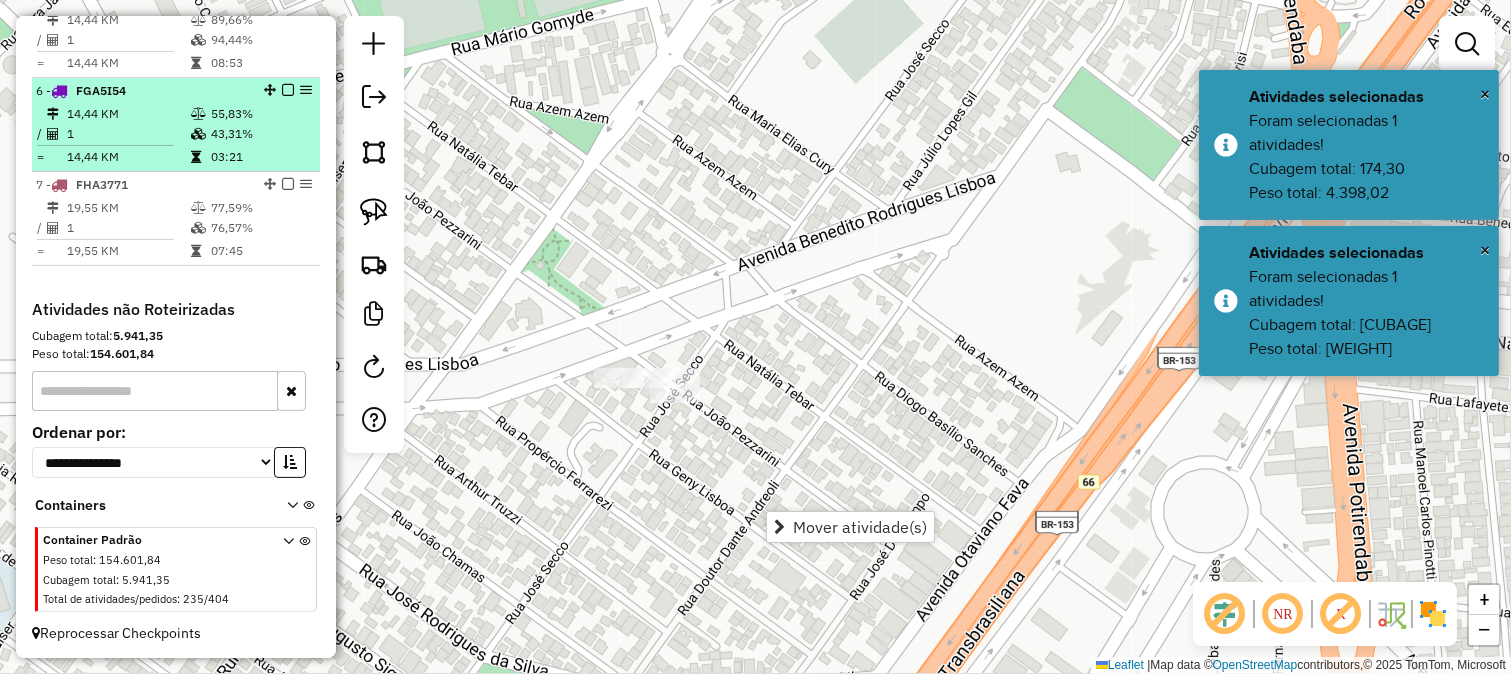 click on "43,31%" at bounding box center (260, 134) 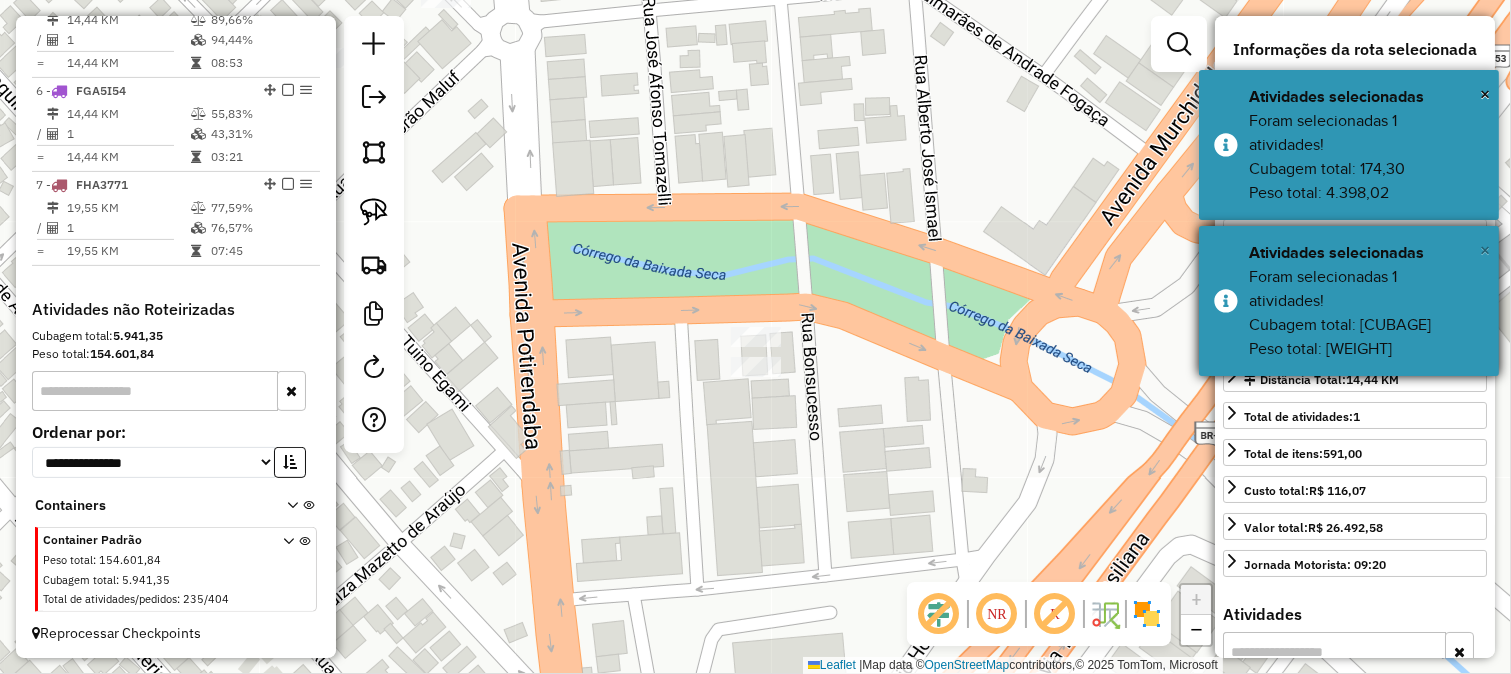 click on "×" at bounding box center [1485, 250] 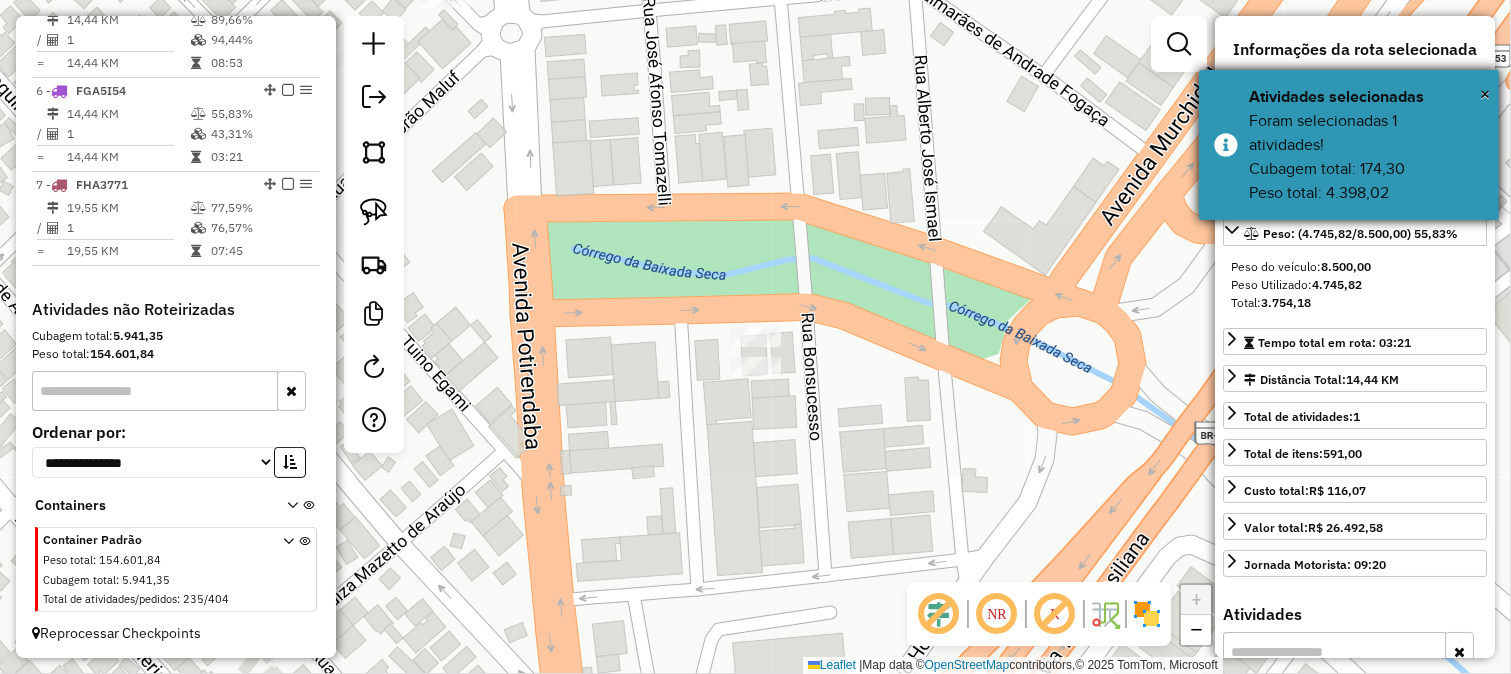click on "Atividades selecionadas" at bounding box center (1366, 97) 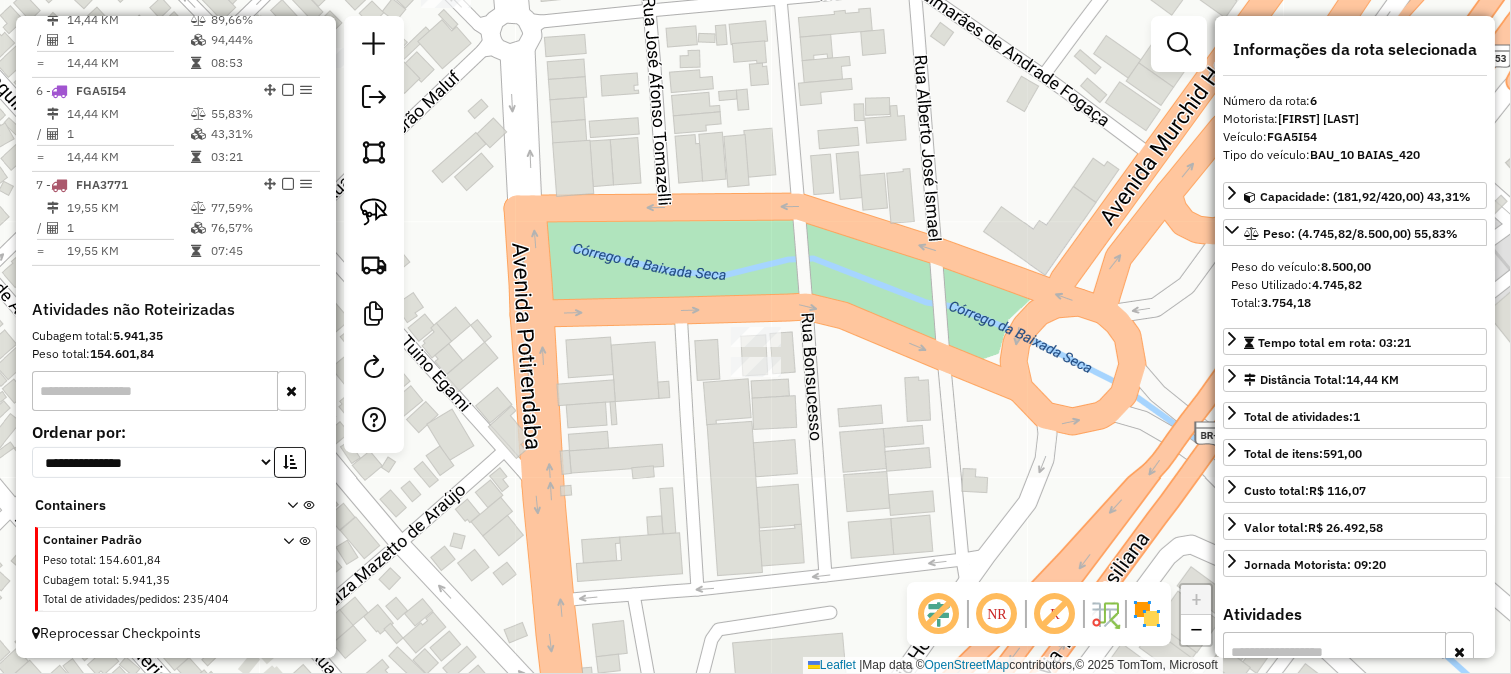 click on "Janela de atendimento Grade de atendimento Capacidade Transportadoras Veículos Cliente Pedidos  Rotas Selecione os dias de semana para filtrar as janelas de atendimento  Seg   Ter   Qua   Qui   Sex   Sáb   Dom  Informe o período da janela de atendimento: De: Até:  Filtrar exatamente a janela do cliente  Considerar janela de atendimento padrão  Selecione os dias de semana para filtrar as grades de atendimento  Seg   Ter   Qua   Qui   Sex   Sáb   Dom   Considerar clientes sem dia de atendimento cadastrado  Clientes fora do dia de atendimento selecionado Filtrar as atividades entre os valores definidos abaixo:  Peso mínimo:   Peso máximo:   Cubagem mínima:   Cubagem máxima:   De:   Até:  Filtrar as atividades entre o tempo de atendimento definido abaixo:  De:   Até:   Considerar capacidade total dos clientes não roteirizados Transportadora: Selecione um ou mais itens Tipo de veículo: Selecione um ou mais itens Veículo: Selecione um ou mais itens Motorista: Selecione um ou mais itens Nome: Rótulo:" 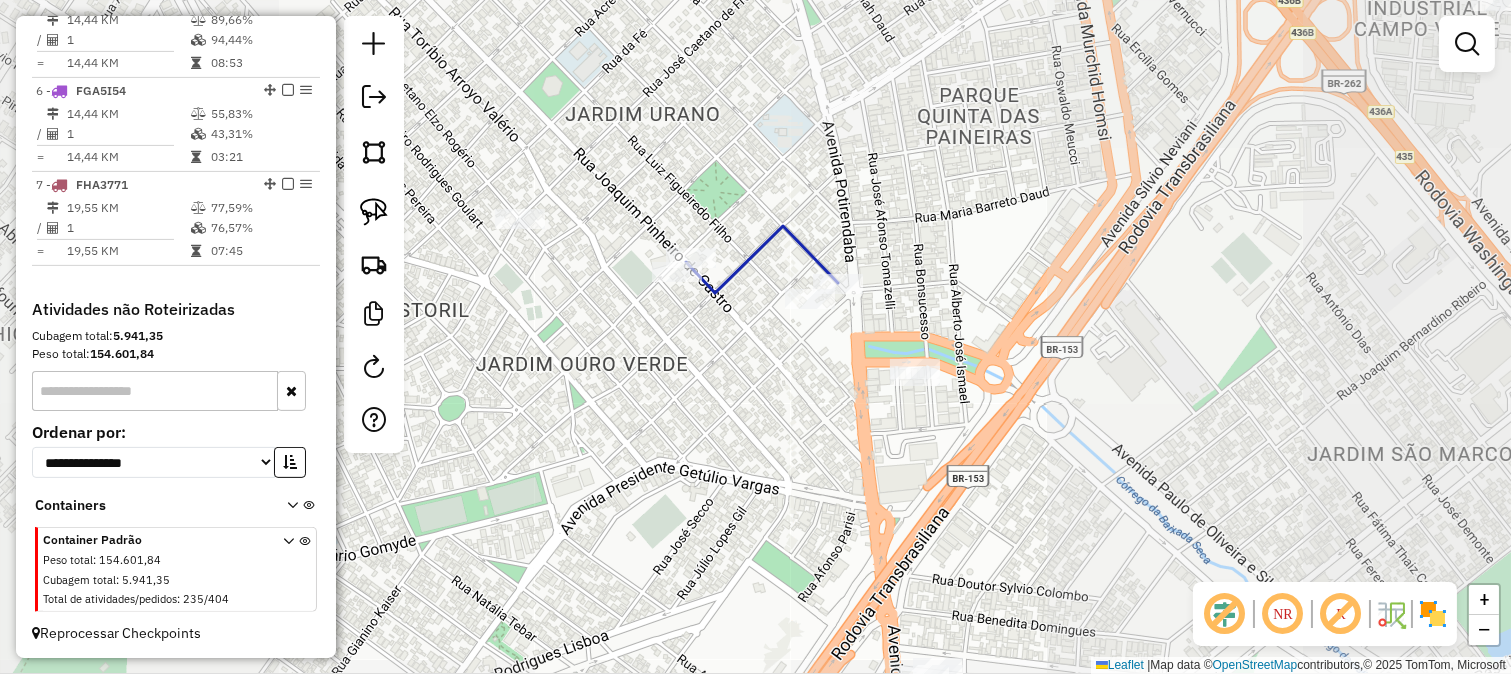 drag, startPoint x: 825, startPoint y: 455, endPoint x: 996, endPoint y: 230, distance: 282.60574 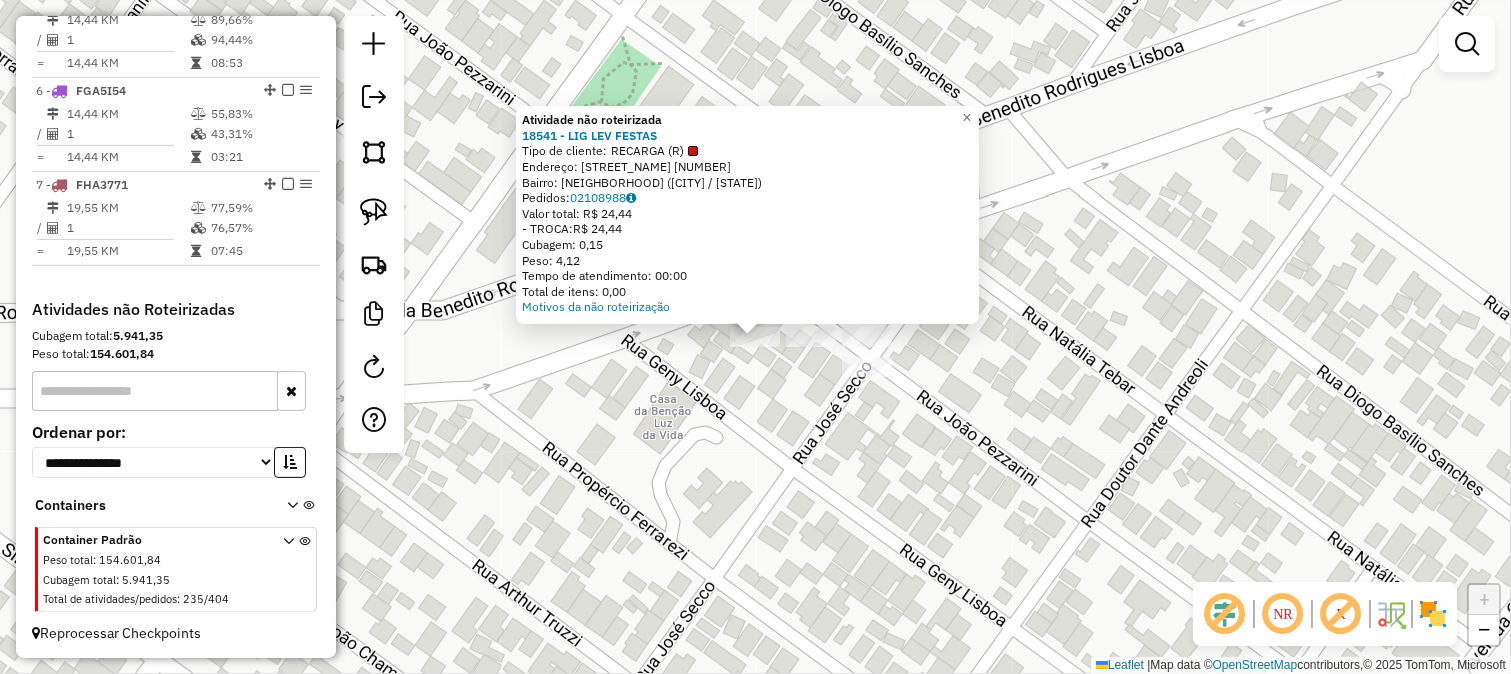 click on "Atividade não roteirizada 18541 - LIG LEV FESTAS  Tipo de cliente:   RECARGA (R)   Endereço:  JOSE SECCO 620   Bairro: SAO FRANCISCO (SAO JOSE DO RIO PRETO / SP)   Pedidos:  02108988   Valor total: R$ 24,44   - TROCA:  R$ 24,44   Cubagem: 0,15   Peso: 4,12   Tempo de atendimento: 00:00   Total de itens: 0,00  Motivos da não roteirização × Janela de atendimento Grade de atendimento Capacidade Transportadoras Veículos Cliente Pedidos  Rotas Selecione os dias de semana para filtrar as janelas de atendimento  Seg   Ter   Qua   Qui   Sex   Sáb   Dom  Informe o período da janela de atendimento: De: Até:  Filtrar exatamente a janela do cliente  Considerar janela de atendimento padrão  Selecione os dias de semana para filtrar as grades de atendimento  Seg   Ter   Qua   Qui   Sex   Sáb   Dom   Considerar clientes sem dia de atendimento cadastrado  Clientes fora do dia de atendimento selecionado Filtrar as atividades entre os valores definidos abaixo:  Peso mínimo:   Peso máximo:   Cubagem mínima:   De:" 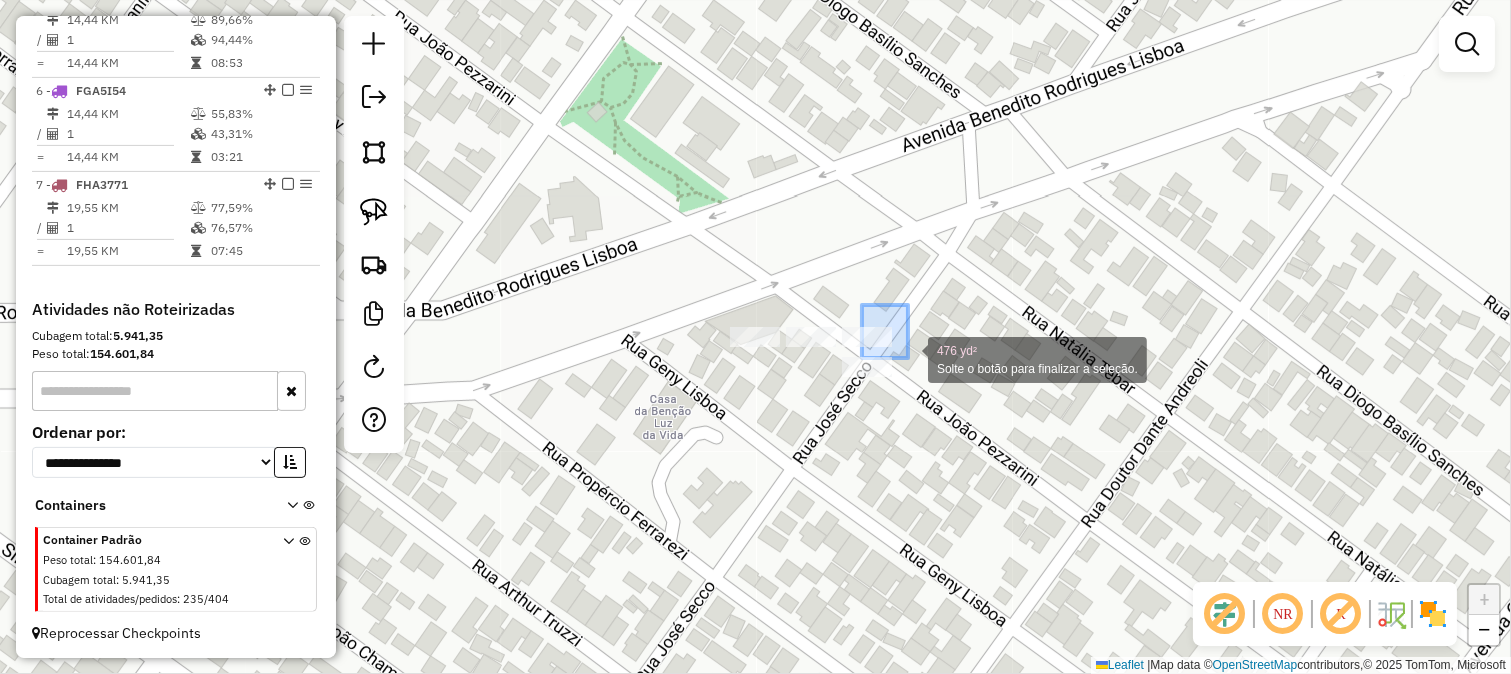 drag, startPoint x: 894, startPoint y: 345, endPoint x: 908, endPoint y: 358, distance: 19.104973 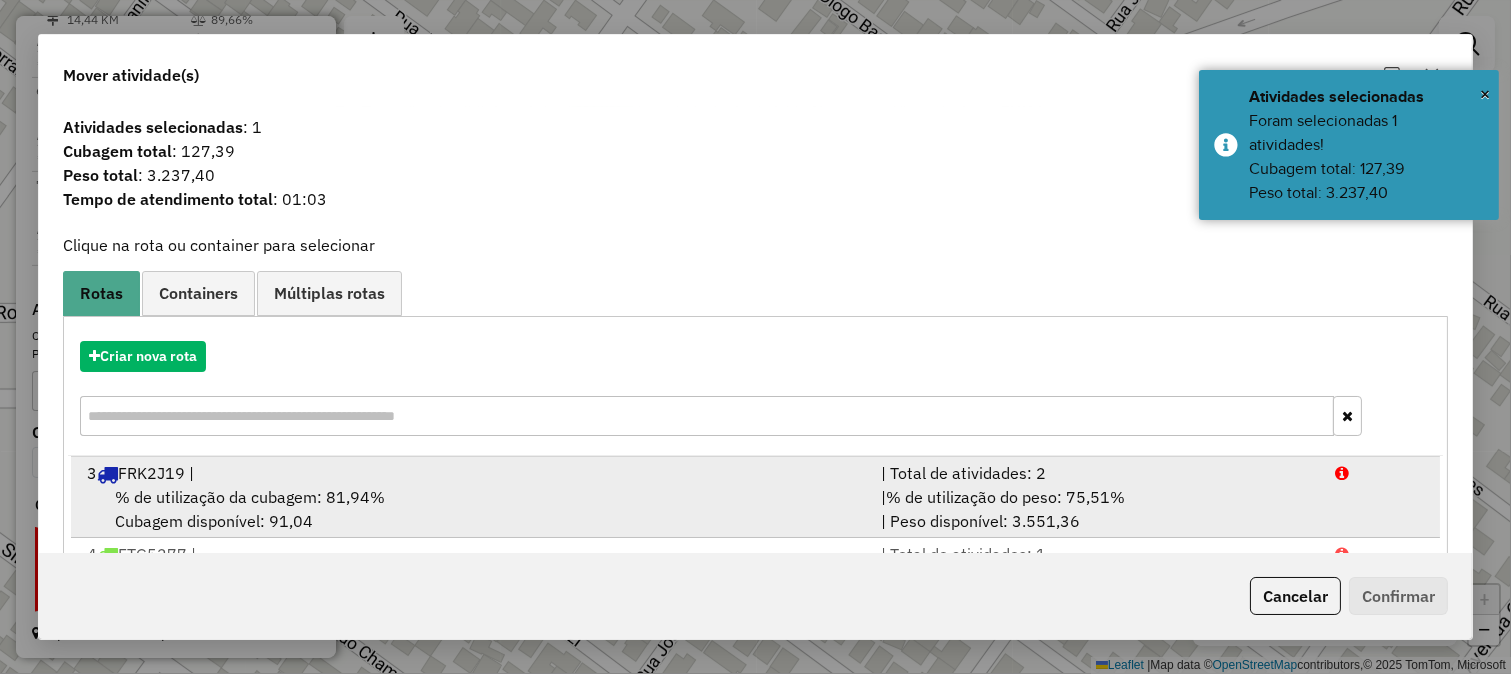 scroll, scrollTop: 167, scrollLeft: 0, axis: vertical 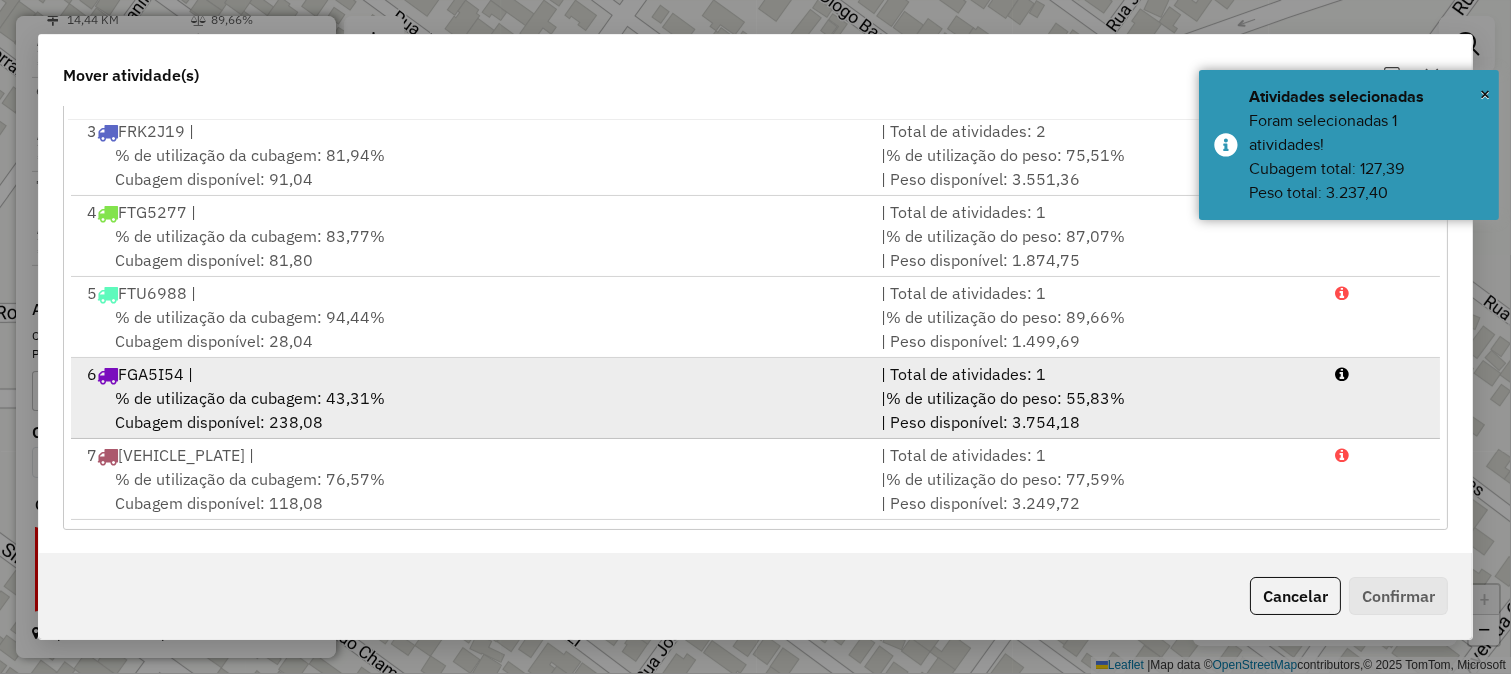 click on "|  % de utilização do peso: 55,83%  | Peso disponível: 3.754,18" at bounding box center (1096, 410) 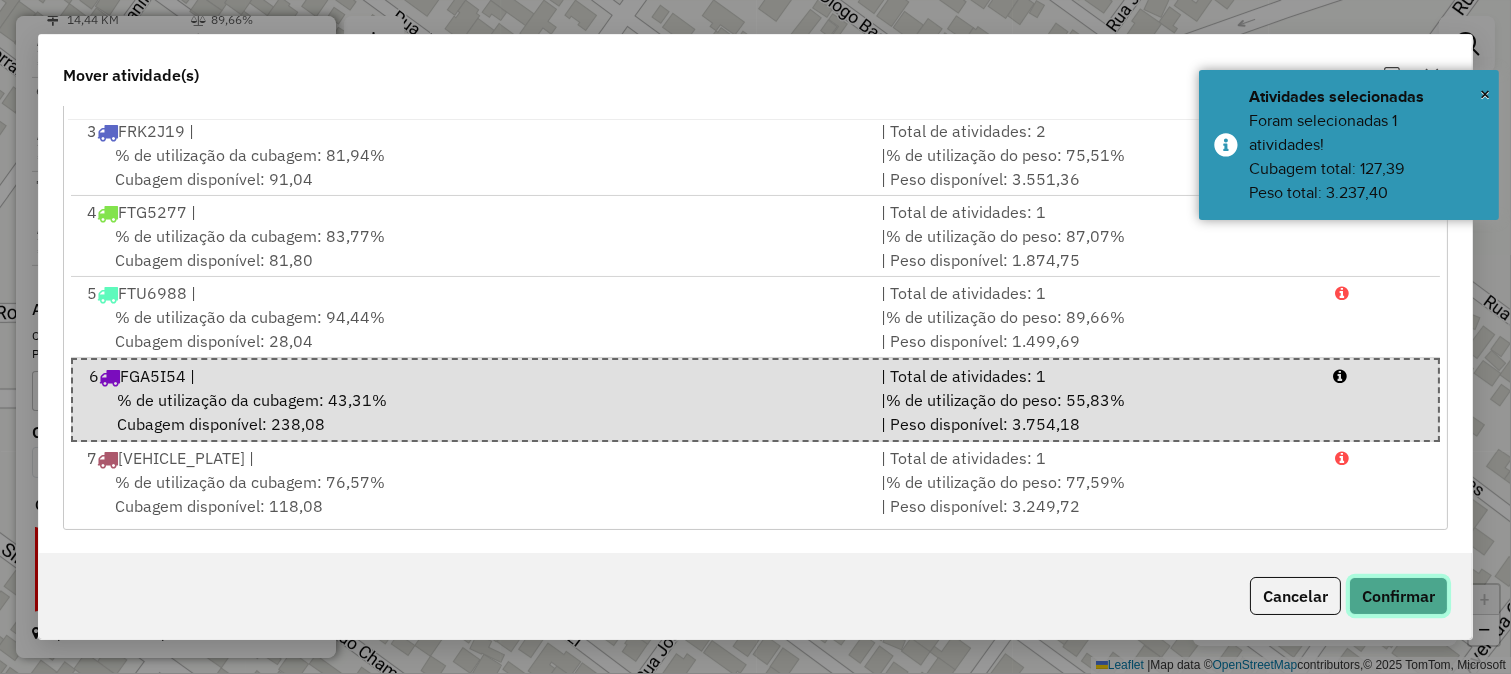click on "Confirmar" 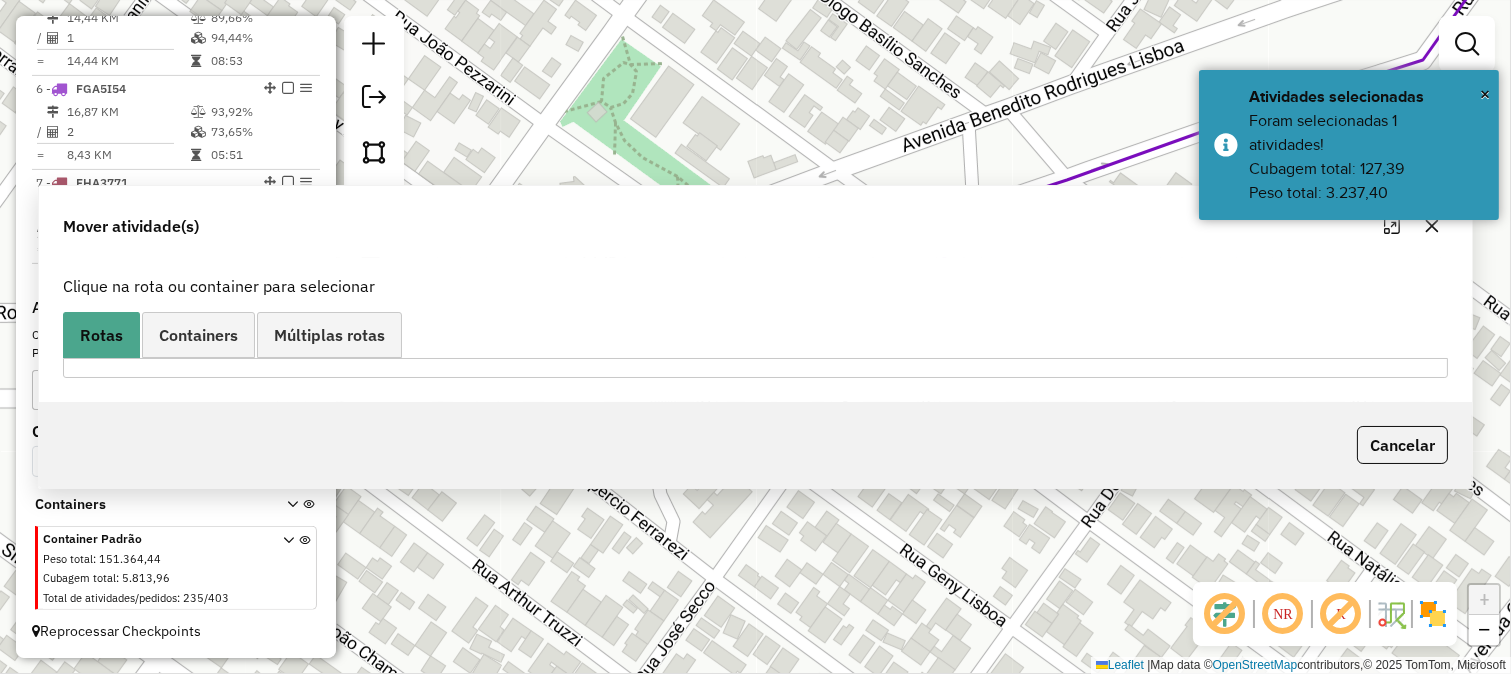scroll, scrollTop: 1200, scrollLeft: 0, axis: vertical 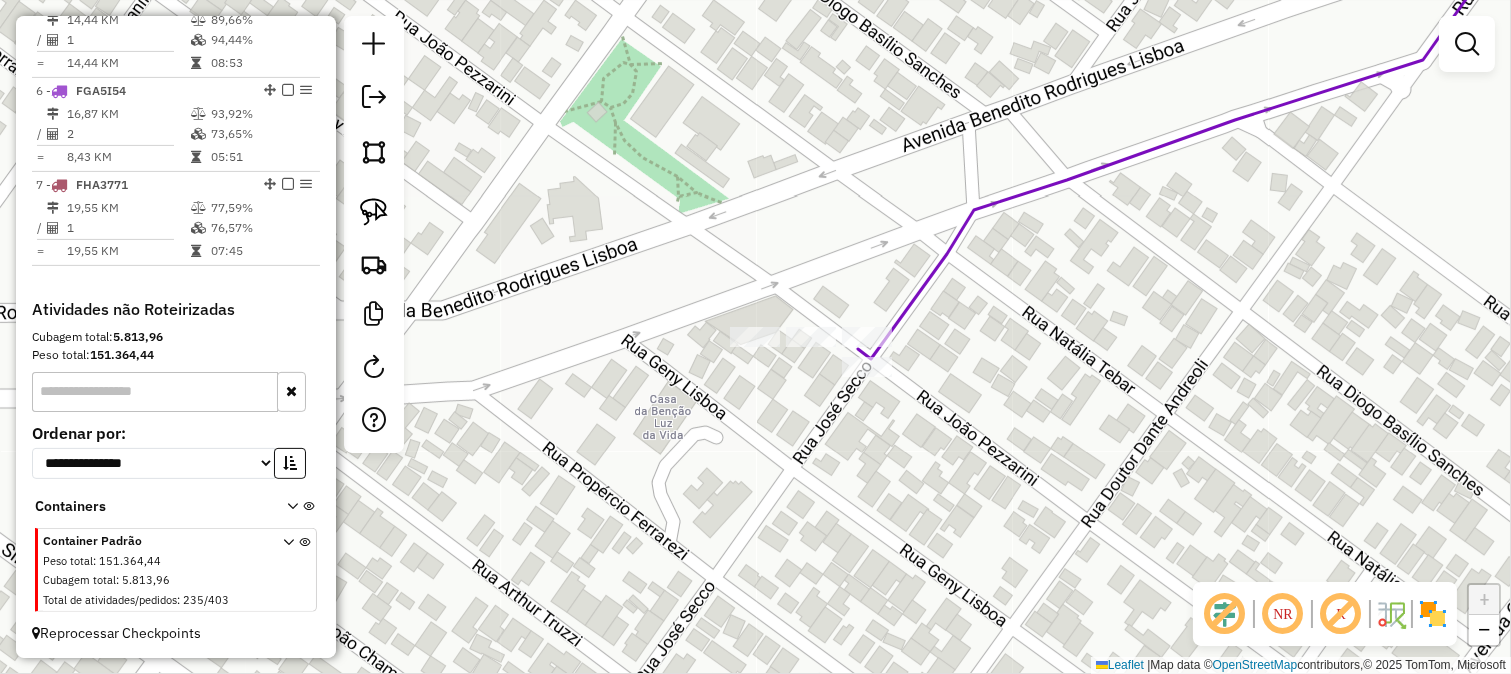click on "Janela de atendimento Grade de atendimento Capacidade Transportadoras Veículos Cliente Pedidos  Rotas Selecione os dias de semana para filtrar as janelas de atendimento  Seg   Ter   Qua   Qui   Sex   Sáb   Dom  Informe o período da janela de atendimento: De: Até:  Filtrar exatamente a janela do cliente  Considerar janela de atendimento padrão  Selecione os dias de semana para filtrar as grades de atendimento  Seg   Ter   Qua   Qui   Sex   Sáb   Dom   Considerar clientes sem dia de atendimento cadastrado  Clientes fora do dia de atendimento selecionado Filtrar as atividades entre os valores definidos abaixo:  Peso mínimo:   Peso máximo:   Cubagem mínima:   Cubagem máxima:   De:   Até:  Filtrar as atividades entre o tempo de atendimento definido abaixo:  De:   Até:   Considerar capacidade total dos clientes não roteirizados Transportadora: Selecione um ou mais itens Tipo de veículo: Selecione um ou mais itens Veículo: Selecione um ou mais itens Motorista: Selecione um ou mais itens Nome: Rótulo:" 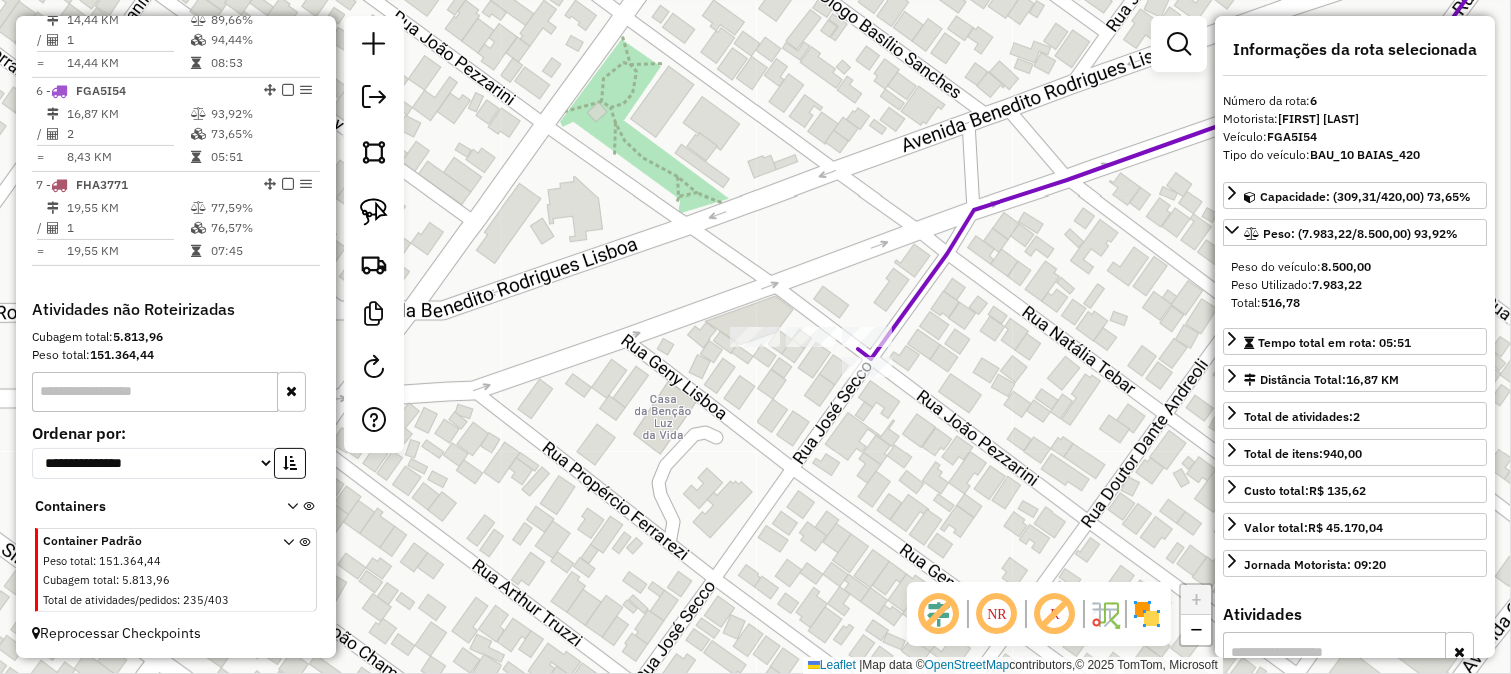 drag, startPoint x: 924, startPoint y: 192, endPoint x: 767, endPoint y: 303, distance: 192.27585 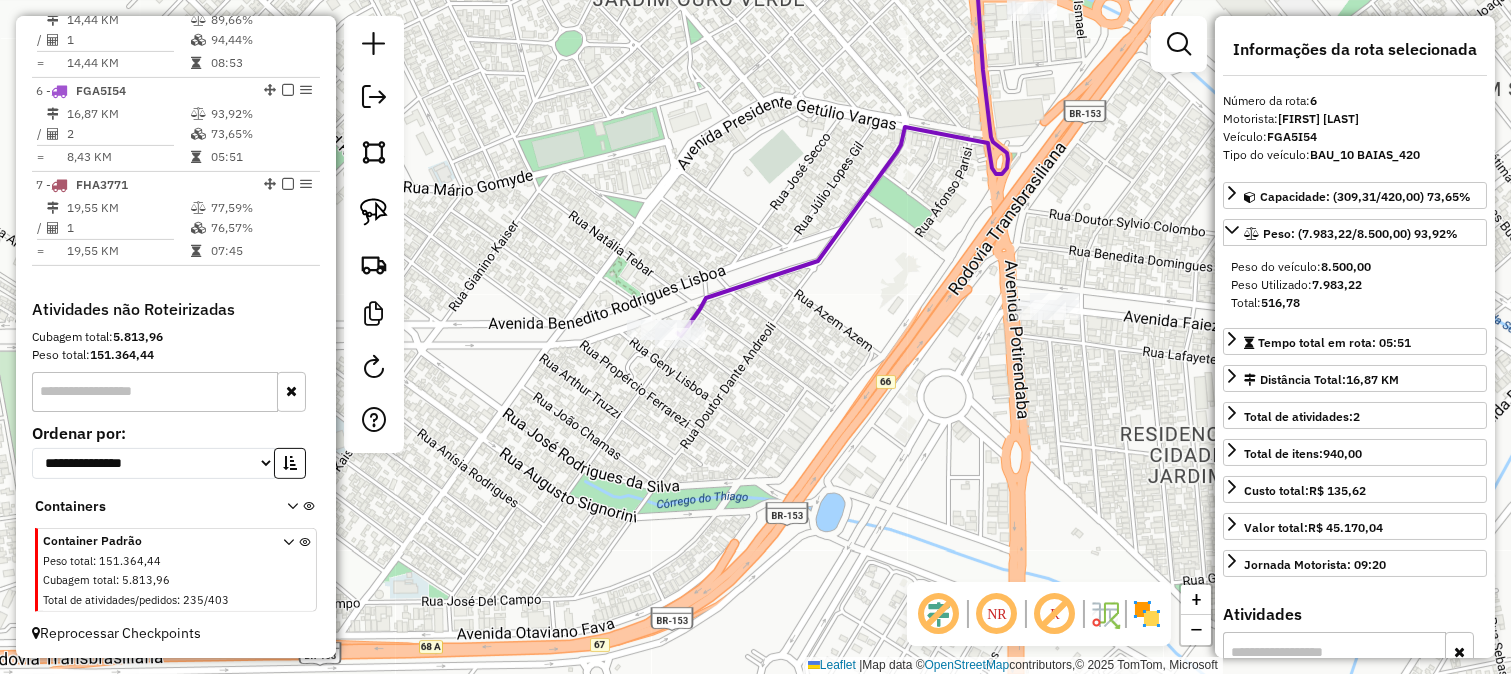 drag, startPoint x: 966, startPoint y: 258, endPoint x: 963, endPoint y: 276, distance: 18.248287 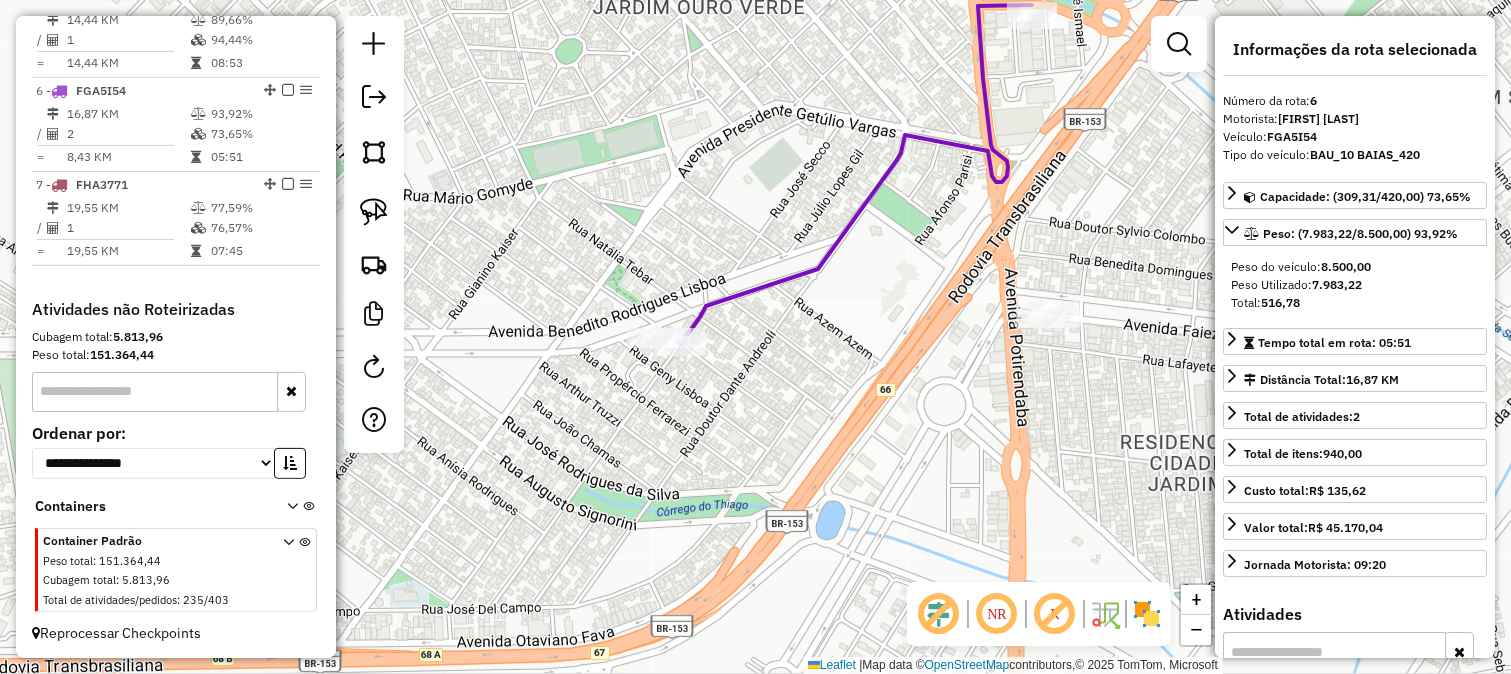 drag, startPoint x: 932, startPoint y: 307, endPoint x: 988, endPoint y: 391, distance: 100.95544 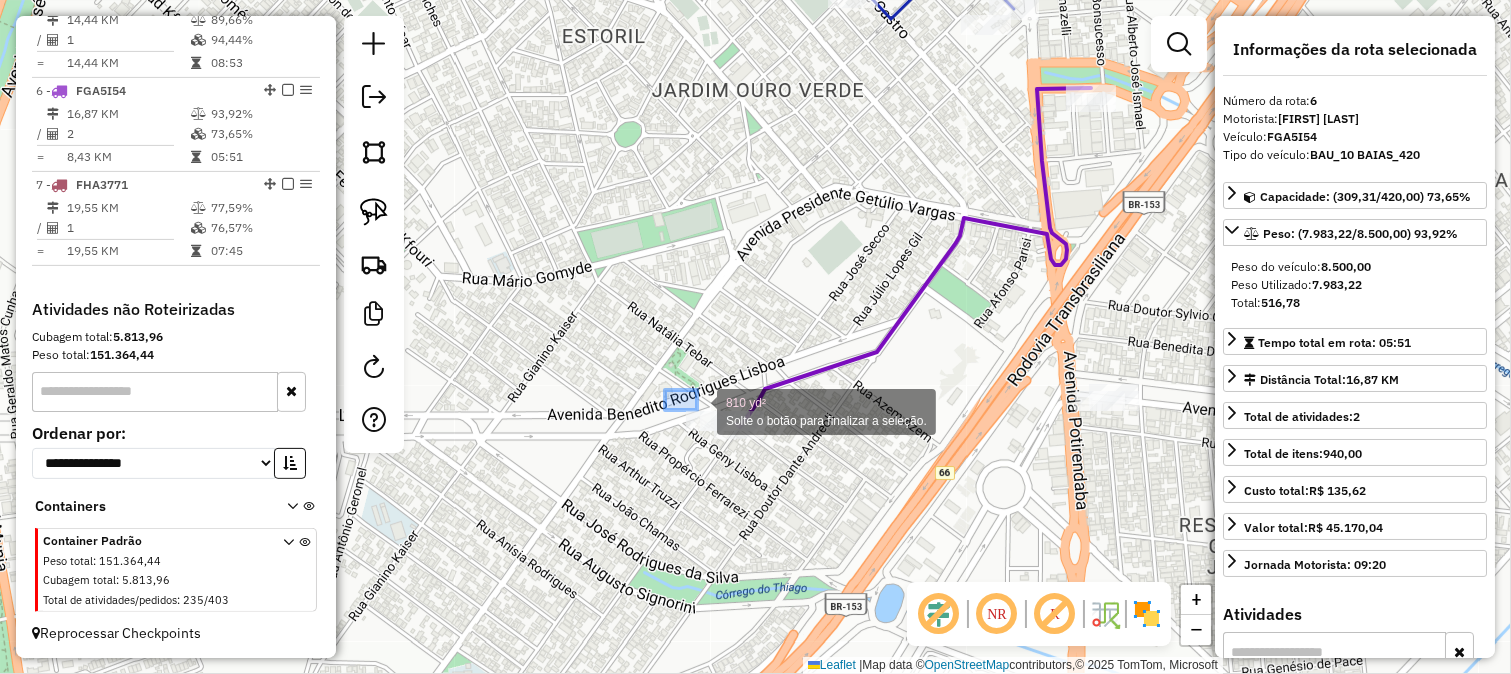 drag, startPoint x: 665, startPoint y: 390, endPoint x: 788, endPoint y: 468, distance: 145.64684 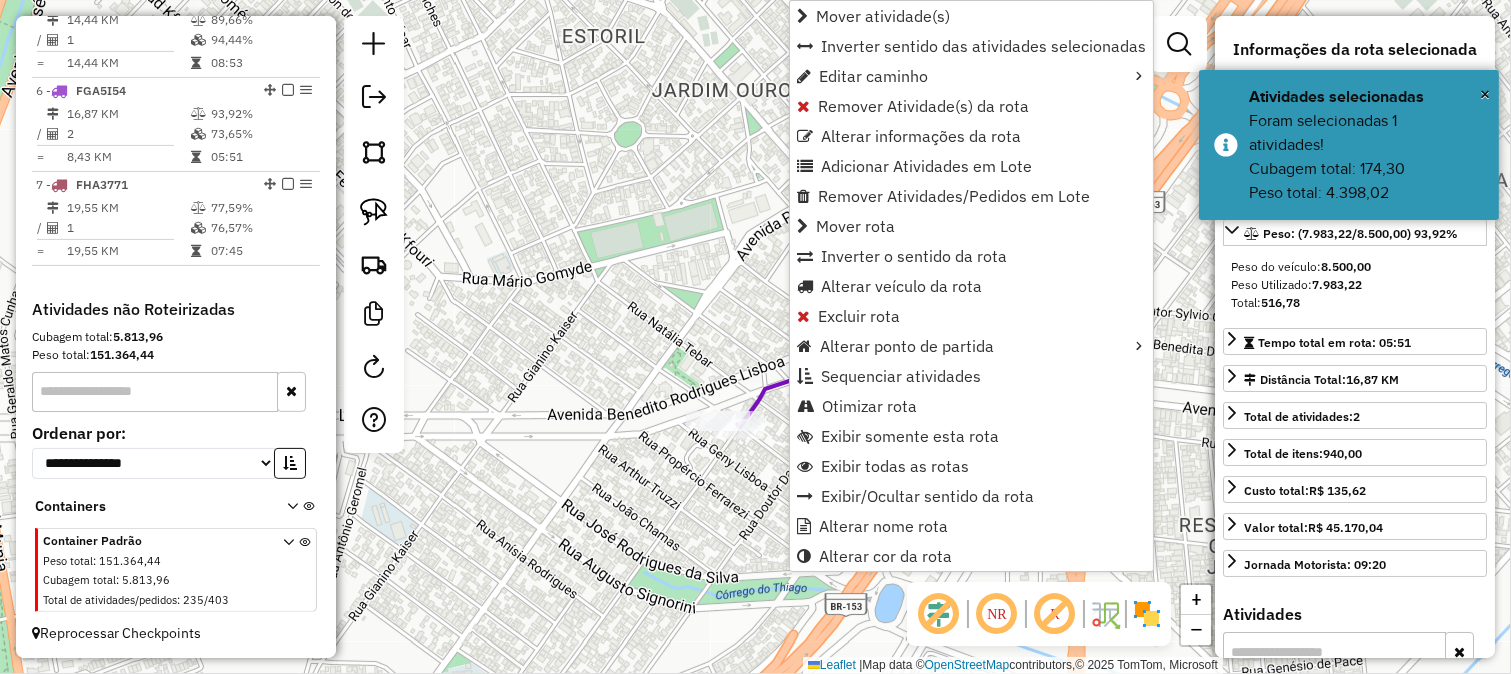 click on "Janela de atendimento Grade de atendimento Capacidade Transportadoras Veículos Cliente Pedidos  Rotas Selecione os dias de semana para filtrar as janelas de atendimento  Seg   Ter   Qua   Qui   Sex   Sáb   Dom  Informe o período da janela de atendimento: De: Até:  Filtrar exatamente a janela do cliente  Considerar janela de atendimento padrão  Selecione os dias de semana para filtrar as grades de atendimento  Seg   Ter   Qua   Qui   Sex   Sáb   Dom   Considerar clientes sem dia de atendimento cadastrado  Clientes fora do dia de atendimento selecionado Filtrar as atividades entre os valores definidos abaixo:  Peso mínimo:   Peso máximo:   Cubagem mínima:   Cubagem máxima:   De:   Até:  Filtrar as atividades entre o tempo de atendimento definido abaixo:  De:   Até:   Considerar capacidade total dos clientes não roteirizados Transportadora: Selecione um ou mais itens Tipo de veículo: Selecione um ou mais itens Veículo: Selecione um ou mais itens Motorista: Selecione um ou mais itens Nome: Rótulo:" 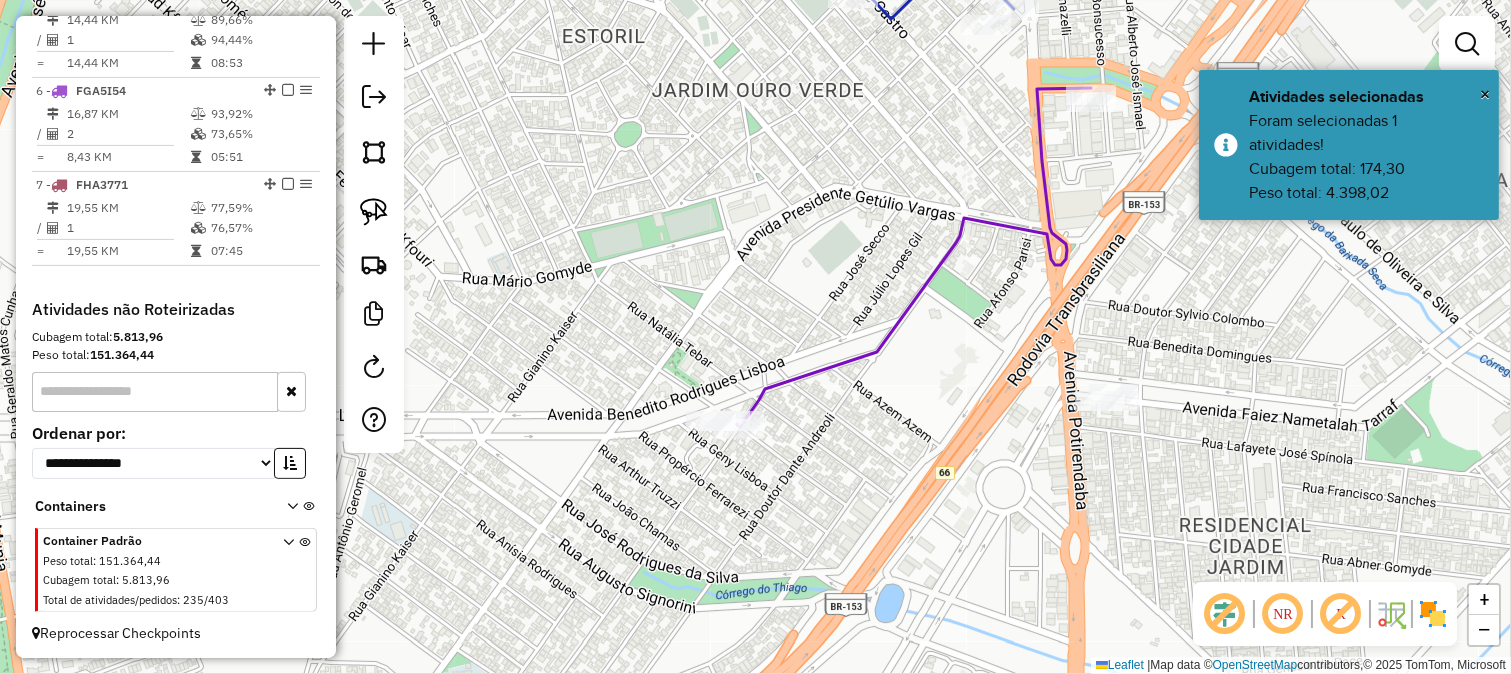 click on "Janela de atendimento Grade de atendimento Capacidade Transportadoras Veículos Cliente Pedidos  Rotas Selecione os dias de semana para filtrar as janelas de atendimento  Seg   Ter   Qua   Qui   Sex   Sáb   Dom  Informe o período da janela de atendimento: De: Até:  Filtrar exatamente a janela do cliente  Considerar janela de atendimento padrão  Selecione os dias de semana para filtrar as grades de atendimento  Seg   Ter   Qua   Qui   Sex   Sáb   Dom   Considerar clientes sem dia de atendimento cadastrado  Clientes fora do dia de atendimento selecionado Filtrar as atividades entre os valores definidos abaixo:  Peso mínimo:   Peso máximo:   Cubagem mínima:   Cubagem máxima:   De:   Até:  Filtrar as atividades entre o tempo de atendimento definido abaixo:  De:   Até:   Considerar capacidade total dos clientes não roteirizados Transportadora: Selecione um ou mais itens Tipo de veículo: Selecione um ou mais itens Veículo: Selecione um ou mais itens Motorista: Selecione um ou mais itens Nome: Rótulo:" 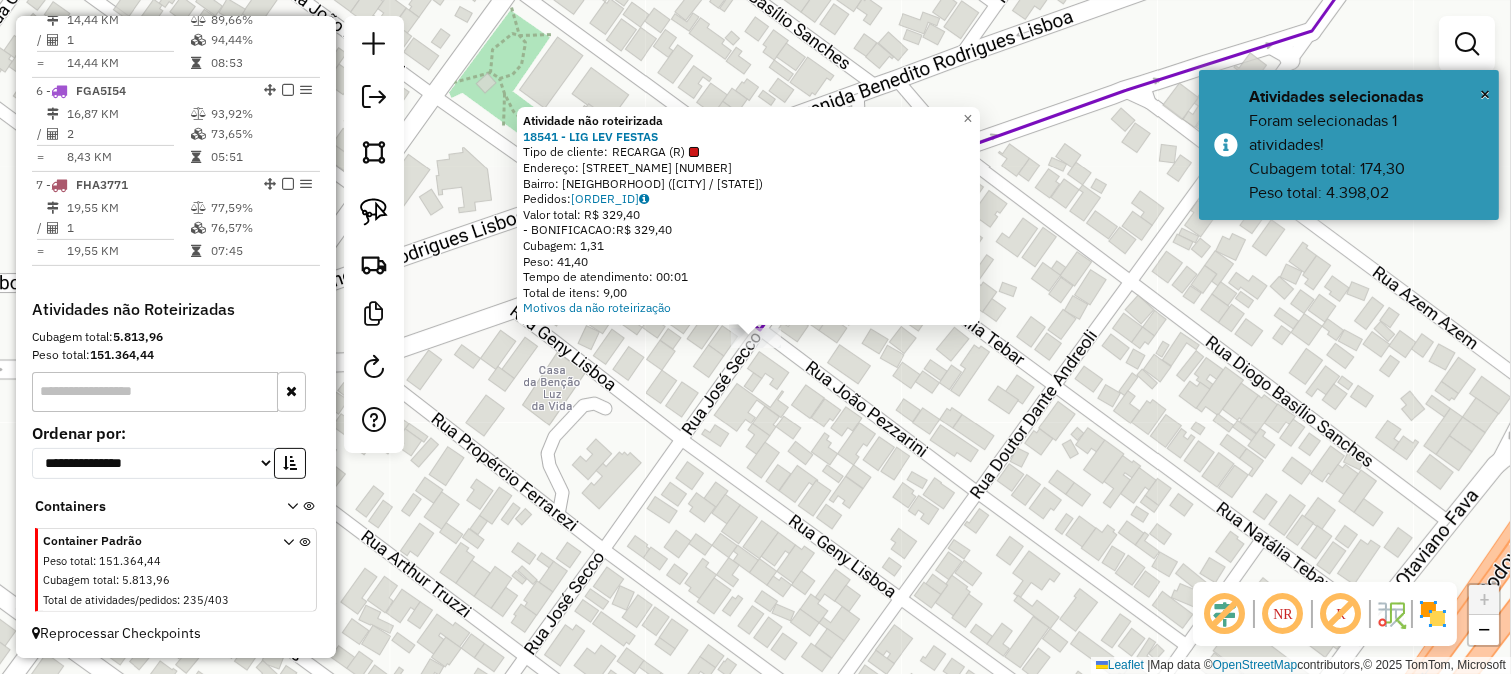 click on "Atividade não roteirizada 18541 - LIG LEV FESTAS  Tipo de cliente:   RECARGA (R)   Endereço:  JOSE SECCO 620   Bairro: SAO FRANCISCO (SAO JOSE DO RIO PRETO / SP)   Pedidos:  02108919   Valor total: R$ 329,40   - BONIFICACAO:  R$ 329,40   Cubagem: 1,31   Peso: 41,40   Tempo de atendimento: 00:01   Total de itens: 9,00  Motivos da não roteirização × Janela de atendimento Grade de atendimento Capacidade Transportadoras Veículos Cliente Pedidos  Rotas Selecione os dias de semana para filtrar as janelas de atendimento  Seg   Ter   Qua   Qui   Sex   Sáb   Dom  Informe o período da janela de atendimento: De: Até:  Filtrar exatamente a janela do cliente  Considerar janela de atendimento padrão  Selecione os dias de semana para filtrar as grades de atendimento  Seg   Ter   Qua   Qui   Sex   Sáb   Dom   Considerar clientes sem dia de atendimento cadastrado  Clientes fora do dia de atendimento selecionado Filtrar as atividades entre os valores definidos abaixo:  Peso mínimo:   Peso máximo:   De:   Até:  +" 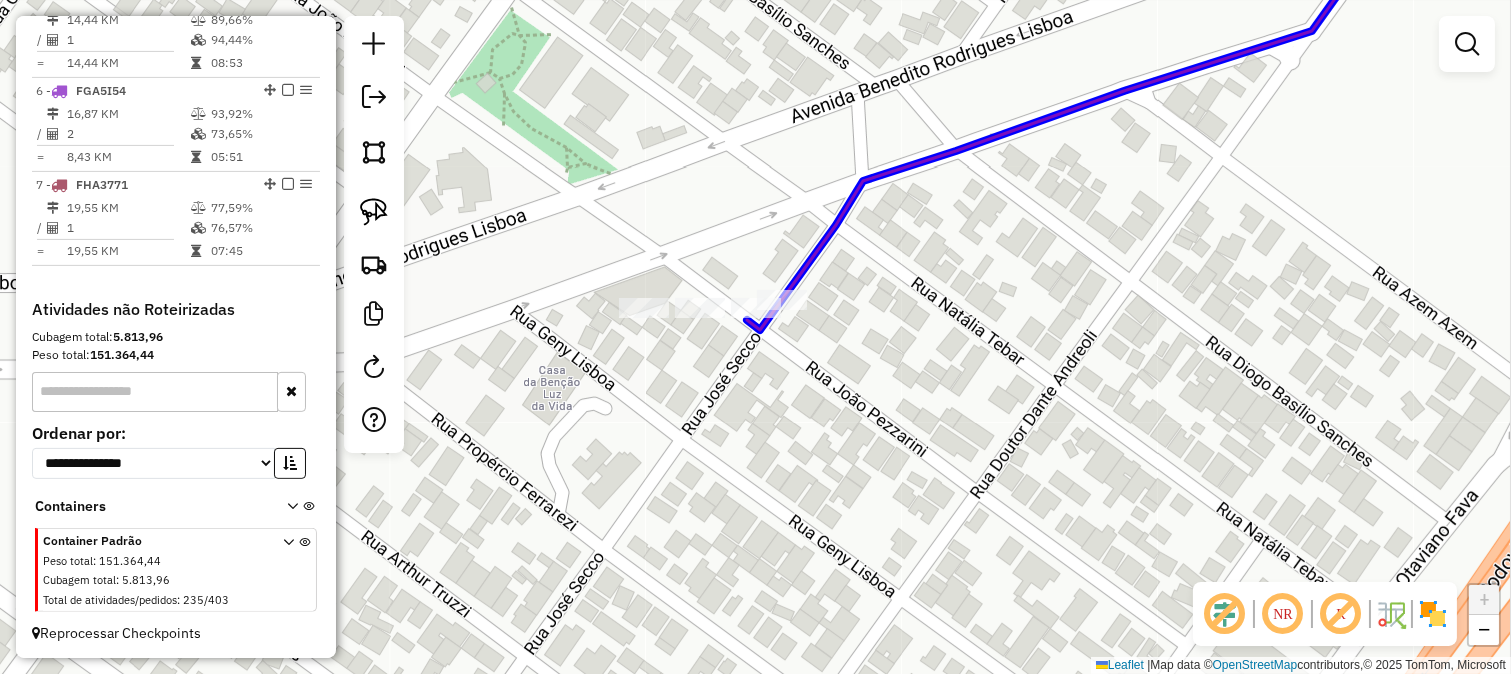 click 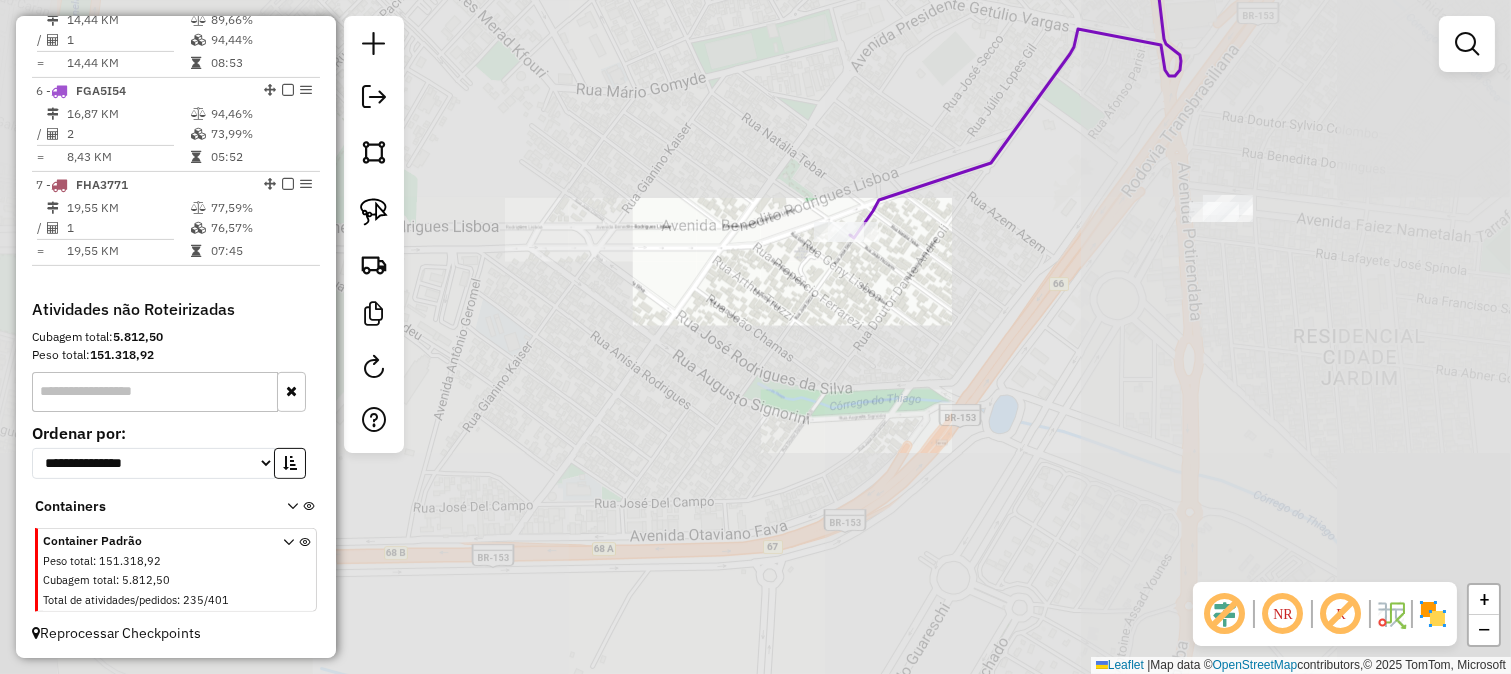 click 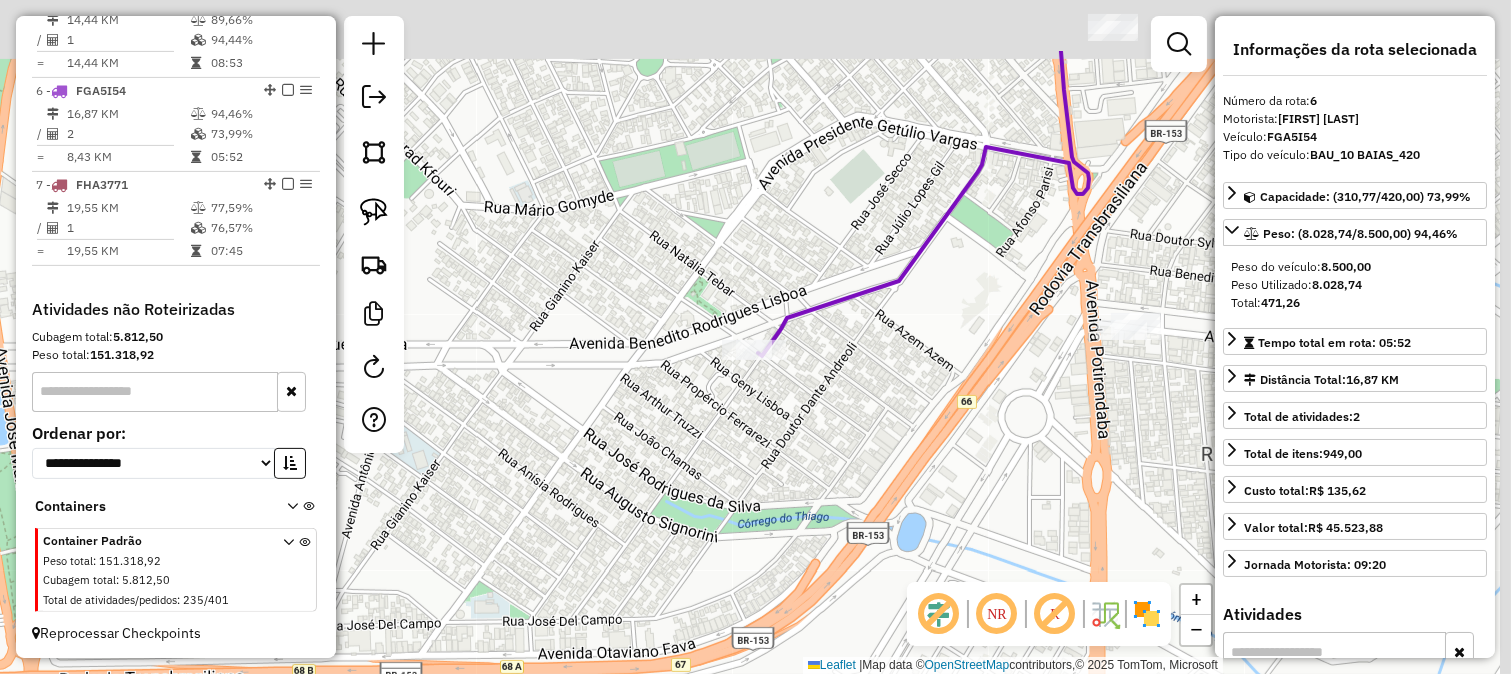 drag, startPoint x: 1031, startPoint y: 263, endPoint x: 862, endPoint y: 363, distance: 196.36955 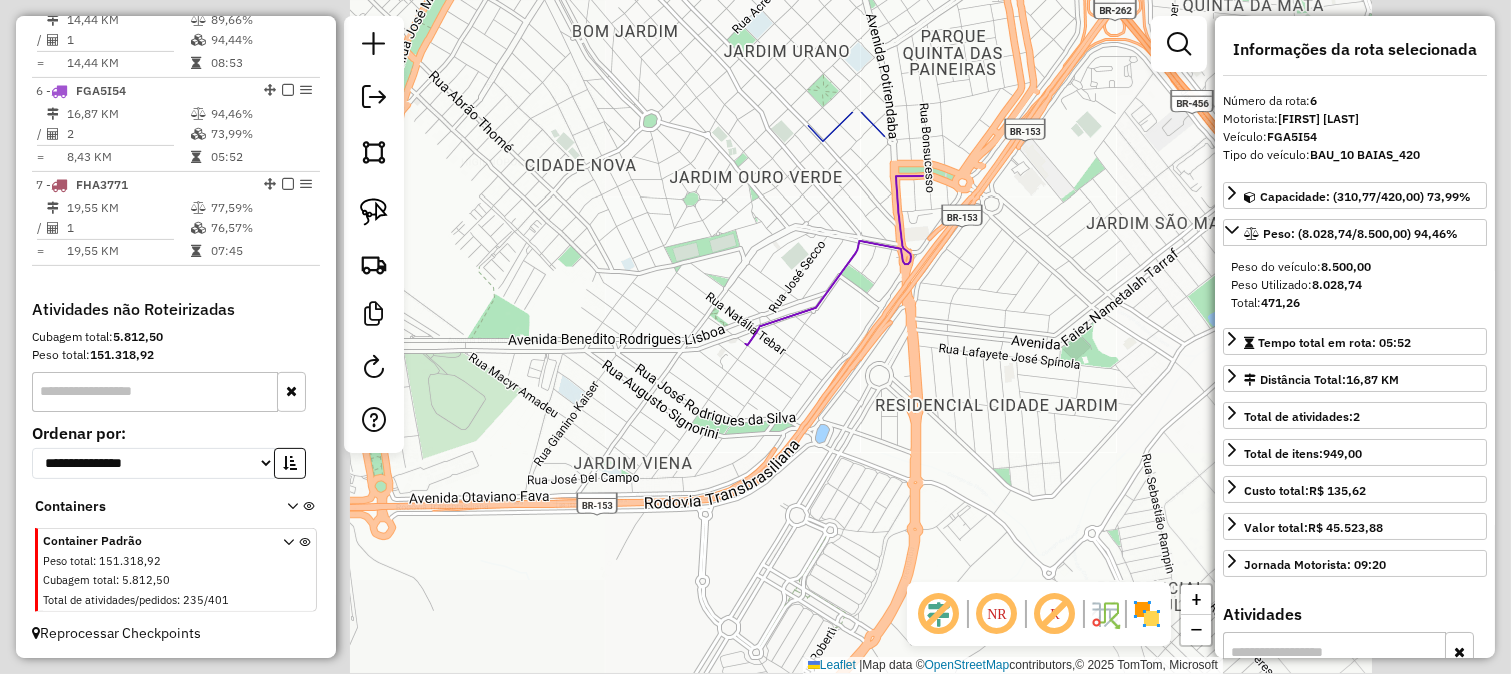 click on "Janela de atendimento Grade de atendimento Capacidade Transportadoras Veículos Cliente Pedidos  Rotas Selecione os dias de semana para filtrar as janelas de atendimento  Seg   Ter   Qua   Qui   Sex   Sáb   Dom  Informe o período da janela de atendimento: De: Até:  Filtrar exatamente a janela do cliente  Considerar janela de atendimento padrão  Selecione os dias de semana para filtrar as grades de atendimento  Seg   Ter   Qua   Qui   Sex   Sáb   Dom   Considerar clientes sem dia de atendimento cadastrado  Clientes fora do dia de atendimento selecionado Filtrar as atividades entre os valores definidos abaixo:  Peso mínimo:   Peso máximo:   Cubagem mínima:   Cubagem máxima:   De:   Até:  Filtrar as atividades entre o tempo de atendimento definido abaixo:  De:   Até:   Considerar capacidade total dos clientes não roteirizados Transportadora: Selecione um ou mais itens Tipo de veículo: Selecione um ou mais itens Veículo: Selecione um ou mais itens Motorista: Selecione um ou mais itens Nome: Rótulo:" 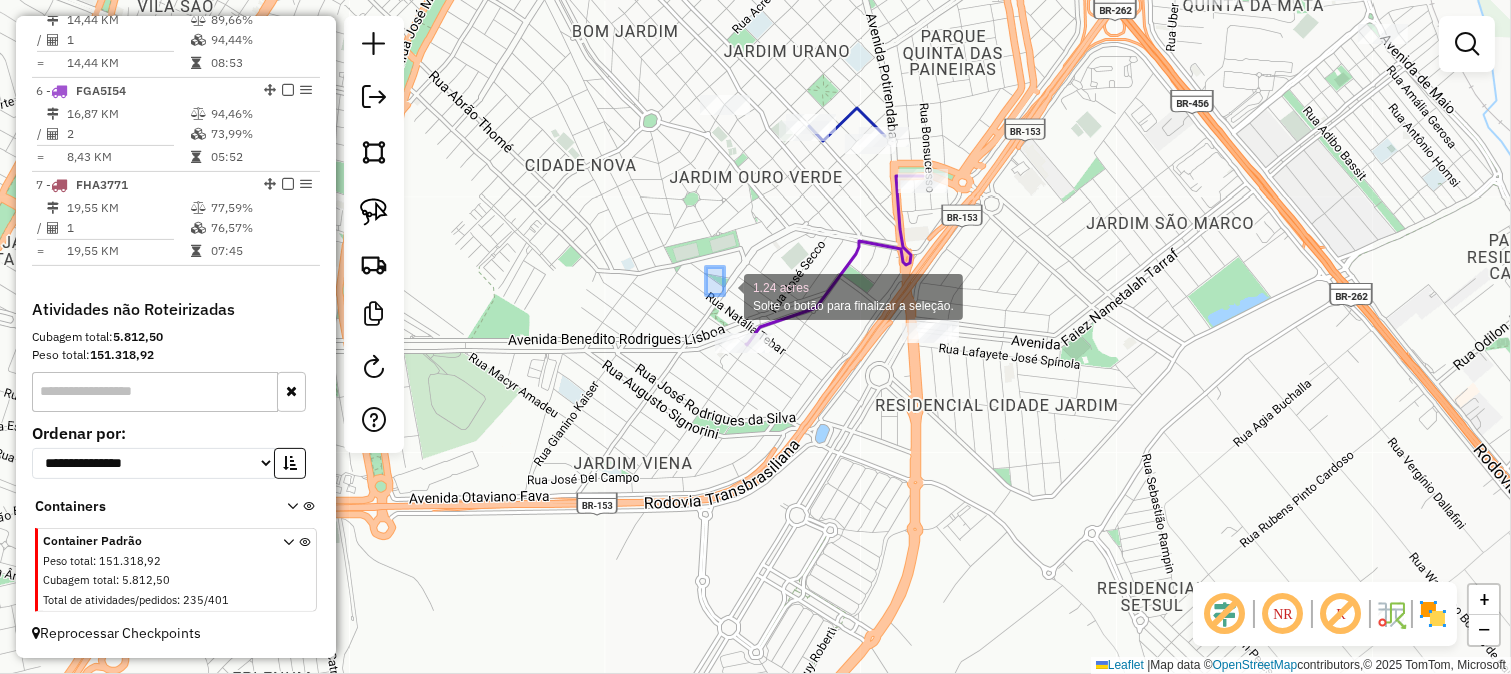 drag, startPoint x: 712, startPoint y: 278, endPoint x: 793, endPoint y: 385, distance: 134.20134 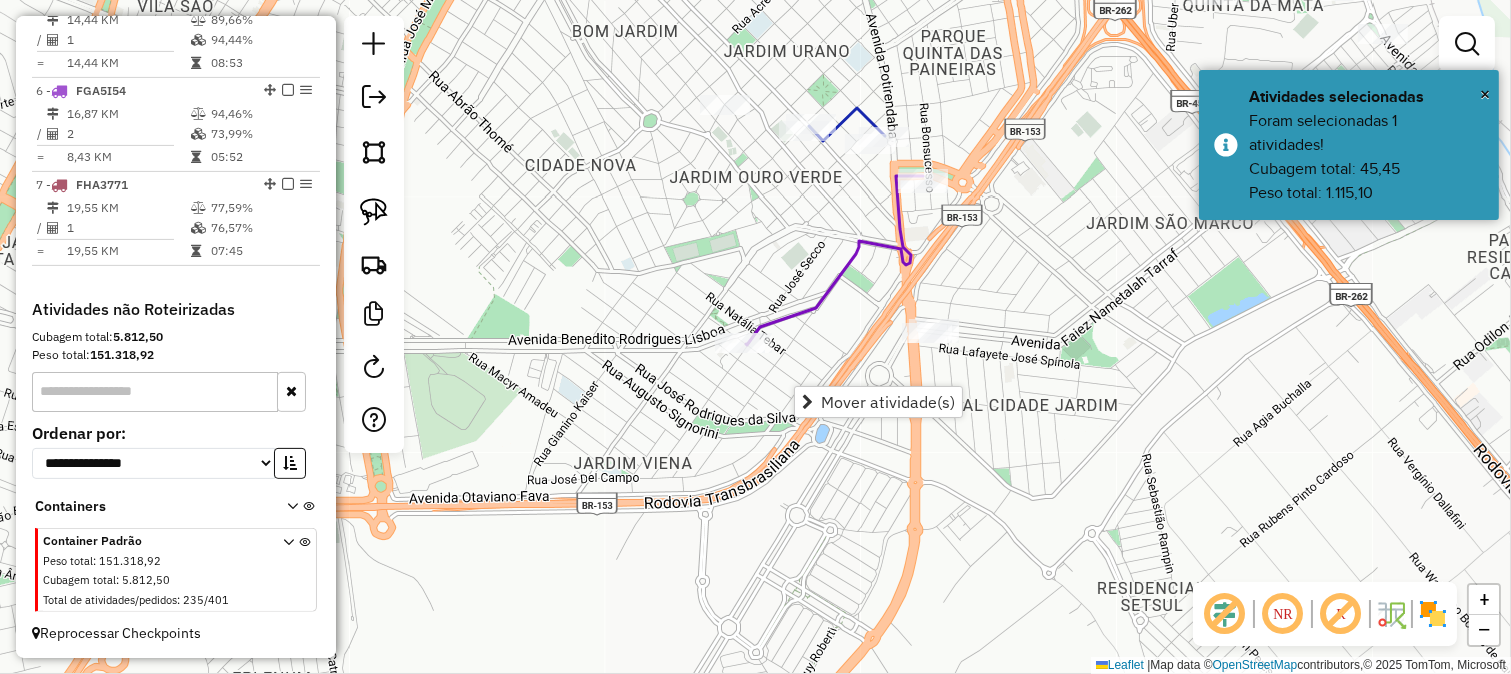 click on "Janela de atendimento Grade de atendimento Capacidade Transportadoras Veículos Cliente Pedidos  Rotas Selecione os dias de semana para filtrar as janelas de atendimento  Seg   Ter   Qua   Qui   Sex   Sáb   Dom  Informe o período da janela de atendimento: De: Até:  Filtrar exatamente a janela do cliente  Considerar janela de atendimento padrão  Selecione os dias de semana para filtrar as grades de atendimento  Seg   Ter   Qua   Qui   Sex   Sáb   Dom   Considerar clientes sem dia de atendimento cadastrado  Clientes fora do dia de atendimento selecionado Filtrar as atividades entre os valores definidos abaixo:  Peso mínimo:   Peso máximo:   Cubagem mínima:   Cubagem máxima:   De:   Até:  Filtrar as atividades entre o tempo de atendimento definido abaixo:  De:   Até:   Considerar capacidade total dos clientes não roteirizados Transportadora: Selecione um ou mais itens Tipo de veículo: Selecione um ou mais itens Veículo: Selecione um ou mais itens Motorista: Selecione um ou mais itens Nome: Rótulo:" 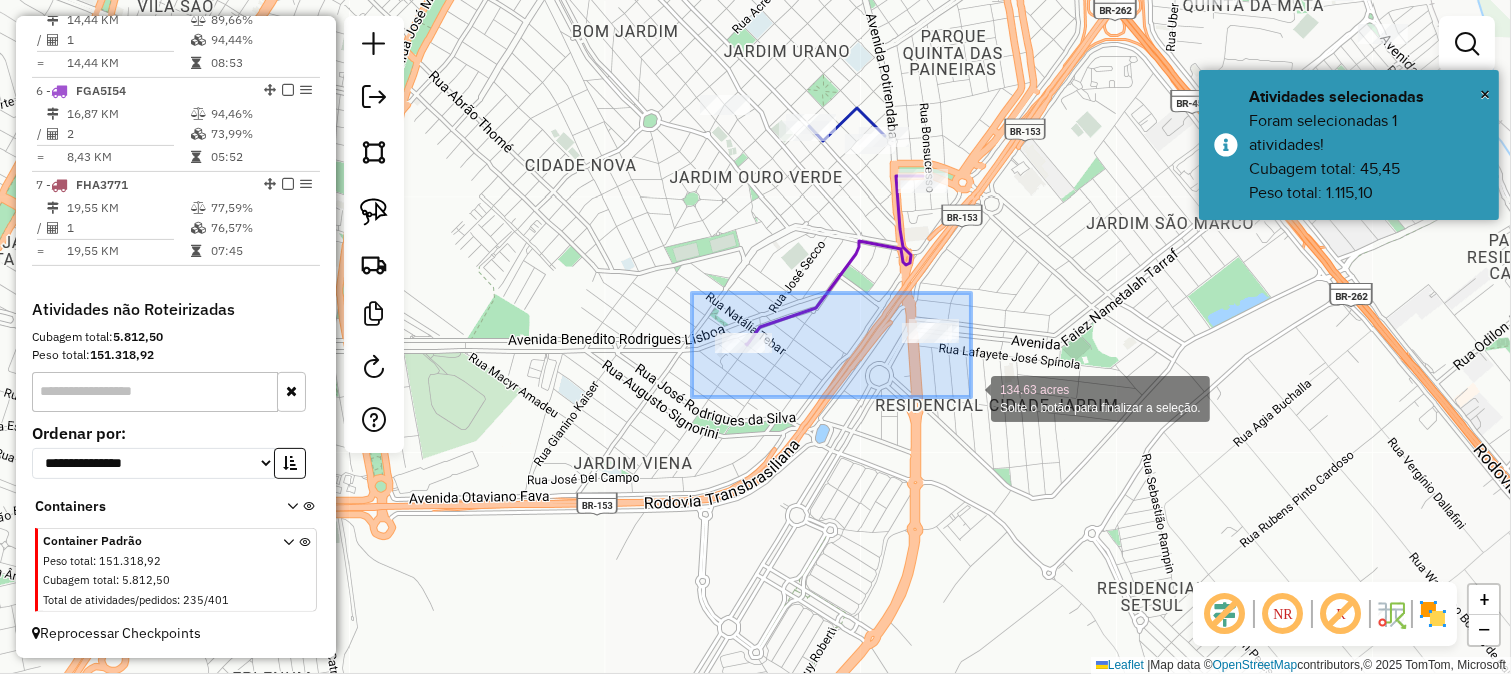 drag, startPoint x: 862, startPoint y: 376, endPoint x: 971, endPoint y: 397, distance: 111.0045 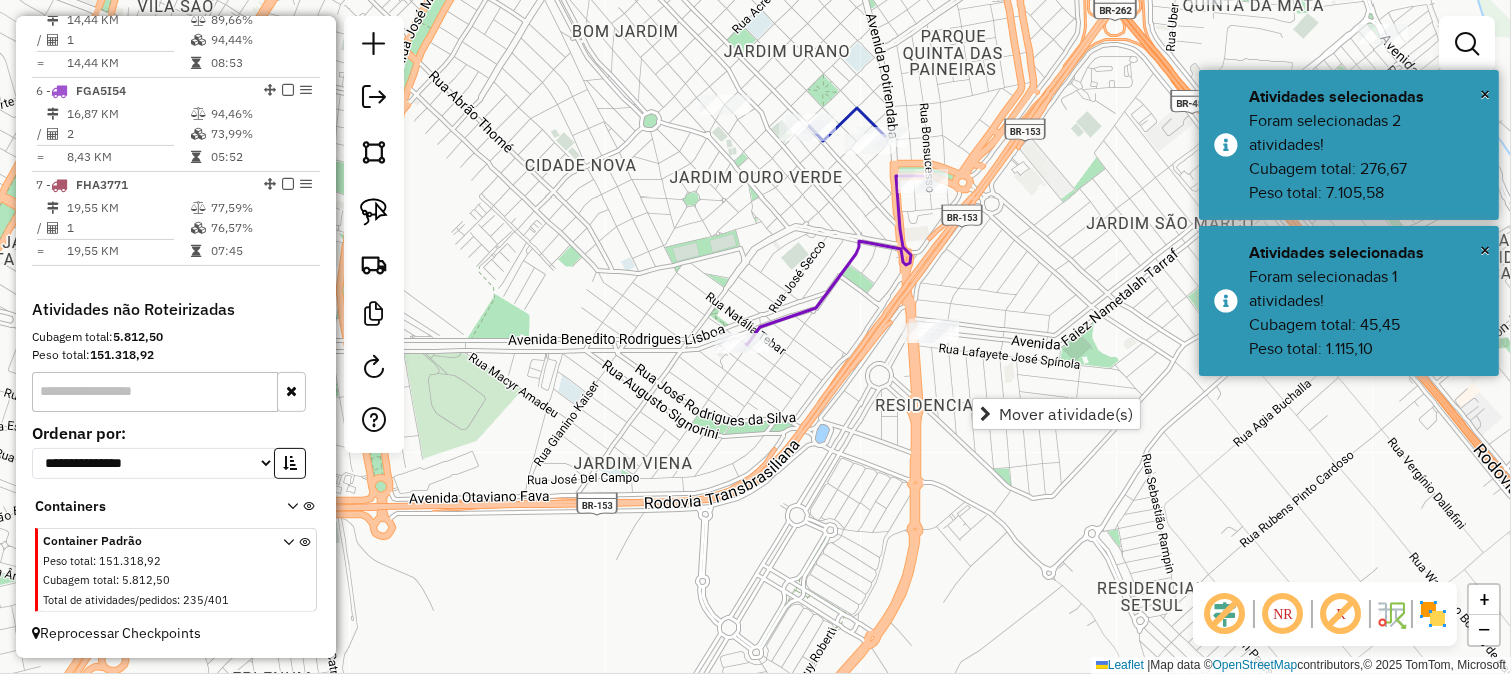 click on "Janela de atendimento Grade de atendimento Capacidade Transportadoras Veículos Cliente Pedidos  Rotas Selecione os dias de semana para filtrar as janelas de atendimento  Seg   Ter   Qua   Qui   Sex   Sáb   Dom  Informe o período da janela de atendimento: De: Até:  Filtrar exatamente a janela do cliente  Considerar janela de atendimento padrão  Selecione os dias de semana para filtrar as grades de atendimento  Seg   Ter   Qua   Qui   Sex   Sáb   Dom   Considerar clientes sem dia de atendimento cadastrado  Clientes fora do dia de atendimento selecionado Filtrar as atividades entre os valores definidos abaixo:  Peso mínimo:   Peso máximo:   Cubagem mínima:   Cubagem máxima:   De:   Até:  Filtrar as atividades entre o tempo de atendimento definido abaixo:  De:   Até:   Considerar capacidade total dos clientes não roteirizados Transportadora: Selecione um ou mais itens Tipo de veículo: Selecione um ou mais itens Veículo: Selecione um ou mais itens Motorista: Selecione um ou mais itens Nome: Rótulo:" 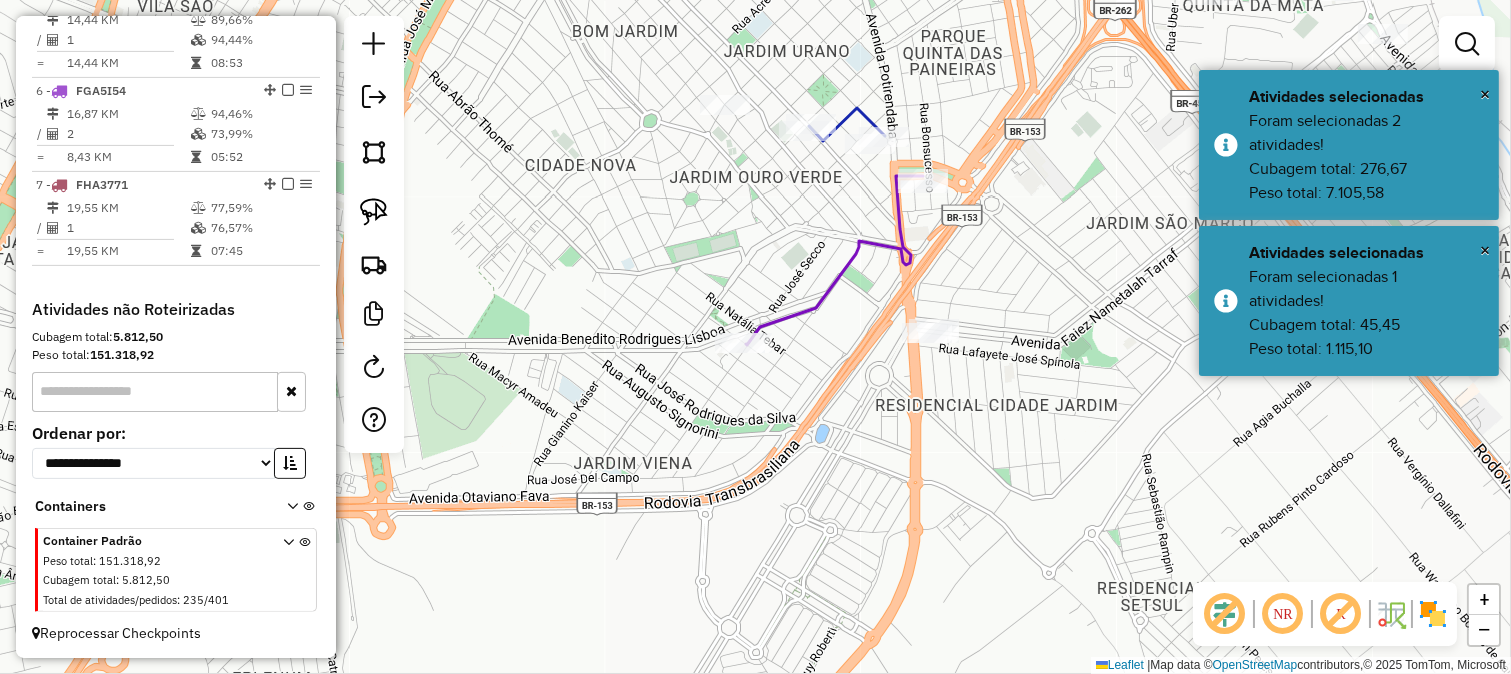drag, startPoint x: 795, startPoint y: 307, endPoint x: 794, endPoint y: 380, distance: 73.00685 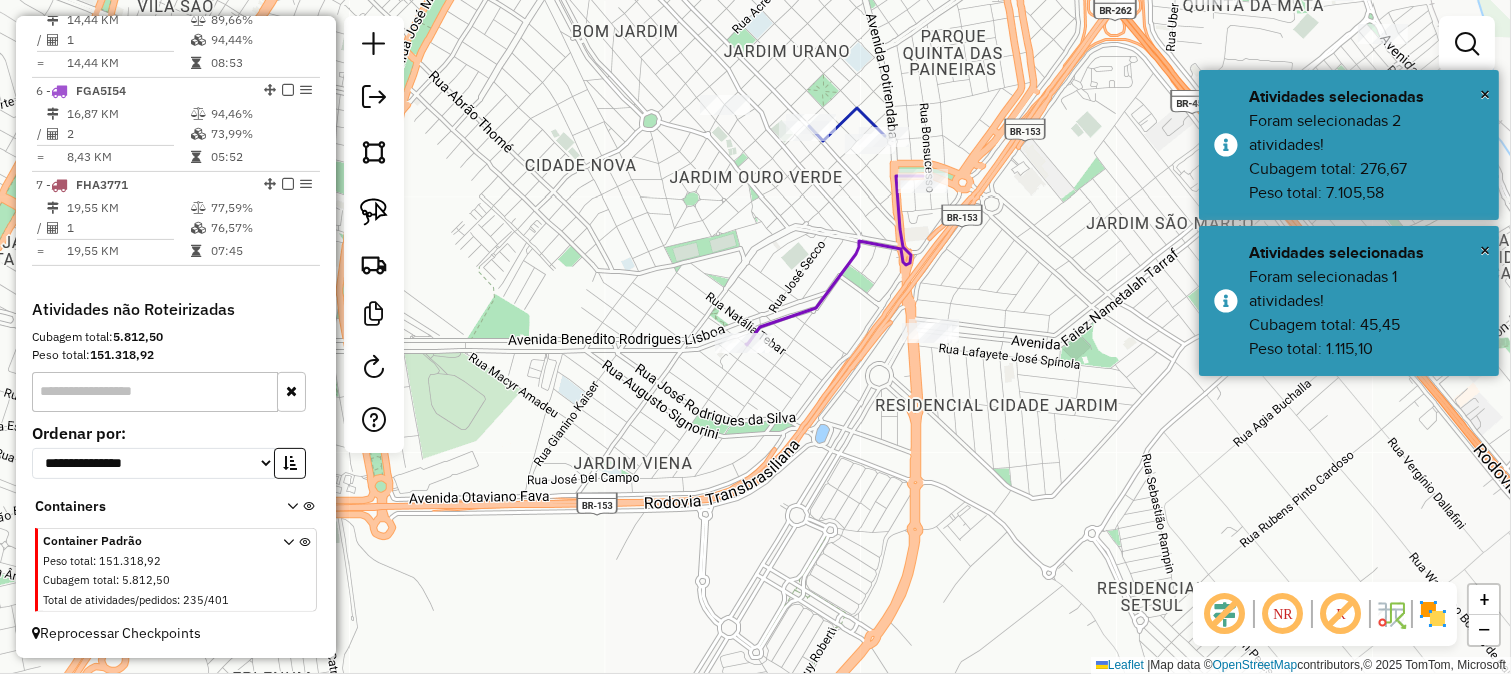 click 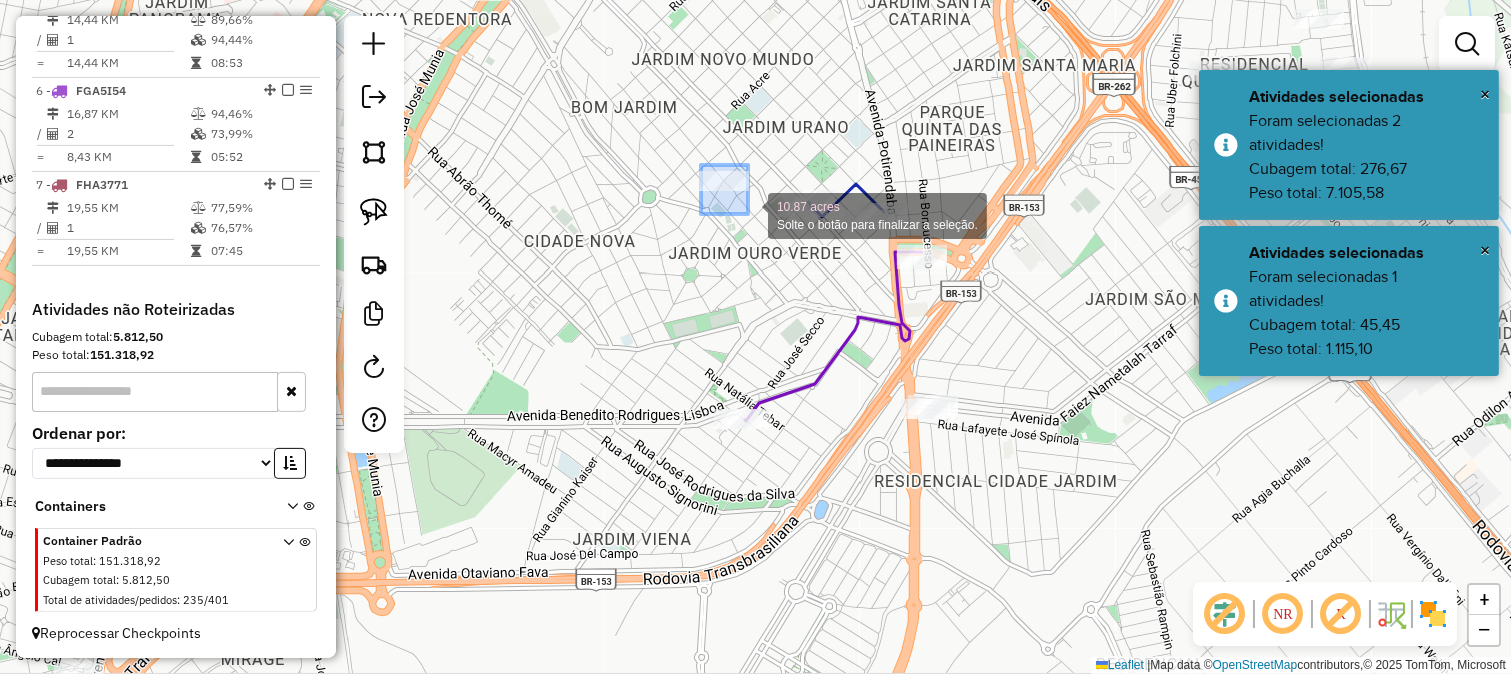 drag, startPoint x: 701, startPoint y: 165, endPoint x: 748, endPoint y: 214, distance: 67.89698 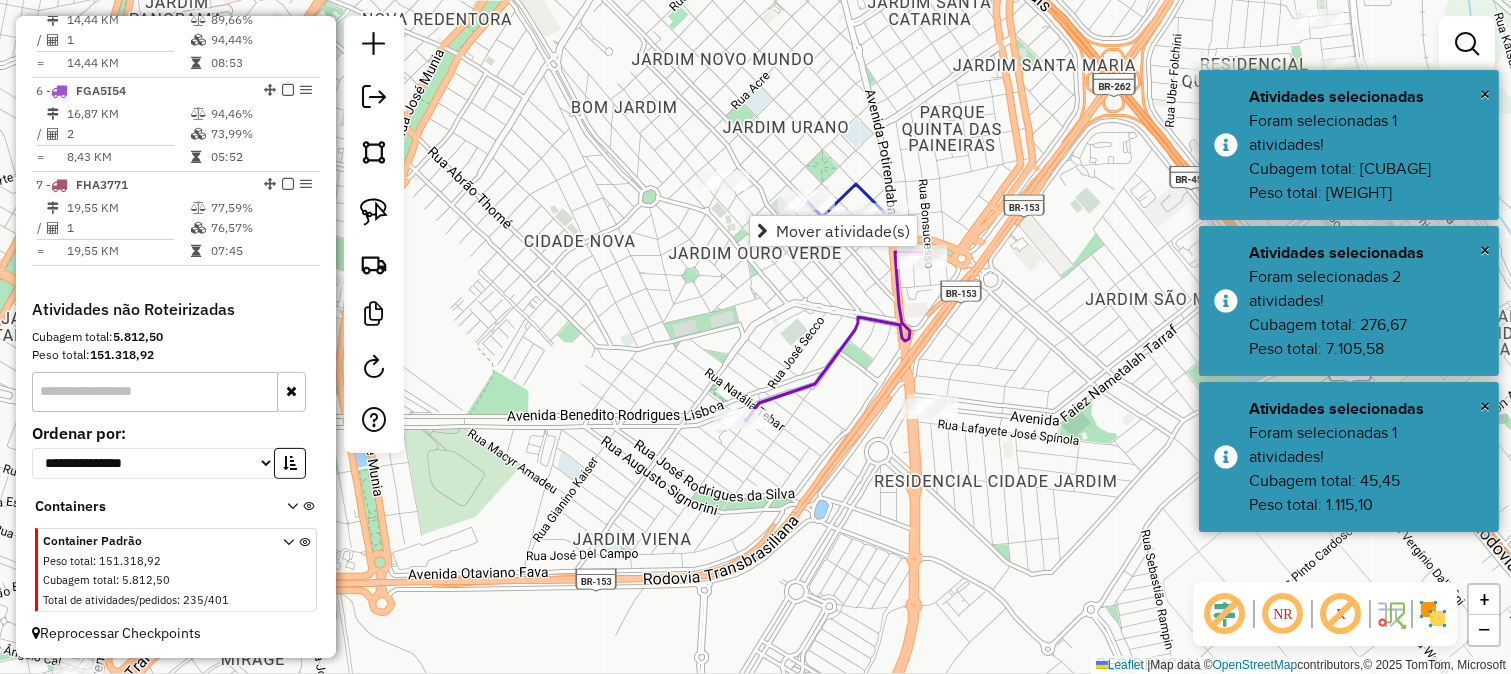 click on "Janela de atendimento Grade de atendimento Capacidade Transportadoras Veículos Cliente Pedidos  Rotas Selecione os dias de semana para filtrar as janelas de atendimento  Seg   Ter   Qua   Qui   Sex   Sáb   Dom  Informe o período da janela de atendimento: De: Até:  Filtrar exatamente a janela do cliente  Considerar janela de atendimento padrão  Selecione os dias de semana para filtrar as grades de atendimento  Seg   Ter   Qua   Qui   Sex   Sáb   Dom   Considerar clientes sem dia de atendimento cadastrado  Clientes fora do dia de atendimento selecionado Filtrar as atividades entre os valores definidos abaixo:  Peso mínimo:   Peso máximo:   Cubagem mínima:   Cubagem máxima:   De:   Até:  Filtrar as atividades entre o tempo de atendimento definido abaixo:  De:   Até:   Considerar capacidade total dos clientes não roteirizados Transportadora: Selecione um ou mais itens Tipo de veículo: Selecione um ou mais itens Veículo: Selecione um ou mais itens Motorista: Selecione um ou mais itens Nome: Rótulo:" 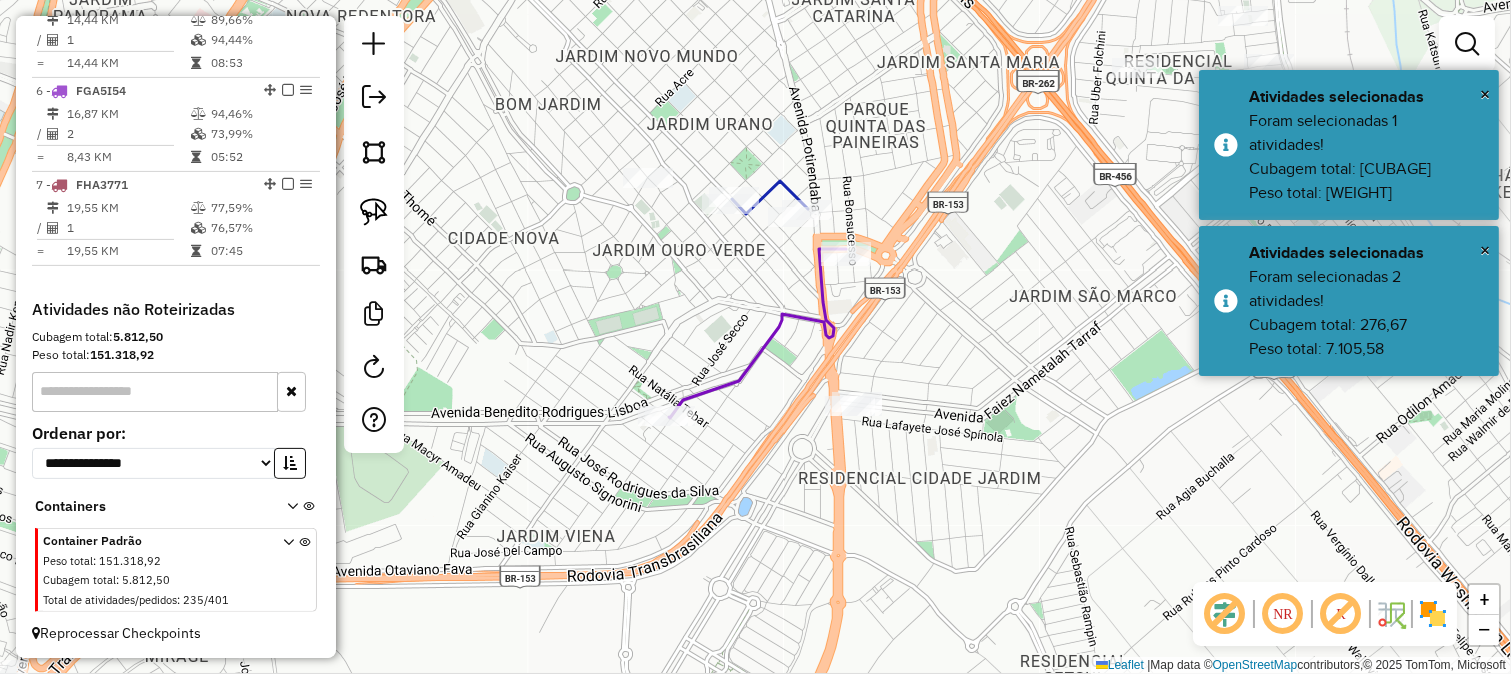 drag, startPoint x: 693, startPoint y: 308, endPoint x: 603, endPoint y: 343, distance: 96.56604 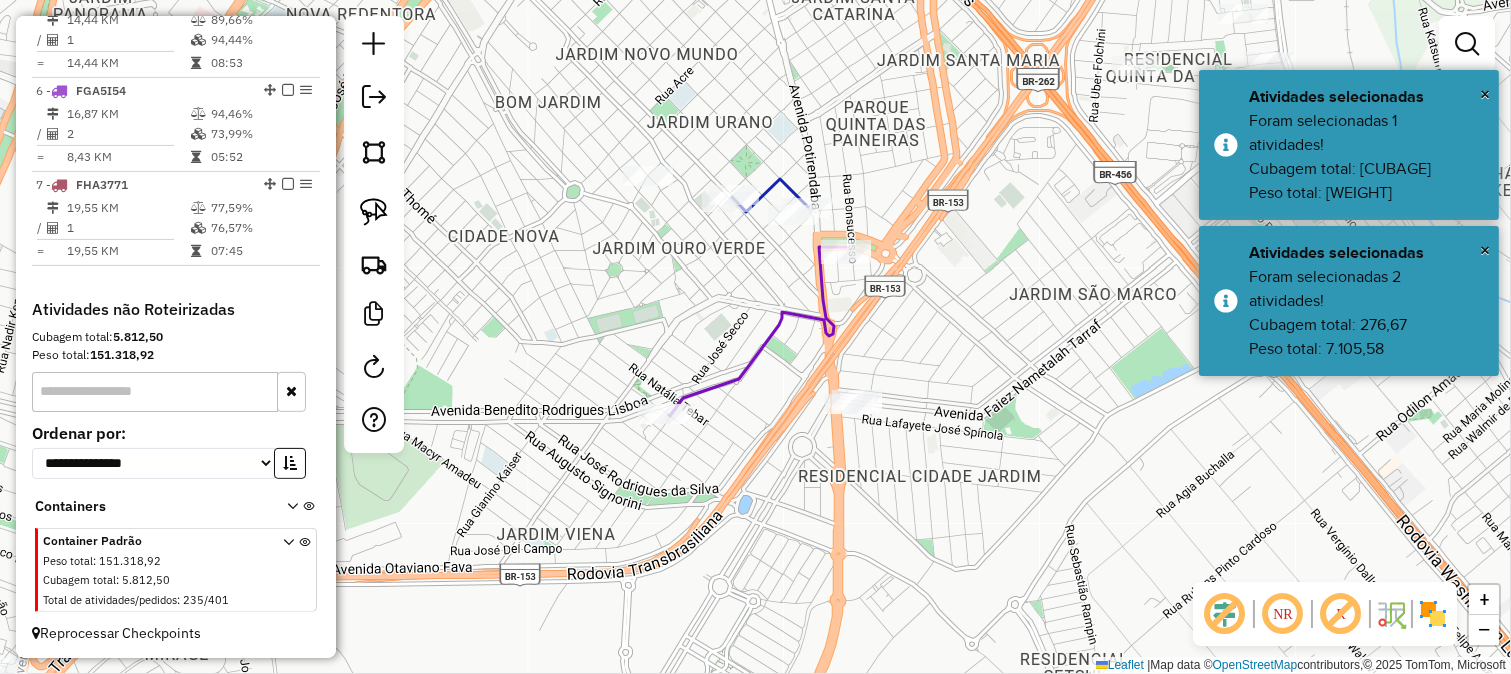 click on "Janela de atendimento Grade de atendimento Capacidade Transportadoras Veículos Cliente Pedidos  Rotas Selecione os dias de semana para filtrar as janelas de atendimento  Seg   Ter   Qua   Qui   Sex   Sáb   Dom  Informe o período da janela de atendimento: De: Até:  Filtrar exatamente a janela do cliente  Considerar janela de atendimento padrão  Selecione os dias de semana para filtrar as grades de atendimento  Seg   Ter   Qua   Qui   Sex   Sáb   Dom   Considerar clientes sem dia de atendimento cadastrado  Clientes fora do dia de atendimento selecionado Filtrar as atividades entre os valores definidos abaixo:  Peso mínimo:   Peso máximo:   Cubagem mínima:   Cubagem máxima:   De:   Até:  Filtrar as atividades entre o tempo de atendimento definido abaixo:  De:   Até:   Considerar capacidade total dos clientes não roteirizados Transportadora: Selecione um ou mais itens Tipo de veículo: Selecione um ou mais itens Veículo: Selecione um ou mais itens Motorista: Selecione um ou mais itens Nome: Rótulo:" 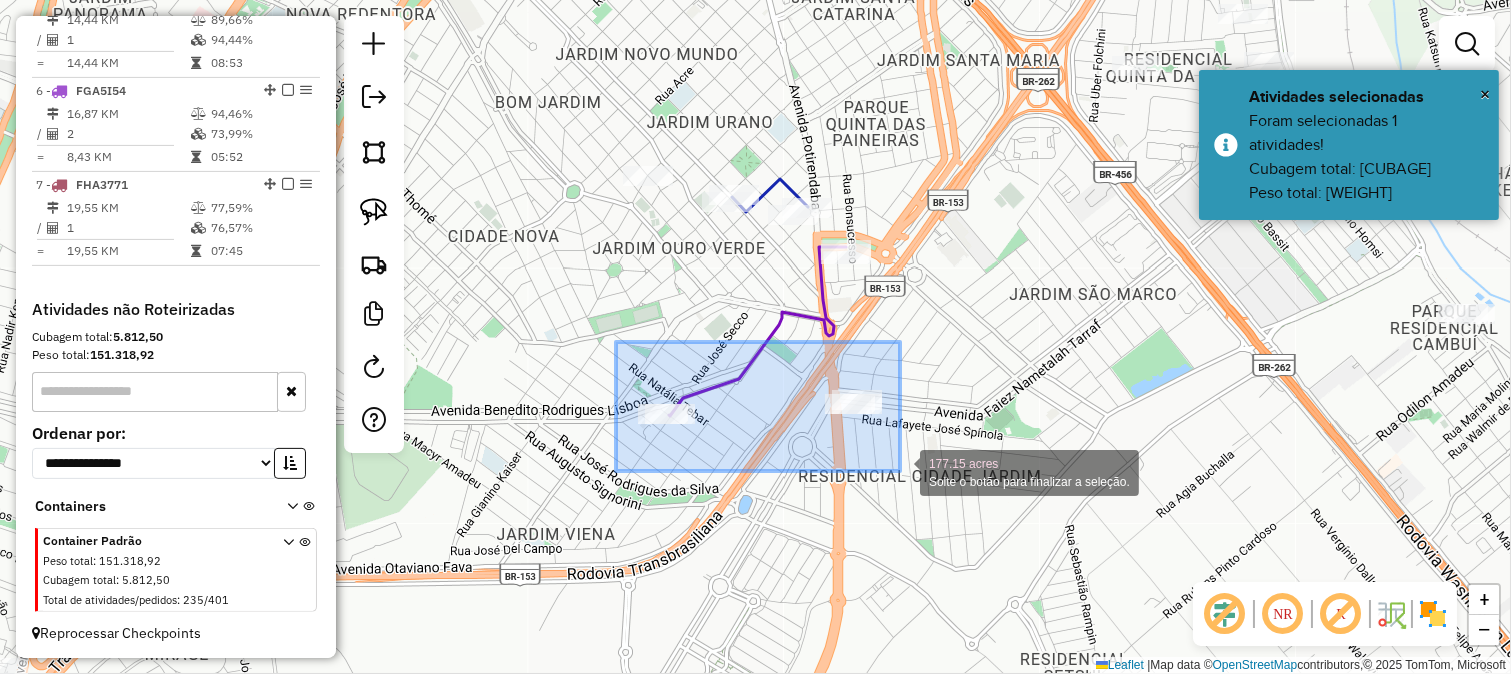 drag, startPoint x: 616, startPoint y: 342, endPoint x: 913, endPoint y: 470, distance: 323.40842 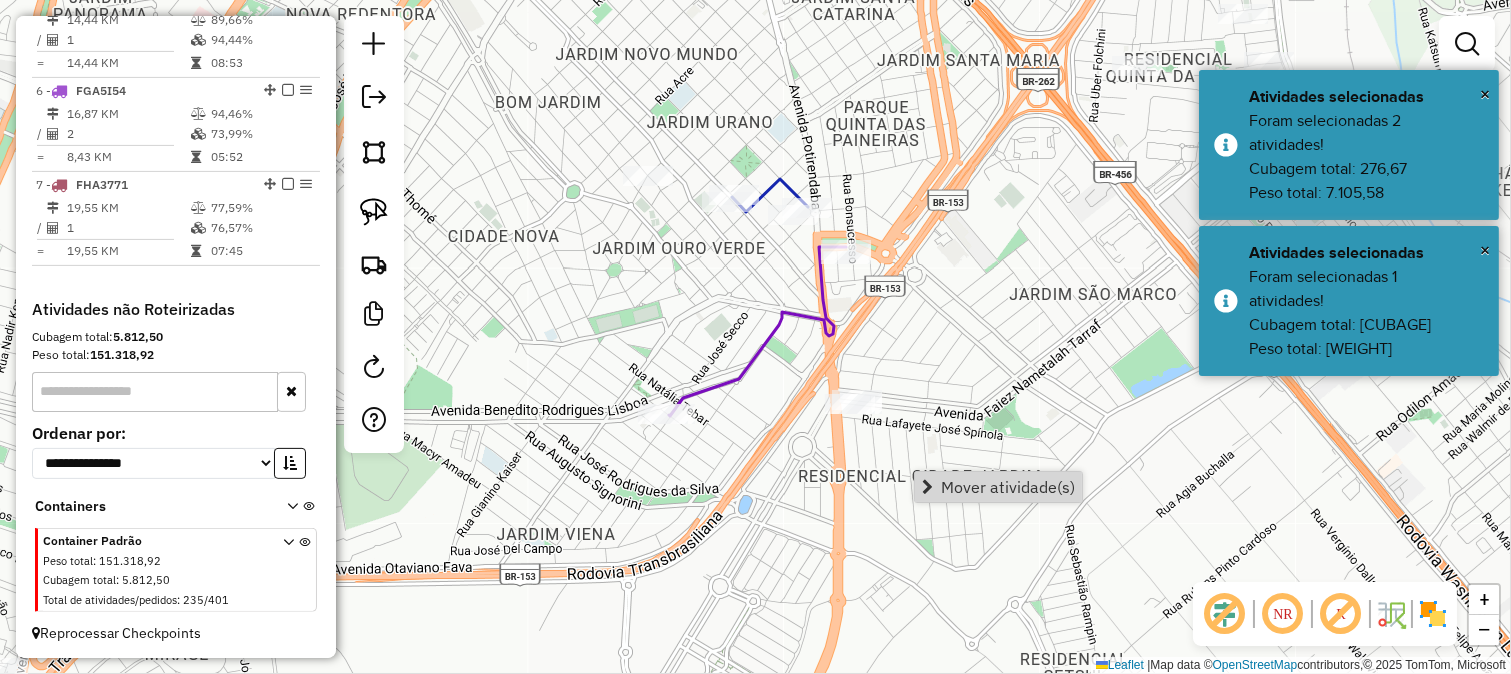 click on "Mover atividade(s)" at bounding box center (1008, 487) 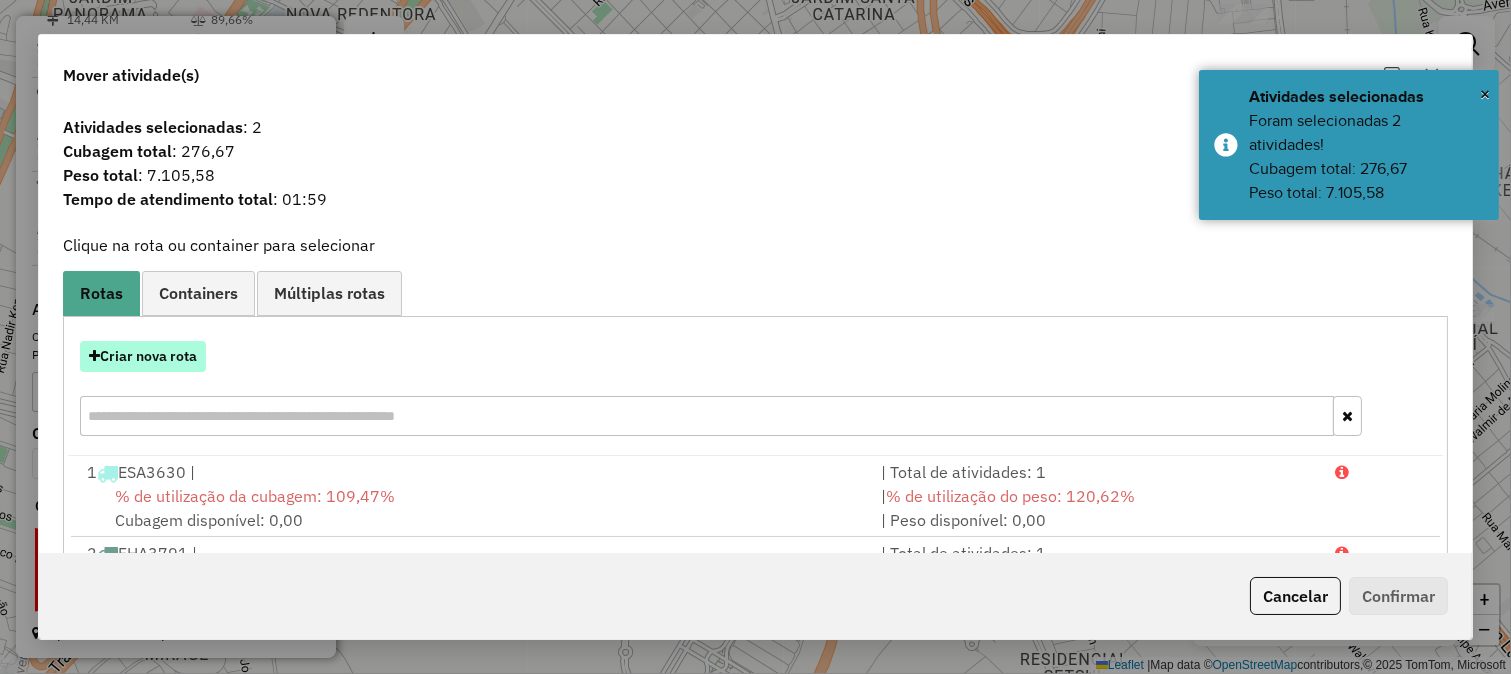 drag, startPoint x: 205, startPoint y: 368, endPoint x: 195, endPoint y: 364, distance: 10.770329 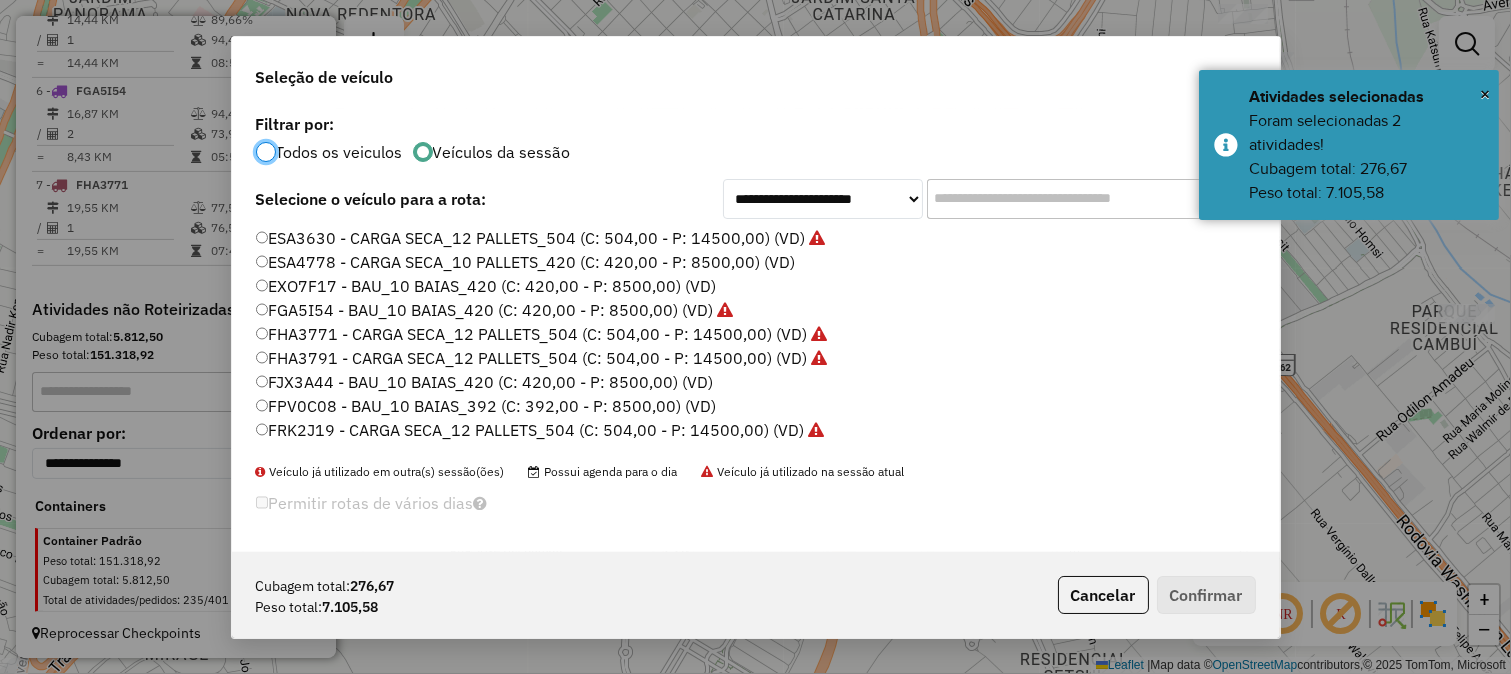 scroll, scrollTop: 11, scrollLeft: 5, axis: both 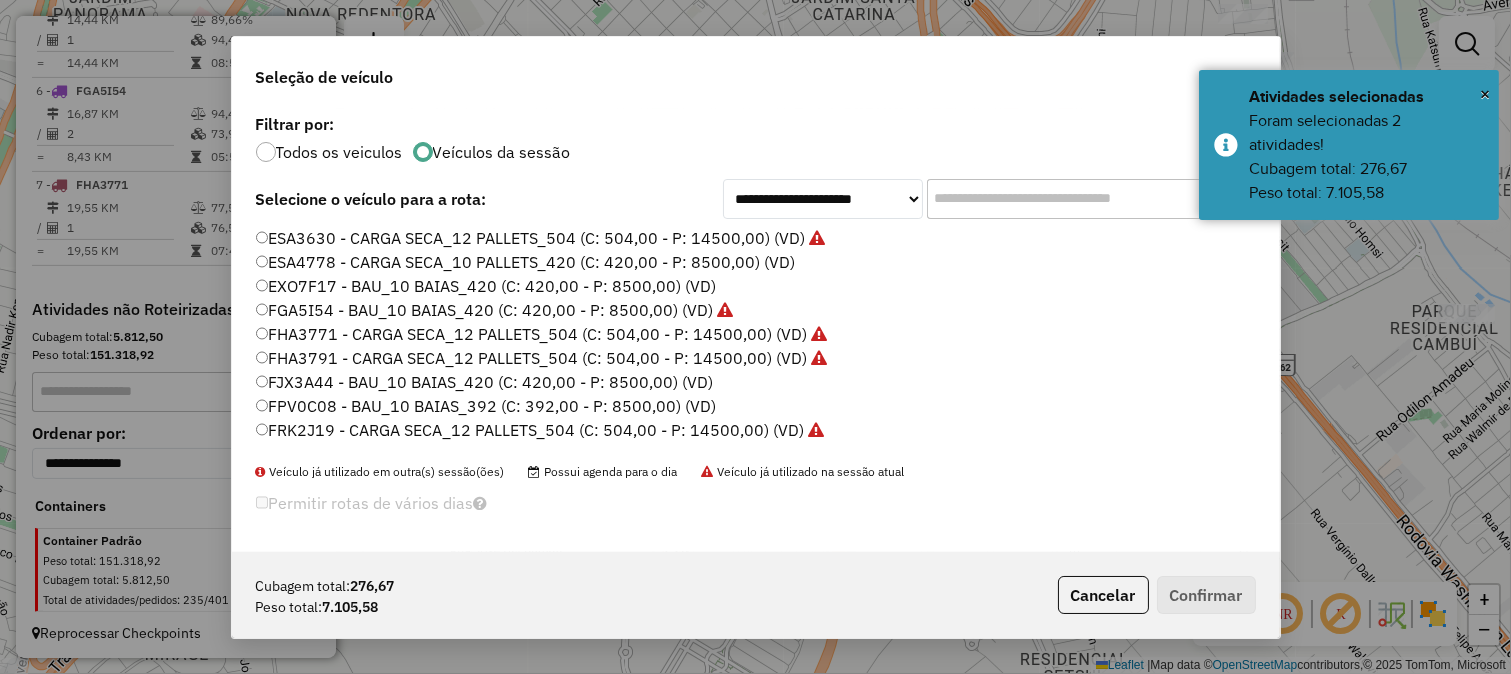 click on "EXO7F17 - BAU_10 BAIAS_420 (C: 420,00 - P: 8500,00) (VD)" 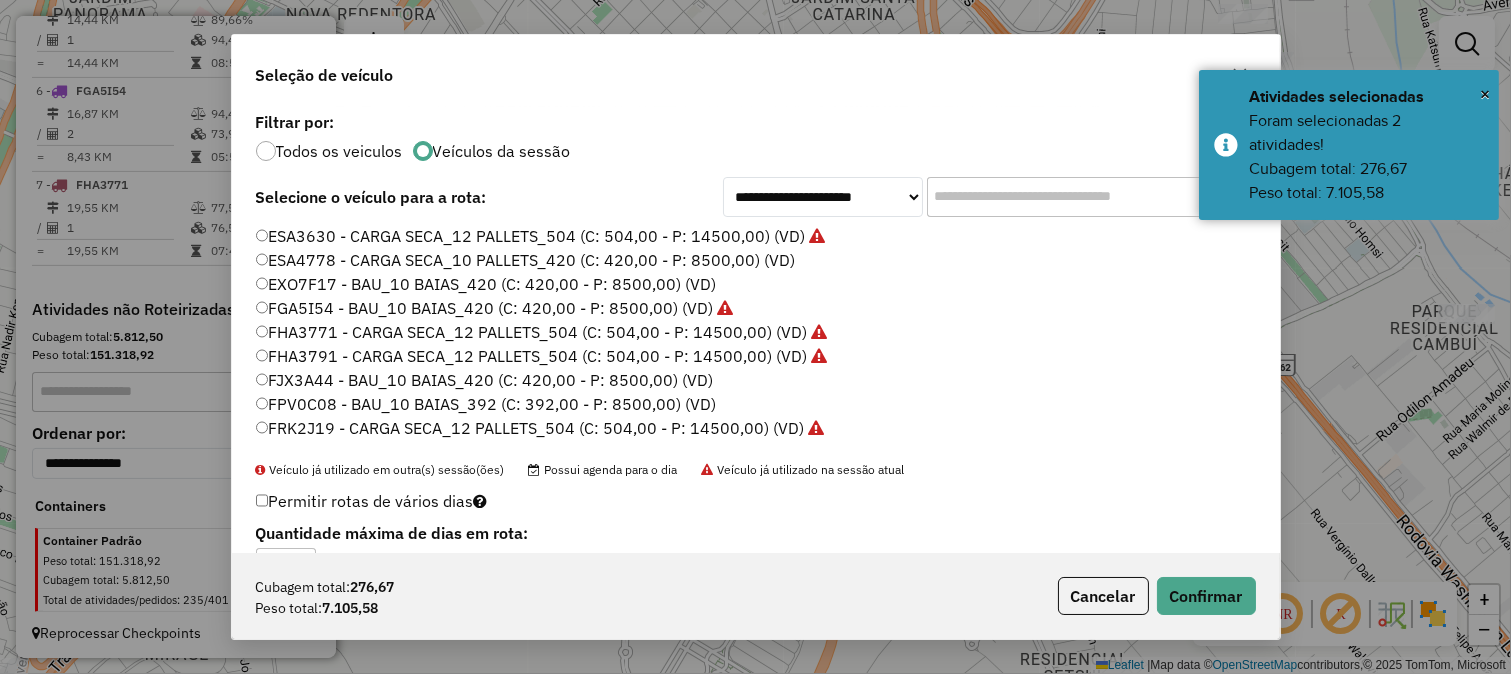 click on "FPV0C08 - BAU_10 BAIAS_392 (C: 392,00 - P: 8500,00) (VD)" 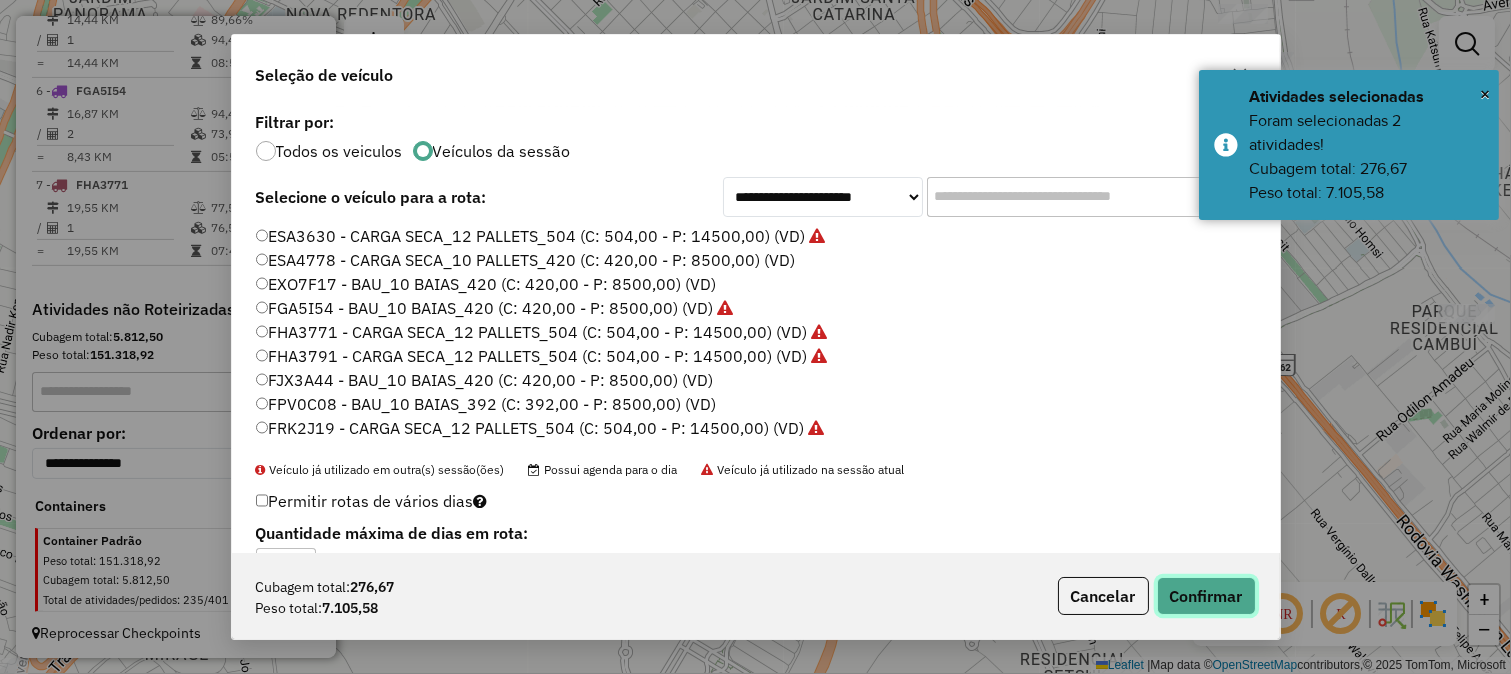 click on "Confirmar" 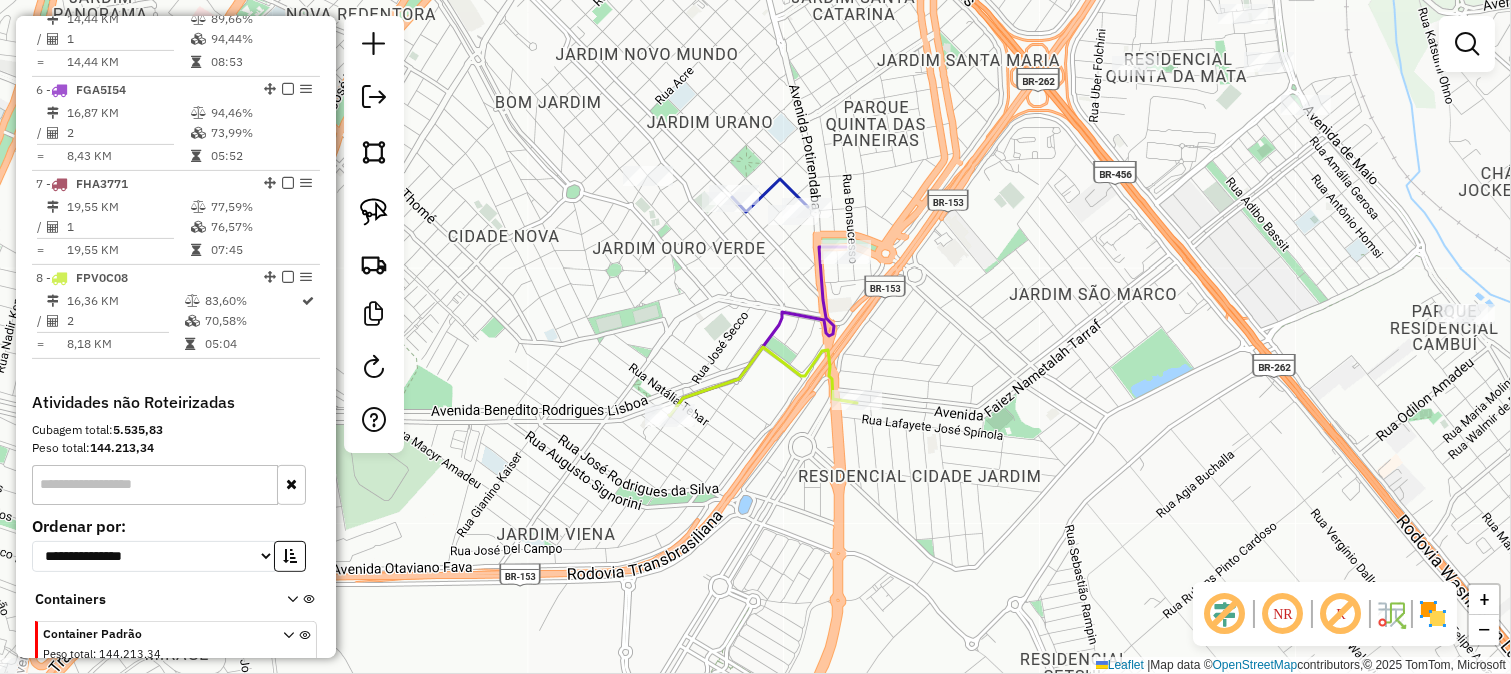 click 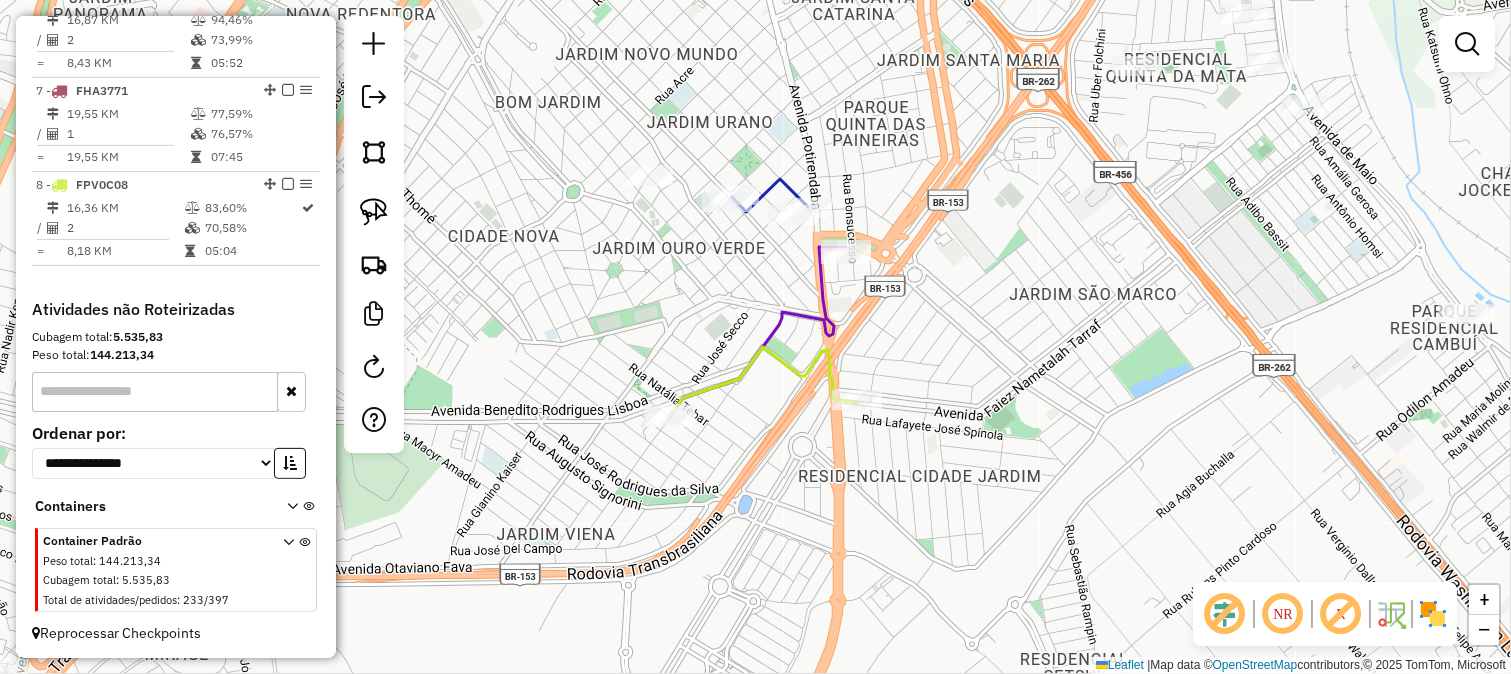 select on "**********" 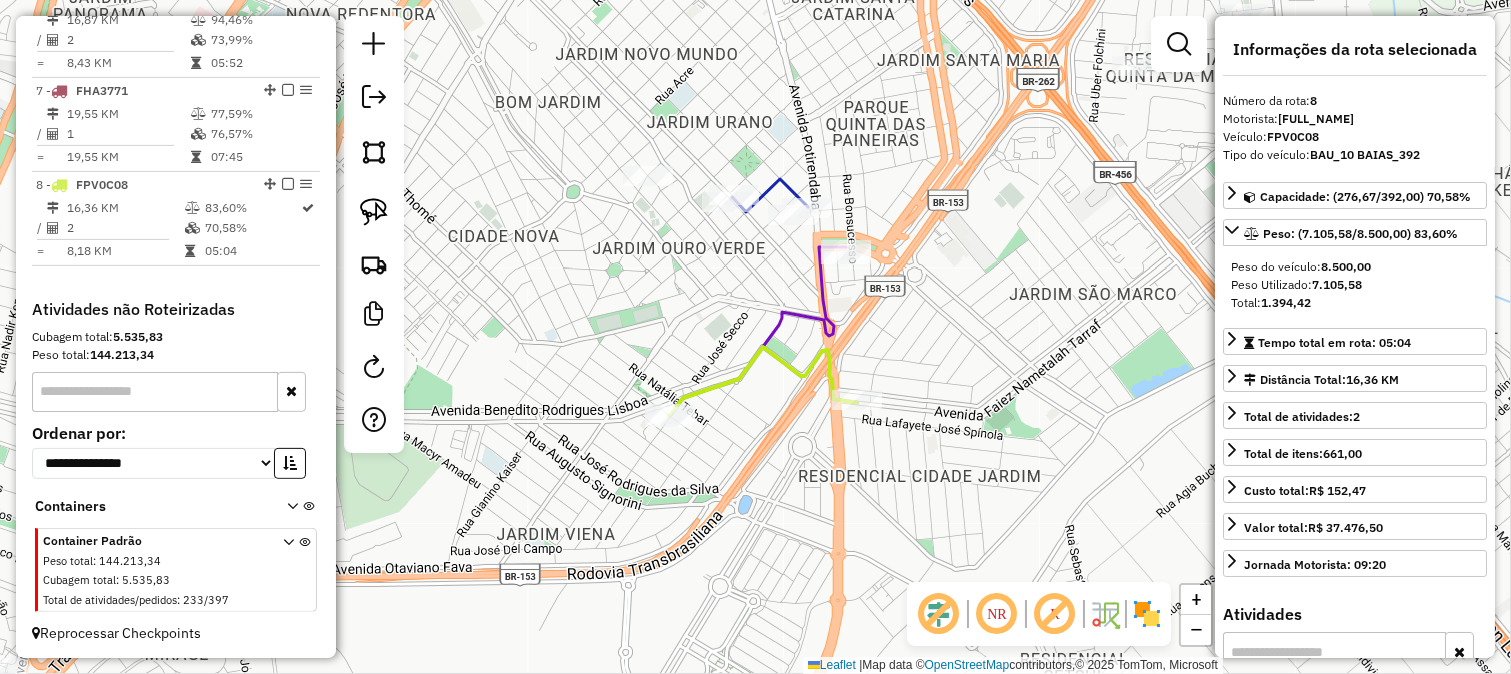 drag, startPoint x: 695, startPoint y: 303, endPoint x: 763, endPoint y: 412, distance: 128.47179 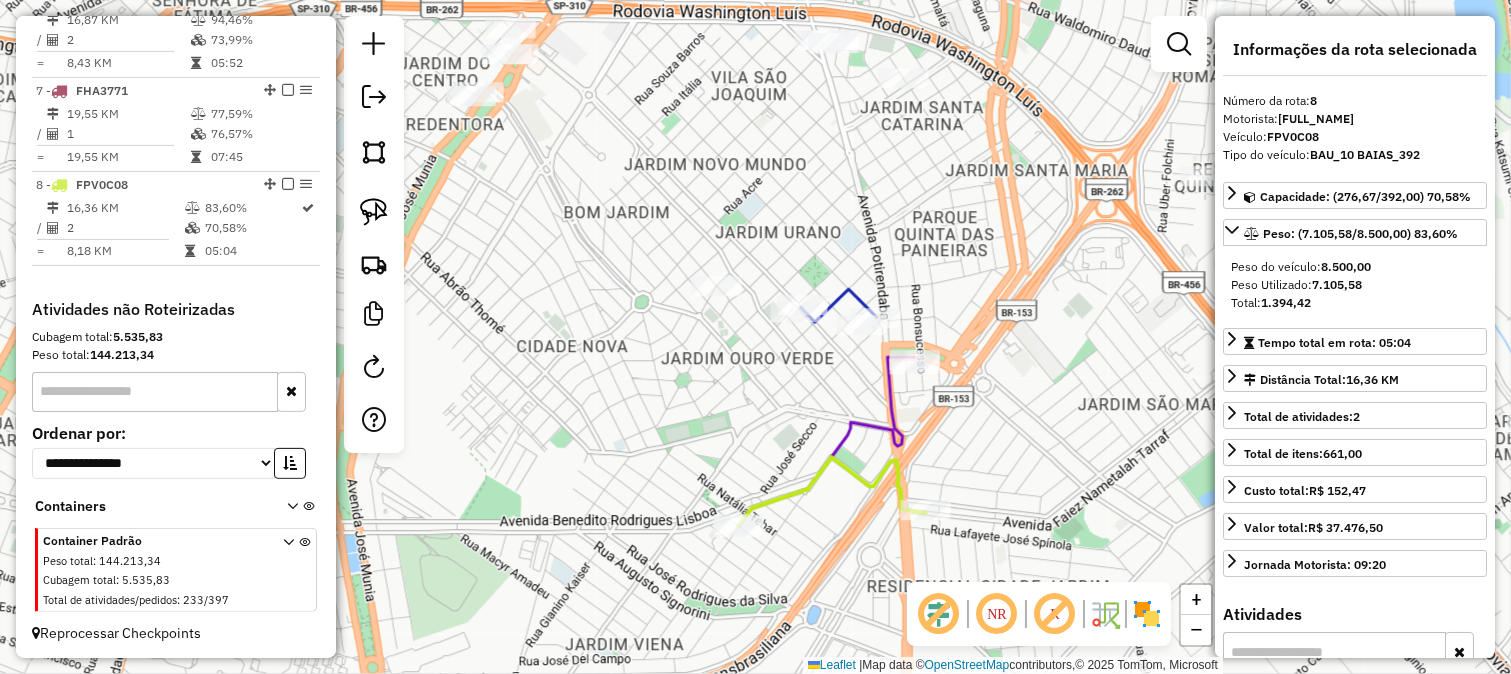 click on "Janela de atendimento Grade de atendimento Capacidade Transportadoras Veículos Cliente Pedidos  Rotas Selecione os dias de semana para filtrar as janelas de atendimento  Seg   Ter   Qua   Qui   Sex   Sáb   Dom  Informe o período da janela de atendimento: De: Até:  Filtrar exatamente a janela do cliente  Considerar janela de atendimento padrão  Selecione os dias de semana para filtrar as grades de atendimento  Seg   Ter   Qua   Qui   Sex   Sáb   Dom   Considerar clientes sem dia de atendimento cadastrado  Clientes fora do dia de atendimento selecionado Filtrar as atividades entre os valores definidos abaixo:  Peso mínimo:   Peso máximo:   Cubagem mínima:   Cubagem máxima:   De:   Até:  Filtrar as atividades entre o tempo de atendimento definido abaixo:  De:   Até:   Considerar capacidade total dos clientes não roteirizados Transportadora: Selecione um ou mais itens Tipo de veículo: Selecione um ou mais itens Veículo: Selecione um ou mais itens Motorista: Selecione um ou mais itens Nome: Rótulo:" 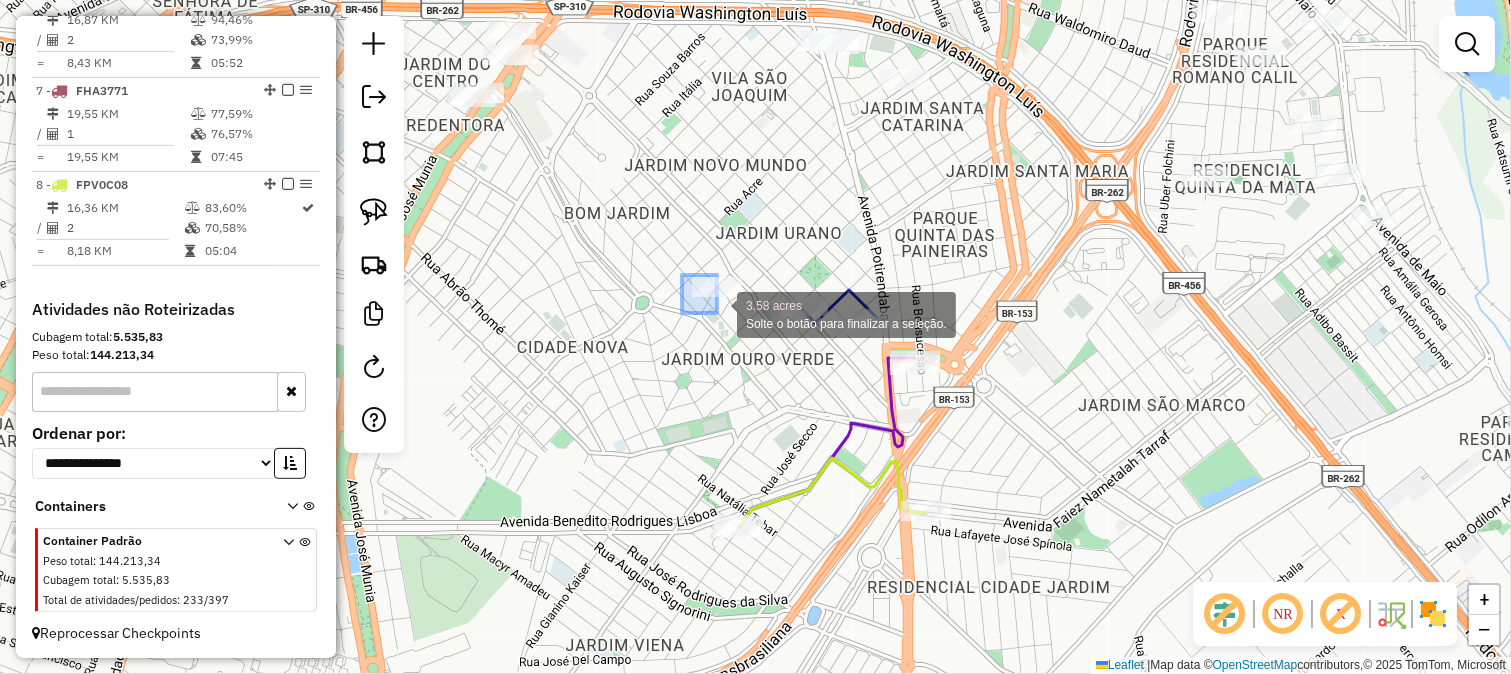 drag, startPoint x: 682, startPoint y: 275, endPoint x: 757, endPoint y: 366, distance: 117.923706 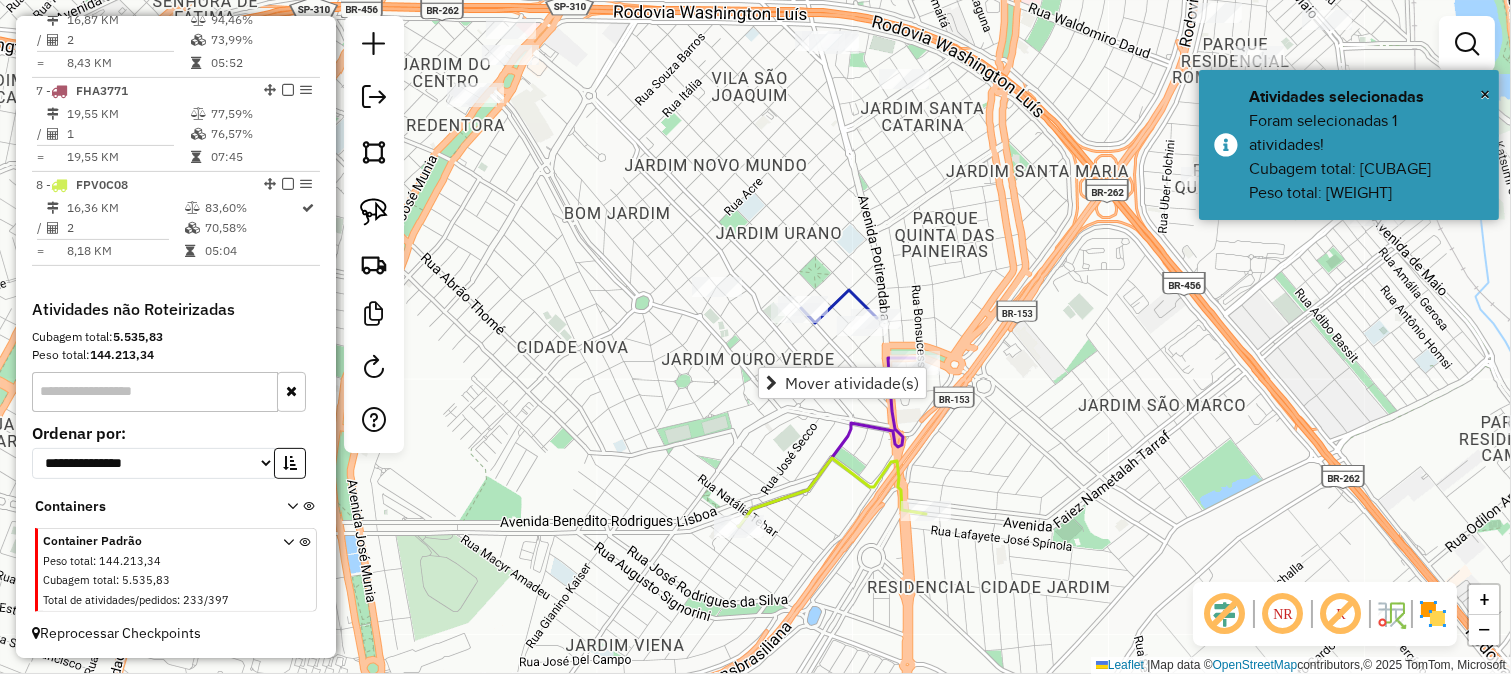 click on "Janela de atendimento Grade de atendimento Capacidade Transportadoras Veículos Cliente Pedidos  Rotas Selecione os dias de semana para filtrar as janelas de atendimento  Seg   Ter   Qua   Qui   Sex   Sáb   Dom  Informe o período da janela de atendimento: De: Até:  Filtrar exatamente a janela do cliente  Considerar janela de atendimento padrão  Selecione os dias de semana para filtrar as grades de atendimento  Seg   Ter   Qua   Qui   Sex   Sáb   Dom   Considerar clientes sem dia de atendimento cadastrado  Clientes fora do dia de atendimento selecionado Filtrar as atividades entre os valores definidos abaixo:  Peso mínimo:   Peso máximo:   Cubagem mínima:   Cubagem máxima:   De:   Até:  Filtrar as atividades entre o tempo de atendimento definido abaixo:  De:   Até:   Considerar capacidade total dos clientes não roteirizados Transportadora: Selecione um ou mais itens Tipo de veículo: Selecione um ou mais itens Veículo: Selecione um ou mais itens Motorista: Selecione um ou mais itens Nome: Rótulo:" 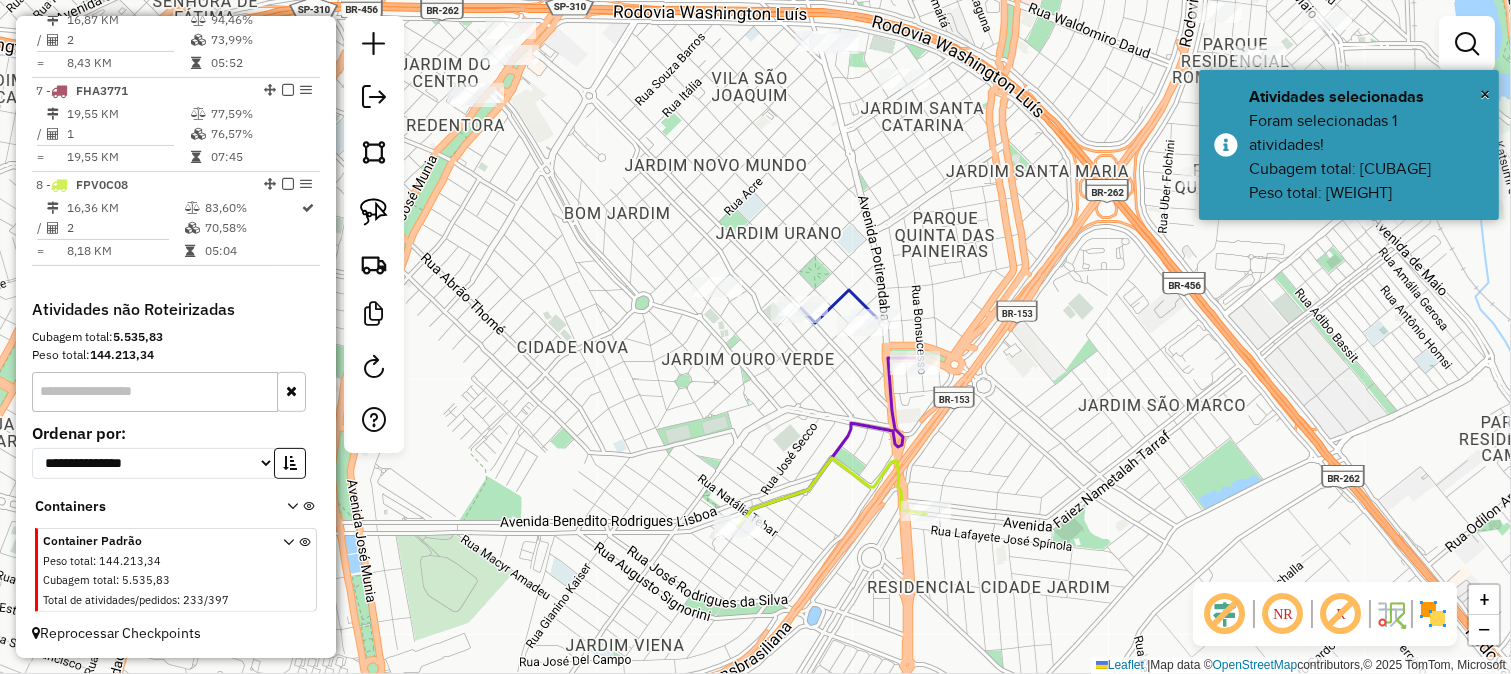 drag, startPoint x: 707, startPoint y: 432, endPoint x: 706, endPoint y: 384, distance: 48.010414 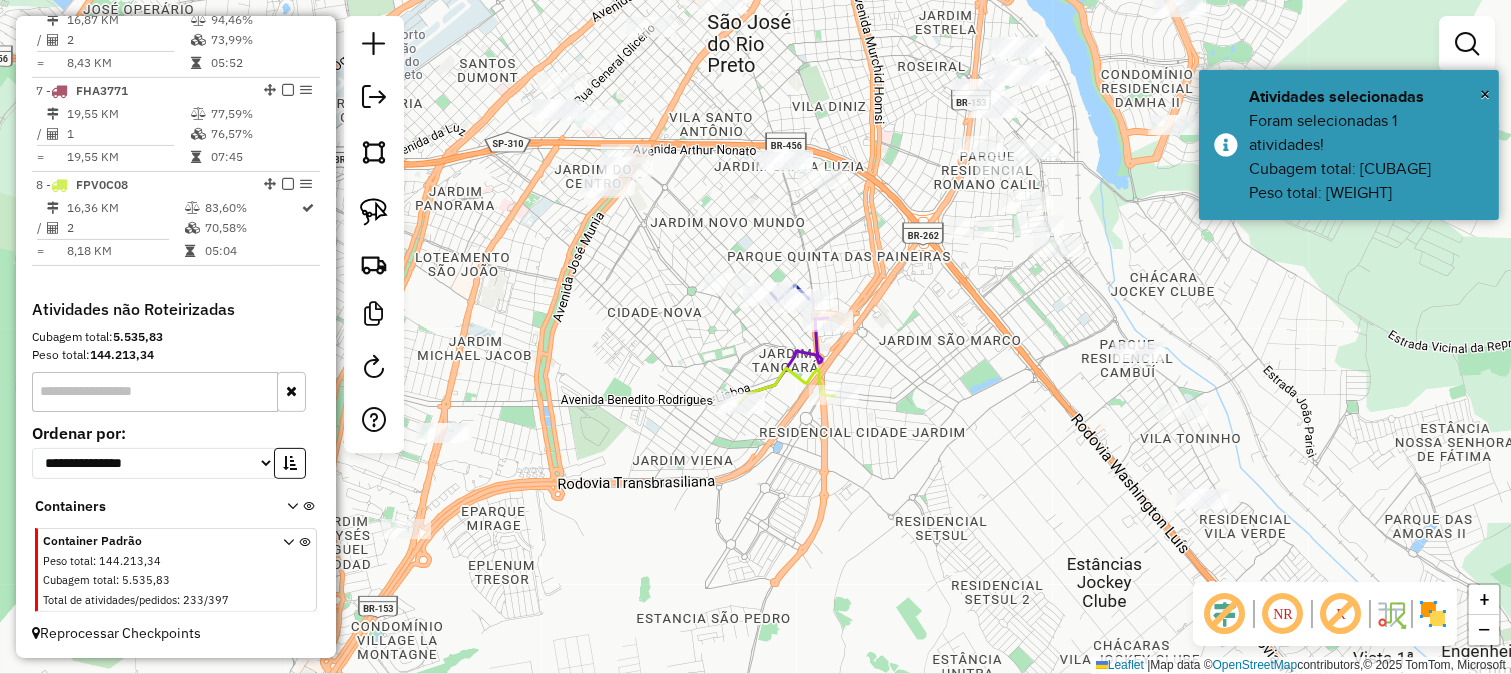 drag, startPoint x: 614, startPoint y: 277, endPoint x: 831, endPoint y: 256, distance: 218.01376 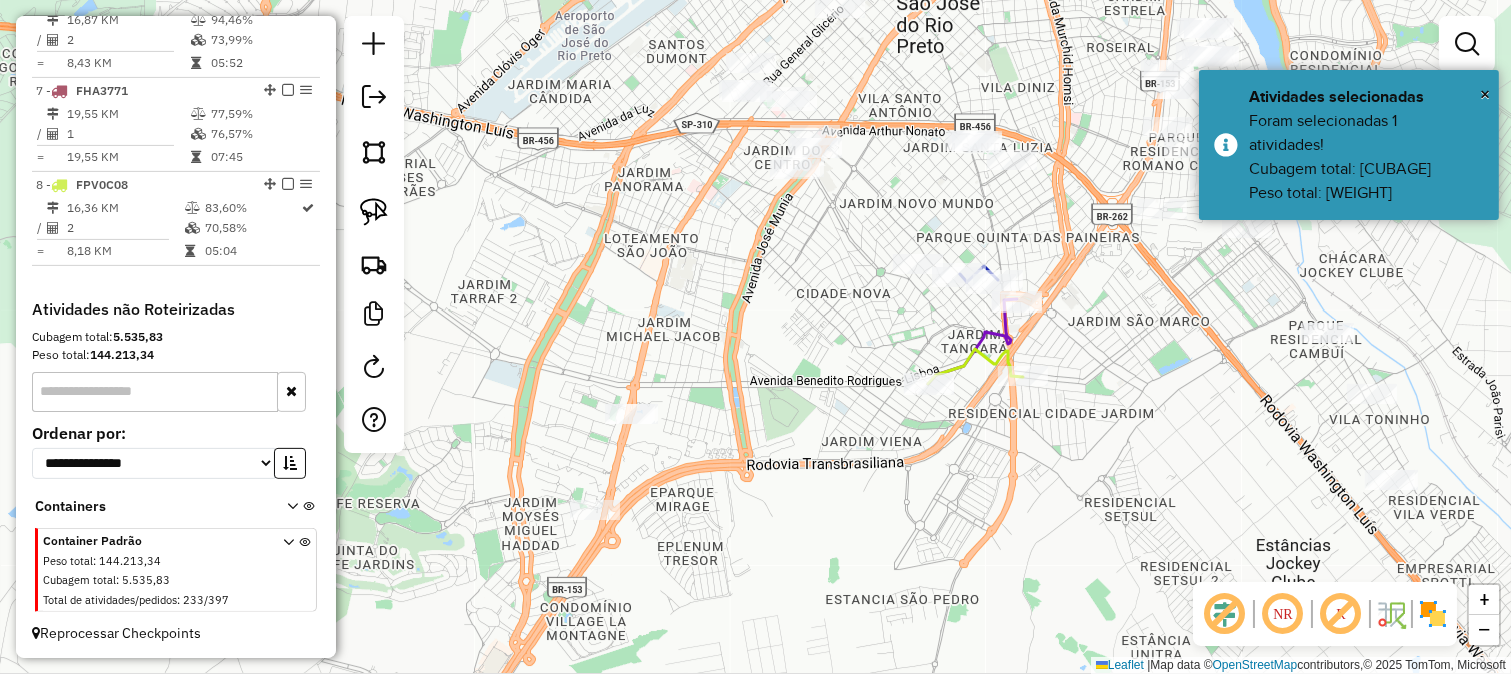 drag, startPoint x: 745, startPoint y: 365, endPoint x: 715, endPoint y: 407, distance: 51.613953 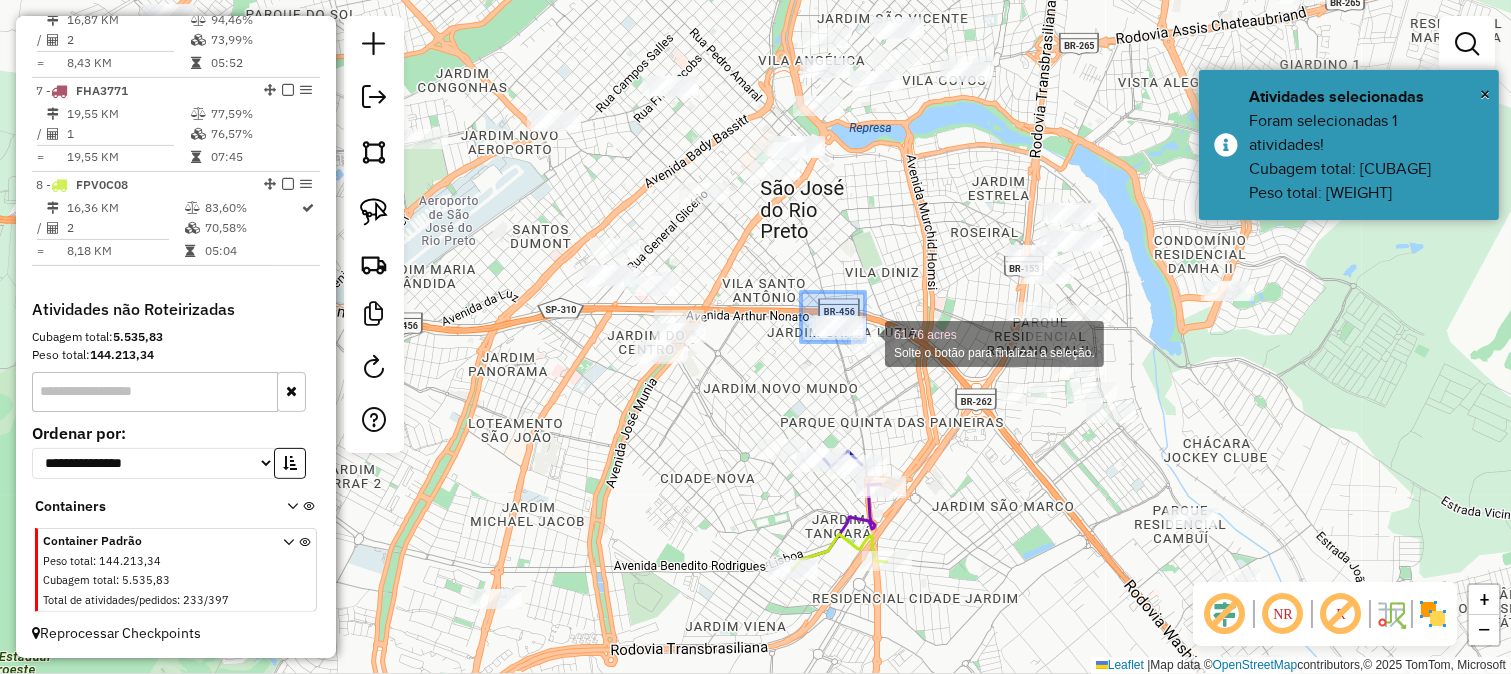 click on "61.76 acres Solte o botão para finalizar a seleção. Janela de atendimento Grade de atendimento Capacidade Transportadoras Veículos Cliente Pedidos  Rotas Selecione os dias de semana para filtrar as janelas de atendimento  Seg   Ter   Qua   Qui   Sex   Sáb   Dom  Informe o período da janela de atendimento: De: Até:  Filtrar exatamente a janela do cliente  Considerar janela de atendimento padrão  Selecione os dias de semana para filtrar as grades de atendimento  Seg   Ter   Qua   Qui   Sex   Sáb   Dom   Considerar clientes sem dia de atendimento cadastrado  Clientes fora do dia de atendimento selecionado Filtrar as atividades entre os valores definidos abaixo:  Peso mínimo:   Peso máximo:   Cubagem mínima:   Cubagem máxima:   De:   Até:  Filtrar as atividades entre o tempo de atendimento definido abaixo:  De:   Até:   Considerar capacidade total dos clientes não roteirizados Transportadora: Selecione um ou mais itens Tipo de veículo: Selecione um ou mais itens Veículo: Motorista: Nome: Setor:" 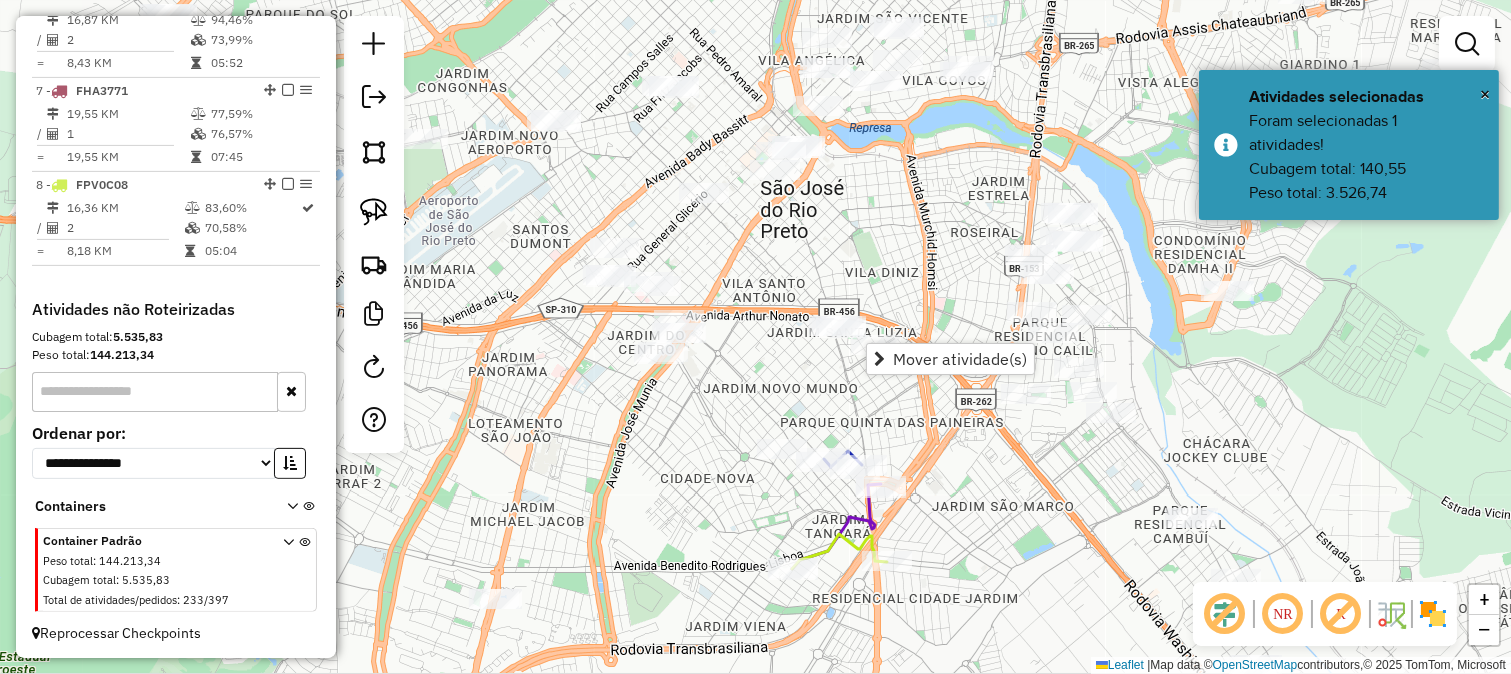 click on "Janela de atendimento Grade de atendimento Capacidade Transportadoras Veículos Cliente Pedidos  Rotas Selecione os dias de semana para filtrar as janelas de atendimento  Seg   Ter   Qua   Qui   Sex   Sáb   Dom  Informe o período da janela de atendimento: De: Até:  Filtrar exatamente a janela do cliente  Considerar janela de atendimento padrão  Selecione os dias de semana para filtrar as grades de atendimento  Seg   Ter   Qua   Qui   Sex   Sáb   Dom   Considerar clientes sem dia de atendimento cadastrado  Clientes fora do dia de atendimento selecionado Filtrar as atividades entre os valores definidos abaixo:  Peso mínimo:   Peso máximo:   Cubagem mínima:   Cubagem máxima:   De:   Até:  Filtrar as atividades entre o tempo de atendimento definido abaixo:  De:   Até:   Considerar capacidade total dos clientes não roteirizados Transportadora: Selecione um ou mais itens Tipo de veículo: Selecione um ou mais itens Veículo: Selecione um ou mais itens Motorista: Selecione um ou mais itens Nome: Rótulo:" 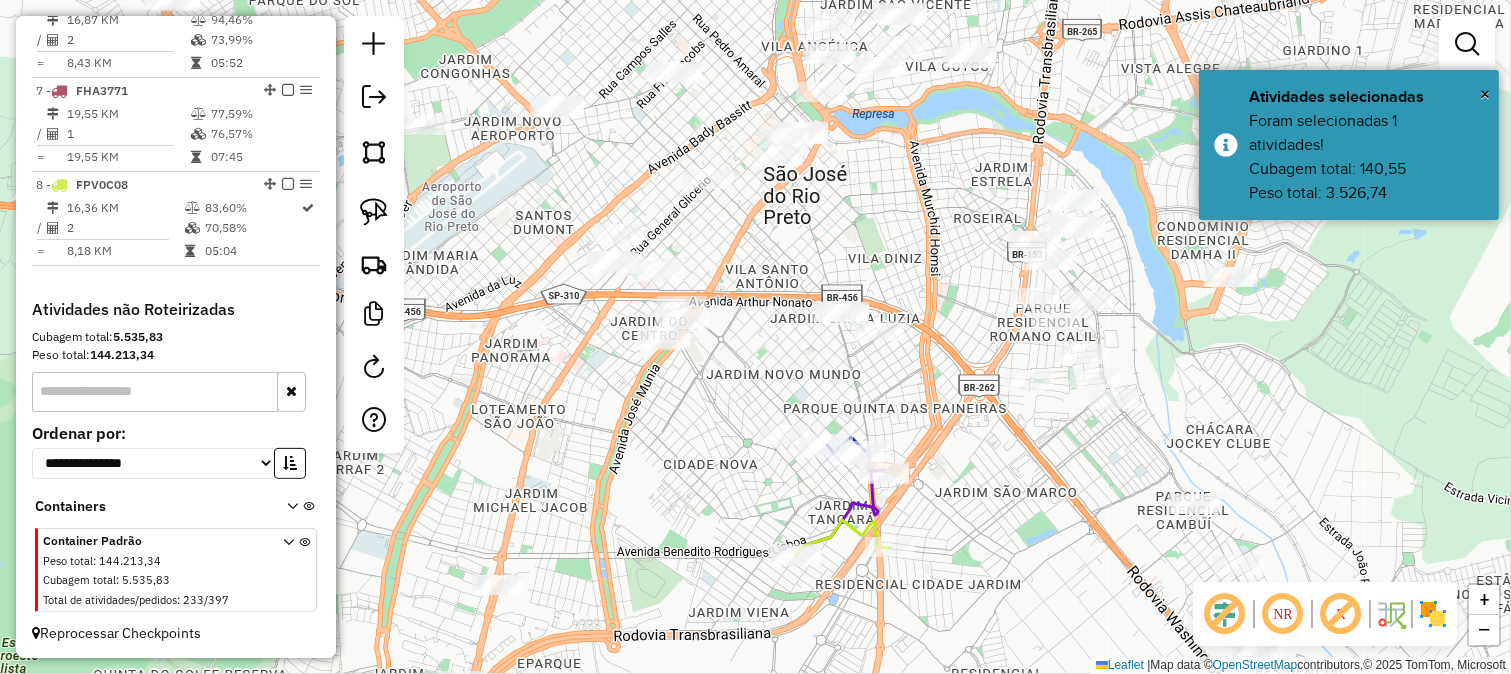 drag, startPoint x: 907, startPoint y: 422, endPoint x: 886, endPoint y: 308, distance: 115.918076 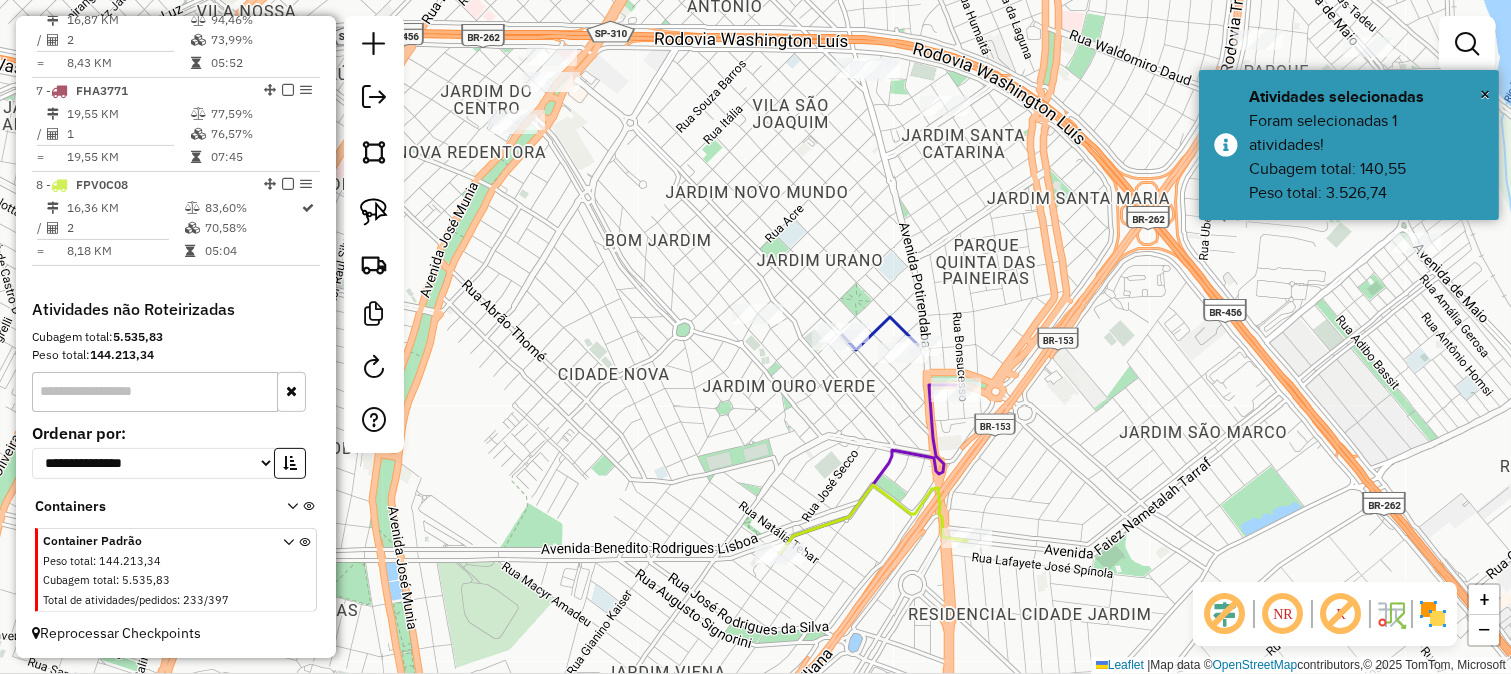 drag, startPoint x: 784, startPoint y: 236, endPoint x: 805, endPoint y: 267, distance: 37.44329 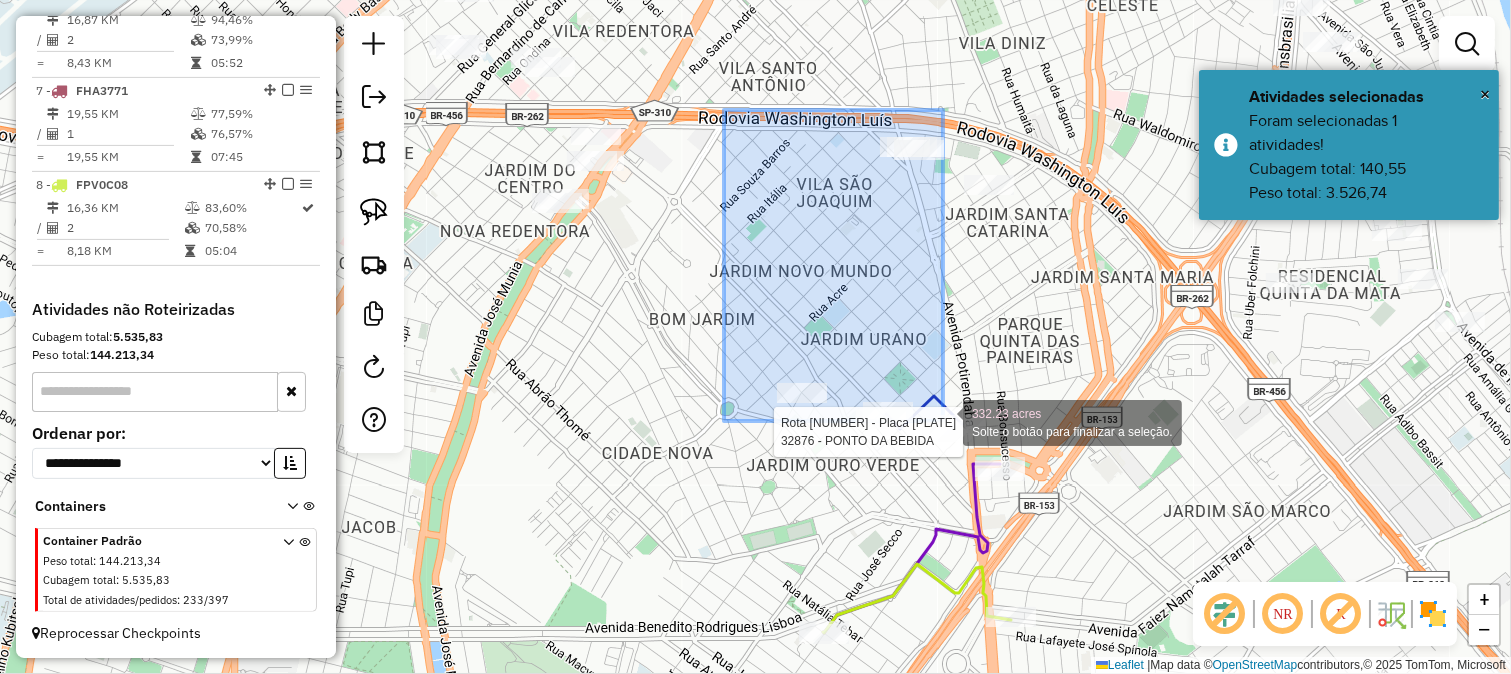 click on "Rota 4 - Placa FTG5277  32876 - PONTO DA BEBIDA Rota 3 - Placa FRK2J19  32876 - PONTO DA BEBIDA 332.23 acres Solte o botão para finalizar a seleção. Janela de atendimento Grade de atendimento Capacidade Transportadoras Veículos Cliente Pedidos  Rotas Selecione os dias de semana para filtrar as janelas de atendimento  Seg   Ter   Qua   Qui   Sex   Sáb   Dom  Informe o período da janela de atendimento: De: Até:  Filtrar exatamente a janela do cliente  Considerar janela de atendimento padrão  Selecione os dias de semana para filtrar as grades de atendimento  Seg   Ter   Qua   Qui   Sex   Sáb   Dom   Considerar clientes sem dia de atendimento cadastrado  Clientes fora do dia de atendimento selecionado Filtrar as atividades entre os valores definidos abaixo:  Peso mínimo:   Peso máximo:   Cubagem mínima:   Cubagem máxima:   De:   Até:  Filtrar as atividades entre o tempo de atendimento definido abaixo:  De:   Até:   Considerar capacidade total dos clientes não roteirizados Transportadora: Veículo:" 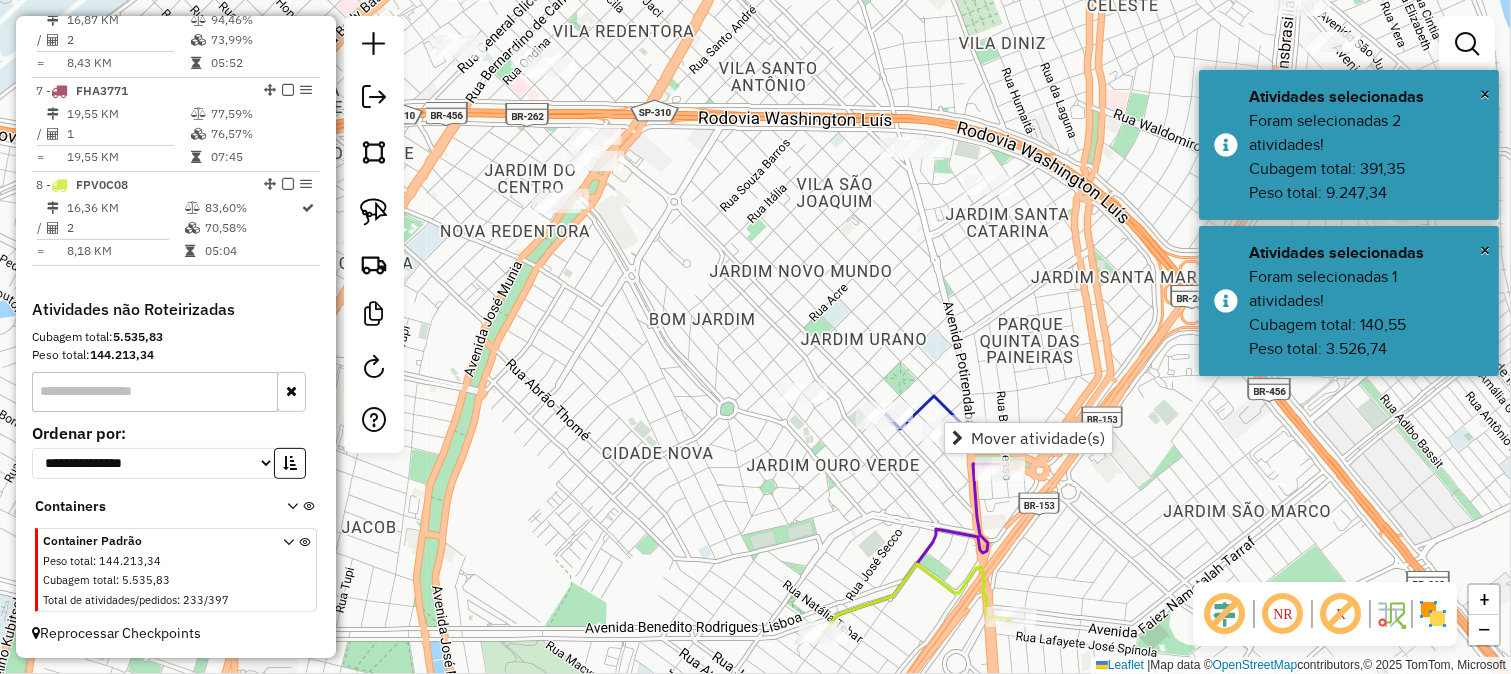 click on "Janela de atendimento Grade de atendimento Capacidade Transportadoras Veículos Cliente Pedidos  Rotas Selecione os dias de semana para filtrar as janelas de atendimento  Seg   Ter   Qua   Qui   Sex   Sáb   Dom  Informe o período da janela de atendimento: De: Até:  Filtrar exatamente a janela do cliente  Considerar janela de atendimento padrão  Selecione os dias de semana para filtrar as grades de atendimento  Seg   Ter   Qua   Qui   Sex   Sáb   Dom   Considerar clientes sem dia de atendimento cadastrado  Clientes fora do dia de atendimento selecionado Filtrar as atividades entre os valores definidos abaixo:  Peso mínimo:   Peso máximo:   Cubagem mínima:   Cubagem máxima:   De:   Até:  Filtrar as atividades entre o tempo de atendimento definido abaixo:  De:   Até:   Considerar capacidade total dos clientes não roteirizados Transportadora: Selecione um ou mais itens Tipo de veículo: Selecione um ou mais itens Veículo: Selecione um ou mais itens Motorista: Selecione um ou mais itens Nome: Rótulo:" 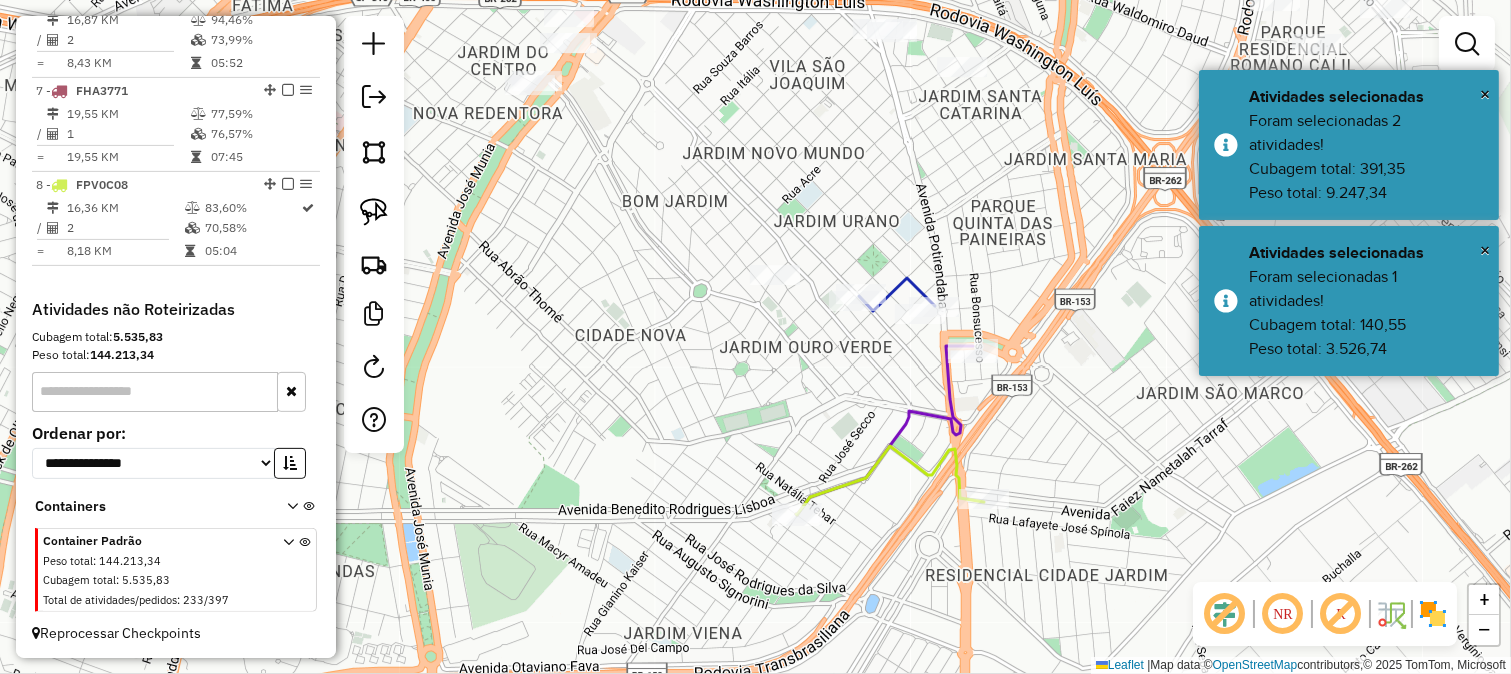drag, startPoint x: 834, startPoint y: 532, endPoint x: 806, endPoint y: 411, distance: 124.197426 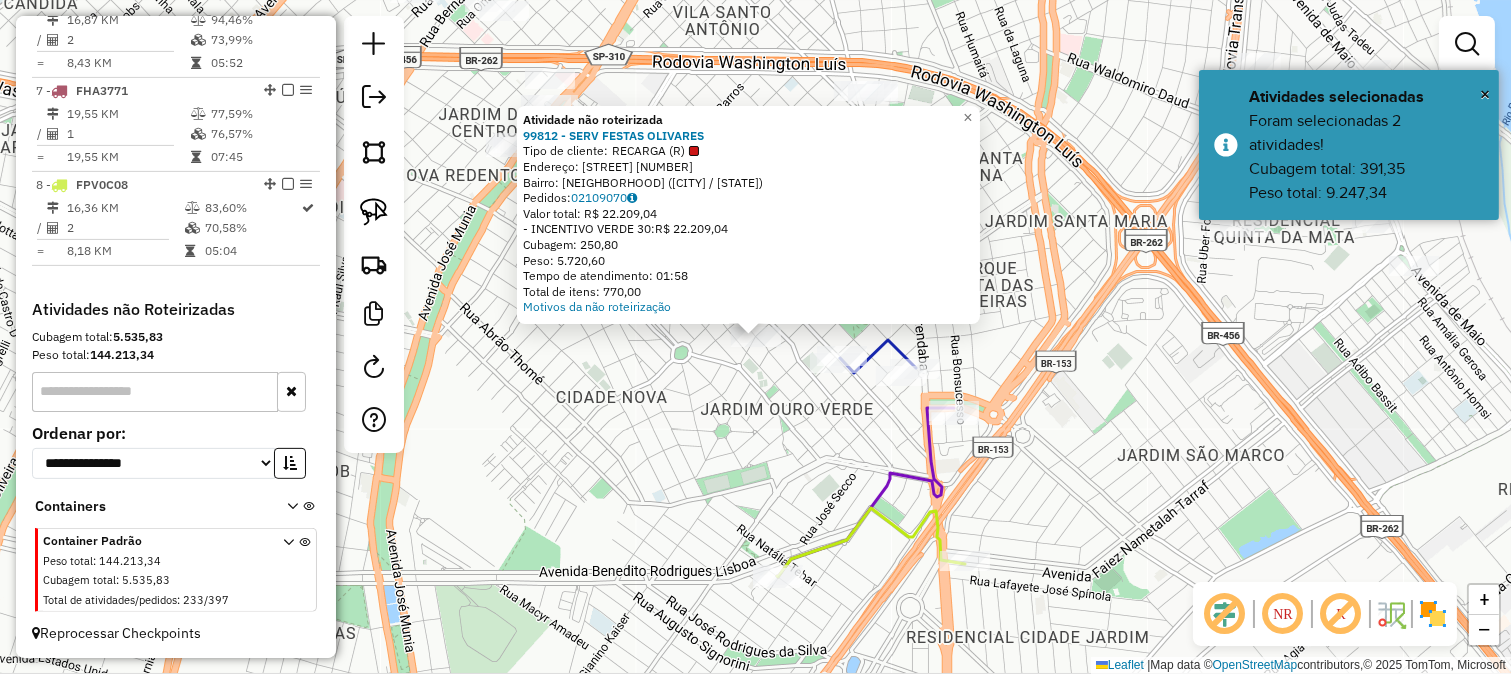 click on "Atividade não roteirizada 99812 - SERV FESTAS OLIVARES  Tipo de cliente:   RECARGA (R)   Endereço:  JOSE CAETANO DE FREITAS 747   Bairro: JARDIM URANO (SAO JOSE DO RIO PRETO / SP)   Pedidos:  02109070   Valor total: R$ 22.209,04   - INCENTIVO VERDE 30:  R$ 22.209,04   Cubagem: 250,80   Peso: 5.720,60   Tempo de atendimento: 01:58   Total de itens: 770,00  Motivos da não roteirização × Janela de atendimento Grade de atendimento Capacidade Transportadoras Veículos Cliente Pedidos  Rotas Selecione os dias de semana para filtrar as janelas de atendimento  Seg   Ter   Qua   Qui   Sex   Sáb   Dom  Informe o período da janela de atendimento: De: Até:  Filtrar exatamente a janela do cliente  Considerar janela de atendimento padrão  Selecione os dias de semana para filtrar as grades de atendimento  Seg   Ter   Qua   Qui   Sex   Sáb   Dom   Considerar clientes sem dia de atendimento cadastrado  Clientes fora do dia de atendimento selecionado Filtrar as atividades entre os valores definidos abaixo:  De:  De:" 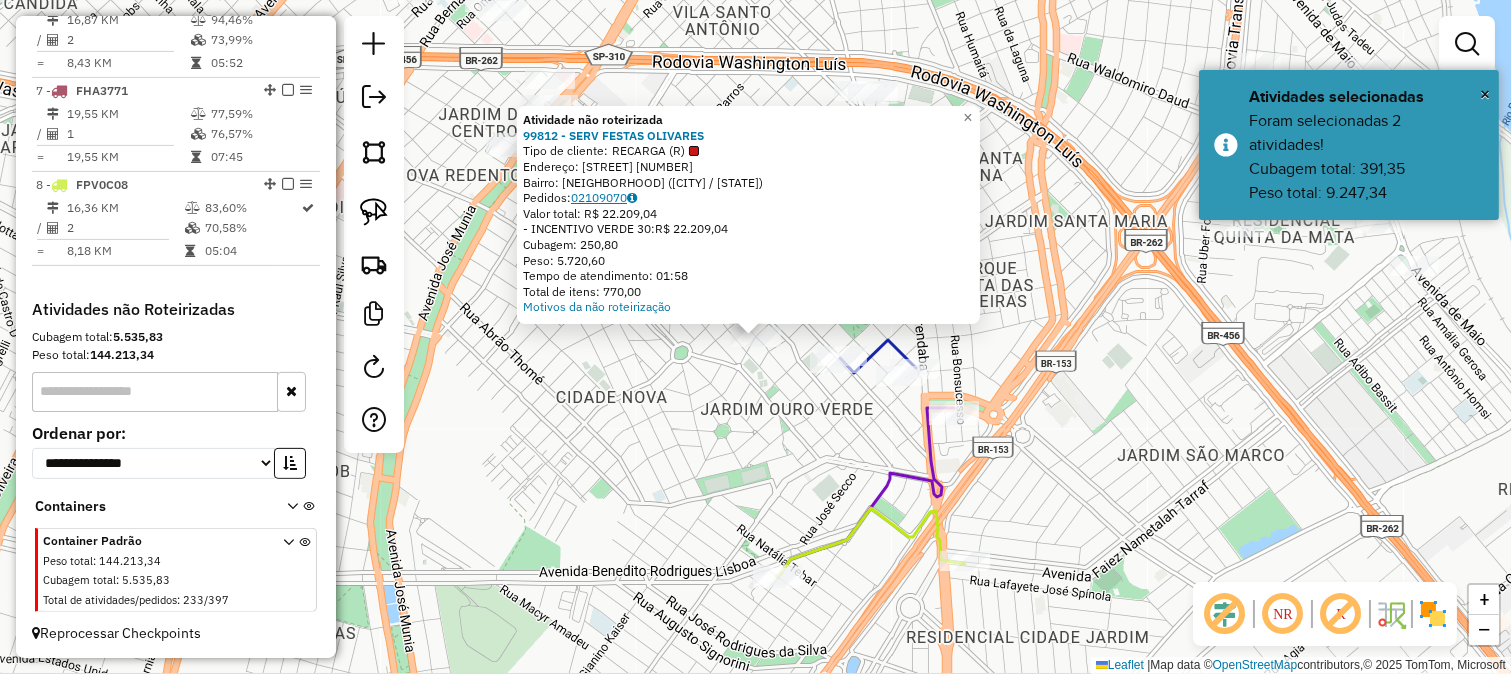 click on "02109070" 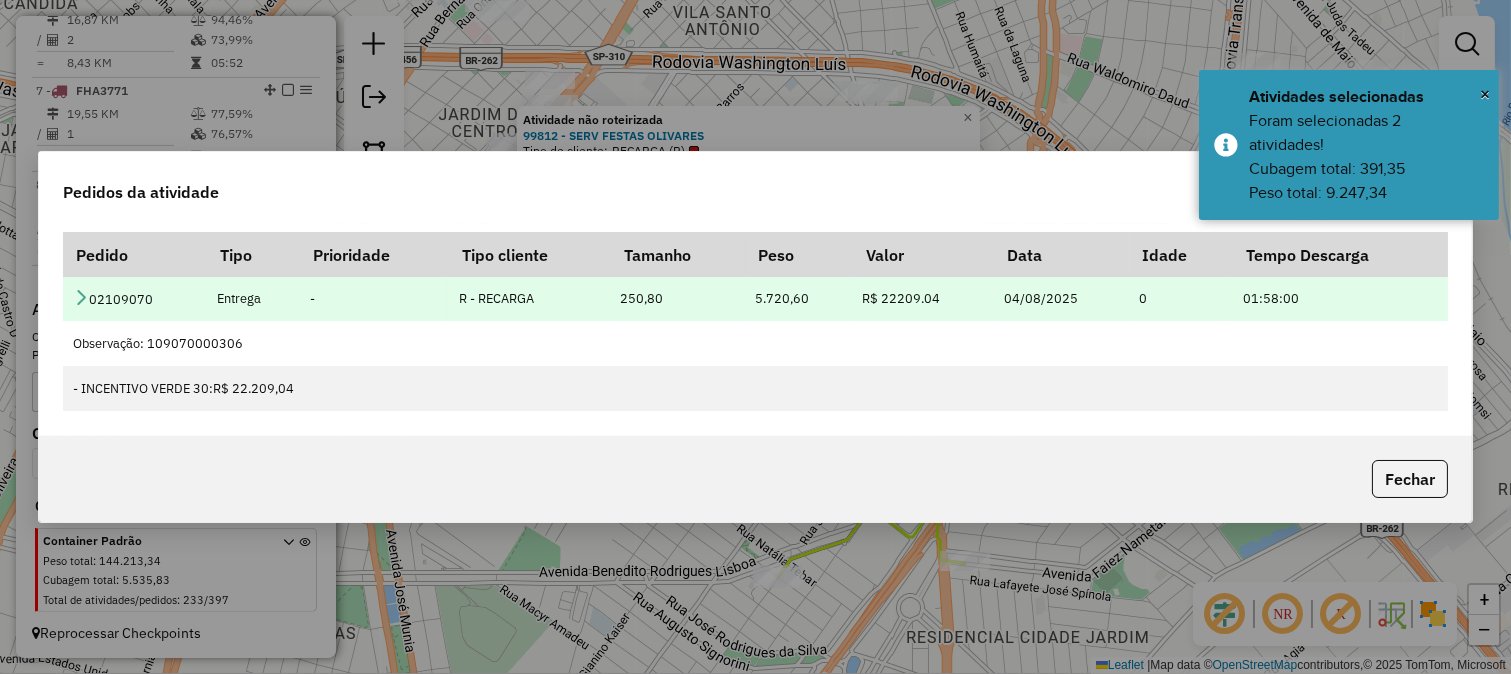 click on "02109070" at bounding box center [134, 298] 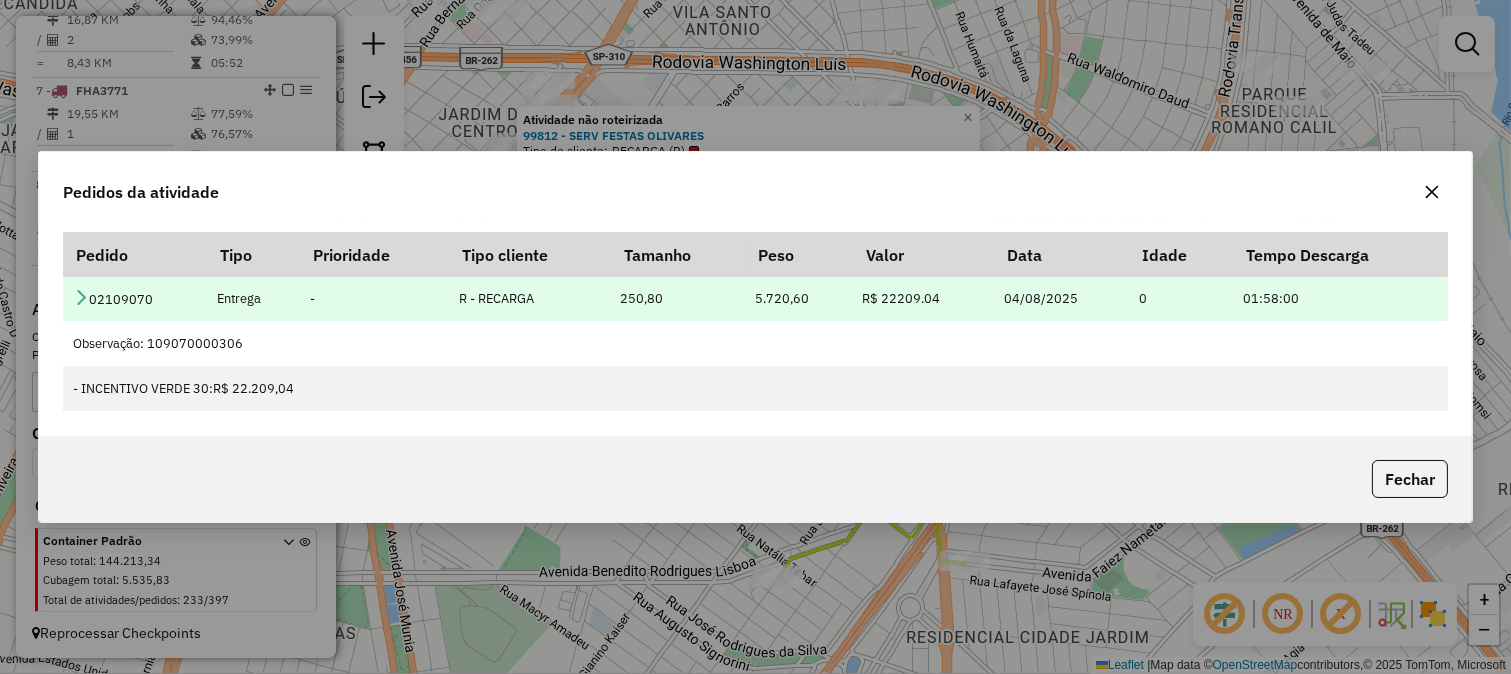 click on "02109070" at bounding box center (134, 298) 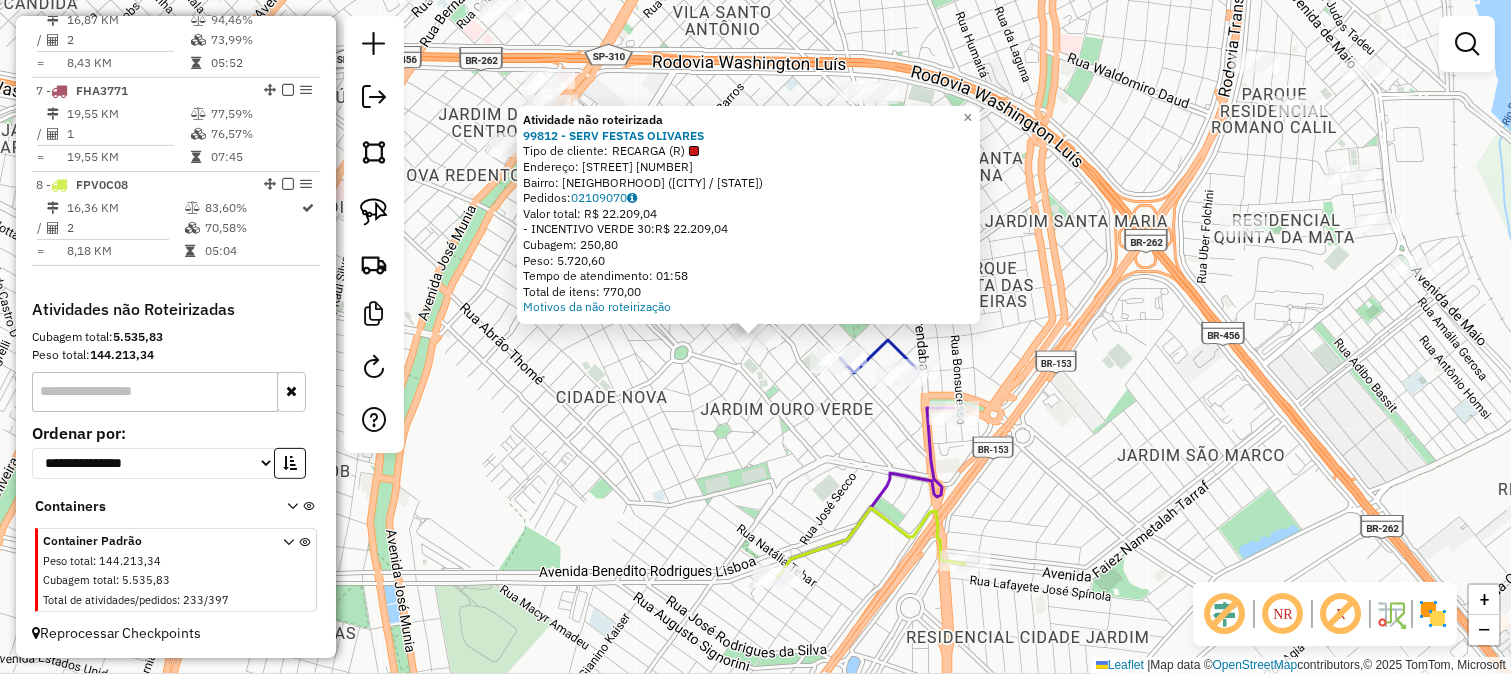 click on "Atividade não roteirizada 99812 - SERV FESTAS OLIVARES  Tipo de cliente:   RECARGA (R)   Endereço:  JOSE CAETANO DE FREITAS 747   Bairro: JARDIM URANO (SAO JOSE DO RIO PRETO / SP)   Pedidos:  02109070   Valor total: R$ 22.209,04   - INCENTIVO VERDE 30:  R$ 22.209,04   Cubagem: 250,80   Peso: 5.720,60   Tempo de atendimento: 01:58   Total de itens: 770,00  Motivos da não roteirização × Janela de atendimento Grade de atendimento Capacidade Transportadoras Veículos Cliente Pedidos  Rotas Selecione os dias de semana para filtrar as janelas de atendimento  Seg   Ter   Qua   Qui   Sex   Sáb   Dom  Informe o período da janela de atendimento: De: Até:  Filtrar exatamente a janela do cliente  Considerar janela de atendimento padrão  Selecione os dias de semana para filtrar as grades de atendimento  Seg   Ter   Qua   Qui   Sex   Sáb   Dom   Considerar clientes sem dia de atendimento cadastrado  Clientes fora do dia de atendimento selecionado Filtrar as atividades entre os valores definidos abaixo:  De:  De:" 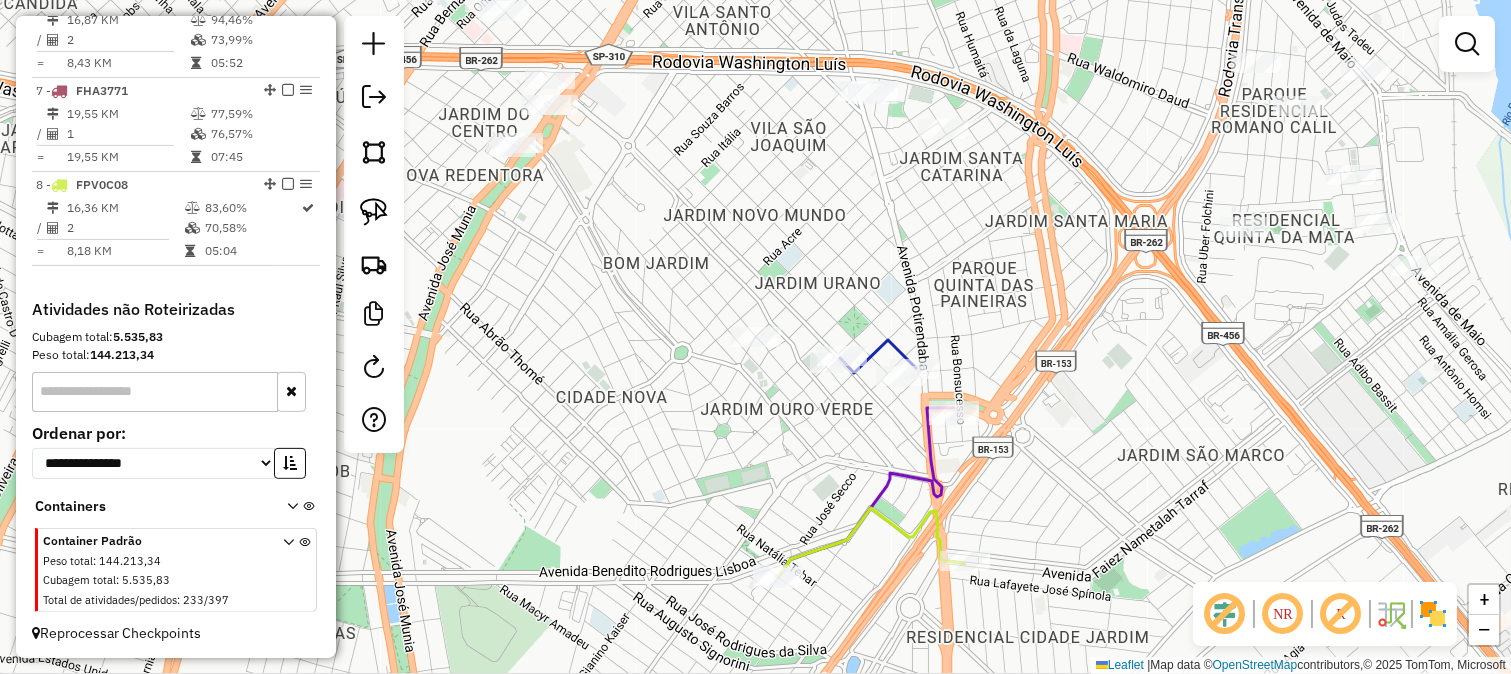 drag, startPoint x: 796, startPoint y: 468, endPoint x: 743, endPoint y: 344, distance: 134.85178 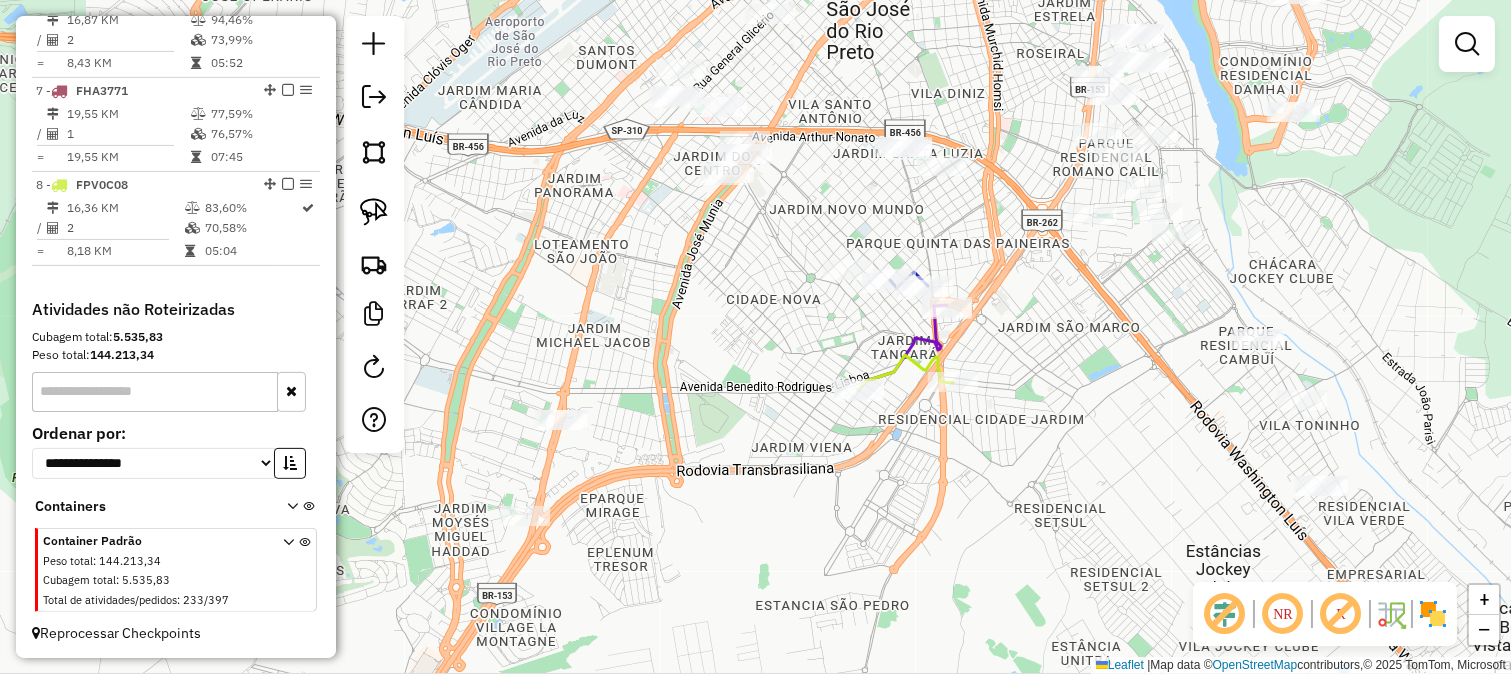 drag, startPoint x: 1061, startPoint y: 364, endPoint x: 1016, endPoint y: 353, distance: 46.32494 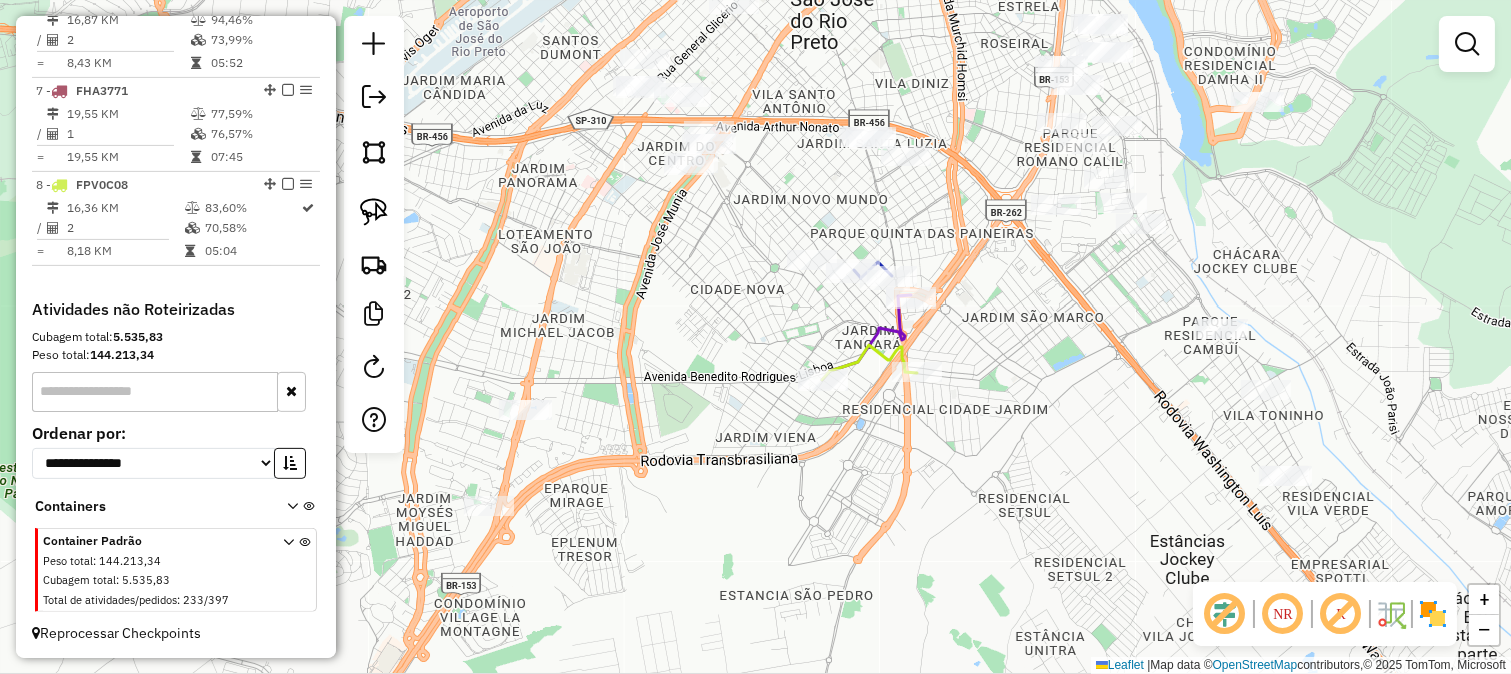 click 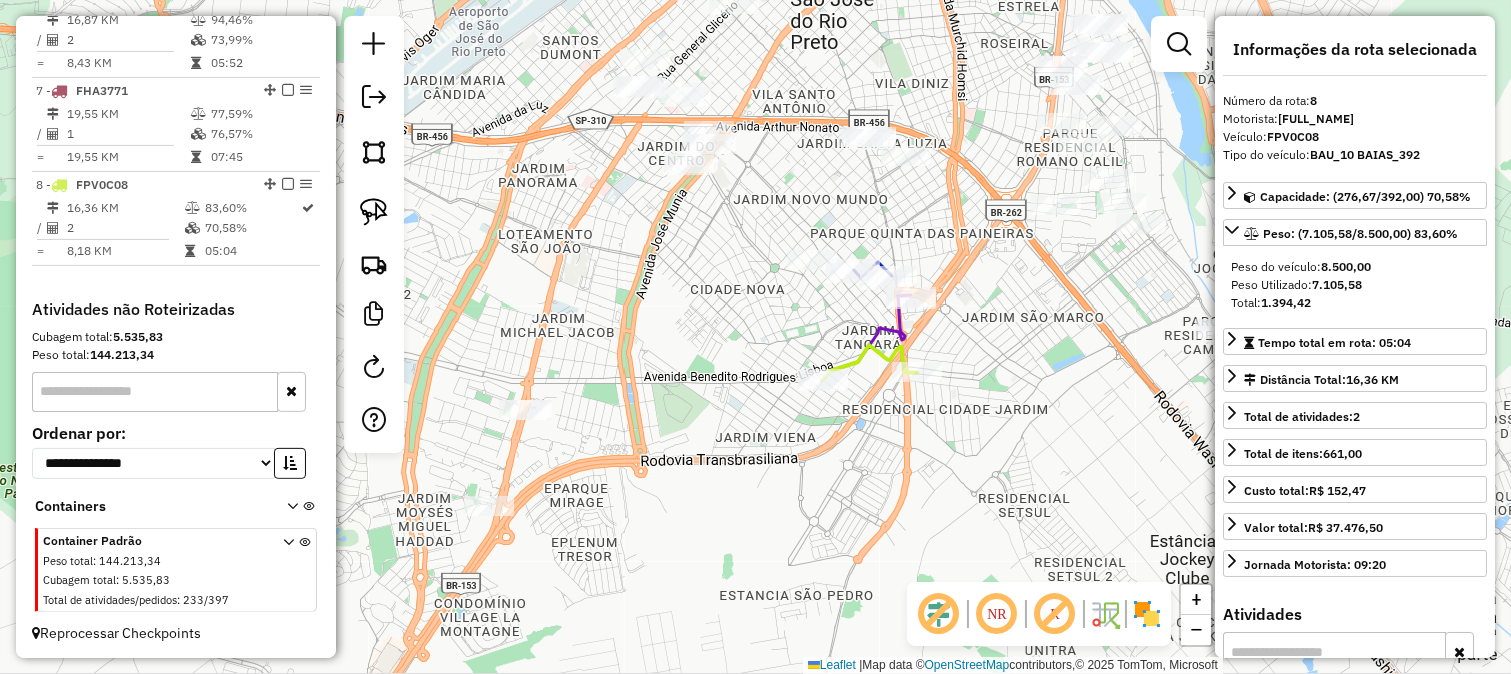 drag, startPoint x: 951, startPoint y: 264, endPoint x: 976, endPoint y: 364, distance: 103.077644 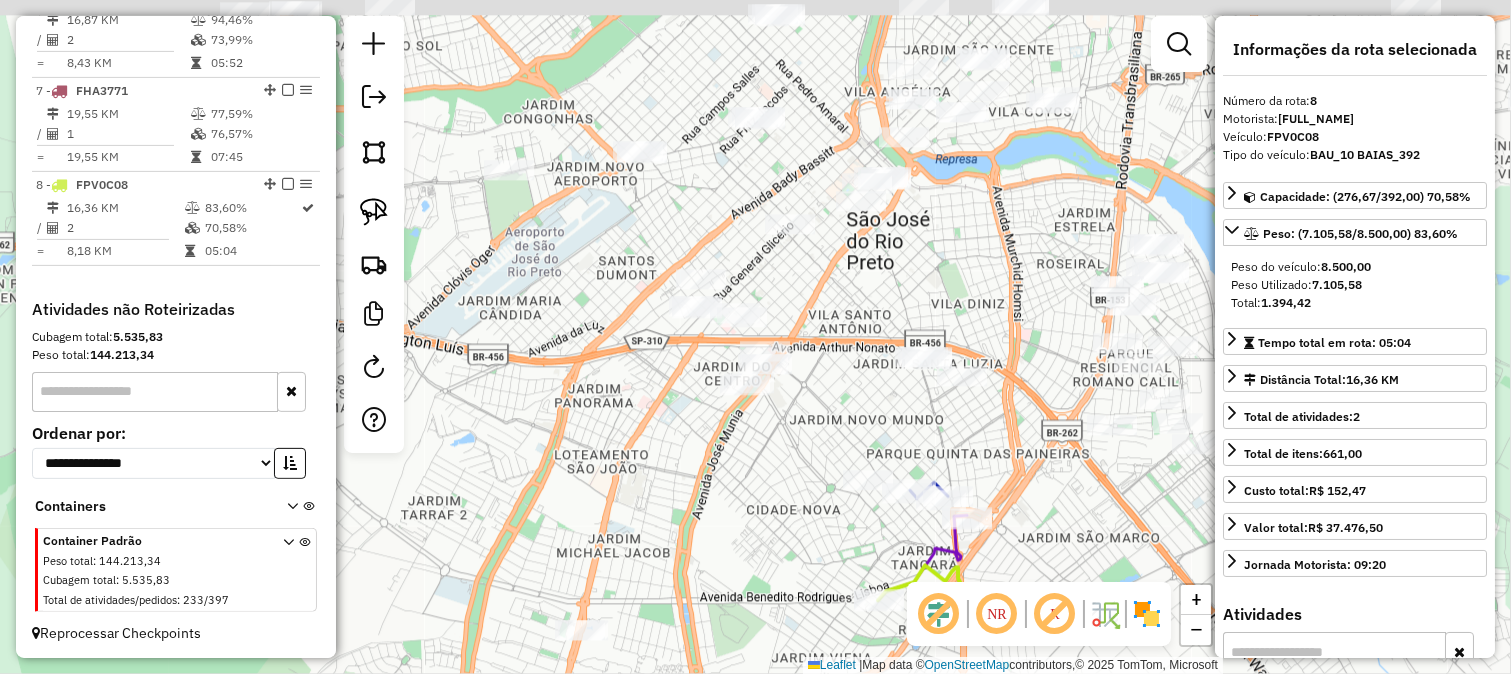 drag, startPoint x: 784, startPoint y: 425, endPoint x: 866, endPoint y: 254, distance: 189.64441 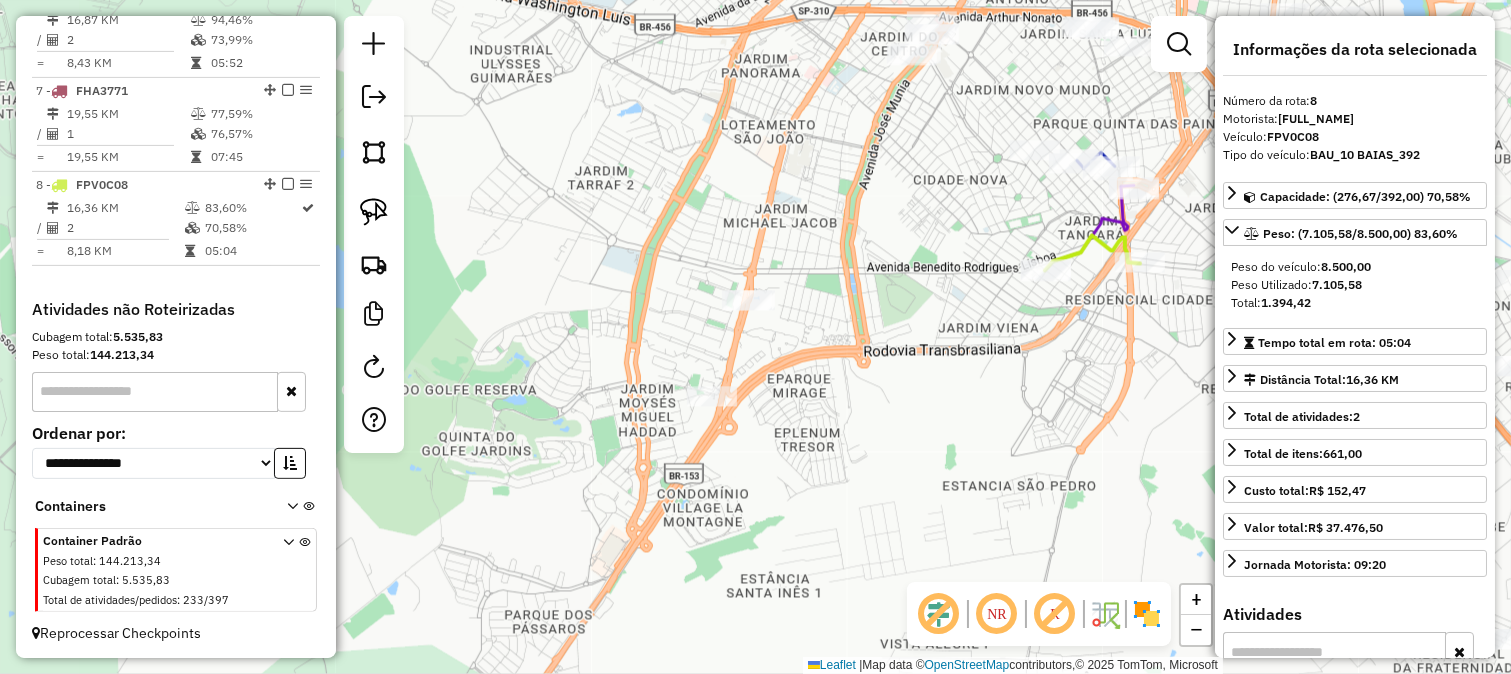 click on "Janela de atendimento Grade de atendimento Capacidade Transportadoras Veículos Cliente Pedidos  Rotas Selecione os dias de semana para filtrar as janelas de atendimento  Seg   Ter   Qua   Qui   Sex   Sáb   Dom  Informe o período da janela de atendimento: De: Até:  Filtrar exatamente a janela do cliente  Considerar janela de atendimento padrão  Selecione os dias de semana para filtrar as grades de atendimento  Seg   Ter   Qua   Qui   Sex   Sáb   Dom   Considerar clientes sem dia de atendimento cadastrado  Clientes fora do dia de atendimento selecionado Filtrar as atividades entre os valores definidos abaixo:  Peso mínimo:   Peso máximo:   Cubagem mínima:   Cubagem máxima:   De:   Até:  Filtrar as atividades entre o tempo de atendimento definido abaixo:  De:   Até:   Considerar capacidade total dos clientes não roteirizados Transportadora: Selecione um ou mais itens Tipo de veículo: Selecione um ou mais itens Veículo: Selecione um ou mais itens Motorista: Selecione um ou mais itens Nome: Rótulo:" 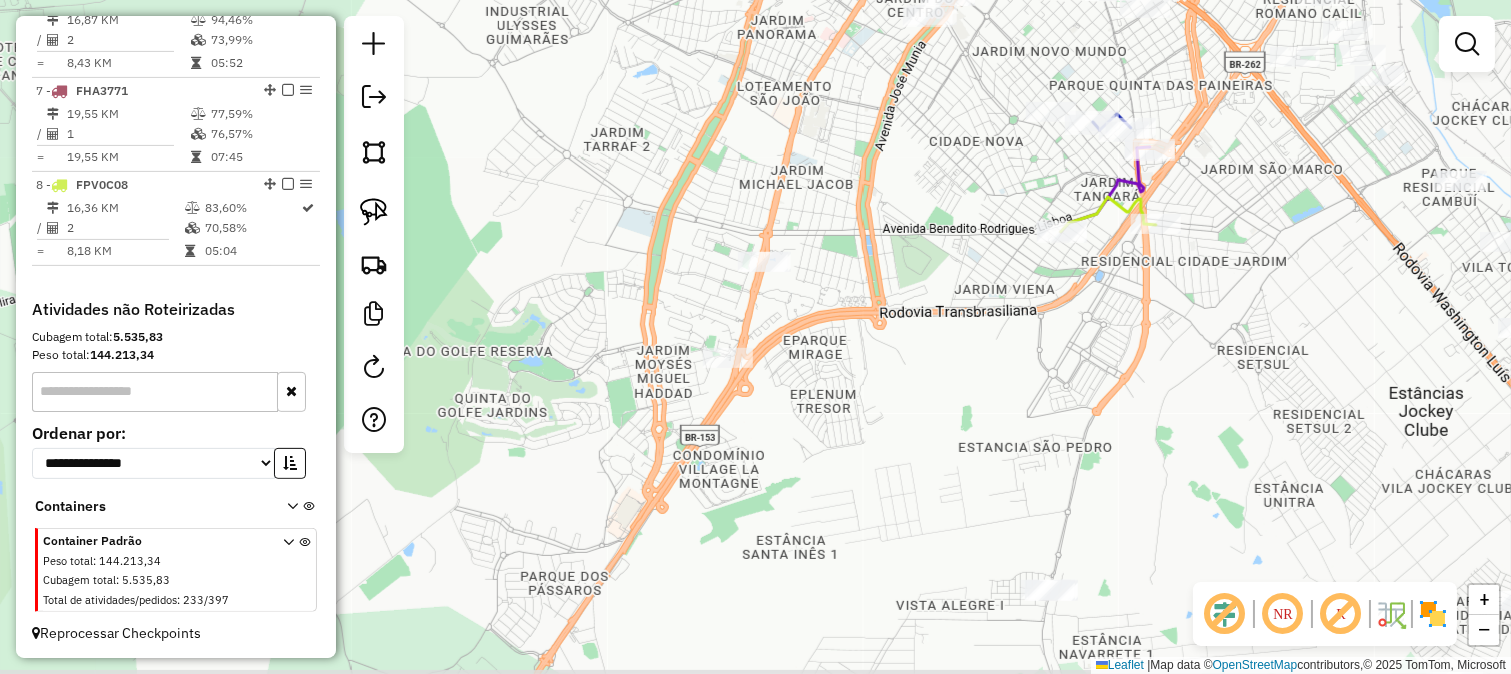 click on "Janela de atendimento Grade de atendimento Capacidade Transportadoras Veículos Cliente Pedidos  Rotas Selecione os dias de semana para filtrar as janelas de atendimento  Seg   Ter   Qua   Qui   Sex   Sáb   Dom  Informe o período da janela de atendimento: De: Até:  Filtrar exatamente a janela do cliente  Considerar janela de atendimento padrão  Selecione os dias de semana para filtrar as grades de atendimento  Seg   Ter   Qua   Qui   Sex   Sáb   Dom   Considerar clientes sem dia de atendimento cadastrado  Clientes fora do dia de atendimento selecionado Filtrar as atividades entre os valores definidos abaixo:  Peso mínimo:   Peso máximo:   Cubagem mínima:   Cubagem máxima:   De:   Até:  Filtrar as atividades entre o tempo de atendimento definido abaixo:  De:   Até:   Considerar capacidade total dos clientes não roteirizados Transportadora: Selecione um ou mais itens Tipo de veículo: Selecione um ou mais itens Veículo: Selecione um ou mais itens Motorista: Selecione um ou mais itens Nome: Rótulo:" 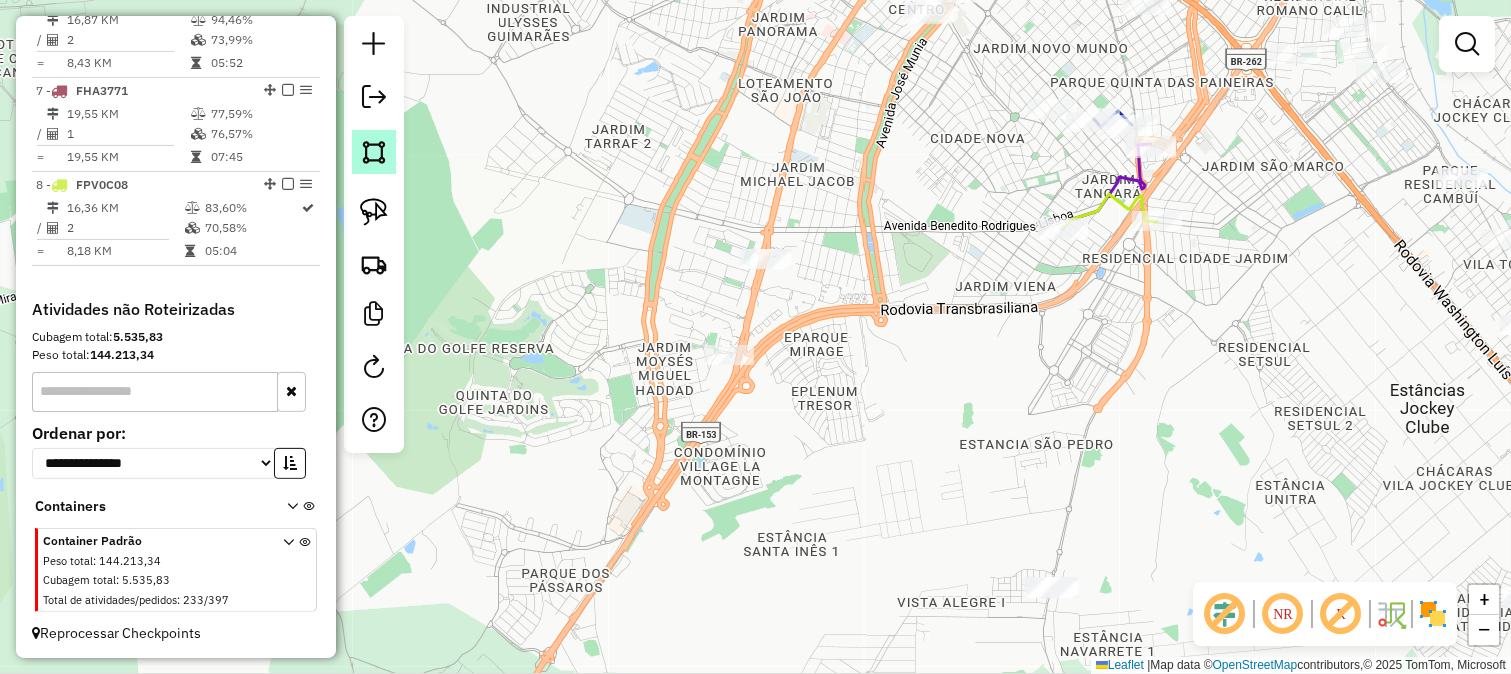 click 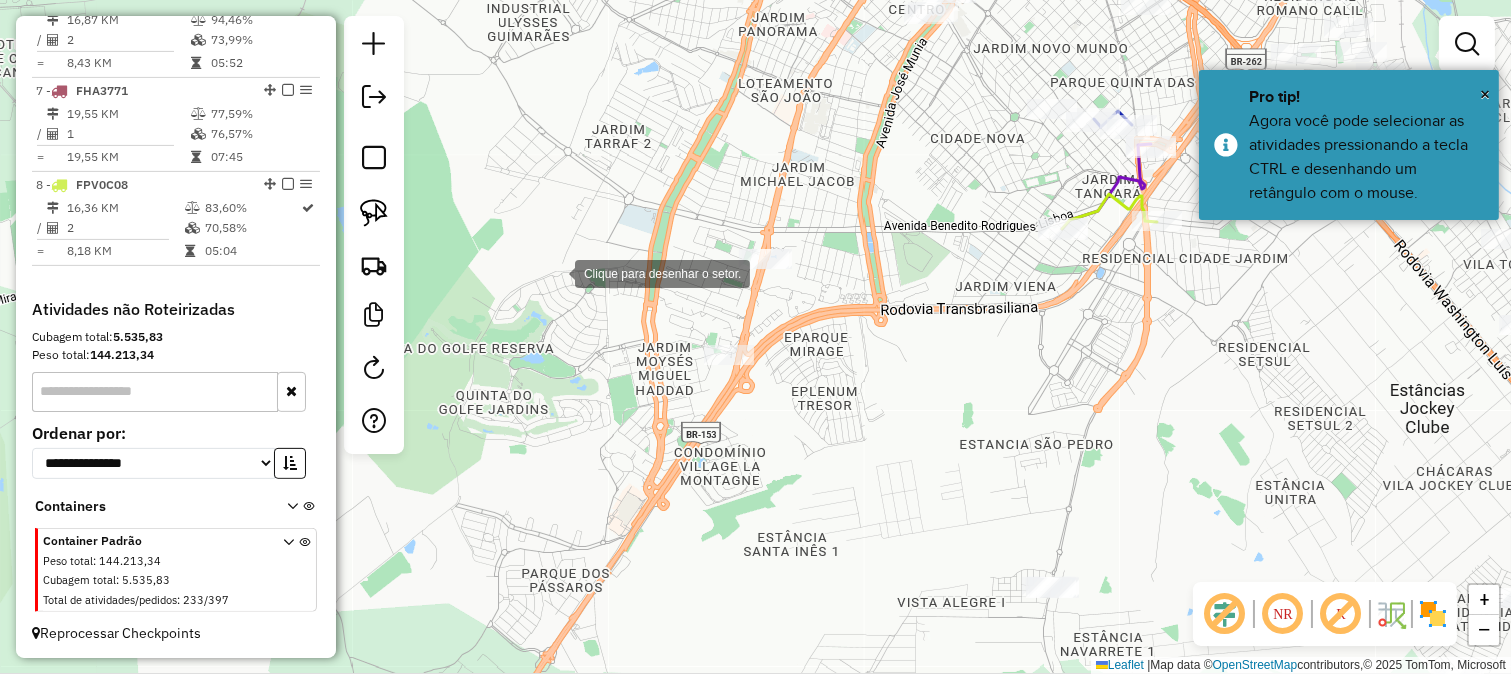 drag, startPoint x: 524, startPoint y: 258, endPoint x: 587, endPoint y: 317, distance: 86.313385 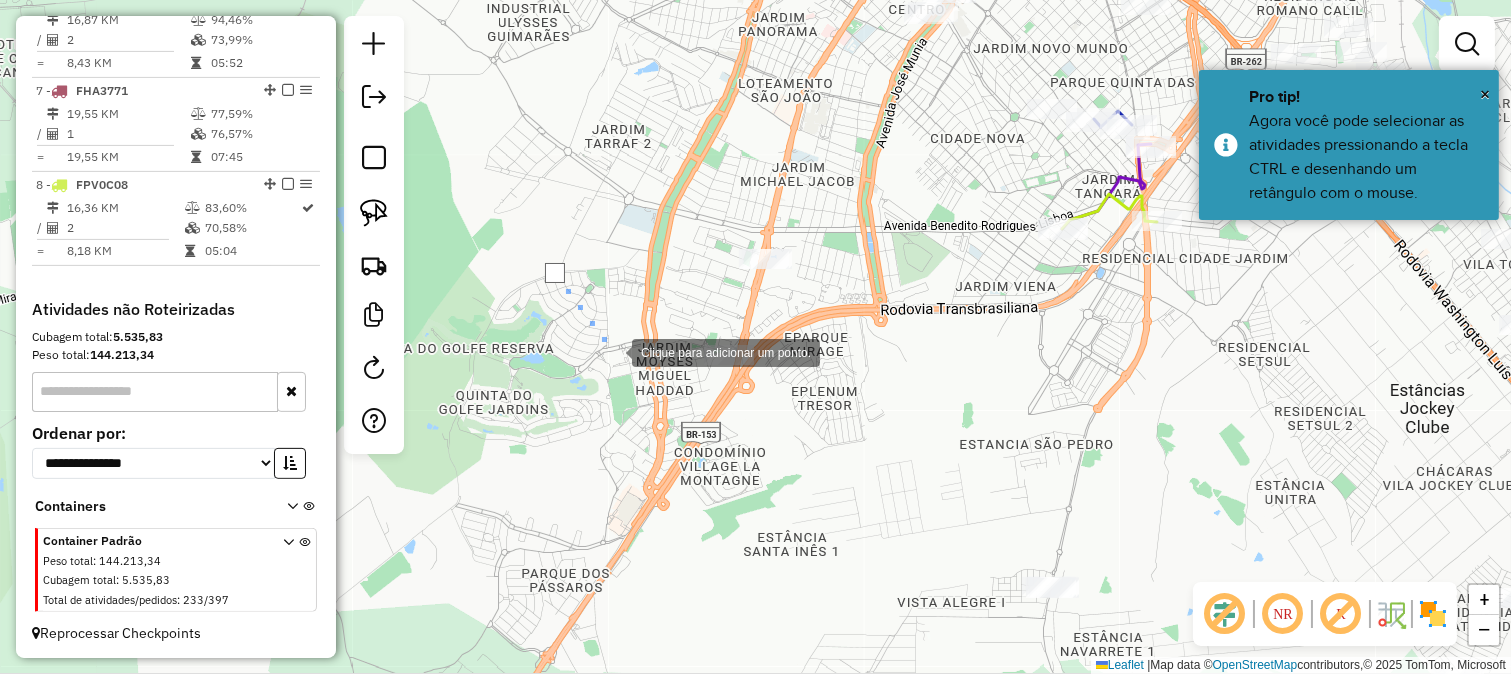 click 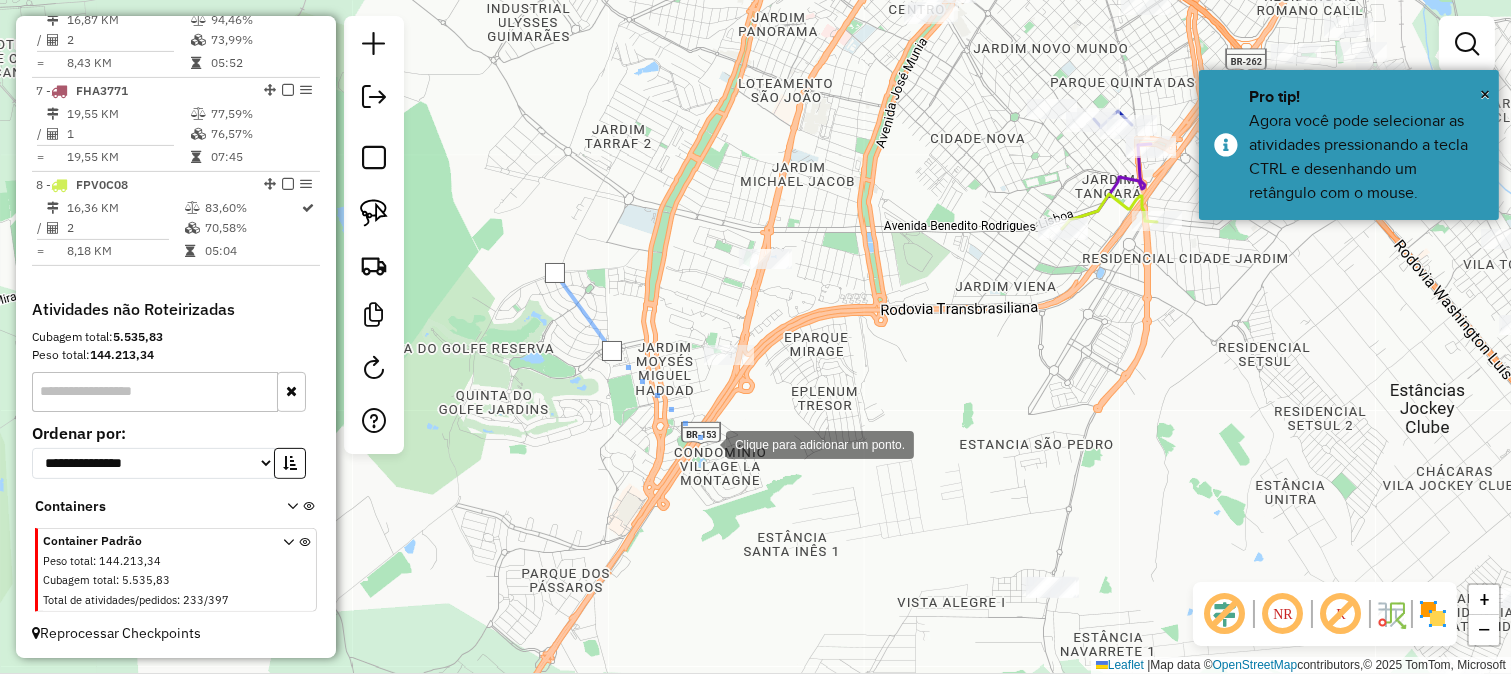 click 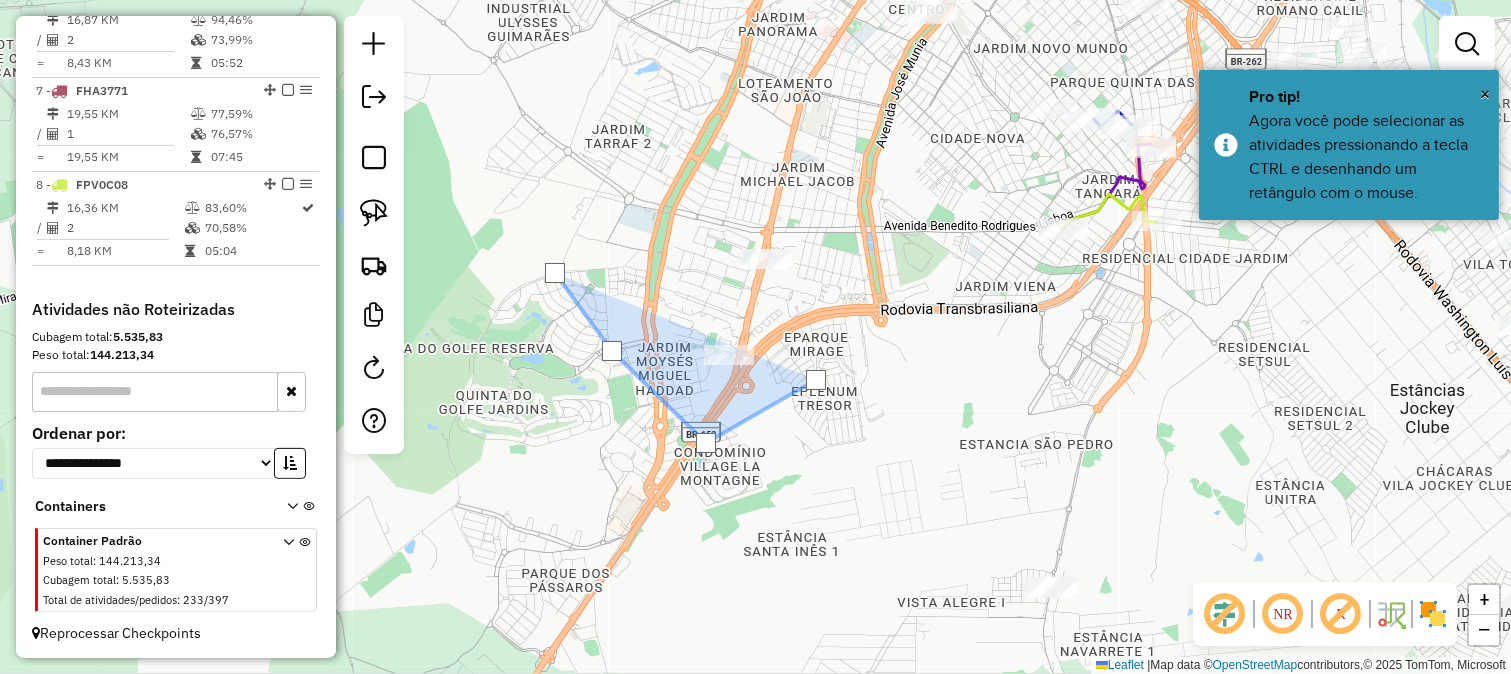 click 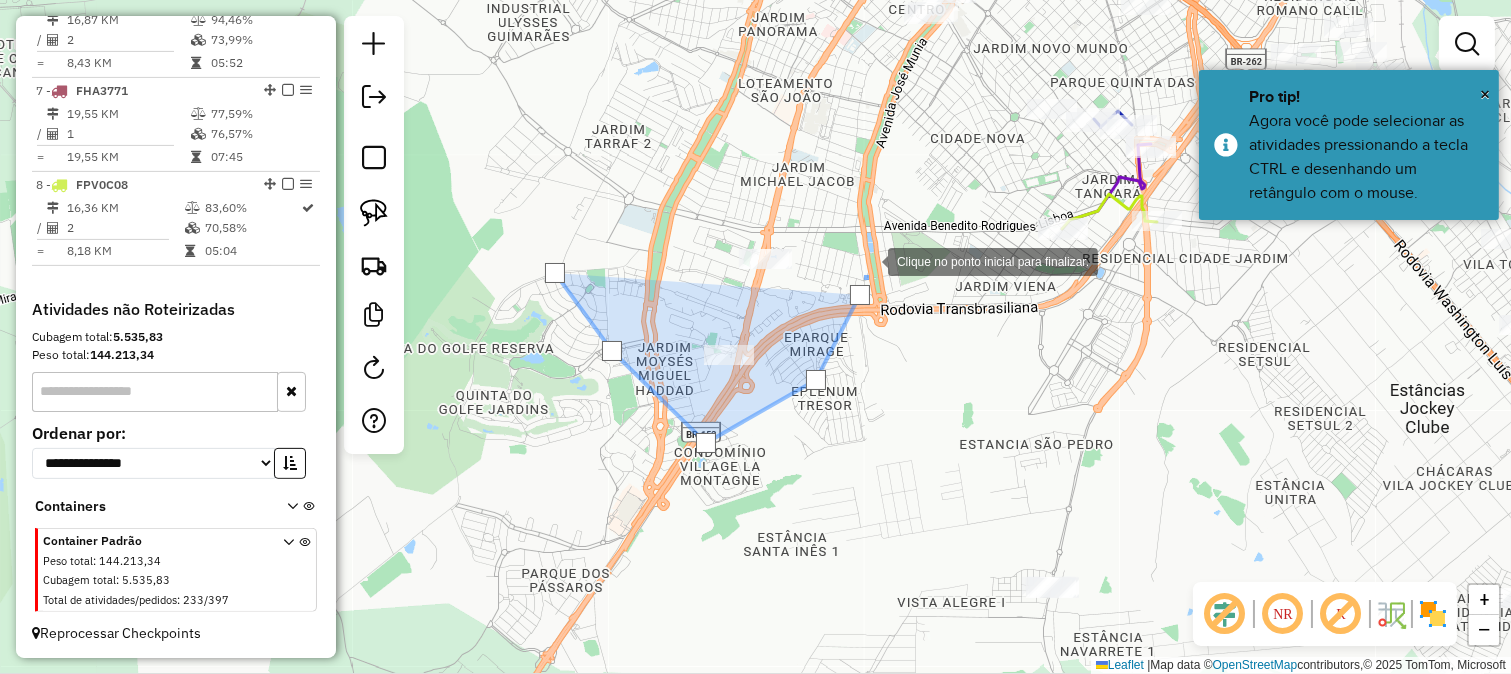click 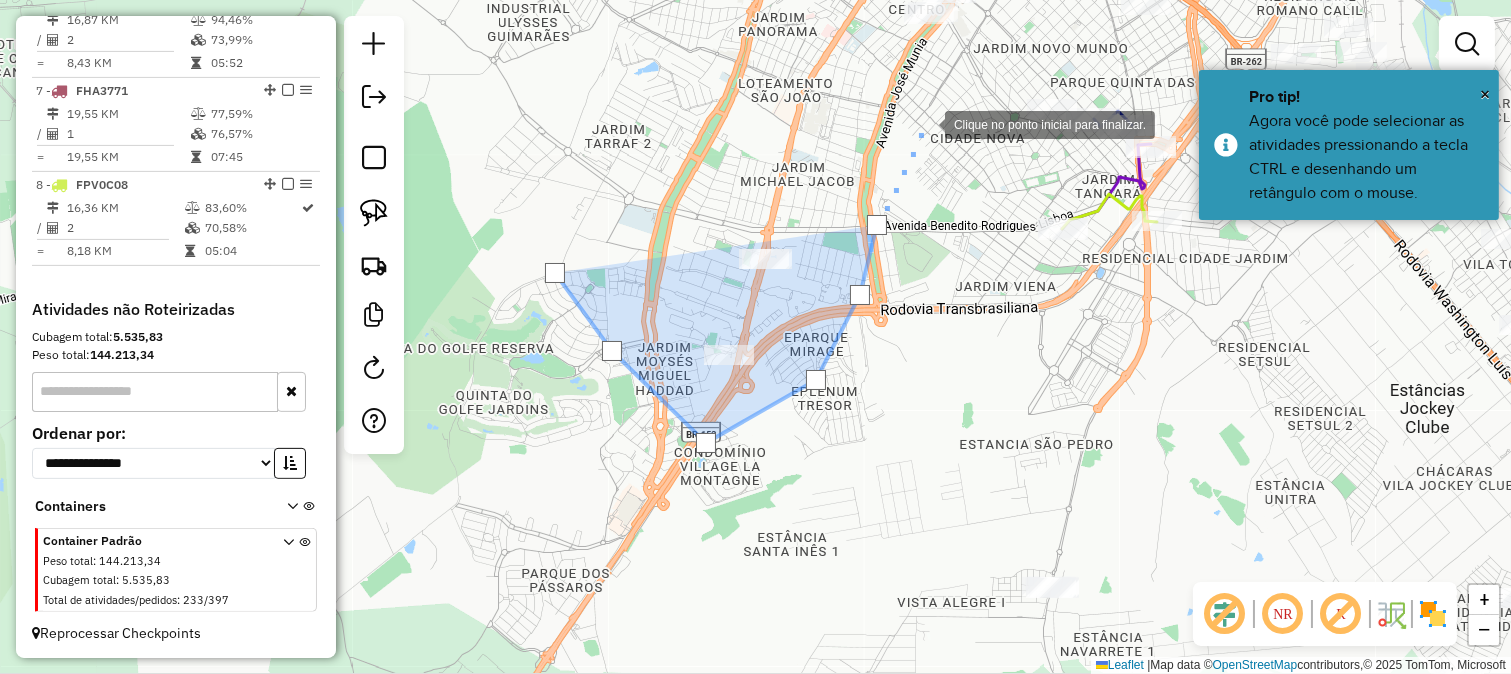 drag, startPoint x: 925, startPoint y: 123, endPoint x: 857, endPoint y: 357, distance: 243.68011 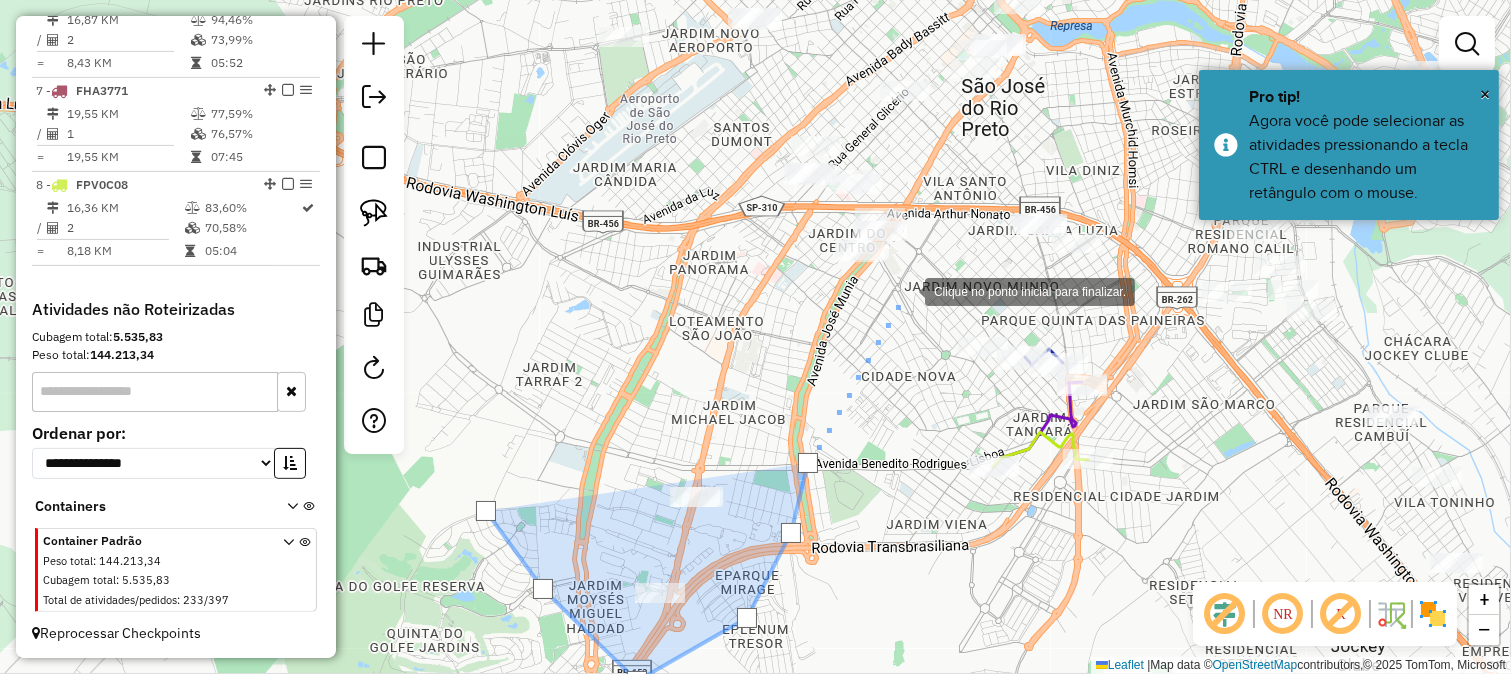 click 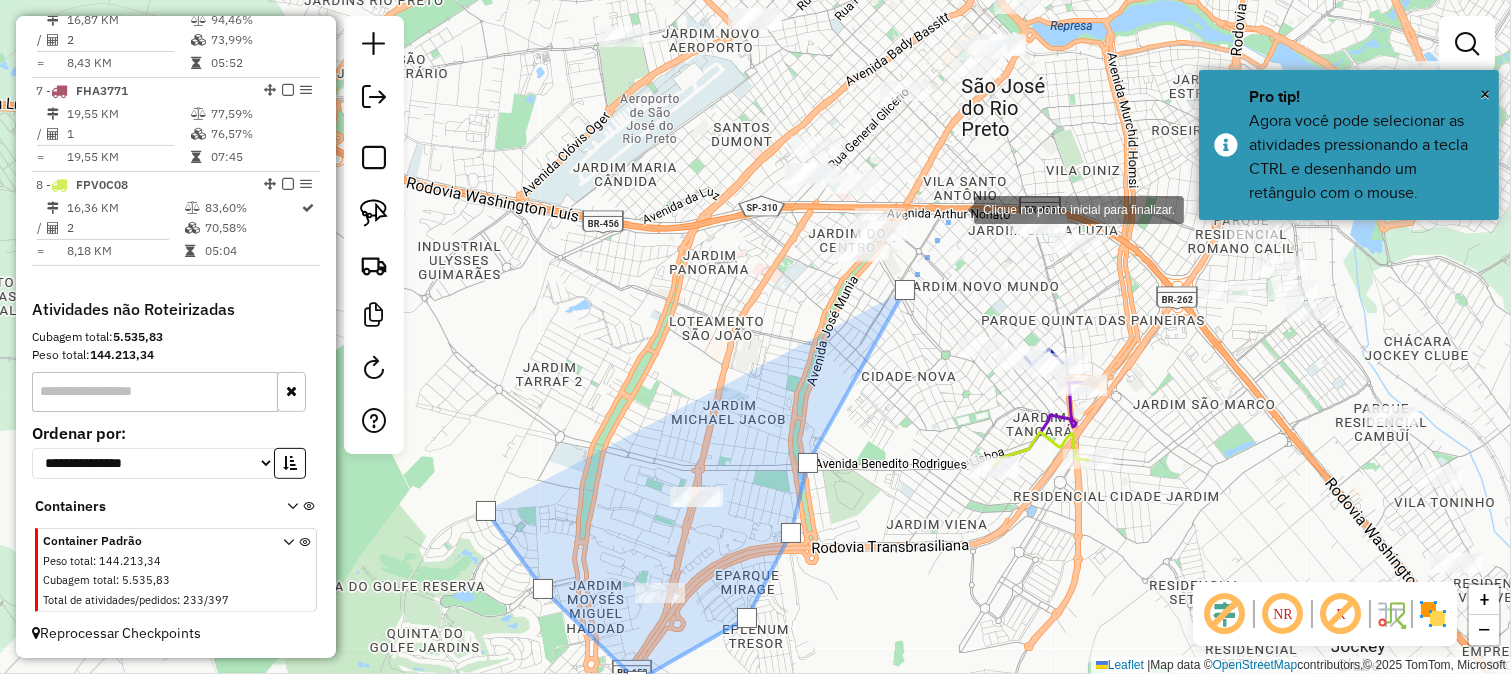 drag, startPoint x: 954, startPoint y: 208, endPoint x: 921, endPoint y: 337, distance: 133.15405 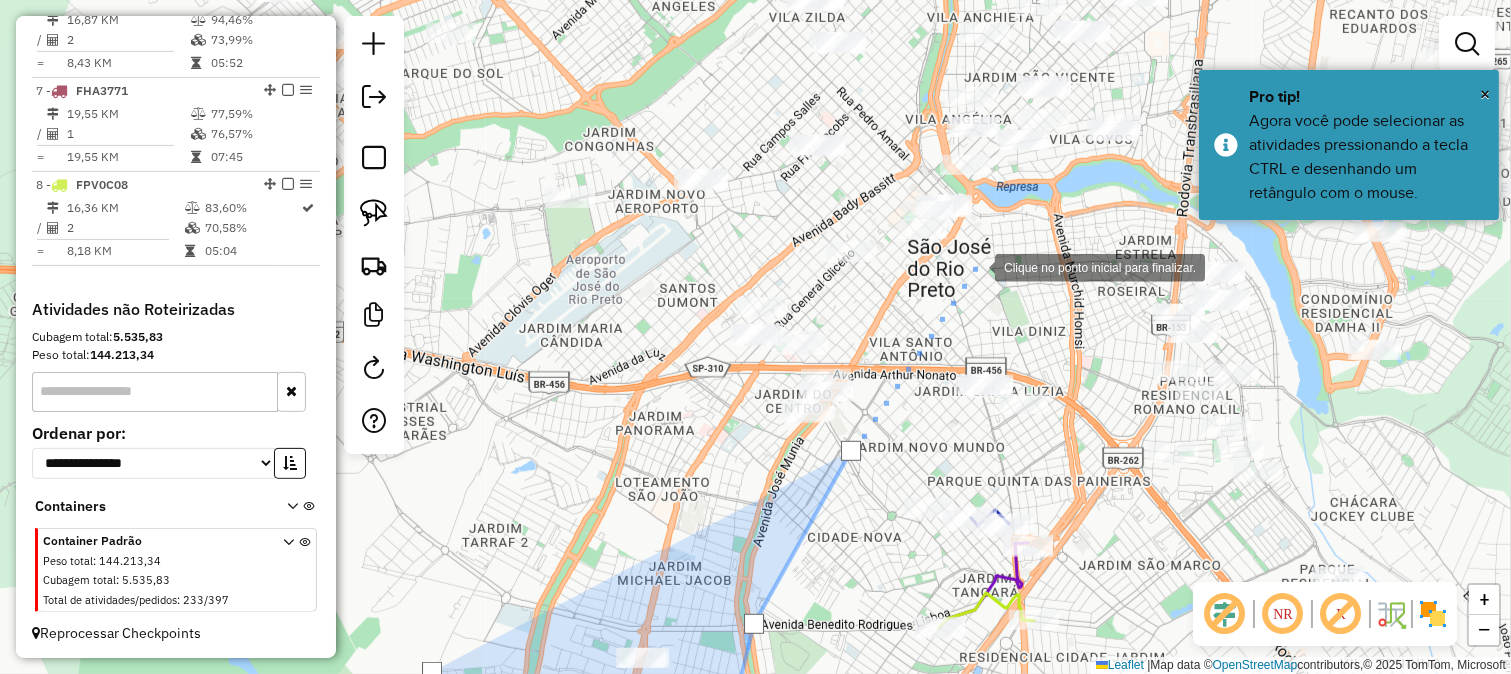 click 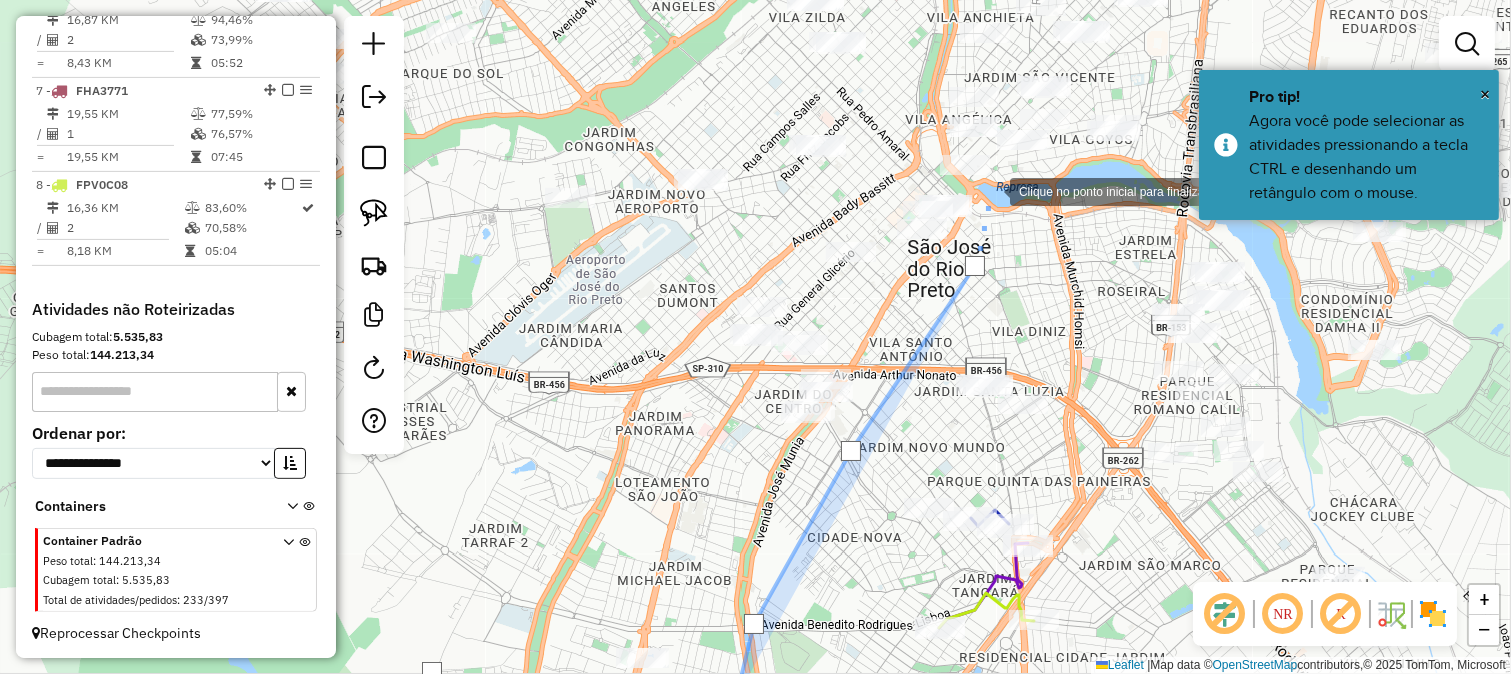 click 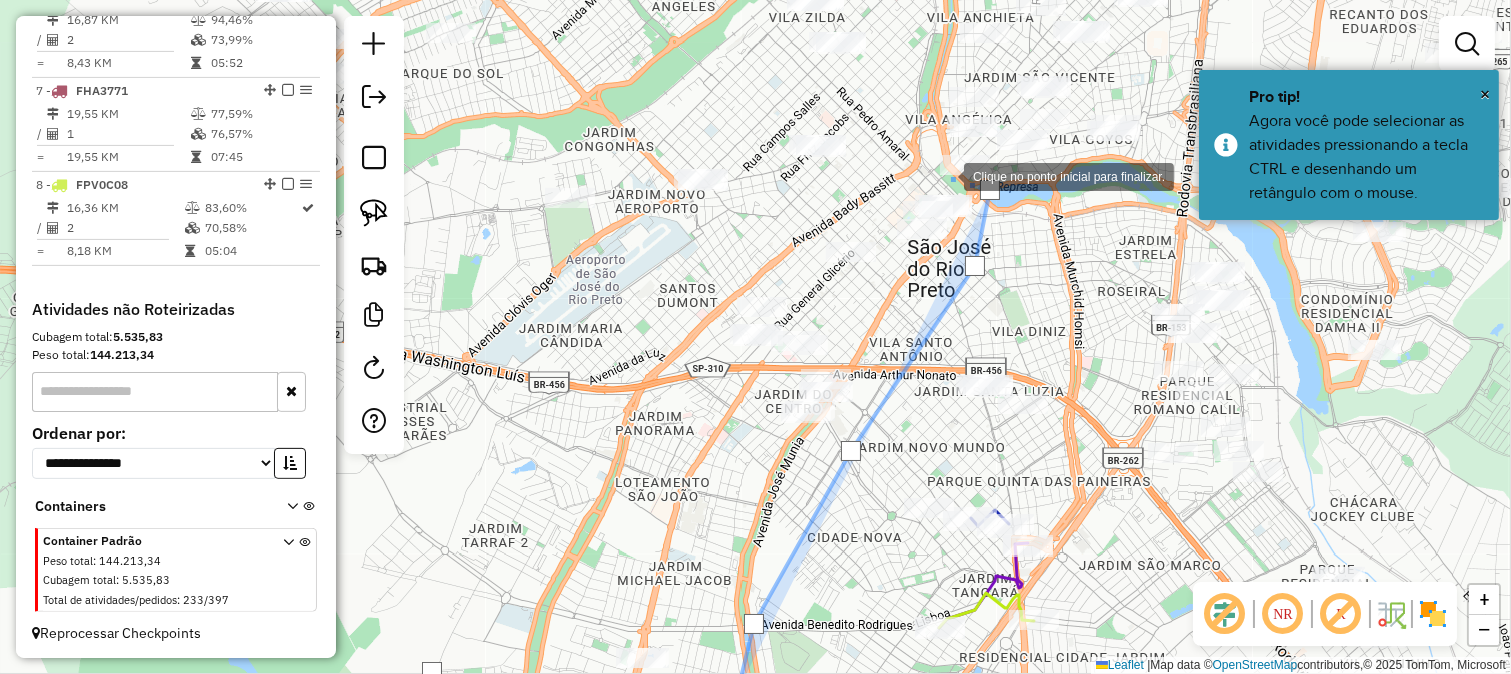 drag, startPoint x: 944, startPoint y: 175, endPoint x: 844, endPoint y: 194, distance: 101.788994 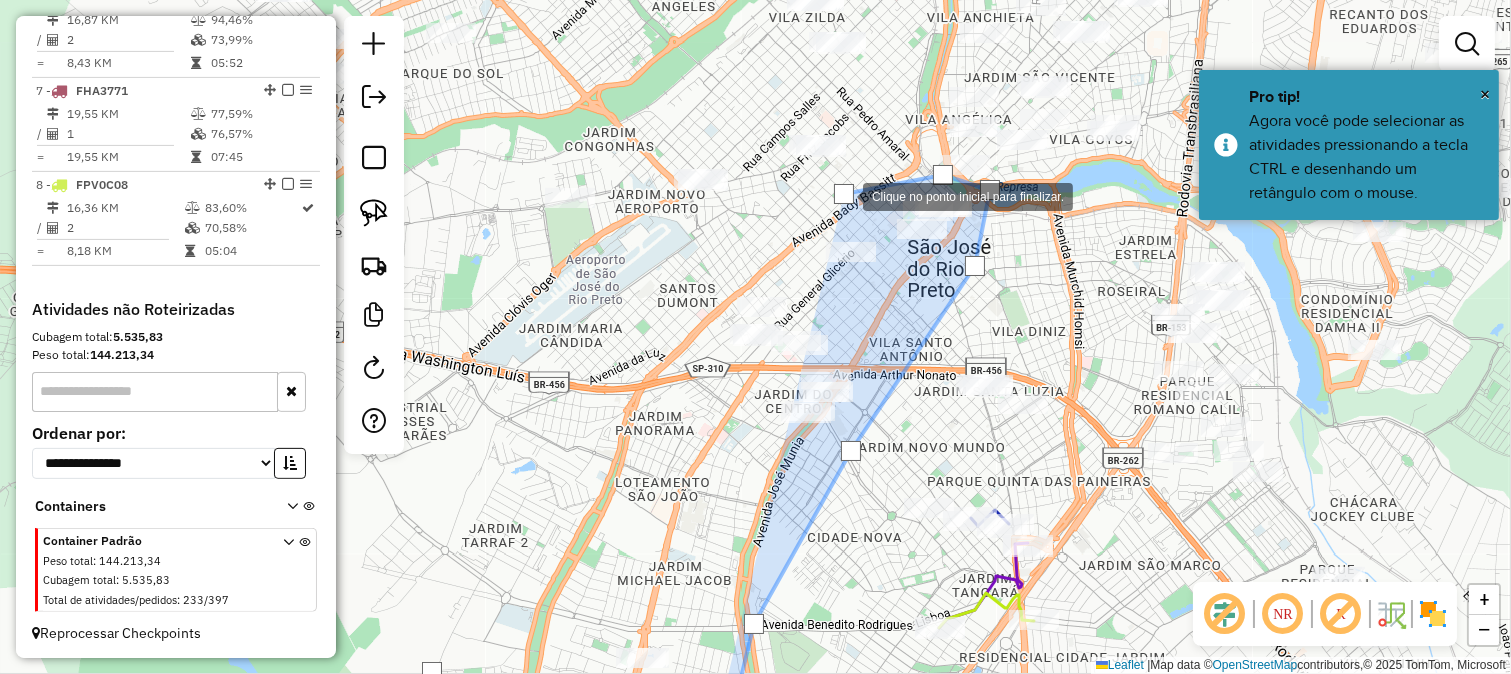 click 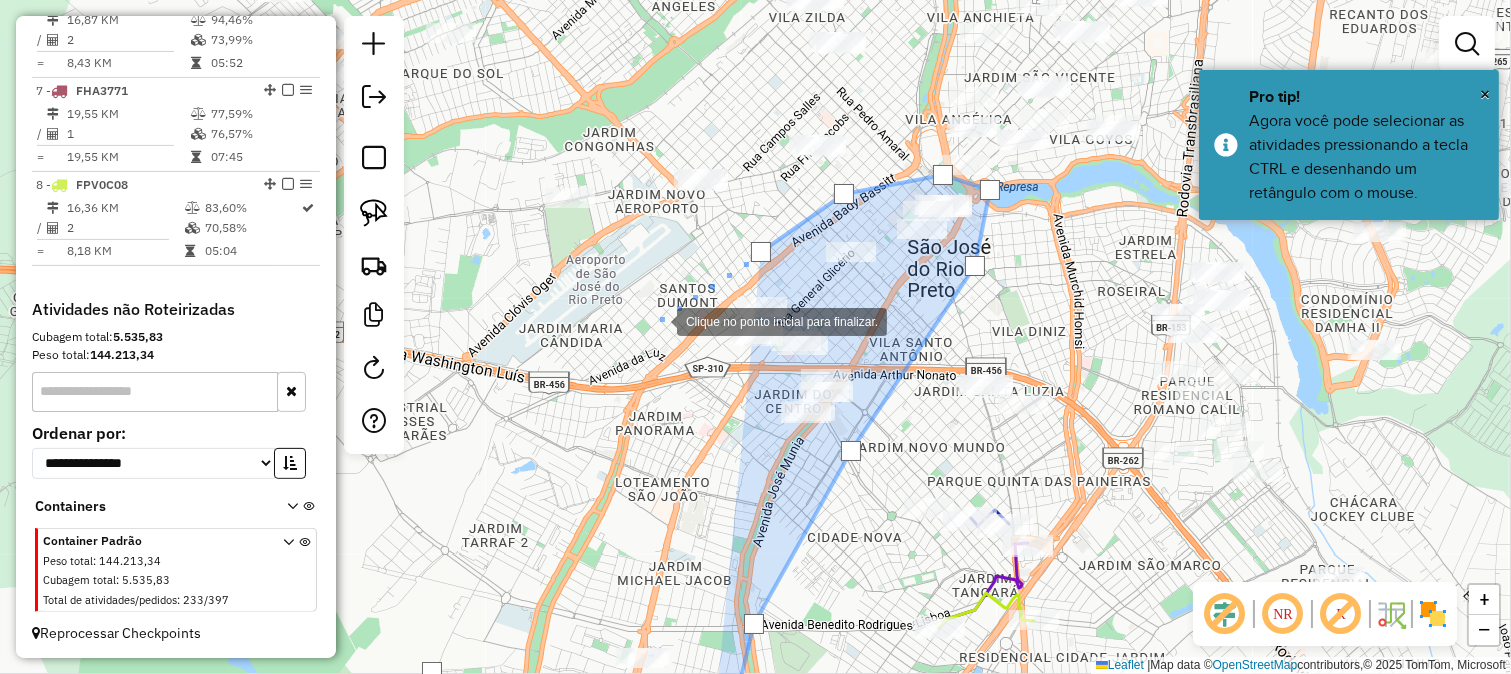 click 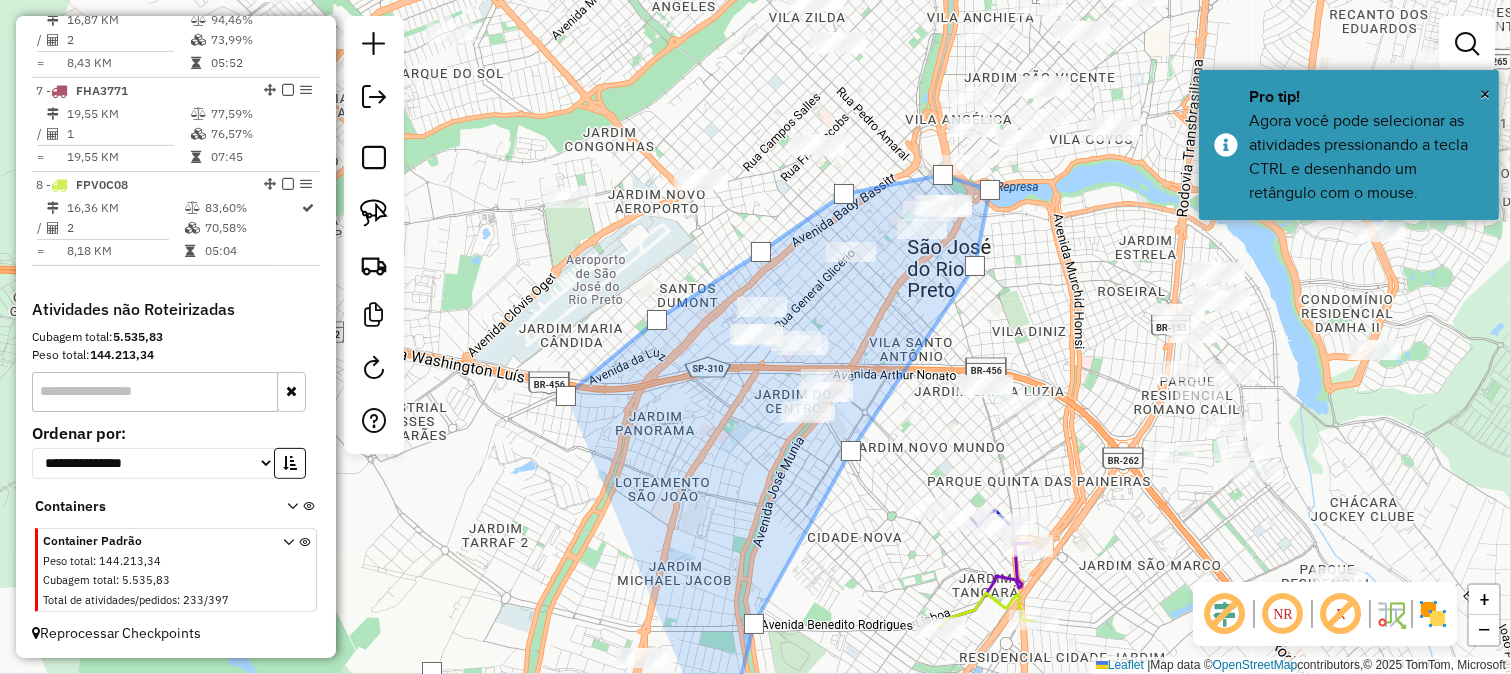drag, startPoint x: 541, startPoint y: 507, endPoint x: 664, endPoint y: 347, distance: 201.81427 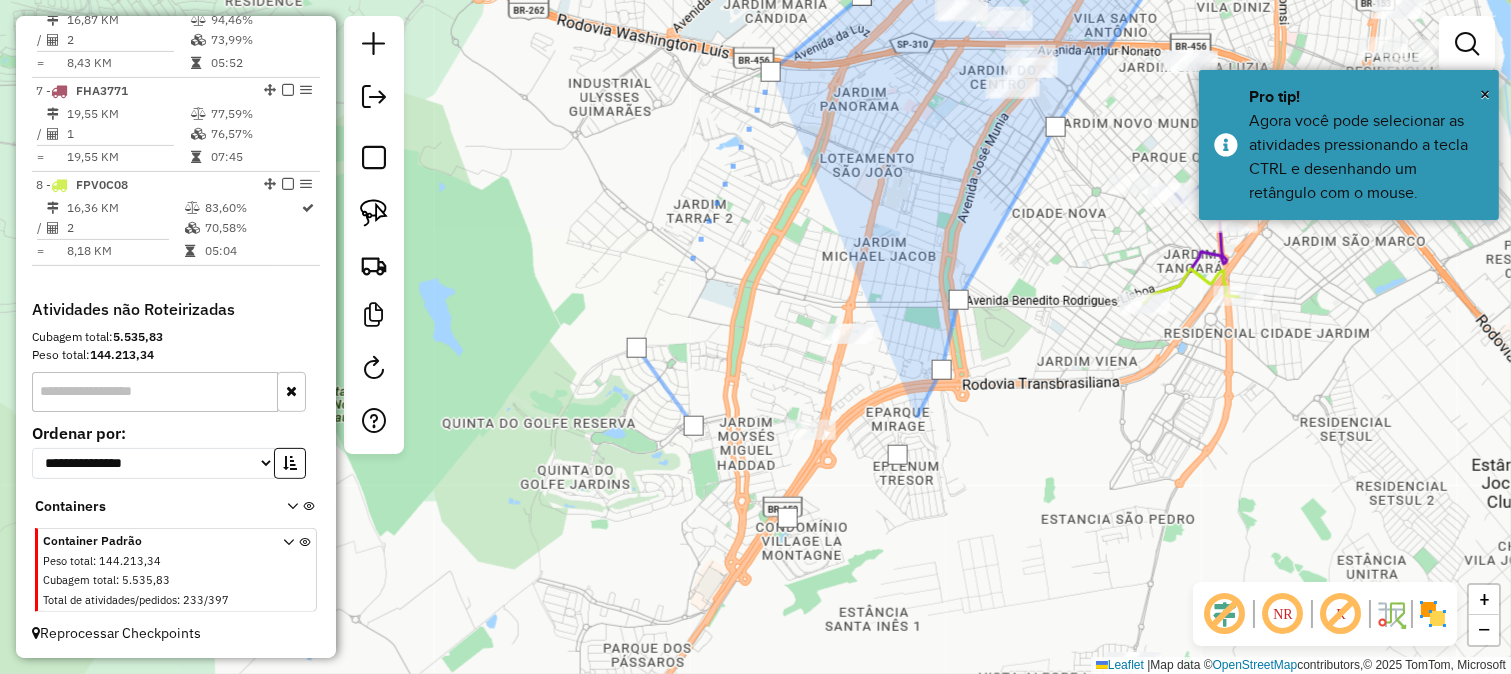 click on "Clique no ponto inicial para finalizar. Janela de atendimento Grade de atendimento Capacidade Transportadoras Veículos Cliente Pedidos  Rotas Selecione os dias de semana para filtrar as janelas de atendimento  Seg   Ter   Qua   Qui   Sex   Sáb   Dom  Informe o período da janela de atendimento: De: Até:  Filtrar exatamente a janela do cliente  Considerar janela de atendimento padrão  Selecione os dias de semana para filtrar as grades de atendimento  Seg   Ter   Qua   Qui   Sex   Sáb   Dom   Considerar clientes sem dia de atendimento cadastrado  Clientes fora do dia de atendimento selecionado Filtrar as atividades entre os valores definidos abaixo:  Peso mínimo:   Peso máximo:   Cubagem mínima:   Cubagem máxima:   De:   Até:  Filtrar as atividades entre o tempo de atendimento definido abaixo:  De:   Até:   Considerar capacidade total dos clientes não roteirizados Transportadora: Selecione um ou mais itens Tipo de veículo: Selecione um ou mais itens Veículo: Selecione um ou mais itens Motorista: +" 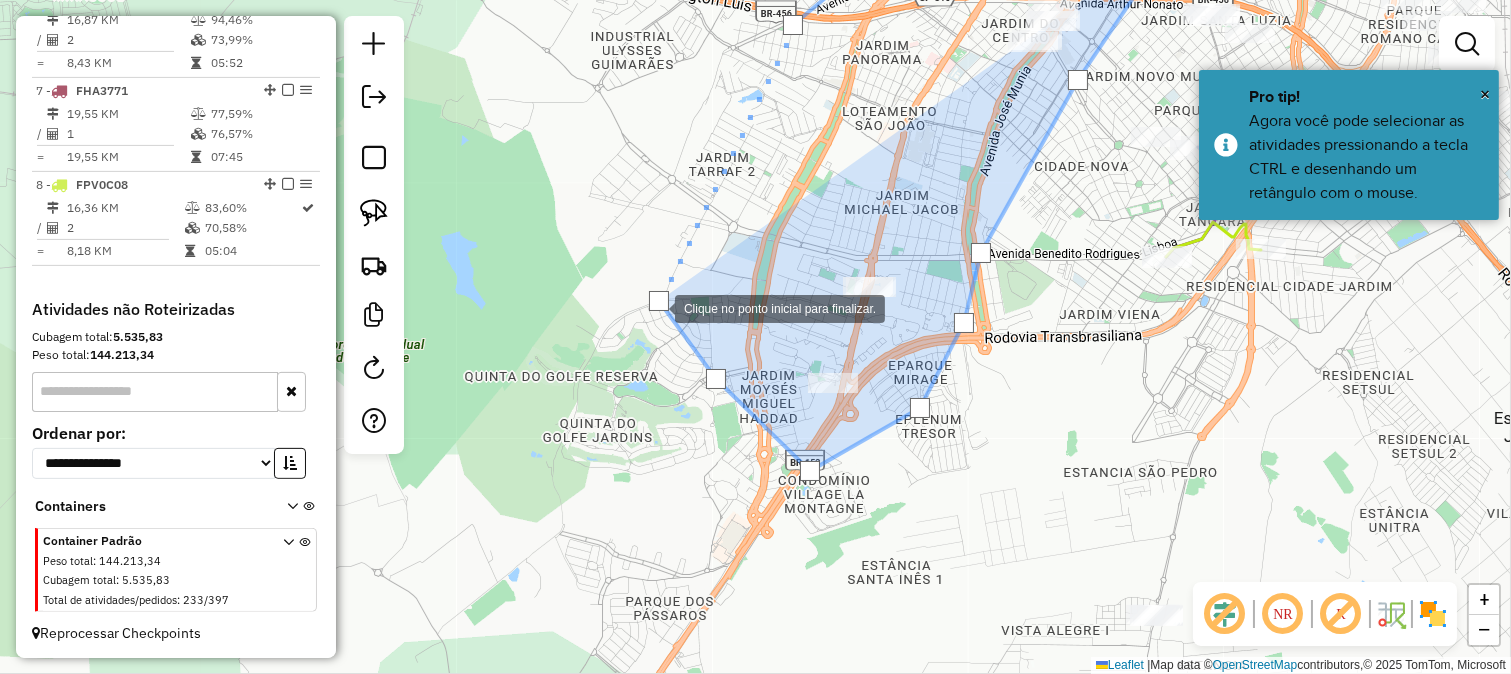 click 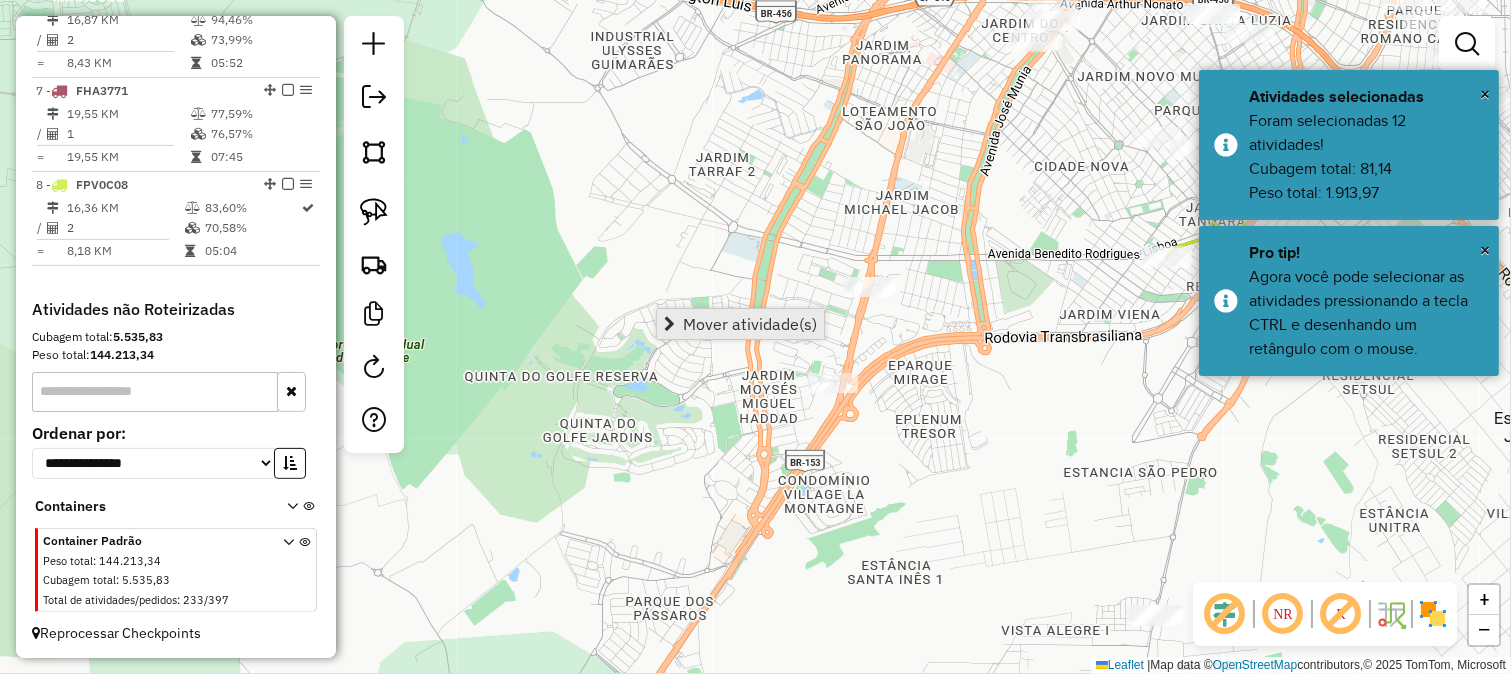 click on "Mover atividade(s)" at bounding box center [750, 324] 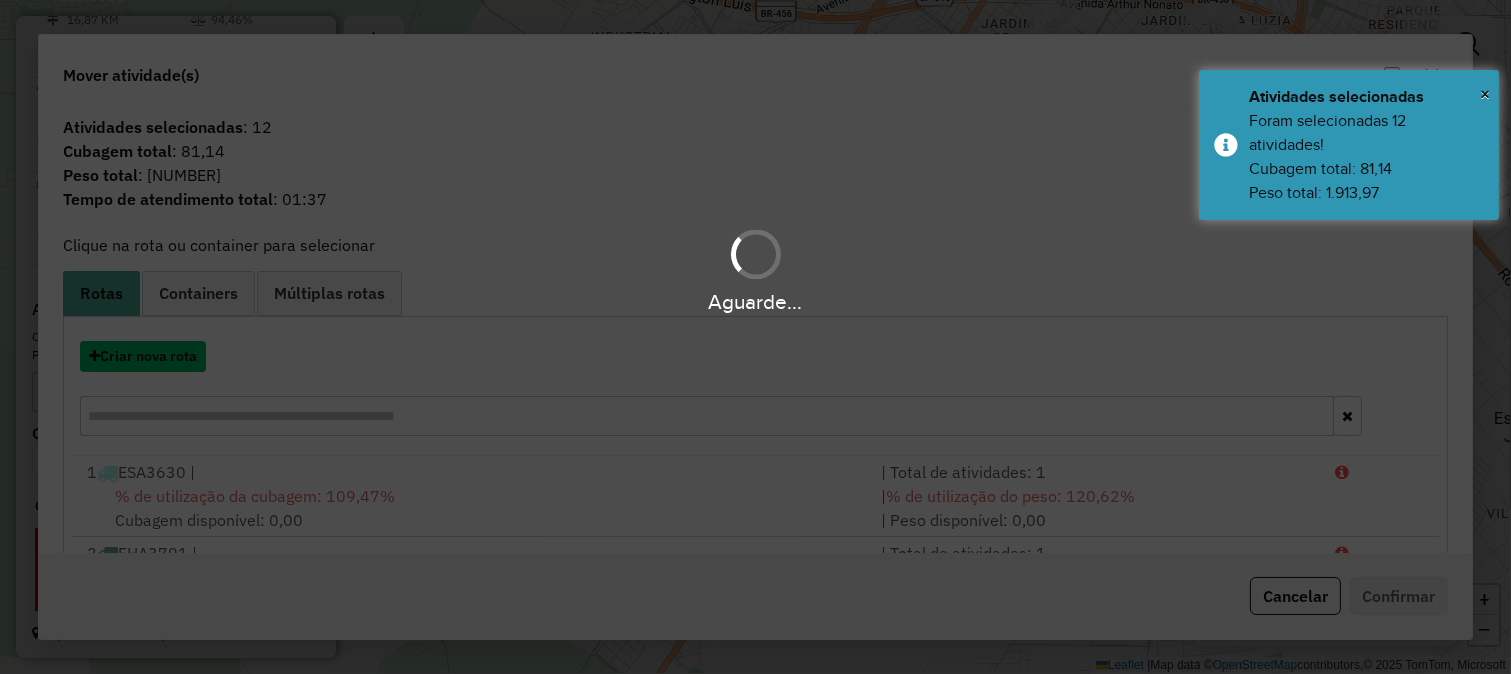 click on "Criar nova rota" at bounding box center [143, 356] 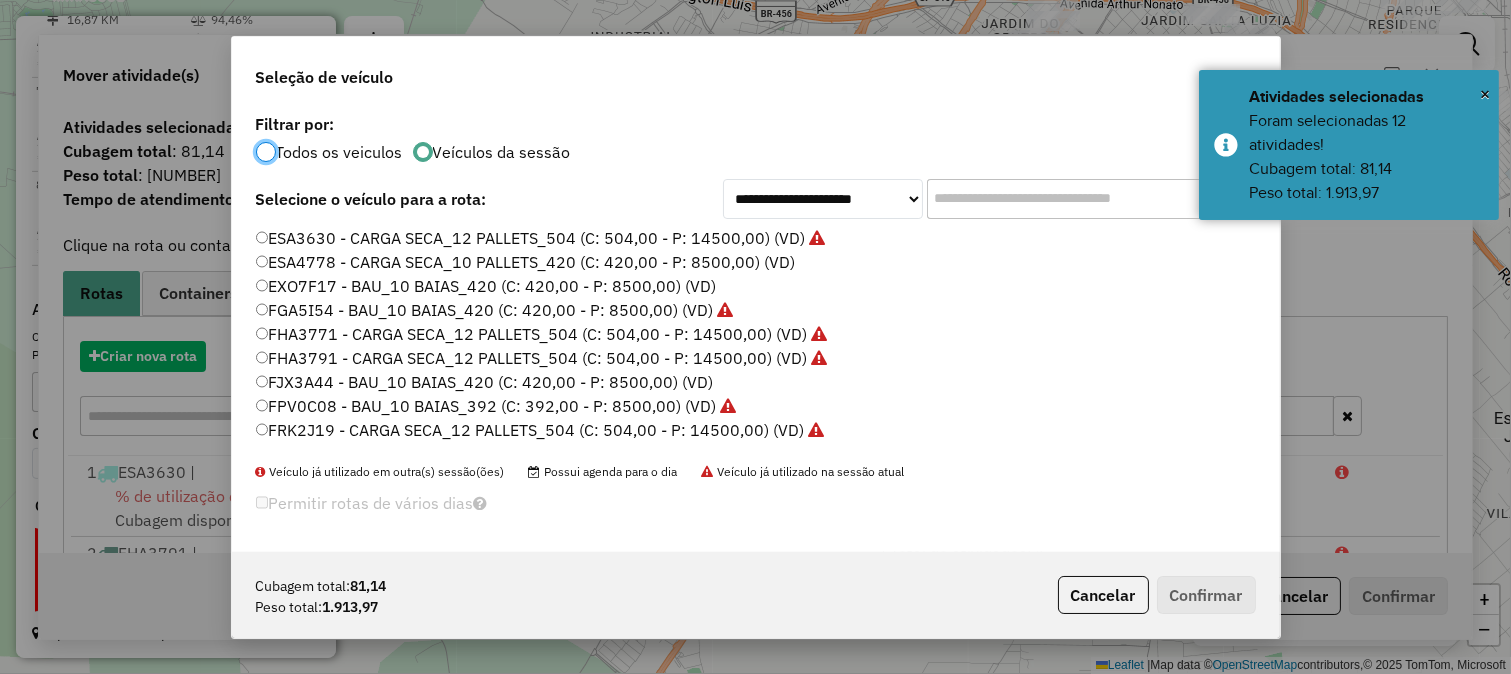 scroll, scrollTop: 11, scrollLeft: 5, axis: both 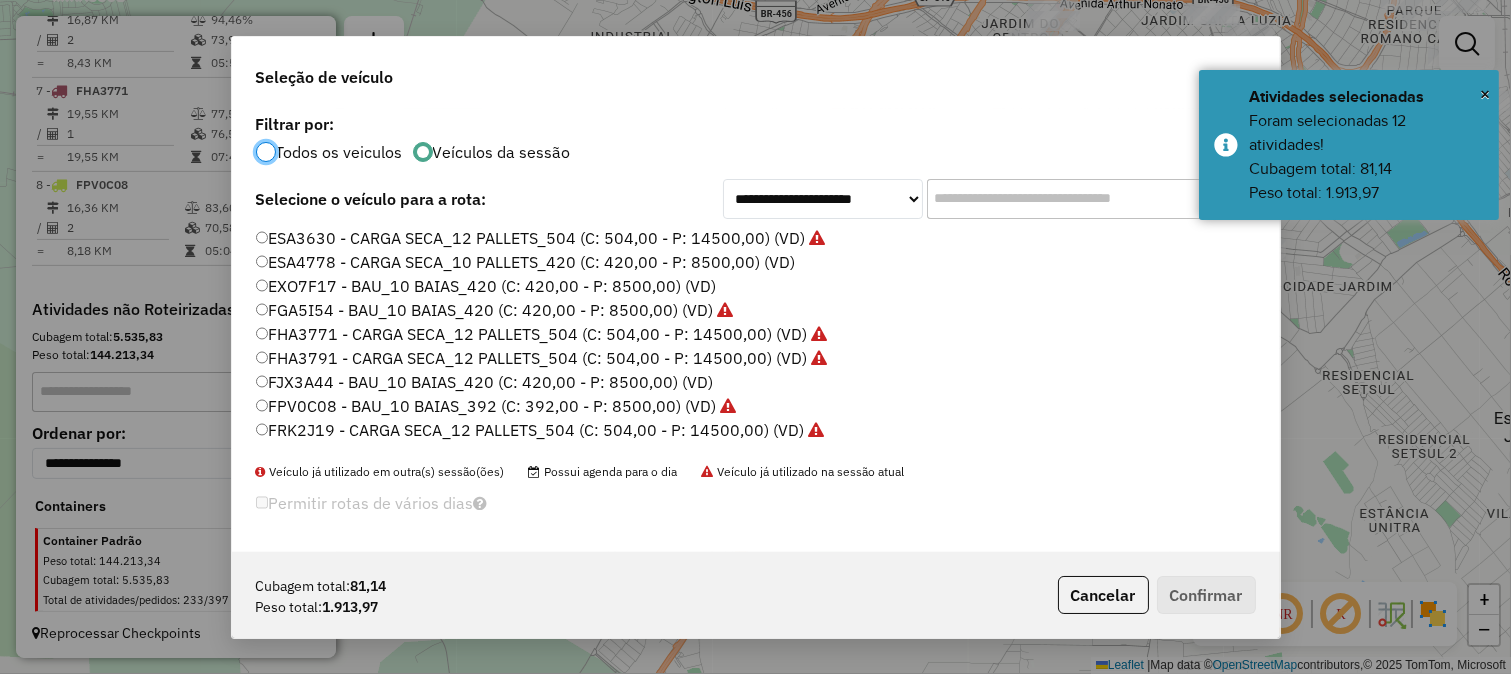 click 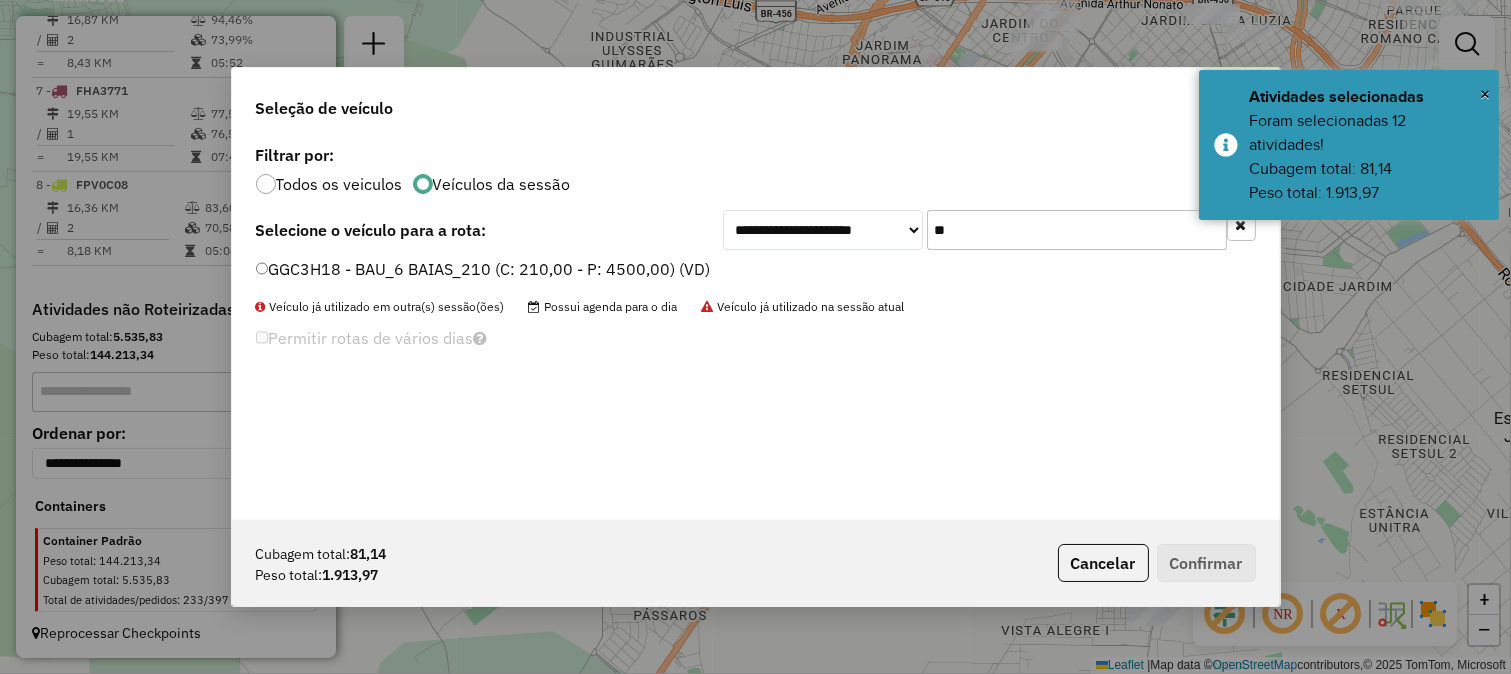type on "**" 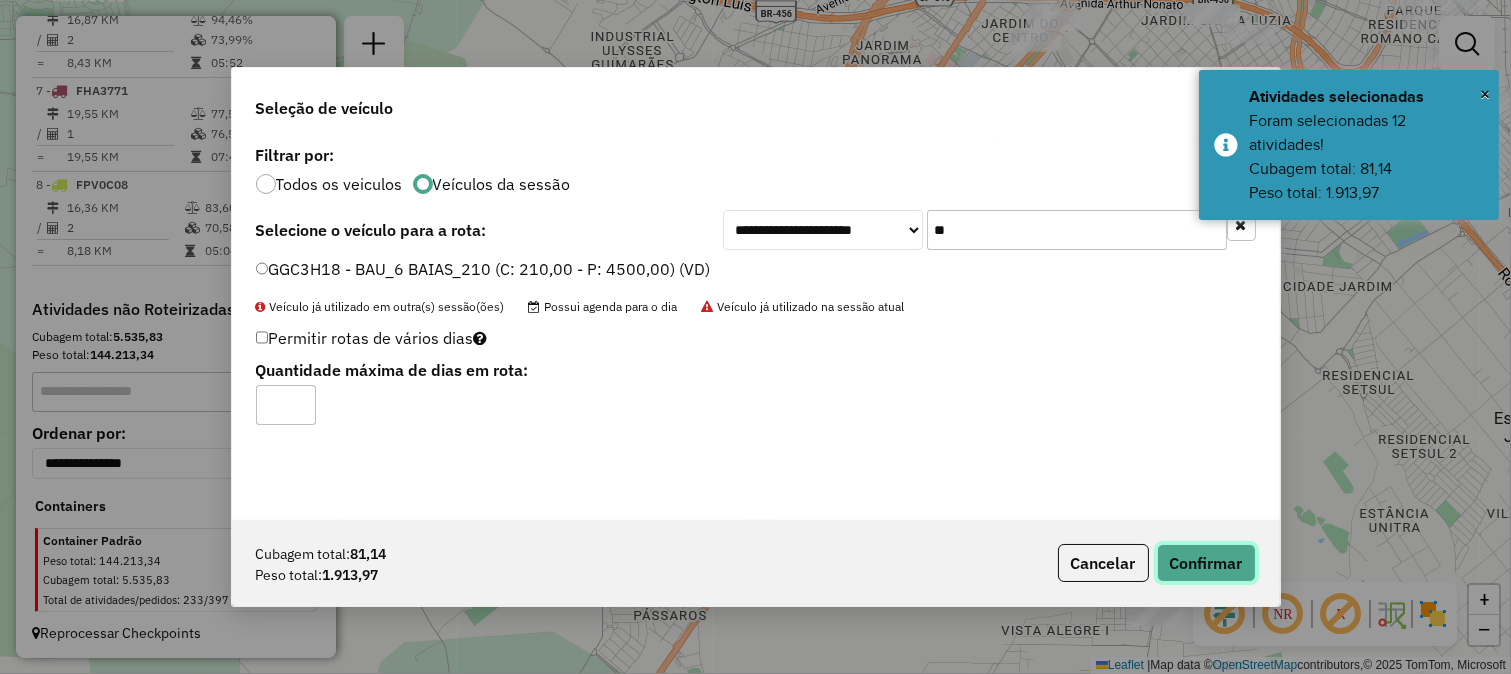 click on "Confirmar" 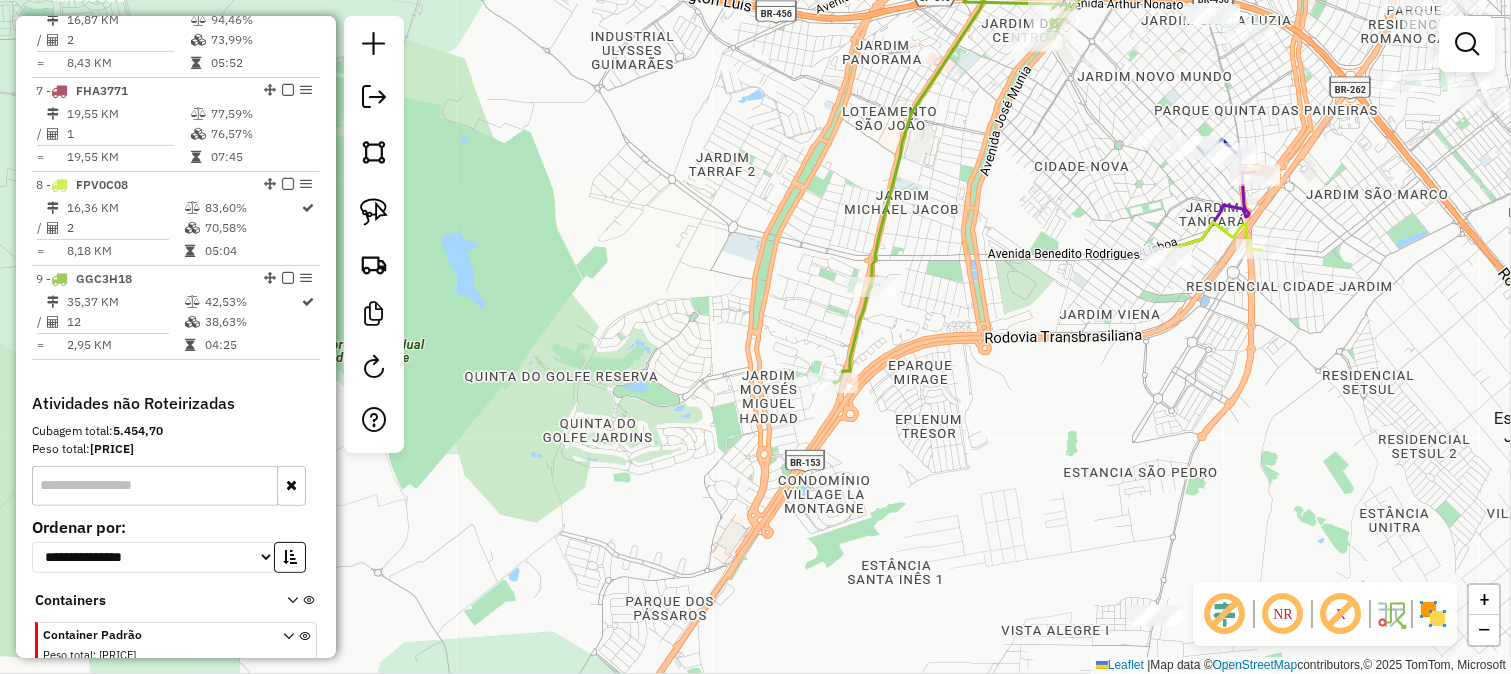 drag, startPoint x: 1065, startPoint y: 255, endPoint x: 937, endPoint y: 402, distance: 194.91794 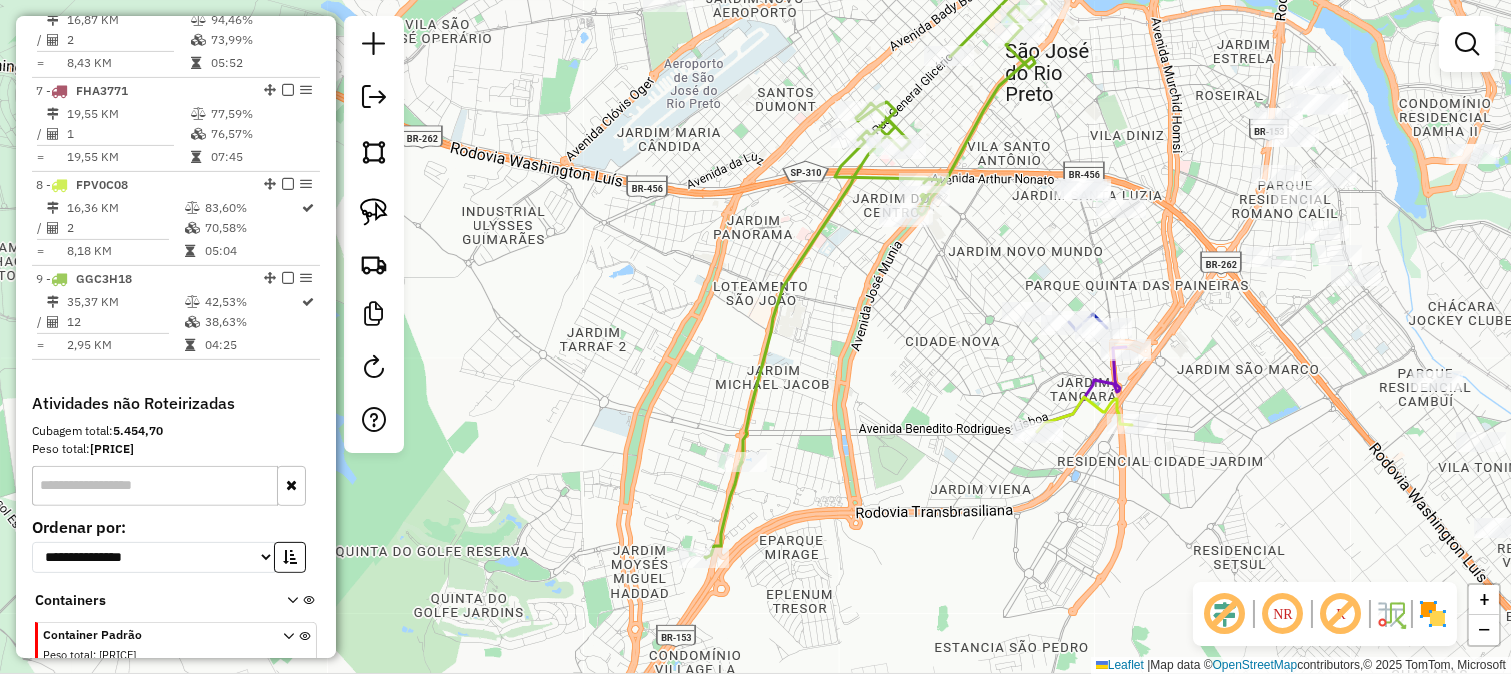 drag, startPoint x: 1164, startPoint y: 268, endPoint x: 1122, endPoint y: 367, distance: 107.54069 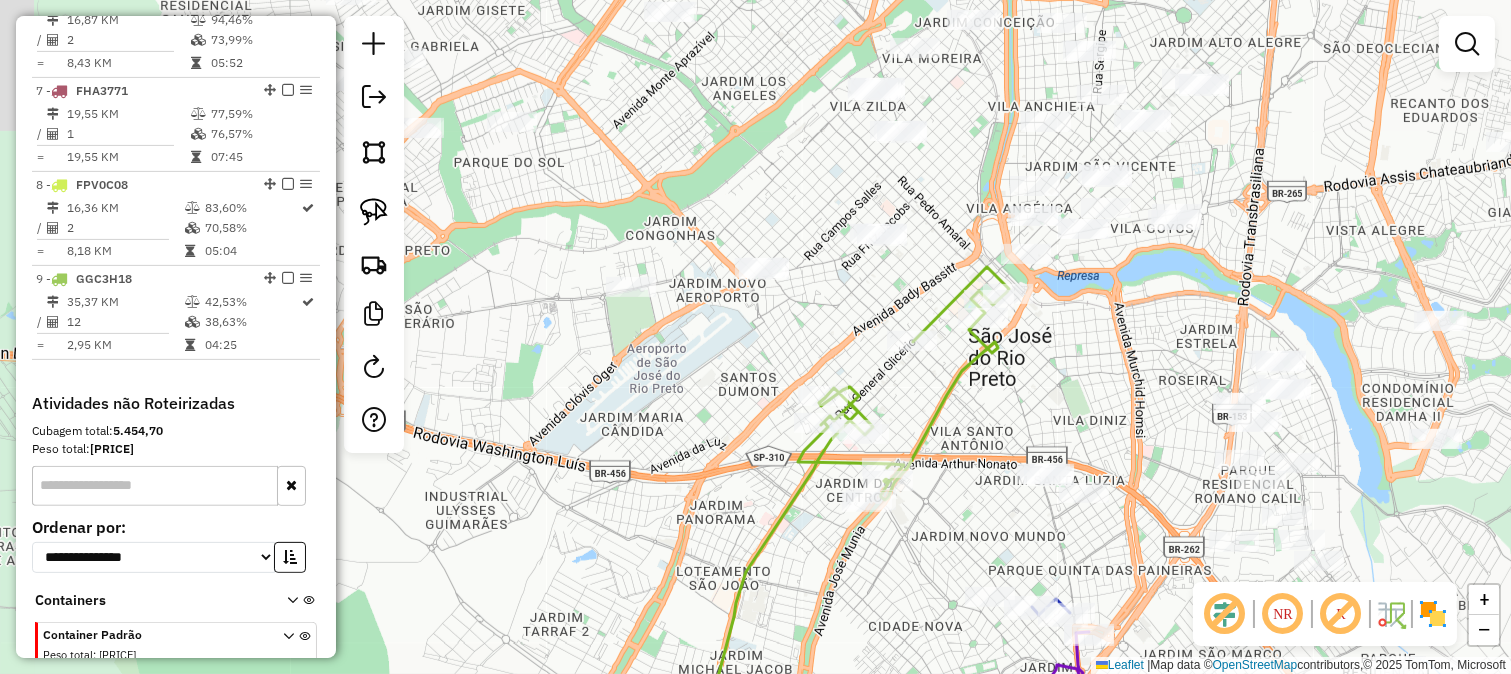 drag, startPoint x: 1007, startPoint y: 265, endPoint x: 1021, endPoint y: 433, distance: 168.58232 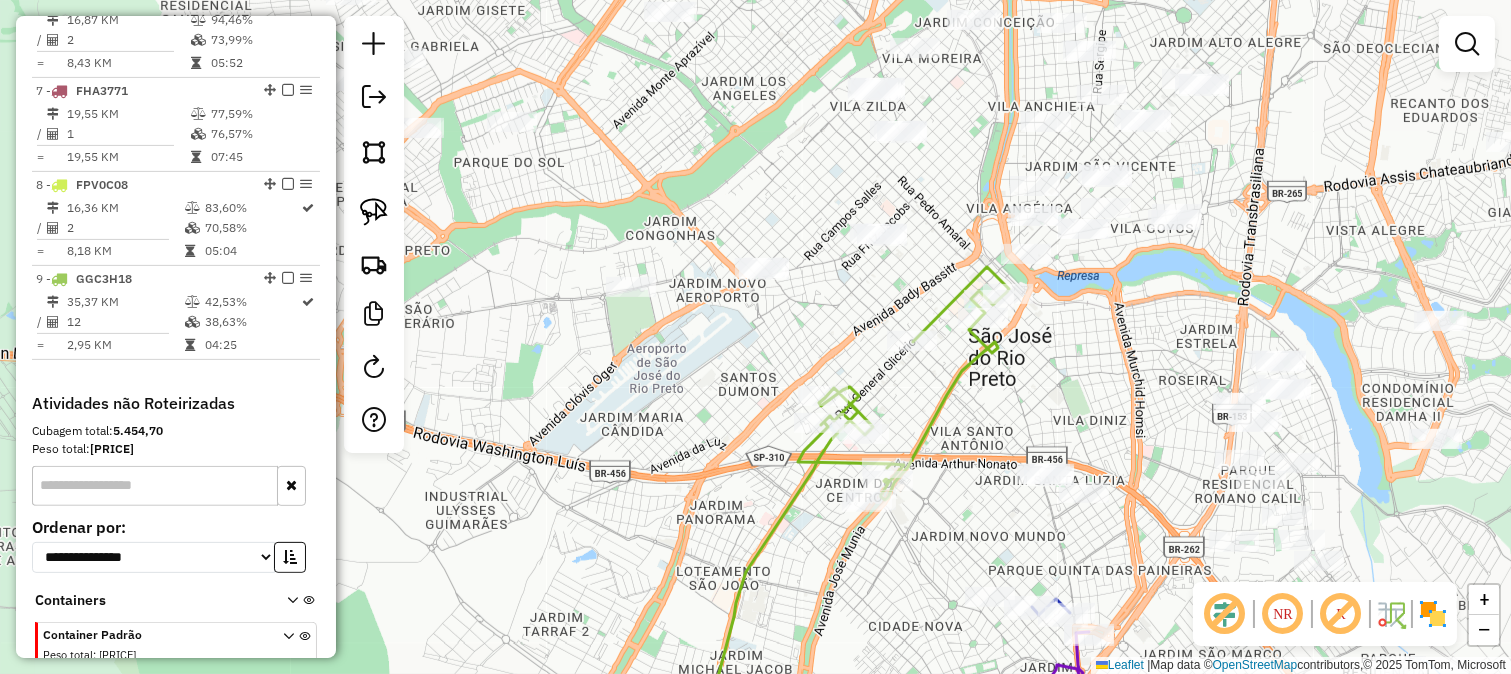 drag, startPoint x: 1017, startPoint y: 435, endPoint x: 1002, endPoint y: 158, distance: 277.40585 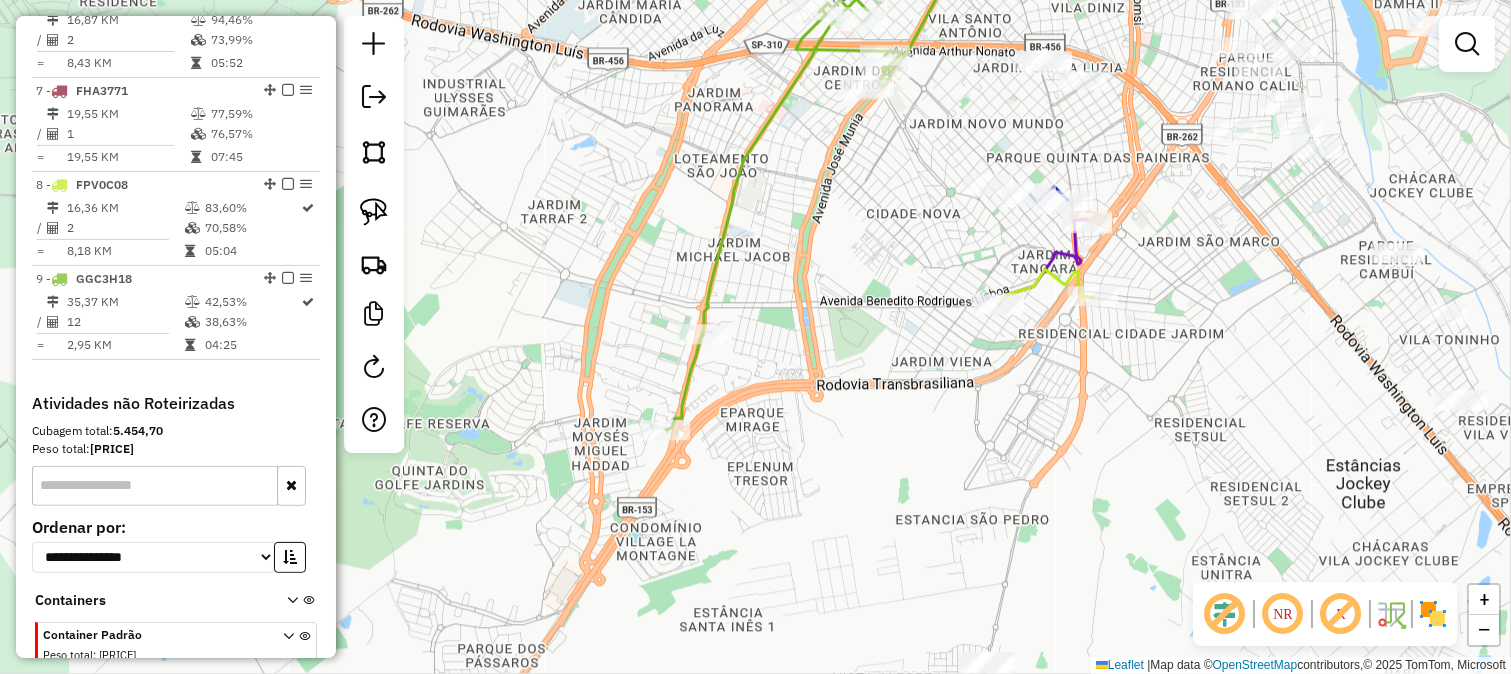 drag, startPoint x: 957, startPoint y: 320, endPoint x: 920, endPoint y: 272, distance: 60.60528 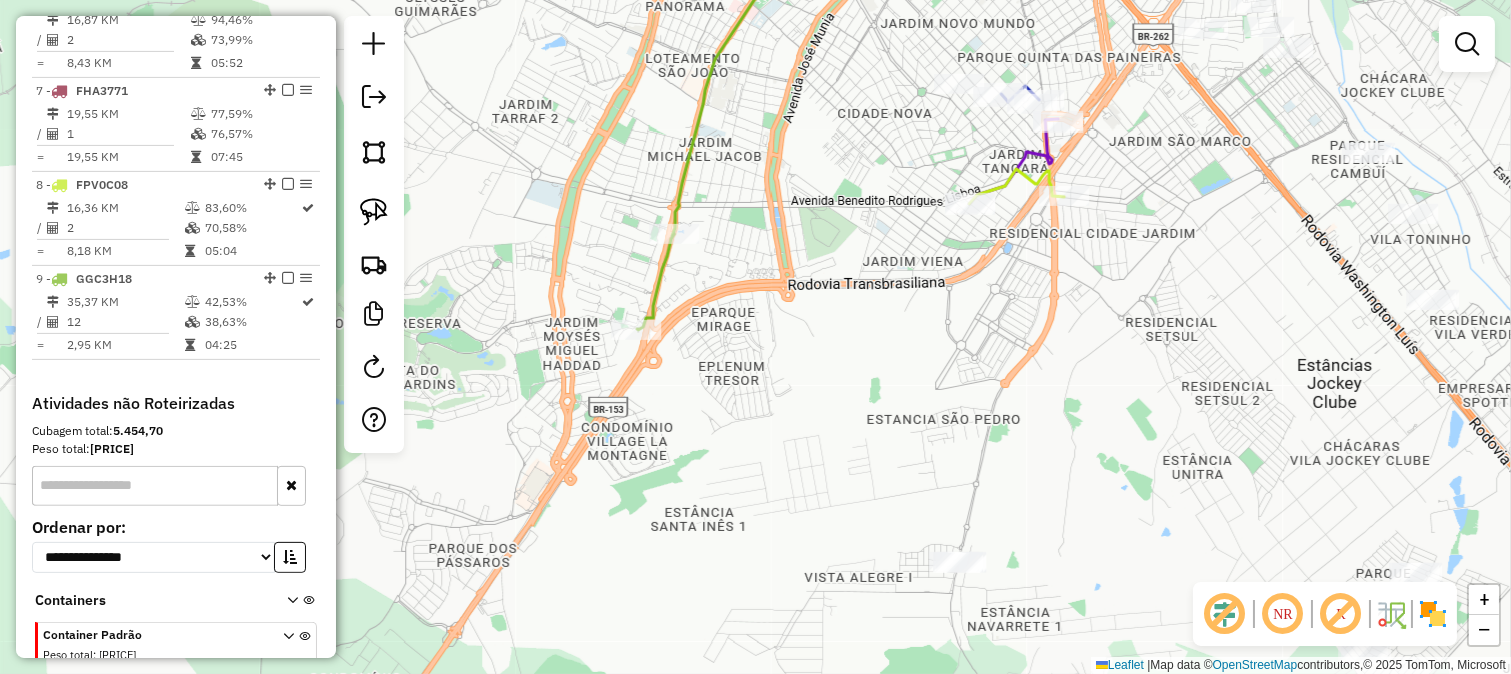 drag, startPoint x: 911, startPoint y: 315, endPoint x: 920, endPoint y: 297, distance: 20.12461 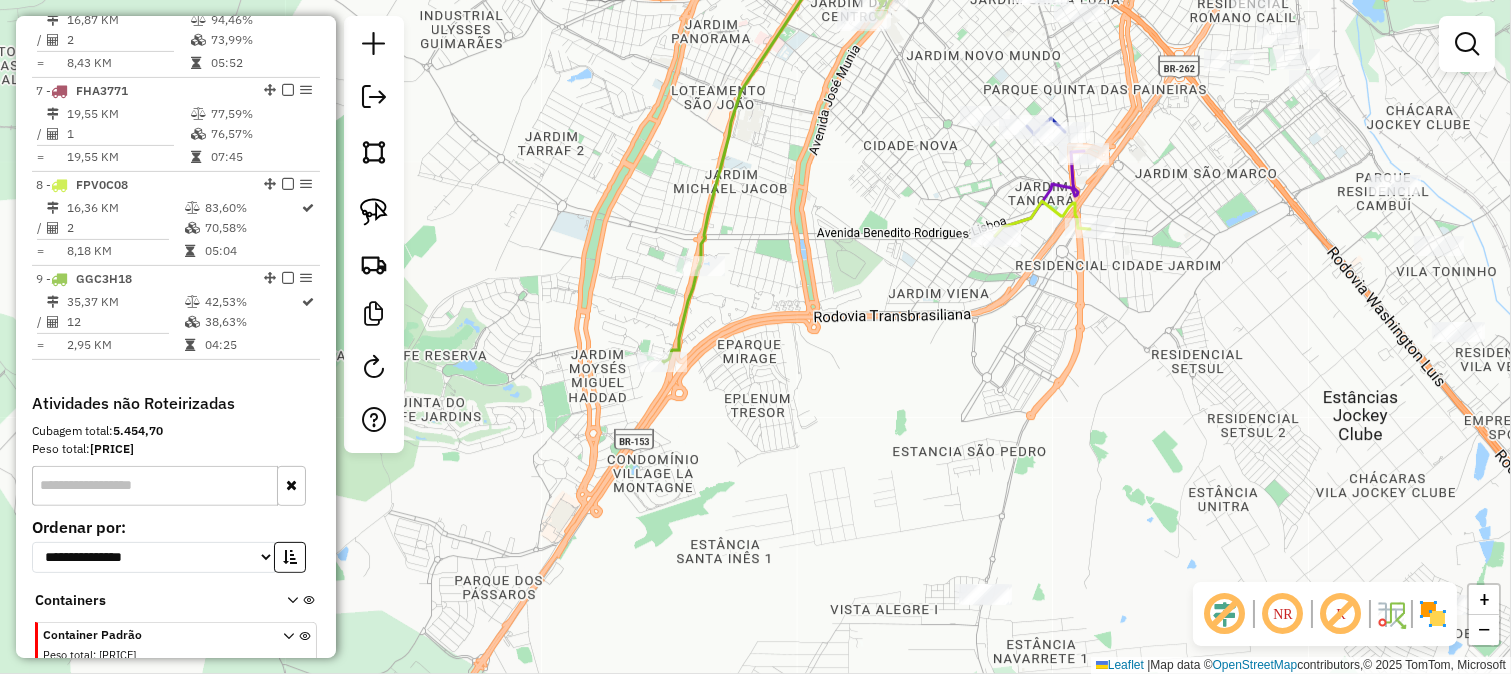 drag, startPoint x: 917, startPoint y: 266, endPoint x: 946, endPoint y: 382, distance: 119.57006 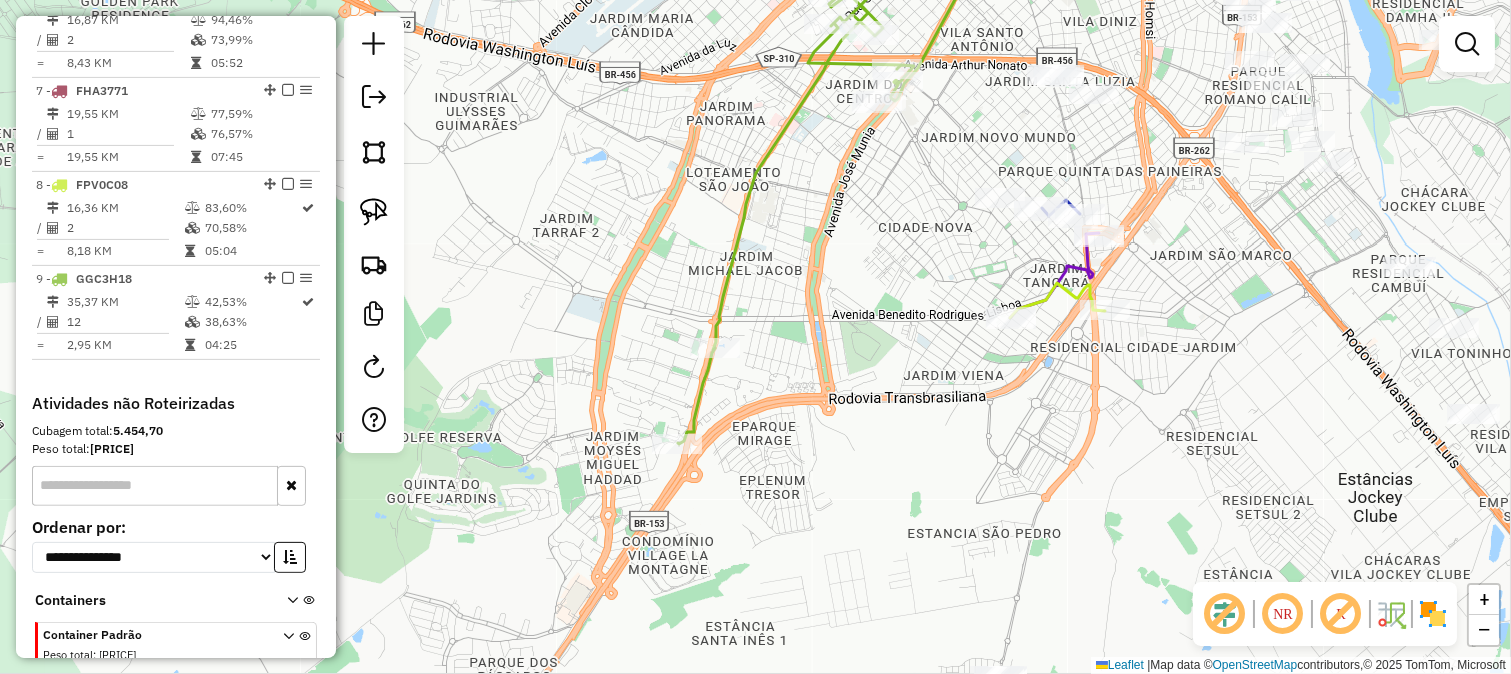 drag, startPoint x: 915, startPoint y: 336, endPoint x: 931, endPoint y: 376, distance: 43.081318 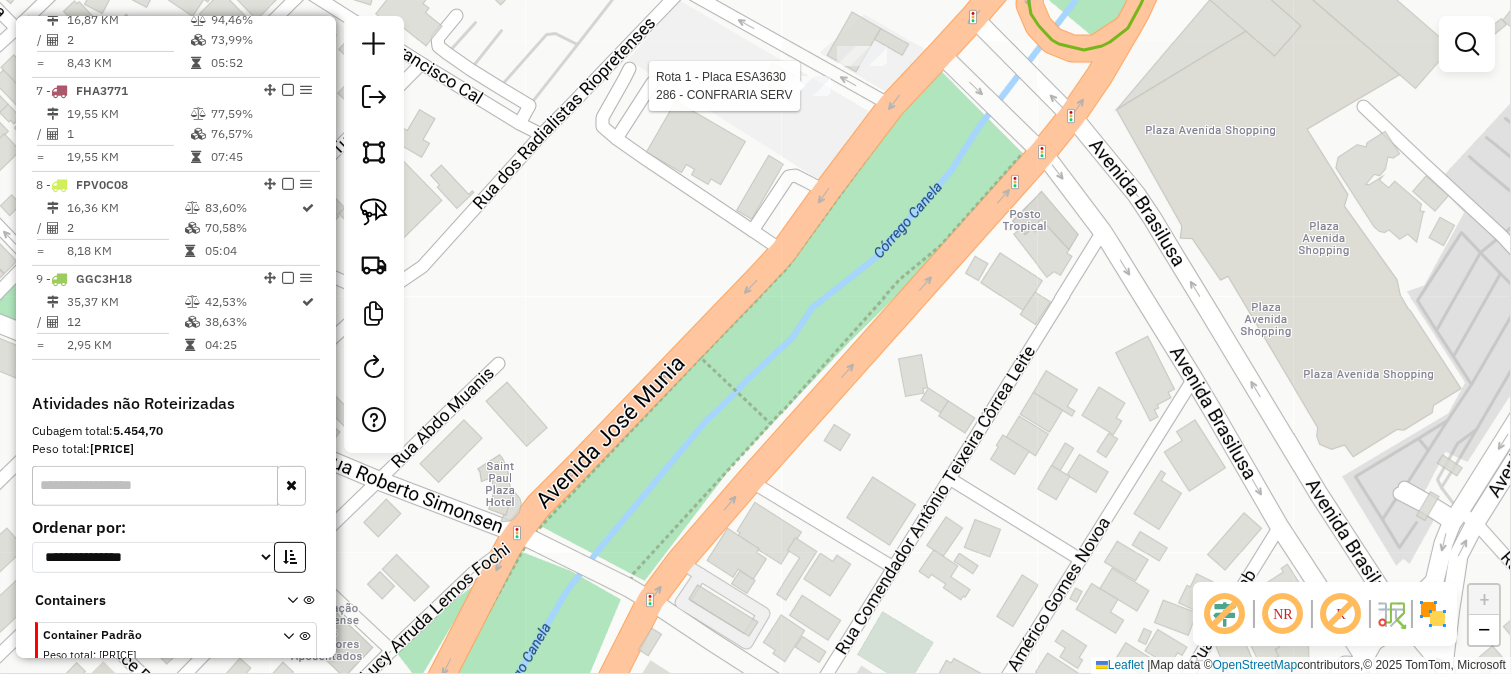 select on "**********" 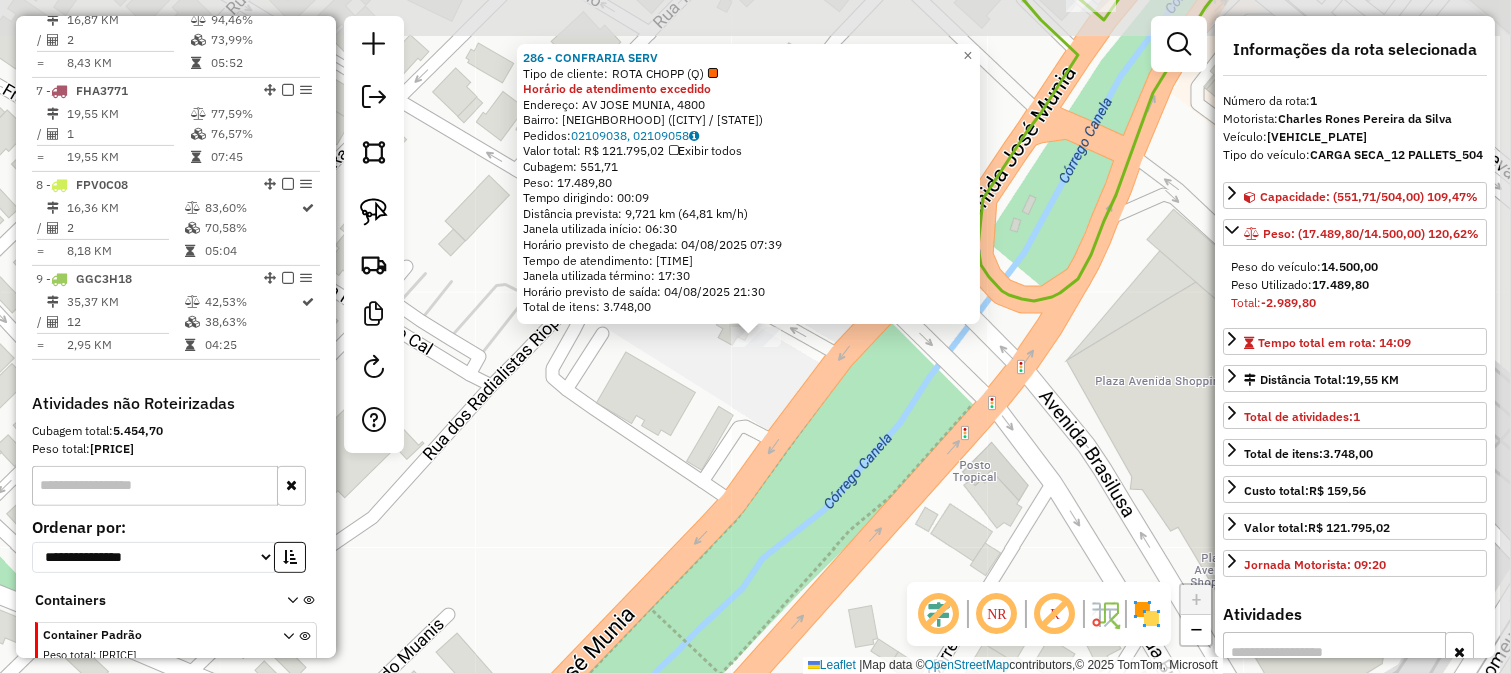 scroll, scrollTop: 791, scrollLeft: 0, axis: vertical 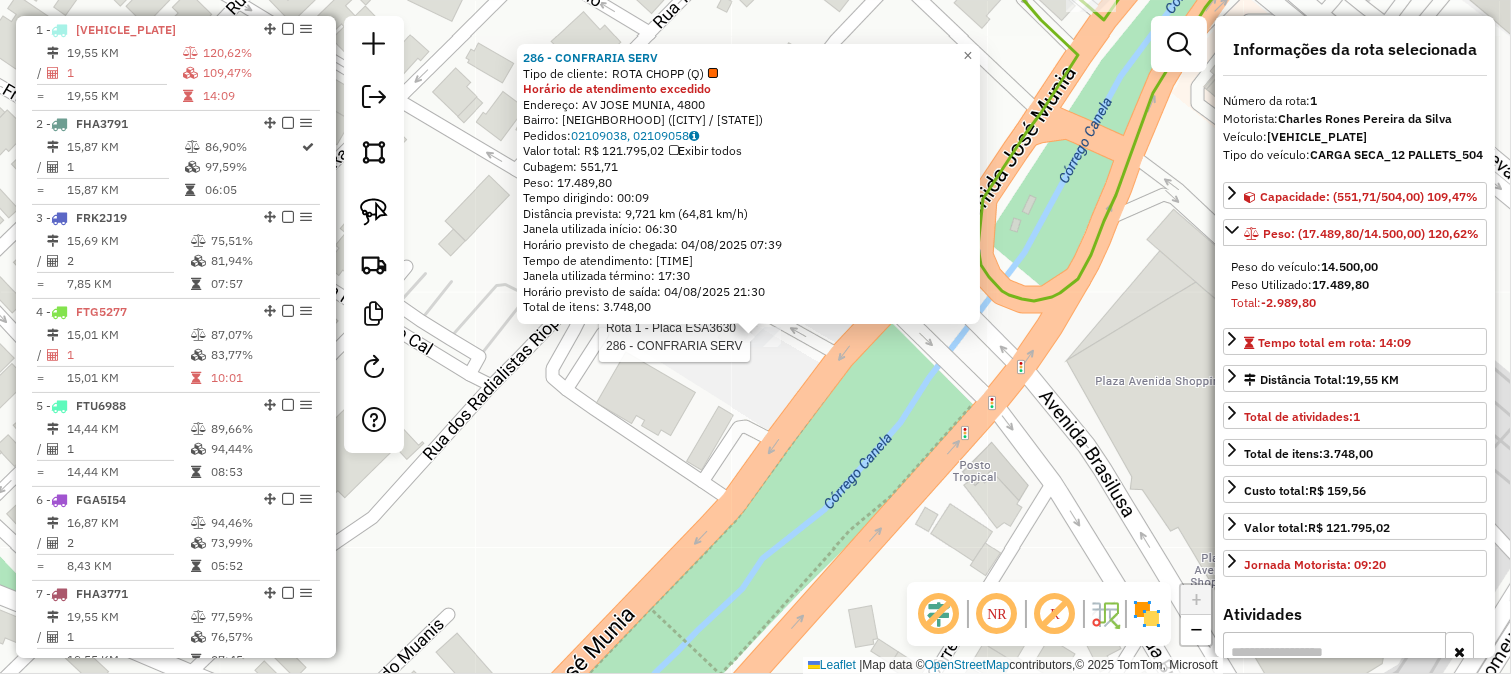 click on "Rota 1 - Placa ESA3630  286 - CONFRARIA SERV 286 - CONFRARIA SERV  Tipo de cliente:   ROTA CHOPP (Q)  Horário de atendimento excedido  Endereço: AV  JOSE MUNIA, 4800   Bairro: JARDIM VIVENDAS (SAO JOSE DO RIO PRETO / SP)   Pedidos:  02109038, 02109058   Valor total: R$ 121.795,02   Exibir todos   Cubagem: 551,71  Peso: 17.489,80  Tempo dirigindo: 00:09   Distância prevista: 9,721 km (64,81 km/h)   Janela utilizada início: 06:30   Horário previsto de chegada: 04/08/2025 07:39   Tempo de atendimento: 13:51   Janela utilizada término: 17:30   Horário previsto de saída: 04/08/2025 21:30   Total de itens: 3.748,00  × Janela de atendimento Grade de atendimento Capacidade Transportadoras Veículos Cliente Pedidos  Rotas Selecione os dias de semana para filtrar as janelas de atendimento  Seg   Ter   Qua   Qui   Sex   Sáb   Dom  Informe o período da janela de atendimento: De: Até:  Filtrar exatamente a janela do cliente  Considerar janela de atendimento padrão   Seg   Ter   Qua   Qui   Sex   Sáb   Dom  +" 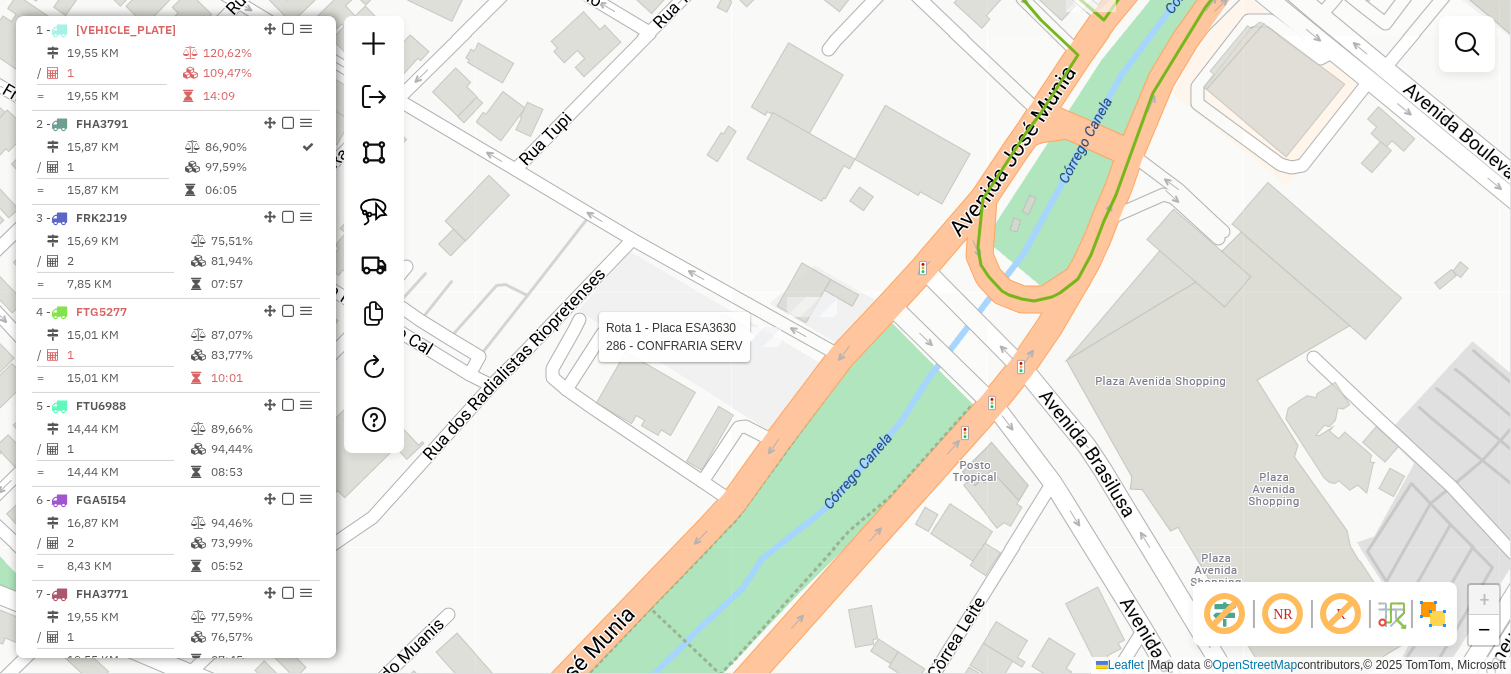 click 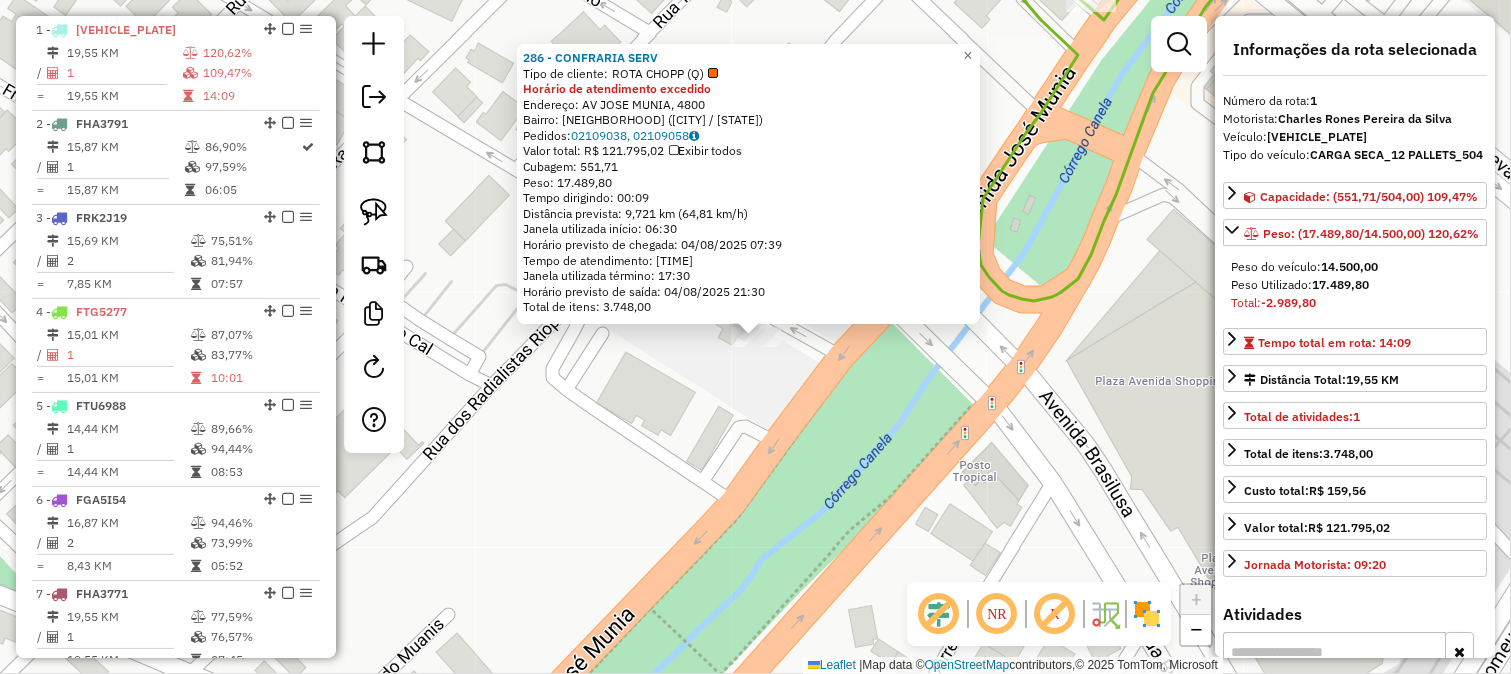 click on "Rota 1 - Placa ESA3630  286 - CONFRARIA SERV 286 - CONFRARIA SERV  Tipo de cliente:   ROTA CHOPP (Q)  Horário de atendimento excedido  Endereço: AV  JOSE MUNIA, 4800   Bairro: JARDIM VIVENDAS (SAO JOSE DO RIO PRETO / SP)   Pedidos:  02109038, 02109058   Valor total: R$ 121.795,02   Exibir todos   Cubagem: 551,71  Peso: 17.489,80  Tempo dirigindo: 00:09   Distância prevista: 9,721 km (64,81 km/h)   Janela utilizada início: 06:30   Horário previsto de chegada: 04/08/2025 07:39   Tempo de atendimento: 13:51   Janela utilizada término: 17:30   Horário previsto de saída: 04/08/2025 21:30   Total de itens: 3.748,00  × Janela de atendimento Grade de atendimento Capacidade Transportadoras Veículos Cliente Pedidos  Rotas Selecione os dias de semana para filtrar as janelas de atendimento  Seg   Ter   Qua   Qui   Sex   Sáb   Dom  Informe o período da janela de atendimento: De: Até:  Filtrar exatamente a janela do cliente  Considerar janela de atendimento padrão   Seg   Ter   Qua   Qui   Sex   Sáb   Dom  +" 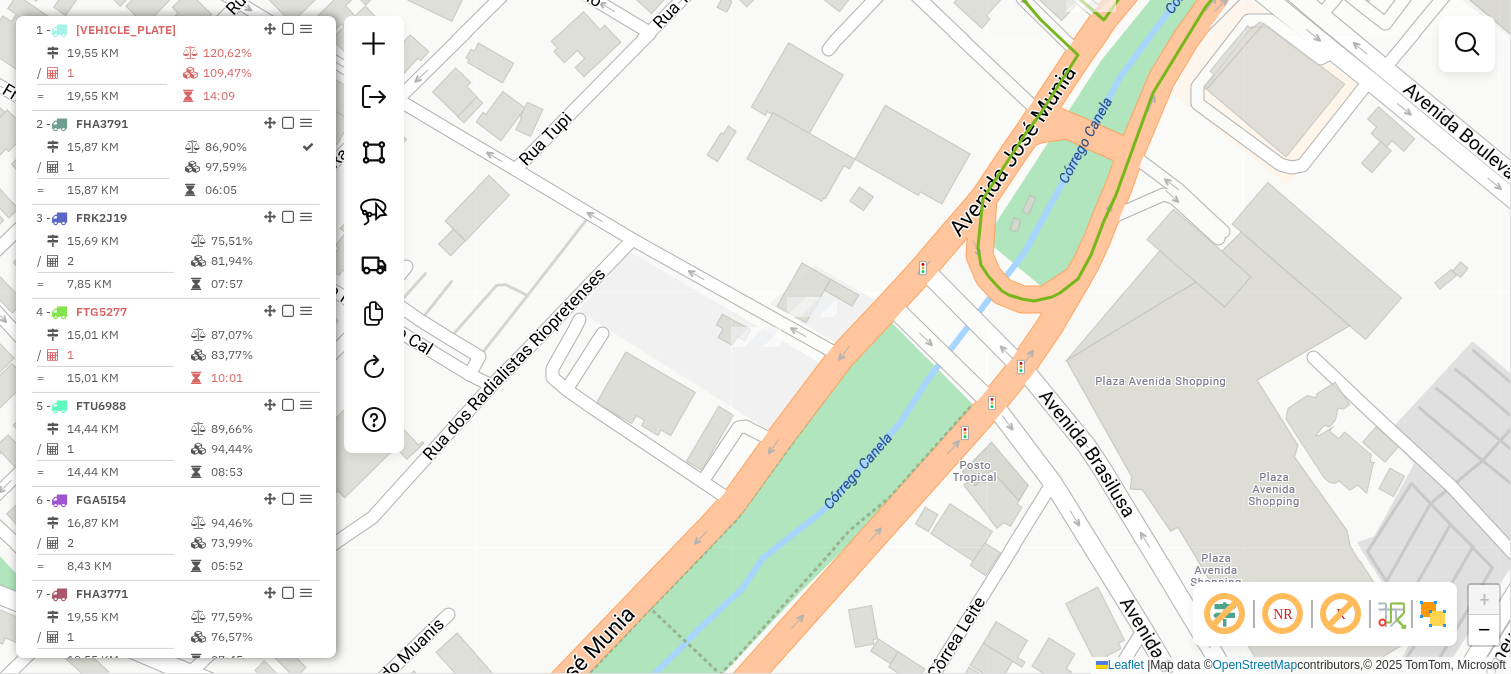 drag, startPoint x: 815, startPoint y: 422, endPoint x: 740, endPoint y: 422, distance: 75 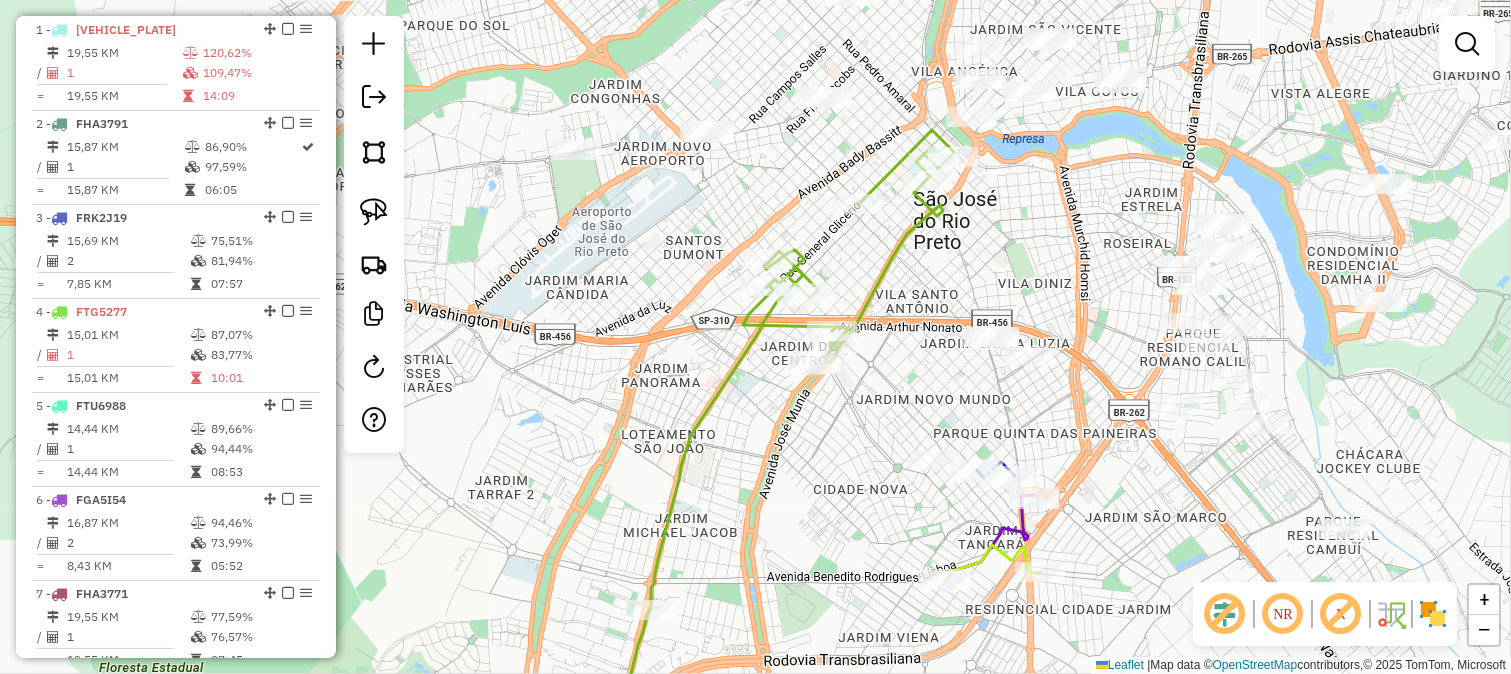 drag, startPoint x: 981, startPoint y: 431, endPoint x: 877, endPoint y: 362, distance: 124.80785 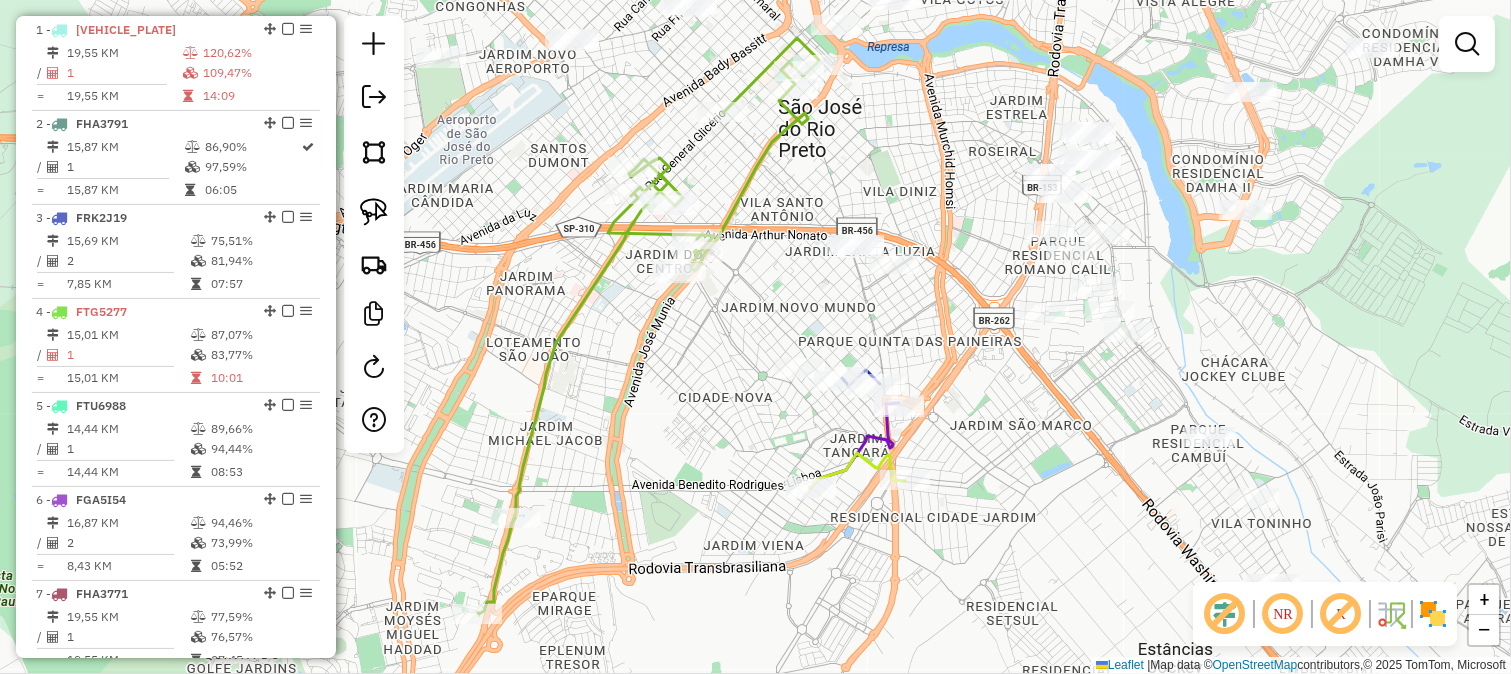 click 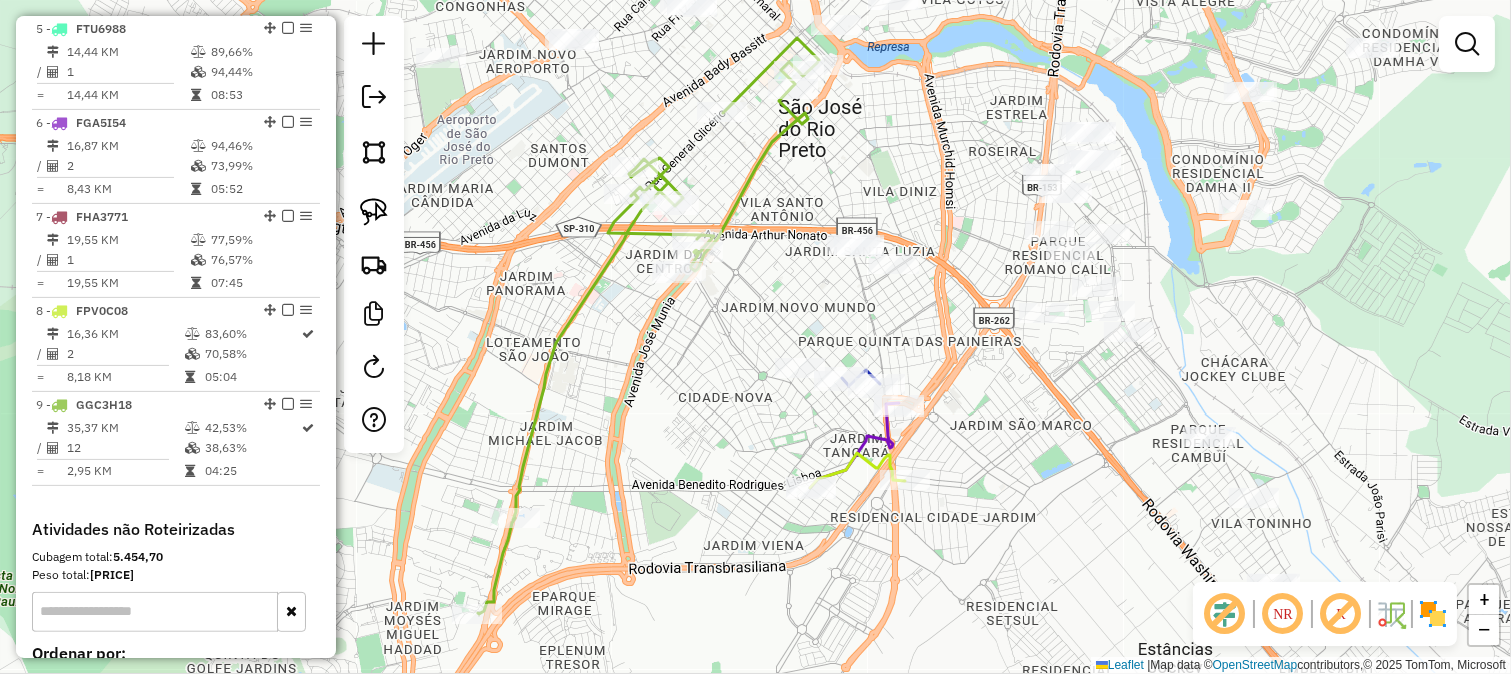 select on "**********" 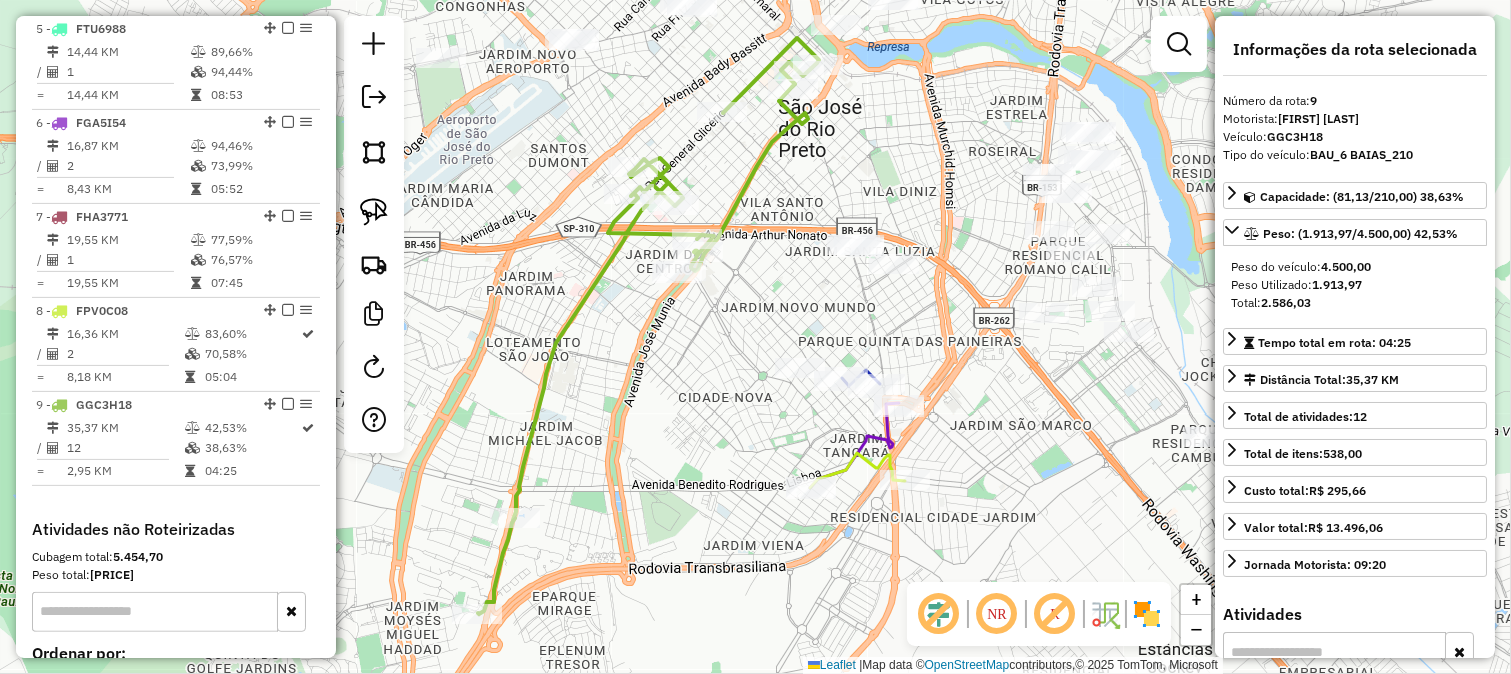 scroll, scrollTop: 1388, scrollLeft: 0, axis: vertical 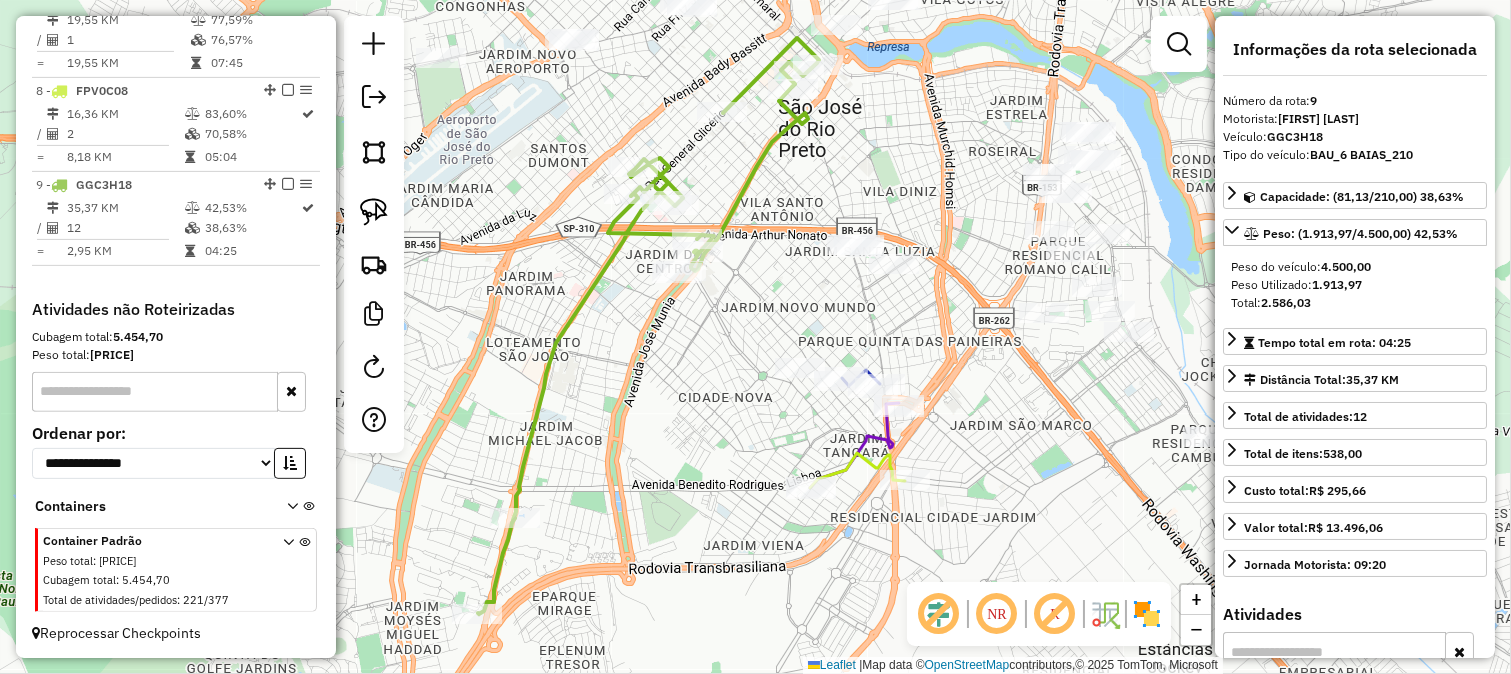 drag, startPoint x: 791, startPoint y: 297, endPoint x: 821, endPoint y: 146, distance: 153.9513 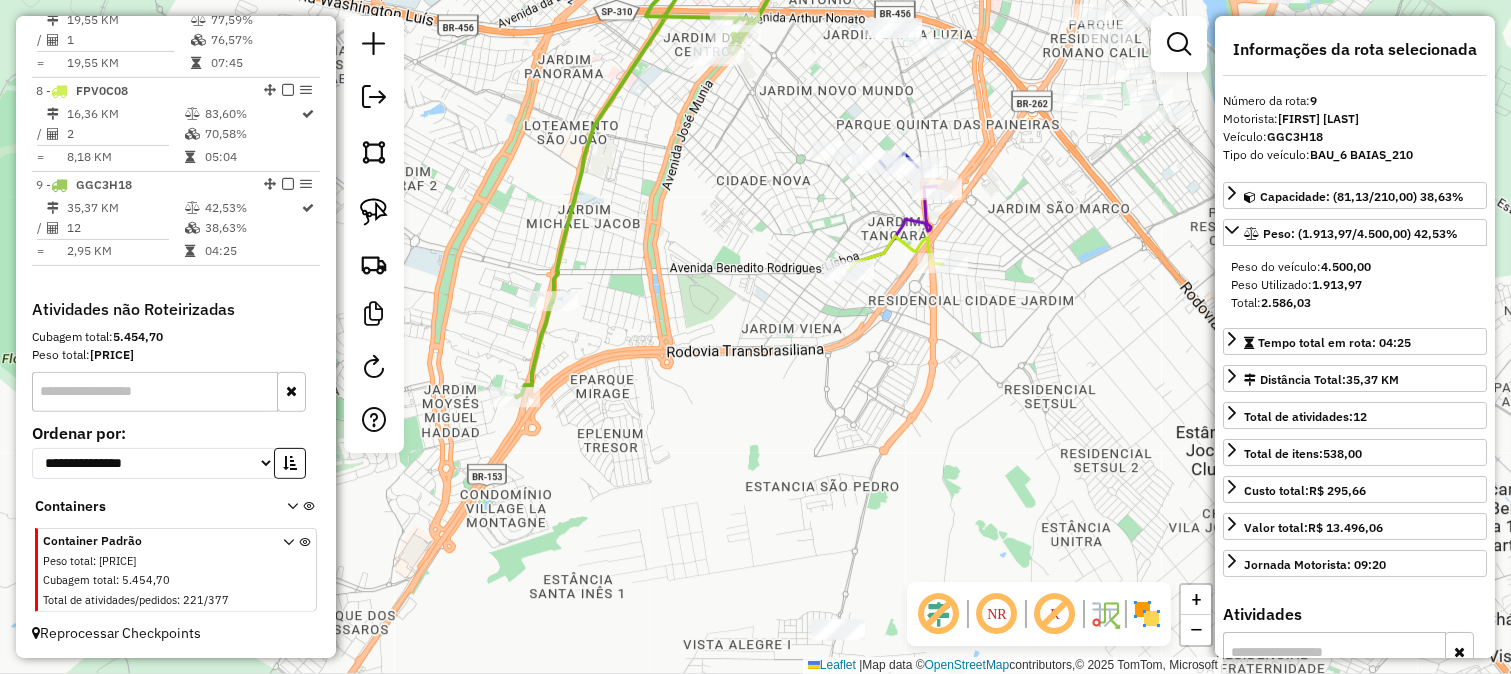 drag, startPoint x: 712, startPoint y: 324, endPoint x: 761, endPoint y: 221, distance: 114.061386 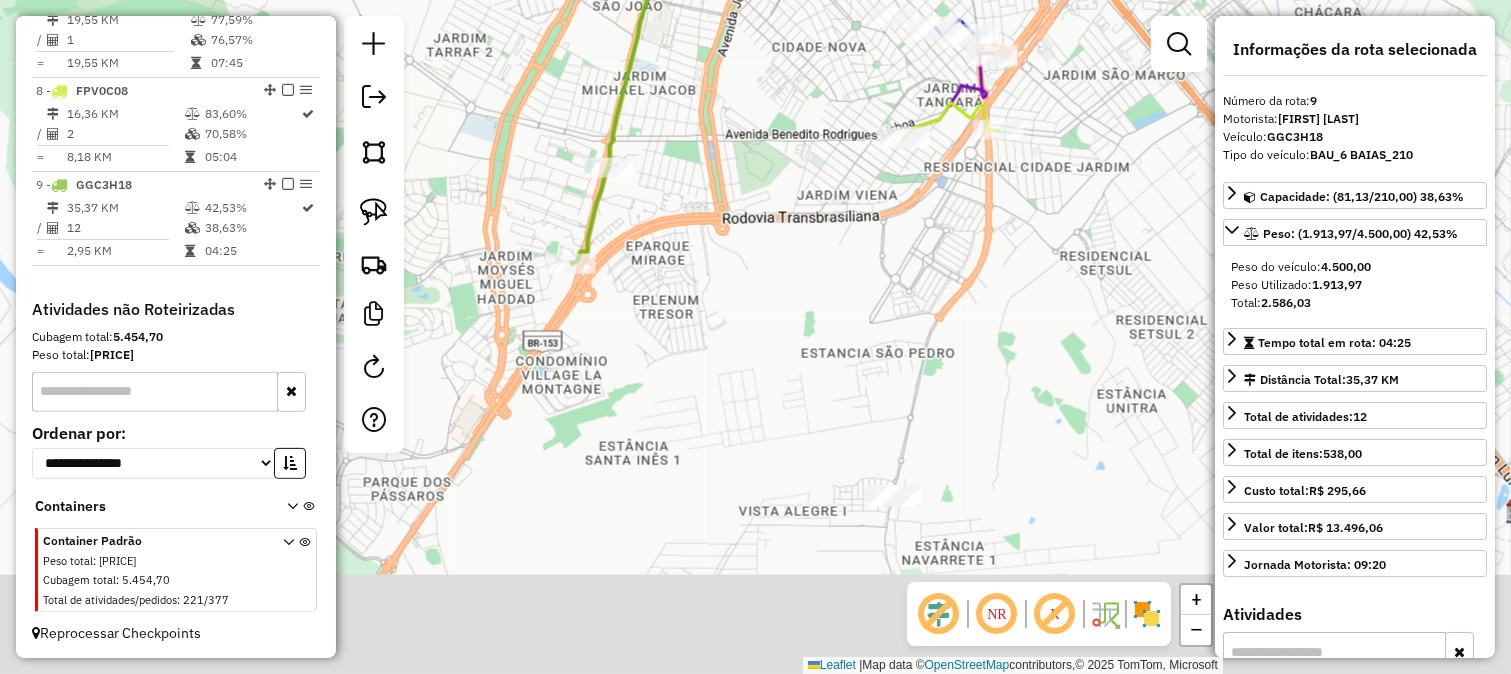 click on "Janela de atendimento Grade de atendimento Capacidade Transportadoras Veículos Cliente Pedidos  Rotas Selecione os dias de semana para filtrar as janelas de atendimento  Seg   Ter   Qua   Qui   Sex   Sáb   Dom  Informe o período da janela de atendimento: De: Até:  Filtrar exatamente a janela do cliente  Considerar janela de atendimento padrão  Selecione os dias de semana para filtrar as grades de atendimento  Seg   Ter   Qua   Qui   Sex   Sáb   Dom   Considerar clientes sem dia de atendimento cadastrado  Clientes fora do dia de atendimento selecionado Filtrar as atividades entre os valores definidos abaixo:  Peso mínimo:   Peso máximo:   Cubagem mínima:   Cubagem máxima:   De:   Até:  Filtrar as atividades entre o tempo de atendimento definido abaixo:  De:   Até:   Considerar capacidade total dos clientes não roteirizados Transportadora: Selecione um ou mais itens Tipo de veículo: Selecione um ou mais itens Veículo: Selecione um ou mais itens Motorista: Selecione um ou mais itens Nome: Rótulo:" 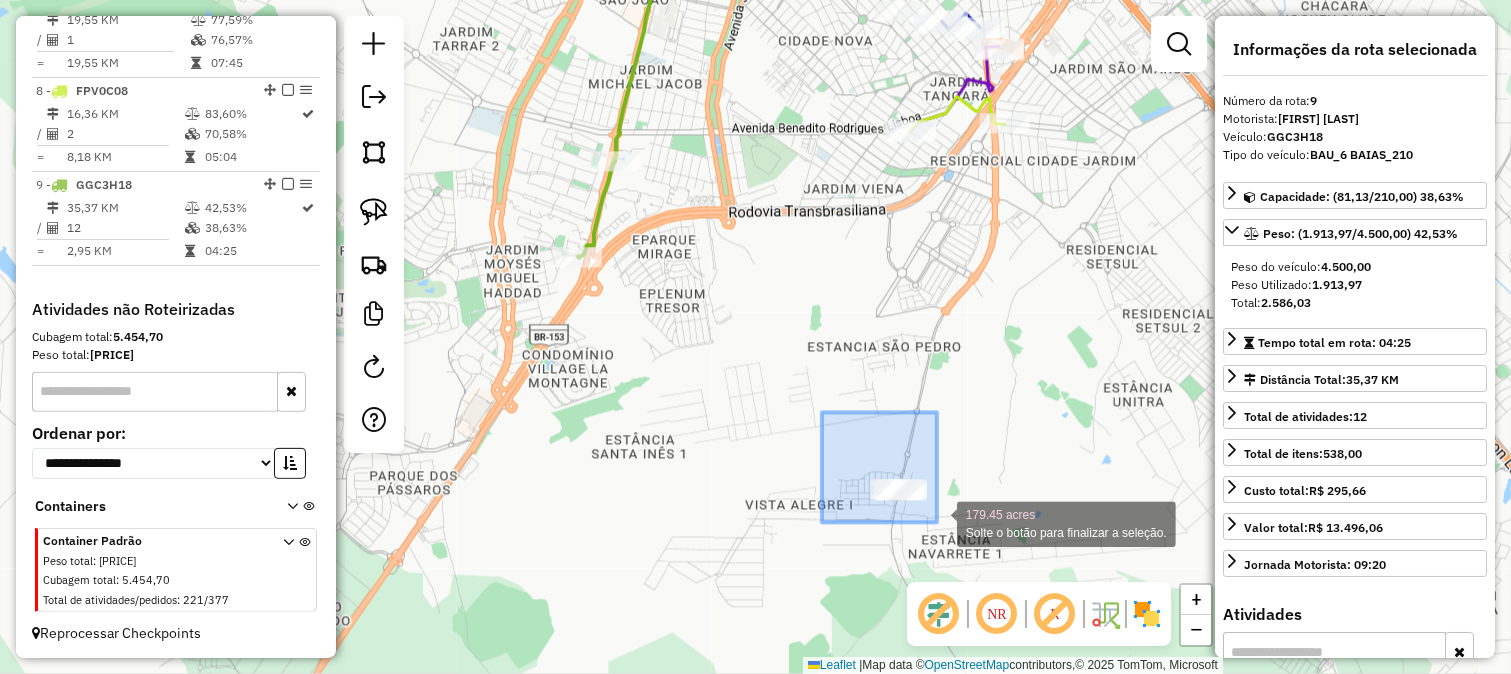 drag, startPoint x: 837, startPoint y: 433, endPoint x: 937, endPoint y: 523, distance: 134.53624 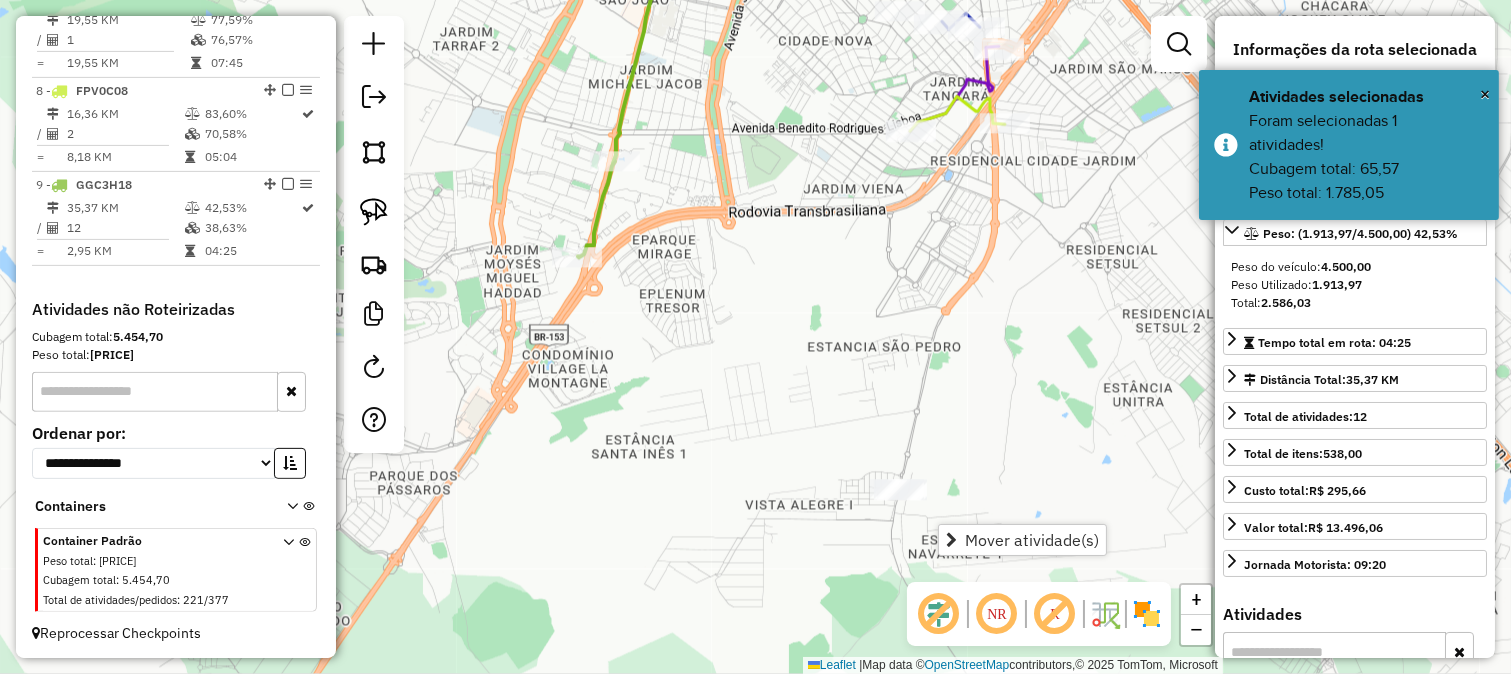 click on "Janela de atendimento Grade de atendimento Capacidade Transportadoras Veículos Cliente Pedidos  Rotas Selecione os dias de semana para filtrar as janelas de atendimento  Seg   Ter   Qua   Qui   Sex   Sáb   Dom  Informe o período da janela de atendimento: De: Até:  Filtrar exatamente a janela do cliente  Considerar janela de atendimento padrão  Selecione os dias de semana para filtrar as grades de atendimento  Seg   Ter   Qua   Qui   Sex   Sáb   Dom   Considerar clientes sem dia de atendimento cadastrado  Clientes fora do dia de atendimento selecionado Filtrar as atividades entre os valores definidos abaixo:  Peso mínimo:   Peso máximo:   Cubagem mínima:   Cubagem máxima:   De:   Até:  Filtrar as atividades entre o tempo de atendimento definido abaixo:  De:   Até:   Considerar capacidade total dos clientes não roteirizados Transportadora: Selecione um ou mais itens Tipo de veículo: Selecione um ou mais itens Veículo: Selecione um ou mais itens Motorista: Selecione um ou mais itens Nome: Rótulo:" 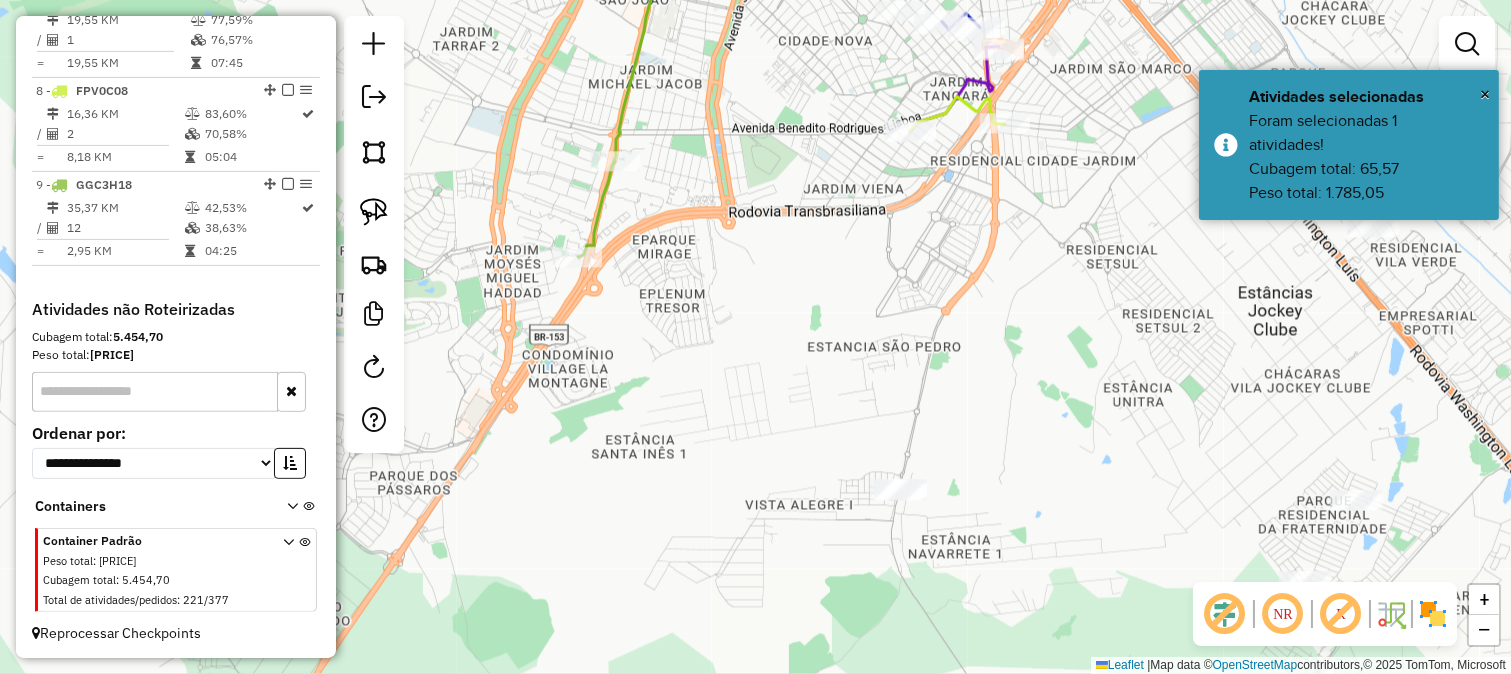 drag, startPoint x: 618, startPoint y: 180, endPoint x: 605, endPoint y: 194, distance: 19.104973 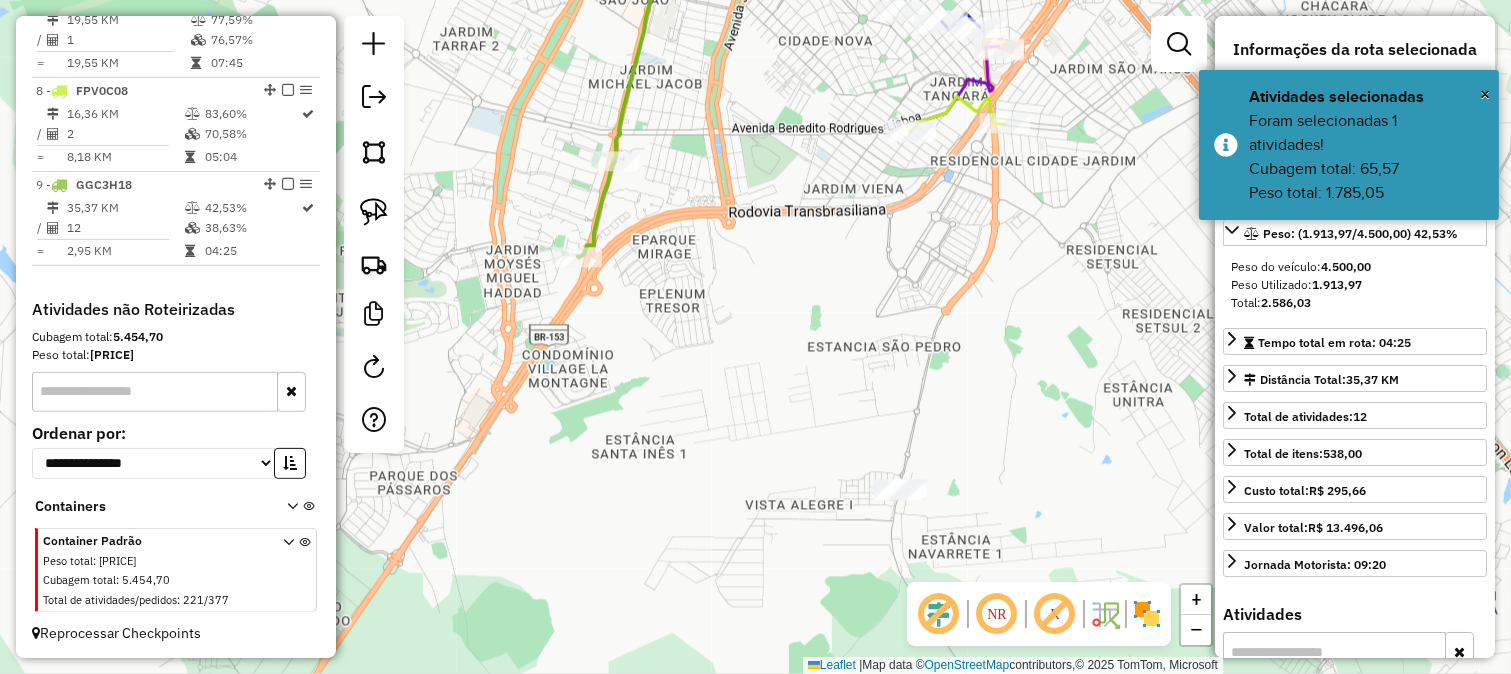 click on "Janela de atendimento Grade de atendimento Capacidade Transportadoras Veículos Cliente Pedidos  Rotas Selecione os dias de semana para filtrar as janelas de atendimento  Seg   Ter   Qua   Qui   Sex   Sáb   Dom  Informe o período da janela de atendimento: De: Até:  Filtrar exatamente a janela do cliente  Considerar janela de atendimento padrão  Selecione os dias de semana para filtrar as grades de atendimento  Seg   Ter   Qua   Qui   Sex   Sáb   Dom   Considerar clientes sem dia de atendimento cadastrado  Clientes fora do dia de atendimento selecionado Filtrar as atividades entre os valores definidos abaixo:  Peso mínimo:   Peso máximo:   Cubagem mínima:   Cubagem máxima:   De:   Até:  Filtrar as atividades entre o tempo de atendimento definido abaixo:  De:   Até:   Considerar capacidade total dos clientes não roteirizados Transportadora: Selecione um ou mais itens Tipo de veículo: Selecione um ou mais itens Veículo: Selecione um ou mais itens Motorista: Selecione um ou mais itens Nome: Rótulo:" 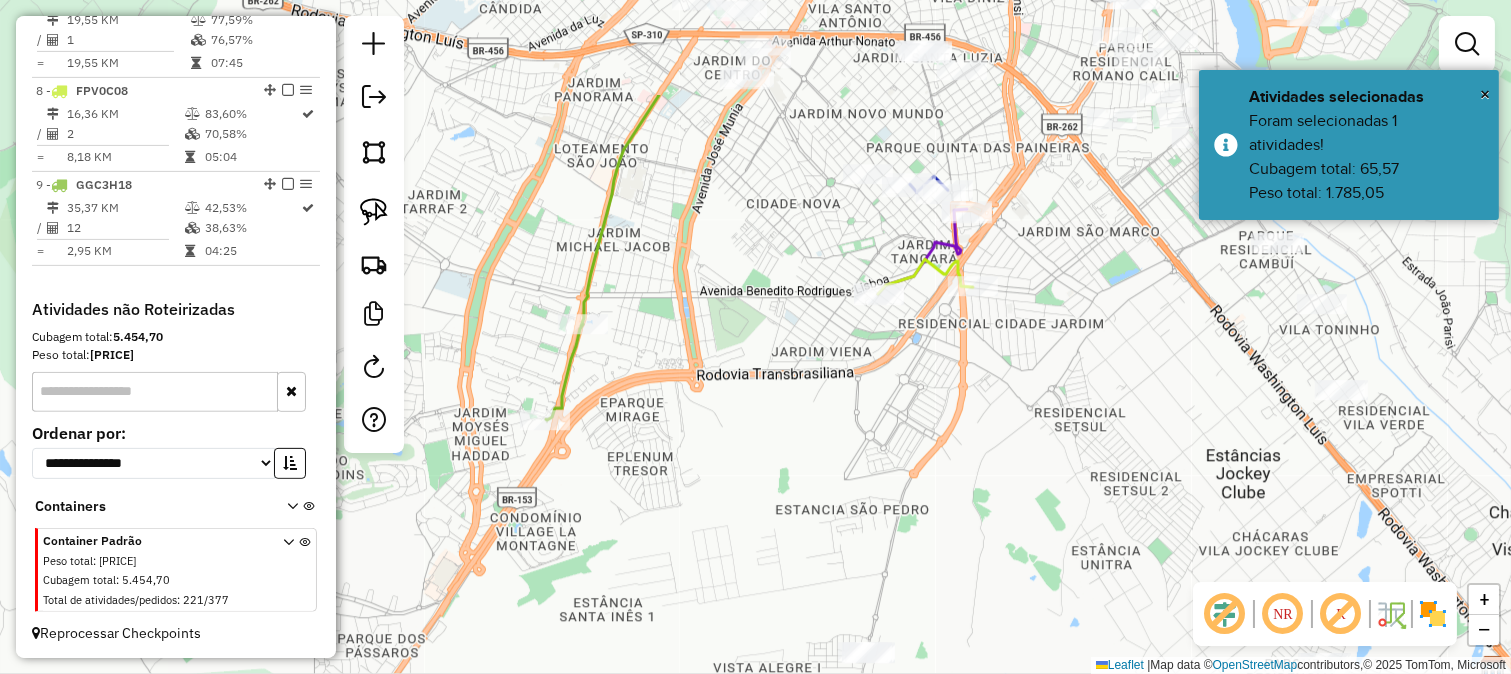 drag, startPoint x: 753, startPoint y: 385, endPoint x: 753, endPoint y: 431, distance: 46 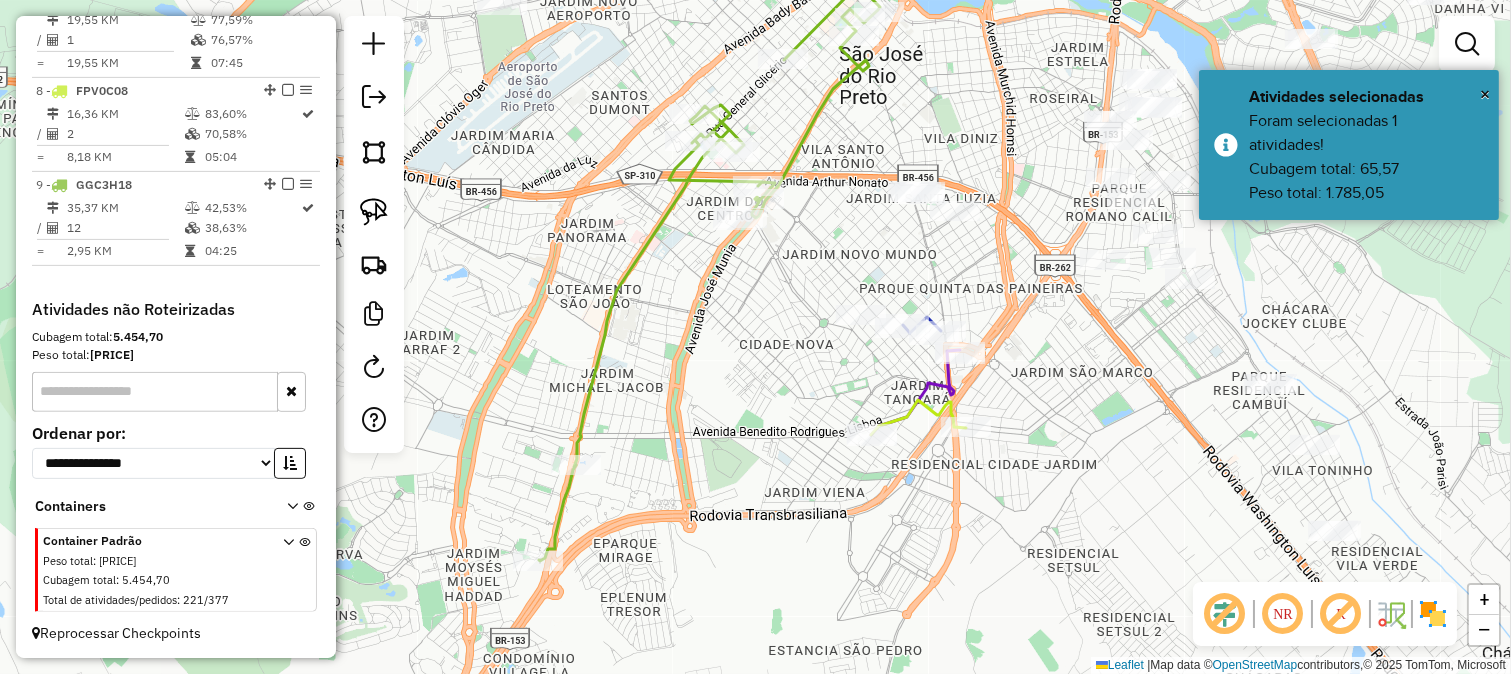 drag, startPoint x: 740, startPoint y: 363, endPoint x: 720, endPoint y: 466, distance: 104.92378 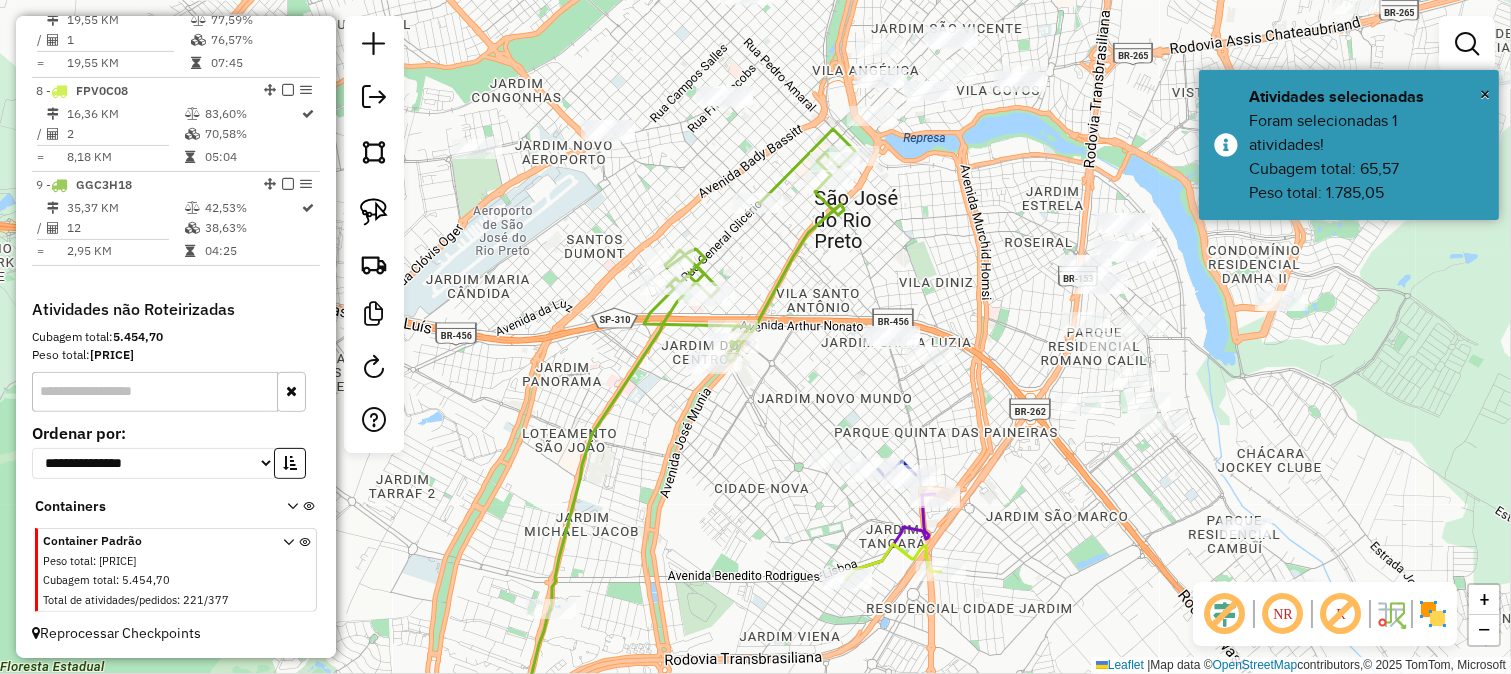 drag, startPoint x: 760, startPoint y: 501, endPoint x: 778, endPoint y: 437, distance: 66.48308 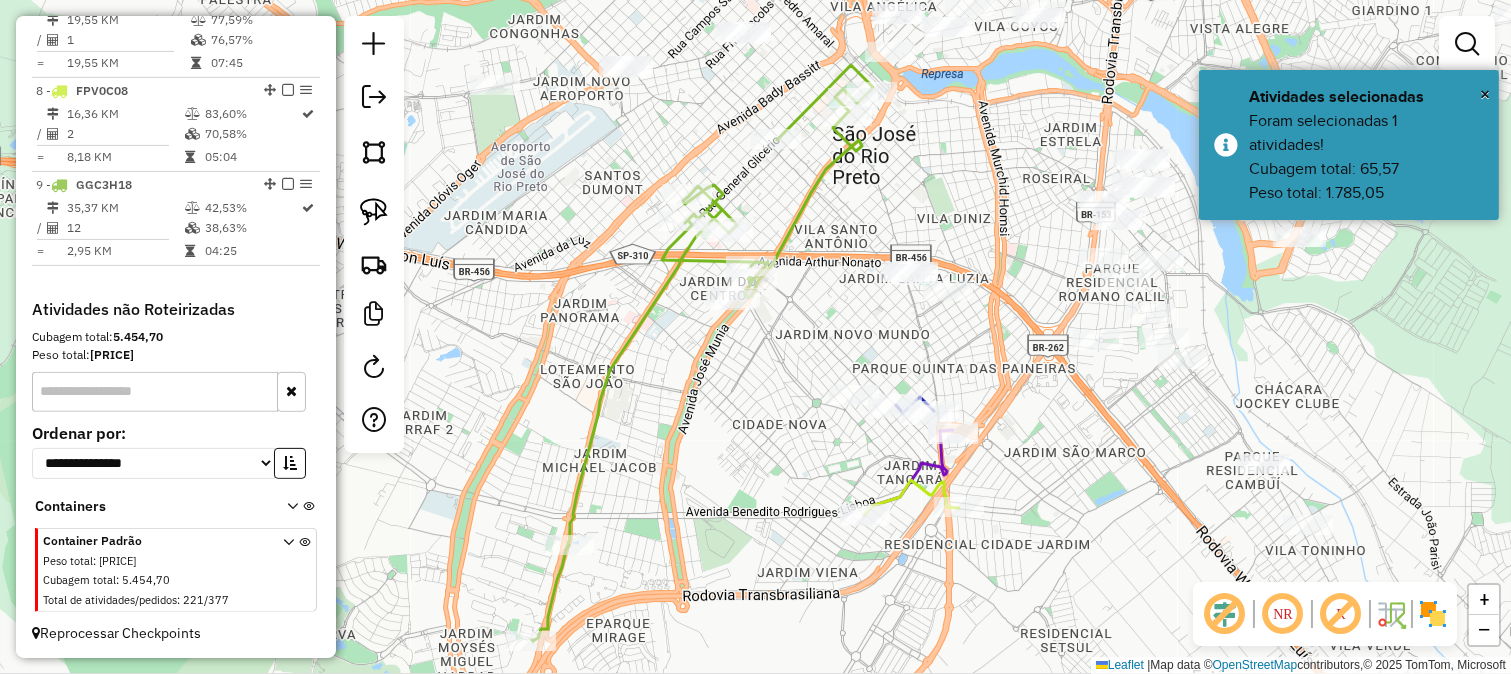drag, startPoint x: 814, startPoint y: 362, endPoint x: 786, endPoint y: 500, distance: 140.81194 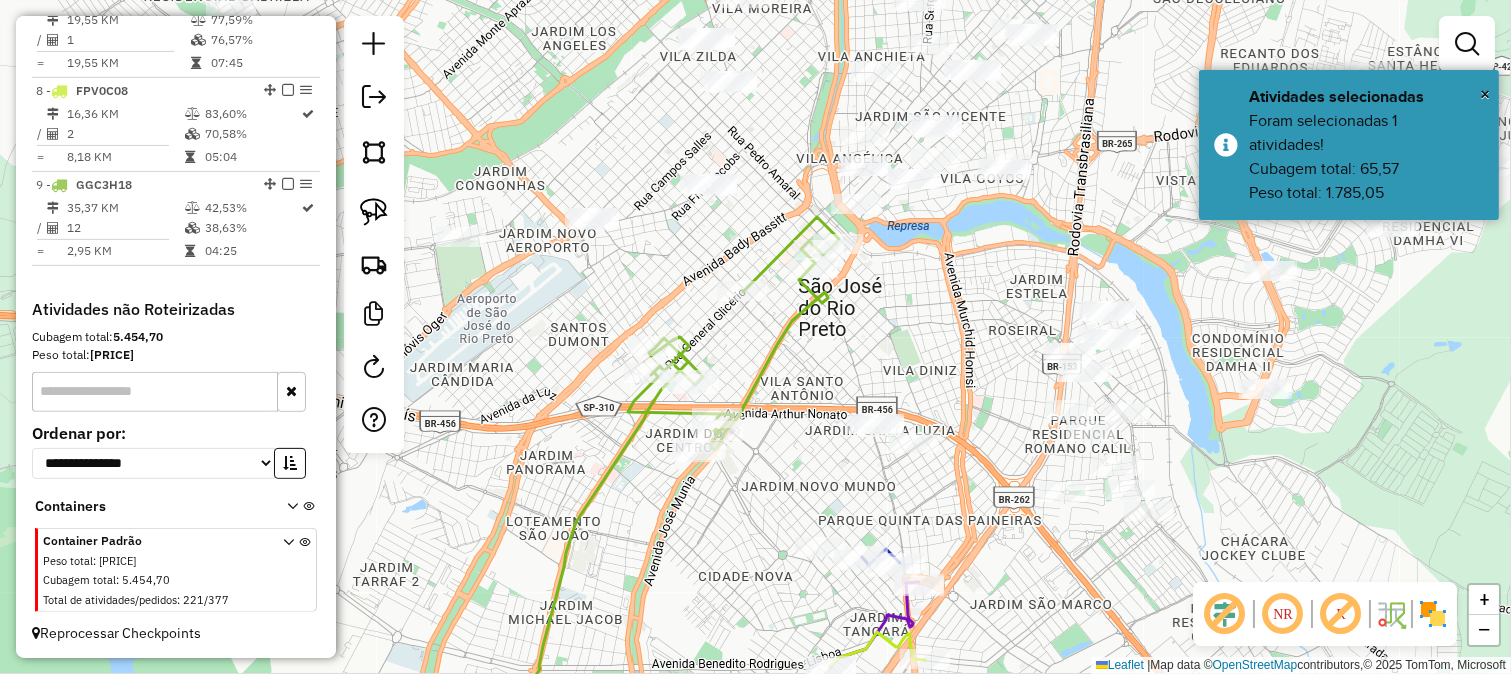drag, startPoint x: 901, startPoint y: 332, endPoint x: 914, endPoint y: 406, distance: 75.13322 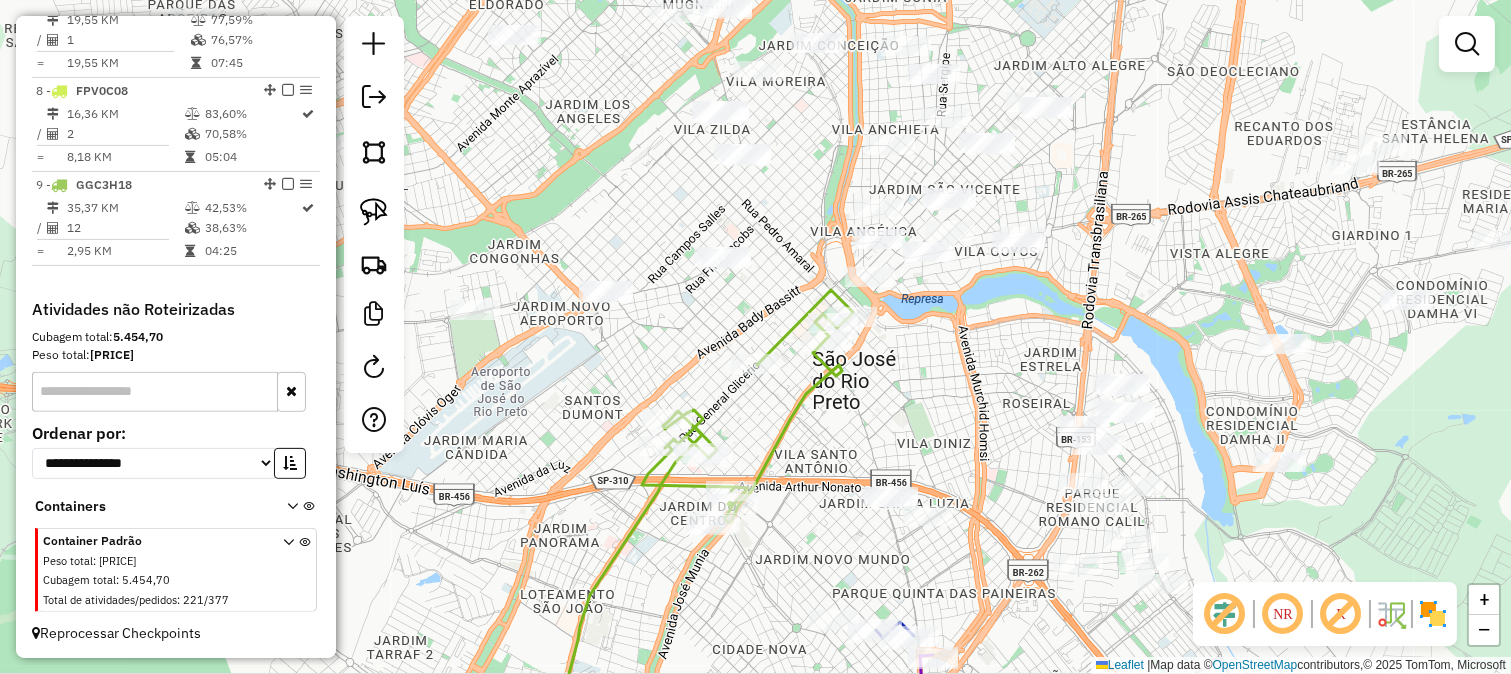 drag, startPoint x: 921, startPoint y: 432, endPoint x: 895, endPoint y: 194, distance: 239.41595 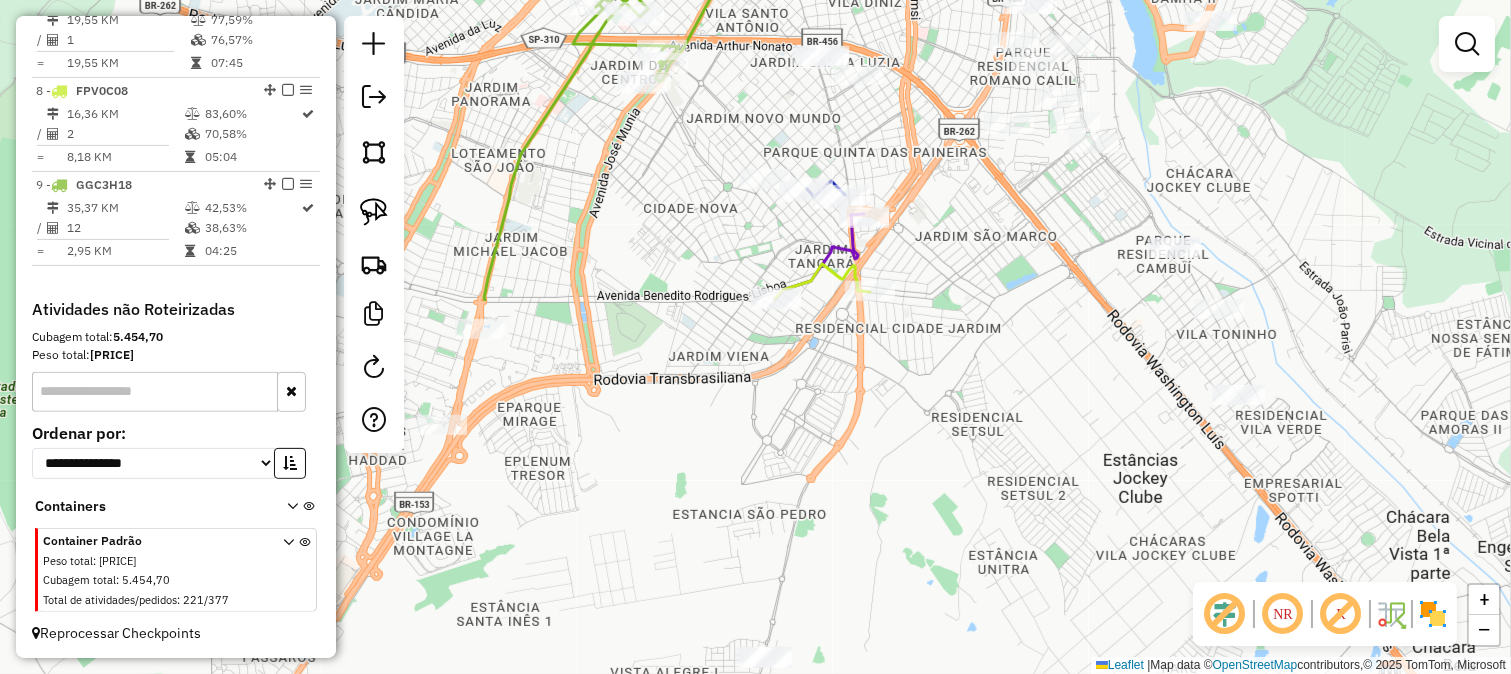 click on "Rota 4 - Placa FTG5277  32876 - PONTO DA BEBIDA Janela de atendimento Grade de atendimento Capacidade Transportadoras Veículos Cliente Pedidos  Rotas Selecione os dias de semana para filtrar as janelas de atendimento  Seg   Ter   Qua   Qui   Sex   Sáb   Dom  Informe o período da janela de atendimento: De: Até:  Filtrar exatamente a janela do cliente  Considerar janela de atendimento padrão  Selecione os dias de semana para filtrar as grades de atendimento  Seg   Ter   Qua   Qui   Sex   Sáb   Dom   Considerar clientes sem dia de atendimento cadastrado  Clientes fora do dia de atendimento selecionado Filtrar as atividades entre os valores definidos abaixo:  Peso mínimo:   Peso máximo:   Cubagem mínima:   Cubagem máxima:   De:   Até:  Filtrar as atividades entre o tempo de atendimento definido abaixo:  De:   Até:   Considerar capacidade total dos clientes não roteirizados Transportadora: Selecione um ou mais itens Tipo de veículo: Selecione um ou mais itens Veículo: Selecione um ou mais itens De:" 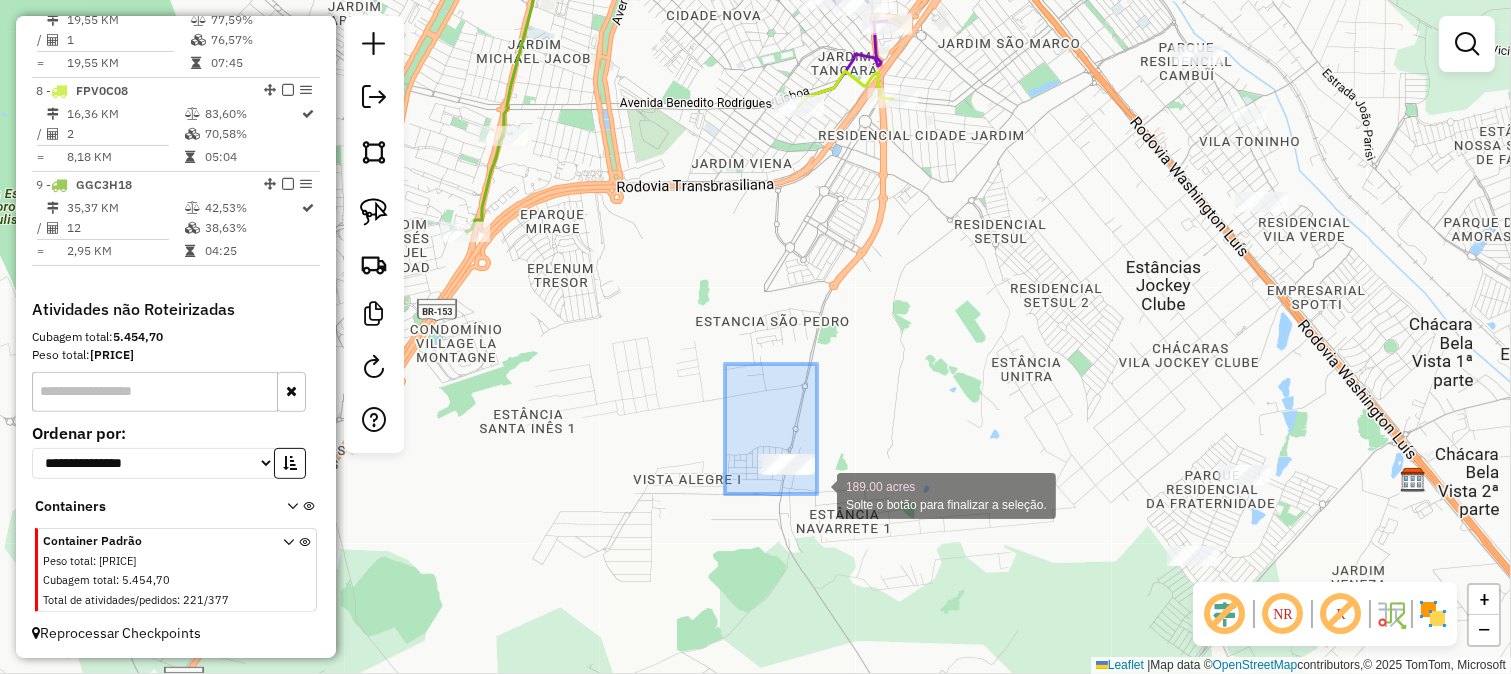 drag, startPoint x: 728, startPoint y: 366, endPoint x: 820, endPoint y: 498, distance: 160.89748 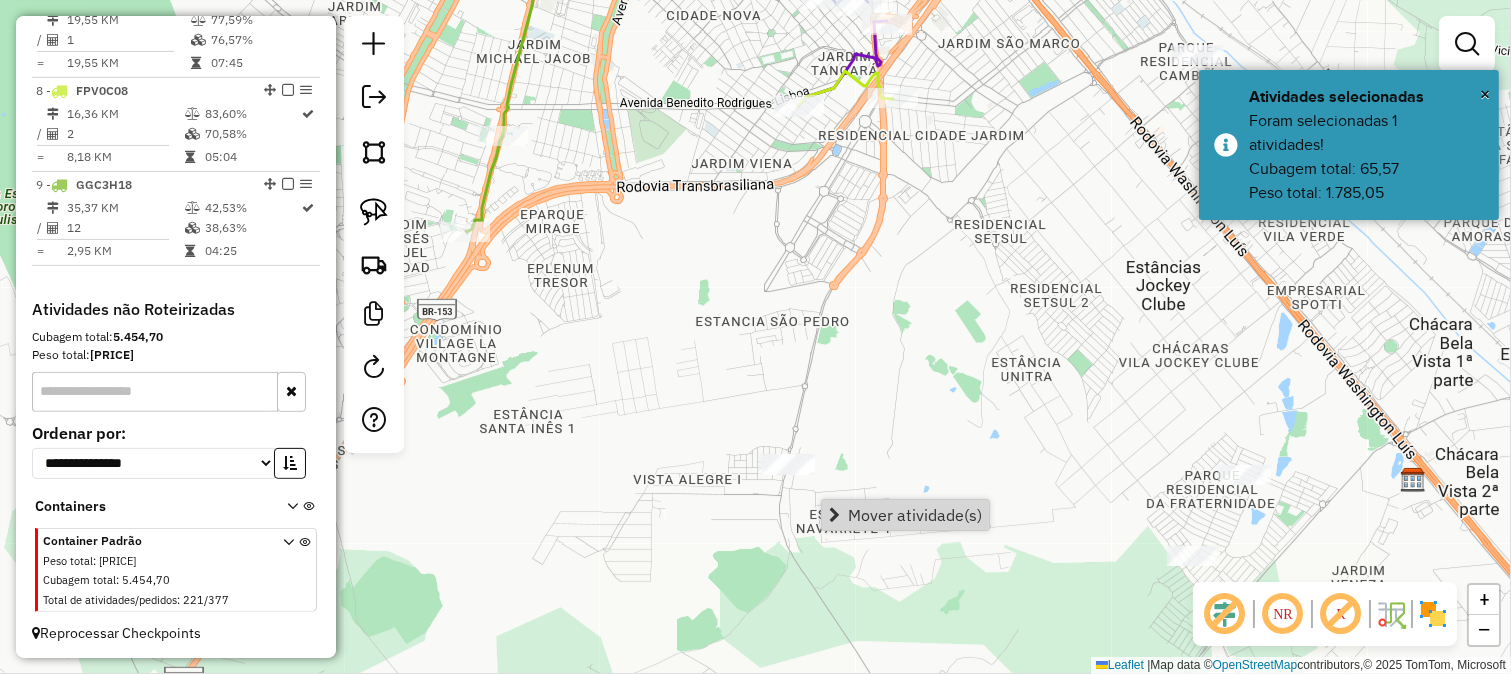click on "Mover atividade(s)" at bounding box center (915, 515) 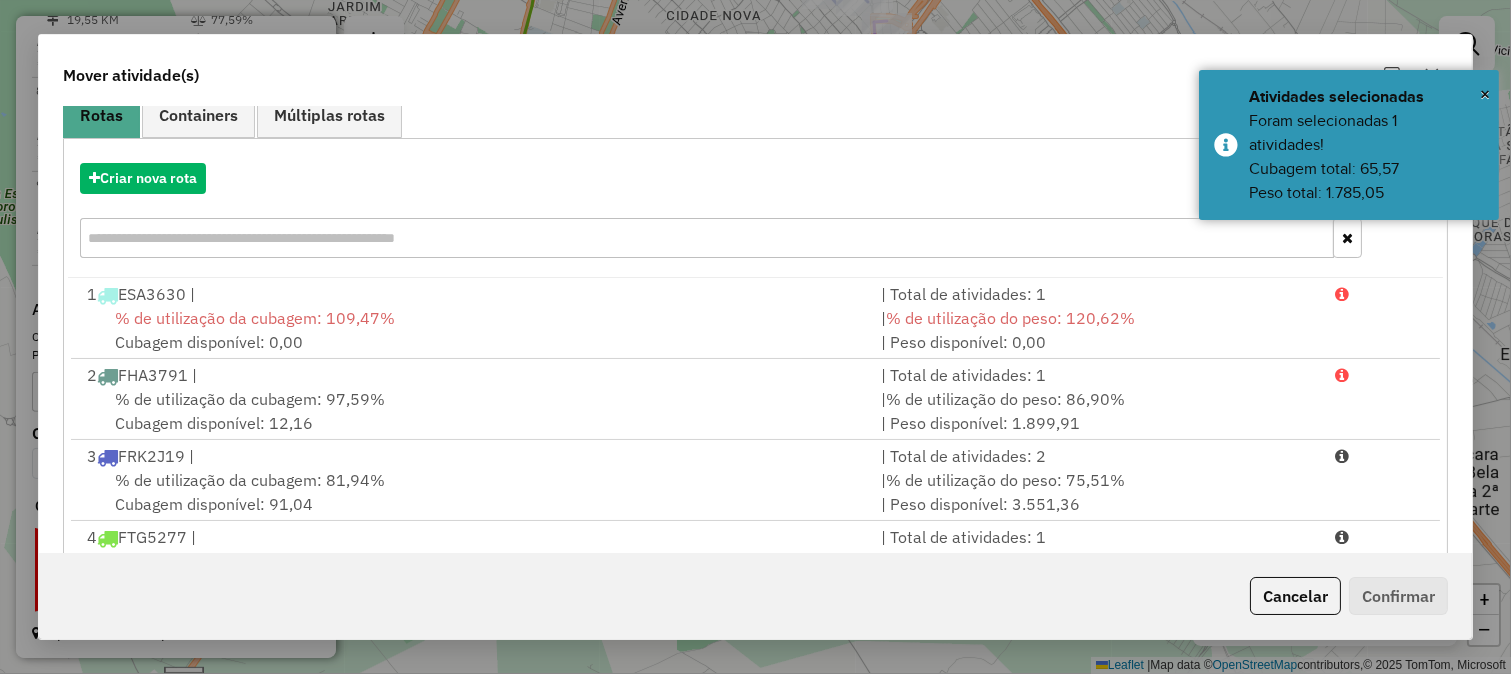scroll, scrollTop: 336, scrollLeft: 0, axis: vertical 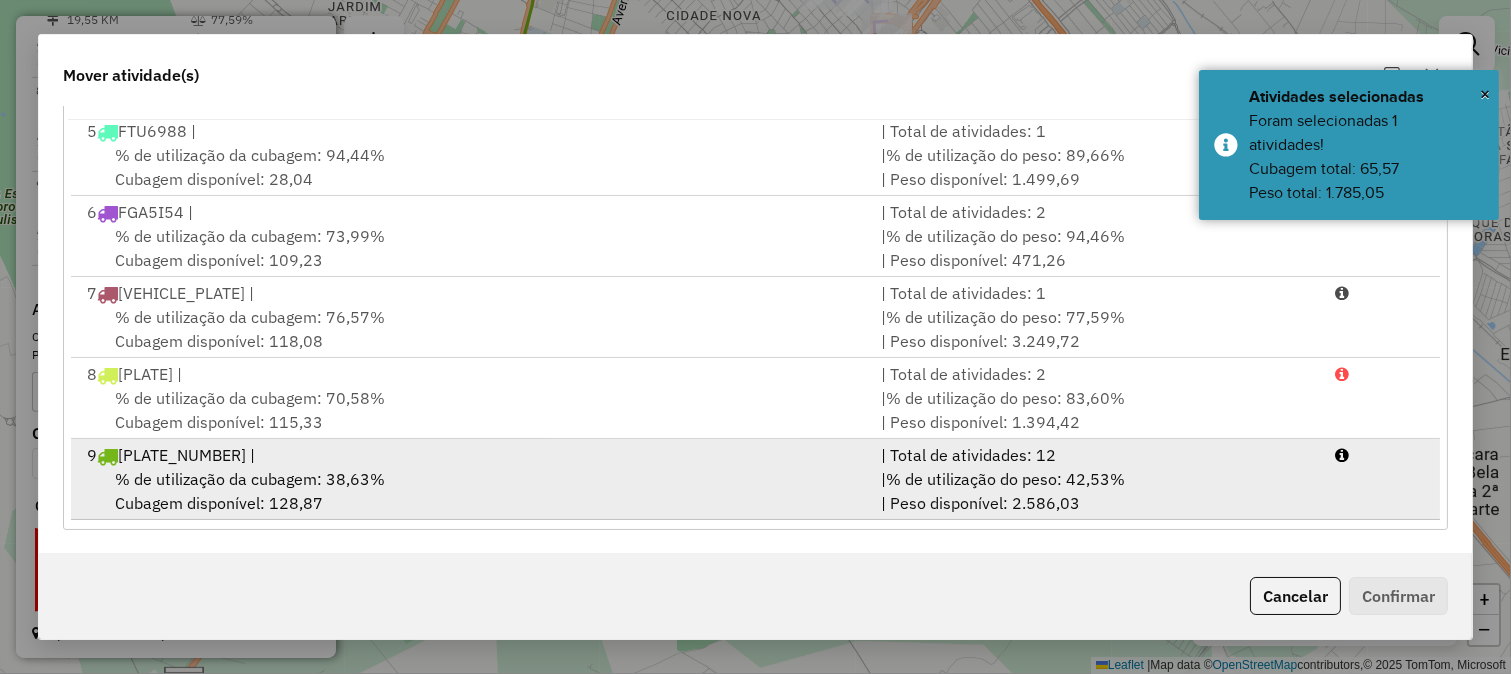 click on "| Total de atividades: 12" at bounding box center (1096, 455) 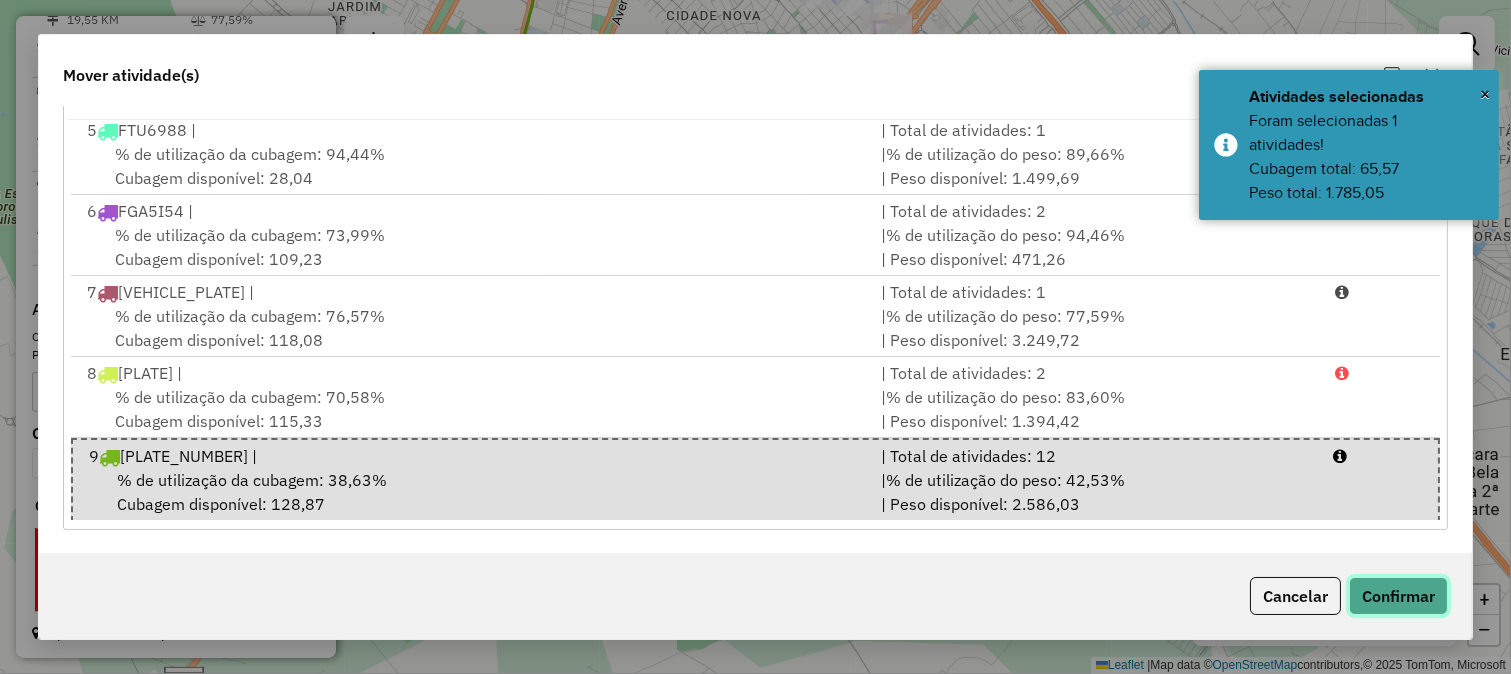 click on "Confirmar" 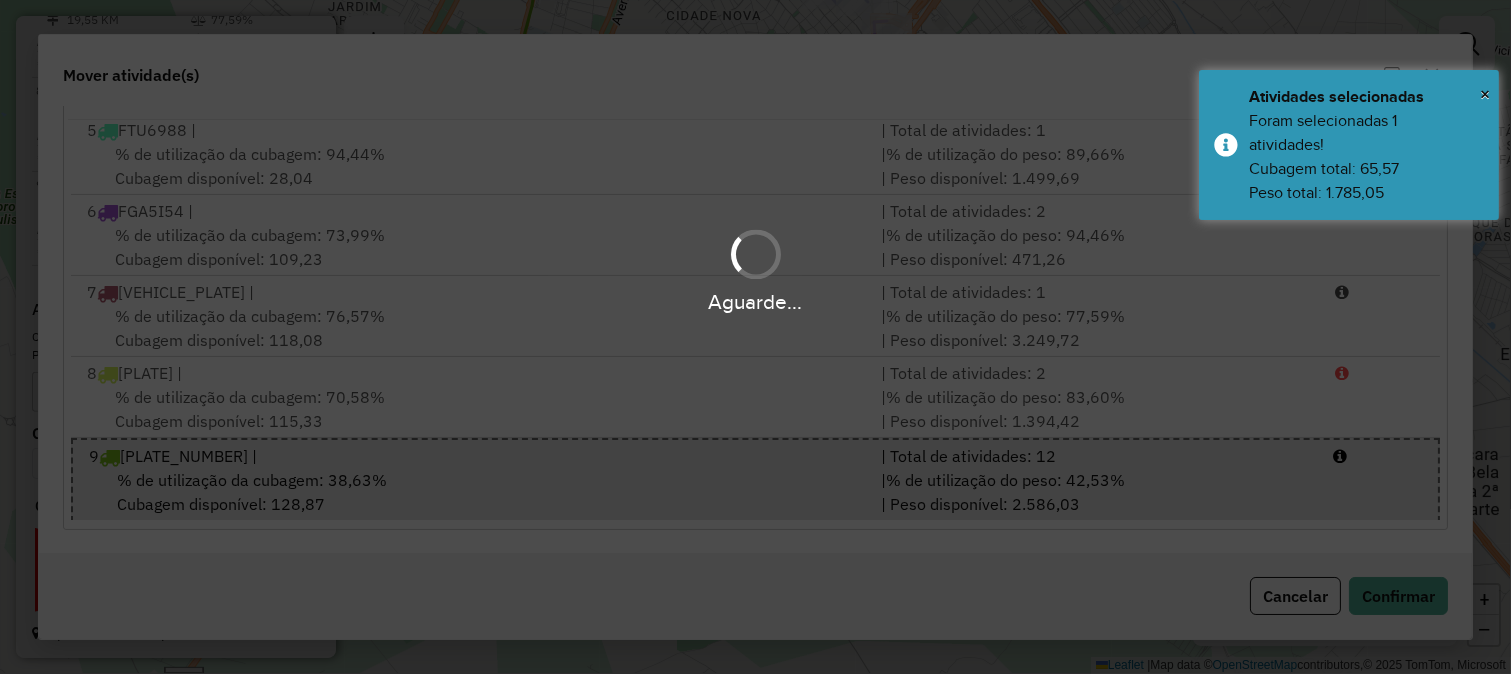 scroll, scrollTop: 0, scrollLeft: 0, axis: both 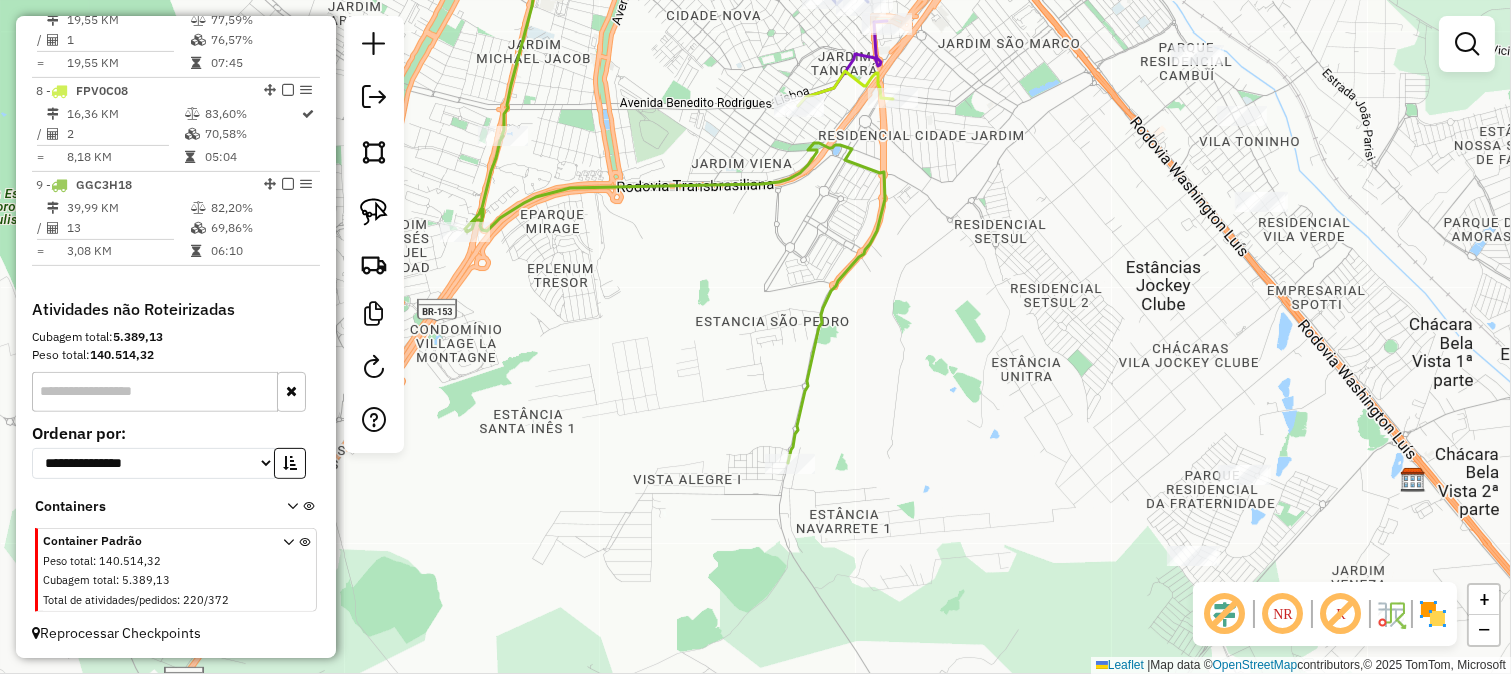 click on "Janela de atendimento Grade de atendimento Capacidade Transportadoras Veículos Cliente Pedidos  Rotas Selecione os dias de semana para filtrar as janelas de atendimento  Seg   Ter   Qua   Qui   Sex   Sáb   Dom  Informe o período da janela de atendimento: De: Até:  Filtrar exatamente a janela do cliente  Considerar janela de atendimento padrão  Selecione os dias de semana para filtrar as grades de atendimento  Seg   Ter   Qua   Qui   Sex   Sáb   Dom   Considerar clientes sem dia de atendimento cadastrado  Clientes fora do dia de atendimento selecionado Filtrar as atividades entre os valores definidos abaixo:  Peso mínimo:   Peso máximo:   Cubagem mínima:   Cubagem máxima:   De:   Até:  Filtrar as atividades entre o tempo de atendimento definido abaixo:  De:   Até:   Considerar capacidade total dos clientes não roteirizados Transportadora: Selecione um ou mais itens Tipo de veículo: Selecione um ou mais itens Veículo: Selecione um ou mais itens Motorista: Selecione um ou mais itens Nome: Rótulo:" 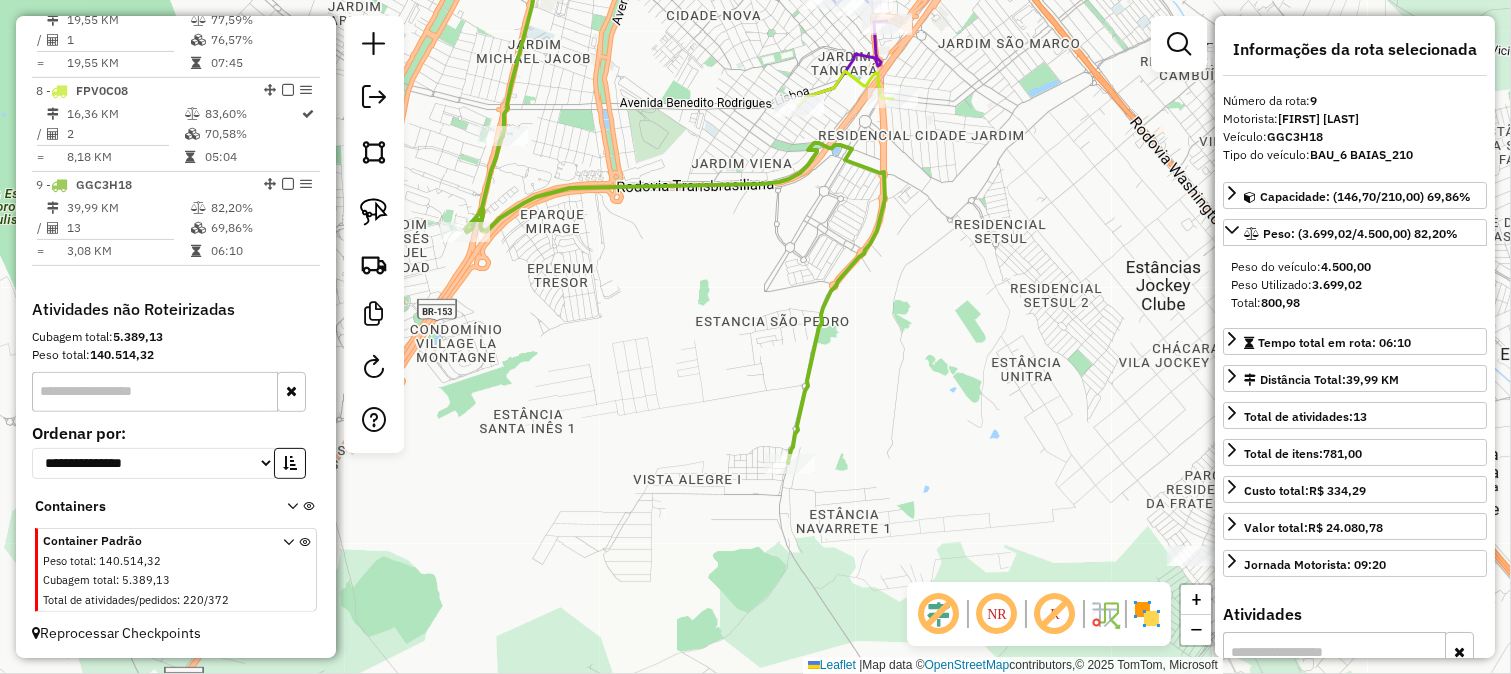 drag, startPoint x: 755, startPoint y: 266, endPoint x: 727, endPoint y: 390, distance: 127.12199 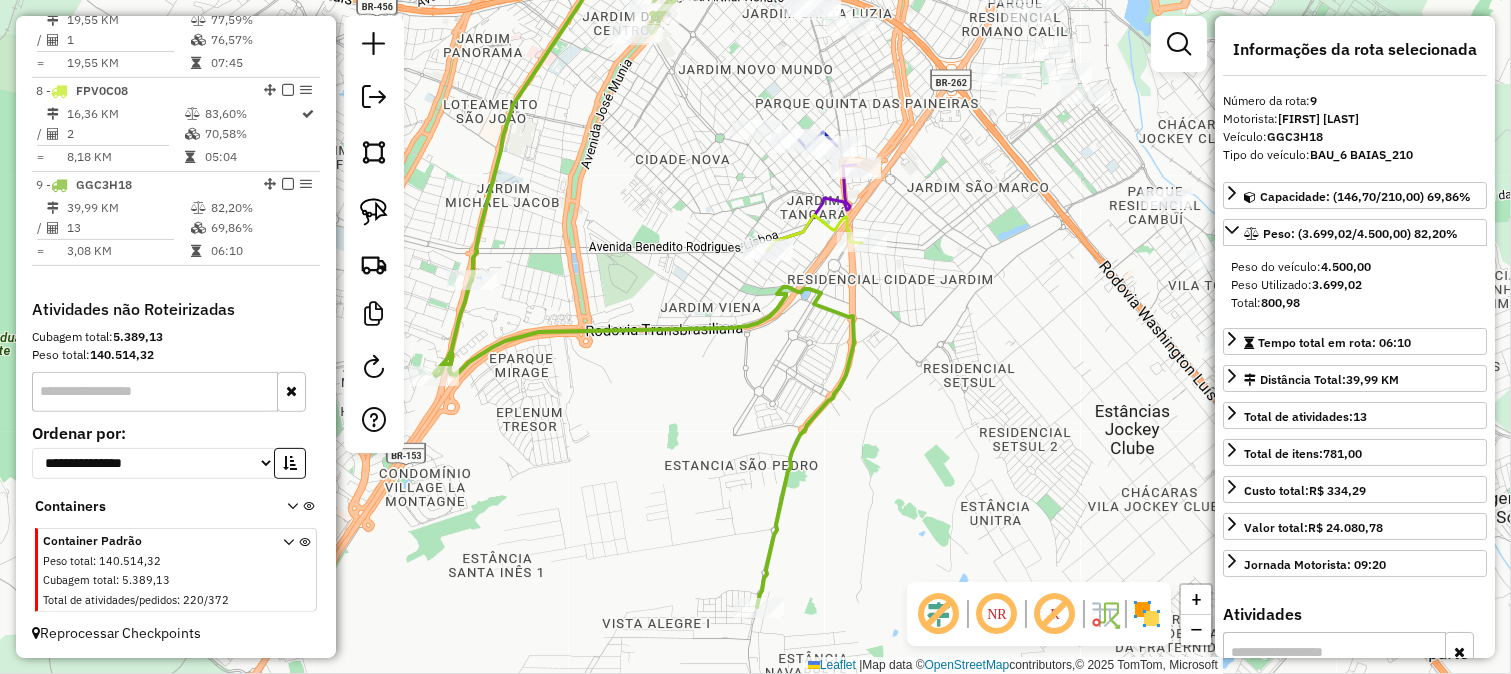 drag, startPoint x: 626, startPoint y: 246, endPoint x: 652, endPoint y: 377, distance: 133.55524 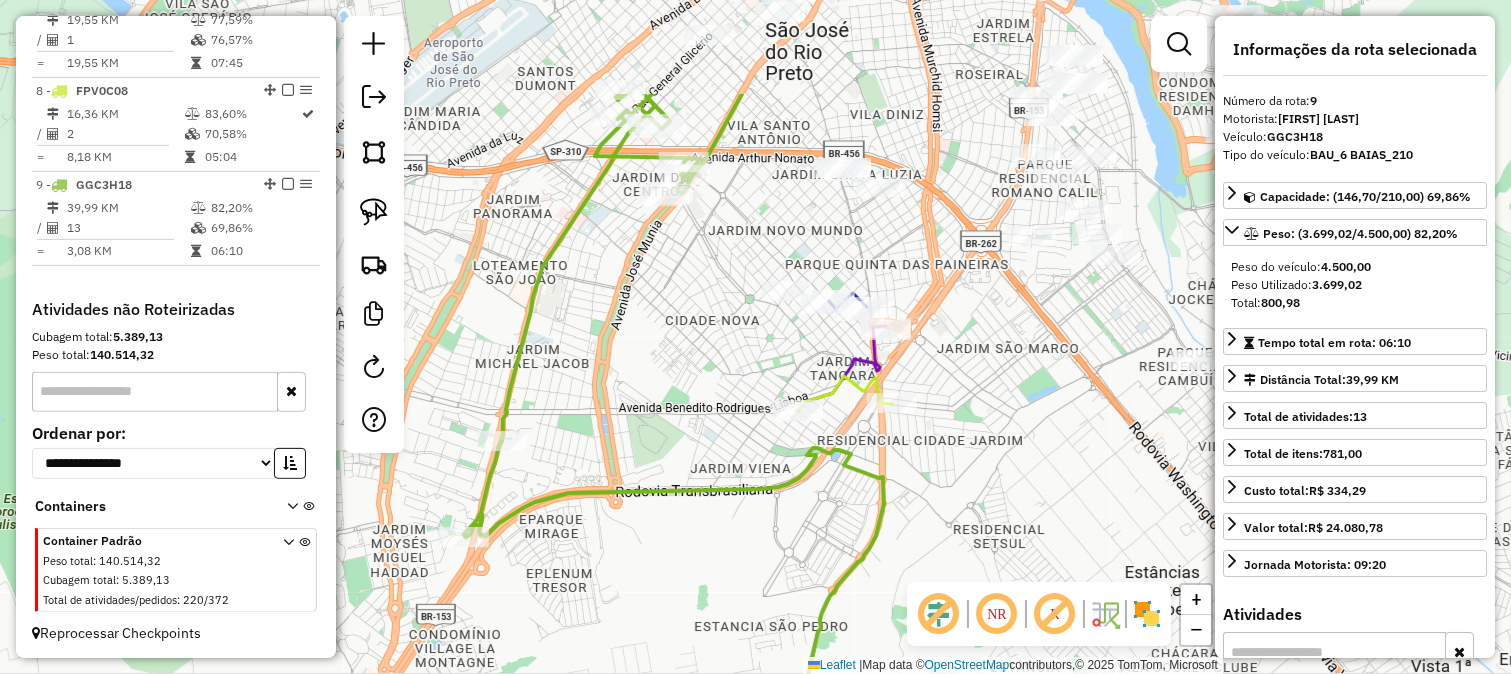 drag, startPoint x: 661, startPoint y: 326, endPoint x: 658, endPoint y: 404, distance: 78.05767 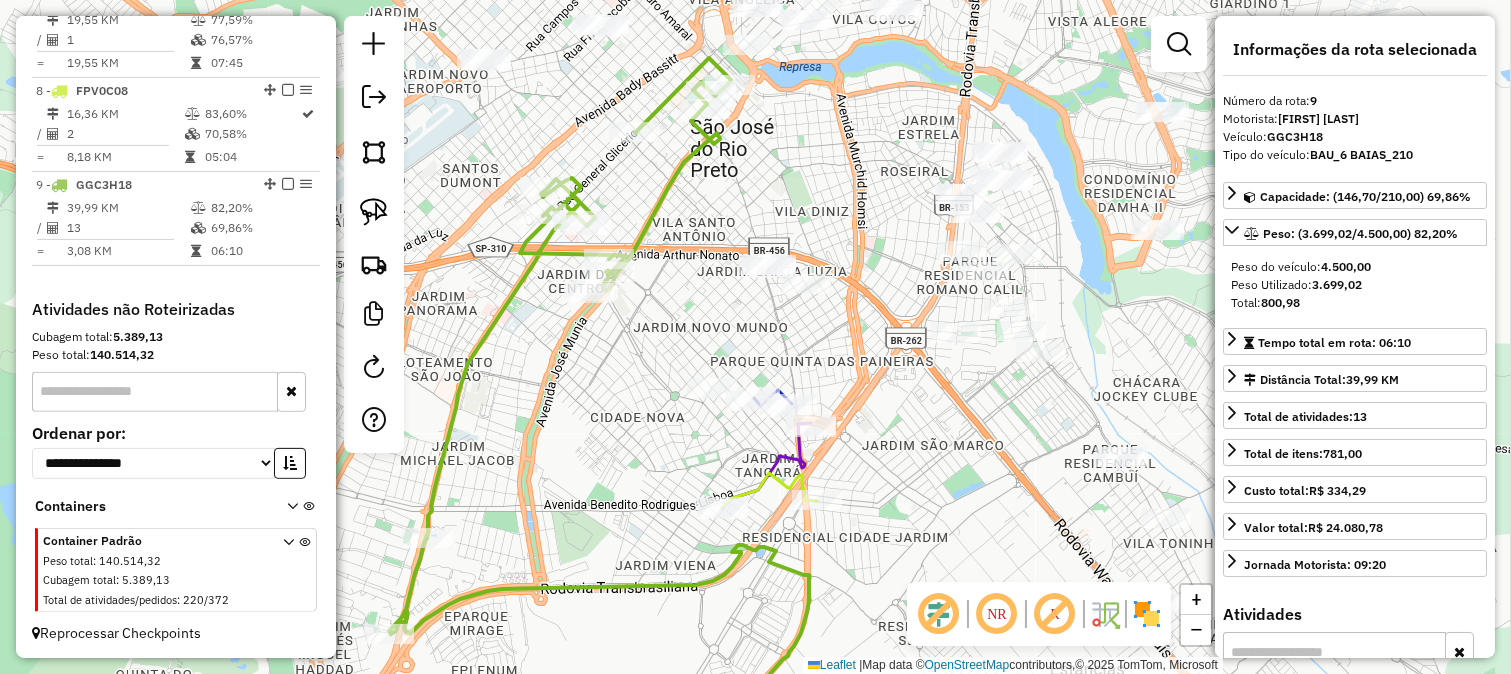 drag, startPoint x: 910, startPoint y: 324, endPoint x: 777, endPoint y: 358, distance: 137.2771 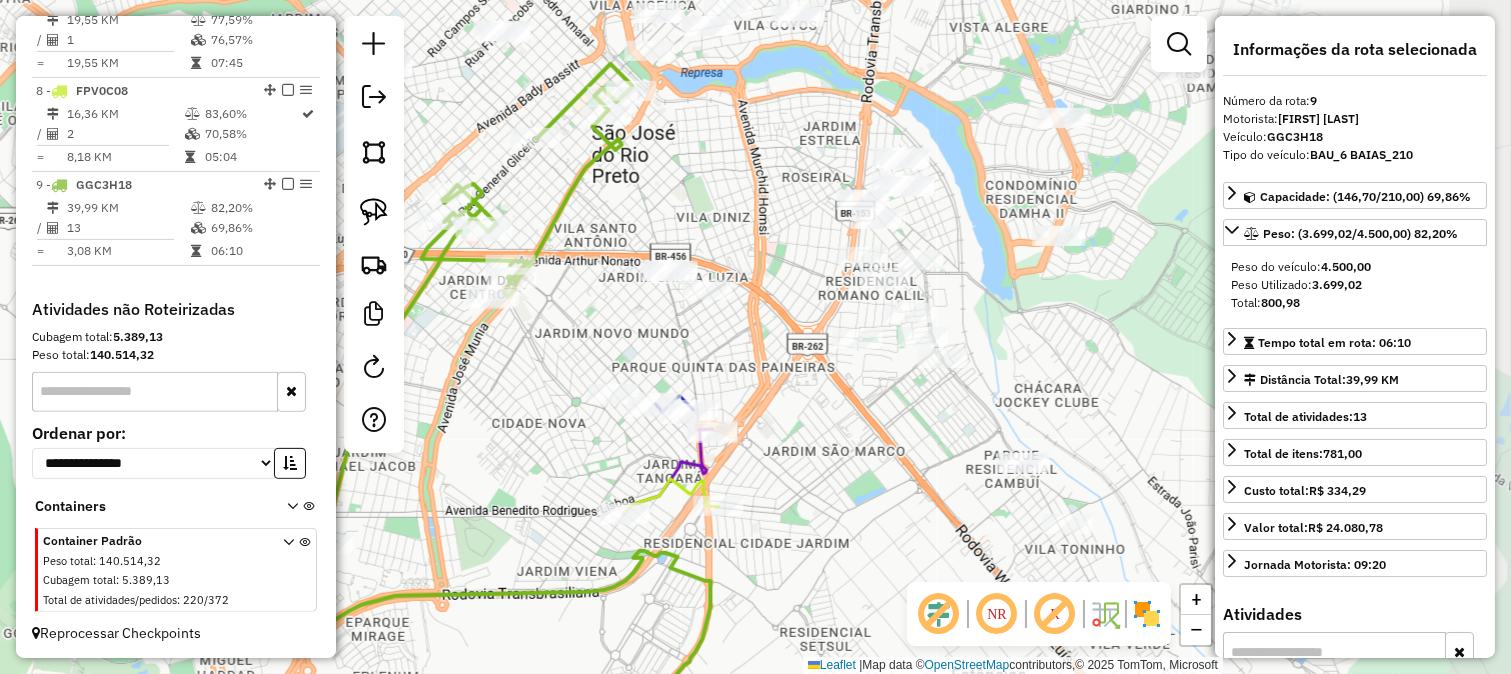 drag, startPoint x: 852, startPoint y: 391, endPoint x: 767, endPoint y: 313, distance: 115.36464 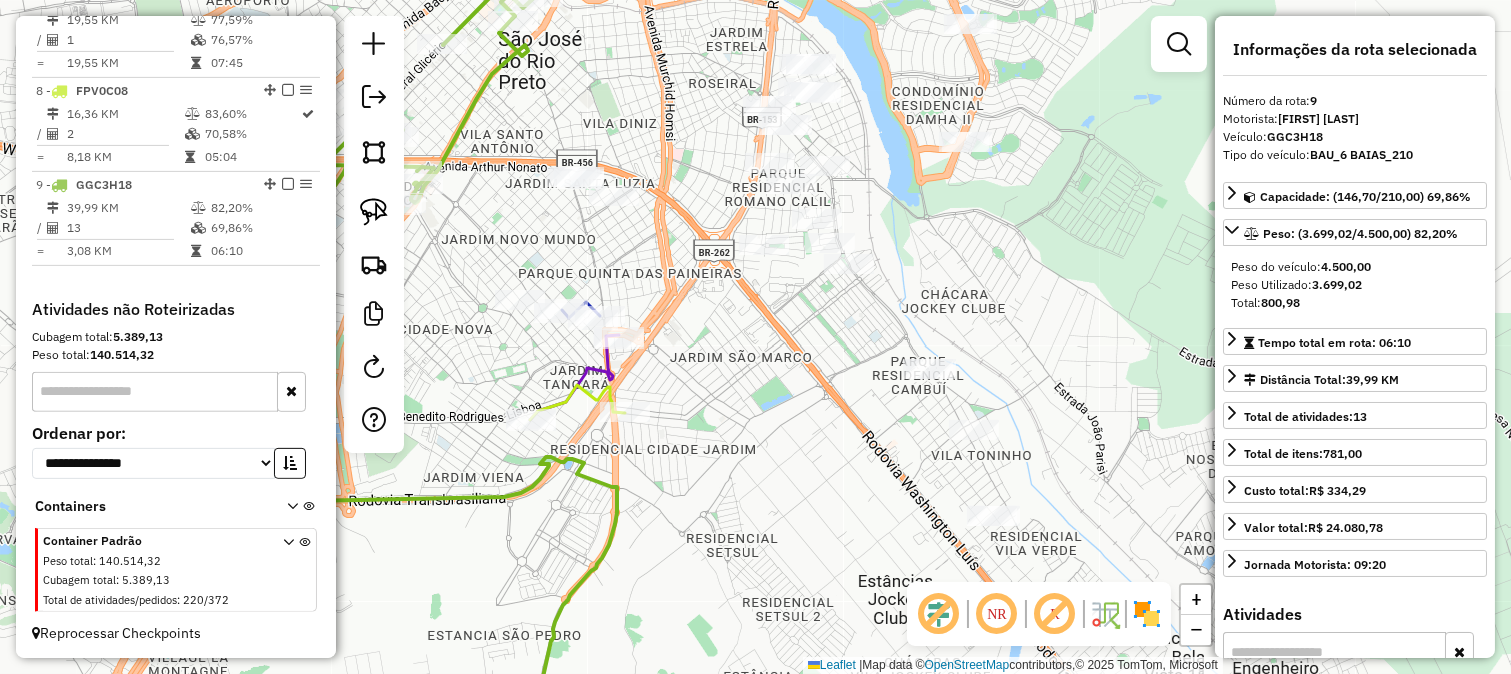 drag, startPoint x: 714, startPoint y: 351, endPoint x: 843, endPoint y: 436, distance: 154.48625 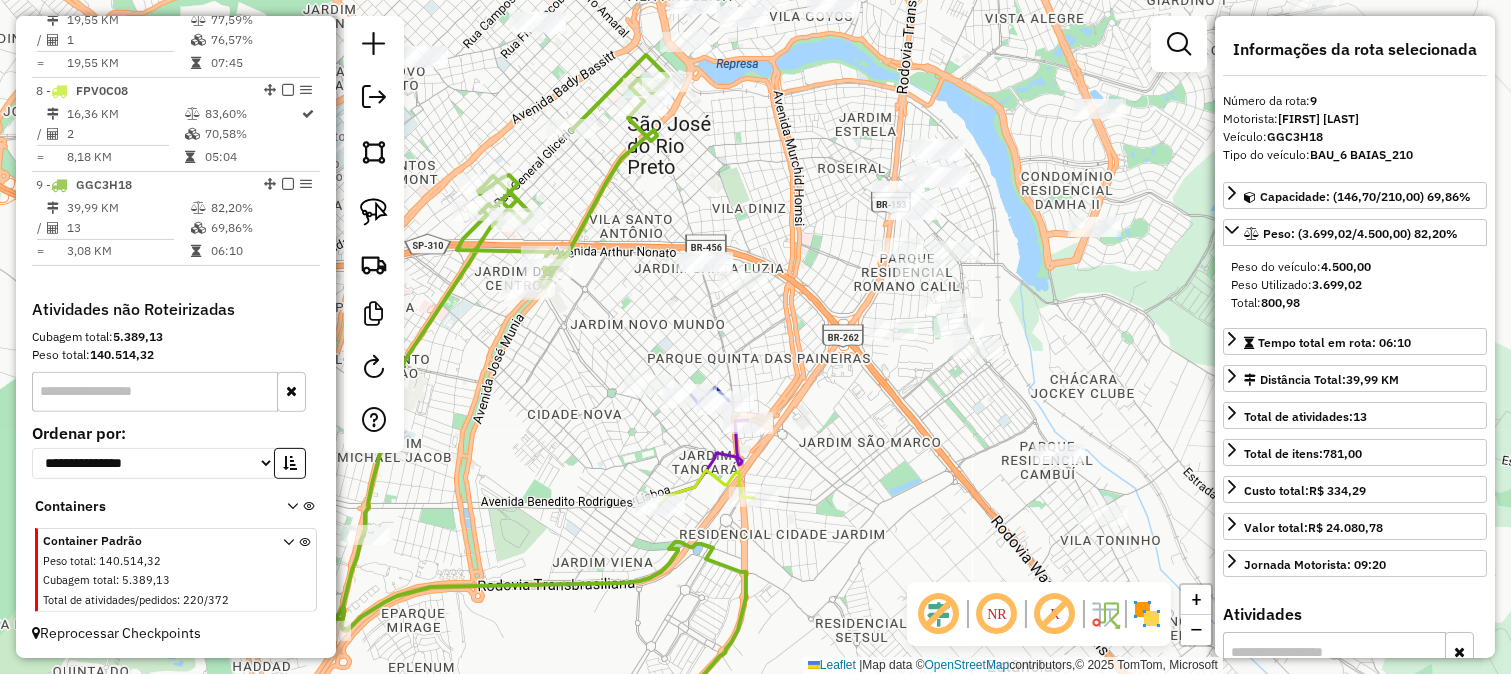 drag, startPoint x: 737, startPoint y: 355, endPoint x: 843, endPoint y: 434, distance: 132.2006 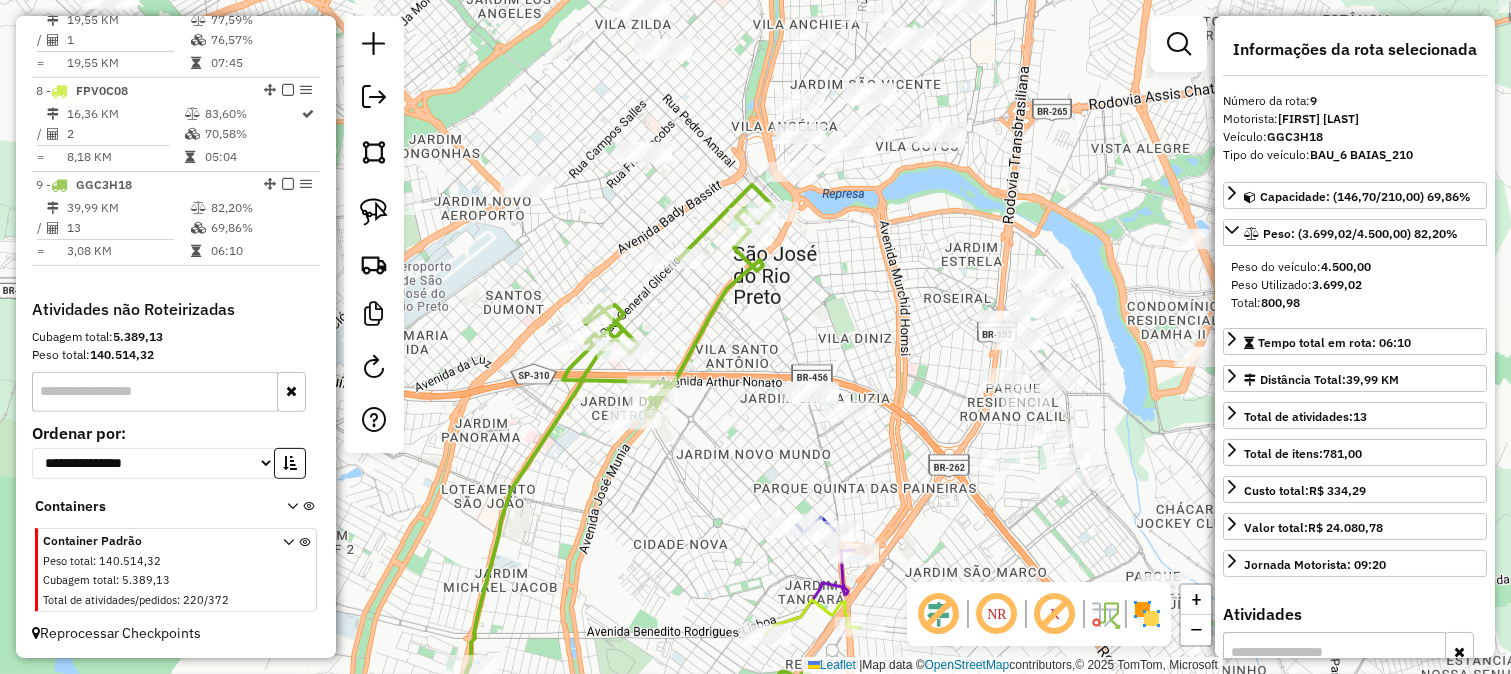 drag, startPoint x: 875, startPoint y: 417, endPoint x: 873, endPoint y: 476, distance: 59.03389 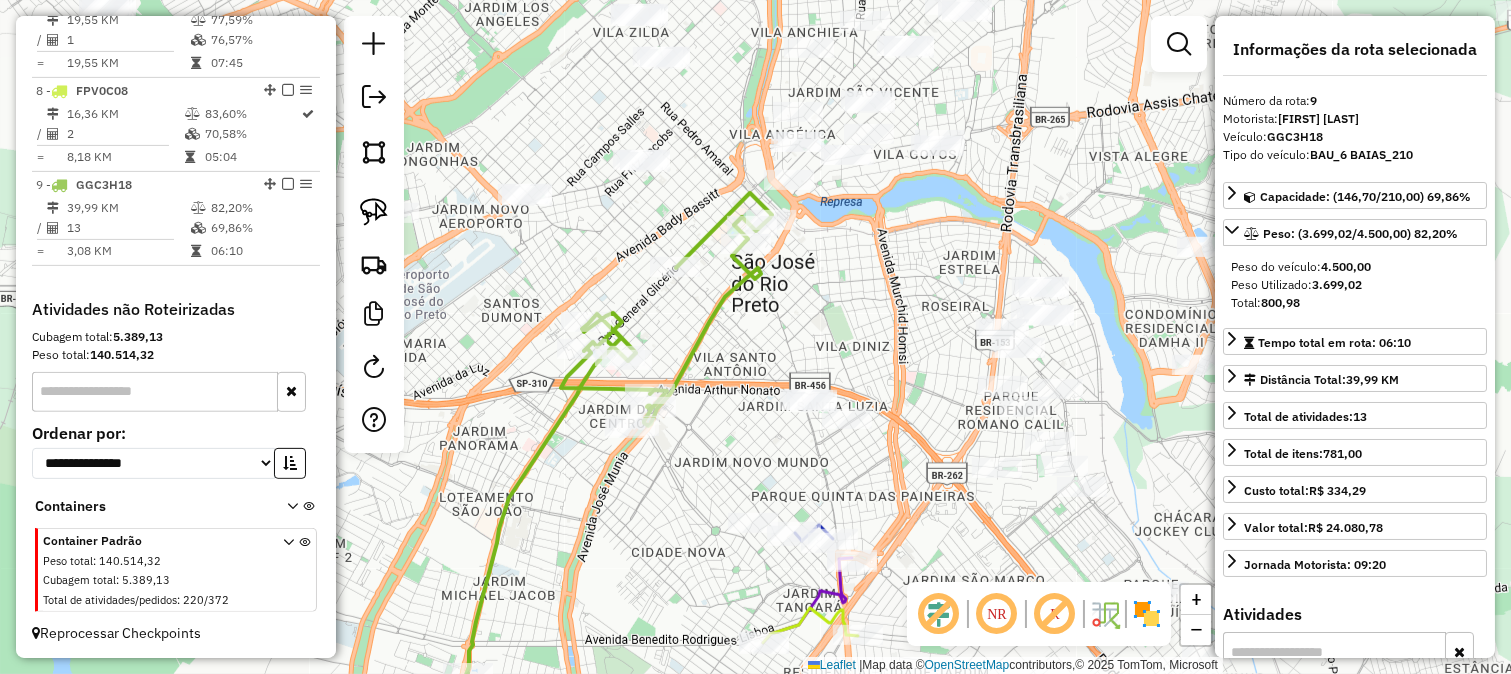 drag, startPoint x: 893, startPoint y: 415, endPoint x: 866, endPoint y: 566, distance: 153.39491 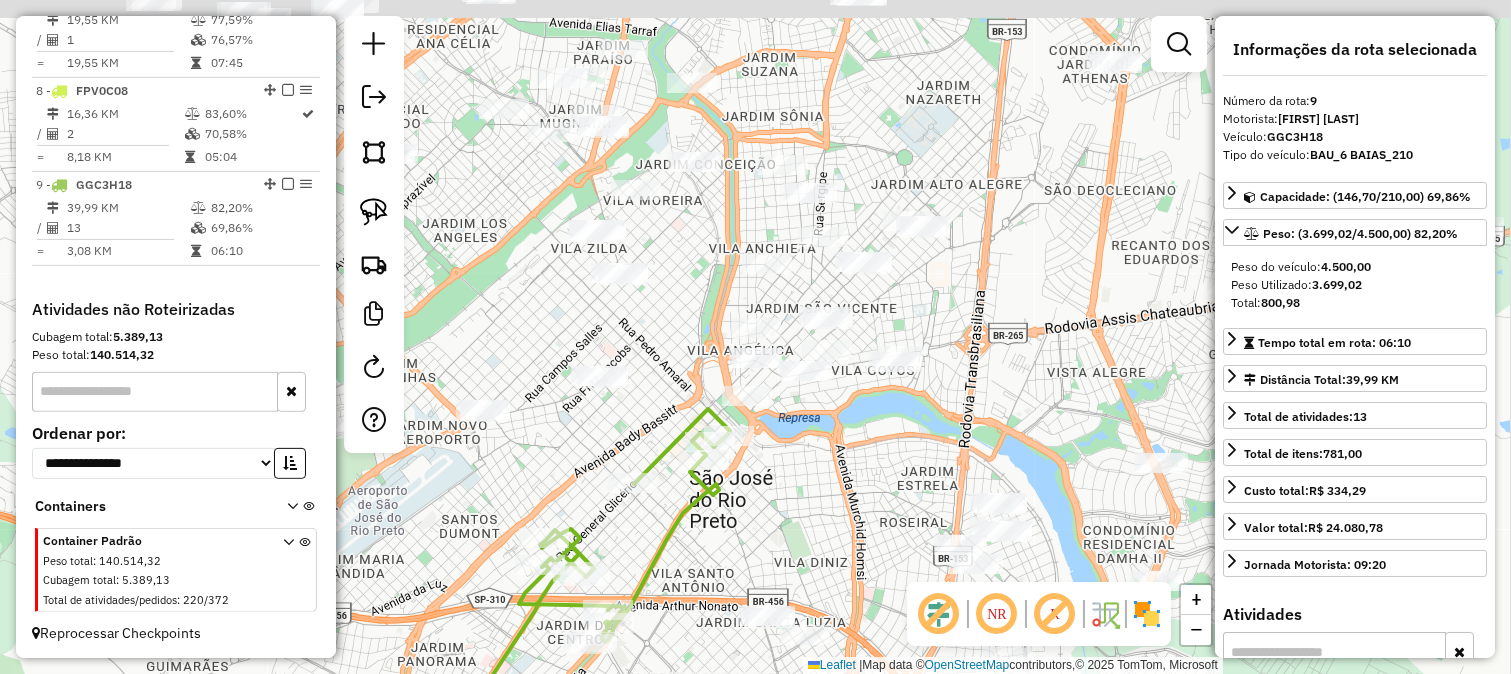 click on "Janela de atendimento Grade de atendimento Capacidade Transportadoras Veículos Cliente Pedidos  Rotas Selecione os dias de semana para filtrar as janelas de atendimento  Seg   Ter   Qua   Qui   Sex   Sáb   Dom  Informe o período da janela de atendimento: De: Até:  Filtrar exatamente a janela do cliente  Considerar janela de atendimento padrão  Selecione os dias de semana para filtrar as grades de atendimento  Seg   Ter   Qua   Qui   Sex   Sáb   Dom   Considerar clientes sem dia de atendimento cadastrado  Clientes fora do dia de atendimento selecionado Filtrar as atividades entre os valores definidos abaixo:  Peso mínimo:   Peso máximo:   Cubagem mínima:   Cubagem máxima:   De:   Até:  Filtrar as atividades entre o tempo de atendimento definido abaixo:  De:   Até:   Considerar capacidade total dos clientes não roteirizados Transportadora: Selecione um ou mais itens Tipo de veículo: Selecione um ou mais itens Veículo: Selecione um ou mais itens Motorista: Selecione um ou mais itens Nome: Rótulo:" 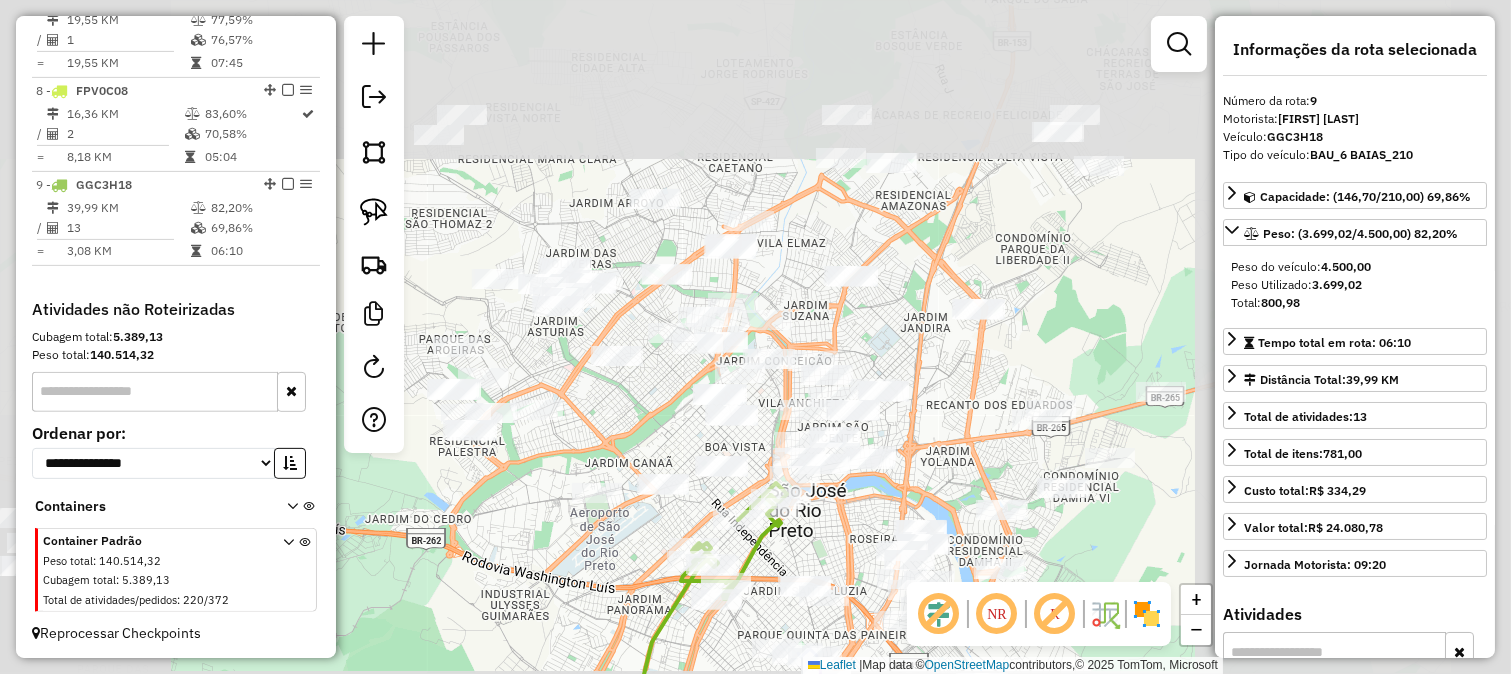 click on "Janela de atendimento Grade de atendimento Capacidade Transportadoras Veículos Cliente Pedidos  Rotas Selecione os dias de semana para filtrar as janelas de atendimento  Seg   Ter   Qua   Qui   Sex   Sáb   Dom  Informe o período da janela de atendimento: De: Até:  Filtrar exatamente a janela do cliente  Considerar janela de atendimento padrão  Selecione os dias de semana para filtrar as grades de atendimento  Seg   Ter   Qua   Qui   Sex   Sáb   Dom   Considerar clientes sem dia de atendimento cadastrado  Clientes fora do dia de atendimento selecionado Filtrar as atividades entre os valores definidos abaixo:  Peso mínimo:   Peso máximo:   Cubagem mínima:   Cubagem máxima:   De:   Até:  Filtrar as atividades entre o tempo de atendimento definido abaixo:  De:   Até:   Considerar capacidade total dos clientes não roteirizados Transportadora: Selecione um ou mais itens Tipo de veículo: Selecione um ou mais itens Veículo: Selecione um ou mais itens Motorista: Selecione um ou mais itens Nome: Rótulo:" 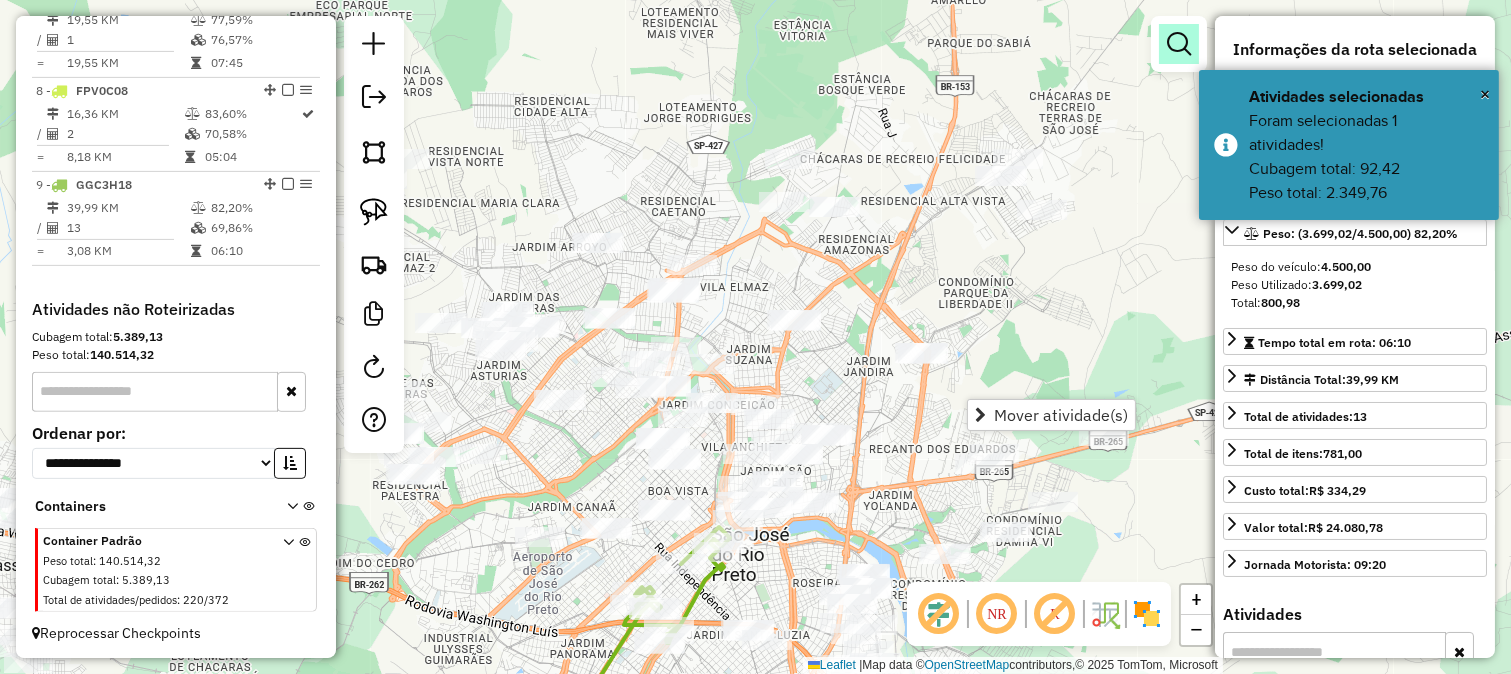 click at bounding box center (1179, 44) 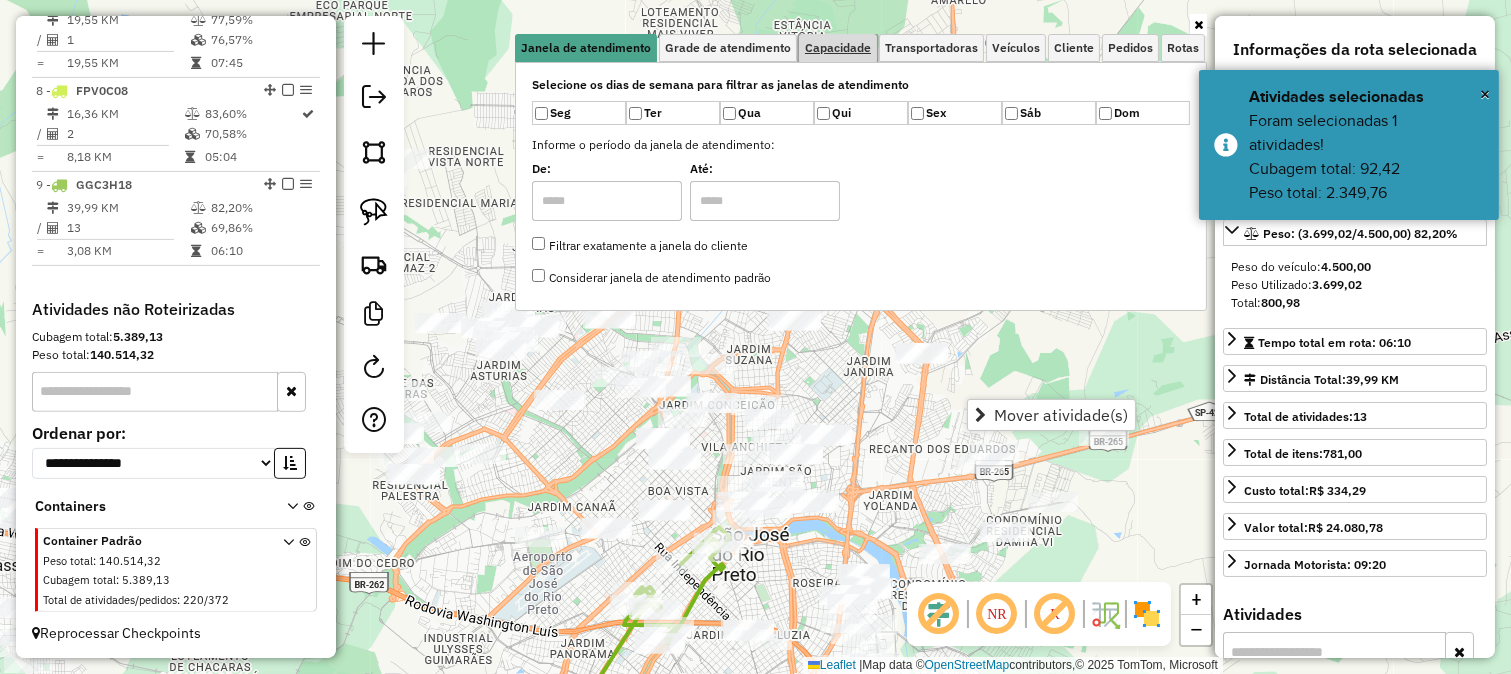 click on "Capacidade" at bounding box center (838, 48) 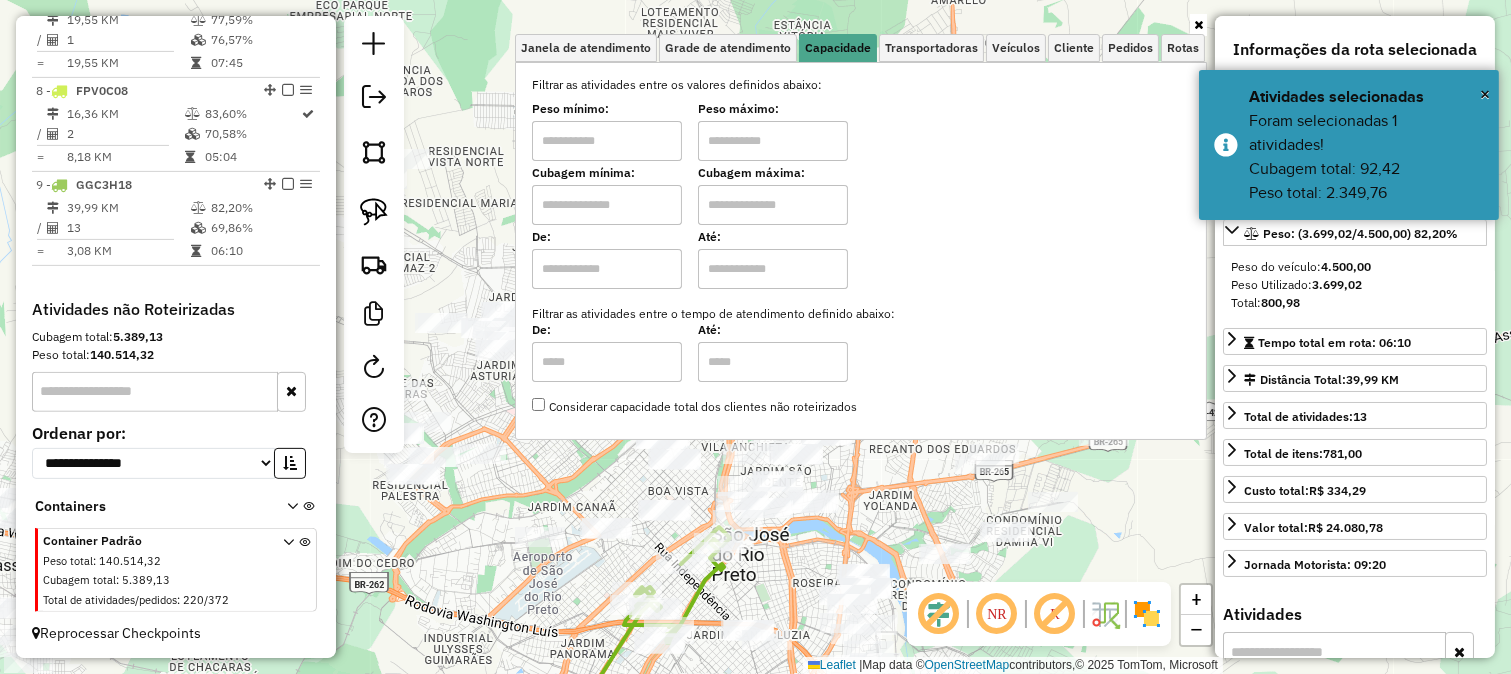 click at bounding box center (607, 141) 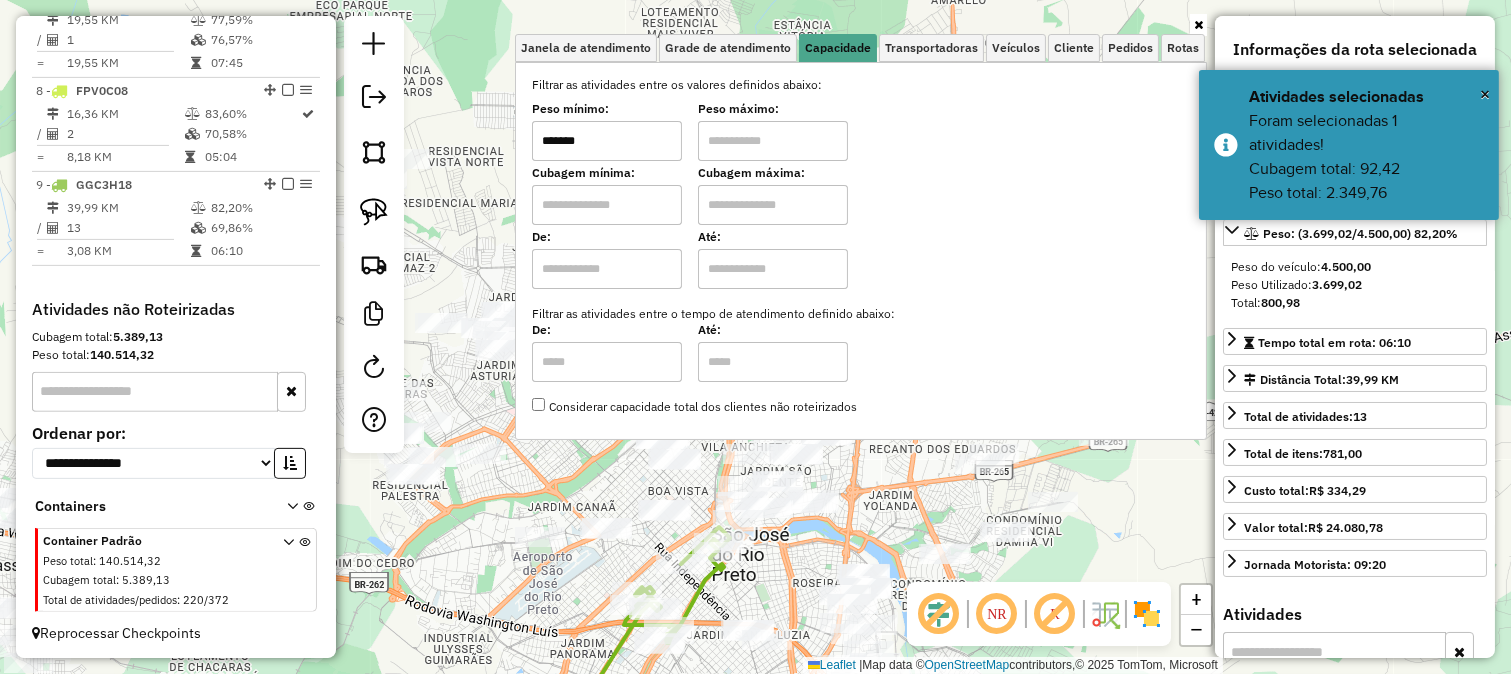 click at bounding box center [773, 141] 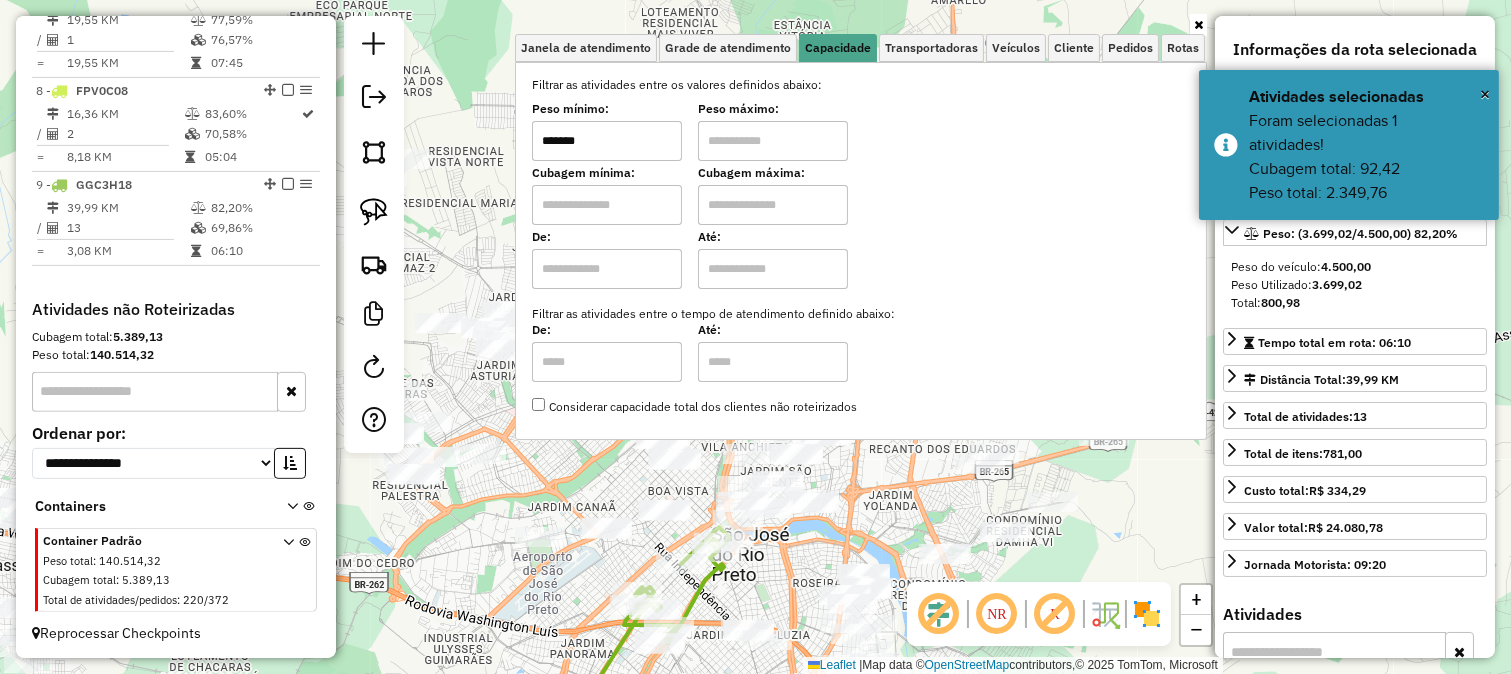 type on "********" 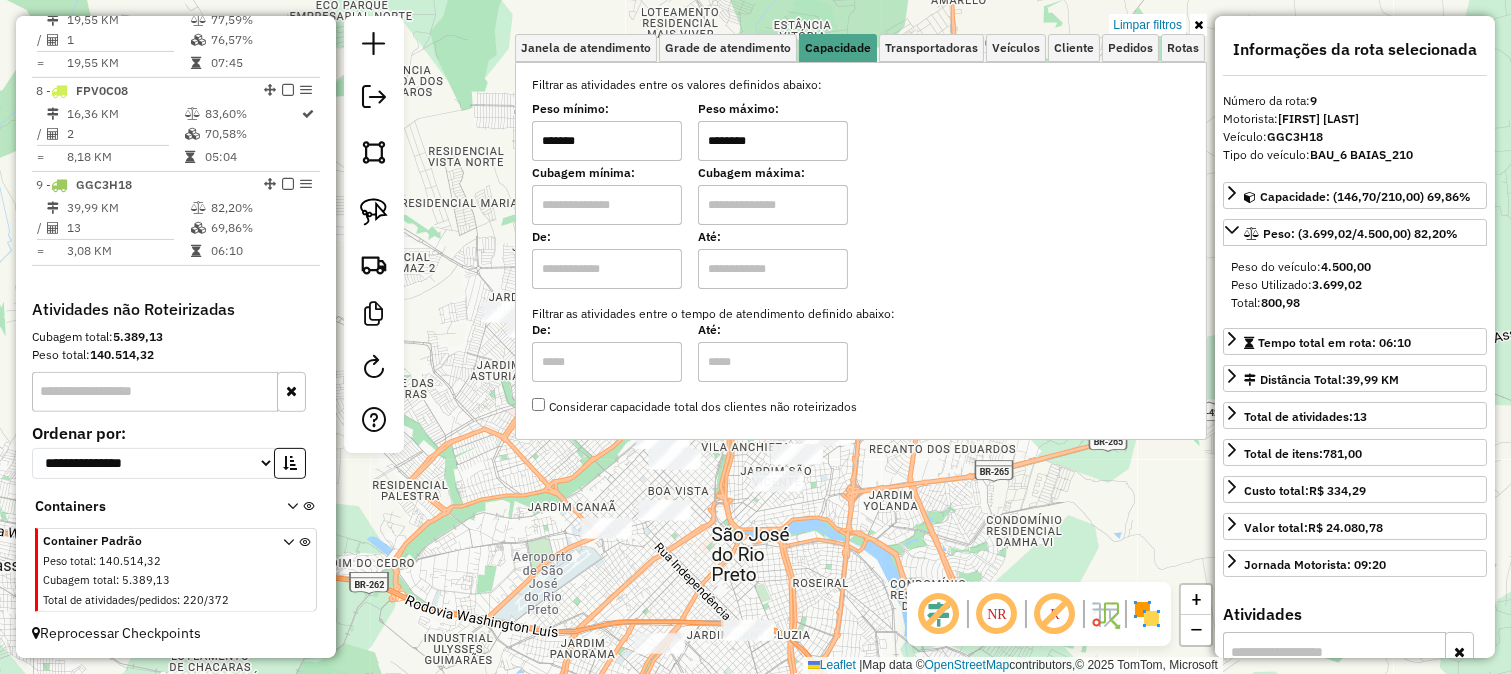 click on "Limpar filtros Janela de atendimento Grade de atendimento Capacidade Transportadoras Veículos Cliente Pedidos  Rotas Selecione os dias de semana para filtrar as janelas de atendimento  Seg   Ter   Qua   Qui   Sex   Sáb   Dom  Informe o período da janela de atendimento: De: Até:  Filtrar exatamente a janela do cliente  Considerar janela de atendimento padrão  Selecione os dias de semana para filtrar as grades de atendimento  Seg   Ter   Qua   Qui   Sex   Sáb   Dom   Considerar clientes sem dia de atendimento cadastrado  Clientes fora do dia de atendimento selecionado Filtrar as atividades entre os valores definidos abaixo:  Peso mínimo:  *******  Peso máximo:  ********  Cubagem mínima:   Cubagem máxima:   De:   Até:  Filtrar as atividades entre o tempo de atendimento definido abaixo:  De:   Até:   Considerar capacidade total dos clientes não roteirizados Transportadora: Selecione um ou mais itens Tipo de veículo: Selecione um ou mais itens Veículo: Selecione um ou mais itens Motorista: Nome: De:" 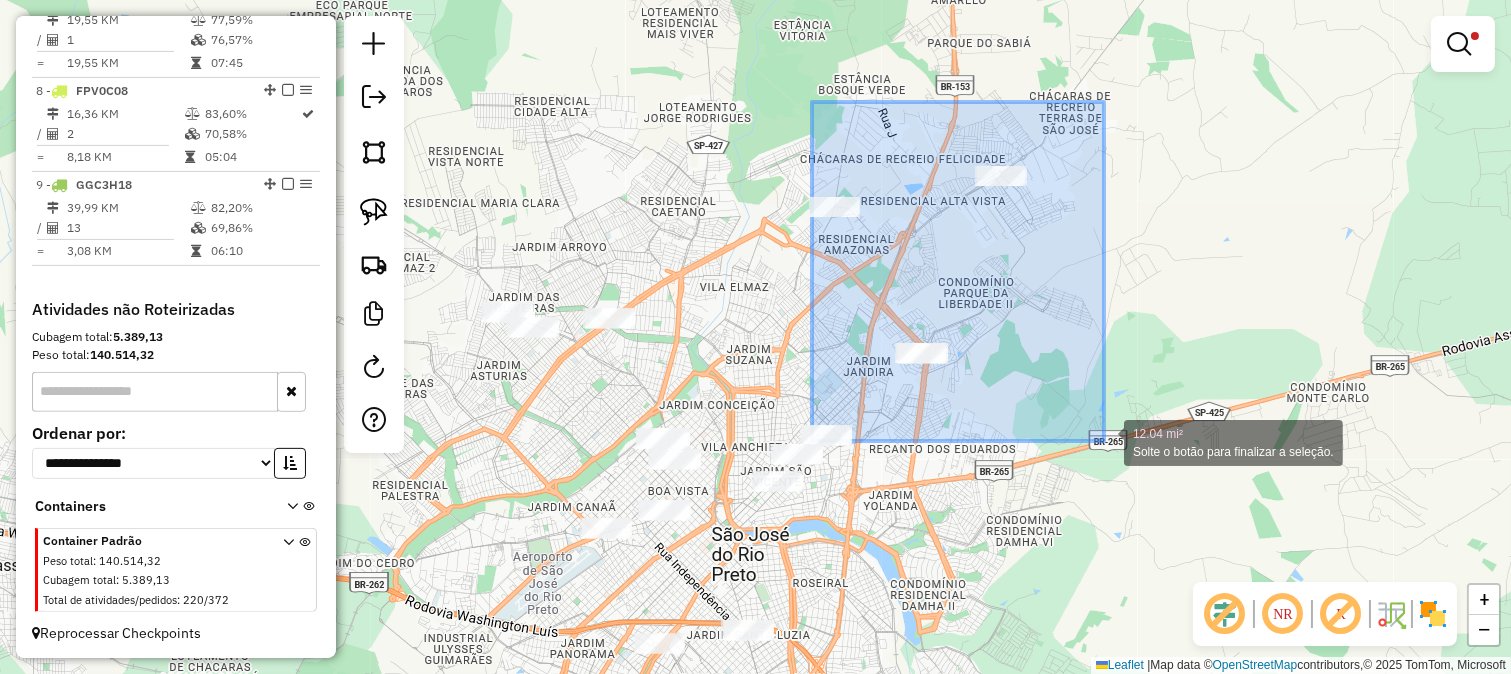 drag, startPoint x: 817, startPoint y: 106, endPoint x: 1094, endPoint y: 403, distance: 406.1256 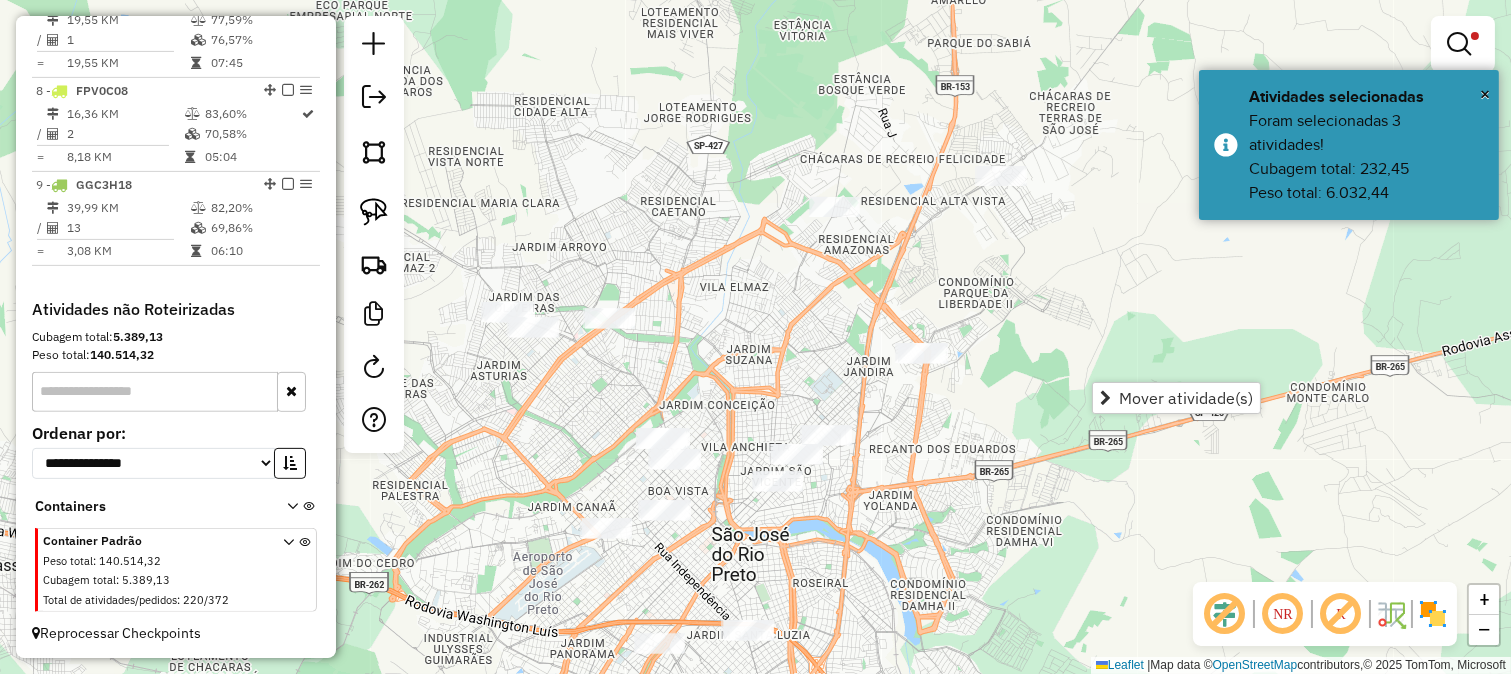 click on "Limpar filtros Janela de atendimento Grade de atendimento Capacidade Transportadoras Veículos Cliente Pedidos  Rotas Selecione os dias de semana para filtrar as janelas de atendimento  Seg   Ter   Qua   Qui   Sex   Sáb   Dom  Informe o período da janela de atendimento: De: Até:  Filtrar exatamente a janela do cliente  Considerar janela de atendimento padrão  Selecione os dias de semana para filtrar as grades de atendimento  Seg   Ter   Qua   Qui   Sex   Sáb   Dom   Considerar clientes sem dia de atendimento cadastrado  Clientes fora do dia de atendimento selecionado Filtrar as atividades entre os valores definidos abaixo:  Peso mínimo:  *******  Peso máximo:  ********  Cubagem mínima:   Cubagem máxima:   De:   Até:  Filtrar as atividades entre o tempo de atendimento definido abaixo:  De:   Até:   Considerar capacidade total dos clientes não roteirizados Transportadora: Selecione um ou mais itens Tipo de veículo: Selecione um ou mais itens Veículo: Selecione um ou mais itens Motorista: Nome: De:" 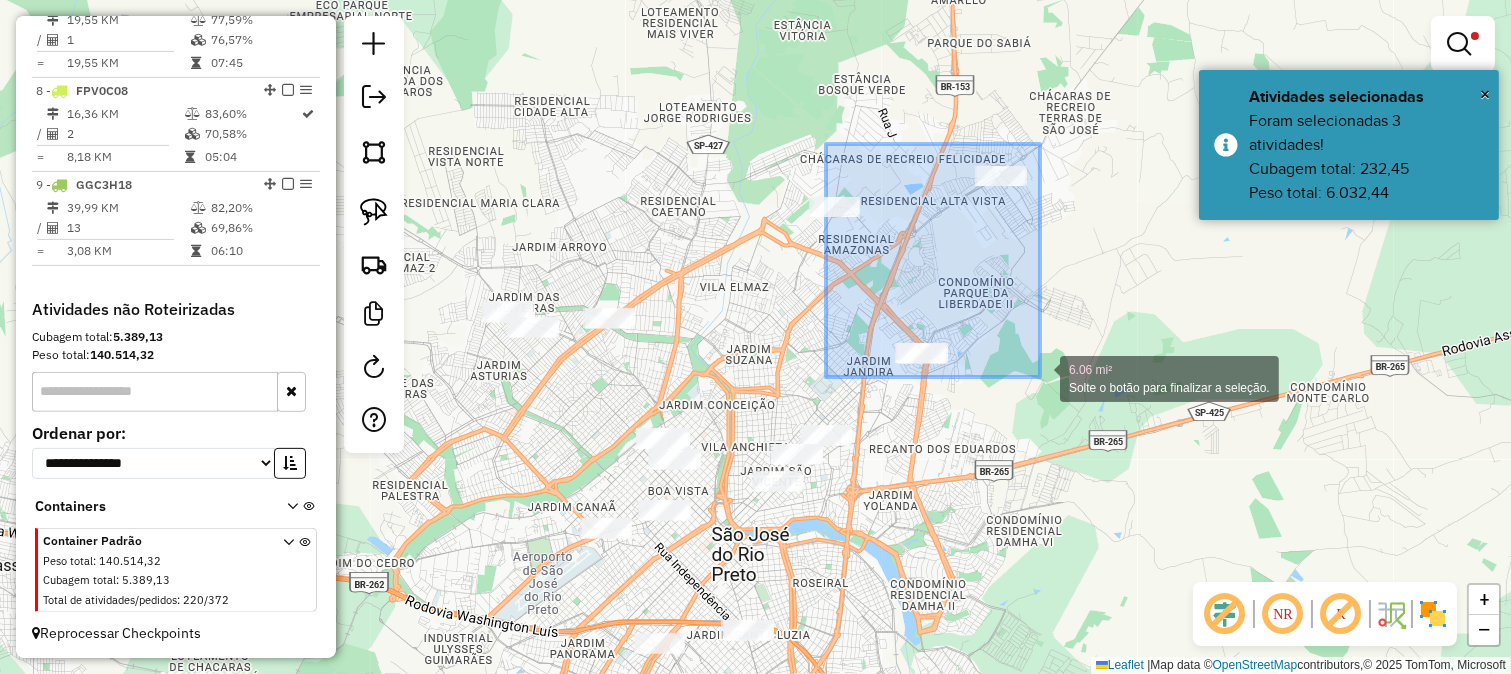 drag, startPoint x: 826, startPoint y: 144, endPoint x: 1040, endPoint y: 377, distance: 316.36212 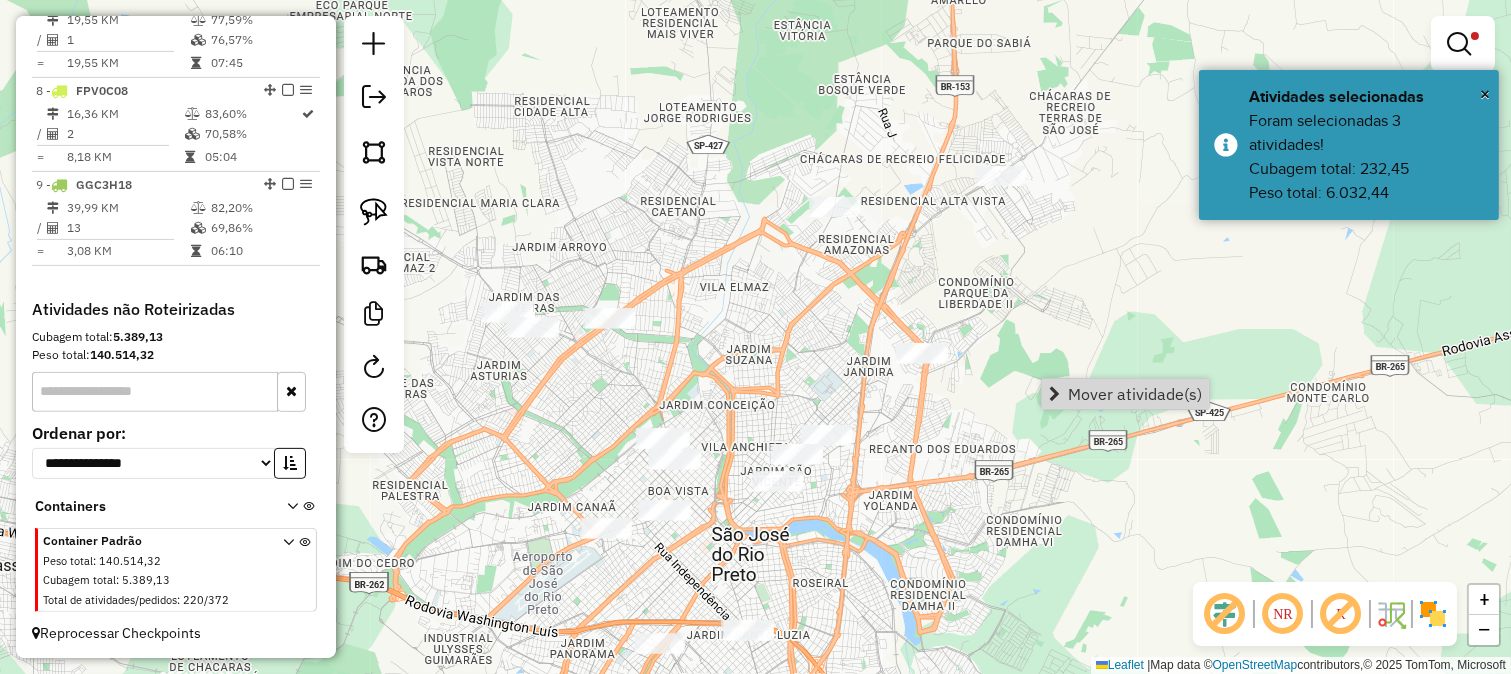 click on "Mover atividade(s)" at bounding box center (1135, 394) 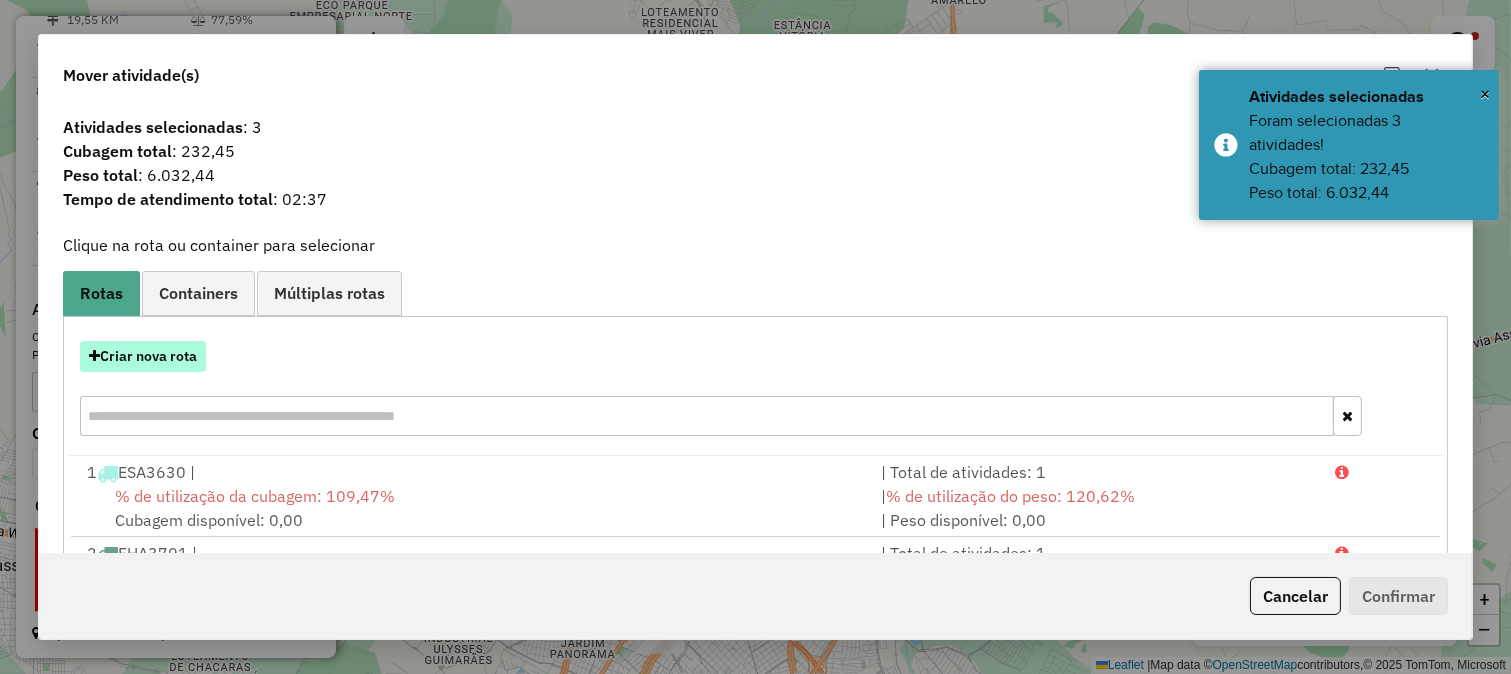 click on "Criar nova rota" at bounding box center [143, 356] 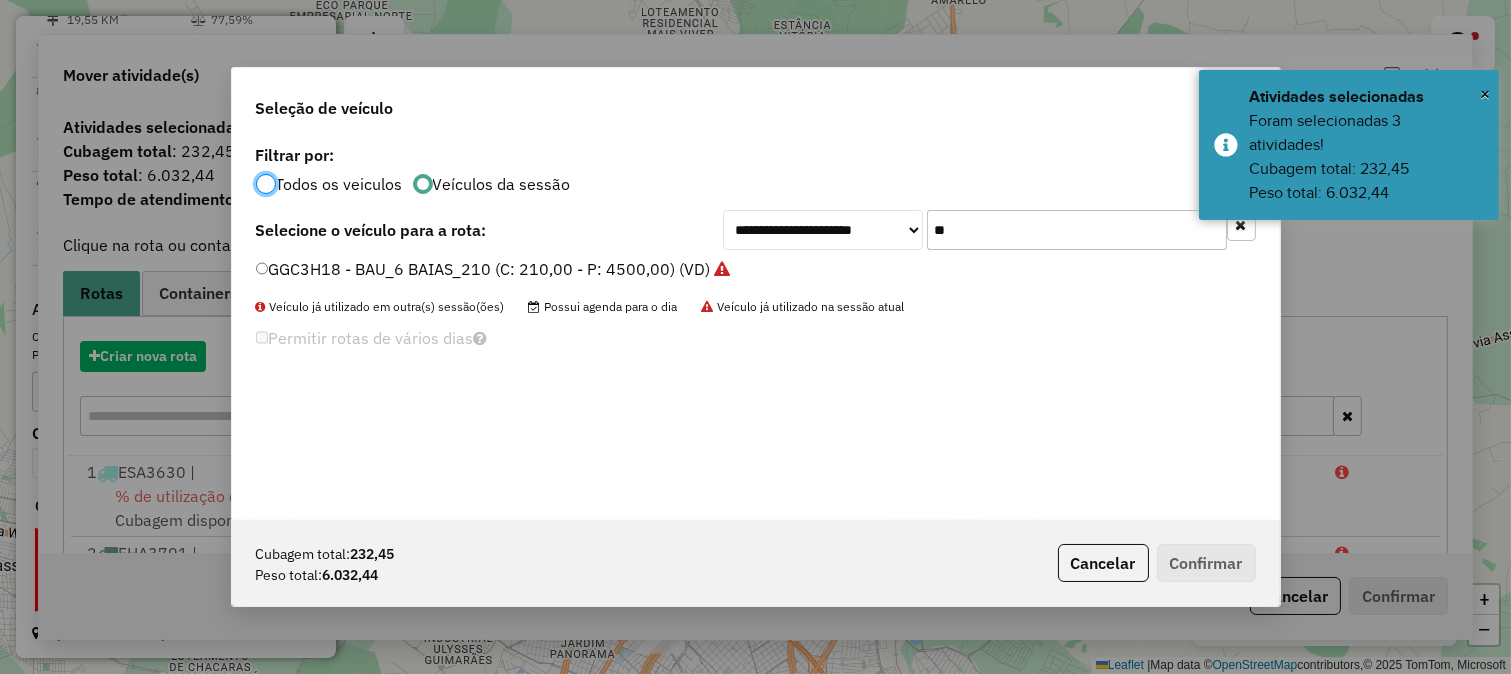 scroll, scrollTop: 11, scrollLeft: 5, axis: both 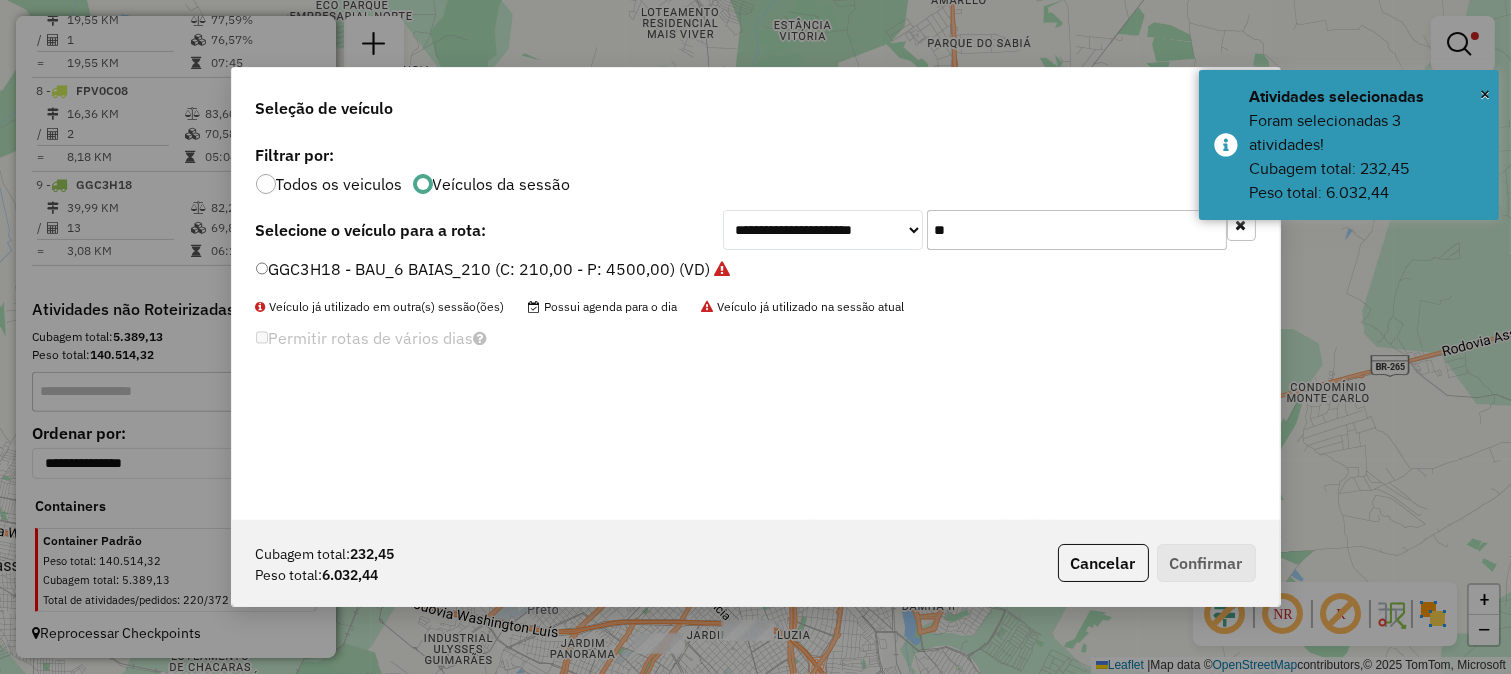 click on "**" 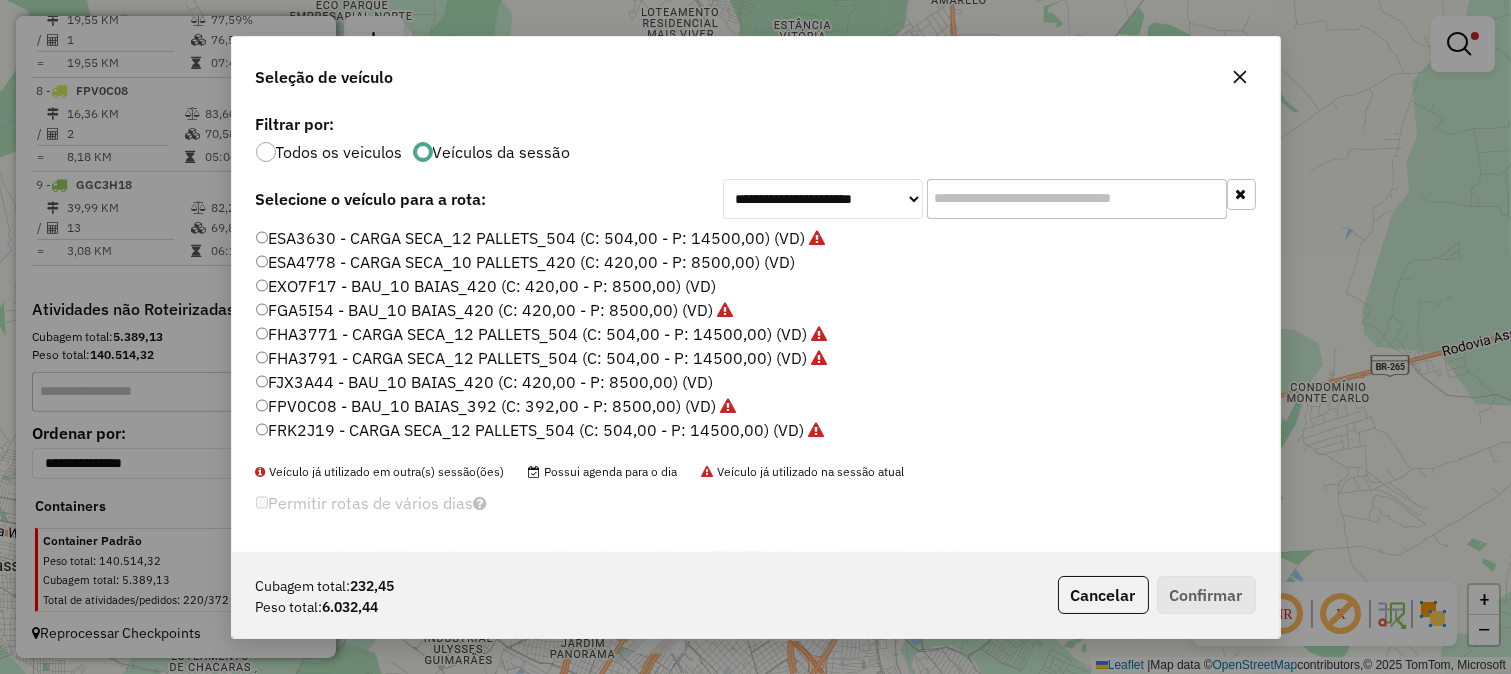 type 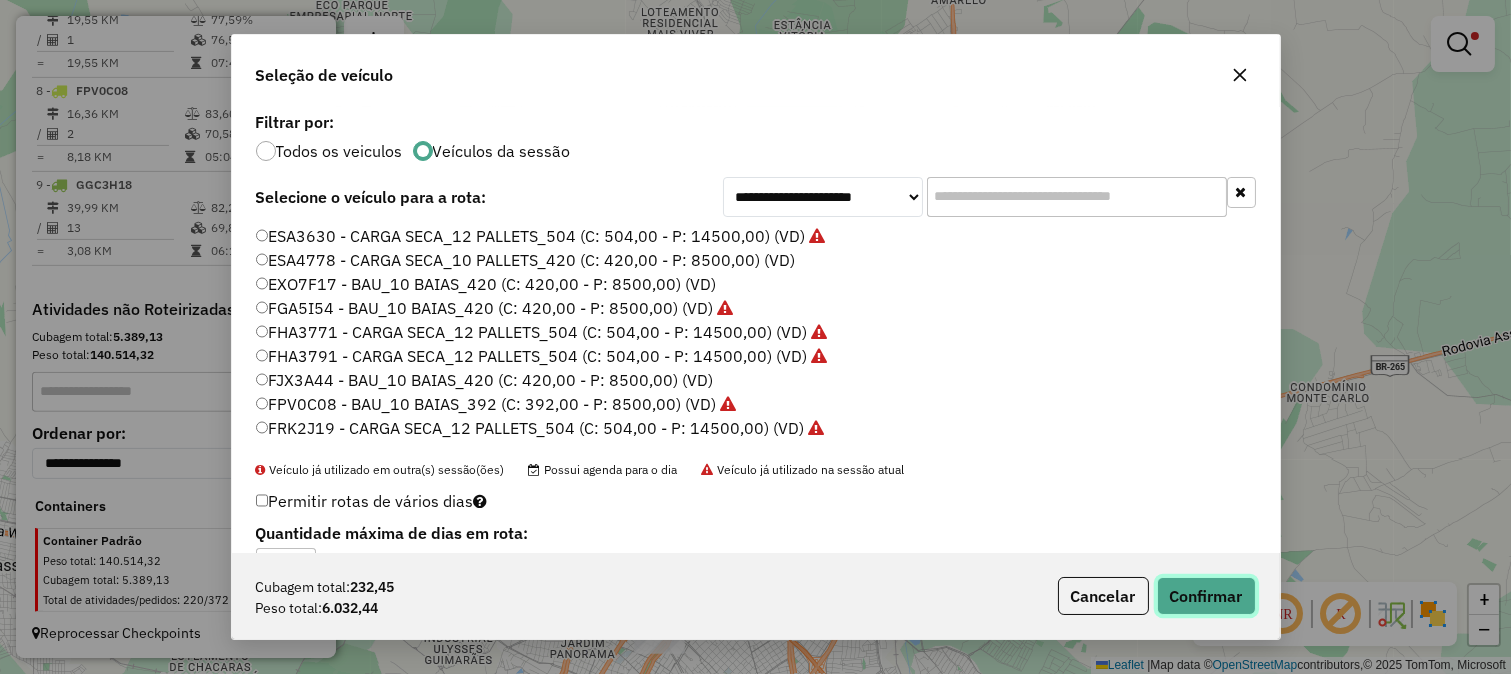 click on "Confirmar" 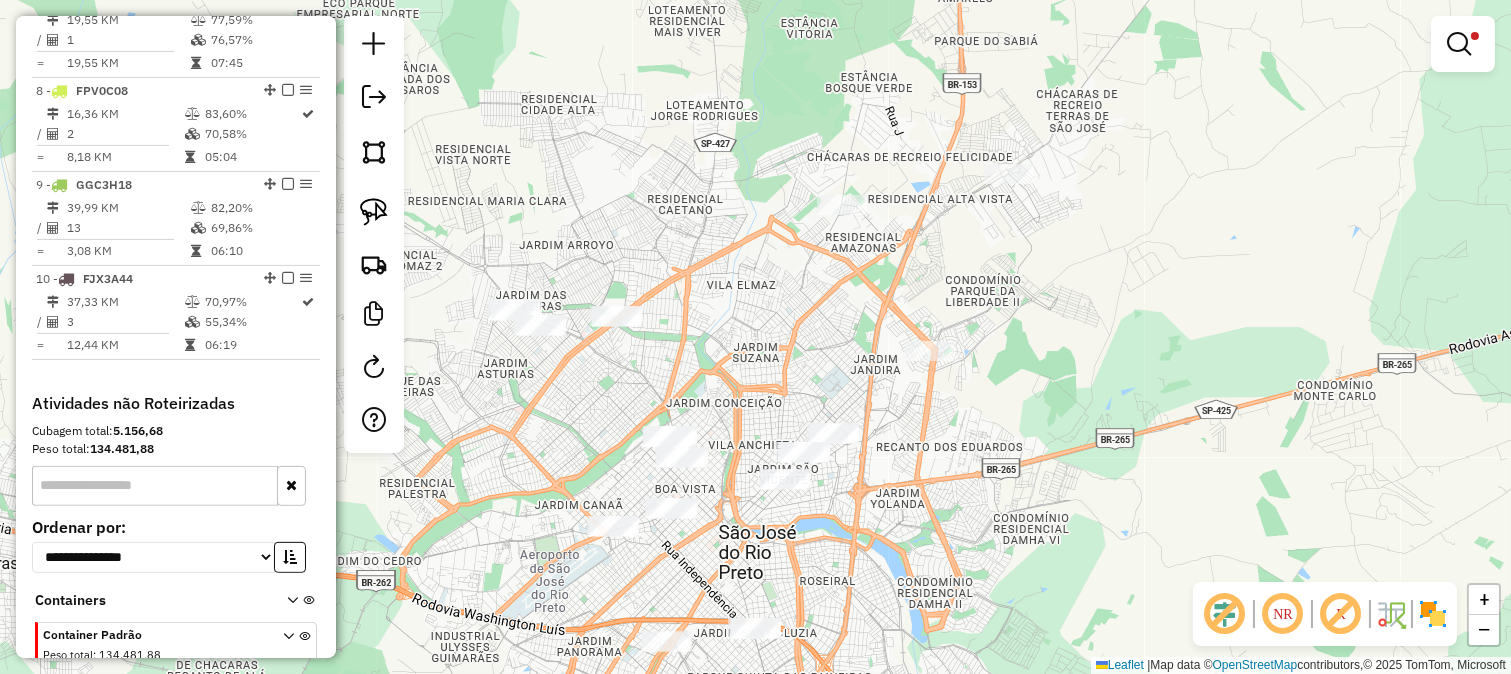 drag, startPoint x: 797, startPoint y: 371, endPoint x: 836, endPoint y: 324, distance: 61.073727 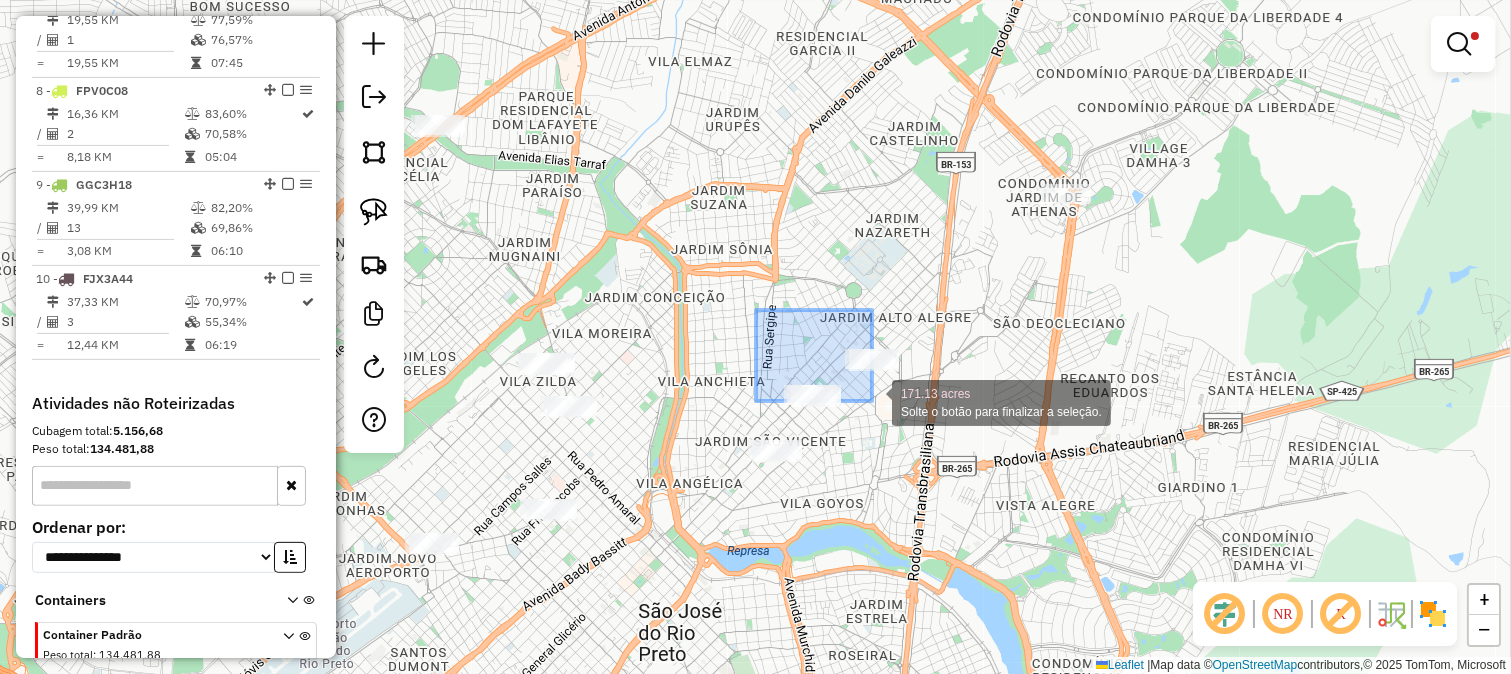 drag, startPoint x: 812, startPoint y: 376, endPoint x: 911, endPoint y: 405, distance: 103.16007 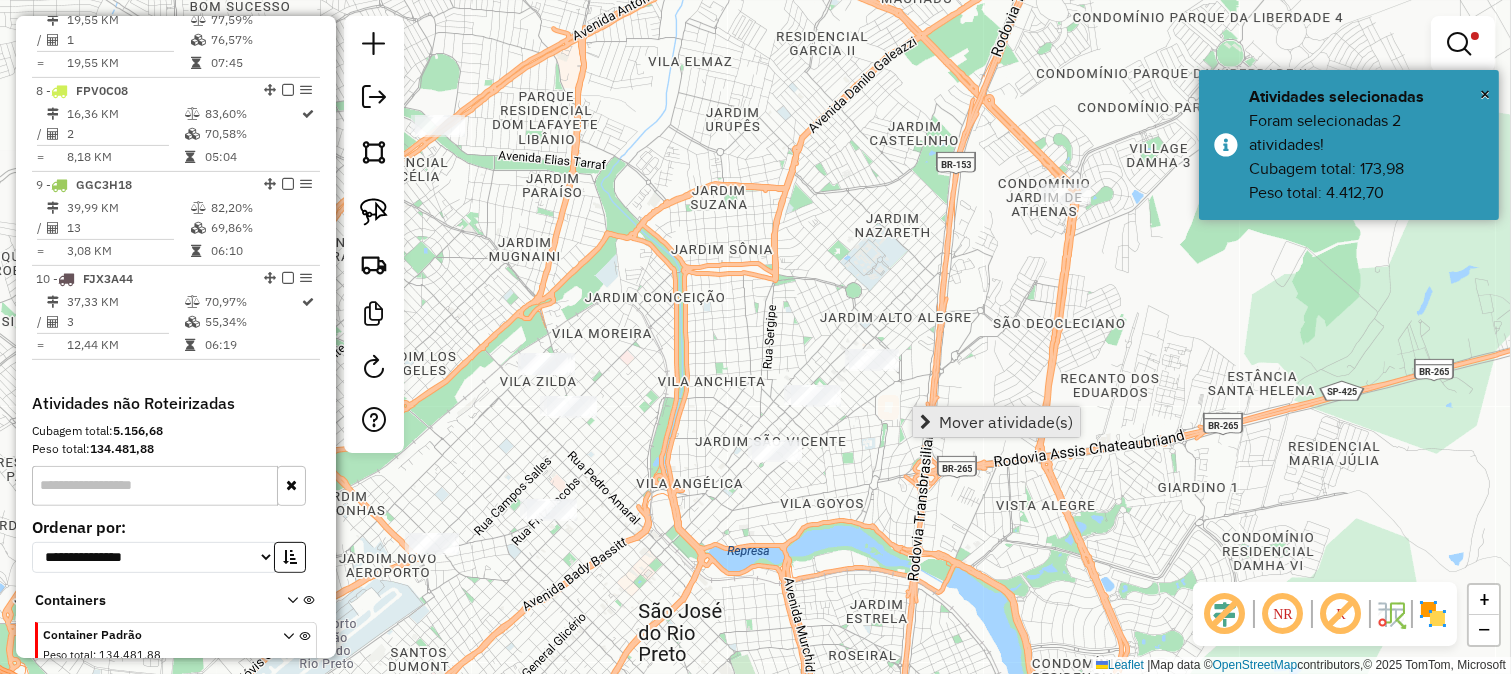 click on "Mover atividade(s)" at bounding box center [1006, 422] 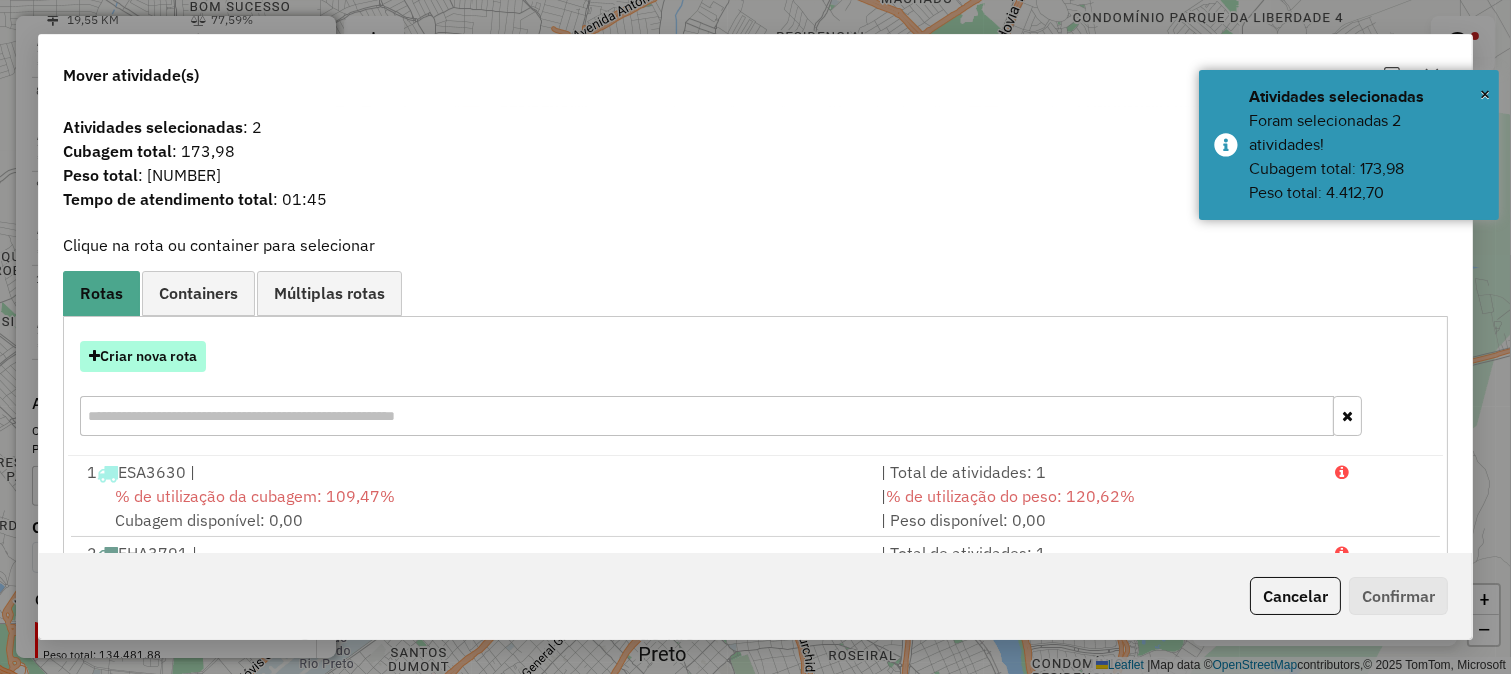 click on "Criar nova rota" at bounding box center (143, 356) 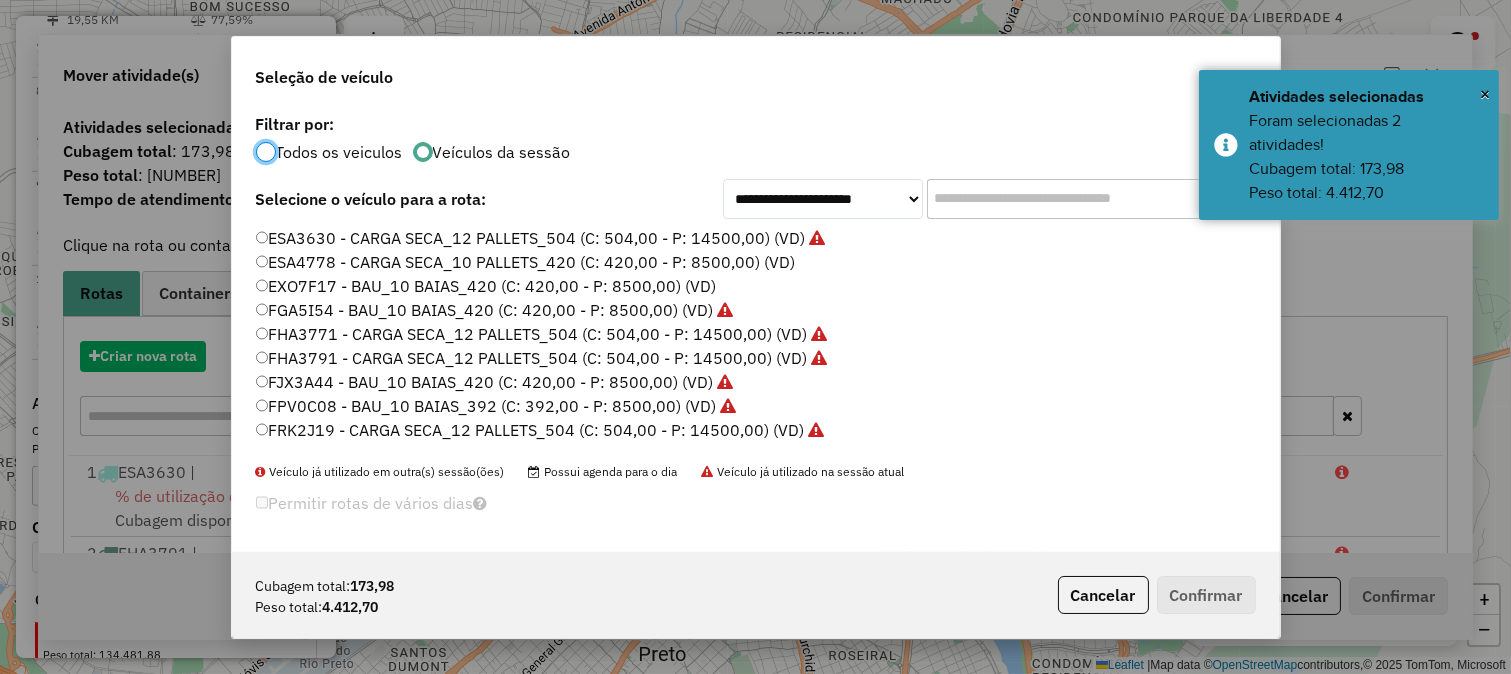 scroll, scrollTop: 11, scrollLeft: 5, axis: both 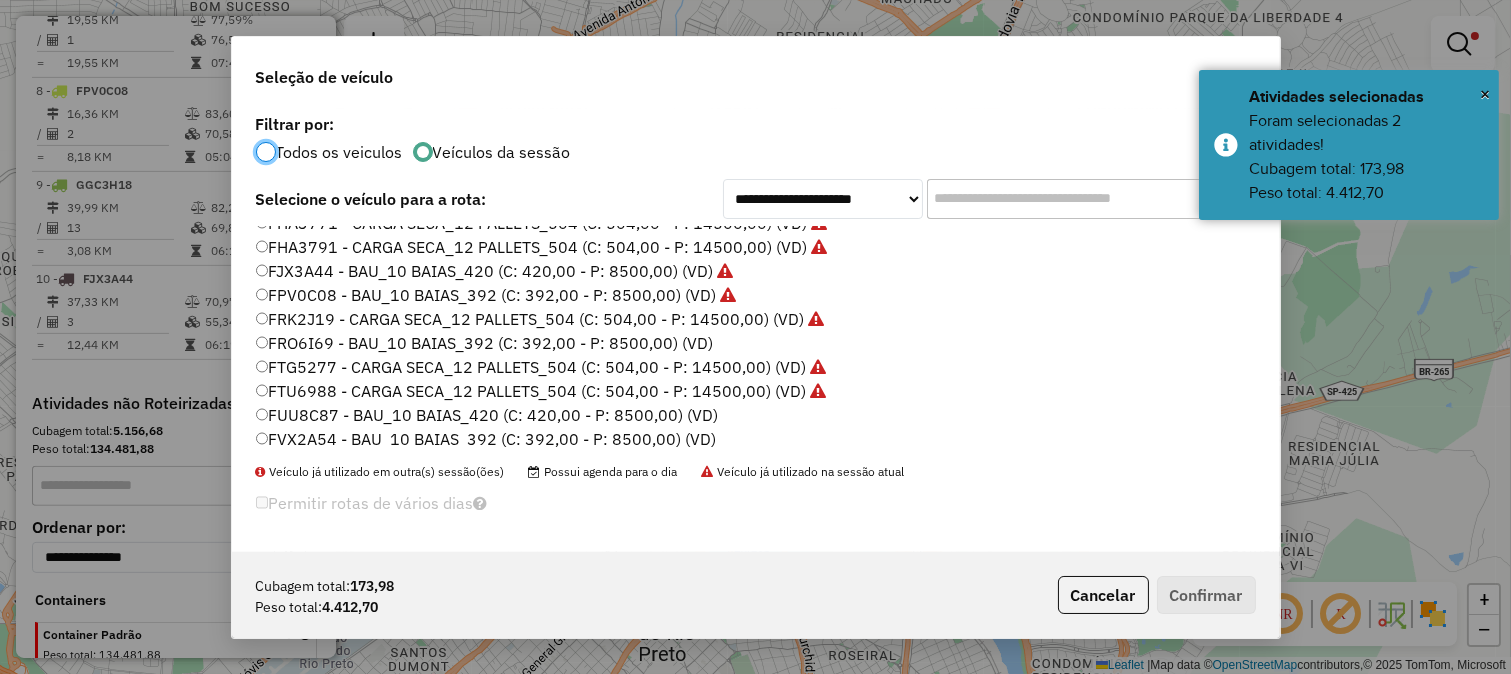 click on "FUU8C87 - BAU_10 BAIAS_420 (C: 420,00 - P: 8500,00) (VD)" 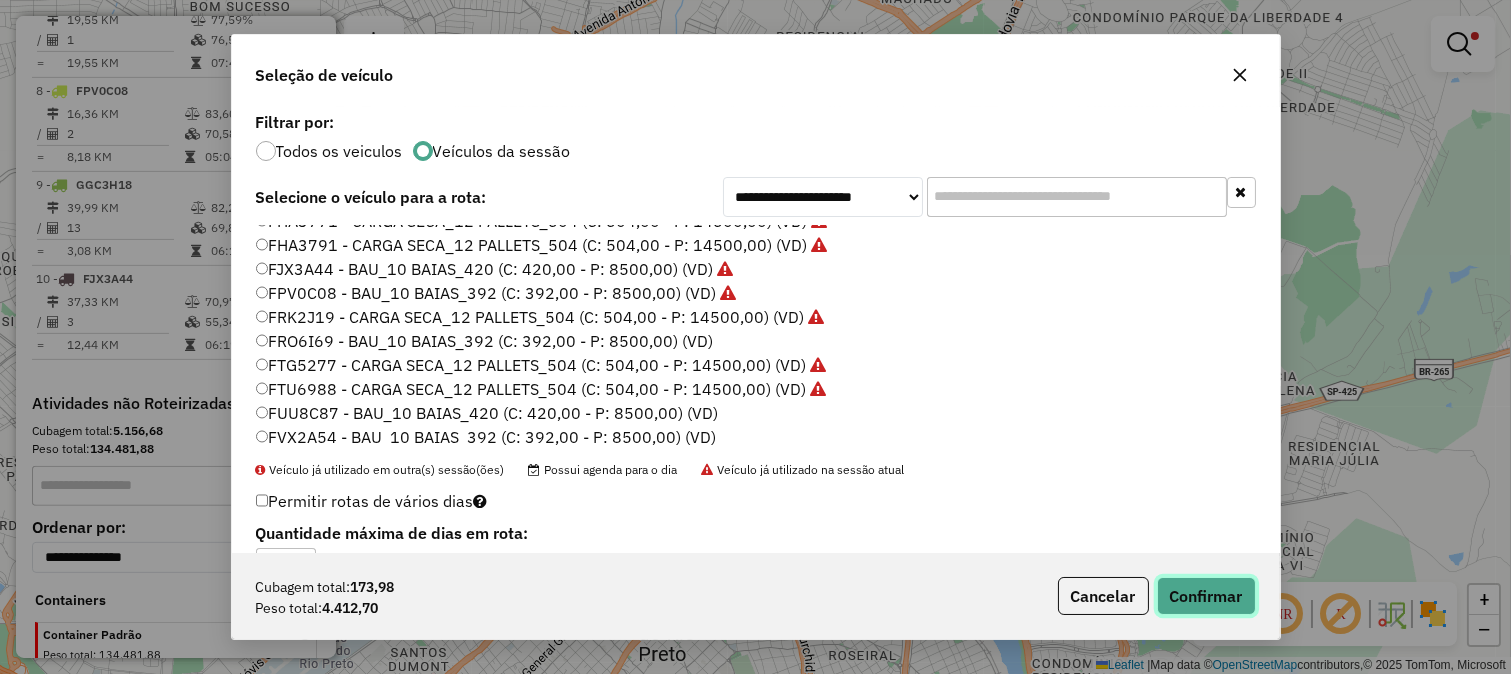 click on "Confirmar" 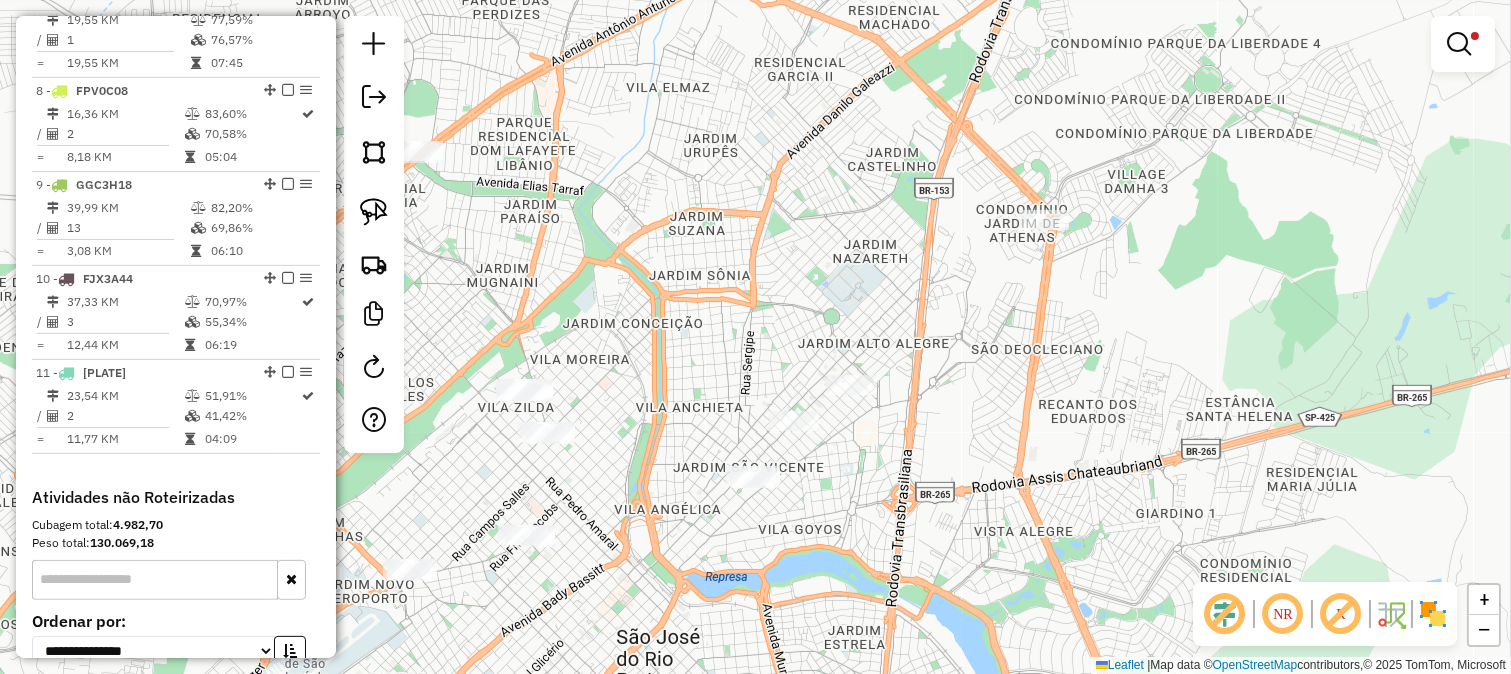 drag, startPoint x: 970, startPoint y: 250, endPoint x: 957, endPoint y: 276, distance: 29.068884 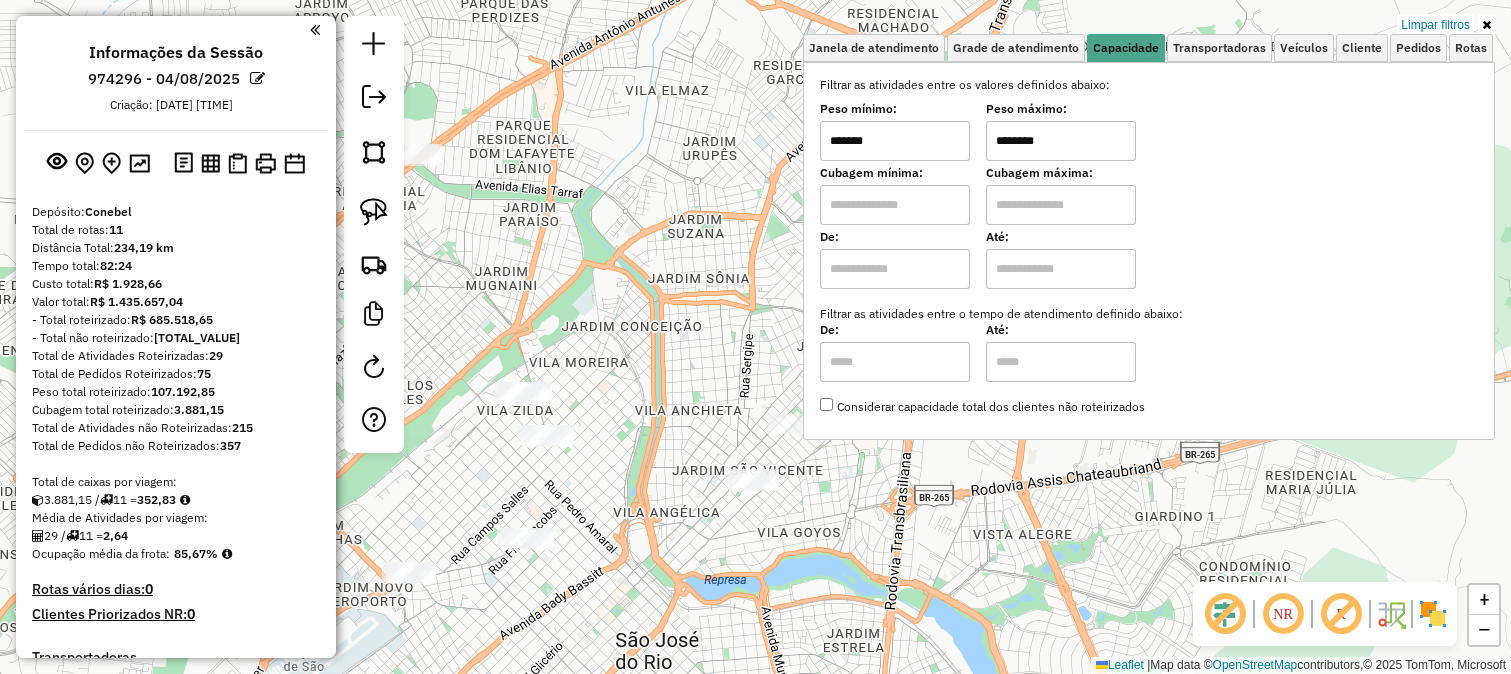 scroll, scrollTop: 0, scrollLeft: 0, axis: both 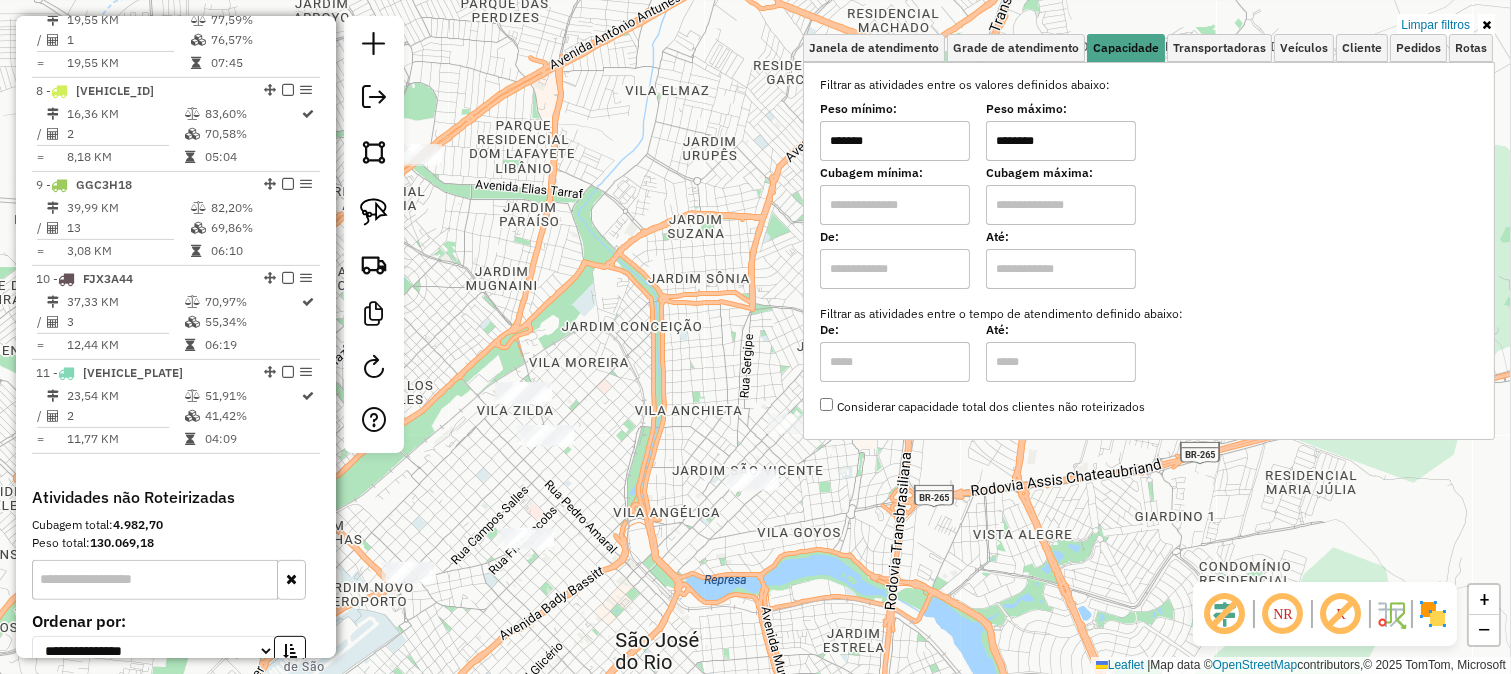click on "Cubagem mínima:" at bounding box center [895, 173] 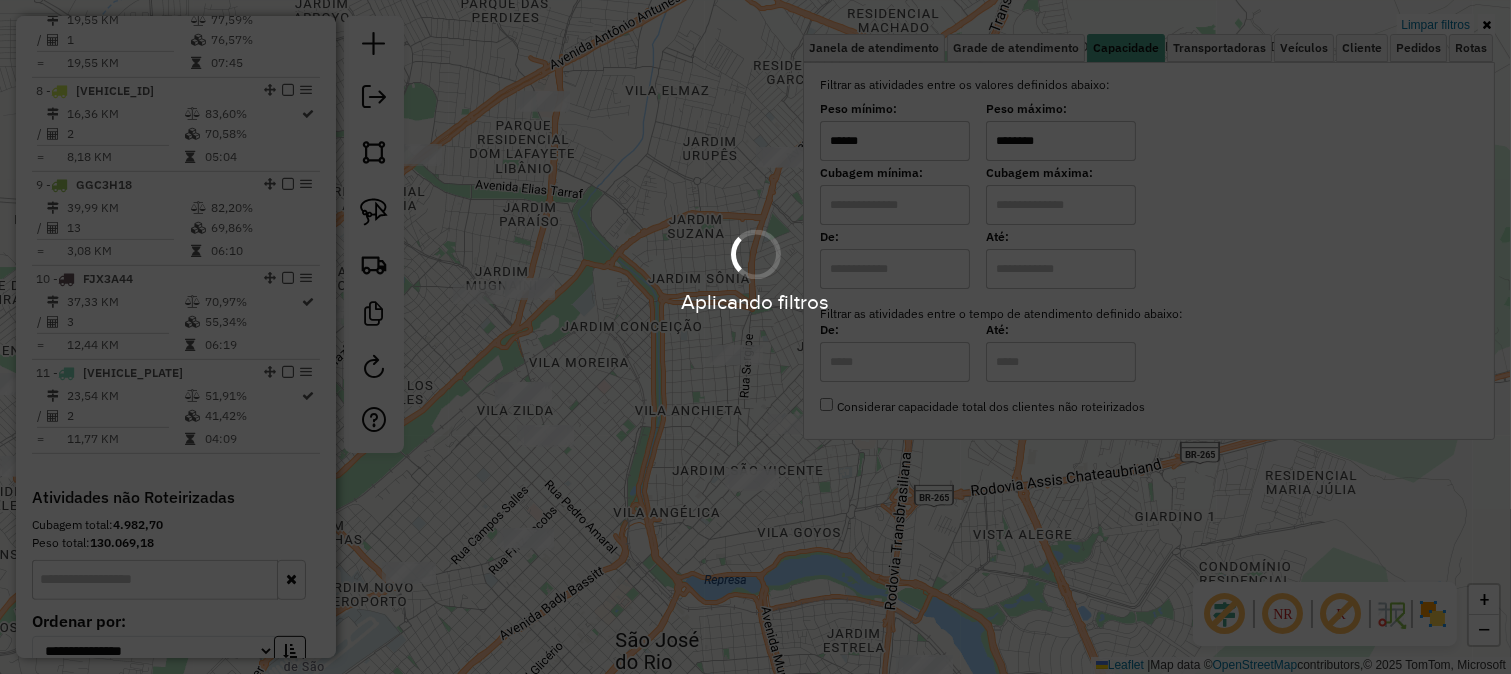type on "******" 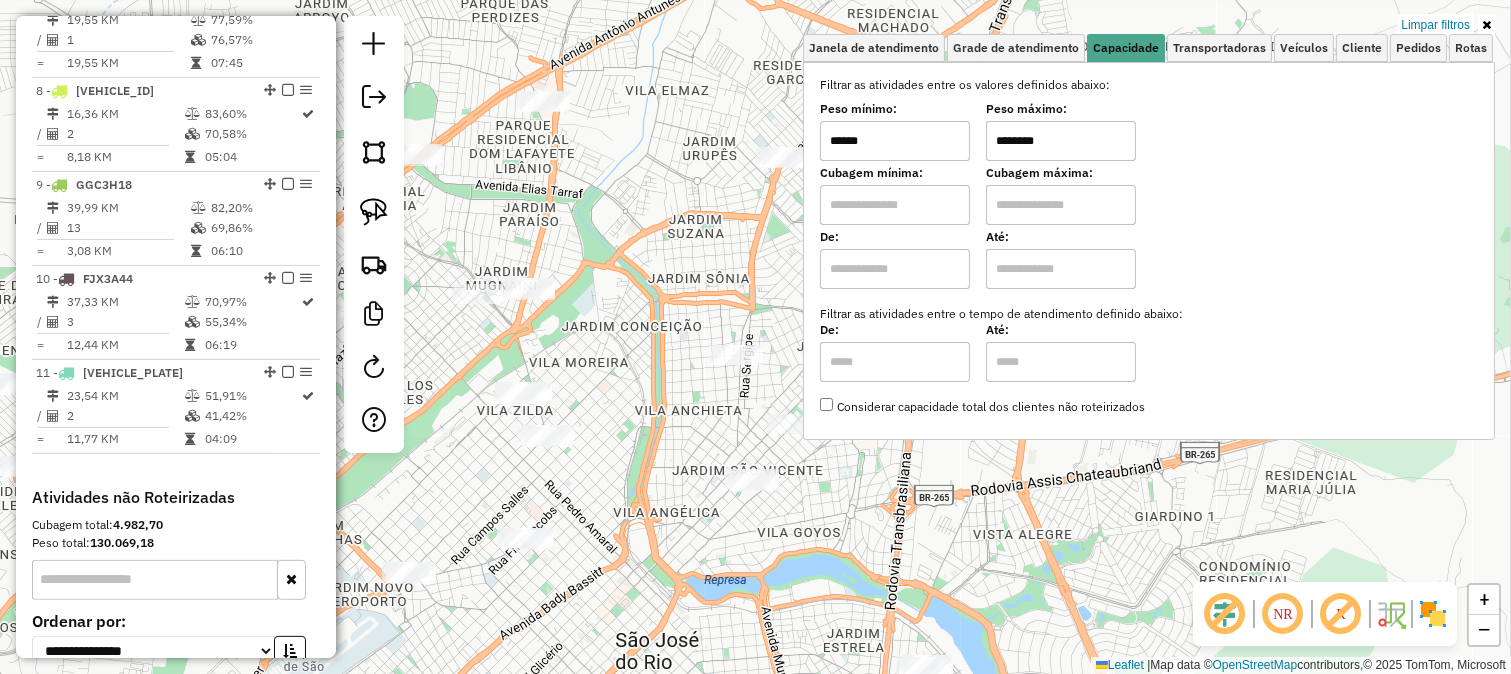 click on "Limpar filtros Janela de atendimento Grade de atendimento Capacidade Transportadoras Veículos Cliente Pedidos  Rotas Selecione os dias de semana para filtrar as janelas de atendimento  Seg   Ter   Qua   Qui   Sex   Sáb   Dom  Informe o período da janela de atendimento: De: Até:  Filtrar exatamente a janela do cliente  Considerar janela de atendimento padrão  Selecione os dias de semana para filtrar as grades de atendimento  Seg   Ter   Qua   Qui   Sex   Sáb   Dom   Considerar clientes sem dia de atendimento cadastrado  Clientes fora do dia de atendimento selecionado Filtrar as atividades entre os valores definidos abaixo:  Peso mínimo:  ******  Peso máximo:  ********  Cubagem mínima:   Cubagem máxima:   De:   Até:  Filtrar as atividades entre o tempo de atendimento definido abaixo:  De:   Até:   Considerar capacidade total dos clientes não roteirizados Transportadora: Selecione um ou mais itens Tipo de veículo: Selecione um ou mais itens Veículo: Selecione um ou mais itens Motorista: Nome: De:" 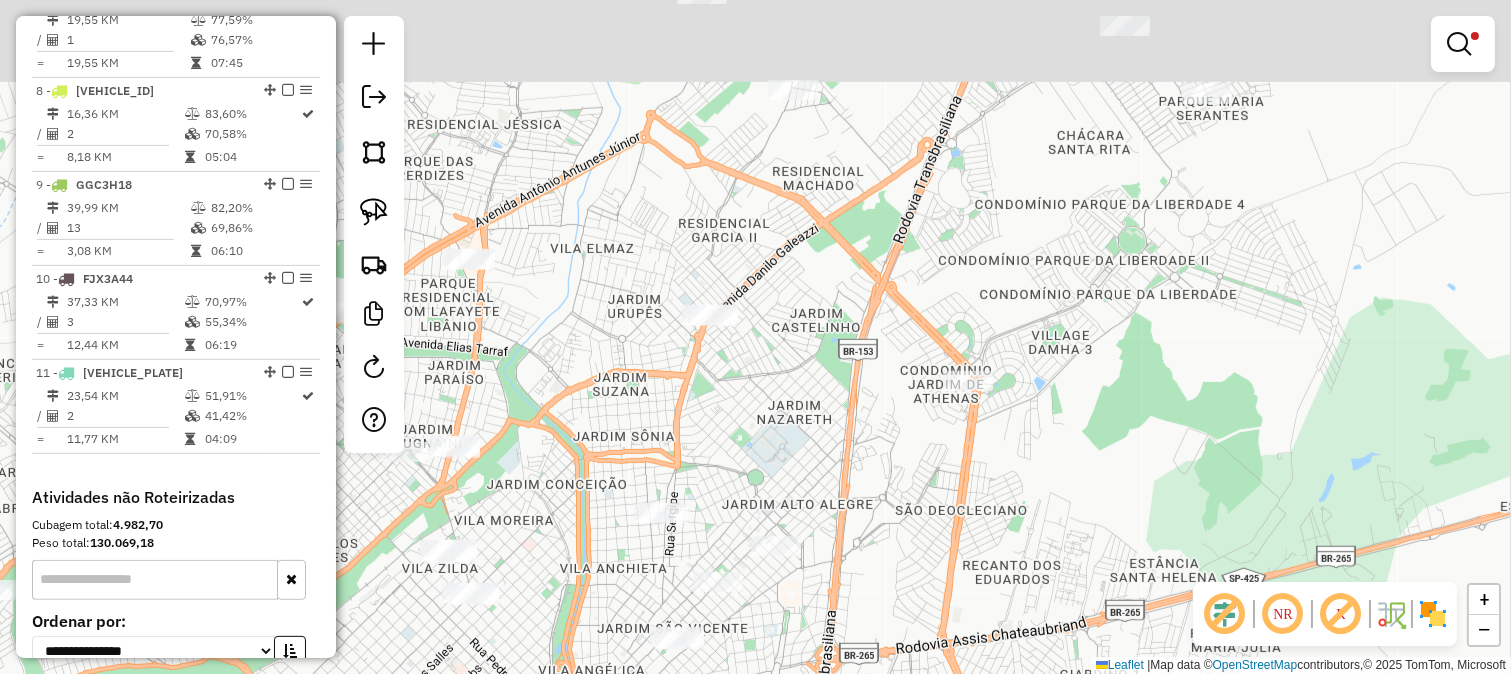 drag, startPoint x: 912, startPoint y: 414, endPoint x: 880, endPoint y: 458, distance: 54.405884 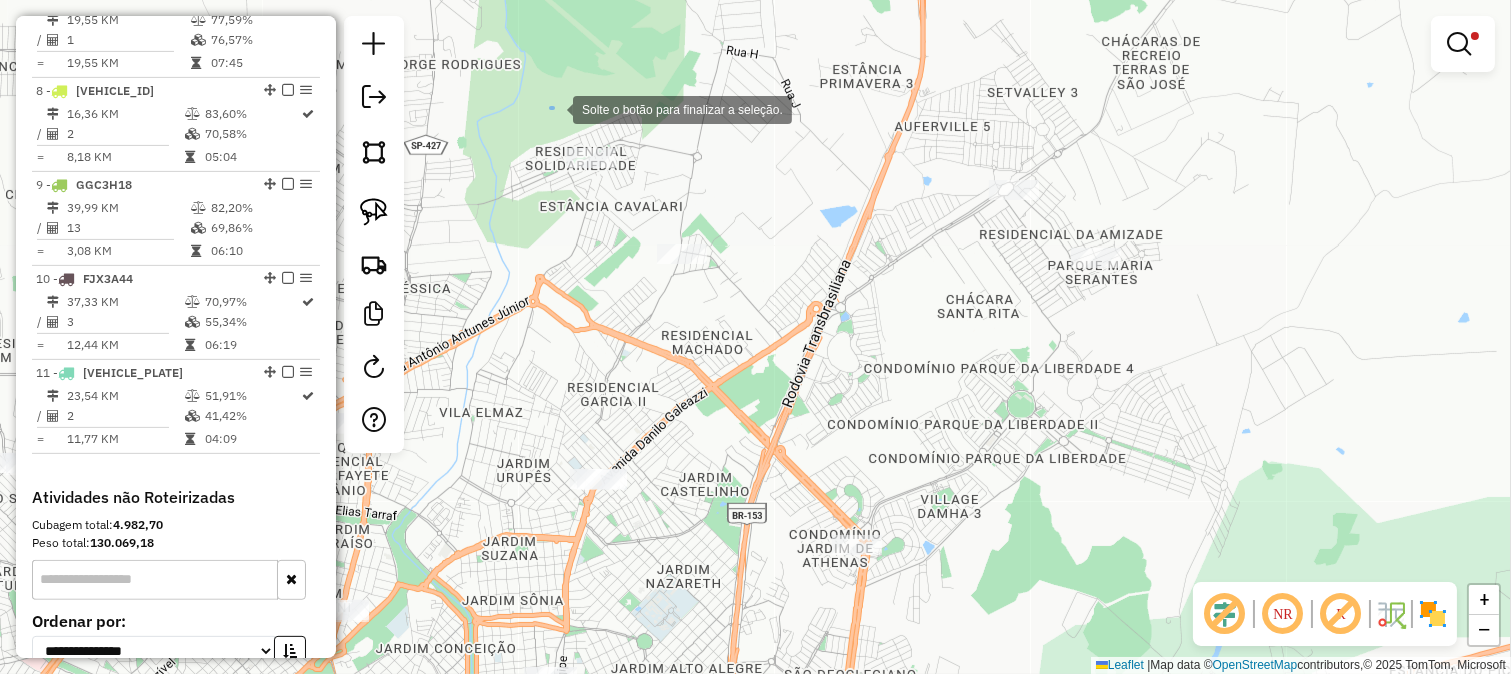drag, startPoint x: 553, startPoint y: 108, endPoint x: 643, endPoint y: 195, distance: 125.17587 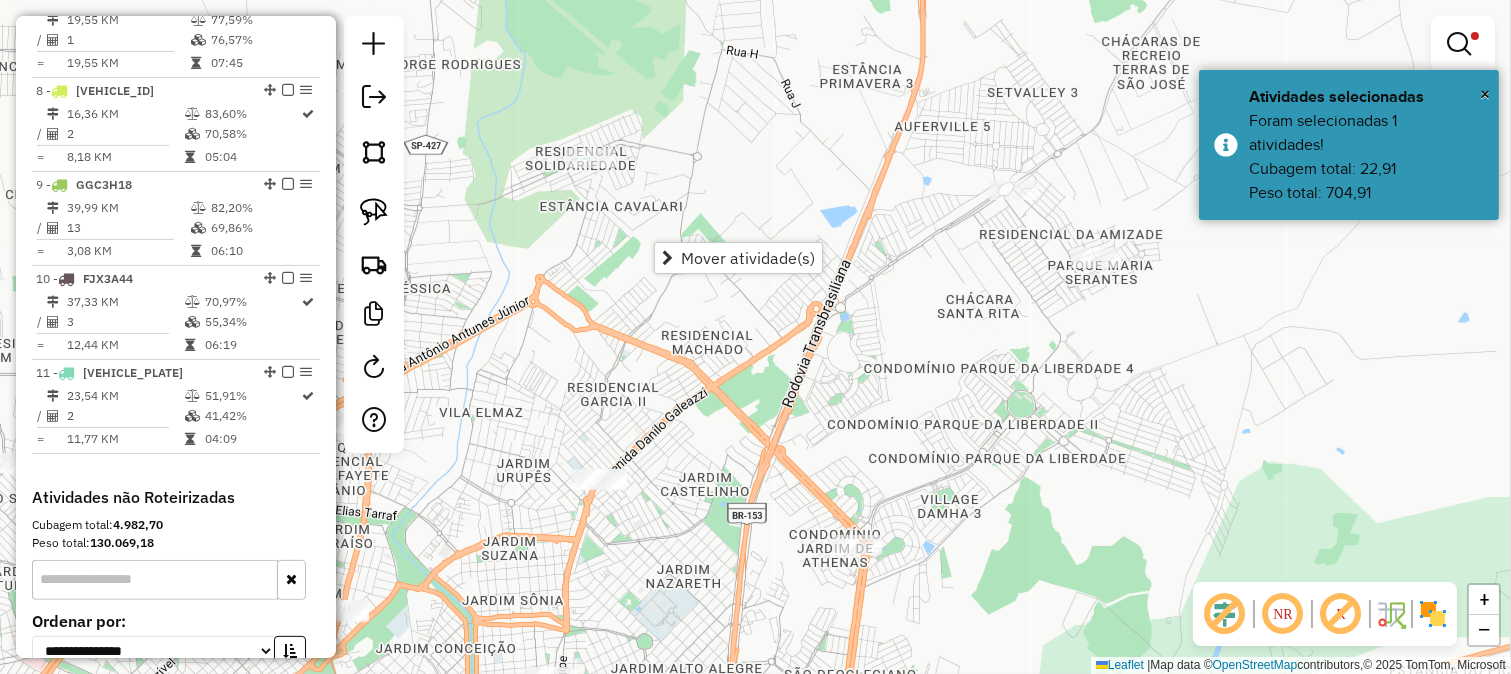 click on "Rota 10 - Placa [PLATE] 70214 - S F CONQUISTA II Limpar filtros Janela de atendimento Grade de atendimento Capacidade Transportadoras Veículos Cliente Pedidos Rotas Selecione os dias de semana para filtrar as janelas de atendimento Seg Ter Qua Qui Sex Sáb Dom Informe o período da janela de atendimento: De: Até: Filtrar exatamente a janela do cliente Considerar janela de atendimento padrão Selecione os dias de semana para filtrar as grades de atendimento Seg Ter Qua Qui Sex Sáb Dom Considerar clientes sem dia de atendimento cadastrado Clientes fora do dia de atendimento selecionado Filtrar as atividades entre os valores definidos abaixo: Peso mínimo: ****** Peso máximo: ******** Cubagem mínima: Cubagem máxima: De: Até: Filtrar as atividades entre o tempo de atendimento definido abaixo: De: Até: Considerar capacidade total dos clientes não roteirizados Transportadora: Selecione um ou mais itens Tipo de veículo: Selecione um ou mais itens Nome: +" 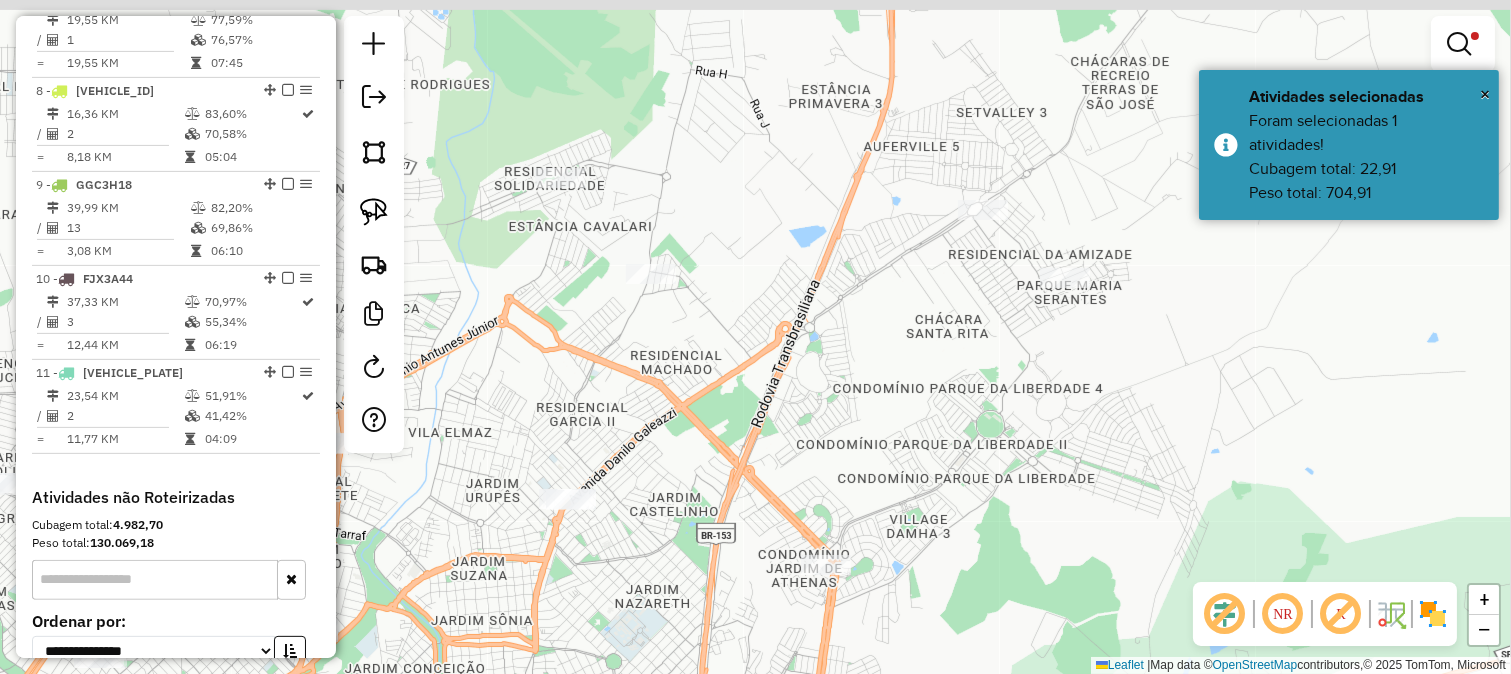 drag, startPoint x: 990, startPoint y: 345, endPoint x: 986, endPoint y: 256, distance: 89.08984 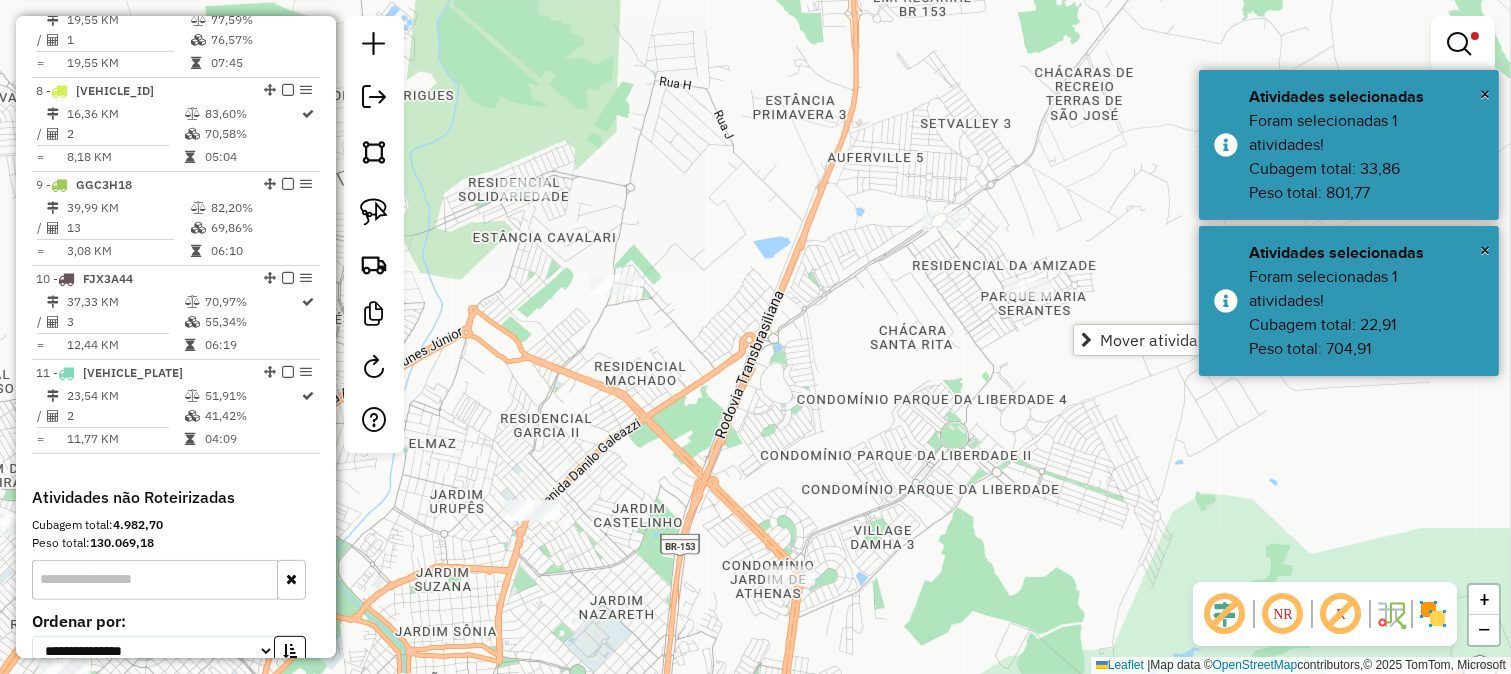 click on "Limpar filtros Janela de atendimento Grade de atendimento Capacidade Transportadoras Veículos Cliente Pedidos  Rotas Selecione os dias de semana para filtrar as janelas de atendimento  Seg   Ter   Qua   Qui   Sex   Sáb   Dom  Informe o período da janela de atendimento: De: Até:  Filtrar exatamente a janela do cliente  Considerar janela de atendimento padrão  Selecione os dias de semana para filtrar as grades de atendimento  Seg   Ter   Qua   Qui   Sex   Sáb   Dom   Considerar clientes sem dia de atendimento cadastrado  Clientes fora do dia de atendimento selecionado Filtrar as atividades entre os valores definidos abaixo:  Peso mínimo:  ******  Peso máximo:  ********  Cubagem mínima:   Cubagem máxima:   De:   Até:  Filtrar as atividades entre o tempo de atendimento definido abaixo:  De:   Até:   Considerar capacidade total dos clientes não roteirizados Transportadora: Selecione um ou mais itens Tipo de veículo: Selecione um ou mais itens Veículo: Selecione um ou mais itens Motorista: Nome: De:" 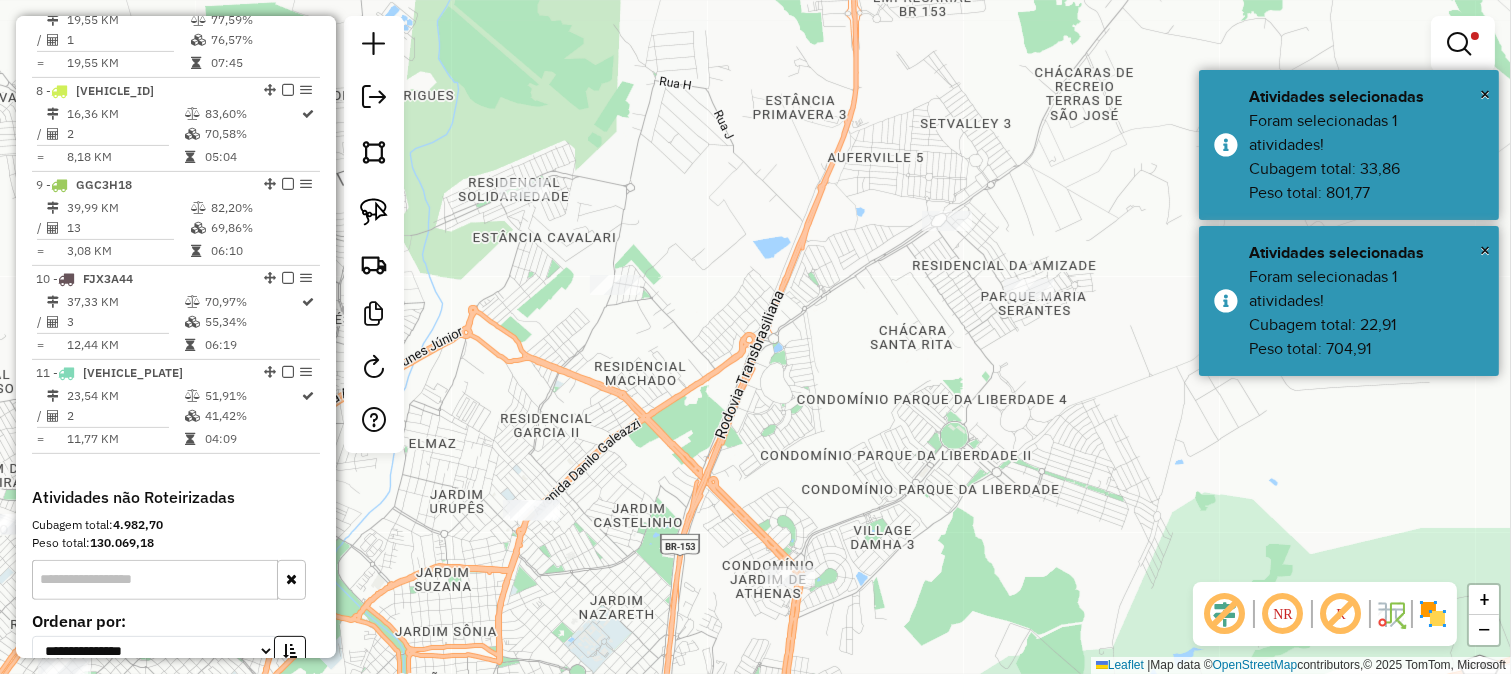 drag, startPoint x: 1000, startPoint y: 252, endPoint x: 1074, endPoint y: 318, distance: 99.15644 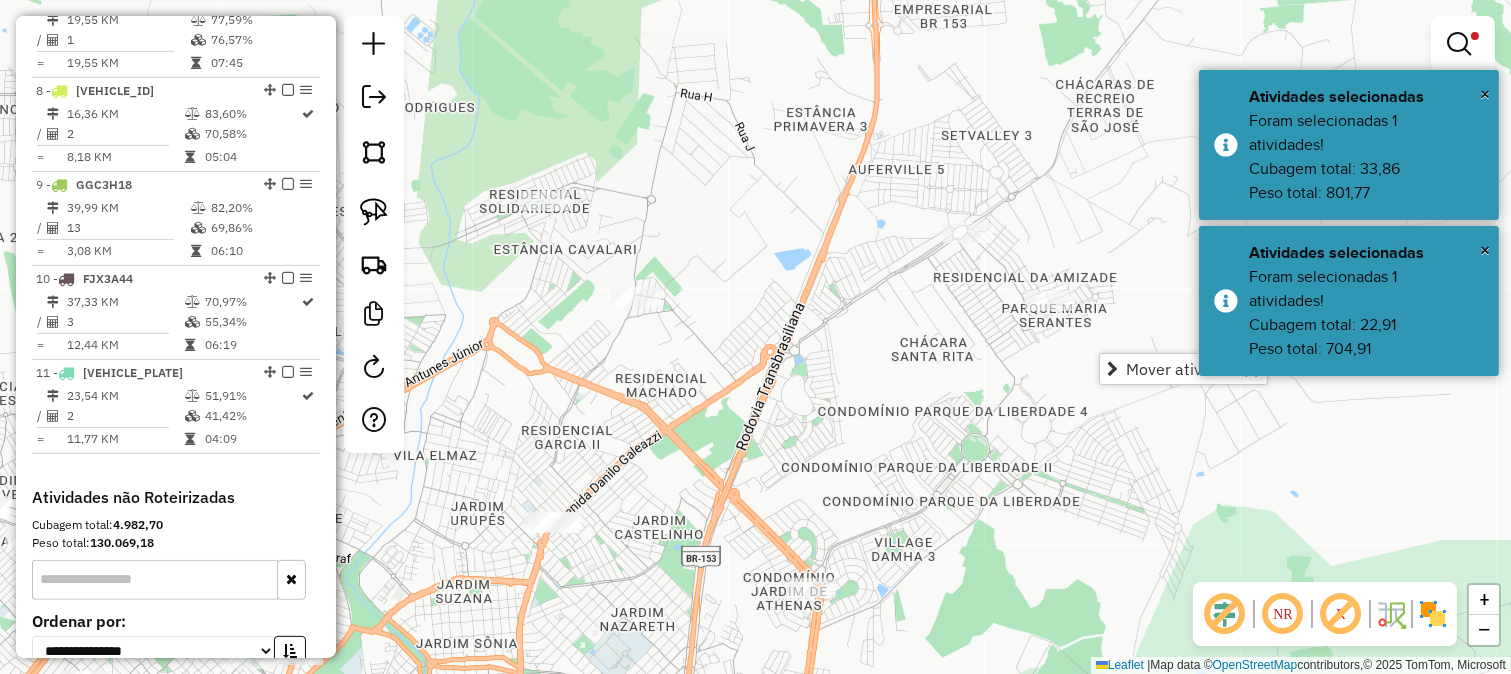 click on "Limpar filtros Janela de atendimento Grade de atendimento Capacidade Transportadoras Veículos Cliente Pedidos  Rotas Selecione os dias de semana para filtrar as janelas de atendimento  Seg   Ter   Qua   Qui   Sex   Sáb   Dom  Informe o período da janela de atendimento: De: Até:  Filtrar exatamente a janela do cliente  Considerar janela de atendimento padrão  Selecione os dias de semana para filtrar as grades de atendimento  Seg   Ter   Qua   Qui   Sex   Sáb   Dom   Considerar clientes sem dia de atendimento cadastrado  Clientes fora do dia de atendimento selecionado Filtrar as atividades entre os valores definidos abaixo:  Peso mínimo:  ******  Peso máximo:  ********  Cubagem mínima:   Cubagem máxima:   De:   Até:  Filtrar as atividades entre o tempo de atendimento definido abaixo:  De:   Até:   Considerar capacidade total dos clientes não roteirizados Transportadora: Selecione um ou mais itens Tipo de veículo: Selecione um ou mais itens Veículo: Selecione um ou mais itens Motorista: Nome: De:" 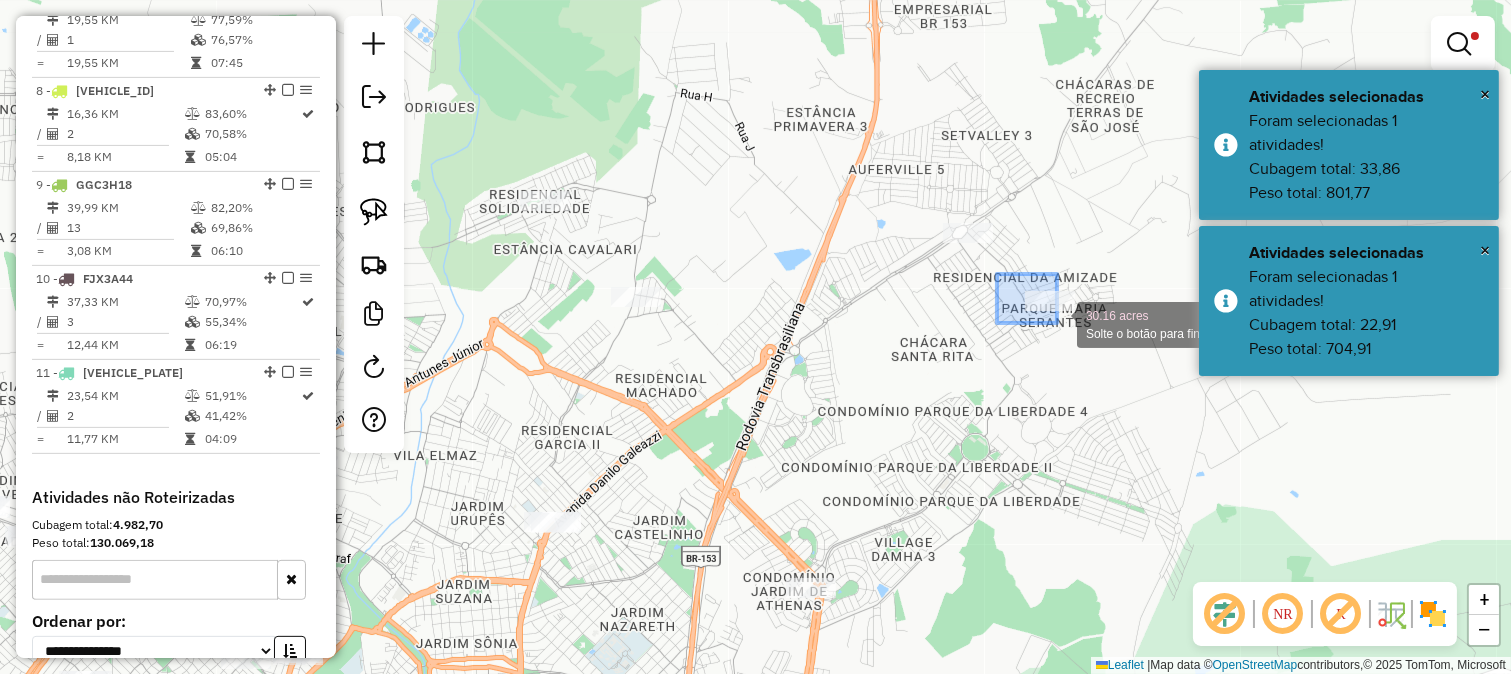 drag, startPoint x: 1015, startPoint y: 286, endPoint x: 1067, endPoint y: 337, distance: 72.835434 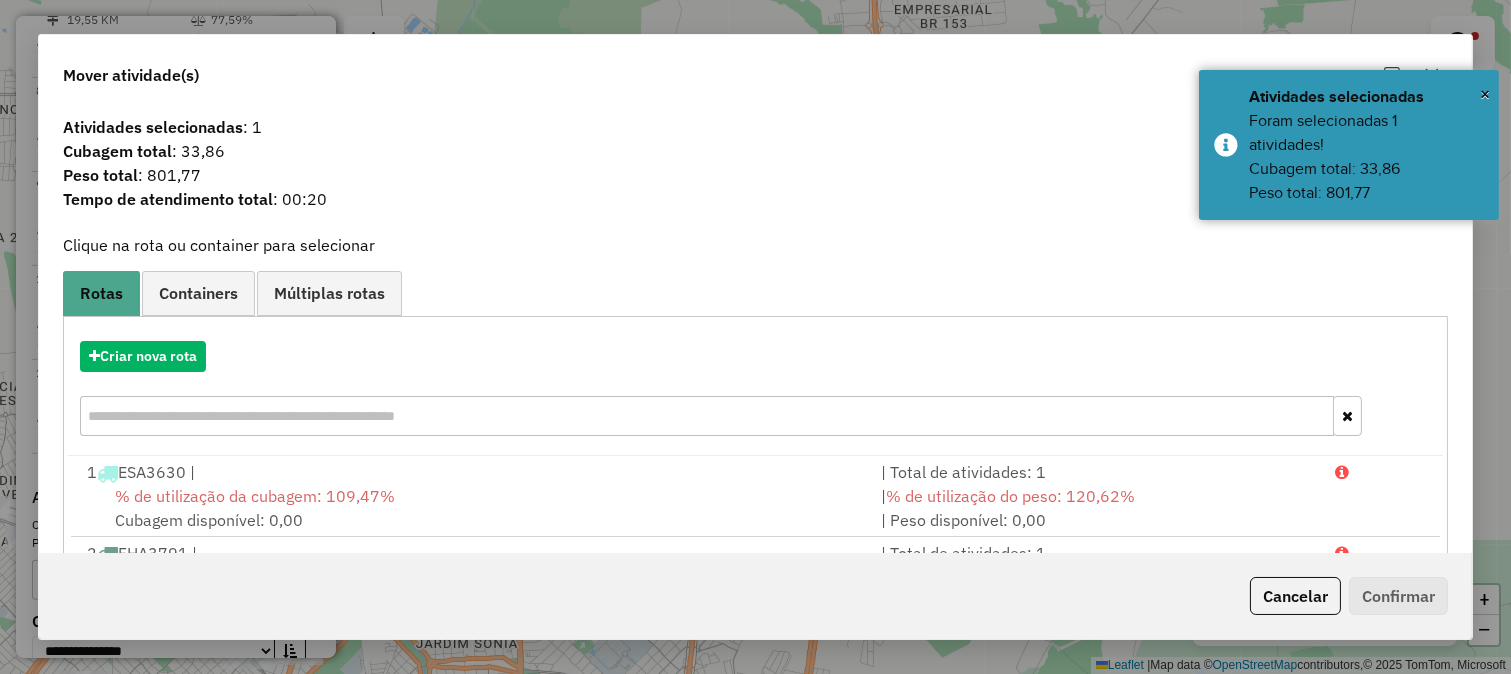click at bounding box center (707, 416) 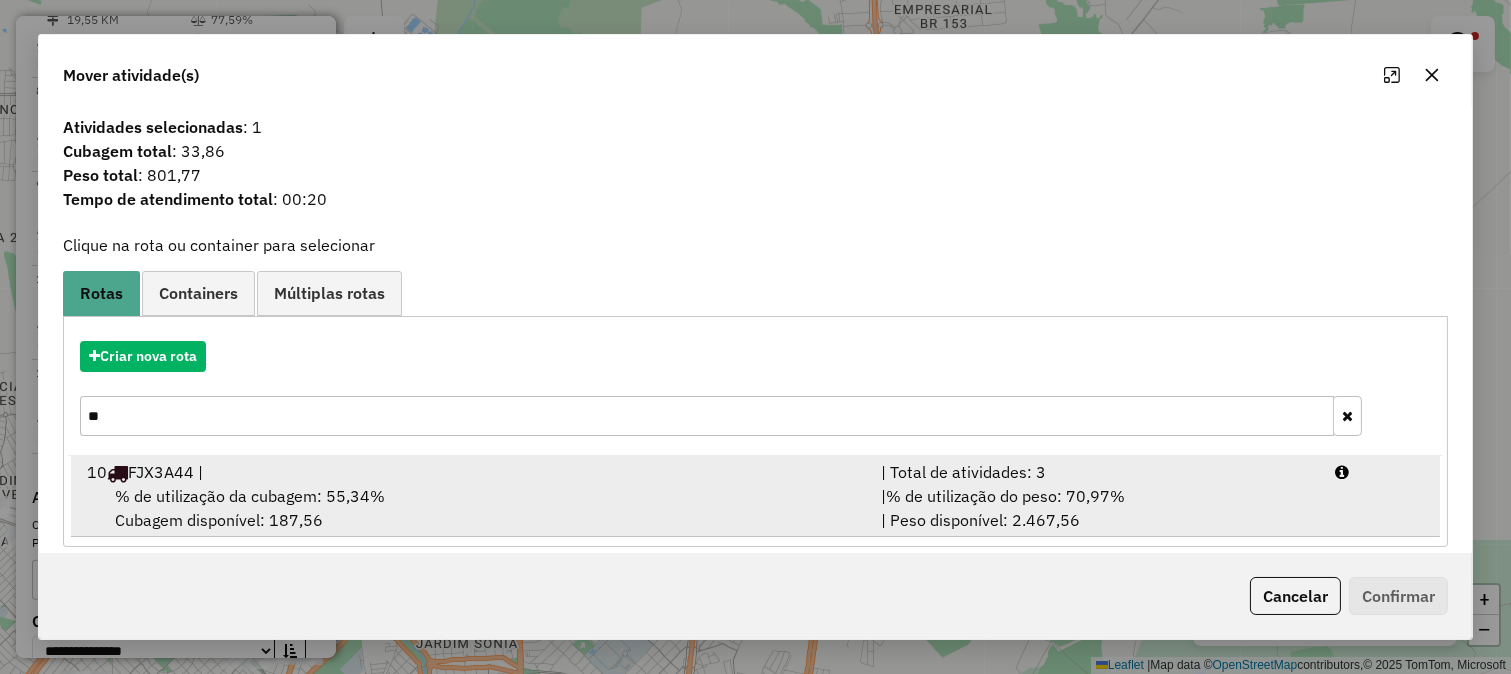 type on "**" 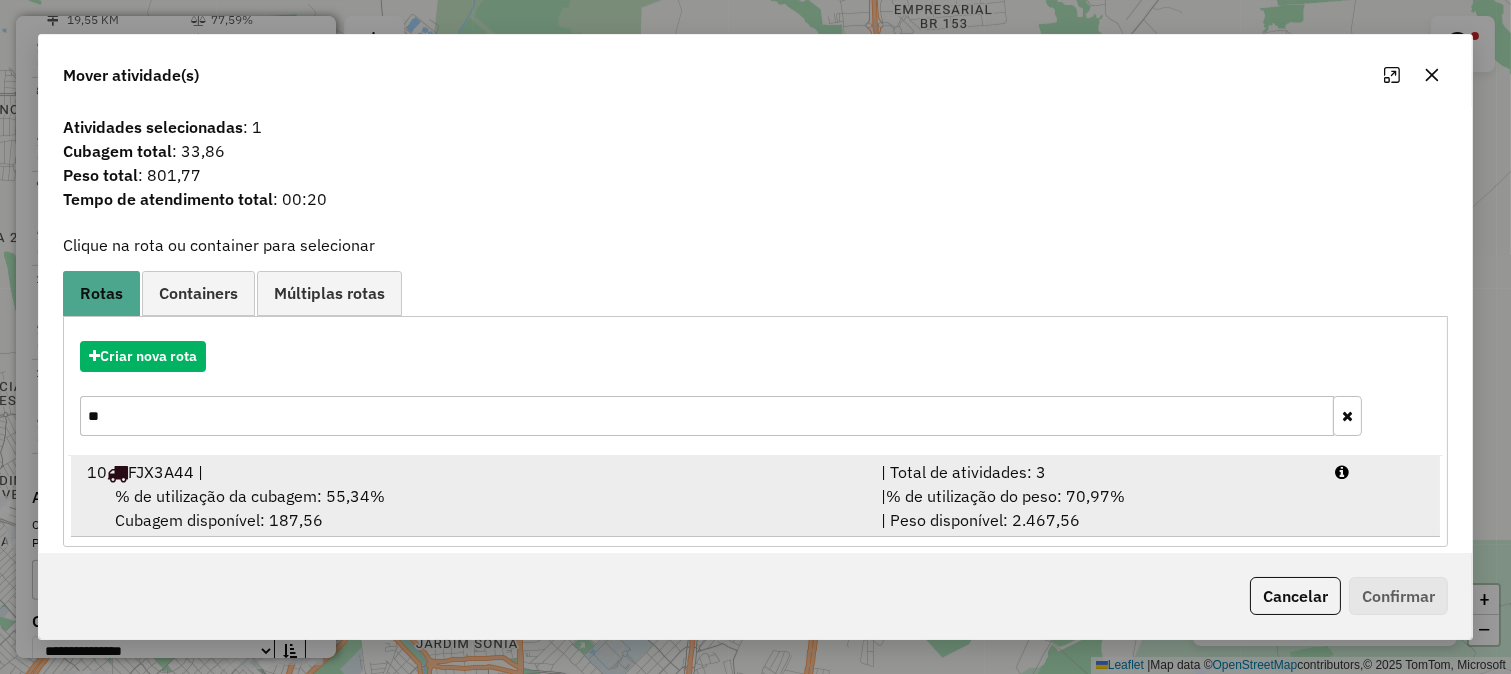 click on "% de utilização da cubagem: 55,34%  Cubagem disponível: 187,56" at bounding box center [472, 508] 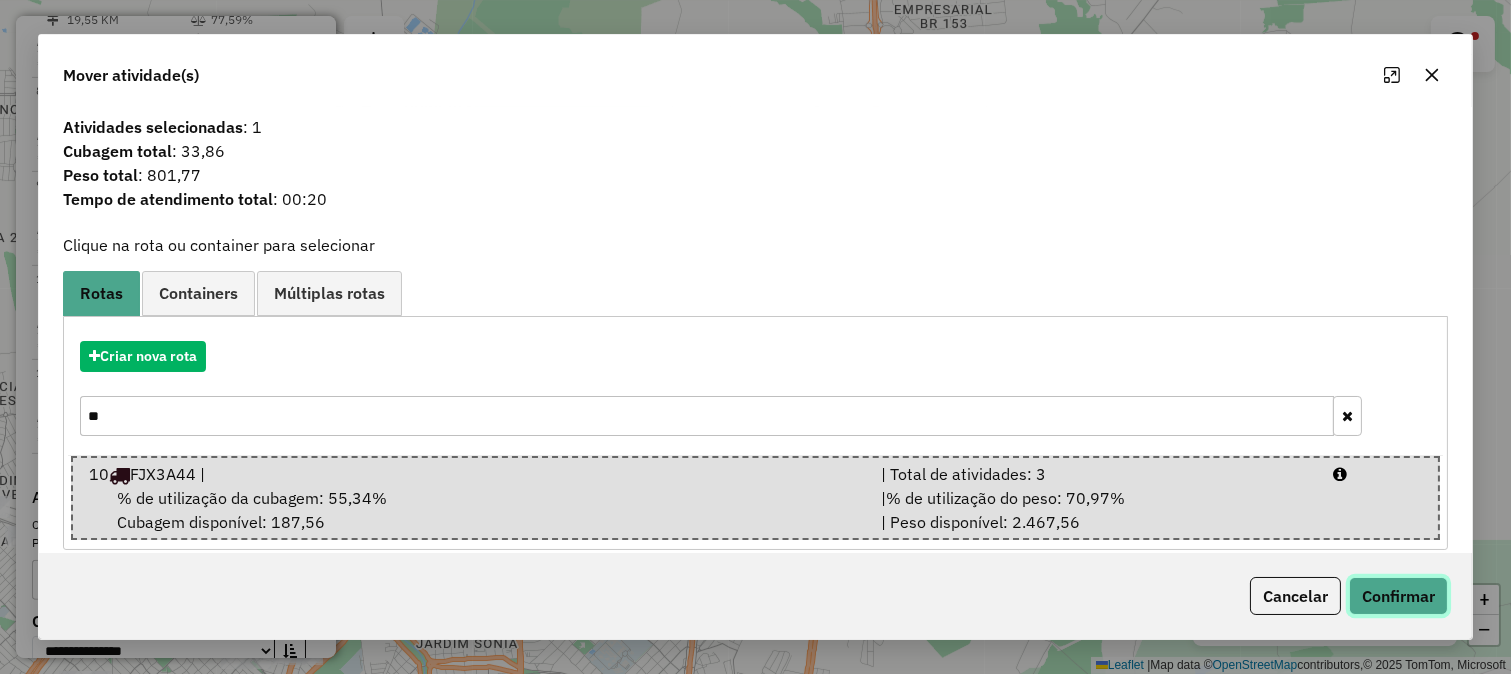 click on "Confirmar" 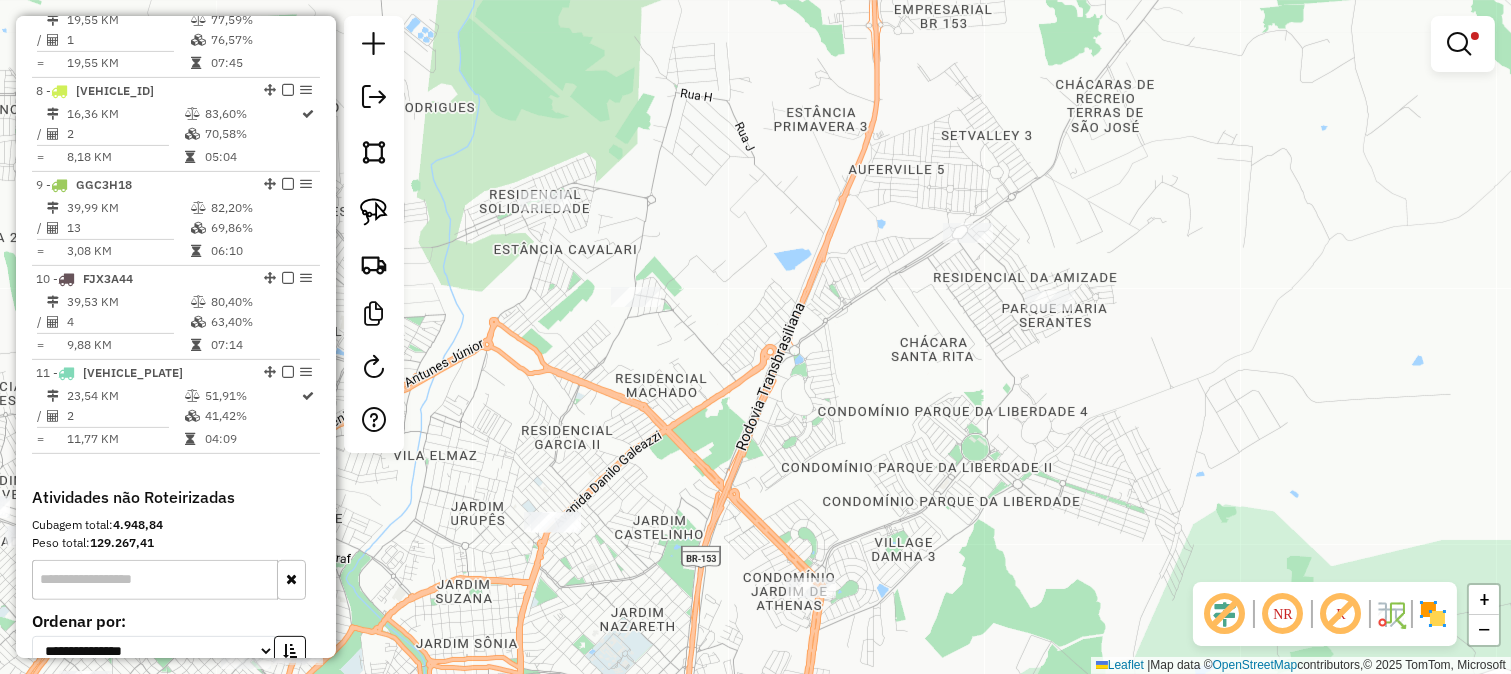drag, startPoint x: 754, startPoint y: 438, endPoint x: 926, endPoint y: 163, distance: 324.35938 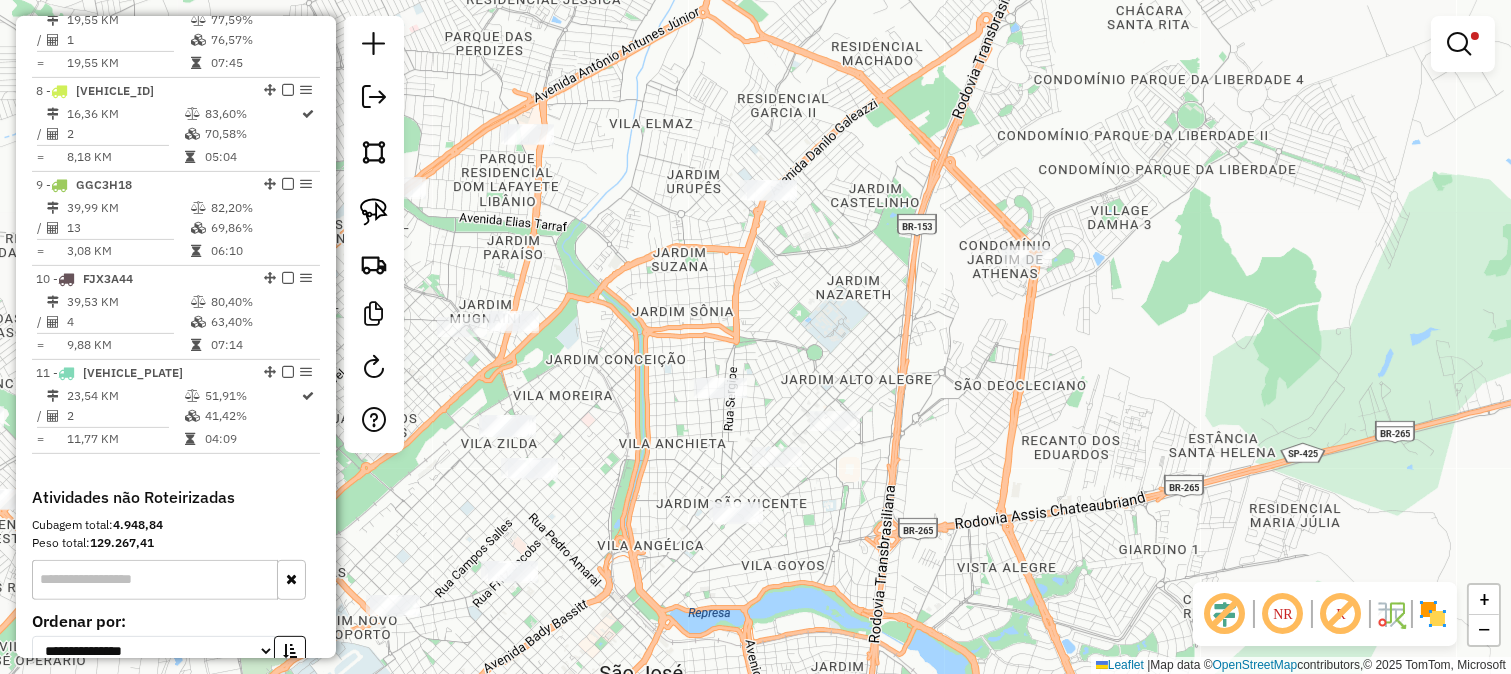 drag, startPoint x: 900, startPoint y: 256, endPoint x: 903, endPoint y: 280, distance: 24.186773 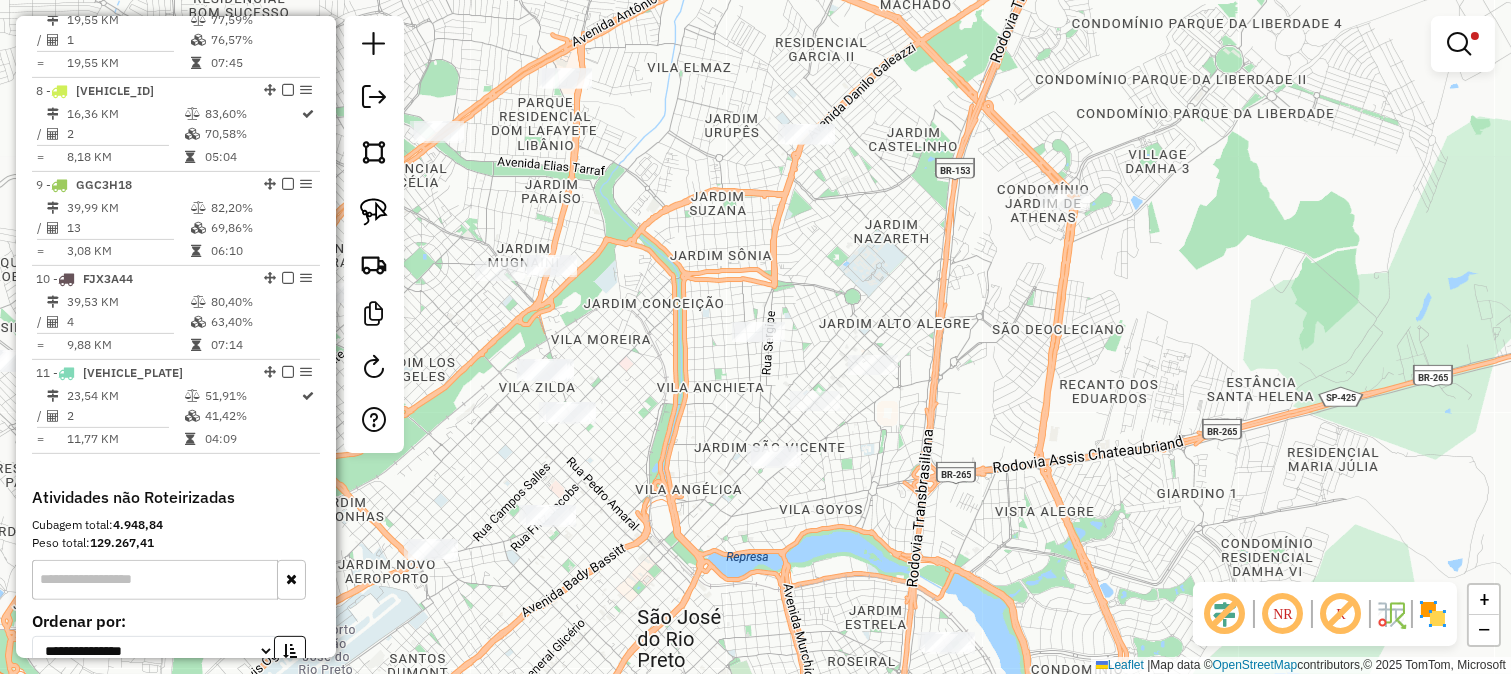 select on "**********" 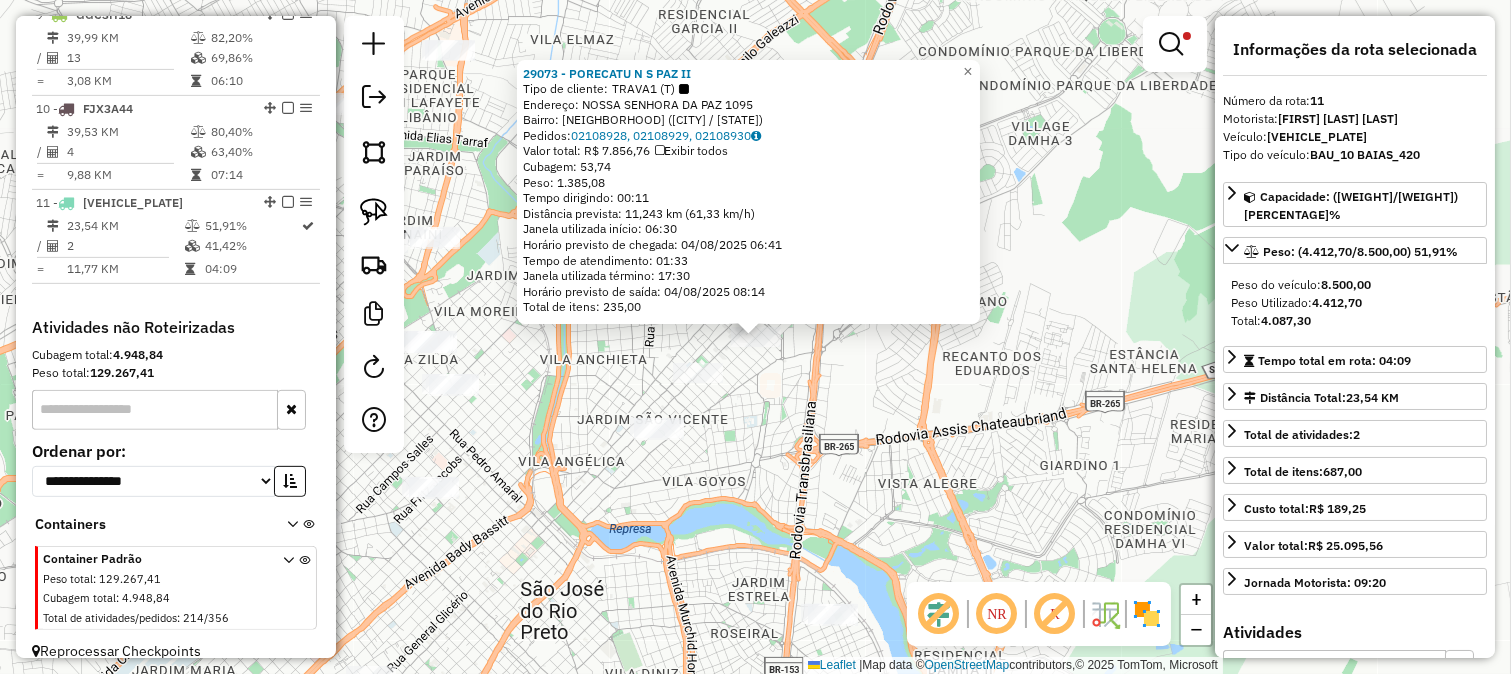 scroll, scrollTop: 1576, scrollLeft: 0, axis: vertical 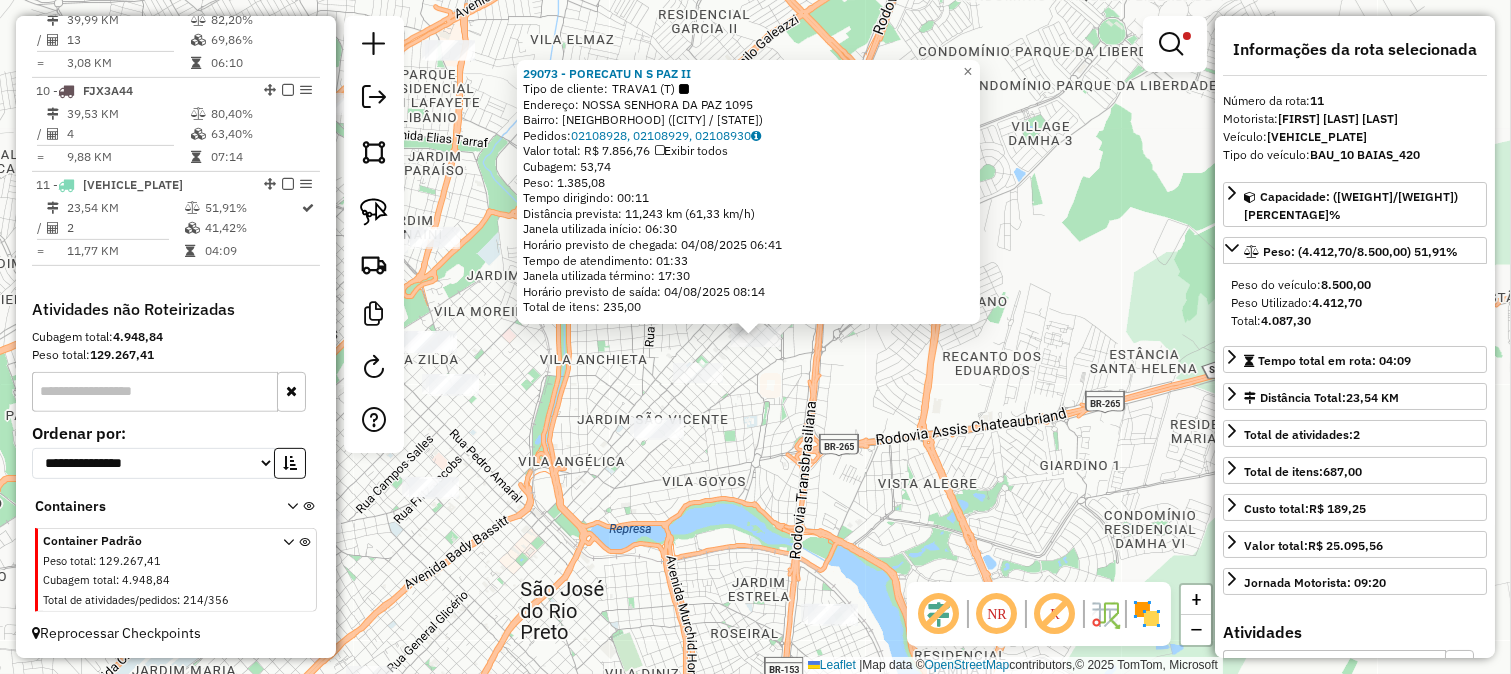 click on "29073 - PORECATU N S PAZ II  Tipo de cliente:   TRAVA1 (T)   Endereço:  NOSSA SENHORA DA PAZ 1095   Bairro: JARDIM ALTO ALEGRE (SAO JOSE DO RIO PRETO / SP)   Pedidos:  02108928, 02108929, 02108930   Valor total: R$ 7.856,76   Exibir todos   Cubagem: 53,74  Peso: 1.385,08  Tempo dirigindo: 00:11   Distância prevista: 11,243 km (61,33 km/h)   Janela utilizada início: 06:30   Horário previsto de chegada: 04/08/2025 06:41   Tempo de atendimento: 01:33   Janela utilizada término: 17:30   Horário previsto de saída: 04/08/2025 08:14   Total de itens: 235,00  × Limpar filtros Janela de atendimento Grade de atendimento Capacidade Transportadoras Veículos Cliente Pedidos  Rotas Selecione os dias de semana para filtrar as janelas de atendimento  Seg   Ter   Qua   Qui   Sex   Sáb   Dom  Informe o período da janela de atendimento: De: Até:  Filtrar exatamente a janela do cliente  Considerar janela de atendimento padrão  Selecione os dias de semana para filtrar as grades de atendimento  Seg   Ter   Qua   Qui" 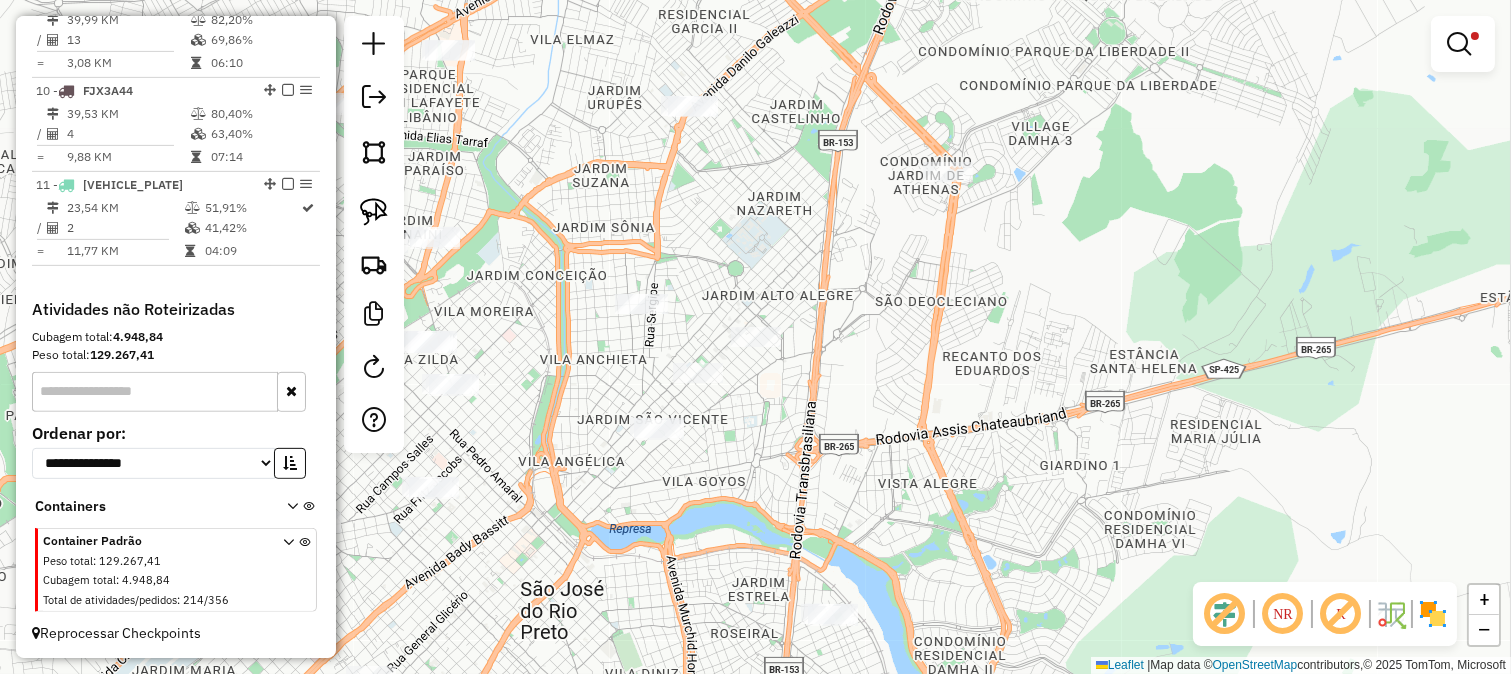 drag, startPoint x: 826, startPoint y: 396, endPoint x: 885, endPoint y: 430, distance: 68.09552 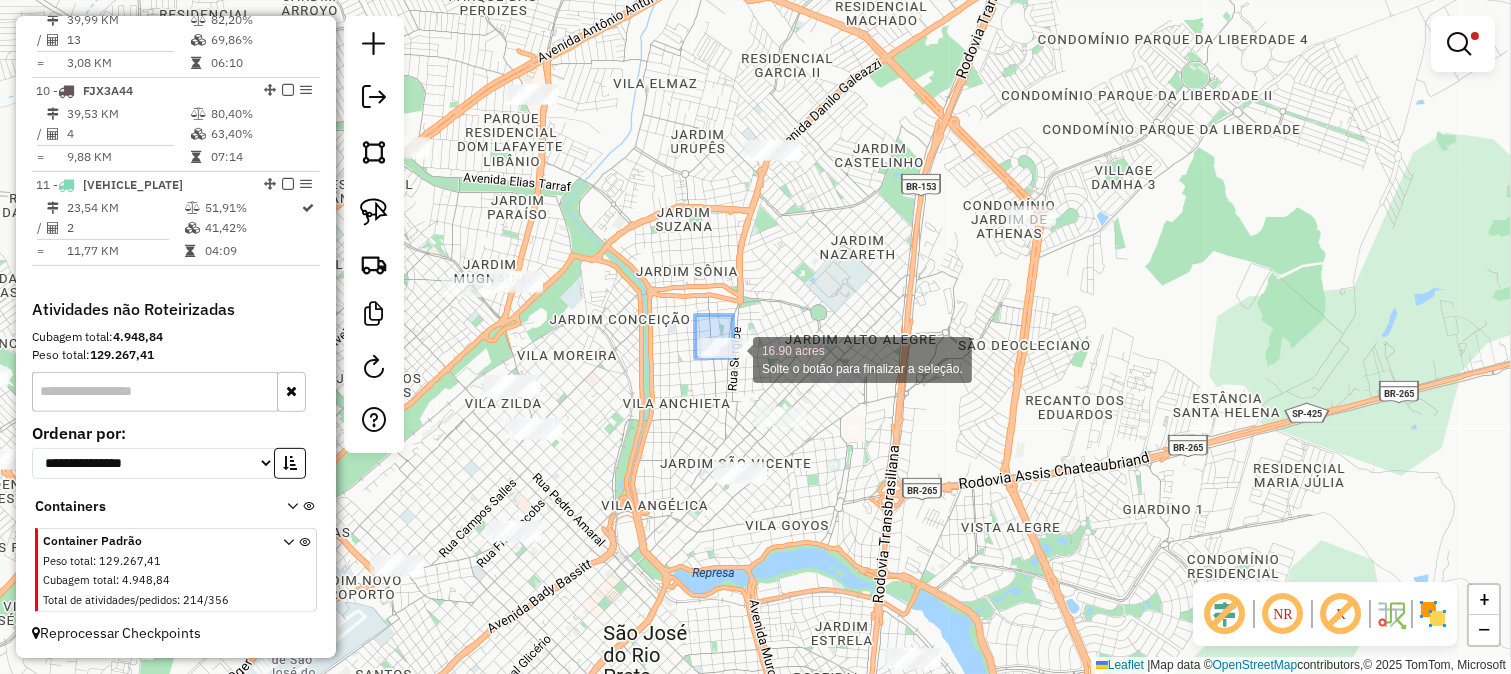 drag, startPoint x: 695, startPoint y: 315, endPoint x: 741, endPoint y: 363, distance: 66.48308 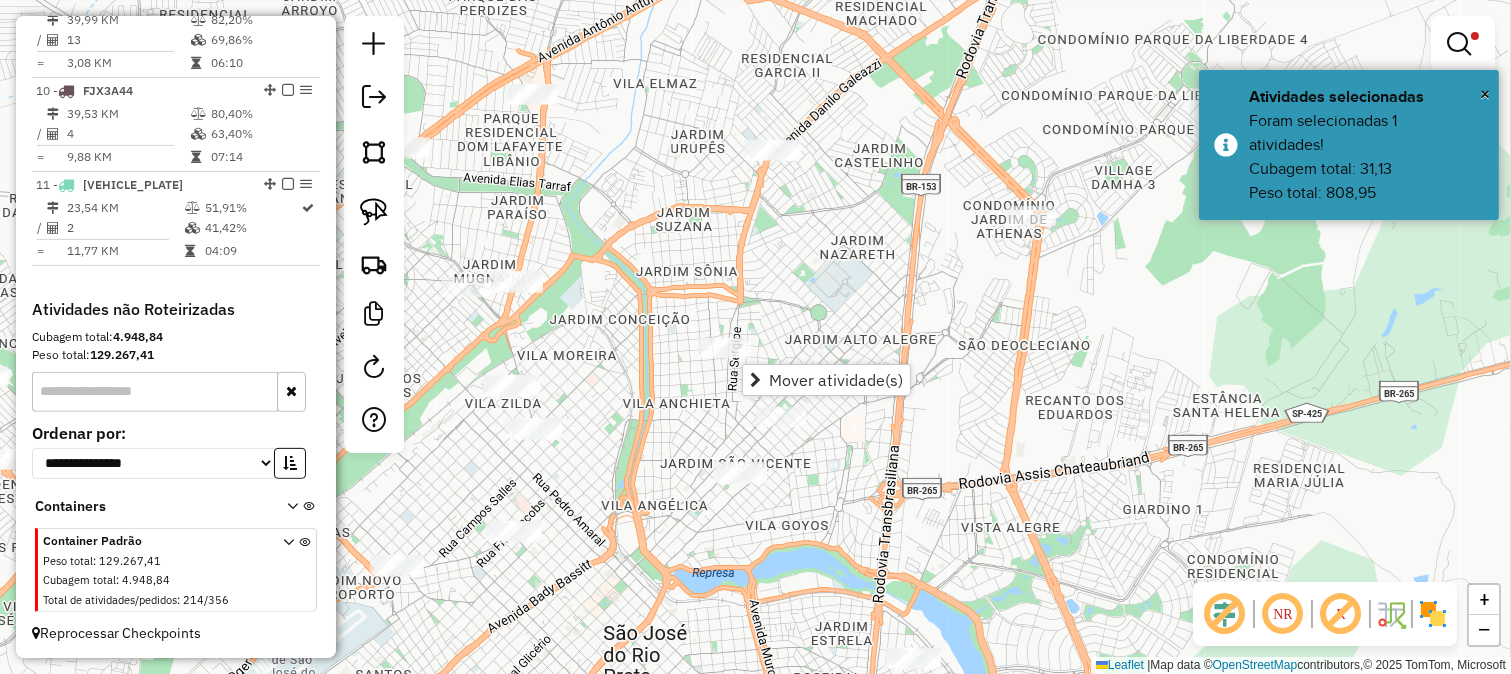 click on "Limpar filtros Janela de atendimento Grade de atendimento Capacidade Transportadoras Veículos Cliente Pedidos  Rotas Selecione os dias de semana para filtrar as janelas de atendimento  Seg   Ter   Qua   Qui   Sex   Sáb   Dom  Informe o período da janela de atendimento: De: Até:  Filtrar exatamente a janela do cliente  Considerar janela de atendimento padrão  Selecione os dias de semana para filtrar as grades de atendimento  Seg   Ter   Qua   Qui   Sex   Sáb   Dom   Considerar clientes sem dia de atendimento cadastrado  Clientes fora do dia de atendimento selecionado Filtrar as atividades entre os valores definidos abaixo:  Peso mínimo:  ******  Peso máximo:  ********  Cubagem mínima:   Cubagem máxima:   De:   Até:  Filtrar as atividades entre o tempo de atendimento definido abaixo:  De:   Até:   Considerar capacidade total dos clientes não roteirizados Transportadora: Selecione um ou mais itens Tipo de veículo: Selecione um ou mais itens Veículo: Selecione um ou mais itens Motorista: Nome: De:" 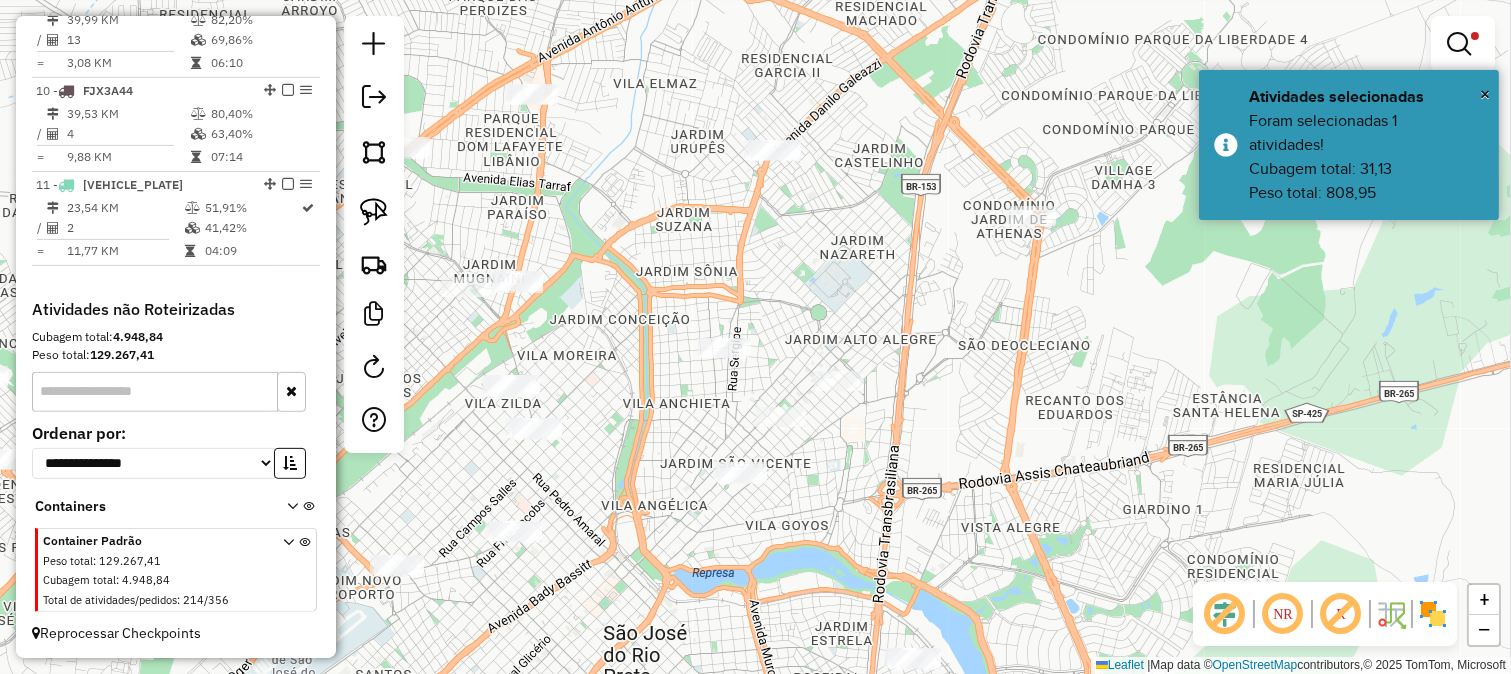 drag, startPoint x: 691, startPoint y: 258, endPoint x: 716, endPoint y: 282, distance: 34.655445 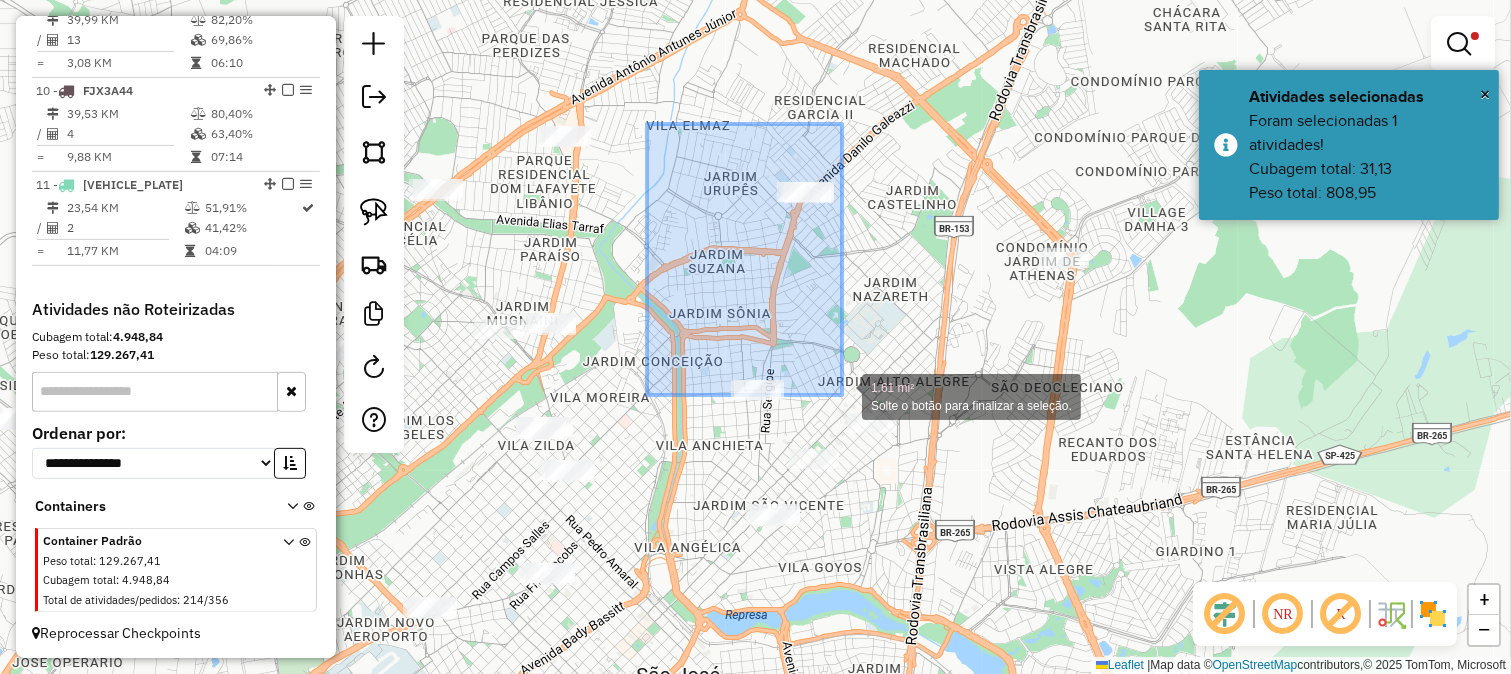 drag, startPoint x: 647, startPoint y: 124, endPoint x: 842, endPoint y: 395, distance: 333.86523 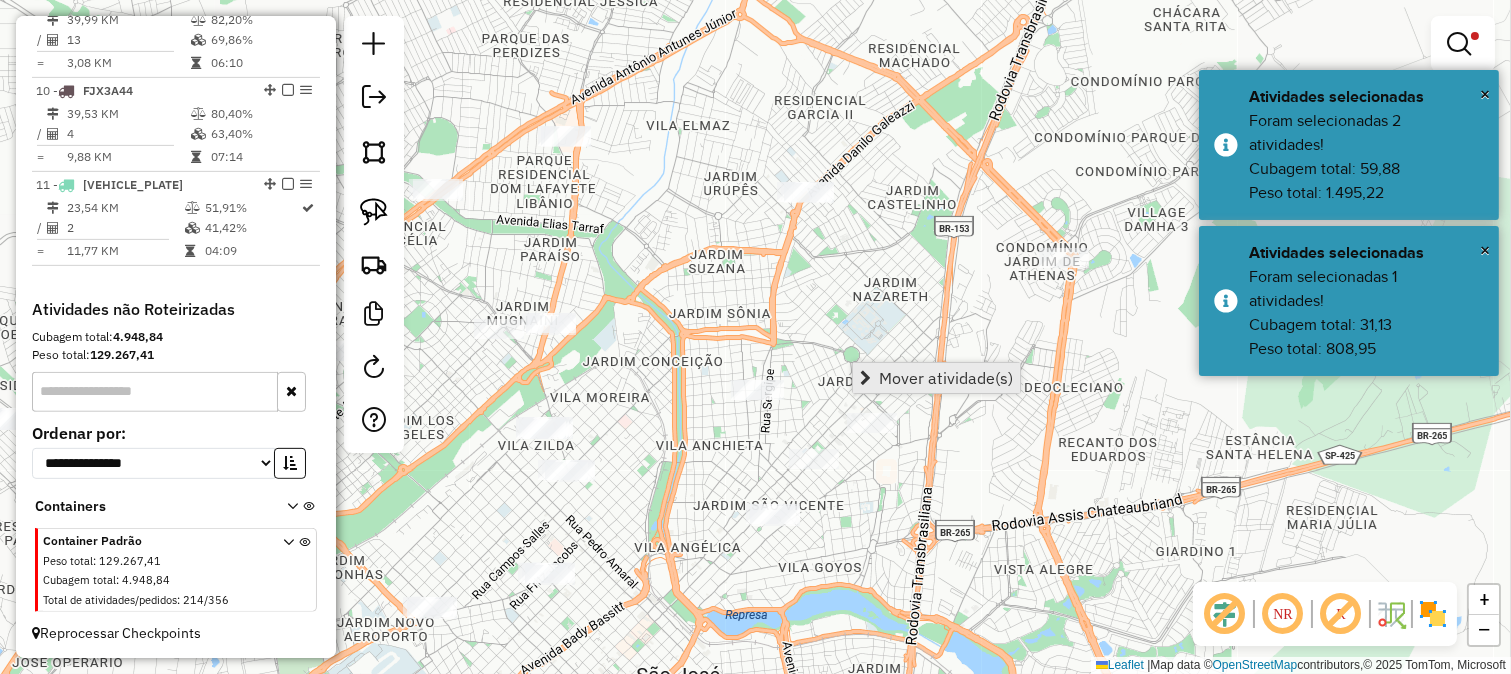 click on "Mover atividade(s)" at bounding box center [946, 378] 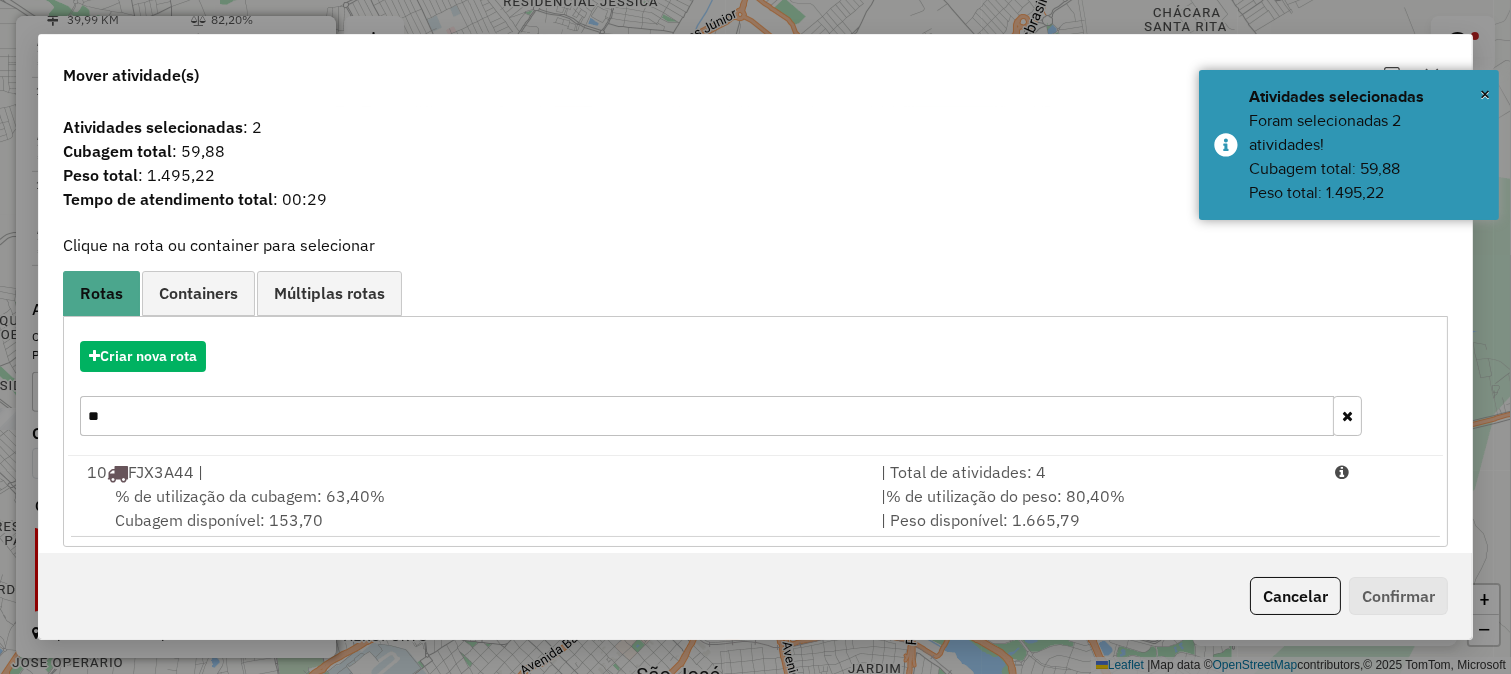 click on "**" at bounding box center (707, 416) 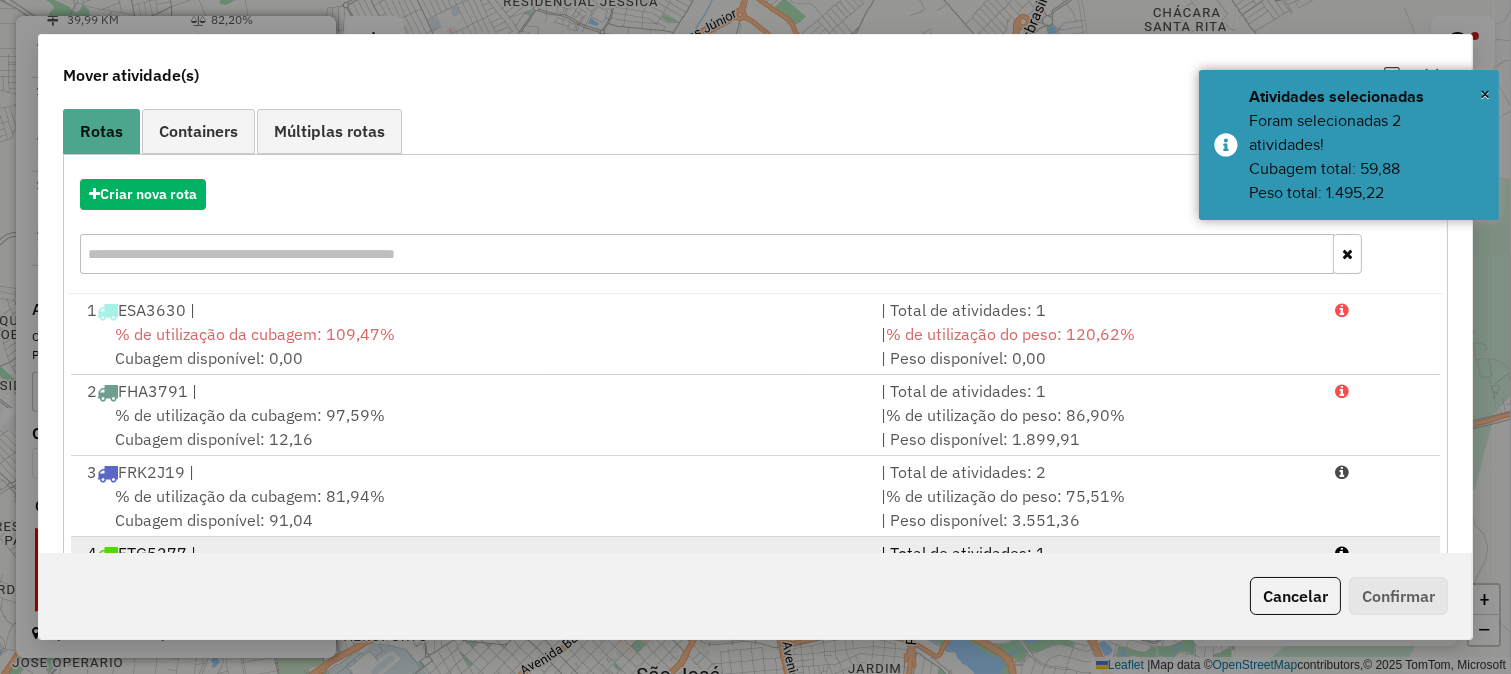 scroll, scrollTop: 336, scrollLeft: 0, axis: vertical 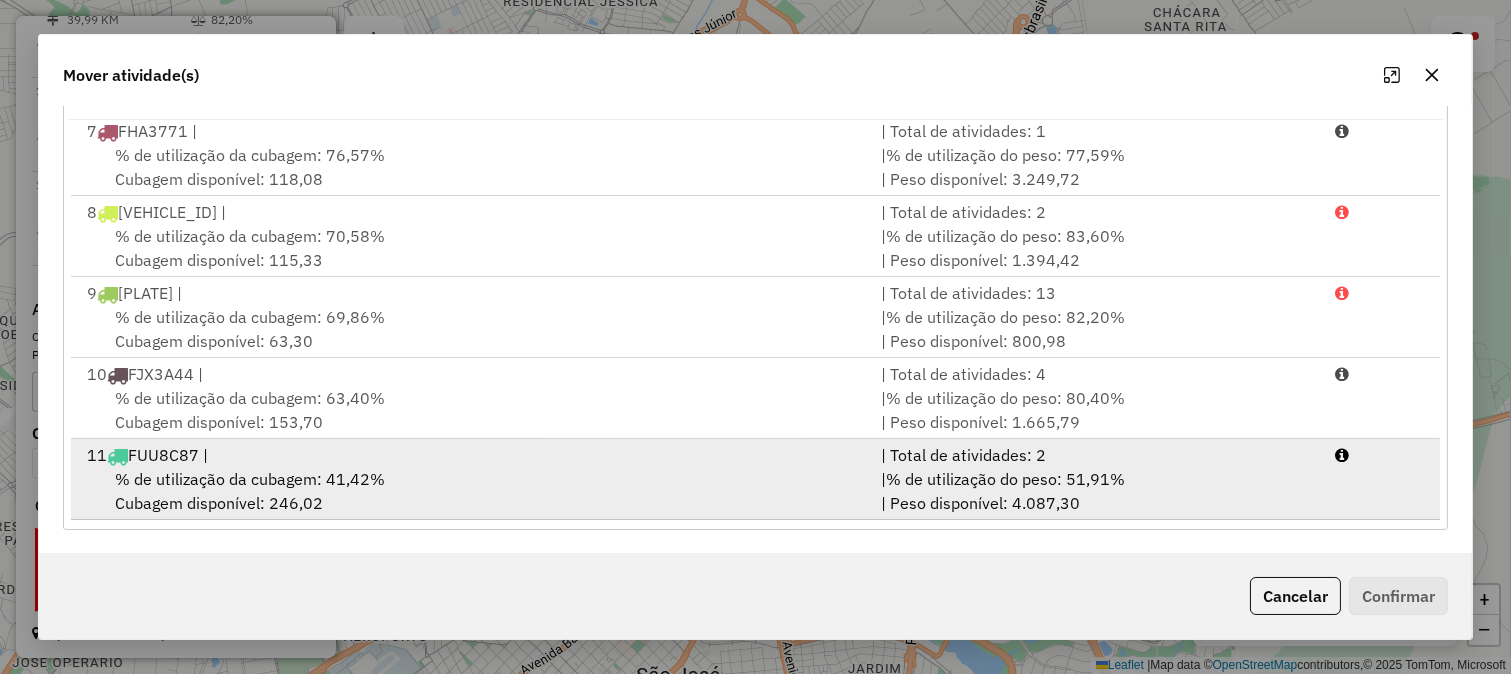 type 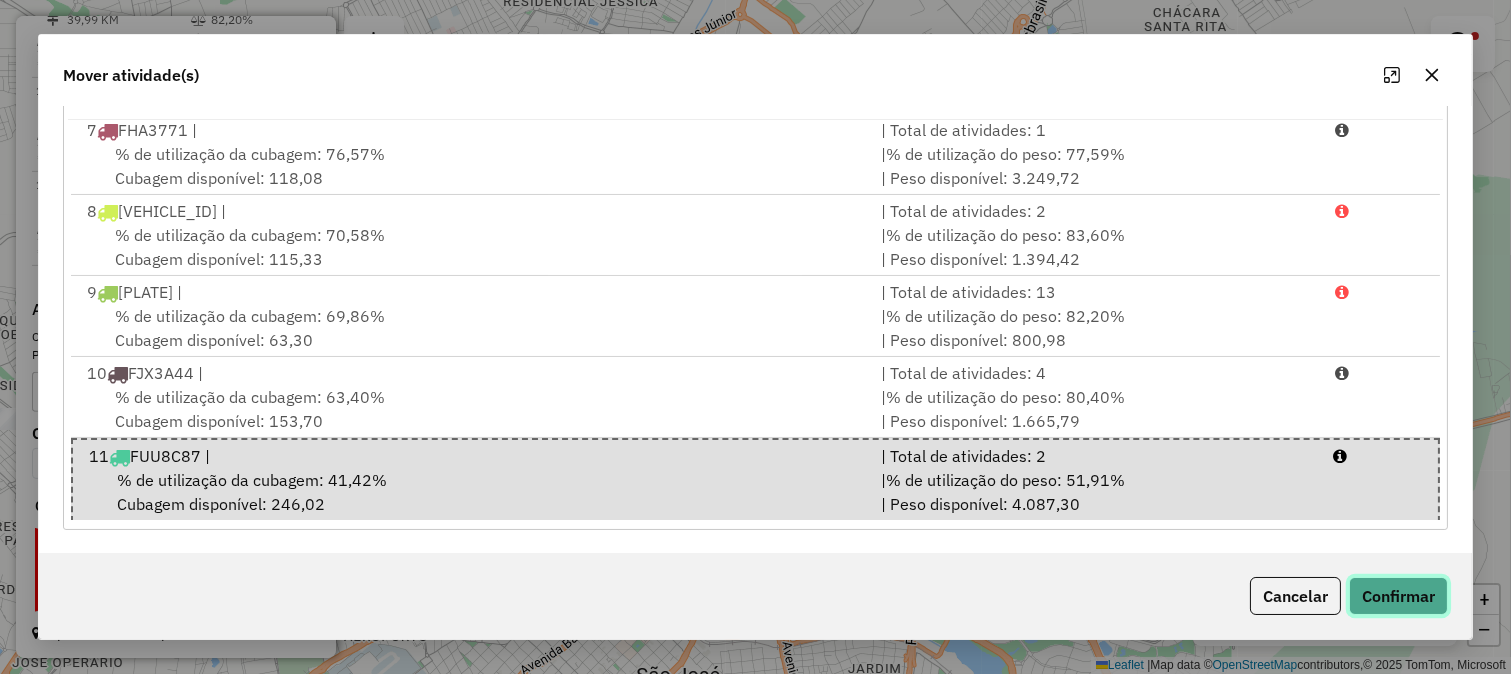 click on "Confirmar" 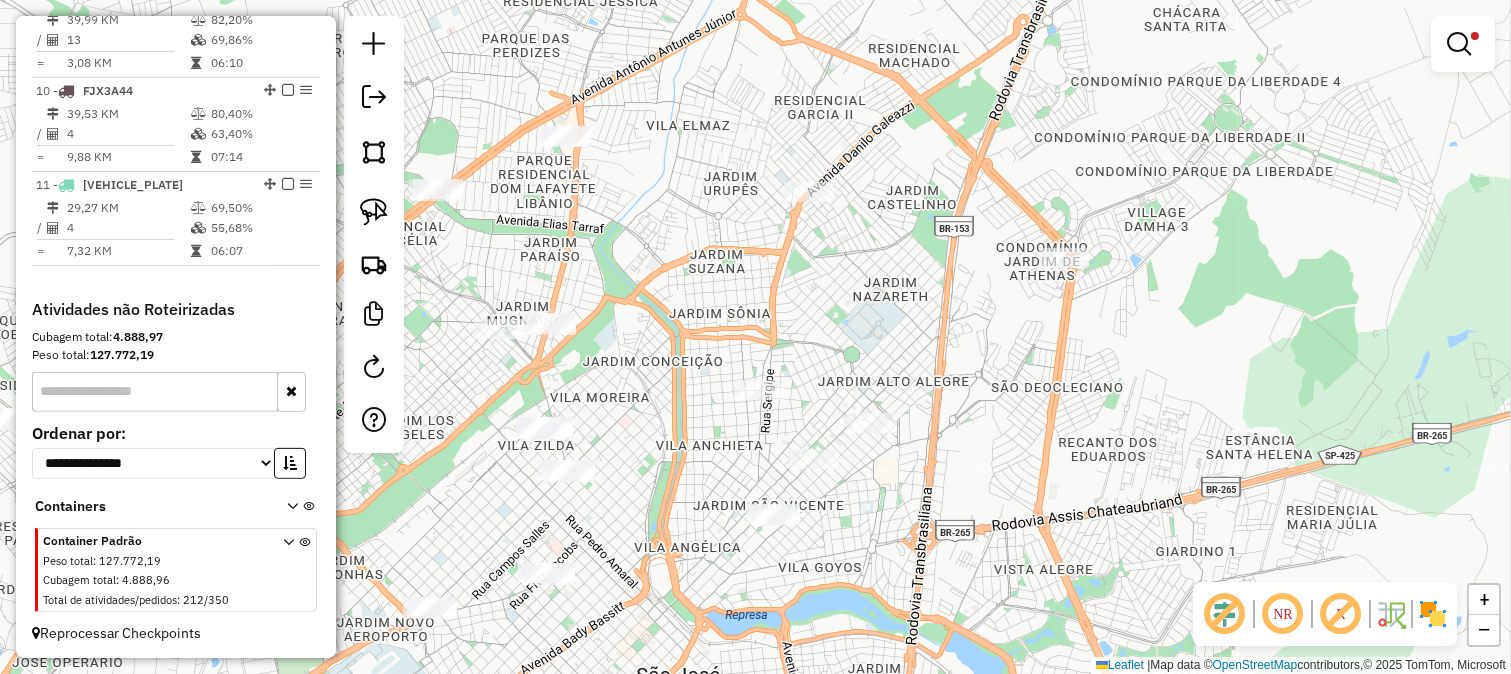 scroll, scrollTop: 0, scrollLeft: 0, axis: both 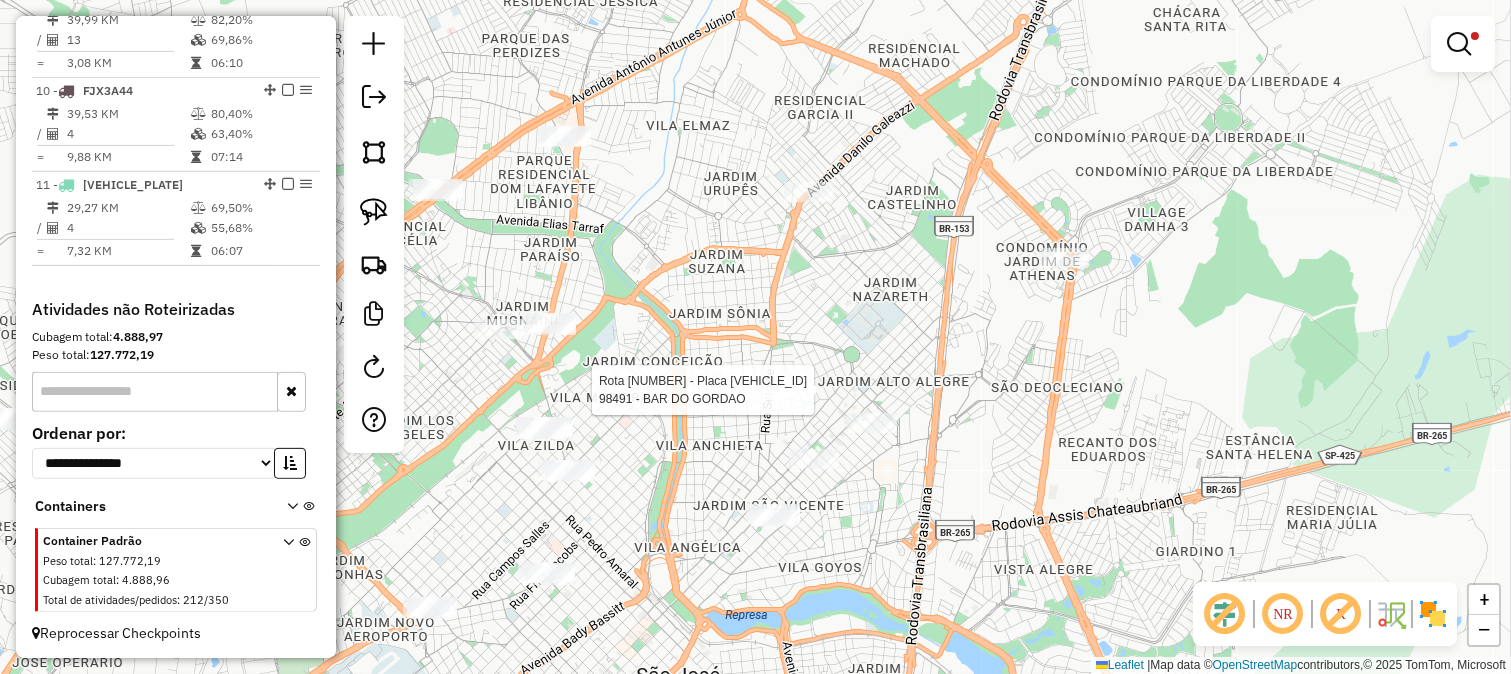 select on "**********" 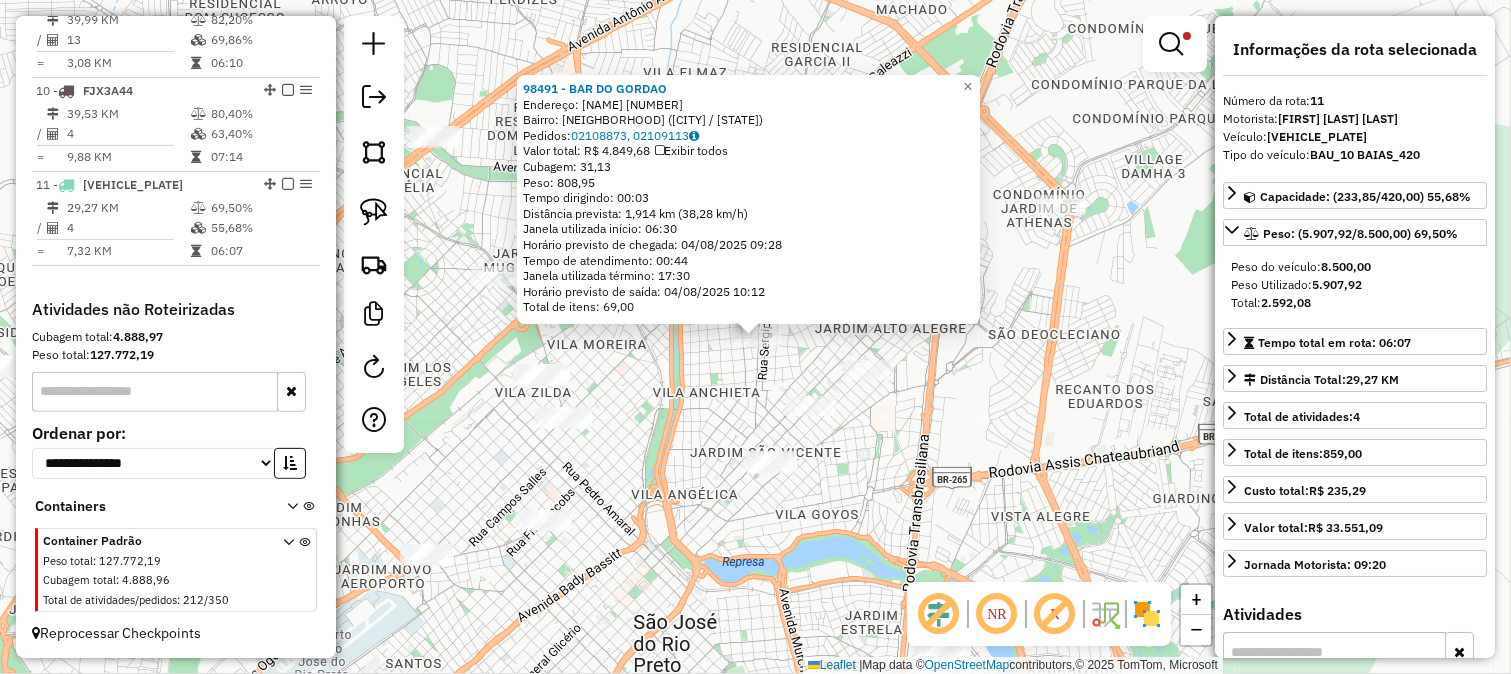 click on "Rota 11 - Placa FUU8C87  31237 - ESQUINAO SERV FESTA 98491 - BAR DO GORDAO  Endereço:  GUAPORE 683   Bairro: JARDIM ROSELY (SAO JOSE DO RIO PRETO / SP)   Pedidos:  02108873, 02109113   Valor total: R$ 4.849,68   Exibir todos   Cubagem: 31,13  Peso: 808,95  Tempo dirigindo: 00:03   Distância prevista: 1,914 km (38,28 km/h)   Janela utilizada início: 06:30   Horário previsto de chegada: 04/08/2025 09:28   Tempo de atendimento: 00:44   Janela utilizada término: 17:30   Horário previsto de saída: 04/08/2025 10:12   Total de itens: 69,00  × Limpar filtros Janela de atendimento Grade de atendimento Capacidade Transportadoras Veículos Cliente Pedidos  Rotas Selecione os dias de semana para filtrar as janelas de atendimento  Seg   Ter   Qua   Qui   Sex   Sáb   Dom  Informe o período da janela de atendimento: De: Até:  Filtrar exatamente a janela do cliente  Considerar janela de atendimento padrão  Selecione os dias de semana para filtrar as grades de atendimento  Seg   Ter   Qua   Qui   Sex   Sáb   Dom" 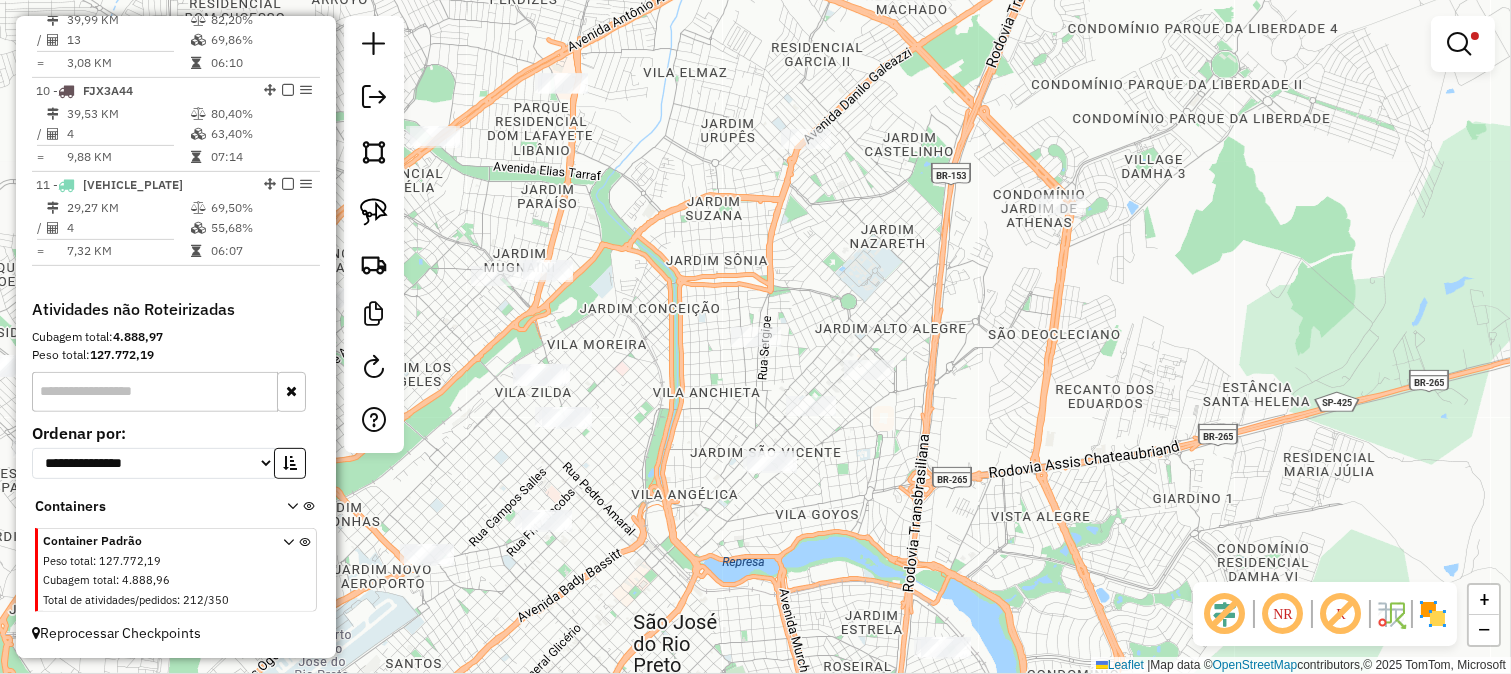 drag, startPoint x: 882, startPoint y: 280, endPoint x: 882, endPoint y: 492, distance: 212 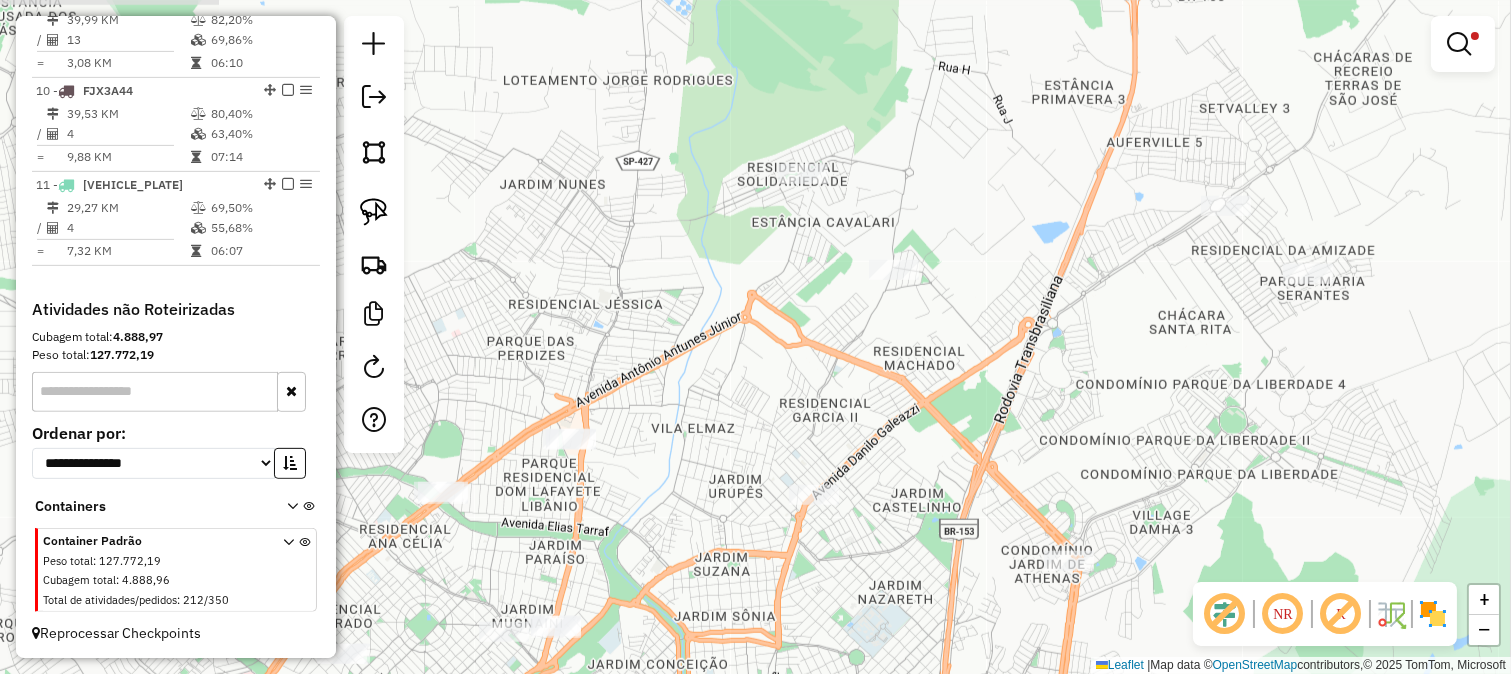 drag, startPoint x: 862, startPoint y: 400, endPoint x: 862, endPoint y: 523, distance: 123 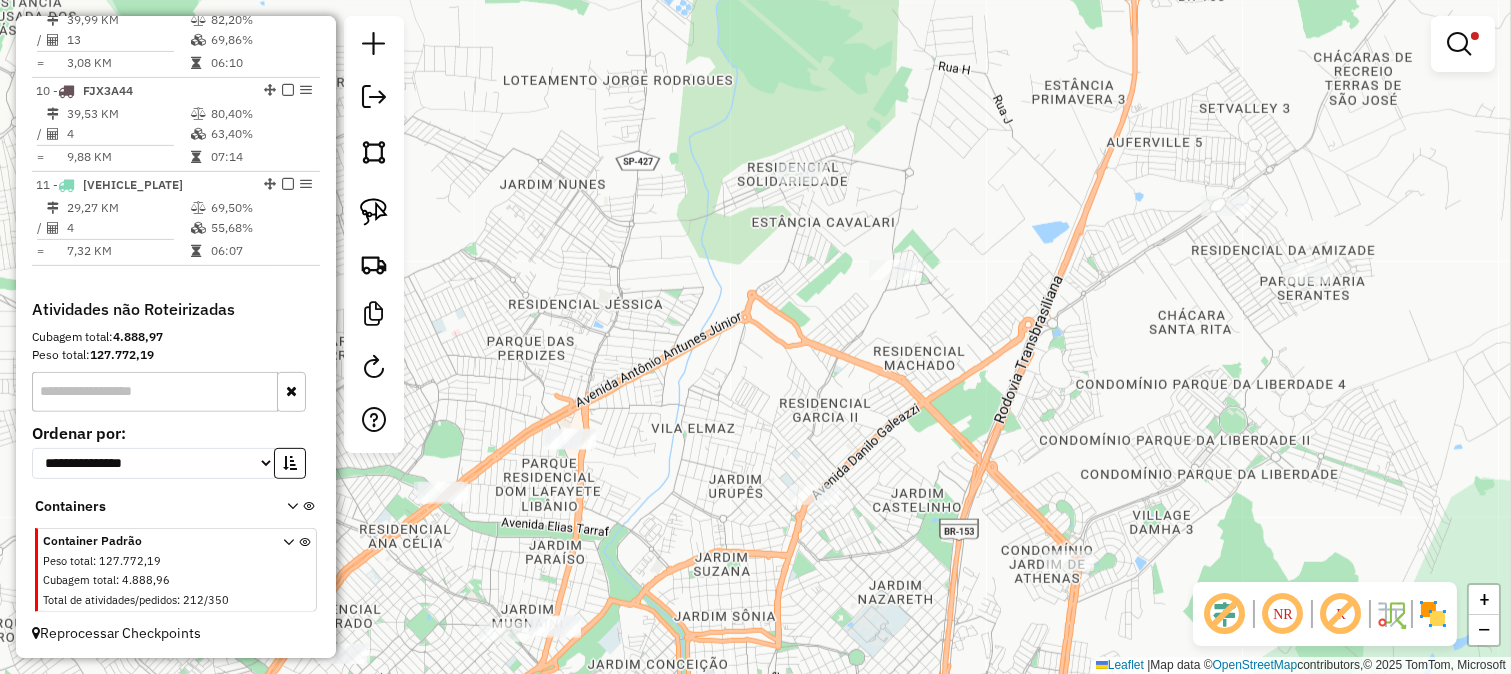 drag, startPoint x: 828, startPoint y: 415, endPoint x: 831, endPoint y: 392, distance: 23.194826 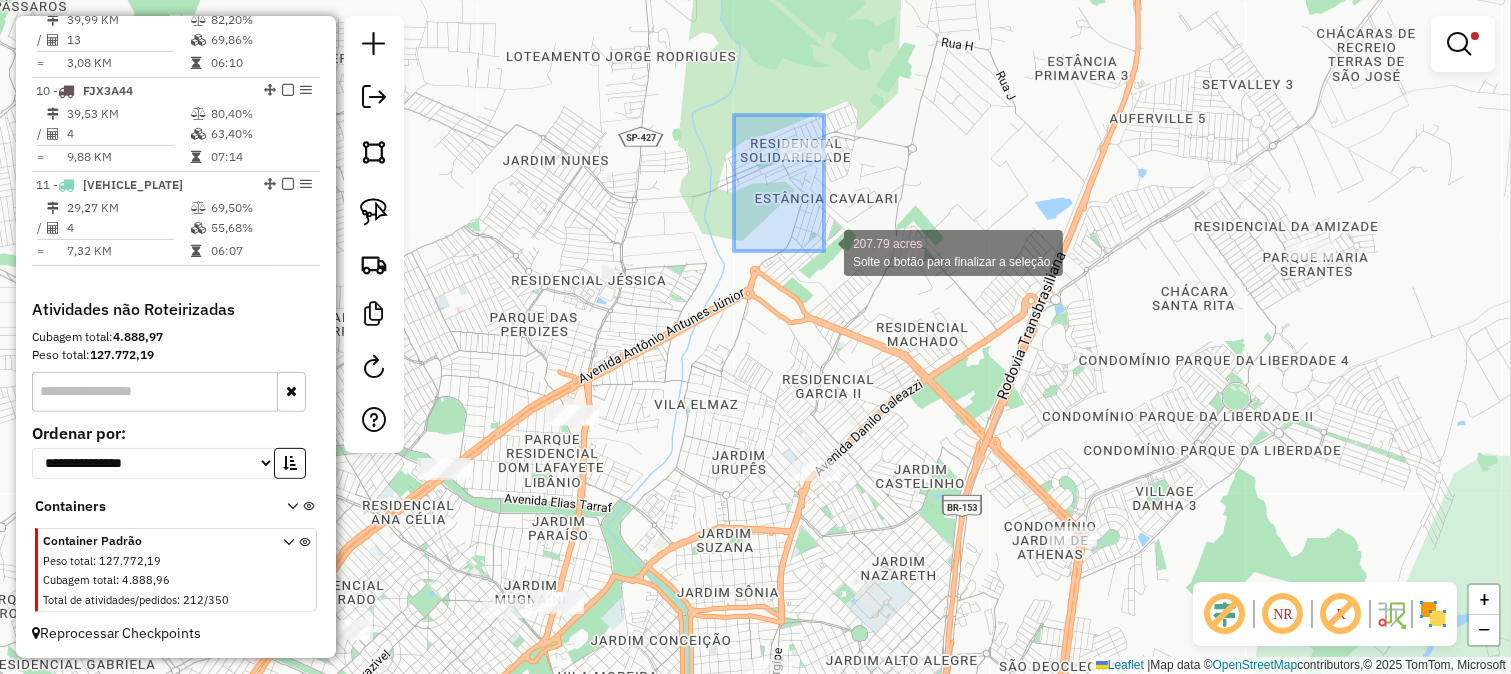 drag, startPoint x: 734, startPoint y: 115, endPoint x: 824, endPoint y: 251, distance: 163.0828 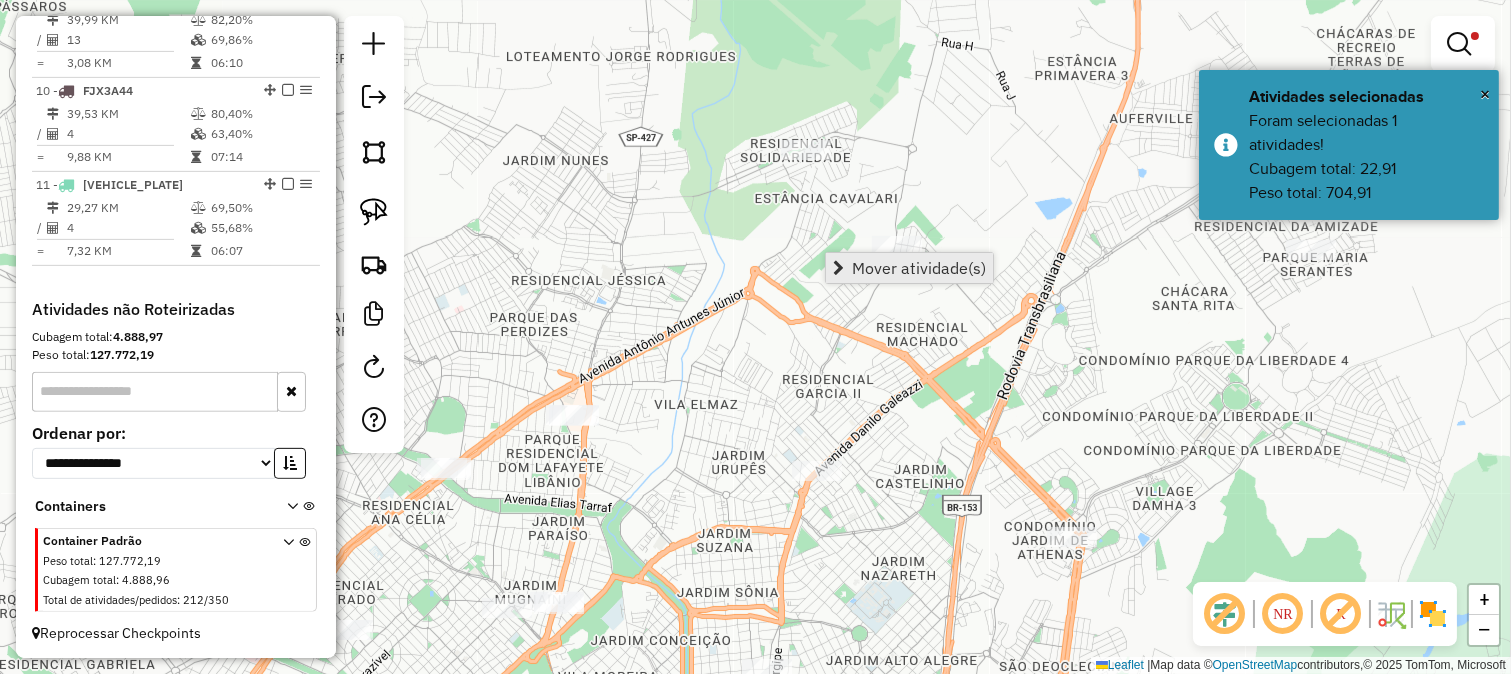 click on "Mover atividade(s)" at bounding box center [909, 268] 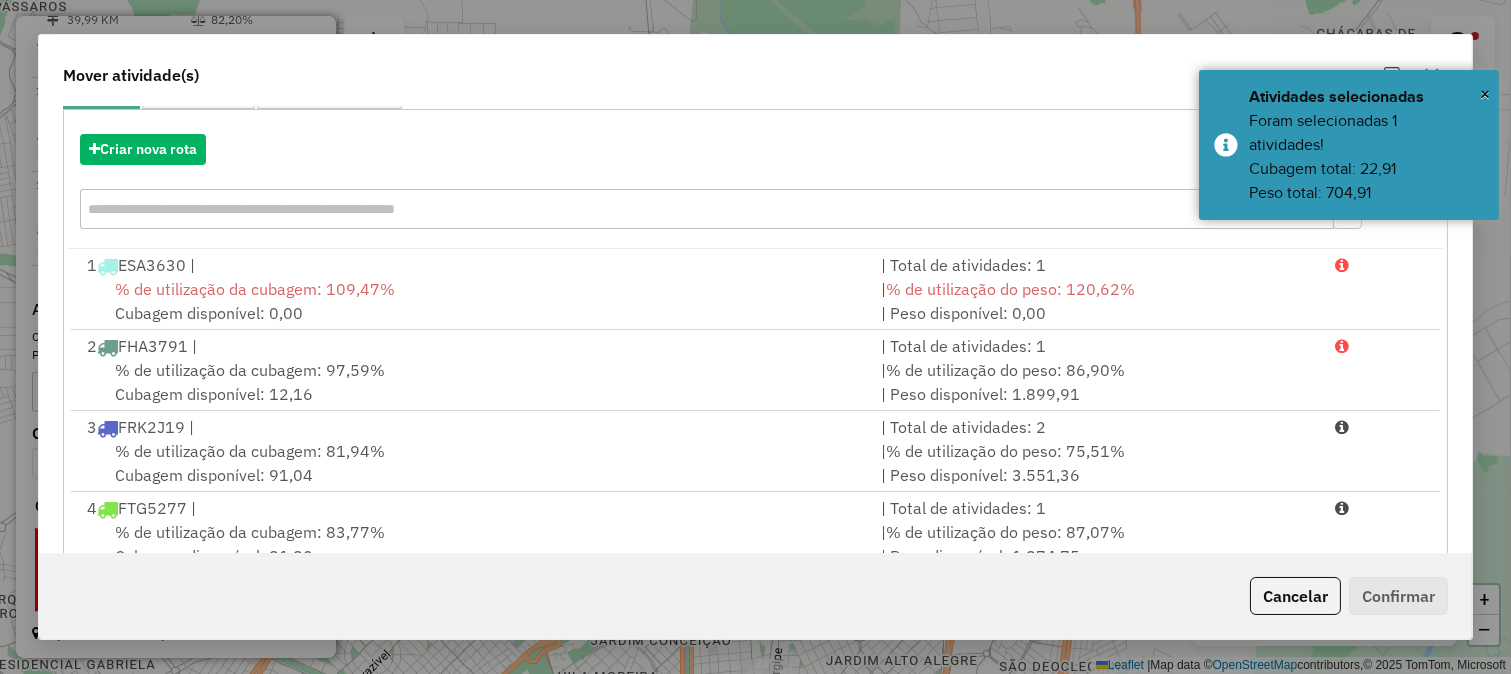 scroll, scrollTop: 336, scrollLeft: 0, axis: vertical 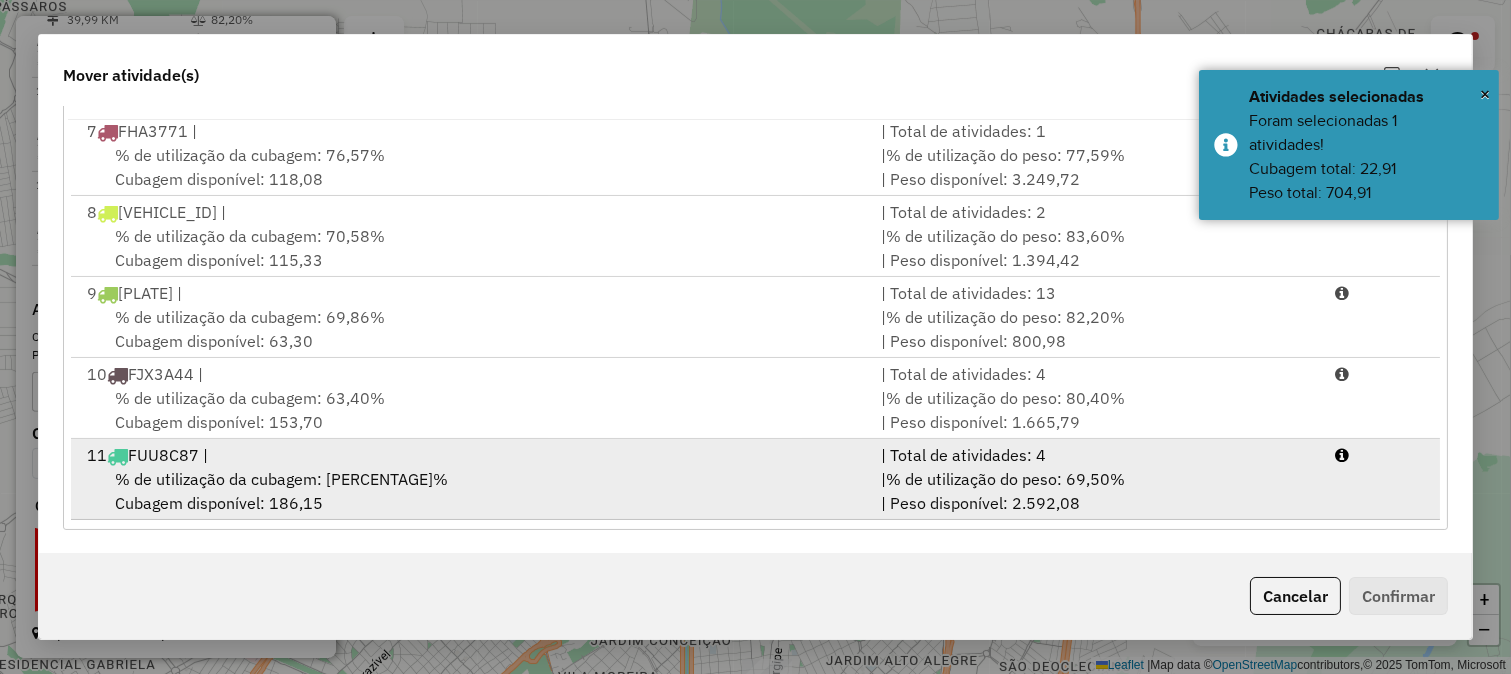 click on "|  % de utilização do peso: 69,50%  | Peso disponível: 2.592,08" at bounding box center [1096, 491] 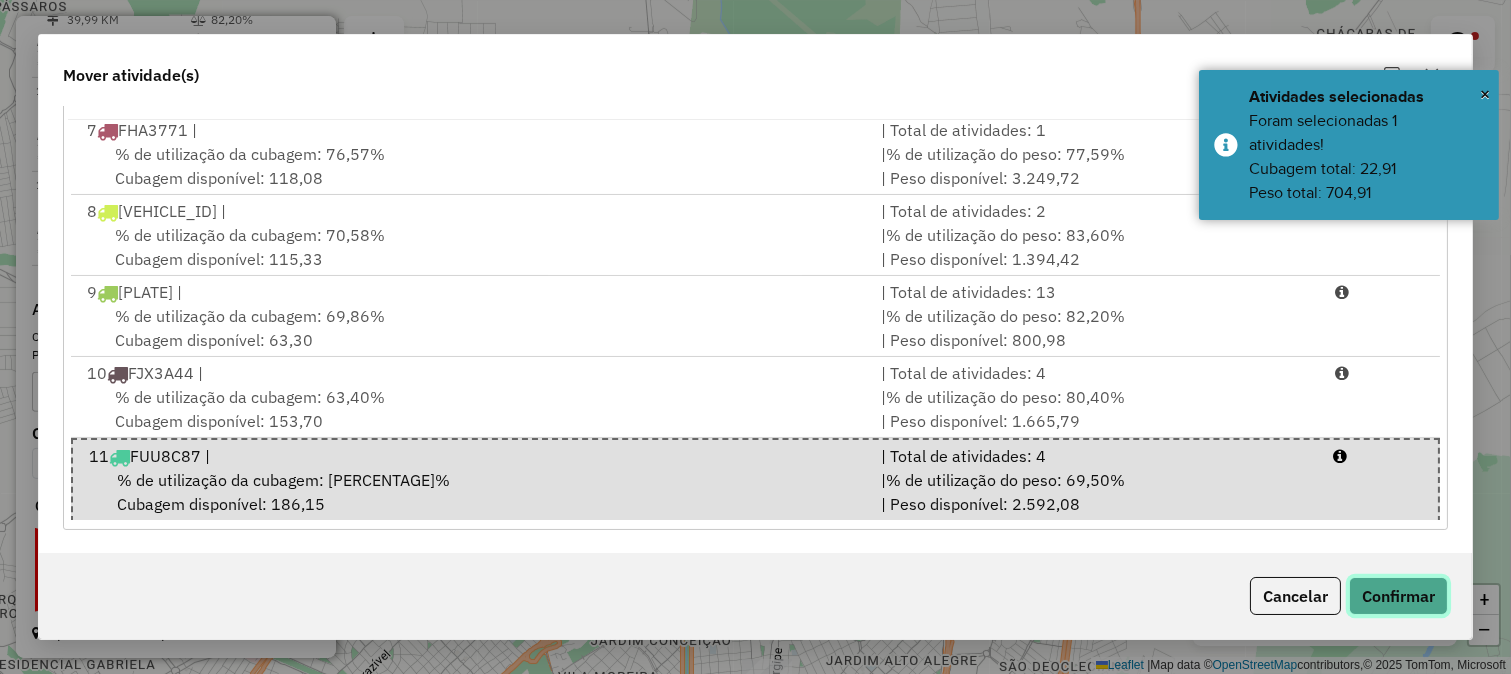 click on "Confirmar" 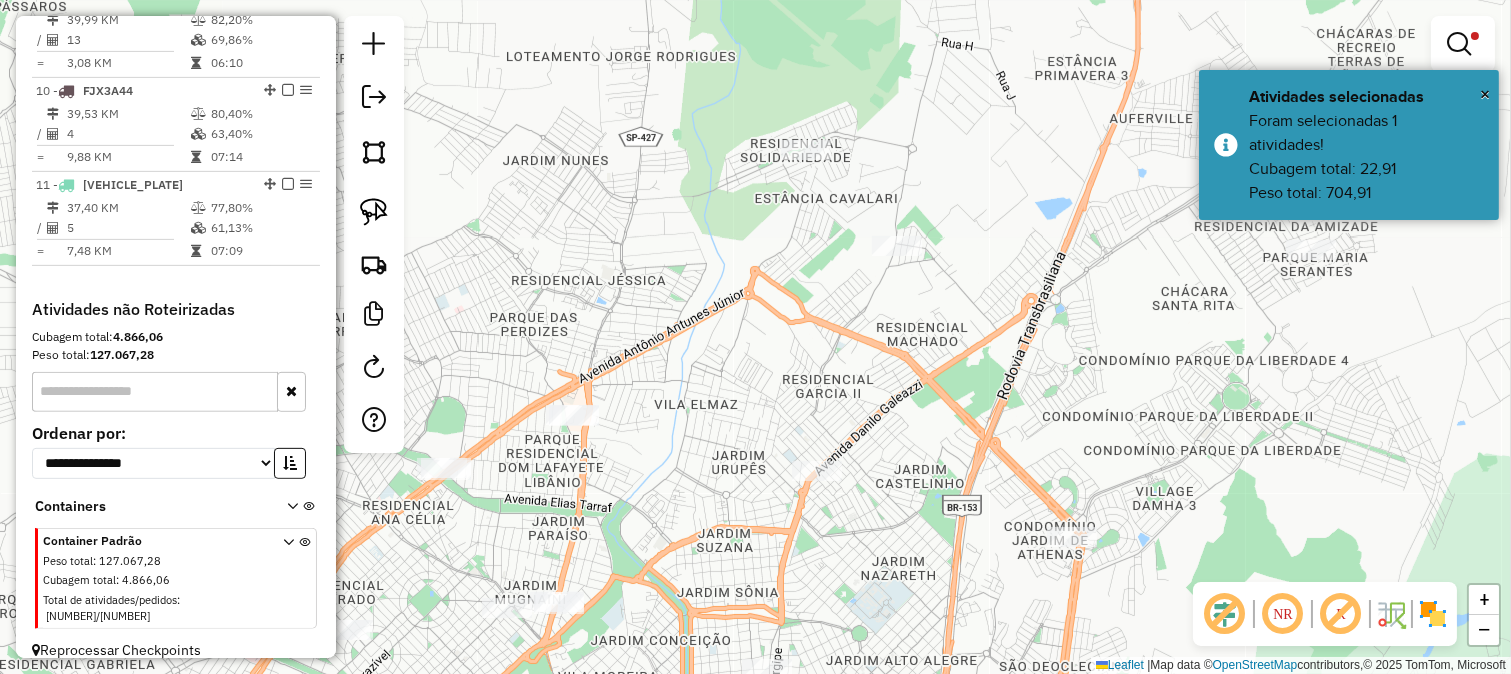 scroll, scrollTop: 0, scrollLeft: 0, axis: both 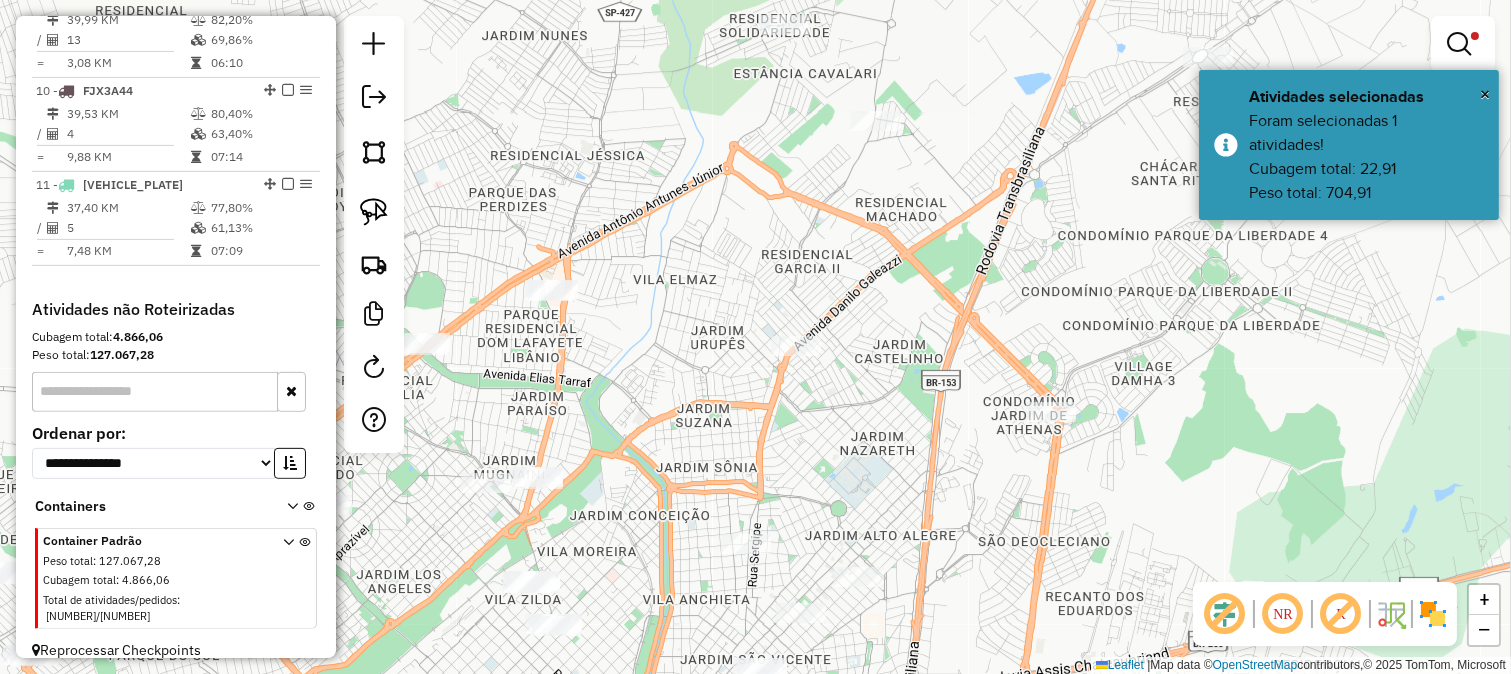 drag, startPoint x: 887, startPoint y: 416, endPoint x: 853, endPoint y: 266, distance: 153.80507 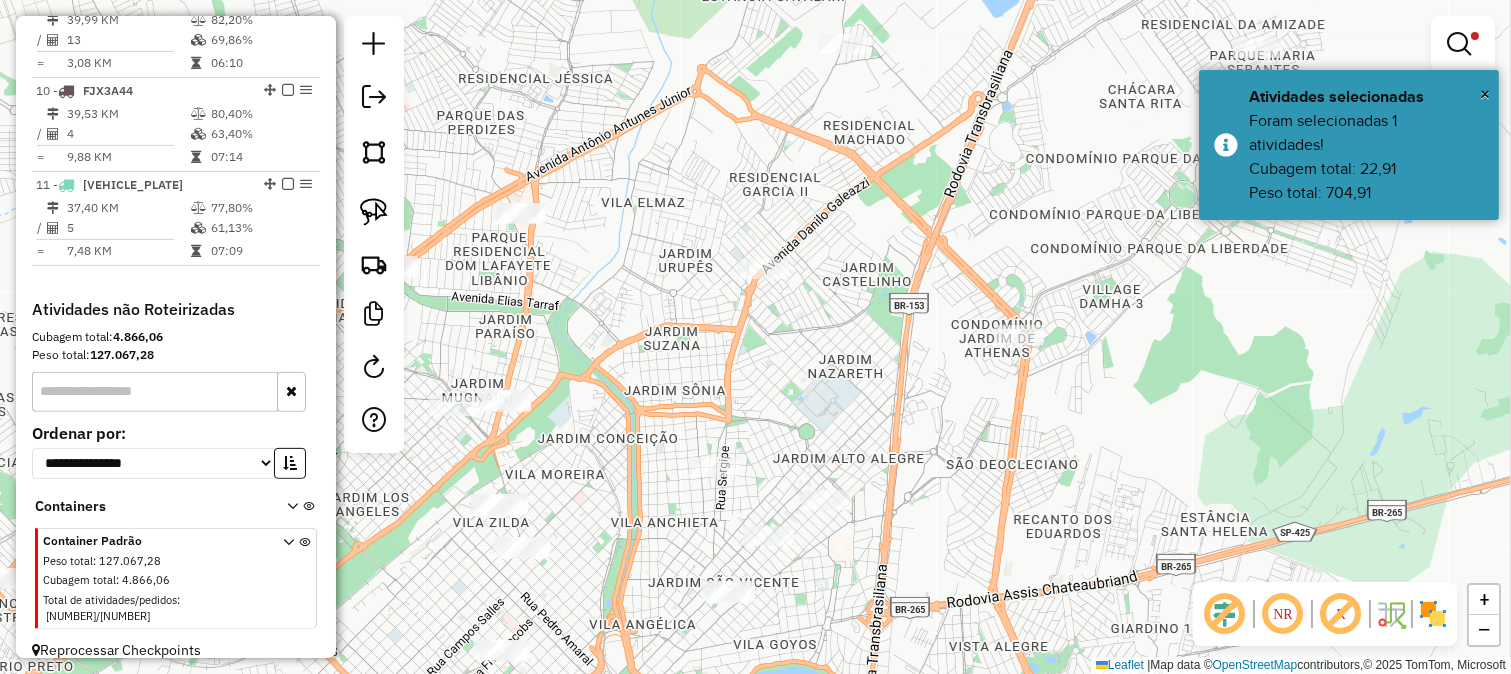select on "**********" 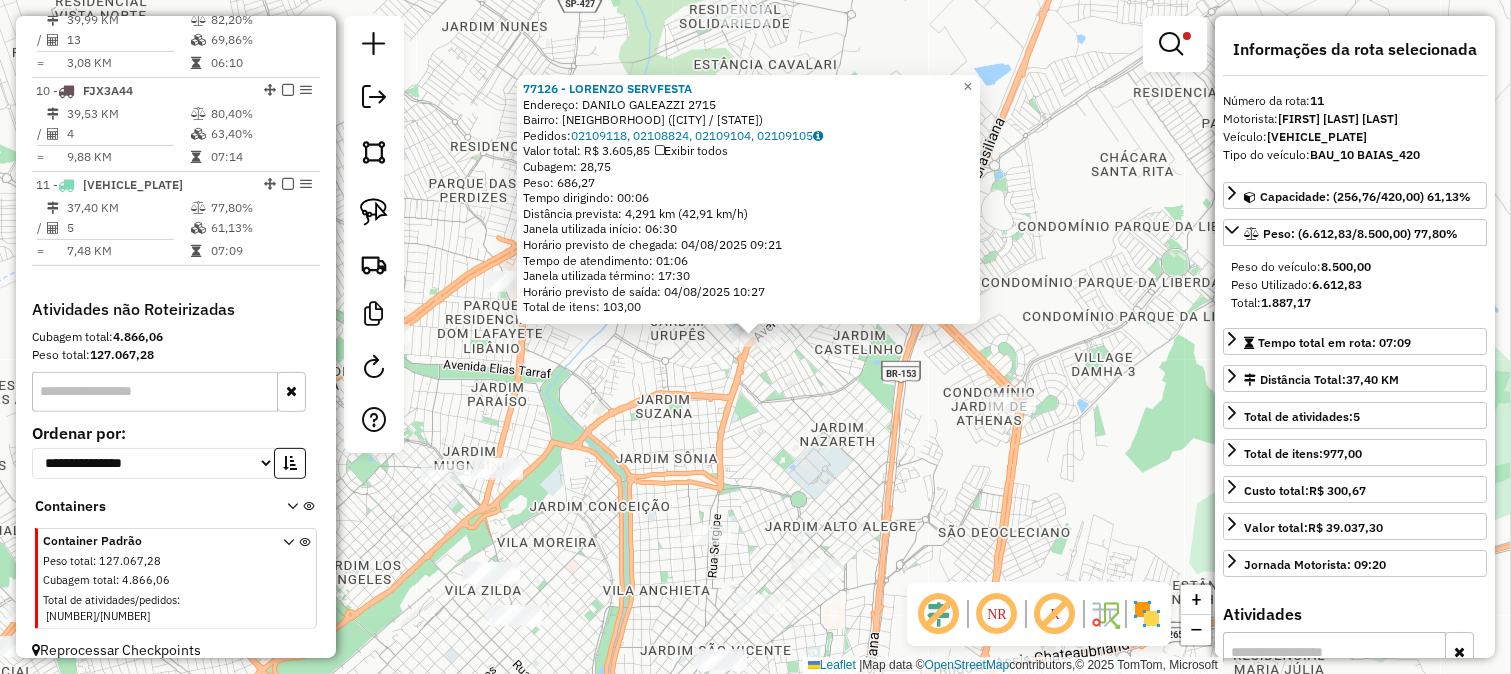 click on "77126 - LORENZO SERVFESTA  Endereço:  DANILO GALEAZZI 2715   Bairro: JARDIM JOAO PAULO II (SAO JOSE DO RIO PRETO / SP)   Pedidos:  02109118, 02108824, 02109104, 02109105   Valor total: R$ 3.605,85   Exibir todos   Cubagem: 28,75  Peso: 686,27  Tempo dirigindo: 00:06   Distância prevista: 4,291 km (42,91 km/h)   Janela utilizada início: 06:30   Horário previsto de chegada: 04/08/2025 09:21   Tempo de atendimento: 01:06   Janela utilizada término: 17:30   Horário previsto de saída: 04/08/2025 10:27   Total de itens: 103,00  × Limpar filtros Janela de atendimento Grade de atendimento Capacidade Transportadoras Veículos Cliente Pedidos  Rotas Selecione os dias de semana para filtrar as janelas de atendimento  Seg   Ter   Qua   Qui   Sex   Sáb   Dom  Informe o período da janela de atendimento: De: Até:  Filtrar exatamente a janela do cliente  Considerar janela de atendimento padrão  Selecione os dias de semana para filtrar as grades de atendimento  Seg   Ter   Qua   Qui   Sex   Sáb   Dom  ****** De:" 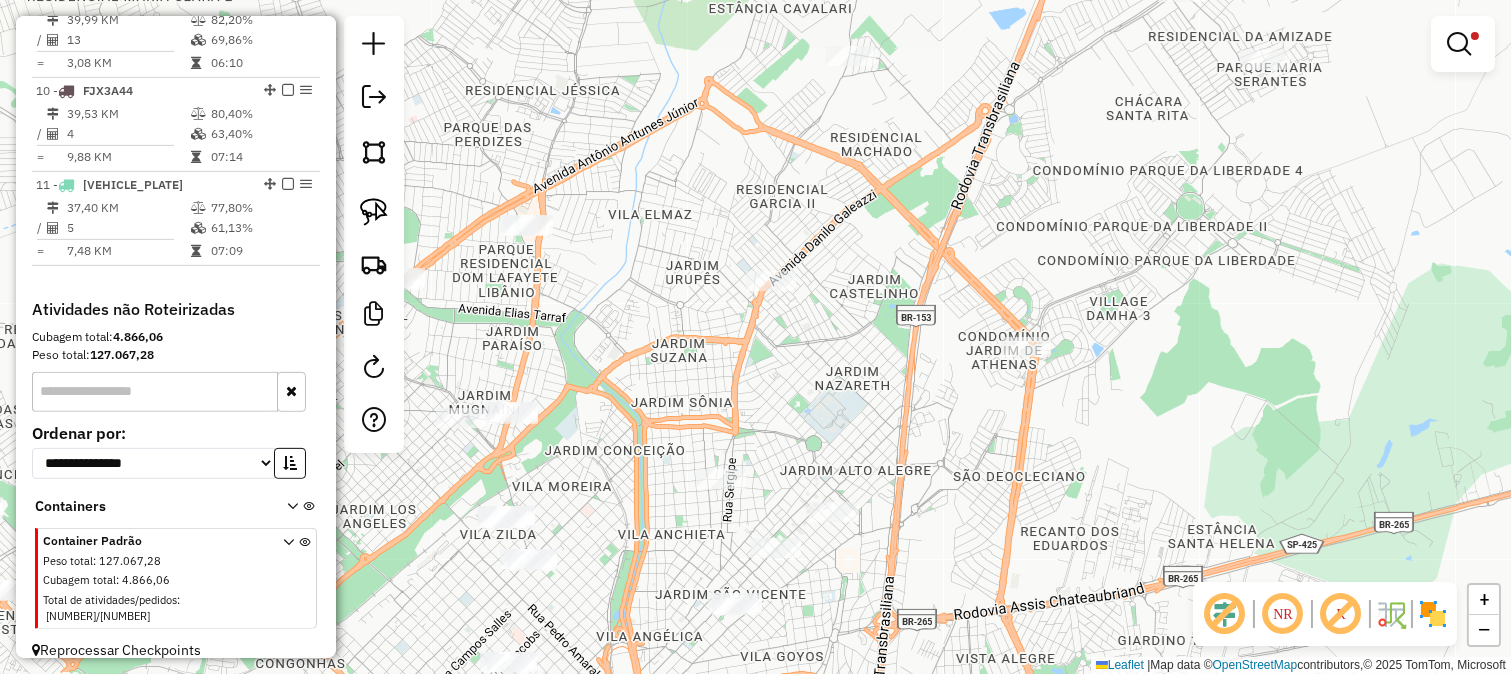 drag, startPoint x: 911, startPoint y: 466, endPoint x: 903, endPoint y: 315, distance: 151.21178 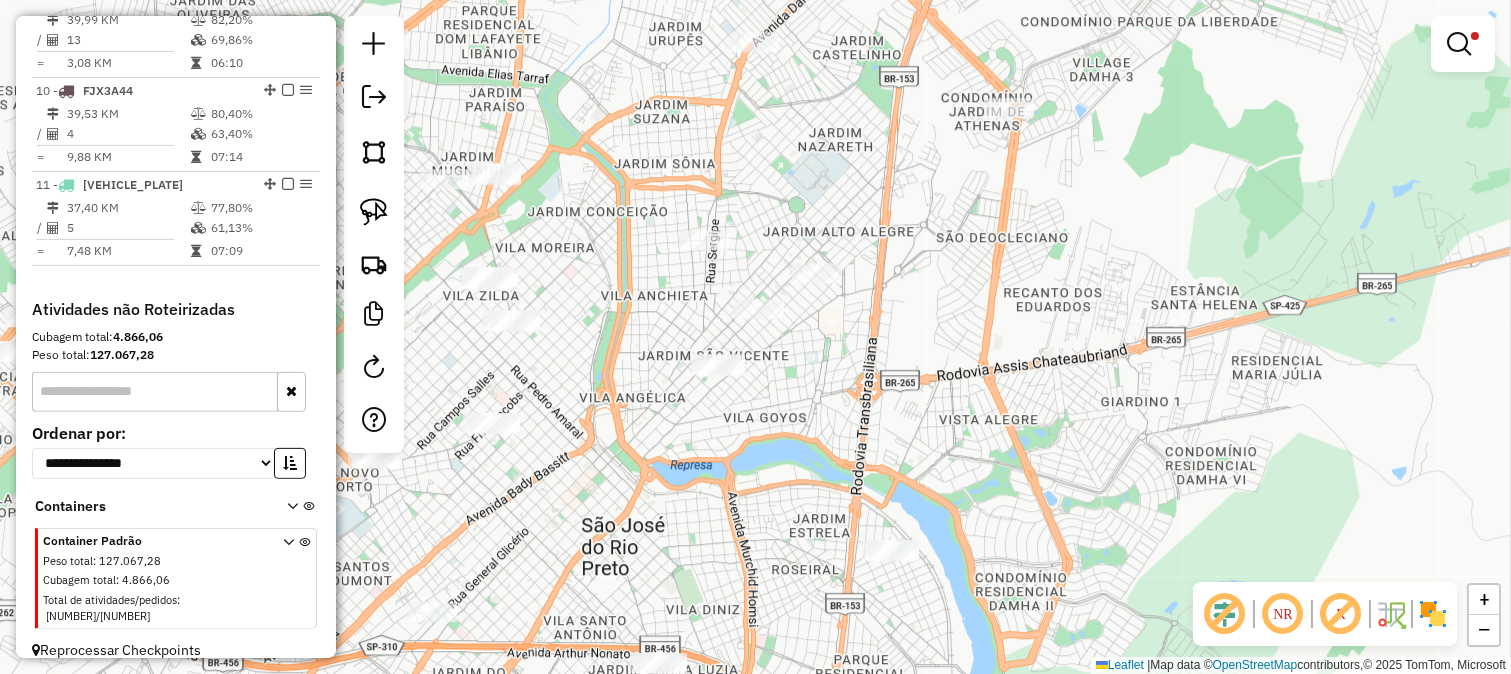 drag, startPoint x: 903, startPoint y: 337, endPoint x: 891, endPoint y: 295, distance: 43.68066 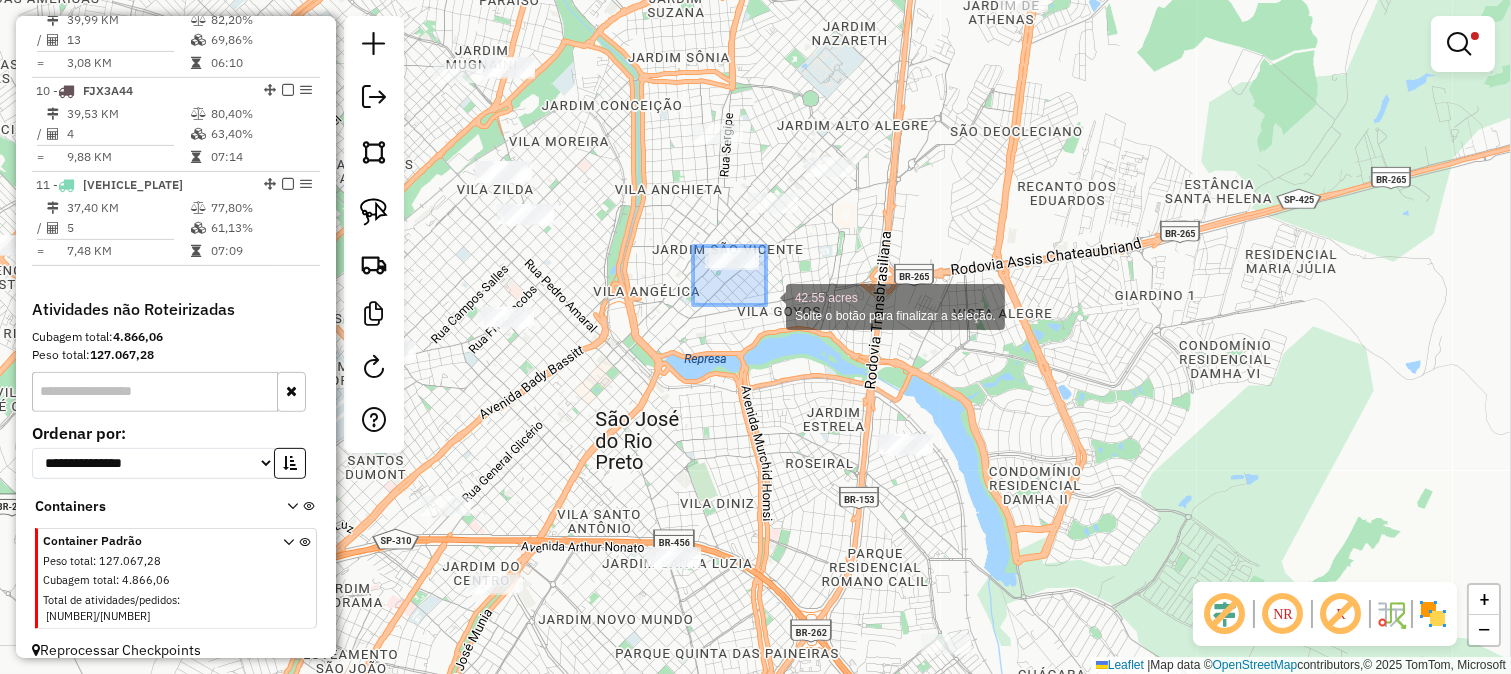drag, startPoint x: 766, startPoint y: 305, endPoint x: 794, endPoint y: 325, distance: 34.4093 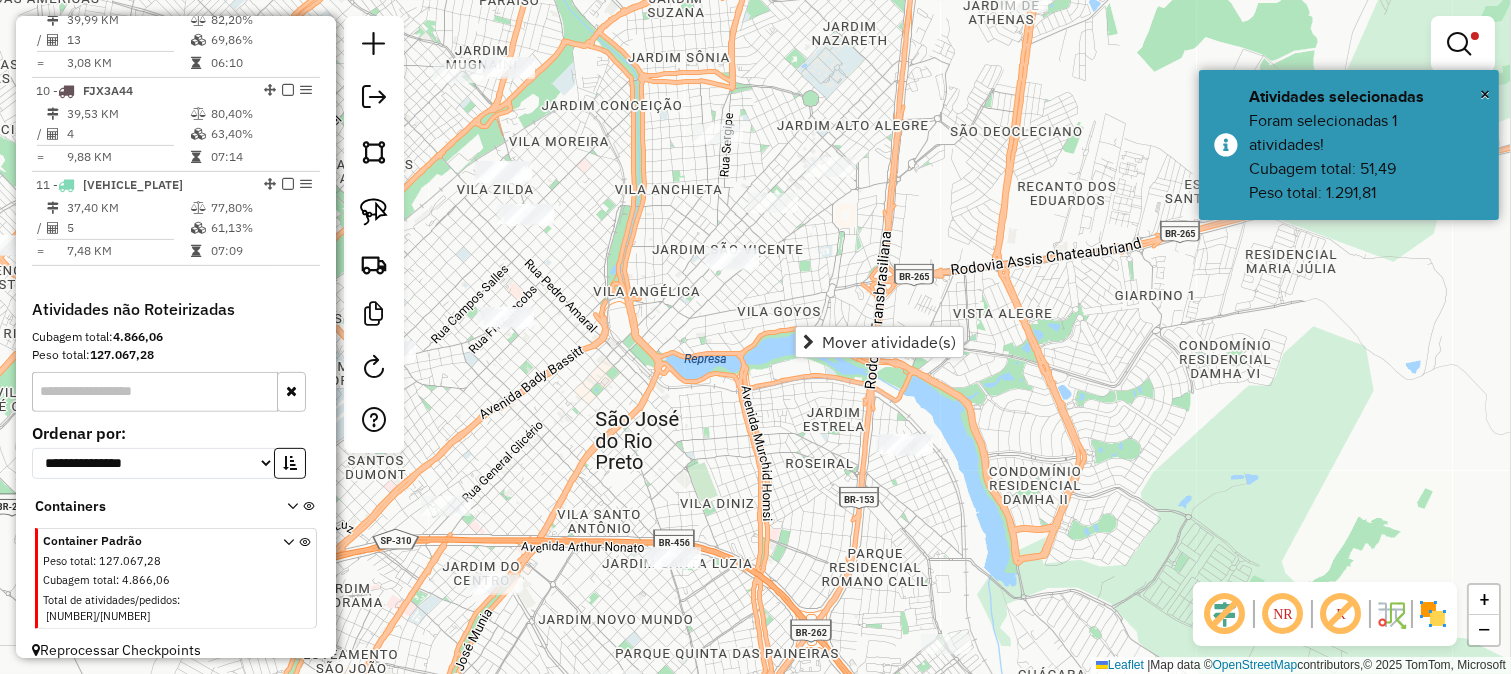 click on "Mover atividade(s)" at bounding box center (889, 342) 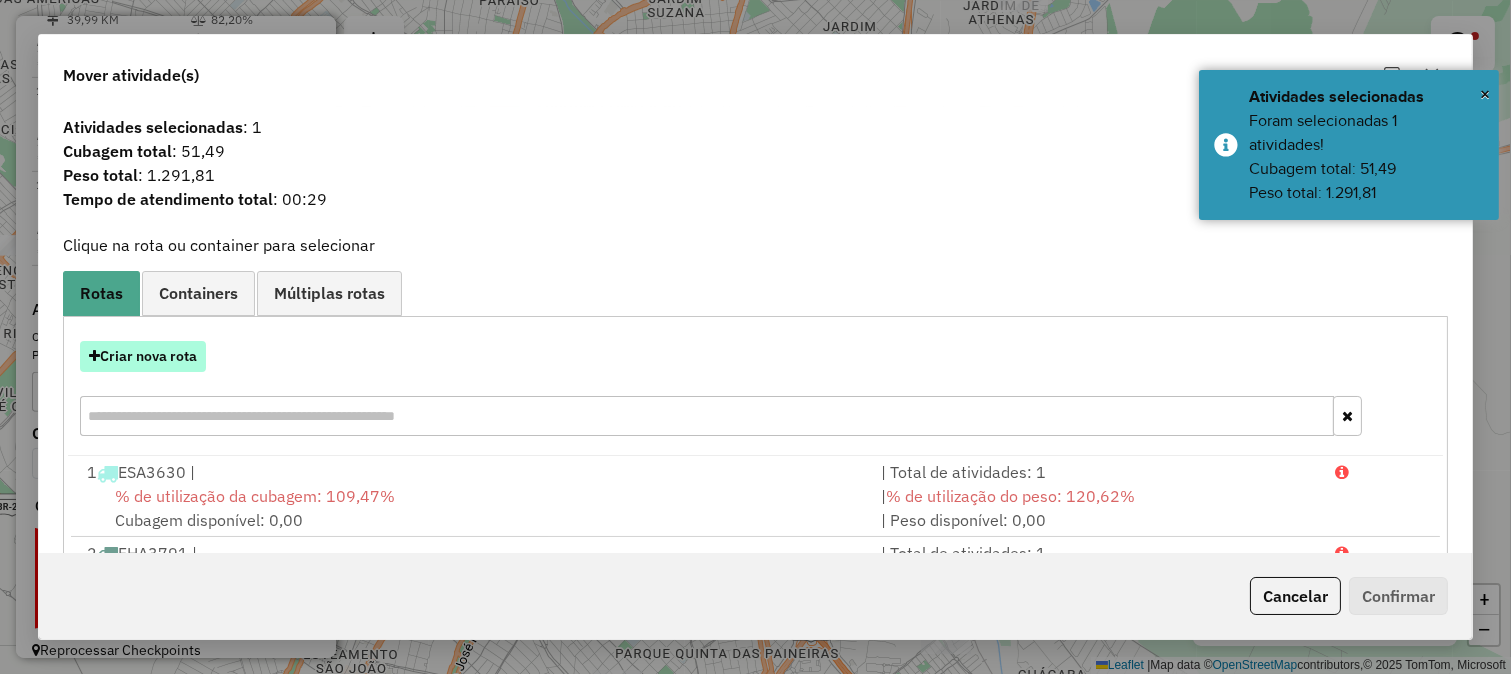click on "Criar nova rota" at bounding box center (143, 356) 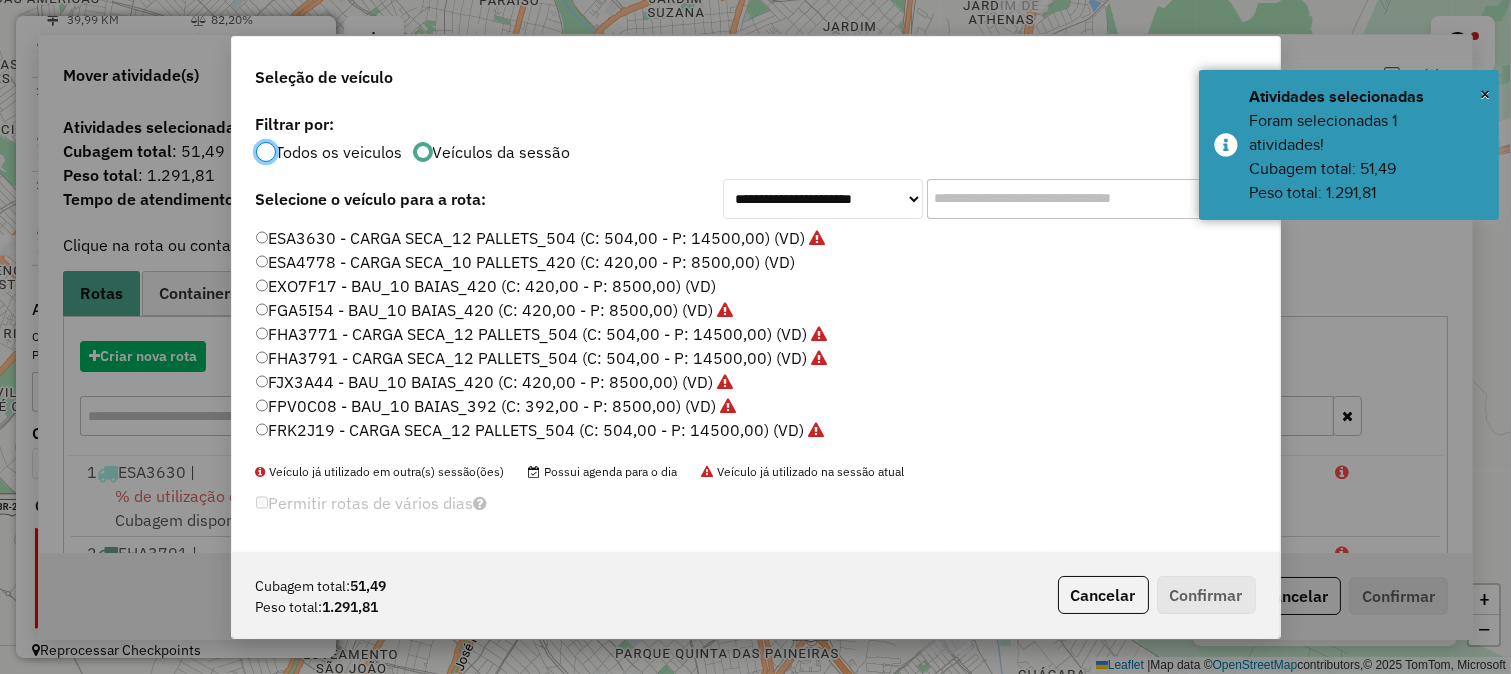 scroll, scrollTop: 11, scrollLeft: 5, axis: both 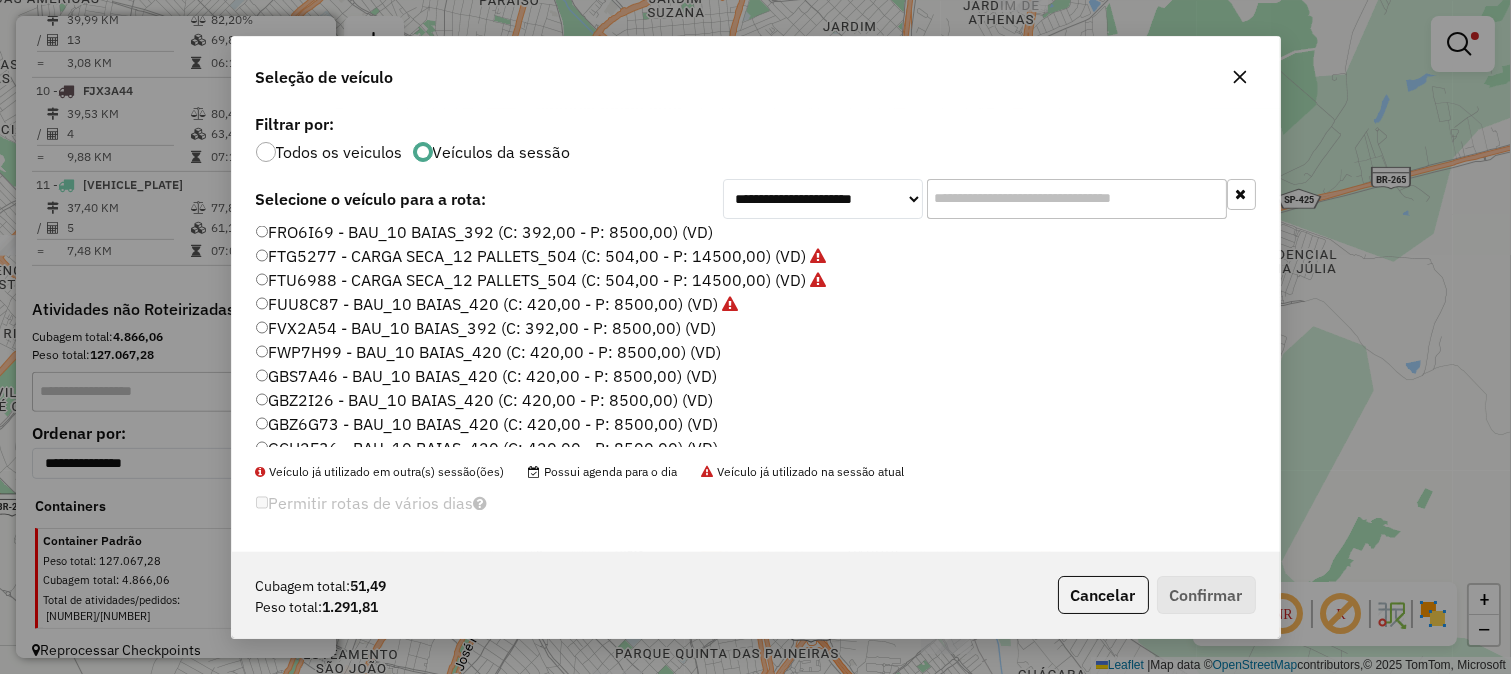 click 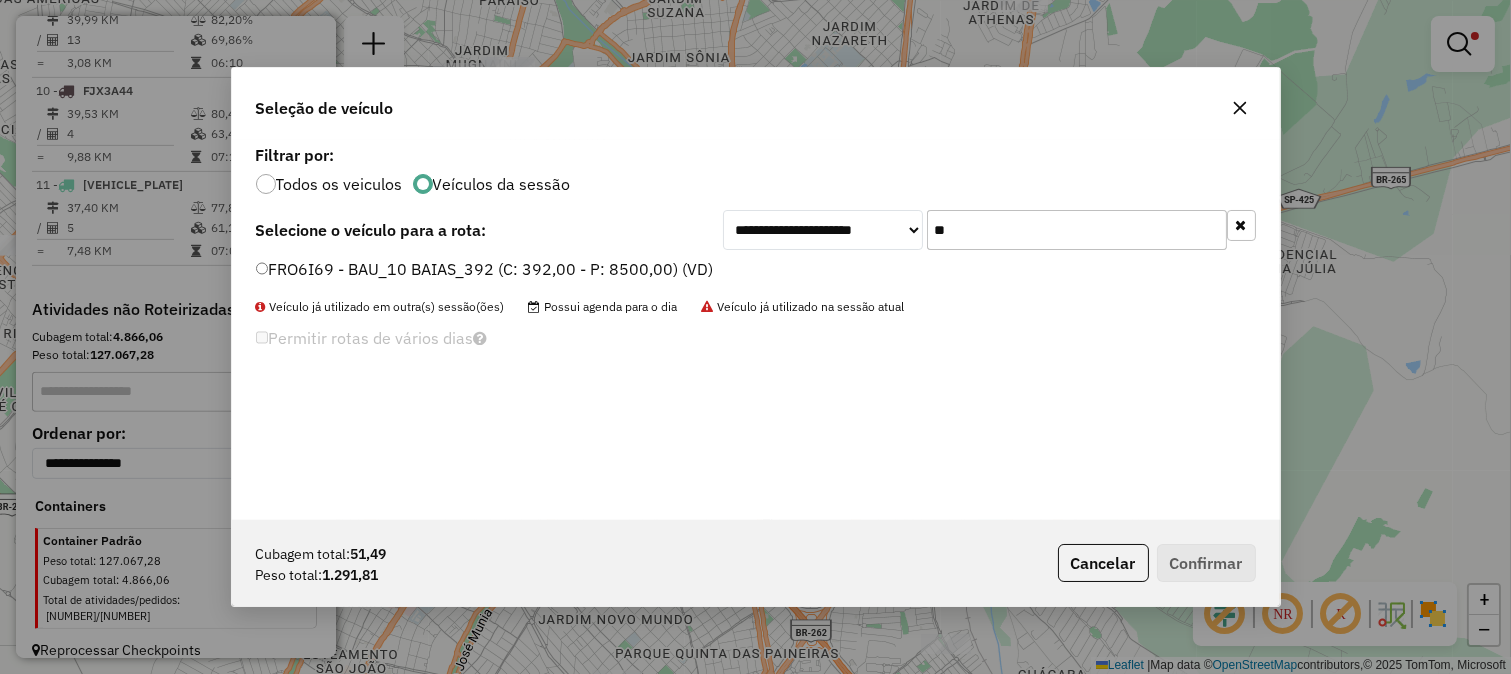 scroll, scrollTop: 0, scrollLeft: 0, axis: both 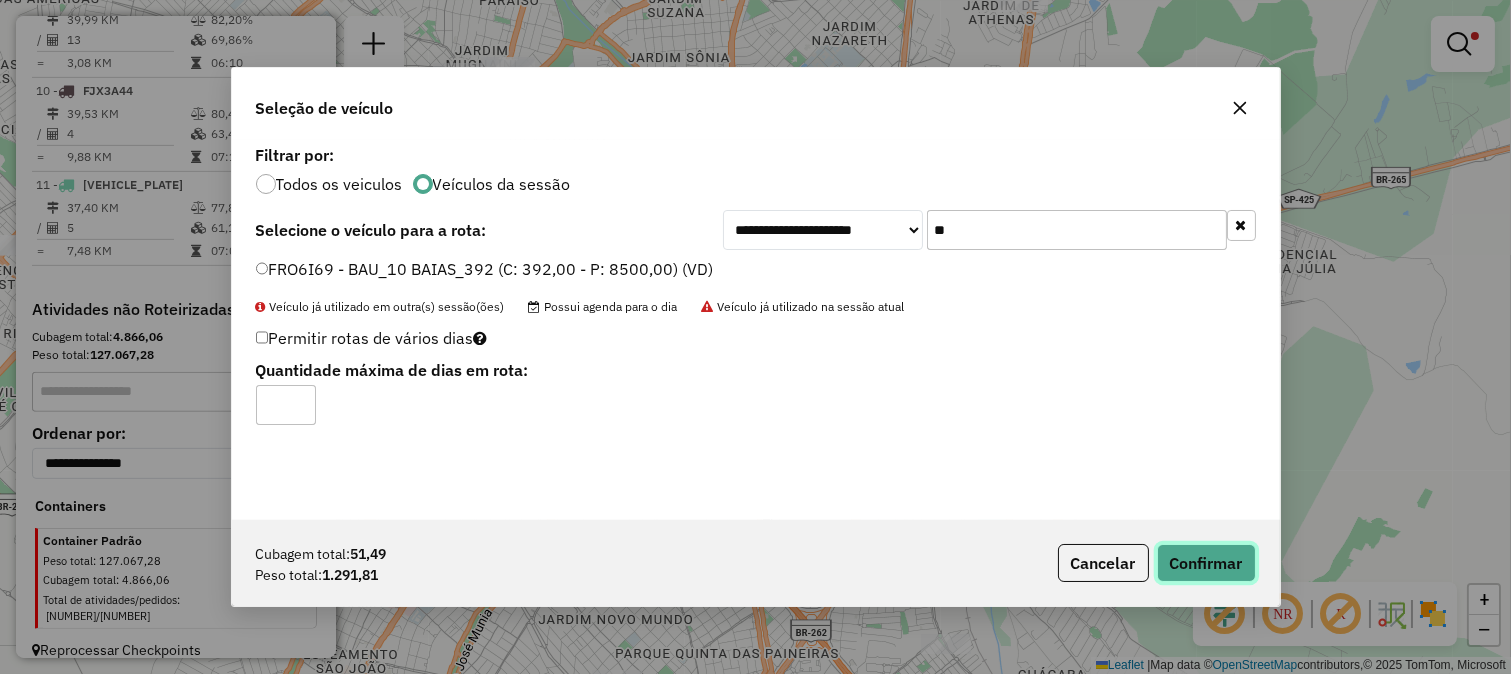 click on "Confirmar" 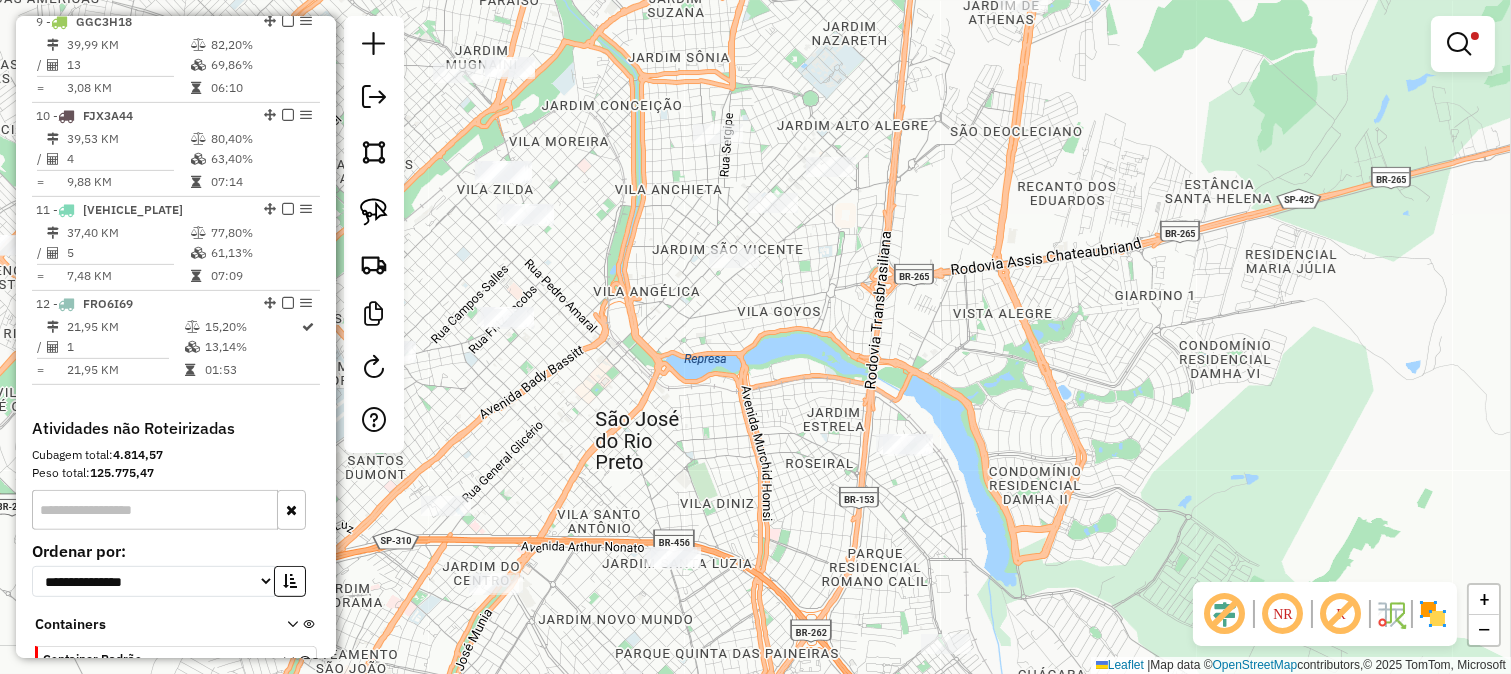 scroll, scrollTop: 1601, scrollLeft: 0, axis: vertical 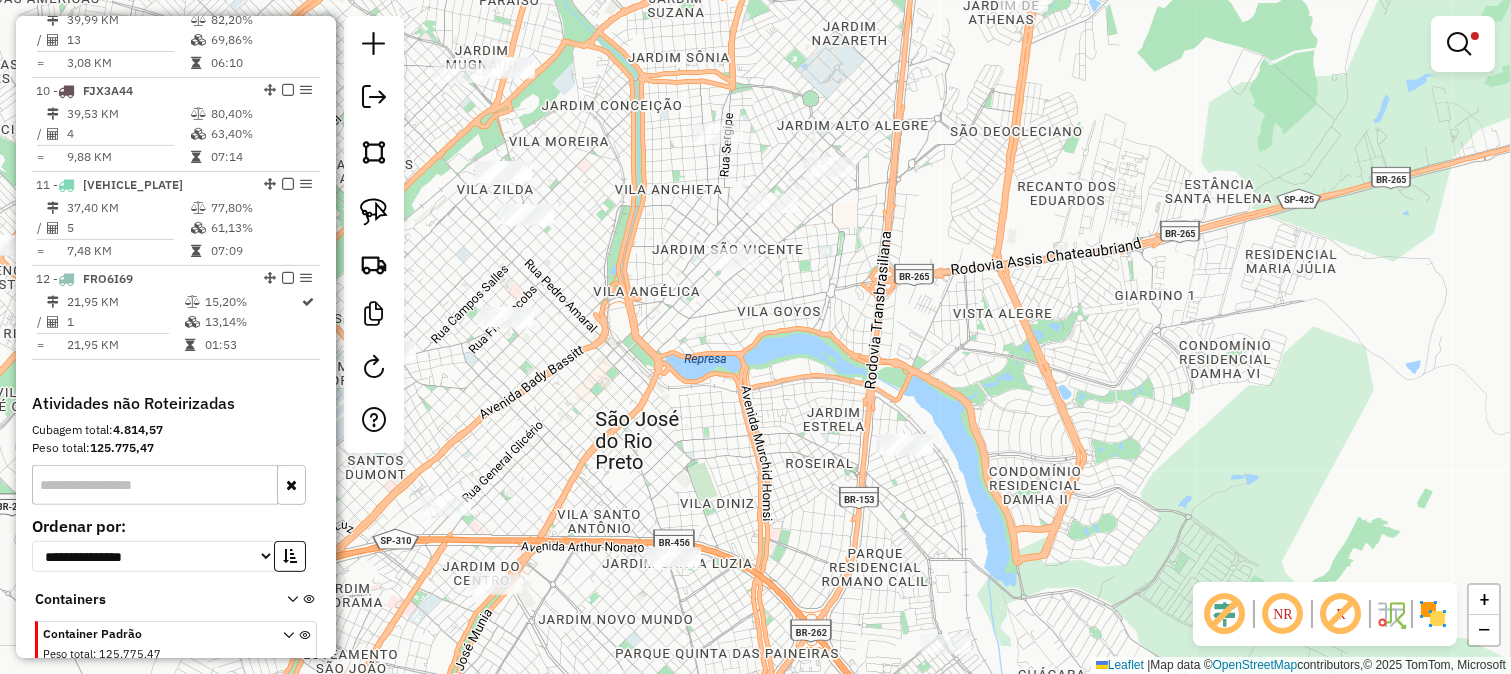 drag, startPoint x: 786, startPoint y: 473, endPoint x: 764, endPoint y: 374, distance: 101.414986 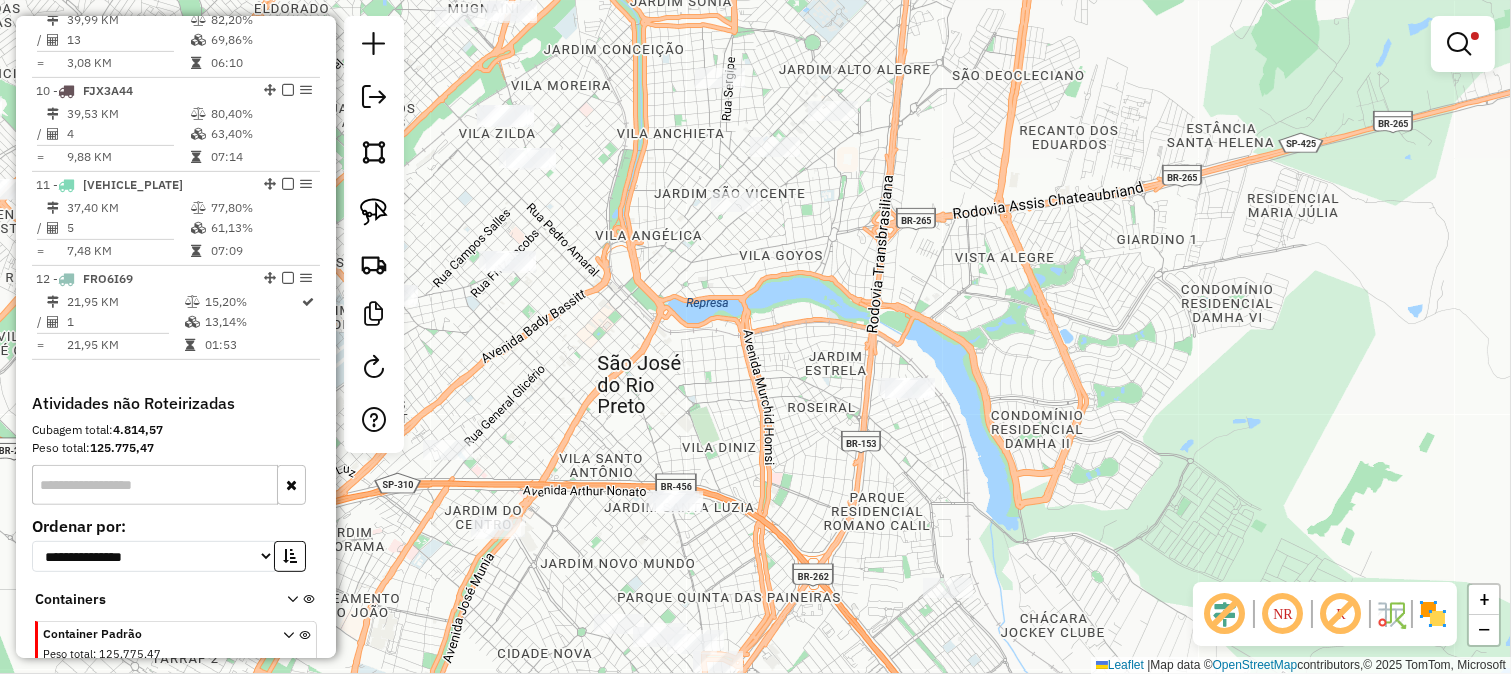 drag, startPoint x: 834, startPoint y: 400, endPoint x: 777, endPoint y: 281, distance: 131.94696 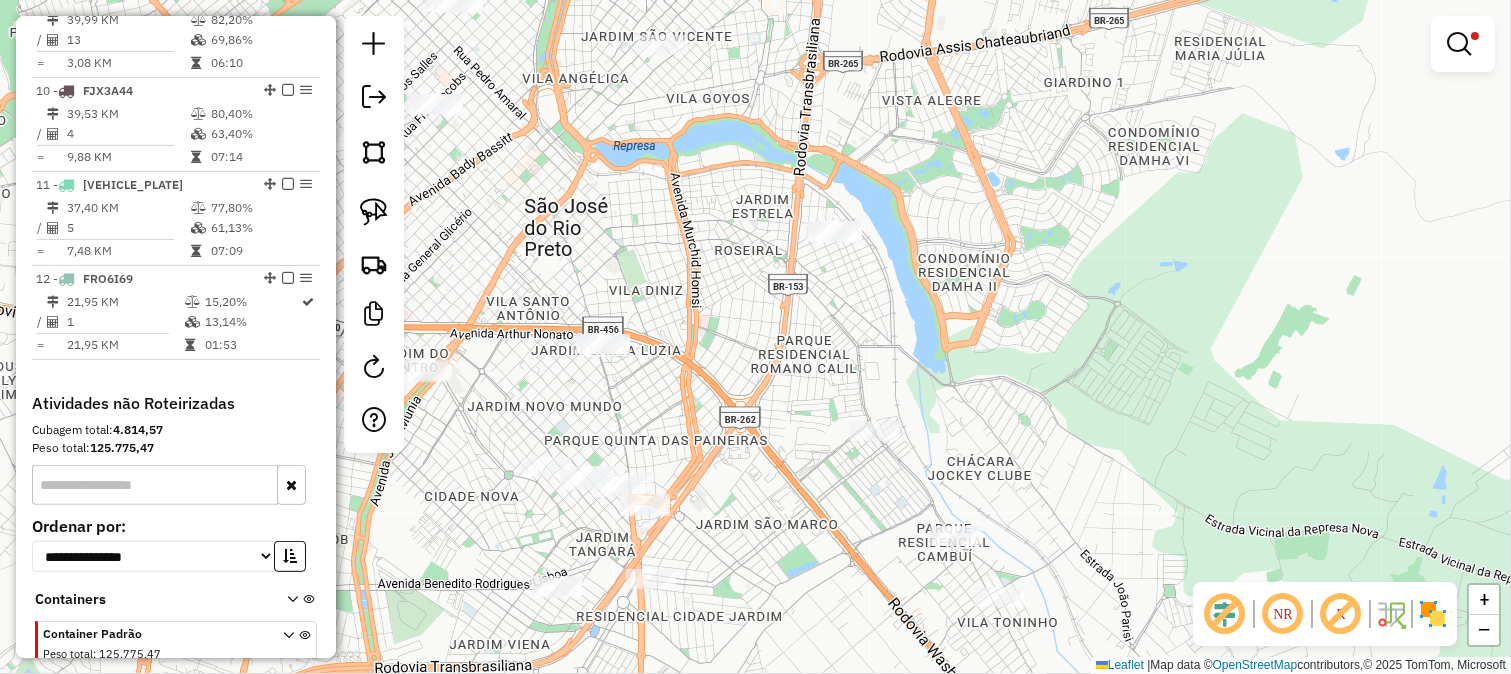 drag, startPoint x: 748, startPoint y: 276, endPoint x: 714, endPoint y: 226, distance: 60.464867 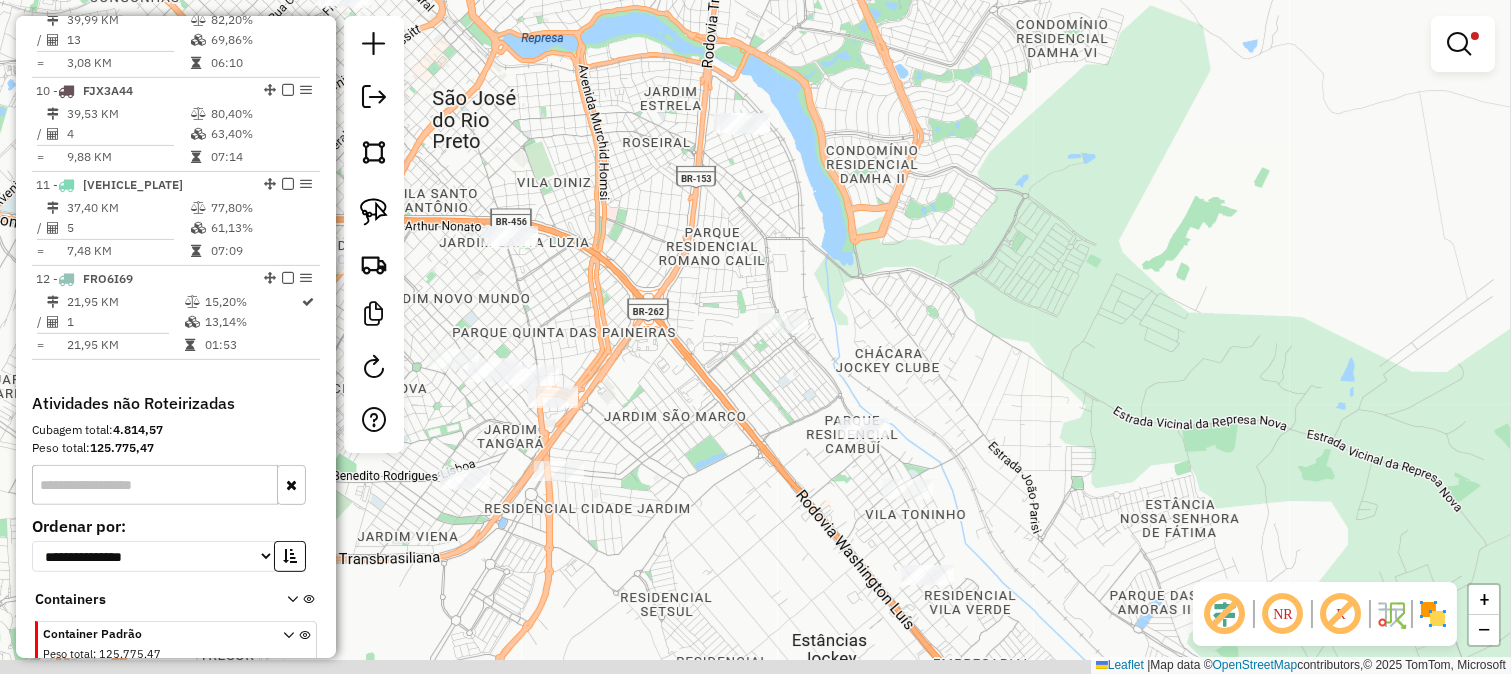 click on "Limpar filtros Janela de atendimento Grade de atendimento Capacidade Transportadoras Veículos Cliente Pedidos  Rotas Selecione os dias de semana para filtrar as janelas de atendimento  Seg   Ter   Qua   Qui   Sex   Sáb   Dom  Informe o período da janela de atendimento: De: Até:  Filtrar exatamente a janela do cliente  Considerar janela de atendimento padrão  Selecione os dias de semana para filtrar as grades de atendimento  Seg   Ter   Qua   Qui   Sex   Sáb   Dom   Considerar clientes sem dia de atendimento cadastrado  Clientes fora do dia de atendimento selecionado Filtrar as atividades entre os valores definidos abaixo:  Peso mínimo:  ******  Peso máximo:  ********  Cubagem mínima:   Cubagem máxima:   De:   Até:  Filtrar as atividades entre o tempo de atendimento definido abaixo:  De:   Até:   Considerar capacidade total dos clientes não roteirizados Transportadora: Selecione um ou mais itens Tipo de veículo: Selecione um ou mais itens Veículo: Selecione um ou mais itens Motorista: Nome: De:" 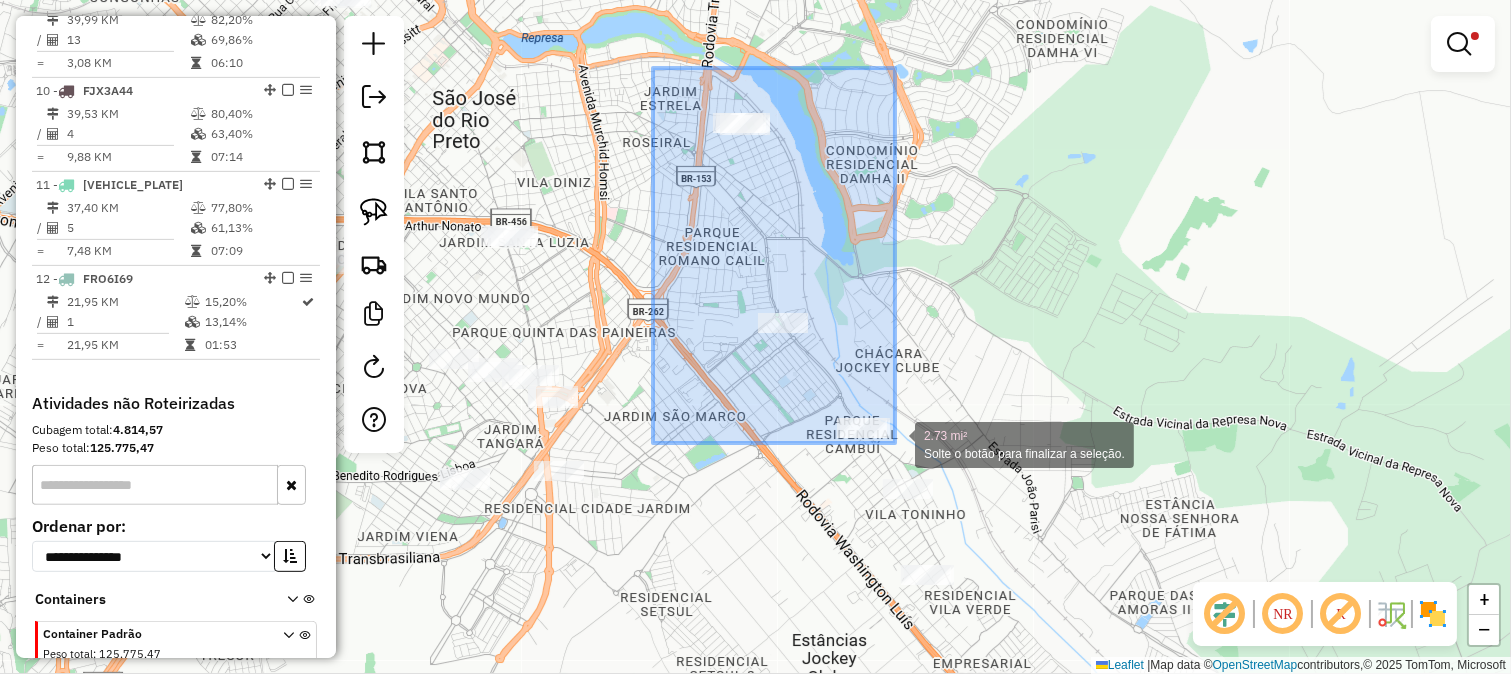 drag, startPoint x: 653, startPoint y: 68, endPoint x: 895, endPoint y: 443, distance: 446.30594 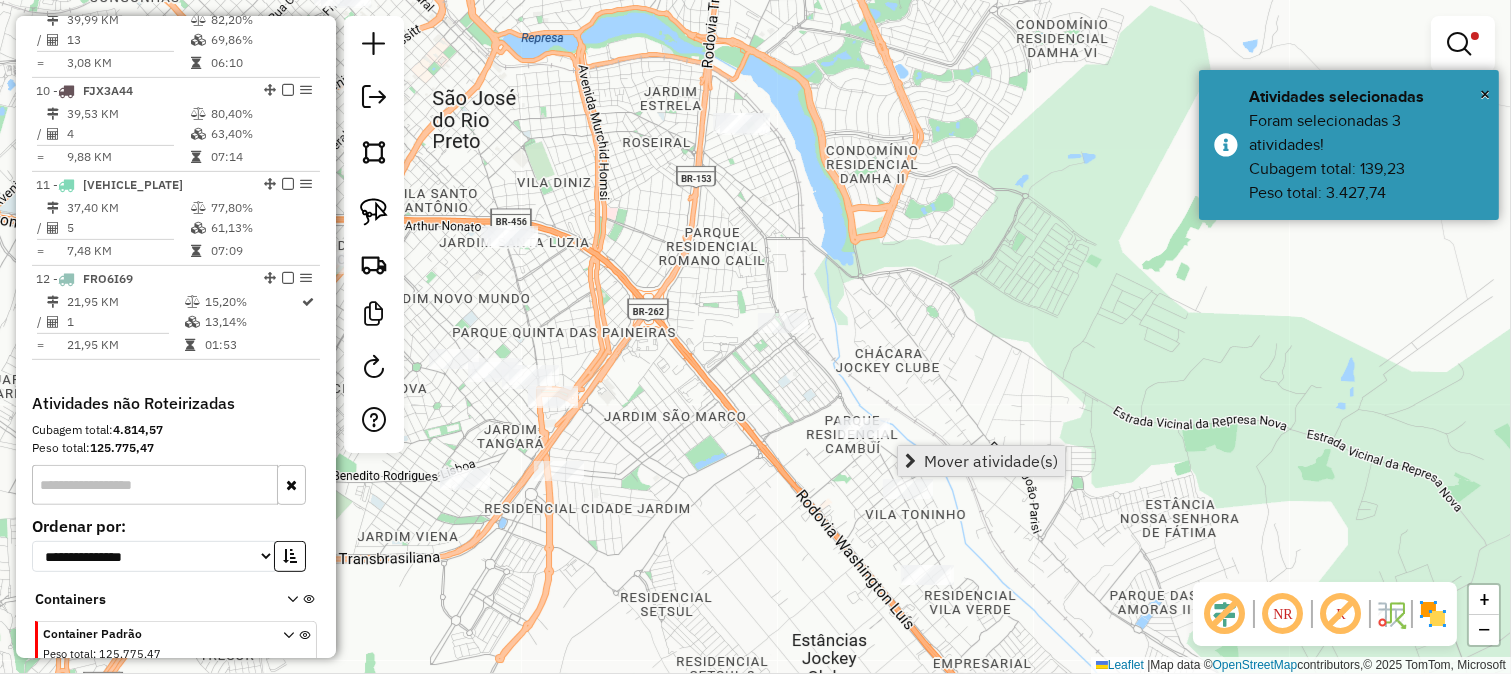 click on "Mover atividade(s)" at bounding box center [991, 461] 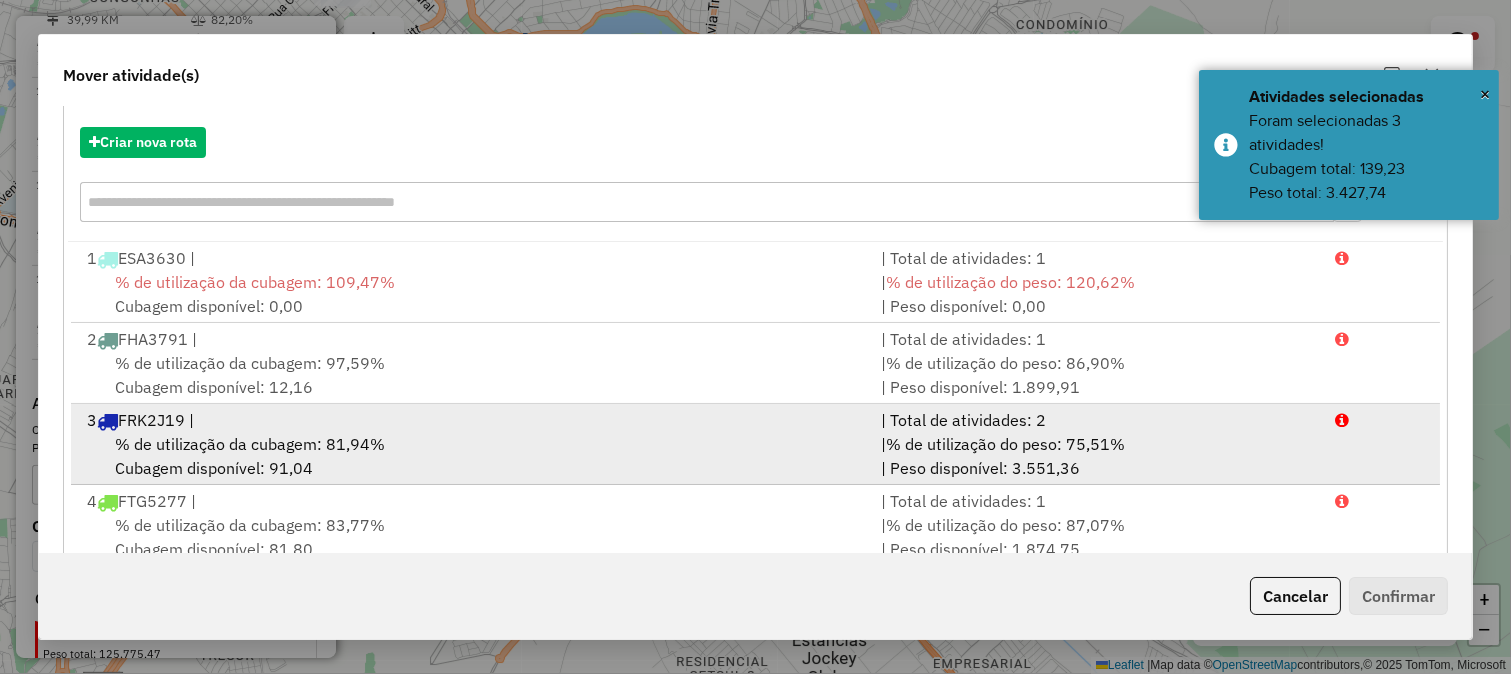 scroll, scrollTop: 333, scrollLeft: 0, axis: vertical 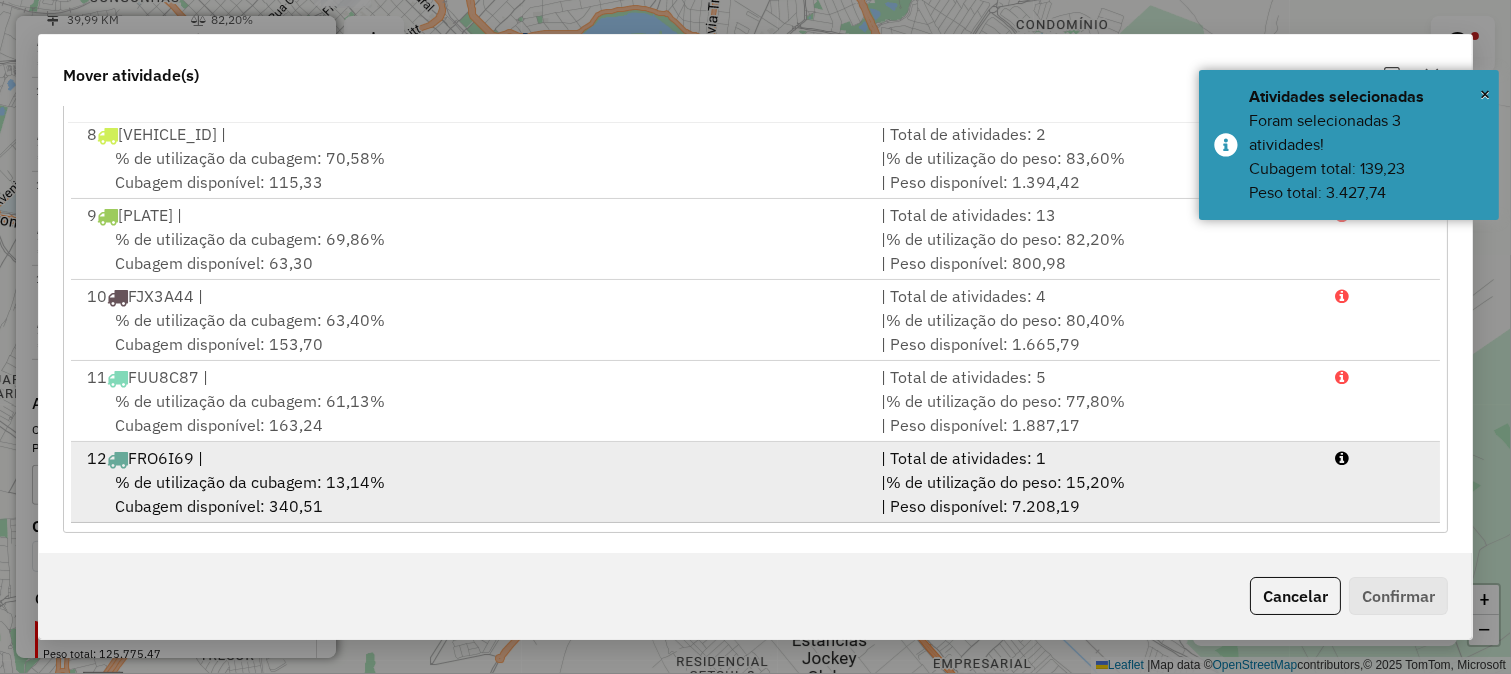 click on "% de utilização do peso: 15,20%" at bounding box center [1005, 482] 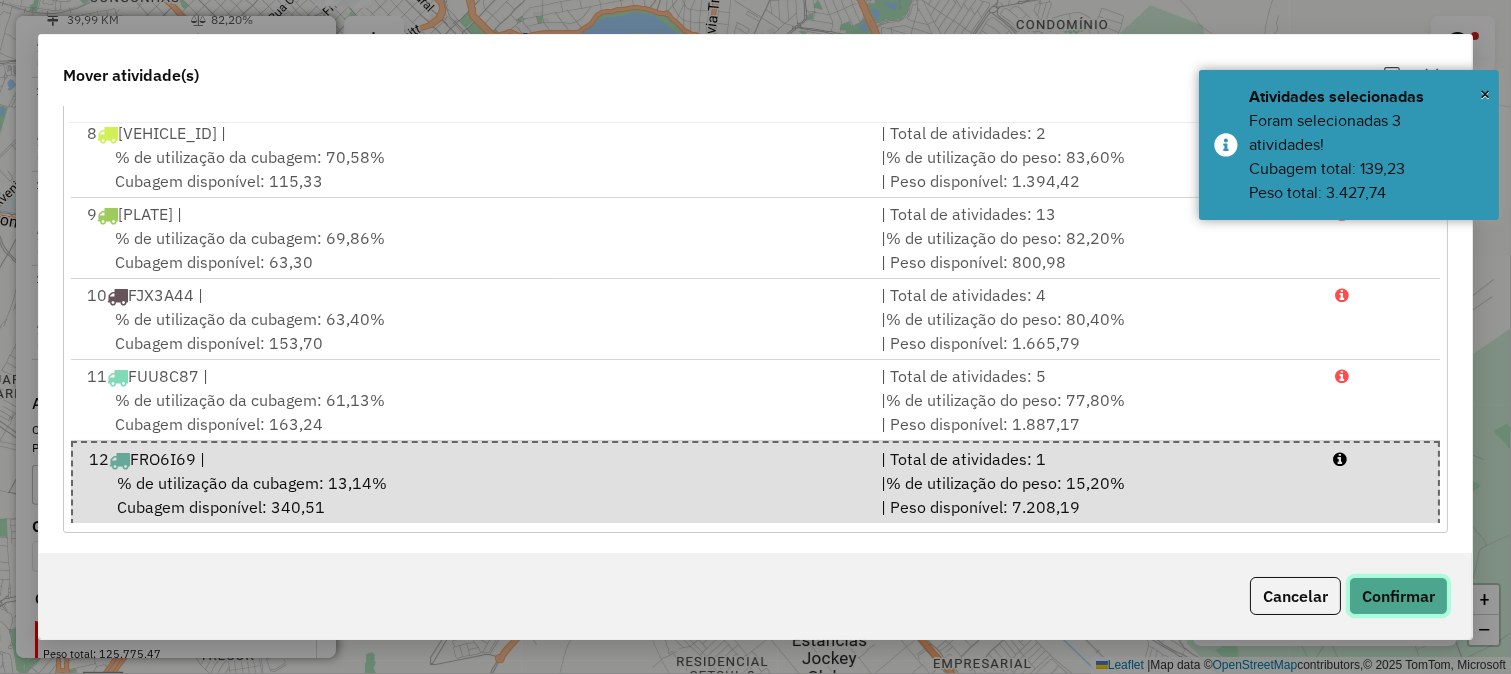 click on "Confirmar" 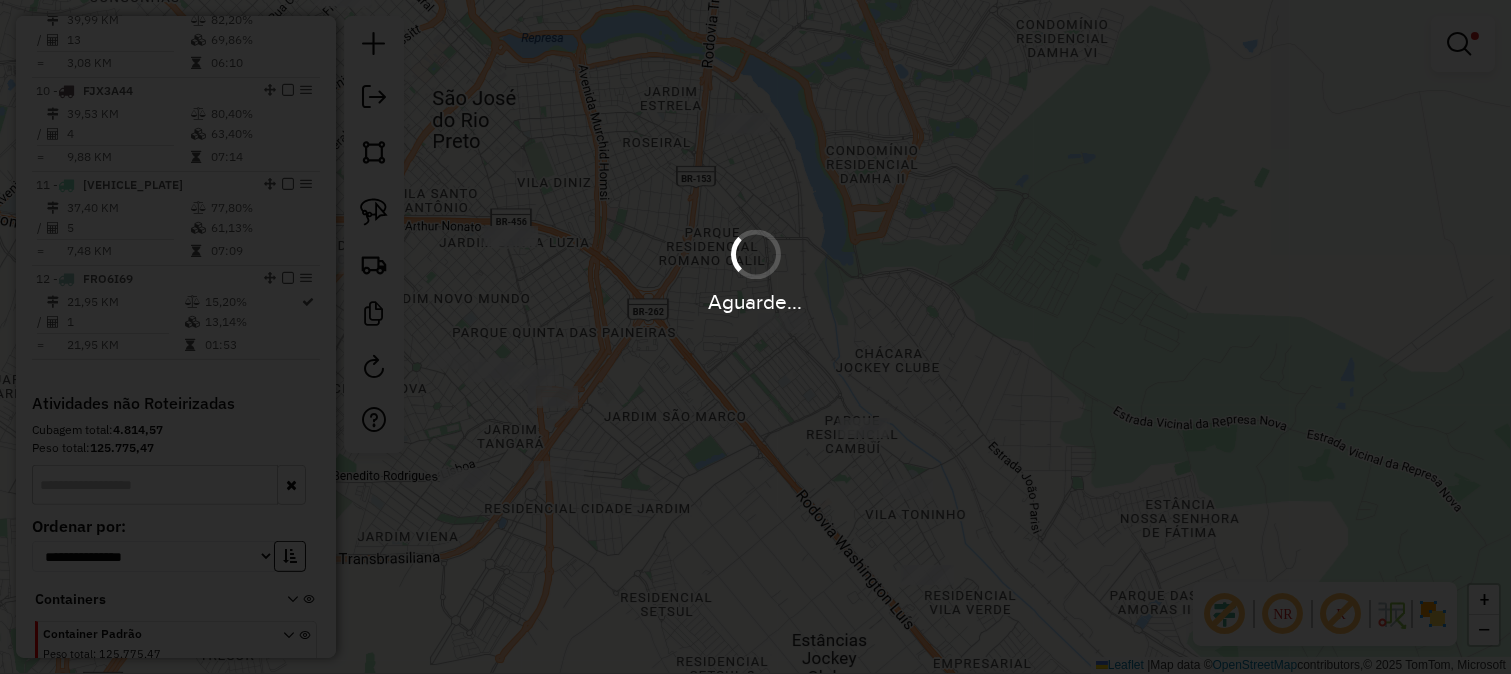 scroll, scrollTop: 0, scrollLeft: 0, axis: both 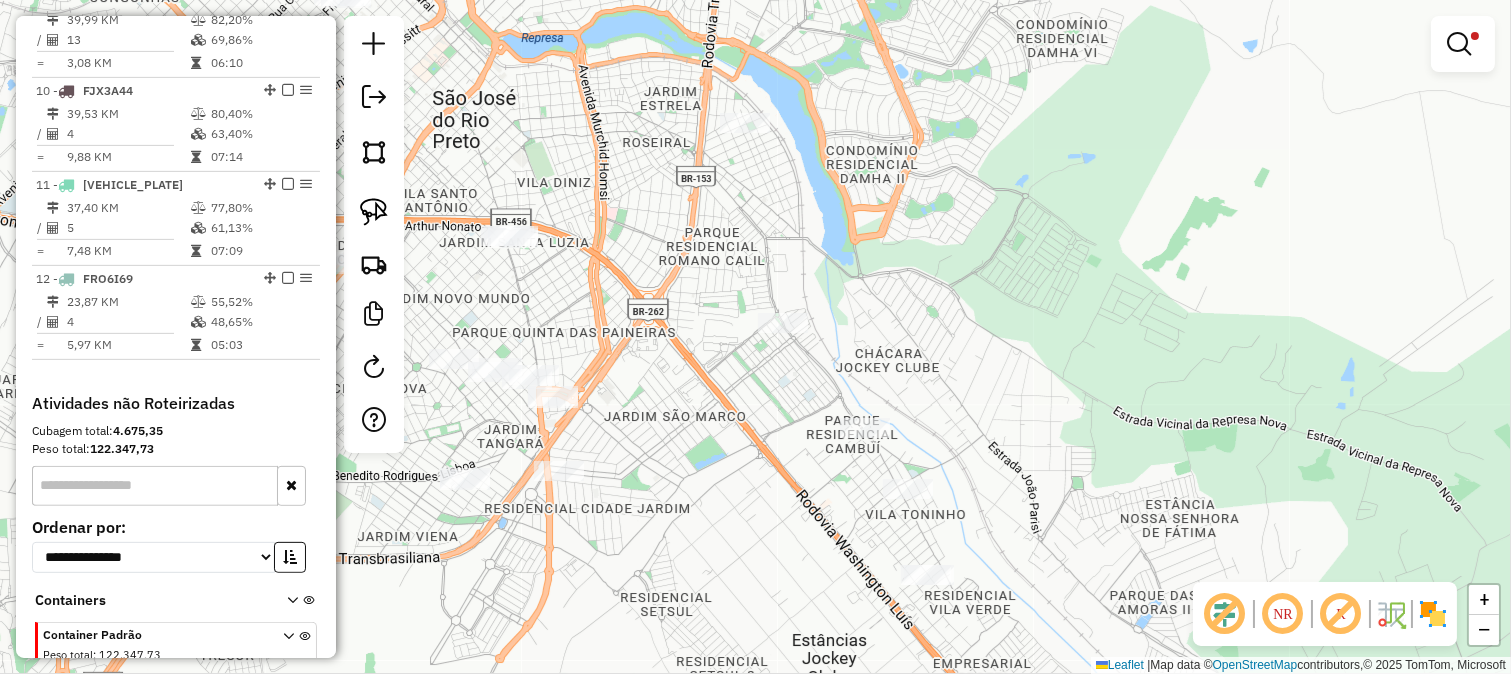 click on "Limpar filtros Janela de atendimento Grade de atendimento Capacidade Transportadoras Veículos Cliente Pedidos  Rotas Selecione os dias de semana para filtrar as janelas de atendimento  Seg   Ter   Qua   Qui   Sex   Sáb   Dom  Informe o período da janela de atendimento: De: Até:  Filtrar exatamente a janela do cliente  Considerar janela de atendimento padrão  Selecione os dias de semana para filtrar as grades de atendimento  Seg   Ter   Qua   Qui   Sex   Sáb   Dom   Considerar clientes sem dia de atendimento cadastrado  Clientes fora do dia de atendimento selecionado Filtrar as atividades entre os valores definidos abaixo:  Peso mínimo:  ******  Peso máximo:  ********  Cubagem mínima:   Cubagem máxima:   De:   Até:  Filtrar as atividades entre o tempo de atendimento definido abaixo:  De:   Até:   Considerar capacidade total dos clientes não roteirizados Transportadora: Selecione um ou mais itens Tipo de veículo: Selecione um ou mais itens Veículo: Selecione um ou mais itens Motorista: Nome: De:" 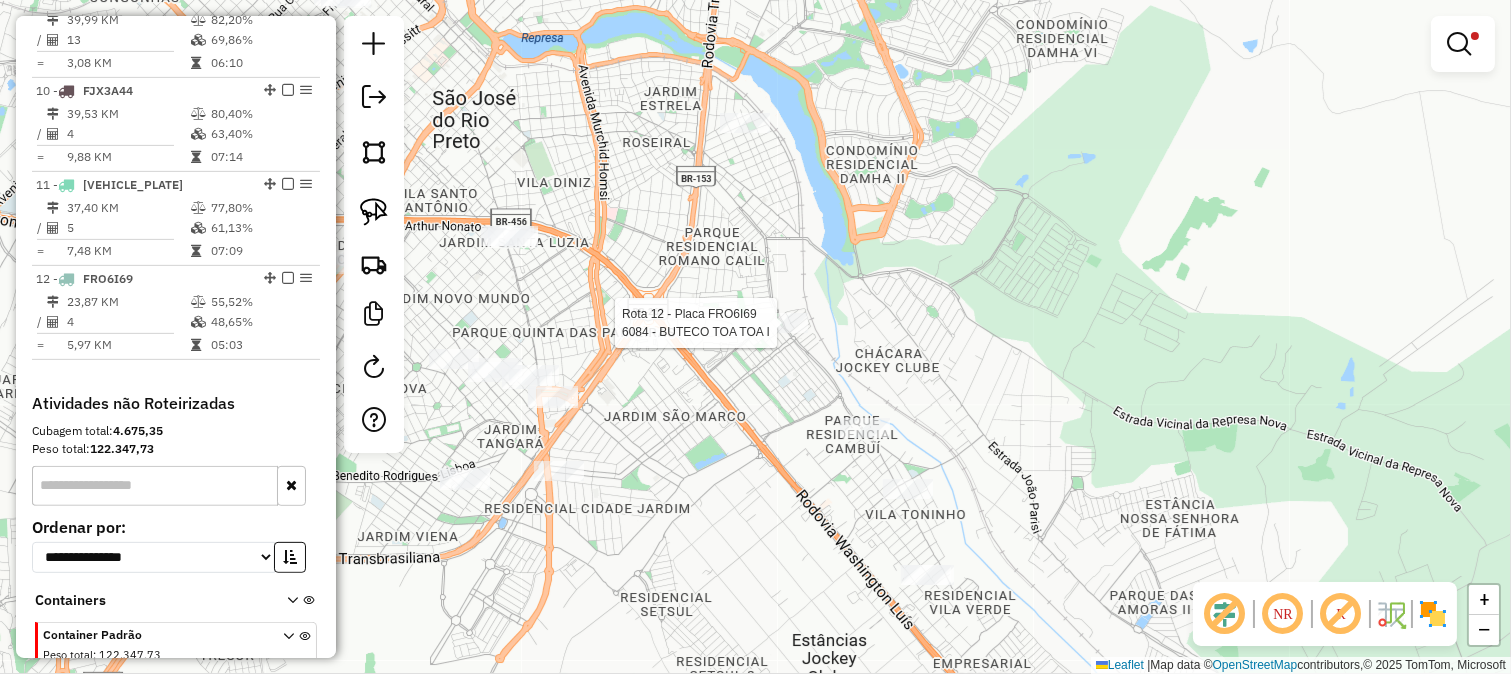 select on "**********" 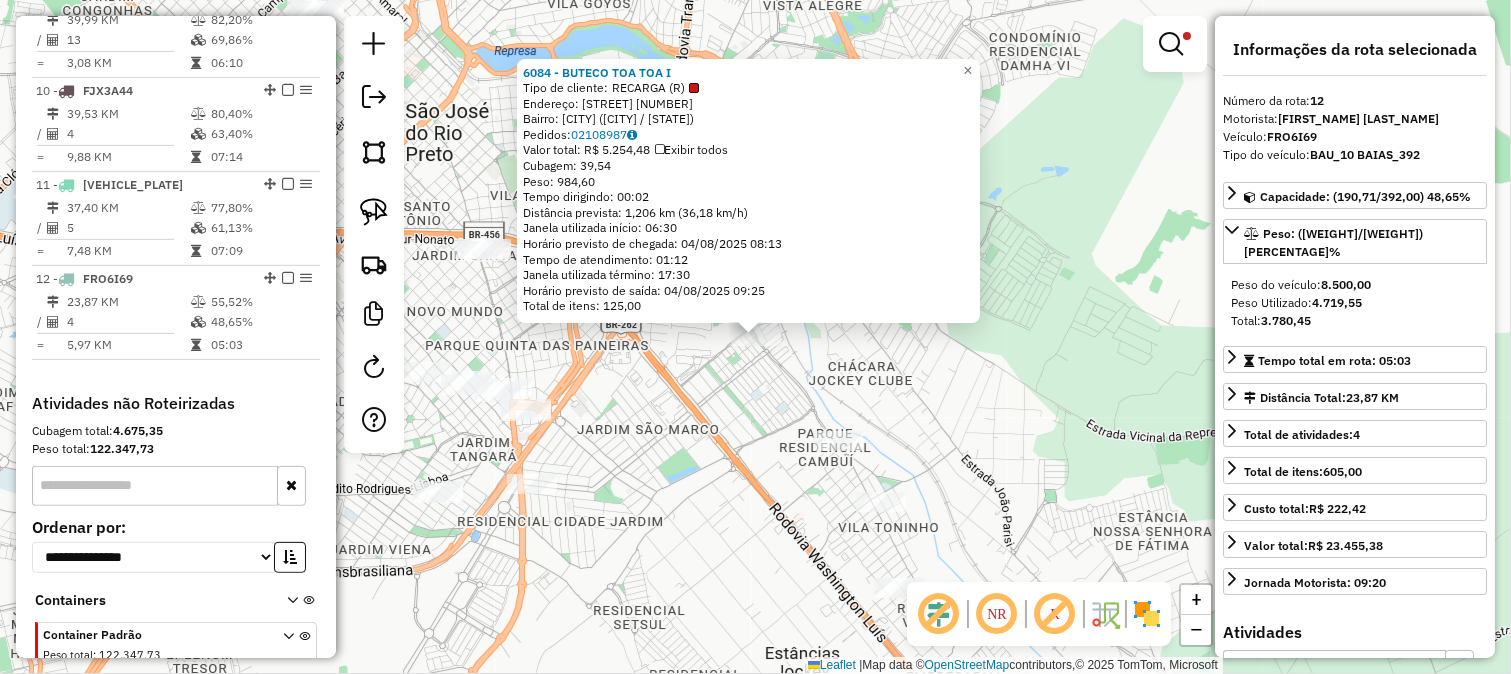 scroll, scrollTop: 1670, scrollLeft: 0, axis: vertical 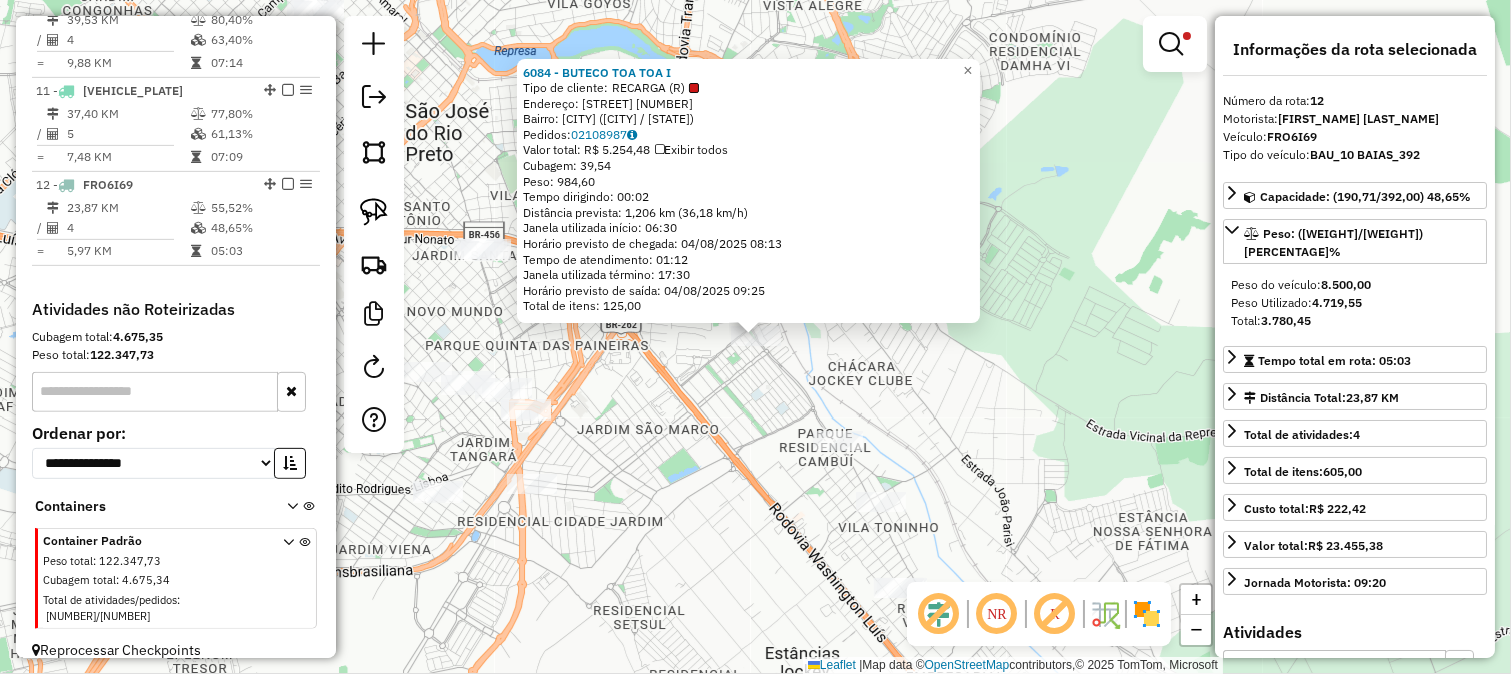 click on "6084 - BUTECO TOA TOA I  Tipo de cliente:   RECARGA (R)   Endereço:  DE MAIO 3255   Bairro: PARQUE RESIDENCIAL LAURIANO TEBAR II (SAO JOSE DO RIO PRETO / SP)   Pedidos:  02108987   Valor total: R$ 5.254,48   Exibir todos   Cubagem: 39,54  Peso: 984,60  Tempo dirigindo: 00:02   Distância prevista: 1,206 km (36,18 km/h)   Janela utilizada início: 06:30   Horário previsto de chegada: 04/08/2025 08:13   Tempo de atendimento: 01:12   Janela utilizada término: 17:30   Horário previsto de saída: 04/08/2025 09:25   Total de itens: 125,00  × Limpar filtros Janela de atendimento Grade de atendimento Capacidade Transportadoras Veículos Cliente Pedidos  Rotas Selecione os dias de semana para filtrar as janelas de atendimento  Seg   Ter   Qua   Qui   Sex   Sáb   Dom  Informe o período da janela de atendimento: De: Até:  Filtrar exatamente a janela do cliente  Considerar janela de atendimento padrão  Selecione os dias de semana para filtrar as grades de atendimento  Seg   Ter   Qua   Qui   Sex   Sáb   Dom  +" 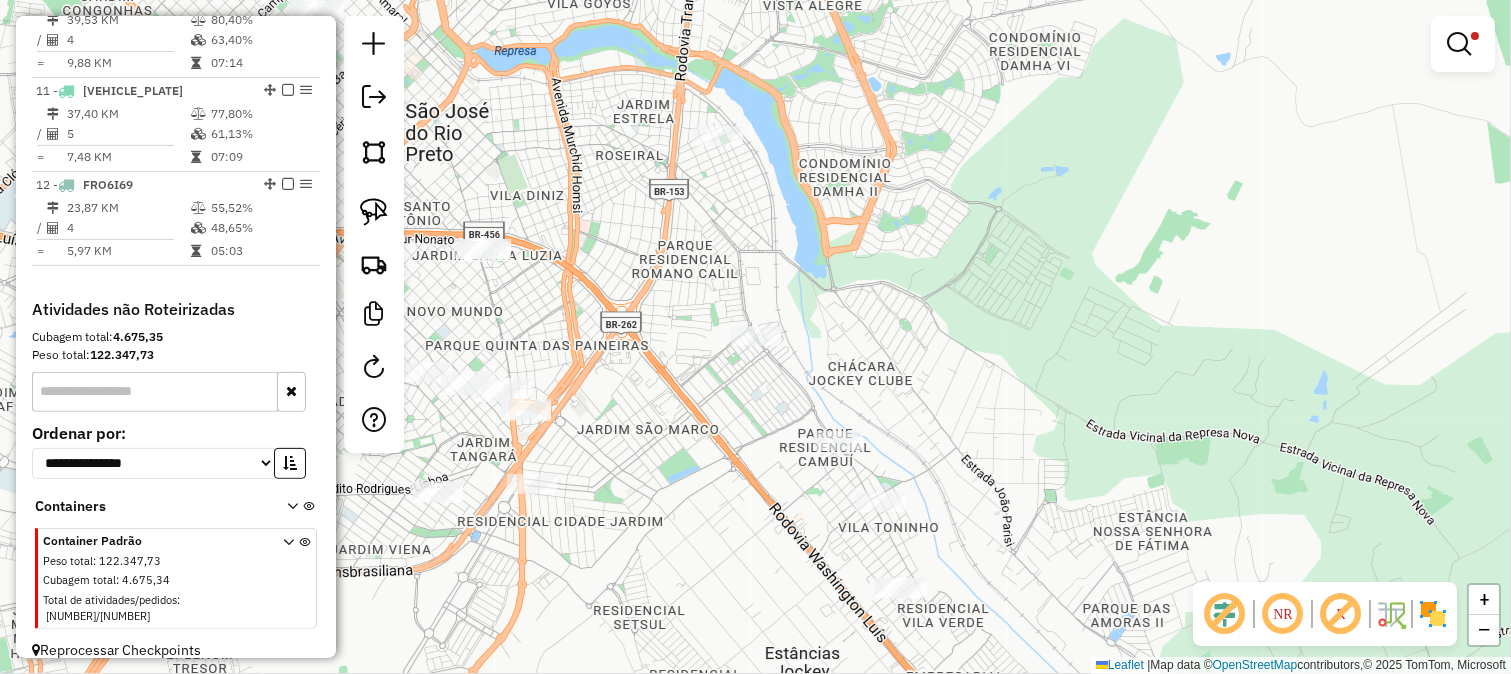 drag, startPoint x: 784, startPoint y: 536, endPoint x: 625, endPoint y: 305, distance: 280.43182 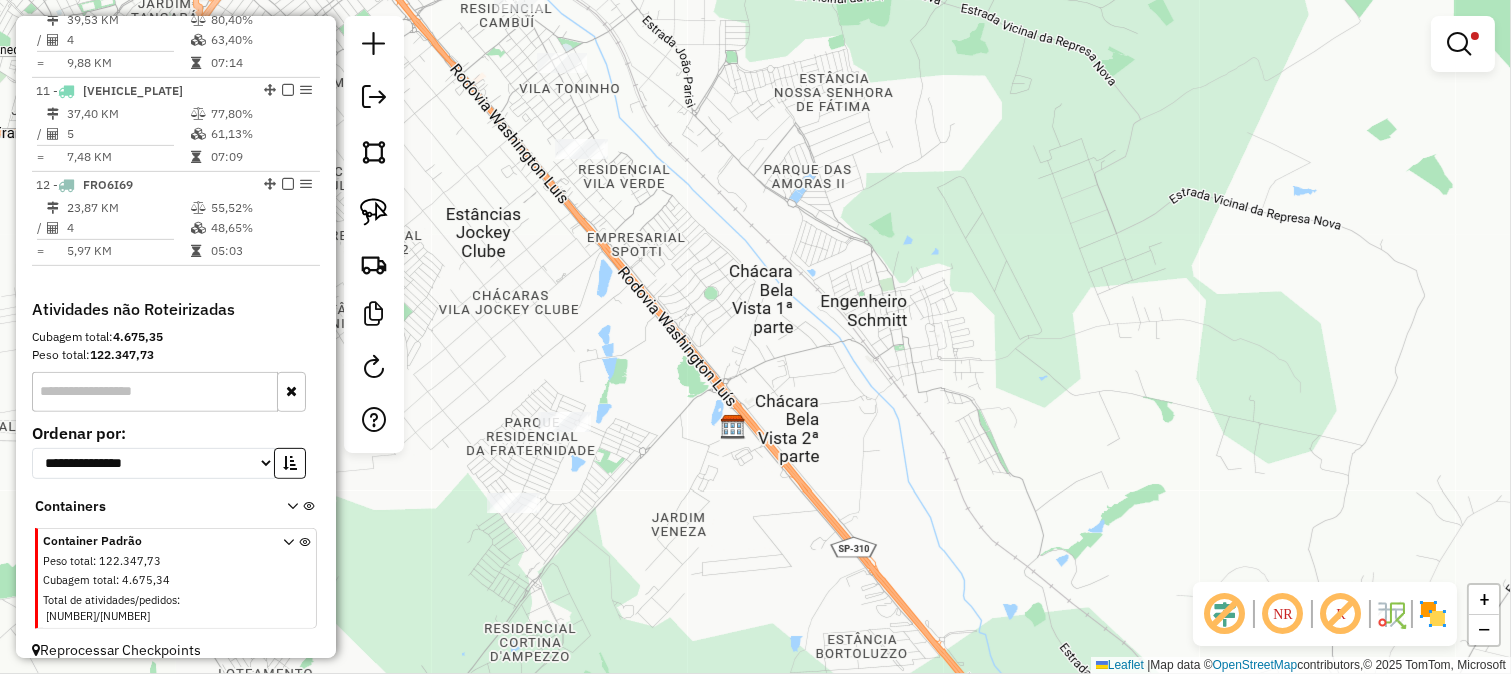 drag, startPoint x: 591, startPoint y: 213, endPoint x: 615, endPoint y: 255, distance: 48.373547 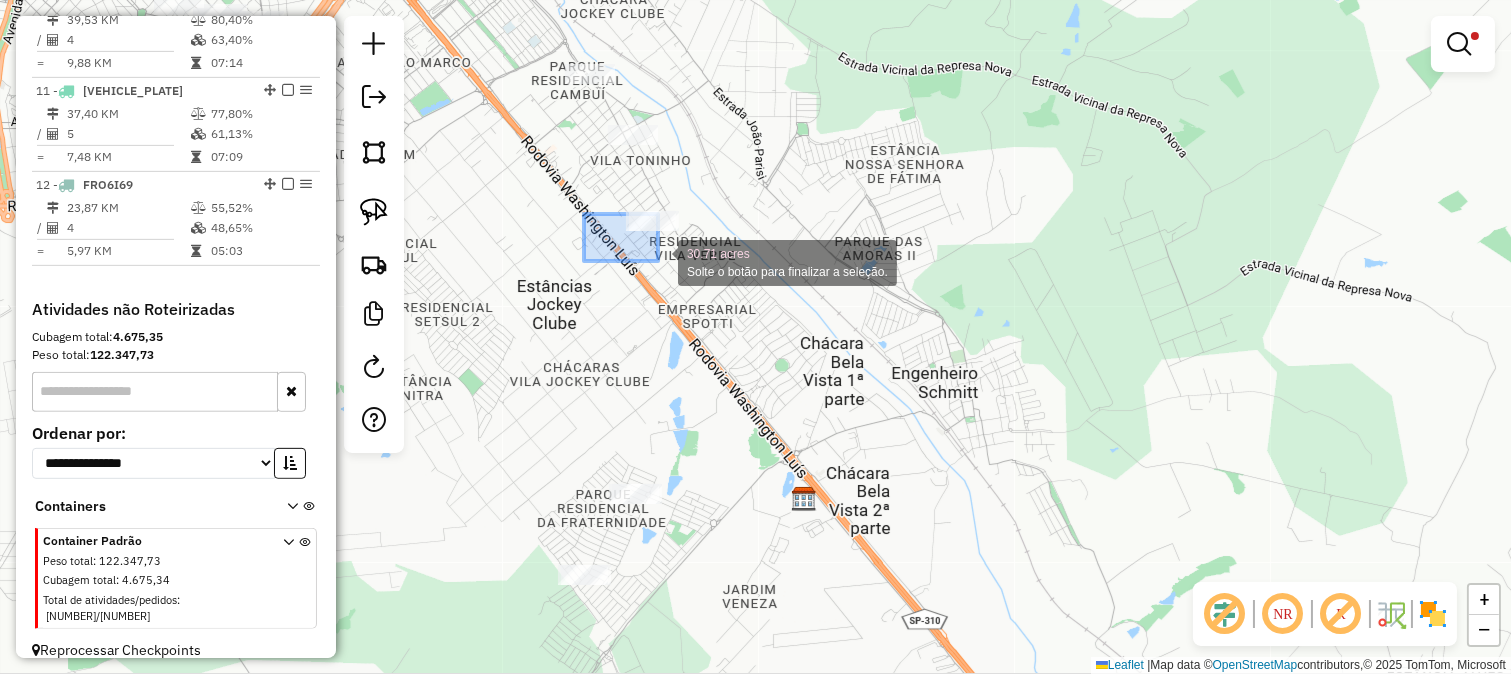 drag, startPoint x: 592, startPoint y: 215, endPoint x: 691, endPoint y: 284, distance: 120.67311 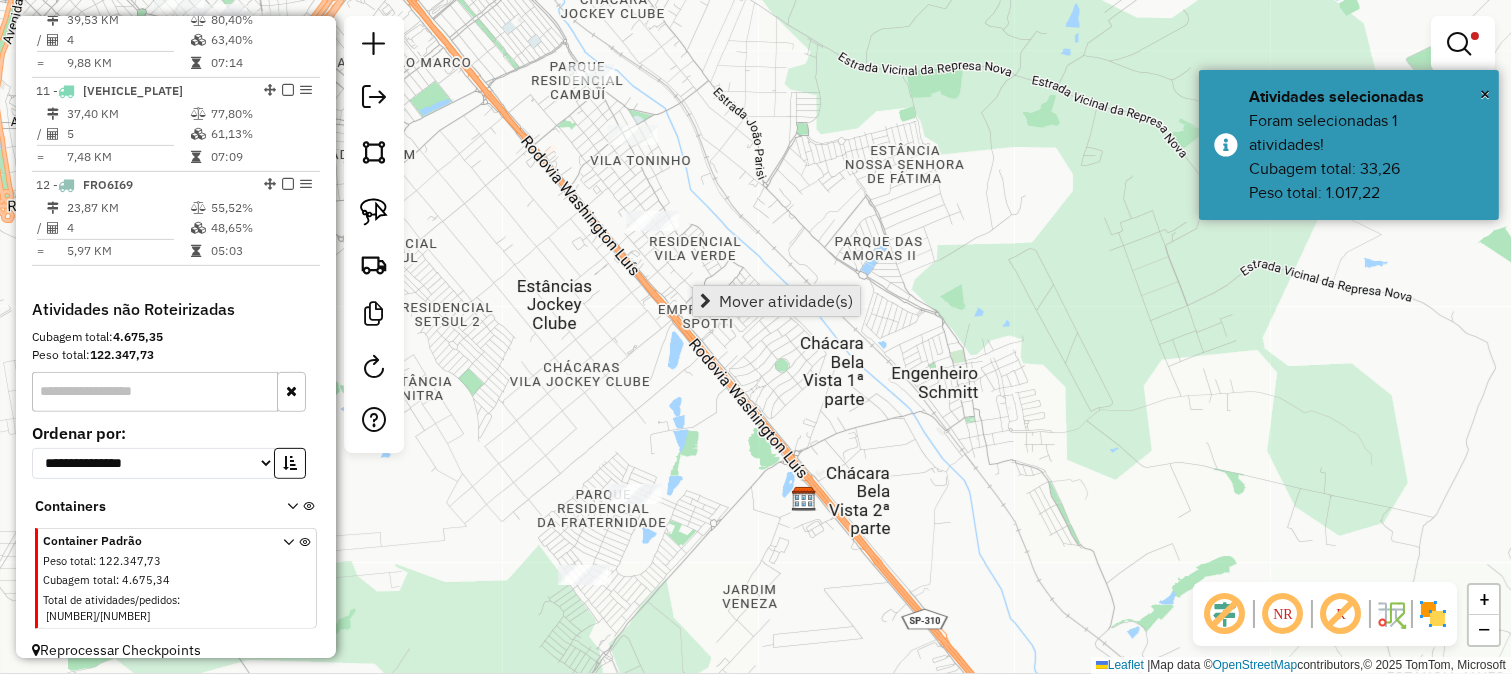 click on "Mover atividade(s)" at bounding box center [786, 301] 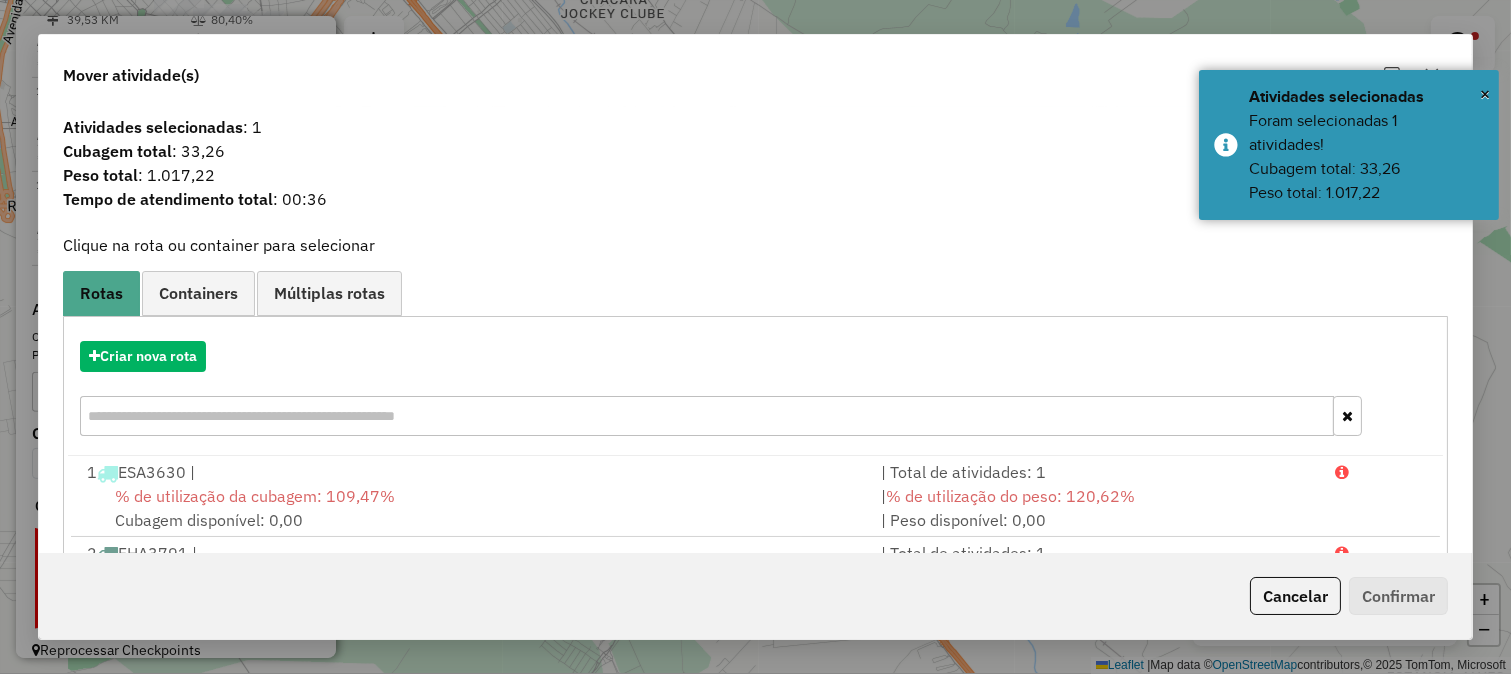 scroll, scrollTop: 336, scrollLeft: 0, axis: vertical 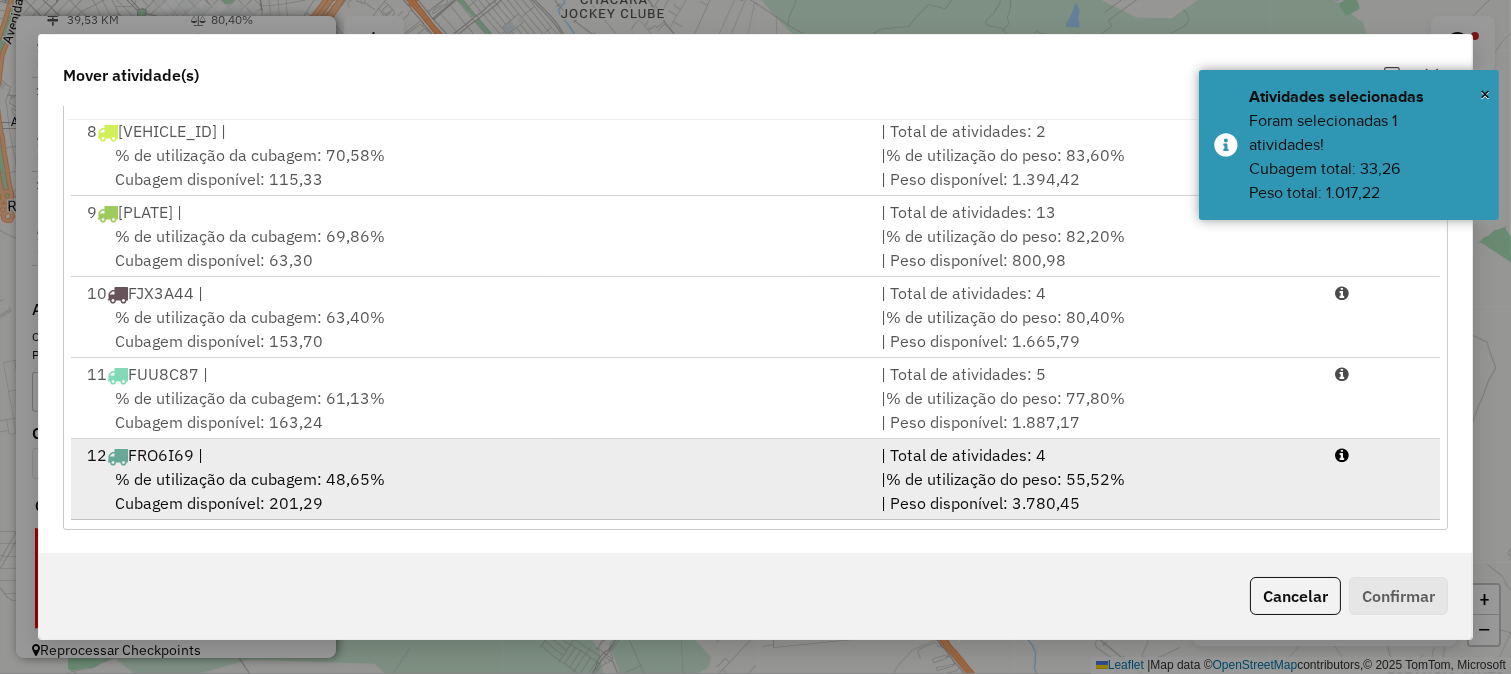 click on "|  % de utilização do peso: 55,52%  | Peso disponível: 3.780,45" at bounding box center (1096, 491) 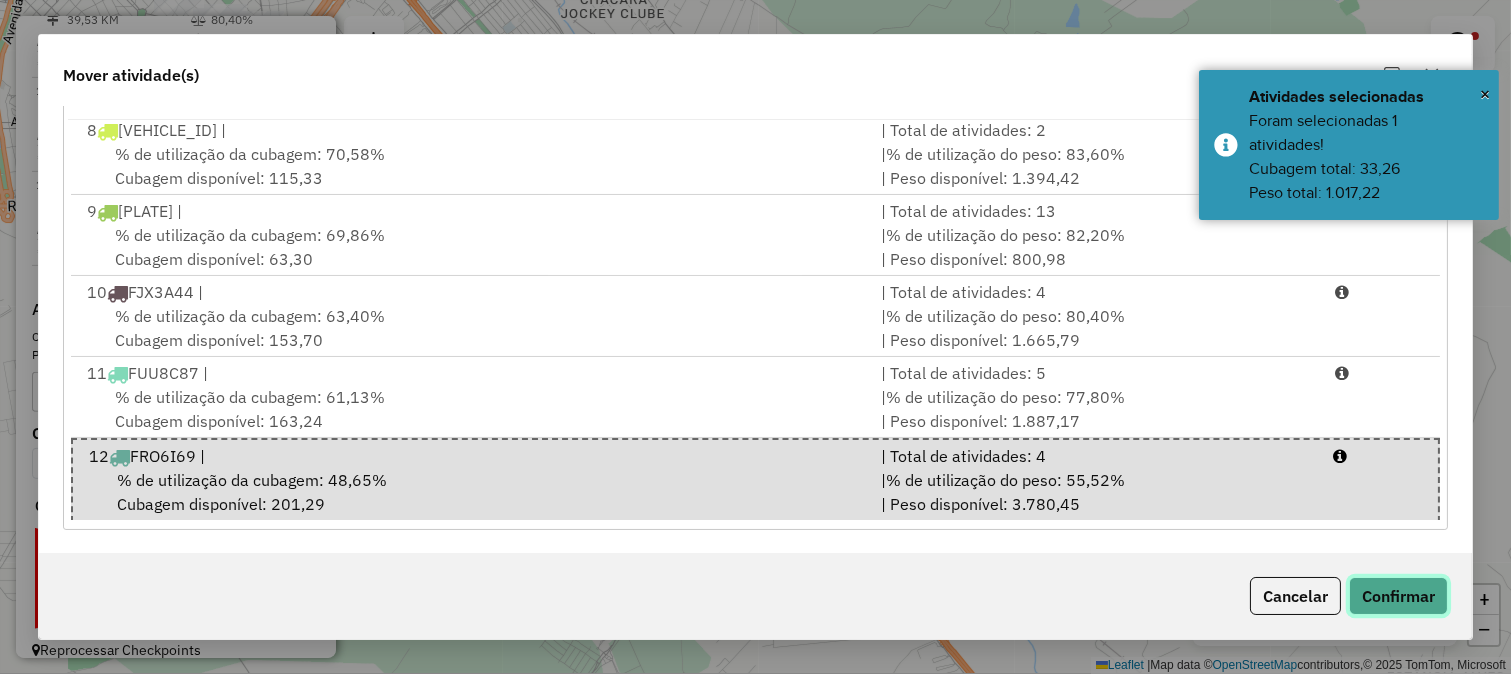 click on "Confirmar" 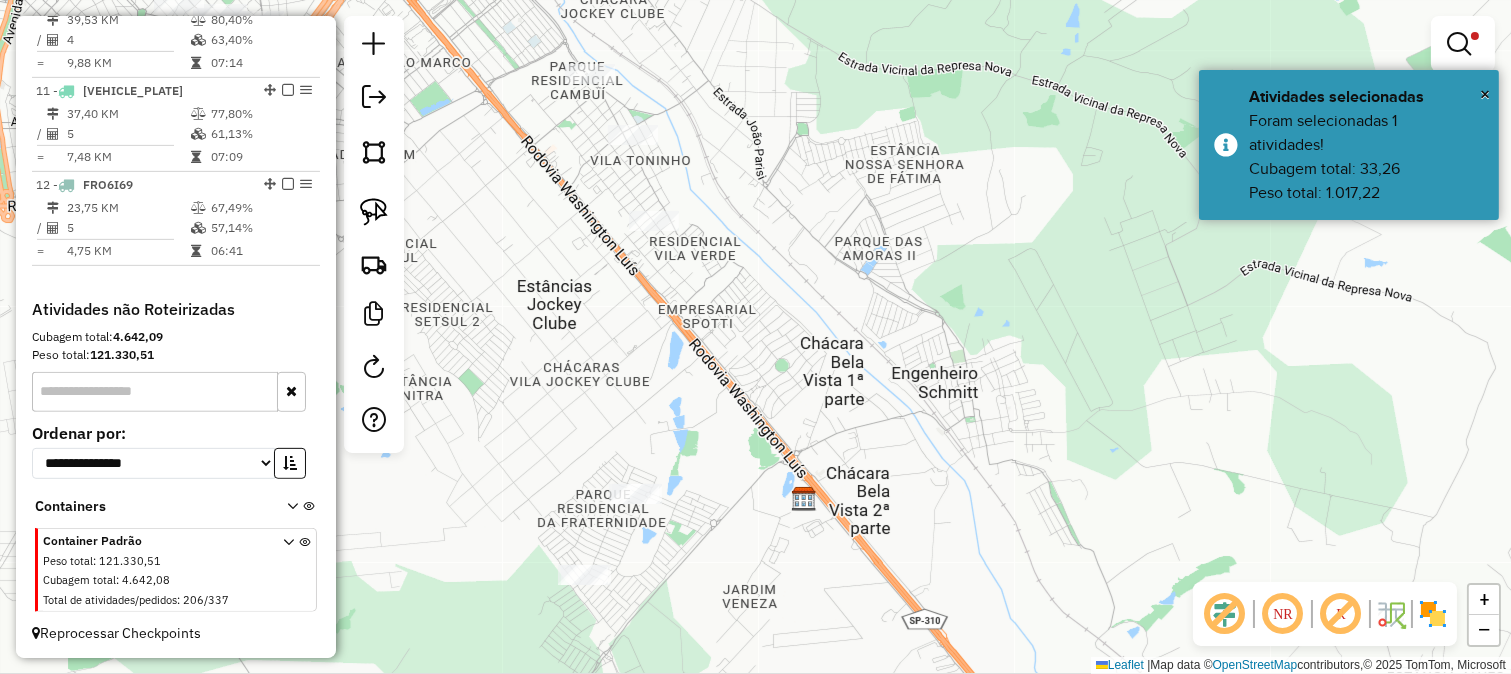 scroll, scrollTop: 0, scrollLeft: 0, axis: both 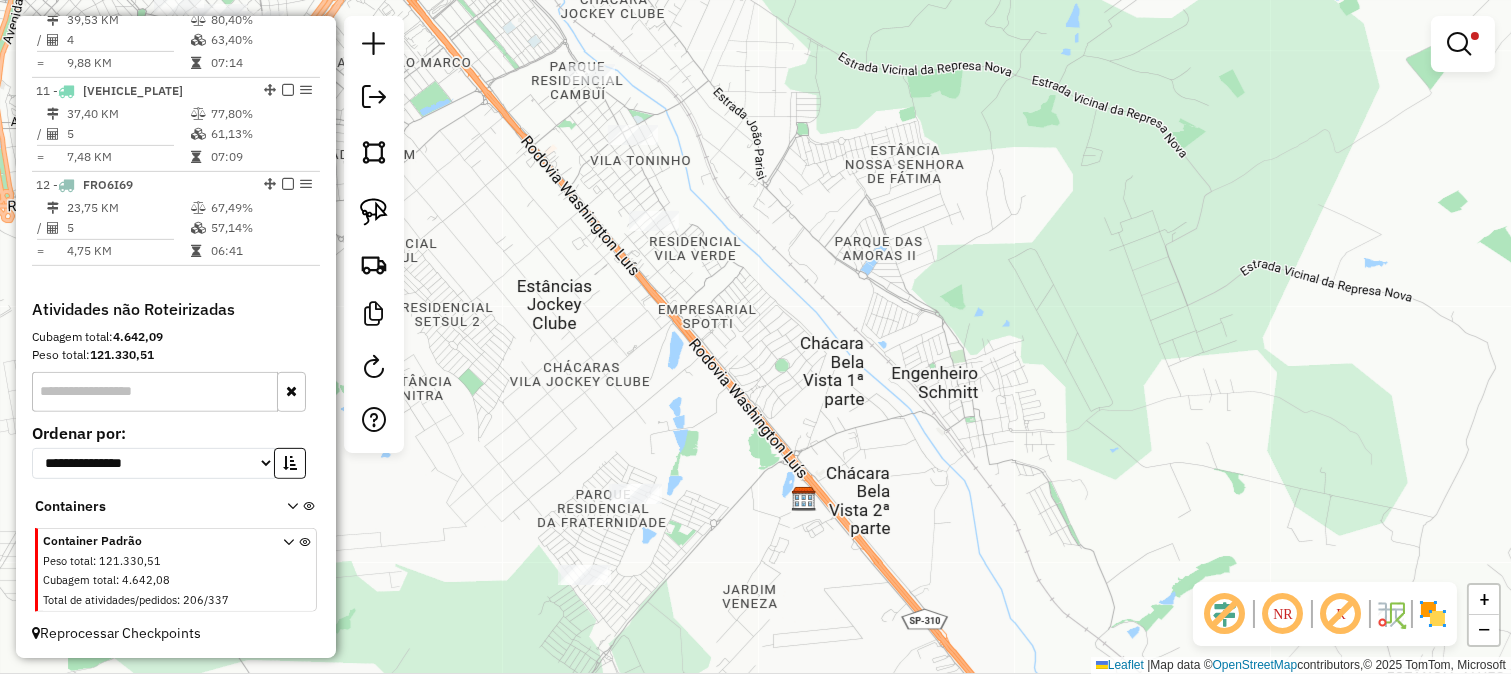 click 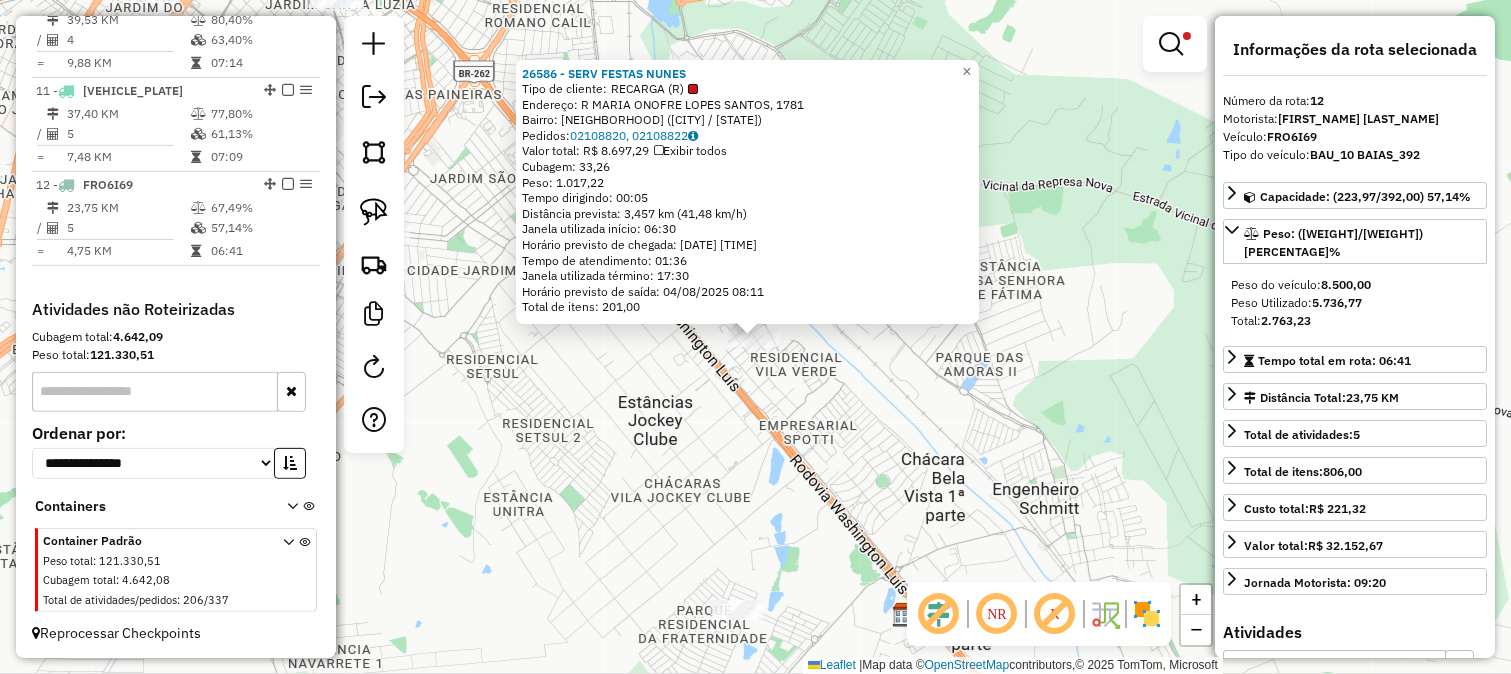 click on "26586 - SERV FESTAS NUNES  Tipo de cliente:   RECARGA (R)   Endereço: R   MARIA ONOFRE LOPES SANTOS, 1781   Bairro: VILA TONINHO (SAO JOSE DO RIO PRETO / SP)   Pedidos:  02108820, 02108822   Valor total: R$ 8.697,29   Exibir todos   Cubagem: 33,26  Peso: 1.017,22  Tempo dirigindo: 00:05   Distância prevista: 3,457 km (41,48 km/h)   Janela utilizada início: 06:30   Horário previsto de chegada: 04/08/2025 06:35   Tempo de atendimento: 01:36   Janela utilizada término: 17:30   Horário previsto de saída: 04/08/2025 08:11   Total de itens: 201,00  × Limpar filtros Janela de atendimento Grade de atendimento Capacidade Transportadoras Veículos Cliente Pedidos  Rotas Selecione os dias de semana para filtrar as janelas de atendimento  Seg   Ter   Qua   Qui   Sex   Sáb   Dom  Informe o período da janela de atendimento: De: Até:  Filtrar exatamente a janela do cliente  Considerar janela de atendimento padrão  Selecione os dias de semana para filtrar as grades de atendimento  Seg   Ter   Qua   Qui   Sex  De:" 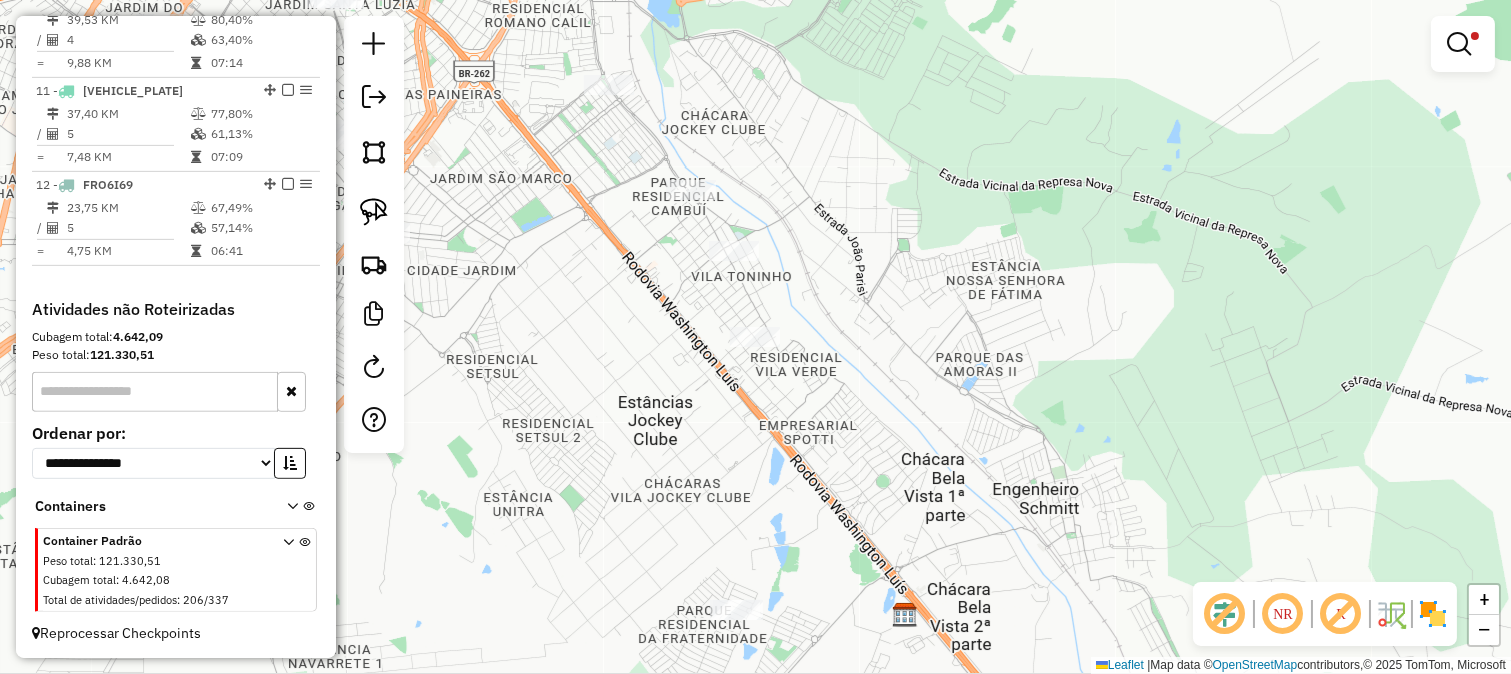 drag, startPoint x: 593, startPoint y: 333, endPoint x: 721, endPoint y: 441, distance: 167.47537 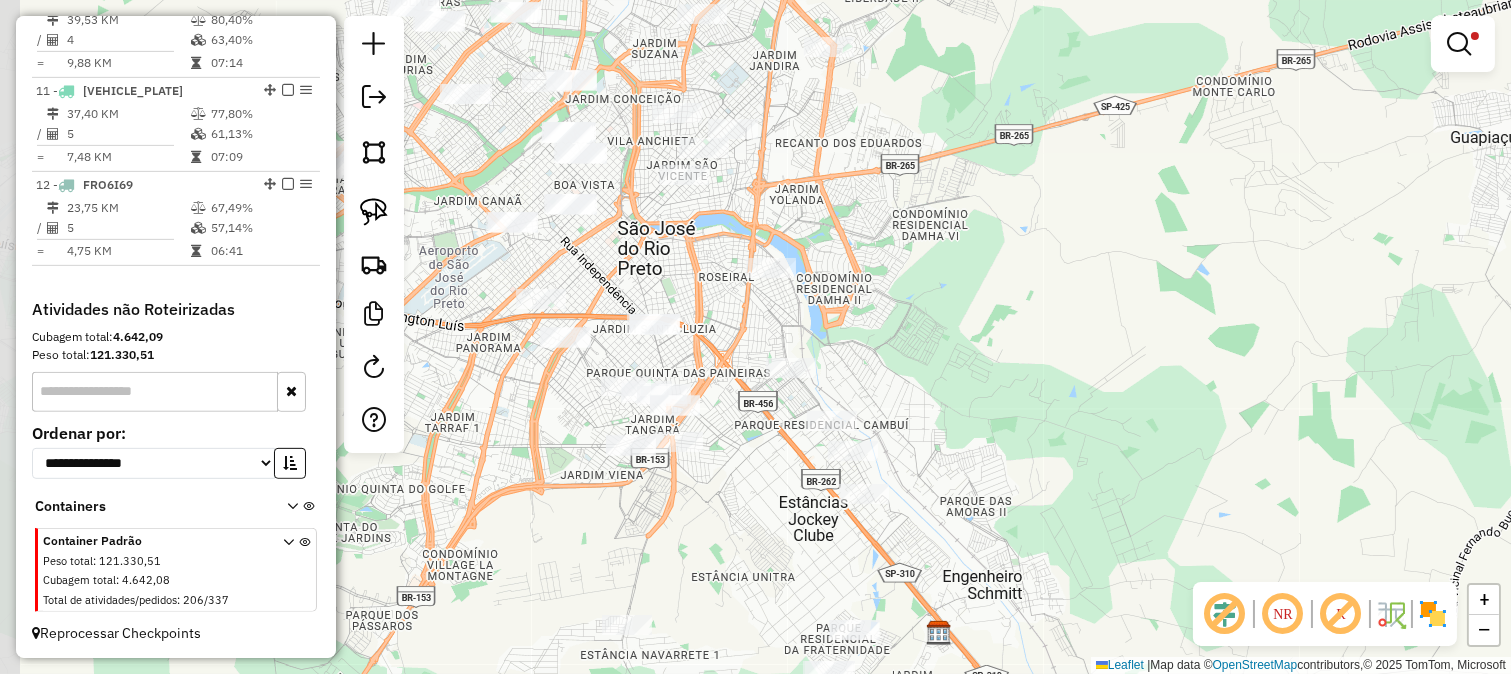 drag, startPoint x: 815, startPoint y: 222, endPoint x: 888, endPoint y: 360, distance: 156.11855 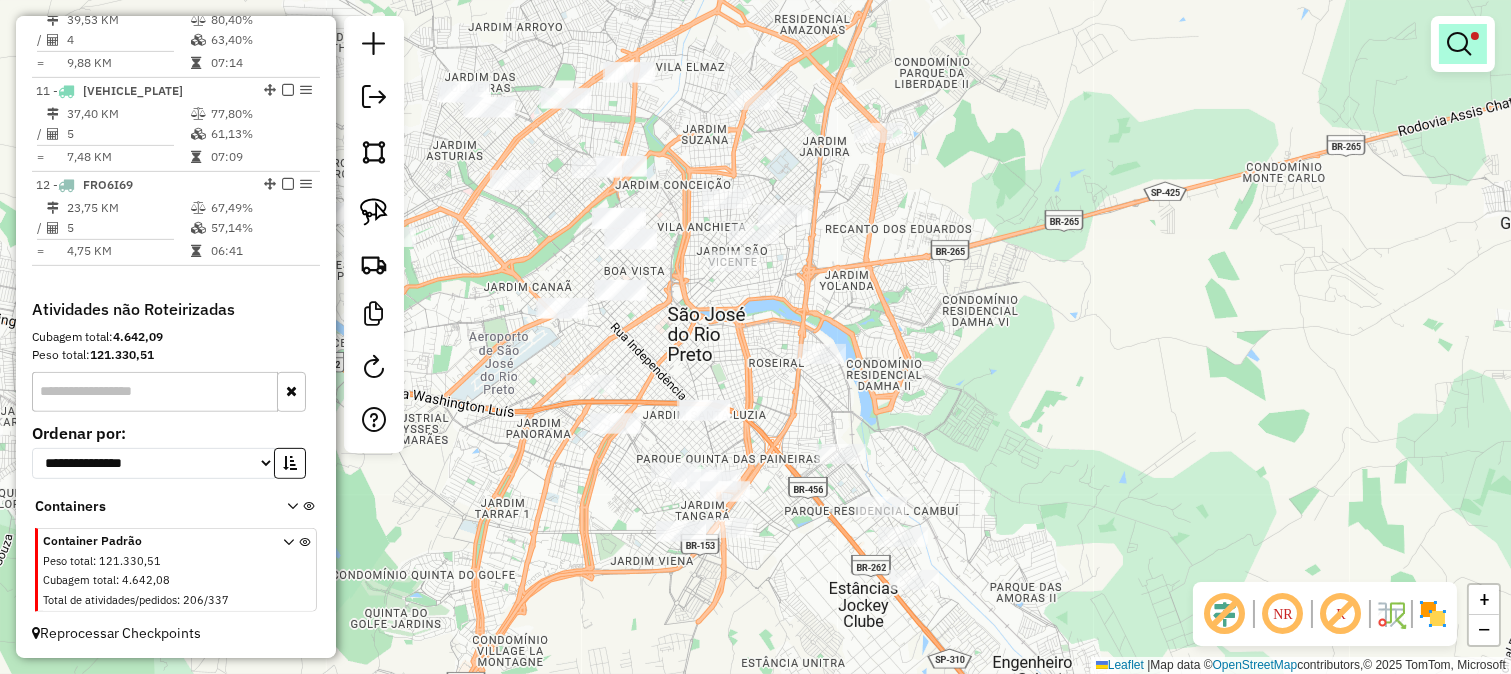 click at bounding box center (1459, 44) 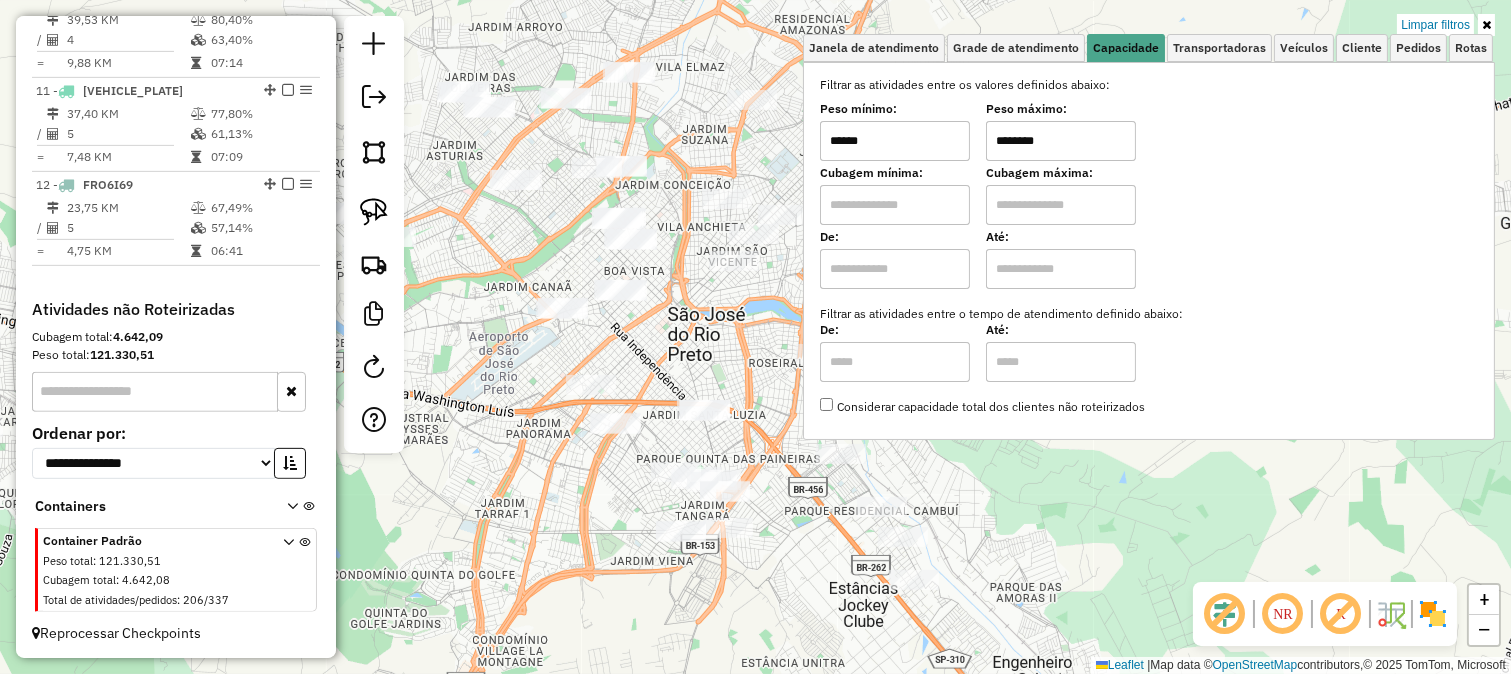 click on "******" at bounding box center (895, 141) 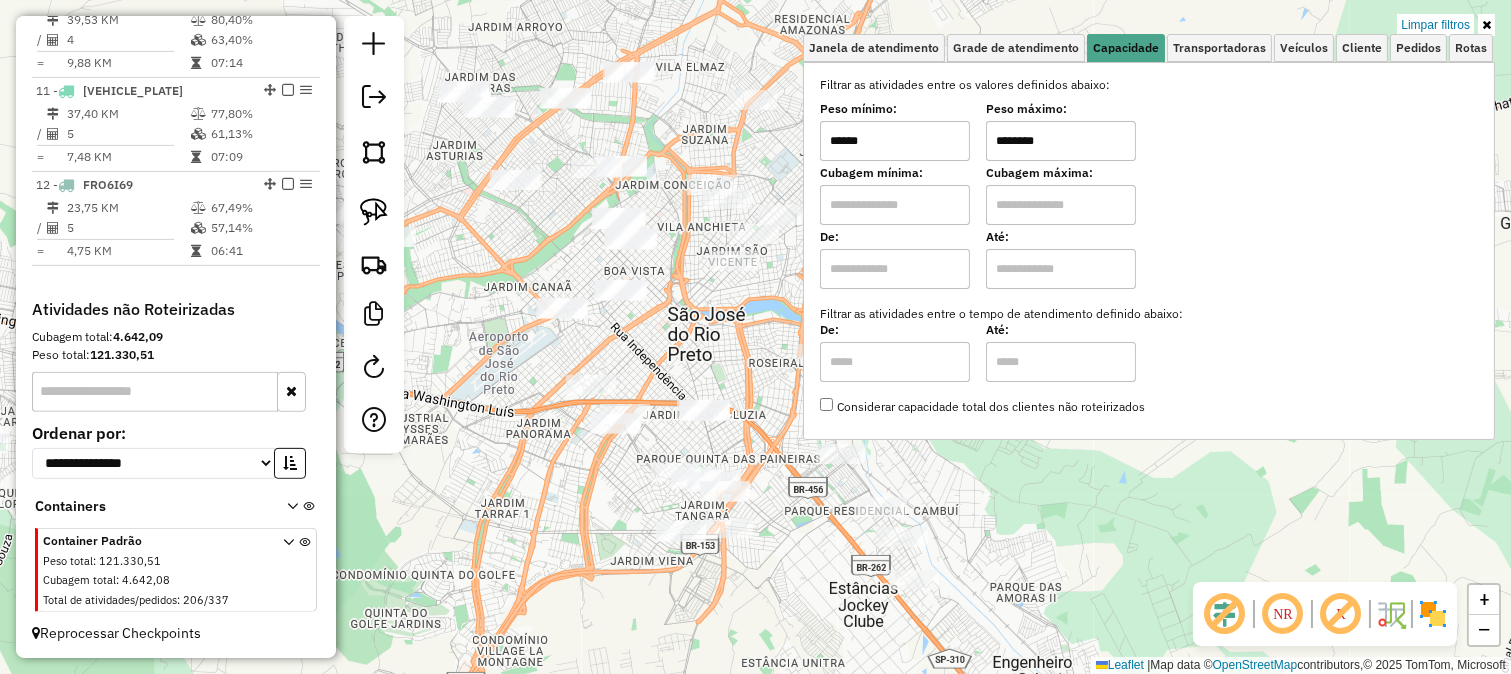 type on "******" 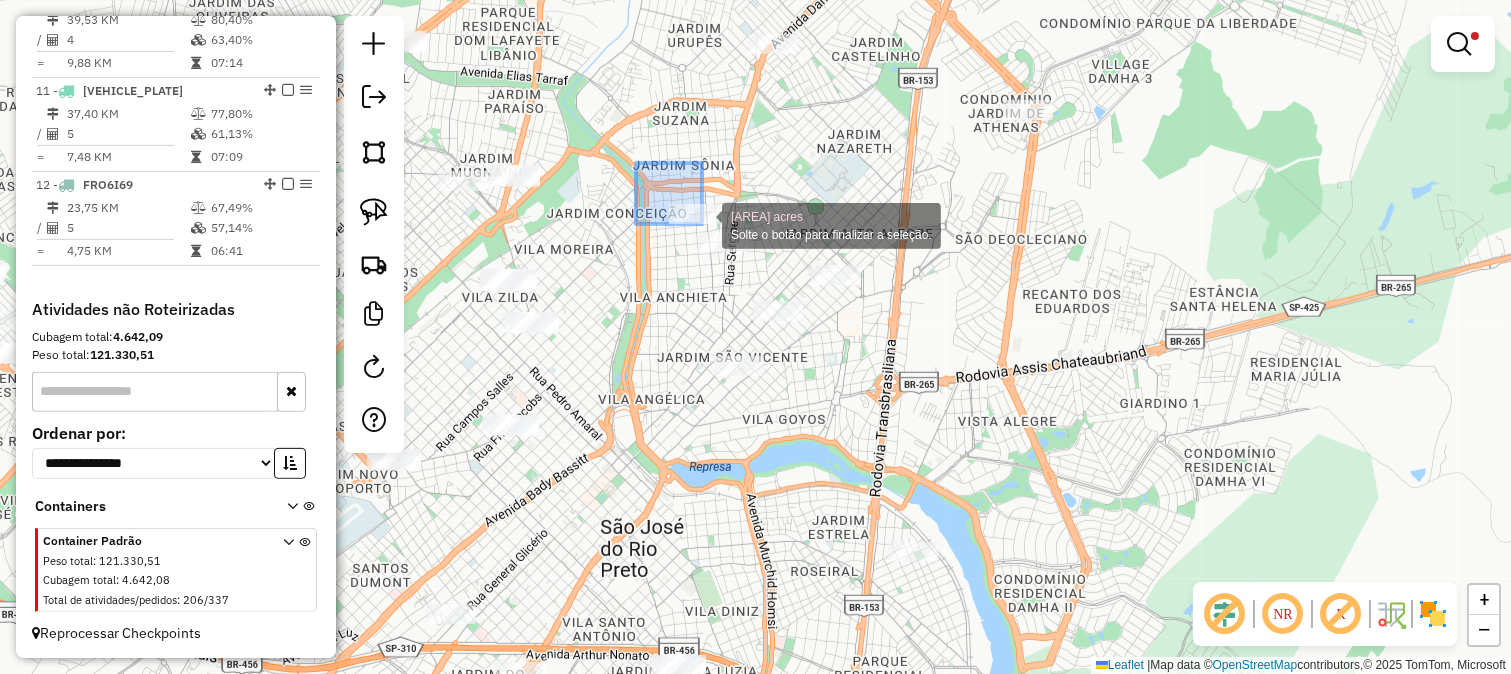 drag, startPoint x: 652, startPoint y: 178, endPoint x: 750, endPoint y: 261, distance: 128.42508 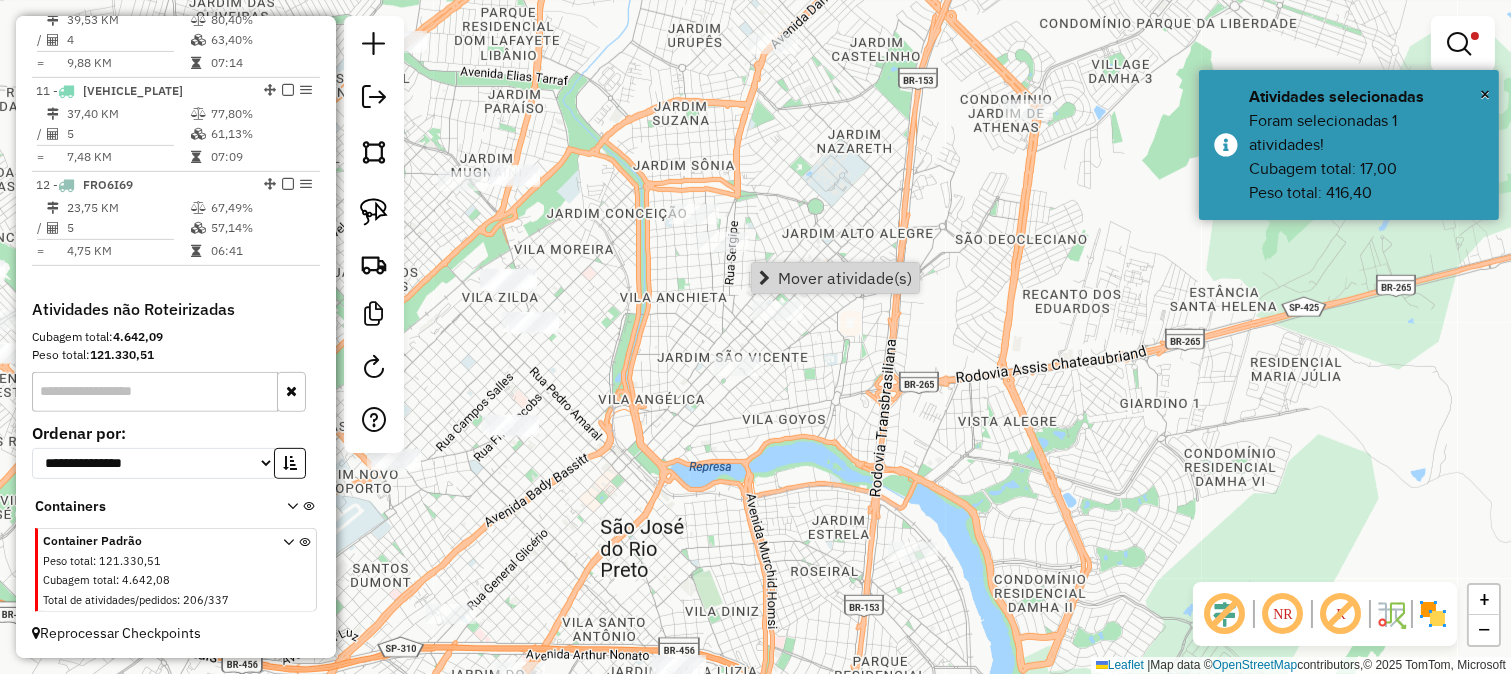 click on "Limpar filtros Janela de atendimento Grade de atendimento Capacidade Transportadoras Veículos Cliente Pedidos  Rotas Selecione os dias de semana para filtrar as janelas de atendimento  Seg   Ter   Qua   Qui   Sex   Sáb   Dom  Informe o período da janela de atendimento: De: Até:  Filtrar exatamente a janela do cliente  Considerar janela de atendimento padrão  Selecione os dias de semana para filtrar as grades de atendimento  Seg   Ter   Qua   Qui   Sex   Sáb   Dom   Considerar clientes sem dia de atendimento cadastrado  Clientes fora do dia de atendimento selecionado Filtrar as atividades entre os valores definidos abaixo:  Peso mínimo:  ******  Peso máximo:  ********  Cubagem mínima:   Cubagem máxima:   De:   Até:  Filtrar as atividades entre o tempo de atendimento definido abaixo:  De:   Até:   Considerar capacidade total dos clientes não roteirizados Transportadora: Selecione um ou mais itens Tipo de veículo: Selecione um ou mais itens Veículo: Selecione um ou mais itens Motorista: Nome: De:" 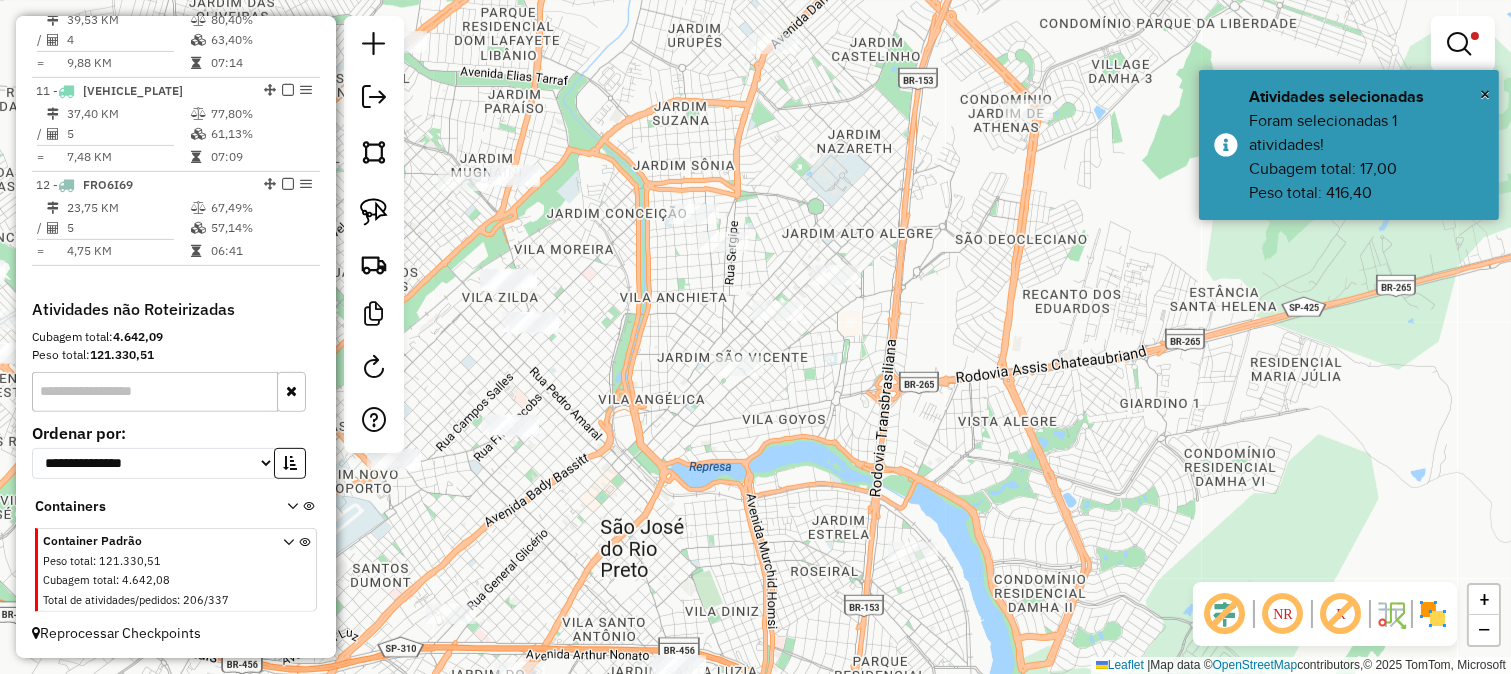 click 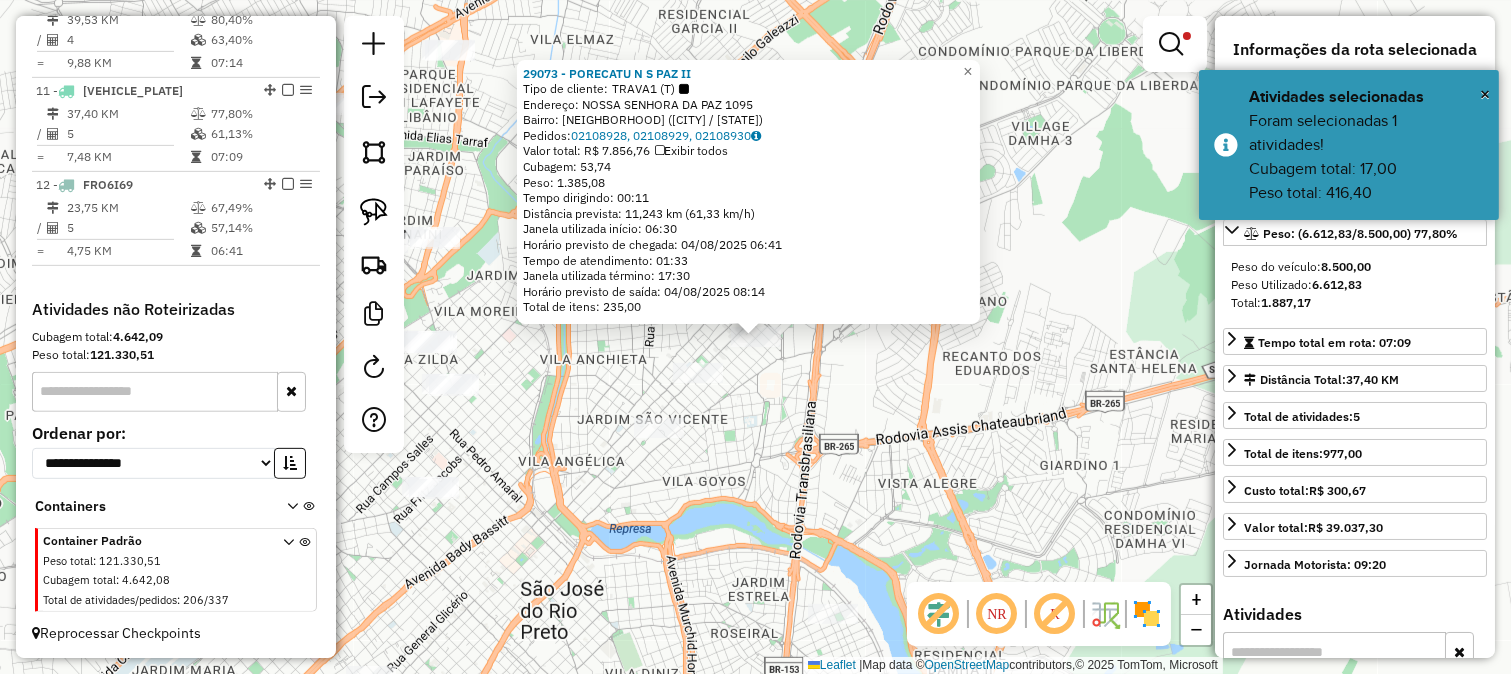 click on "29073 - PORECATU N S PAZ II  Tipo de cliente:   TRAVA1 (T)   Endereço:  NOSSA SENHORA DA PAZ 1095   Bairro: JARDIM ALTO ALEGRE (SAO JOSE DO RIO PRETO / SP)   Pedidos:  02108928, 02108929, 02108930   Valor total: R$ 7.856,76   Exibir todos   Cubagem: 53,74  Peso: 1.385,08  Tempo dirigindo: 00:11   Distância prevista: 11,243 km (61,33 km/h)   Janela utilizada início: 06:30   Horário previsto de chegada: 04/08/2025 06:41   Tempo de atendimento: 01:33   Janela utilizada término: 17:30   Horário previsto de saída: 04/08/2025 08:14   Total de itens: 235,00  × Limpar filtros Janela de atendimento Grade de atendimento Capacidade Transportadoras Veículos Cliente Pedidos  Rotas Selecione os dias de semana para filtrar as janelas de atendimento  Seg   Ter   Qua   Qui   Sex   Sáb   Dom  Informe o período da janela de atendimento: De: Até:  Filtrar exatamente a janela do cliente  Considerar janela de atendimento padrão  Selecione os dias de semana para filtrar as grades de atendimento  Seg   Ter   Qua   Qui" 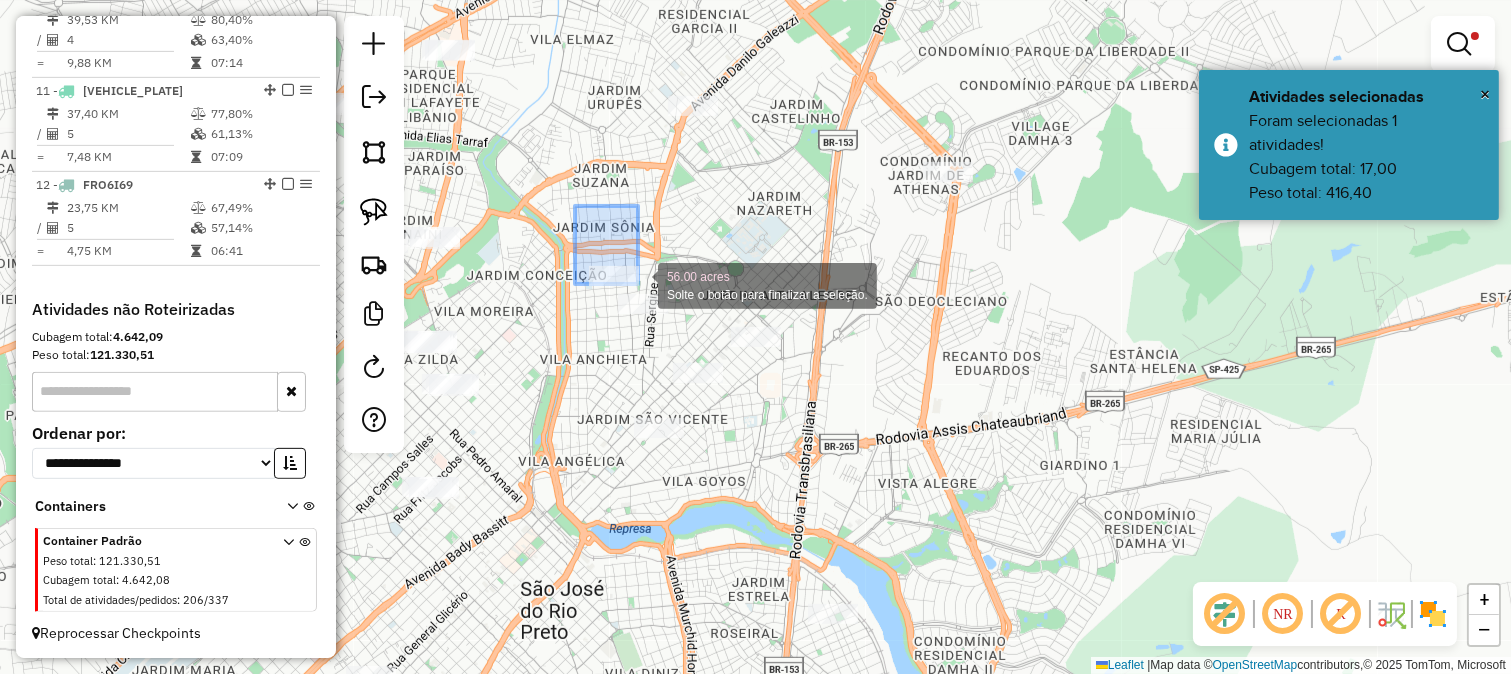 click on "56.00 acres Solte o botão para finalizar a seleção. Limpar filtros Janela de atendimento Grade de atendimento Capacidade Transportadoras Veículos Cliente Pedidos  Rotas Selecione os dias de semana para filtrar as janelas de atendimento  Seg   Ter   Qua   Qui   Sex   Sáb   Dom  Informe o período da janela de atendimento: De: Até:  Filtrar exatamente a janela do cliente  Considerar janela de atendimento padrão  Selecione os dias de semana para filtrar as grades de atendimento  Seg   Ter   Qua   Qui   Sex   Sáb   Dom   Considerar clientes sem dia de atendimento cadastrado  Clientes fora do dia de atendimento selecionado Filtrar as atividades entre os valores definidos abaixo:  Peso mínimo:  ******  Peso máximo:  ********  Cubagem mínima:   Cubagem máxima:   De:   Até:  Filtrar as atividades entre o tempo de atendimento definido abaixo:  De:   Até:   Considerar capacidade total dos clientes não roteirizados Transportadora: Selecione um ou mais itens Tipo de veículo: Selecione um ou mais itens De:" 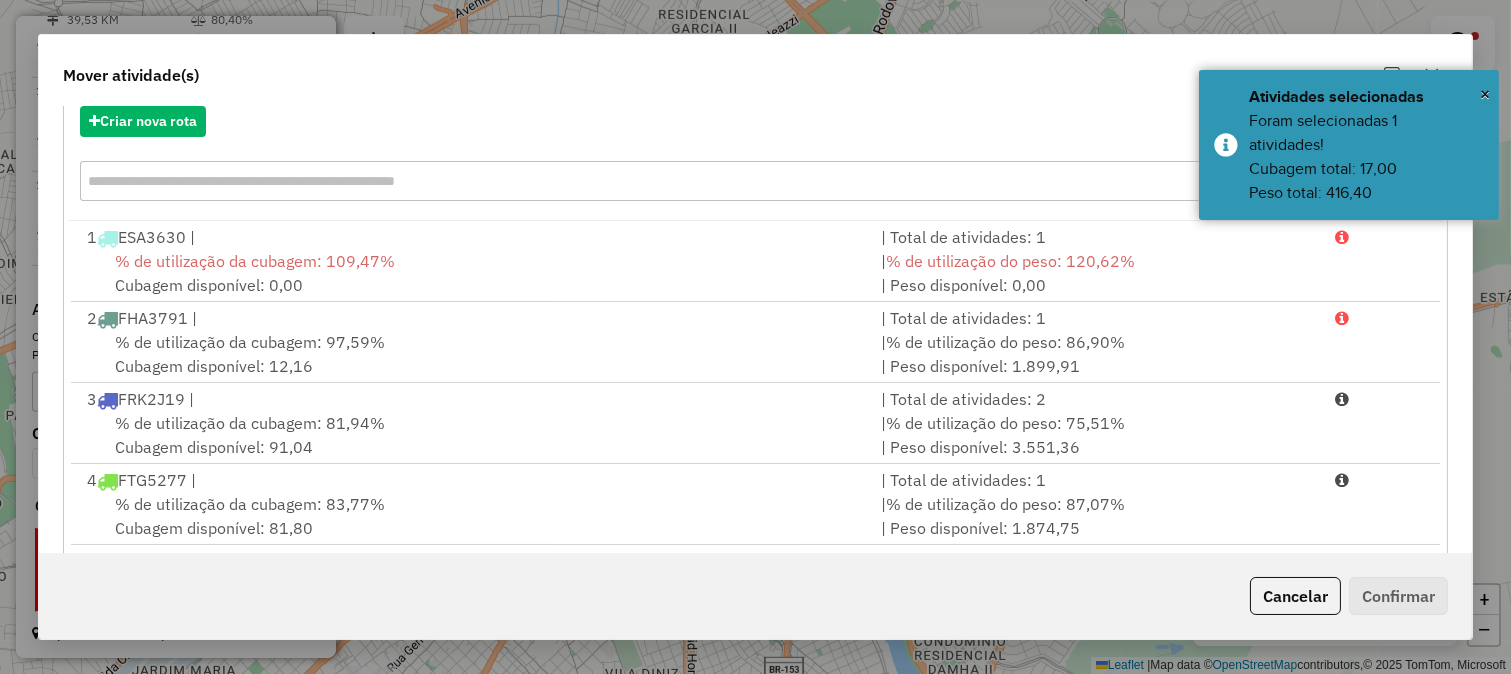 scroll, scrollTop: 336, scrollLeft: 0, axis: vertical 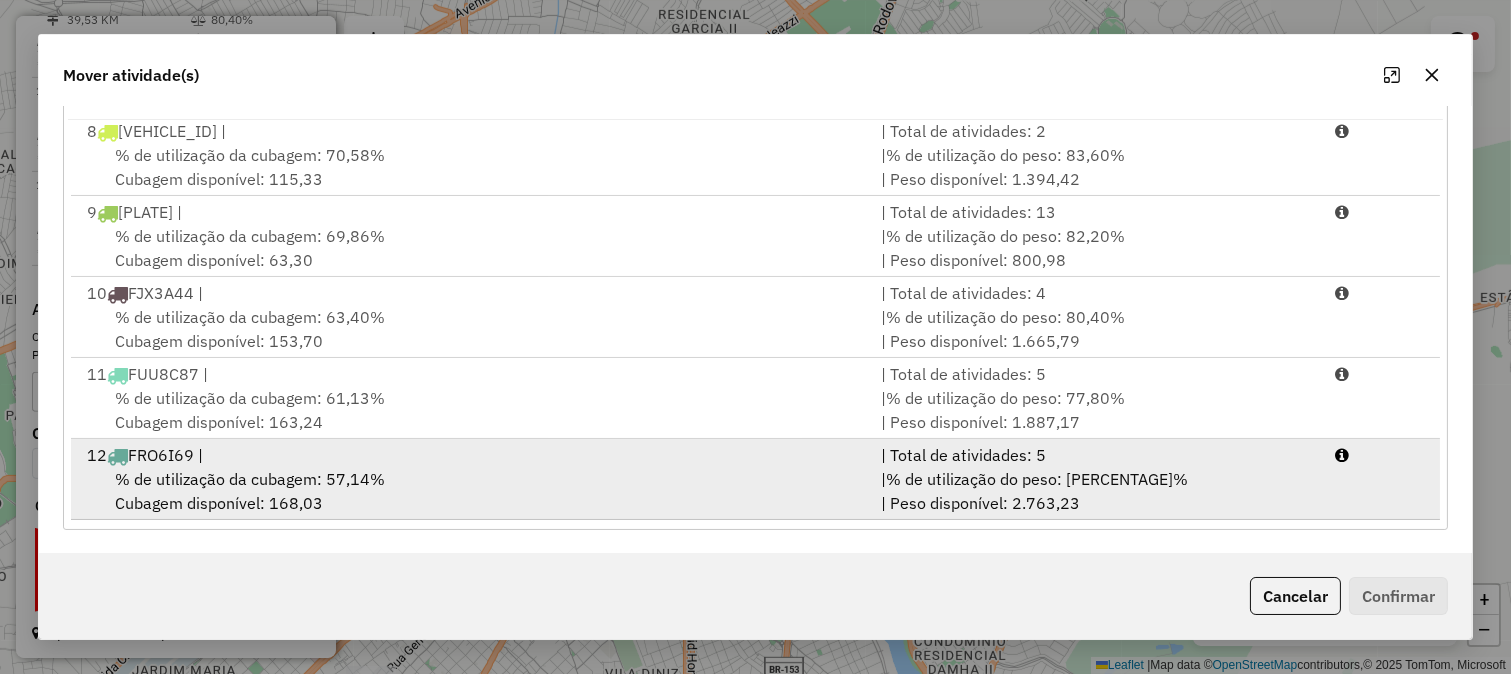 click on "| Total de atividades: 5" at bounding box center [1096, 455] 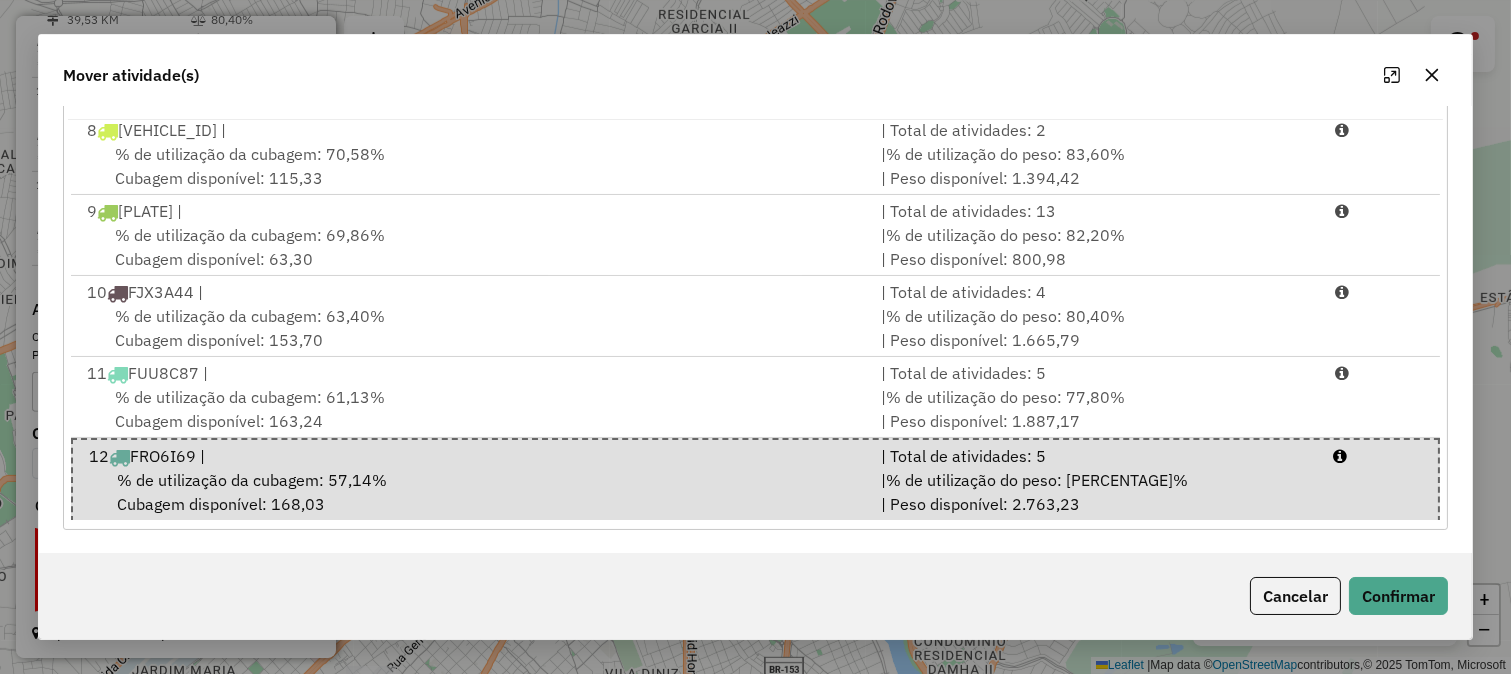click on "Cancelar   Confirmar" 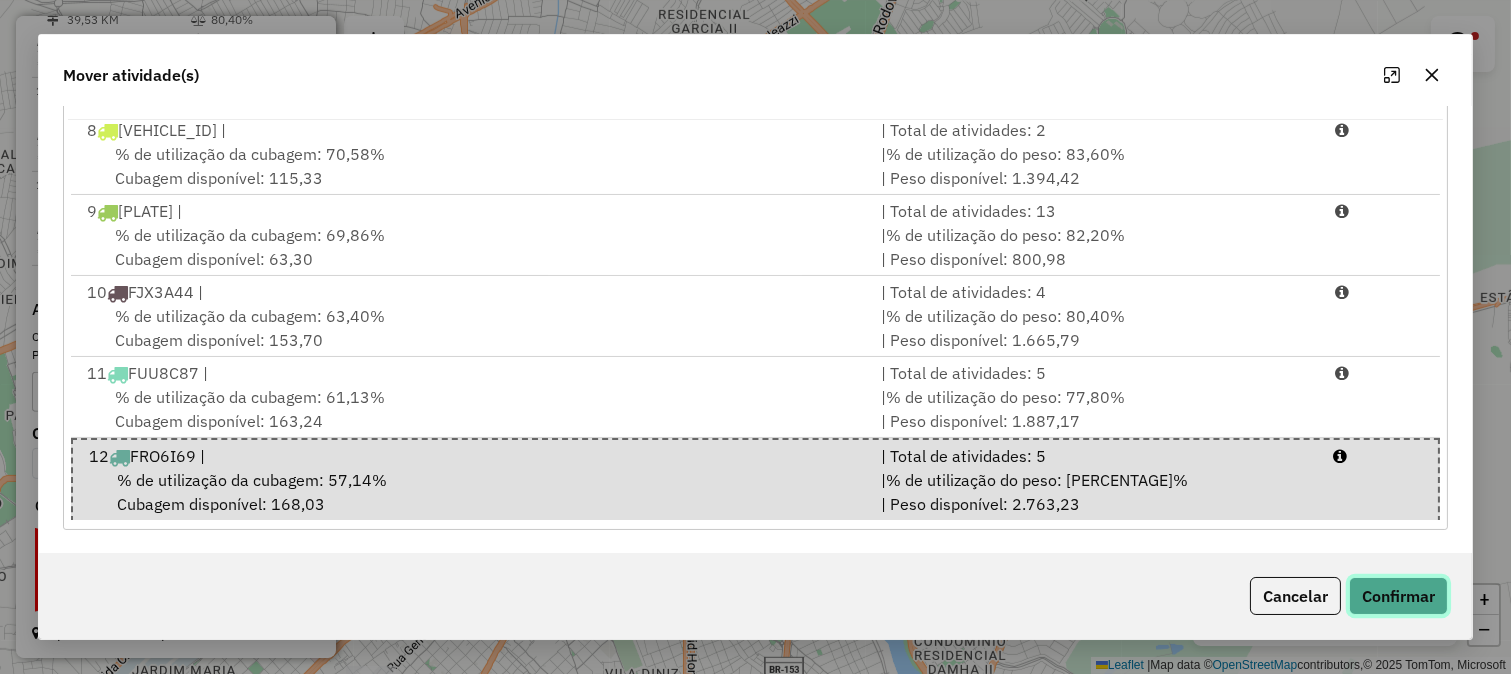 click on "Confirmar" 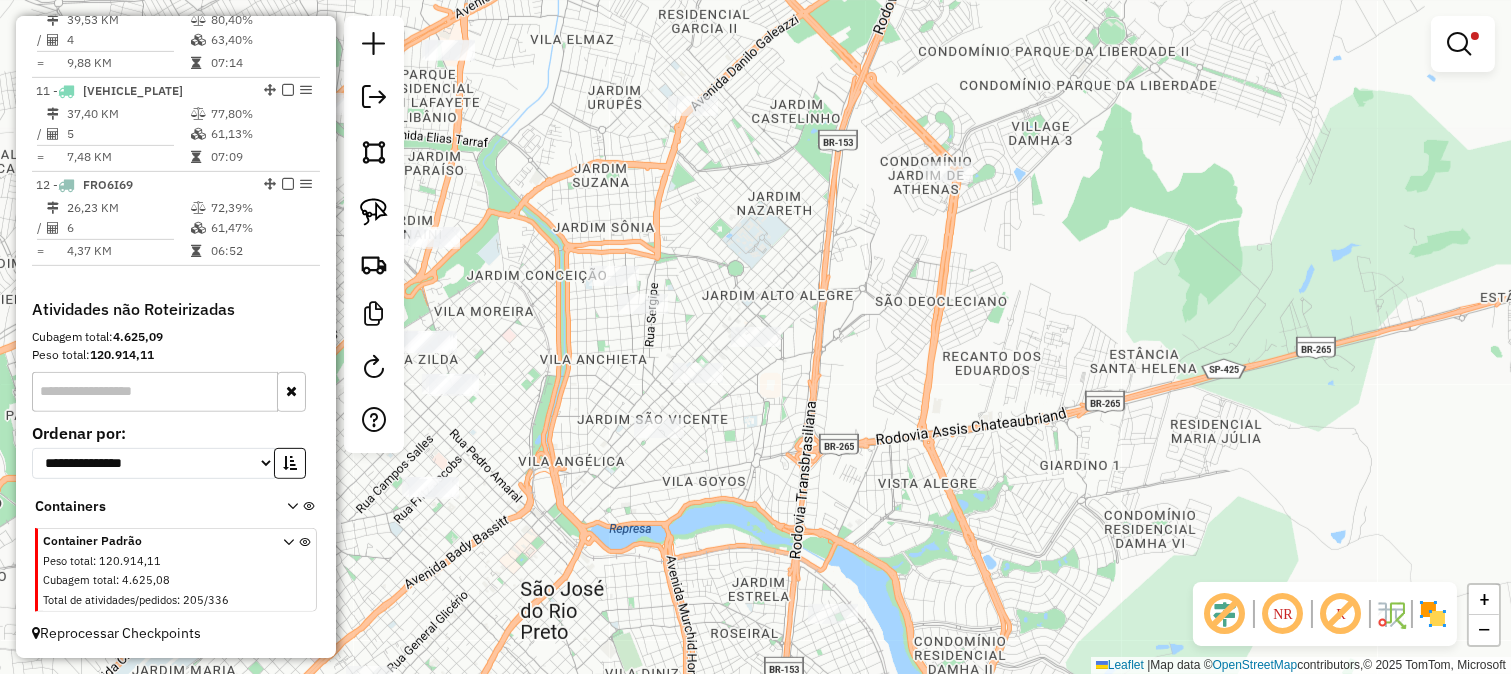 scroll, scrollTop: 0, scrollLeft: 0, axis: both 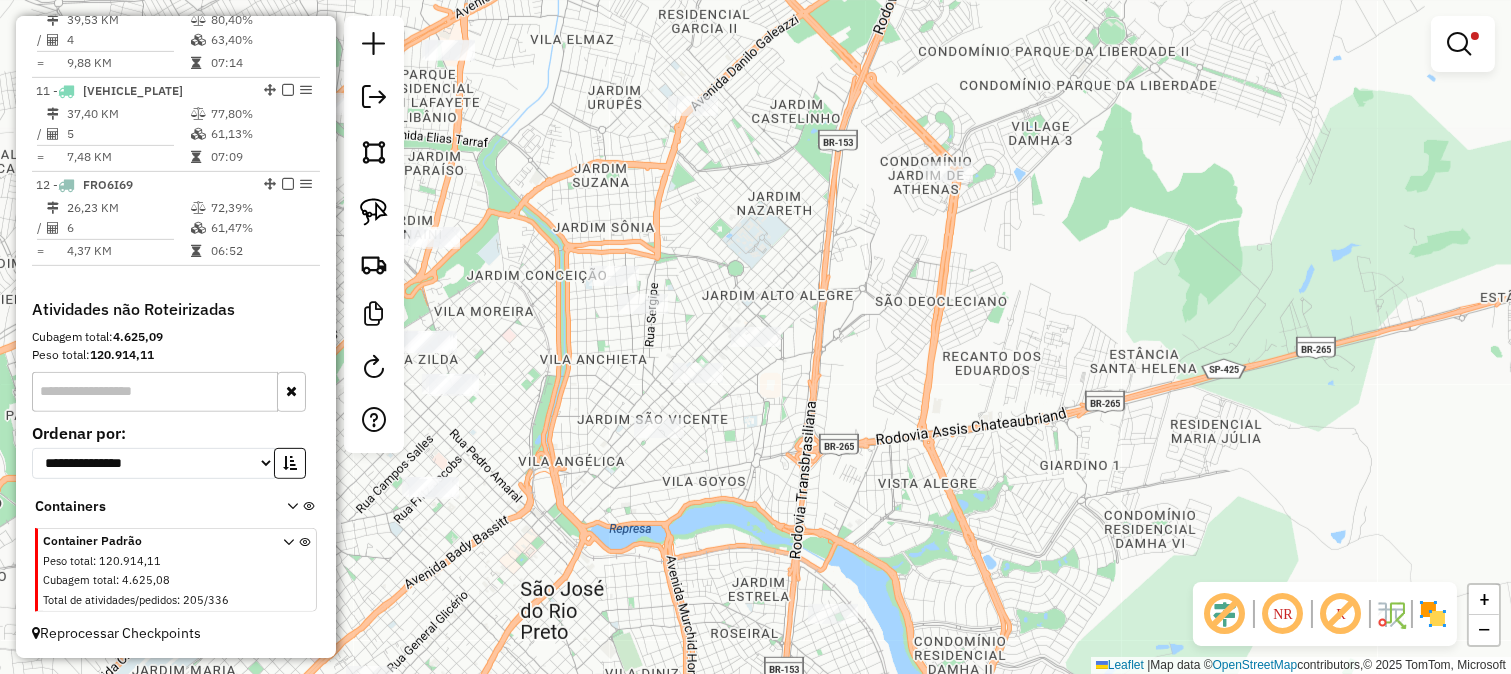 drag, startPoint x: 828, startPoint y: 337, endPoint x: 821, endPoint y: 222, distance: 115.212845 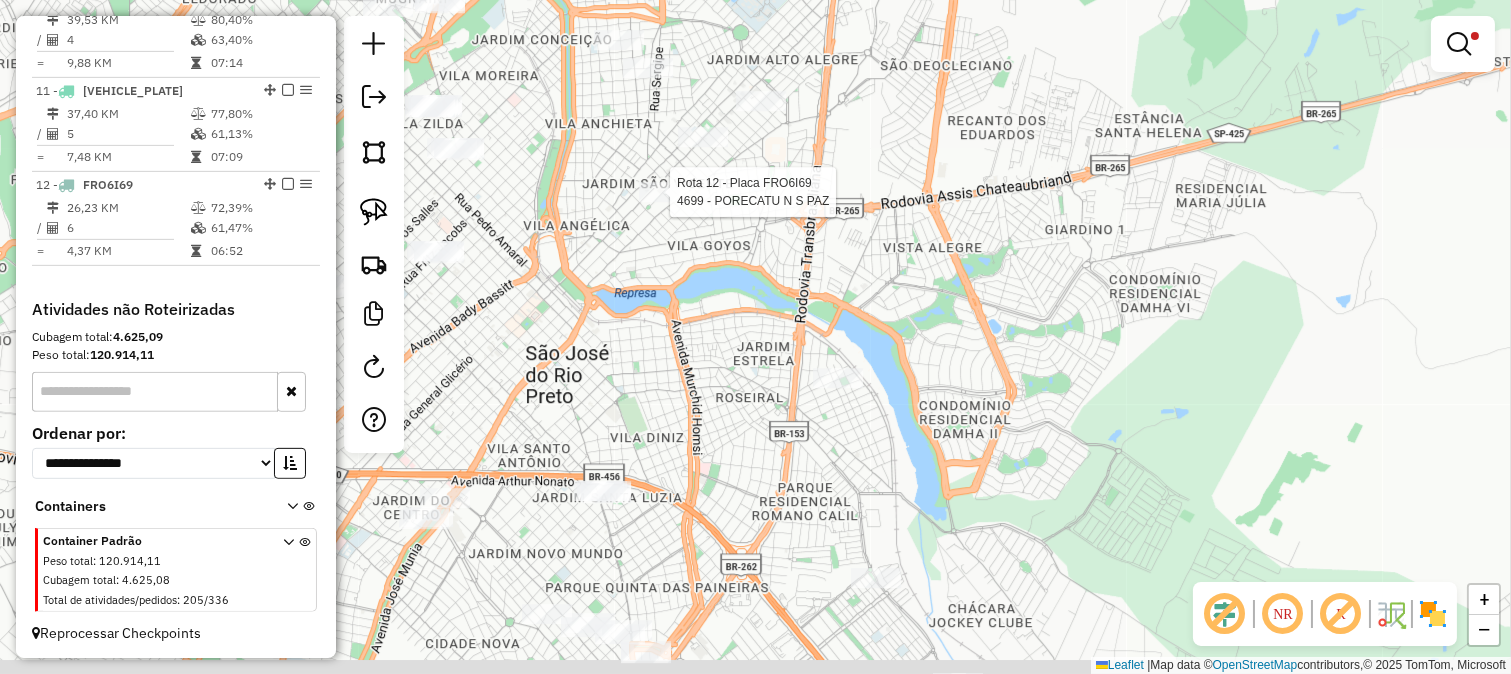 click 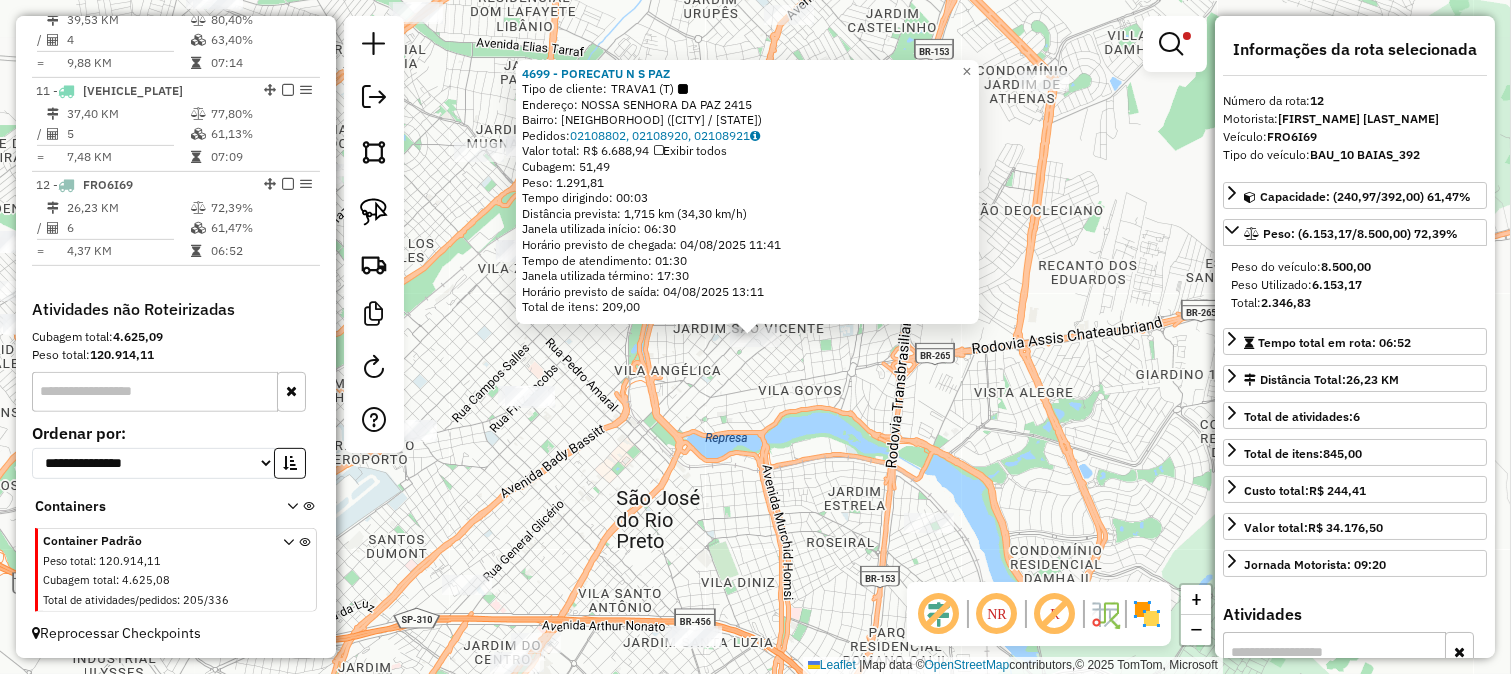 click on "4699 - PORECATU N S PAZ  Tipo de cliente:   TRAVA1 (T)   Endereço:  NOSSA SENHORA DA PAZ 2415   Bairro: JARDIM SAO VICENTE (SAO JOSE DO RIO PRETO / SP)   Pedidos:  02108802, 02108920, 02108921   Valor total: R$ 6.688,94   Exibir todos   Cubagem: 51,49  Peso: 1.291,81  Tempo dirigindo: 00:03   Distância prevista: 1,715 km (34,30 km/h)   Janela utilizada início: 06:30   Horário previsto de chegada: 04/08/2025 11:41   Tempo de atendimento: 01:30   Janela utilizada término: 17:30   Horário previsto de saída: 04/08/2025 13:11   Total de itens: 209,00  × Limpar filtros Janela de atendimento Grade de atendimento Capacidade Transportadoras Veículos Cliente Pedidos  Rotas Selecione os dias de semana para filtrar as janelas de atendimento  Seg   Ter   Qua   Qui   Sex   Sáb   Dom  Informe o período da janela de atendimento: De: Até:  Filtrar exatamente a janela do cliente  Considerar janela de atendimento padrão  Selecione os dias de semana para filtrar as grades de atendimento  Seg   Ter   Qua   Qui   Sex" 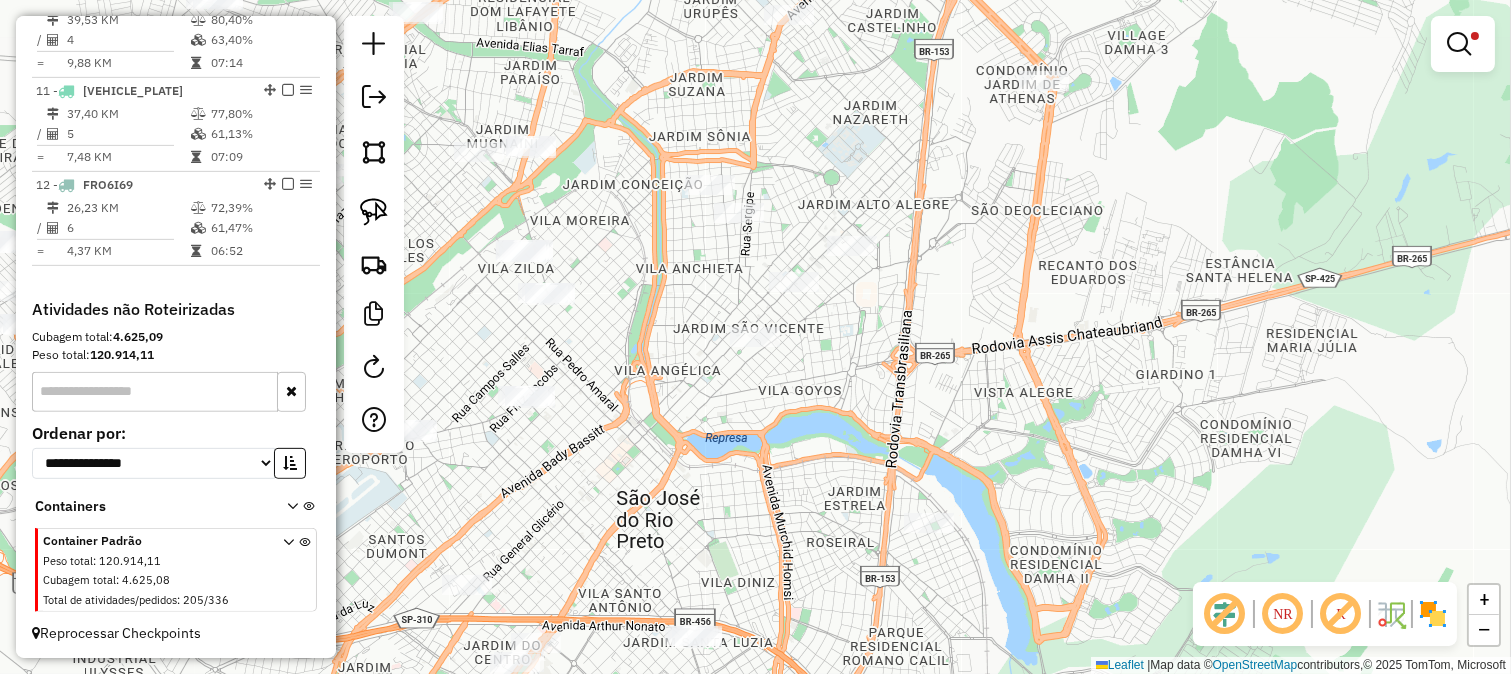 click on "Limpar filtros Janela de atendimento Grade de atendimento Capacidade Transportadoras Veículos Cliente Pedidos  Rotas Selecione os dias de semana para filtrar as janelas de atendimento  Seg   Ter   Qua   Qui   Sex   Sáb   Dom  Informe o período da janela de atendimento: De: Até:  Filtrar exatamente a janela do cliente  Considerar janela de atendimento padrão  Selecione os dias de semana para filtrar as grades de atendimento  Seg   Ter   Qua   Qui   Sex   Sáb   Dom   Considerar clientes sem dia de atendimento cadastrado  Clientes fora do dia de atendimento selecionado Filtrar as atividades entre os valores definidos abaixo:  Peso mínimo:  ******  Peso máximo:  ********  Cubagem mínima:   Cubagem máxima:   De:   Até:  Filtrar as atividades entre o tempo de atendimento definido abaixo:  De:   Até:   Considerar capacidade total dos clientes não roteirizados Transportadora: Selecione um ou mais itens Tipo de veículo: Selecione um ou mais itens Veículo: Selecione um ou mais itens Motorista: Nome: De:" 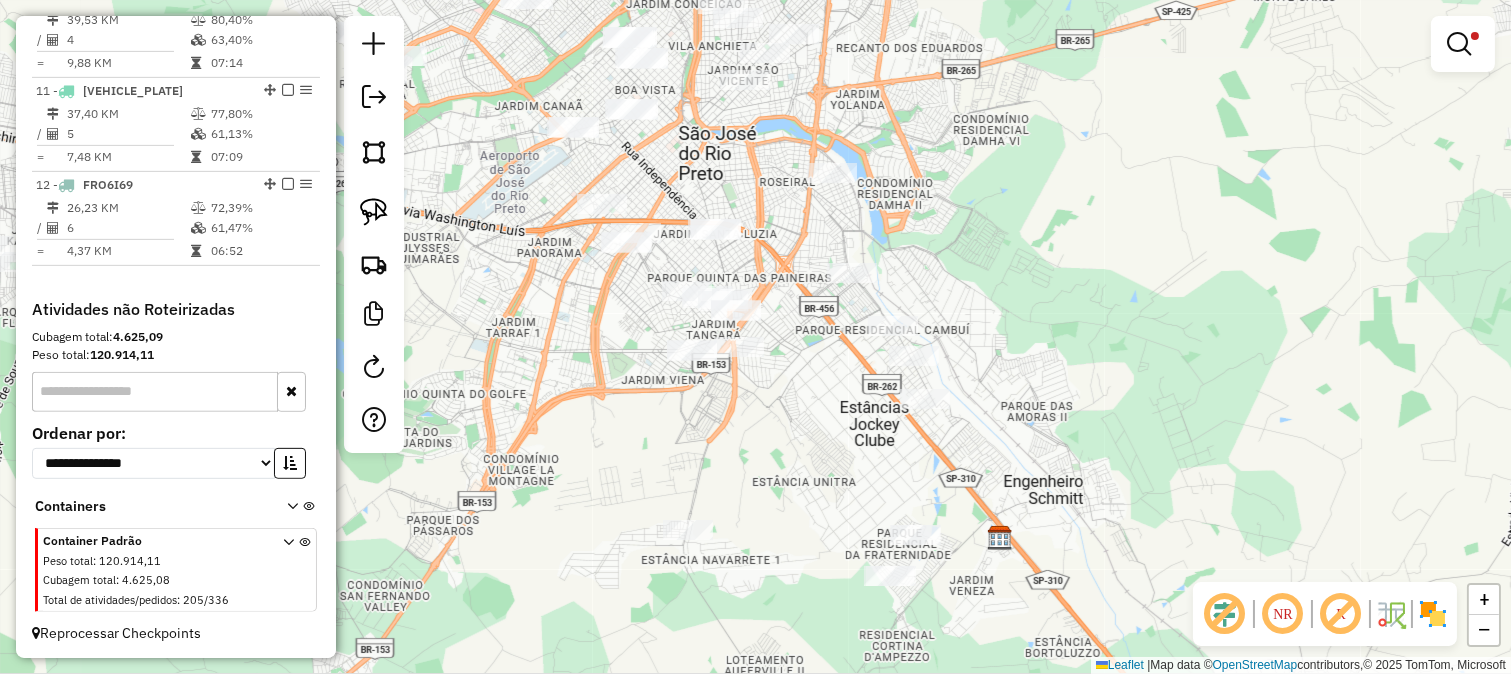 drag, startPoint x: 843, startPoint y: 202, endPoint x: 972, endPoint y: 390, distance: 228.0022 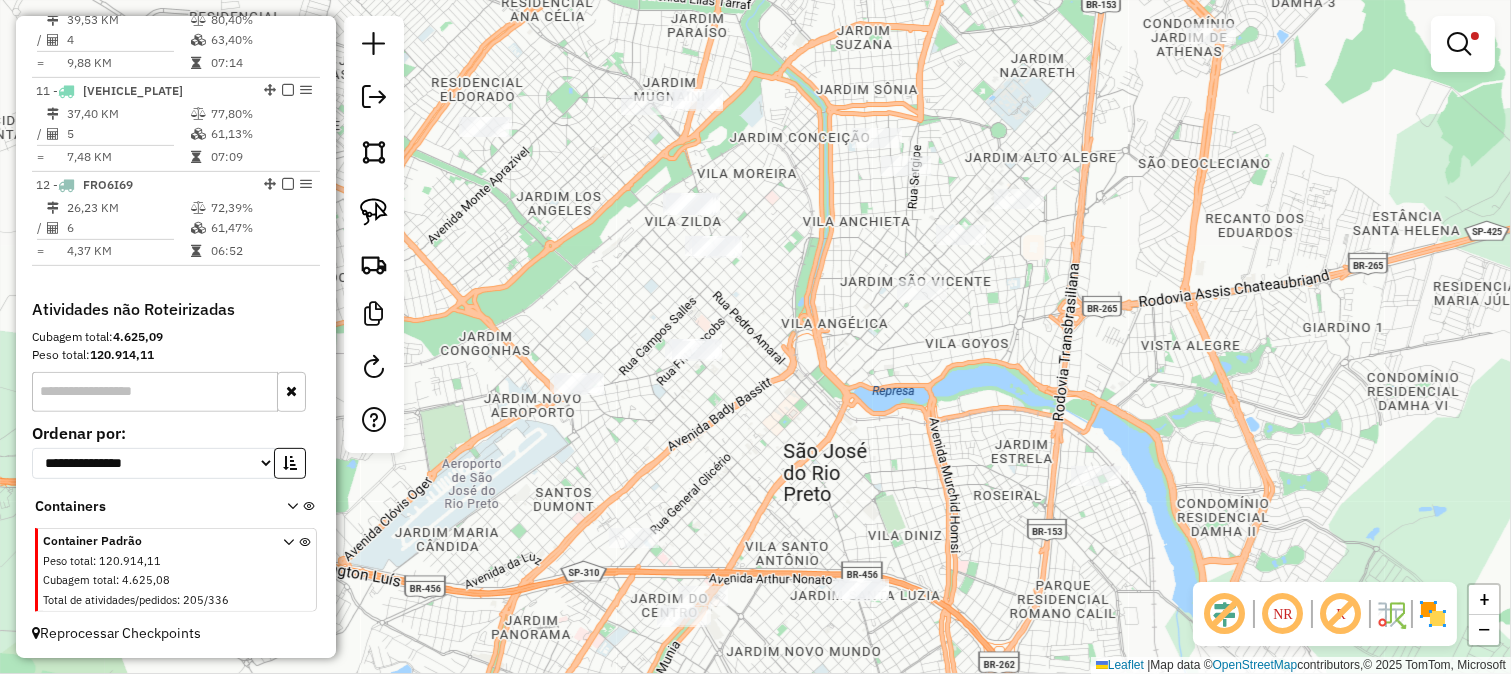click on "Limpar filtros Janela de atendimento Grade de atendimento Capacidade Transportadoras Veículos Cliente Pedidos  Rotas Selecione os dias de semana para filtrar as janelas de atendimento  Seg   Ter   Qua   Qui   Sex   Sáb   Dom  Informe o período da janela de atendimento: De: Até:  Filtrar exatamente a janela do cliente  Considerar janela de atendimento padrão  Selecione os dias de semana para filtrar as grades de atendimento  Seg   Ter   Qua   Qui   Sex   Sáb   Dom   Considerar clientes sem dia de atendimento cadastrado  Clientes fora do dia de atendimento selecionado Filtrar as atividades entre os valores definidos abaixo:  Peso mínimo:  ******  Peso máximo:  ********  Cubagem mínima:   Cubagem máxima:   De:   Até:  Filtrar as atividades entre o tempo de atendimento definido abaixo:  De:   Até:   Considerar capacidade total dos clientes não roteirizados Transportadora: Selecione um ou mais itens Tipo de veículo: Selecione um ou mais itens Veículo: Selecione um ou mais itens Motorista: Nome: De:" 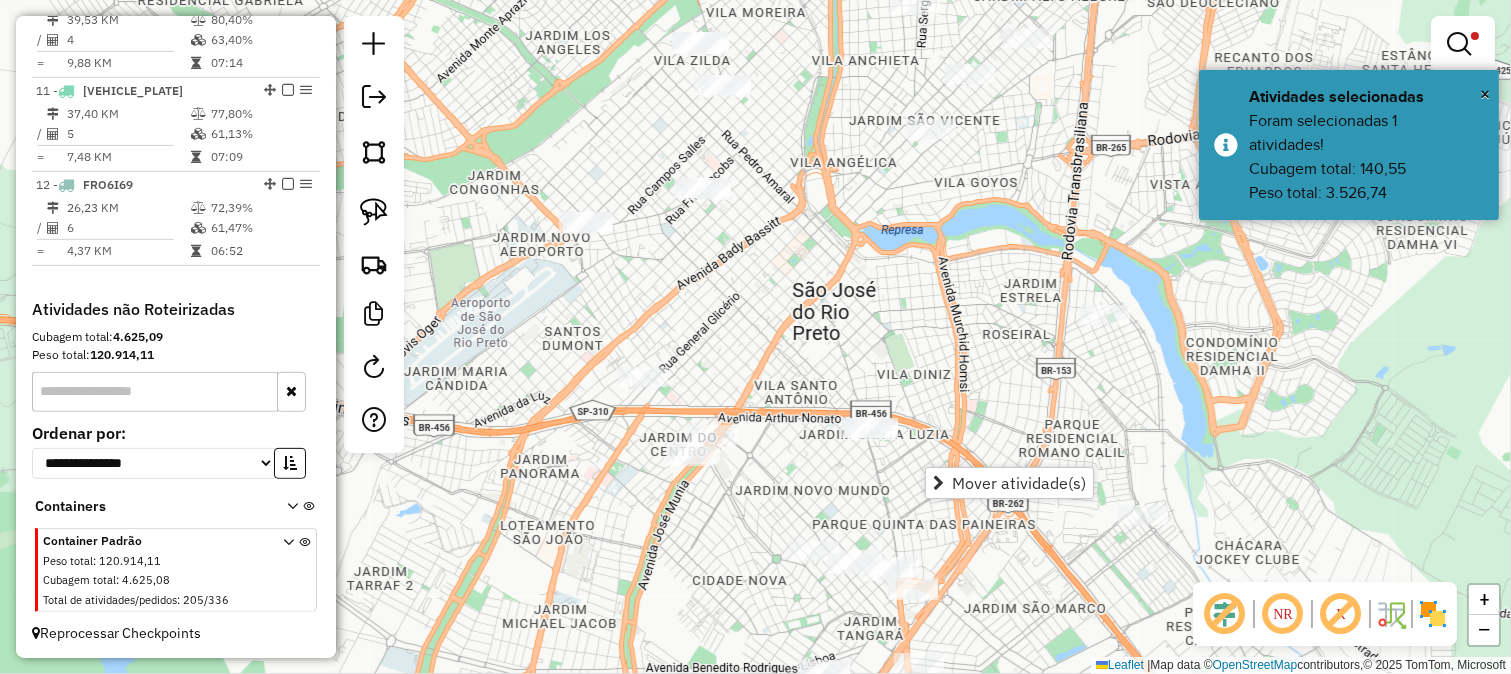 click on "Limpar filtros Janela de atendimento Grade de atendimento Capacidade Transportadoras Veículos Cliente Pedidos  Rotas Selecione os dias de semana para filtrar as janelas de atendimento  Seg   Ter   Qua   Qui   Sex   Sáb   Dom  Informe o período da janela de atendimento: De: Até:  Filtrar exatamente a janela do cliente  Considerar janela de atendimento padrão  Selecione os dias de semana para filtrar as grades de atendimento  Seg   Ter   Qua   Qui   Sex   Sáb   Dom   Considerar clientes sem dia de atendimento cadastrado  Clientes fora do dia de atendimento selecionado Filtrar as atividades entre os valores definidos abaixo:  Peso mínimo:  ******  Peso máximo:  ********  Cubagem mínima:   Cubagem máxima:   De:   Até:  Filtrar as atividades entre o tempo de atendimento definido abaixo:  De:   Até:   Considerar capacidade total dos clientes não roteirizados Transportadora: Selecione um ou mais itens Tipo de veículo: Selecione um ou mais itens Veículo: Selecione um ou mais itens Motorista: Nome: De:" 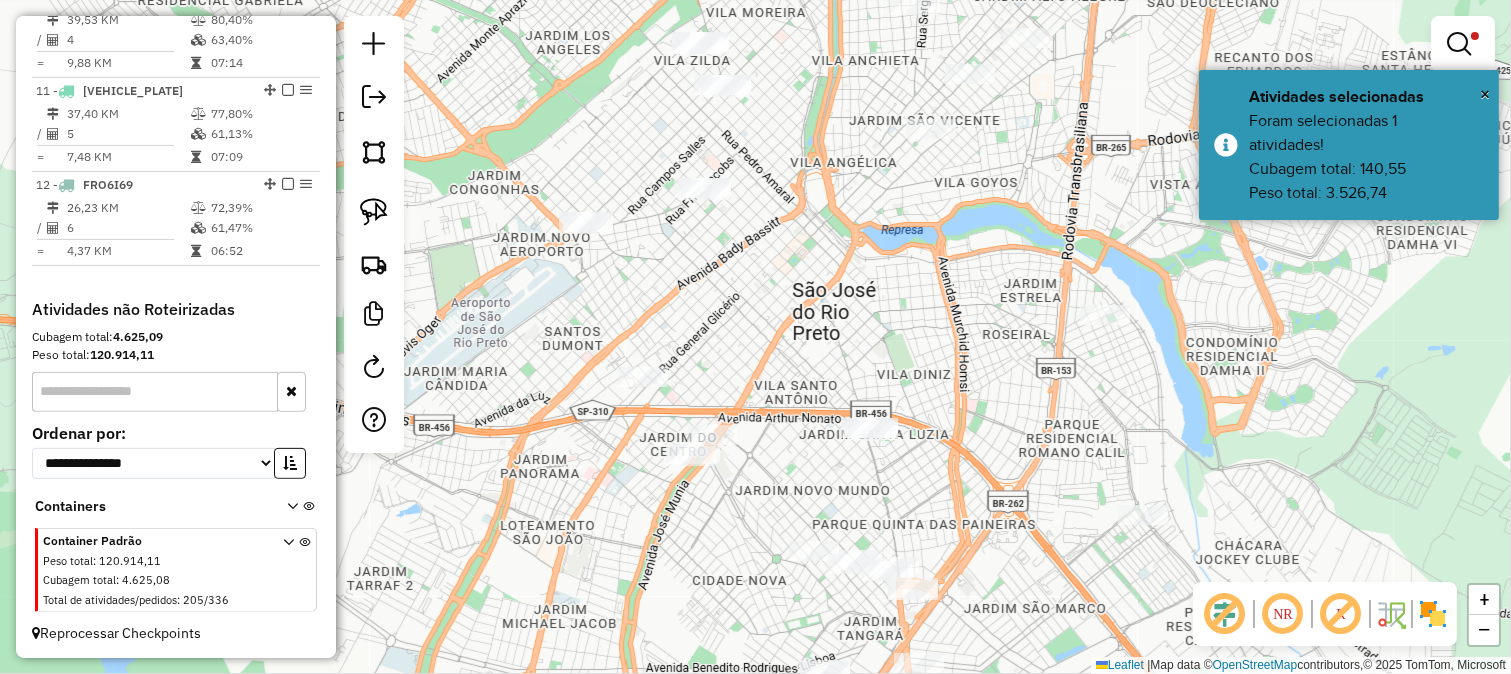 drag, startPoint x: 812, startPoint y: 346, endPoint x: 844, endPoint y: 406, distance: 68 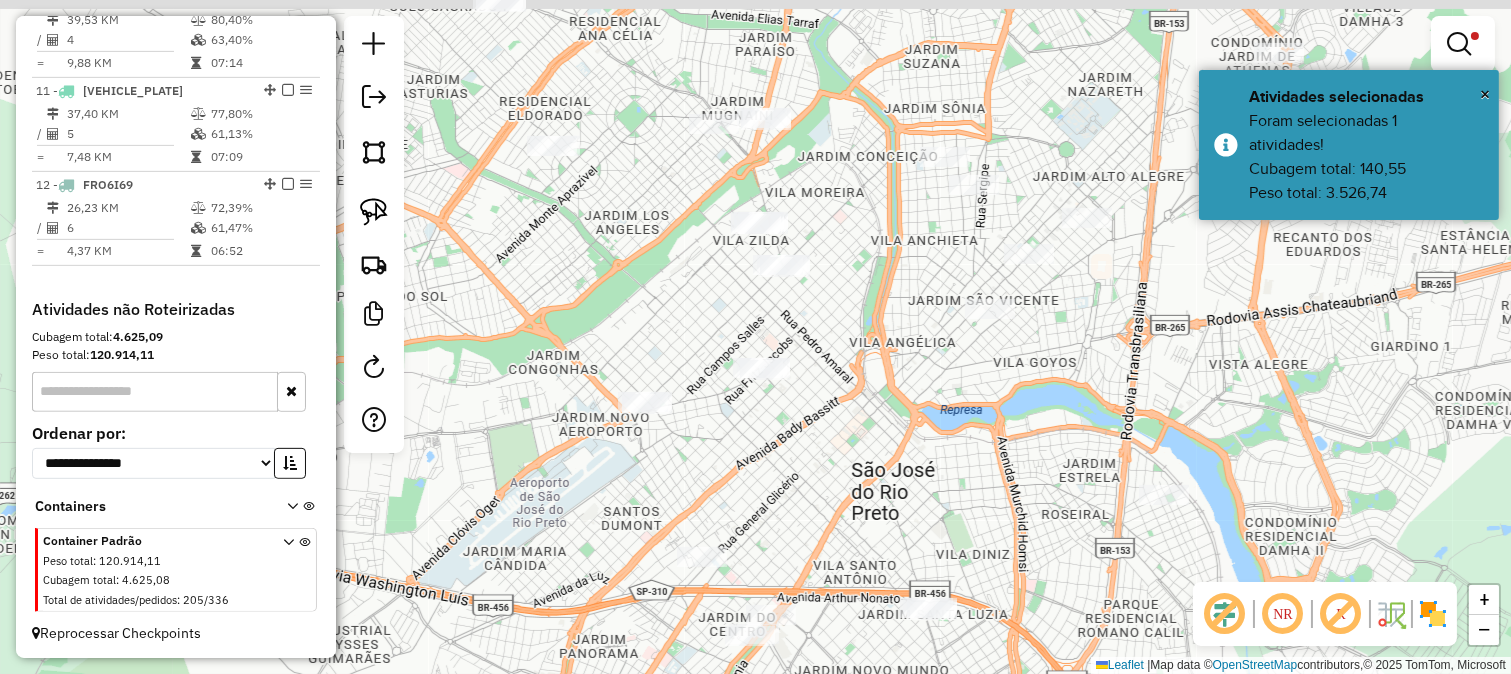 drag, startPoint x: 855, startPoint y: 453, endPoint x: 854, endPoint y: 442, distance: 11.045361 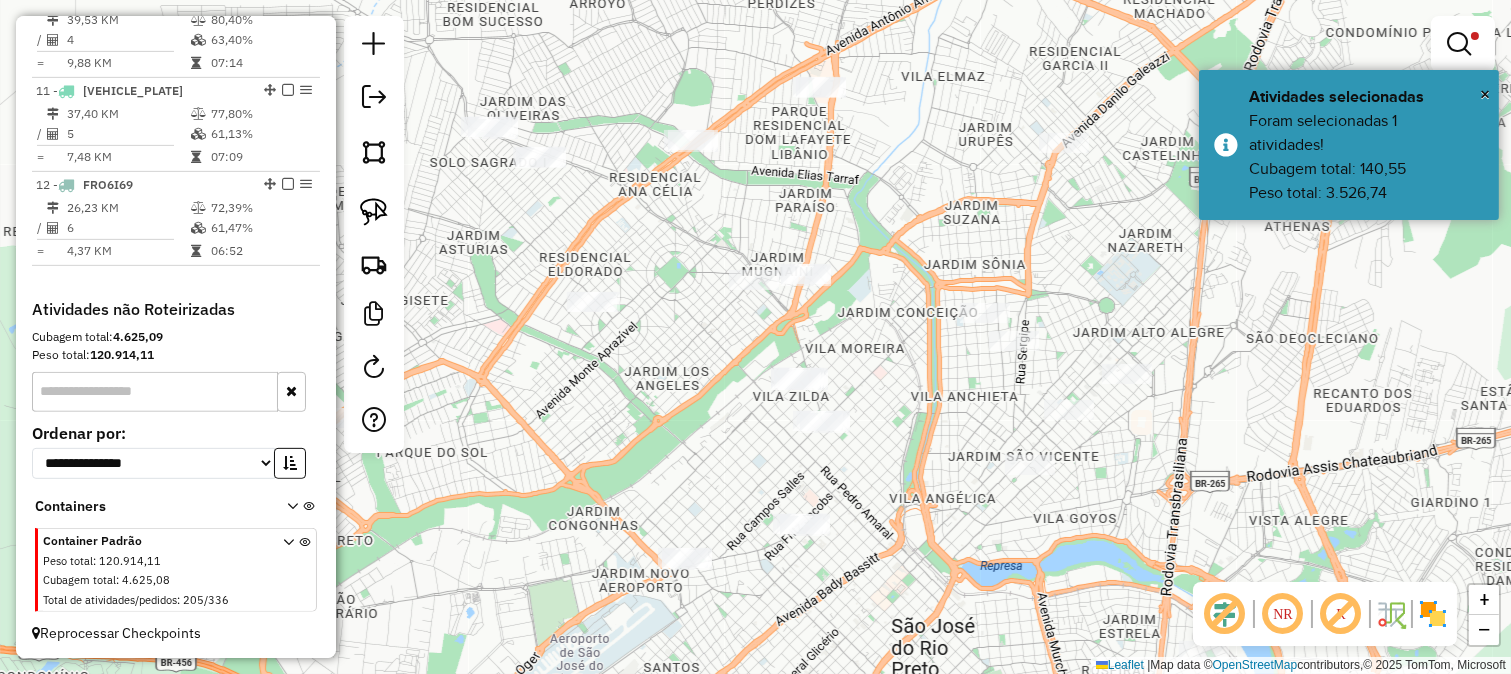drag, startPoint x: 848, startPoint y: 334, endPoint x: 880, endPoint y: 460, distance: 130 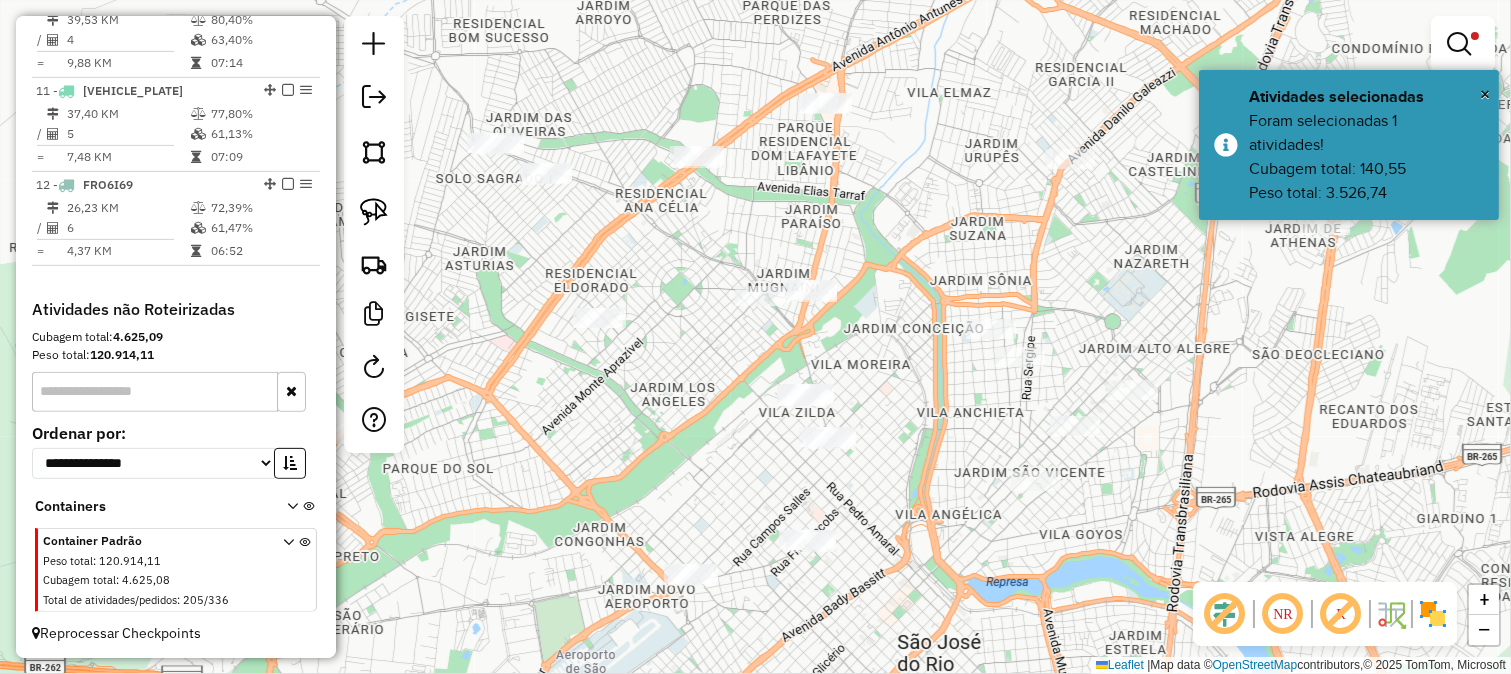drag, startPoint x: 873, startPoint y: 403, endPoint x: 858, endPoint y: 414, distance: 18.601076 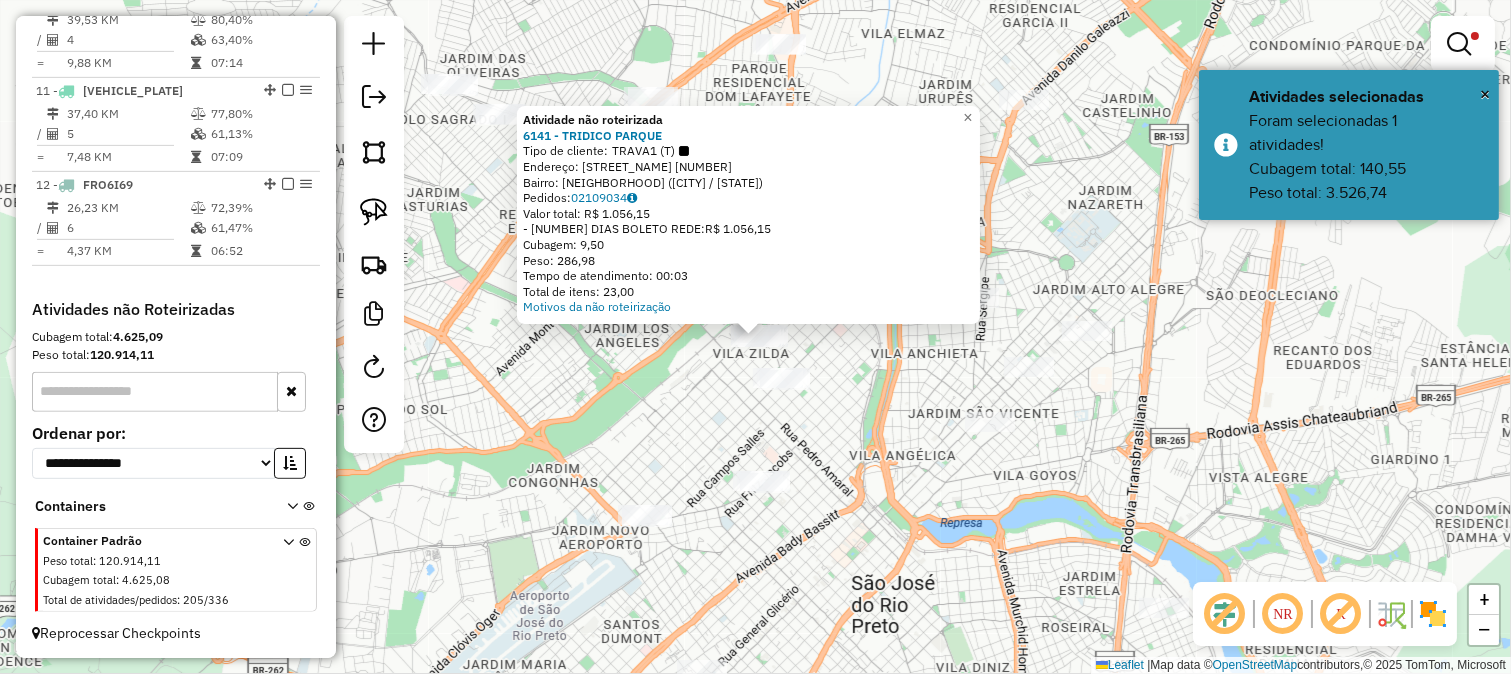 click on "Atividade não roteirizada 6141 - TRIDICO PARQUE  Tipo de cliente:   TRAVA1 (T)   Endereço:  PROFESSOR OSCAR PIRES 926   Bairro: VILA ZILDA (SAO JOSE DO RIO PRETO / SP)   Pedidos:  02109034   Valor total: R$ 1.056,15   - 19 DIAS BOLETO REDE:  R$ 1.056,15   Cubagem: 9,50   Peso: 286,98   Tempo de atendimento: 00:03   Total de itens: 23,00  Motivos da não roteirização × Limpar filtros Janela de atendimento Grade de atendimento Capacidade Transportadoras Veículos Cliente Pedidos  Rotas Selecione os dias de semana para filtrar as janelas de atendimento  Seg   Ter   Qua   Qui   Sex   Sáb   Dom  Informe o período da janela de atendimento: De: Até:  Filtrar exatamente a janela do cliente  Considerar janela de atendimento padrão  Selecione os dias de semana para filtrar as grades de atendimento  Seg   Ter   Qua   Qui   Sex   Sáb   Dom   Considerar clientes sem dia de atendimento cadastrado  Clientes fora do dia de atendimento selecionado Filtrar as atividades entre os valores definidos abaixo: ******  De:" 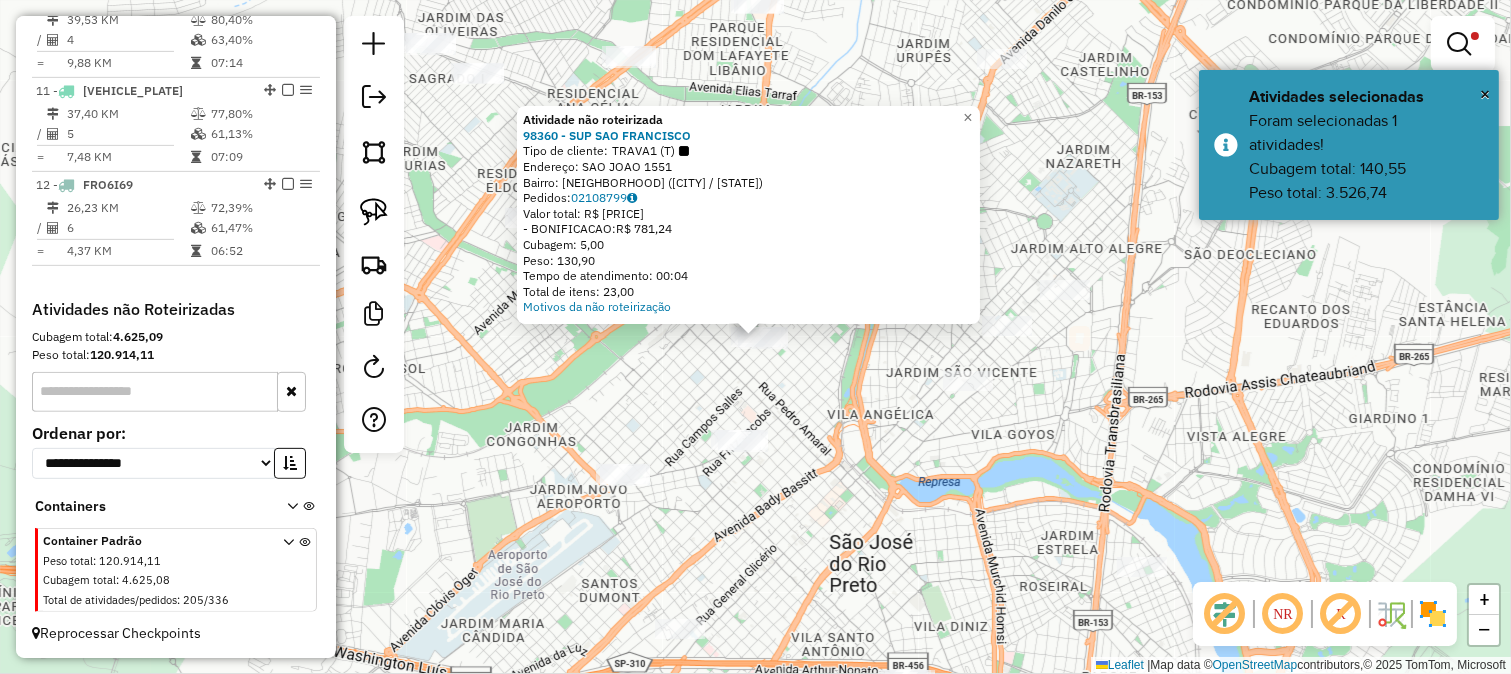 click on "Atividade não roteirizada 98360 - SUP SAO FRANCISCO  Tipo de cliente:   TRAVA1 (T)   Endereço:  SAO JOAO 1551   Bairro: VILA ZILDA (SAO JOSE DO RIO PRETO / SP)   Pedidos:  02108799   Valor total: R$ 781,24   - BONIFICACAO:  R$ 781,24   Cubagem: 5,00   Peso: 130,90   Tempo de atendimento: 00:04   Total de itens: 23,00  Motivos da não roteirização × Limpar filtros Janela de atendimento Grade de atendimento Capacidade Transportadoras Veículos Cliente Pedidos  Rotas Selecione os dias de semana para filtrar as janelas de atendimento  Seg   Ter   Qua   Qui   Sex   Sáb   Dom  Informe o período da janela de atendimento: De: Até:  Filtrar exatamente a janela do cliente  Considerar janela de atendimento padrão  Selecione os dias de semana para filtrar as grades de atendimento  Seg   Ter   Qua   Qui   Sex   Sáb   Dom   Considerar clientes sem dia de atendimento cadastrado  Clientes fora do dia de atendimento selecionado Filtrar as atividades entre os valores definidos abaixo:  Peso mínimo:  ****** ********" 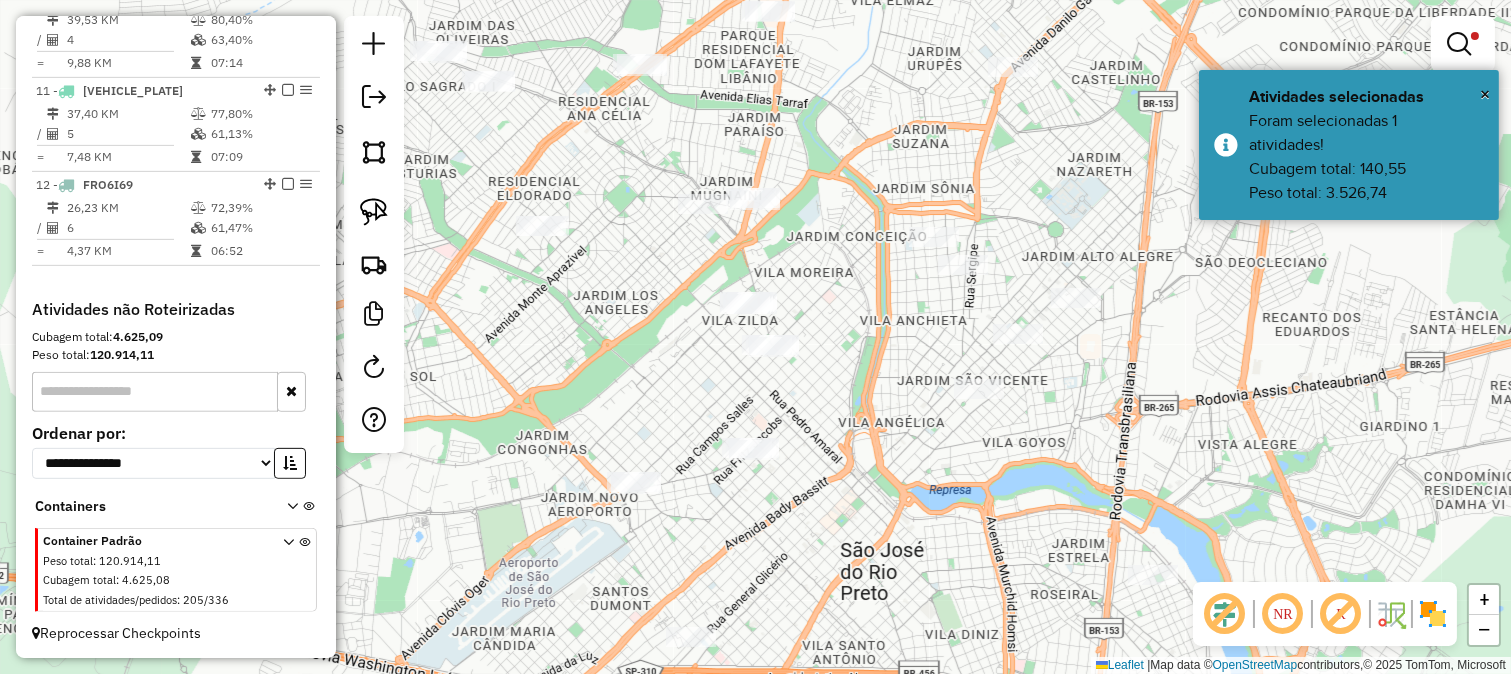 drag, startPoint x: 802, startPoint y: 378, endPoint x: 862, endPoint y: 434, distance: 82.073135 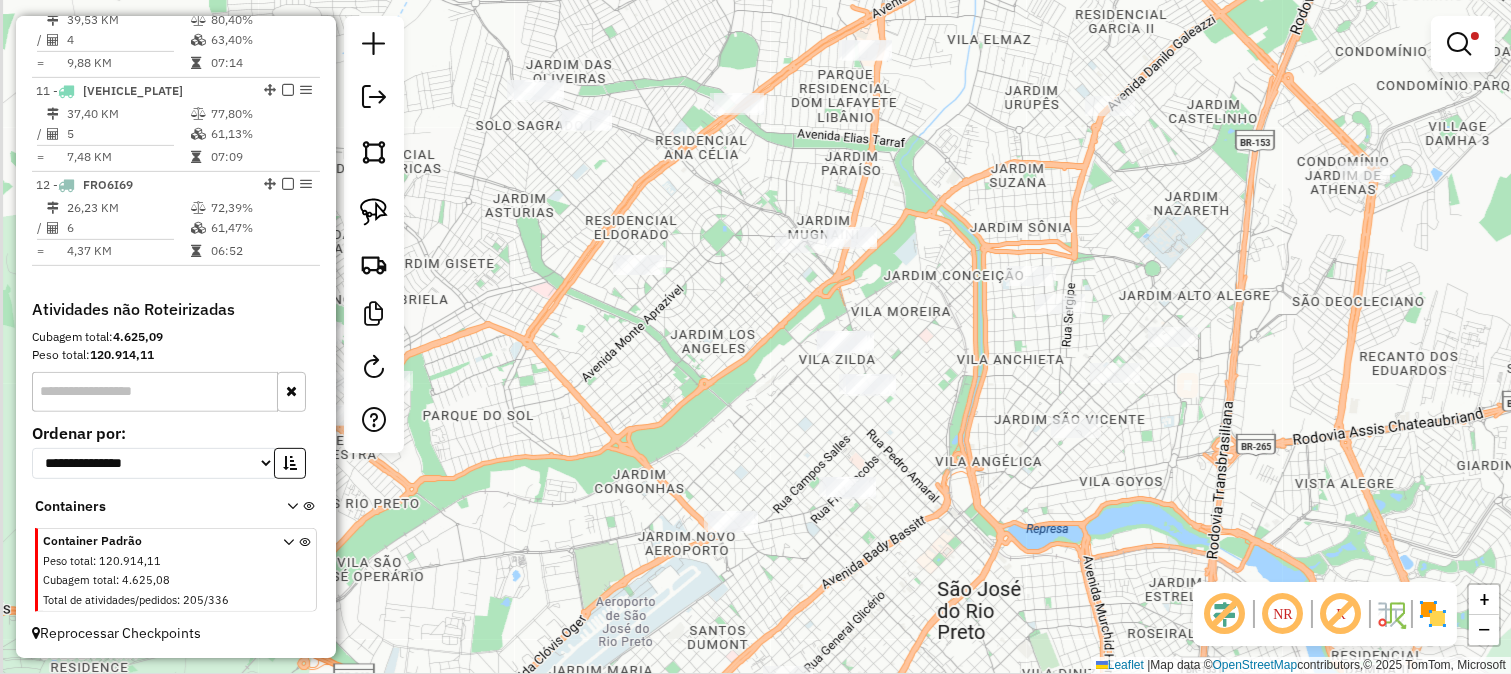 drag, startPoint x: 821, startPoint y: 455, endPoint x: 872, endPoint y: 418, distance: 63.007935 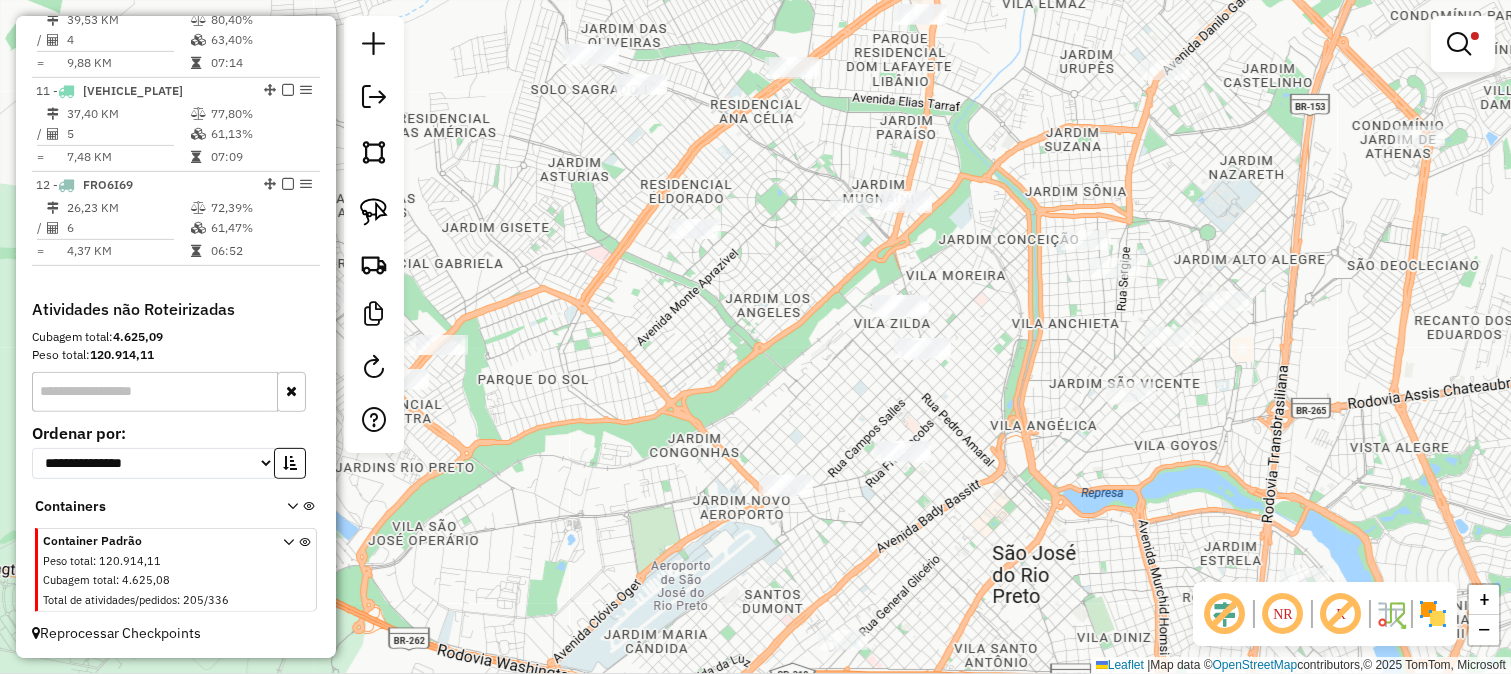 drag, startPoint x: 914, startPoint y: 435, endPoint x: 904, endPoint y: 438, distance: 10.440307 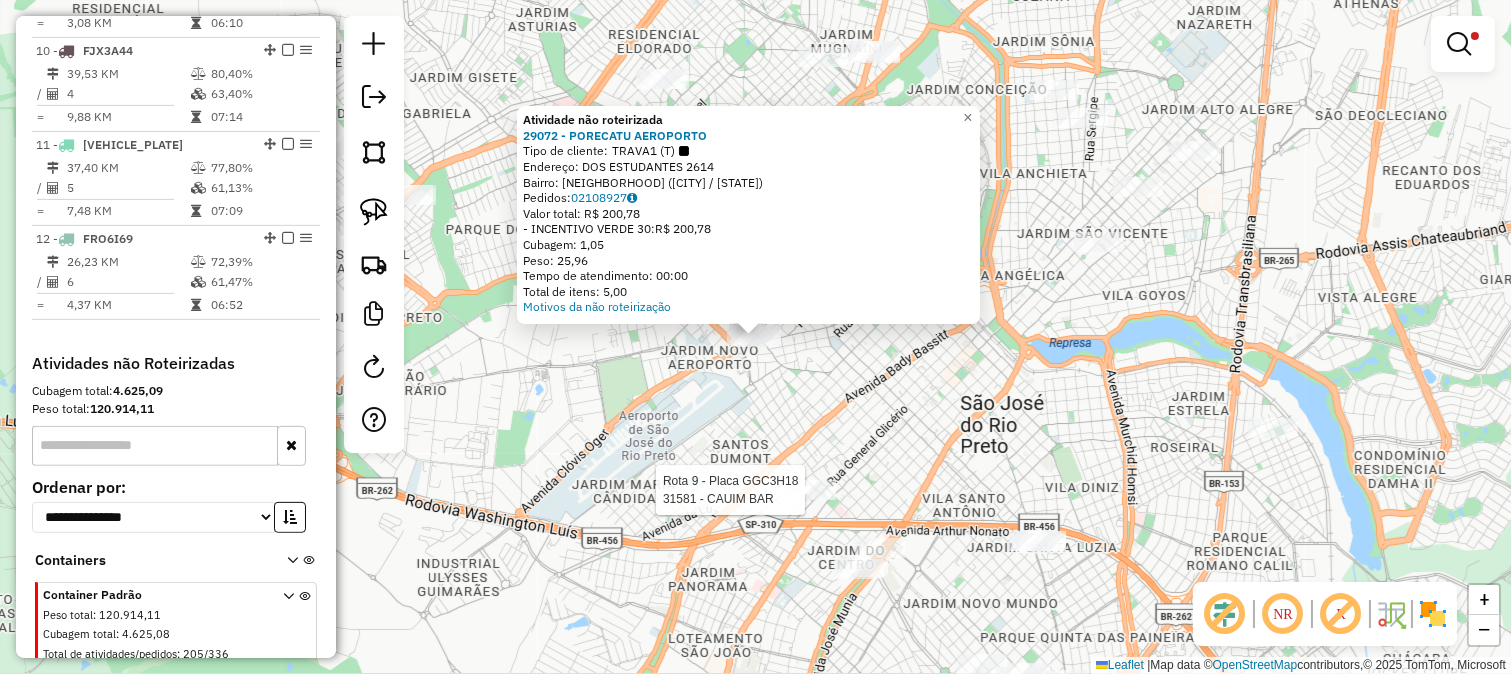 select on "**********" 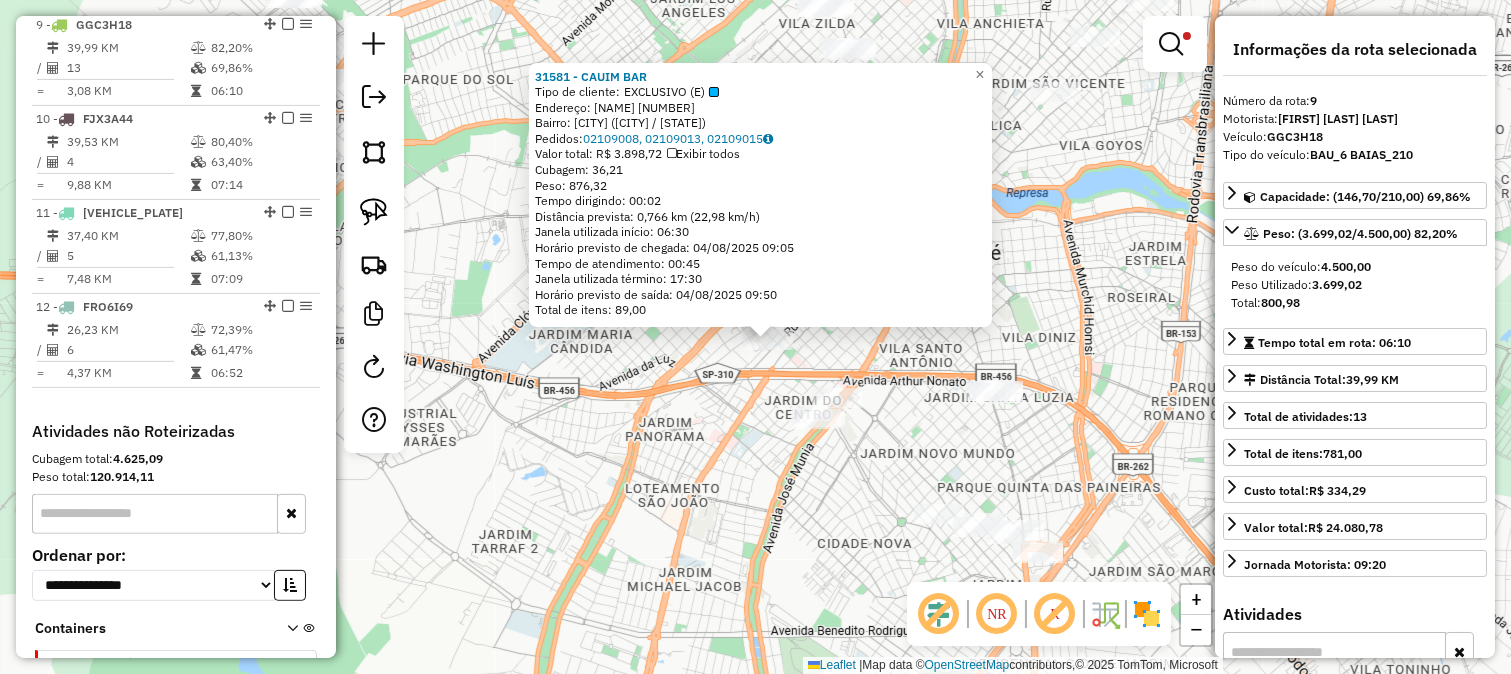 drag, startPoint x: 707, startPoint y: 398, endPoint x: 847, endPoint y: 437, distance: 145.33066 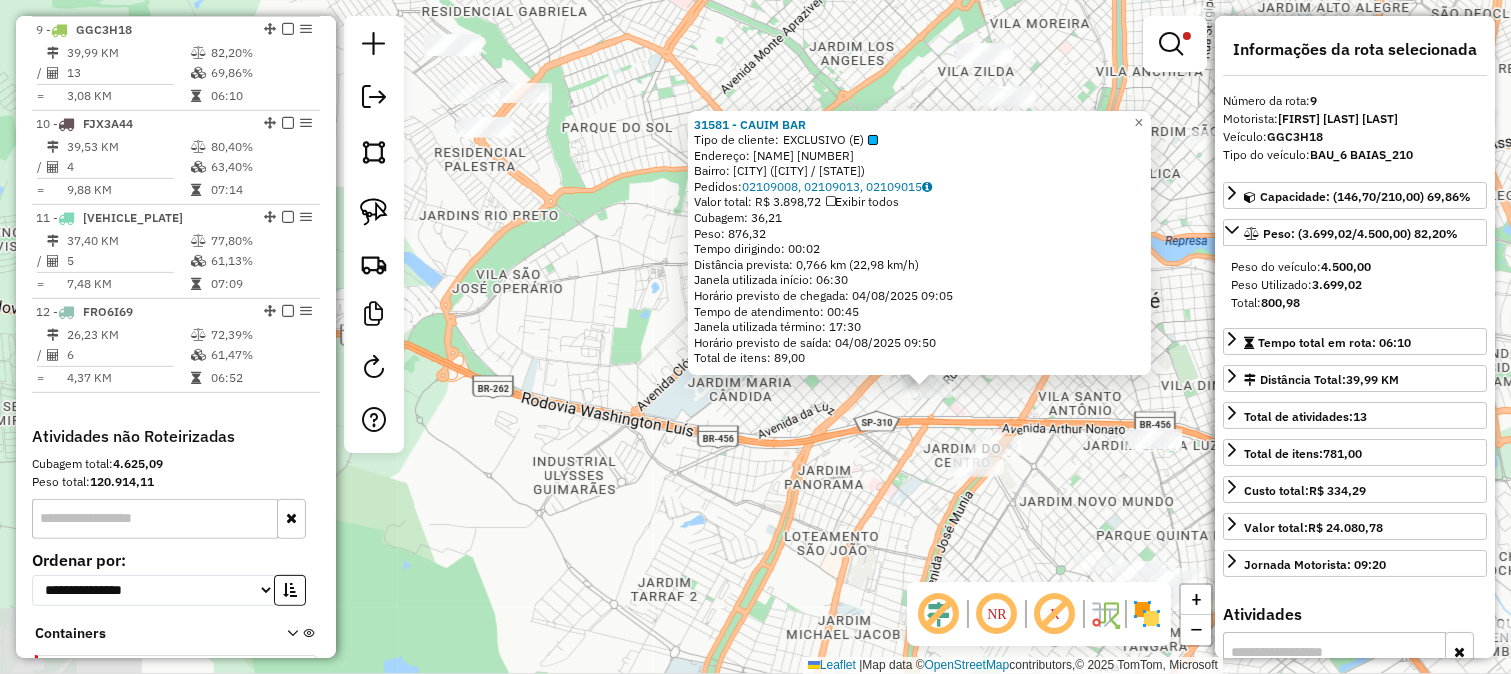 click on "31581 - CAUIM BAR  Tipo de cliente:   EXCLUSIVO (E)   Endereço:  JORGE CURY 2832   Bairro: VILA REDENTORA (SAO JOSE DO RIO PRETO / SP)   Pedidos:  02109008, 02109013, 02109015   Valor total: R$ 3.898,72   Exibir todos   Cubagem: 36,21  Peso: 876,32  Tempo dirigindo: 00:02   Distância prevista: 0,766 km (22,98 km/h)   Janela utilizada início: 06:30   Horário previsto de chegada: 04/08/2025 09:05   Tempo de atendimento: 00:45   Janela utilizada término: 17:30   Horário previsto de saída: 04/08/2025 09:50   Total de itens: 89,00  × Limpar filtros Janela de atendimento Grade de atendimento Capacidade Transportadoras Veículos Cliente Pedidos  Rotas Selecione os dias de semana para filtrar as janelas de atendimento  Seg   Ter   Qua   Qui   Sex   Sáb   Dom  Informe o período da janela de atendimento: De: Até:  Filtrar exatamente a janela do cliente  Considerar janela de atendimento padrão  Selecione os dias de semana para filtrar as grades de atendimento  Seg   Ter   Qua   Qui   Sex   Sáb   Dom  ******" 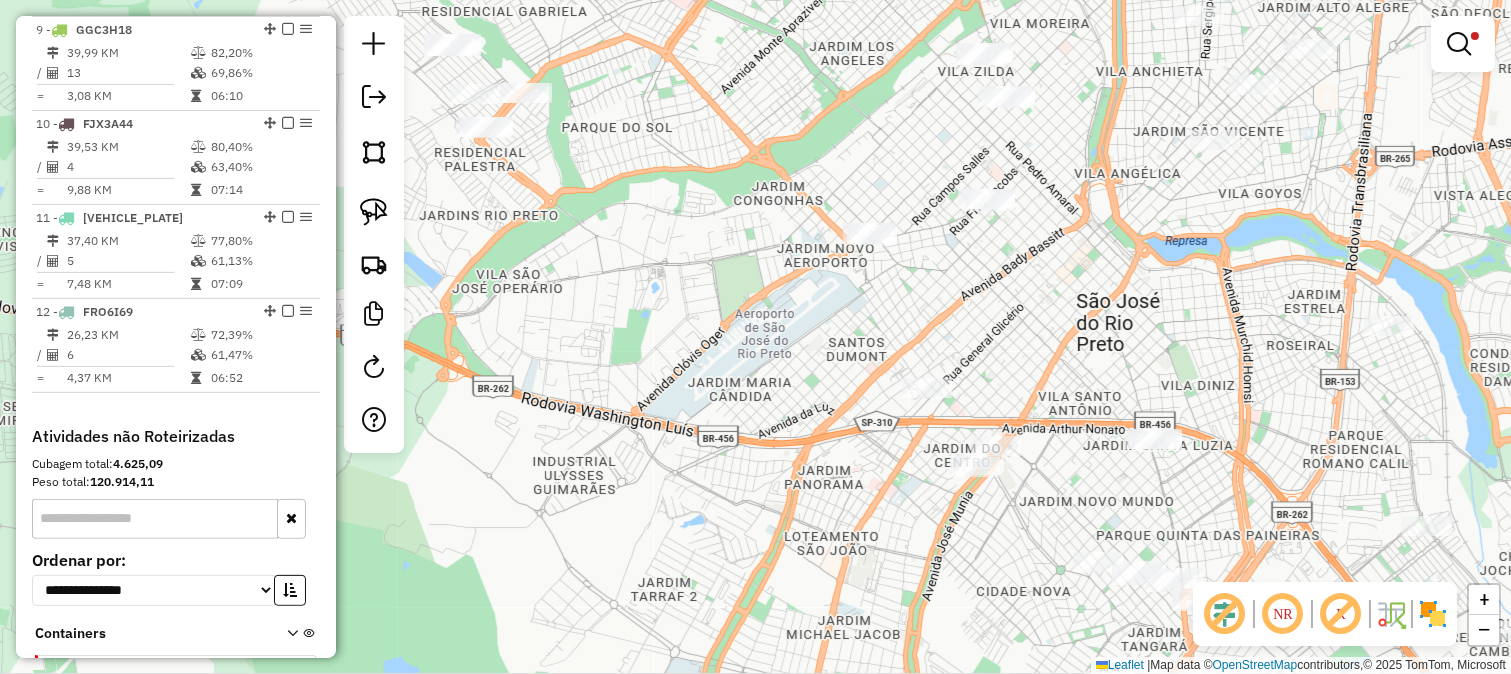click on "Limpar filtros Janela de atendimento Grade de atendimento Capacidade Transportadoras Veículos Cliente Pedidos  Rotas Selecione os dias de semana para filtrar as janelas de atendimento  Seg   Ter   Qua   Qui   Sex   Sáb   Dom  Informe o período da janela de atendimento: De: Até:  Filtrar exatamente a janela do cliente  Considerar janela de atendimento padrão  Selecione os dias de semana para filtrar as grades de atendimento  Seg   Ter   Qua   Qui   Sex   Sáb   Dom   Considerar clientes sem dia de atendimento cadastrado  Clientes fora do dia de atendimento selecionado Filtrar as atividades entre os valores definidos abaixo:  Peso mínimo:  ******  Peso máximo:  ********  Cubagem mínima:   Cubagem máxima:   De:   Até:  Filtrar as atividades entre o tempo de atendimento definido abaixo:  De:   Até:   Considerar capacidade total dos clientes não roteirizados Transportadora: Selecione um ou mais itens Tipo de veículo: Selecione um ou mais itens Veículo: Selecione um ou mais itens Motorista: Nome: De:" 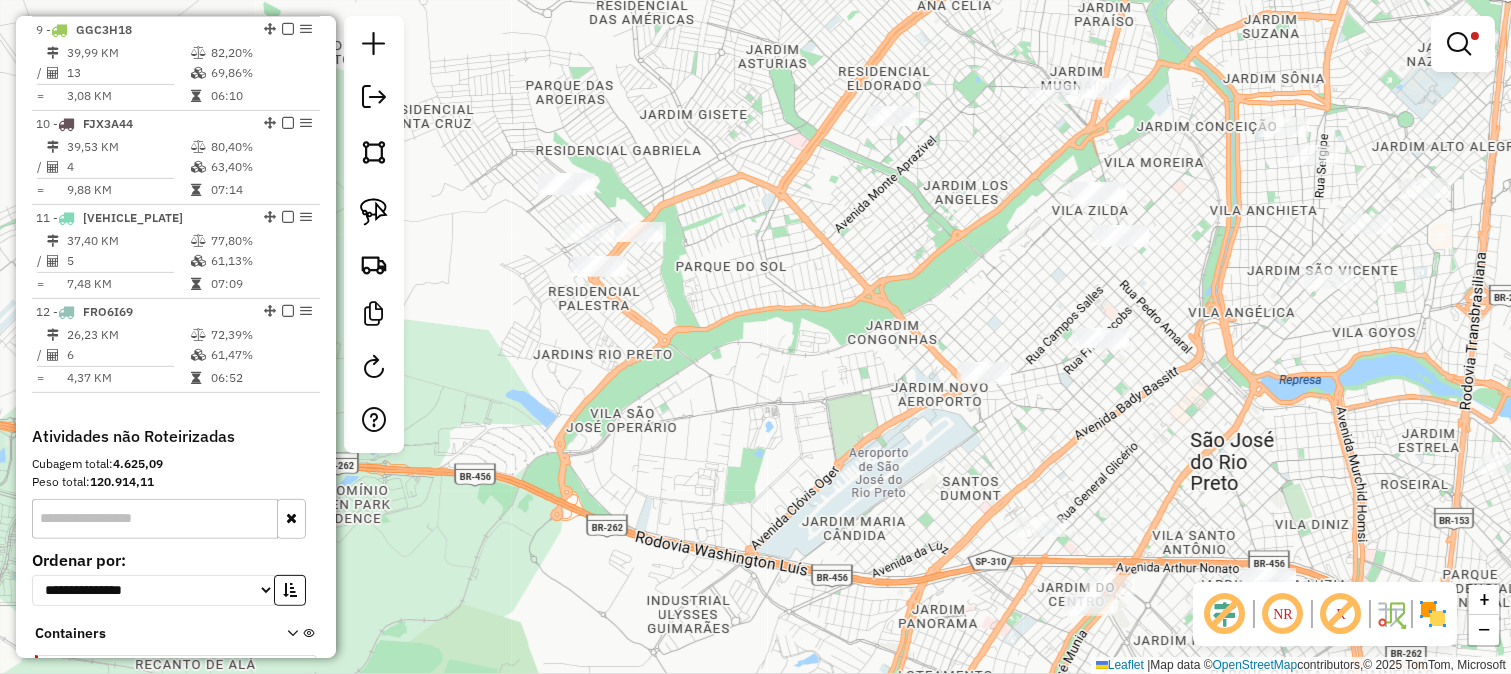 click on "Limpar filtros Janela de atendimento Grade de atendimento Capacidade Transportadoras Veículos Cliente Pedidos  Rotas Selecione os dias de semana para filtrar as janelas de atendimento  Seg   Ter   Qua   Qui   Sex   Sáb   Dom  Informe o período da janela de atendimento: De: Até:  Filtrar exatamente a janela do cliente  Considerar janela de atendimento padrão  Selecione os dias de semana para filtrar as grades de atendimento  Seg   Ter   Qua   Qui   Sex   Sáb   Dom   Considerar clientes sem dia de atendimento cadastrado  Clientes fora do dia de atendimento selecionado Filtrar as atividades entre os valores definidos abaixo:  Peso mínimo:  ******  Peso máximo:  ********  Cubagem mínima:   Cubagem máxima:   De:   Até:  Filtrar as atividades entre o tempo de atendimento definido abaixo:  De:   Até:   Considerar capacidade total dos clientes não roteirizados Transportadora: Selecione um ou mais itens Tipo de veículo: Selecione um ou mais itens Veículo: Selecione um ou mais itens Motorista: Nome: De:" 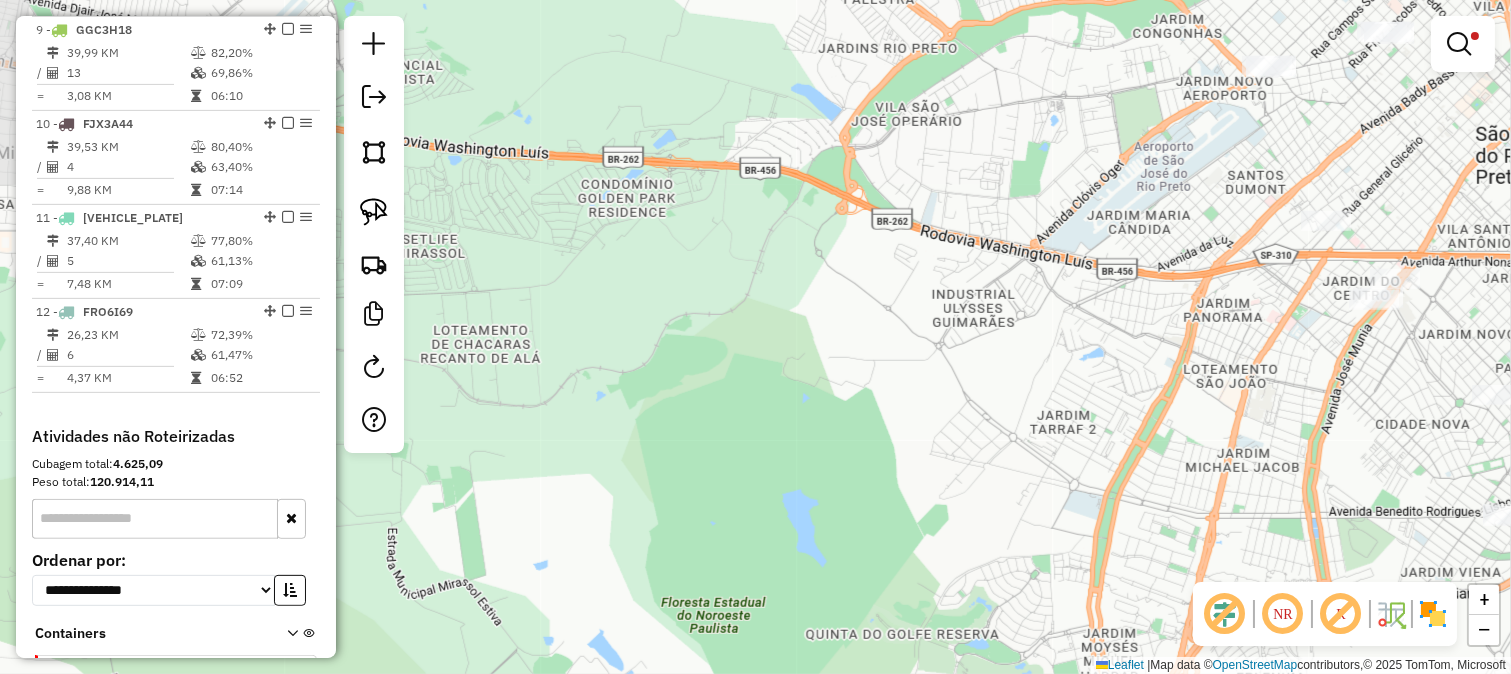 drag, startPoint x: 1007, startPoint y: 292, endPoint x: 938, endPoint y: 355, distance: 93.43447 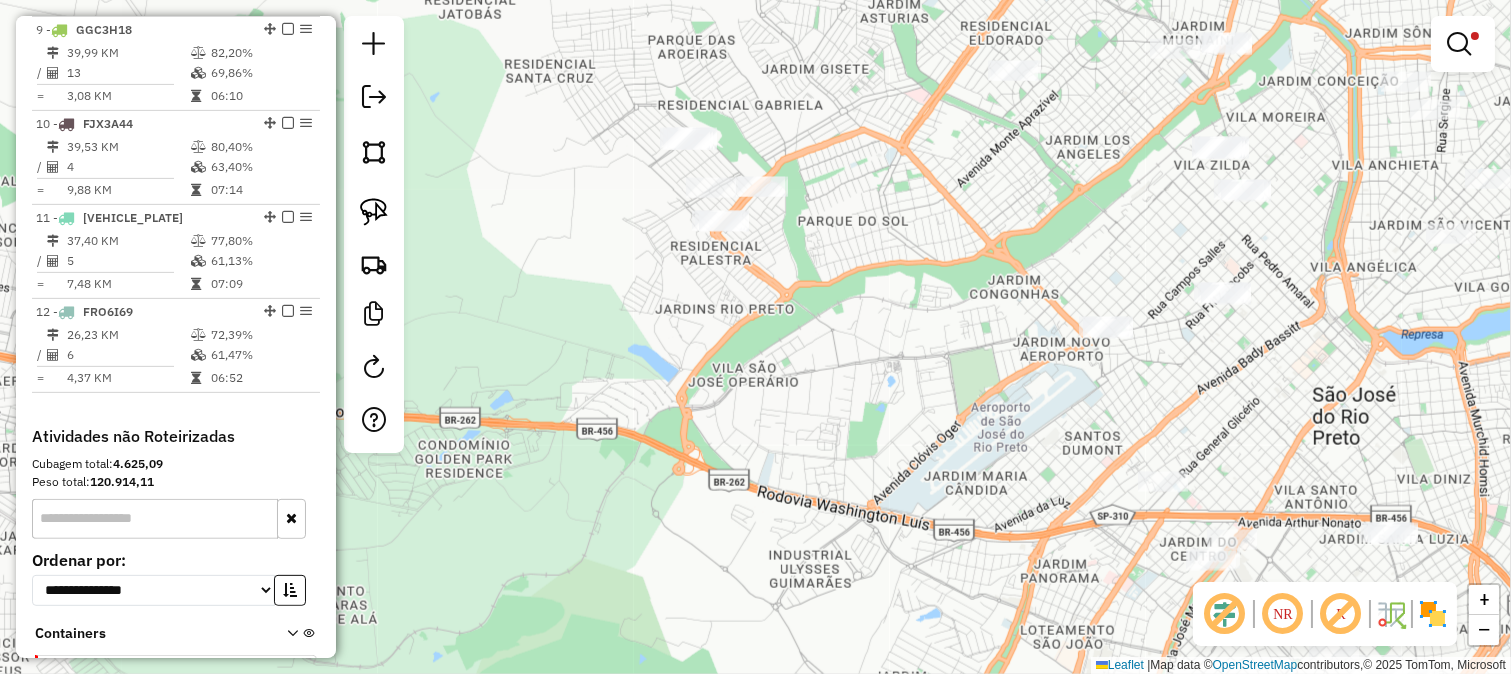 drag, startPoint x: 962, startPoint y: 330, endPoint x: 856, endPoint y: 334, distance: 106.07545 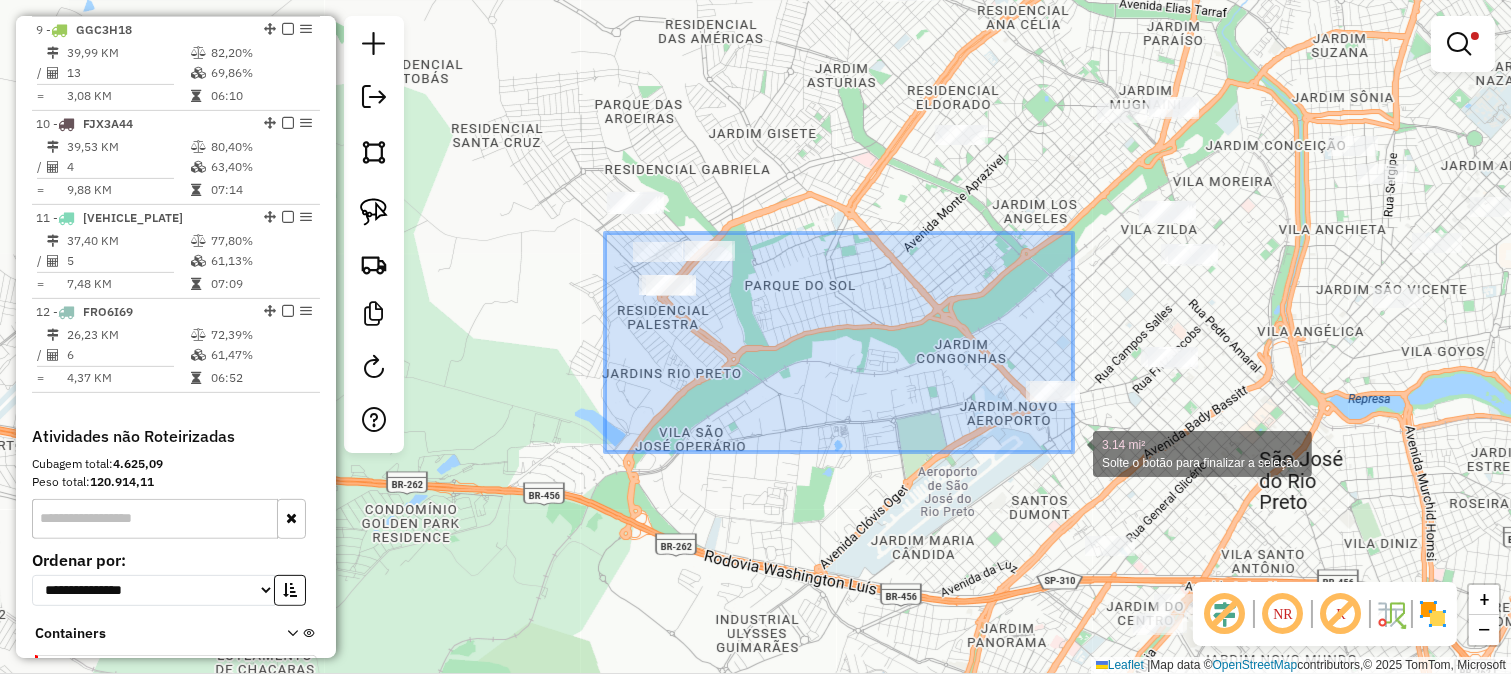 drag, startPoint x: 605, startPoint y: 233, endPoint x: 1073, endPoint y: 452, distance: 516.70593 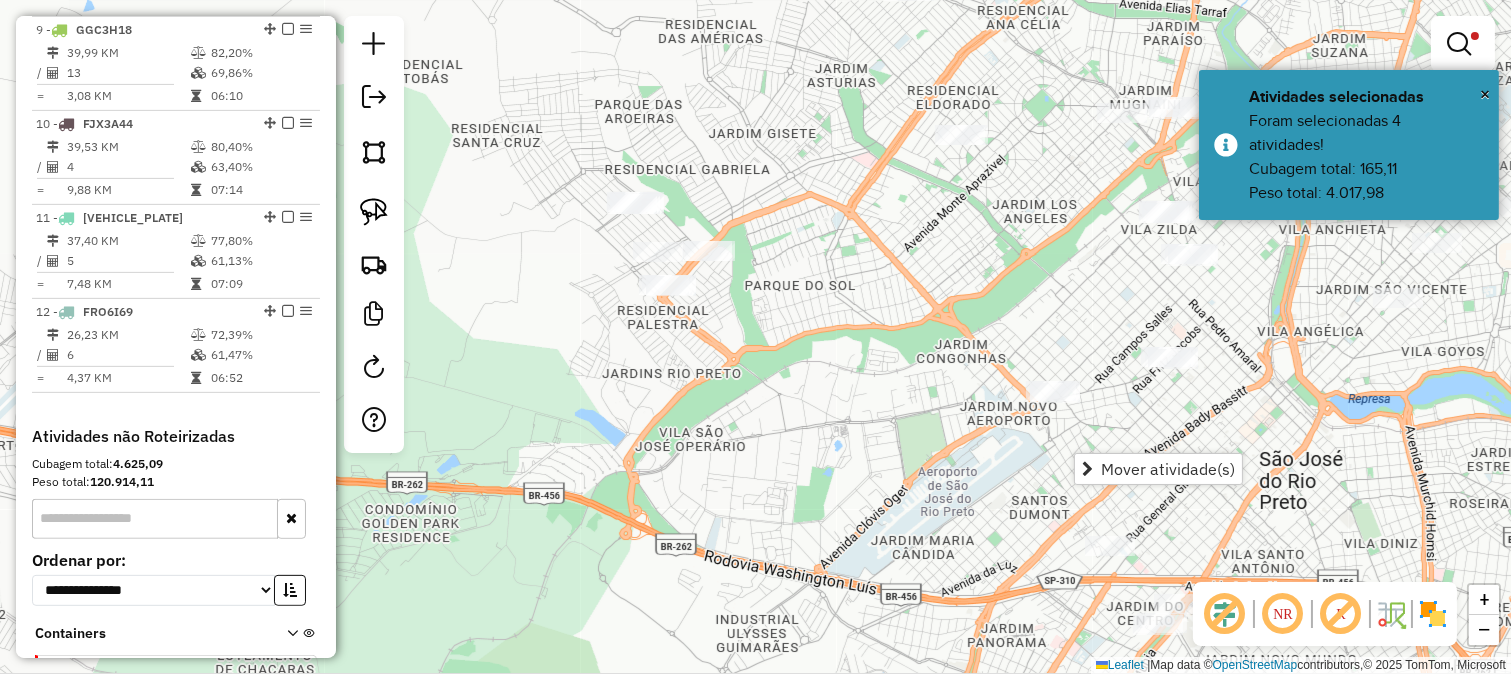click on "Limpar filtros Janela de atendimento Grade de atendimento Capacidade Transportadoras Veículos Cliente Pedidos  Rotas Selecione os dias de semana para filtrar as janelas de atendimento  Seg   Ter   Qua   Qui   Sex   Sáb   Dom  Informe o período da janela de atendimento: De: Até:  Filtrar exatamente a janela do cliente  Considerar janela de atendimento padrão  Selecione os dias de semana para filtrar as grades de atendimento  Seg   Ter   Qua   Qui   Sex   Sáb   Dom   Considerar clientes sem dia de atendimento cadastrado  Clientes fora do dia de atendimento selecionado Filtrar as atividades entre os valores definidos abaixo:  Peso mínimo:  ******  Peso máximo:  ********  Cubagem mínima:   Cubagem máxima:   De:   Até:  Filtrar as atividades entre o tempo de atendimento definido abaixo:  De:   Até:   Considerar capacidade total dos clientes não roteirizados Transportadora: Selecione um ou mais itens Tipo de veículo: Selecione um ou mais itens Veículo: Selecione um ou mais itens Motorista: Nome: De:" 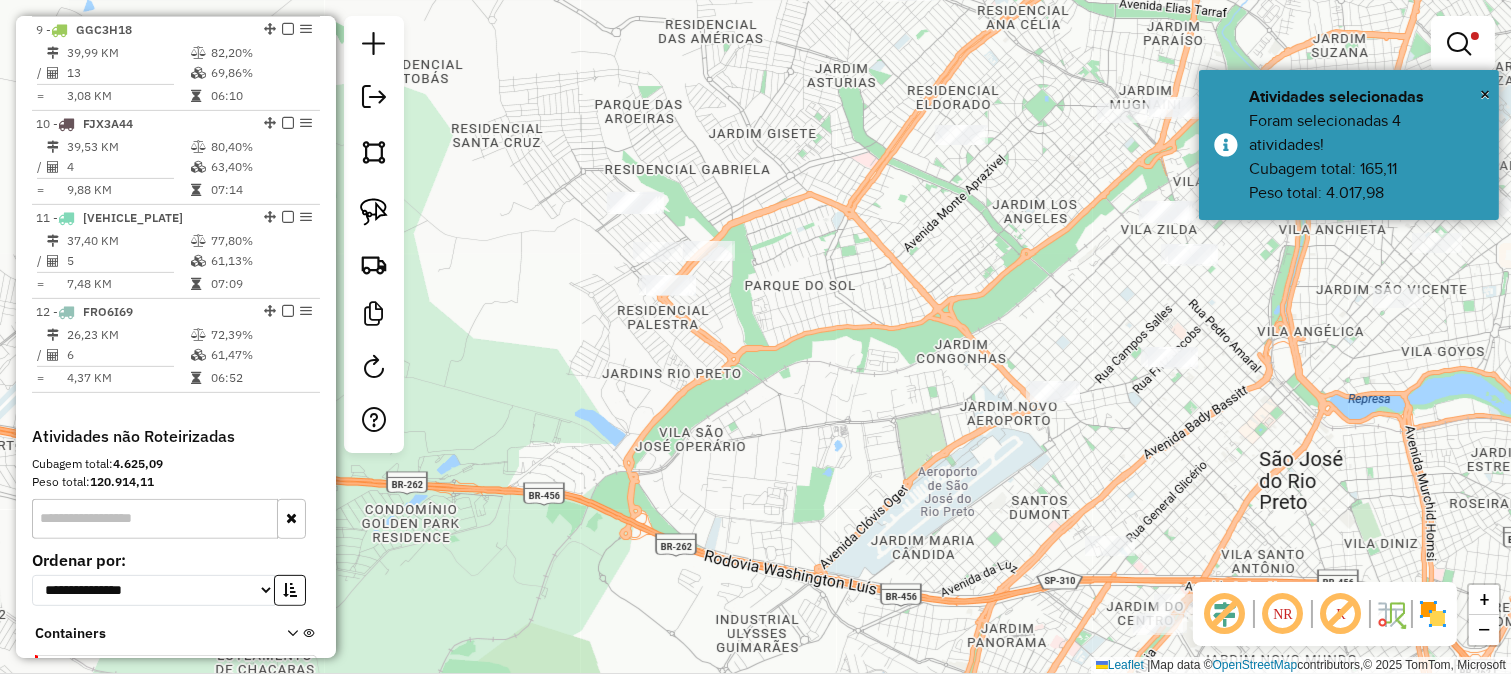 click on "Limpar filtros Janela de atendimento Grade de atendimento Capacidade Transportadoras Veículos Cliente Pedidos  Rotas Selecione os dias de semana para filtrar as janelas de atendimento  Seg   Ter   Qua   Qui   Sex   Sáb   Dom  Informe o período da janela de atendimento: De: Até:  Filtrar exatamente a janela do cliente  Considerar janela de atendimento padrão  Selecione os dias de semana para filtrar as grades de atendimento  Seg   Ter   Qua   Qui   Sex   Sáb   Dom   Considerar clientes sem dia de atendimento cadastrado  Clientes fora do dia de atendimento selecionado Filtrar as atividades entre os valores definidos abaixo:  Peso mínimo:  ******  Peso máximo:  ********  Cubagem mínima:   Cubagem máxima:   De:   Até:  Filtrar as atividades entre o tempo de atendimento definido abaixo:  De:   Até:   Considerar capacidade total dos clientes não roteirizados Transportadora: Selecione um ou mais itens Tipo de veículo: Selecione um ou mais itens Veículo: Selecione um ou mais itens Motorista: Nome: De:" 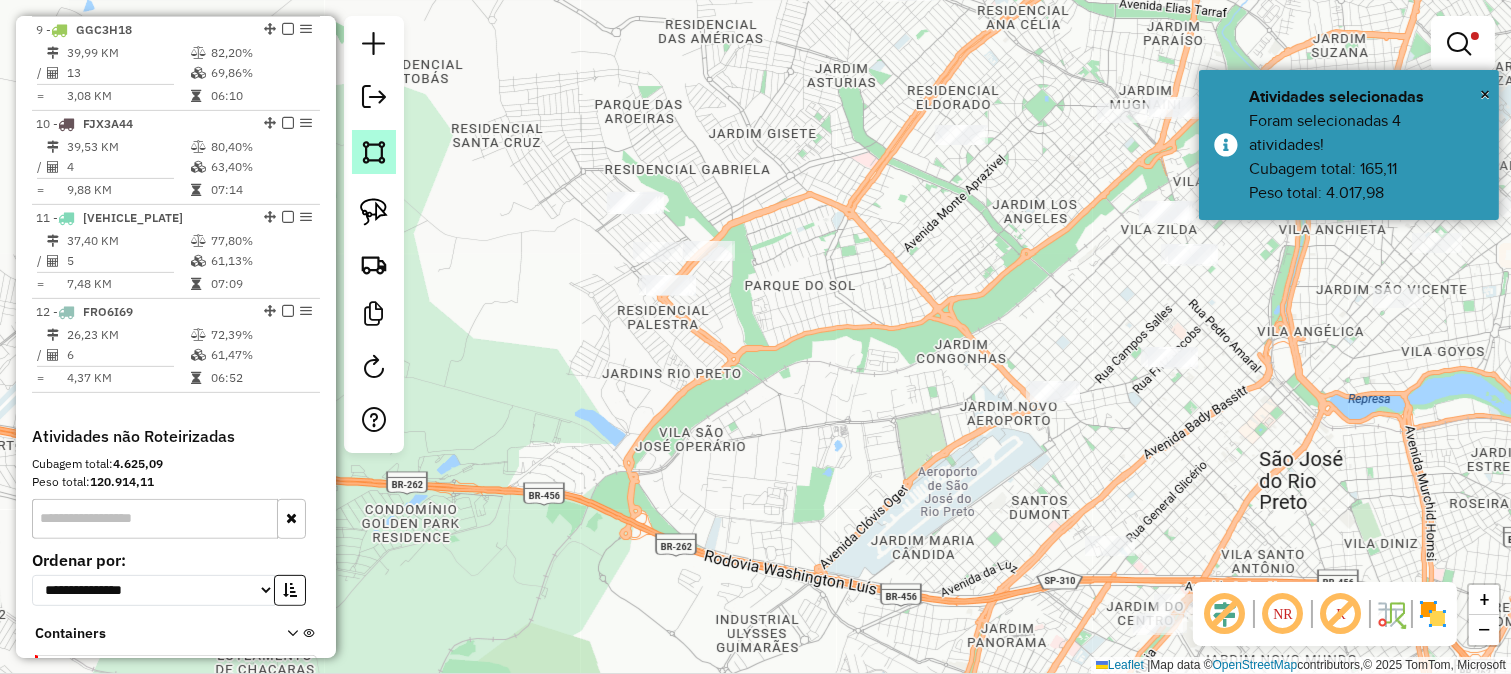 click 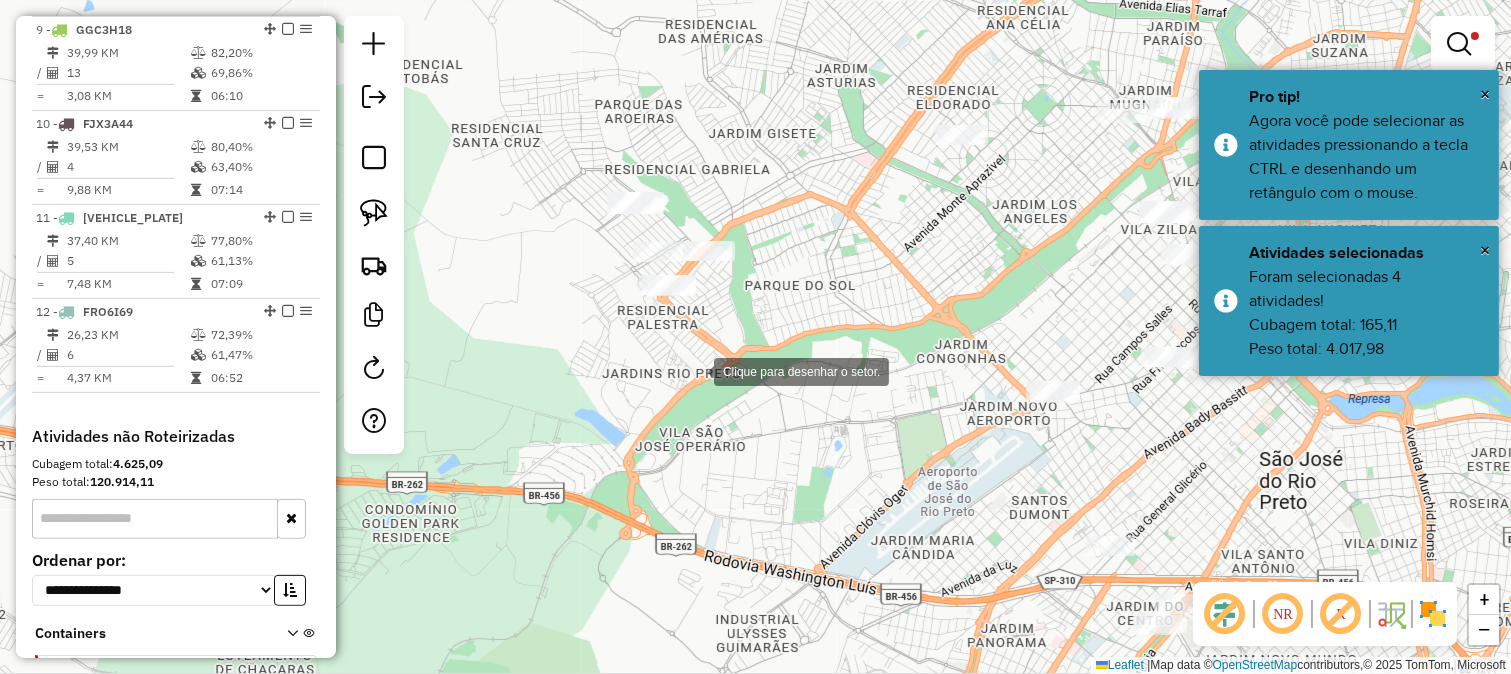 drag, startPoint x: 674, startPoint y: 357, endPoint x: 727, endPoint y: 386, distance: 60.41523 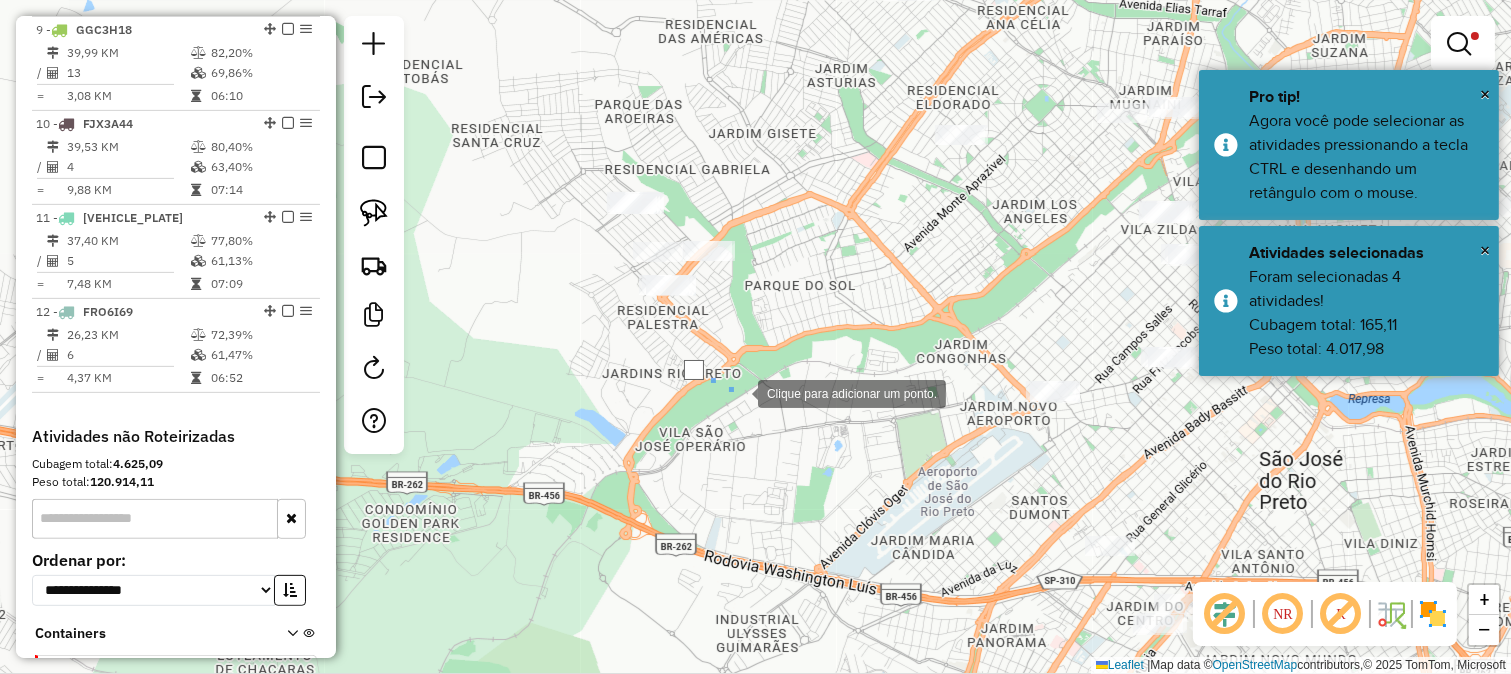 click 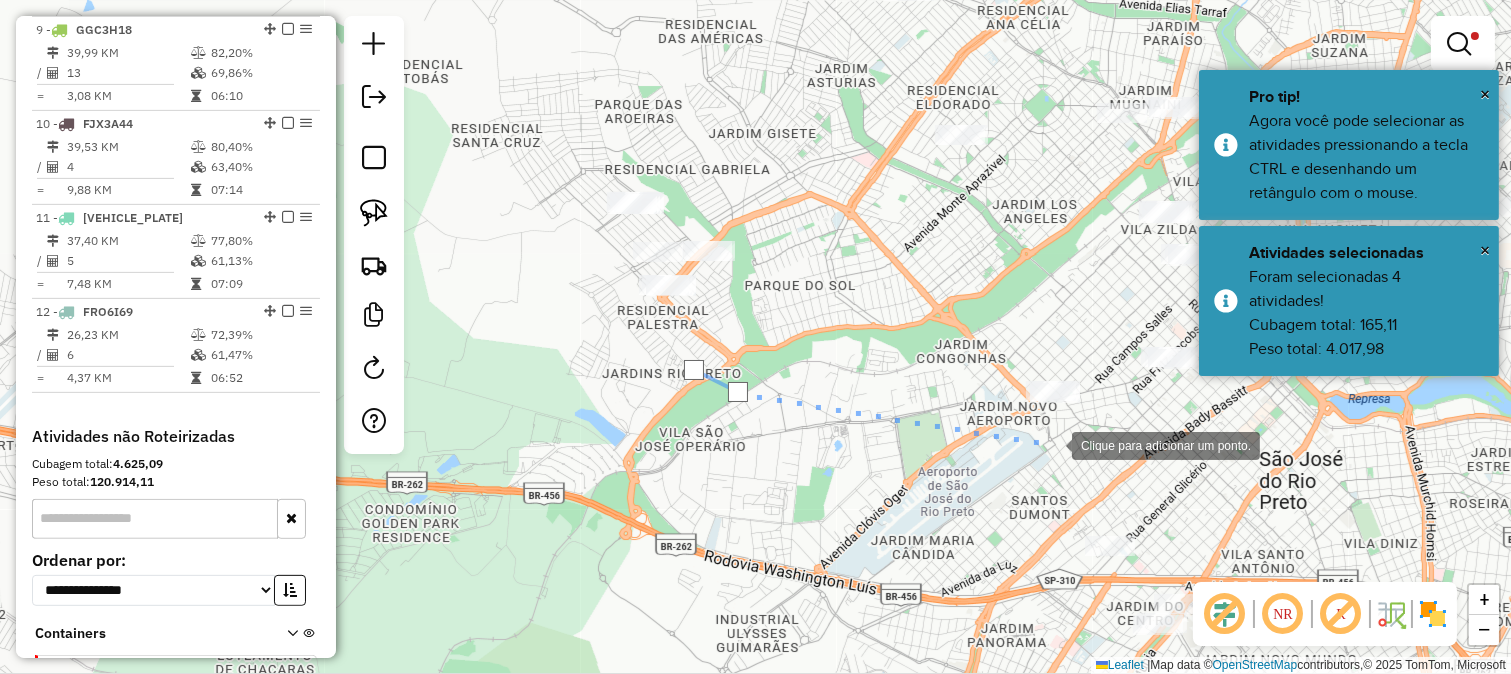 click 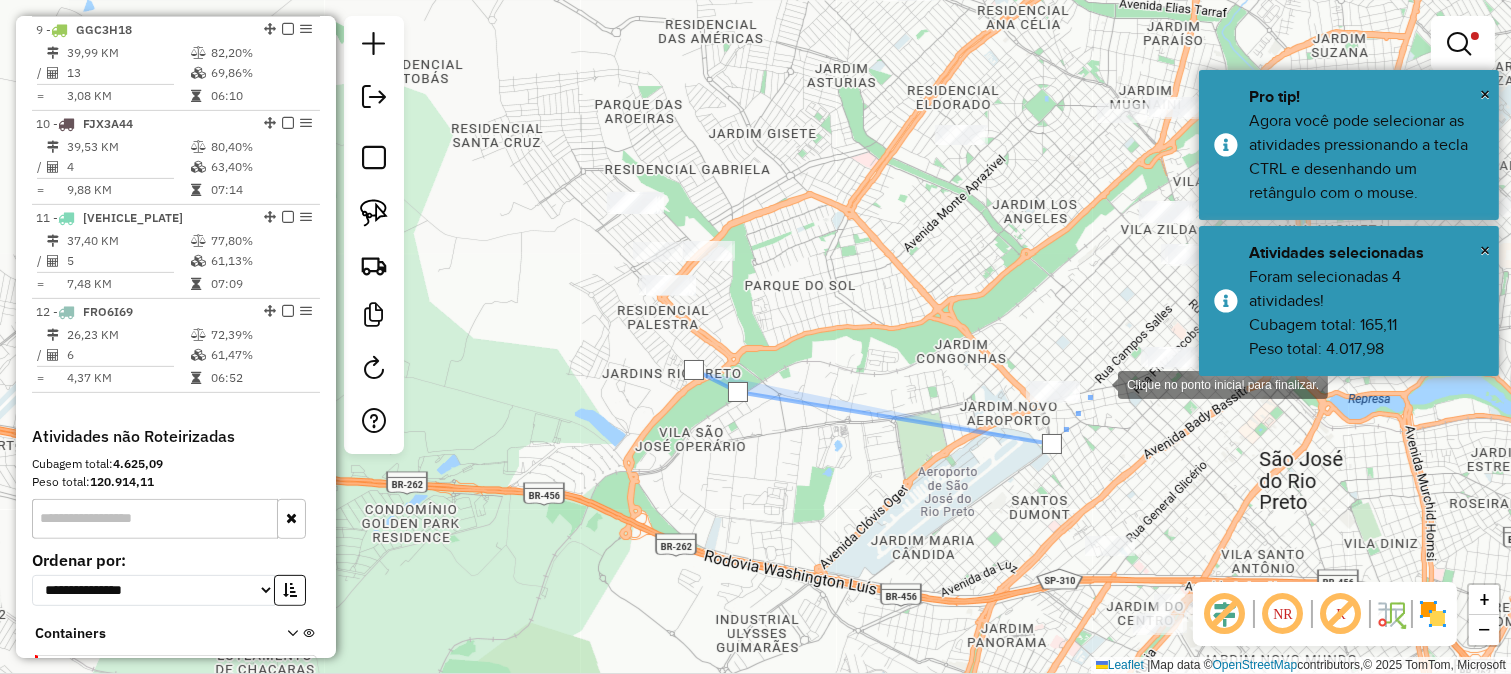 click 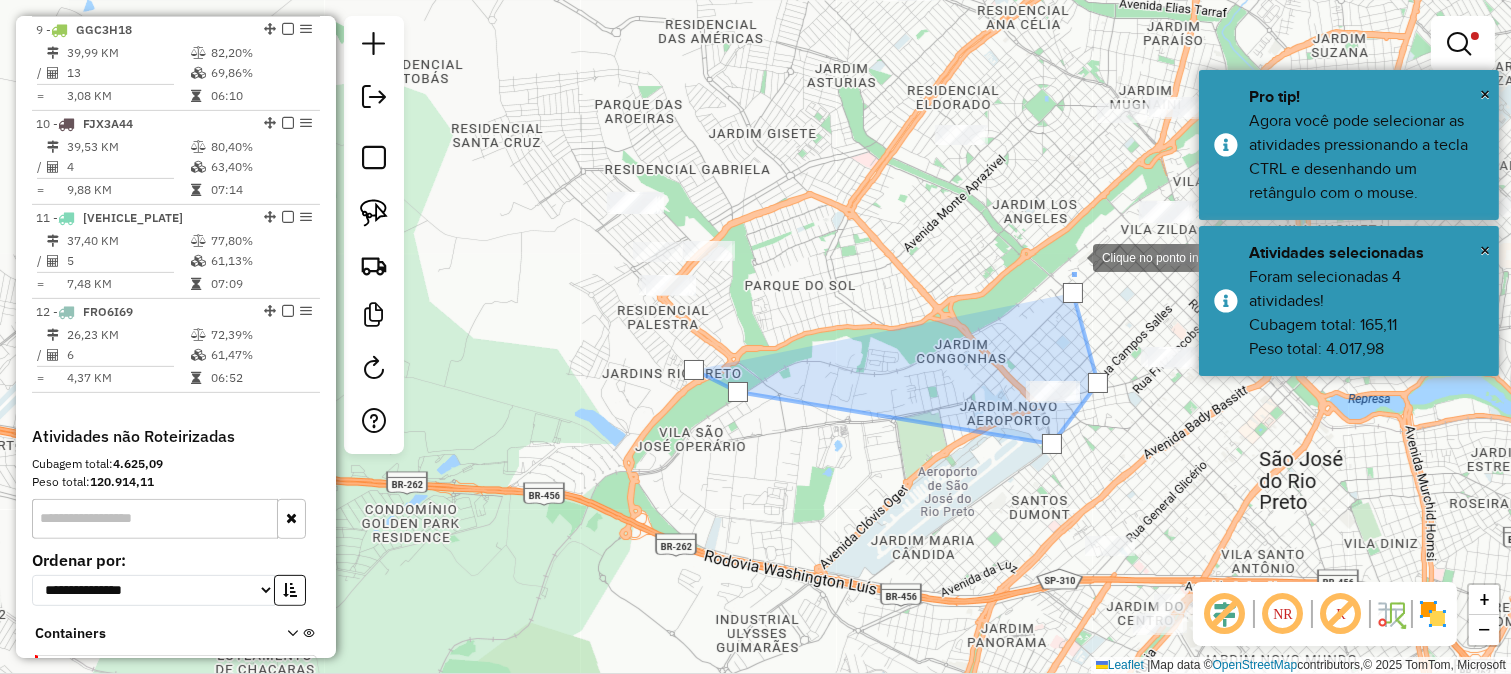 click 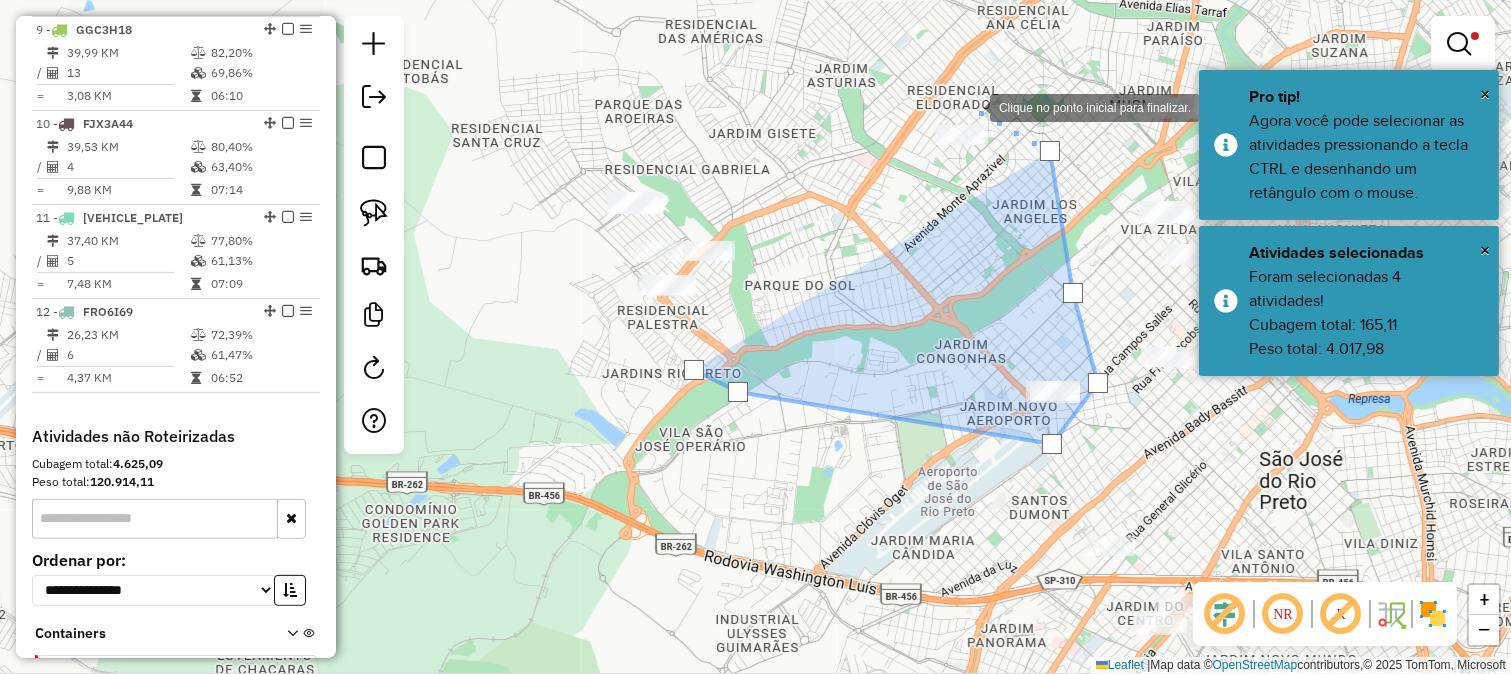 click 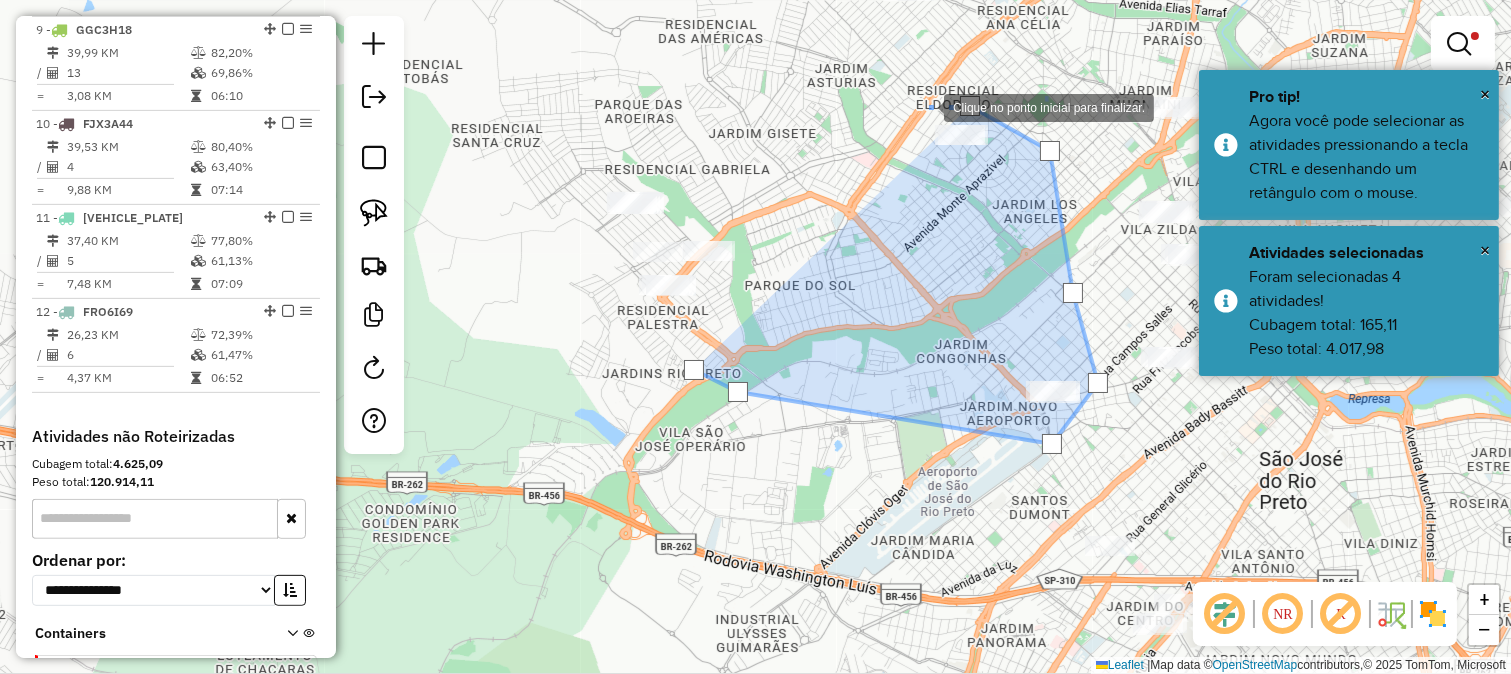 click 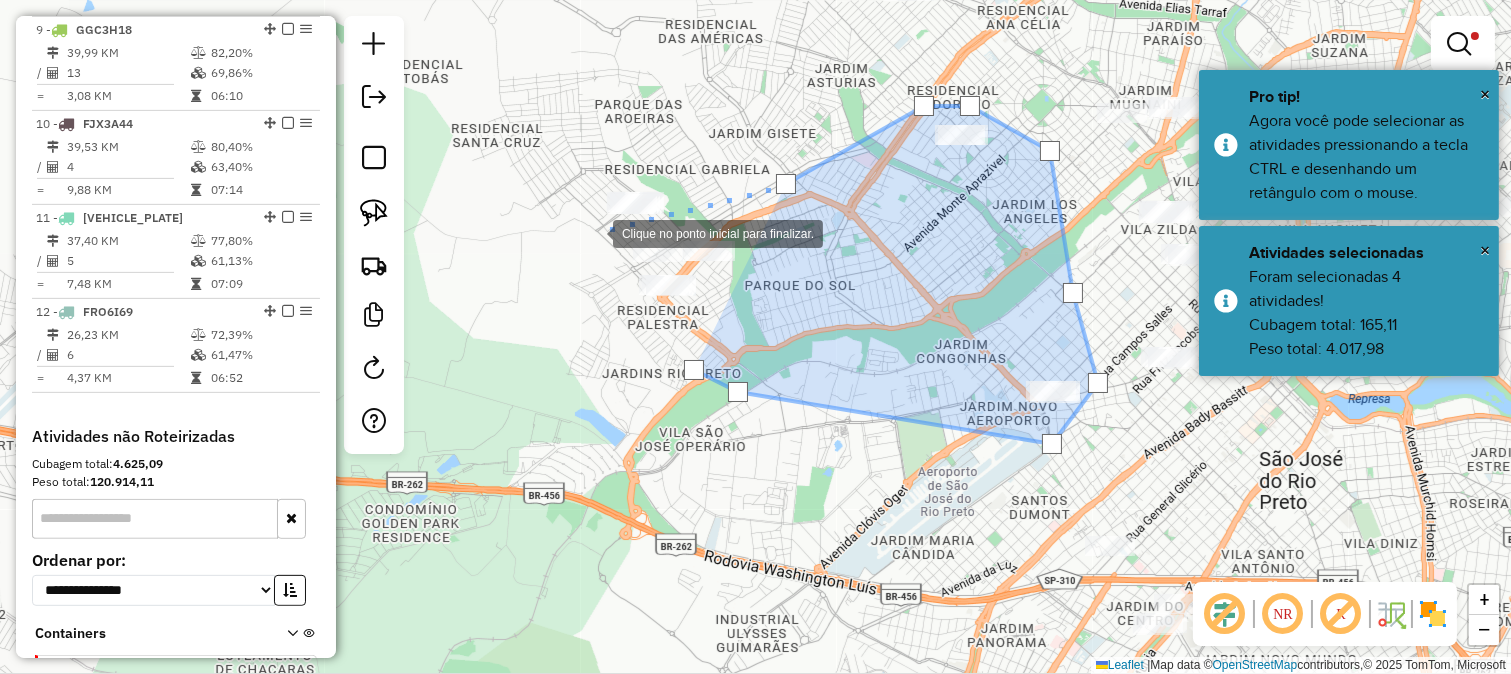 click 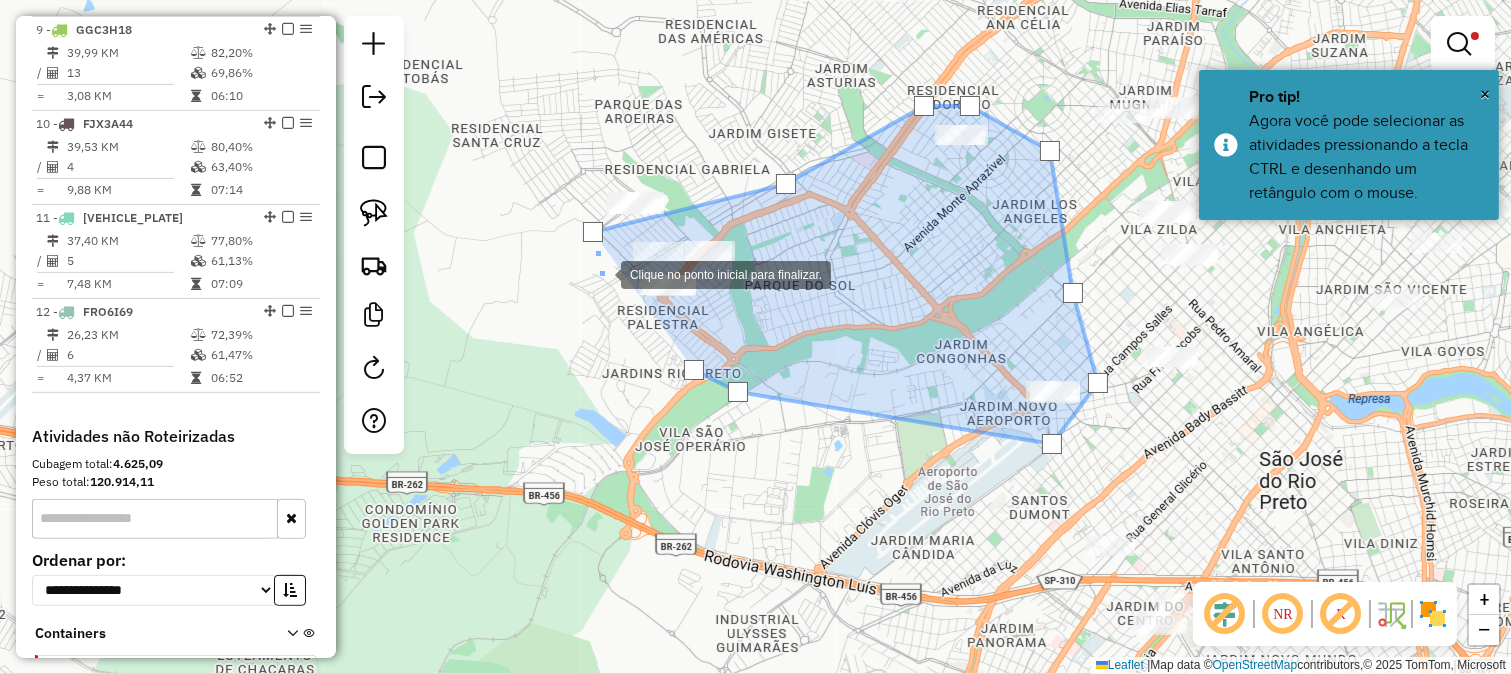 click 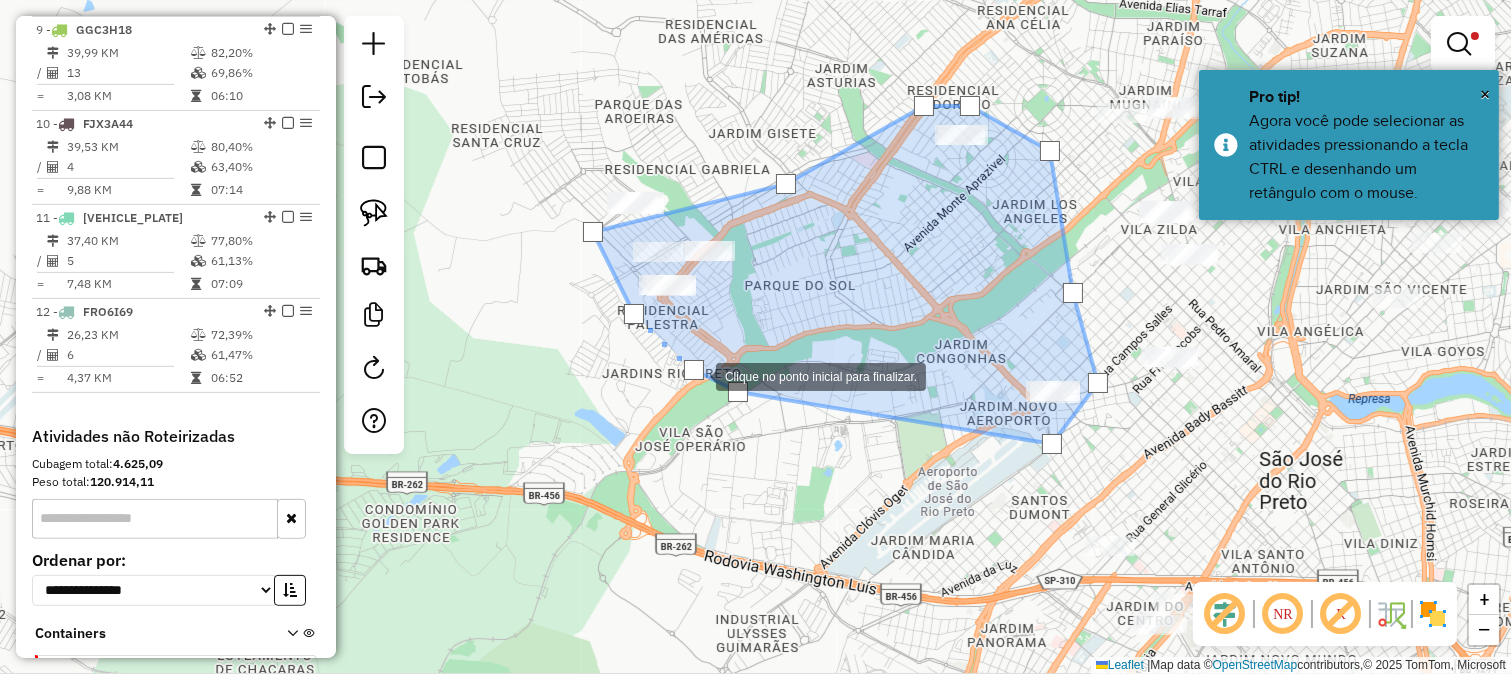 click 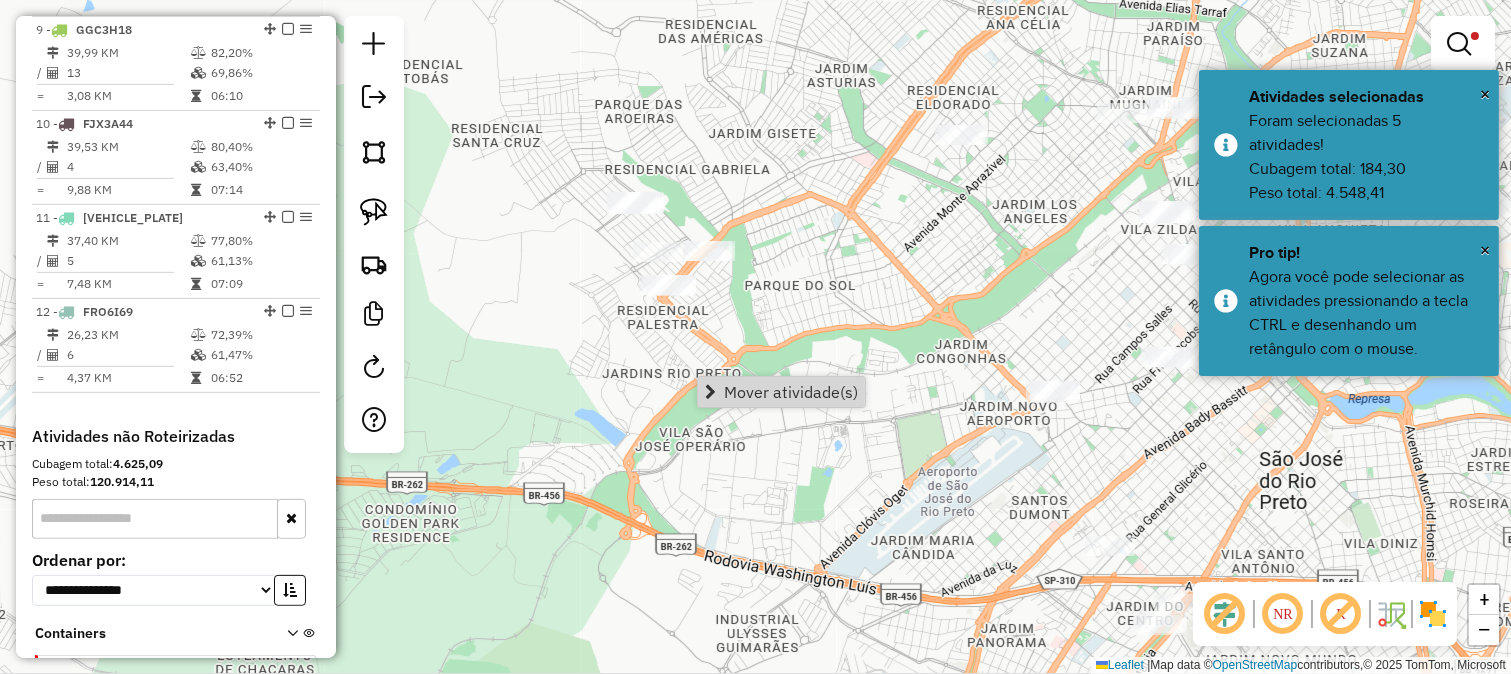click on "Mover atividade(s)" at bounding box center [791, 392] 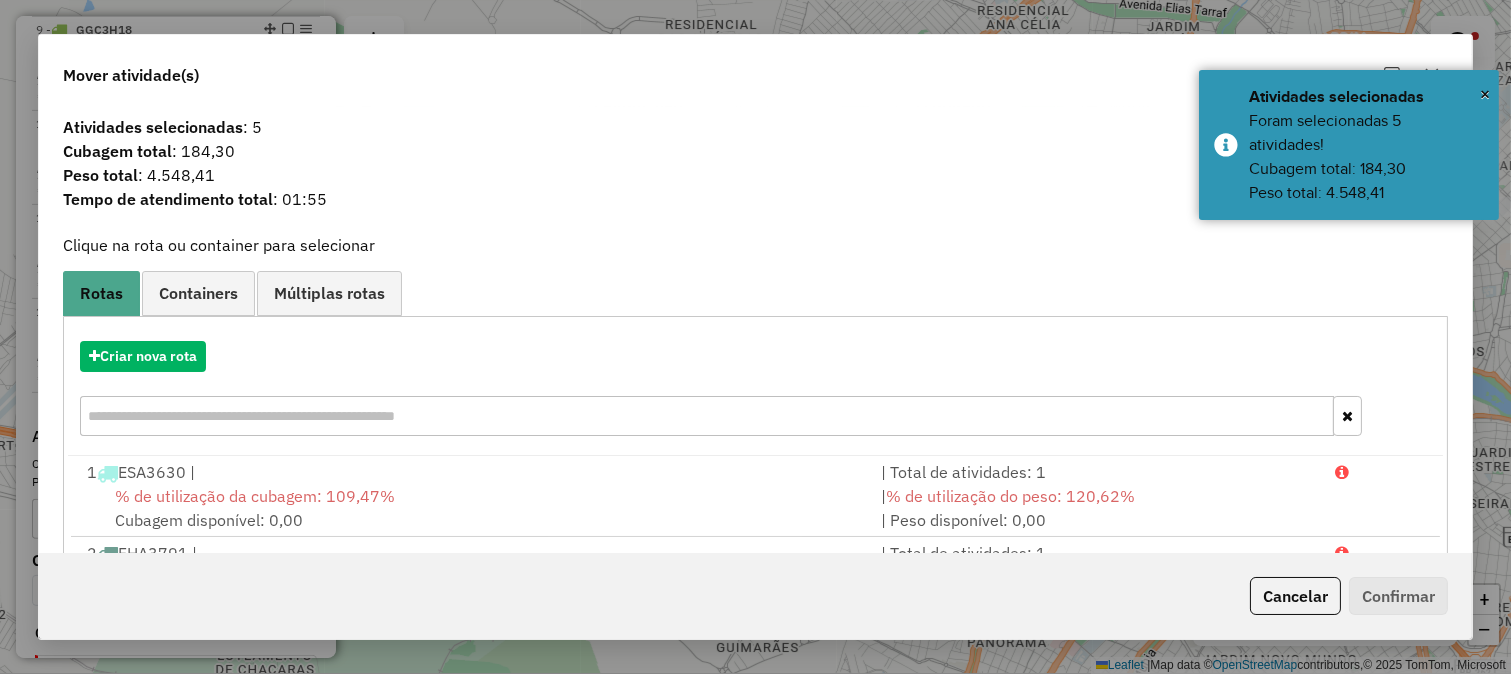 click on "Criar nova rota" at bounding box center [755, 391] 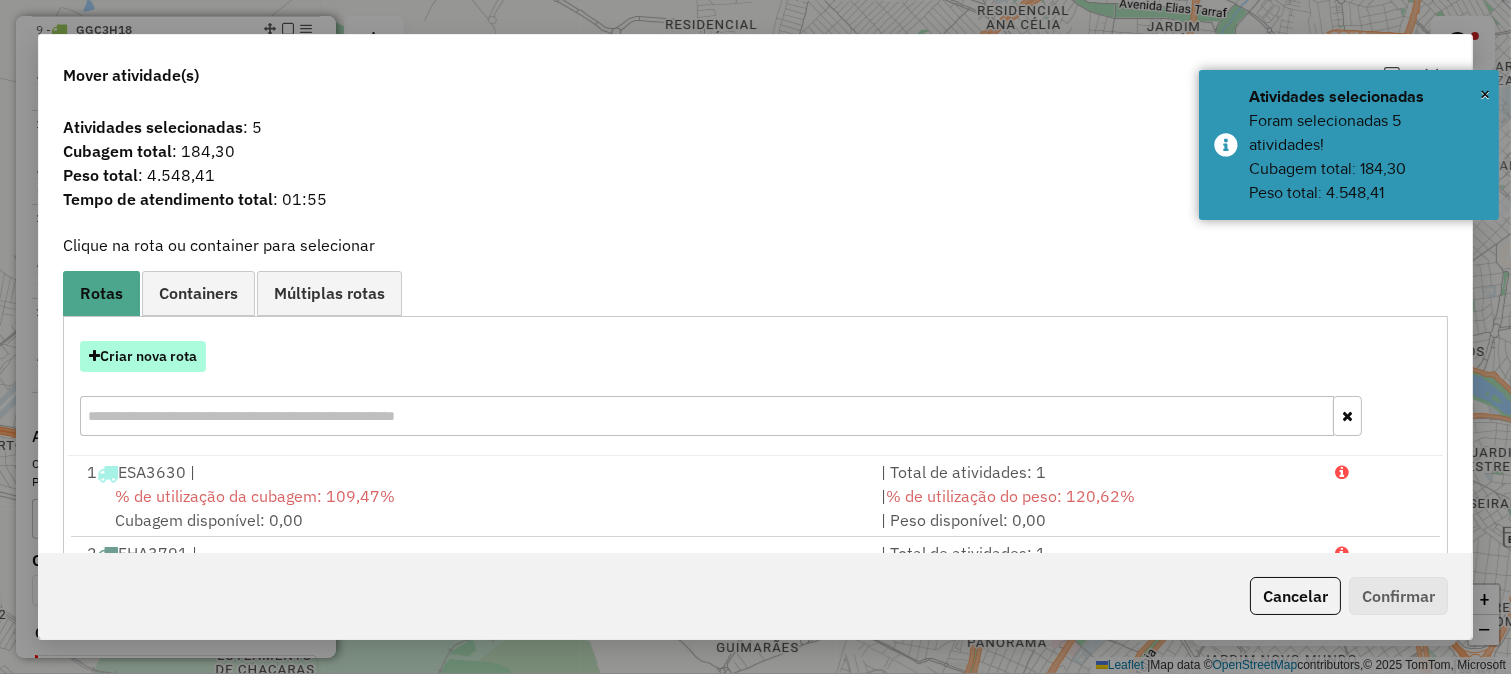 click on "Criar nova rota" at bounding box center (143, 356) 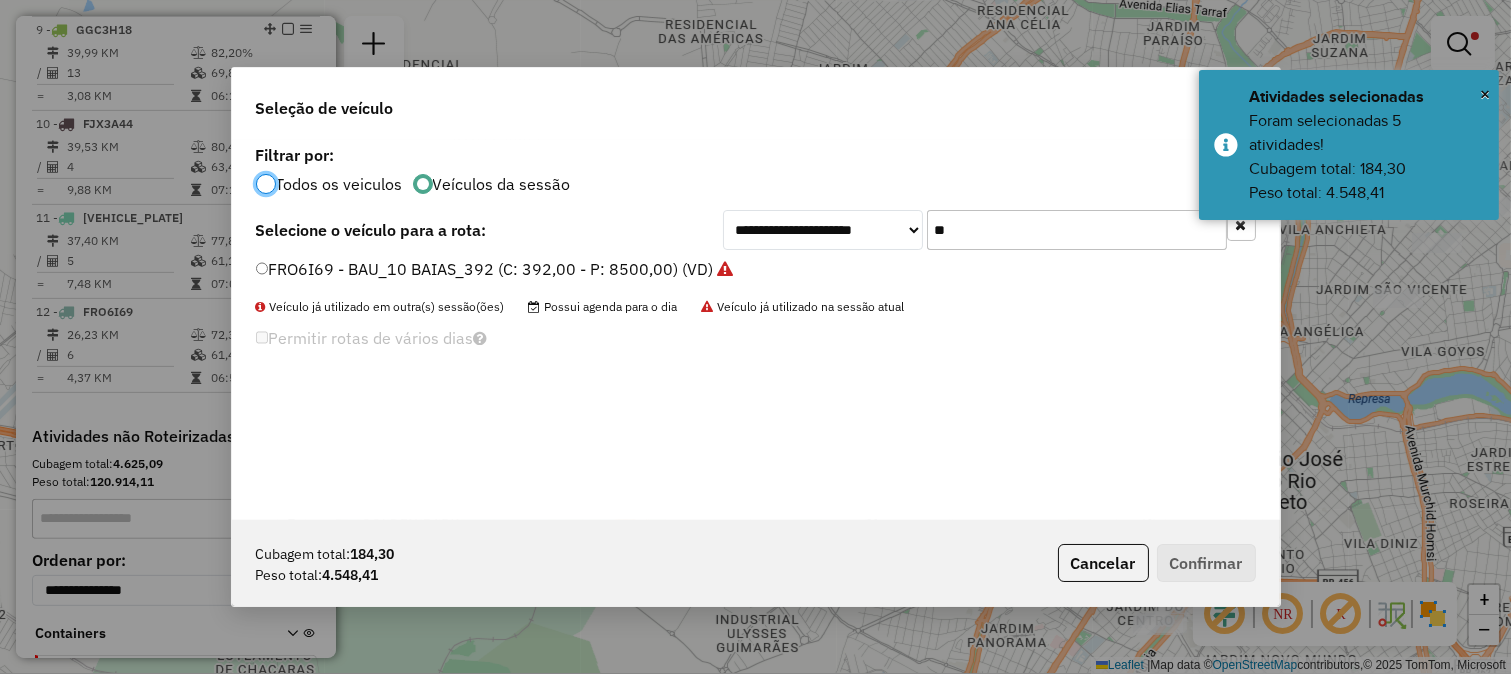scroll, scrollTop: 11, scrollLeft: 5, axis: both 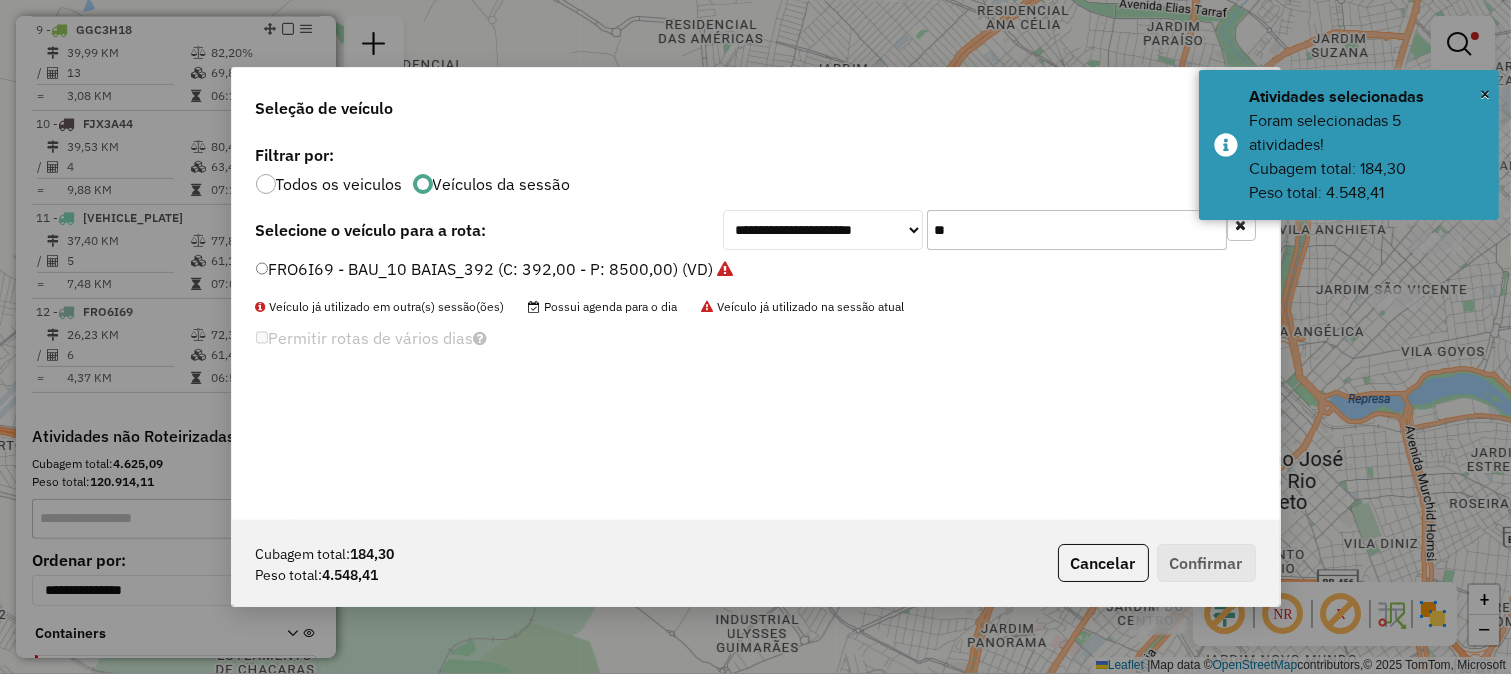 click on "**" 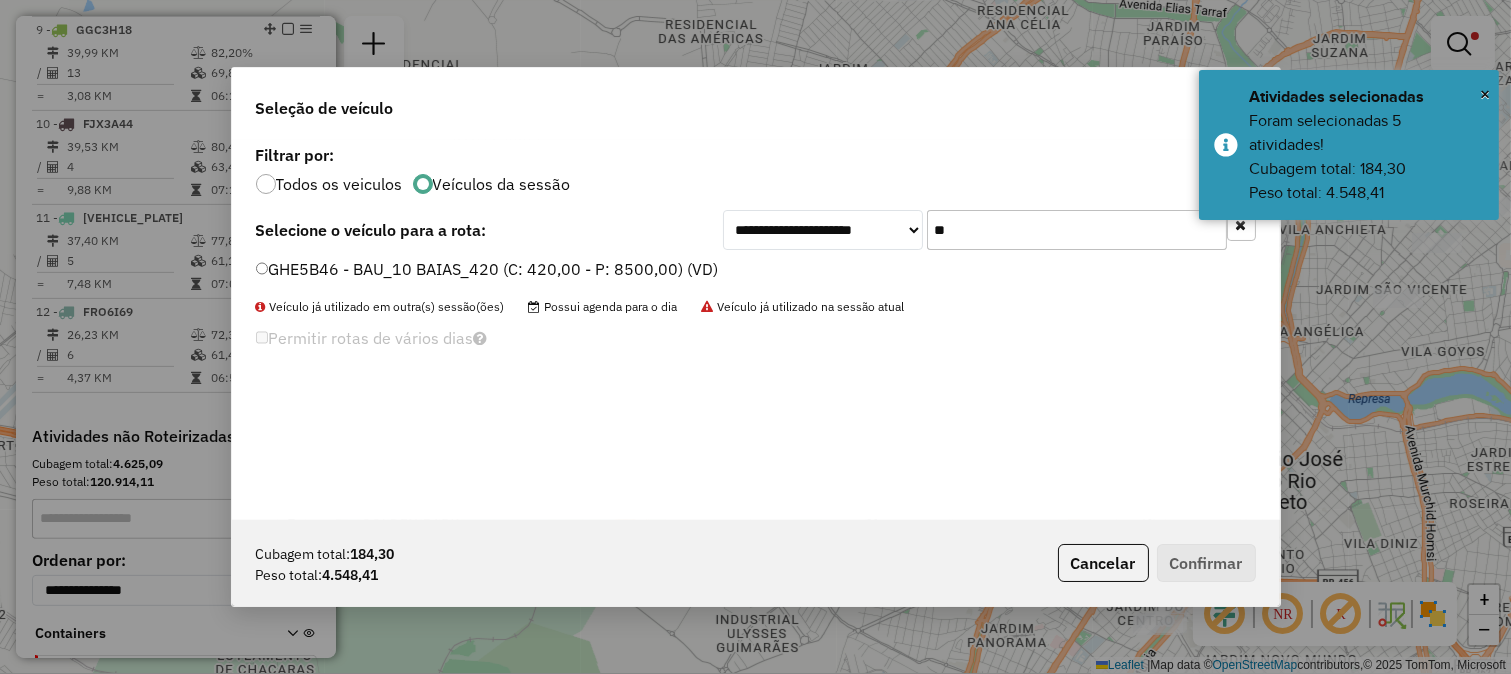 type on "**" 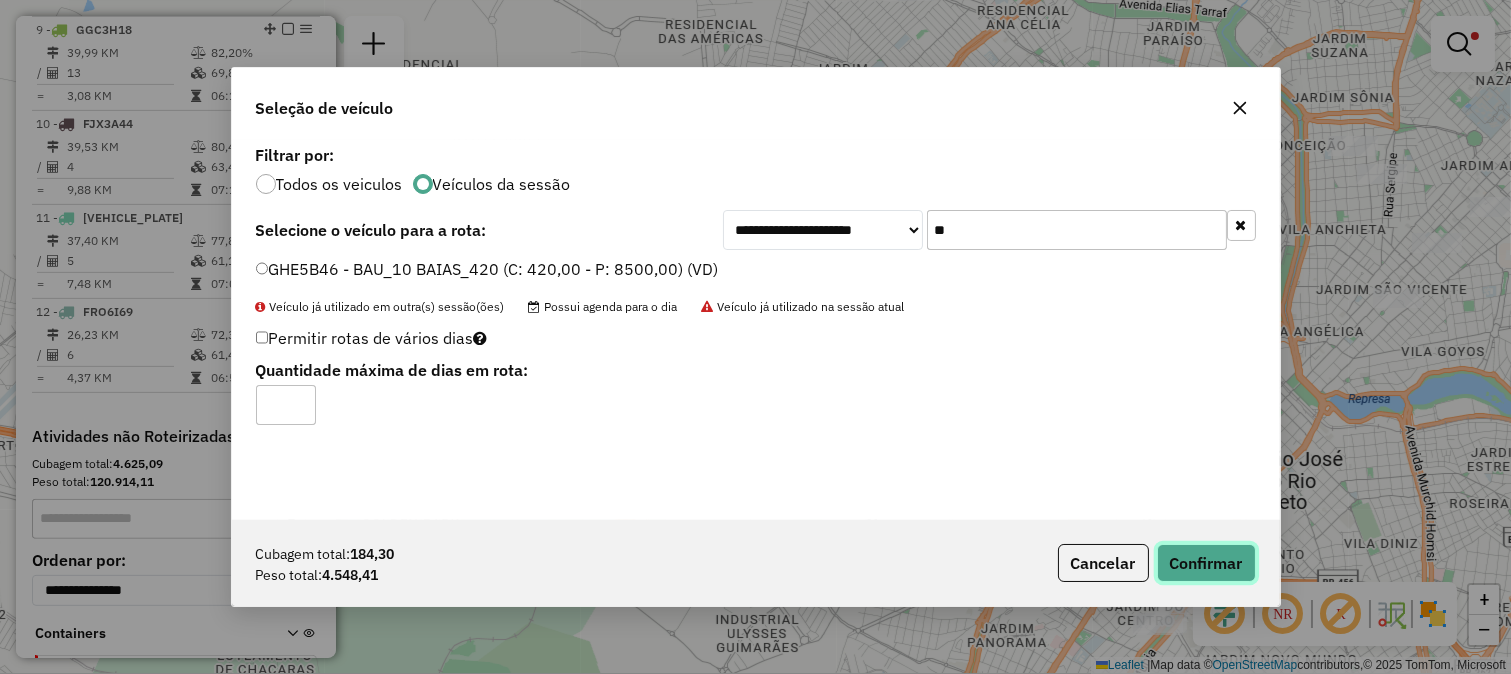 click on "Confirmar" 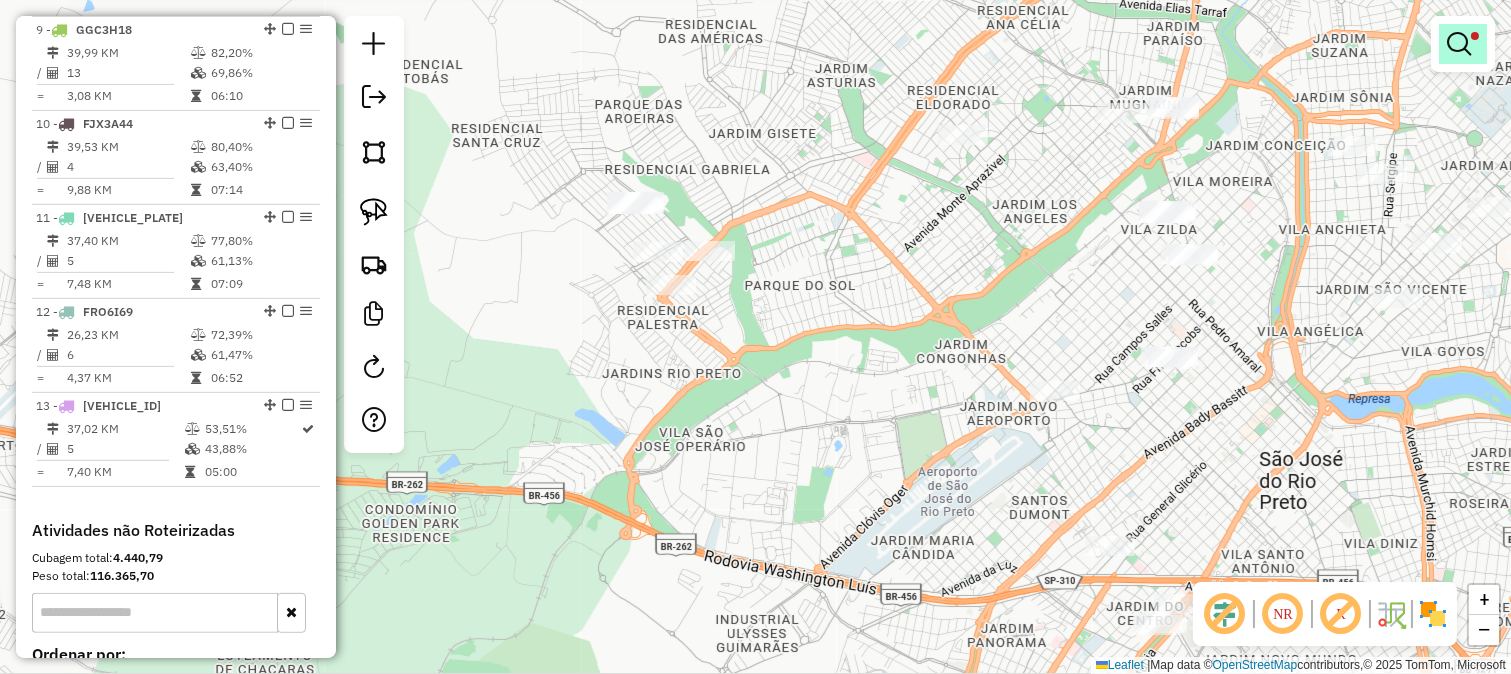 click at bounding box center [1459, 44] 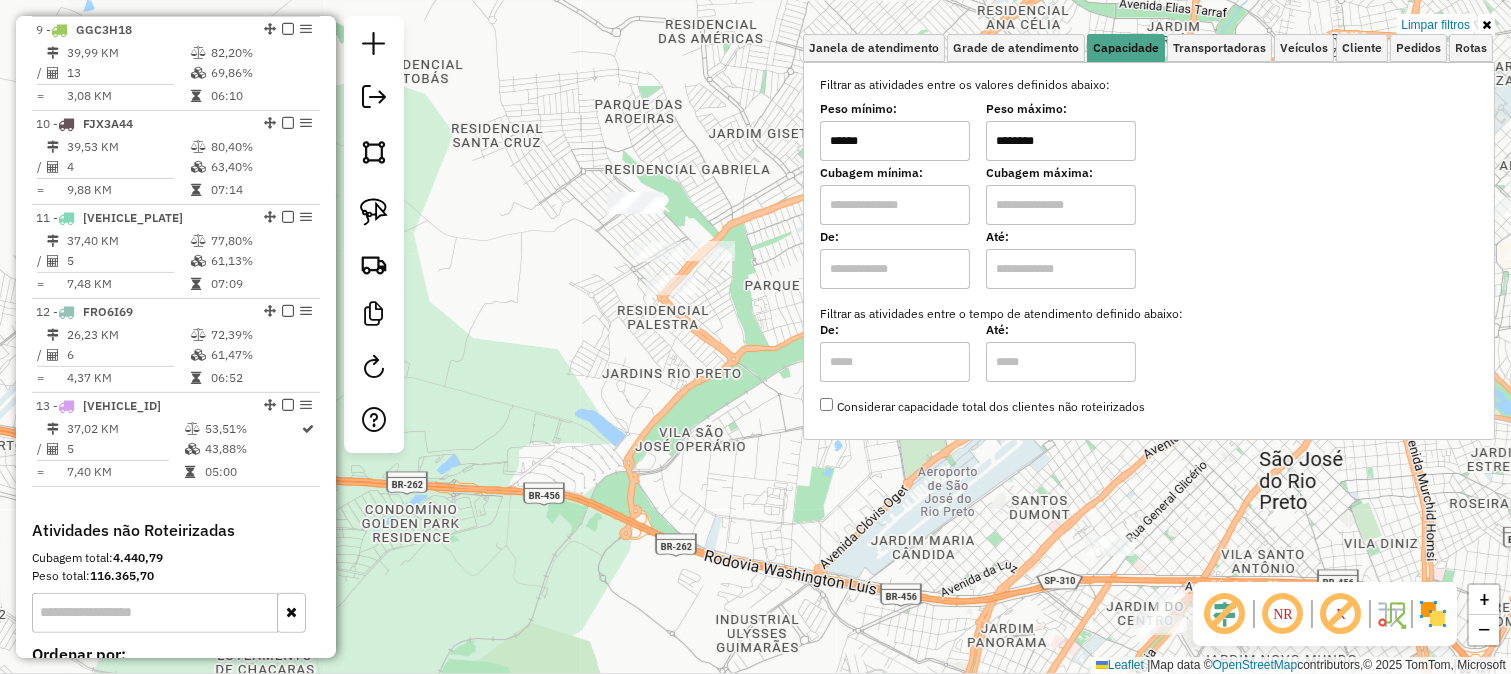 click on "******" at bounding box center (895, 141) 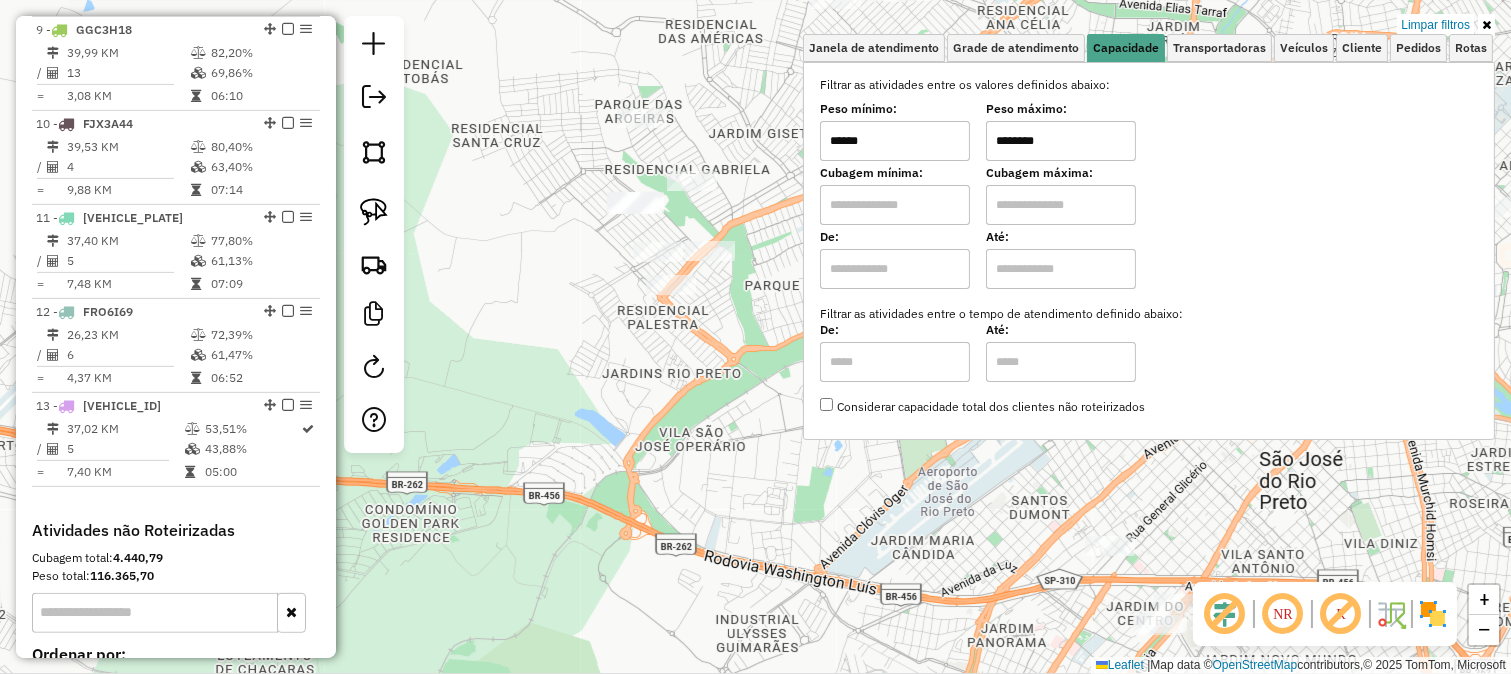 type on "******" 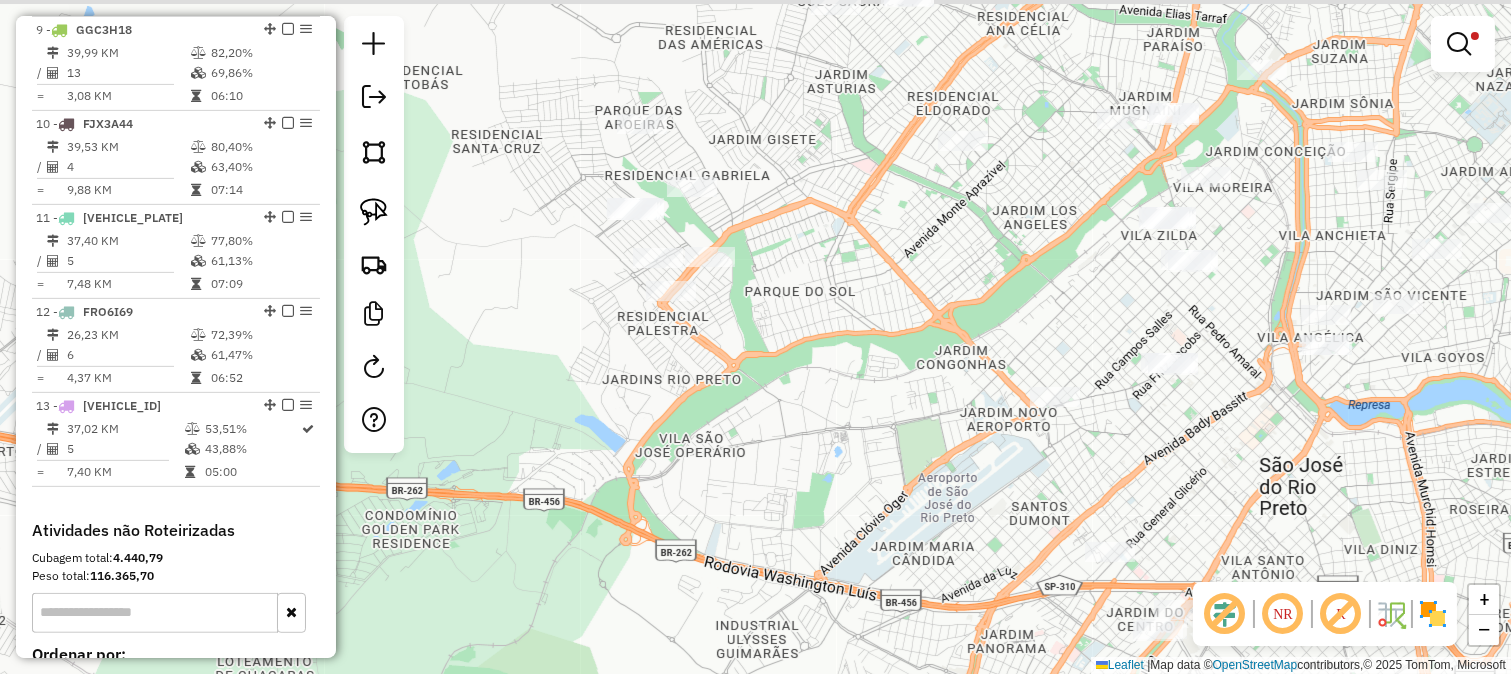 drag, startPoint x: 832, startPoint y: 194, endPoint x: 826, endPoint y: 262, distance: 68.26419 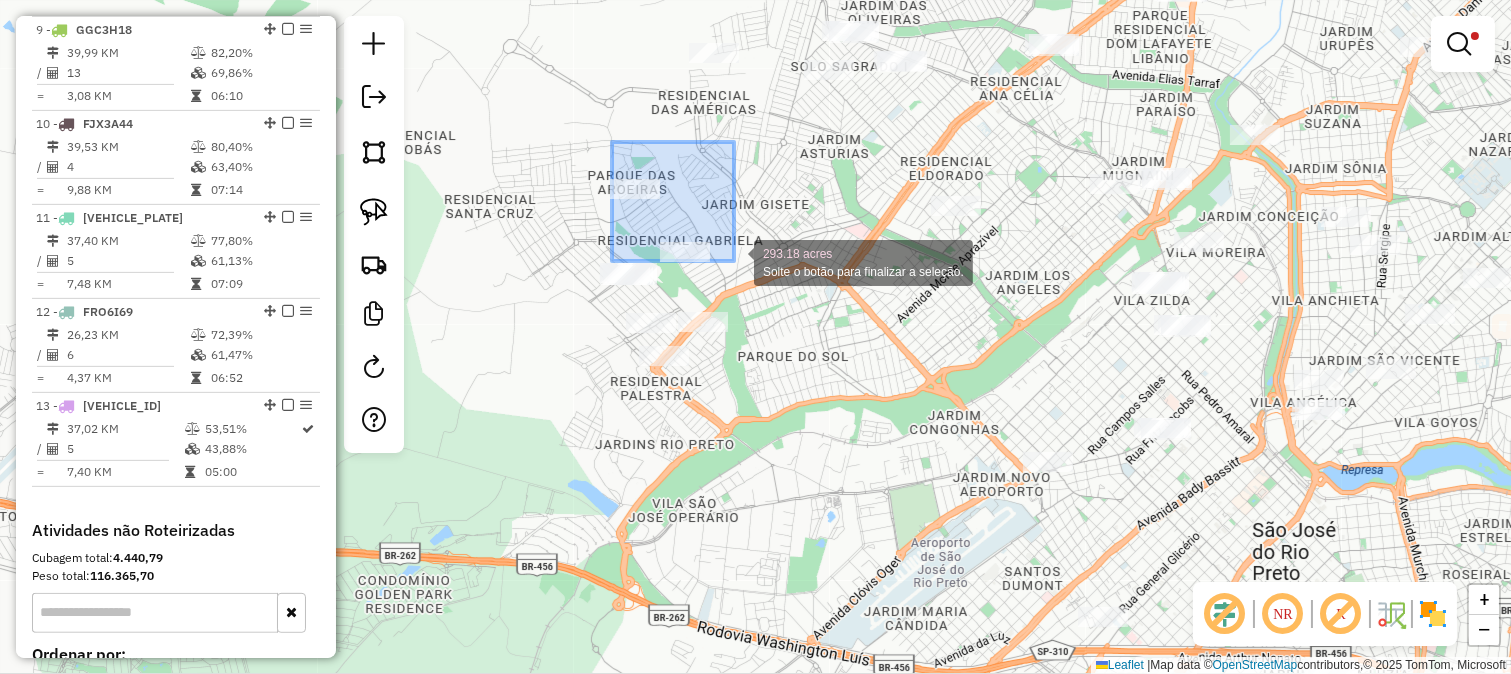 drag, startPoint x: 612, startPoint y: 142, endPoint x: 756, endPoint y: 272, distance: 194 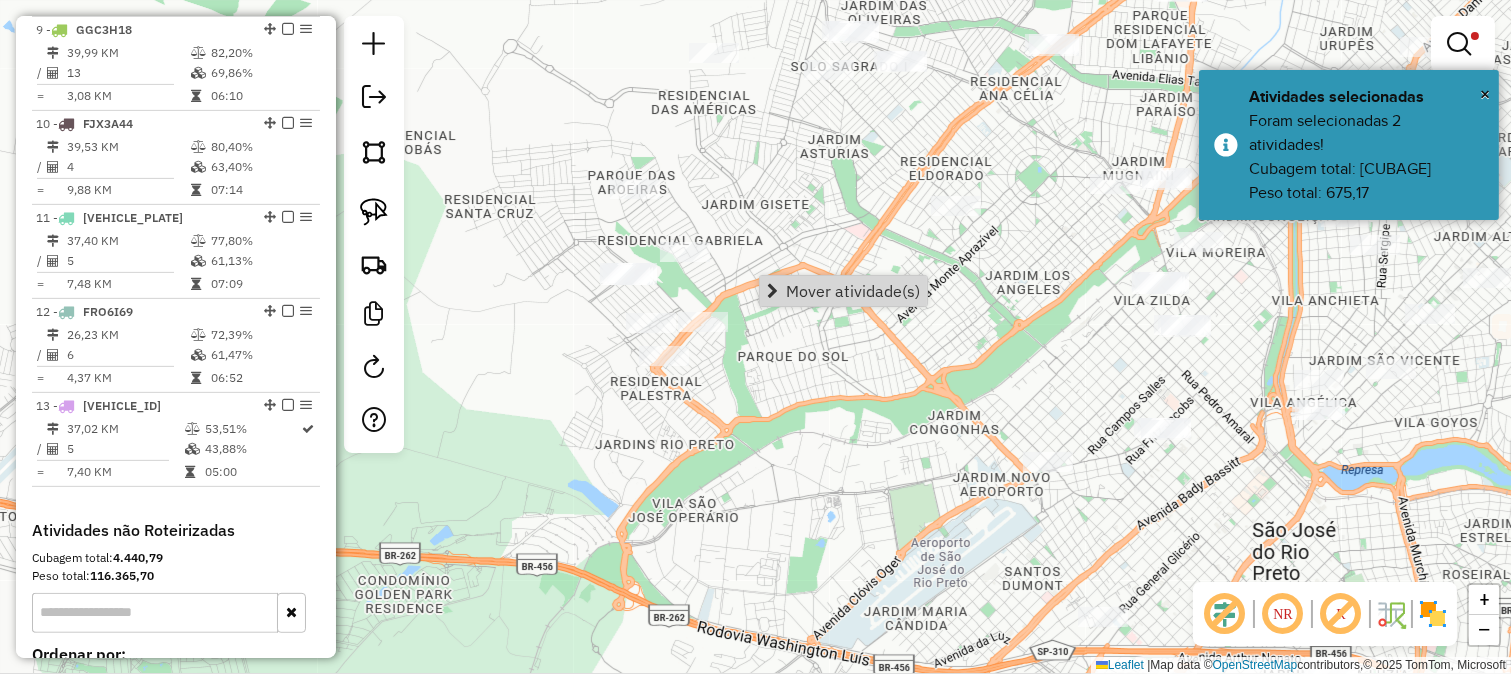 click on "Mover atividade(s)" at bounding box center (853, 291) 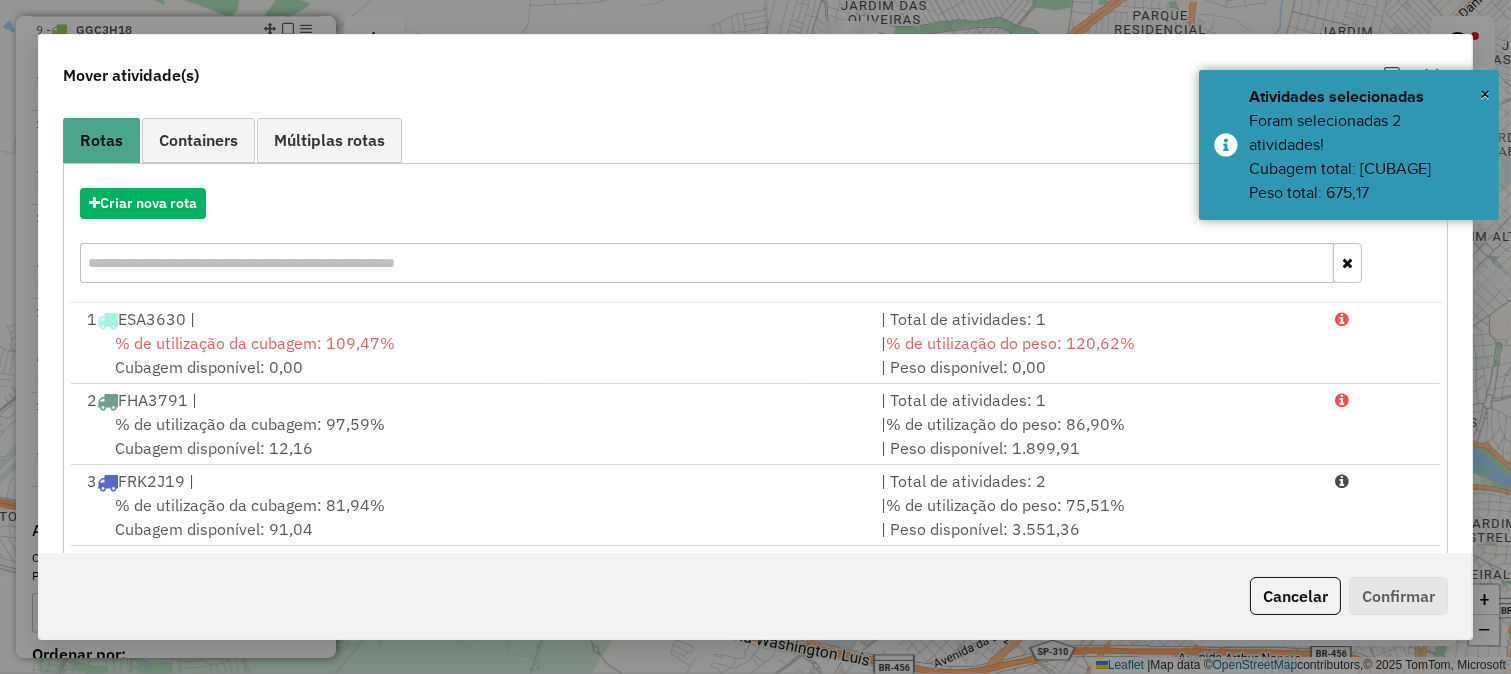 scroll, scrollTop: 336, scrollLeft: 0, axis: vertical 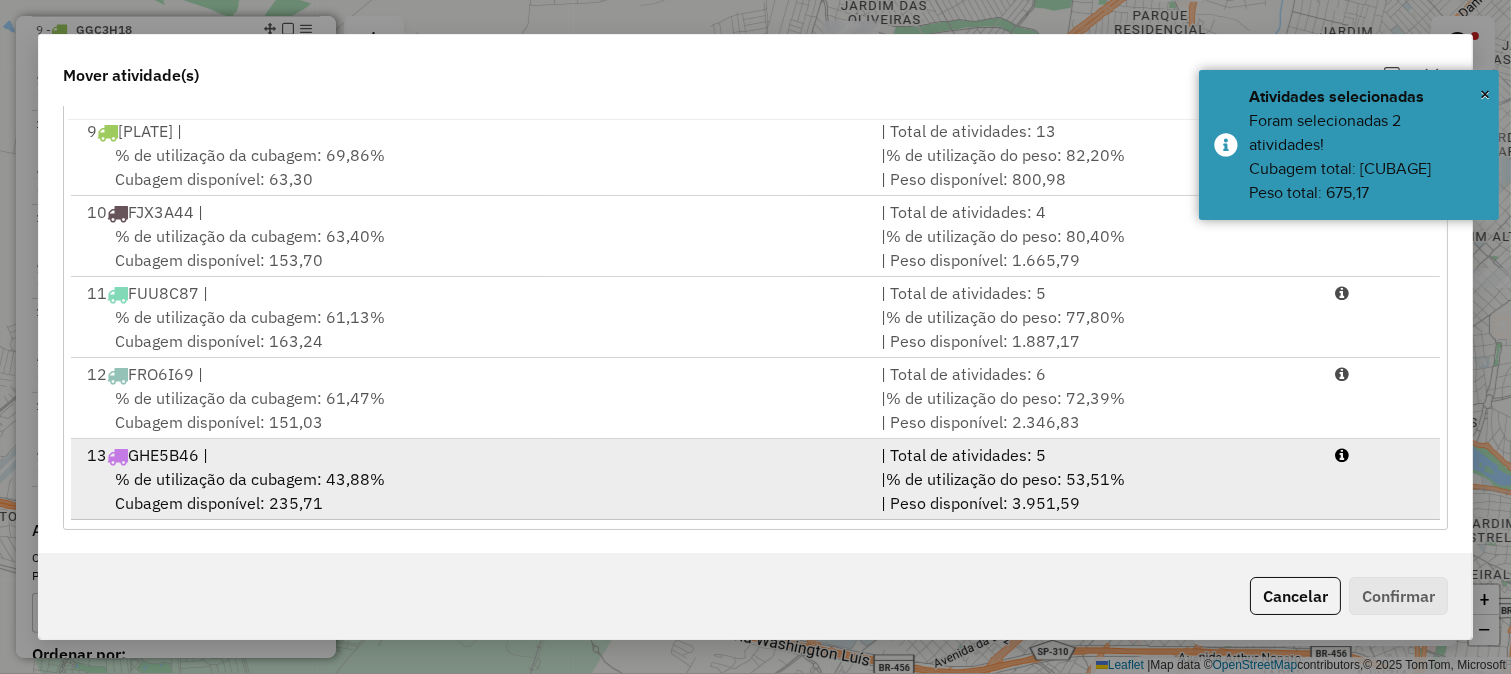 click on "|  % de utilização do peso: 53,51%  | Peso disponível: 3.951,59" at bounding box center (1096, 491) 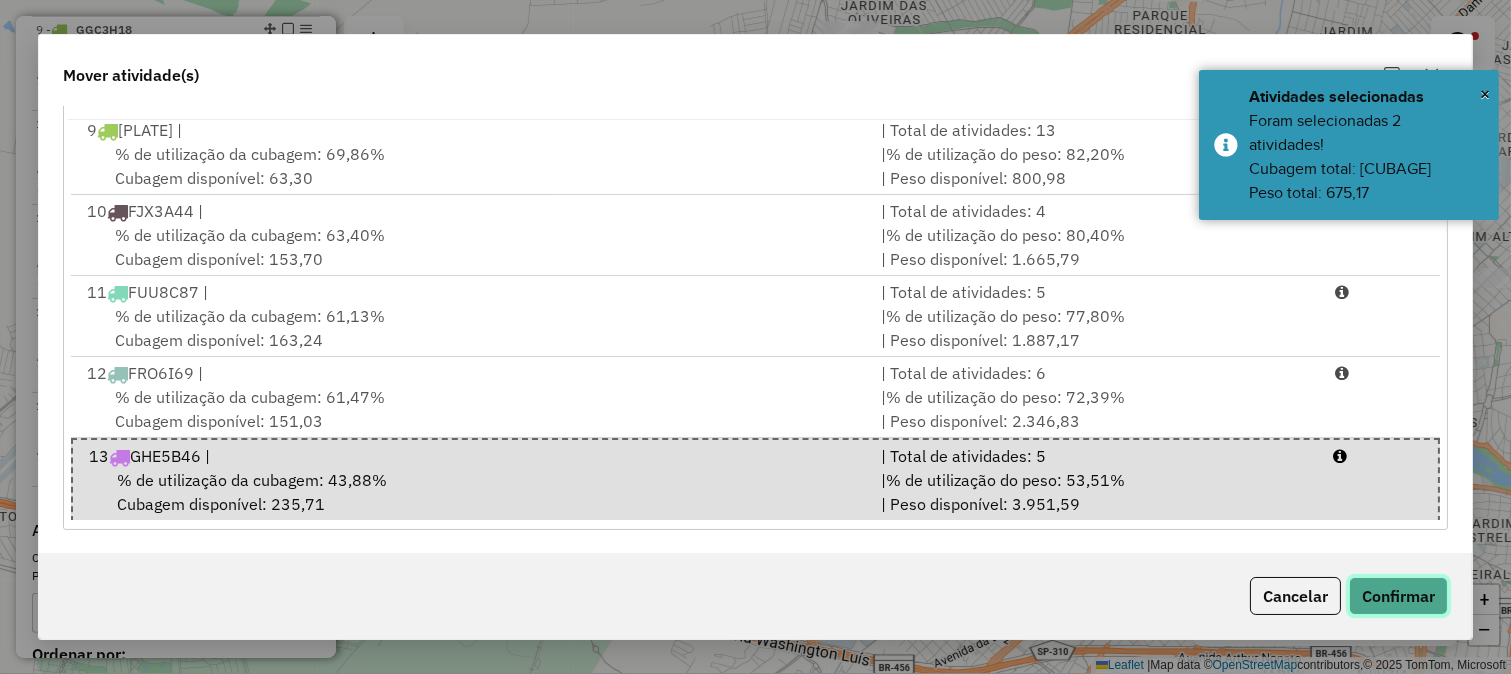 click on "Confirmar" 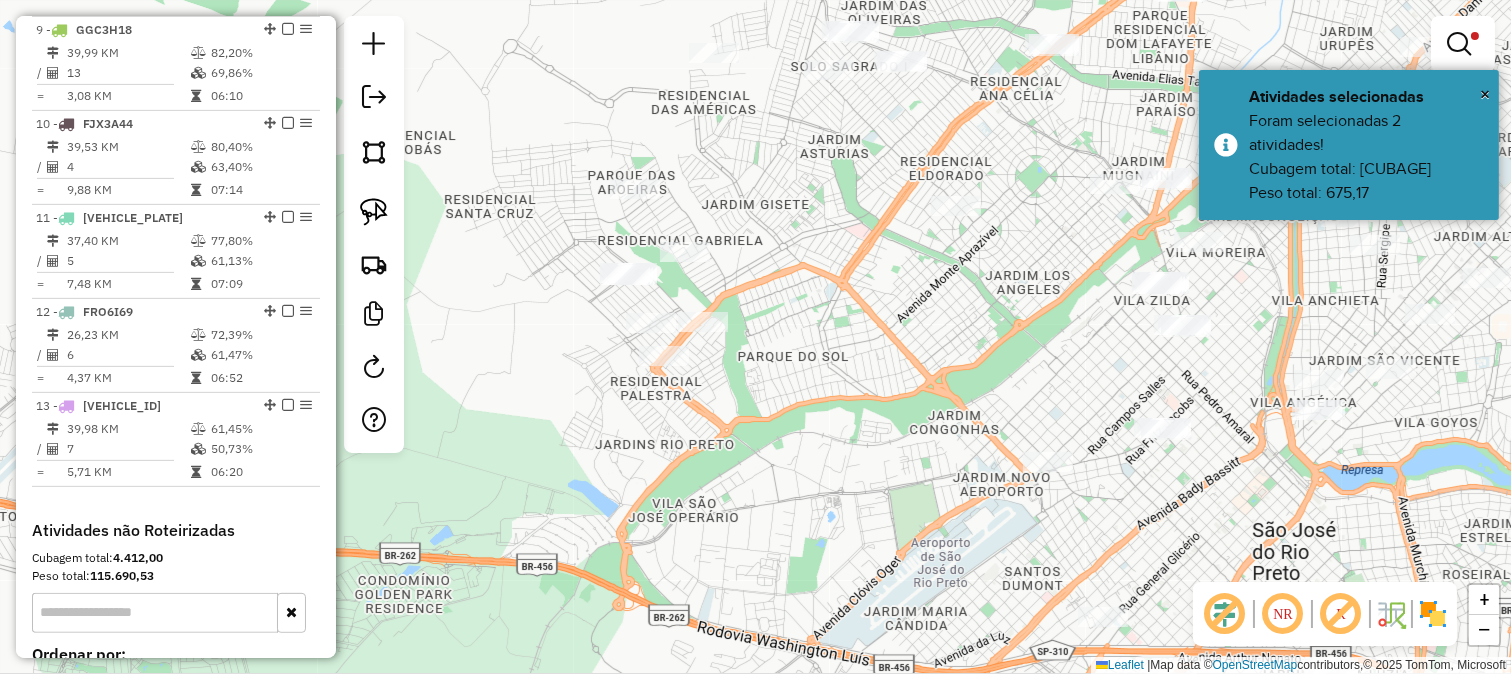 scroll, scrollTop: 0, scrollLeft: 0, axis: both 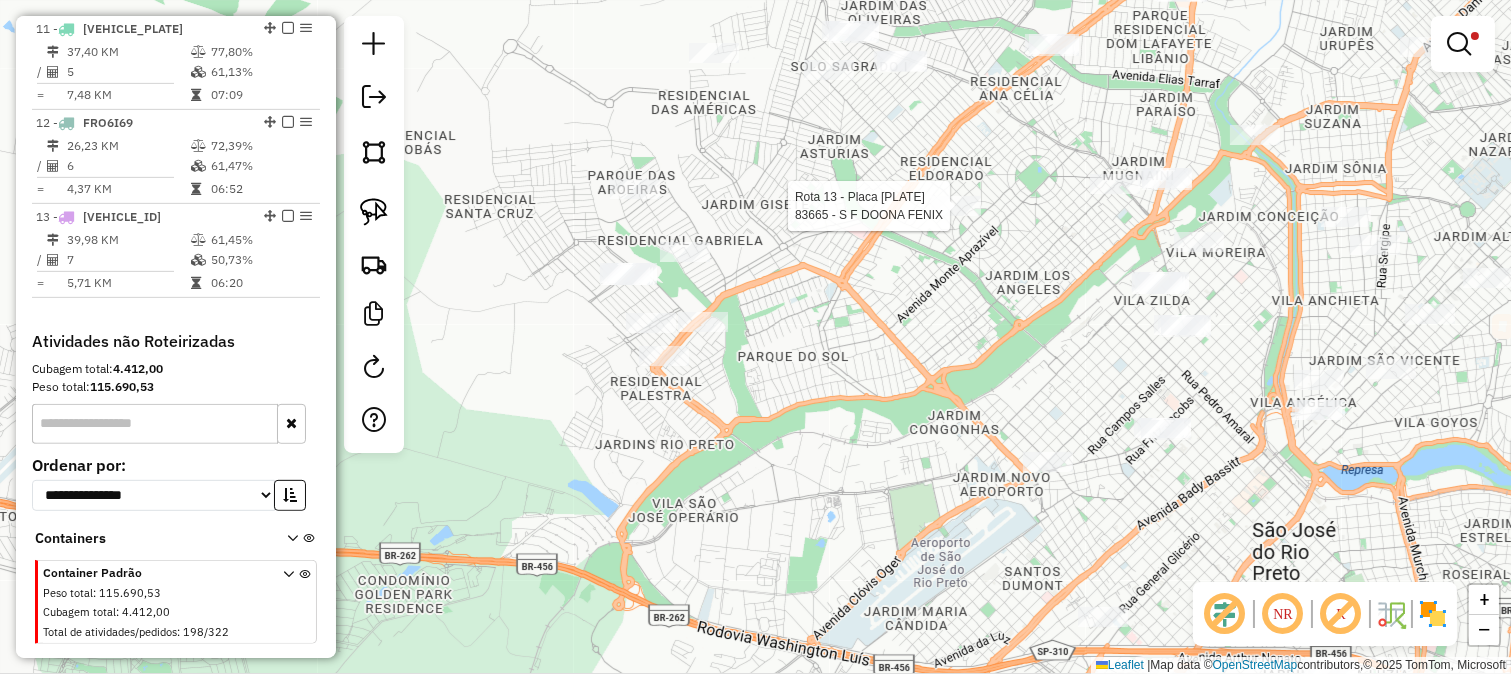 select on "**********" 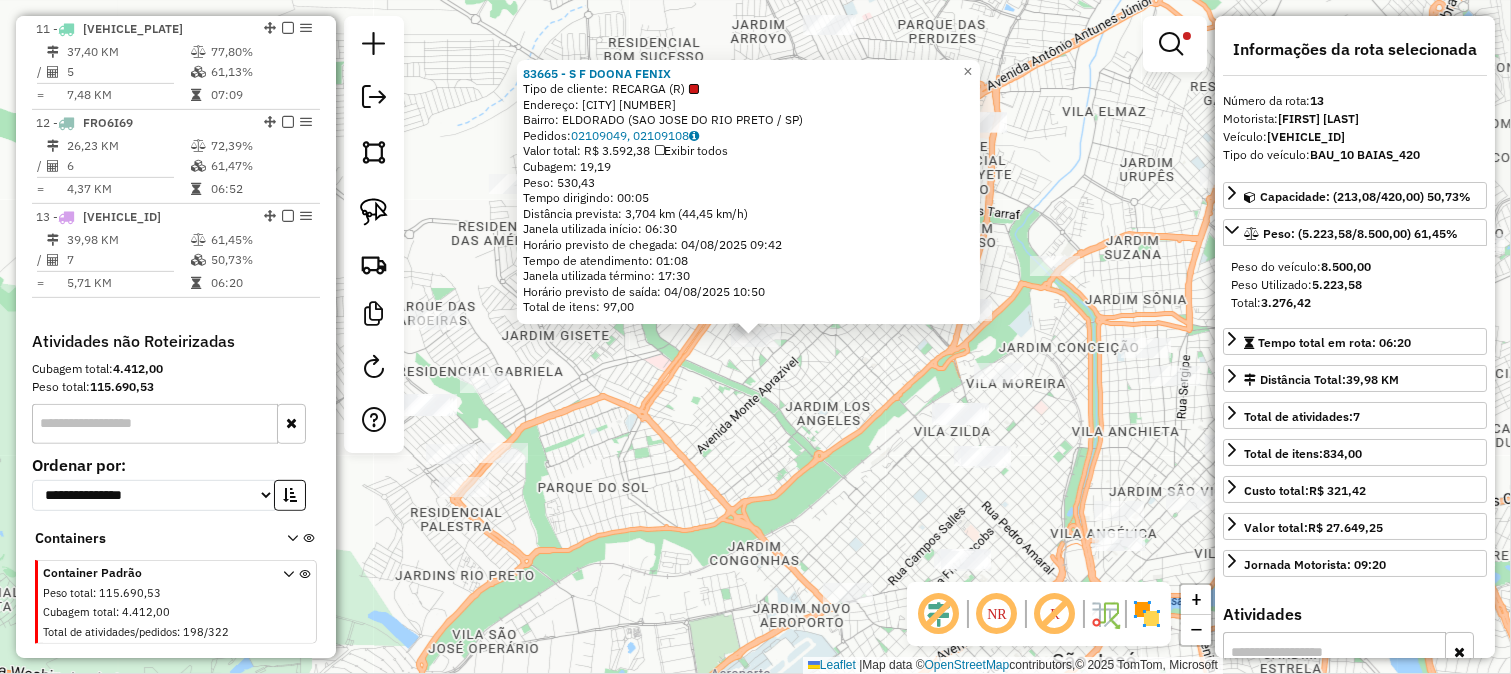 scroll, scrollTop: 1764, scrollLeft: 0, axis: vertical 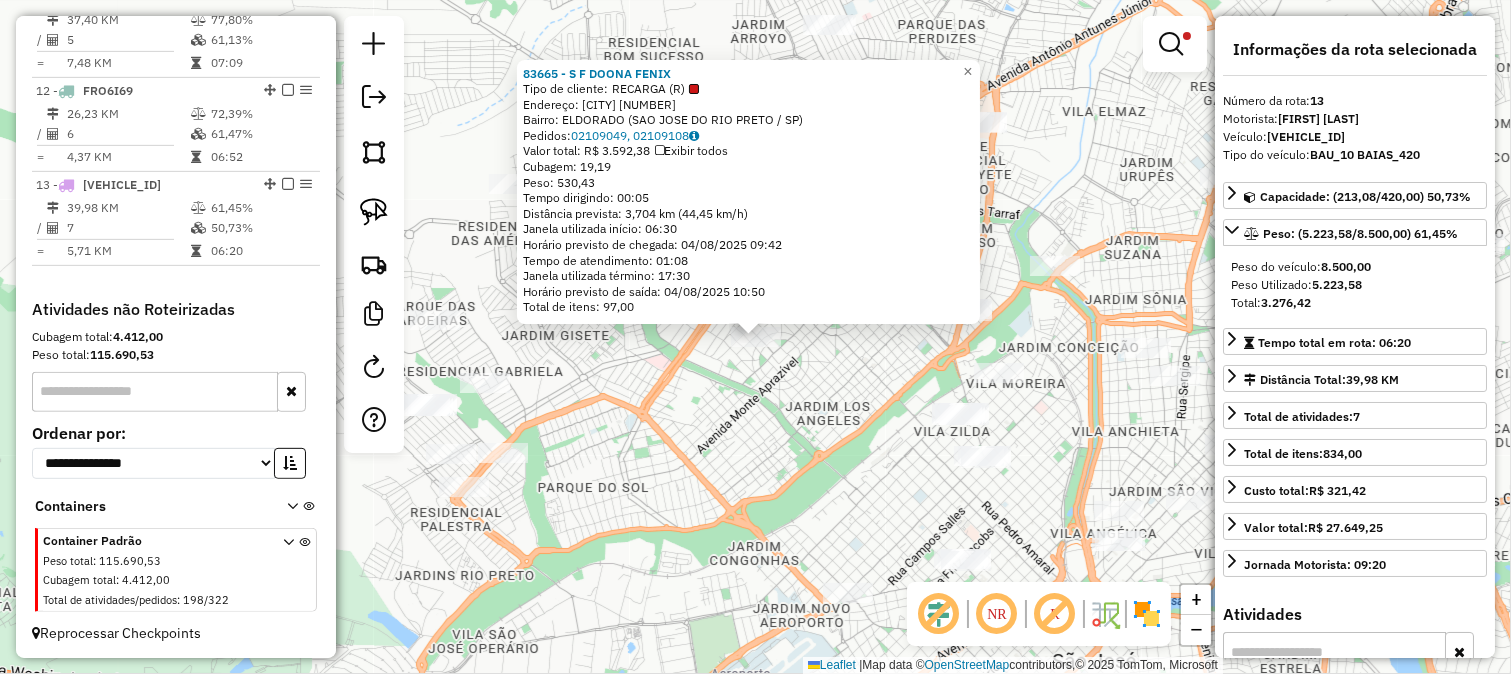 click on "83665 - S F DOONA FENIX  Tipo de cliente:   RECARGA (R)   Endereço:  SAO JOSE DO RIO PRETO 3393   Bairro: ELDORADO (SAO JOSE DO RIO PRETO / SP)   Pedidos:  02109049, 02109108   Valor total: R$ 3.592,38   Exibir todos   Cubagem: 19,19  Peso: 530,43  Tempo dirigindo: 00:05   Distância prevista: 3,704 km (44,45 km/h)   Janela utilizada início: 06:30   Horário previsto de chegada: 04/08/2025 09:42   Tempo de atendimento: 01:08   Janela utilizada término: 17:30   Horário previsto de saída: 04/08/2025 10:50   Total de itens: 97,00  × Limpar filtros Janela de atendimento Grade de atendimento Capacidade Transportadoras Veículos Cliente Pedidos  Rotas Selecione os dias de semana para filtrar as janelas de atendimento  Seg   Ter   Qua   Qui   Sex   Sáb   Dom  Informe o período da janela de atendimento: De: Até:  Filtrar exatamente a janela do cliente  Considerar janela de atendimento padrão  Selecione os dias de semana para filtrar as grades de atendimento  Seg   Ter   Qua   Qui   Sex   Sáb   Dom  ******" 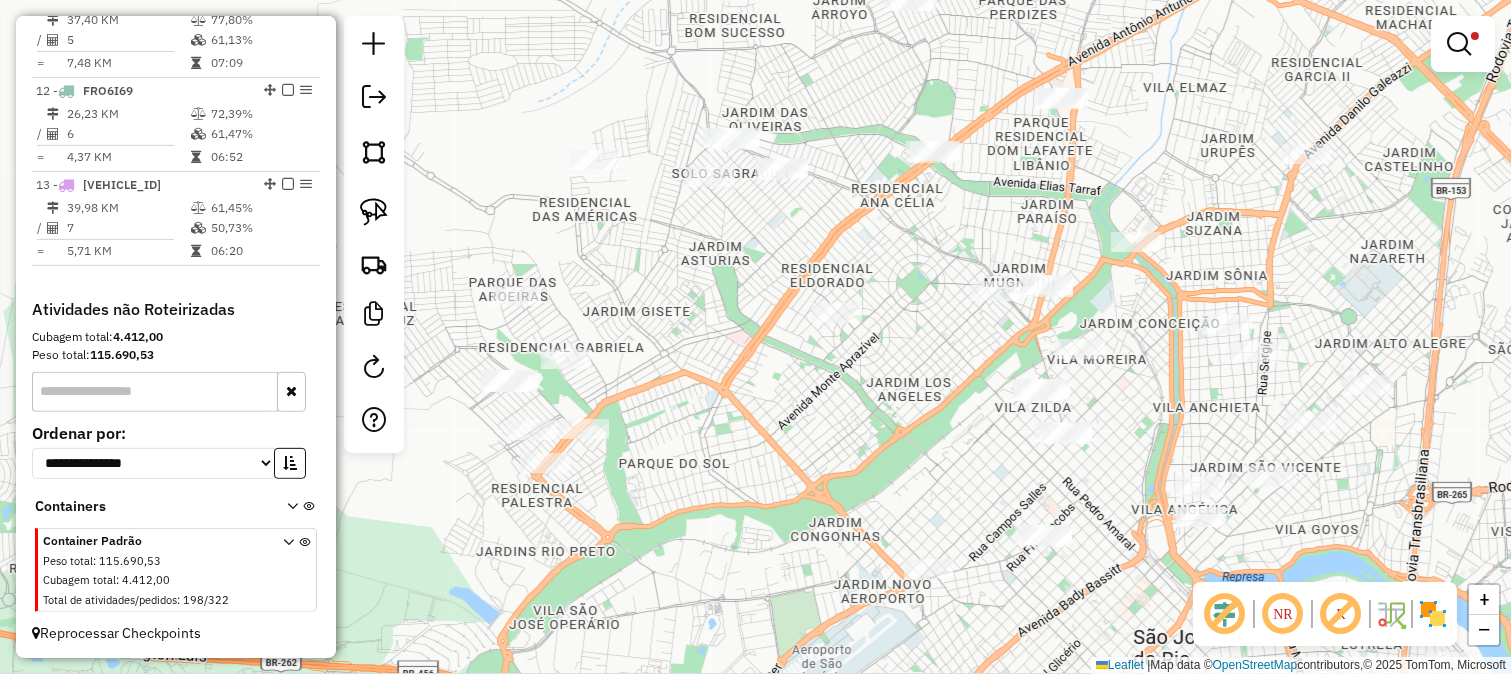 drag, startPoint x: 764, startPoint y: 428, endPoint x: 845, endPoint y: 404, distance: 84.48077 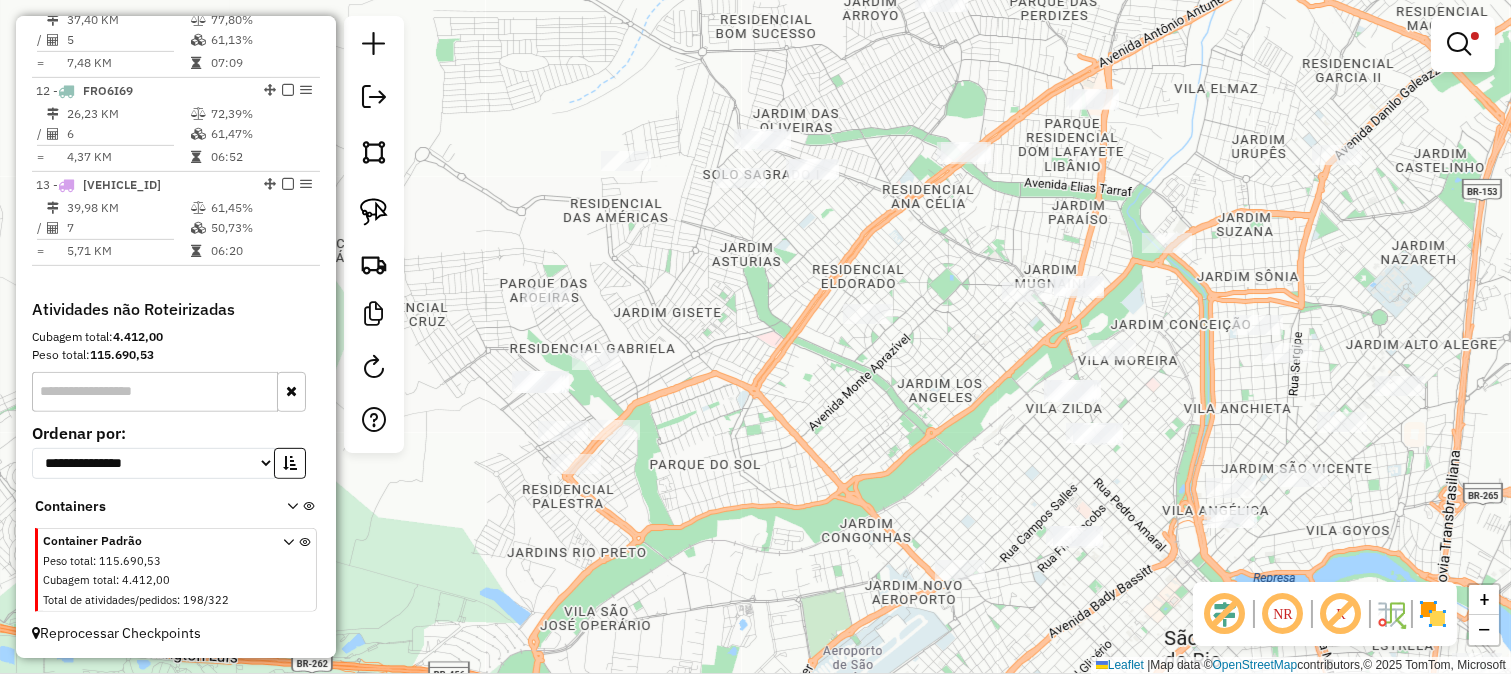 drag, startPoint x: 684, startPoint y: 315, endPoint x: 706, endPoint y: 328, distance: 25.553865 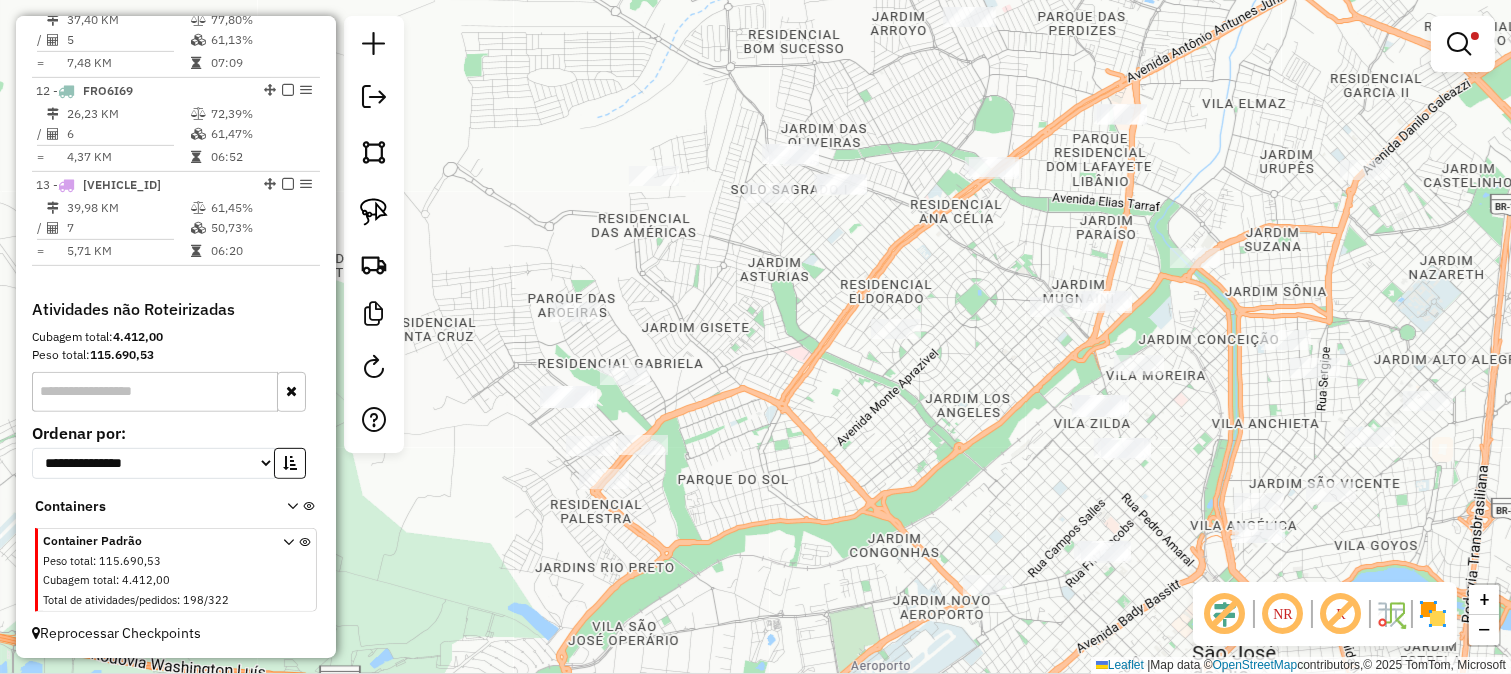 click on "Limpar filtros Janela de atendimento Grade de atendimento Capacidade Transportadoras Veículos Cliente Pedidos  Rotas Selecione os dias de semana para filtrar as janelas de atendimento  Seg   Ter   Qua   Qui   Sex   Sáb   Dom  Informe o período da janela de atendimento: De: Até:  Filtrar exatamente a janela do cliente  Considerar janela de atendimento padrão  Selecione os dias de semana para filtrar as grades de atendimento  Seg   Ter   Qua   Qui   Sex   Sáb   Dom   Considerar clientes sem dia de atendimento cadastrado  Clientes fora do dia de atendimento selecionado Filtrar as atividades entre os valores definidos abaixo:  Peso mínimo:  ******  Peso máximo:  ********  Cubagem mínima:   Cubagem máxima:   De:   Até:  Filtrar as atividades entre o tempo de atendimento definido abaixo:  De:   Até:   Considerar capacidade total dos clientes não roteirizados Transportadora: Selecione um ou mais itens Tipo de veículo: Selecione um ou mais itens Veículo: Selecione um ou mais itens Motorista: Nome: De:" 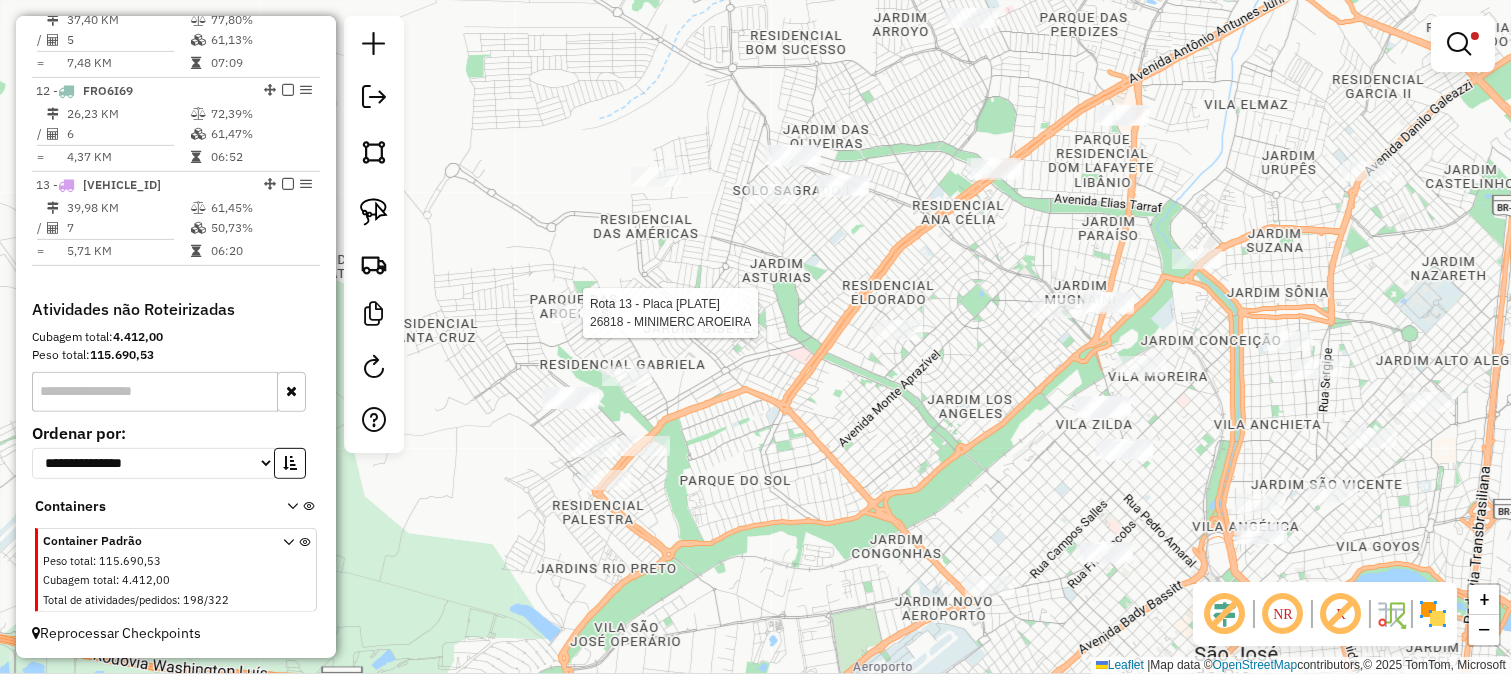 select on "**********" 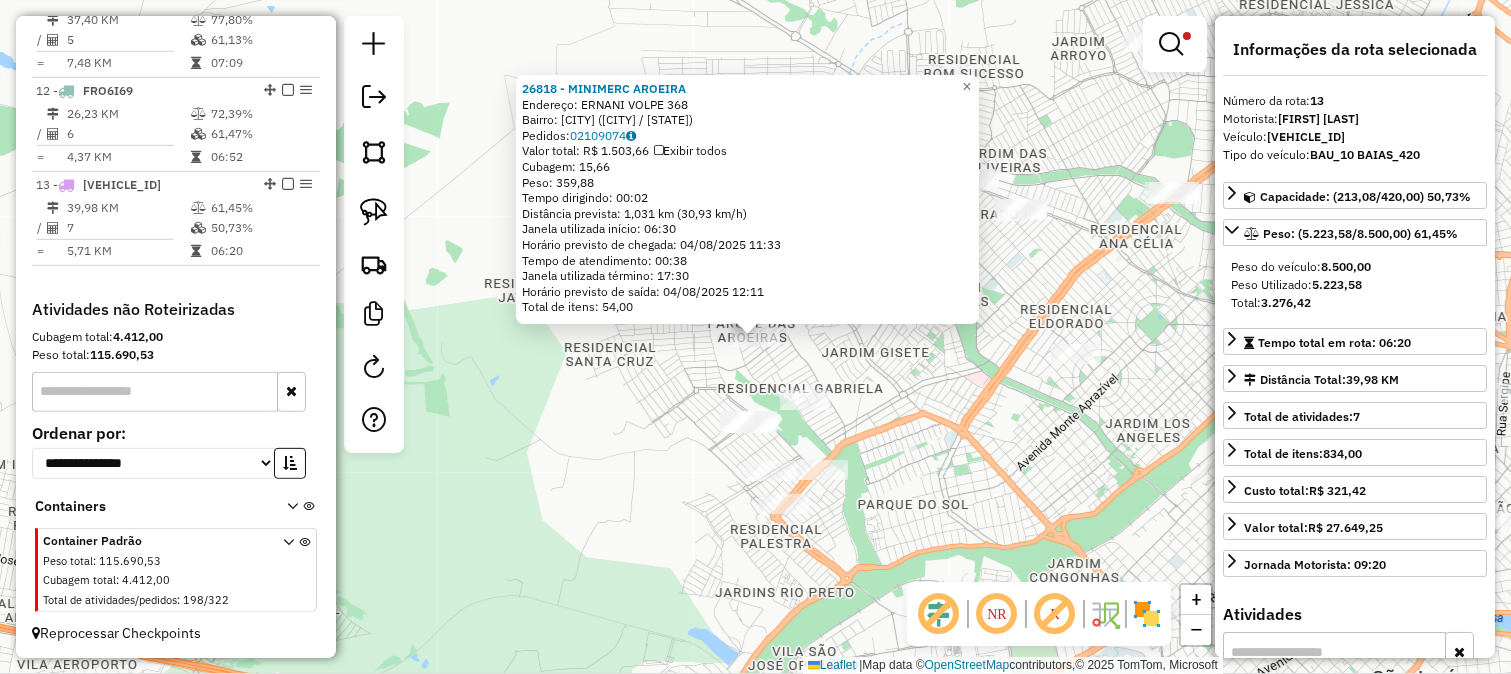 click on "26818 - MINIMERC AROEIRA  Endereço:  ERNANI VOLPE 368   Bairro: PARQUE DAS AROEIRAS (SAO JOSE DO RIO PRETO / SP)   Pedidos:  02109074   Valor total: R$ 1.503,66   Exibir todos   Cubagem: 15,66  Peso: 359,88  Tempo dirigindo: 00:02   Distância prevista: 1,031 km (30,93 km/h)   Janela utilizada início: 06:30   Horário previsto de chegada: 04/08/2025 11:33   Tempo de atendimento: 00:38   Janela utilizada término: 17:30   Horário previsto de saída: 04/08/2025 12:11   Total de itens: 54,00  × Limpar filtros Janela de atendimento Grade de atendimento Capacidade Transportadoras Veículos Cliente Pedidos  Rotas Selecione os dias de semana para filtrar as janelas de atendimento  Seg   Ter   Qua   Qui   Sex   Sáb   Dom  Informe o período da janela de atendimento: De: Até:  Filtrar exatamente a janela do cliente  Considerar janela de atendimento padrão  Selecione os dias de semana para filtrar as grades de atendimento  Seg   Ter   Qua   Qui   Sex   Sáb   Dom   Clientes fora do dia de atendimento selecionado" 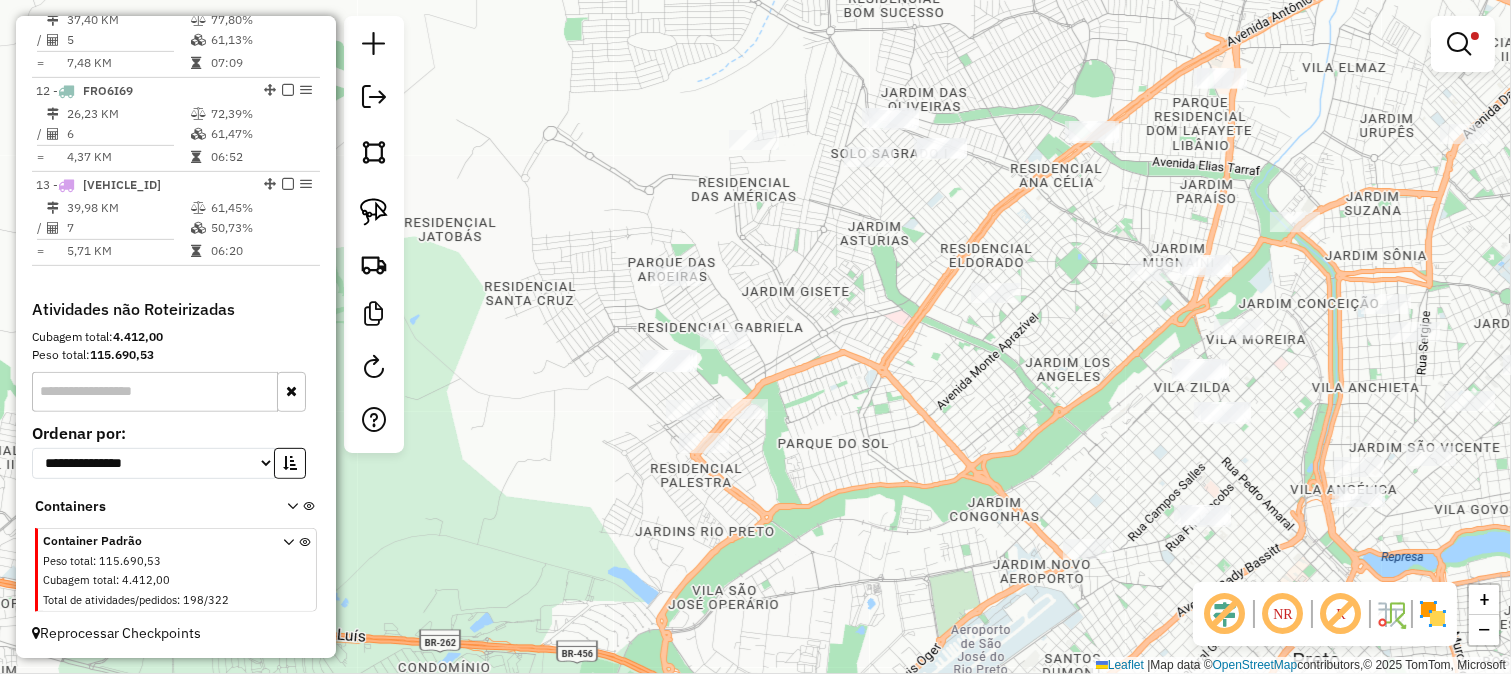 drag, startPoint x: 926, startPoint y: 402, endPoint x: 831, endPoint y: 330, distance: 119.20151 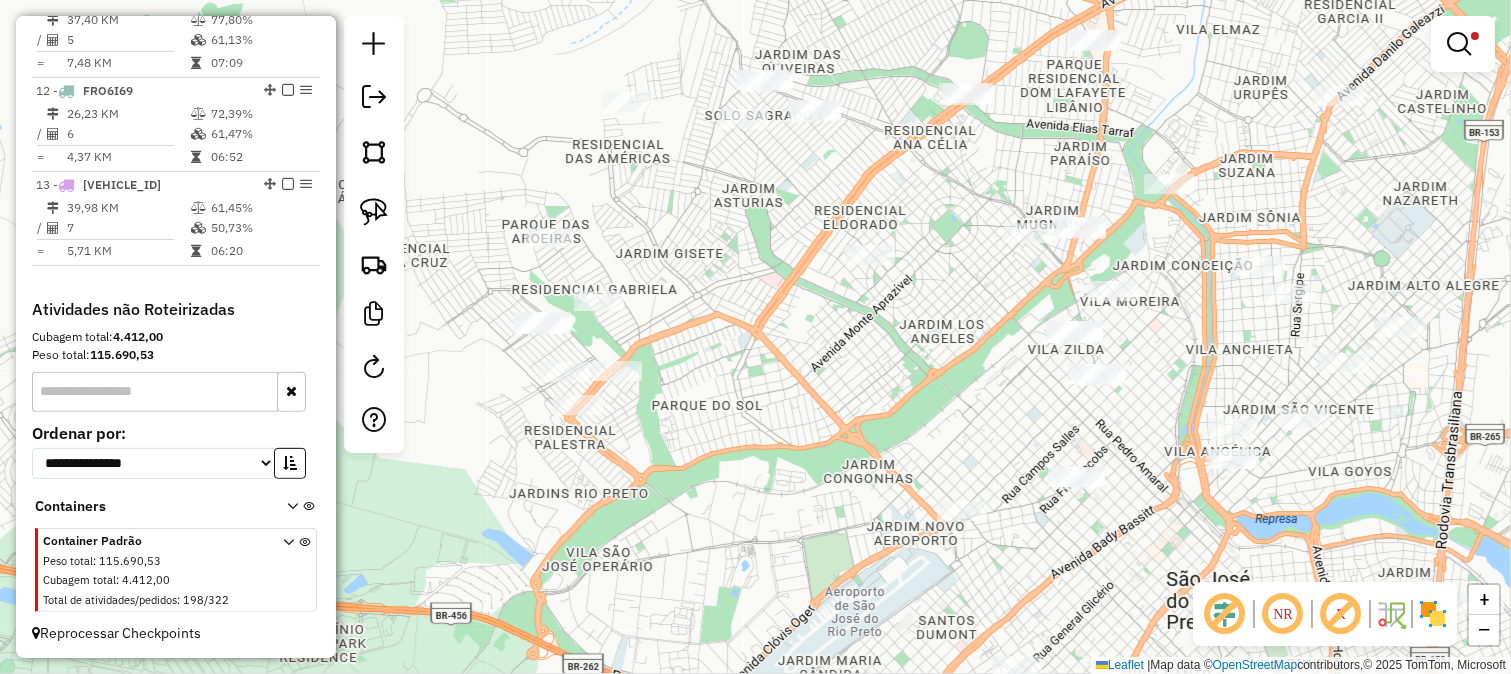 drag, startPoint x: 922, startPoint y: 361, endPoint x: 793, endPoint y: 331, distance: 132.44244 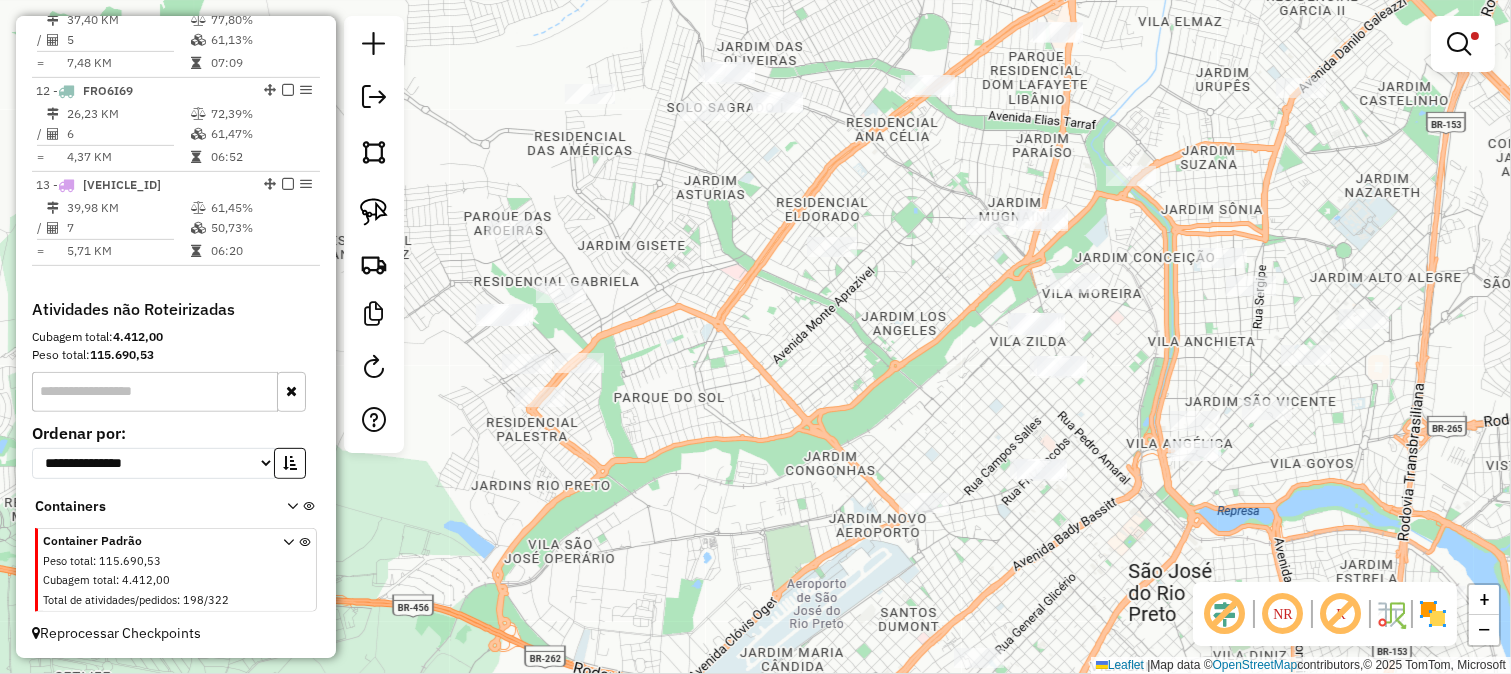 drag, startPoint x: 934, startPoint y: 388, endPoint x: 842, endPoint y: 388, distance: 92 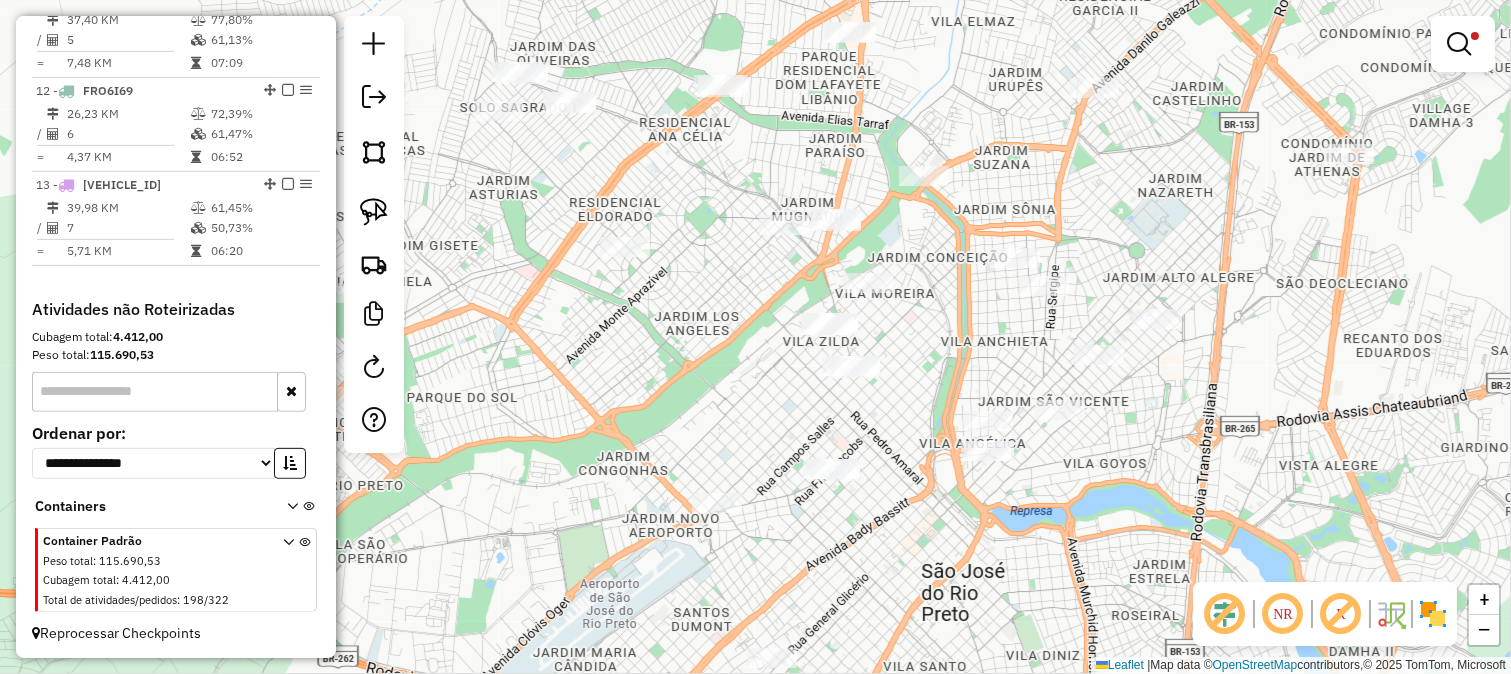drag, startPoint x: 872, startPoint y: 327, endPoint x: 850, endPoint y: 194, distance: 134.80727 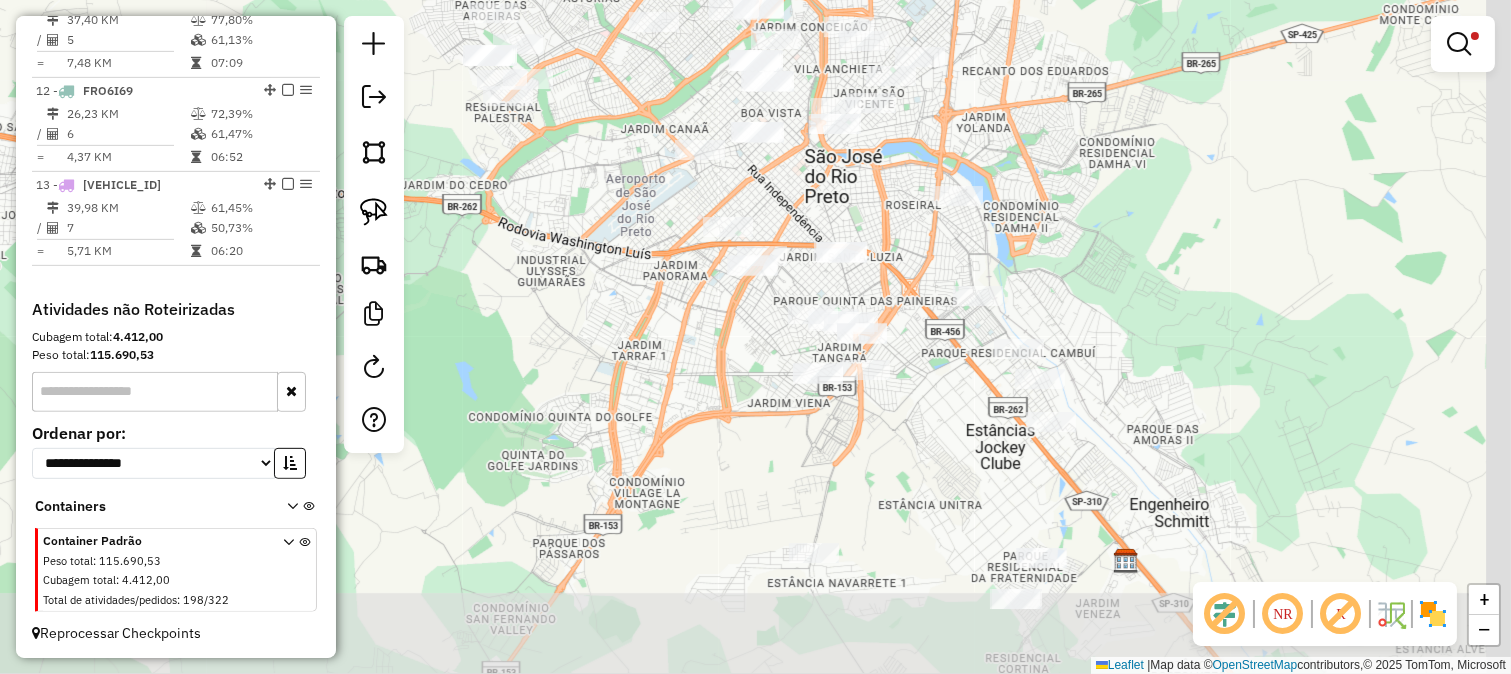 drag, startPoint x: 1008, startPoint y: 271, endPoint x: 980, endPoint y: 291, distance: 34.4093 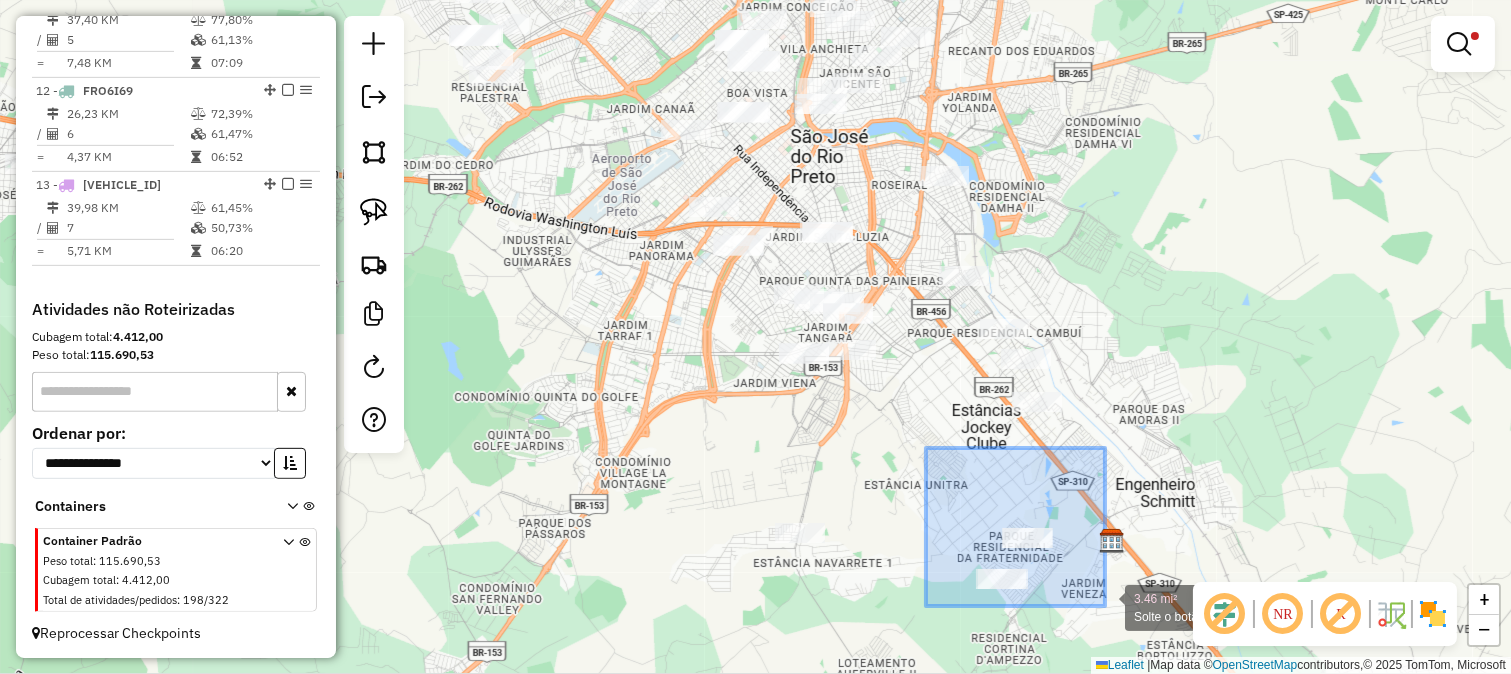 drag, startPoint x: 932, startPoint y: 451, endPoint x: 1105, endPoint y: 606, distance: 232.28 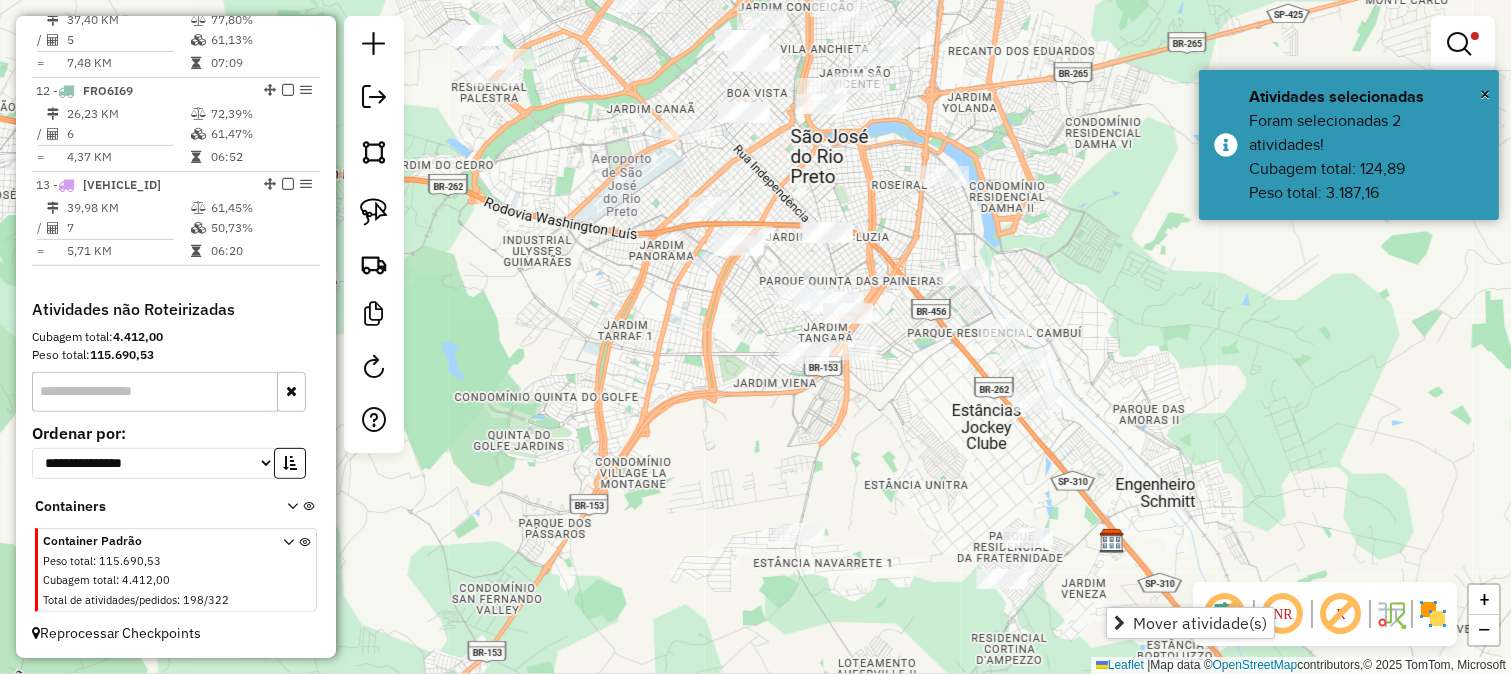 click on "Limpar filtros Janela de atendimento Grade de atendimento Capacidade Transportadoras Veículos Cliente Pedidos  Rotas Selecione os dias de semana para filtrar as janelas de atendimento  Seg   Ter   Qua   Qui   Sex   Sáb   Dom  Informe o período da janela de atendimento: De: Até:  Filtrar exatamente a janela do cliente  Considerar janela de atendimento padrão  Selecione os dias de semana para filtrar as grades de atendimento  Seg   Ter   Qua   Qui   Sex   Sáb   Dom   Considerar clientes sem dia de atendimento cadastrado  Clientes fora do dia de atendimento selecionado Filtrar as atividades entre os valores definidos abaixo:  Peso mínimo:  ******  Peso máximo:  ********  Cubagem mínima:   Cubagem máxima:   De:   Até:  Filtrar as atividades entre o tempo de atendimento definido abaixo:  De:   Até:   Considerar capacidade total dos clientes não roteirizados Transportadora: Selecione um ou mais itens Tipo de veículo: Selecione um ou mais itens Veículo: Selecione um ou mais itens Motorista: Nome: De:" 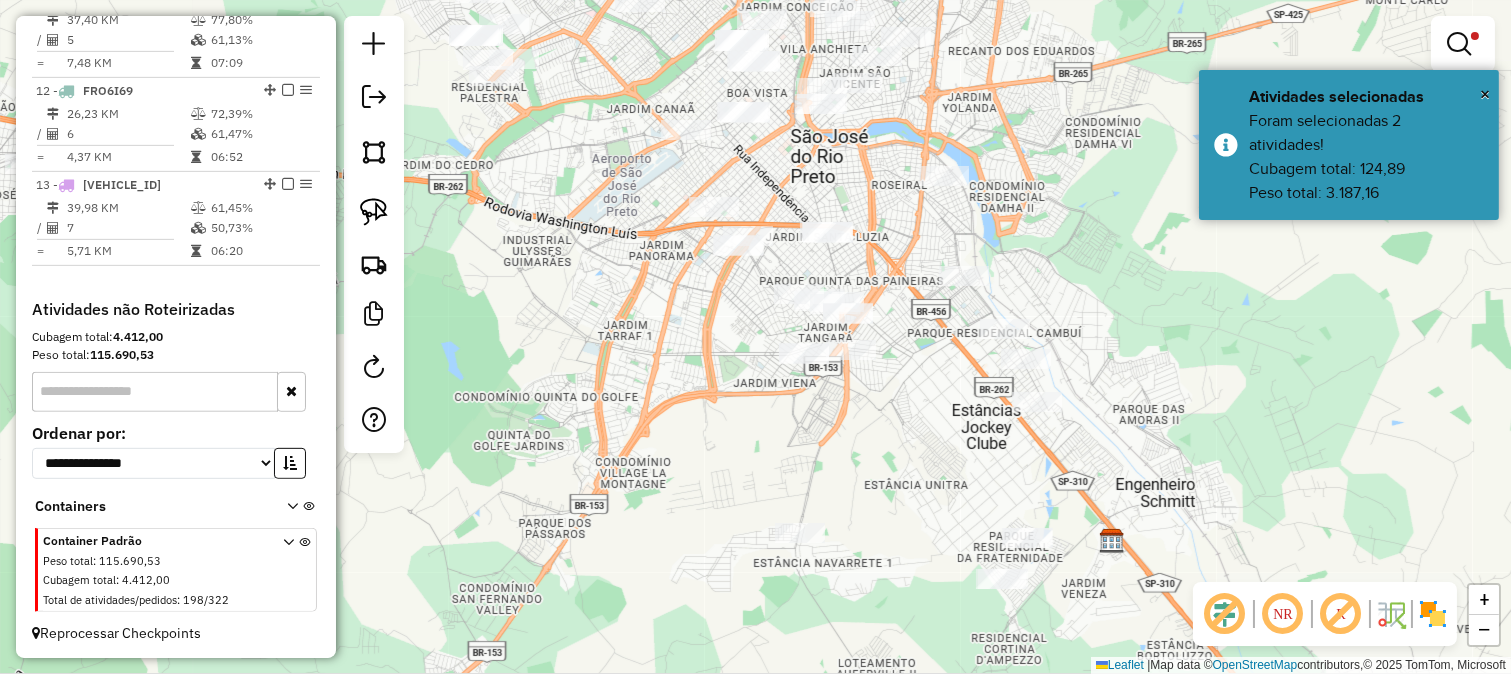 drag, startPoint x: 934, startPoint y: 408, endPoint x: 1007, endPoint y: 537, distance: 148.22281 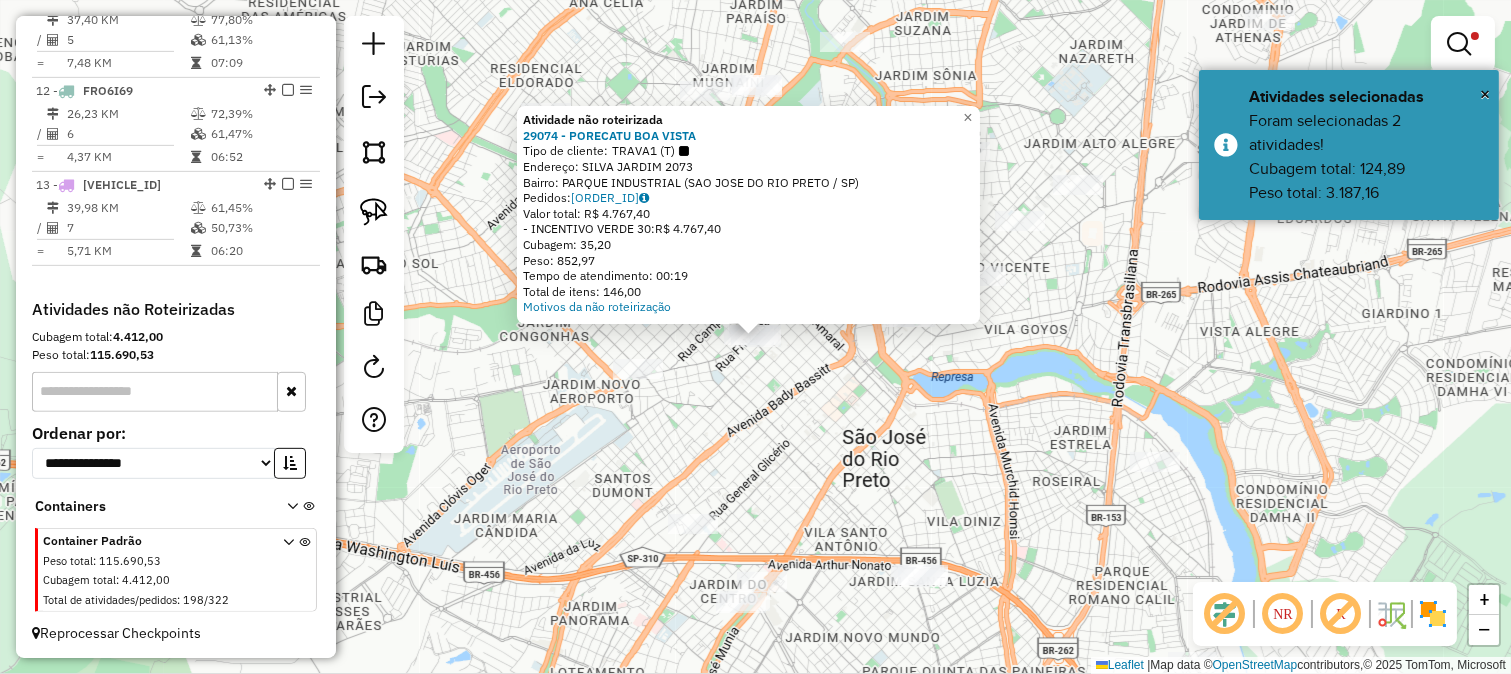 click on "Atividade não roteirizada 29074 - PORECATU BOA VISTA  Tipo de cliente:   TRAVA1 (T)   Endereço:  SILVA JARDIM 2073   Bairro: PARQUE INDUSTRIAL (SAO JOSE DO RIO PRETO / SP)   Pedidos:  02108932   Valor total: R$ 4.767,40   - INCENTIVO VERDE 30:  R$ 4.767,40   Cubagem: 35,20   Peso: 852,97   Tempo de atendimento: 00:19   Total de itens: 146,00  Motivos da não roteirização × Limpar filtros Janela de atendimento Grade de atendimento Capacidade Transportadoras Veículos Cliente Pedidos  Rotas Selecione os dias de semana para filtrar as janelas de atendimento  Seg   Ter   Qua   Qui   Sex   Sáb   Dom  Informe o período da janela de atendimento: De: Até:  Filtrar exatamente a janela do cliente  Considerar janela de atendimento padrão  Selecione os dias de semana para filtrar as grades de atendimento  Seg   Ter   Qua   Qui   Sex   Sáb   Dom   Considerar clientes sem dia de atendimento cadastrado  Clientes fora do dia de atendimento selecionado Filtrar as atividades entre os valores definidos abaixo: ******" 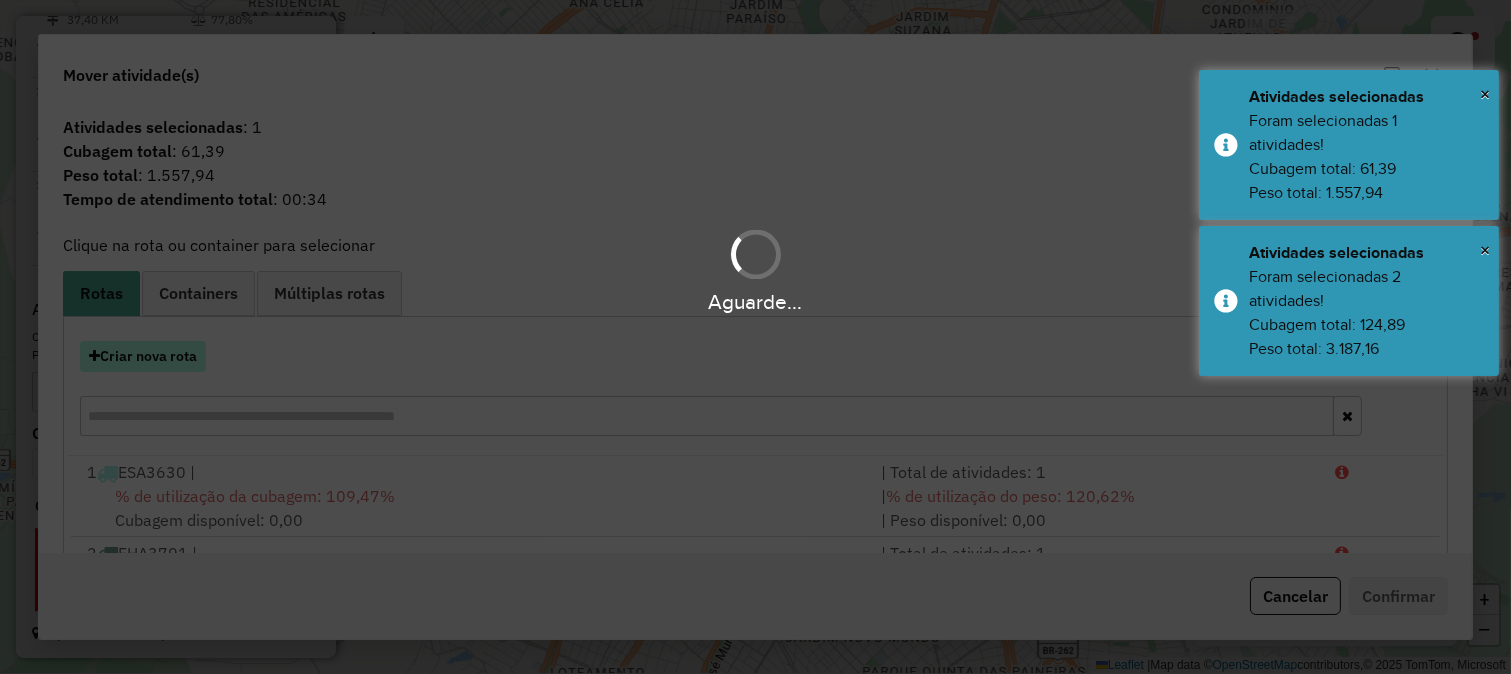 click on "Criar nova rota" at bounding box center [143, 356] 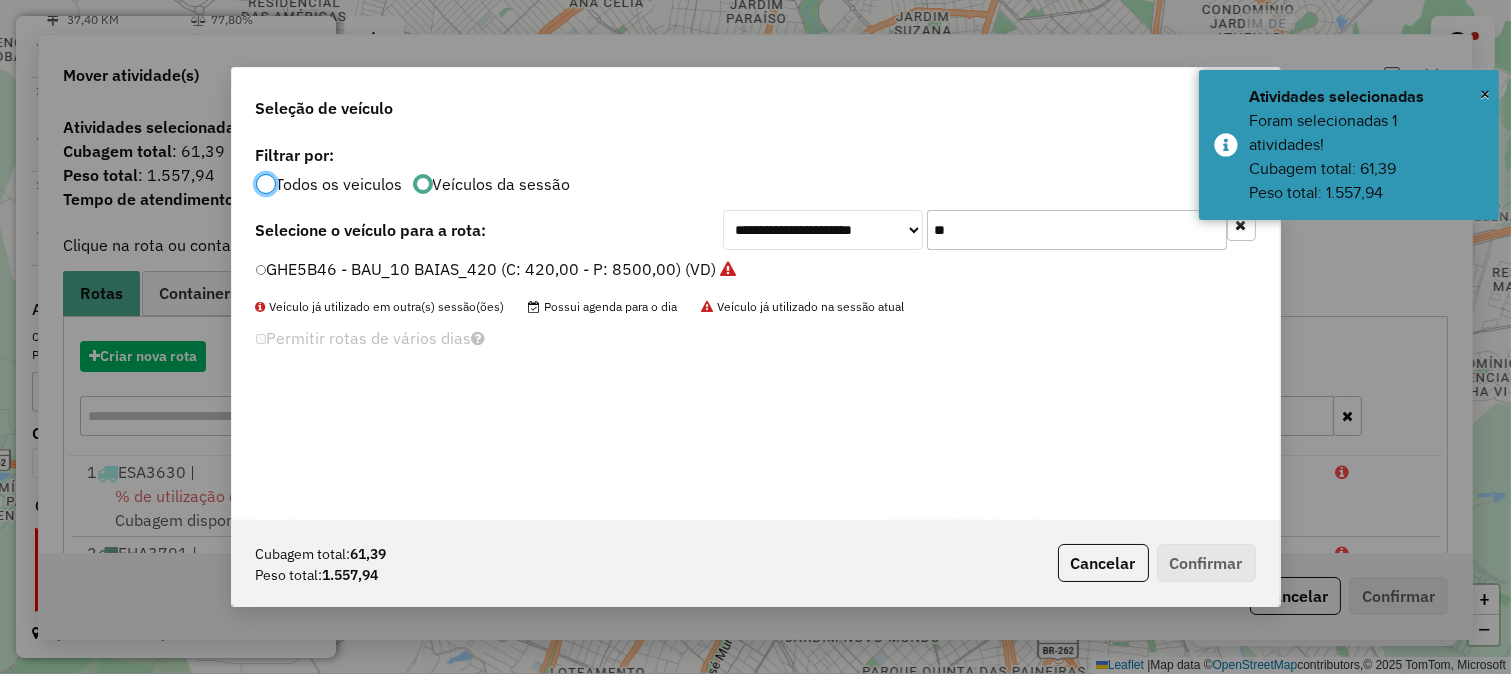 scroll, scrollTop: 11, scrollLeft: 5, axis: both 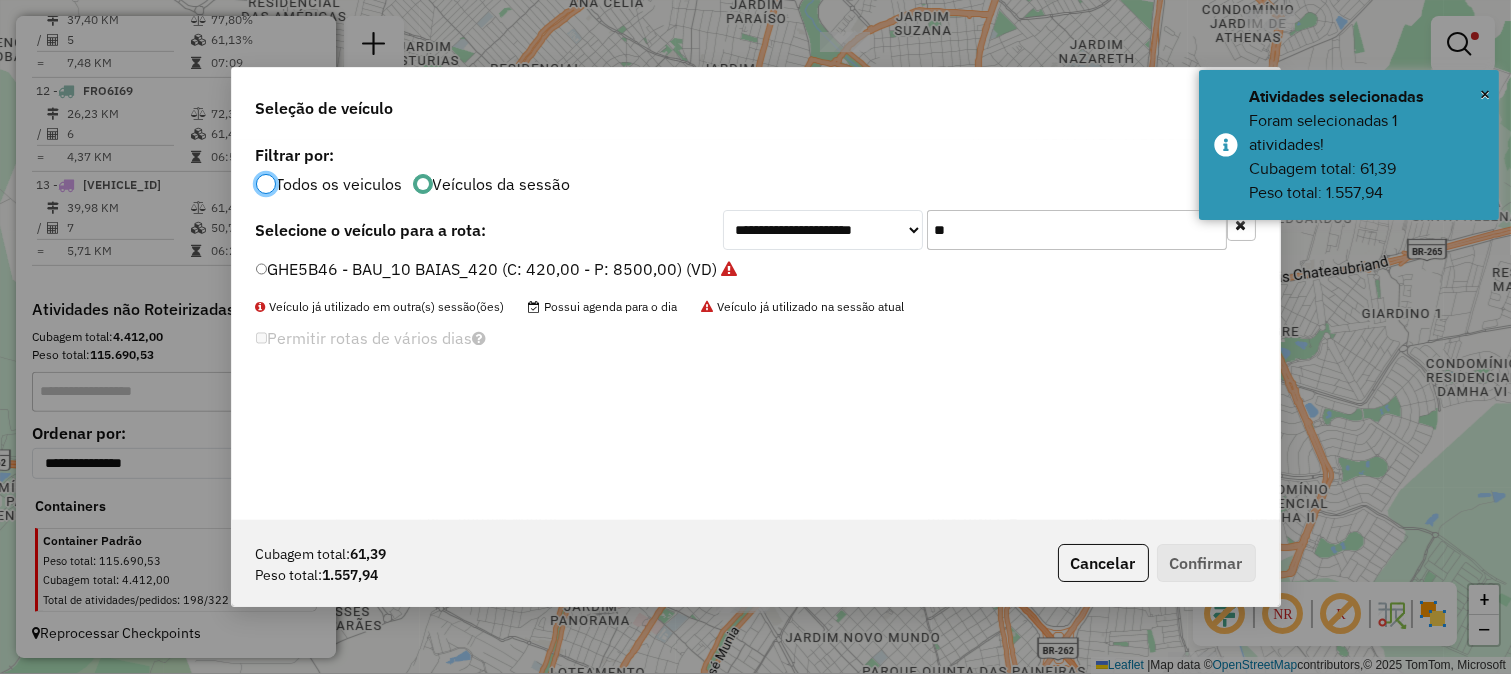 click on "**********" 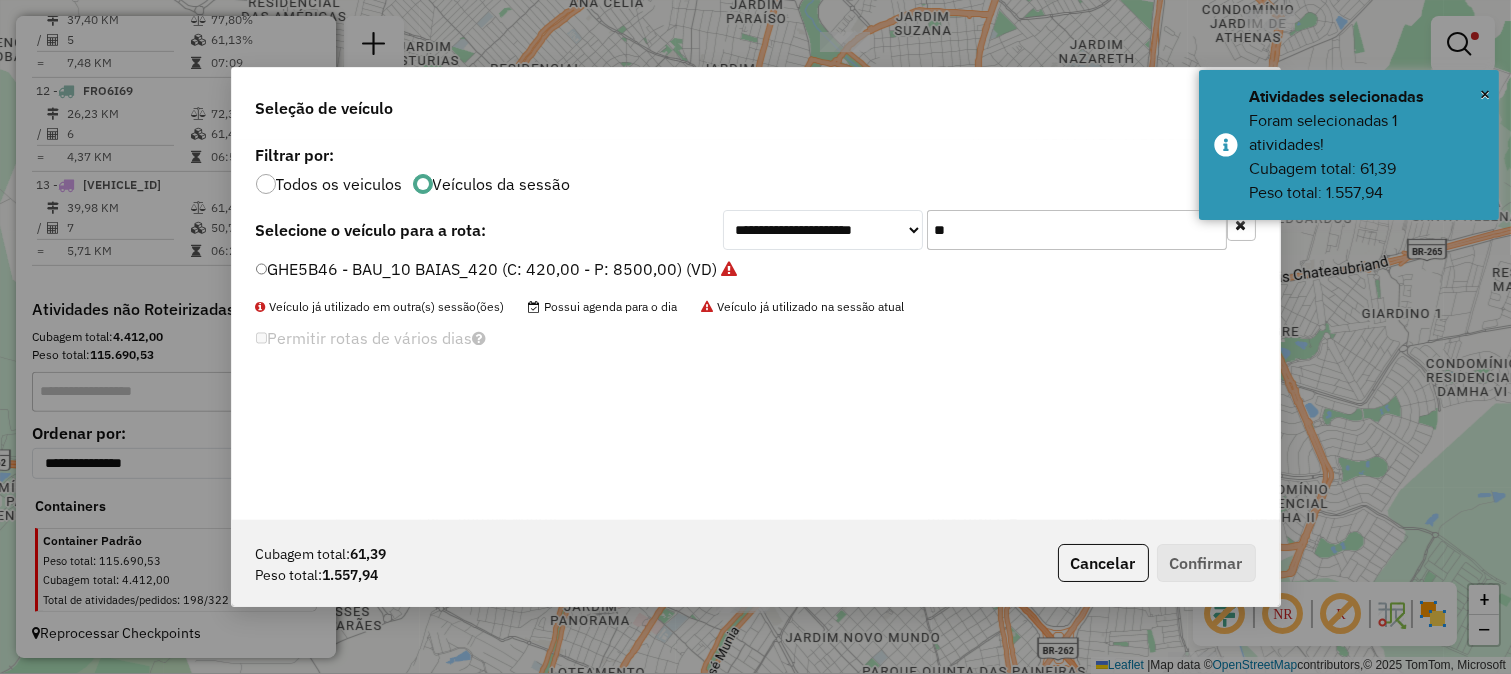 drag, startPoint x: 1510, startPoint y: 681, endPoint x: 1510, endPoint y: 698, distance: 17 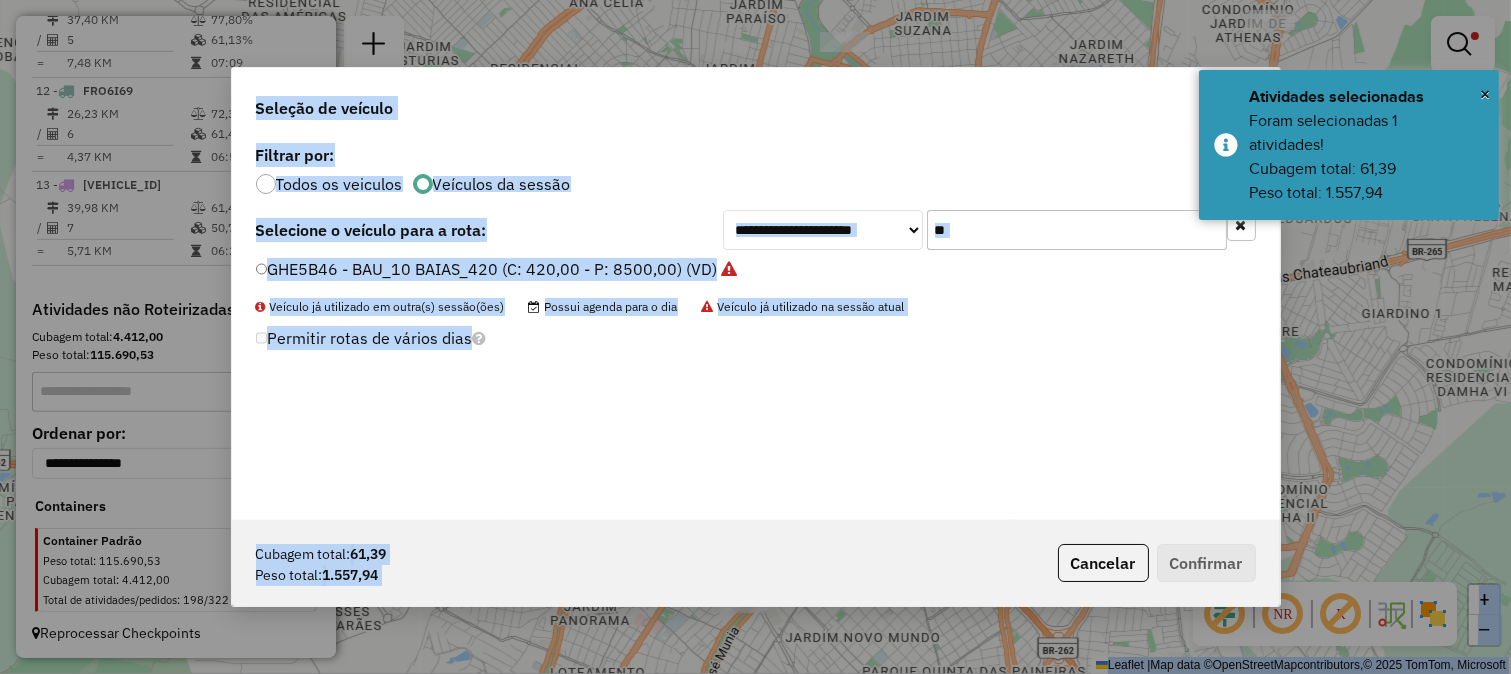 click on "**" 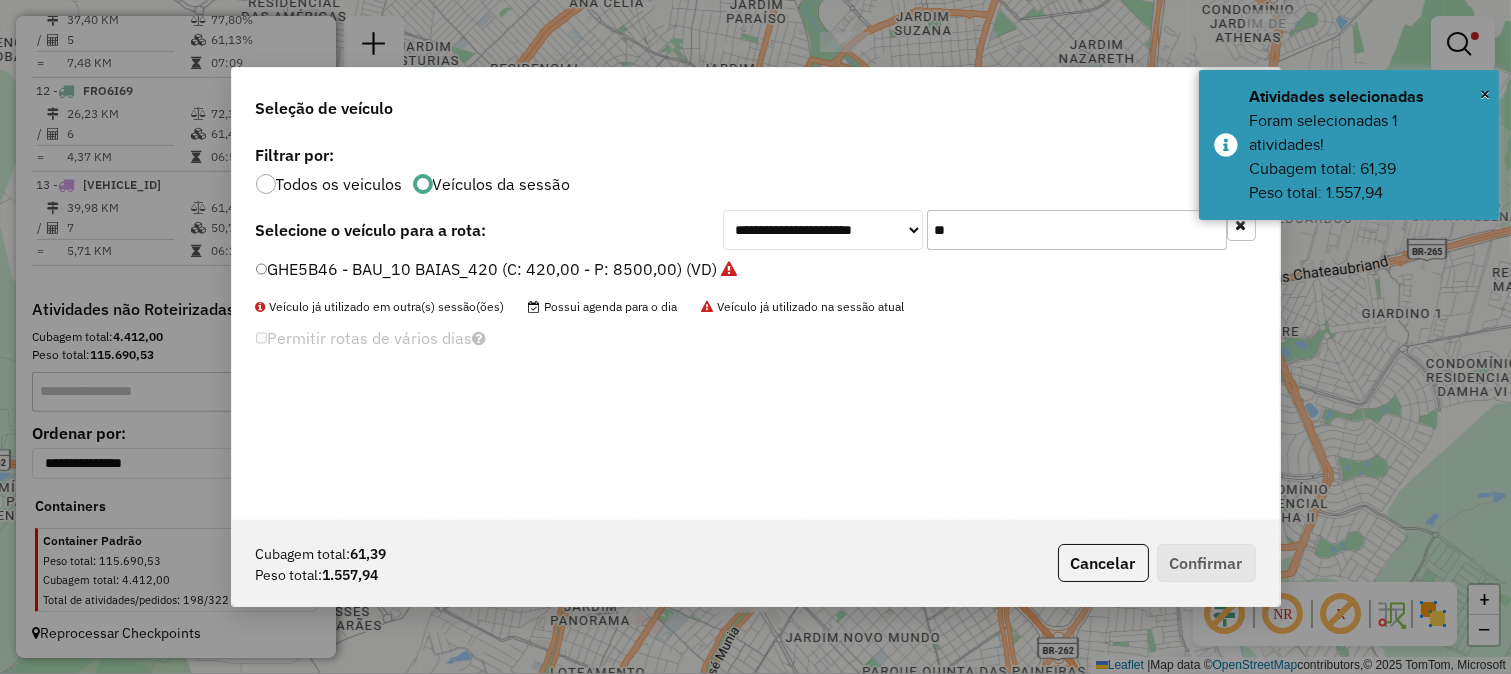 click on "**" 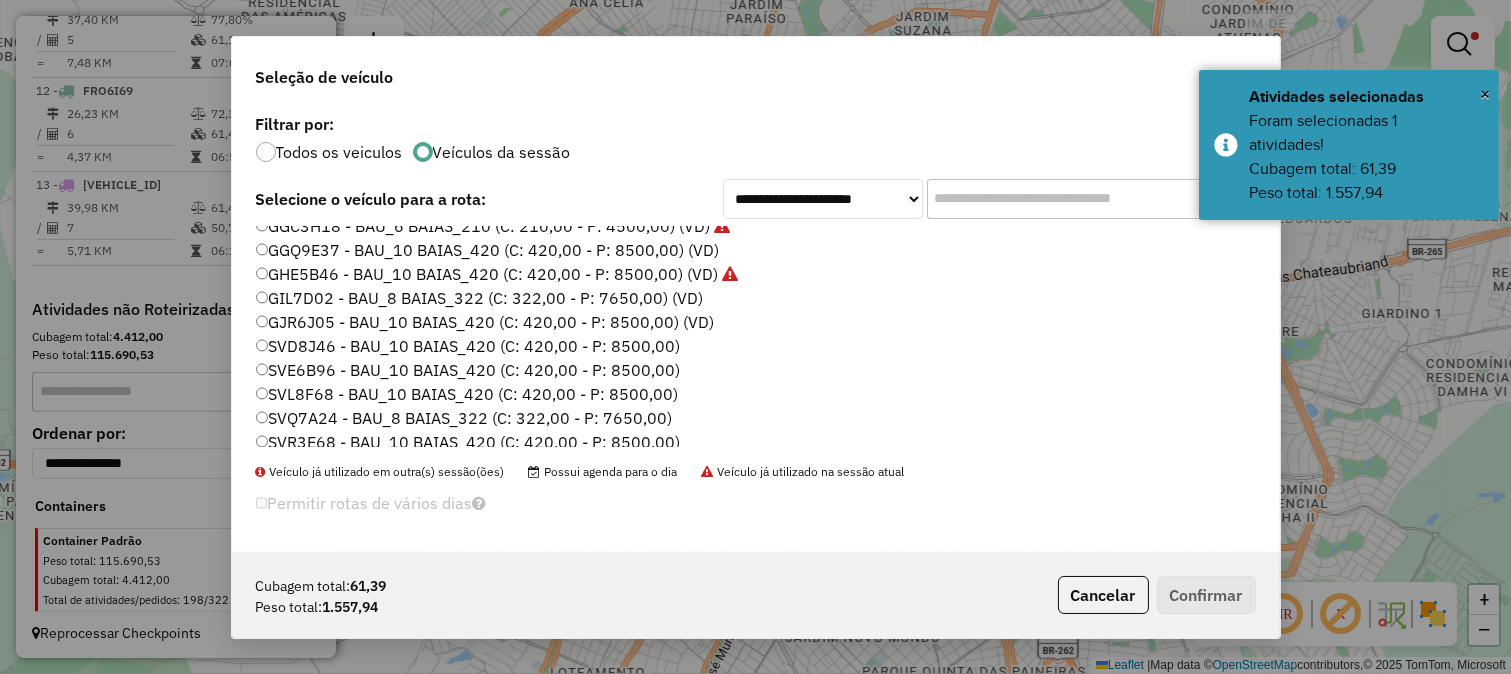 scroll, scrollTop: 555, scrollLeft: 0, axis: vertical 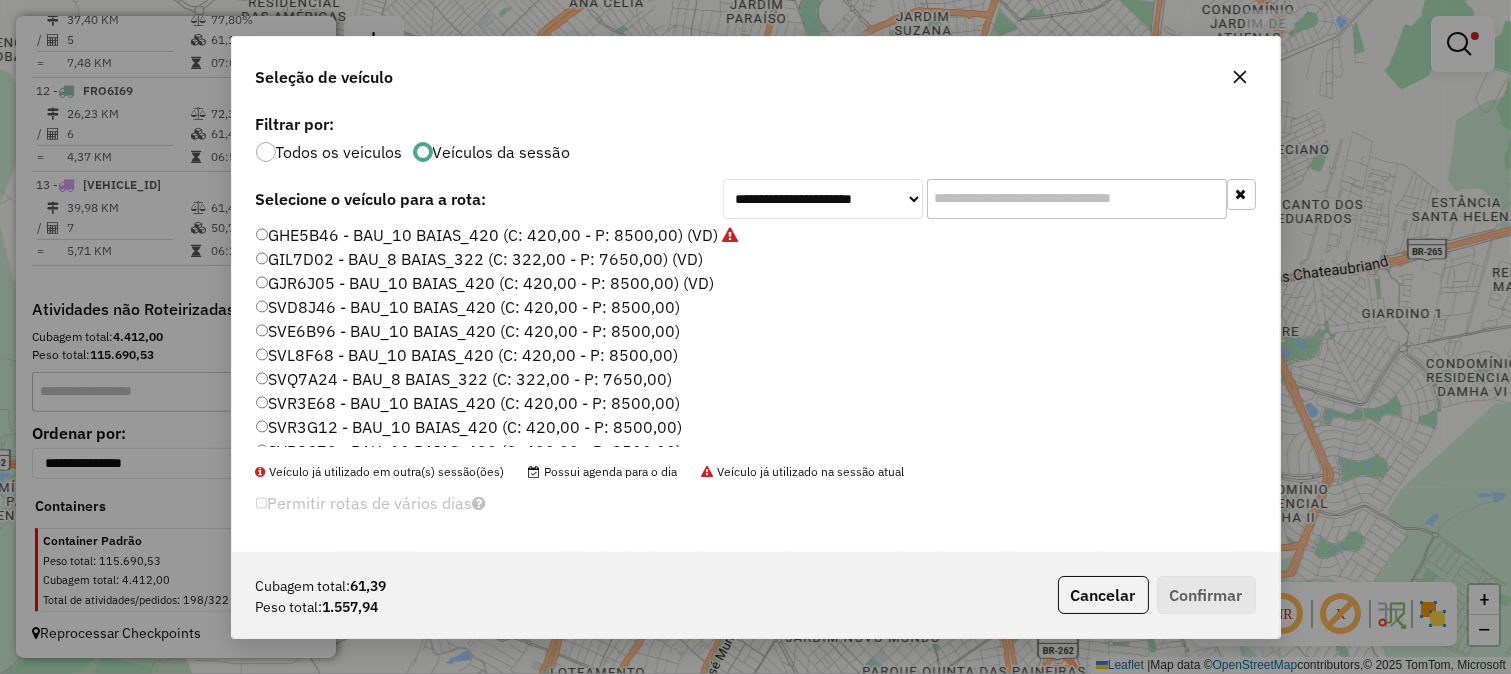 type 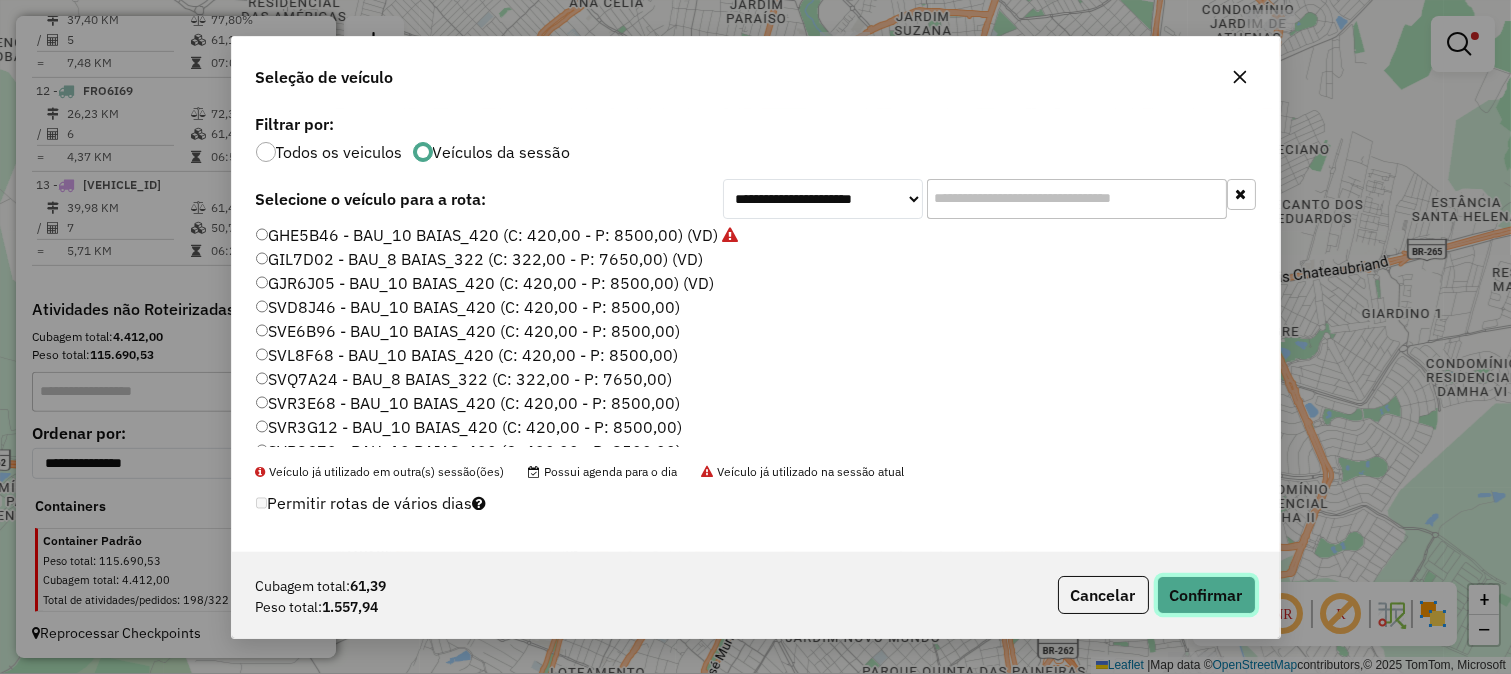 click on "Confirmar" 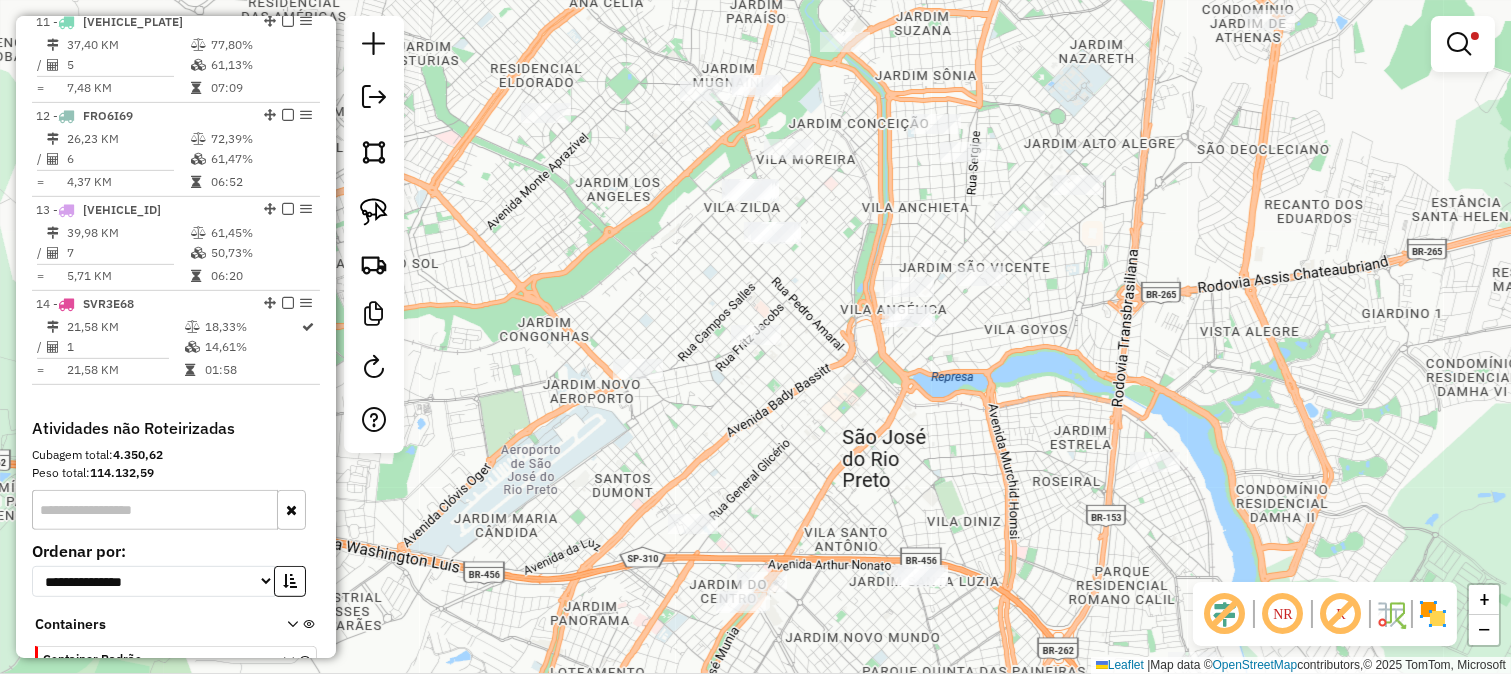 scroll, scrollTop: 1788, scrollLeft: 0, axis: vertical 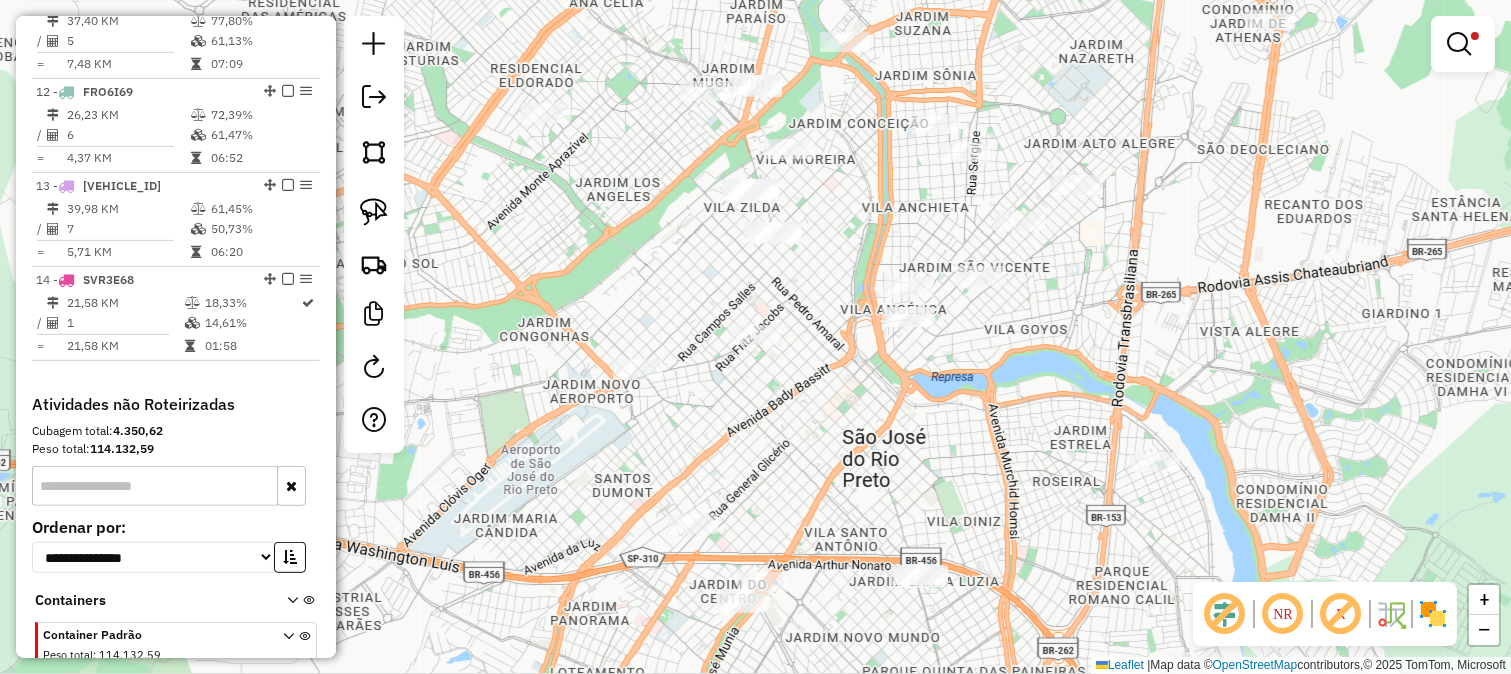 drag, startPoint x: 950, startPoint y: 423, endPoint x: 788, endPoint y: 173, distance: 297.89932 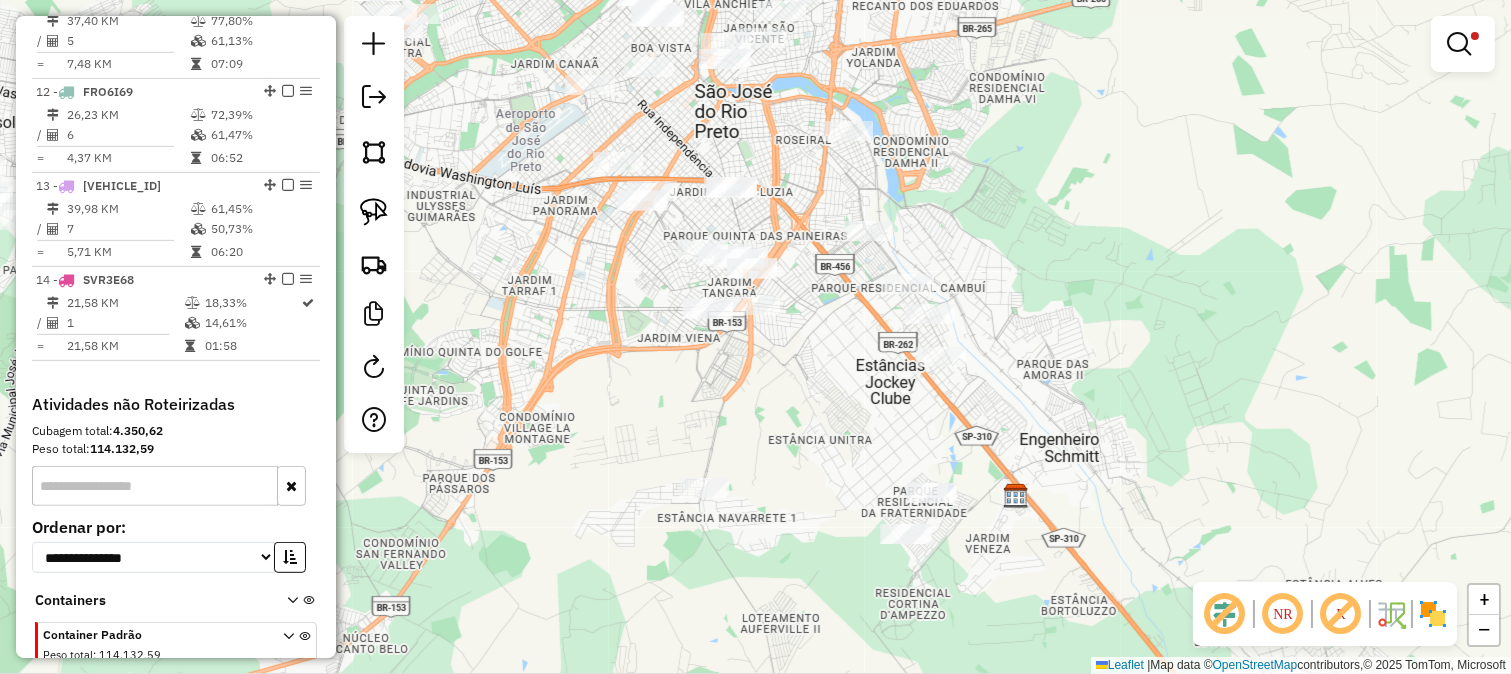 click on "Limpar filtros Janela de atendimento Grade de atendimento Capacidade Transportadoras Veículos Cliente Pedidos  Rotas Selecione os dias de semana para filtrar as janelas de atendimento  Seg   Ter   Qua   Qui   Sex   Sáb   Dom  Informe o período da janela de atendimento: De: Até:  Filtrar exatamente a janela do cliente  Considerar janela de atendimento padrão  Selecione os dias de semana para filtrar as grades de atendimento  Seg   Ter   Qua   Qui   Sex   Sáb   Dom   Considerar clientes sem dia de atendimento cadastrado  Clientes fora do dia de atendimento selecionado Filtrar as atividades entre os valores definidos abaixo:  Peso mínimo:  ******  Peso máximo:  ********  Cubagem mínima:   Cubagem máxima:   De:   Até:  Filtrar as atividades entre o tempo de atendimento definido abaixo:  De:   Até:   Considerar capacidade total dos clientes não roteirizados Transportadora: Selecione um ou mais itens Tipo de veículo: Selecione um ou mais itens Veículo: Selecione um ou mais itens Motorista: Nome: De:" 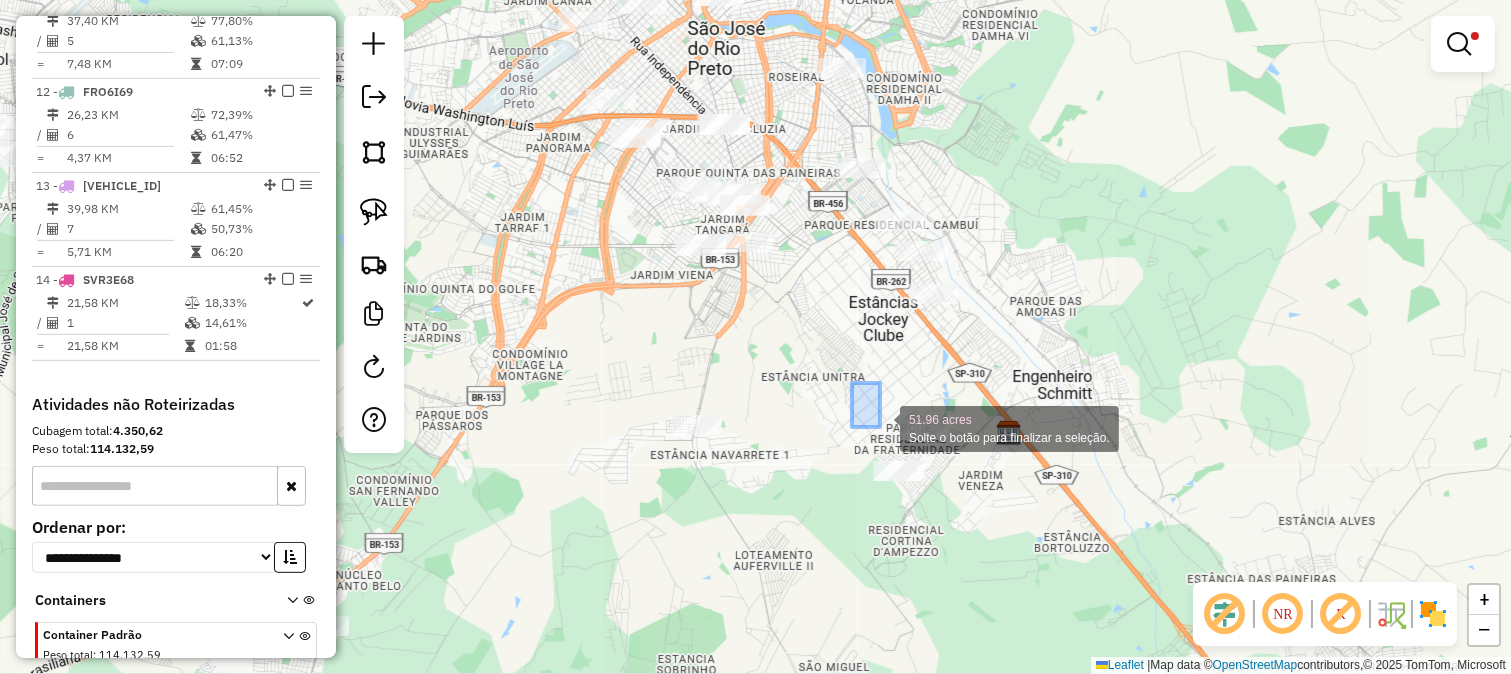 drag, startPoint x: 852, startPoint y: 383, endPoint x: 966, endPoint y: 511, distance: 171.40594 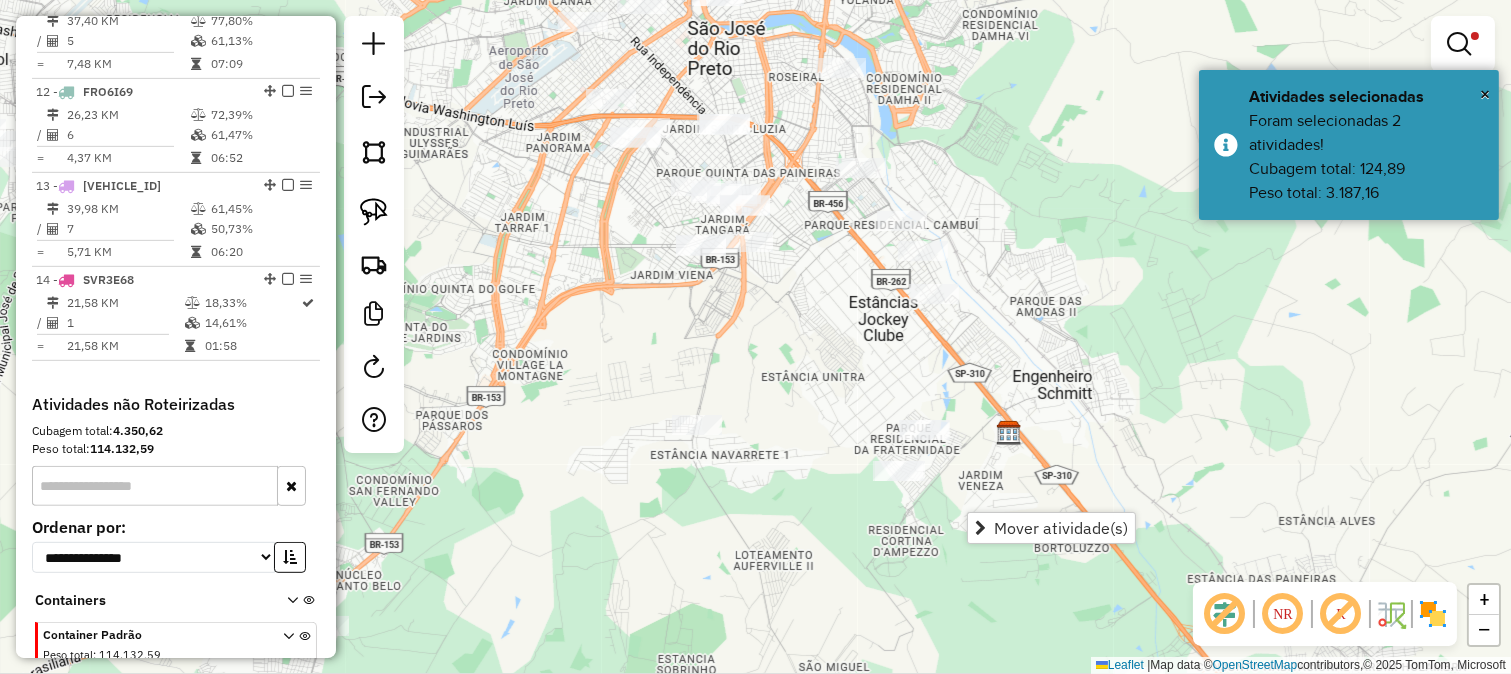 click on "Mover atividade(s)" at bounding box center [1061, 528] 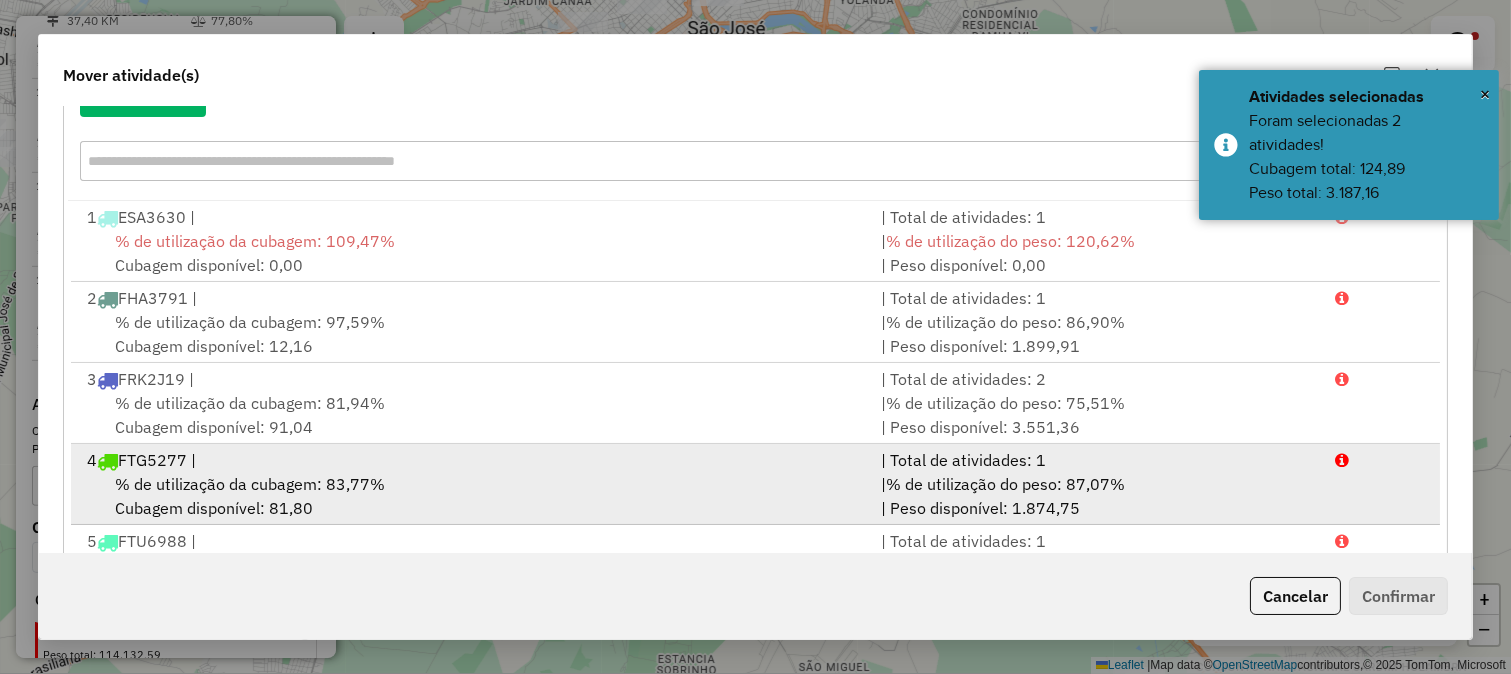 scroll, scrollTop: 336, scrollLeft: 0, axis: vertical 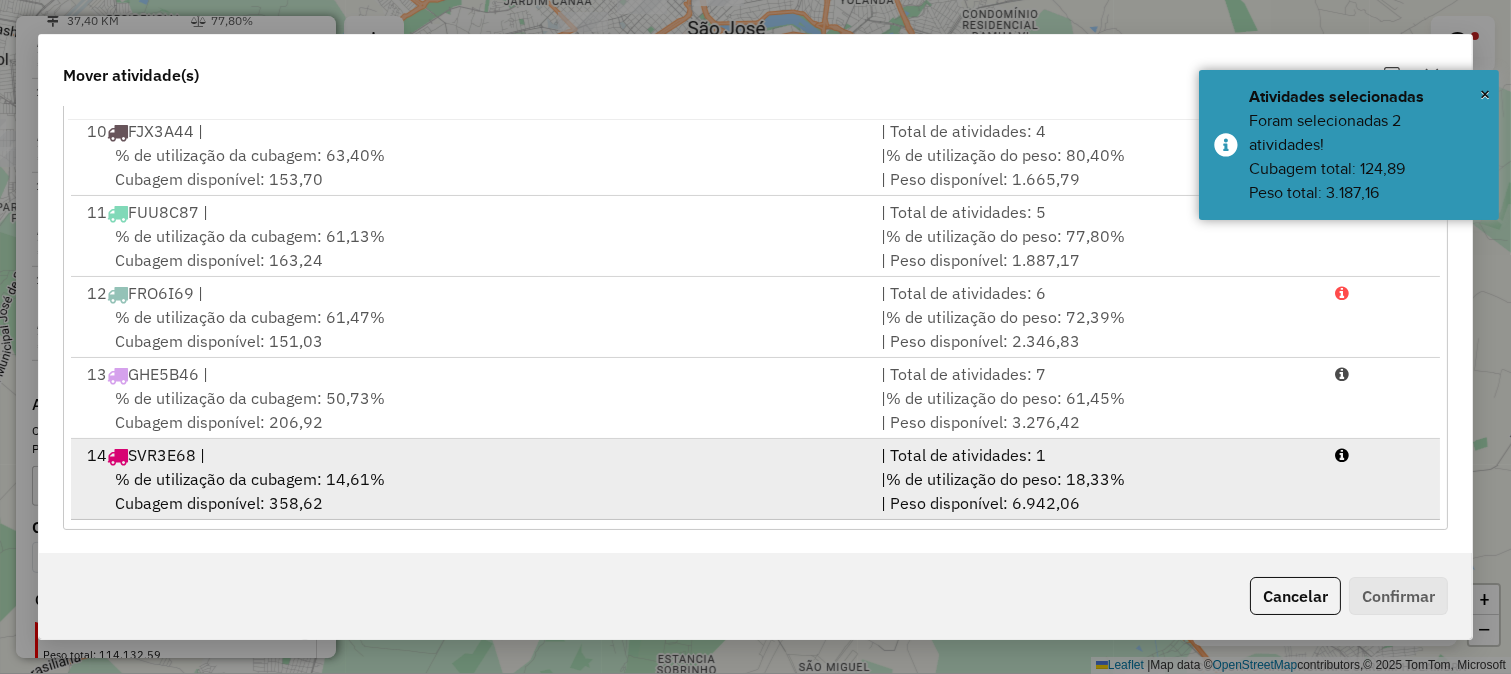click on "|  % de utilização do peso: 18,33%  | Peso disponível: 6.942,06" at bounding box center [1096, 491] 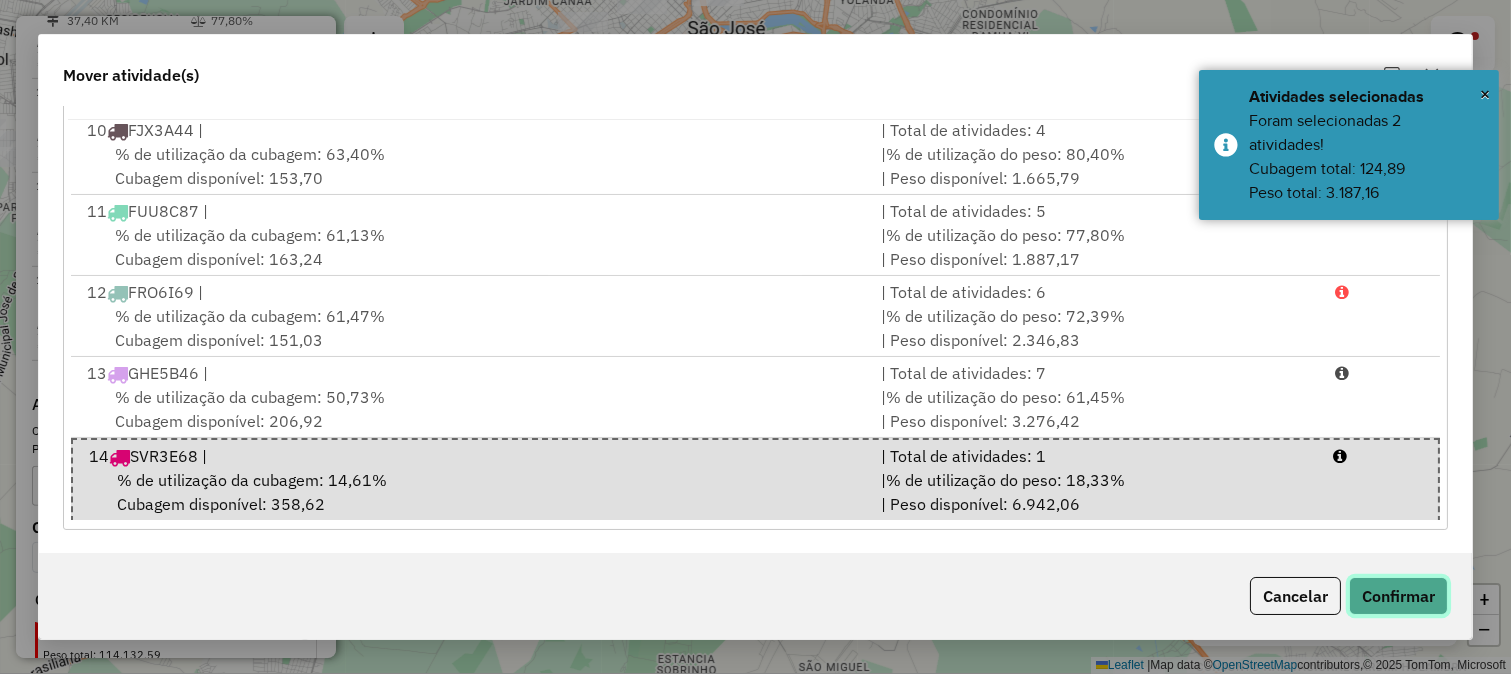click on "Confirmar" 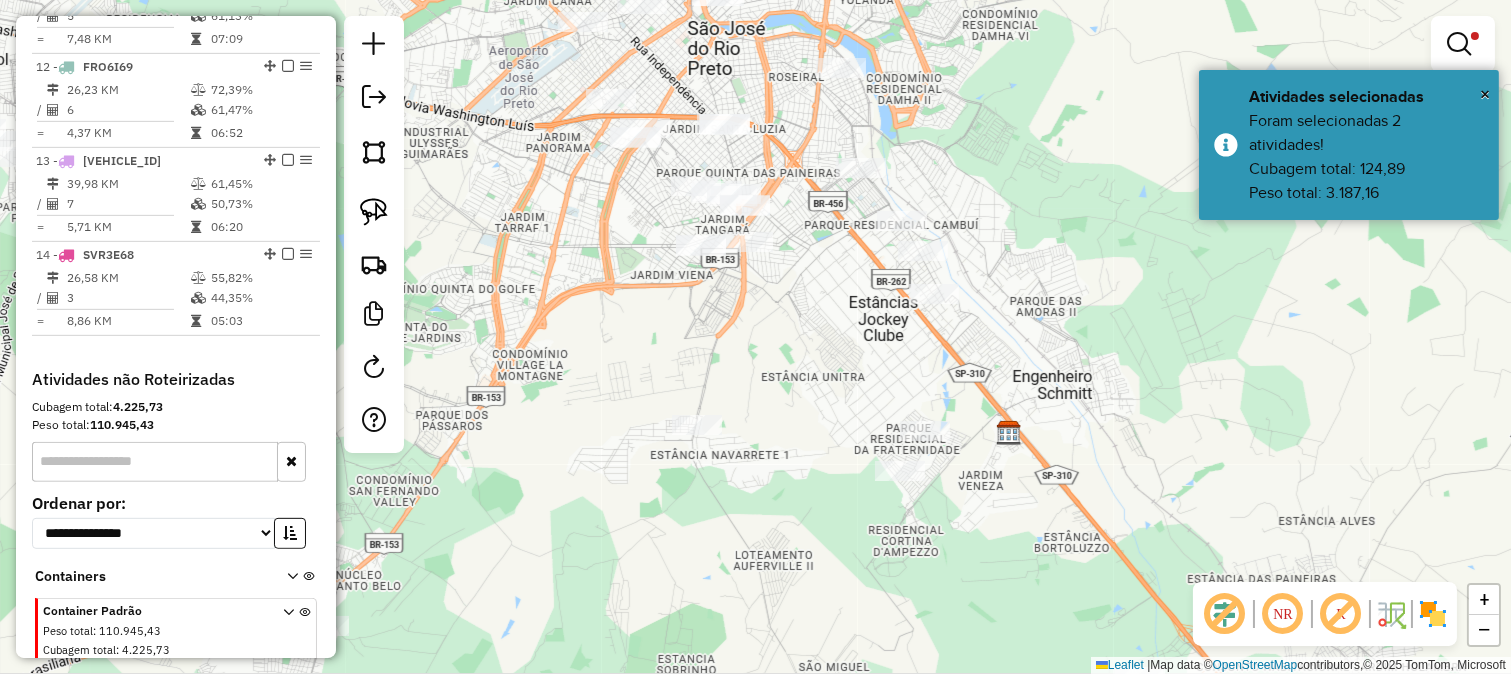 scroll, scrollTop: 0, scrollLeft: 0, axis: both 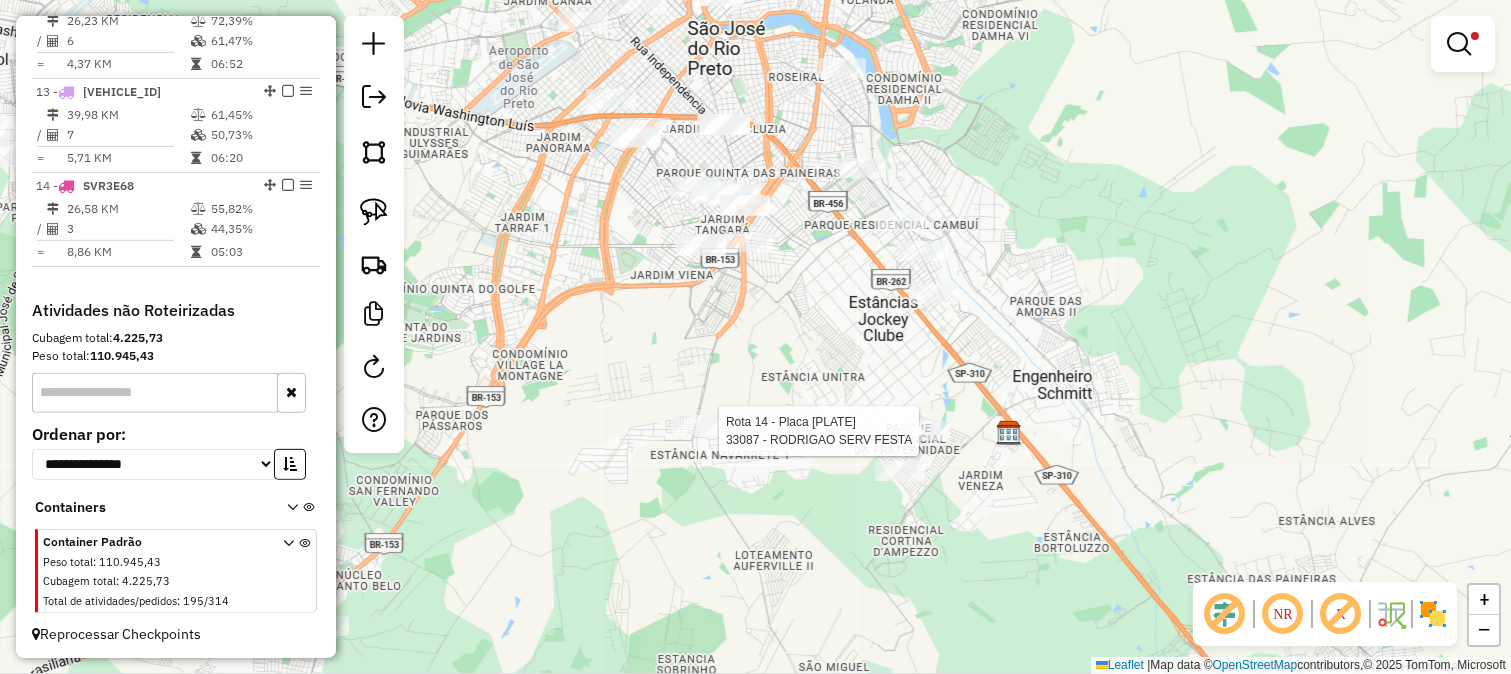 select on "**********" 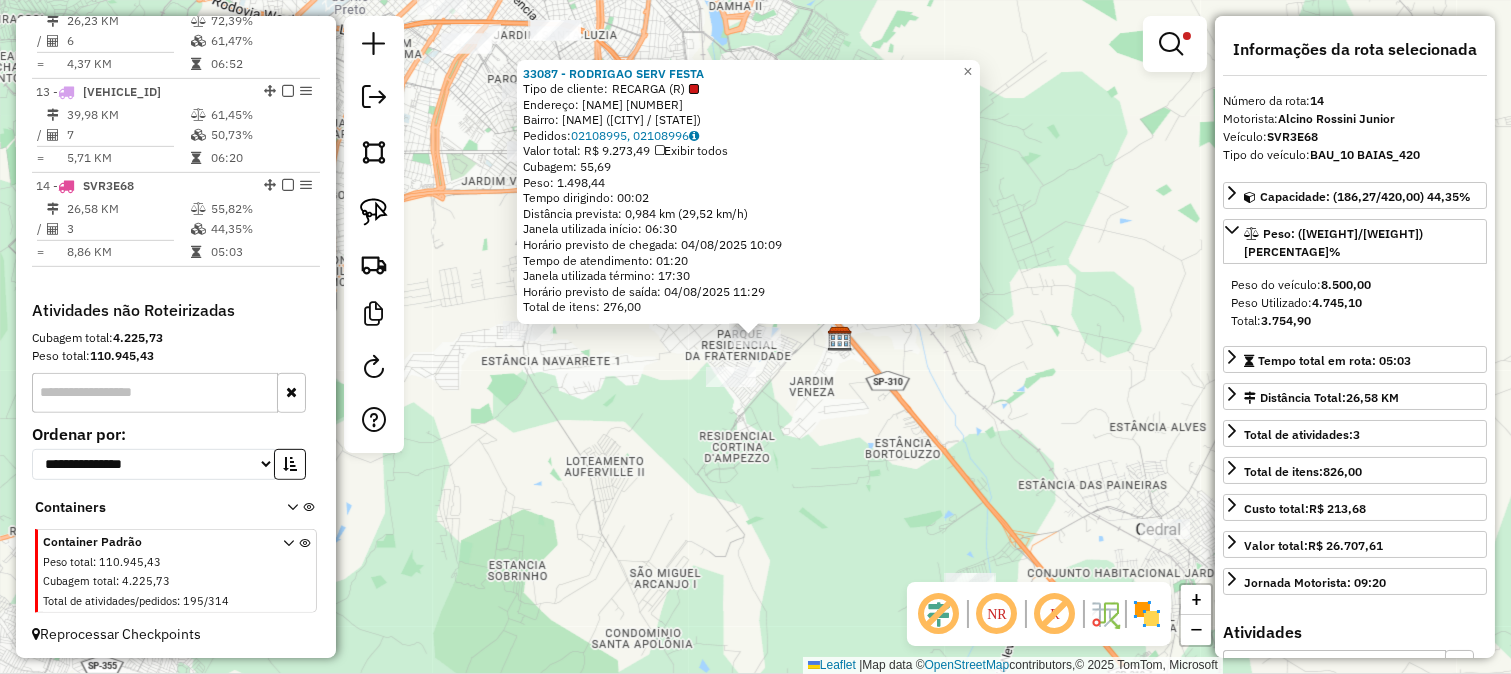 click on "33087 - RODRIGAO SERV FESTA  Tipo de cliente:   RECARGA (R)   Endereço:  CLEBER MIGUEL MELARA 737   Bairro: RESIDENCIAL FRATERNIDADE (SAO JOSE DO RIO PRETO / SP)   Pedidos:  02108995, 02108996   Valor total: R$ 9.273,49   Exibir todos   Cubagem: 55,69  Peso: 1.498,44  Tempo dirigindo: 00:02   Distância prevista: 0,984 km (29,52 km/h)   Janela utilizada início: 06:30   Horário previsto de chegada: 04/08/2025 10:09   Tempo de atendimento: 01:20   Janela utilizada término: 17:30   Horário previsto de saída: 04/08/2025 11:29   Total de itens: 276,00  × Limpar filtros Janela de atendimento Grade de atendimento Capacidade Transportadoras Veículos Cliente Pedidos  Rotas Selecione os dias de semana para filtrar as janelas de atendimento  Seg   Ter   Qua   Qui   Sex   Sáb   Dom  Informe o período da janela de atendimento: De: Até:  Filtrar exatamente a janela do cliente  Considerar janela de atendimento padrão  Selecione os dias de semana para filtrar as grades de atendimento  Seg   Ter   Qua   Qui   Sex" 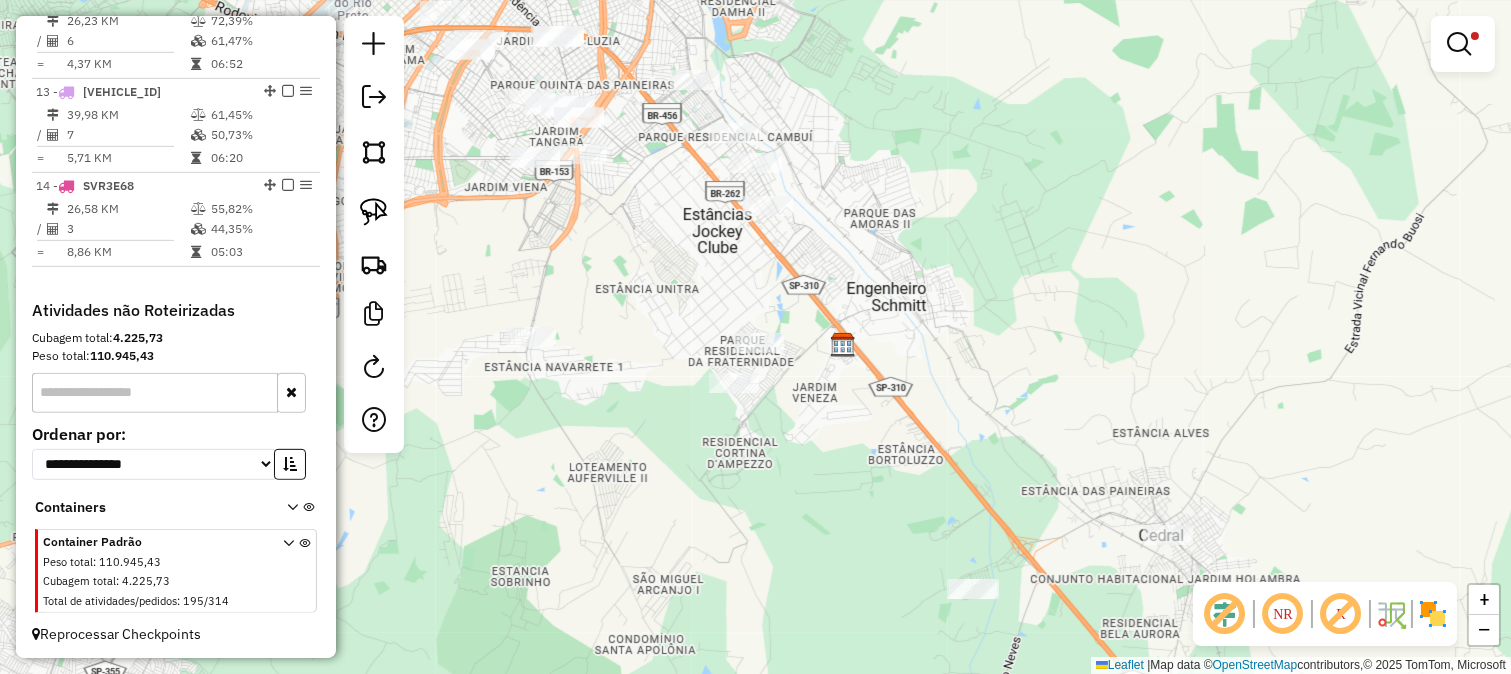 drag, startPoint x: 867, startPoint y: 292, endPoint x: 956, endPoint y: 494, distance: 220.7374 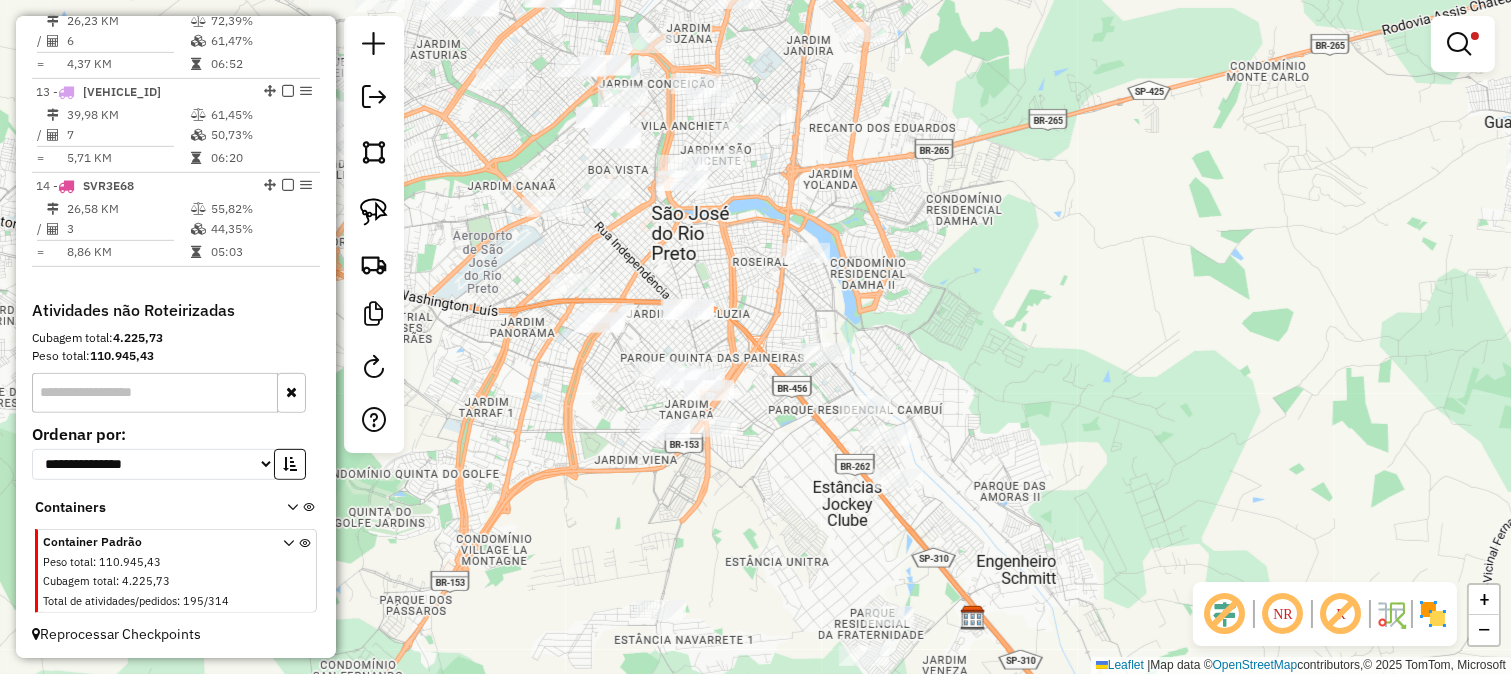 drag, startPoint x: 985, startPoint y: 395, endPoint x: 1076, endPoint y: 458, distance: 110.67972 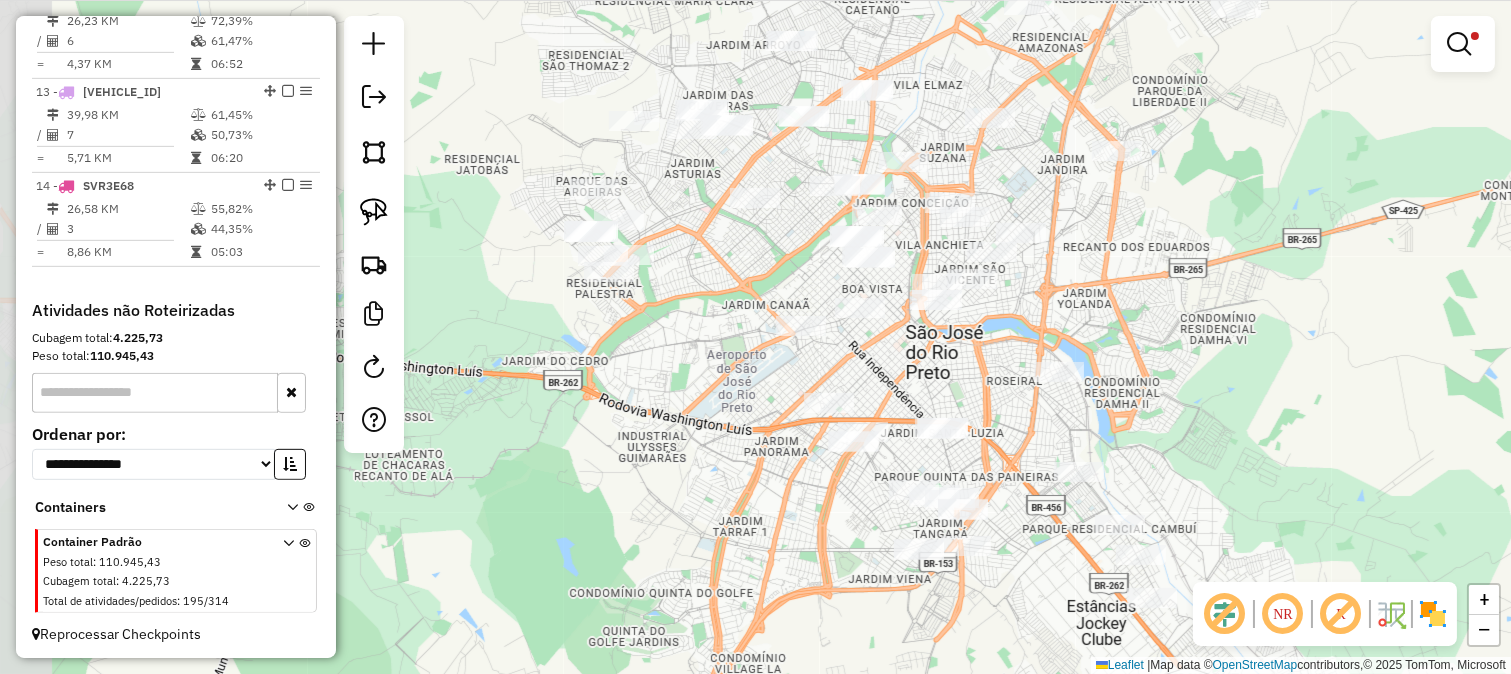 click on "Limpar filtros Janela de atendimento Grade de atendimento Capacidade Transportadoras Veículos Cliente Pedidos  Rotas Selecione os dias de semana para filtrar as janelas de atendimento  Seg   Ter   Qua   Qui   Sex   Sáb   Dom  Informe o período da janela de atendimento: De: Até:  Filtrar exatamente a janela do cliente  Considerar janela de atendimento padrão  Selecione os dias de semana para filtrar as grades de atendimento  Seg   Ter   Qua   Qui   Sex   Sáb   Dom   Considerar clientes sem dia de atendimento cadastrado  Clientes fora do dia de atendimento selecionado Filtrar as atividades entre os valores definidos abaixo:  Peso mínimo:  ******  Peso máximo:  ********  Cubagem mínima:   Cubagem máxima:   De:   Até:  Filtrar as atividades entre o tempo de atendimento definido abaixo:  De:   Até:   Considerar capacidade total dos clientes não roteirizados Transportadora: Selecione um ou mais itens Tipo de veículo: Selecione um ou mais itens Veículo: Selecione um ou mais itens Motorista: Nome: De:" 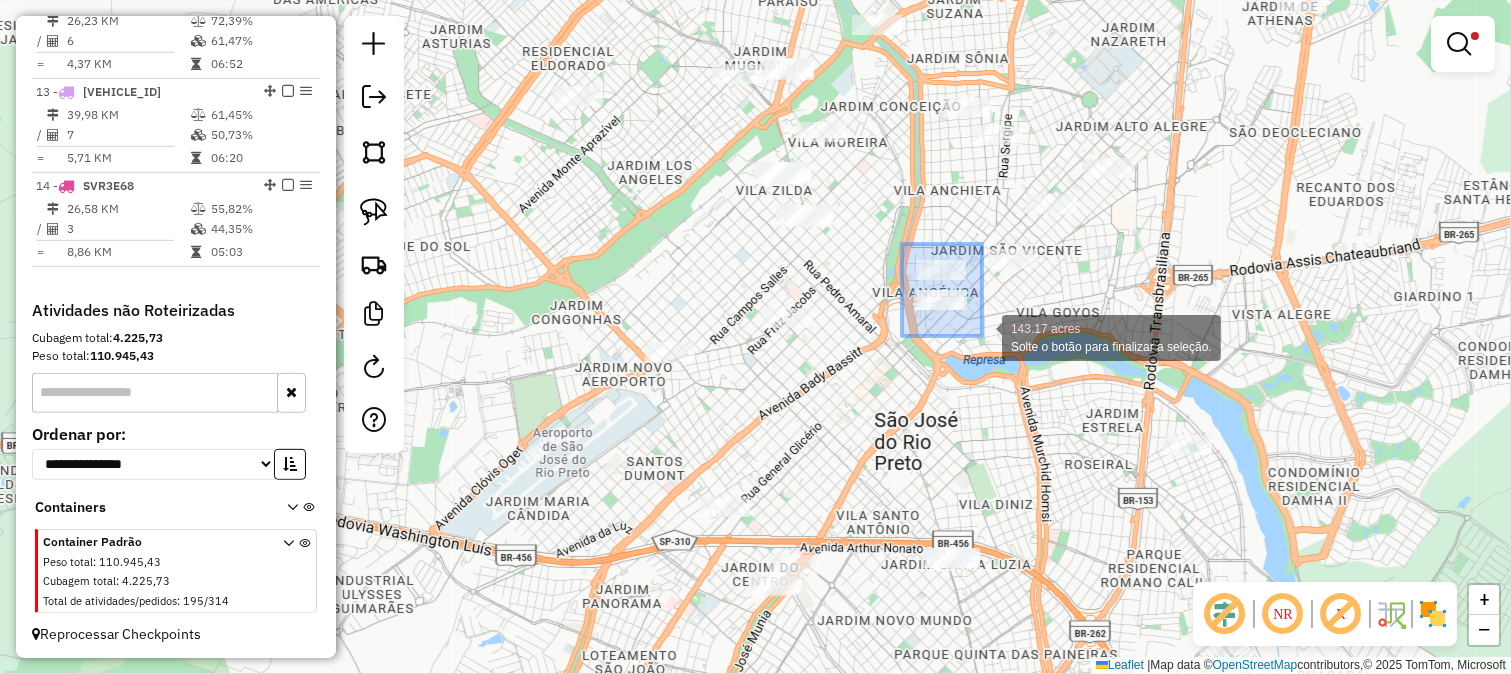 drag, startPoint x: 970, startPoint y: 321, endPoint x: 981, endPoint y: 336, distance: 18.601076 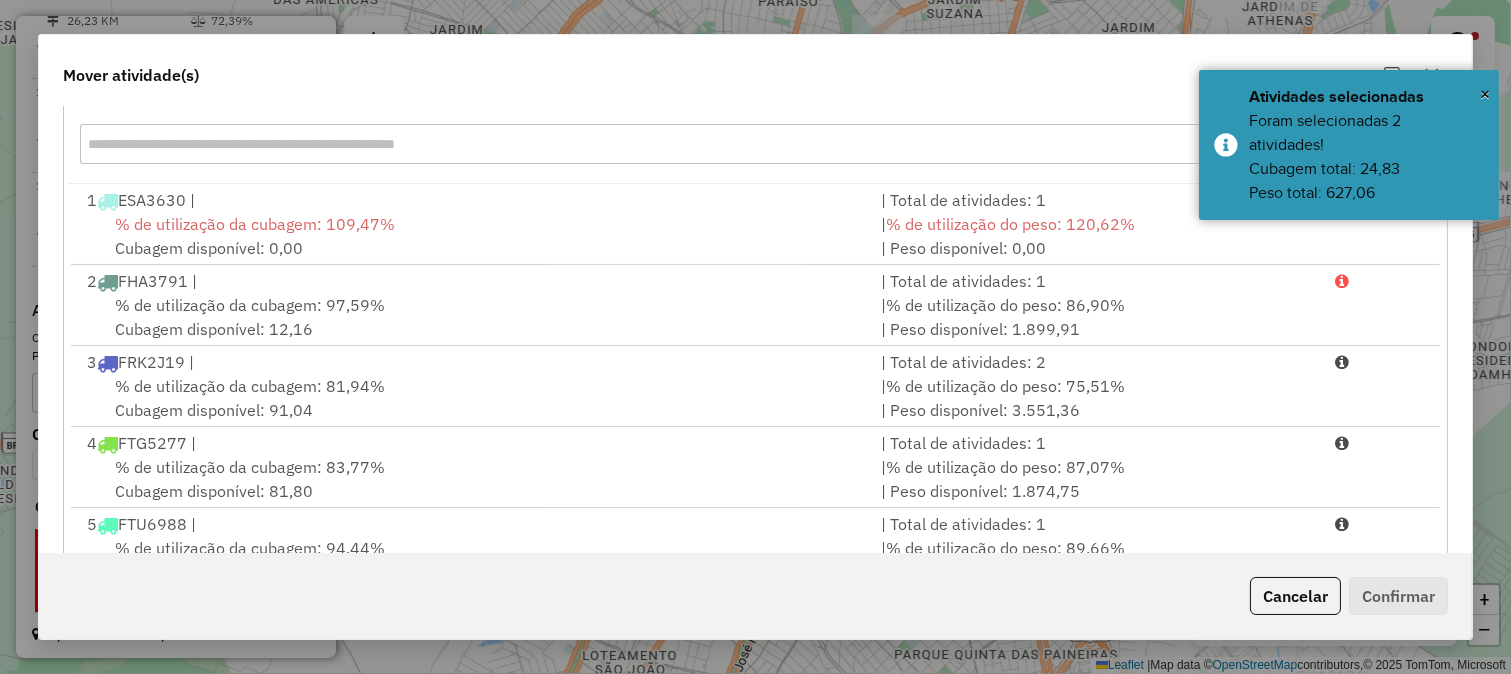 scroll, scrollTop: 336, scrollLeft: 0, axis: vertical 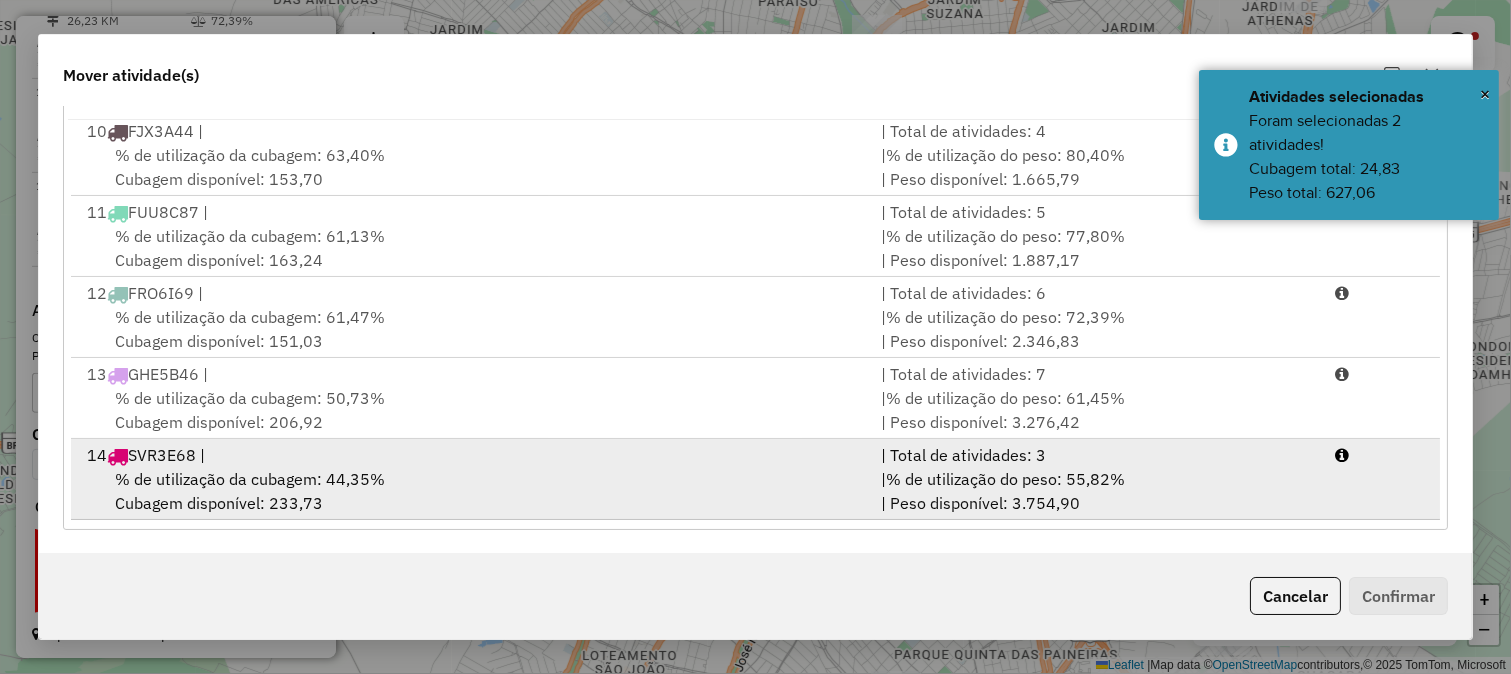 click on "|  % de utilização do peso: 55,82%  | Peso disponível: 3.754,90" at bounding box center [1096, 491] 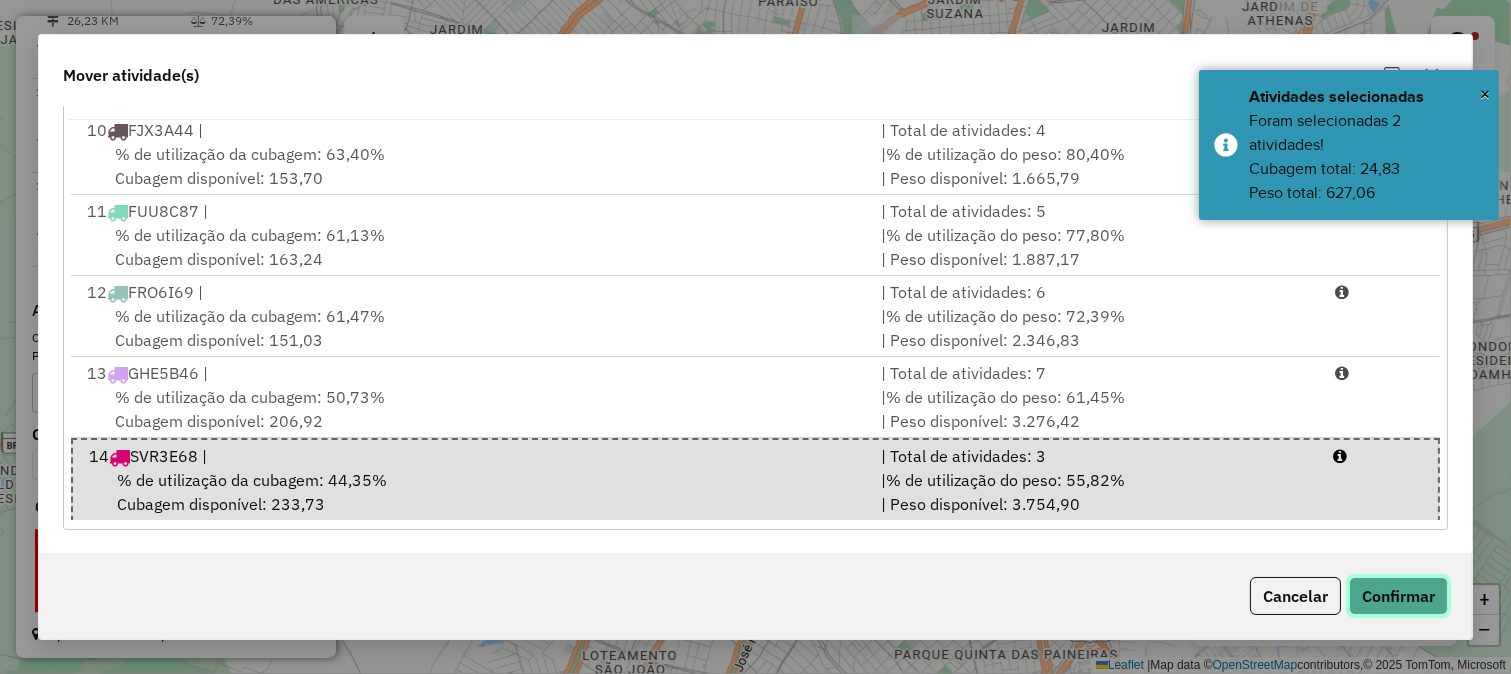 click on "Confirmar" 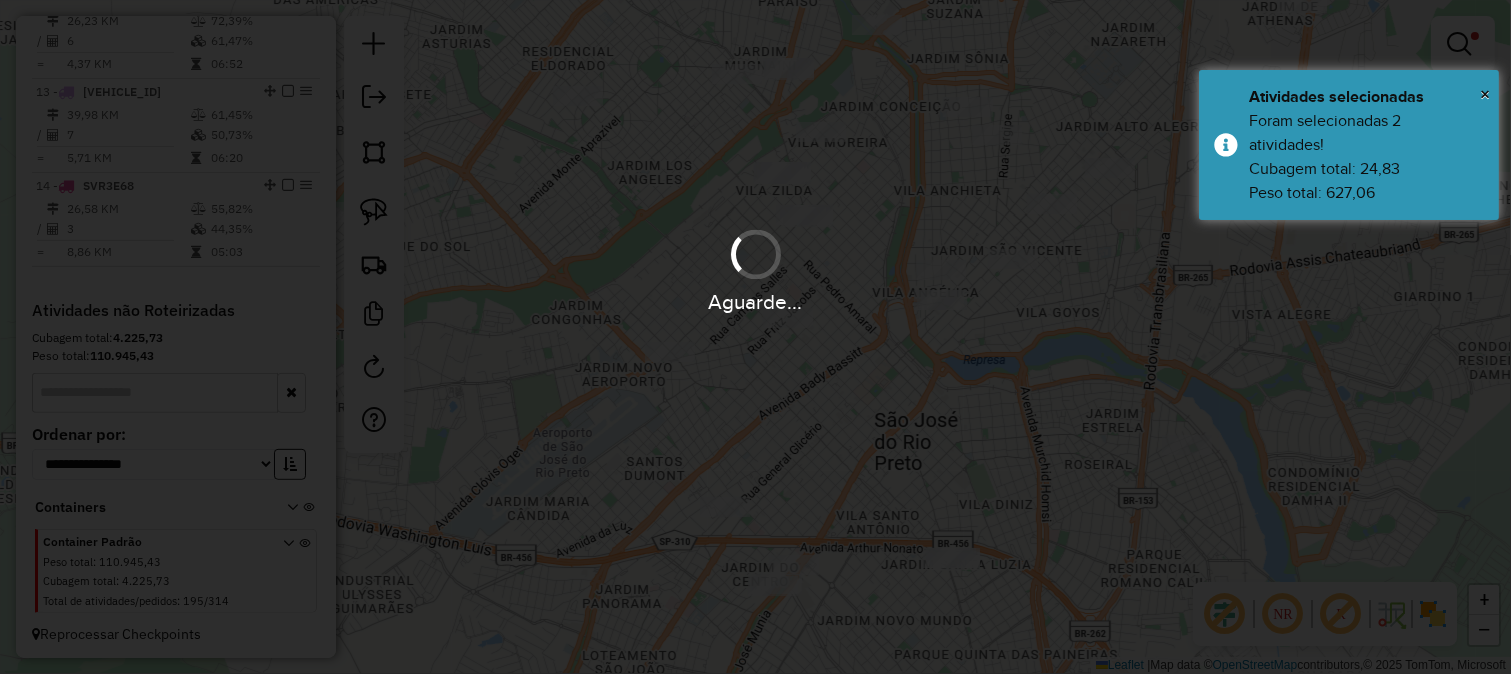 scroll, scrollTop: 0, scrollLeft: 0, axis: both 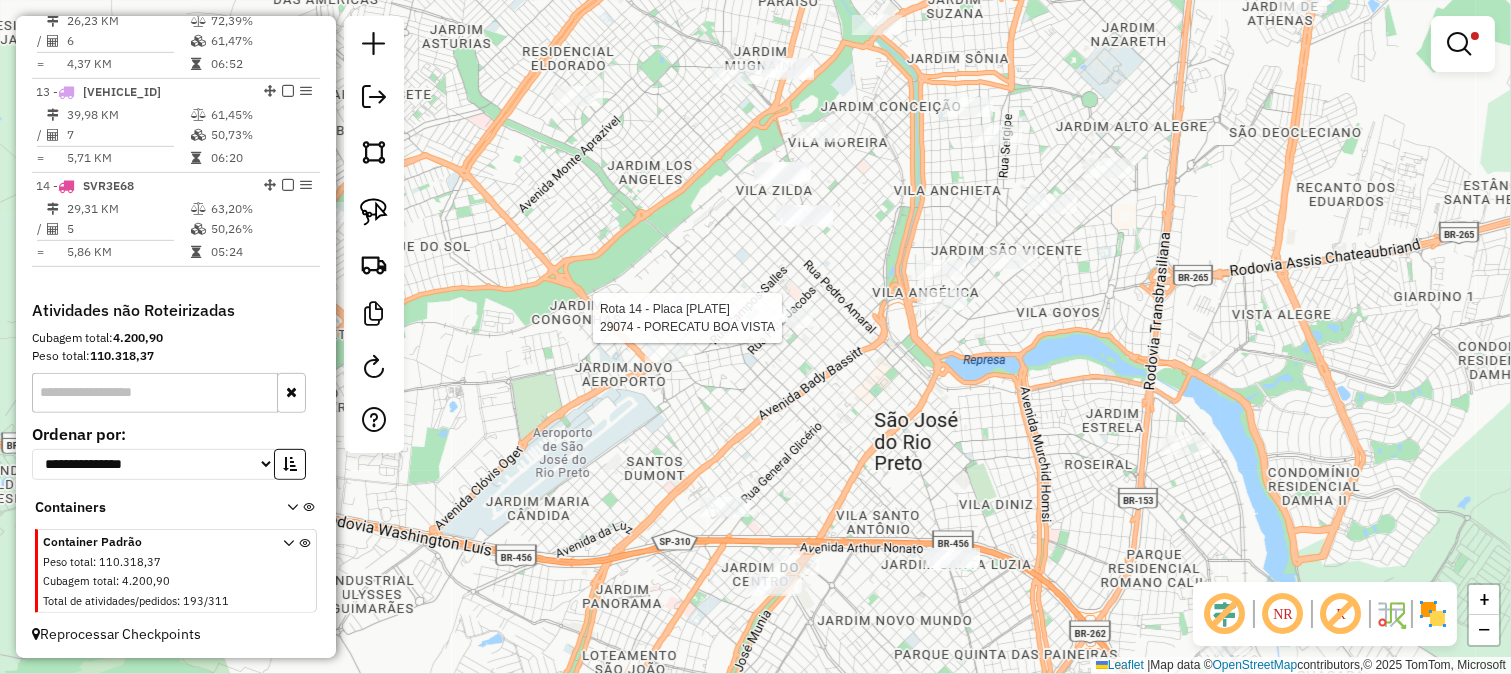 select on "**********" 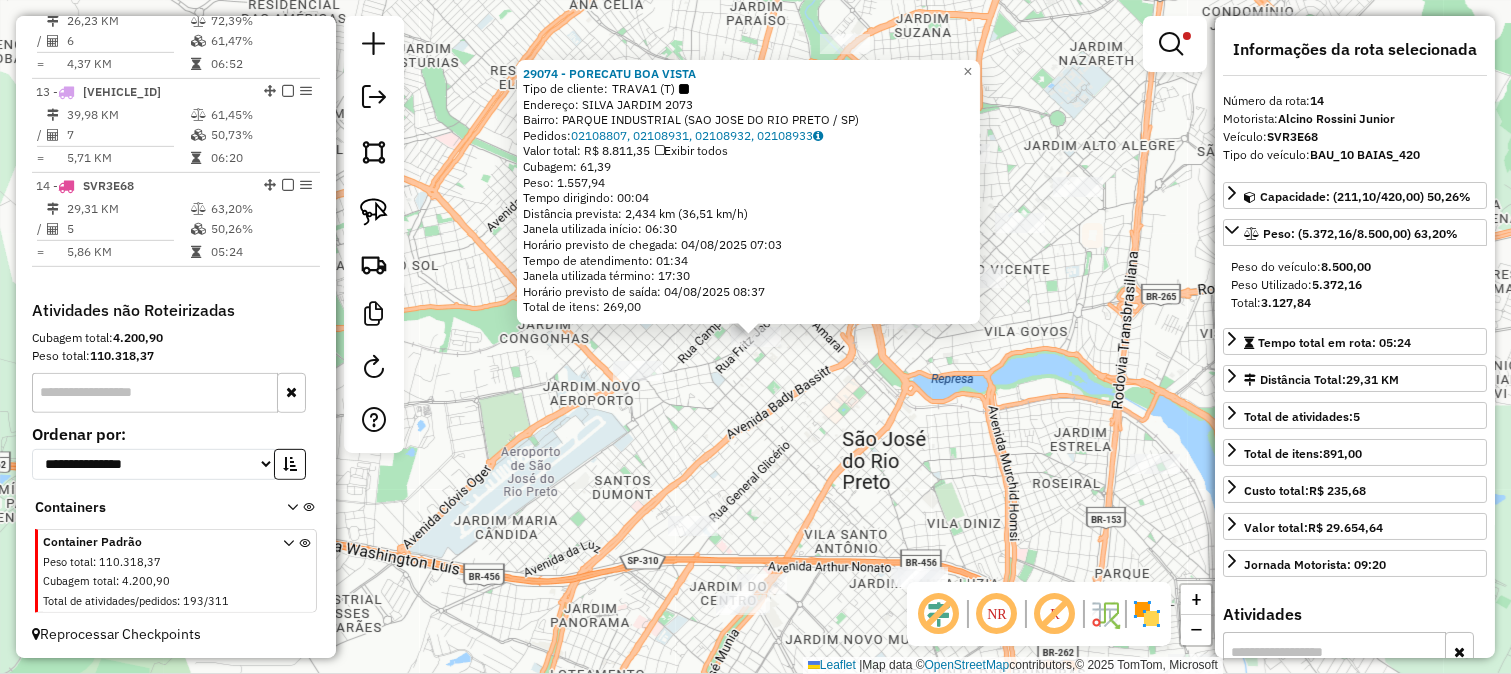 click on "29074 - PORECATU BOA VISTA  Tipo de cliente:   TRAVA1 (T)   Endereço:  SILVA JARDIM 2073   Bairro: PARQUE INDUSTRIAL (SAO JOSE DO RIO PRETO / SP)   Pedidos:  02108807, 02108931, 02108932, 02108933   Valor total: R$ 8.811,35   Exibir todos   Cubagem: 61,39  Peso: 1.557,94  Tempo dirigindo: 00:04   Distância prevista: 2,434 km (36,51 km/h)   Janela utilizada início: 06:30   Horário previsto de chegada: 04/08/2025 07:03   Tempo de atendimento: 01:34   Janela utilizada término: 17:30   Horário previsto de saída: 04/08/2025 08:37   Total de itens: 269,00  × Limpar filtros Janela de atendimento Grade de atendimento Capacidade Transportadoras Veículos Cliente Pedidos  Rotas Selecione os dias de semana para filtrar as janelas de atendimento  Seg   Ter   Qua   Qui   Sex   Sáb   Dom  Informe o período da janela de atendimento: De: Até:  Filtrar exatamente a janela do cliente  Considerar janela de atendimento padrão  Selecione os dias de semana para filtrar as grades de atendimento  Seg   Ter   Qua   Qui  +" 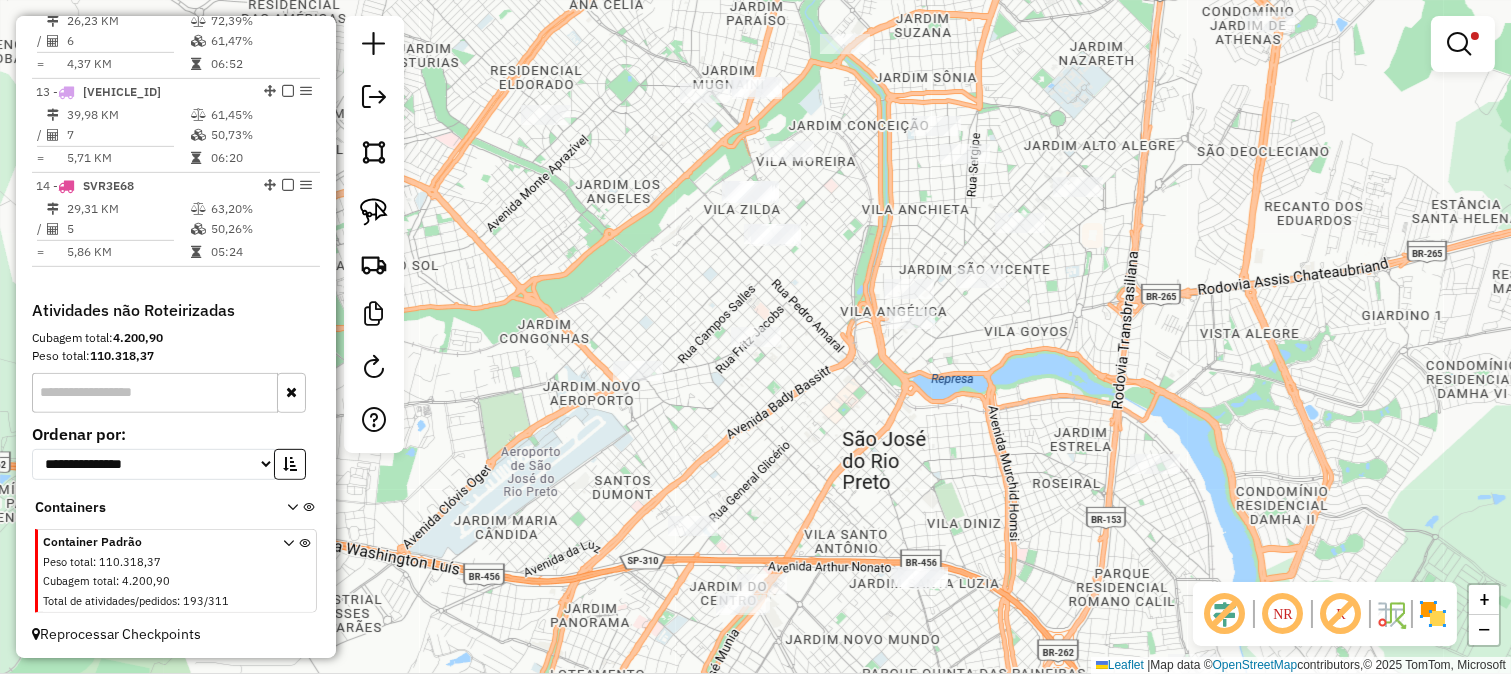 drag, startPoint x: 751, startPoint y: 391, endPoint x: 868, endPoint y: 441, distance: 127.236 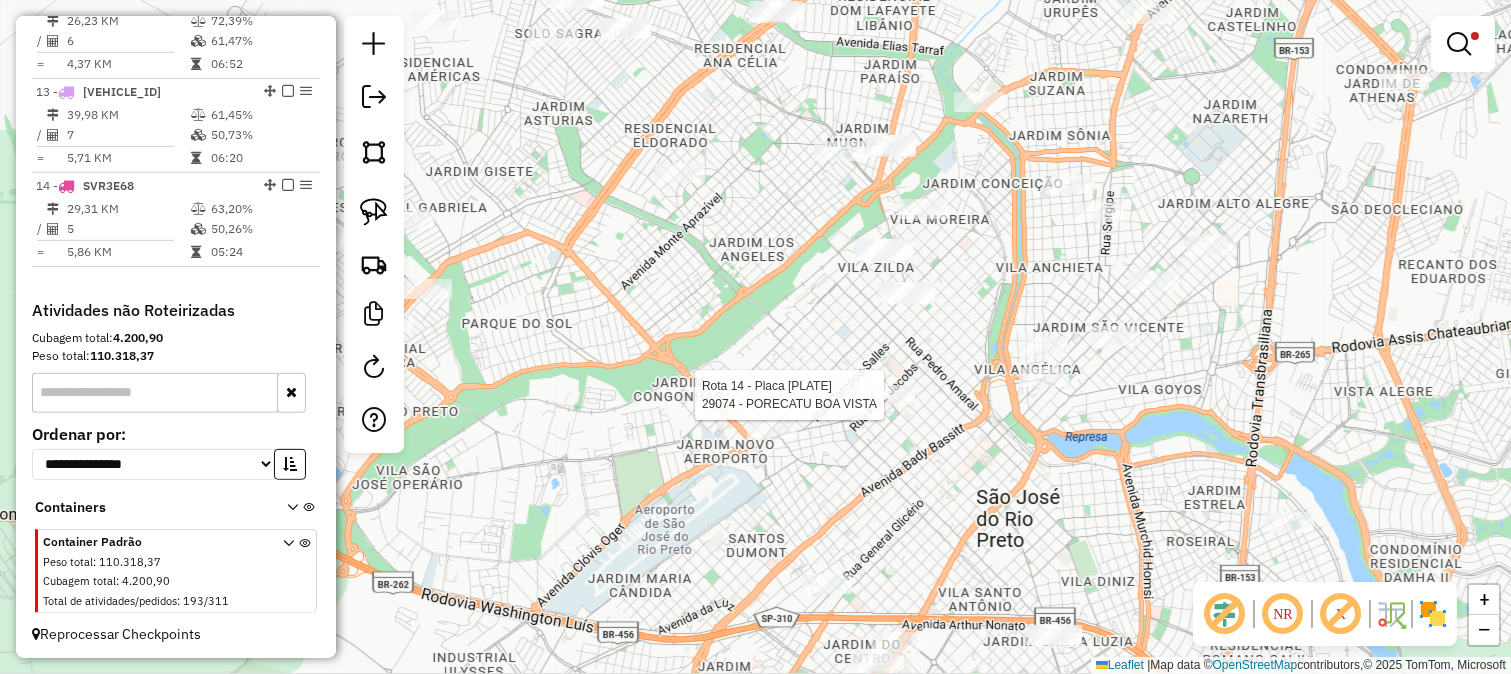 select on "**********" 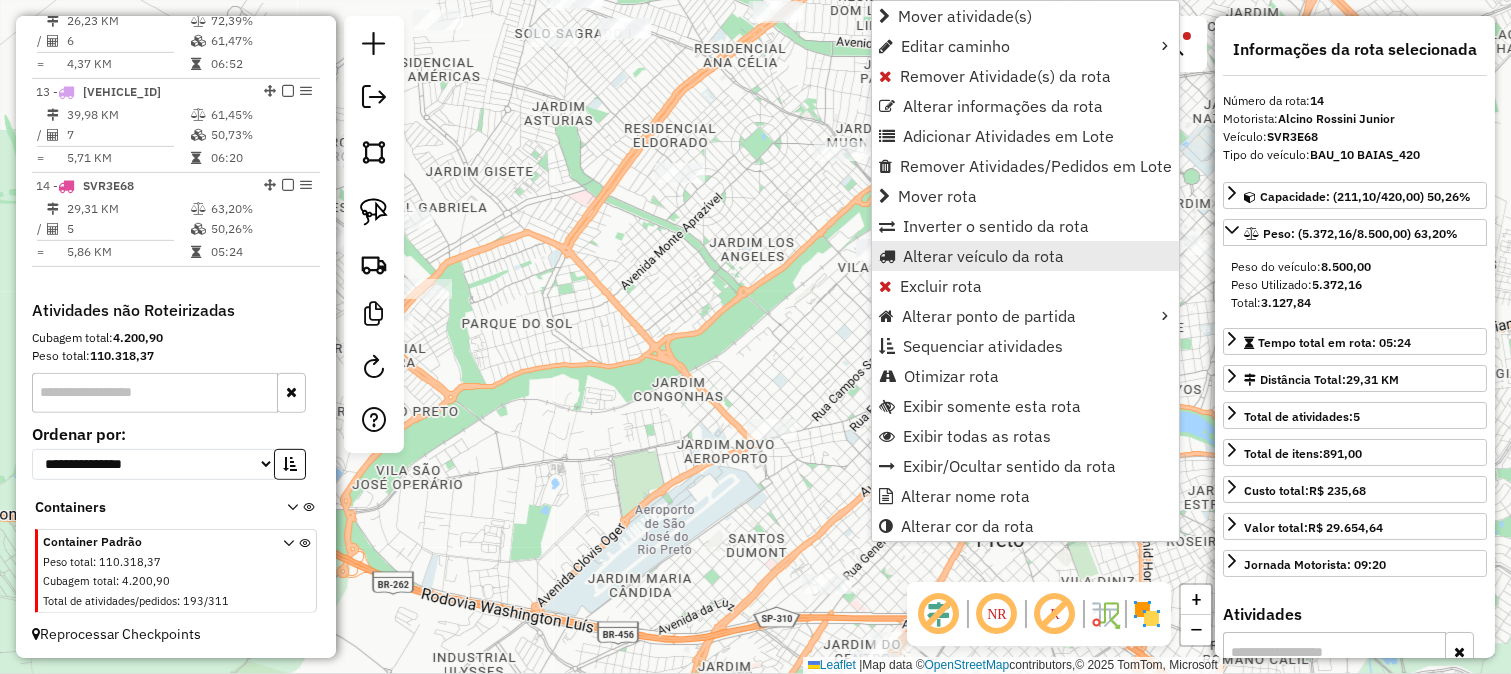click on "Alterar veículo da rota" at bounding box center [983, 256] 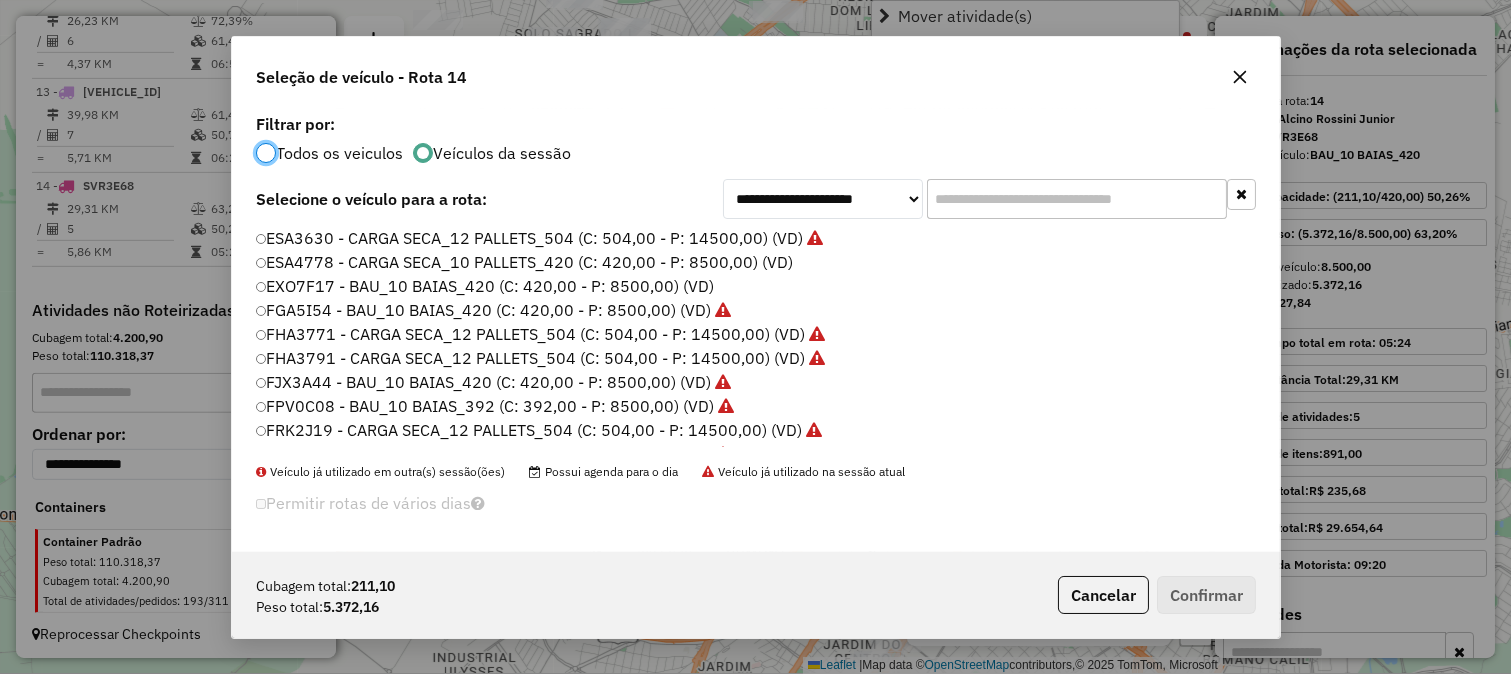 scroll, scrollTop: 11, scrollLeft: 5, axis: both 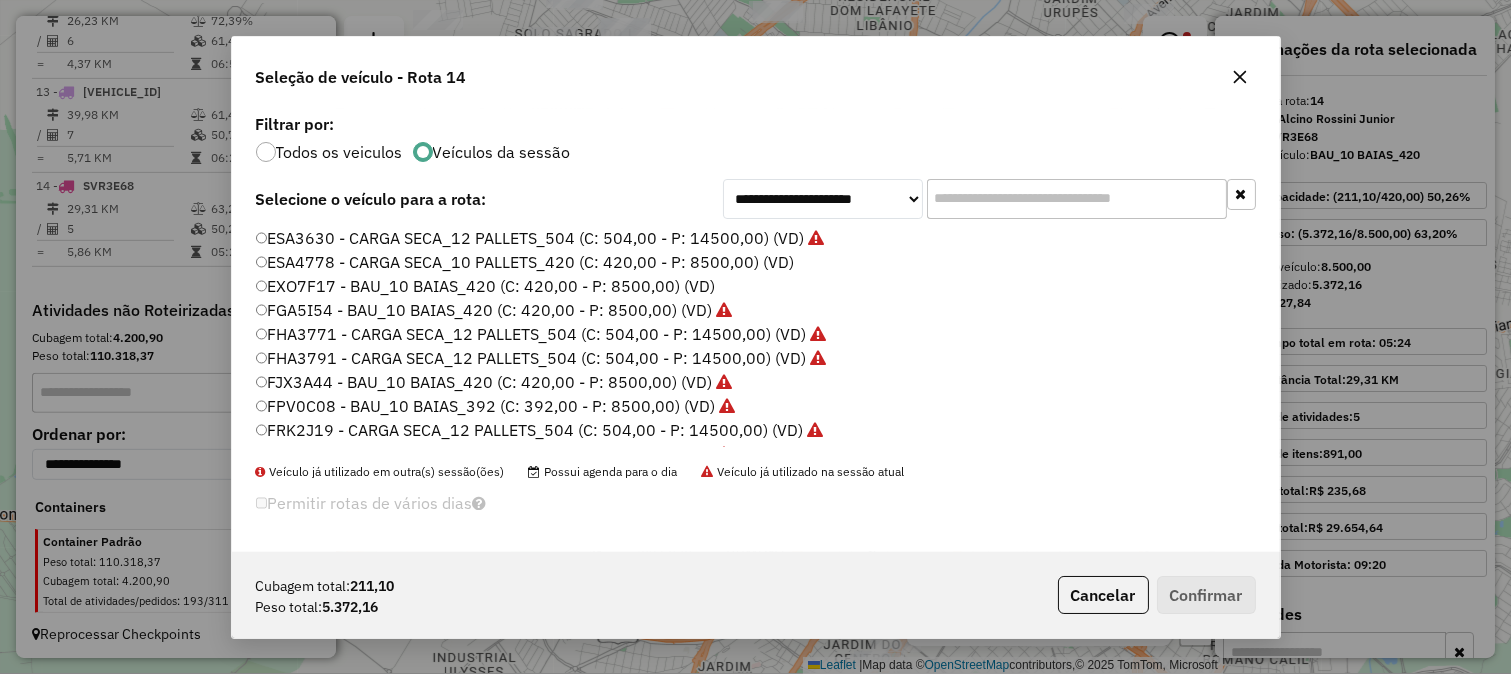 click 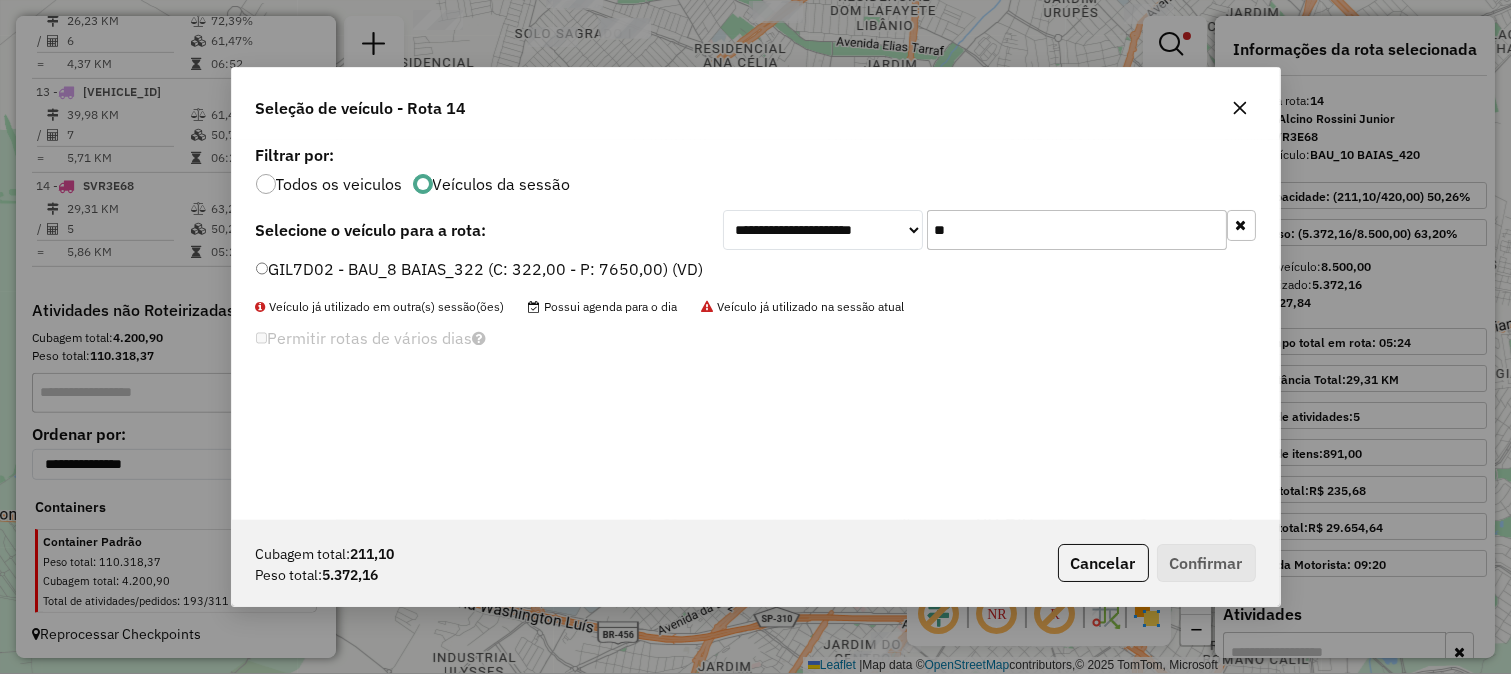 click on "**" 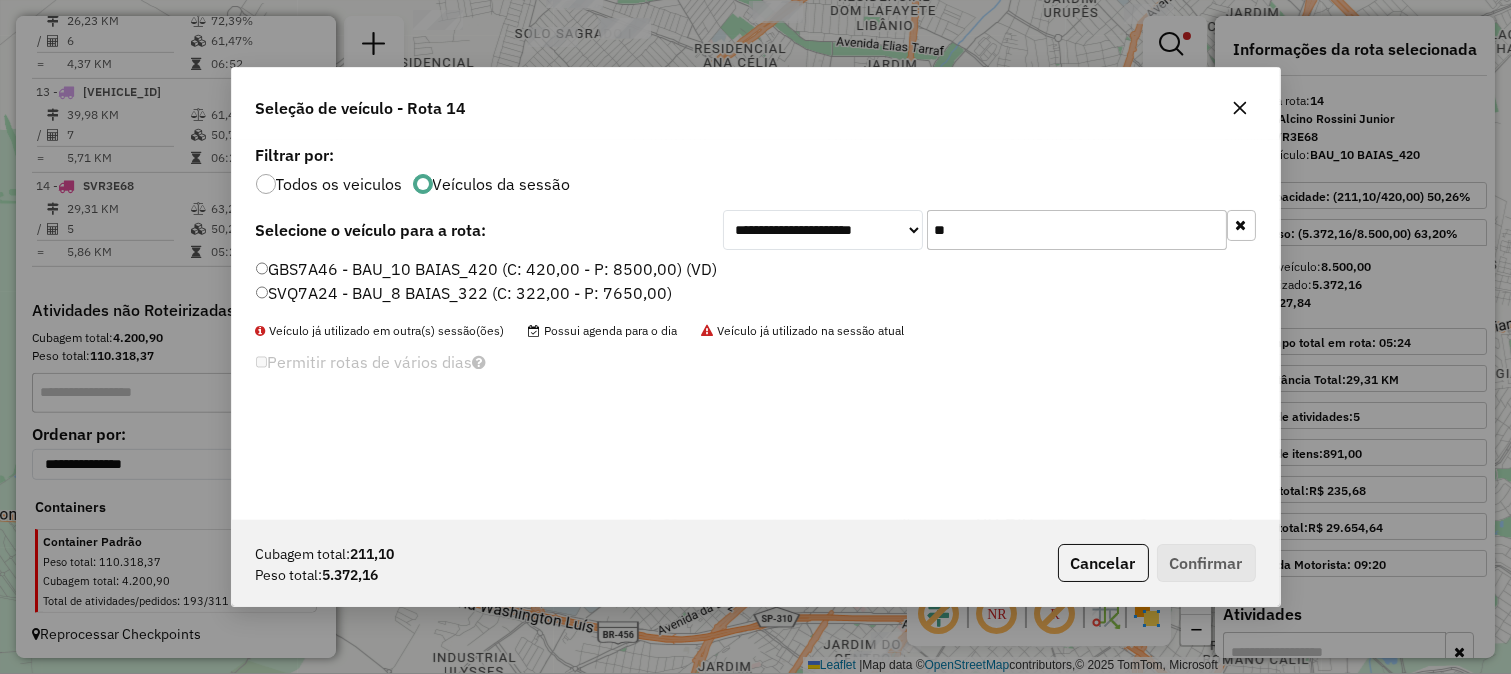 type on "**" 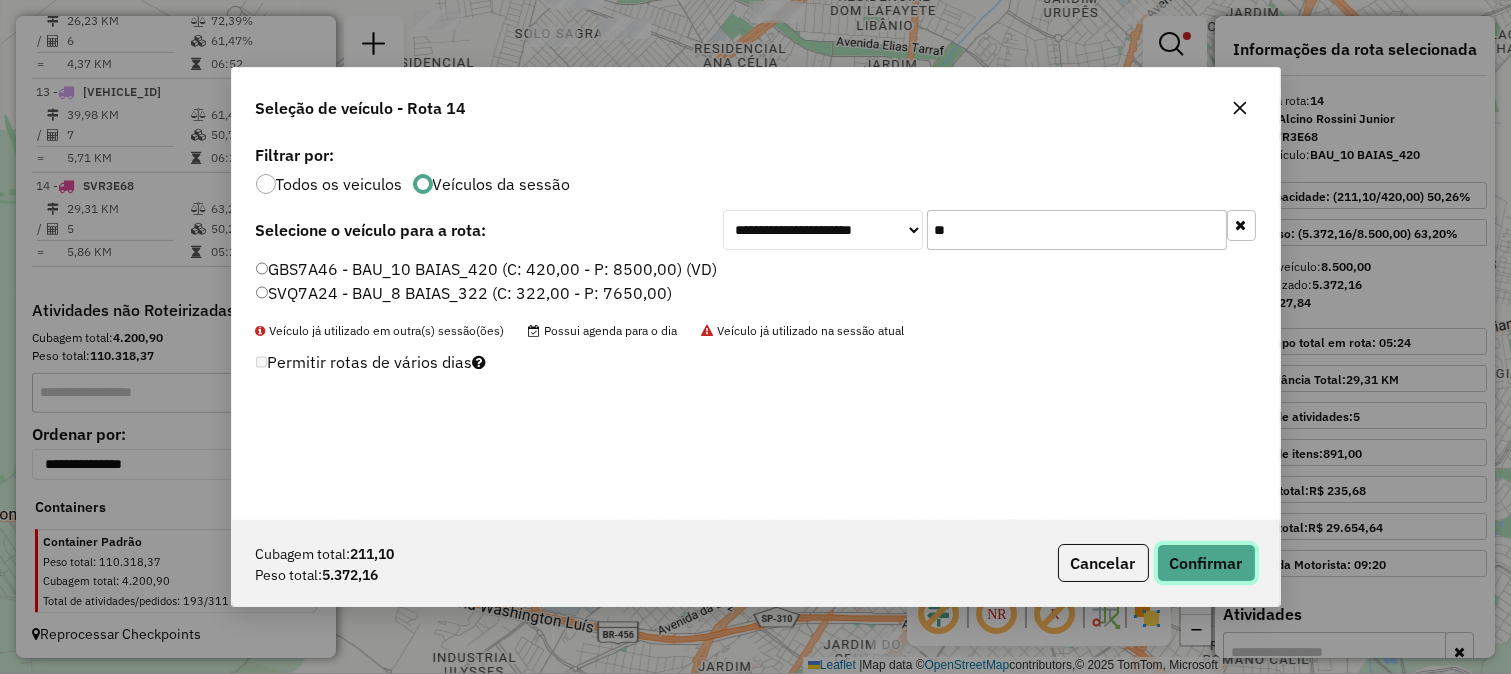 click on "Confirmar" 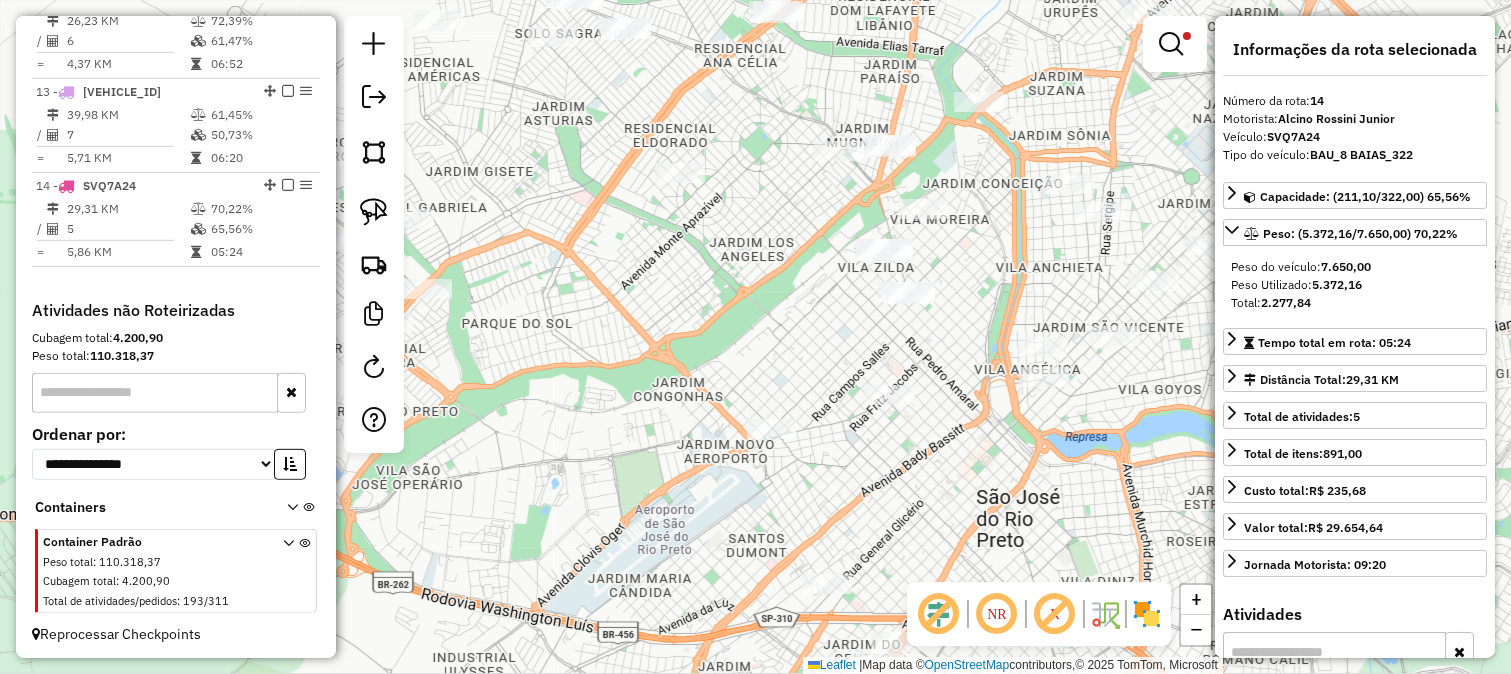 drag, startPoint x: 684, startPoint y: 233, endPoint x: 762, endPoint y: 257, distance: 81.608826 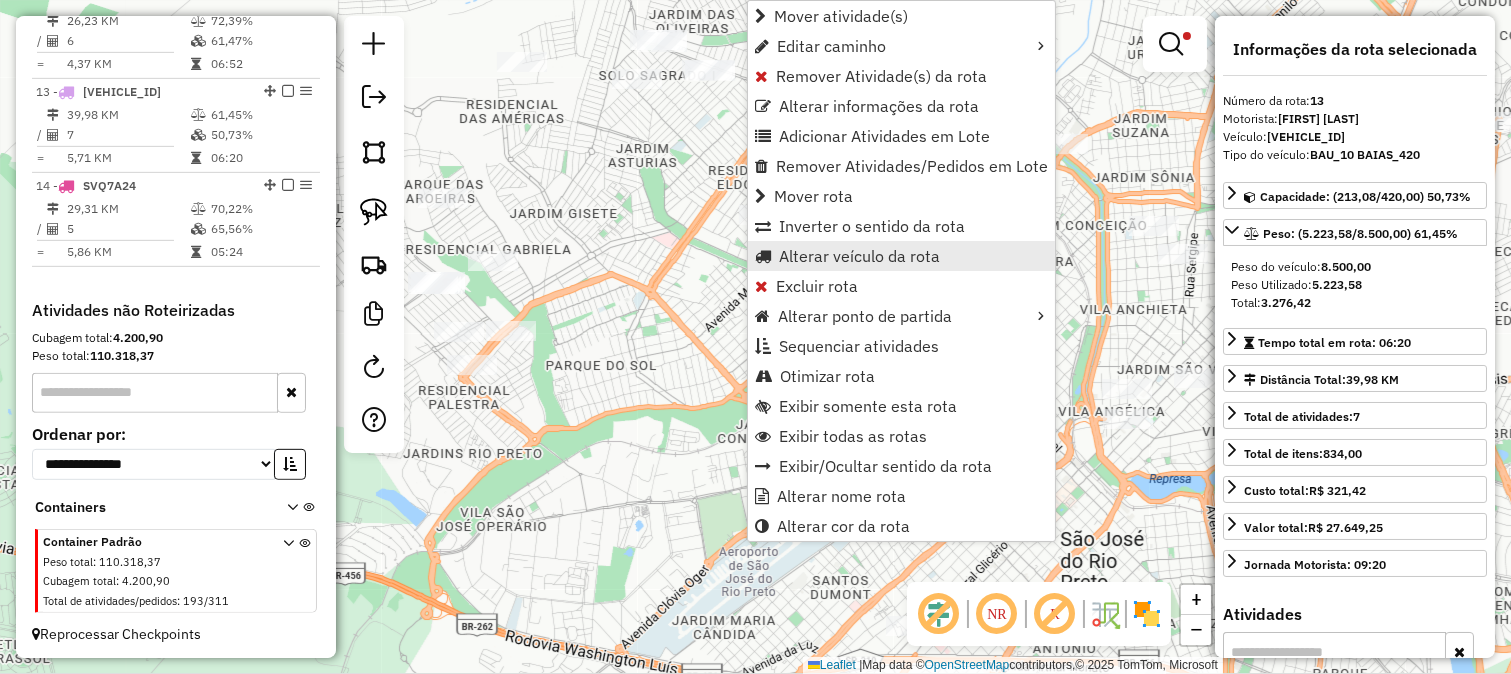 click on "Alterar veículo da rota" at bounding box center [859, 256] 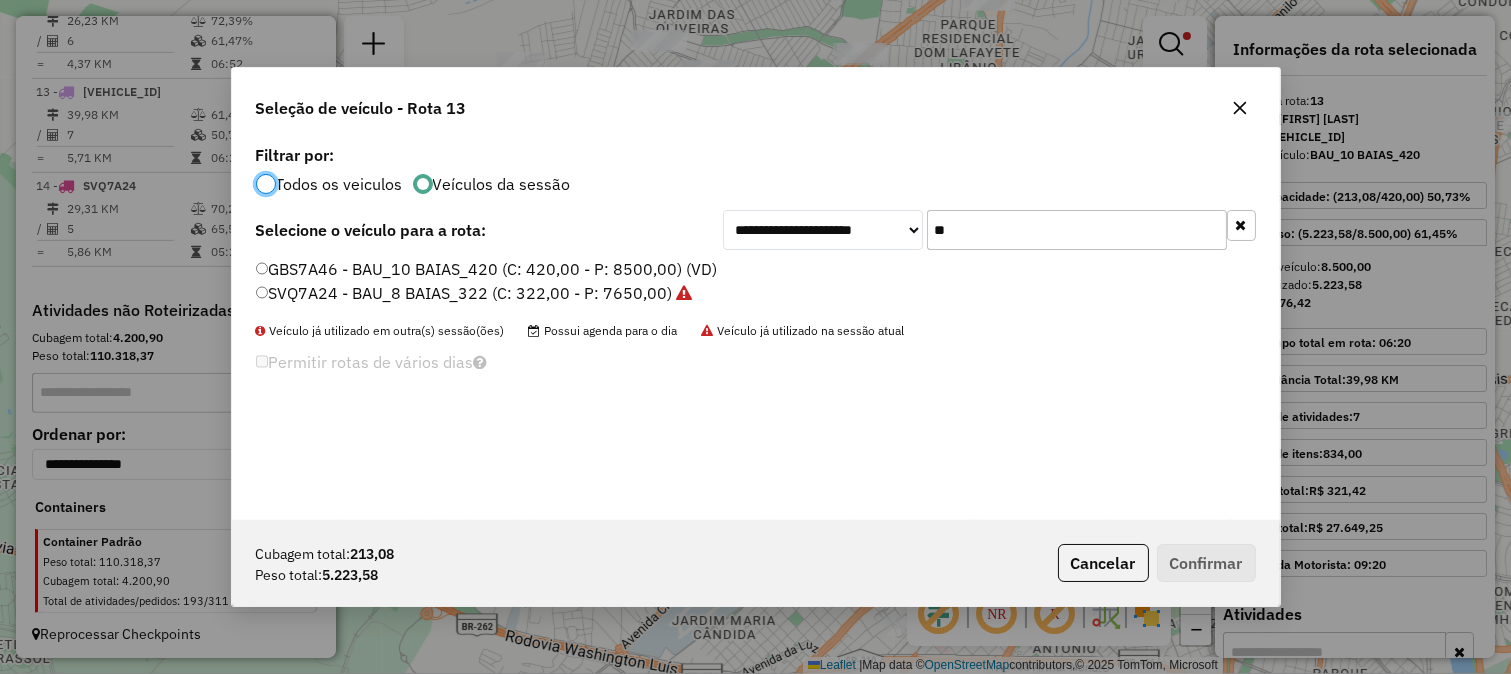 scroll, scrollTop: 11, scrollLeft: 5, axis: both 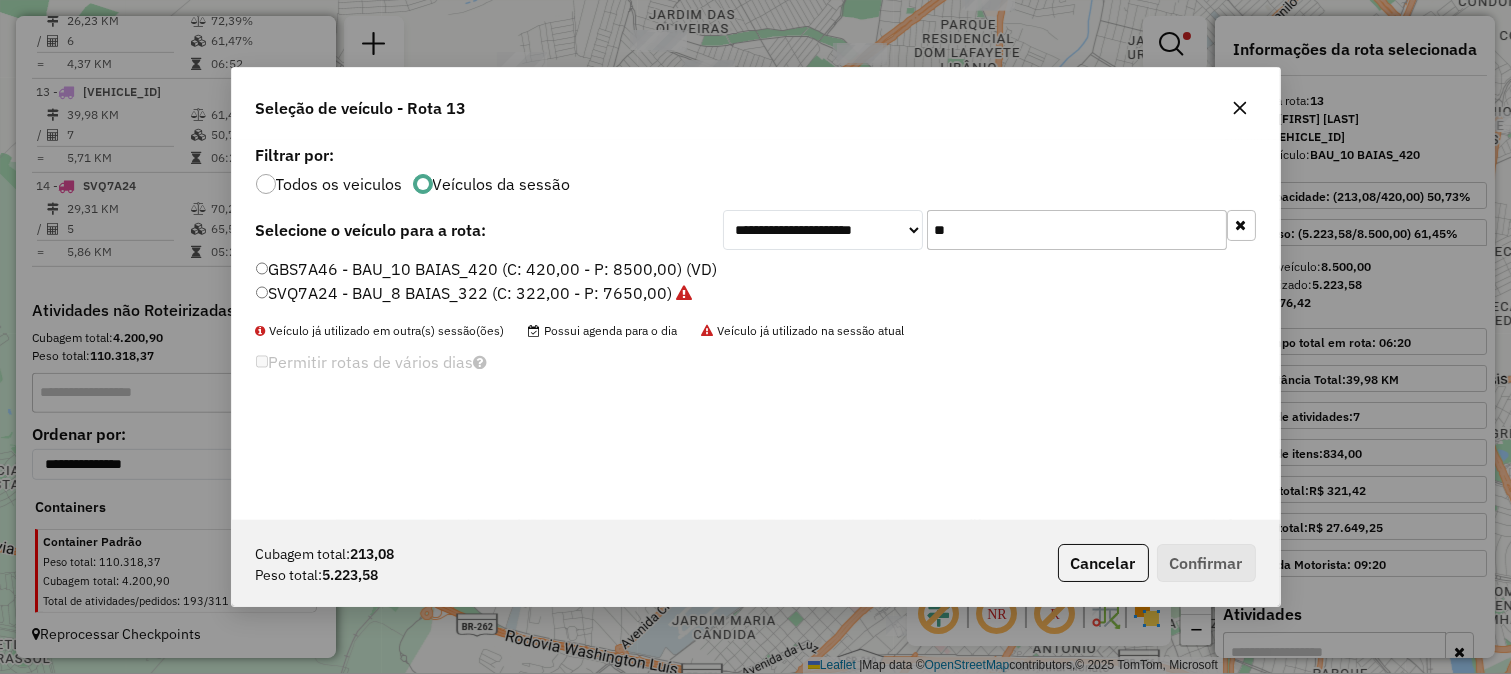 click on "**" 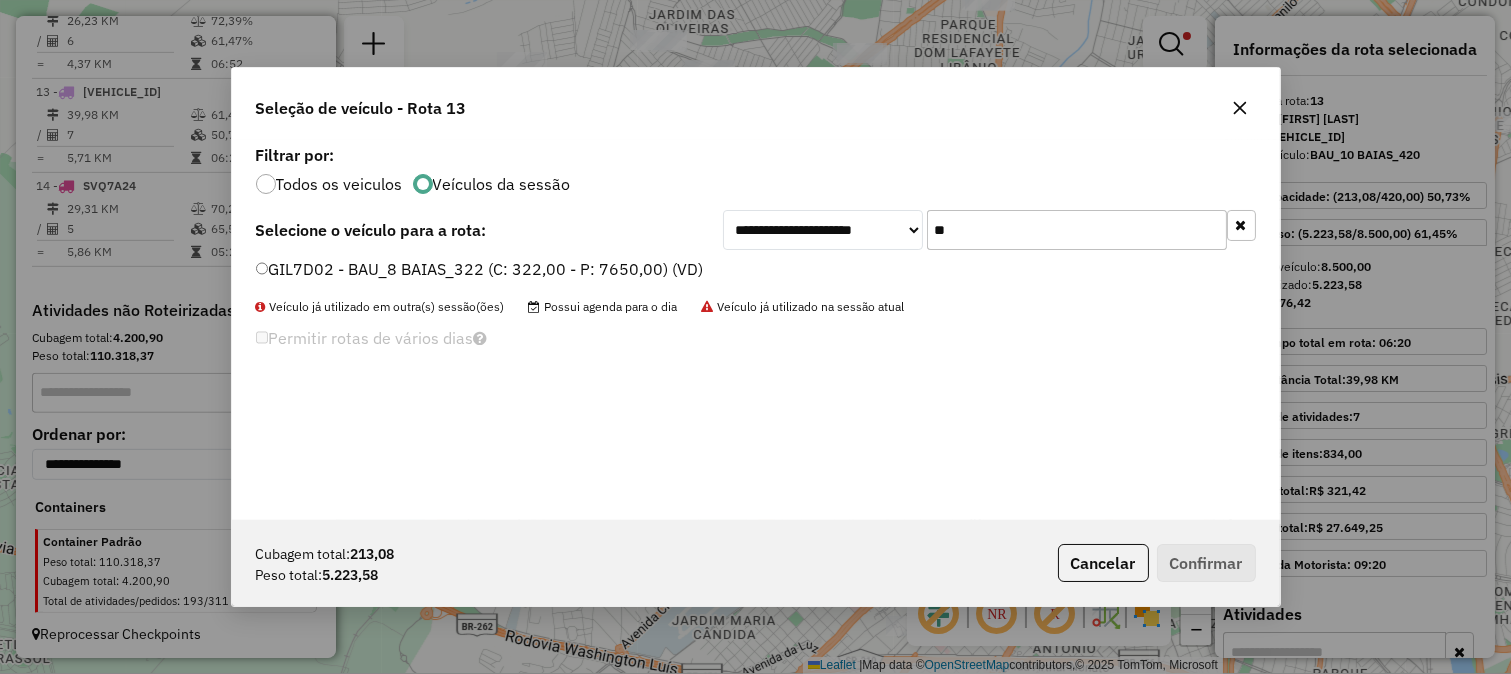 type on "**" 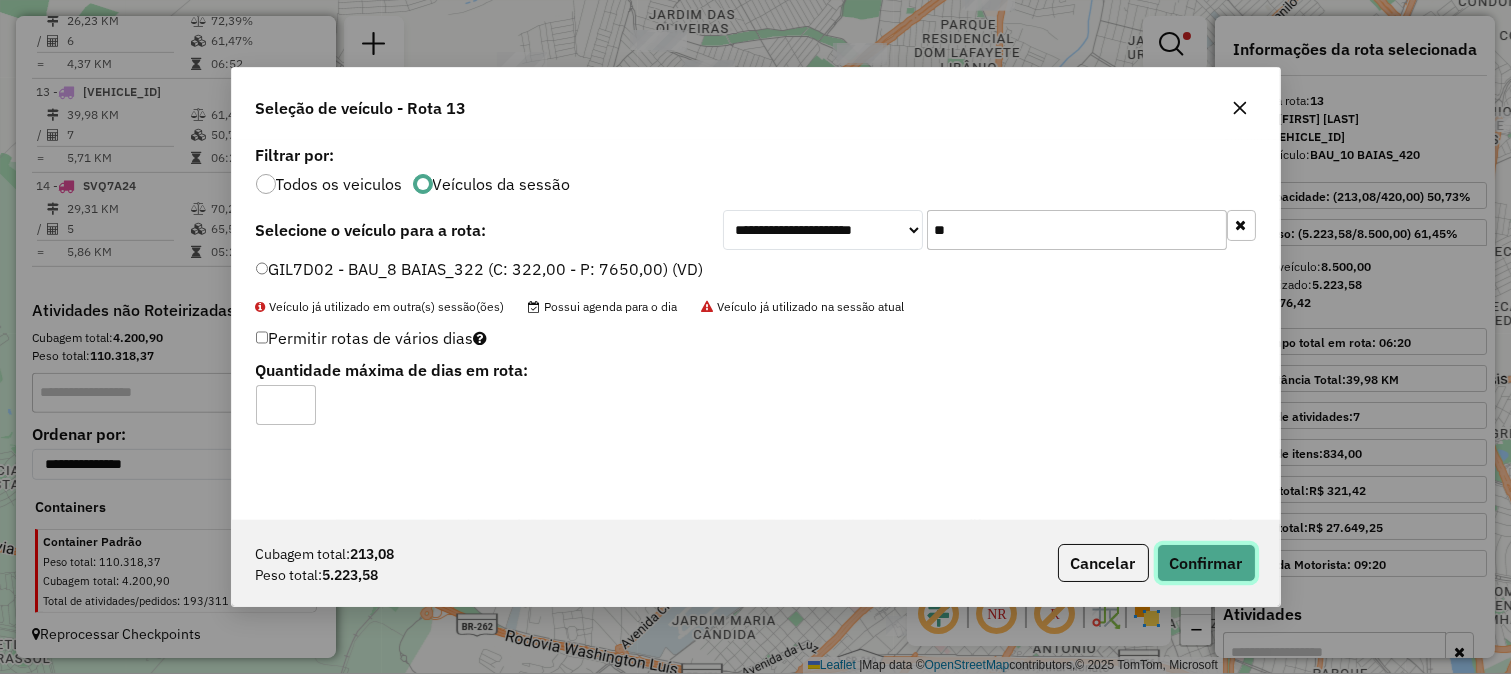 click on "Confirmar" 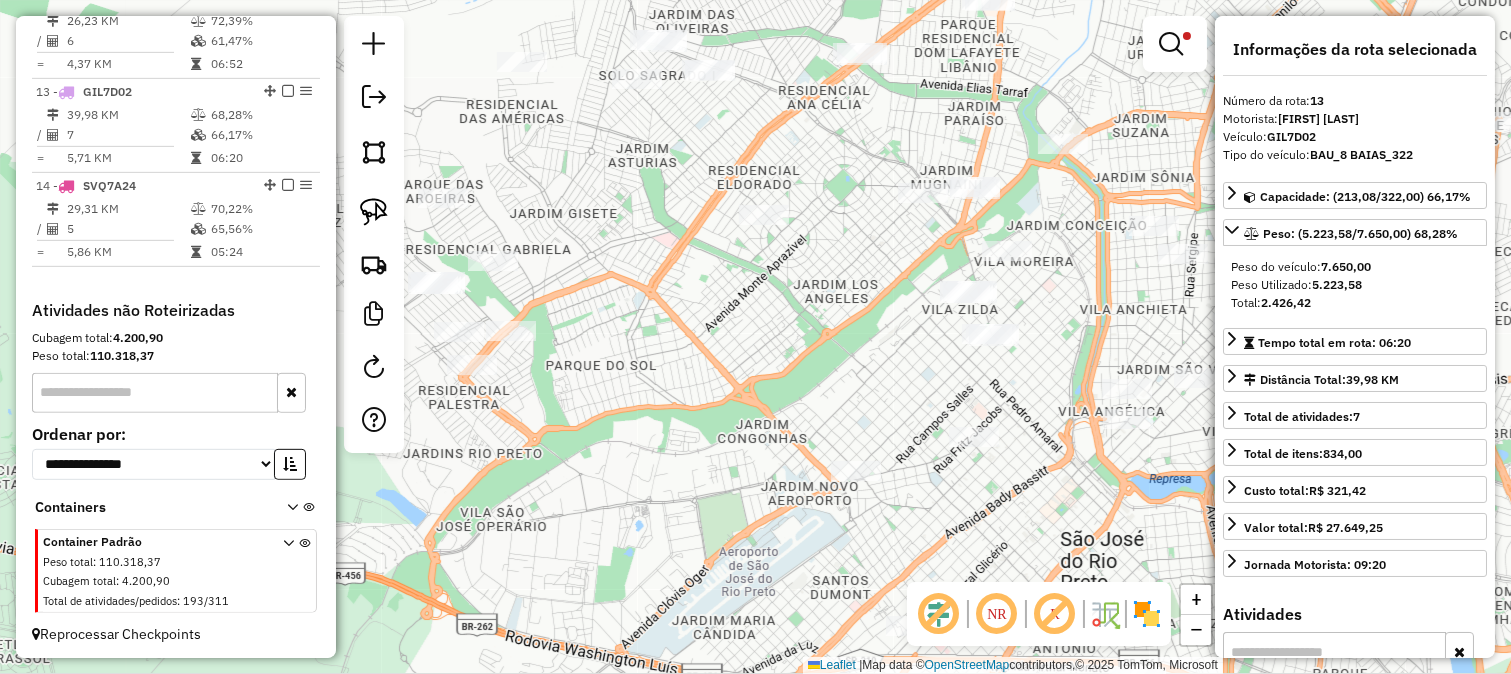 click on "Limpar filtros Janela de atendimento Grade de atendimento Capacidade Transportadoras Veículos Cliente Pedidos  Rotas Selecione os dias de semana para filtrar as janelas de atendimento  Seg   Ter   Qua   Qui   Sex   Sáb   Dom  Informe o período da janela de atendimento: De: Até:  Filtrar exatamente a janela do cliente  Considerar janela de atendimento padrão  Selecione os dias de semana para filtrar as grades de atendimento  Seg   Ter   Qua   Qui   Sex   Sáb   Dom   Considerar clientes sem dia de atendimento cadastrado  Clientes fora do dia de atendimento selecionado Filtrar as atividades entre os valores definidos abaixo:  Peso mínimo:  ******  Peso máximo:  ********  Cubagem mínima:   Cubagem máxima:   De:   Até:  Filtrar as atividades entre o tempo de atendimento definido abaixo:  De:   Até:   Considerar capacidade total dos clientes não roteirizados Transportadora: Selecione um ou mais itens Tipo de veículo: Selecione um ou mais itens Veículo: Selecione um ou mais itens Motorista: Nome: De:" 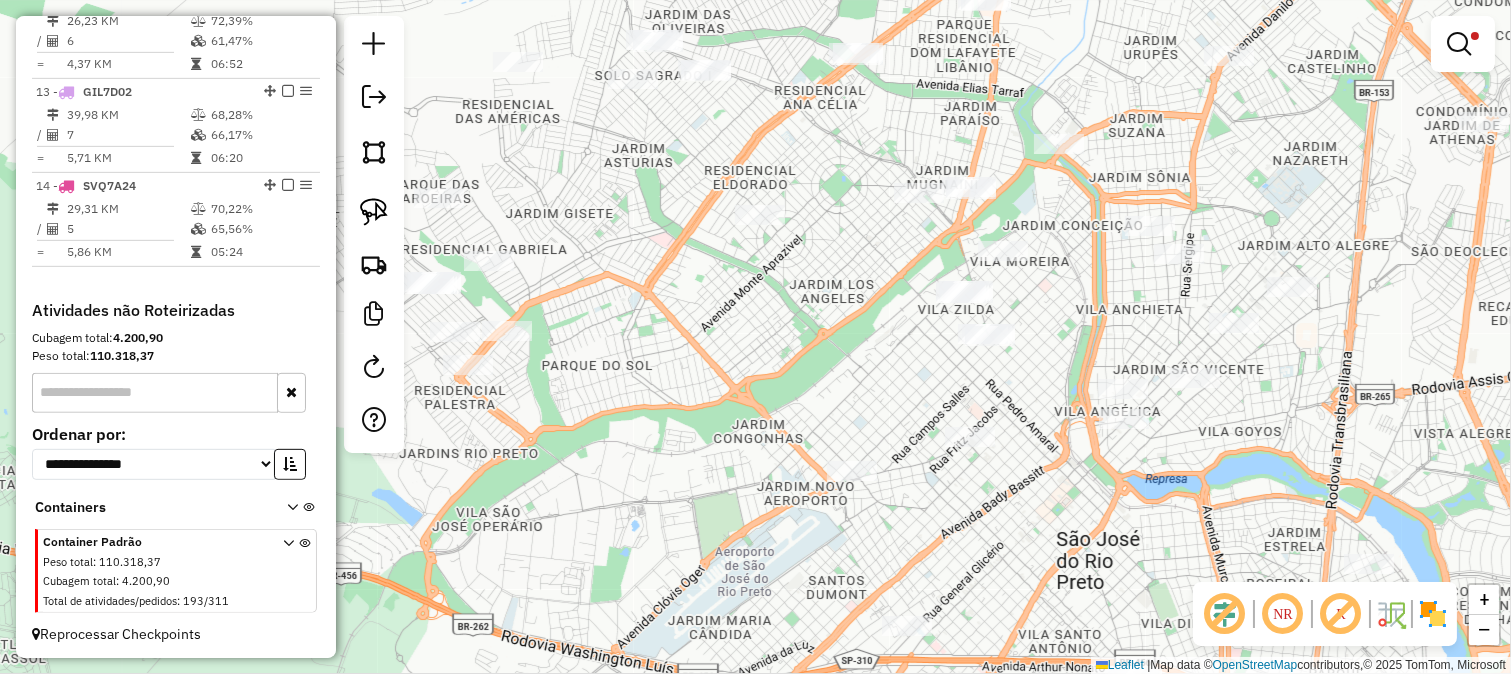 drag, startPoint x: 902, startPoint y: 331, endPoint x: 837, endPoint y: 300, distance: 72.013885 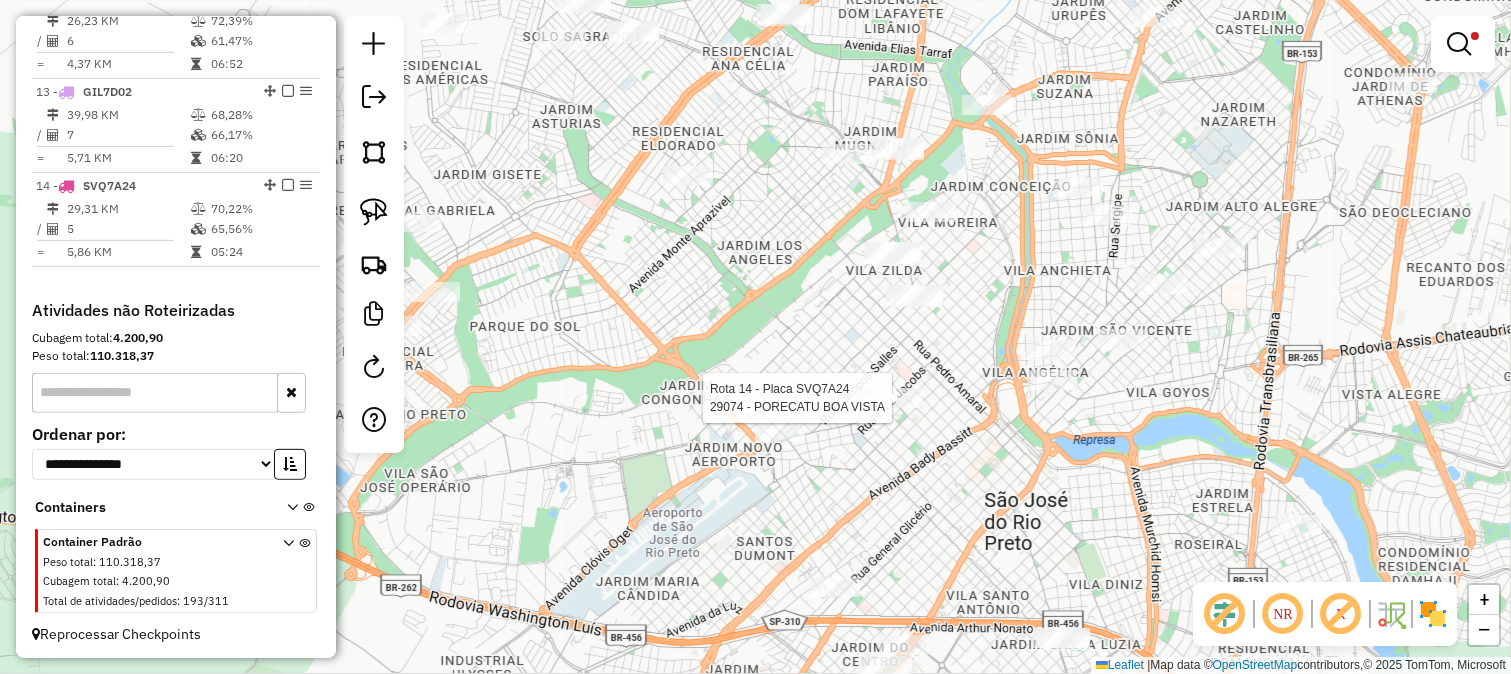 click 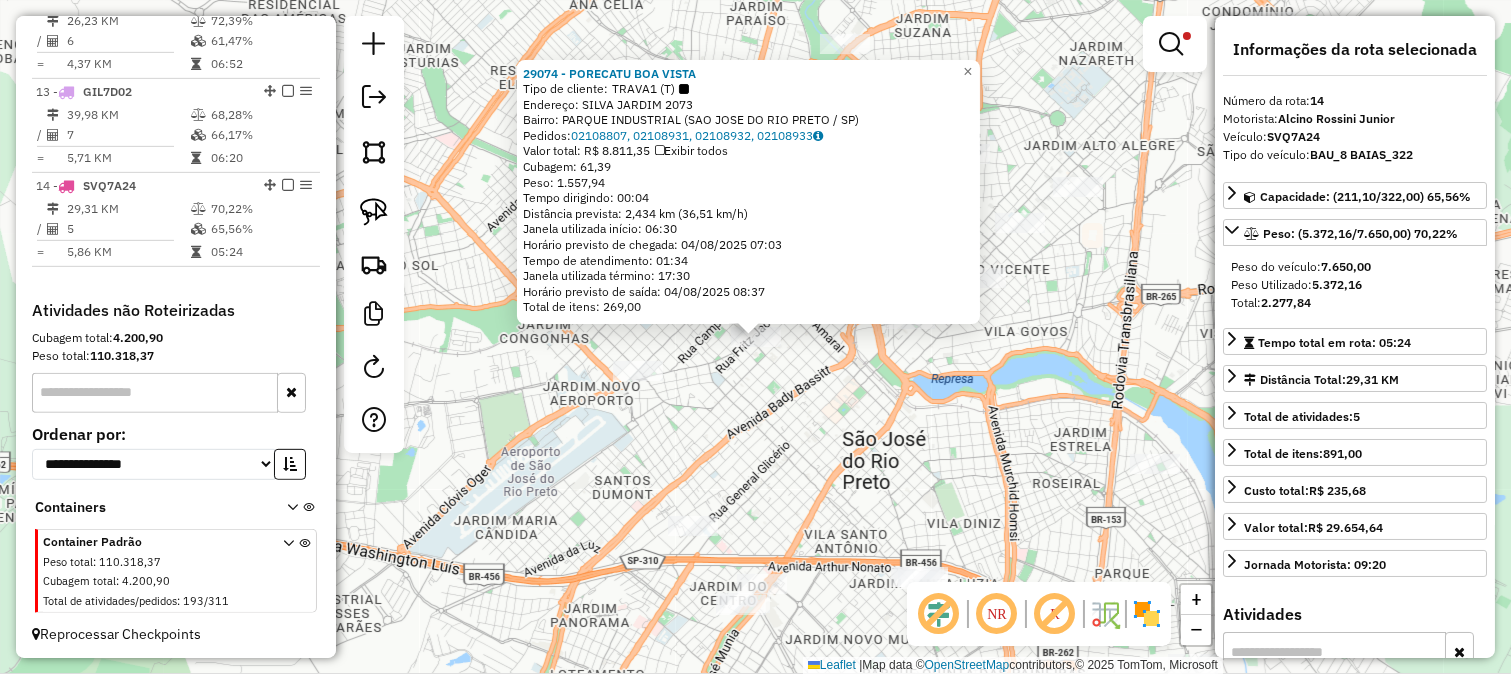 click on "29074 - PORECATU BOA VISTA  Tipo de cliente:   TRAVA1 (T)   Endereço:  SILVA JARDIM 2073   Bairro: PARQUE INDUSTRIAL (SAO JOSE DO RIO PRETO / SP)   Pedidos:  02108807, 02108931, 02108932, 02108933   Valor total: R$ 8.811,35   Exibir todos   Cubagem: 61,39  Peso: 1.557,94  Tempo dirigindo: 00:04   Distância prevista: 2,434 km (36,51 km/h)   Janela utilizada início: 06:30   Horário previsto de chegada: 04/08/2025 07:03   Tempo de atendimento: 01:34   Janela utilizada término: 17:30   Horário previsto de saída: 04/08/2025 08:37   Total de itens: 269,00  × Limpar filtros Janela de atendimento Grade de atendimento Capacidade Transportadoras Veículos Cliente Pedidos  Rotas Selecione os dias de semana para filtrar as janelas de atendimento  Seg   Ter   Qua   Qui   Sex   Sáb   Dom  Informe o período da janela de atendimento: De: Até:  Filtrar exatamente a janela do cliente  Considerar janela de atendimento padrão  Selecione os dias de semana para filtrar as grades de atendimento  Seg   Ter   Qua   Qui  +" 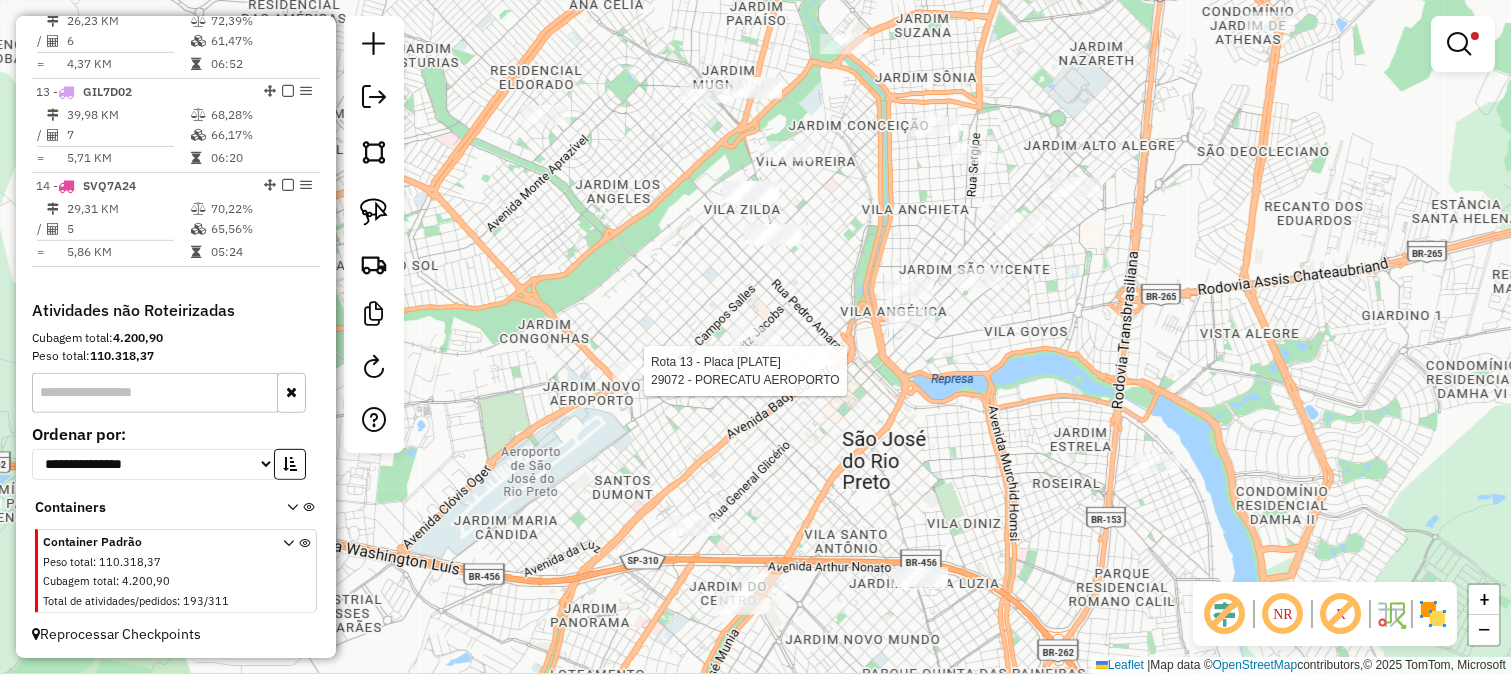 select on "**********" 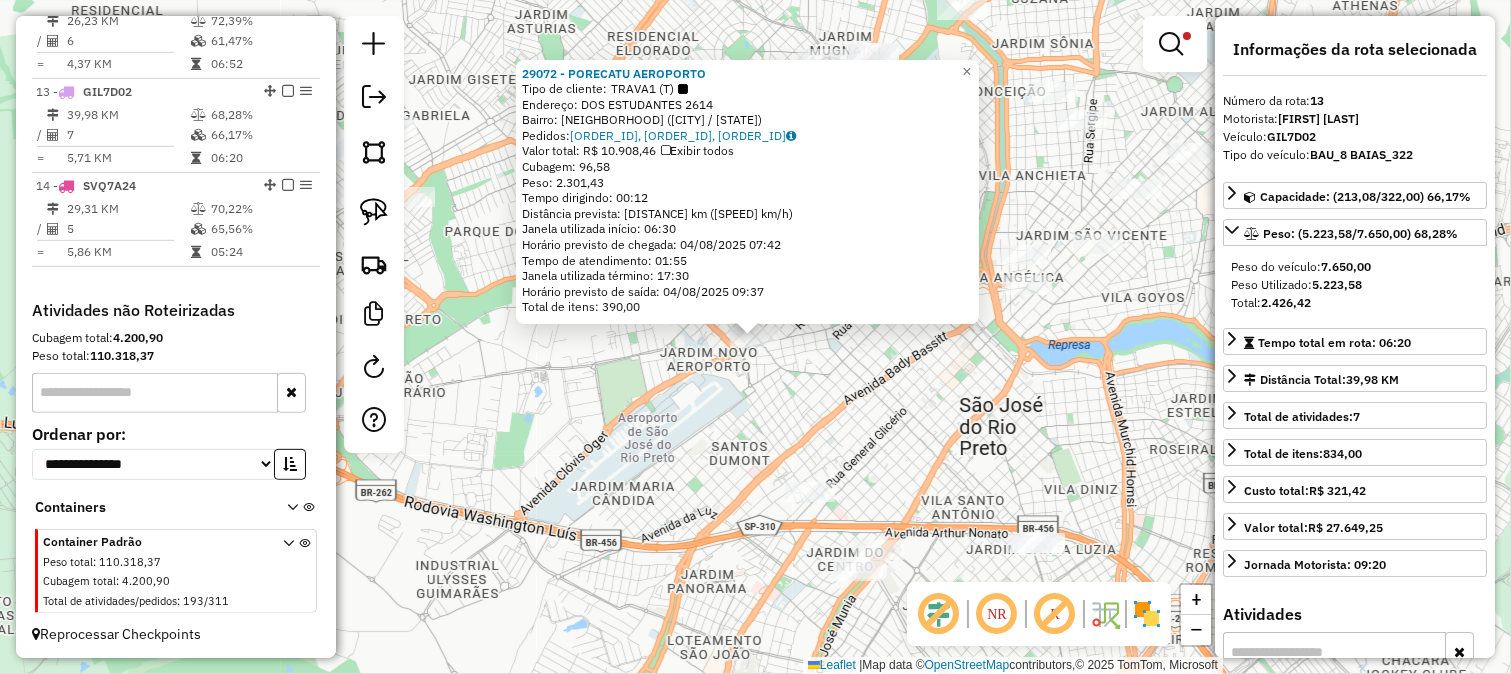 click on "29072 - PORECATU AEROPORTO  Tipo de cliente:   TRAVA1 (T)   Endereço:  DOS ESTUDANTES 2614   Bairro: VILA AEROPORTO (SAO JOSE DO RIO PRETO / SP)   Pedidos:  02108925, 02108926, 02108927   Valor total: R$ 10.908,46   Exibir todos   Cubagem: 96,58  Peso: 2.301,43  Tempo dirigindo: 00:12   Distância prevista: 11,476 km (57,38 km/h)   Janela utilizada início: 06:30   Horário previsto de chegada: 04/08/2025 07:42   Tempo de atendimento: 01:55   Janela utilizada término: 17:30   Horário previsto de saída: 04/08/2025 09:37   Total de itens: 390,00  × Limpar filtros Janela de atendimento Grade de atendimento Capacidade Transportadoras Veículos Cliente Pedidos  Rotas Selecione os dias de semana para filtrar as janelas de atendimento  Seg   Ter   Qua   Qui   Sex   Sáb   Dom  Informe o período da janela de atendimento: De: Até:  Filtrar exatamente a janela do cliente  Considerar janela de atendimento padrão  Selecione os dias de semana para filtrar as grades de atendimento  Seg   Ter   Qua   Qui   Sex  De:" 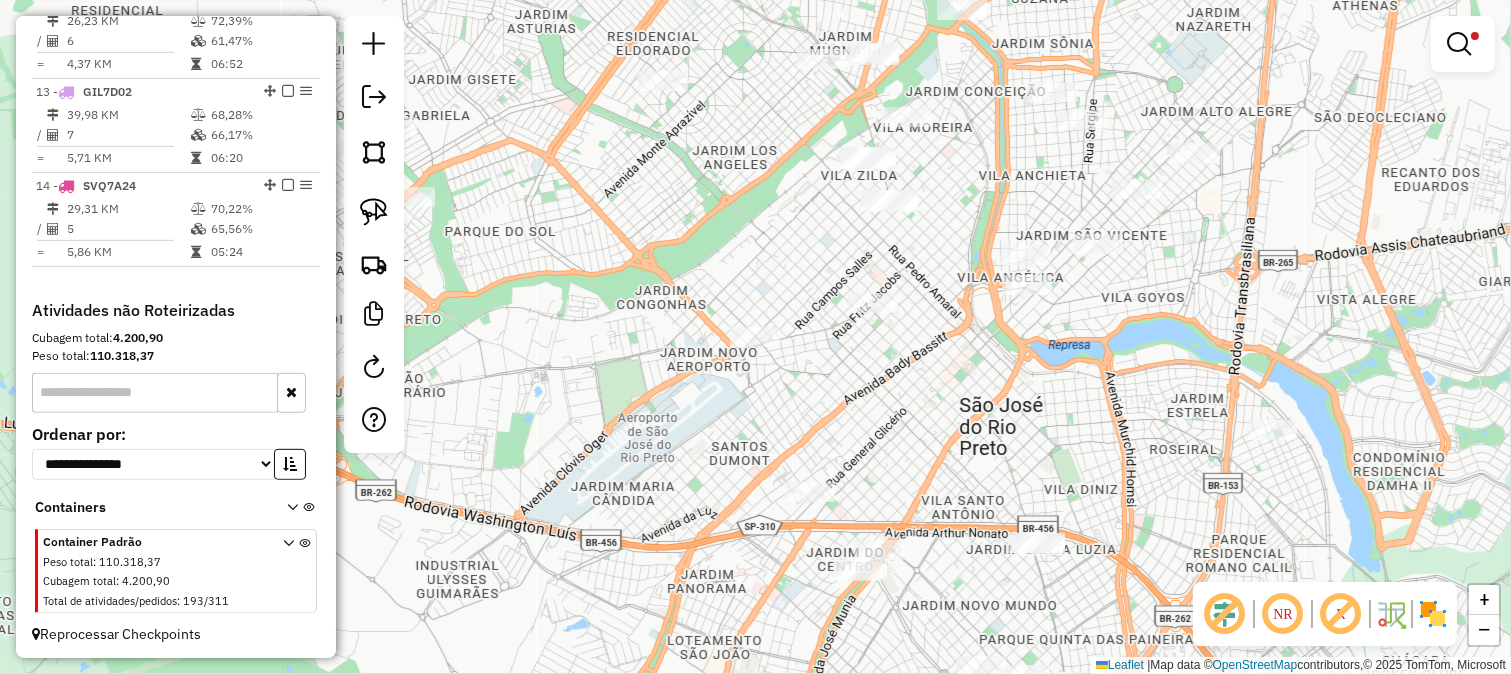 drag, startPoint x: 770, startPoint y: 422, endPoint x: 708, endPoint y: 285, distance: 150.37619 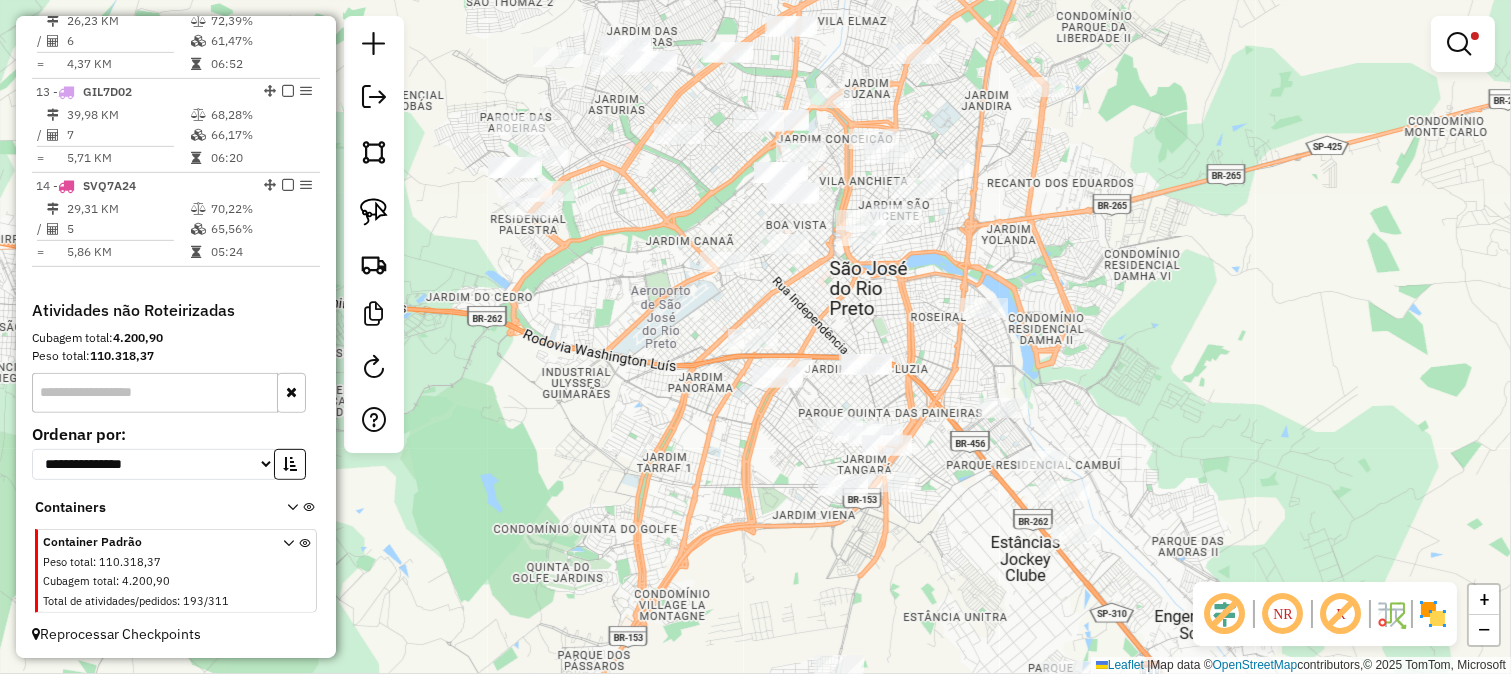 drag, startPoint x: 846, startPoint y: 326, endPoint x: 846, endPoint y: 354, distance: 28 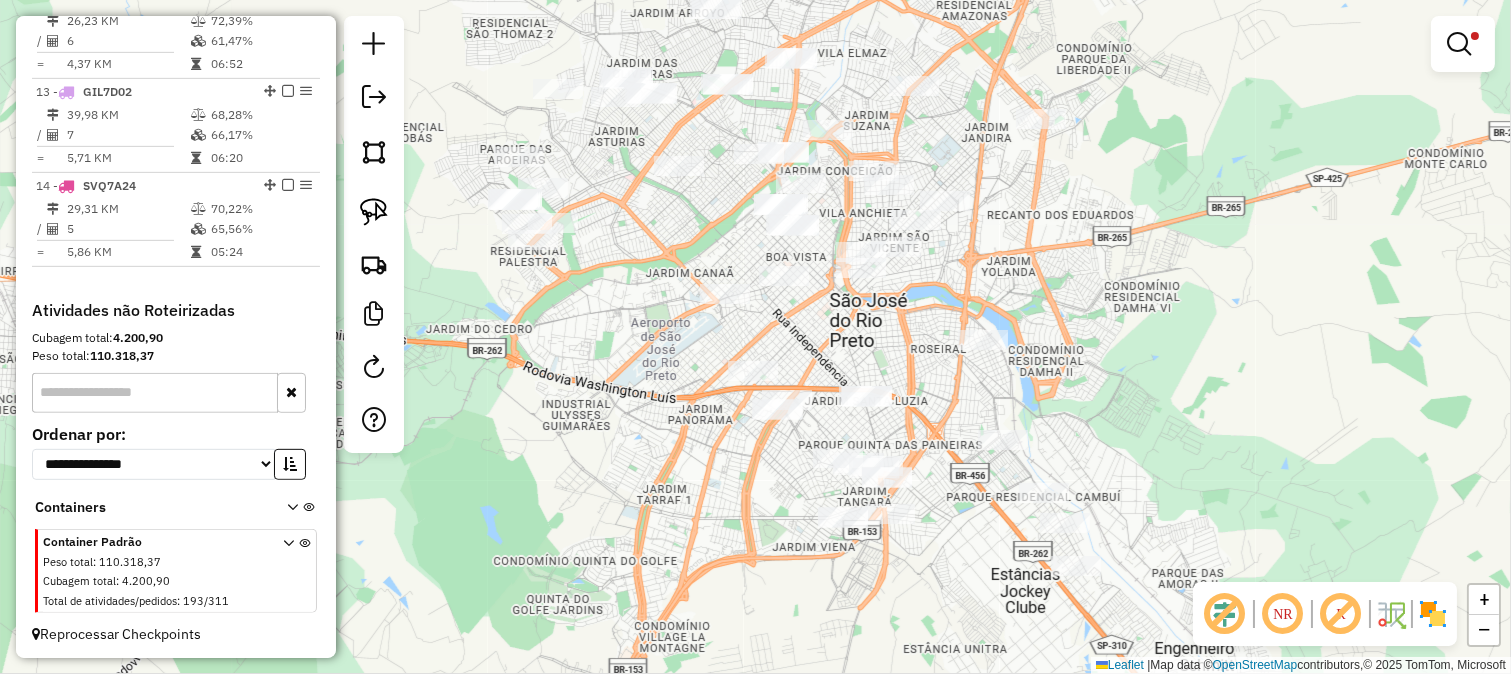 click on "Limpar filtros Janela de atendimento Grade de atendimento Capacidade Transportadoras Veículos Cliente Pedidos  Rotas Selecione os dias de semana para filtrar as janelas de atendimento  Seg   Ter   Qua   Qui   Sex   Sáb   Dom  Informe o período da janela de atendimento: De: Até:  Filtrar exatamente a janela do cliente  Considerar janela de atendimento padrão  Selecione os dias de semana para filtrar as grades de atendimento  Seg   Ter   Qua   Qui   Sex   Sáb   Dom   Considerar clientes sem dia de atendimento cadastrado  Clientes fora do dia de atendimento selecionado Filtrar as atividades entre os valores definidos abaixo:  Peso mínimo:  ******  Peso máximo:  ********  Cubagem mínima:   Cubagem máxima:   De:   Até:  Filtrar as atividades entre o tempo de atendimento definido abaixo:  De:   Até:   Considerar capacidade total dos clientes não roteirizados Transportadora: Selecione um ou mais itens Tipo de veículo: Selecione um ou mais itens Veículo: Selecione um ou mais itens Motorista: Nome: De:" 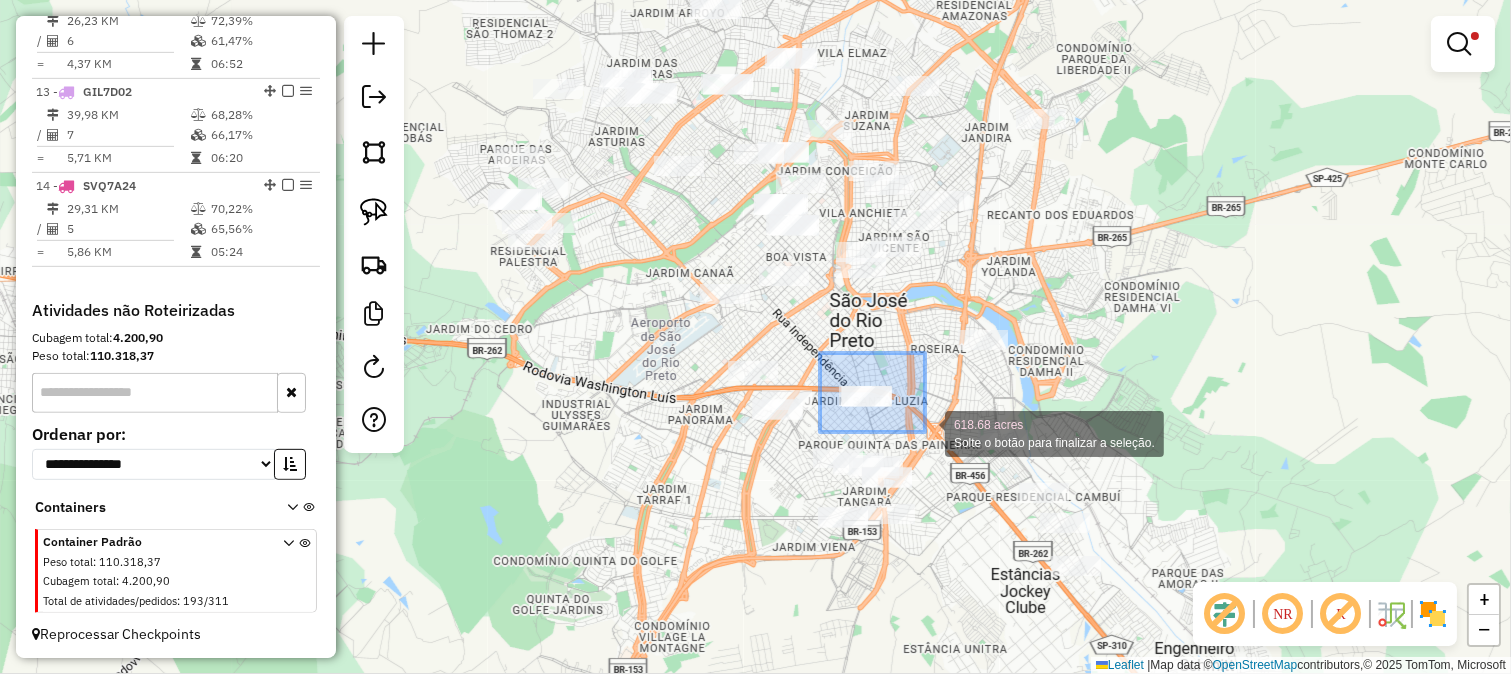drag, startPoint x: 820, startPoint y: 353, endPoint x: 925, endPoint y: 432, distance: 131.40015 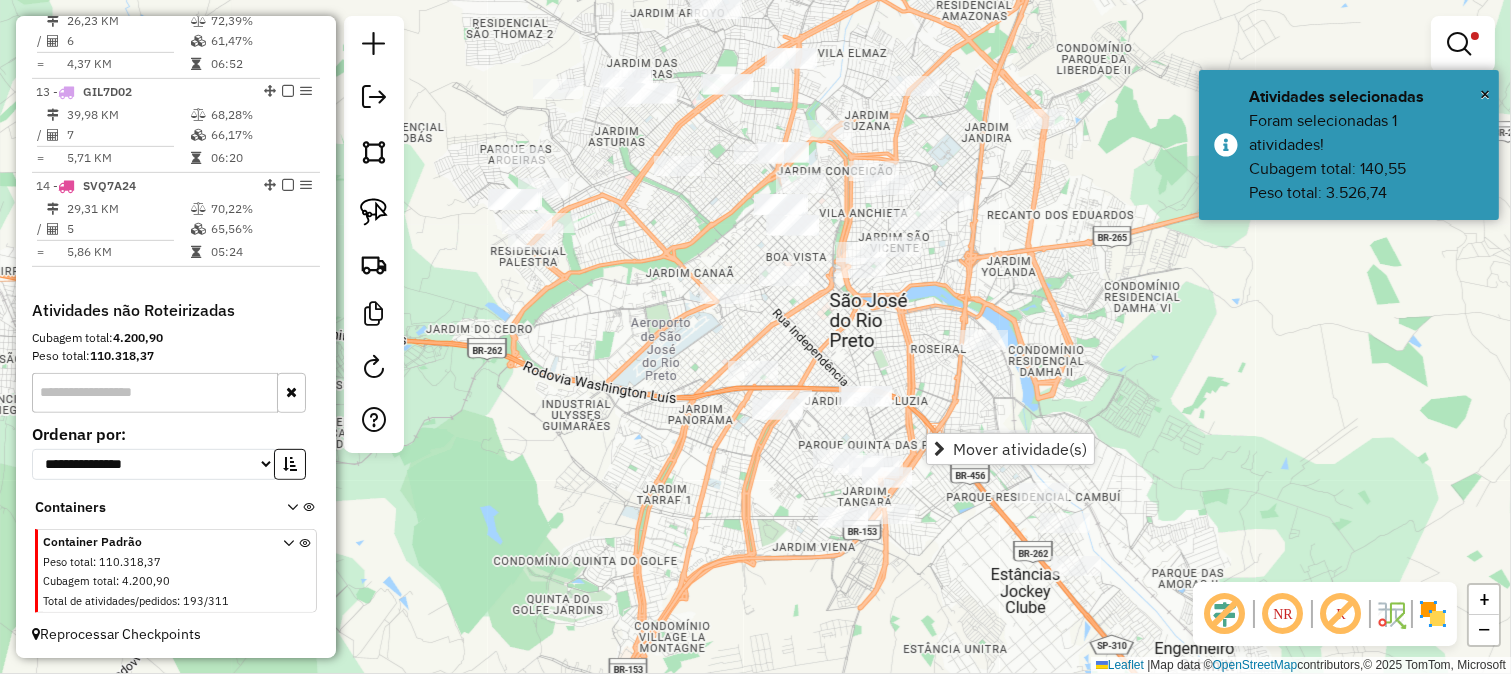 click on "Limpar filtros Janela de atendimento Grade de atendimento Capacidade Transportadoras Veículos Cliente Pedidos  Rotas Selecione os dias de semana para filtrar as janelas de atendimento  Seg   Ter   Qua   Qui   Sex   Sáb   Dom  Informe o período da janela de atendimento: De: Até:  Filtrar exatamente a janela do cliente  Considerar janela de atendimento padrão  Selecione os dias de semana para filtrar as grades de atendimento  Seg   Ter   Qua   Qui   Sex   Sáb   Dom   Considerar clientes sem dia de atendimento cadastrado  Clientes fora do dia de atendimento selecionado Filtrar as atividades entre os valores definidos abaixo:  Peso mínimo:  ******  Peso máximo:  ********  Cubagem mínima:   Cubagem máxima:   De:   Até:  Filtrar as atividades entre o tempo de atendimento definido abaixo:  De:   Até:   Considerar capacidade total dos clientes não roteirizados Transportadora: Selecione um ou mais itens Tipo de veículo: Selecione um ou mais itens Veículo: Selecione um ou mais itens Motorista: Nome: De:" 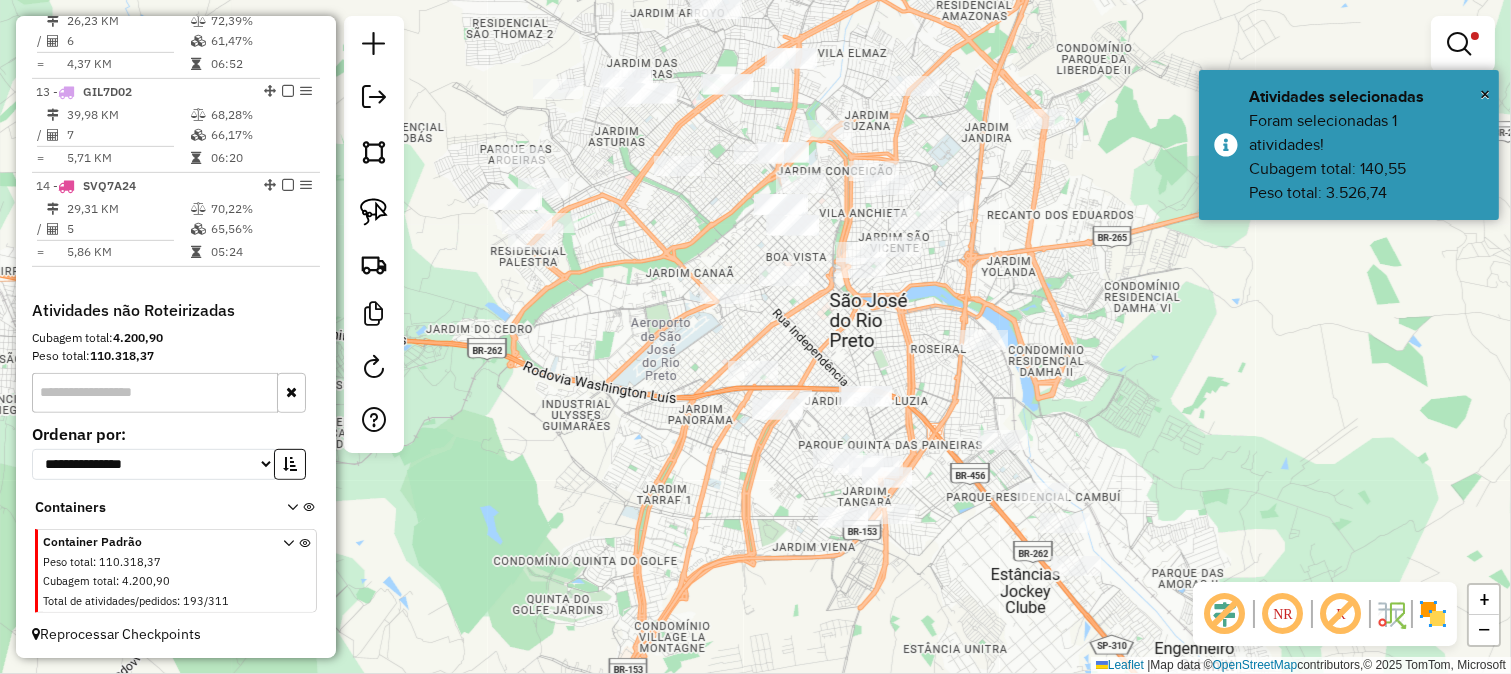 drag, startPoint x: 826, startPoint y: 338, endPoint x: 868, endPoint y: 494, distance: 161.55495 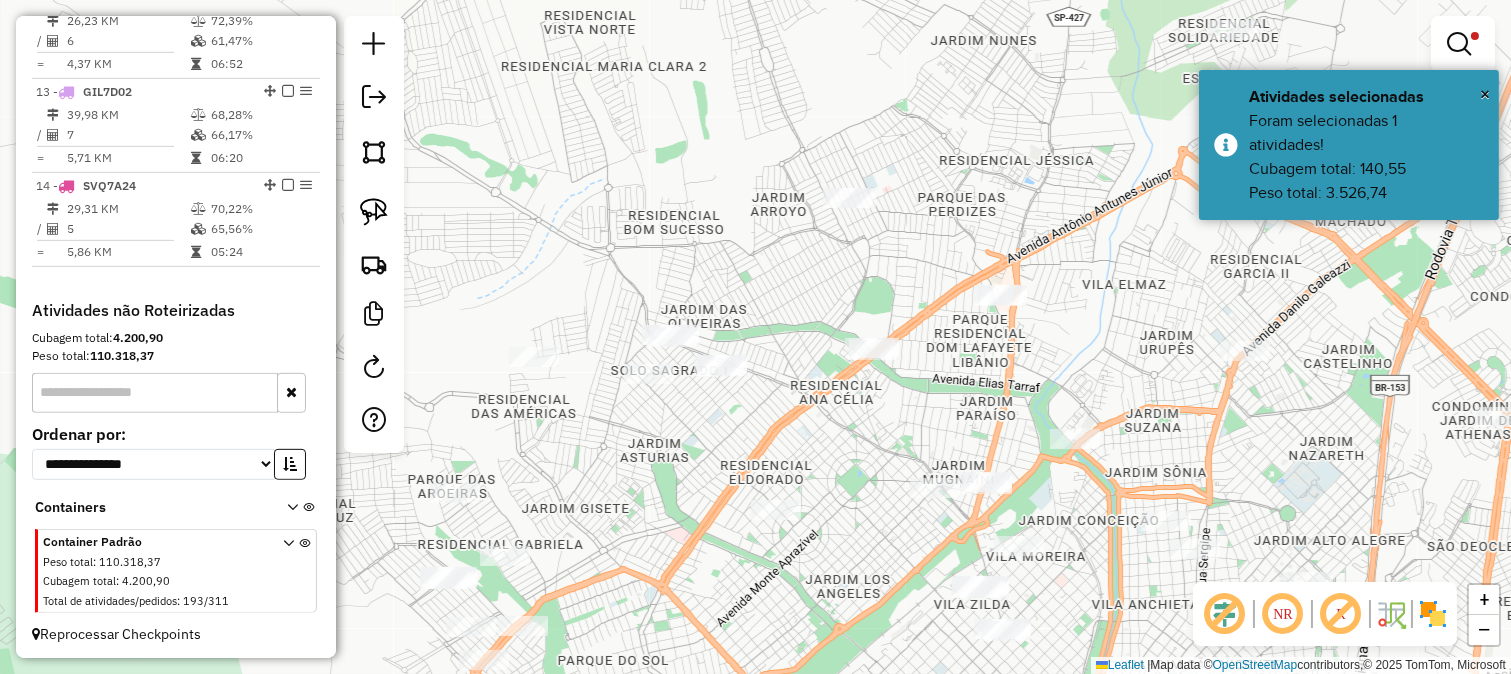 drag, startPoint x: 722, startPoint y: 208, endPoint x: 801, endPoint y: 292, distance: 115.31262 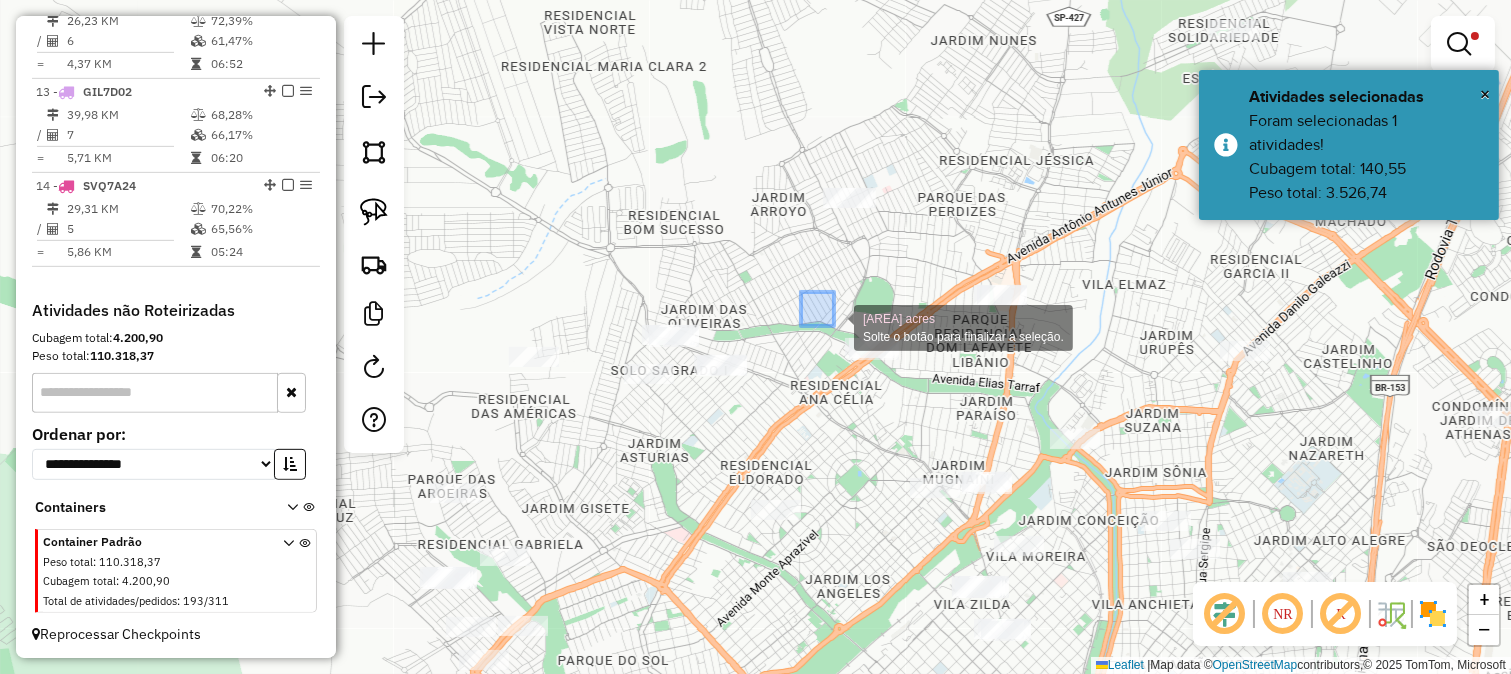 drag, startPoint x: 801, startPoint y: 292, endPoint x: 917, endPoint y: 392, distance: 153.15352 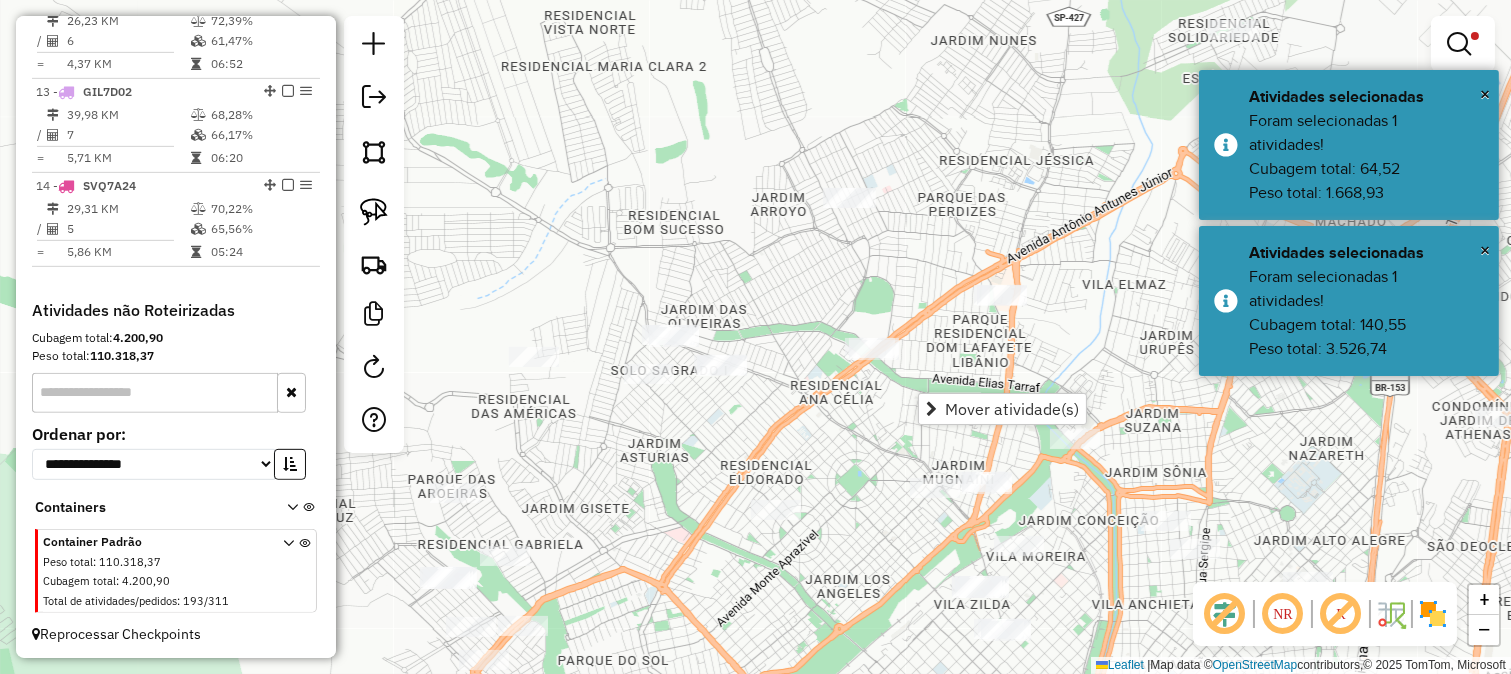 click on "Limpar filtros Janela de atendimento Grade de atendimento Capacidade Transportadoras Veículos Cliente Pedidos  Rotas Selecione os dias de semana para filtrar as janelas de atendimento  Seg   Ter   Qua   Qui   Sex   Sáb   Dom  Informe o período da janela de atendimento: De: Até:  Filtrar exatamente a janela do cliente  Considerar janela de atendimento padrão  Selecione os dias de semana para filtrar as grades de atendimento  Seg   Ter   Qua   Qui   Sex   Sáb   Dom   Considerar clientes sem dia de atendimento cadastrado  Clientes fora do dia de atendimento selecionado Filtrar as atividades entre os valores definidos abaixo:  Peso mínimo:  ******  Peso máximo:  ********  Cubagem mínima:   Cubagem máxima:   De:   Até:  Filtrar as atividades entre o tempo de atendimento definido abaixo:  De:   Até:   Considerar capacidade total dos clientes não roteirizados Transportadora: Selecione um ou mais itens Tipo de veículo: Selecione um ou mais itens Veículo: Selecione um ou mais itens Motorista: Nome: De:" 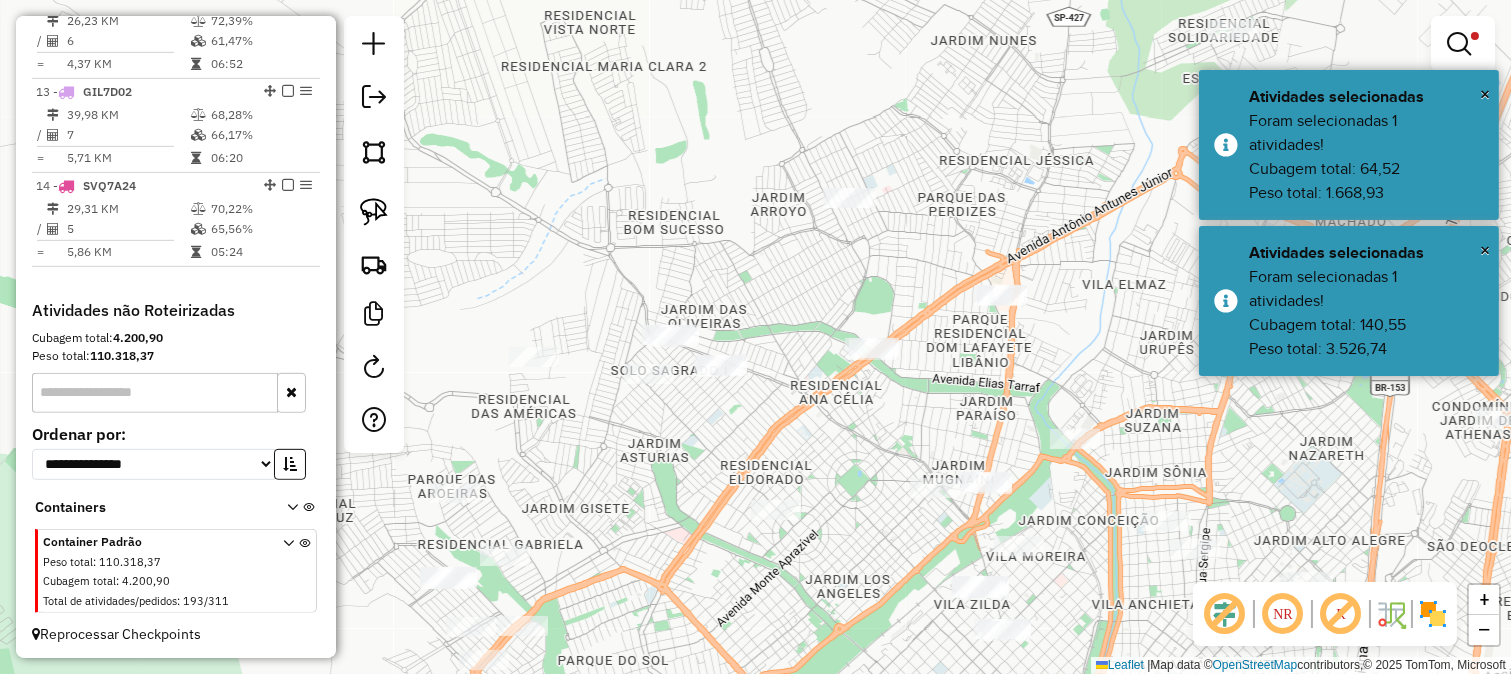 click on "Limpar filtros Janela de atendimento Grade de atendimento Capacidade Transportadoras Veículos Cliente Pedidos  Rotas Selecione os dias de semana para filtrar as janelas de atendimento  Seg   Ter   Qua   Qui   Sex   Sáb   Dom  Informe o período da janela de atendimento: De: Até:  Filtrar exatamente a janela do cliente  Considerar janela de atendimento padrão  Selecione os dias de semana para filtrar as grades de atendimento  Seg   Ter   Qua   Qui   Sex   Sáb   Dom   Considerar clientes sem dia de atendimento cadastrado  Clientes fora do dia de atendimento selecionado Filtrar as atividades entre os valores definidos abaixo:  Peso mínimo:  ******  Peso máximo:  ********  Cubagem mínima:   Cubagem máxima:   De:   Até:  Filtrar as atividades entre o tempo de atendimento definido abaixo:  De:   Até:   Considerar capacidade total dos clientes não roteirizados Transportadora: Selecione um ou mais itens Tipo de veículo: Selecione um ou mais itens Veículo: Selecione um ou mais itens Motorista: Nome: De:" 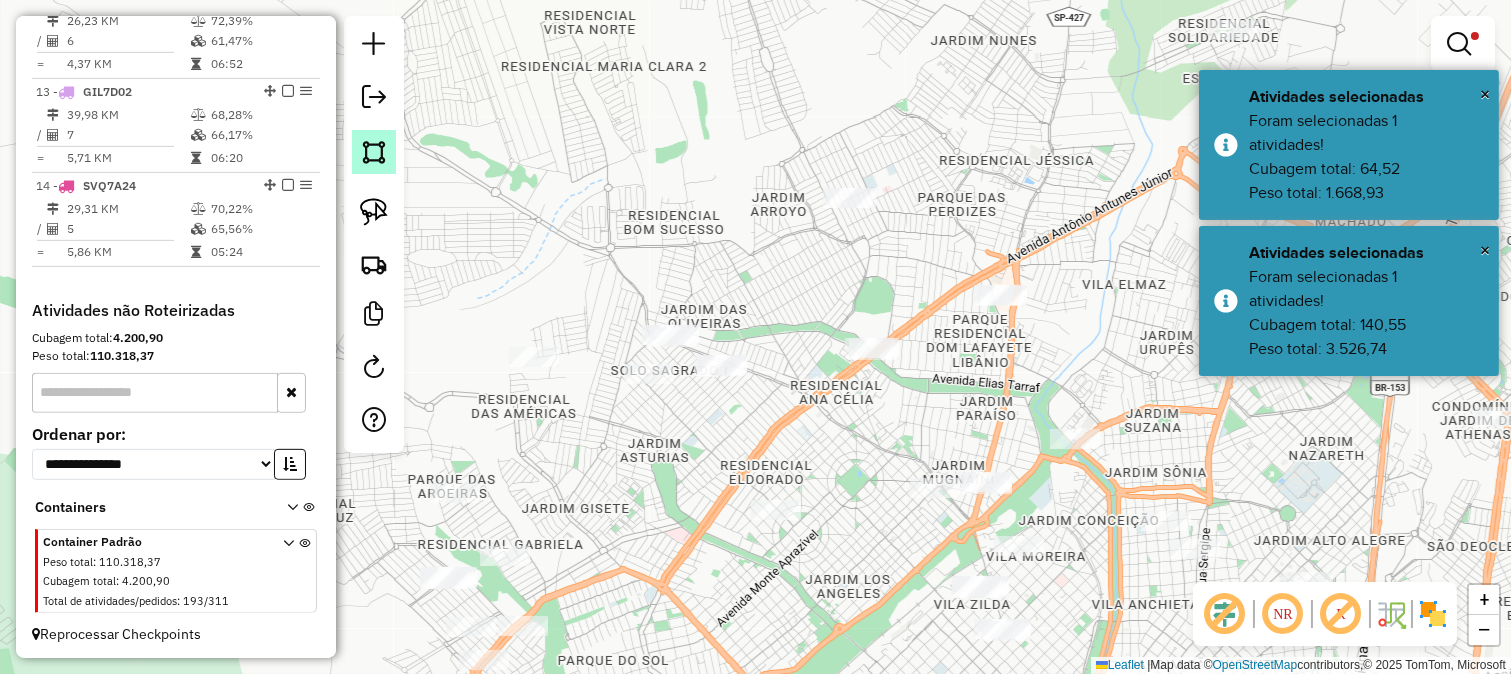 click 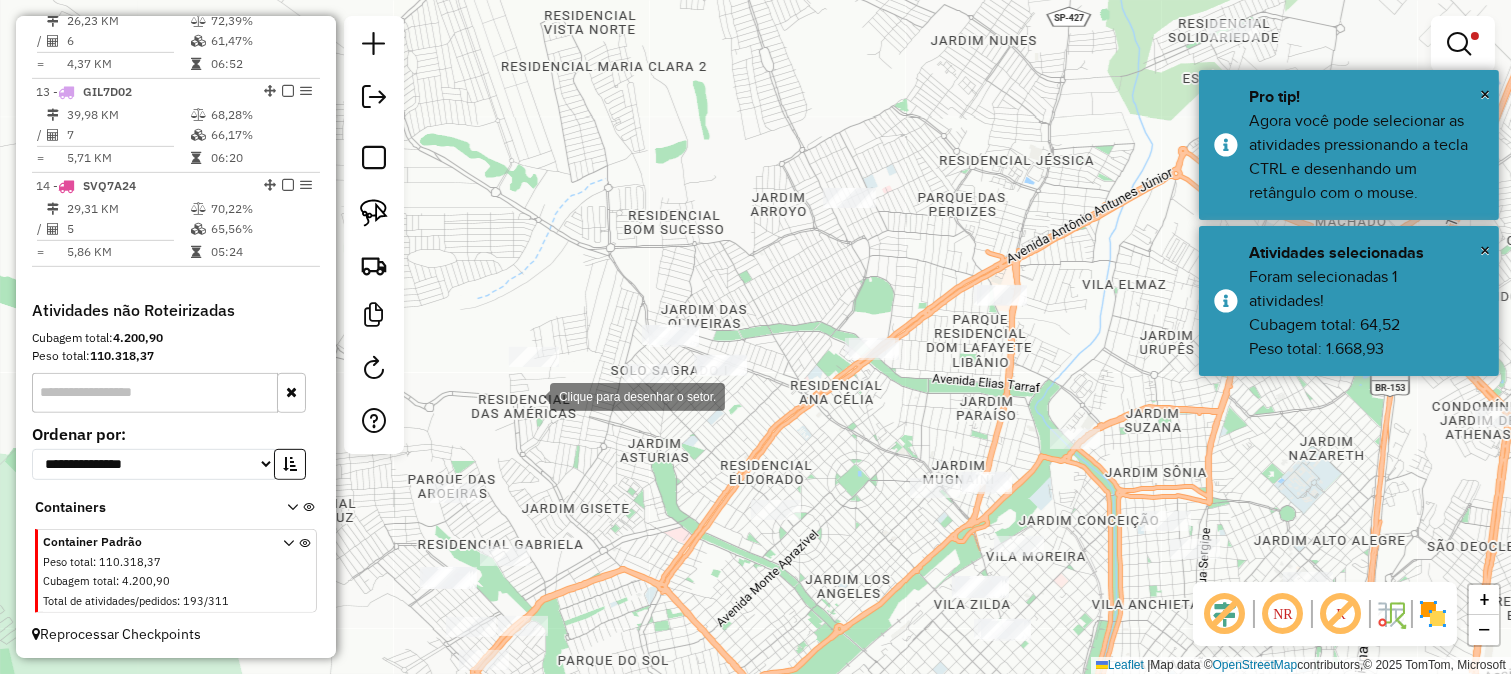 click 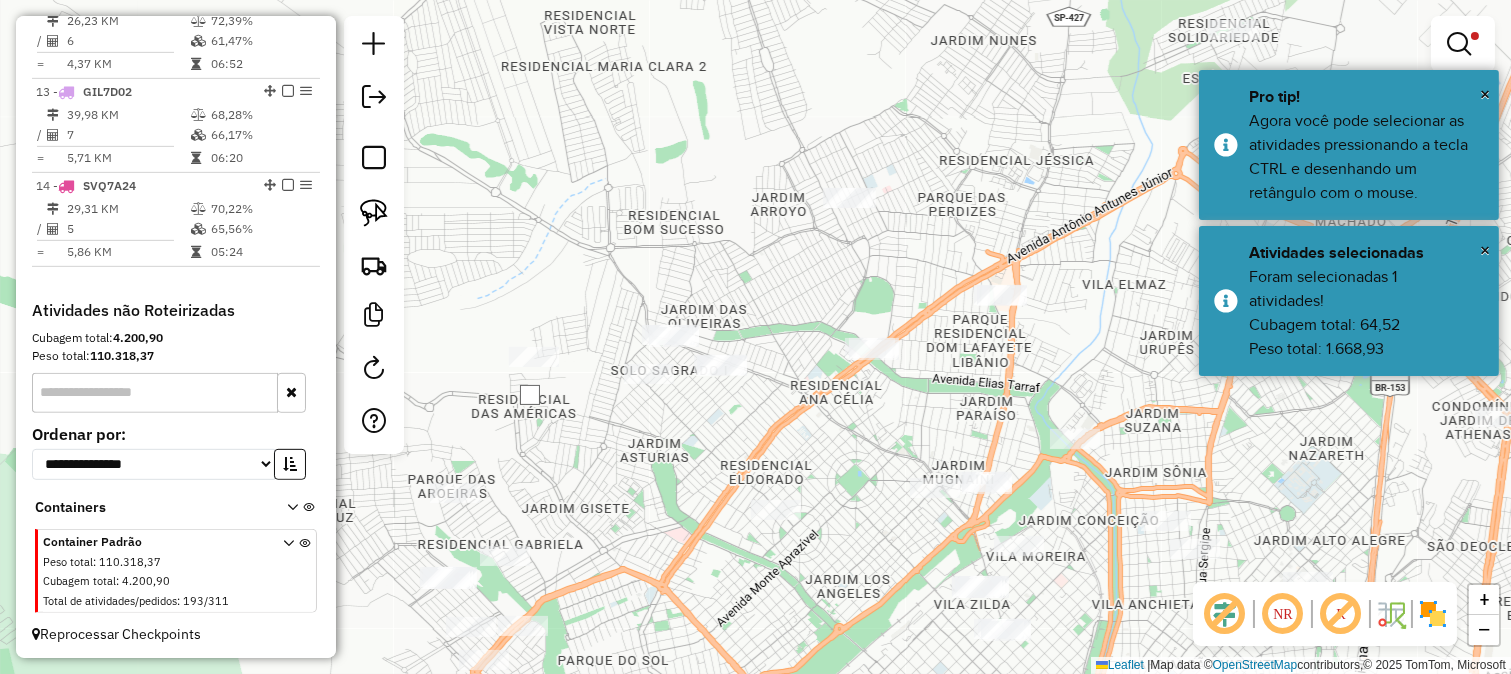 click 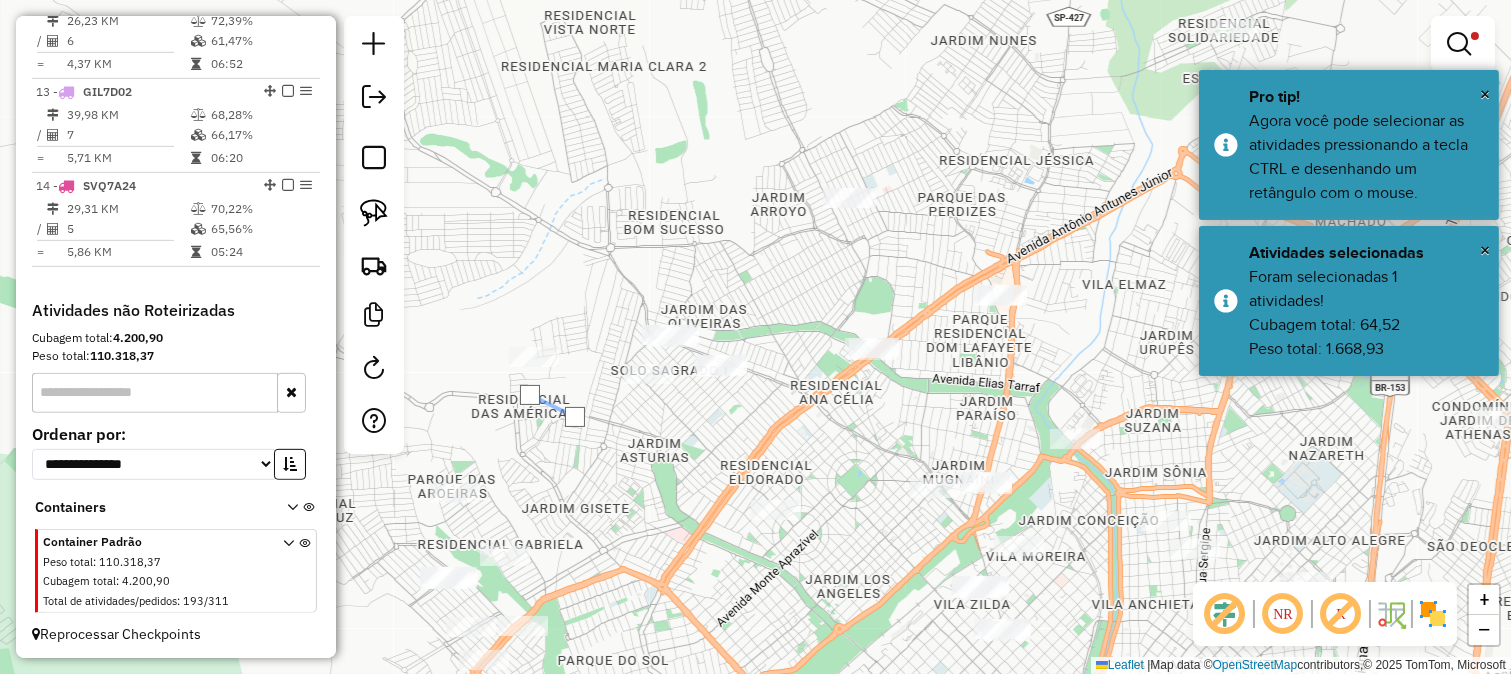 click 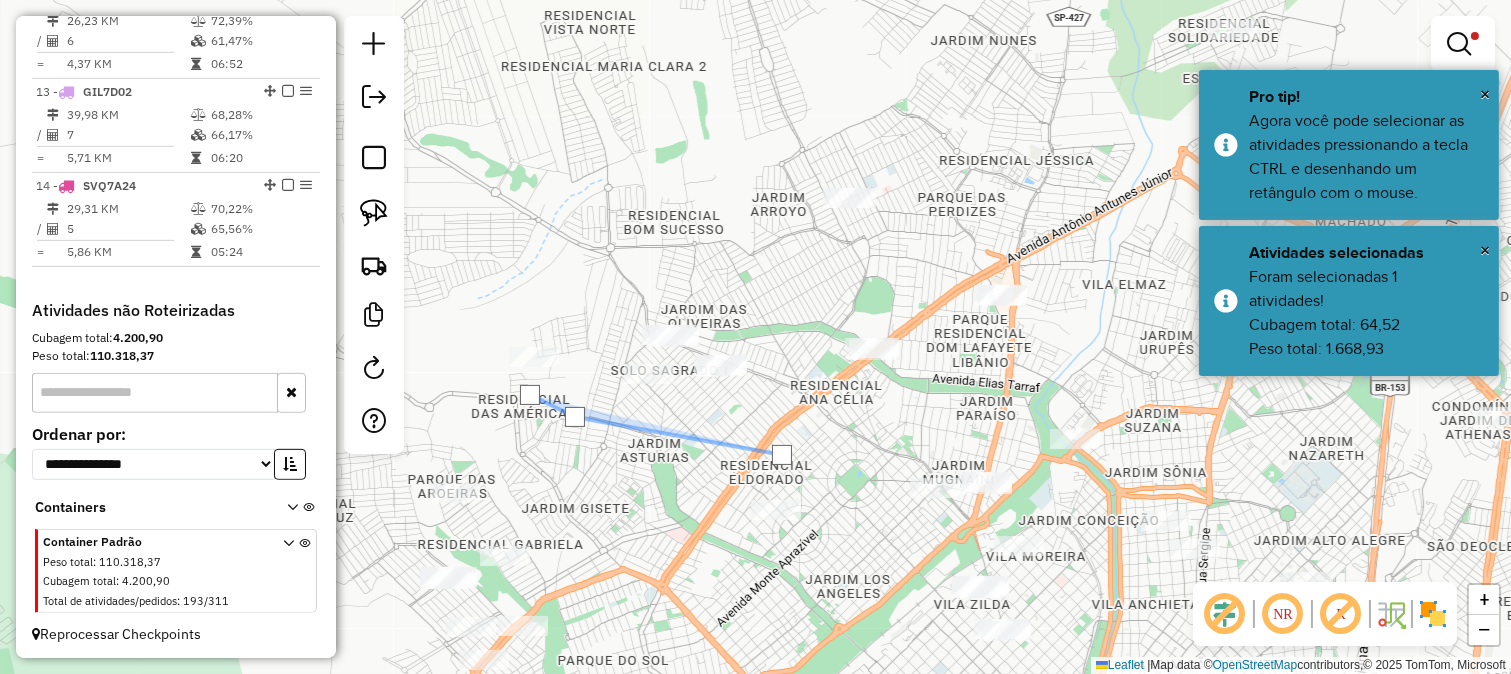 click 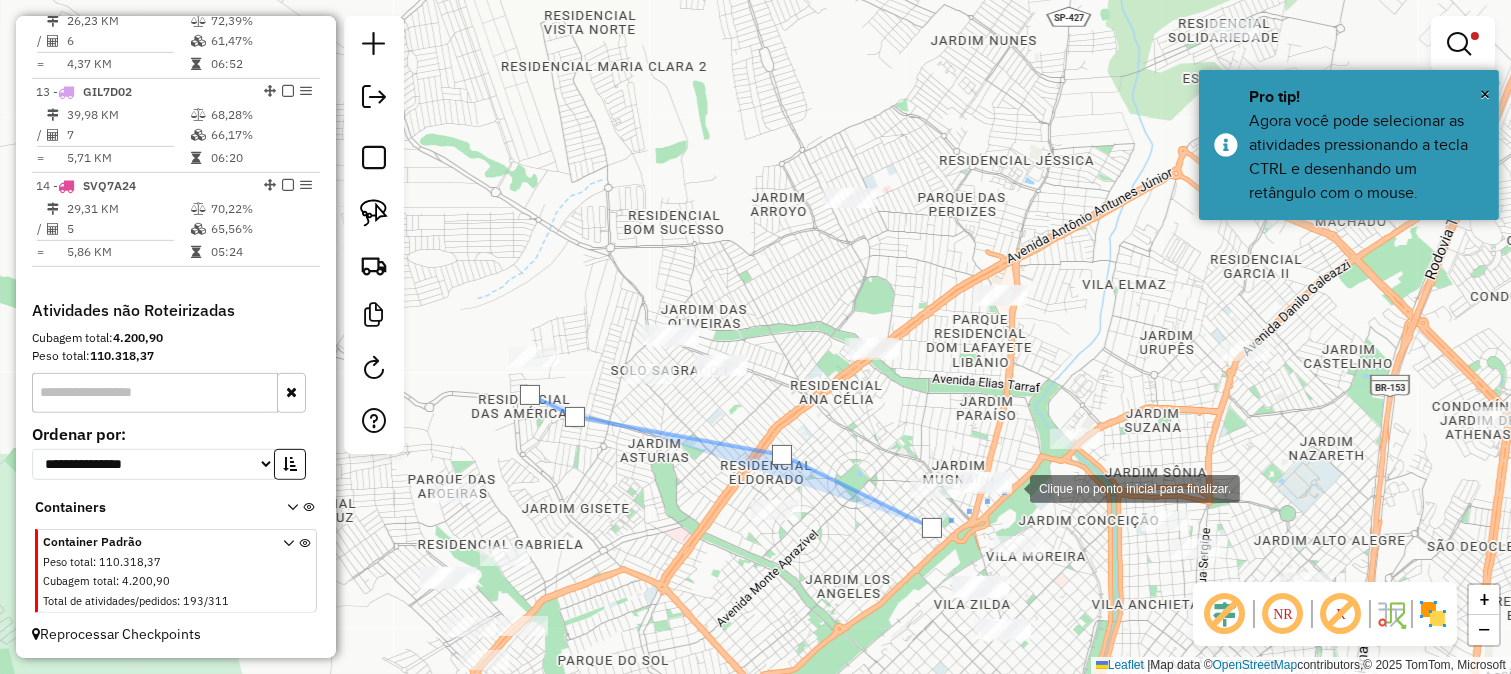 click 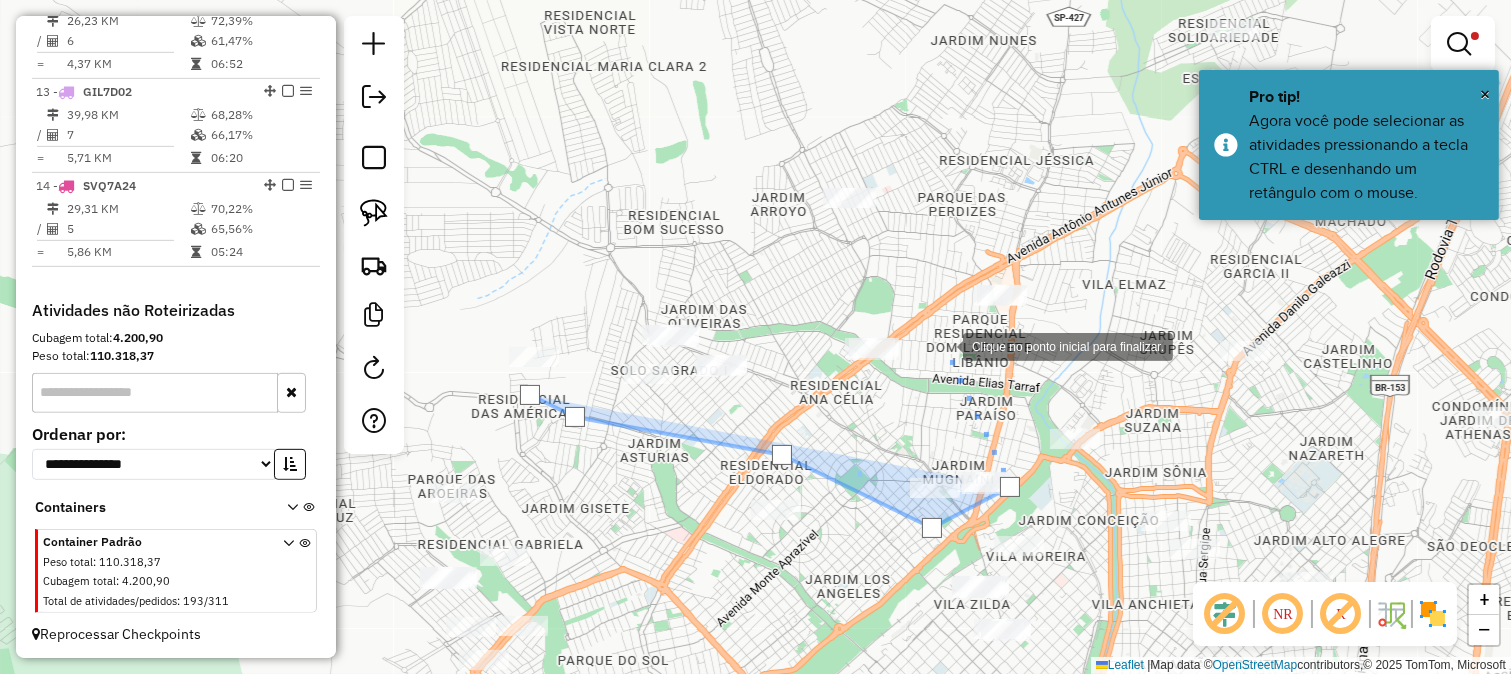 click 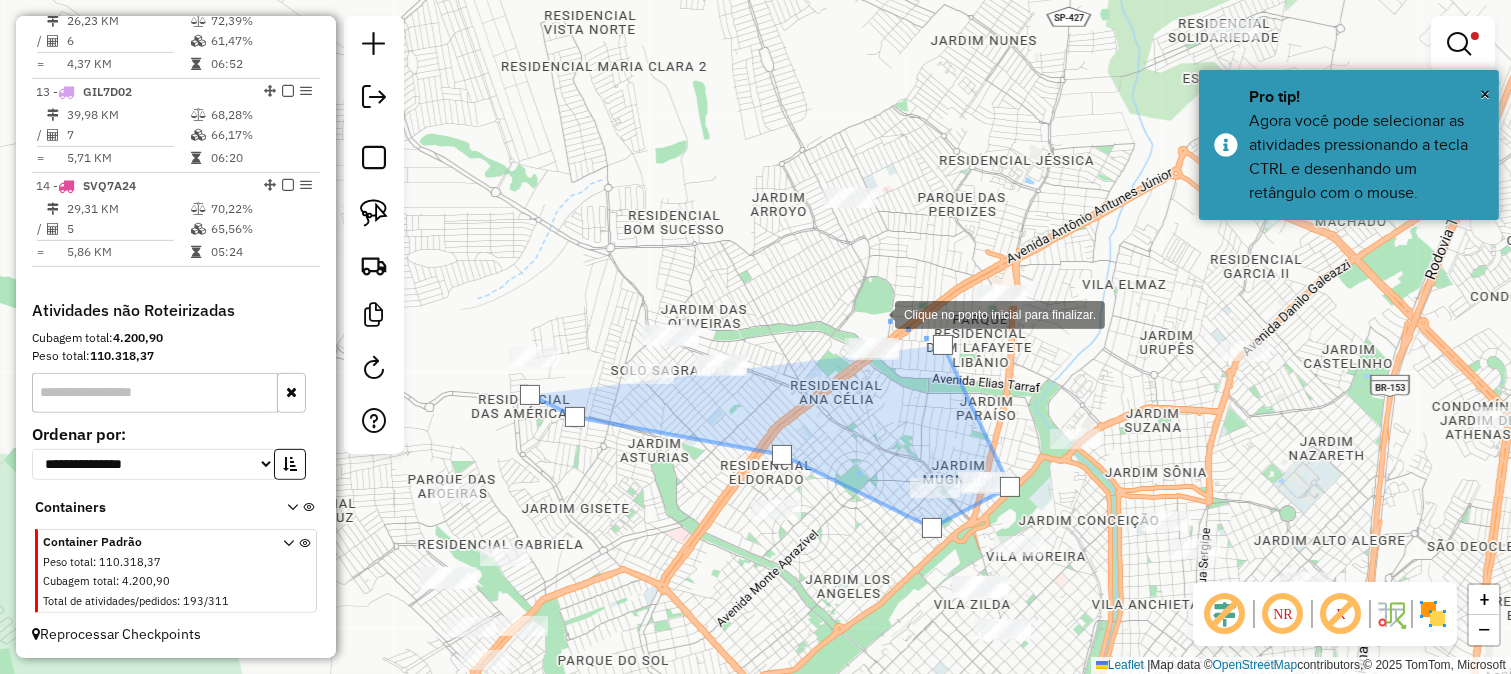 click 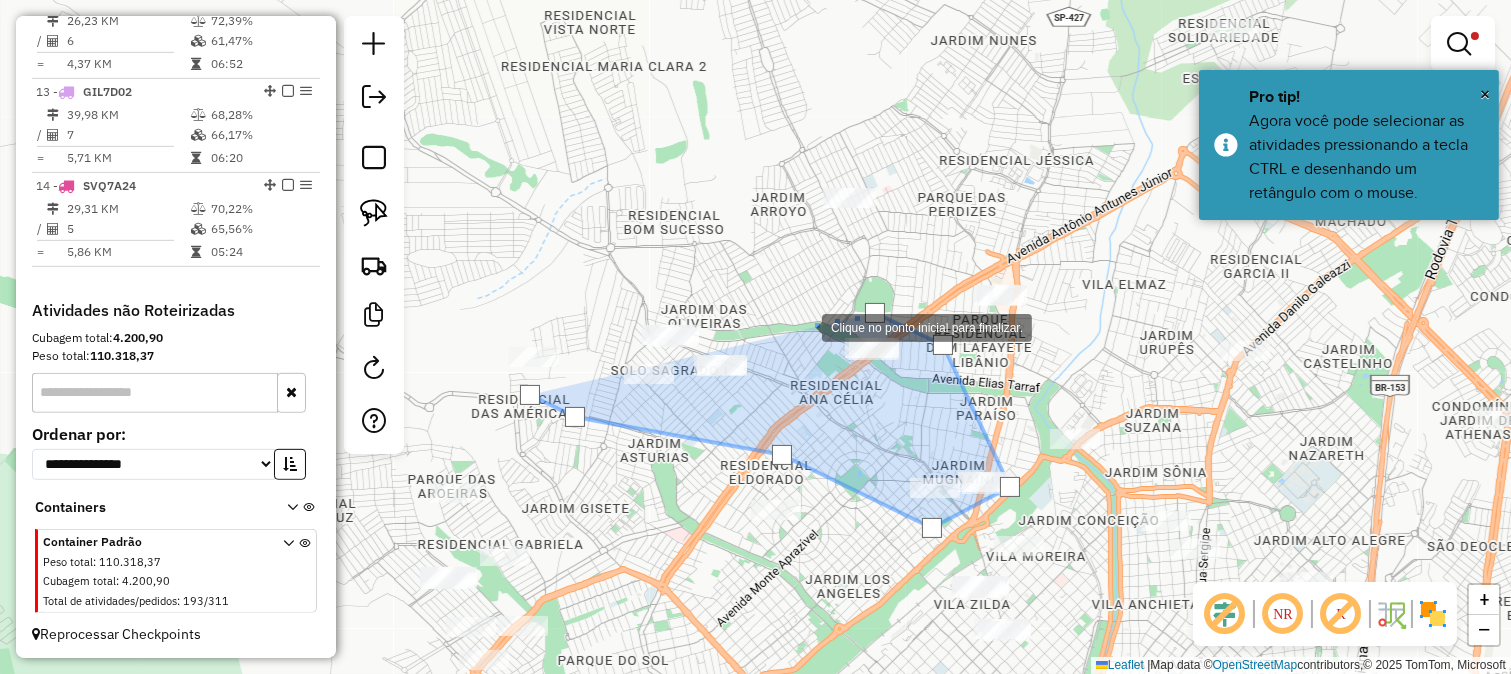 click 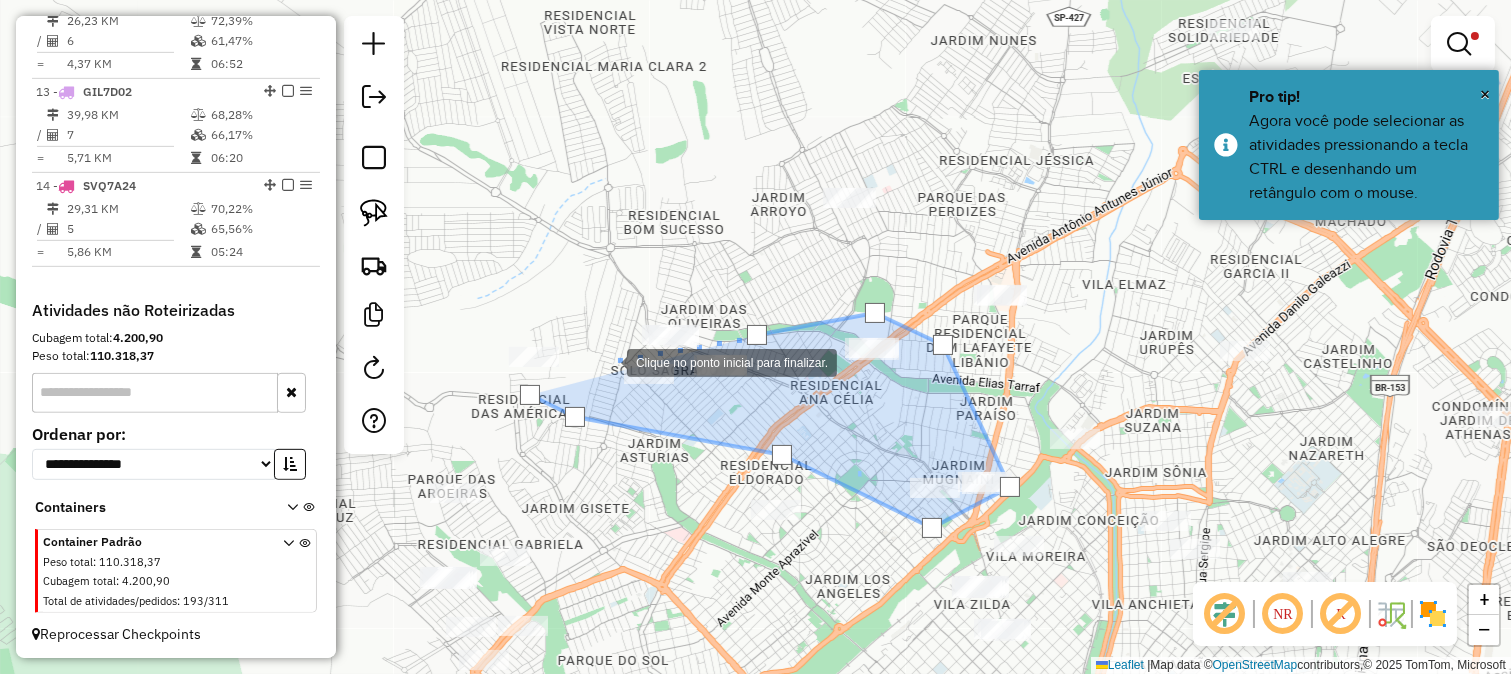 click 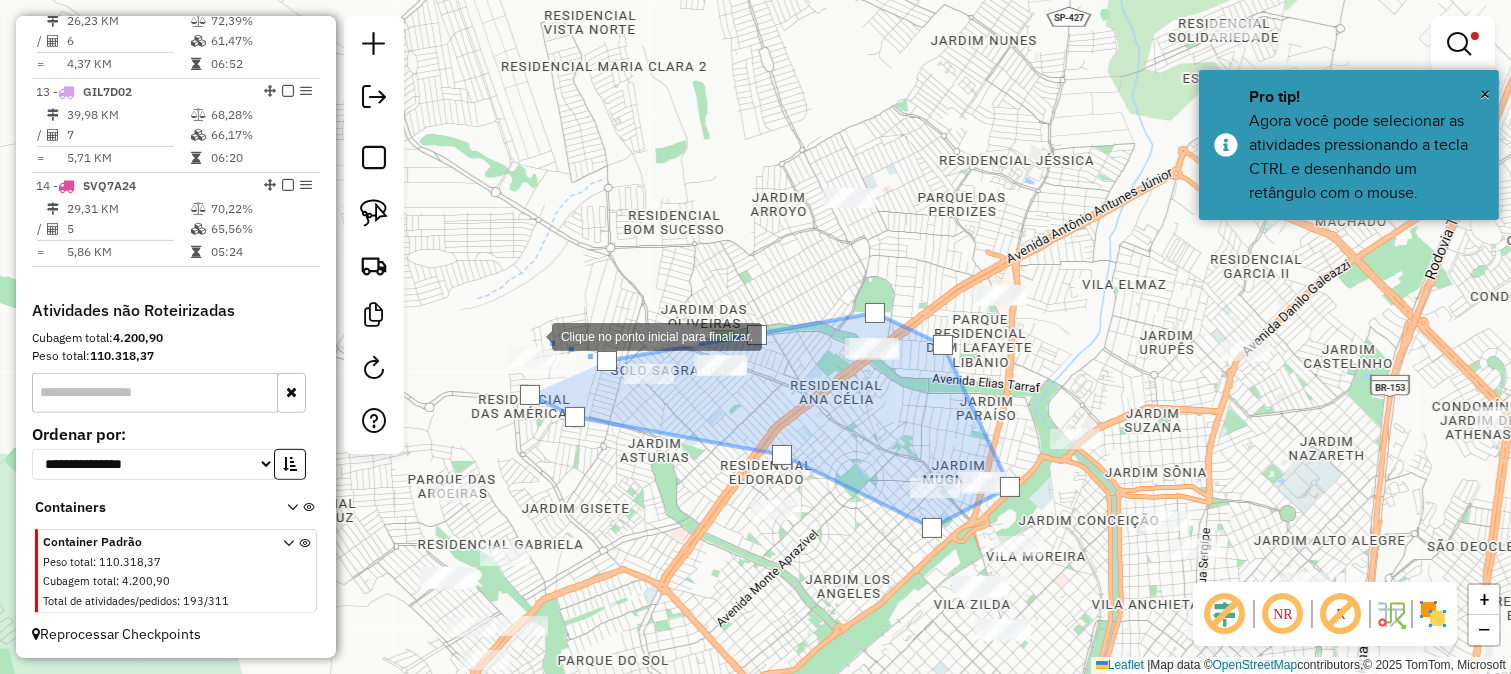 click 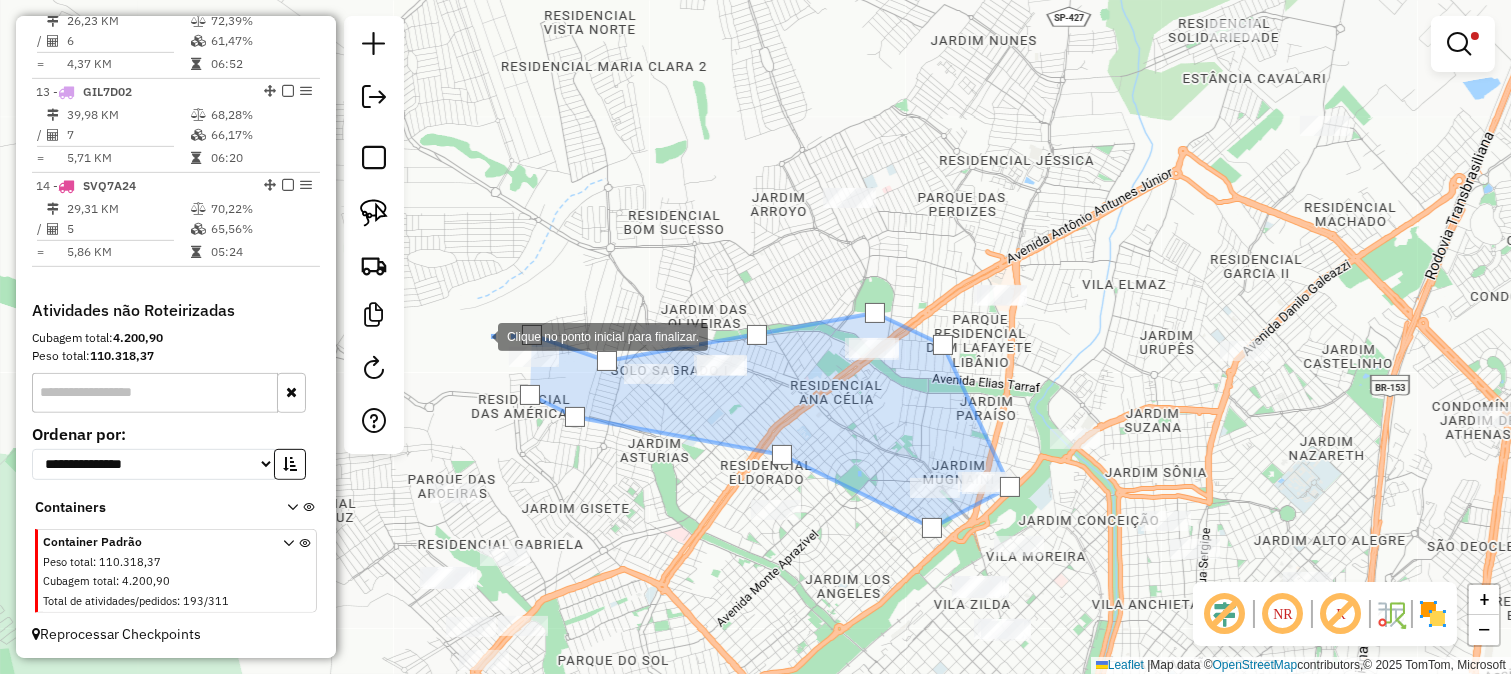 click 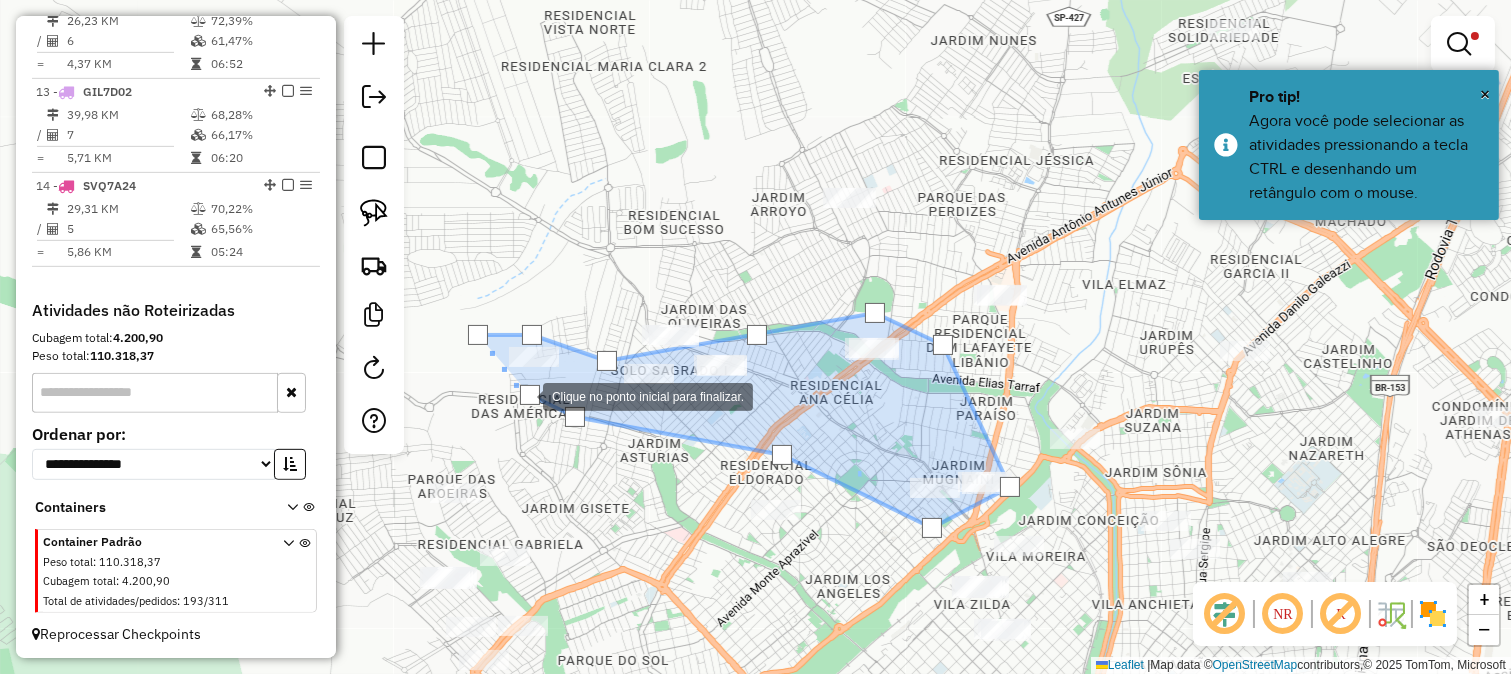 click 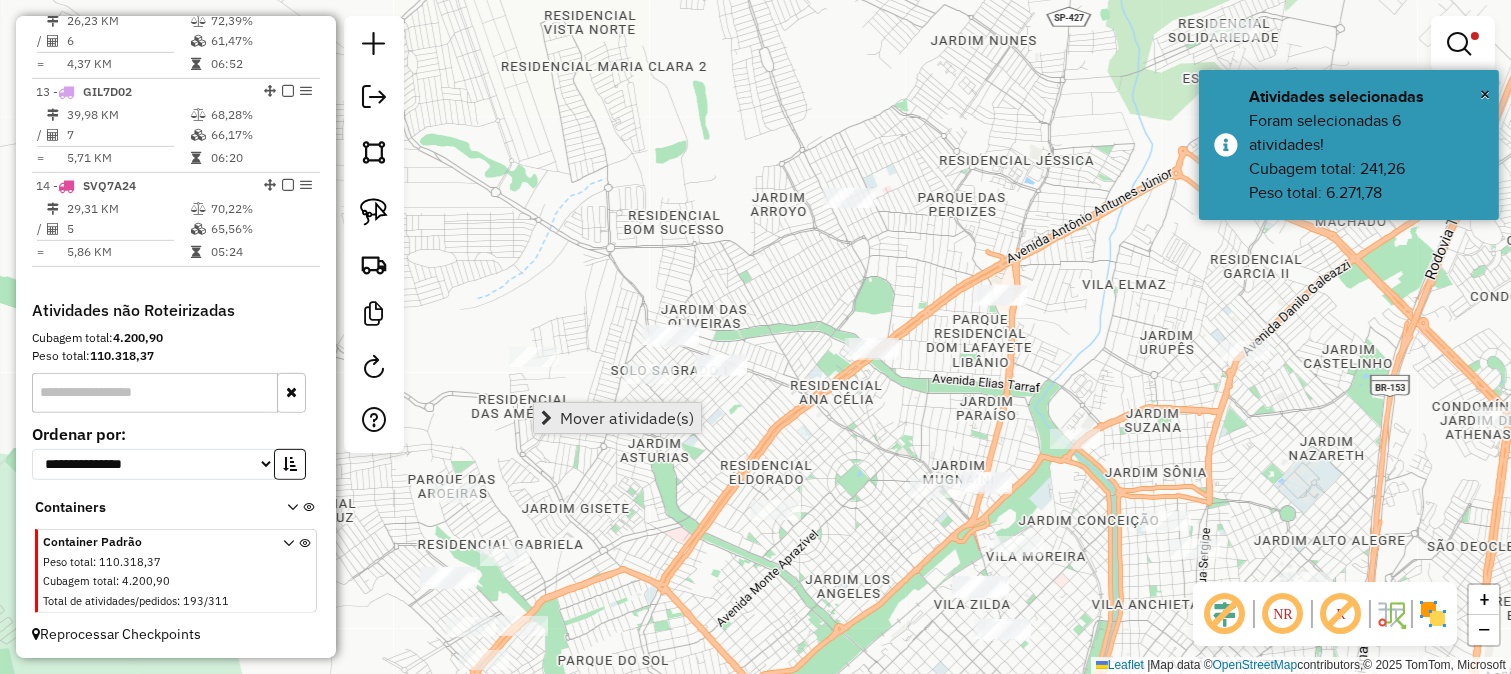 click on "Mover atividade(s)" at bounding box center (617, 418) 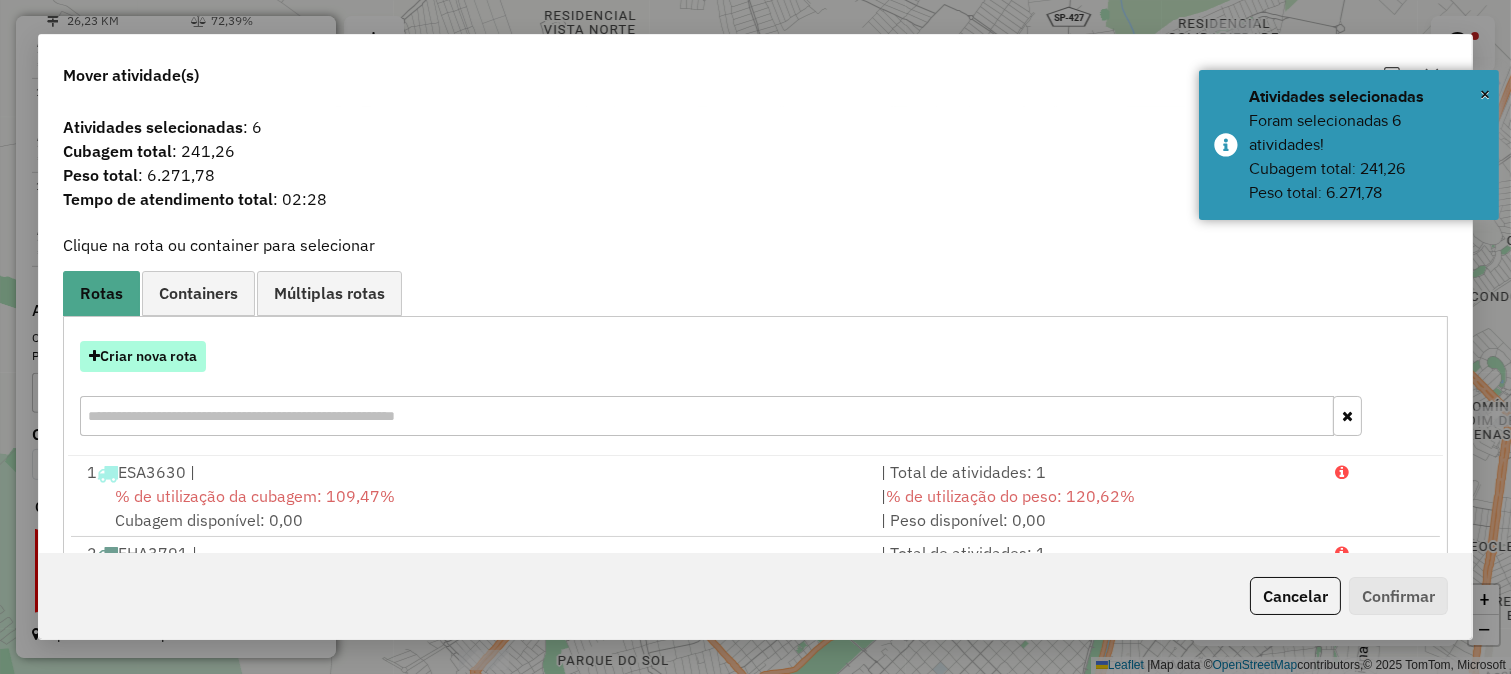click on "Criar nova rota" at bounding box center (143, 356) 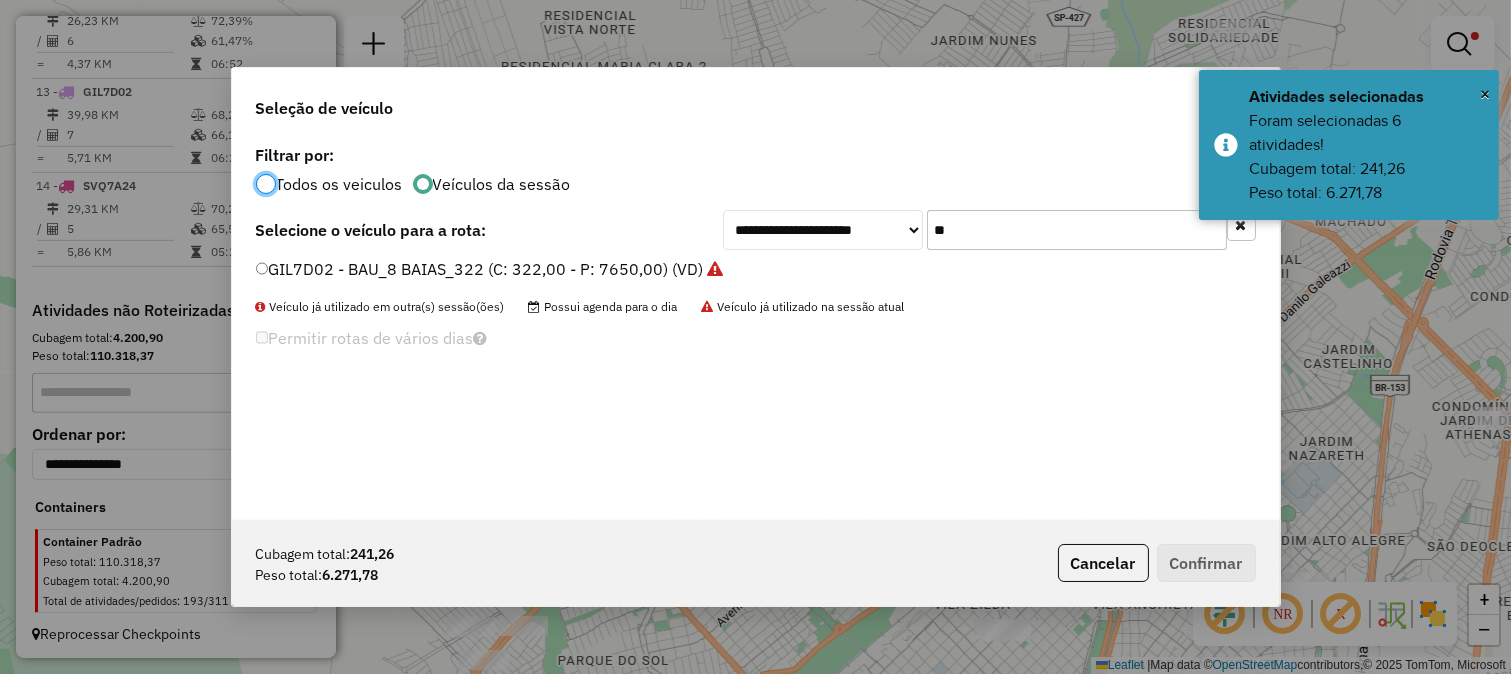 scroll, scrollTop: 11, scrollLeft: 5, axis: both 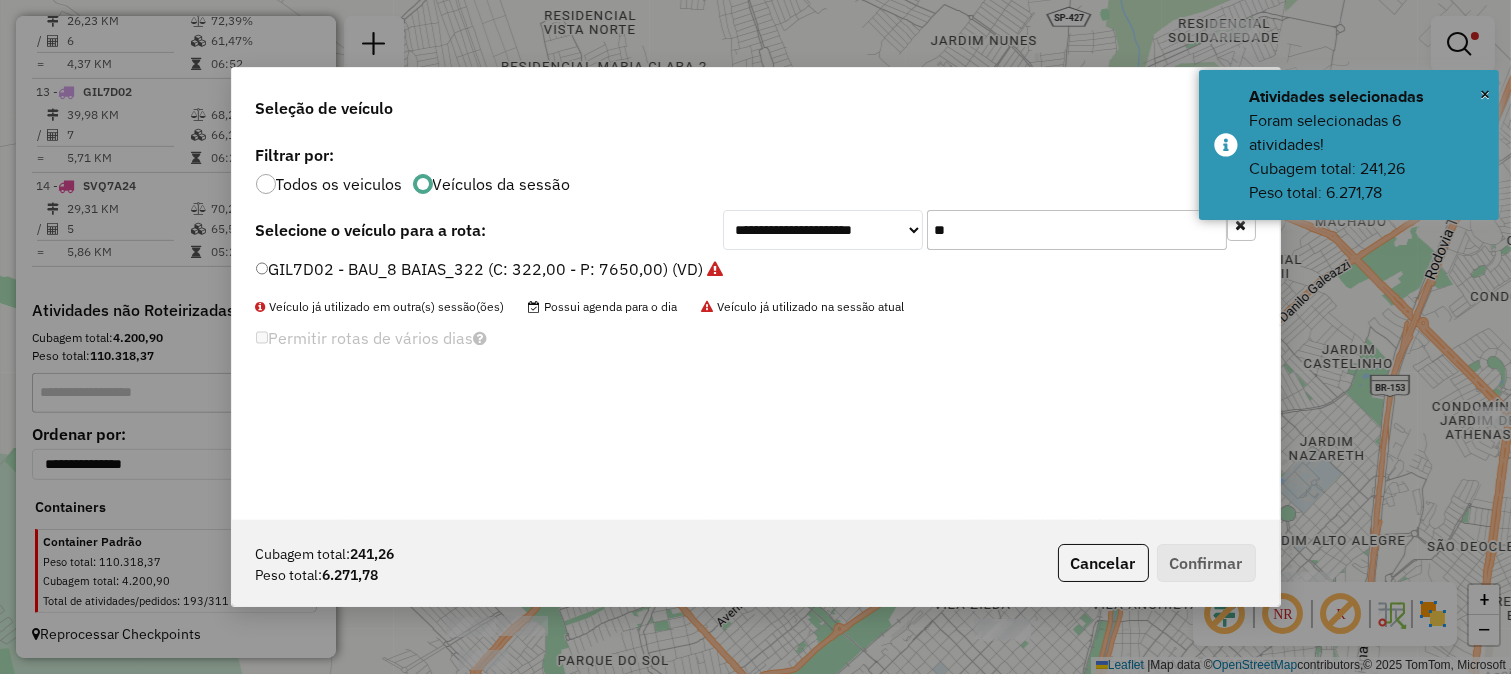 click on "**" 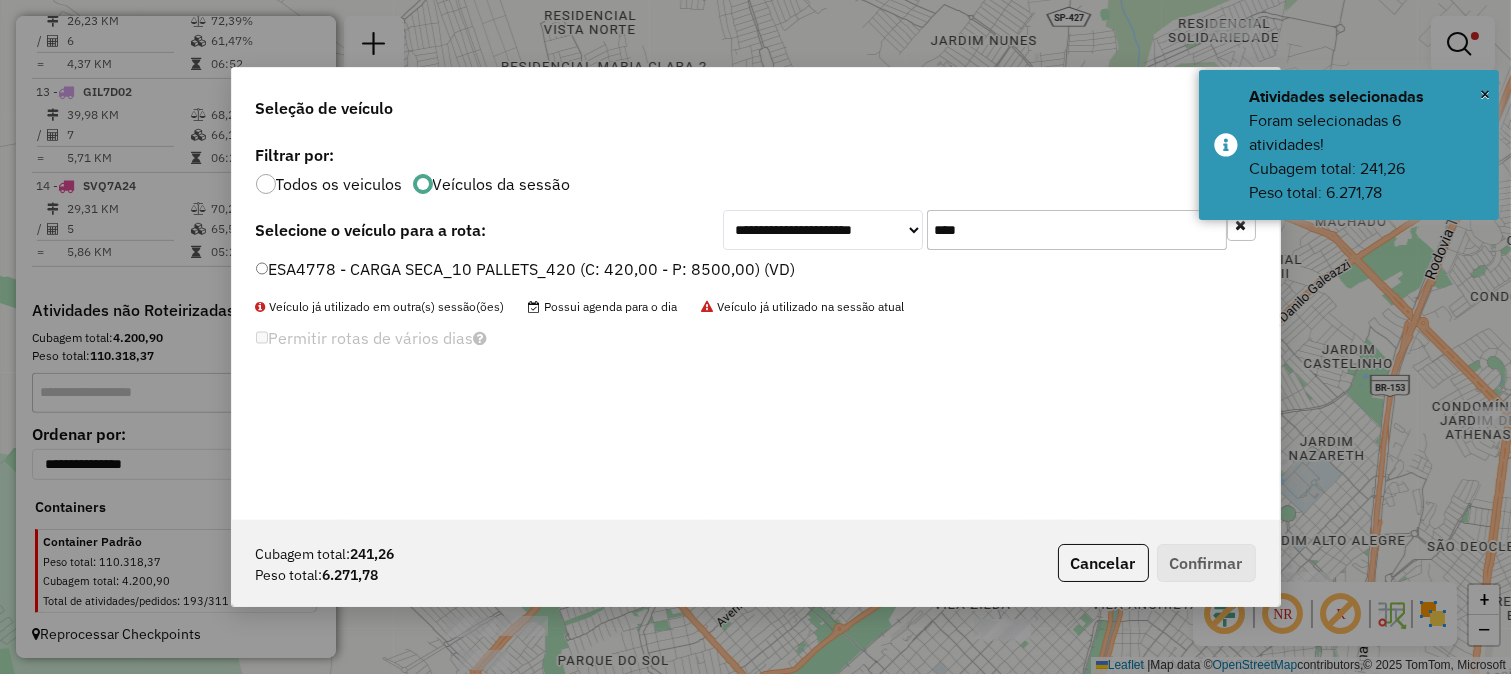 type on "****" 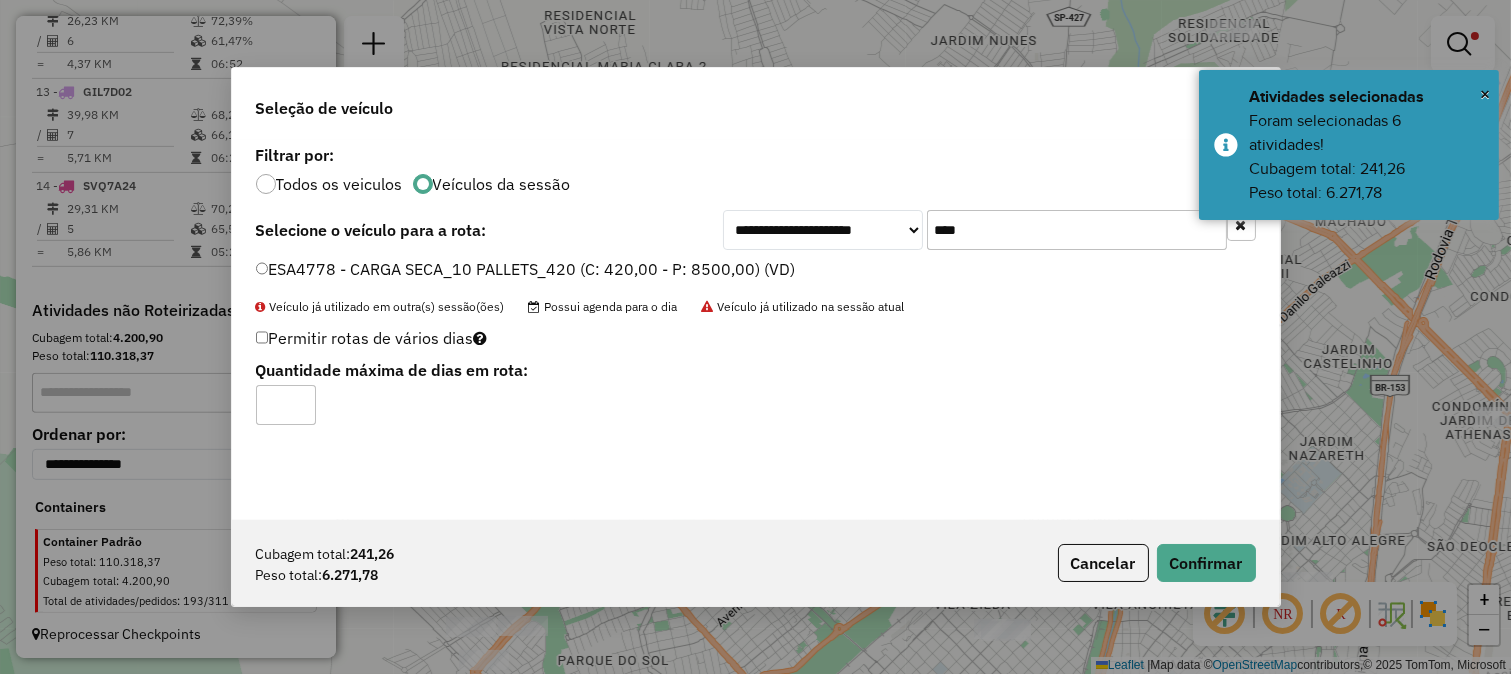 click on "Cubagem total:  241,26  Peso total: 6.271,78  Cancelar   Confirmar" 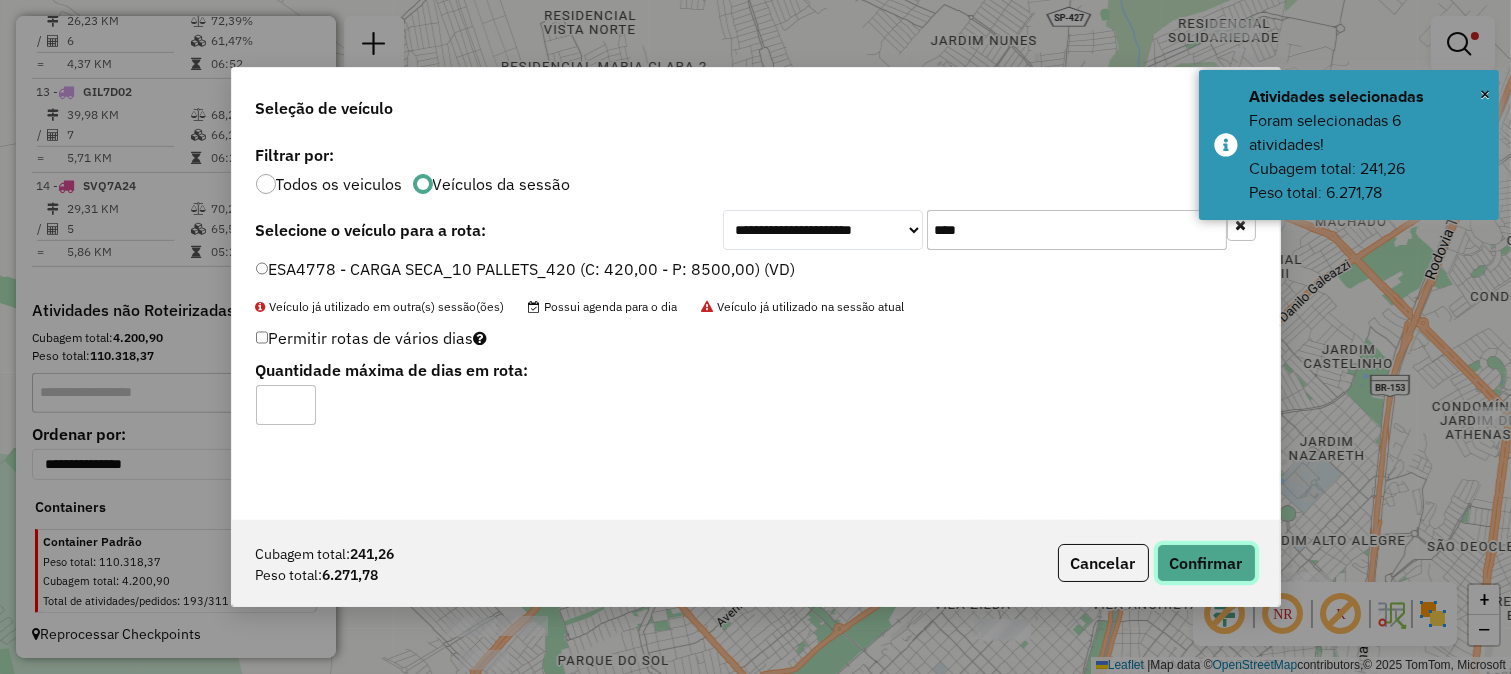 click on "Confirmar" 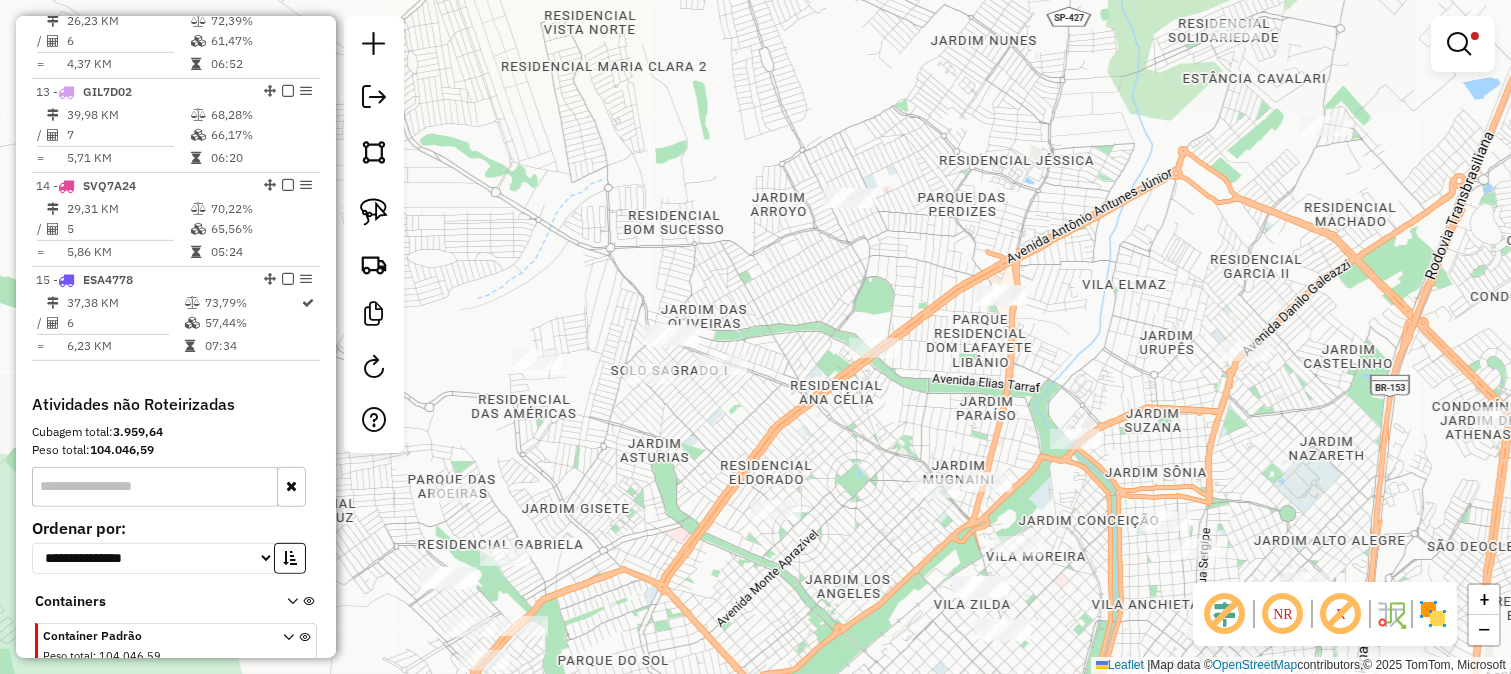 drag, startPoint x: 821, startPoint y: 247, endPoint x: 808, endPoint y: 244, distance: 13.341664 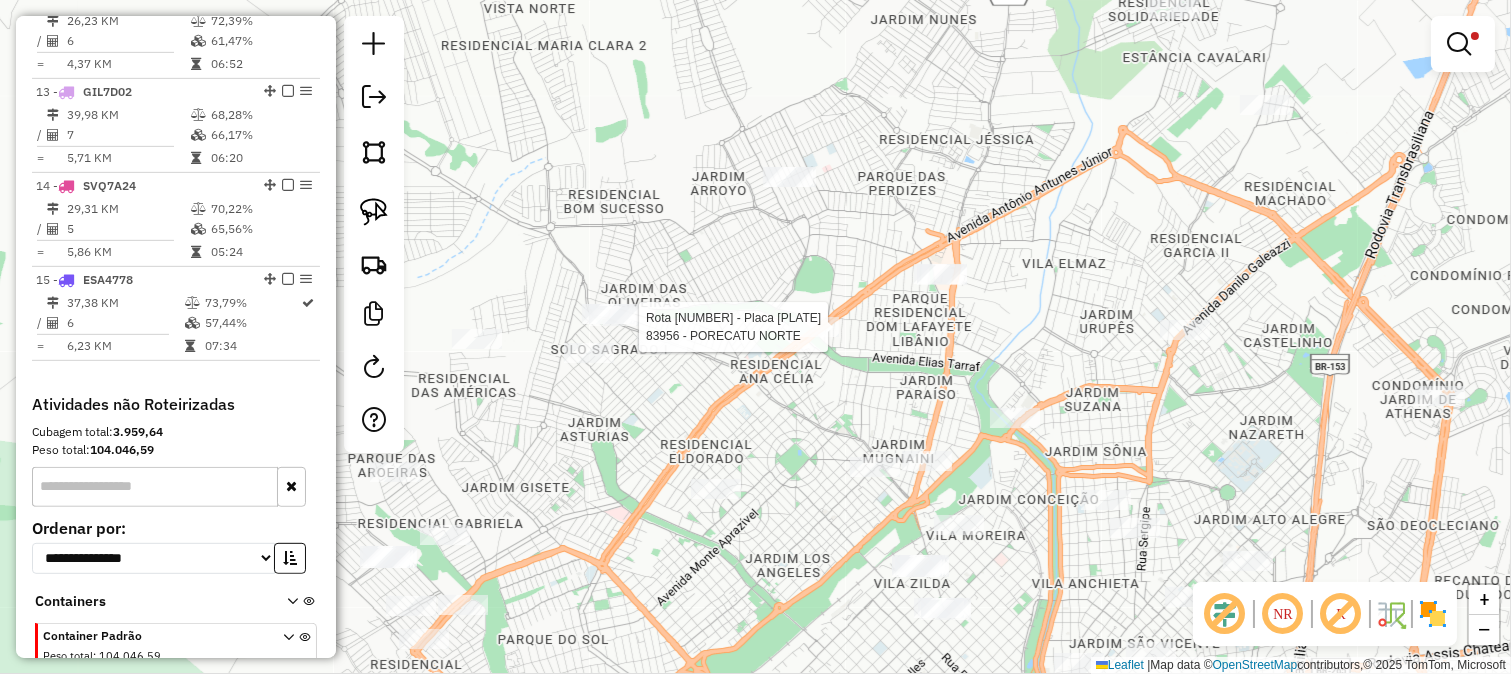 select on "**********" 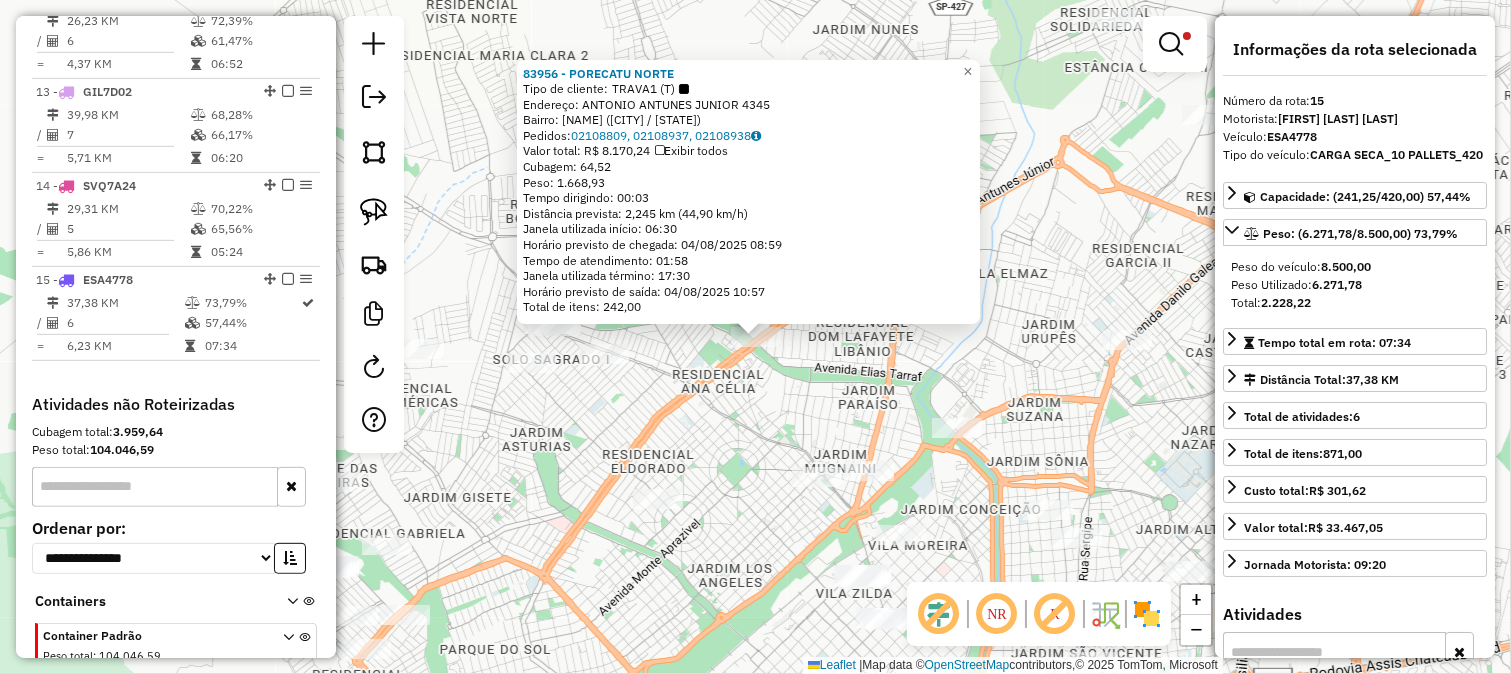 scroll, scrollTop: 1952, scrollLeft: 0, axis: vertical 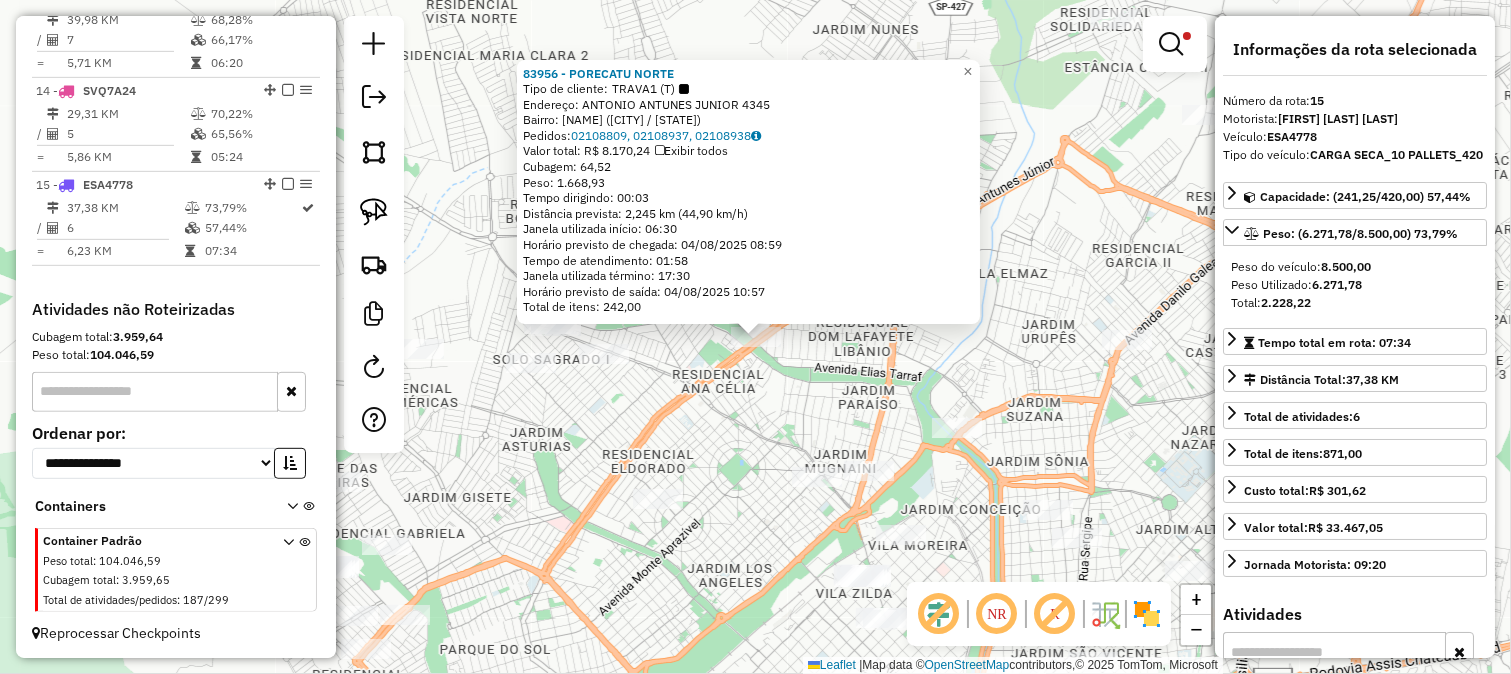 click on "83956 - PORECATU NORTE  Tipo de cliente:   TRAVA1 (T)   Endereço:  ANTONIO ANTUNES JUNIOR 4345   Bairro: PARQUE RESIDENCIAL DOM LAFAIETE LIBANIO (SAO JOSE DO RIO PRETO / SP)   Pedidos:  02108809, 02108937, 02108938   Valor total: R$ 8.170,24   Exibir todos   Cubagem: 64,52  Peso: 1.668,93  Tempo dirigindo: 00:03   Distância prevista: 2,245 km (44,90 km/h)   Janela utilizada início: 06:30   Horário previsto de chegada: 04/08/2025 08:59   Tempo de atendimento: 01:58   Janela utilizada término: 17:30   Horário previsto de saída: 04/08/2025 10:57   Total de itens: 242,00  × Limpar filtros Janela de atendimento Grade de atendimento Capacidade Transportadoras Veículos Cliente Pedidos  Rotas Selecione os dias de semana para filtrar as janelas de atendimento  Seg   Ter   Qua   Qui   Sex   Sáb   Dom  Informe o período da janela de atendimento: De: Até:  Filtrar exatamente a janela do cliente  Considerar janela de atendimento padrão  Selecione os dias de semana para filtrar as grades de atendimento  Seg  +" 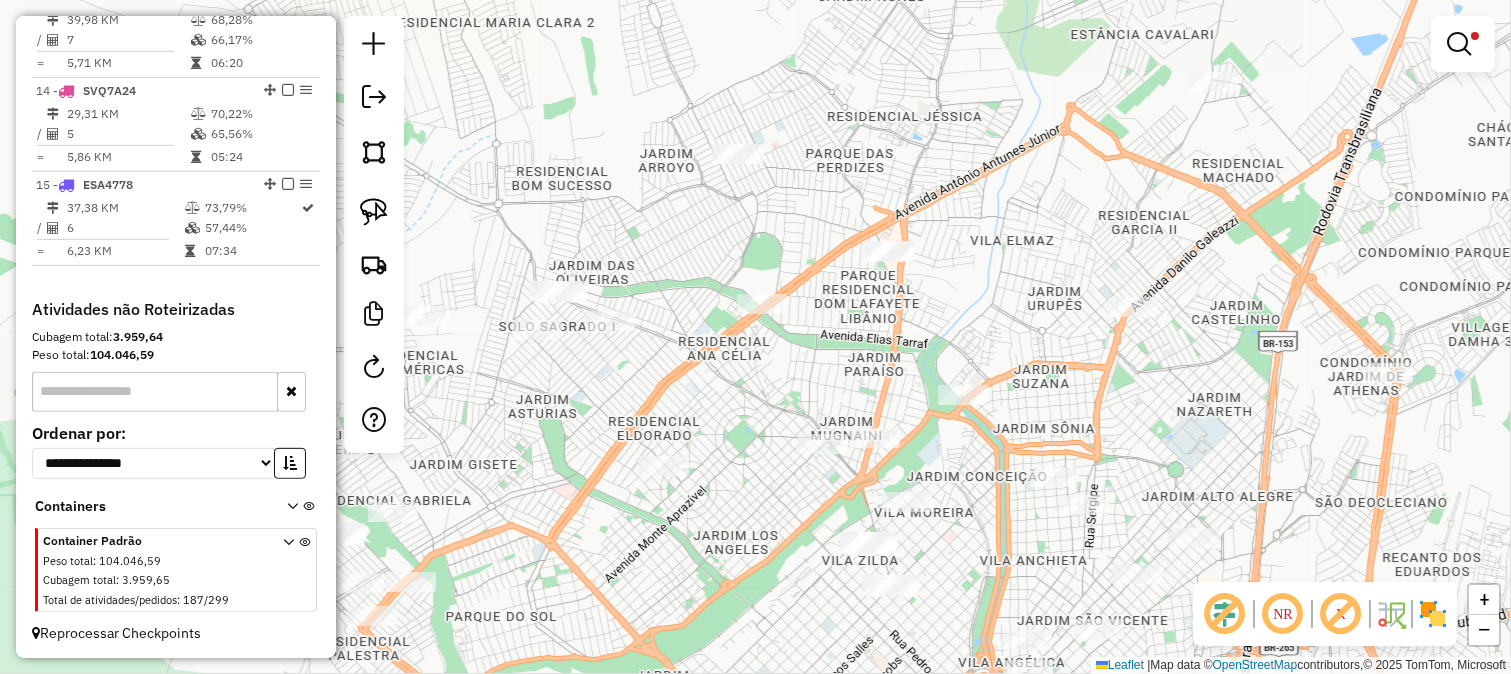 drag, startPoint x: 808, startPoint y: 353, endPoint x: 702, endPoint y: 172, distance: 209.75462 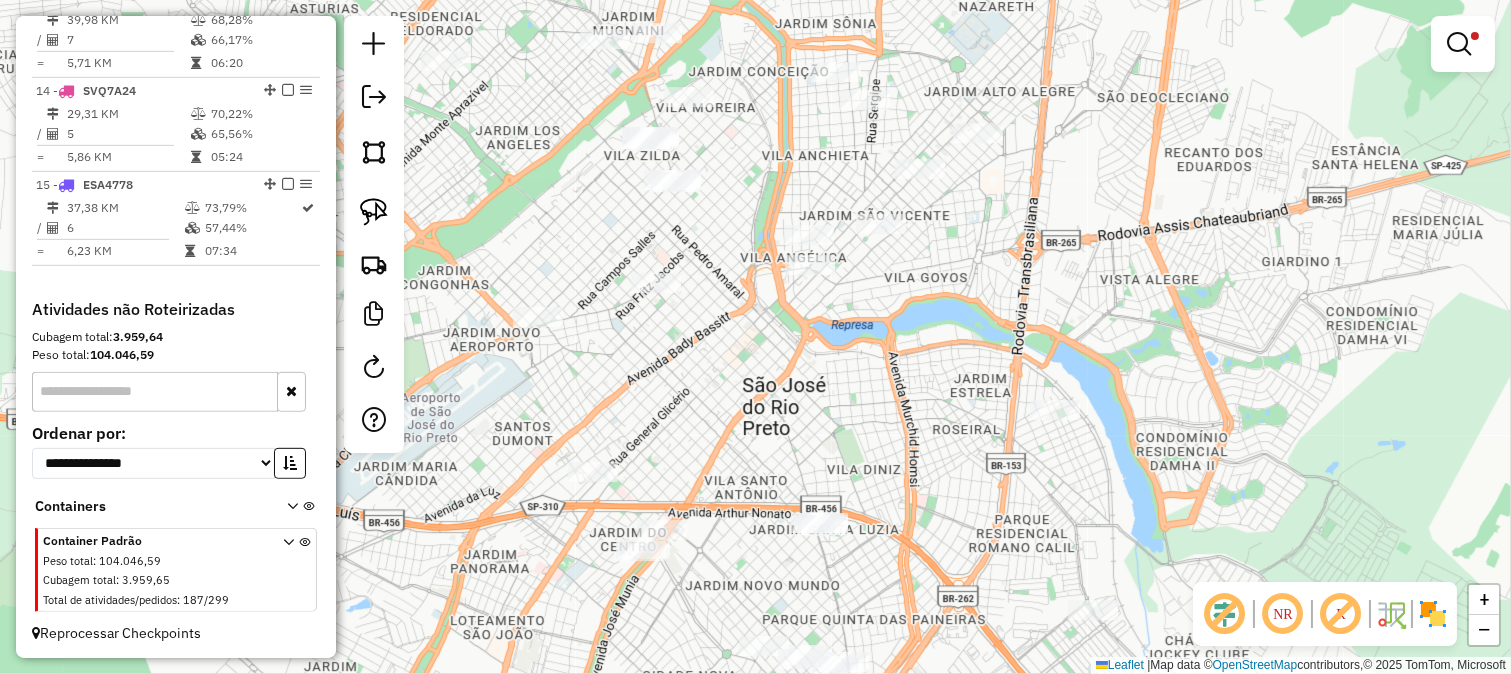 drag, startPoint x: 823, startPoint y: 296, endPoint x: 736, endPoint y: 108, distance: 207.15453 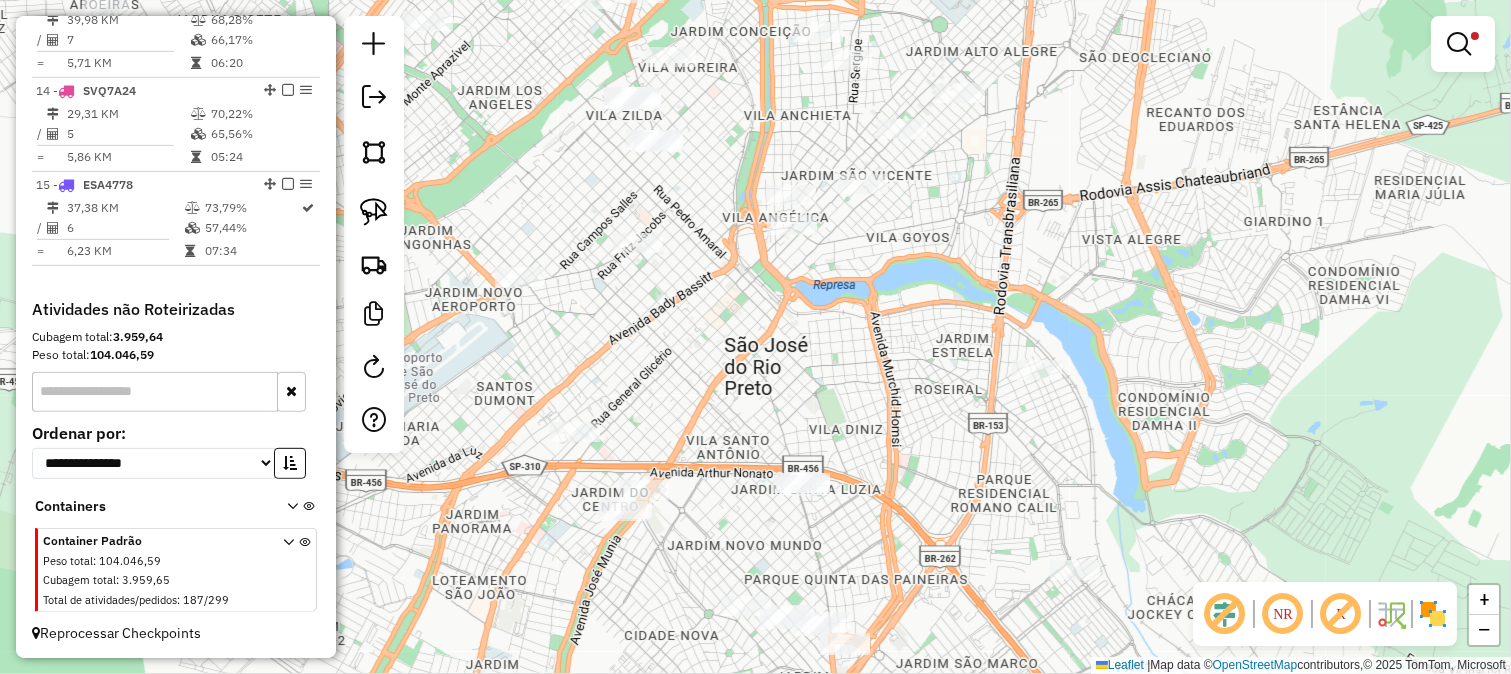 click on "Rota 15 - Placa ESA4778  83956 - PORECATU NORTE Limpar filtros Janela de atendimento Grade de atendimento Capacidade Transportadoras Veículos Cliente Pedidos  Rotas Selecione os dias de semana para filtrar as janelas de atendimento  Seg   Ter   Qua   Qui   Sex   Sáb   Dom  Informe o período da janela de atendimento: De: Até:  Filtrar exatamente a janela do cliente  Considerar janela de atendimento padrão  Selecione os dias de semana para filtrar as grades de atendimento  Seg   Ter   Qua   Qui   Sex   Sáb   Dom   Considerar clientes sem dia de atendimento cadastrado  Clientes fora do dia de atendimento selecionado Filtrar as atividades entre os valores definidos abaixo:  Peso mínimo:  ******  Peso máximo:  ********  Cubagem mínima:   Cubagem máxima:   De:   Até:  Filtrar as atividades entre o tempo de atendimento definido abaixo:  De:   Até:   Considerar capacidade total dos clientes não roteirizados Transportadora: Selecione um ou mais itens Tipo de veículo: Selecione um ou mais itens Veículo:" 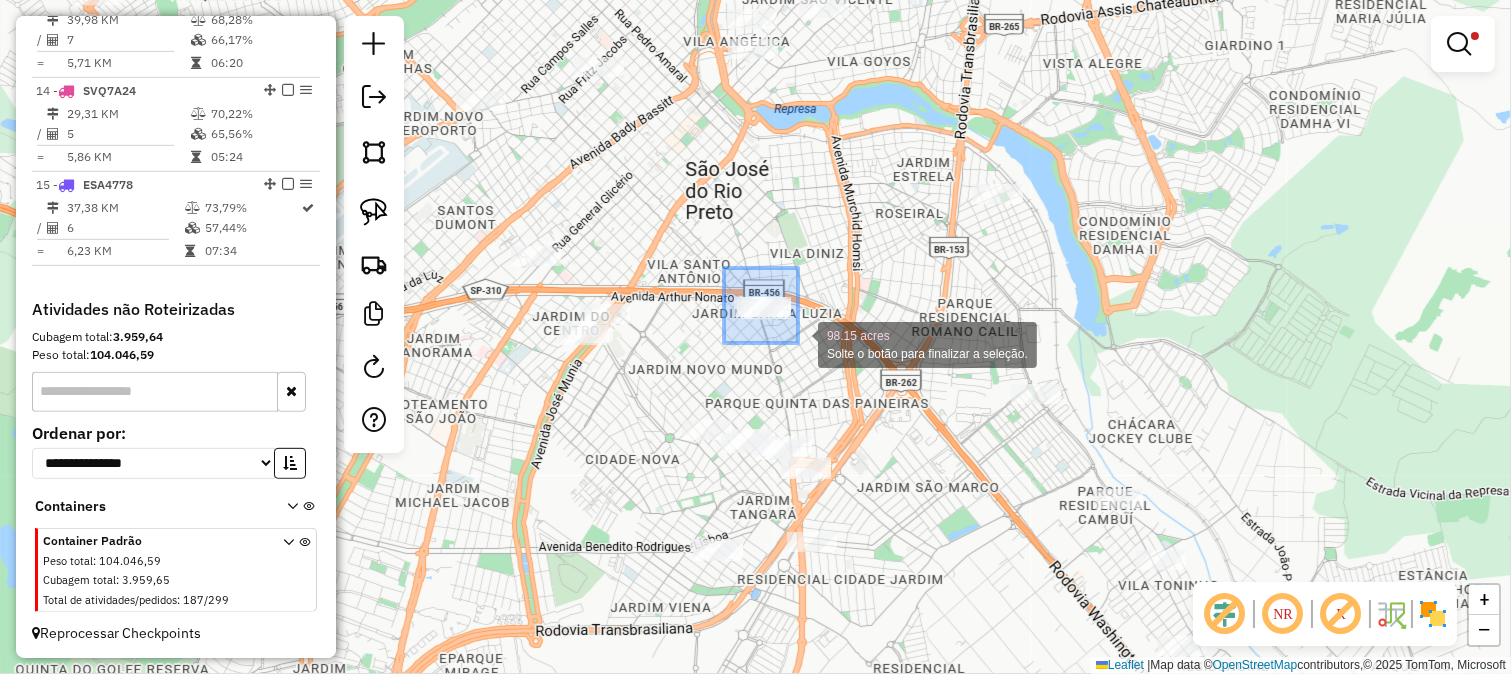 drag, startPoint x: 728, startPoint y: 273, endPoint x: 823, endPoint y: 357, distance: 126.81088 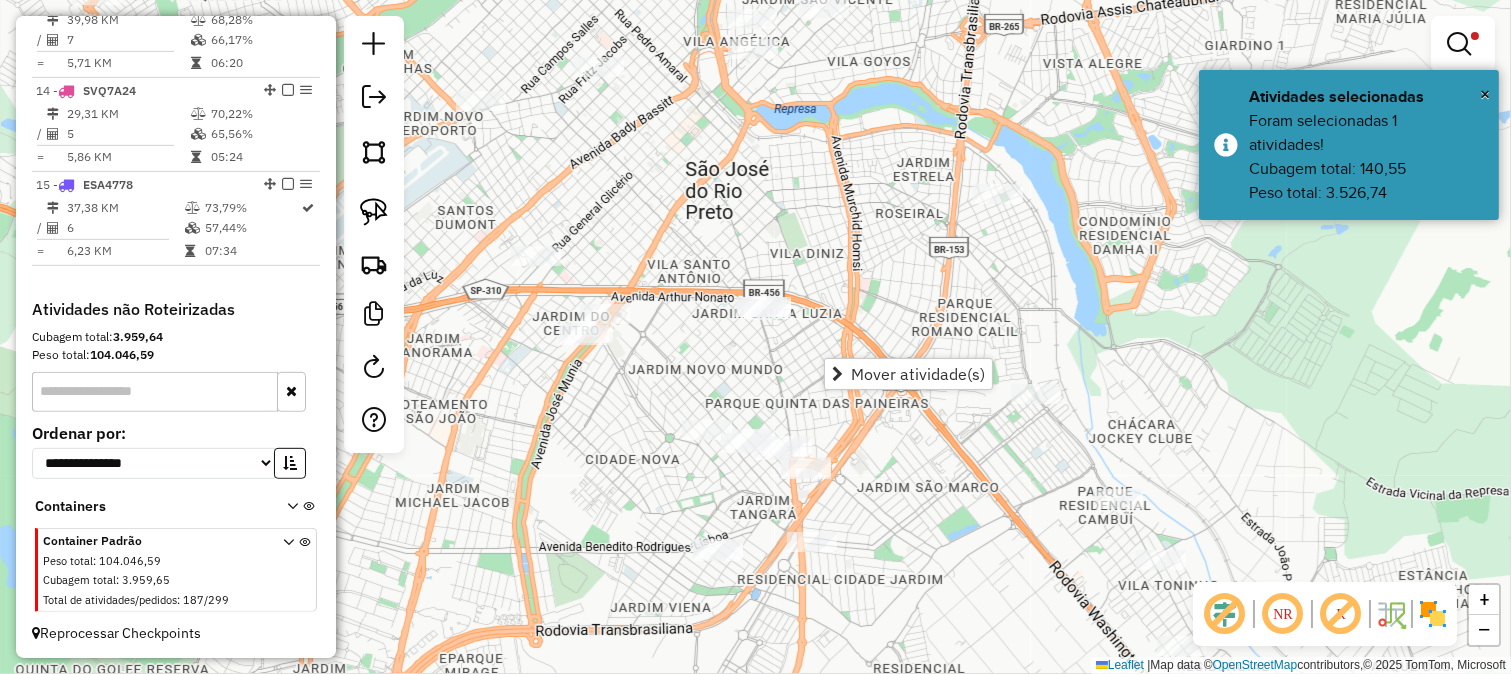 click on "Rota 15 - Placa ESA4778  83956 - PORECATU NORTE Limpar filtros Janela de atendimento Grade de atendimento Capacidade Transportadoras Veículos Cliente Pedidos  Rotas Selecione os dias de semana para filtrar as janelas de atendimento  Seg   Ter   Qua   Qui   Sex   Sáb   Dom  Informe o período da janela de atendimento: De: Até:  Filtrar exatamente a janela do cliente  Considerar janela de atendimento padrão  Selecione os dias de semana para filtrar as grades de atendimento  Seg   Ter   Qua   Qui   Sex   Sáb   Dom   Considerar clientes sem dia de atendimento cadastrado  Clientes fora do dia de atendimento selecionado Filtrar as atividades entre os valores definidos abaixo:  Peso mínimo:  ******  Peso máximo:  ********  Cubagem mínima:   Cubagem máxima:   De:   Até:  Filtrar as atividades entre o tempo de atendimento definido abaixo:  De:   Até:   Considerar capacidade total dos clientes não roteirizados Transportadora: Selecione um ou mais itens Tipo de veículo: Selecione um ou mais itens Veículo:" 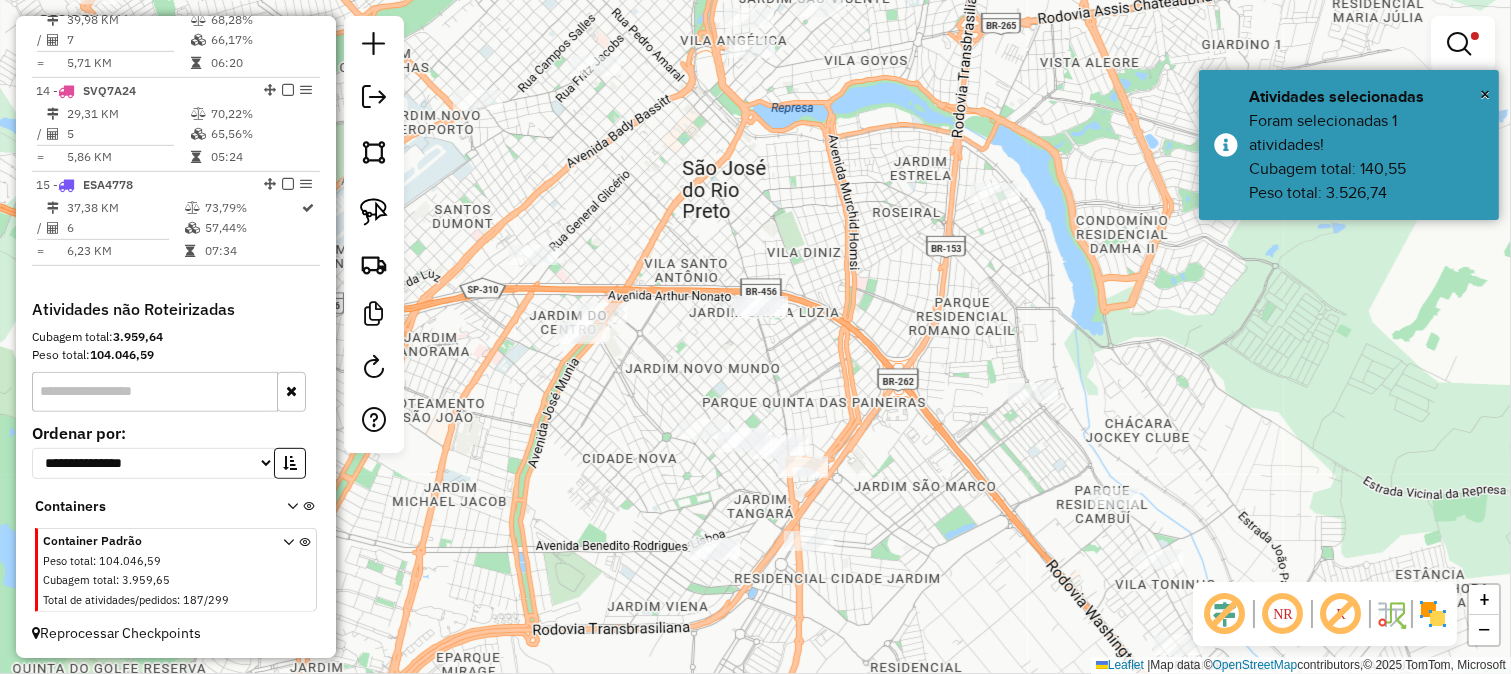 drag, startPoint x: 881, startPoint y: 382, endPoint x: 832, endPoint y: 338, distance: 65.8559 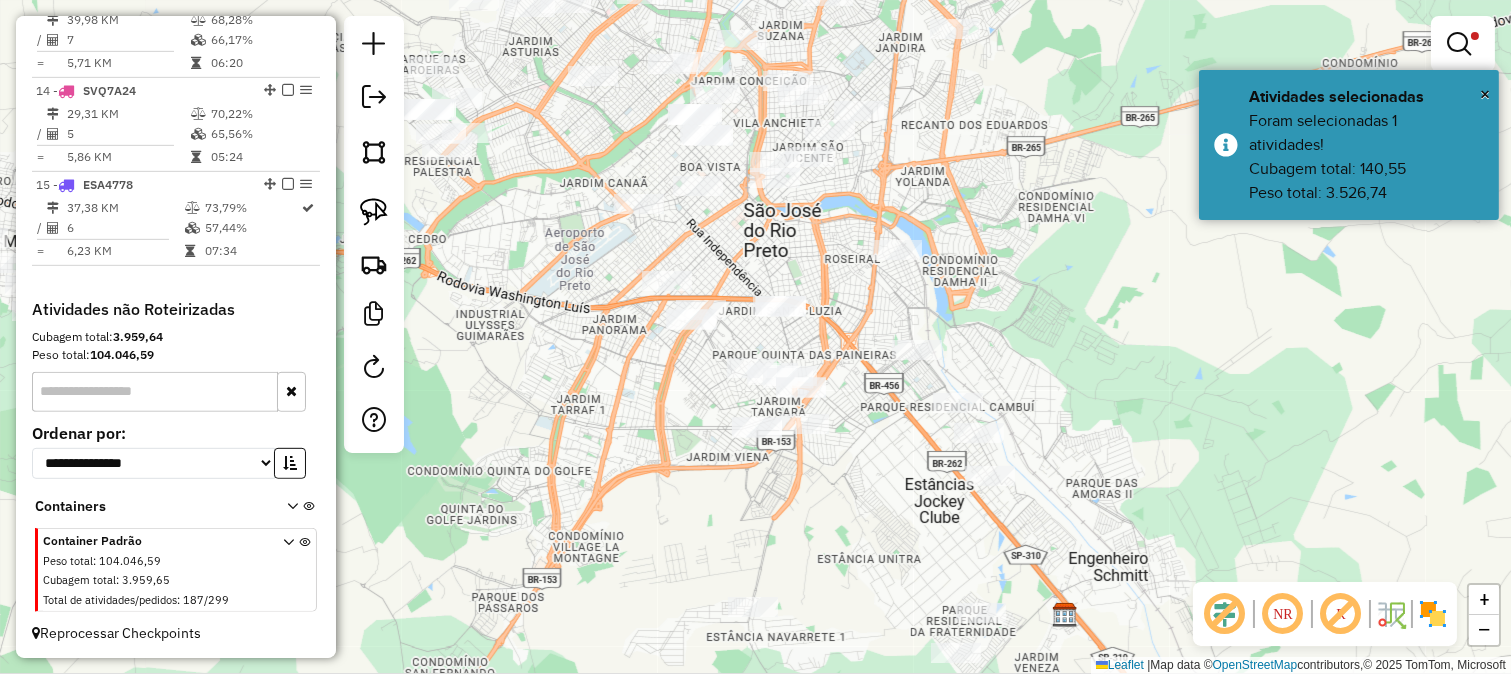 drag, startPoint x: 804, startPoint y: 257, endPoint x: 864, endPoint y: 384, distance: 140.45996 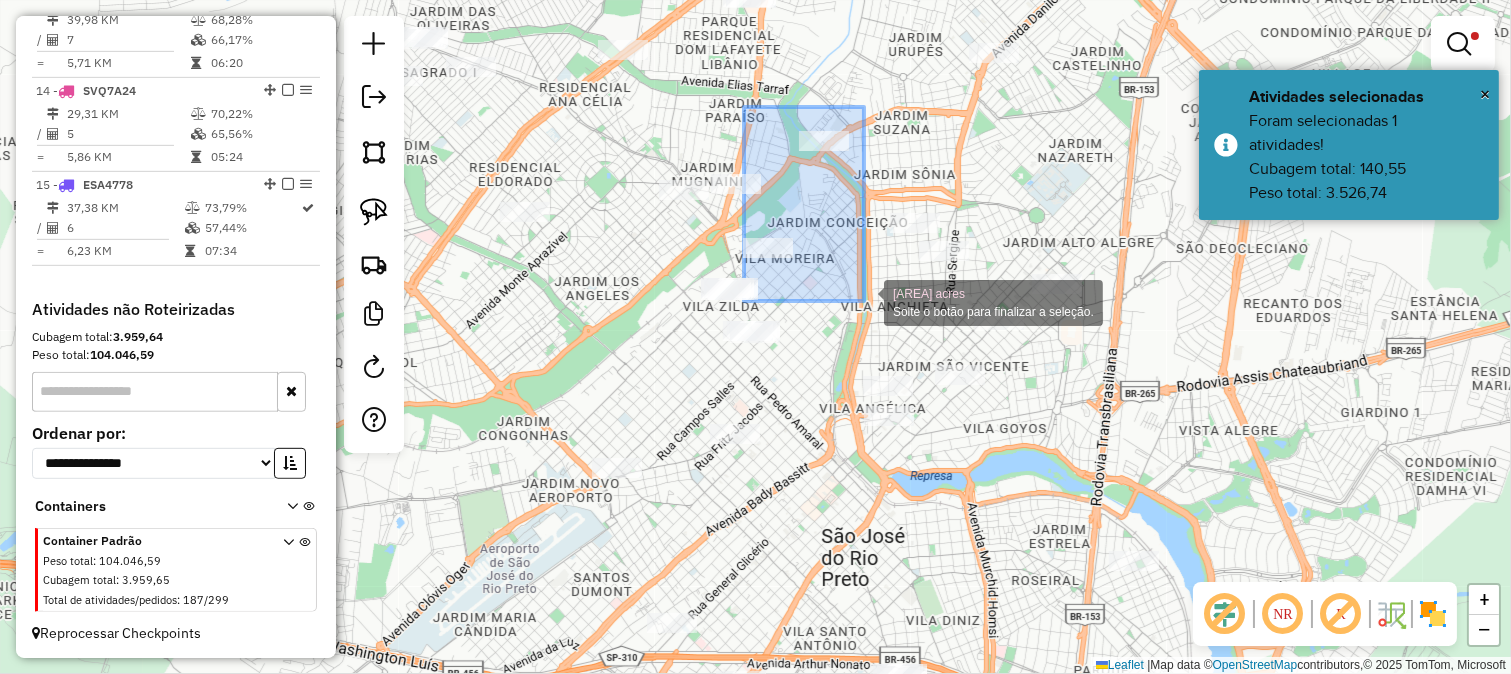 drag, startPoint x: 813, startPoint y: 196, endPoint x: 828, endPoint y: 373, distance: 177.63446 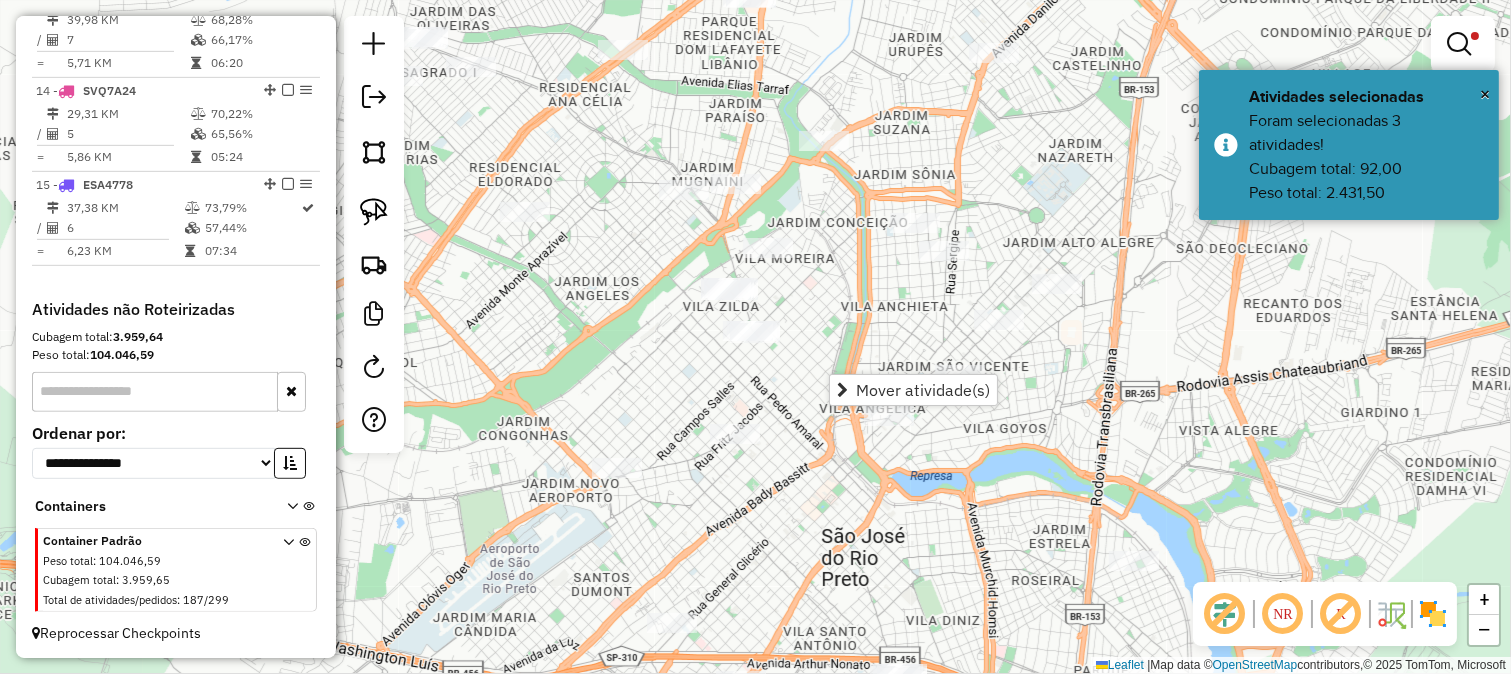 click on "Limpar filtros Janela de atendimento Grade de atendimento Capacidade Transportadoras Veículos Cliente Pedidos  Rotas Selecione os dias de semana para filtrar as janelas de atendimento  Seg   Ter   Qua   Qui   Sex   Sáb   Dom  Informe o período da janela de atendimento: De: Até:  Filtrar exatamente a janela do cliente  Considerar janela de atendimento padrão  Selecione os dias de semana para filtrar as grades de atendimento  Seg   Ter   Qua   Qui   Sex   Sáb   Dom   Considerar clientes sem dia de atendimento cadastrado  Clientes fora do dia de atendimento selecionado Filtrar as atividades entre os valores definidos abaixo:  Peso mínimo:  ******  Peso máximo:  ********  Cubagem mínima:   Cubagem máxima:   De:   Até:  Filtrar as atividades entre o tempo de atendimento definido abaixo:  De:   Até:   Considerar capacidade total dos clientes não roteirizados Transportadora: Selecione um ou mais itens Tipo de veículo: Selecione um ou mais itens Veículo: Selecione um ou mais itens Motorista: Nome: De:" 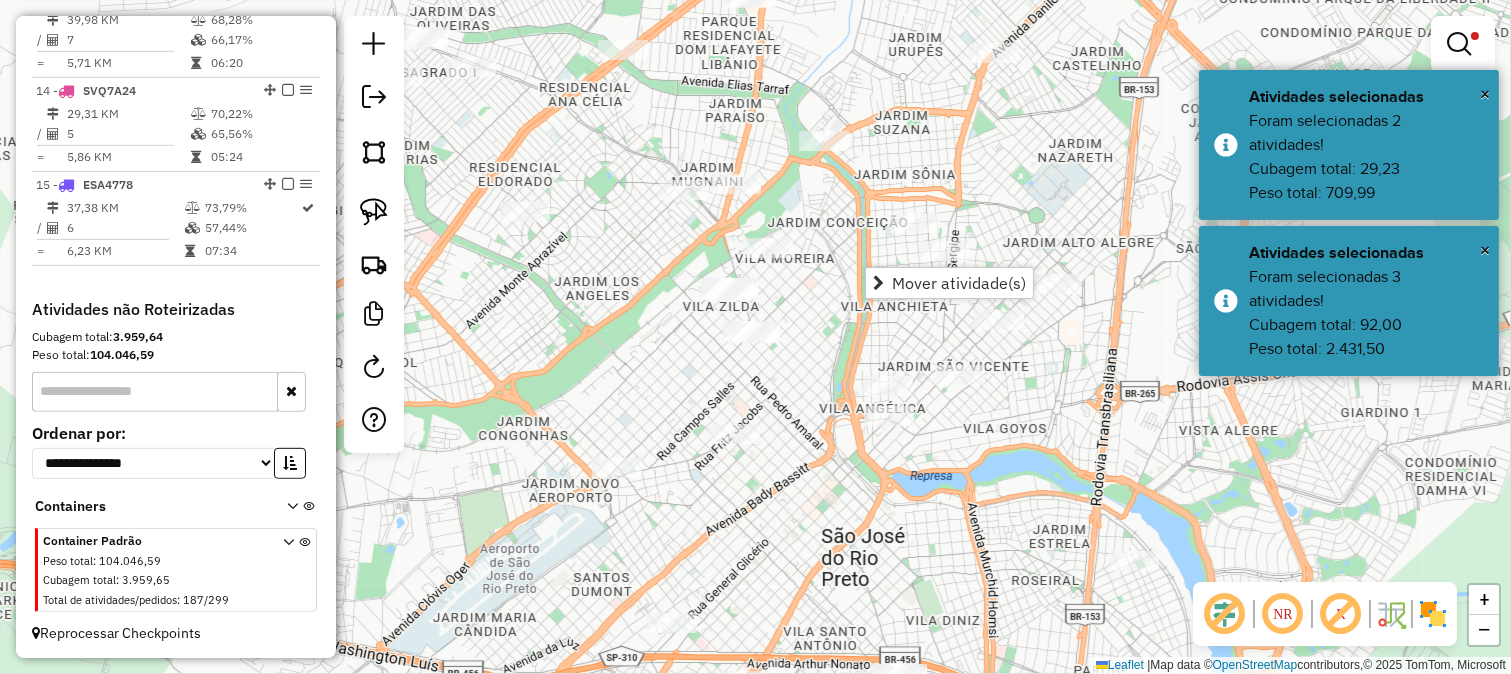 click on "Limpar filtros Janela de atendimento Grade de atendimento Capacidade Transportadoras Veículos Cliente Pedidos  Rotas Selecione os dias de semana para filtrar as janelas de atendimento  Seg   Ter   Qua   Qui   Sex   Sáb   Dom  Informe o período da janela de atendimento: De: Até:  Filtrar exatamente a janela do cliente  Considerar janela de atendimento padrão  Selecione os dias de semana para filtrar as grades de atendimento  Seg   Ter   Qua   Qui   Sex   Sáb   Dom   Considerar clientes sem dia de atendimento cadastrado  Clientes fora do dia de atendimento selecionado Filtrar as atividades entre os valores definidos abaixo:  Peso mínimo:  ******  Peso máximo:  ********  Cubagem mínima:   Cubagem máxima:   De:   Até:  Filtrar as atividades entre o tempo de atendimento definido abaixo:  De:   Até:   Considerar capacidade total dos clientes não roteirizados Transportadora: Selecione um ou mais itens Tipo de veículo: Selecione um ou mais itens Veículo: Selecione um ou mais itens Motorista: Nome: De:" 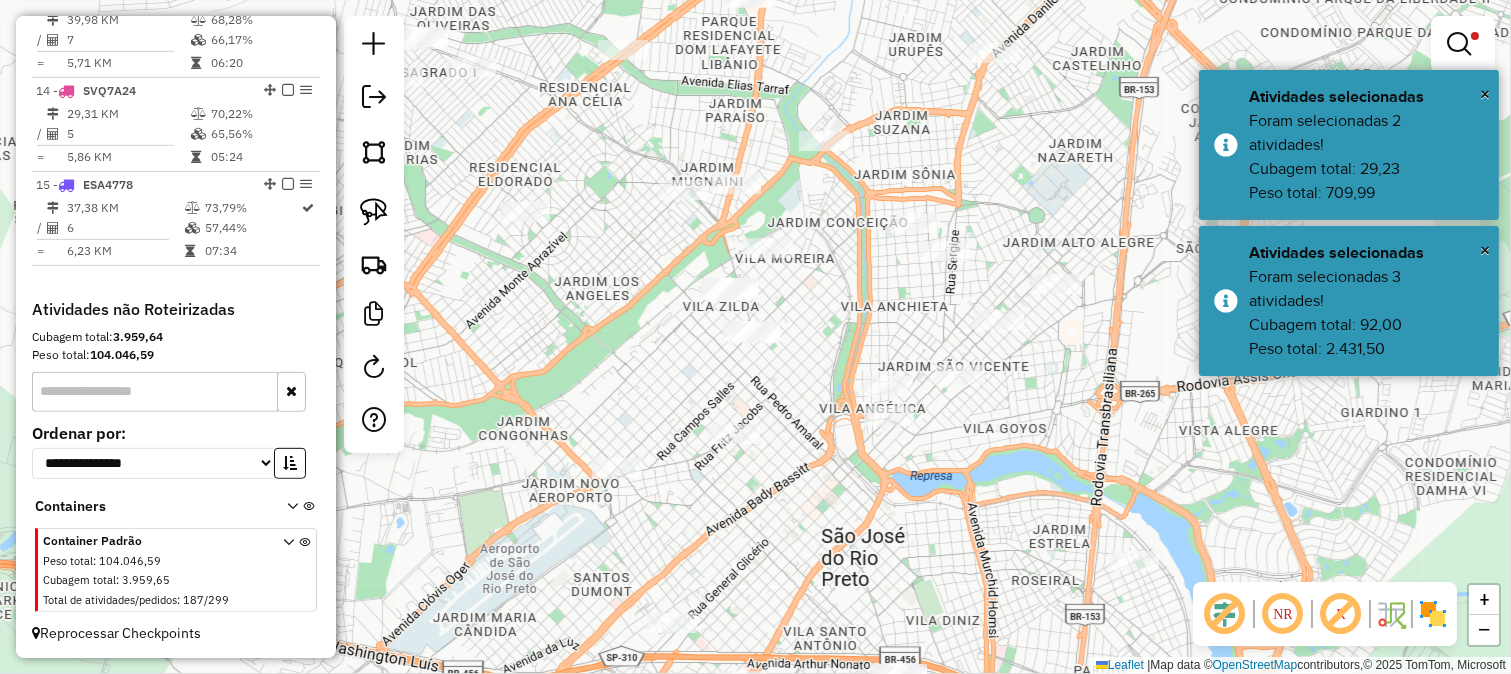 drag, startPoint x: 833, startPoint y: 450, endPoint x: 790, endPoint y: 201, distance: 252.68558 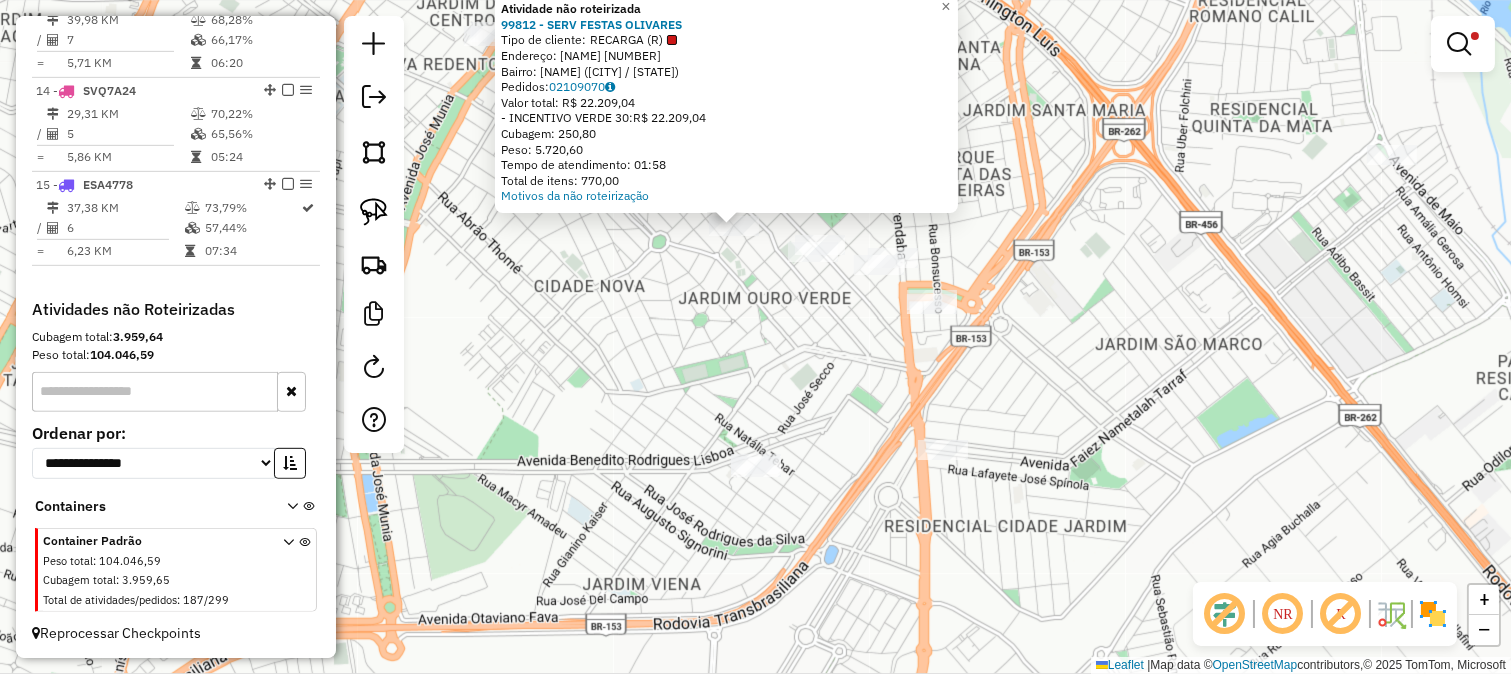 click on "Atividade não roteirizada 99812 - SERV FESTAS OLIVARES  Tipo de cliente:   RECARGA (R)   Endereço:  JOSE CAETANO DE FREITAS 747   Bairro: JARDIM URANO (SAO JOSE DO RIO PRETO / SP)   Pedidos:  02109070   Valor total: R$ 22.209,04   - INCENTIVO VERDE 30:  R$ 22.209,04   Cubagem: 250,80   Peso: 5.720,60   Tempo de atendimento: 01:58   Total de itens: 770,00  Motivos da não roteirização × Limpar filtros Janela de atendimento Grade de atendimento Capacidade Transportadoras Veículos Cliente Pedidos  Rotas Selecione os dias de semana para filtrar as janelas de atendimento  Seg   Ter   Qua   Qui   Sex   Sáb   Dom  Informe o período da janela de atendimento: De: Até:  Filtrar exatamente a janela do cliente  Considerar janela de atendimento padrão  Selecione os dias de semana para filtrar as grades de atendimento  Seg   Ter   Qua   Qui   Sex   Sáb   Dom   Considerar clientes sem dia de atendimento cadastrado  Clientes fora do dia de atendimento selecionado  Peso mínimo:  ******  Peso máximo:  ******** De:" 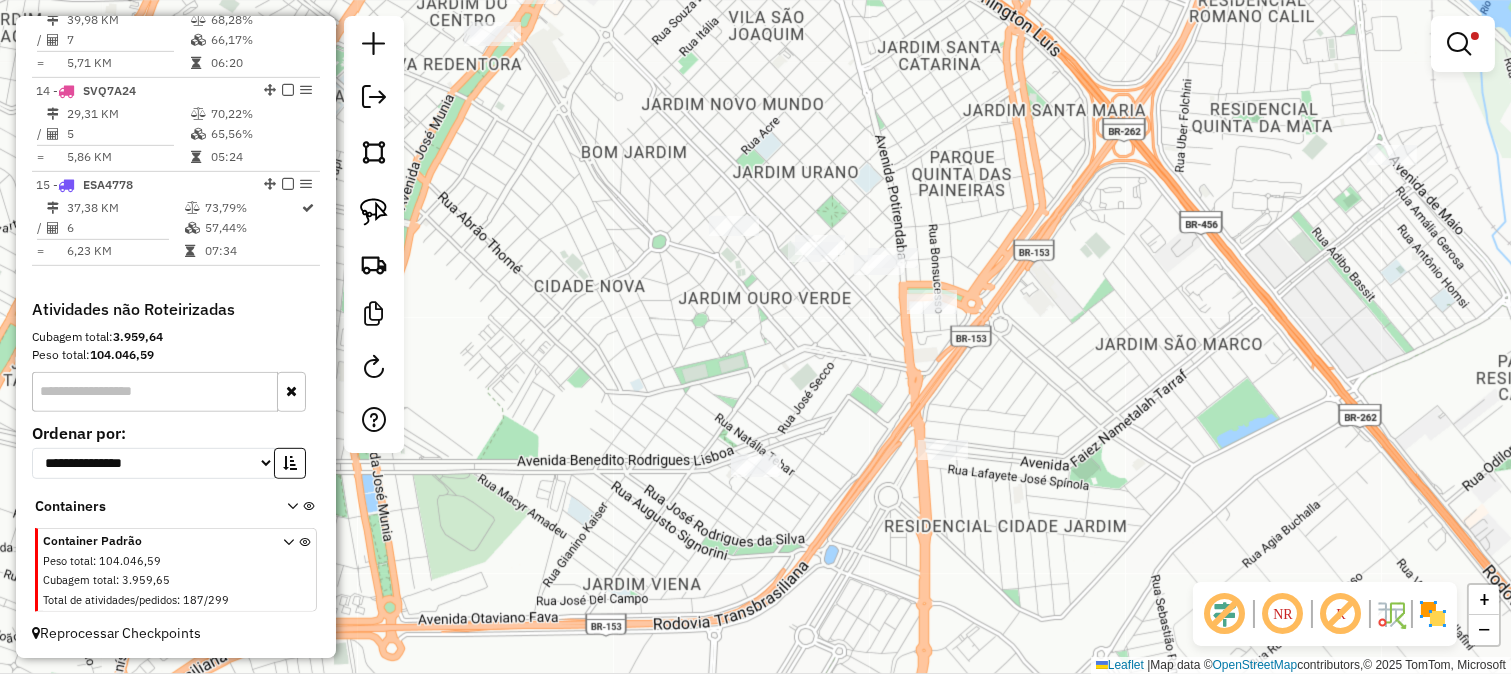click on "Atividade não roteirizada 99812 - SERV FESTAS OLIVARES  Tipo de cliente:   RECARGA (R)   Endereço:  JOSE CAETANO DE FREITAS 747   Bairro: JARDIM URANO (SAO JOSE DO RIO PRETO / SP)   Pedidos:  02109070   Valor total: R$ 22.209,04   - INCENTIVO VERDE 30:  R$ 22.209,04   Cubagem: 250,80   Peso: 5.720,60   Tempo de atendimento: 01:58   Total de itens: 770,00  Motivos da não roteirização × Limpar filtros Janela de atendimento Grade de atendimento Capacidade Transportadoras Veículos Cliente Pedidos  Rotas Selecione os dias de semana para filtrar as janelas de atendimento  Seg   Ter   Qua   Qui   Sex   Sáb   Dom  Informe o período da janela de atendimento: De: Até:  Filtrar exatamente a janela do cliente  Considerar janela de atendimento padrão  Selecione os dias de semana para filtrar as grades de atendimento  Seg   Ter   Qua   Qui   Sex   Sáb   Dom   Considerar clientes sem dia de atendimento cadastrado  Clientes fora do dia de atendimento selecionado  Peso mínimo:  ******  Peso máximo:  ******** De:" 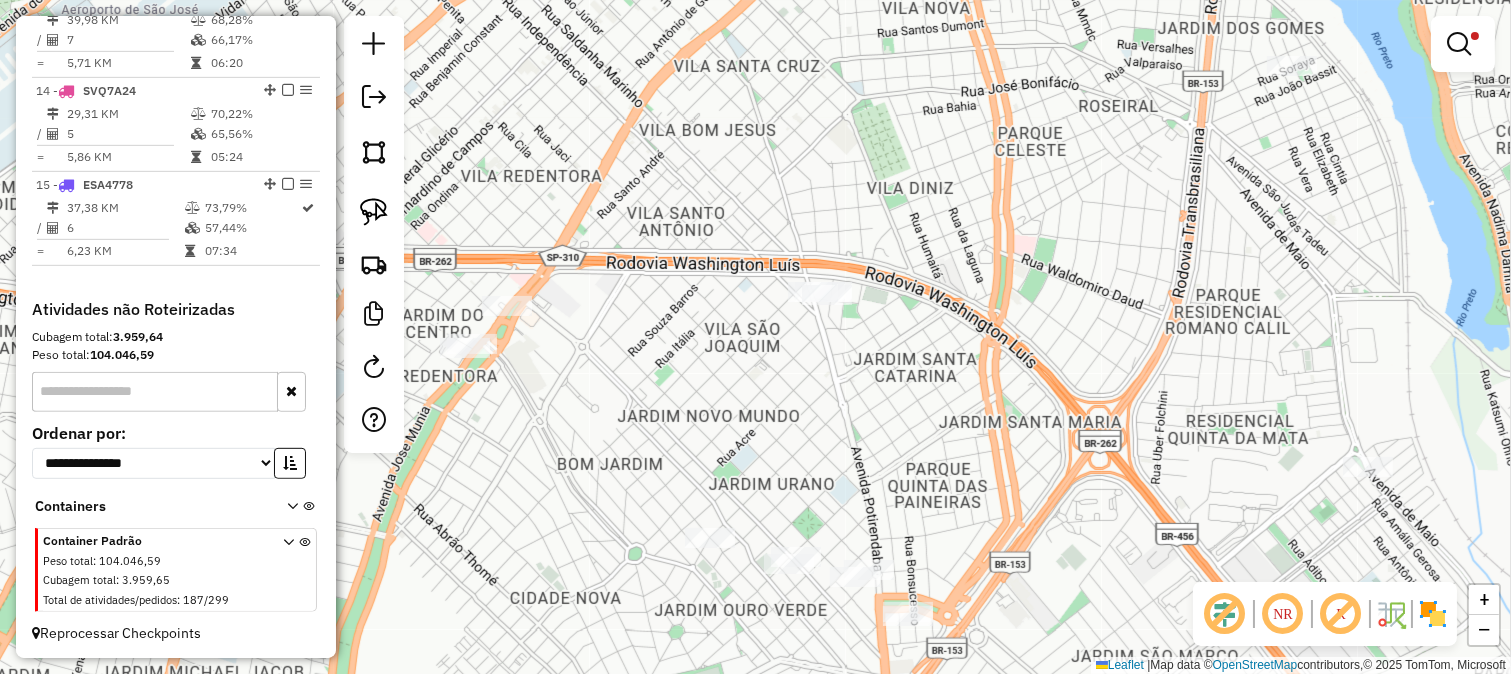 drag, startPoint x: 848, startPoint y: 300, endPoint x: 855, endPoint y: 455, distance: 155.15799 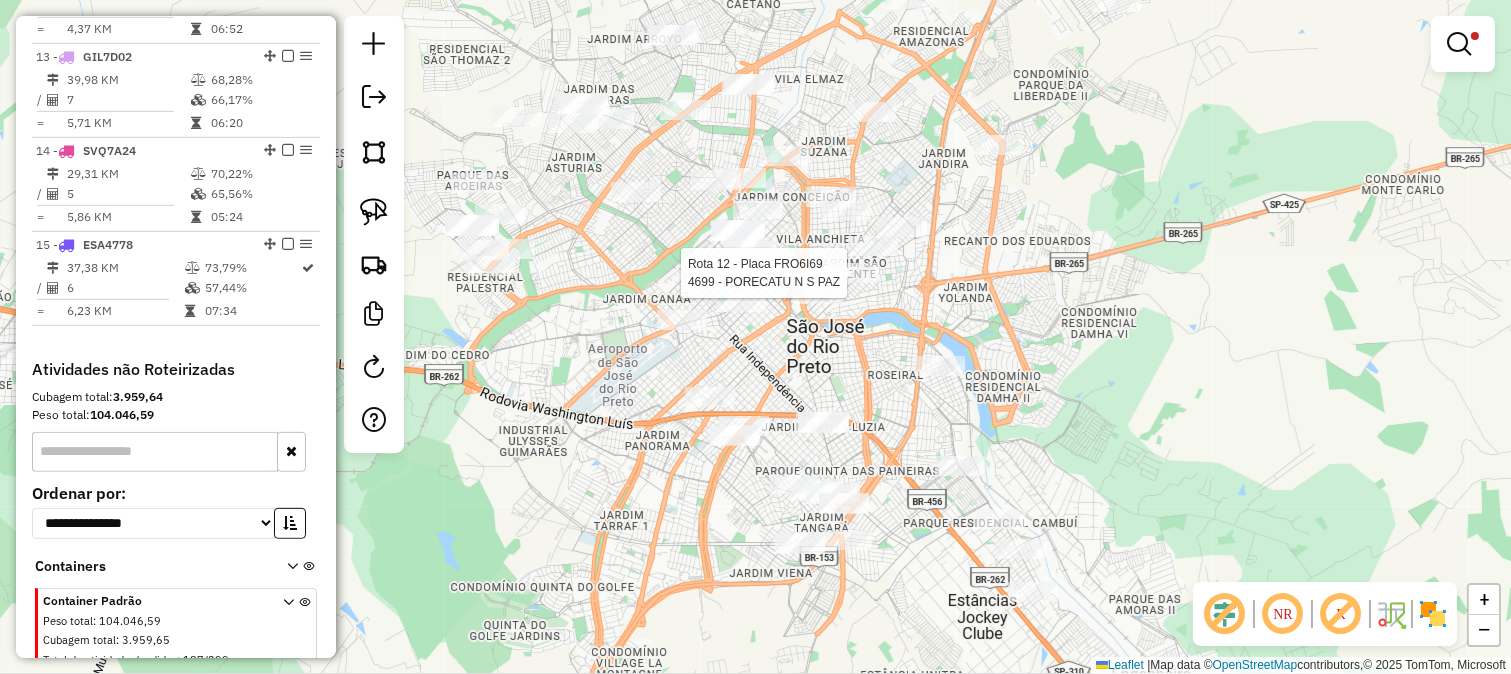 select on "**********" 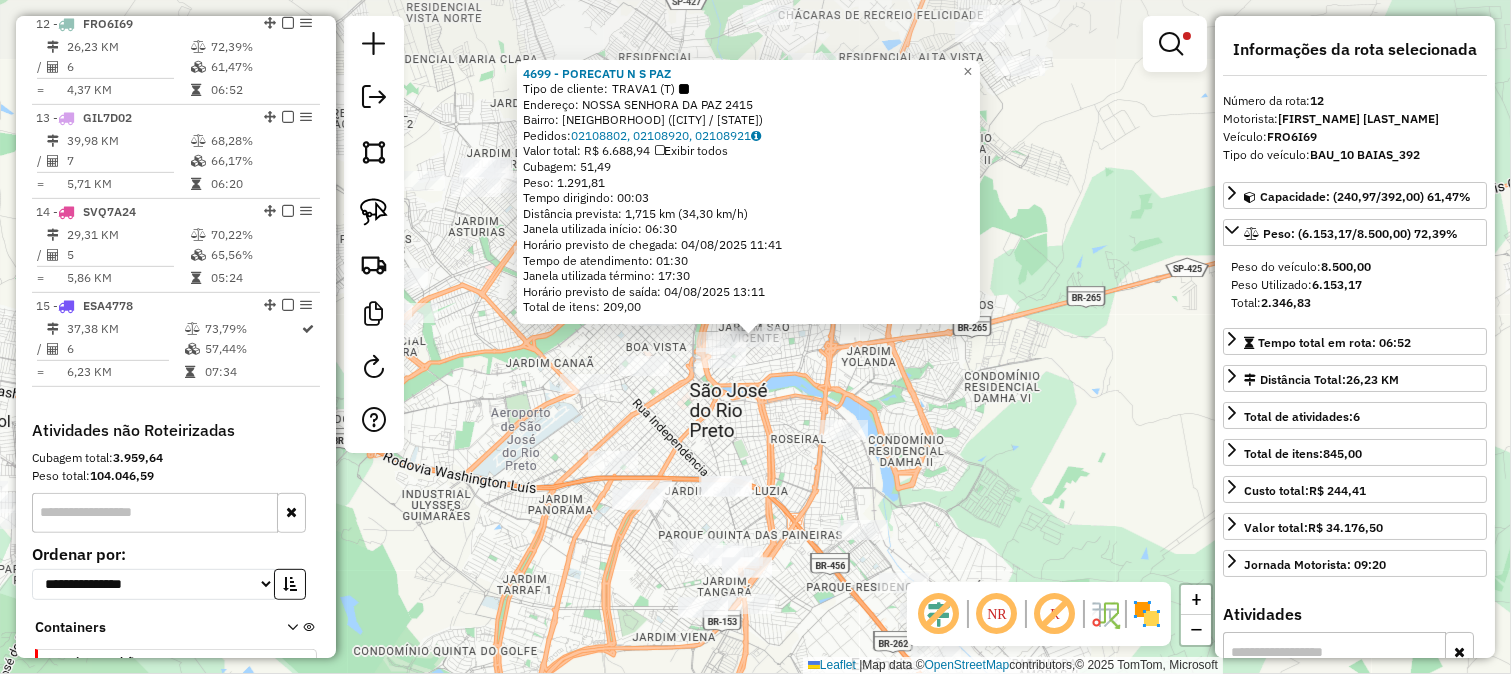 scroll, scrollTop: 1825, scrollLeft: 0, axis: vertical 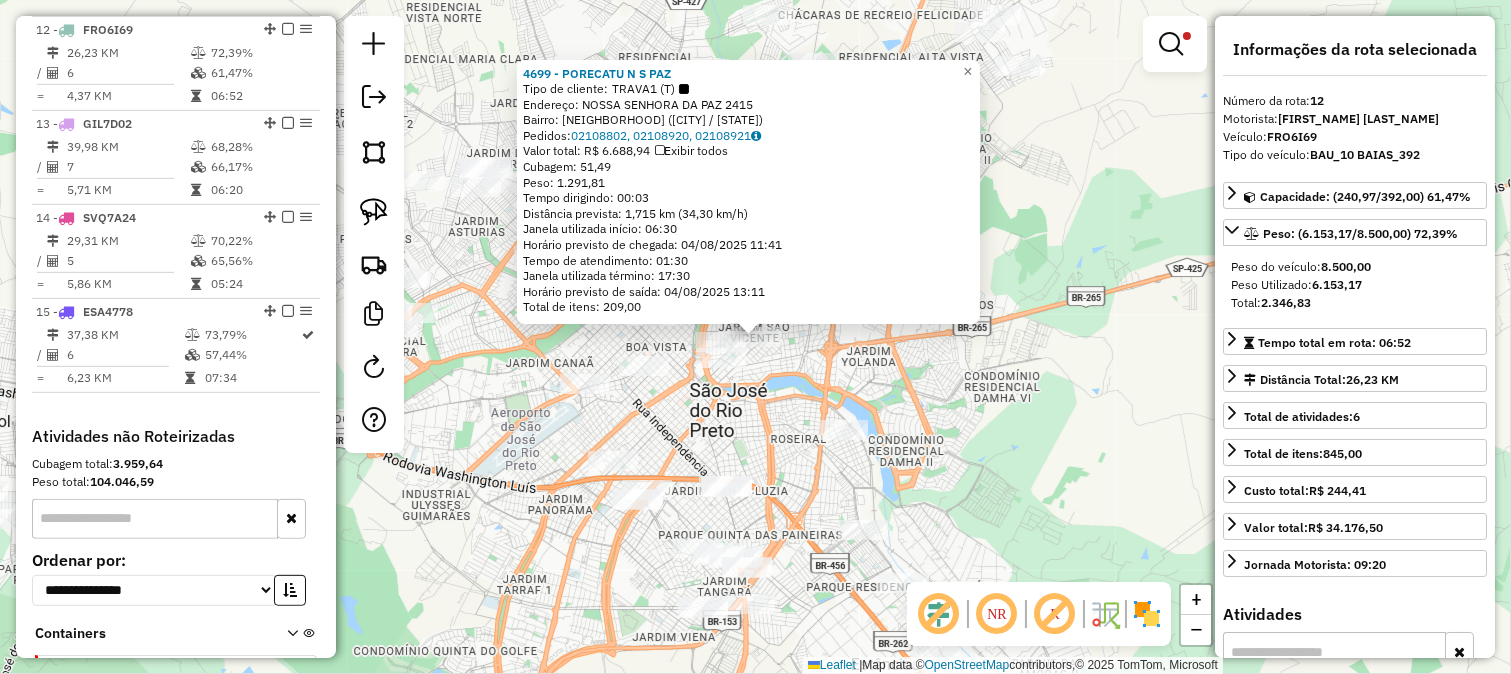 click on "4699 - PORECATU N S PAZ  Tipo de cliente:   TRAVA1 (T)   Endereço:  NOSSA SENHORA DA PAZ 2415   Bairro: JARDIM SAO VICENTE (SAO JOSE DO RIO PRETO / SP)   Pedidos:  02108802, 02108920, 02108921   Valor total: R$ 6.688,94   Exibir todos   Cubagem: 51,49  Peso: 1.291,81  Tempo dirigindo: 00:03   Distância prevista: 1,715 km (34,30 km/h)   Janela utilizada início: 06:30   Horário previsto de chegada: 04/08/2025 11:41   Tempo de atendimento: 01:30   Janela utilizada término: 17:30   Horário previsto de saída: 04/08/2025 13:11   Total de itens: 209,00  × Limpar filtros Janela de atendimento Grade de atendimento Capacidade Transportadoras Veículos Cliente Pedidos  Rotas Selecione os dias de semana para filtrar as janelas de atendimento  Seg   Ter   Qua   Qui   Sex   Sáb   Dom  Informe o período da janela de atendimento: De: Até:  Filtrar exatamente a janela do cliente  Considerar janela de atendimento padrão  Selecione os dias de semana para filtrar as grades de atendimento  Seg   Ter   Qua   Qui   Sex" 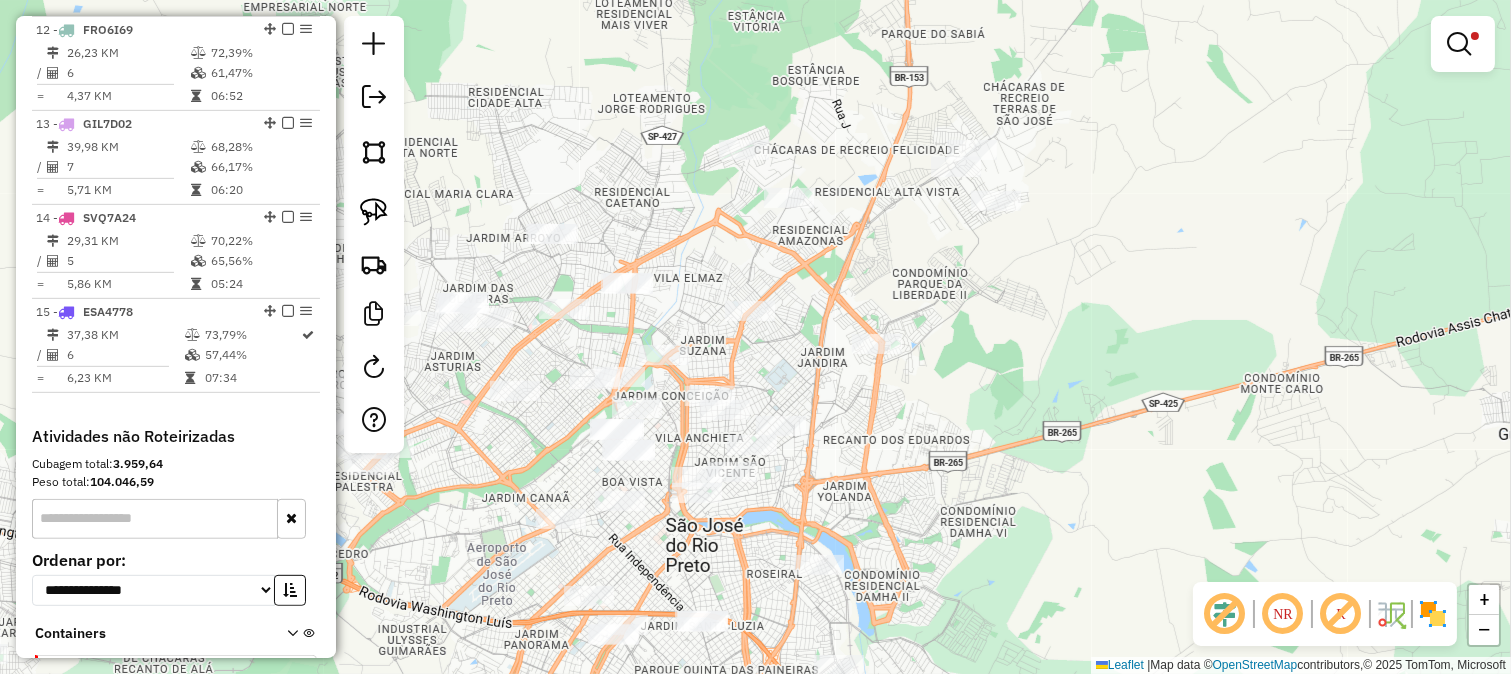 drag, startPoint x: 955, startPoint y: 286, endPoint x: 922, endPoint y: 440, distance: 157.49603 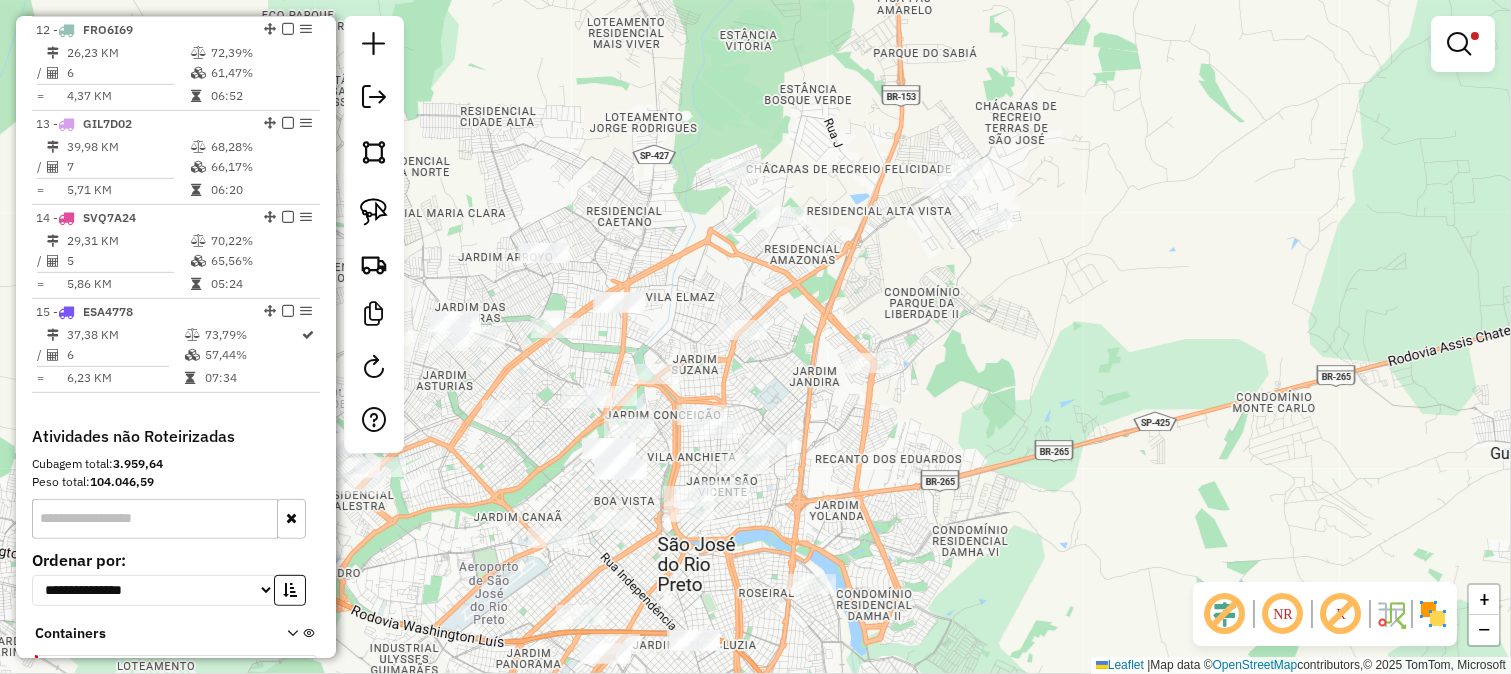 click 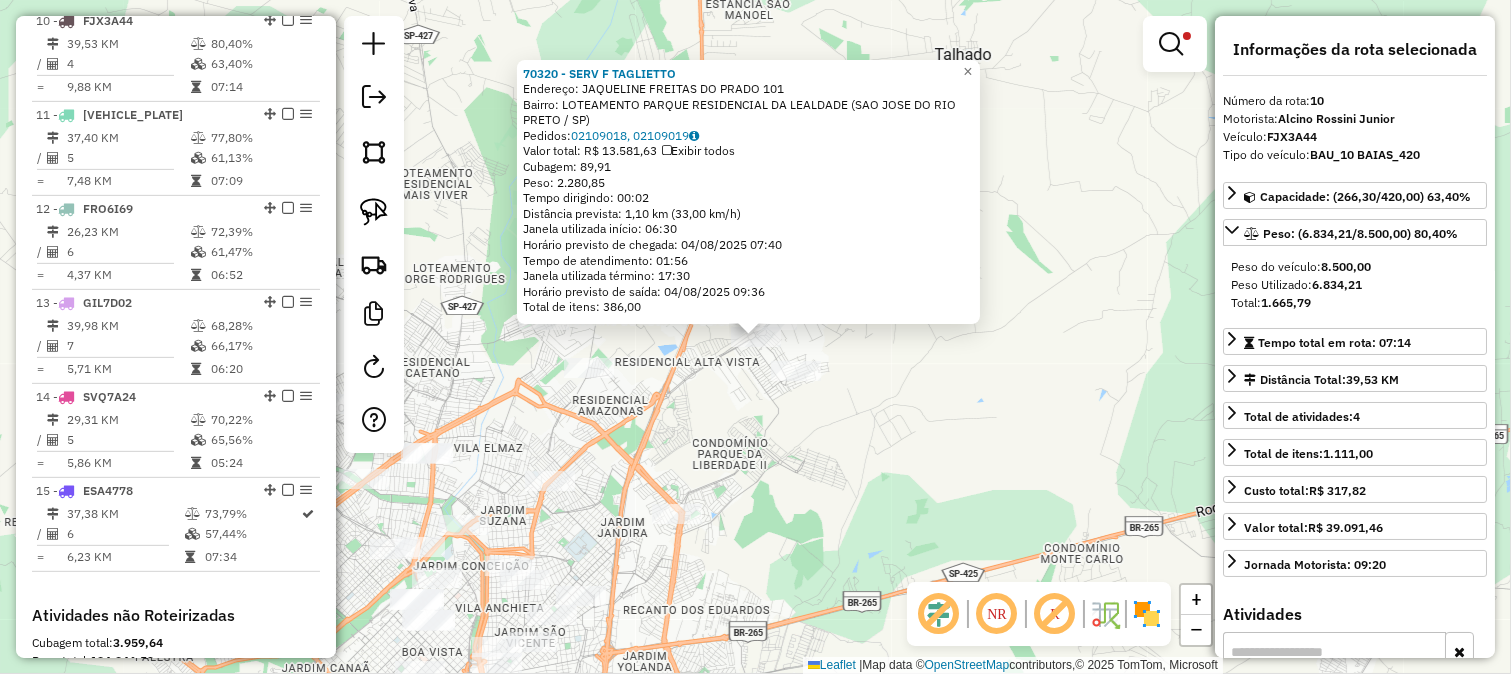 scroll, scrollTop: 1636, scrollLeft: 0, axis: vertical 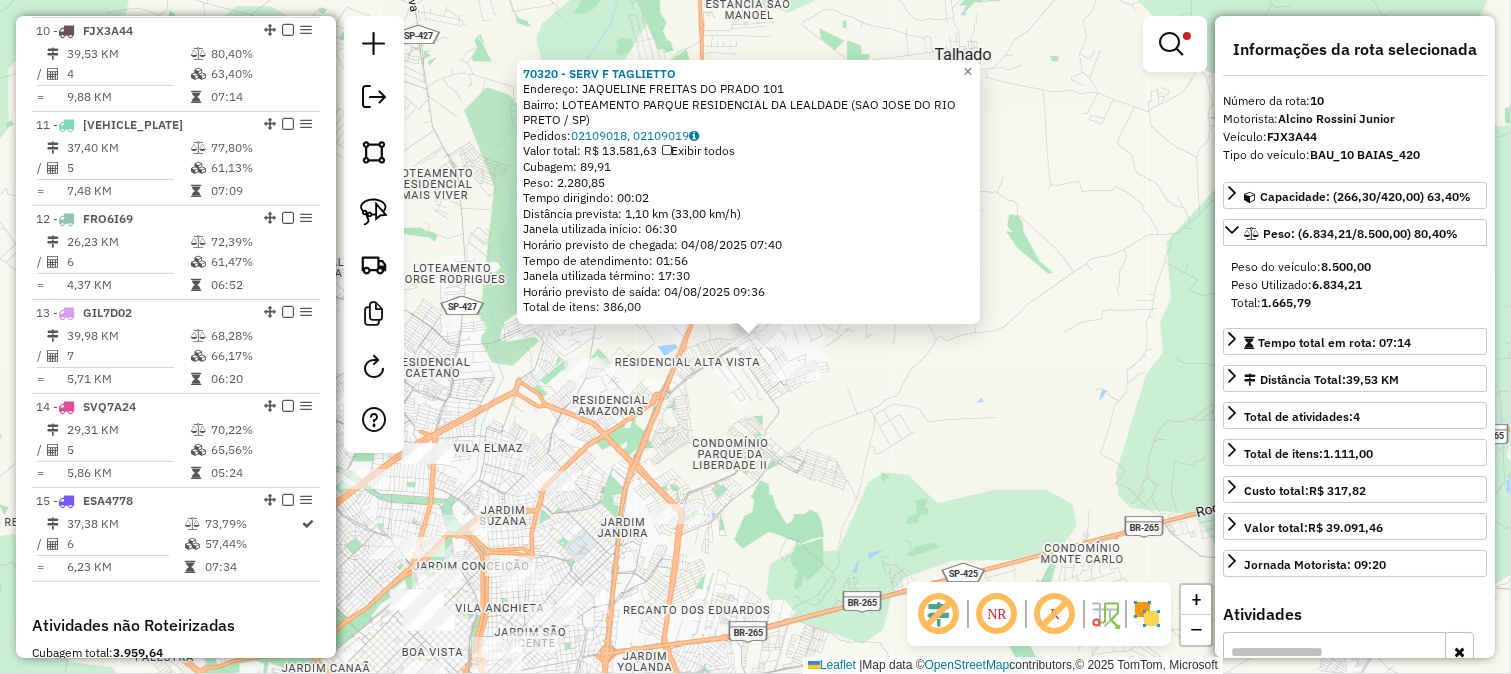 click on "70320 - SERV F TAGLIETTO  Endereço:  JAQUELINE FREITAS DO PRADO 101   Bairro: LOTEAMENTO PARQUE RESIDENCIAL DA LEALDADE (SAO JOSE DO RIO PRETO / SP)   Pedidos:  02109018, 02109019   Valor total: R$ 13.581,63   Exibir todos   Cubagem: 89,91  Peso: 2.280,85  Tempo dirigindo: 00:02   Distância prevista: 1,10 km (33,00 km/h)   Janela utilizada início: 06:30   Horário previsto de chegada: 04/08/2025 07:40   Tempo de atendimento: 01:56   Janela utilizada término: 17:30   Horário previsto de saída: 04/08/2025 09:36   Total de itens: 386,00  × Limpar filtros Janela de atendimento Grade de atendimento Capacidade Transportadoras Veículos Cliente Pedidos  Rotas Selecione os dias de semana para filtrar as janelas de atendimento  Seg   Ter   Qua   Qui   Sex   Sáb   Dom  Informe o período da janela de atendimento: De: Até:  Filtrar exatamente a janela do cliente  Considerar janela de atendimento padrão  Selecione os dias de semana para filtrar as grades de atendimento  Seg   Ter   Qua   Qui   Sex   Sáb   Dom" 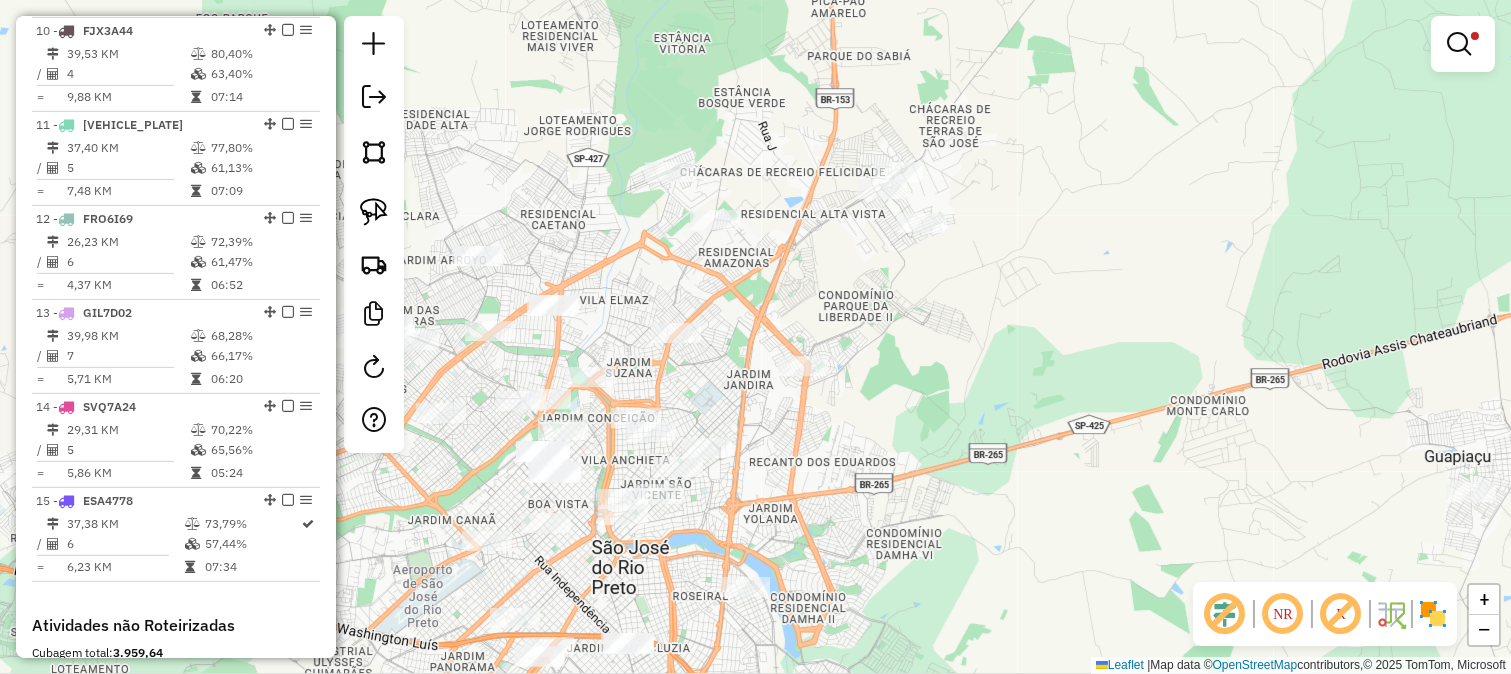 drag, startPoint x: 904, startPoint y: 320, endPoint x: 941, endPoint y: 232, distance: 95.462036 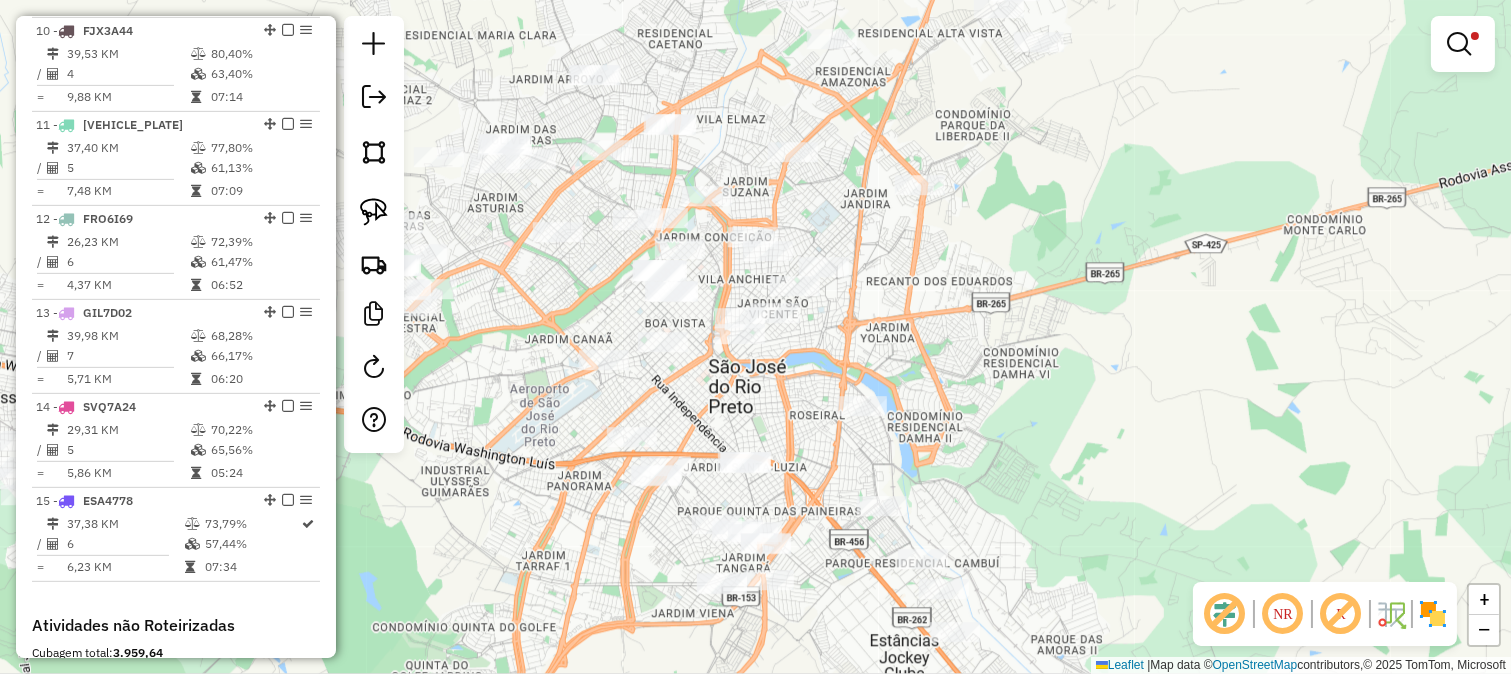 drag, startPoint x: 907, startPoint y: 300, endPoint x: 962, endPoint y: 276, distance: 60.00833 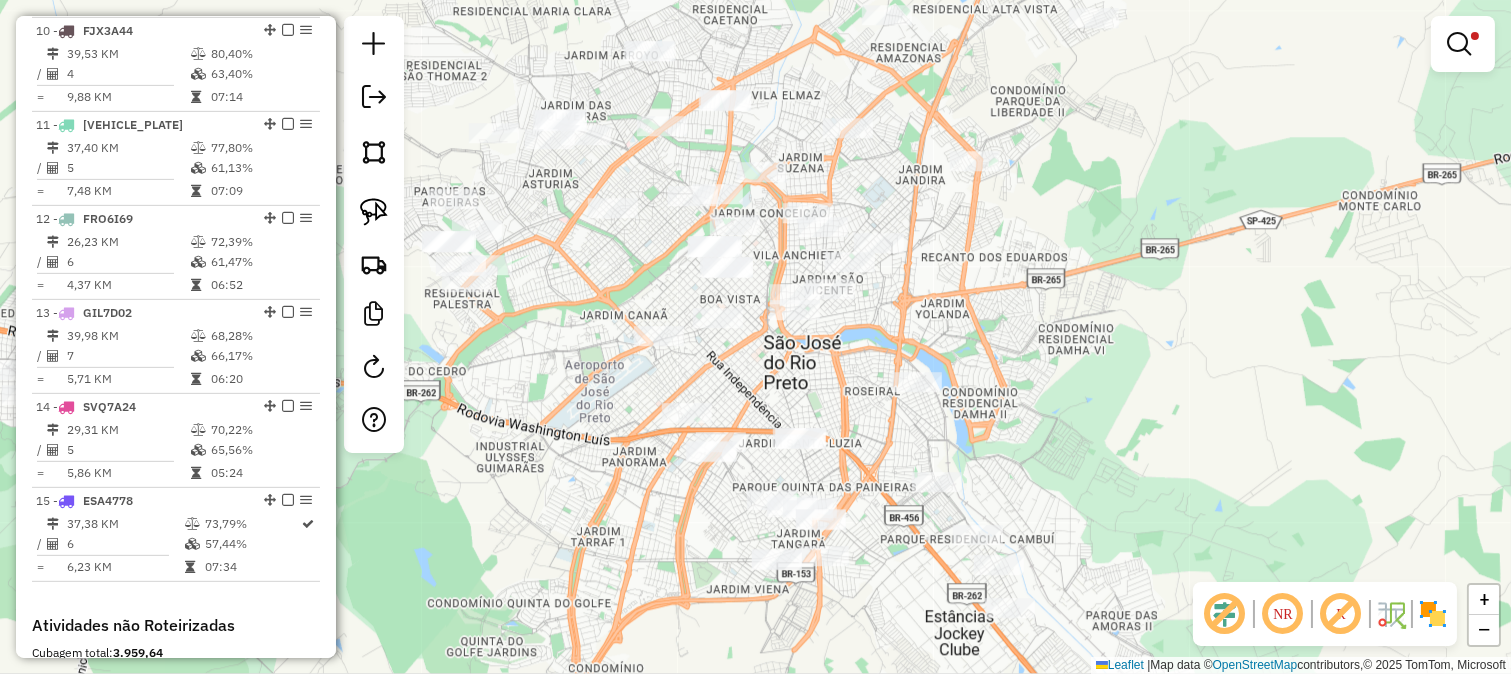 click on "Limpar filtros Janela de atendimento Grade de atendimento Capacidade Transportadoras Veículos Cliente Pedidos  Rotas Selecione os dias de semana para filtrar as janelas de atendimento  Seg   Ter   Qua   Qui   Sex   Sáb   Dom  Informe o período da janela de atendimento: De: Até:  Filtrar exatamente a janela do cliente  Considerar janela de atendimento padrão  Selecione os dias de semana para filtrar as grades de atendimento  Seg   Ter   Qua   Qui   Sex   Sáb   Dom   Considerar clientes sem dia de atendimento cadastrado  Clientes fora do dia de atendimento selecionado Filtrar as atividades entre os valores definidos abaixo:  Peso mínimo:  ******  Peso máximo:  ********  Cubagem mínima:   Cubagem máxima:   De:   Até:  Filtrar as atividades entre o tempo de atendimento definido abaixo:  De:   Até:   Considerar capacidade total dos clientes não roteirizados Transportadora: Selecione um ou mais itens Tipo de veículo: Selecione um ou mais itens Veículo: Selecione um ou mais itens Motorista: Nome: De:" 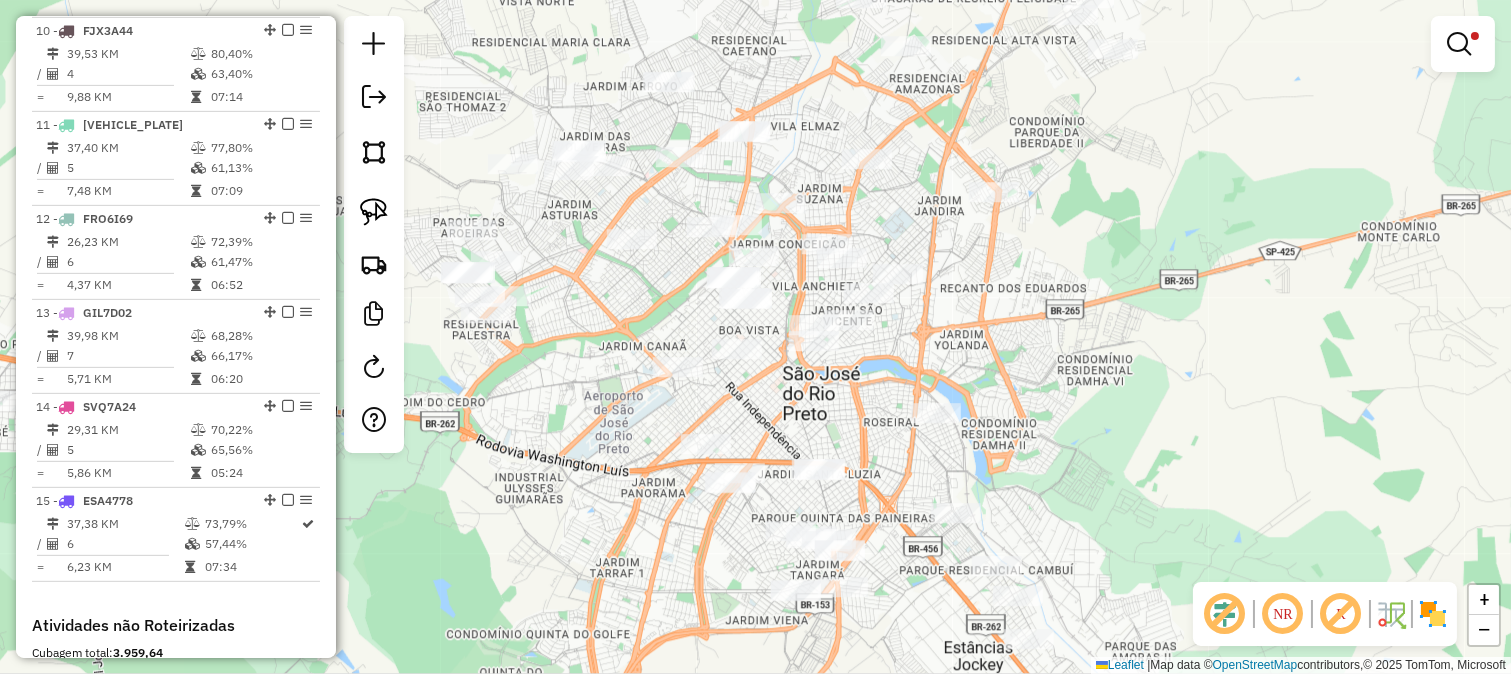 drag, startPoint x: 655, startPoint y: 265, endPoint x: 711, endPoint y: 390, distance: 136.9708 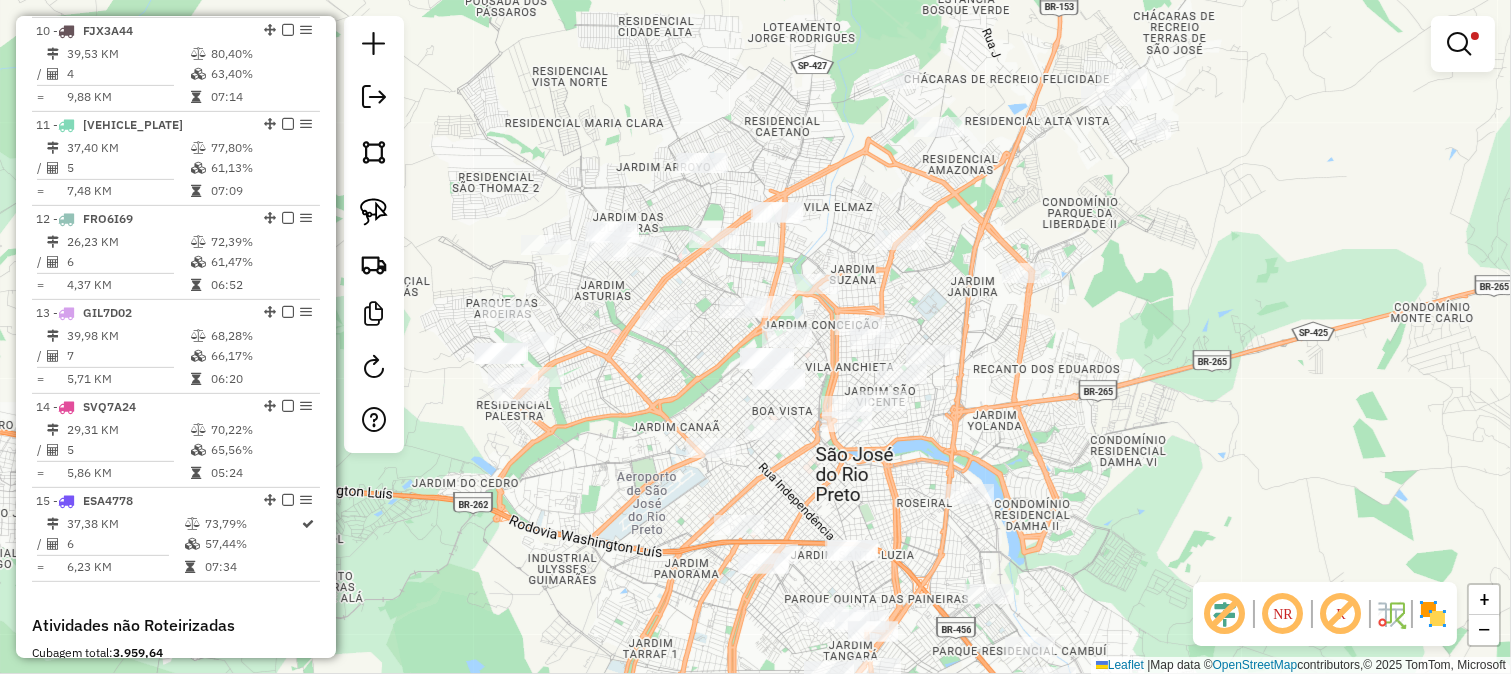 drag, startPoint x: 701, startPoint y: 403, endPoint x: 696, endPoint y: 387, distance: 16.763054 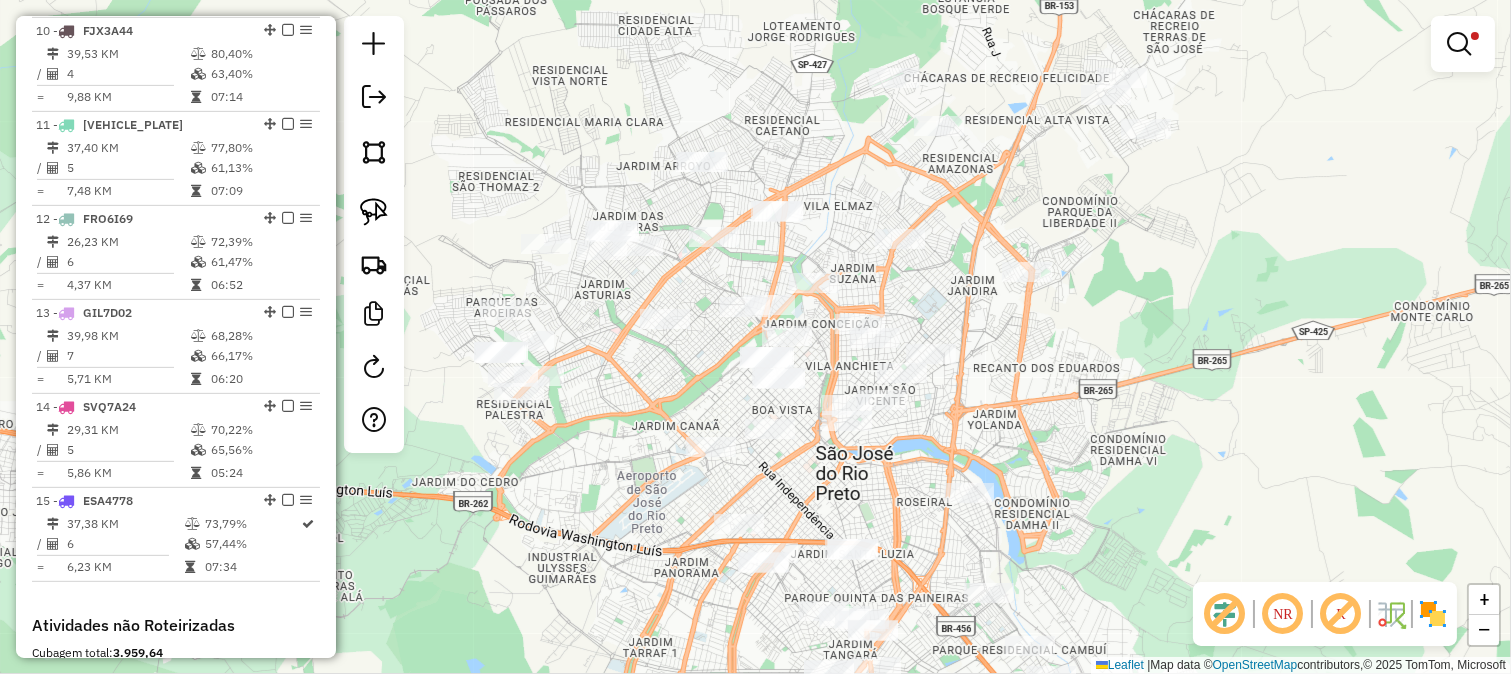 click on "Limpar filtros Janela de atendimento Grade de atendimento Capacidade Transportadoras Veículos Cliente Pedidos  Rotas Selecione os dias de semana para filtrar as janelas de atendimento  Seg   Ter   Qua   Qui   Sex   Sáb   Dom  Informe o período da janela de atendimento: De: Até:  Filtrar exatamente a janela do cliente  Considerar janela de atendimento padrão  Selecione os dias de semana para filtrar as grades de atendimento  Seg   Ter   Qua   Qui   Sex   Sáb   Dom   Considerar clientes sem dia de atendimento cadastrado  Clientes fora do dia de atendimento selecionado Filtrar as atividades entre os valores definidos abaixo:  Peso mínimo:  ******  Peso máximo:  ********  Cubagem mínima:   Cubagem máxima:   De:   Até:  Filtrar as atividades entre o tempo de atendimento definido abaixo:  De:   Até:   Considerar capacidade total dos clientes não roteirizados Transportadora: Selecione um ou mais itens Tipo de veículo: Selecione um ou mais itens Veículo: Selecione um ou mais itens Motorista: Nome: De:" 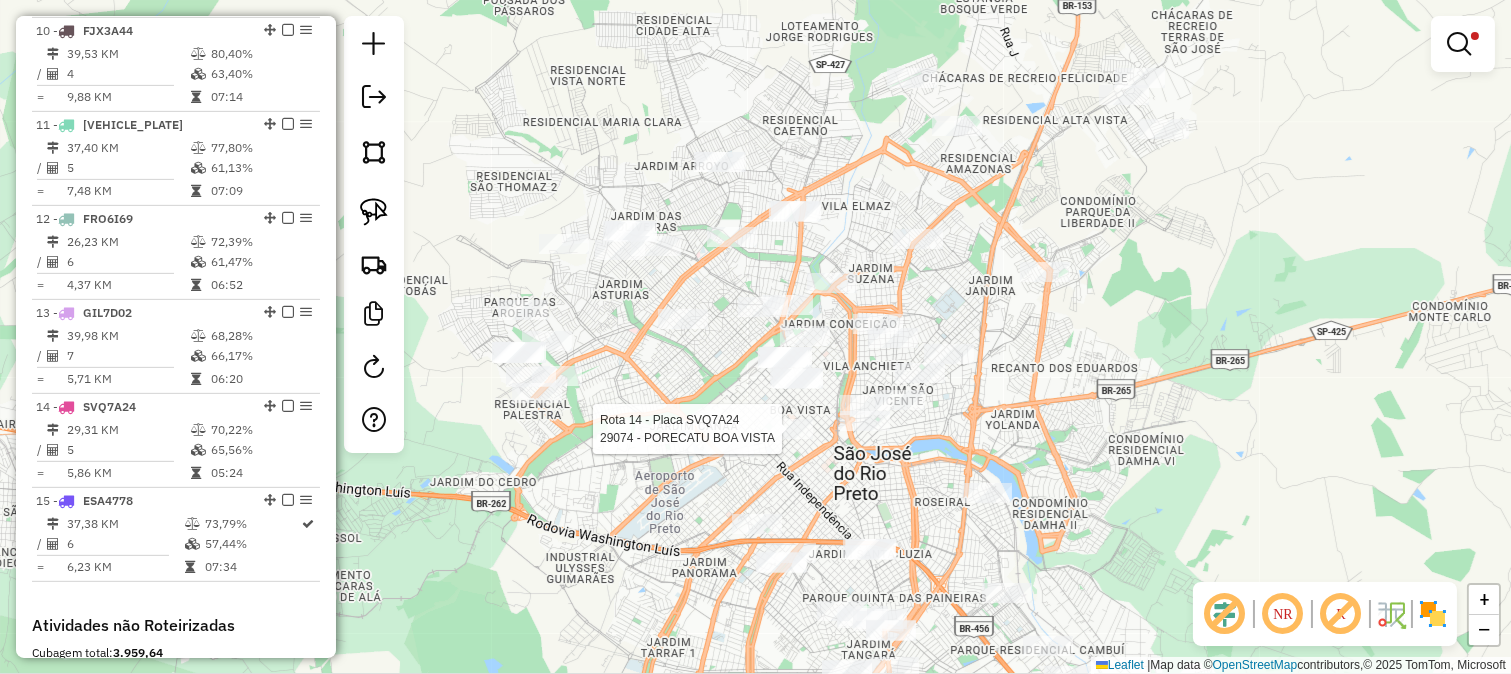 select on "**********" 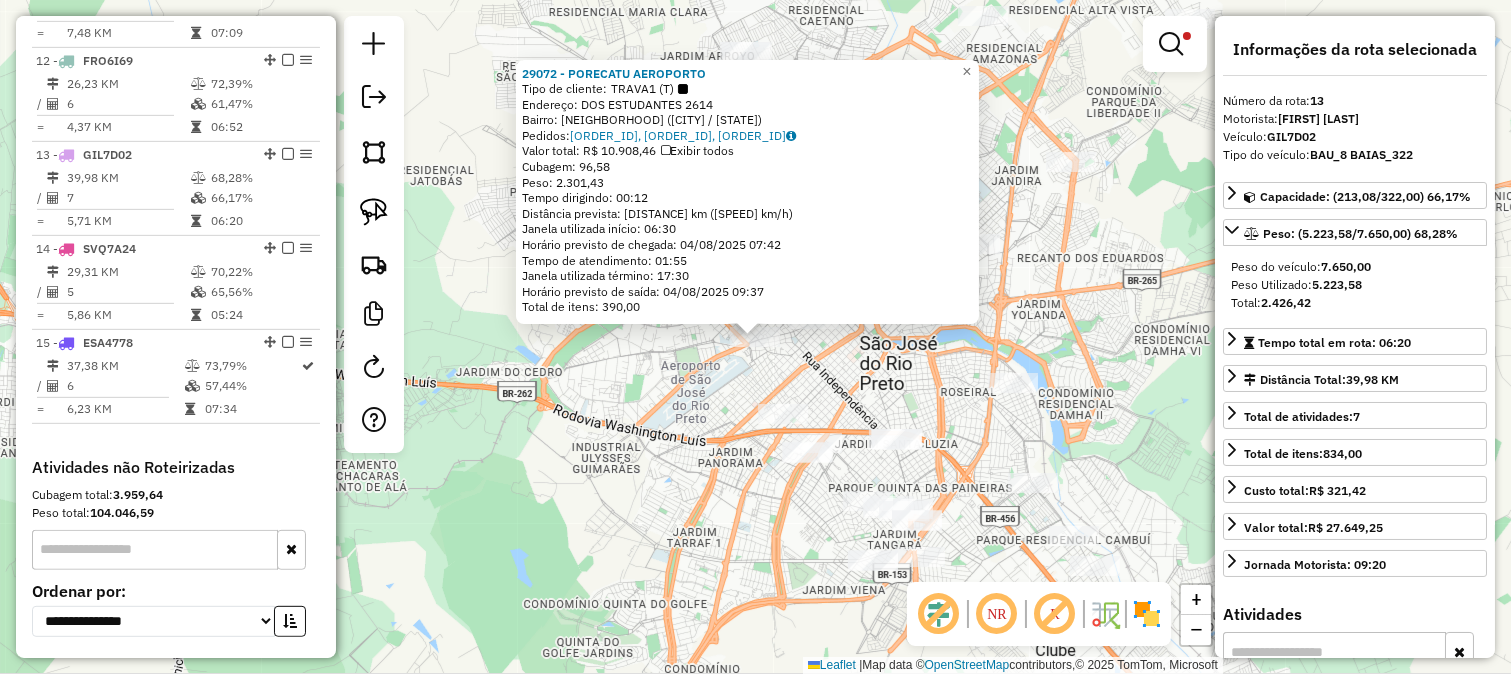 scroll, scrollTop: 1918, scrollLeft: 0, axis: vertical 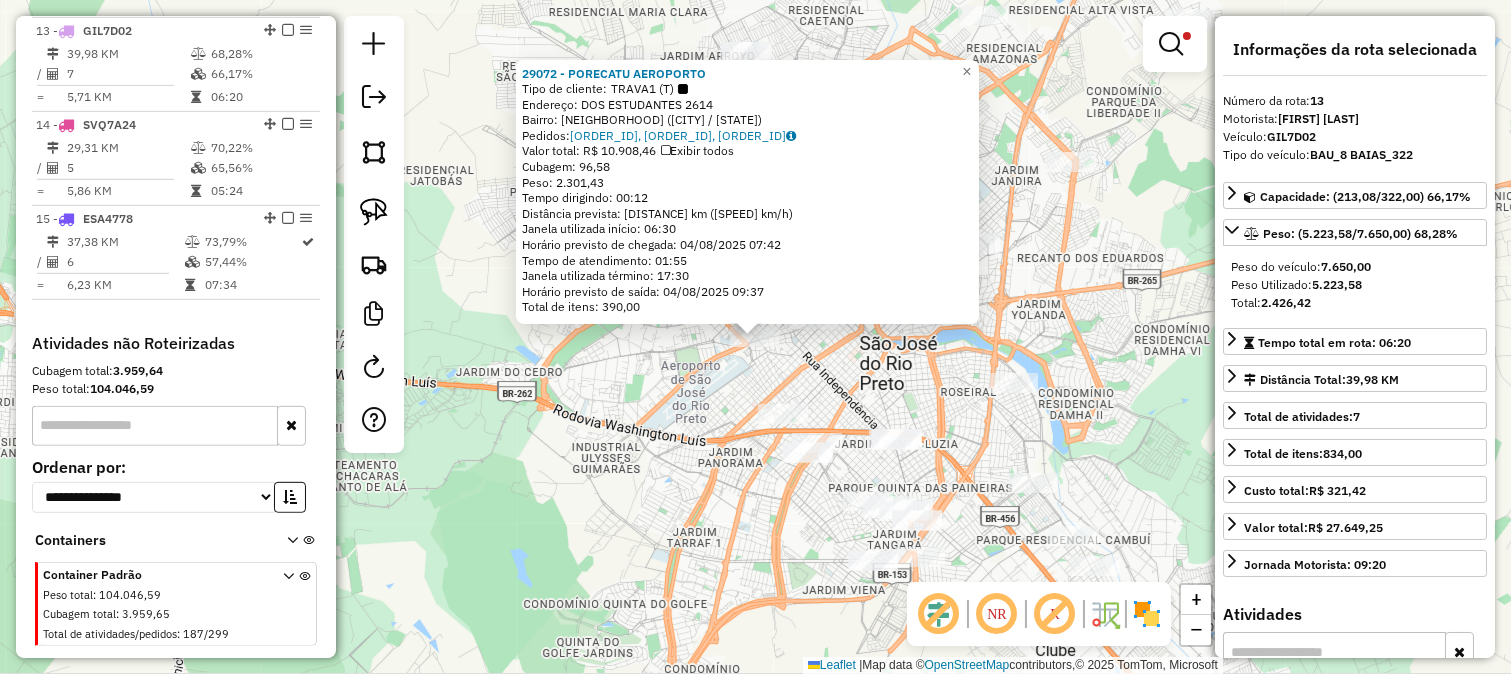 click on "29072 - PORECATU AEROPORTO  Tipo de cliente:   TRAVA1 (T)   Endereço:  DOS ESTUDANTES 2614   Bairro: VILA AEROPORTO (SAO JOSE DO RIO PRETO / SP)   Pedidos:  02108925, 02108926, 02108927   Valor total: R$ 10.908,46   Exibir todos   Cubagem: 96,58  Peso: 2.301,43  Tempo dirigindo: 00:12   Distância prevista: 11,476 km (57,38 km/h)   Janela utilizada início: 06:30   Horário previsto de chegada: 04/08/2025 07:42   Tempo de atendimento: 01:55   Janela utilizada término: 17:30   Horário previsto de saída: 04/08/2025 09:37   Total de itens: 390,00  × Limpar filtros Janela de atendimento Grade de atendimento Capacidade Transportadoras Veículos Cliente Pedidos  Rotas Selecione os dias de semana para filtrar as janelas de atendimento  Seg   Ter   Qua   Qui   Sex   Sáb   Dom  Informe o período da janela de atendimento: De: Até:  Filtrar exatamente a janela do cliente  Considerar janela de atendimento padrão  Selecione os dias de semana para filtrar as grades de atendimento  Seg   Ter   Qua   Qui   Sex  De:" 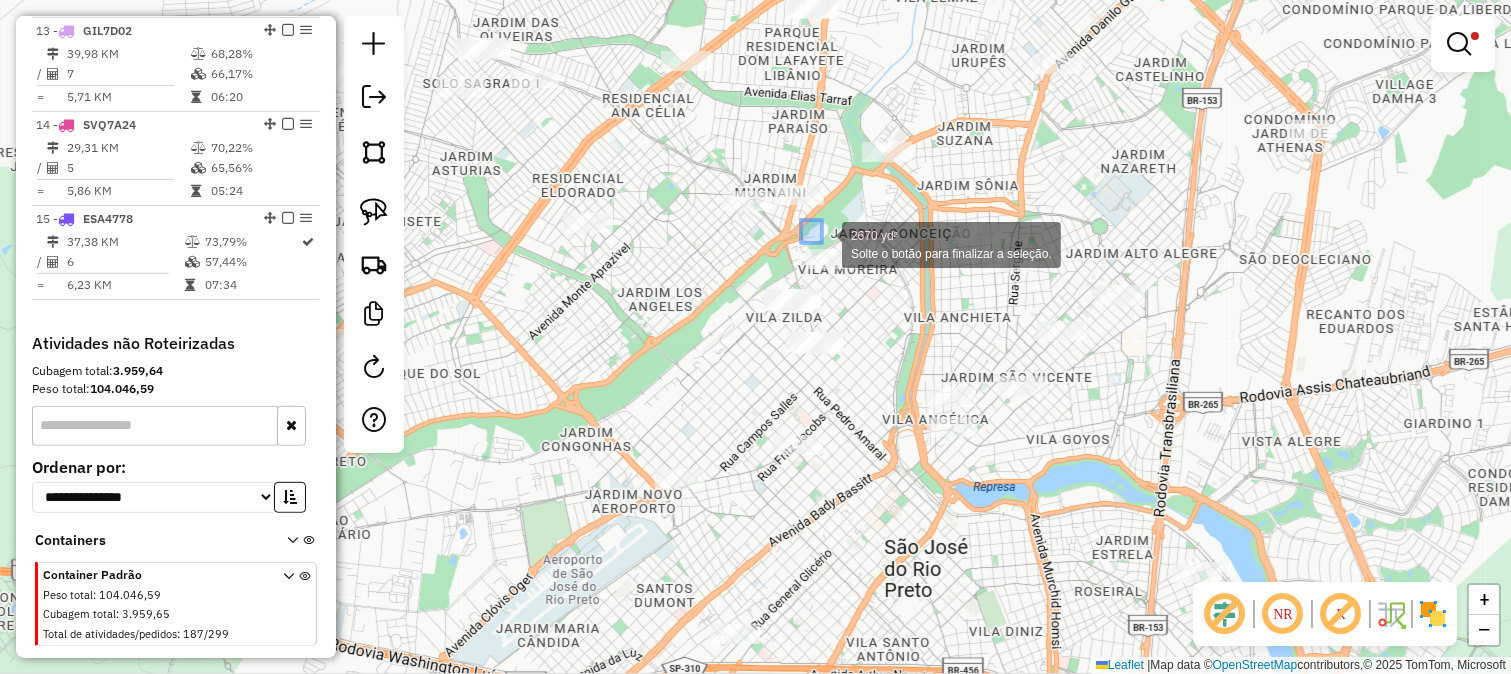 drag, startPoint x: 822, startPoint y: 243, endPoint x: 867, endPoint y: 287, distance: 62.936478 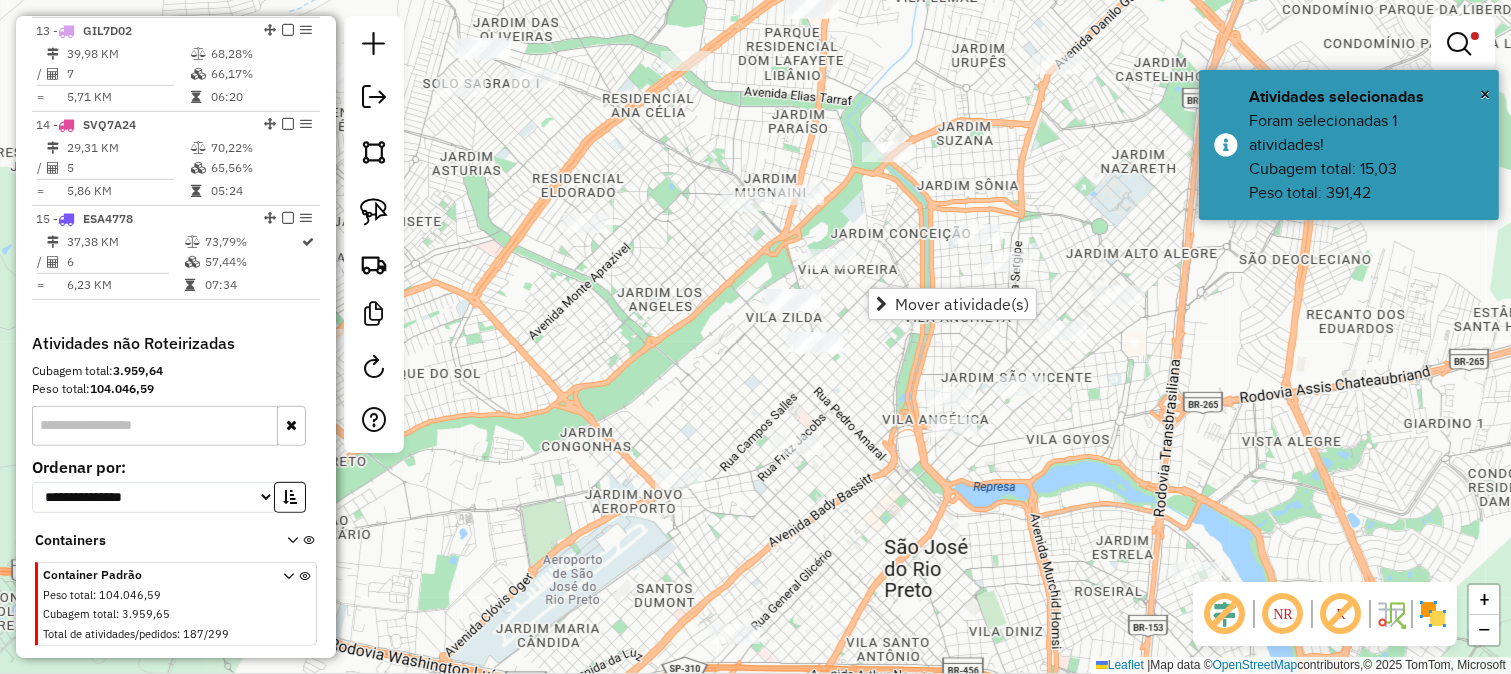 click on "Limpar filtros Janela de atendimento Grade de atendimento Capacidade Transportadoras Veículos Cliente Pedidos  Rotas Selecione os dias de semana para filtrar as janelas de atendimento  Seg   Ter   Qua   Qui   Sex   Sáb   Dom  Informe o período da janela de atendimento: De: Até:  Filtrar exatamente a janela do cliente  Considerar janela de atendimento padrão  Selecione os dias de semana para filtrar as grades de atendimento  Seg   Ter   Qua   Qui   Sex   Sáb   Dom   Considerar clientes sem dia de atendimento cadastrado  Clientes fora do dia de atendimento selecionado Filtrar as atividades entre os valores definidos abaixo:  Peso mínimo:  ******  Peso máximo:  ********  Cubagem mínima:   Cubagem máxima:   De:   Até:  Filtrar as atividades entre o tempo de atendimento definido abaixo:  De:   Até:   Considerar capacidade total dos clientes não roteirizados Transportadora: Selecione um ou mais itens Tipo de veículo: Selecione um ou mais itens Veículo: Selecione um ou mais itens Motorista: Nome: De:" 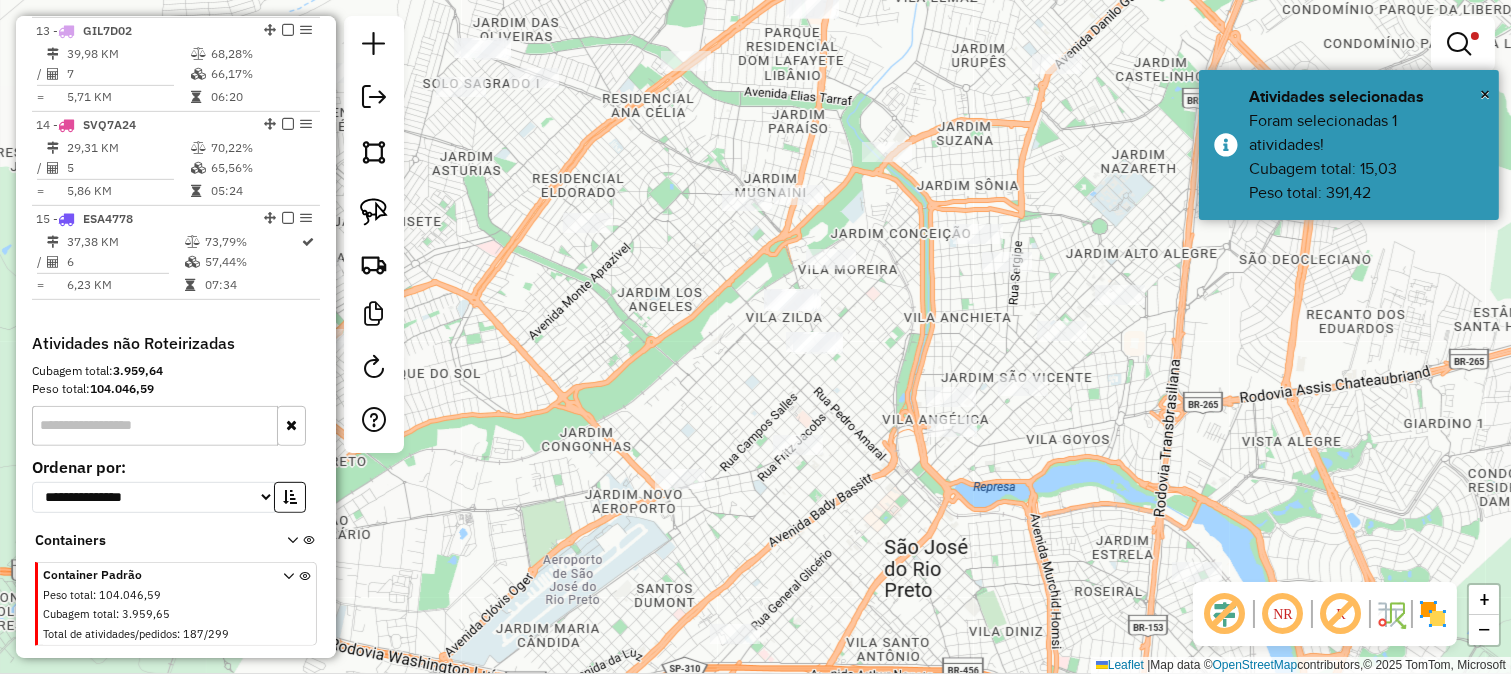 click on "Limpar filtros Janela de atendimento Grade de atendimento Capacidade Transportadoras Veículos Cliente Pedidos  Rotas Selecione os dias de semana para filtrar as janelas de atendimento  Seg   Ter   Qua   Qui   Sex   Sáb   Dom  Informe o período da janela de atendimento: De: Até:  Filtrar exatamente a janela do cliente  Considerar janela de atendimento padrão  Selecione os dias de semana para filtrar as grades de atendimento  Seg   Ter   Qua   Qui   Sex   Sáb   Dom   Considerar clientes sem dia de atendimento cadastrado  Clientes fora do dia de atendimento selecionado Filtrar as atividades entre os valores definidos abaixo:  Peso mínimo:  ******  Peso máximo:  ********  Cubagem mínima:   Cubagem máxima:   De:   Até:  Filtrar as atividades entre o tempo de atendimento definido abaixo:  De:   Até:   Considerar capacidade total dos clientes não roteirizados Transportadora: Selecione um ou mais itens Tipo de veículo: Selecione um ou mais itens Veículo: Selecione um ou mais itens Motorista: Nome: De:" 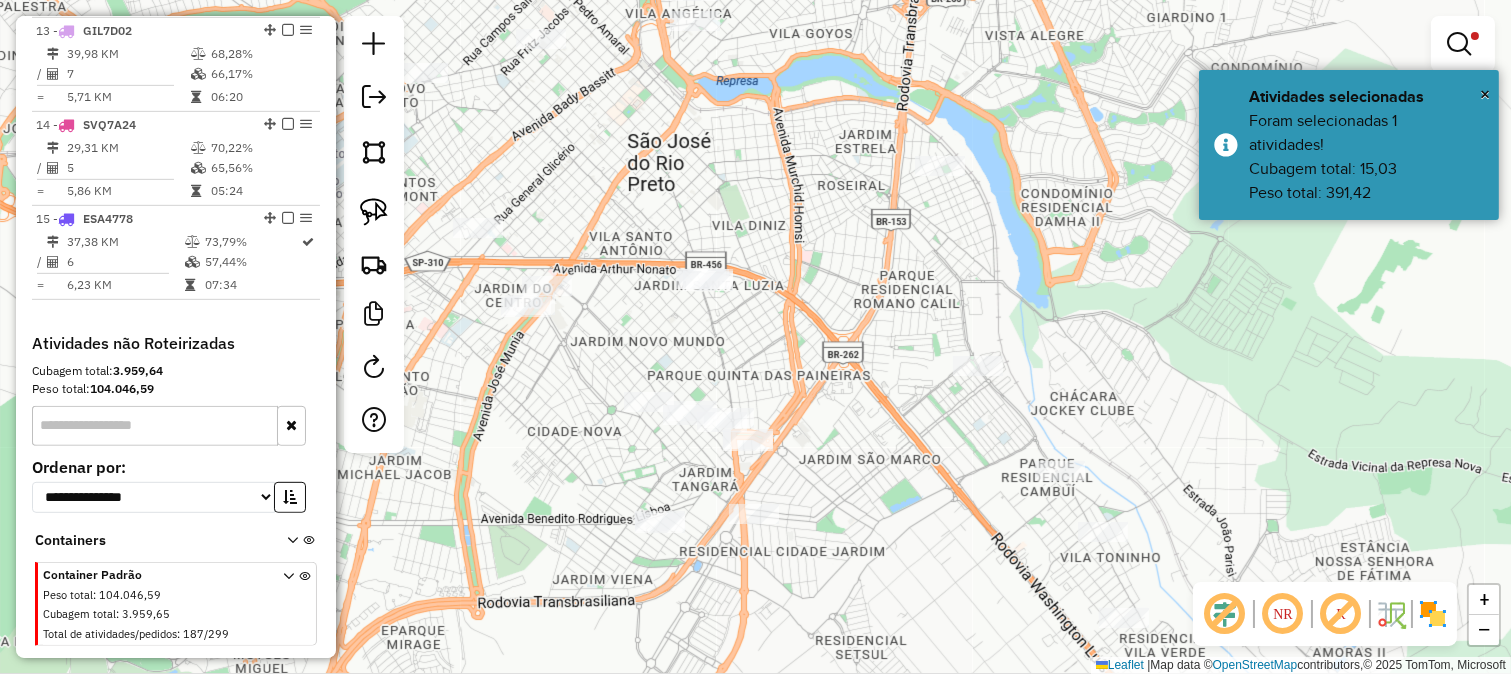 click on "Limpar filtros Janela de atendimento Grade de atendimento Capacidade Transportadoras Veículos Cliente Pedidos  Rotas Selecione os dias de semana para filtrar as janelas de atendimento  Seg   Ter   Qua   Qui   Sex   Sáb   Dom  Informe o período da janela de atendimento: De: Até:  Filtrar exatamente a janela do cliente  Considerar janela de atendimento padrão  Selecione os dias de semana para filtrar as grades de atendimento  Seg   Ter   Qua   Qui   Sex   Sáb   Dom   Considerar clientes sem dia de atendimento cadastrado  Clientes fora do dia de atendimento selecionado Filtrar as atividades entre os valores definidos abaixo:  Peso mínimo:  ******  Peso máximo:  ********  Cubagem mínima:   Cubagem máxima:   De:   Até:  Filtrar as atividades entre o tempo de atendimento definido abaixo:  De:   Até:   Considerar capacidade total dos clientes não roteirizados Transportadora: Selecione um ou mais itens Tipo de veículo: Selecione um ou mais itens Veículo: Selecione um ou mais itens Motorista: Nome: De:" 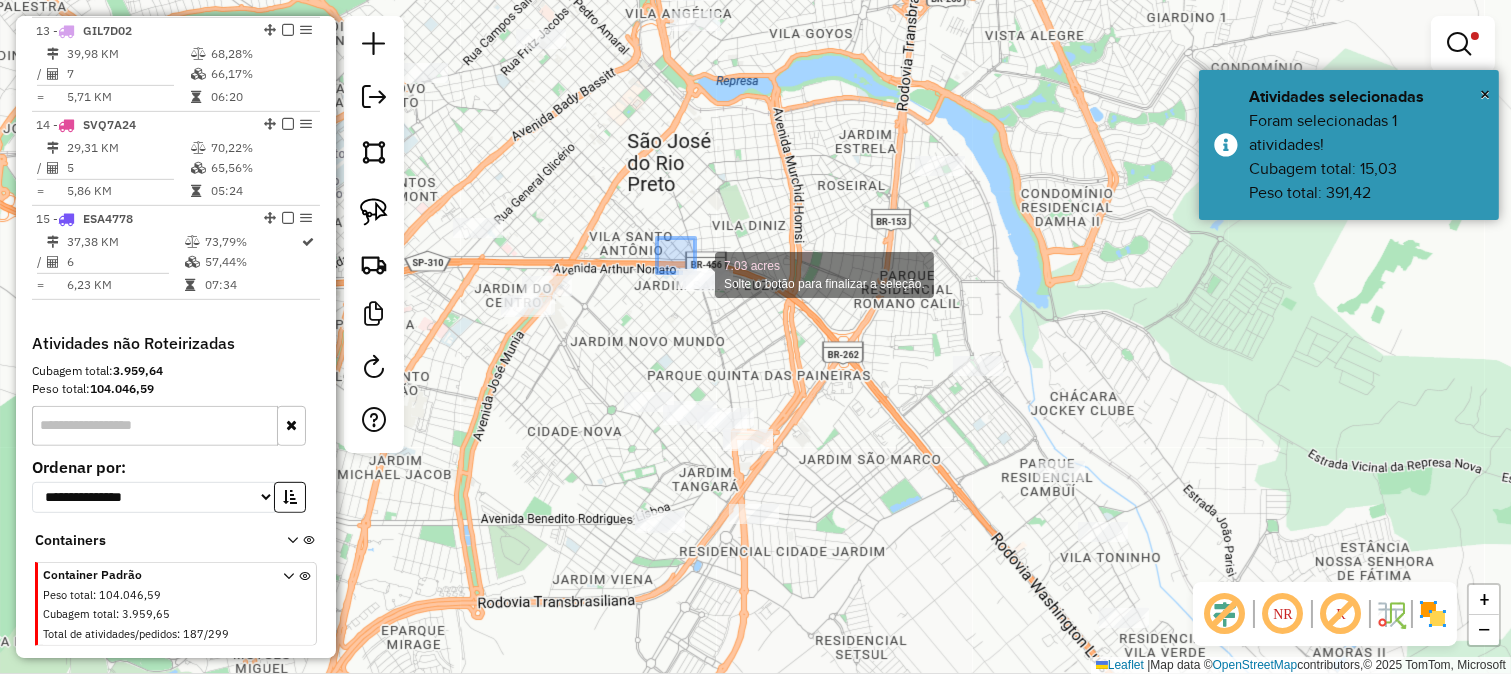 drag, startPoint x: 678, startPoint y: 255, endPoint x: 757, endPoint y: 327, distance: 106.887794 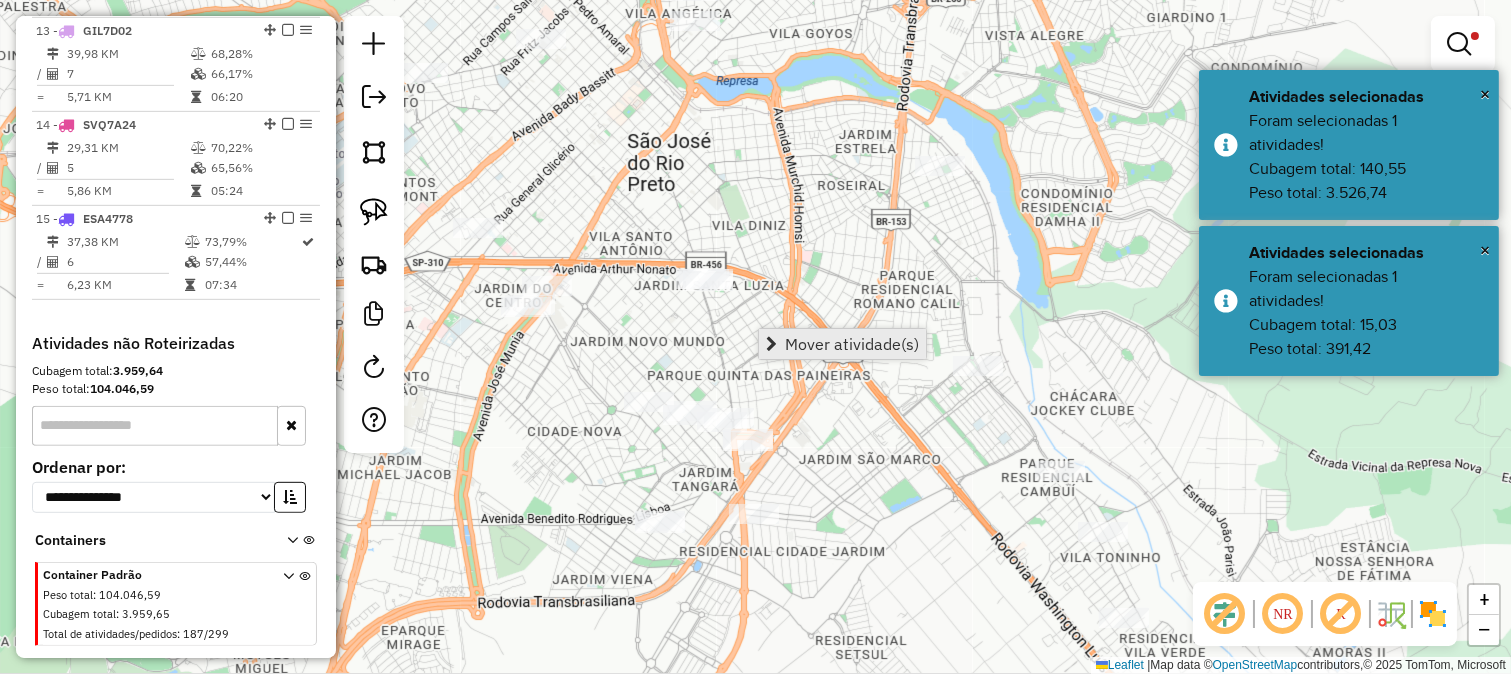 click on "Mover atividade(s)" at bounding box center [852, 344] 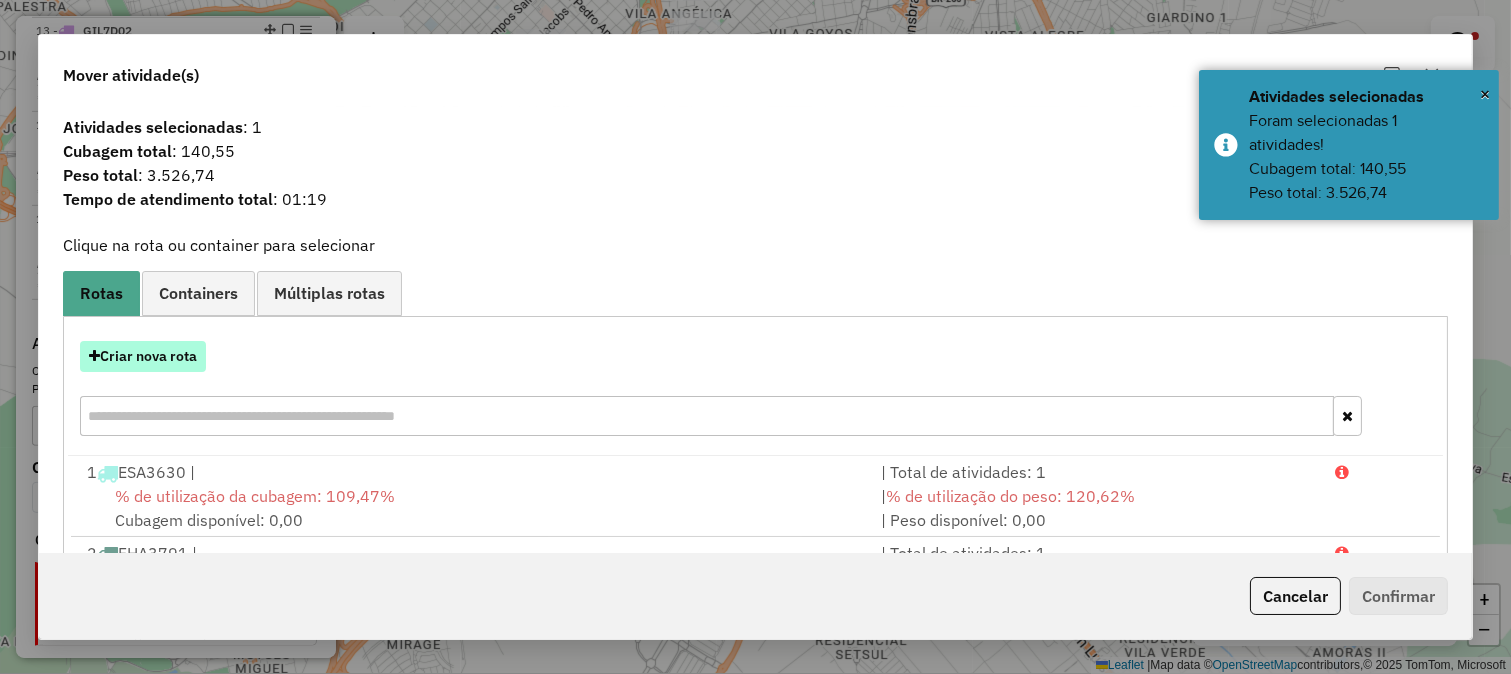 click on "Criar nova rota" at bounding box center (143, 356) 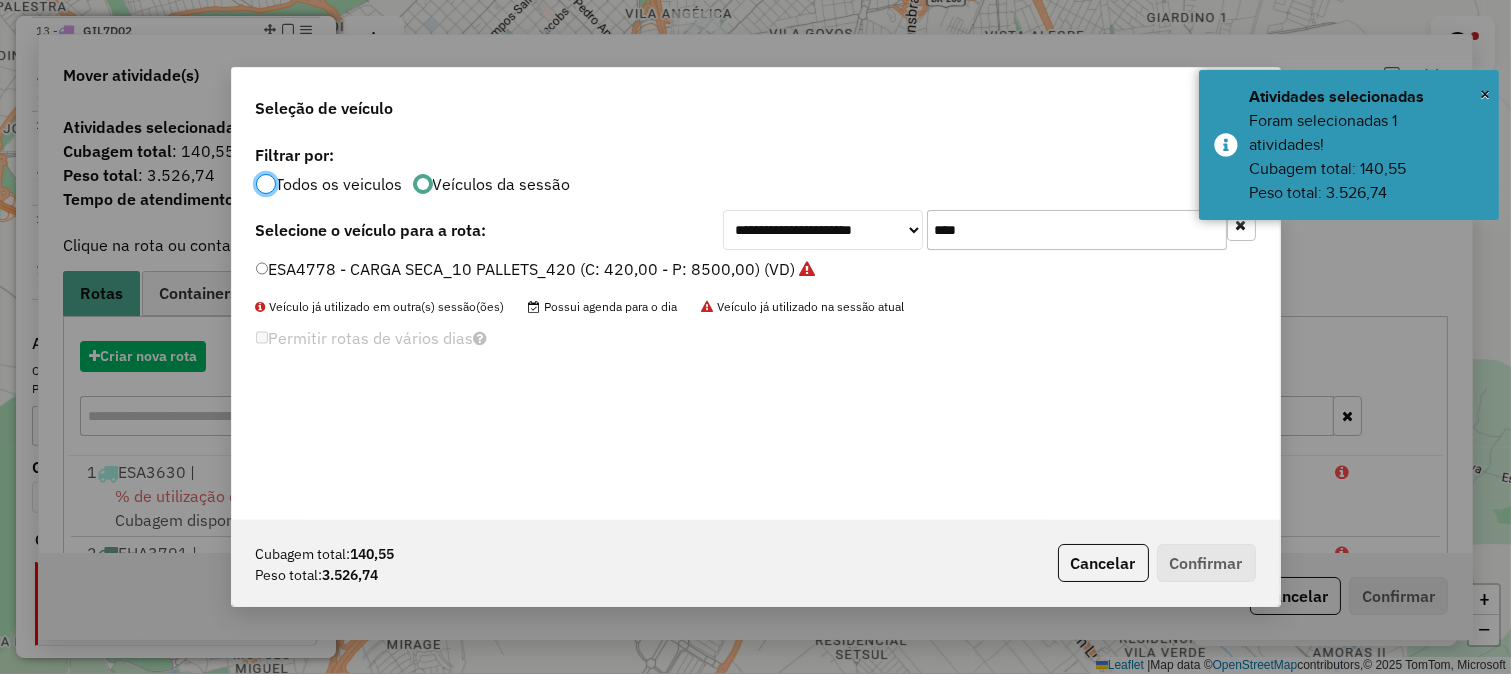 scroll, scrollTop: 11, scrollLeft: 5, axis: both 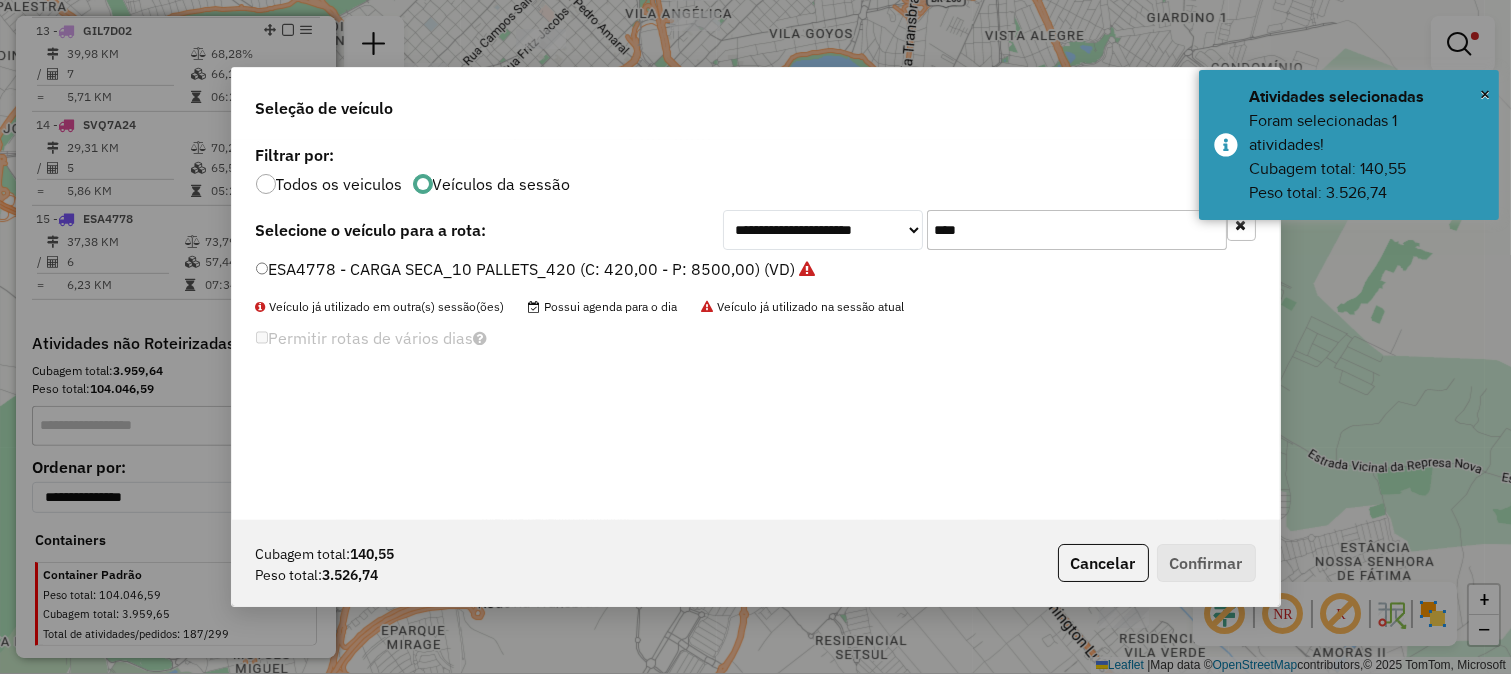 click on "****" 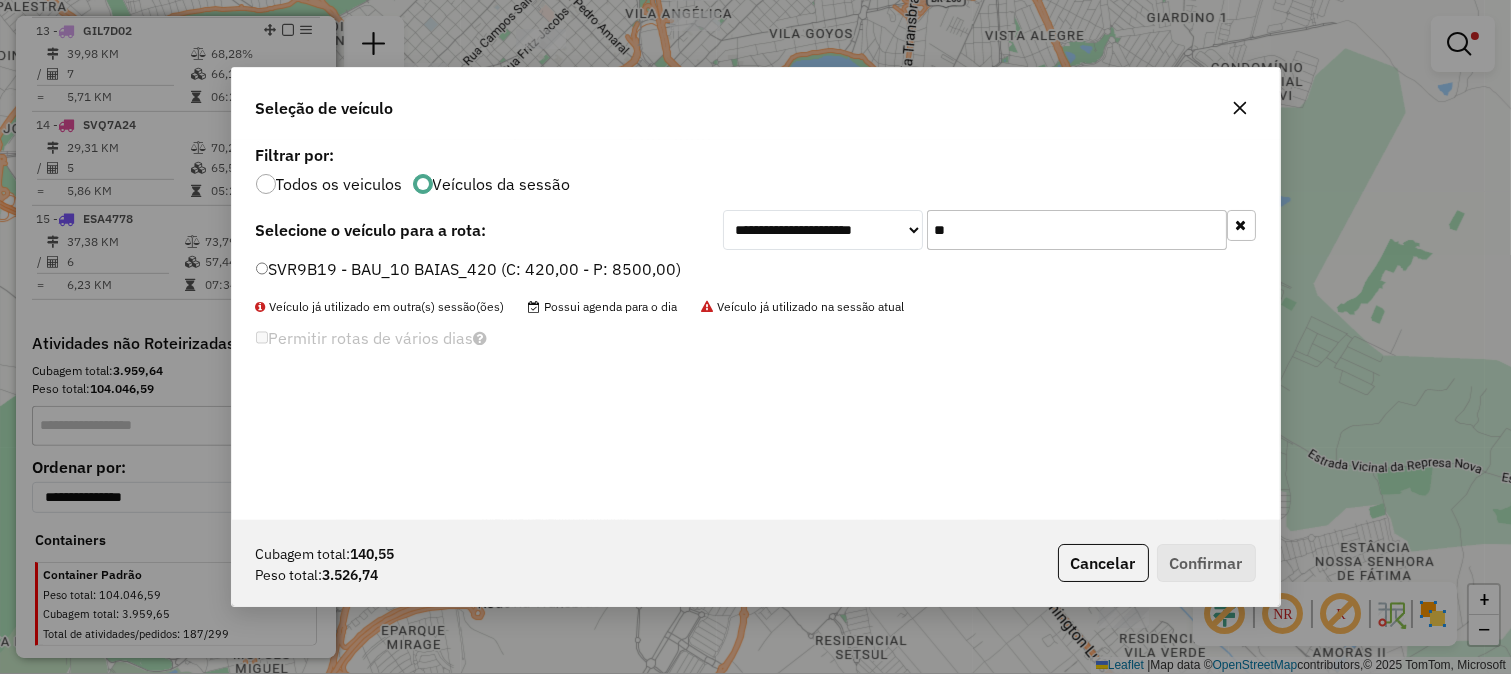type on "**" 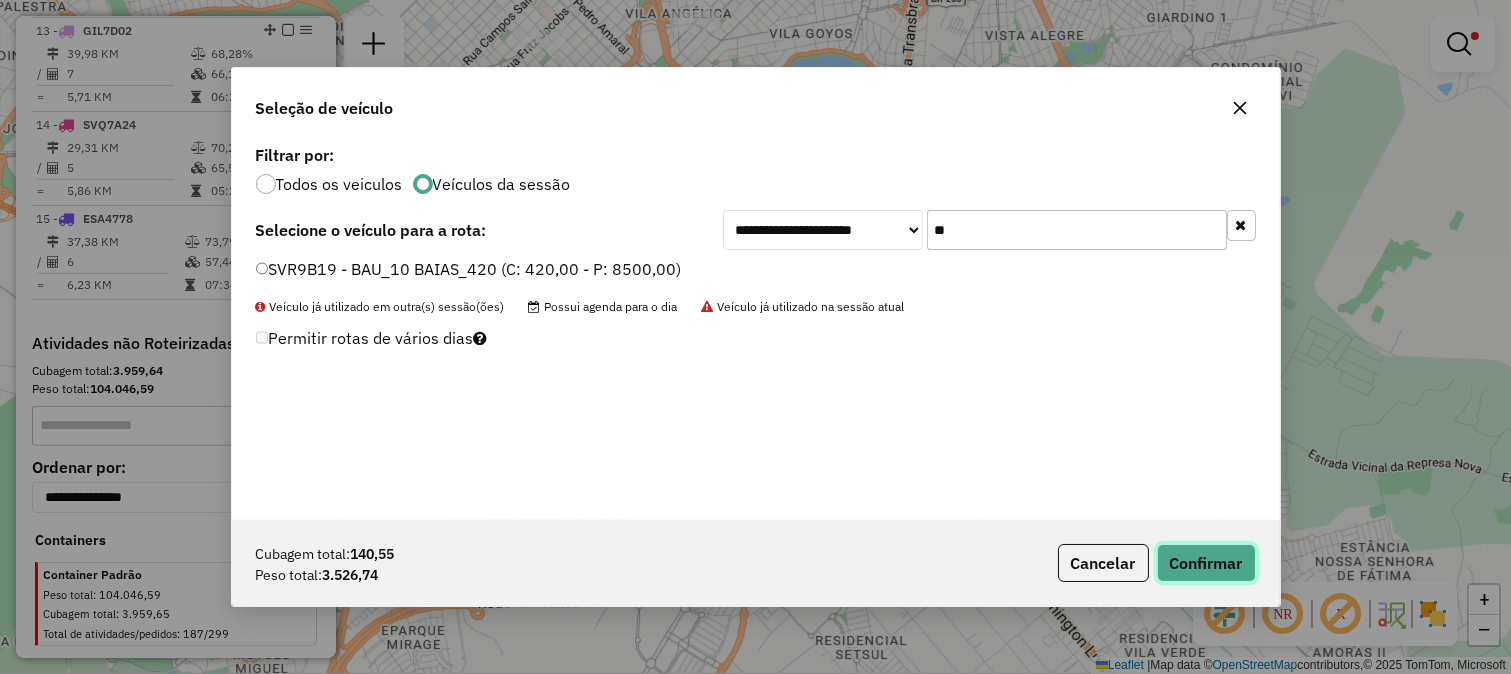 click on "Confirmar" 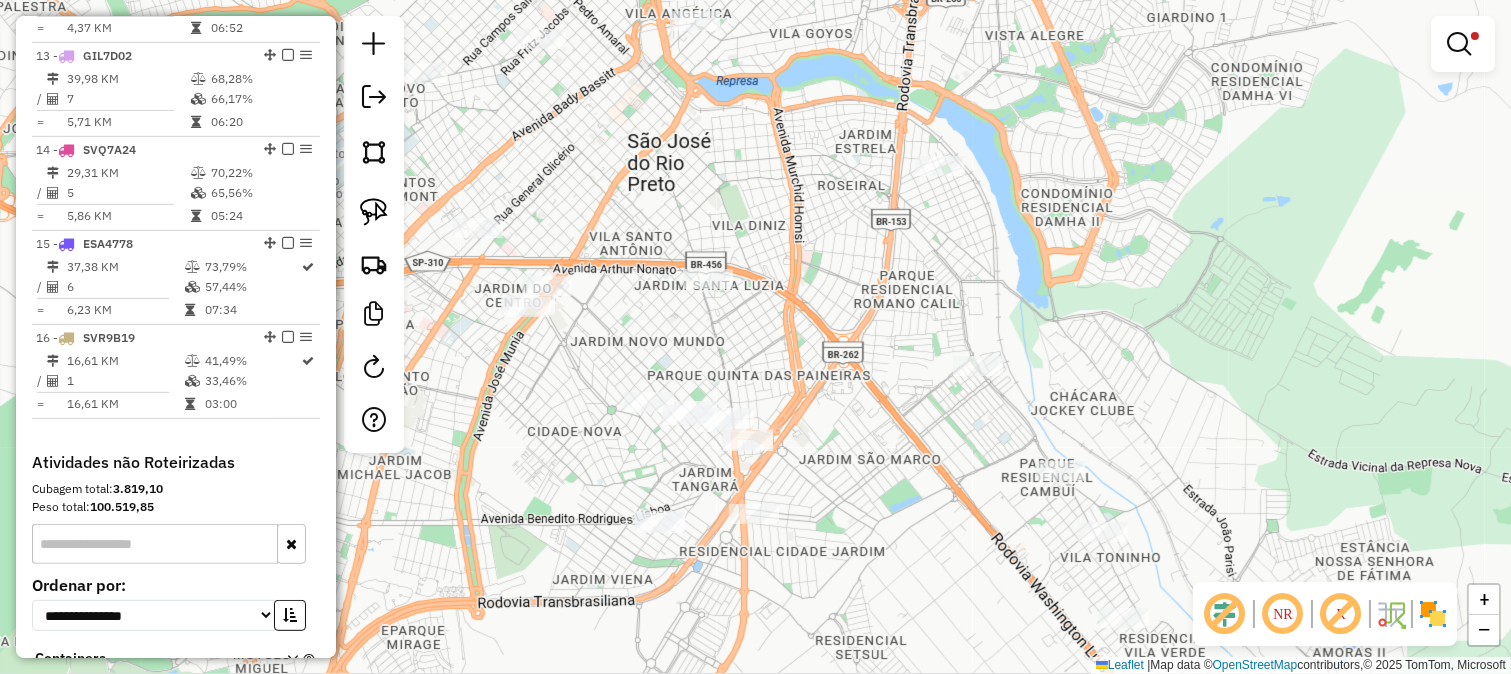 scroll, scrollTop: 1944, scrollLeft: 0, axis: vertical 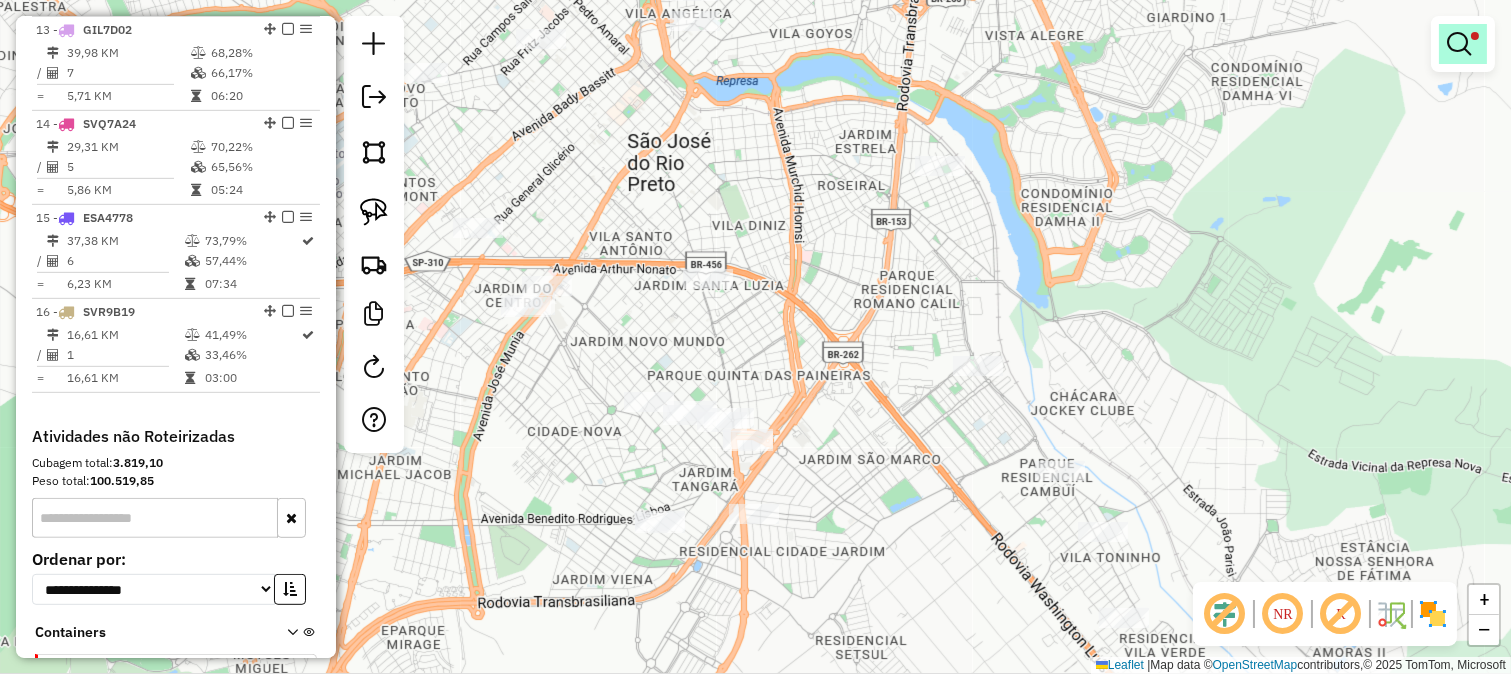 click at bounding box center (1459, 44) 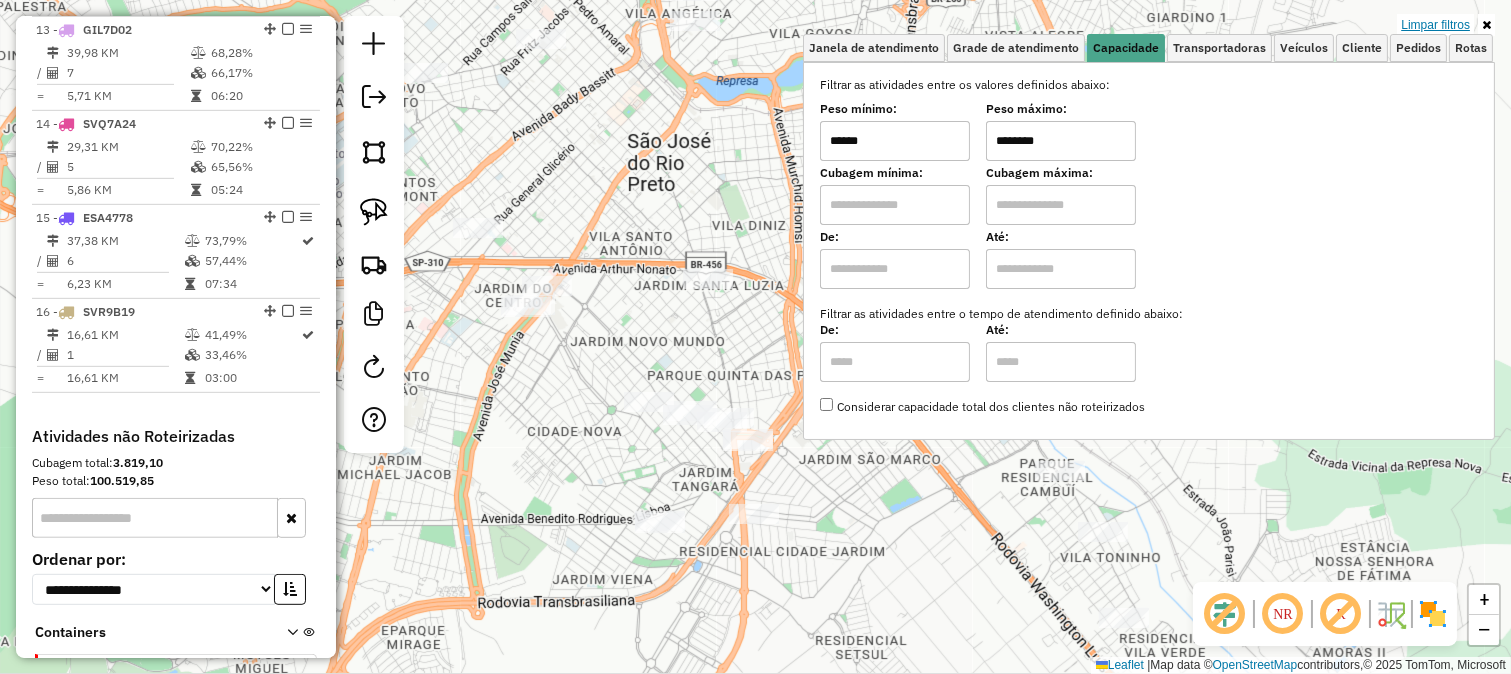 click on "Limpar filtros" at bounding box center (1435, 25) 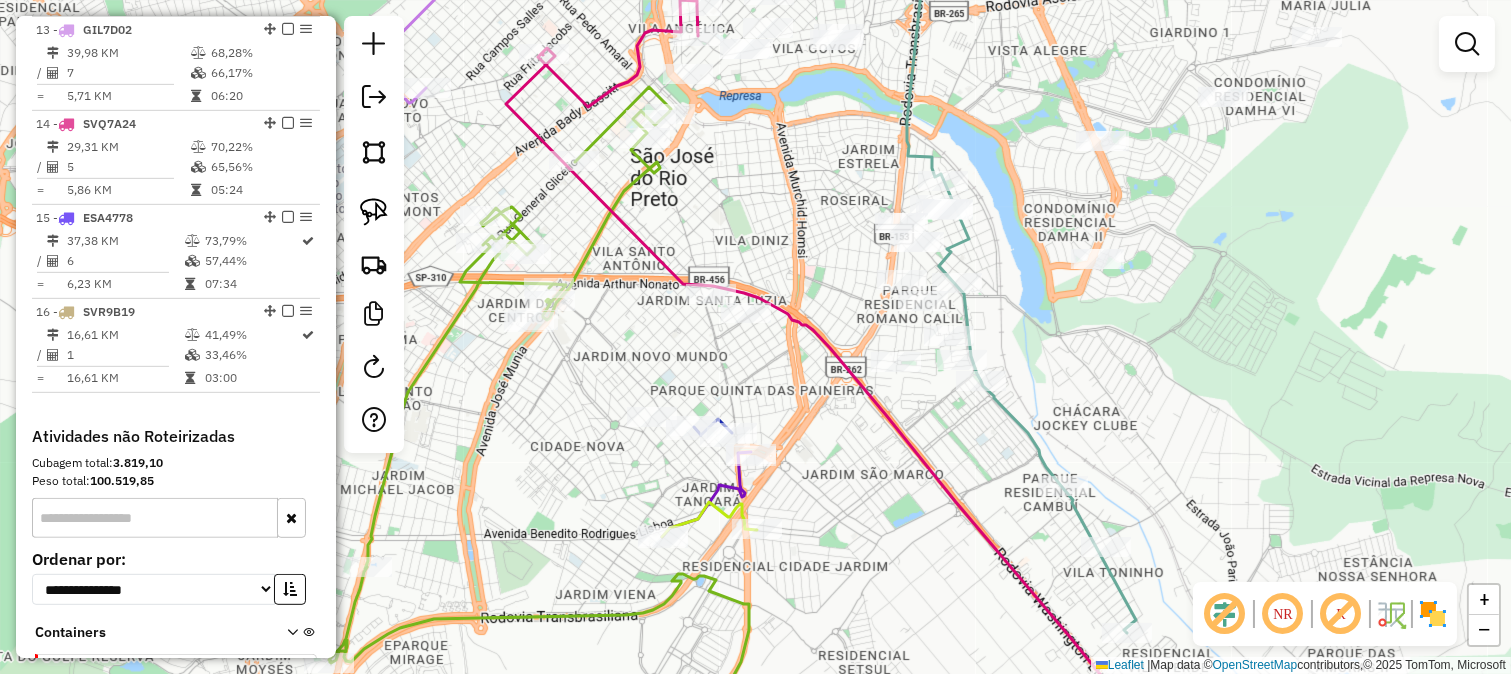 drag, startPoint x: 750, startPoint y: 218, endPoint x: 753, endPoint y: 242, distance: 24.186773 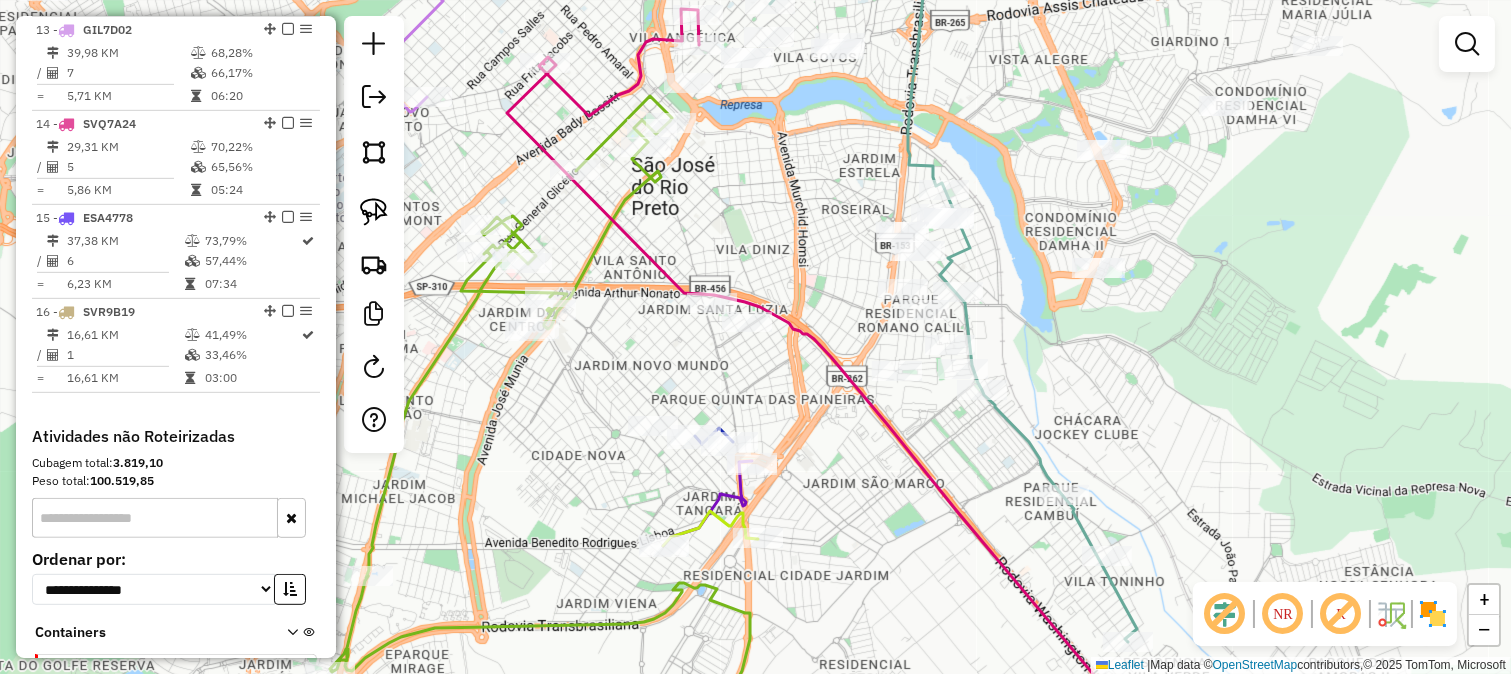 click on "Janela de atendimento Grade de atendimento Capacidade Transportadoras Veículos Cliente Pedidos  Rotas Selecione os dias de semana para filtrar as janelas de atendimento  Seg   Ter   Qua   Qui   Sex   Sáb   Dom  Informe o período da janela de atendimento: De: Até:  Filtrar exatamente a janela do cliente  Considerar janela de atendimento padrão  Selecione os dias de semana para filtrar as grades de atendimento  Seg   Ter   Qua   Qui   Sex   Sáb   Dom   Considerar clientes sem dia de atendimento cadastrado  Clientes fora do dia de atendimento selecionado Filtrar as atividades entre os valores definidos abaixo:  Peso mínimo:   Peso máximo:   Cubagem mínima:   Cubagem máxima:   De:   Até:  Filtrar as atividades entre o tempo de atendimento definido abaixo:  De:   Até:   Considerar capacidade total dos clientes não roteirizados Transportadora: Selecione um ou mais itens Tipo de veículo: Selecione um ou mais itens Veículo: Selecione um ou mais itens Motorista: Selecione um ou mais itens Nome: Rótulo:" 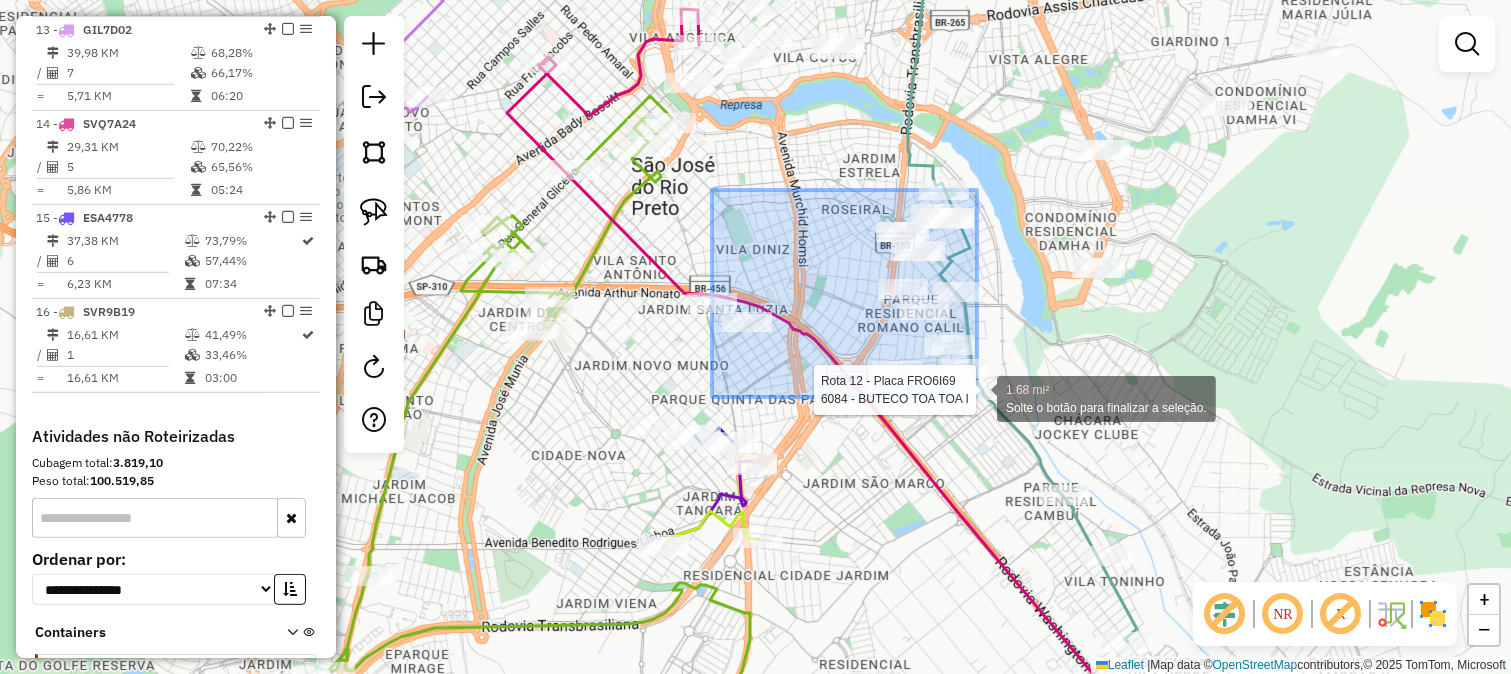 click on "Rota 12 - Placa FRO6I69  6084 - BUTECO TOA TOA I 1.68 mi² Solte o botão para finalizar a seleção. Janela de atendimento Grade de atendimento Capacidade Transportadoras Veículos Cliente Pedidos  Rotas Selecione os dias de semana para filtrar as janelas de atendimento  Seg   Ter   Qua   Qui   Sex   Sáb   Dom  Informe o período da janela de atendimento: De: Até:  Filtrar exatamente a janela do cliente  Considerar janela de atendimento padrão  Selecione os dias de semana para filtrar as grades de atendimento  Seg   Ter   Qua   Qui   Sex   Sáb   Dom   Considerar clientes sem dia de atendimento cadastrado  Clientes fora do dia de atendimento selecionado Filtrar as atividades entre os valores definidos abaixo:  Peso mínimo:   Peso máximo:   Cubagem mínima:   Cubagem máxima:   De:   Até:  Filtrar as atividades entre o tempo de atendimento definido abaixo:  De:   Até:   Considerar capacidade total dos clientes não roteirizados Transportadora: Selecione um ou mais itens Tipo de veículo: Veículo: De:" 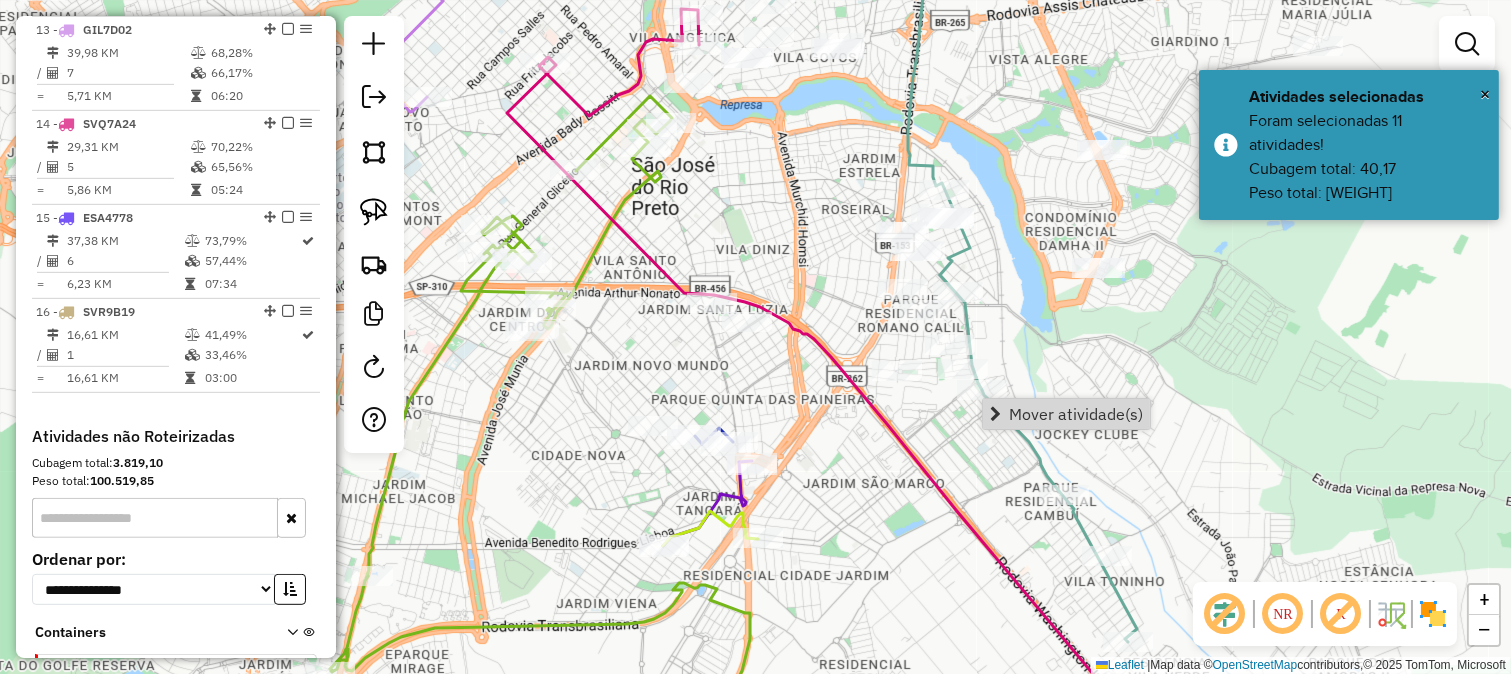 click on "Janela de atendimento Grade de atendimento Capacidade Transportadoras Veículos Cliente Pedidos  Rotas Selecione os dias de semana para filtrar as janelas de atendimento  Seg   Ter   Qua   Qui   Sex   Sáb   Dom  Informe o período da janela de atendimento: De: Até:  Filtrar exatamente a janela do cliente  Considerar janela de atendimento padrão  Selecione os dias de semana para filtrar as grades de atendimento  Seg   Ter   Qua   Qui   Sex   Sáb   Dom   Considerar clientes sem dia de atendimento cadastrado  Clientes fora do dia de atendimento selecionado Filtrar as atividades entre os valores definidos abaixo:  Peso mínimo:   Peso máximo:   Cubagem mínima:   Cubagem máxima:   De:   Até:  Filtrar as atividades entre o tempo de atendimento definido abaixo:  De:   Até:   Considerar capacidade total dos clientes não roteirizados Transportadora: Selecione um ou mais itens Tipo de veículo: Selecione um ou mais itens Veículo: Selecione um ou mais itens Motorista: Selecione um ou mais itens Nome: Rótulo:" 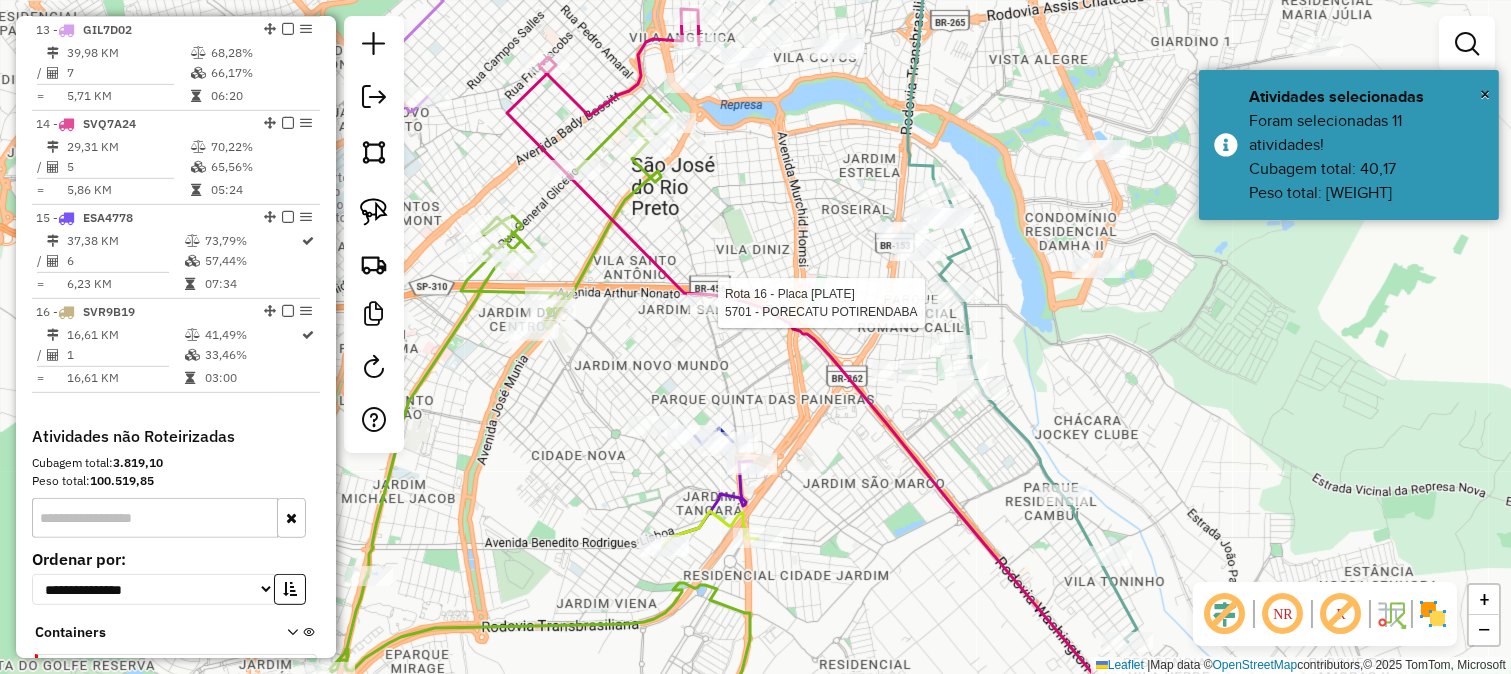 select on "**********" 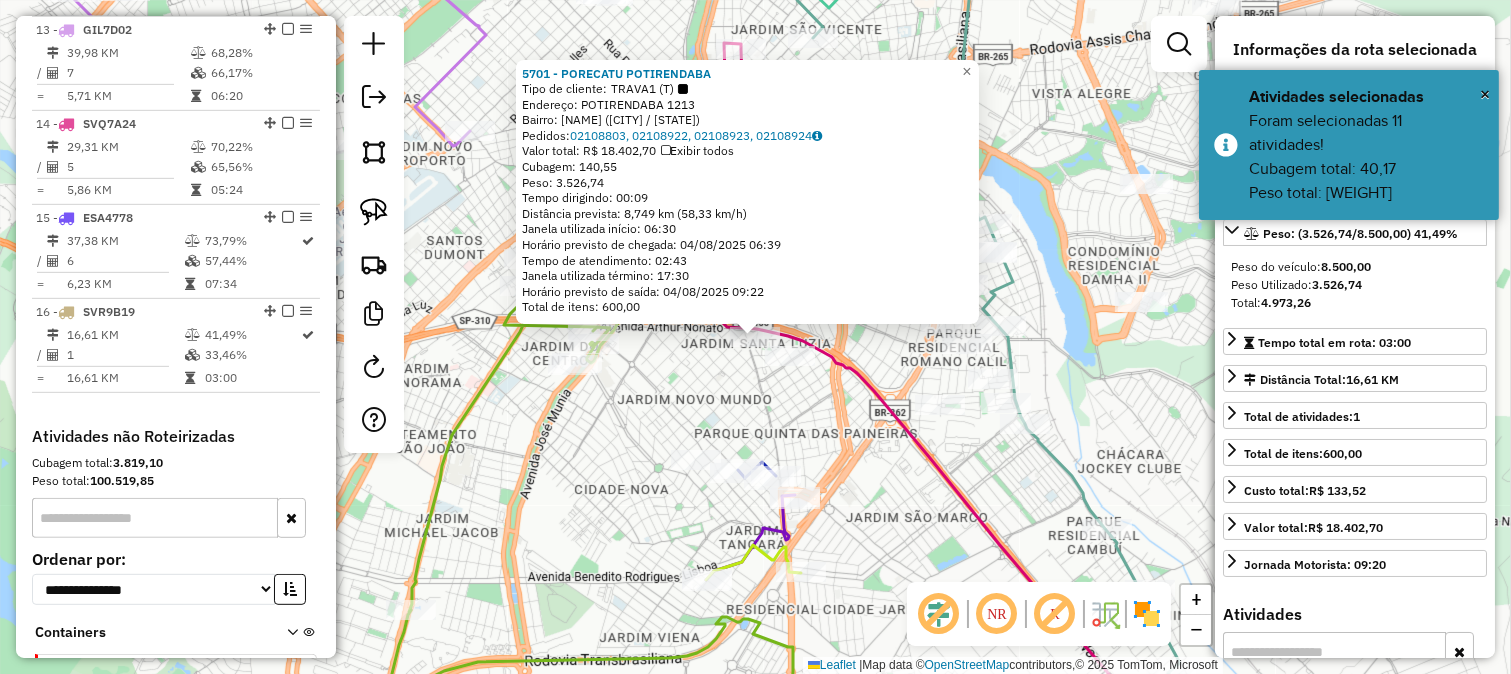 scroll, scrollTop: 2071, scrollLeft: 0, axis: vertical 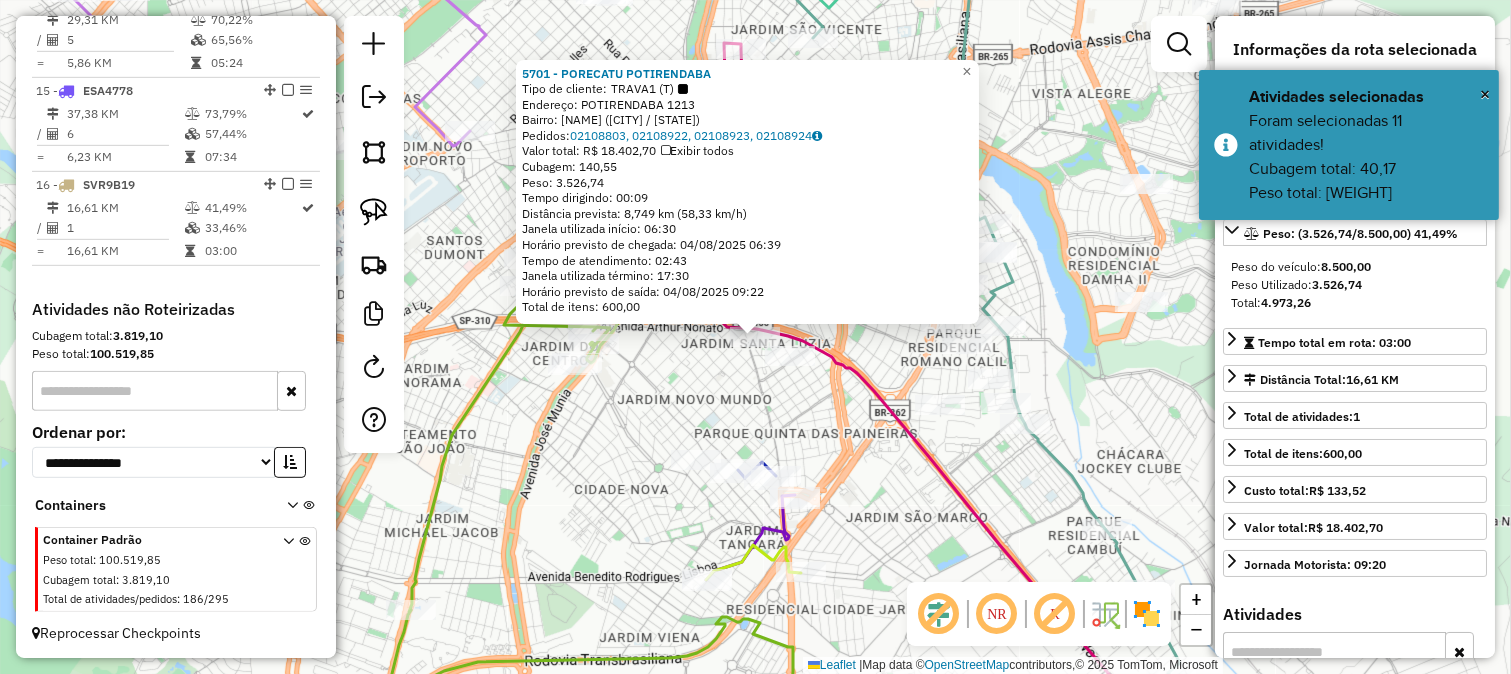 click on "5701 - PORECATU POTIRENDABA  Tipo de cliente:   TRAVA1 (T)   Endereço:  POTIRENDABA 1213   Bairro: JARDIM SANTA LUZIA (SAO JOSE DO RIO PRETO / SP)   Pedidos:  02108803, 02108922, 02108923, 02108924   Valor total: R$ 18.402,70   Exibir todos   Cubagem: 140,55  Peso: 3.526,74  Tempo dirigindo: 00:09   Distância prevista: 8,749 km (58,33 km/h)   Janela utilizada início: 06:30   Horário previsto de chegada: 04/08/2025 06:39   Tempo de atendimento: 02:43   Janela utilizada término: 17:30   Horário previsto de saída: 04/08/2025 09:22   Total de itens: 600,00  × Janela de atendimento Grade de atendimento Capacidade Transportadoras Veículos Cliente Pedidos  Rotas Selecione os dias de semana para filtrar as janelas de atendimento  Seg   Ter   Qua   Qui   Sex   Sáb   Dom  Informe o período da janela de atendimento: De: Até:  Filtrar exatamente a janela do cliente  Considerar janela de atendimento padrão  Selecione os dias de semana para filtrar as grades de atendimento  Seg   Ter   Qua   Qui   Sex   Sáb" 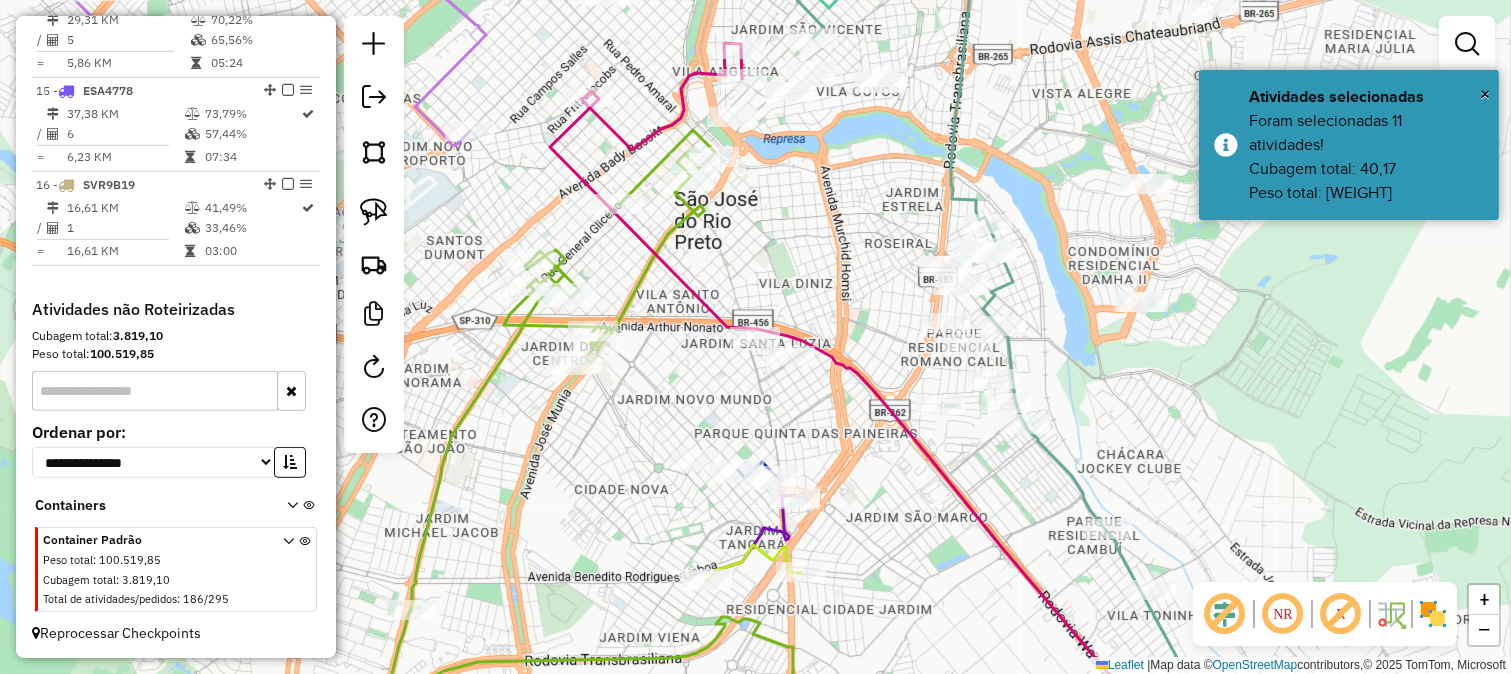 click on "5701 - PORECATU POTIRENDABA  Tipo de cliente:   TRAVA1 (T)   Endereço:  POTIRENDABA 1213   Bairro: JARDIM SANTA LUZIA (SAO JOSE DO RIO PRETO / SP)   Pedidos:  02108803, 02108922, 02108923, 02108924   Valor total: R$ 18.402,70   Exibir todos   Cubagem: 140,55  Peso: 3.526,74  Tempo dirigindo: 00:09   Distância prevista: 8,749 km (58,33 km/h)   Janela utilizada início: 06:30   Horário previsto de chegada: 04/08/2025 06:39   Tempo de atendimento: 02:43   Janela utilizada término: 17:30   Horário previsto de saída: 04/08/2025 09:22   Total de itens: 600,00  × Janela de atendimento Grade de atendimento Capacidade Transportadoras Veículos Cliente Pedidos  Rotas Selecione os dias de semana para filtrar as janelas de atendimento  Seg   Ter   Qua   Qui   Sex   Sáb   Dom  Informe o período da janela de atendimento: De: Até:  Filtrar exatamente a janela do cliente  Considerar janela de atendimento padrão  Selecione os dias de semana para filtrar as grades de atendimento  Seg   Ter   Qua   Qui   Sex   Sáb" 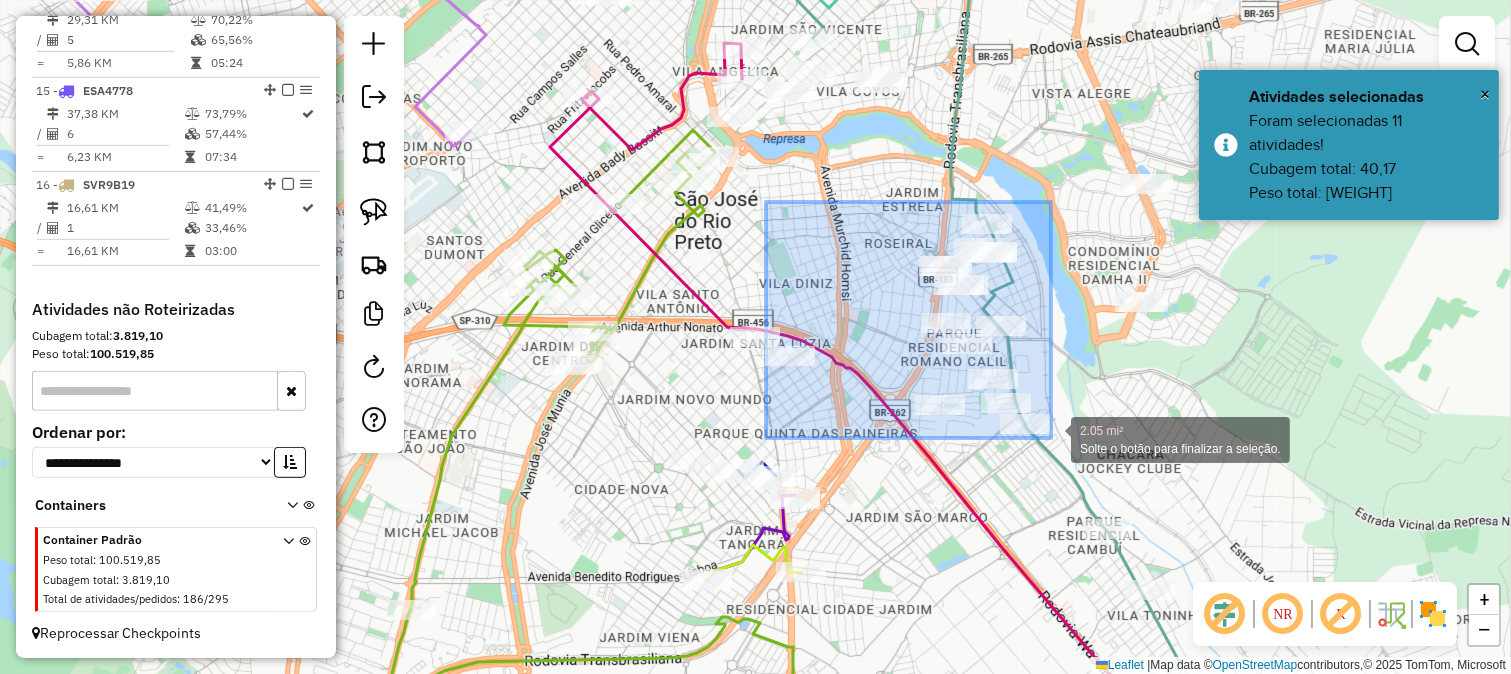 drag, startPoint x: 766, startPoint y: 202, endPoint x: 1051, endPoint y: 438, distance: 370.02838 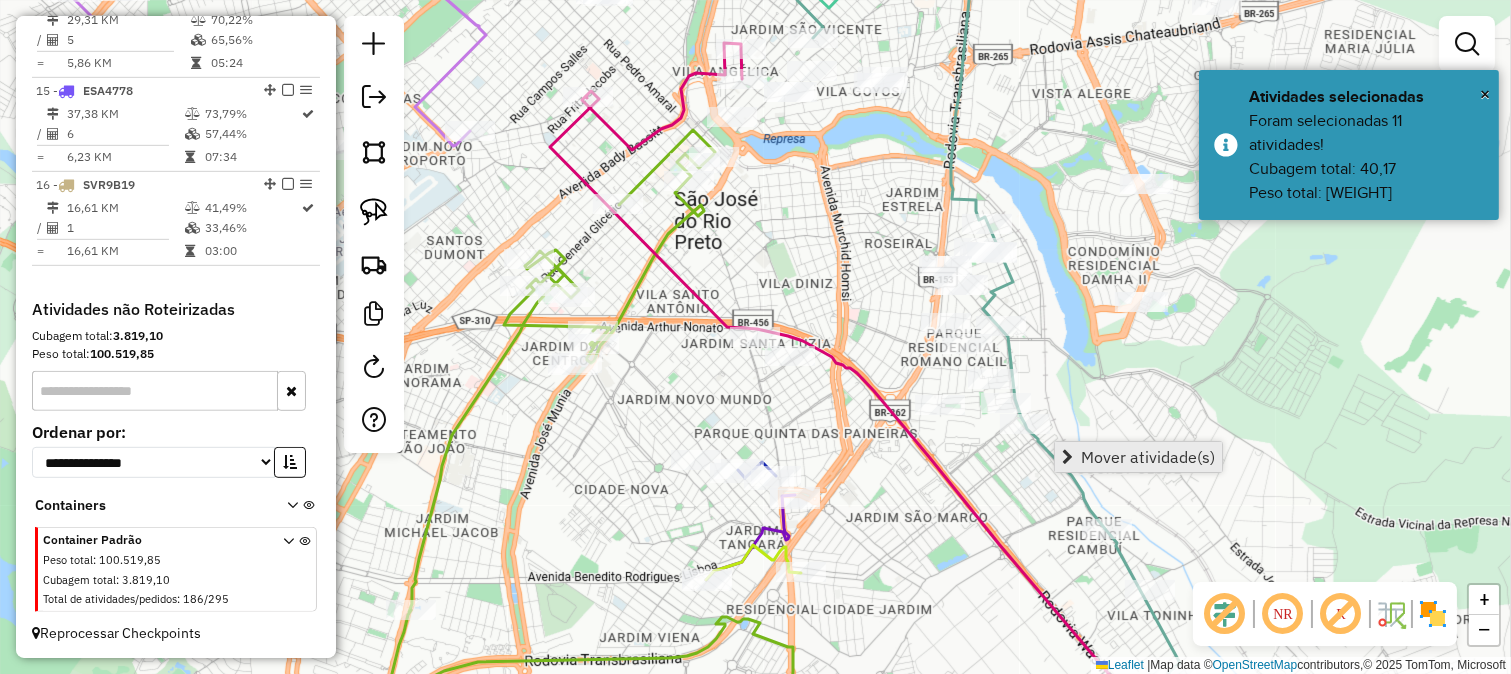 click at bounding box center (1067, 457) 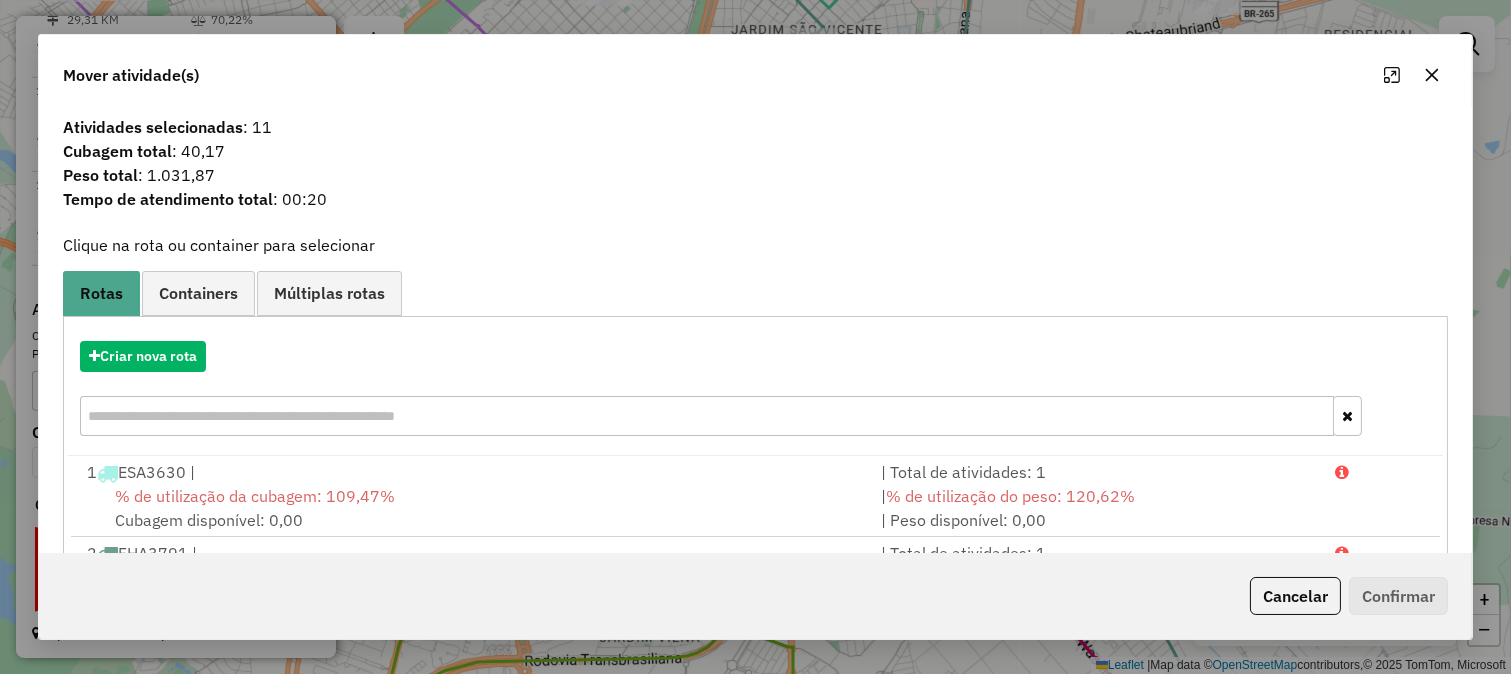click at bounding box center (707, 416) 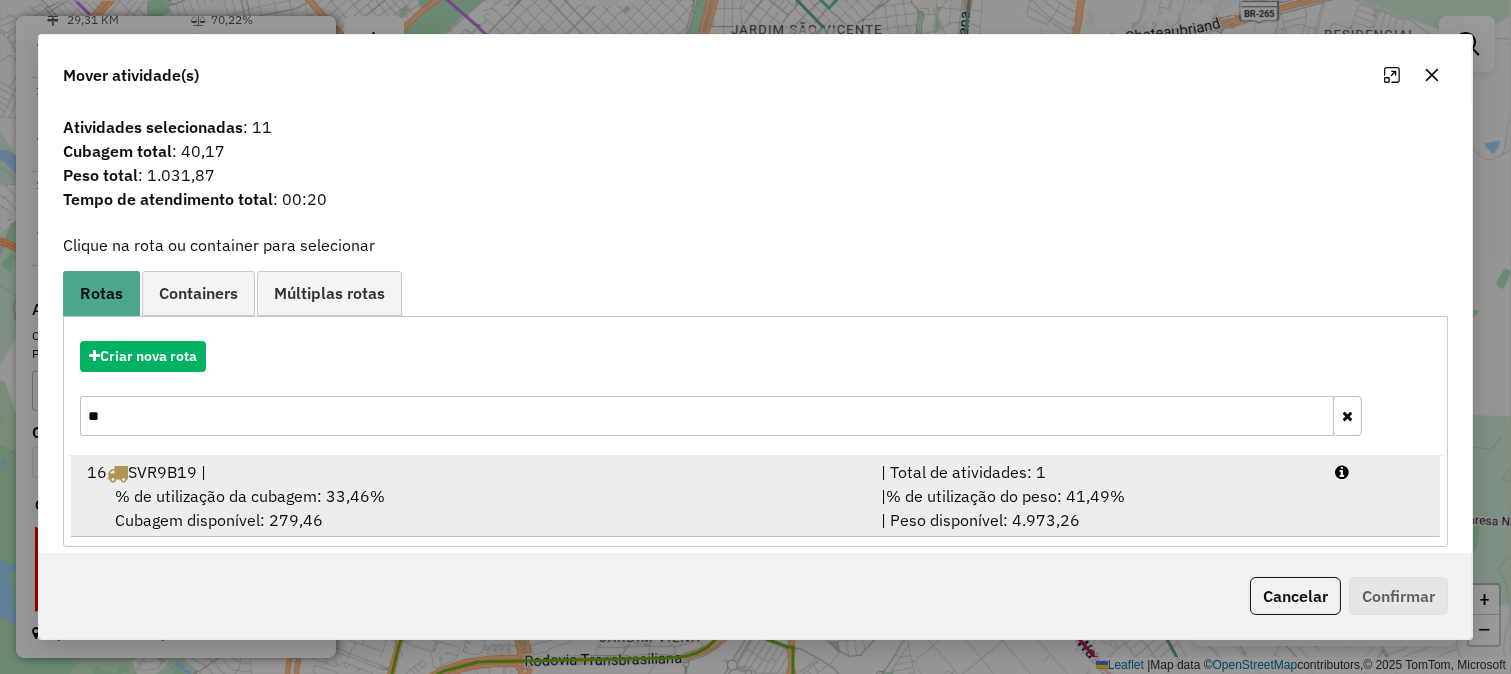 type on "**" 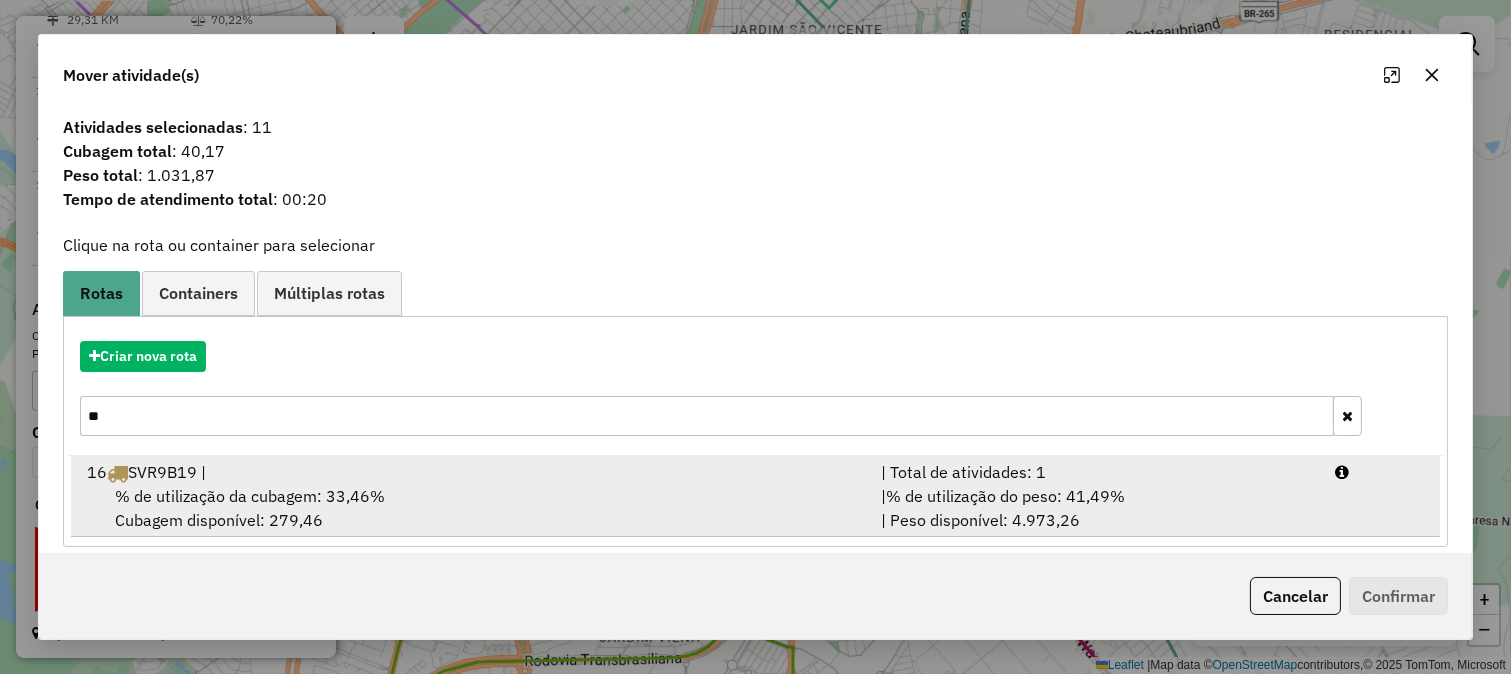 click on "% de utilização da cubagem: 33,46%  Cubagem disponível: 279,46" at bounding box center (472, 508) 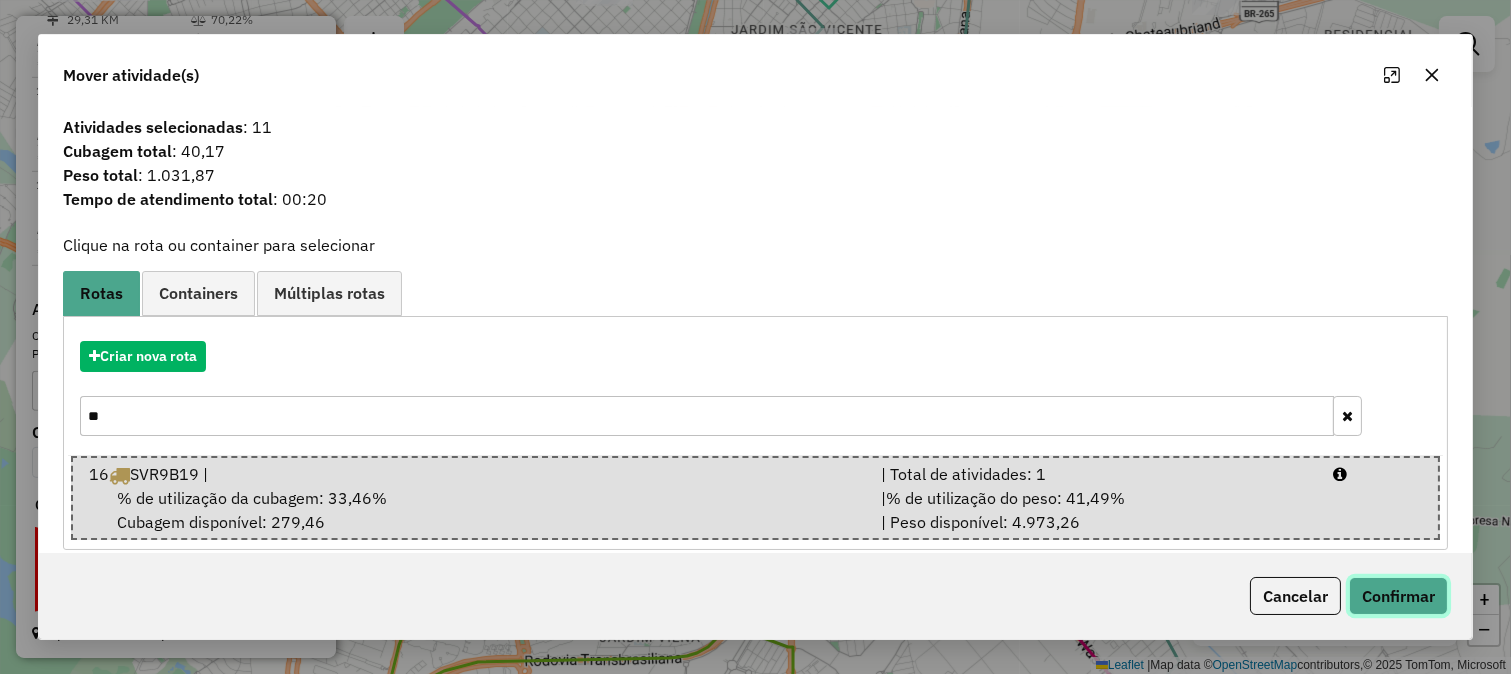 click on "Confirmar" 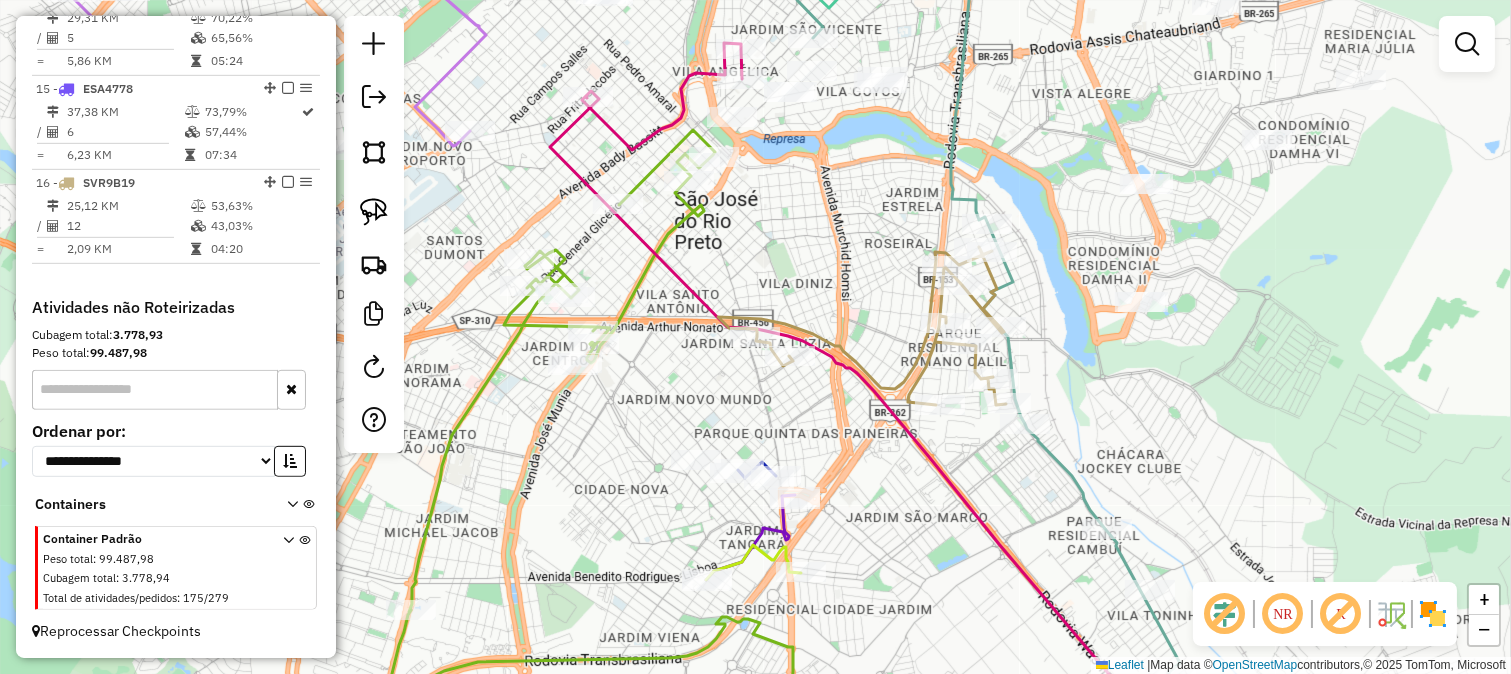 scroll, scrollTop: 2045, scrollLeft: 0, axis: vertical 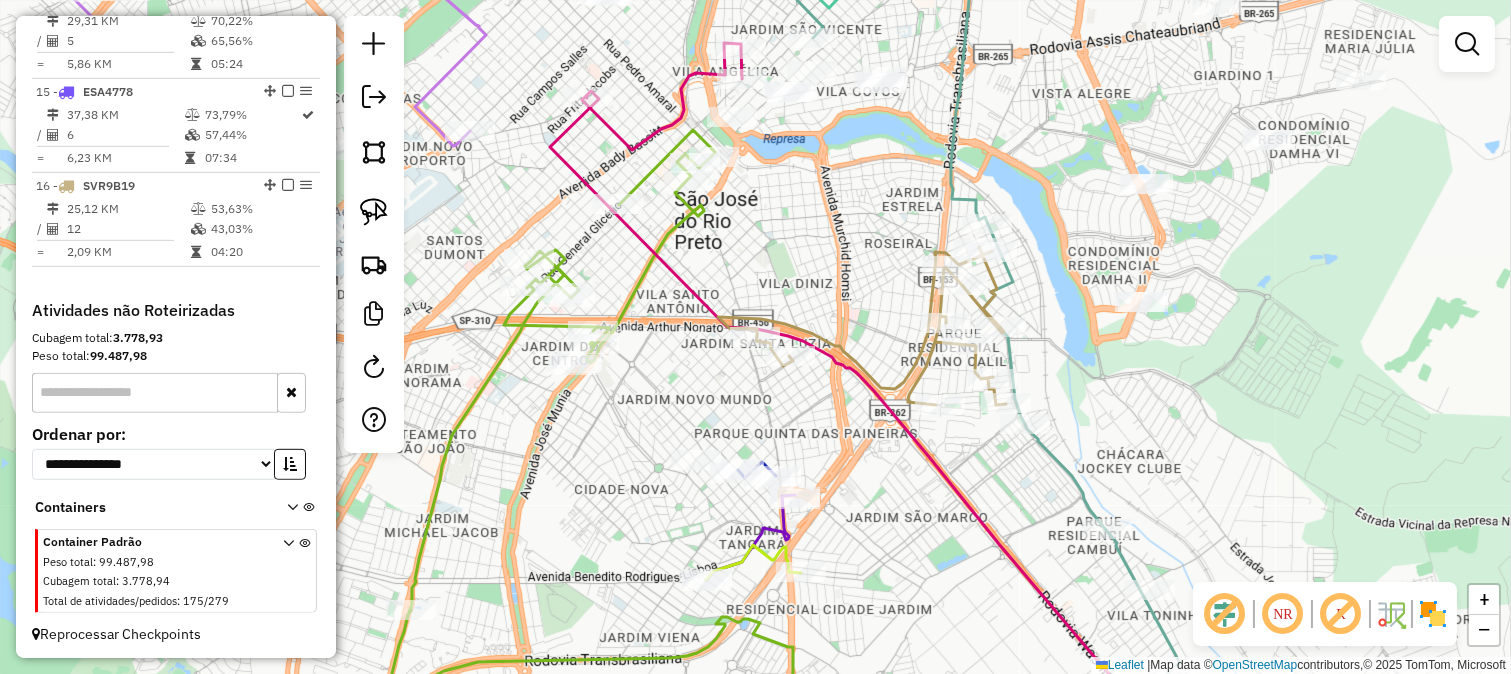 click 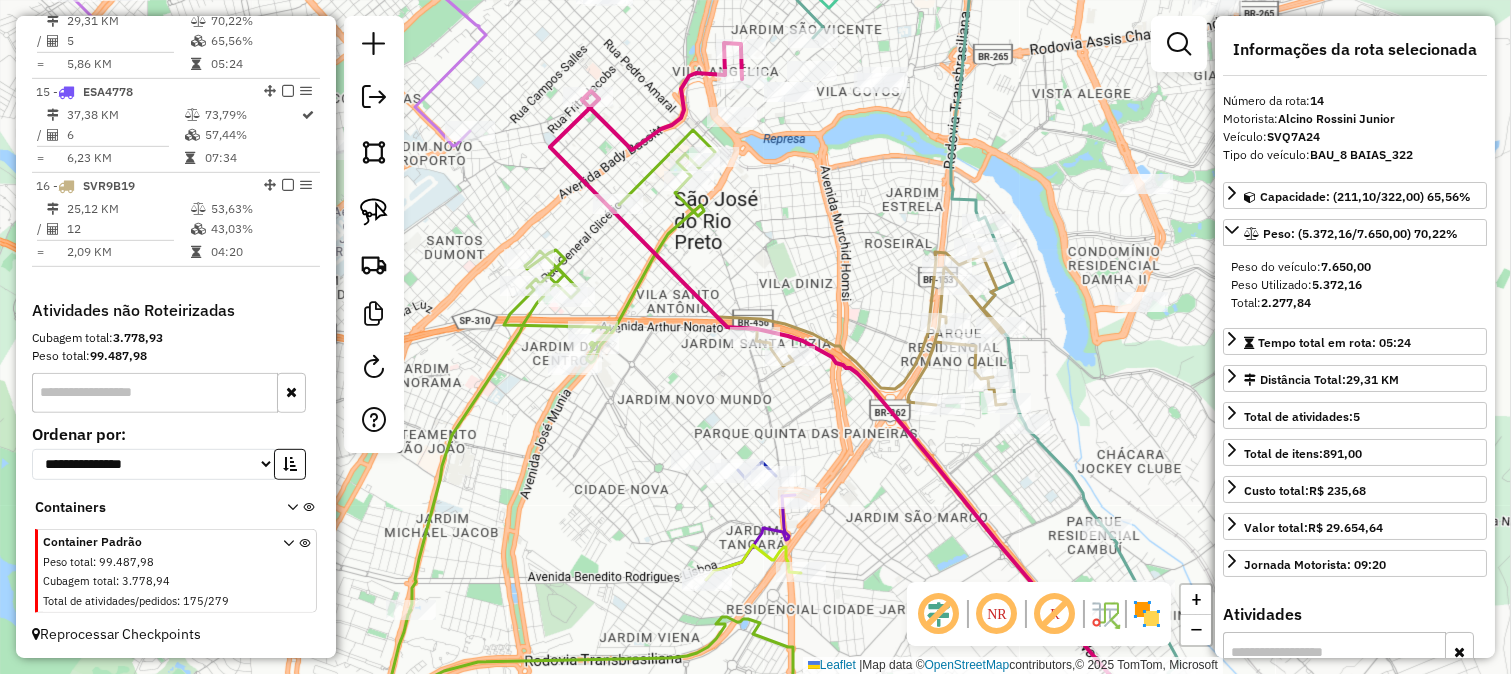 scroll, scrollTop: 2013, scrollLeft: 0, axis: vertical 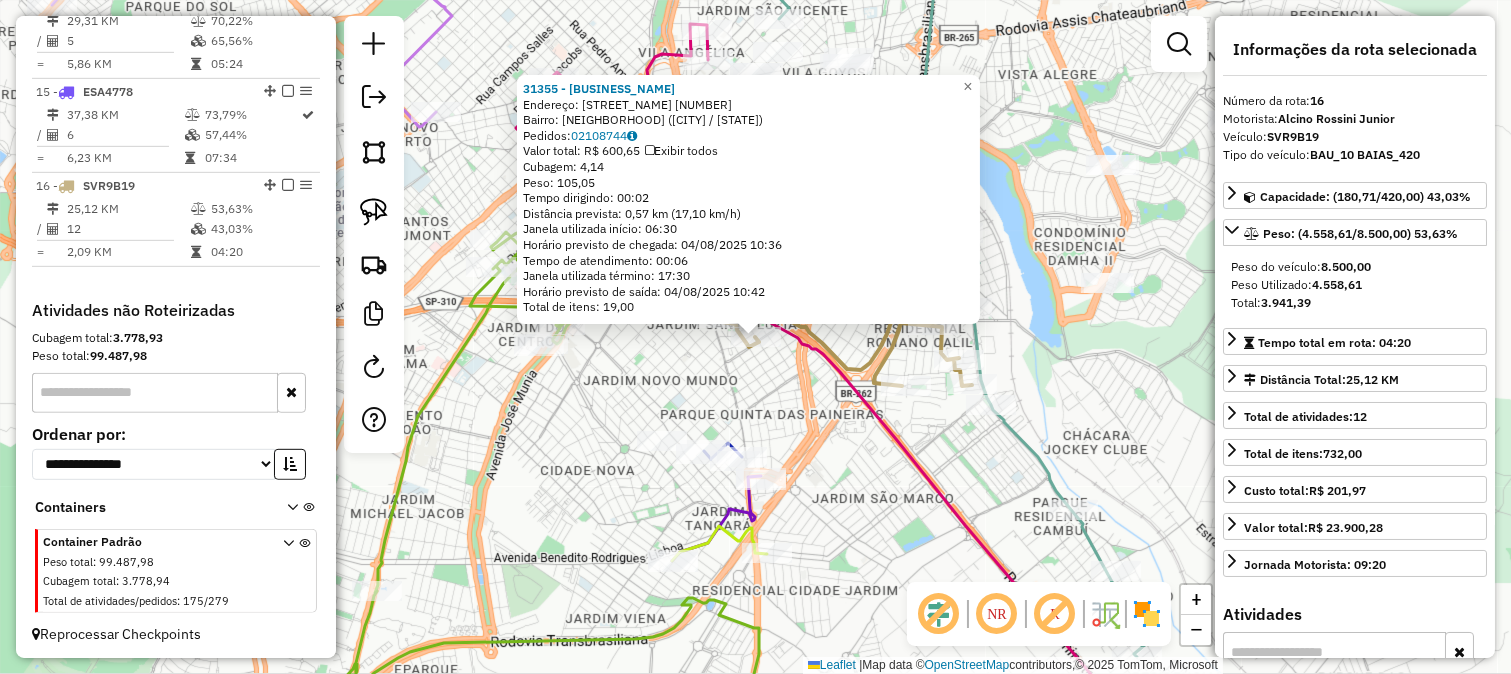 click on "31355 - CANTINA SAO JOSE  Endereço:  DOS AGOSTINIANOS 88   Bairro: JARDIM SANTA CATARINA (SAO JOSE DO RIO PRETO / SP)   Pedidos:  02108744   Valor total: R$ 600,65   Exibir todos   Cubagem: 4,14  Peso: 105,05  Tempo dirigindo: 00:02   Distância prevista: 0,57 km (17,10 km/h)   Janela utilizada início: 06:30   Horário previsto de chegada: 04/08/2025 10:36   Tempo de atendimento: 00:06   Janela utilizada término: 17:30   Horário previsto de saída: 04/08/2025 10:42   Total de itens: 19,00  × Janela de atendimento Grade de atendimento Capacidade Transportadoras Veículos Cliente Pedidos  Rotas Selecione os dias de semana para filtrar as janelas de atendimento  Seg   Ter   Qua   Qui   Sex   Sáb   Dom  Informe o período da janela de atendimento: De: Até:  Filtrar exatamente a janela do cliente  Considerar janela de atendimento padrão  Selecione os dias de semana para filtrar as grades de atendimento  Seg   Ter   Qua   Qui   Sex   Sáb   Dom   Considerar clientes sem dia de atendimento cadastrado  De:  +" 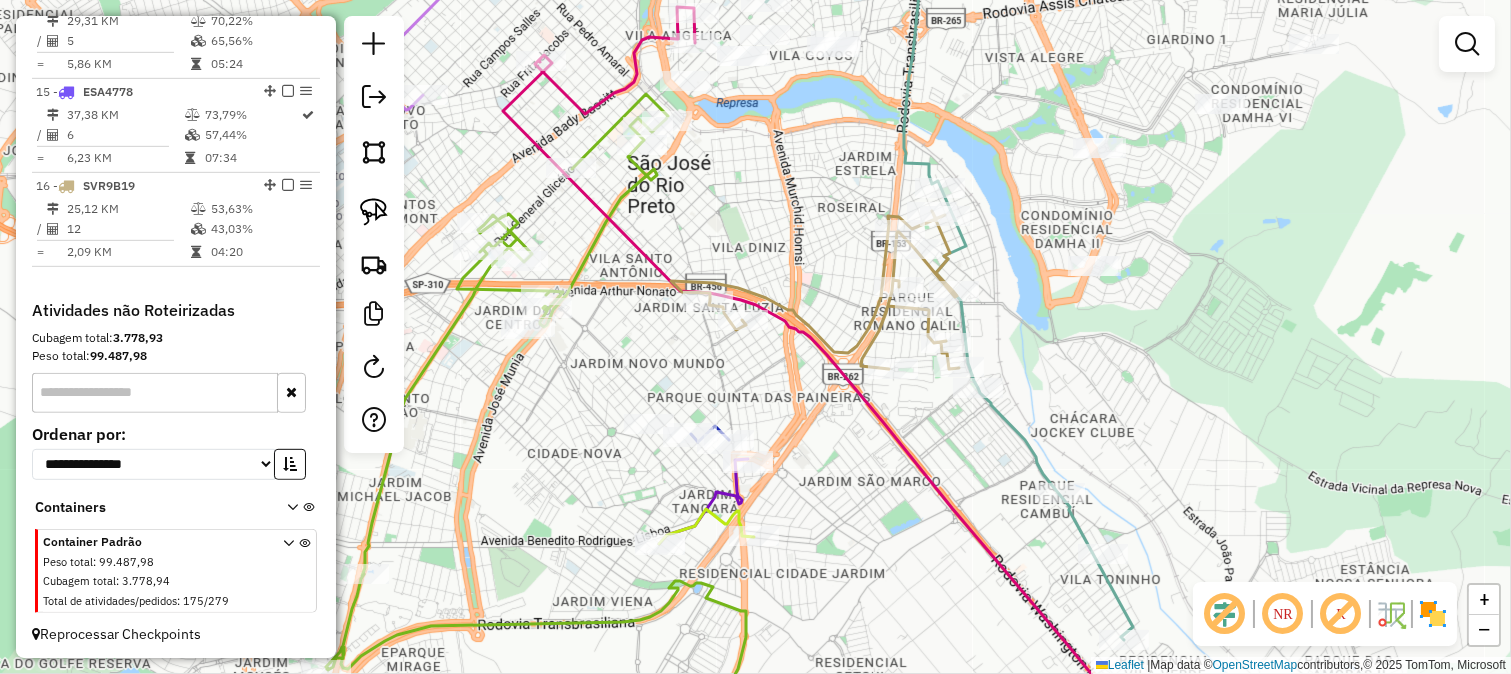 drag, startPoint x: 848, startPoint y: 452, endPoint x: 947, endPoint y: 582, distance: 163.4044 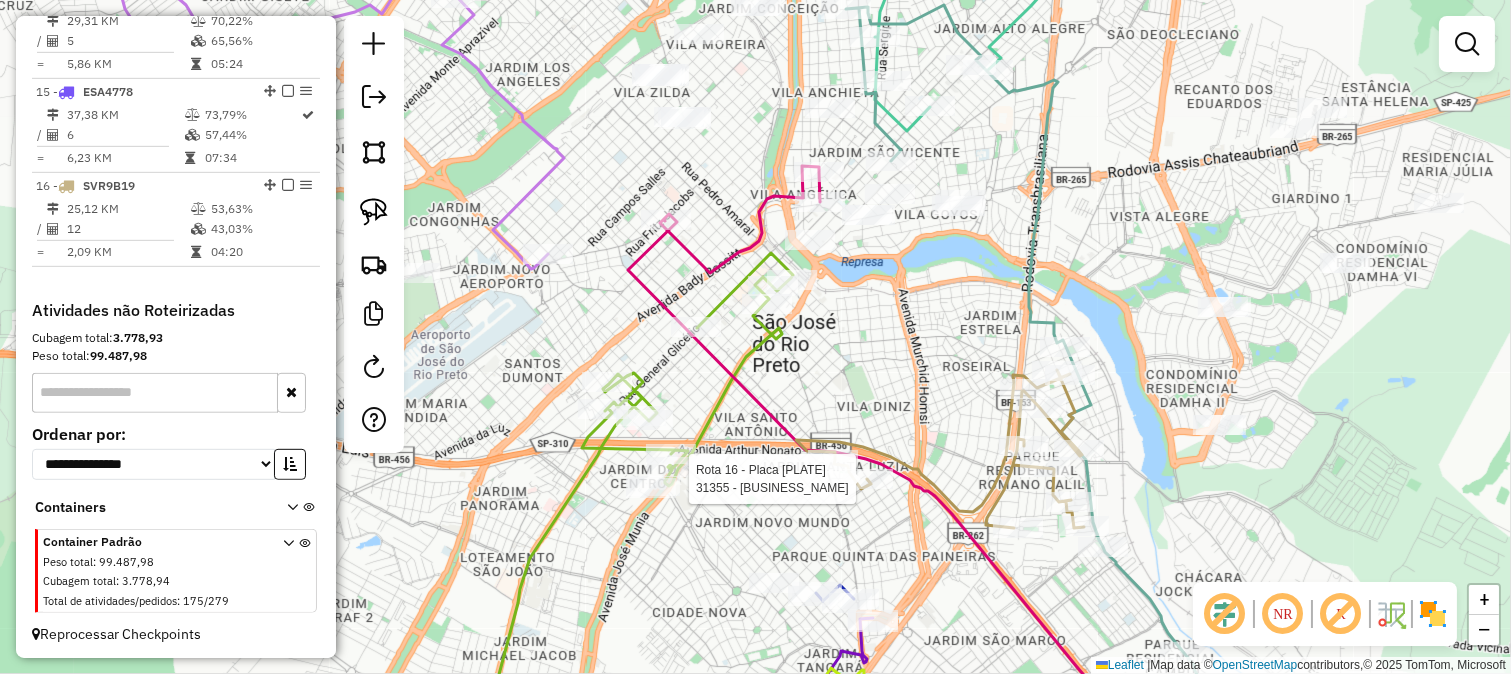 select on "**********" 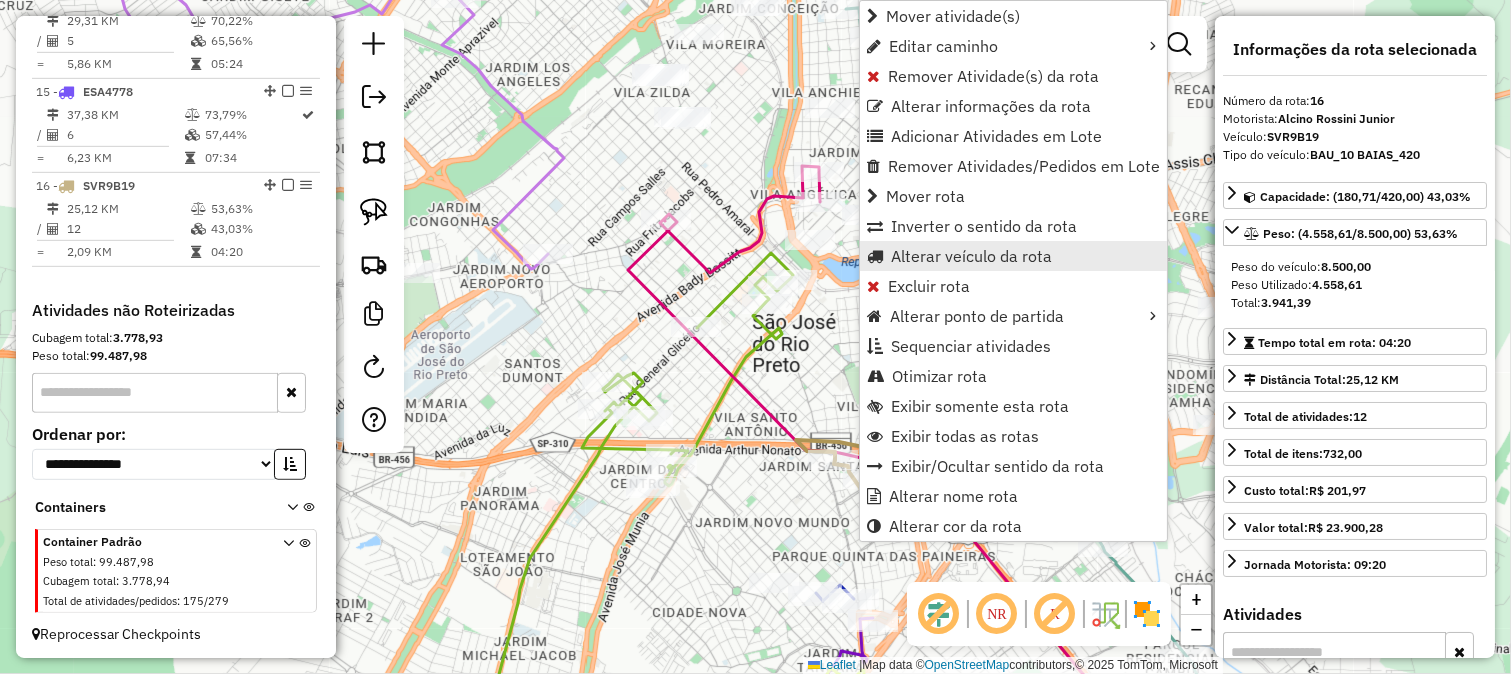 click on "Alterar veículo da rota" at bounding box center (971, 256) 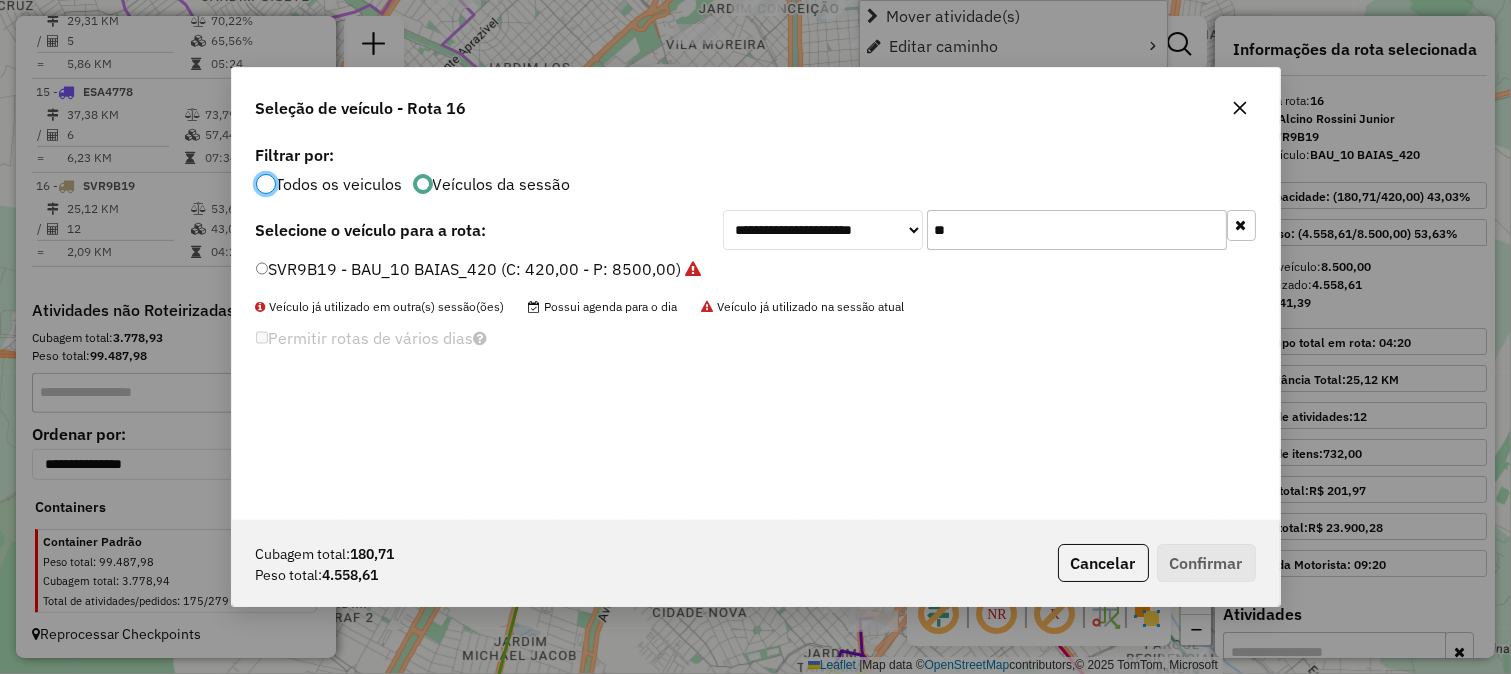 scroll, scrollTop: 11, scrollLeft: 5, axis: both 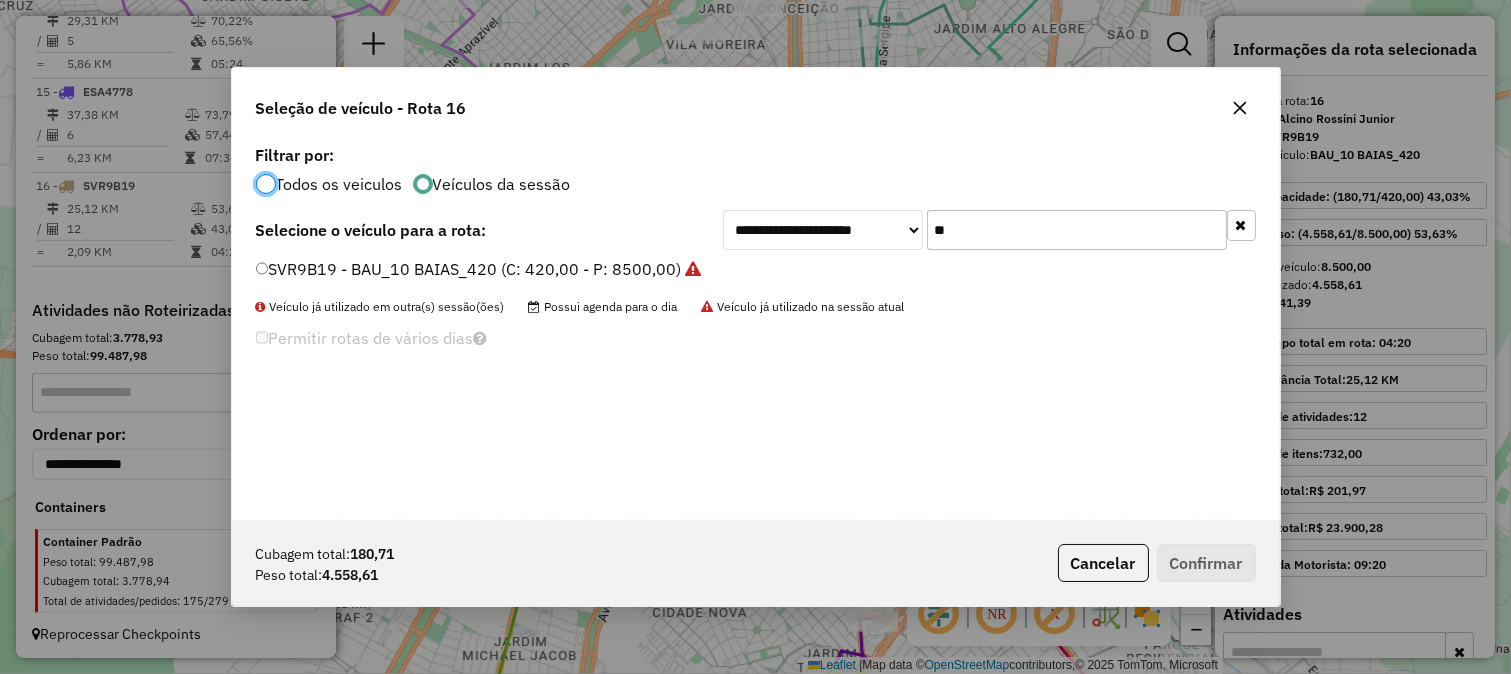click on "**" 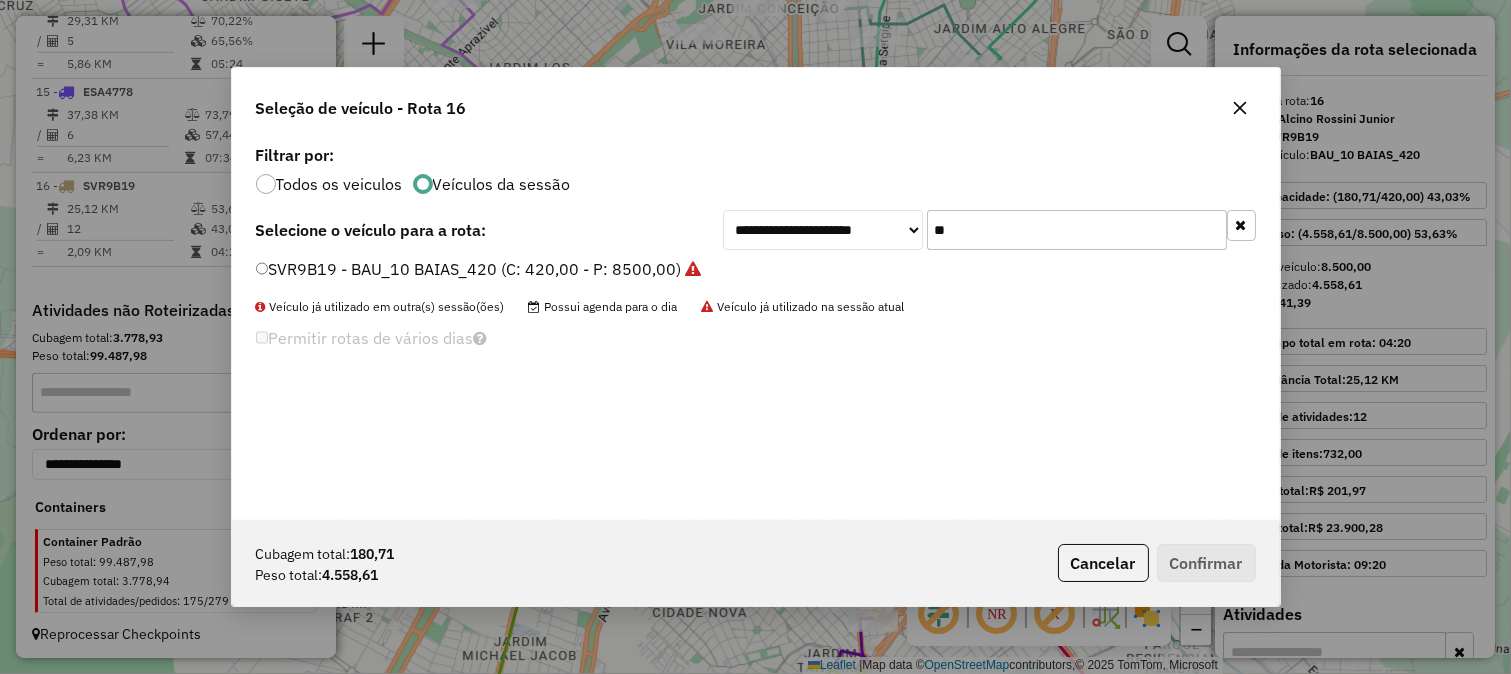 click on "**" 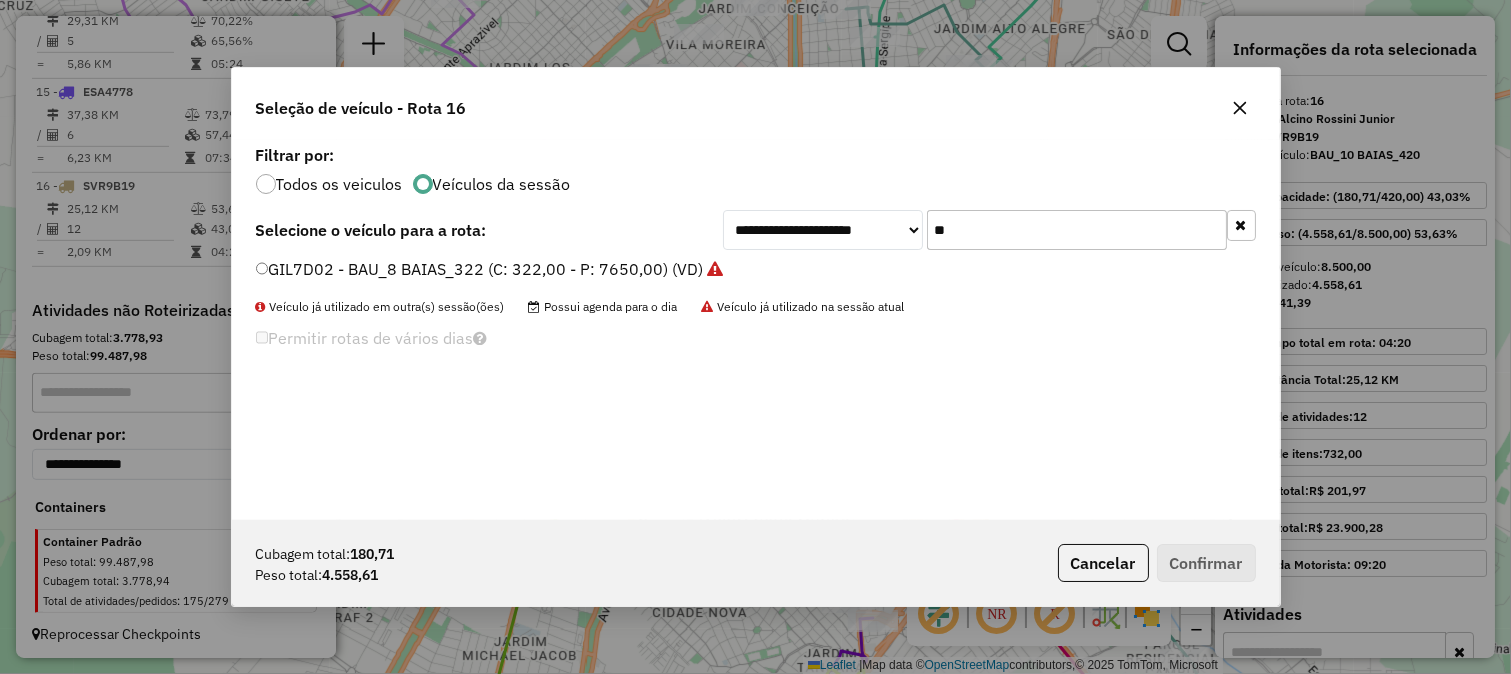 type on "**" 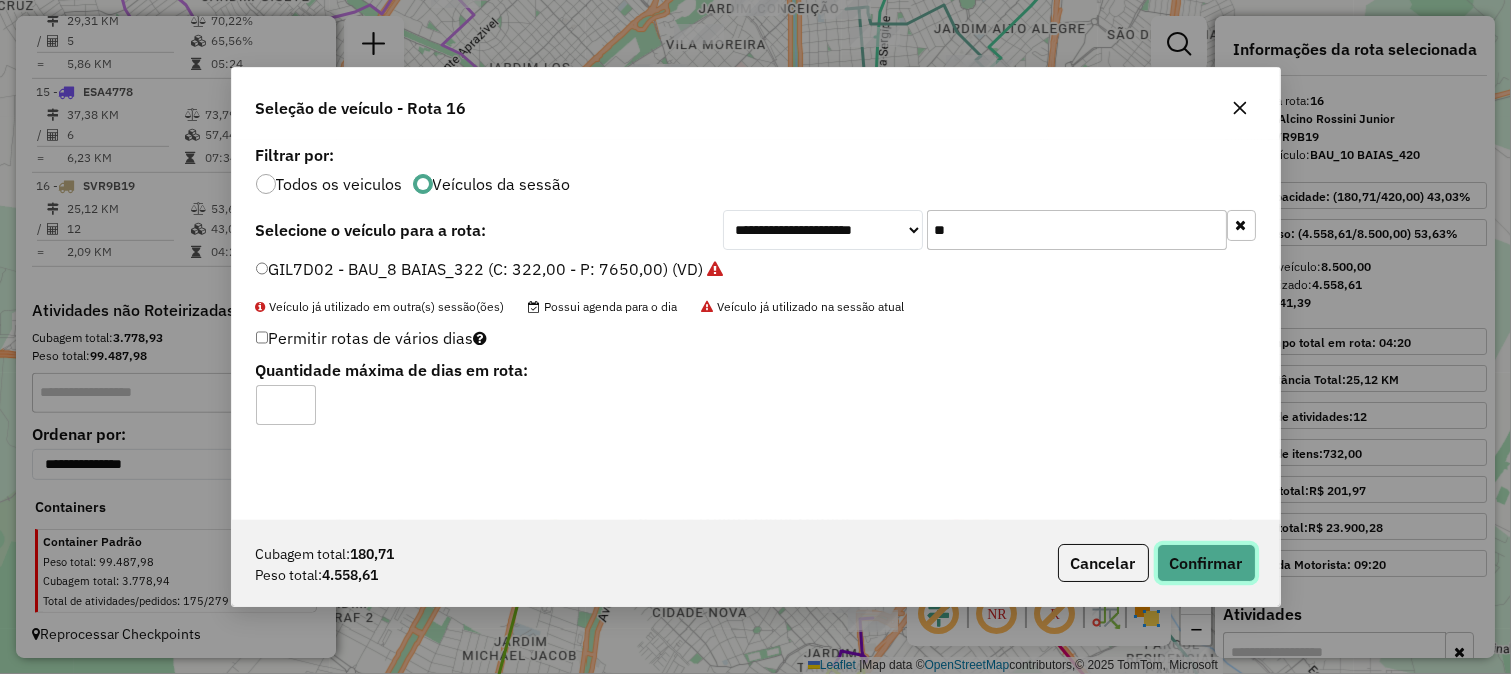 click on "Confirmar" 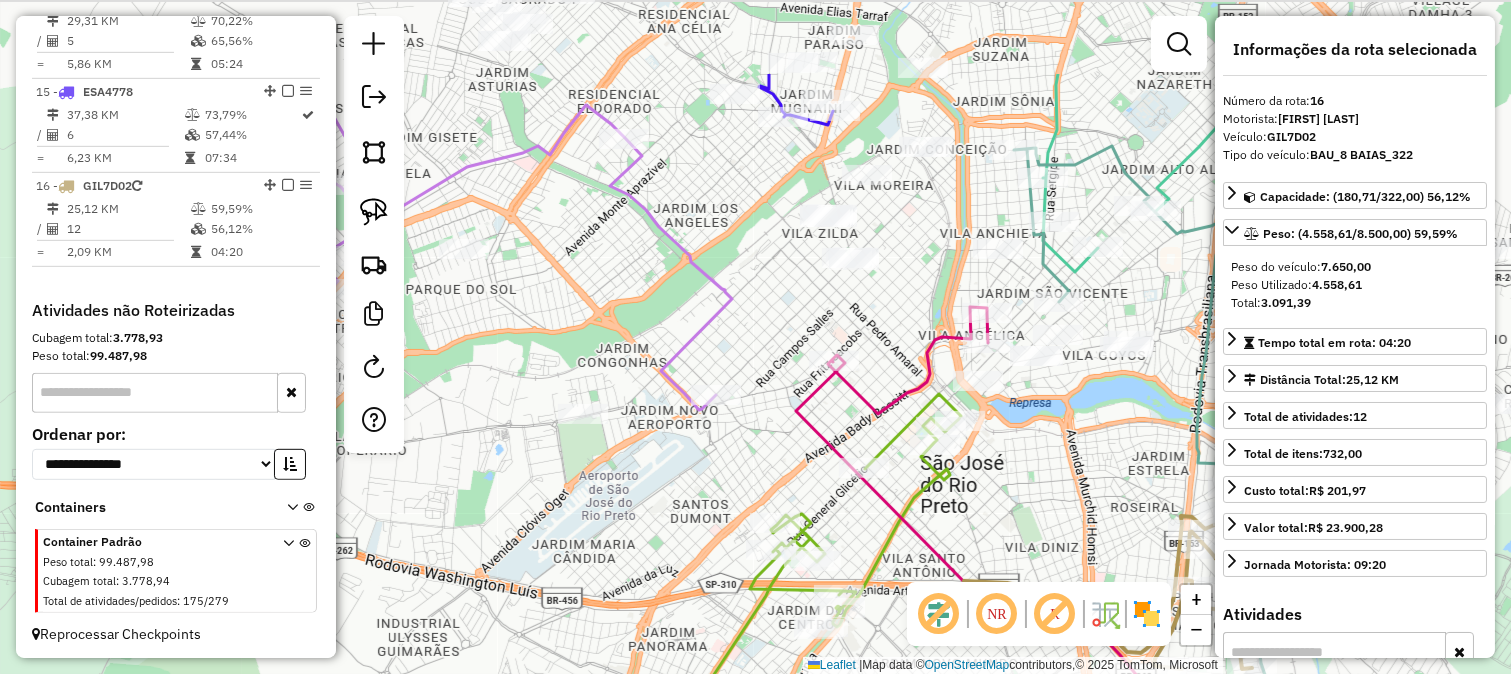 drag, startPoint x: 810, startPoint y: 327, endPoint x: 955, endPoint y: 452, distance: 191.4419 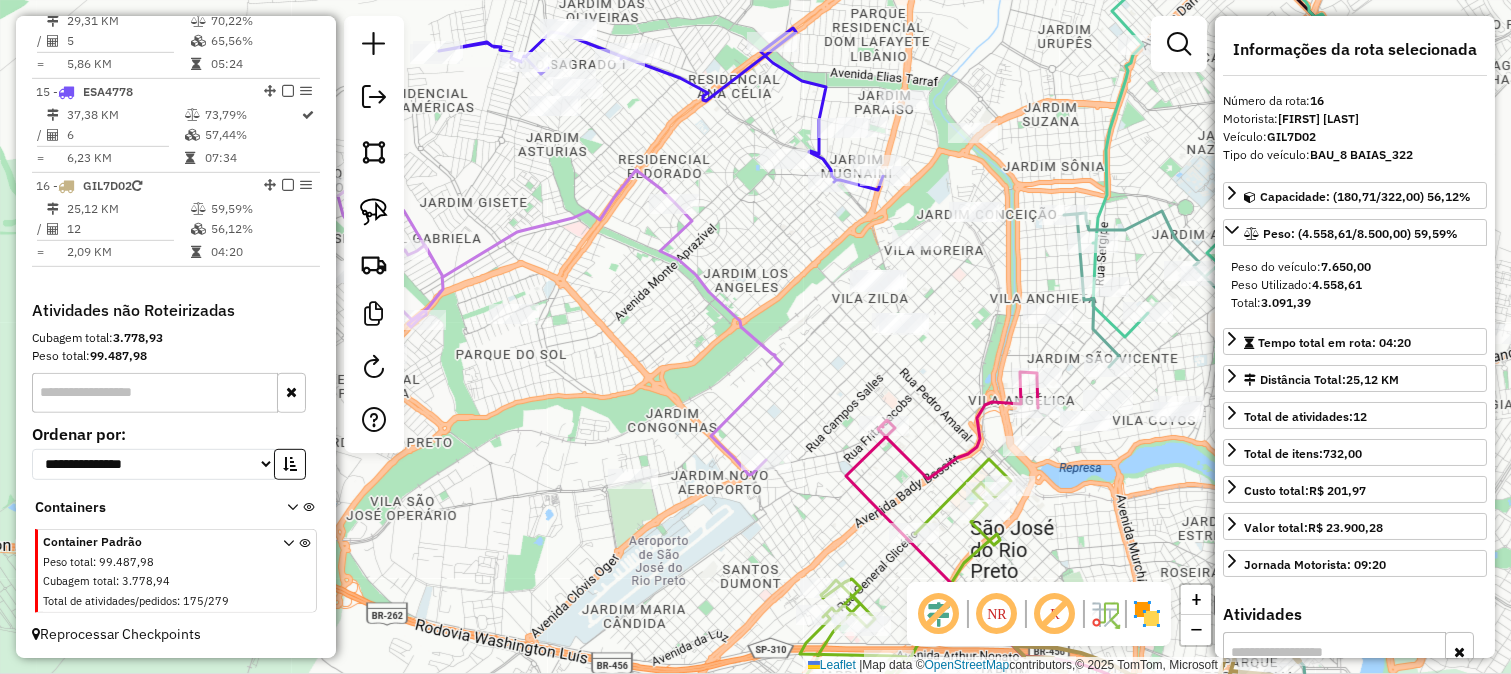 drag, startPoint x: 790, startPoint y: 314, endPoint x: 826, endPoint y: 361, distance: 59.20304 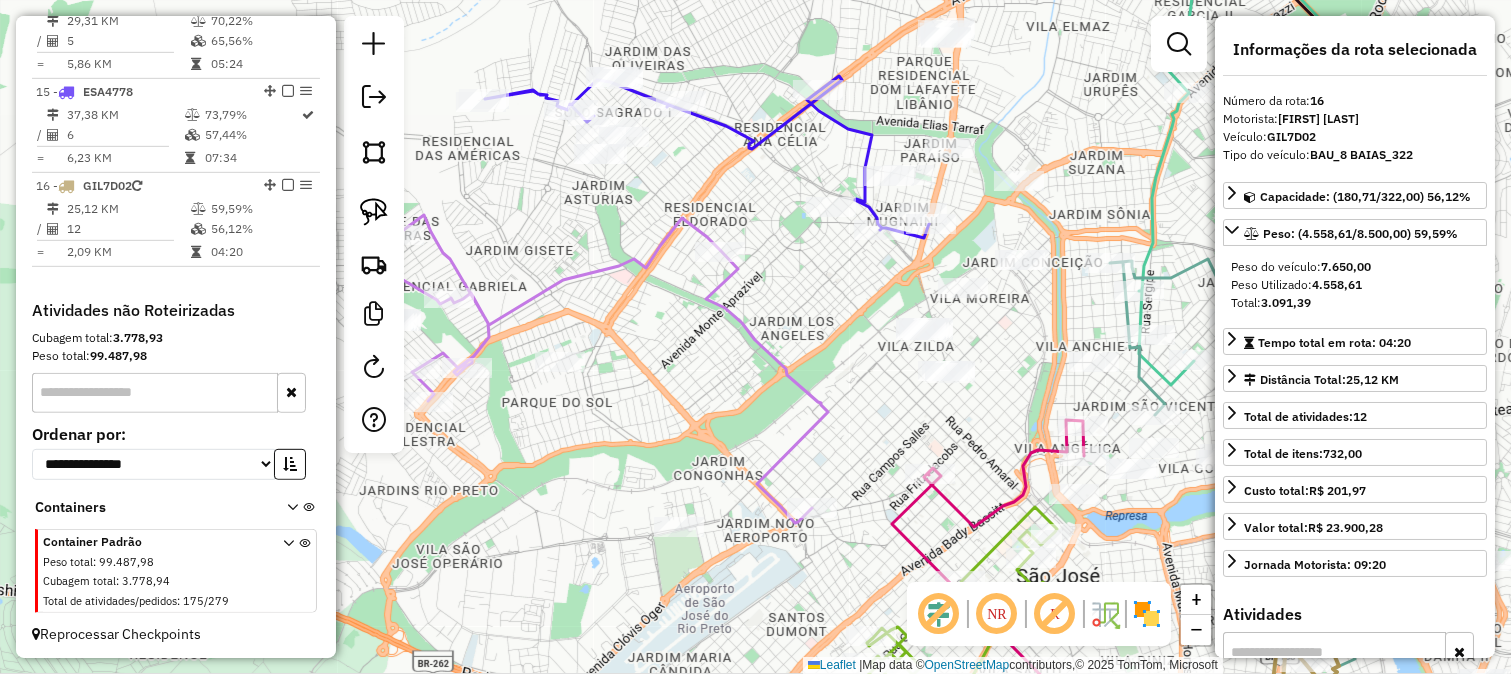 click 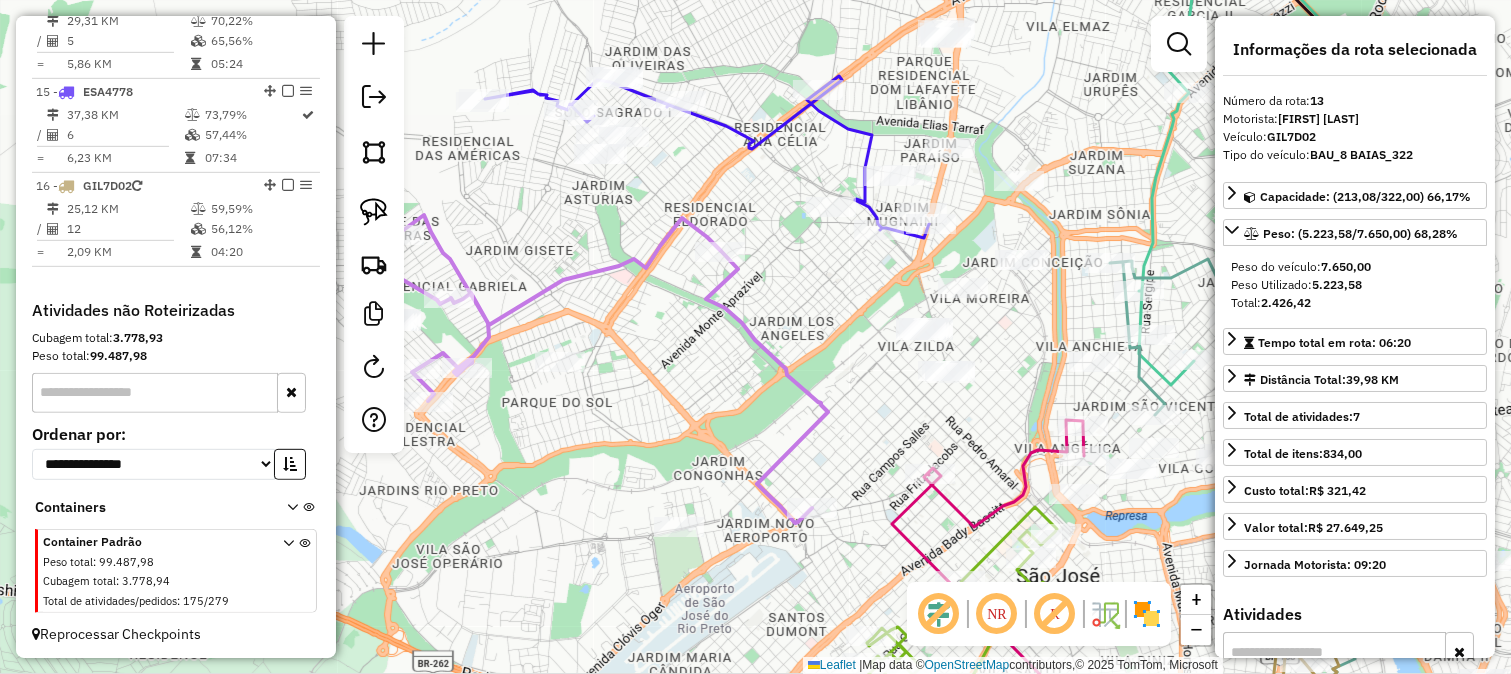 scroll, scrollTop: 1918, scrollLeft: 0, axis: vertical 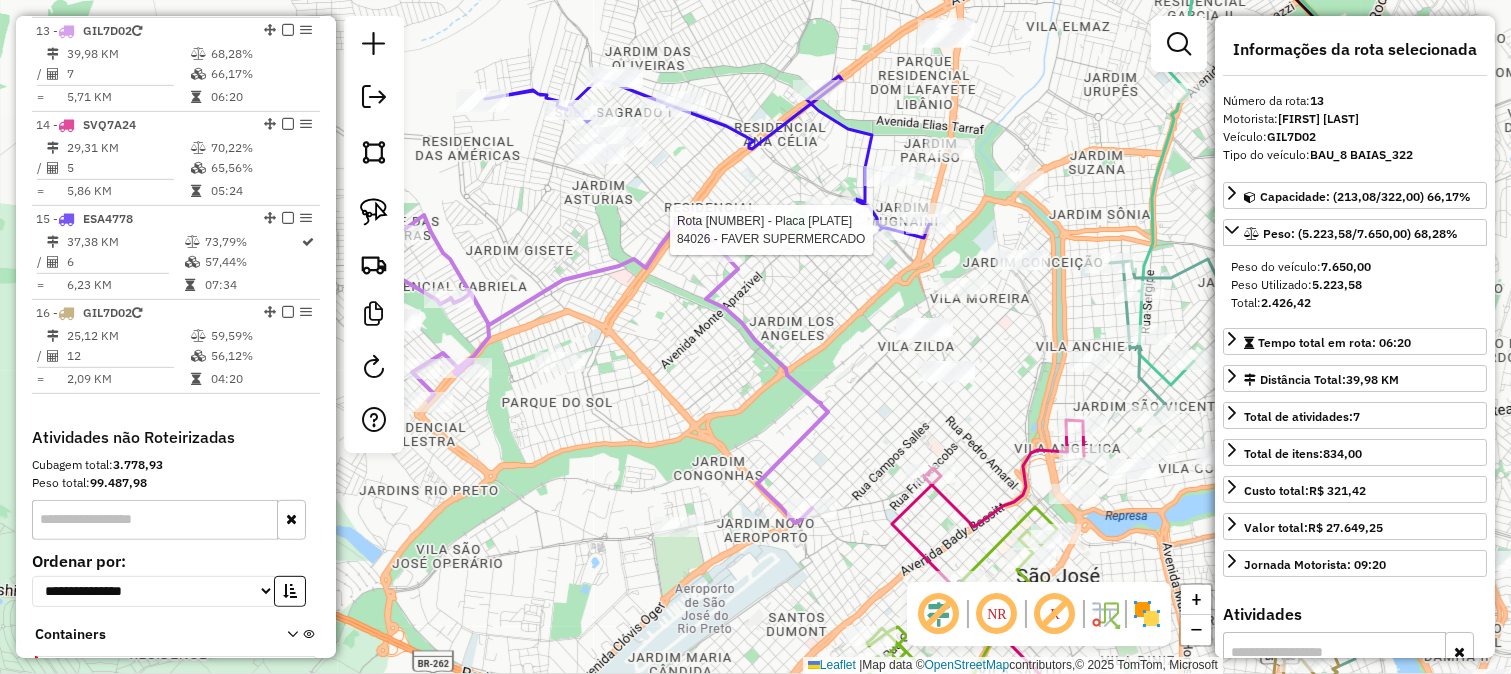 click 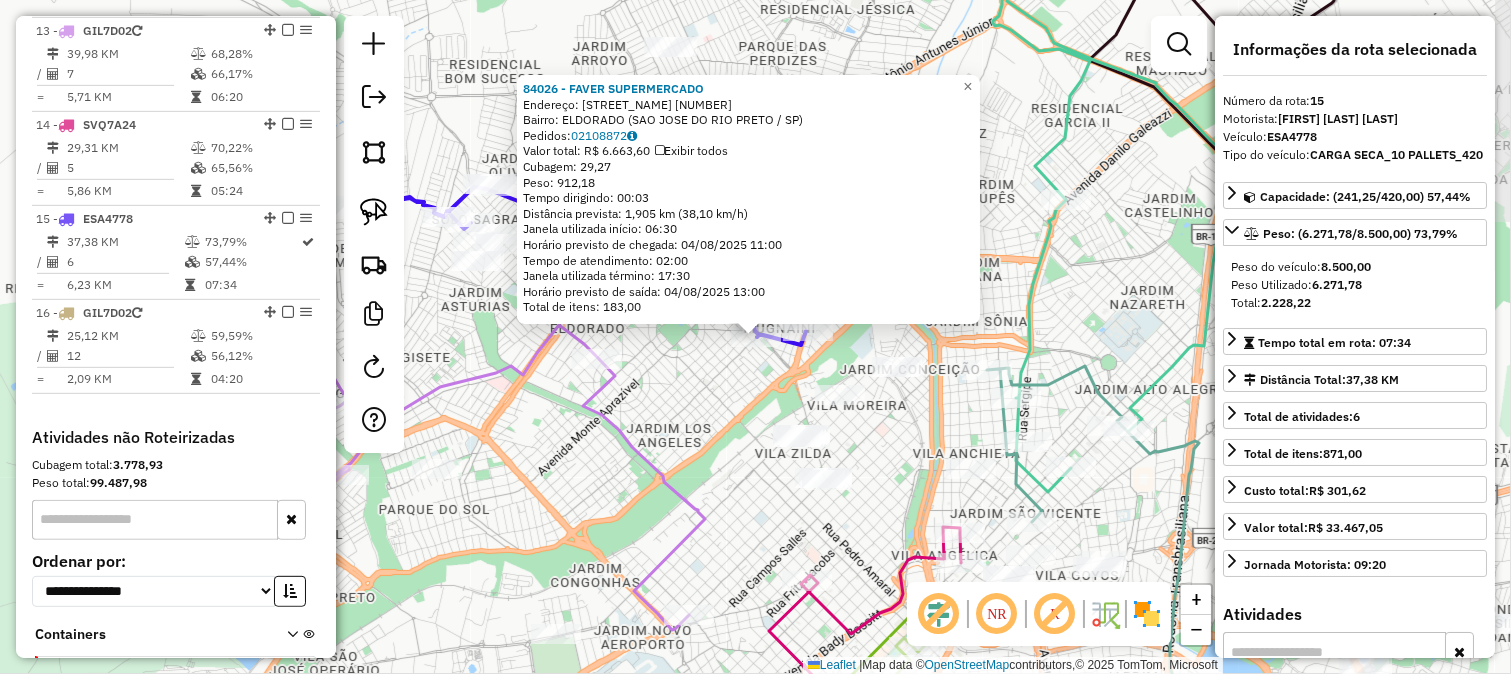 scroll, scrollTop: 2045, scrollLeft: 0, axis: vertical 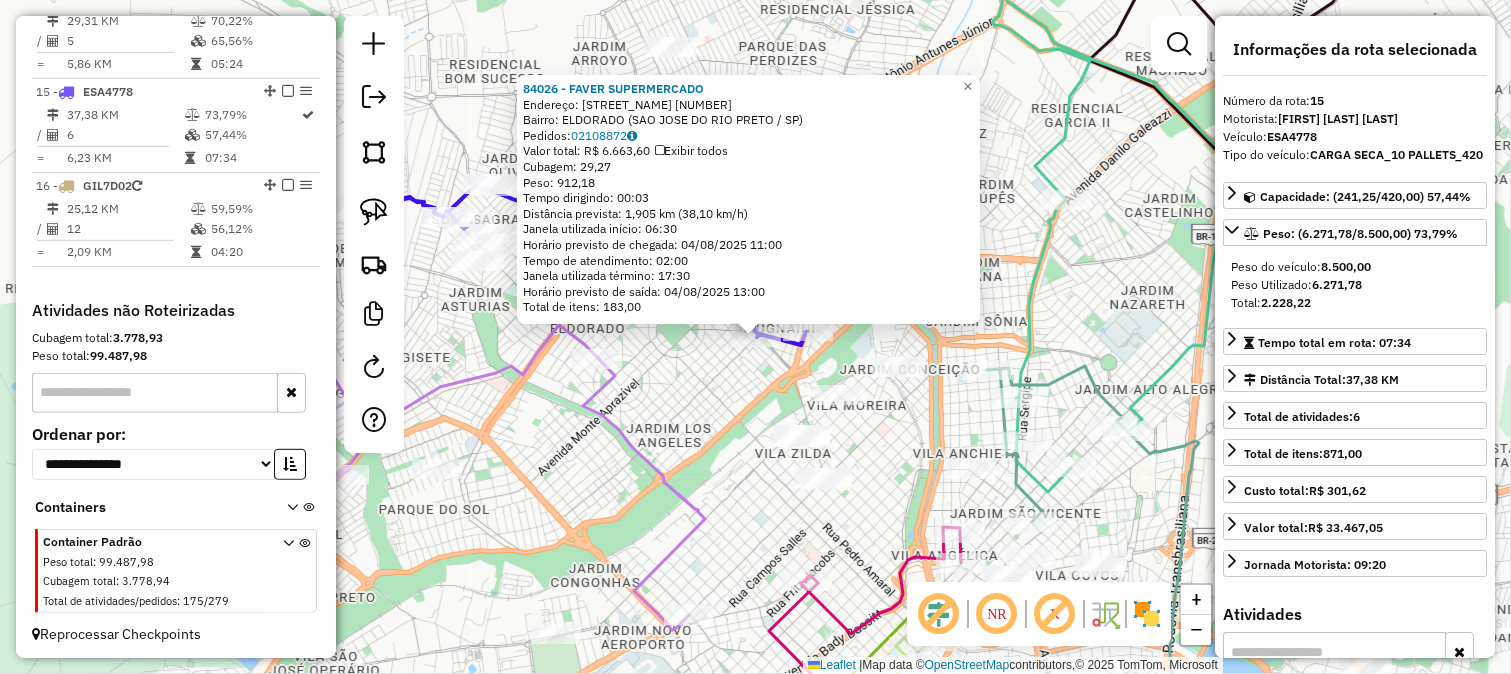 click on "84026 - FAVER SUPERMERCADO  Endereço:  SANTA PAULA 2204   Bairro: ELDORADO (SAO JOSE DO RIO PRETO / SP)   Pedidos:  02108872   Valor total: R$ 6.663,60   Exibir todos   Cubagem: 29,27  Peso: 912,18  Tempo dirigindo: 00:03   Distância prevista: 1,905 km (38,10 km/h)   Janela utilizada início: 06:30   Horário previsto de chegada: 04/08/2025 11:00   Tempo de atendimento: 02:00   Janela utilizada término: 17:30   Horário previsto de saída: 04/08/2025 13:00   Total de itens: 183,00  × Janela de atendimento Grade de atendimento Capacidade Transportadoras Veículos Cliente Pedidos  Rotas Selecione os dias de semana para filtrar as janelas de atendimento  Seg   Ter   Qua   Qui   Sex   Sáb   Dom  Informe o período da janela de atendimento: De: Até:  Filtrar exatamente a janela do cliente  Considerar janela de atendimento padrão  Selecione os dias de semana para filtrar as grades de atendimento  Seg   Ter   Qua   Qui   Sex   Sáb   Dom   Considerar clientes sem dia de atendimento cadastrado  Peso mínimo:" 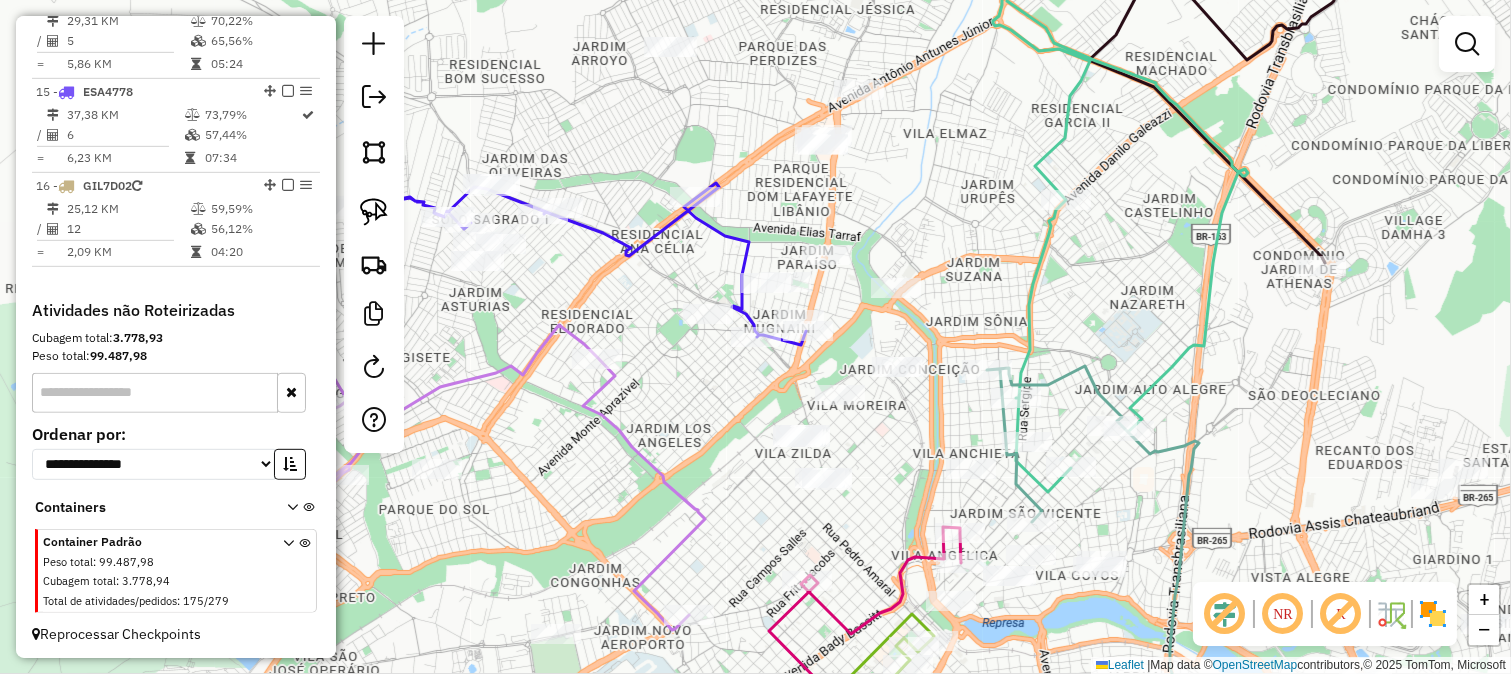 click on "Janela de atendimento Grade de atendimento Capacidade Transportadoras Veículos Cliente Pedidos  Rotas Selecione os dias de semana para filtrar as janelas de atendimento  Seg   Ter   Qua   Qui   Sex   Sáb   Dom  Informe o período da janela de atendimento: De: Até:  Filtrar exatamente a janela do cliente  Considerar janela de atendimento padrão  Selecione os dias de semana para filtrar as grades de atendimento  Seg   Ter   Qua   Qui   Sex   Sáb   Dom   Considerar clientes sem dia de atendimento cadastrado  Clientes fora do dia de atendimento selecionado Filtrar as atividades entre os valores definidos abaixo:  Peso mínimo:   Peso máximo:   Cubagem mínima:   Cubagem máxima:   De:   Até:  Filtrar as atividades entre o tempo de atendimento definido abaixo:  De:   Até:   Considerar capacidade total dos clientes não roteirizados Transportadora: Selecione um ou mais itens Tipo de veículo: Selecione um ou mais itens Veículo: Selecione um ou mais itens Motorista: Selecione um ou mais itens Nome: Rótulo:" 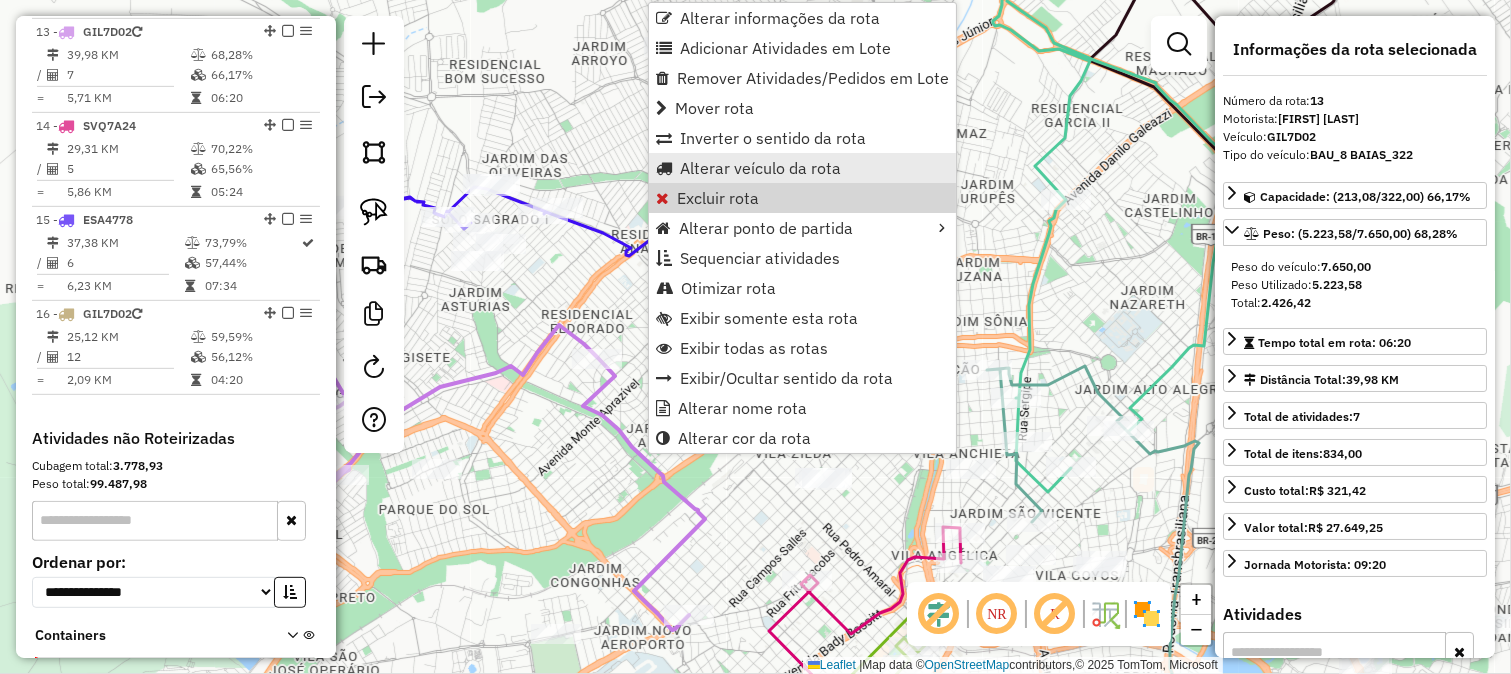 scroll, scrollTop: 1918, scrollLeft: 0, axis: vertical 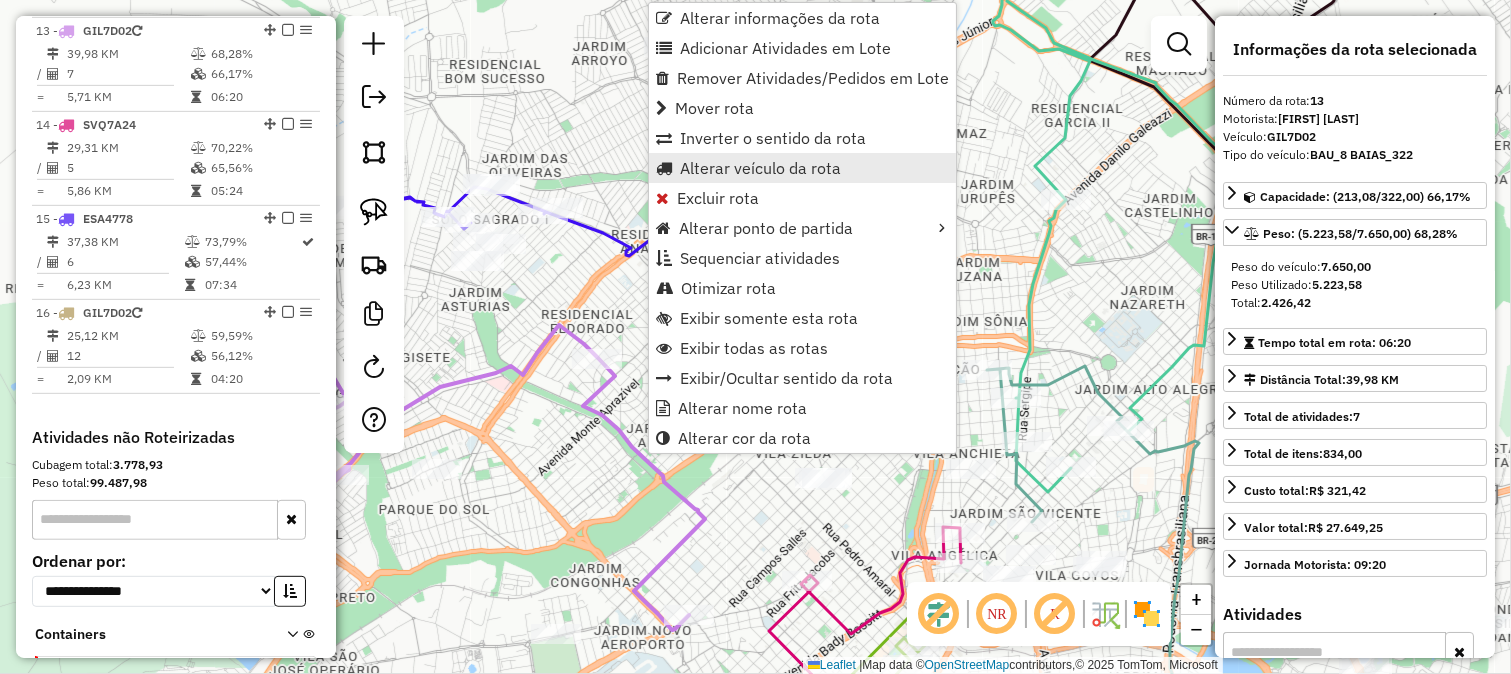 click on "Alterar veículo da rota" at bounding box center (760, 168) 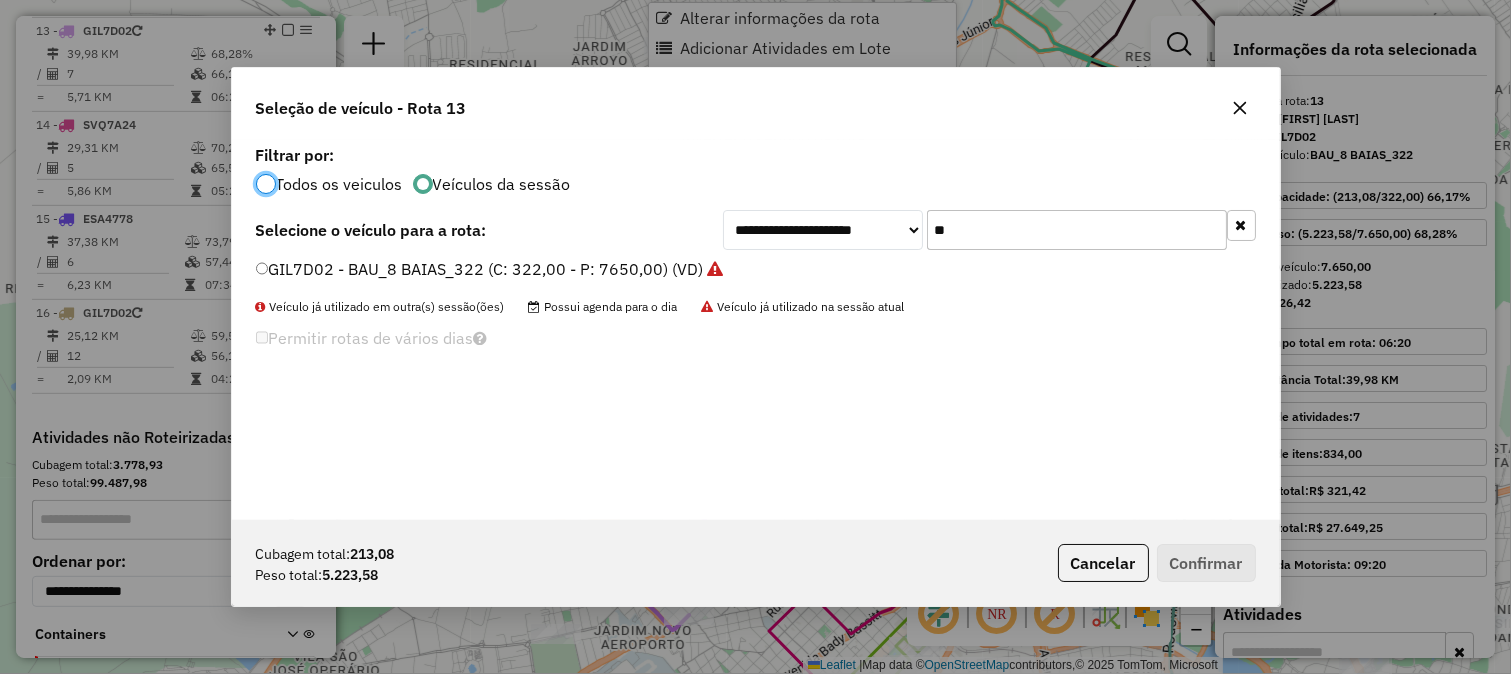 scroll, scrollTop: 11, scrollLeft: 5, axis: both 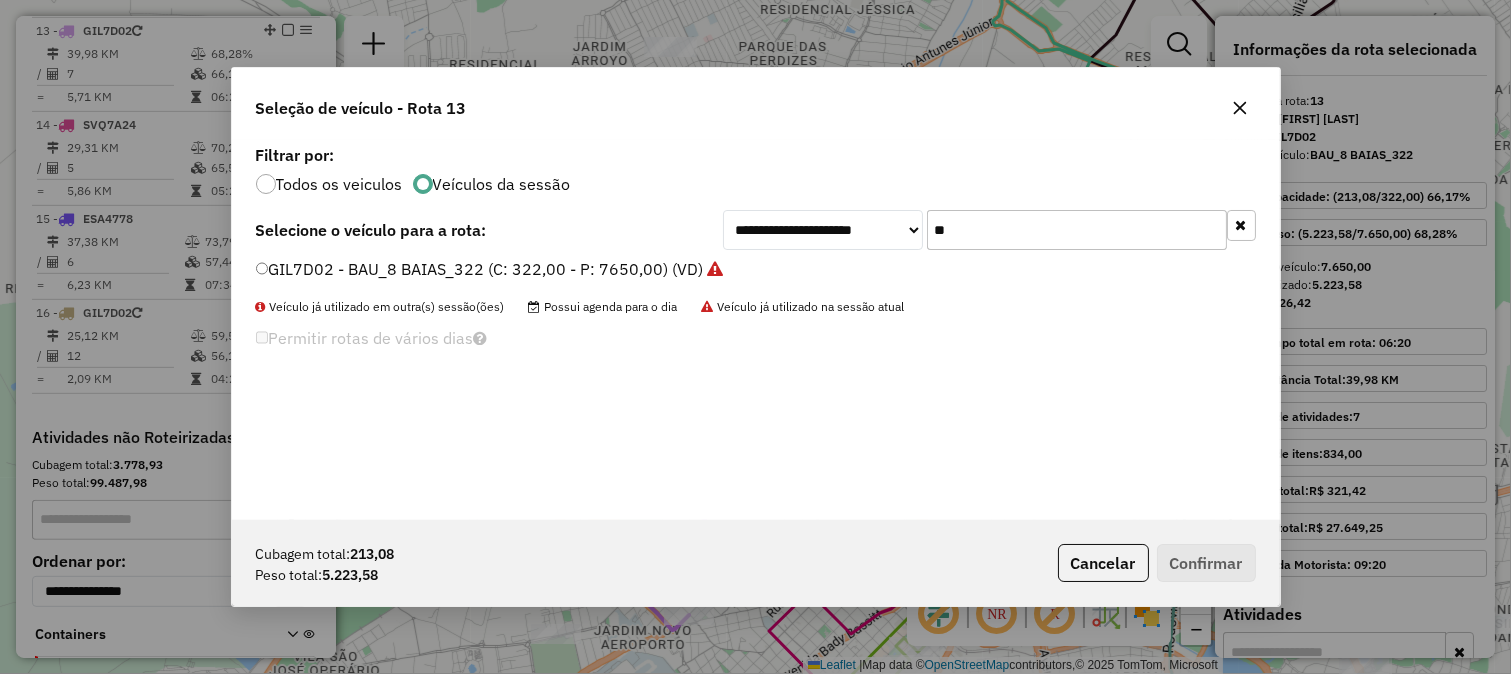 click on "**" 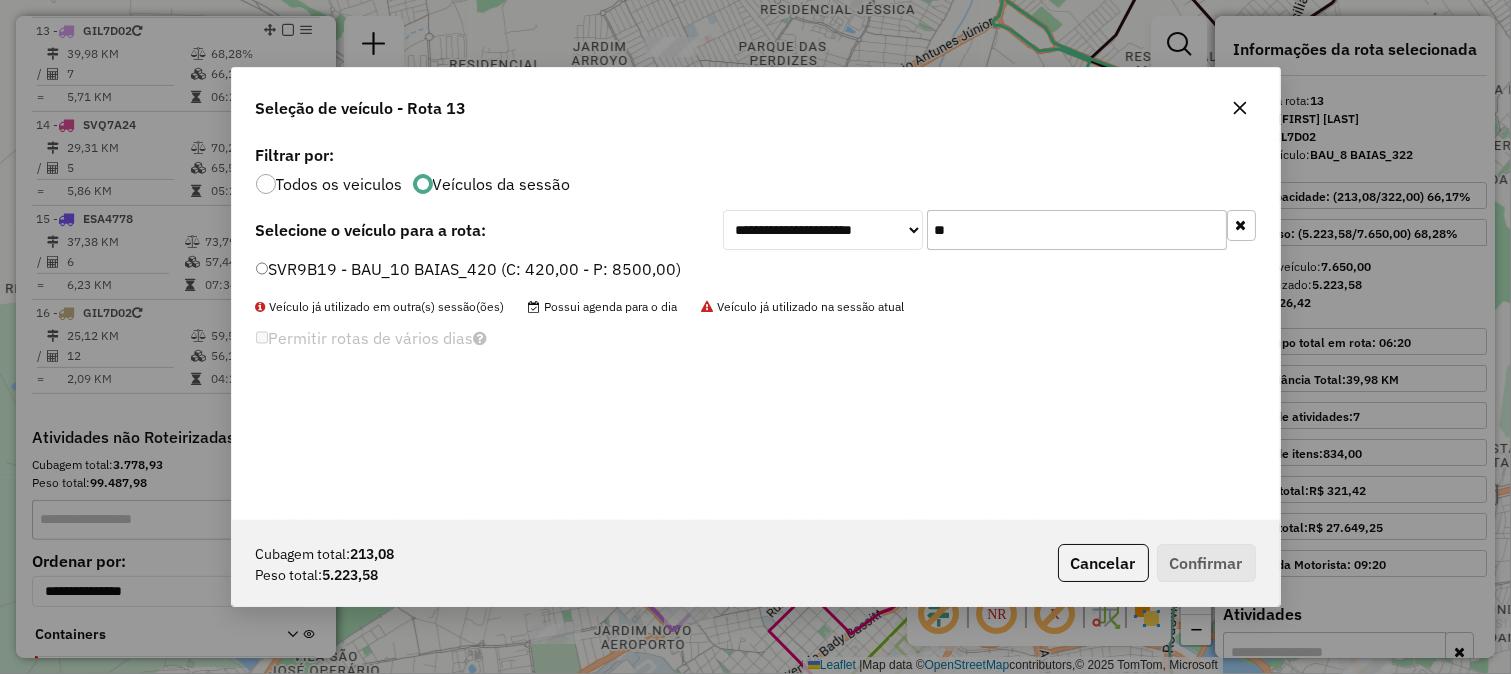 type on "**" 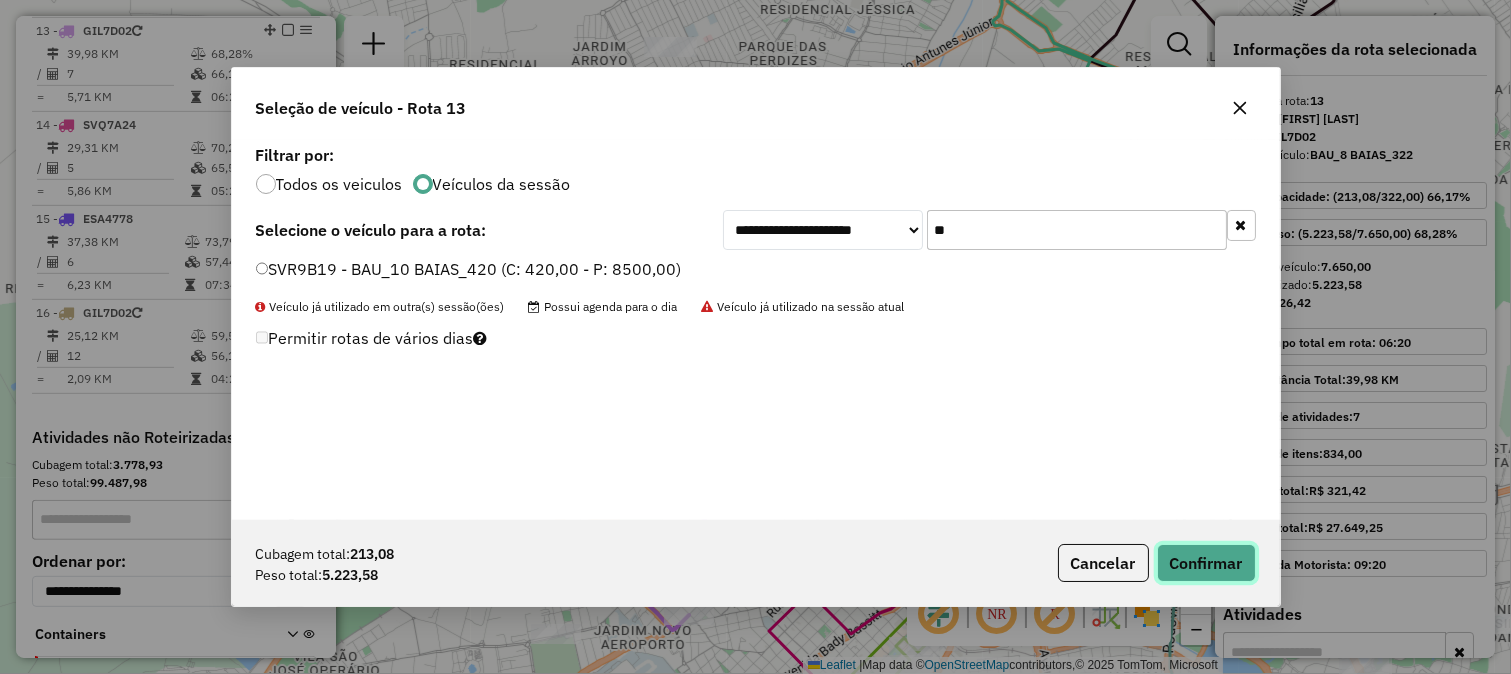 click on "Confirmar" 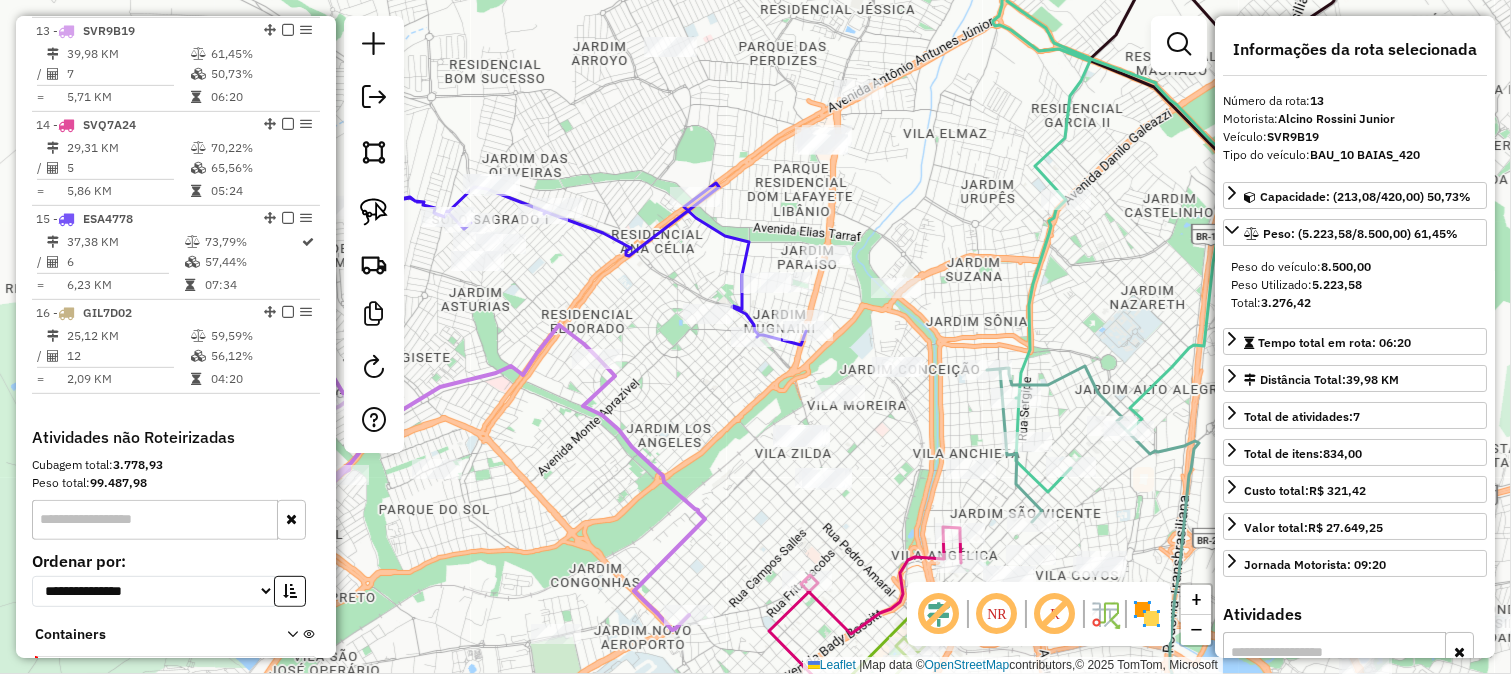 click 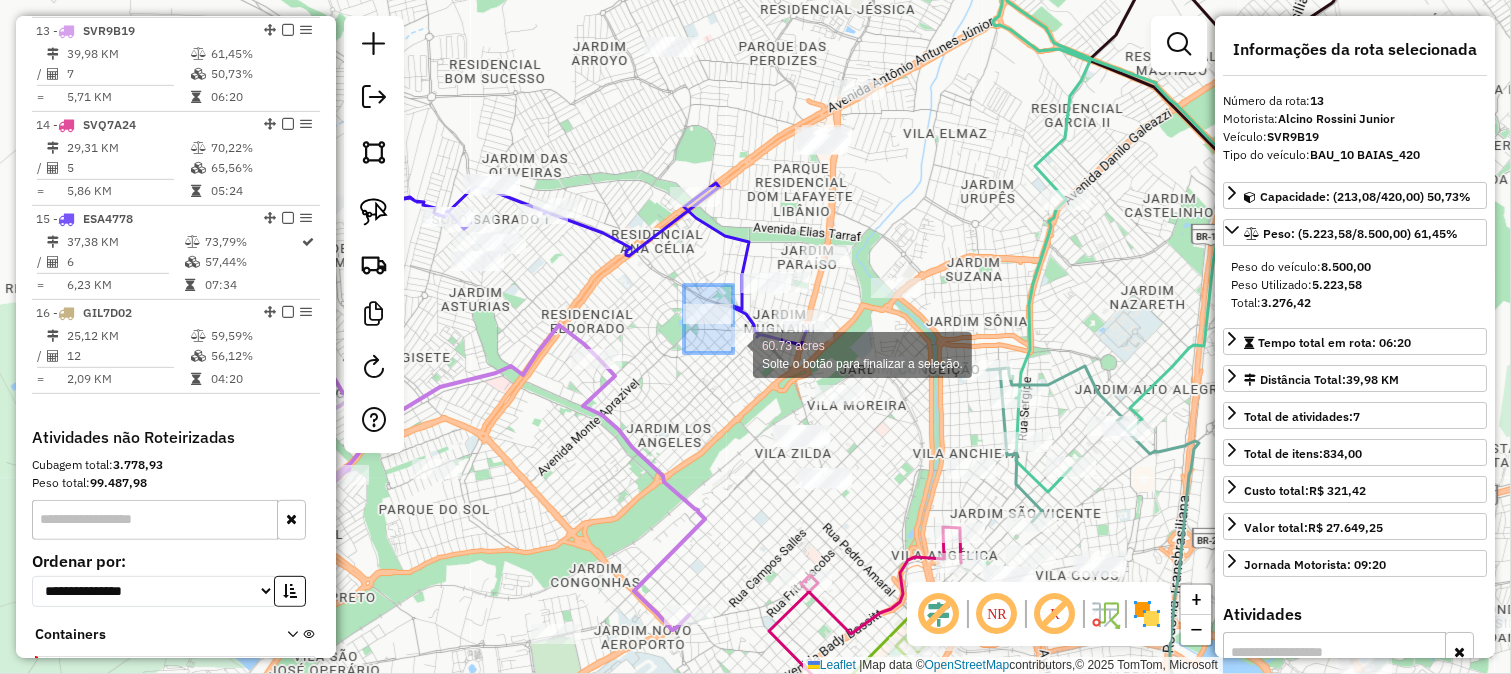 drag, startPoint x: 721, startPoint y: 343, endPoint x: 733, endPoint y: 353, distance: 15.6205 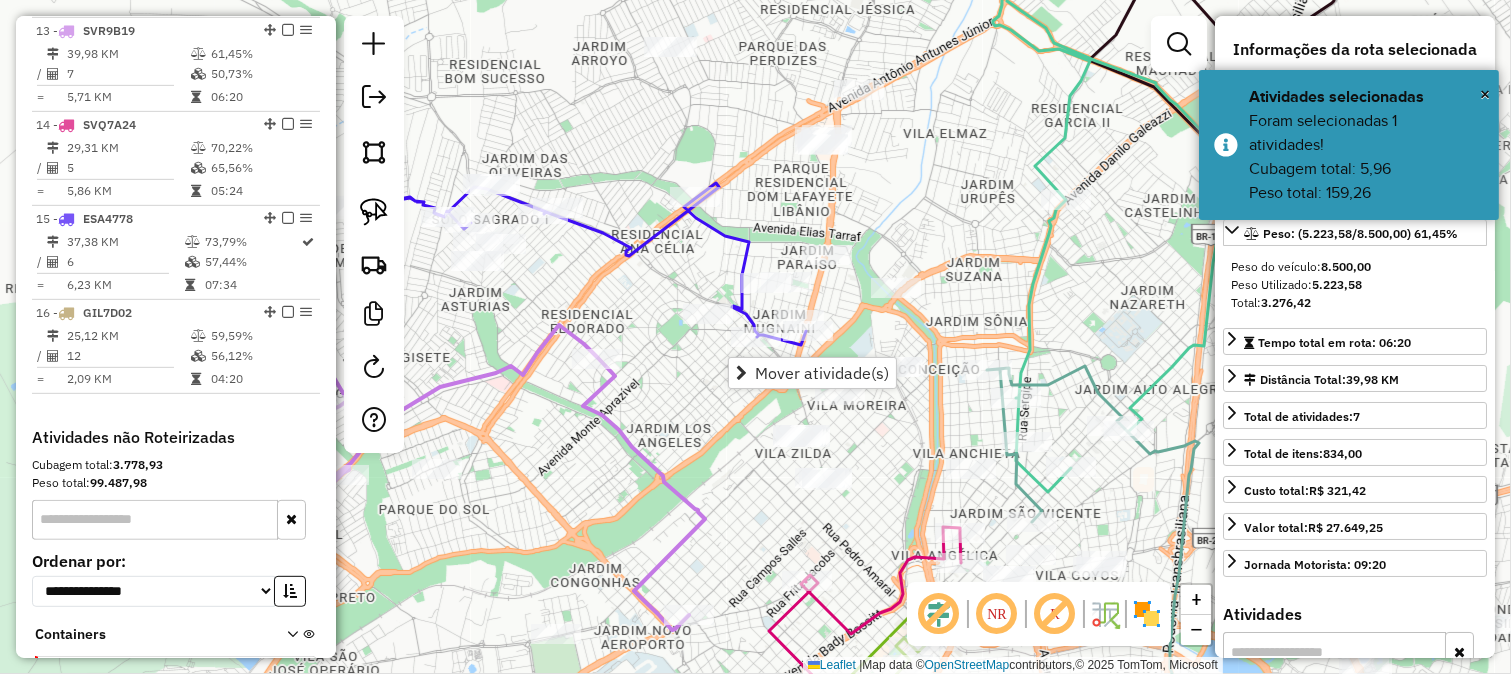 click on "Janela de atendimento Grade de atendimento Capacidade Transportadoras Veículos Cliente Pedidos  Rotas Selecione os dias de semana para filtrar as janelas de atendimento  Seg   Ter   Qua   Qui   Sex   Sáb   Dom  Informe o período da janela de atendimento: De: Até:  Filtrar exatamente a janela do cliente  Considerar janela de atendimento padrão  Selecione os dias de semana para filtrar as grades de atendimento  Seg   Ter   Qua   Qui   Sex   Sáb   Dom   Considerar clientes sem dia de atendimento cadastrado  Clientes fora do dia de atendimento selecionado Filtrar as atividades entre os valores definidos abaixo:  Peso mínimo:   Peso máximo:   Cubagem mínima:   Cubagem máxima:   De:   Até:  Filtrar as atividades entre o tempo de atendimento definido abaixo:  De:   Até:   Considerar capacidade total dos clientes não roteirizados Transportadora: Selecione um ou mais itens Tipo de veículo: Selecione um ou mais itens Veículo: Selecione um ou mais itens Motorista: Selecione um ou mais itens Nome: Rótulo:" 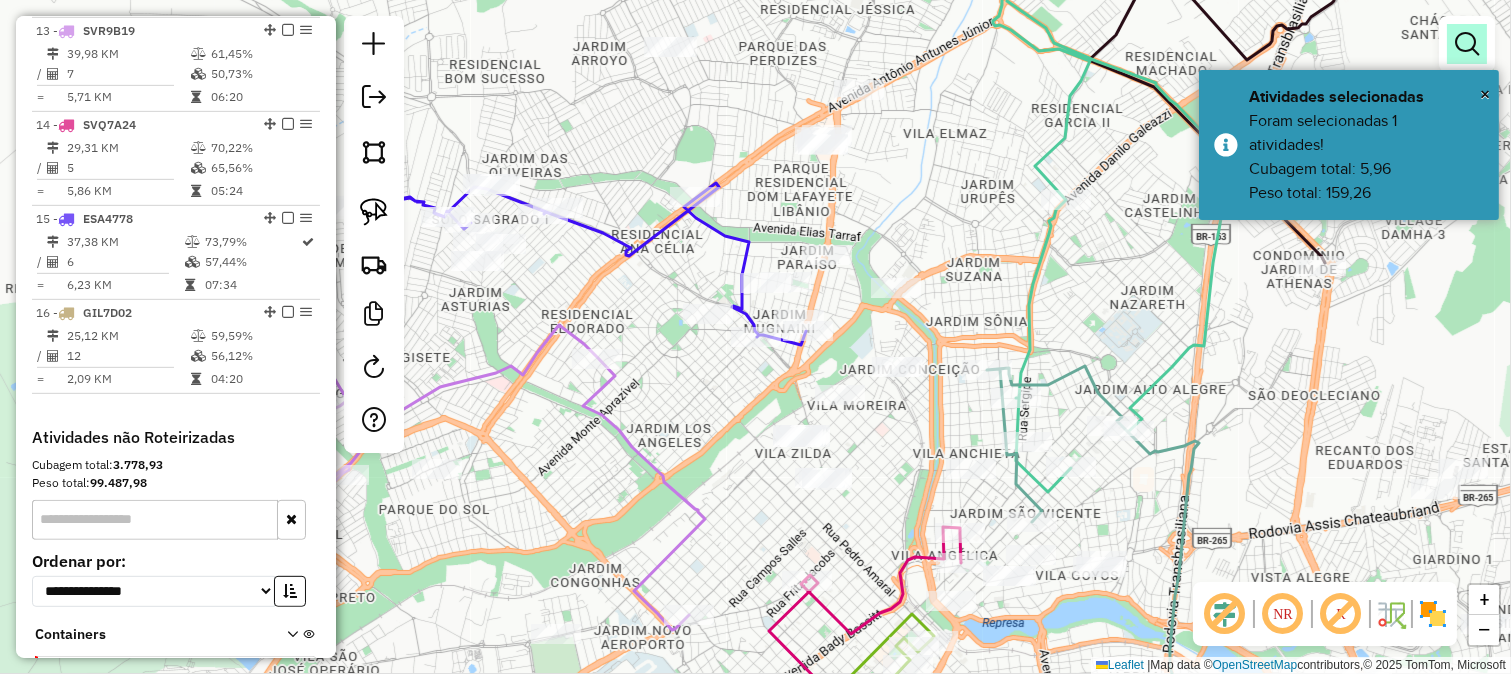 click at bounding box center (1467, 44) 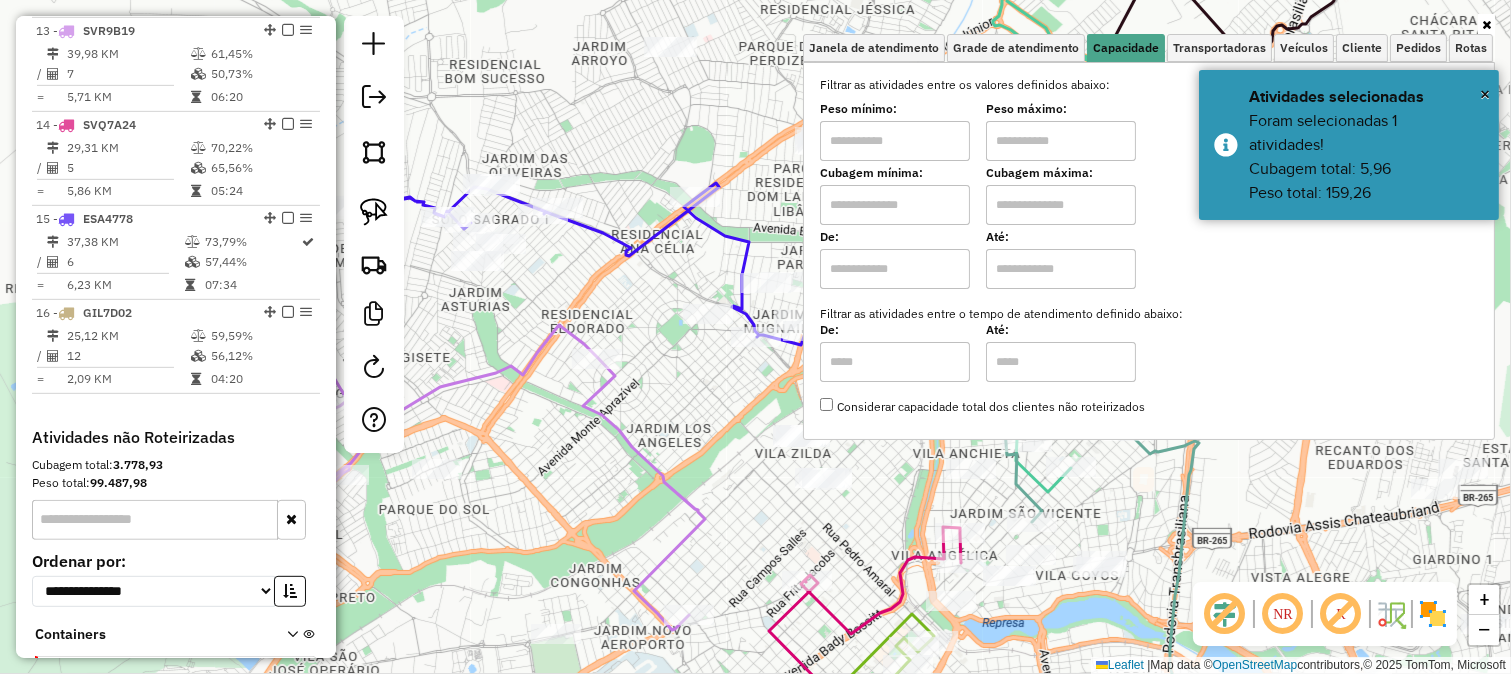 click at bounding box center [895, 141] 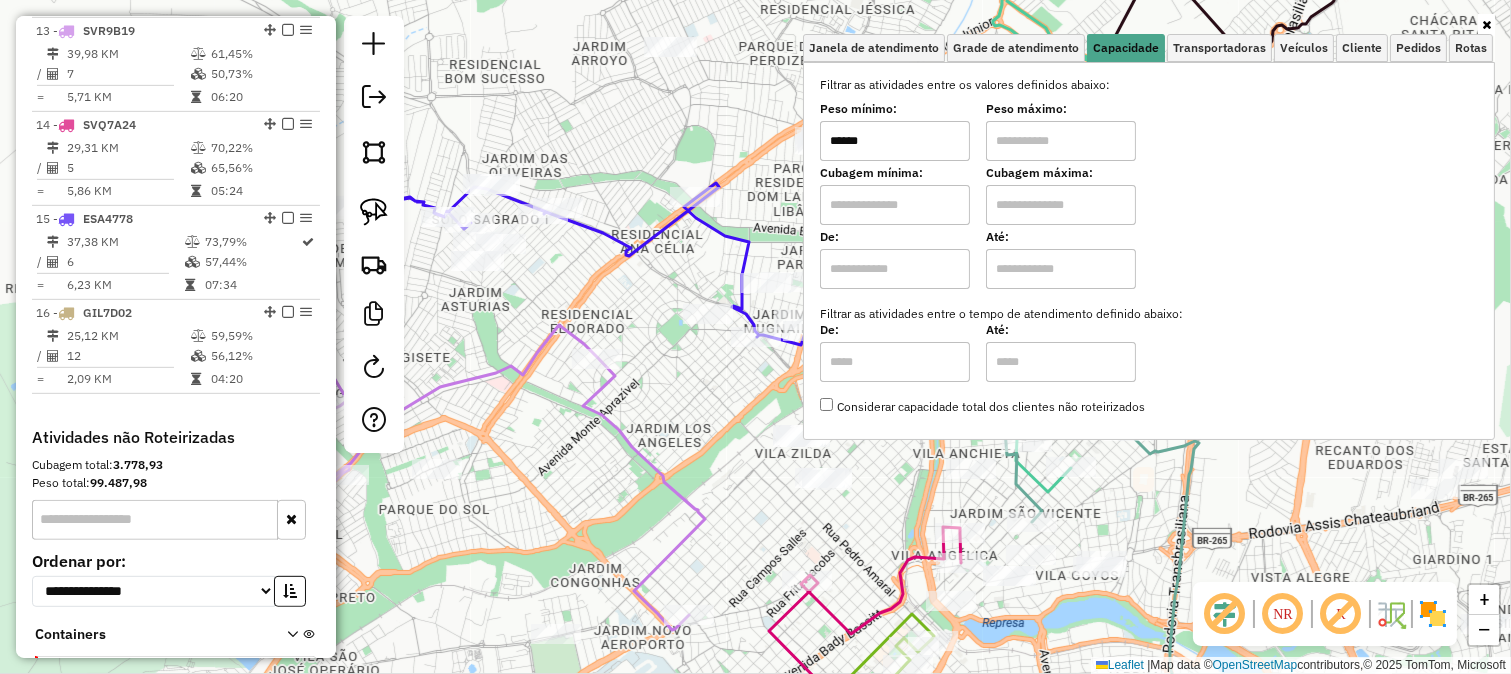 type on "******" 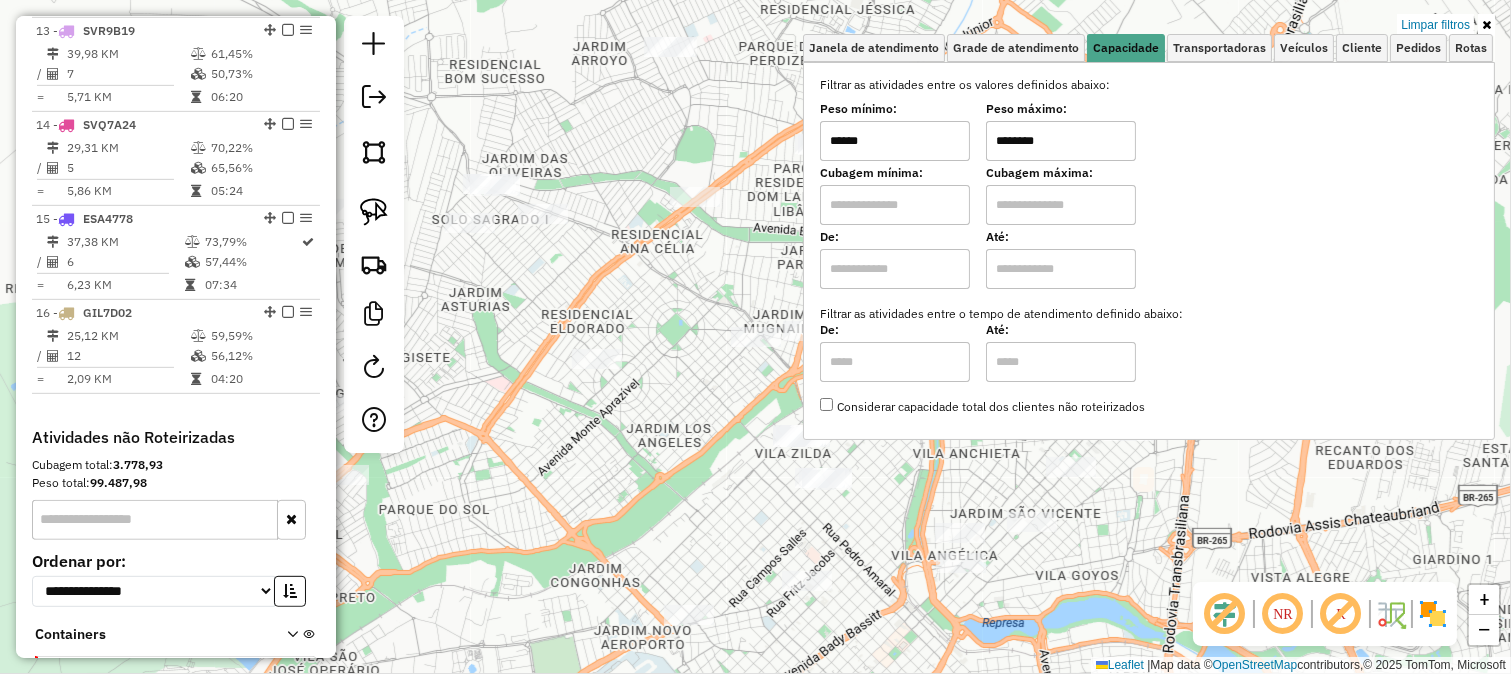 click on "Limpar filtros Janela de atendimento Grade de atendimento Capacidade Transportadoras Veículos Cliente Pedidos  Rotas Selecione os dias de semana para filtrar as janelas de atendimento  Seg   Ter   Qua   Qui   Sex   Sáb   Dom  Informe o período da janela de atendimento: De: Até:  Filtrar exatamente a janela do cliente  Considerar janela de atendimento padrão  Selecione os dias de semana para filtrar as grades de atendimento  Seg   Ter   Qua   Qui   Sex   Sáb   Dom   Considerar clientes sem dia de atendimento cadastrado  Clientes fora do dia de atendimento selecionado Filtrar as atividades entre os valores definidos abaixo:  Peso mínimo:  ******  Peso máximo:  ********  Cubagem mínima:   Cubagem máxima:   De:   Até:  Filtrar as atividades entre o tempo de atendimento definido abaixo:  De:   Até:   Considerar capacidade total dos clientes não roteirizados Transportadora: Selecione um ou mais itens Tipo de veículo: Selecione um ou mais itens Veículo: Selecione um ou mais itens Motorista: Nome: De:" 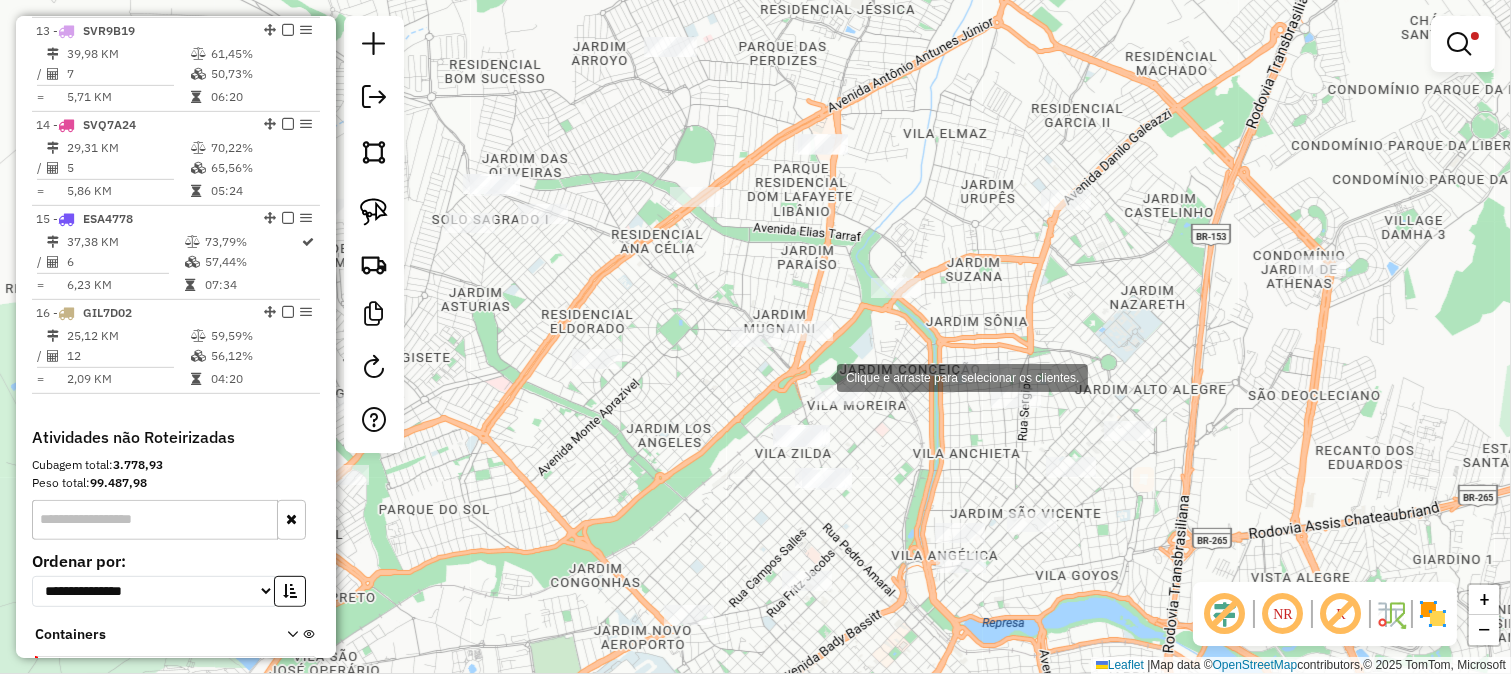 click on "Clique e arraste para selecionar os clientes. Limpar filtros Janela de atendimento Grade de atendimento Capacidade Transportadoras Veículos Cliente Pedidos  Rotas Selecione os dias de semana para filtrar as janelas de atendimento  Seg   Ter   Qua   Qui   Sex   Sáb   Dom  Informe o período da janela de atendimento: De: Até:  Filtrar exatamente a janela do cliente  Considerar janela de atendimento padrão  Selecione os dias de semana para filtrar as grades de atendimento  Seg   Ter   Qua   Qui   Sex   Sáb   Dom   Considerar clientes sem dia de atendimento cadastrado  Clientes fora do dia de atendimento selecionado Filtrar as atividades entre os valores definidos abaixo:  Peso mínimo:  ******  Peso máximo:  ********  Cubagem mínima:   Cubagem máxima:   De:   Até:  Filtrar as atividades entre o tempo de atendimento definido abaixo:  De:   Até:   Considerar capacidade total dos clientes não roteirizados Transportadora: Selecione um ou mais itens Tipo de veículo: Selecione um ou mais itens Veículo: +" 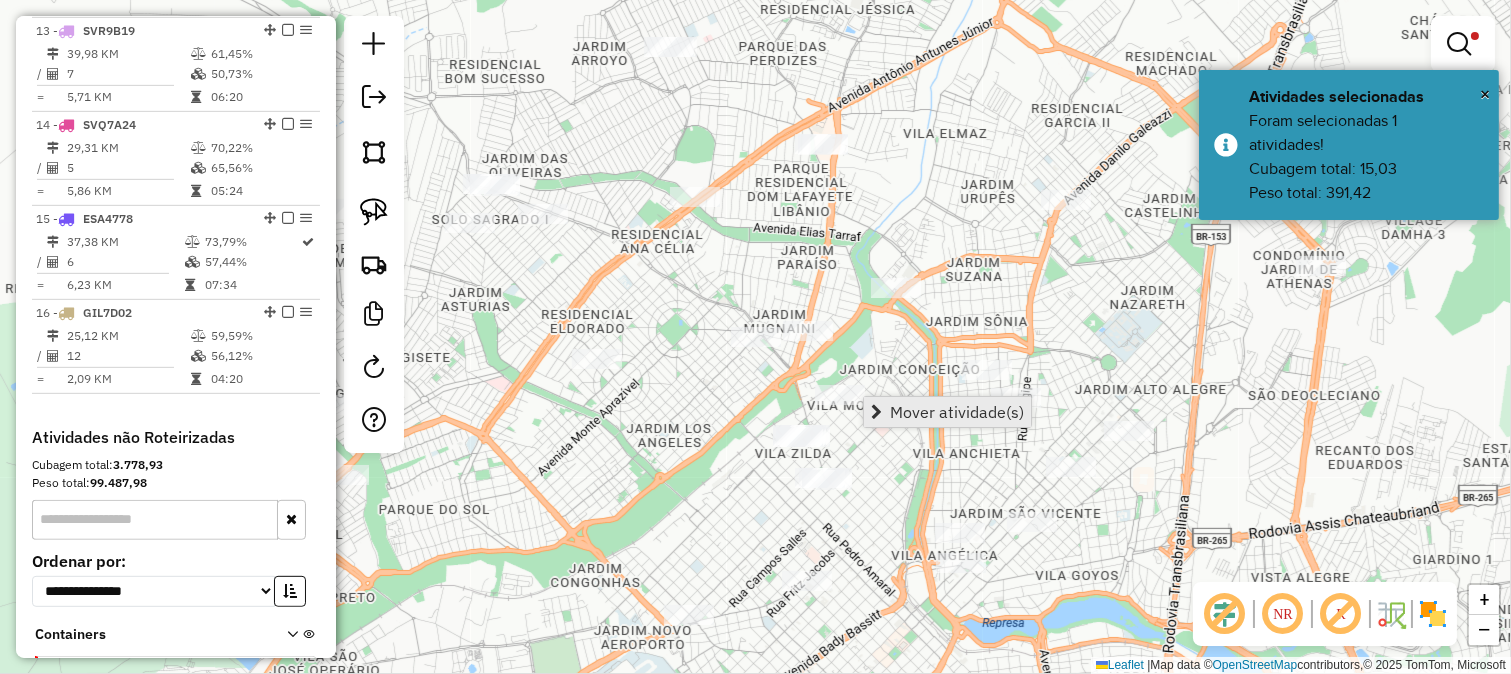 click on "Mover atividade(s)" at bounding box center (957, 412) 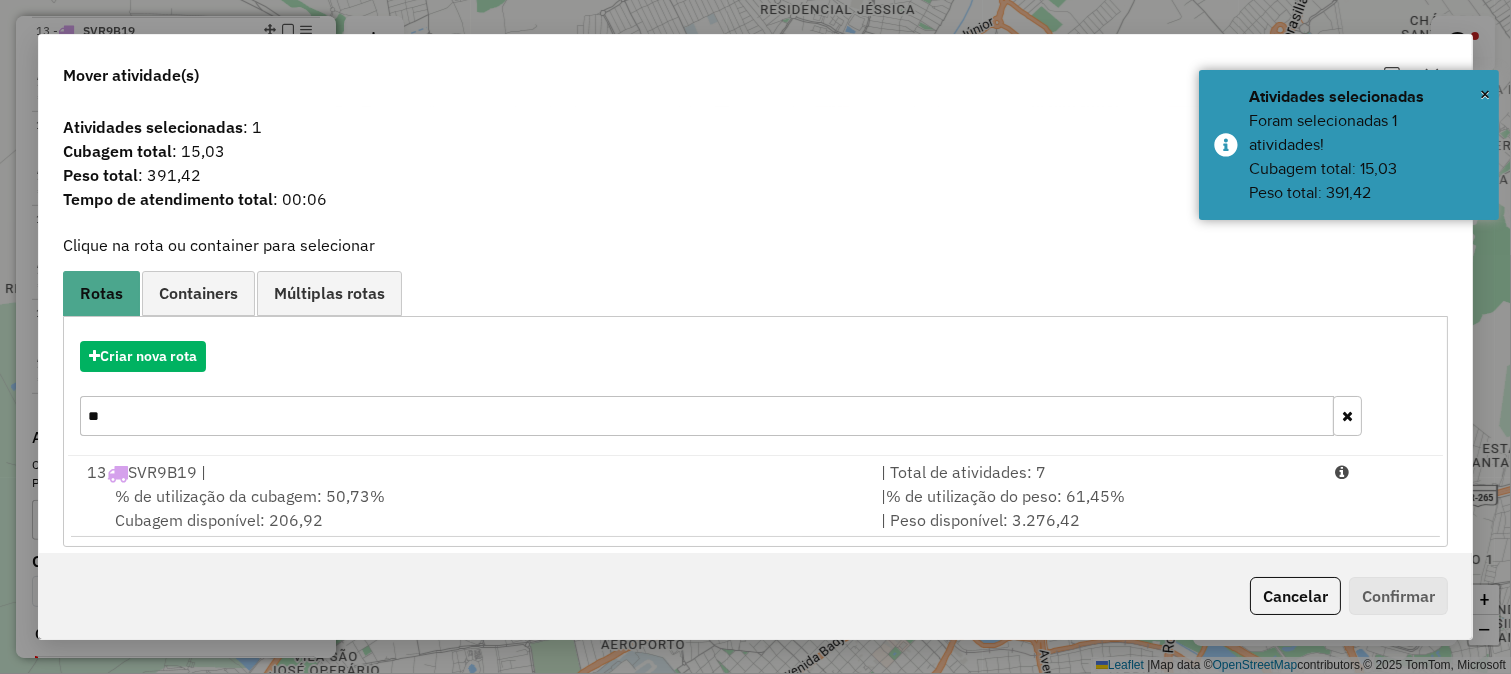 click on "Criar nova rota  **" at bounding box center (755, 391) 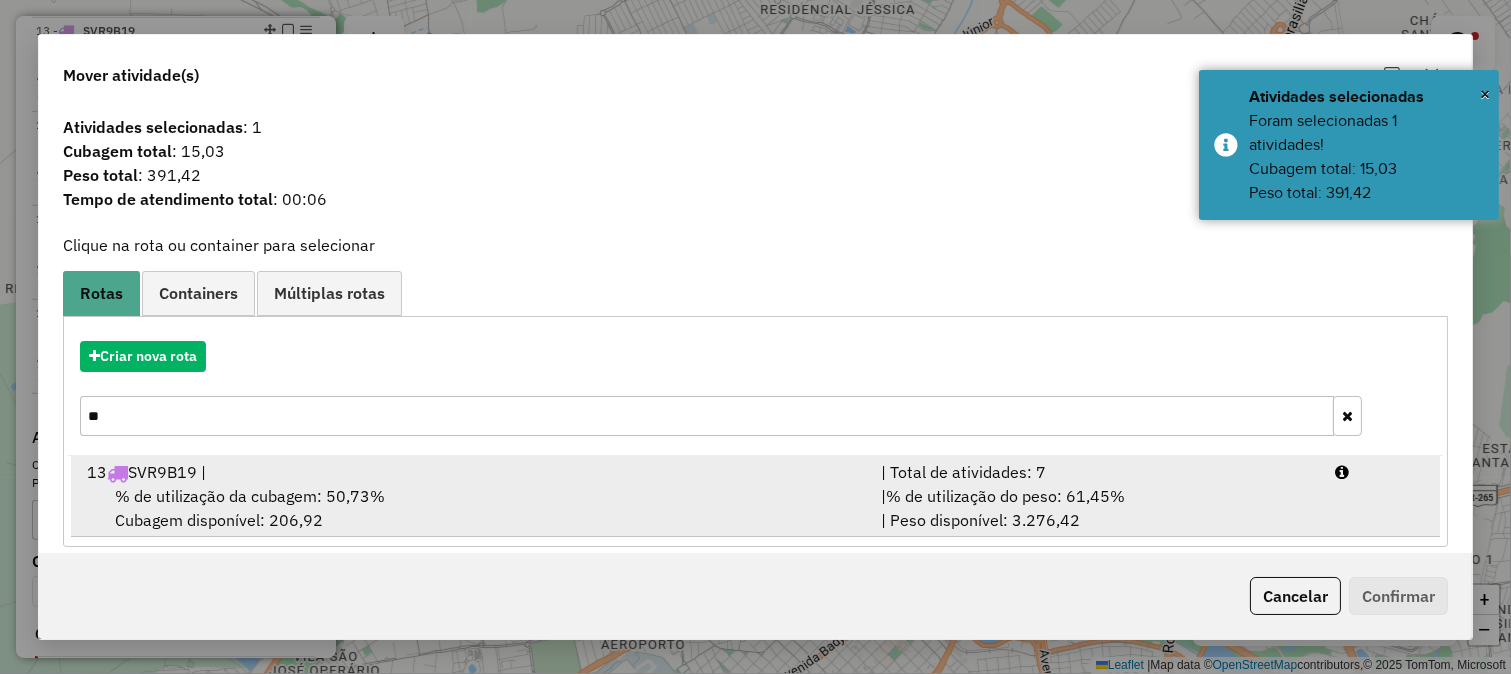 click on "| Total de atividades: 7" at bounding box center (1096, 472) 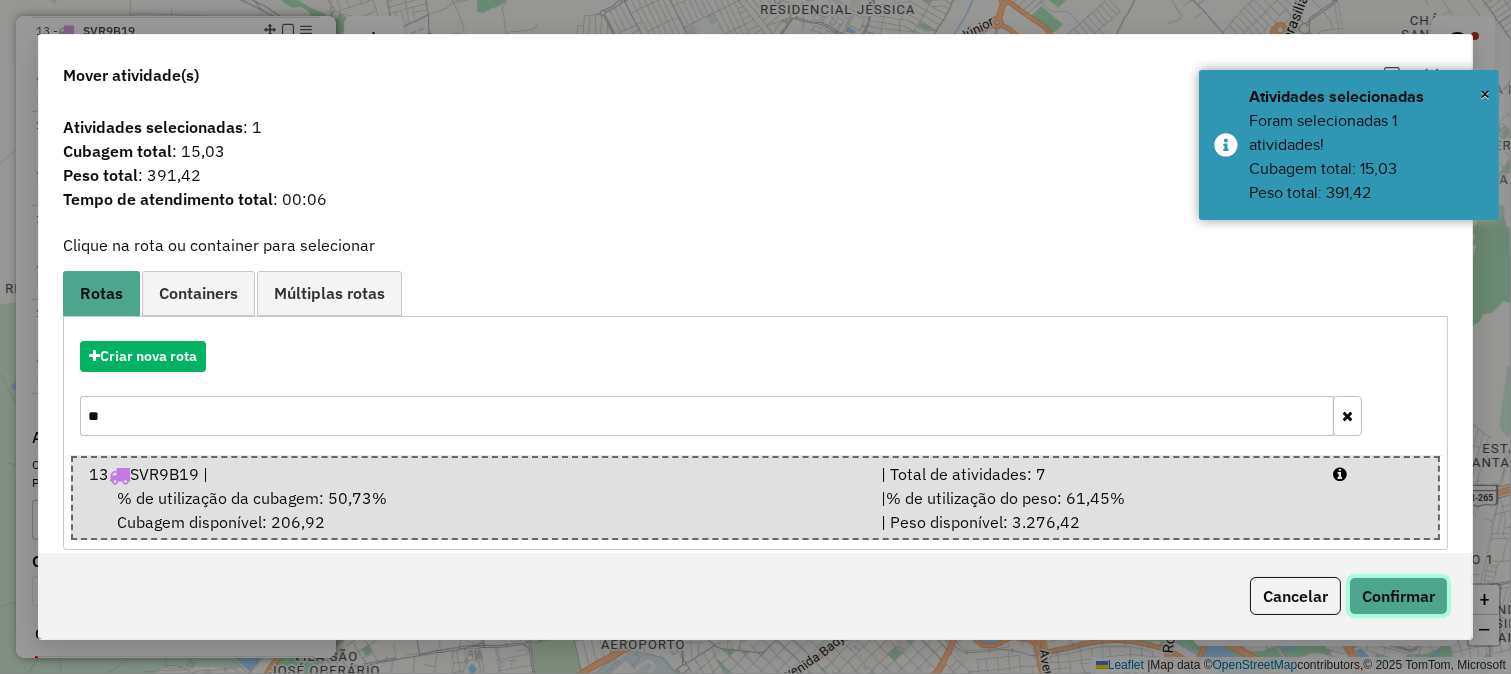 click on "Confirmar" 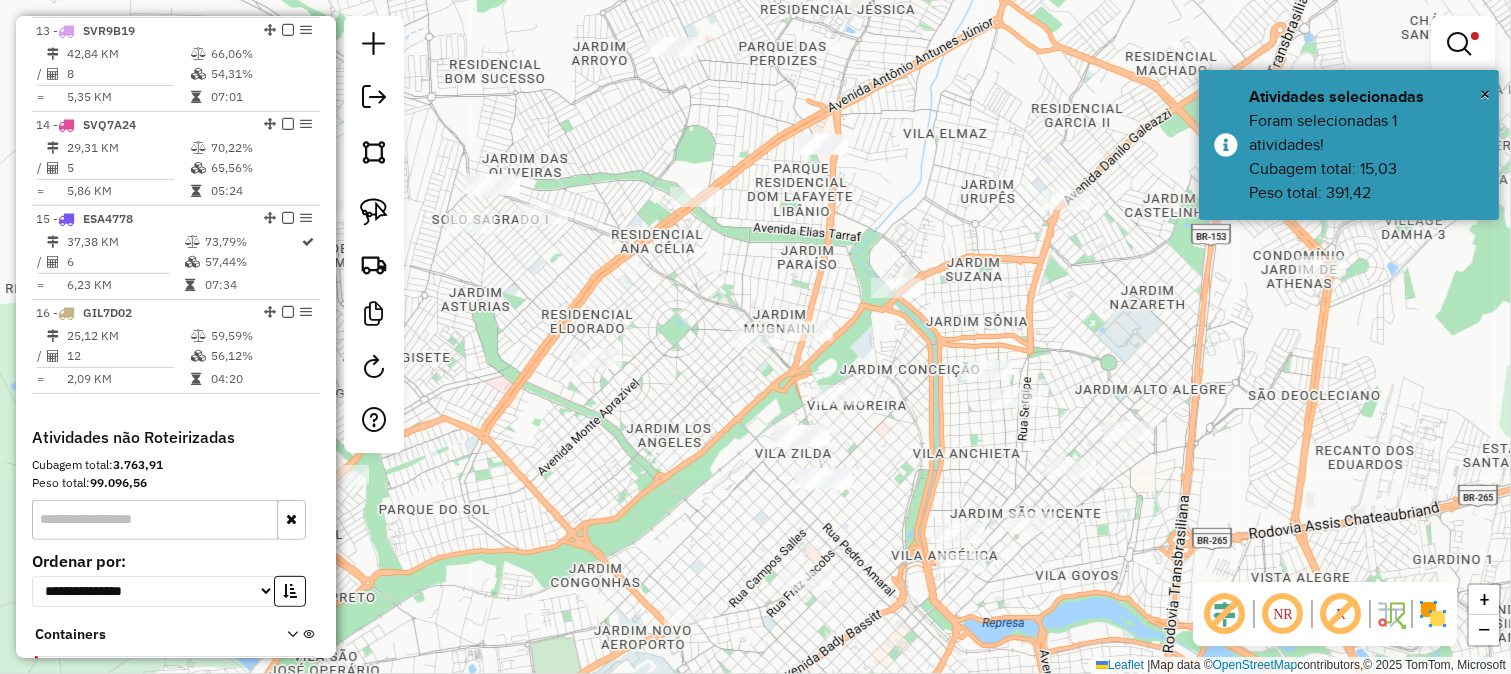 select on "**********" 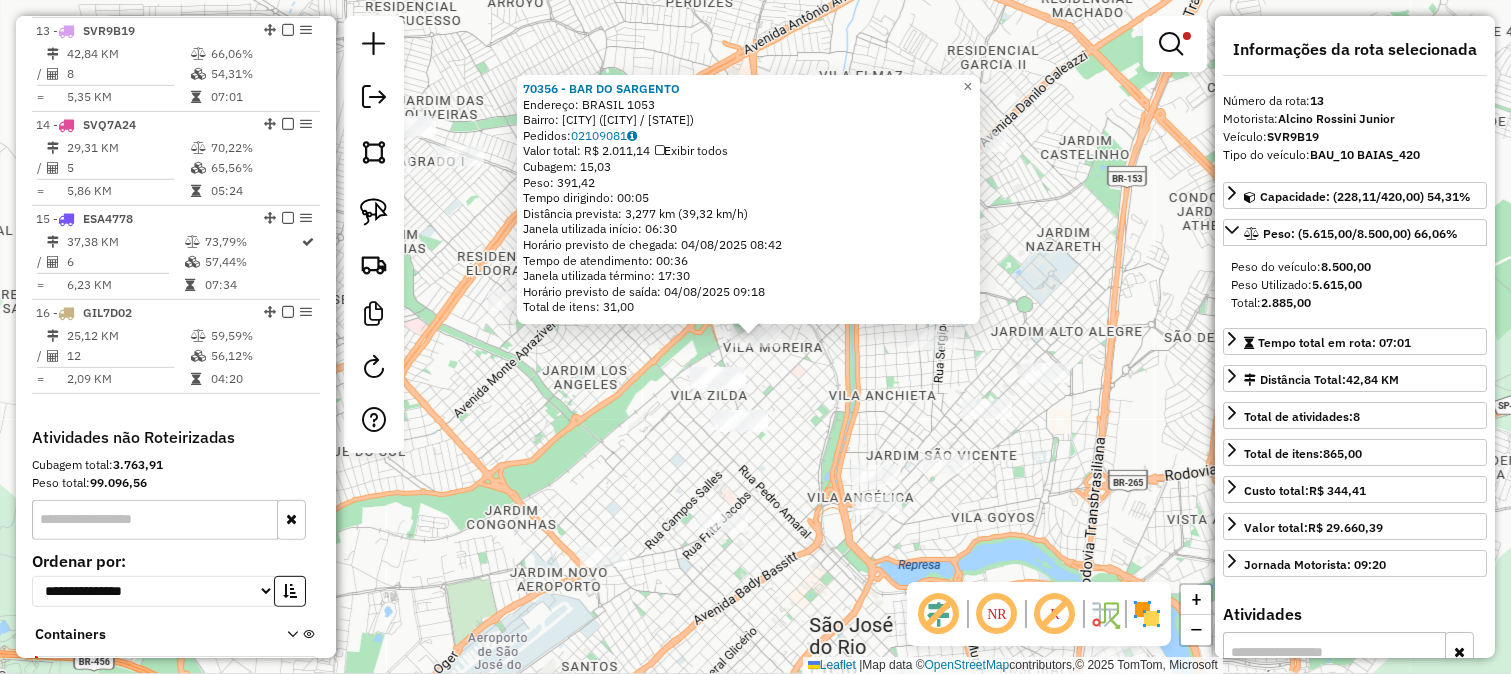 click on "Rota 11 - Placa FUU8C87  31237 - ESQUINAO SERV FESTA 70356 - BAR DO SARGENTO  Endereço:  BRASIL 1053   Bairro: VILA FALAVINA (SAO JOSE DO RIO PRETO / SP)   Pedidos:  02109081   Valor total: R$ 2.011,14   Exibir todos   Cubagem: 15,03  Peso: 391,42  Tempo dirigindo: 00:05   Distância prevista: 3,277 km (39,32 km/h)   Janela utilizada início: 06:30   Horário previsto de chegada: 04/08/2025 08:42   Tempo de atendimento: 00:36   Janela utilizada término: 17:30   Horário previsto de saída: 04/08/2025 09:18   Total de itens: 31,00  × Limpar filtros Janela de atendimento Grade de atendimento Capacidade Transportadoras Veículos Cliente Pedidos  Rotas Selecione os dias de semana para filtrar as janelas de atendimento  Seg   Ter   Qua   Qui   Sex   Sáb   Dom  Informe o período da janela de atendimento: De: Até:  Filtrar exatamente a janela do cliente  Considerar janela de atendimento padrão  Selecione os dias de semana para filtrar as grades de atendimento  Seg   Ter   Qua   Qui   Sex   Sáb   Dom  ******" 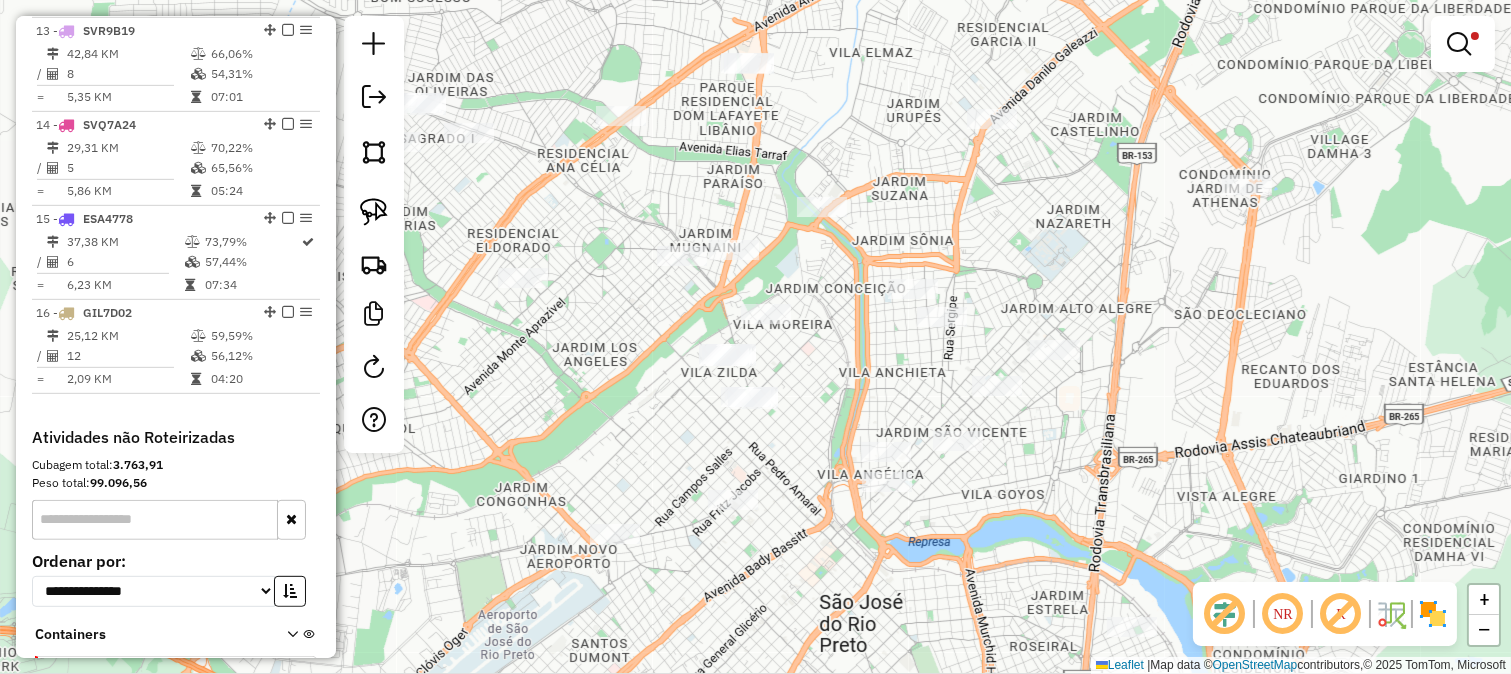 drag, startPoint x: 893, startPoint y: 421, endPoint x: 832, endPoint y: 253, distance: 178.73164 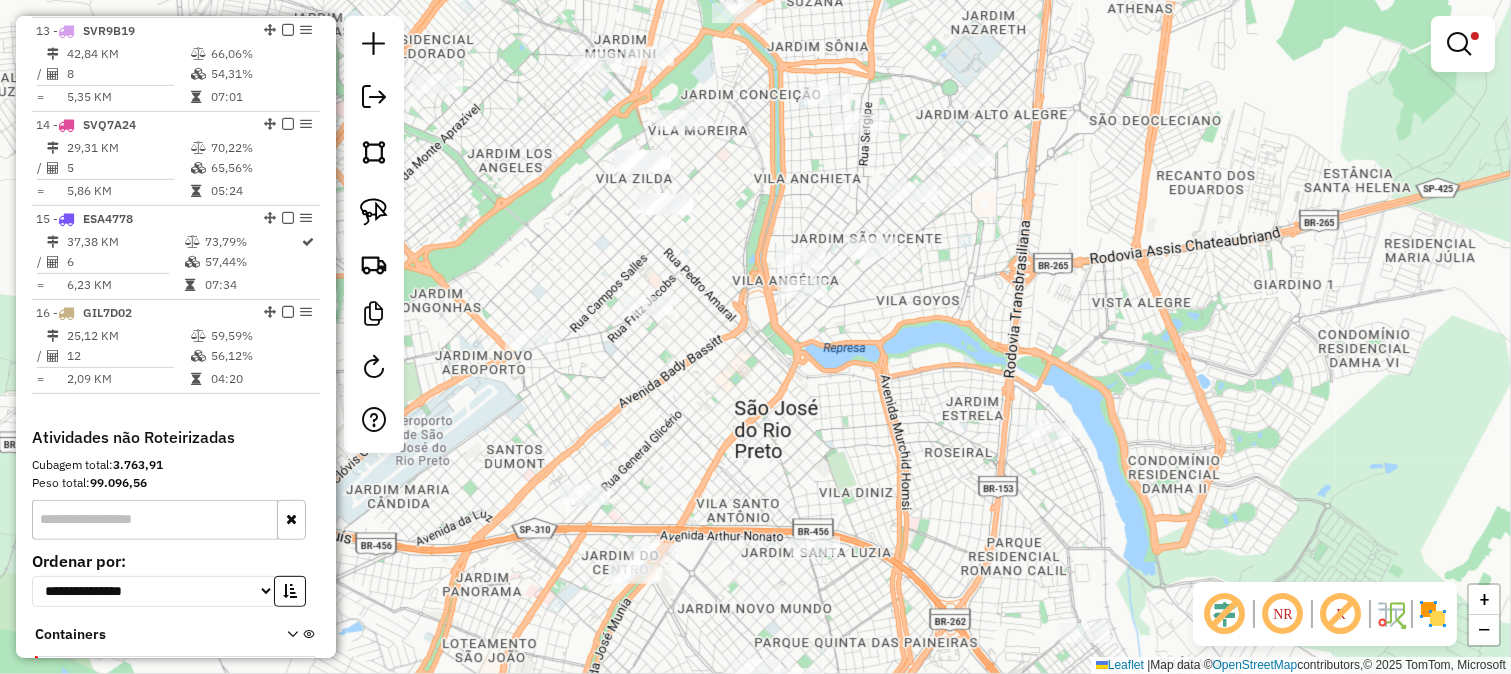 drag, startPoint x: 794, startPoint y: 277, endPoint x: 808, endPoint y: 334, distance: 58.694122 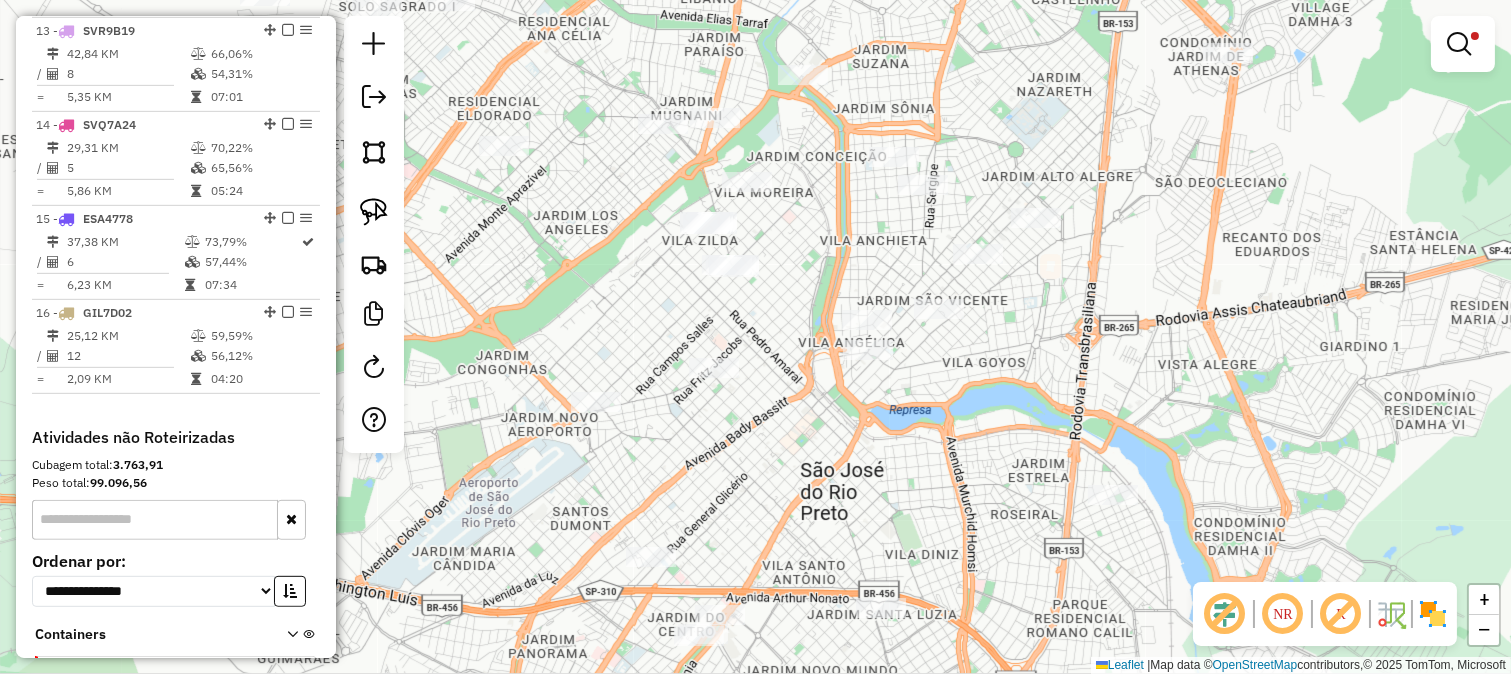 drag, startPoint x: 953, startPoint y: 442, endPoint x: 927, endPoint y: 242, distance: 201.68292 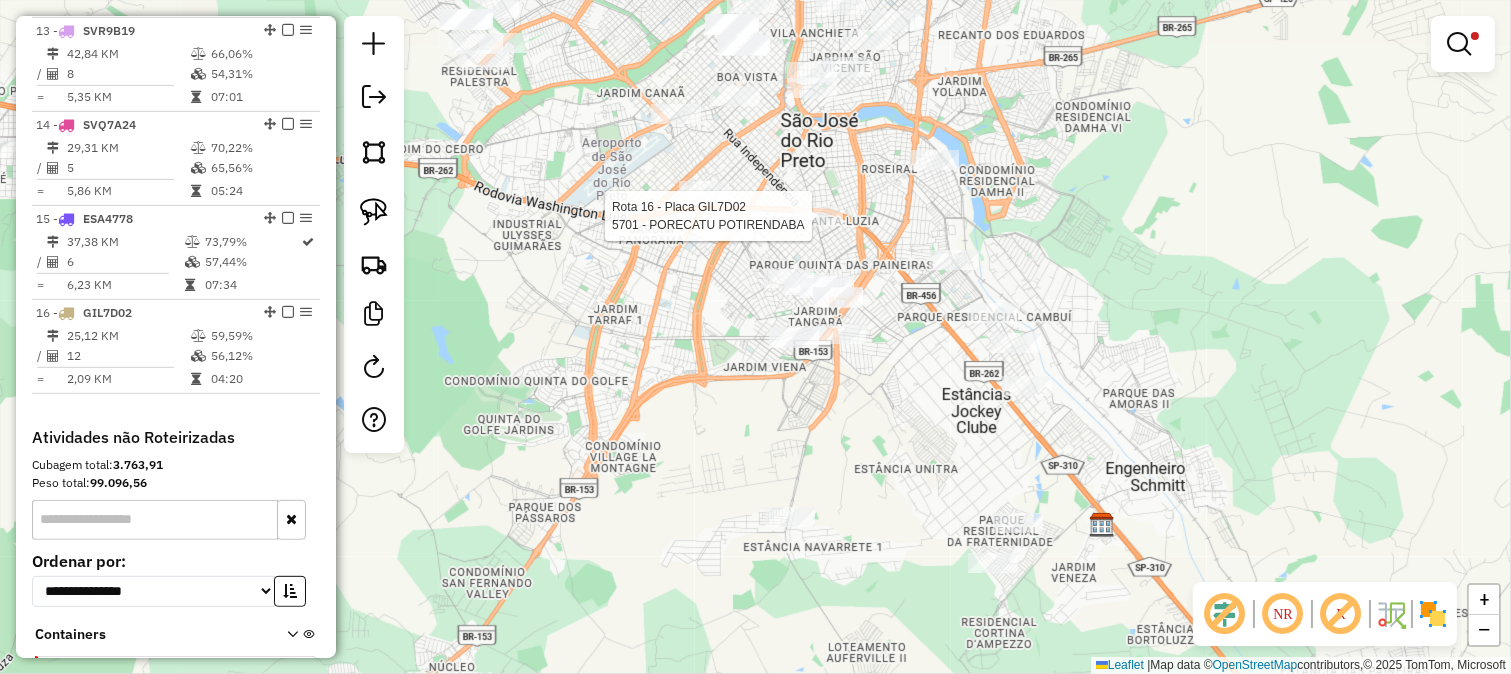 scroll, scrollTop: 2045, scrollLeft: 0, axis: vertical 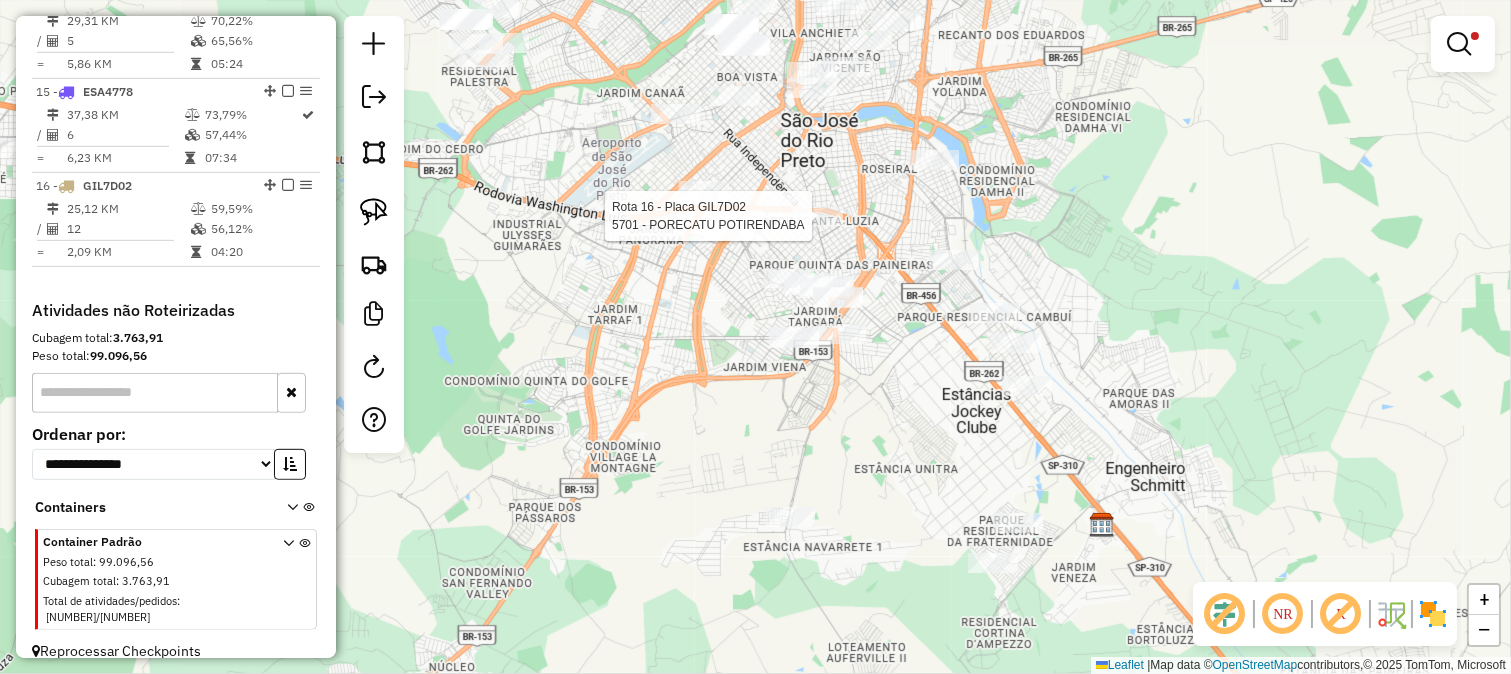 select on "**********" 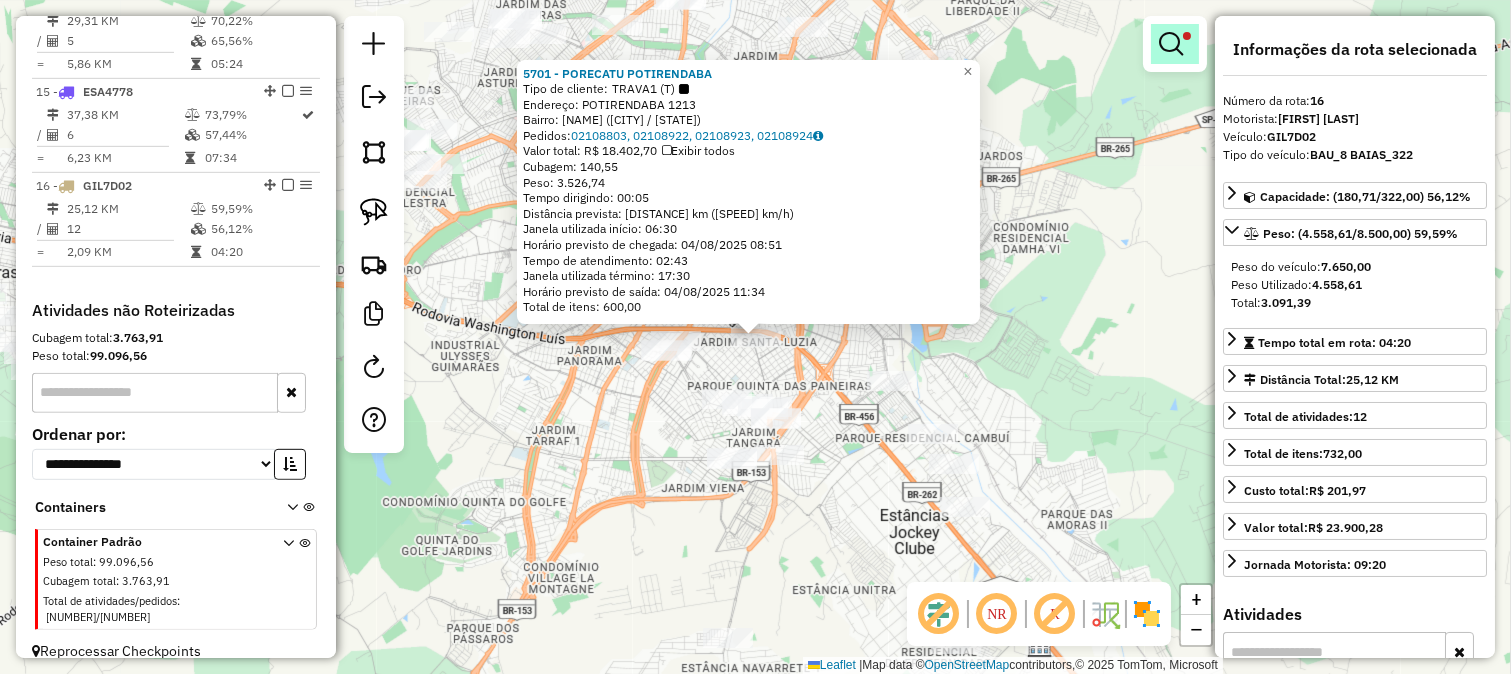 click at bounding box center [1171, 44] 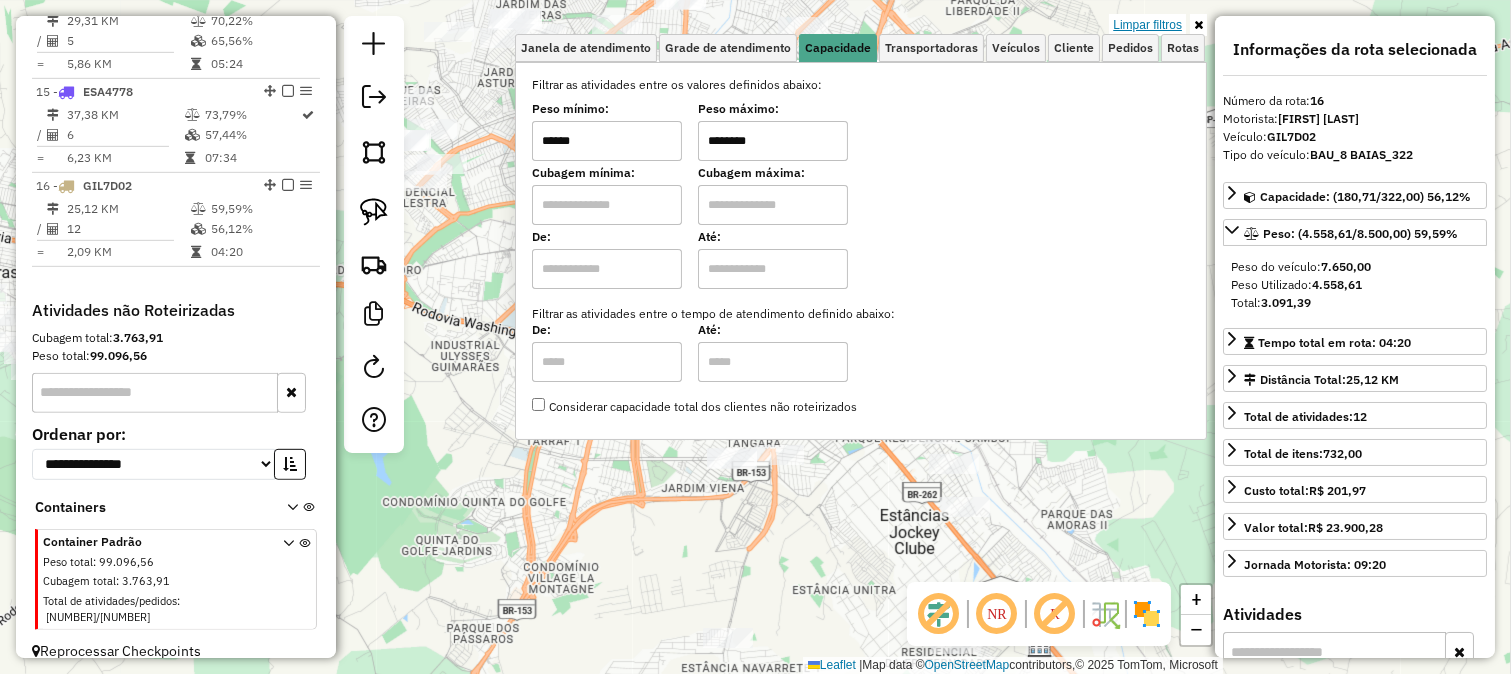 click on "Limpar filtros" at bounding box center [1147, 25] 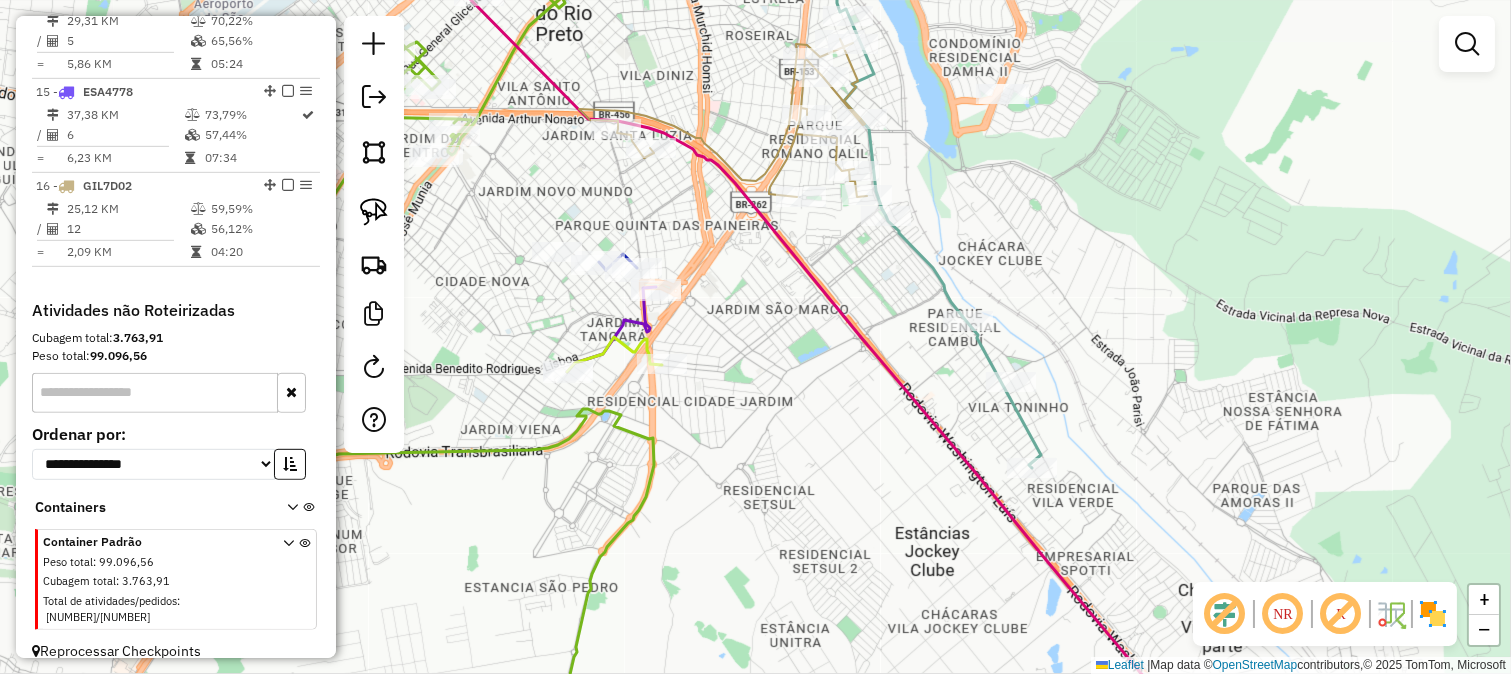 click on "Janela de atendimento Grade de atendimento Capacidade Transportadoras Veículos Cliente Pedidos  Rotas Selecione os dias de semana para filtrar as janelas de atendimento  Seg   Ter   Qua   Qui   Sex   Sáb   Dom  Informe o período da janela de atendimento: De: Até:  Filtrar exatamente a janela do cliente  Considerar janela de atendimento padrão  Selecione os dias de semana para filtrar as grades de atendimento  Seg   Ter   Qua   Qui   Sex   Sáb   Dom   Considerar clientes sem dia de atendimento cadastrado  Clientes fora do dia de atendimento selecionado Filtrar as atividades entre os valores definidos abaixo:  Peso mínimo:   Peso máximo:   Cubagem mínima:   Cubagem máxima:   De:   Até:  Filtrar as atividades entre o tempo de atendimento definido abaixo:  De:   Até:   Considerar capacidade total dos clientes não roteirizados Transportadora: Selecione um ou mais itens Tipo de veículo: Selecione um ou mais itens Veículo: Selecione um ou mais itens Motorista: Selecione um ou mais itens Nome: Rótulo:" 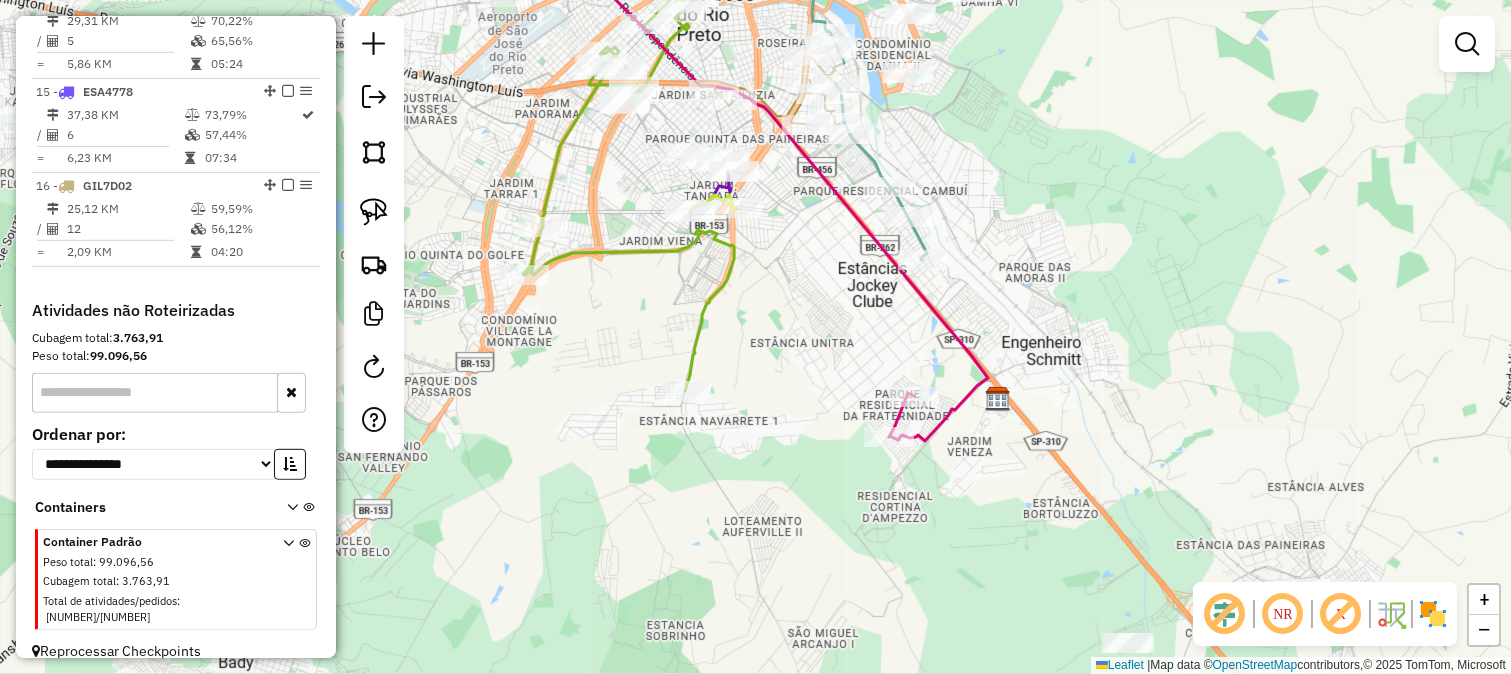 drag, startPoint x: 846, startPoint y: 325, endPoint x: 895, endPoint y: 371, distance: 67.20863 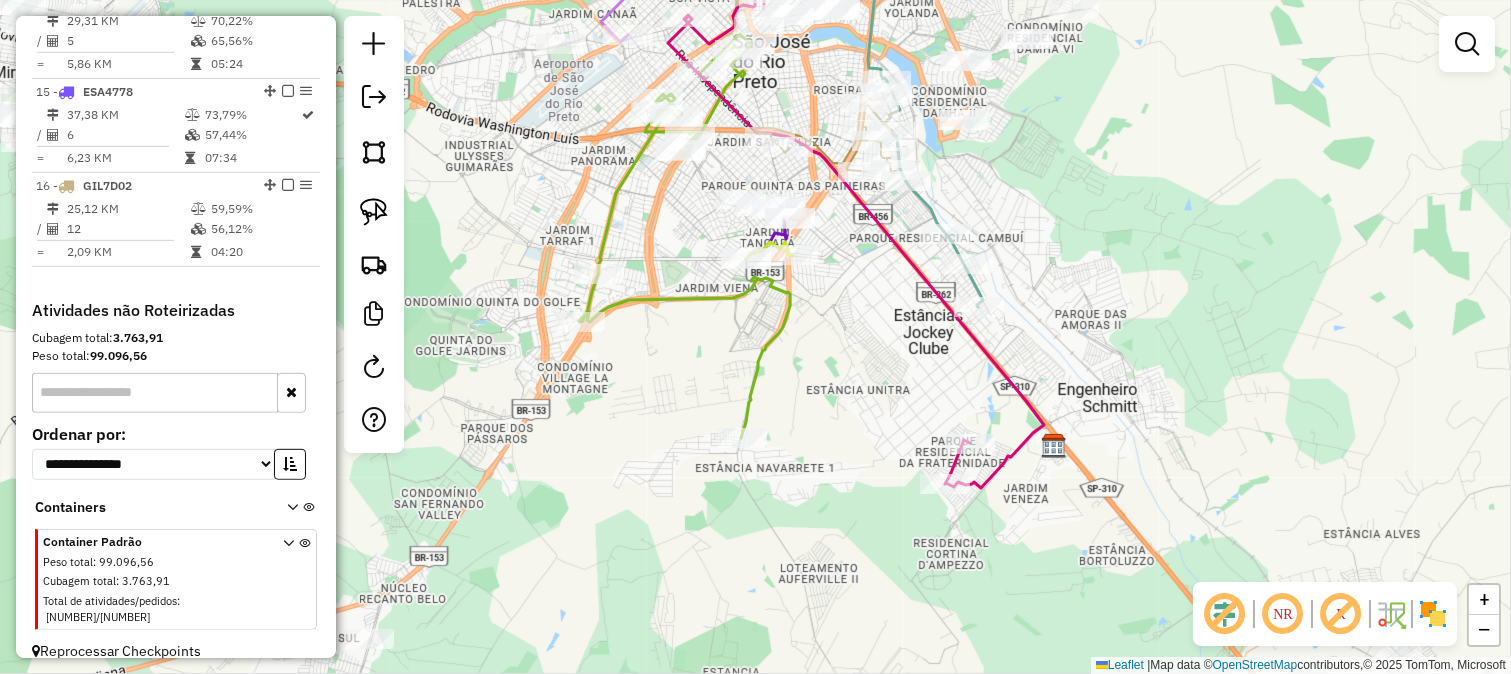 click on "Janela de atendimento Grade de atendimento Capacidade Transportadoras Veículos Cliente Pedidos  Rotas Selecione os dias de semana para filtrar as janelas de atendimento  Seg   Ter   Qua   Qui   Sex   Sáb   Dom  Informe o período da janela de atendimento: De: Até:  Filtrar exatamente a janela do cliente  Considerar janela de atendimento padrão  Selecione os dias de semana para filtrar as grades de atendimento  Seg   Ter   Qua   Qui   Sex   Sáb   Dom   Considerar clientes sem dia de atendimento cadastrado  Clientes fora do dia de atendimento selecionado Filtrar as atividades entre os valores definidos abaixo:  Peso mínimo:   Peso máximo:   Cubagem mínima:   Cubagem máxima:   De:   Até:  Filtrar as atividades entre o tempo de atendimento definido abaixo:  De:   Até:   Considerar capacidade total dos clientes não roteirizados Transportadora: Selecione um ou mais itens Tipo de veículo: Selecione um ou mais itens Veículo: Selecione um ou mais itens Motorista: Selecione um ou mais itens Nome: Rótulo:" 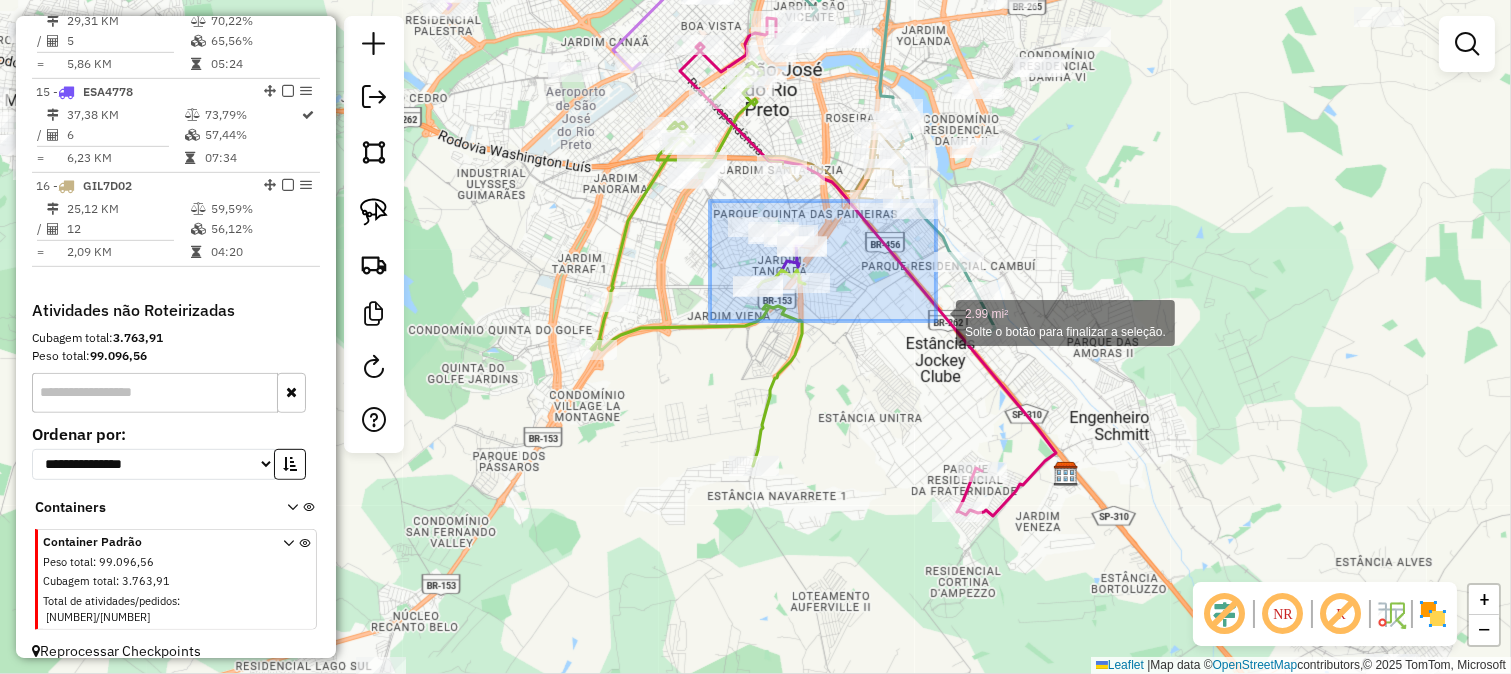 click on "Rota 6 - Placa FGA5I54  83650 - PONTO DA BEBIDA Rota 8 - Placa FPV0C08  83456 - SERV FESTA OLIVARES 2.99 mi² Solte o botão para finalizar a seleção. Janela de atendimento Grade de atendimento Capacidade Transportadoras Veículos Cliente Pedidos  Rotas Selecione os dias de semana para filtrar as janelas de atendimento  Seg   Ter   Qua   Qui   Sex   Sáb   Dom  Informe o período da janela de atendimento: De: Até:  Filtrar exatamente a janela do cliente  Considerar janela de atendimento padrão  Selecione os dias de semana para filtrar as grades de atendimento  Seg   Ter   Qua   Qui   Sex   Sáb   Dom   Considerar clientes sem dia de atendimento cadastrado  Clientes fora do dia de atendimento selecionado Filtrar as atividades entre os valores definidos abaixo:  Peso mínimo:   Peso máximo:   Cubagem mínima:   Cubagem máxima:   De:   Até:  Filtrar as atividades entre o tempo de atendimento definido abaixo:  De:   Até:   Considerar capacidade total dos clientes não roteirizados Transportadora: Nome: +" 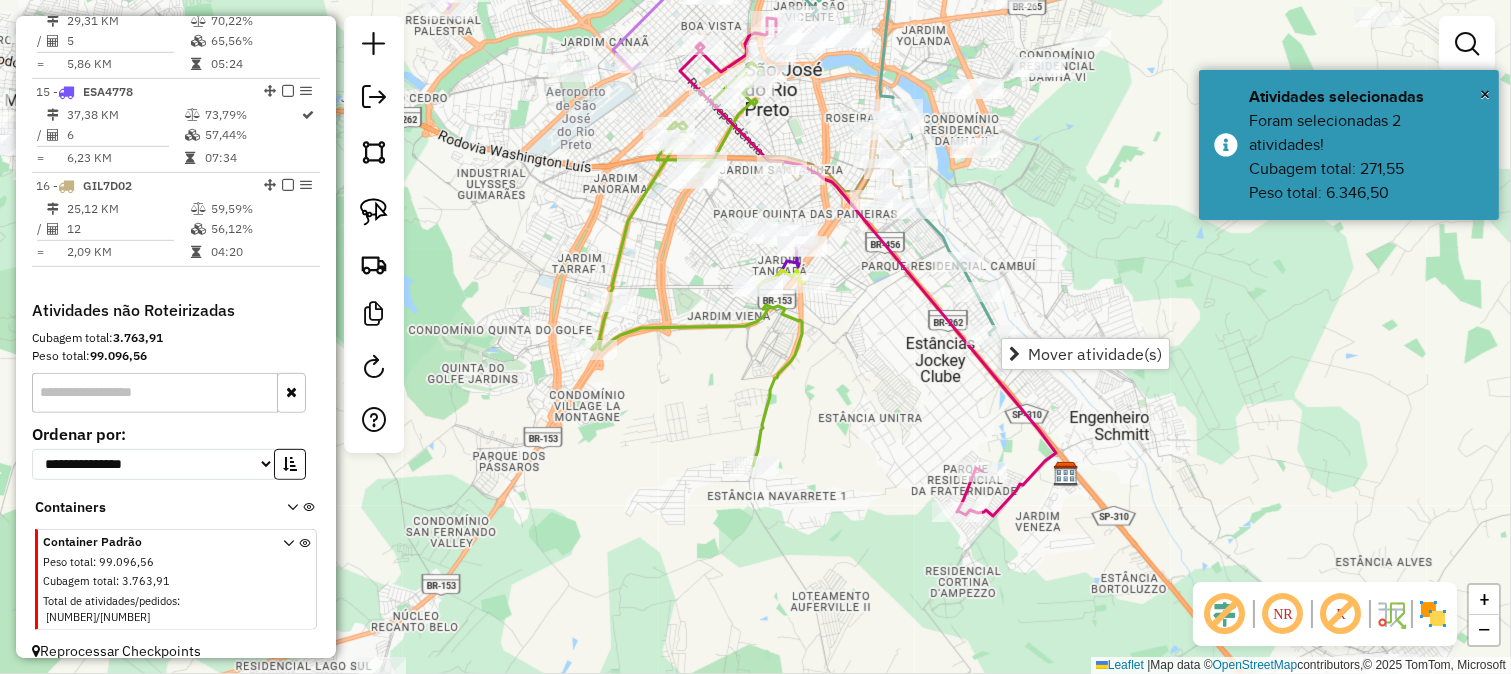 click 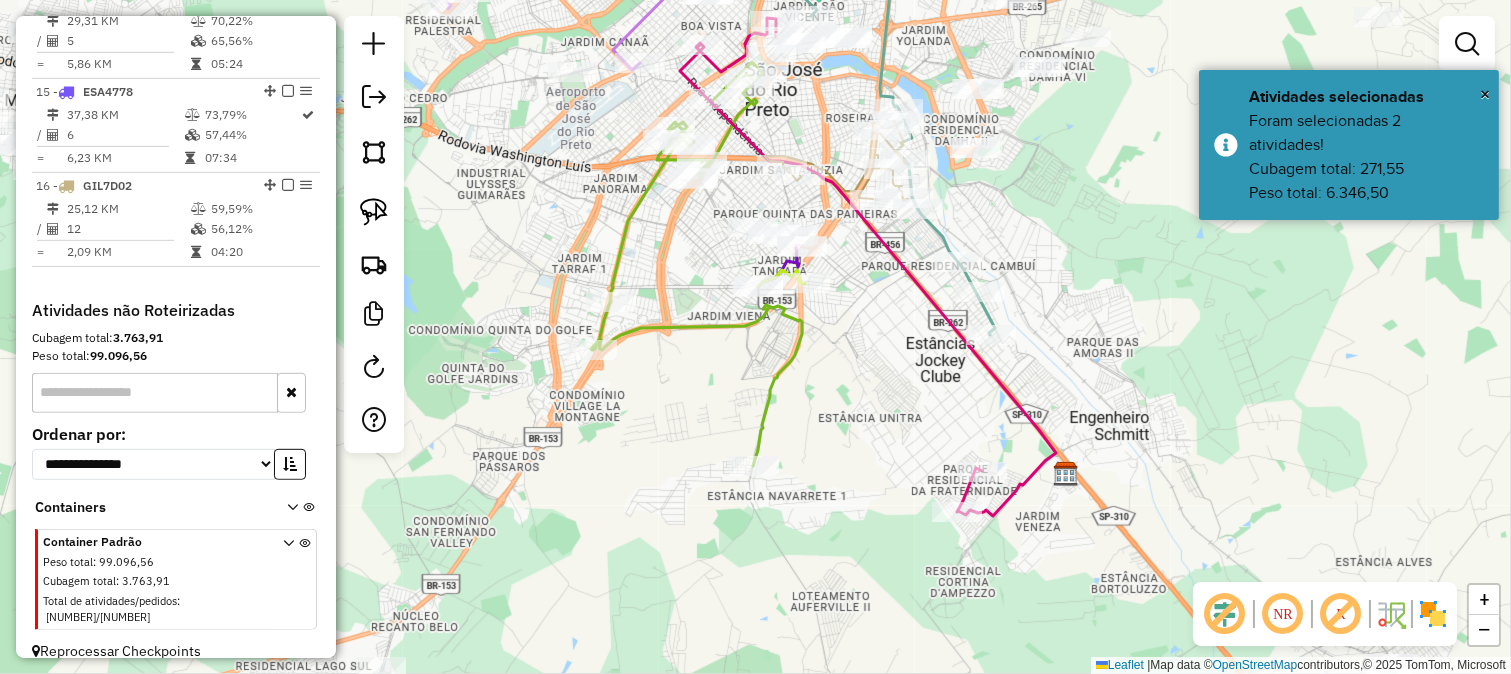 select on "**********" 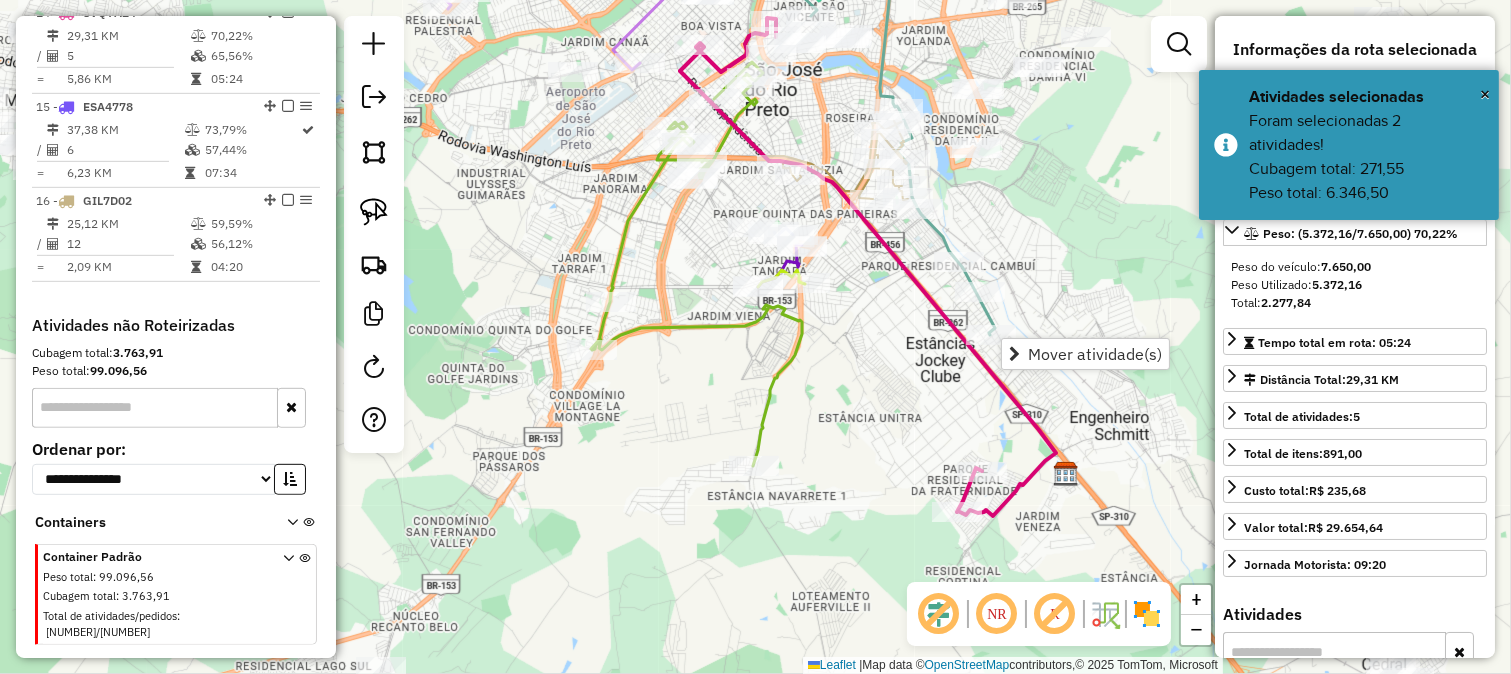 scroll, scrollTop: 2013, scrollLeft: 0, axis: vertical 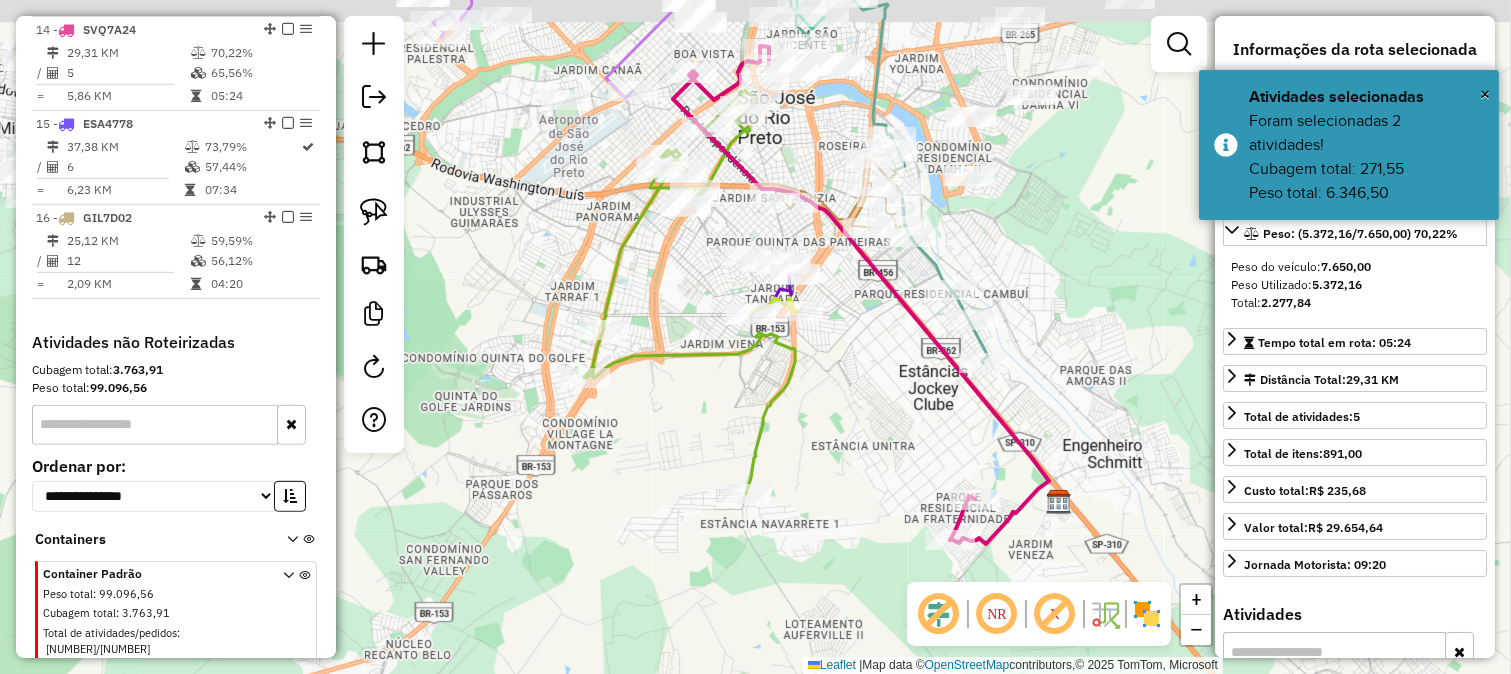 drag, startPoint x: 1011, startPoint y: 358, endPoint x: 990, endPoint y: 457, distance: 101.20277 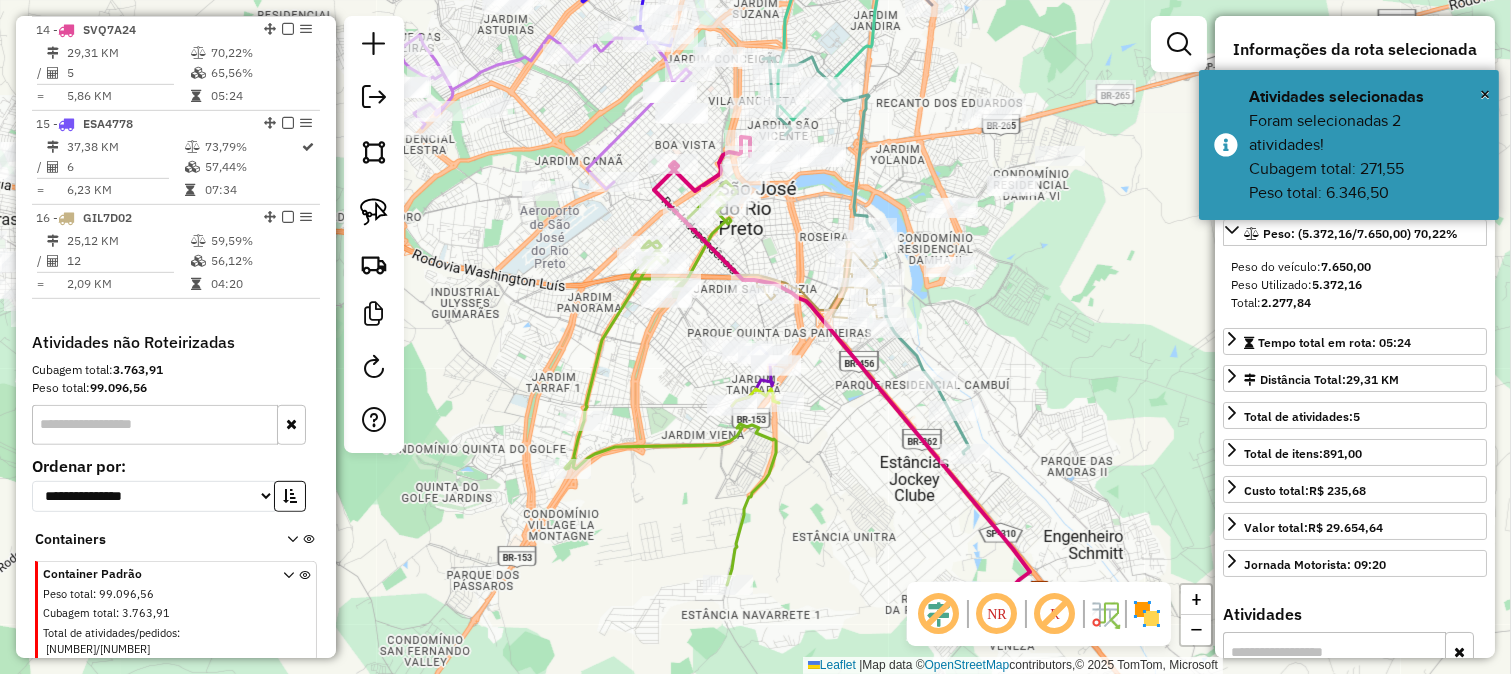 drag, startPoint x: 1028, startPoint y: 320, endPoint x: 1021, endPoint y: 356, distance: 36.67424 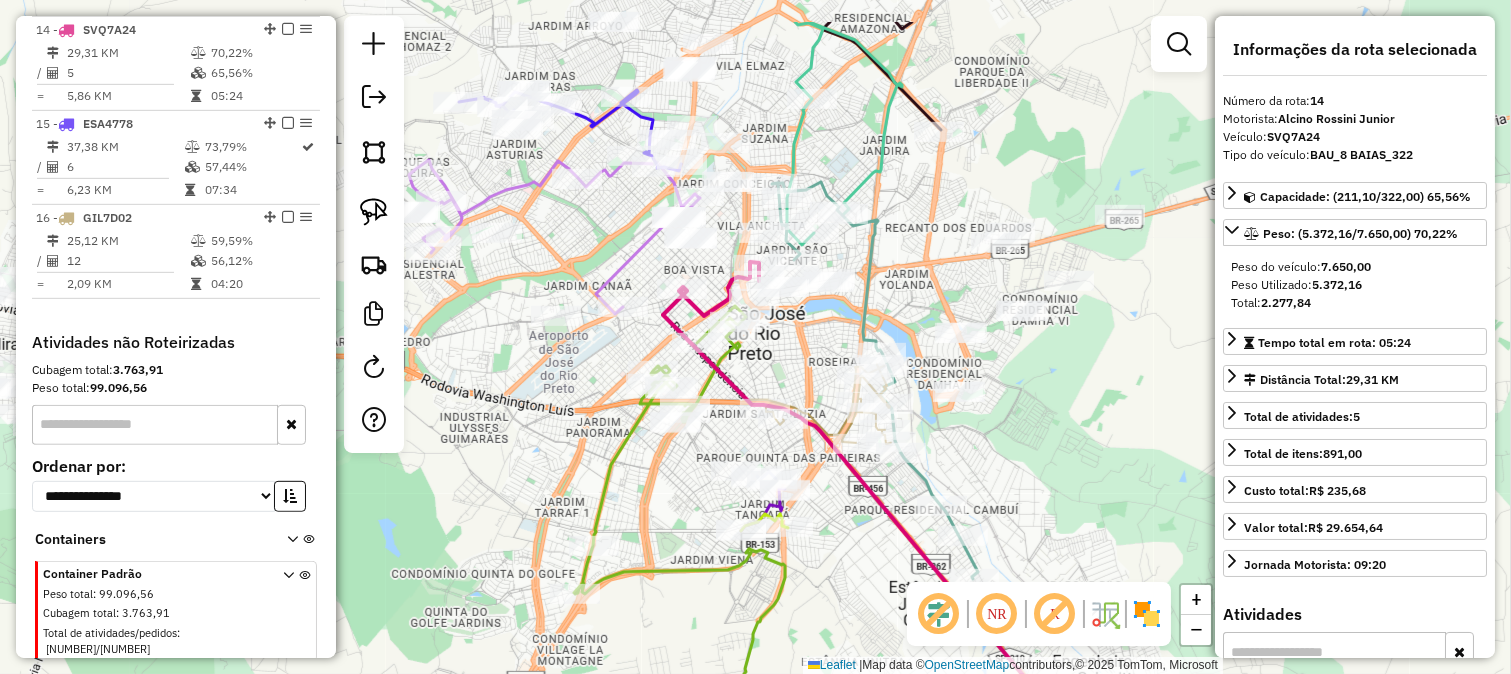 drag, startPoint x: 992, startPoint y: 353, endPoint x: 1008, endPoint y: 458, distance: 106.21205 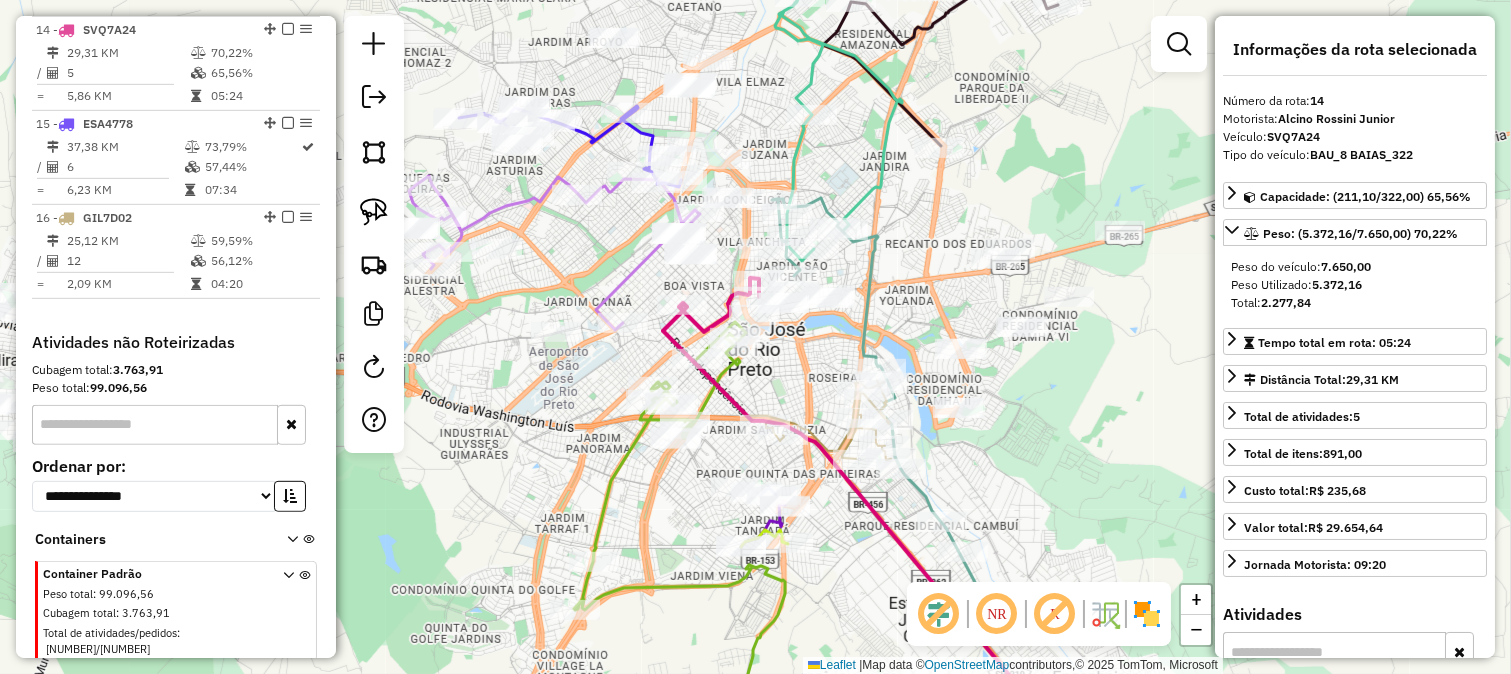 drag, startPoint x: 1072, startPoint y: 436, endPoint x: 1076, endPoint y: 345, distance: 91.08787 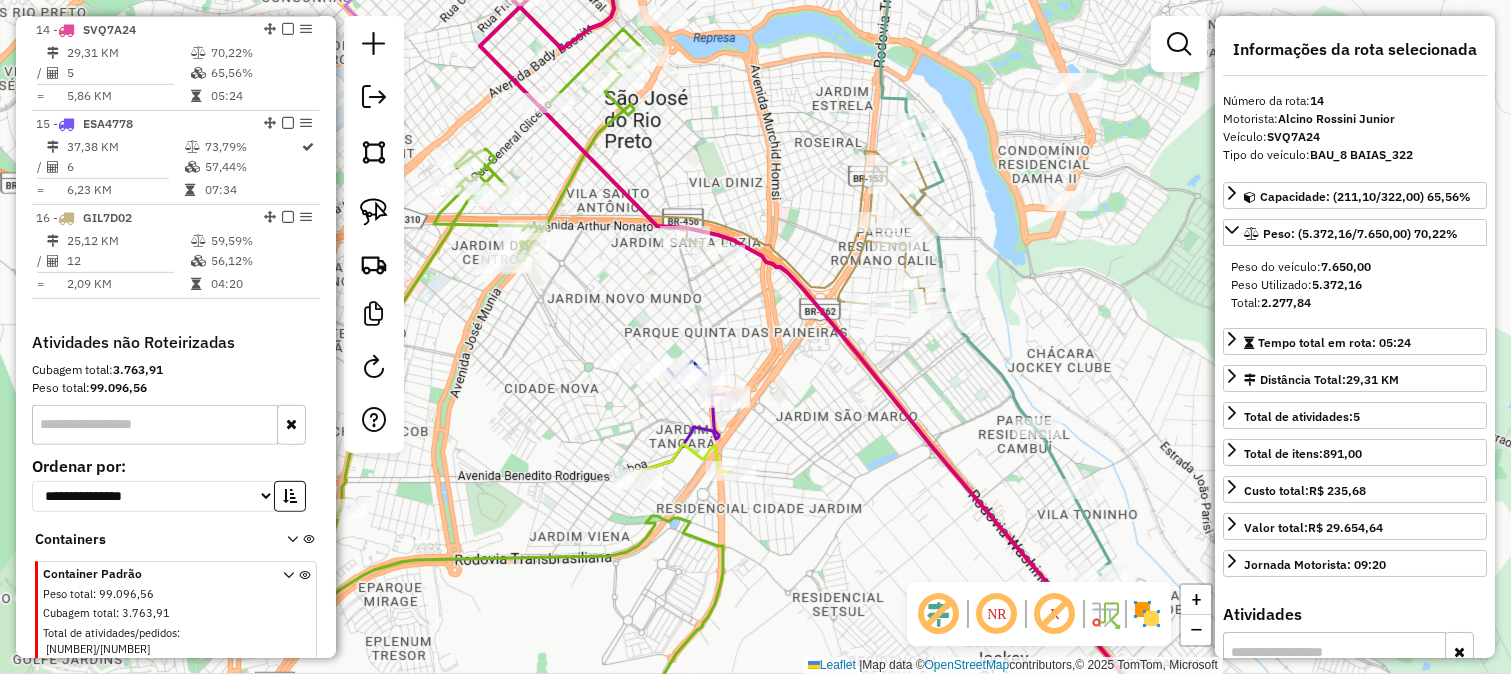 click on "Janela de atendimento Grade de atendimento Capacidade Transportadoras Veículos Cliente Pedidos  Rotas Selecione os dias de semana para filtrar as janelas de atendimento  Seg   Ter   Qua   Qui   Sex   Sáb   Dom  Informe o período da janela de atendimento: De: Até:  Filtrar exatamente a janela do cliente  Considerar janela de atendimento padrão  Selecione os dias de semana para filtrar as grades de atendimento  Seg   Ter   Qua   Qui   Sex   Sáb   Dom   Considerar clientes sem dia de atendimento cadastrado  Clientes fora do dia de atendimento selecionado Filtrar as atividades entre os valores definidos abaixo:  Peso mínimo:   Peso máximo:   Cubagem mínima:   Cubagem máxima:   De:   Até:  Filtrar as atividades entre o tempo de atendimento definido abaixo:  De:   Até:   Considerar capacidade total dos clientes não roteirizados Transportadora: Selecione um ou mais itens Tipo de veículo: Selecione um ou mais itens Veículo: Selecione um ou mais itens Motorista: Selecione um ou mais itens Nome: Rótulo:" 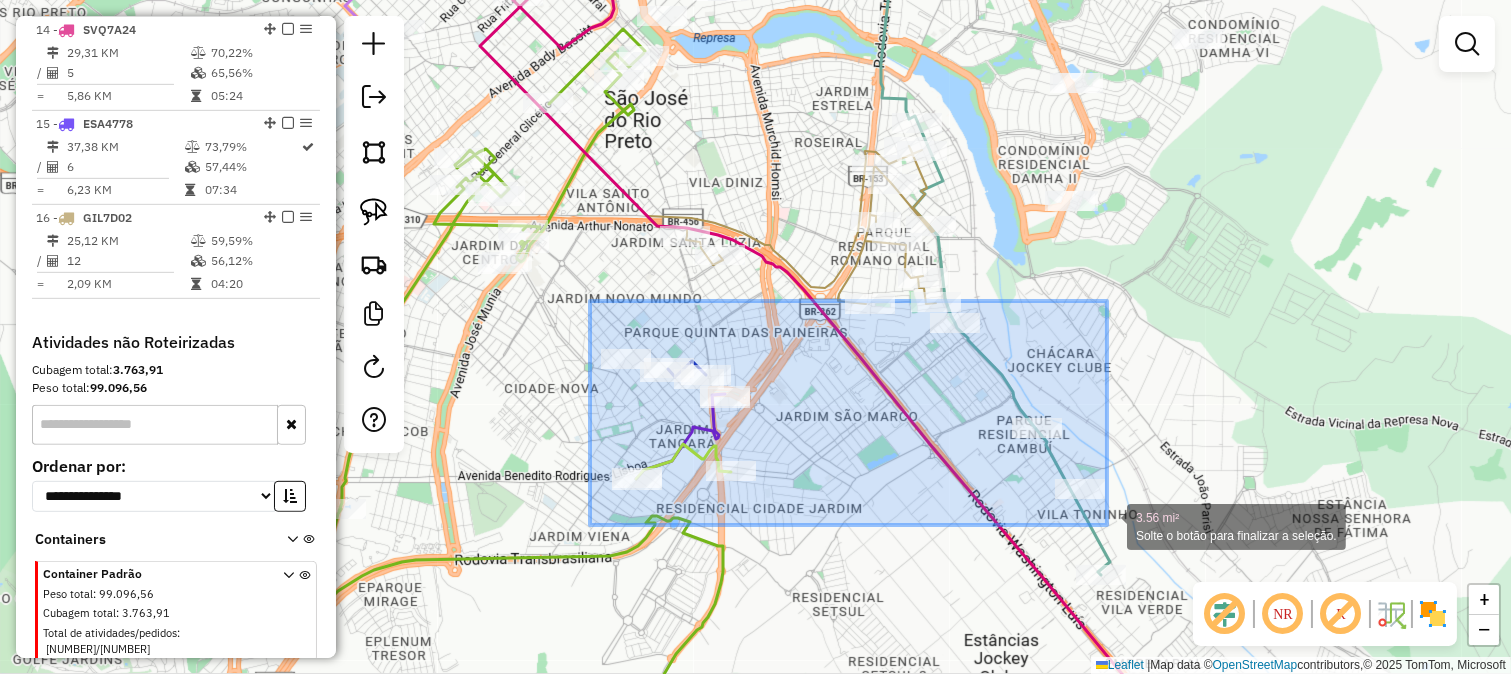 drag, startPoint x: 590, startPoint y: 301, endPoint x: 1107, endPoint y: 525, distance: 563.4403 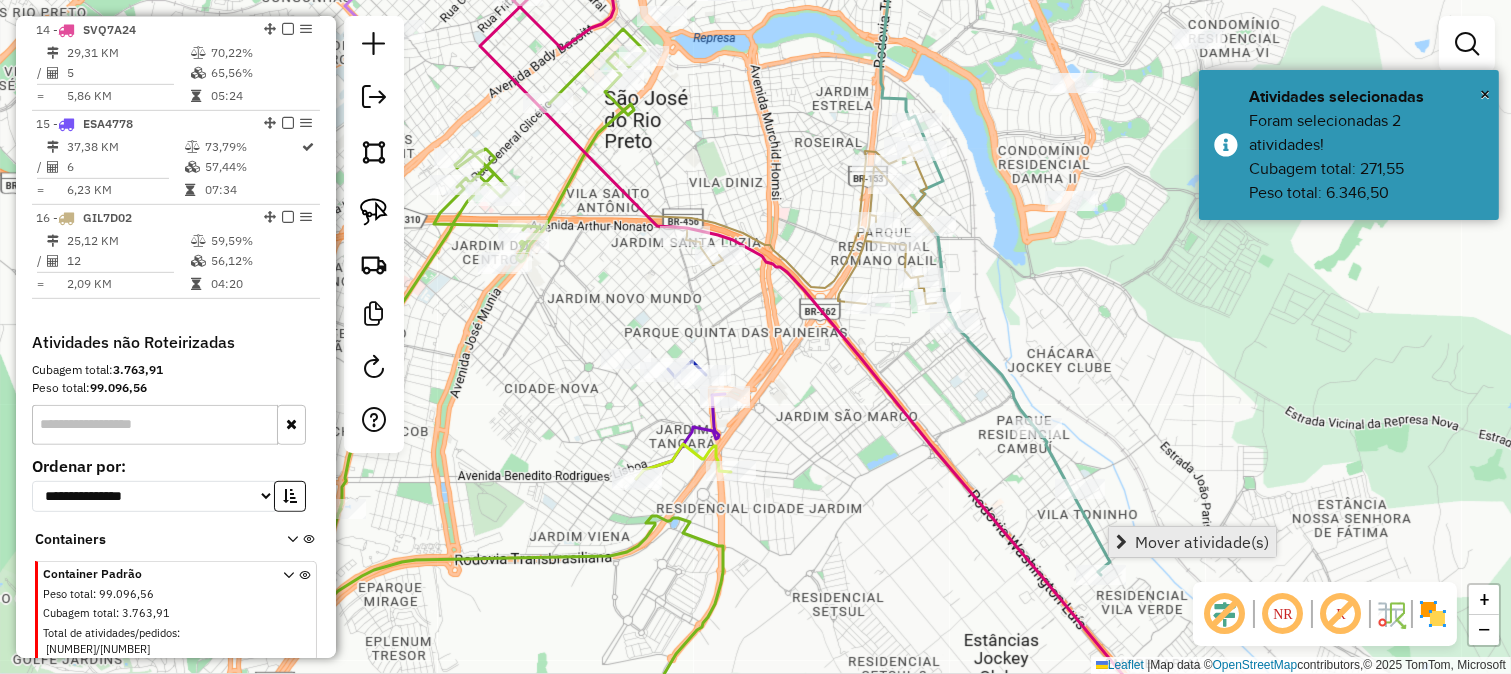 click on "Mover atividade(s)" at bounding box center (1192, 542) 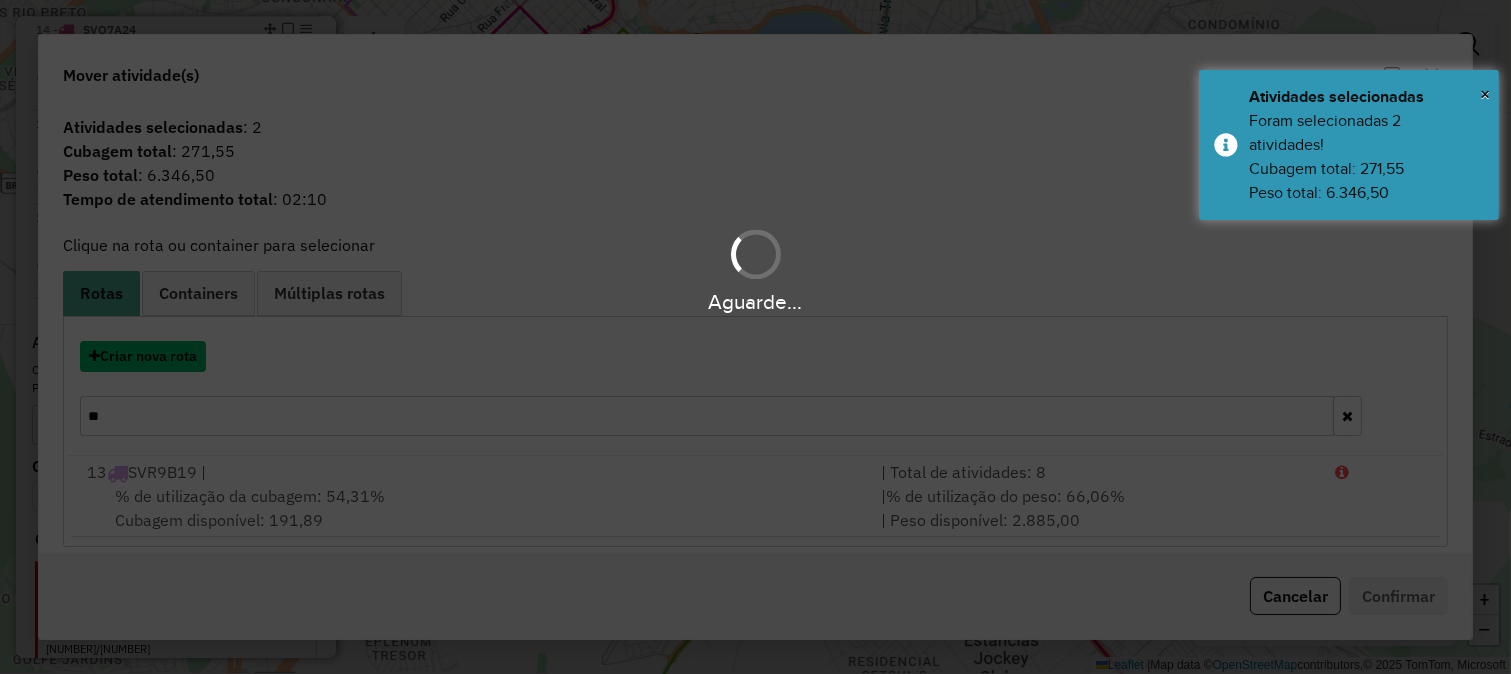 click on "Criar nova rota" at bounding box center [143, 356] 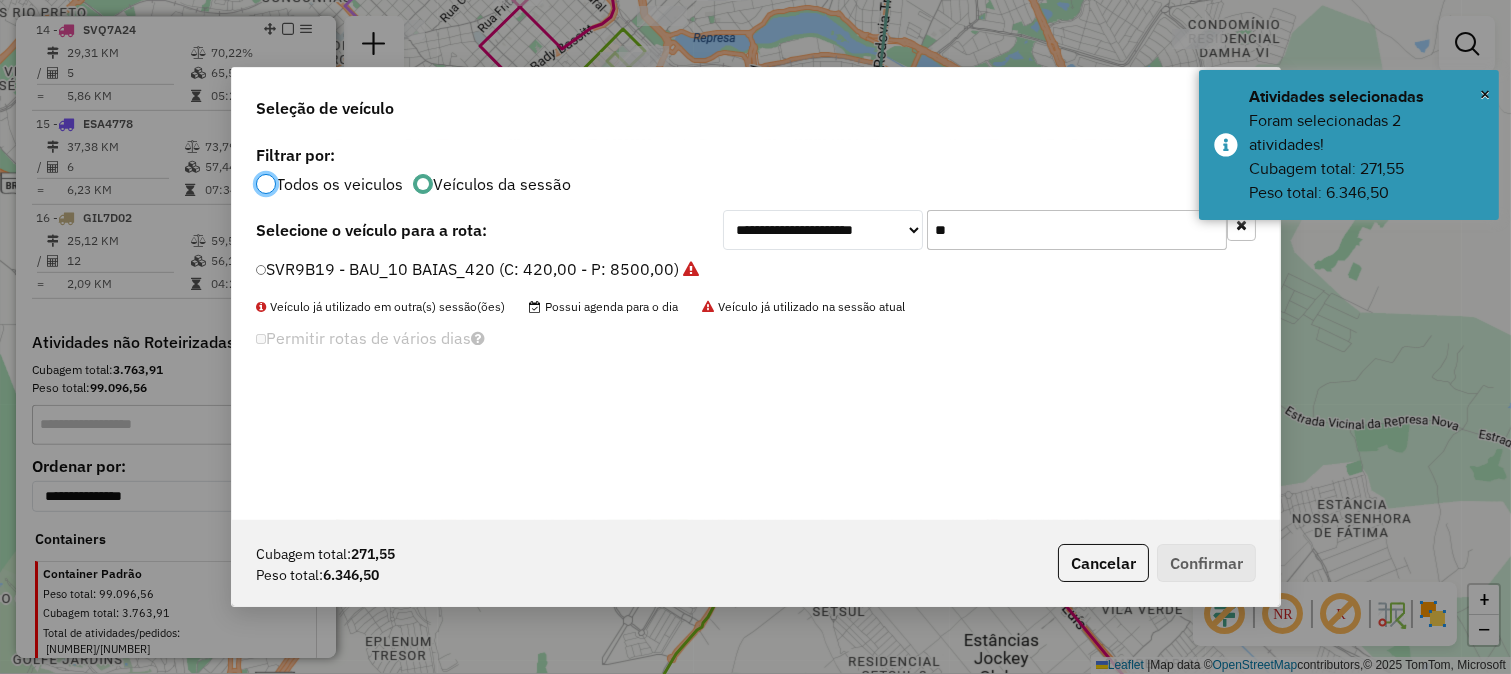 scroll, scrollTop: 11, scrollLeft: 5, axis: both 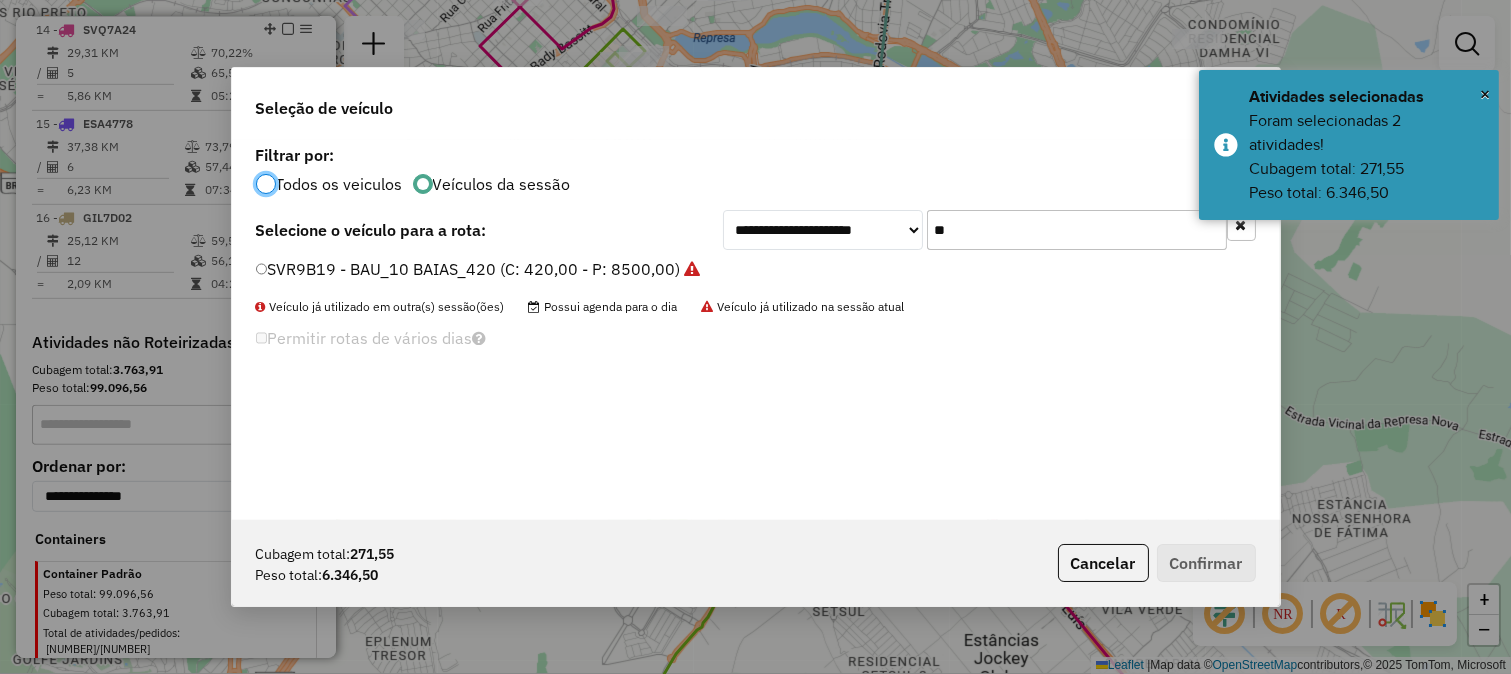 click on "**********" 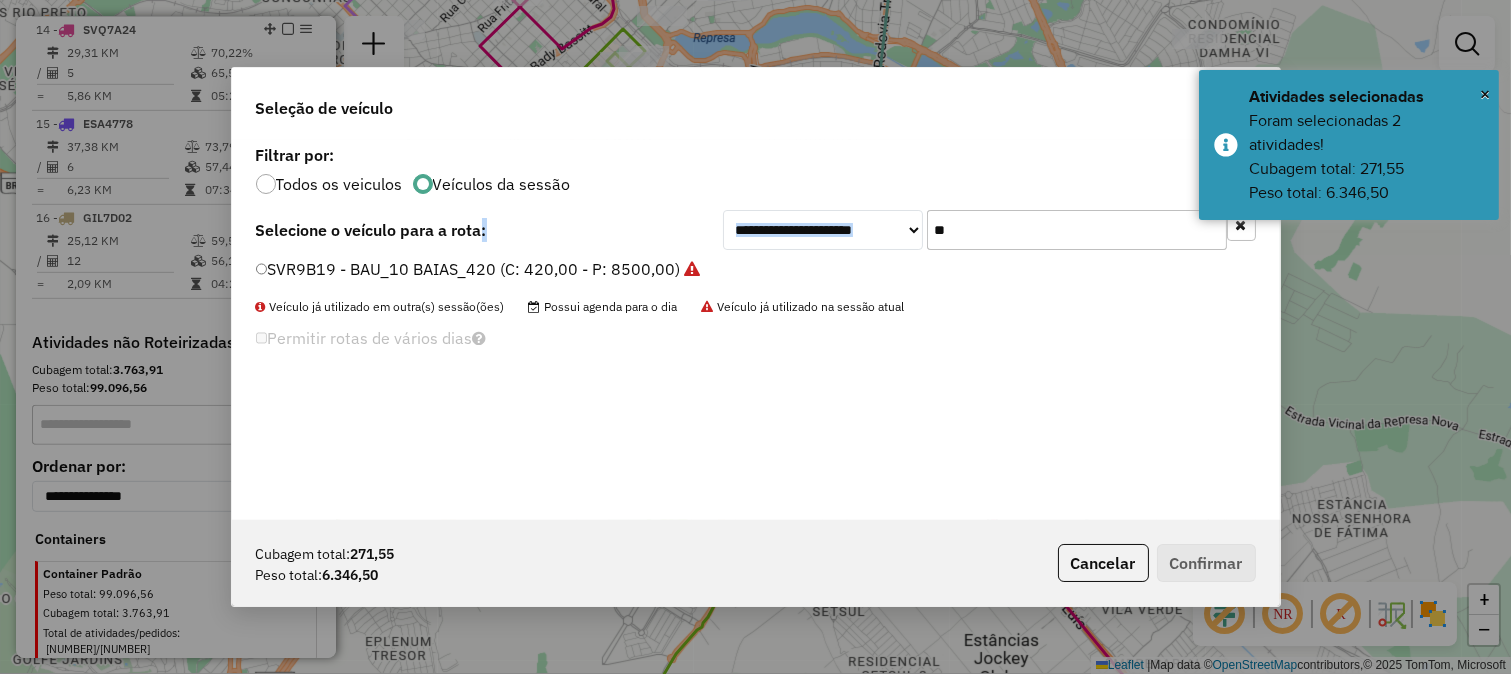 click on "**********" 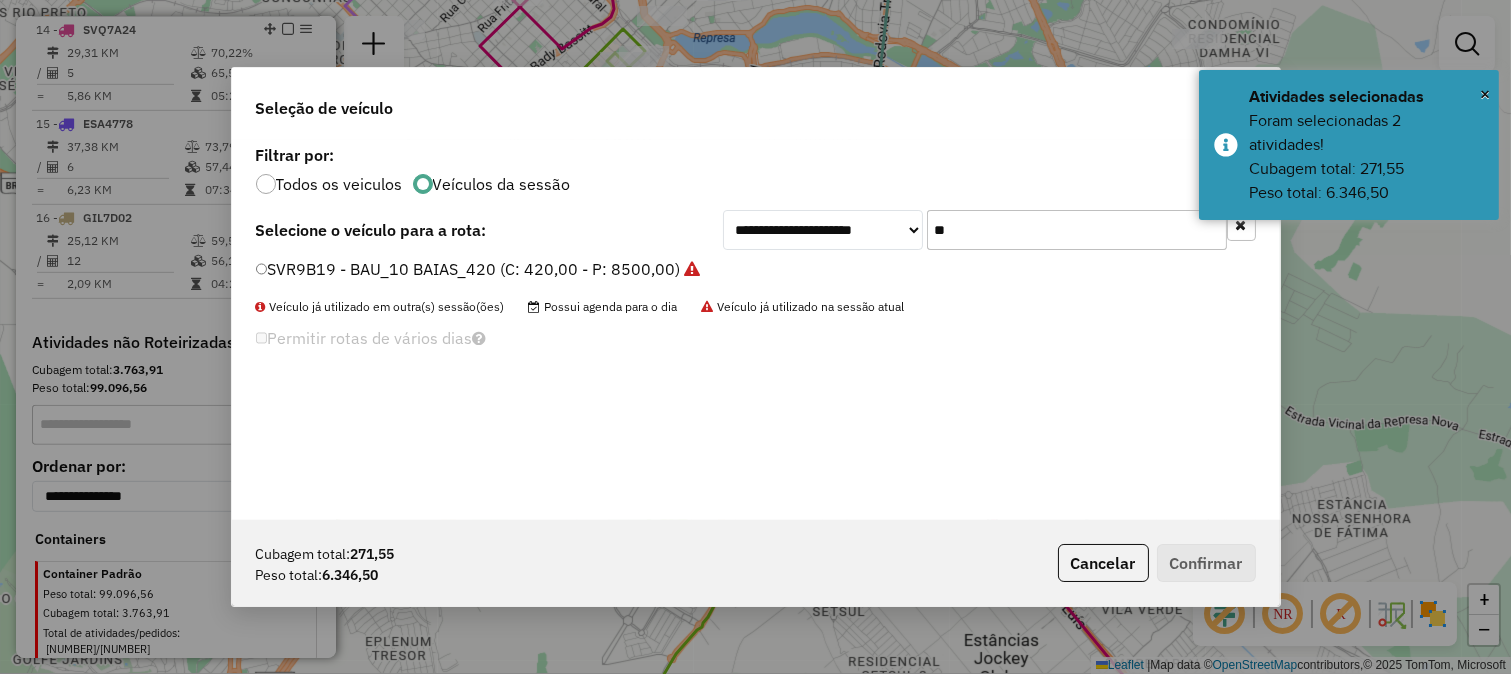 click on "**" 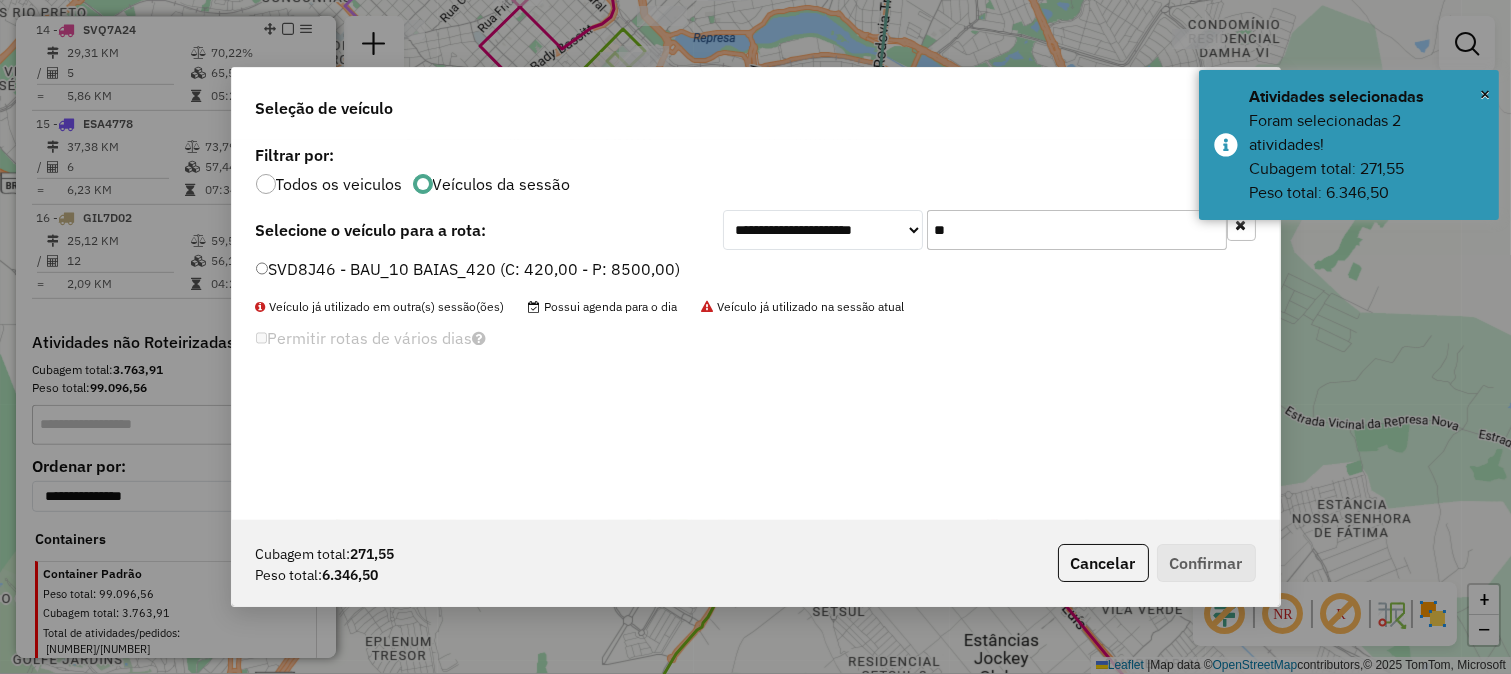 type on "**" 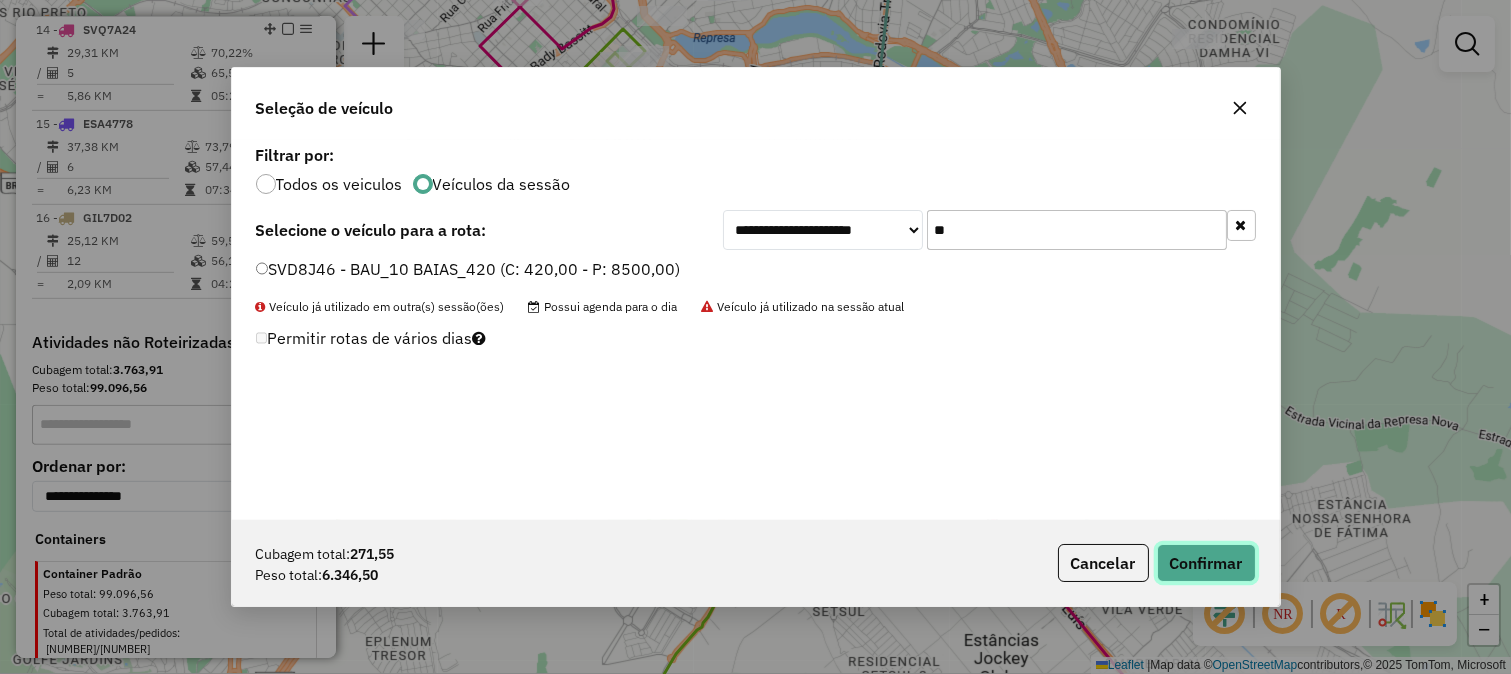 click on "Confirmar" 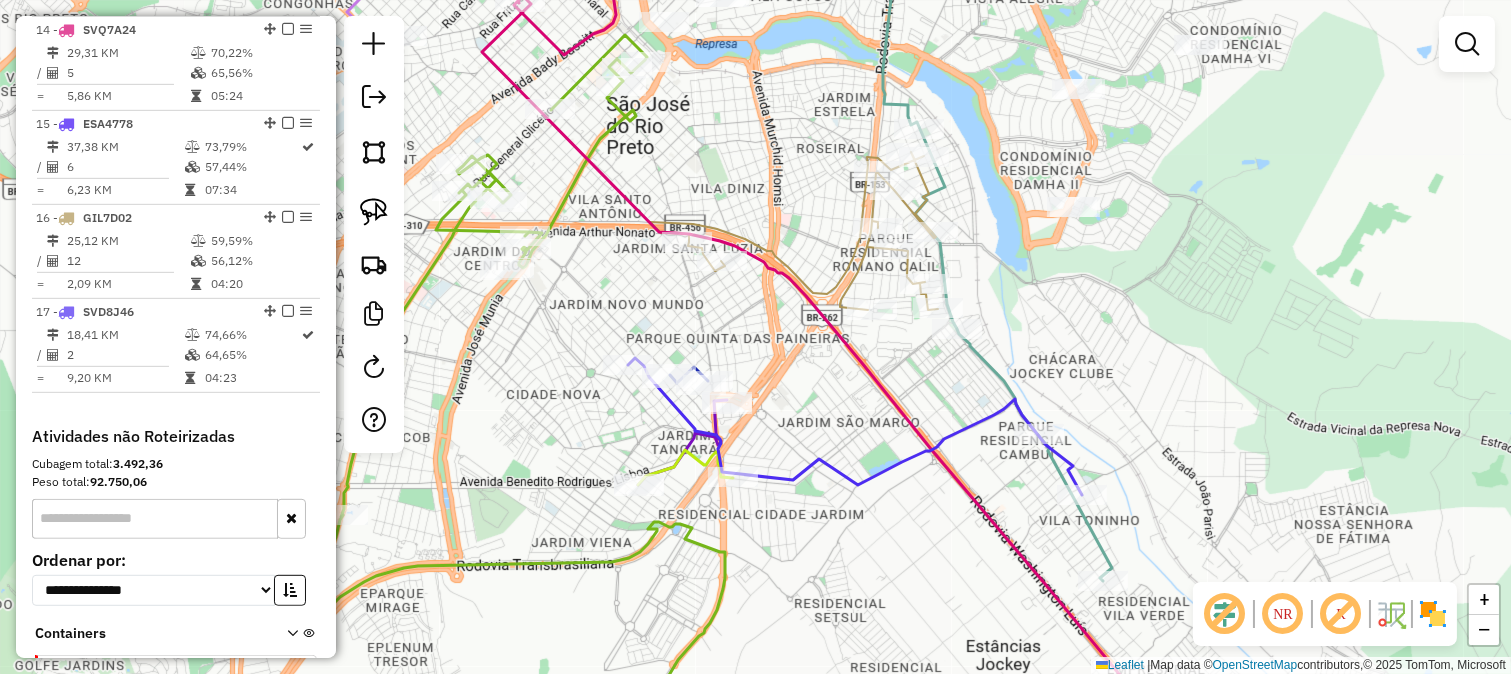 drag, startPoint x: 1010, startPoint y: 236, endPoint x: 1052, endPoint y: 495, distance: 262.3833 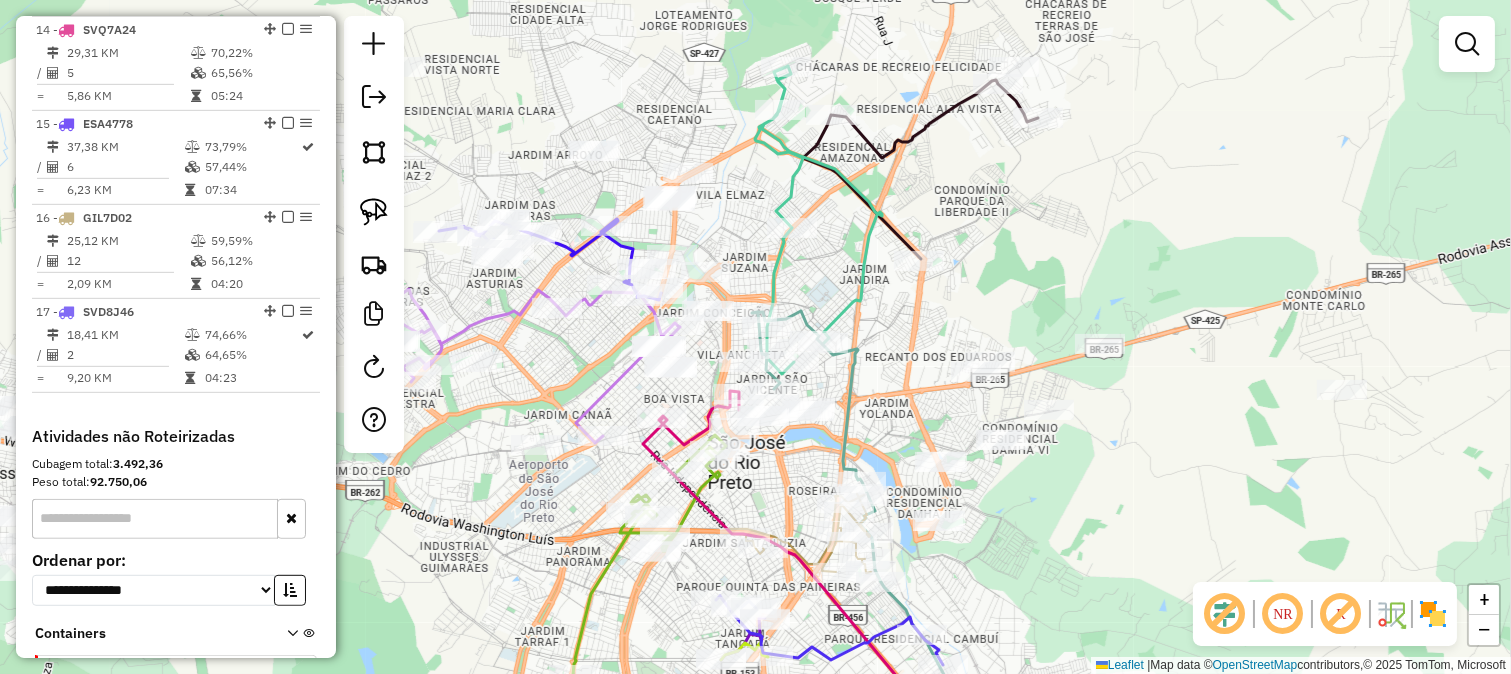 drag, startPoint x: 645, startPoint y: 253, endPoint x: 540, endPoint y: 400, distance: 180.64883 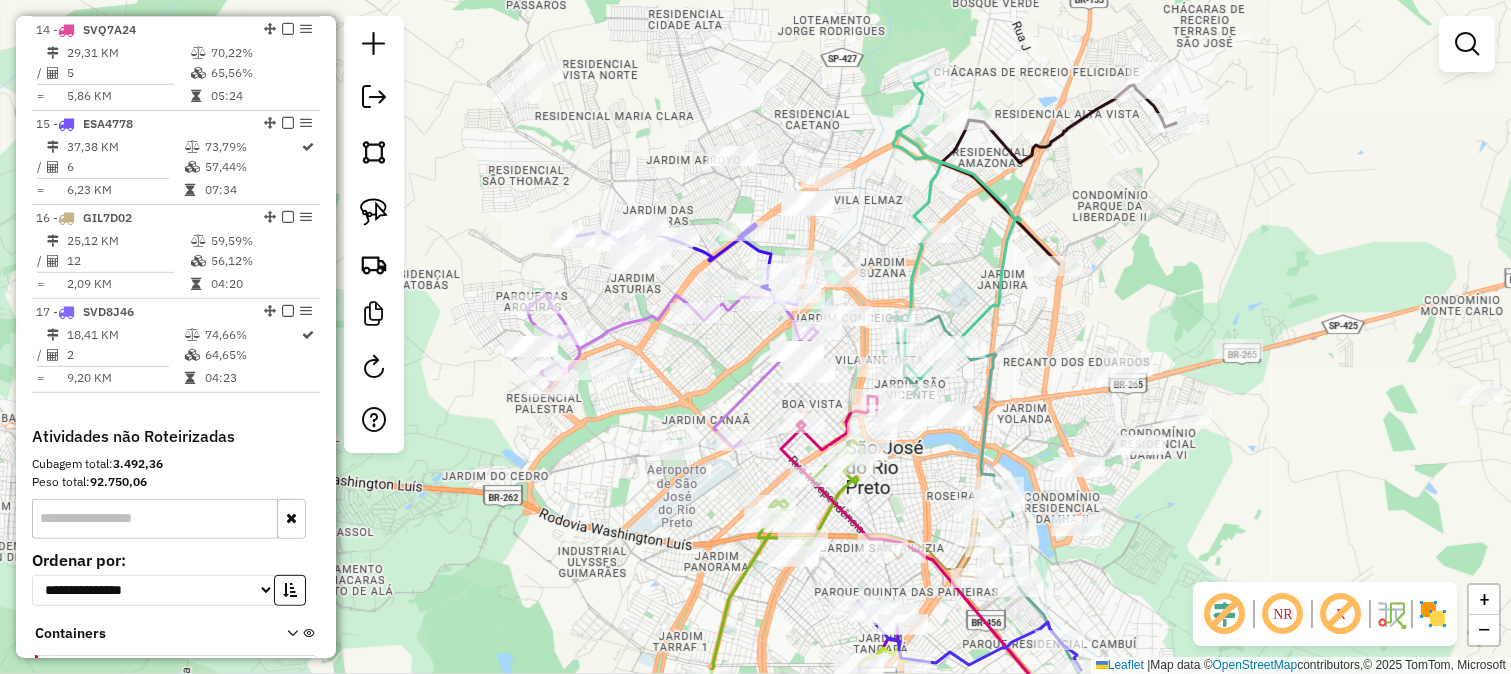 drag, startPoint x: 920, startPoint y: 317, endPoint x: 947, endPoint y: 298, distance: 33.01515 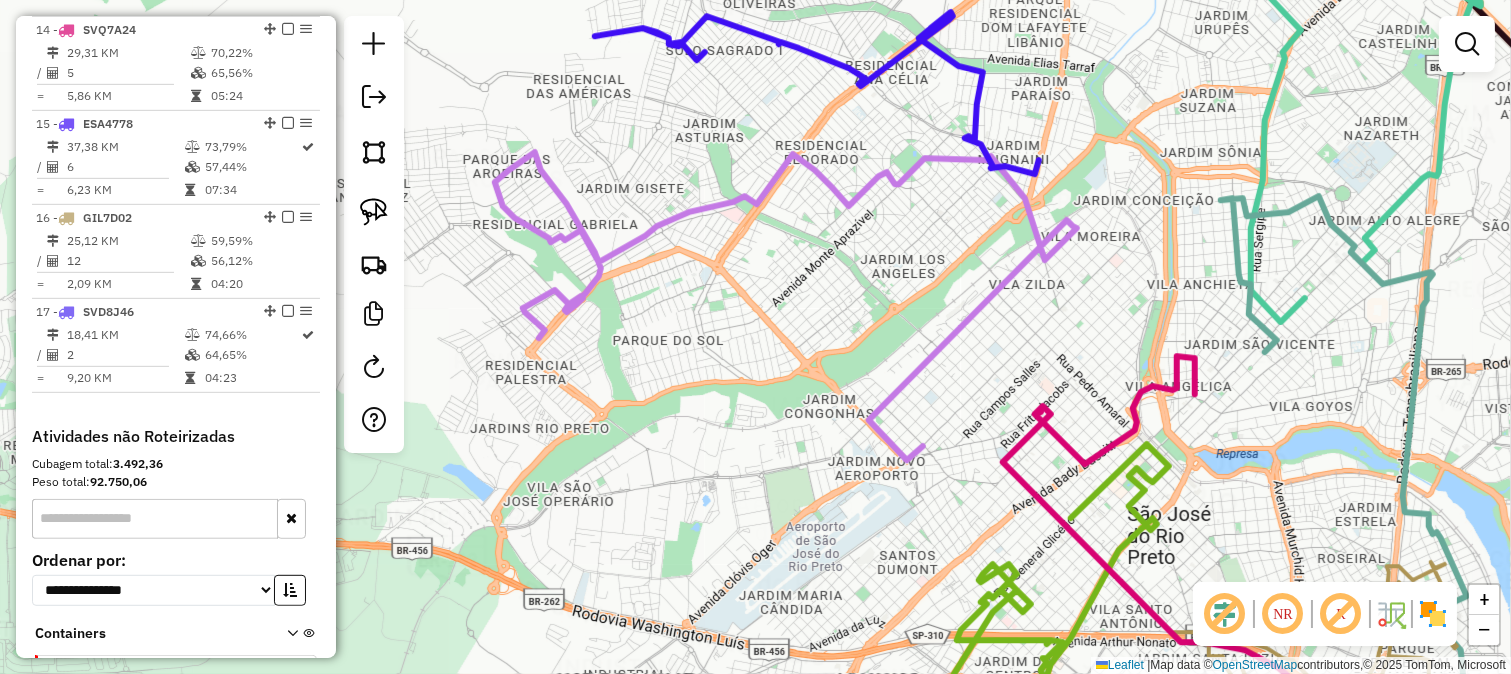 drag, startPoint x: 643, startPoint y: 430, endPoint x: 675, endPoint y: 414, distance: 35.77709 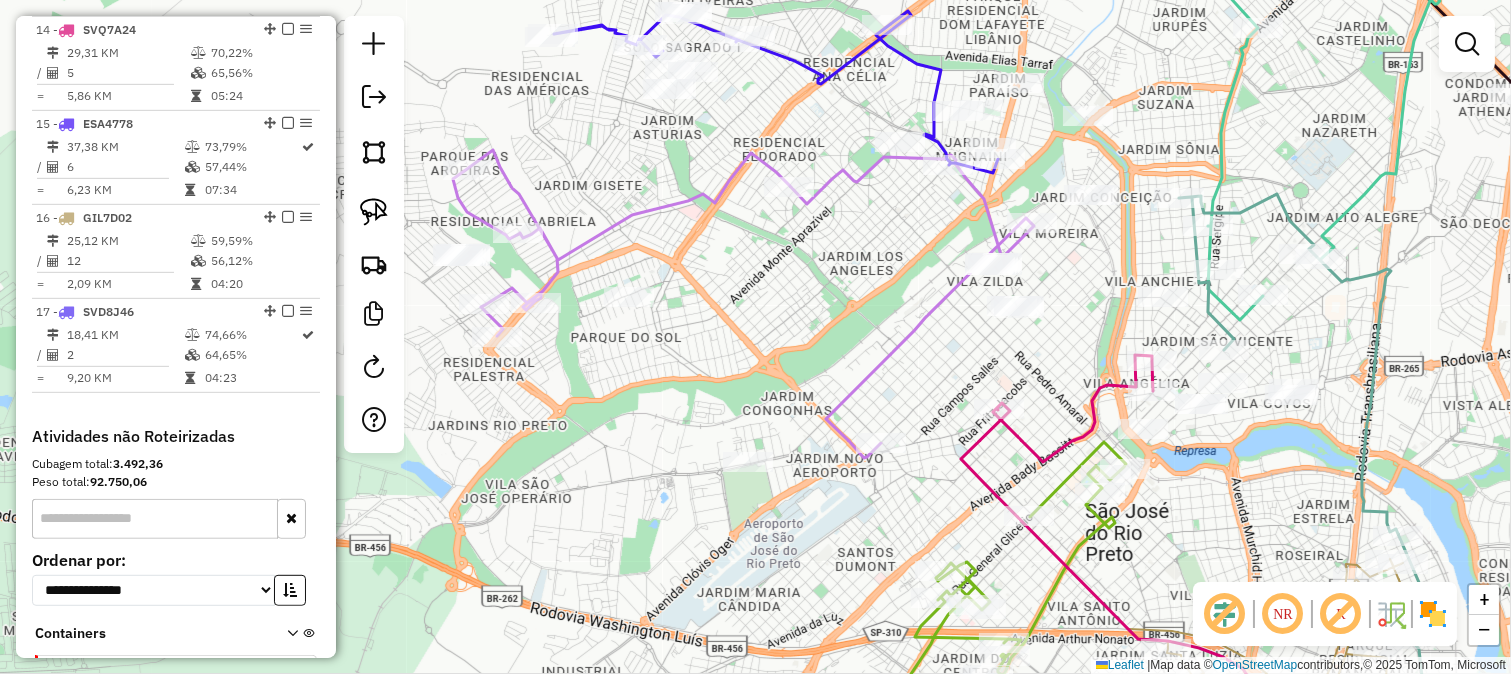drag, startPoint x: 733, startPoint y: 364, endPoint x: 698, endPoint y: 370, distance: 35.510563 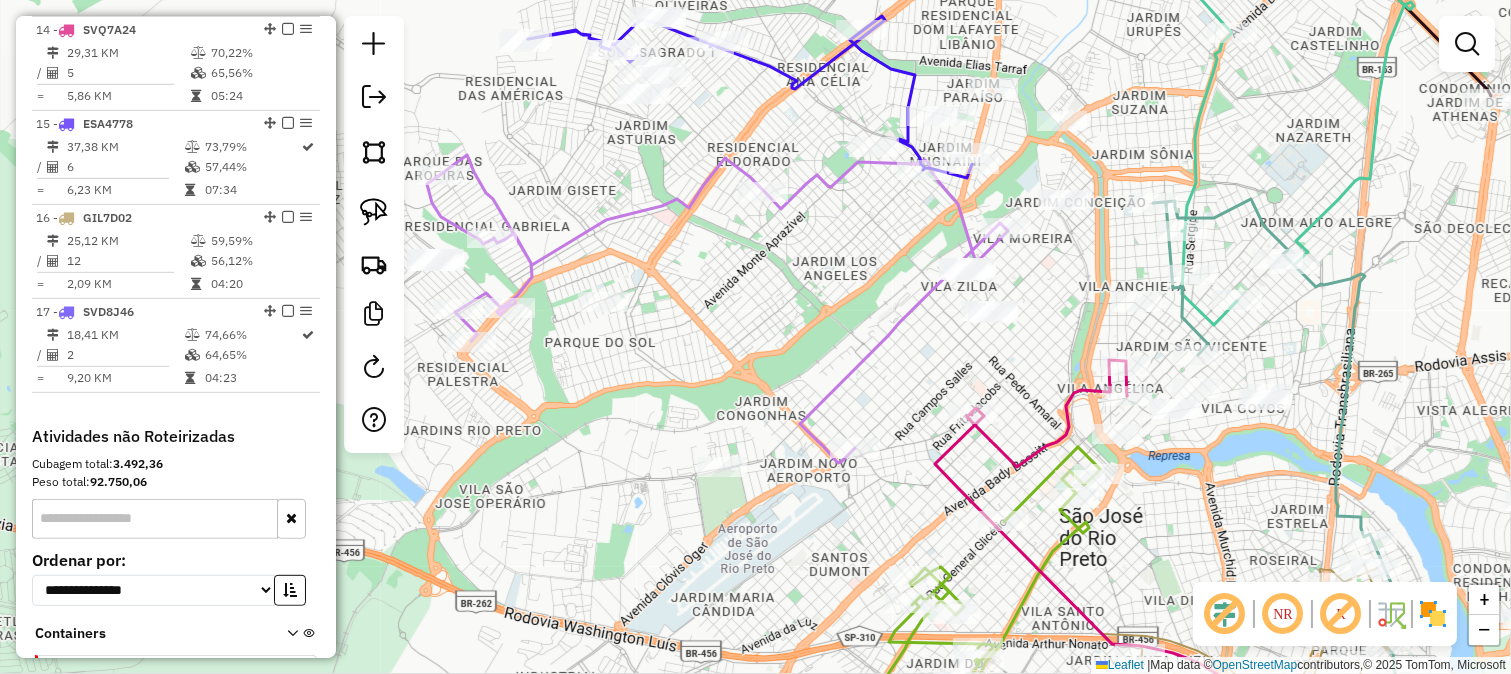 click on "Janela de atendimento Grade de atendimento Capacidade Transportadoras Veículos Cliente Pedidos  Rotas Selecione os dias de semana para filtrar as janelas de atendimento  Seg   Ter   Qua   Qui   Sex   Sáb   Dom  Informe o período da janela de atendimento: De: Até:  Filtrar exatamente a janela do cliente  Considerar janela de atendimento padrão  Selecione os dias de semana para filtrar as grades de atendimento  Seg   Ter   Qua   Qui   Sex   Sáb   Dom   Considerar clientes sem dia de atendimento cadastrado  Clientes fora do dia de atendimento selecionado Filtrar as atividades entre os valores definidos abaixo:  Peso mínimo:   Peso máximo:   Cubagem mínima:   Cubagem máxima:   De:   Até:  Filtrar as atividades entre o tempo de atendimento definido abaixo:  De:   Até:   Considerar capacidade total dos clientes não roteirizados Transportadora: Selecione um ou mais itens Tipo de veículo: Selecione um ou mais itens Veículo: Selecione um ou mais itens Motorista: Selecione um ou mais itens Nome: Rótulo:" 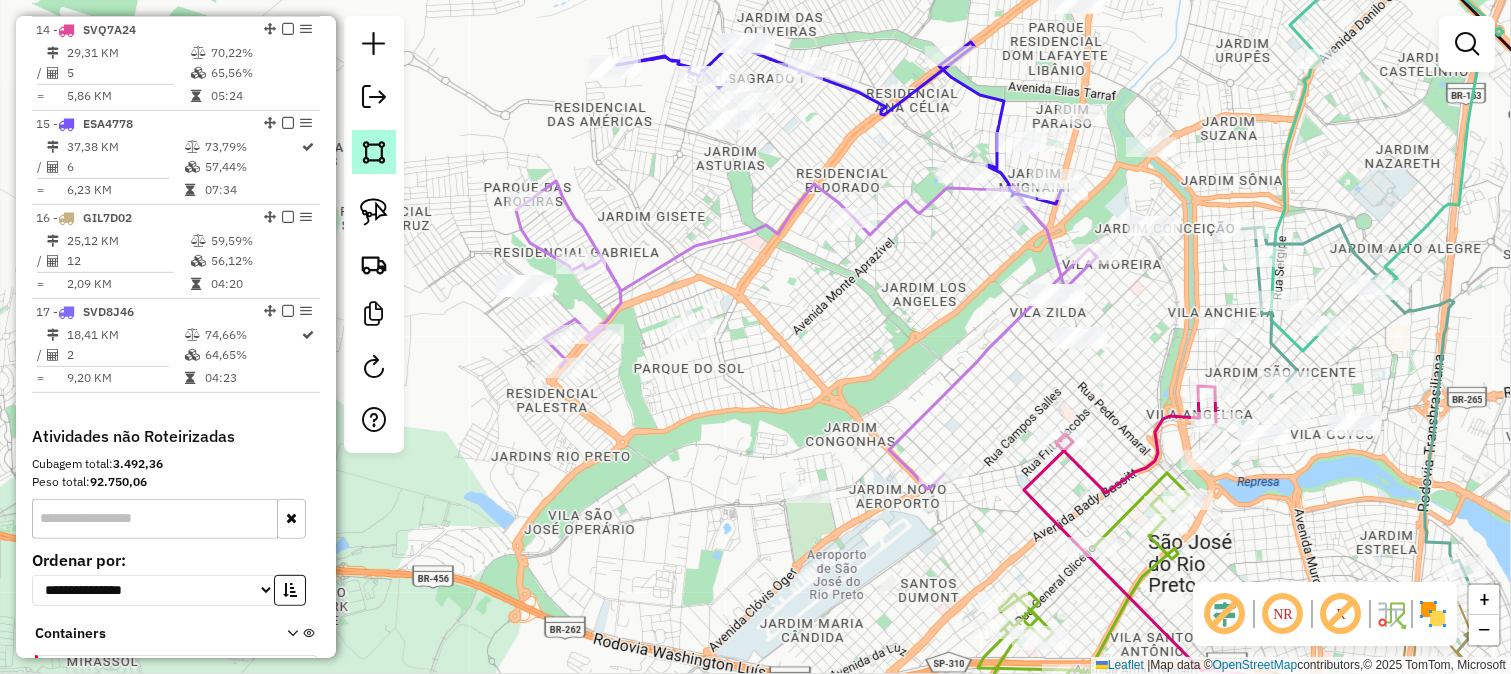 click 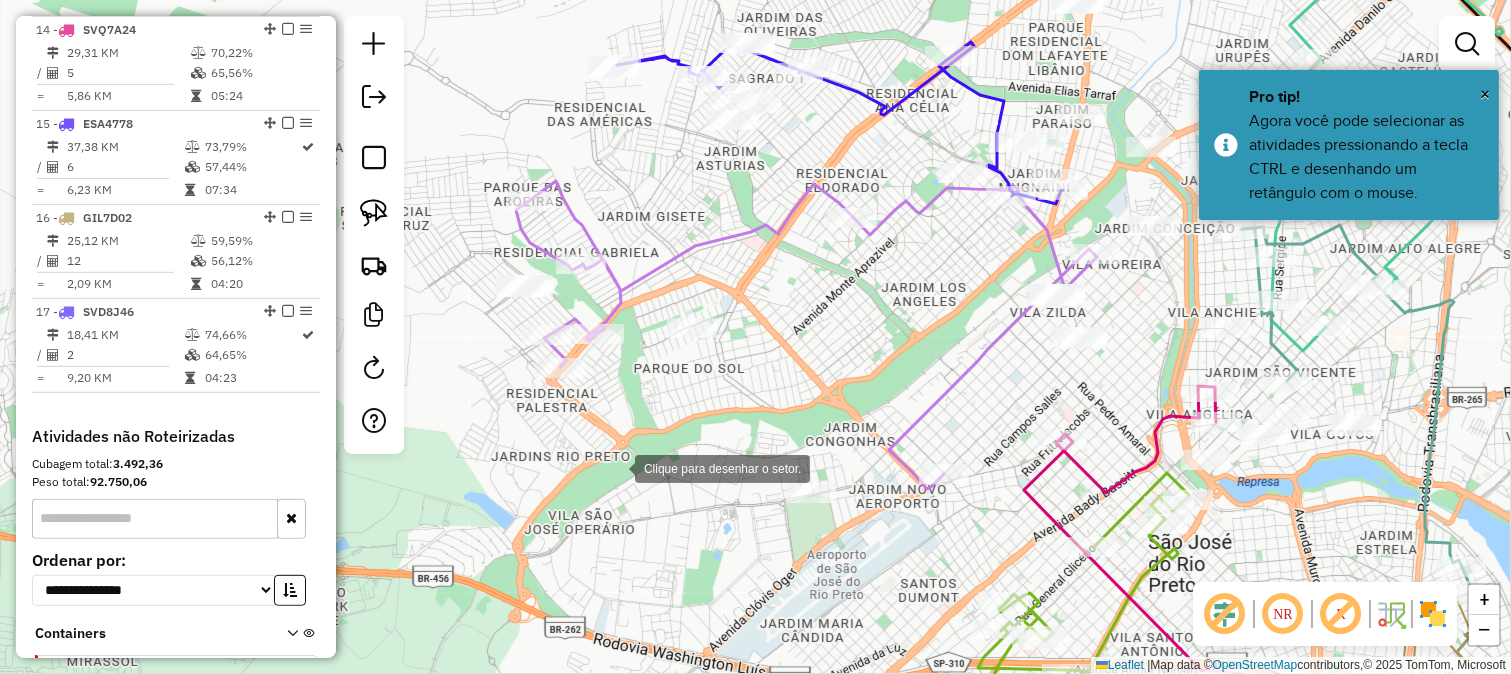 click 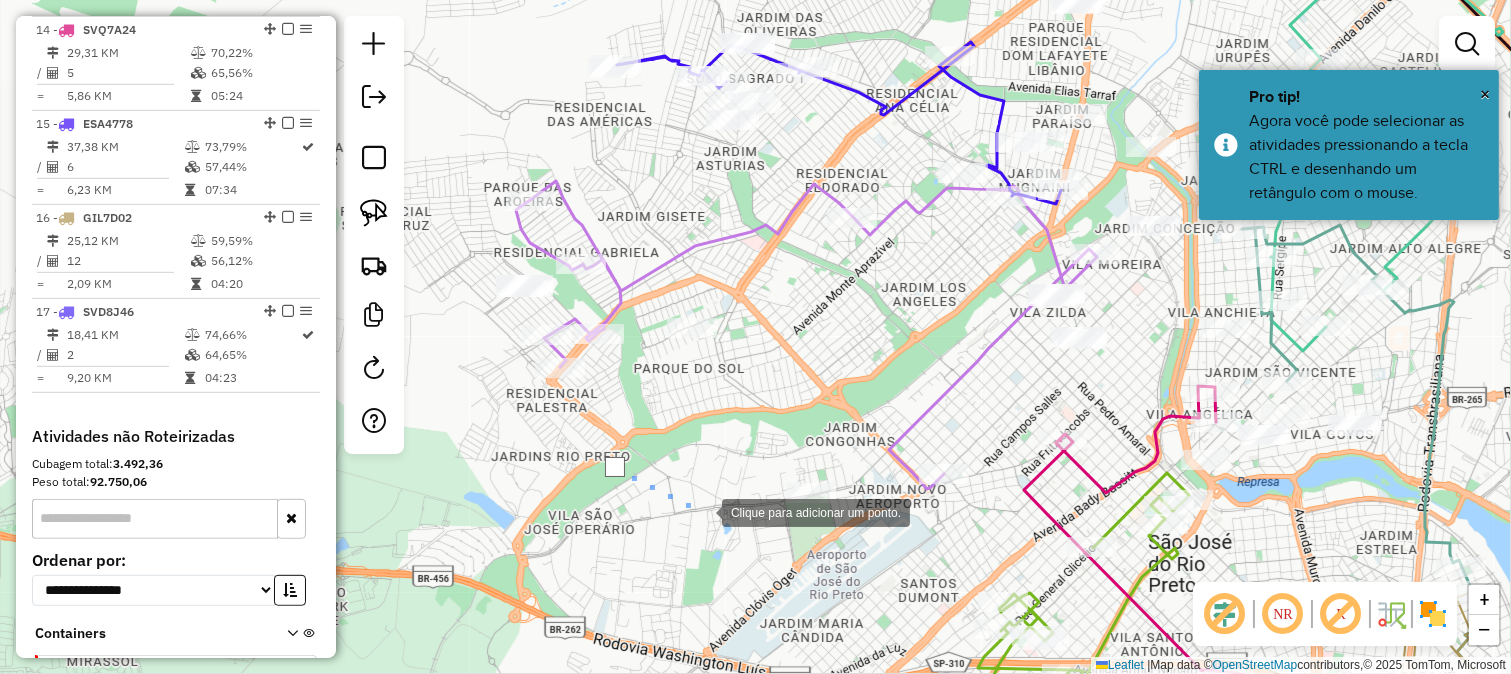 click 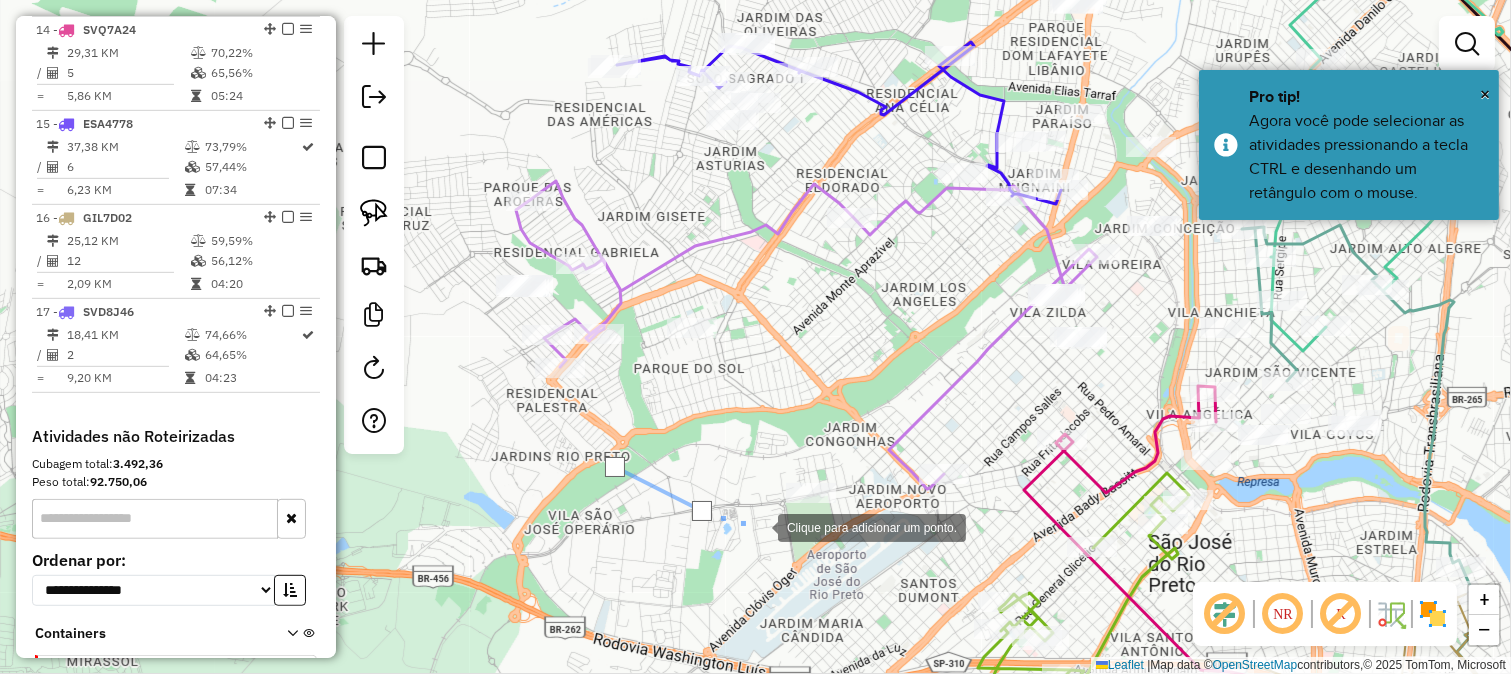 click 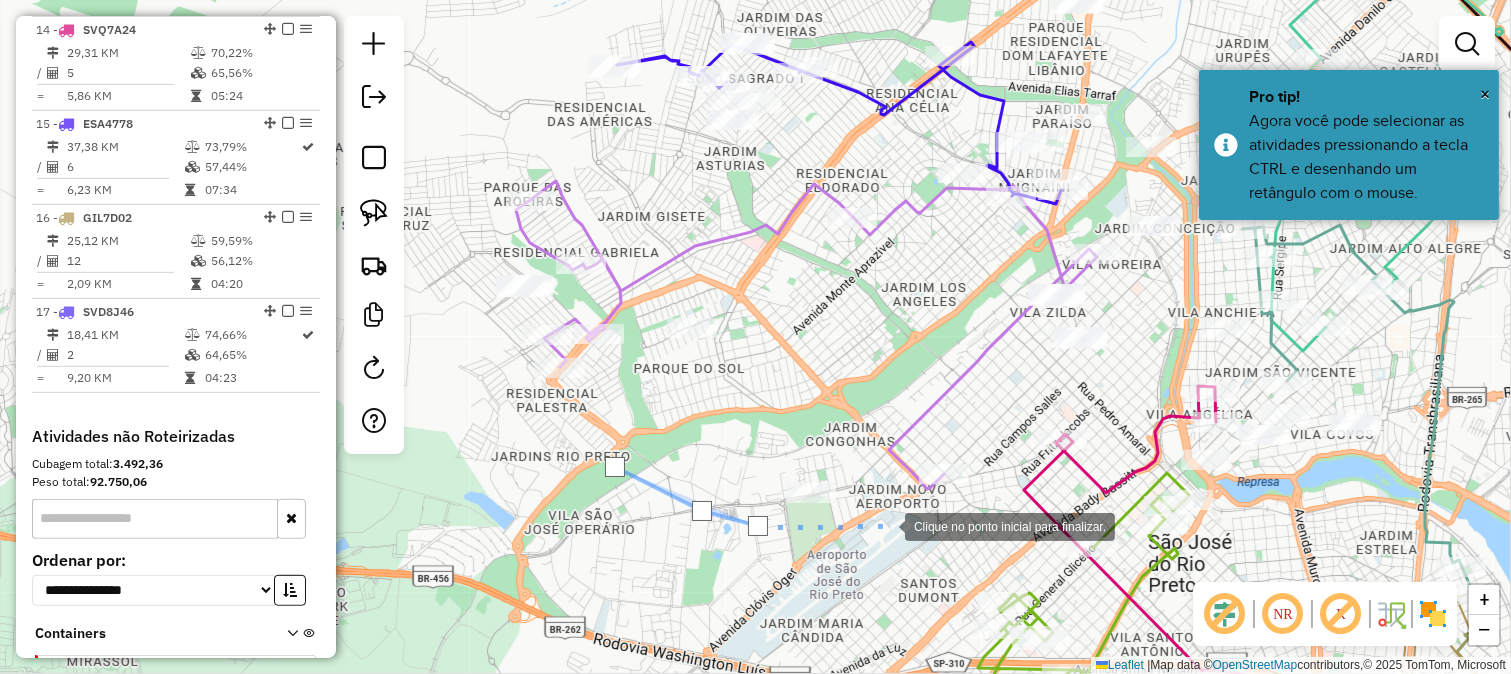 click 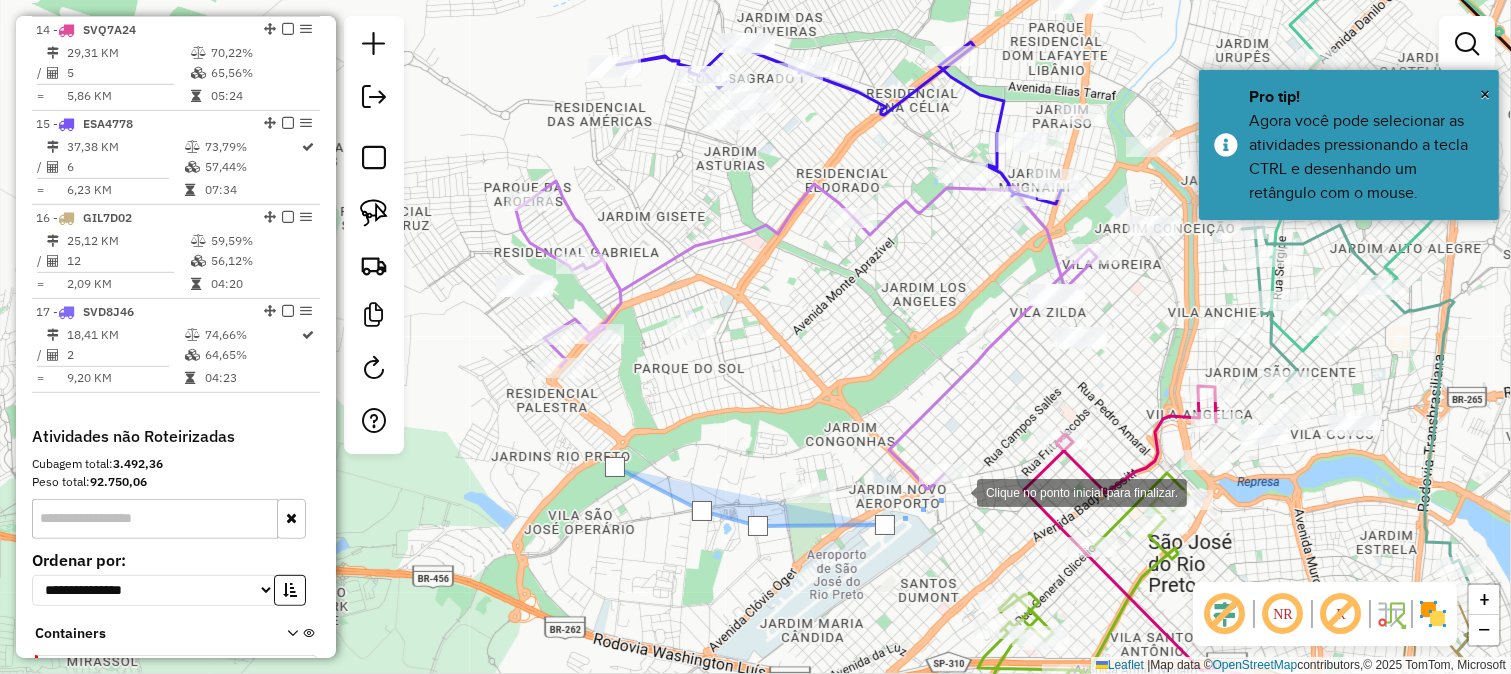 click 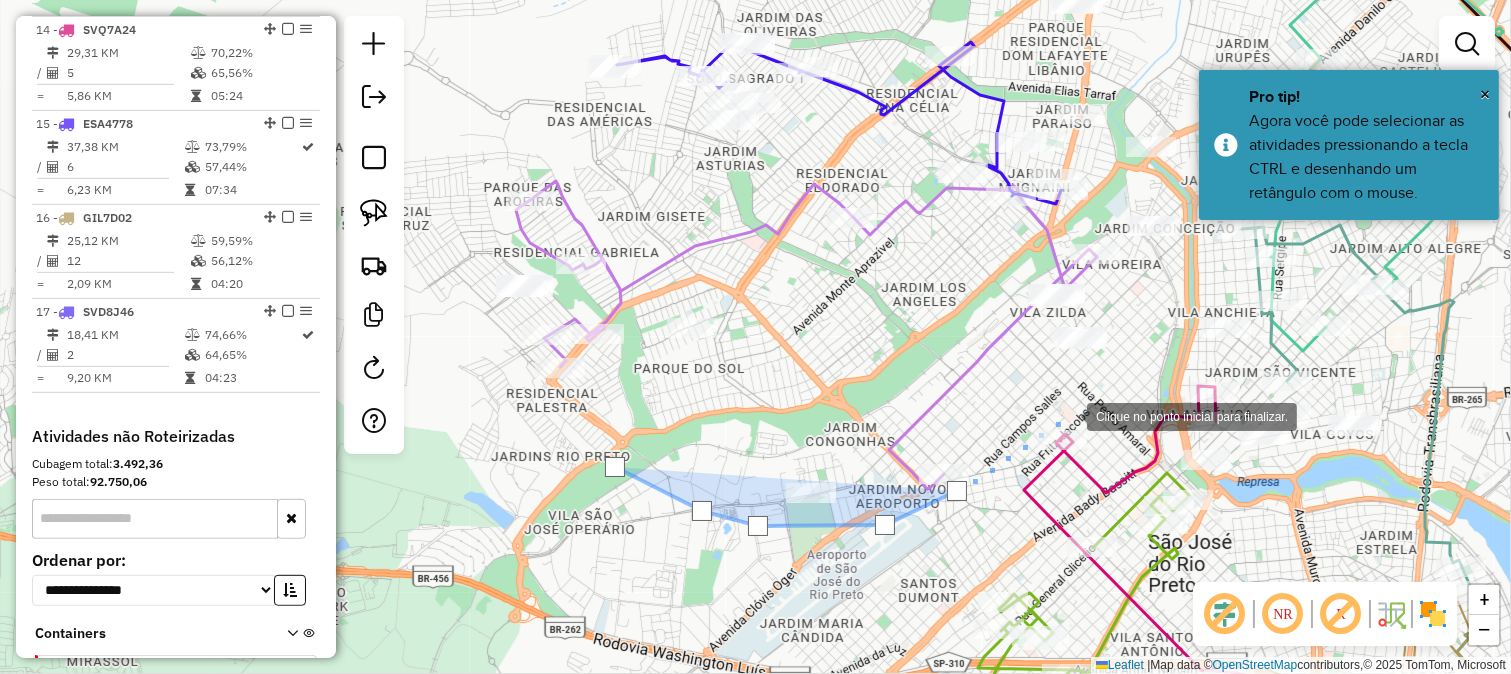 click 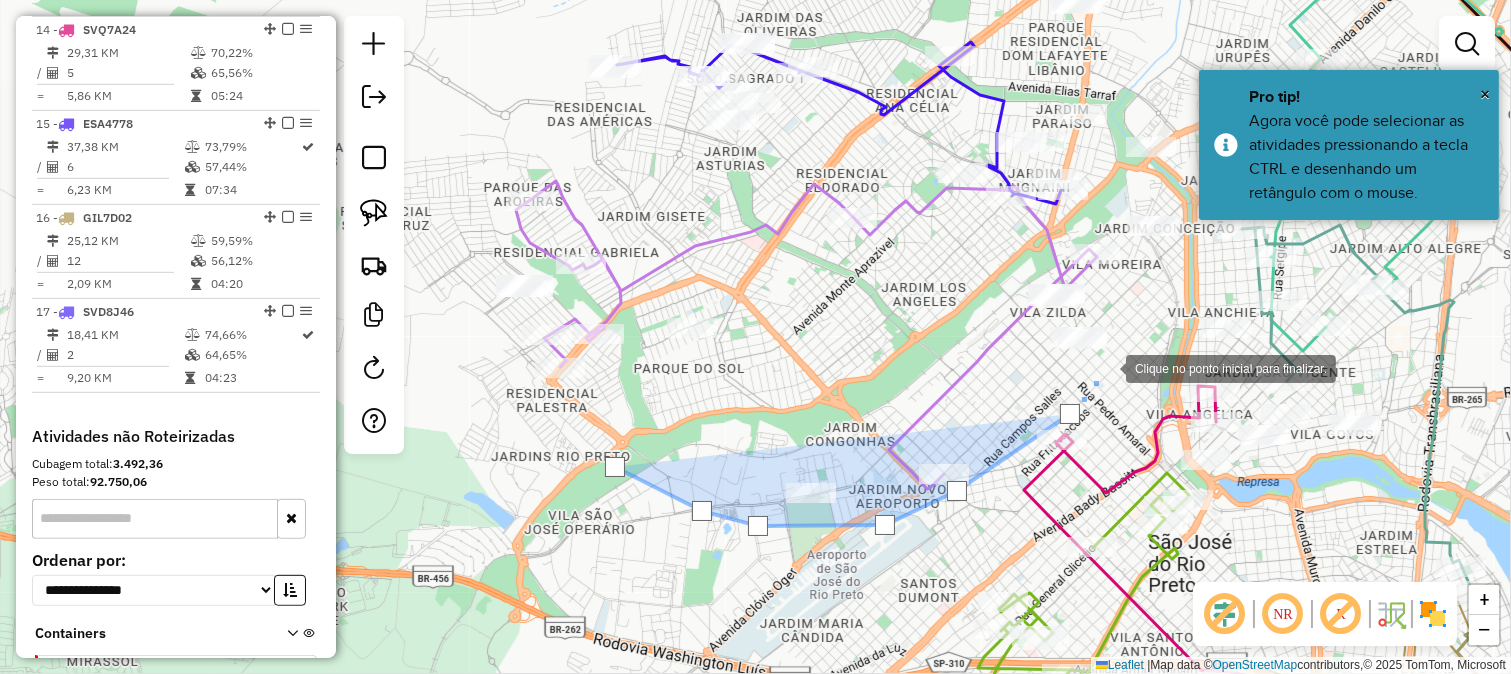 click 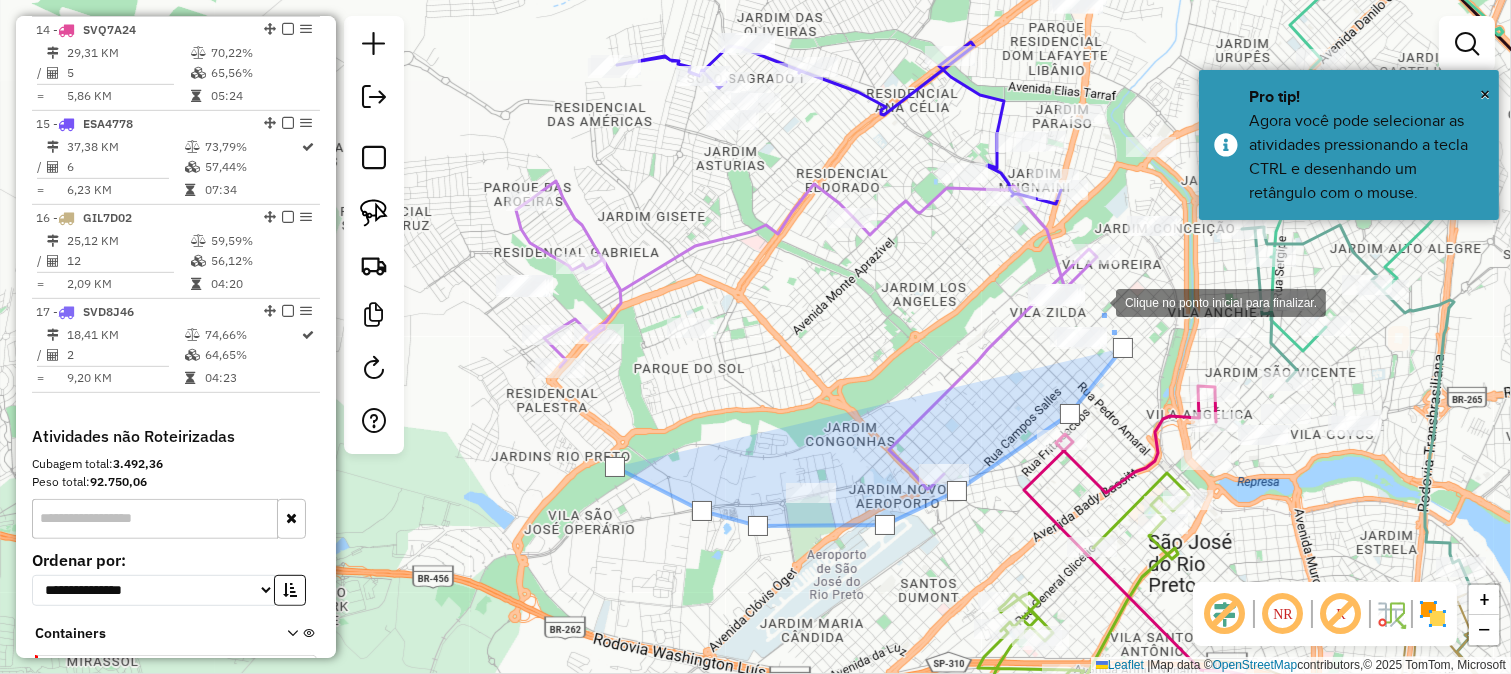 click 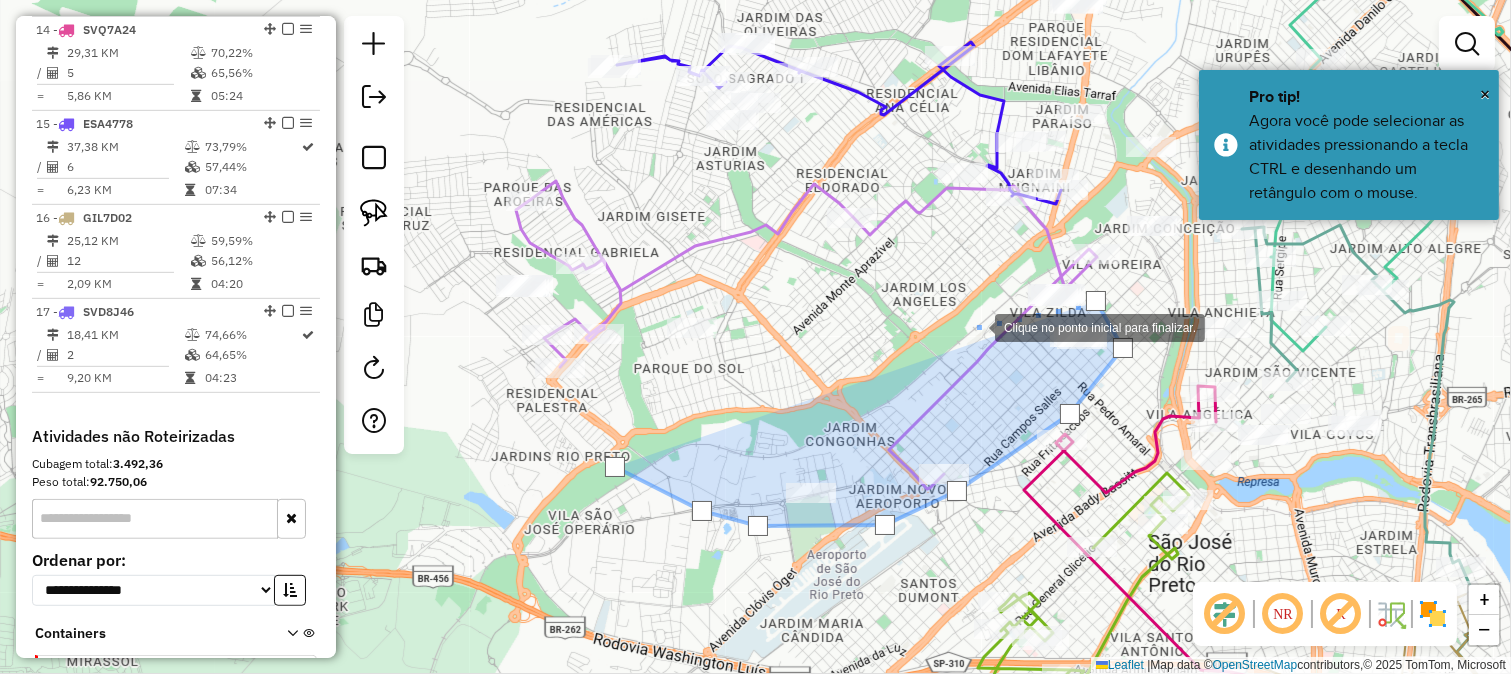 click 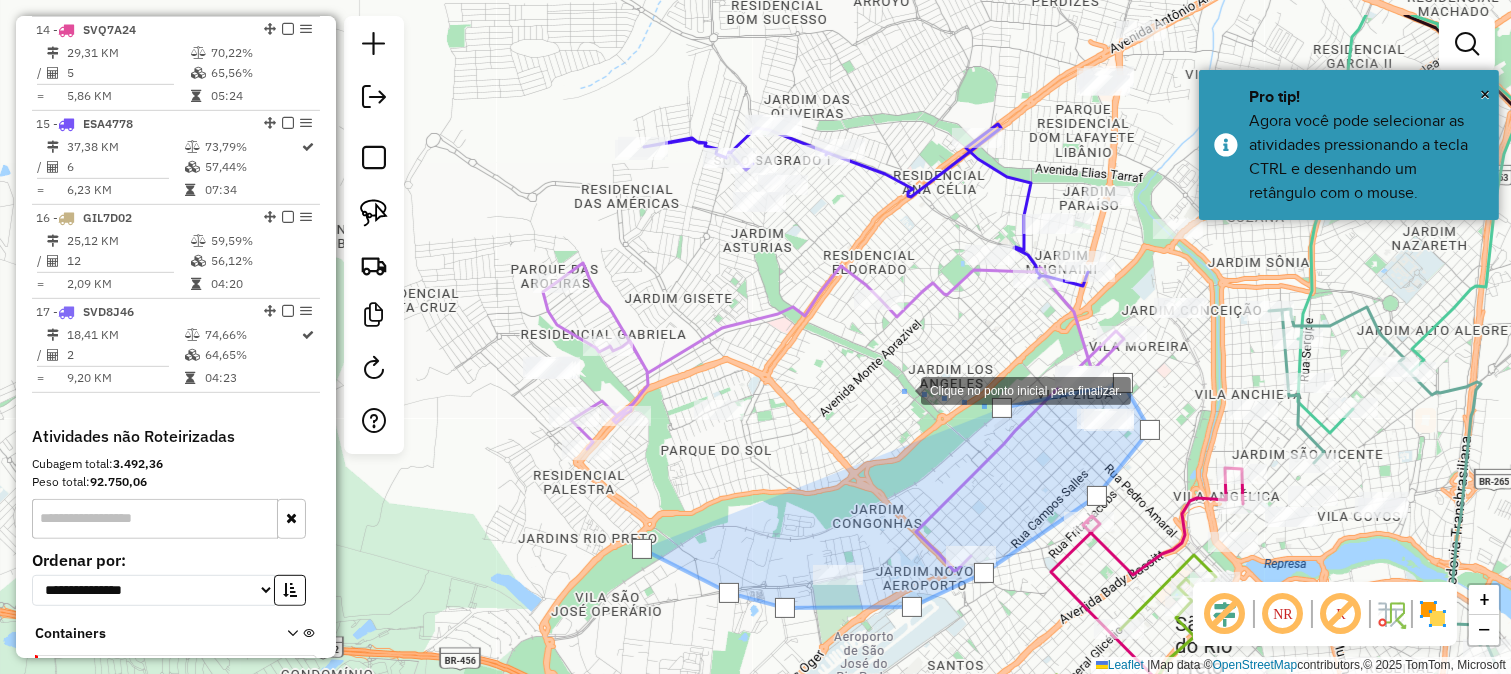 drag, startPoint x: 870, startPoint y: 290, endPoint x: 913, endPoint y: 438, distance: 154.12009 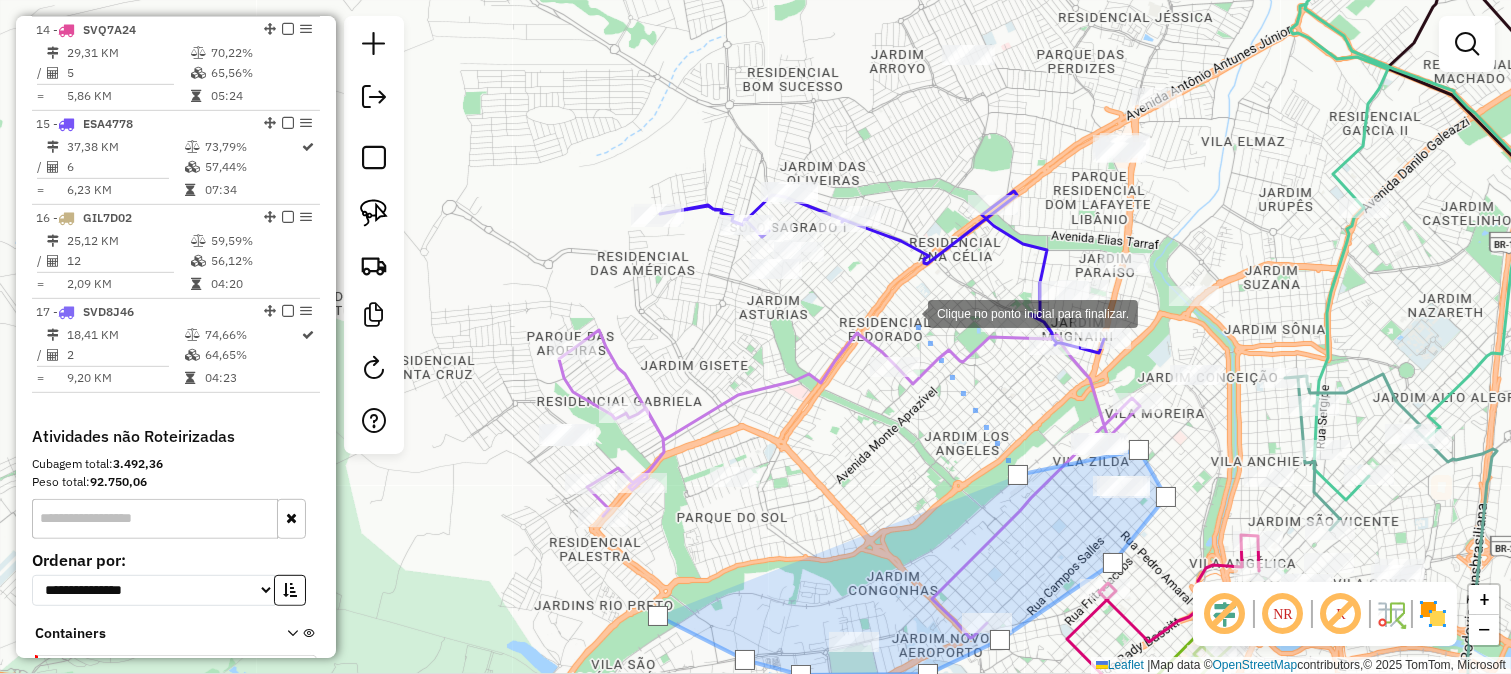 click 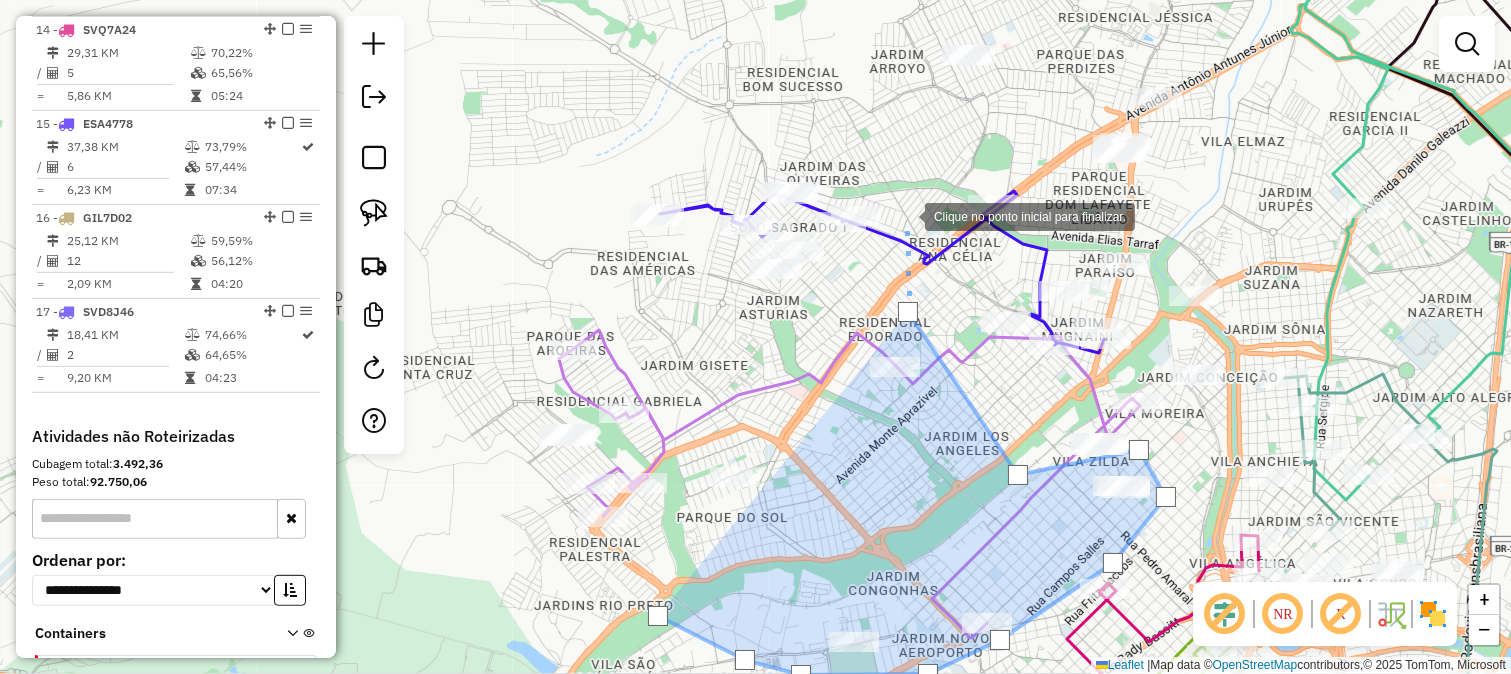click 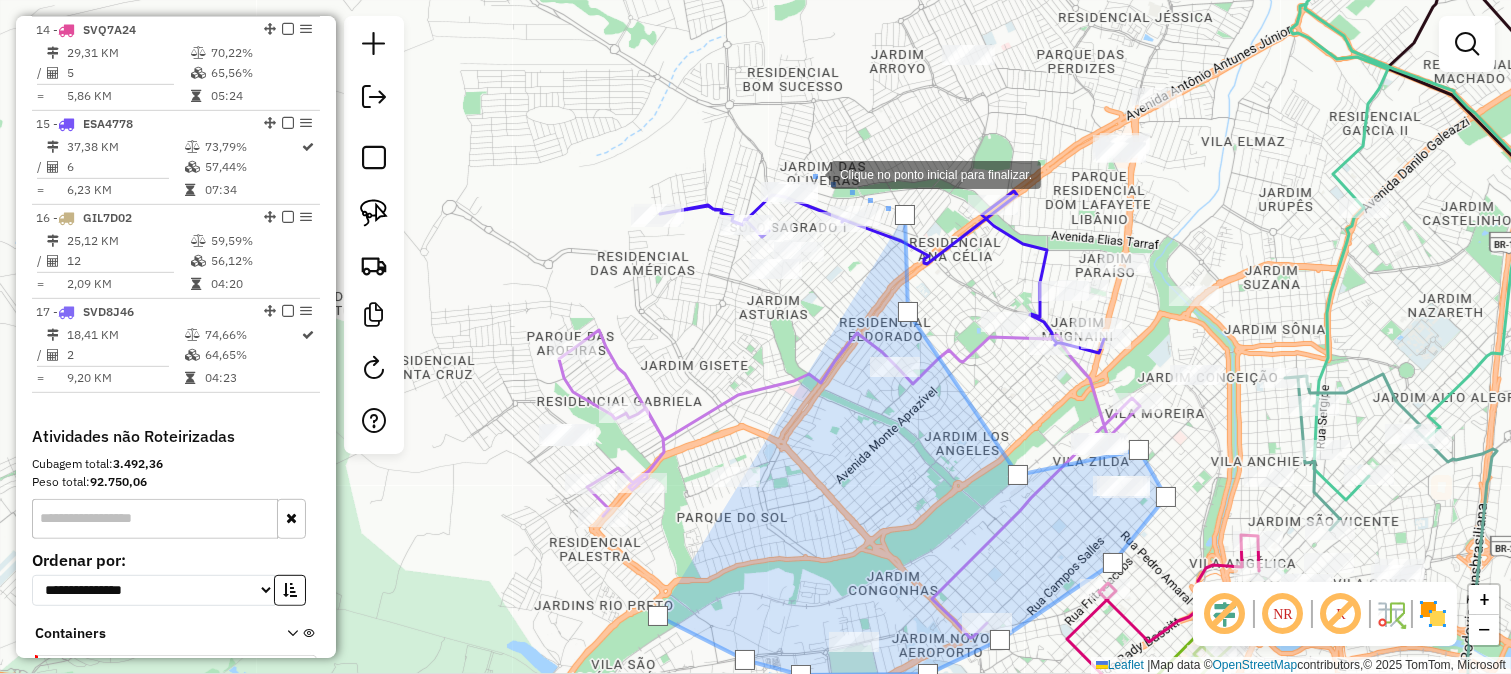 click 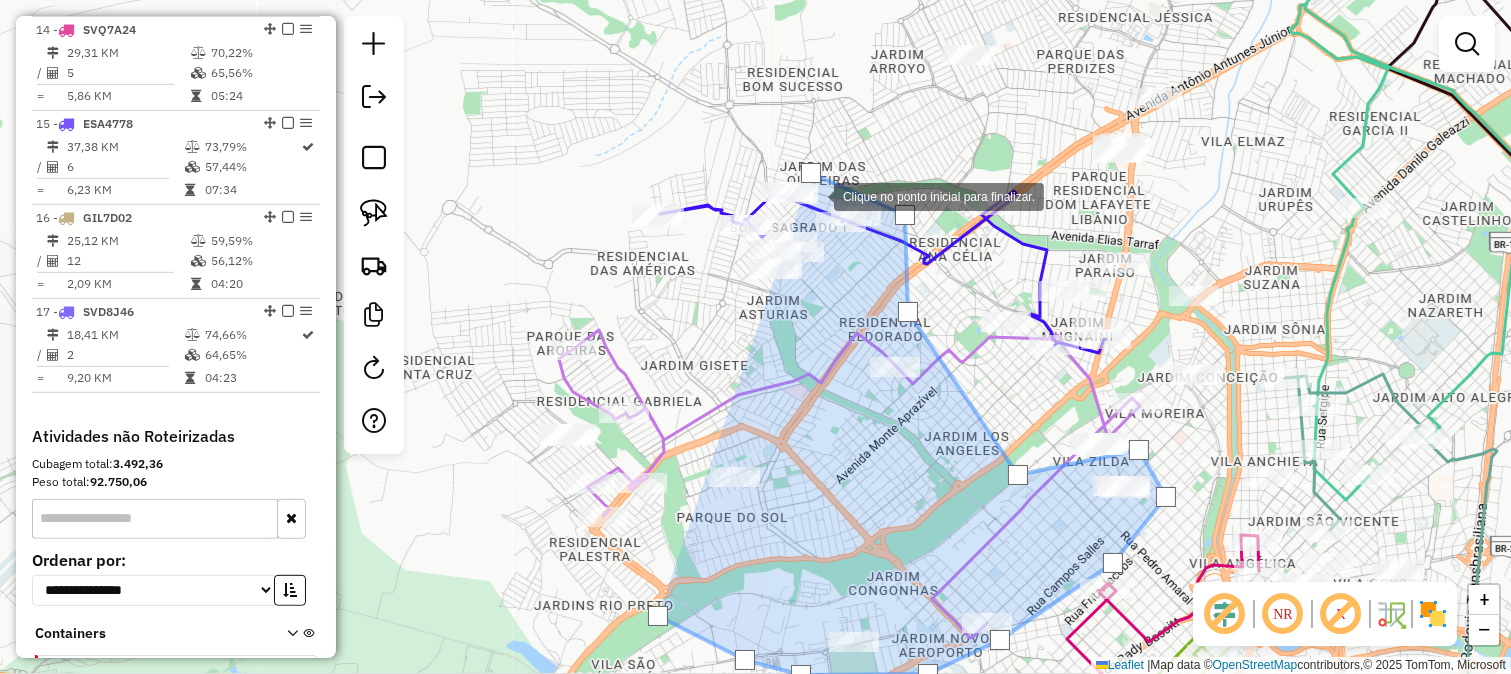 click 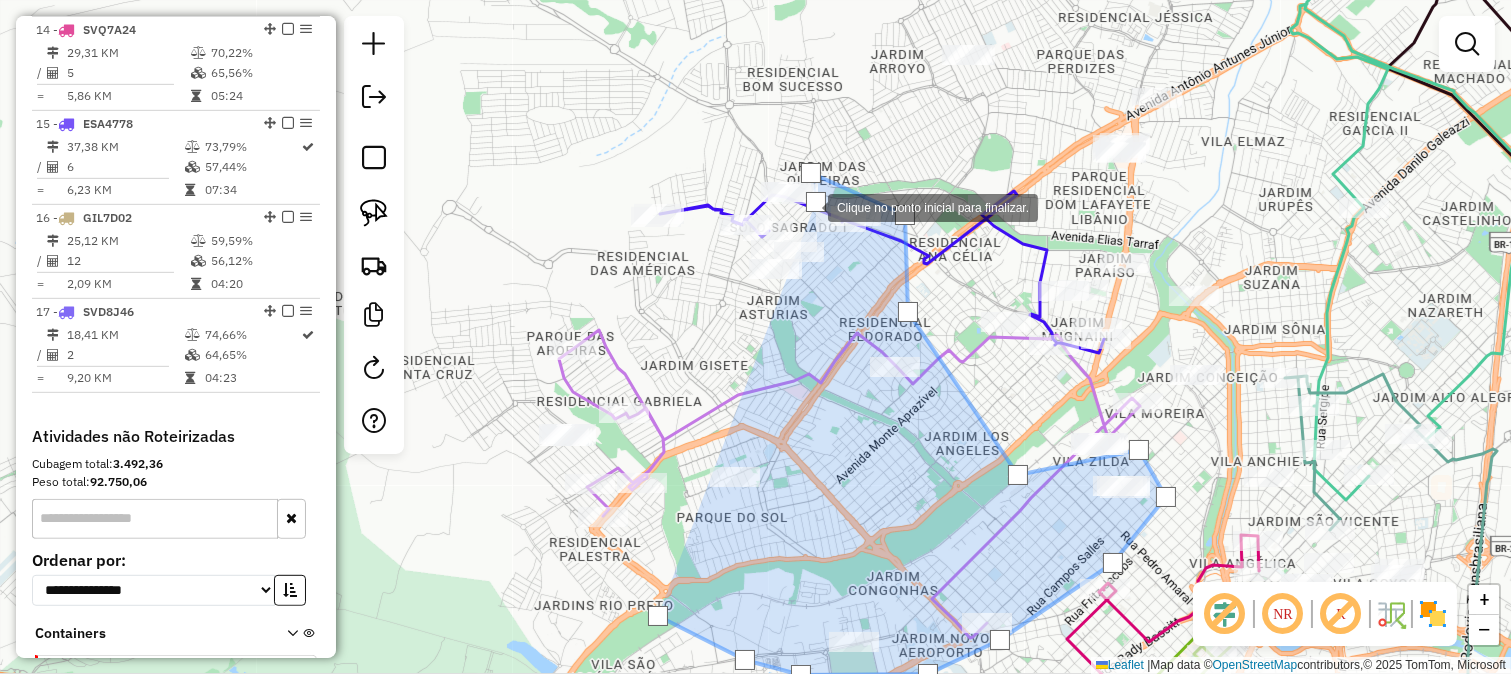 click 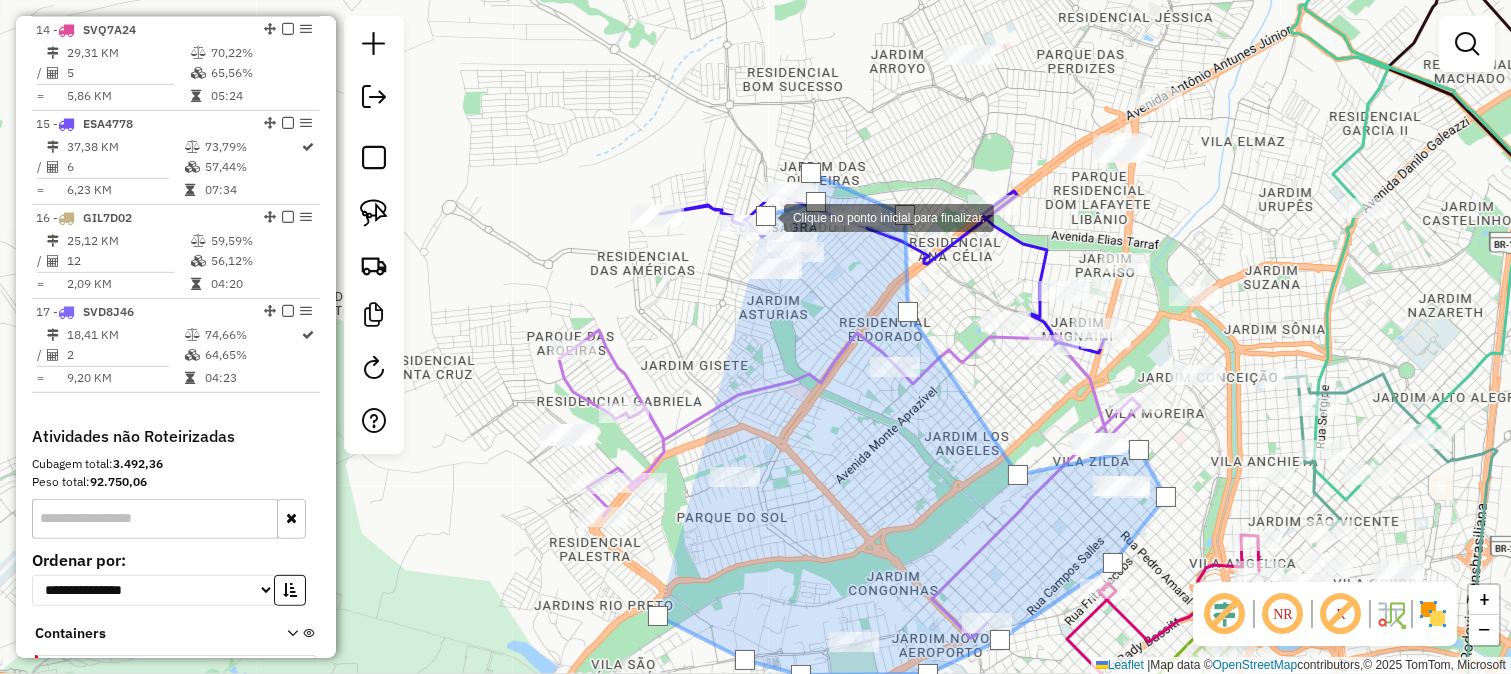 click 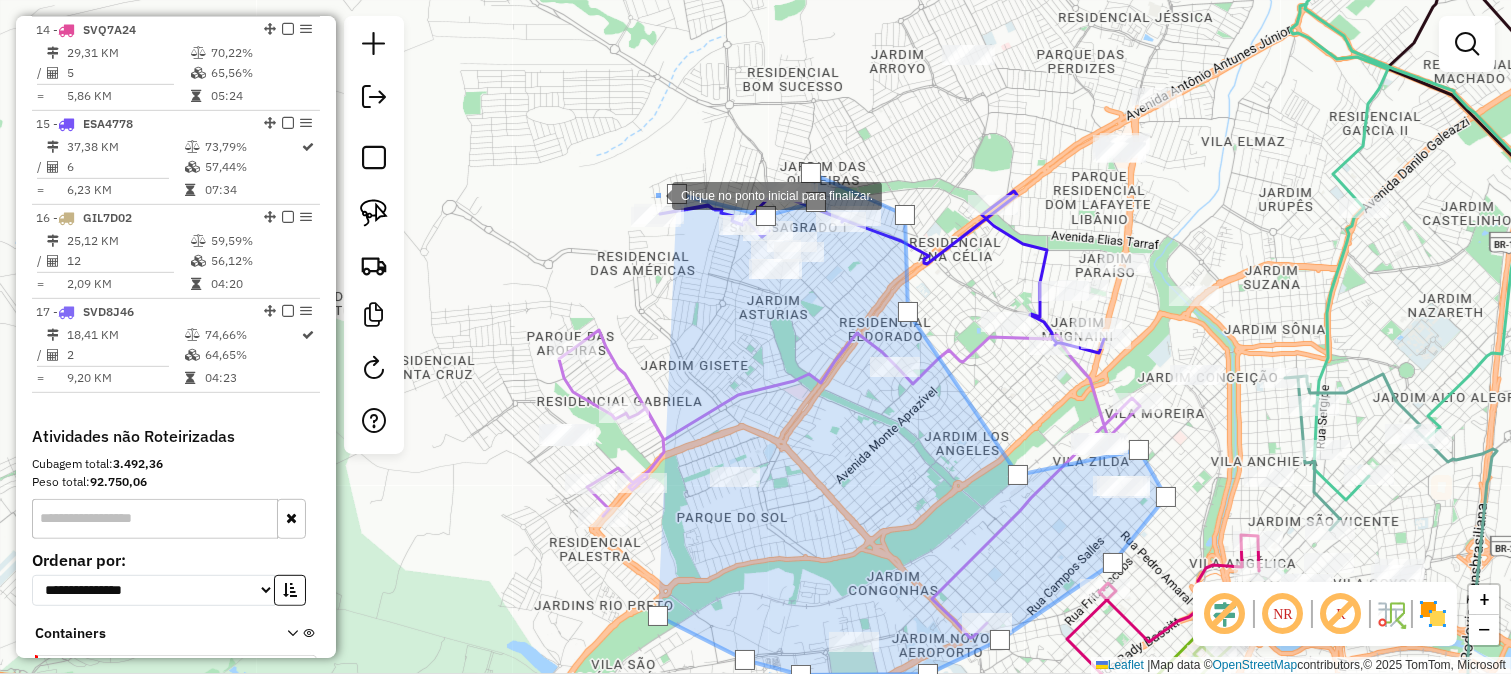 click 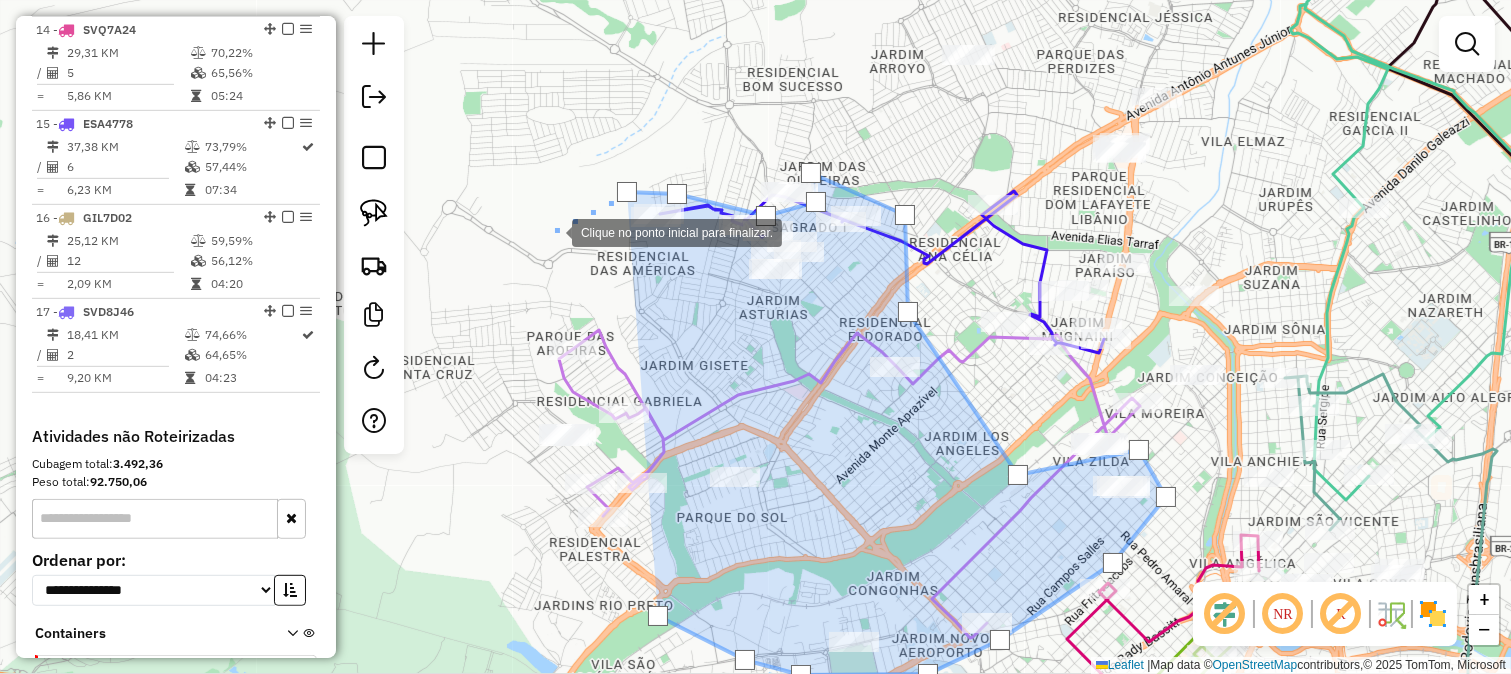 click 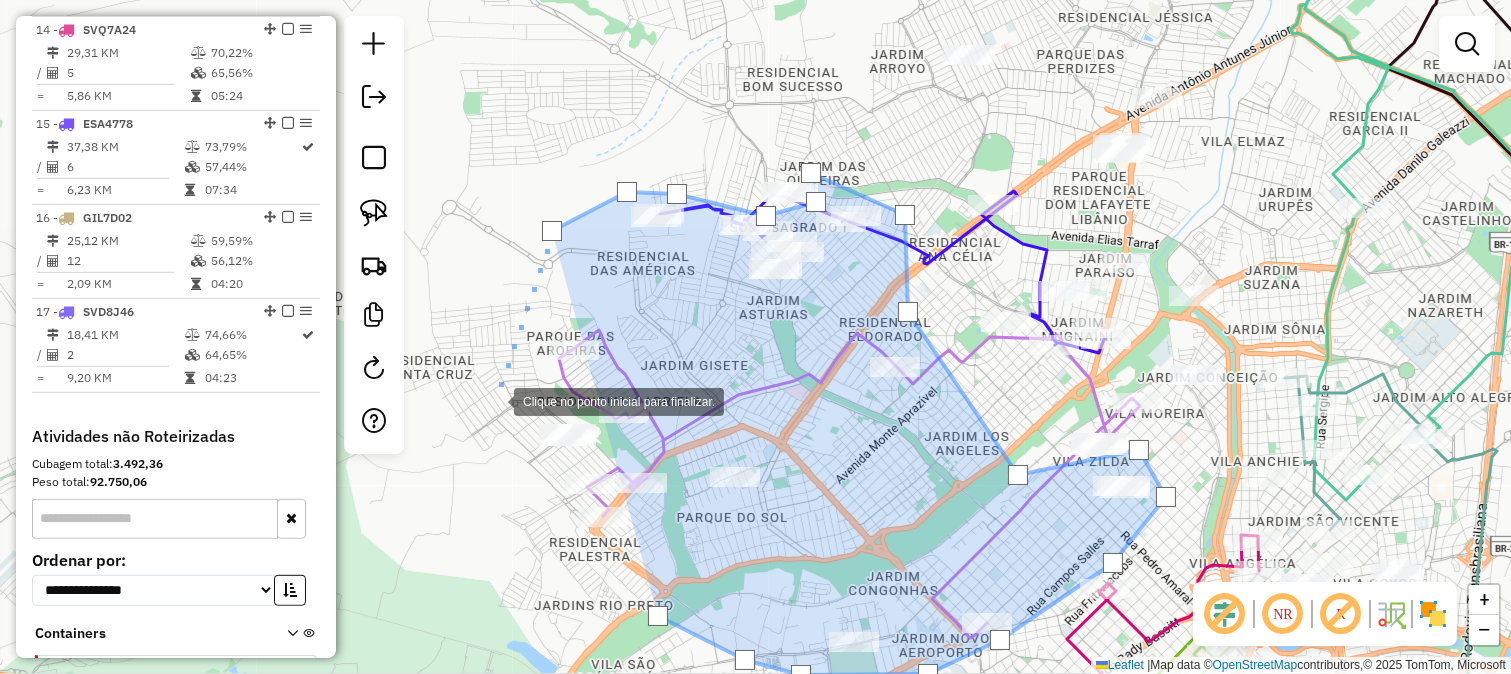 click 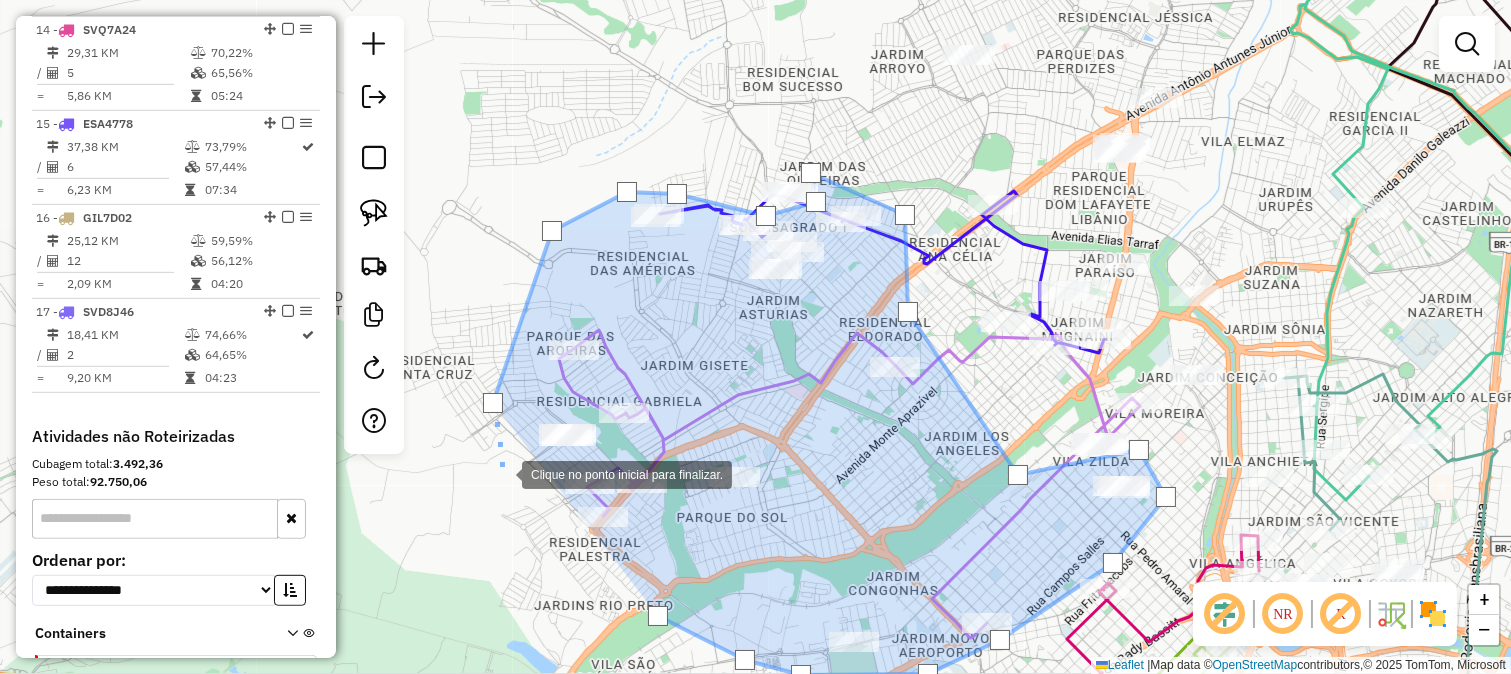 click 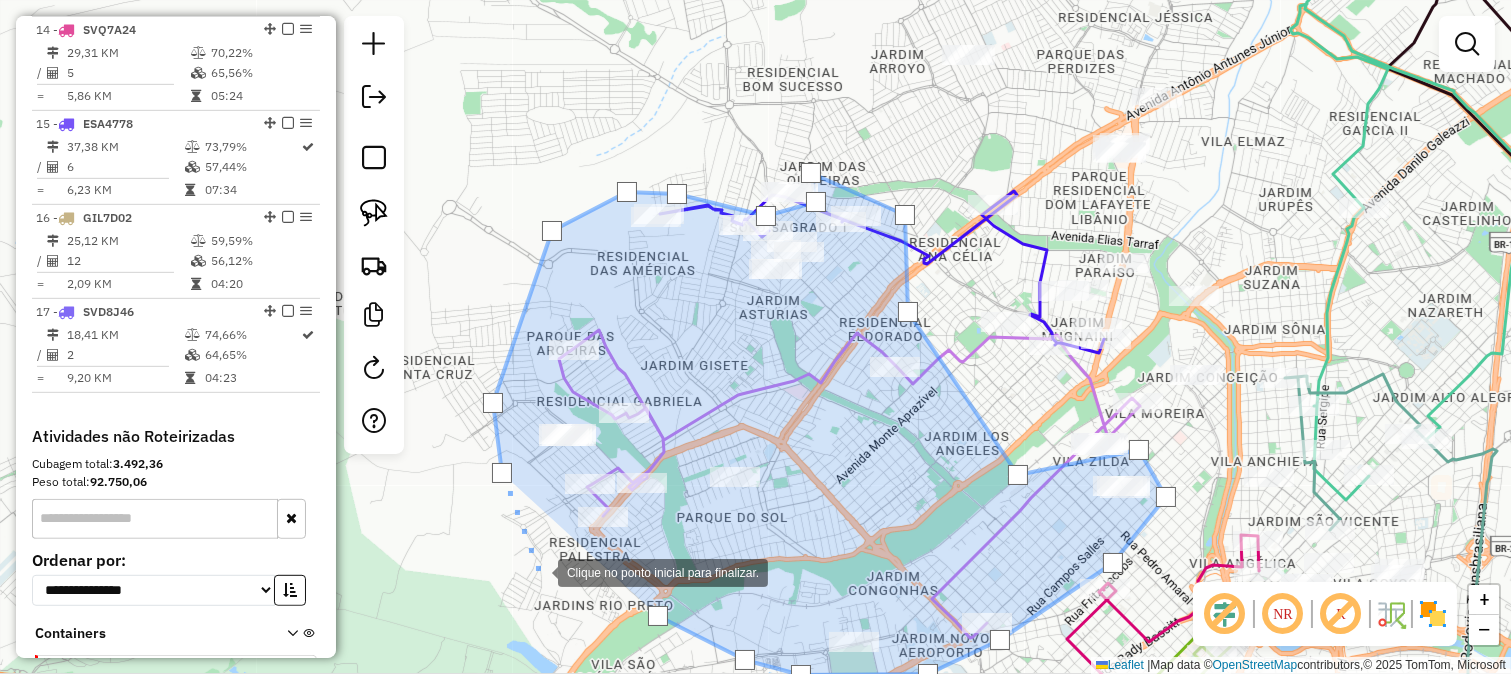 click 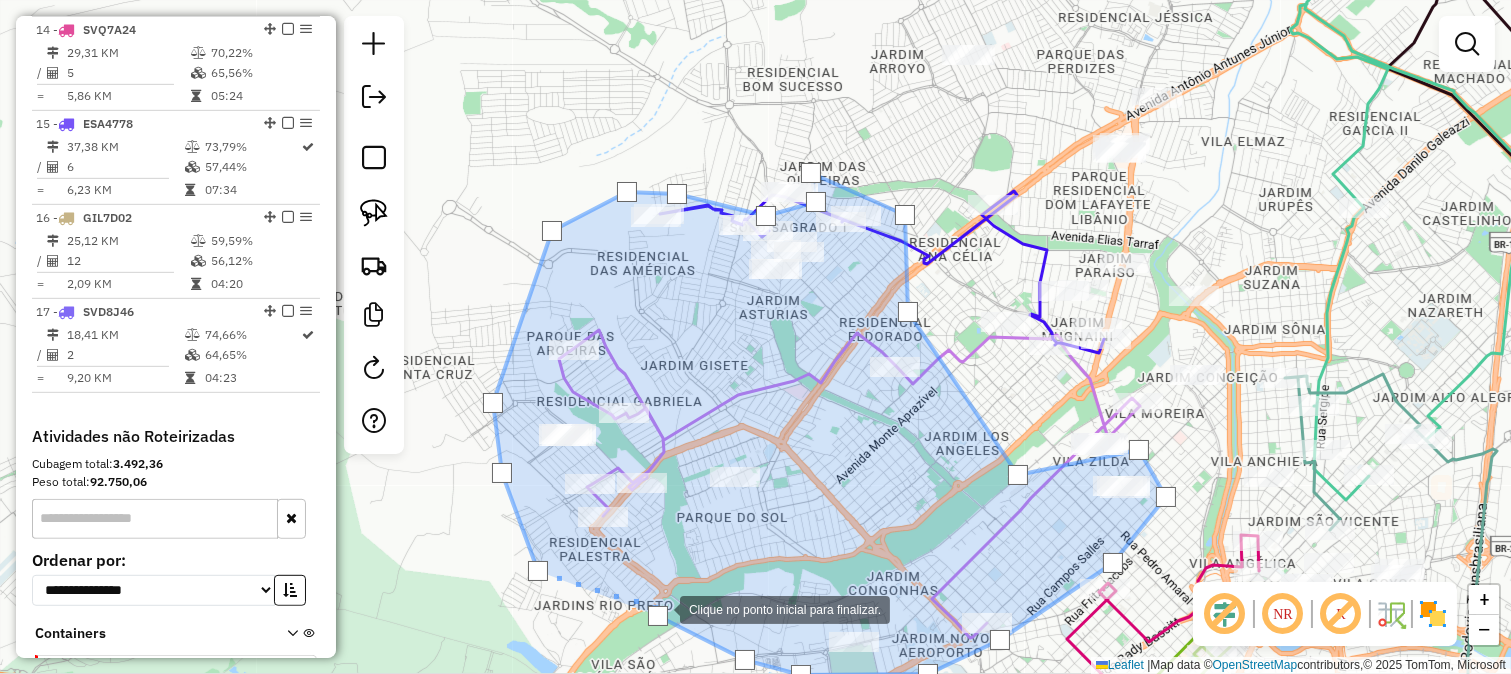 click 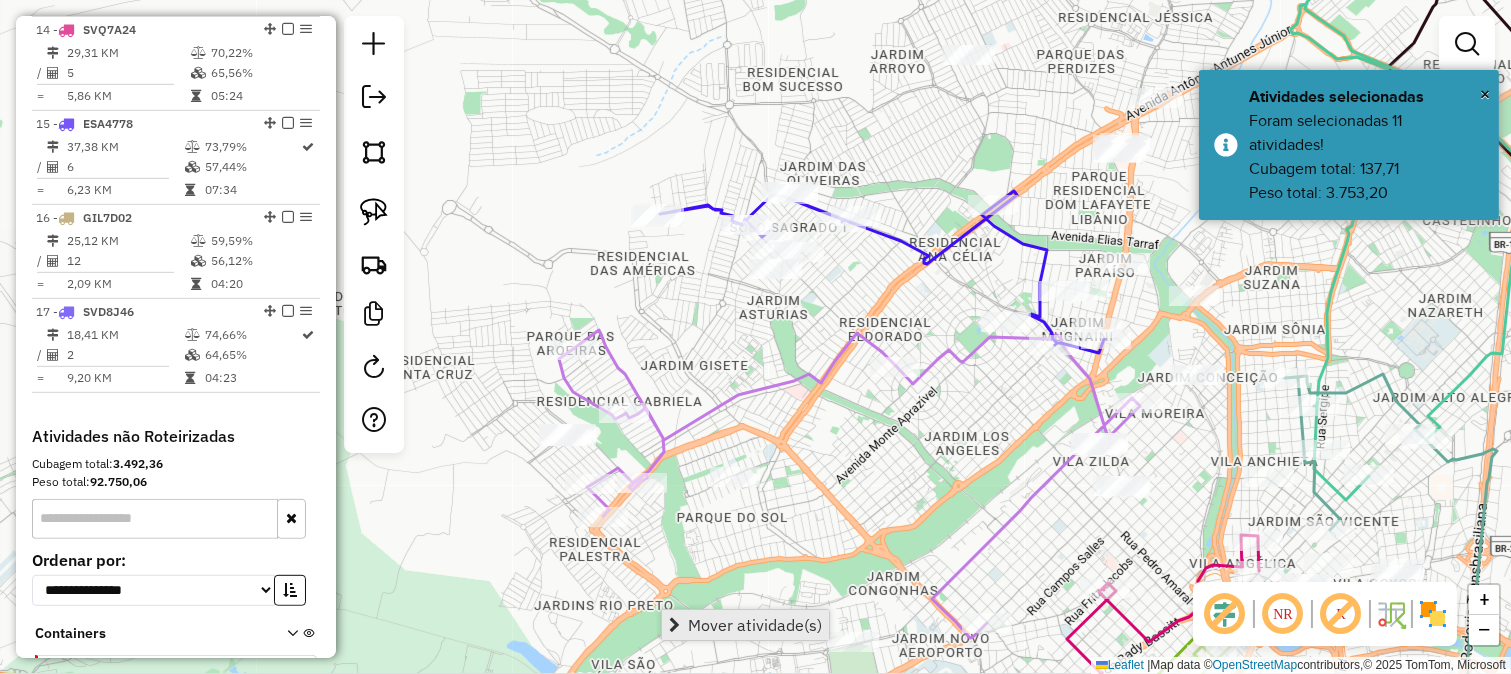click on "Mover atividade(s)" at bounding box center (755, 625) 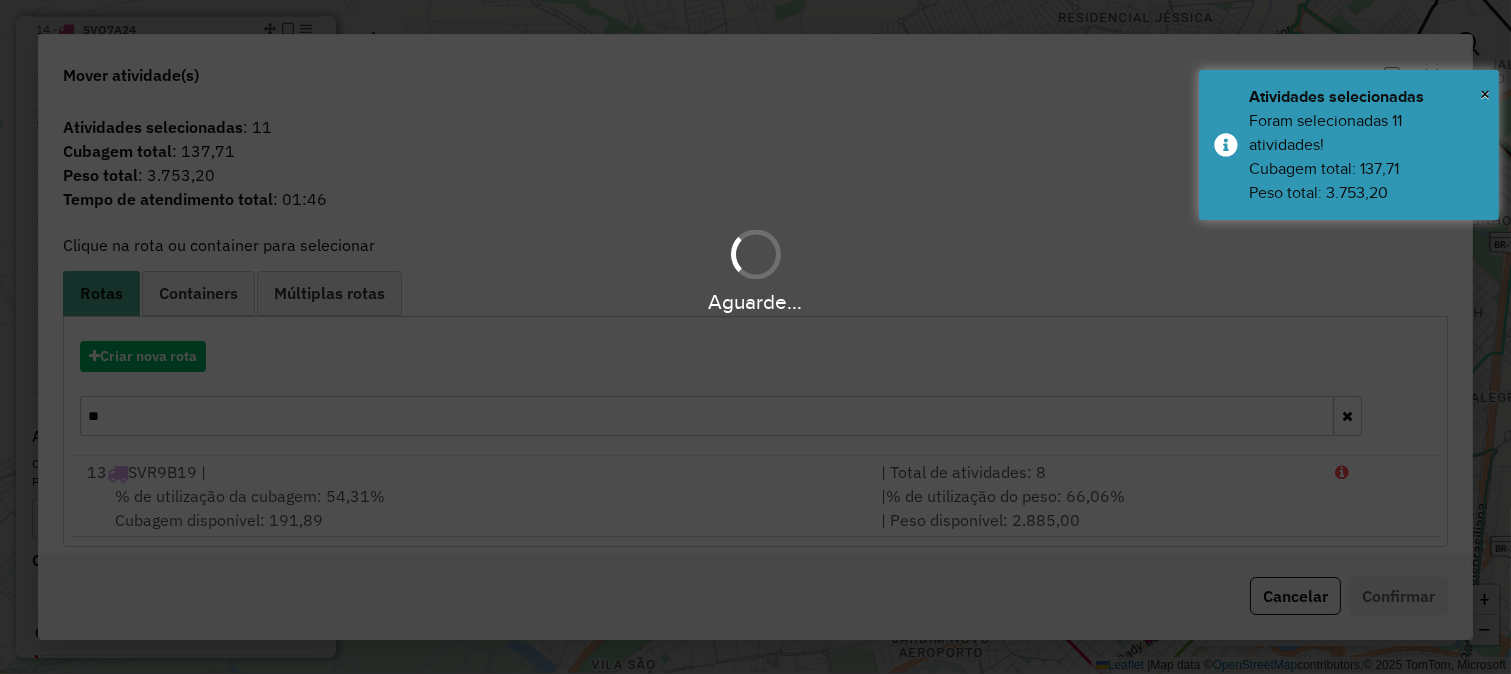 click on "Aguarde..." at bounding box center (755, 337) 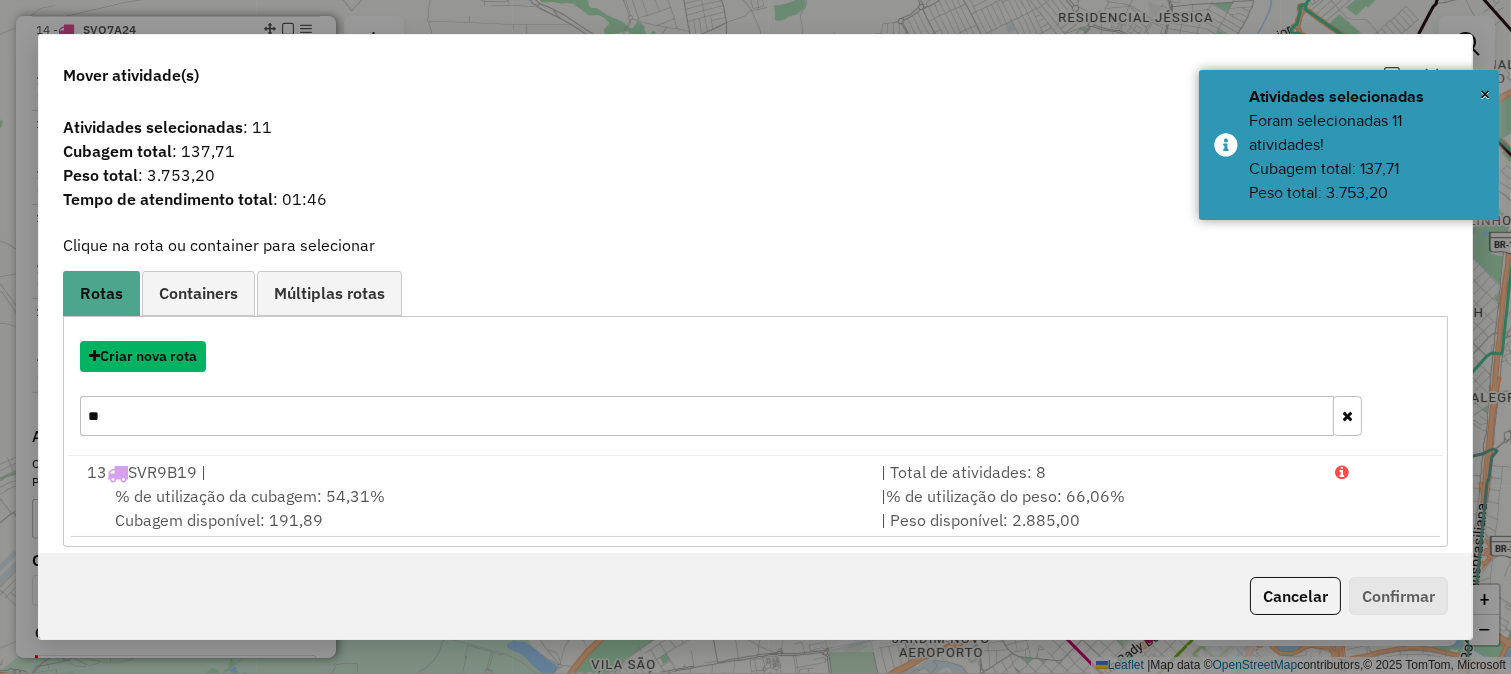 click on "Criar nova rota" at bounding box center (143, 356) 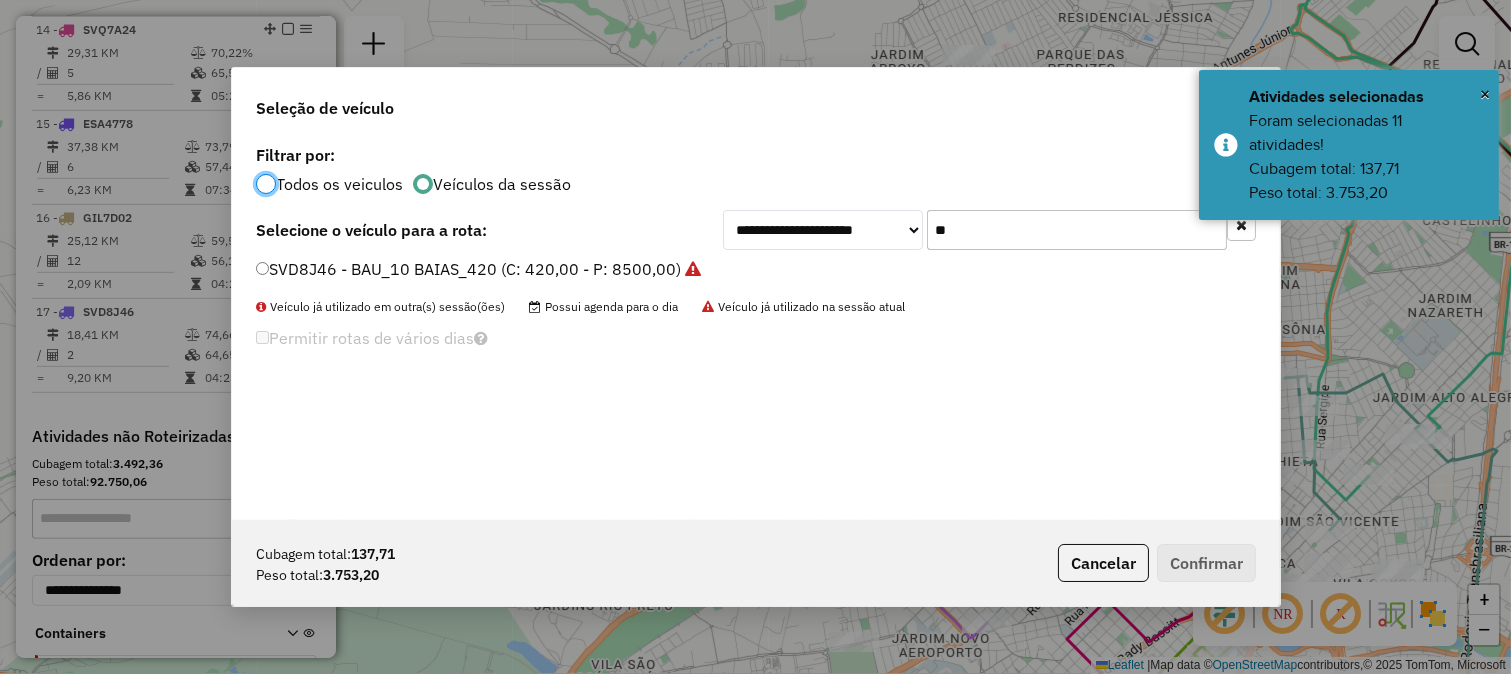 scroll, scrollTop: 11, scrollLeft: 5, axis: both 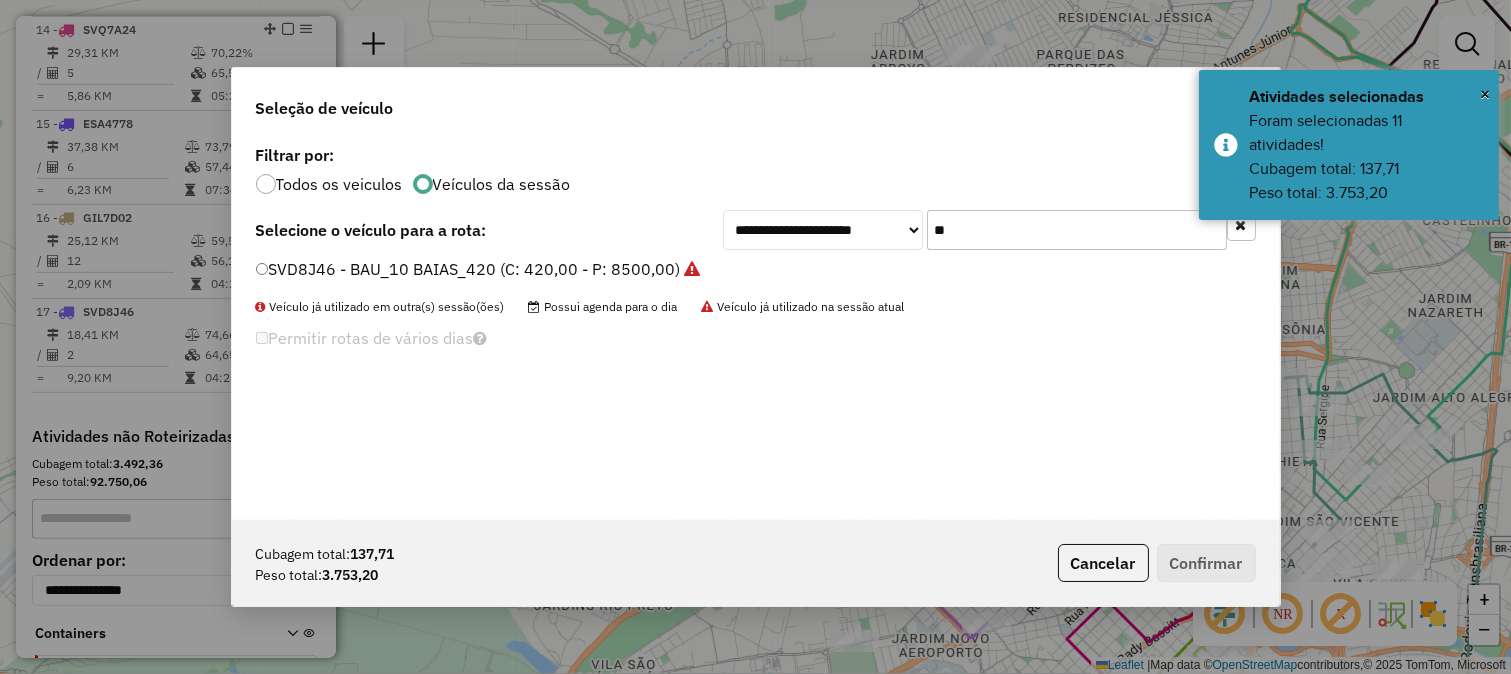 click on "**" 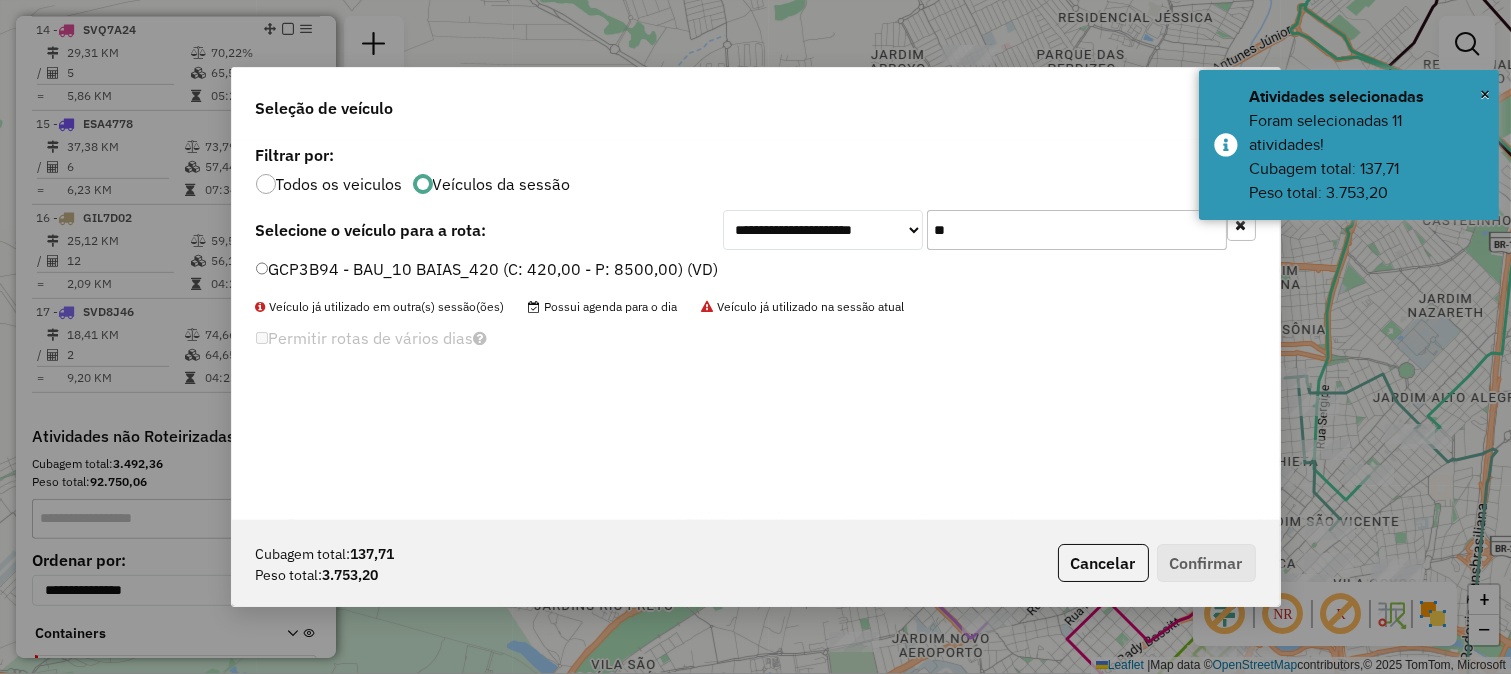 type on "**" 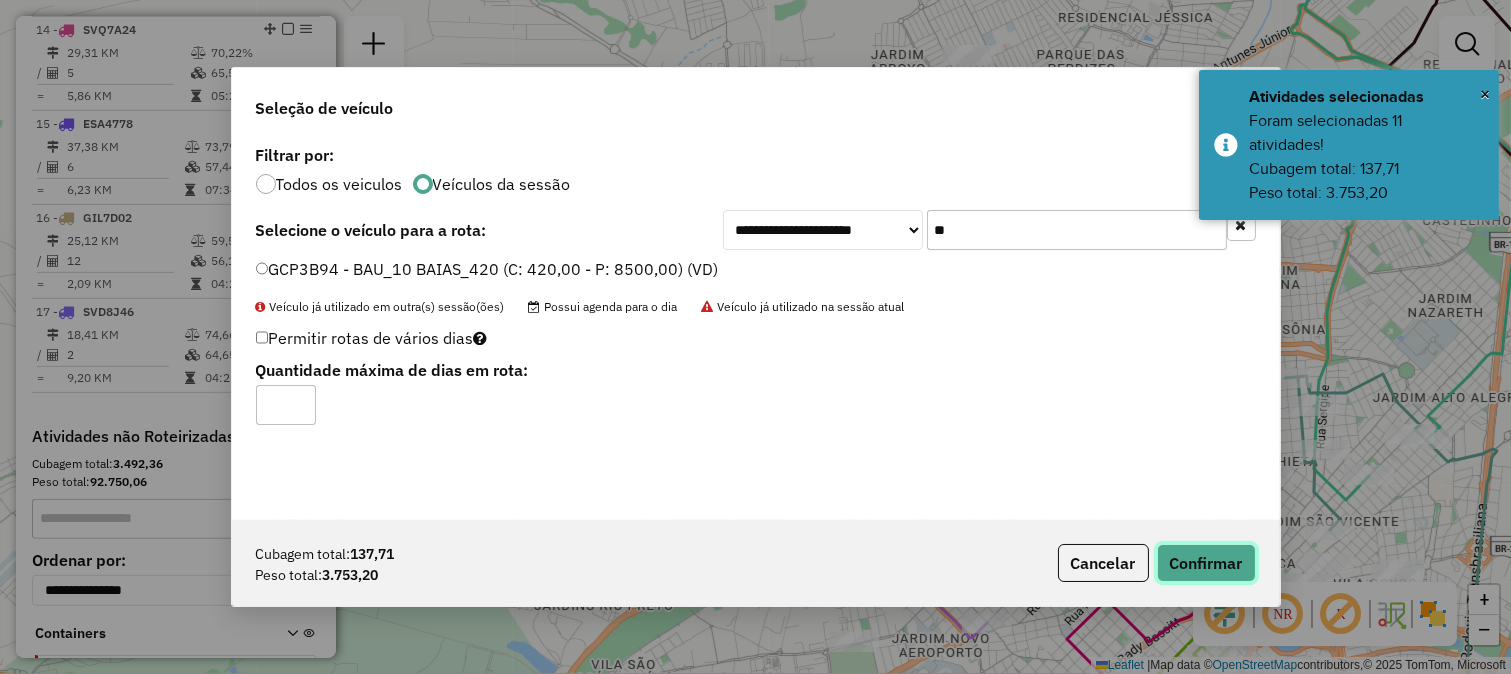 click on "Confirmar" 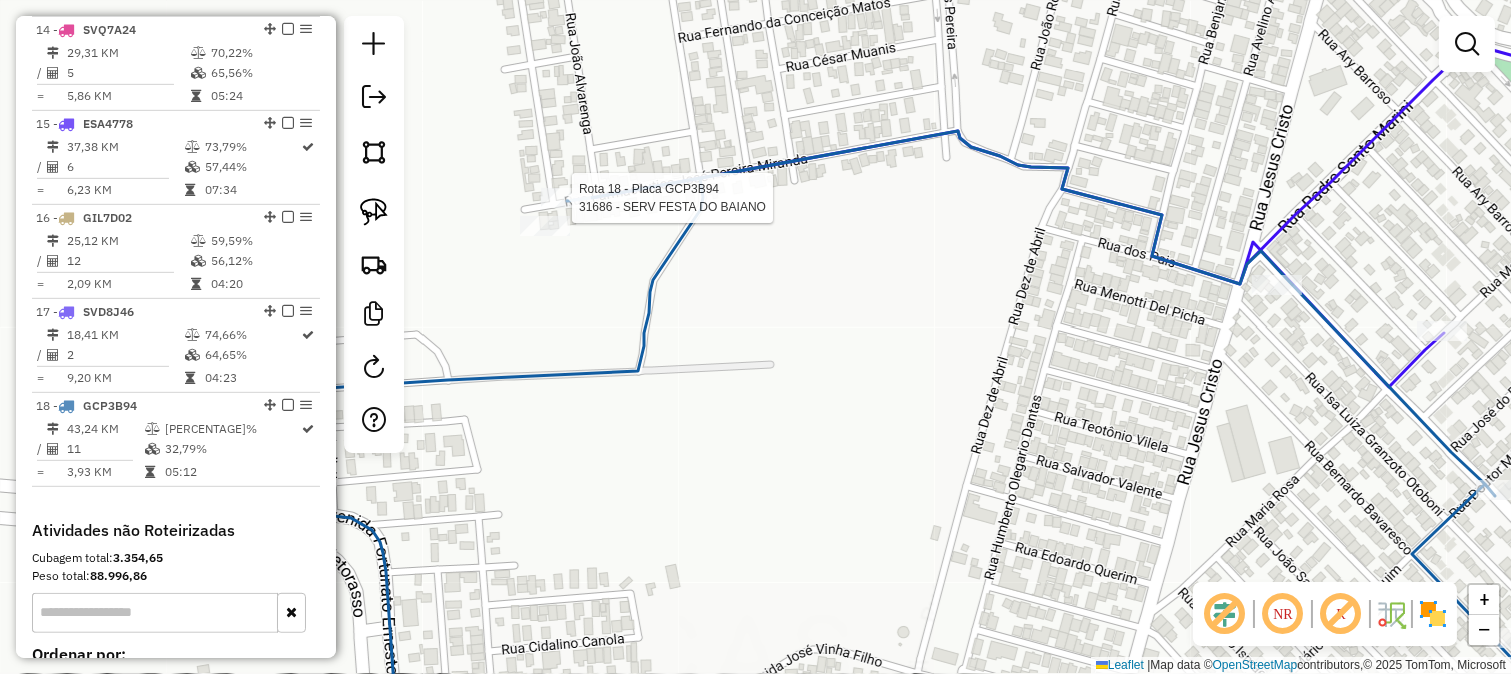 select on "**********" 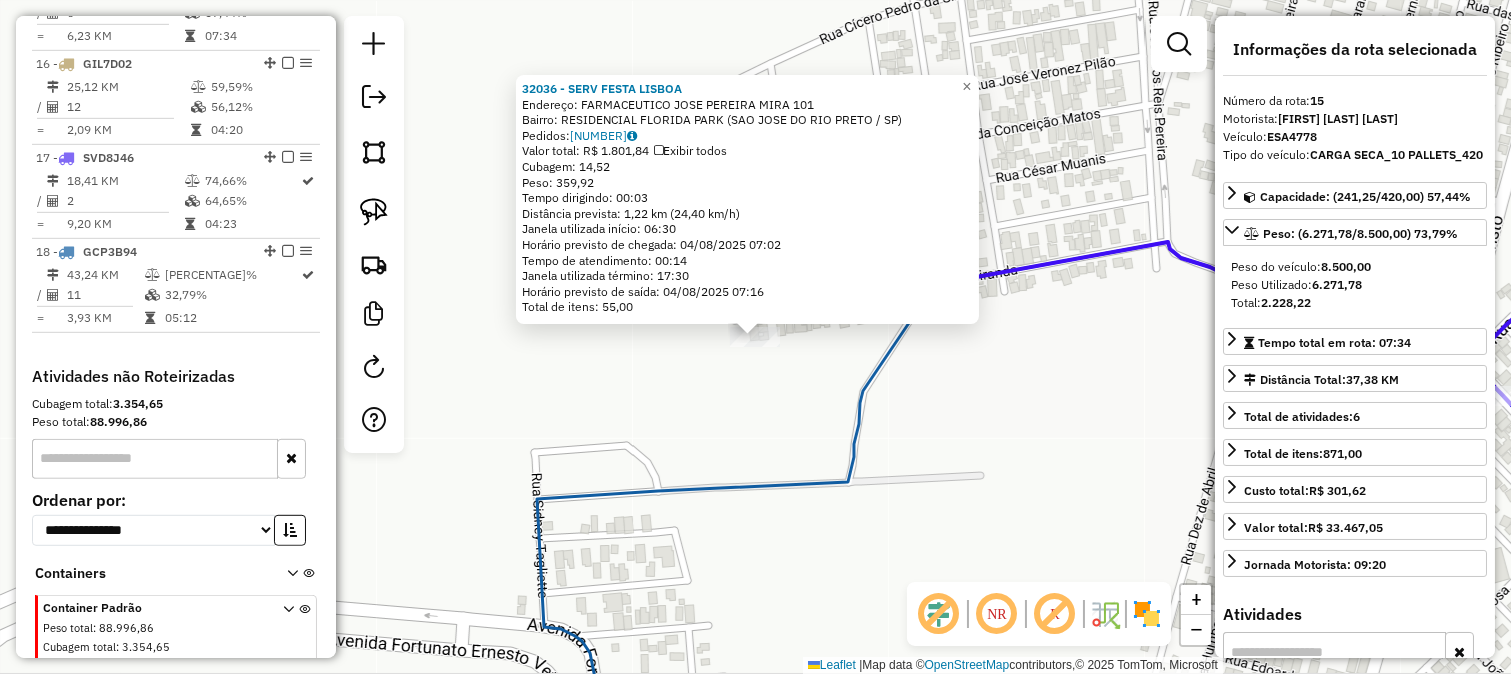 scroll, scrollTop: 2105, scrollLeft: 0, axis: vertical 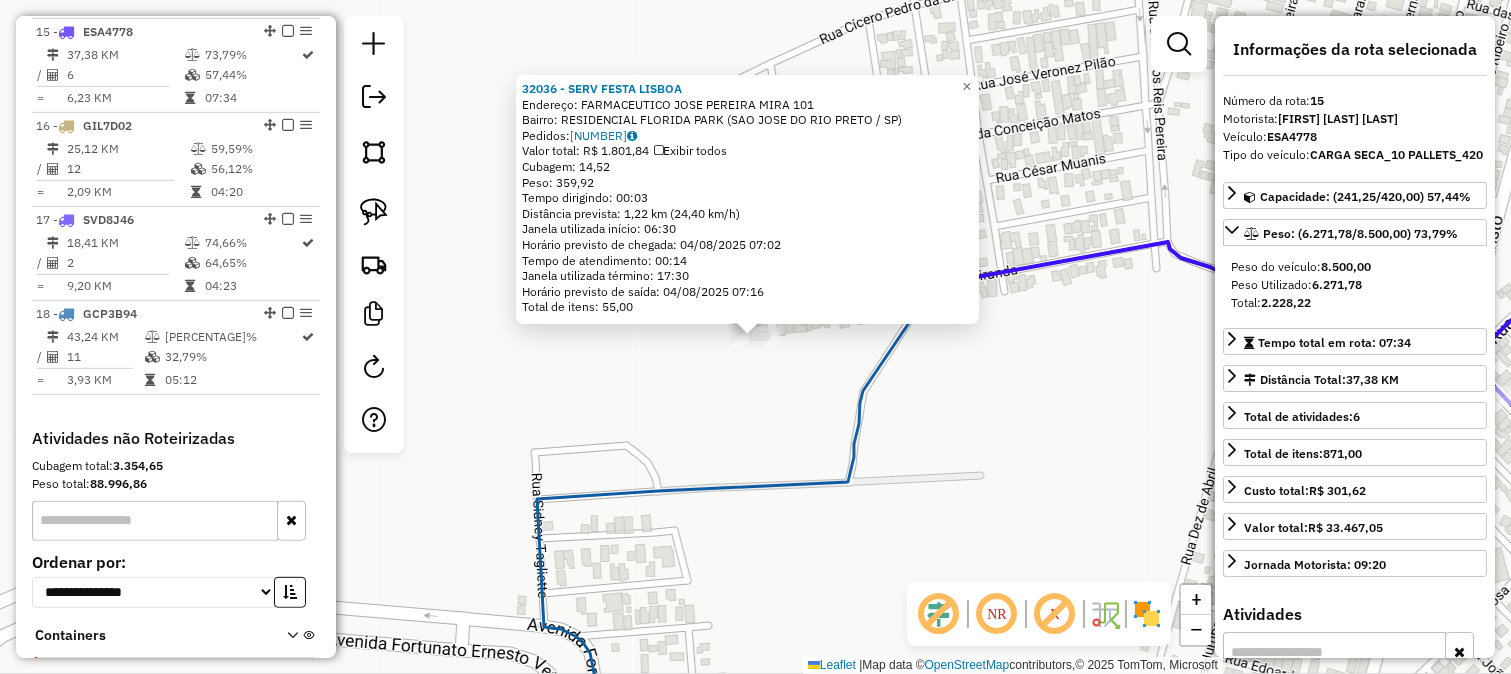 click on "32036 - SERV FESTA LISBOA  Endereço:  FARMACEUTICO JOSE PEREIRA MIRA 101   Bairro: RESIDENCIAL FLORIDA PARK (SAO JOSE DO RIO PRETO / SP)   Pedidos:  02108711   Valor total: R$ 1.801,84   Exibir todos   Cubagem: 14,52  Peso: 359,92  Tempo dirigindo: 00:03   Distância prevista: 1,22 km (24,40 km/h)   Janela utilizada início: 06:30   Horário previsto de chegada: 04/08/2025 07:02   Tempo de atendimento: 00:14   Janela utilizada término: 17:30   Horário previsto de saída: 04/08/2025 07:16   Total de itens: 55,00  × Janela de atendimento Grade de atendimento Capacidade Transportadoras Veículos Cliente Pedidos  Rotas Selecione os dias de semana para filtrar as janelas de atendimento  Seg   Ter   Qua   Qui   Sex   Sáb   Dom  Informe o período da janela de atendimento: De: Até:  Filtrar exatamente a janela do cliente  Considerar janela de atendimento padrão  Selecione os dias de semana para filtrar as grades de atendimento  Seg   Ter   Qua   Qui   Sex   Sáb   Dom   Peso mínimo:   Peso máximo:   De:  +" 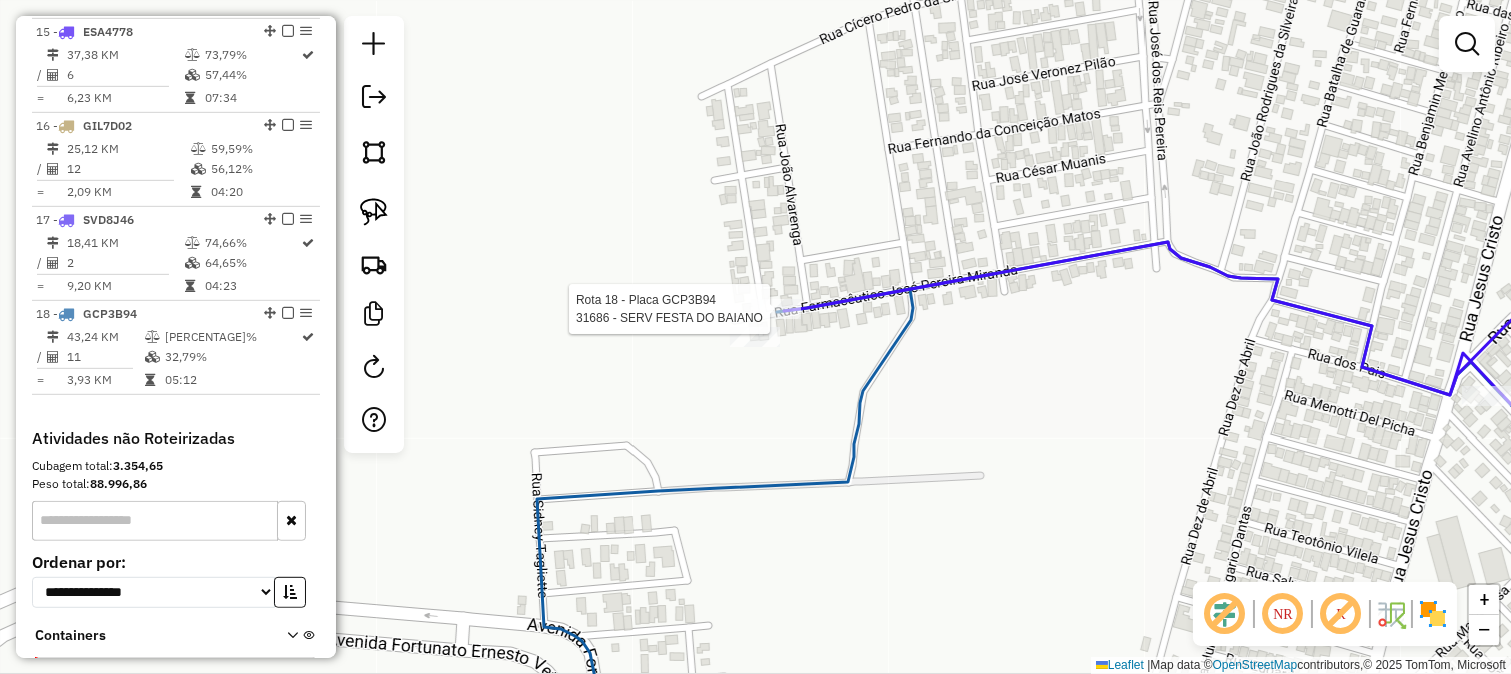 select on "**********" 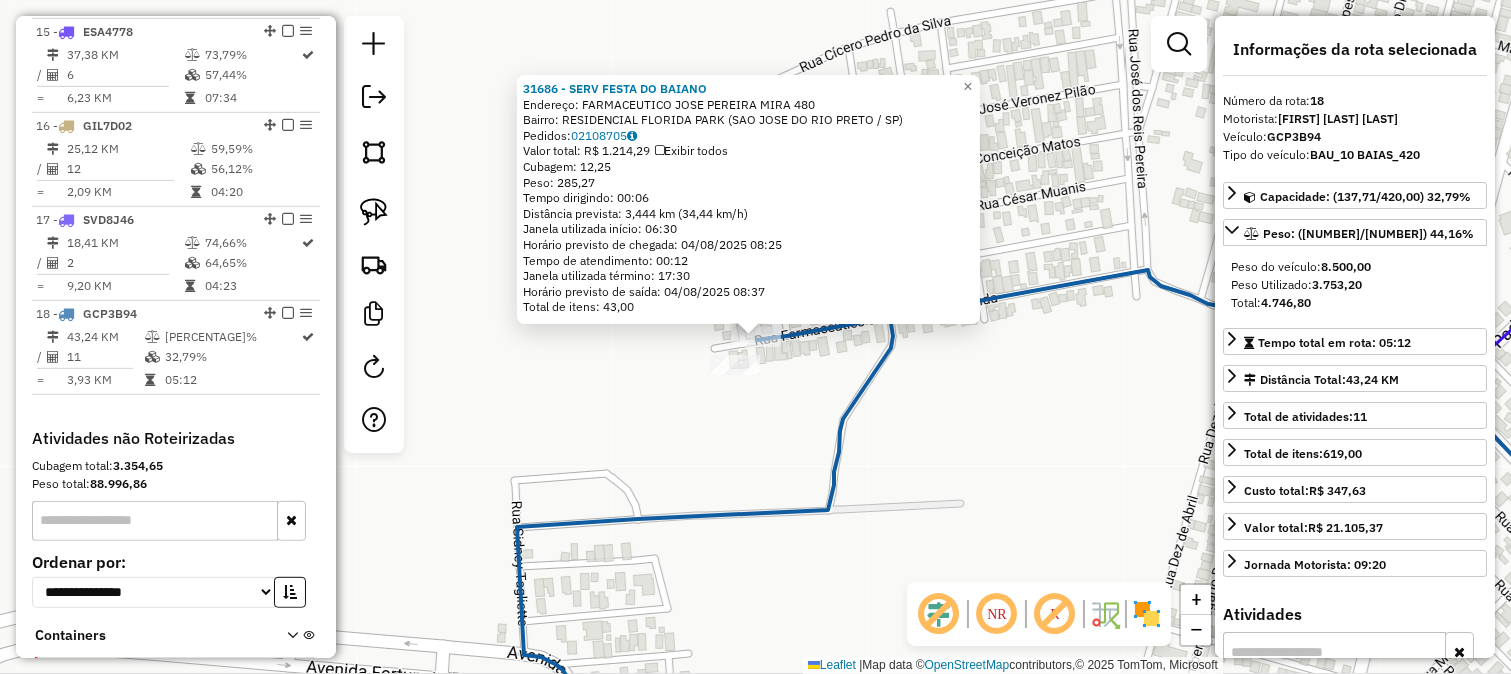 scroll, scrollTop: 2234, scrollLeft: 0, axis: vertical 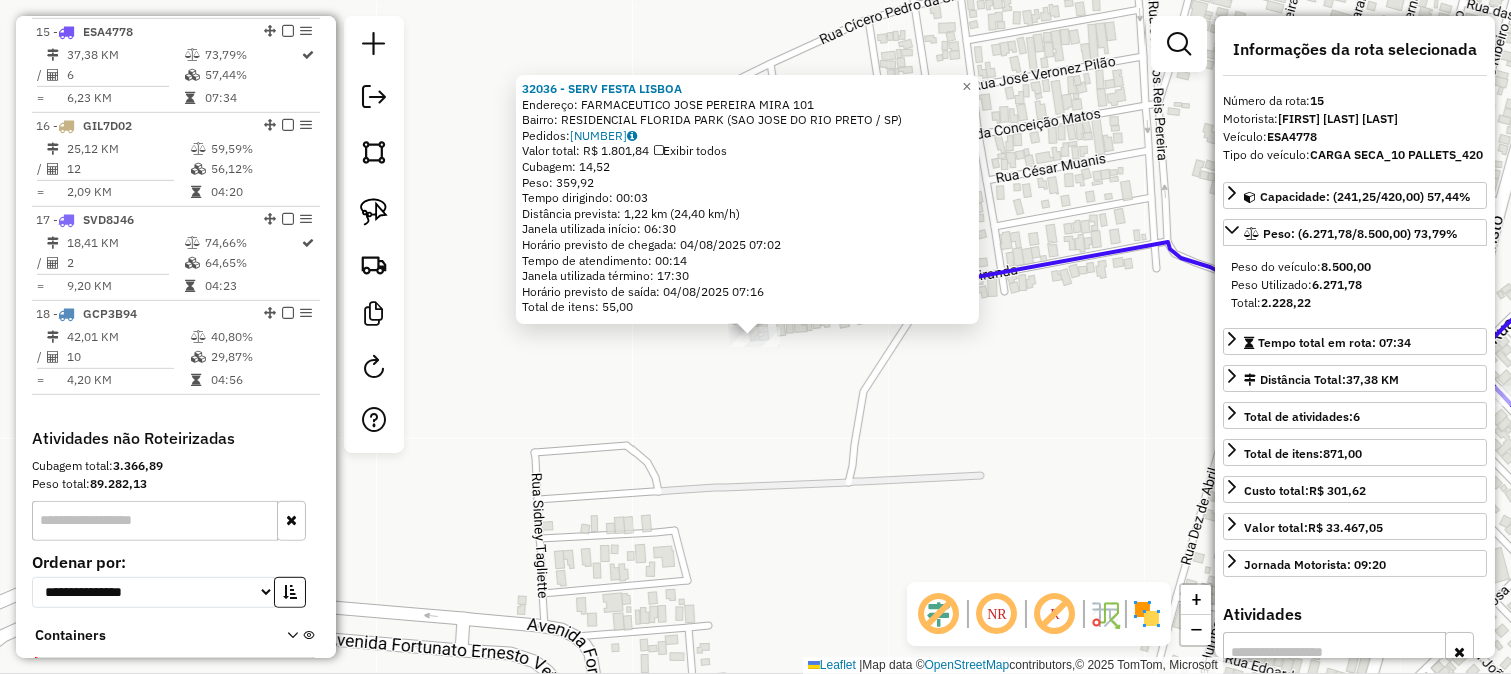click on "Rota 15 - Placa ESA4778  32036 - SERV FESTA LISBOA 32036 - SERV FESTA LISBOA  Endereço:  FARMACEUTICO JOSE PEREIRA MIRA 101   Bairro: RESIDENCIAL FLORIDA PARK (SAO JOSE DO RIO PRETO / SP)   Pedidos:  02108711   Valor total: R$ 1.801,84   Exibir todos   Cubagem: 14,52  Peso: 359,92  Tempo dirigindo: 00:03   Distância prevista: 1,22 km (24,40 km/h)   Janela utilizada início: 06:30   Horário previsto de chegada: 04/08/2025 07:02   Tempo de atendimento: 00:14   Janela utilizada término: 17:30   Horário previsto de saída: 04/08/2025 07:16   Total de itens: 55,00  × Janela de atendimento Grade de atendimento Capacidade Transportadoras Veículos Cliente Pedidos  Rotas Selecione os dias de semana para filtrar as janelas de atendimento  Seg   Ter   Qua   Qui   Sex   Sáb   Dom  Informe o período da janela de atendimento: De: Até:  Filtrar exatamente a janela do cliente  Considerar janela de atendimento padrão  Selecione os dias de semana para filtrar as grades de atendimento  Seg   Ter   Qua   Qui   Sex  +" 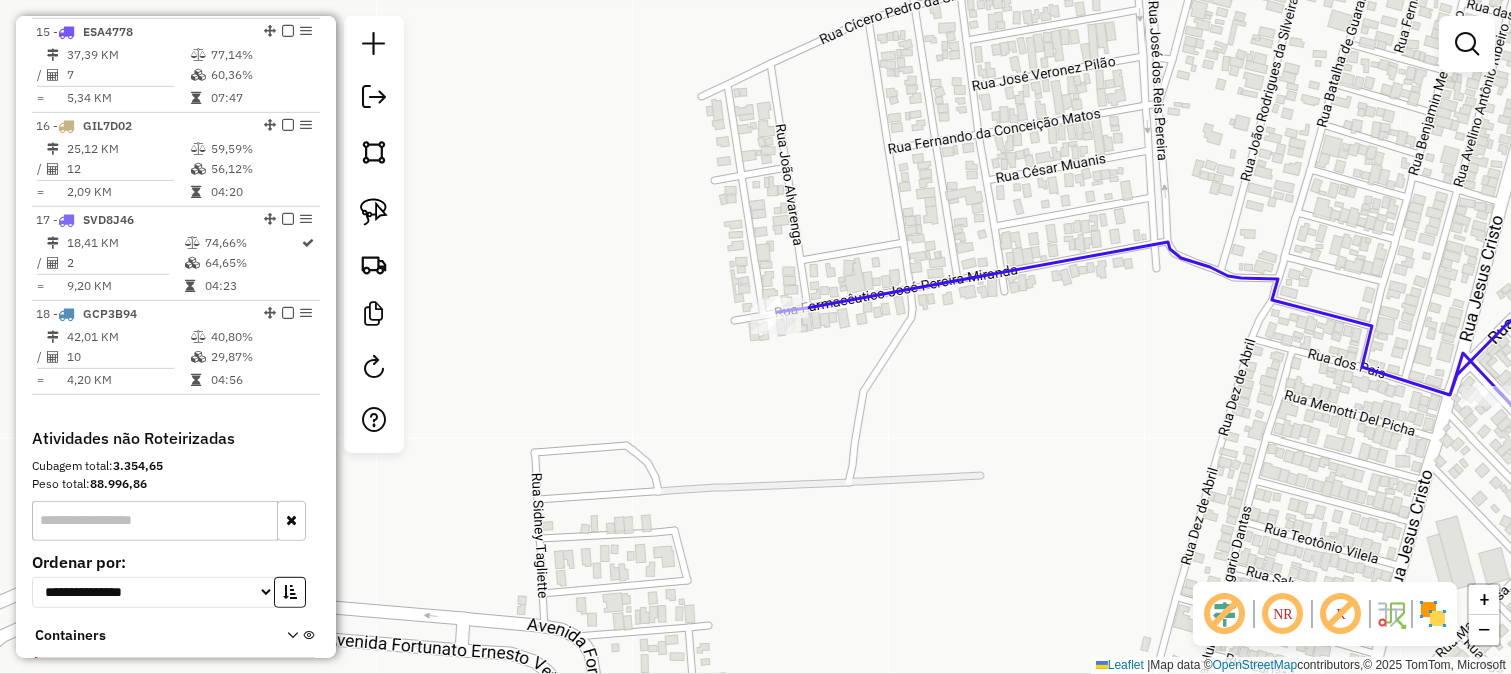 click 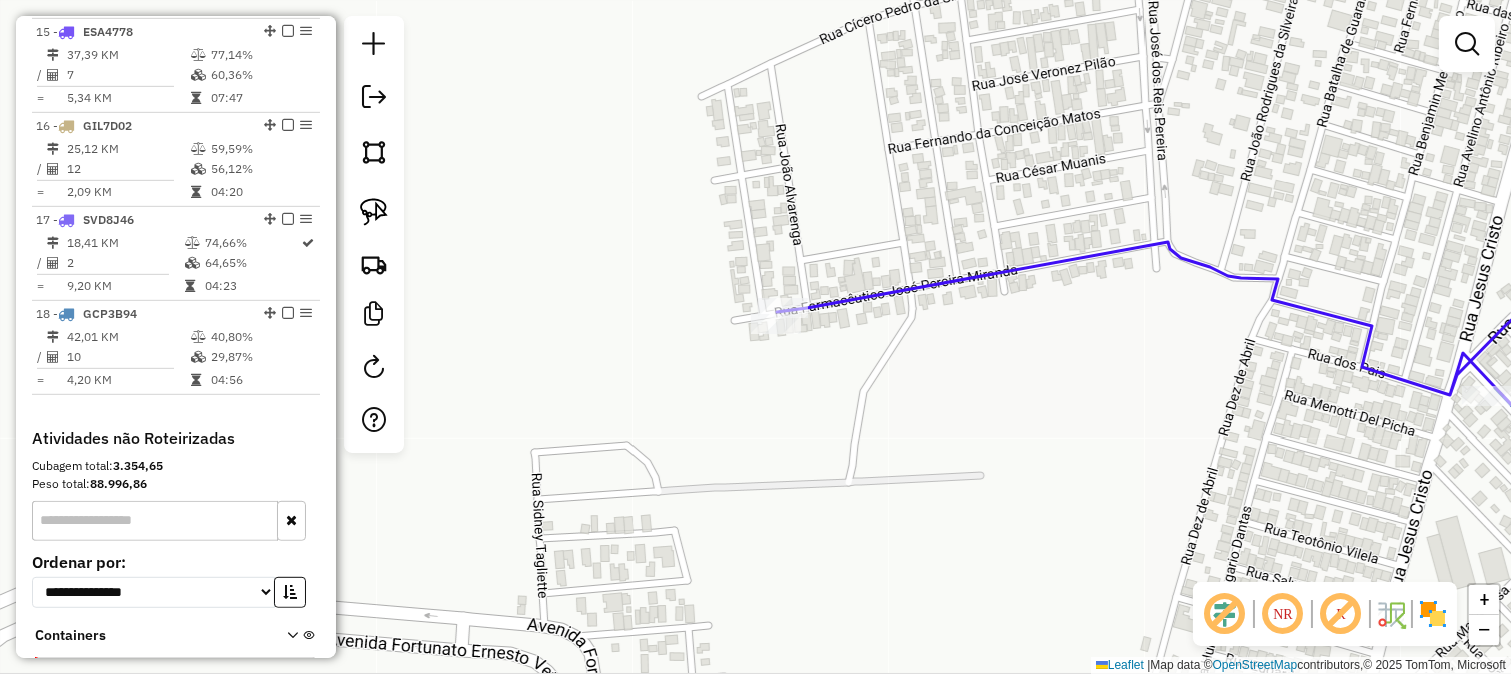 select on "**********" 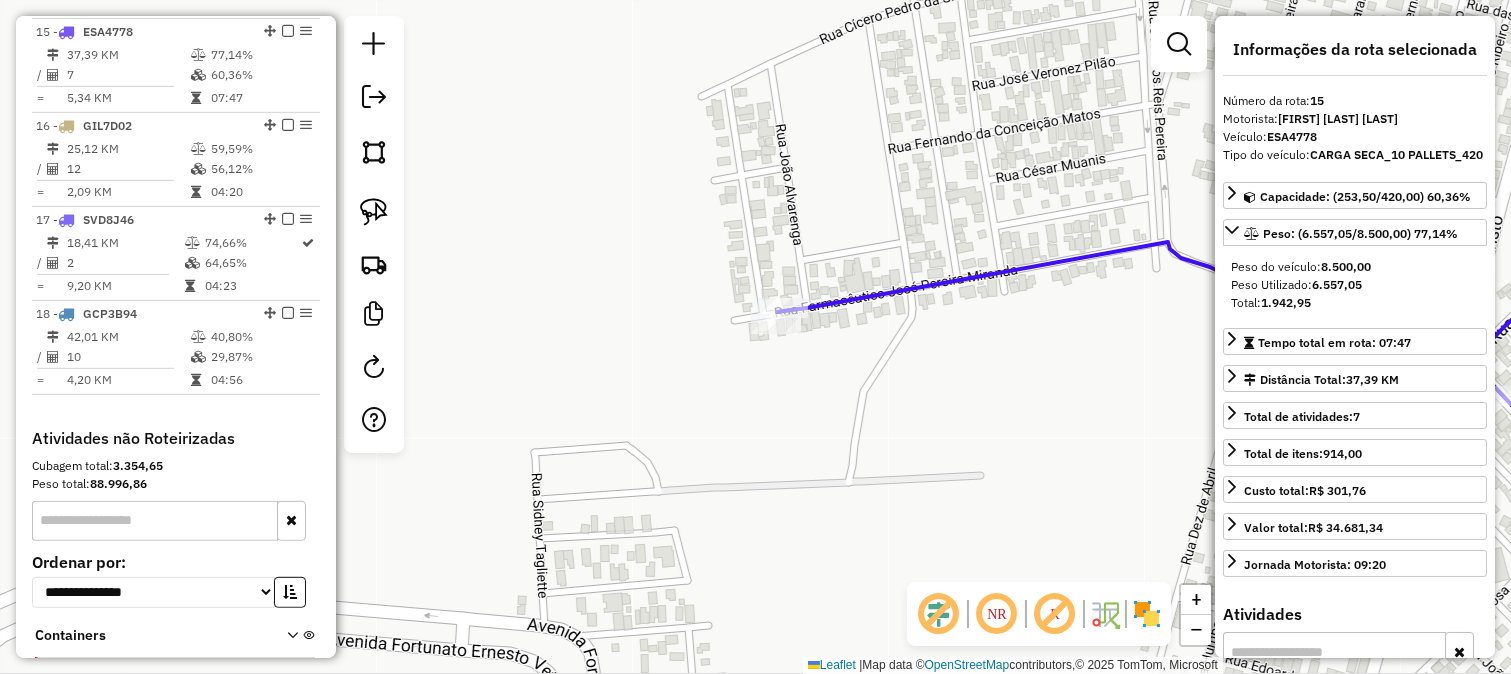 drag, startPoint x: 918, startPoint y: 391, endPoint x: 660, endPoint y: 241, distance: 298.4359 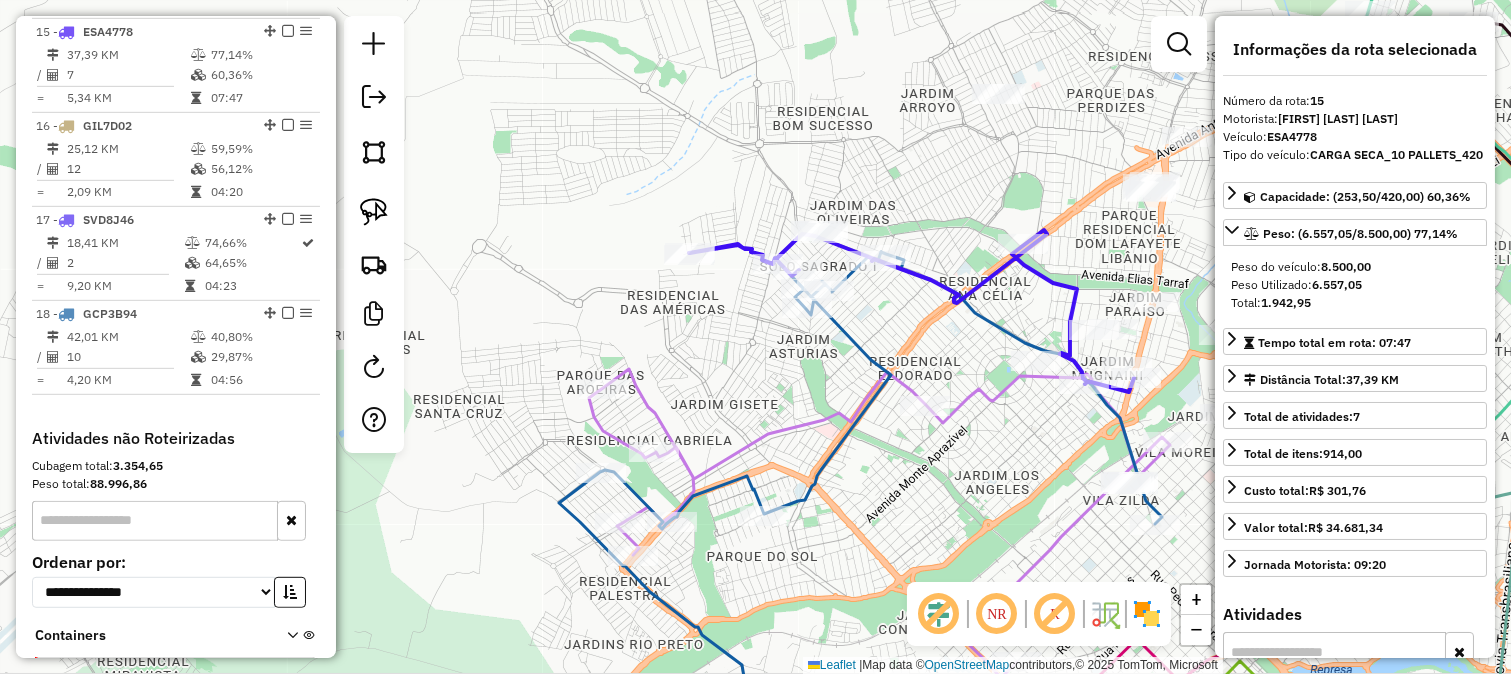 click 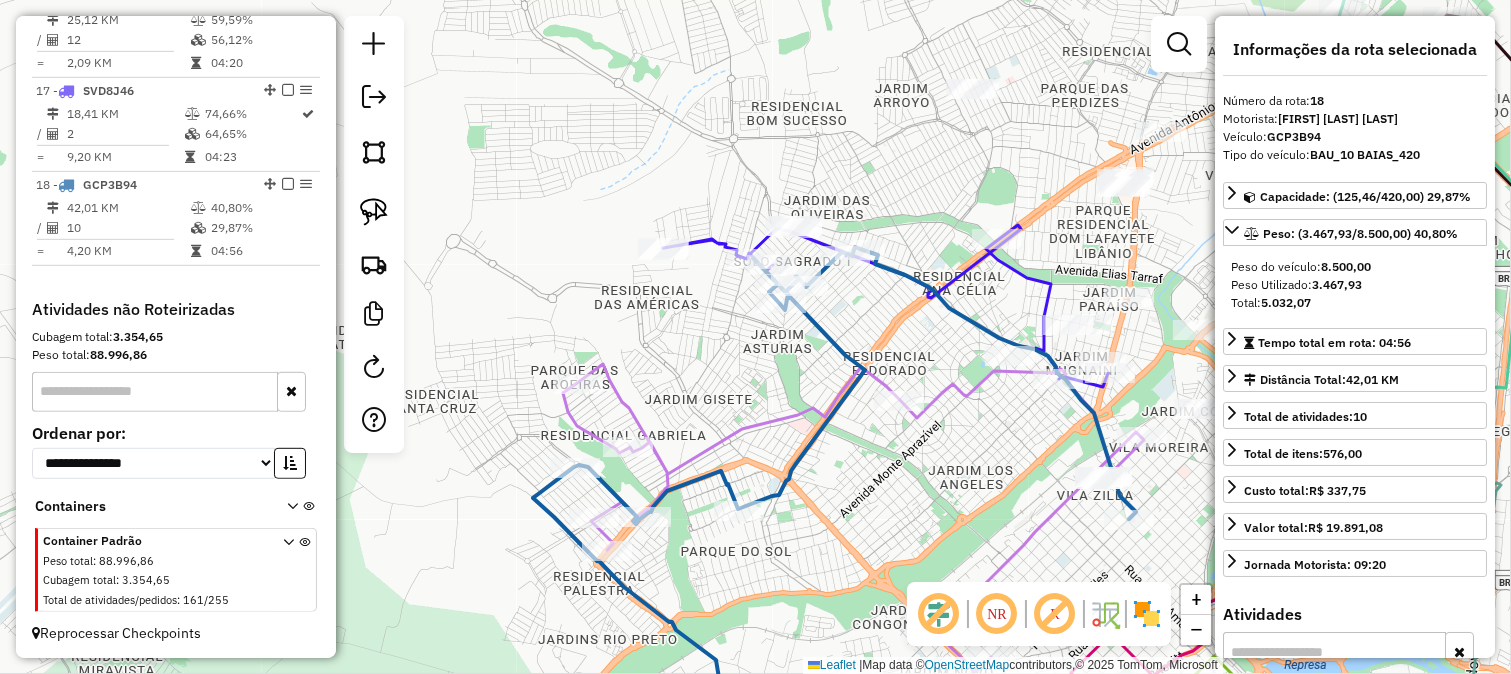 drag, startPoint x: 814, startPoint y: 355, endPoint x: 666, endPoint y: 236, distance: 189.90787 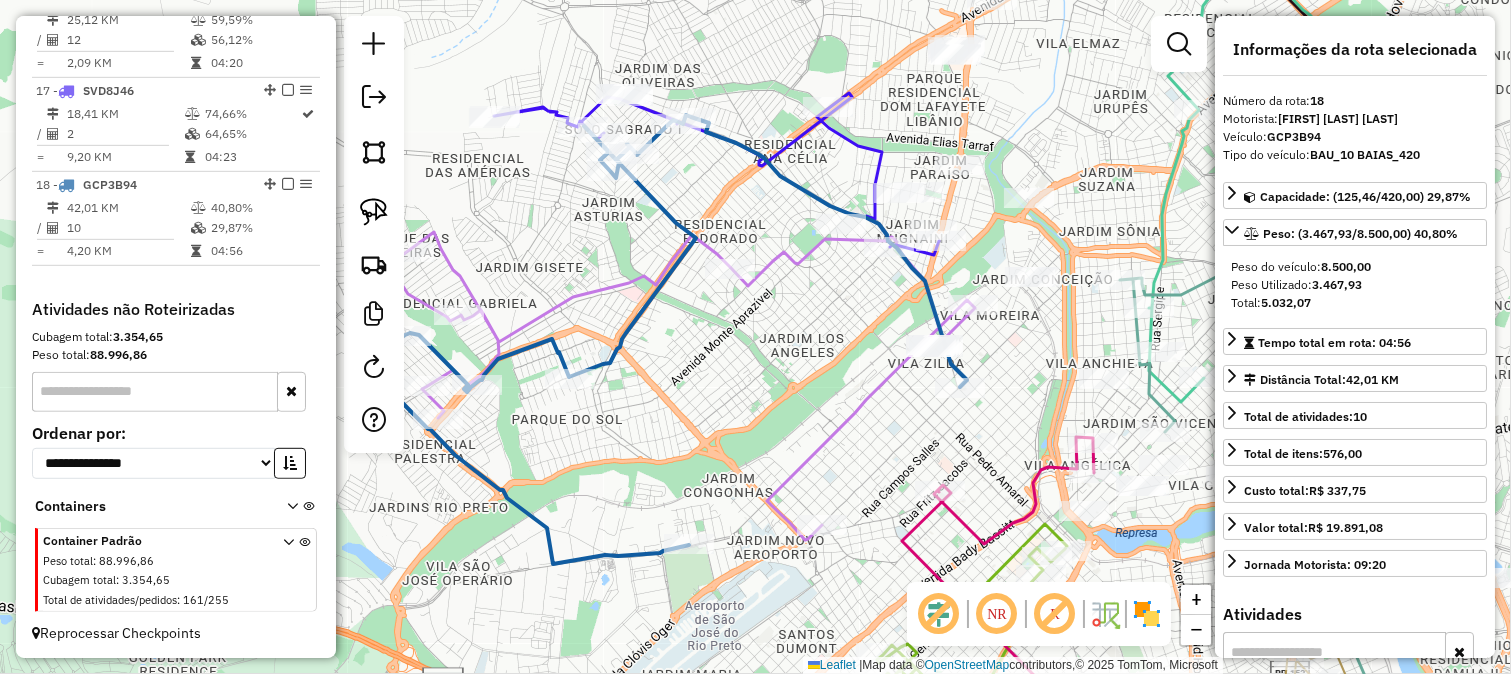 drag, startPoint x: 833, startPoint y: 341, endPoint x: 811, endPoint y: 293, distance: 52.801514 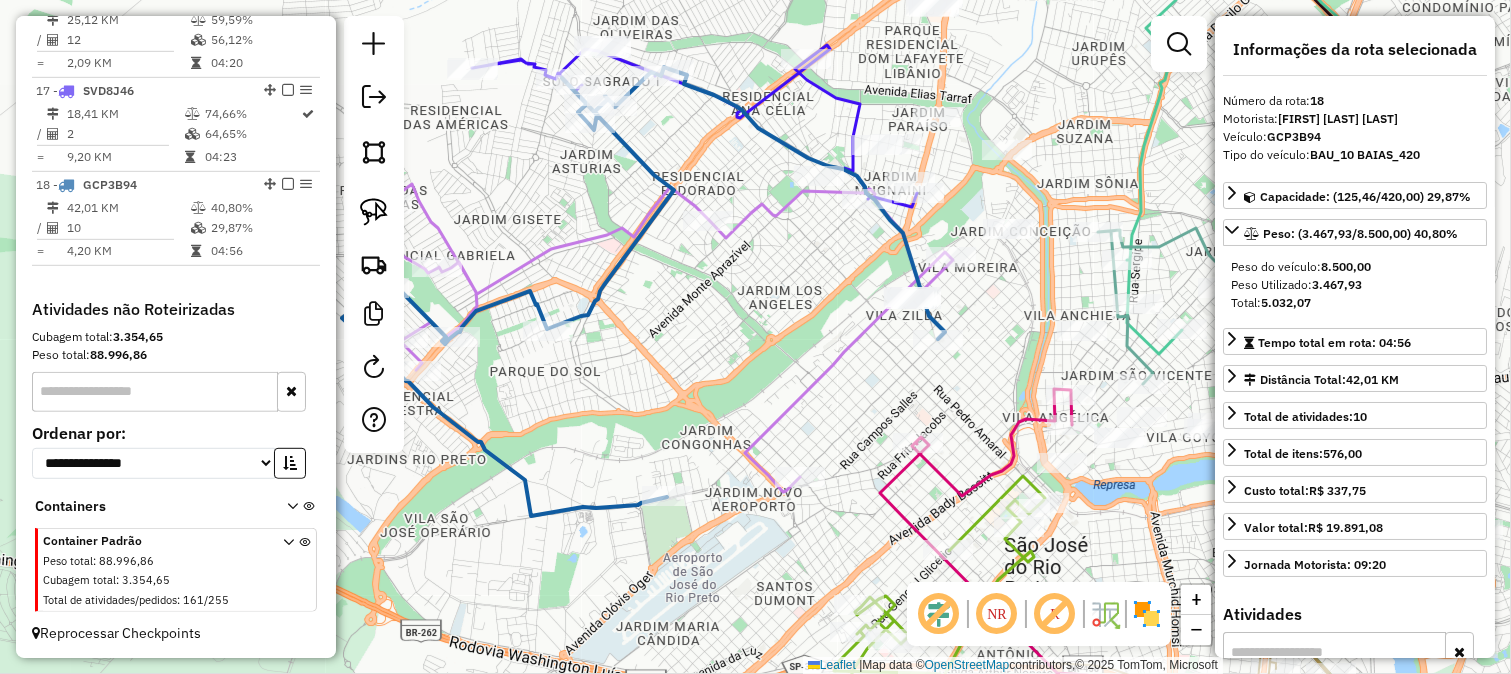 drag, startPoint x: 760, startPoint y: 342, endPoint x: 836, endPoint y: 322, distance: 78.58753 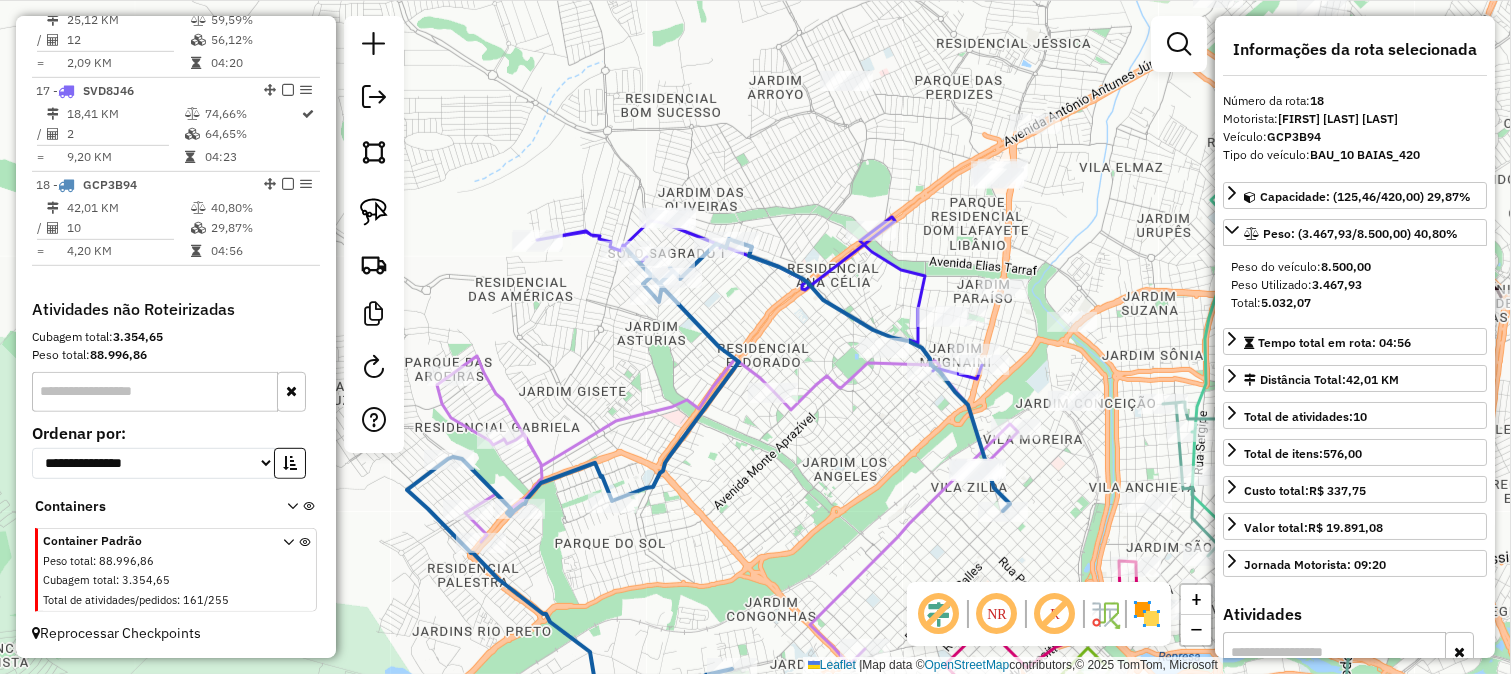 drag, startPoint x: 881, startPoint y: 267, endPoint x: 878, endPoint y: 455, distance: 188.02394 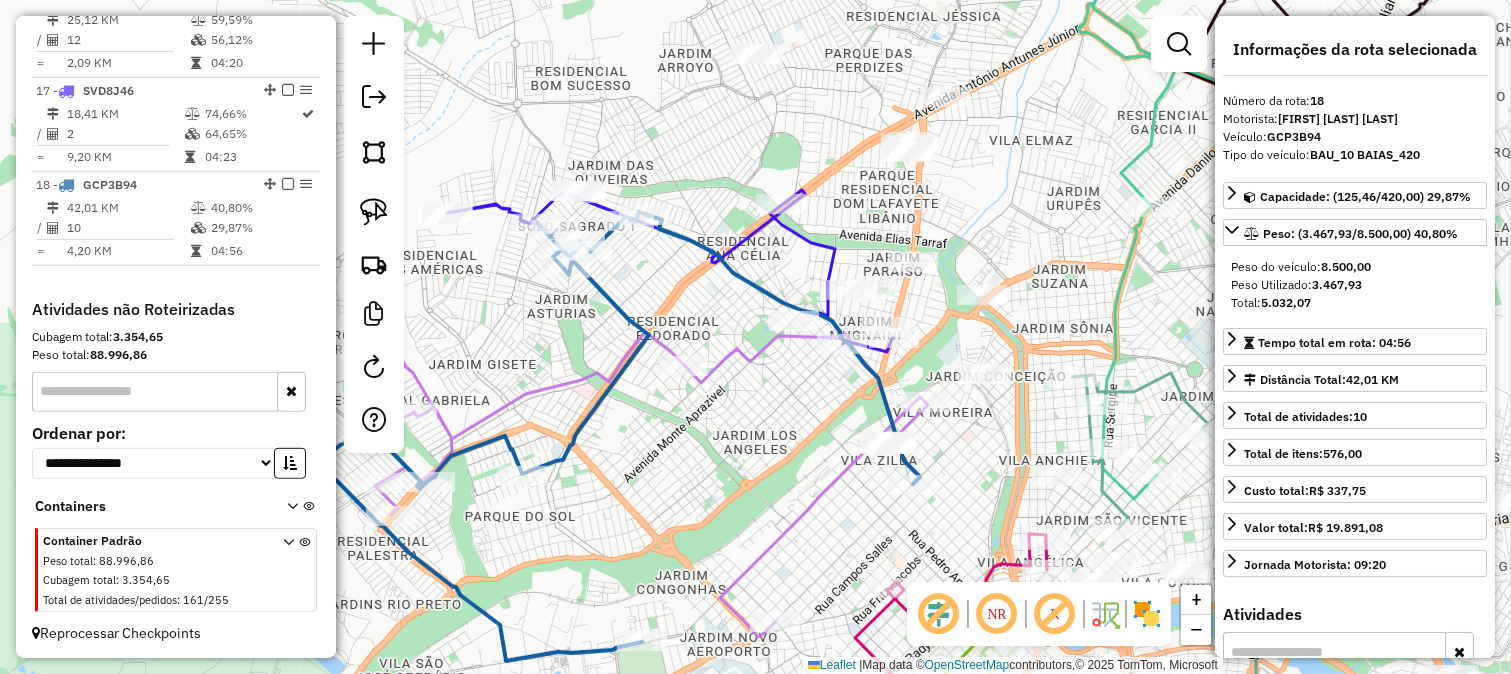 drag, startPoint x: 850, startPoint y: 445, endPoint x: 745, endPoint y: 417, distance: 108.66922 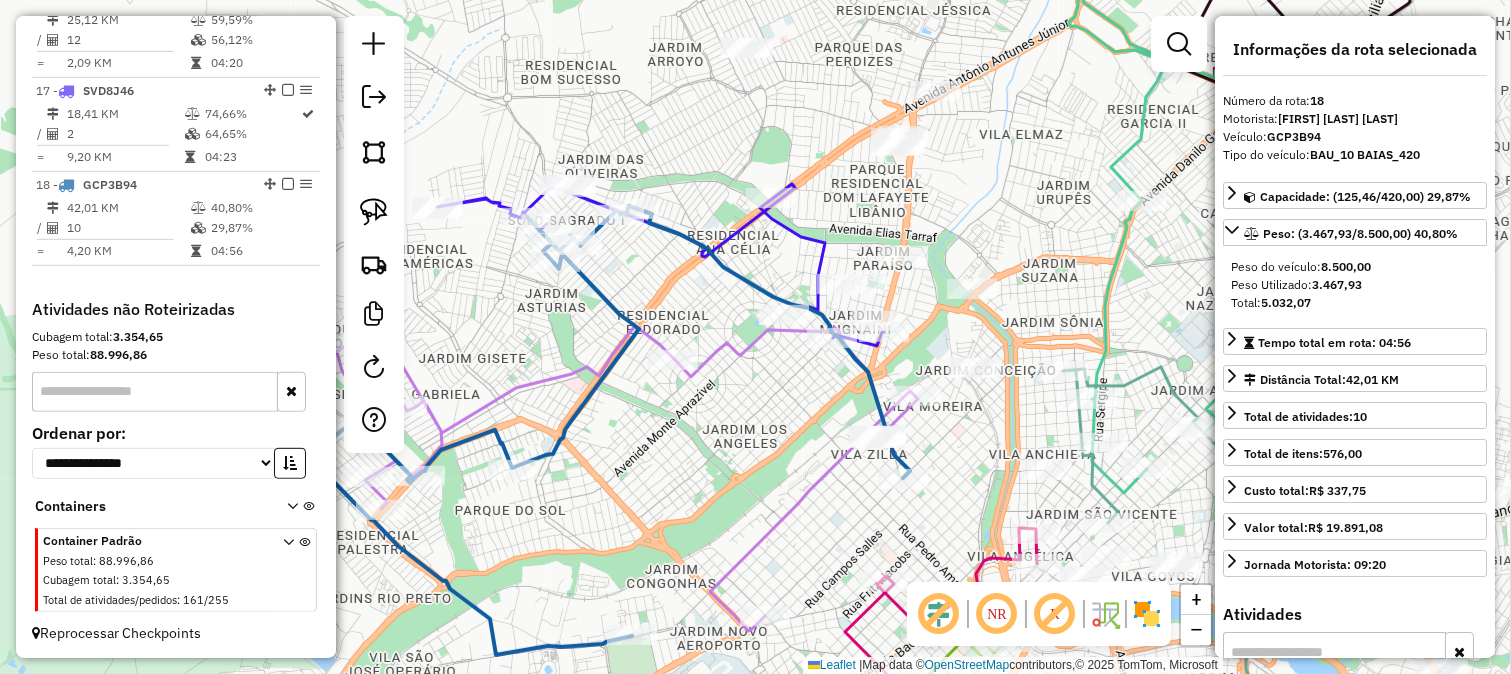 click on "Janela de atendimento Grade de atendimento Capacidade Transportadoras Veículos Cliente Pedidos  Rotas Selecione os dias de semana para filtrar as janelas de atendimento  Seg   Ter   Qua   Qui   Sex   Sáb   Dom  Informe o período da janela de atendimento: De: Até:  Filtrar exatamente a janela do cliente  Considerar janela de atendimento padrão  Selecione os dias de semana para filtrar as grades de atendimento  Seg   Ter   Qua   Qui   Sex   Sáb   Dom   Considerar clientes sem dia de atendimento cadastrado  Clientes fora do dia de atendimento selecionado Filtrar as atividades entre os valores definidos abaixo:  Peso mínimo:   Peso máximo:   Cubagem mínima:   Cubagem máxima:   De:   Até:  Filtrar as atividades entre o tempo de atendimento definido abaixo:  De:   Até:   Considerar capacidade total dos clientes não roteirizados Transportadora: Selecione um ou mais itens Tipo de veículo: Selecione um ou mais itens Veículo: Selecione um ou mais itens Motorista: Selecione um ou mais itens Nome: Rótulo:" 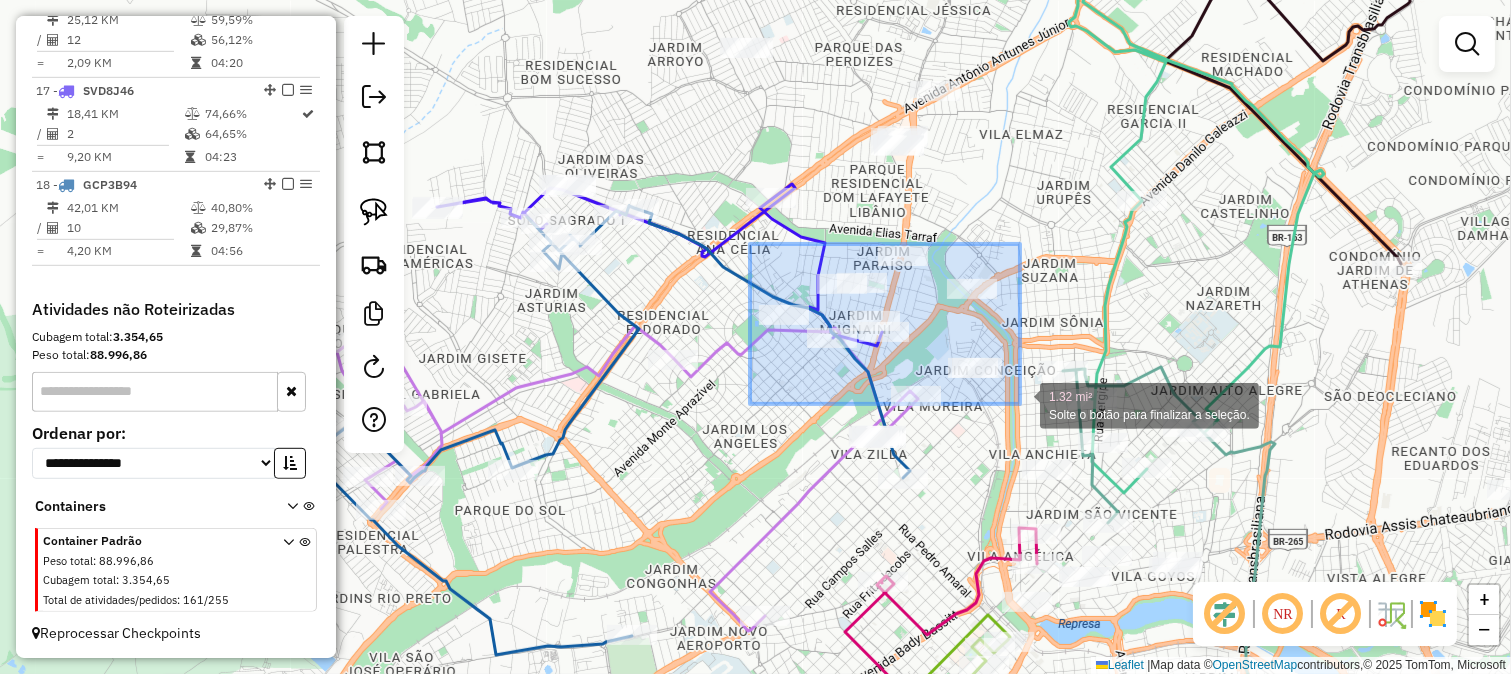 drag, startPoint x: 772, startPoint y: 256, endPoint x: 1020, endPoint y: 404, distance: 288.80444 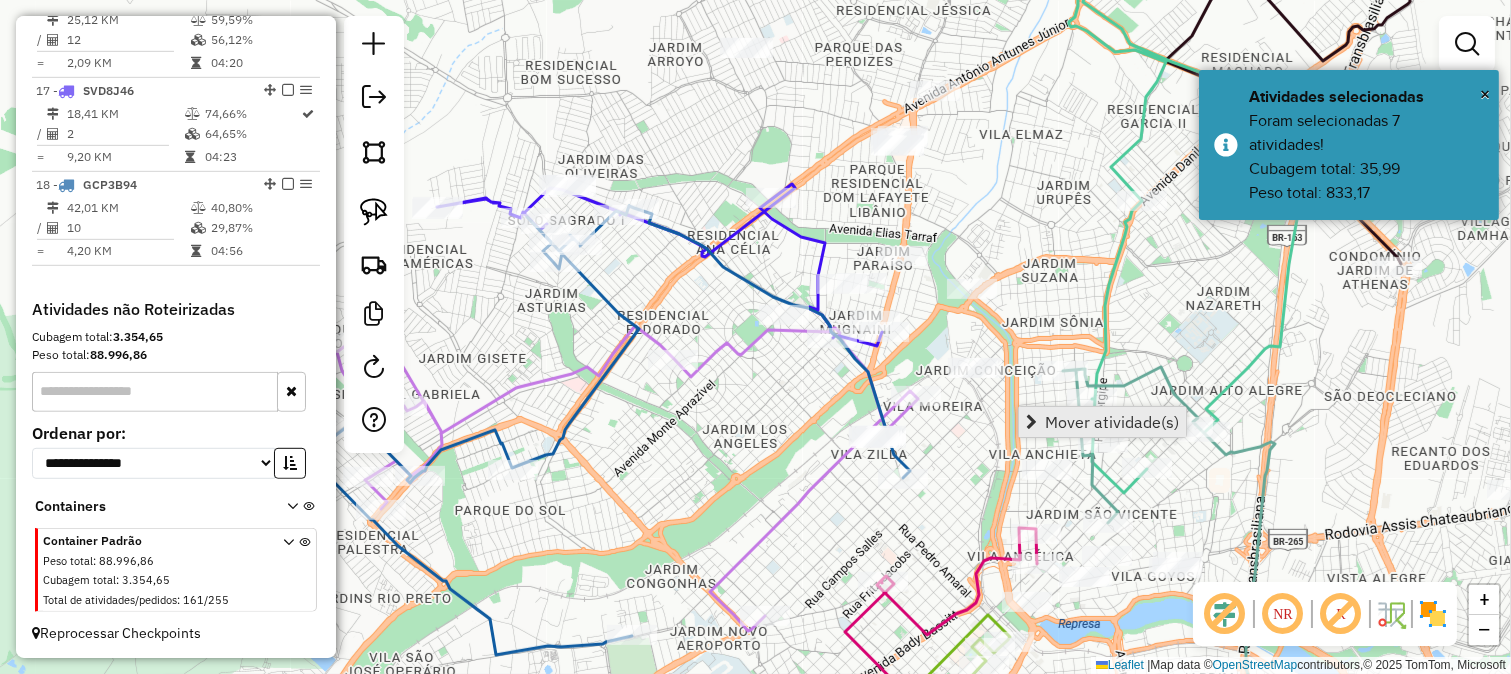 click on "Mover atividade(s)" at bounding box center [1102, 422] 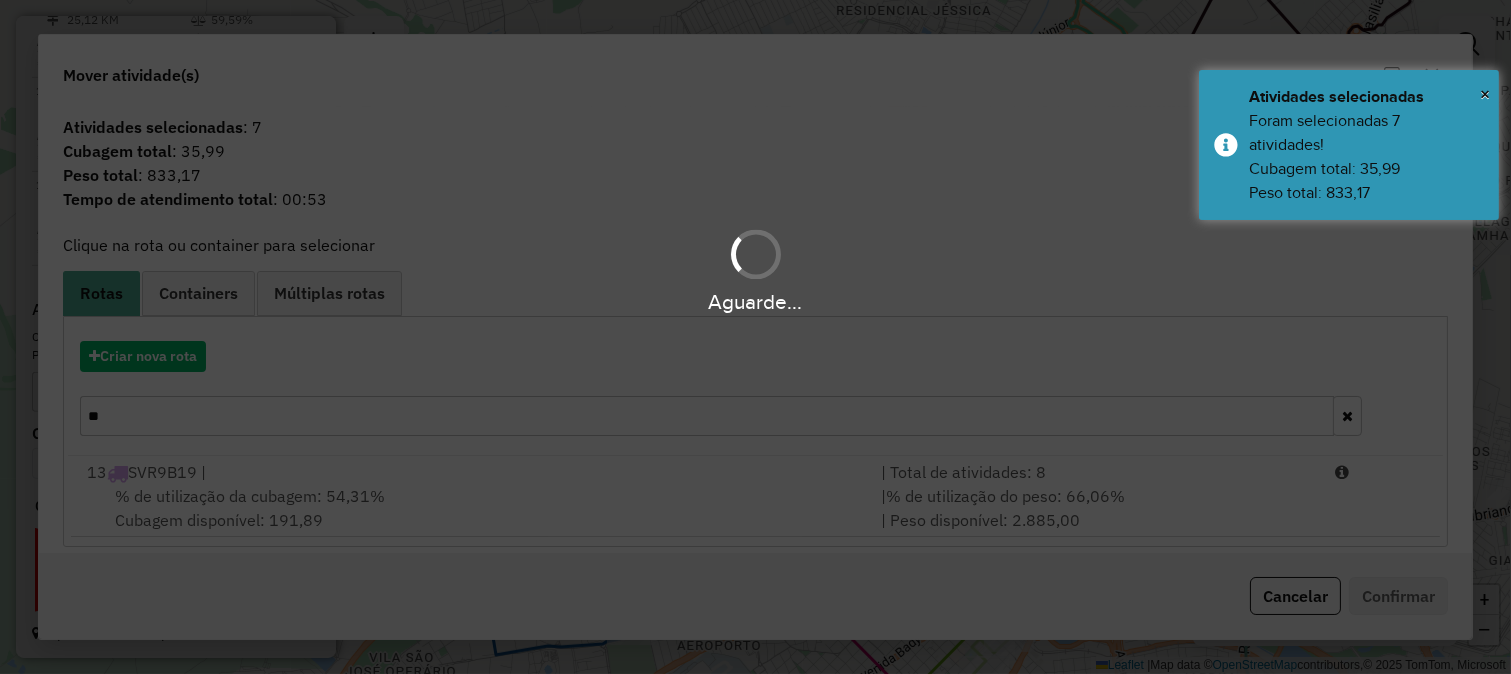 click on "**" at bounding box center (707, 416) 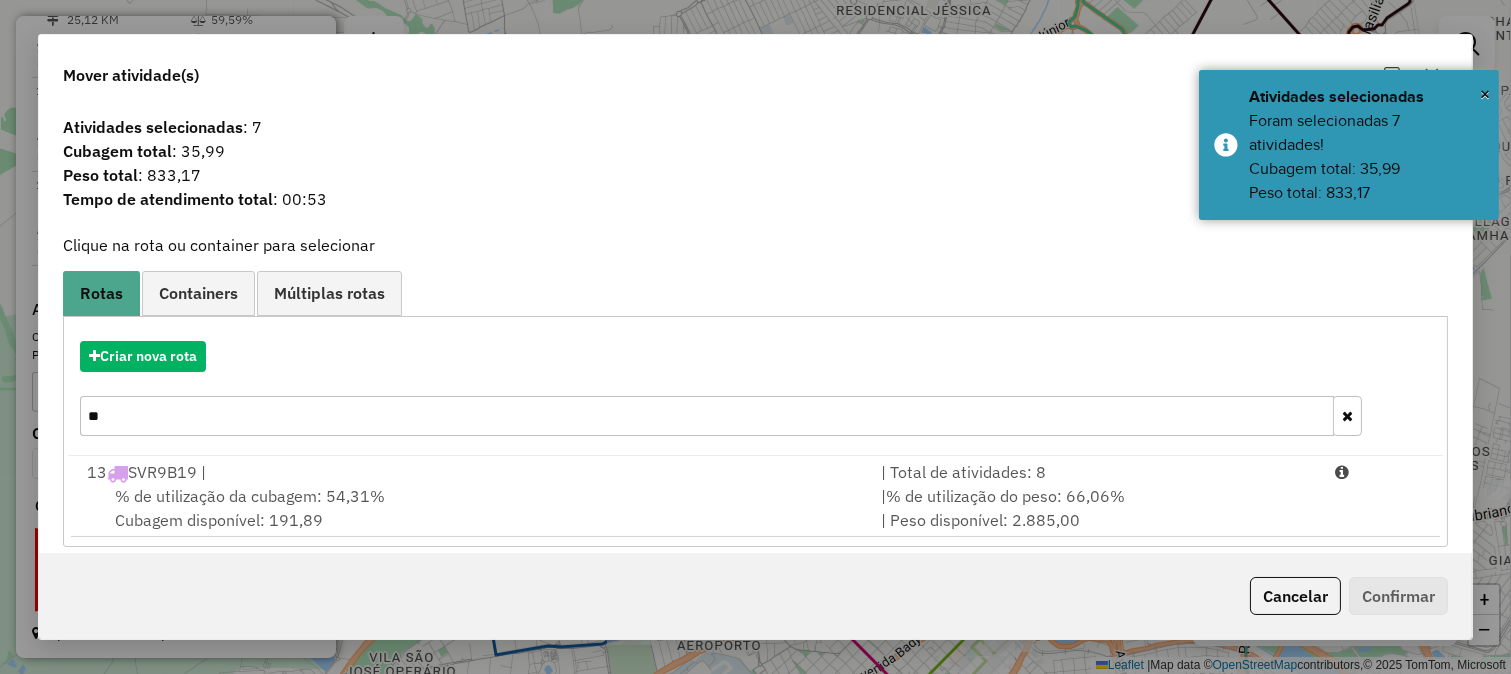 click on "**" at bounding box center [707, 416] 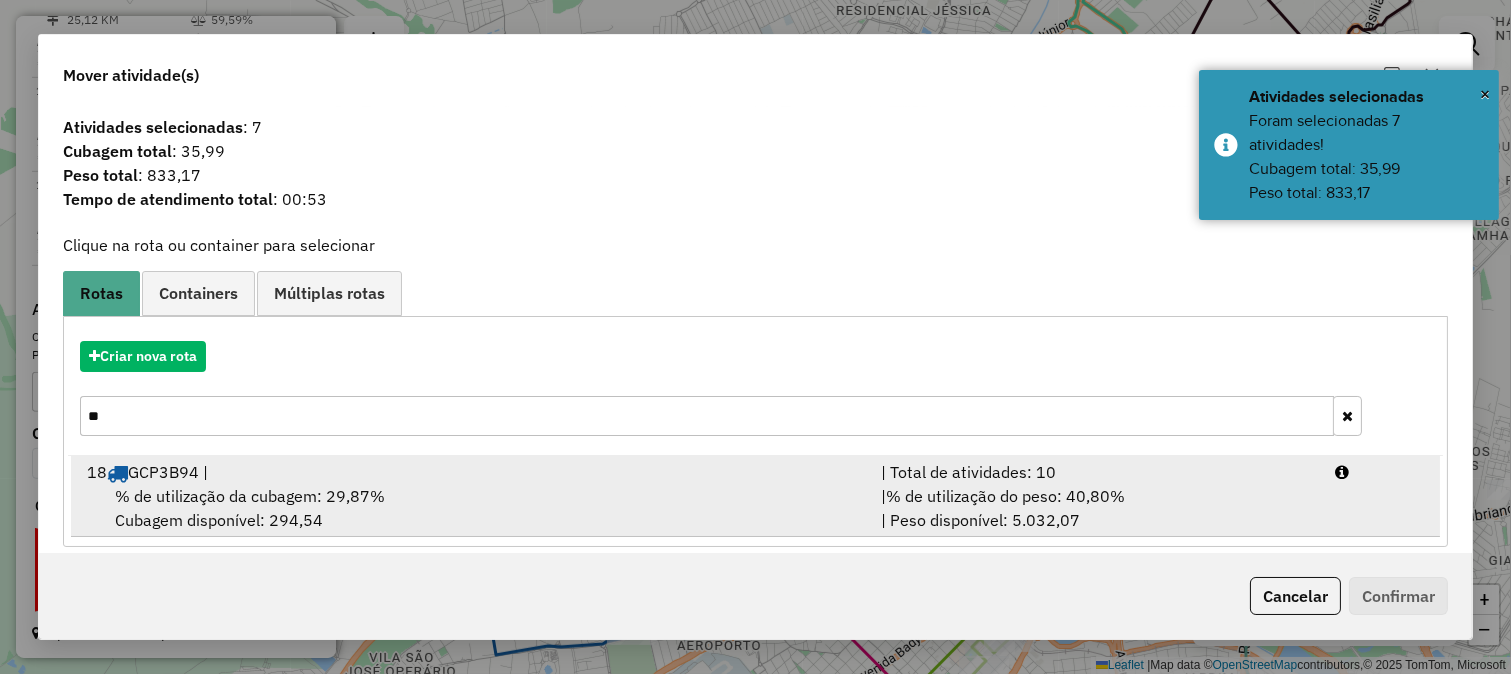 type on "**" 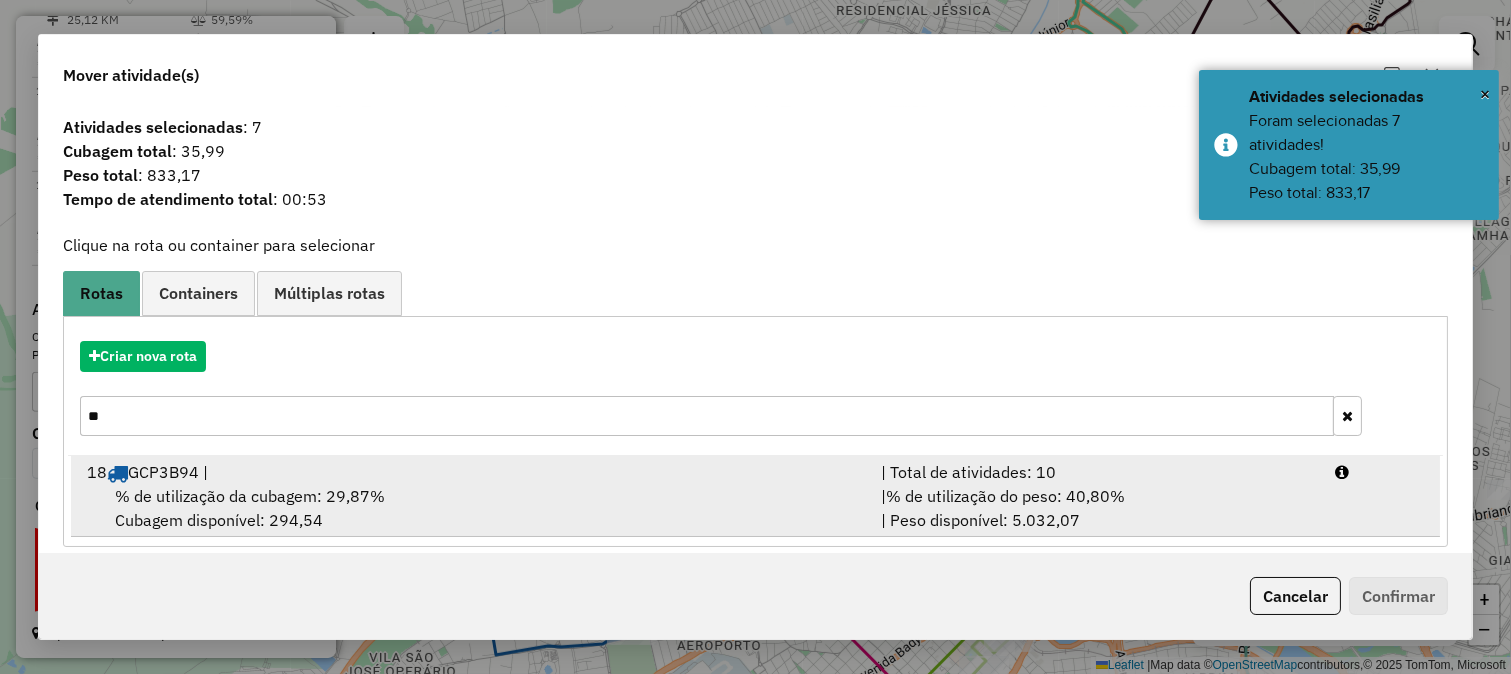 click on "% de utilização da cubagem: 29,87%  Cubagem disponível: 294,54" at bounding box center [472, 508] 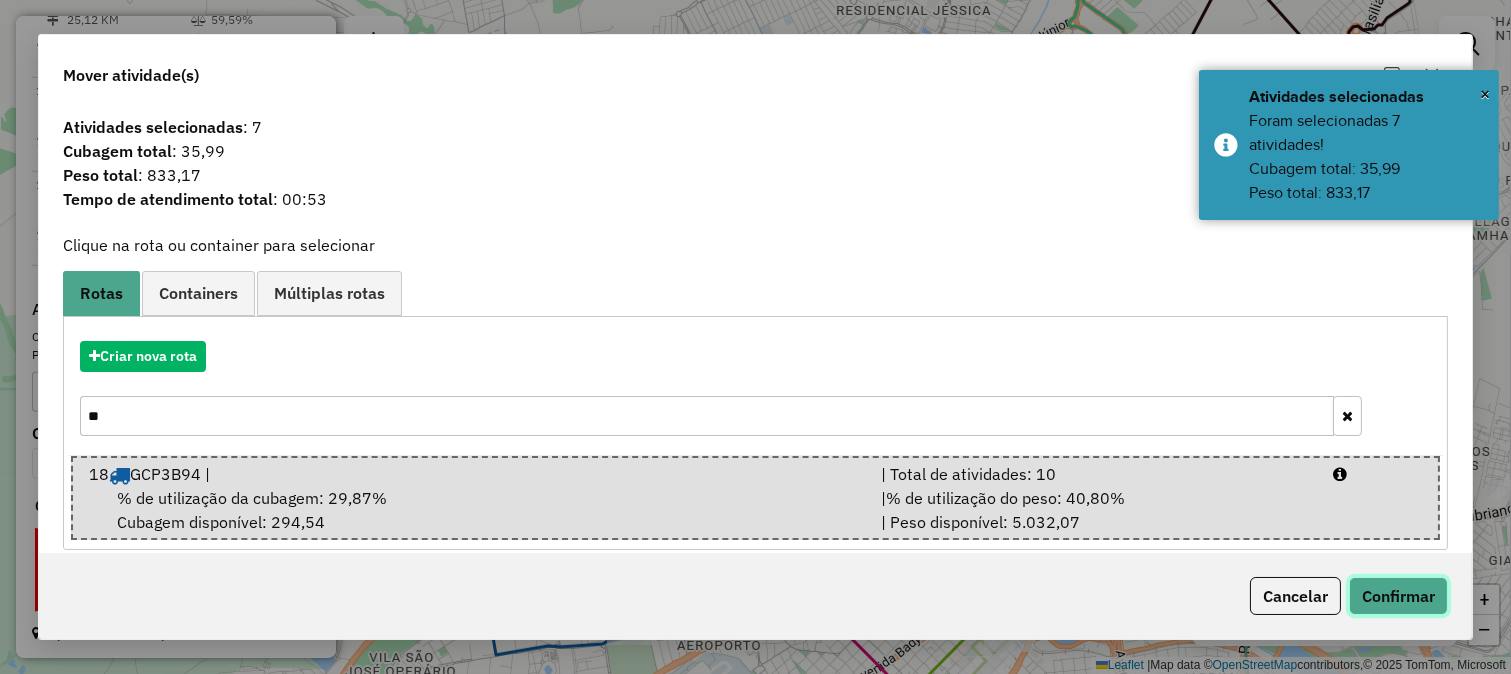 click on "Confirmar" 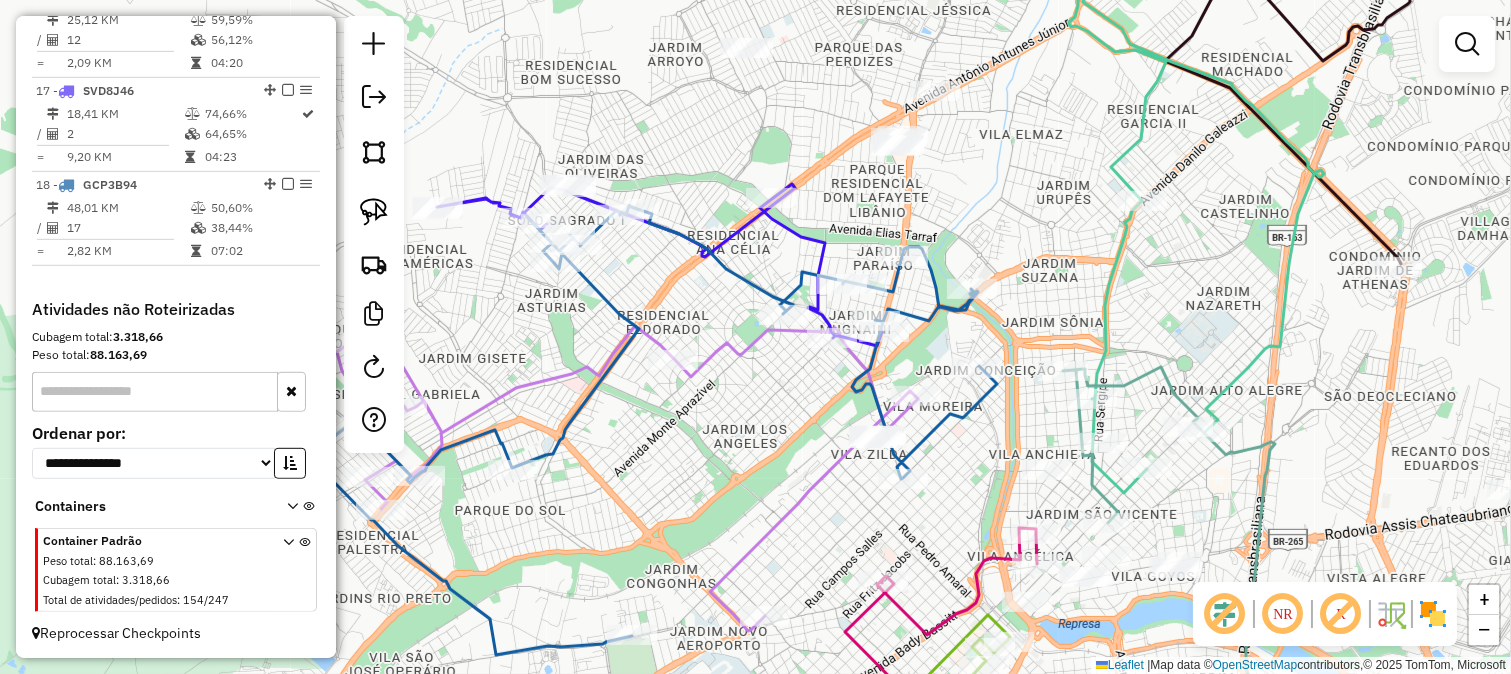 click 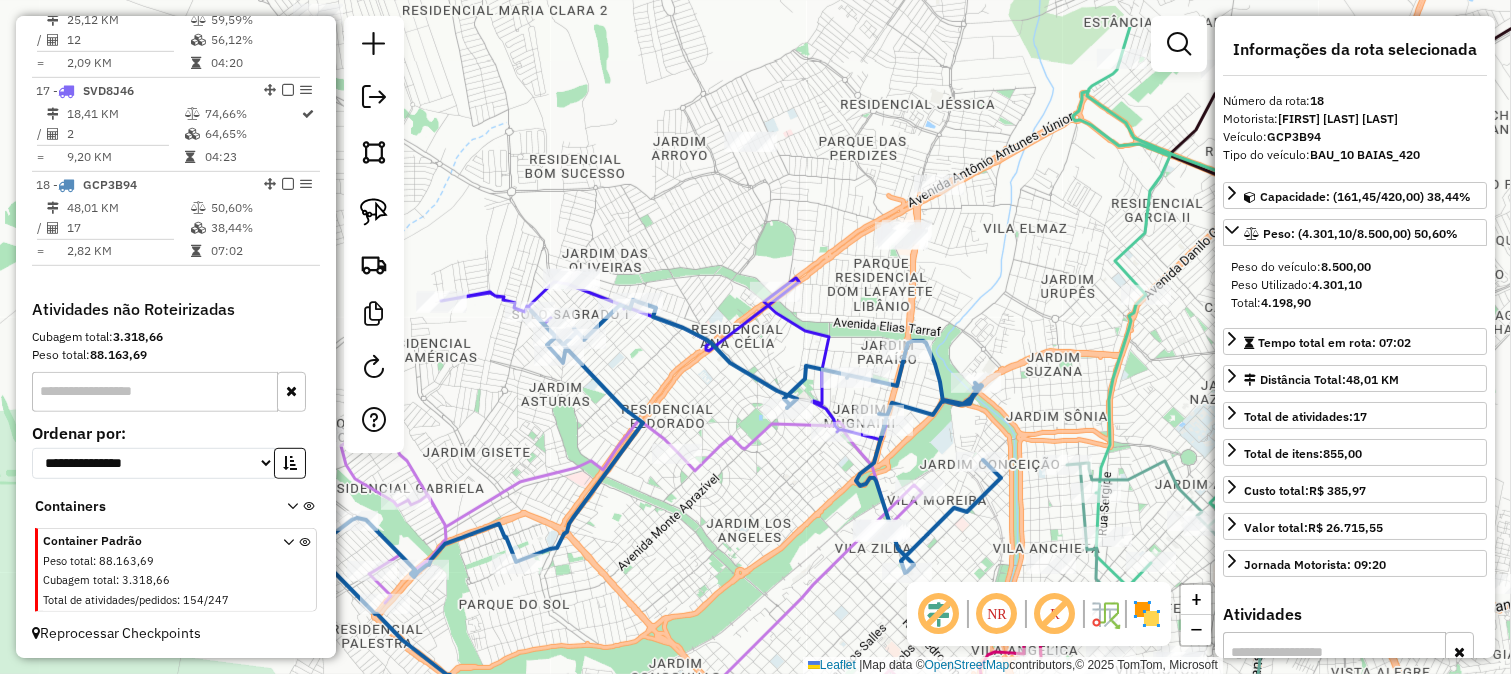 drag, startPoint x: 956, startPoint y: 206, endPoint x: 960, endPoint y: 300, distance: 94.08507 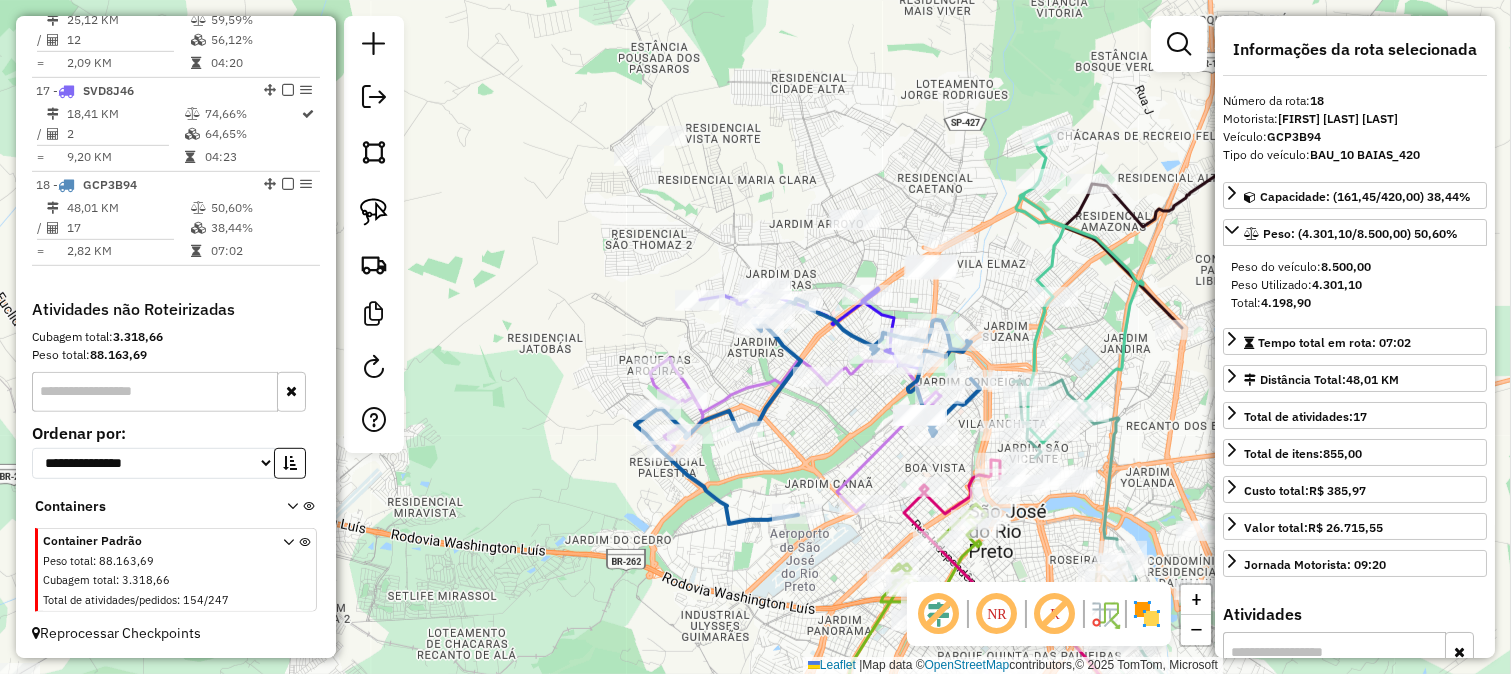 drag, startPoint x: 906, startPoint y: 195, endPoint x: 847, endPoint y: 446, distance: 257.84103 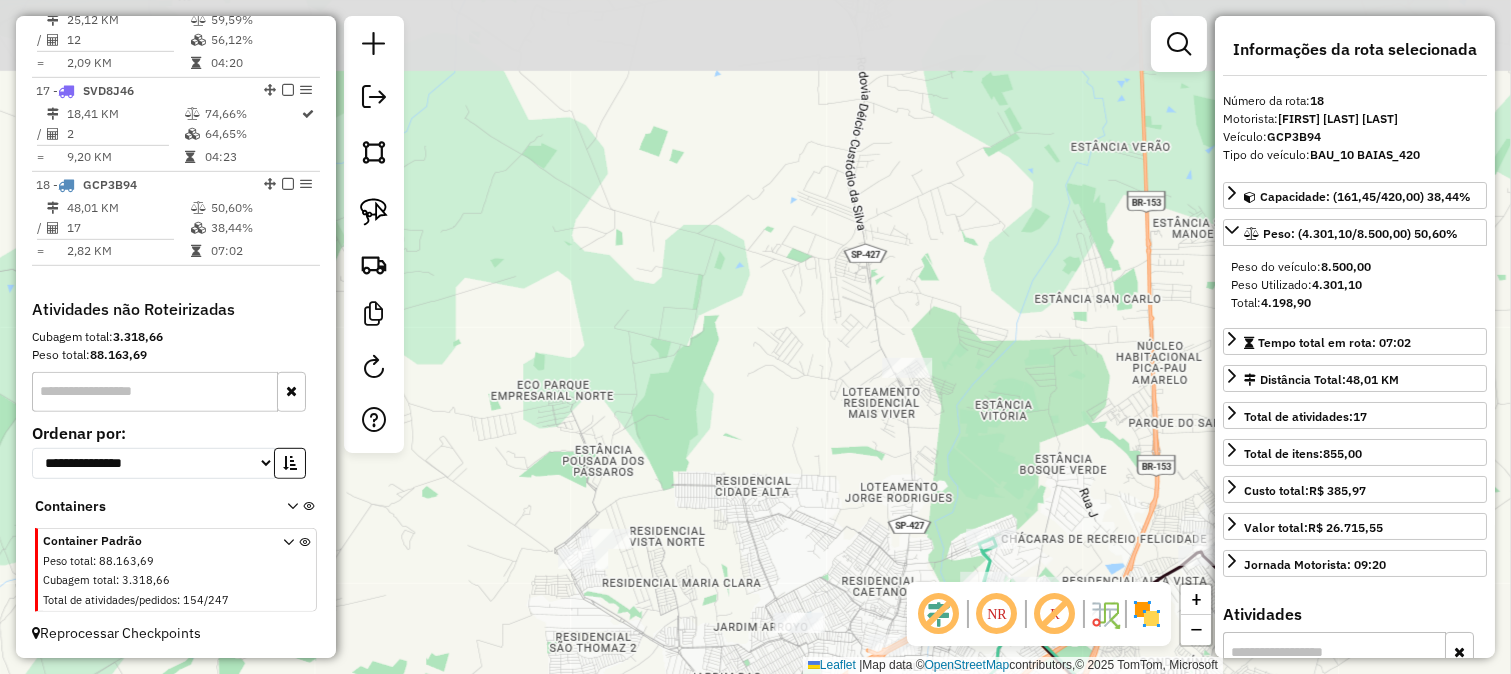 drag, startPoint x: 845, startPoint y: 441, endPoint x: 837, endPoint y: 483, distance: 42.755116 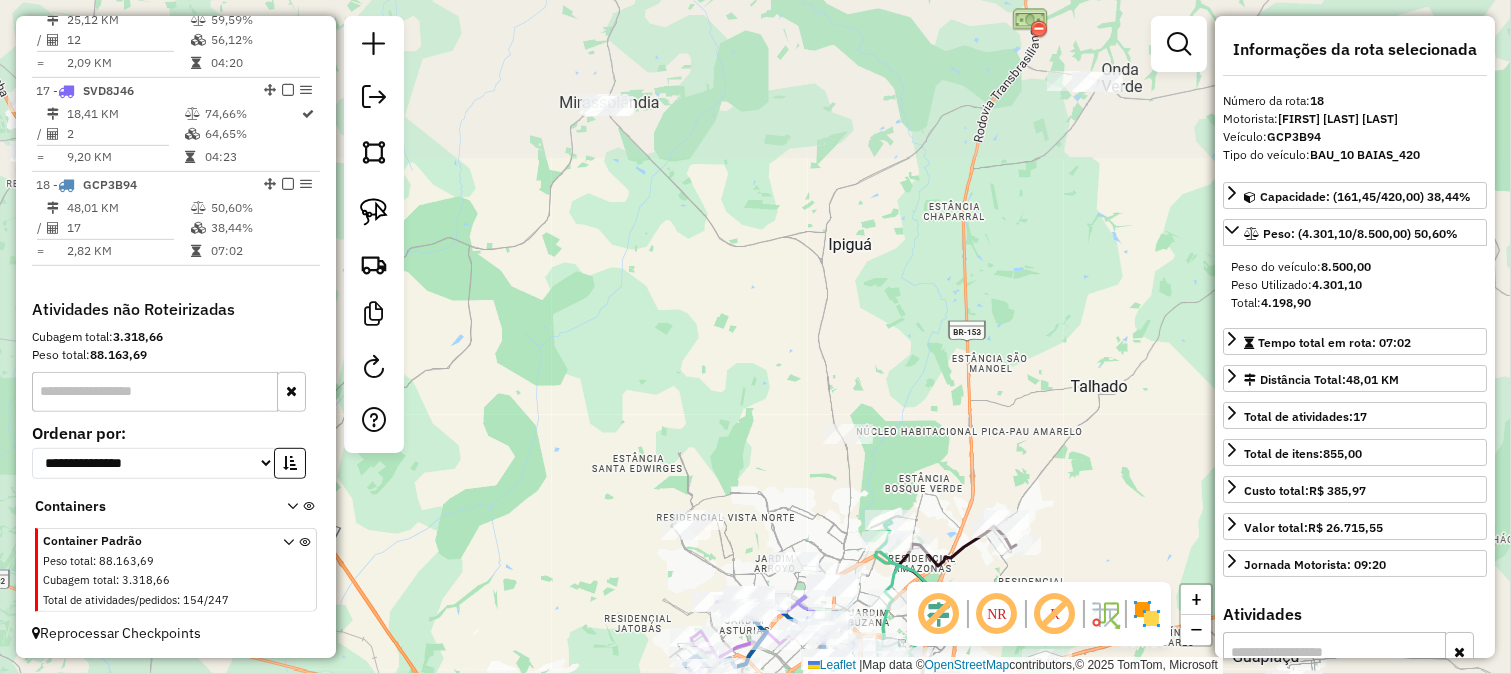 click on "Janela de atendimento Grade de atendimento Capacidade Transportadoras Veículos Cliente Pedidos  Rotas Selecione os dias de semana para filtrar as janelas de atendimento  Seg   Ter   Qua   Qui   Sex   Sáb   Dom  Informe o período da janela de atendimento: De: Até:  Filtrar exatamente a janela do cliente  Considerar janela de atendimento padrão  Selecione os dias de semana para filtrar as grades de atendimento  Seg   Ter   Qua   Qui   Sex   Sáb   Dom   Considerar clientes sem dia de atendimento cadastrado  Clientes fora do dia de atendimento selecionado Filtrar as atividades entre os valores definidos abaixo:  Peso mínimo:   Peso máximo:   Cubagem mínima:   Cubagem máxima:   De:   Até:  Filtrar as atividades entre o tempo de atendimento definido abaixo:  De:   Até:   Considerar capacidade total dos clientes não roteirizados Transportadora: Selecione um ou mais itens Tipo de veículo: Selecione um ou mais itens Veículo: Selecione um ou mais itens Motorista: Selecione um ou mais itens Nome: Rótulo:" 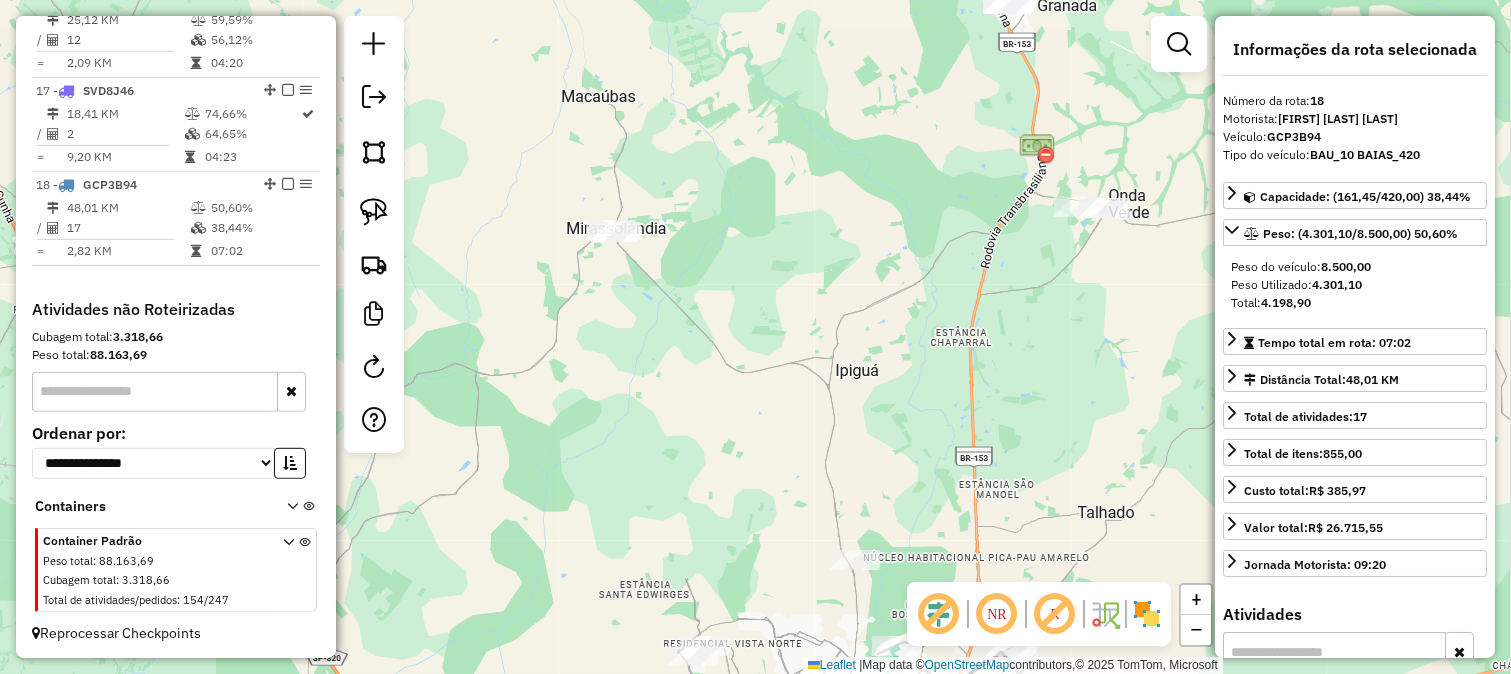 drag, startPoint x: 556, startPoint y: 291, endPoint x: 566, endPoint y: 255, distance: 37.363083 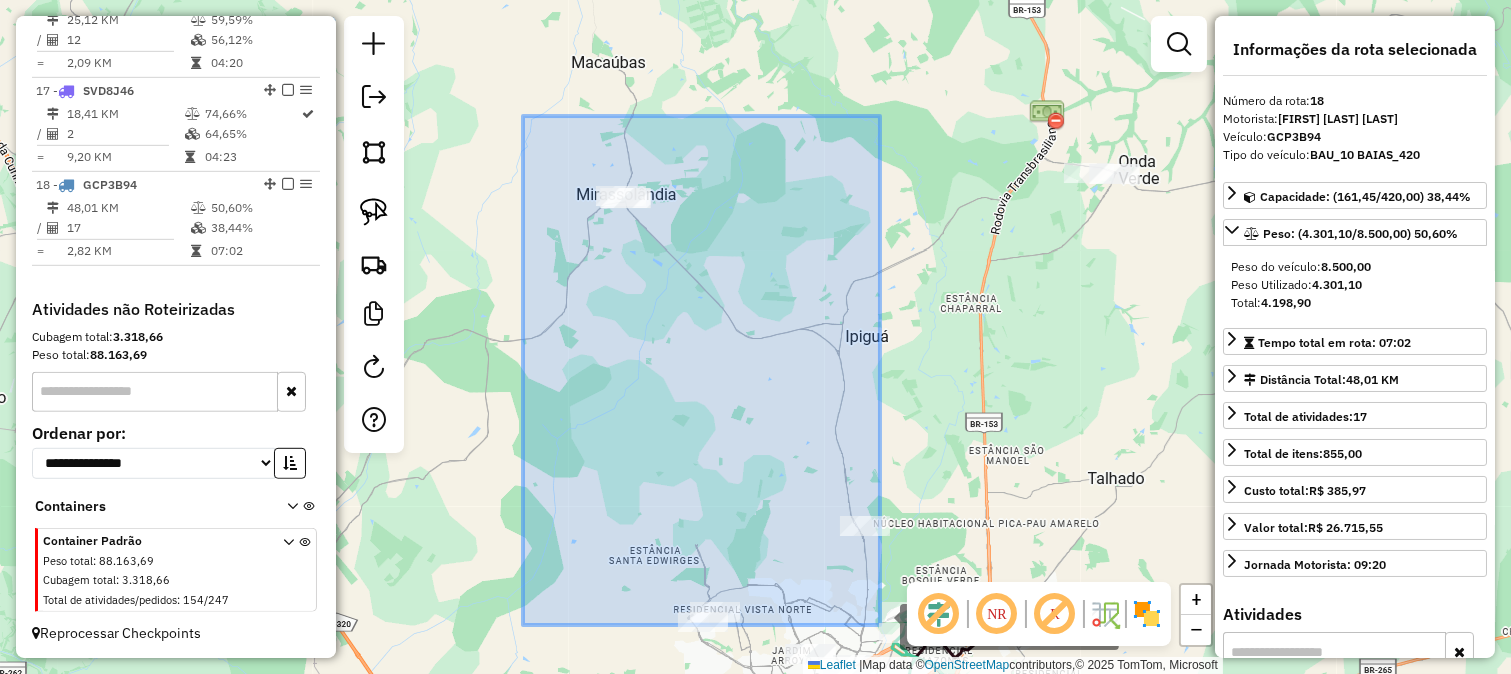click on "89.82 mi² Solte o botão para finalizar a seleção. Janela de atendimento Grade de atendimento Capacidade Transportadoras Veículos Cliente Pedidos  Rotas Selecione os dias de semana para filtrar as janelas de atendimento  Seg   Ter   Qua   Qui   Sex   Sáb   Dom  Informe o período da janela de atendimento: De: Até:  Filtrar exatamente a janela do cliente  Considerar janela de atendimento padrão  Selecione os dias de semana para filtrar as grades de atendimento  Seg   Ter   Qua   Qui   Sex   Sáb   Dom   Considerar clientes sem dia de atendimento cadastrado  Clientes fora do dia de atendimento selecionado Filtrar as atividades entre os valores definidos abaixo:  Peso mínimo:   Peso máximo:   Cubagem mínima:   Cubagem máxima:   De:   Até:  Filtrar as atividades entre o tempo de atendimento definido abaixo:  De:   Até:   Considerar capacidade total dos clientes não roteirizados Transportadora: Selecione um ou mais itens Tipo de veículo: Selecione um ou mais itens Veículo: Motorista: Nome: Rótulo:" 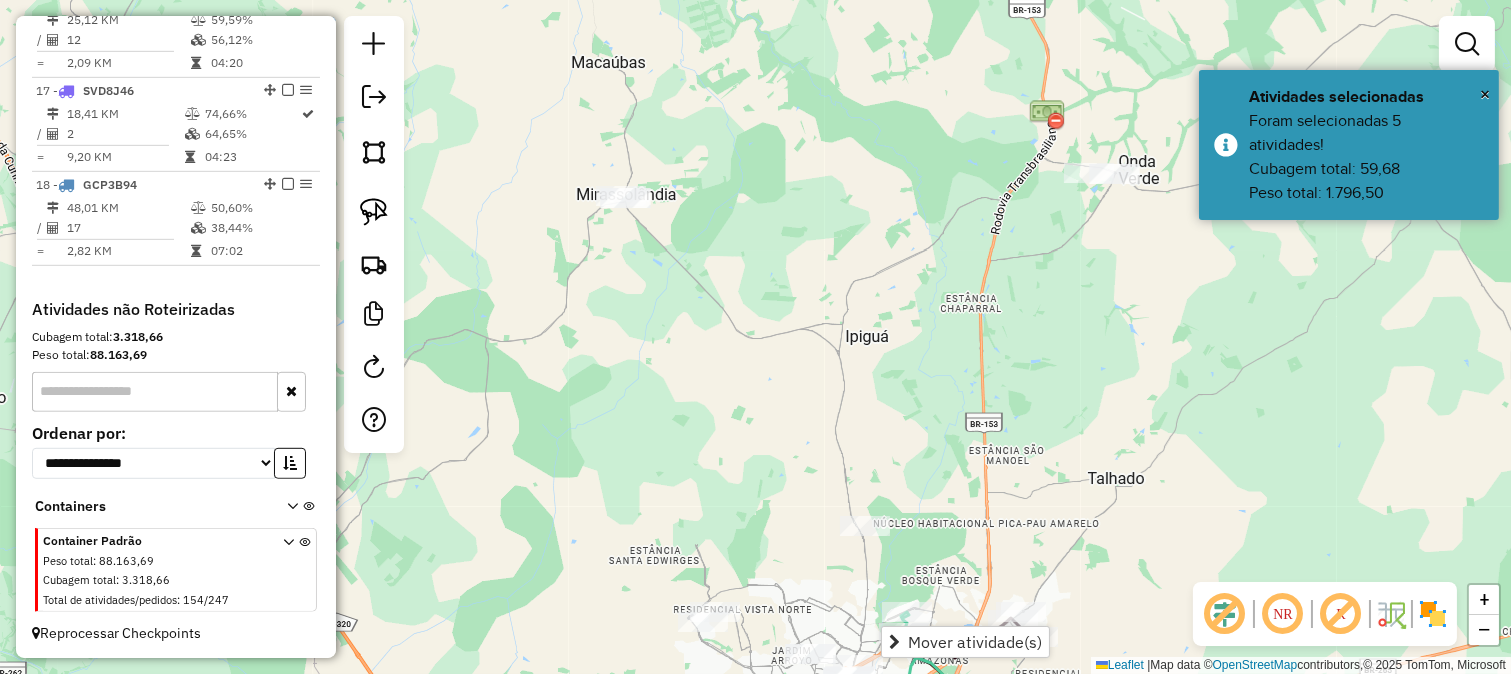 drag, startPoint x: 756, startPoint y: 524, endPoint x: 678, endPoint y: 354, distance: 187.0401 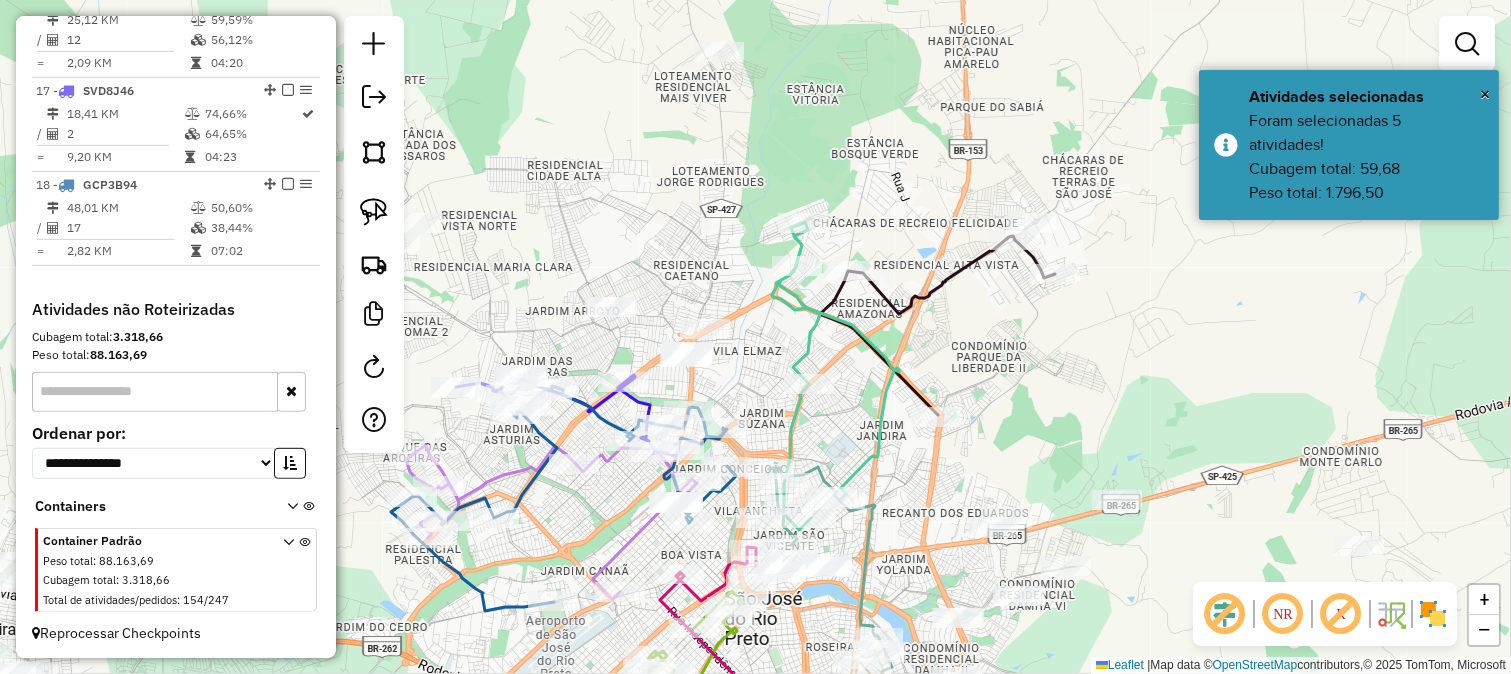 click on "Janela de atendimento Grade de atendimento Capacidade Transportadoras Veículos Cliente Pedidos  Rotas Selecione os dias de semana para filtrar as janelas de atendimento  Seg   Ter   Qua   Qui   Sex   Sáb   Dom  Informe o período da janela de atendimento: De: Até:  Filtrar exatamente a janela do cliente  Considerar janela de atendimento padrão  Selecione os dias de semana para filtrar as grades de atendimento  Seg   Ter   Qua   Qui   Sex   Sáb   Dom   Considerar clientes sem dia de atendimento cadastrado  Clientes fora do dia de atendimento selecionado Filtrar as atividades entre os valores definidos abaixo:  Peso mínimo:   Peso máximo:   Cubagem mínima:   Cubagem máxima:   De:   Até:  Filtrar as atividades entre o tempo de atendimento definido abaixo:  De:   Até:   Considerar capacidade total dos clientes não roteirizados Transportadora: Selecione um ou mais itens Tipo de veículo: Selecione um ou mais itens Veículo: Selecione um ou mais itens Motorista: Selecione um ou mais itens Nome: Rótulo:" 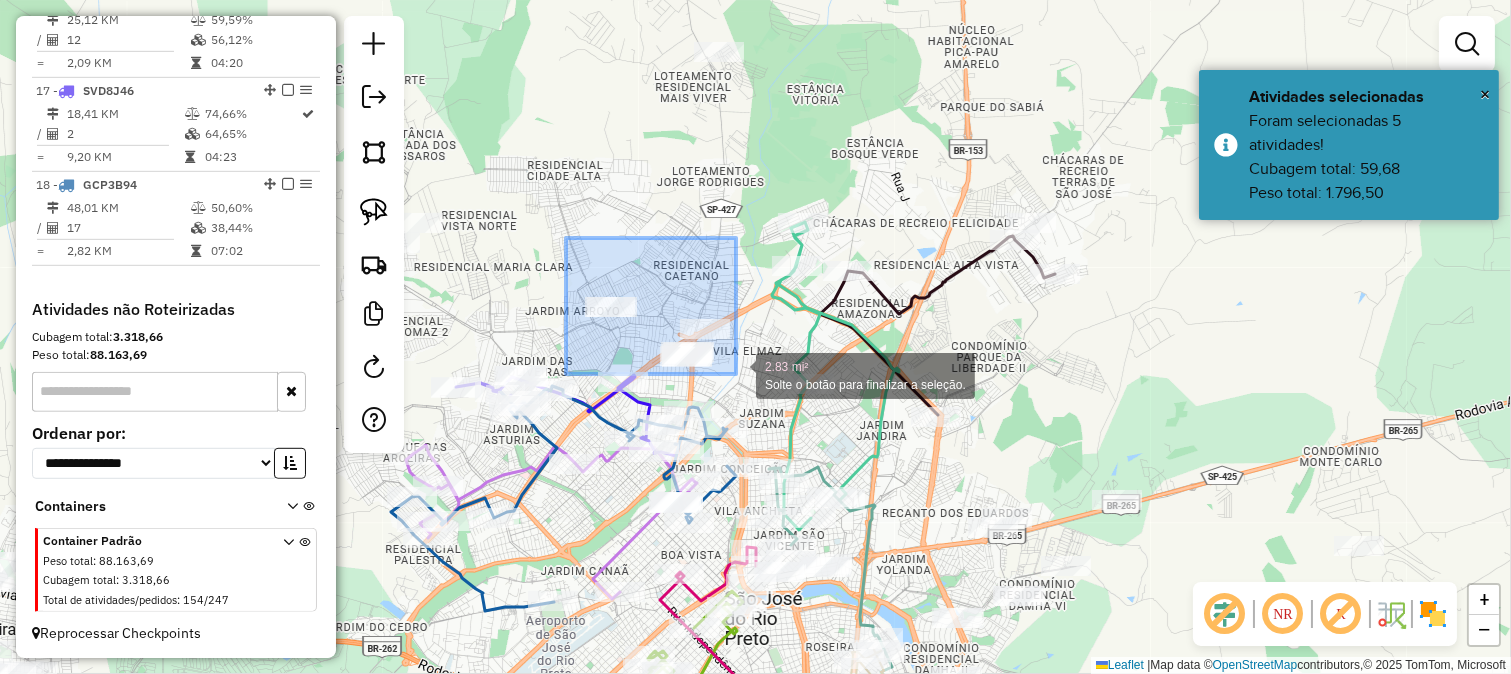 drag, startPoint x: 578, startPoint y: 256, endPoint x: 751, endPoint y: 380, distance: 212.84972 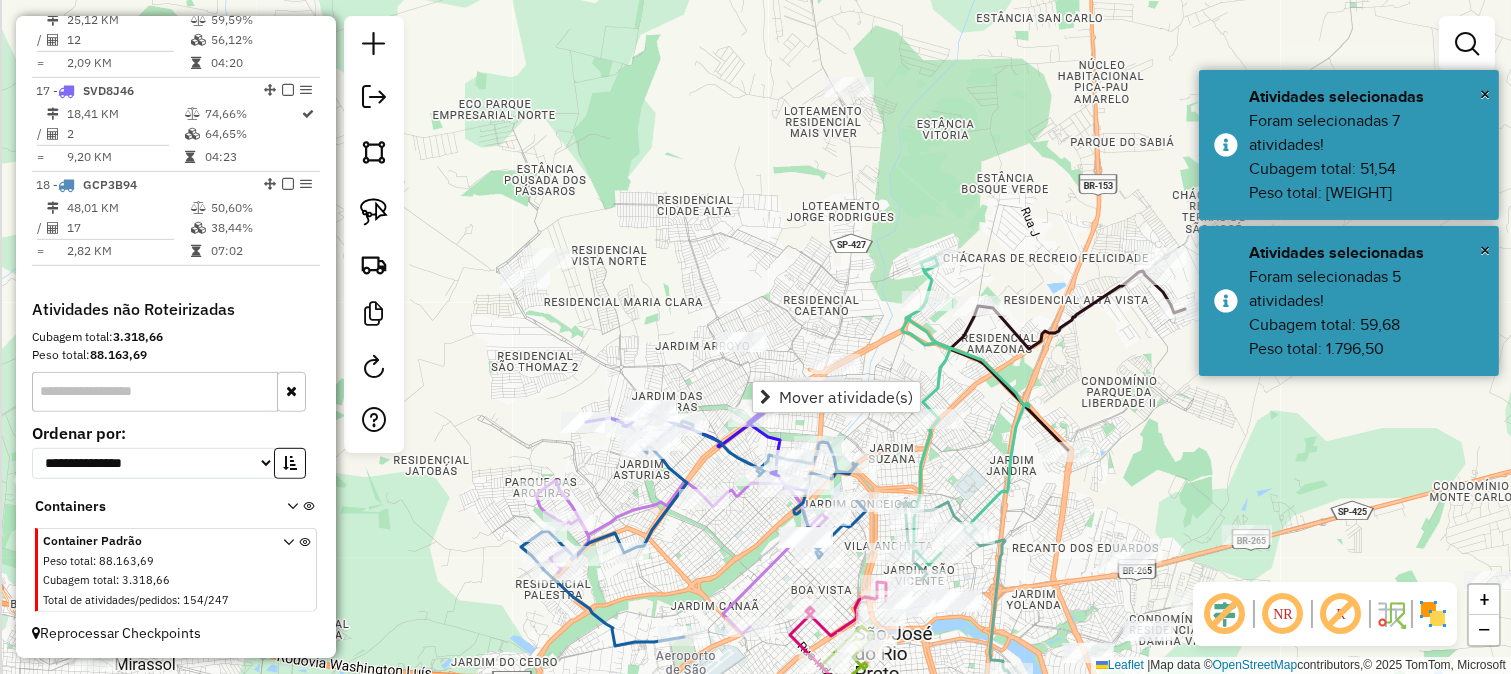 drag, startPoint x: 571, startPoint y: 317, endPoint x: 647, endPoint y: 321, distance: 76.105194 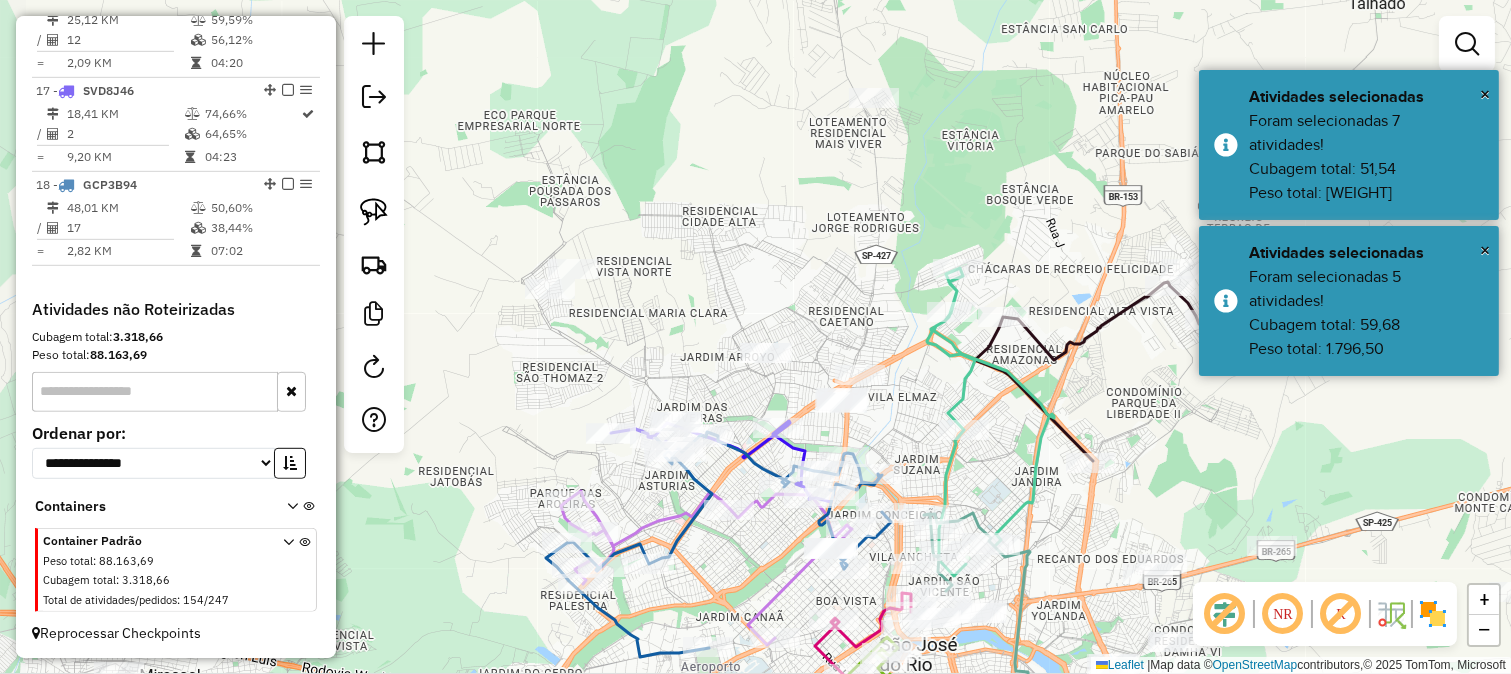 click on "Janela de atendimento Grade de atendimento Capacidade Transportadoras Veículos Cliente Pedidos  Rotas Selecione os dias de semana para filtrar as janelas de atendimento  Seg   Ter   Qua   Qui   Sex   Sáb   Dom  Informe o período da janela de atendimento: De: Até:  Filtrar exatamente a janela do cliente  Considerar janela de atendimento padrão  Selecione os dias de semana para filtrar as grades de atendimento  Seg   Ter   Qua   Qui   Sex   Sáb   Dom   Considerar clientes sem dia de atendimento cadastrado  Clientes fora do dia de atendimento selecionado Filtrar as atividades entre os valores definidos abaixo:  Peso mínimo:   Peso máximo:   Cubagem mínima:   Cubagem máxima:   De:   Até:  Filtrar as atividades entre o tempo de atendimento definido abaixo:  De:   Até:   Considerar capacidade total dos clientes não roteirizados Transportadora: Selecione um ou mais itens Tipo de veículo: Selecione um ou mais itens Veículo: Selecione um ou mais itens Motorista: Selecione um ou mais itens Nome: Rótulo:" 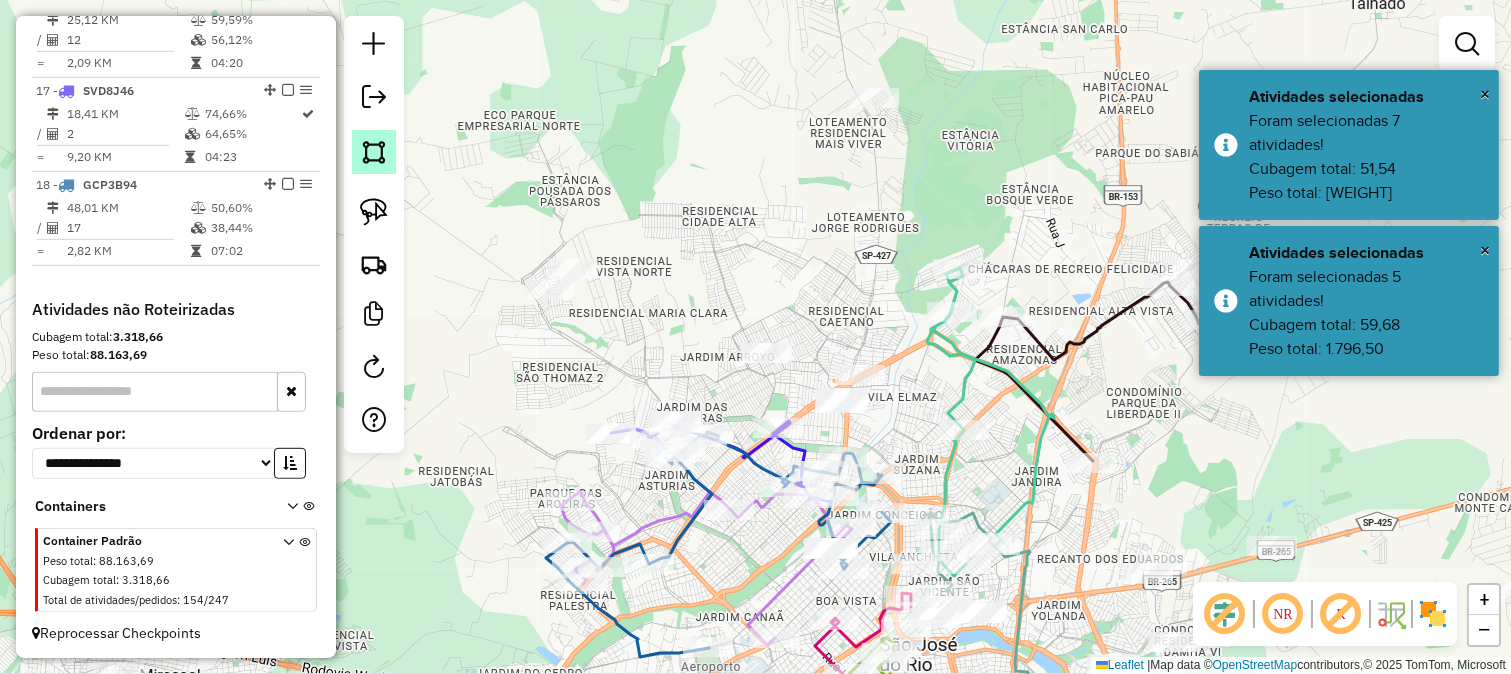 click 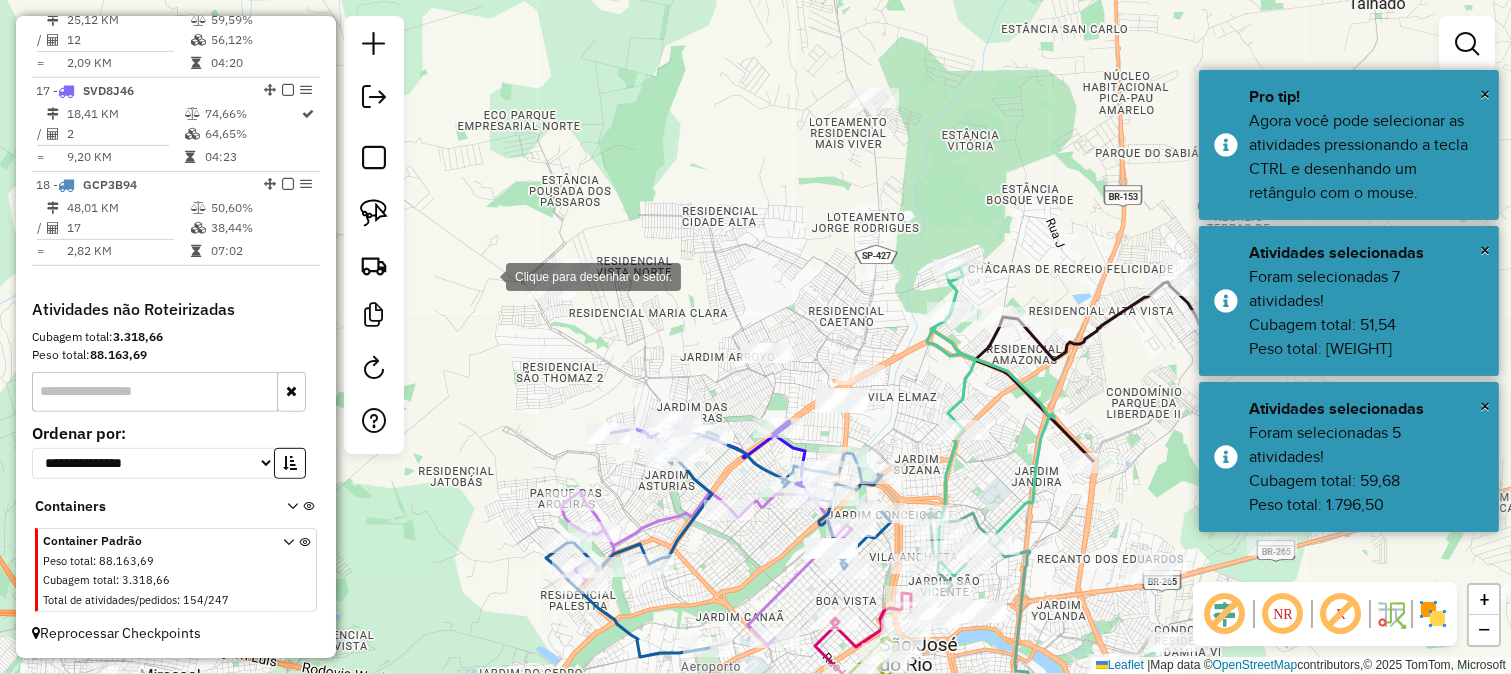 click 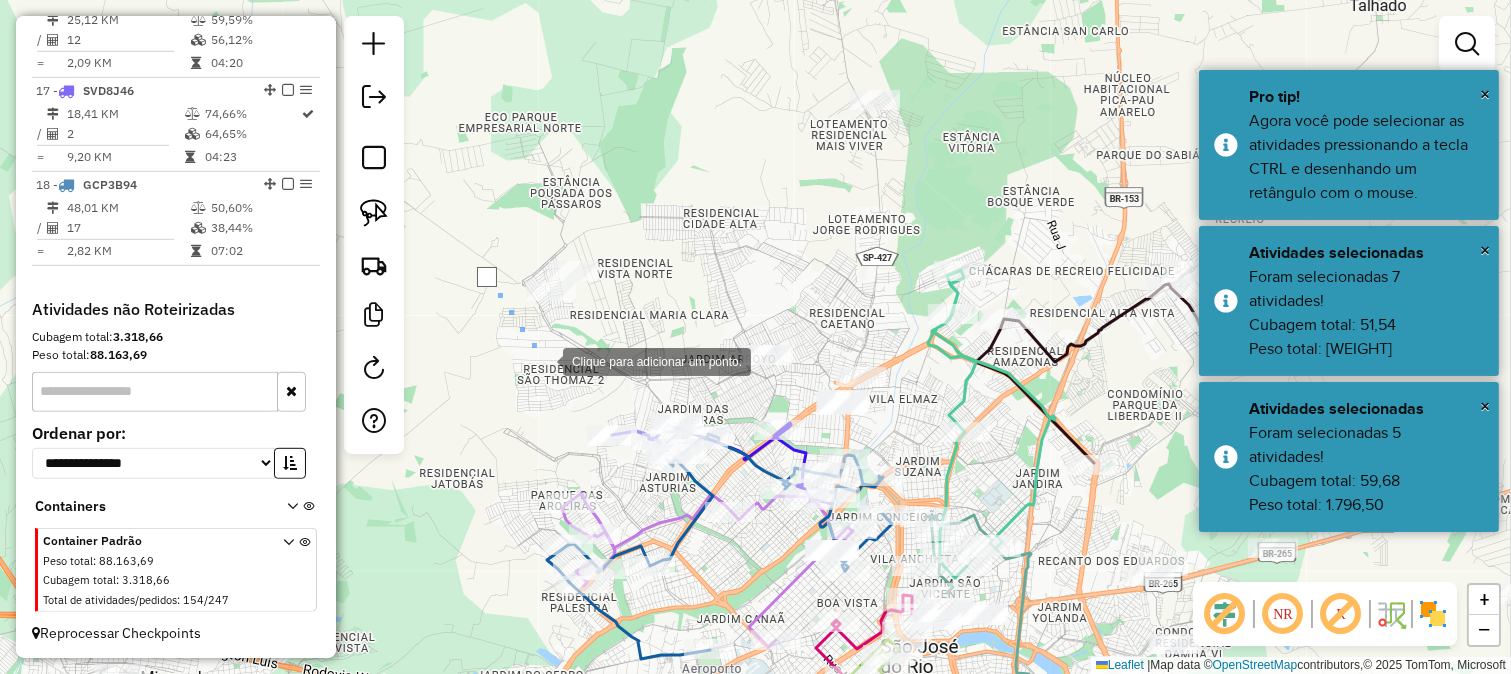 click 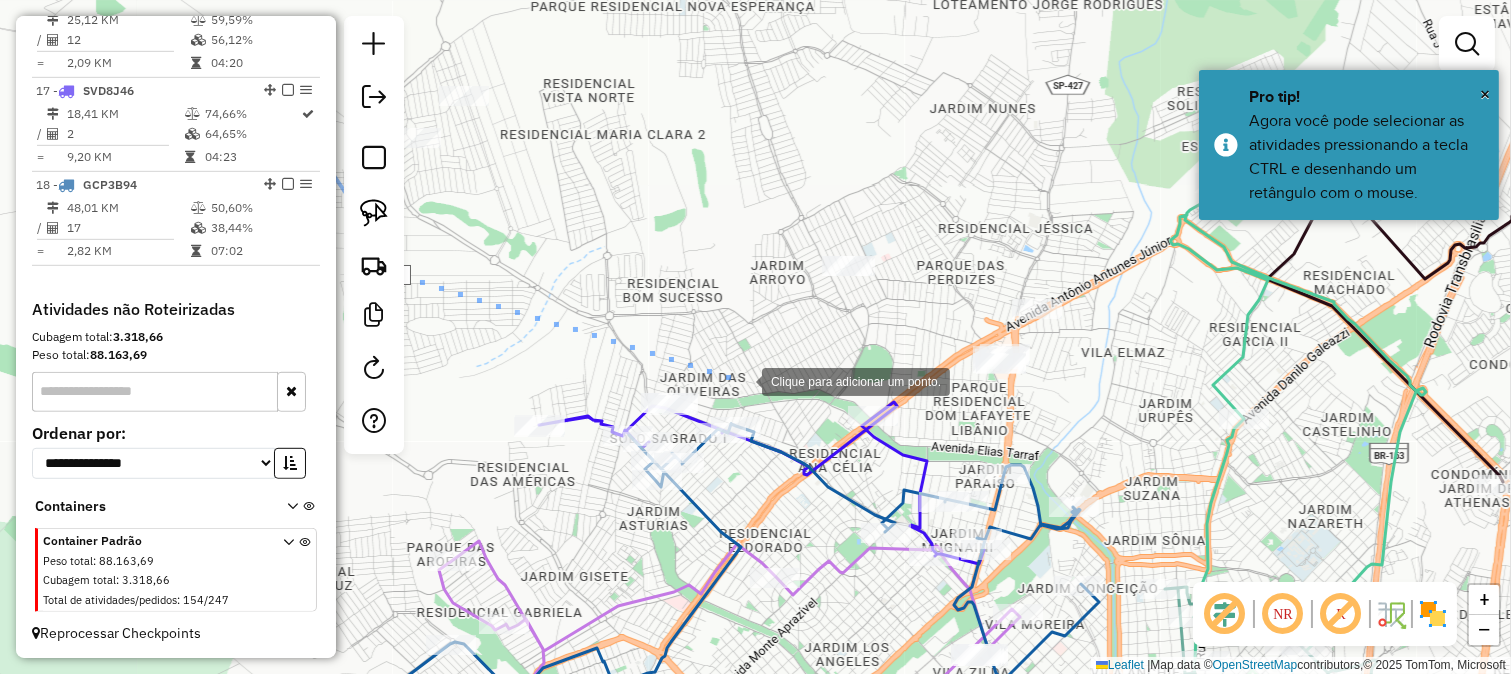 click 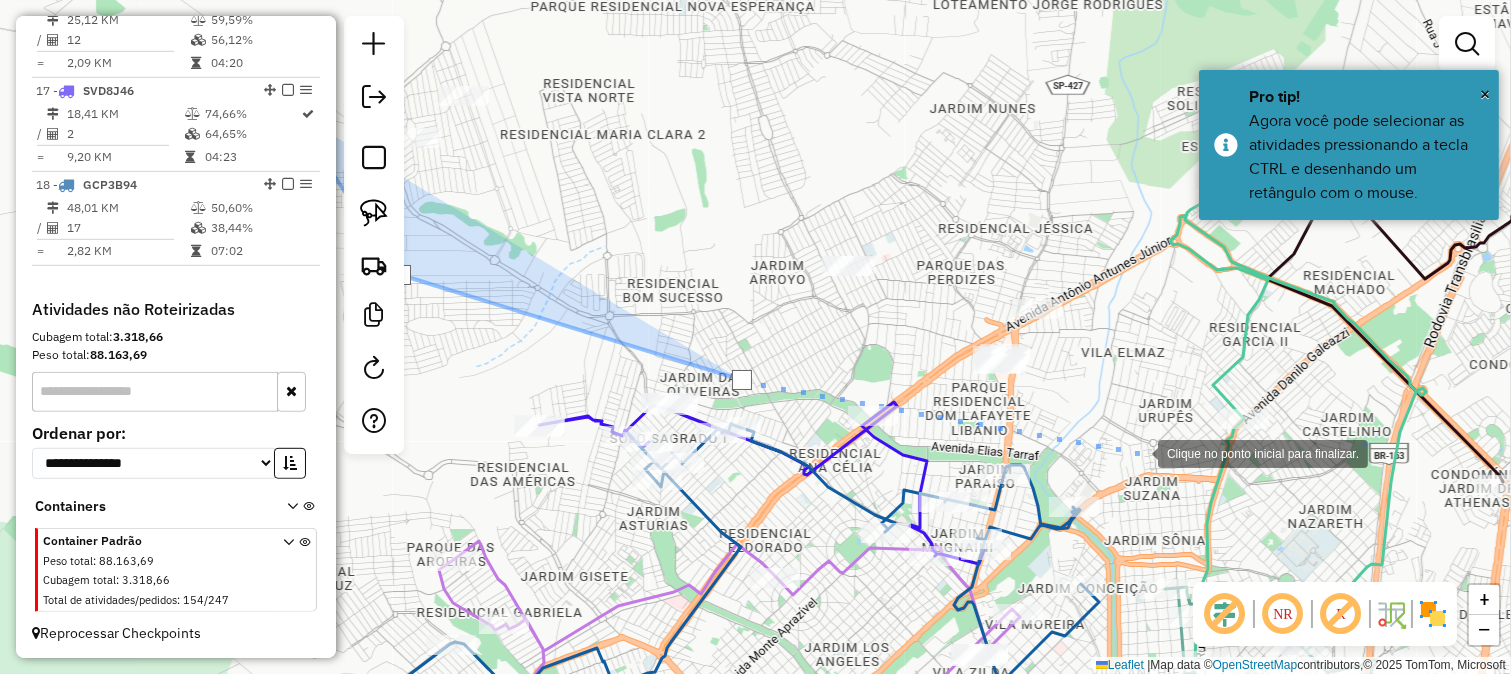 click 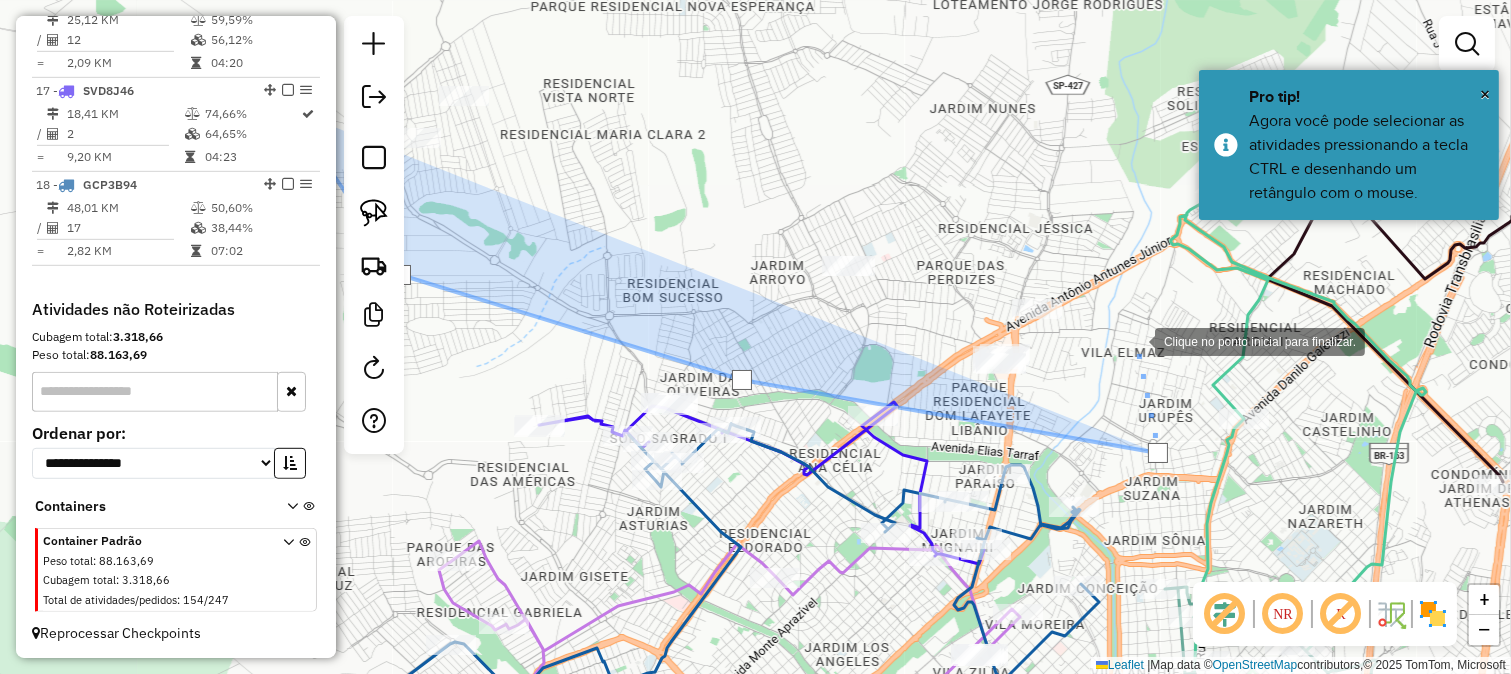 click 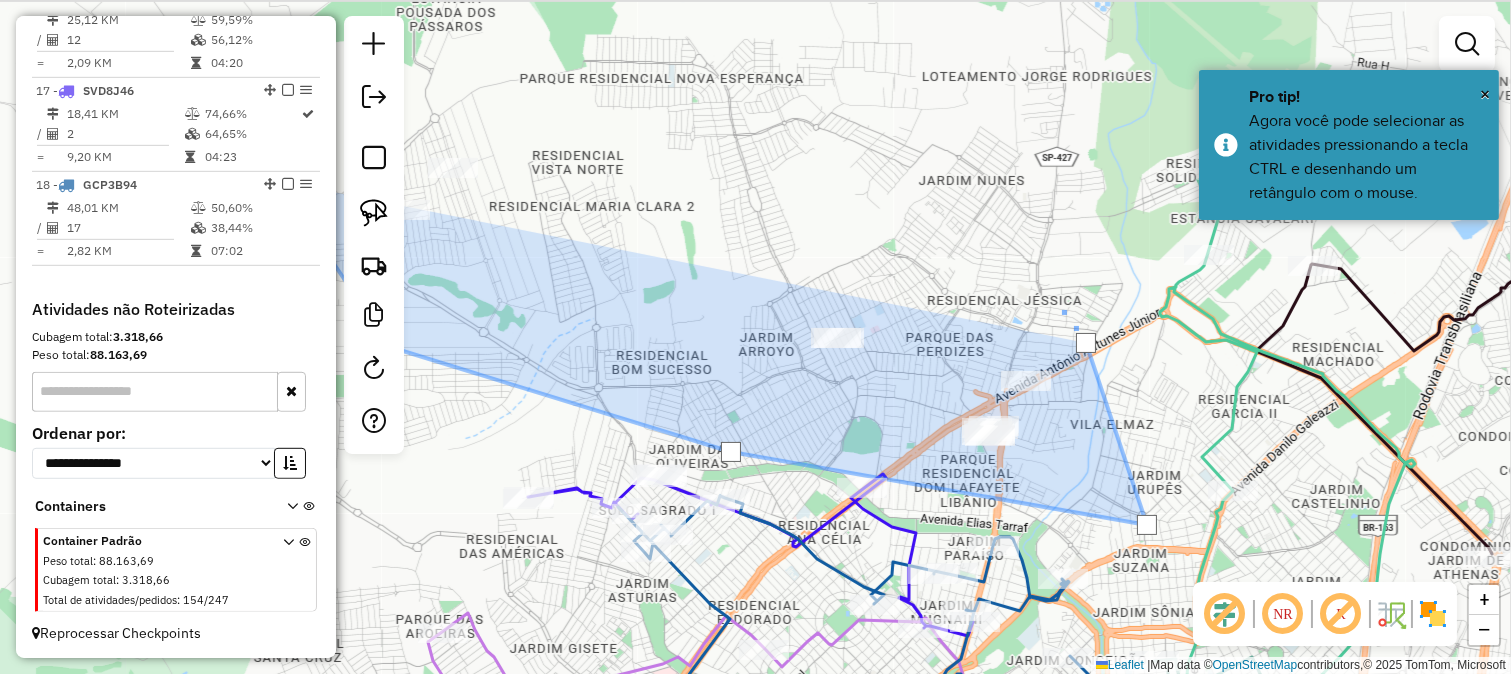 drag, startPoint x: 1078, startPoint y: 186, endPoint x: 1037, endPoint y: 382, distance: 200.24236 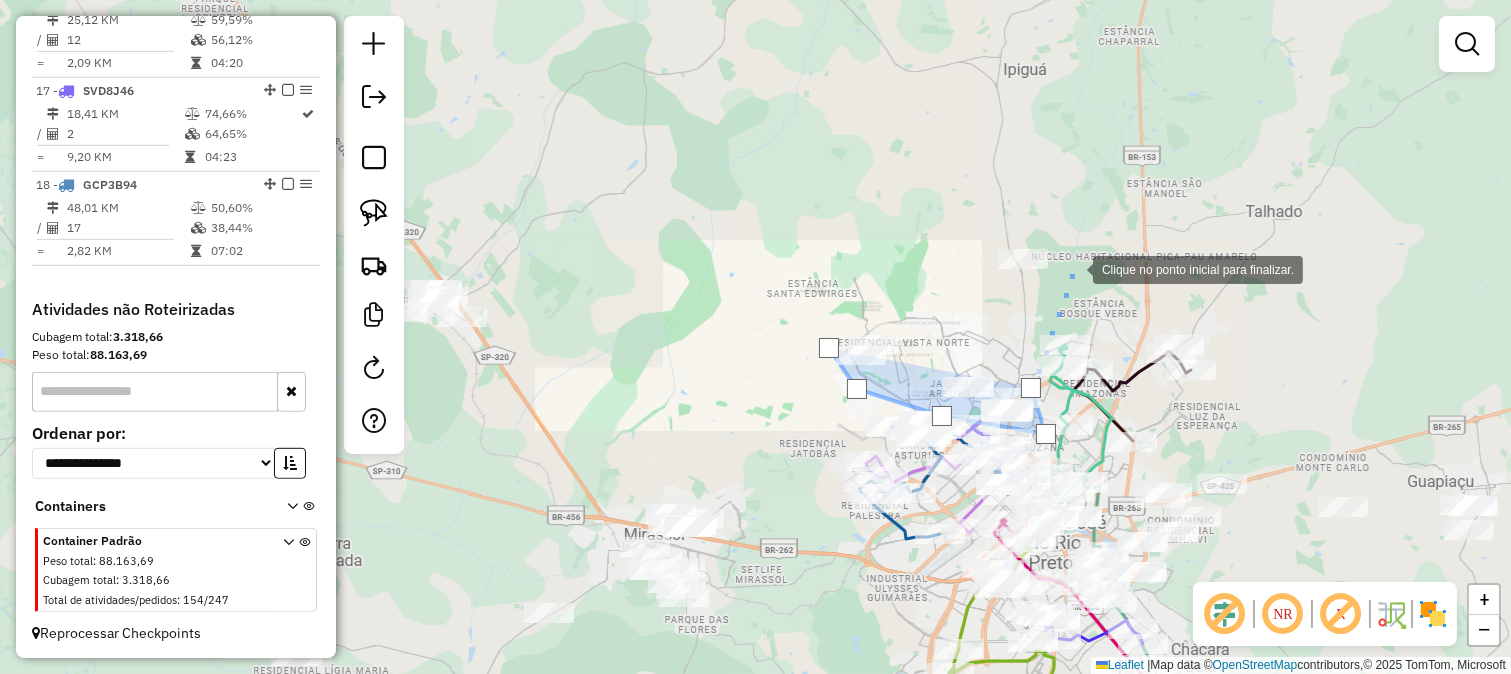 click 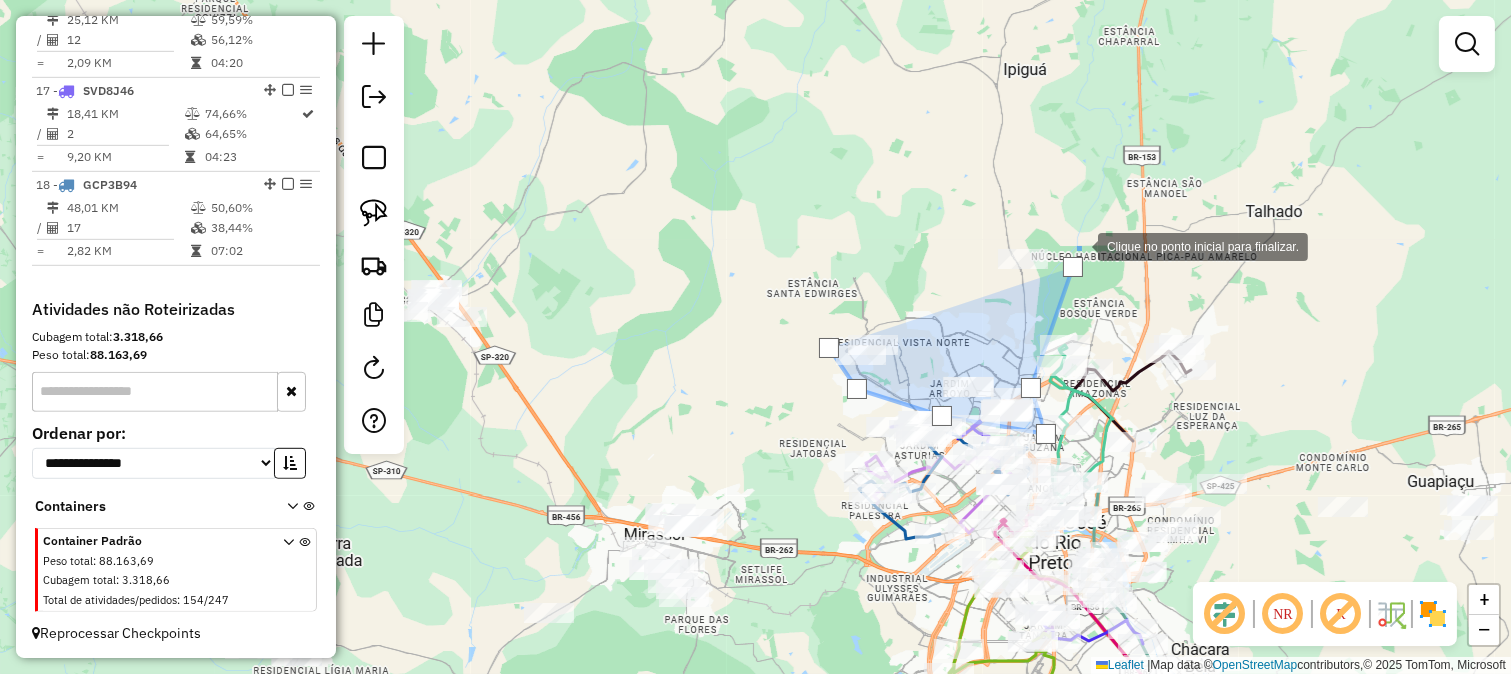 click 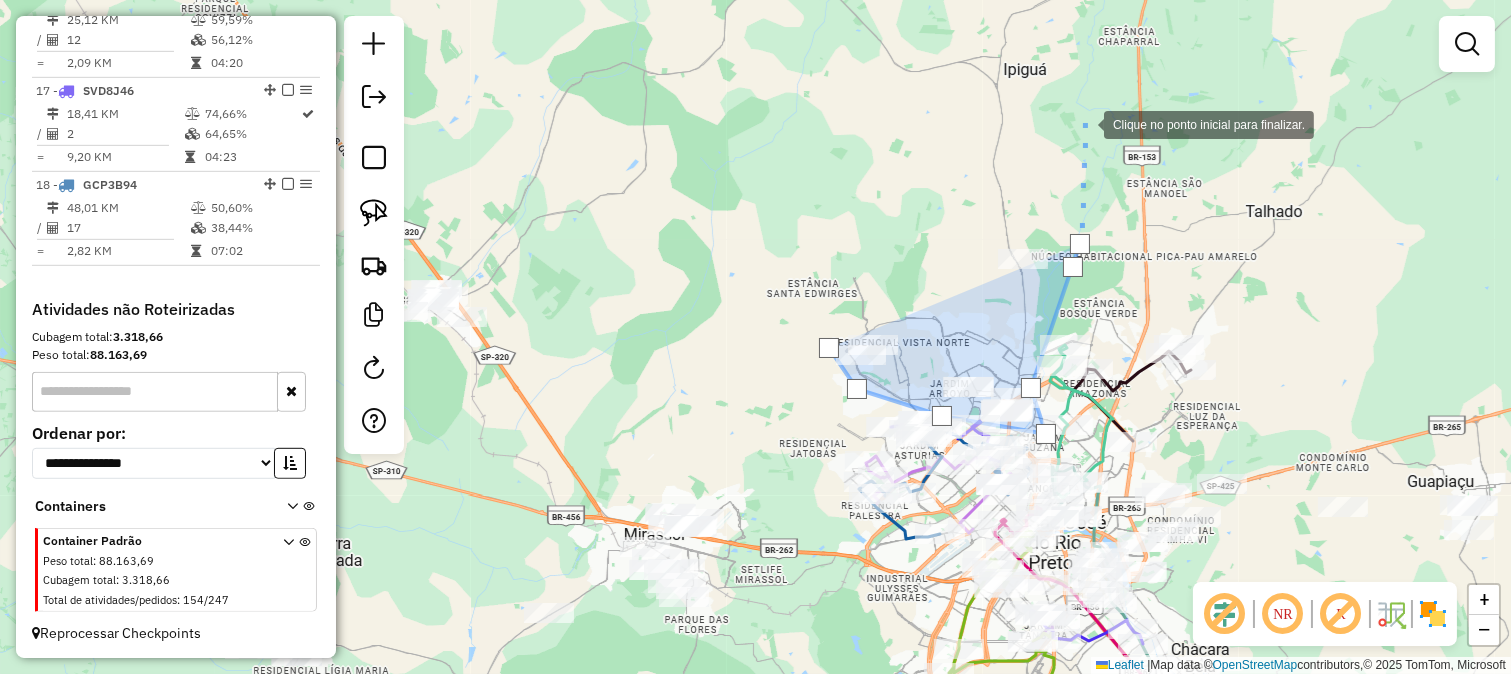 drag, startPoint x: 1084, startPoint y: 123, endPoint x: 1116, endPoint y: 277, distance: 157.28954 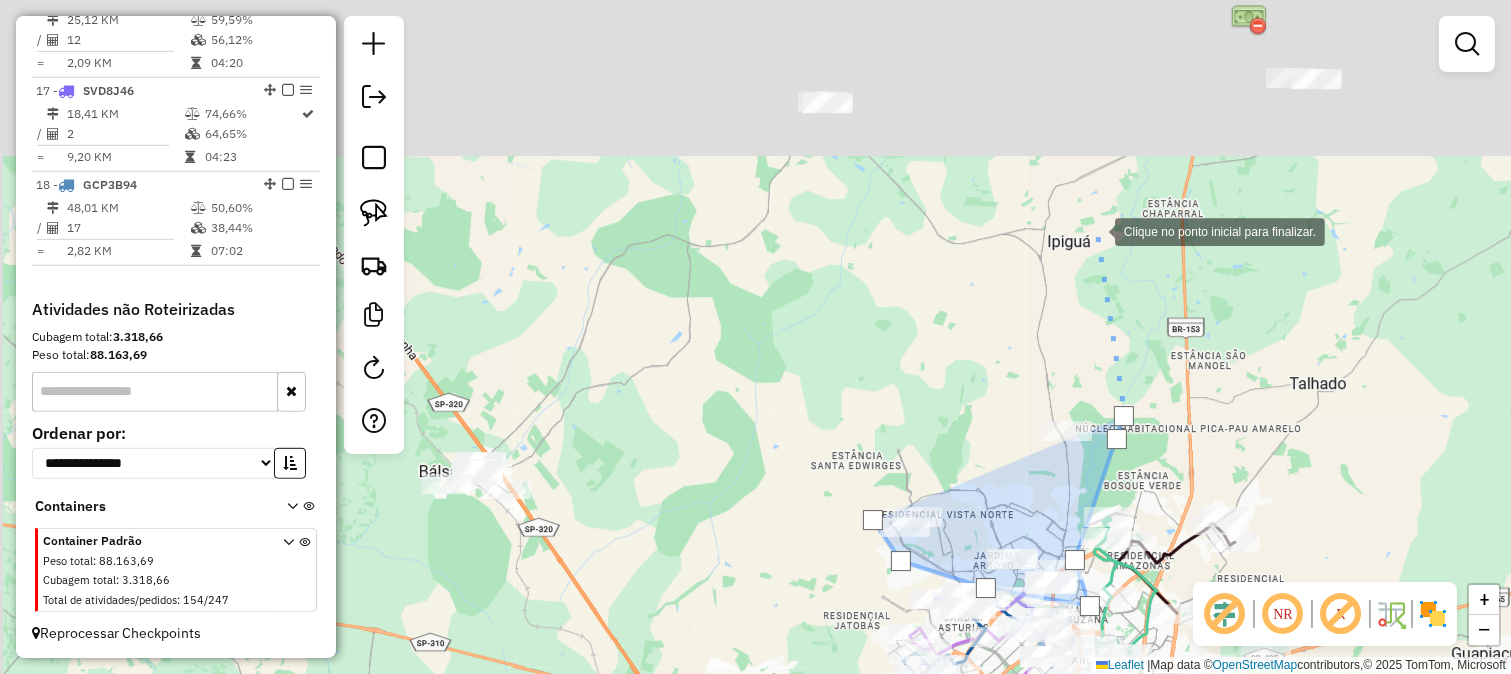 click 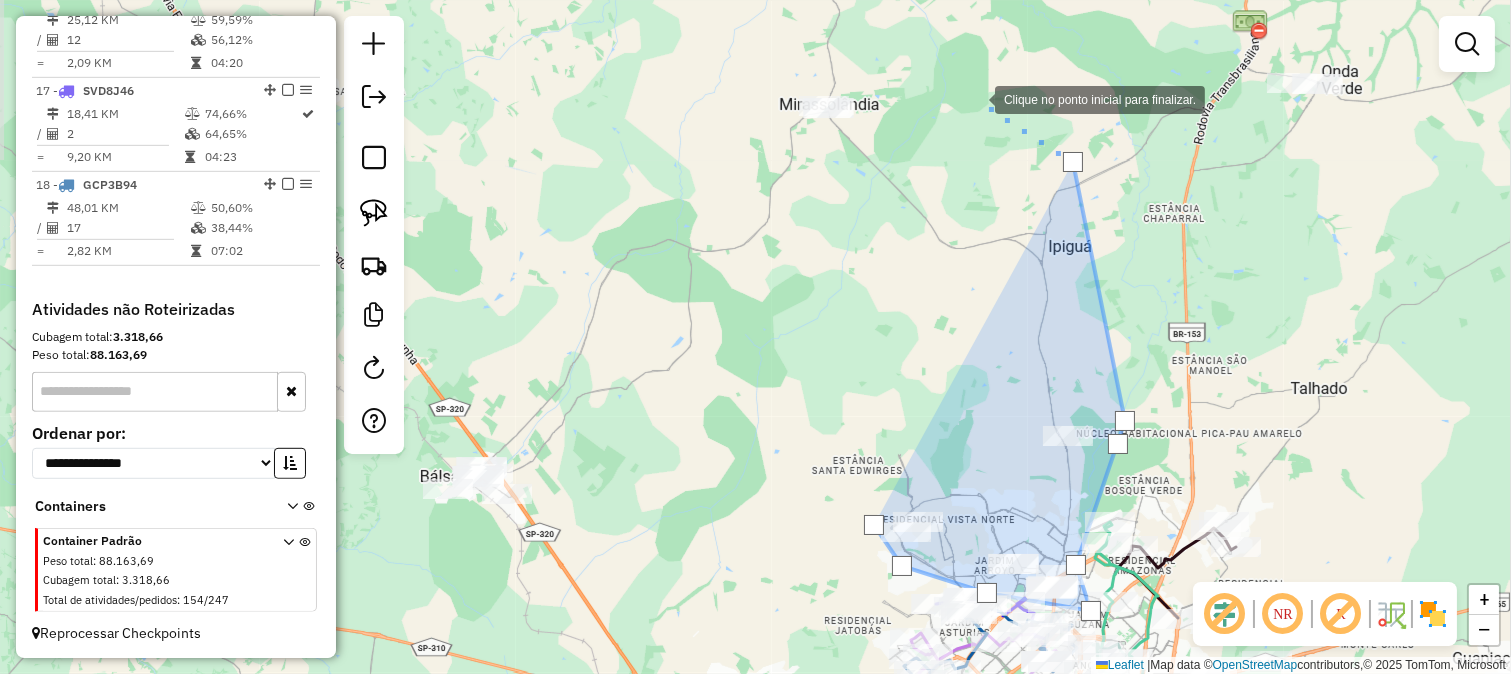 click 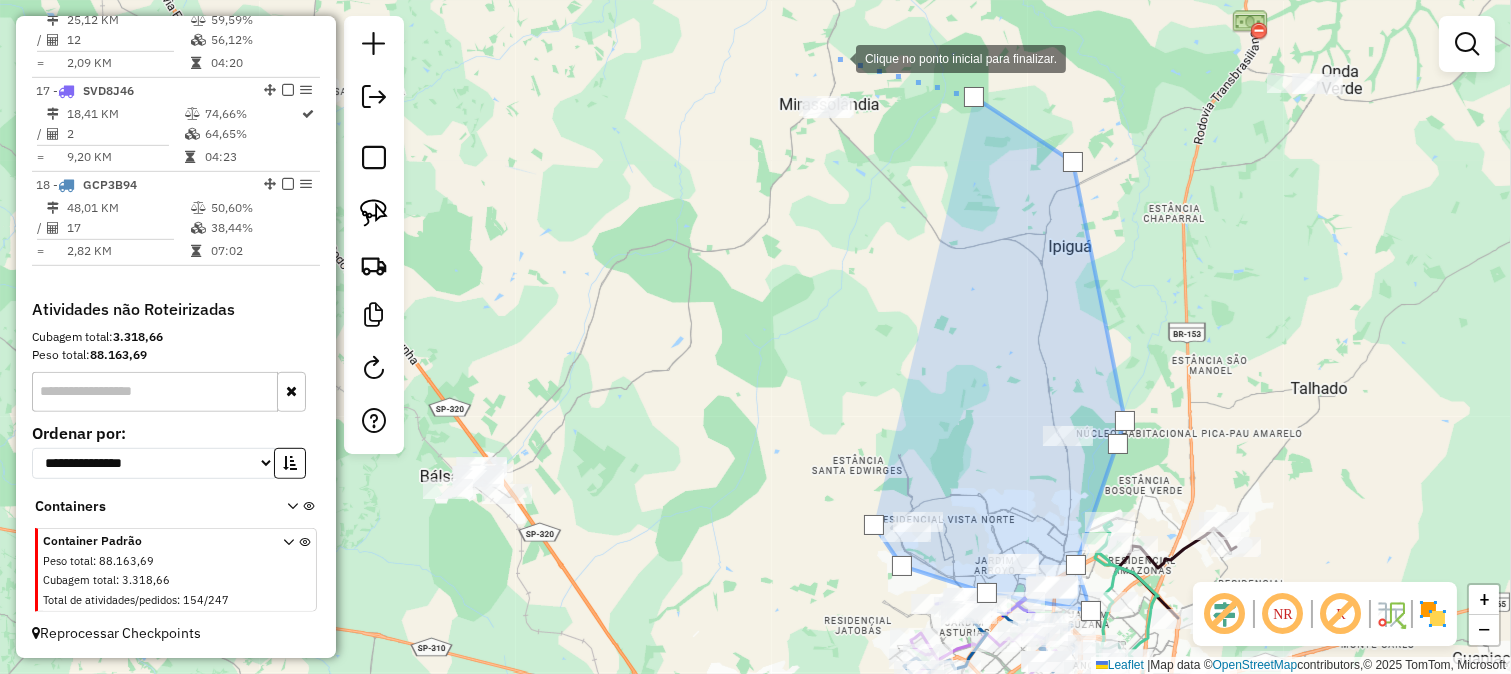 click 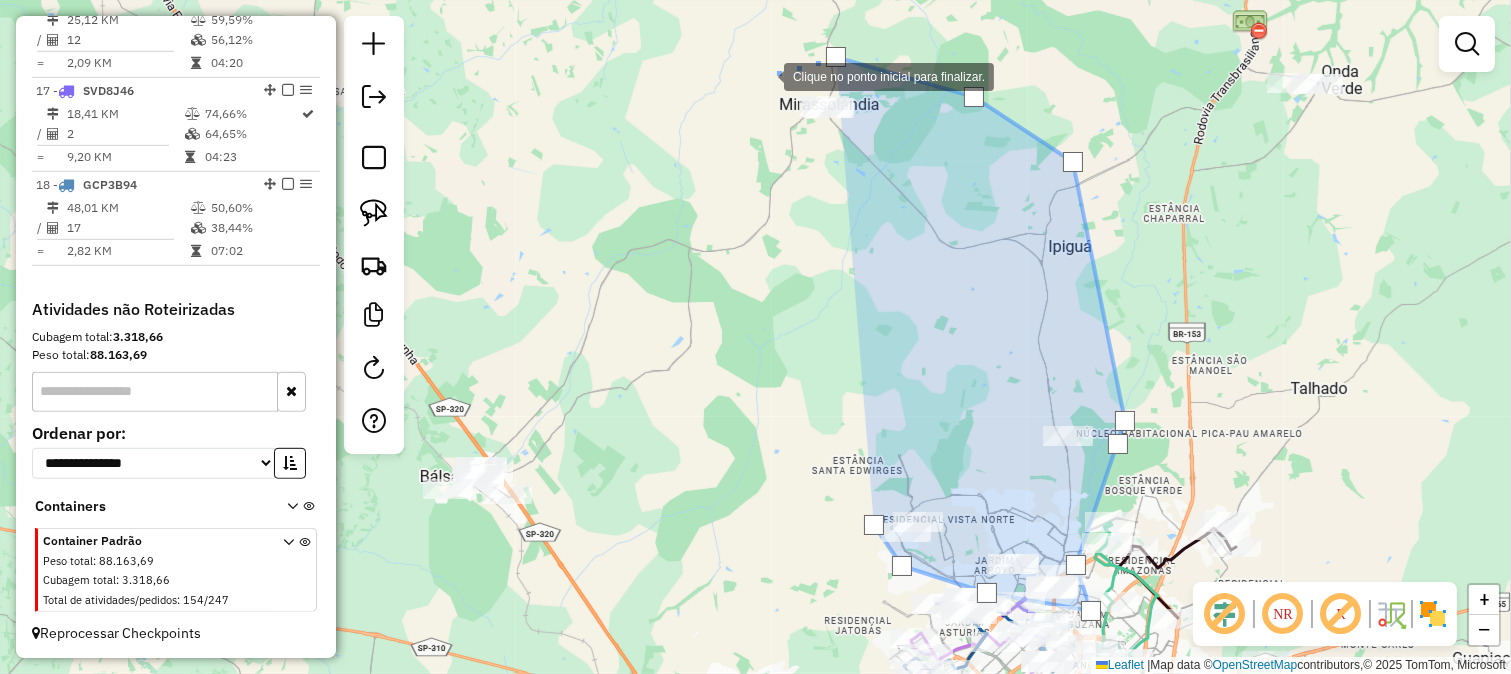 click 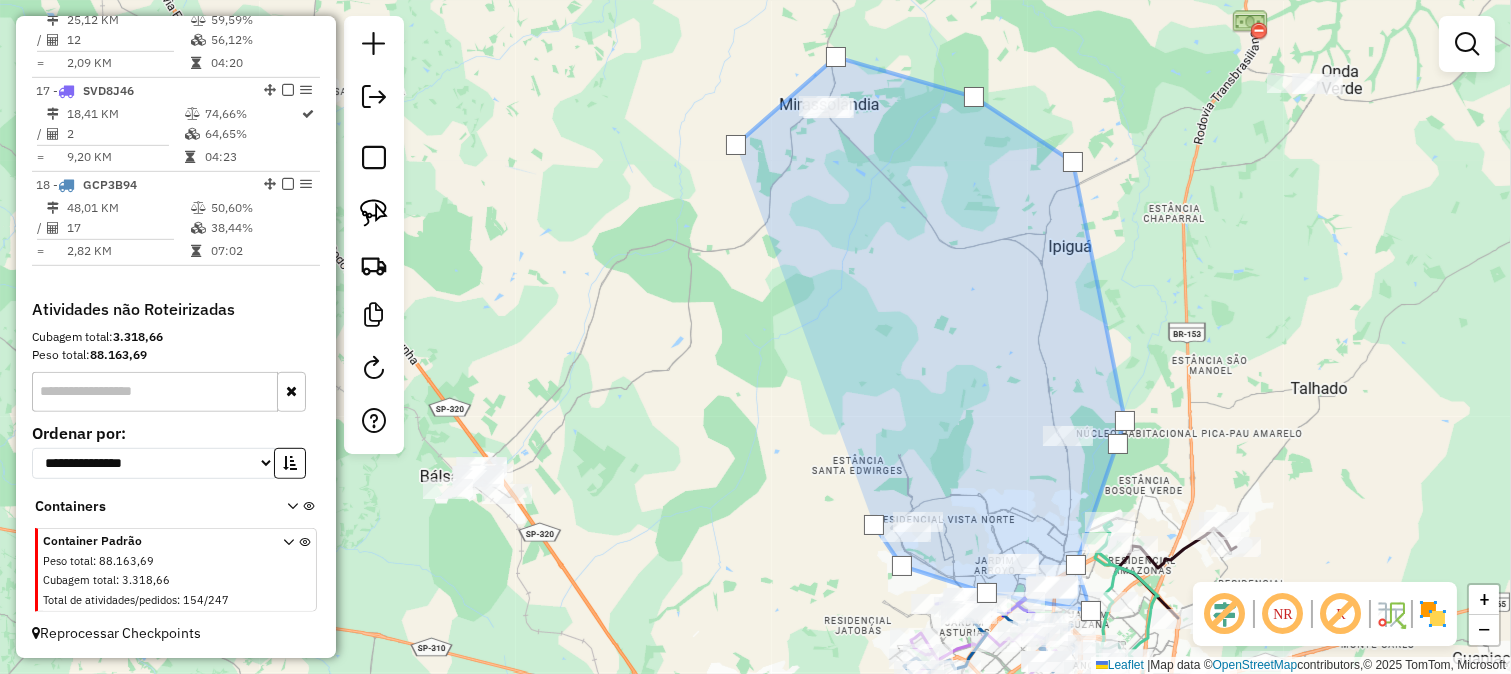 click 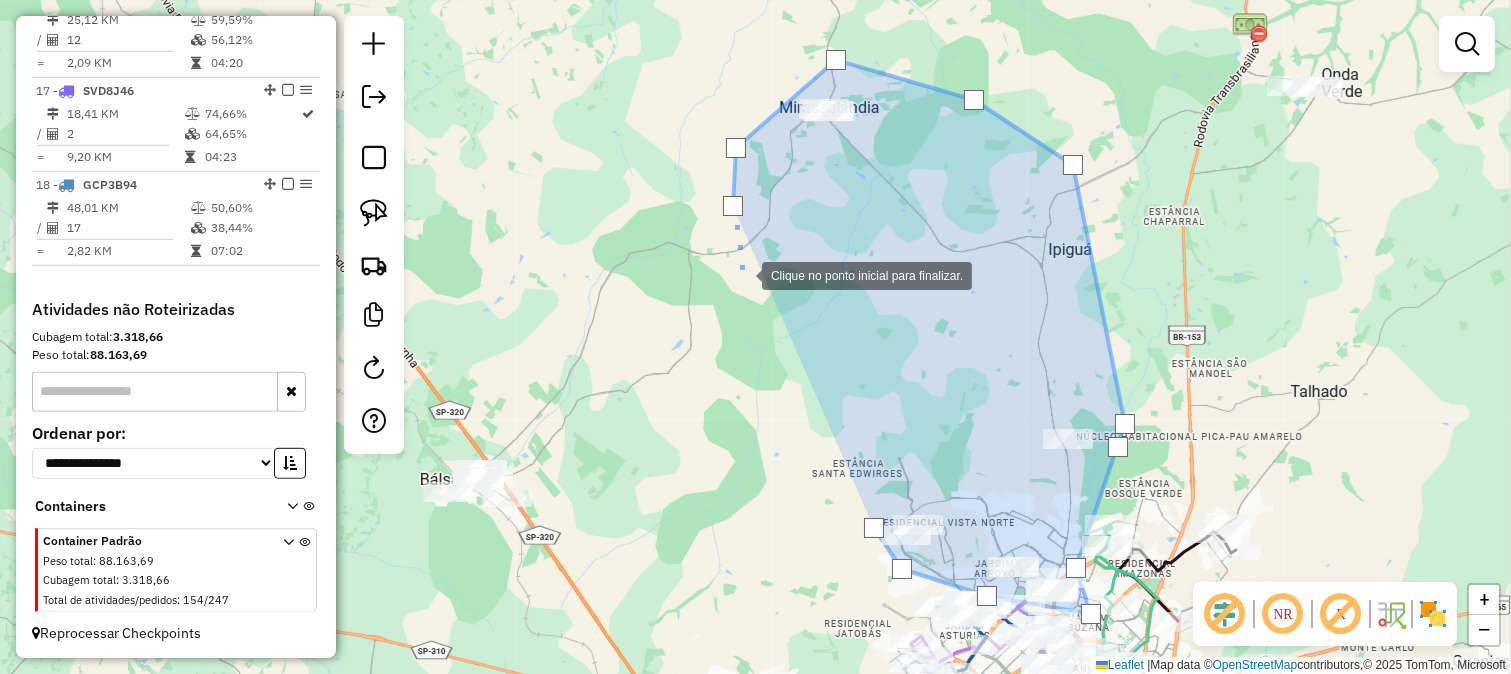 click 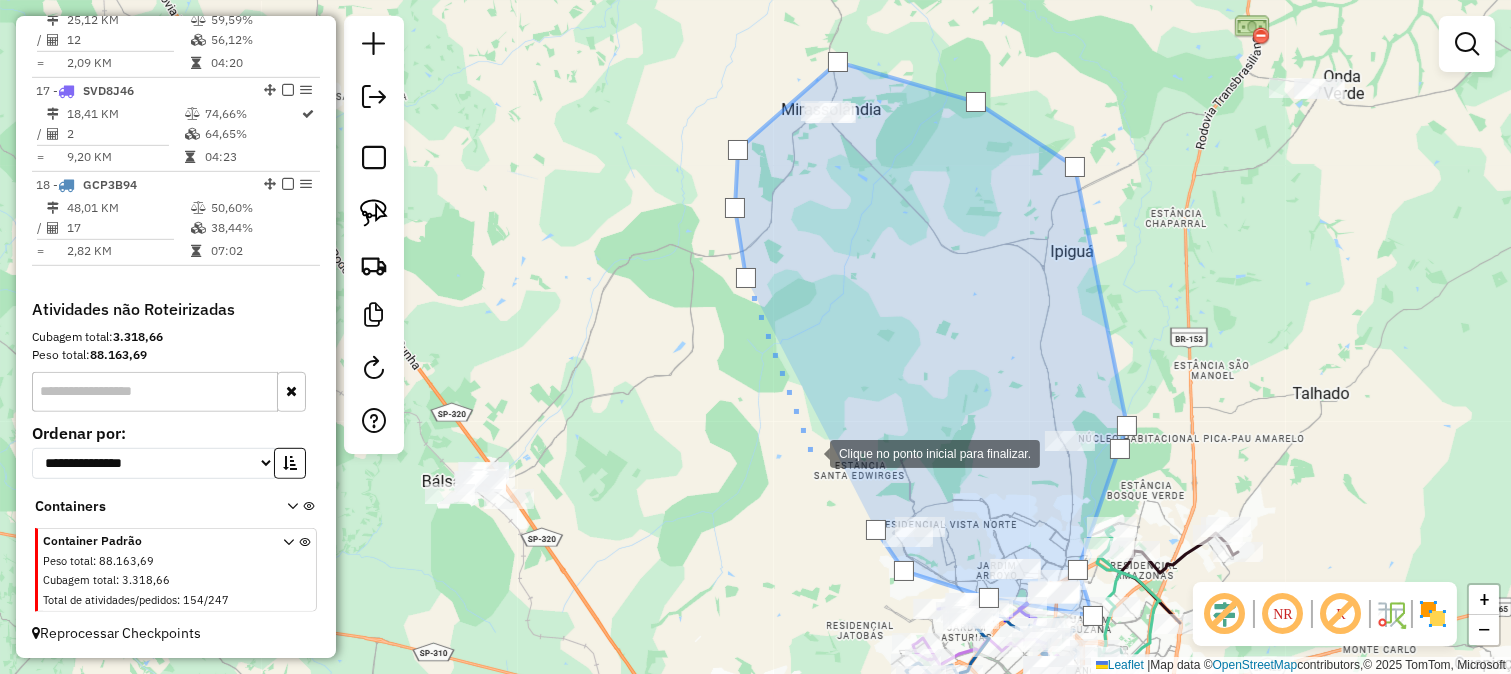 drag, startPoint x: 810, startPoint y: 452, endPoint x: 808, endPoint y: 417, distance: 35.057095 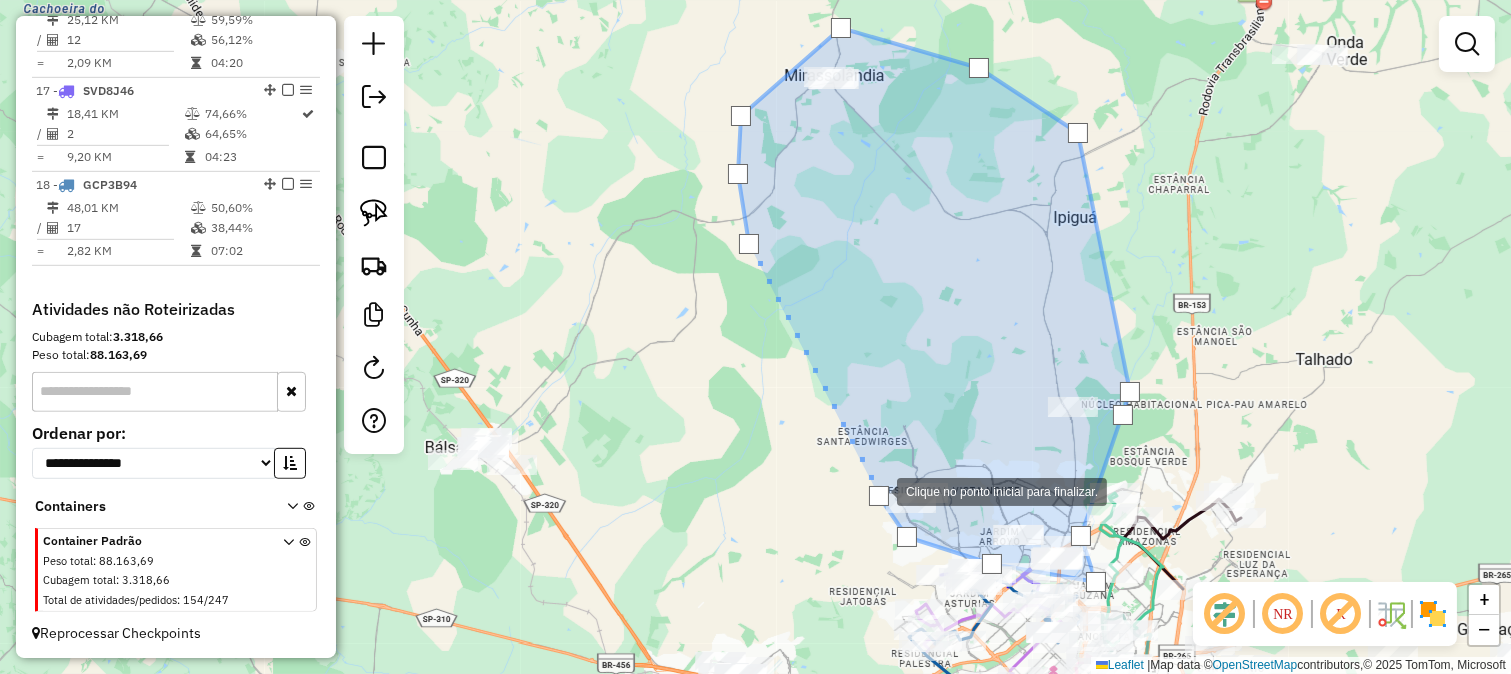 click 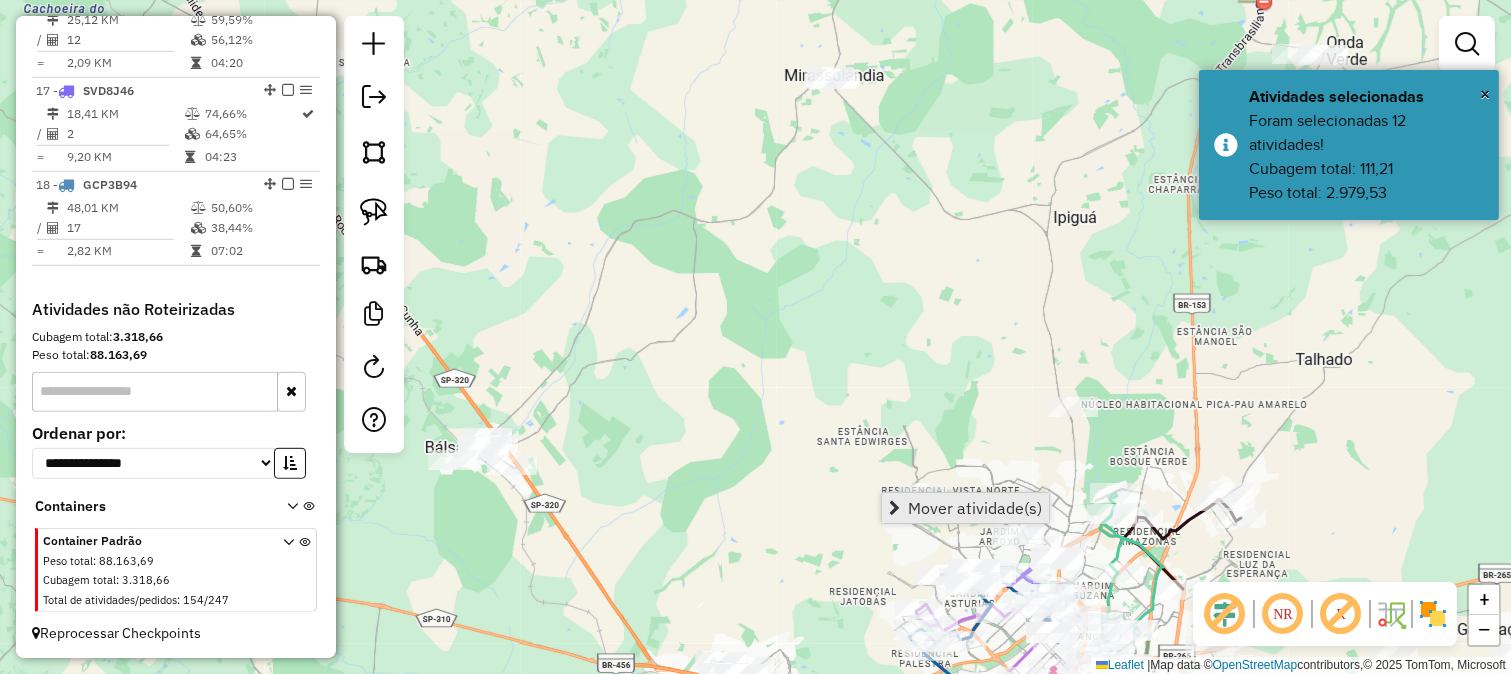 click at bounding box center [894, 508] 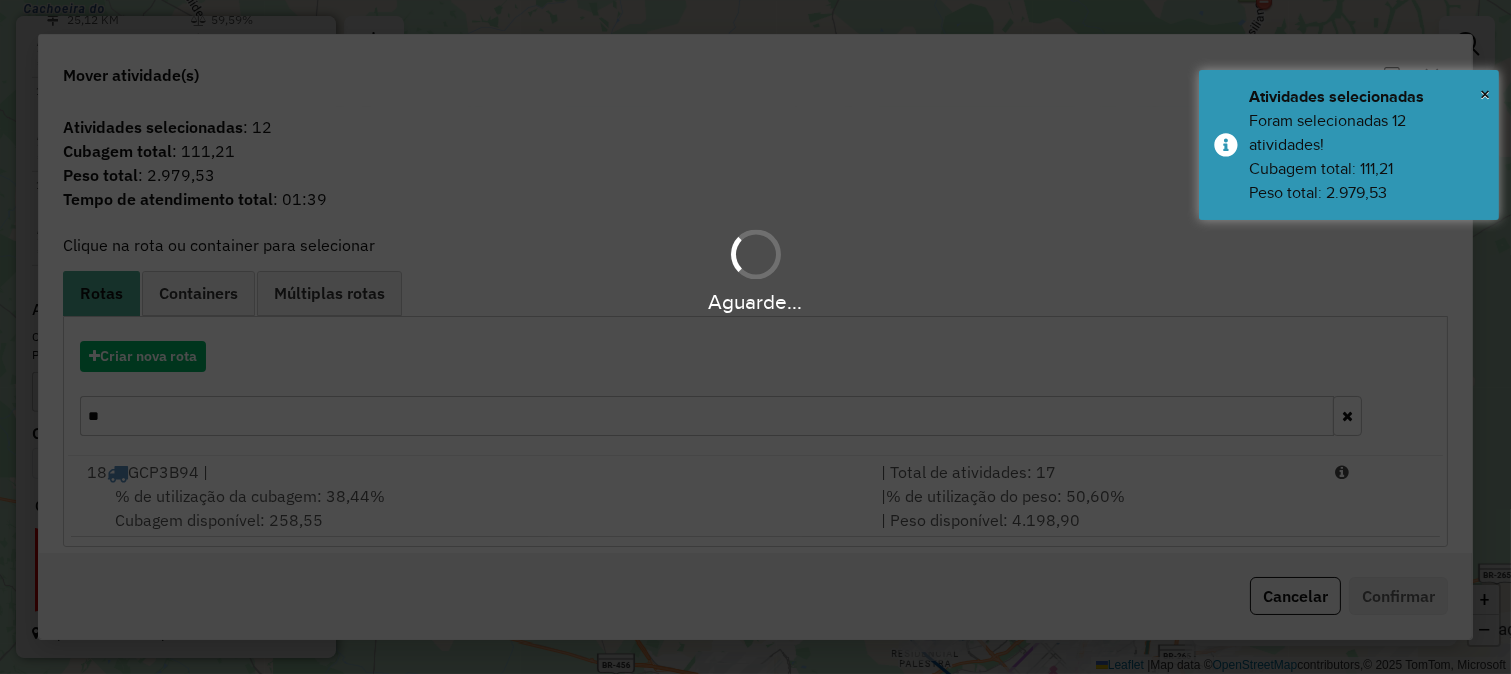 click on "Aguarde..." at bounding box center (755, 337) 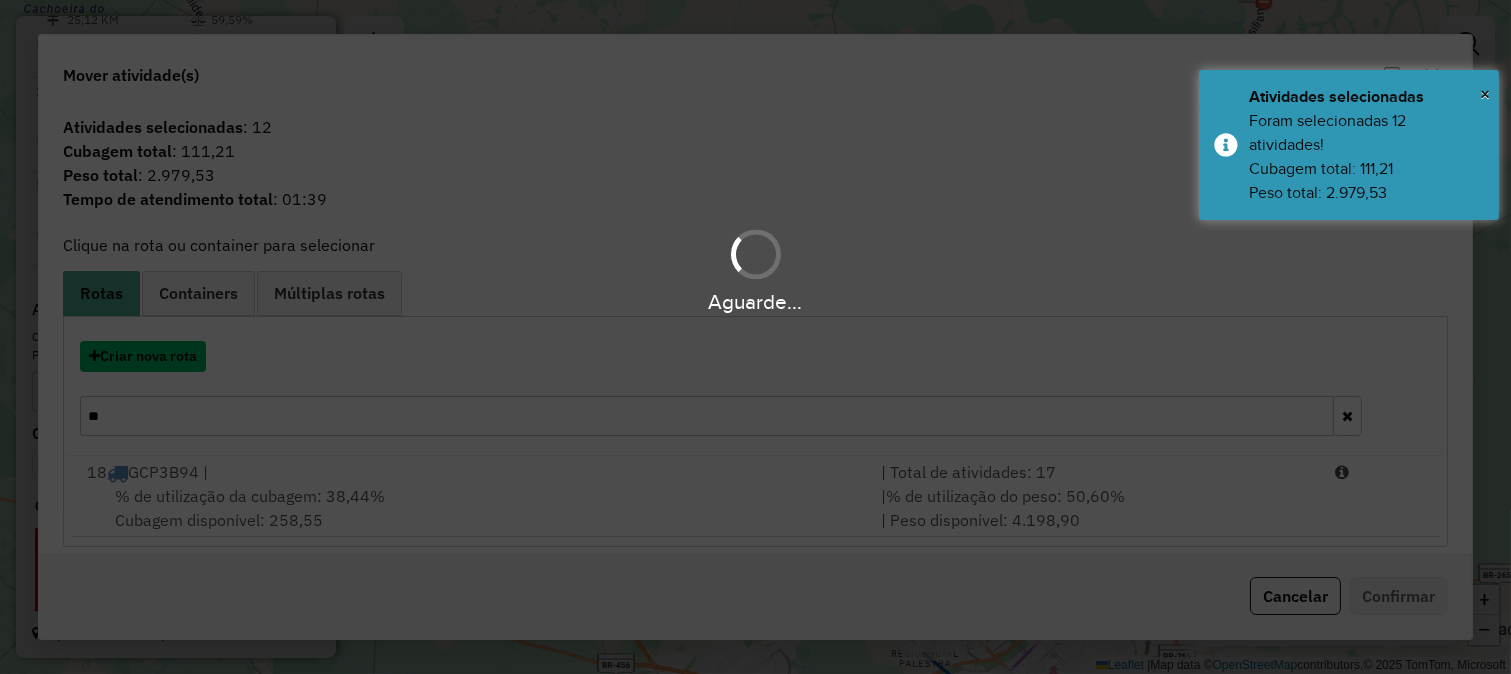 click on "Criar nova rota" at bounding box center [143, 356] 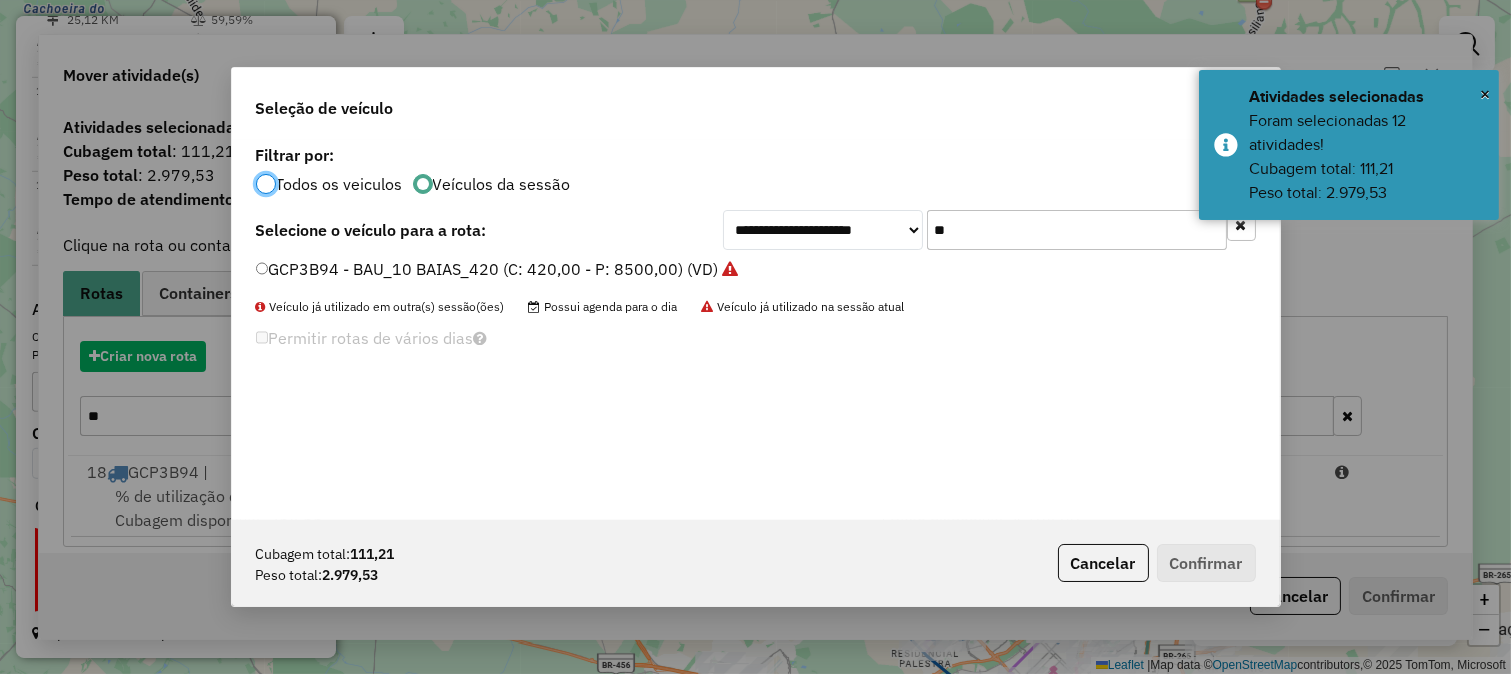 click on "**********" 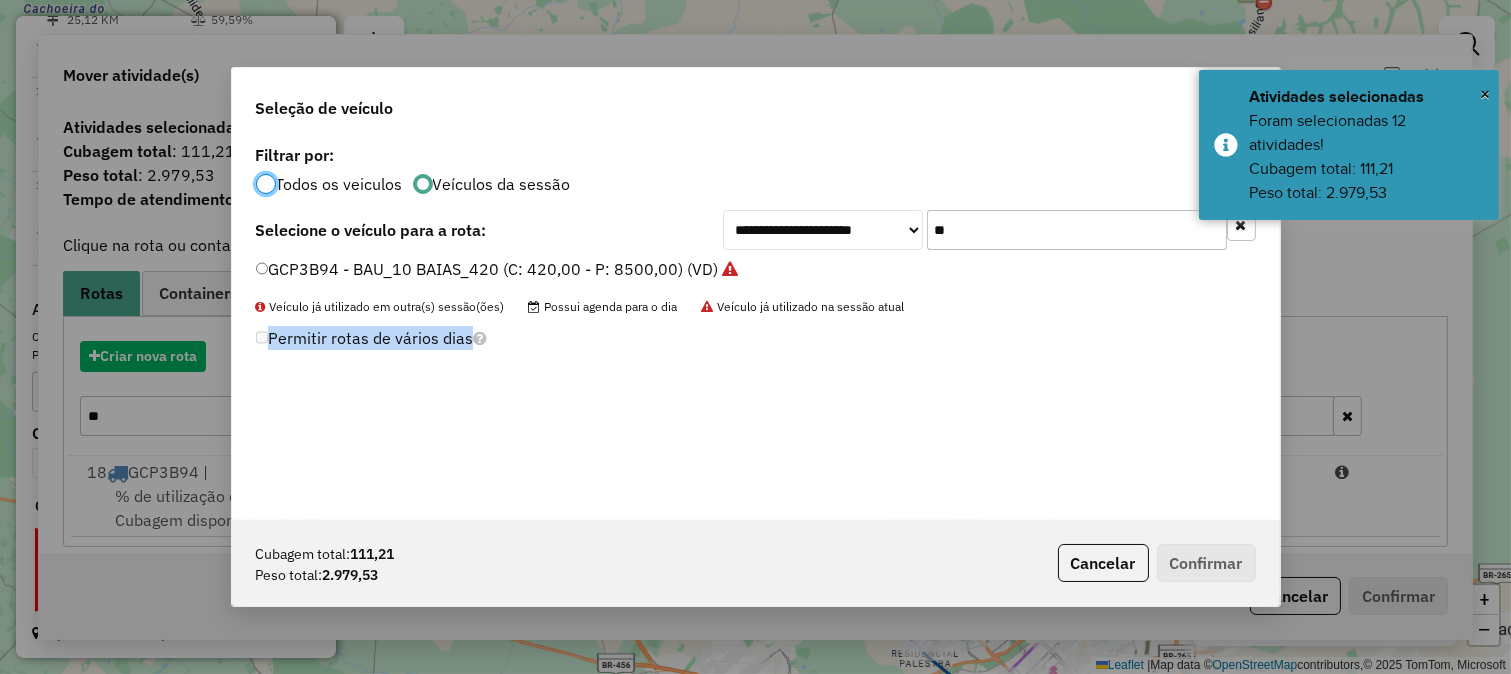 scroll, scrollTop: 11, scrollLeft: 5, axis: both 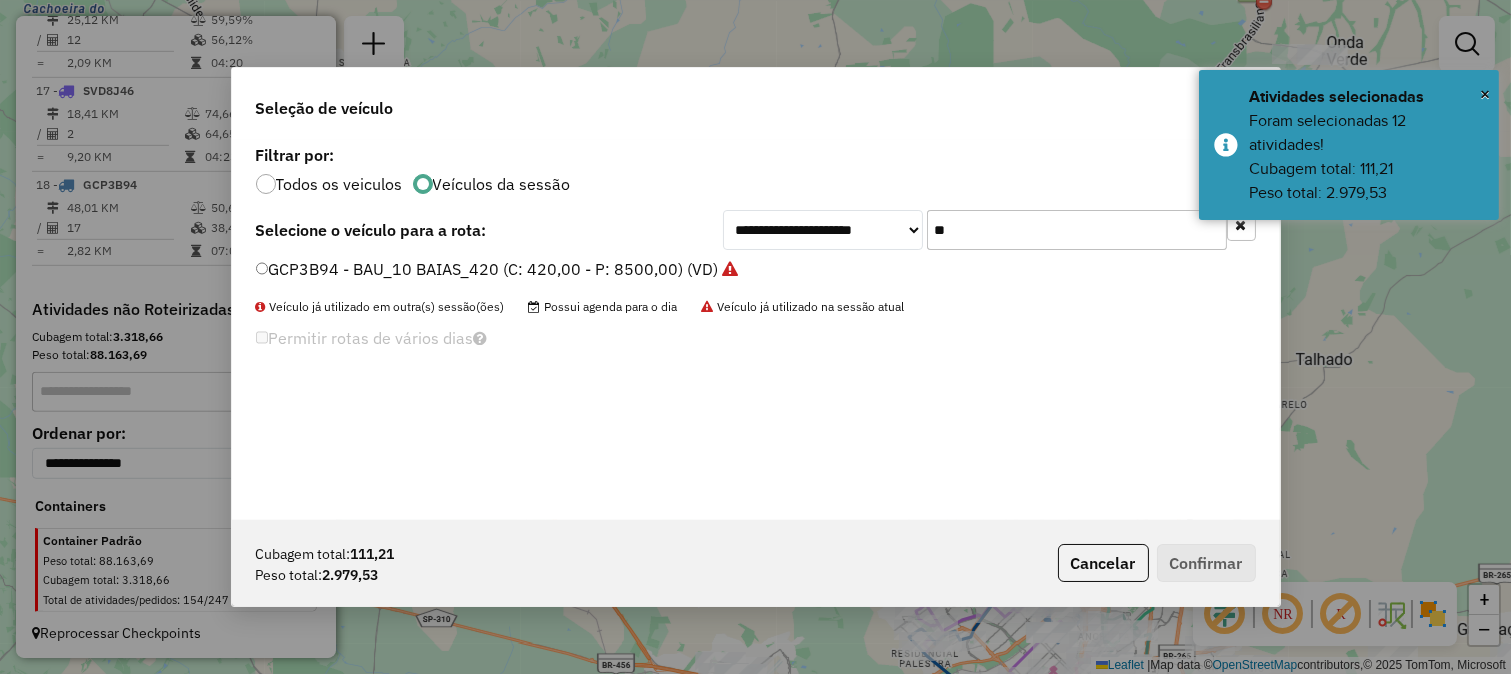 click on "Todos os veiculos Veículos da sessão" 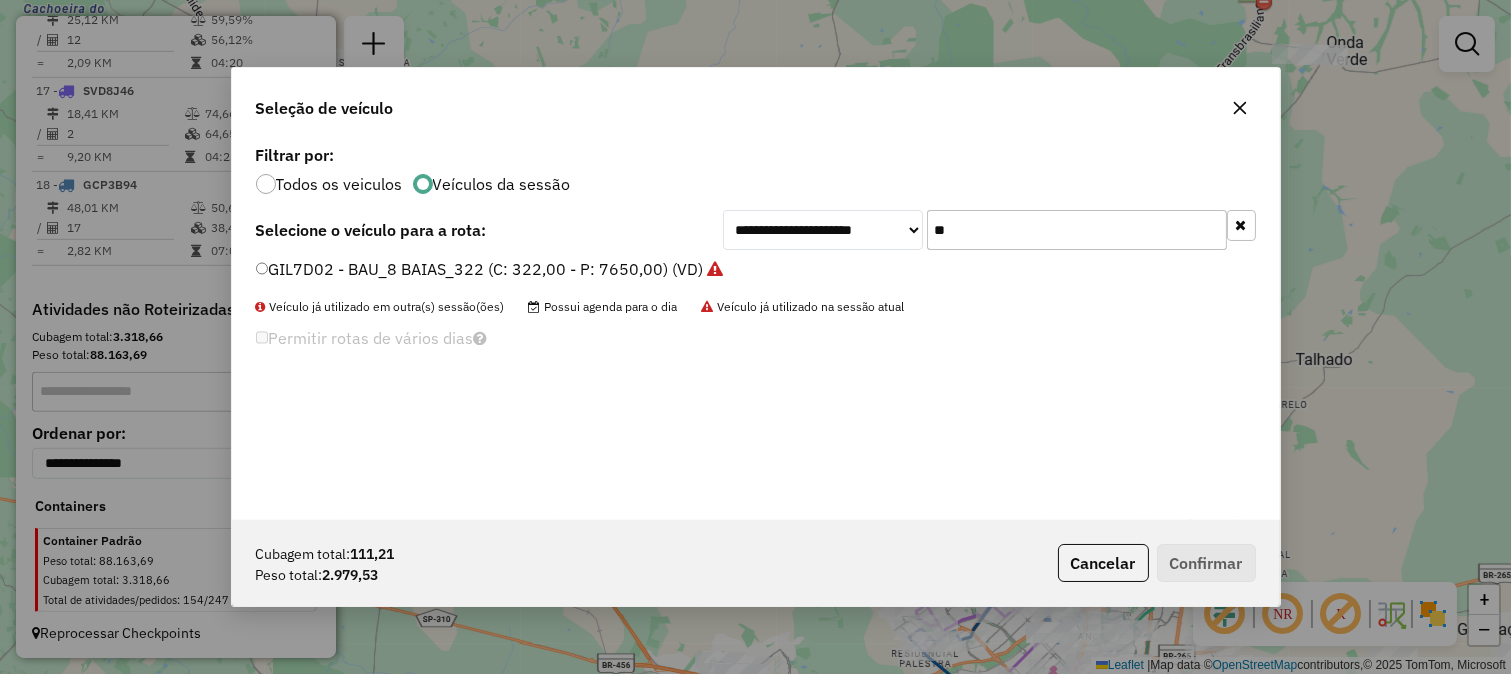 type on "**" 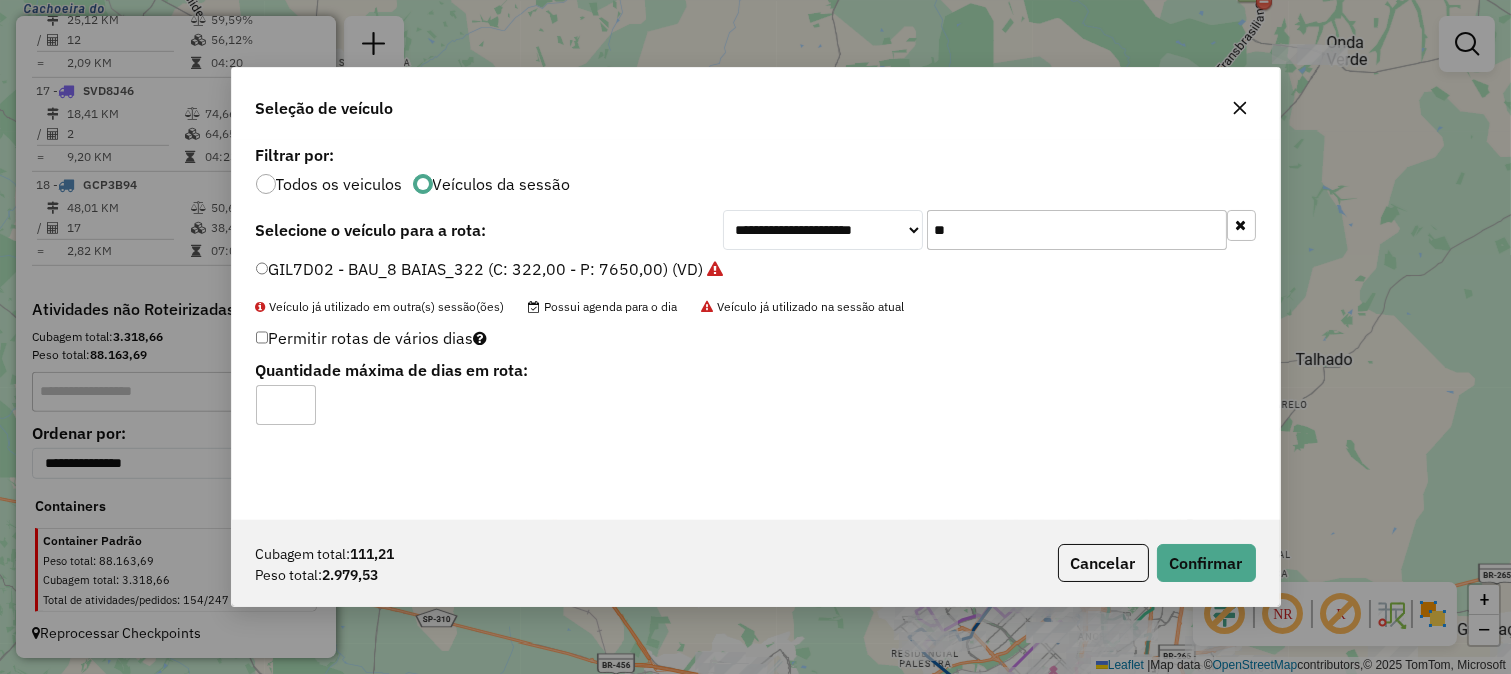 click on "Cubagem total:  111,21  Peso total: 2.979,53  Cancelar   Confirmar" 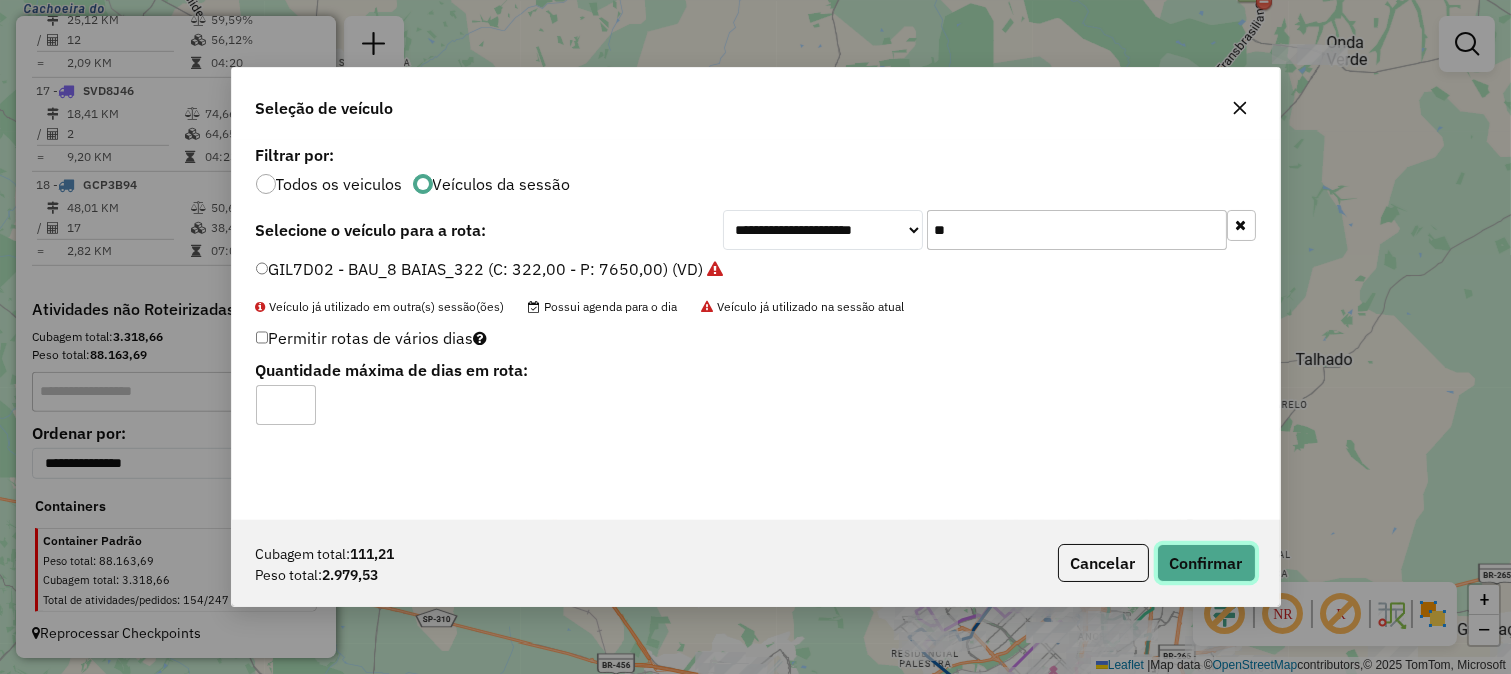 click on "Confirmar" 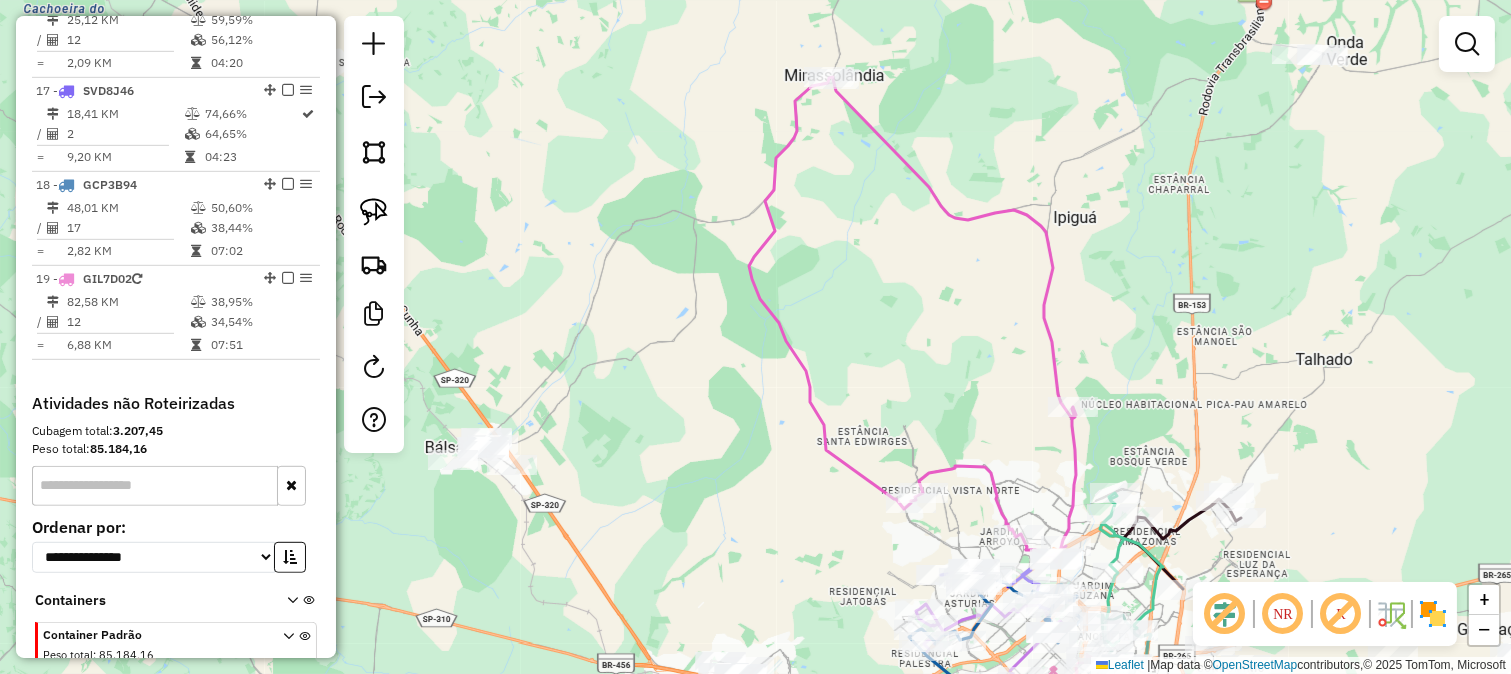 scroll, scrollTop: 2140, scrollLeft: 0, axis: vertical 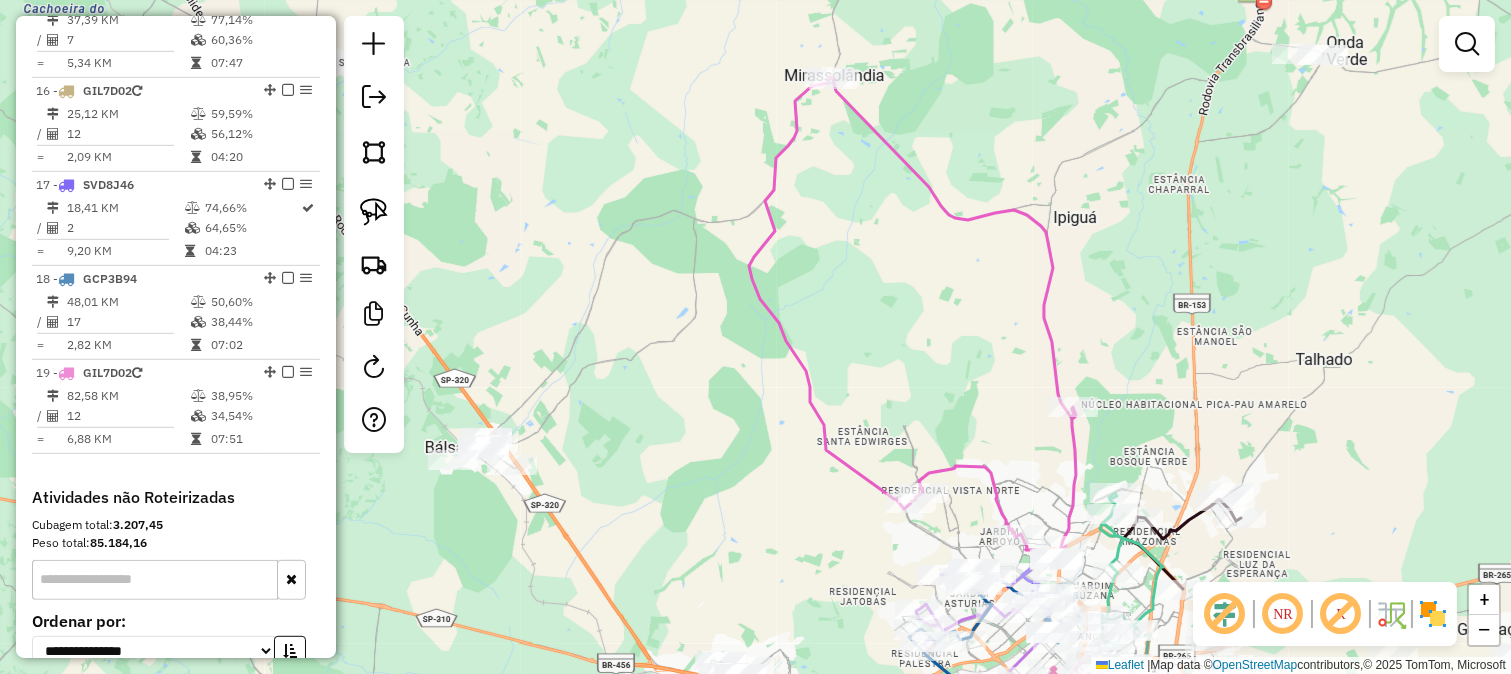 drag, startPoint x: 966, startPoint y: 446, endPoint x: 853, endPoint y: 275, distance: 204.96341 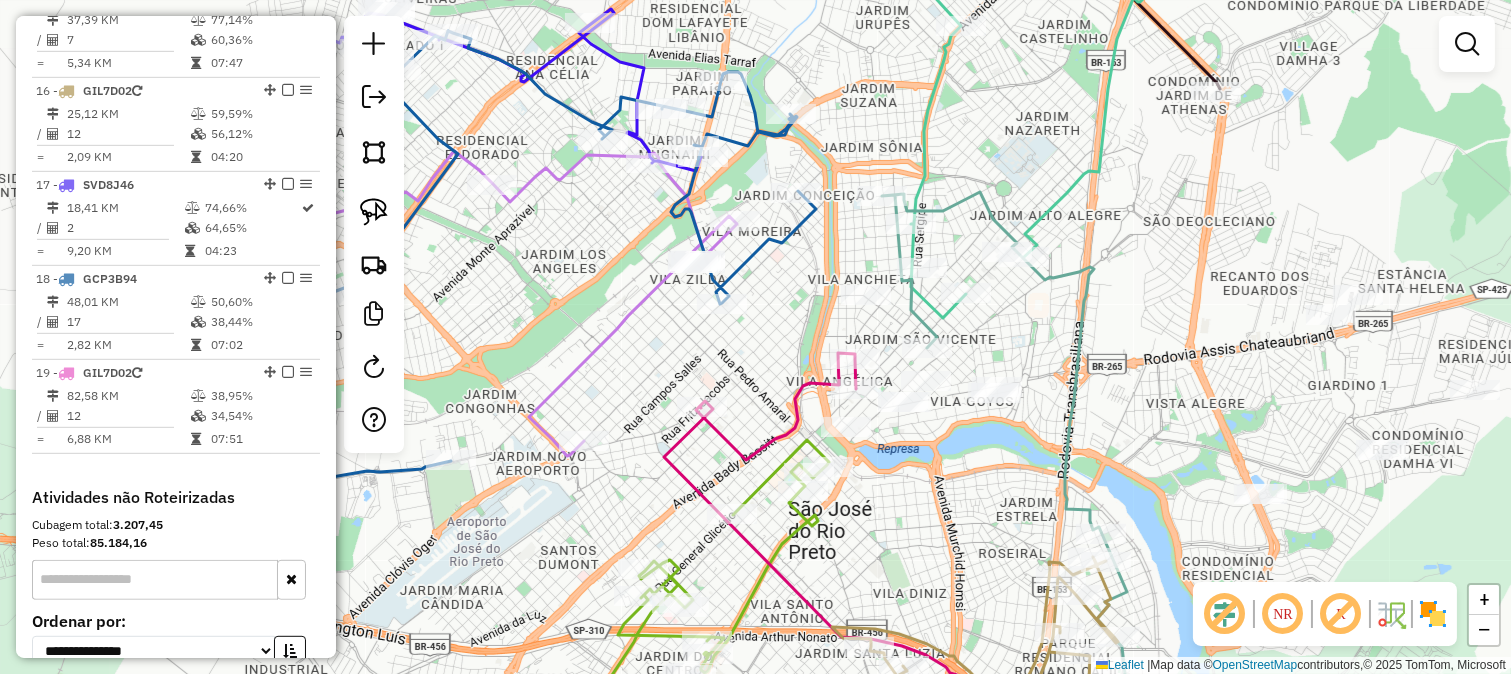 drag, startPoint x: 802, startPoint y: 131, endPoint x: 941, endPoint y: 304, distance: 221.92342 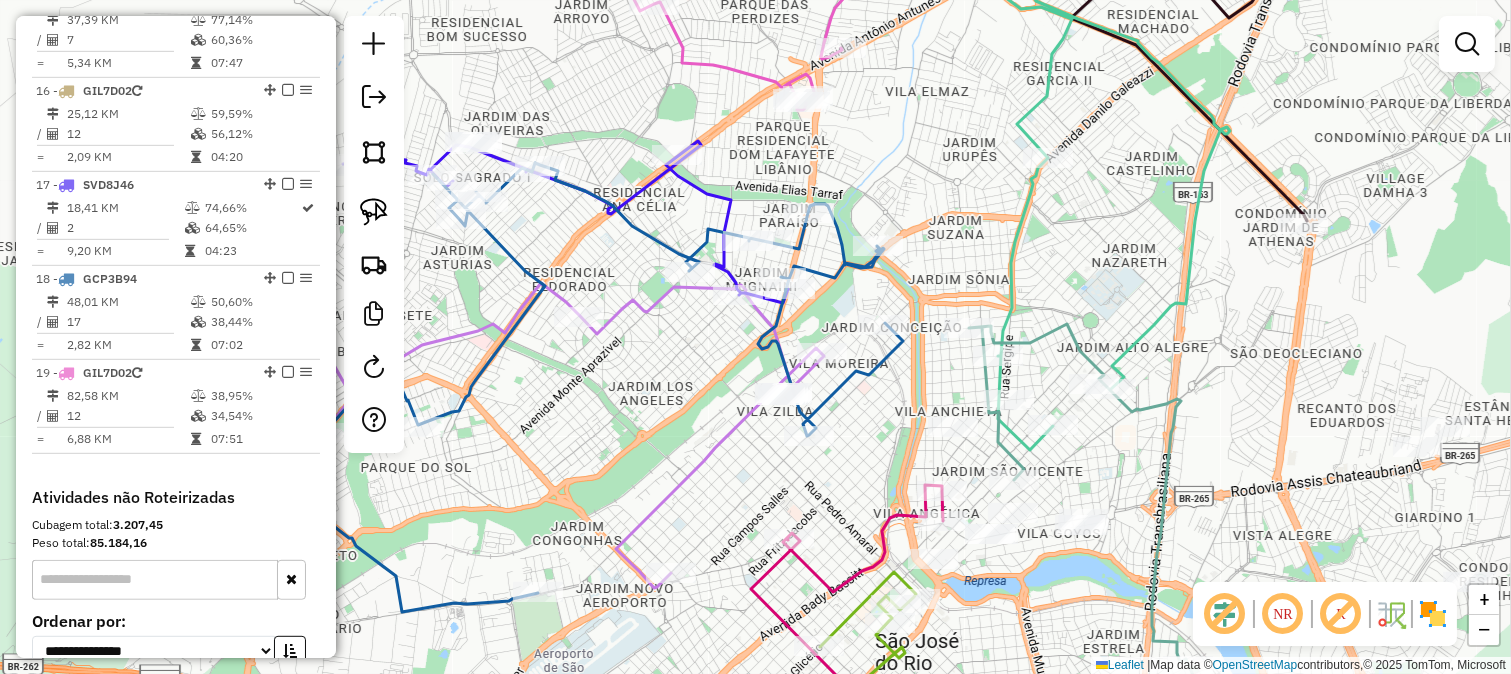 drag, startPoint x: 896, startPoint y: 147, endPoint x: 925, endPoint y: 245, distance: 102.20078 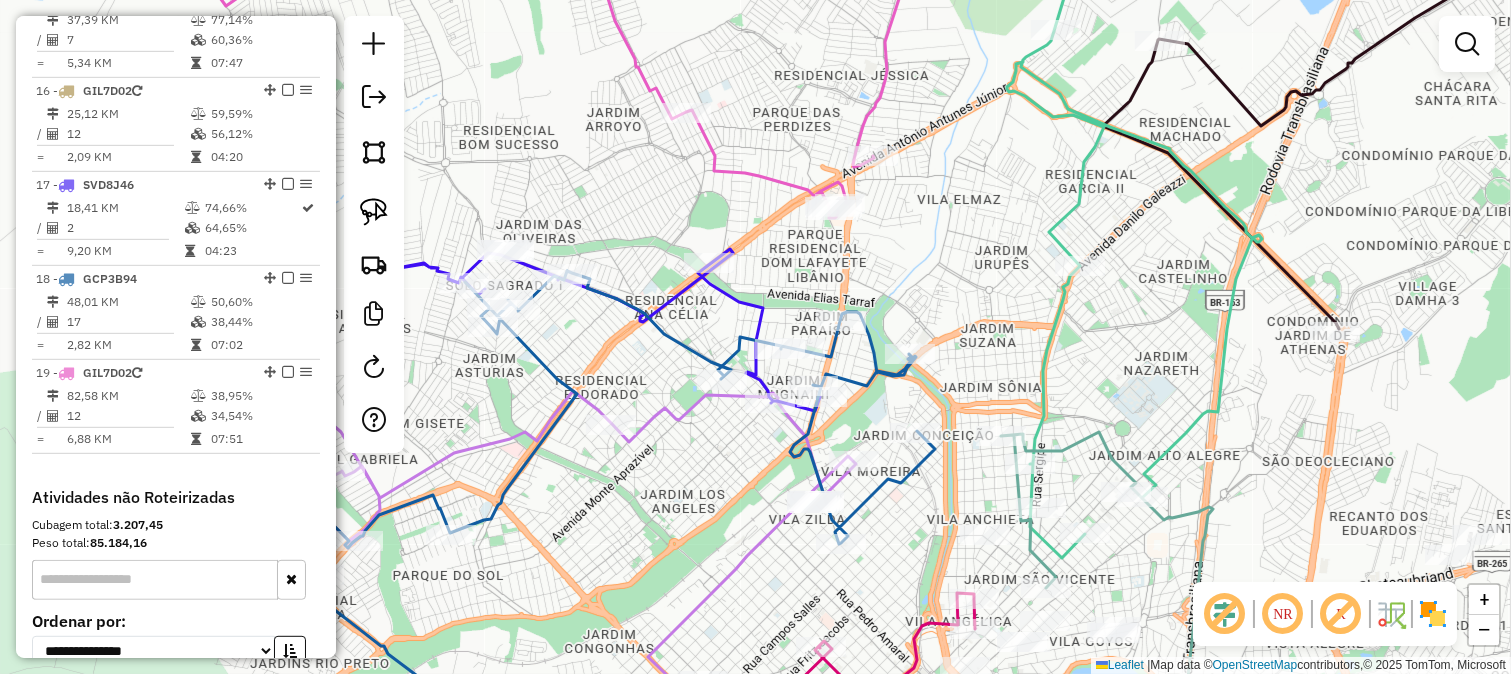 click 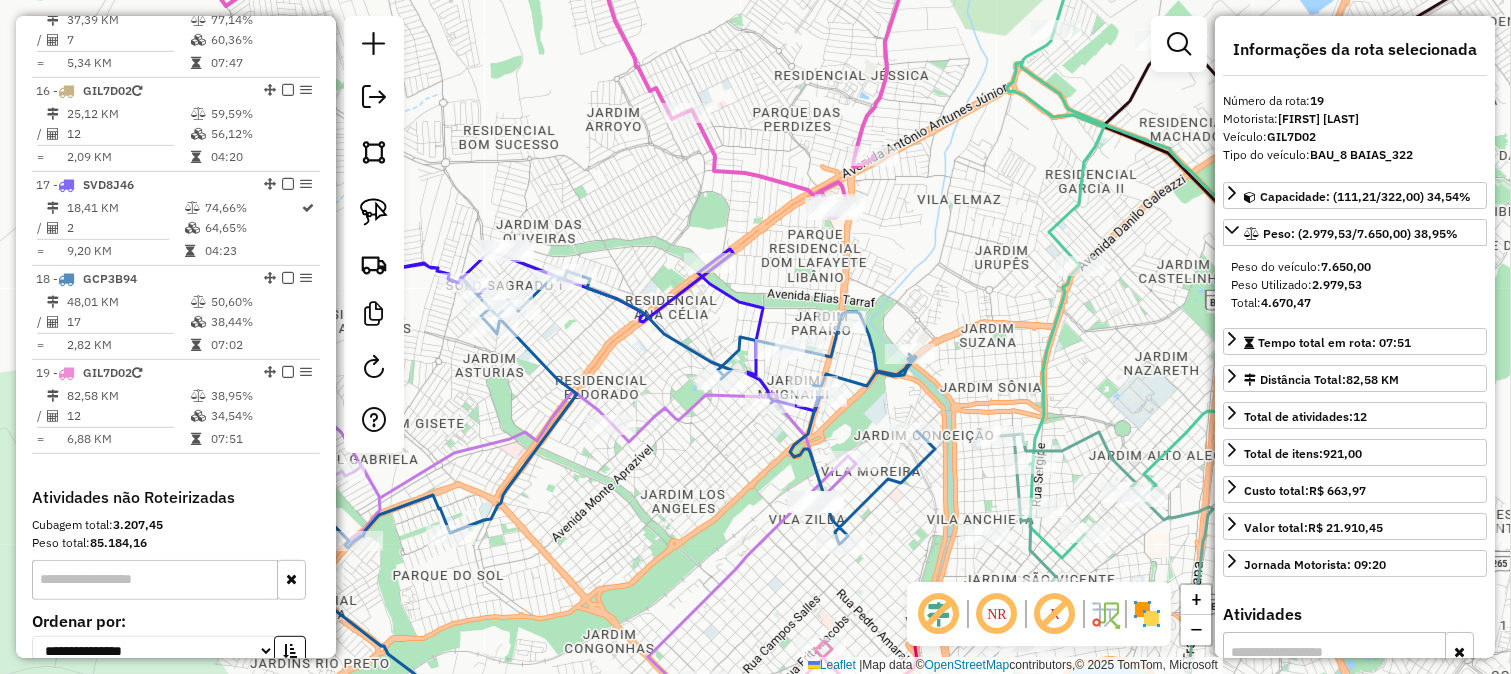 scroll, scrollTop: 2327, scrollLeft: 0, axis: vertical 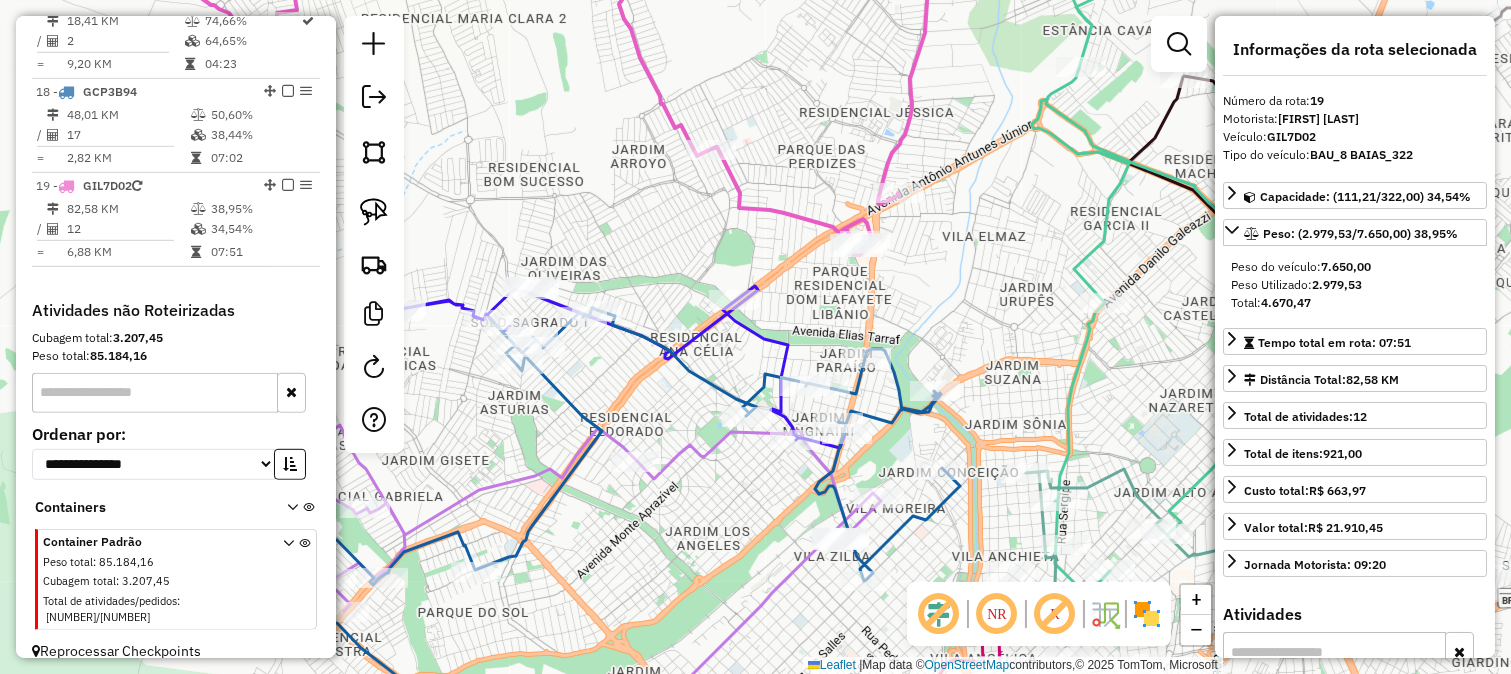 drag, startPoint x: 827, startPoint y: 305, endPoint x: 856, endPoint y: 361, distance: 63.06346 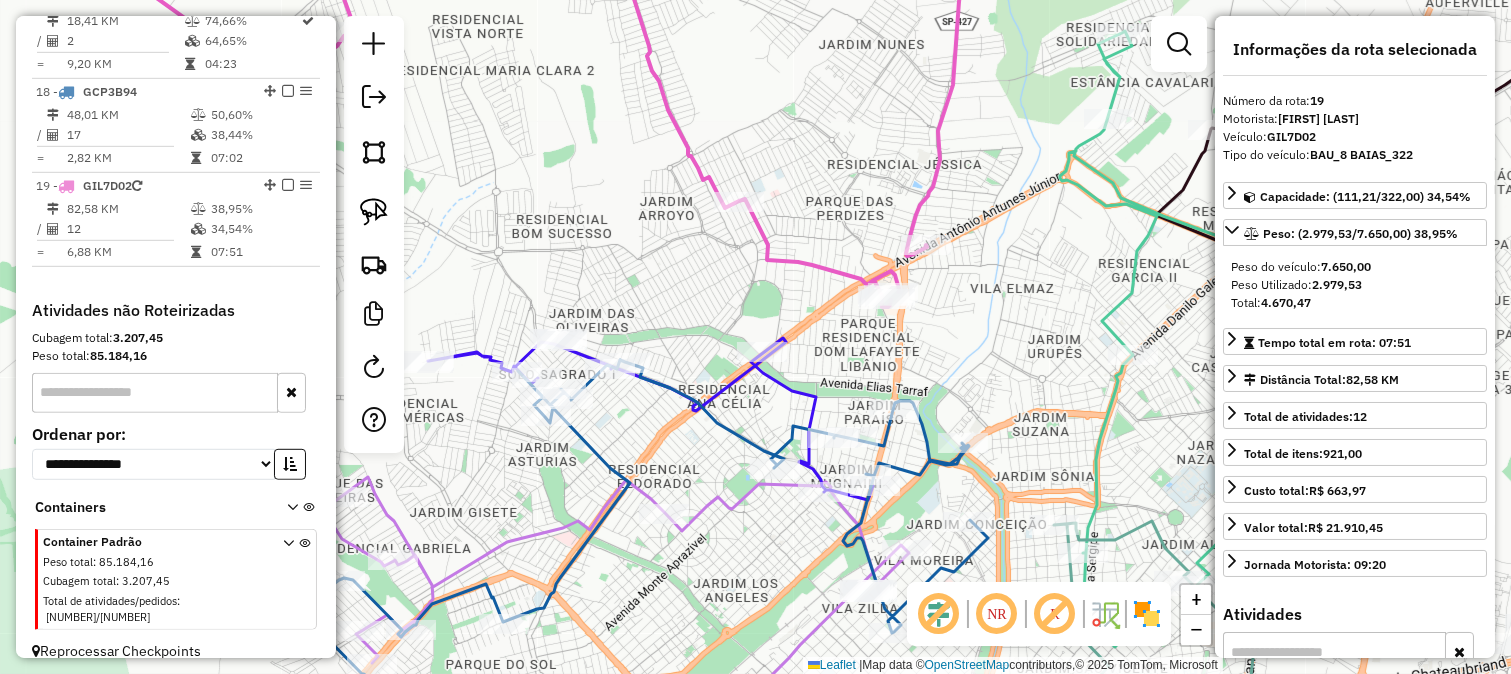 drag, startPoint x: 876, startPoint y: 377, endPoint x: 846, endPoint y: 311, distance: 72.498276 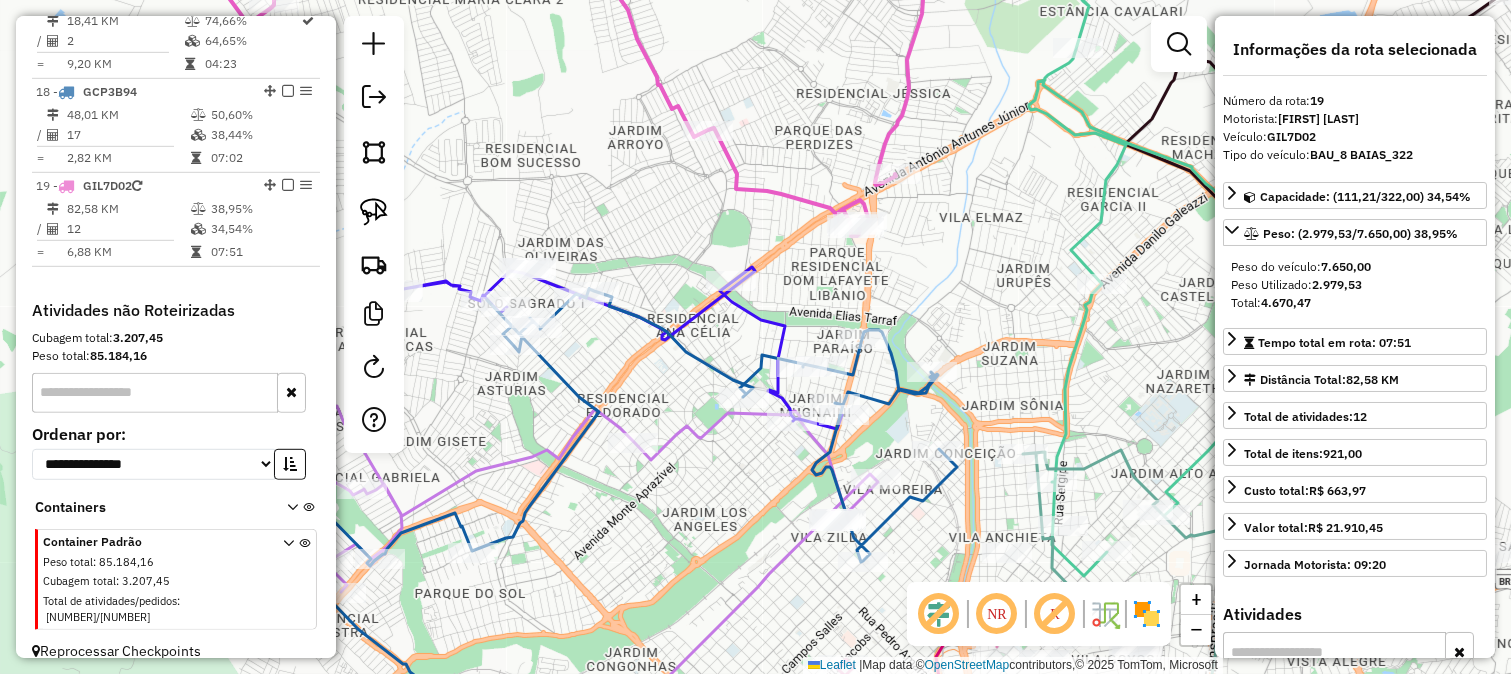 click 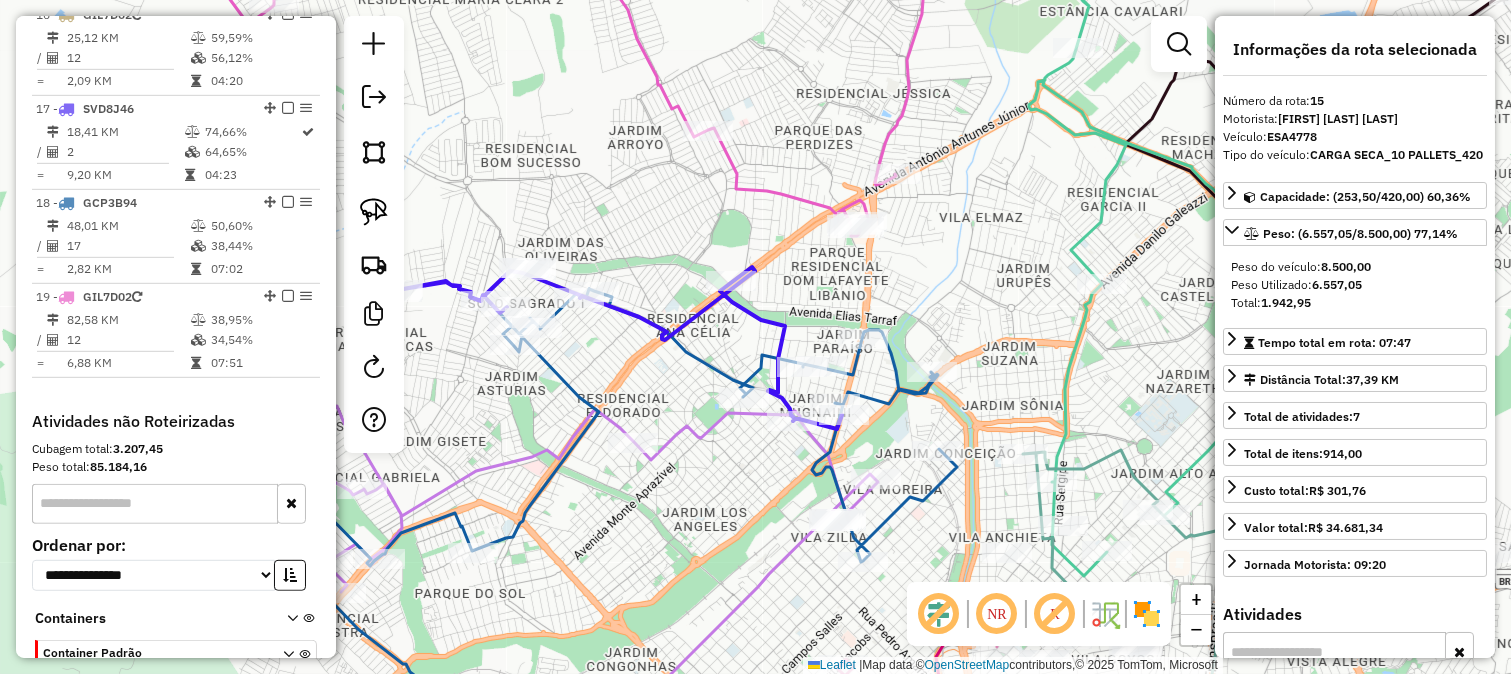 scroll, scrollTop: 2105, scrollLeft: 0, axis: vertical 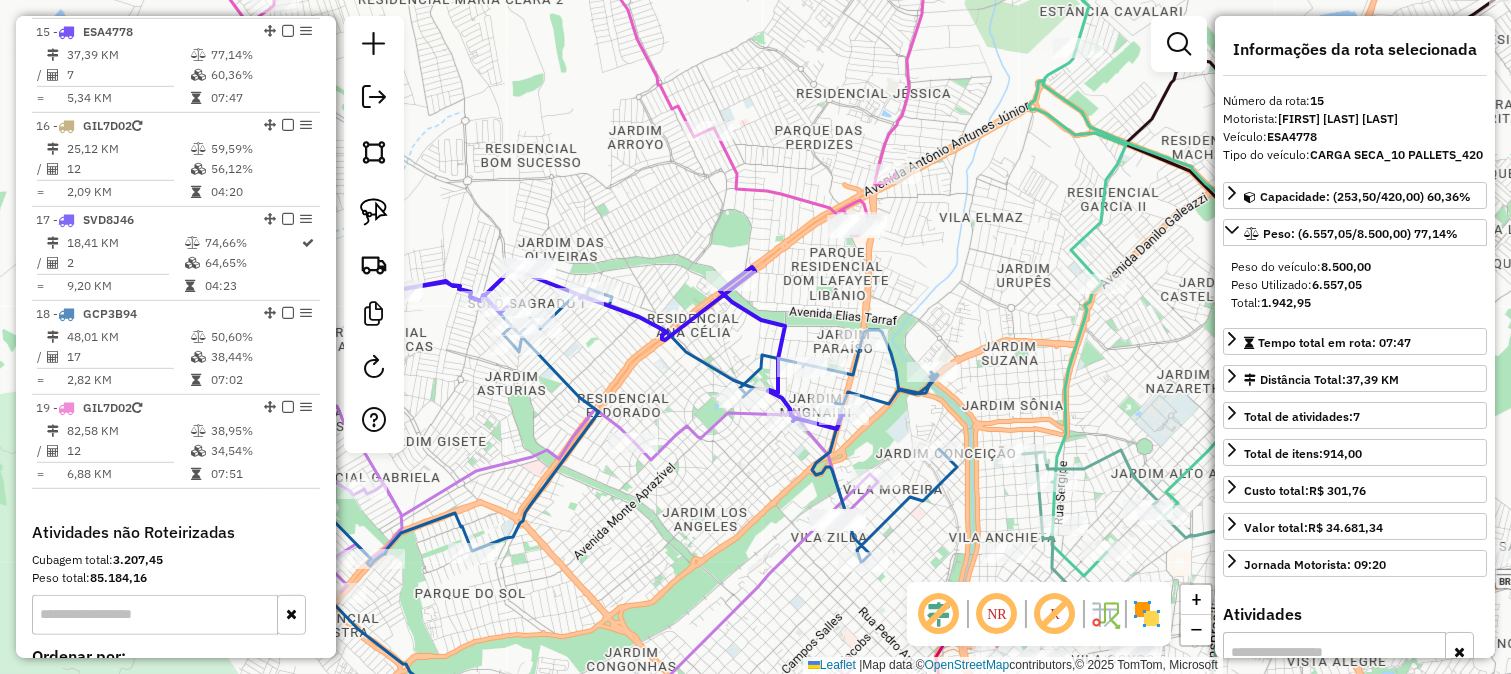 drag, startPoint x: 810, startPoint y: 307, endPoint x: 853, endPoint y: 273, distance: 54.81788 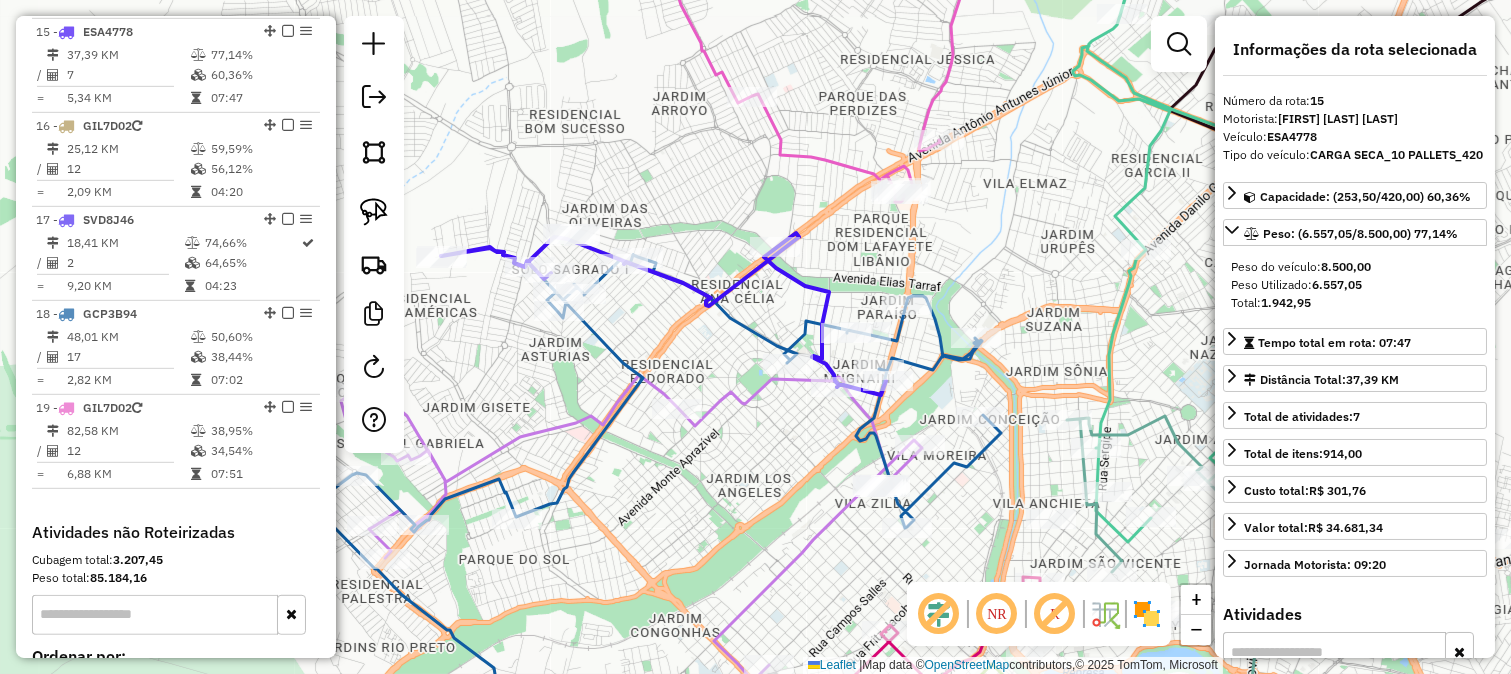 click 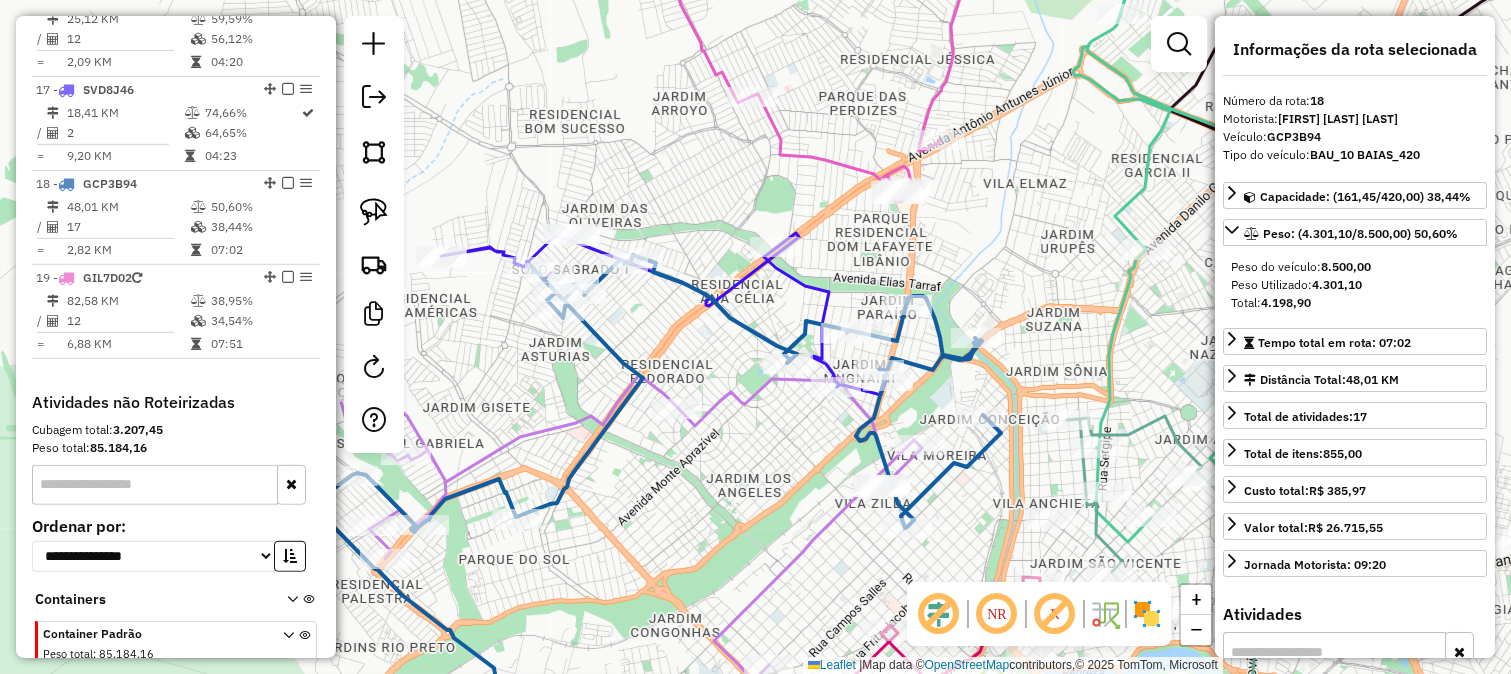 scroll, scrollTop: 2327, scrollLeft: 0, axis: vertical 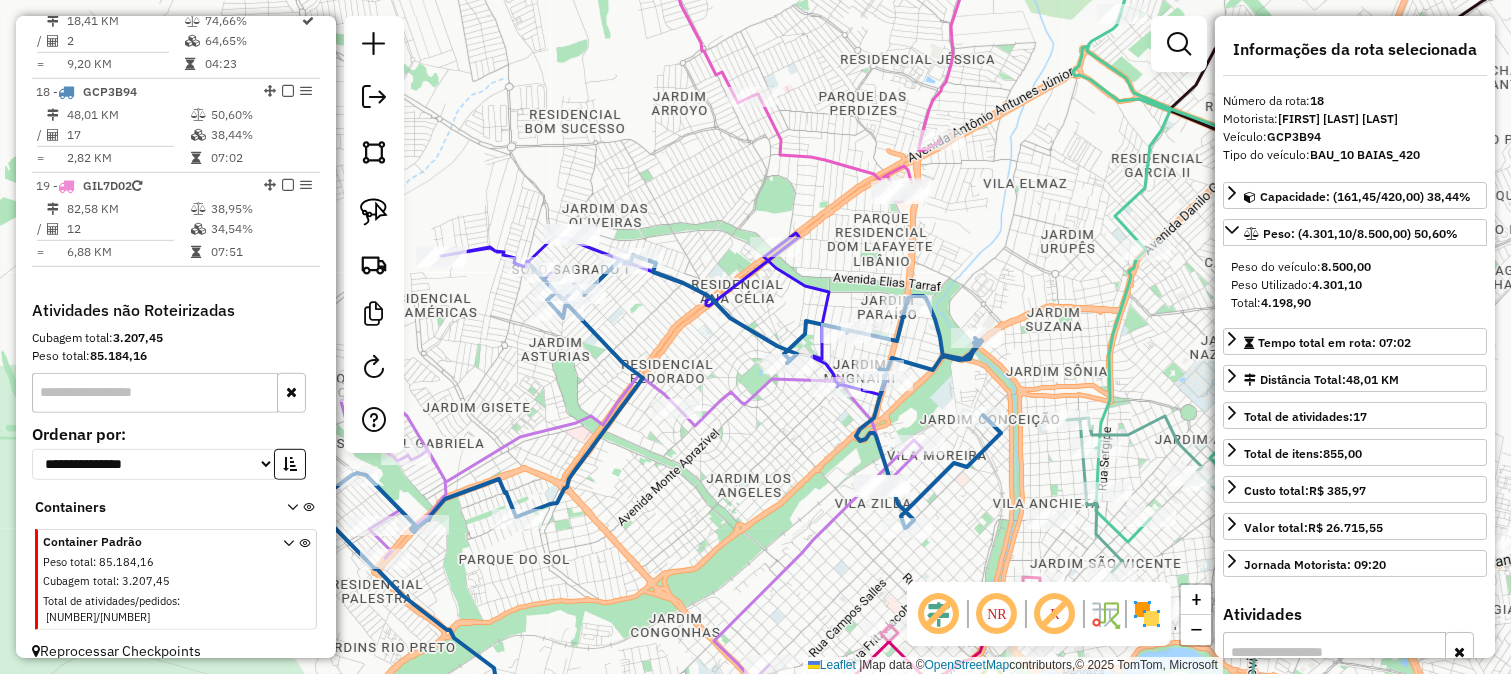drag, startPoint x: 970, startPoint y: 494, endPoint x: 910, endPoint y: 426, distance: 90.68627 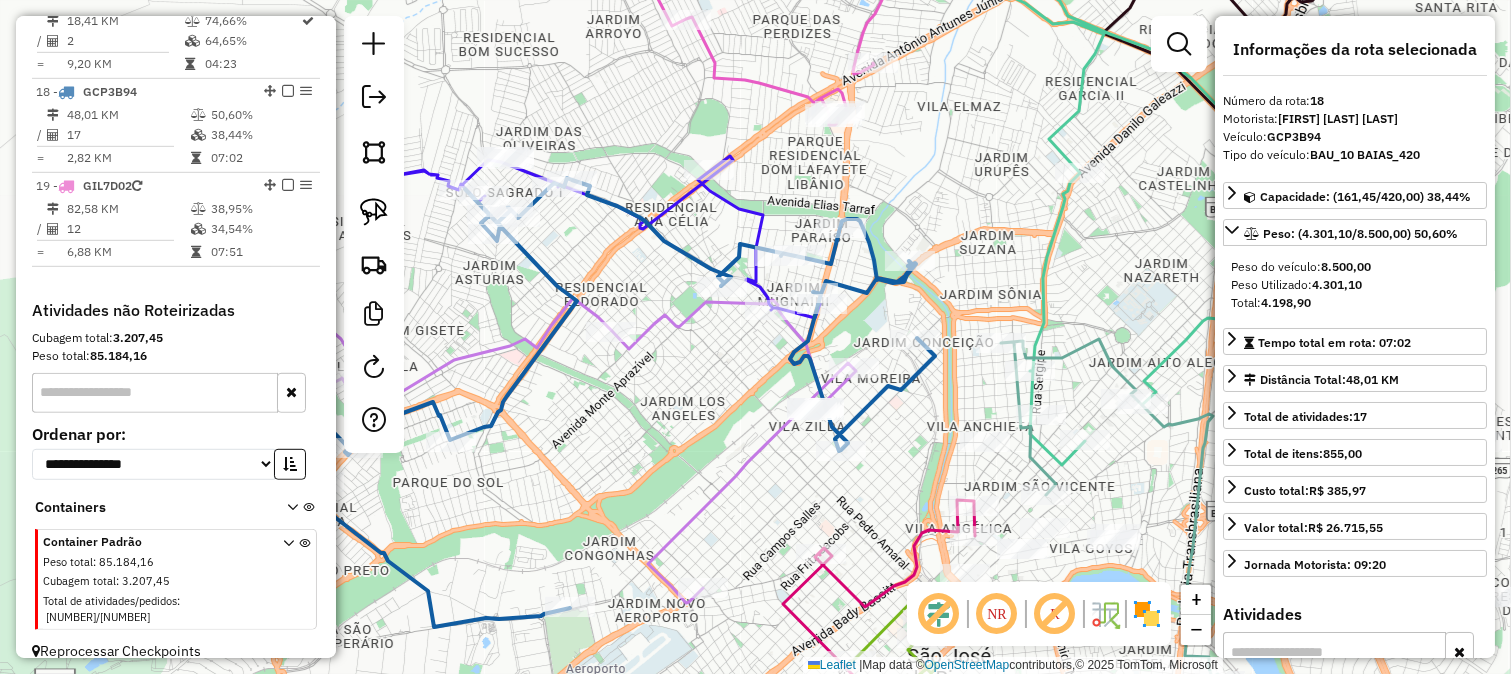 drag, startPoint x: 925, startPoint y: 455, endPoint x: 824, endPoint y: 343, distance: 150.81445 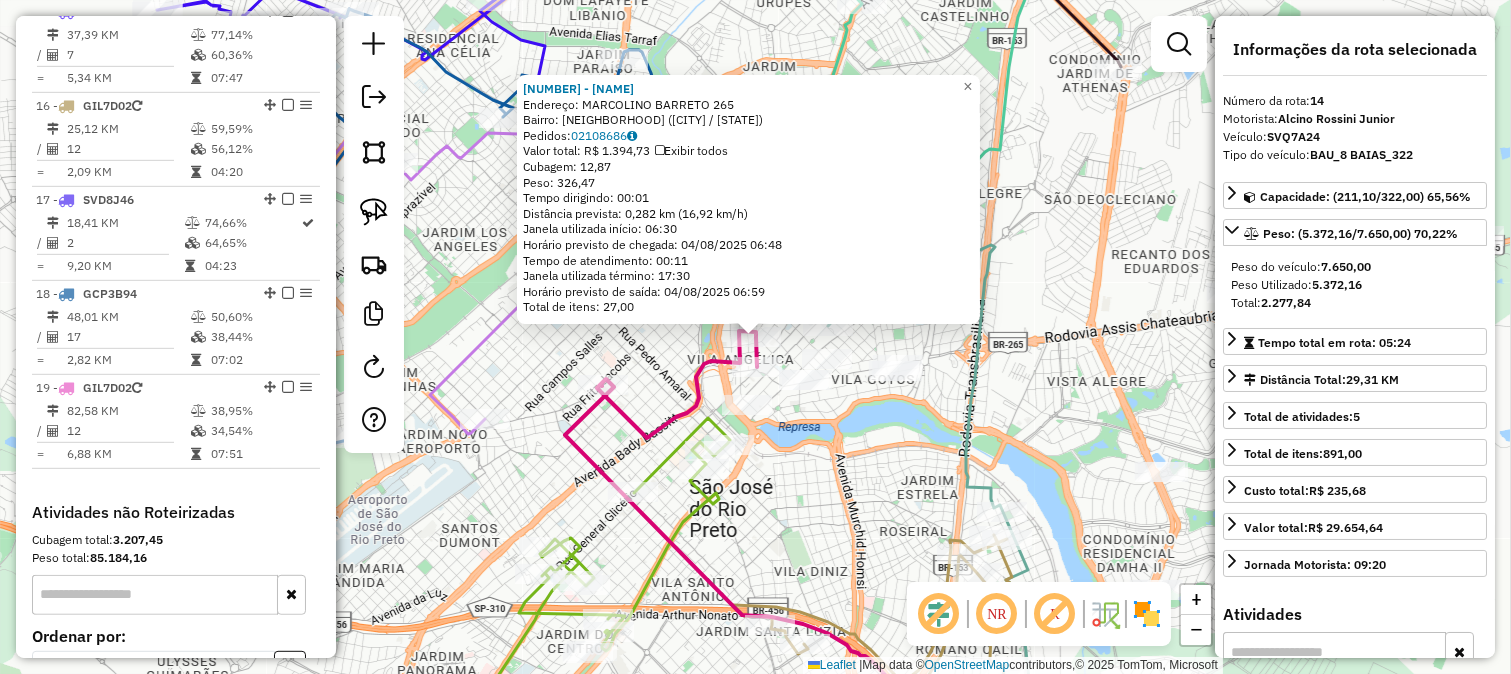 scroll, scrollTop: 2013, scrollLeft: 0, axis: vertical 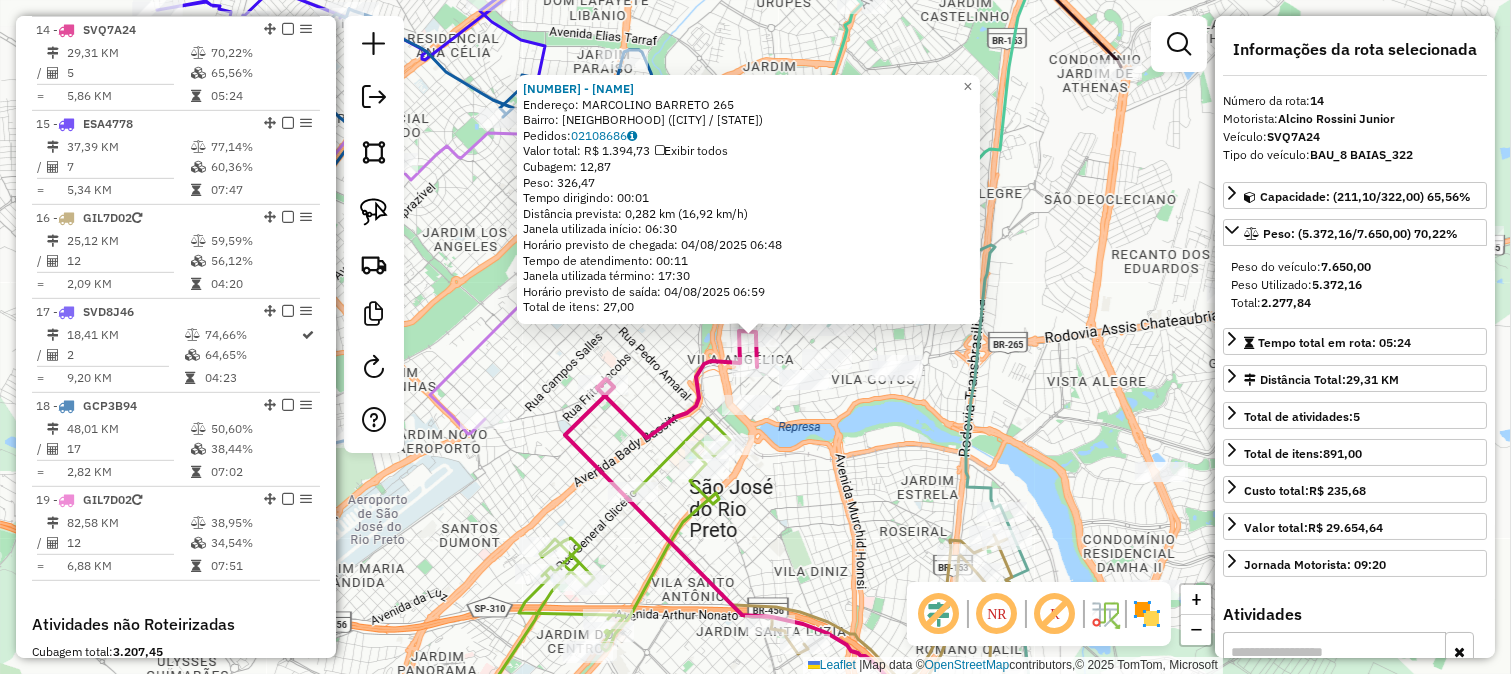click on "77813 - SILVA BAR  Endereço:  MARCOLINO BARRETO 265   Bairro: VILA ANCHIETA (SAO JOSE DO RIO PRETO / SP)   Pedidos:  02108686   Valor total: R$ 1.394,73   Exibir todos   Cubagem: 12,87  Peso: 326,47  Tempo dirigindo: 00:01   Distância prevista: 0,282 km (16,92 km/h)   Janela utilizada início: 06:30   Horário previsto de chegada: 04/08/2025 06:48   Tempo de atendimento: 00:11   Janela utilizada término: 17:30   Horário previsto de saída: 04/08/2025 06:59   Total de itens: 27,00  × Janela de atendimento Grade de atendimento Capacidade Transportadoras Veículos Cliente Pedidos  Rotas Selecione os dias de semana para filtrar as janelas de atendimento  Seg   Ter   Qua   Qui   Sex   Sáb   Dom  Informe o período da janela de atendimento: De: Até:  Filtrar exatamente a janela do cliente  Considerar janela de atendimento padrão  Selecione os dias de semana para filtrar as grades de atendimento  Seg   Ter   Qua   Qui   Sex   Sáb   Dom   Considerar clientes sem dia de atendimento cadastrado  Peso mínimo:" 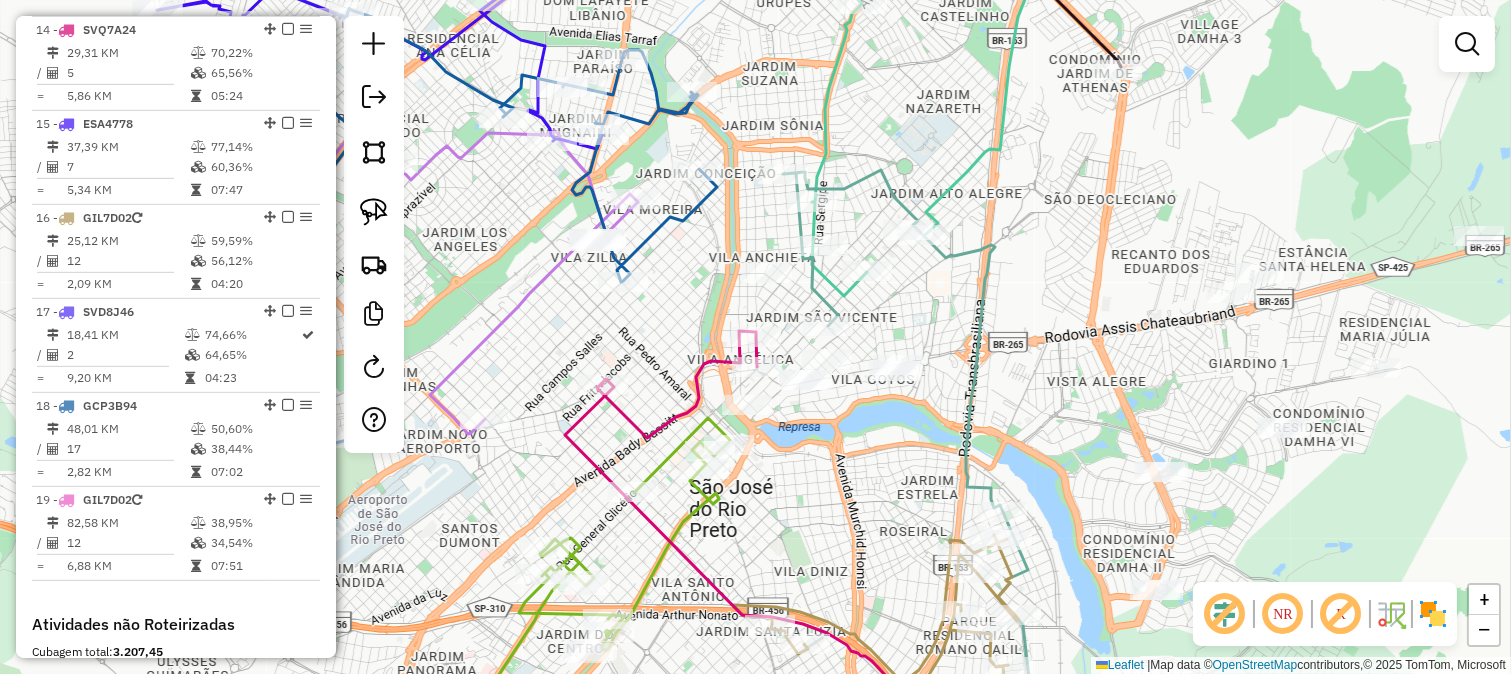 click 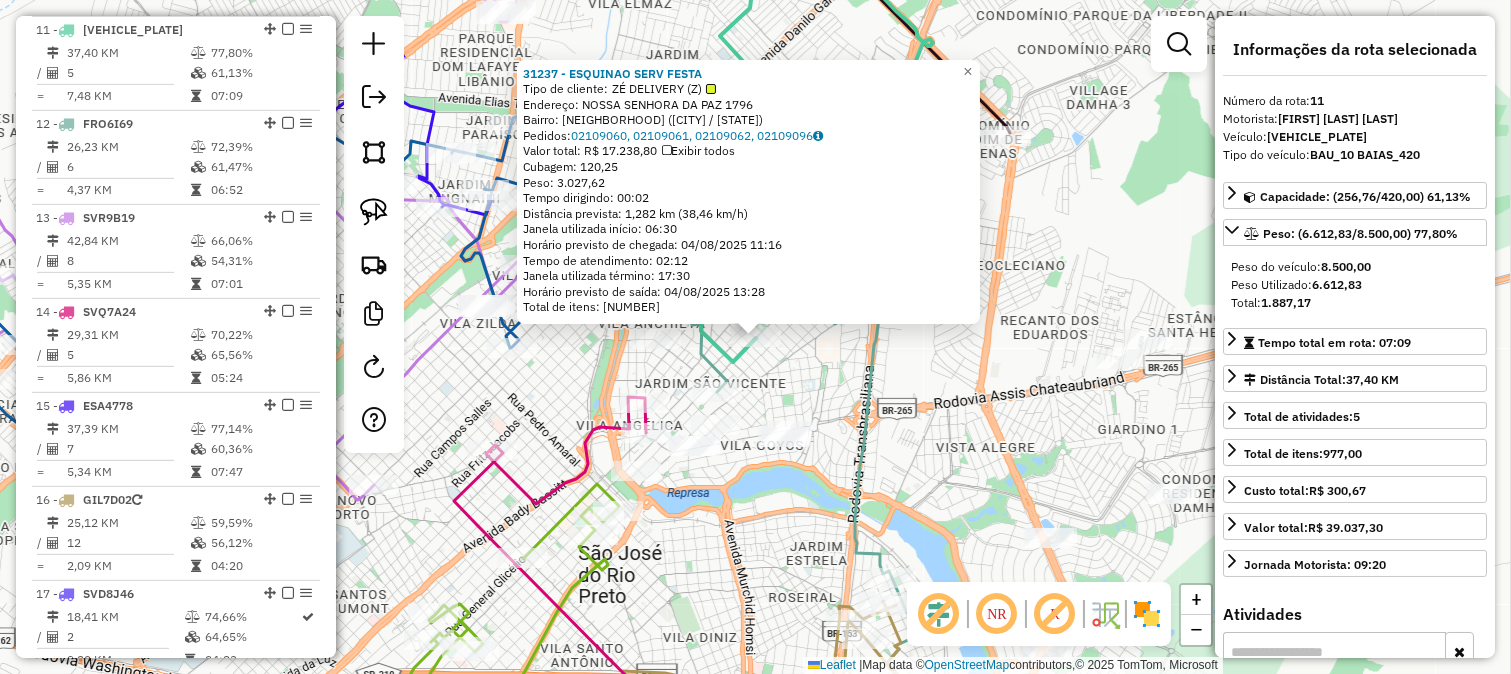 click 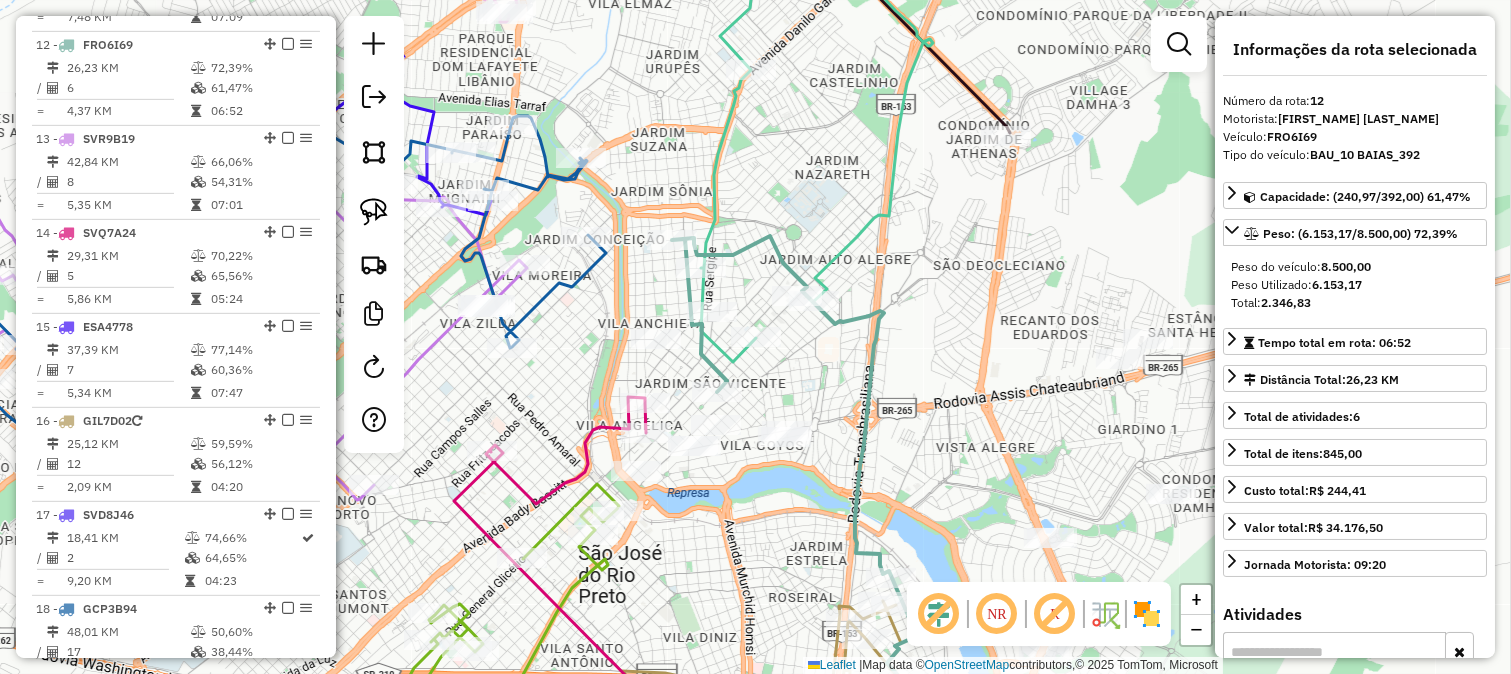 scroll, scrollTop: 1825, scrollLeft: 0, axis: vertical 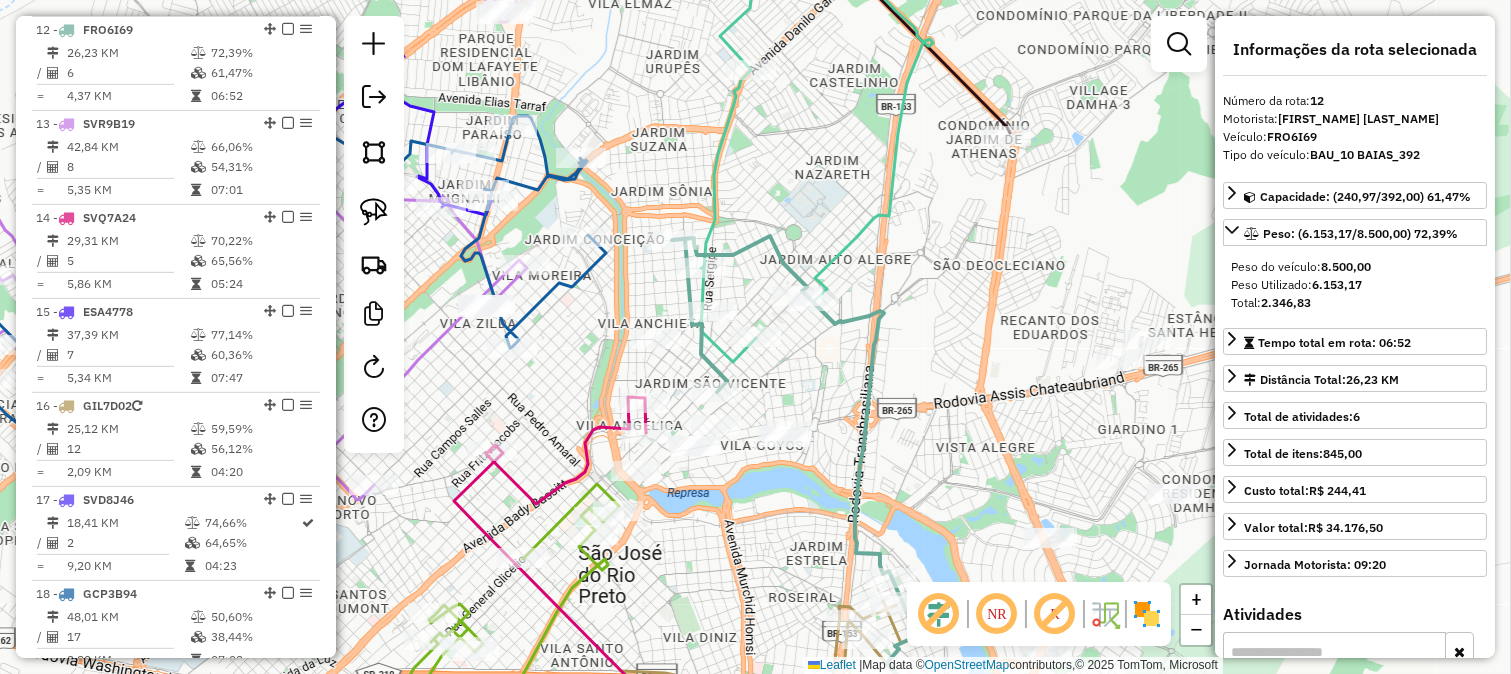 drag, startPoint x: 845, startPoint y: 358, endPoint x: 944, endPoint y: 305, distance: 112.29426 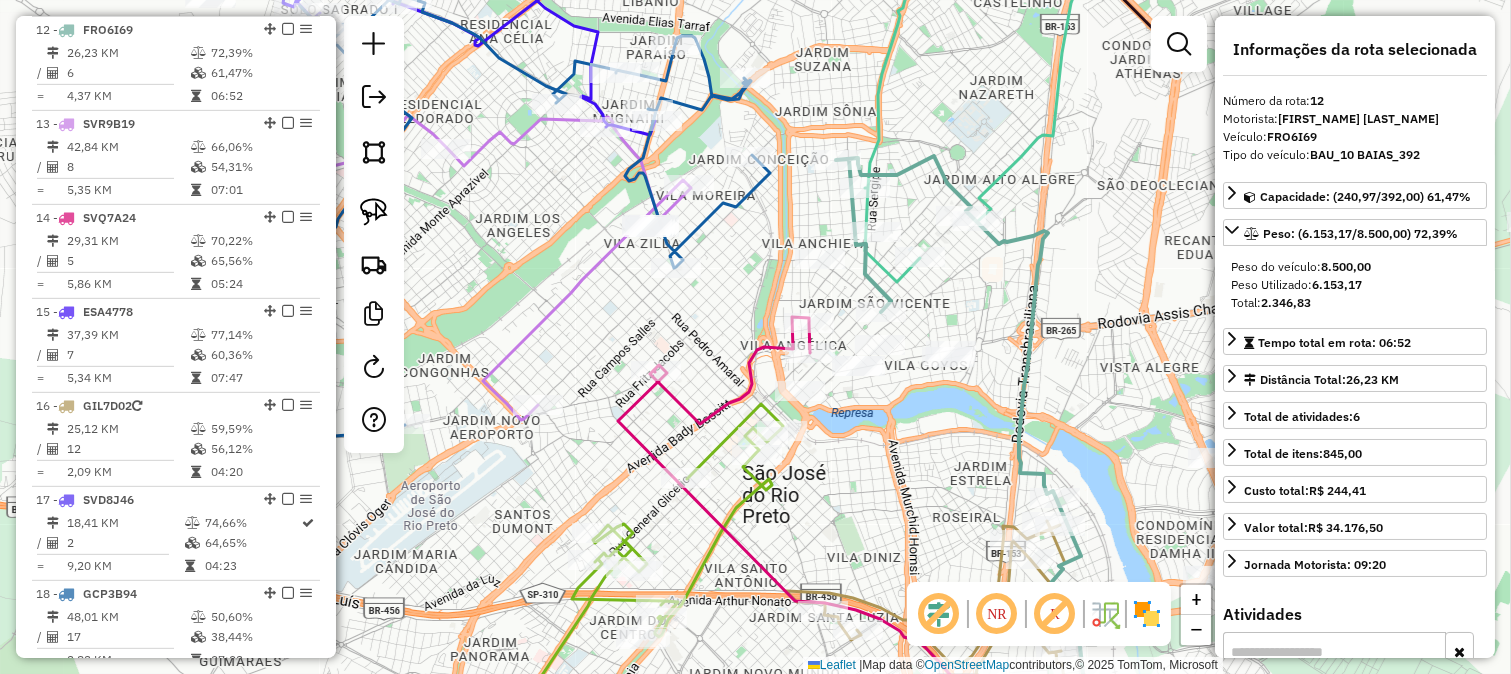 click 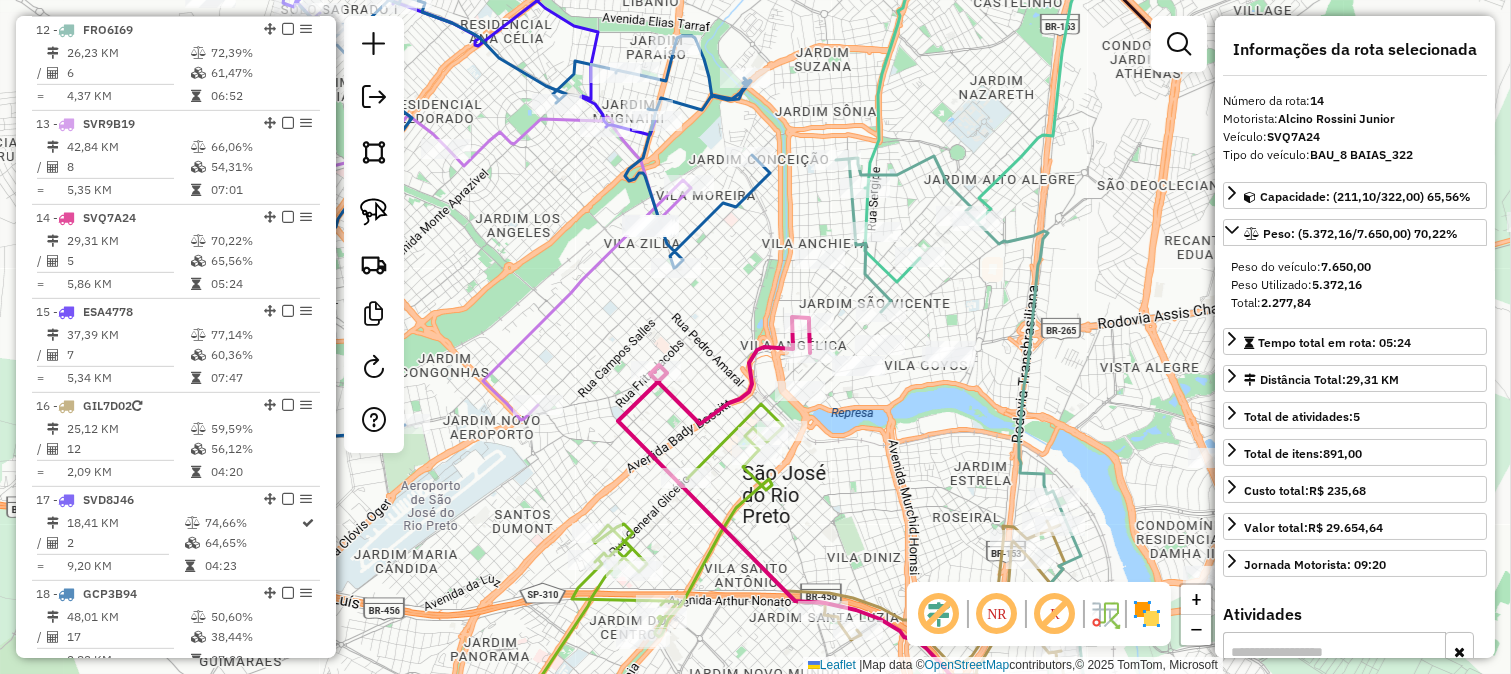 scroll, scrollTop: 2013, scrollLeft: 0, axis: vertical 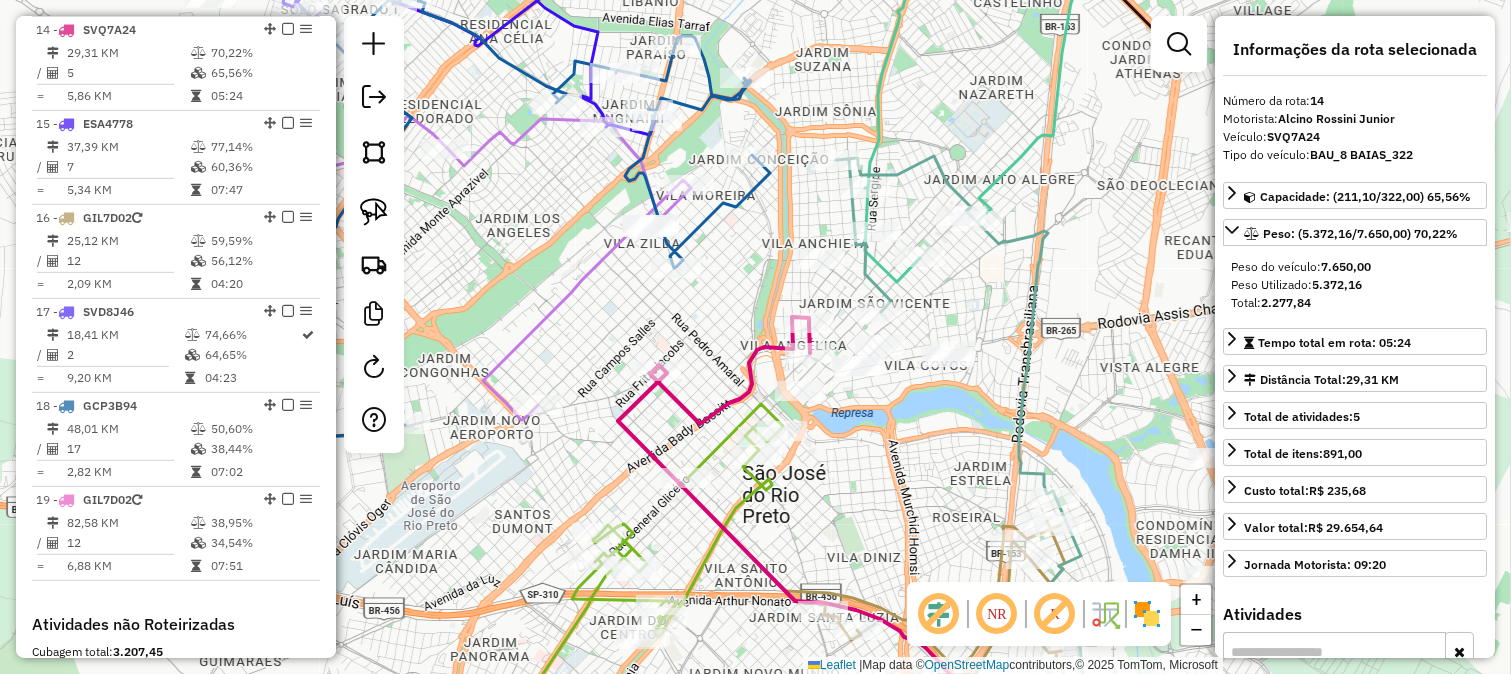 click on "Janela de atendimento Grade de atendimento Capacidade Transportadoras Veículos Cliente Pedidos  Rotas Selecione os dias de semana para filtrar as janelas de atendimento  Seg   Ter   Qua   Qui   Sex   Sáb   Dom  Informe o período da janela de atendimento: De: Até:  Filtrar exatamente a janela do cliente  Considerar janela de atendimento padrão  Selecione os dias de semana para filtrar as grades de atendimento  Seg   Ter   Qua   Qui   Sex   Sáb   Dom   Considerar clientes sem dia de atendimento cadastrado  Clientes fora do dia de atendimento selecionado Filtrar as atividades entre os valores definidos abaixo:  Peso mínimo:   Peso máximo:   Cubagem mínima:   Cubagem máxima:   De:   Até:  Filtrar as atividades entre o tempo de atendimento definido abaixo:  De:   Até:   Considerar capacidade total dos clientes não roteirizados Transportadora: Selecione um ou mais itens Tipo de veículo: Selecione um ou mais itens Veículo: Selecione um ou mais itens Motorista: Selecione um ou mais itens Nome: Rótulo:" 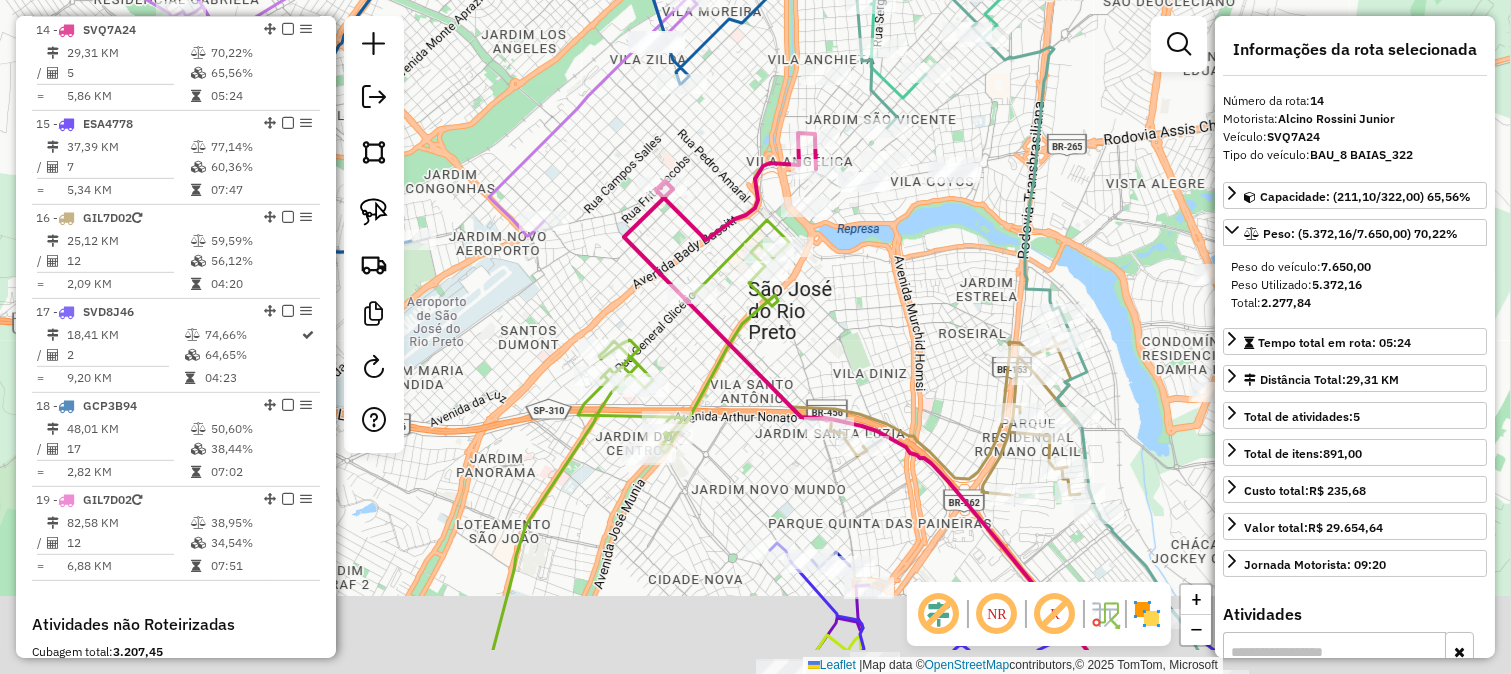 drag, startPoint x: 902, startPoint y: 418, endPoint x: 843, endPoint y: 284, distance: 146.4138 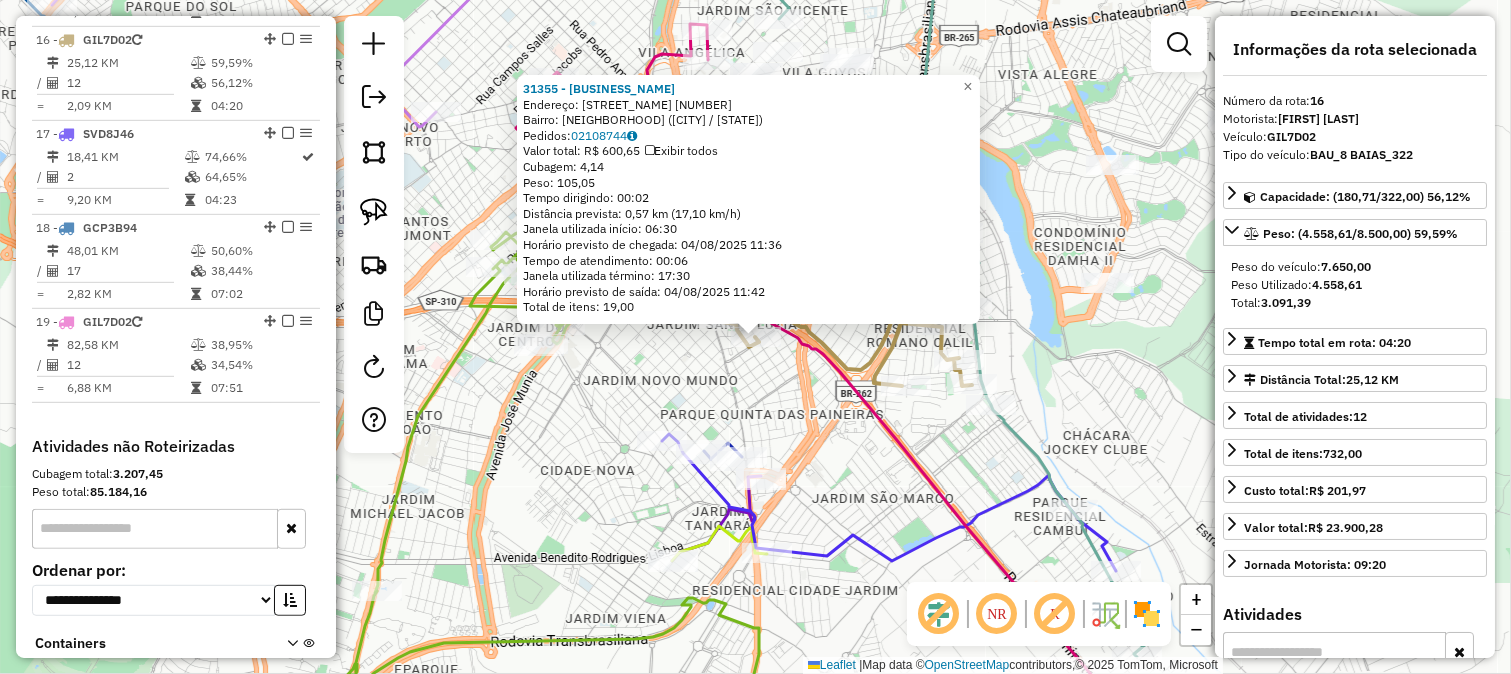 scroll, scrollTop: 2200, scrollLeft: 0, axis: vertical 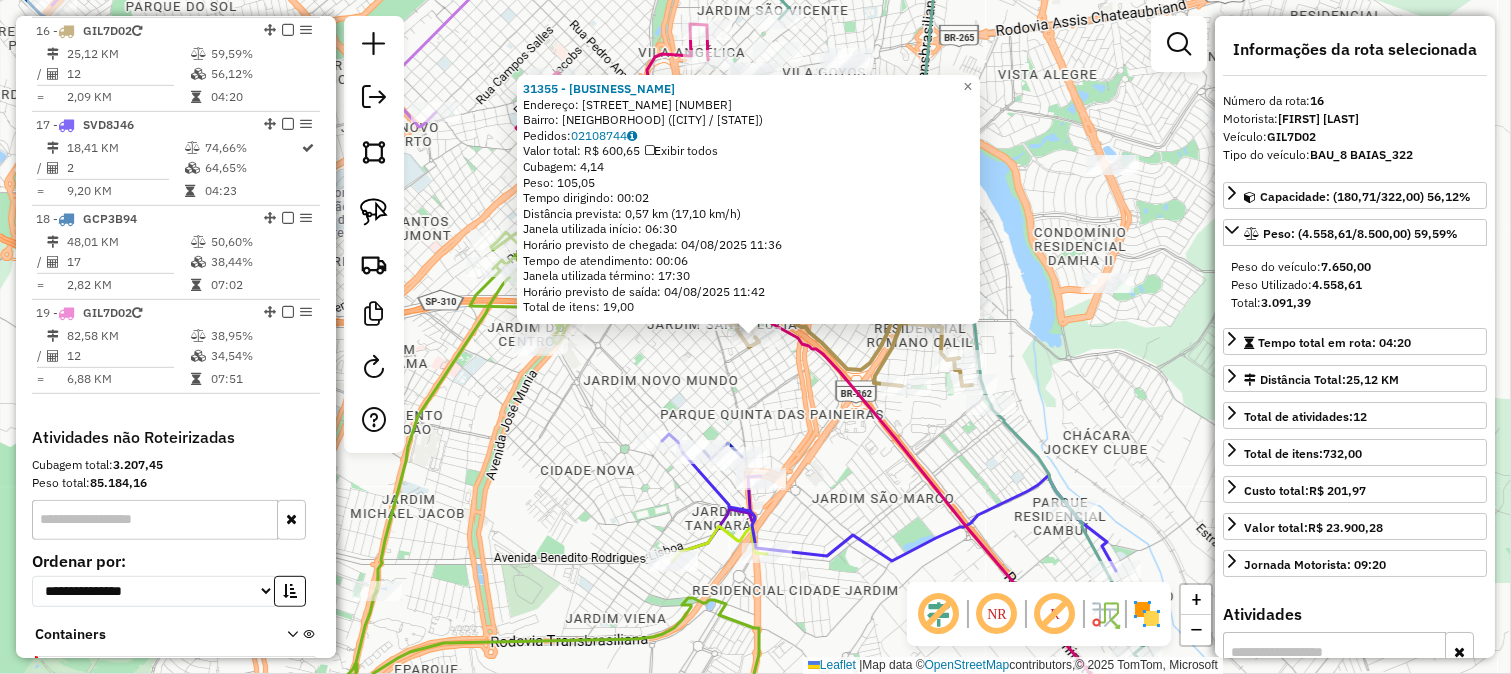 click on "31355 - CANTINA SAO JOSE  Endereço:  DOS AGOSTINIANOS 88   Bairro: JARDIM SANTA CATARINA (SAO JOSE DO RIO PRETO / SP)   Pedidos:  02108744   Valor total: R$ 600,65   Exibir todos   Cubagem: 4,14  Peso: 105,05  Tempo dirigindo: 00:02   Distância prevista: 0,57 km (17,10 km/h)   Janela utilizada início: 06:30   Horário previsto de chegada: 04/08/2025 11:36   Tempo de atendimento: 00:06   Janela utilizada término: 17:30   Horário previsto de saída: 04/08/2025 11:42   Total de itens: 19,00  × Janela de atendimento Grade de atendimento Capacidade Transportadoras Veículos Cliente Pedidos  Rotas Selecione os dias de semana para filtrar as janelas de atendimento  Seg   Ter   Qua   Qui   Sex   Sáb   Dom  Informe o período da janela de atendimento: De: Até:  Filtrar exatamente a janela do cliente  Considerar janela de atendimento padrão  Selecione os dias de semana para filtrar as grades de atendimento  Seg   Ter   Qua   Qui   Sex   Sáb   Dom   Considerar clientes sem dia de atendimento cadastrado  De:  +" 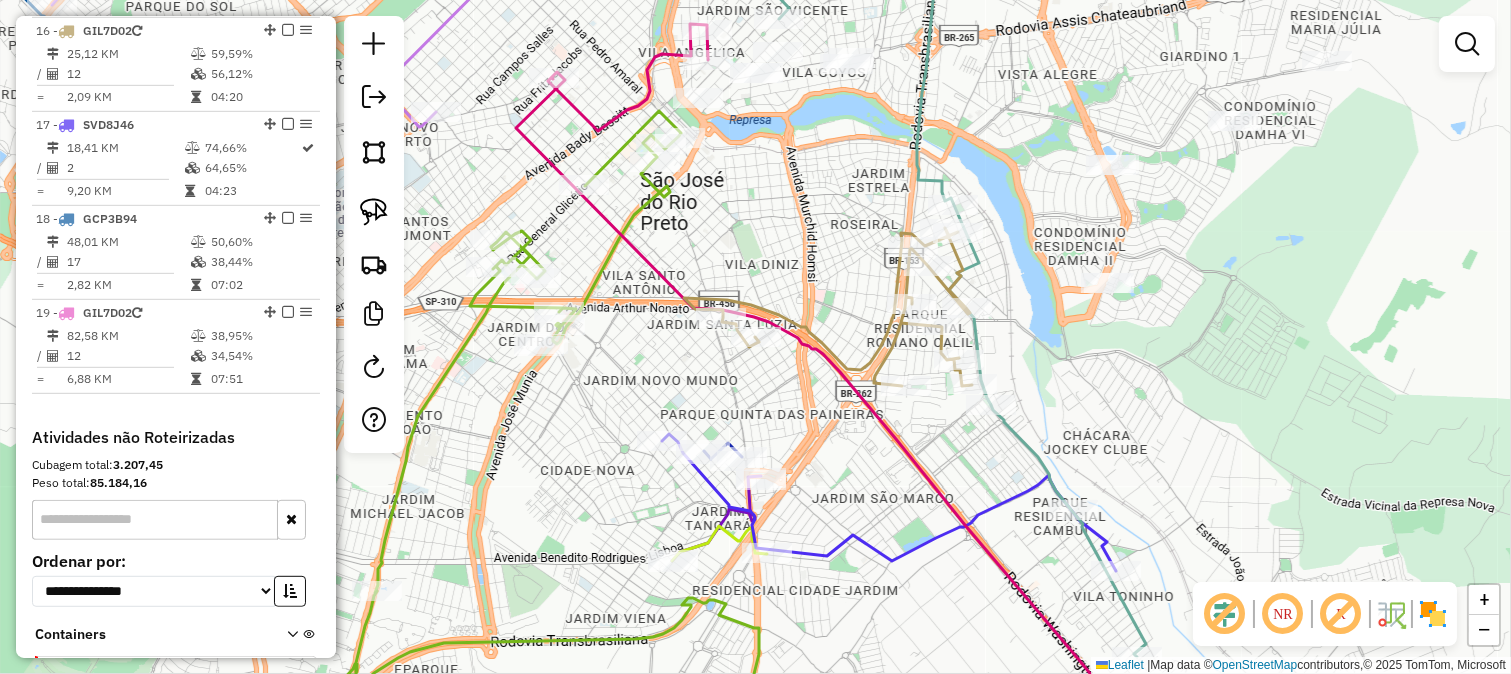 drag, startPoint x: 823, startPoint y: 206, endPoint x: 1030, endPoint y: 523, distance: 378.60007 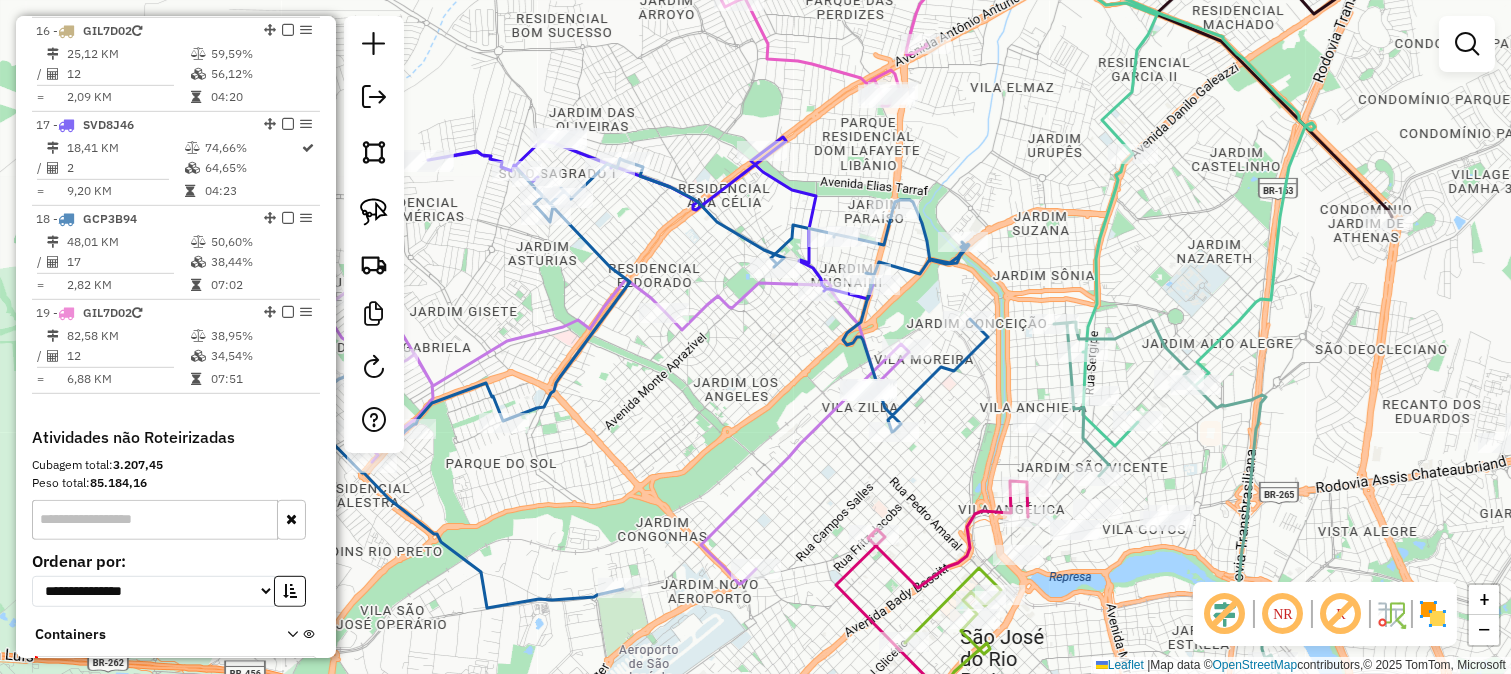 click 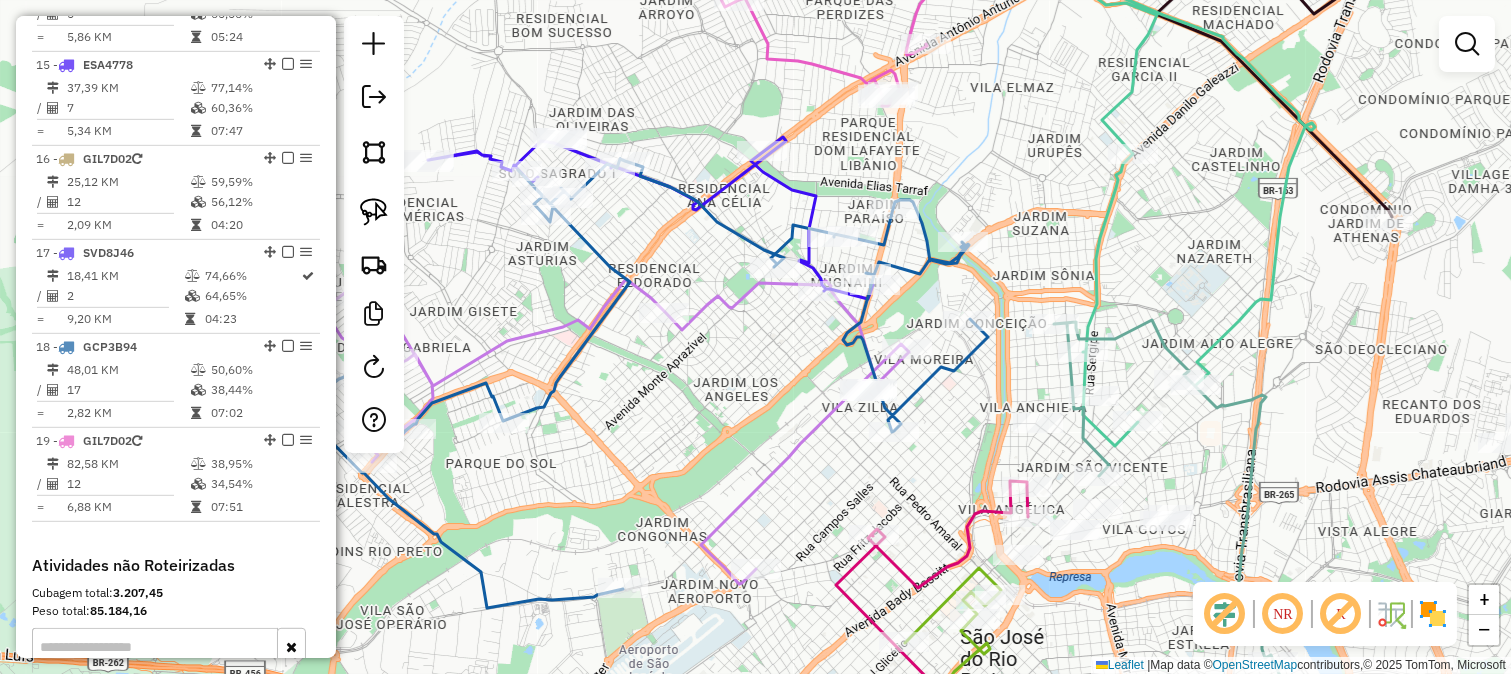 select on "**********" 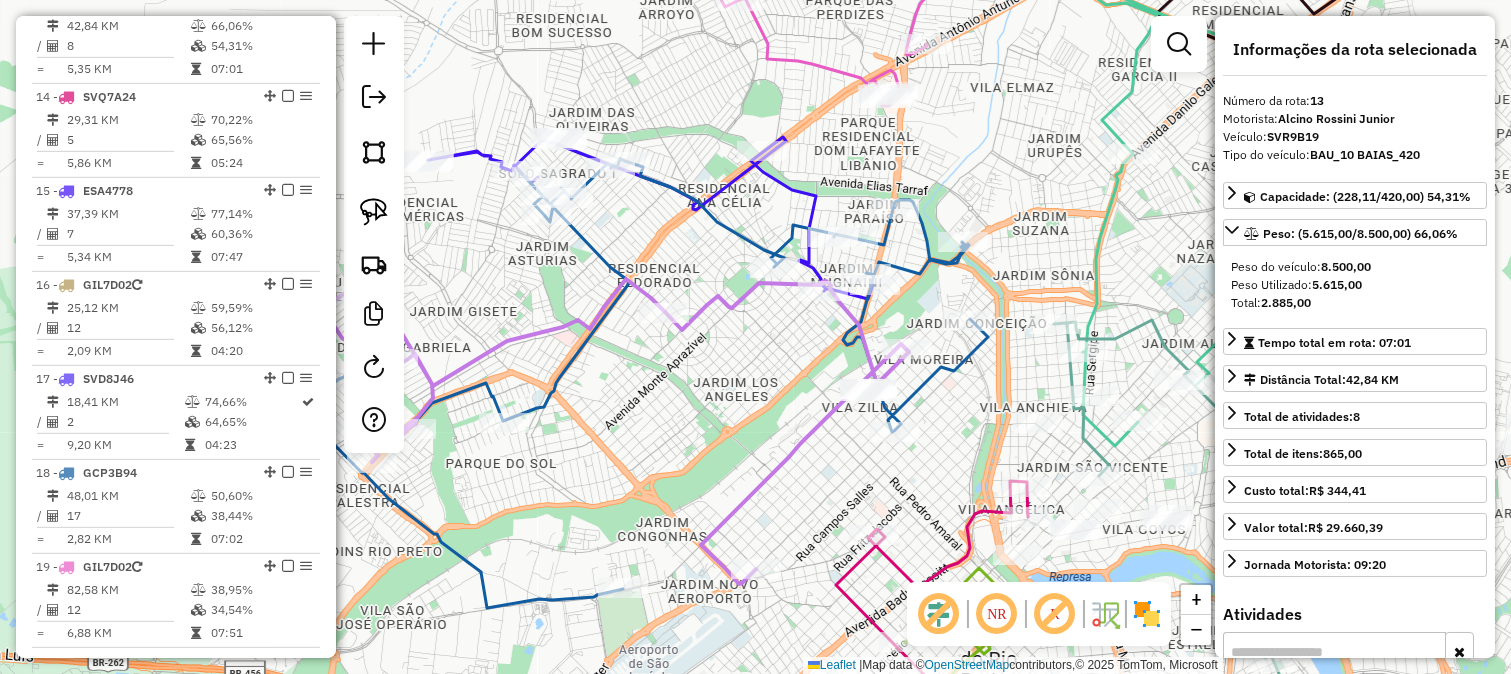 scroll, scrollTop: 1918, scrollLeft: 0, axis: vertical 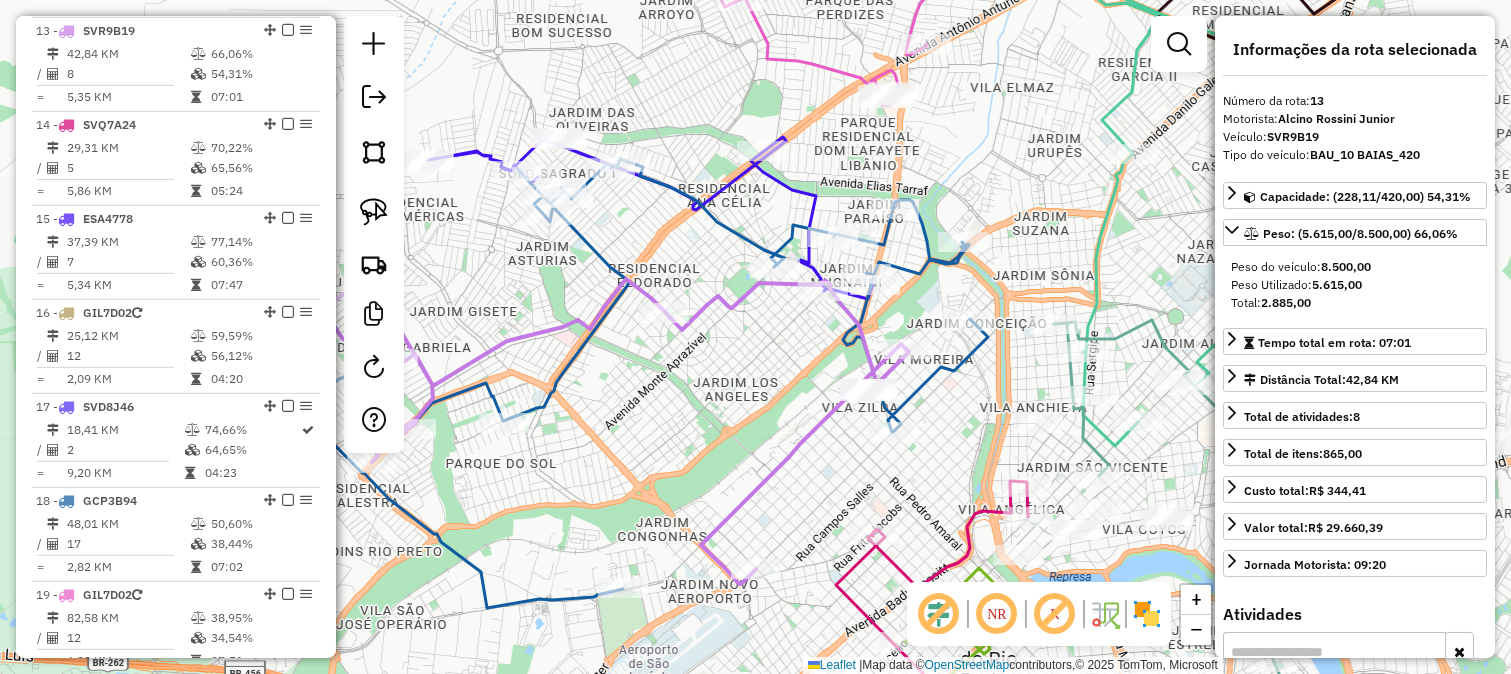 click on "Janela de atendimento Grade de atendimento Capacidade Transportadoras Veículos Cliente Pedidos  Rotas Selecione os dias de semana para filtrar as janelas de atendimento  Seg   Ter   Qua   Qui   Sex   Sáb   Dom  Informe o período da janela de atendimento: De: Até:  Filtrar exatamente a janela do cliente  Considerar janela de atendimento padrão  Selecione os dias de semana para filtrar as grades de atendimento  Seg   Ter   Qua   Qui   Sex   Sáb   Dom   Considerar clientes sem dia de atendimento cadastrado  Clientes fora do dia de atendimento selecionado Filtrar as atividades entre os valores definidos abaixo:  Peso mínimo:   Peso máximo:   Cubagem mínima:   Cubagem máxima:   De:   Até:  Filtrar as atividades entre o tempo de atendimento definido abaixo:  De:   Até:   Considerar capacidade total dos clientes não roteirizados Transportadora: Selecione um ou mais itens Tipo de veículo: Selecione um ou mais itens Veículo: Selecione um ou mais itens Motorista: Selecione um ou mais itens Nome: Rótulo:" 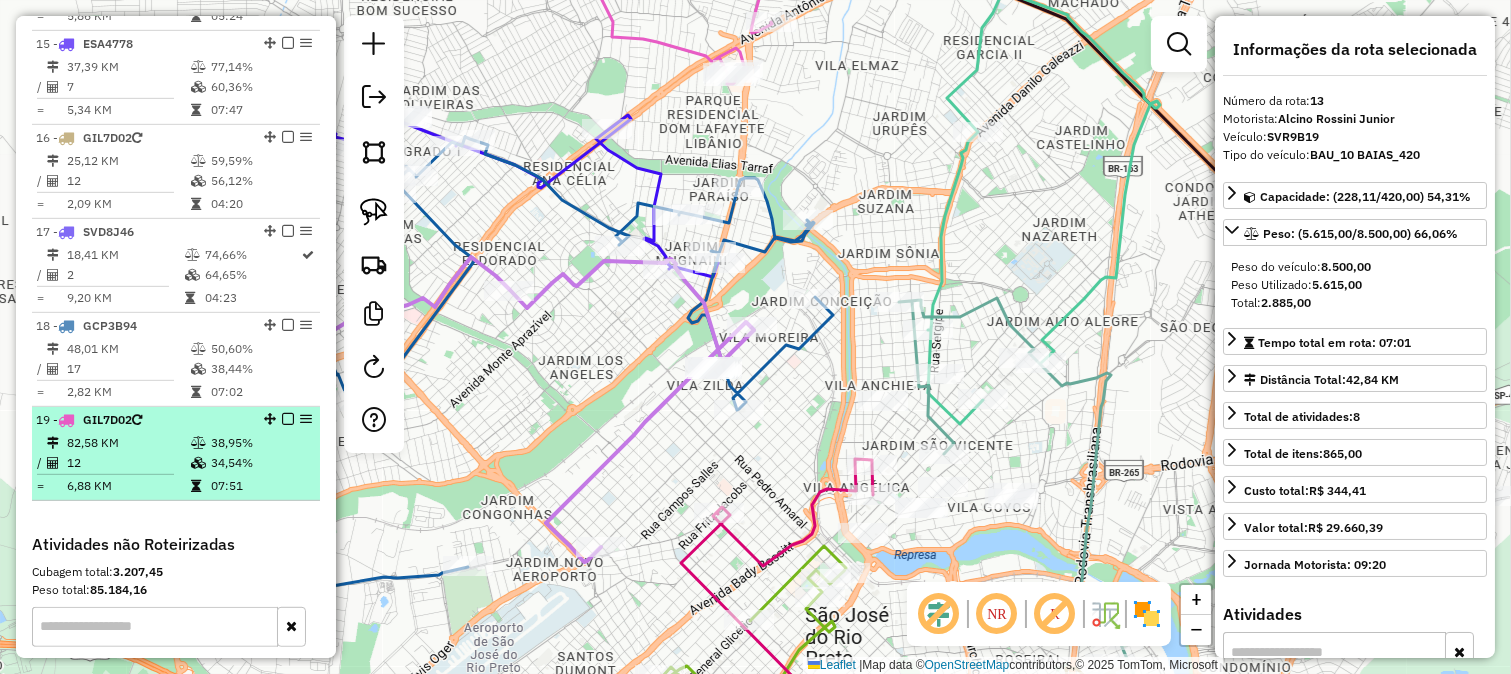 scroll, scrollTop: 2141, scrollLeft: 0, axis: vertical 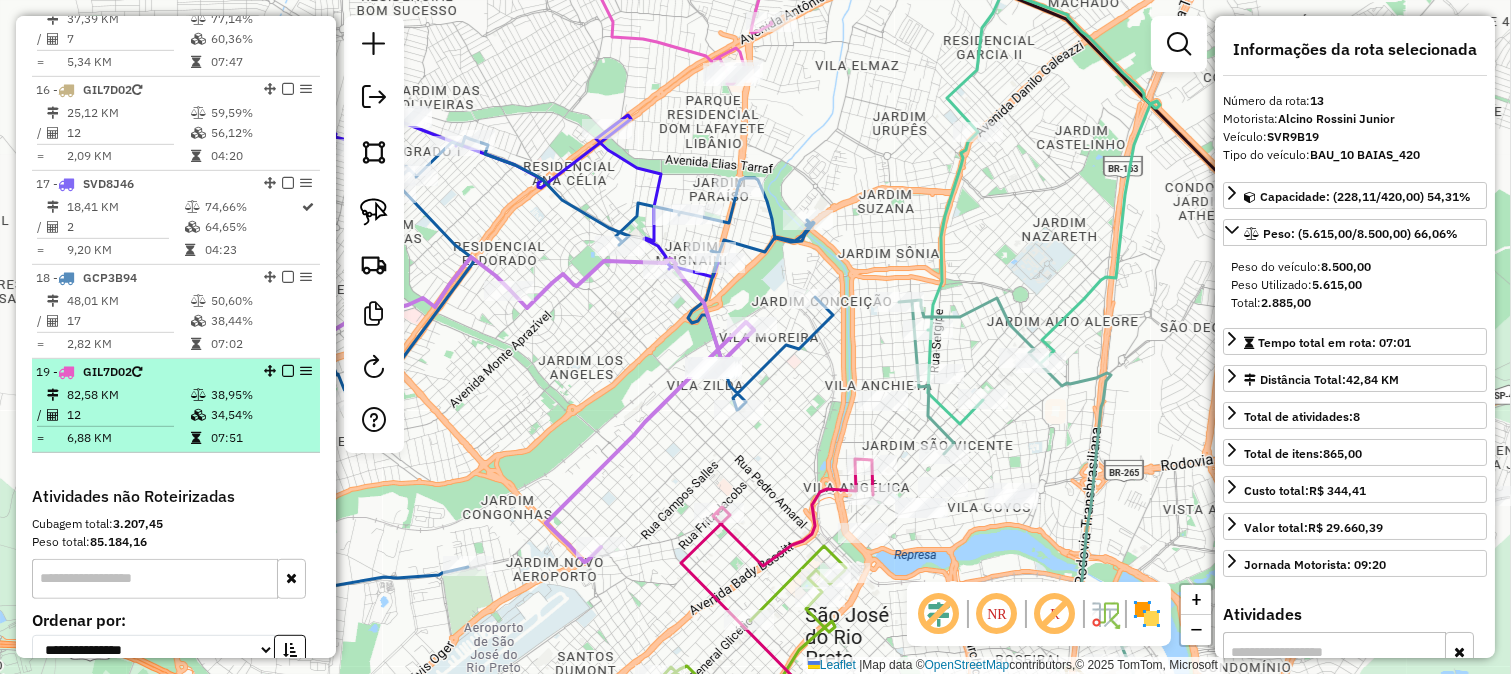click on "34,54%" at bounding box center [260, 415] 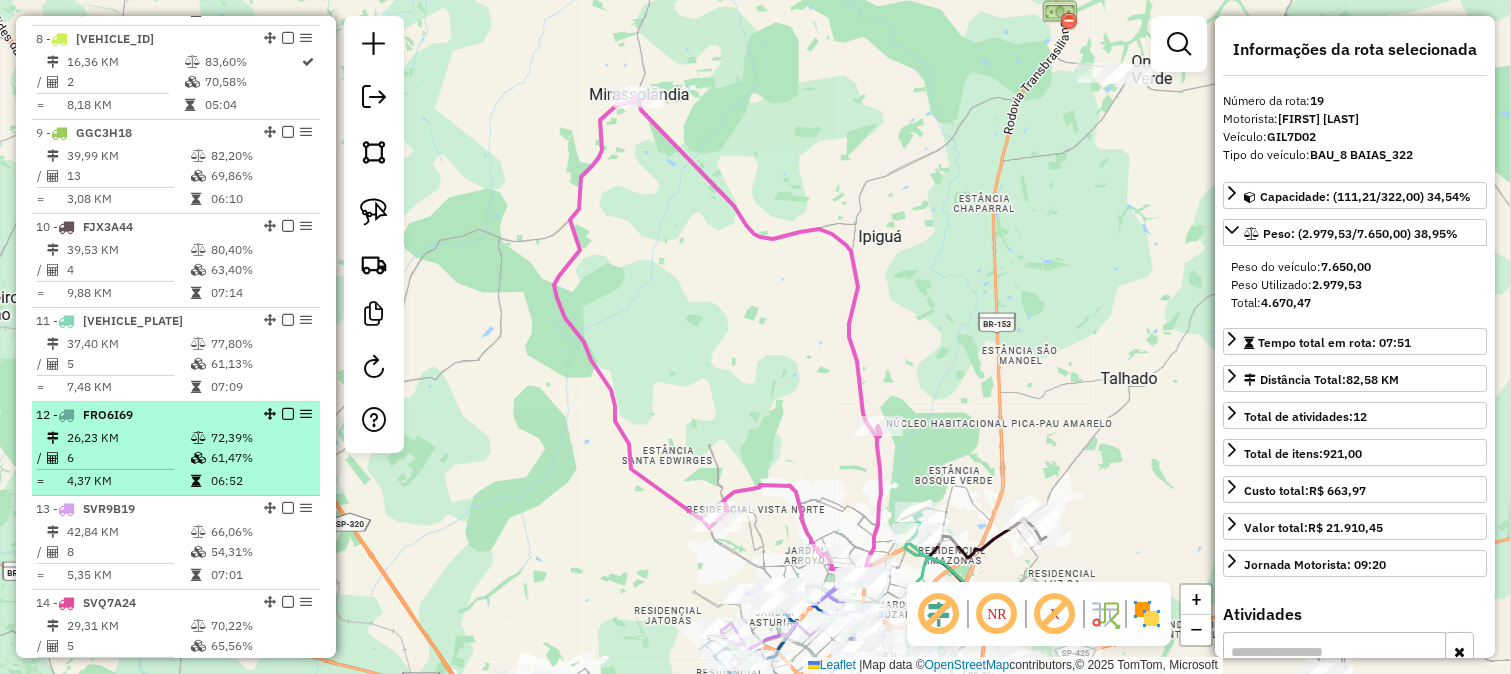 scroll, scrollTop: 1474, scrollLeft: 0, axis: vertical 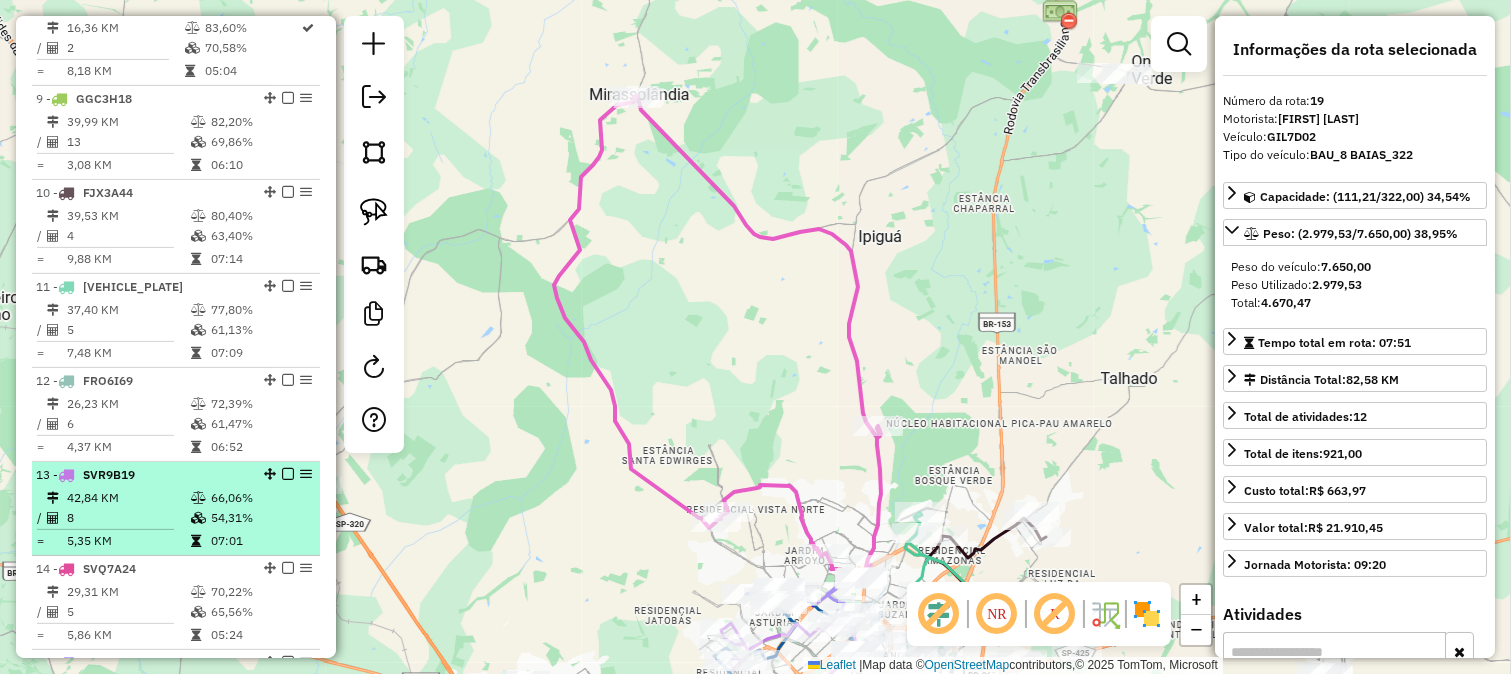 click at bounding box center [200, 541] 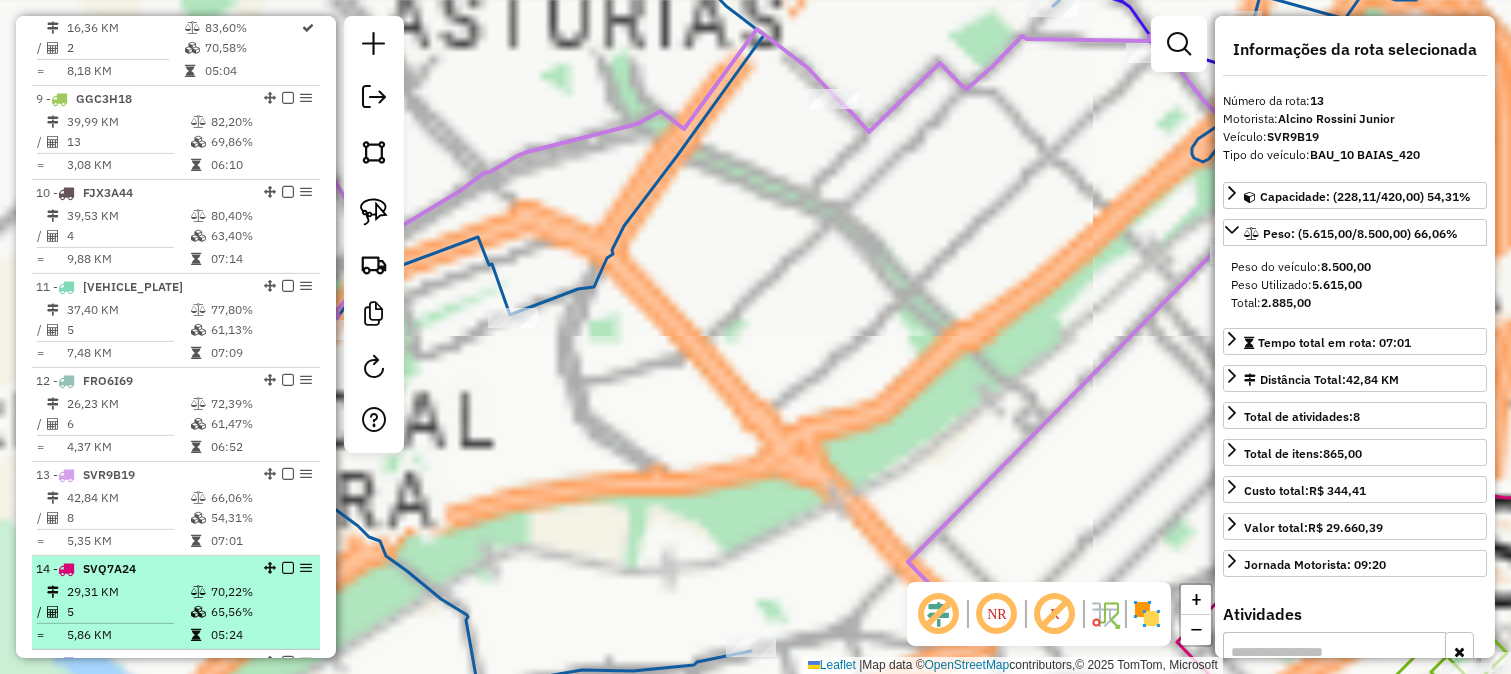 click on "14 -       SVQ7A24" at bounding box center [142, 569] 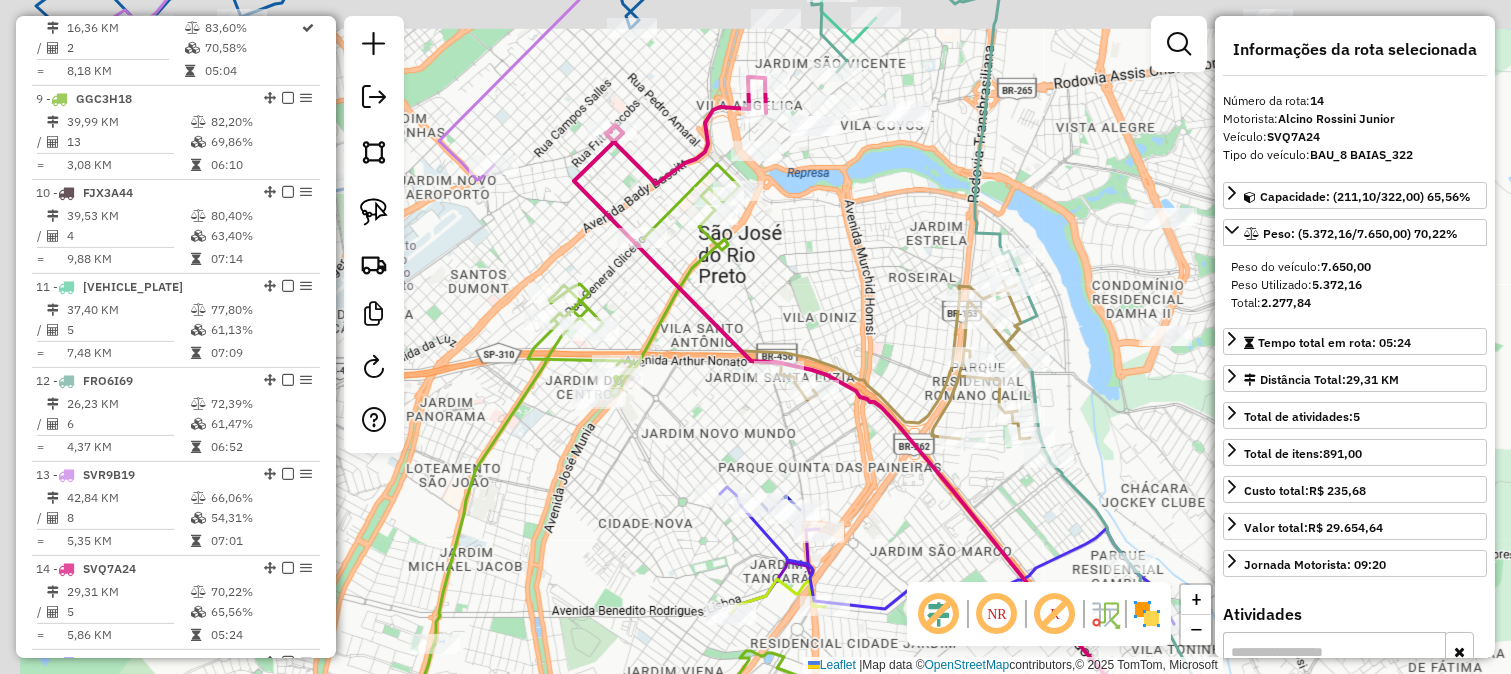 drag, startPoint x: 760, startPoint y: 203, endPoint x: 791, endPoint y: 271, distance: 74.73286 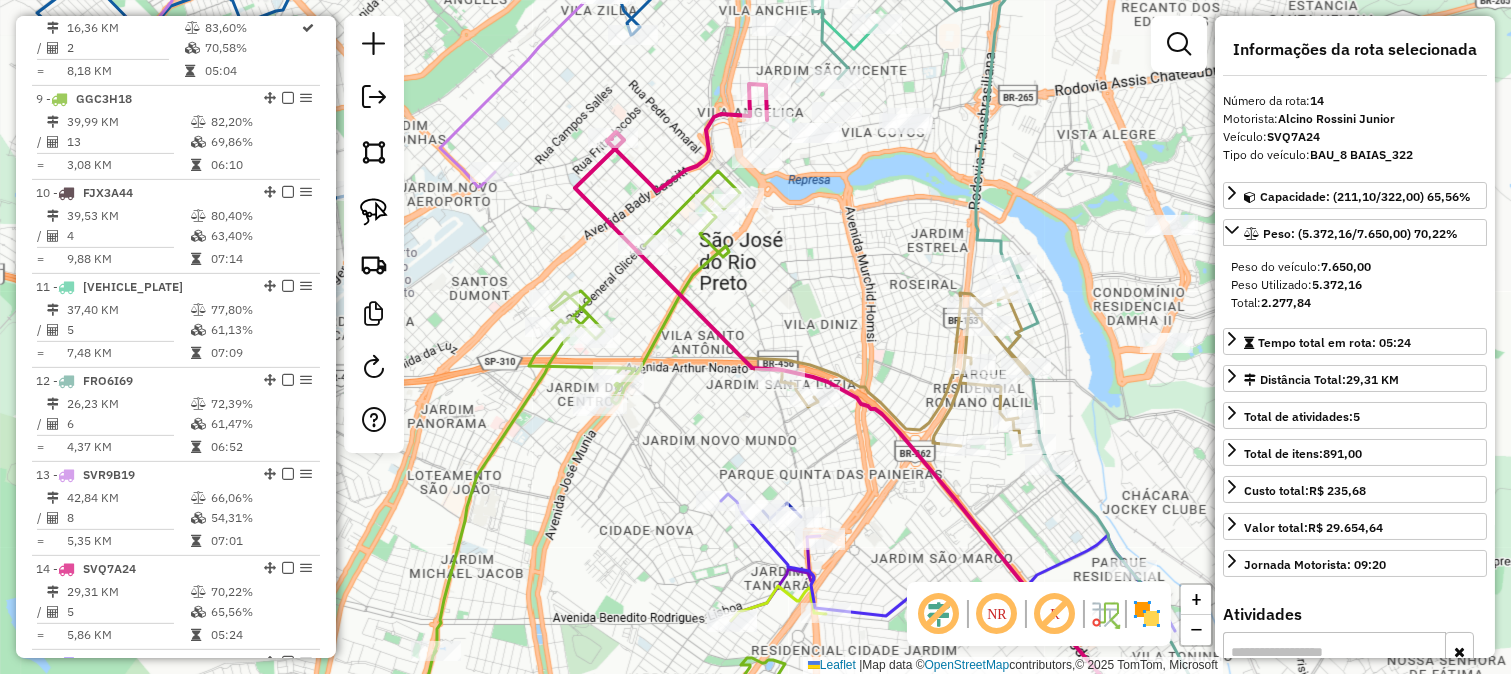 click 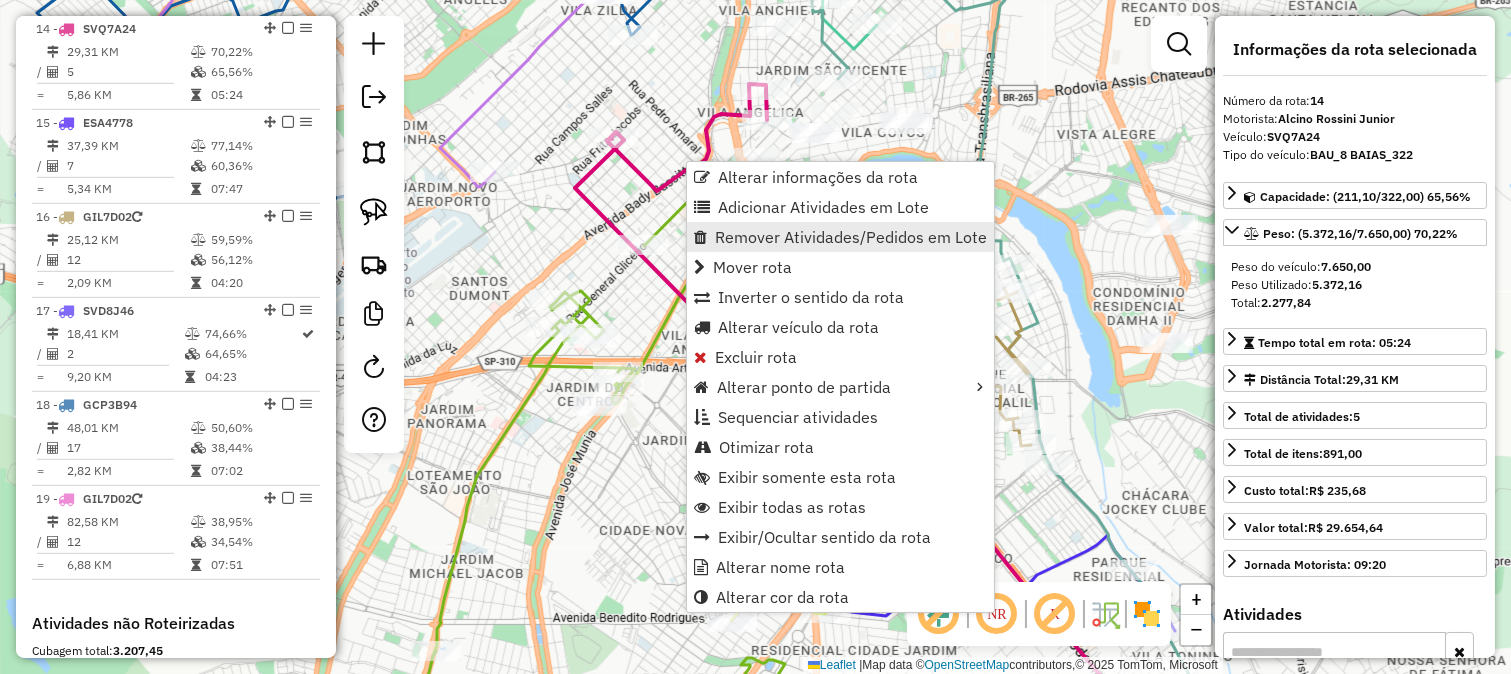 scroll, scrollTop: 2013, scrollLeft: 0, axis: vertical 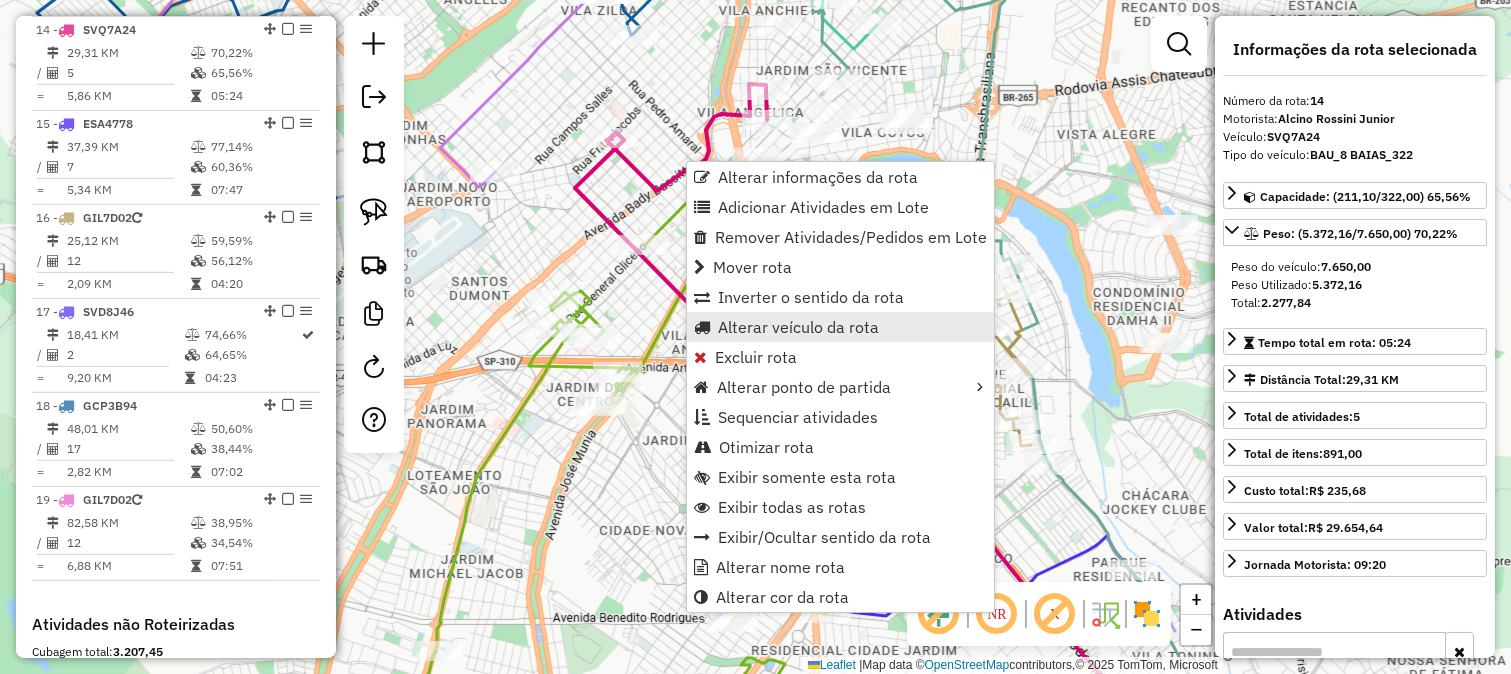 click on "Alterar veículo da rota" at bounding box center (798, 327) 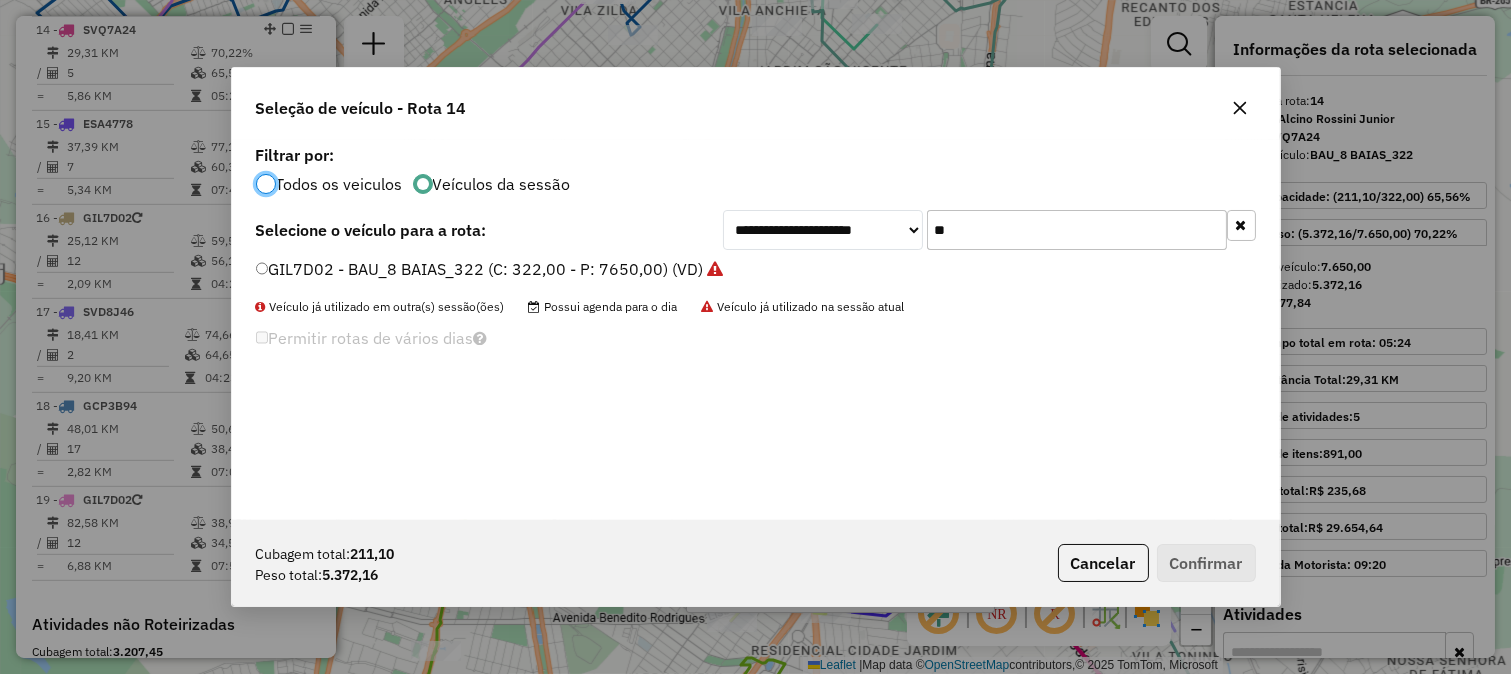 scroll, scrollTop: 11, scrollLeft: 5, axis: both 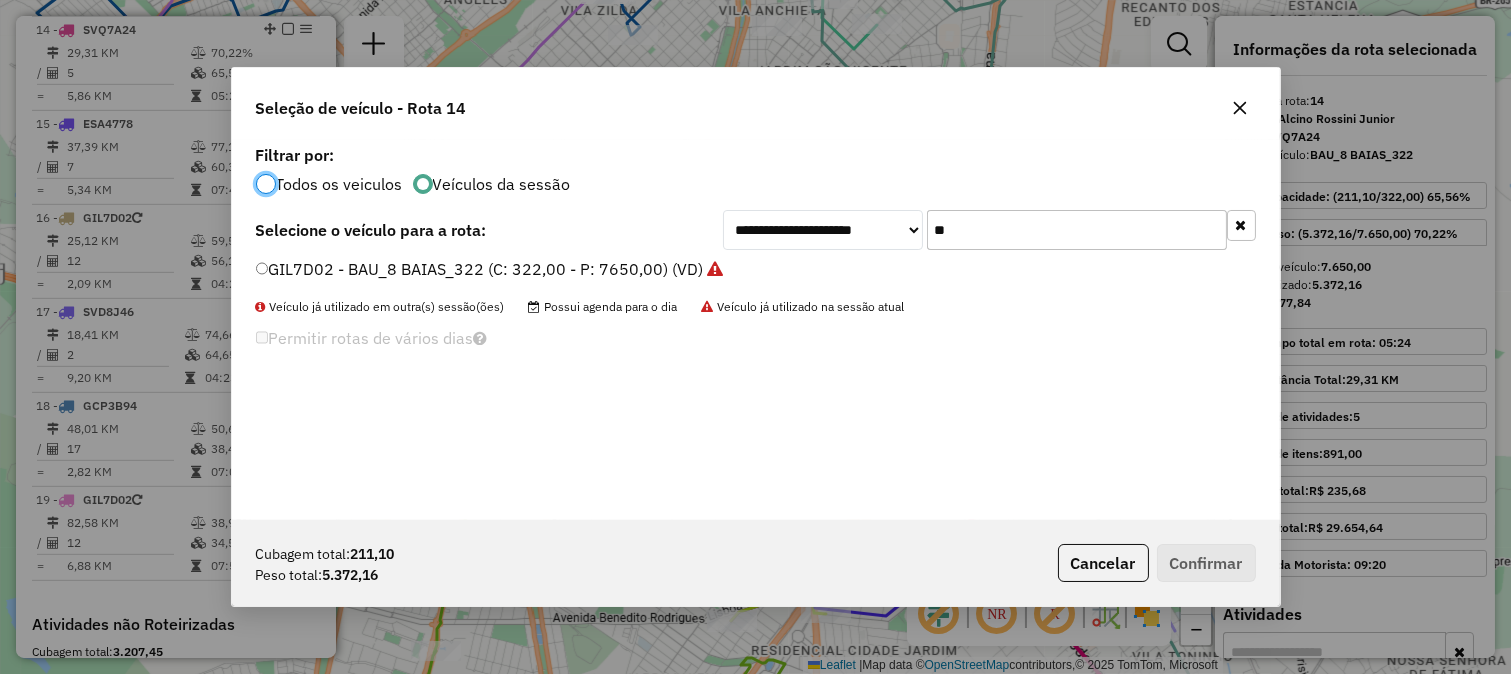 click on "**" 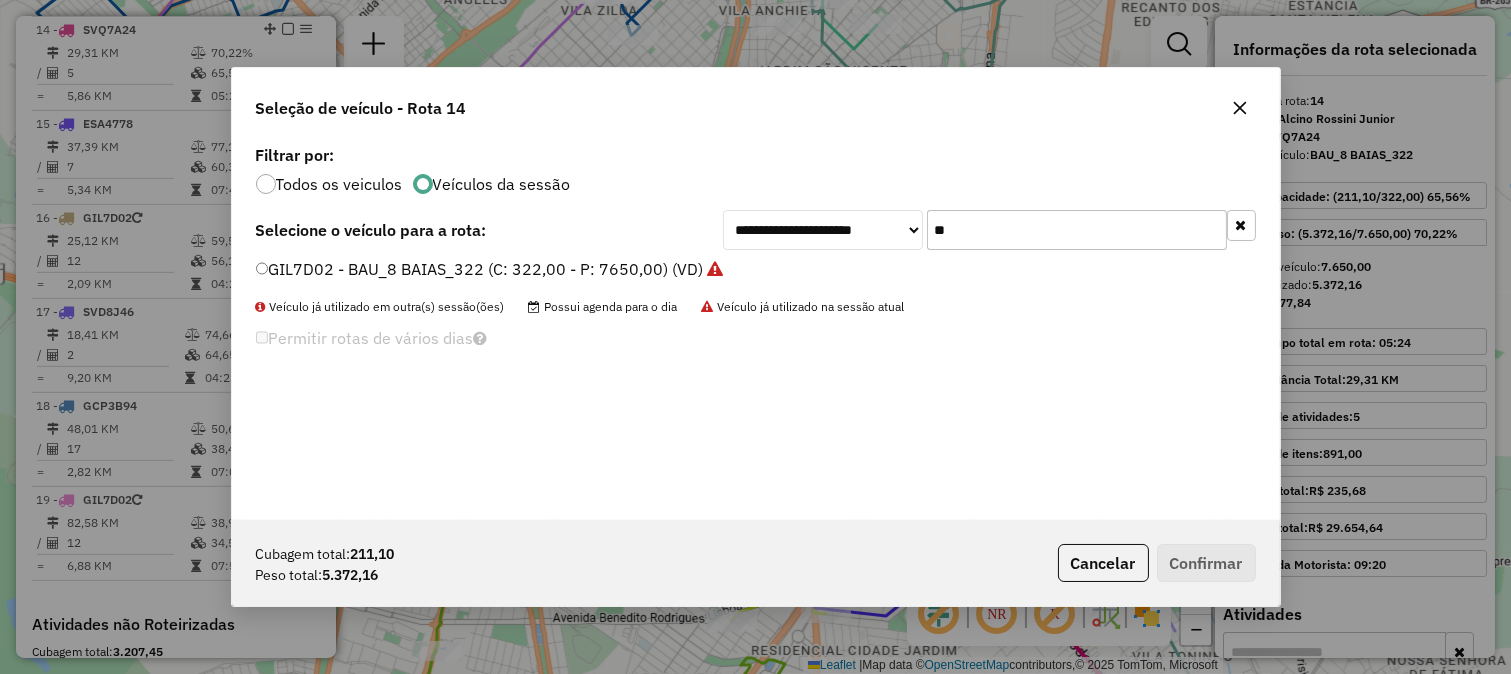 click on "**" 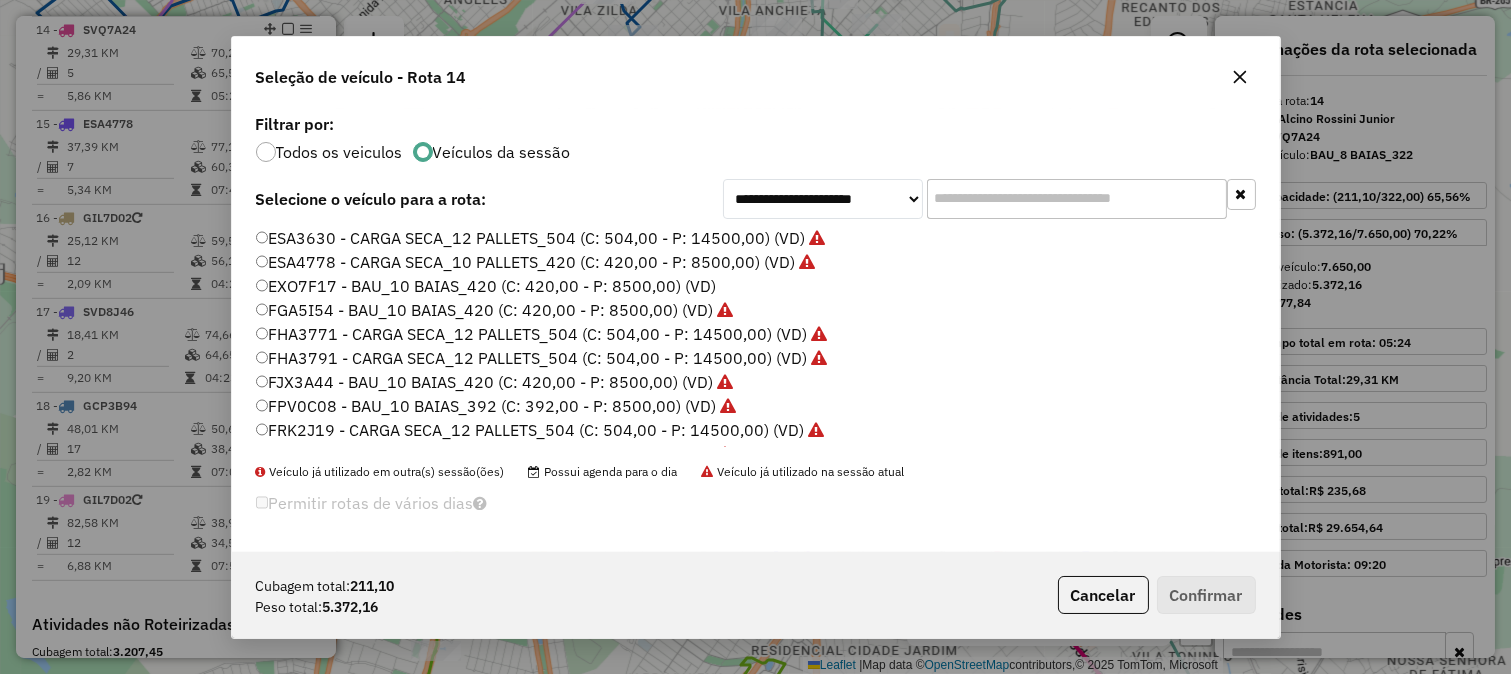 scroll, scrollTop: 222, scrollLeft: 0, axis: vertical 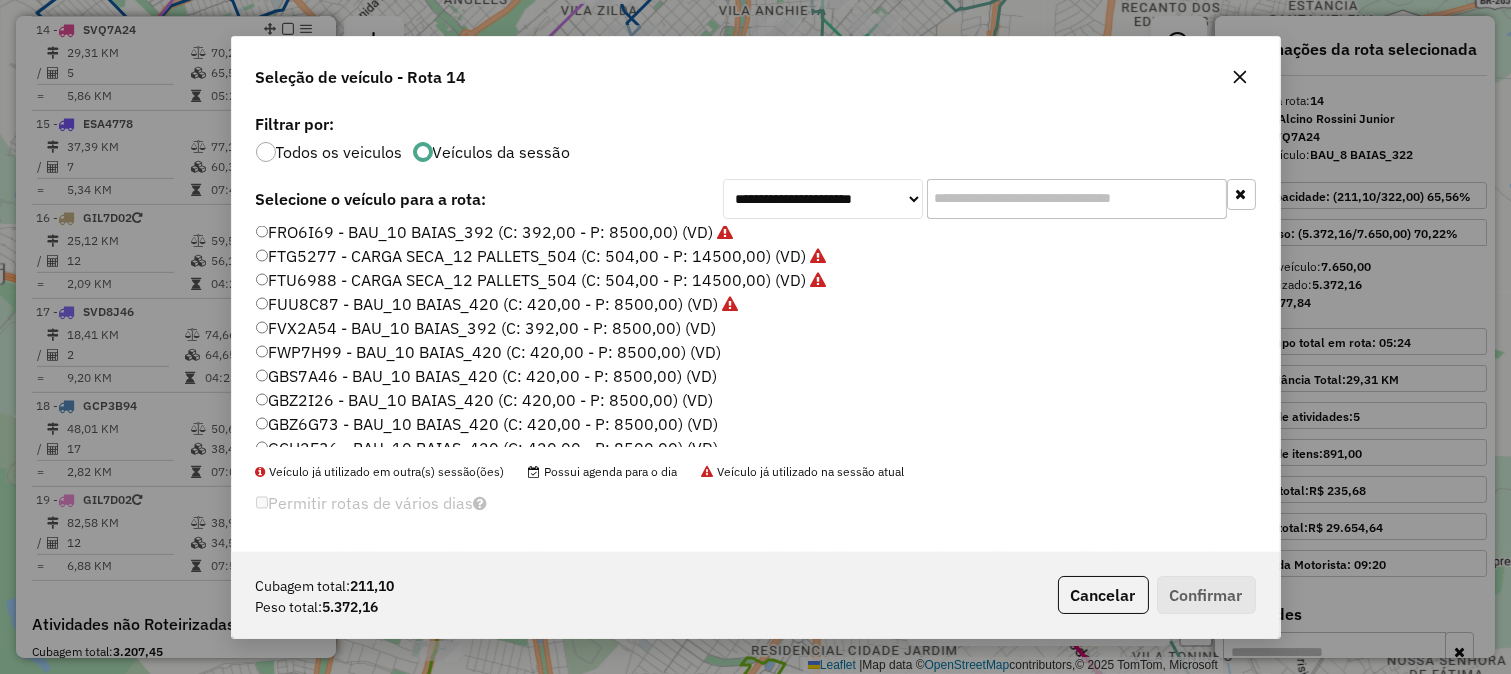 type 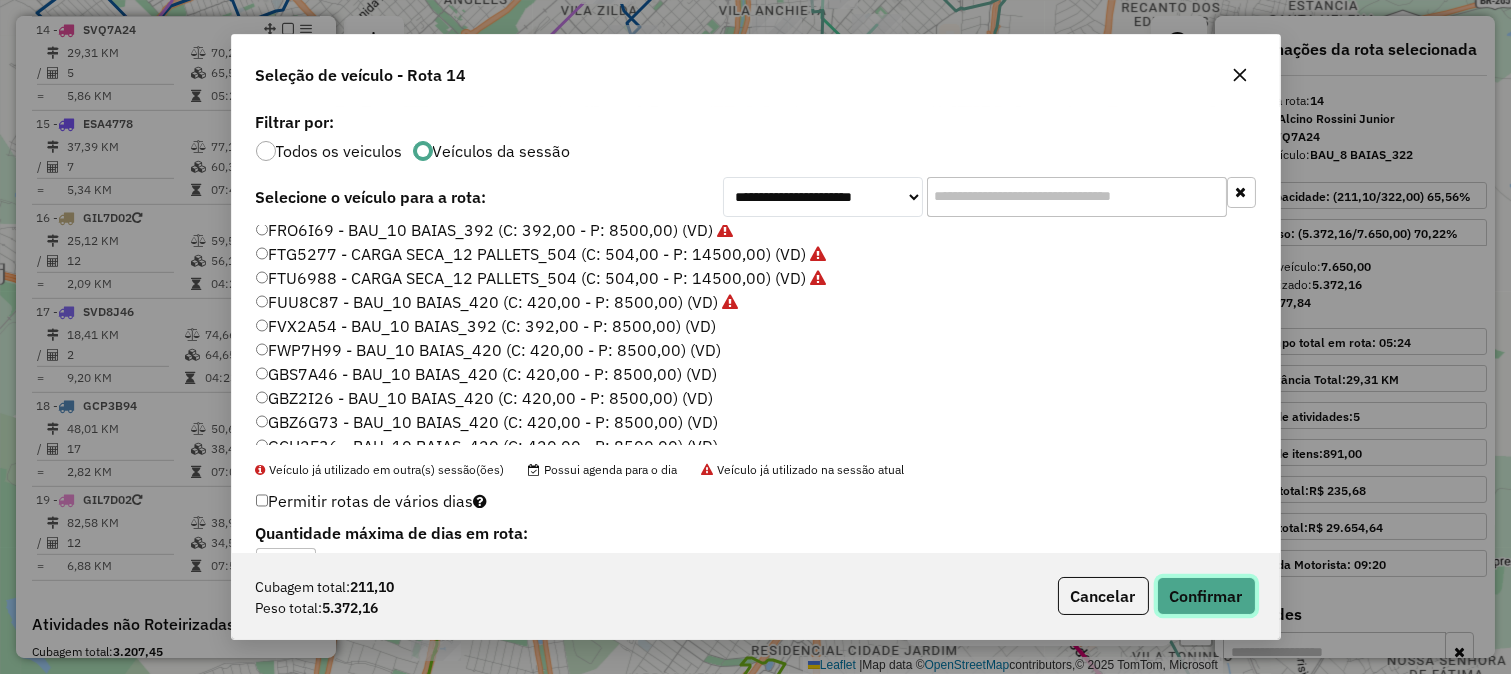 click on "Confirmar" 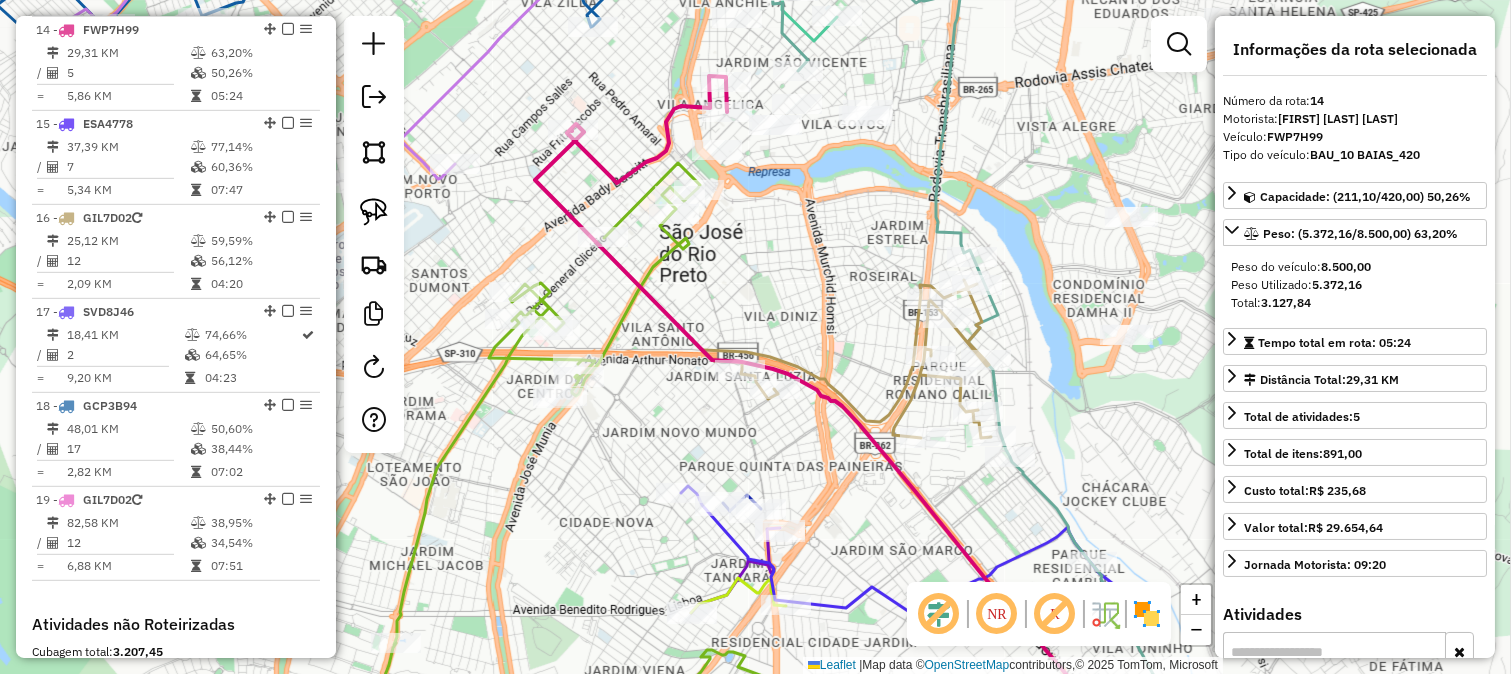 drag, startPoint x: 866, startPoint y: 285, endPoint x: 683, endPoint y: 23, distance: 319.58255 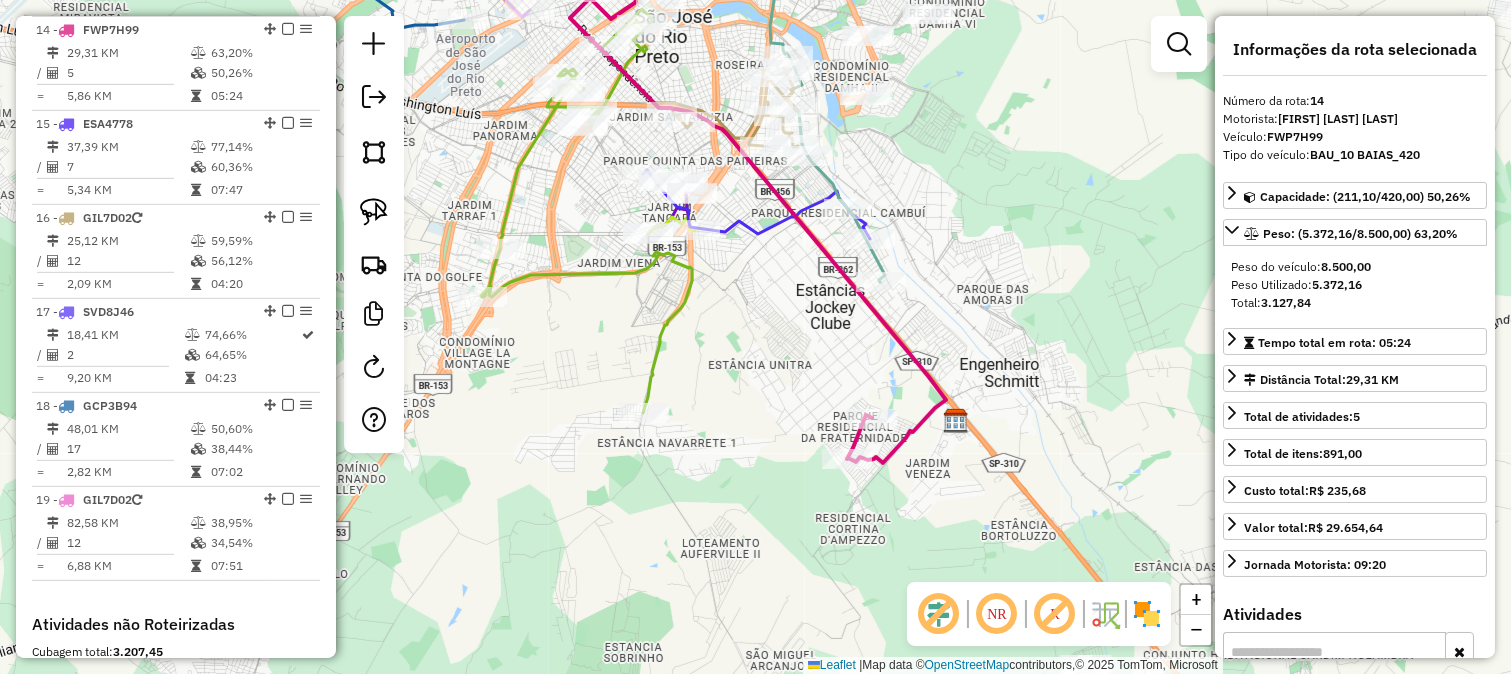 drag, startPoint x: 908, startPoint y: 130, endPoint x: 955, endPoint y: 285, distance: 161.96913 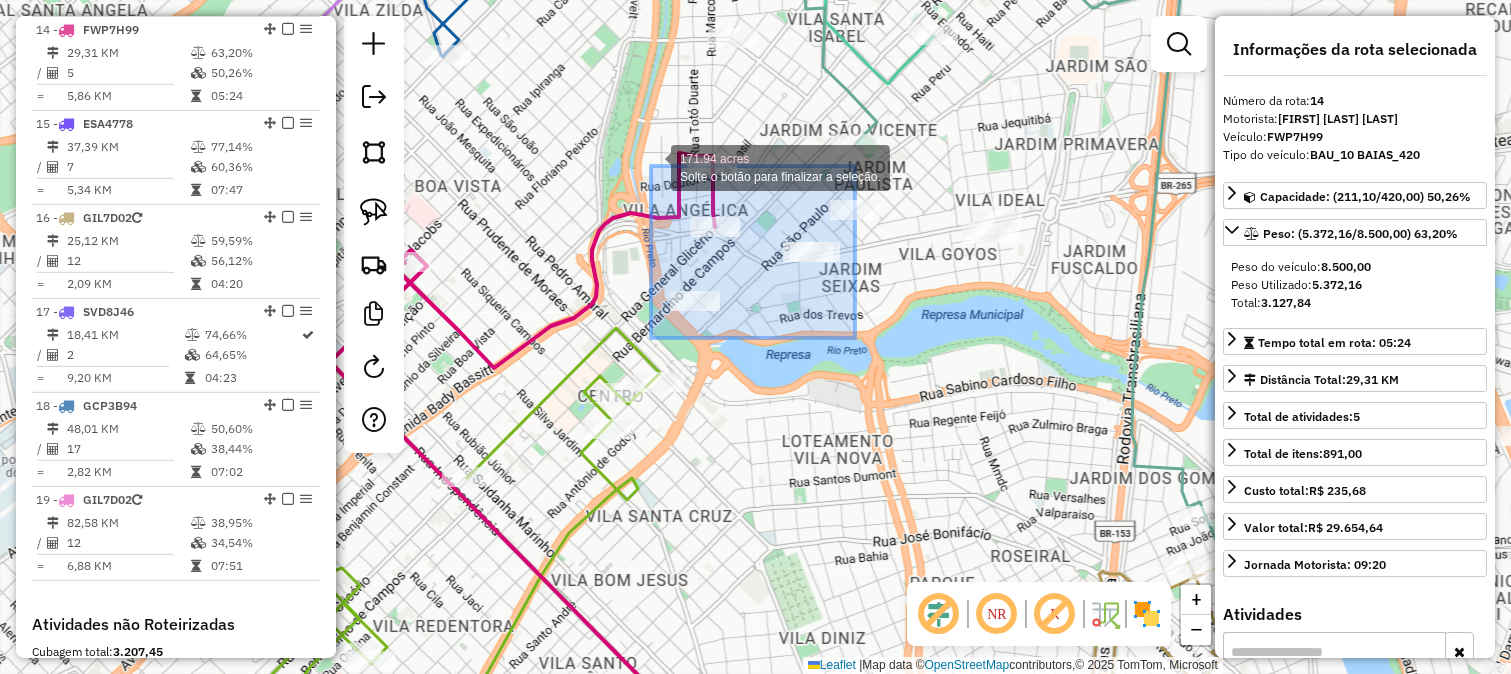 drag, startPoint x: 855, startPoint y: 338, endPoint x: 651, endPoint y: 166, distance: 266.83328 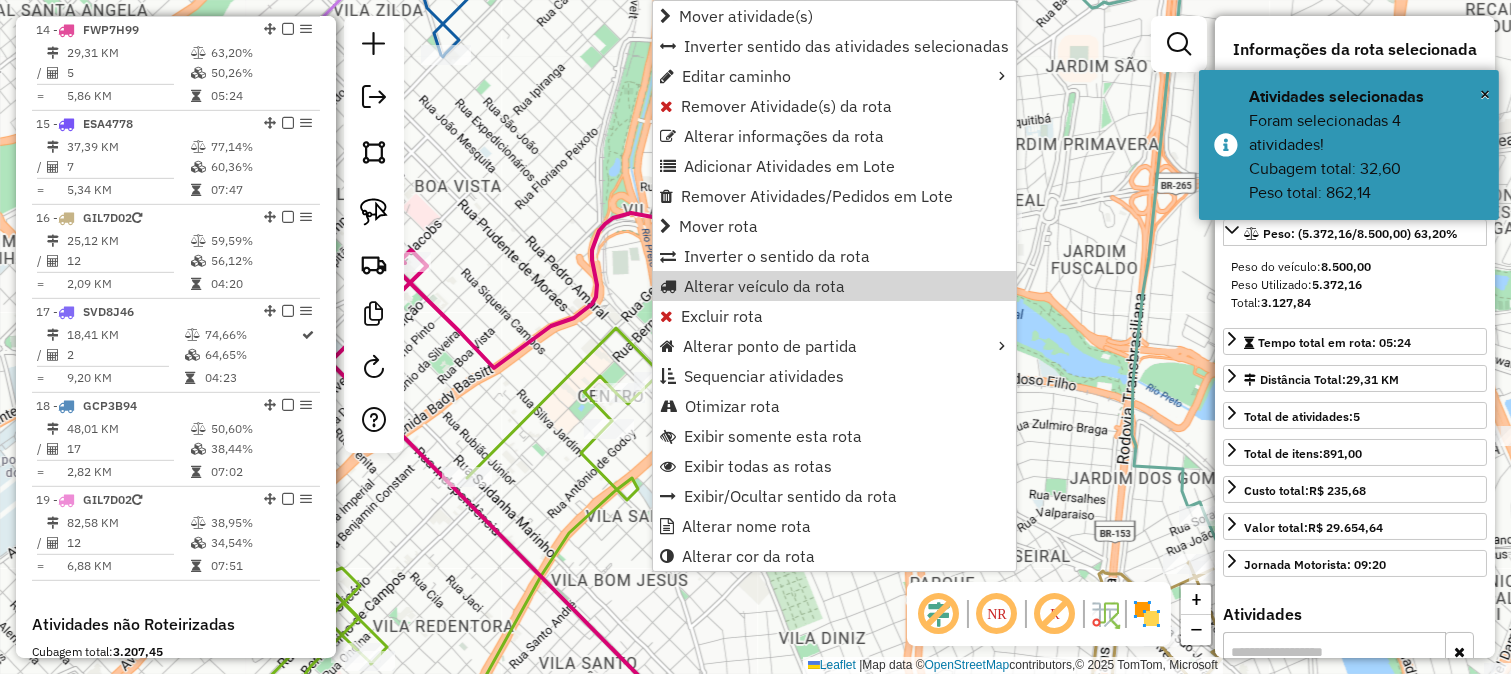 click on "Janela de atendimento Grade de atendimento Capacidade Transportadoras Veículos Cliente Pedidos  Rotas Selecione os dias de semana para filtrar as janelas de atendimento  Seg   Ter   Qua   Qui   Sex   Sáb   Dom  Informe o período da janela de atendimento: De: Até:  Filtrar exatamente a janela do cliente  Considerar janela de atendimento padrão  Selecione os dias de semana para filtrar as grades de atendimento  Seg   Ter   Qua   Qui   Sex   Sáb   Dom   Considerar clientes sem dia de atendimento cadastrado  Clientes fora do dia de atendimento selecionado Filtrar as atividades entre os valores definidos abaixo:  Peso mínimo:   Peso máximo:   Cubagem mínima:   Cubagem máxima:   De:   Até:  Filtrar as atividades entre o tempo de atendimento definido abaixo:  De:   Até:   Considerar capacidade total dos clientes não roteirizados Transportadora: Selecione um ou mais itens Tipo de veículo: Selecione um ou mais itens Veículo: Selecione um ou mais itens Motorista: Selecione um ou mais itens Nome: Rótulo:" 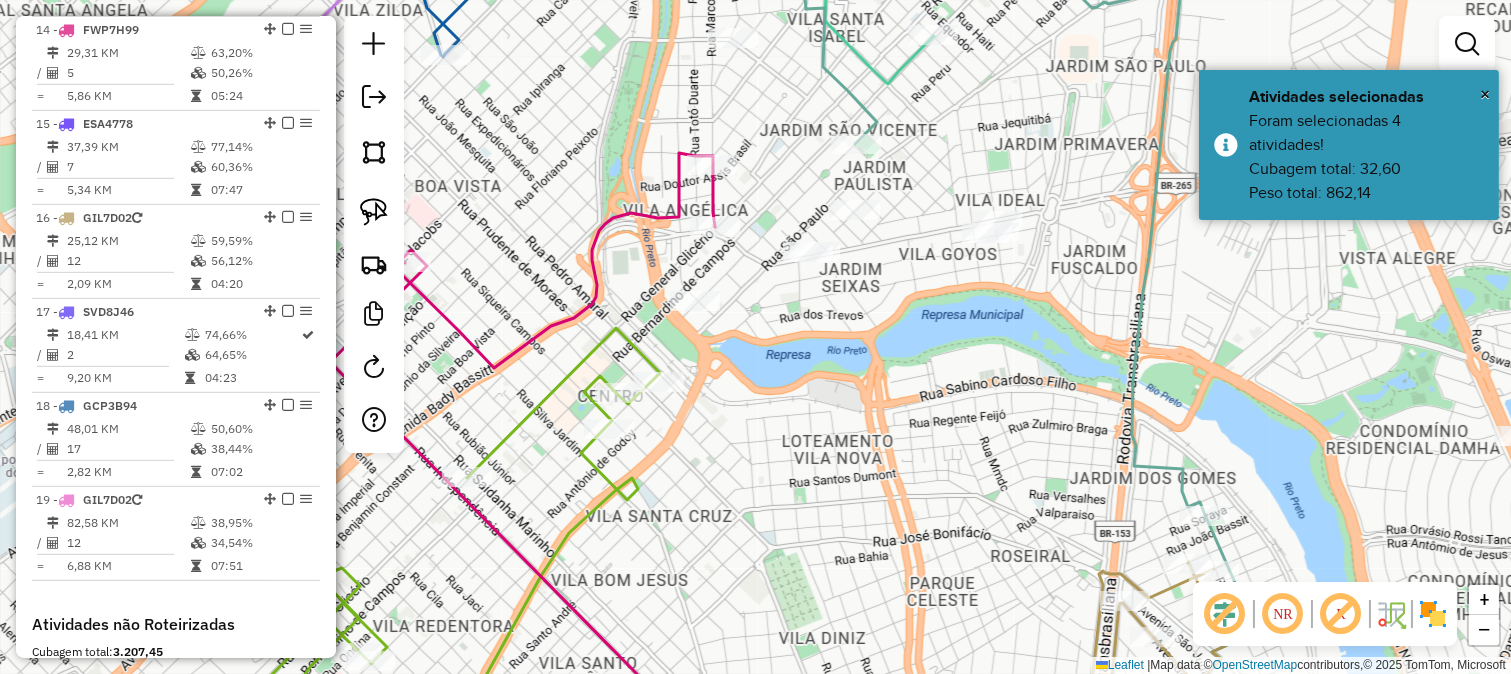 click on "Rota 14 - Placa FWP7H99  77813 - SILVA BAR Janela de atendimento Grade de atendimento Capacidade Transportadoras Veículos Cliente Pedidos  Rotas Selecione os dias de semana para filtrar as janelas de atendimento  Seg   Ter   Qua   Qui   Sex   Sáb   Dom  Informe o período da janela de atendimento: De: Até:  Filtrar exatamente a janela do cliente  Considerar janela de atendimento padrão  Selecione os dias de semana para filtrar as grades de atendimento  Seg   Ter   Qua   Qui   Sex   Sáb   Dom   Considerar clientes sem dia de atendimento cadastrado  Clientes fora do dia de atendimento selecionado Filtrar as atividades entre os valores definidos abaixo:  Peso mínimo:   Peso máximo:   Cubagem mínima:   Cubagem máxima:   De:   Até:  Filtrar as atividades entre o tempo de atendimento definido abaixo:  De:   Até:   Considerar capacidade total dos clientes não roteirizados Transportadora: Selecione um ou mais itens Tipo de veículo: Selecione um ou mais itens Veículo: Selecione um ou mais itens Nome: De:" 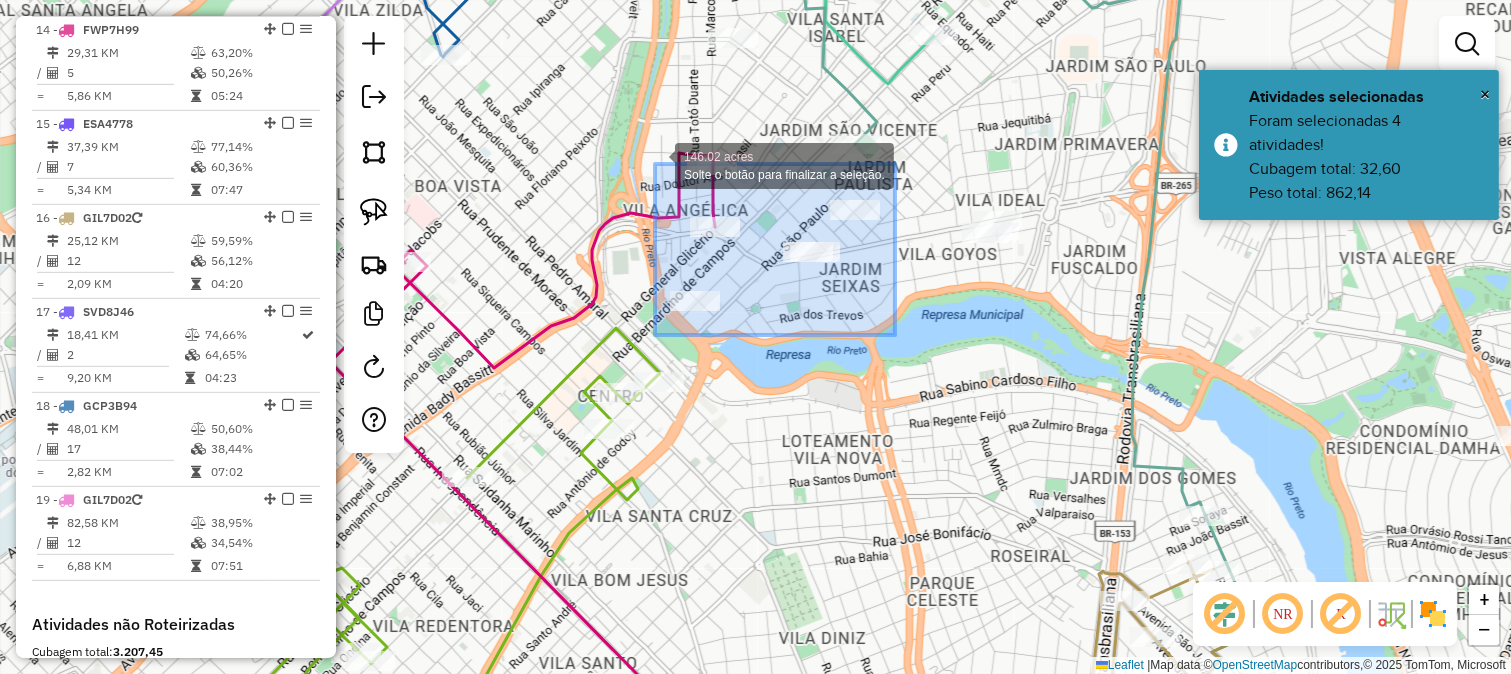 drag, startPoint x: 895, startPoint y: 335, endPoint x: 628, endPoint y: 156, distance: 321.44983 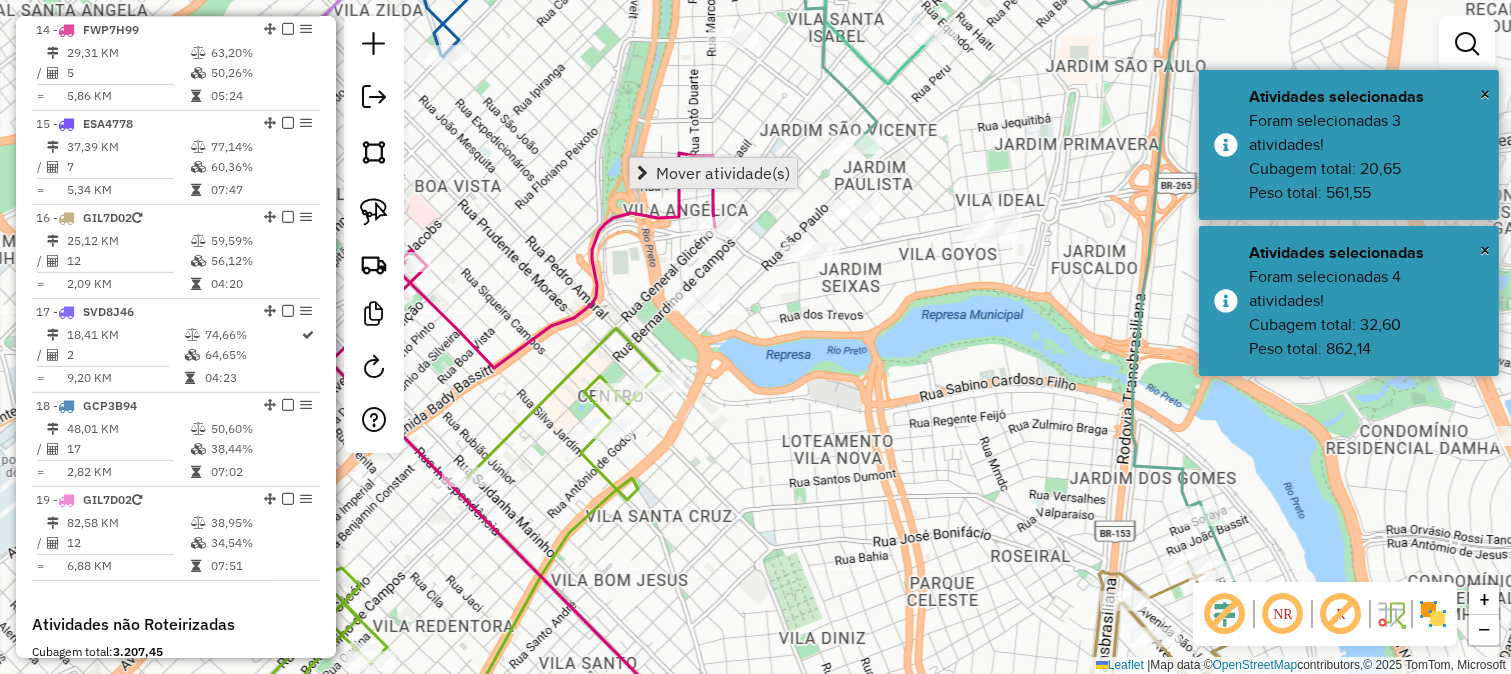 click on "Mover atividade(s)" at bounding box center (713, 173) 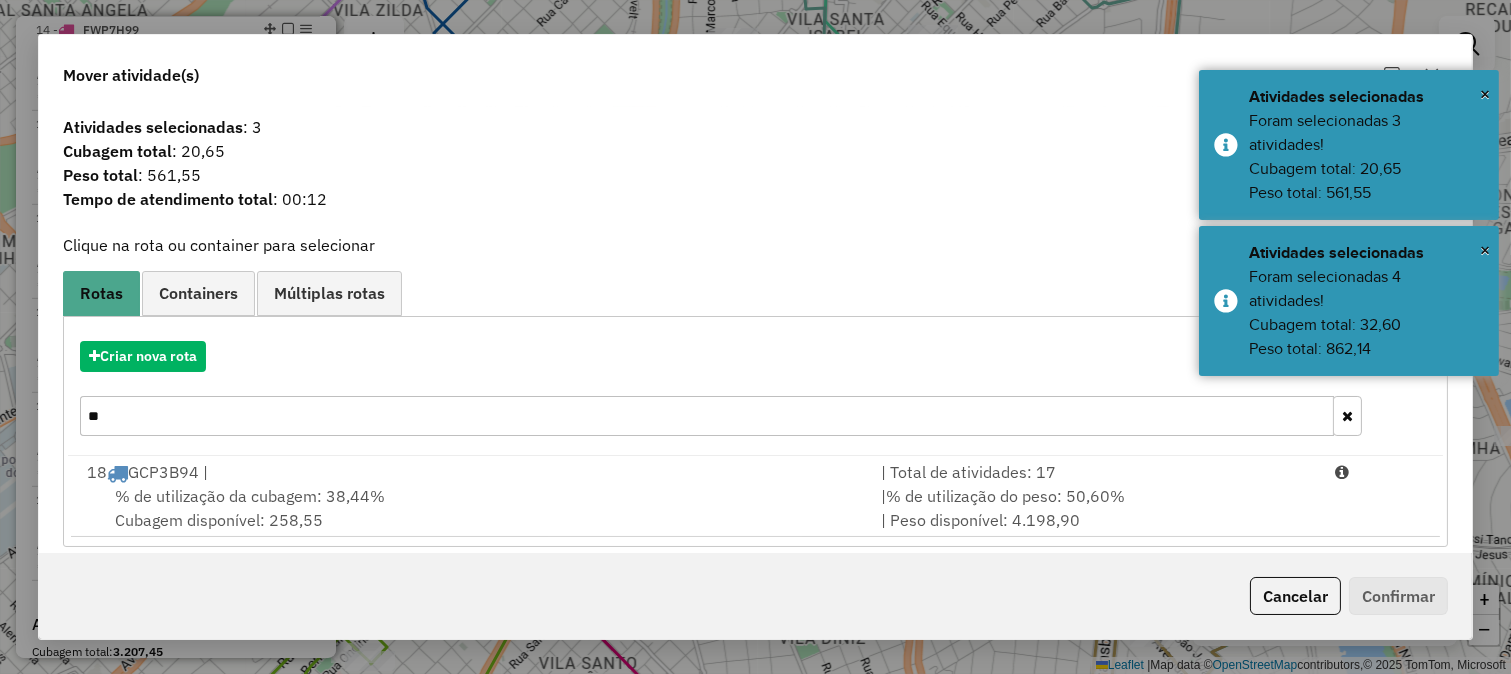 click on "**" at bounding box center (707, 416) 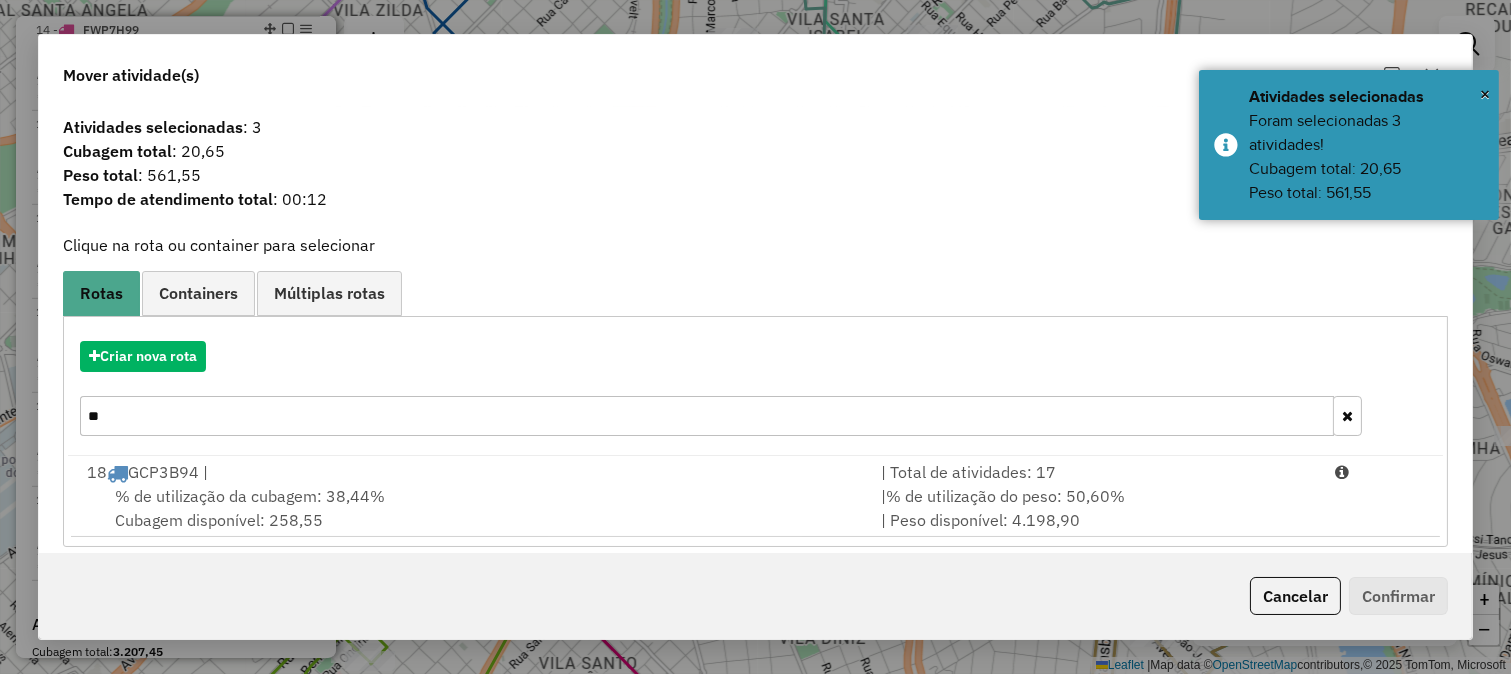 click on "**" at bounding box center (707, 416) 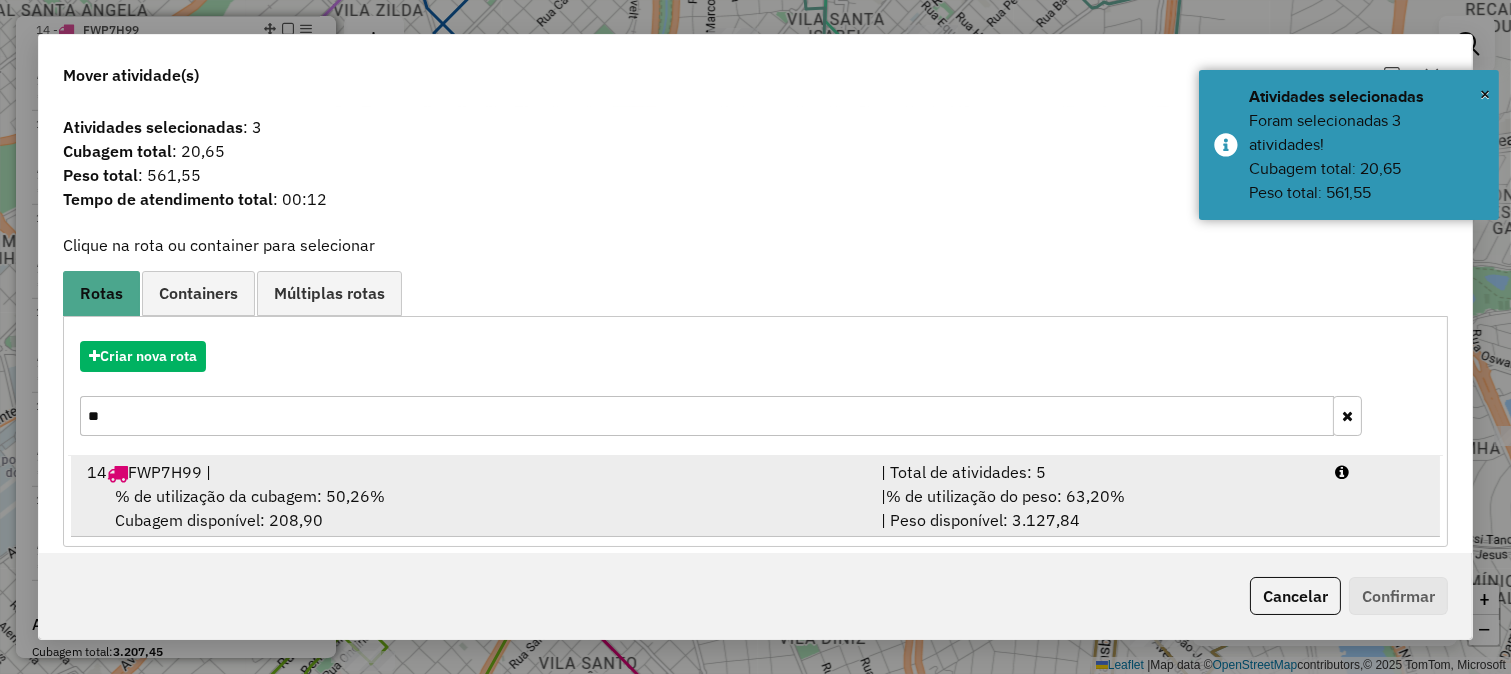 type on "**" 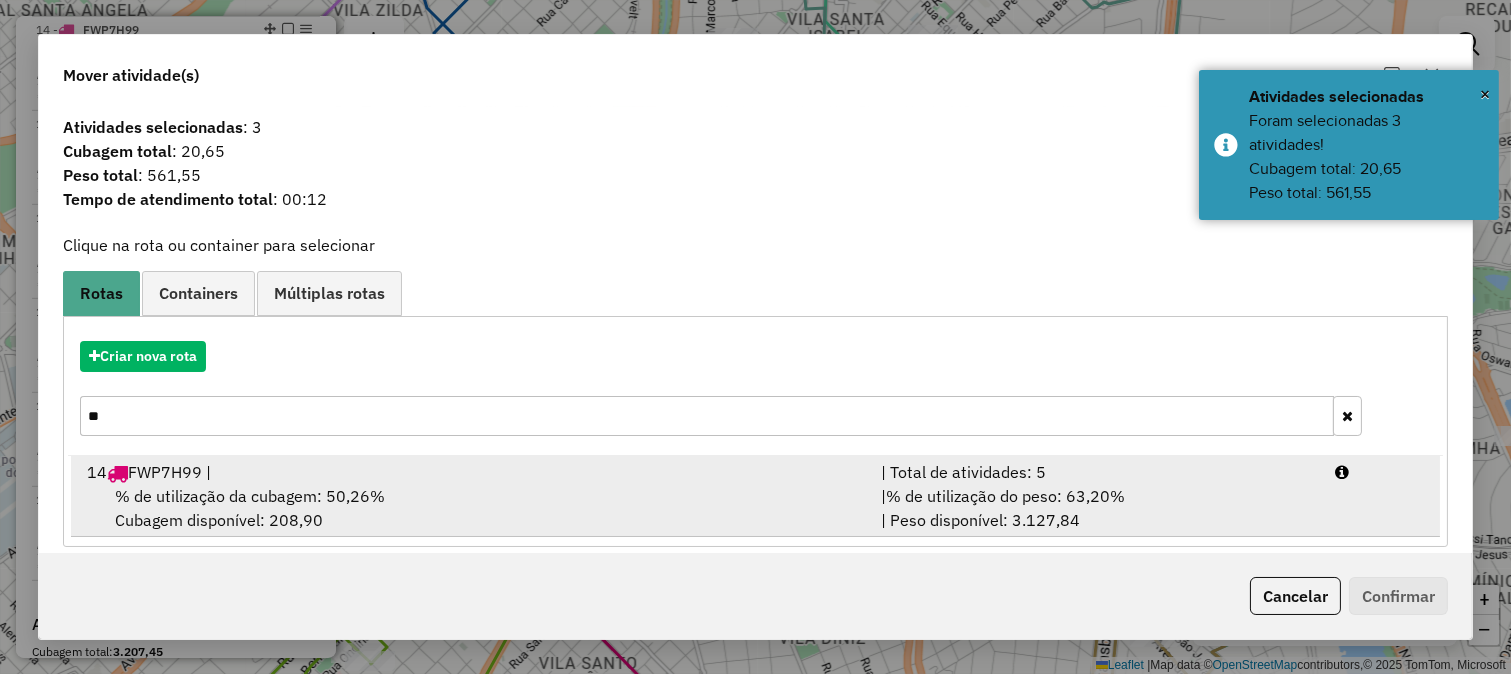 click on "% de utilização da cubagem: 50,26%  Cubagem disponível: 208,90" at bounding box center (472, 508) 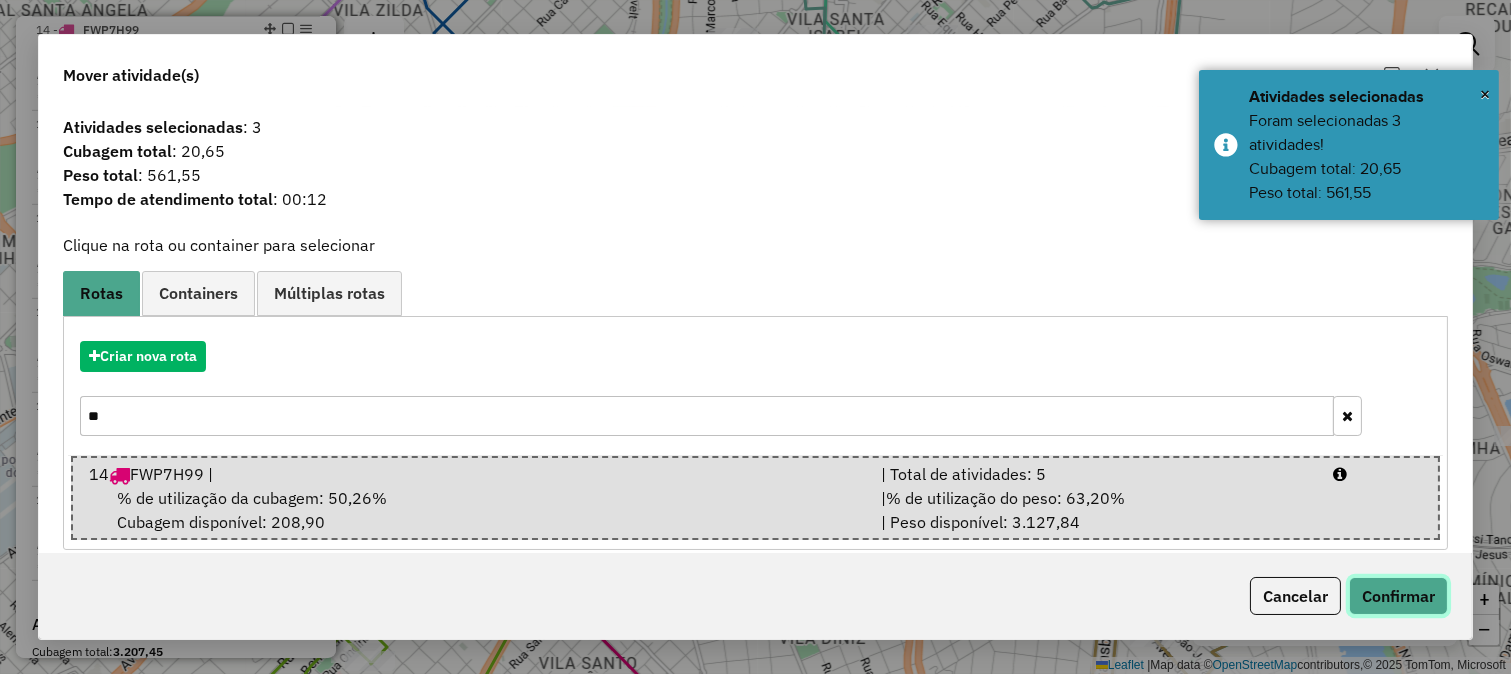 click on "Confirmar" 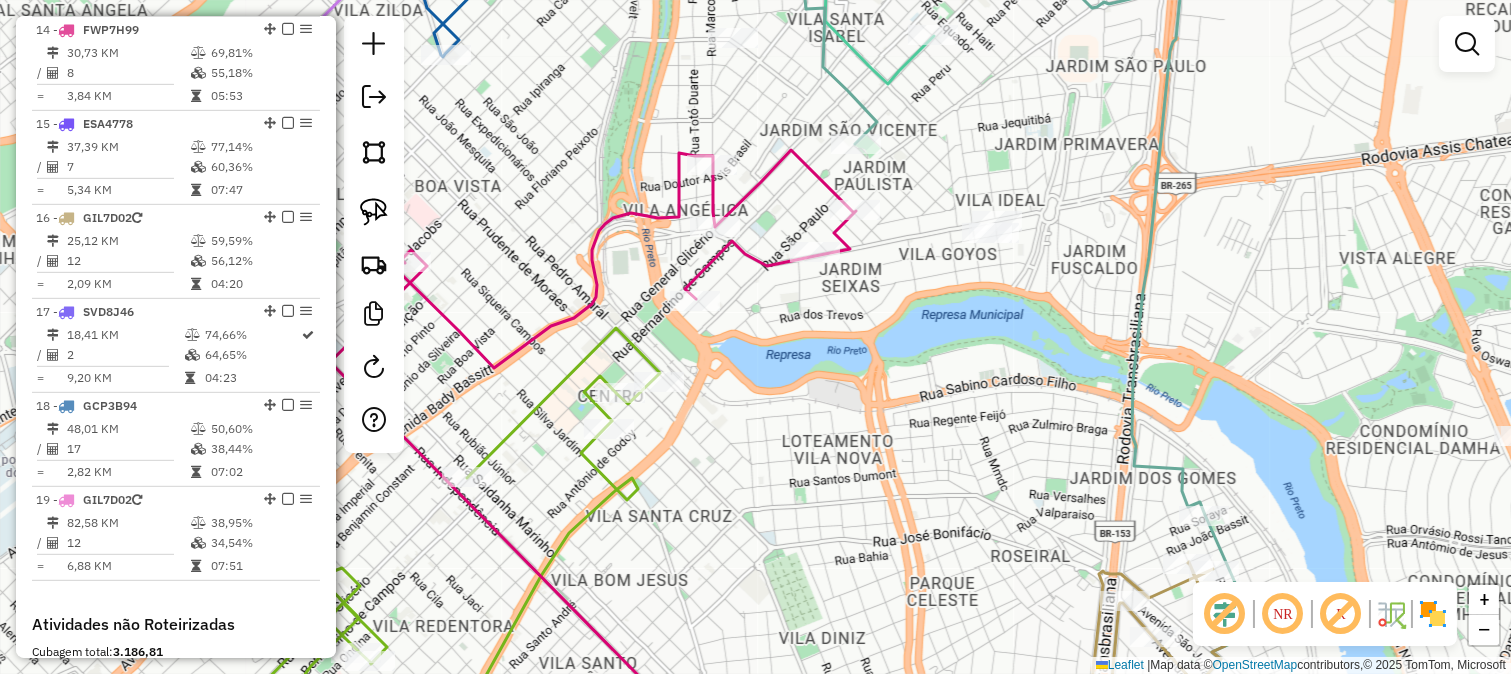 click on "Rota 14 - Placa FWP7H99  83763 - SERV FESTA MACENO Janela de atendimento Grade de atendimento Capacidade Transportadoras Veículos Cliente Pedidos  Rotas Selecione os dias de semana para filtrar as janelas de atendimento  Seg   Ter   Qua   Qui   Sex   Sáb   Dom  Informe o período da janela de atendimento: De: Até:  Filtrar exatamente a janela do cliente  Considerar janela de atendimento padrão  Selecione os dias de semana para filtrar as grades de atendimento  Seg   Ter   Qua   Qui   Sex   Sáb   Dom   Considerar clientes sem dia de atendimento cadastrado  Clientes fora do dia de atendimento selecionado Filtrar as atividades entre os valores definidos abaixo:  Peso mínimo:   Peso máximo:   Cubagem mínima:   Cubagem máxima:   De:   Até:  Filtrar as atividades entre o tempo de atendimento definido abaixo:  De:   Até:   Considerar capacidade total dos clientes não roteirizados Transportadora: Selecione um ou mais itens Tipo de veículo: Selecione um ou mais itens Veículo: Selecione um ou mais itens +" 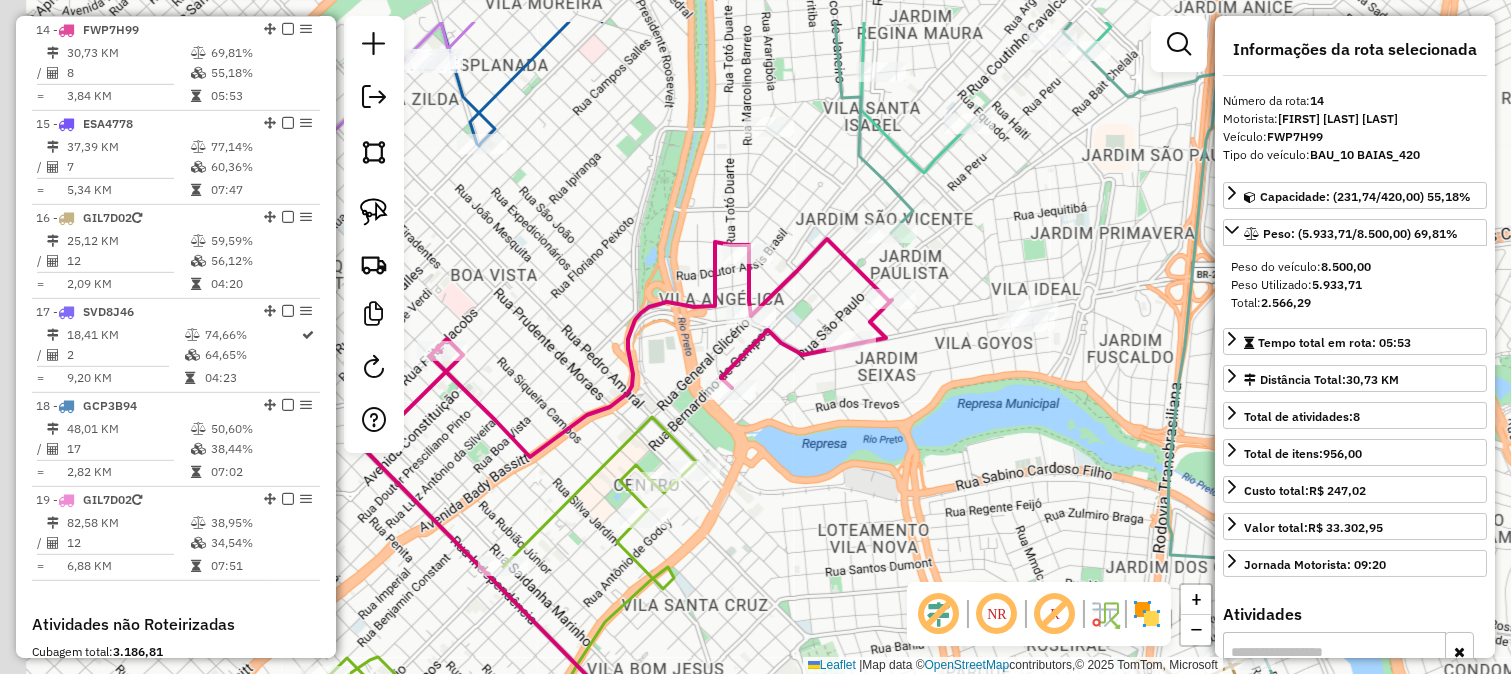 drag, startPoint x: 830, startPoint y: 402, endPoint x: 823, endPoint y: 444, distance: 42.579338 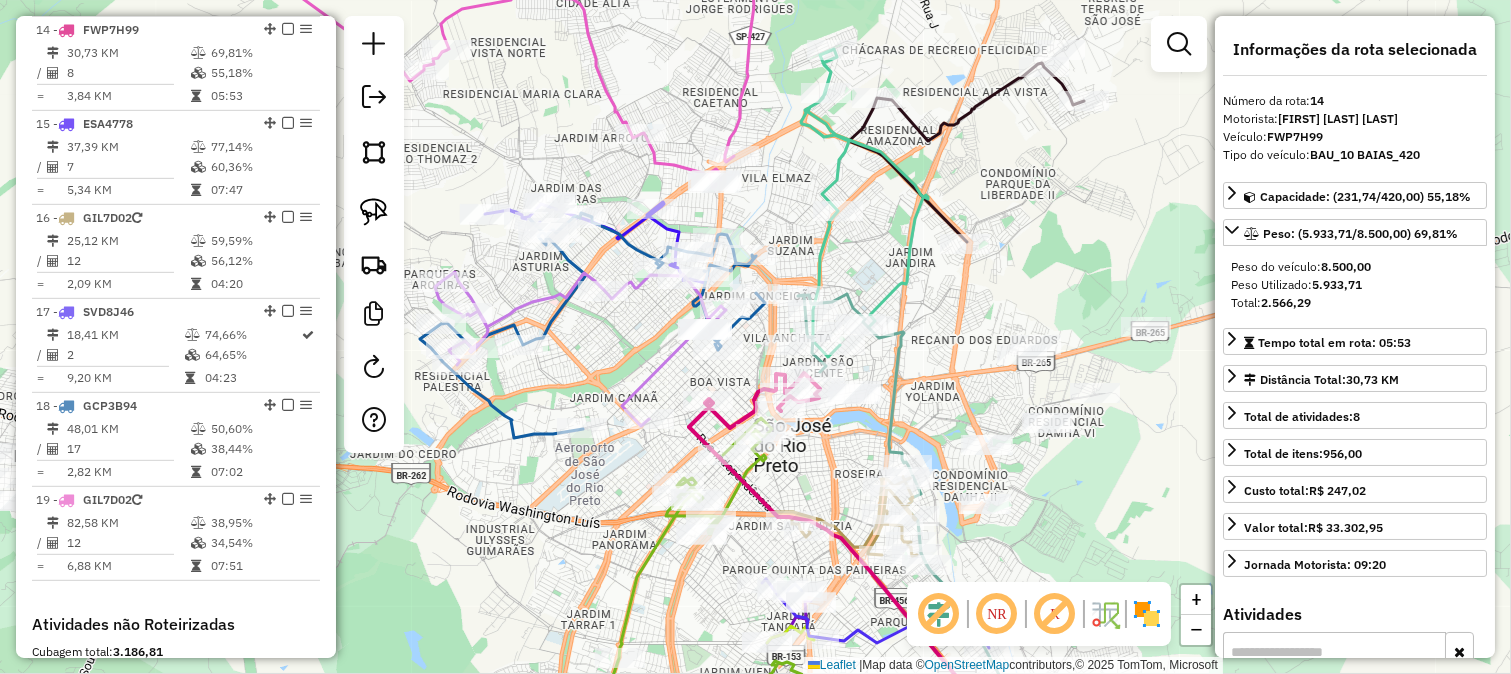 drag, startPoint x: 793, startPoint y: 197, endPoint x: 873, endPoint y: 357, distance: 178.88544 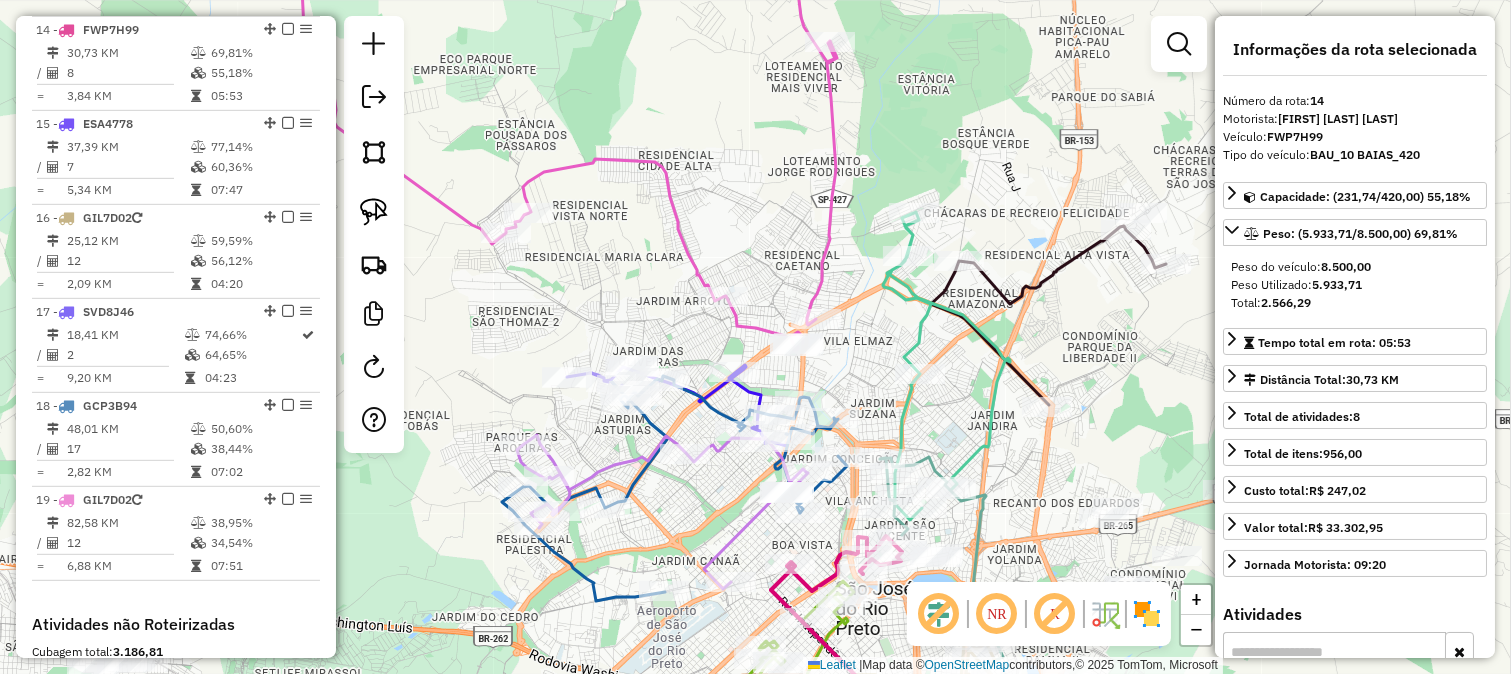 click 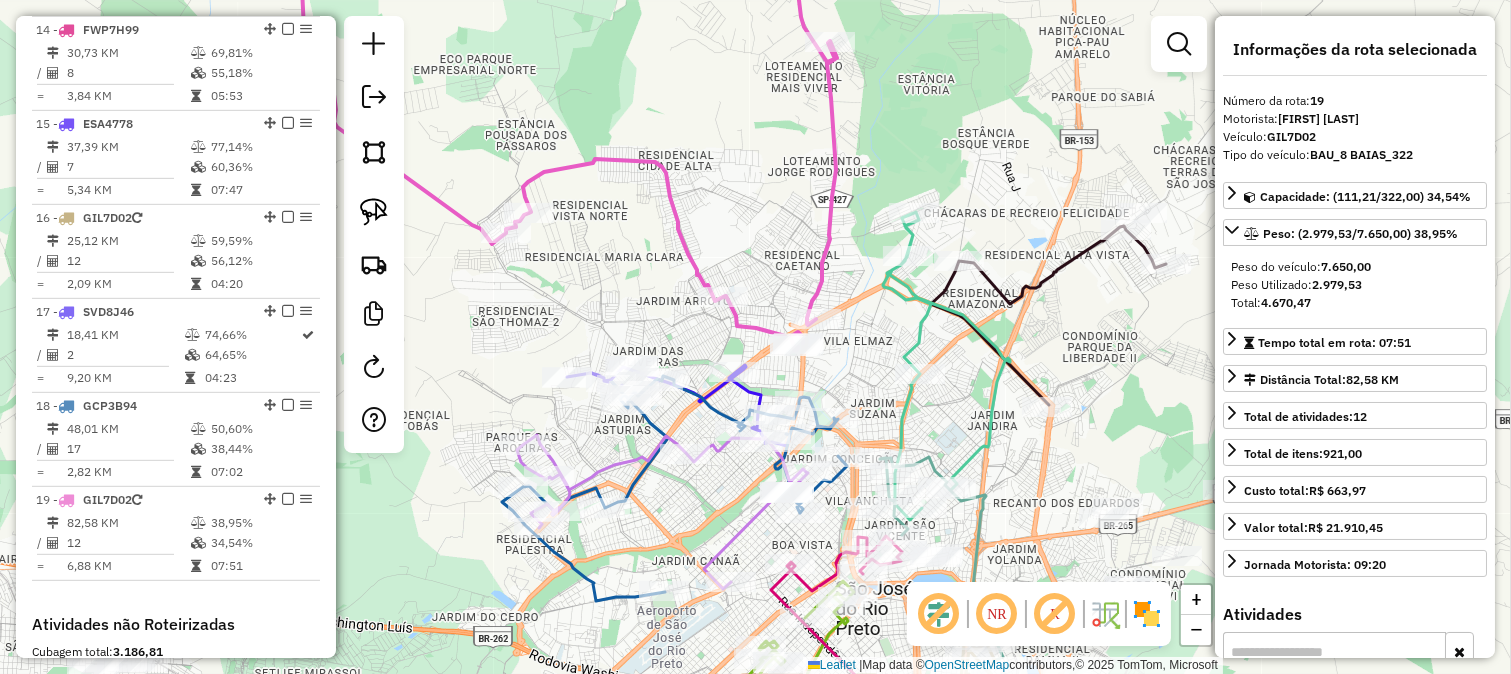 scroll, scrollTop: 2327, scrollLeft: 0, axis: vertical 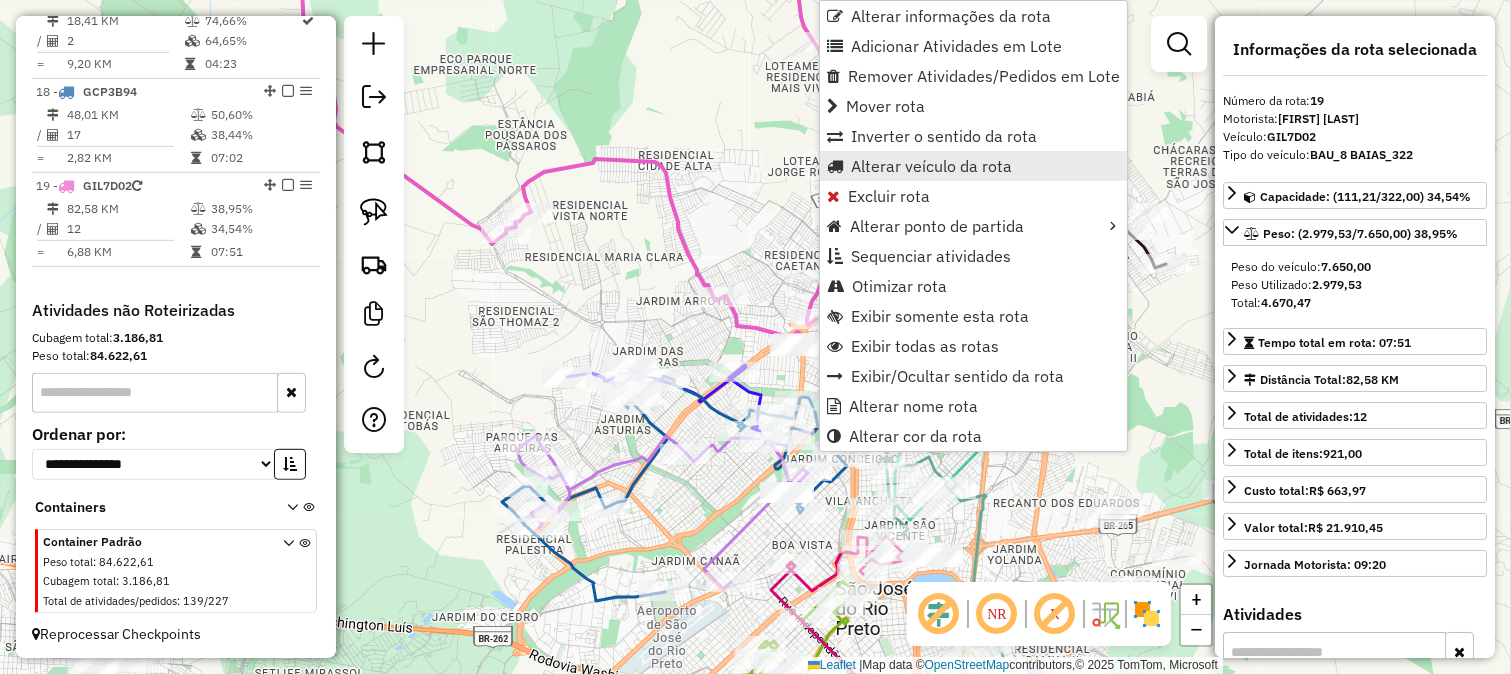 click on "Alterar veículo da rota" at bounding box center [931, 166] 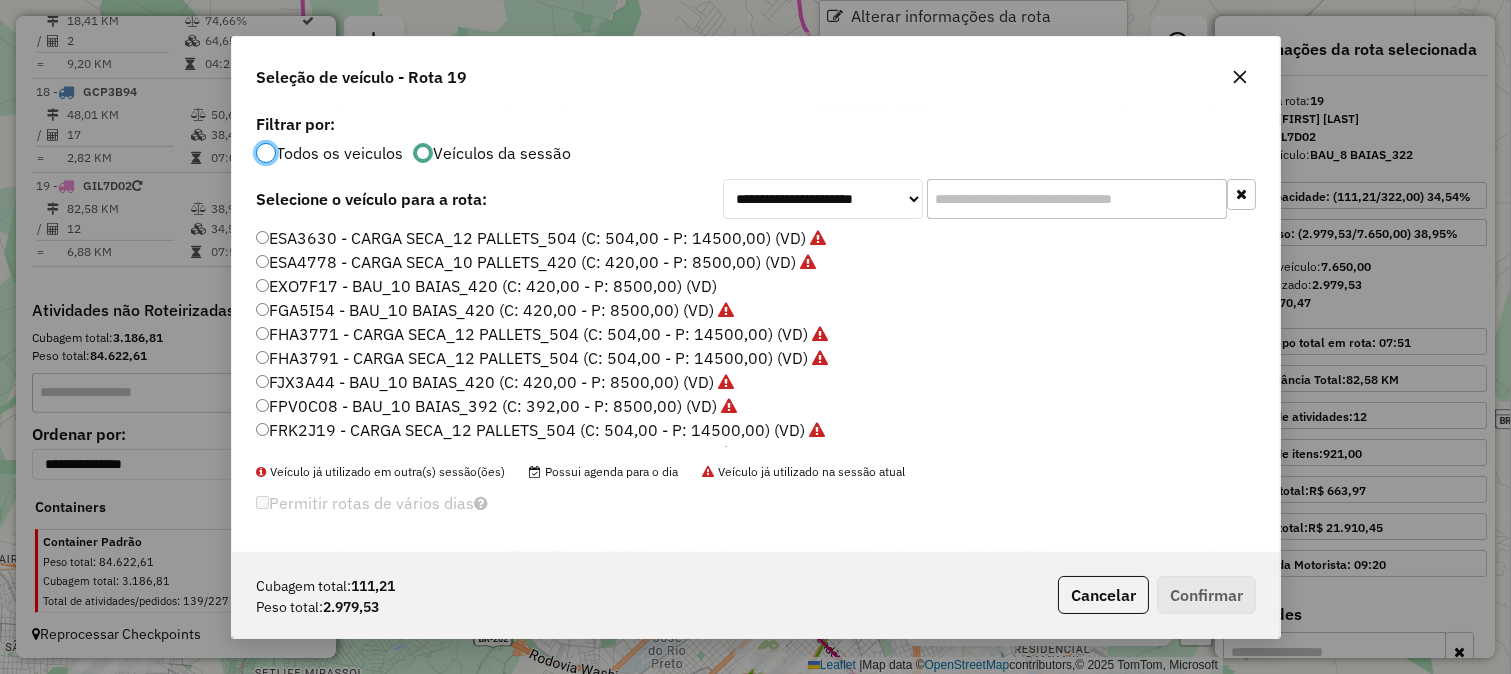 scroll, scrollTop: 11, scrollLeft: 5, axis: both 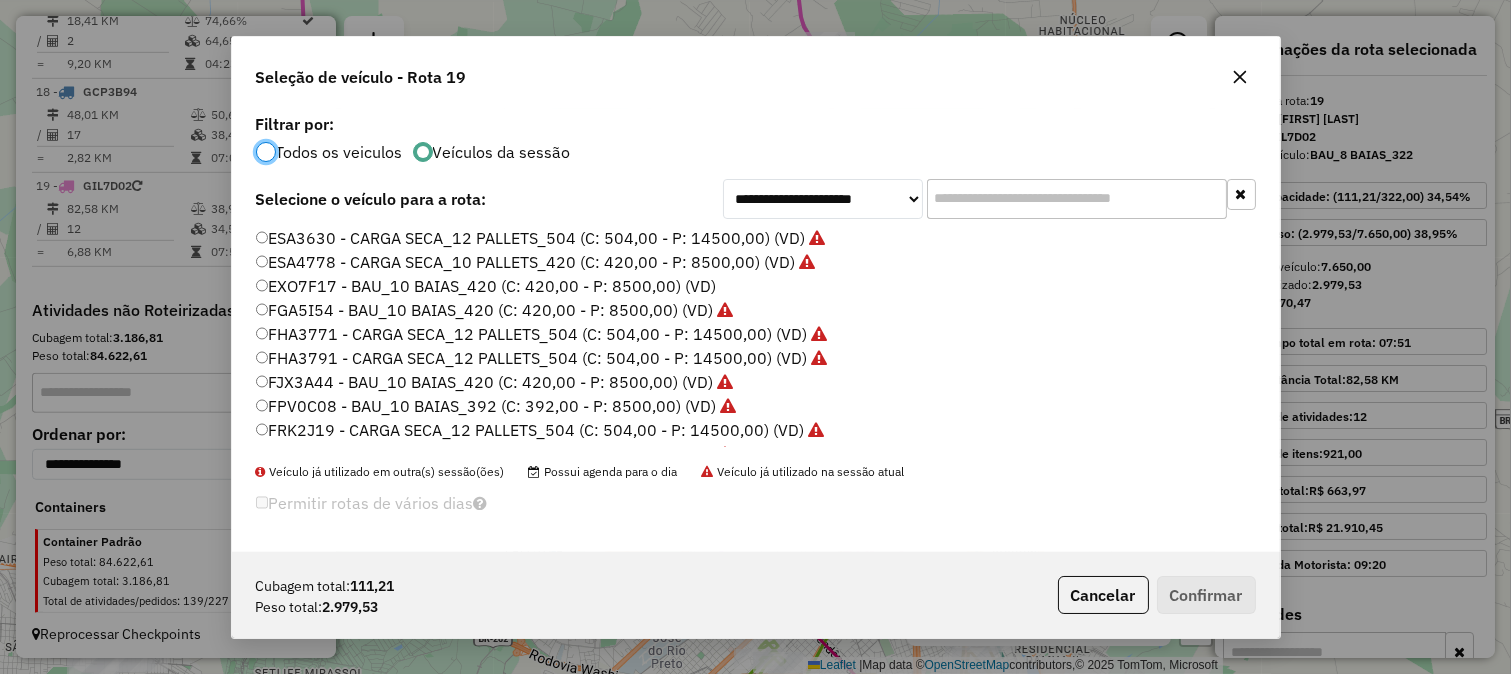 click 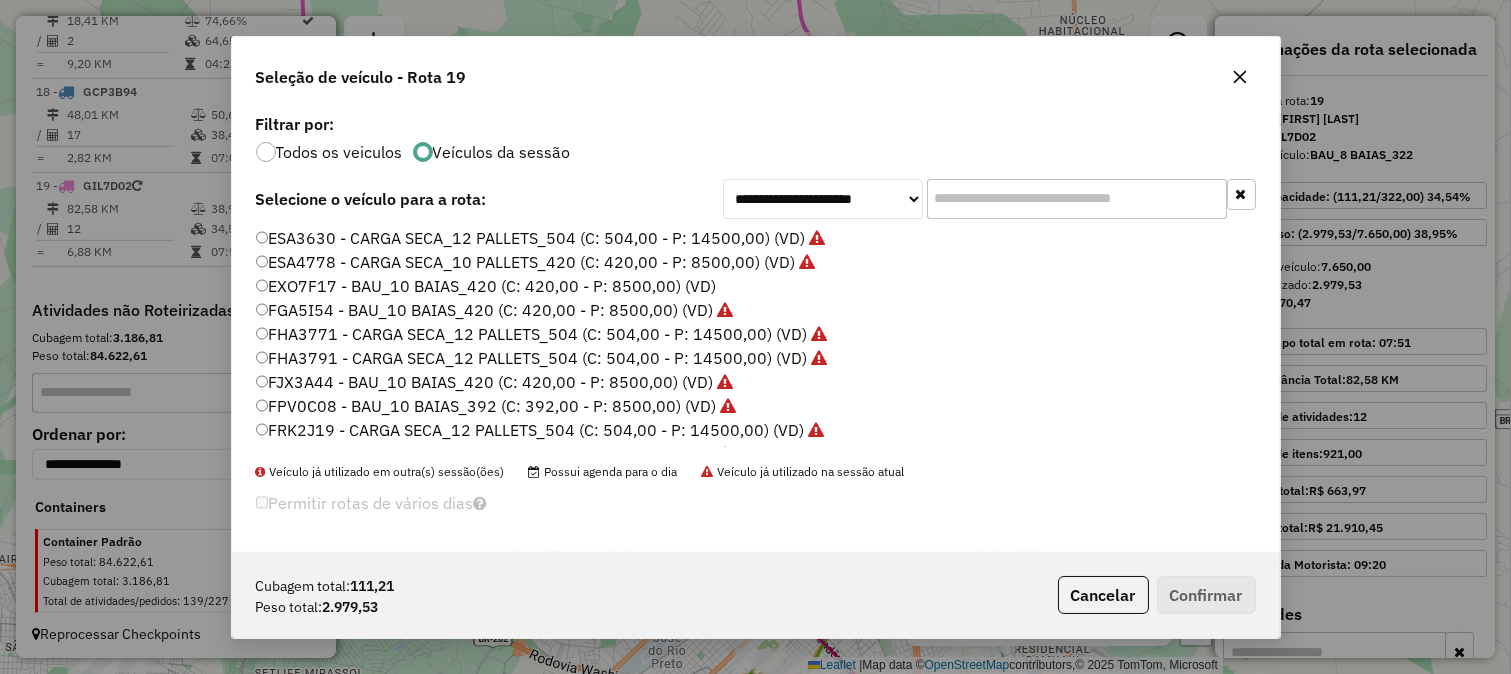 click 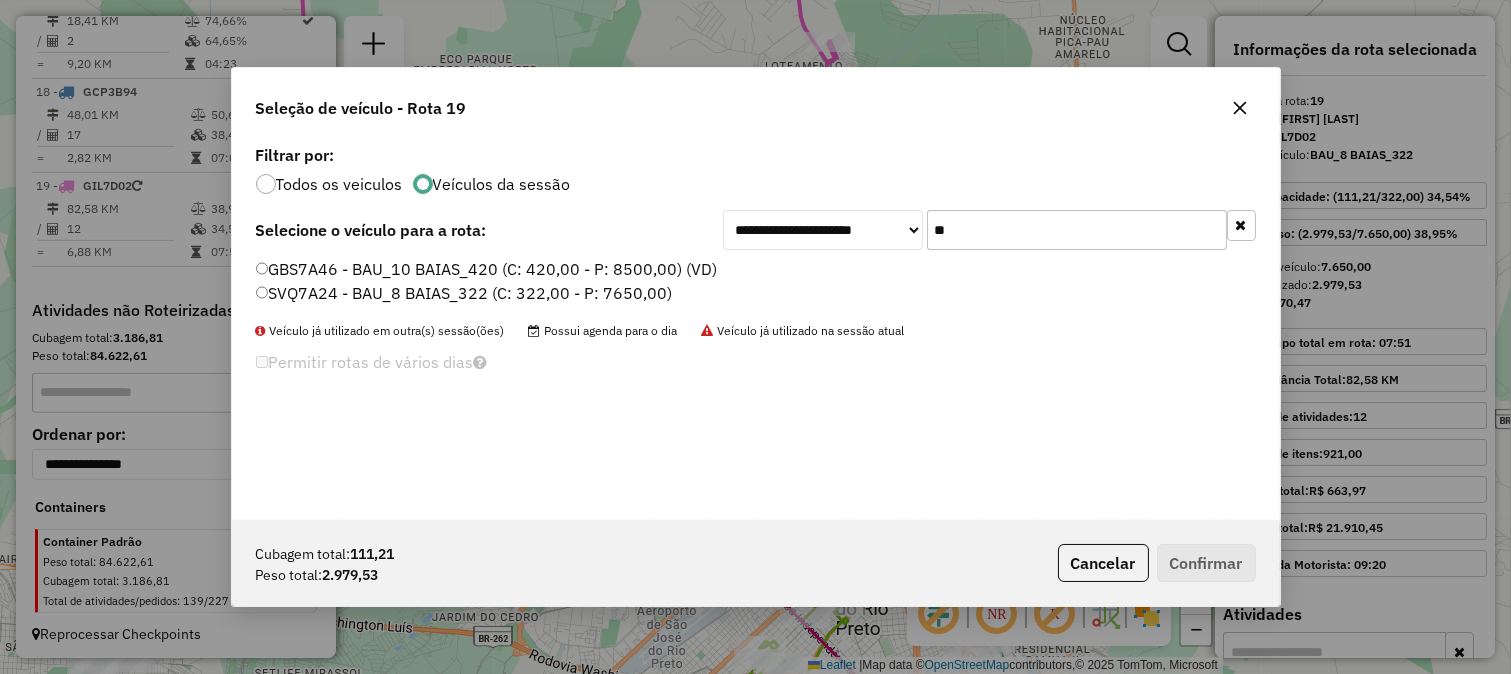 type on "**" 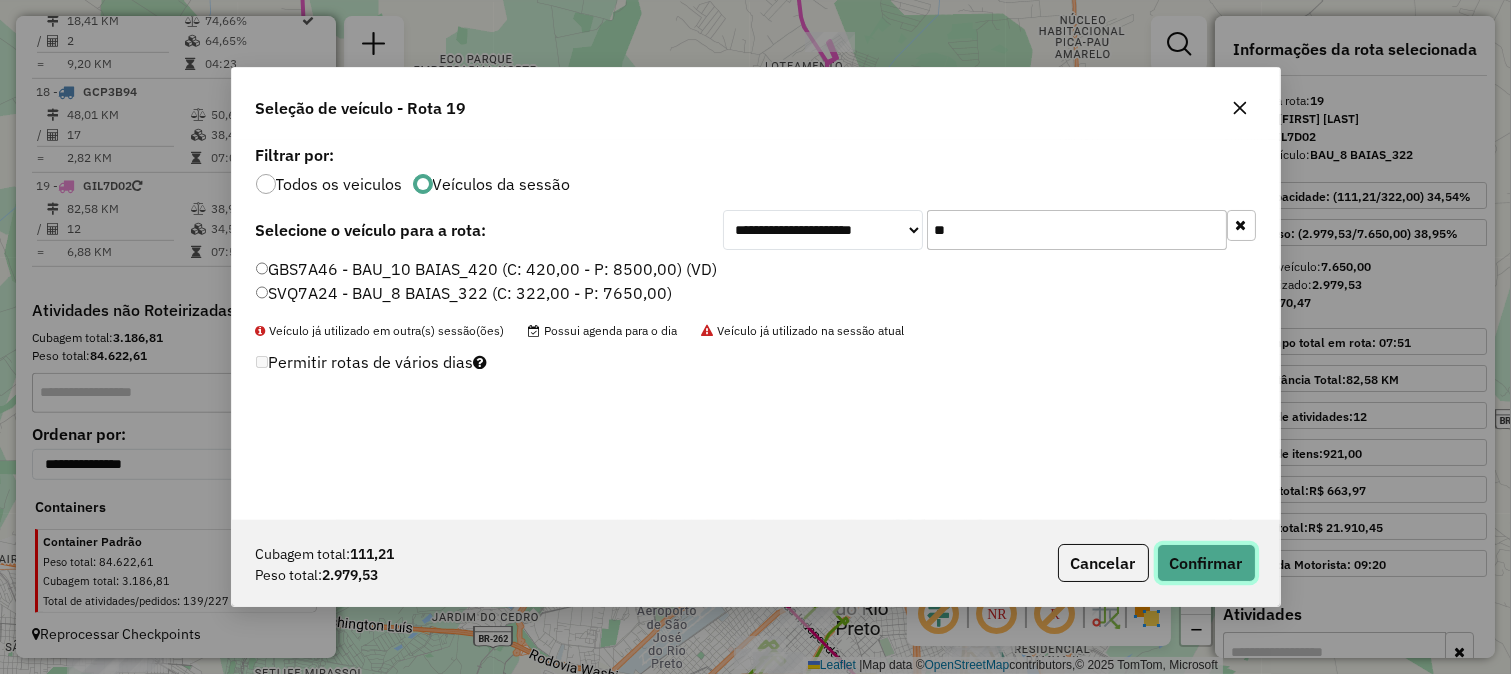 click on "Confirmar" 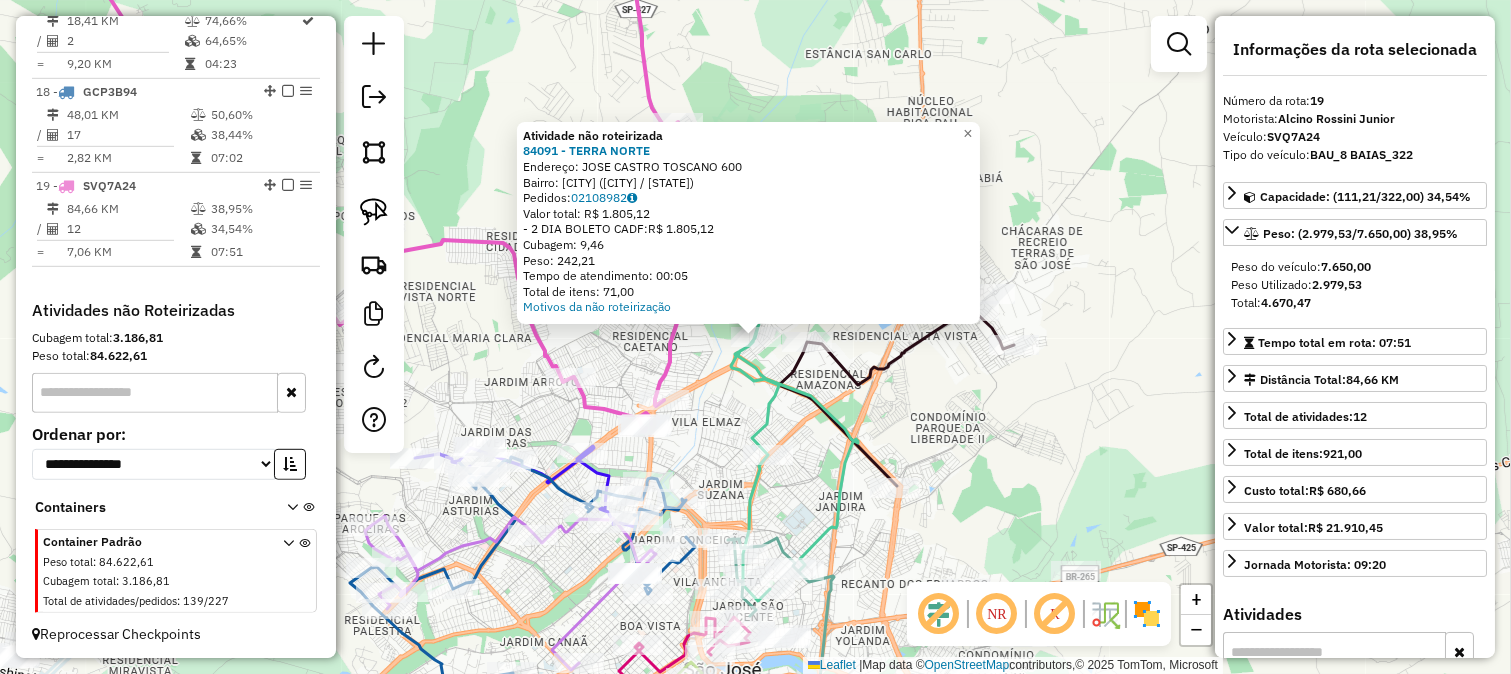 click 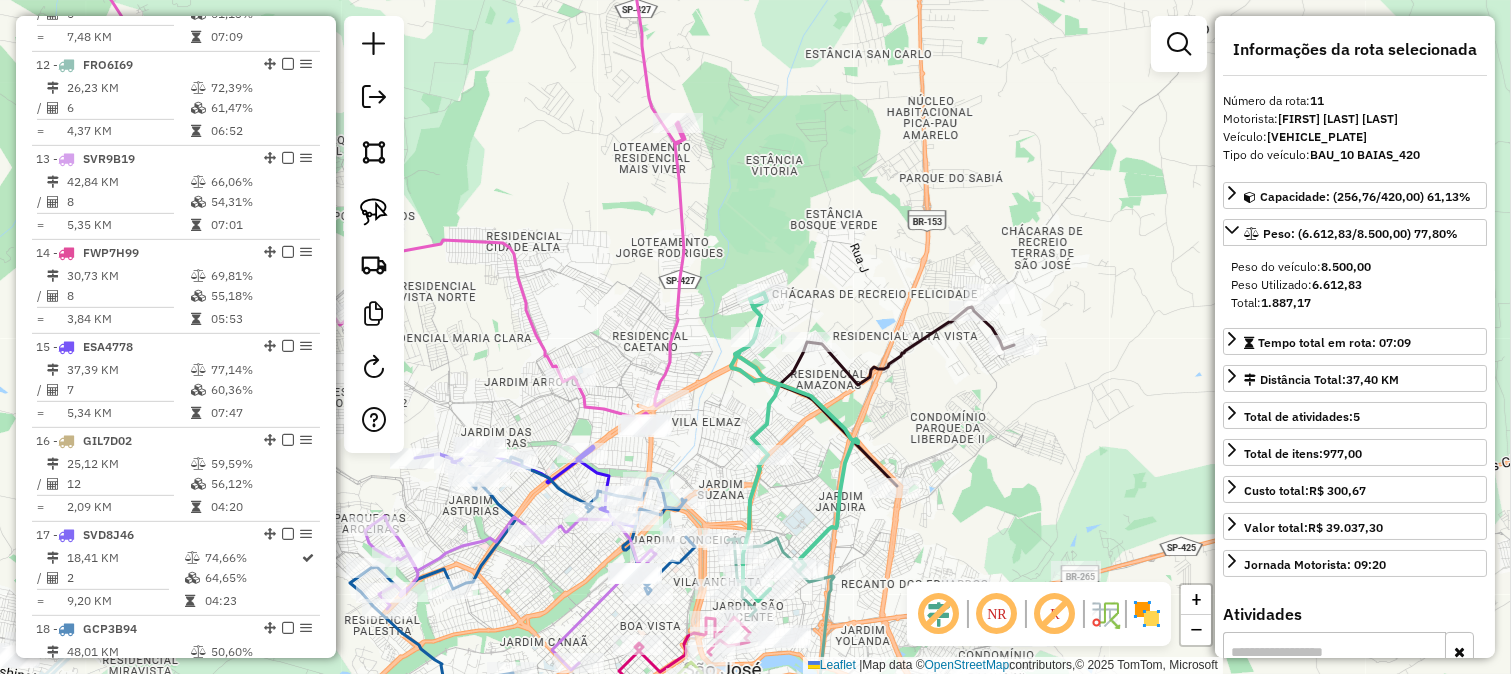 scroll, scrollTop: 1731, scrollLeft: 0, axis: vertical 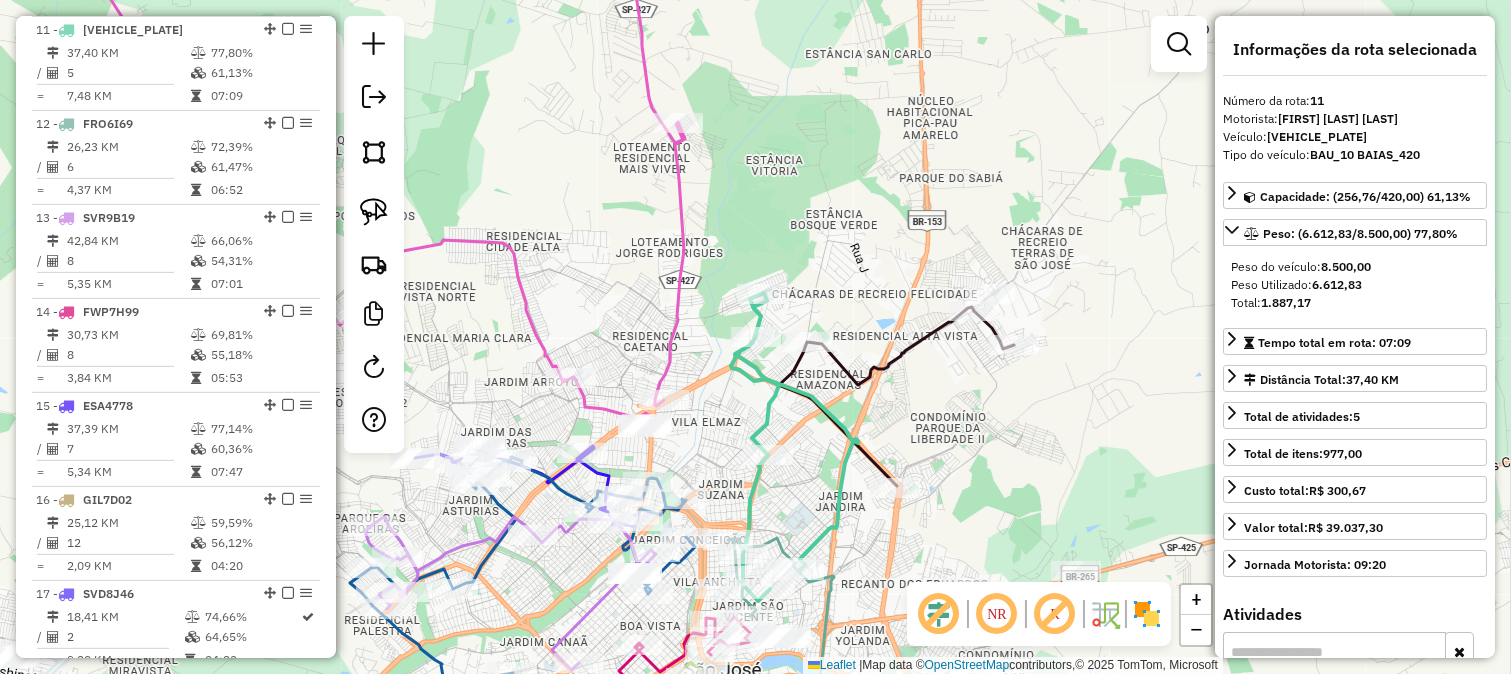drag, startPoint x: 826, startPoint y: 463, endPoint x: 811, endPoint y: 400, distance: 64.7611 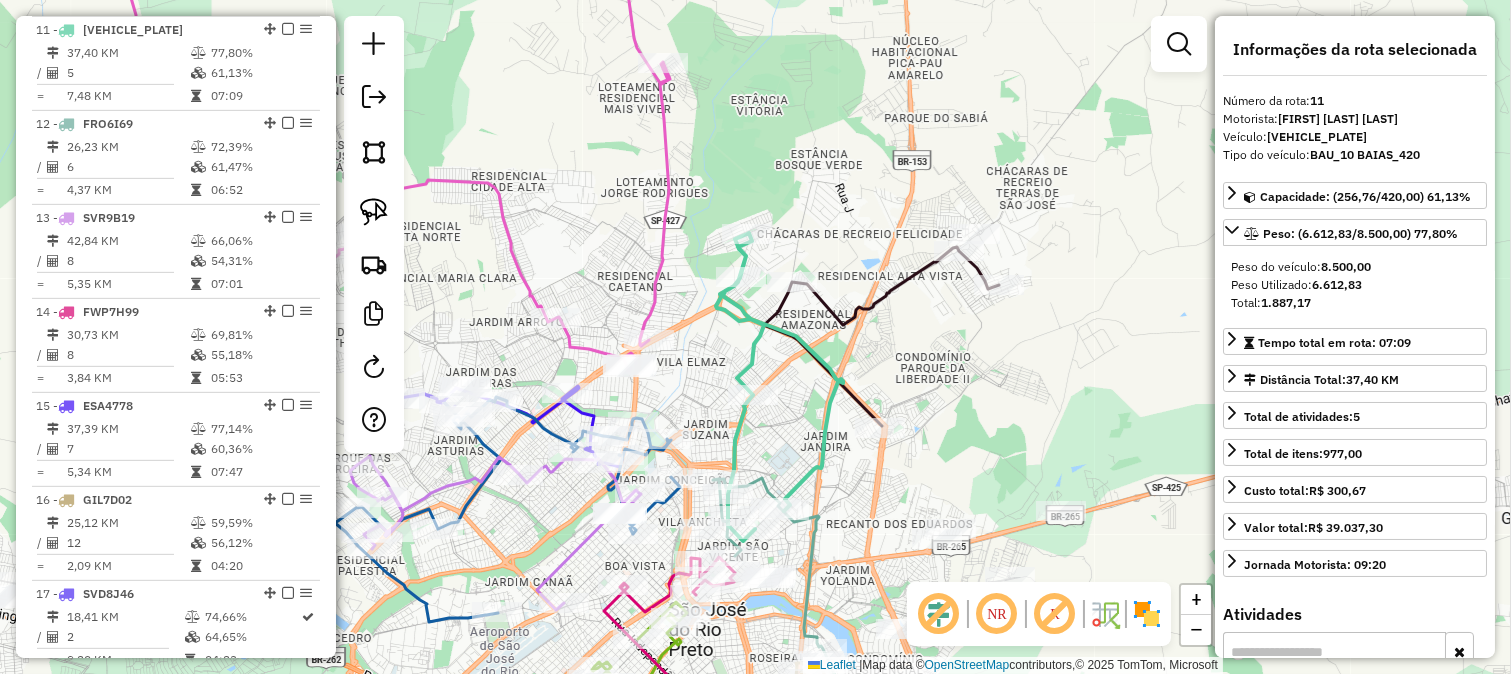 click 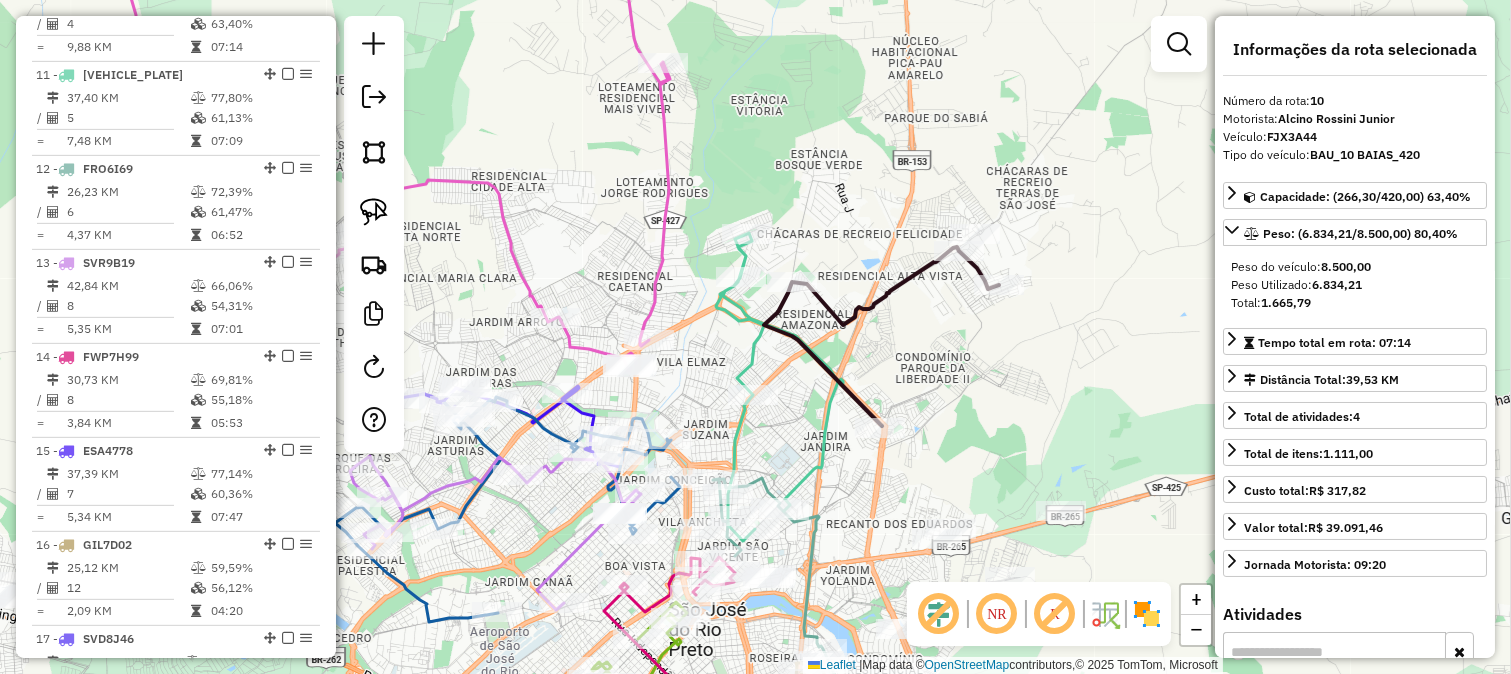 scroll, scrollTop: 1636, scrollLeft: 0, axis: vertical 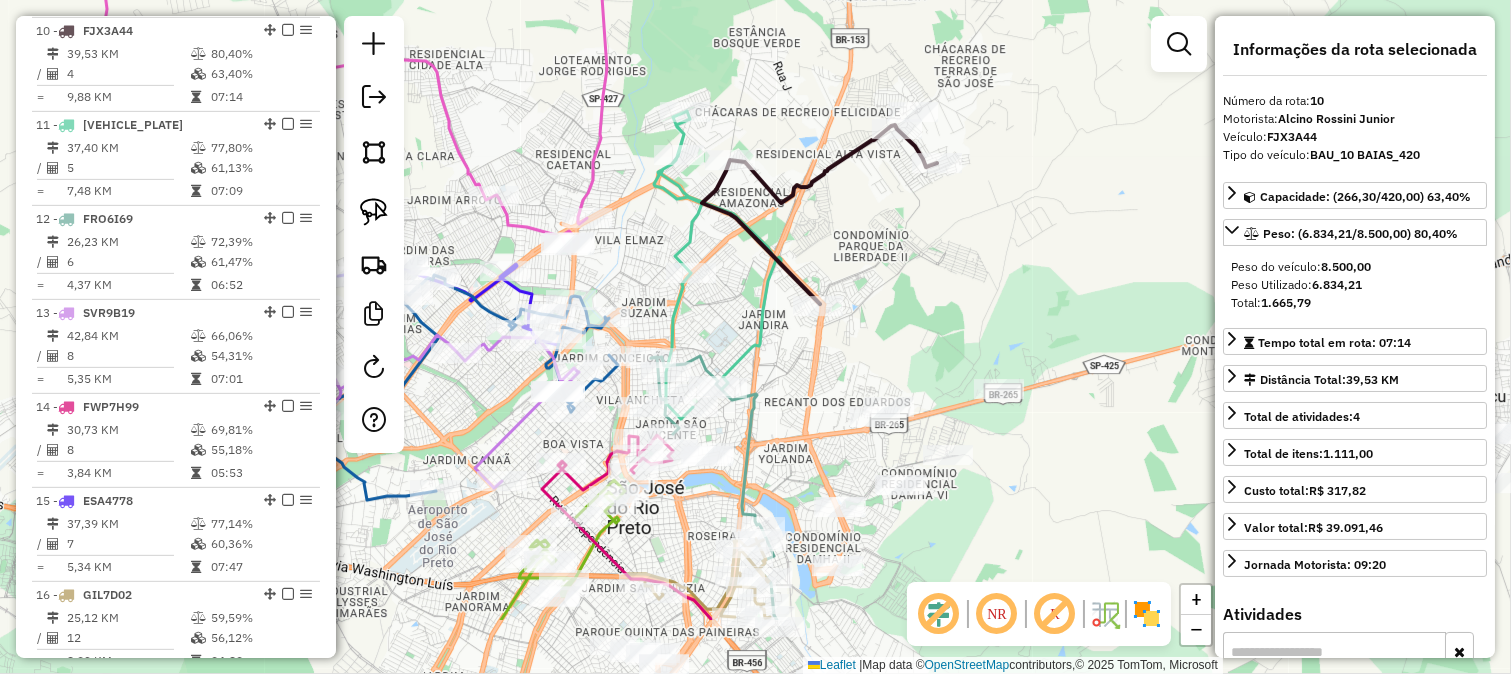 drag, startPoint x: 962, startPoint y: 362, endPoint x: 900, endPoint y: 238, distance: 138.63622 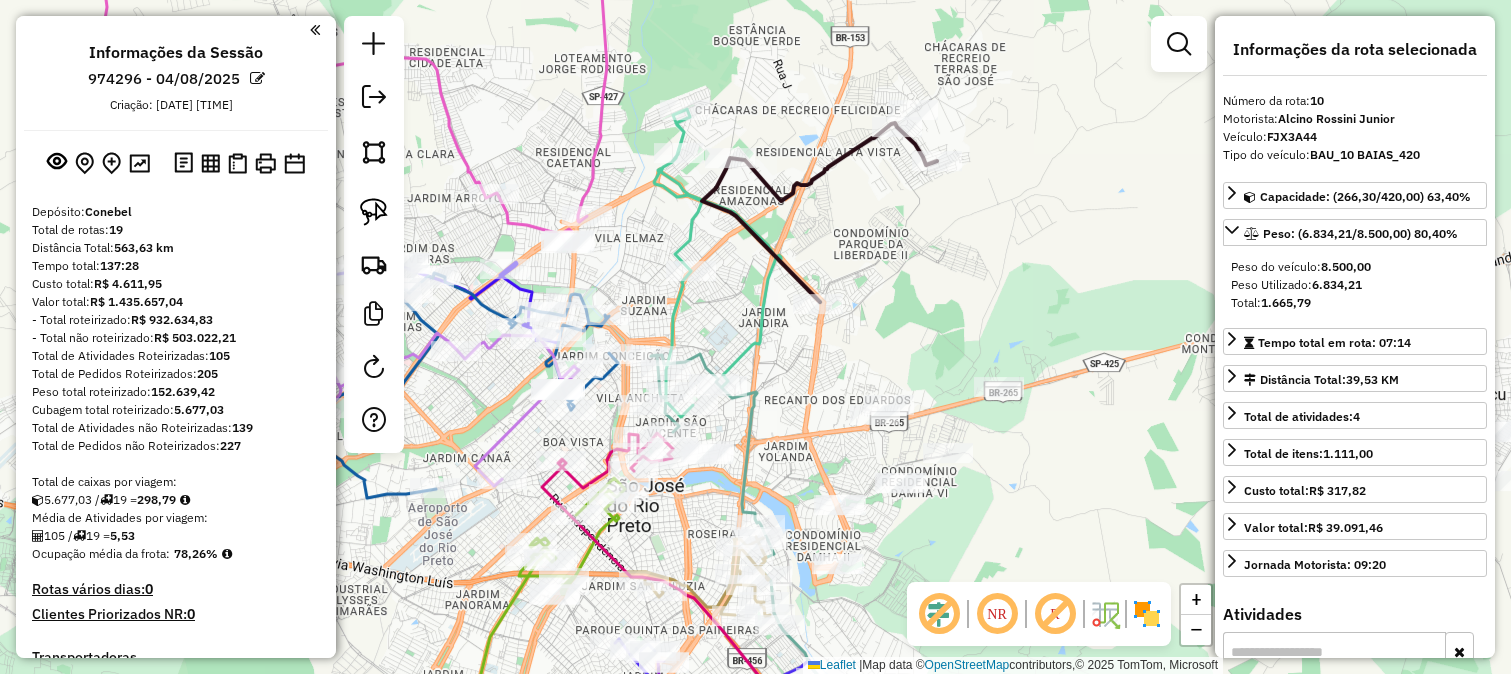 select on "**********" 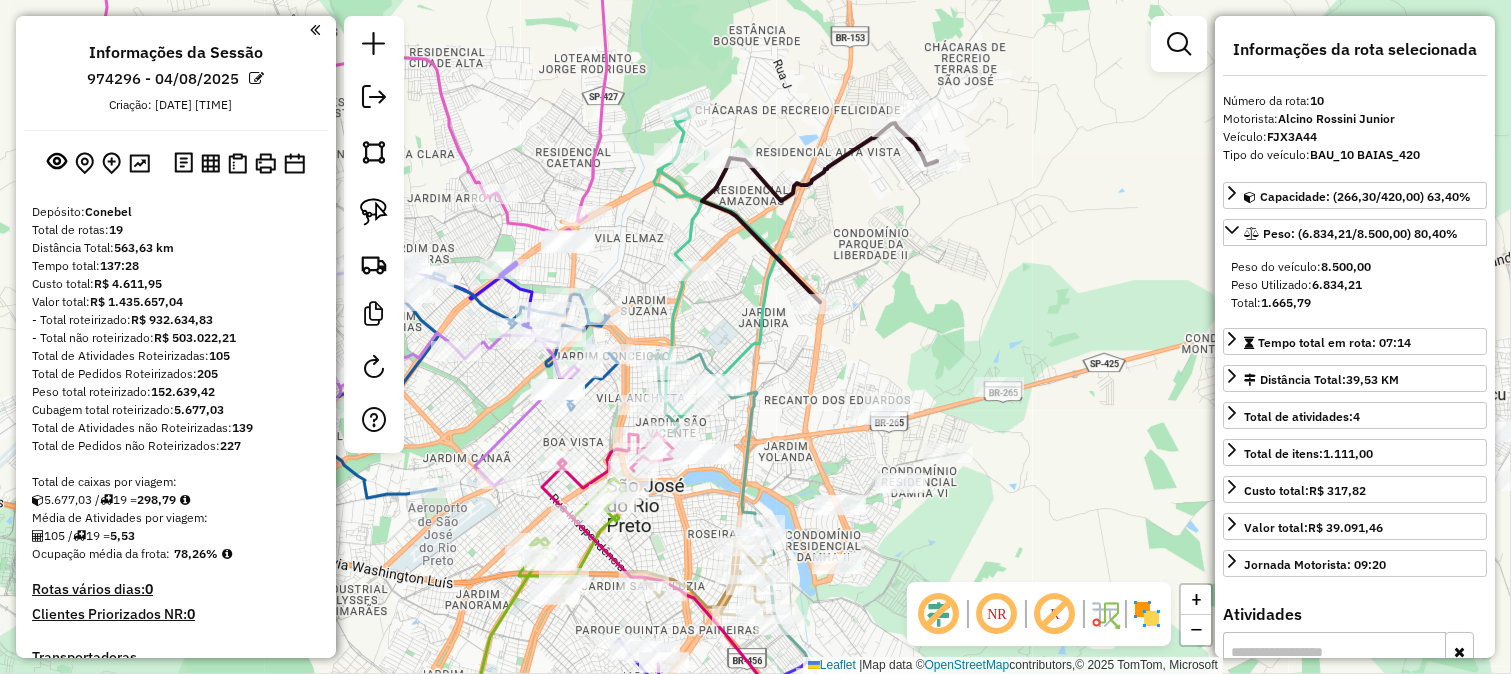scroll, scrollTop: 1636, scrollLeft: 0, axis: vertical 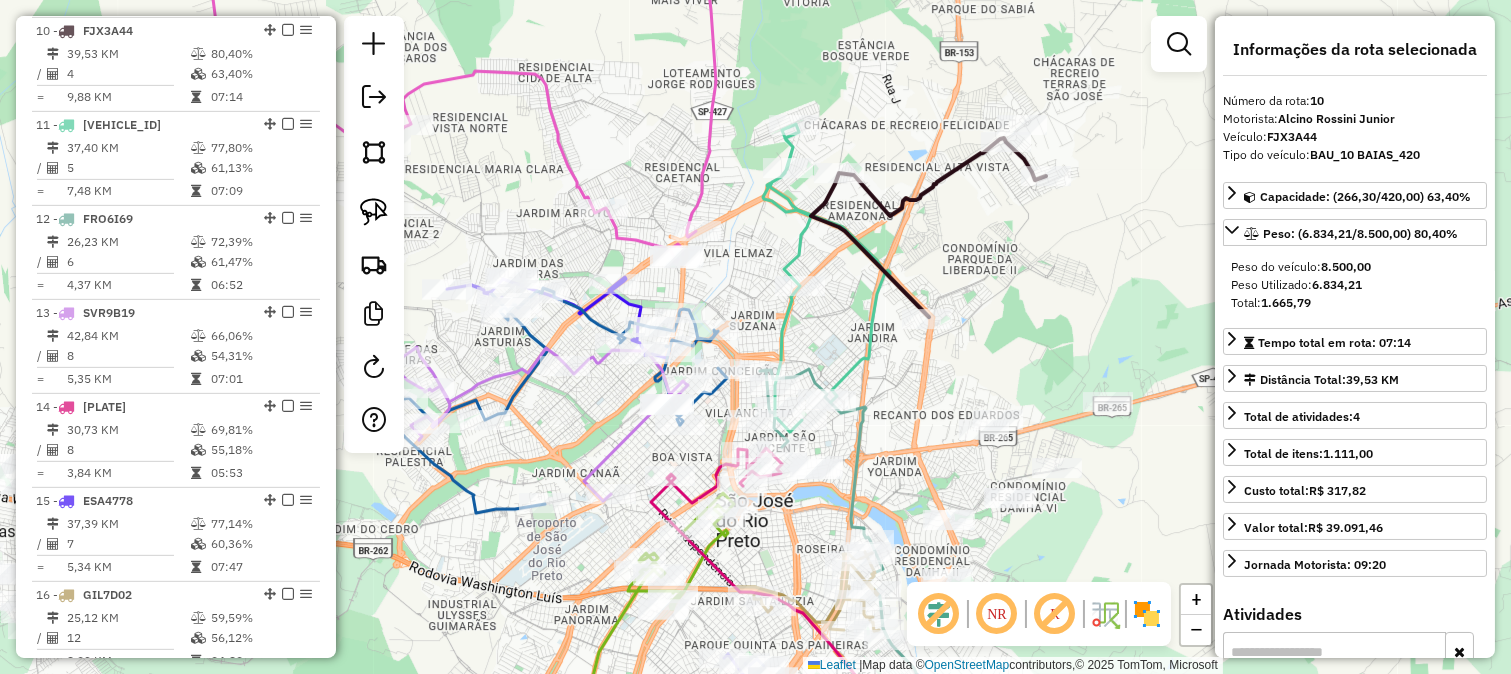 drag, startPoint x: 820, startPoint y: 444, endPoint x: 897, endPoint y: 466, distance: 80.08121 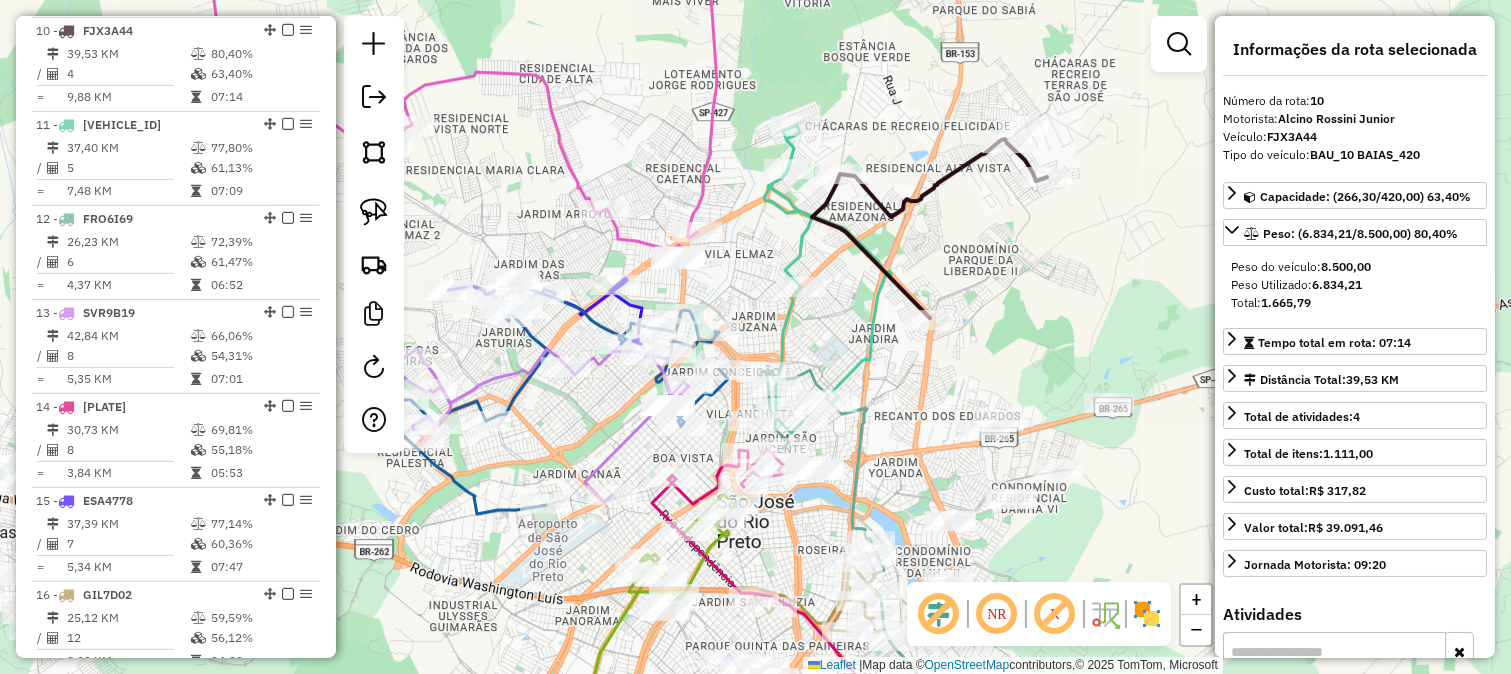 click on "Janela de atendimento Grade de atendimento Capacidade Transportadoras Veículos Cliente Pedidos  Rotas Selecione os dias de semana para filtrar as janelas de atendimento  Seg   Ter   Qua   Qui   Sex   Sáb   Dom  Informe o período da janela de atendimento: De: Até:  Filtrar exatamente a janela do cliente  Considerar janela de atendimento padrão  Selecione os dias de semana para filtrar as grades de atendimento  Seg   Ter   Qua   Qui   Sex   Sáb   Dom   Considerar clientes sem dia de atendimento cadastrado  Clientes fora do dia de atendimento selecionado Filtrar as atividades entre os valores definidos abaixo:  Peso mínimo:   Peso máximo:   Cubagem mínima:   Cubagem máxima:   De:   Até:  Filtrar as atividades entre o tempo de atendimento definido abaixo:  De:   Até:   Considerar capacidade total dos clientes não roteirizados Transportadora: Selecione um ou mais itens Tipo de veículo: Selecione um ou mais itens Veículo: Selecione um ou mais itens Motorista: Selecione um ou mais itens Nome: Rótulo:" 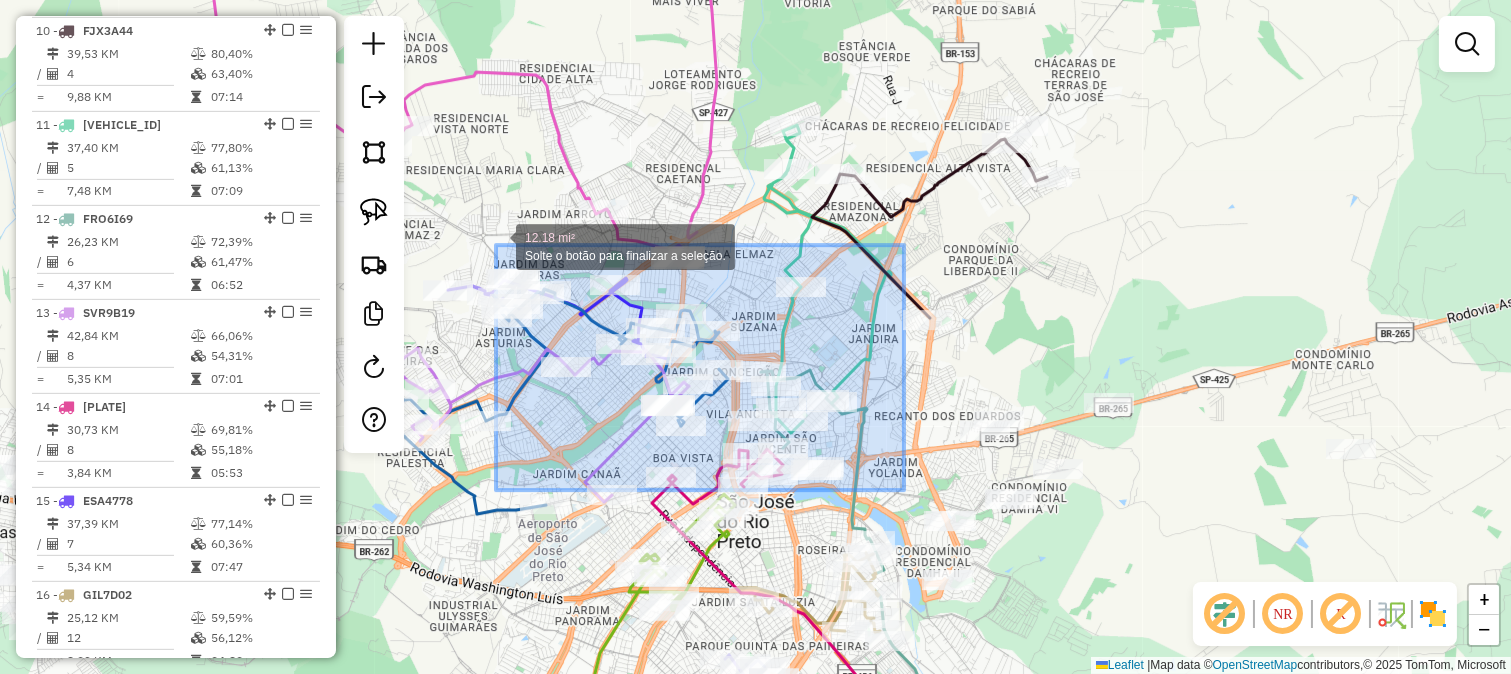 drag, startPoint x: 904, startPoint y: 490, endPoint x: 475, endPoint y: 234, distance: 499.5768 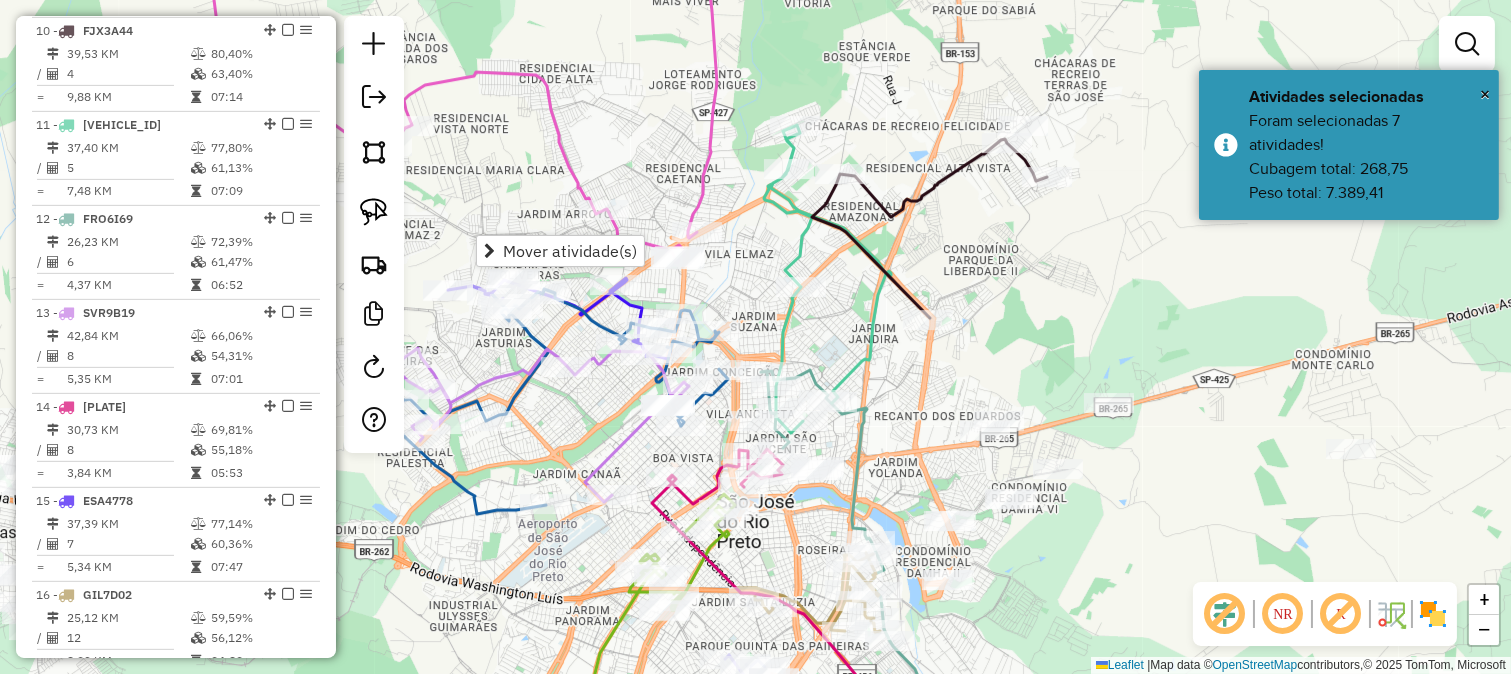 click on "Janela de atendimento Grade de atendimento Capacidade Transportadoras Veículos Cliente Pedidos  Rotas Selecione os dias de semana para filtrar as janelas de atendimento  Seg   Ter   Qua   Qui   Sex   Sáb   Dom  Informe o período da janela de atendimento: De: Até:  Filtrar exatamente a janela do cliente  Considerar janela de atendimento padrão  Selecione os dias de semana para filtrar as grades de atendimento  Seg   Ter   Qua   Qui   Sex   Sáb   Dom   Considerar clientes sem dia de atendimento cadastrado  Clientes fora do dia de atendimento selecionado Filtrar as atividades entre os valores definidos abaixo:  Peso mínimo:   Peso máximo:   Cubagem mínima:   Cubagem máxima:   De:   Até:  Filtrar as atividades entre o tempo de atendimento definido abaixo:  De:   Até:   Considerar capacidade total dos clientes não roteirizados Transportadora: Selecione um ou mais itens Tipo de veículo: Selecione um ou mais itens Veículo: Selecione um ou mais itens Motorista: Selecione um ou mais itens Nome: Rótulo:" 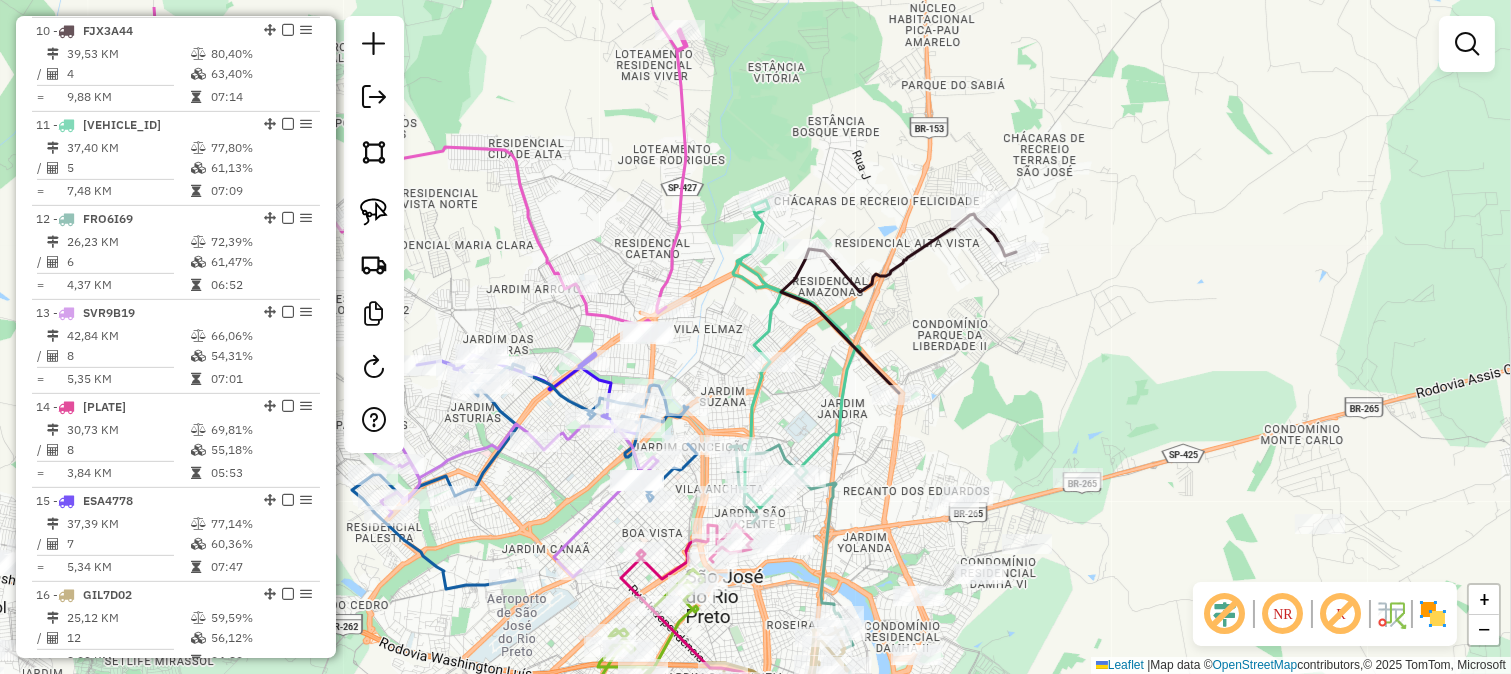 drag, startPoint x: 835, startPoint y: 341, endPoint x: 806, endPoint y: 381, distance: 49.40648 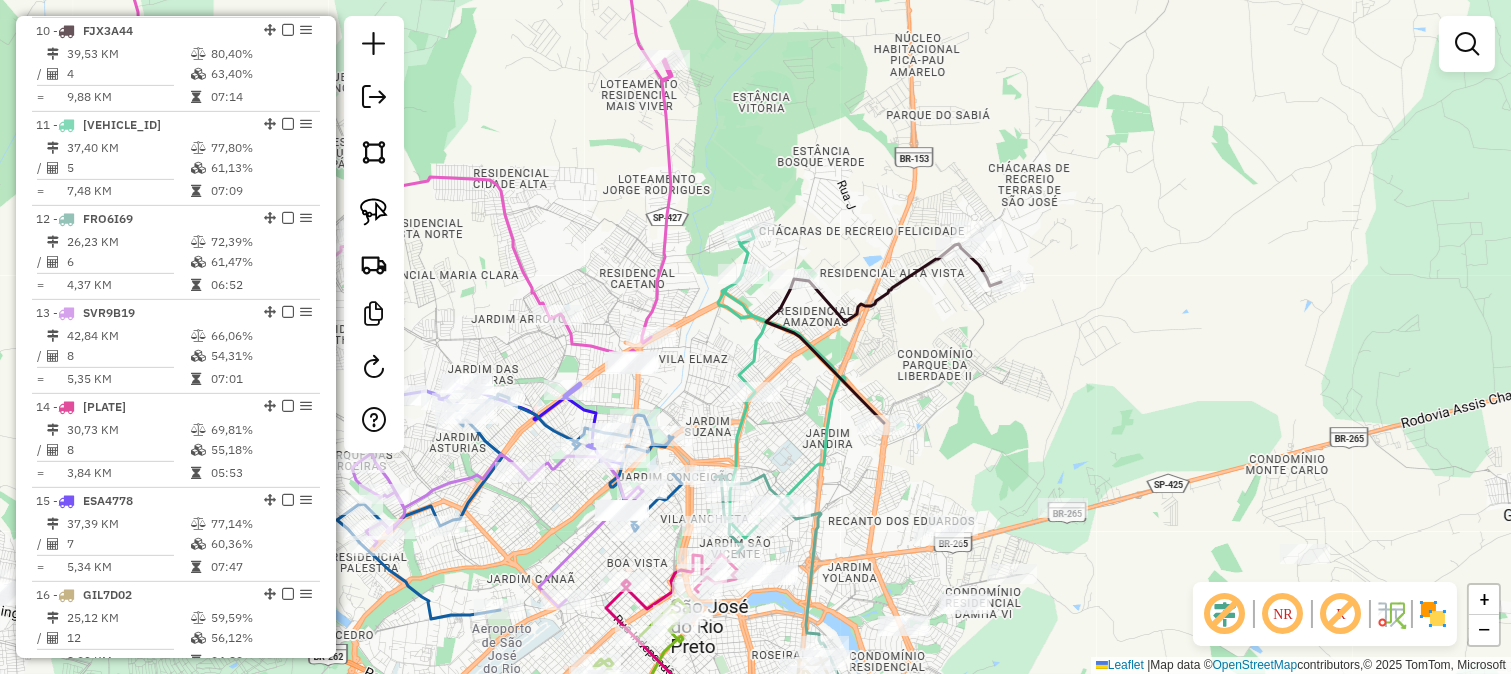 click 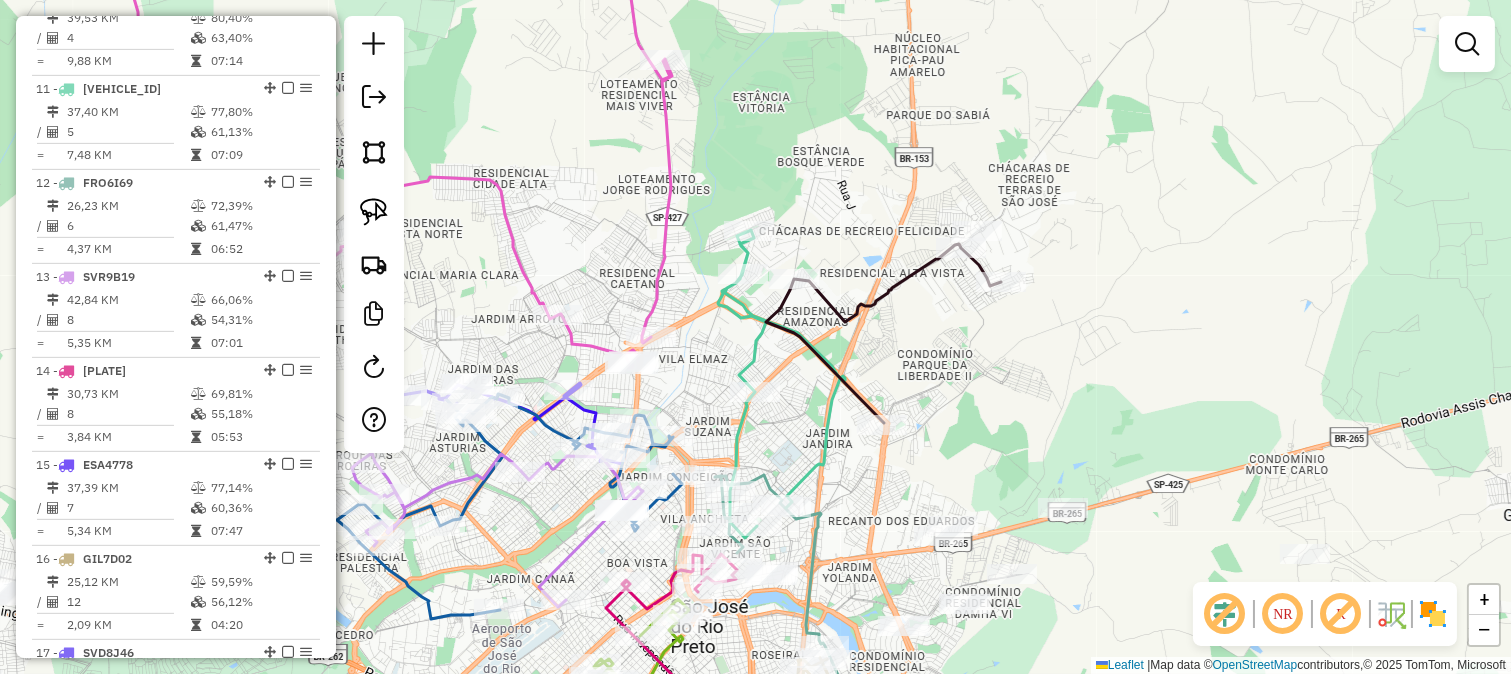 select on "**********" 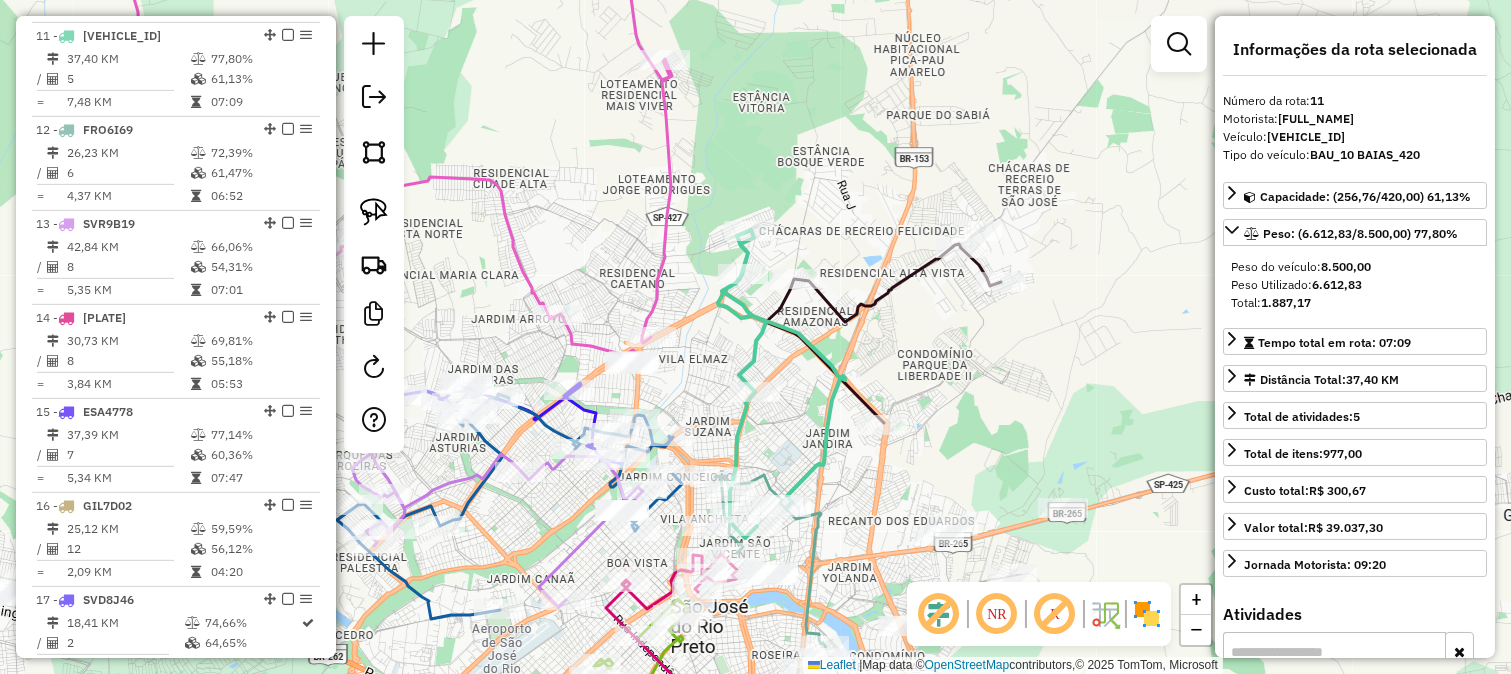 scroll, scrollTop: 1731, scrollLeft: 0, axis: vertical 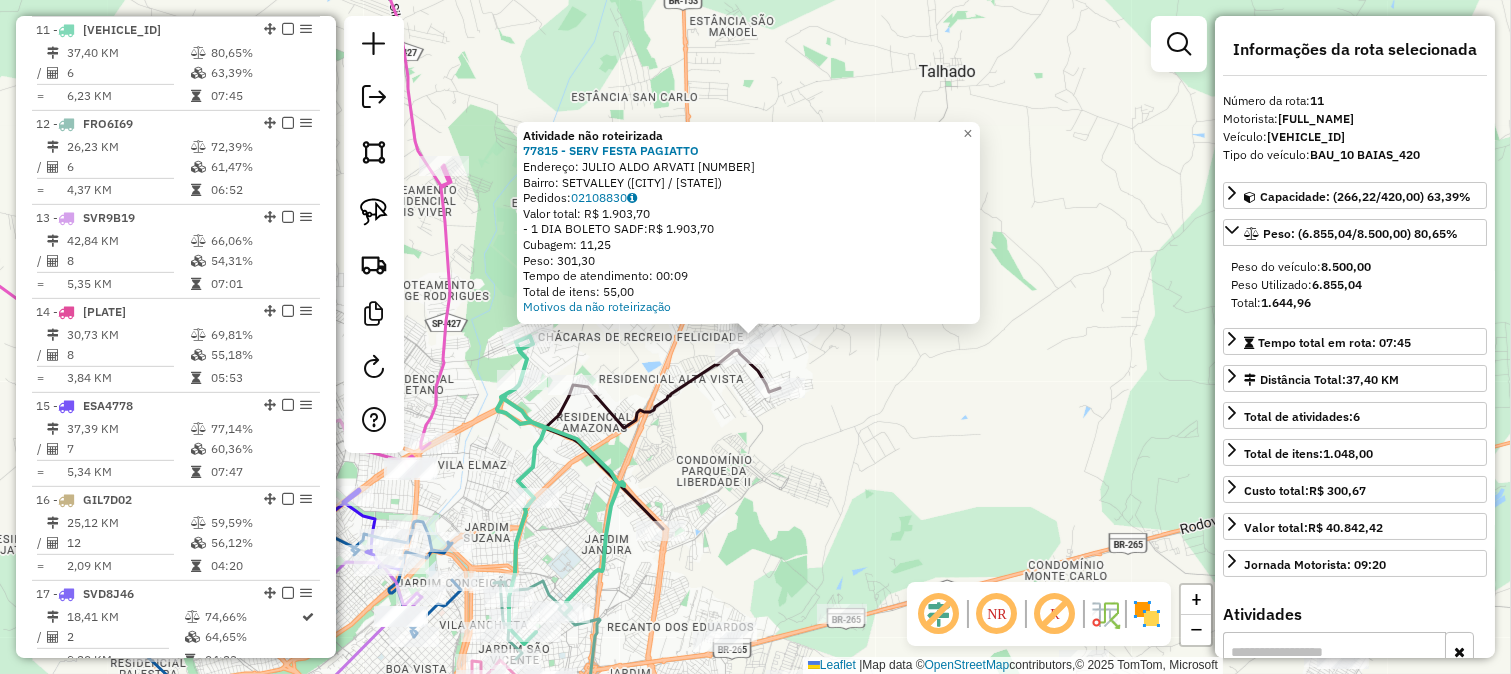 click on "Total de itens: 55,00" 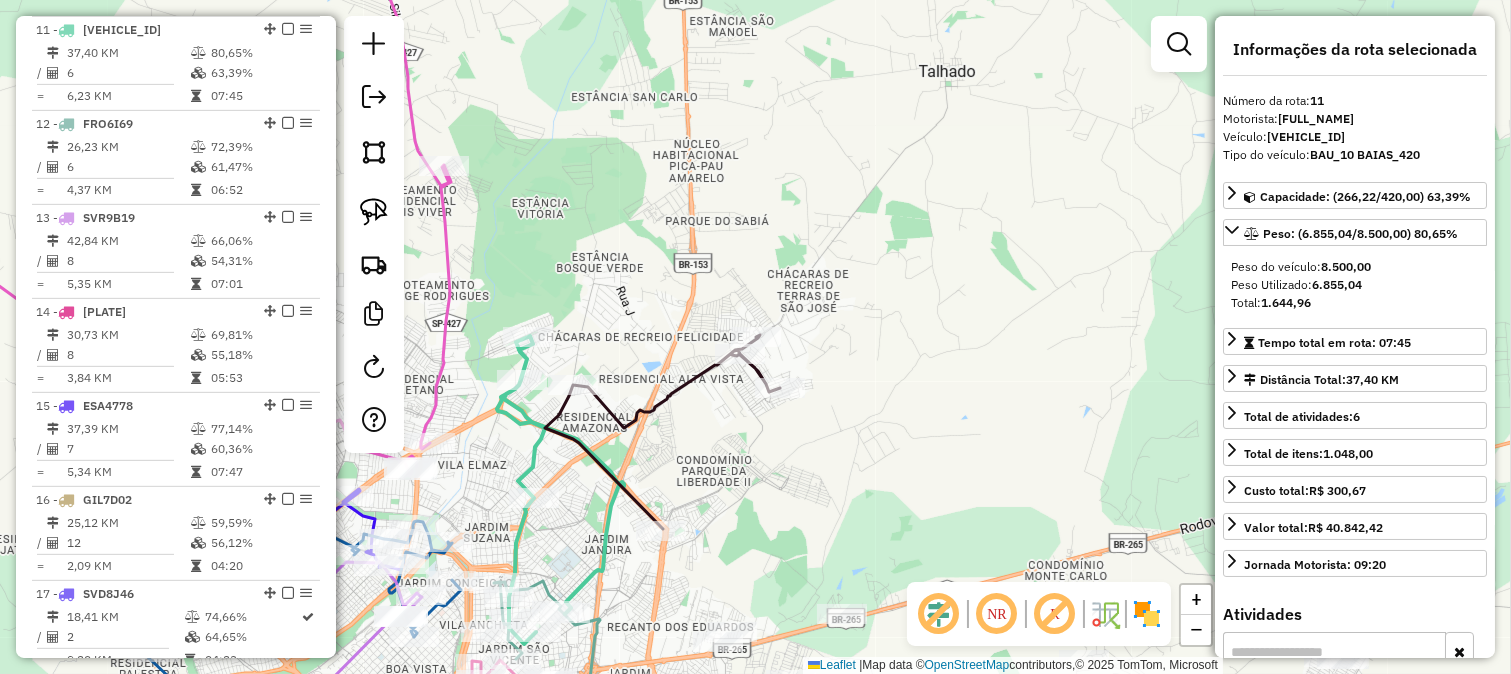 drag, startPoint x: 791, startPoint y: 358, endPoint x: 834, endPoint y: 297, distance: 74.63243 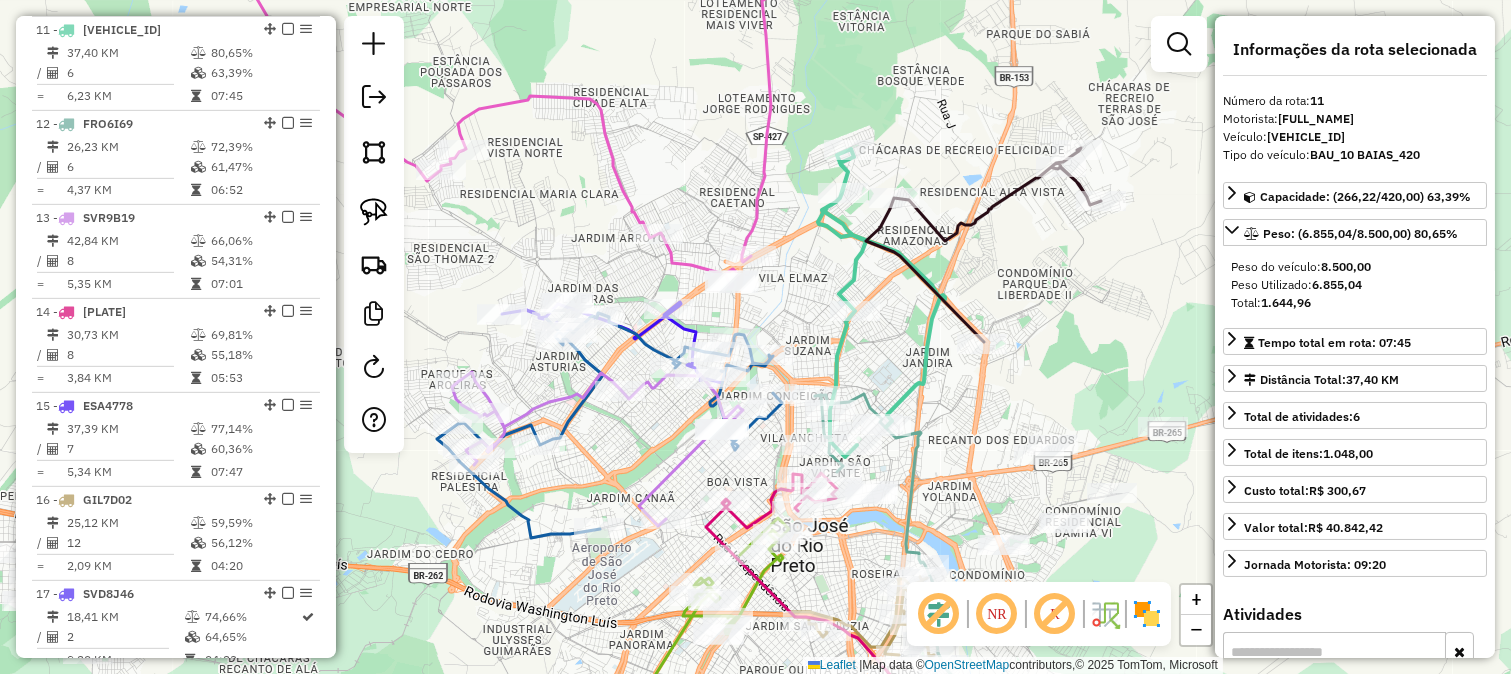 drag, startPoint x: 531, startPoint y: 427, endPoint x: 651, endPoint y: 440, distance: 120.70211 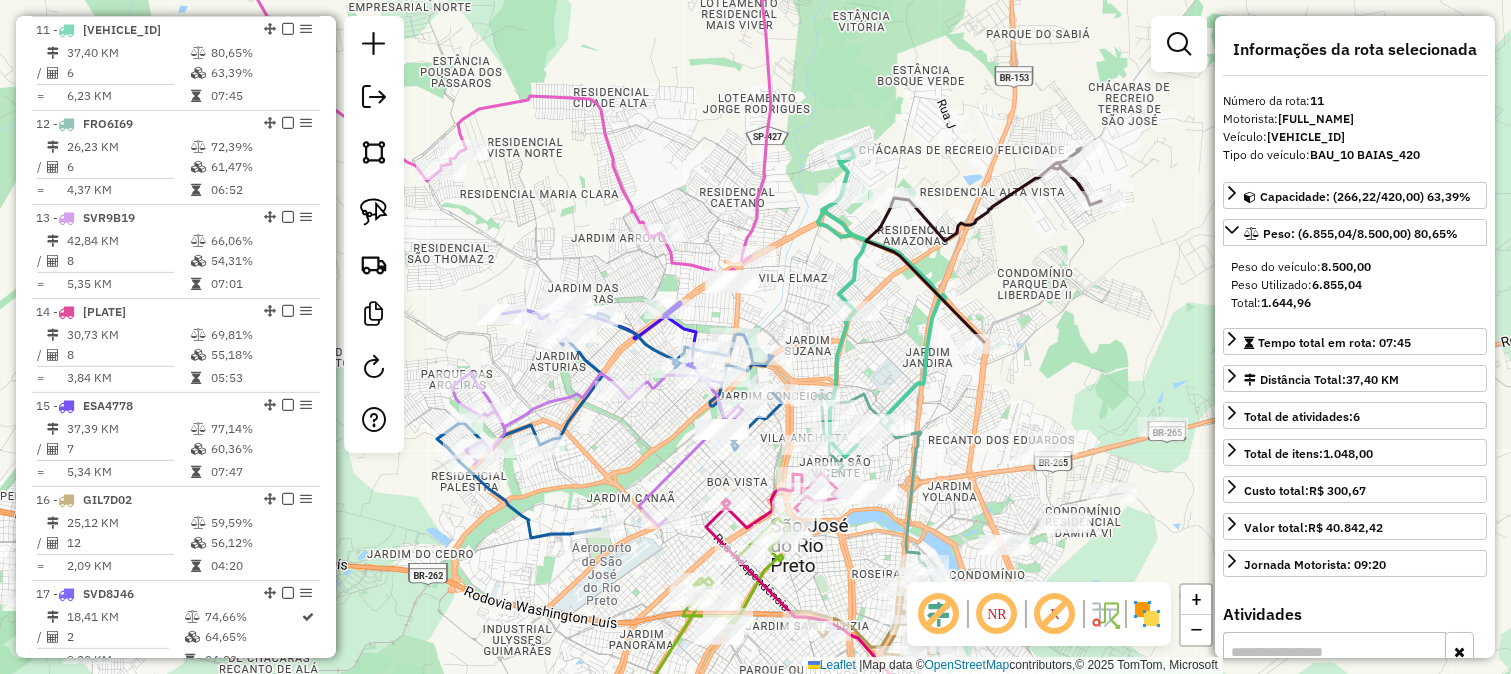 click on "Janela de atendimento Grade de atendimento Capacidade Transportadoras Veículos Cliente Pedidos  Rotas Selecione os dias de semana para filtrar as janelas de atendimento  Seg   Ter   Qua   Qui   Sex   Sáb   Dom  Informe o período da janela de atendimento: De: Até:  Filtrar exatamente a janela do cliente  Considerar janela de atendimento padrão  Selecione os dias de semana para filtrar as grades de atendimento  Seg   Ter   Qua   Qui   Sex   Sáb   Dom   Considerar clientes sem dia de atendimento cadastrado  Clientes fora do dia de atendimento selecionado Filtrar as atividades entre os valores definidos abaixo:  Peso mínimo:   Peso máximo:   Cubagem mínima:   Cubagem máxima:   De:   Até:  Filtrar as atividades entre o tempo de atendimento definido abaixo:  De:   Até:   Considerar capacidade total dos clientes não roteirizados Transportadora: Selecione um ou mais itens Tipo de veículo: Selecione um ou mais itens Veículo: Selecione um ou mais itens Motorista: Selecione um ou mais itens Nome: Rótulo:" 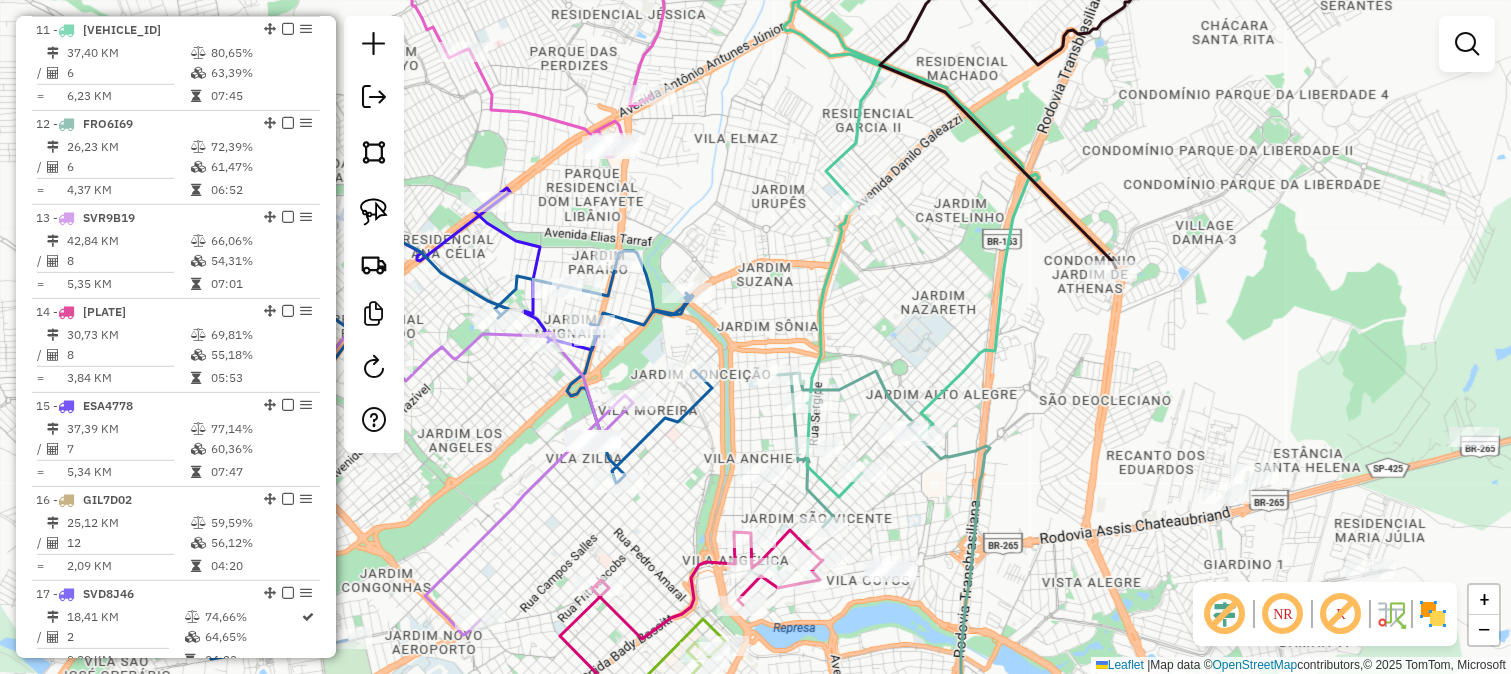 click 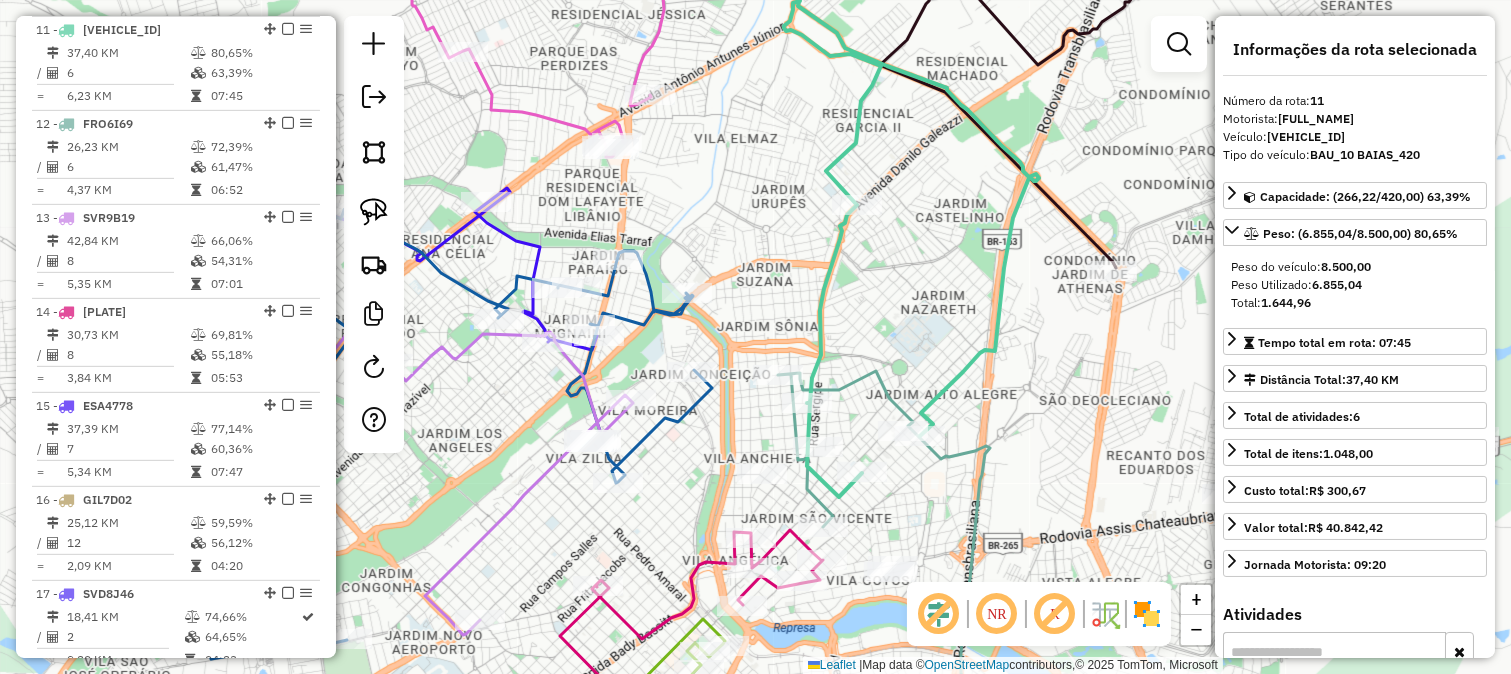 click on "Janela de atendimento Grade de atendimento Capacidade Transportadoras Veículos Cliente Pedidos  Rotas Selecione os dias de semana para filtrar as janelas de atendimento  Seg   Ter   Qua   Qui   Sex   Sáb   Dom  Informe o período da janela de atendimento: De: Até:  Filtrar exatamente a janela do cliente  Considerar janela de atendimento padrão  Selecione os dias de semana para filtrar as grades de atendimento  Seg   Ter   Qua   Qui   Sex   Sáb   Dom   Considerar clientes sem dia de atendimento cadastrado  Clientes fora do dia de atendimento selecionado Filtrar as atividades entre os valores definidos abaixo:  Peso mínimo:   Peso máximo:   Cubagem mínima:   Cubagem máxima:   De:   Até:  Filtrar as atividades entre o tempo de atendimento definido abaixo:  De:   Até:   Considerar capacidade total dos clientes não roteirizados Transportadora: Selecione um ou mais itens Tipo de veículo: Selecione um ou mais itens Veículo: Selecione um ou mais itens Motorista: Selecione um ou mais itens Nome: Rótulo:" 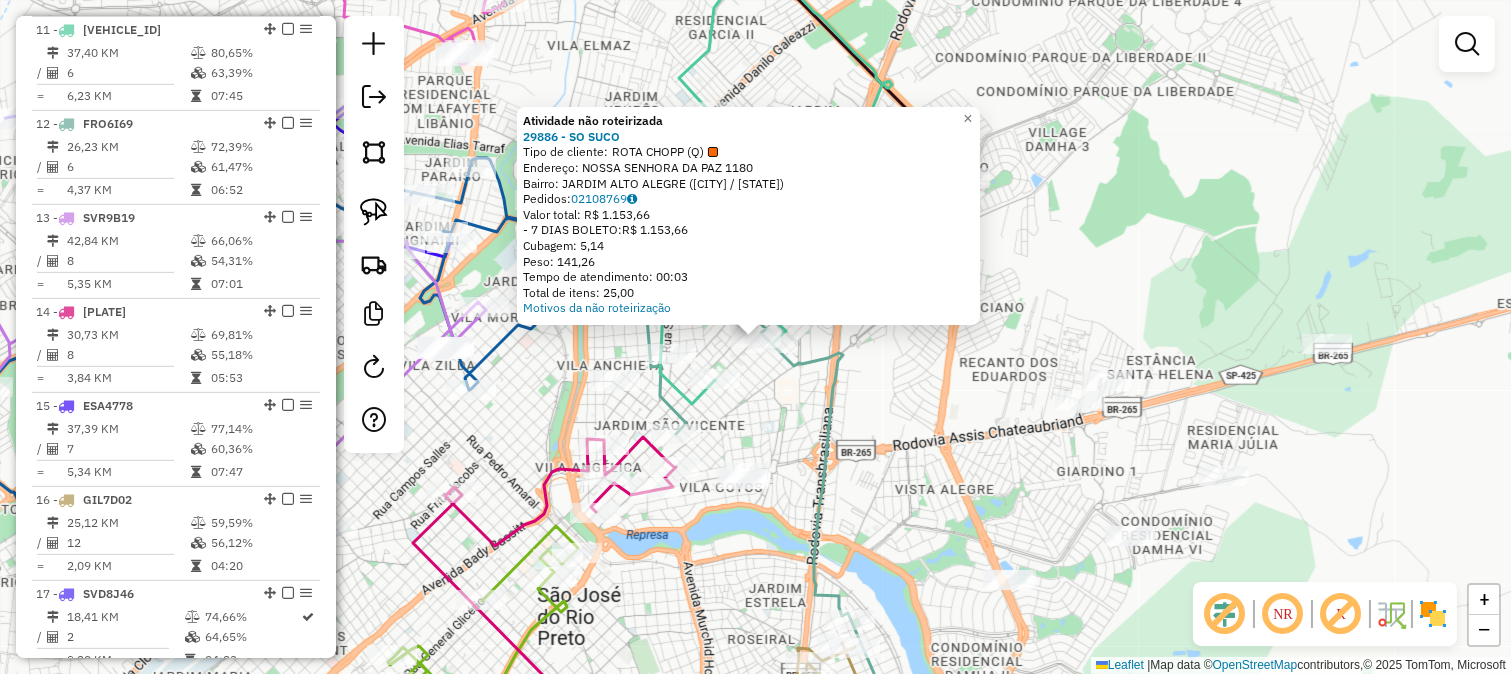 click on "Atividade não roteirizada 29886 - SO SUCO  Tipo de cliente:   ROTA CHOPP (Q)   Endereço:  NOSSA SENHORA DA PAZ 1180   Bairro: JARDIM ALTO ALEGRE (SAO JOSE DO RIO PRETO / SP)   Pedidos:  02108769   Valor total: R$ 1.153,66   - 7 DIAS BOLETO:  R$ 1.153,66   Cubagem: 5,14   Peso: 141,26   Tempo de atendimento: 00:03   Total de itens: 25,00  Motivos da não roteirização × Janela de atendimento Grade de atendimento Capacidade Transportadoras Veículos Cliente Pedidos  Rotas Selecione os dias de semana para filtrar as janelas de atendimento  Seg   Ter   Qua   Qui   Sex   Sáb   Dom  Informe o período da janela de atendimento: De: Até:  Filtrar exatamente a janela do cliente  Considerar janela de atendimento padrão  Selecione os dias de semana para filtrar as grades de atendimento  Seg   Ter   Qua   Qui   Sex   Sáb   Dom   Considerar clientes sem dia de atendimento cadastrado  Clientes fora do dia de atendimento selecionado Filtrar as atividades entre os valores definidos abaixo:  Peso mínimo:   De:   De:" 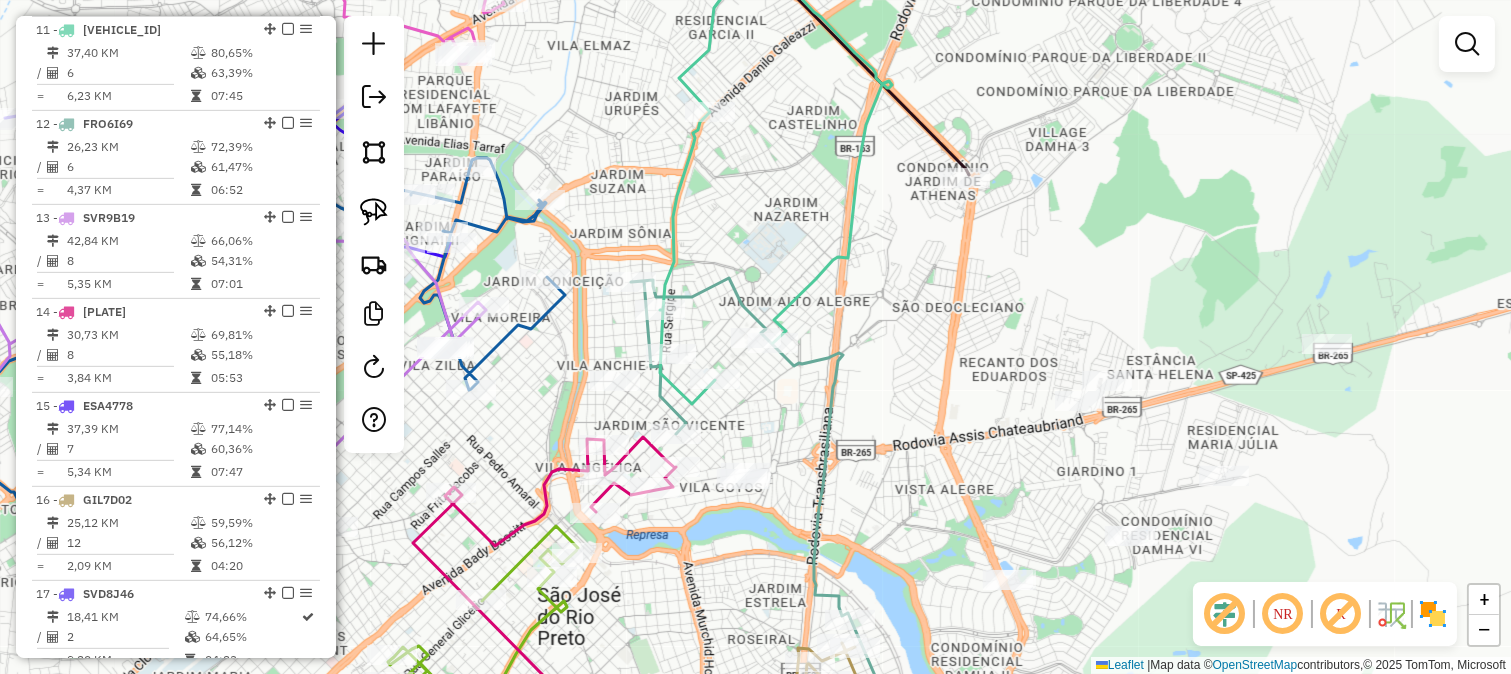 click 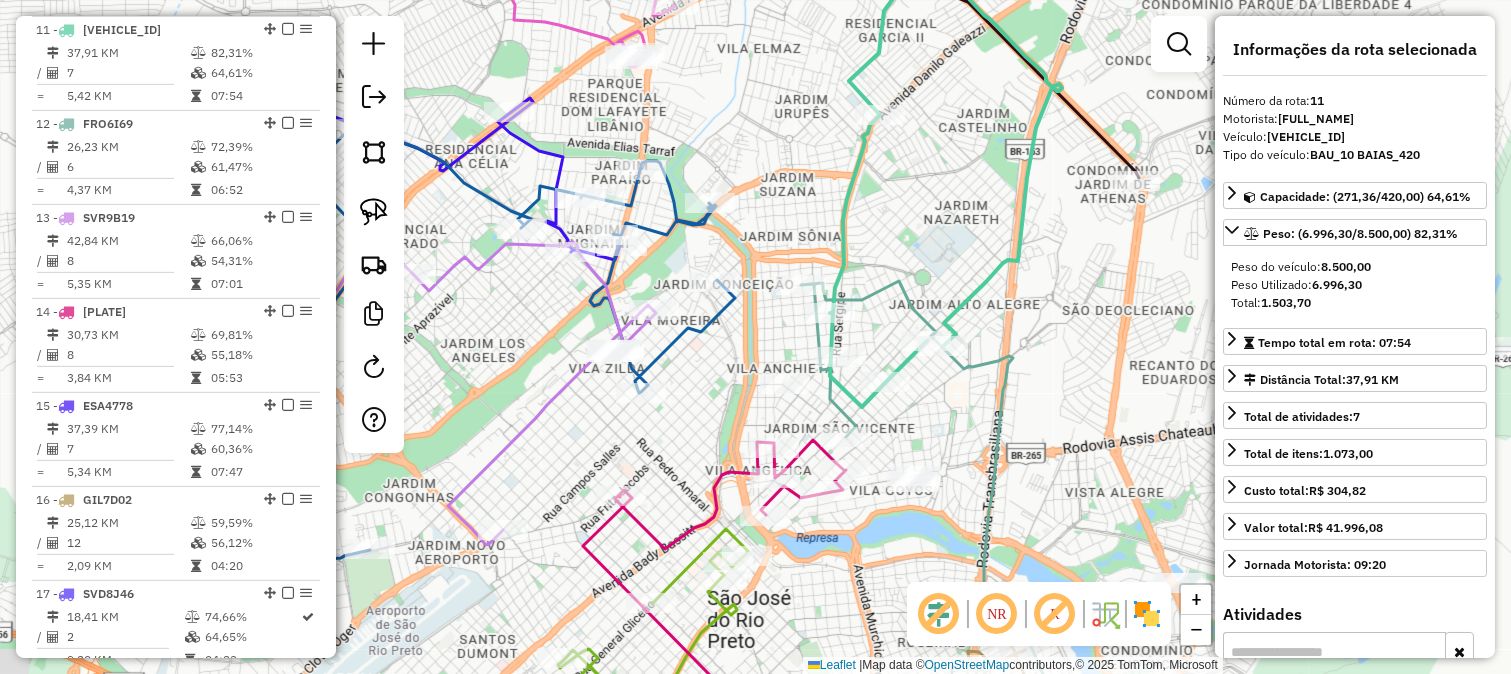 drag, startPoint x: 682, startPoint y: 400, endPoint x: 845, endPoint y: 406, distance: 163.1104 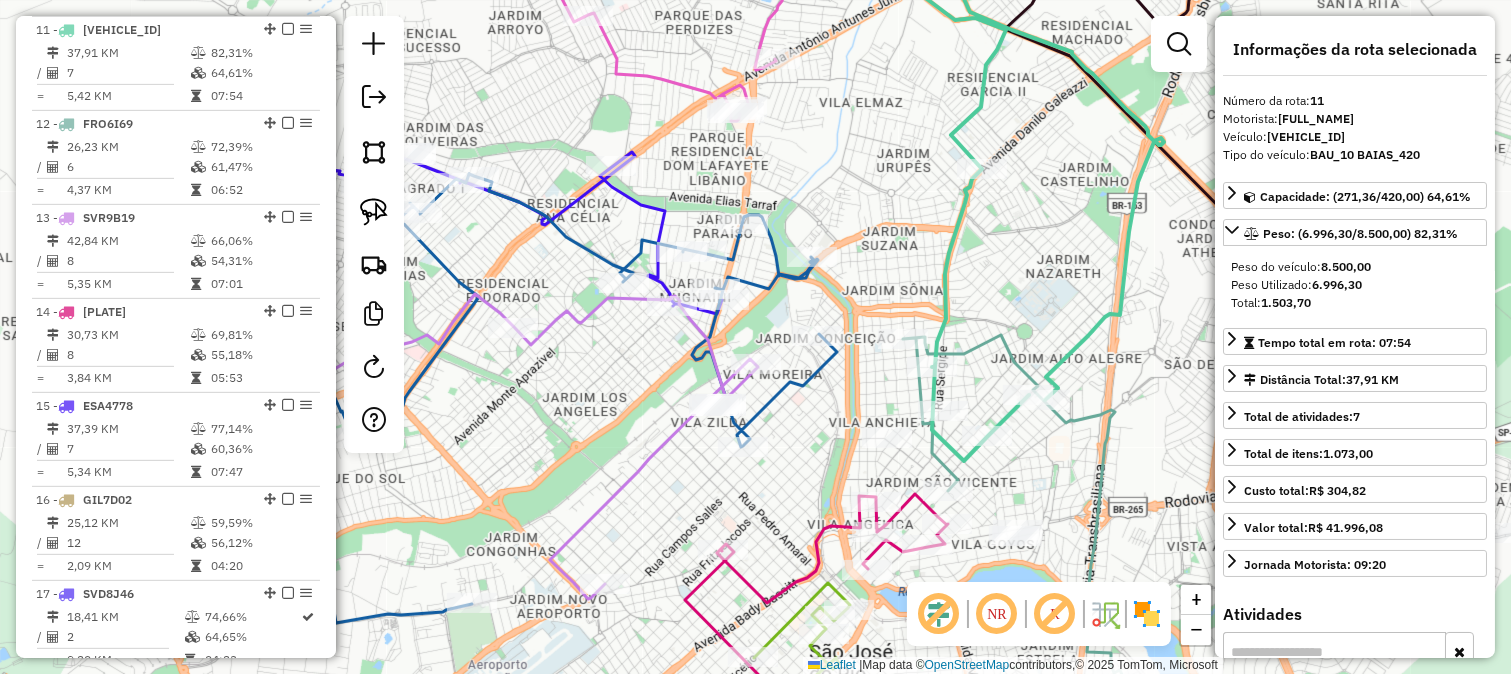 drag, startPoint x: 637, startPoint y: 363, endPoint x: 703, endPoint y: 386, distance: 69.89278 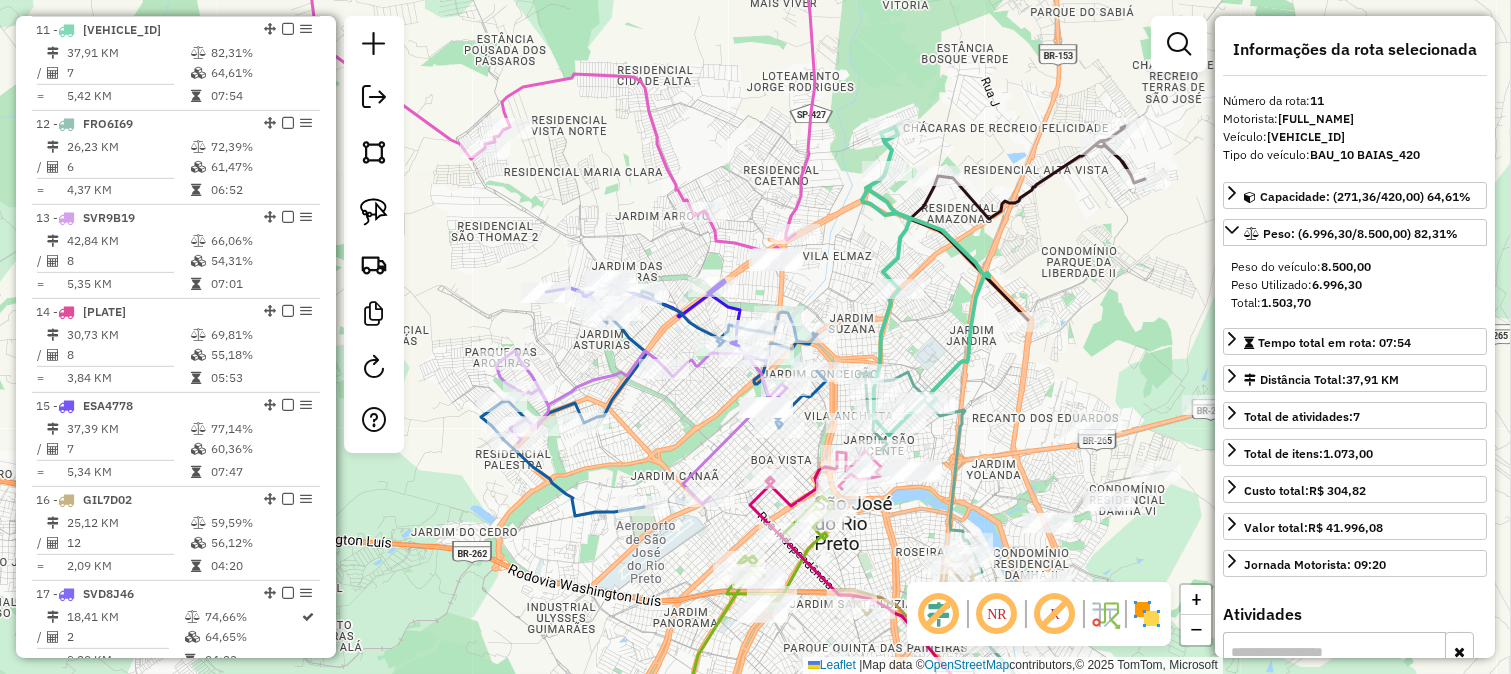 click on "Rota 15 - Placa ESA4778  35519 - BAR MERC SAO BENEDIT Rota 18 - Placa GCP3B94  719 - BAR CLAUDIO Janela de atendimento Grade de atendimento Capacidade Transportadoras Veículos Cliente Pedidos  Rotas Selecione os dias de semana para filtrar as janelas de atendimento  Seg   Ter   Qua   Qui   Sex   Sáb   Dom  Informe o período da janela de atendimento: De: Até:  Filtrar exatamente a janela do cliente  Considerar janela de atendimento padrão  Selecione os dias de semana para filtrar as grades de atendimento  Seg   Ter   Qua   Qui   Sex   Sáb   Dom   Considerar clientes sem dia de atendimento cadastrado  Clientes fora do dia de atendimento selecionado Filtrar as atividades entre os valores definidos abaixo:  Peso mínimo:   Peso máximo:   Cubagem mínima:   Cubagem máxima:   De:   Até:  Filtrar as atividades entre o tempo de atendimento definido abaixo:  De:   Até:   Considerar capacidade total dos clientes não roteirizados Transportadora: Selecione um ou mais itens Tipo de veículo: Veículo: Nome: De:" 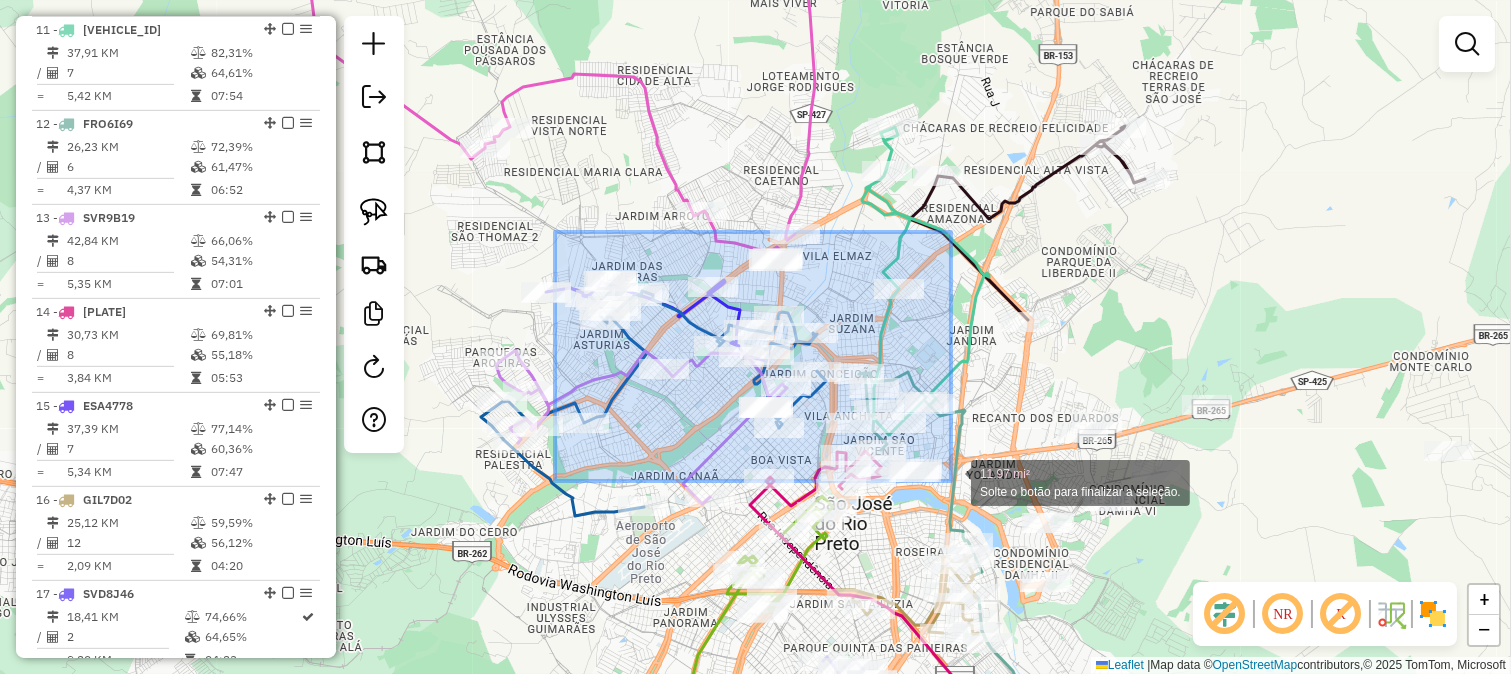 drag, startPoint x: 555, startPoint y: 232, endPoint x: 954, endPoint y: 485, distance: 472.45105 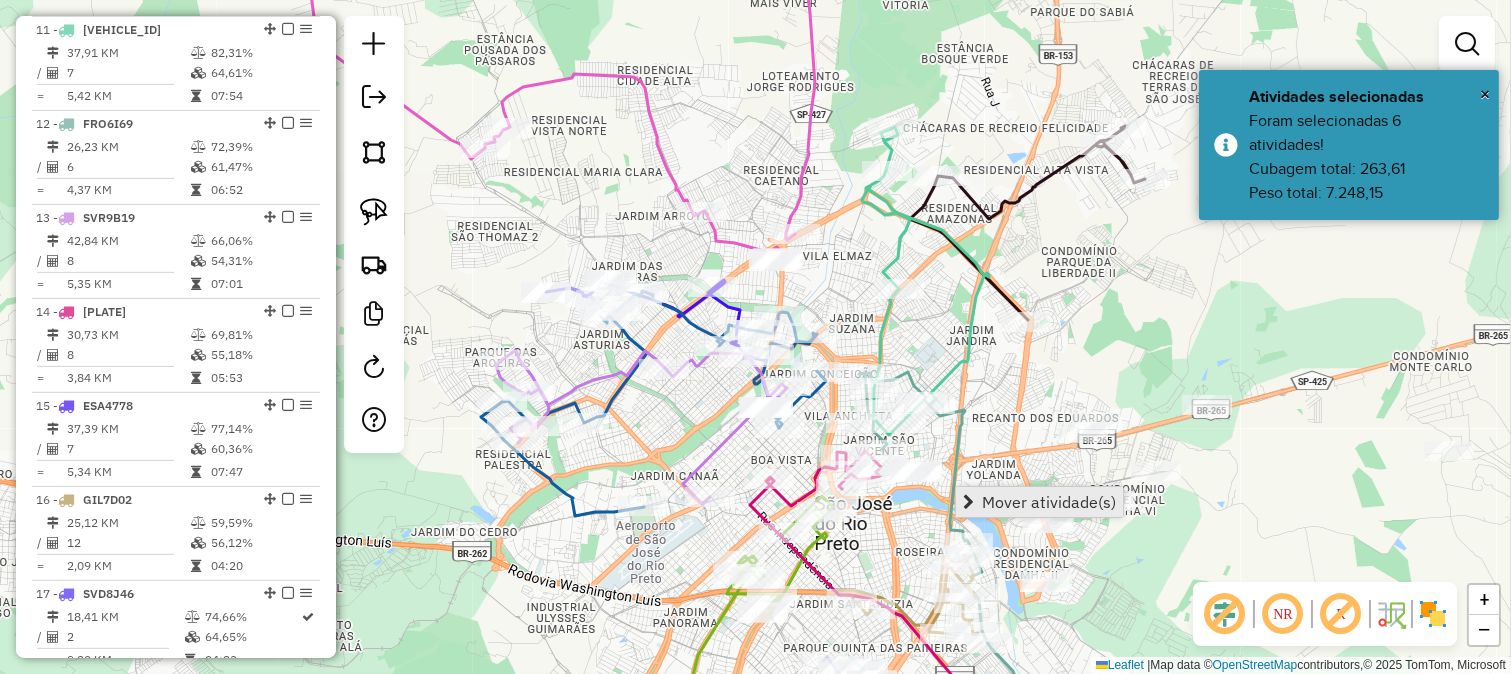 click on "Mover atividade(s)" at bounding box center [1049, 502] 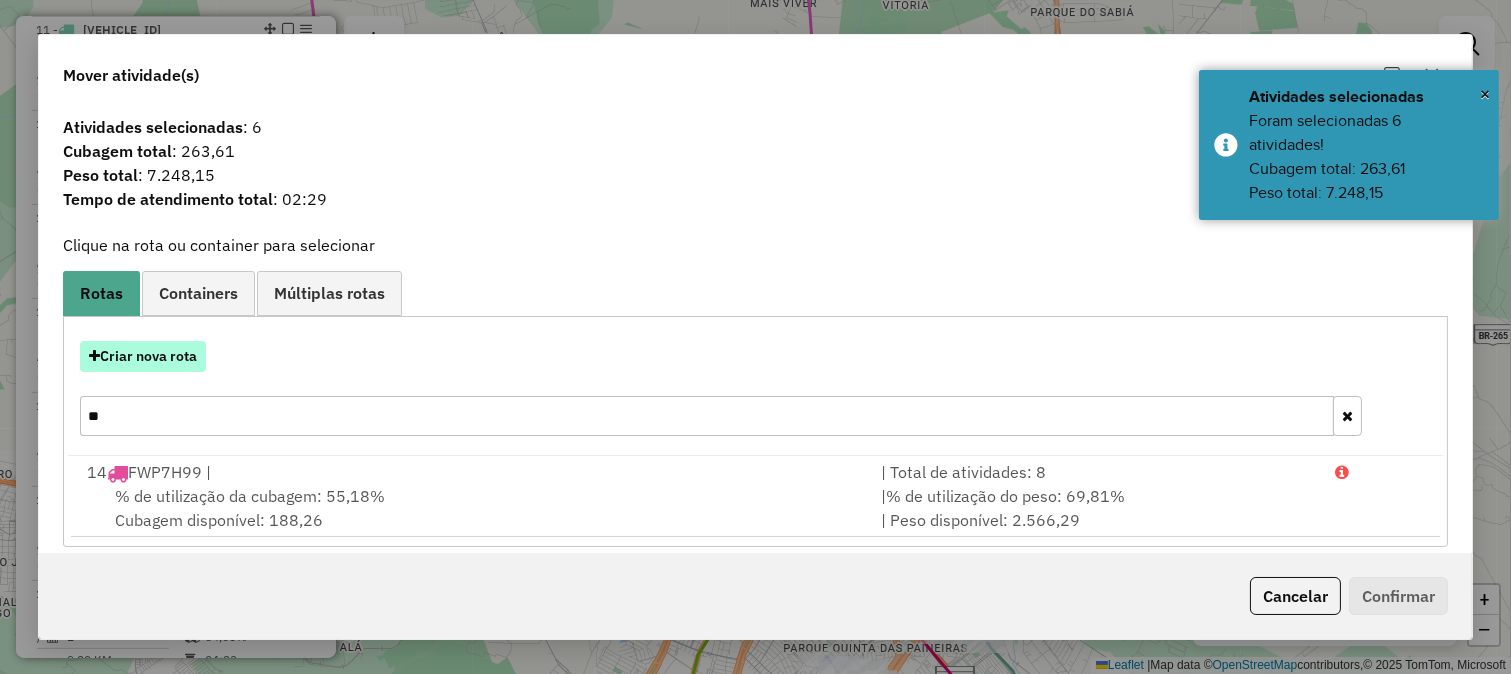 click on "Criar nova rota" at bounding box center [143, 356] 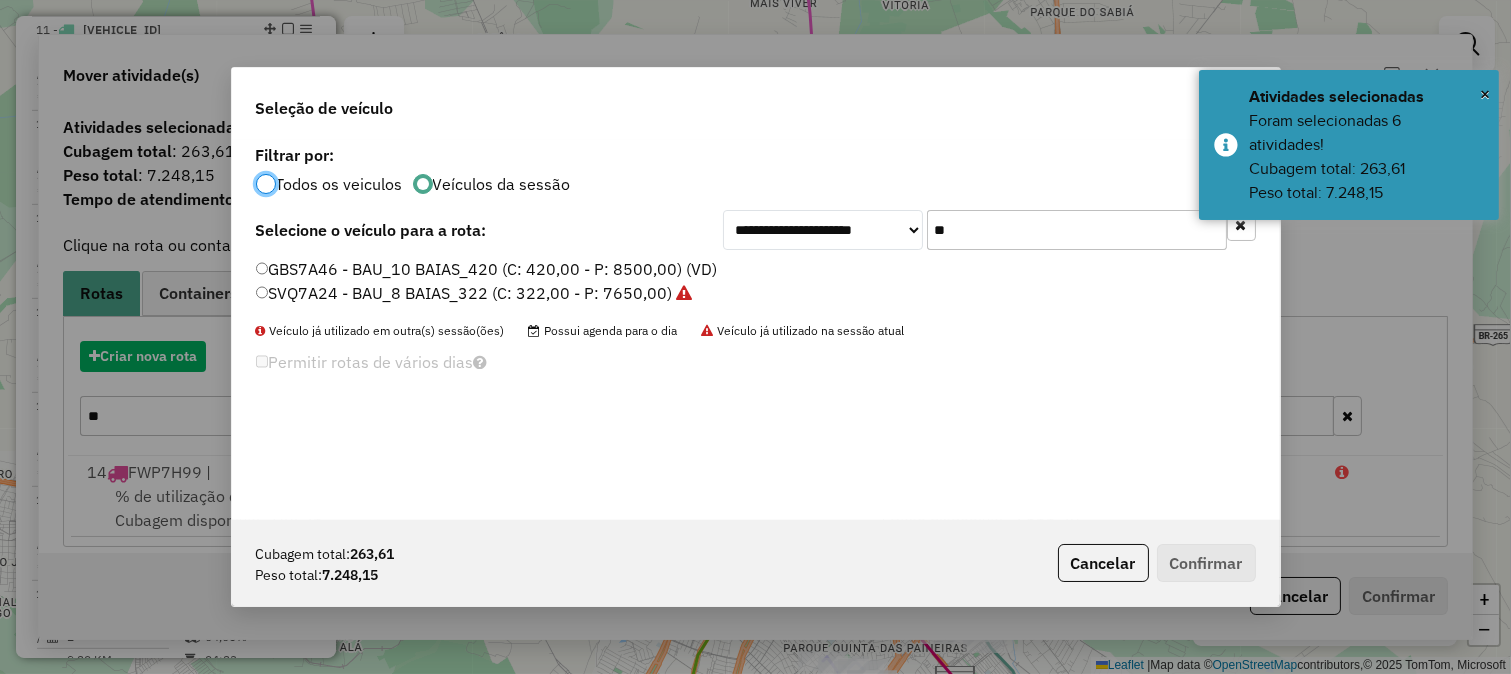 scroll, scrollTop: 11, scrollLeft: 5, axis: both 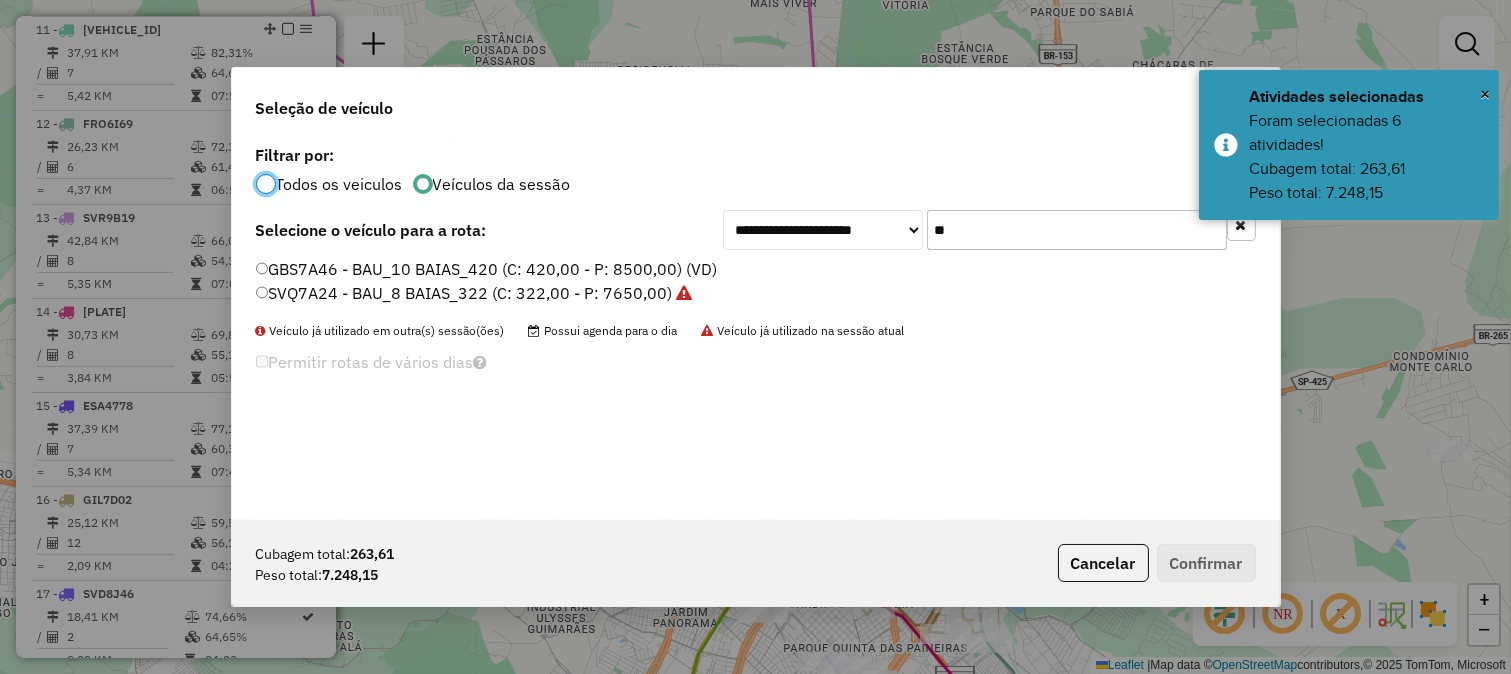 click on "**" 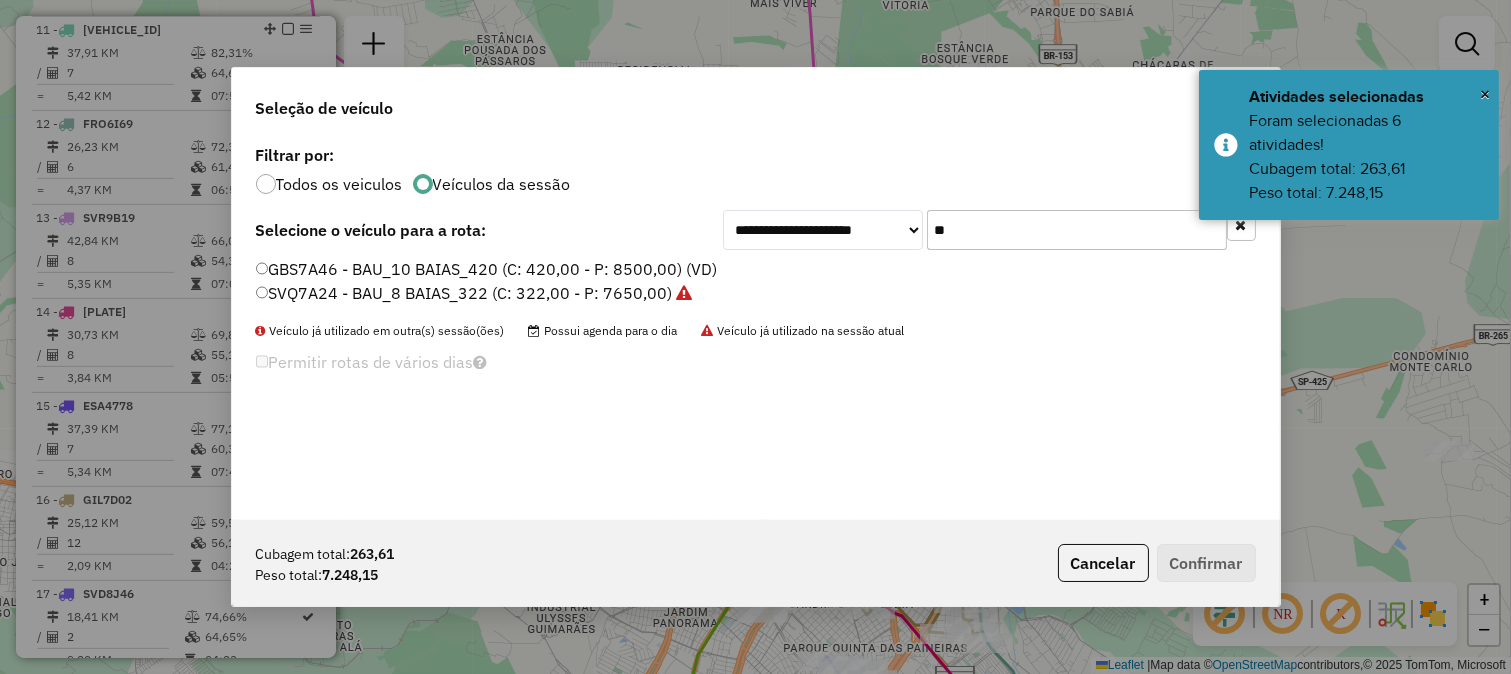 click on "**" 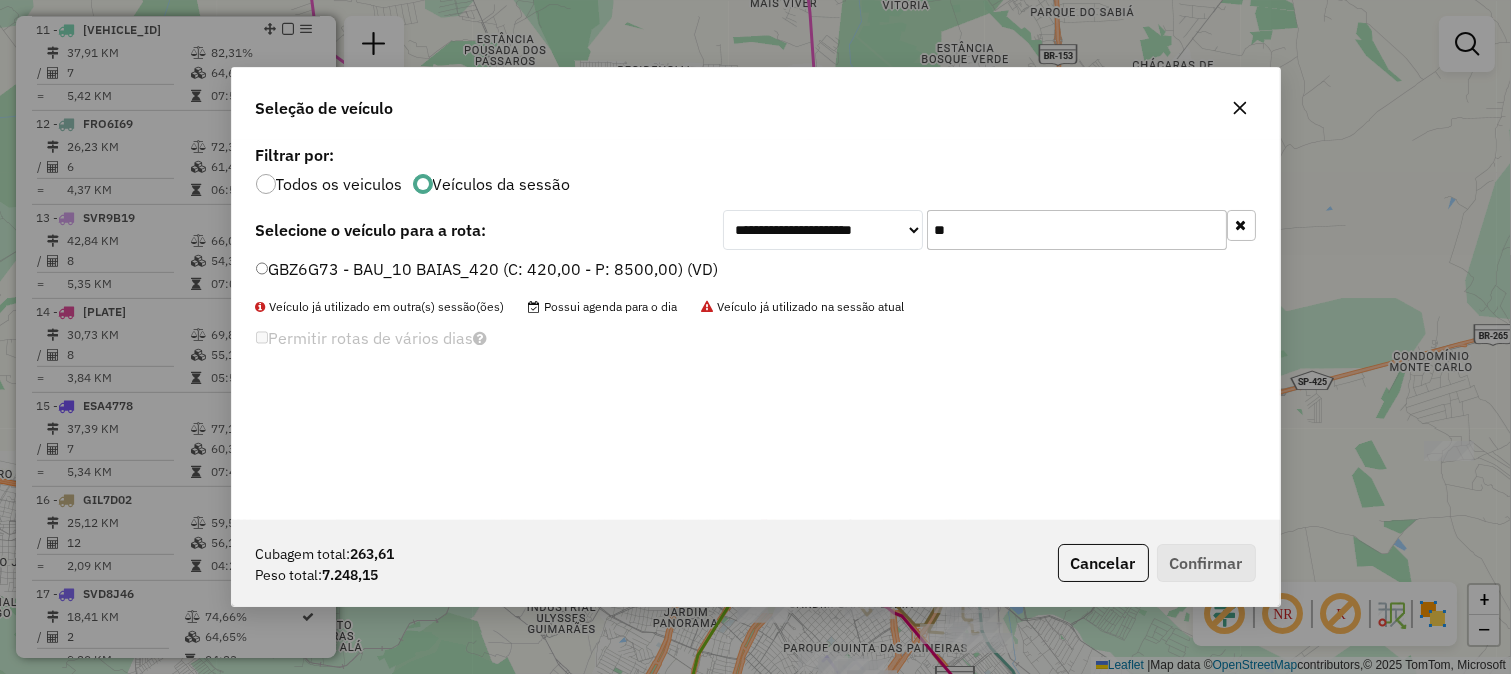 type on "**" 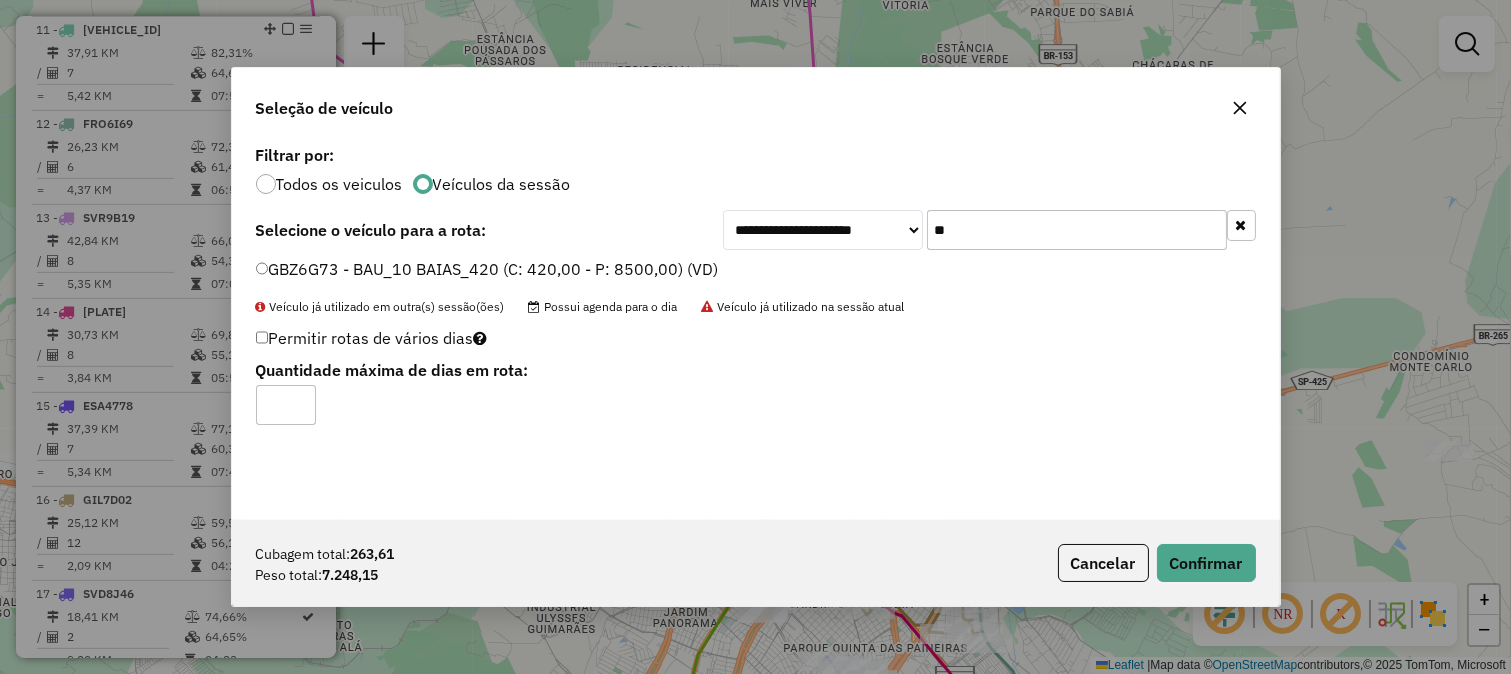 click on "GBZ6G73 - BAU_10 BAIAS_420 (C: 420,00 - P: 8500,00) (VD)" 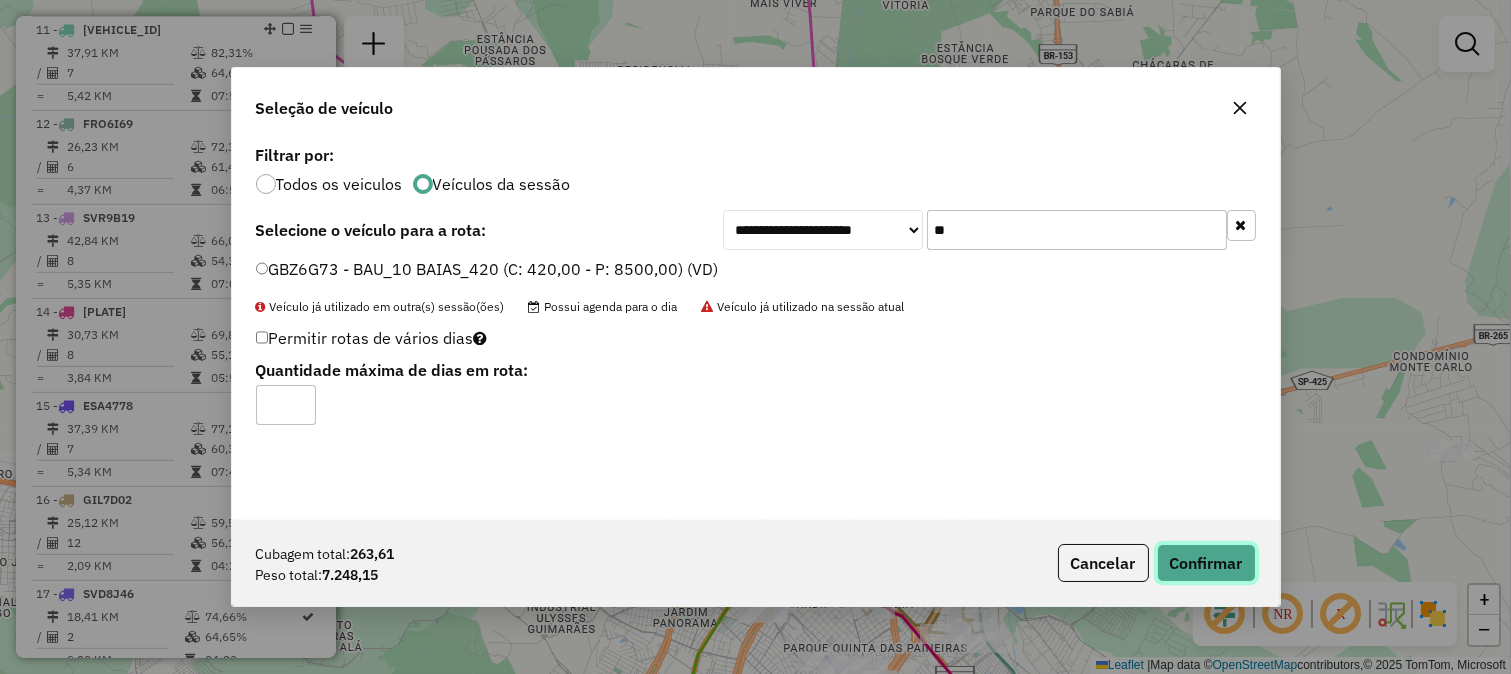 click on "Confirmar" 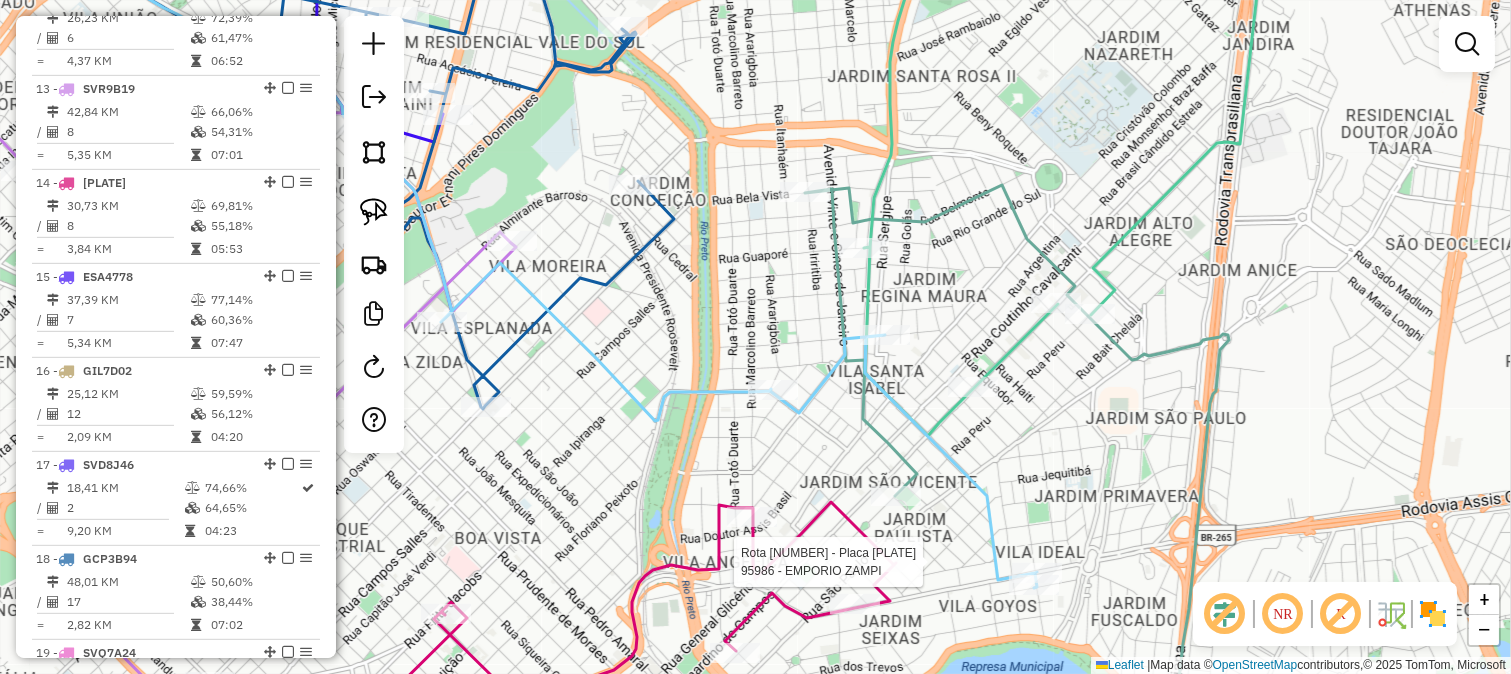 select on "**********" 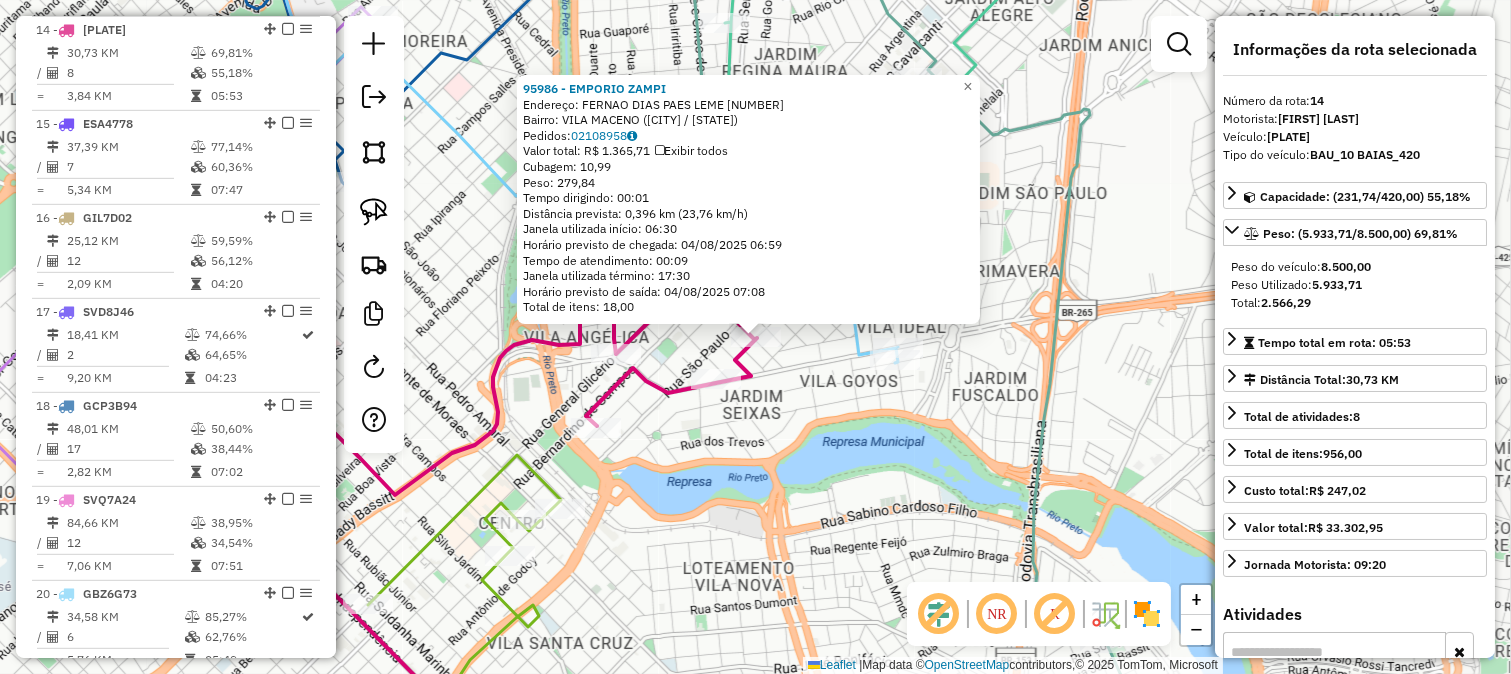 scroll, scrollTop: 2013, scrollLeft: 0, axis: vertical 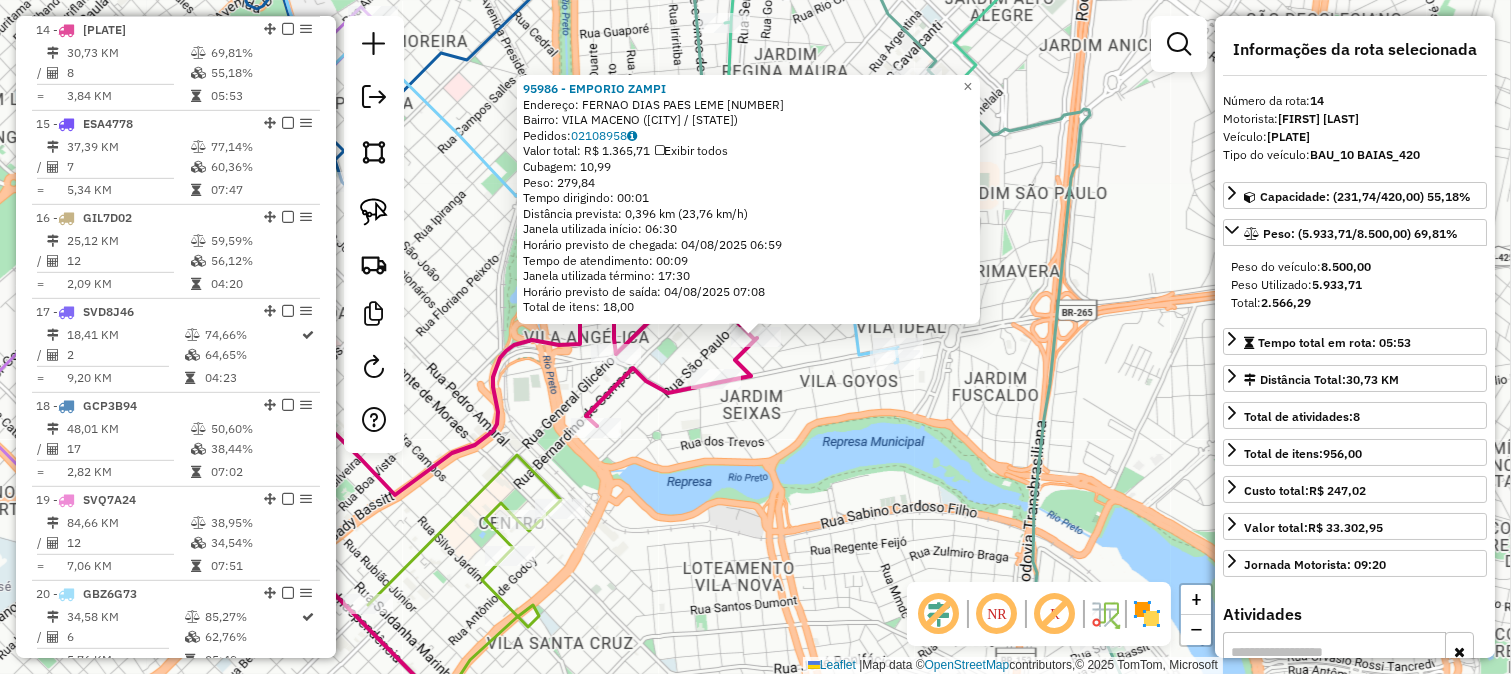 click on "95986 - EMPORIO ZAMPI  Endereço:  FERNAO DIAS PAES LEME 192   Bairro: VILA MACENO (SAO JOSE DO RIO PRETO / SP)   Pedidos:  02108958   Valor total: R$ 1.365,71   Exibir todos   Cubagem: 10,99  Peso: 279,84  Tempo dirigindo: 00:01   Distância prevista: 0,396 km (23,76 km/h)   Janela utilizada início: 06:30   Horário previsto de chegada: 04/08/2025 06:59   Tempo de atendimento: 00:09   Janela utilizada término: 17:30   Horário previsto de saída: 04/08/2025 07:08   Total de itens: 18,00  × Janela de atendimento Grade de atendimento Capacidade Transportadoras Veículos Cliente Pedidos  Rotas Selecione os dias de semana para filtrar as janelas de atendimento  Seg   Ter   Qua   Qui   Sex   Sáb   Dom  Informe o período da janela de atendimento: De: Até:  Filtrar exatamente a janela do cliente  Considerar janela de atendimento padrão  Selecione os dias de semana para filtrar as grades de atendimento  Seg   Ter   Qua   Qui   Sex   Sáb   Dom   Considerar clientes sem dia de atendimento cadastrado  De:  De:" 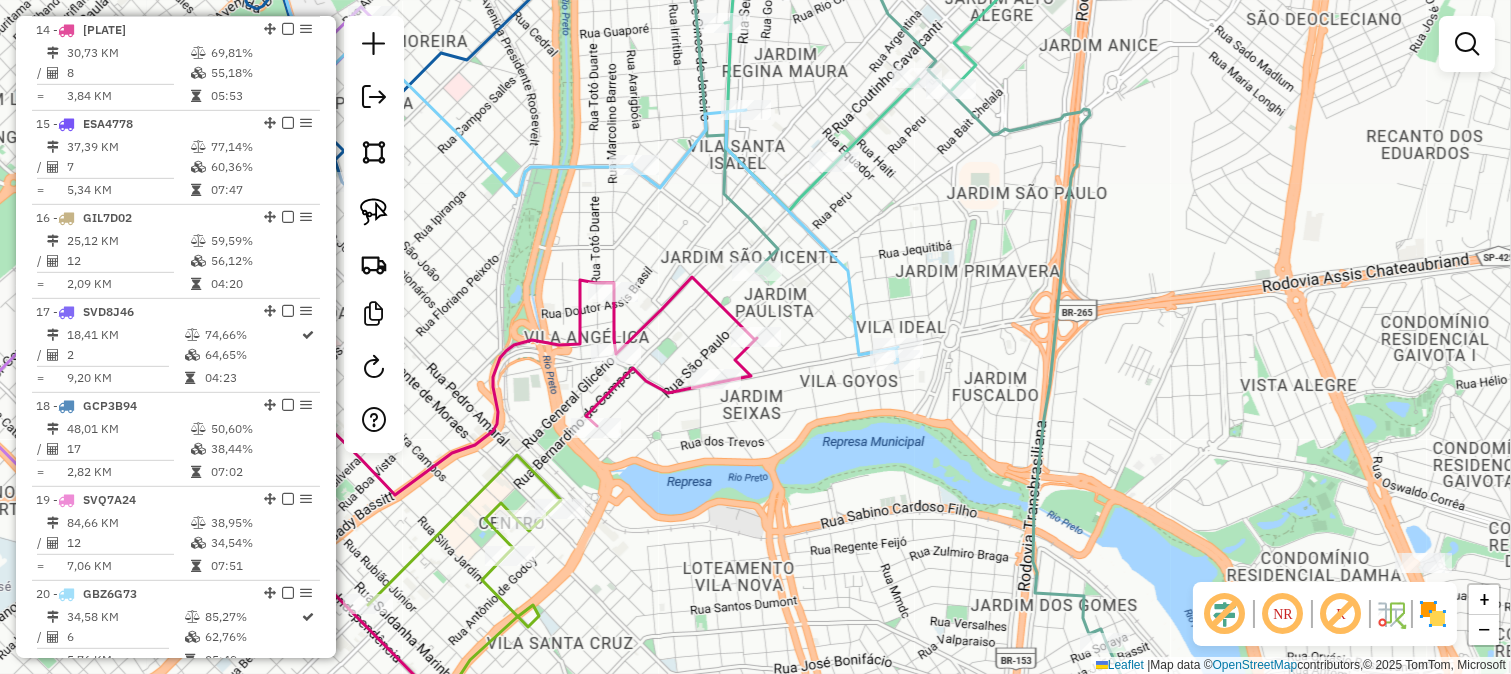 click on "Janela de atendimento Grade de atendimento Capacidade Transportadoras Veículos Cliente Pedidos  Rotas Selecione os dias de semana para filtrar as janelas de atendimento  Seg   Ter   Qua   Qui   Sex   Sáb   Dom  Informe o período da janela de atendimento: De: Até:  Filtrar exatamente a janela do cliente  Considerar janela de atendimento padrão  Selecione os dias de semana para filtrar as grades de atendimento  Seg   Ter   Qua   Qui   Sex   Sáb   Dom   Considerar clientes sem dia de atendimento cadastrado  Clientes fora do dia de atendimento selecionado Filtrar as atividades entre os valores definidos abaixo:  Peso mínimo:   Peso máximo:   Cubagem mínima:   Cubagem máxima:   De:   Até:  Filtrar as atividades entre o tempo de atendimento definido abaixo:  De:   Até:   Considerar capacidade total dos clientes não roteirizados Transportadora: Selecione um ou mais itens Tipo de veículo: Selecione um ou mais itens Veículo: Selecione um ou mais itens Motorista: Selecione um ou mais itens Nome: Rótulo:" 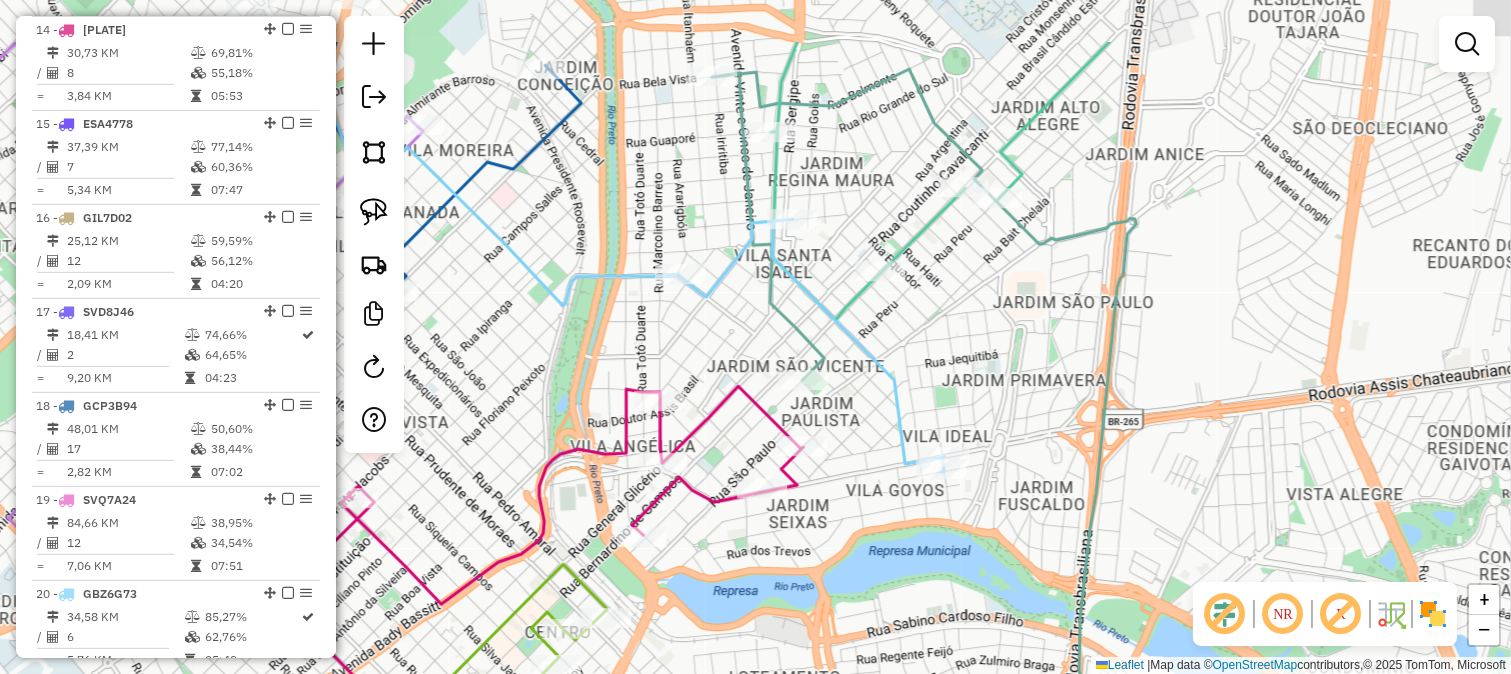 click 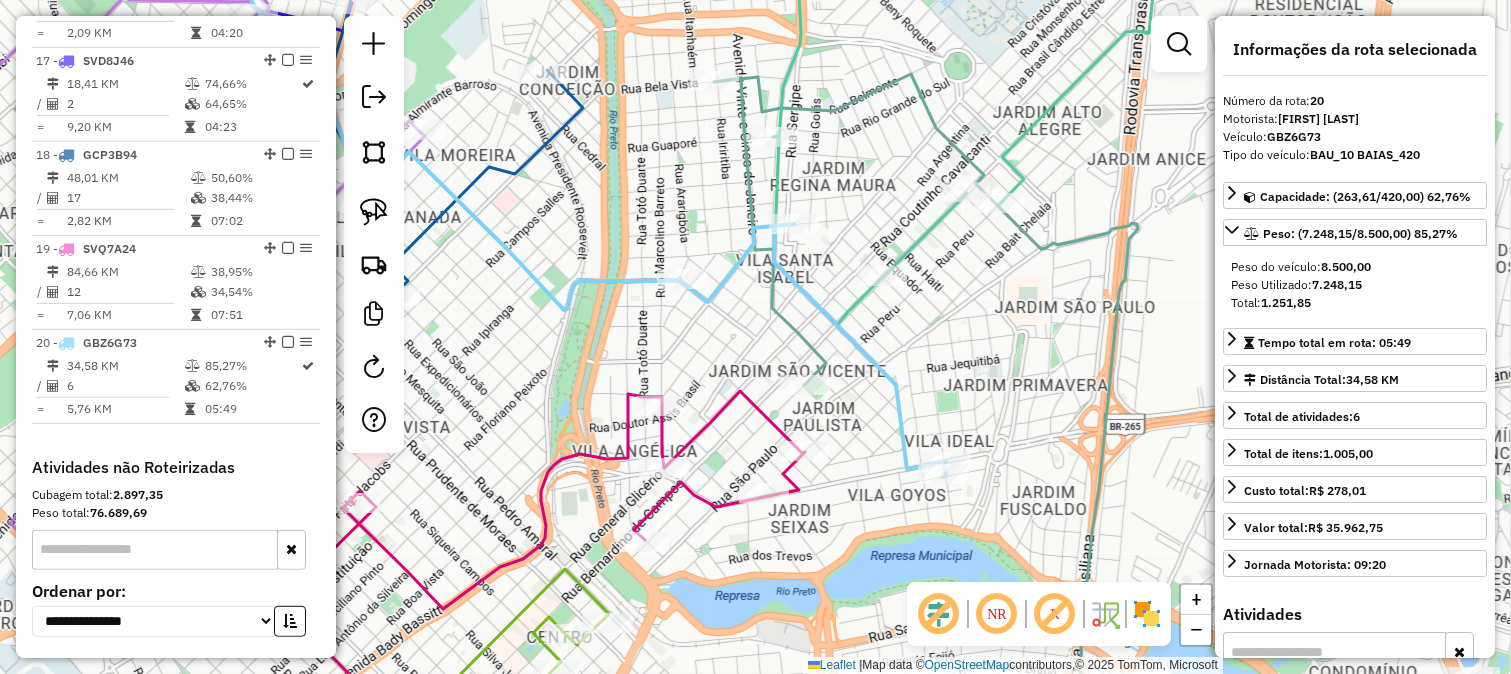 scroll, scrollTop: 2422, scrollLeft: 0, axis: vertical 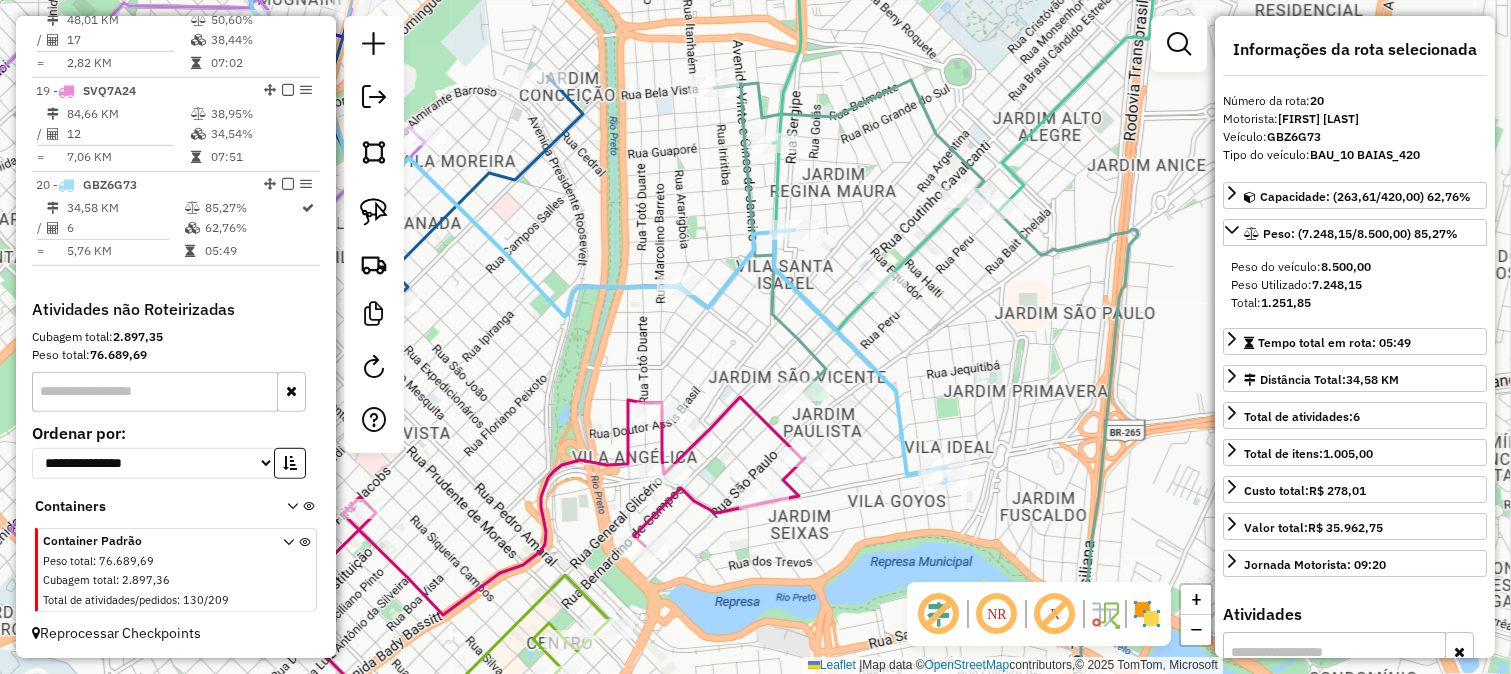 drag, startPoint x: 922, startPoint y: 364, endPoint x: 895, endPoint y: 408, distance: 51.62364 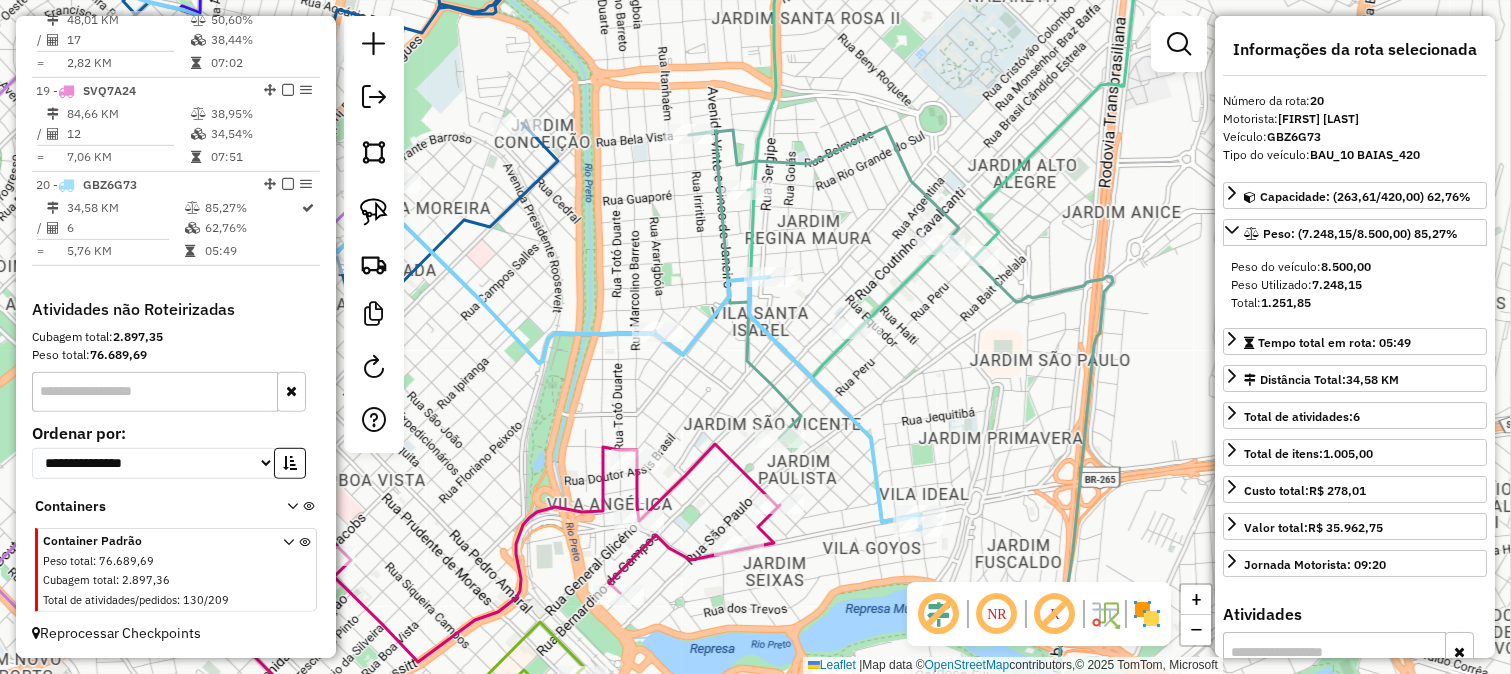 click 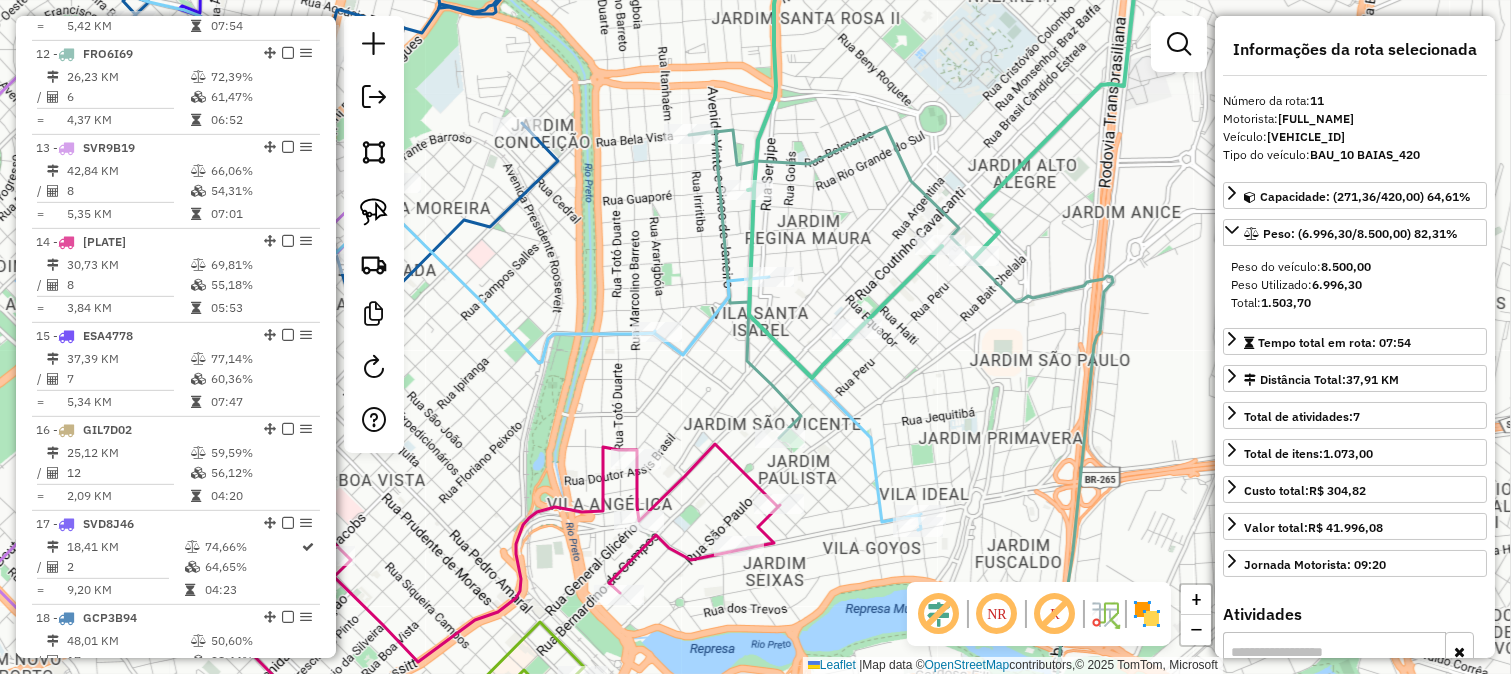 scroll, scrollTop: 1731, scrollLeft: 0, axis: vertical 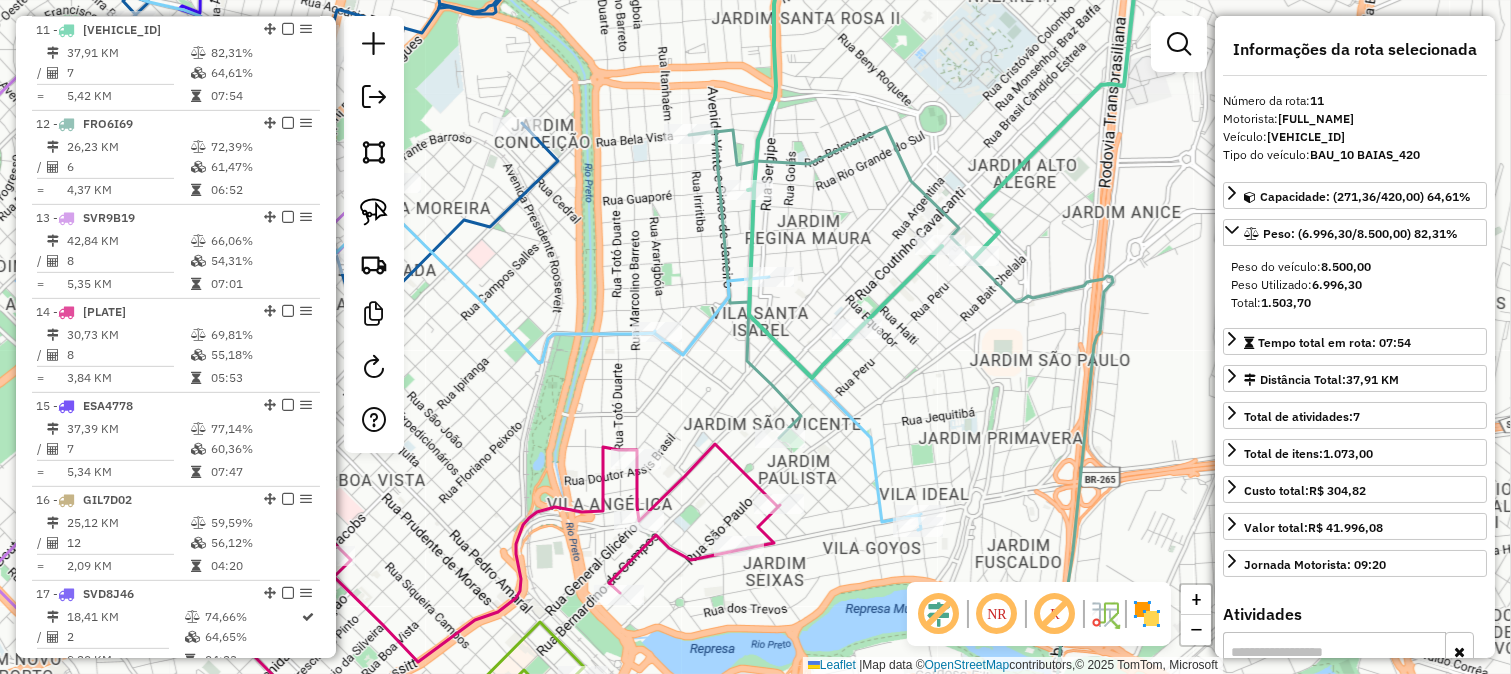 drag, startPoint x: 890, startPoint y: 384, endPoint x: 883, endPoint y: 365, distance: 20.248457 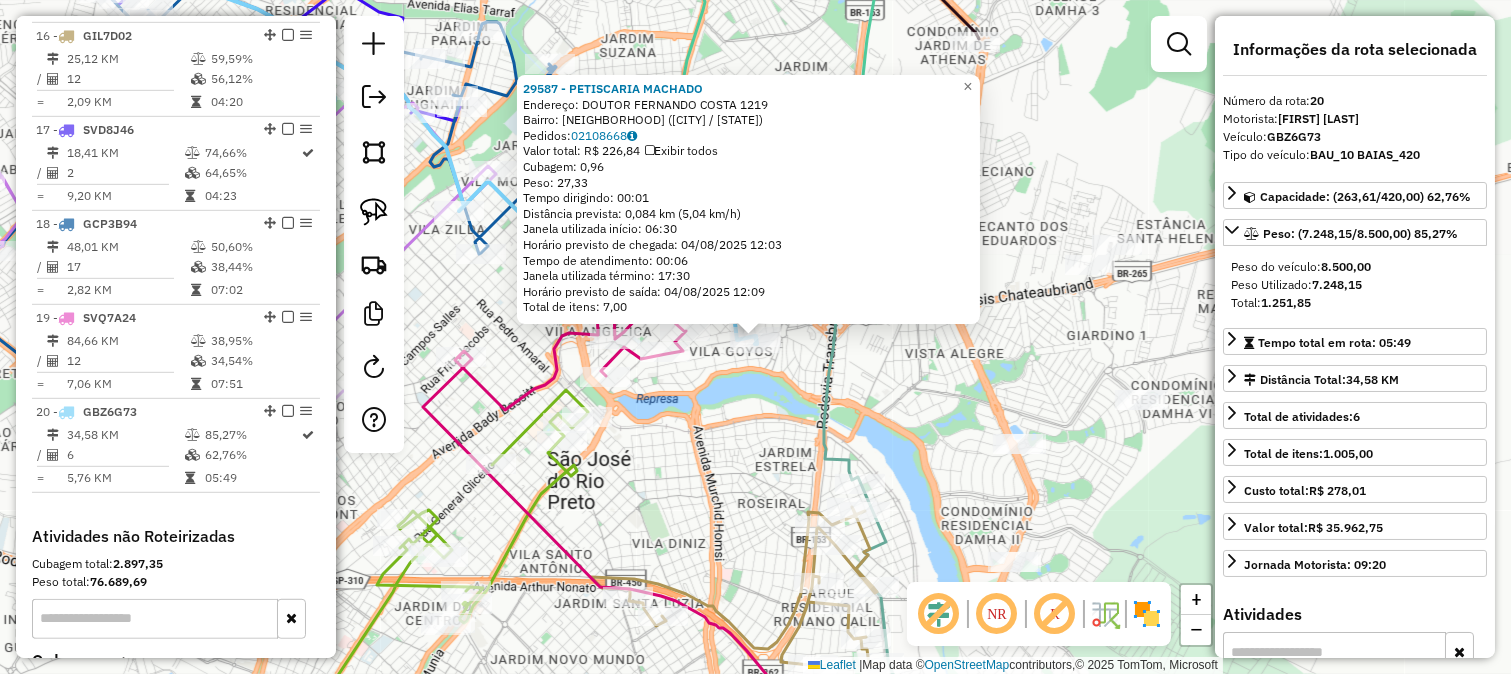 scroll, scrollTop: 2422, scrollLeft: 0, axis: vertical 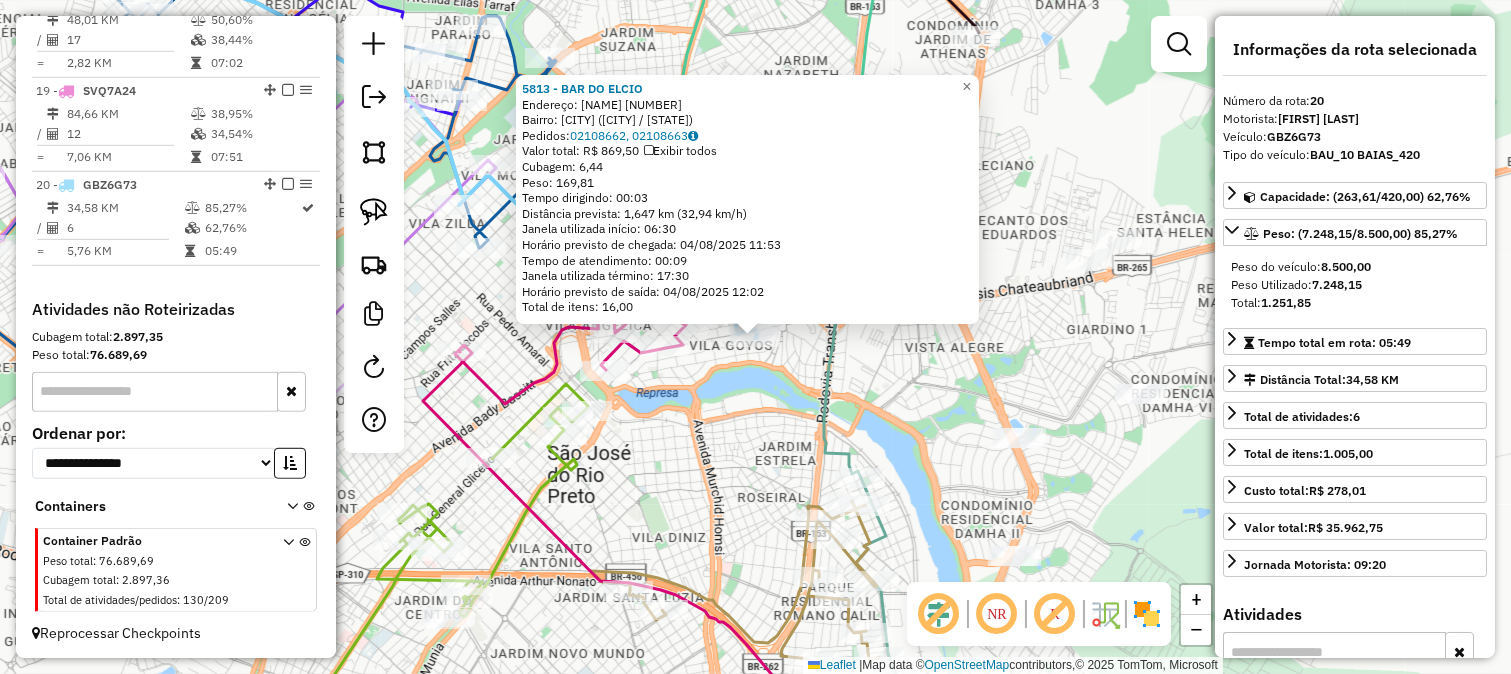 click on "Rota 20 - Placa GBZ6G73  5813 - BAR DO ELCIO 5813 - BAR DO ELCIO  Endereço:  MARIA SANTISSIMA 286   Bairro: VILA GOYOS (SAO JOSE DO RIO PRETO / SP)   Pedidos:  02108662, 02108663   Valor total: R$ 869,50   Exibir todos   Cubagem: 6,44  Peso: 169,81  Tempo dirigindo: 00:03   Distância prevista: 1,647 km (32,94 km/h)   Janela utilizada início: 06:30   Horário previsto de chegada: 04/08/2025 11:53   Tempo de atendimento: 00:09   Janela utilizada término: 17:30   Horário previsto de saída: 04/08/2025 12:02   Total de itens: 16,00  × Janela de atendimento Grade de atendimento Capacidade Transportadoras Veículos Cliente Pedidos  Rotas Selecione os dias de semana para filtrar as janelas de atendimento  Seg   Ter   Qua   Qui   Sex   Sáb   Dom  Informe o período da janela de atendimento: De: Até:  Filtrar exatamente a janela do cliente  Considerar janela de atendimento padrão  Selecione os dias de semana para filtrar as grades de atendimento  Seg   Ter   Qua   Qui   Sex   Sáb   Dom   Peso mínimo:   De:" 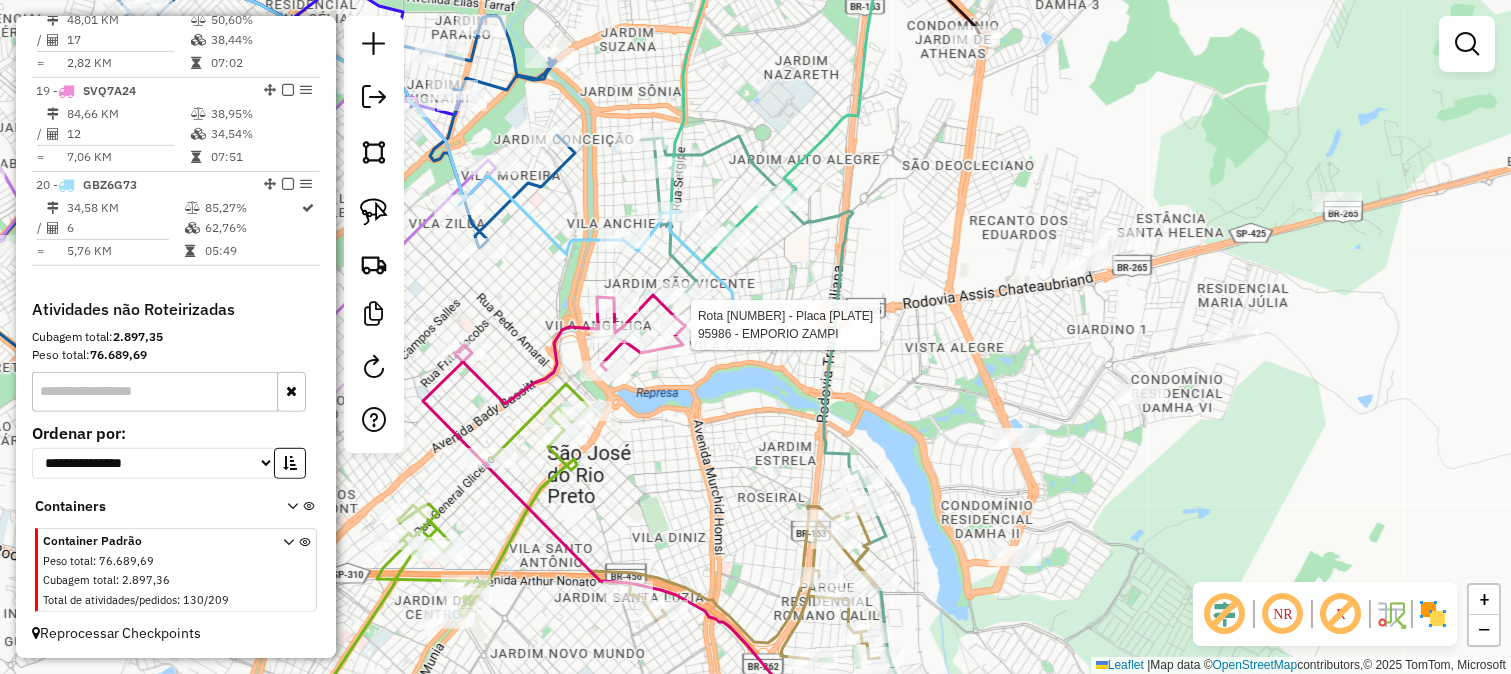 select on "**********" 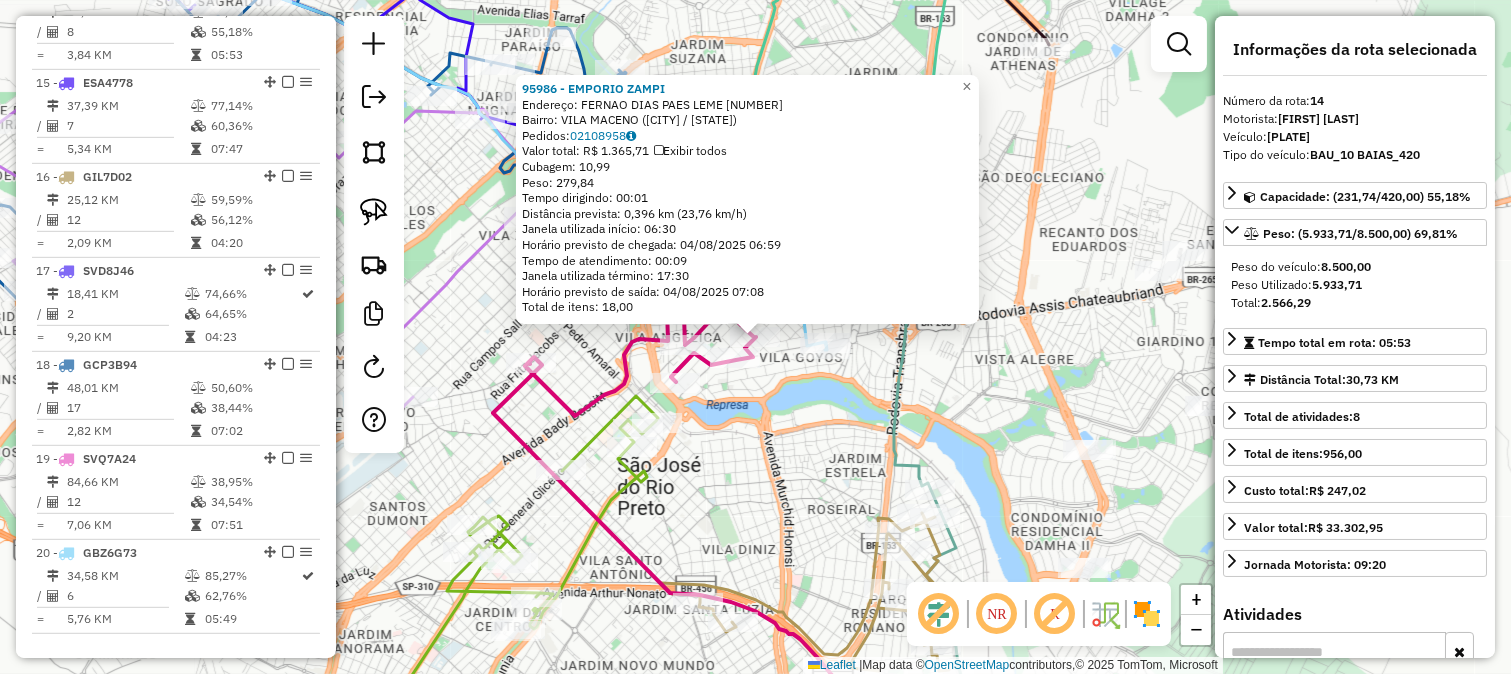 scroll, scrollTop: 2013, scrollLeft: 0, axis: vertical 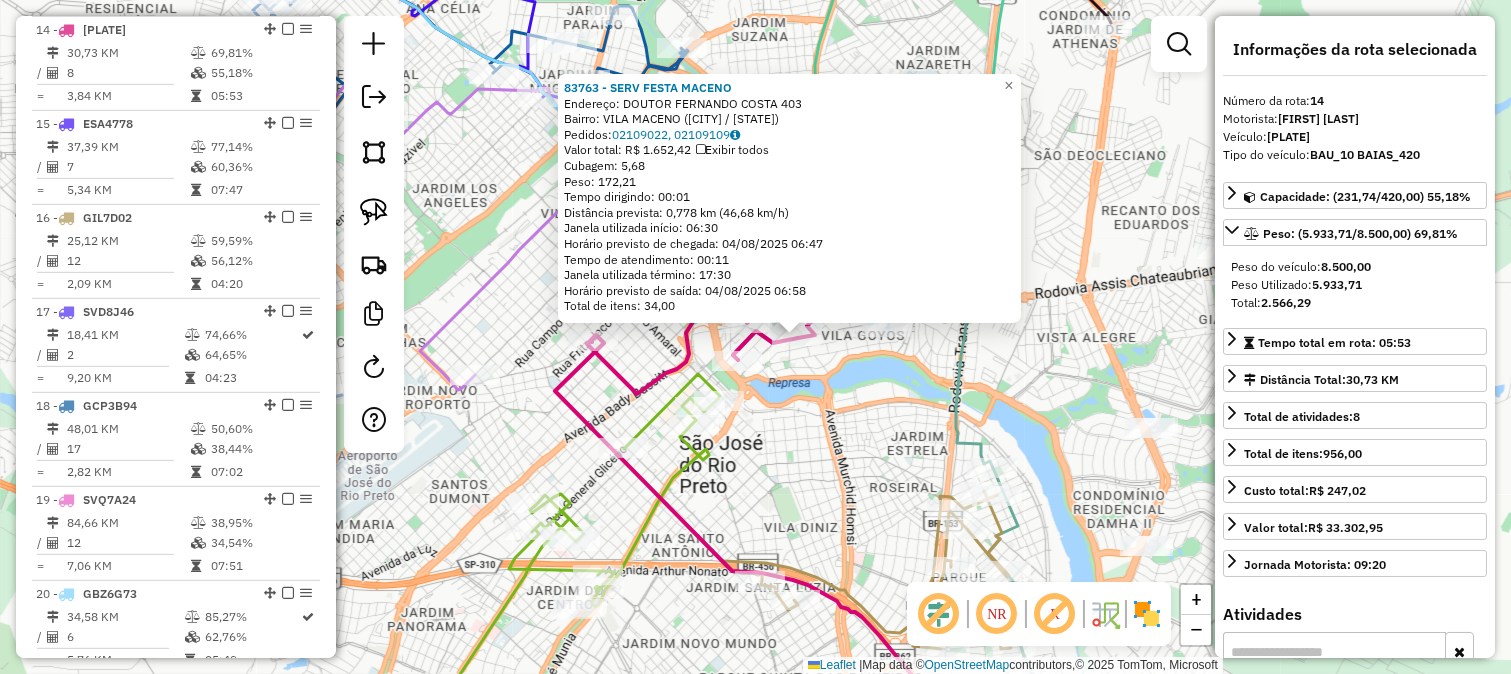 drag, startPoint x: 730, startPoint y: 367, endPoint x: 792, endPoint y: 364, distance: 62.072536 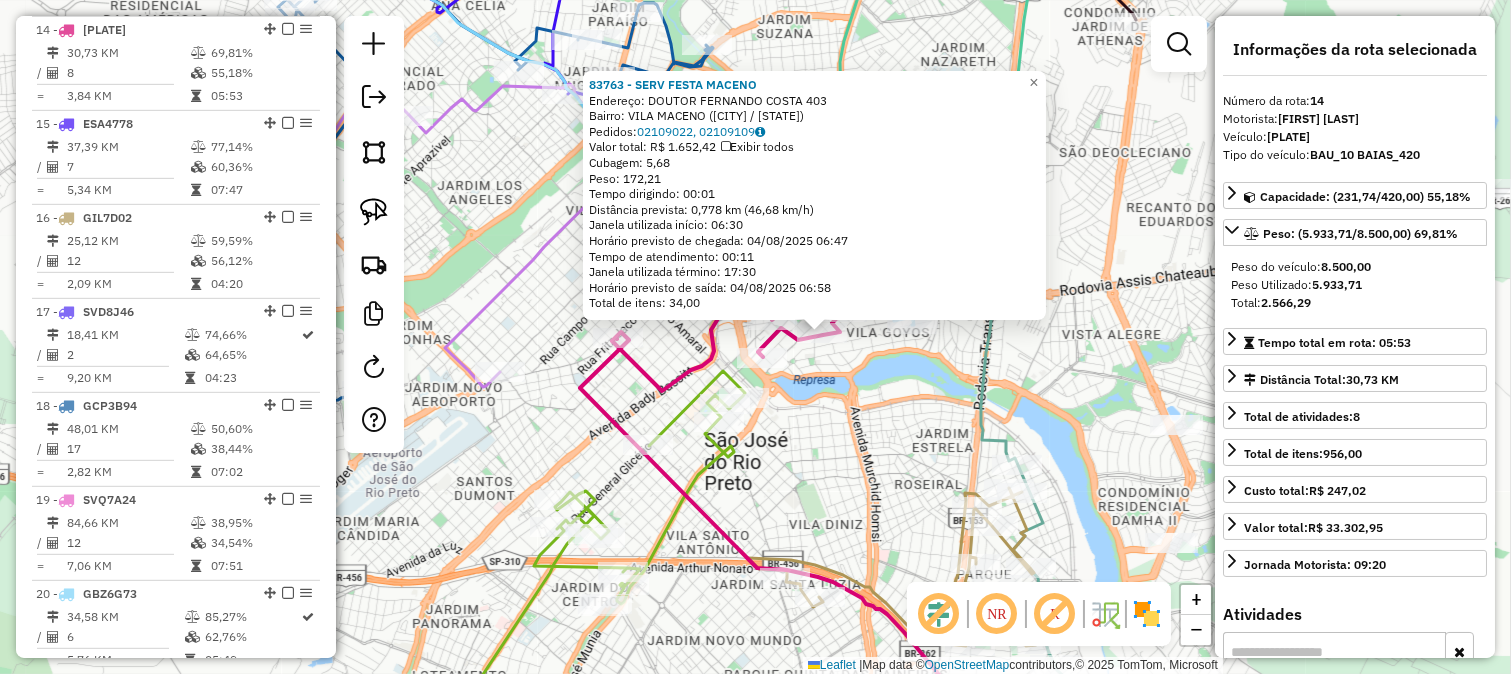 click on "83763 - SERV FESTA MACENO  Endereço:  DOUTOR FERNANDO COSTA 403   Bairro: VILA MACENO (SAO JOSE DO RIO PRETO / SP)   Pedidos:  02109022, 02109109   Valor total: R$ 1.652,42   Exibir todos   Cubagem: 5,68  Peso: 172,21  Tempo dirigindo: 00:01   Distância prevista: 0,778 km (46,68 km/h)   Janela utilizada início: 06:30   Horário previsto de chegada: 04/08/2025 06:47   Tempo de atendimento: 00:11   Janela utilizada término: 17:30   Horário previsto de saída: 04/08/2025 06:58   Total de itens: 34,00  × Janela de atendimento Grade de atendimento Capacidade Transportadoras Veículos Cliente Pedidos  Rotas Selecione os dias de semana para filtrar as janelas de atendimento  Seg   Ter   Qua   Qui   Sex   Sáb   Dom  Informe o período da janela de atendimento: De: Até:  Filtrar exatamente a janela do cliente  Considerar janela de atendimento padrão  Selecione os dias de semana para filtrar as grades de atendimento  Seg   Ter   Qua   Qui   Sex   Sáb   Dom   Clientes fora do dia de atendimento selecionado De:" 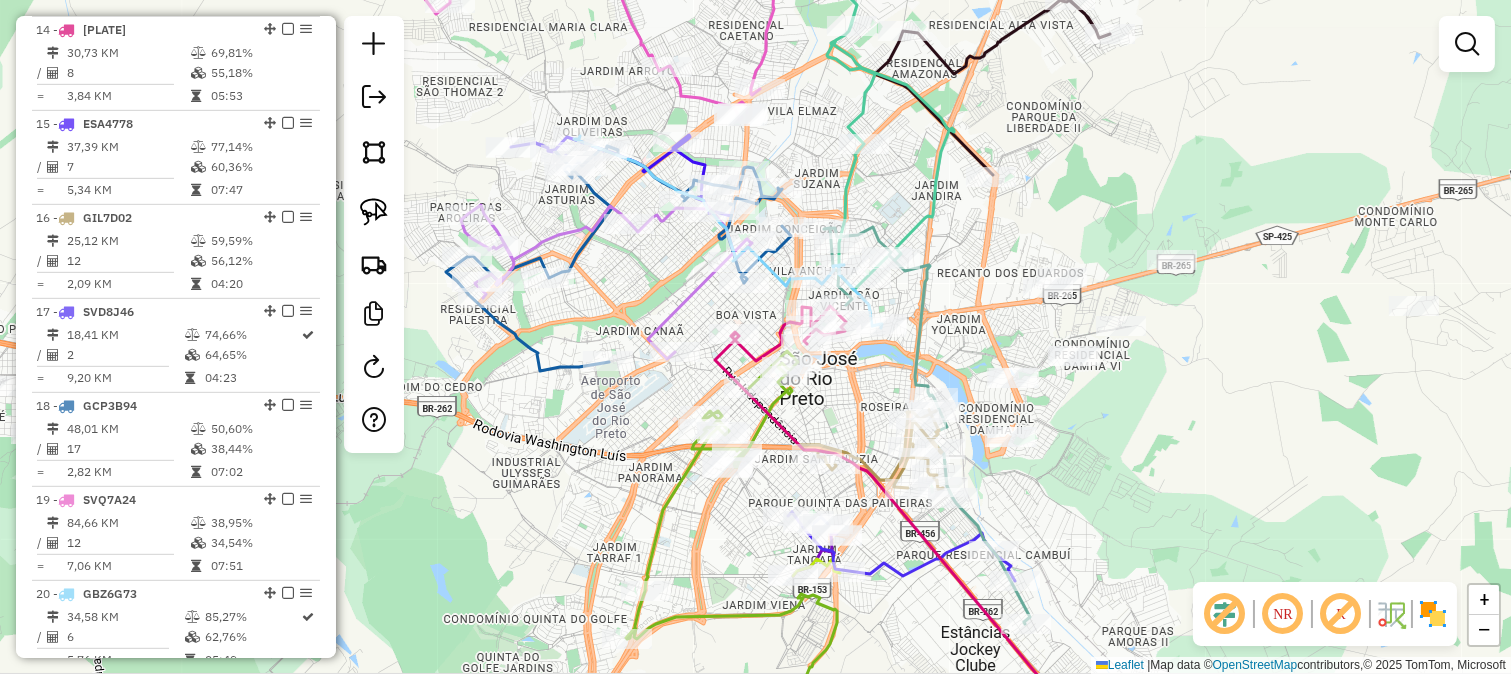 click on "Janela de atendimento Grade de atendimento Capacidade Transportadoras Veículos Cliente Pedidos  Rotas Selecione os dias de semana para filtrar as janelas de atendimento  Seg   Ter   Qua   Qui   Sex   Sáb   Dom  Informe o período da janela de atendimento: De: Até:  Filtrar exatamente a janela do cliente  Considerar janela de atendimento padrão  Selecione os dias de semana para filtrar as grades de atendimento  Seg   Ter   Qua   Qui   Sex   Sáb   Dom   Considerar clientes sem dia de atendimento cadastrado  Clientes fora do dia de atendimento selecionado Filtrar as atividades entre os valores definidos abaixo:  Peso mínimo:   Peso máximo:   Cubagem mínima:   Cubagem máxima:   De:   Até:  Filtrar as atividades entre o tempo de atendimento definido abaixo:  De:   Até:   Considerar capacidade total dos clientes não roteirizados Transportadora: Selecione um ou mais itens Tipo de veículo: Selecione um ou mais itens Veículo: Selecione um ou mais itens Motorista: Selecione um ou mais itens Nome: Rótulo:" 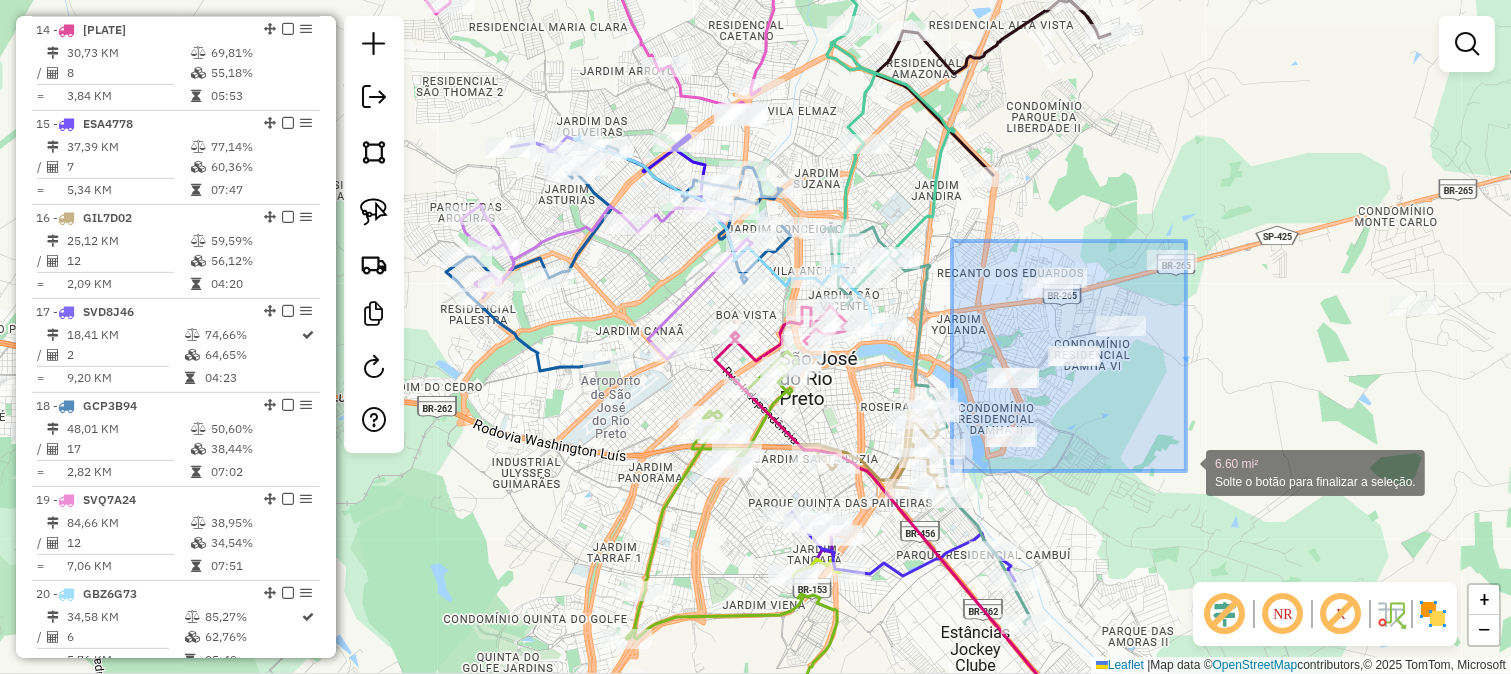 drag, startPoint x: 952, startPoint y: 241, endPoint x: 1190, endPoint y: 472, distance: 331.67 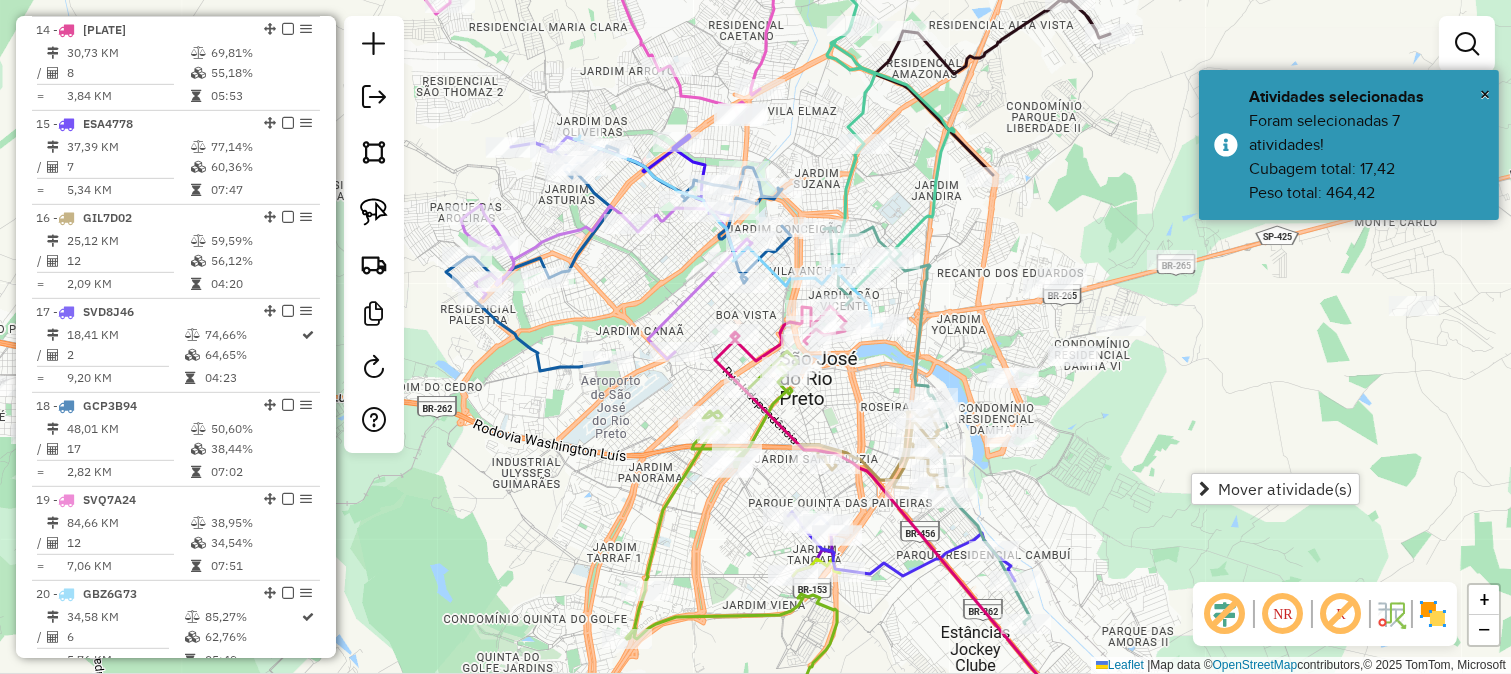 click on "Janela de atendimento Grade de atendimento Capacidade Transportadoras Veículos Cliente Pedidos  Rotas Selecione os dias de semana para filtrar as janelas de atendimento  Seg   Ter   Qua   Qui   Sex   Sáb   Dom  Informe o período da janela de atendimento: De: Até:  Filtrar exatamente a janela do cliente  Considerar janela de atendimento padrão  Selecione os dias de semana para filtrar as grades de atendimento  Seg   Ter   Qua   Qui   Sex   Sáb   Dom   Considerar clientes sem dia de atendimento cadastrado  Clientes fora do dia de atendimento selecionado Filtrar as atividades entre os valores definidos abaixo:  Peso mínimo:   Peso máximo:   Cubagem mínima:   Cubagem máxima:   De:   Até:  Filtrar as atividades entre o tempo de atendimento definido abaixo:  De:   Até:   Considerar capacidade total dos clientes não roteirizados Transportadora: Selecione um ou mais itens Tipo de veículo: Selecione um ou mais itens Veículo: Selecione um ou mais itens Motorista: Selecione um ou mais itens Nome: Rótulo:" 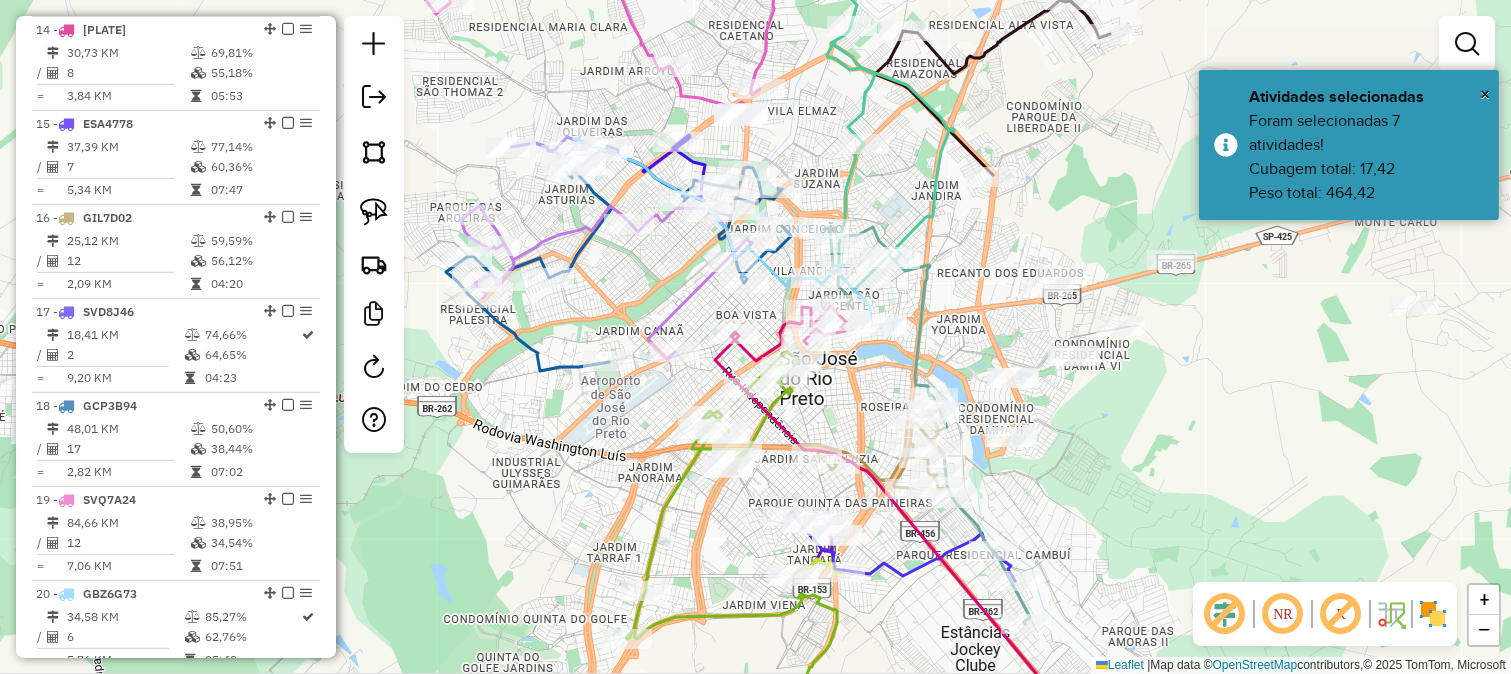 drag, startPoint x: 1200, startPoint y: 378, endPoint x: 1086, endPoint y: 440, distance: 129.76903 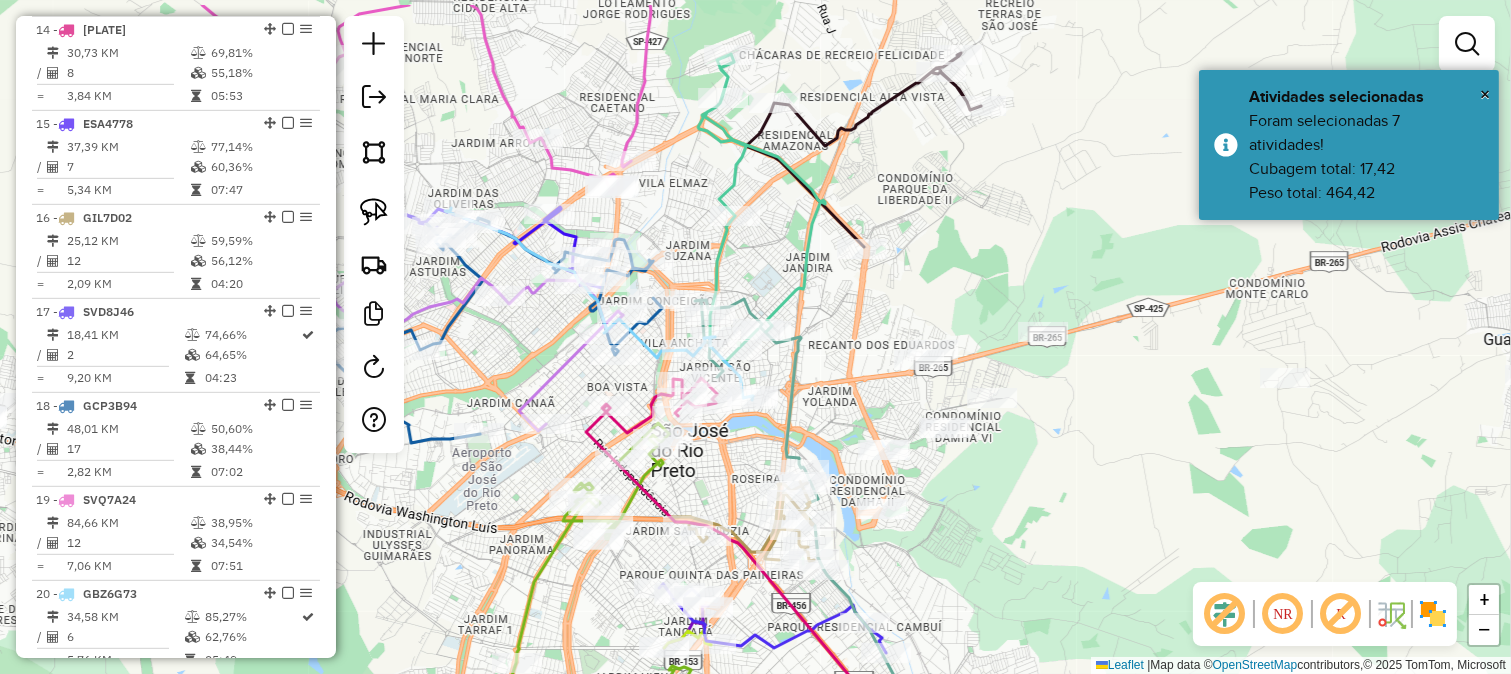 drag, startPoint x: 1127, startPoint y: 423, endPoint x: 1007, endPoint y: 415, distance: 120.26637 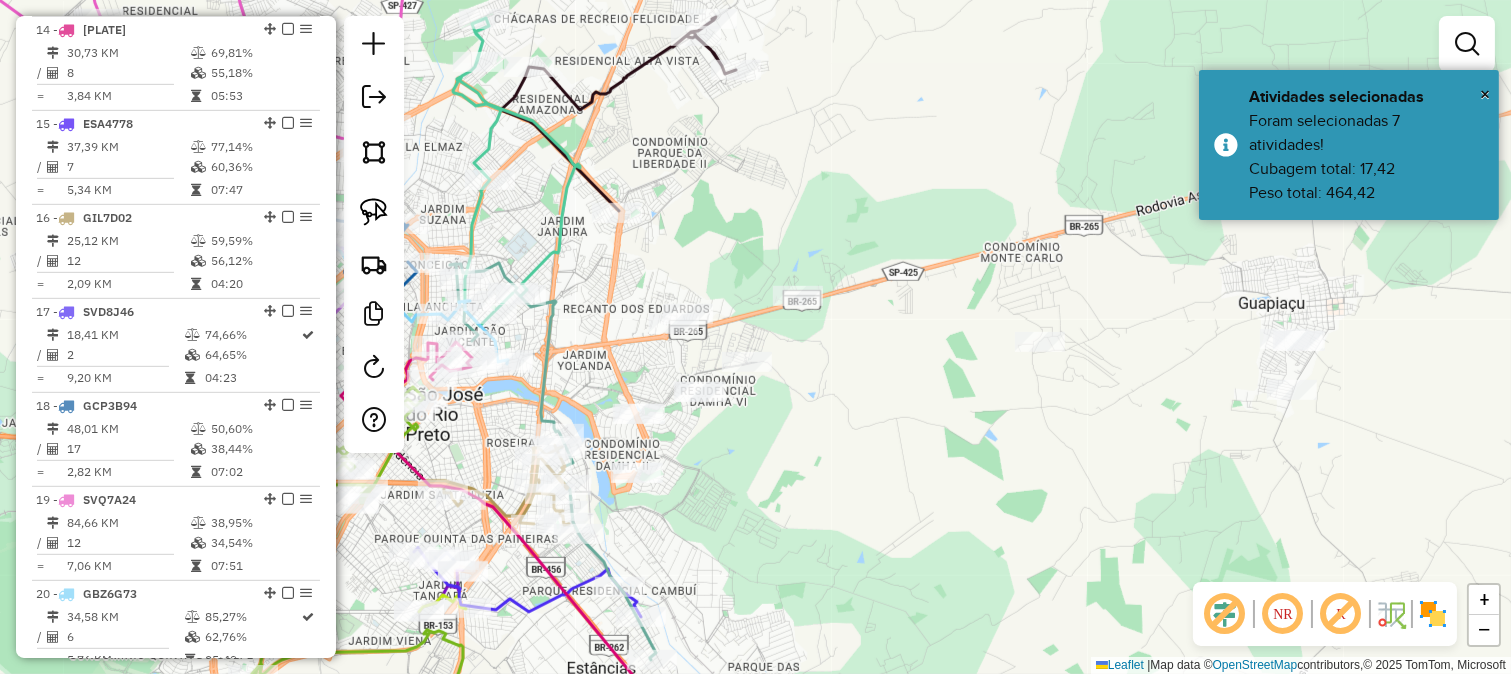 drag, startPoint x: 1093, startPoint y: 428, endPoint x: 981, endPoint y: 323, distance: 153.52199 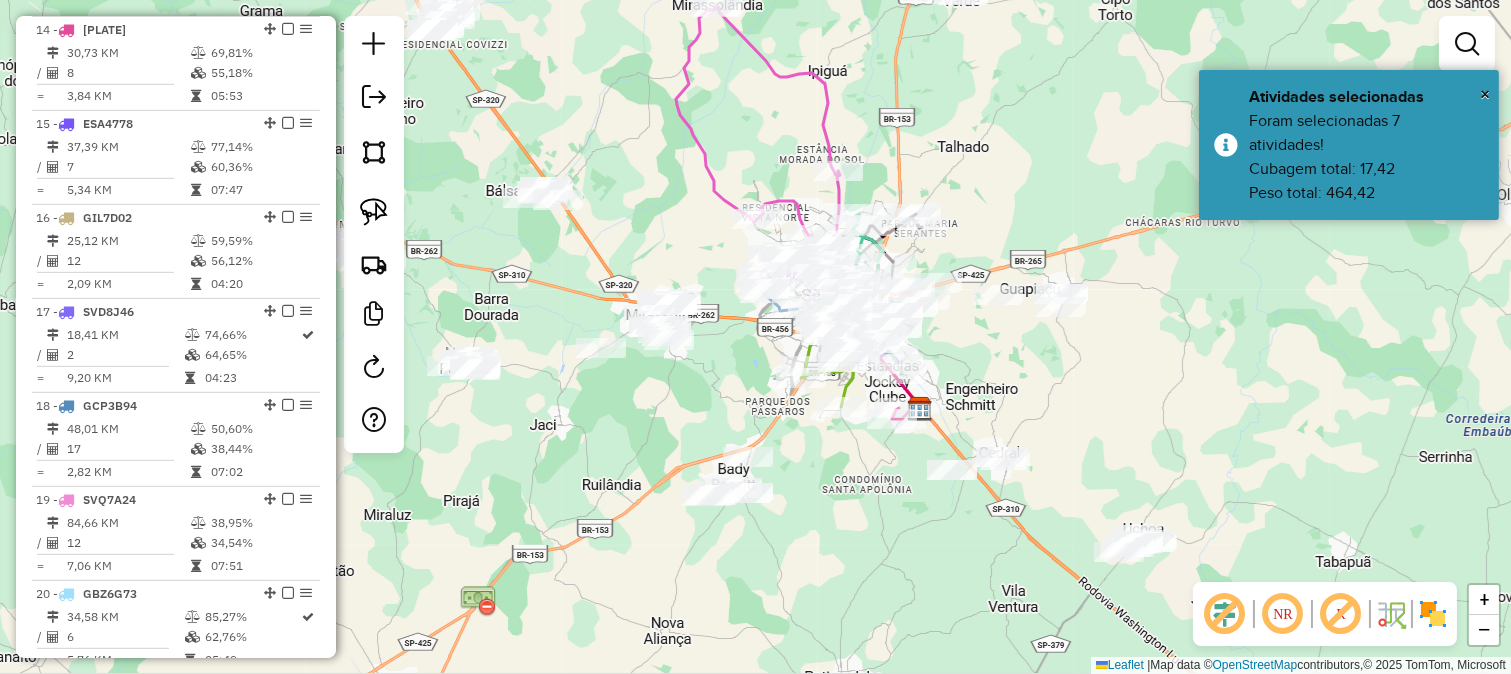 drag, startPoint x: 1014, startPoint y: 387, endPoint x: 1008, endPoint y: 263, distance: 124.14507 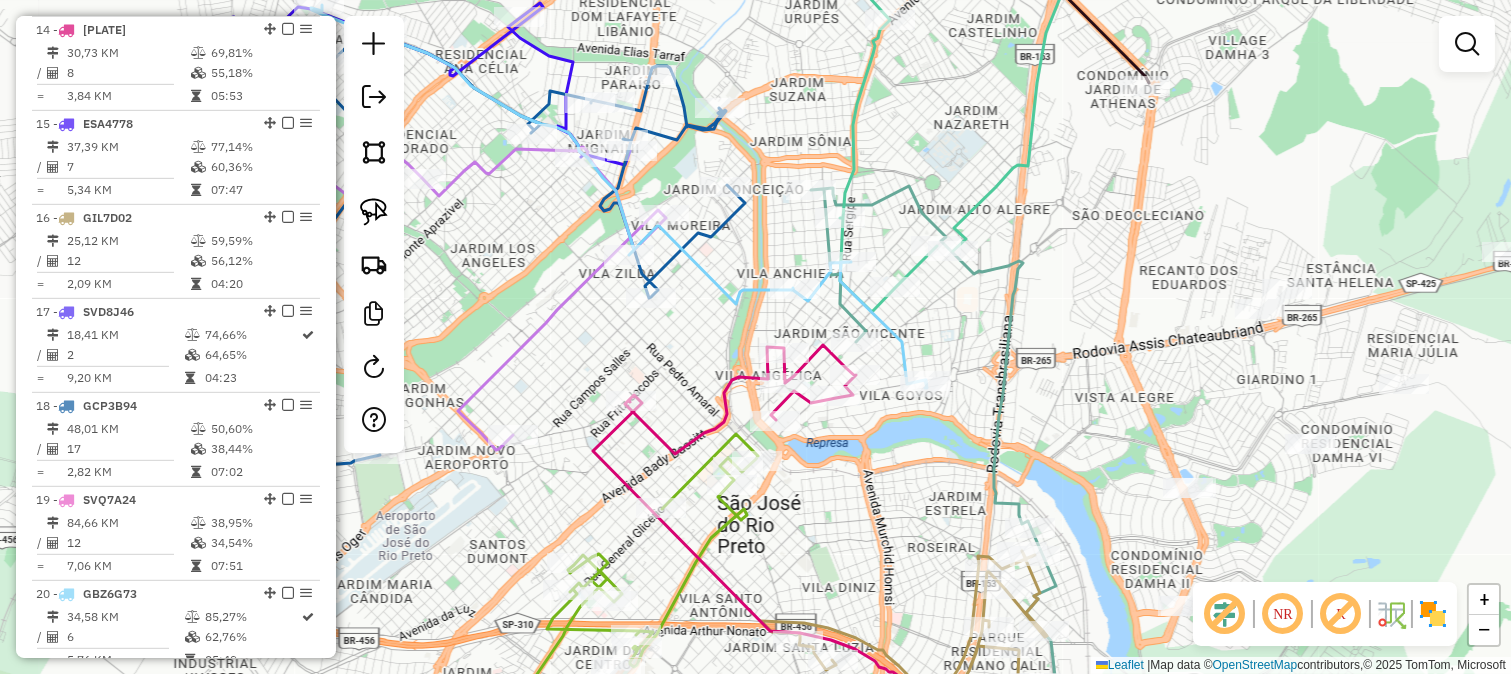 drag, startPoint x: 921, startPoint y: 330, endPoint x: 956, endPoint y: 337, distance: 35.69314 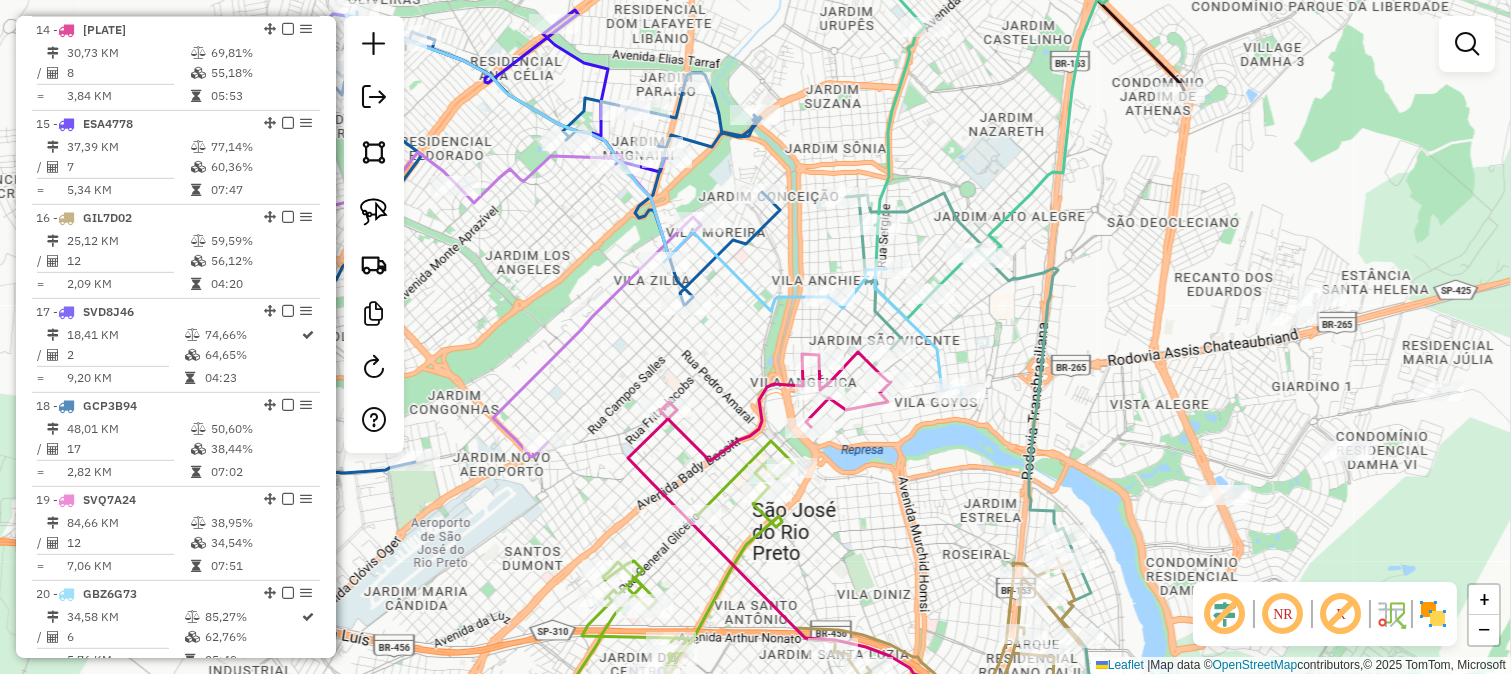 click 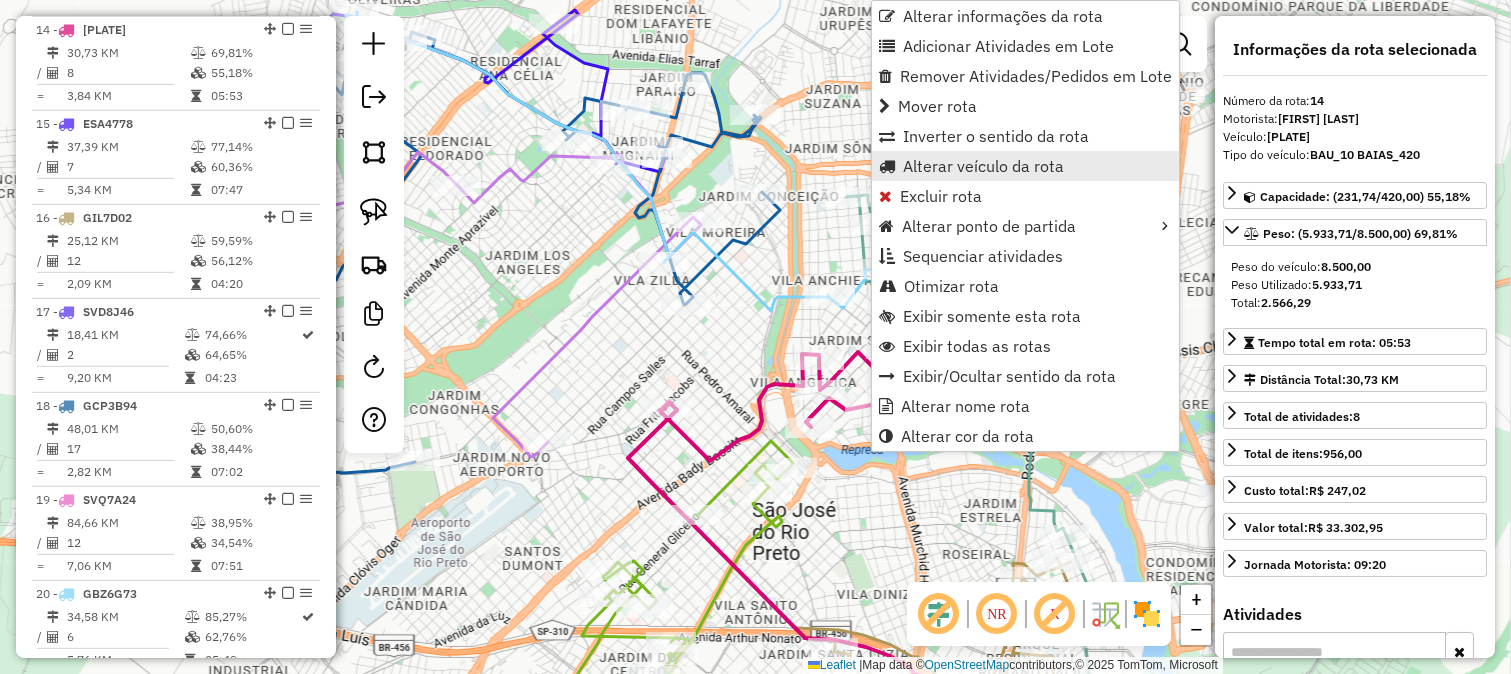 click on "Alterar veículo da rota" at bounding box center [983, 166] 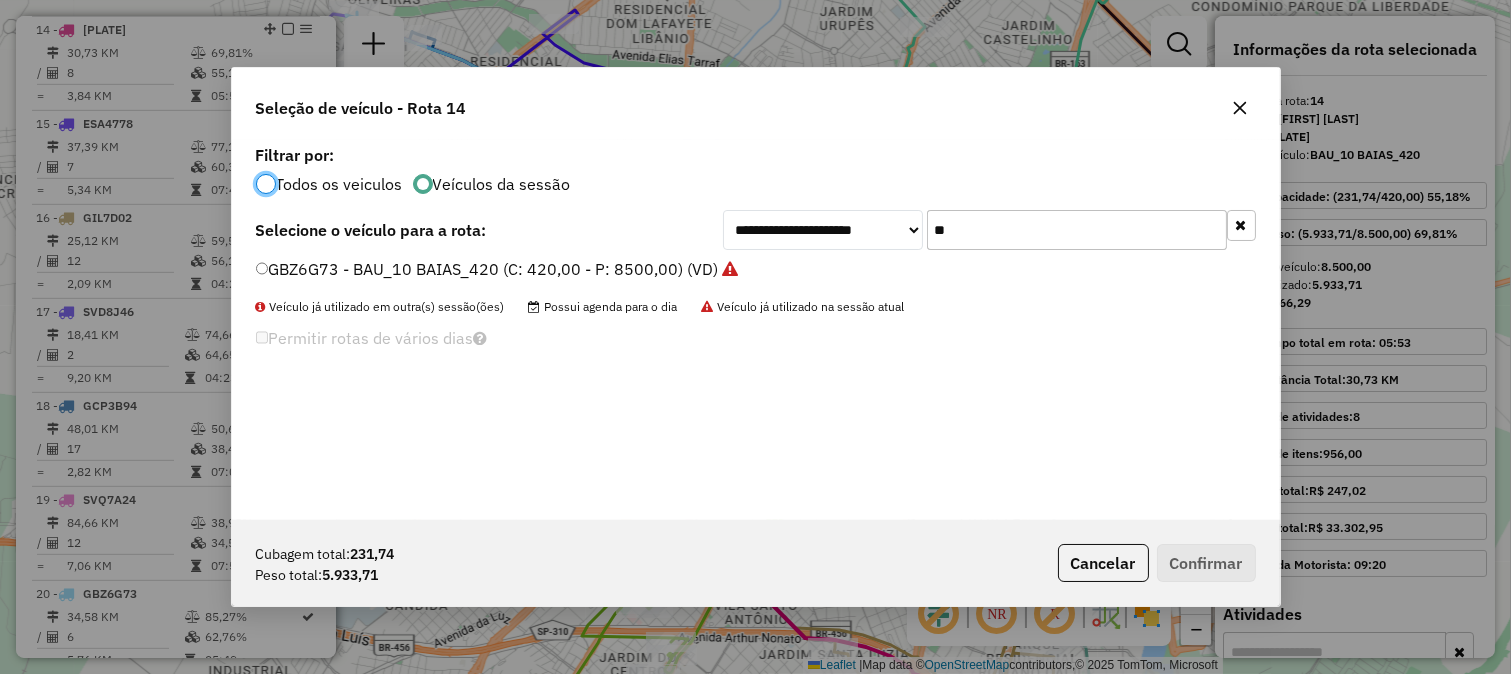 scroll, scrollTop: 11, scrollLeft: 5, axis: both 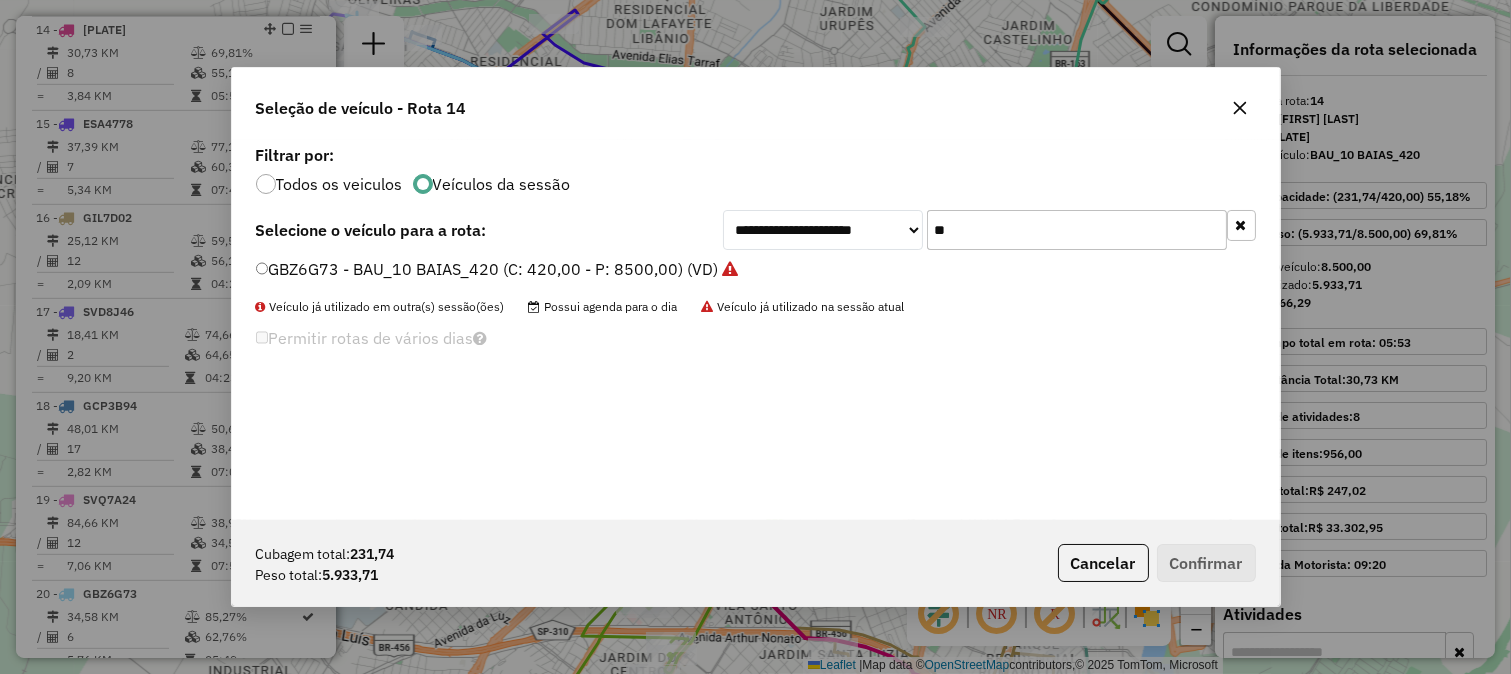 click on "**" 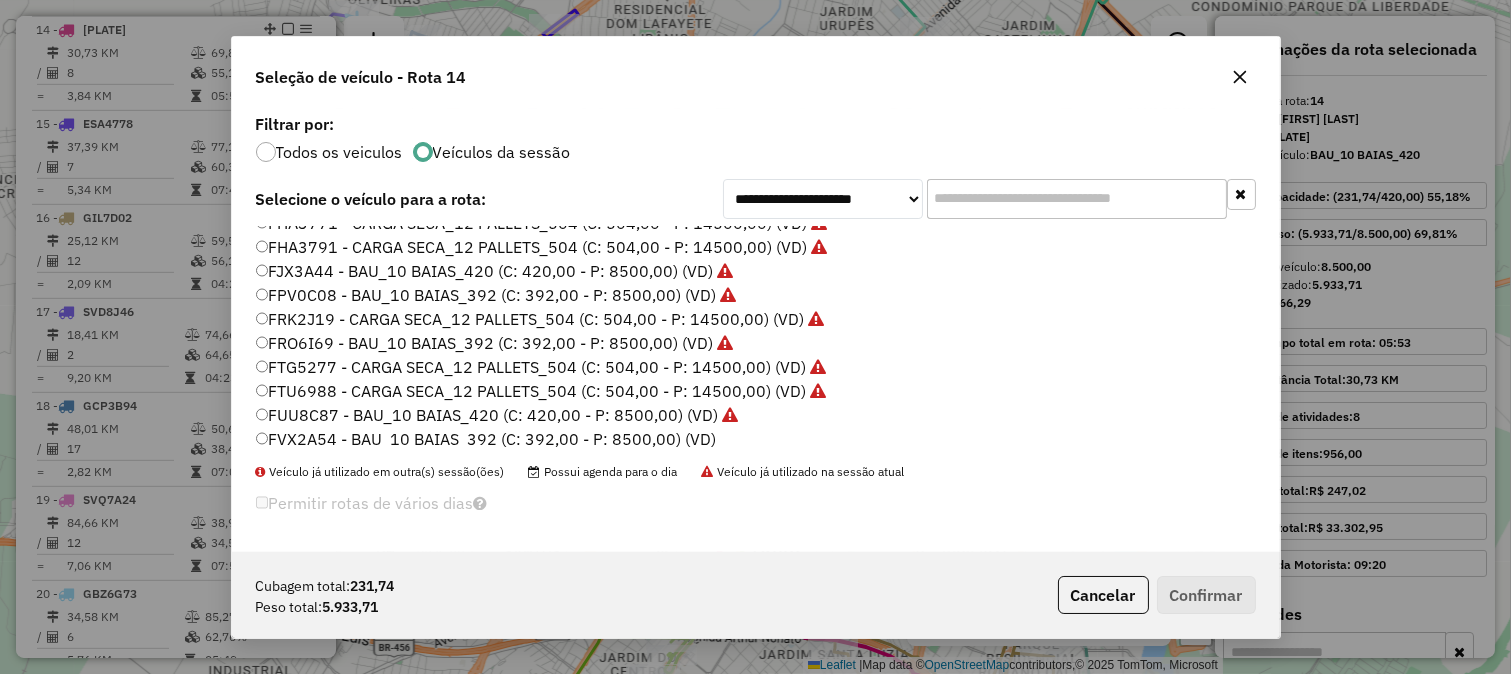 scroll, scrollTop: 0, scrollLeft: 0, axis: both 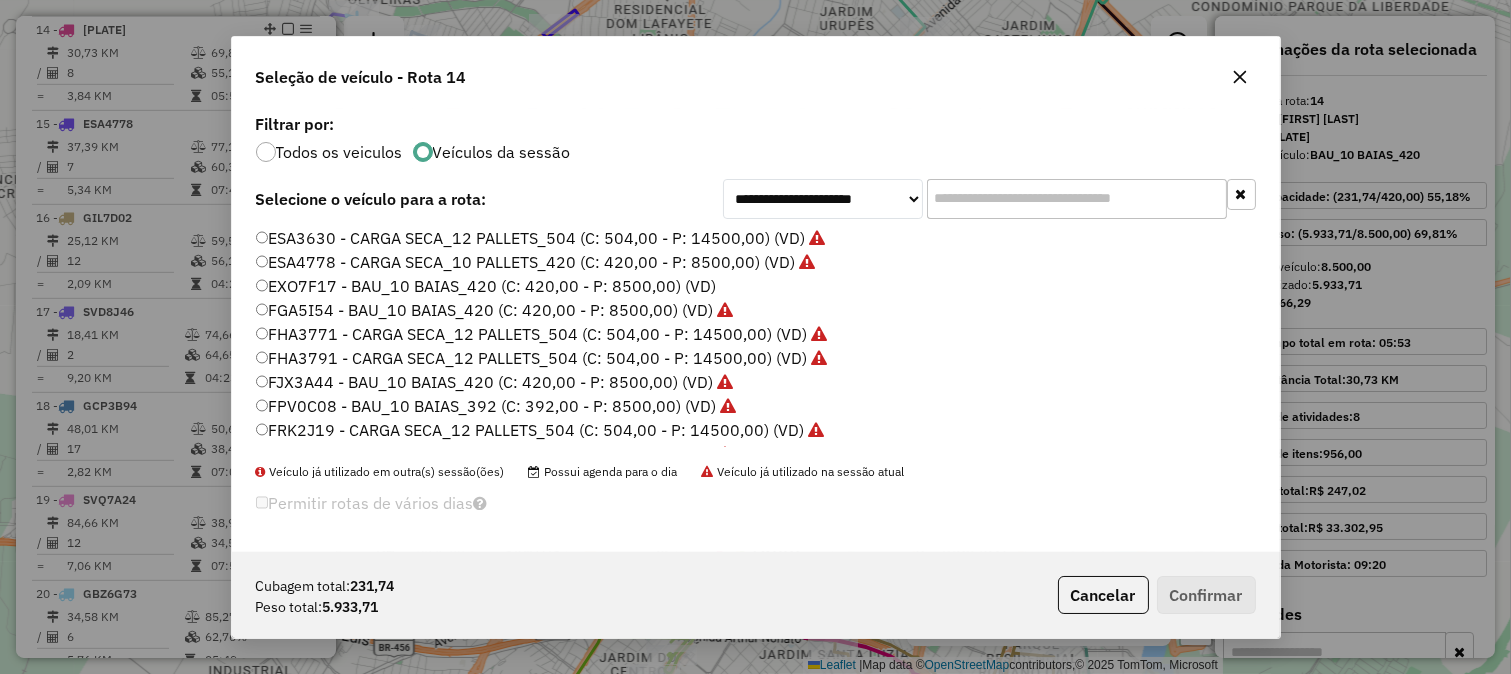 type 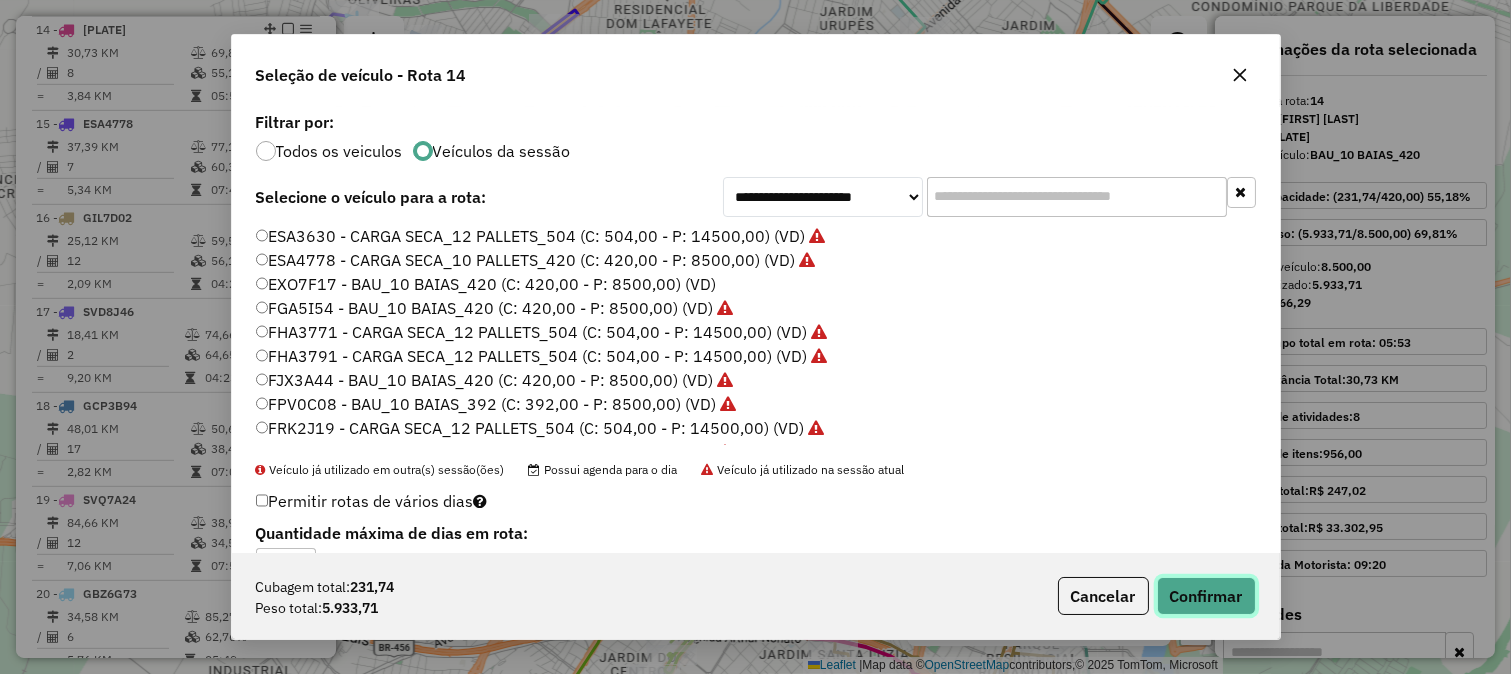 click on "Confirmar" 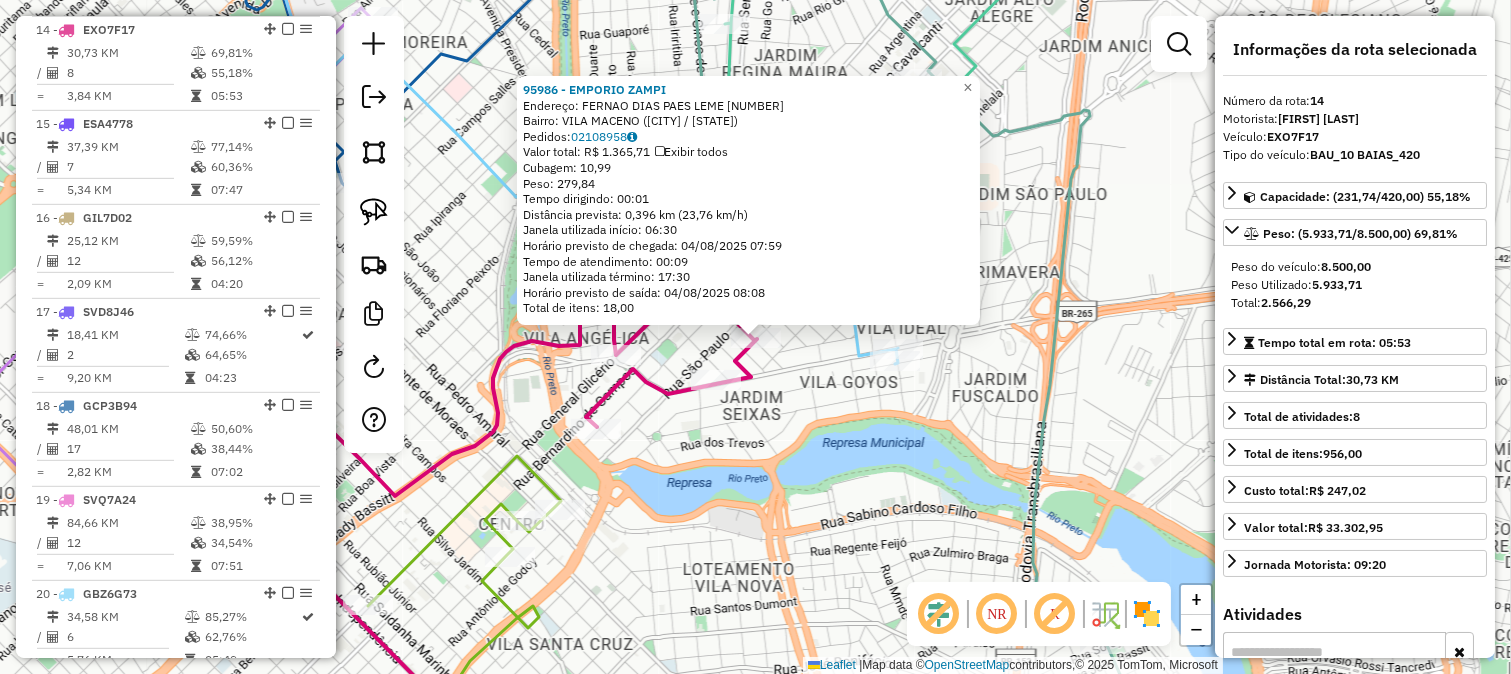 click on "95986 - EMPORIO ZAMPI  Endereço:  FERNAO DIAS PAES LEME 192   Bairro: VILA MACENO (SAO JOSE DO RIO PRETO / SP)   Pedidos:  02108958   Valor total: R$ 1.365,71   Exibir todos   Cubagem: 10,99  Peso: 279,84  Tempo dirigindo: 00:01   Distância prevista: 0,396 km (23,76 km/h)   Janela utilizada início: 06:30   Horário previsto de chegada: 04/08/2025 07:59   Tempo de atendimento: 00:09   Janela utilizada término: 17:30   Horário previsto de saída: 04/08/2025 08:08   Total de itens: 18,00  × Janela de atendimento Grade de atendimento Capacidade Transportadoras Veículos Cliente Pedidos  Rotas Selecione os dias de semana para filtrar as janelas de atendimento  Seg   Ter   Qua   Qui   Sex   Sáb   Dom  Informe o período da janela de atendimento: De: Até:  Filtrar exatamente a janela do cliente  Considerar janela de atendimento padrão  Selecione os dias de semana para filtrar as grades de atendimento  Seg   Ter   Qua   Qui   Sex   Sáb   Dom   Considerar clientes sem dia de atendimento cadastrado  De:  De:" 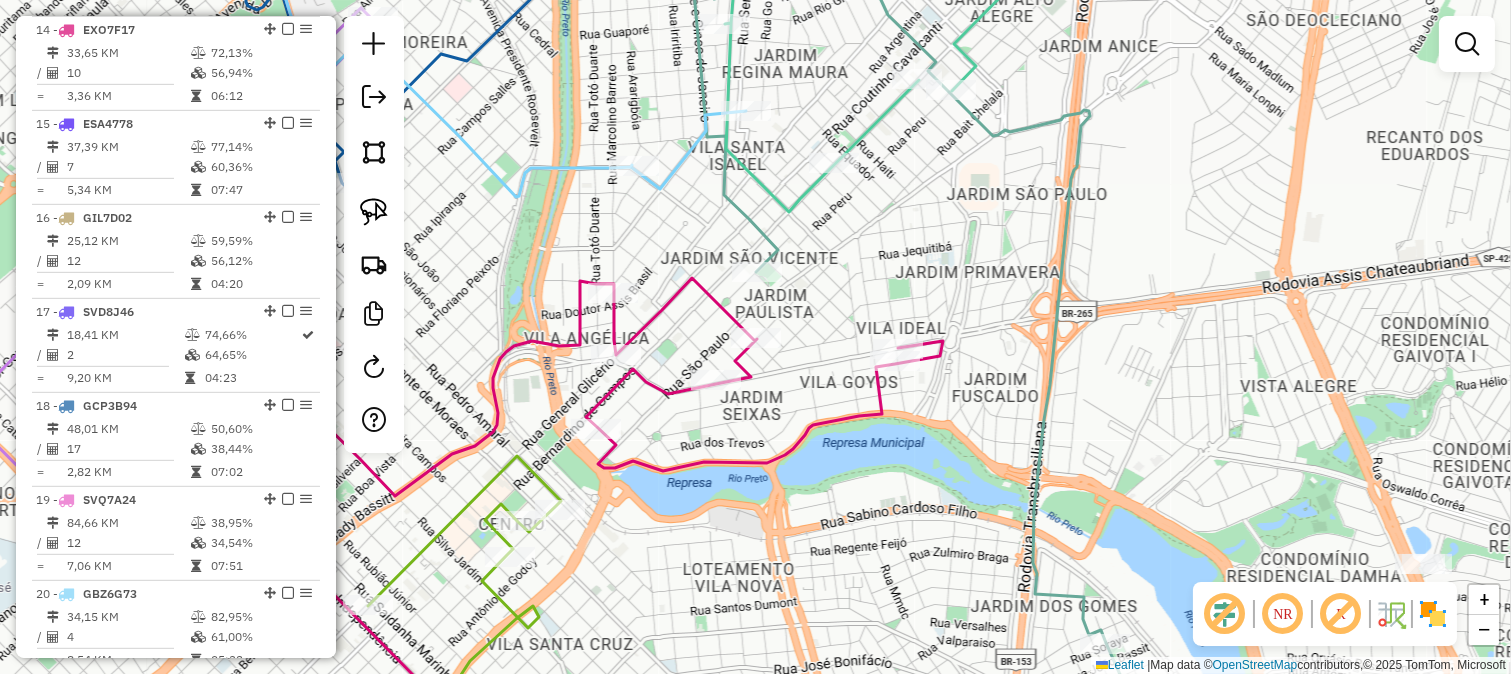 click 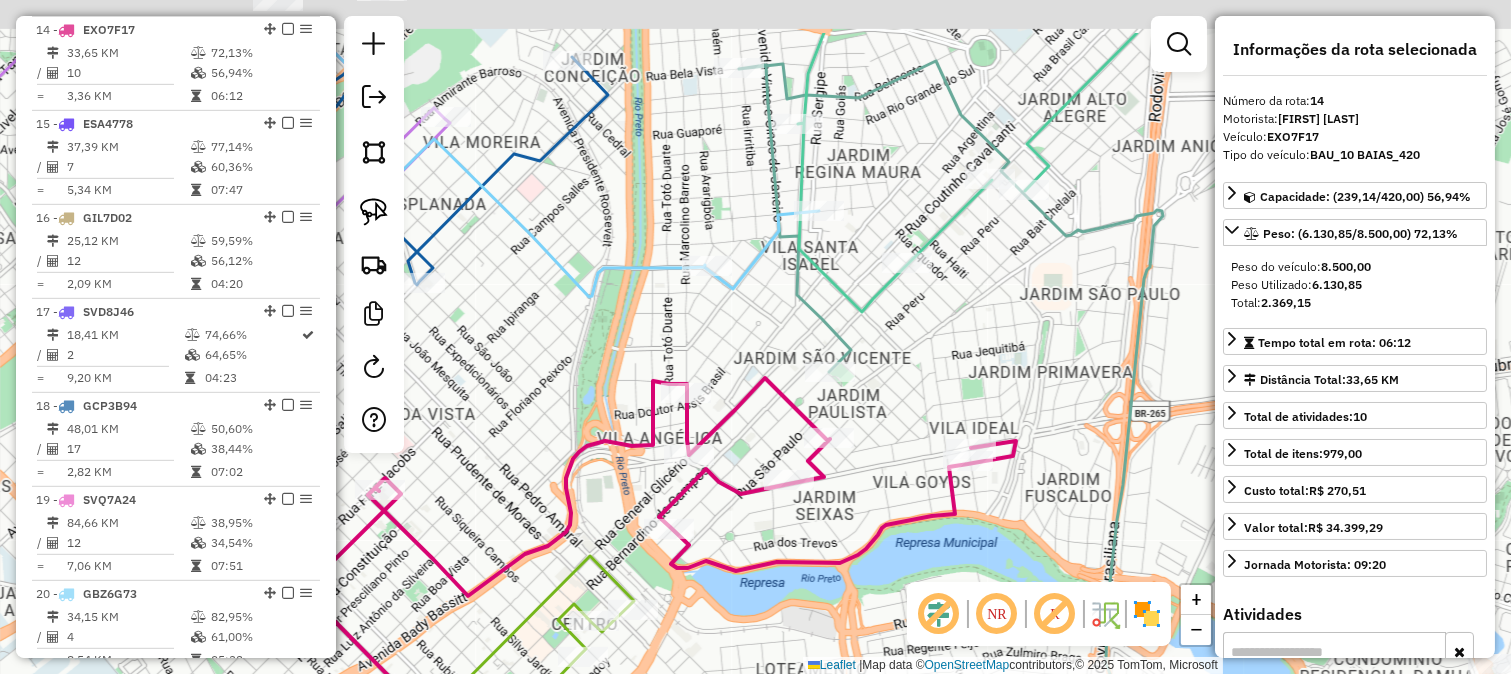 drag, startPoint x: 841, startPoint y: 273, endPoint x: 935, endPoint y: 413, distance: 168.62978 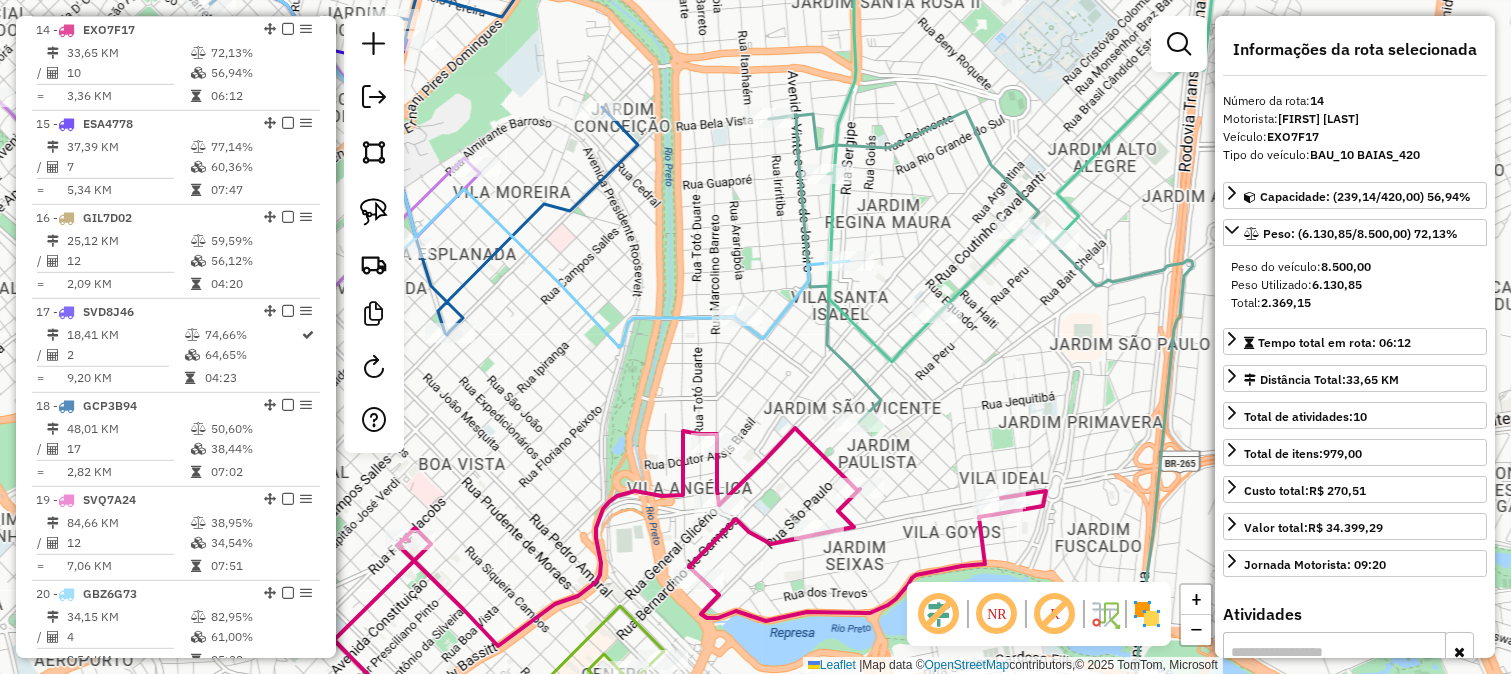 click on "Janela de atendimento Grade de atendimento Capacidade Transportadoras Veículos Cliente Pedidos  Rotas Selecione os dias de semana para filtrar as janelas de atendimento  Seg   Ter   Qua   Qui   Sex   Sáb   Dom  Informe o período da janela de atendimento: De: Até:  Filtrar exatamente a janela do cliente  Considerar janela de atendimento padrão  Selecione os dias de semana para filtrar as grades de atendimento  Seg   Ter   Qua   Qui   Sex   Sáb   Dom   Considerar clientes sem dia de atendimento cadastrado  Clientes fora do dia de atendimento selecionado Filtrar as atividades entre os valores definidos abaixo:  Peso mínimo:   Peso máximo:   Cubagem mínima:   Cubagem máxima:   De:   Até:  Filtrar as atividades entre o tempo de atendimento definido abaixo:  De:   Até:   Considerar capacidade total dos clientes não roteirizados Transportadora: Selecione um ou mais itens Tipo de veículo: Selecione um ou mais itens Veículo: Selecione um ou mais itens Motorista: Selecione um ou mais itens Nome: Rótulo:" 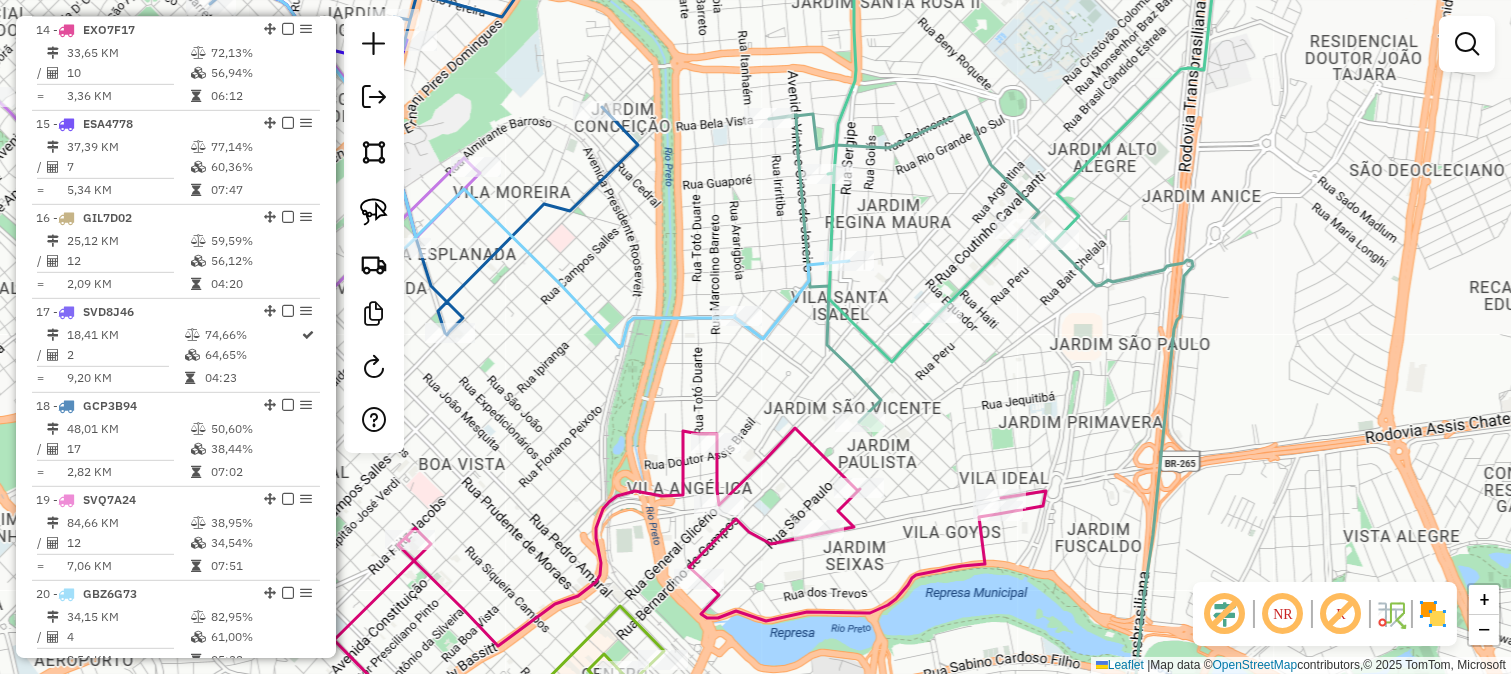 click 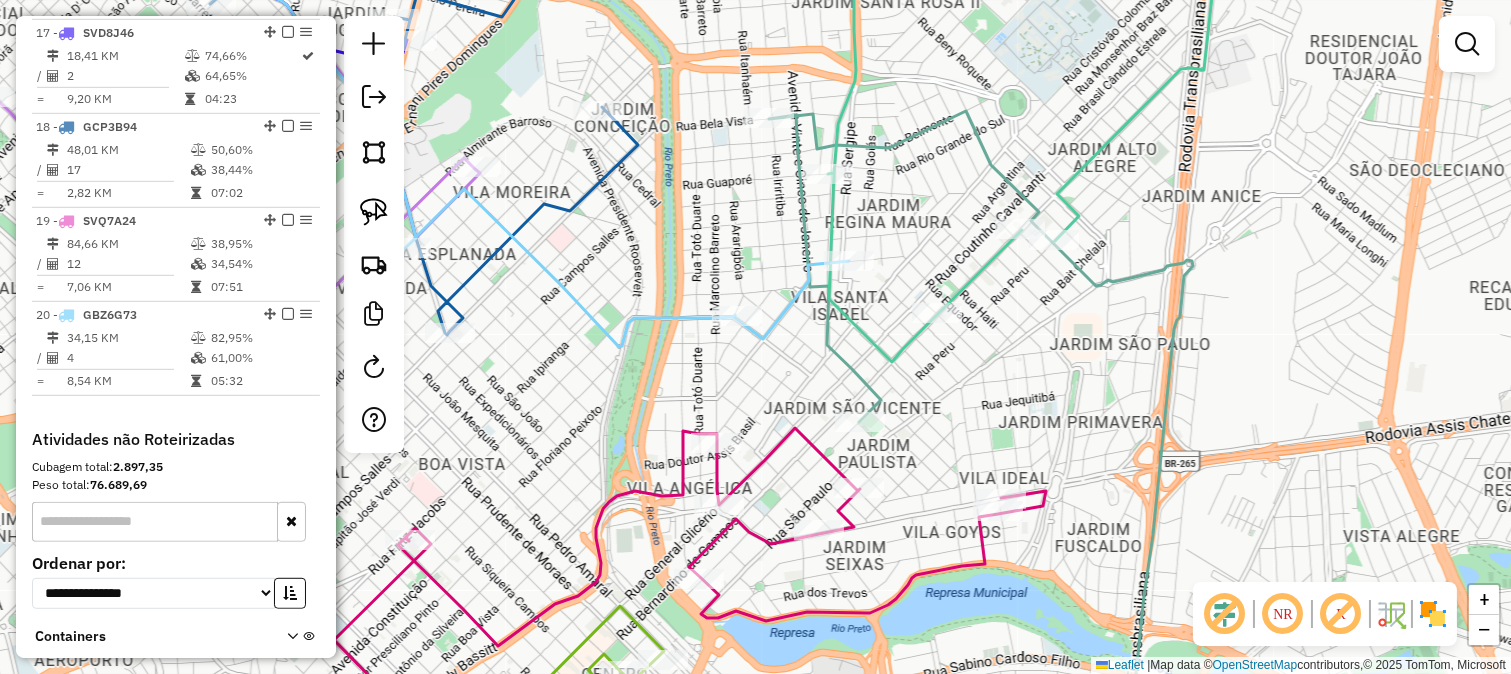 select on "**********" 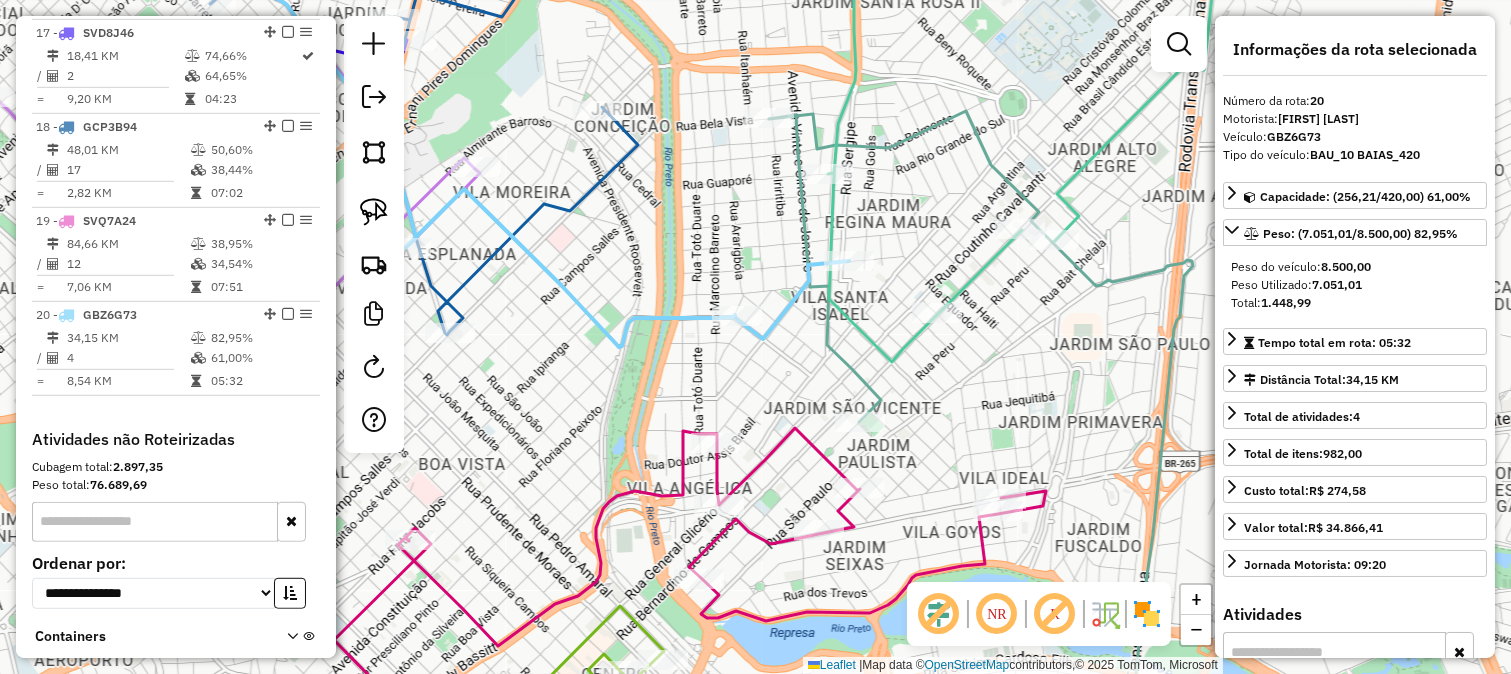 scroll, scrollTop: 2422, scrollLeft: 0, axis: vertical 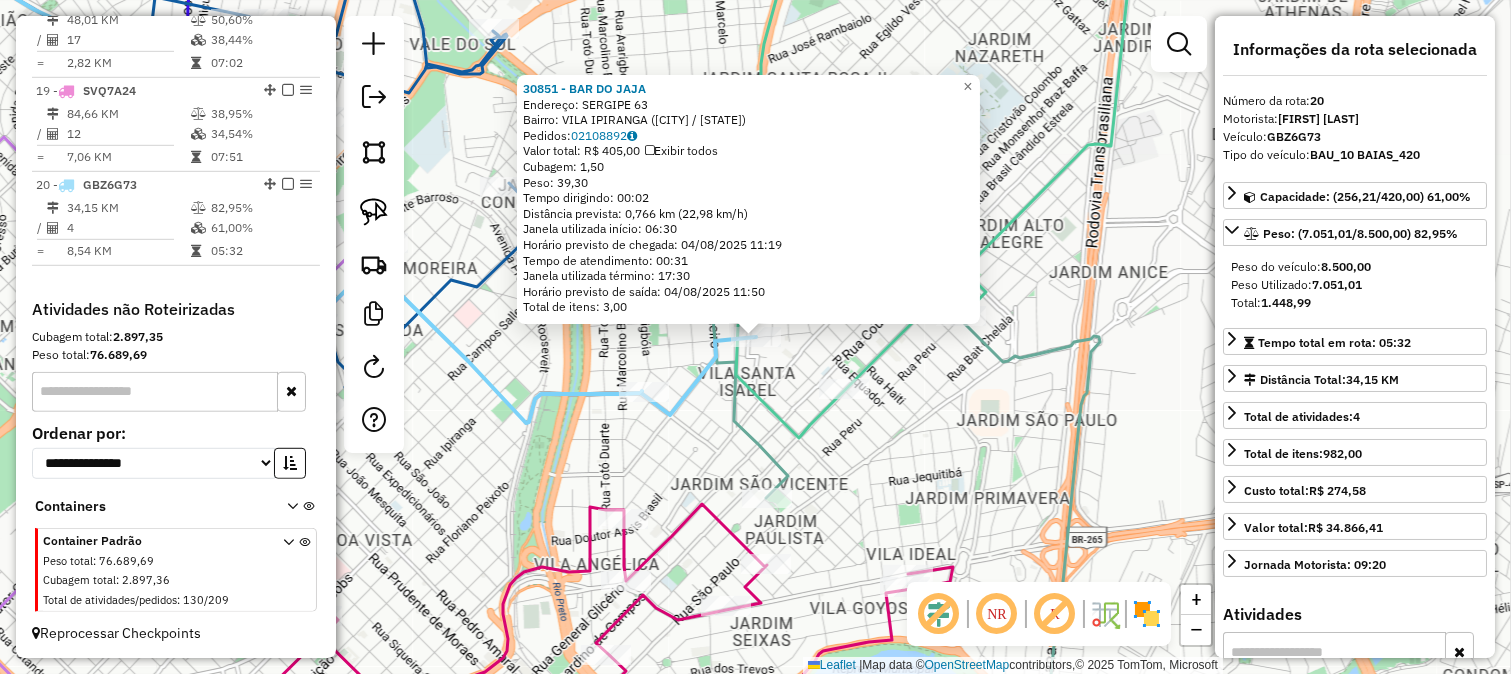 click 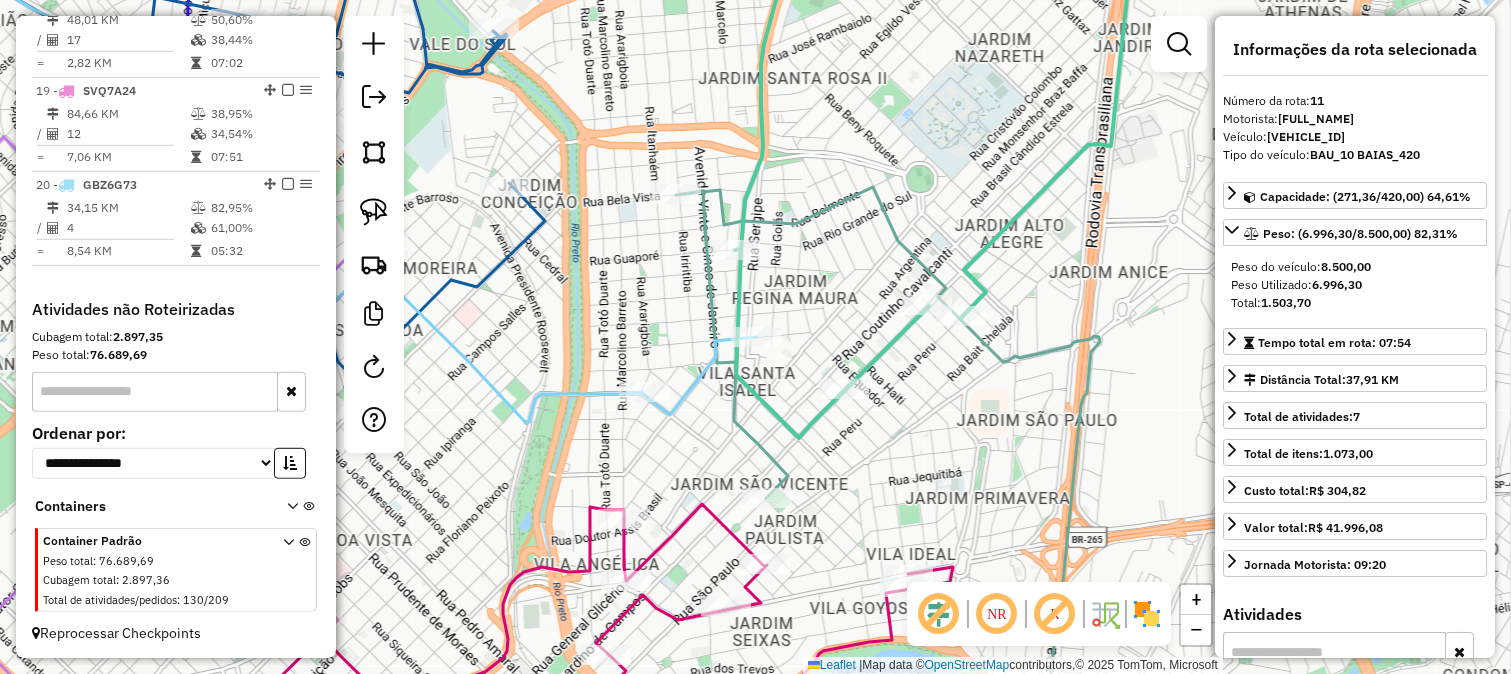 scroll, scrollTop: 1731, scrollLeft: 0, axis: vertical 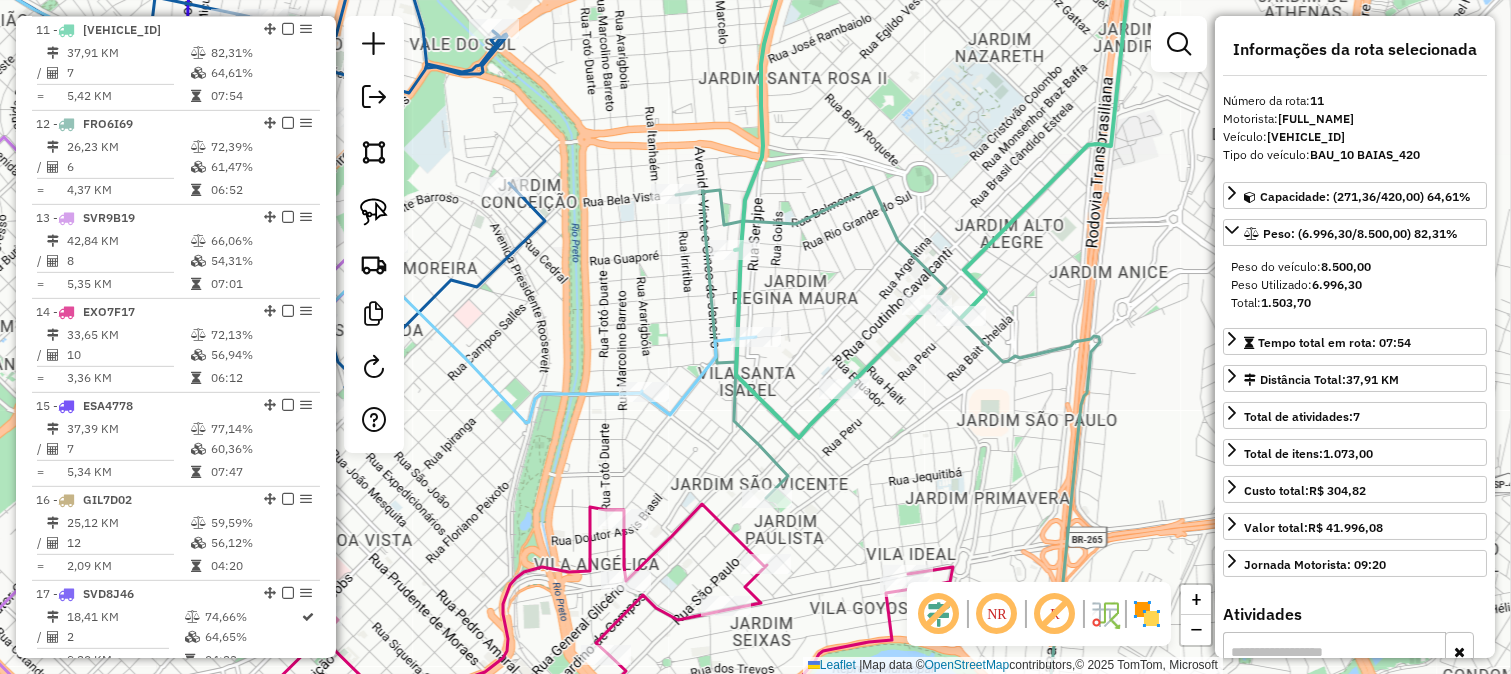 click 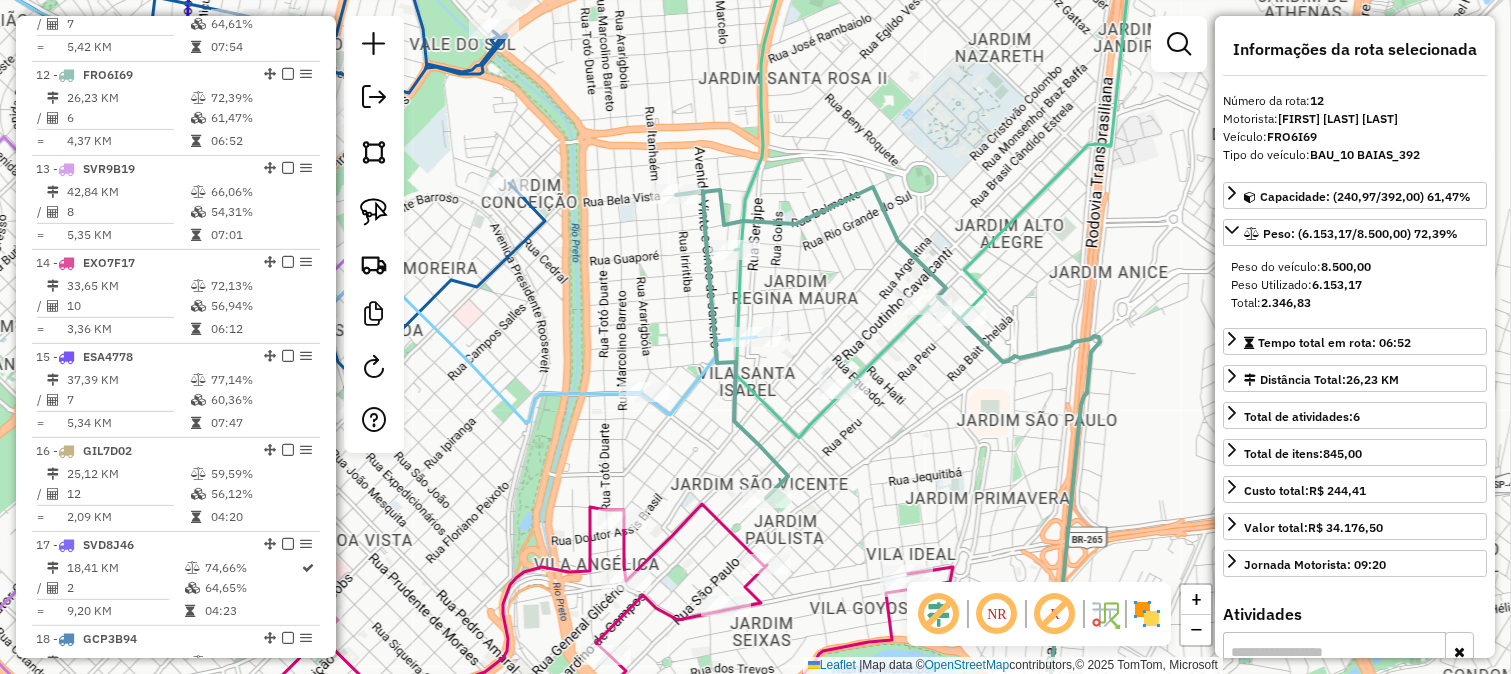 scroll, scrollTop: 1825, scrollLeft: 0, axis: vertical 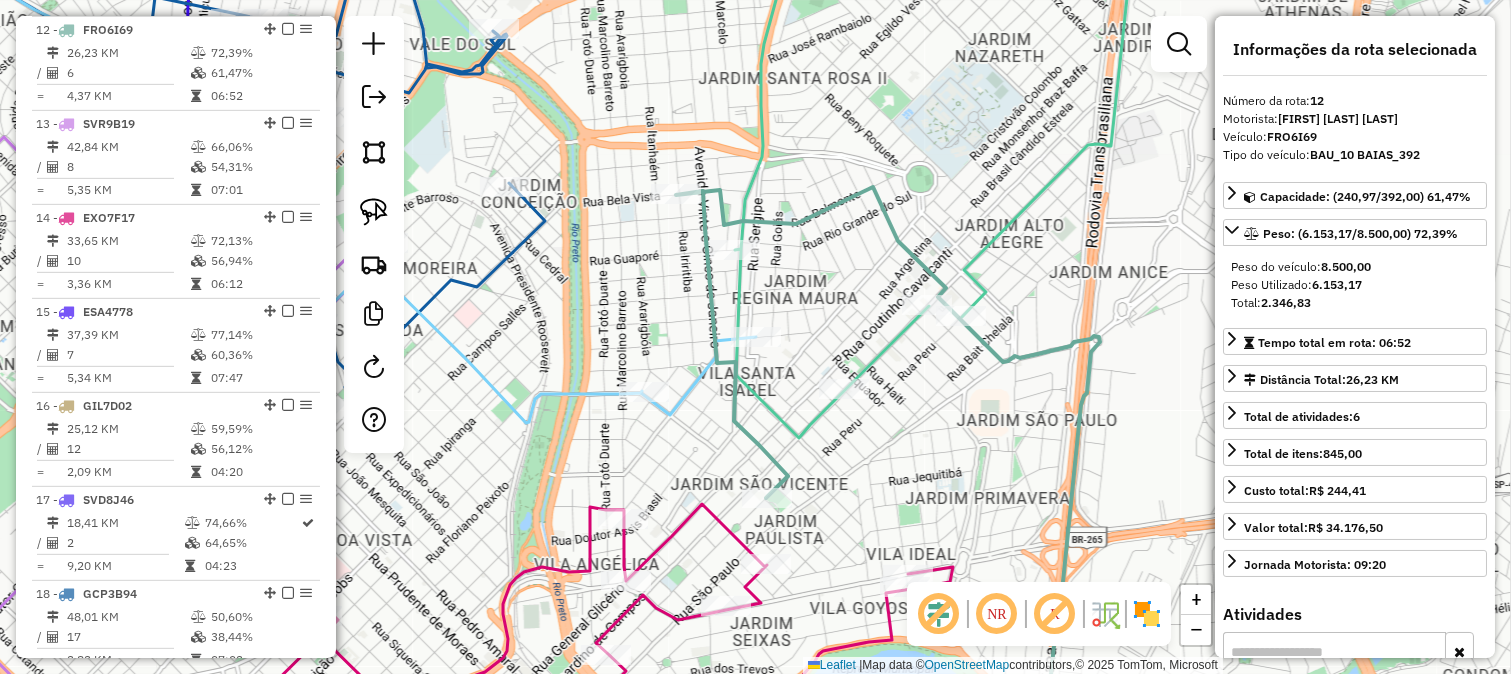 click 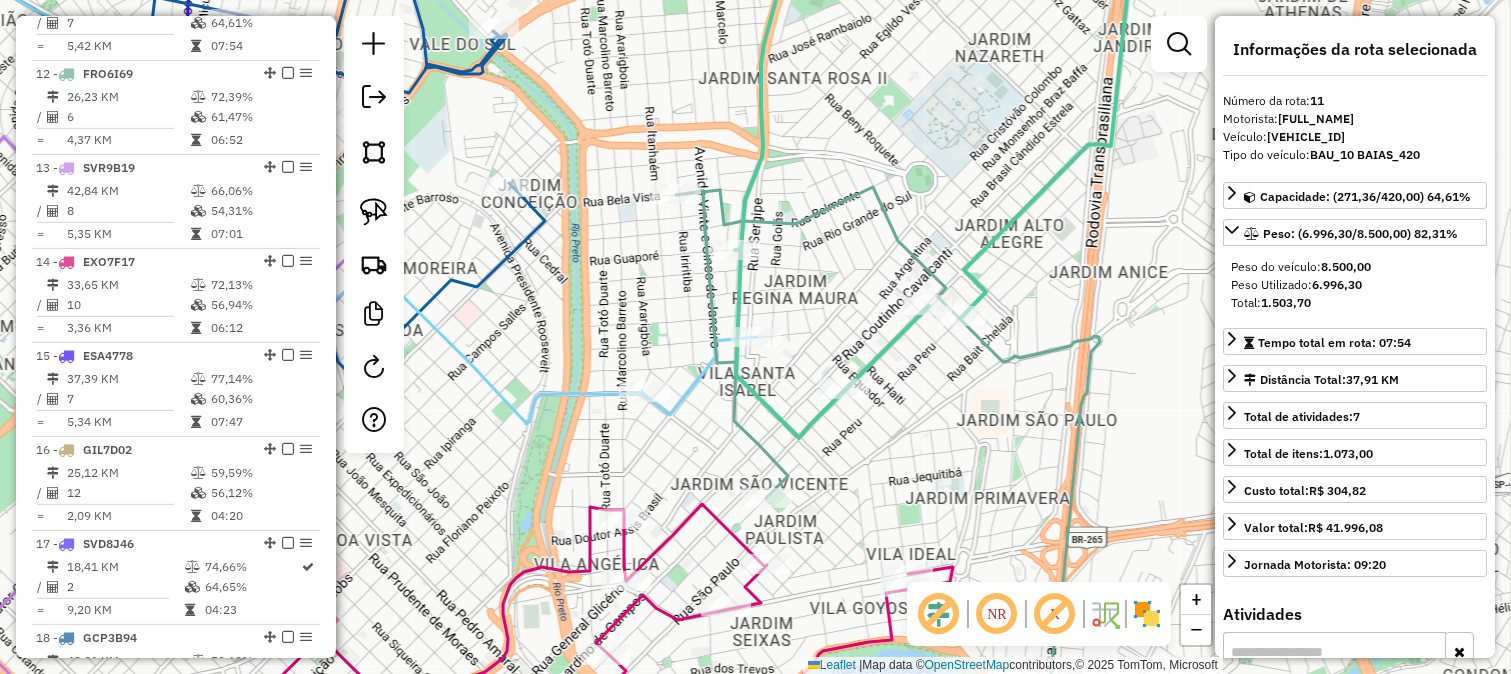 scroll, scrollTop: 1731, scrollLeft: 0, axis: vertical 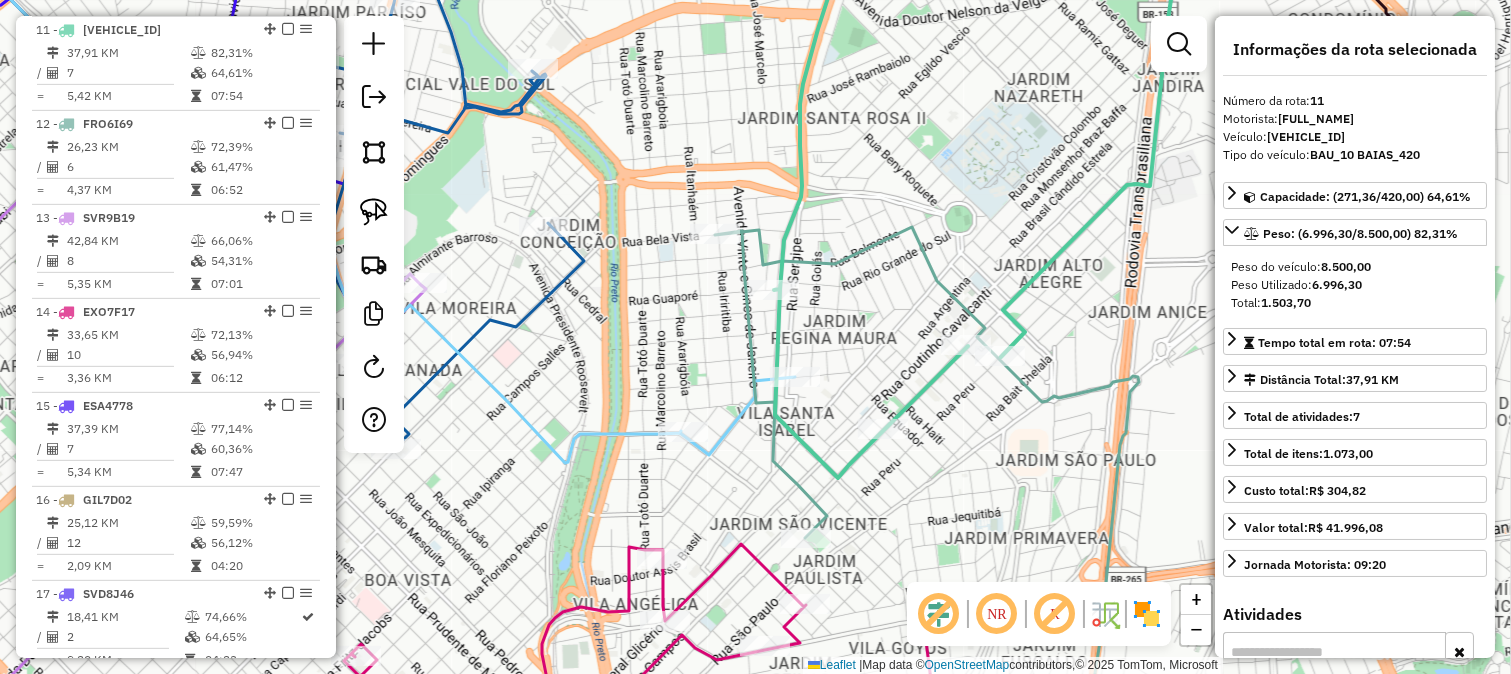 drag, startPoint x: 777, startPoint y: 373, endPoint x: 820, endPoint y: 425, distance: 67.47592 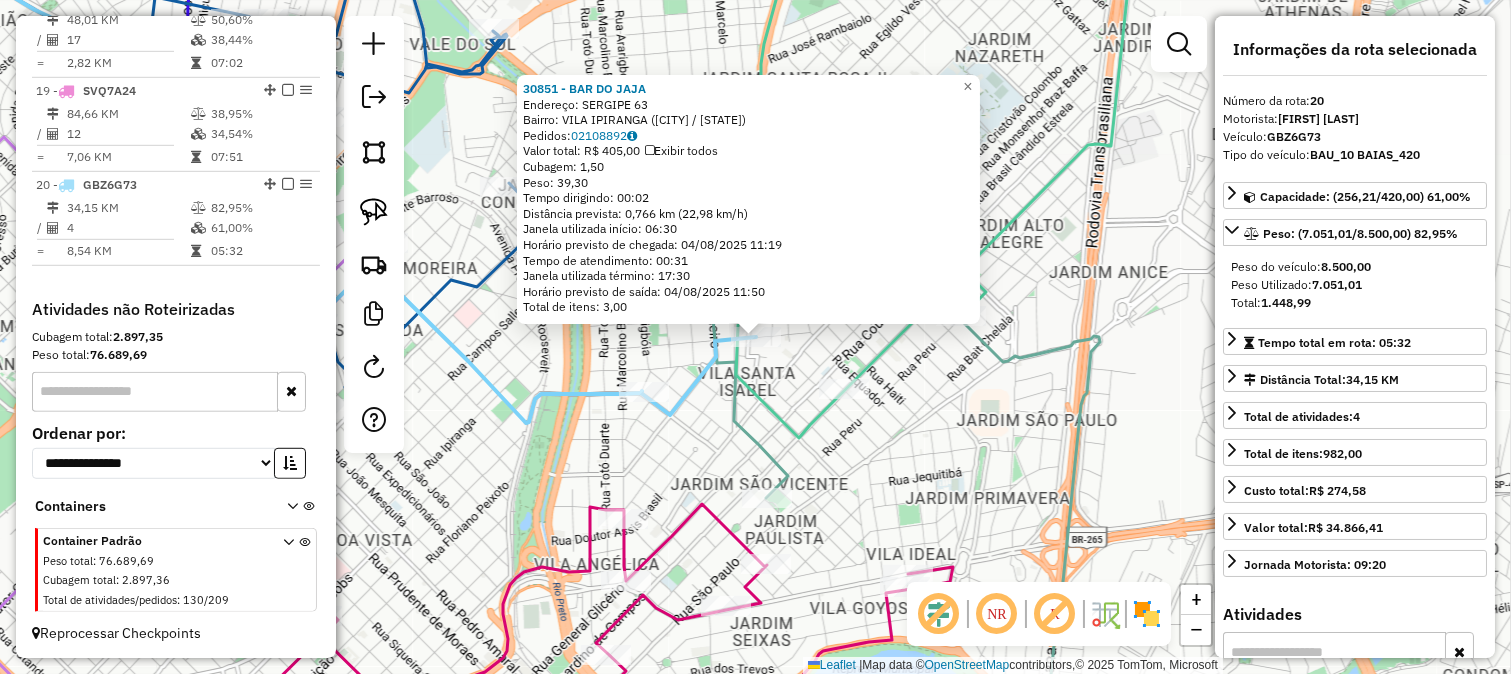 click 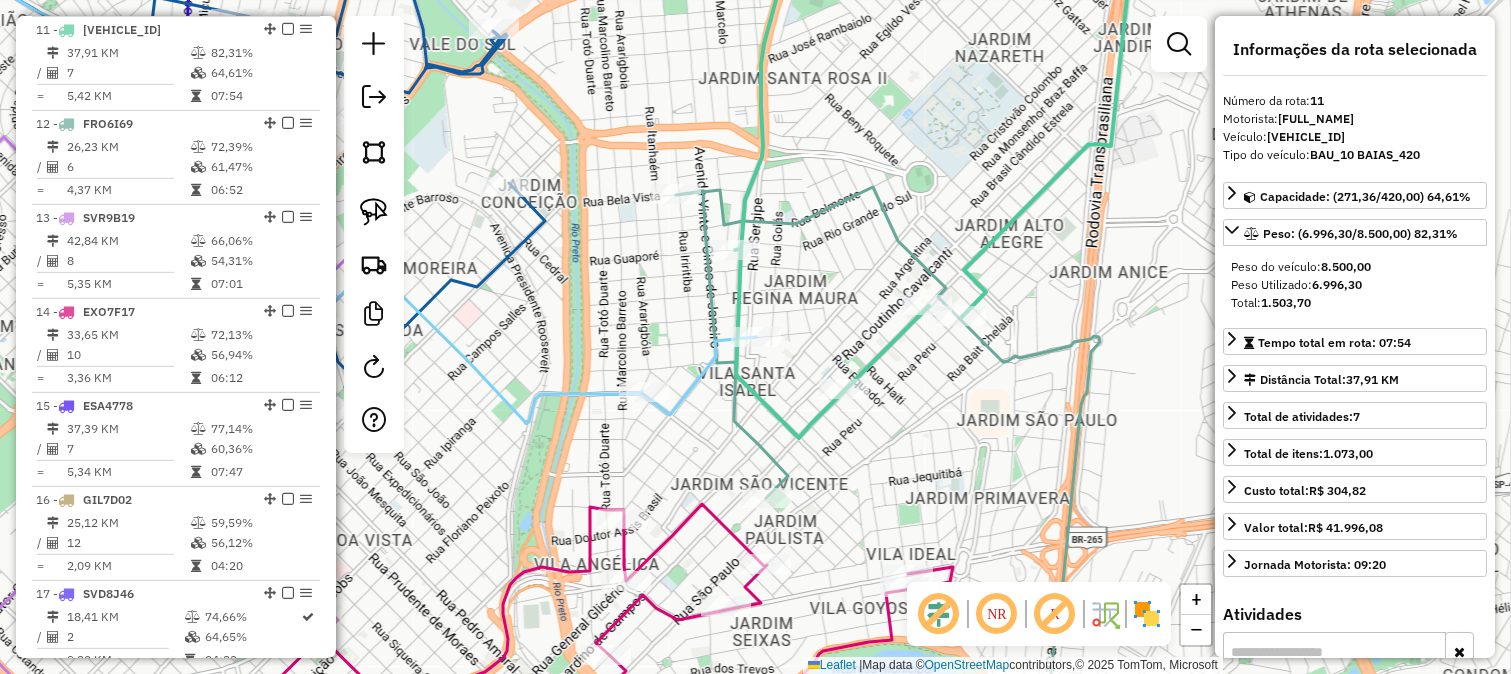 click 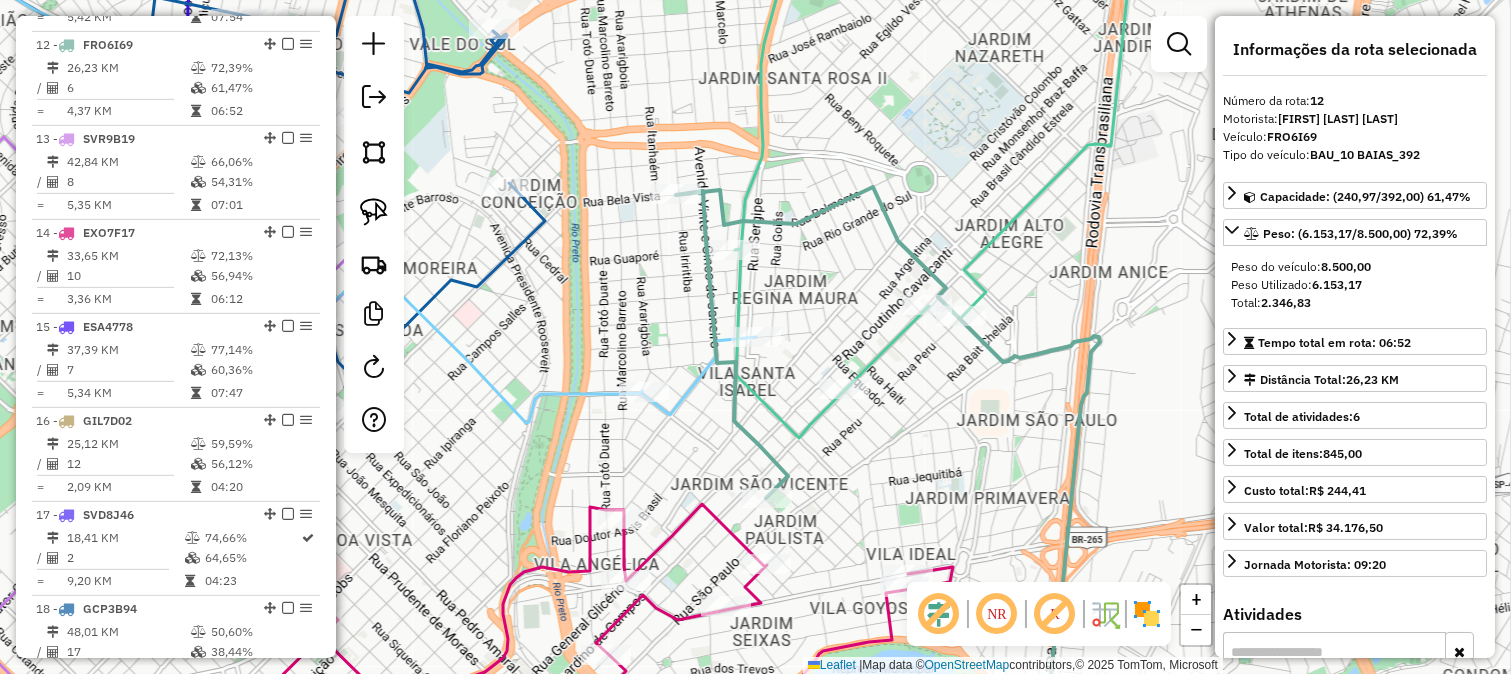scroll, scrollTop: 1825, scrollLeft: 0, axis: vertical 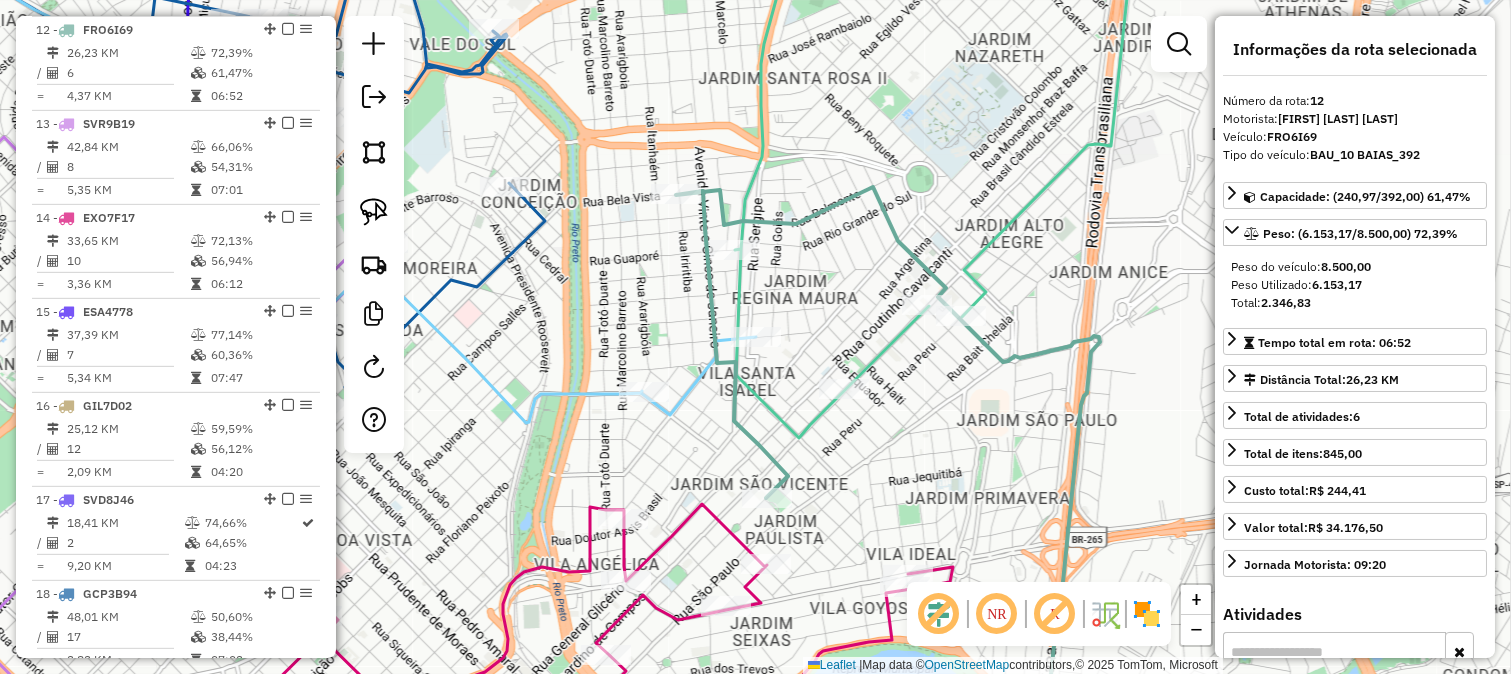 click 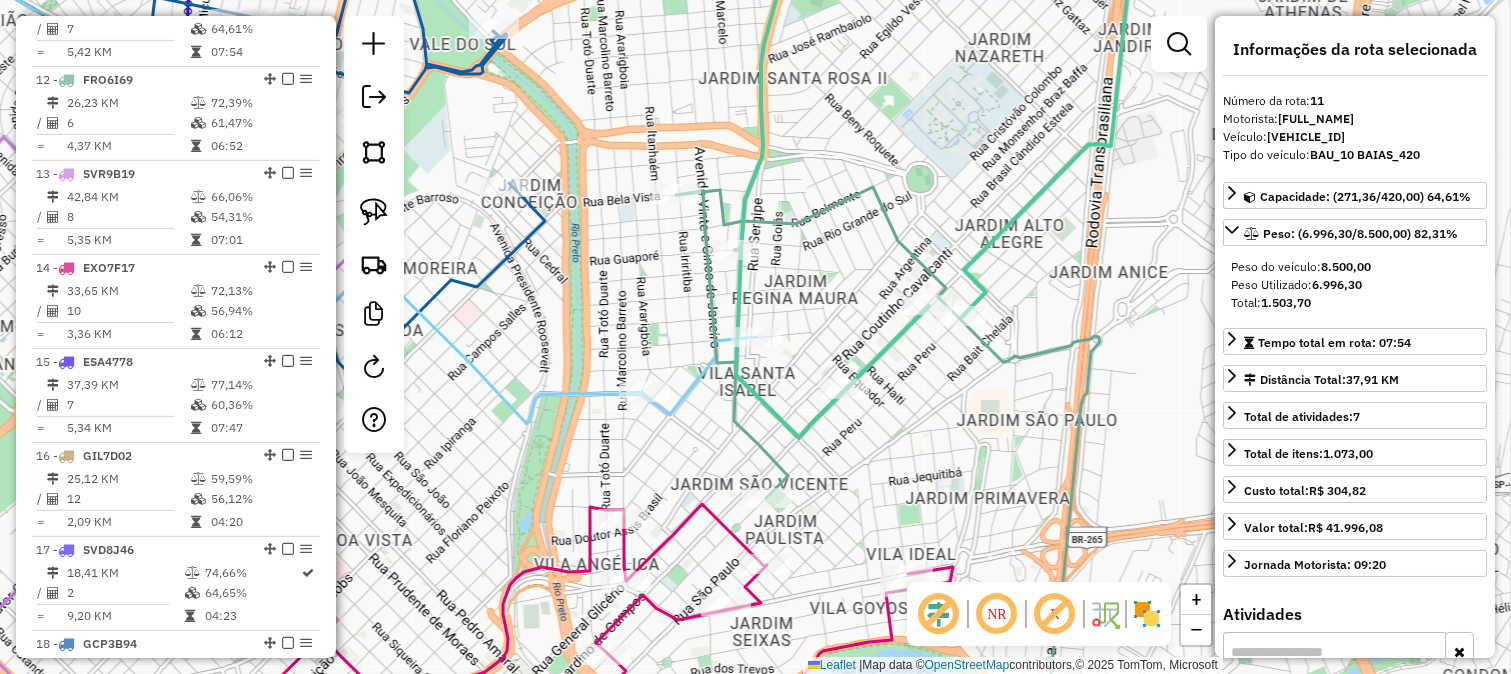 scroll, scrollTop: 1731, scrollLeft: 0, axis: vertical 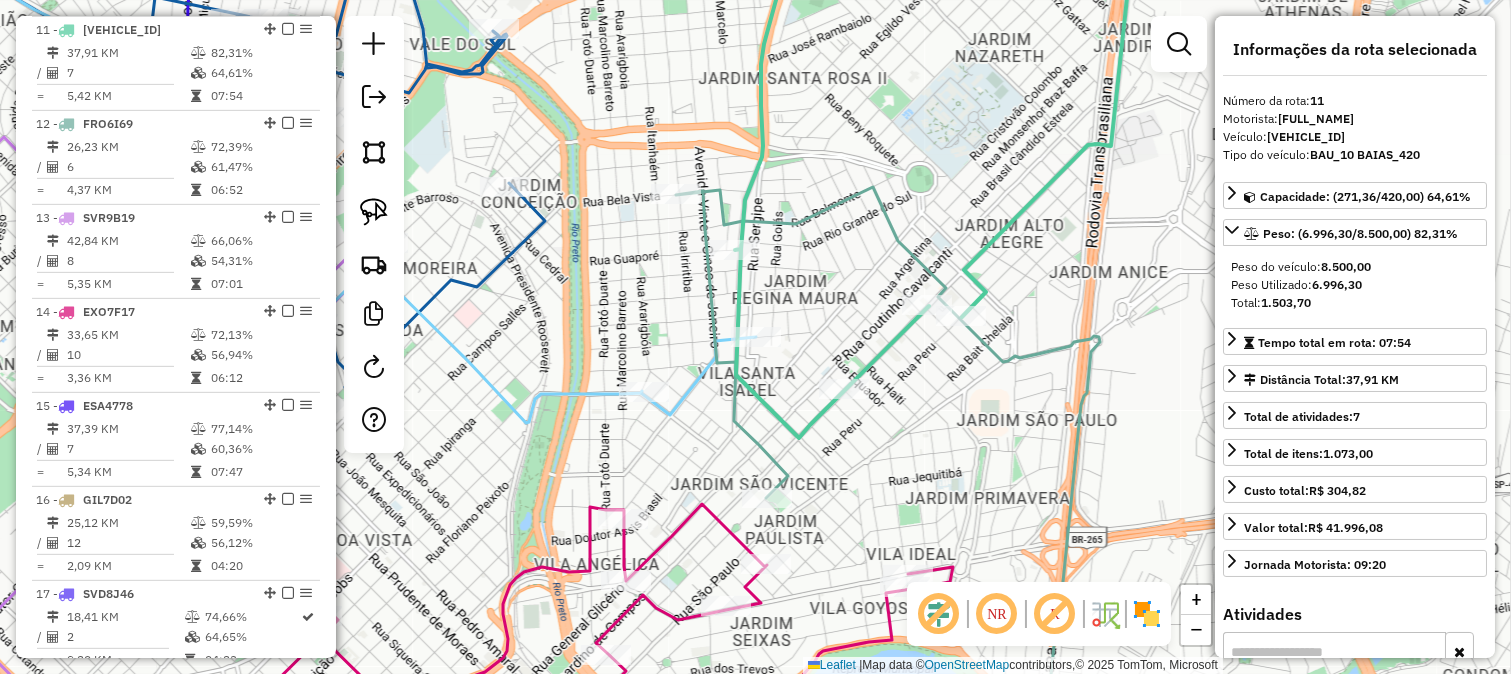 click 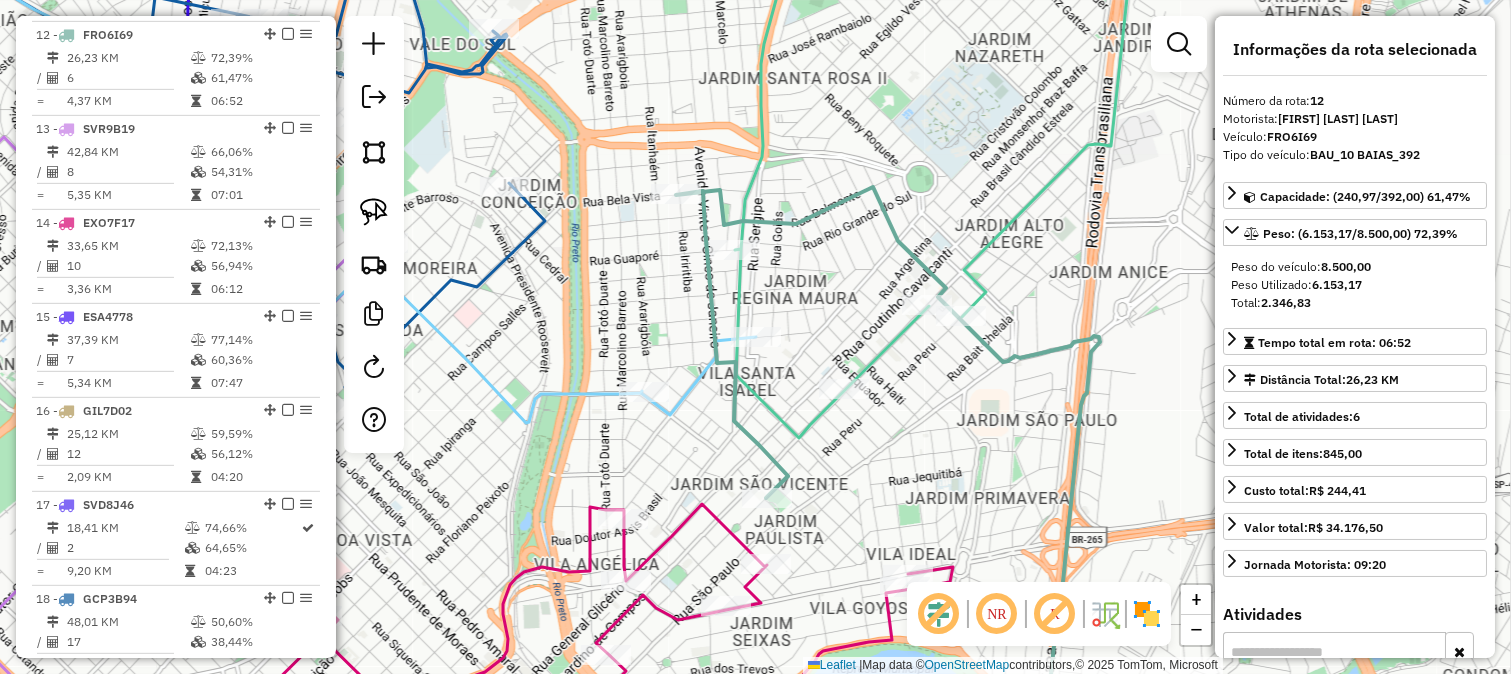 scroll, scrollTop: 1825, scrollLeft: 0, axis: vertical 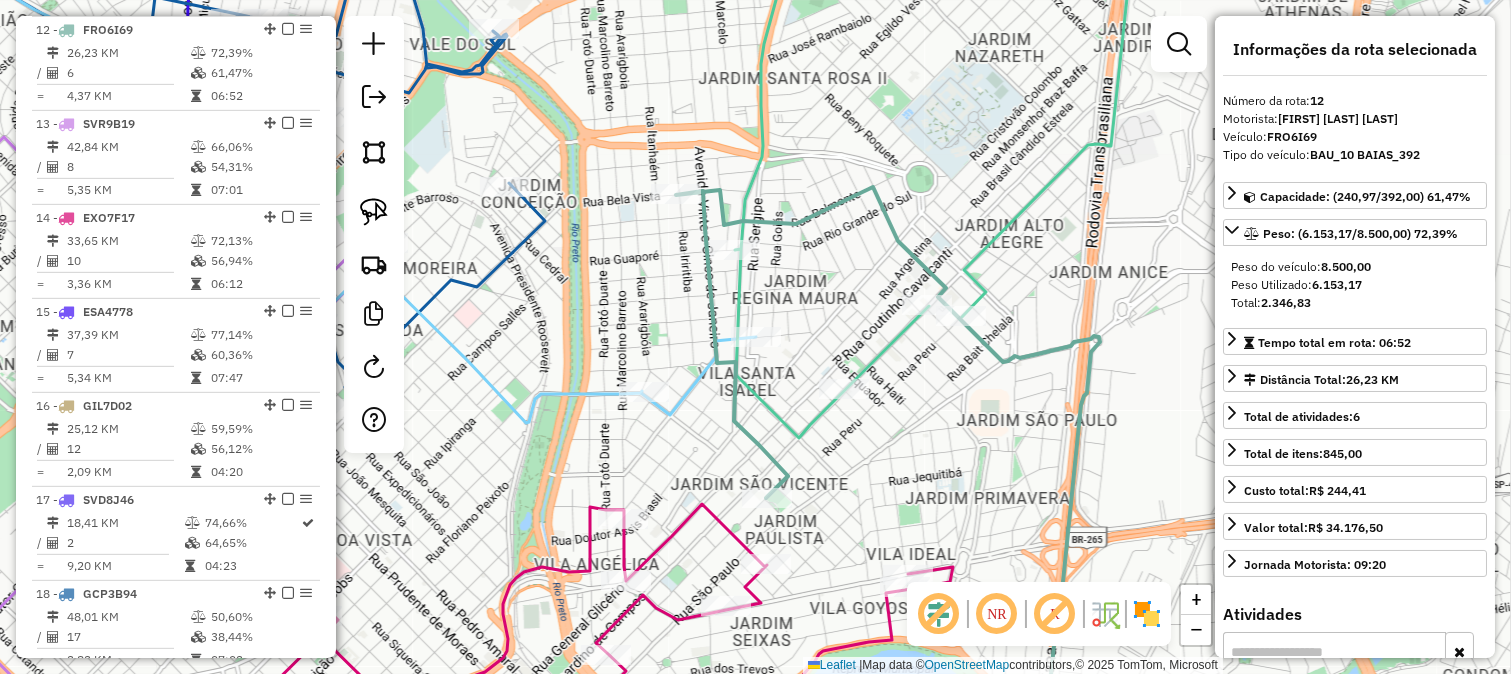 drag, startPoint x: 796, startPoint y: 365, endPoint x: 815, endPoint y: 360, distance: 19.646883 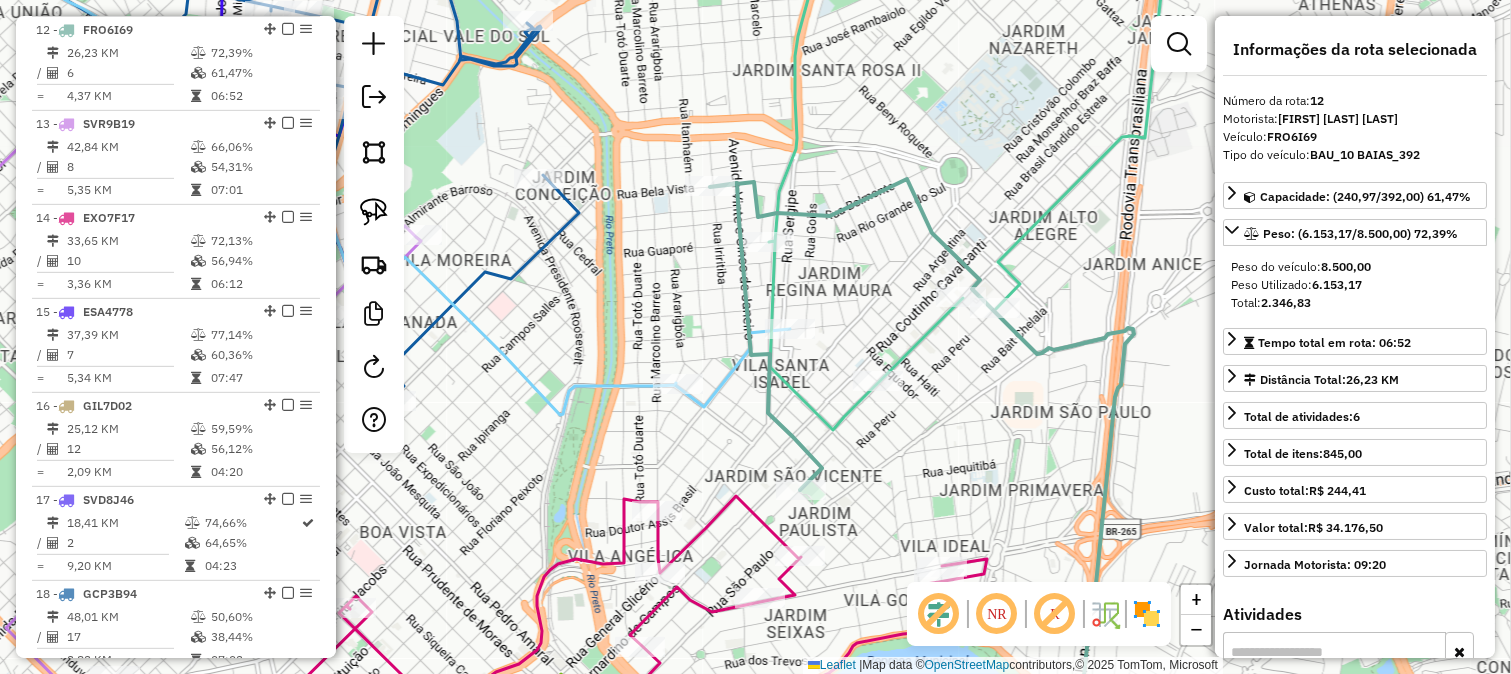 click 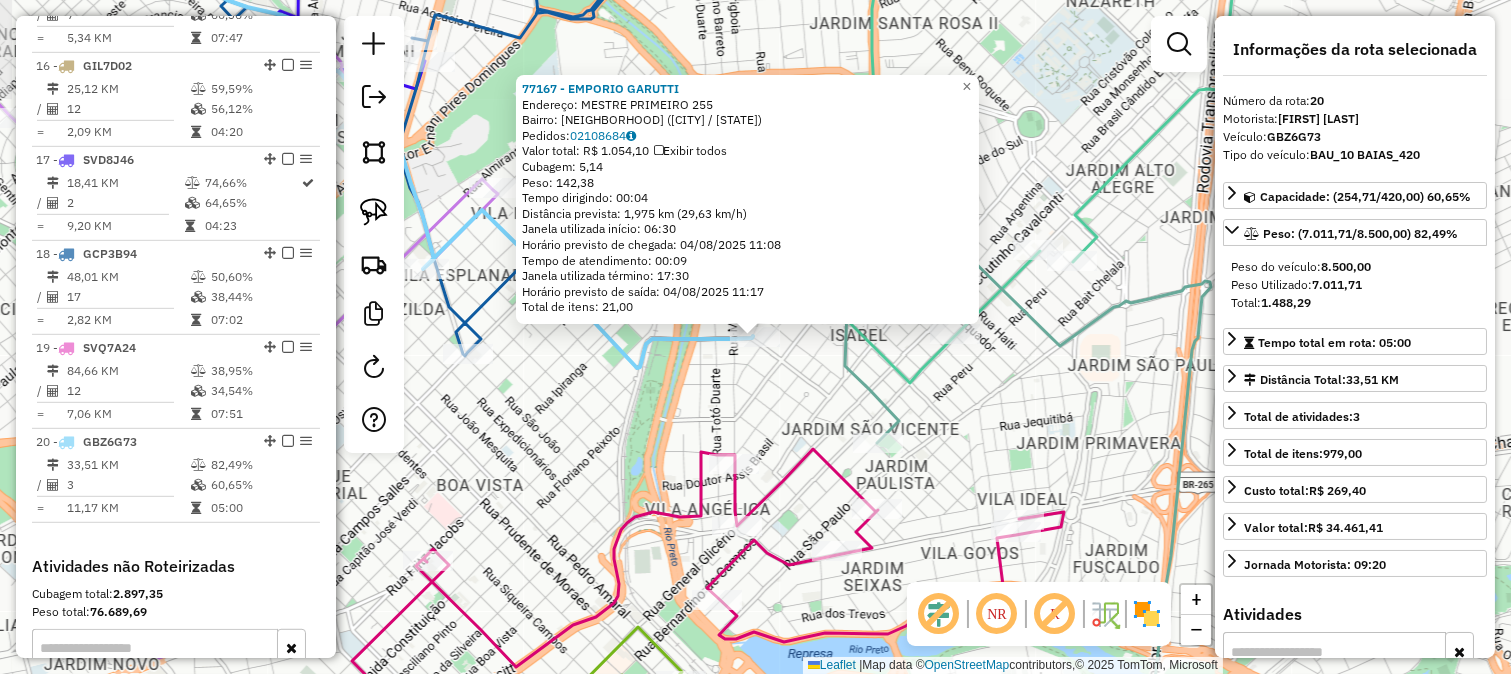 scroll, scrollTop: 2422, scrollLeft: 0, axis: vertical 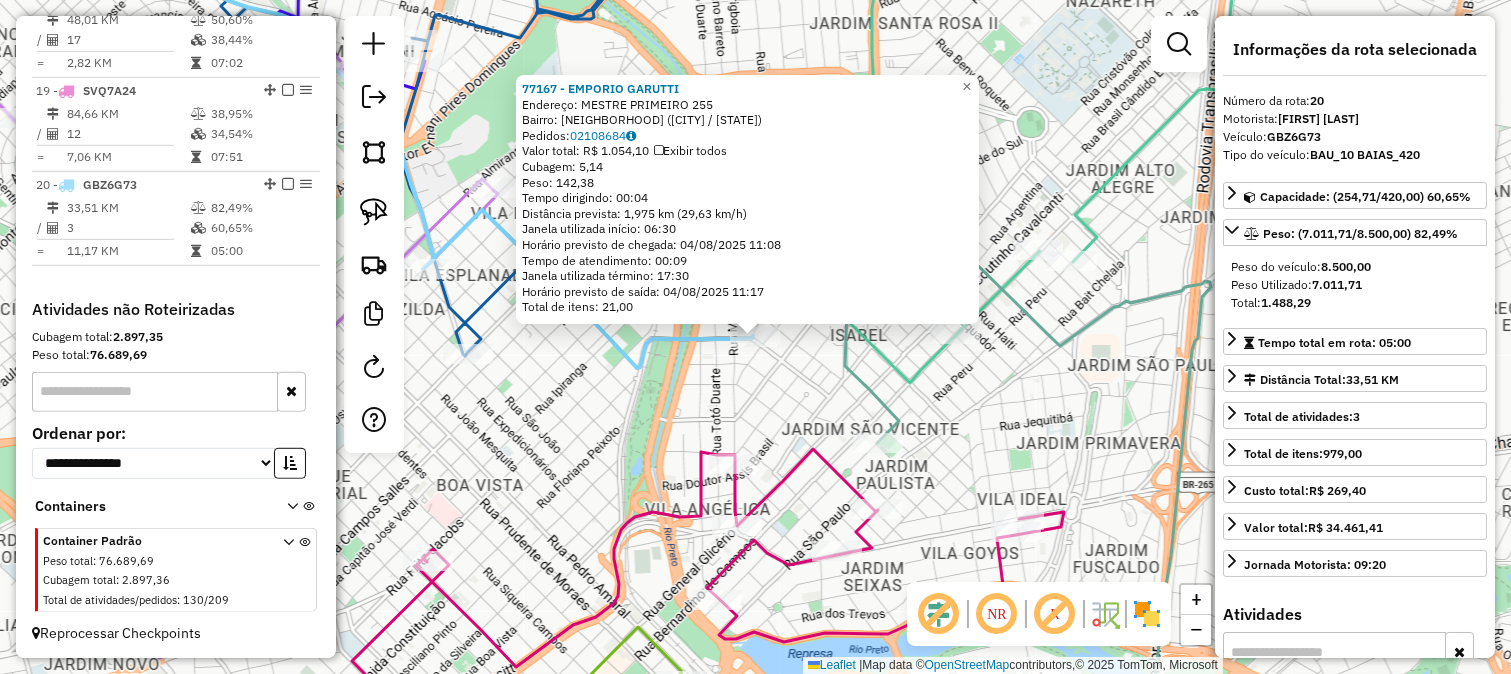 click on "77167 - EMPORIO GARUTTI  Endereço:  MESTRE PRIMEIRO 255   Bairro: VILA ANCHIETA (SAO JOSE DO RIO PRETO / SP)   Pedidos:  02108684   Valor total: R$ 1.054,10   Exibir todos   Cubagem: 5,14  Peso: 142,38  Tempo dirigindo: 00:04   Distância prevista: 1,975 km (29,63 km/h)   Janela utilizada início: 06:30   Horário previsto de chegada: 04/08/2025 11:08   Tempo de atendimento: 00:09   Janela utilizada término: 17:30   Horário previsto de saída: 04/08/2025 11:17   Total de itens: 21,00  × Janela de atendimento Grade de atendimento Capacidade Transportadoras Veículos Cliente Pedidos  Rotas Selecione os dias de semana para filtrar as janelas de atendimento  Seg   Ter   Qua   Qui   Sex   Sáb   Dom  Informe o período da janela de atendimento: De: Até:  Filtrar exatamente a janela do cliente  Considerar janela de atendimento padrão  Selecione os dias de semana para filtrar as grades de atendimento  Seg   Ter   Qua   Qui   Sex   Sáb   Dom   Considerar clientes sem dia de atendimento cadastrado  De:   Até:" 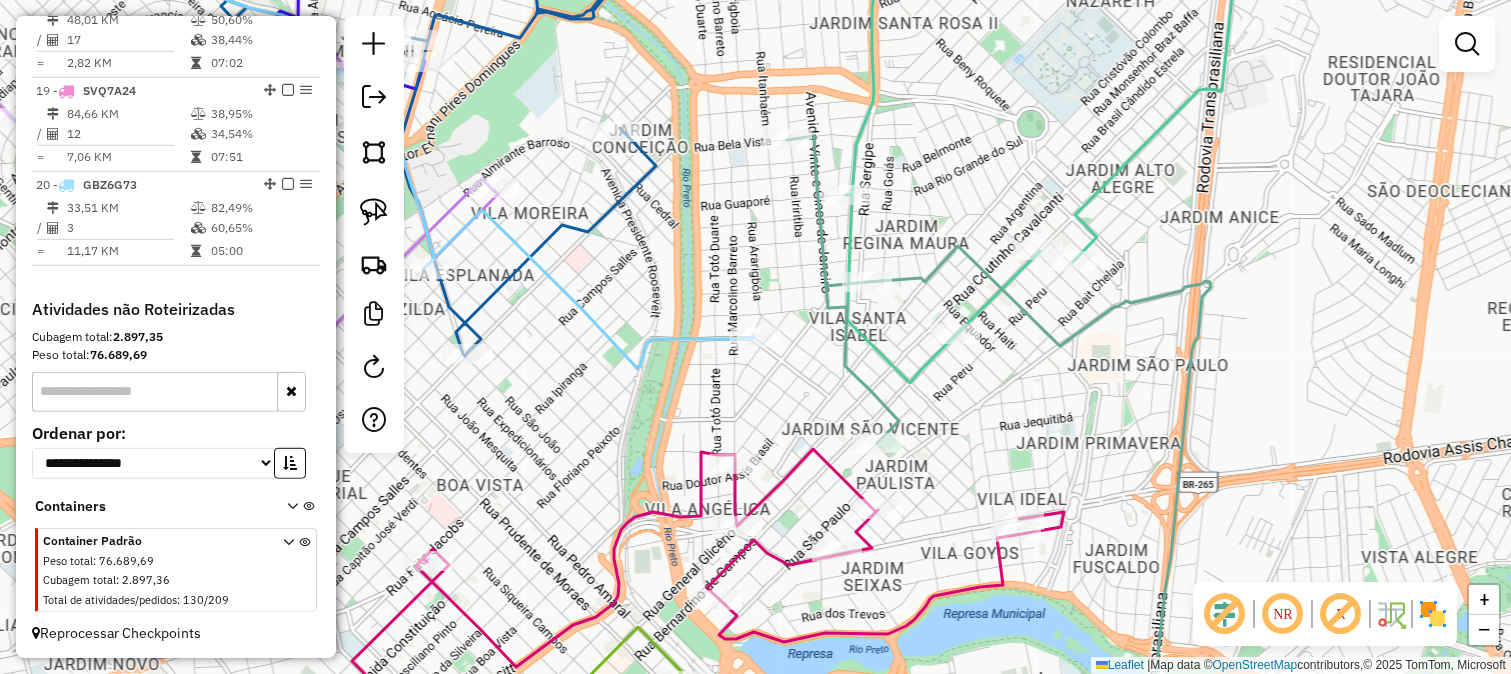 click 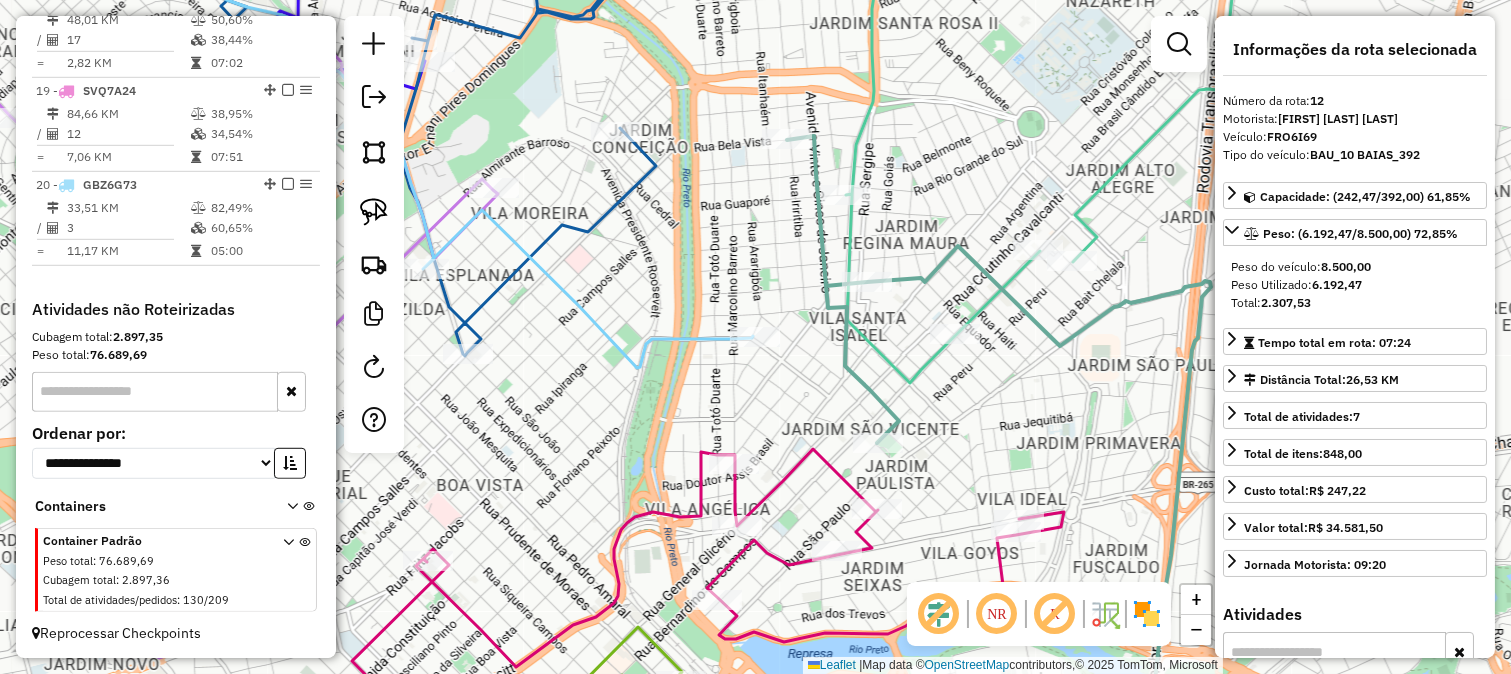 scroll, scrollTop: 1825, scrollLeft: 0, axis: vertical 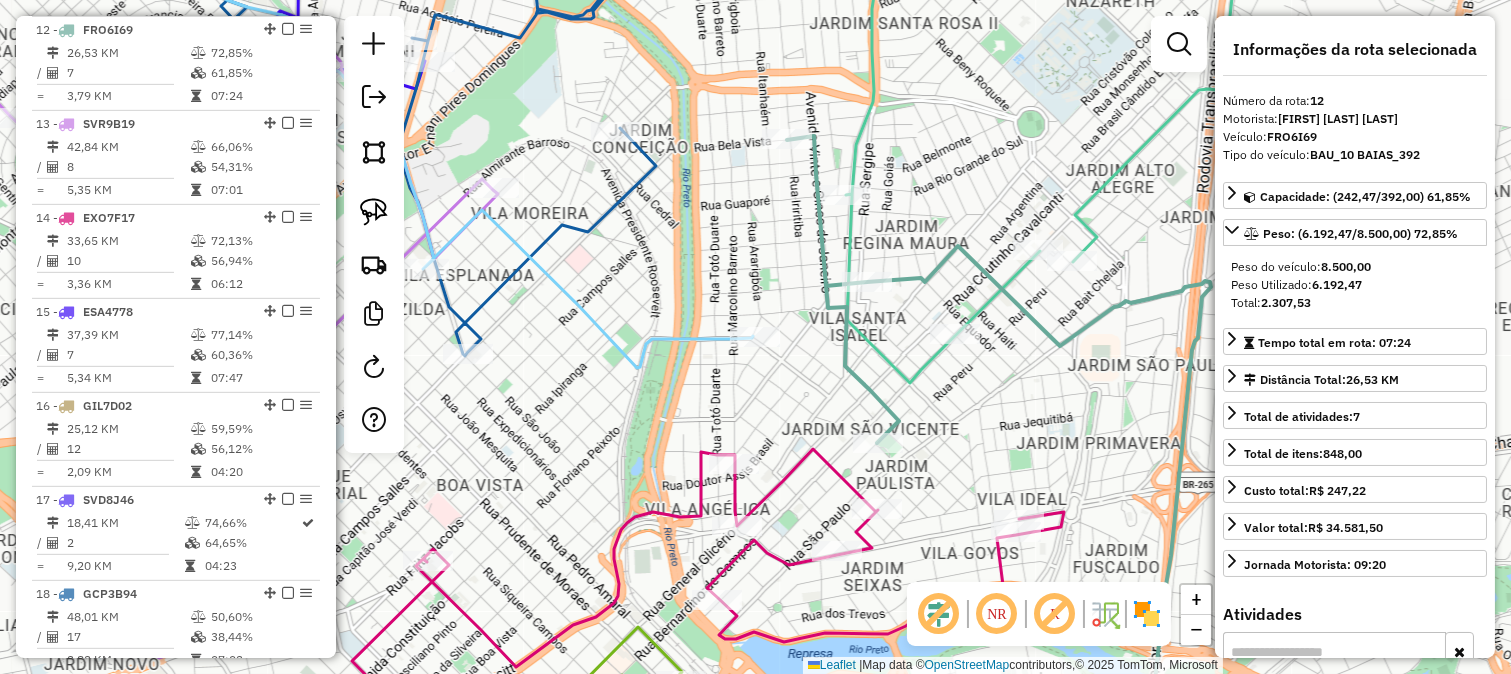 click 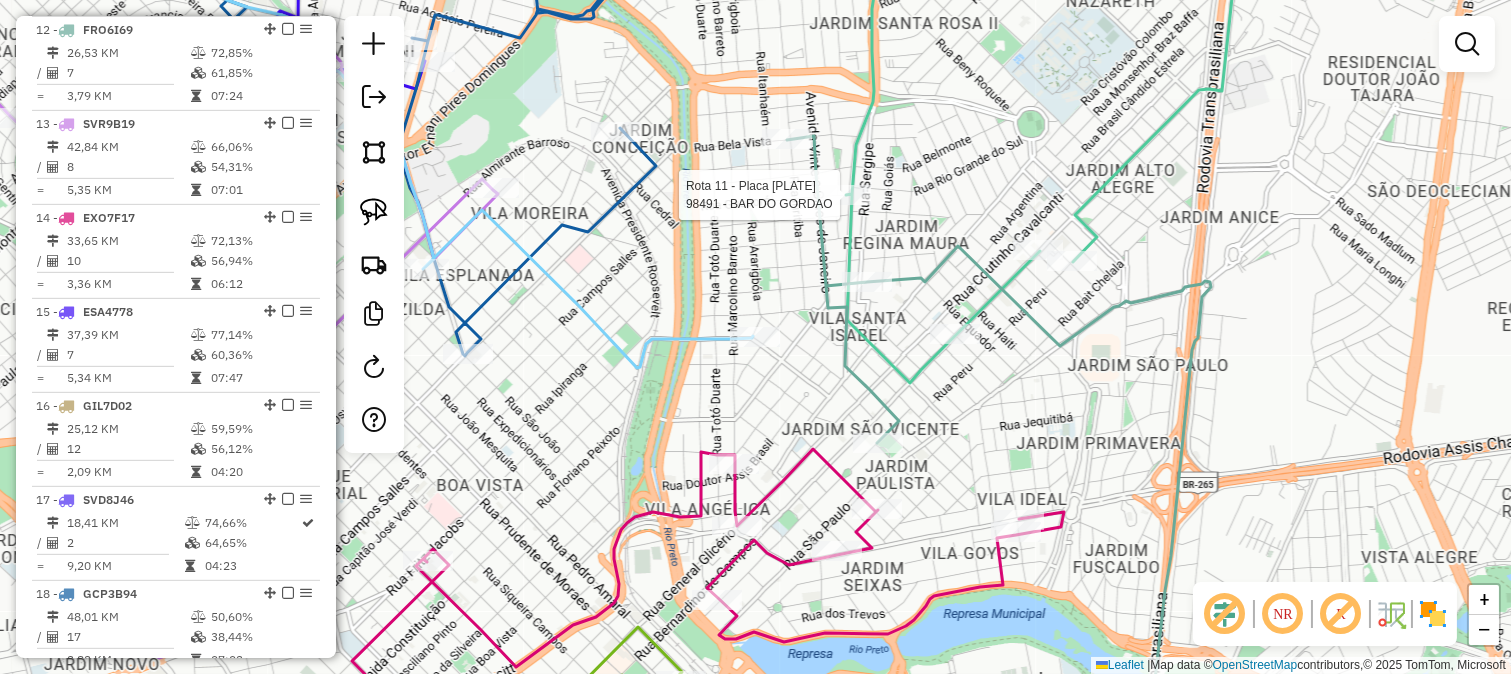 select on "**********" 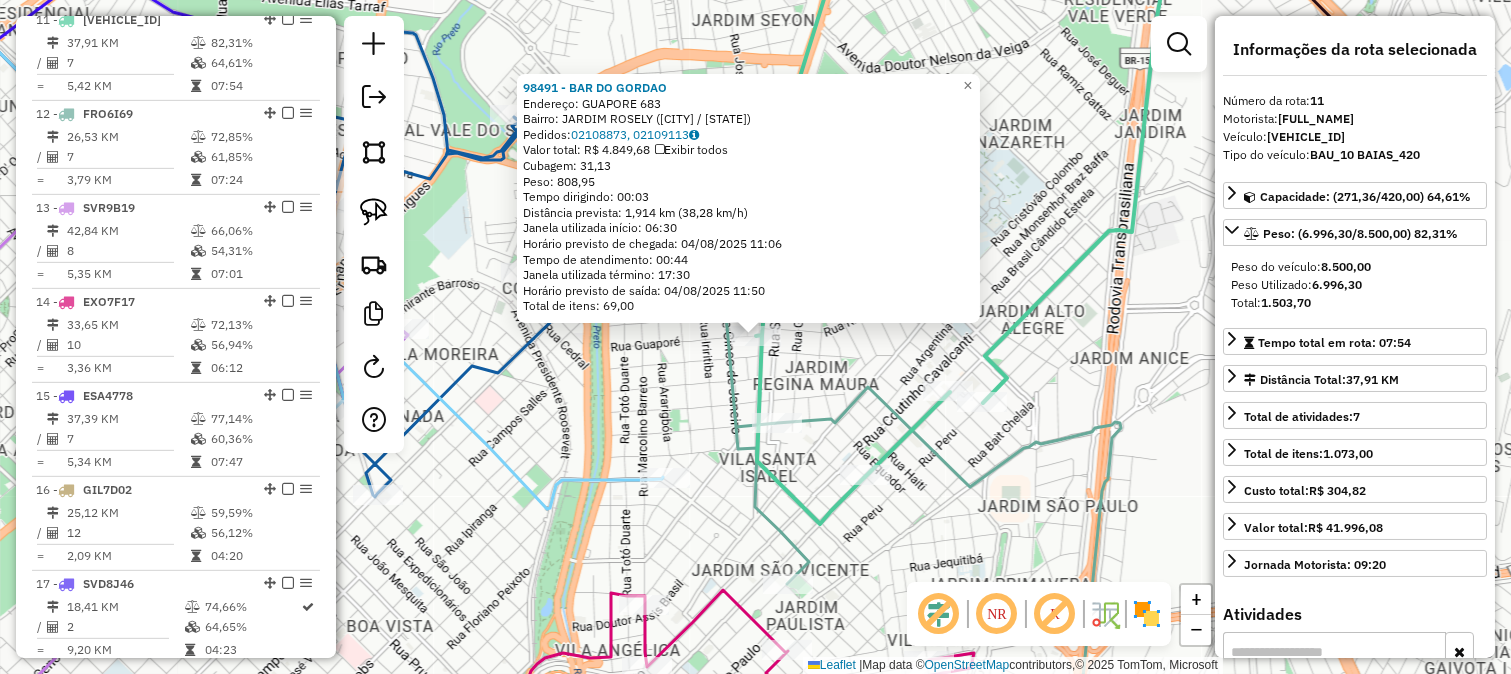 scroll, scrollTop: 1731, scrollLeft: 0, axis: vertical 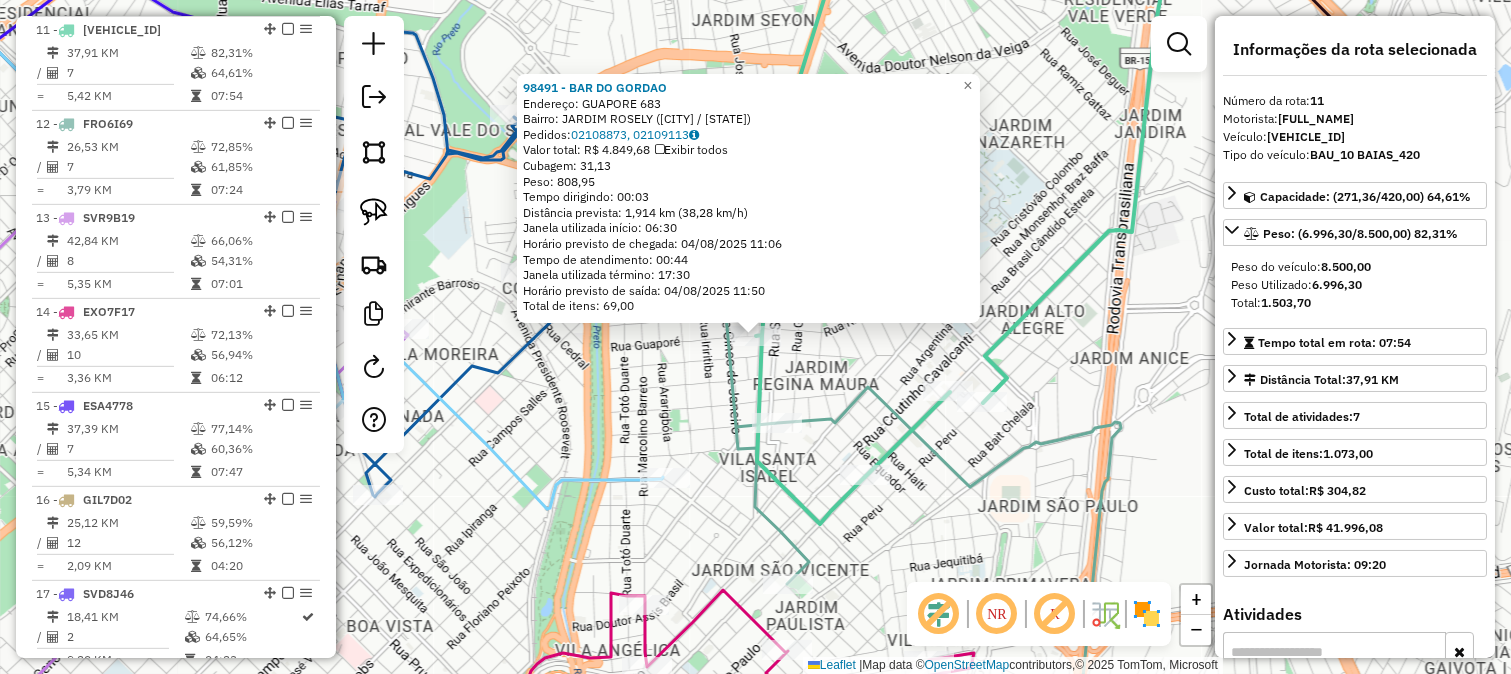 click on "Rota 11 - Placa FUU8C87  98491 - BAR DO GORDAO 98491 - BAR DO GORDAO  Endereço:  GUAPORE 683   Bairro: JARDIM ROSELY (SAO JOSE DO RIO PRETO / SP)   Pedidos:  02108873, 02109113   Valor total: R$ 4.849,68   Exibir todos   Cubagem: 31,13  Peso: 808,95  Tempo dirigindo: 00:03   Distância prevista: 1,914 km (38,28 km/h)   Janela utilizada início: 06:30   Horário previsto de chegada: 04/08/2025 11:06   Tempo de atendimento: 00:44   Janela utilizada término: 17:30   Horário previsto de saída: 04/08/2025 11:50   Total de itens: 69,00  × Janela de atendimento Grade de atendimento Capacidade Transportadoras Veículos Cliente Pedidos  Rotas Selecione os dias de semana para filtrar as janelas de atendimento  Seg   Ter   Qua   Qui   Sex   Sáb   Dom  Informe o período da janela de atendimento: De: Até:  Filtrar exatamente a janela do cliente  Considerar janela de atendimento padrão  Selecione os dias de semana para filtrar as grades de atendimento  Seg   Ter   Qua   Qui   Sex   Sáb   Dom   Peso mínimo:  De:" 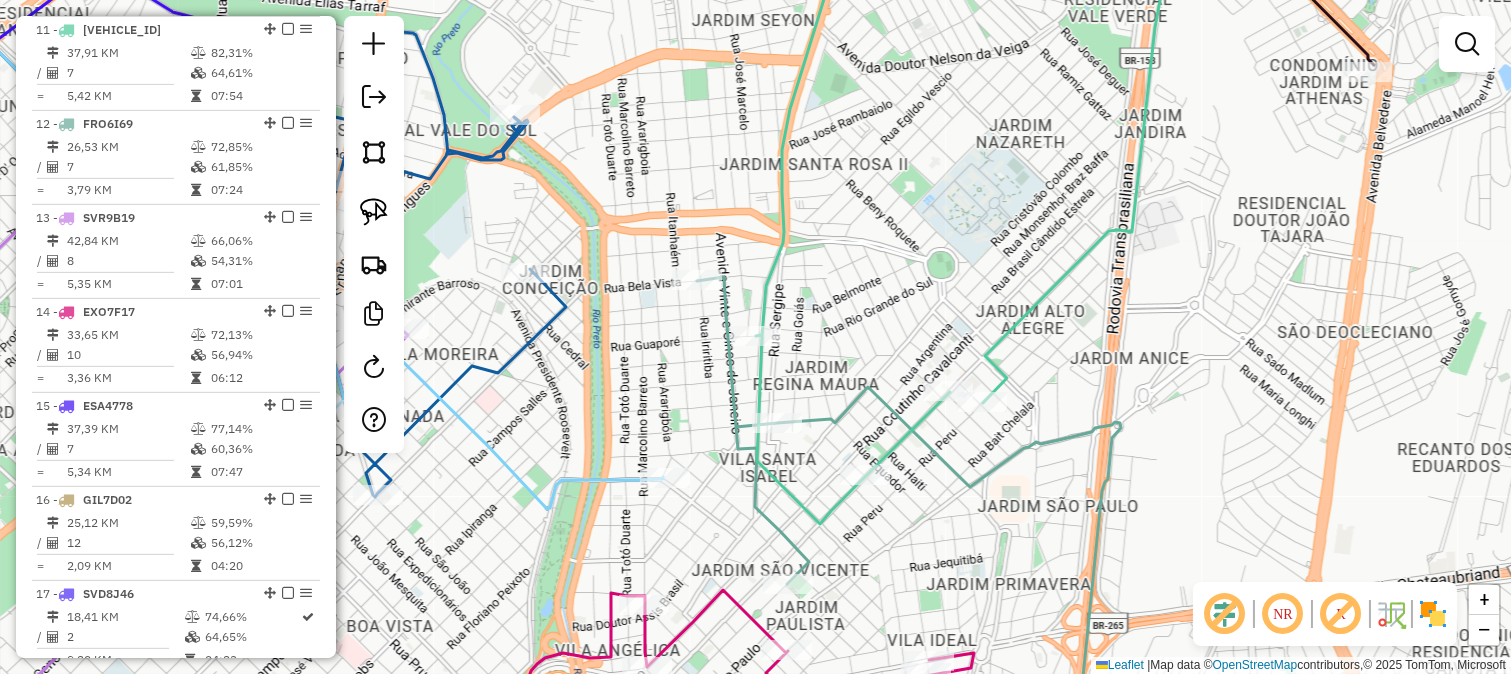 click 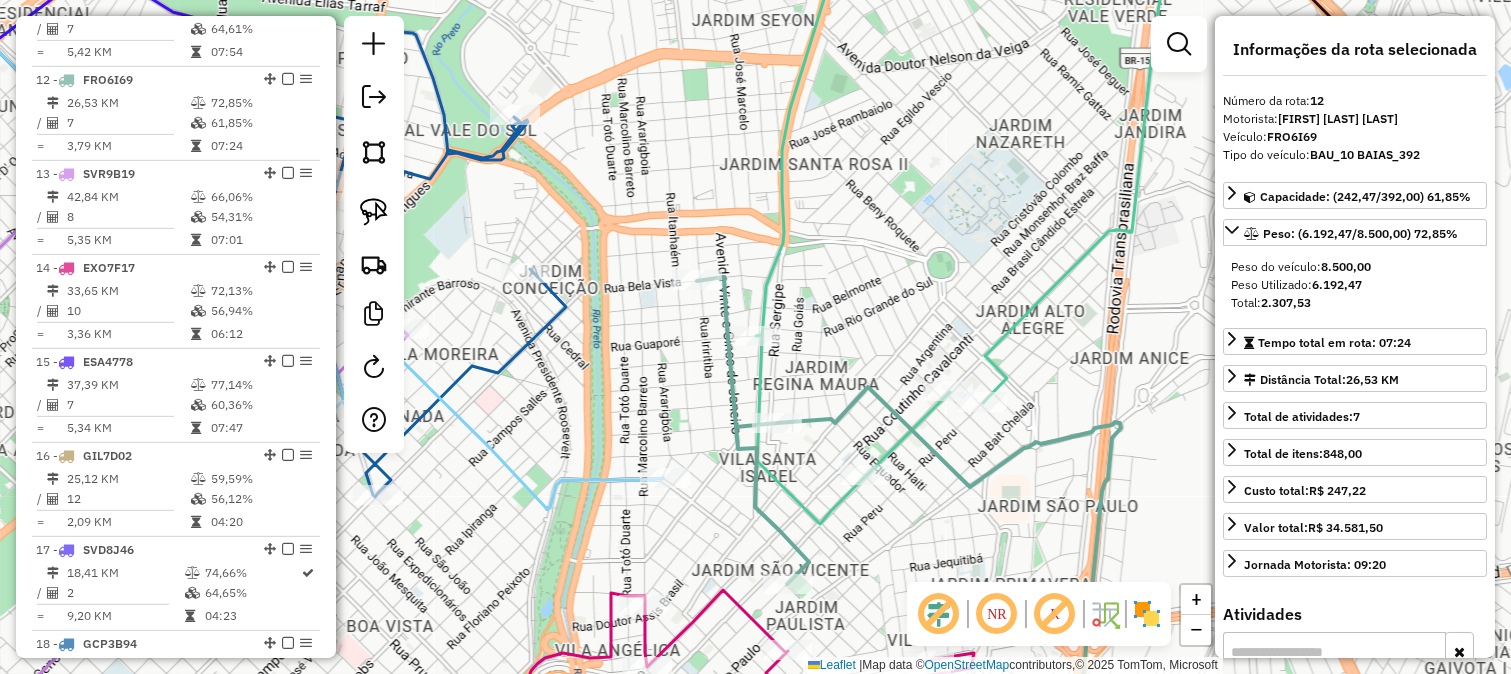 scroll, scrollTop: 1825, scrollLeft: 0, axis: vertical 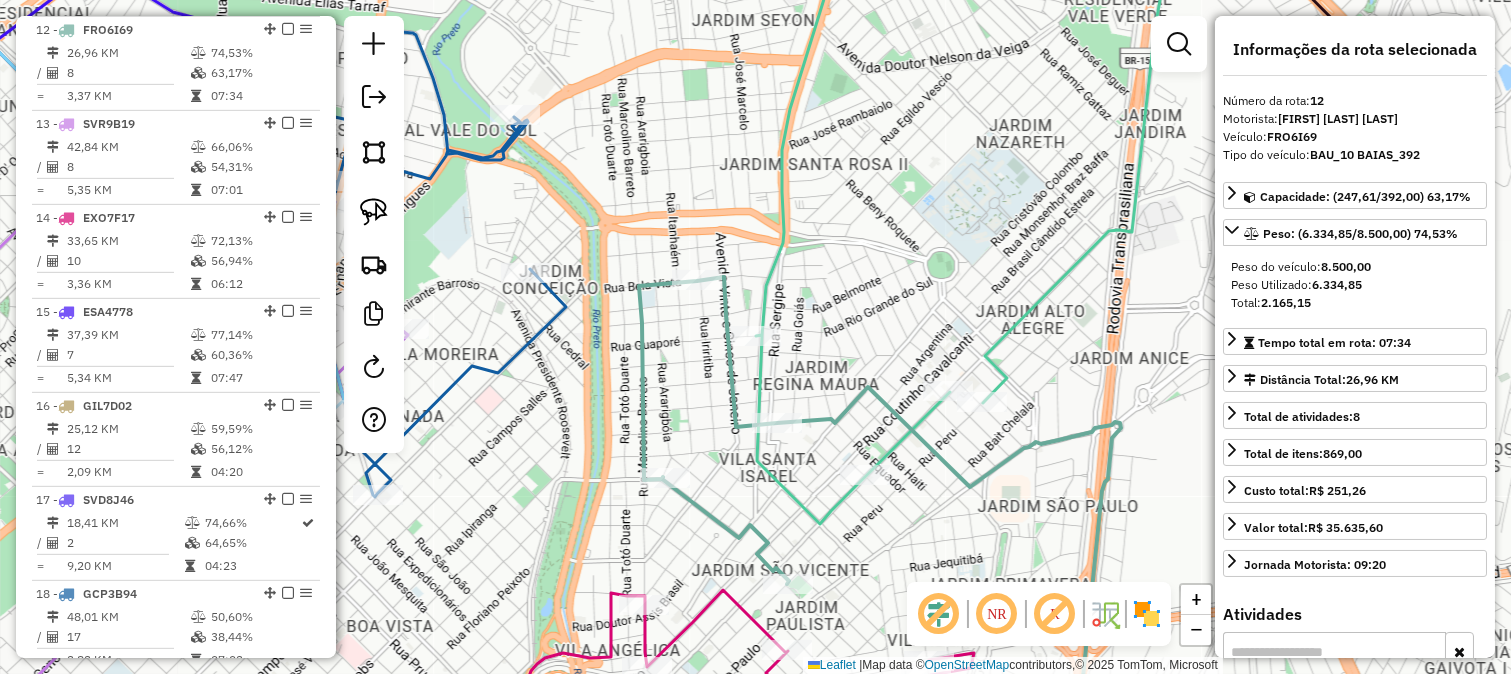 drag, startPoint x: 598, startPoint y: 412, endPoint x: 944, endPoint y: 470, distance: 350.8276 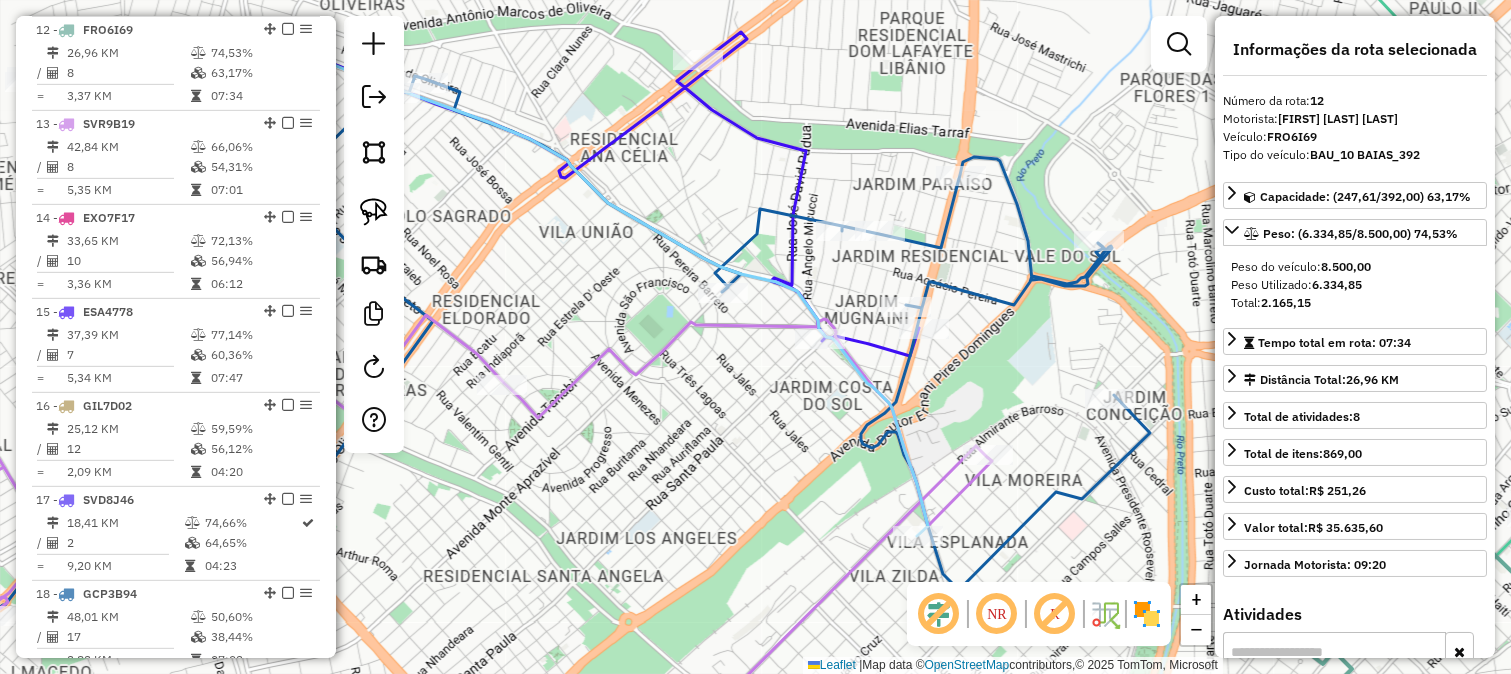 click 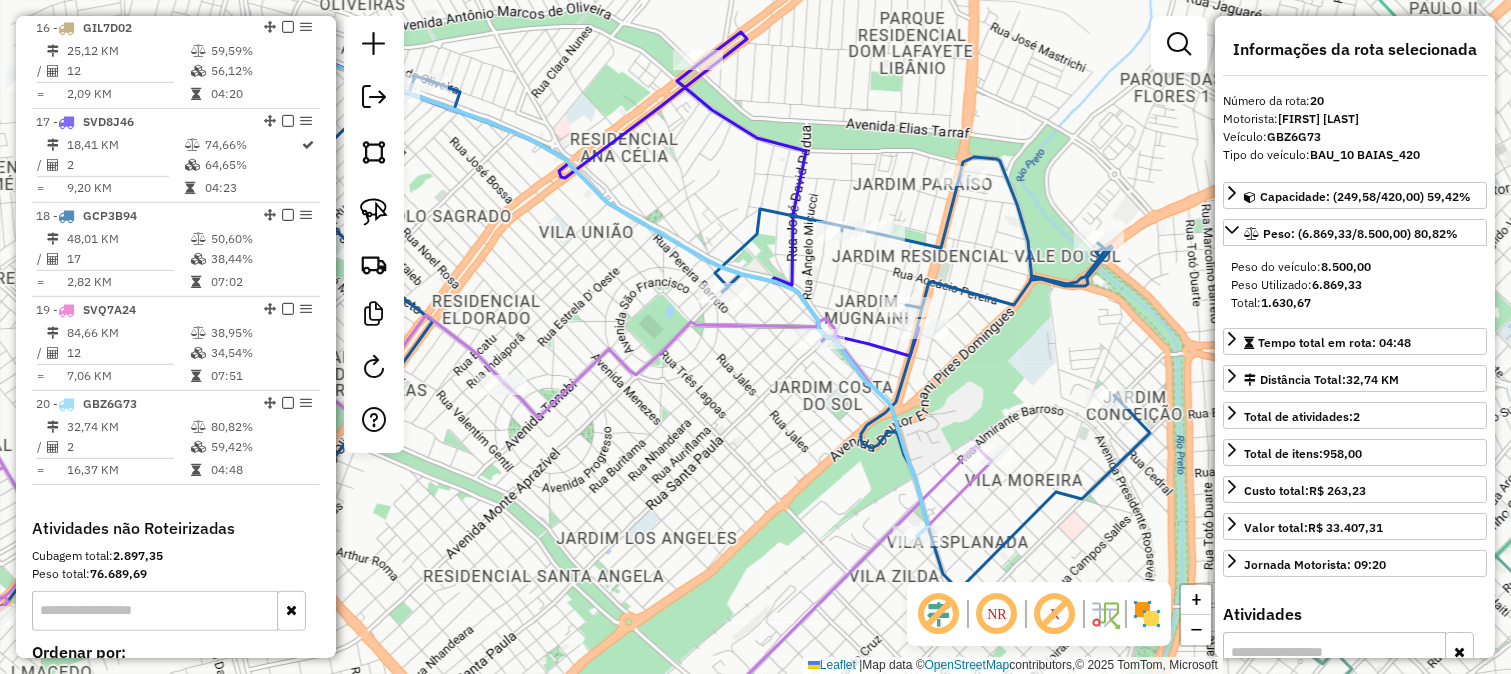 scroll, scrollTop: 2422, scrollLeft: 0, axis: vertical 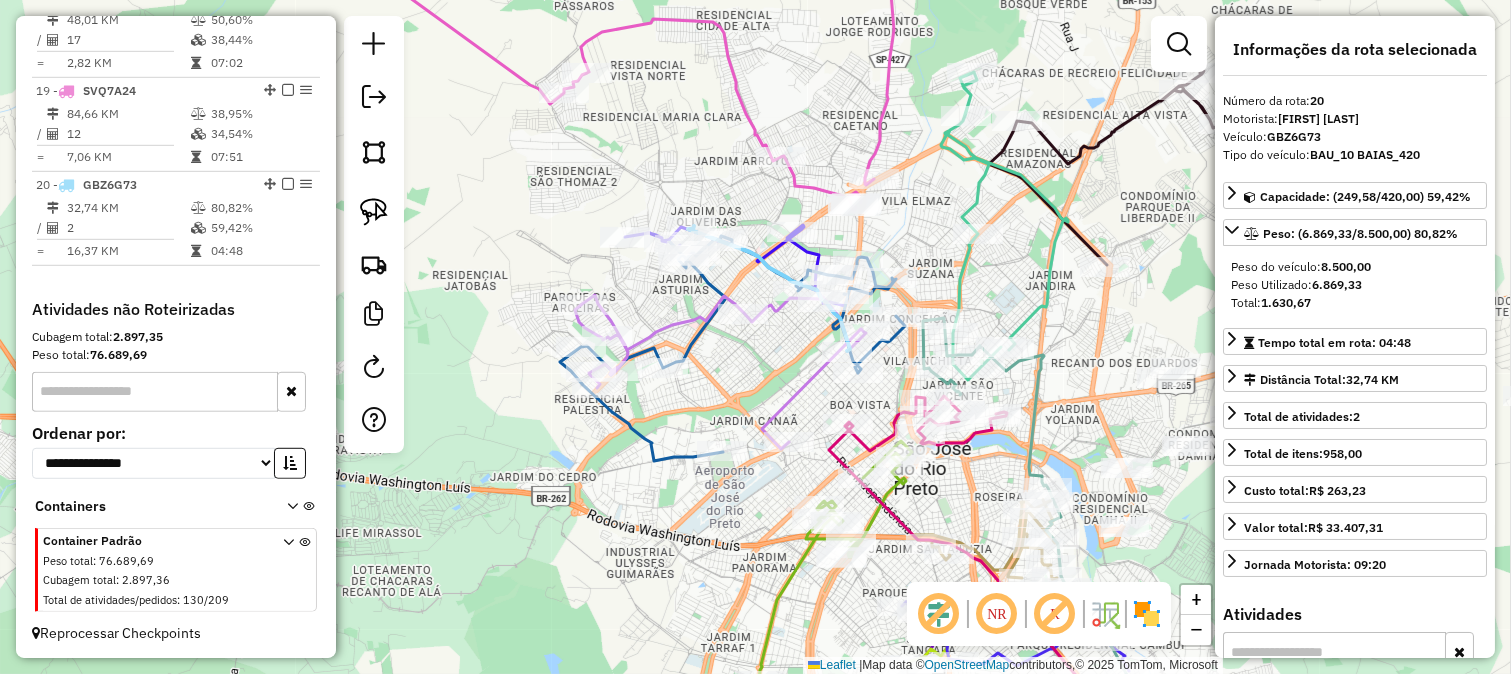 click 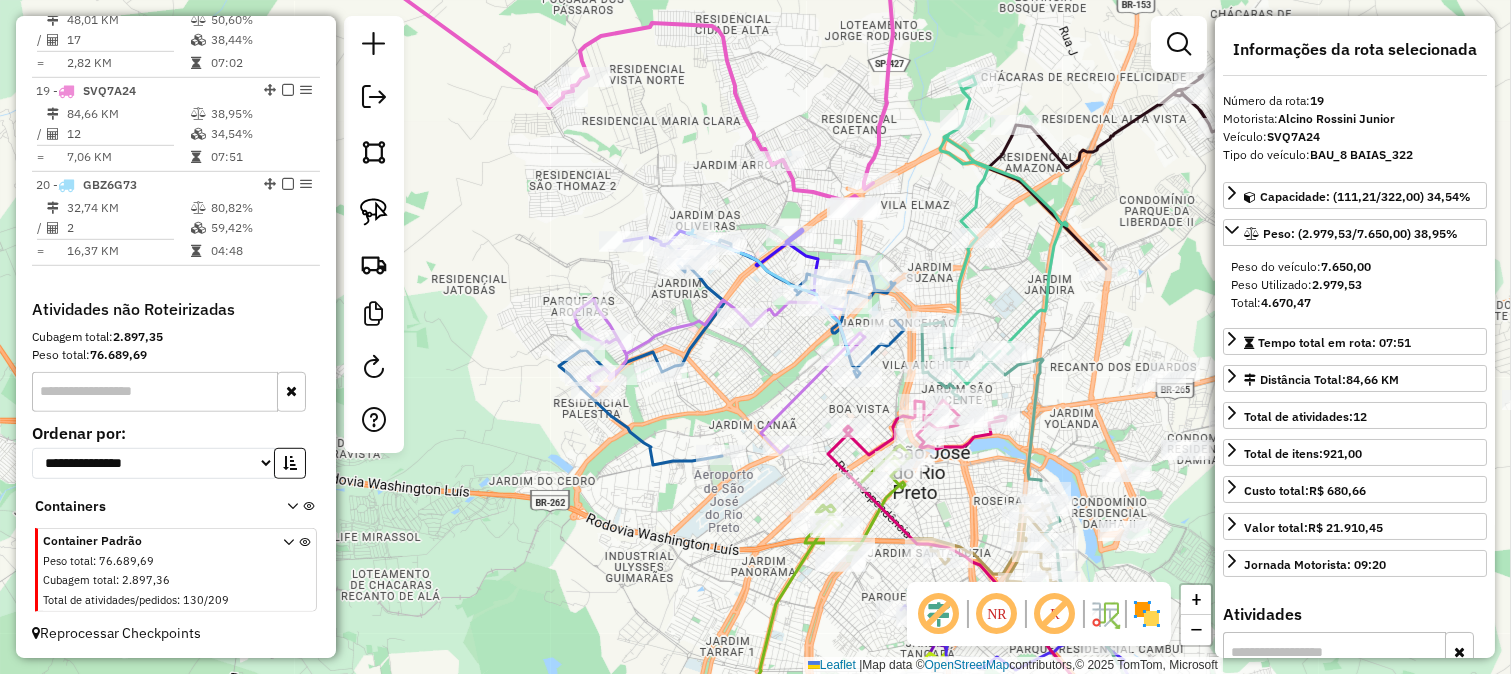 drag, startPoint x: 858, startPoint y: 117, endPoint x: 882, endPoint y: 347, distance: 231.24878 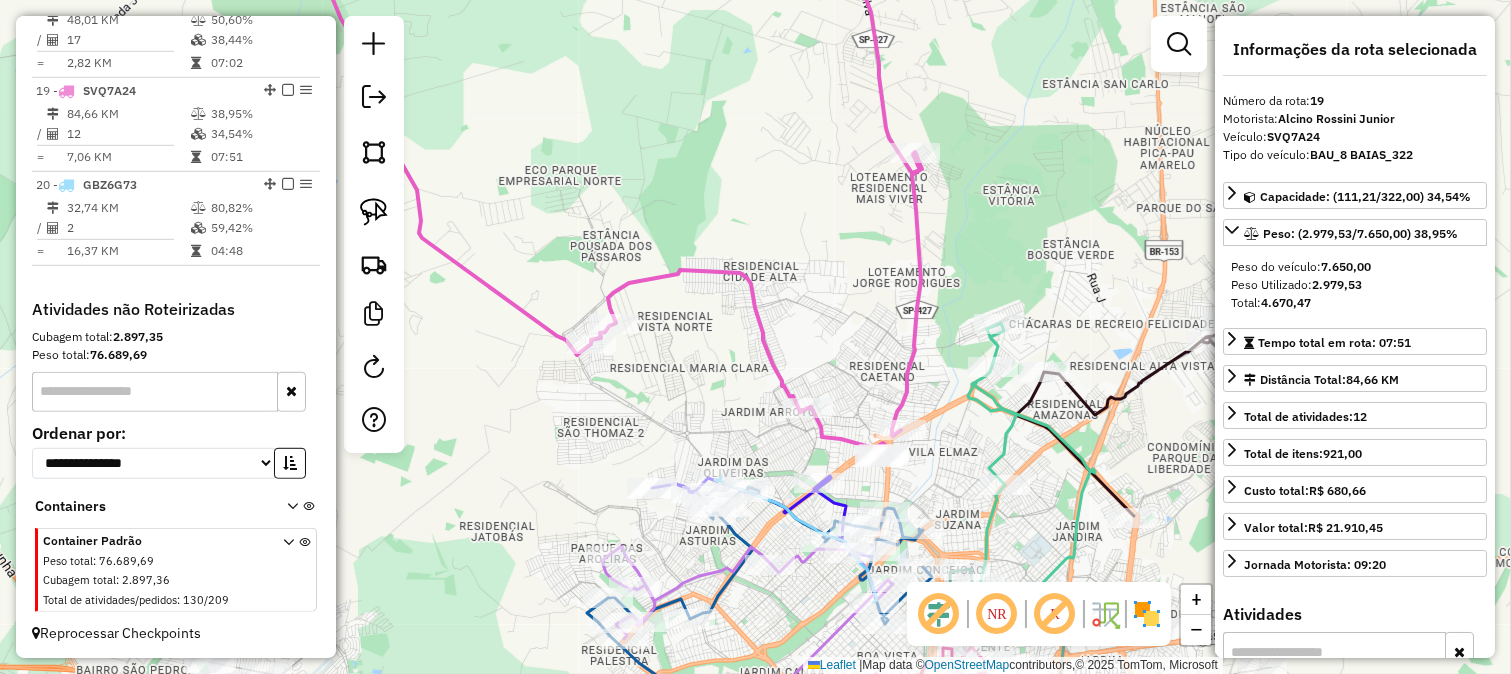 drag, startPoint x: 890, startPoint y: 360, endPoint x: 780, endPoint y: 65, distance: 314.84122 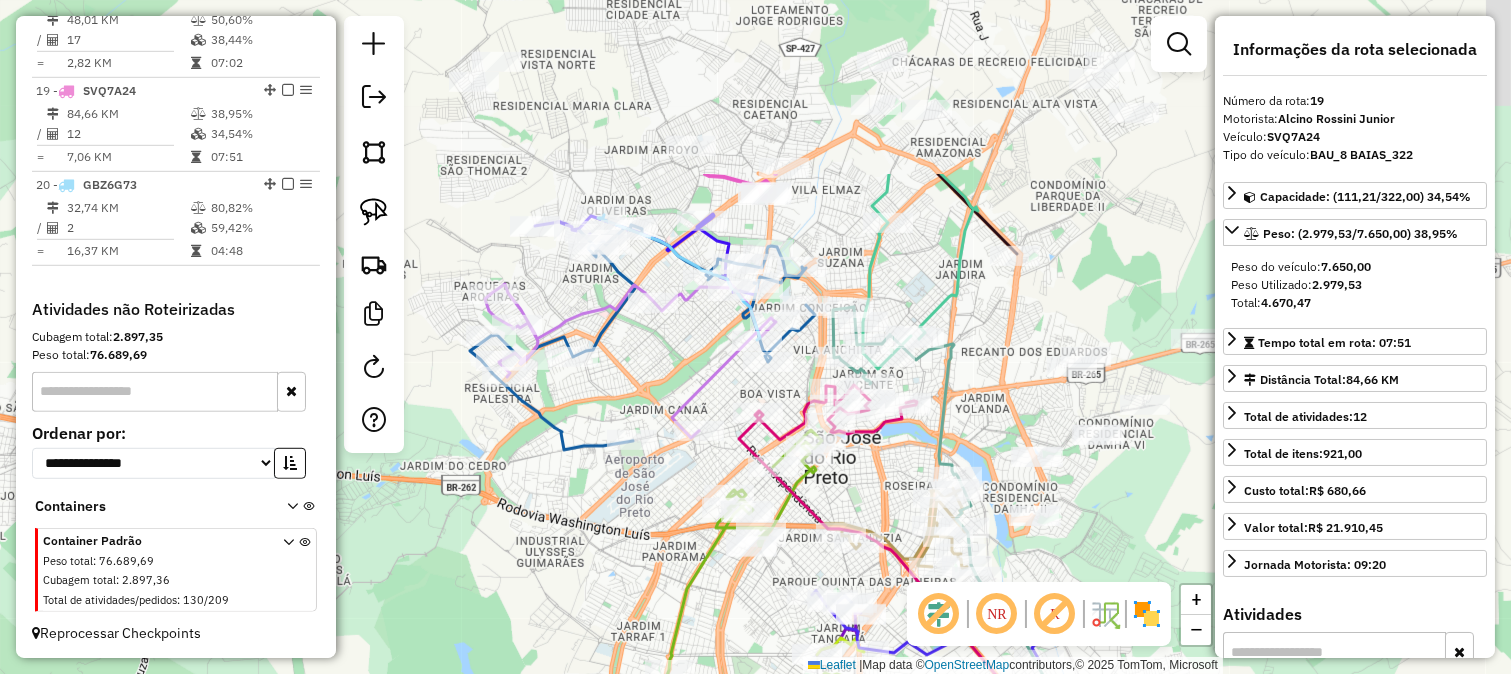 drag, startPoint x: 604, startPoint y: 211, endPoint x: 710, endPoint y: 534, distance: 339.94852 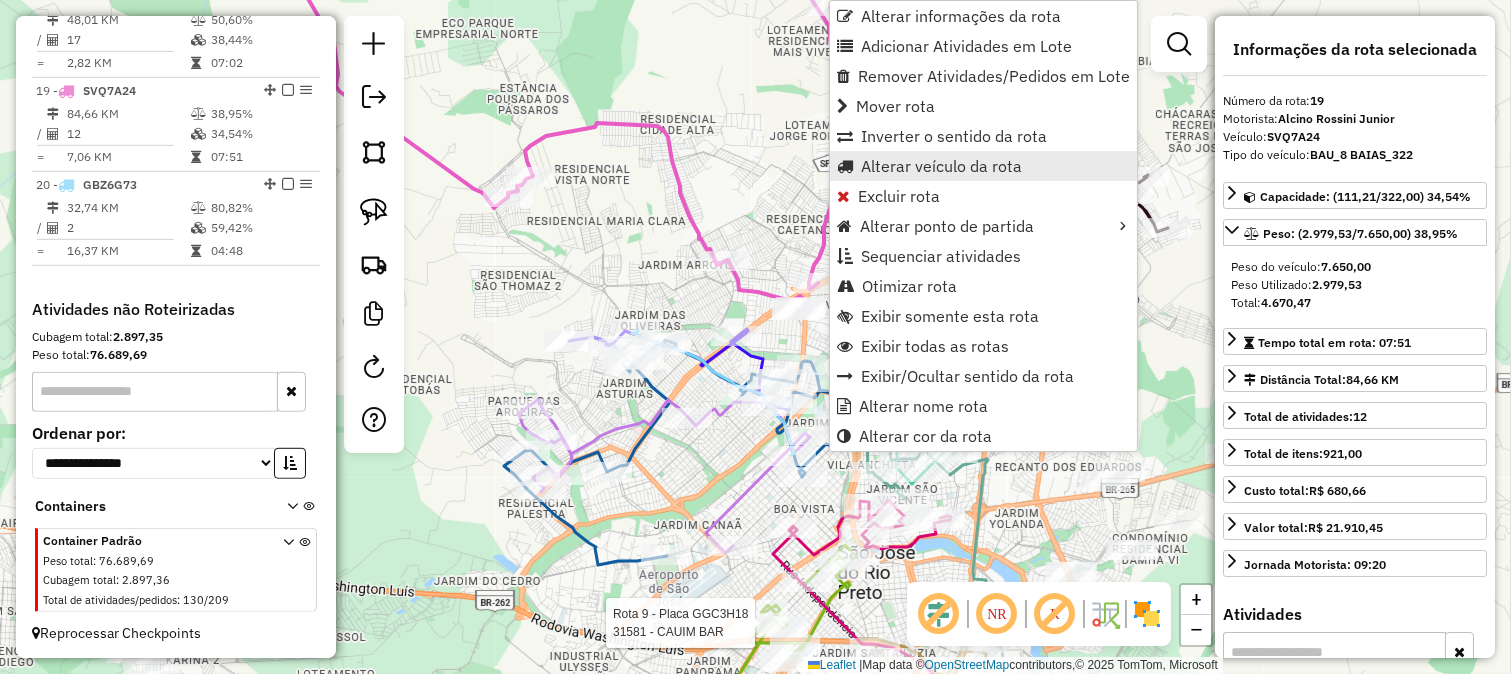 click on "Alterar veículo da rota" at bounding box center (941, 166) 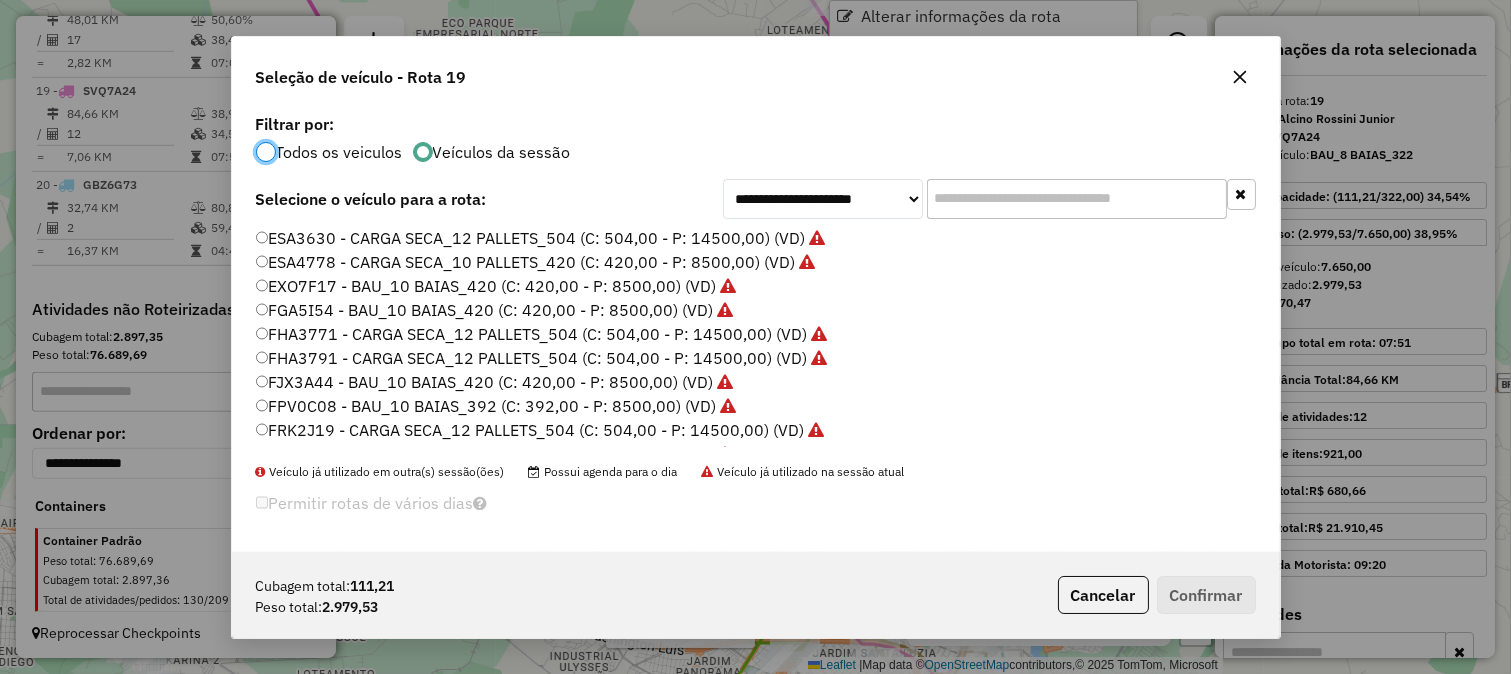 scroll, scrollTop: 11, scrollLeft: 5, axis: both 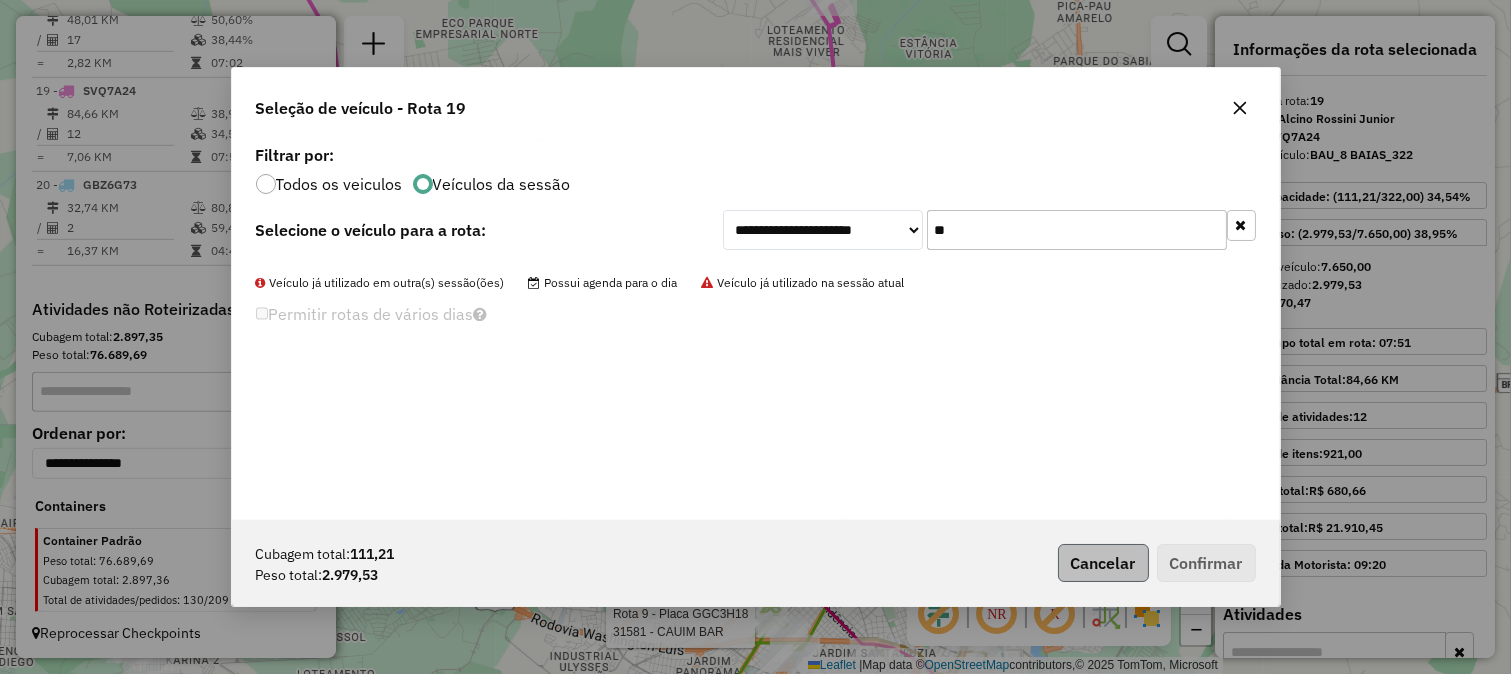 type on "**" 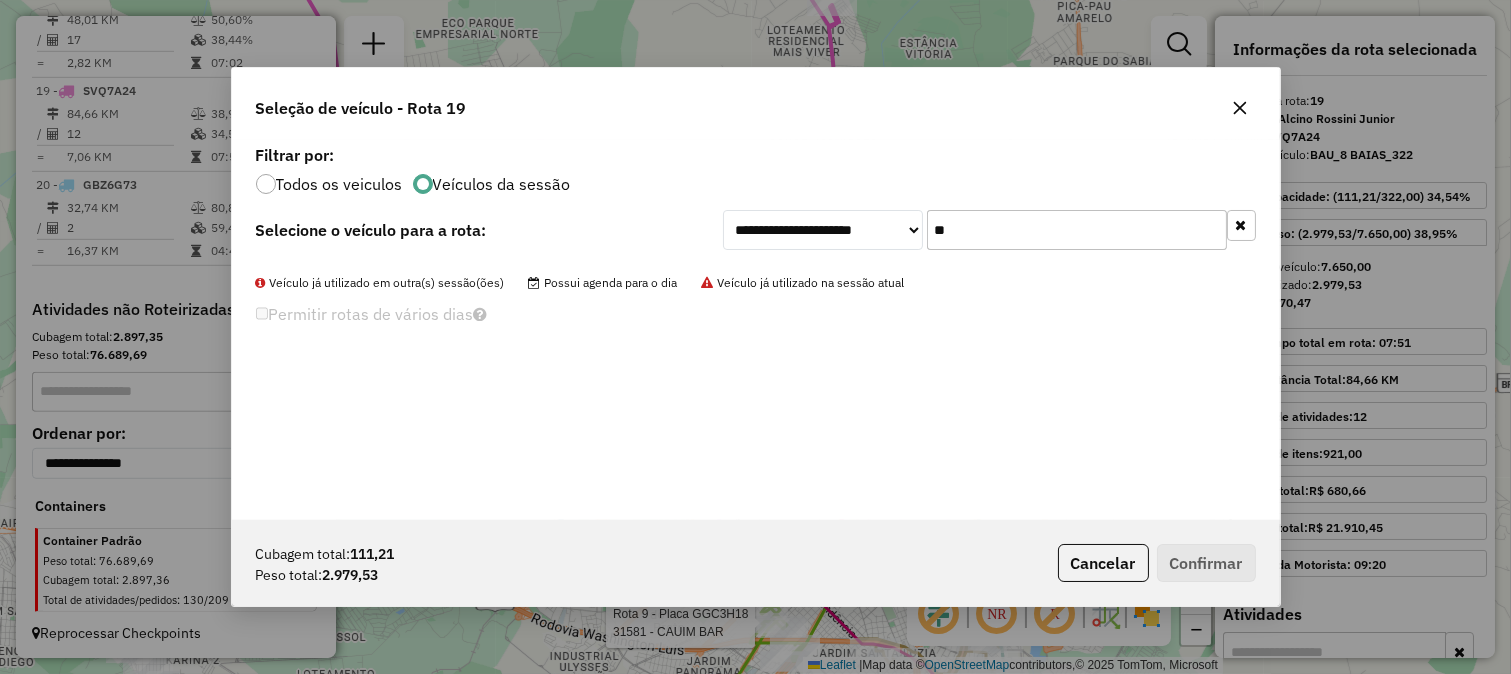 click on "Cancelar" 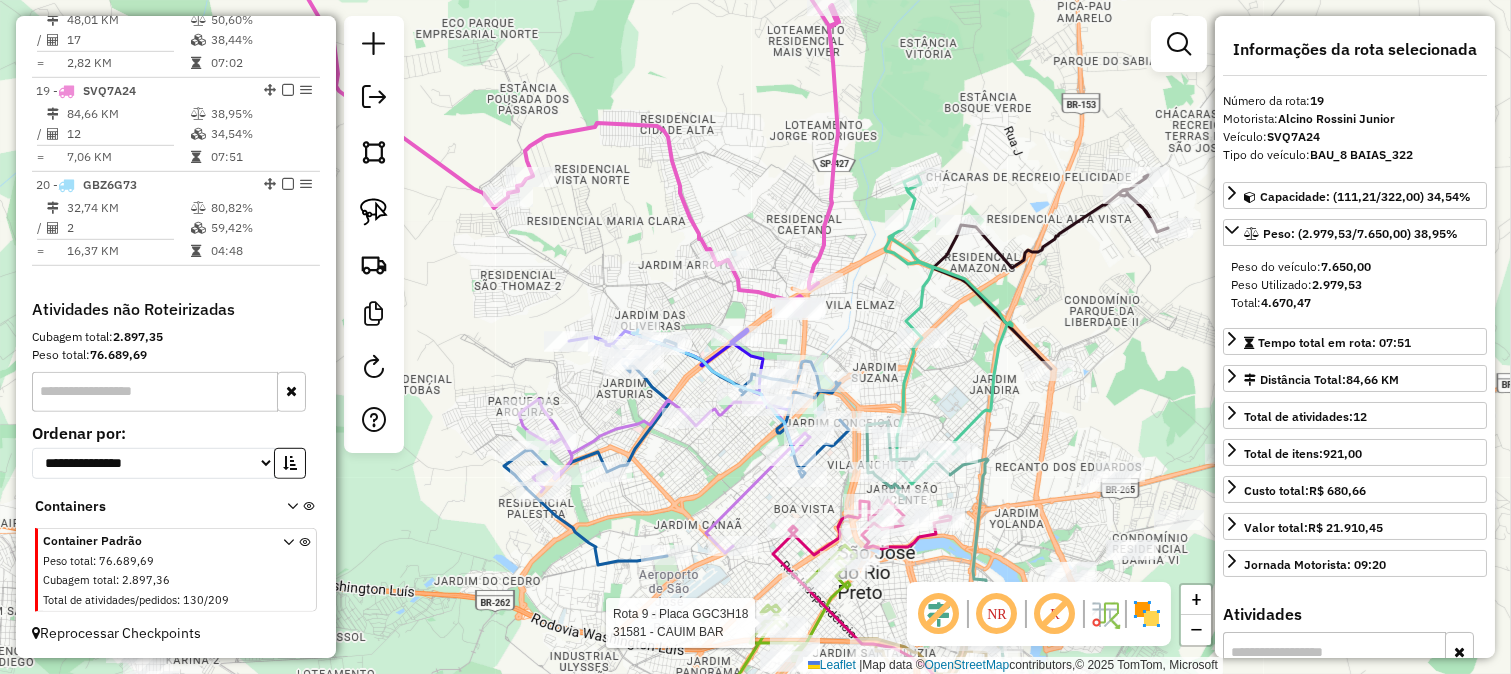 drag, startPoint x: 888, startPoint y: 295, endPoint x: 853, endPoint y: 110, distance: 188.28171 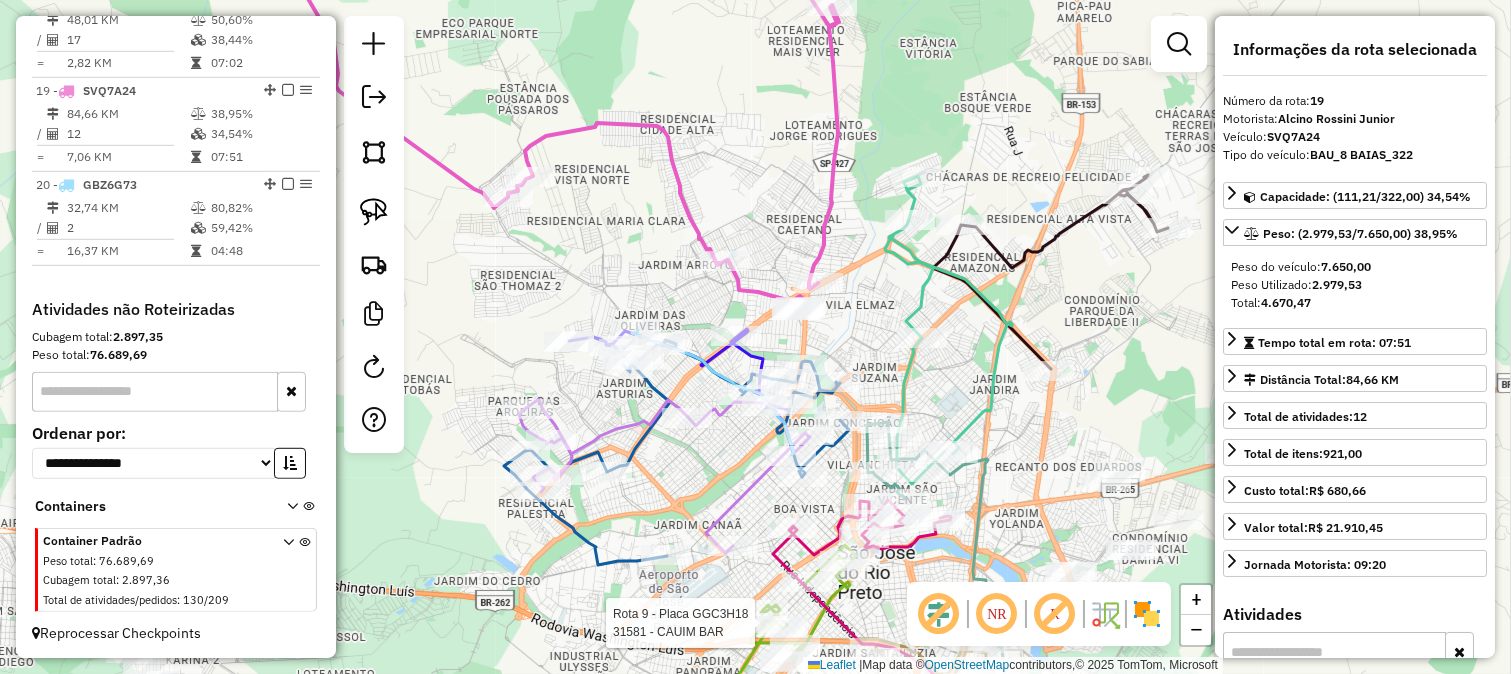 click on "Rota 9 - Placa GGC3H18  31581 - CAUIM BAR Janela de atendimento Grade de atendimento Capacidade Transportadoras Veículos Cliente Pedidos  Rotas Selecione os dias de semana para filtrar as janelas de atendimento  Seg   Ter   Qua   Qui   Sex   Sáb   Dom  Informe o período da janela de atendimento: De: Até:  Filtrar exatamente a janela do cliente  Considerar janela de atendimento padrão  Selecione os dias de semana para filtrar as grades de atendimento  Seg   Ter   Qua   Qui   Sex   Sáb   Dom   Considerar clientes sem dia de atendimento cadastrado  Clientes fora do dia de atendimento selecionado Filtrar as atividades entre os valores definidos abaixo:  Peso mínimo:   Peso máximo:   Cubagem mínima:   Cubagem máxima:   De:   Até:  Filtrar as atividades entre o tempo de atendimento definido abaixo:  De:   Até:   Considerar capacidade total dos clientes não roteirizados Transportadora: Selecione um ou mais itens Tipo de veículo: Selecione um ou mais itens Veículo: Selecione um ou mais itens Motorista:" 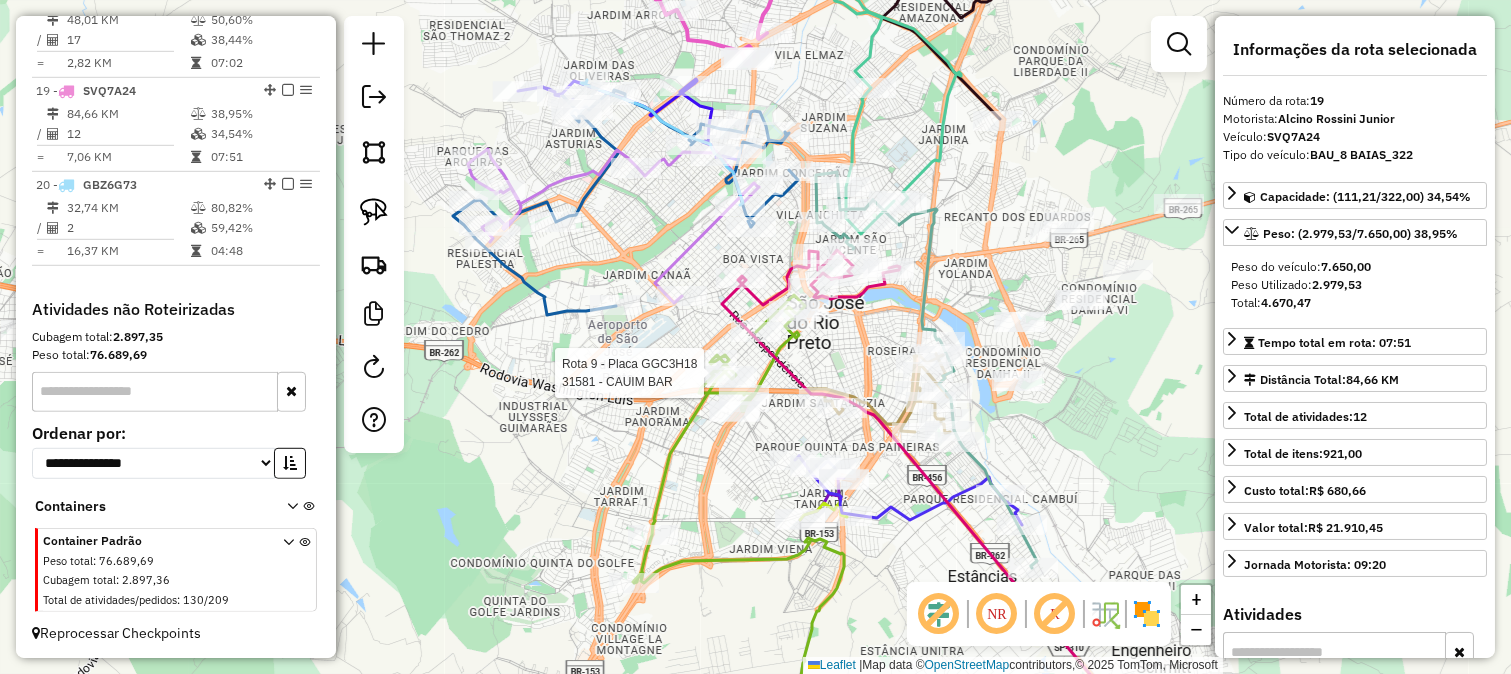 click 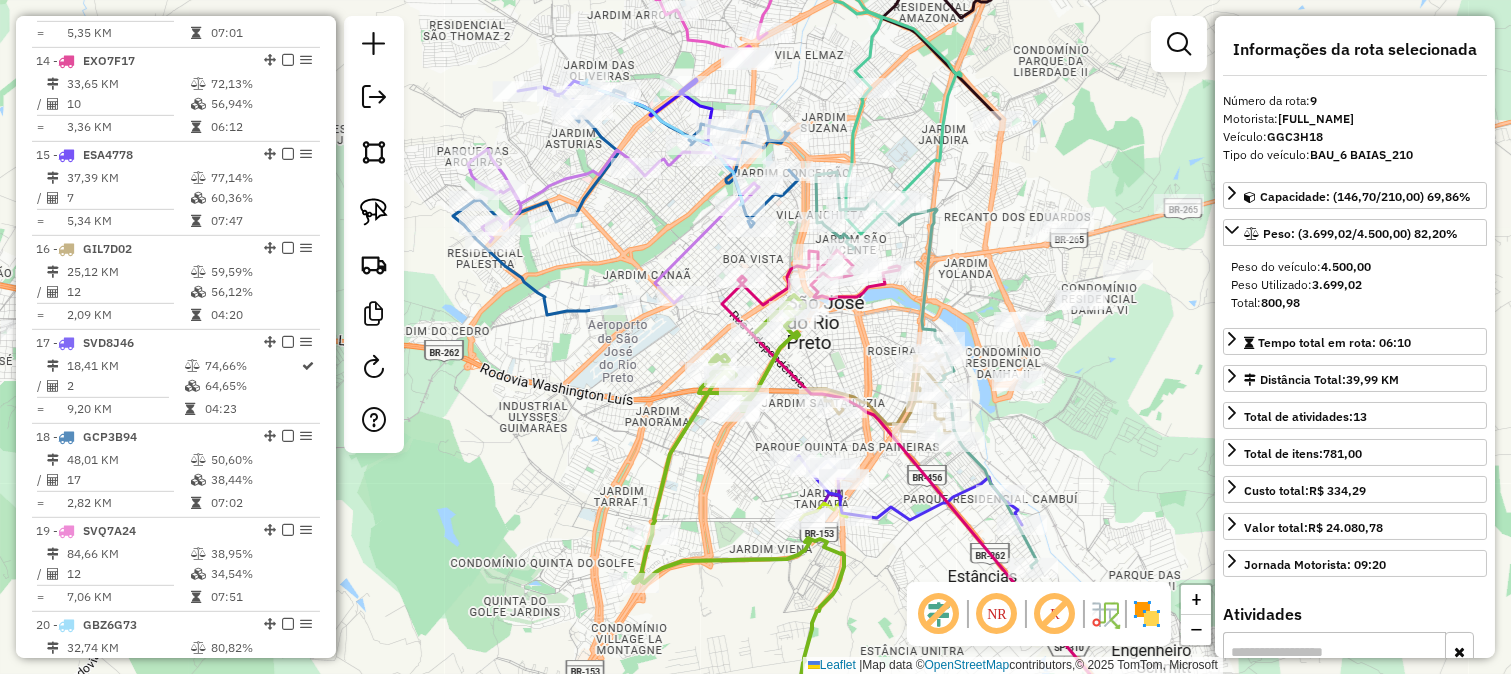scroll, scrollTop: 1543, scrollLeft: 0, axis: vertical 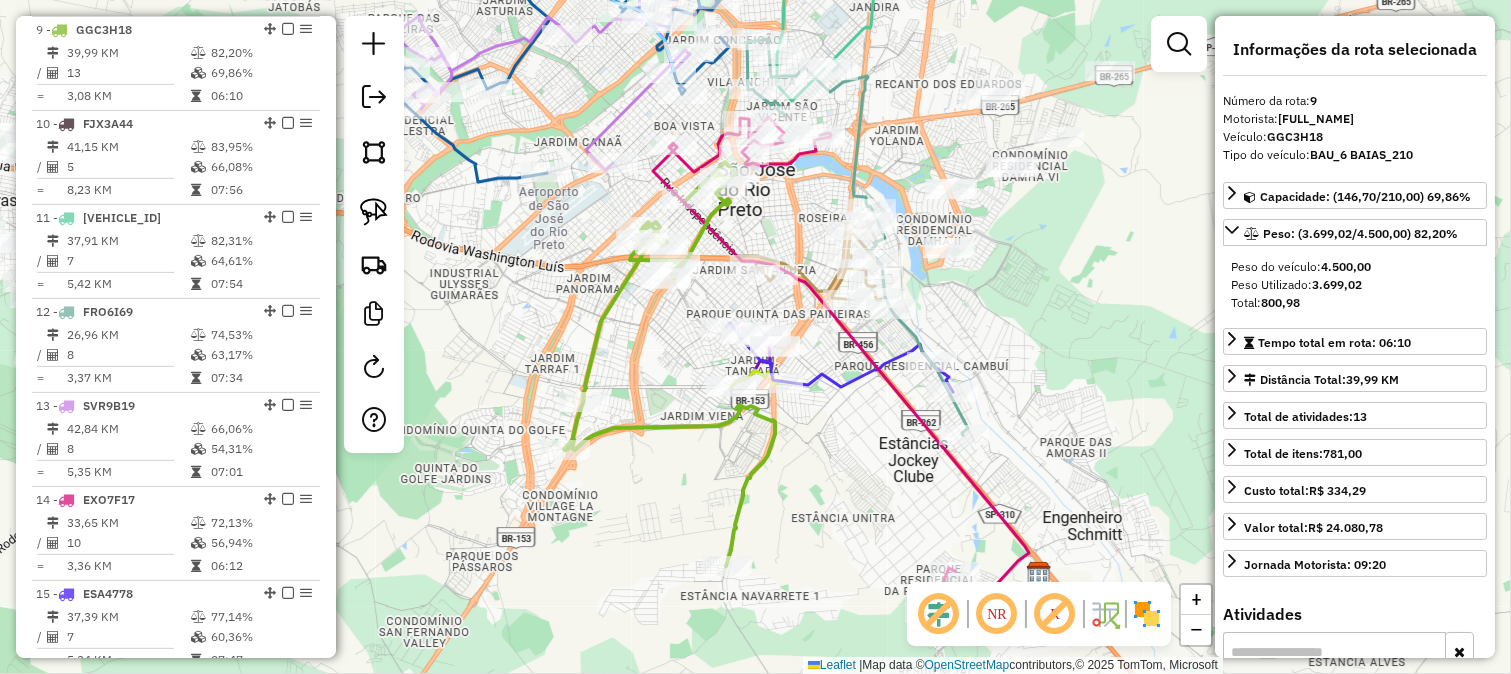 drag, startPoint x: 696, startPoint y: 486, endPoint x: 627, endPoint y: 353, distance: 149.83324 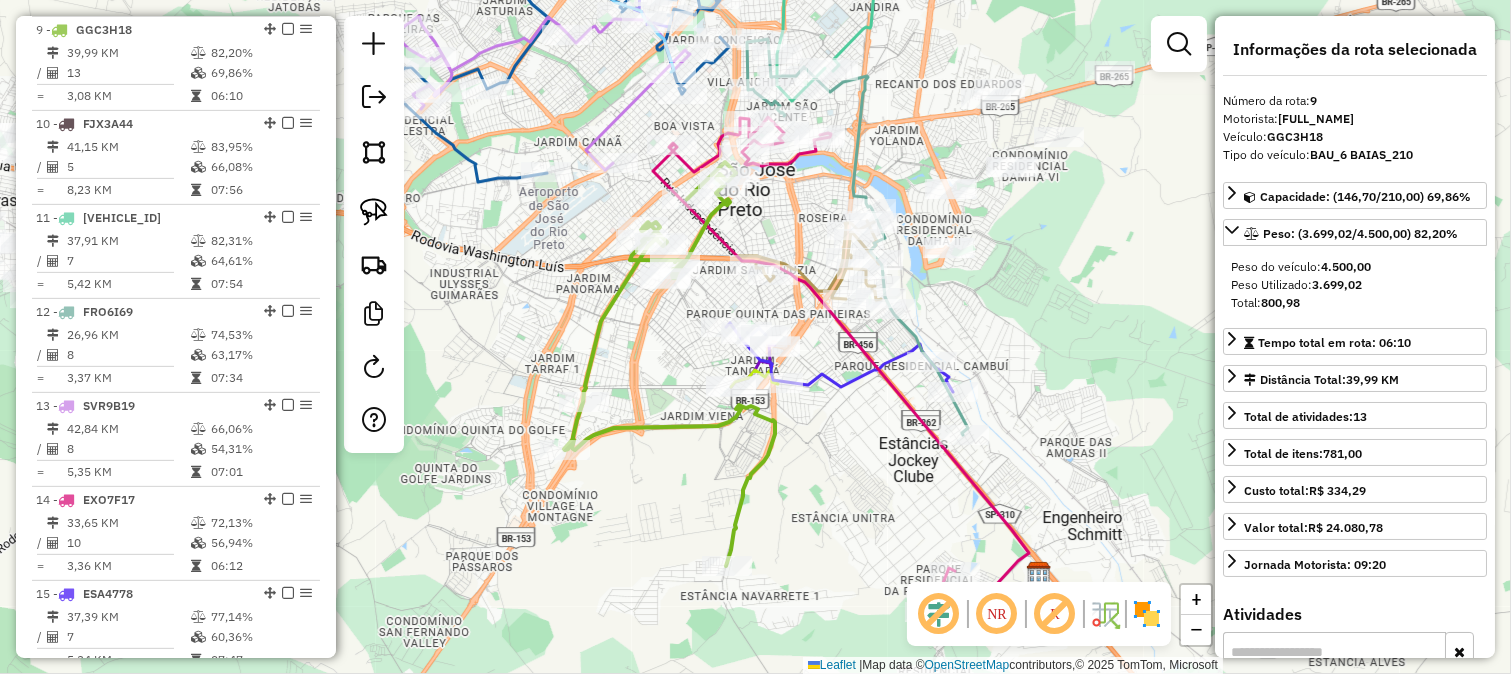 click 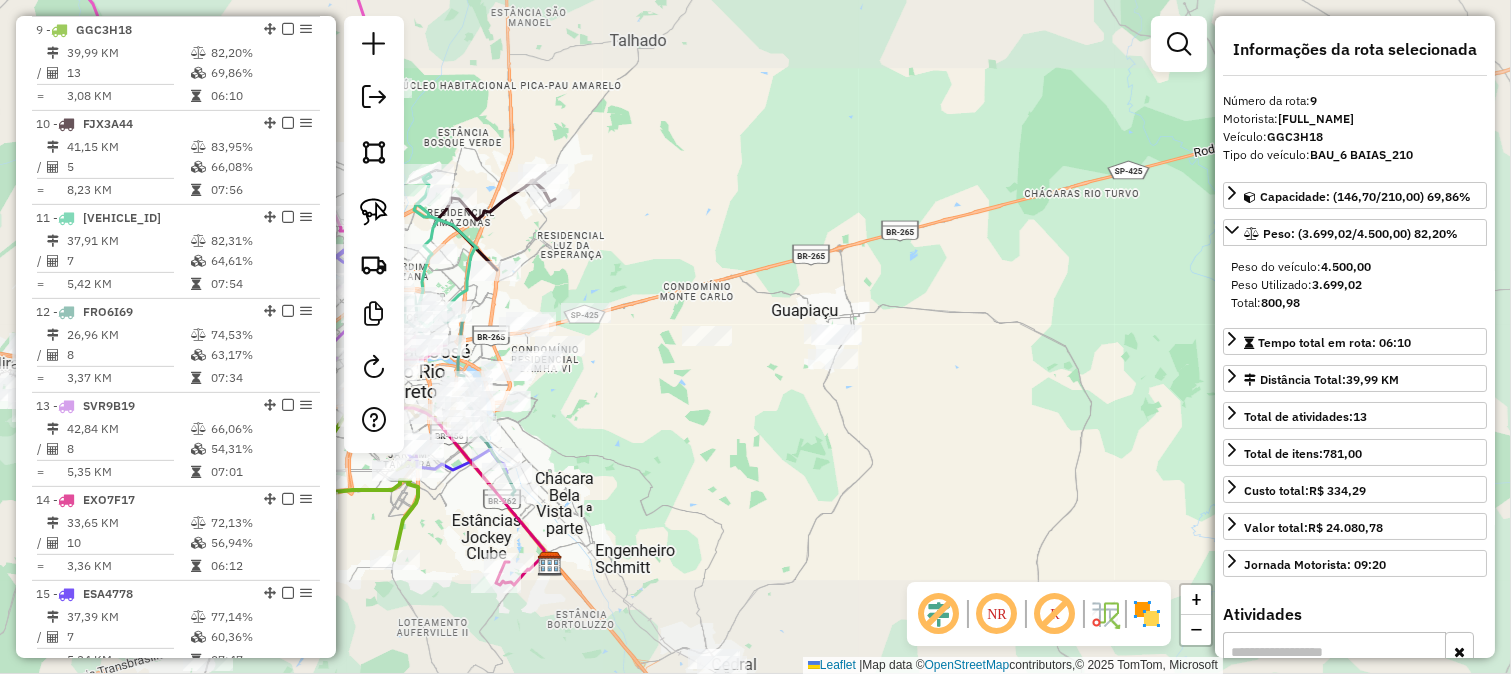 click on "Janela de atendimento Grade de atendimento Capacidade Transportadoras Veículos Cliente Pedidos  Rotas Selecione os dias de semana para filtrar as janelas de atendimento  Seg   Ter   Qua   Qui   Sex   Sáb   Dom  Informe o período da janela de atendimento: De: Até:  Filtrar exatamente a janela do cliente  Considerar janela de atendimento padrão  Selecione os dias de semana para filtrar as grades de atendimento  Seg   Ter   Qua   Qui   Sex   Sáb   Dom   Considerar clientes sem dia de atendimento cadastrado  Clientes fora do dia de atendimento selecionado Filtrar as atividades entre os valores definidos abaixo:  Peso mínimo:   Peso máximo:   Cubagem mínima:   Cubagem máxima:   De:   Até:  Filtrar as atividades entre o tempo de atendimento definido abaixo:  De:   Até:   Considerar capacidade total dos clientes não roteirizados Transportadora: Selecione um ou mais itens Tipo de veículo: Selecione um ou mais itens Veículo: Selecione um ou mais itens Motorista: Selecione um ou mais itens Nome: Rótulo:" 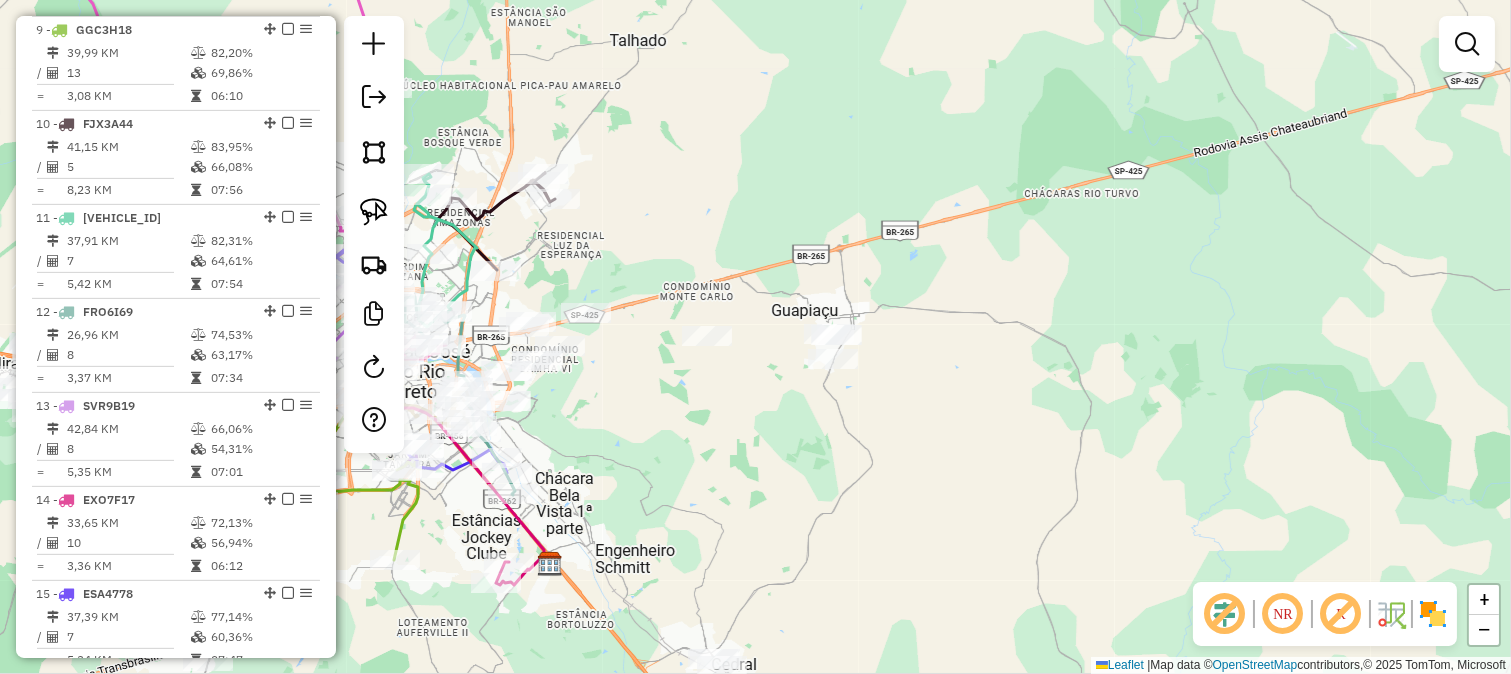 drag, startPoint x: 877, startPoint y: 444, endPoint x: 855, endPoint y: 337, distance: 109.23827 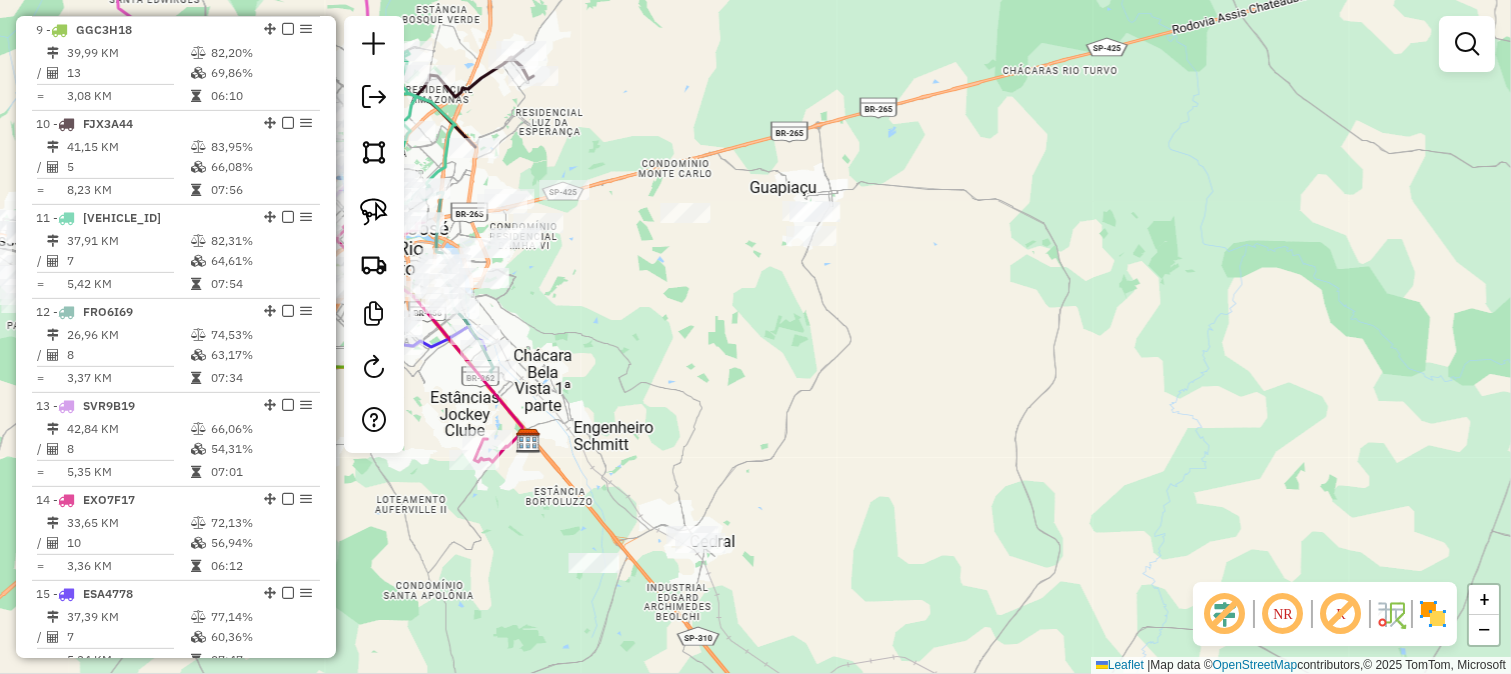click on "Janela de atendimento Grade de atendimento Capacidade Transportadoras Veículos Cliente Pedidos  Rotas Selecione os dias de semana para filtrar as janelas de atendimento  Seg   Ter   Qua   Qui   Sex   Sáb   Dom  Informe o período da janela de atendimento: De: Até:  Filtrar exatamente a janela do cliente  Considerar janela de atendimento padrão  Selecione os dias de semana para filtrar as grades de atendimento  Seg   Ter   Qua   Qui   Sex   Sáb   Dom   Considerar clientes sem dia de atendimento cadastrado  Clientes fora do dia de atendimento selecionado Filtrar as atividades entre os valores definidos abaixo:  Peso mínimo:   Peso máximo:   Cubagem mínima:   Cubagem máxima:   De:   Até:  Filtrar as atividades entre o tempo de atendimento definido abaixo:  De:   Até:   Considerar capacidade total dos clientes não roteirizados Transportadora: Selecione um ou mais itens Tipo de veículo: Selecione um ou mais itens Veículo: Selecione um ou mais itens Motorista: Selecione um ou mais itens Nome: Rótulo:" 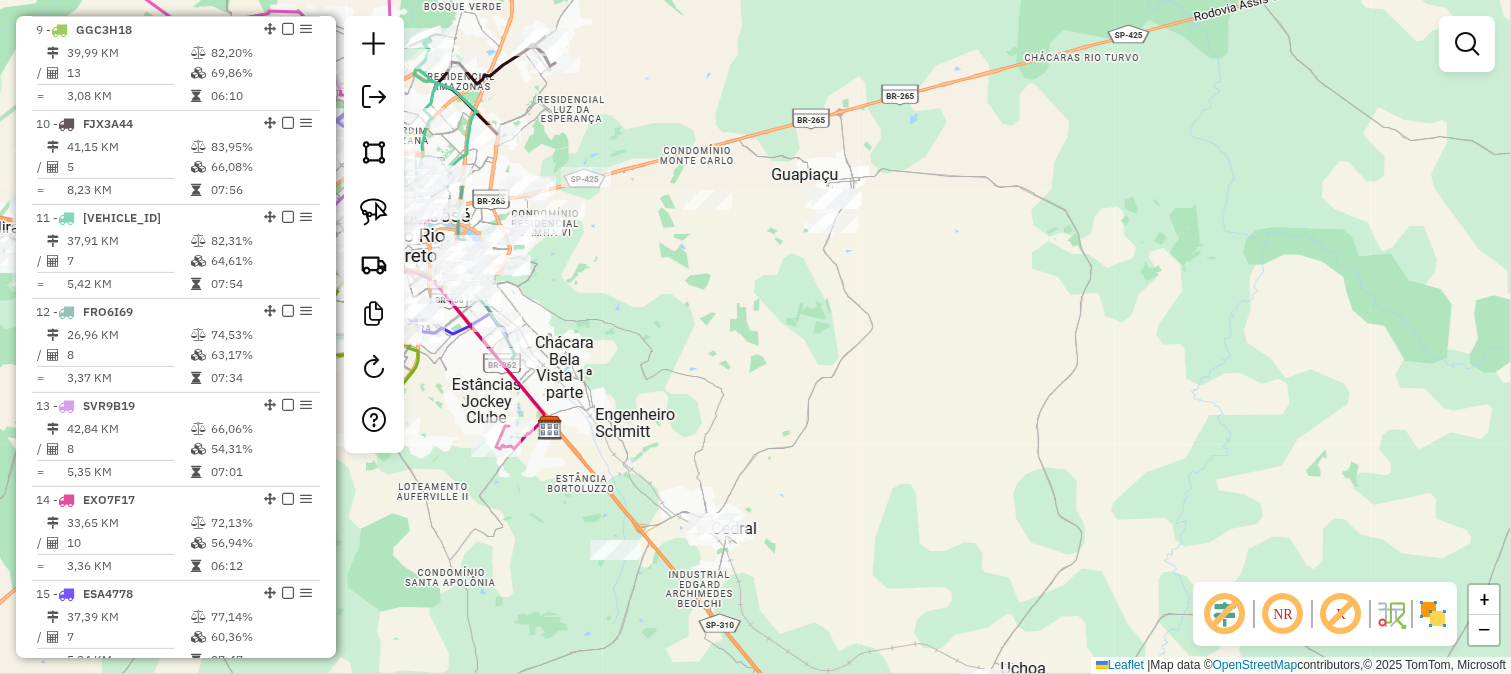 drag, startPoint x: 664, startPoint y: 340, endPoint x: 674, endPoint y: 166, distance: 174.28712 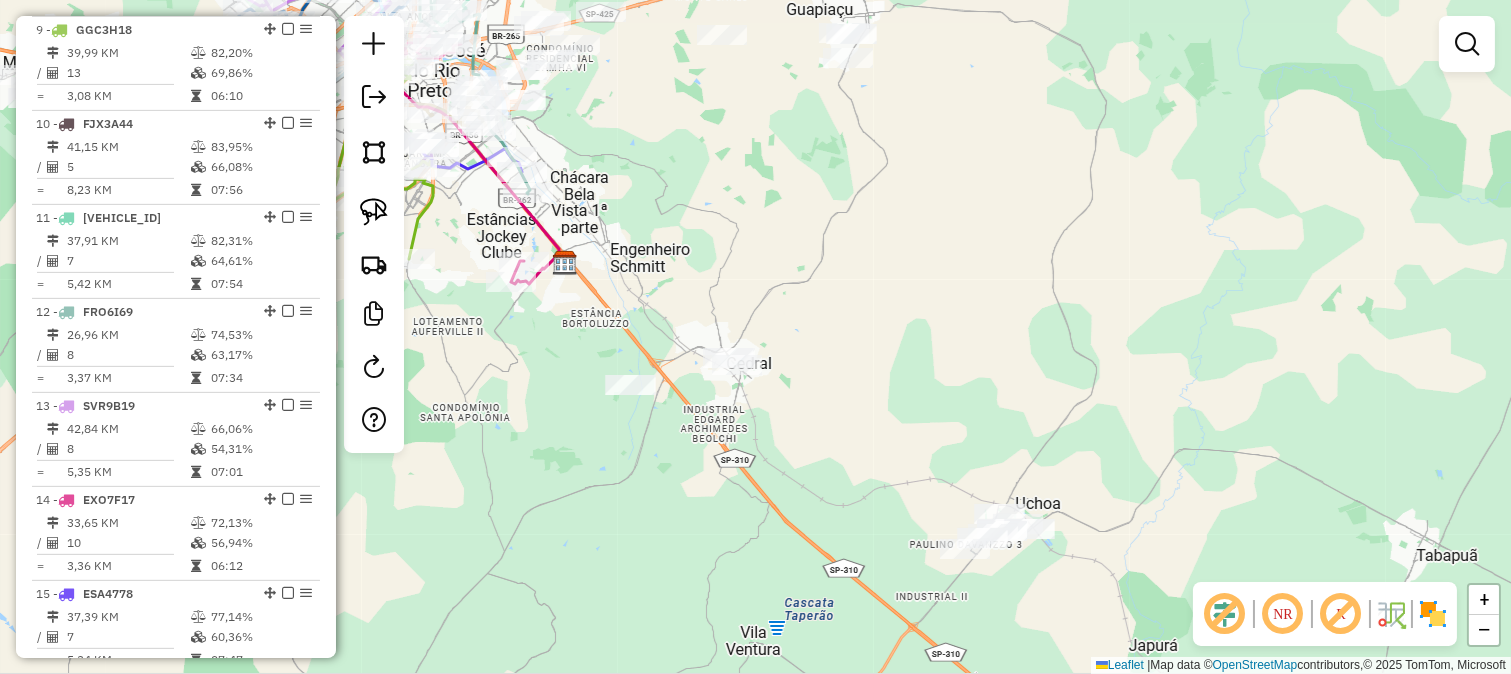 drag, startPoint x: 806, startPoint y: 247, endPoint x: 792, endPoint y: 218, distance: 32.202484 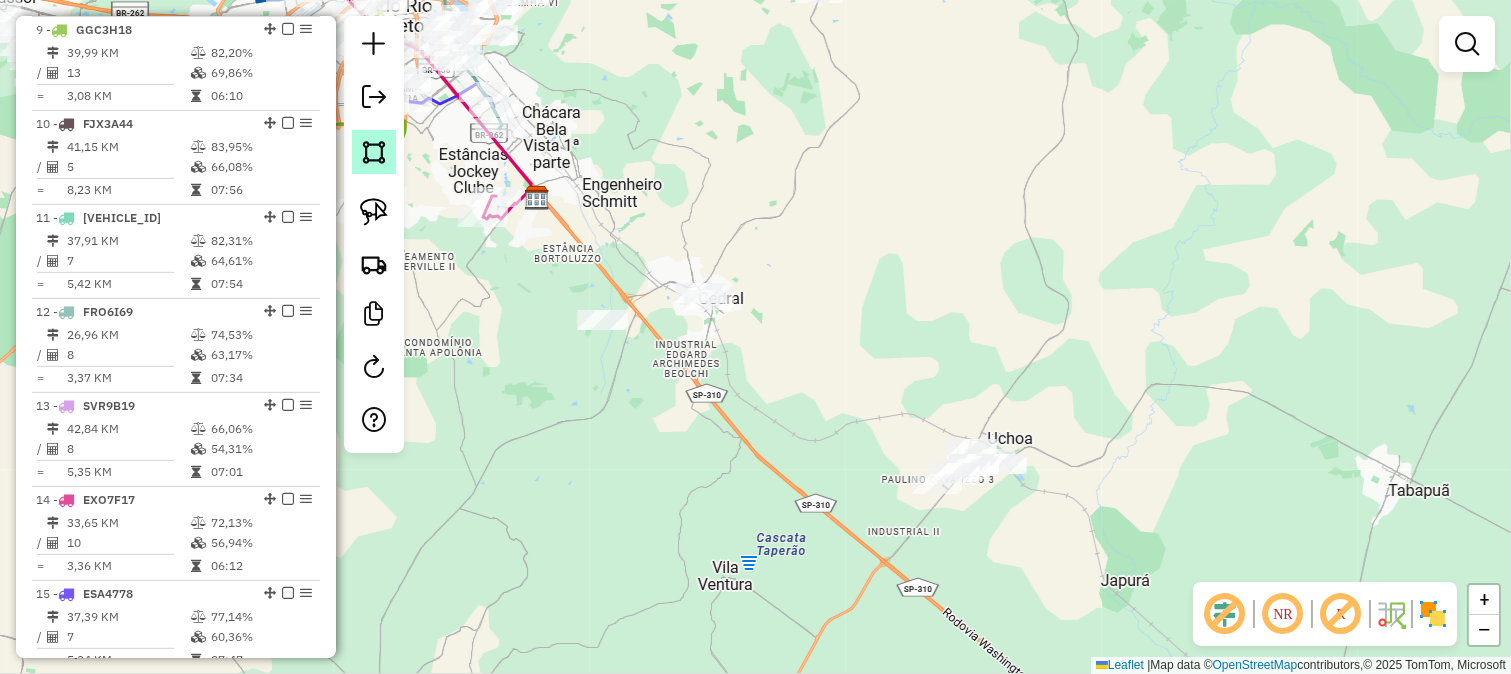 click 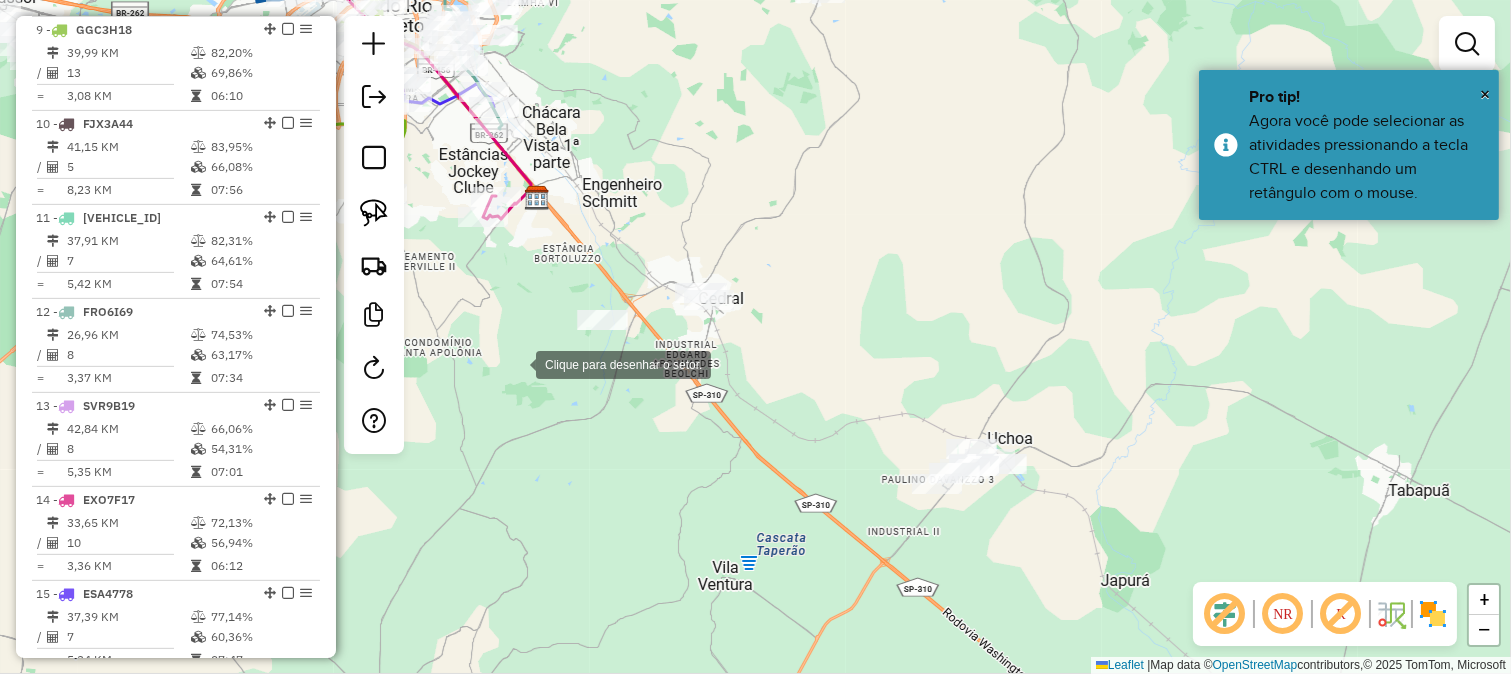 click 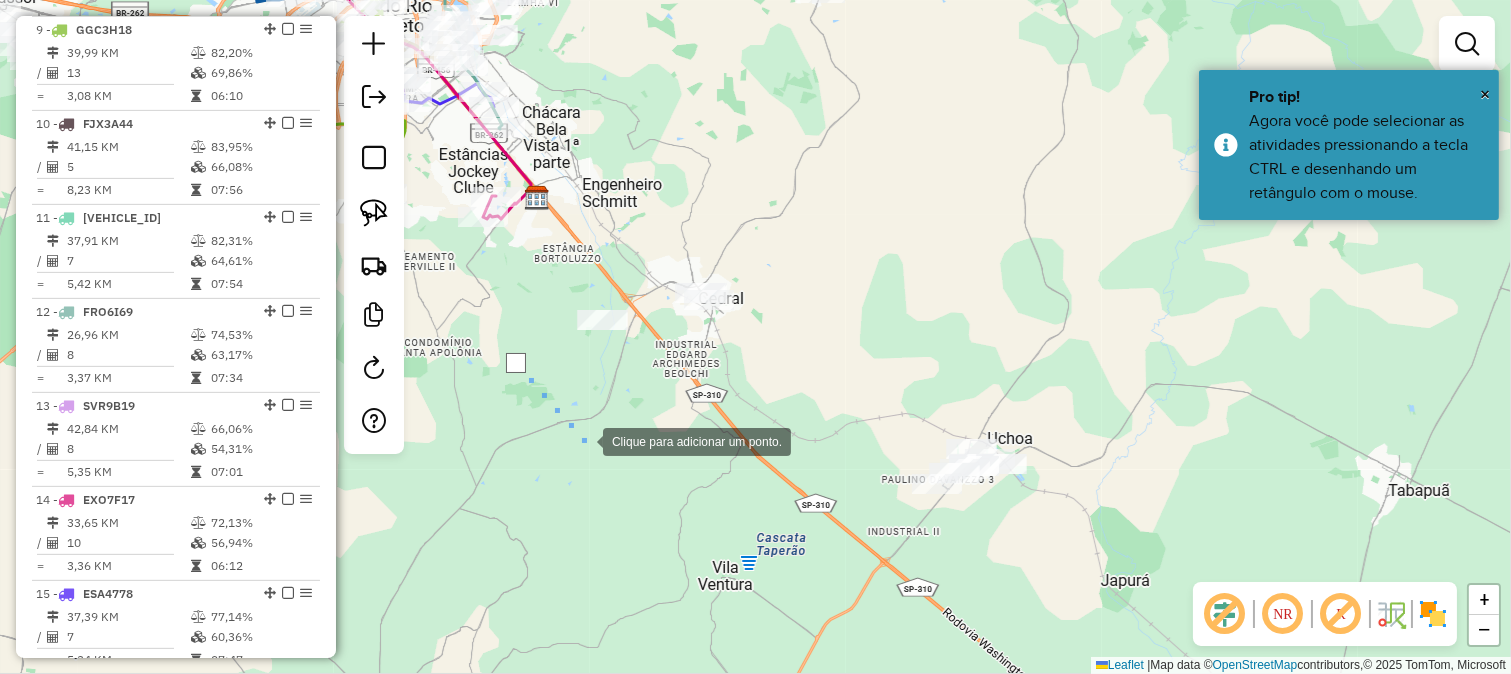 click 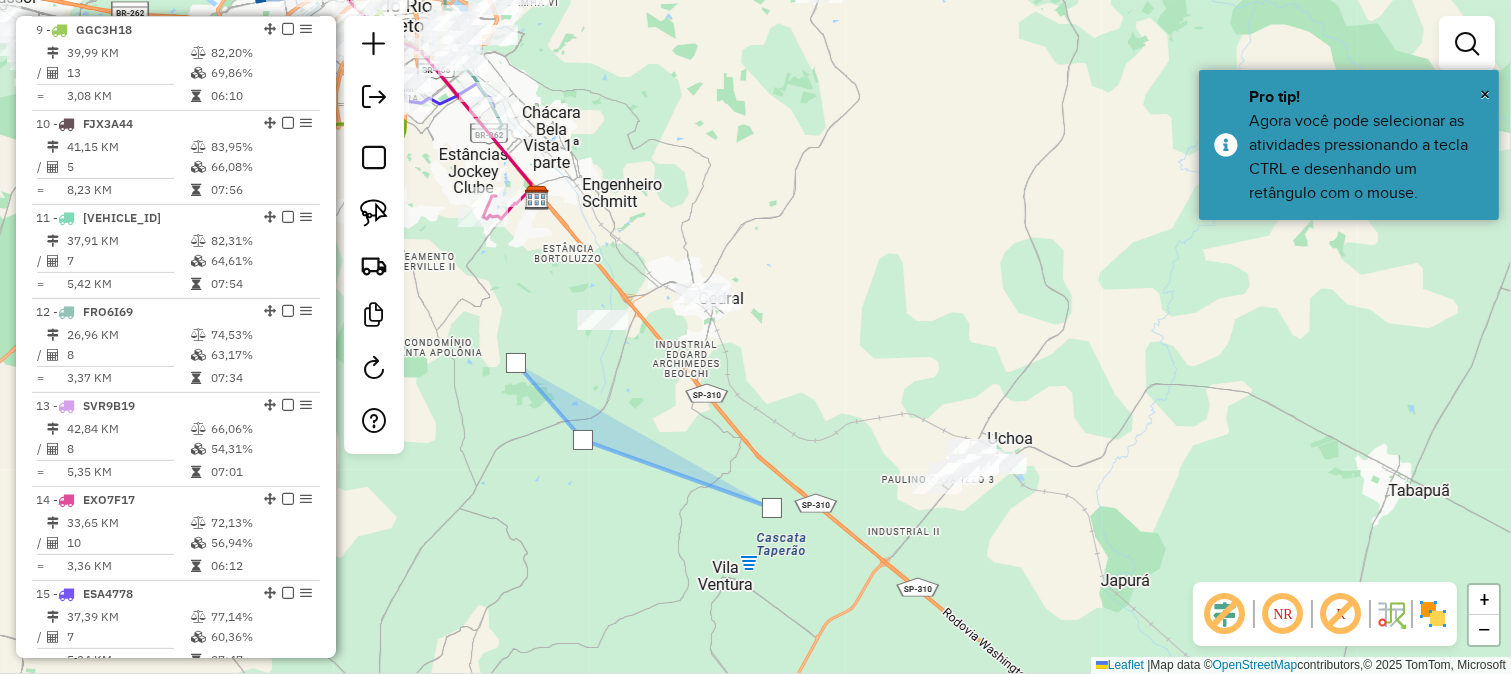 click 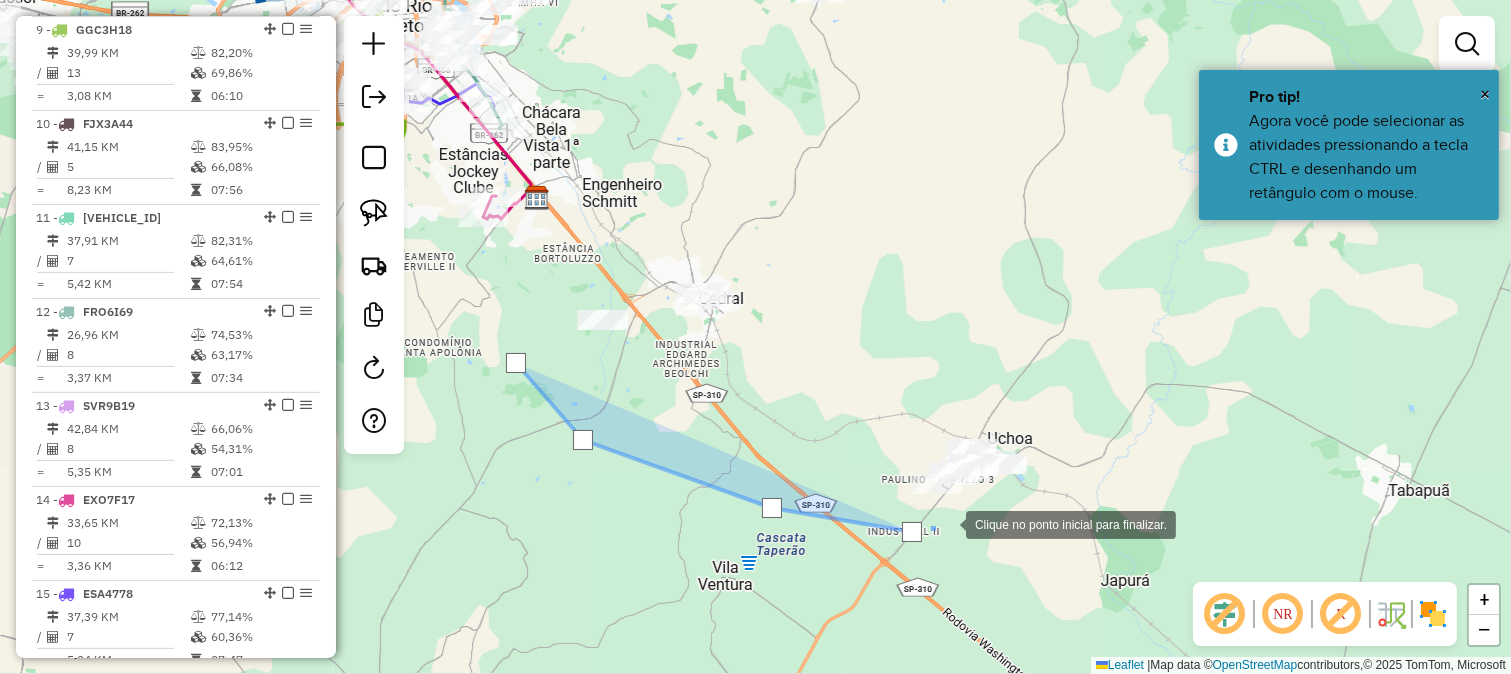 click 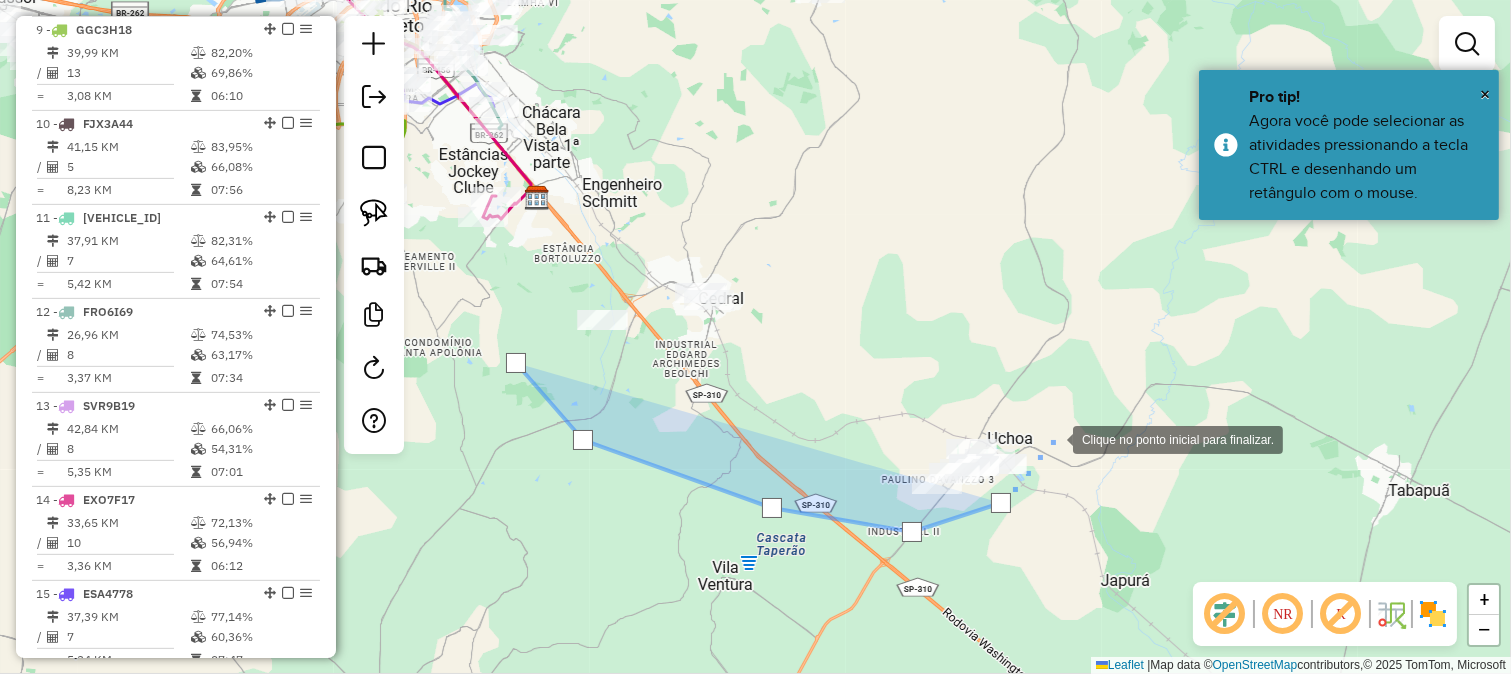 click 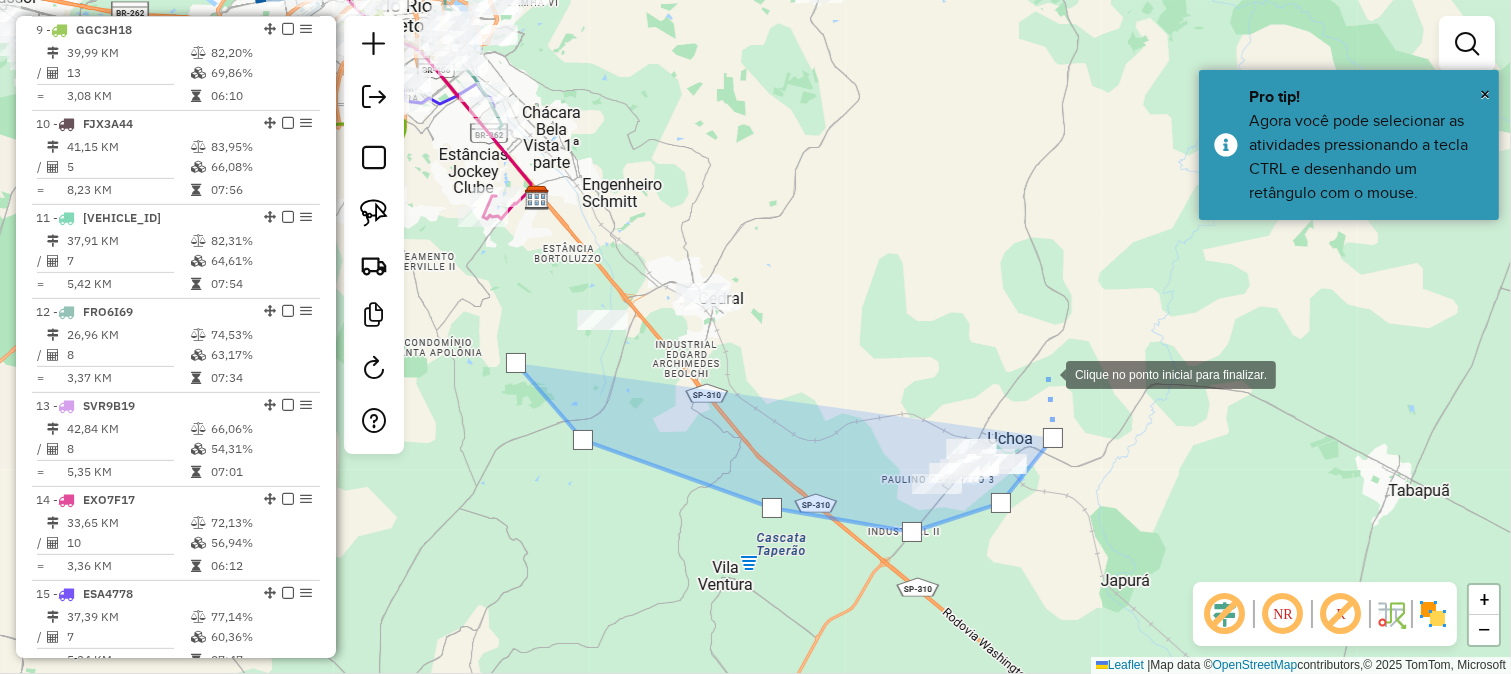 click 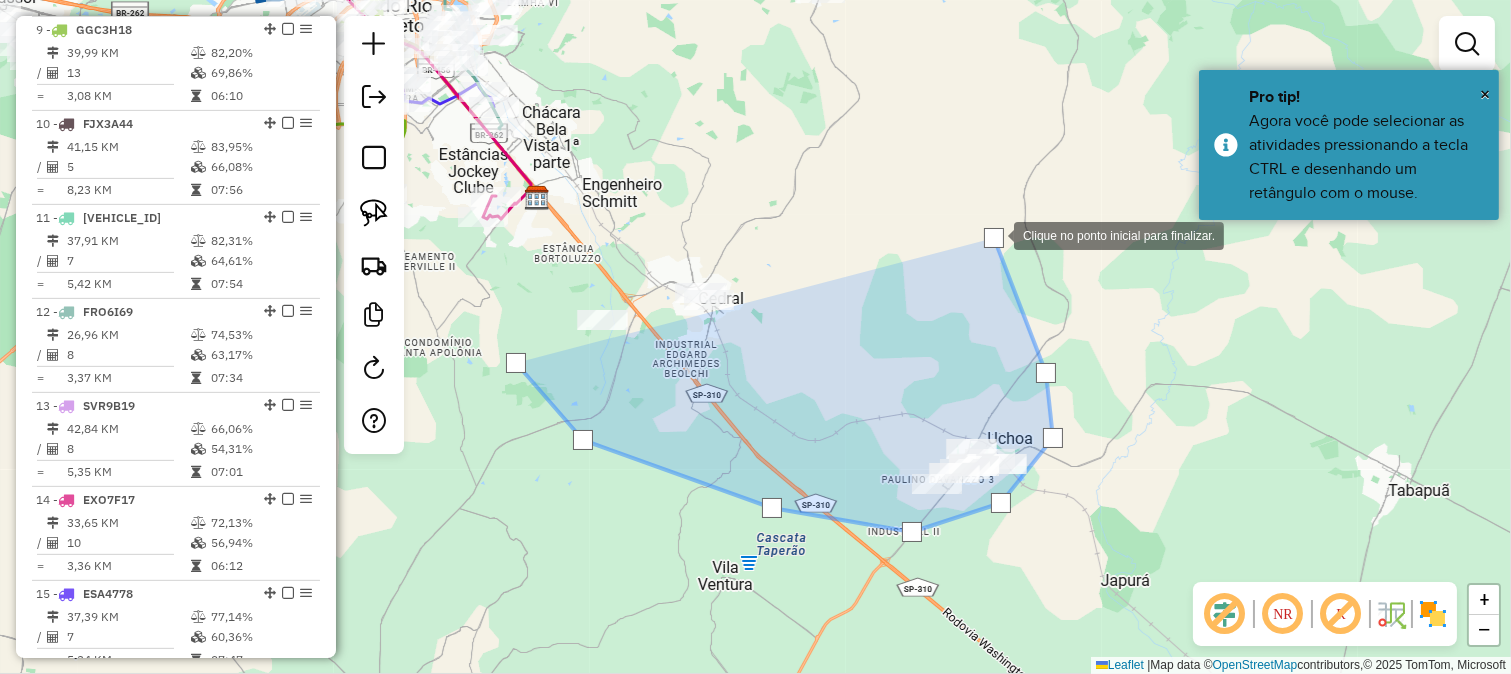 drag, startPoint x: 966, startPoint y: 124, endPoint x: 1022, endPoint y: 330, distance: 213.476 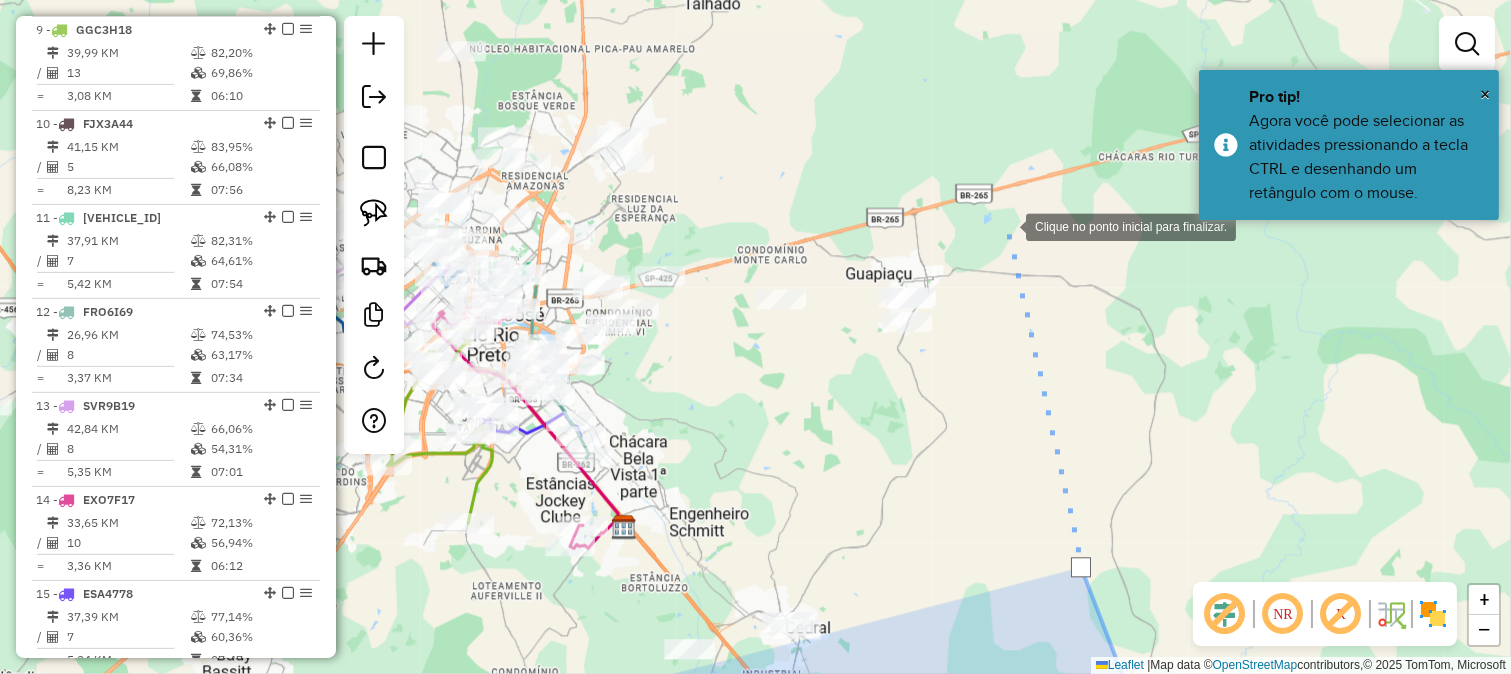 click 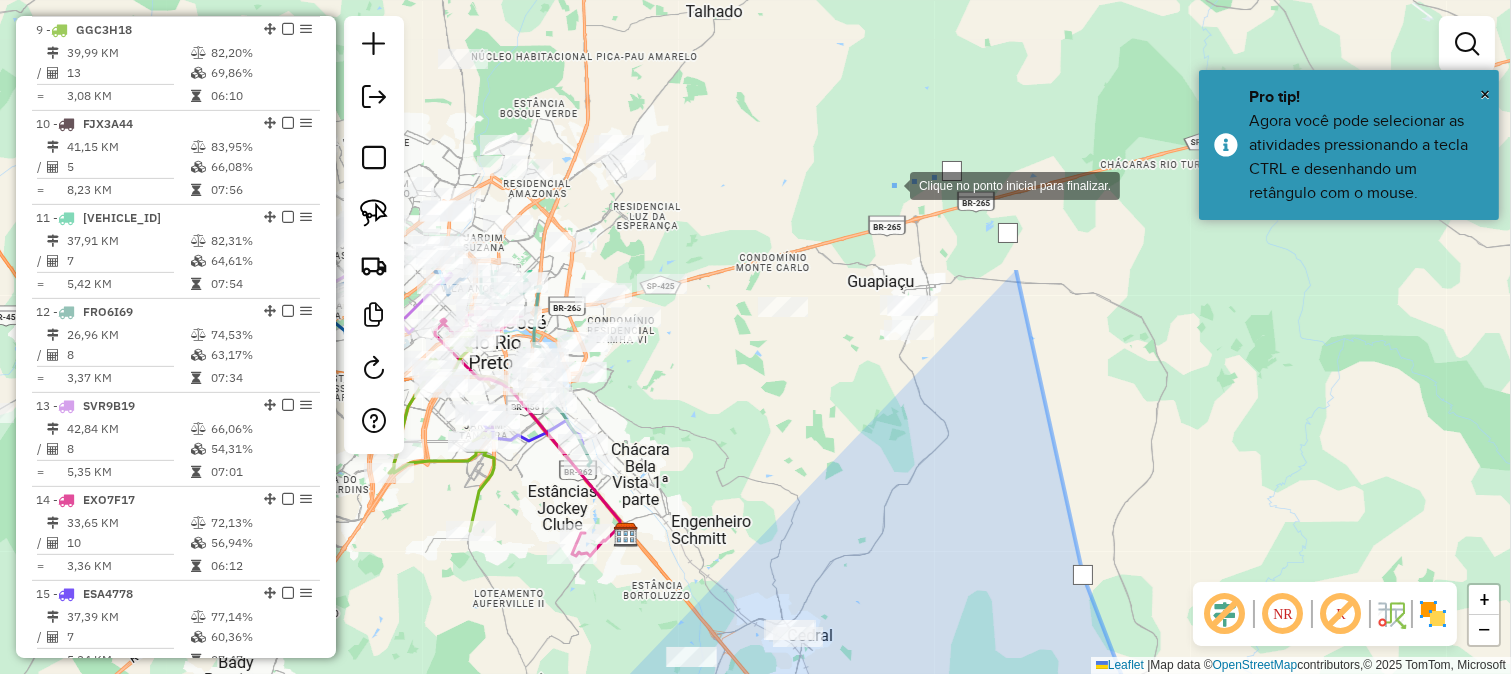click 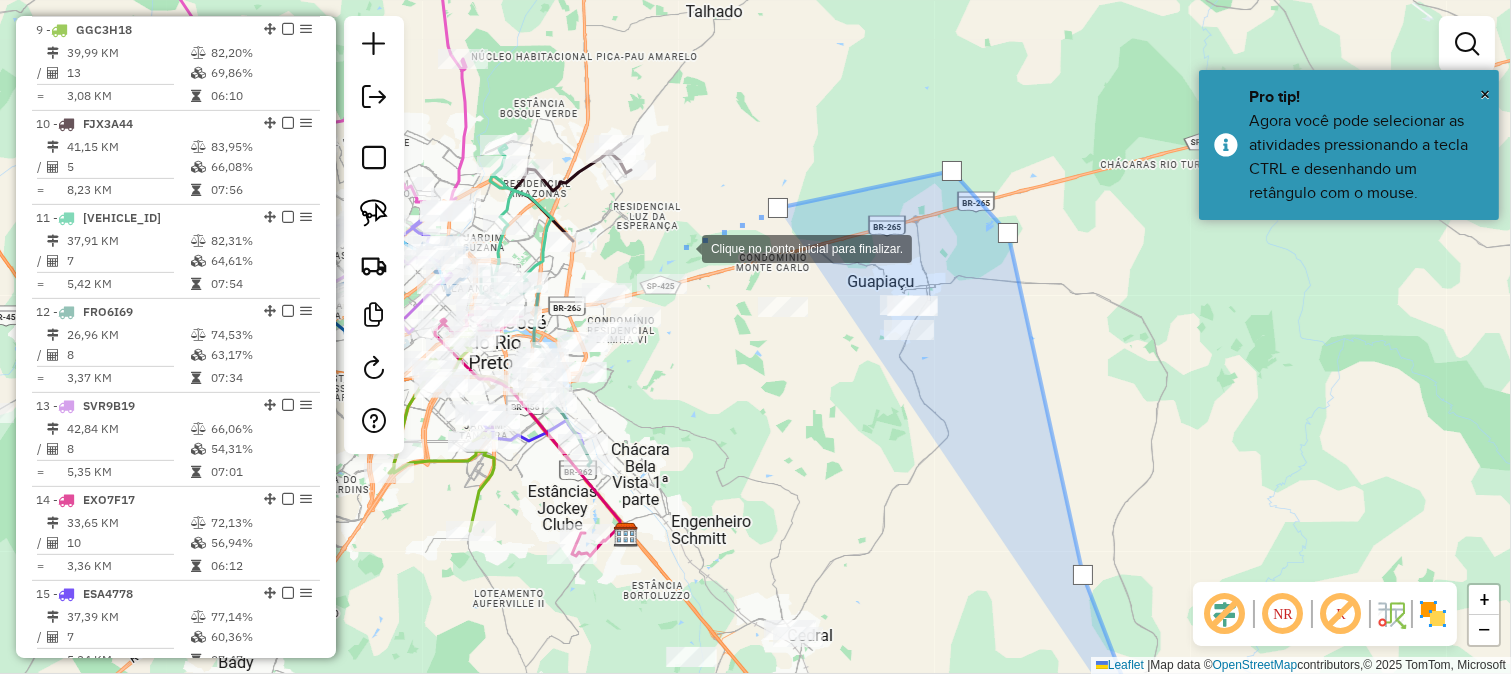 click 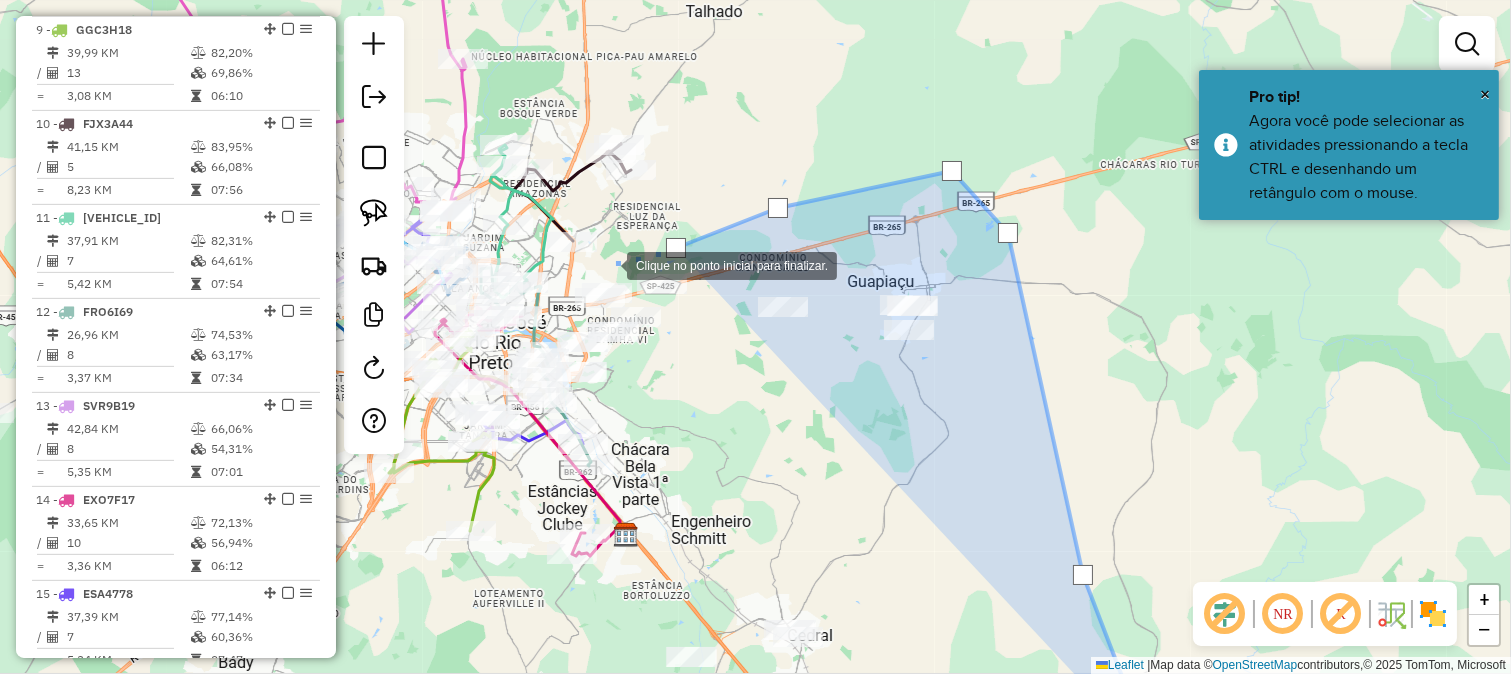 click 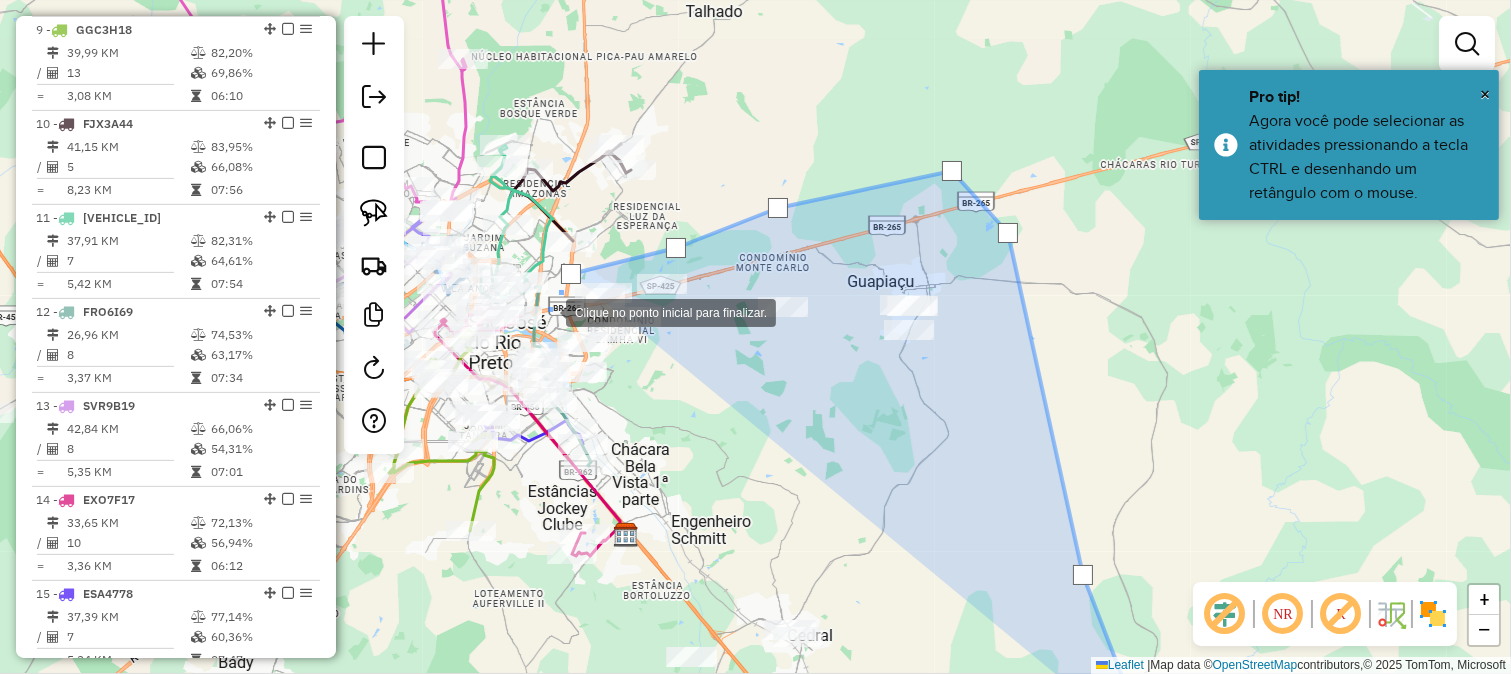 click 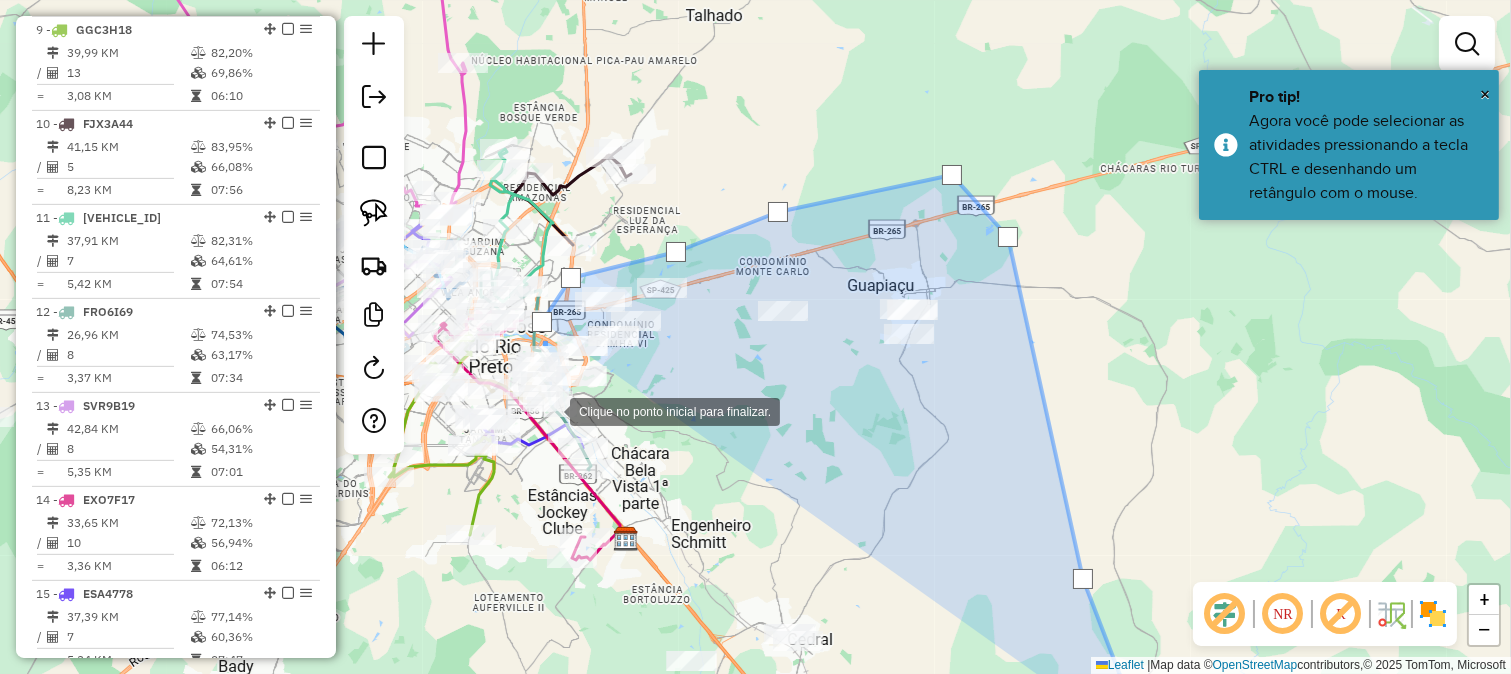 click 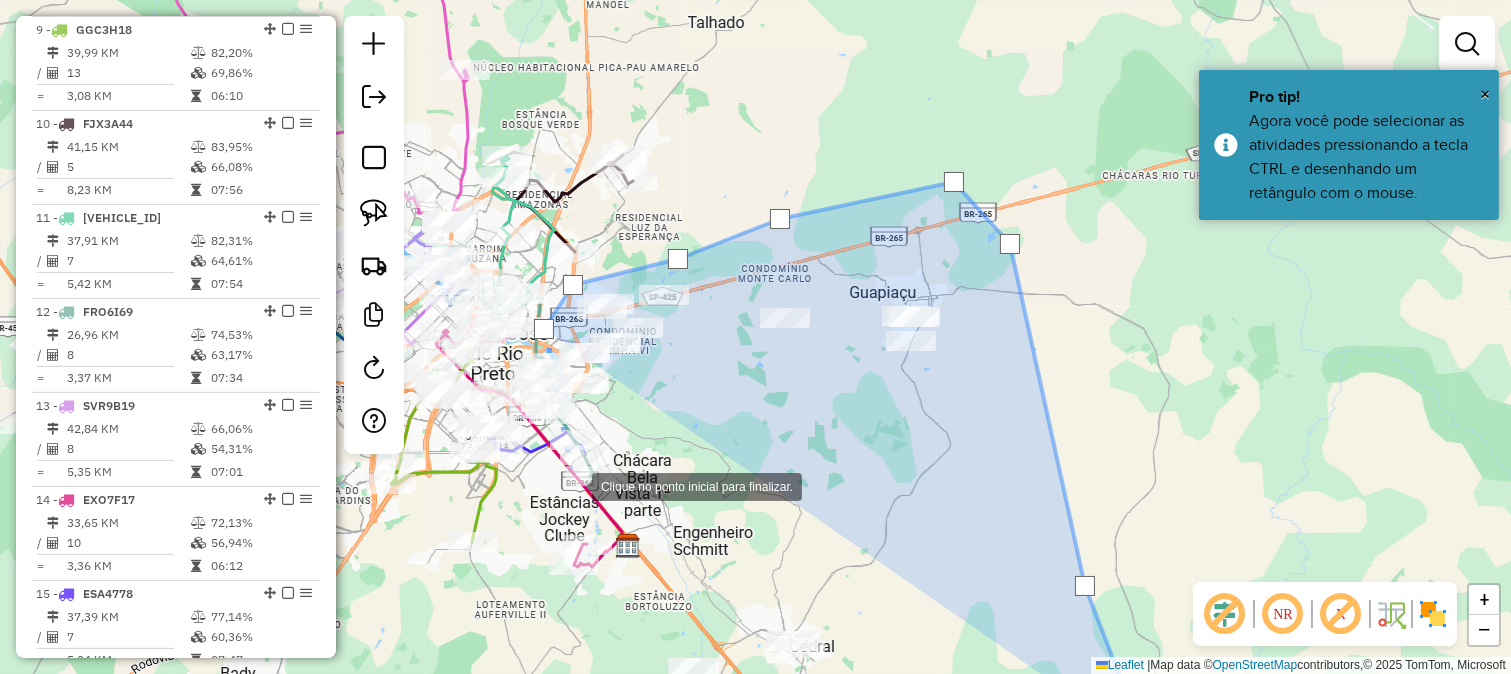 click 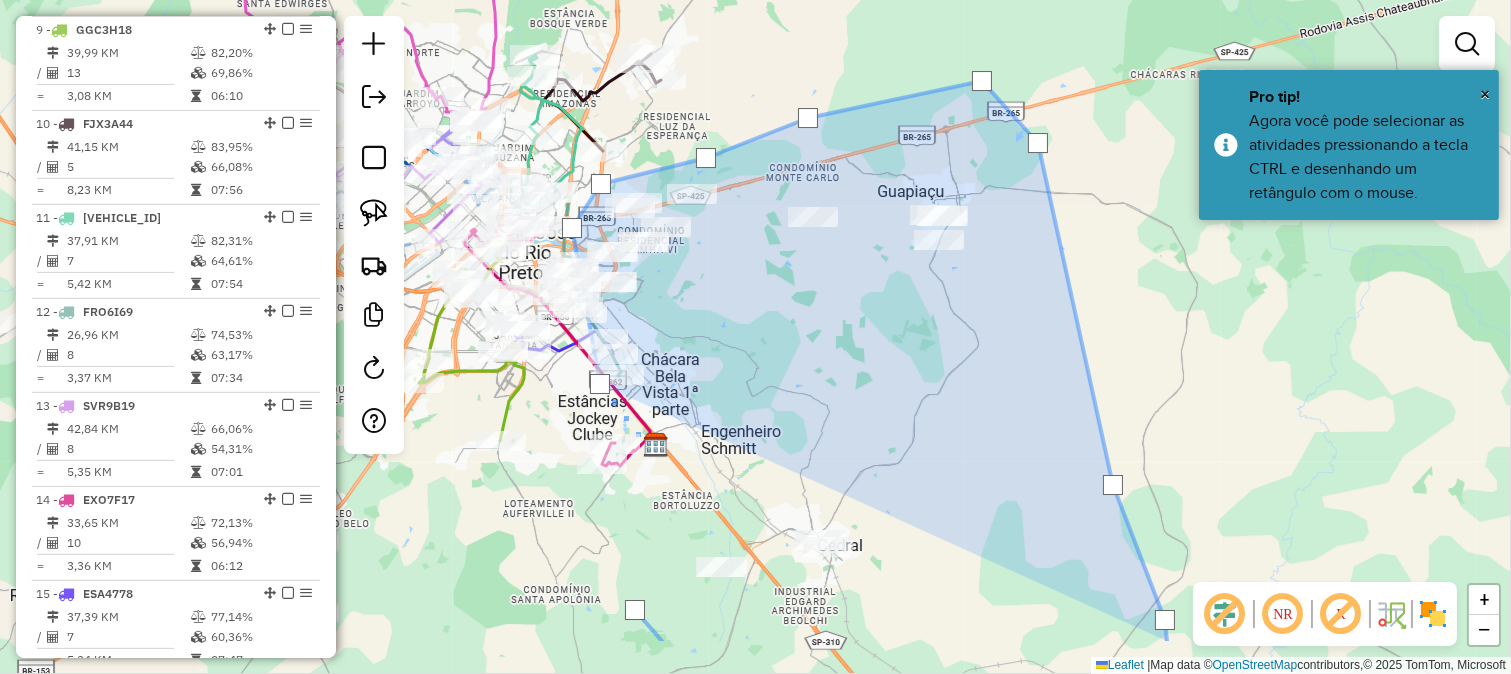 drag, startPoint x: 634, startPoint y: 572, endPoint x: 643, endPoint y: 457, distance: 115.35164 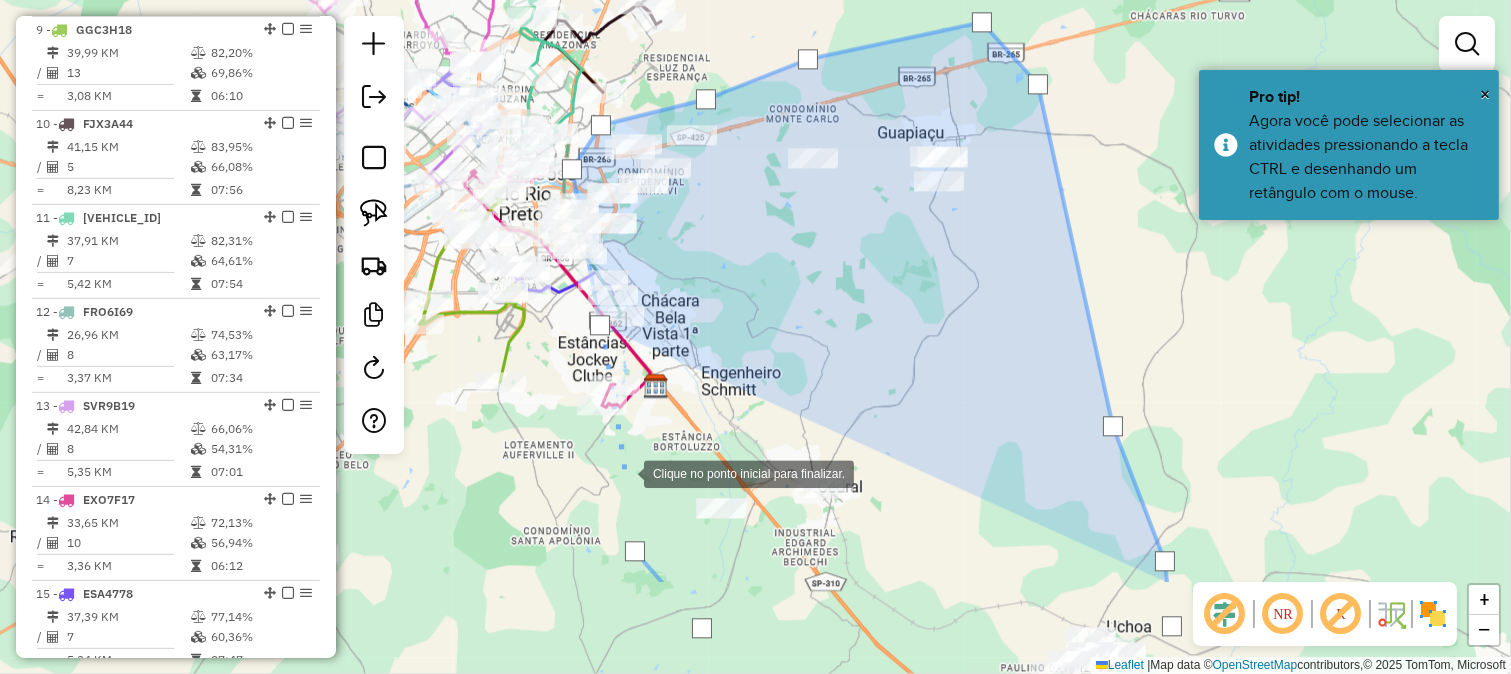 click 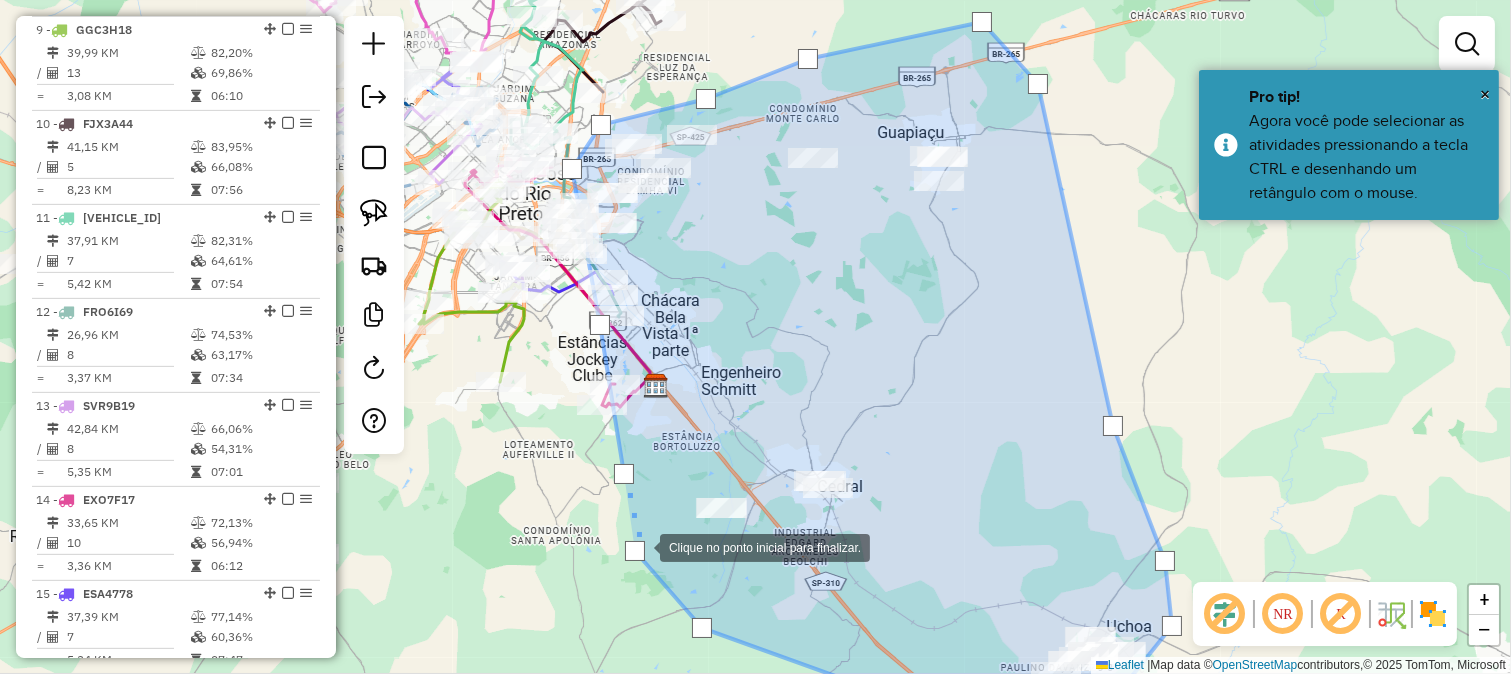 click 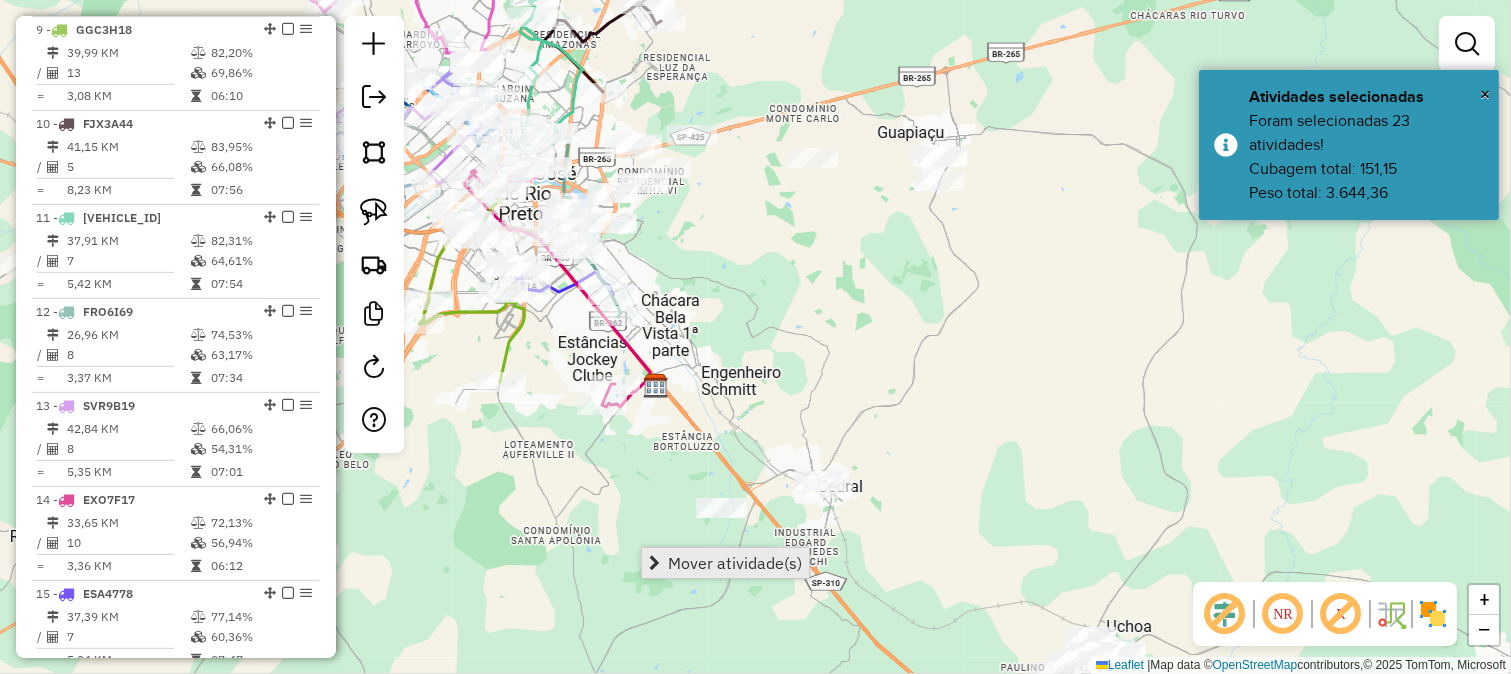 click on "Mover atividade(s)" at bounding box center [735, 563] 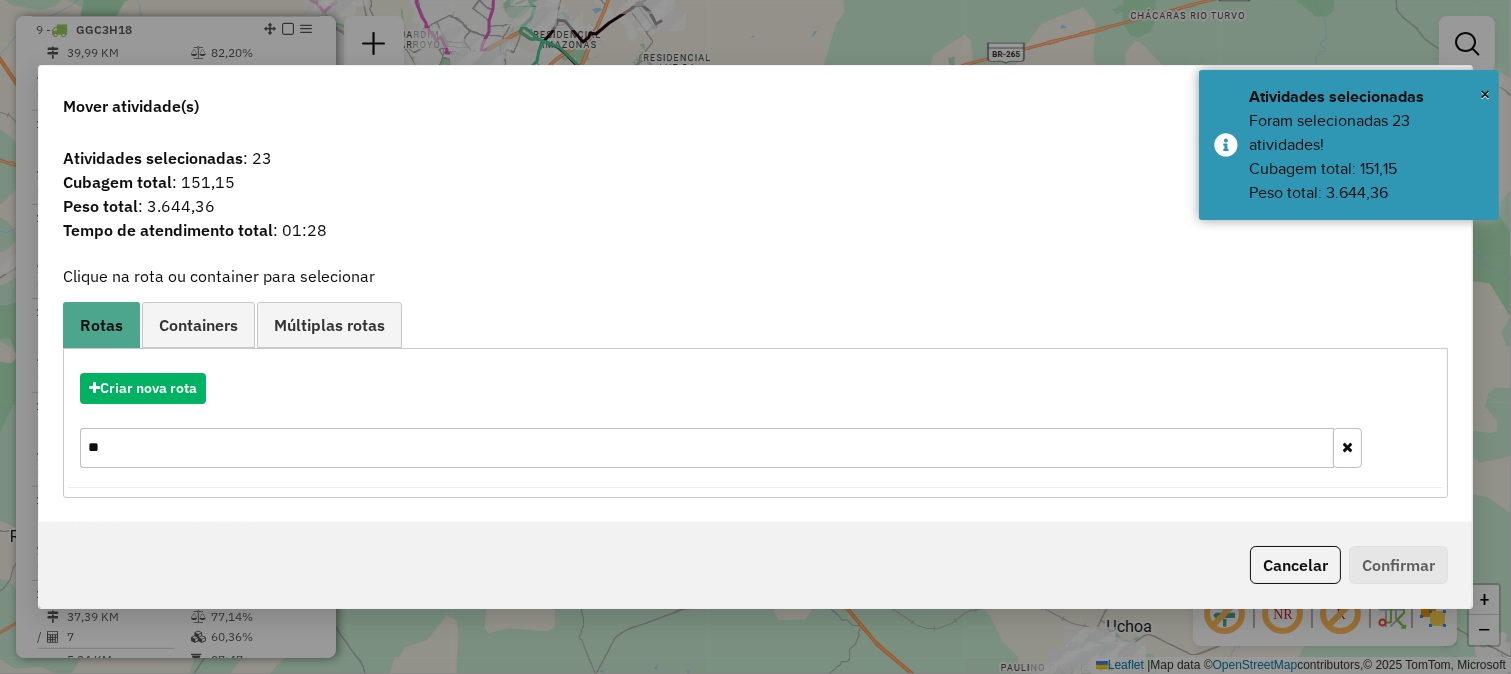 click on "Criar nova rota  **" at bounding box center [755, 423] 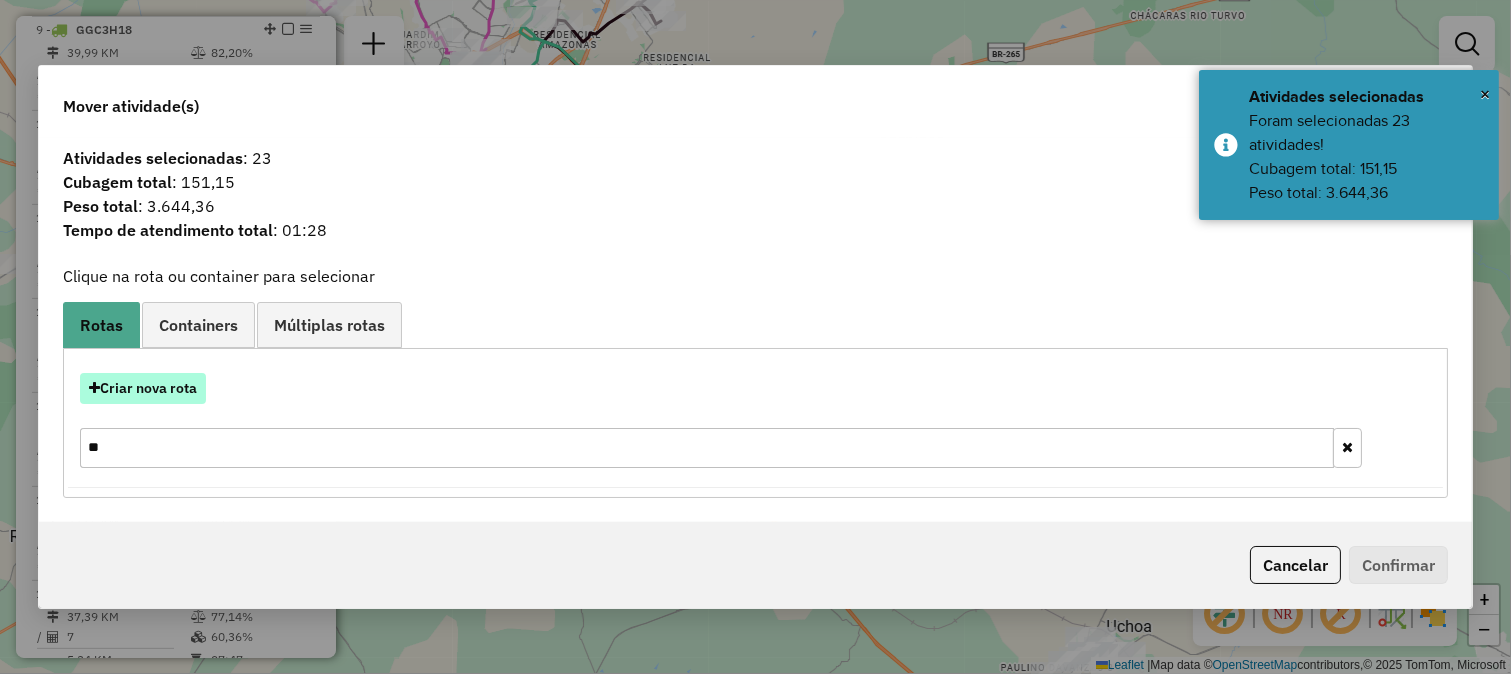 click on "Criar nova rota" at bounding box center (143, 388) 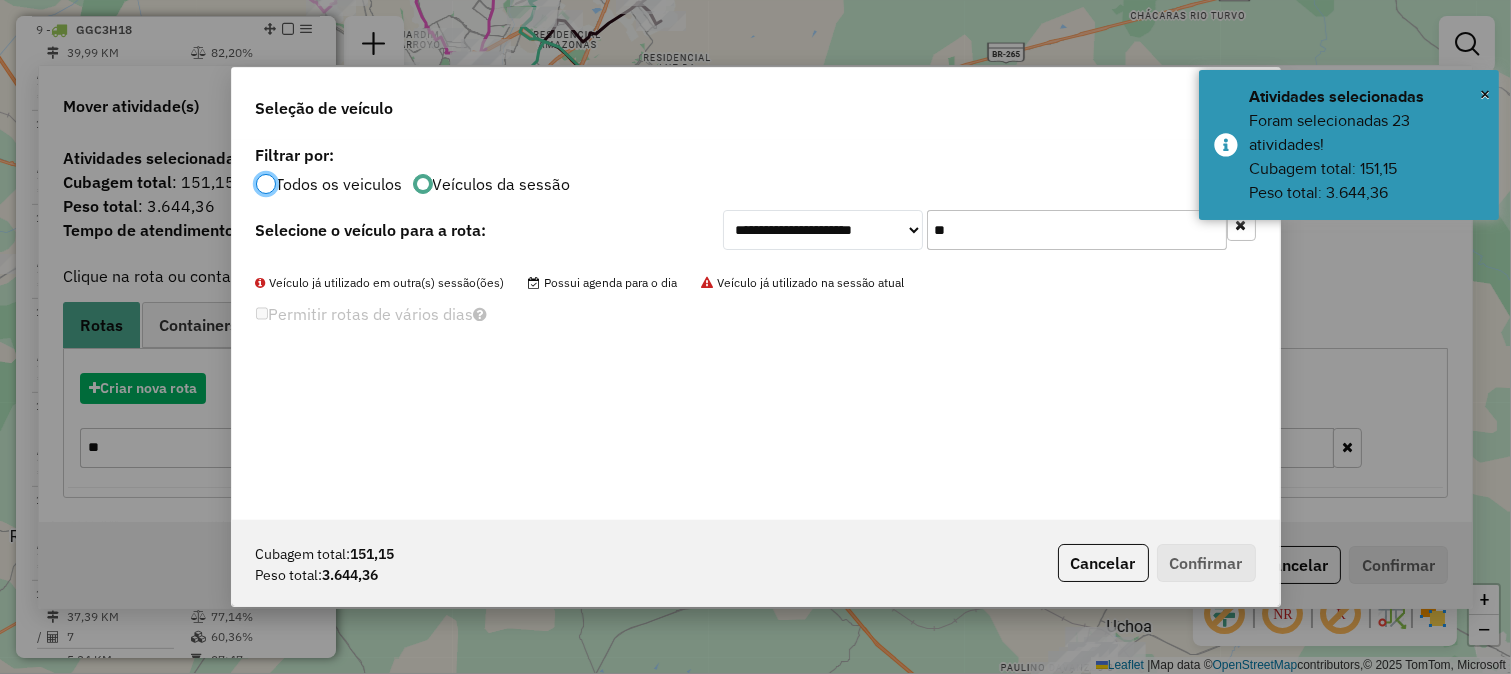 scroll, scrollTop: 11, scrollLeft: 5, axis: both 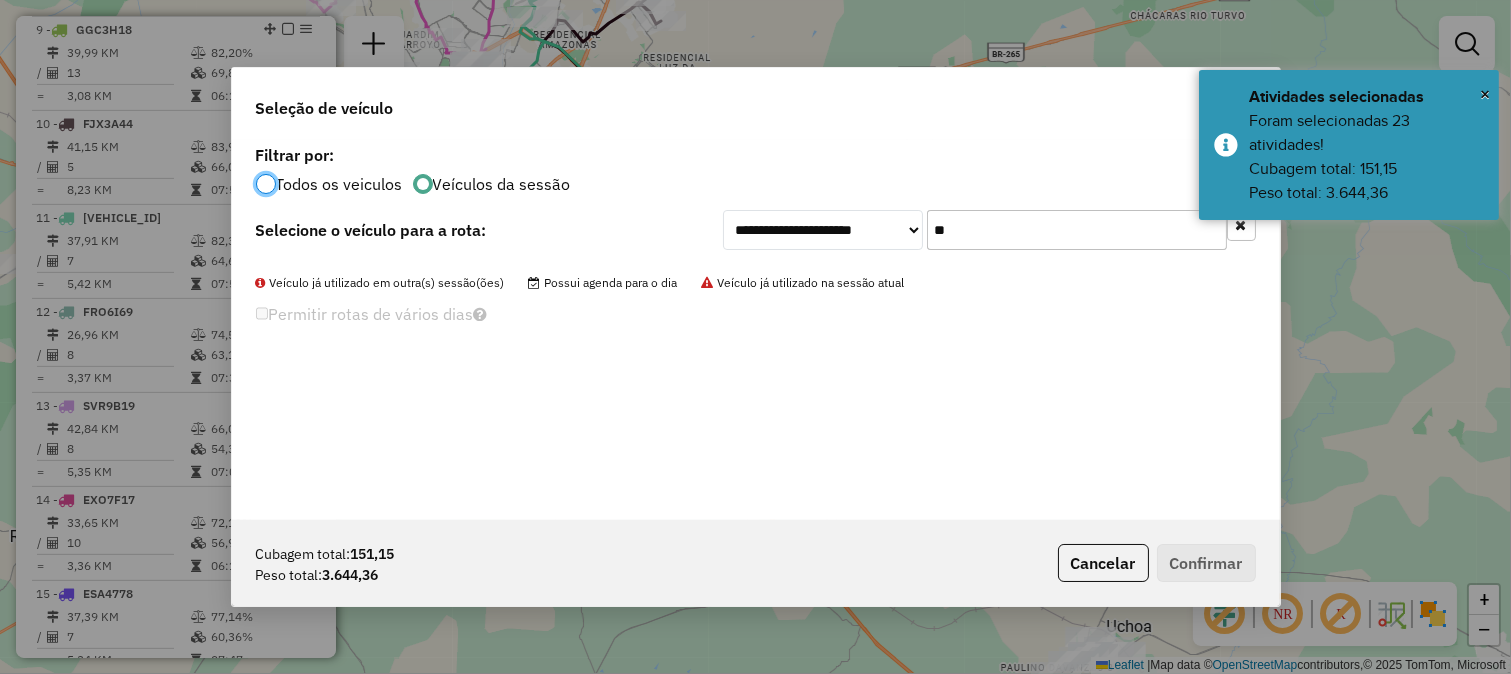 click on "**" 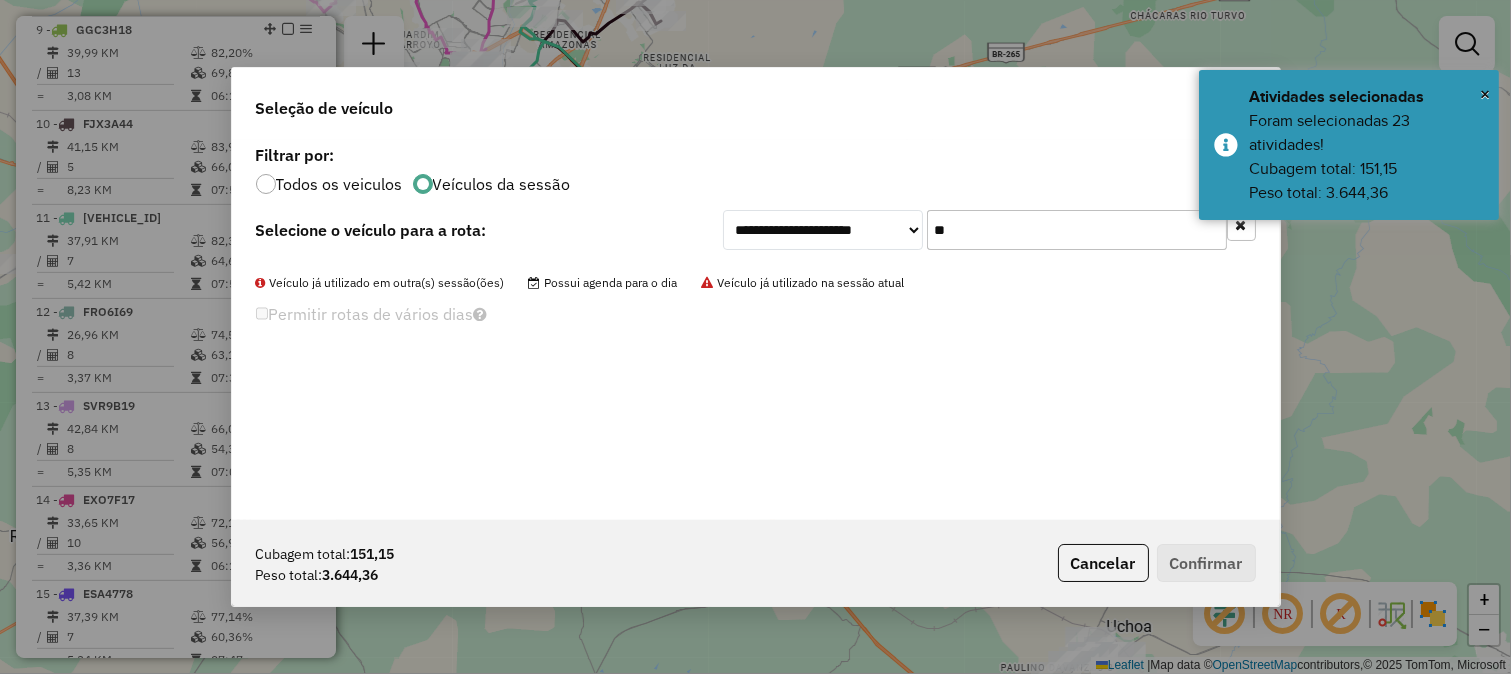 click on "**" 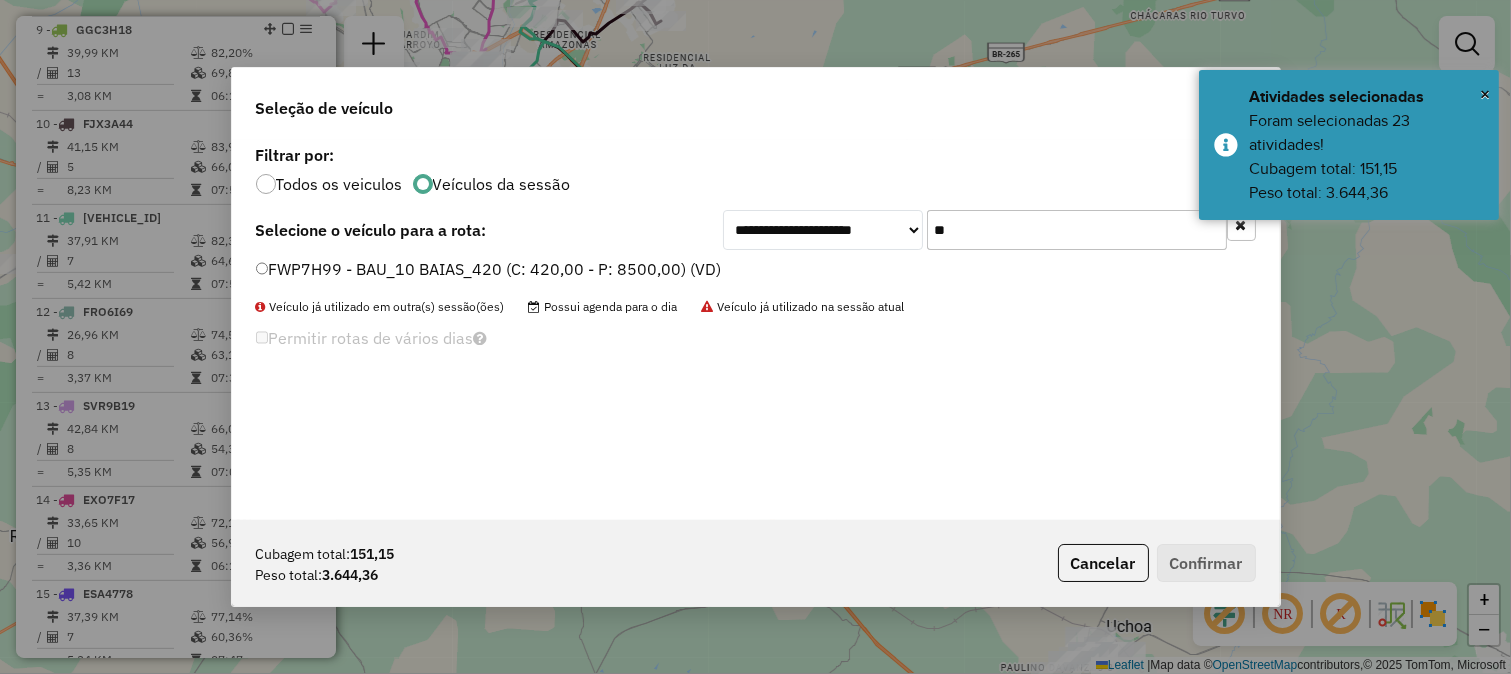 type on "**" 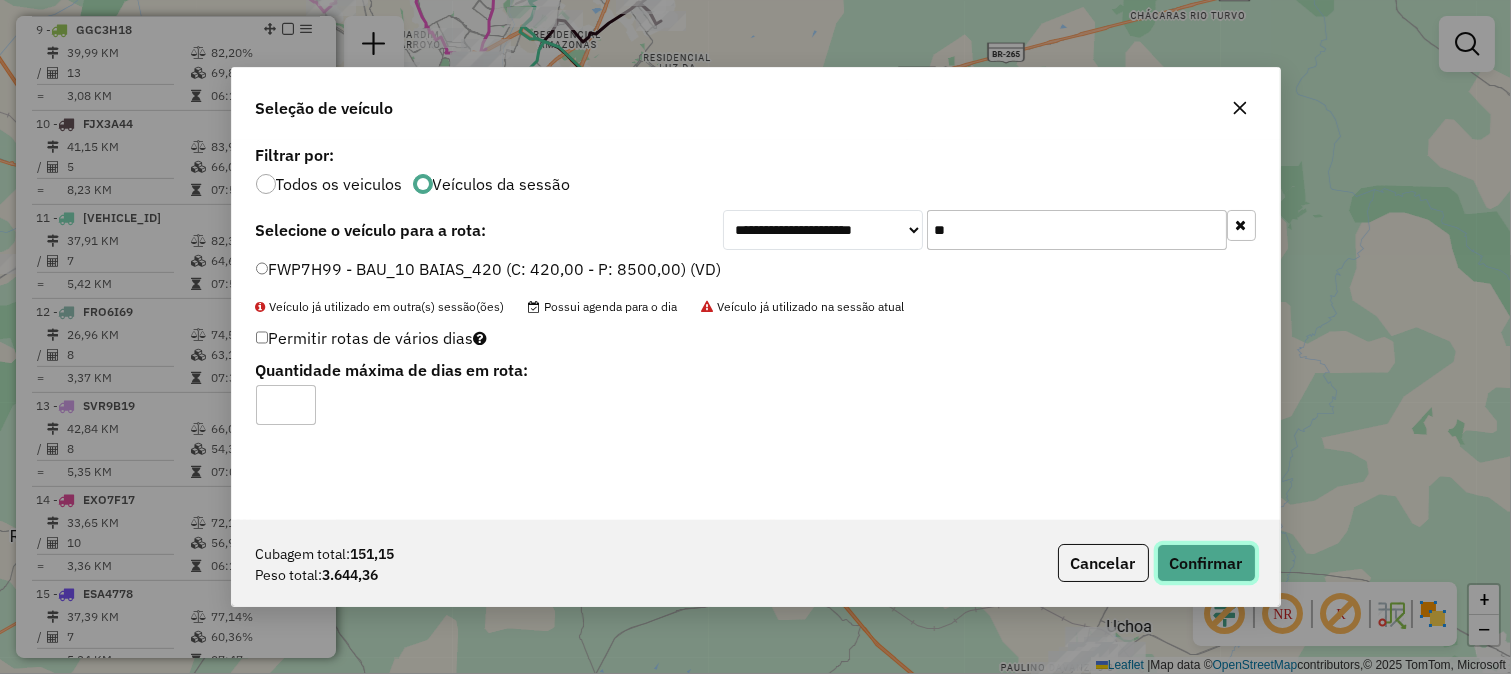 click on "Confirmar" 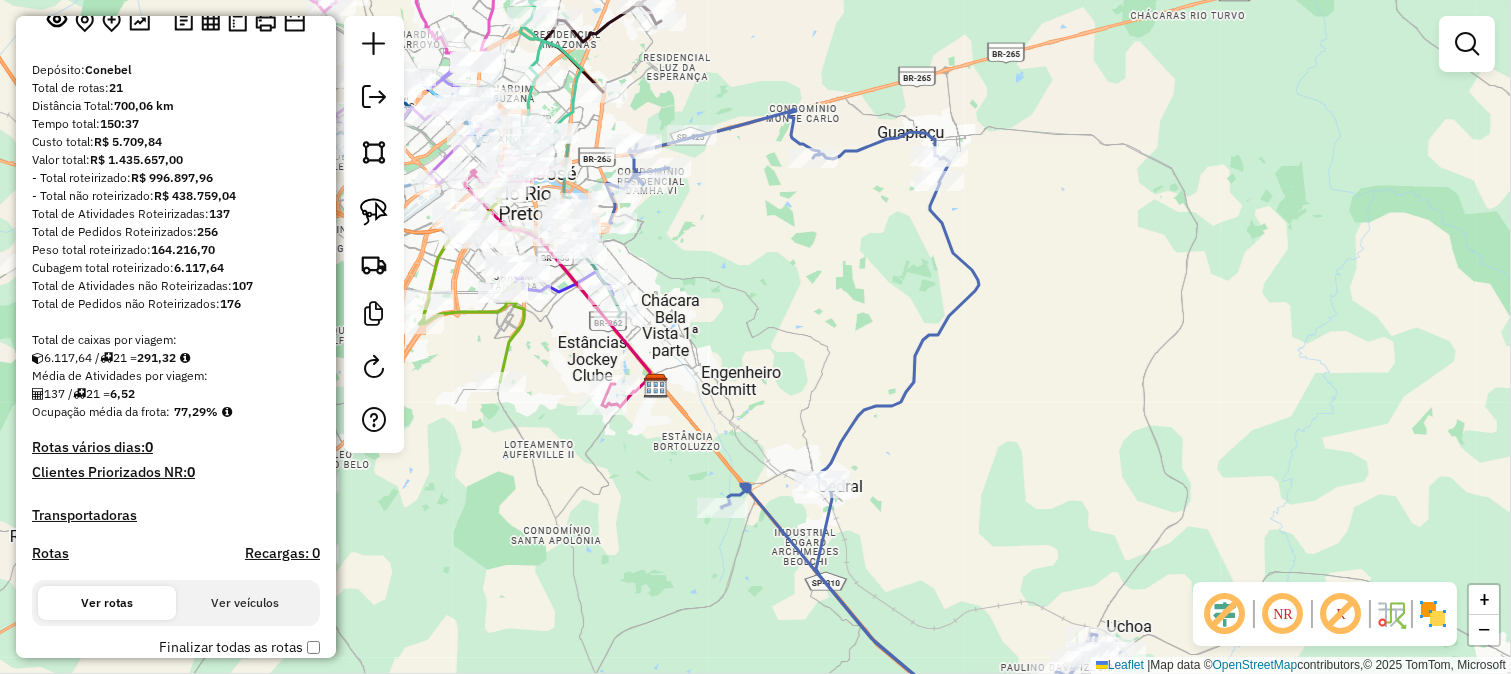 scroll, scrollTop: 0, scrollLeft: 0, axis: both 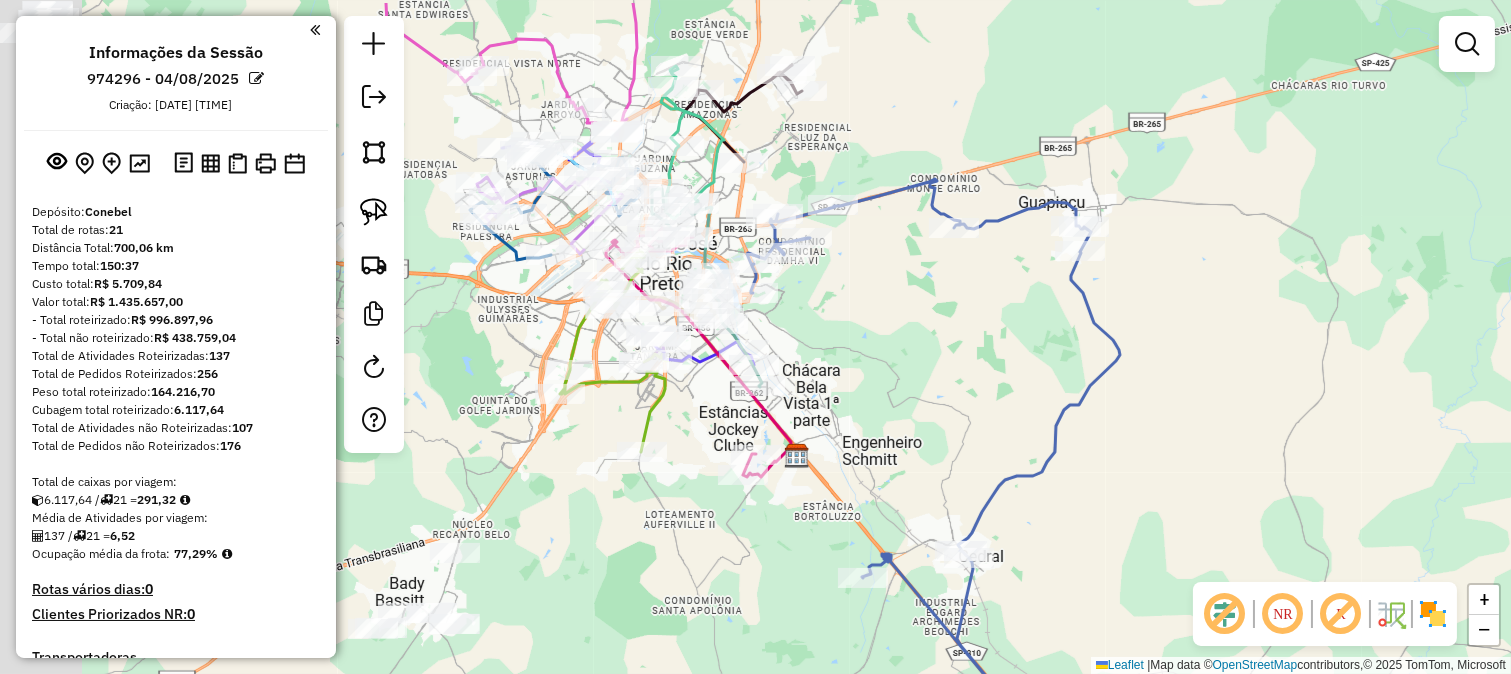 drag, startPoint x: 664, startPoint y: 230, endPoint x: 805, endPoint y: 300, distance: 157.41982 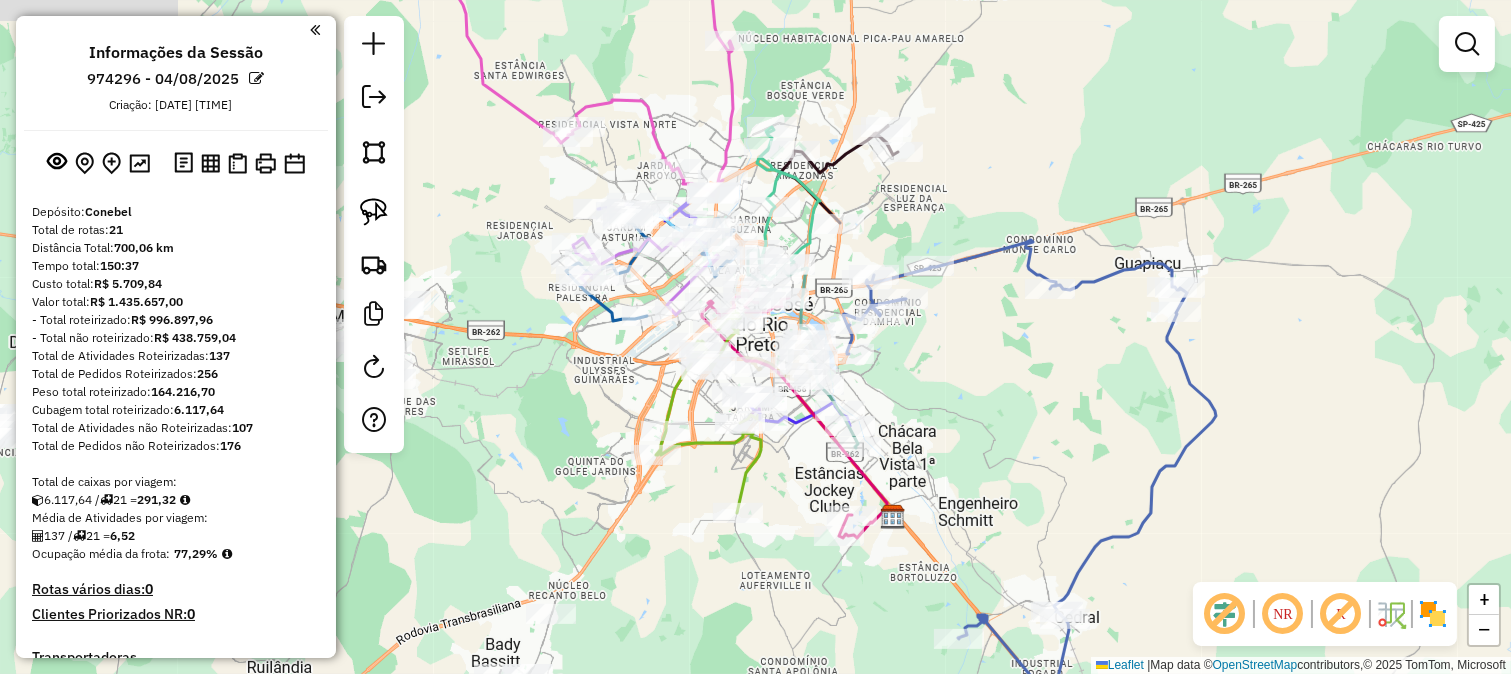 drag, startPoint x: 832, startPoint y: 325, endPoint x: 928, endPoint y: 386, distance: 113.74094 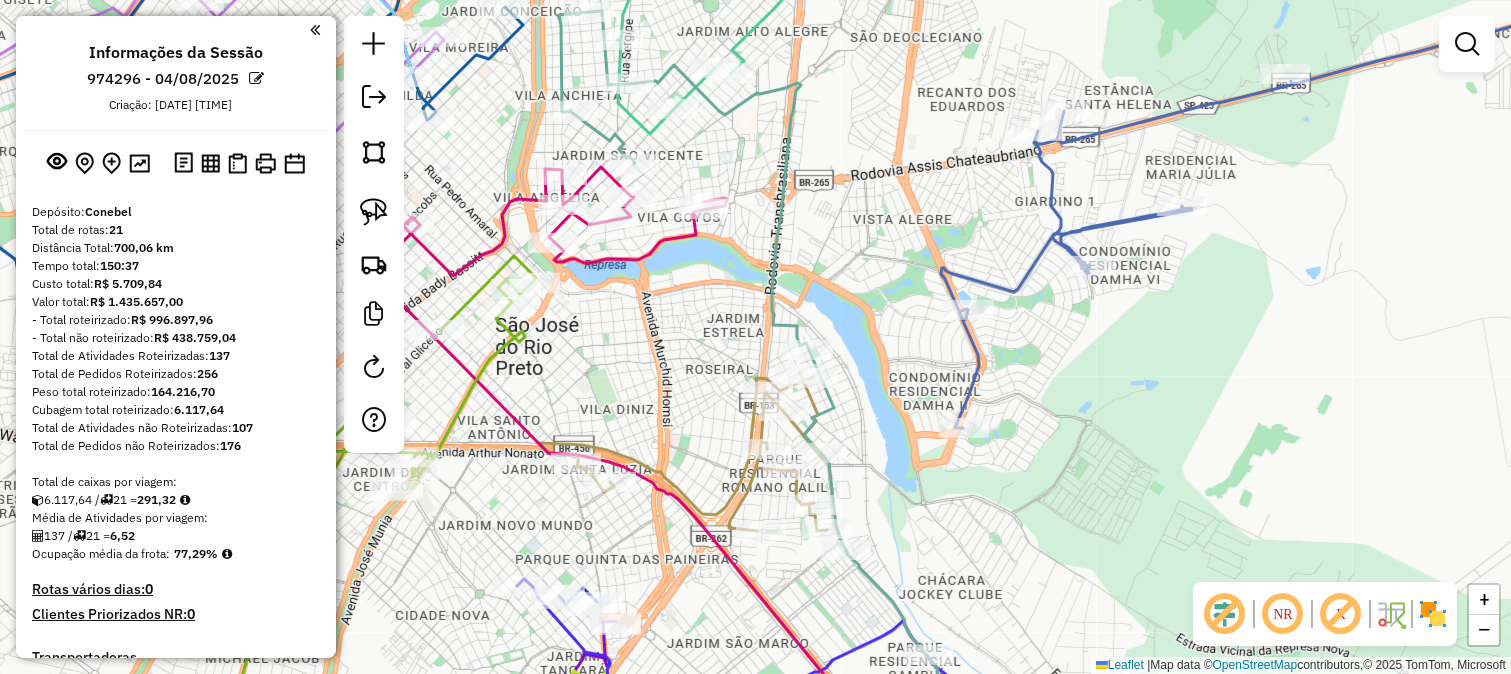 drag, startPoint x: 901, startPoint y: 298, endPoint x: 924, endPoint y: 371, distance: 76.537575 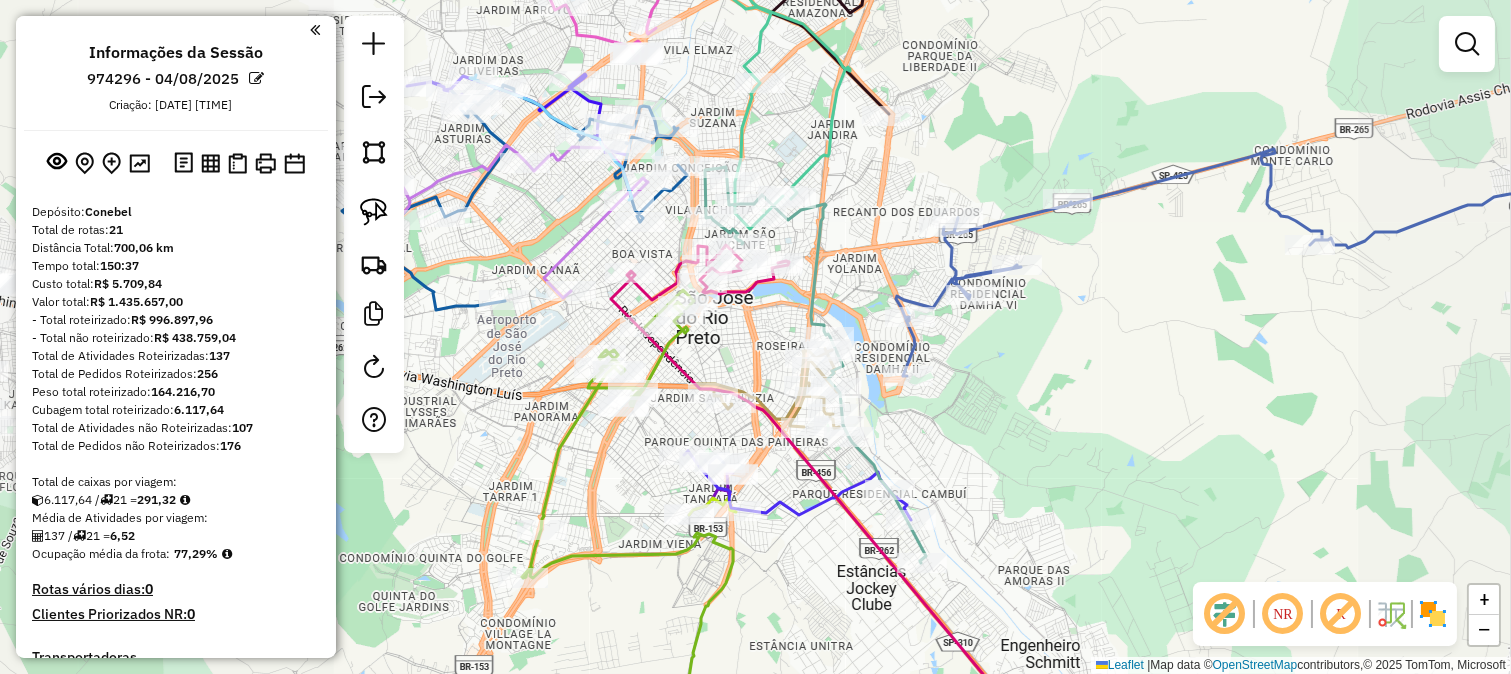 drag, startPoint x: 1151, startPoint y: 378, endPoint x: 922, endPoint y: 171, distance: 308.6908 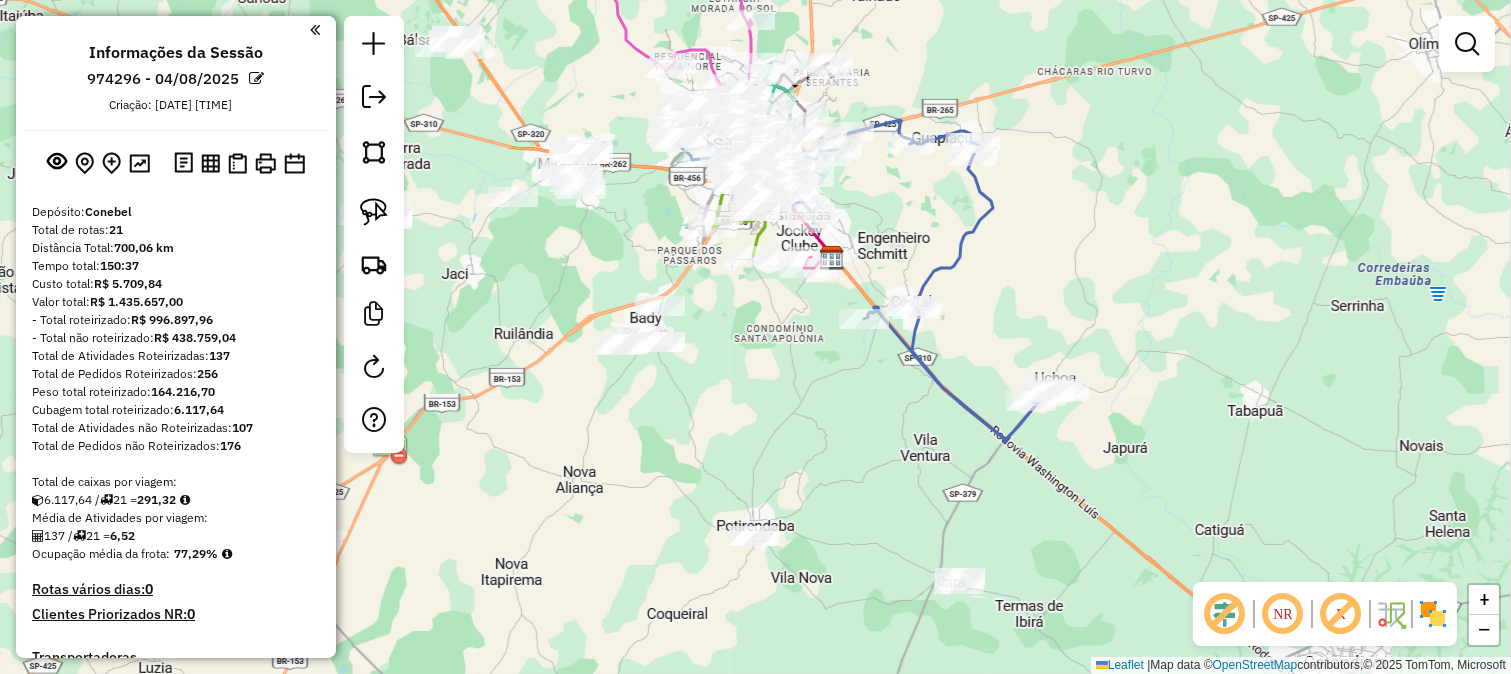 drag, startPoint x: 881, startPoint y: 164, endPoint x: 943, endPoint y: 316, distance: 164.15846 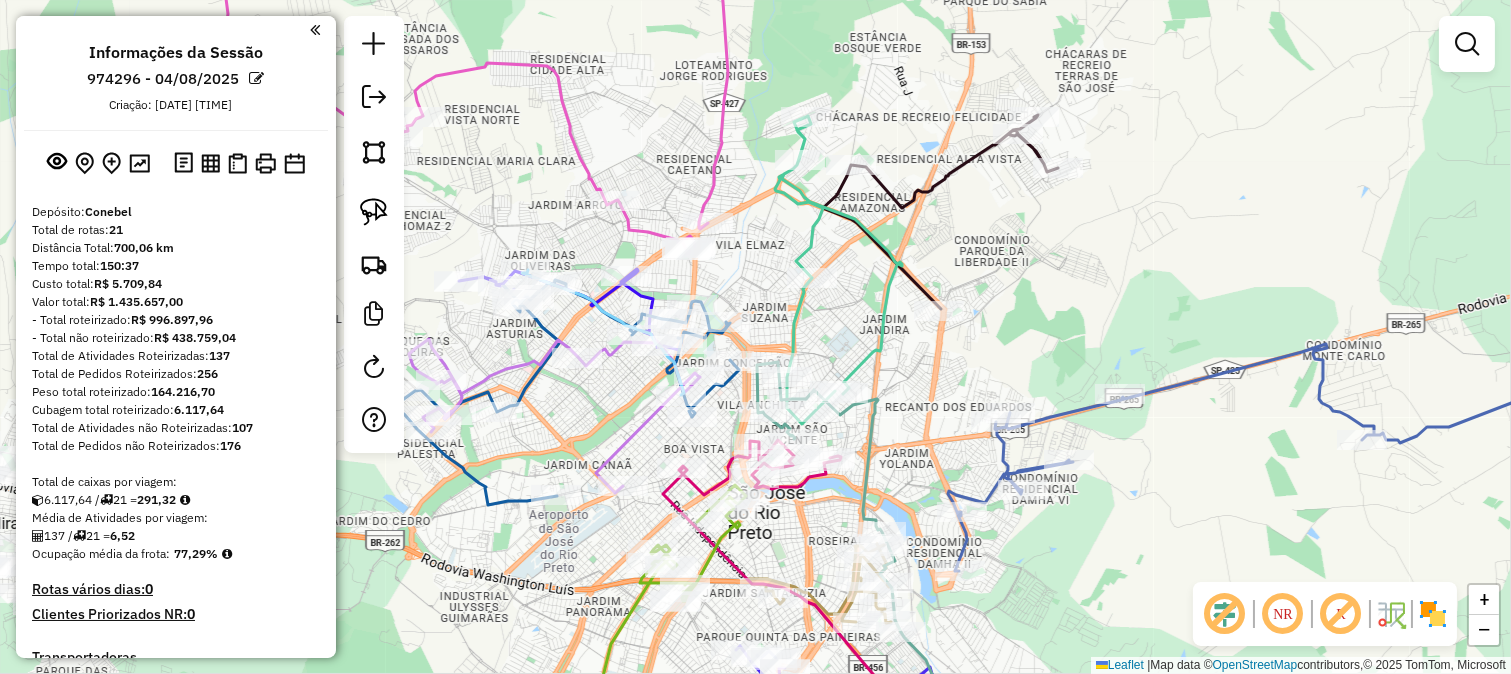 drag, startPoint x: 927, startPoint y: 408, endPoint x: 950, endPoint y: 267, distance: 142.86357 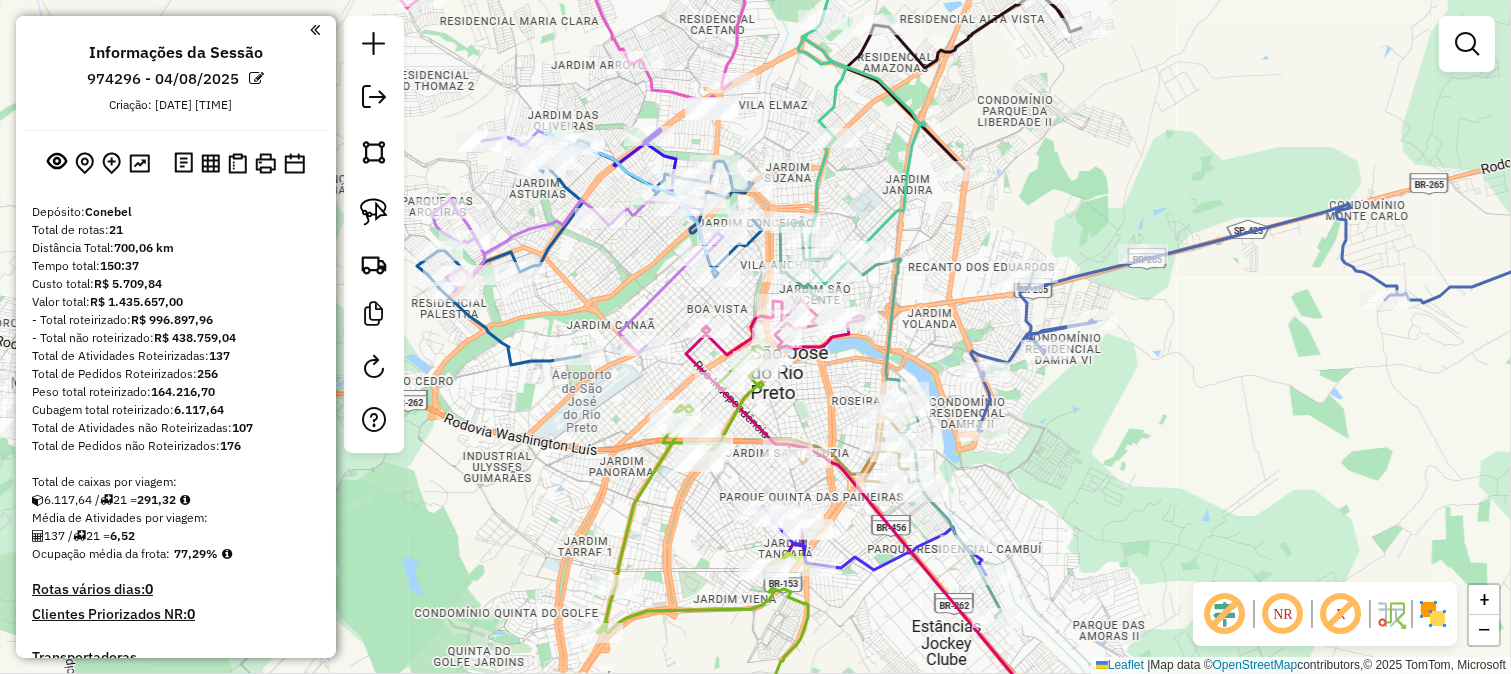 click 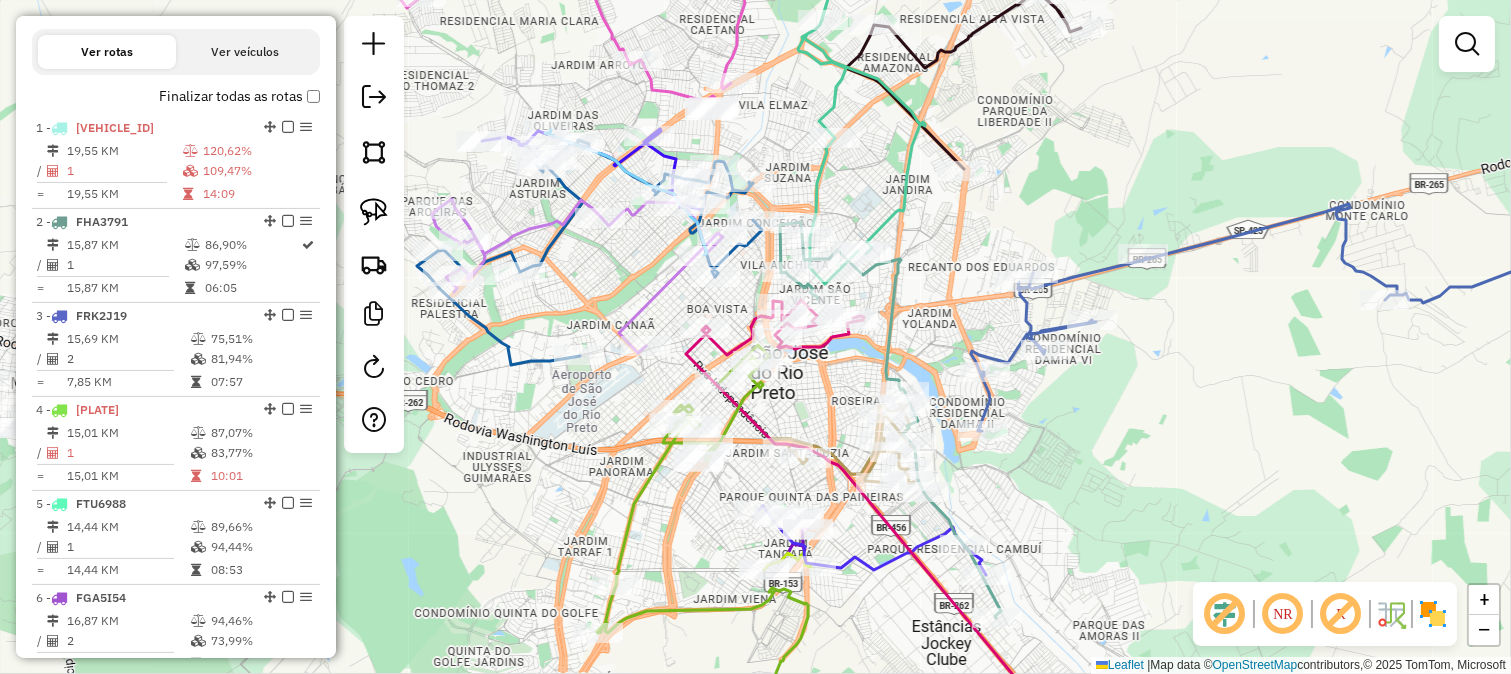 select on "**********" 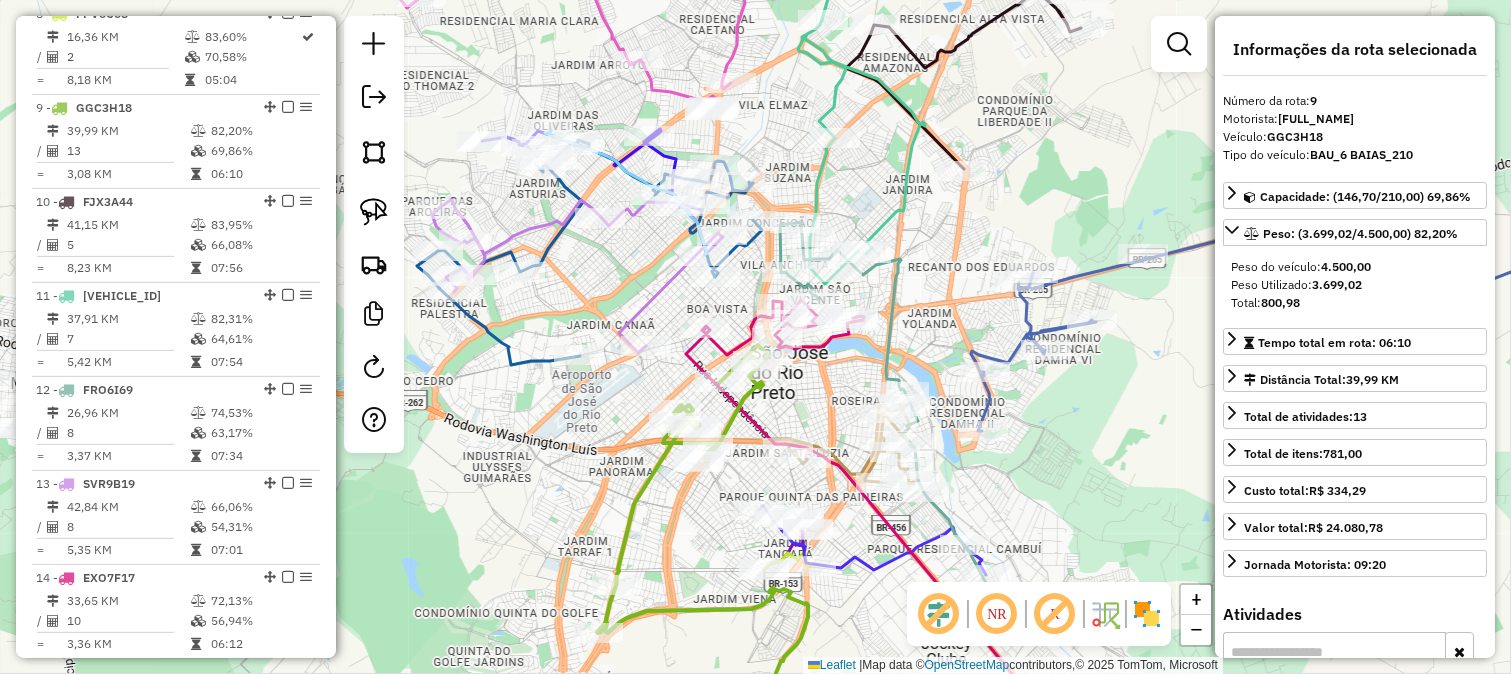 scroll, scrollTop: 1543, scrollLeft: 0, axis: vertical 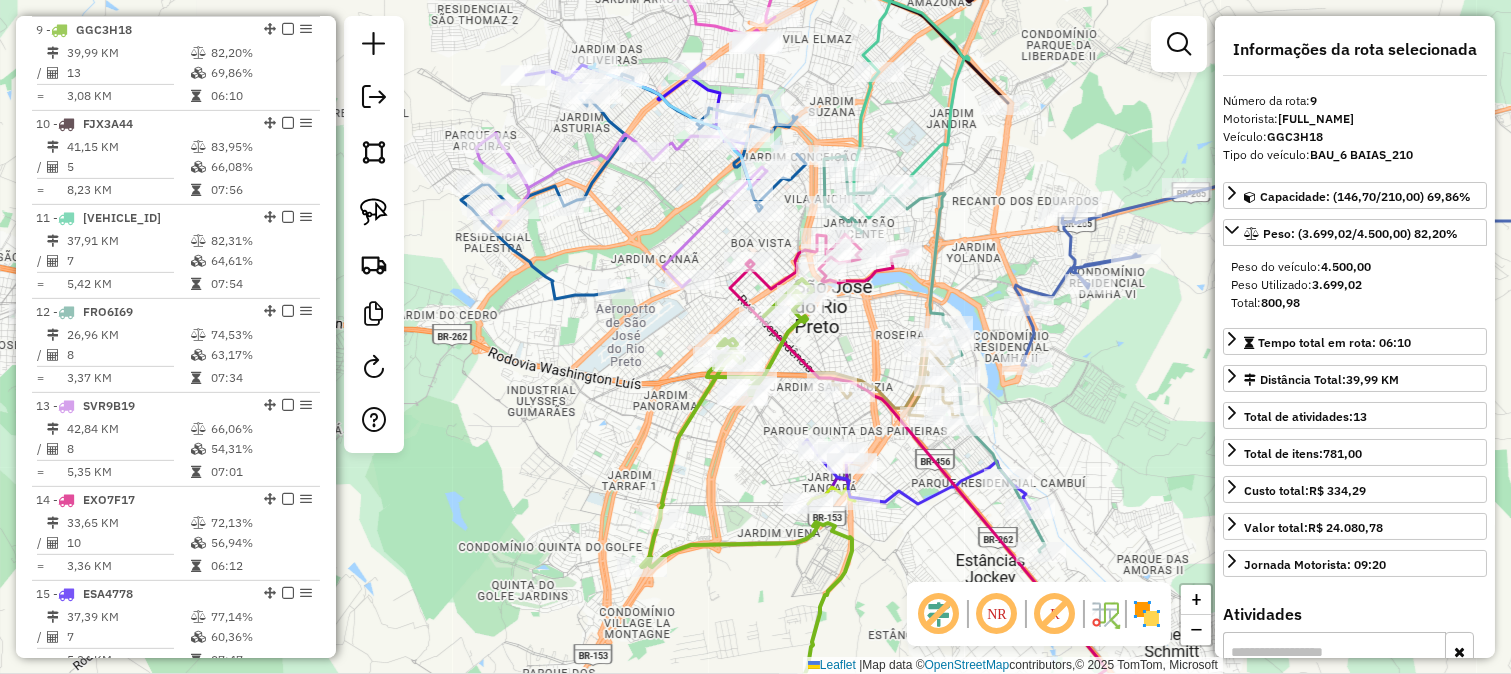 drag, startPoint x: 574, startPoint y: 500, endPoint x: 692, endPoint y: 674, distance: 210.23796 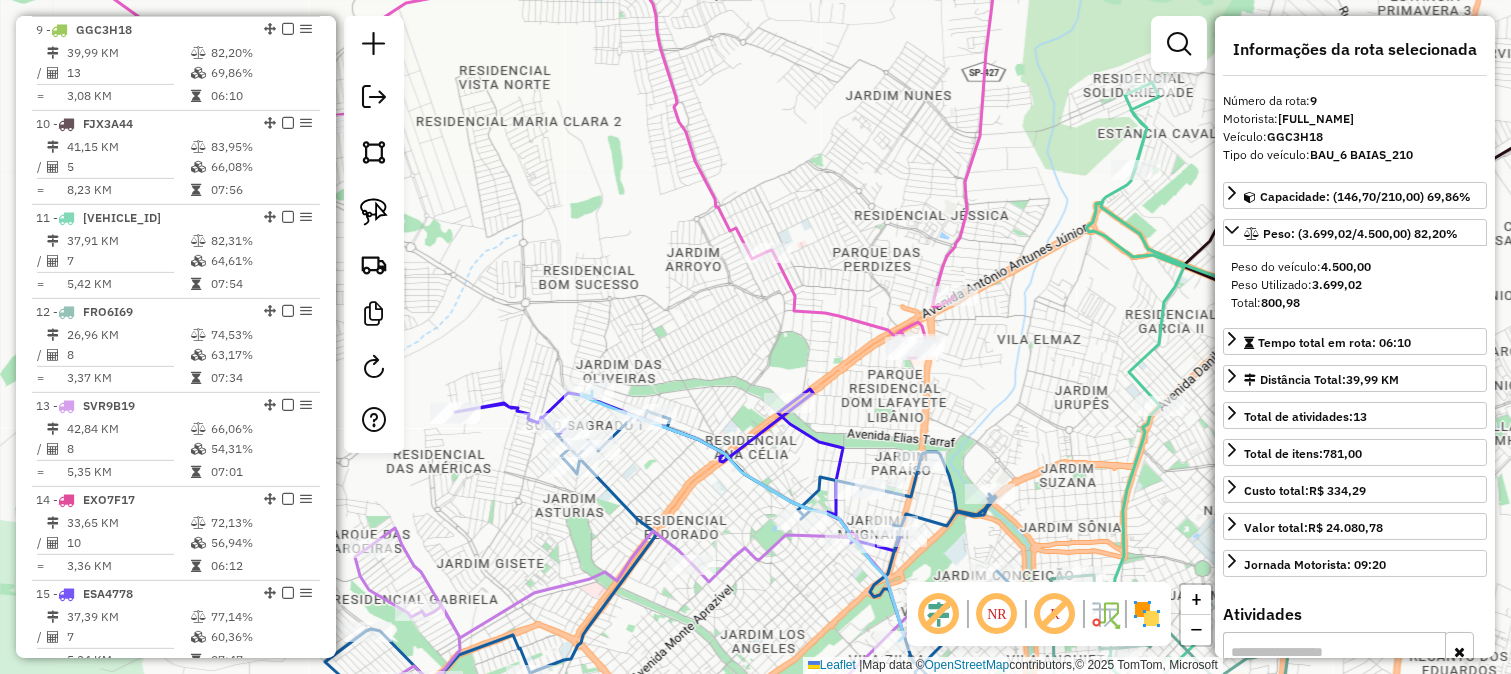 drag, startPoint x: 682, startPoint y: 270, endPoint x: 701, endPoint y: 311, distance: 45.188496 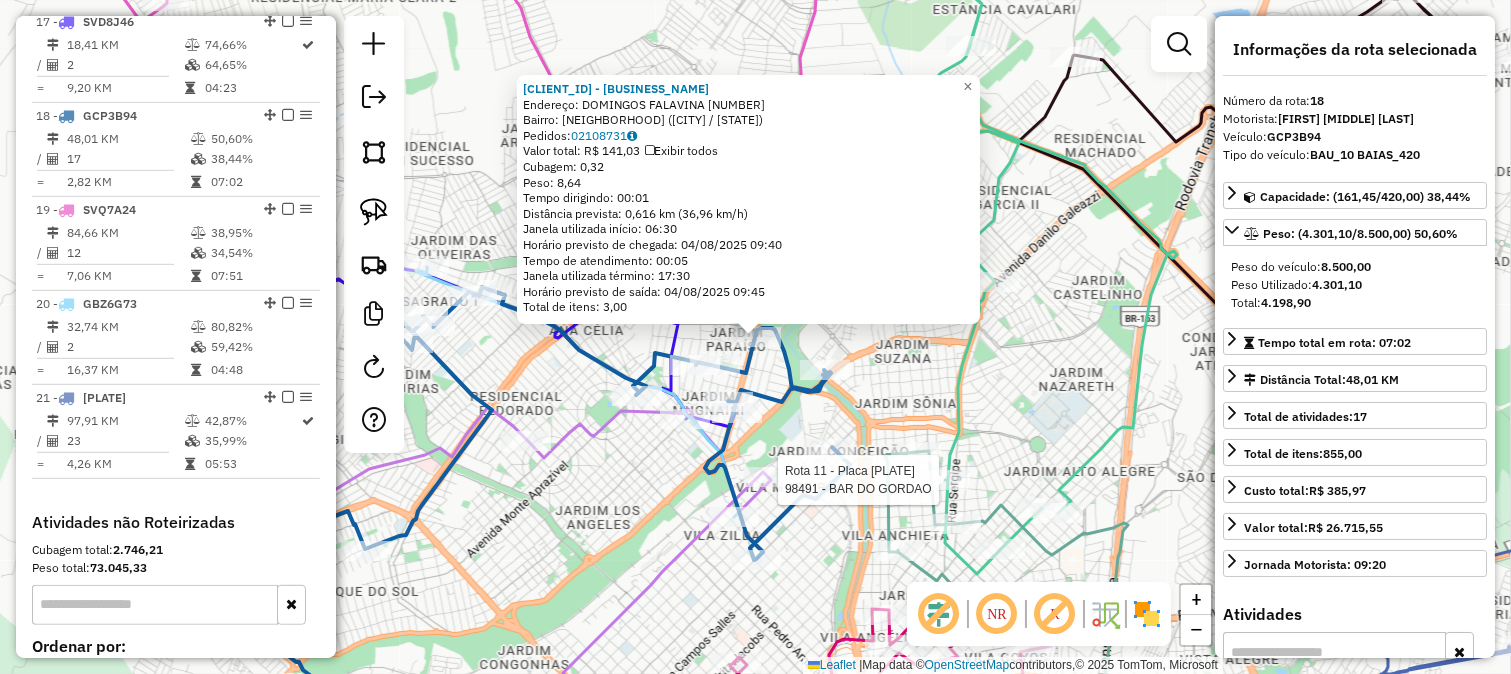 scroll, scrollTop: 2387, scrollLeft: 0, axis: vertical 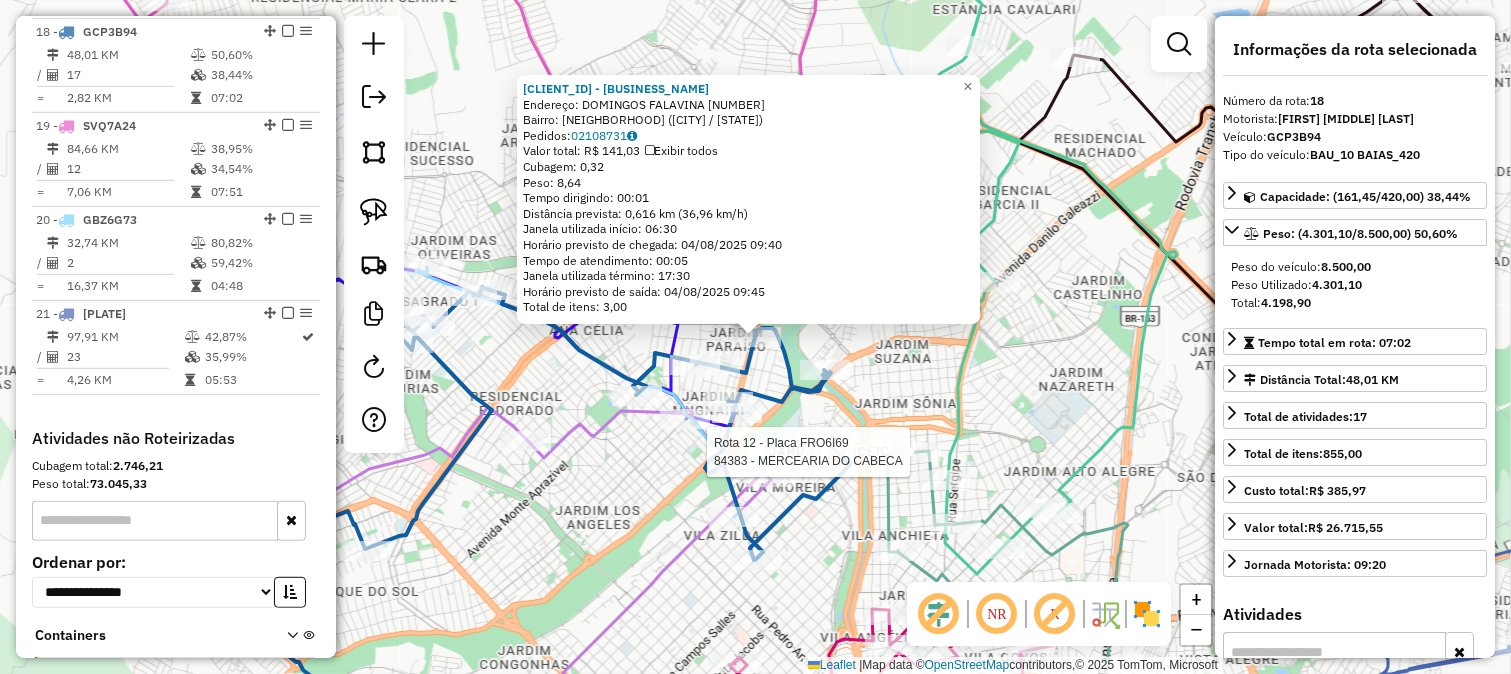 click 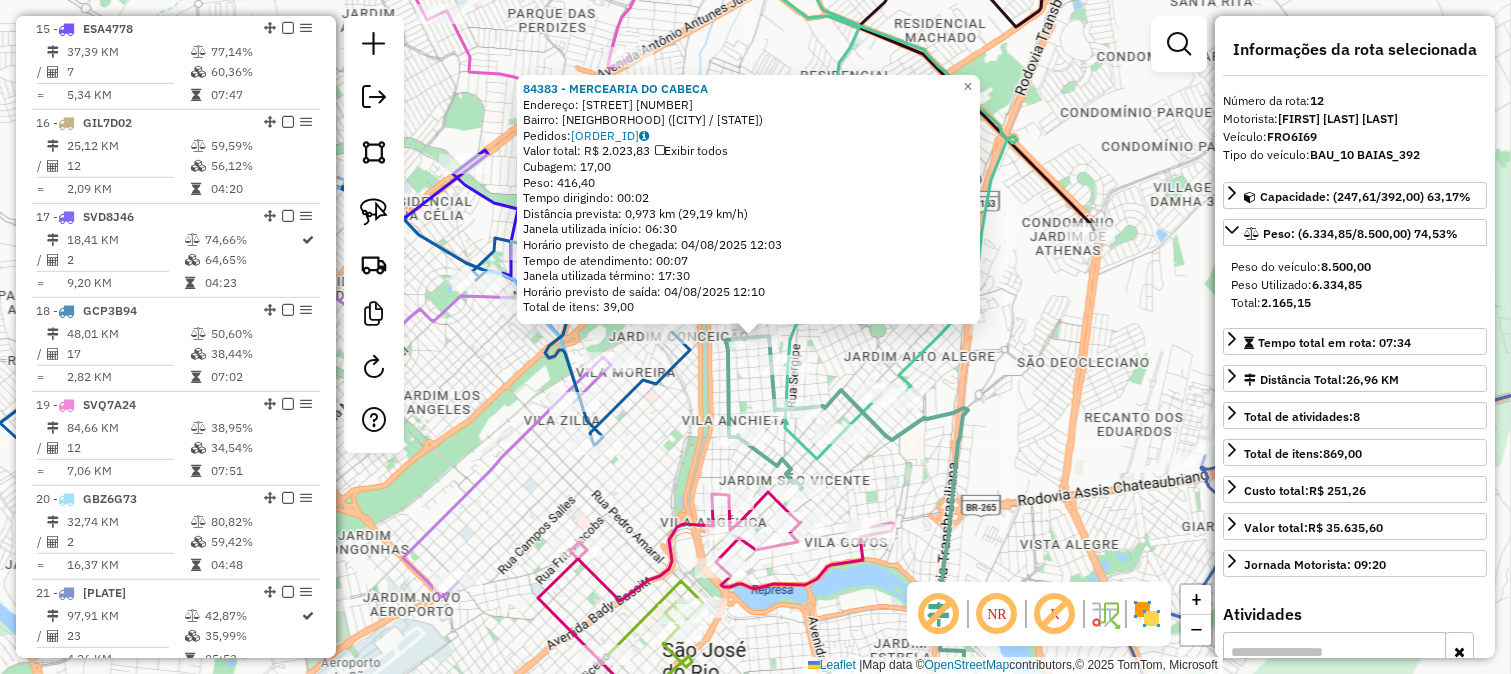 scroll, scrollTop: 1825, scrollLeft: 0, axis: vertical 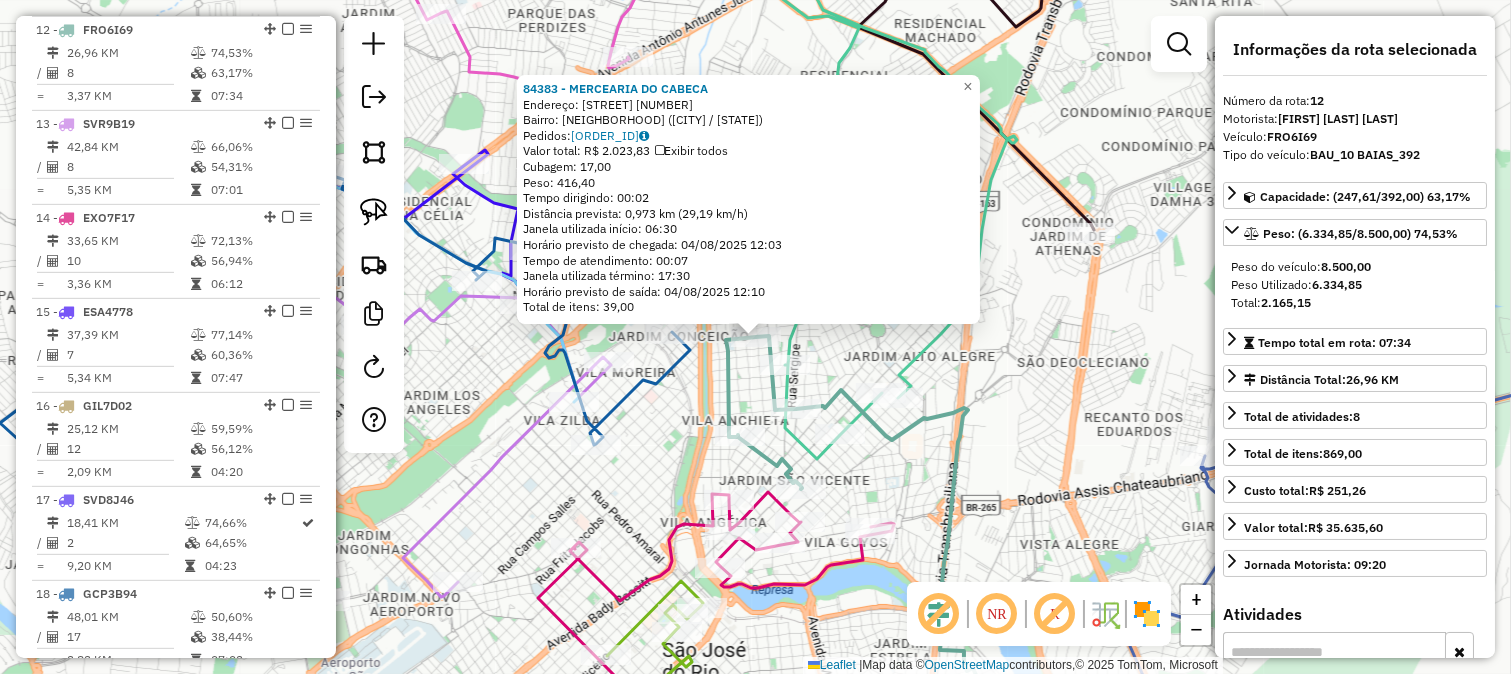 click on "Rota 12 - Placa FRO6I69  30851 - BAR DO JAJA 84383 - MERCEARIA DO CABECA  Endereço:  BELA VISTA 435   Bairro: PARQUE RESIDENCIAL JOAQUIM NABUCO (SAO JOSE DO RIO PRETO / SP)   Pedidos:  02108915   Valor total: R$ 2.023,83   Exibir todos   Cubagem: 17,00  Peso: 416,40  Tempo dirigindo: 00:02   Distância prevista: 0,973 km (29,19 km/h)   Janela utilizada início: 06:30   Horário previsto de chegada: 04/08/2025 12:03   Tempo de atendimento: 00:07   Janela utilizada término: 17:30   Horário previsto de saída: 04/08/2025 12:10   Total de itens: 39,00  × Janela de atendimento Grade de atendimento Capacidade Transportadoras Veículos Cliente Pedidos  Rotas Selecione os dias de semana para filtrar as janelas de atendimento  Seg   Ter   Qua   Qui   Sex   Sáb   Dom  Informe o período da janela de atendimento: De: Até:  Filtrar exatamente a janela do cliente  Considerar janela de atendimento padrão  Selecione os dias de semana para filtrar as grades de atendimento  Seg   Ter   Qua   Qui   Sex   Sáb   Dom  De:" 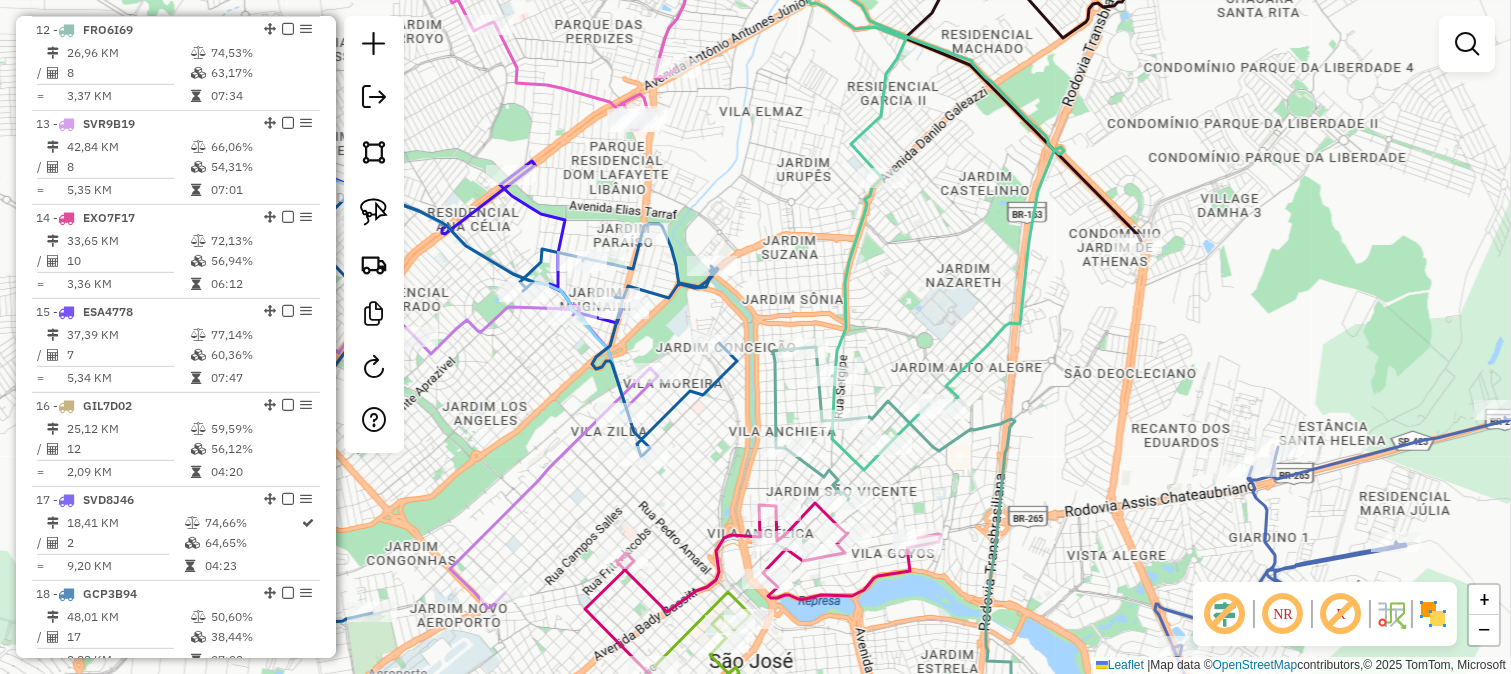drag, startPoint x: 683, startPoint y: 455, endPoint x: 792, endPoint y: 463, distance: 109.29318 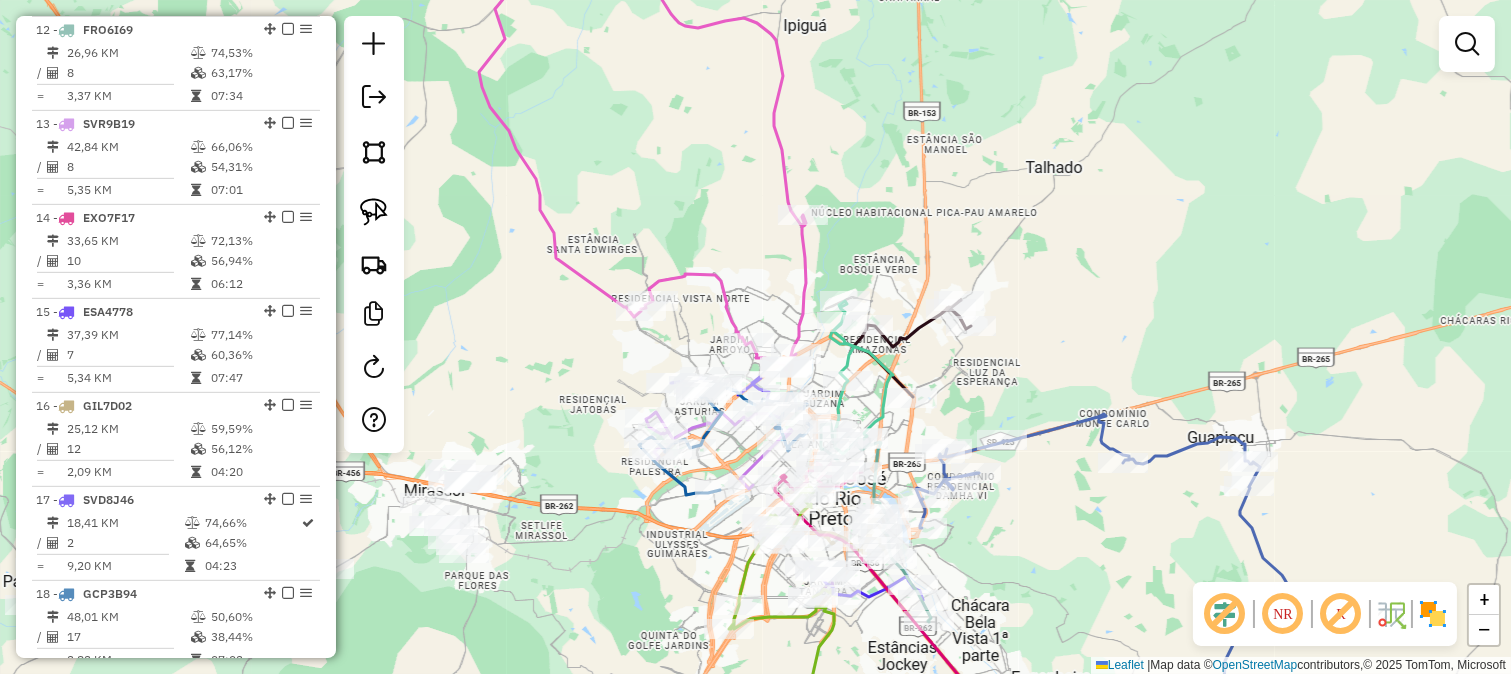 drag, startPoint x: 1074, startPoint y: 552, endPoint x: 867, endPoint y: 223, distance: 388.70297 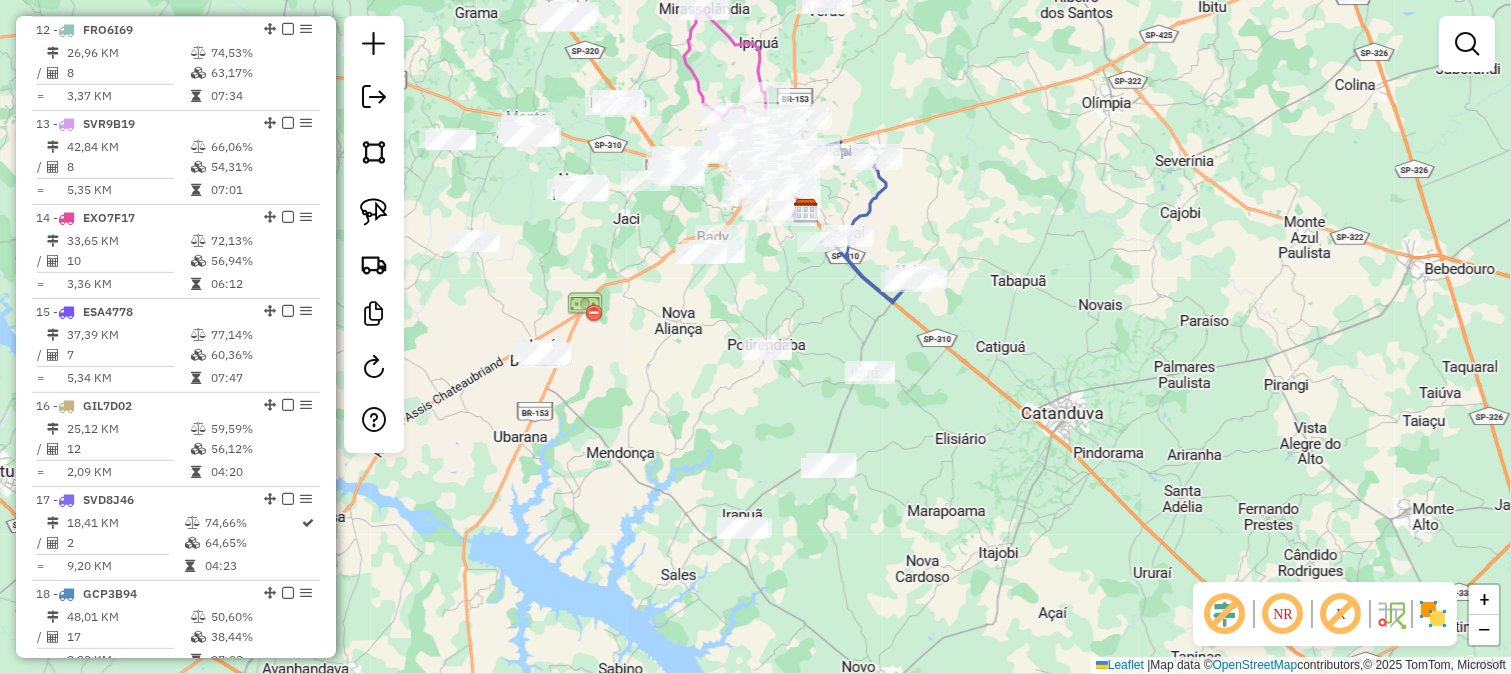 drag, startPoint x: 867, startPoint y: 438, endPoint x: 928, endPoint y: 296, distance: 154.54773 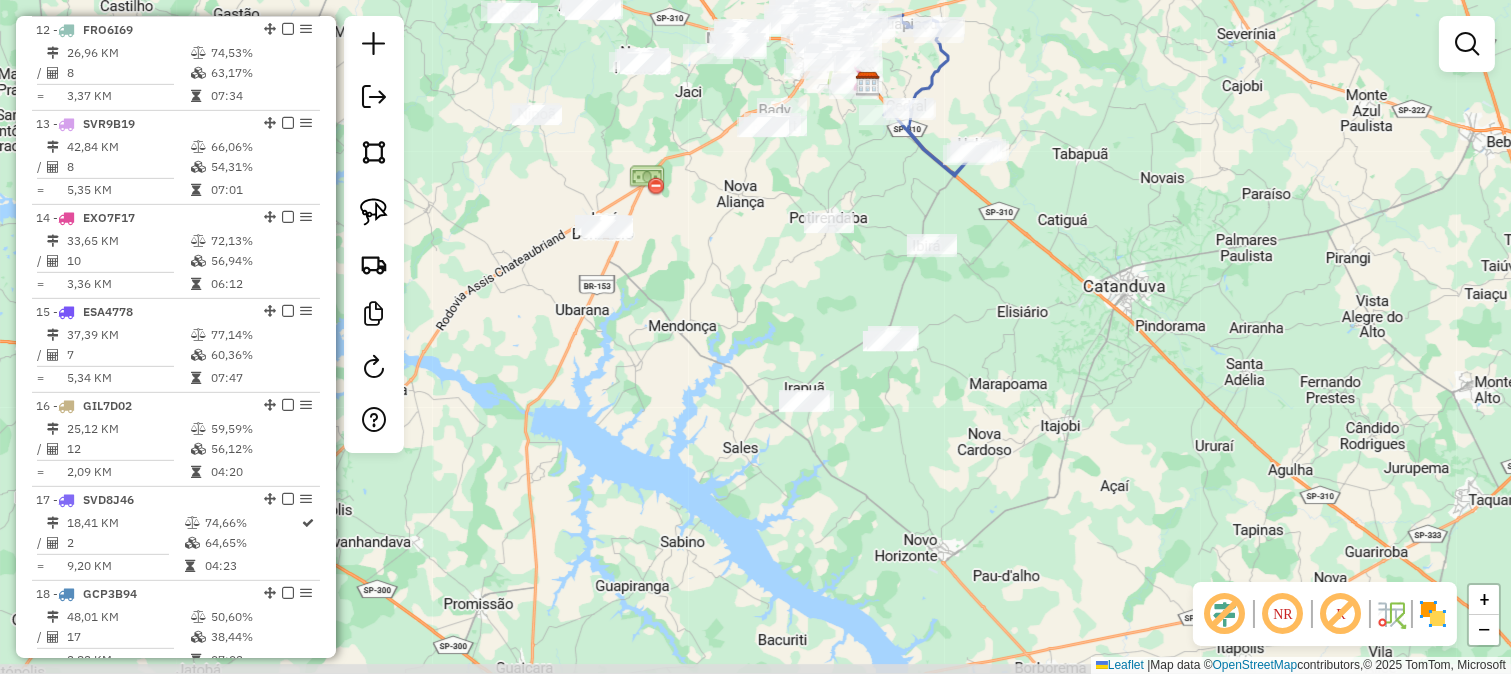 click on "Janela de atendimento Grade de atendimento Capacidade Transportadoras Veículos Cliente Pedidos  Rotas Selecione os dias de semana para filtrar as janelas de atendimento  Seg   Ter   Qua   Qui   Sex   Sáb   Dom  Informe o período da janela de atendimento: De: Até:  Filtrar exatamente a janela do cliente  Considerar janela de atendimento padrão  Selecione os dias de semana para filtrar as grades de atendimento  Seg   Ter   Qua   Qui   Sex   Sáb   Dom   Considerar clientes sem dia de atendimento cadastrado  Clientes fora do dia de atendimento selecionado Filtrar as atividades entre os valores definidos abaixo:  Peso mínimo:   Peso máximo:   Cubagem mínima:   Cubagem máxima:   De:   Até:  Filtrar as atividades entre o tempo de atendimento definido abaixo:  De:   Até:   Considerar capacidade total dos clientes não roteirizados Transportadora: Selecione um ou mais itens Tipo de veículo: Selecione um ou mais itens Veículo: Selecione um ou mais itens Motorista: Selecione um ou mais itens Nome: Rótulo:" 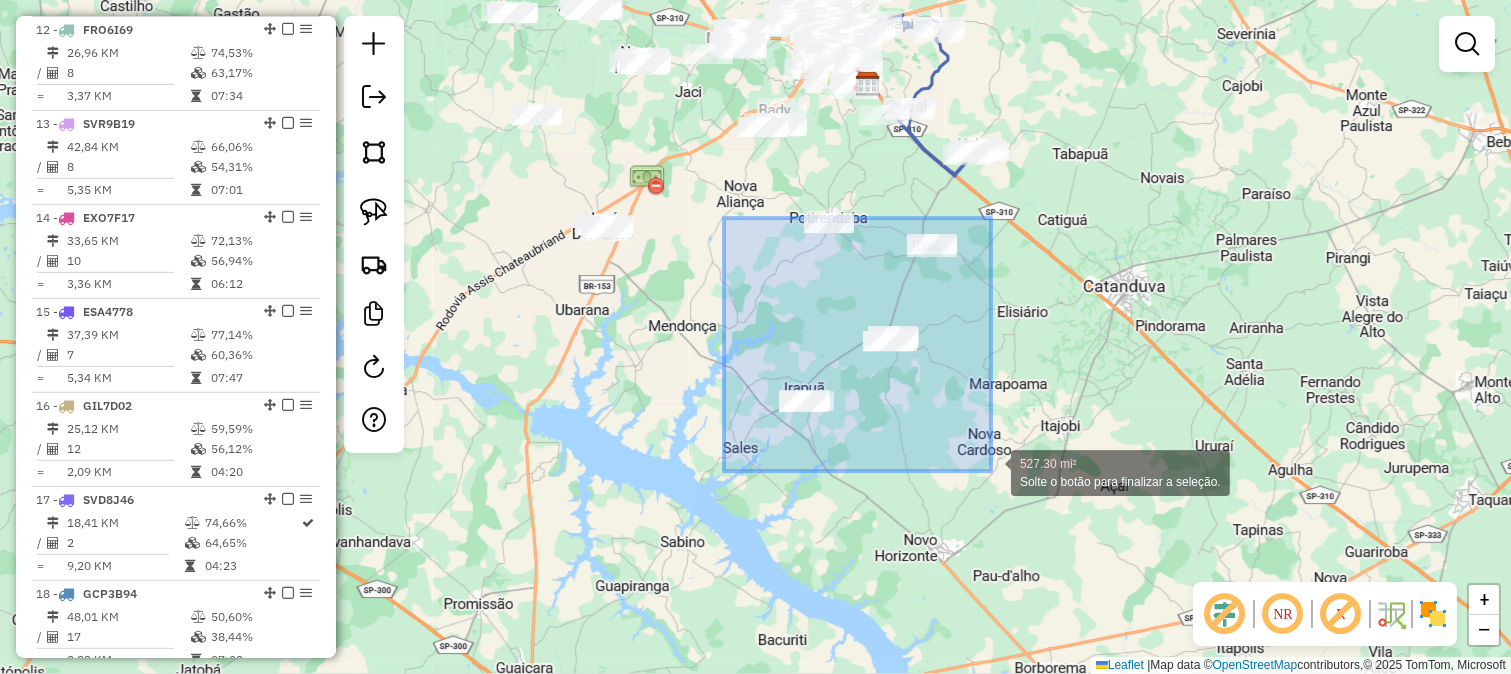 drag, startPoint x: 724, startPoint y: 218, endPoint x: 991, endPoint y: 471, distance: 367.82877 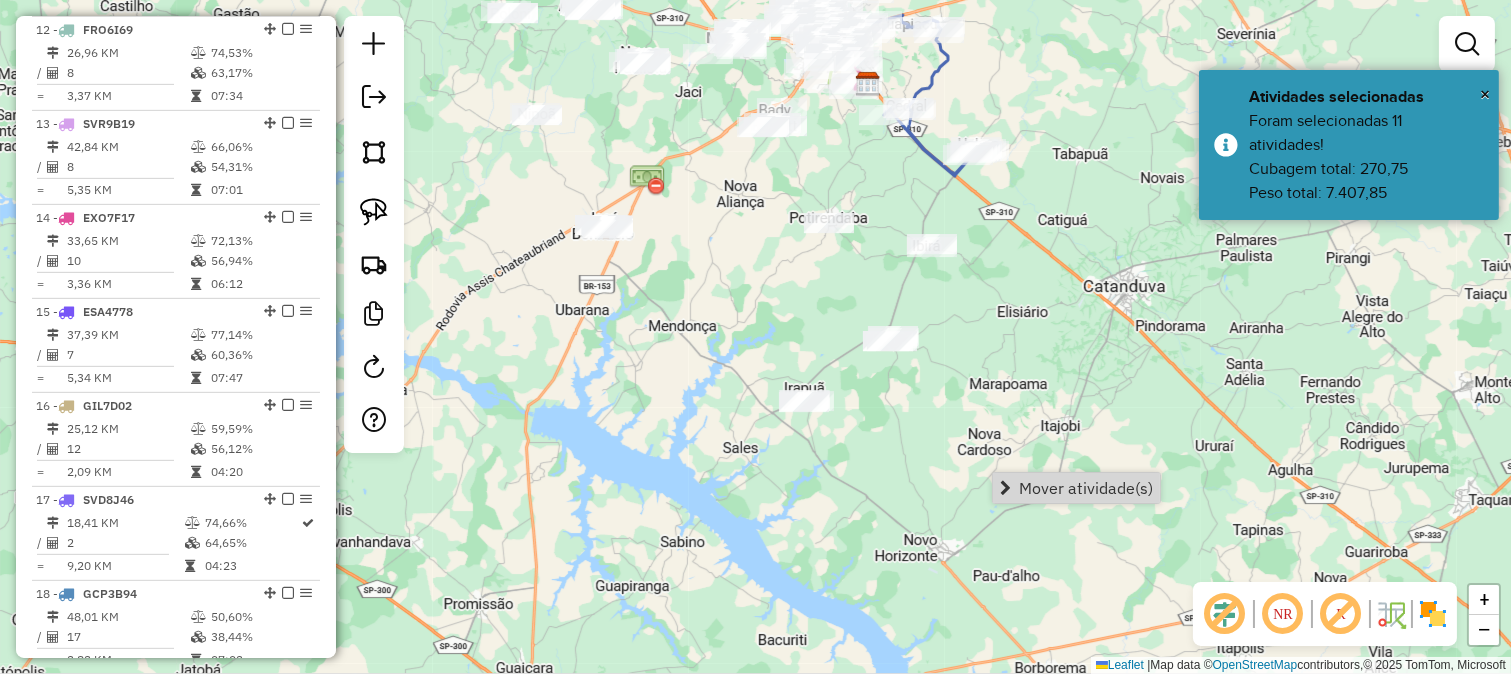 click on "Janela de atendimento Grade de atendimento Capacidade Transportadoras Veículos Cliente Pedidos  Rotas Selecione os dias de semana para filtrar as janelas de atendimento  Seg   Ter   Qua   Qui   Sex   Sáb   Dom  Informe o período da janela de atendimento: De: Até:  Filtrar exatamente a janela do cliente  Considerar janela de atendimento padrão  Selecione os dias de semana para filtrar as grades de atendimento  Seg   Ter   Qua   Qui   Sex   Sáb   Dom   Considerar clientes sem dia de atendimento cadastrado  Clientes fora do dia de atendimento selecionado Filtrar as atividades entre os valores definidos abaixo:  Peso mínimo:   Peso máximo:   Cubagem mínima:   Cubagem máxima:   De:   Até:  Filtrar as atividades entre o tempo de atendimento definido abaixo:  De:   Até:   Considerar capacidade total dos clientes não roteirizados Transportadora: Selecione um ou mais itens Tipo de veículo: Selecione um ou mais itens Veículo: Selecione um ou mais itens Motorista: Selecione um ou mais itens Nome: Rótulo:" 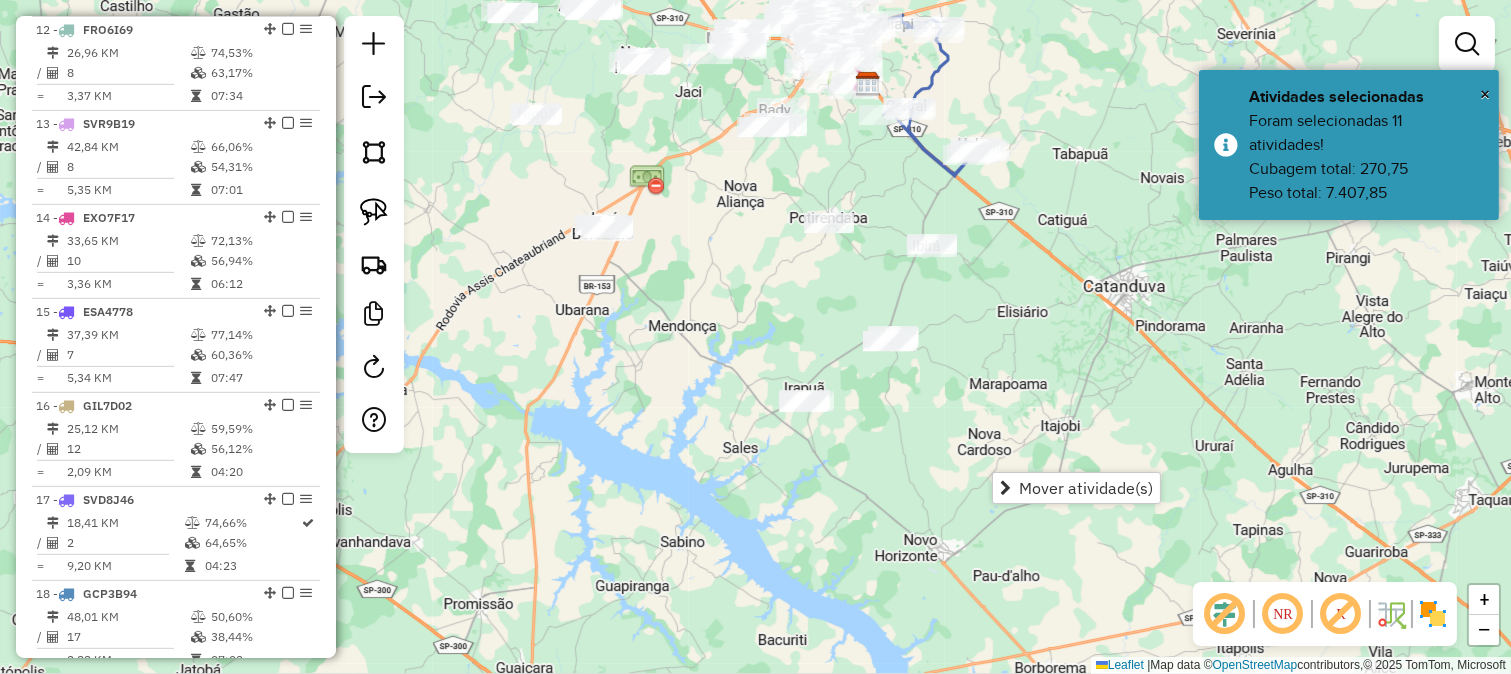click on "Janela de atendimento Grade de atendimento Capacidade Transportadoras Veículos Cliente Pedidos  Rotas Selecione os dias de semana para filtrar as janelas de atendimento  Seg   Ter   Qua   Qui   Sex   Sáb   Dom  Informe o período da janela de atendimento: De: Até:  Filtrar exatamente a janela do cliente  Considerar janela de atendimento padrão  Selecione os dias de semana para filtrar as grades de atendimento  Seg   Ter   Qua   Qui   Sex   Sáb   Dom   Considerar clientes sem dia de atendimento cadastrado  Clientes fora do dia de atendimento selecionado Filtrar as atividades entre os valores definidos abaixo:  Peso mínimo:   Peso máximo:   Cubagem mínima:   Cubagem máxima:   De:   Até:  Filtrar as atividades entre o tempo de atendimento definido abaixo:  De:   Até:   Considerar capacidade total dos clientes não roteirizados Transportadora: Selecione um ou mais itens Tipo de veículo: Selecione um ou mais itens Veículo: Selecione um ou mais itens Motorista: Selecione um ou mais itens Nome: Rótulo:" 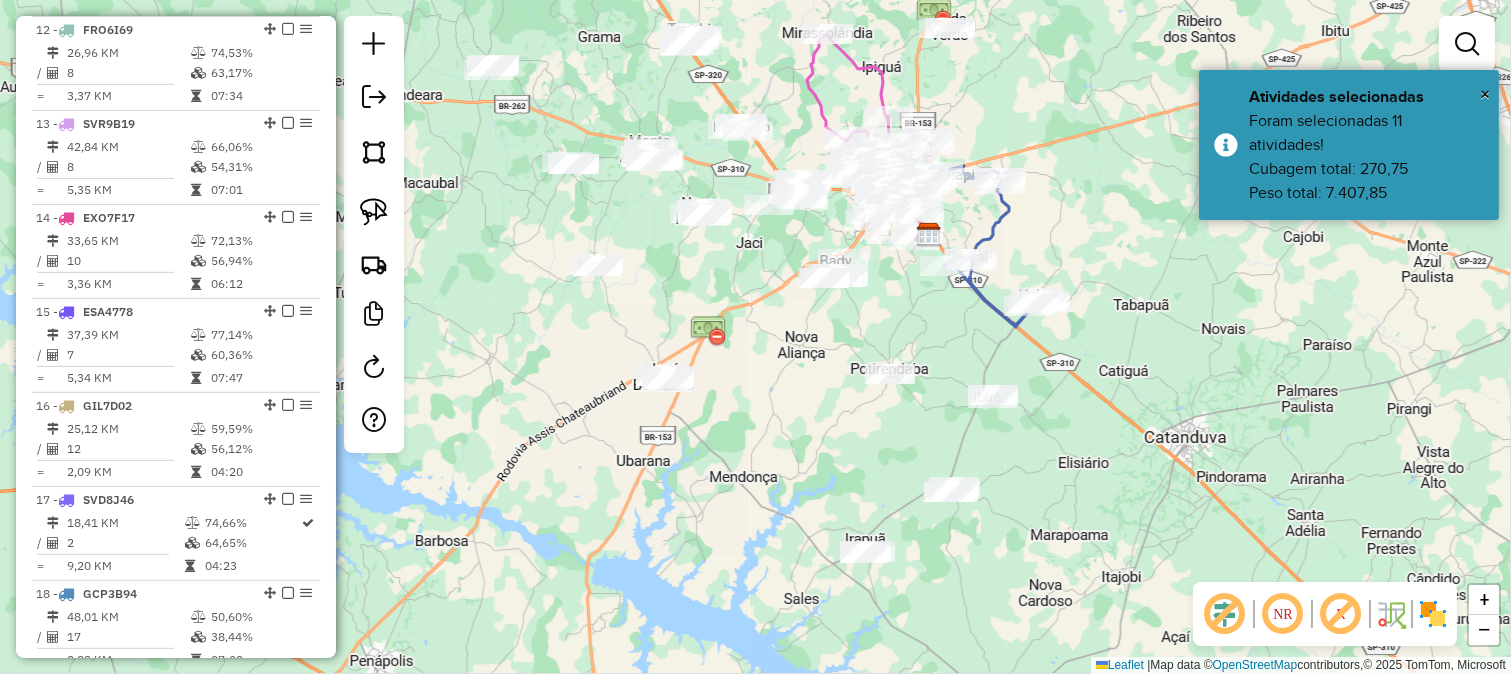 drag, startPoint x: 856, startPoint y: 387, endPoint x: 840, endPoint y: 337, distance: 52.49762 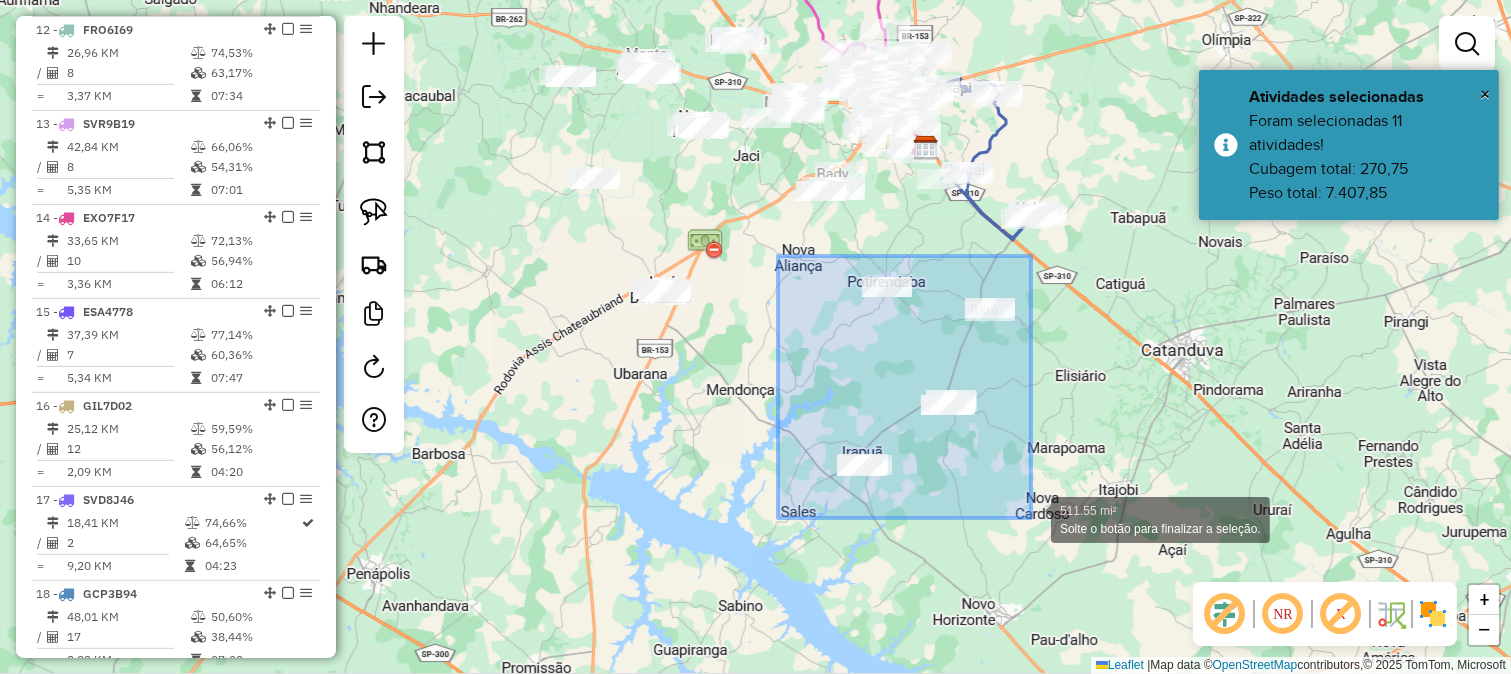 drag, startPoint x: 778, startPoint y: 256, endPoint x: 1031, endPoint y: 518, distance: 364.2156 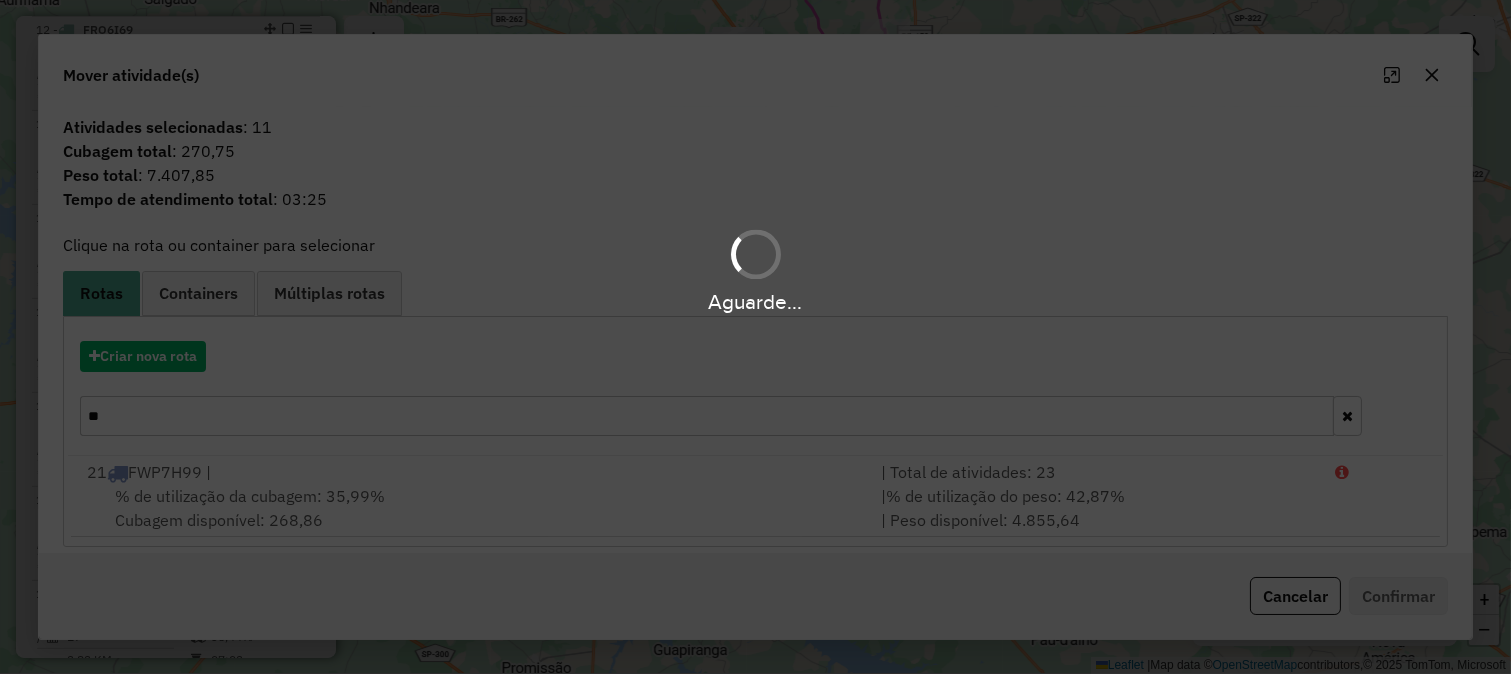 click on "Aguarde...  Pop-up bloqueado!  Seu navegador bloqueou automáticamente a abertura de uma nova janela.   Acesse as configurações e adicione o endereço do sistema a lista de permissão.   Fechar  Informações da Sessão 974296 - 04/08/2025     Criação: 02/08/2025 13:29   Depósito:  Conebel  Total de rotas:  21  Distância Total:  700,06 km  Tempo total:  150:37  Custo total:  R$ 5.709,84  Valor total:  R$ 1.435.657,00  - Total roteirizado:  R$ 996.897,96  - Total não roteirizado:  R$ 438.759,04  Total de Atividades Roteirizadas:  137  Total de Pedidos Roteirizados:  256  Peso total roteirizado:  164.216,70  Cubagem total roteirizado:  6.117,64  Total de Atividades não Roteirizadas:  107  Total de Pedidos não Roteirizados:  176 Total de caixas por viagem:  6.117,64 /   21 =  291,32 Média de Atividades por viagem:  137 /   21 =  6,52 Ocupação média da frota:  77,29%   Rotas vários dias:  0  Clientes Priorizados NR:  0  Transportadoras  Rotas  Recargas: 0   Ver rotas   Ver veículos   1 -      / =" at bounding box center [755, 337] 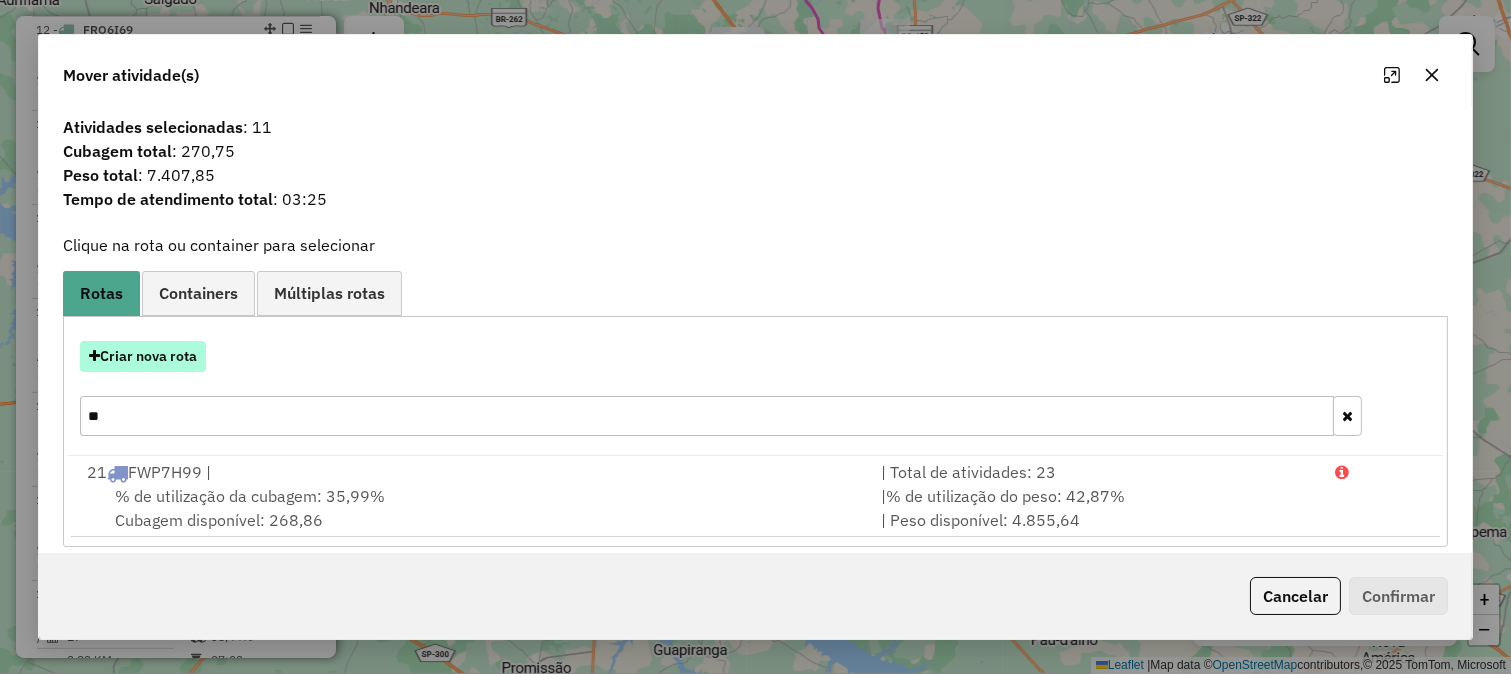 click on "Criar nova rota" at bounding box center (143, 356) 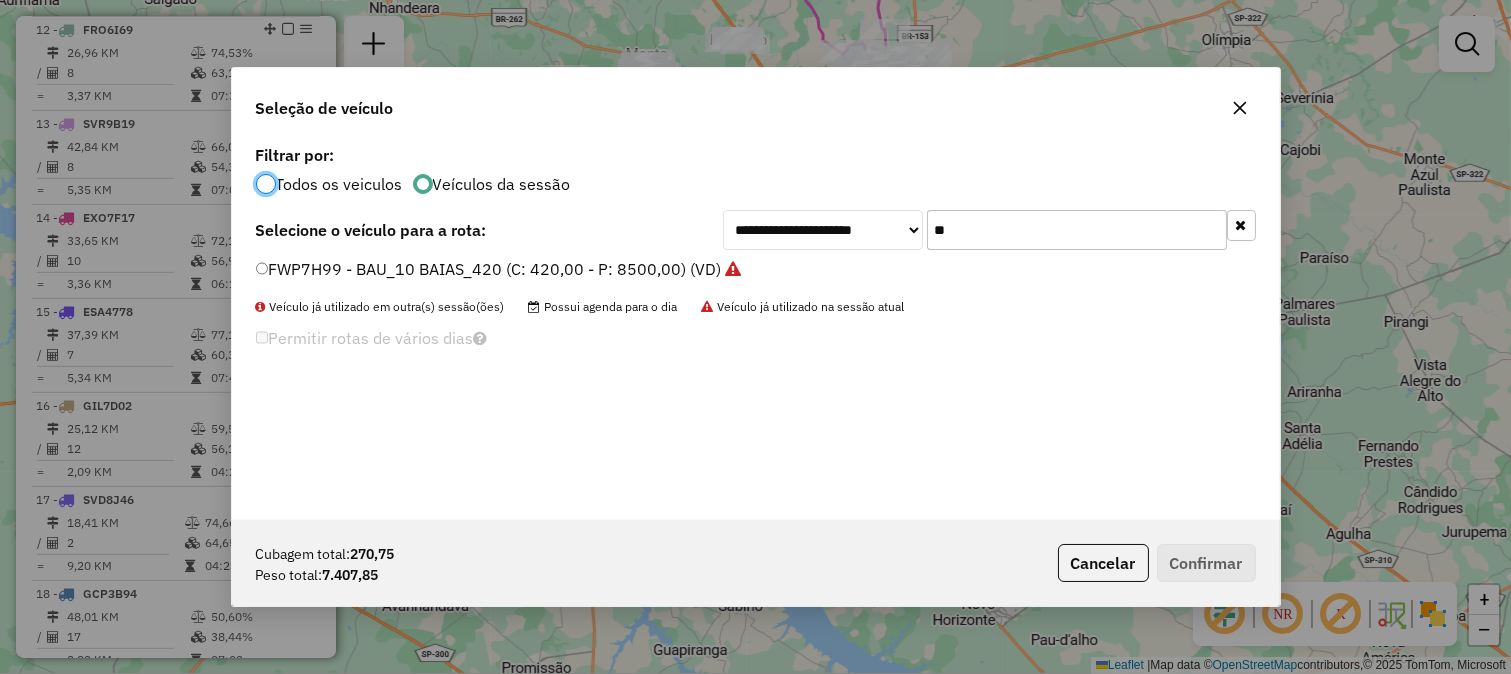 scroll, scrollTop: 11, scrollLeft: 5, axis: both 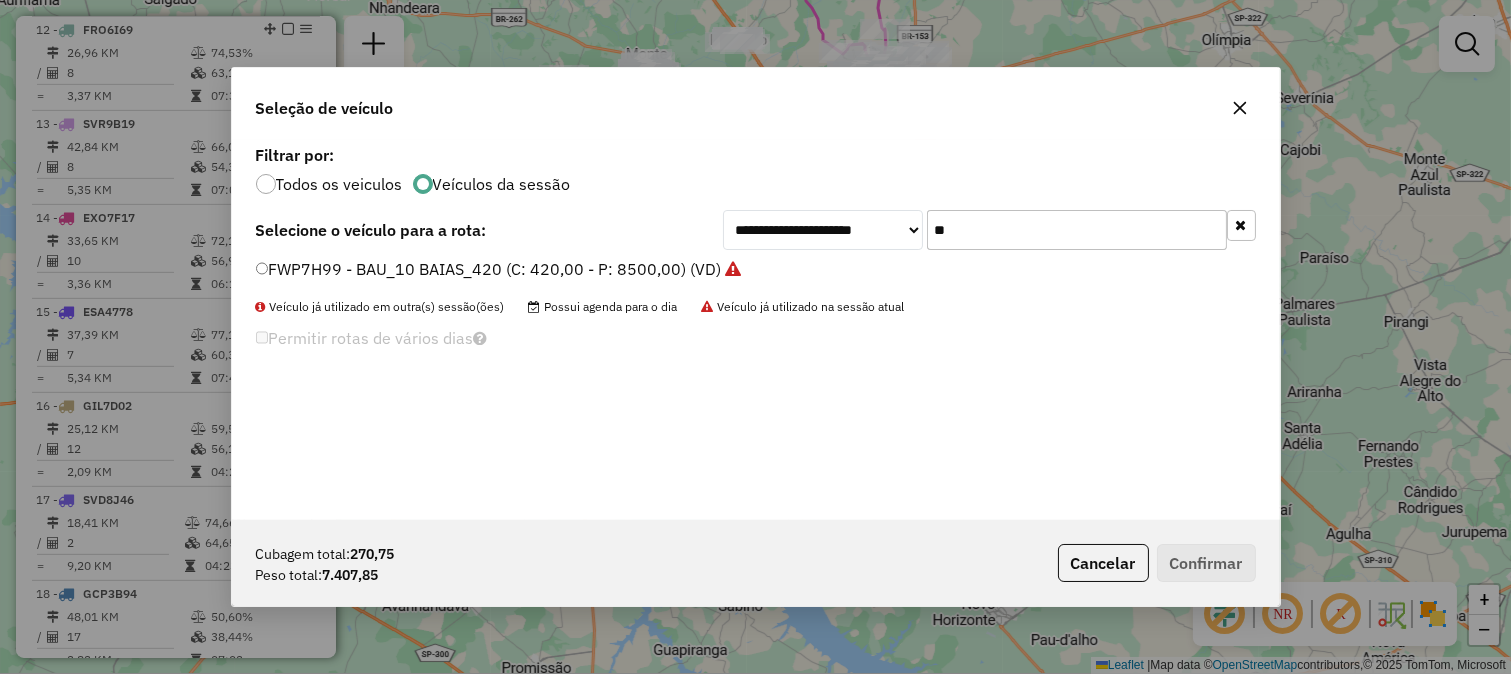 drag, startPoint x: 1032, startPoint y: 243, endPoint x: 1126, endPoint y: 177, distance: 114.85643 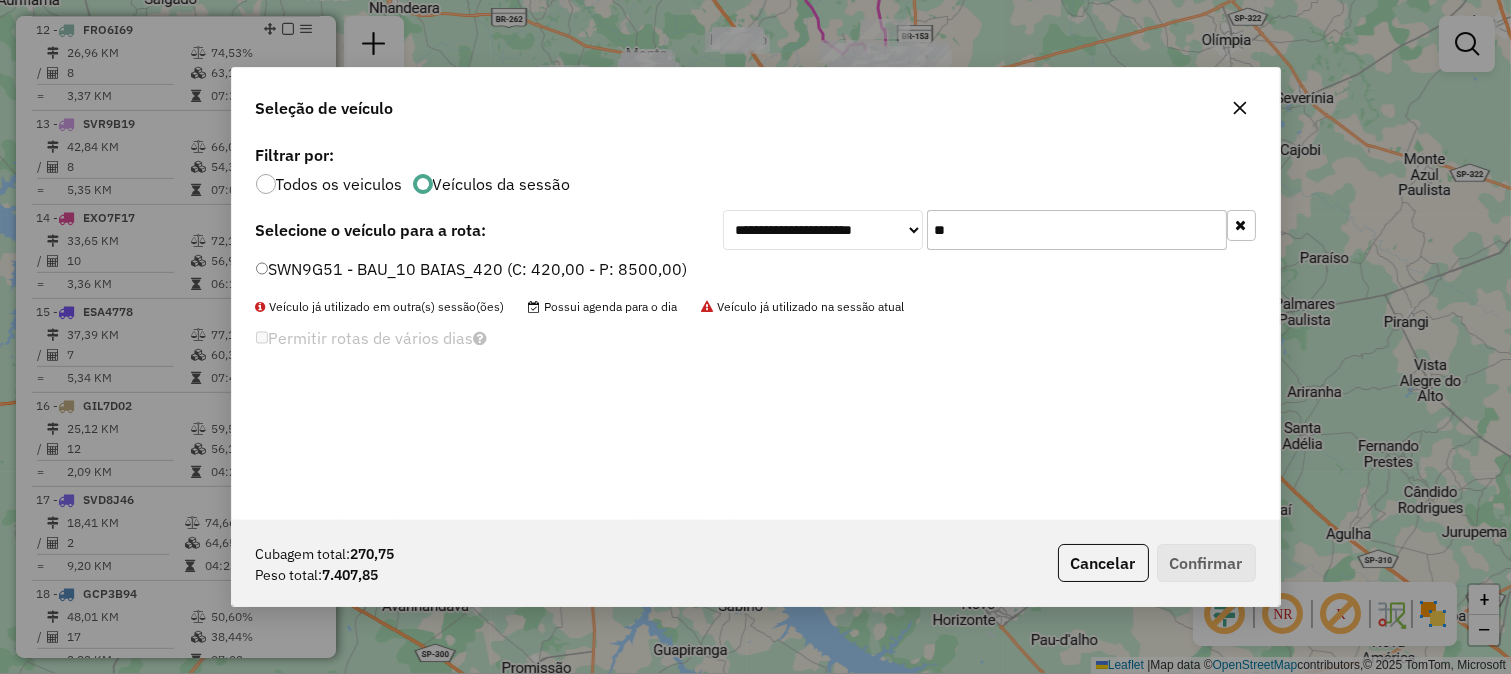 type on "**" 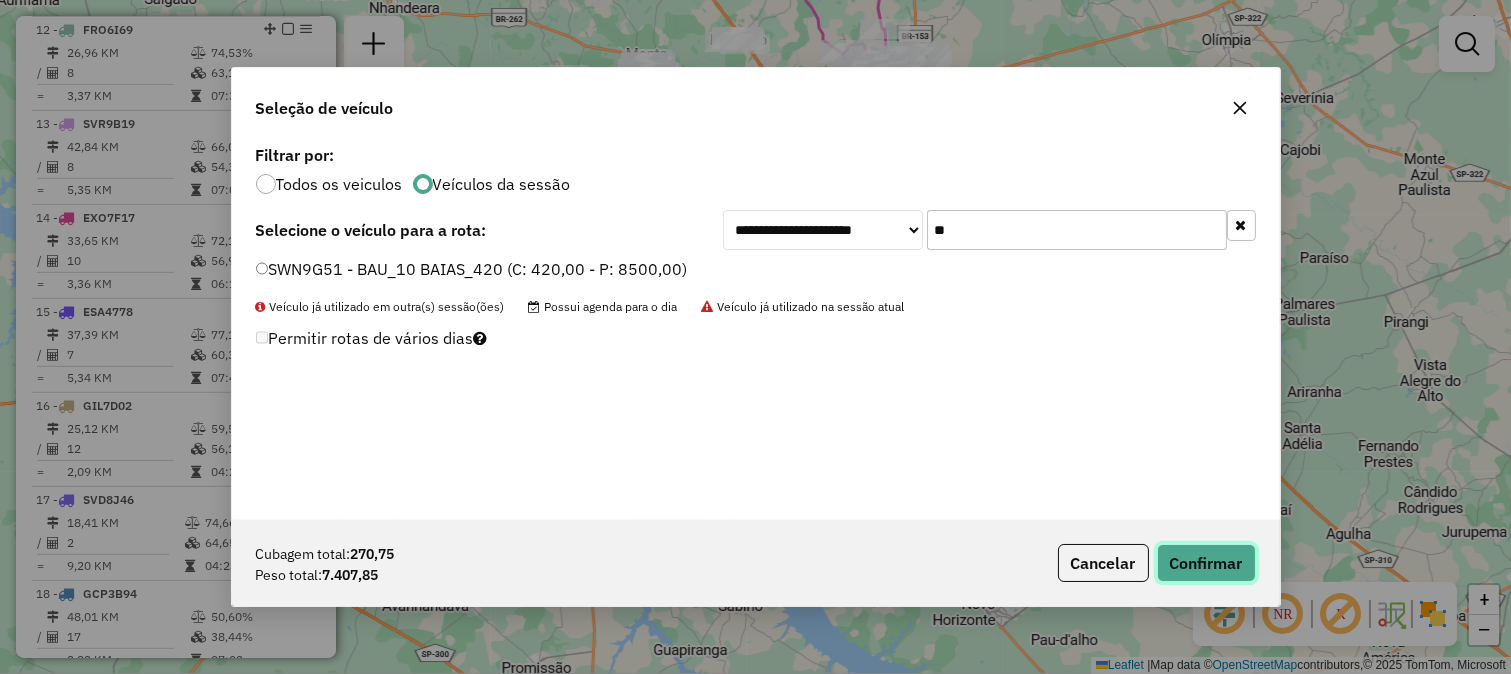 click on "Confirmar" 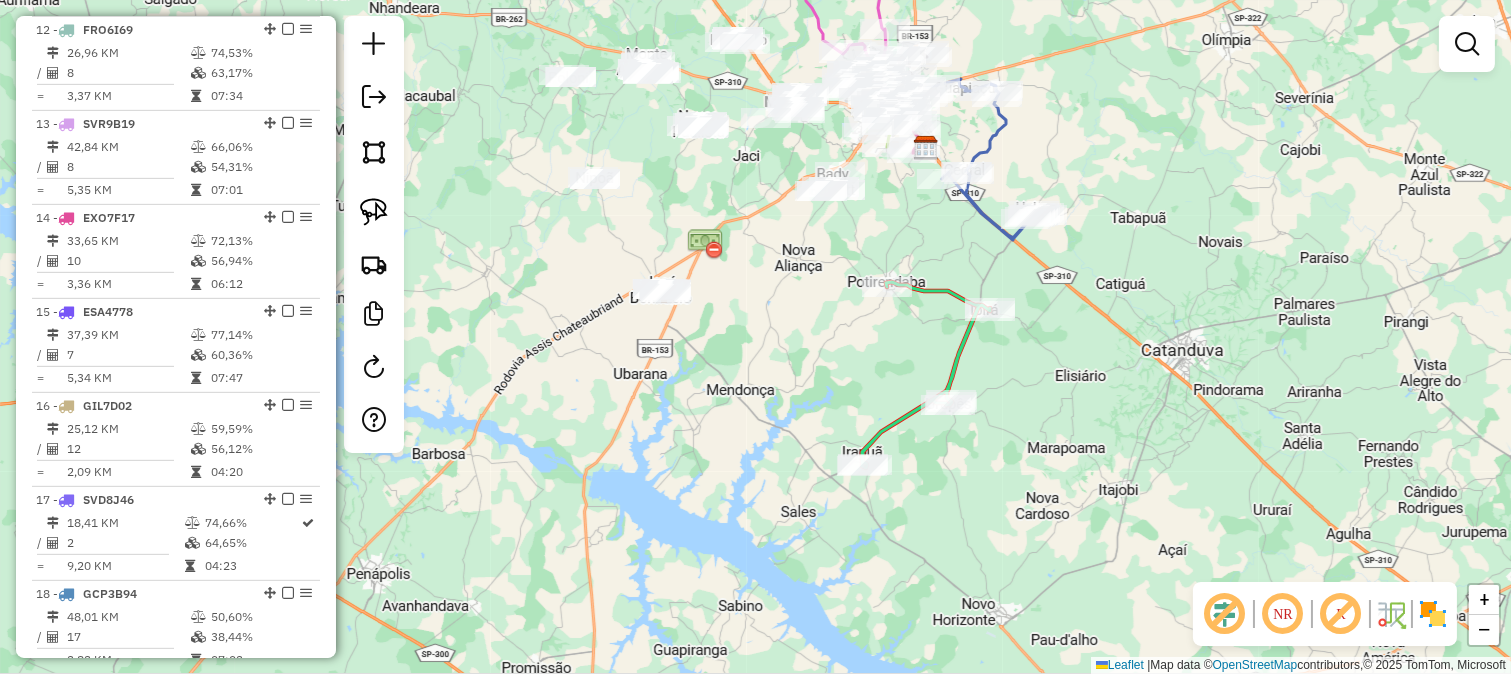 click 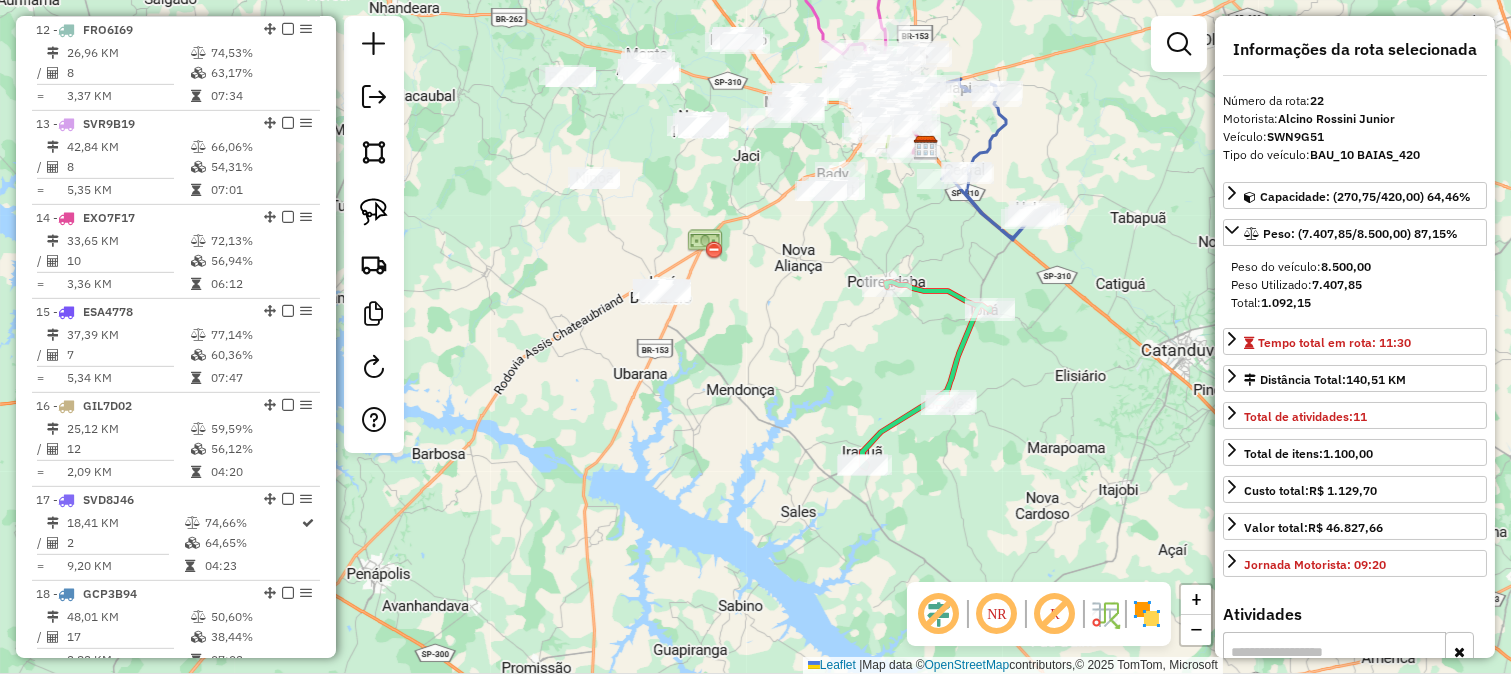 scroll, scrollTop: 2610, scrollLeft: 0, axis: vertical 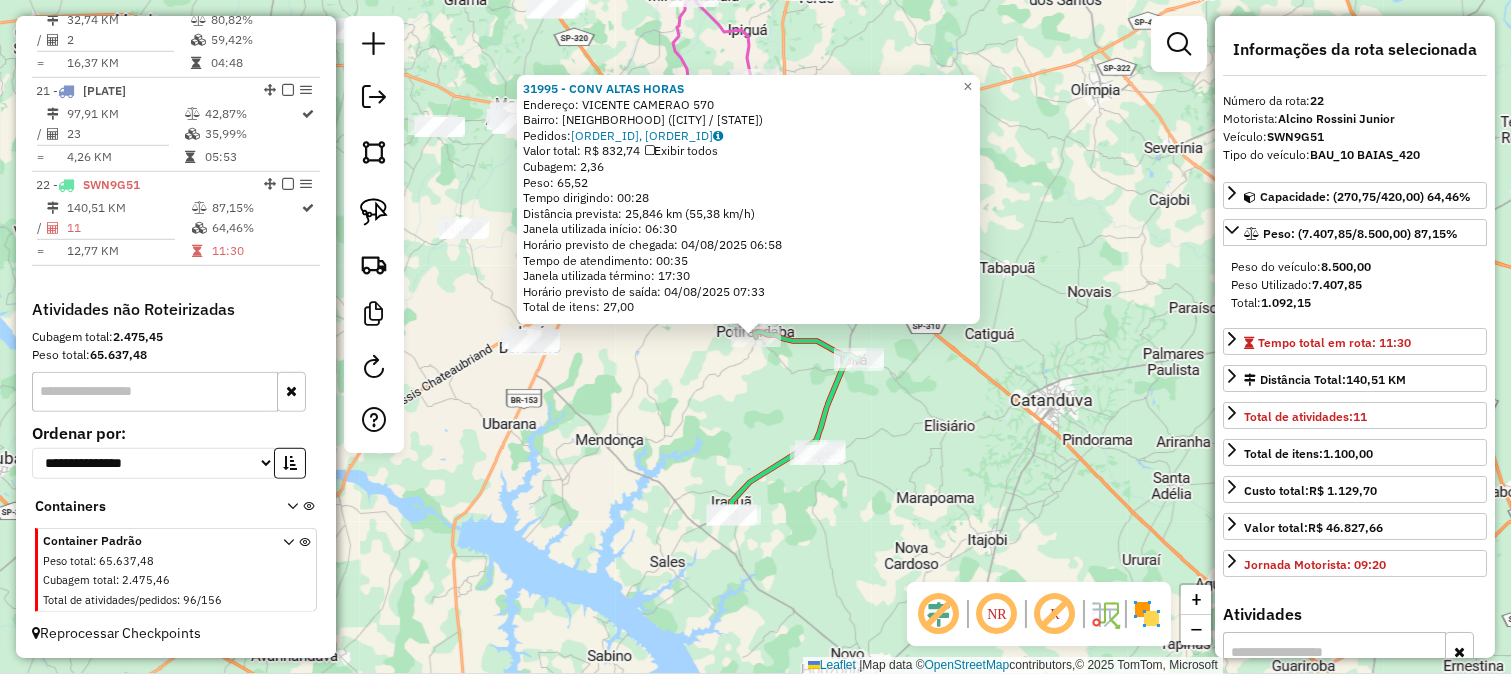 click on "31995 - CONV ALTAS HORAS  Endereço:  VICENTE CAMERAO 570   Bairro: JD DAS HORTENCIAS (POTIRENDABA / SP)   Pedidos:  02109041, 02109042   Valor total: R$ 832,74   Exibir todos   Cubagem: 2,36  Peso: 65,52  Tempo dirigindo: 00:28   Distância prevista: 25,846 km (55,38 km/h)   Janela utilizada início: 06:30   Horário previsto de chegada: 04/08/2025 06:58   Tempo de atendimento: 00:35   Janela utilizada término: 17:30   Horário previsto de saída: 04/08/2025 07:33   Total de itens: 27,00  × Janela de atendimento Grade de atendimento Capacidade Transportadoras Veículos Cliente Pedidos  Rotas Selecione os dias de semana para filtrar as janelas de atendimento  Seg   Ter   Qua   Qui   Sex   Sáb   Dom  Informe o período da janela de atendimento: De: Até:  Filtrar exatamente a janela do cliente  Considerar janela de atendimento padrão  Selecione os dias de semana para filtrar as grades de atendimento  Seg   Ter   Qua   Qui   Sex   Sáb   Dom   Considerar clientes sem dia de atendimento cadastrado  De:  De:" 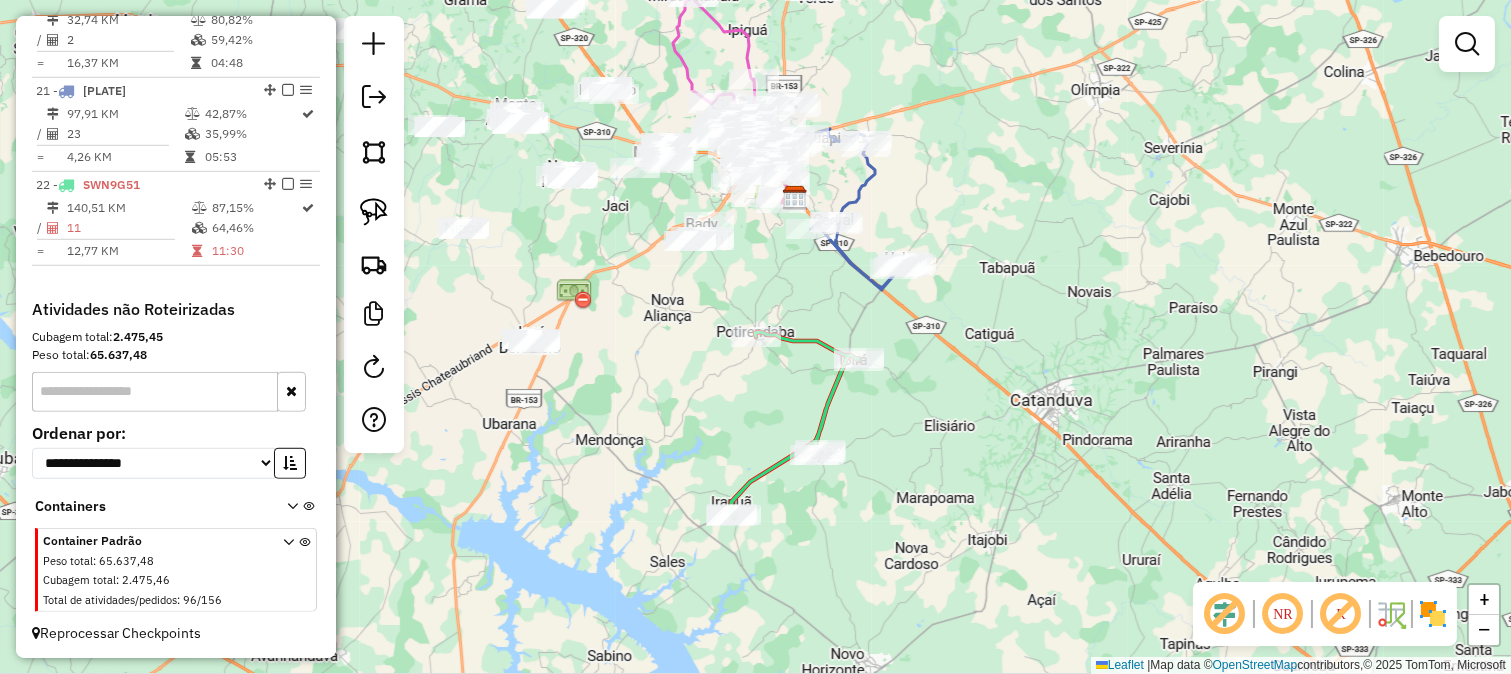 drag, startPoint x: 674, startPoint y: 372, endPoint x: 814, endPoint y: 420, distance: 148 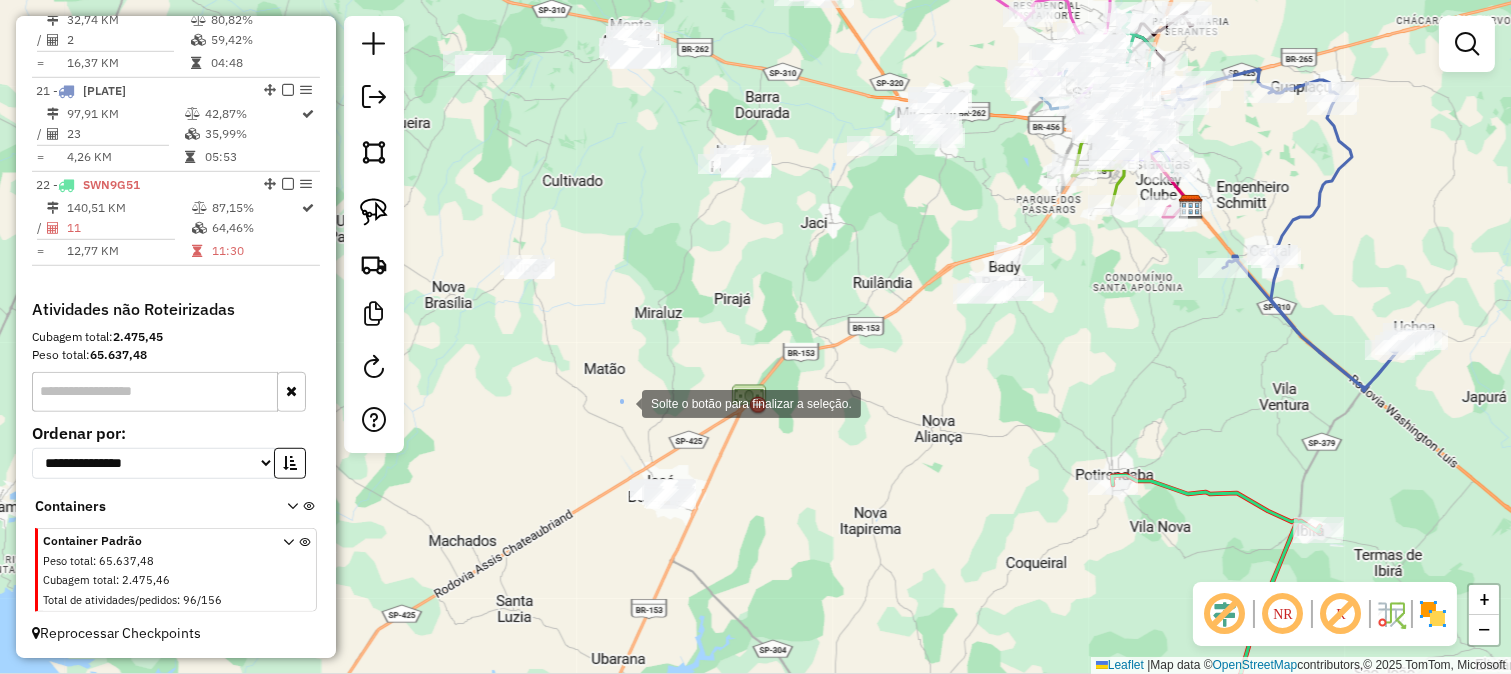 drag, startPoint x: 622, startPoint y: 402, endPoint x: 757, endPoint y: 516, distance: 176.69466 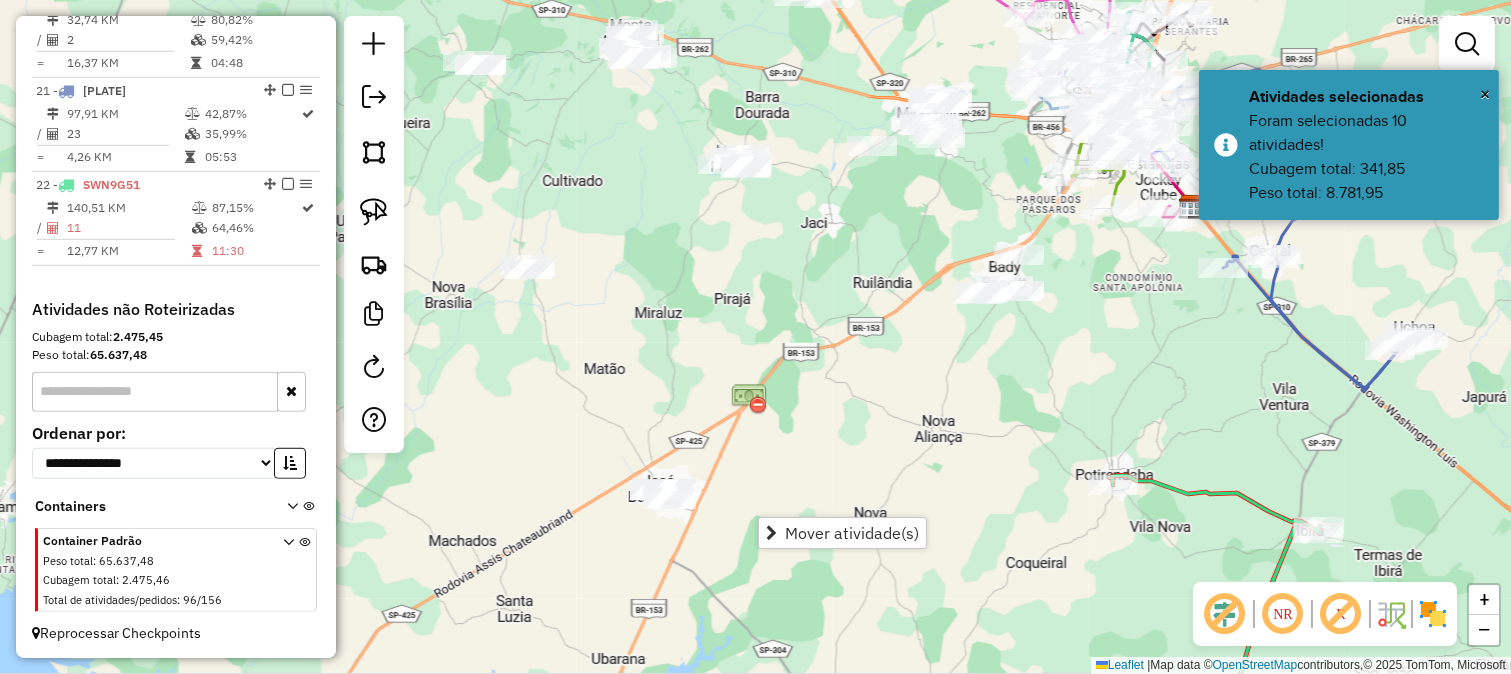 click on "Janela de atendimento Grade de atendimento Capacidade Transportadoras Veículos Cliente Pedidos  Rotas Selecione os dias de semana para filtrar as janelas de atendimento  Seg   Ter   Qua   Qui   Sex   Sáb   Dom  Informe o período da janela de atendimento: De: Até:  Filtrar exatamente a janela do cliente  Considerar janela de atendimento padrão  Selecione os dias de semana para filtrar as grades de atendimento  Seg   Ter   Qua   Qui   Sex   Sáb   Dom   Considerar clientes sem dia de atendimento cadastrado  Clientes fora do dia de atendimento selecionado Filtrar as atividades entre os valores definidos abaixo:  Peso mínimo:   Peso máximo:   Cubagem mínima:   Cubagem máxima:   De:   Até:  Filtrar as atividades entre o tempo de atendimento definido abaixo:  De:   Até:   Considerar capacidade total dos clientes não roteirizados Transportadora: Selecione um ou mais itens Tipo de veículo: Selecione um ou mais itens Veículo: Selecione um ou mais itens Motorista: Selecione um ou mais itens Nome: Rótulo:" 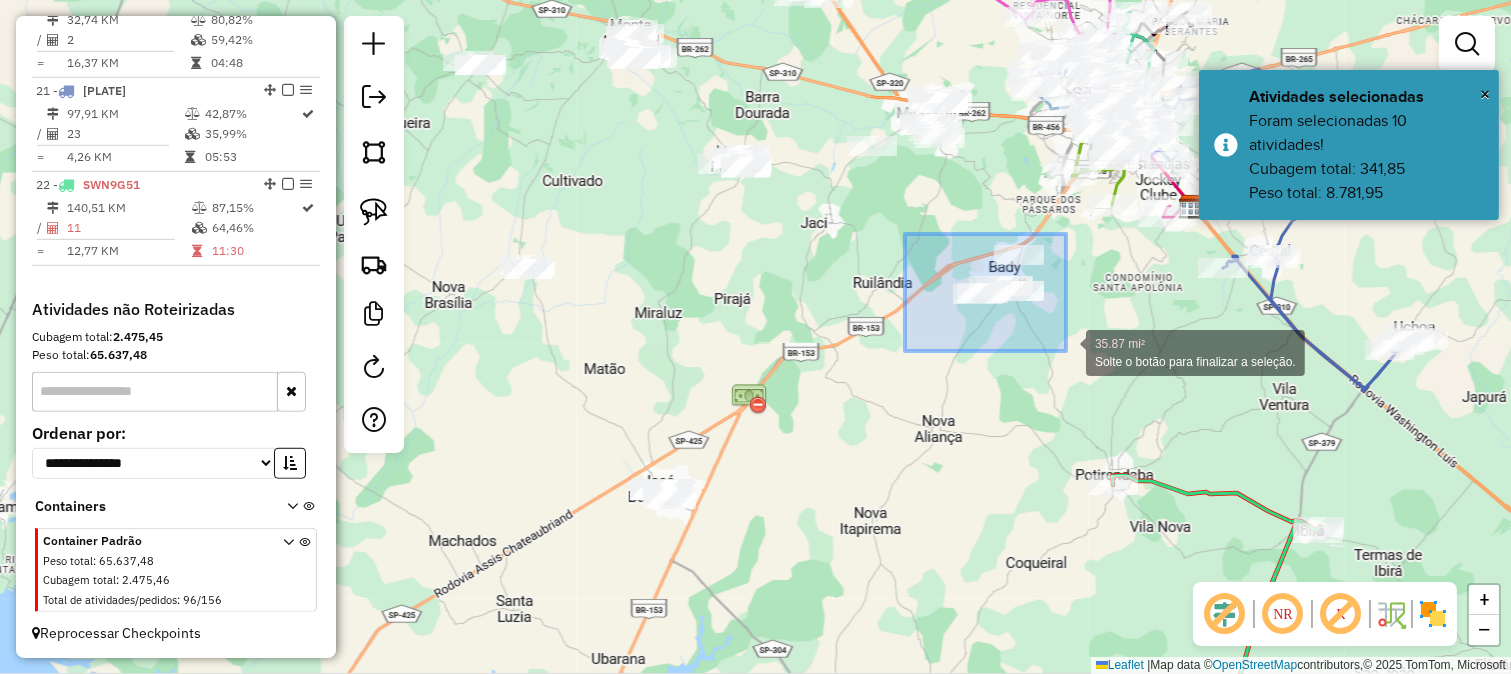 drag, startPoint x: 936, startPoint y: 254, endPoint x: 1065, endPoint y: 352, distance: 162.00308 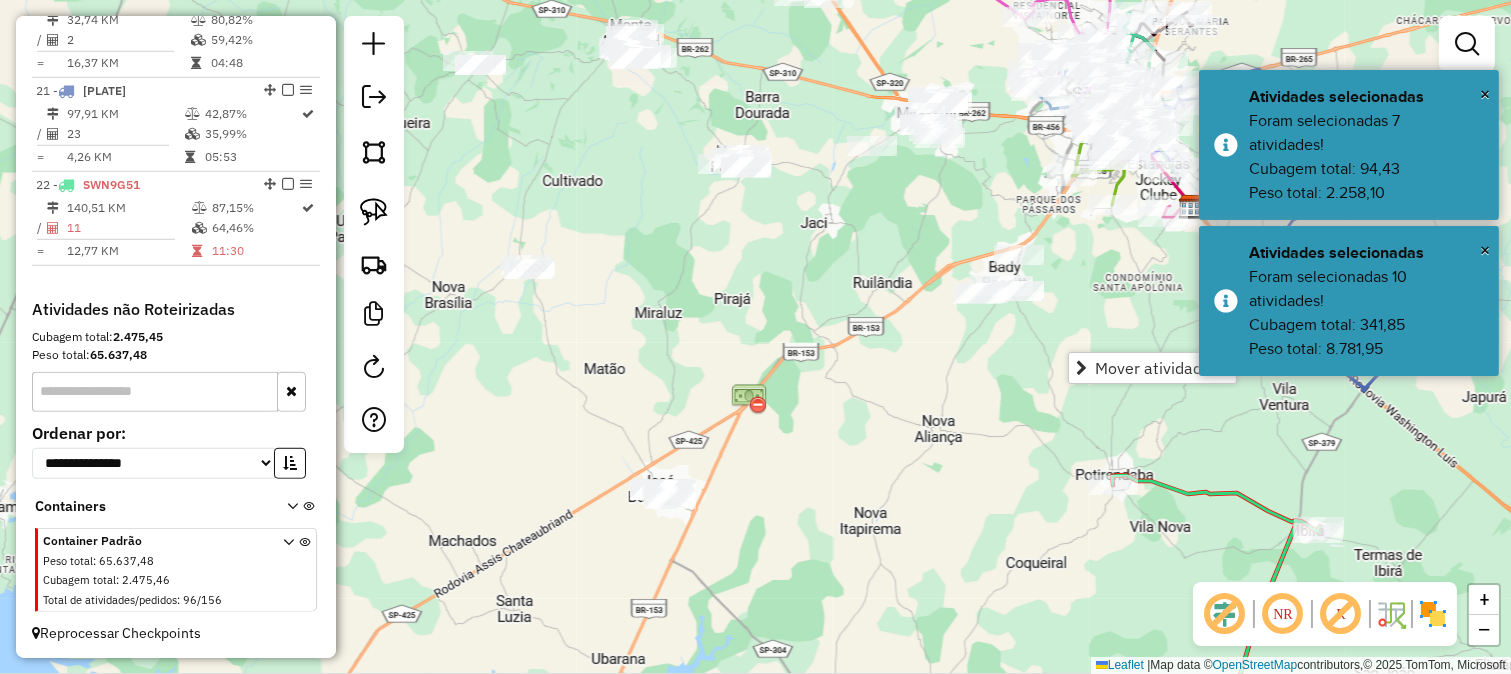 click on "Janela de atendimento Grade de atendimento Capacidade Transportadoras Veículos Cliente Pedidos  Rotas Selecione os dias de semana para filtrar as janelas de atendimento  Seg   Ter   Qua   Qui   Sex   Sáb   Dom  Informe o período da janela de atendimento: De: Até:  Filtrar exatamente a janela do cliente  Considerar janela de atendimento padrão  Selecione os dias de semana para filtrar as grades de atendimento  Seg   Ter   Qua   Qui   Sex   Sáb   Dom   Considerar clientes sem dia de atendimento cadastrado  Clientes fora do dia de atendimento selecionado Filtrar as atividades entre os valores definidos abaixo:  Peso mínimo:   Peso máximo:   Cubagem mínima:   Cubagem máxima:   De:   Até:  Filtrar as atividades entre o tempo de atendimento definido abaixo:  De:   Até:   Considerar capacidade total dos clientes não roteirizados Transportadora: Selecione um ou mais itens Tipo de veículo: Selecione um ou mais itens Veículo: Selecione um ou mais itens Motorista: Selecione um ou mais itens Nome: Rótulo:" 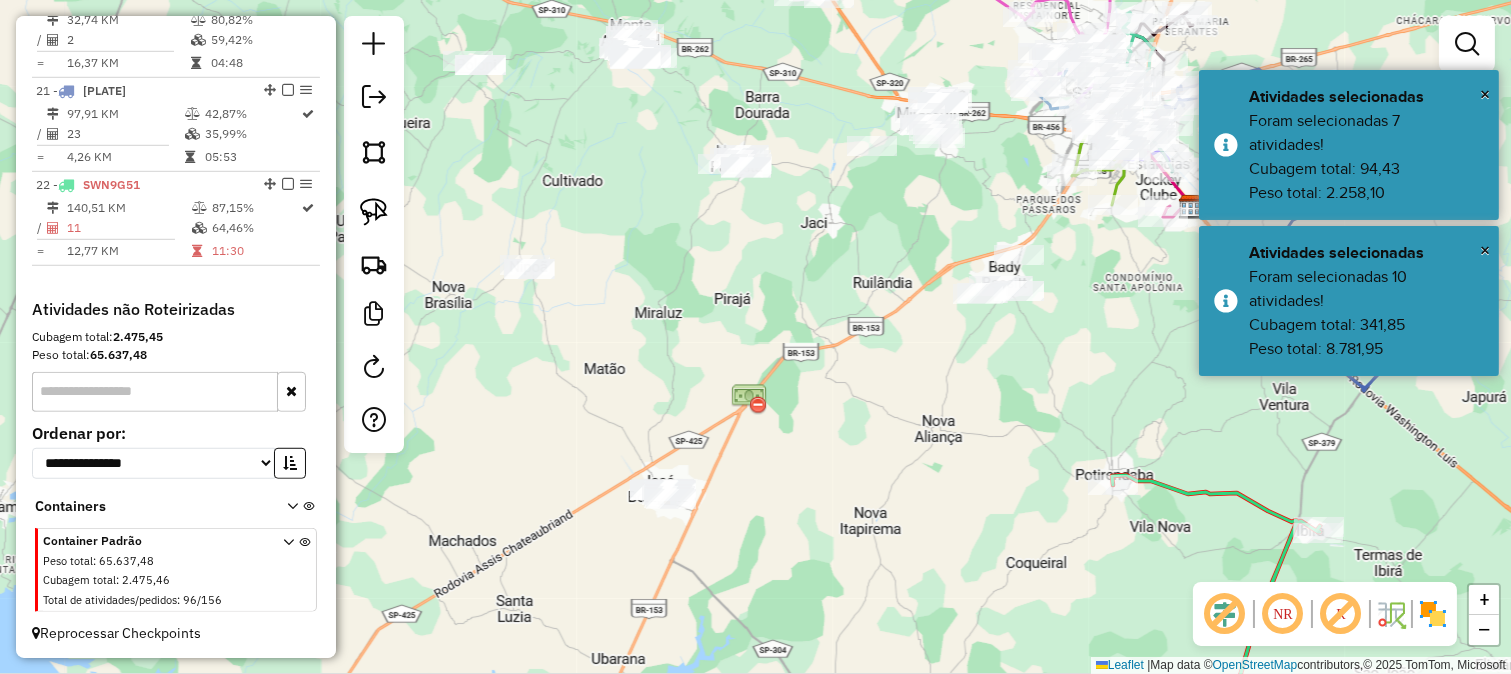 drag, startPoint x: 938, startPoint y: 392, endPoint x: 943, endPoint y: 365, distance: 27.45906 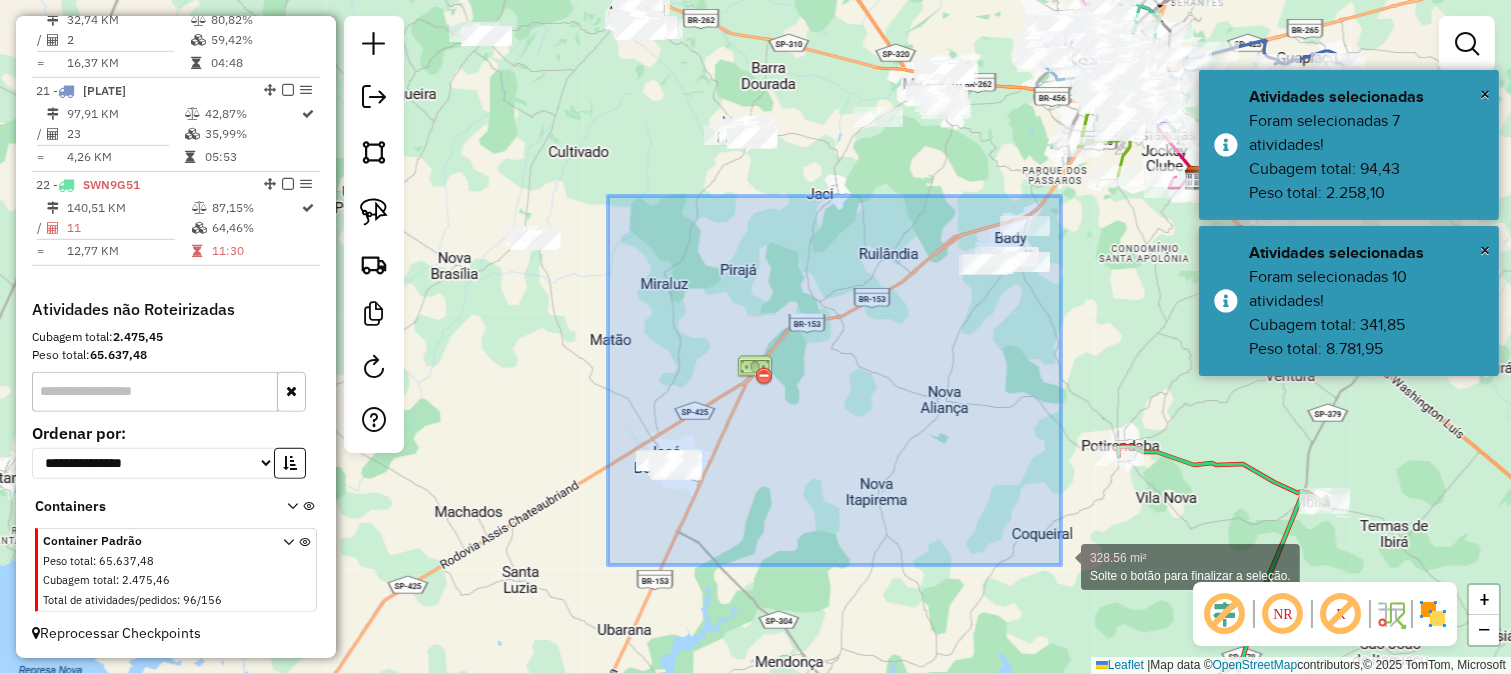 drag, startPoint x: 633, startPoint y: 236, endPoint x: 1071, endPoint y: 548, distance: 537.762 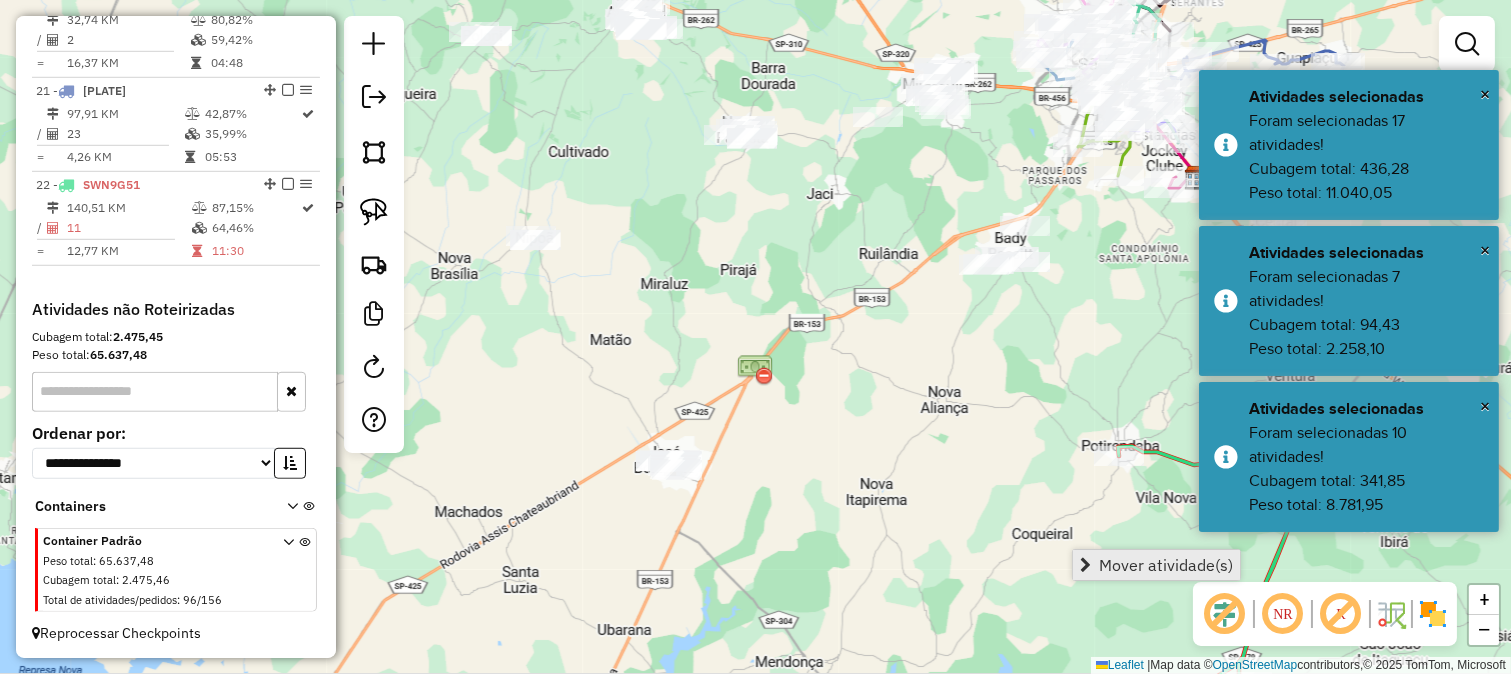 click on "Mover atividade(s)" at bounding box center [1156, 565] 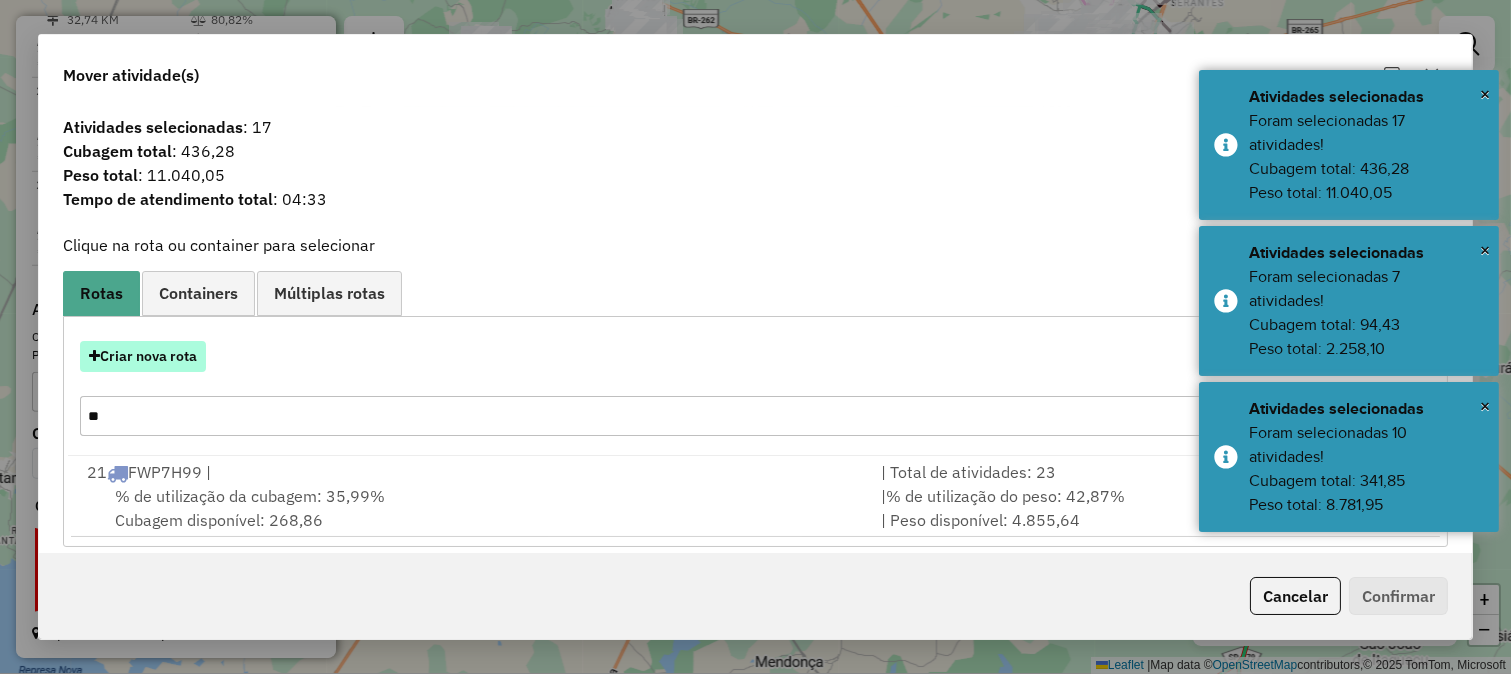 click on "Criar nova rota" at bounding box center [143, 356] 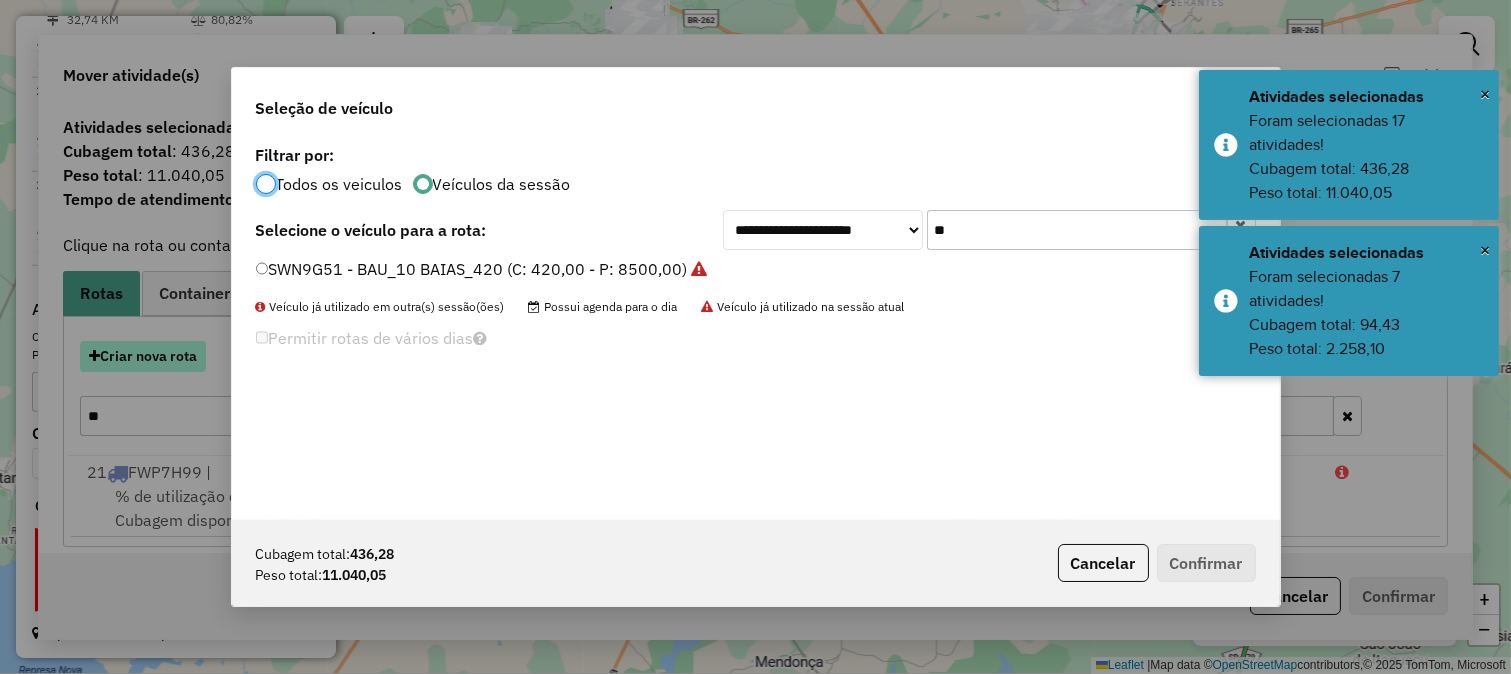 scroll, scrollTop: 11, scrollLeft: 5, axis: both 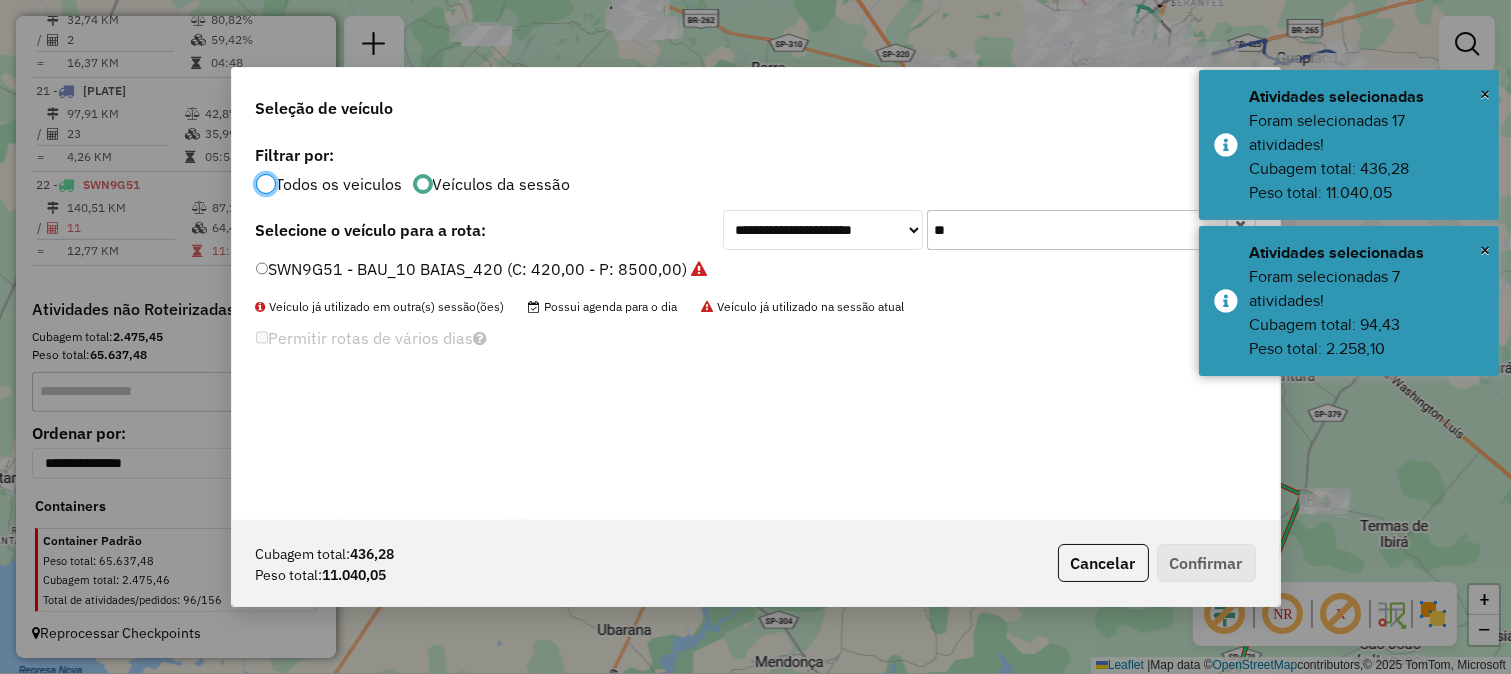 click on "**" 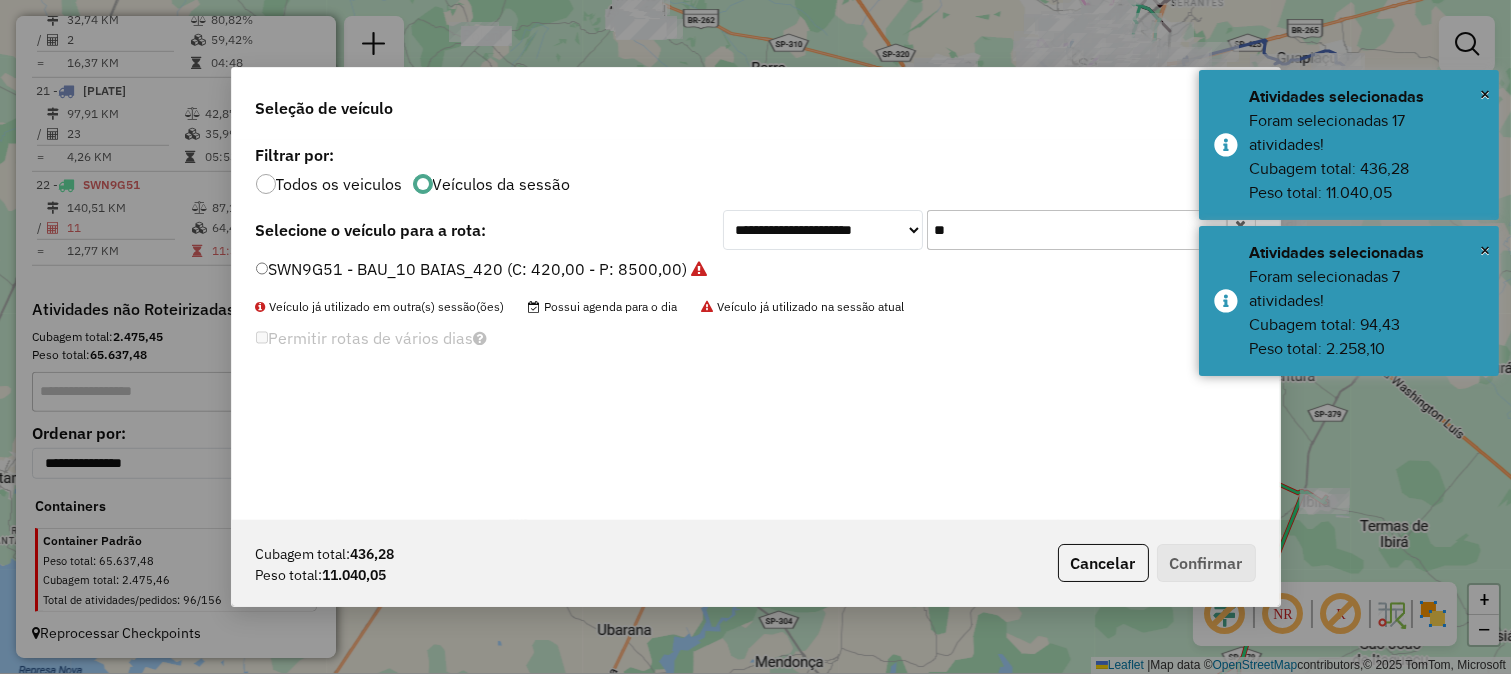 click on "**" 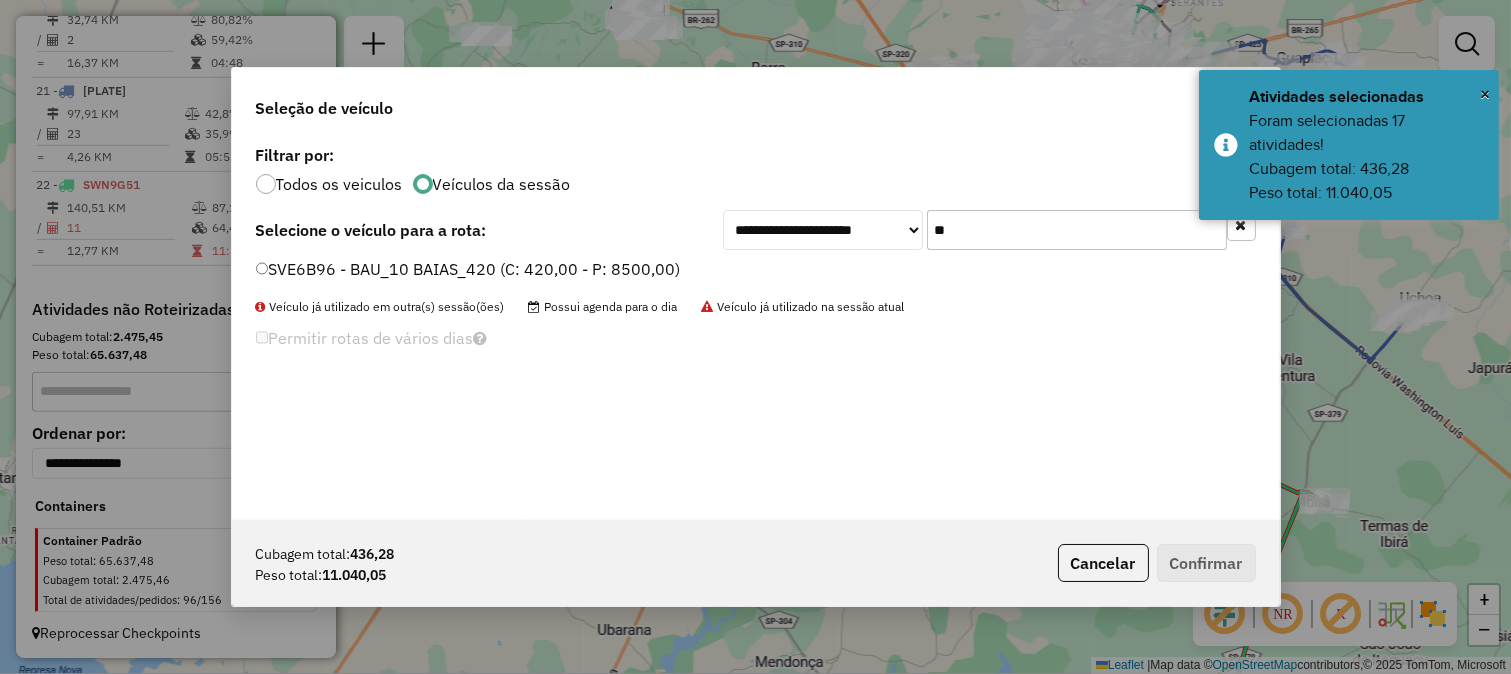 type on "**" 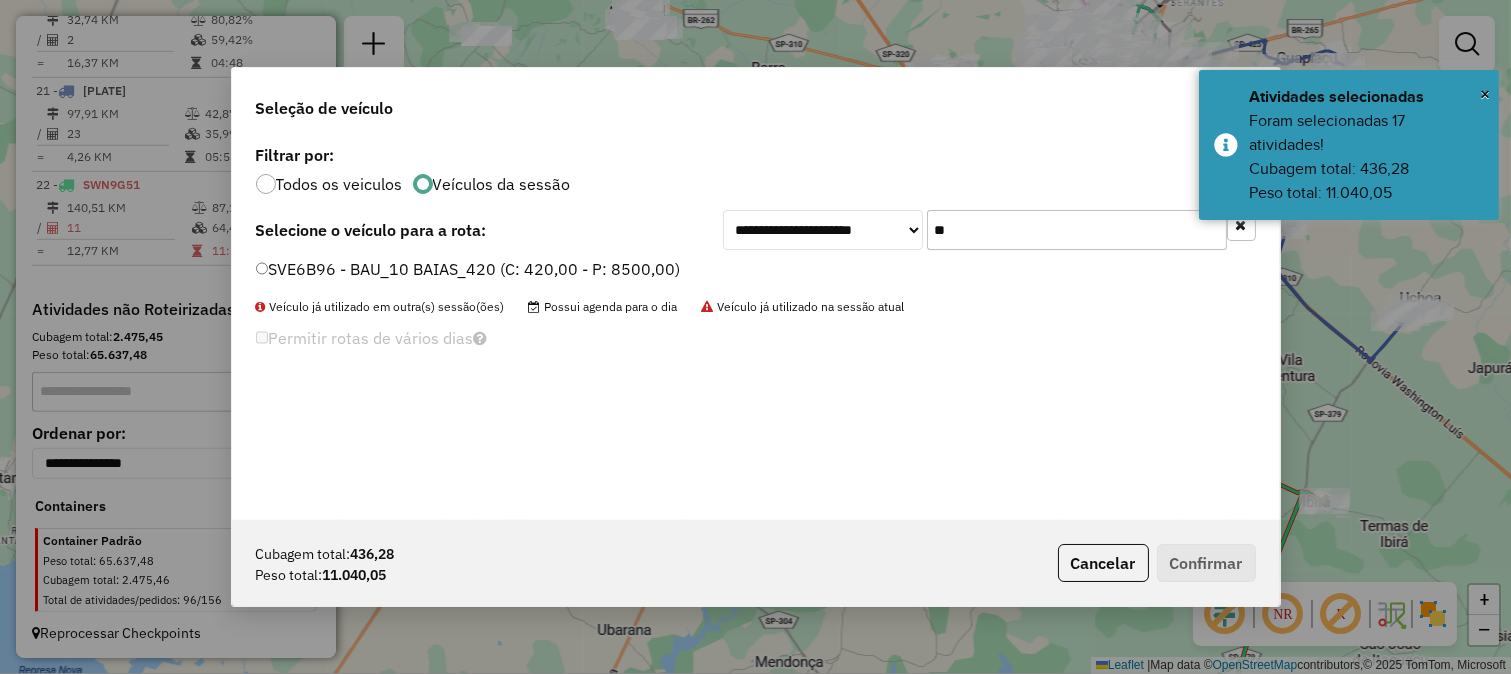 drag, startPoint x: 614, startPoint y: 265, endPoint x: 677, endPoint y: 285, distance: 66.09841 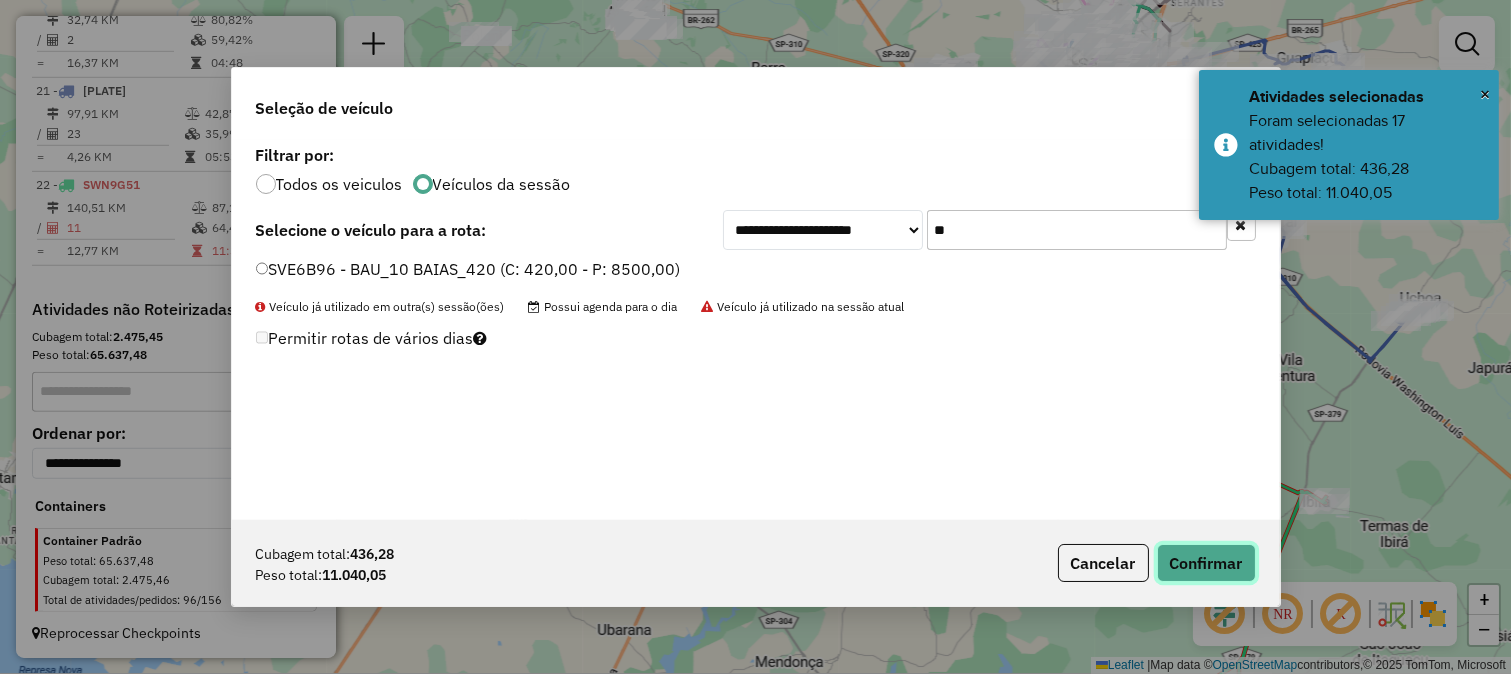 click on "Confirmar" 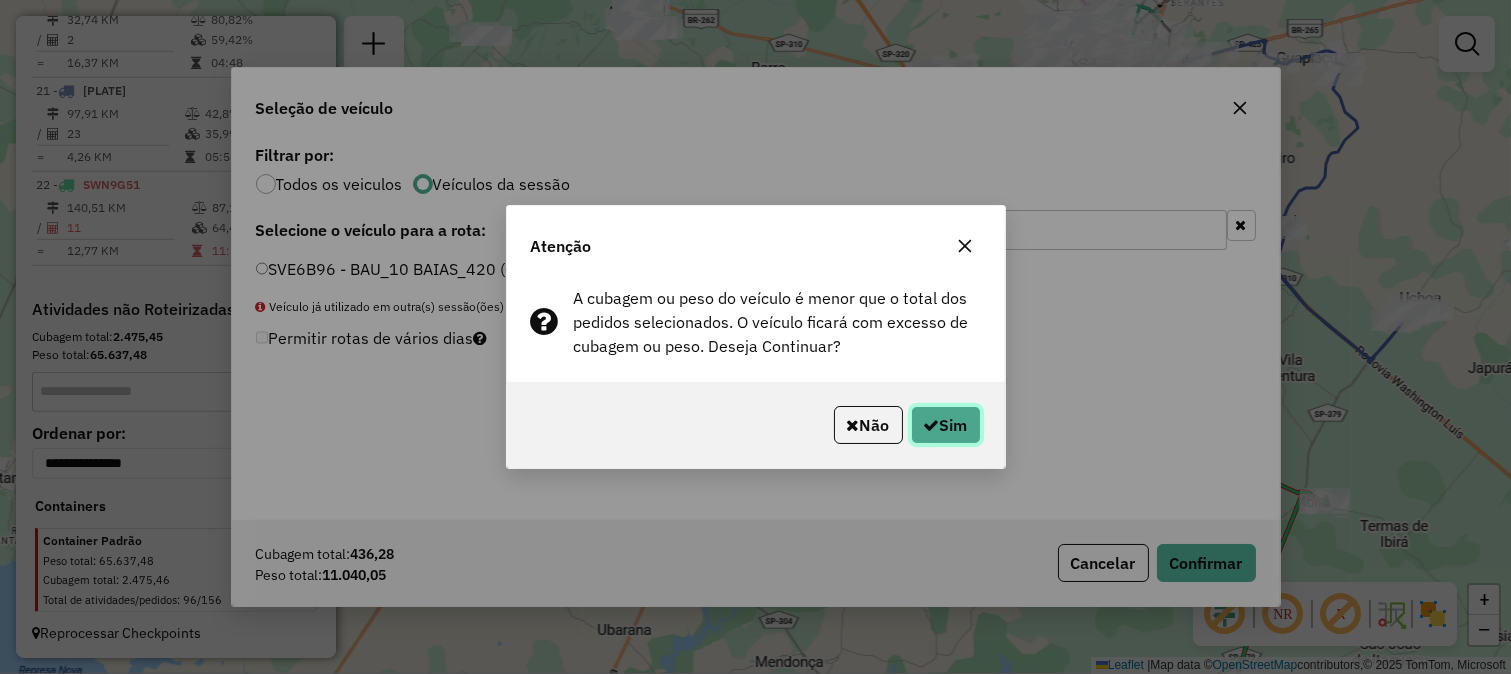 click on "Sim" 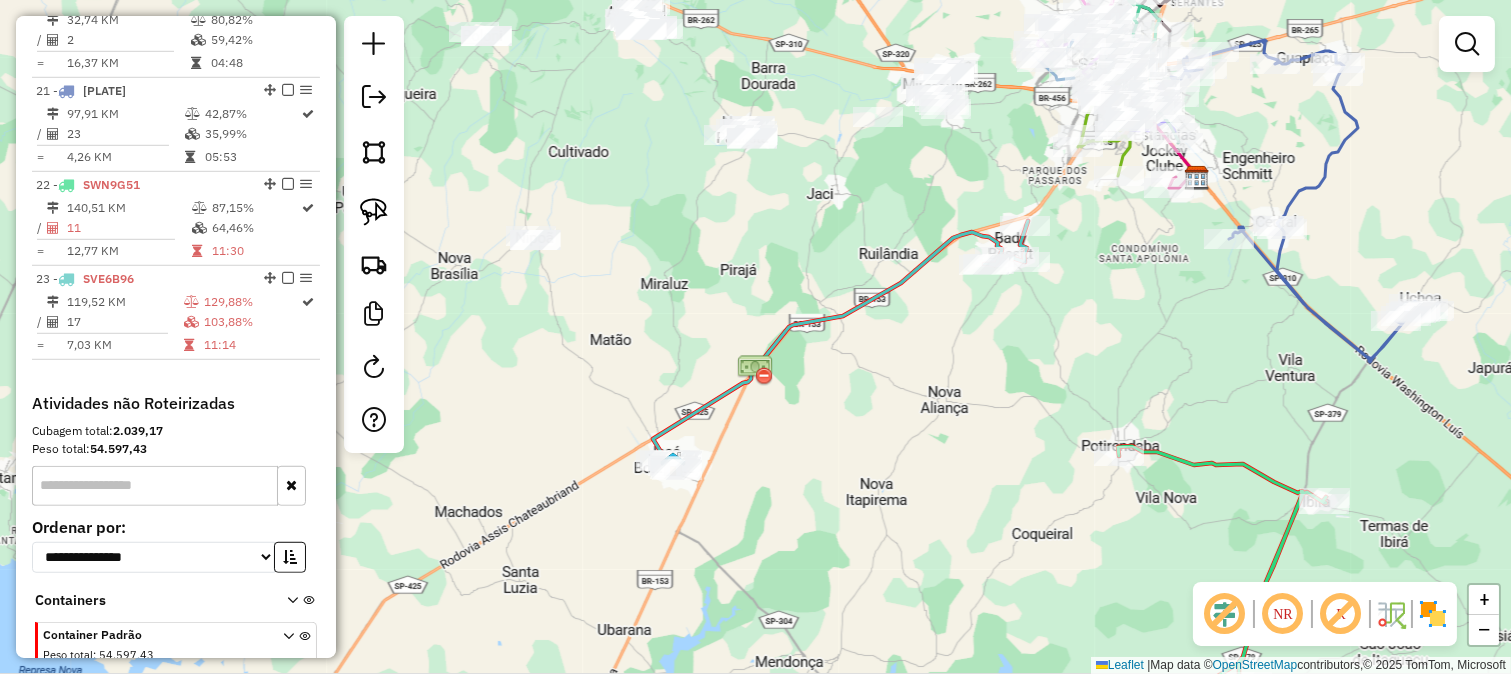 drag, startPoint x: 864, startPoint y: 420, endPoint x: 1086, endPoint y: 388, distance: 224.29445 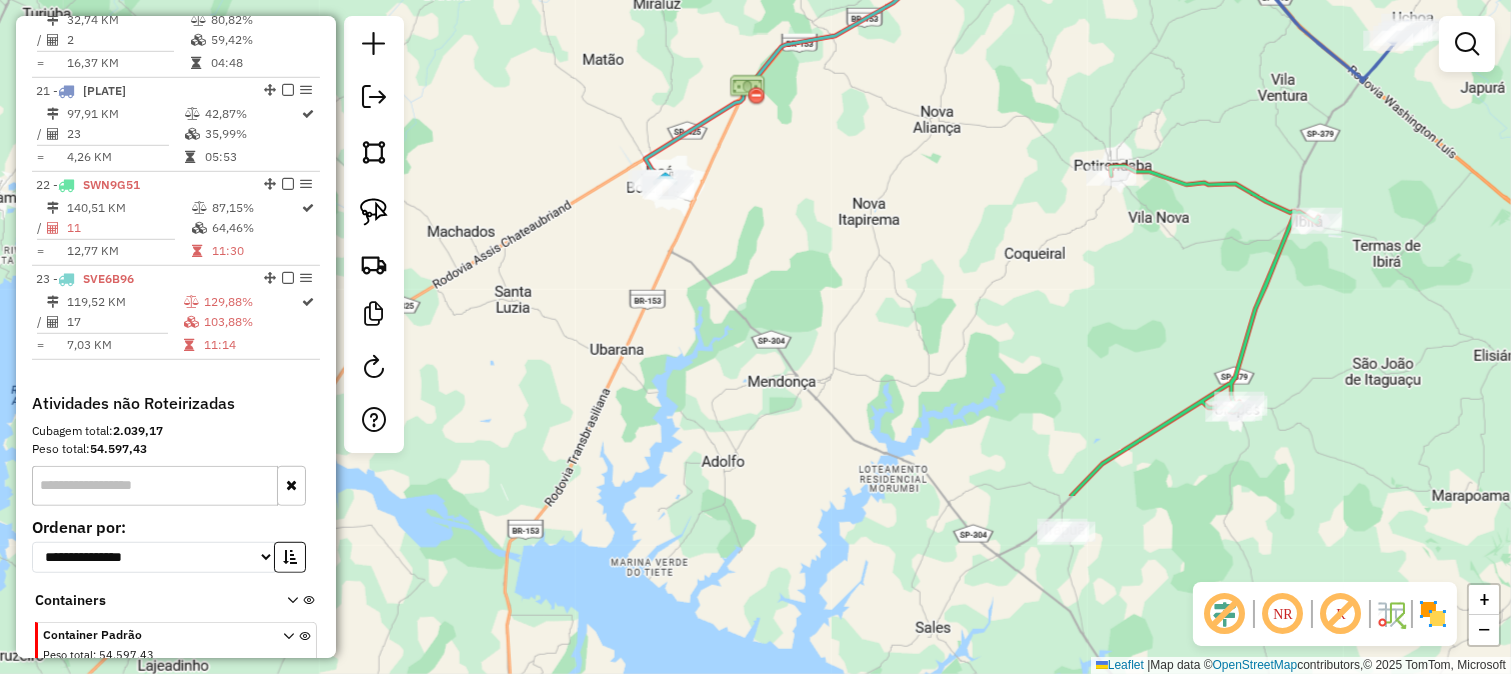 drag, startPoint x: 1086, startPoint y: 388, endPoint x: 854, endPoint y: 140, distance: 339.59976 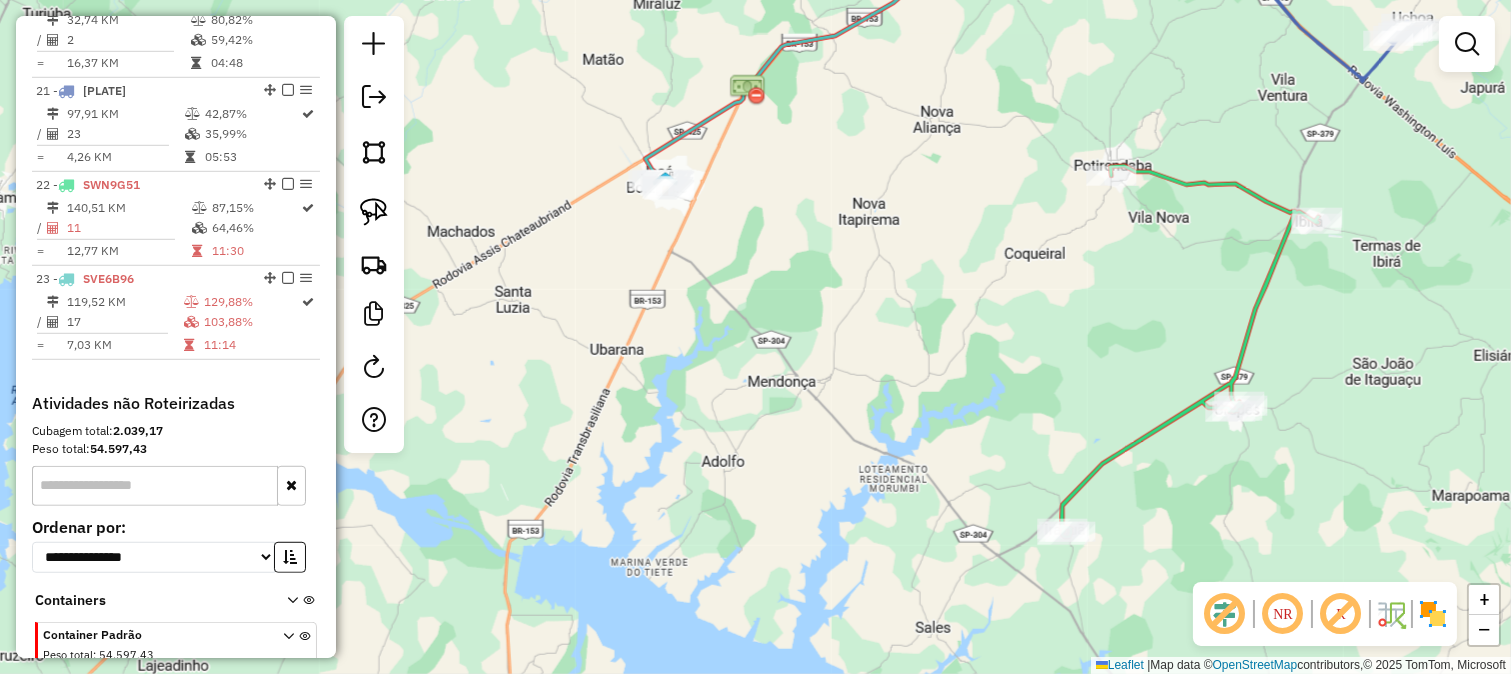 click 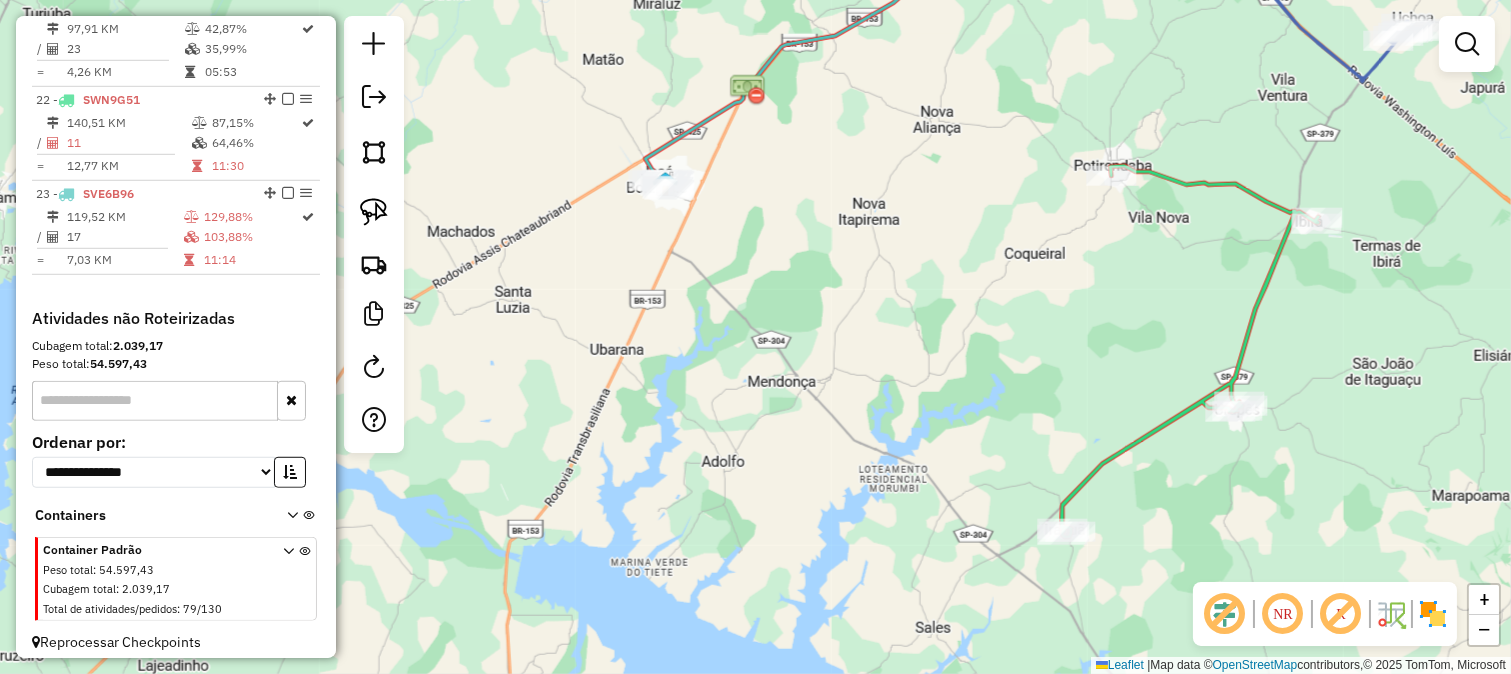 select on "**********" 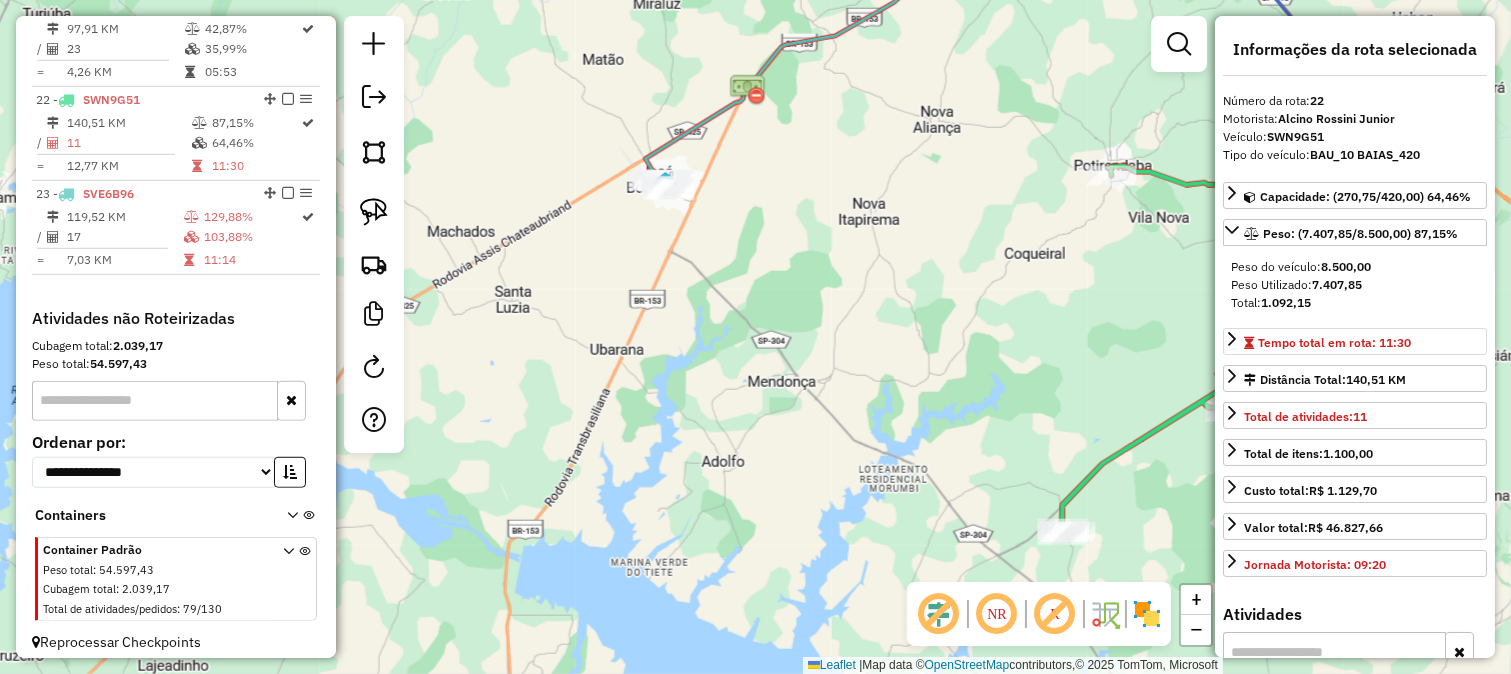 scroll, scrollTop: 2703, scrollLeft: 0, axis: vertical 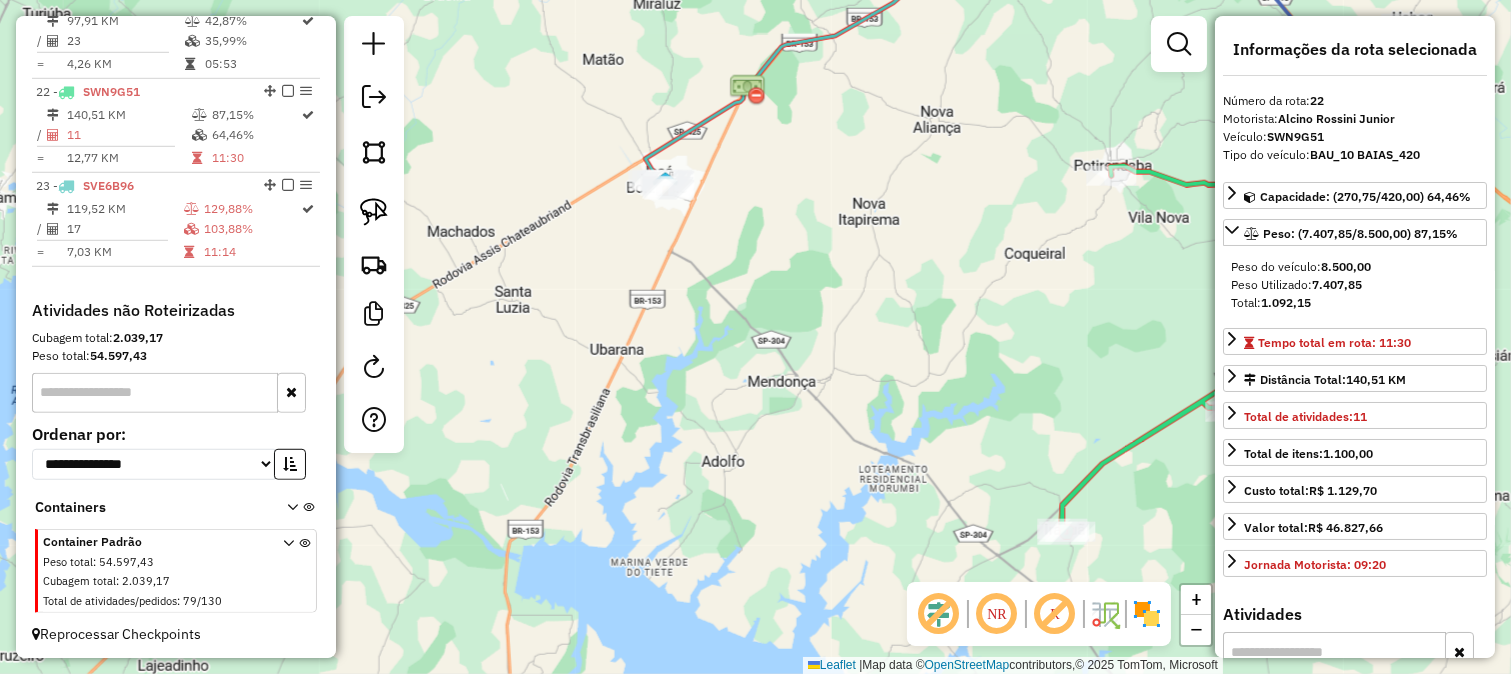 click on "Janela de atendimento Grade de atendimento Capacidade Transportadoras Veículos Cliente Pedidos  Rotas Selecione os dias de semana para filtrar as janelas de atendimento  Seg   Ter   Qua   Qui   Sex   Sáb   Dom  Informe o período da janela de atendimento: De: Até:  Filtrar exatamente a janela do cliente  Considerar janela de atendimento padrão  Selecione os dias de semana para filtrar as grades de atendimento  Seg   Ter   Qua   Qui   Sex   Sáb   Dom   Considerar clientes sem dia de atendimento cadastrado  Clientes fora do dia de atendimento selecionado Filtrar as atividades entre os valores definidos abaixo:  Peso mínimo:   Peso máximo:   Cubagem mínima:   Cubagem máxima:   De:   Até:  Filtrar as atividades entre o tempo de atendimento definido abaixo:  De:   Até:   Considerar capacidade total dos clientes não roteirizados Transportadora: Selecione um ou mais itens Tipo de veículo: Selecione um ou mais itens Veículo: Selecione um ou mais itens Motorista: Selecione um ou mais itens Nome: Rótulo:" 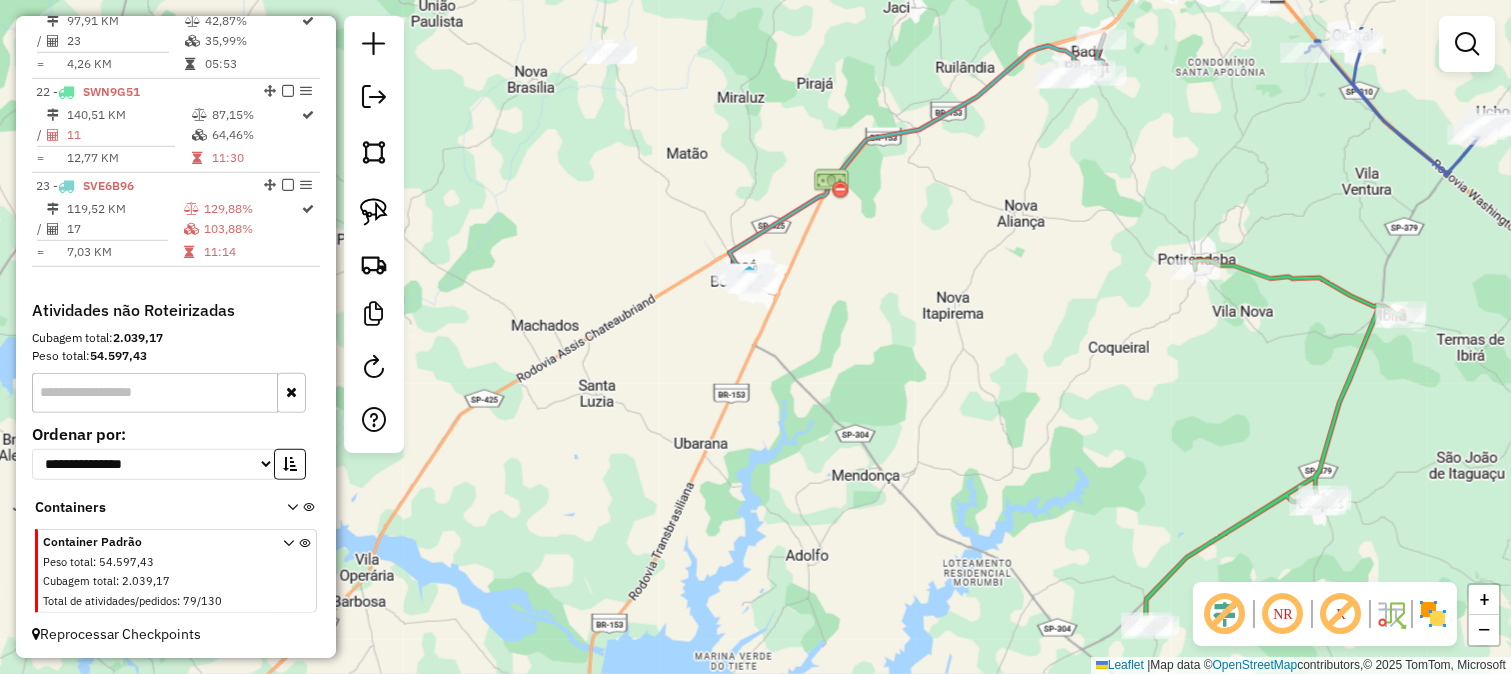 drag, startPoint x: 827, startPoint y: 288, endPoint x: 861, endPoint y: 341, distance: 62.968246 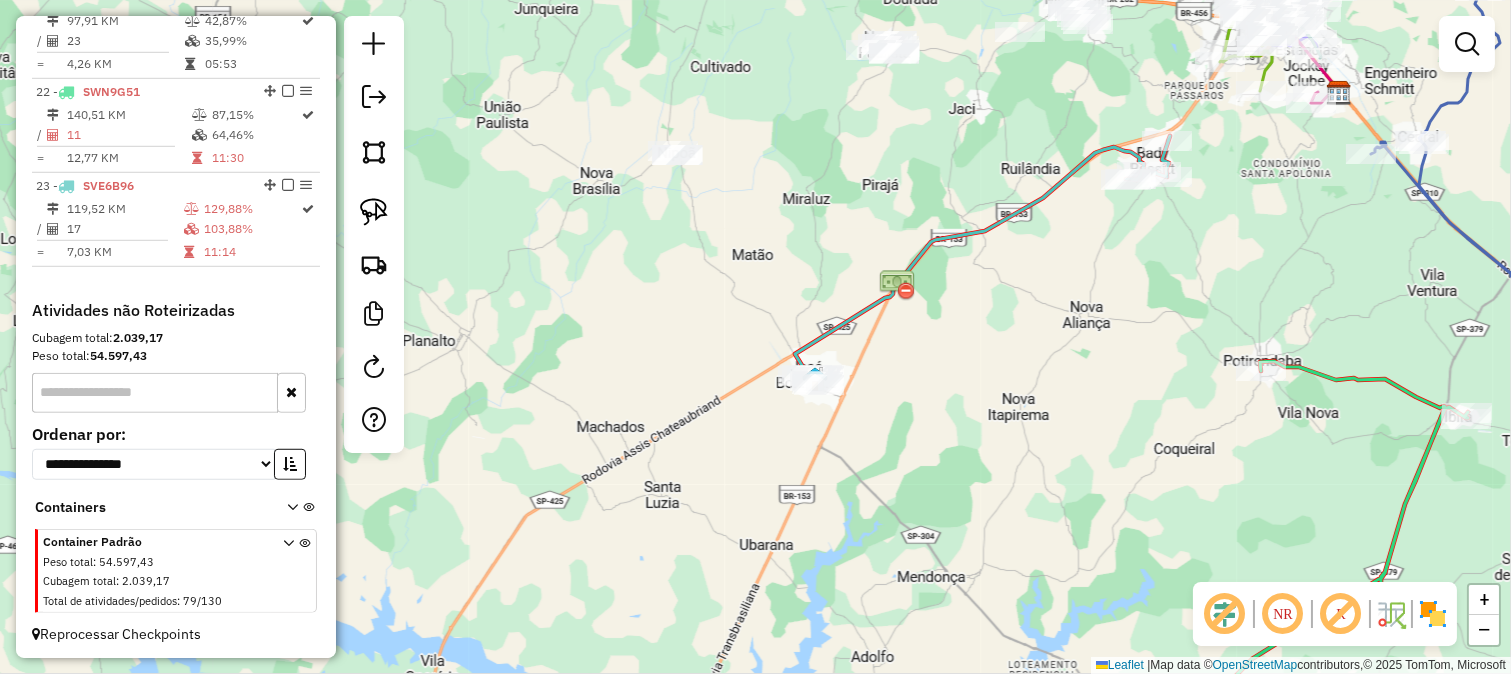 click 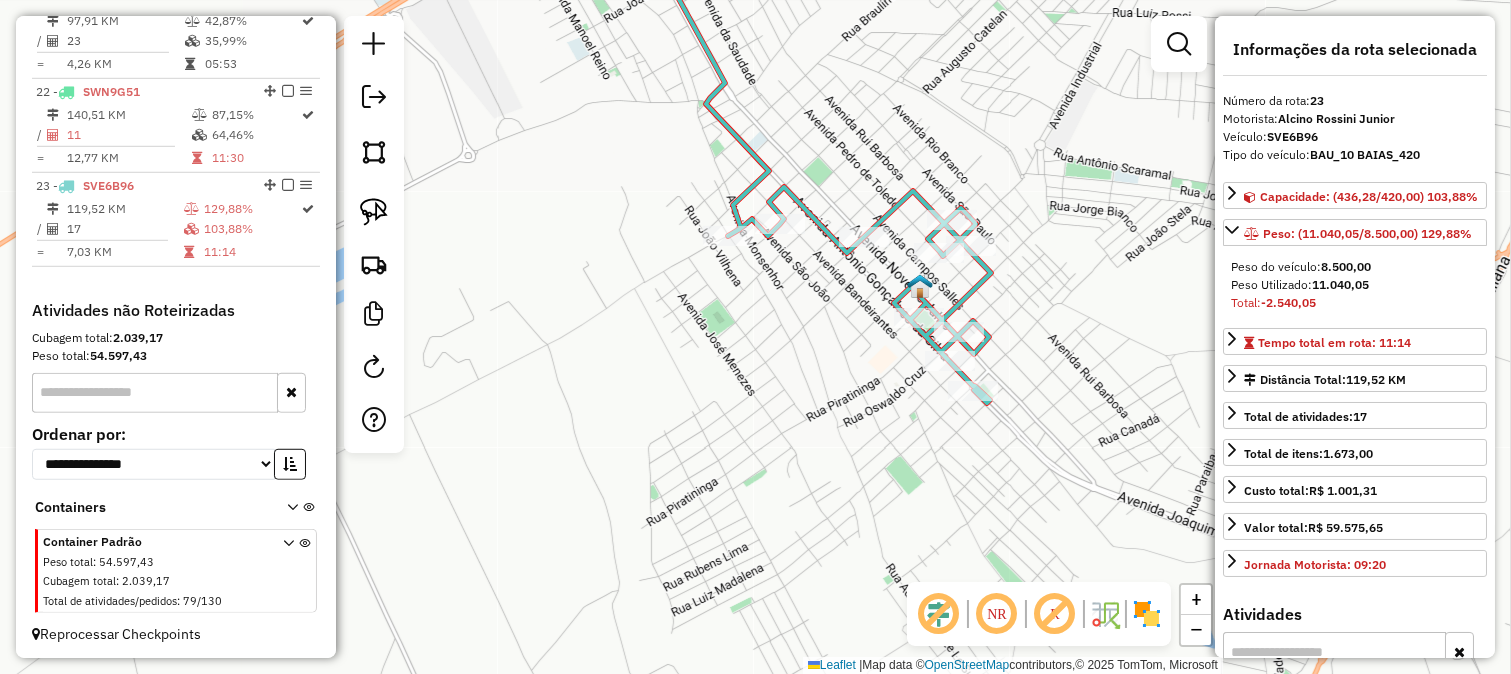 click on "Janela de atendimento Grade de atendimento Capacidade Transportadoras Veículos Cliente Pedidos  Rotas Selecione os dias de semana para filtrar as janelas de atendimento  Seg   Ter   Qua   Qui   Sex   Sáb   Dom  Informe o período da janela de atendimento: De: Até:  Filtrar exatamente a janela do cliente  Considerar janela de atendimento padrão  Selecione os dias de semana para filtrar as grades de atendimento  Seg   Ter   Qua   Qui   Sex   Sáb   Dom   Considerar clientes sem dia de atendimento cadastrado  Clientes fora do dia de atendimento selecionado Filtrar as atividades entre os valores definidos abaixo:  Peso mínimo:   Peso máximo:   Cubagem mínima:   Cubagem máxima:   De:   Até:  Filtrar as atividades entre o tempo de atendimento definido abaixo:  De:   Até:   Considerar capacidade total dos clientes não roteirizados Transportadora: Selecione um ou mais itens Tipo de veículo: Selecione um ou mais itens Veículo: Selecione um ou mais itens Motorista: Selecione um ou mais itens Nome: Rótulo:" 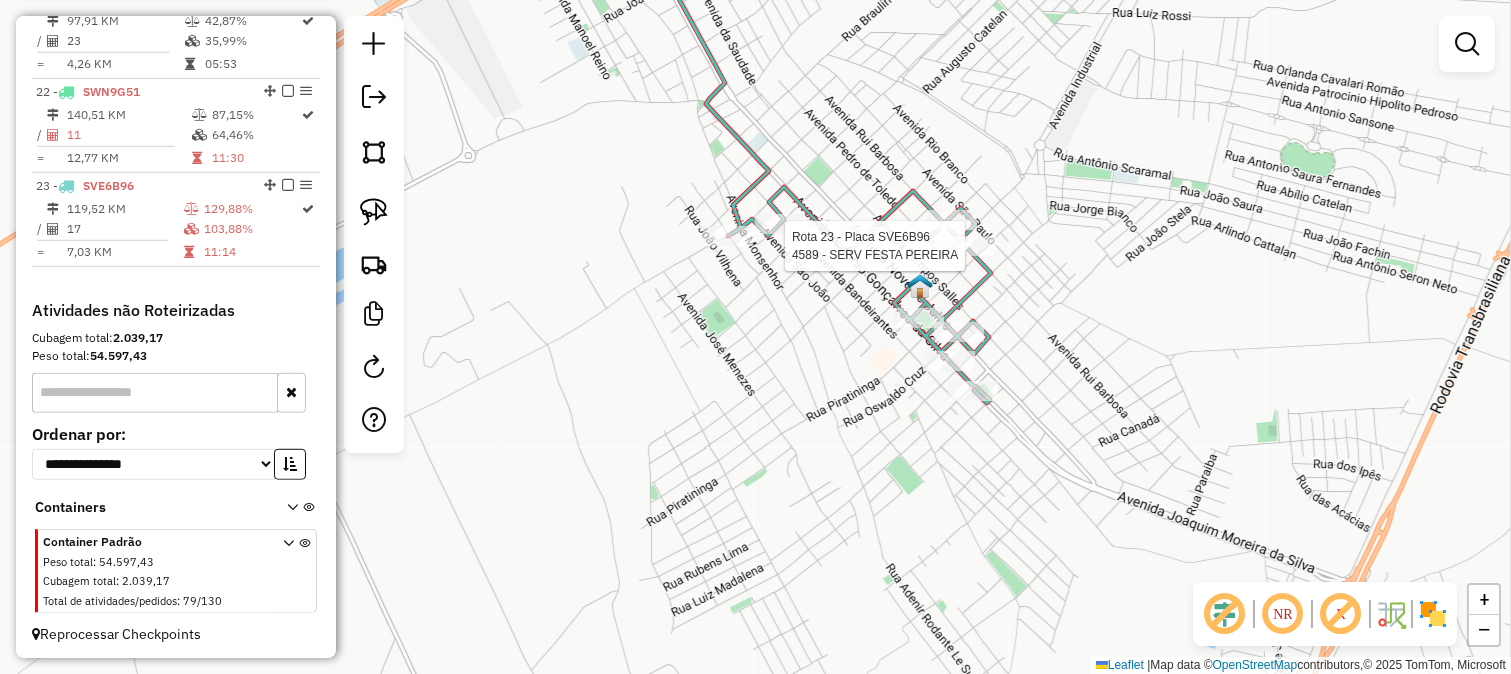 select on "**********" 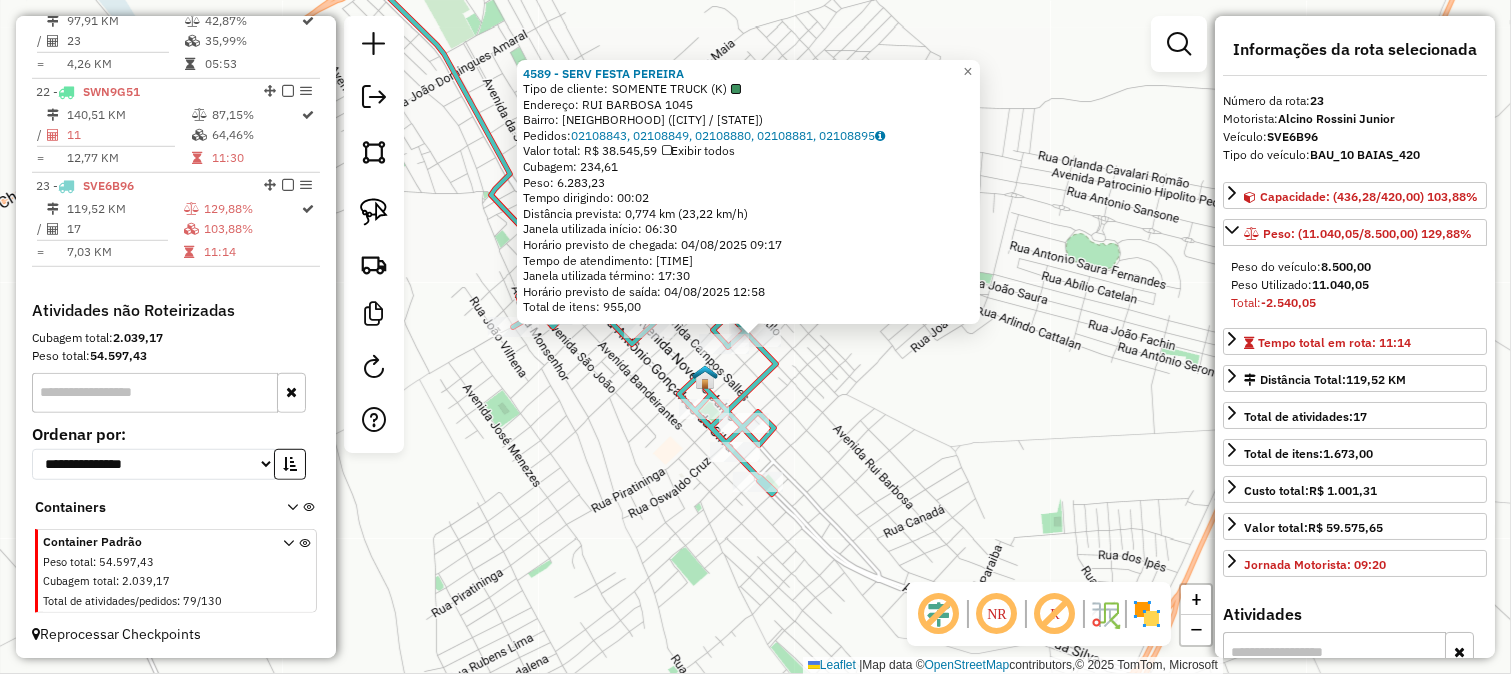 click on "4589 - SERV FESTA PEREIRA  Tipo de cliente:   SOMENTE TRUCK (K)   Endereço:  RUI BARBOSA 1045   Bairro: CENTRO (JOSE BONIFACIO / SP)   Pedidos:  02108843, 02108849, 02108880, 02108881, 02108895   Valor total: R$ 38.545,59   Exibir todos   Cubagem: 234,61  Peso: 6.283,23  Tempo dirigindo: 00:02   Distância prevista: 0,774 km (23,22 km/h)   Janela utilizada início: 06:30   Horário previsto de chegada: 04/08/2025 09:17   Tempo de atendimento: 03:41   Janela utilizada término: 17:30   Horário previsto de saída: 04/08/2025 12:58   Total de itens: 955,00  × Janela de atendimento Grade de atendimento Capacidade Transportadoras Veículos Cliente Pedidos  Rotas Selecione os dias de semana para filtrar as janelas de atendimento  Seg   Ter   Qua   Qui   Sex   Sáb   Dom  Informe o período da janela de atendimento: De: Até:  Filtrar exatamente a janela do cliente  Considerar janela de atendimento padrão  Selecione os dias de semana para filtrar as grades de atendimento  Seg   Ter   Qua   Qui   Sex   Sáb  De:" 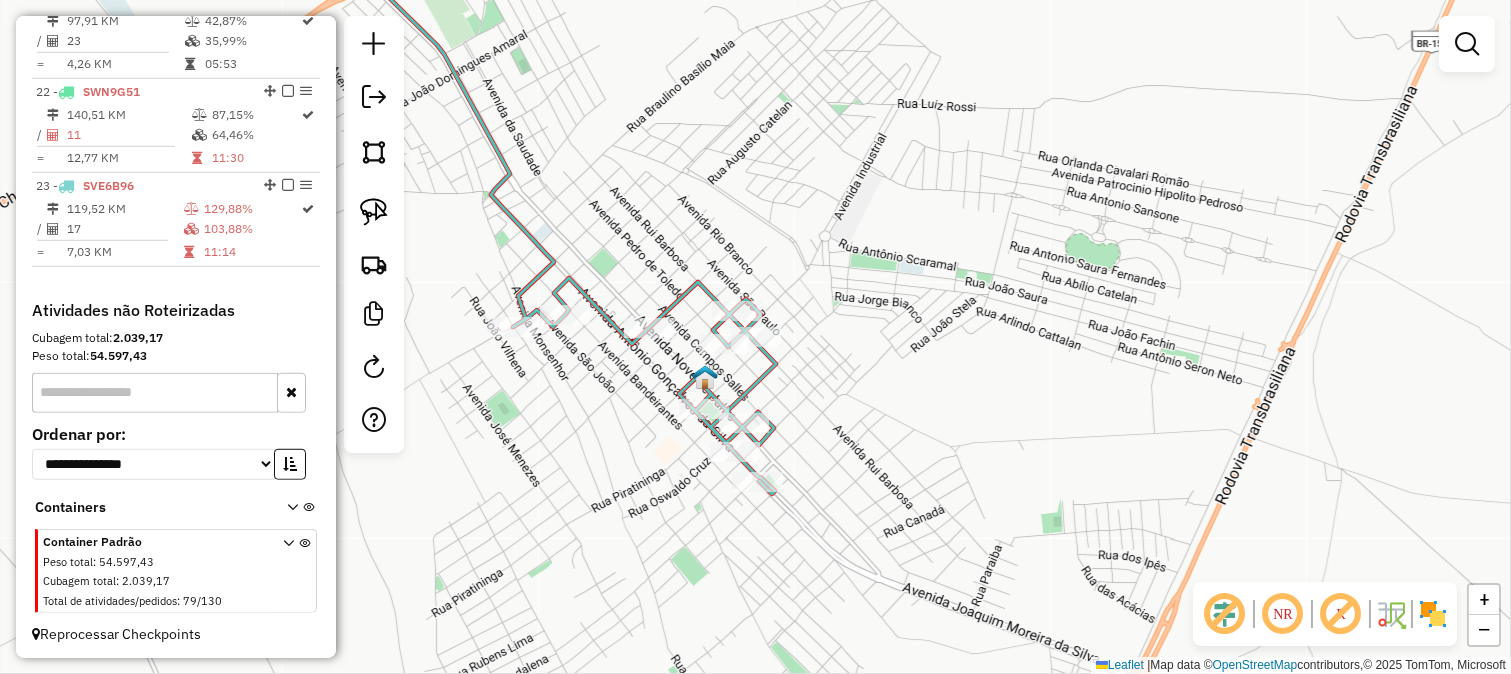 click 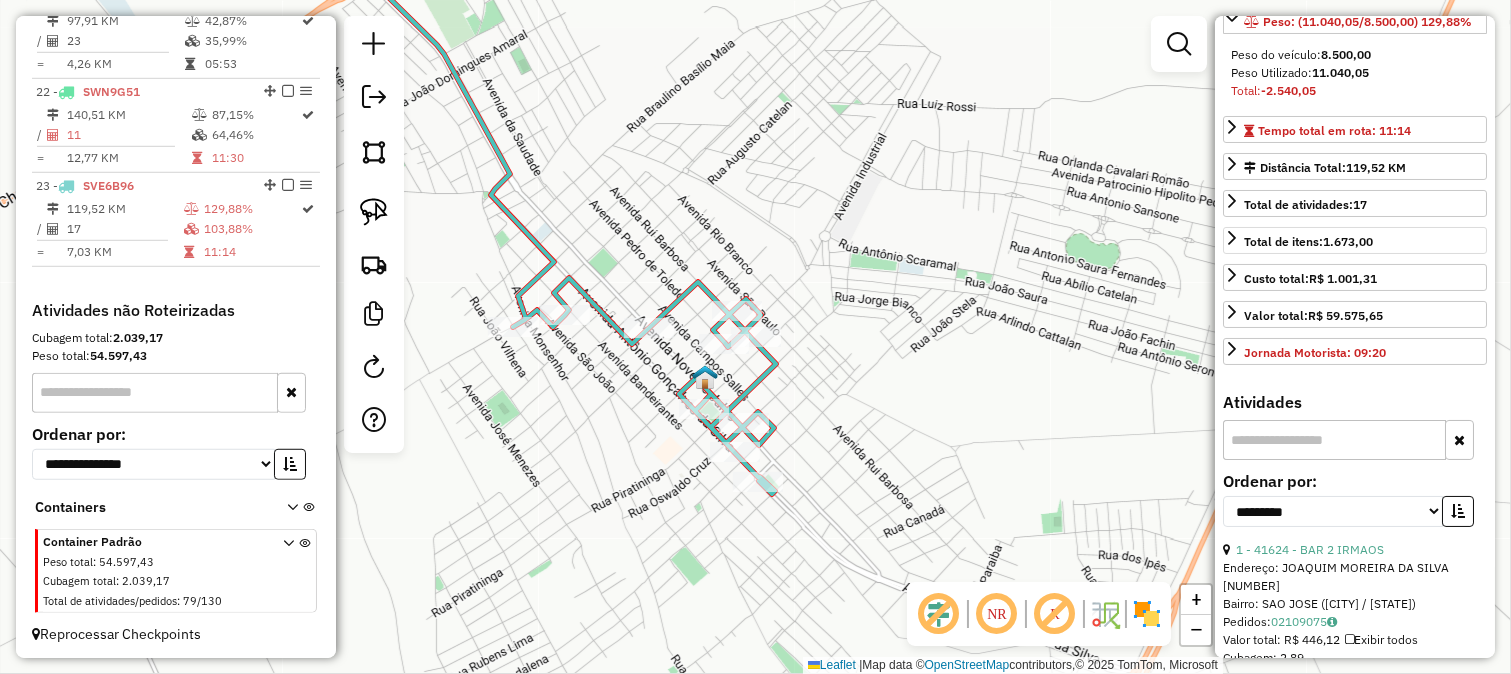 scroll, scrollTop: 444, scrollLeft: 0, axis: vertical 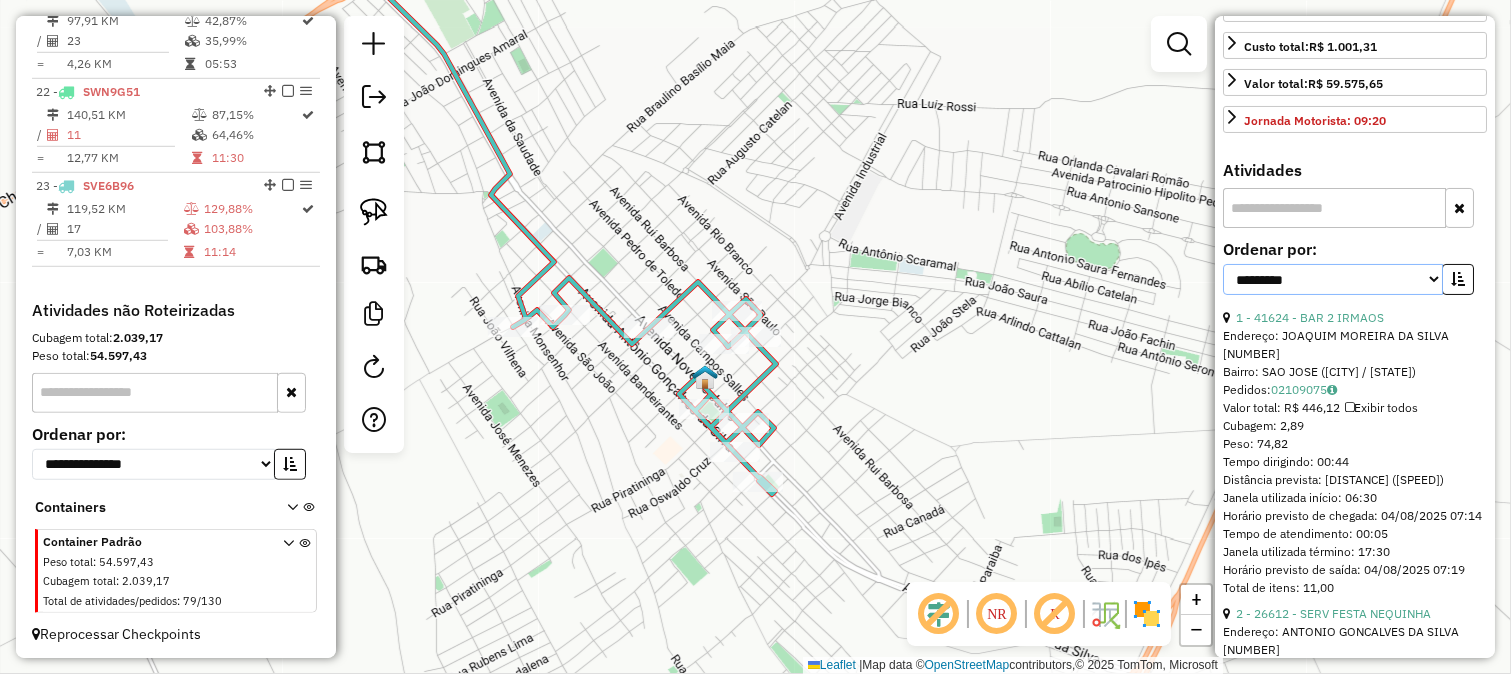 click on "**********" at bounding box center (1333, 279) 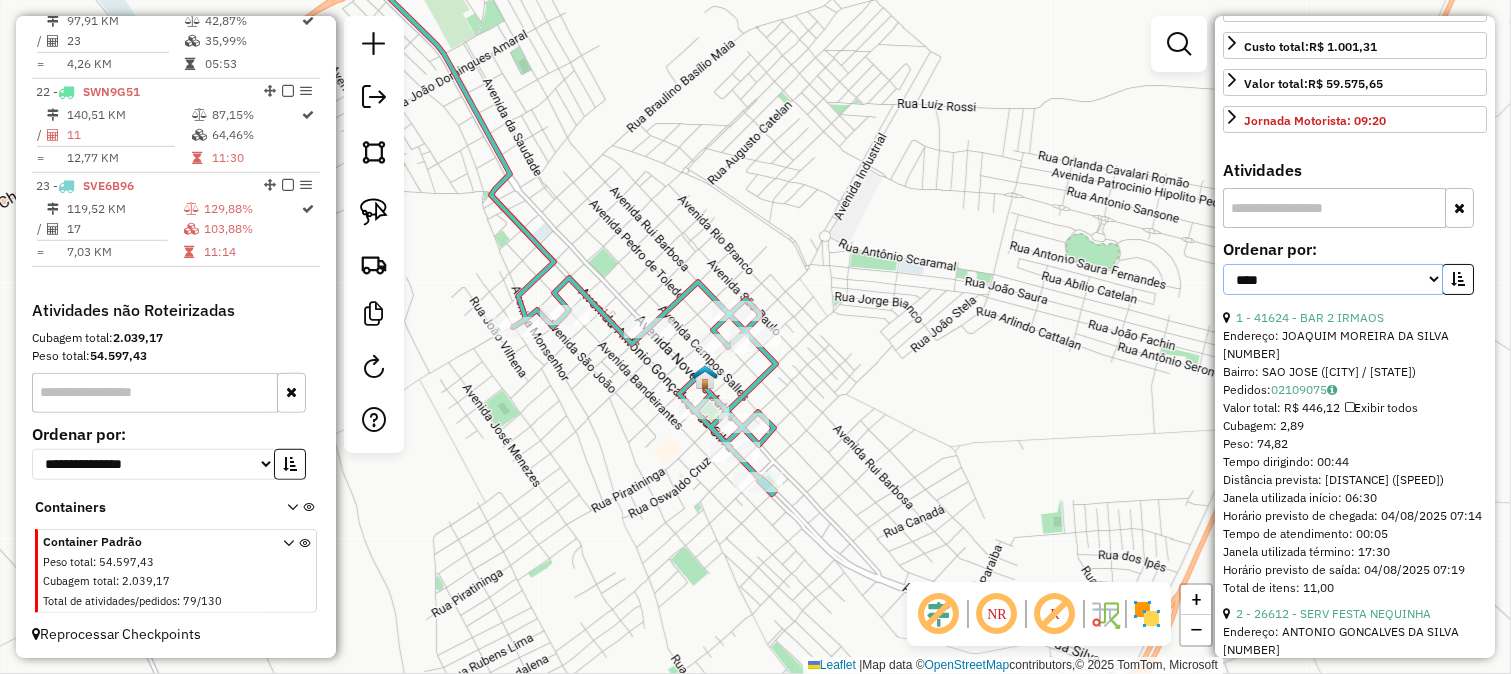 click on "**********" at bounding box center [1333, 279] 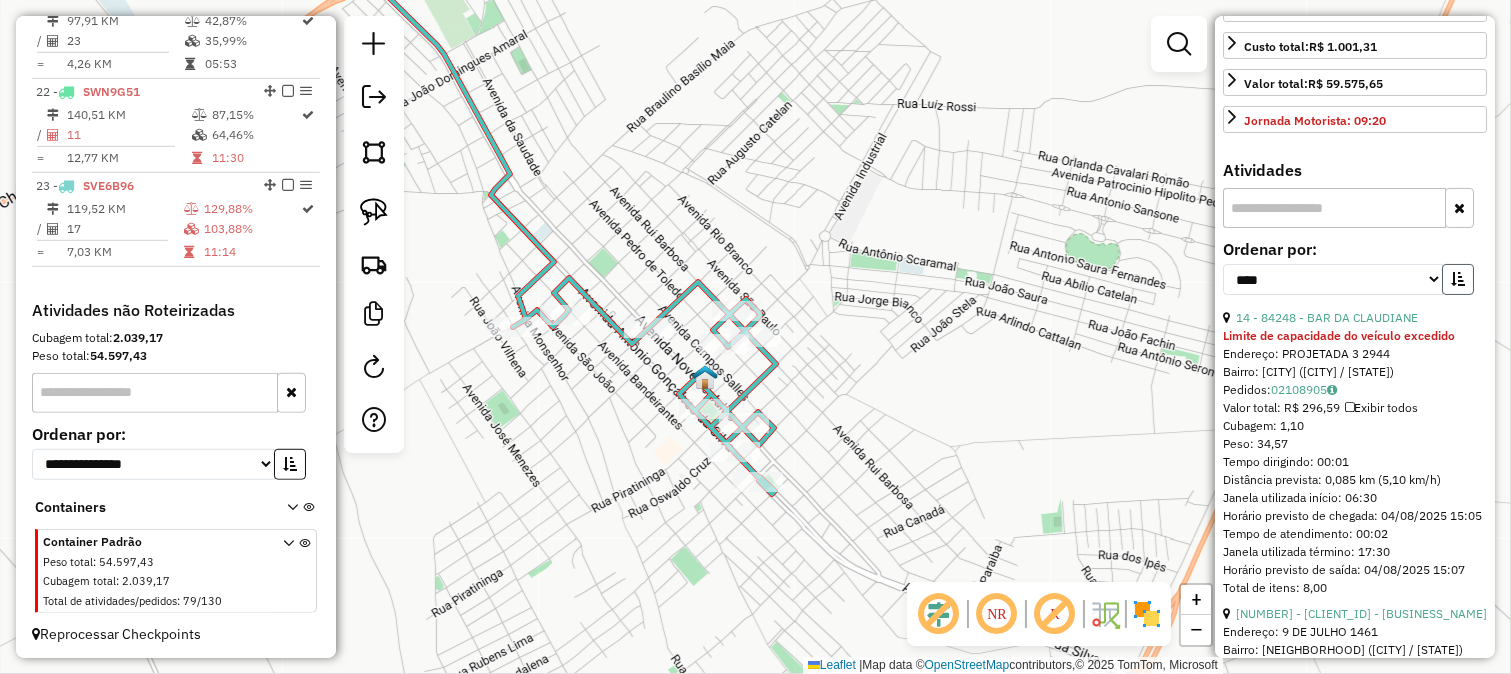 click at bounding box center (1458, 279) 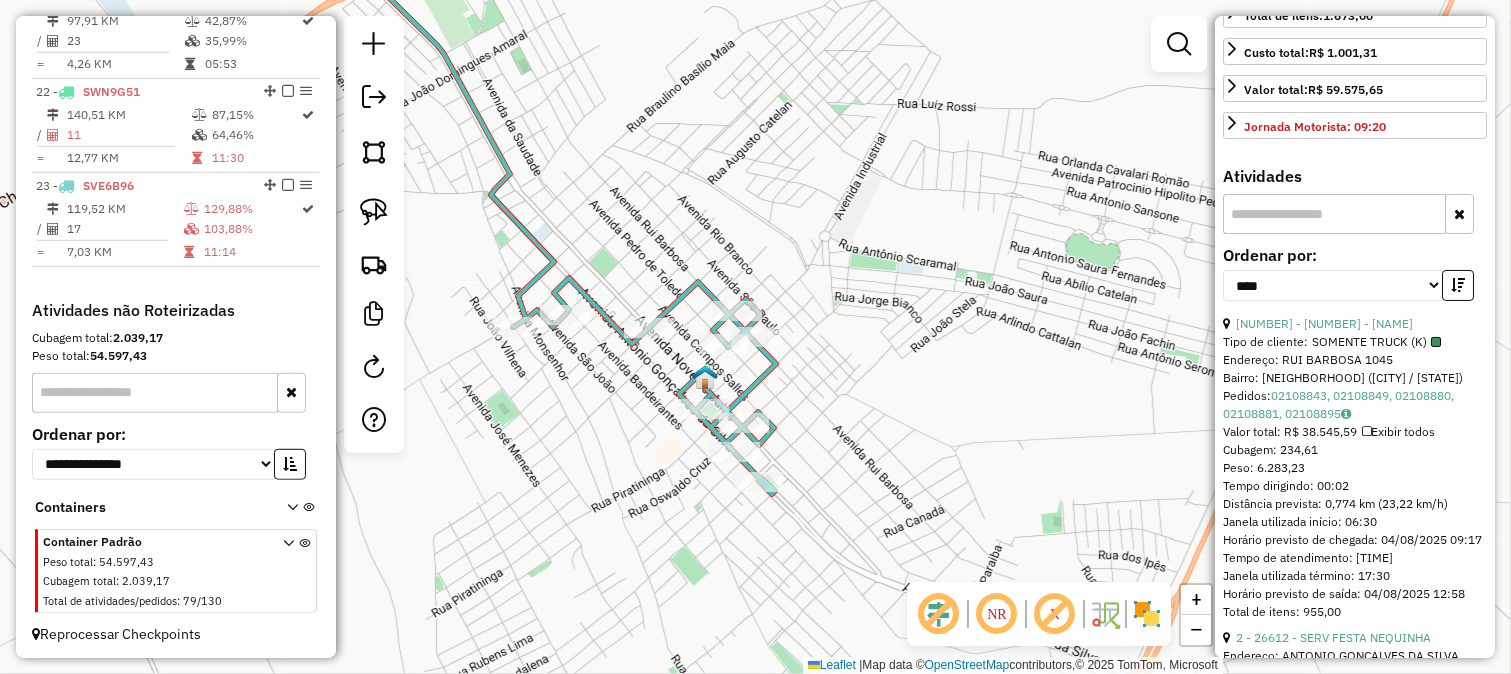 scroll, scrollTop: 333, scrollLeft: 0, axis: vertical 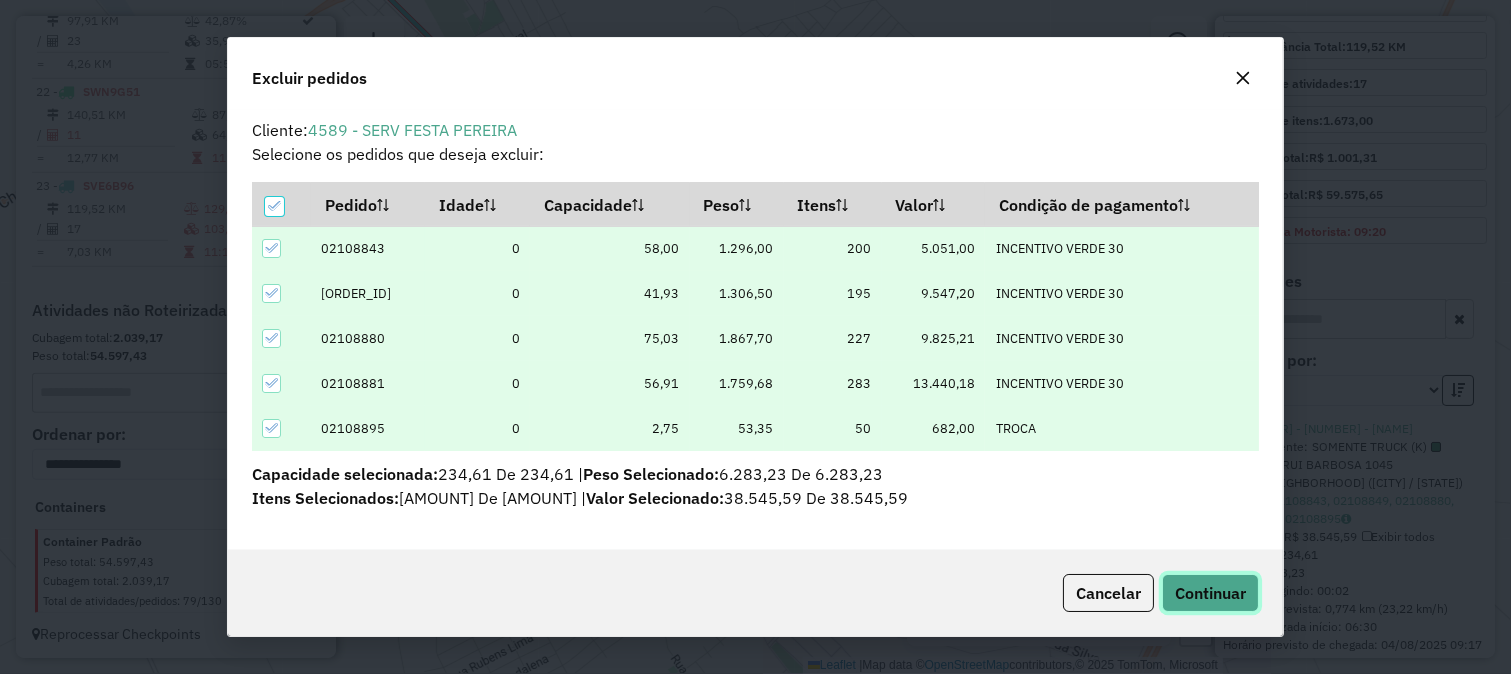 click on "Continuar" 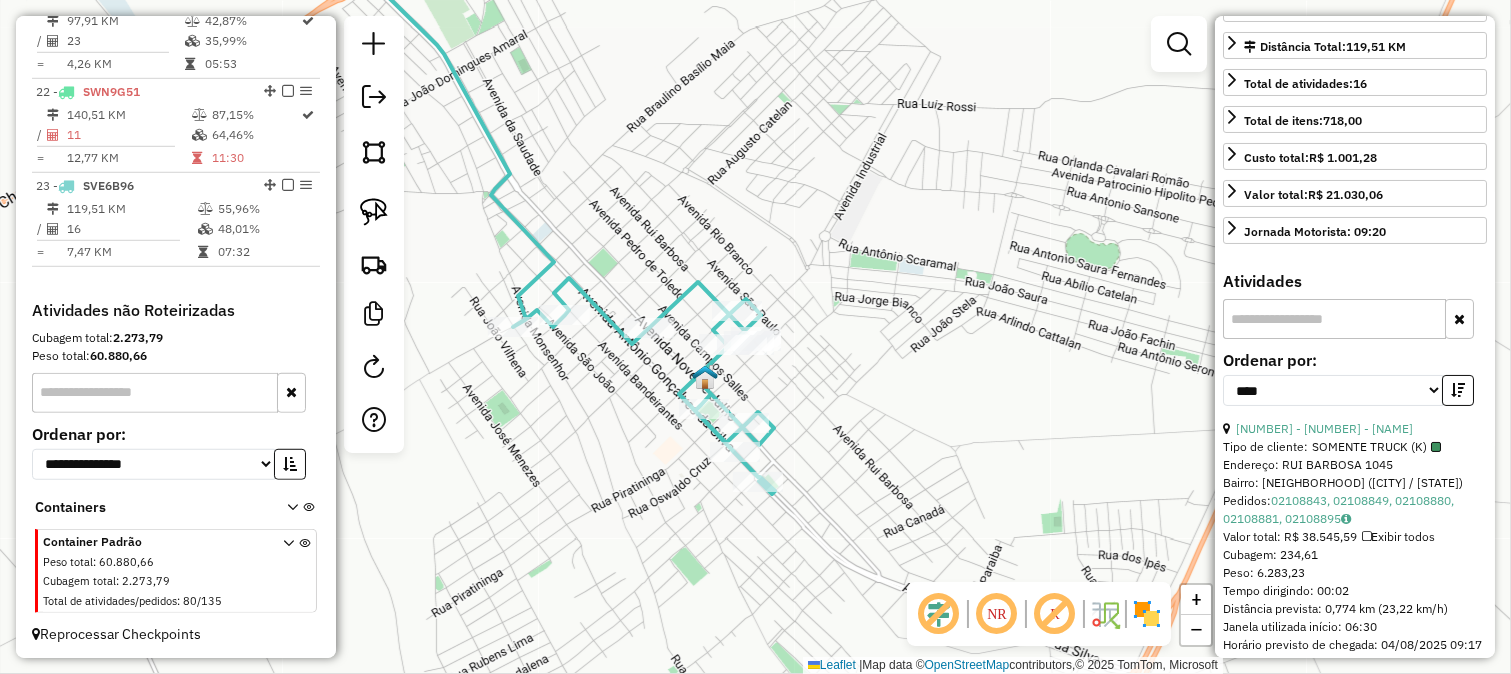 scroll, scrollTop: 314, scrollLeft: 0, axis: vertical 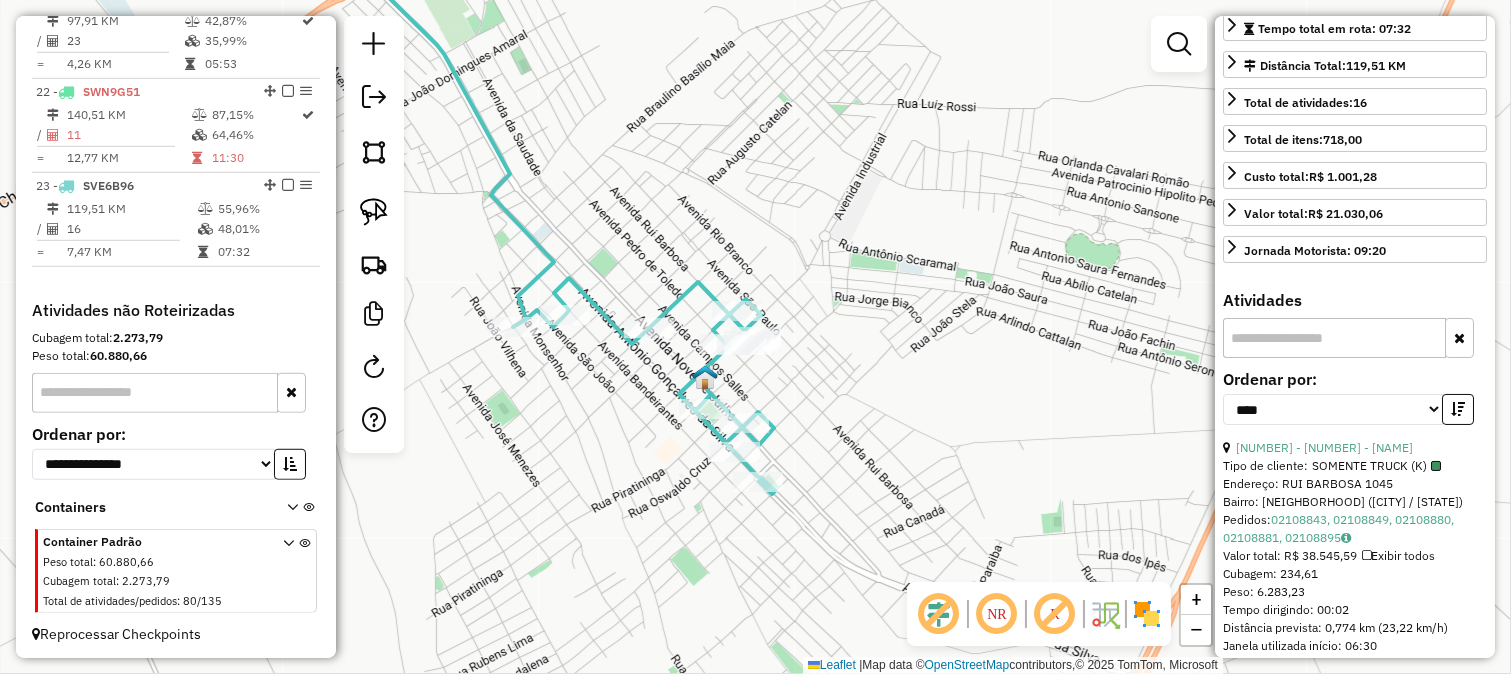 click on "Janela de atendimento Grade de atendimento Capacidade Transportadoras Veículos Cliente Pedidos  Rotas Selecione os dias de semana para filtrar as janelas de atendimento  Seg   Ter   Qua   Qui   Sex   Sáb   Dom  Informe o período da janela de atendimento: De: Até:  Filtrar exatamente a janela do cliente  Considerar janela de atendimento padrão  Selecione os dias de semana para filtrar as grades de atendimento  Seg   Ter   Qua   Qui   Sex   Sáb   Dom   Considerar clientes sem dia de atendimento cadastrado  Clientes fora do dia de atendimento selecionado Filtrar as atividades entre os valores definidos abaixo:  Peso mínimo:   Peso máximo:   Cubagem mínima:   Cubagem máxima:   De:   Até:  Filtrar as atividades entre o tempo de atendimento definido abaixo:  De:   Até:   Considerar capacidade total dos clientes não roteirizados Transportadora: Selecione um ou mais itens Tipo de veículo: Selecione um ou mais itens Veículo: Selecione um ou mais itens Motorista: Selecione um ou mais itens Nome: Rótulo:" 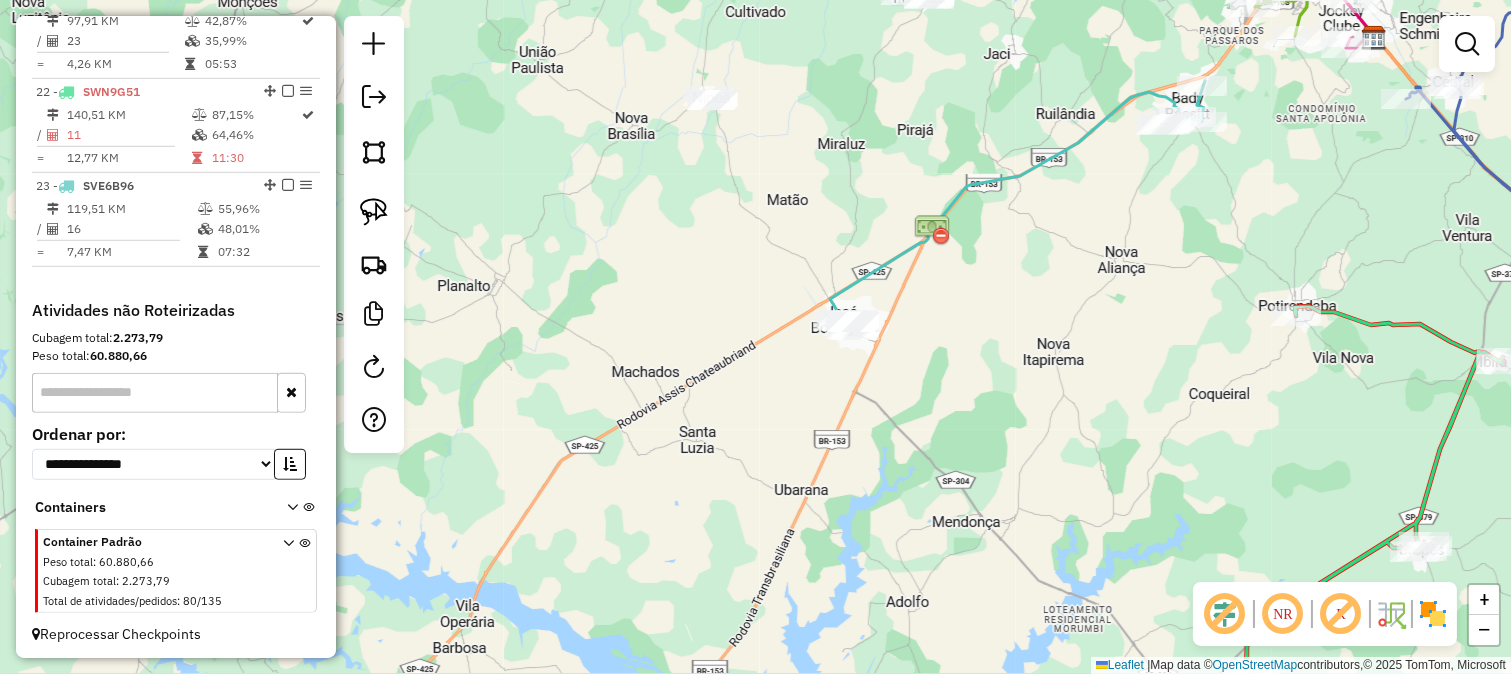 click 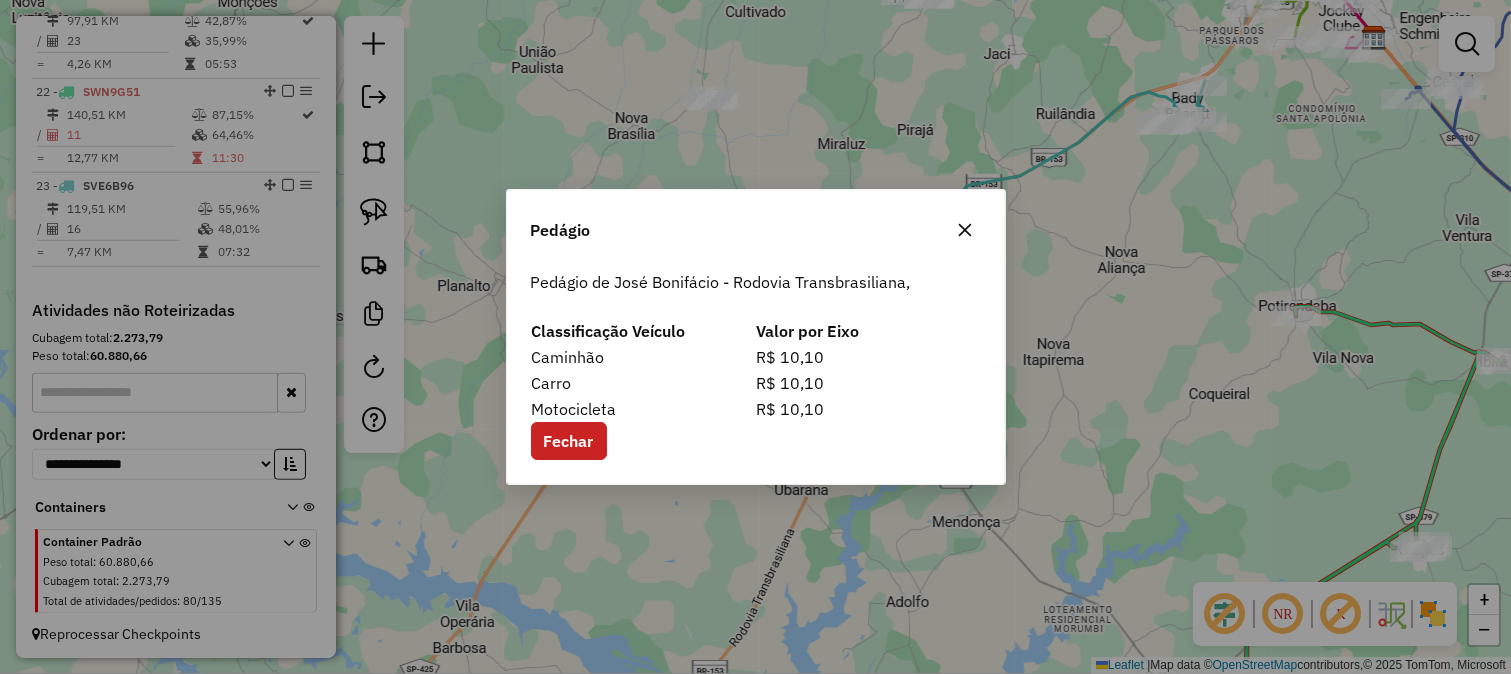 click 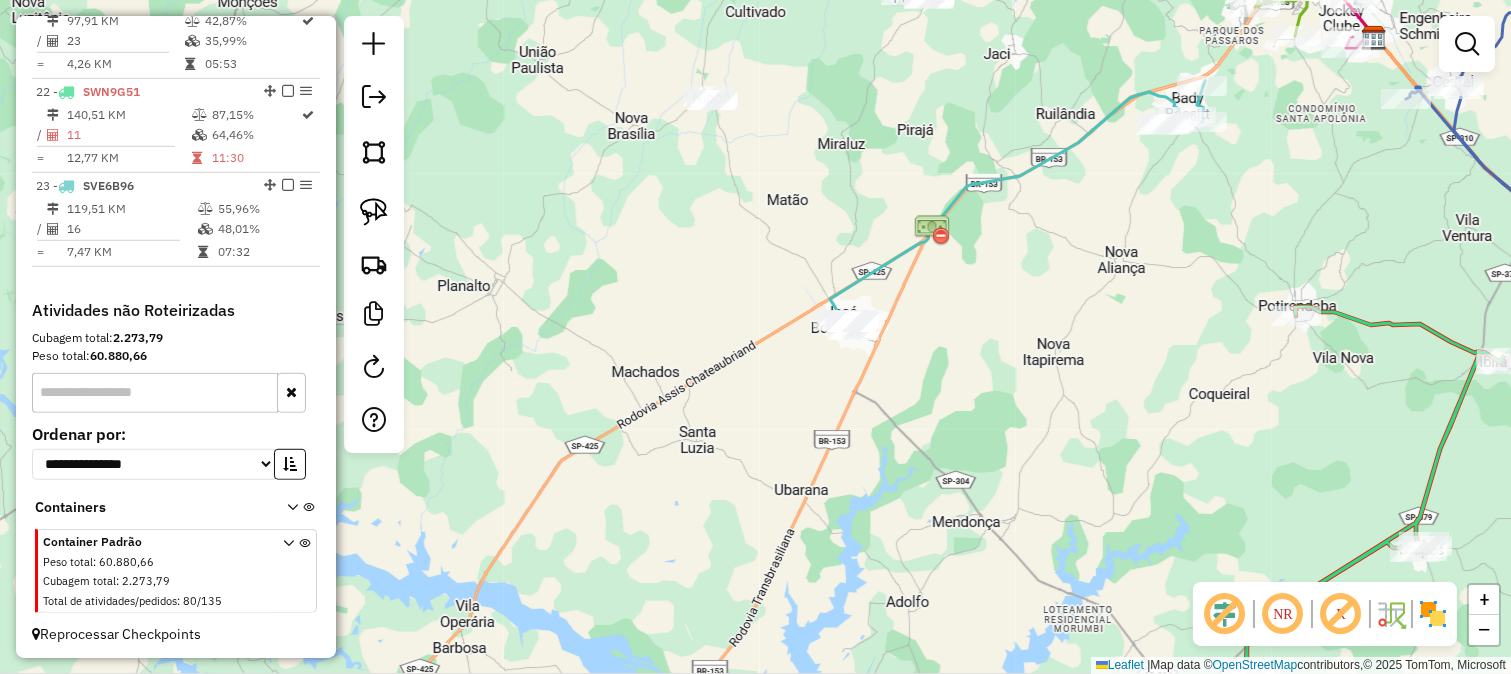 click on "Janela de atendimento Grade de atendimento Capacidade Transportadoras Veículos Cliente Pedidos  Rotas Selecione os dias de semana para filtrar as janelas de atendimento  Seg   Ter   Qua   Qui   Sex   Sáb   Dom  Informe o período da janela de atendimento: De: Até:  Filtrar exatamente a janela do cliente  Considerar janela de atendimento padrão  Selecione os dias de semana para filtrar as grades de atendimento  Seg   Ter   Qua   Qui   Sex   Sáb   Dom   Considerar clientes sem dia de atendimento cadastrado  Clientes fora do dia de atendimento selecionado Filtrar as atividades entre os valores definidos abaixo:  Peso mínimo:   Peso máximo:   Cubagem mínima:   Cubagem máxima:   De:   Até:  Filtrar as atividades entre o tempo de atendimento definido abaixo:  De:   Até:   Considerar capacidade total dos clientes não roteirizados Transportadora: Selecione um ou mais itens Tipo de veículo: Selecione um ou mais itens Veículo: Selecione um ou mais itens Motorista: Selecione um ou mais itens Nome: Rótulo:" 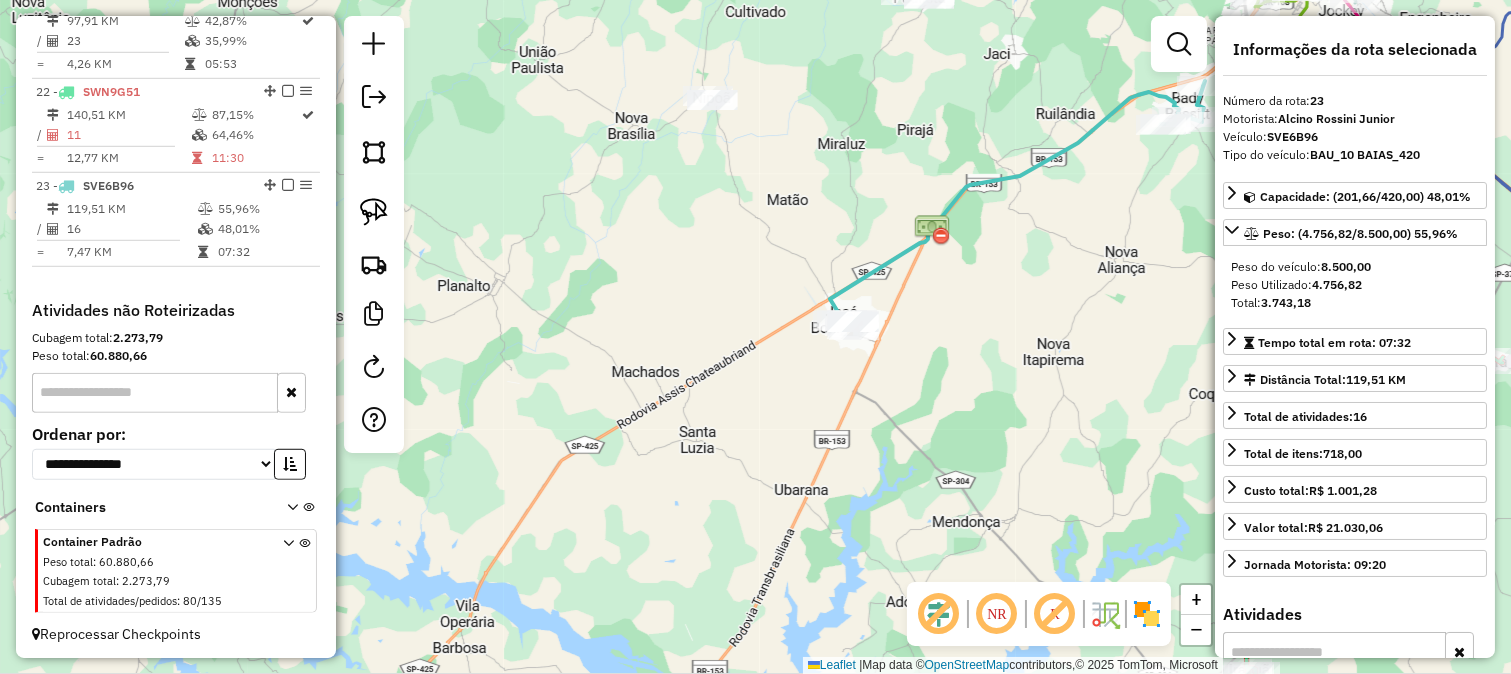 click on "Janela de atendimento Grade de atendimento Capacidade Transportadoras Veículos Cliente Pedidos  Rotas Selecione os dias de semana para filtrar as janelas de atendimento  Seg   Ter   Qua   Qui   Sex   Sáb   Dom  Informe o período da janela de atendimento: De: Até:  Filtrar exatamente a janela do cliente  Considerar janela de atendimento padrão  Selecione os dias de semana para filtrar as grades de atendimento  Seg   Ter   Qua   Qui   Sex   Sáb   Dom   Considerar clientes sem dia de atendimento cadastrado  Clientes fora do dia de atendimento selecionado Filtrar as atividades entre os valores definidos abaixo:  Peso mínimo:   Peso máximo:   Cubagem mínima:   Cubagem máxima:   De:   Até:  Filtrar as atividades entre o tempo de atendimento definido abaixo:  De:   Até:   Considerar capacidade total dos clientes não roteirizados Transportadora: Selecione um ou mais itens Tipo de veículo: Selecione um ou mais itens Veículo: Selecione um ou mais itens Motorista: Selecione um ou mais itens Nome: Rótulo:" 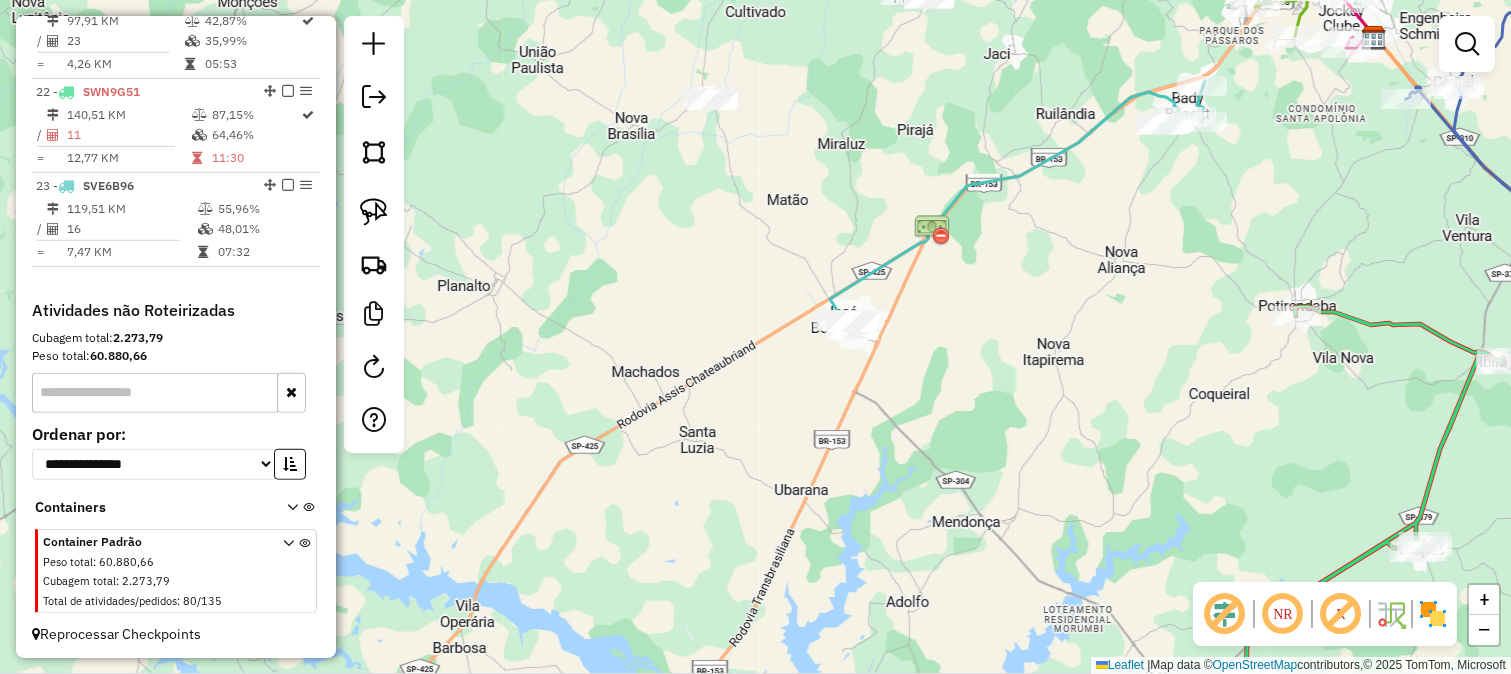 drag, startPoint x: 1080, startPoint y: 320, endPoint x: 1058, endPoint y: 395, distance: 78.160095 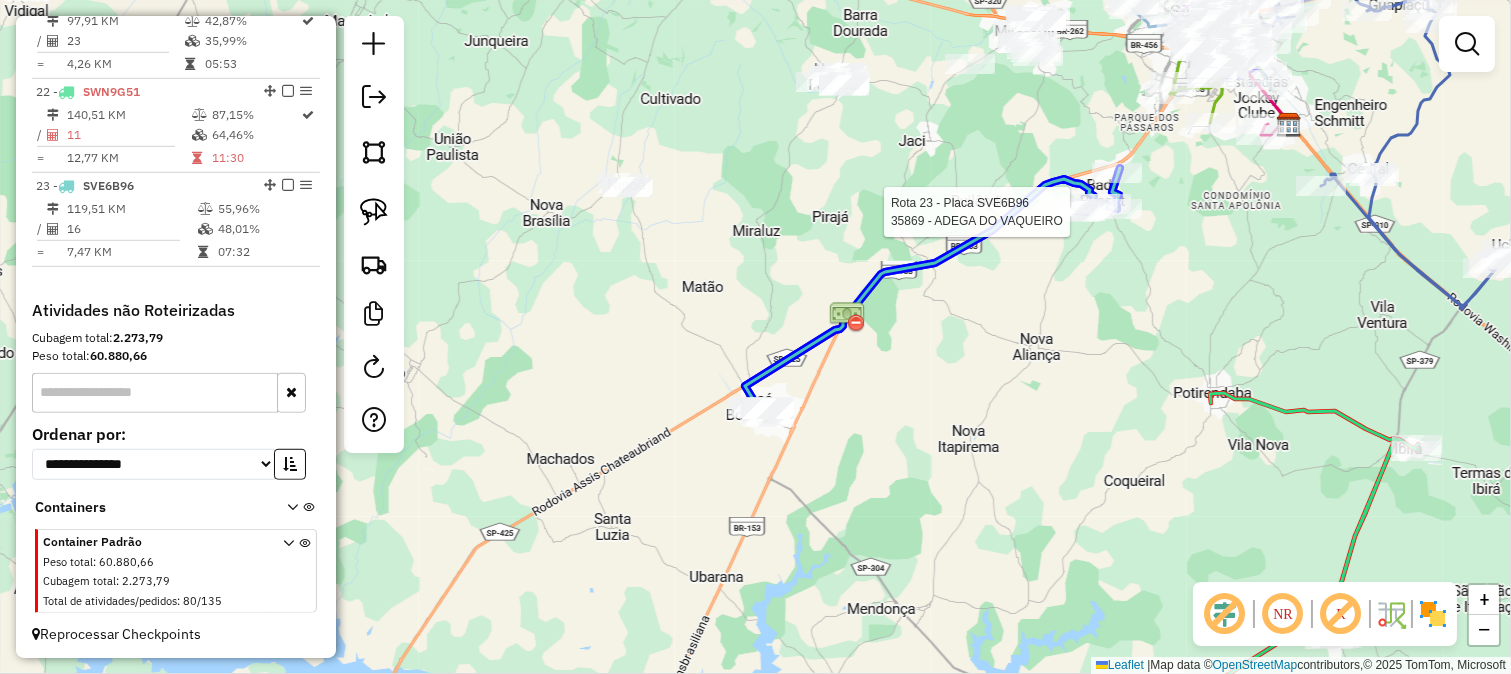 click 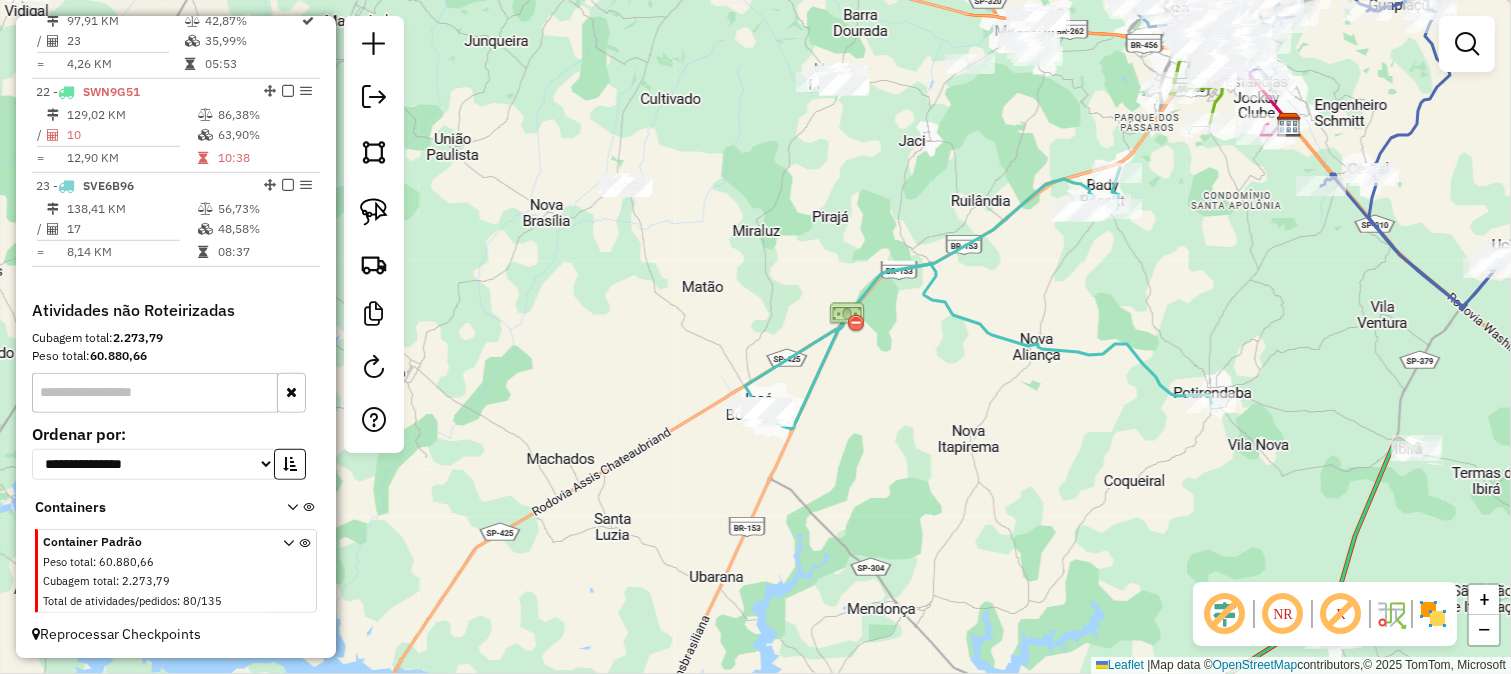 click 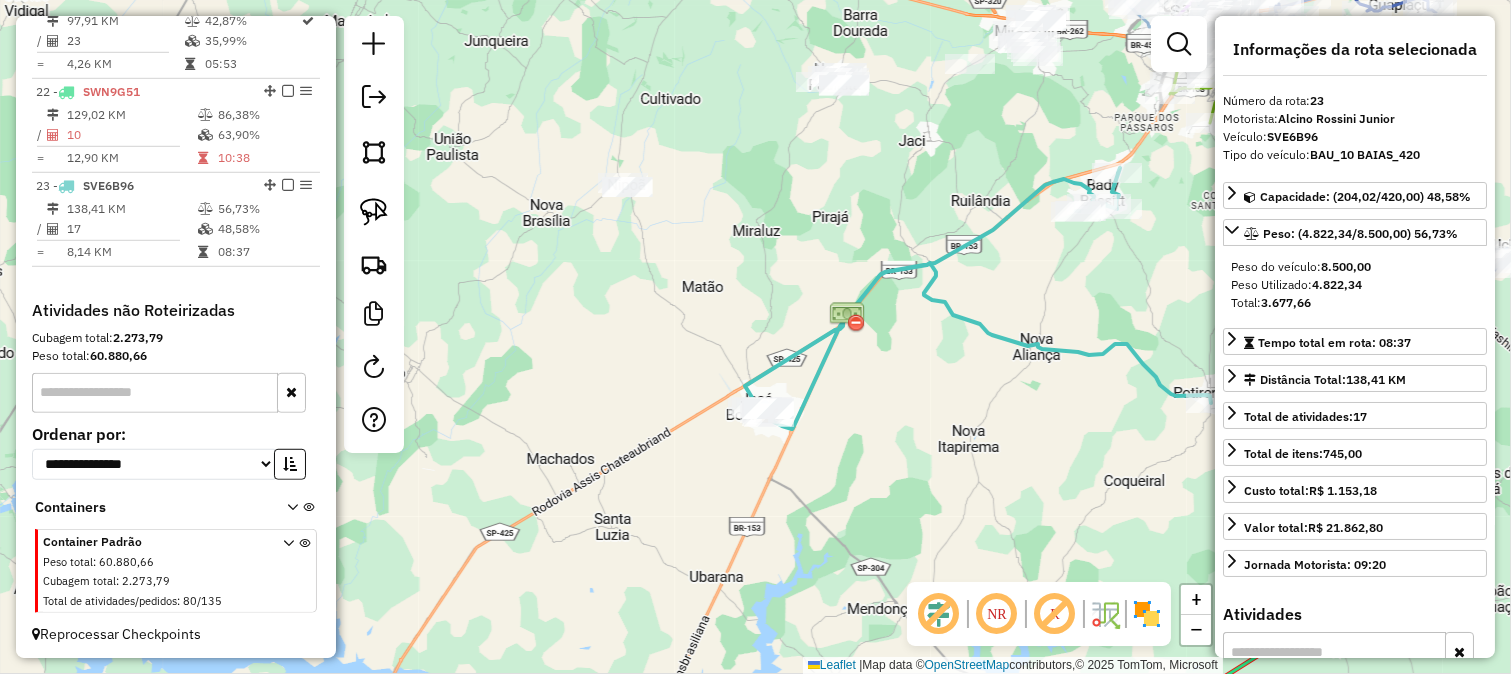 click on "Janela de atendimento Grade de atendimento Capacidade Transportadoras Veículos Cliente Pedidos  Rotas Selecione os dias de semana para filtrar as janelas de atendimento  Seg   Ter   Qua   Qui   Sex   Sáb   Dom  Informe o período da janela de atendimento: De: Até:  Filtrar exatamente a janela do cliente  Considerar janela de atendimento padrão  Selecione os dias de semana para filtrar as grades de atendimento  Seg   Ter   Qua   Qui   Sex   Sáb   Dom   Considerar clientes sem dia de atendimento cadastrado  Clientes fora do dia de atendimento selecionado Filtrar as atividades entre os valores definidos abaixo:  Peso mínimo:   Peso máximo:   Cubagem mínima:   Cubagem máxima:   De:   Até:  Filtrar as atividades entre o tempo de atendimento definido abaixo:  De:   Até:   Considerar capacidade total dos clientes não roteirizados Transportadora: Selecione um ou mais itens Tipo de veículo: Selecione um ou mais itens Veículo: Selecione um ou mais itens Motorista: Selecione um ou mais itens Nome: Rótulo:" 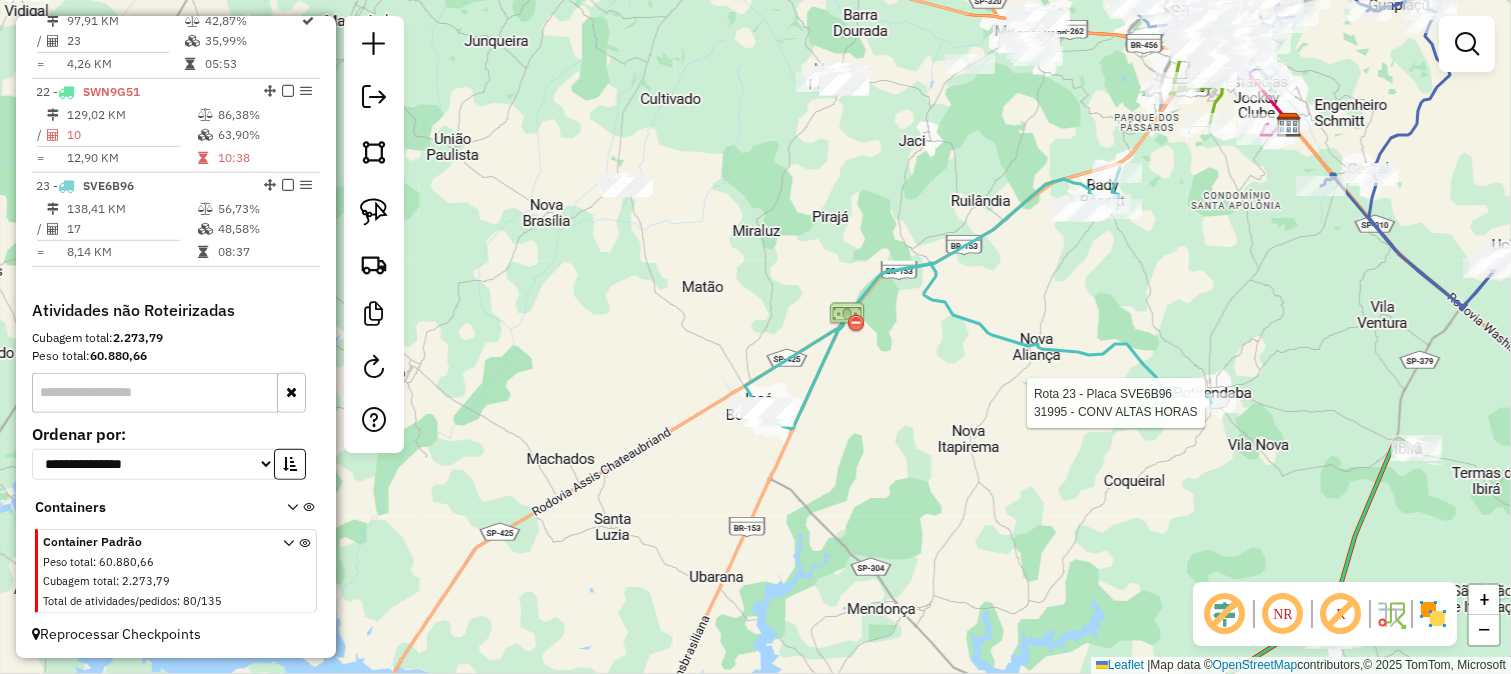 select on "*********" 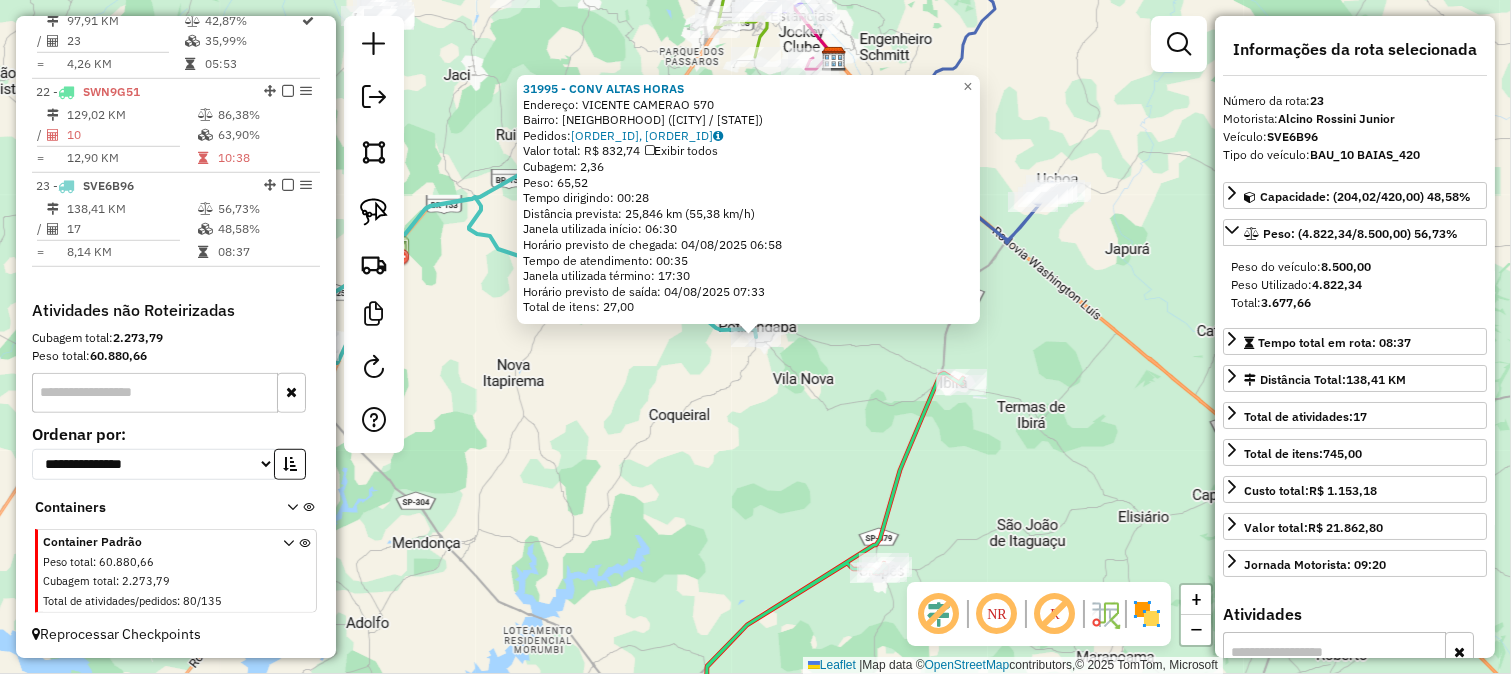 click on "31995 - CONV ALTAS HORAS  Endereço:  VICENTE CAMERAO 570   Bairro: JD DAS HORTENCIAS (POTIRENDABA / SP)   Pedidos:  02109041, 02109042   Valor total: R$ 832,74   Exibir todos   Cubagem: 2,36  Peso: 65,52  Tempo dirigindo: 00:28   Distância prevista: 25,846 km (55,38 km/h)   Janela utilizada início: 06:30   Horário previsto de chegada: 04/08/2025 06:58   Tempo de atendimento: 00:35   Janela utilizada término: 17:30   Horário previsto de saída: 04/08/2025 07:33   Total de itens: 27,00  × Janela de atendimento Grade de atendimento Capacidade Transportadoras Veículos Cliente Pedidos  Rotas Selecione os dias de semana para filtrar as janelas de atendimento  Seg   Ter   Qua   Qui   Sex   Sáb   Dom  Informe o período da janela de atendimento: De: Até:  Filtrar exatamente a janela do cliente  Considerar janela de atendimento padrão  Selecione os dias de semana para filtrar as grades de atendimento  Seg   Ter   Qua   Qui   Sex   Sáb   Dom   Considerar clientes sem dia de atendimento cadastrado  De:  De:" 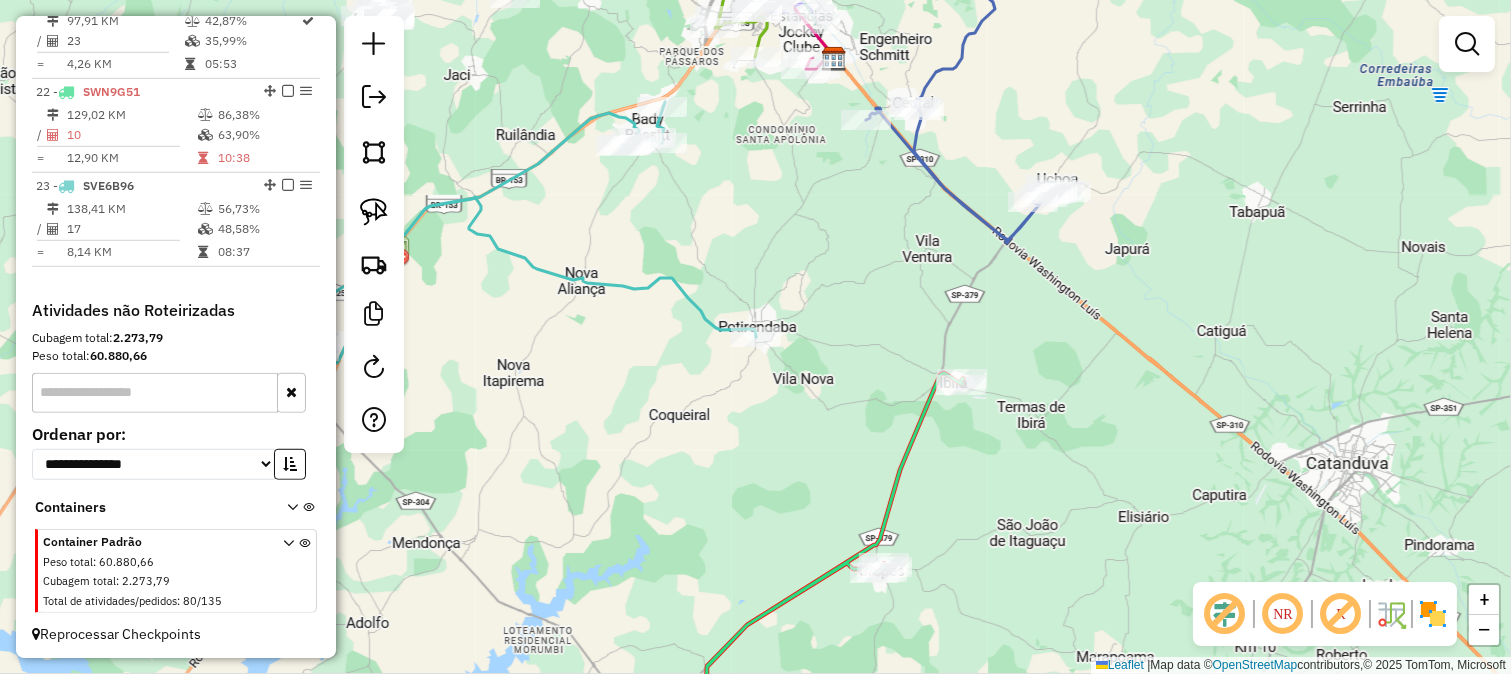 click on "Janela de atendimento Grade de atendimento Capacidade Transportadoras Veículos Cliente Pedidos  Rotas Selecione os dias de semana para filtrar as janelas de atendimento  Seg   Ter   Qua   Qui   Sex   Sáb   Dom  Informe o período da janela de atendimento: De: Até:  Filtrar exatamente a janela do cliente  Considerar janela de atendimento padrão  Selecione os dias de semana para filtrar as grades de atendimento  Seg   Ter   Qua   Qui   Sex   Sáb   Dom   Considerar clientes sem dia de atendimento cadastrado  Clientes fora do dia de atendimento selecionado Filtrar as atividades entre os valores definidos abaixo:  Peso mínimo:   Peso máximo:   Cubagem mínima:   Cubagem máxima:   De:   Até:  Filtrar as atividades entre o tempo de atendimento definido abaixo:  De:   Até:   Considerar capacidade total dos clientes não roteirizados Transportadora: Selecione um ou mais itens Tipo de veículo: Selecione um ou mais itens Veículo: Selecione um ou mais itens Motorista: Selecione um ou mais itens Nome: Rótulo:" 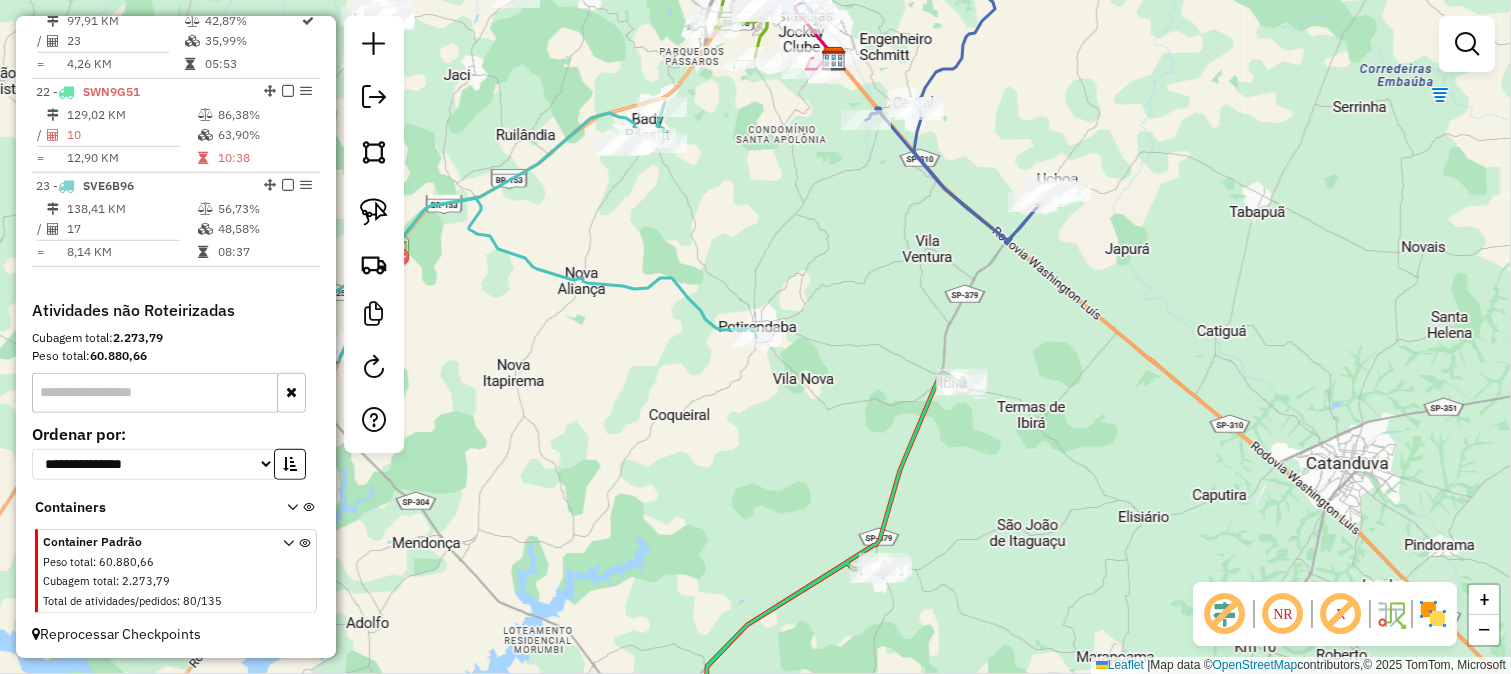 click 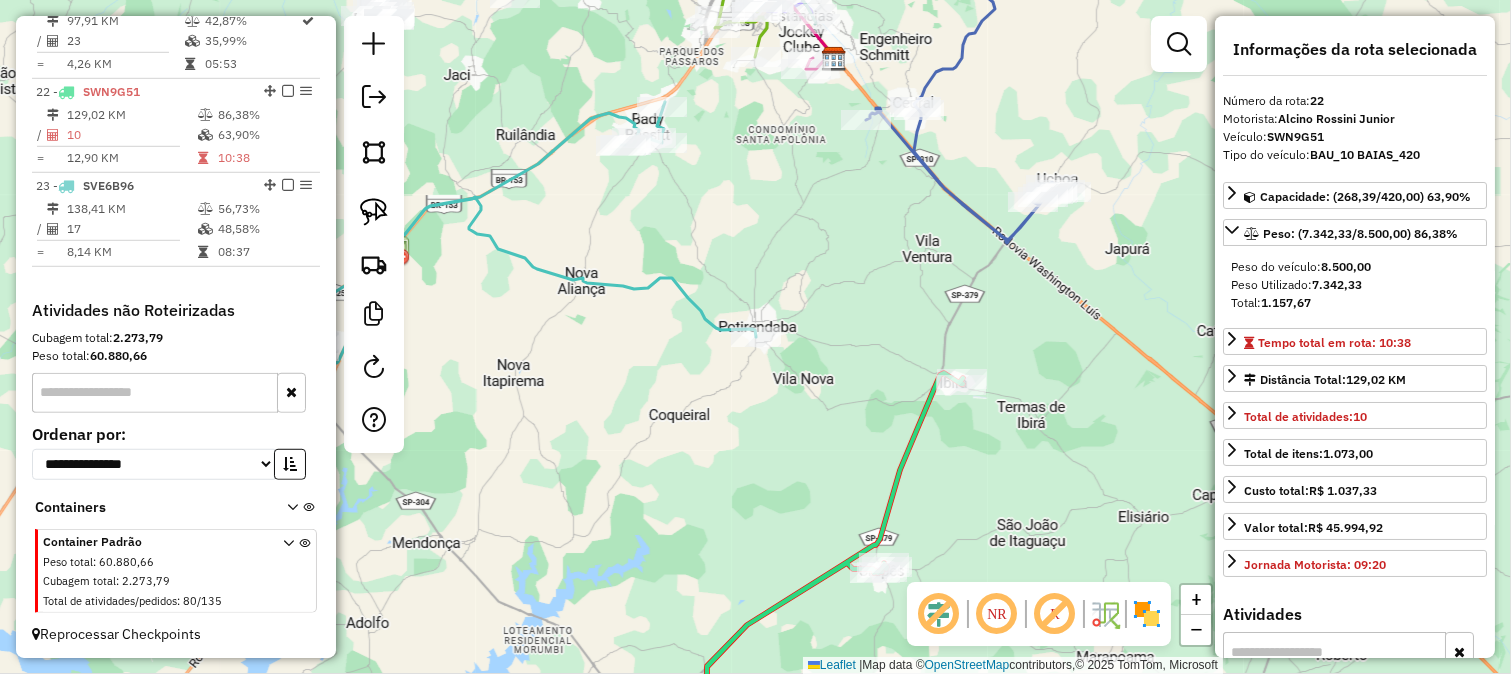 click on "Janela de atendimento Grade de atendimento Capacidade Transportadoras Veículos Cliente Pedidos  Rotas Selecione os dias de semana para filtrar as janelas de atendimento  Seg   Ter   Qua   Qui   Sex   Sáb   Dom  Informe o período da janela de atendimento: De: Até:  Filtrar exatamente a janela do cliente  Considerar janela de atendimento padrão  Selecione os dias de semana para filtrar as grades de atendimento  Seg   Ter   Qua   Qui   Sex   Sáb   Dom   Considerar clientes sem dia de atendimento cadastrado  Clientes fora do dia de atendimento selecionado Filtrar as atividades entre os valores definidos abaixo:  Peso mínimo:   Peso máximo:   Cubagem mínima:   Cubagem máxima:   De:   Até:  Filtrar as atividades entre o tempo de atendimento definido abaixo:  De:   Até:   Considerar capacidade total dos clientes não roteirizados Transportadora: Selecione um ou mais itens Tipo de veículo: Selecione um ou mais itens Veículo: Selecione um ou mais itens Motorista: Selecione um ou mais itens Nome: Rótulo:" 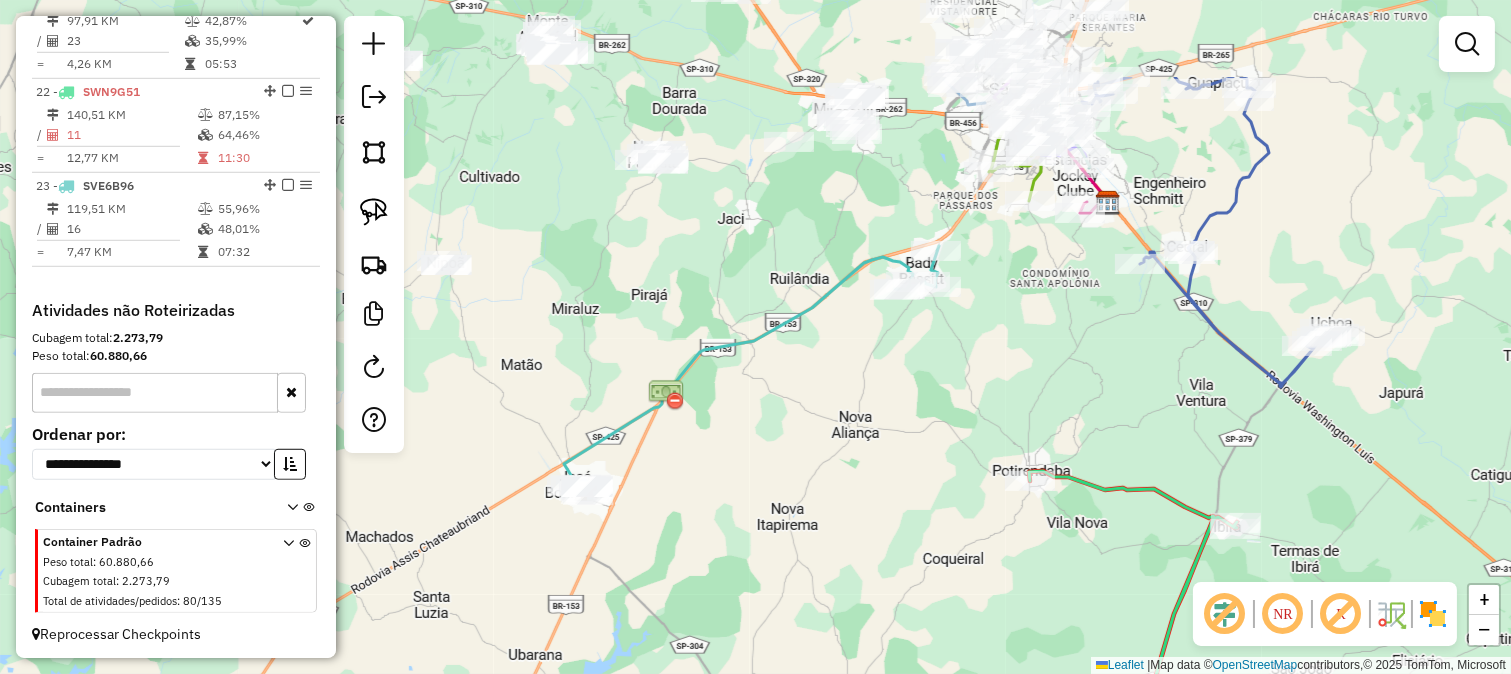 drag, startPoint x: 608, startPoint y: 201, endPoint x: 882, endPoint y: 345, distance: 309.53513 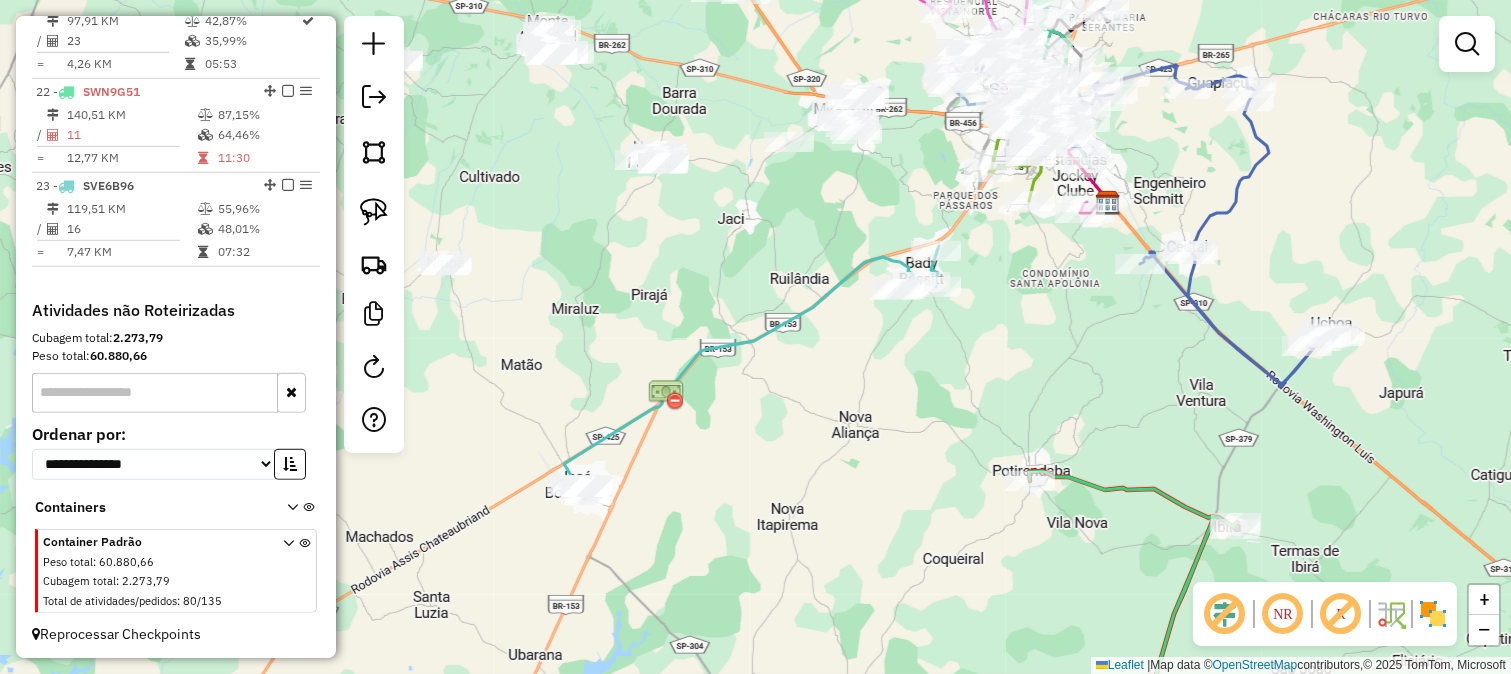 click 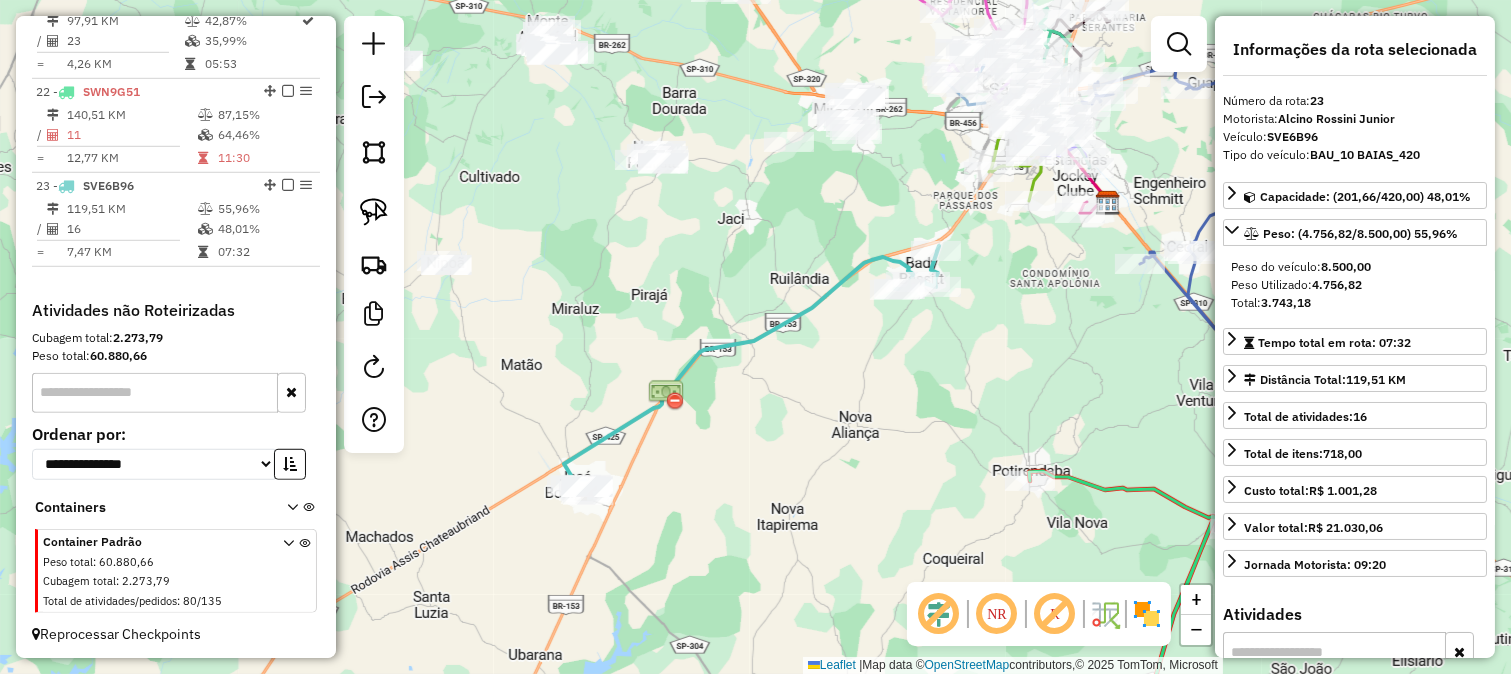 drag, startPoint x: 828, startPoint y: 312, endPoint x: 847, endPoint y: 314, distance: 19.104973 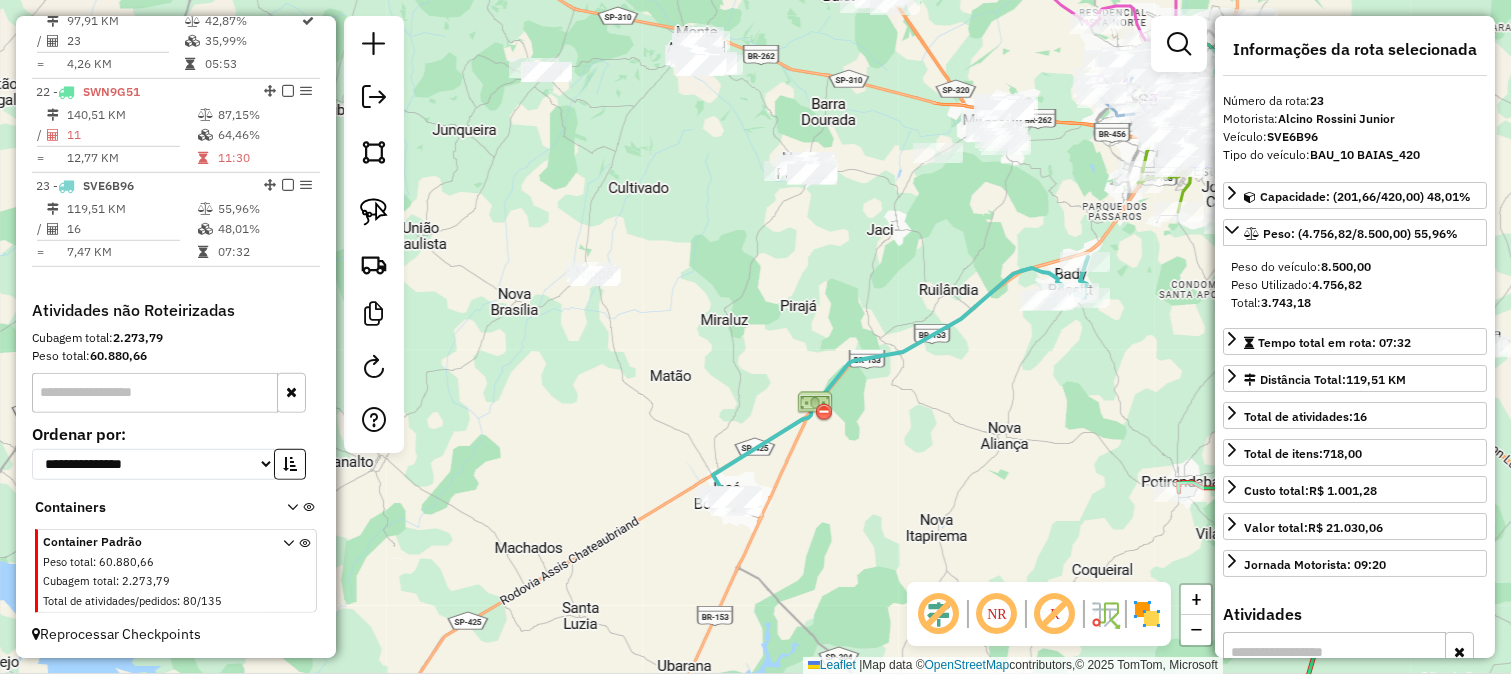 click on "Janela de atendimento Grade de atendimento Capacidade Transportadoras Veículos Cliente Pedidos  Rotas Selecione os dias de semana para filtrar as janelas de atendimento  Seg   Ter   Qua   Qui   Sex   Sáb   Dom  Informe o período da janela de atendimento: De: Até:  Filtrar exatamente a janela do cliente  Considerar janela de atendimento padrão  Selecione os dias de semana para filtrar as grades de atendimento  Seg   Ter   Qua   Qui   Sex   Sáb   Dom   Considerar clientes sem dia de atendimento cadastrado  Clientes fora do dia de atendimento selecionado Filtrar as atividades entre os valores definidos abaixo:  Peso mínimo:   Peso máximo:   Cubagem mínima:   Cubagem máxima:   De:   Até:  Filtrar as atividades entre o tempo de atendimento definido abaixo:  De:   Até:   Considerar capacidade total dos clientes não roteirizados Transportadora: Selecione um ou mais itens Tipo de veículo: Selecione um ou mais itens Veículo: Selecione um ou mais itens Motorista: Selecione um ou mais itens Nome: Rótulo:" 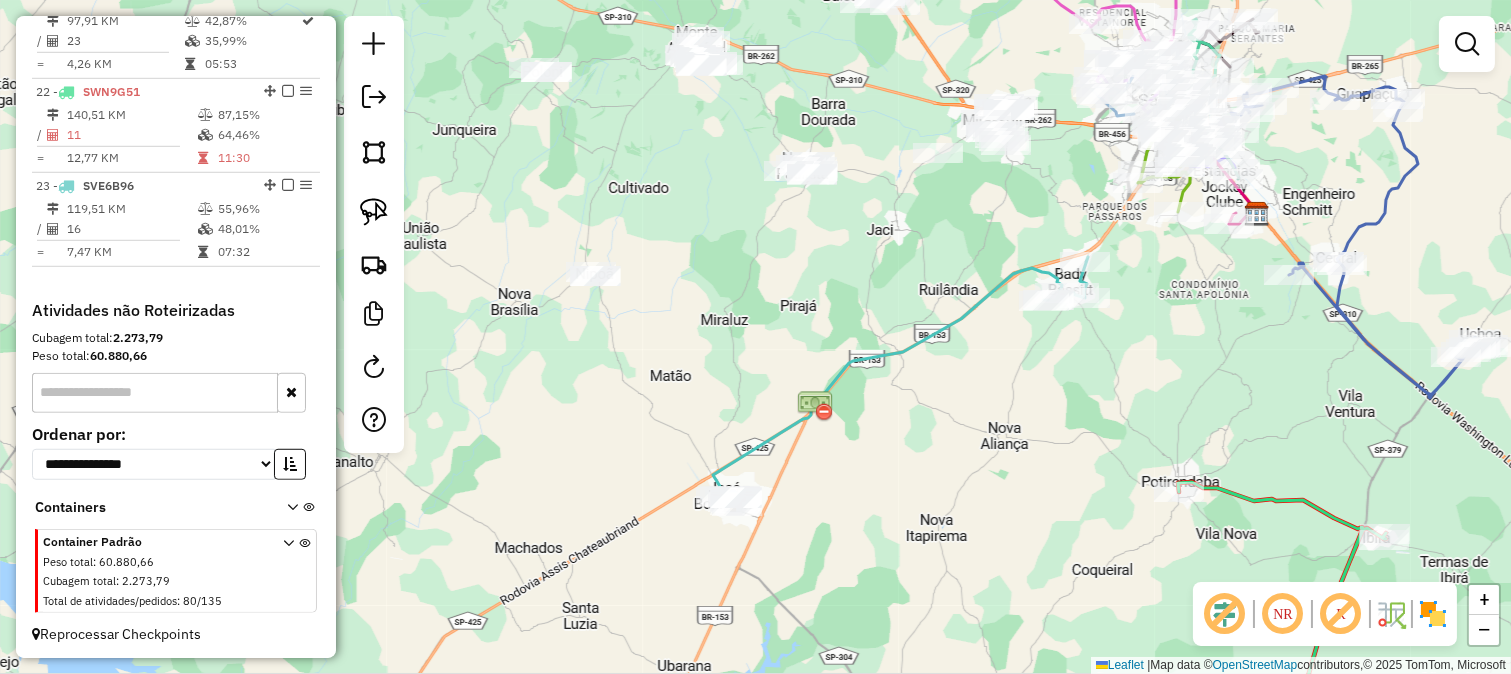 click on "Janela de atendimento Grade de atendimento Capacidade Transportadoras Veículos Cliente Pedidos  Rotas Selecione os dias de semana para filtrar as janelas de atendimento  Seg   Ter   Qua   Qui   Sex   Sáb   Dom  Informe o período da janela de atendimento: De: Até:  Filtrar exatamente a janela do cliente  Considerar janela de atendimento padrão  Selecione os dias de semana para filtrar as grades de atendimento  Seg   Ter   Qua   Qui   Sex   Sáb   Dom   Considerar clientes sem dia de atendimento cadastrado  Clientes fora do dia de atendimento selecionado Filtrar as atividades entre os valores definidos abaixo:  Peso mínimo:   Peso máximo:   Cubagem mínima:   Cubagem máxima:   De:   Até:  Filtrar as atividades entre o tempo de atendimento definido abaixo:  De:   Até:   Considerar capacidade total dos clientes não roteirizados Transportadora: Selecione um ou mais itens Tipo de veículo: Selecione um ou mais itens Veículo: Selecione um ou mais itens Motorista: Selecione um ou mais itens Nome: Rótulo:" 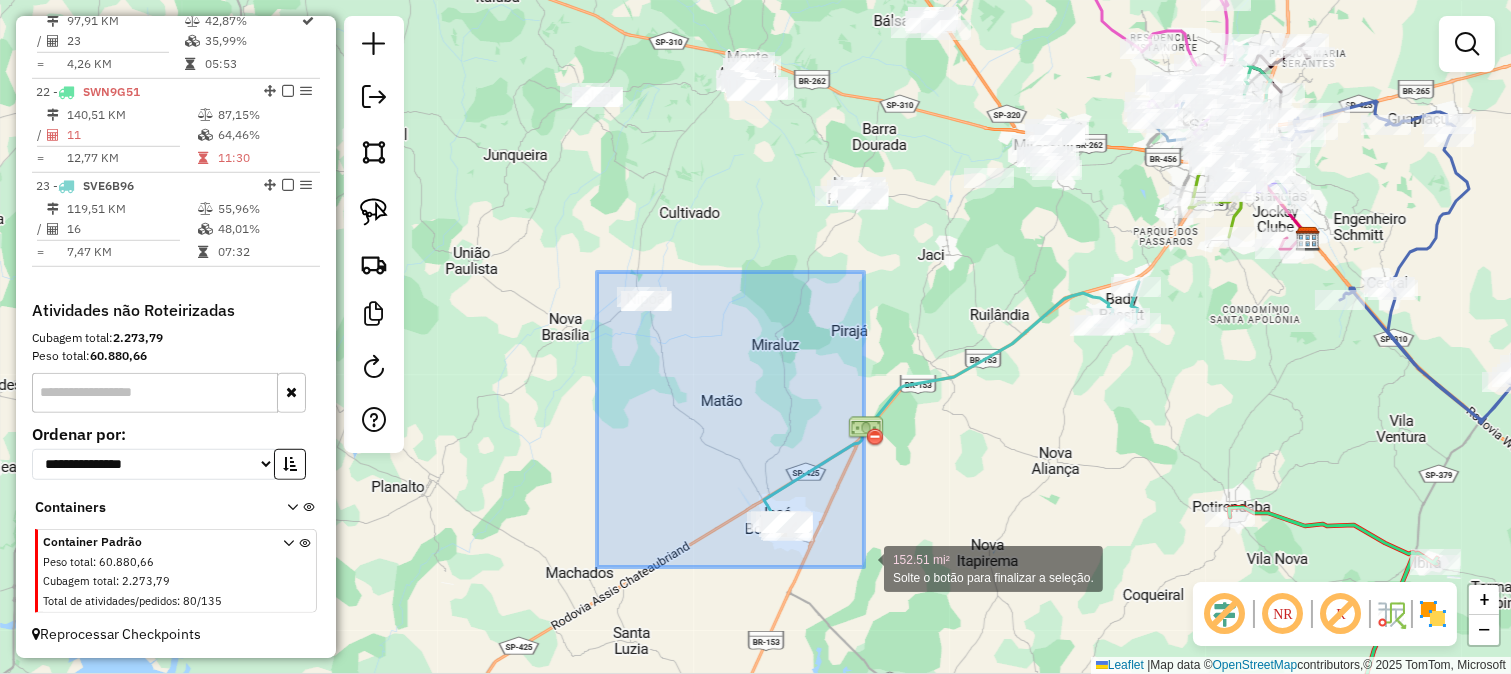 drag, startPoint x: 611, startPoint y: 278, endPoint x: 890, endPoint y: 585, distance: 414.8373 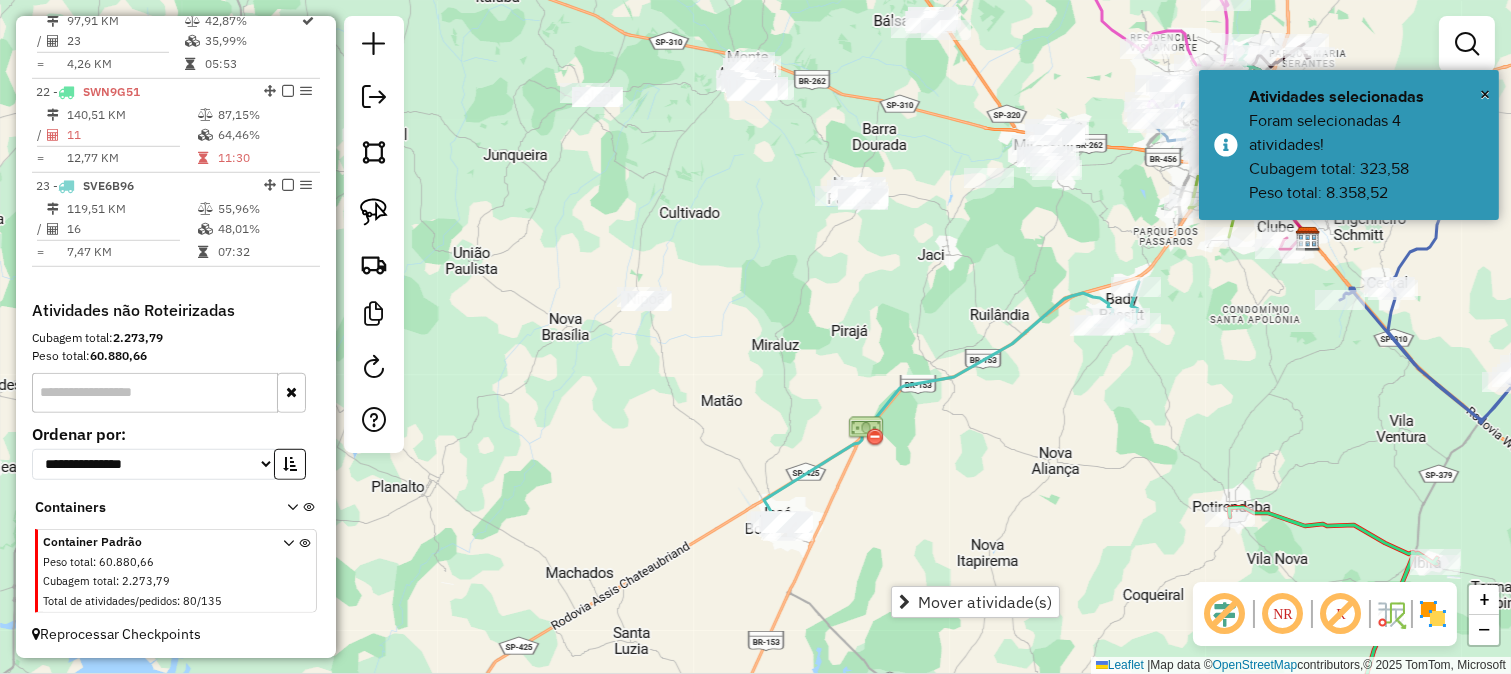 click on "Janela de atendimento Grade de atendimento Capacidade Transportadoras Veículos Cliente Pedidos  Rotas Selecione os dias de semana para filtrar as janelas de atendimento  Seg   Ter   Qua   Qui   Sex   Sáb   Dom  Informe o período da janela de atendimento: De: Até:  Filtrar exatamente a janela do cliente  Considerar janela de atendimento padrão  Selecione os dias de semana para filtrar as grades de atendimento  Seg   Ter   Qua   Qui   Sex   Sáb   Dom   Considerar clientes sem dia de atendimento cadastrado  Clientes fora do dia de atendimento selecionado Filtrar as atividades entre os valores definidos abaixo:  Peso mínimo:   Peso máximo:   Cubagem mínima:   Cubagem máxima:   De:   Até:  Filtrar as atividades entre o tempo de atendimento definido abaixo:  De:   Até:   Considerar capacidade total dos clientes não roteirizados Transportadora: Selecione um ou mais itens Tipo de veículo: Selecione um ou mais itens Veículo: Selecione um ou mais itens Motorista: Selecione um ou mais itens Nome: Rótulo:" 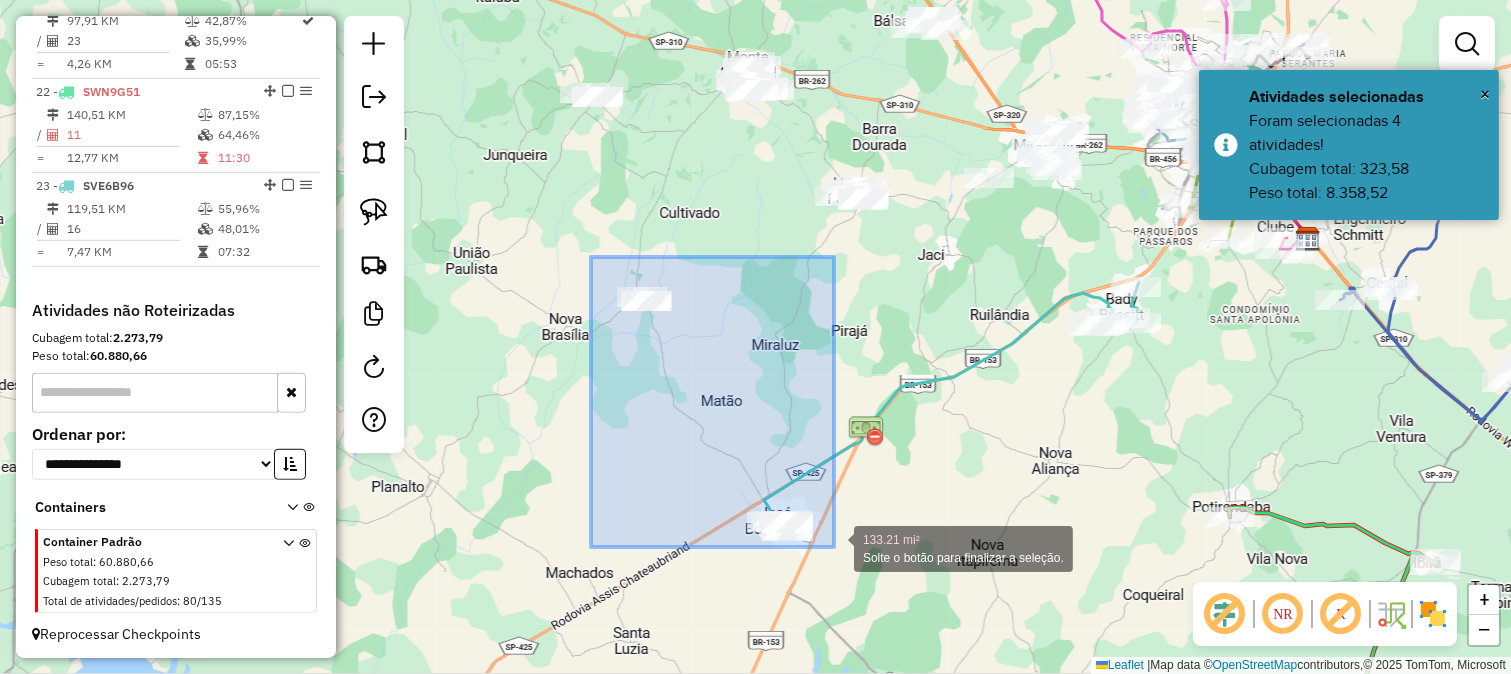 drag, startPoint x: 596, startPoint y: 260, endPoint x: 834, endPoint y: 547, distance: 372.84448 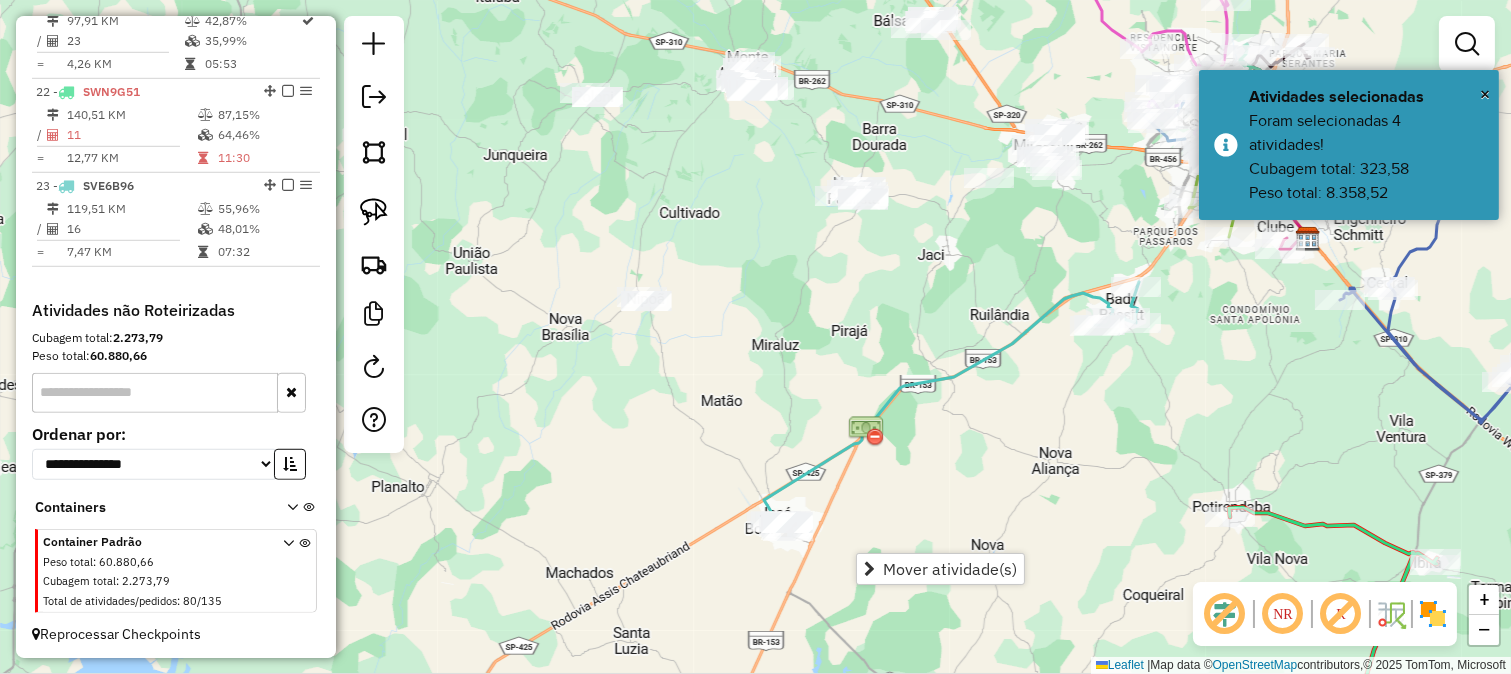 click on "Mover atividade(s)" at bounding box center [940, 569] 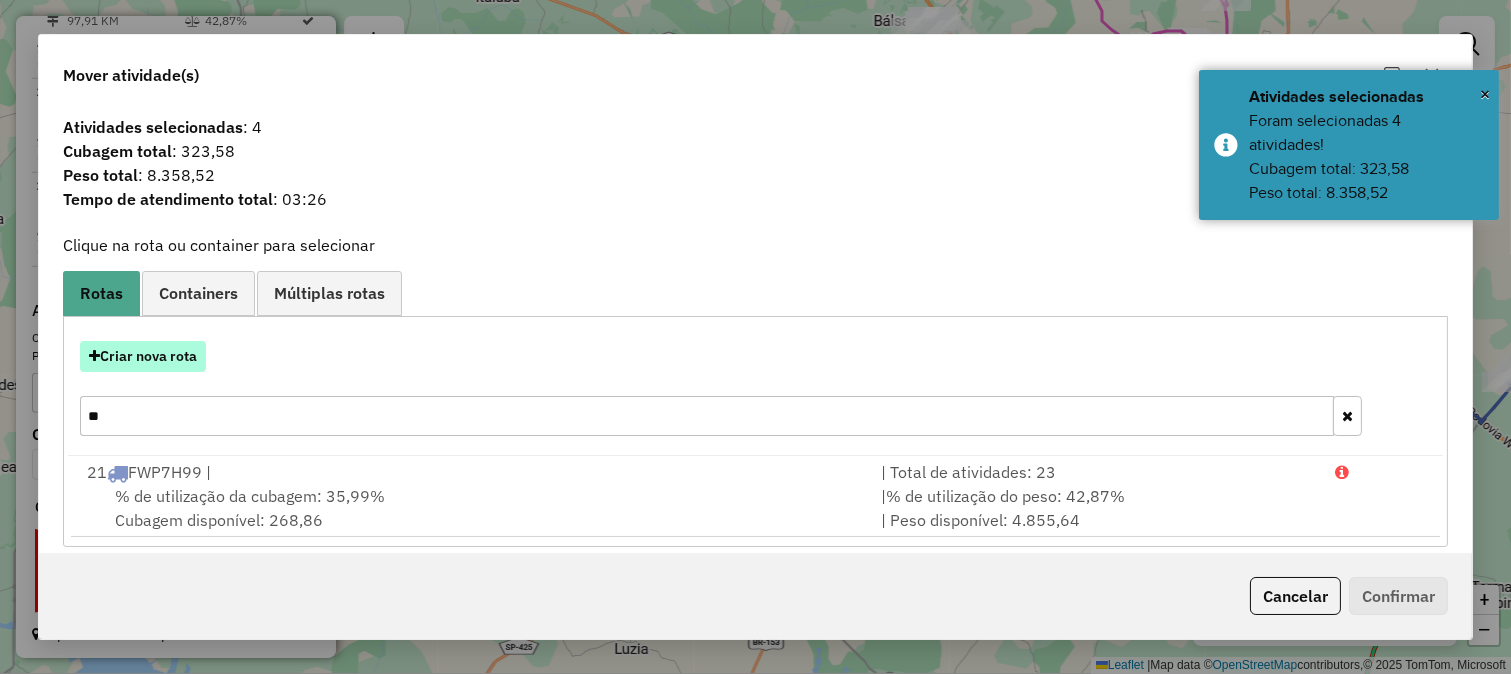 click on "Criar nova rota" at bounding box center (143, 356) 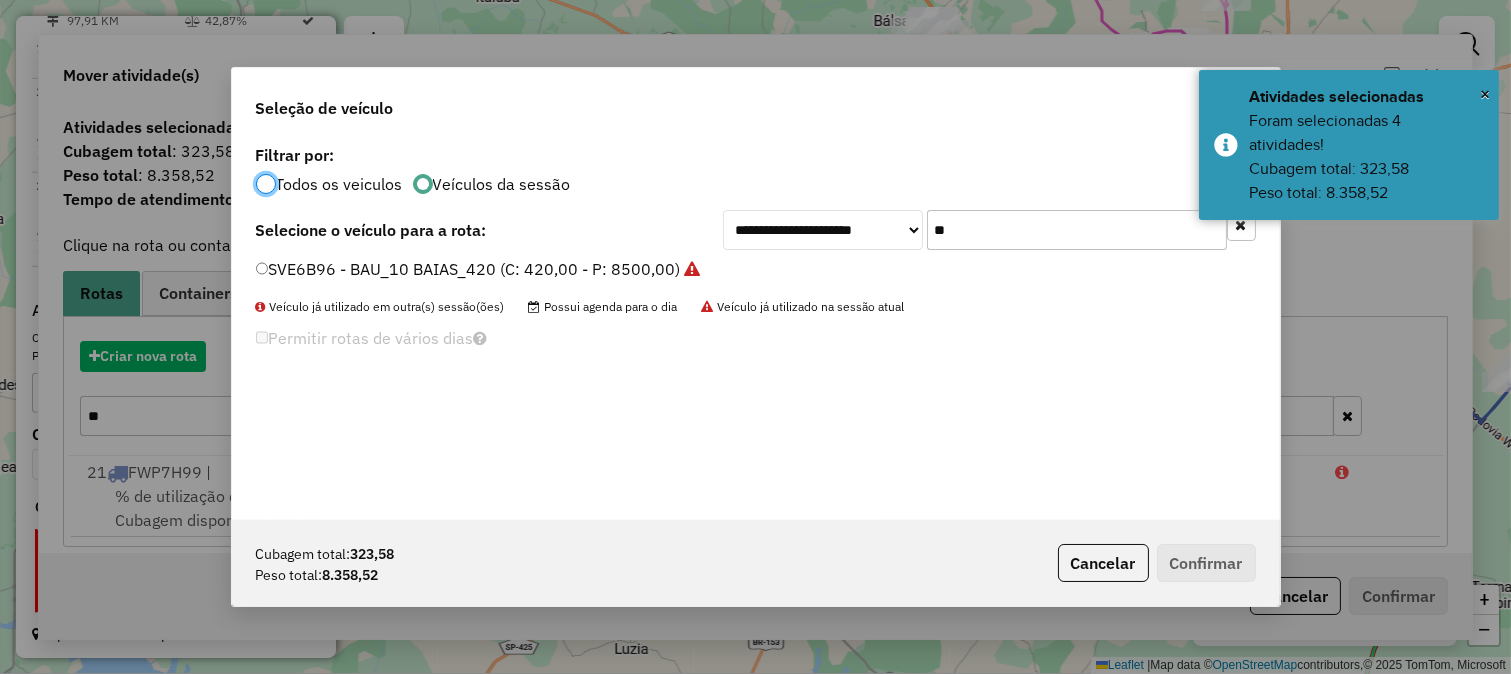 scroll, scrollTop: 11, scrollLeft: 5, axis: both 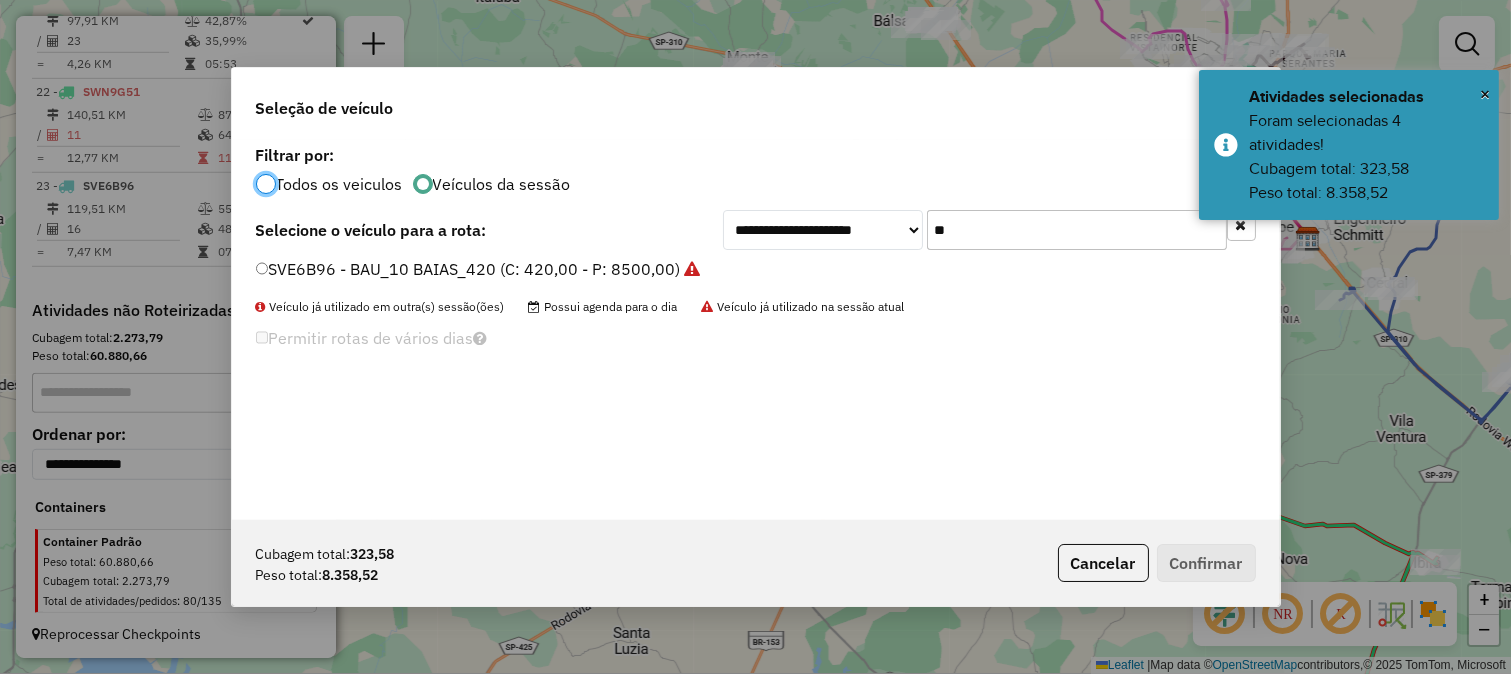 click on "**" 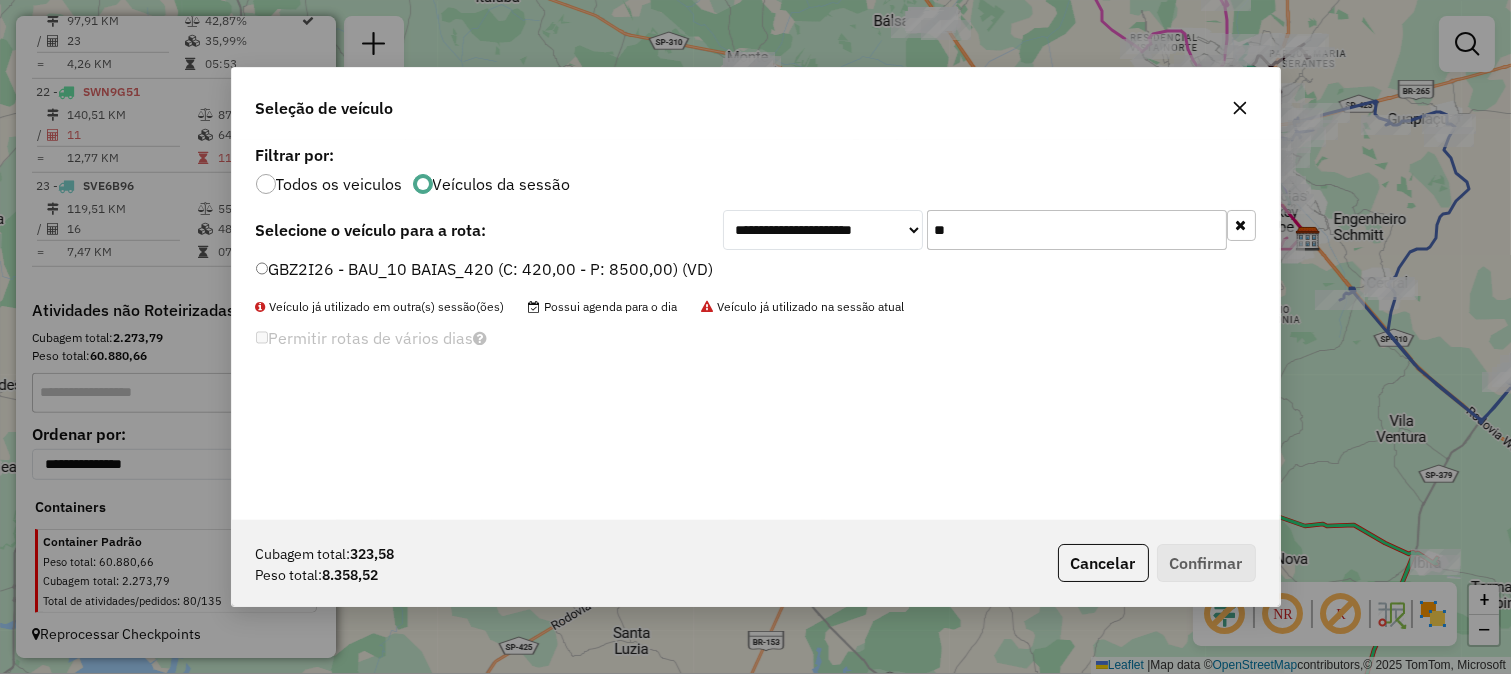 type on "**" 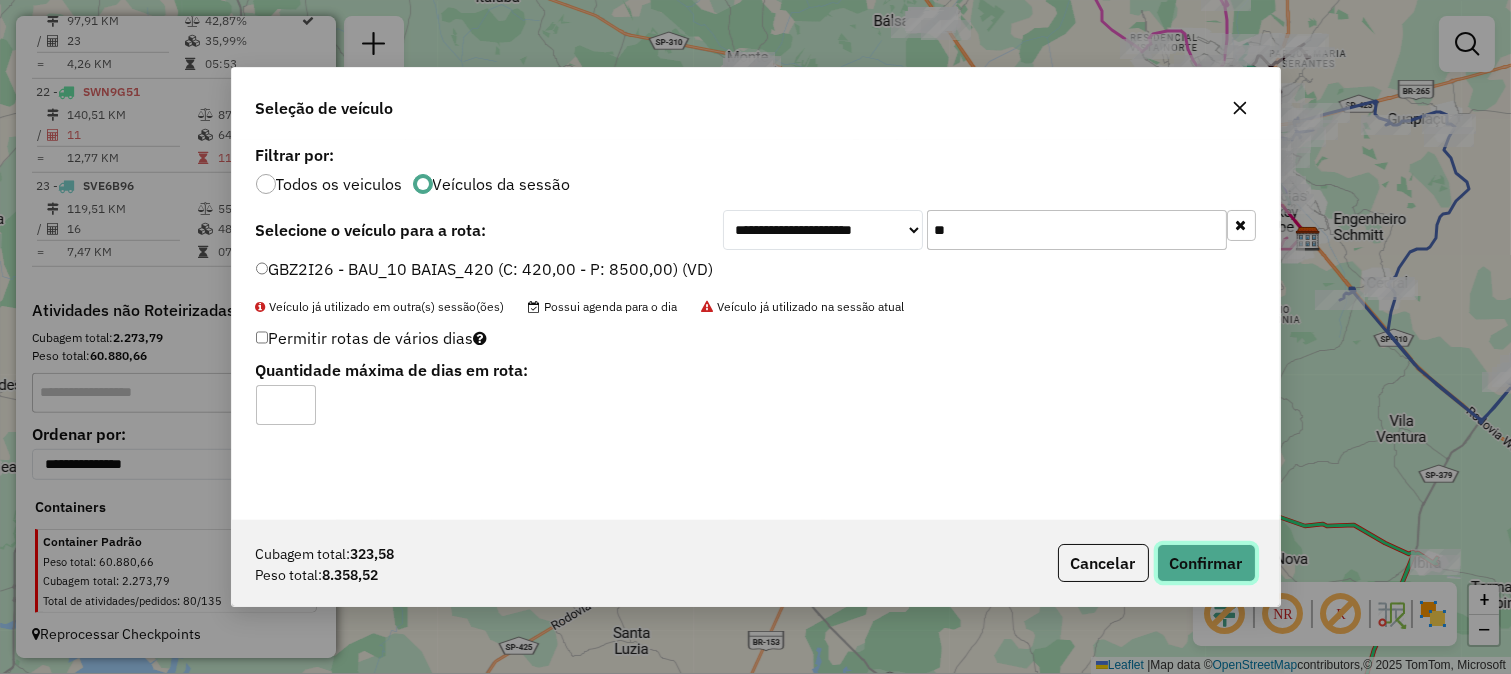 click on "Confirmar" 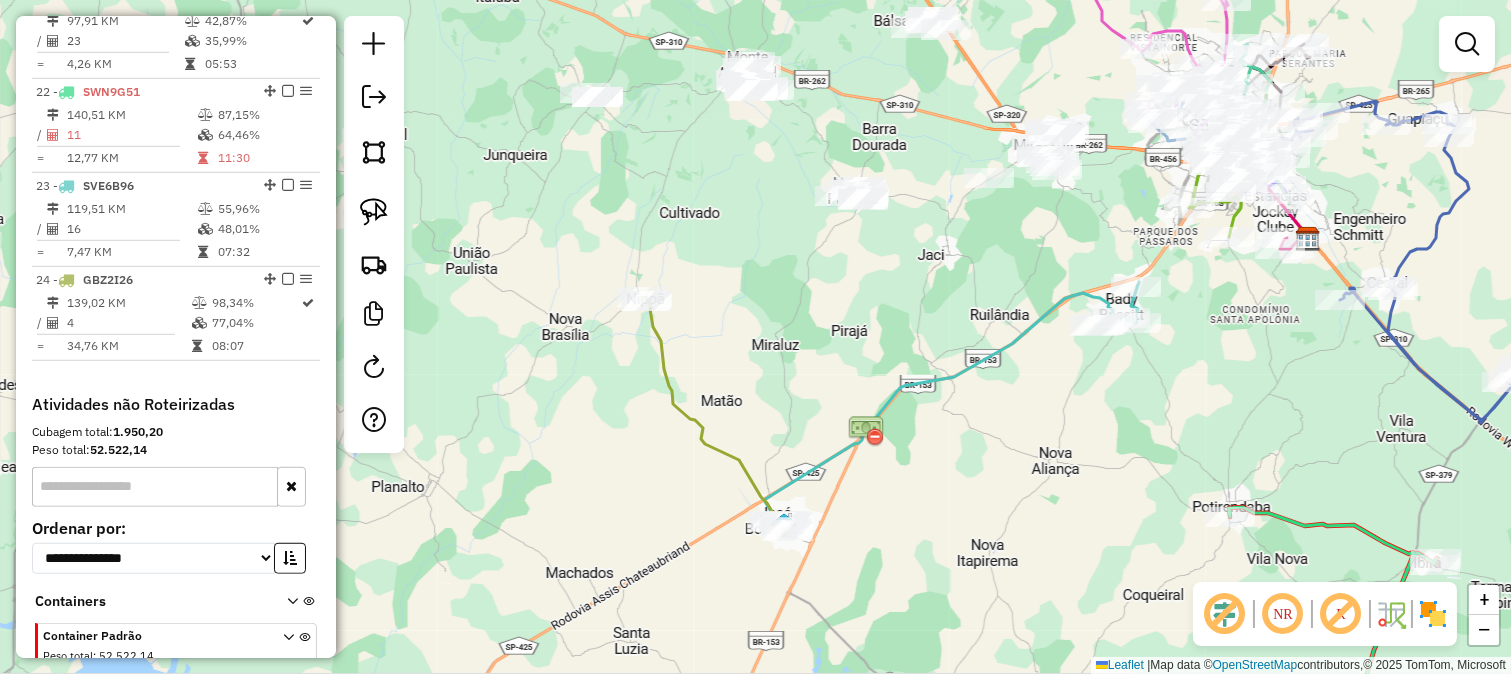 click on "Janela de atendimento Grade de atendimento Capacidade Transportadoras Veículos Cliente Pedidos  Rotas Selecione os dias de semana para filtrar as janelas de atendimento  Seg   Ter   Qua   Qui   Sex   Sáb   Dom  Informe o período da janela de atendimento: De: Até:  Filtrar exatamente a janela do cliente  Considerar janela de atendimento padrão  Selecione os dias de semana para filtrar as grades de atendimento  Seg   Ter   Qua   Qui   Sex   Sáb   Dom   Considerar clientes sem dia de atendimento cadastrado  Clientes fora do dia de atendimento selecionado Filtrar as atividades entre os valores definidos abaixo:  Peso mínimo:   Peso máximo:   Cubagem mínima:   Cubagem máxima:   De:   Até:  Filtrar as atividades entre o tempo de atendimento definido abaixo:  De:   Até:   Considerar capacidade total dos clientes não roteirizados Transportadora: Selecione um ou mais itens Tipo de veículo: Selecione um ou mais itens Veículo: Selecione um ou mais itens Motorista: Selecione um ou mais itens Nome: Rótulo:" 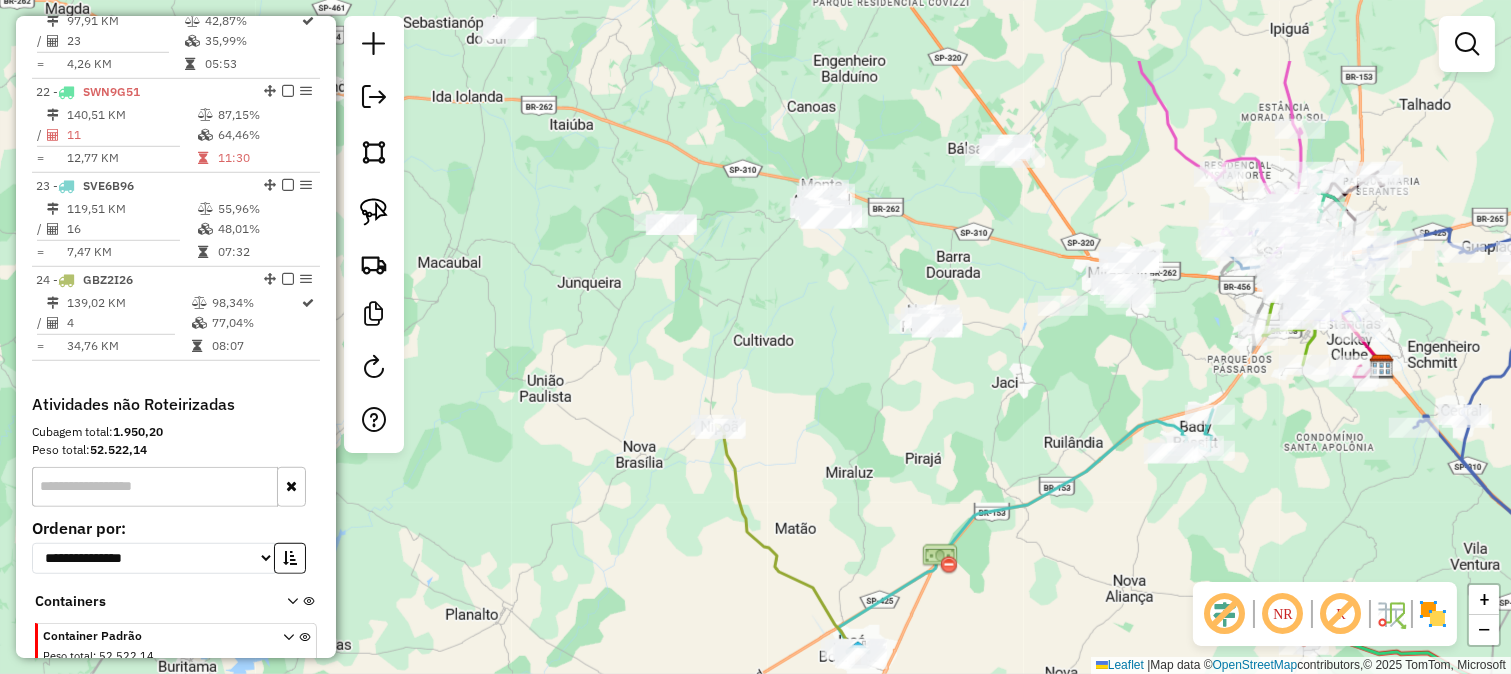 click on "Janela de atendimento Grade de atendimento Capacidade Transportadoras Veículos Cliente Pedidos  Rotas Selecione os dias de semana para filtrar as janelas de atendimento  Seg   Ter   Qua   Qui   Sex   Sáb   Dom  Informe o período da janela de atendimento: De: Até:  Filtrar exatamente a janela do cliente  Considerar janela de atendimento padrão  Selecione os dias de semana para filtrar as grades de atendimento  Seg   Ter   Qua   Qui   Sex   Sáb   Dom   Considerar clientes sem dia de atendimento cadastrado  Clientes fora do dia de atendimento selecionado Filtrar as atividades entre os valores definidos abaixo:  Peso mínimo:   Peso máximo:   Cubagem mínima:   Cubagem máxima:   De:   Até:  Filtrar as atividades entre o tempo de atendimento definido abaixo:  De:   Até:   Considerar capacidade total dos clientes não roteirizados Transportadora: Selecione um ou mais itens Tipo de veículo: Selecione um ou mais itens Veículo: Selecione um ou mais itens Motorista: Selecione um ou mais itens Nome: Rótulo:" 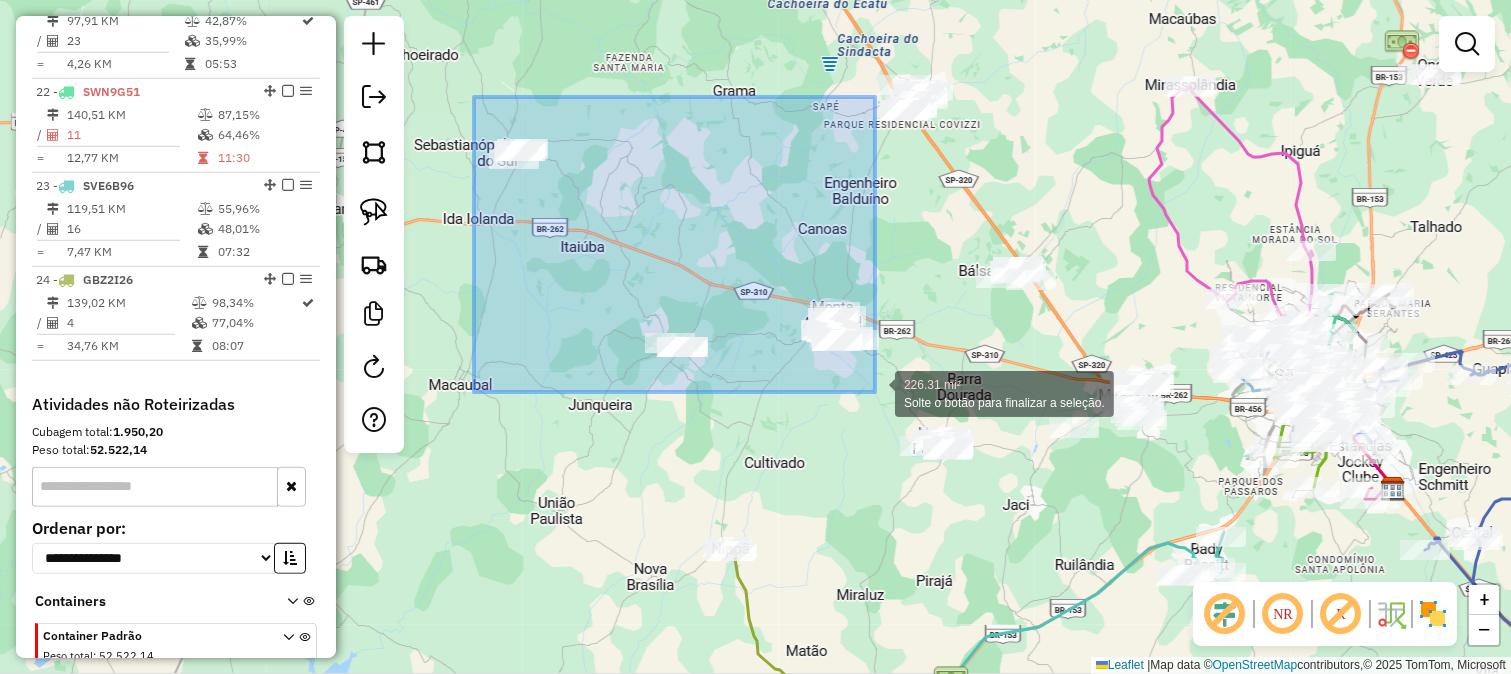drag, startPoint x: 474, startPoint y: 97, endPoint x: 882, endPoint y: 392, distance: 503.4769 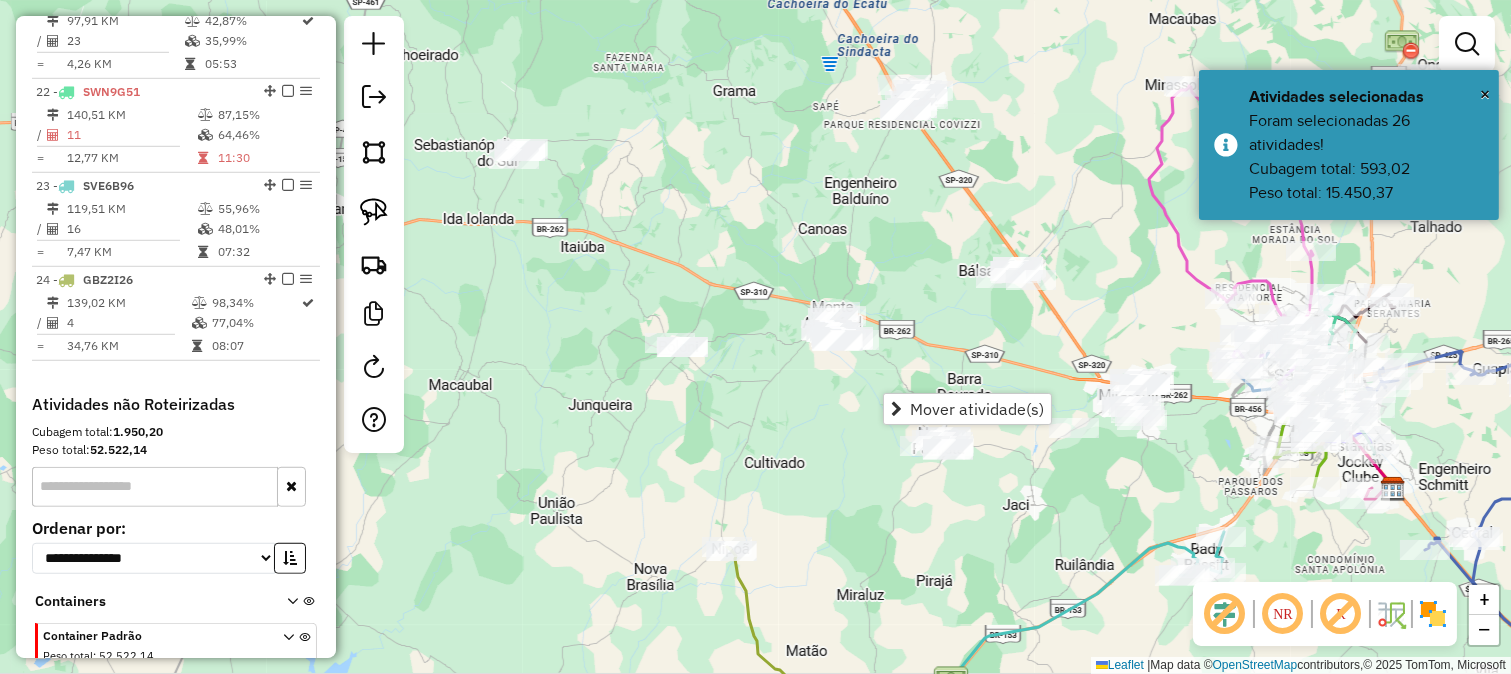 click on "Janela de atendimento Grade de atendimento Capacidade Transportadoras Veículos Cliente Pedidos  Rotas Selecione os dias de semana para filtrar as janelas de atendimento  Seg   Ter   Qua   Qui   Sex   Sáb   Dom  Informe o período da janela de atendimento: De: Até:  Filtrar exatamente a janela do cliente  Considerar janela de atendimento padrão  Selecione os dias de semana para filtrar as grades de atendimento  Seg   Ter   Qua   Qui   Sex   Sáb   Dom   Considerar clientes sem dia de atendimento cadastrado  Clientes fora do dia de atendimento selecionado Filtrar as atividades entre os valores definidos abaixo:  Peso mínimo:   Peso máximo:   Cubagem mínima:   Cubagem máxima:   De:   Até:  Filtrar as atividades entre o tempo de atendimento definido abaixo:  De:   Até:   Considerar capacidade total dos clientes não roteirizados Transportadora: Selecione um ou mais itens Tipo de veículo: Selecione um ou mais itens Veículo: Selecione um ou mais itens Motorista: Selecione um ou mais itens Nome: Rótulo:" 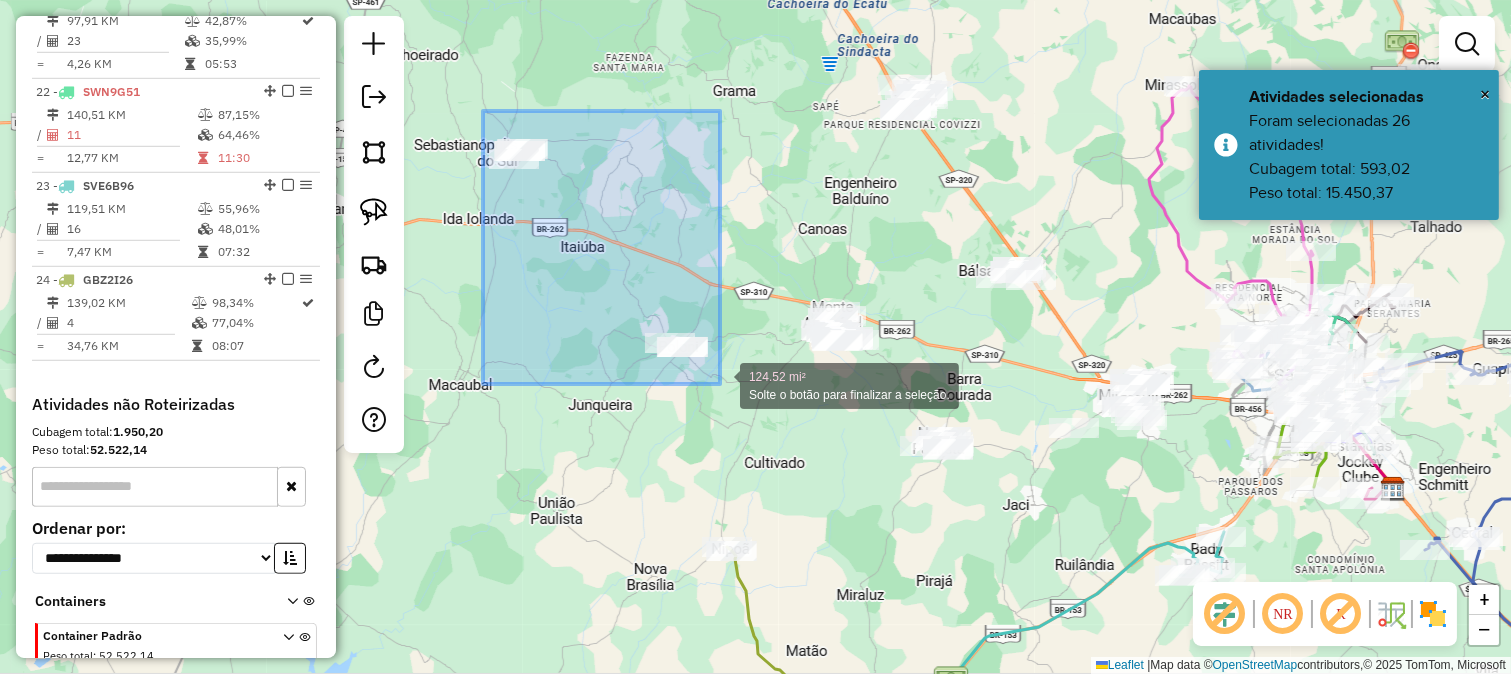 drag, startPoint x: 483, startPoint y: 111, endPoint x: 720, endPoint y: 384, distance: 361.5218 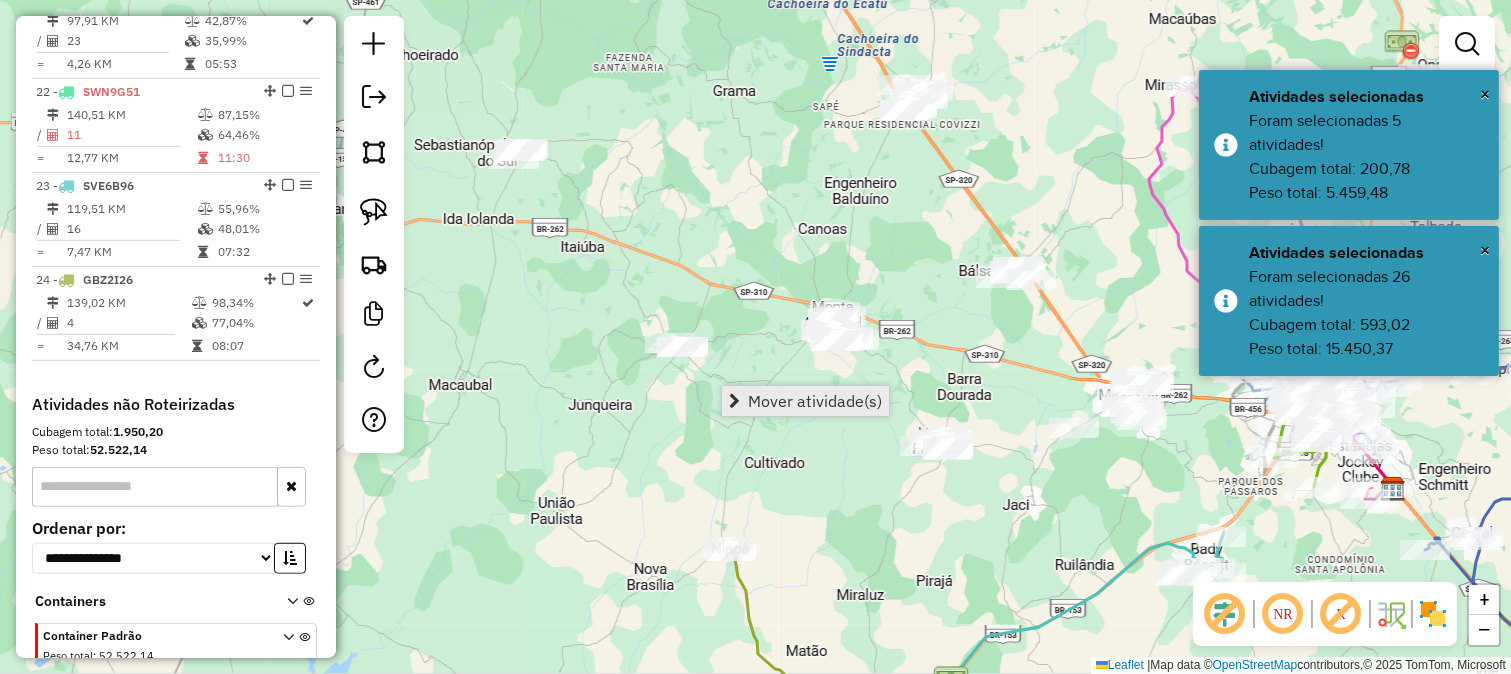 click on "Mover atividade(s)" at bounding box center [815, 401] 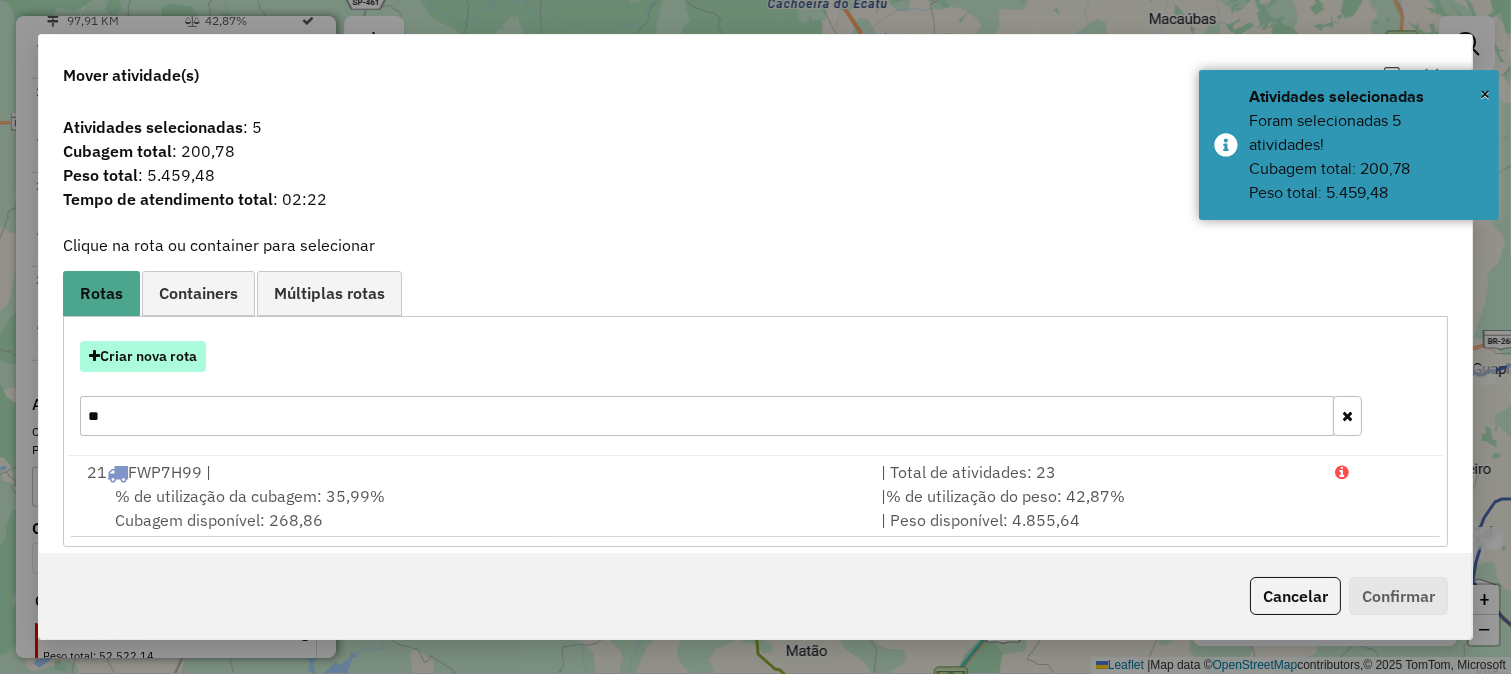 click on "Criar nova rota" at bounding box center (143, 356) 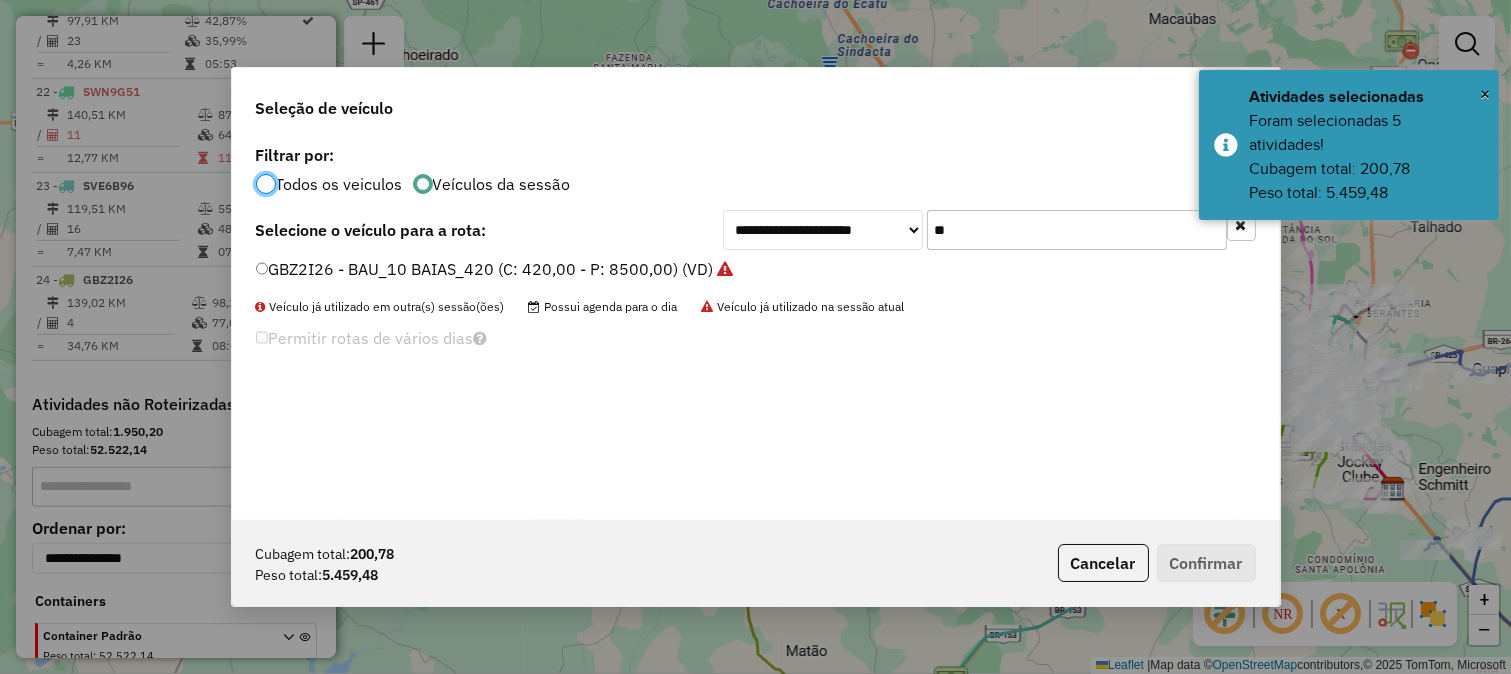 scroll, scrollTop: 11, scrollLeft: 5, axis: both 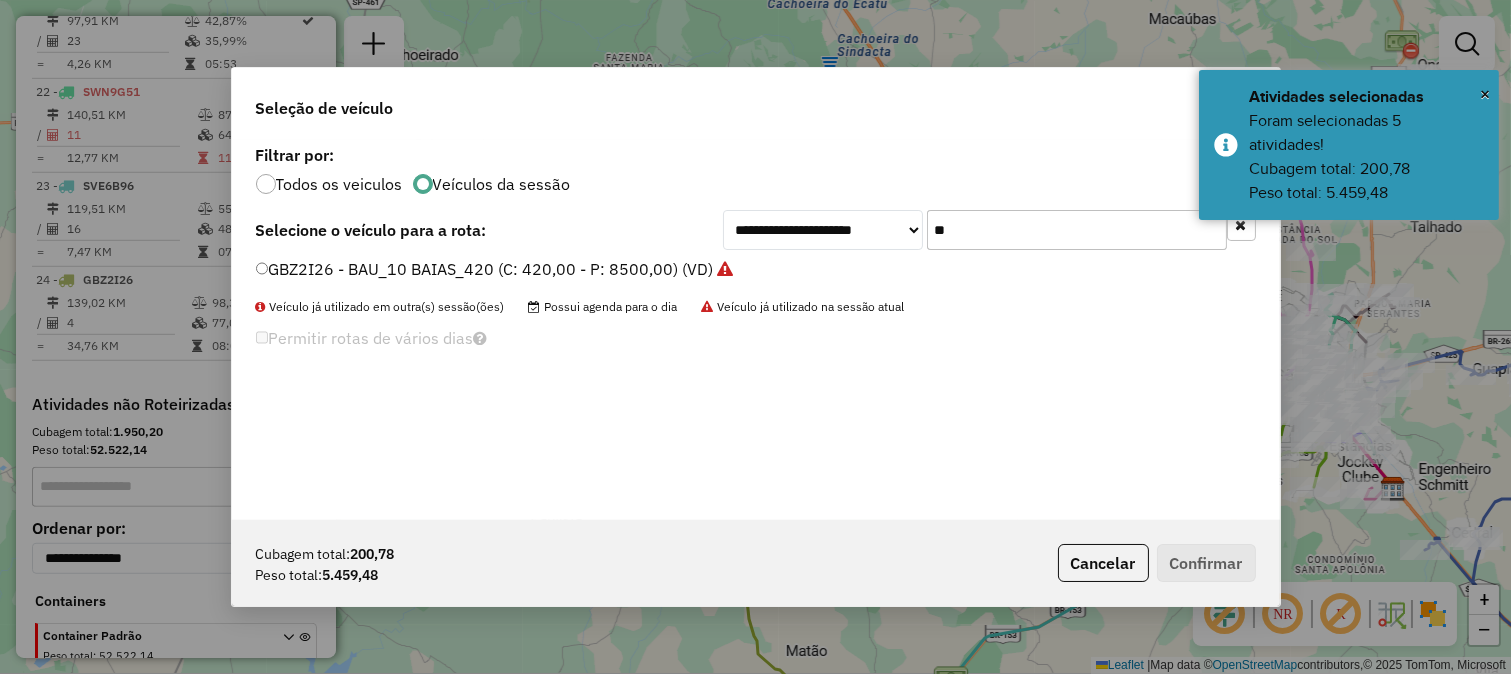 click on "**" 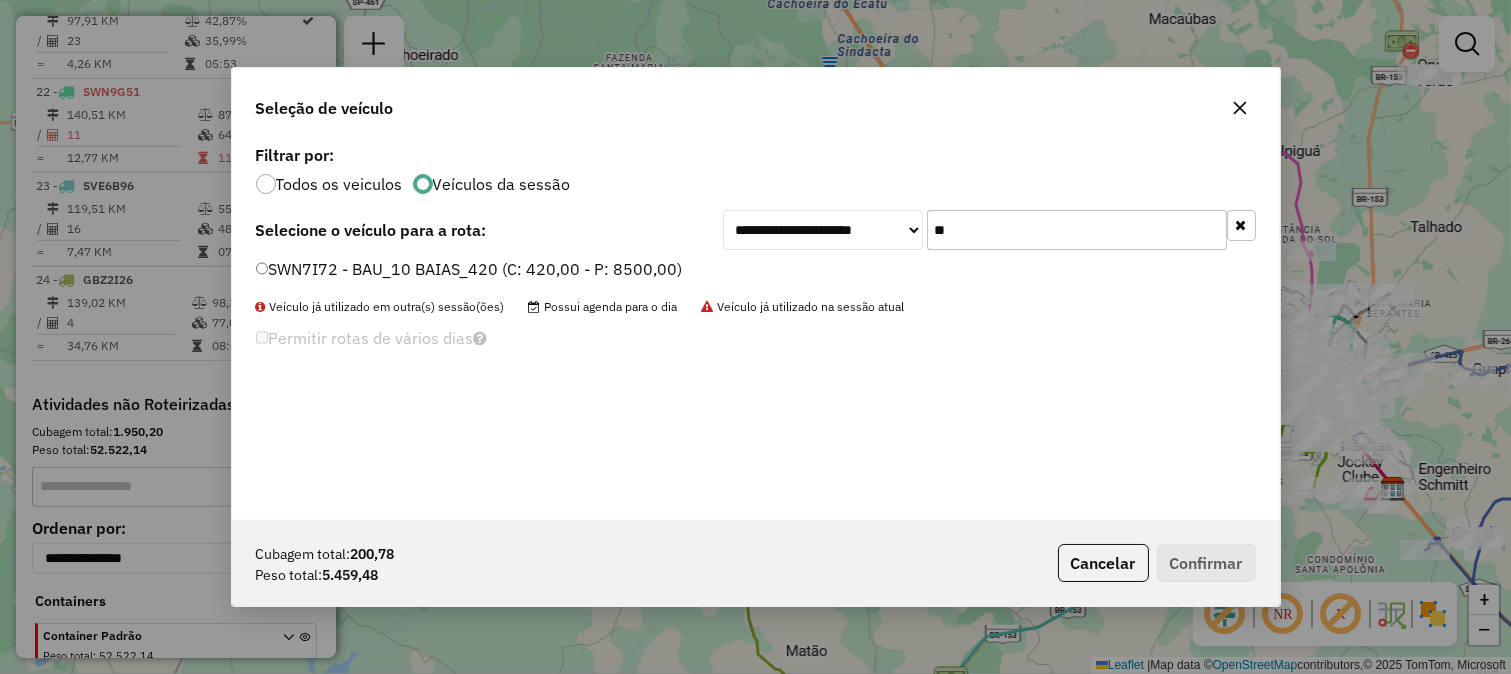 type on "**" 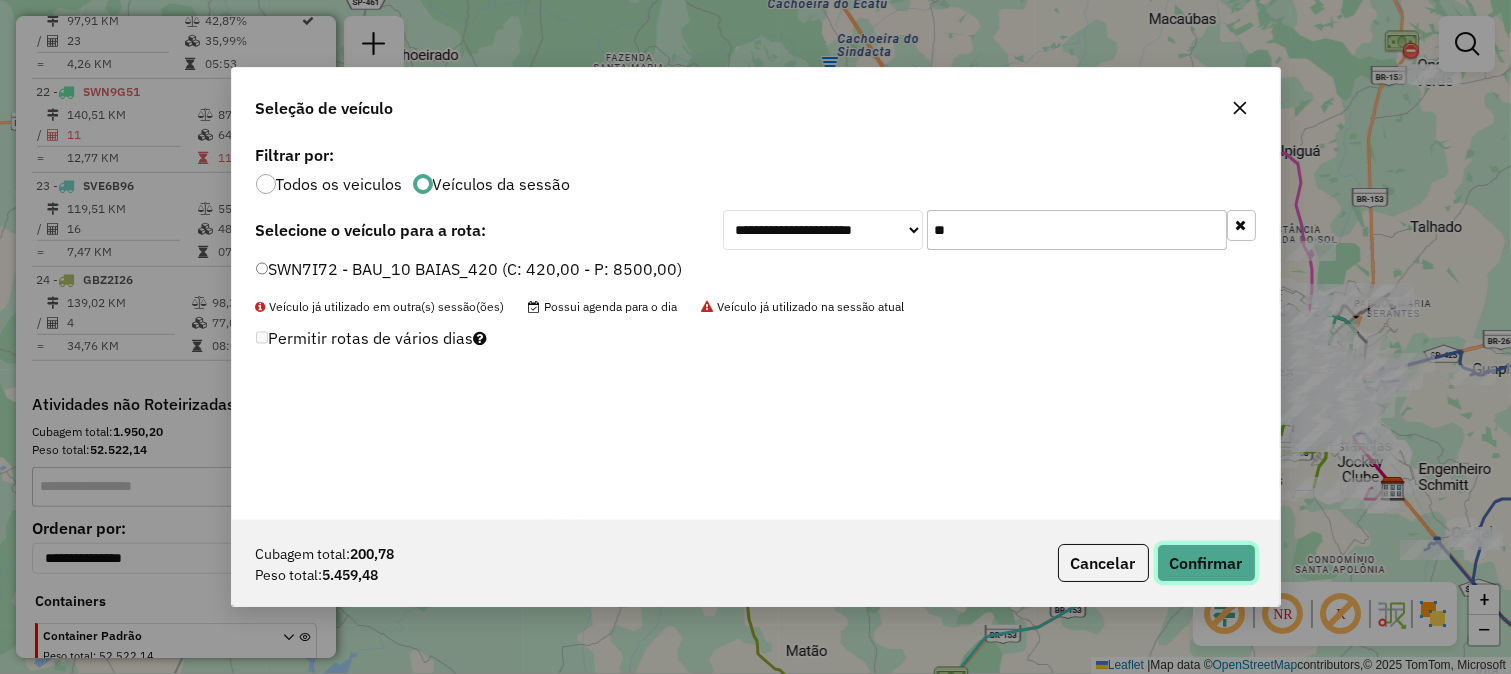 click on "Confirmar" 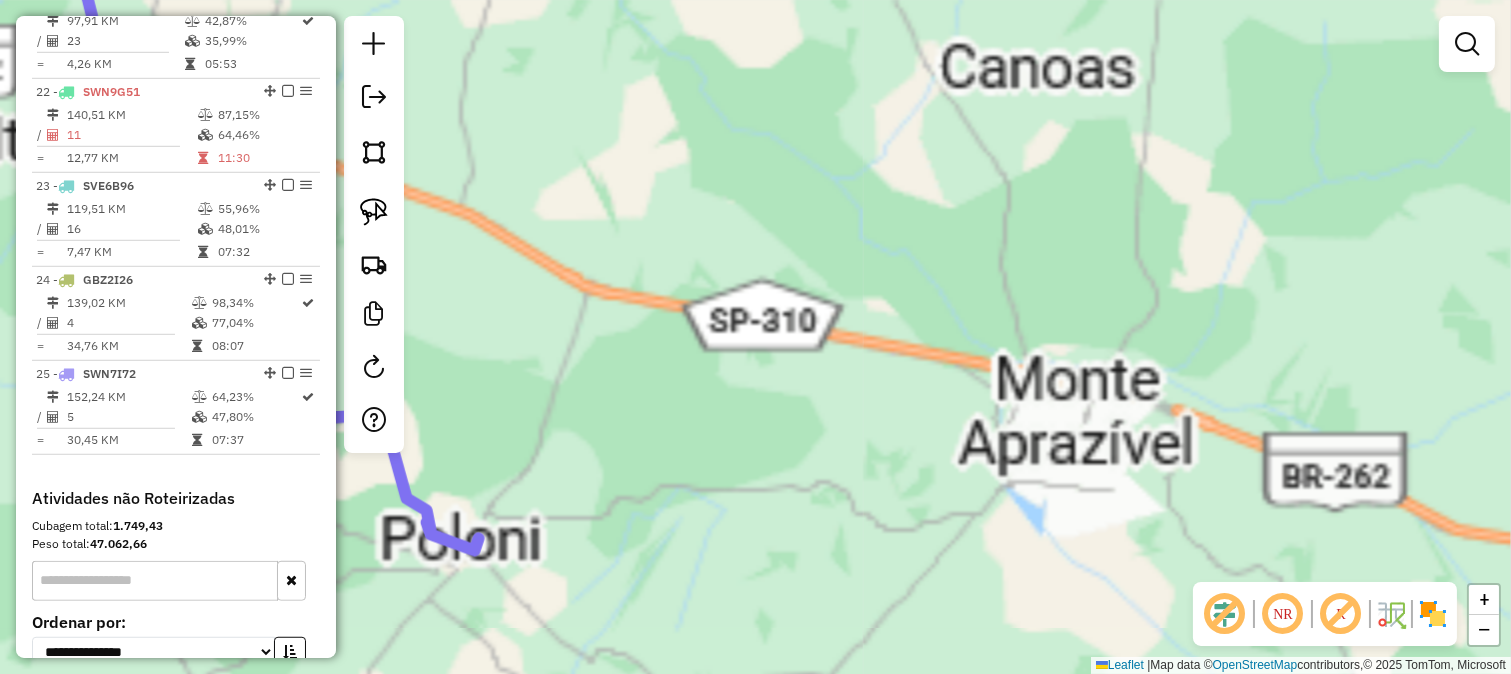 click on "Janela de atendimento Grade de atendimento Capacidade Transportadoras Veículos Cliente Pedidos  Rotas Selecione os dias de semana para filtrar as janelas de atendimento  Seg   Ter   Qua   Qui   Sex   Sáb   Dom  Informe o período da janela de atendimento: De: Até:  Filtrar exatamente a janela do cliente  Considerar janela de atendimento padrão  Selecione os dias de semana para filtrar as grades de atendimento  Seg   Ter   Qua   Qui   Sex   Sáb   Dom   Considerar clientes sem dia de atendimento cadastrado  Clientes fora do dia de atendimento selecionado Filtrar as atividades entre os valores definidos abaixo:  Peso mínimo:   Peso máximo:   Cubagem mínima:   Cubagem máxima:   De:   Até:  Filtrar as atividades entre o tempo de atendimento definido abaixo:  De:   Até:   Considerar capacidade total dos clientes não roteirizados Transportadora: Selecione um ou mais itens Tipo de veículo: Selecione um ou mais itens Veículo: Selecione um ou mais itens Motorista: Selecione um ou mais itens Nome: Rótulo:" 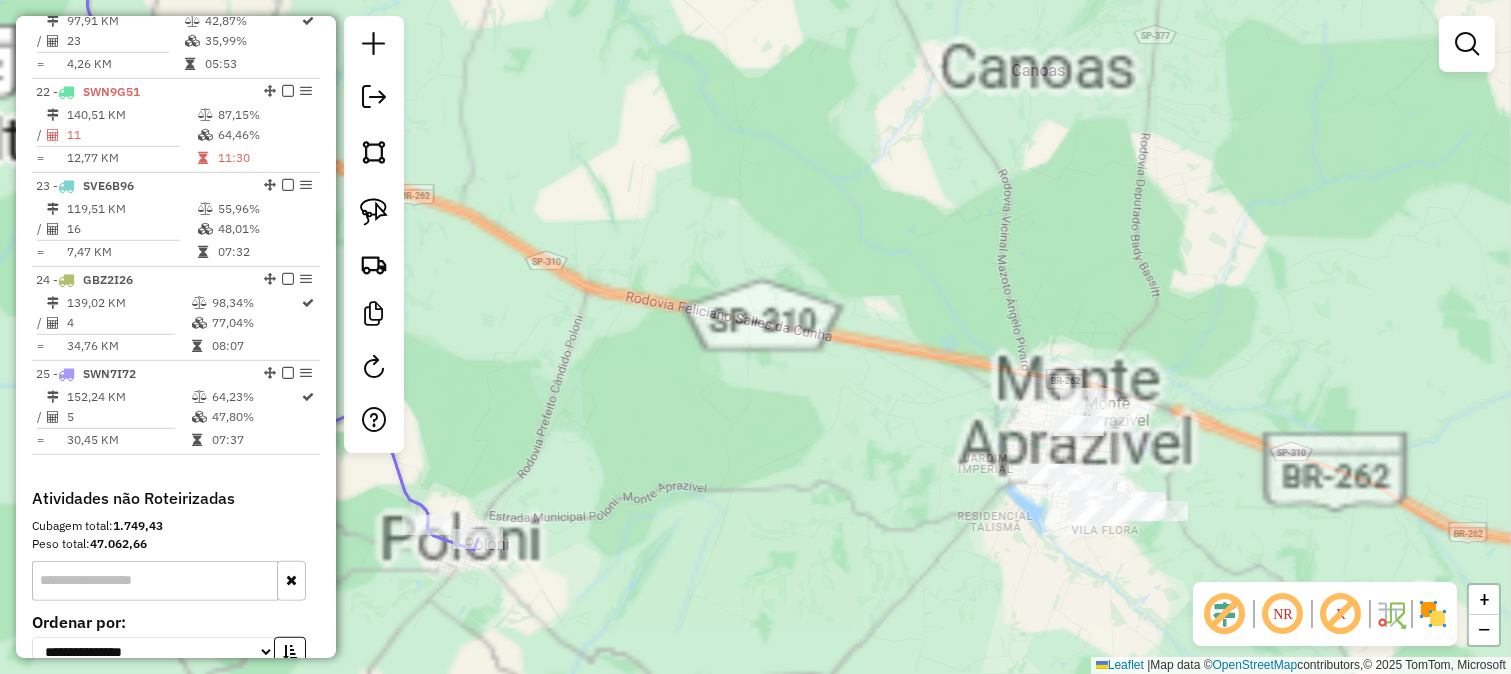 click on "Janela de atendimento Grade de atendimento Capacidade Transportadoras Veículos Cliente Pedidos  Rotas Selecione os dias de semana para filtrar as janelas de atendimento  Seg   Ter   Qua   Qui   Sex   Sáb   Dom  Informe o período da janela de atendimento: De: Até:  Filtrar exatamente a janela do cliente  Considerar janela de atendimento padrão  Selecione os dias de semana para filtrar as grades de atendimento  Seg   Ter   Qua   Qui   Sex   Sáb   Dom   Considerar clientes sem dia de atendimento cadastrado  Clientes fora do dia de atendimento selecionado Filtrar as atividades entre os valores definidos abaixo:  Peso mínimo:   Peso máximo:   Cubagem mínima:   Cubagem máxima:   De:   Até:  Filtrar as atividades entre o tempo de atendimento definido abaixo:  De:   Até:   Considerar capacidade total dos clientes não roteirizados Transportadora: Selecione um ou mais itens Tipo de veículo: Selecione um ou mais itens Veículo: Selecione um ou mais itens Motorista: Selecione um ou mais itens Nome: Rótulo:" 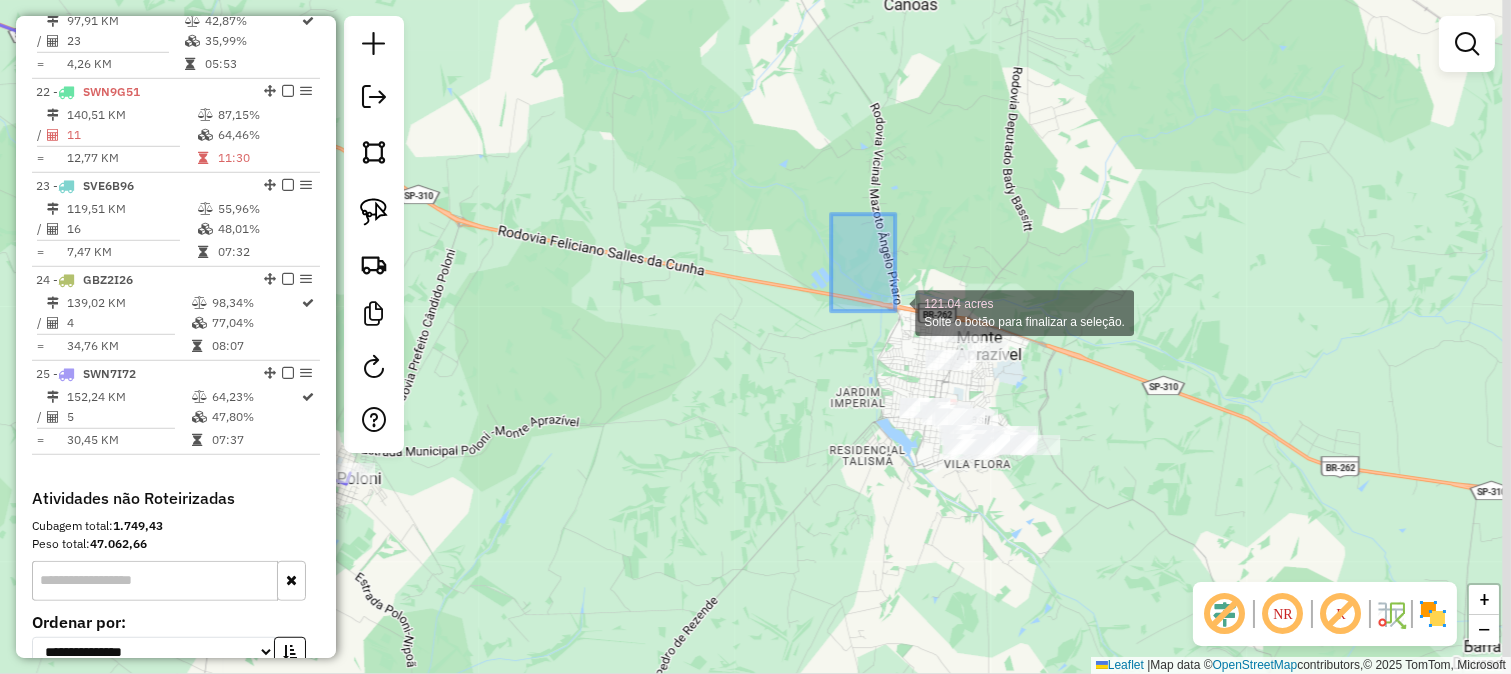 drag, startPoint x: 838, startPoint y: 226, endPoint x: 1090, endPoint y: 493, distance: 367.14166 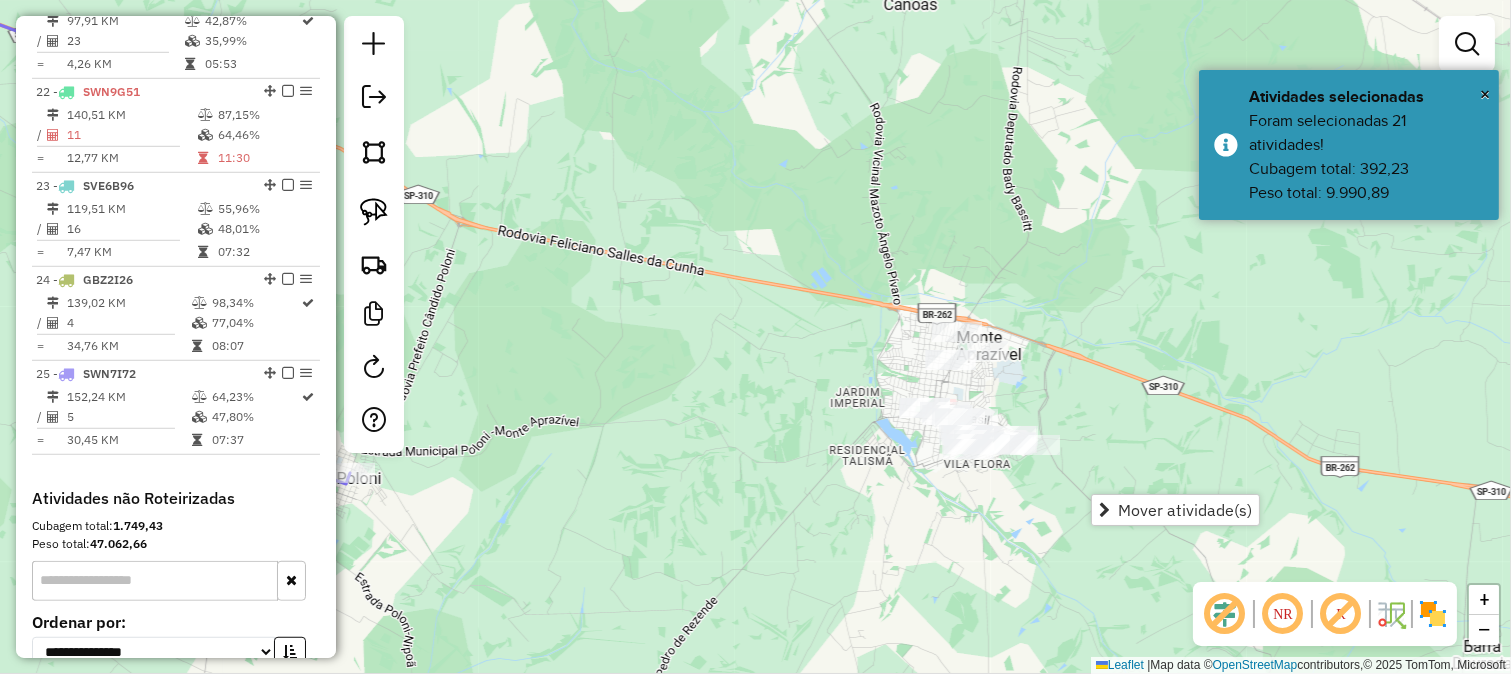 click on "Janela de atendimento Grade de atendimento Capacidade Transportadoras Veículos Cliente Pedidos  Rotas Selecione os dias de semana para filtrar as janelas de atendimento  Seg   Ter   Qua   Qui   Sex   Sáb   Dom  Informe o período da janela de atendimento: De: Até:  Filtrar exatamente a janela do cliente  Considerar janela de atendimento padrão  Selecione os dias de semana para filtrar as grades de atendimento  Seg   Ter   Qua   Qui   Sex   Sáb   Dom   Considerar clientes sem dia de atendimento cadastrado  Clientes fora do dia de atendimento selecionado Filtrar as atividades entre os valores definidos abaixo:  Peso mínimo:   Peso máximo:   Cubagem mínima:   Cubagem máxima:   De:   Até:  Filtrar as atividades entre o tempo de atendimento definido abaixo:  De:   Até:   Considerar capacidade total dos clientes não roteirizados Transportadora: Selecione um ou mais itens Tipo de veículo: Selecione um ou mais itens Veículo: Selecione um ou mais itens Motorista: Selecione um ou mais itens Nome: Rótulo:" 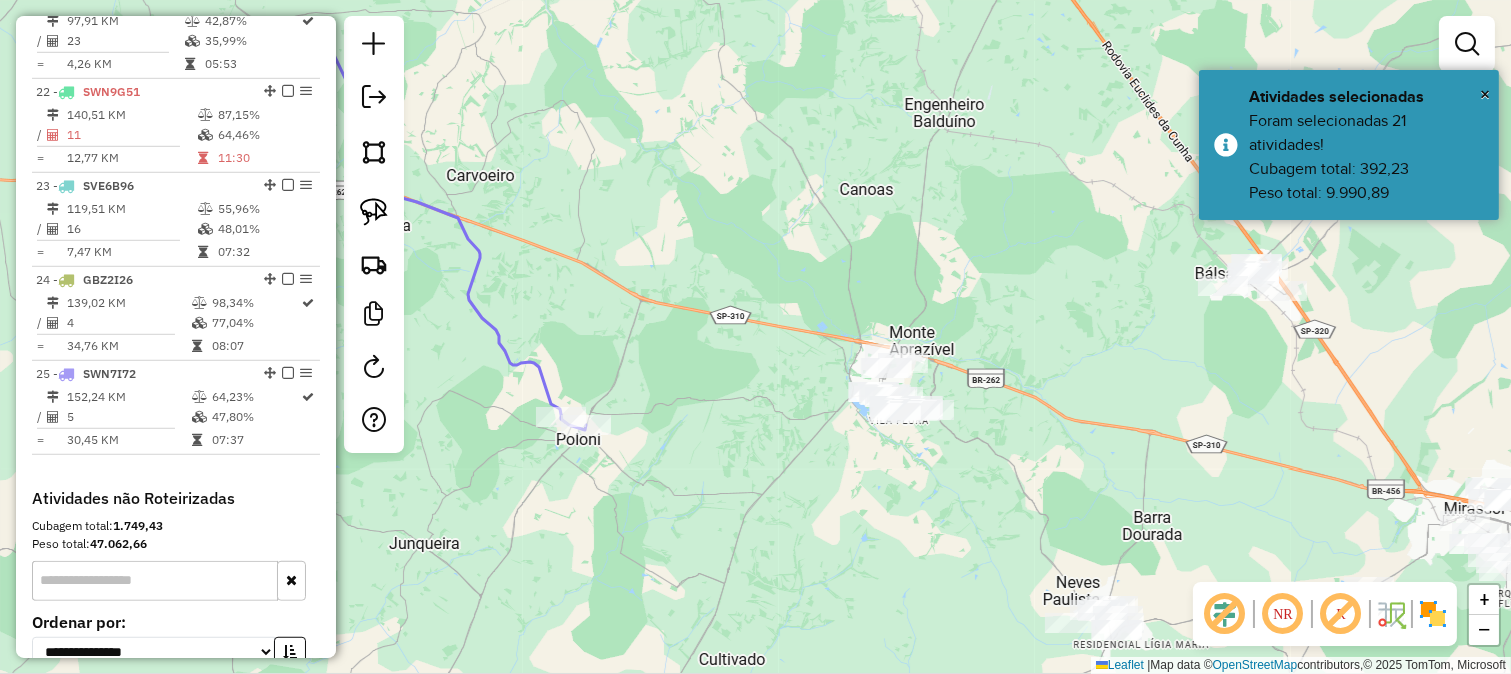click on "Janela de atendimento Grade de atendimento Capacidade Transportadoras Veículos Cliente Pedidos  Rotas Selecione os dias de semana para filtrar as janelas de atendimento  Seg   Ter   Qua   Qui   Sex   Sáb   Dom  Informe o período da janela de atendimento: De: Até:  Filtrar exatamente a janela do cliente  Considerar janela de atendimento padrão  Selecione os dias de semana para filtrar as grades de atendimento  Seg   Ter   Qua   Qui   Sex   Sáb   Dom   Considerar clientes sem dia de atendimento cadastrado  Clientes fora do dia de atendimento selecionado Filtrar as atividades entre os valores definidos abaixo:  Peso mínimo:   Peso máximo:   Cubagem mínima:   Cubagem máxima:   De:   Até:  Filtrar as atividades entre o tempo de atendimento definido abaixo:  De:   Até:   Considerar capacidade total dos clientes não roteirizados Transportadora: Selecione um ou mais itens Tipo de veículo: Selecione um ou mais itens Veículo: Selecione um ou mais itens Motorista: Selecione um ou mais itens Nome: Rótulo:" 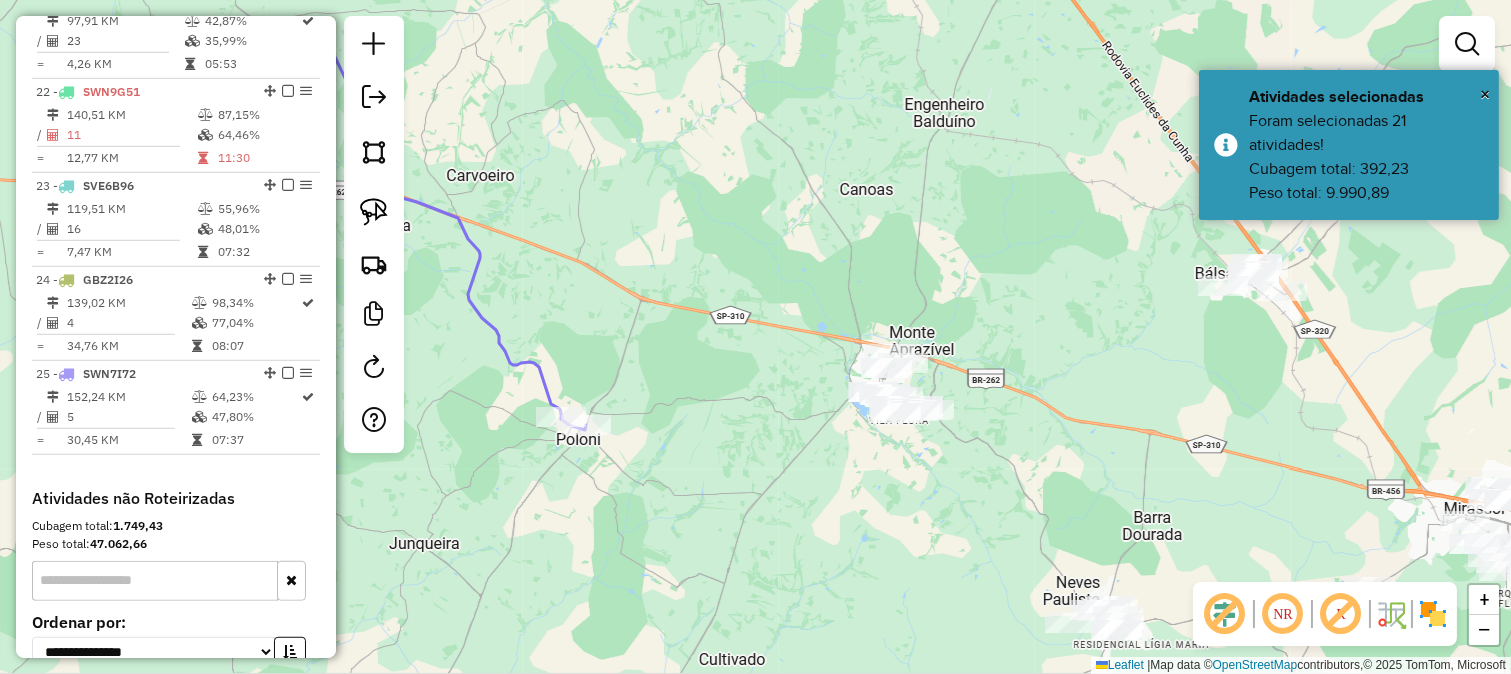 click 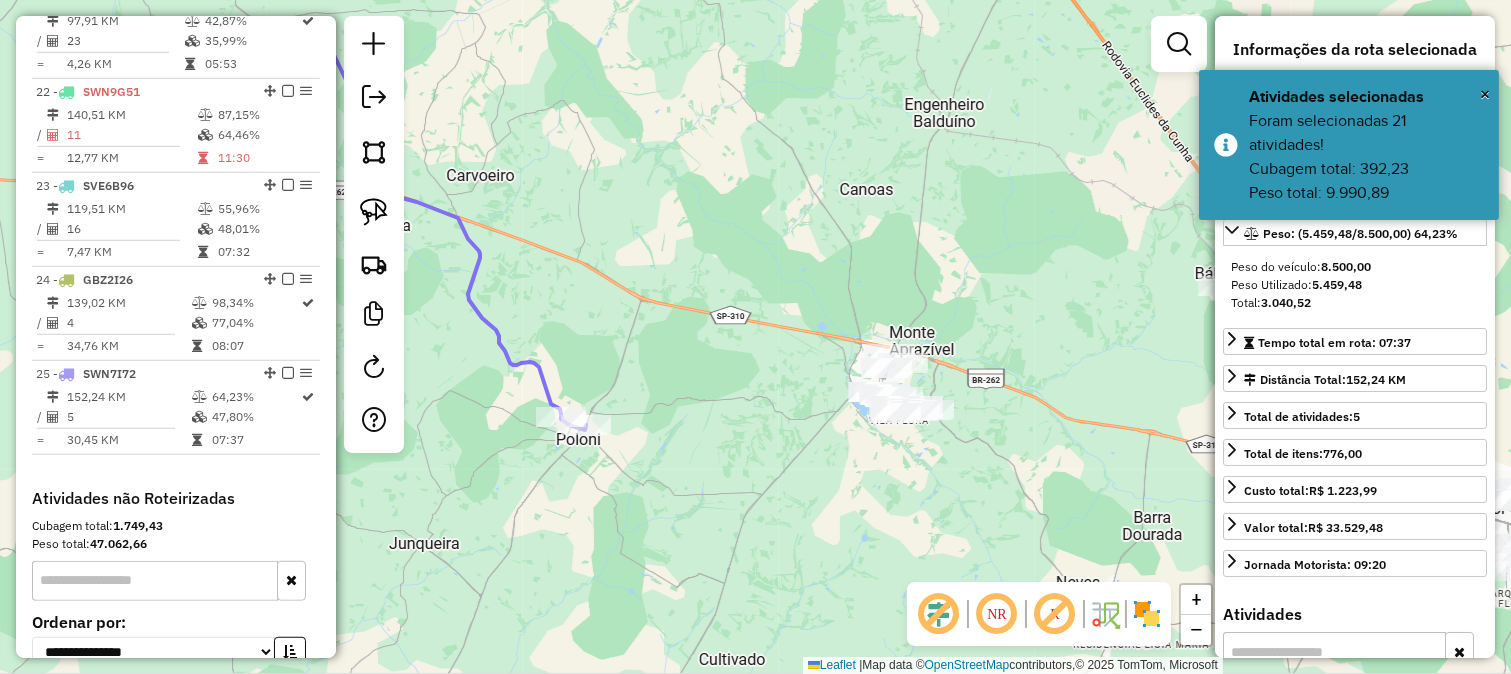 scroll, scrollTop: 2891, scrollLeft: 0, axis: vertical 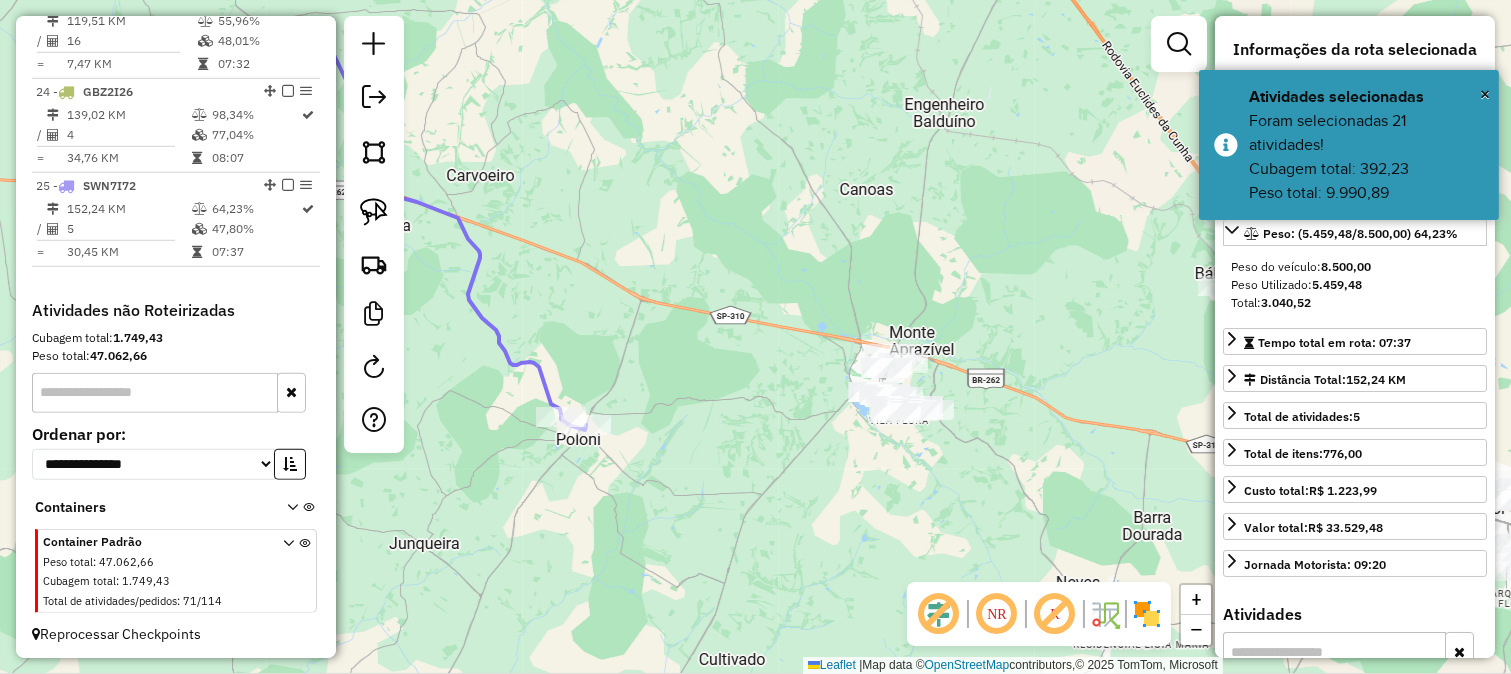 click on "Janela de atendimento Grade de atendimento Capacidade Transportadoras Veículos Cliente Pedidos  Rotas Selecione os dias de semana para filtrar as janelas de atendimento  Seg   Ter   Qua   Qui   Sex   Sáb   Dom  Informe o período da janela de atendimento: De: Até:  Filtrar exatamente a janela do cliente  Considerar janela de atendimento padrão  Selecione os dias de semana para filtrar as grades de atendimento  Seg   Ter   Qua   Qui   Sex   Sáb   Dom   Considerar clientes sem dia de atendimento cadastrado  Clientes fora do dia de atendimento selecionado Filtrar as atividades entre os valores definidos abaixo:  Peso mínimo:   Peso máximo:   Cubagem mínima:   Cubagem máxima:   De:   Até:  Filtrar as atividades entre o tempo de atendimento definido abaixo:  De:   Até:   Considerar capacidade total dos clientes não roteirizados Transportadora: Selecione um ou mais itens Tipo de veículo: Selecione um ou mais itens Veículo: Selecione um ou mais itens Motorista: Selecione um ou mais itens Nome: Rótulo:" 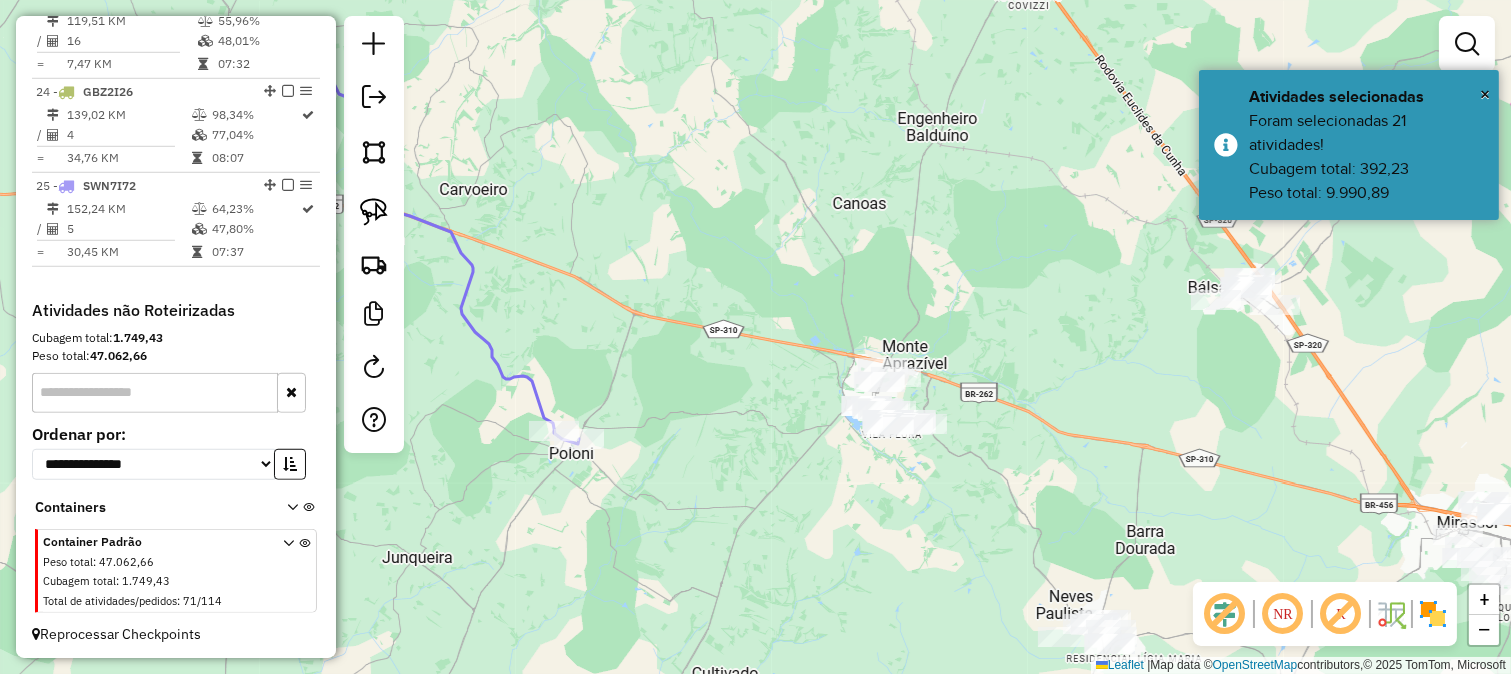drag, startPoint x: 770, startPoint y: 304, endPoint x: 640, endPoint y: 461, distance: 203.83572 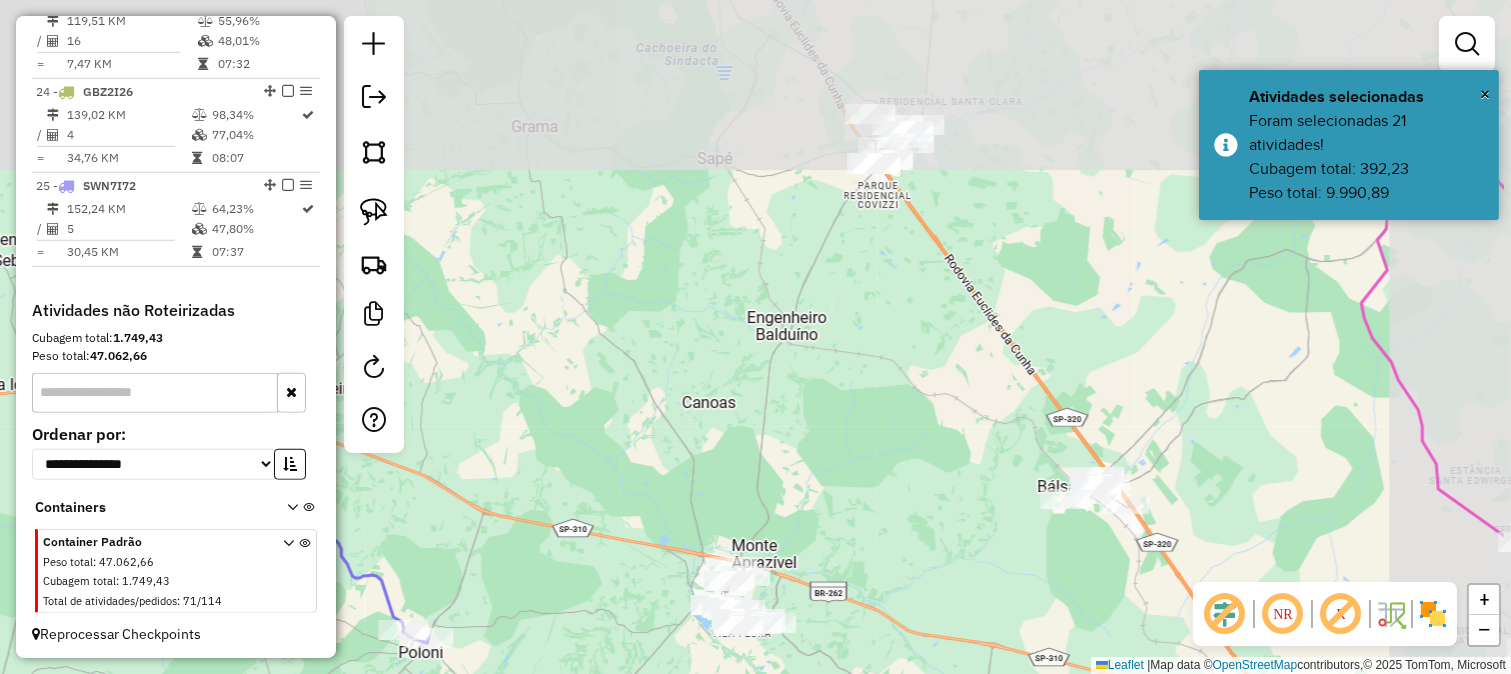 click on "Janela de atendimento Grade de atendimento Capacidade Transportadoras Veículos Cliente Pedidos  Rotas Selecione os dias de semana para filtrar as janelas de atendimento  Seg   Ter   Qua   Qui   Sex   Sáb   Dom  Informe o período da janela de atendimento: De: Até:  Filtrar exatamente a janela do cliente  Considerar janela de atendimento padrão  Selecione os dias de semana para filtrar as grades de atendimento  Seg   Ter   Qua   Qui   Sex   Sáb   Dom   Considerar clientes sem dia de atendimento cadastrado  Clientes fora do dia de atendimento selecionado Filtrar as atividades entre os valores definidos abaixo:  Peso mínimo:   Peso máximo:   Cubagem mínima:   Cubagem máxima:   De:   Até:  Filtrar as atividades entre o tempo de atendimento definido abaixo:  De:   Até:   Considerar capacidade total dos clientes não roteirizados Transportadora: Selecione um ou mais itens Tipo de veículo: Selecione um ou mais itens Veículo: Selecione um ou mais itens Motorista: Selecione um ou mais itens Nome: Rótulo:" 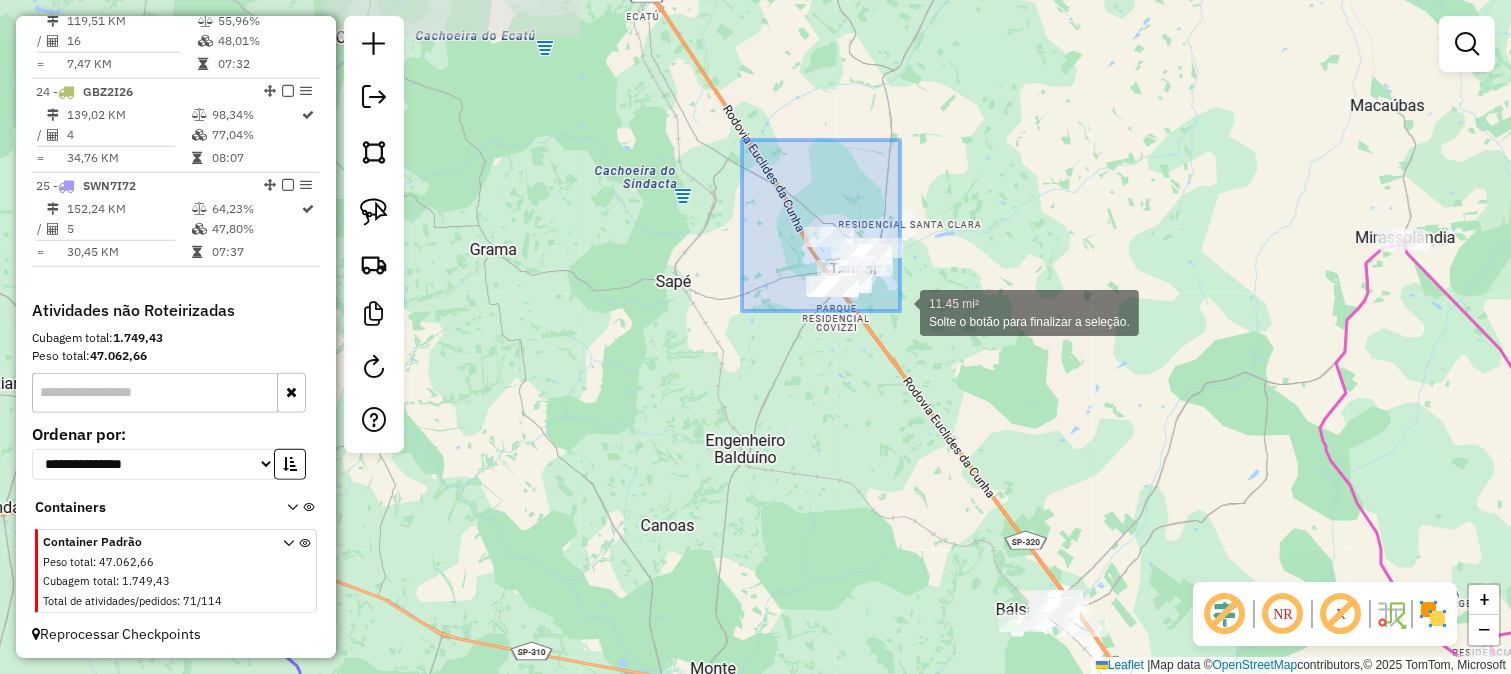 drag, startPoint x: 900, startPoint y: 311, endPoint x: 910, endPoint y: 321, distance: 14.142136 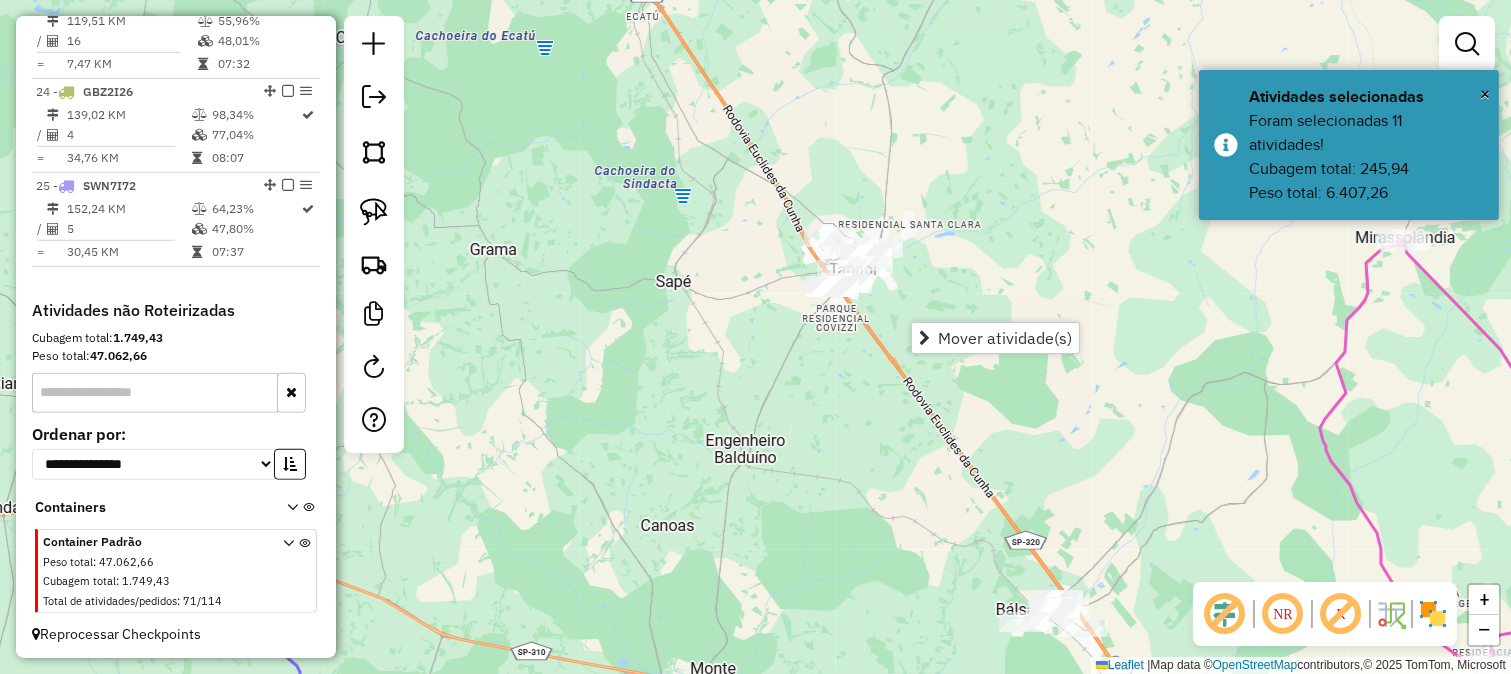 click on "Janela de atendimento Grade de atendimento Capacidade Transportadoras Veículos Cliente Pedidos  Rotas Selecione os dias de semana para filtrar as janelas de atendimento  Seg   Ter   Qua   Qui   Sex   Sáb   Dom  Informe o período da janela de atendimento: De: Até:  Filtrar exatamente a janela do cliente  Considerar janela de atendimento padrão  Selecione os dias de semana para filtrar as grades de atendimento  Seg   Ter   Qua   Qui   Sex   Sáb   Dom   Considerar clientes sem dia de atendimento cadastrado  Clientes fora do dia de atendimento selecionado Filtrar as atividades entre os valores definidos abaixo:  Peso mínimo:   Peso máximo:   Cubagem mínima:   Cubagem máxima:   De:   Até:  Filtrar as atividades entre o tempo de atendimento definido abaixo:  De:   Até:   Considerar capacidade total dos clientes não roteirizados Transportadora: Selecione um ou mais itens Tipo de veículo: Selecione um ou mais itens Veículo: Selecione um ou mais itens Motorista: Selecione um ou mais itens Nome: Rótulo:" 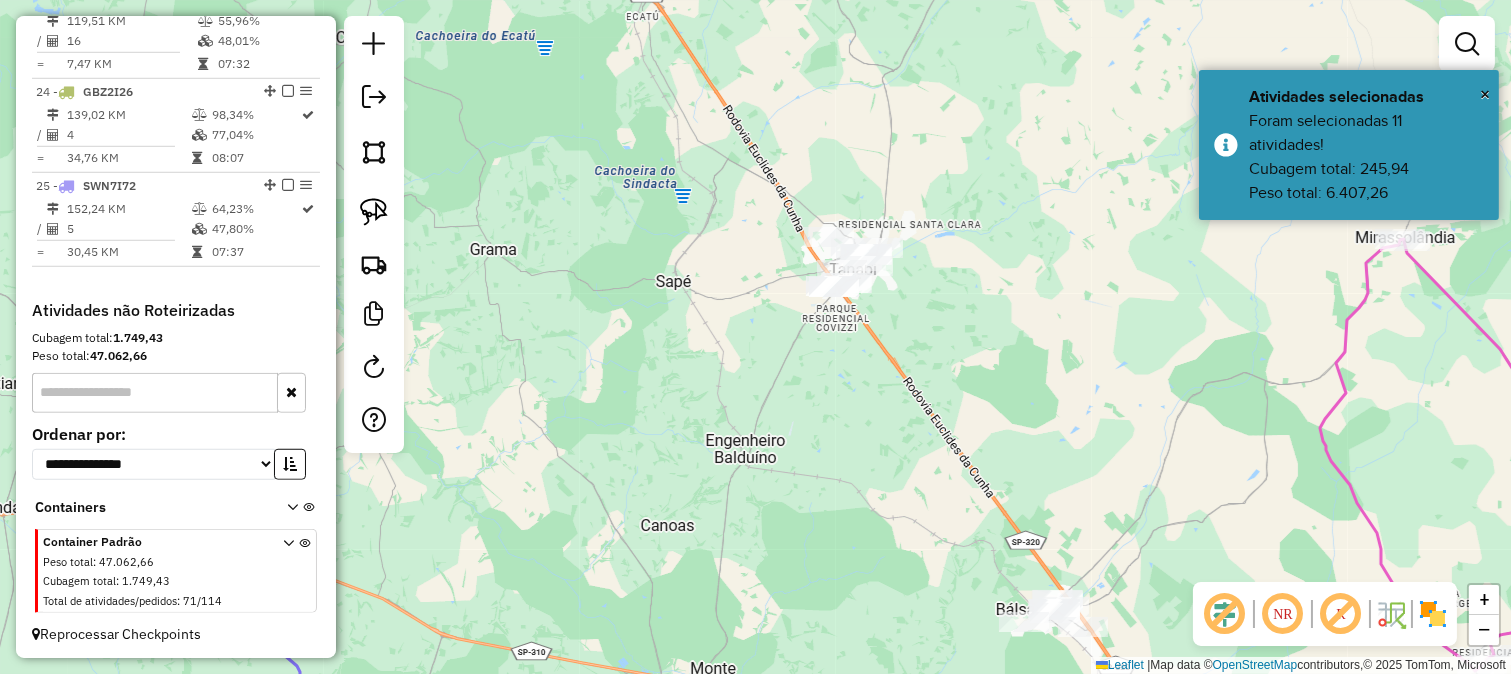 drag, startPoint x: 848, startPoint y: 440, endPoint x: 784, endPoint y: 393, distance: 79.40403 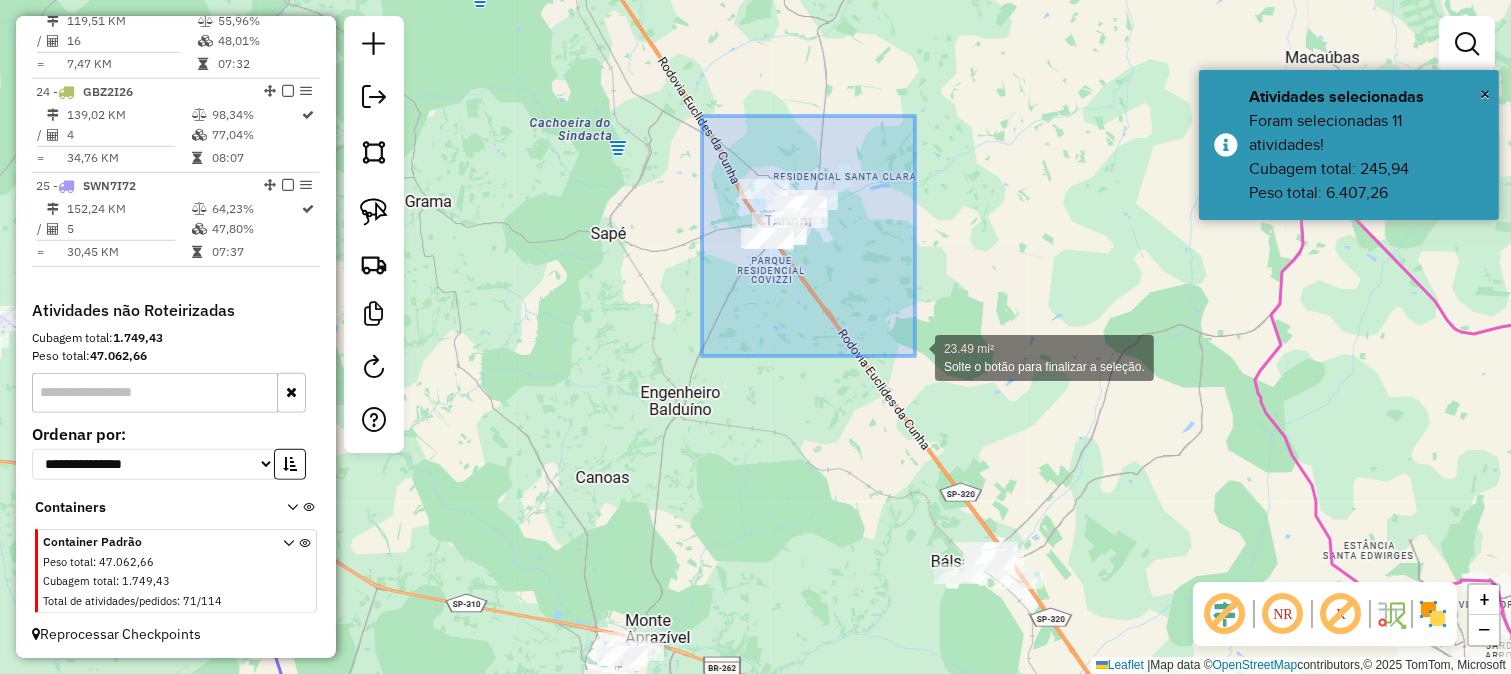 drag, startPoint x: 908, startPoint y: 347, endPoint x: 915, endPoint y: 356, distance: 11.401754 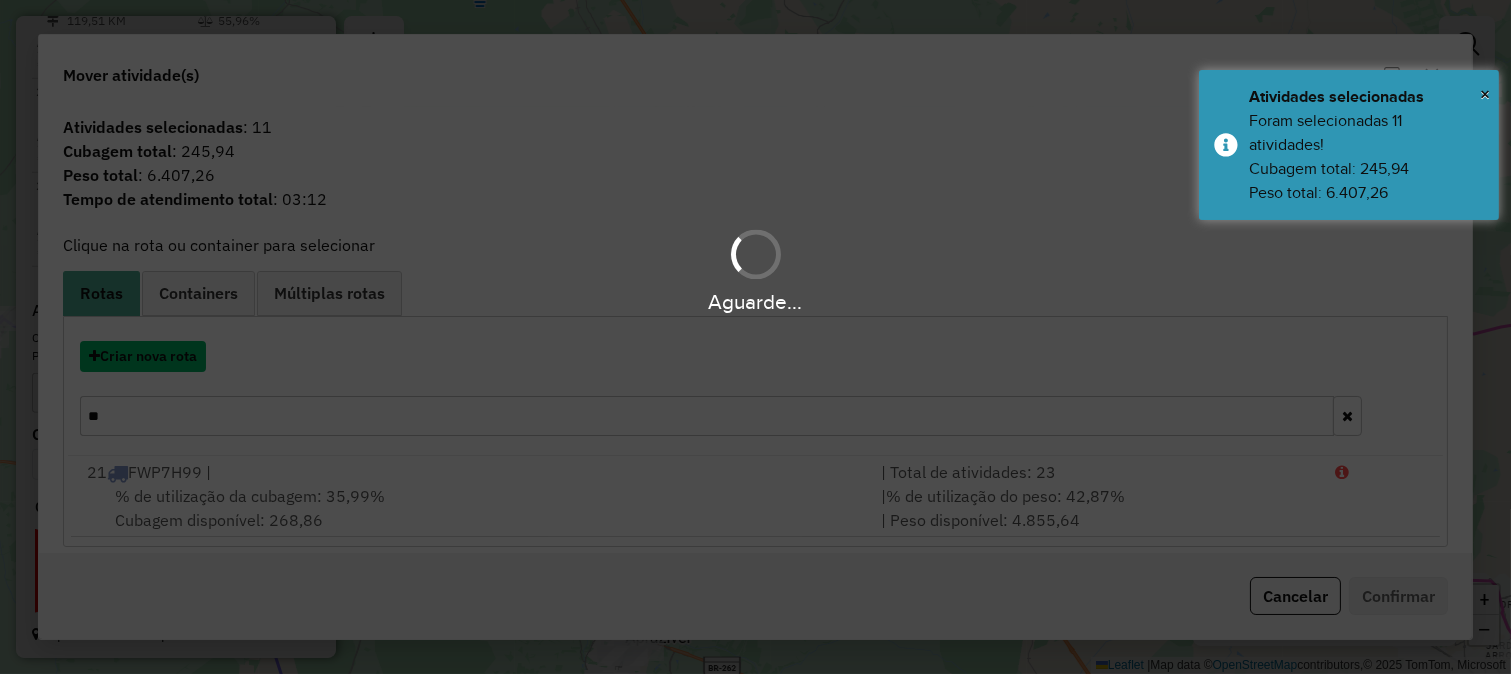 click on "Criar nova rota" at bounding box center [143, 356] 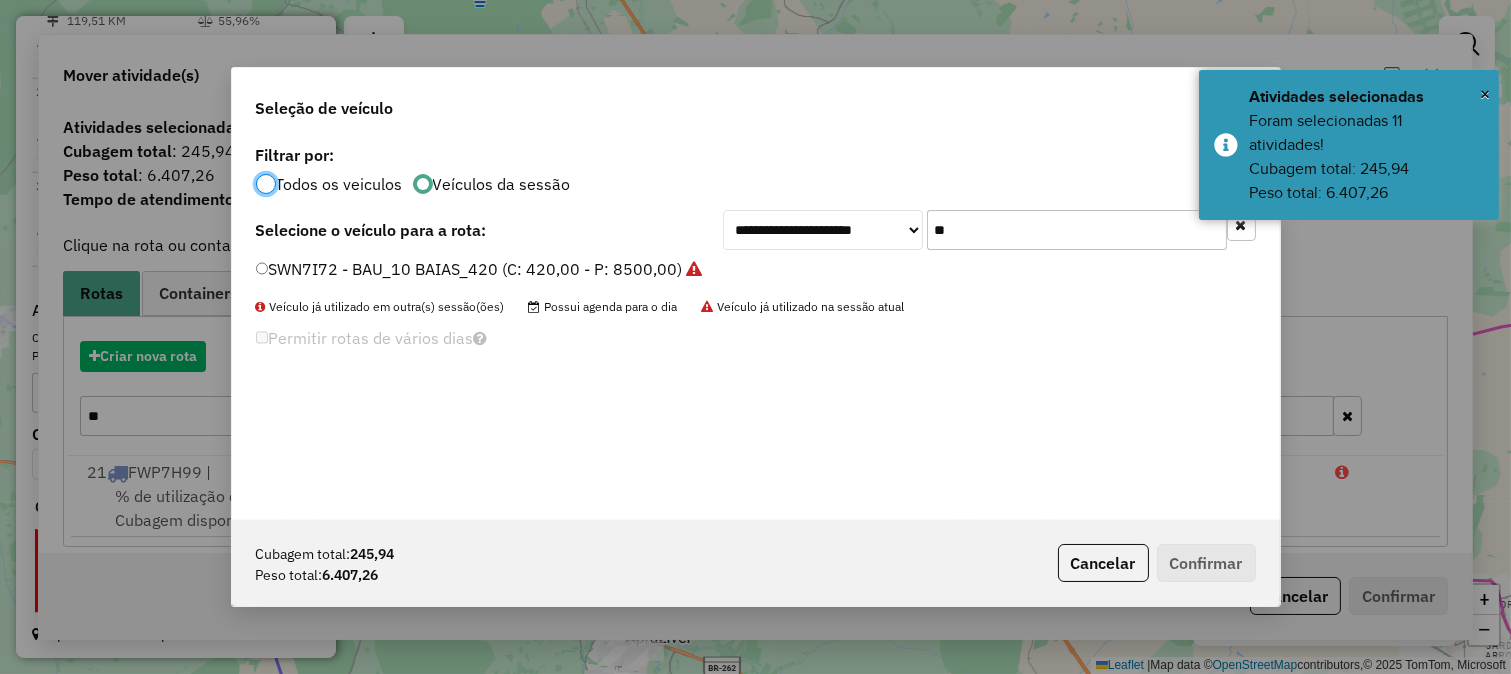 scroll, scrollTop: 11, scrollLeft: 5, axis: both 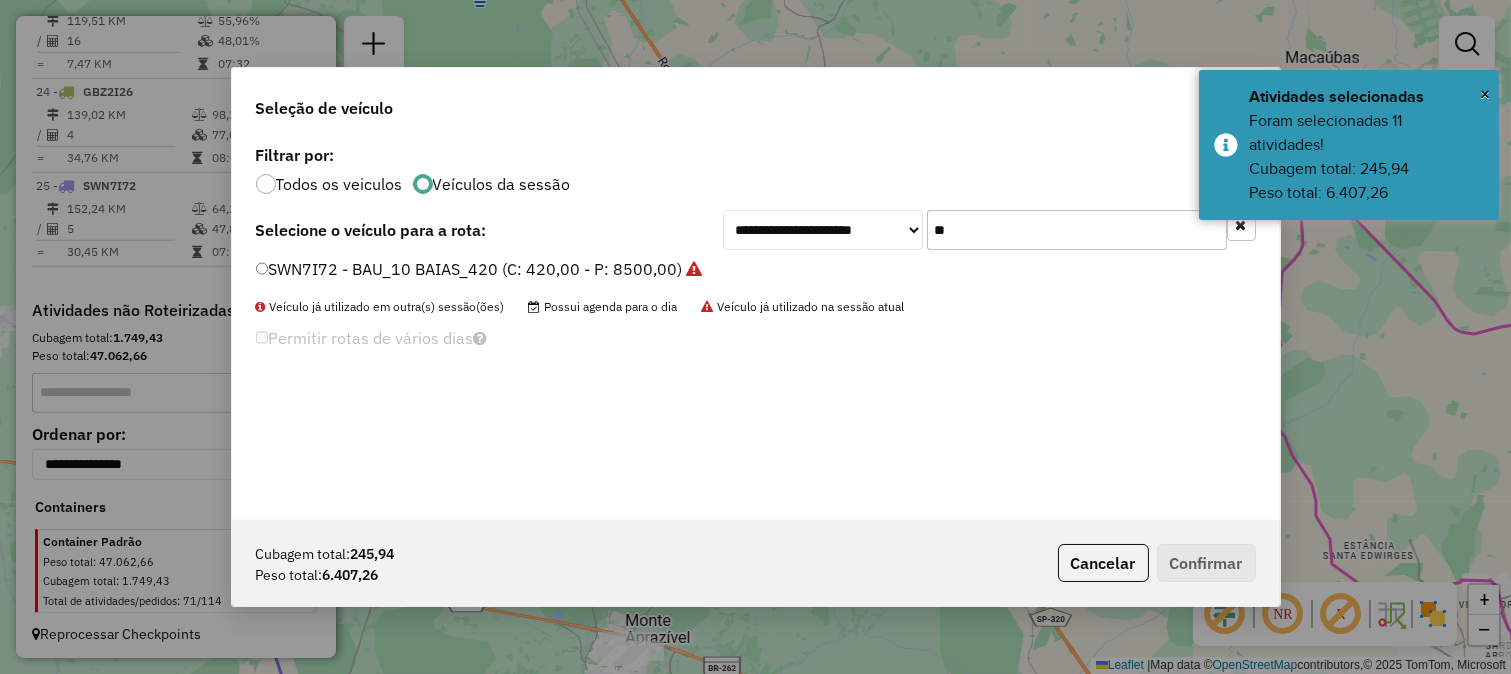 click on "**" 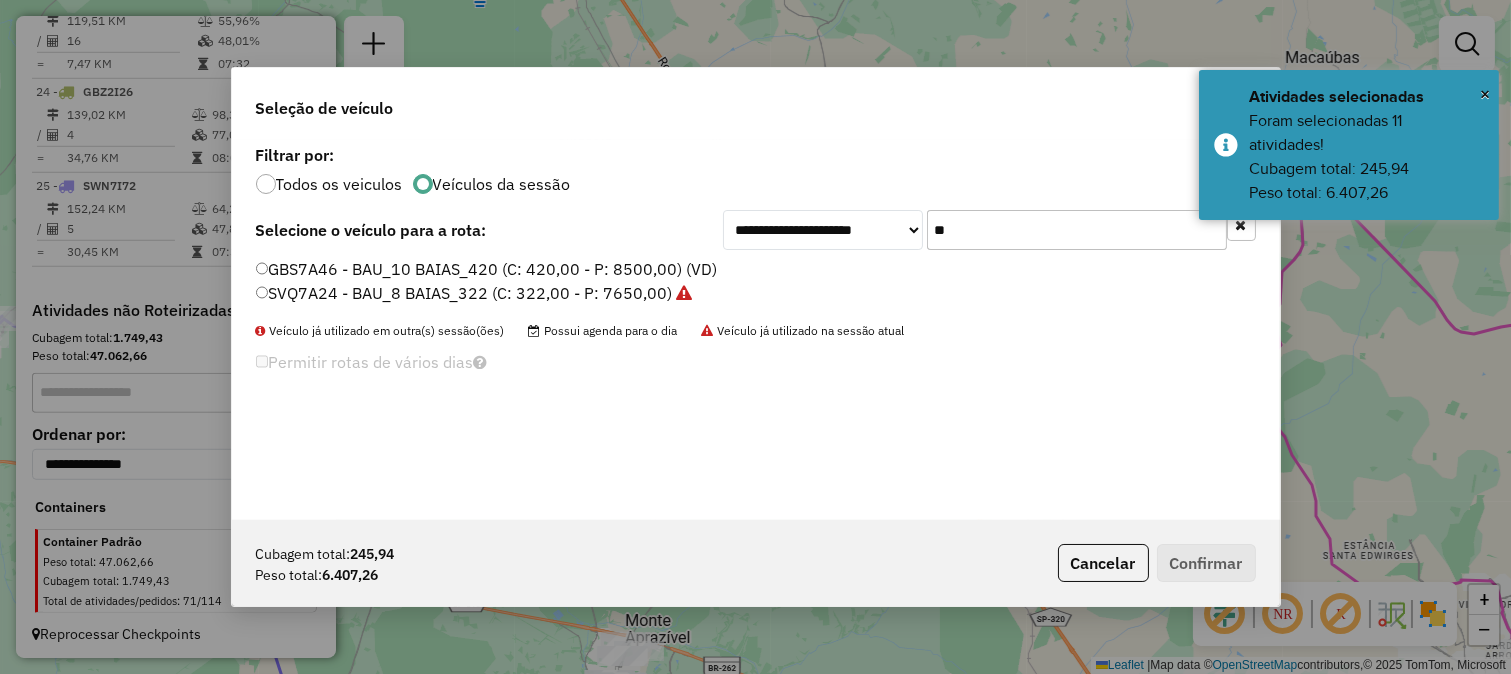 type on "**" 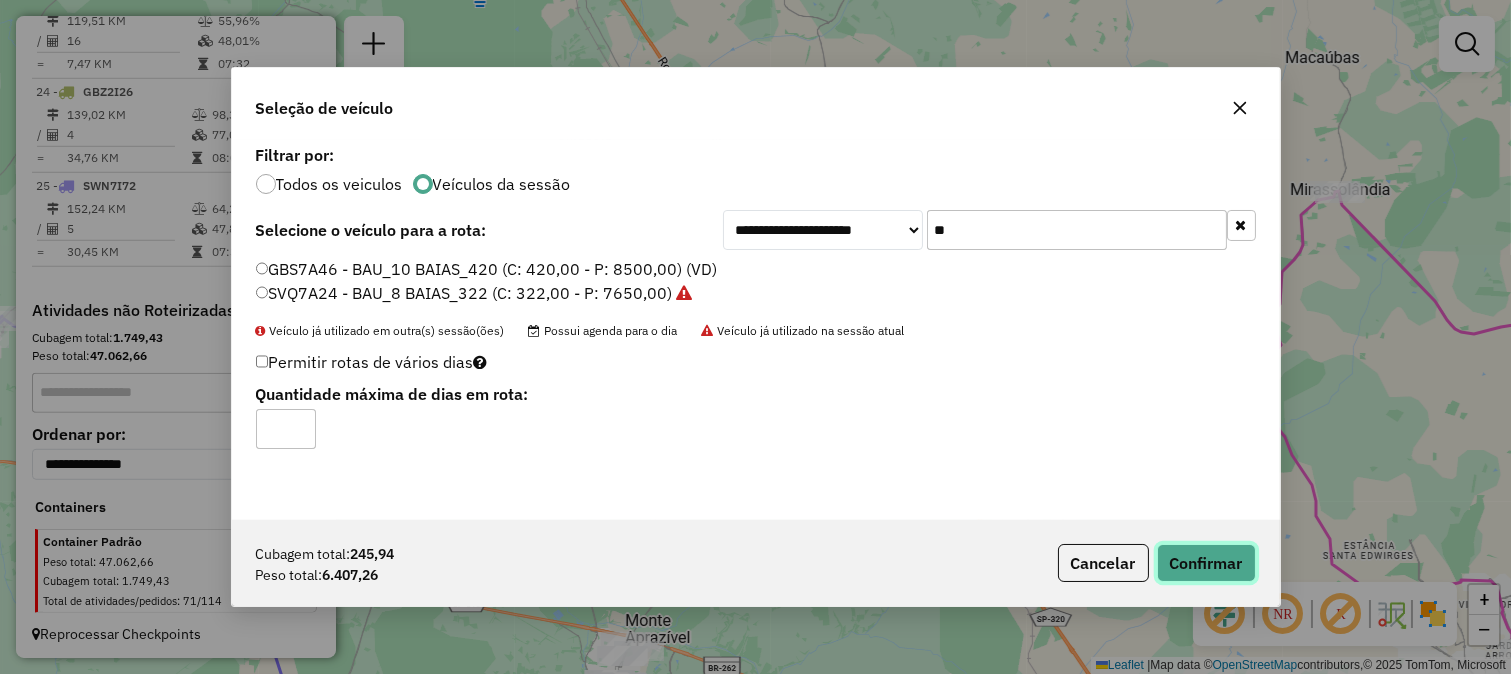 click on "Confirmar" 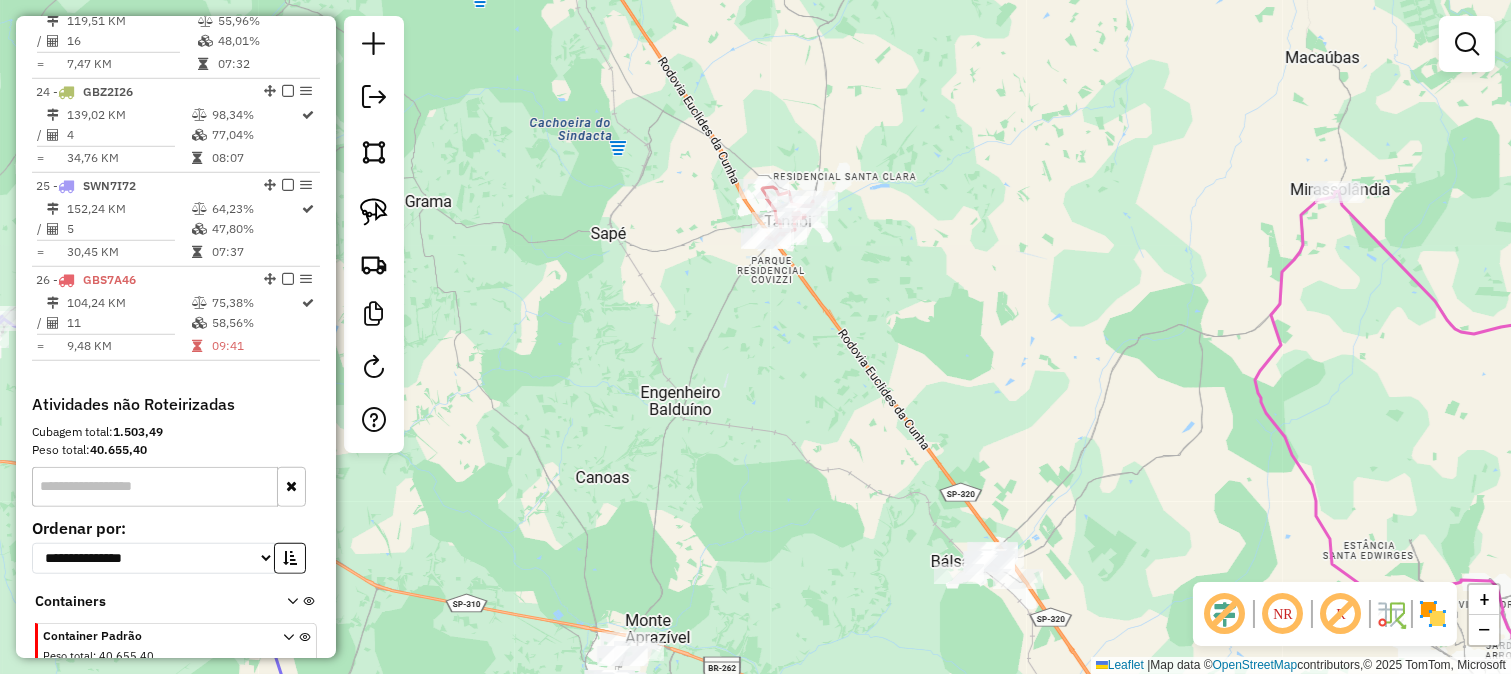 drag, startPoint x: 794, startPoint y: 484, endPoint x: 890, endPoint y: 265, distance: 239.11713 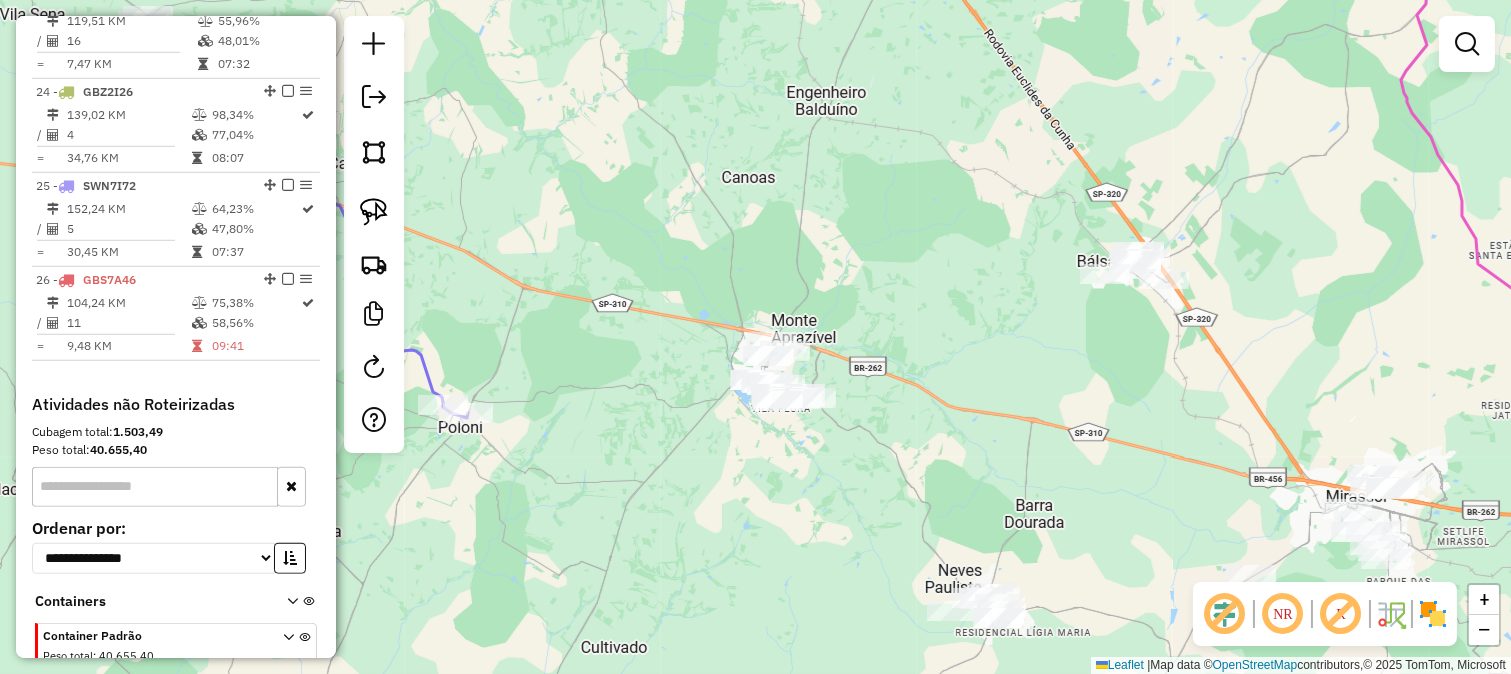 click on "Janela de atendimento Grade de atendimento Capacidade Transportadoras Veículos Cliente Pedidos  Rotas Selecione os dias de semana para filtrar as janelas de atendimento  Seg   Ter   Qua   Qui   Sex   Sáb   Dom  Informe o período da janela de atendimento: De: Até:  Filtrar exatamente a janela do cliente  Considerar janela de atendimento padrão  Selecione os dias de semana para filtrar as grades de atendimento  Seg   Ter   Qua   Qui   Sex   Sáb   Dom   Considerar clientes sem dia de atendimento cadastrado  Clientes fora do dia de atendimento selecionado Filtrar as atividades entre os valores definidos abaixo:  Peso mínimo:   Peso máximo:   Cubagem mínima:   Cubagem máxima:   De:   Até:  Filtrar as atividades entre o tempo de atendimento definido abaixo:  De:   Até:   Considerar capacidade total dos clientes não roteirizados Transportadora: Selecione um ou mais itens Tipo de veículo: Selecione um ou mais itens Veículo: Selecione um ou mais itens Motorista: Selecione um ou mais itens Nome: Rótulo:" 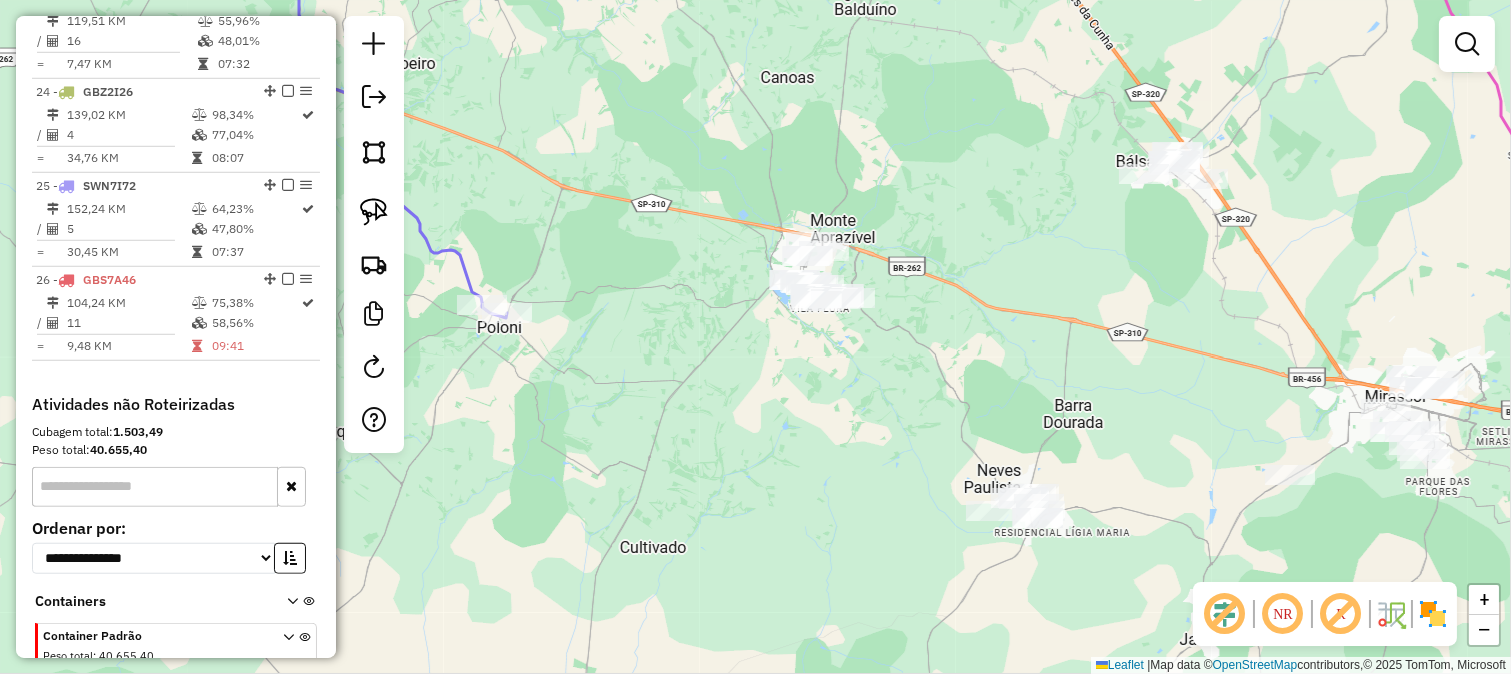 click on "Janela de atendimento Grade de atendimento Capacidade Transportadoras Veículos Cliente Pedidos  Rotas Selecione os dias de semana para filtrar as janelas de atendimento  Seg   Ter   Qua   Qui   Sex   Sáb   Dom  Informe o período da janela de atendimento: De: Até:  Filtrar exatamente a janela do cliente  Considerar janela de atendimento padrão  Selecione os dias de semana para filtrar as grades de atendimento  Seg   Ter   Qua   Qui   Sex   Sáb   Dom   Considerar clientes sem dia de atendimento cadastrado  Clientes fora do dia de atendimento selecionado Filtrar as atividades entre os valores definidos abaixo:  Peso mínimo:   Peso máximo:   Cubagem mínima:   Cubagem máxima:   De:   Até:  Filtrar as atividades entre o tempo de atendimento definido abaixo:  De:   Até:   Considerar capacidade total dos clientes não roteirizados Transportadora: Selecione um ou mais itens Tipo de veículo: Selecione um ou mais itens Veículo: Selecione um ou mais itens Motorista: Selecione um ou mais itens Nome: Rótulo:" 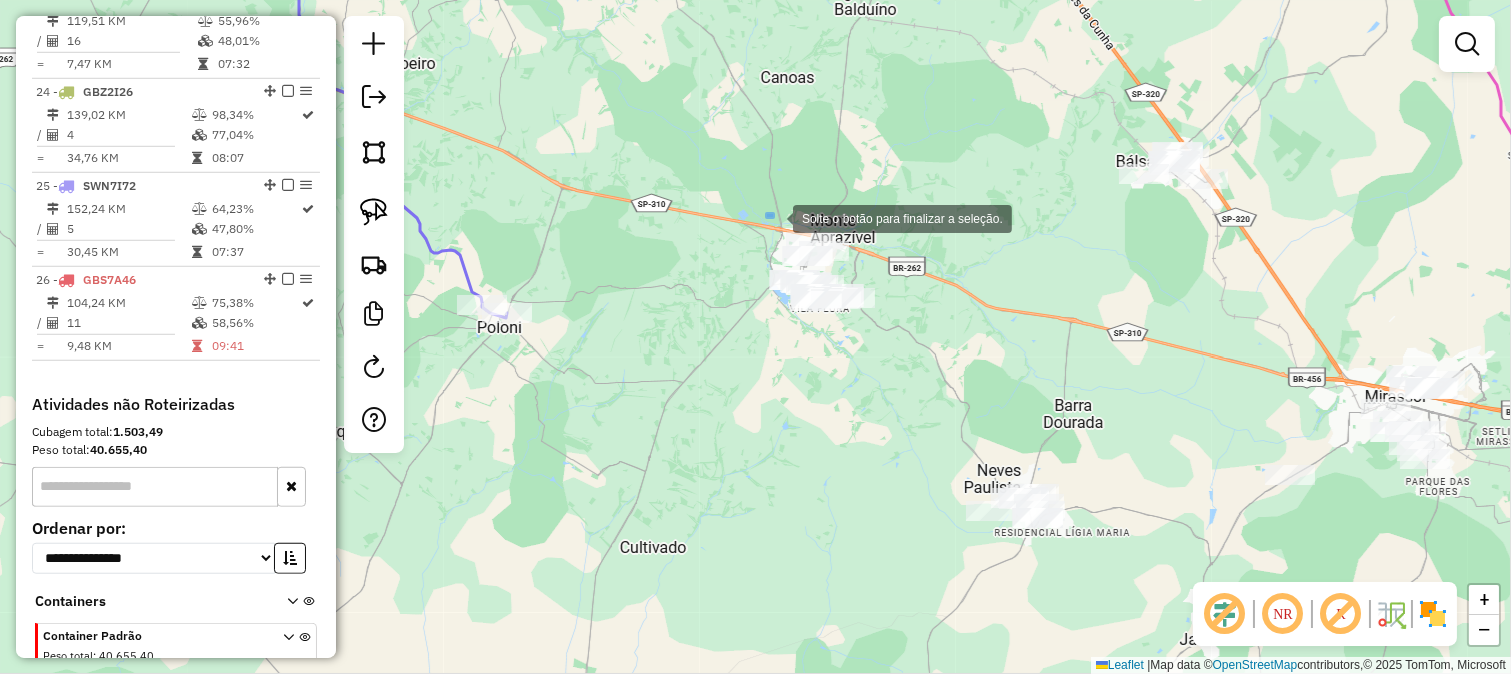 drag, startPoint x: 767, startPoint y: 214, endPoint x: 910, endPoint y: 354, distance: 200.12247 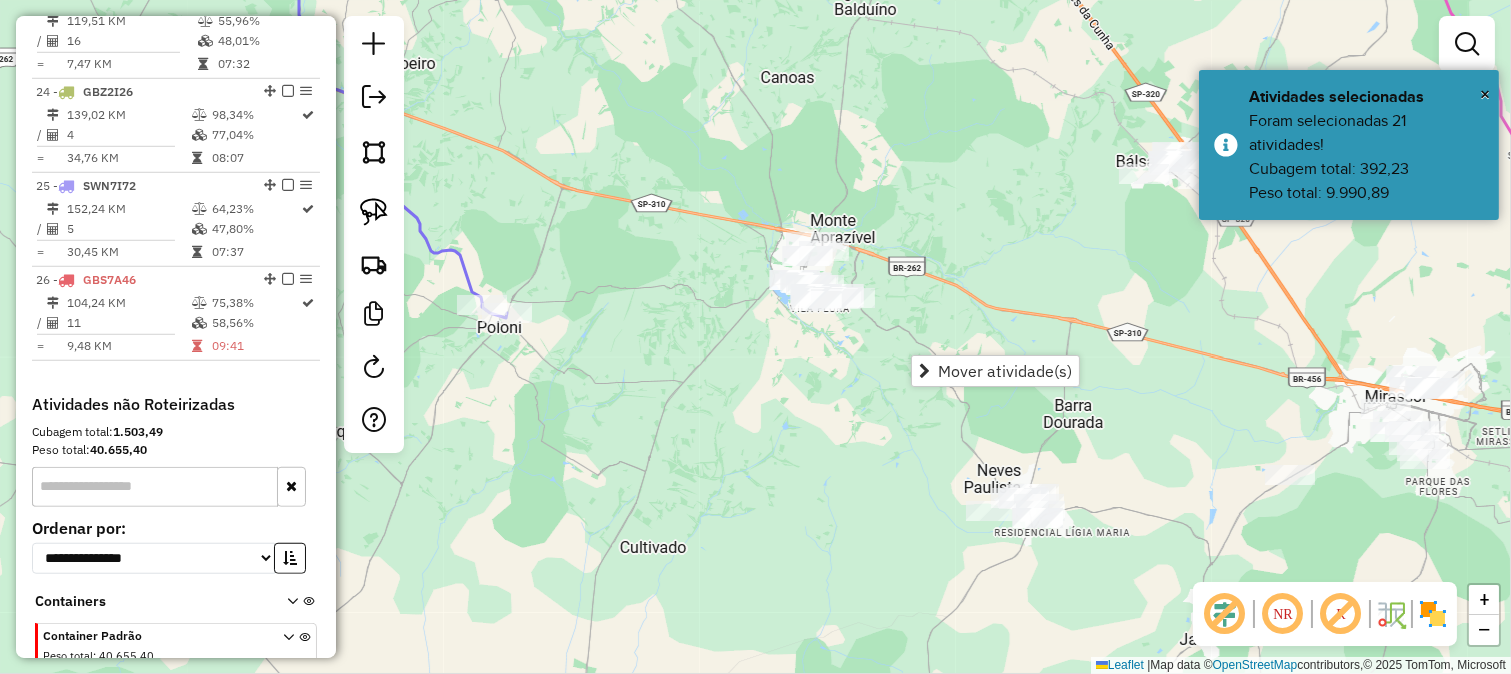 click on "Janela de atendimento Grade de atendimento Capacidade Transportadoras Veículos Cliente Pedidos  Rotas Selecione os dias de semana para filtrar as janelas de atendimento  Seg   Ter   Qua   Qui   Sex   Sáb   Dom  Informe o período da janela de atendimento: De: Até:  Filtrar exatamente a janela do cliente  Considerar janela de atendimento padrão  Selecione os dias de semana para filtrar as grades de atendimento  Seg   Ter   Qua   Qui   Sex   Sáb   Dom   Considerar clientes sem dia de atendimento cadastrado  Clientes fora do dia de atendimento selecionado Filtrar as atividades entre os valores definidos abaixo:  Peso mínimo:   Peso máximo:   Cubagem mínima:   Cubagem máxima:   De:   Até:  Filtrar as atividades entre o tempo de atendimento definido abaixo:  De:   Até:   Considerar capacidade total dos clientes não roteirizados Transportadora: Selecione um ou mais itens Tipo de veículo: Selecione um ou mais itens Veículo: Selecione um ou mais itens Motorista: Selecione um ou mais itens Nome: Rótulo:" 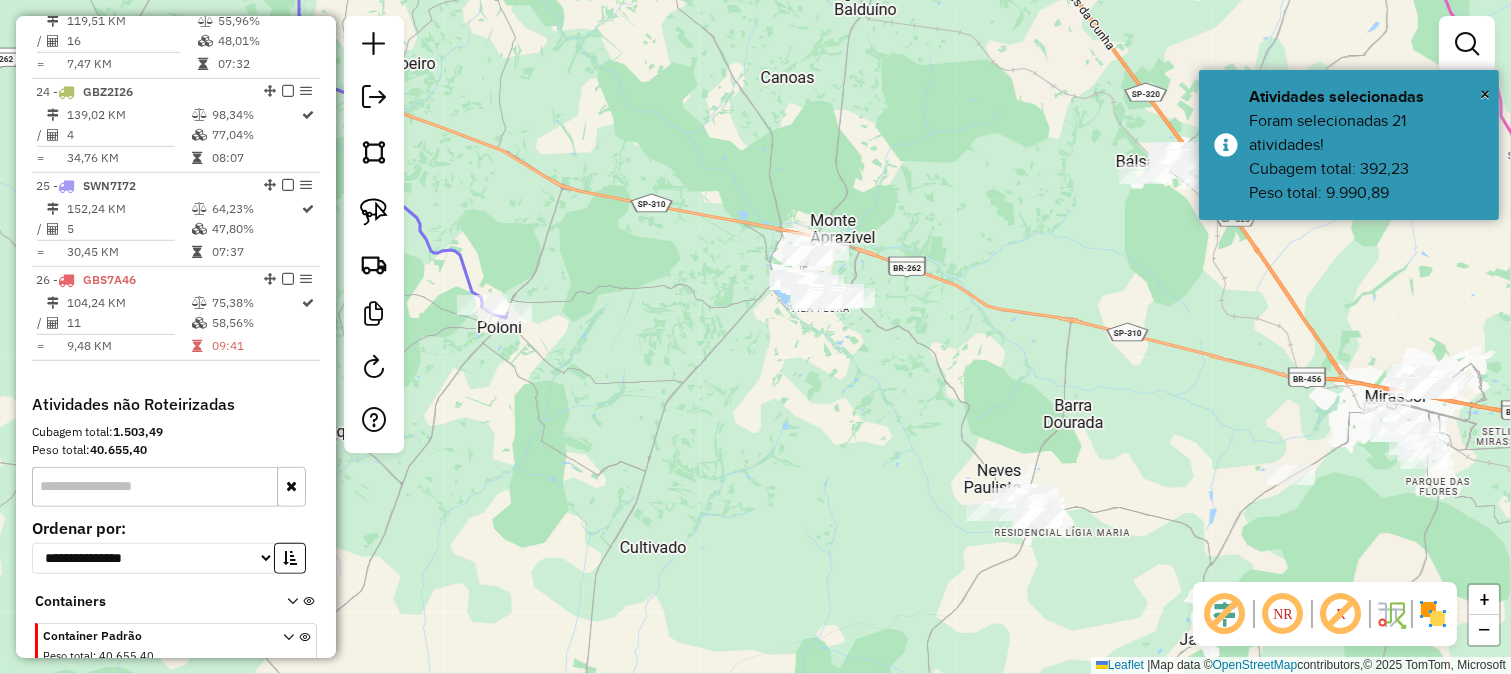 drag, startPoint x: 895, startPoint y: 440, endPoint x: 853, endPoint y: 415, distance: 48.8774 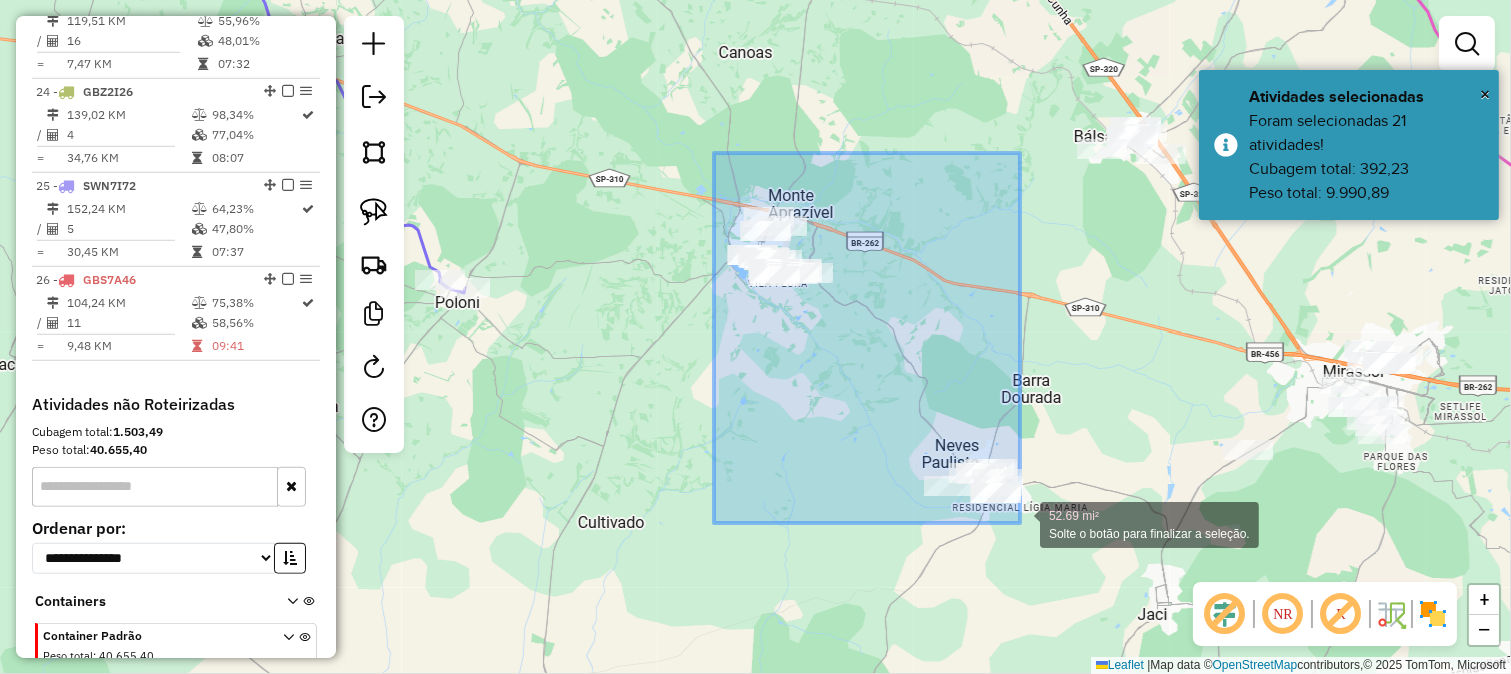 drag, startPoint x: 736, startPoint y: 176, endPoint x: 1036, endPoint y: 544, distance: 474.78836 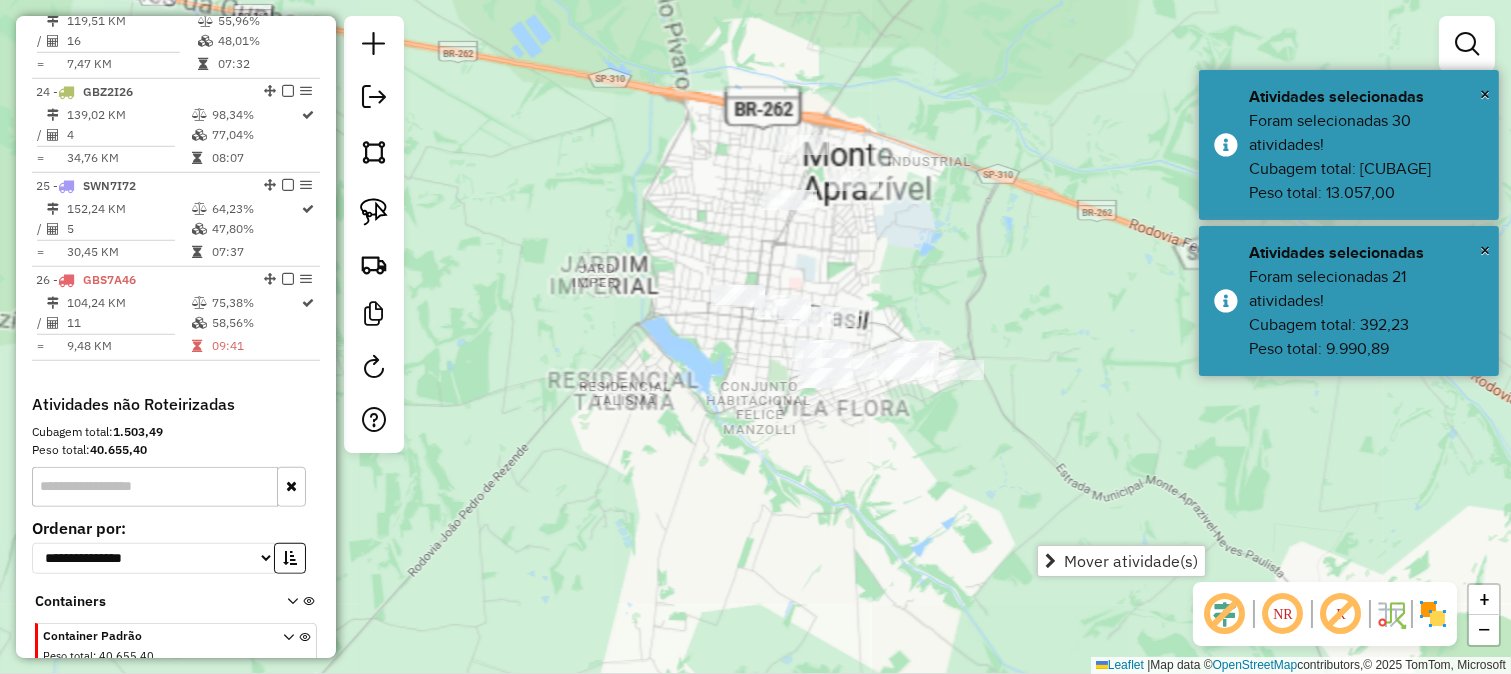 click on "Janela de atendimento Grade de atendimento Capacidade Transportadoras Veículos Cliente Pedidos  Rotas Selecione os dias de semana para filtrar as janelas de atendimento  Seg   Ter   Qua   Qui   Sex   Sáb   Dom  Informe o período da janela de atendimento: De: Até:  Filtrar exatamente a janela do cliente  Considerar janela de atendimento padrão  Selecione os dias de semana para filtrar as grades de atendimento  Seg   Ter   Qua   Qui   Sex   Sáb   Dom   Considerar clientes sem dia de atendimento cadastrado  Clientes fora do dia de atendimento selecionado Filtrar as atividades entre os valores definidos abaixo:  Peso mínimo:   Peso máximo:   Cubagem mínima:   Cubagem máxima:   De:   Até:  Filtrar as atividades entre o tempo de atendimento definido abaixo:  De:   Até:   Considerar capacidade total dos clientes não roteirizados Transportadora: Selecione um ou mais itens Tipo de veículo: Selecione um ou mais itens Veículo: Selecione um ou mais itens Motorista: Selecione um ou mais itens Nome: Rótulo:" 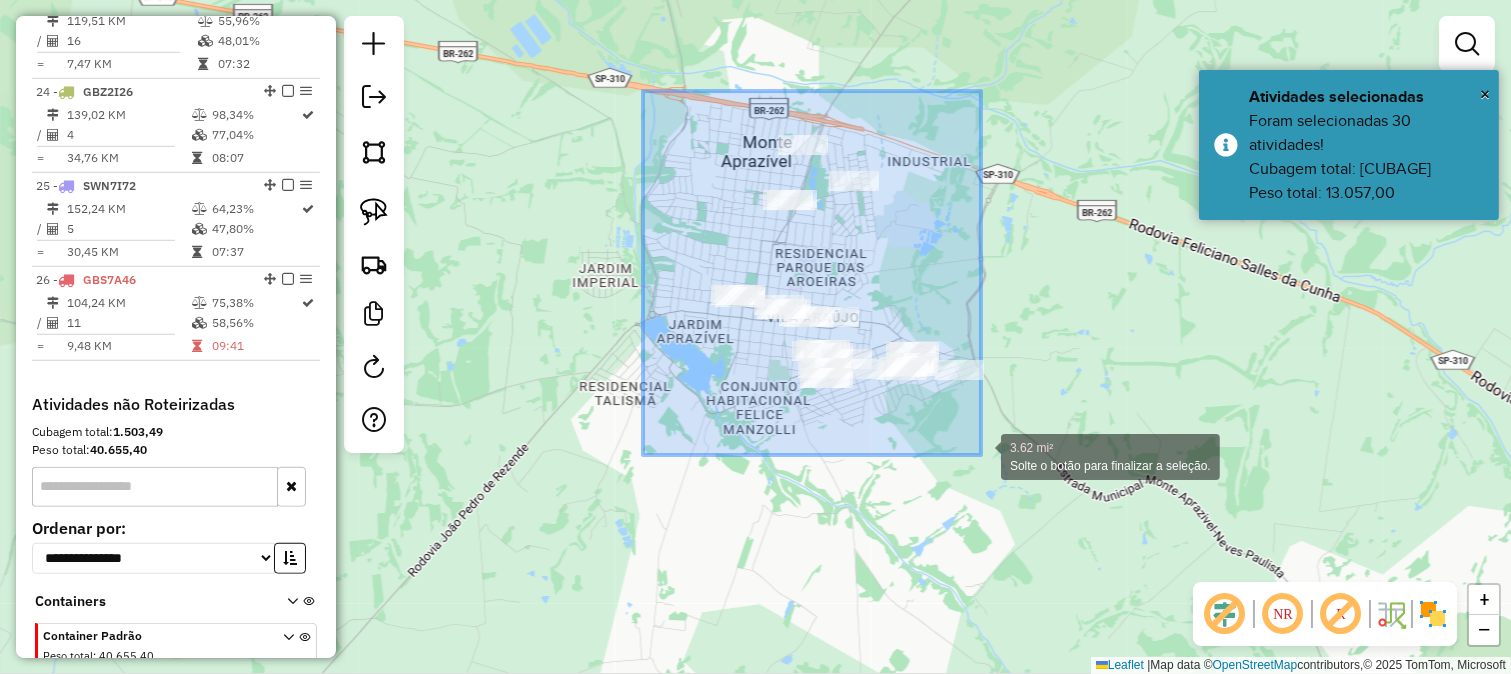 drag, startPoint x: 765, startPoint y: 222, endPoint x: 1007, endPoint y: 474, distance: 349.38232 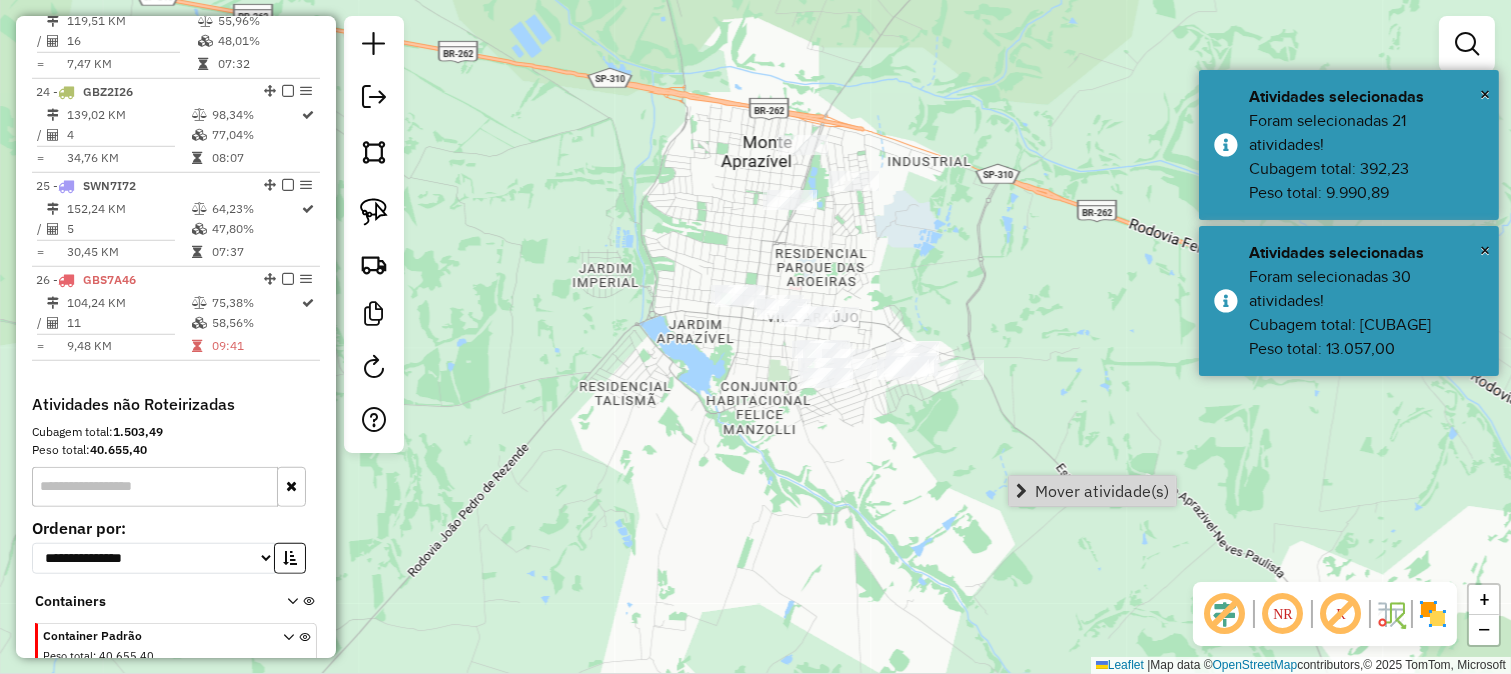 click on "Mover atividade(s)" at bounding box center [1102, 491] 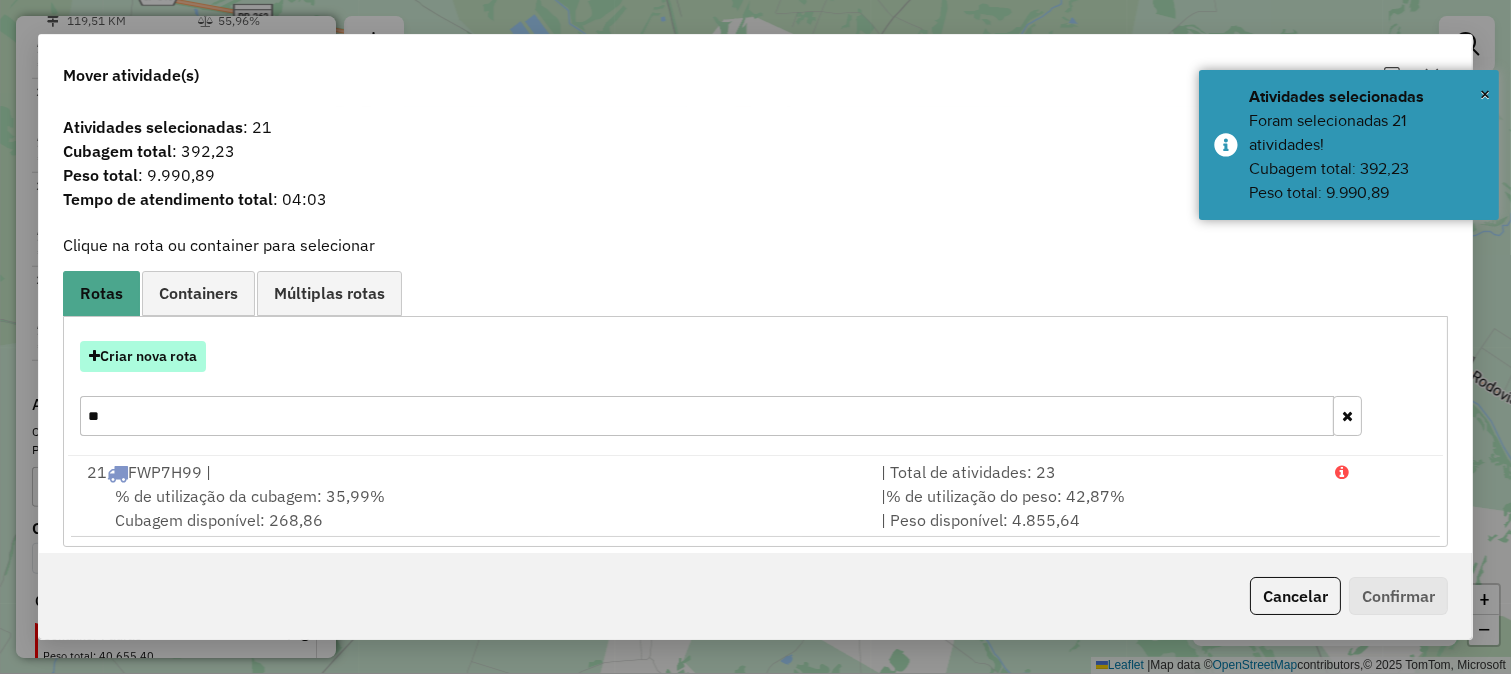 click on "Criar nova rota" at bounding box center (143, 356) 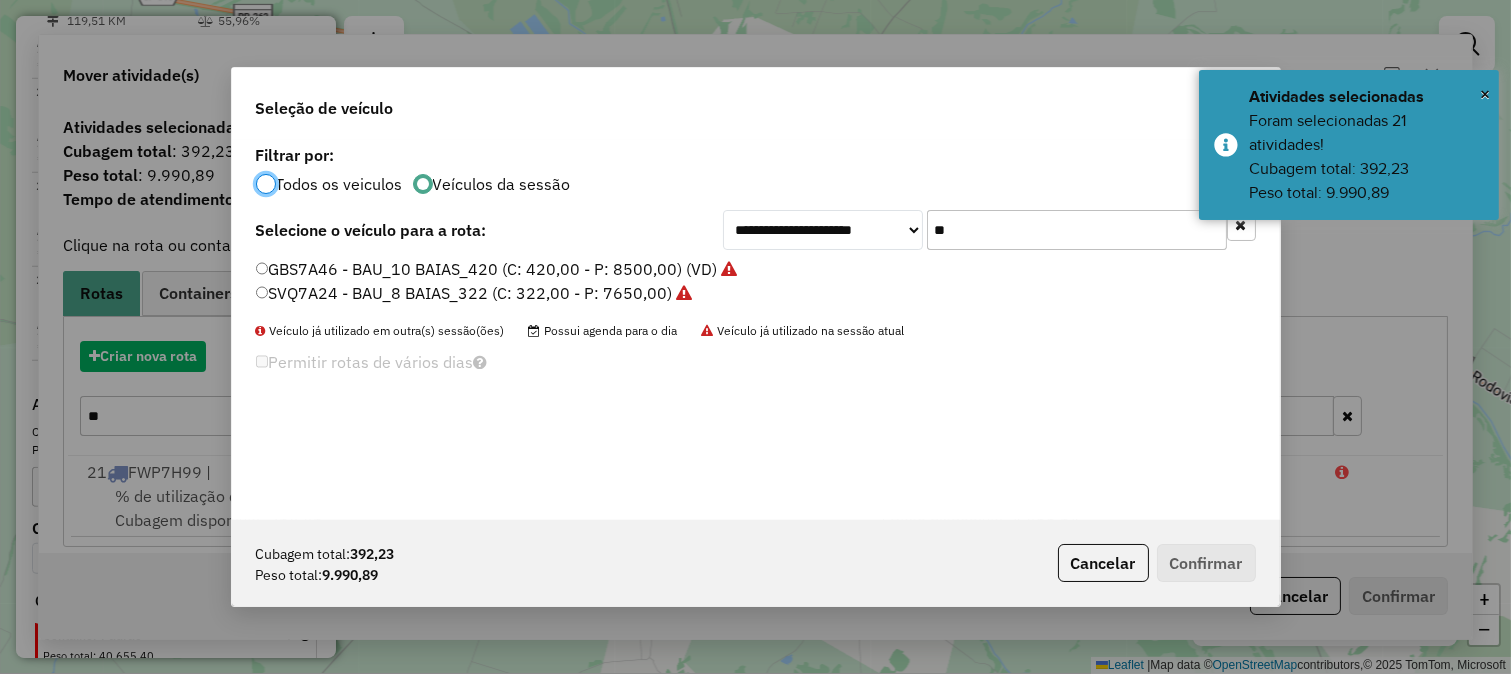 scroll, scrollTop: 11, scrollLeft: 5, axis: both 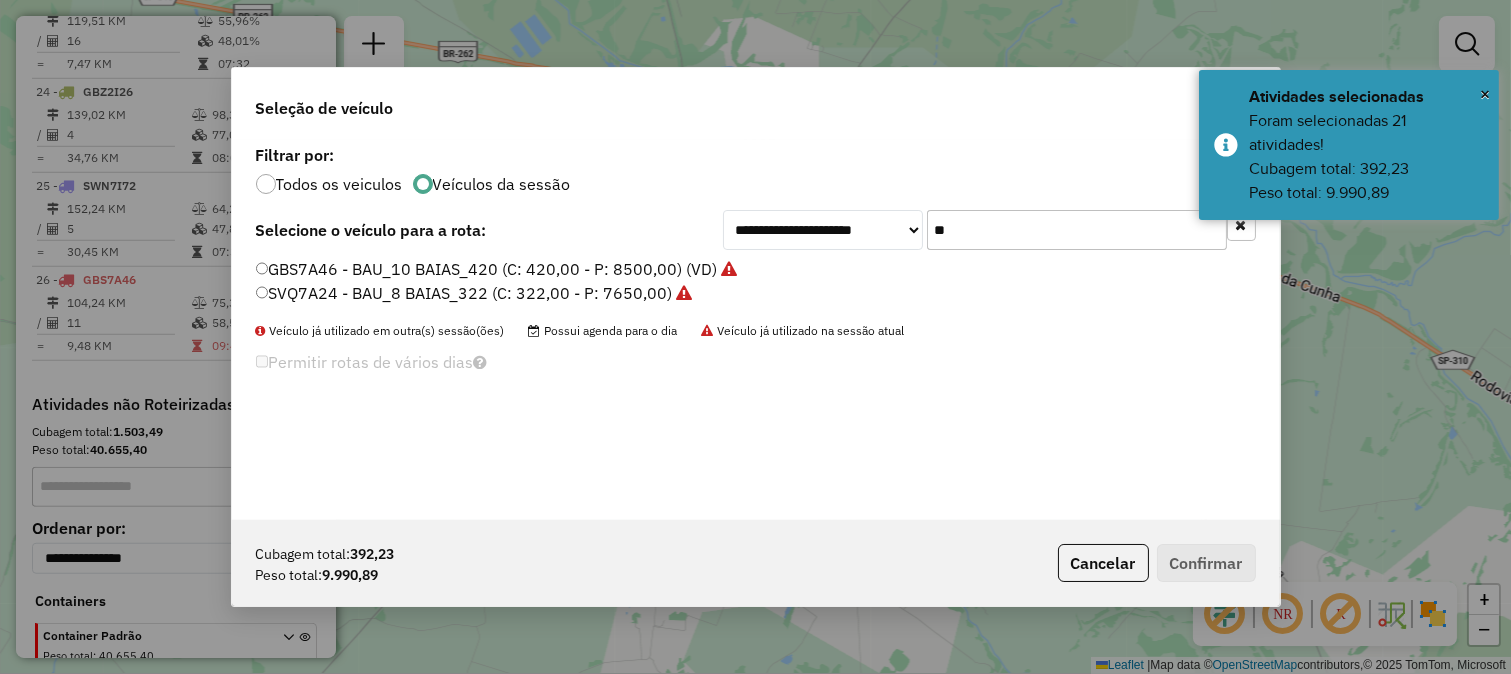 click on "**********" 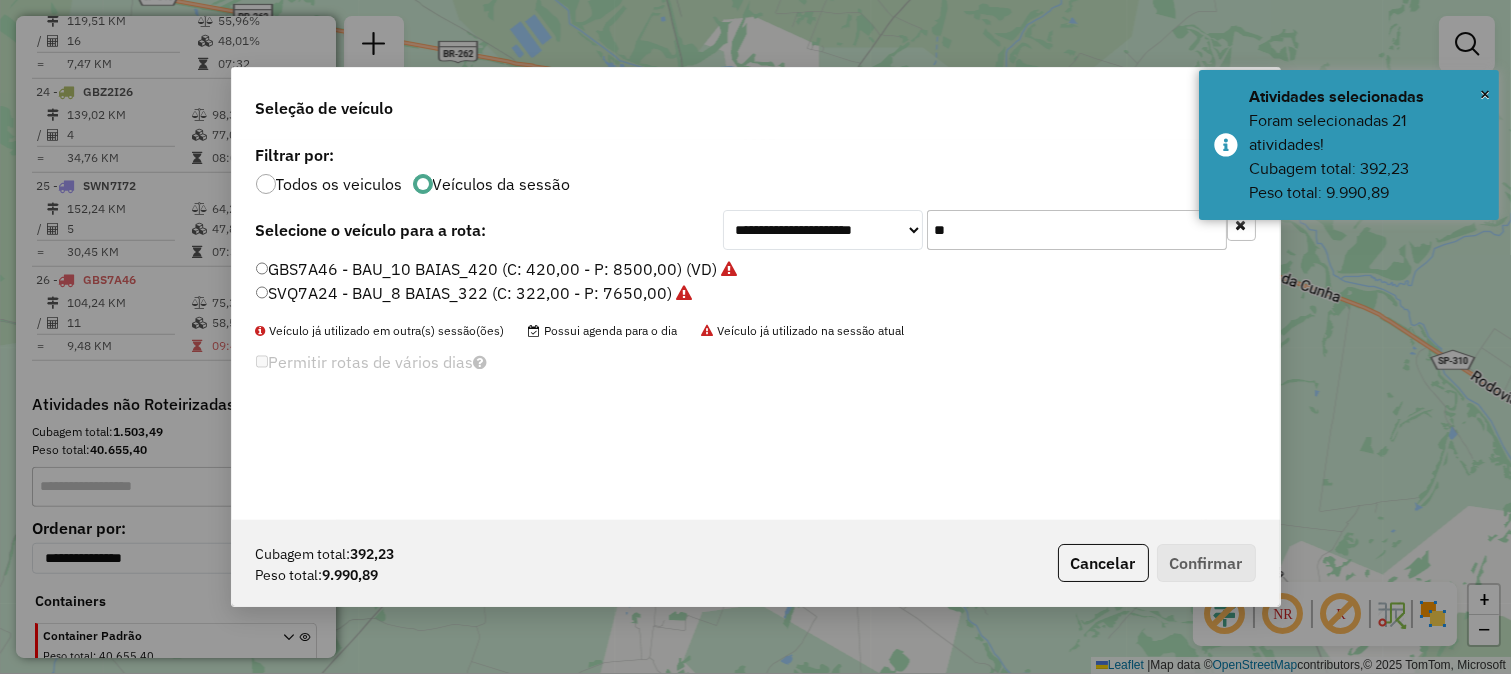 click on "**" 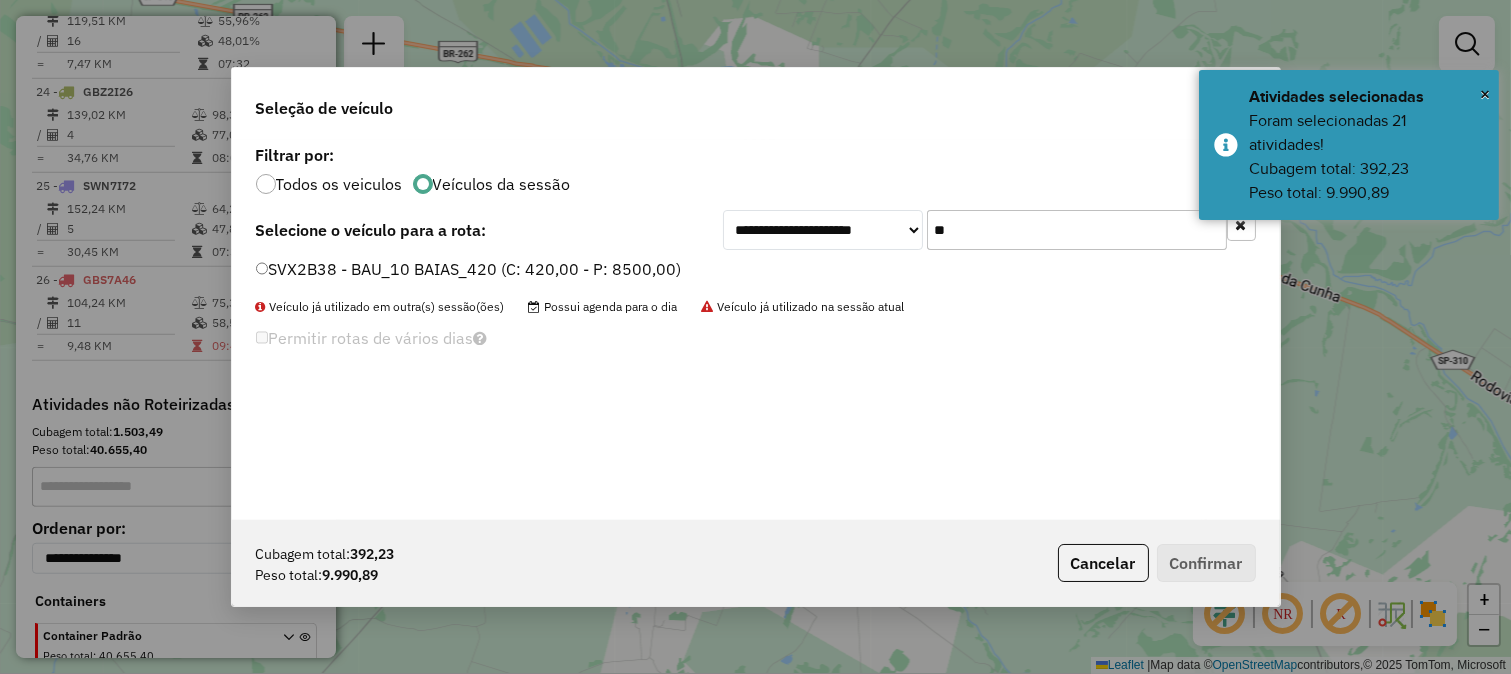 type on "**" 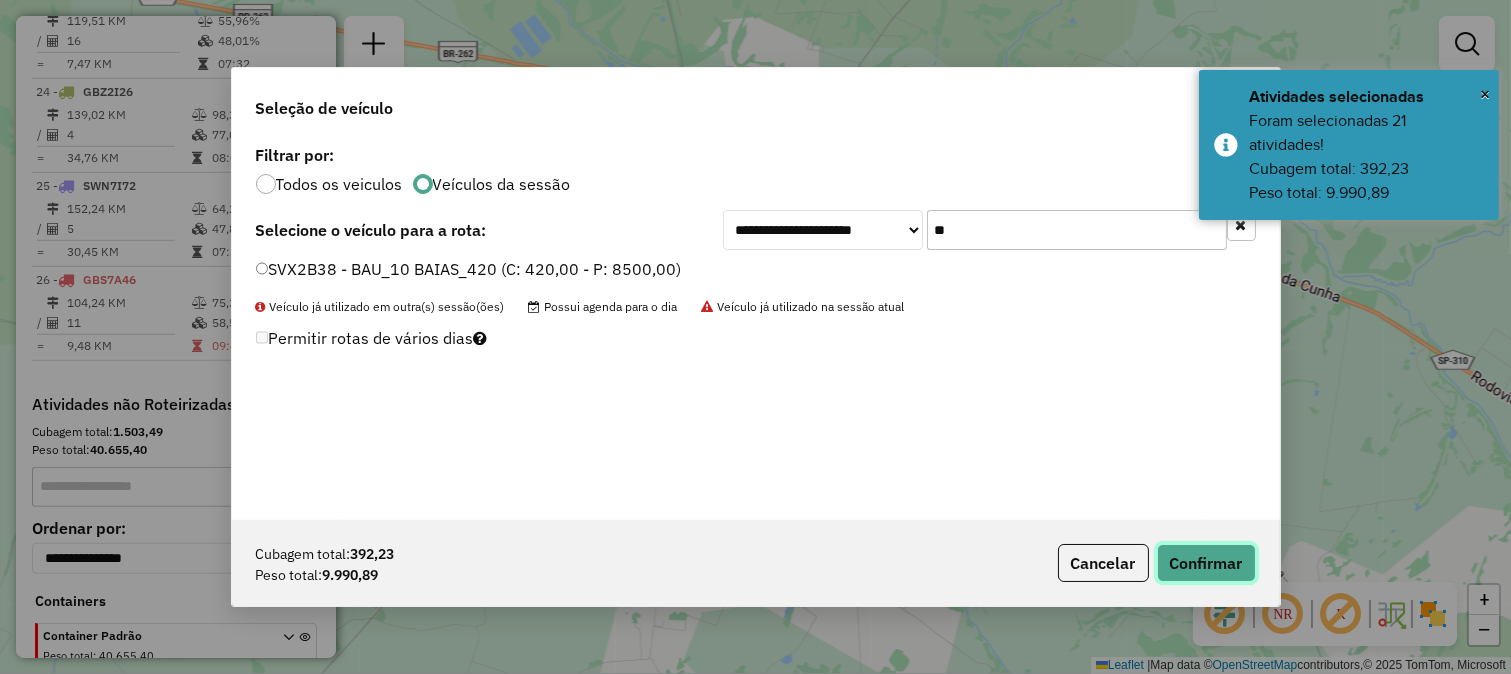 click on "Confirmar" 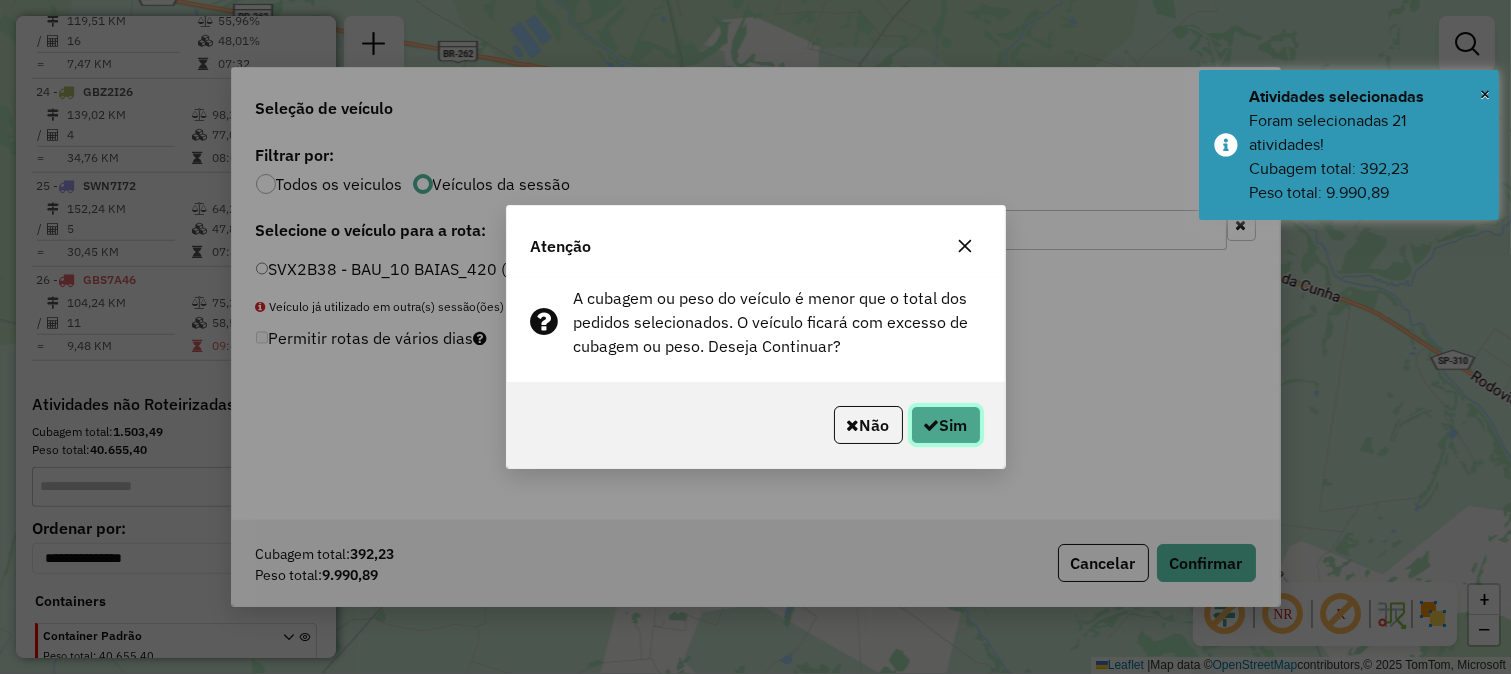 click on "Sim" 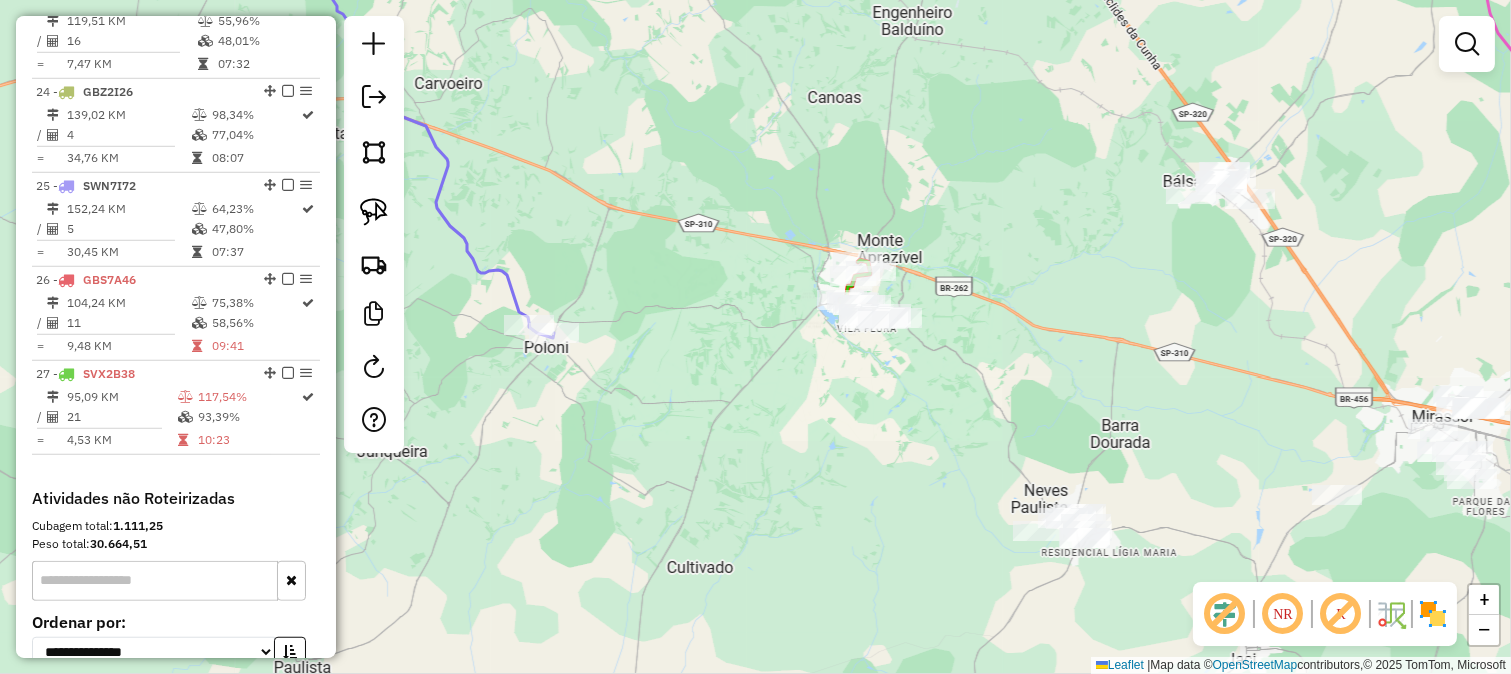 drag, startPoint x: 995, startPoint y: 390, endPoint x: 912, endPoint y: 252, distance: 161.03726 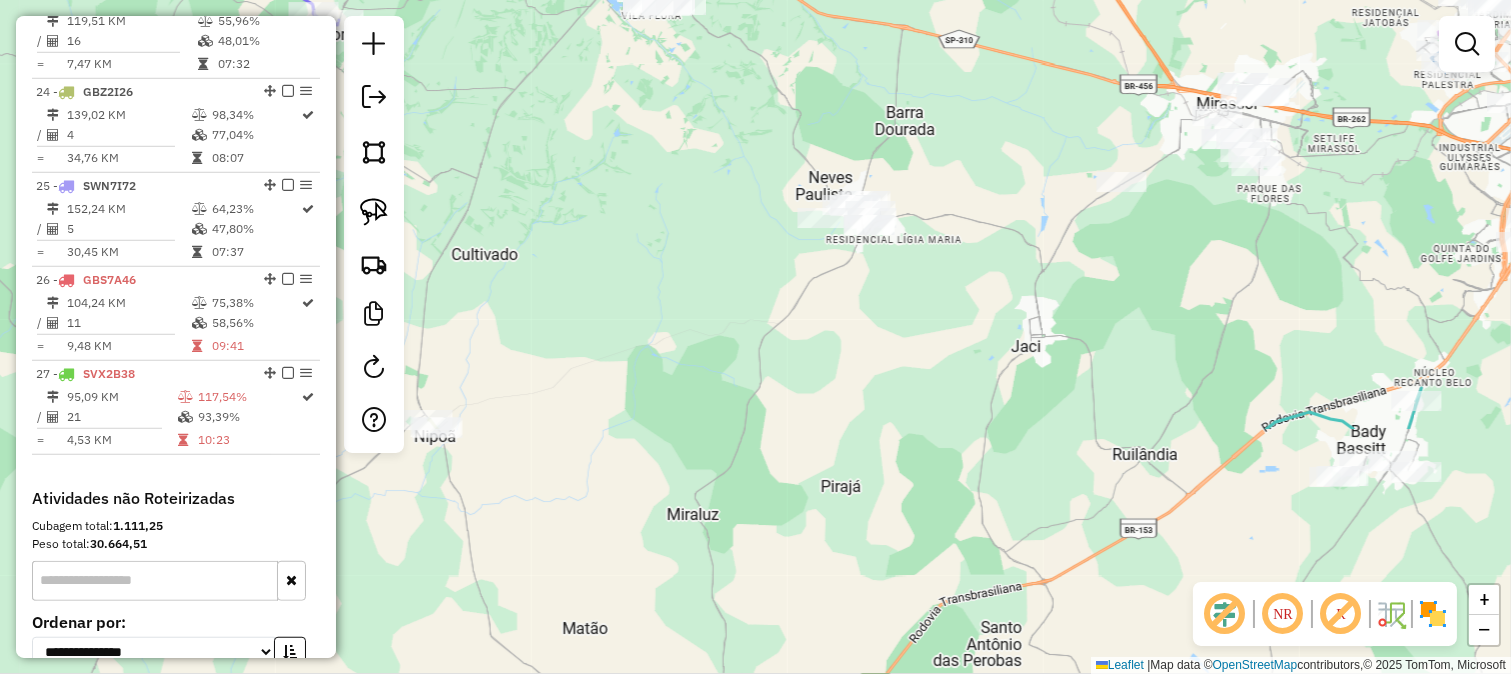 drag, startPoint x: 968, startPoint y: 311, endPoint x: 1036, endPoint y: 435, distance: 141.42136 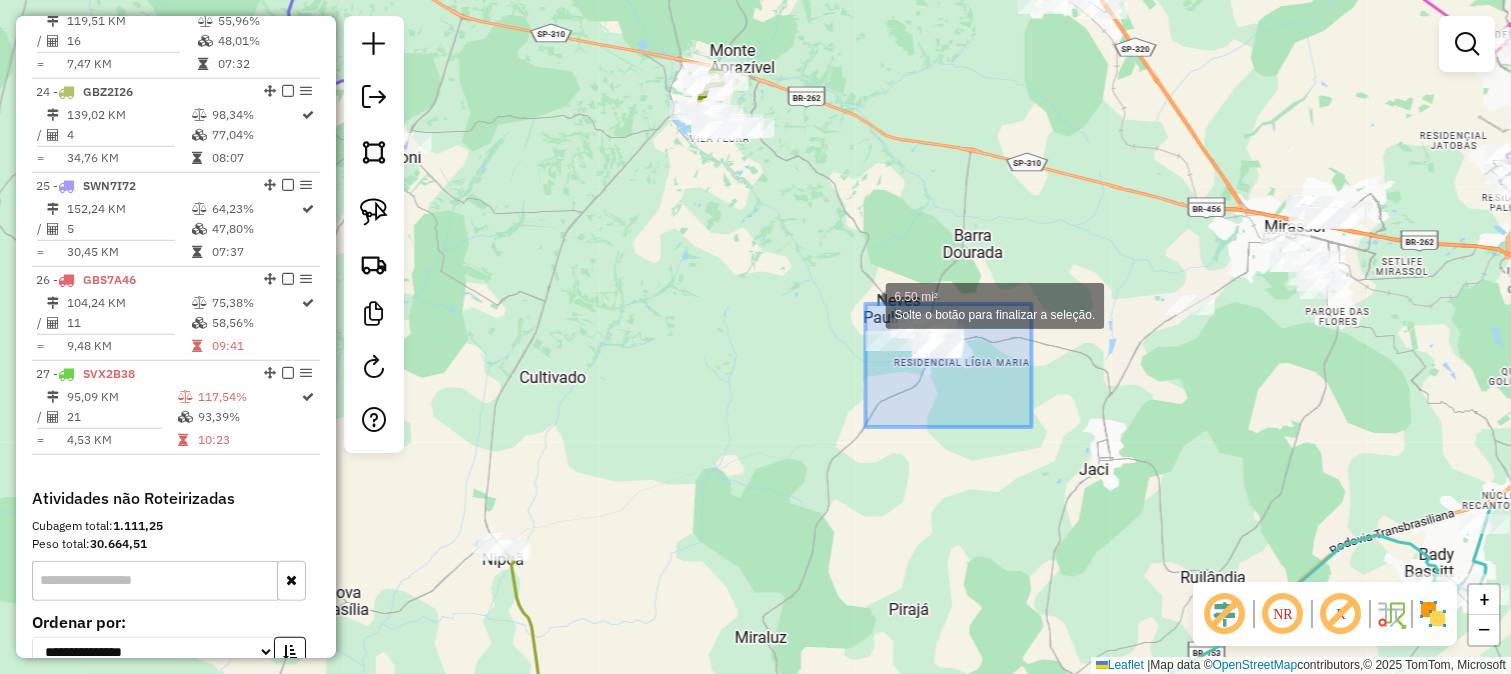 drag, startPoint x: 866, startPoint y: 304, endPoint x: 782, endPoint y: 250, distance: 99.8599 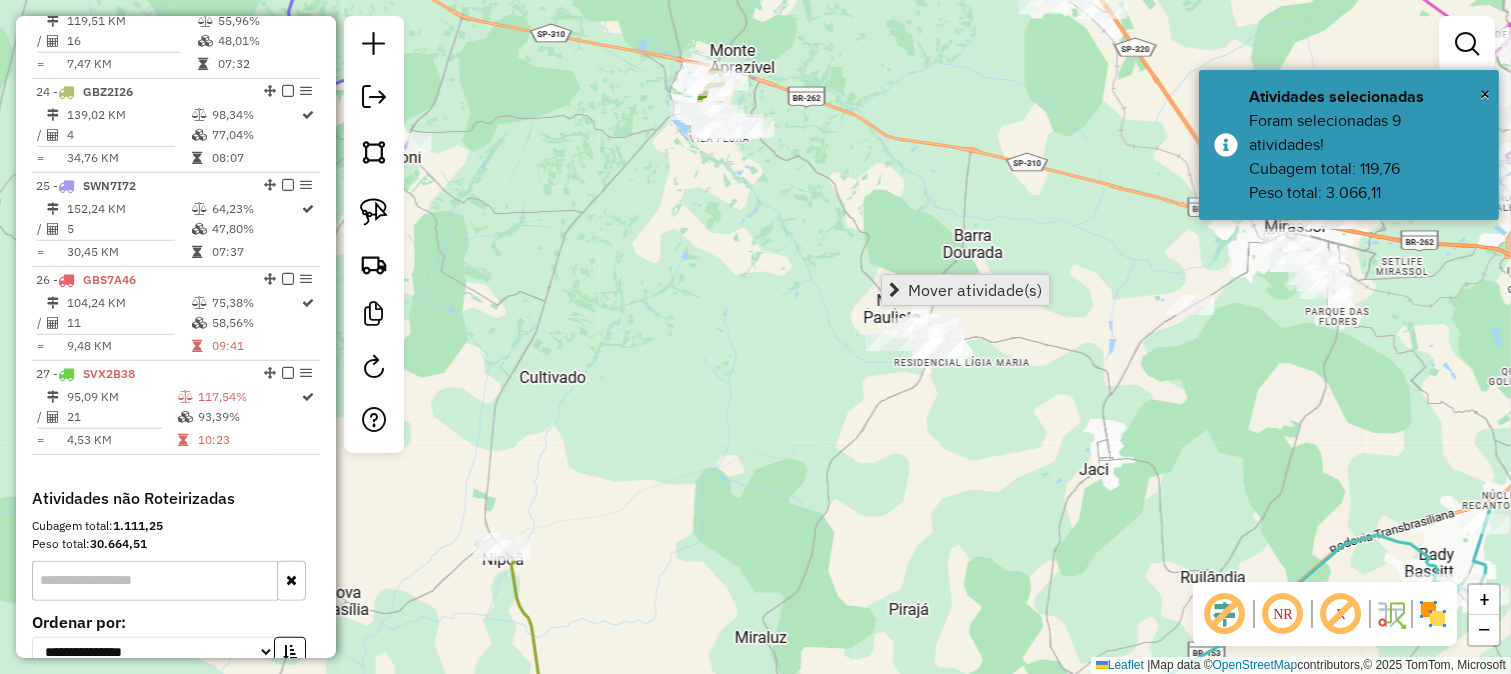 click on "Mover atividade(s)" at bounding box center (975, 290) 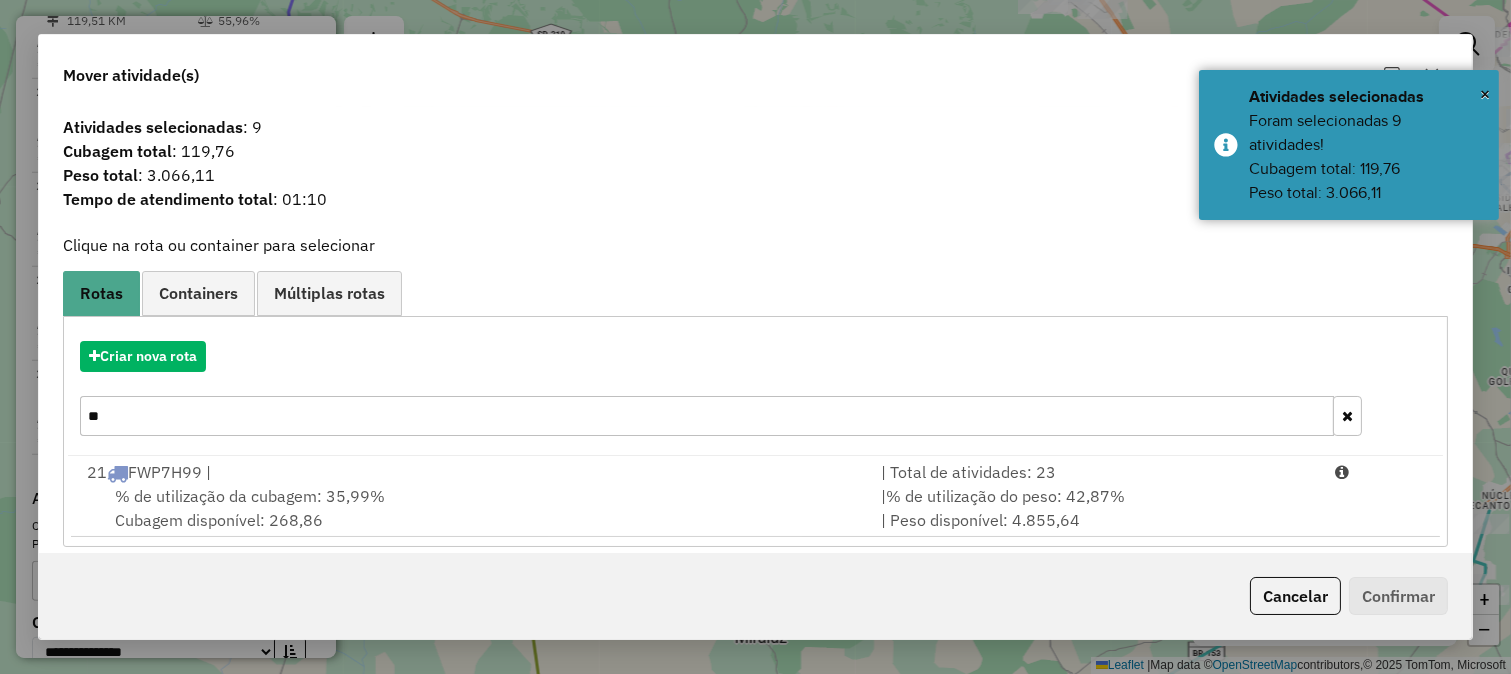 click on "Criar nova rota  **" at bounding box center (755, 391) 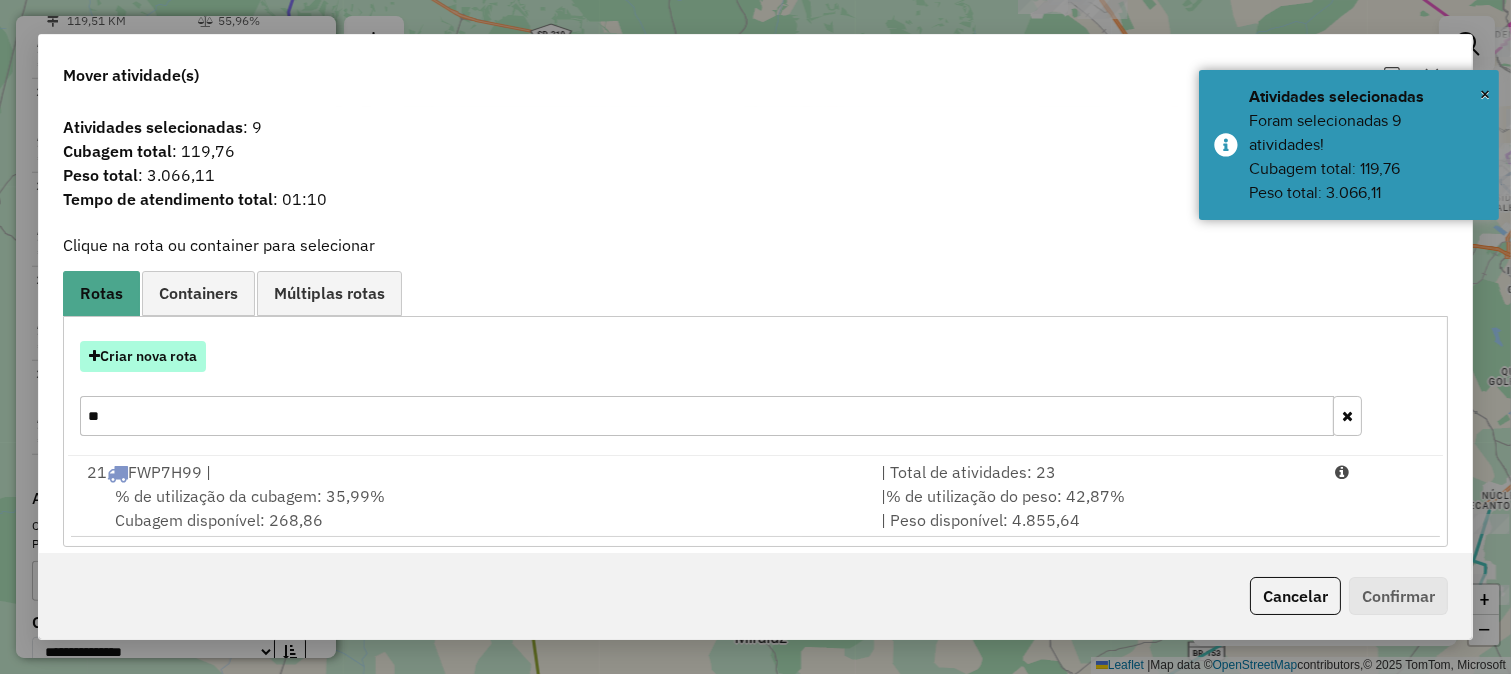 click on "Criar nova rota" at bounding box center [143, 356] 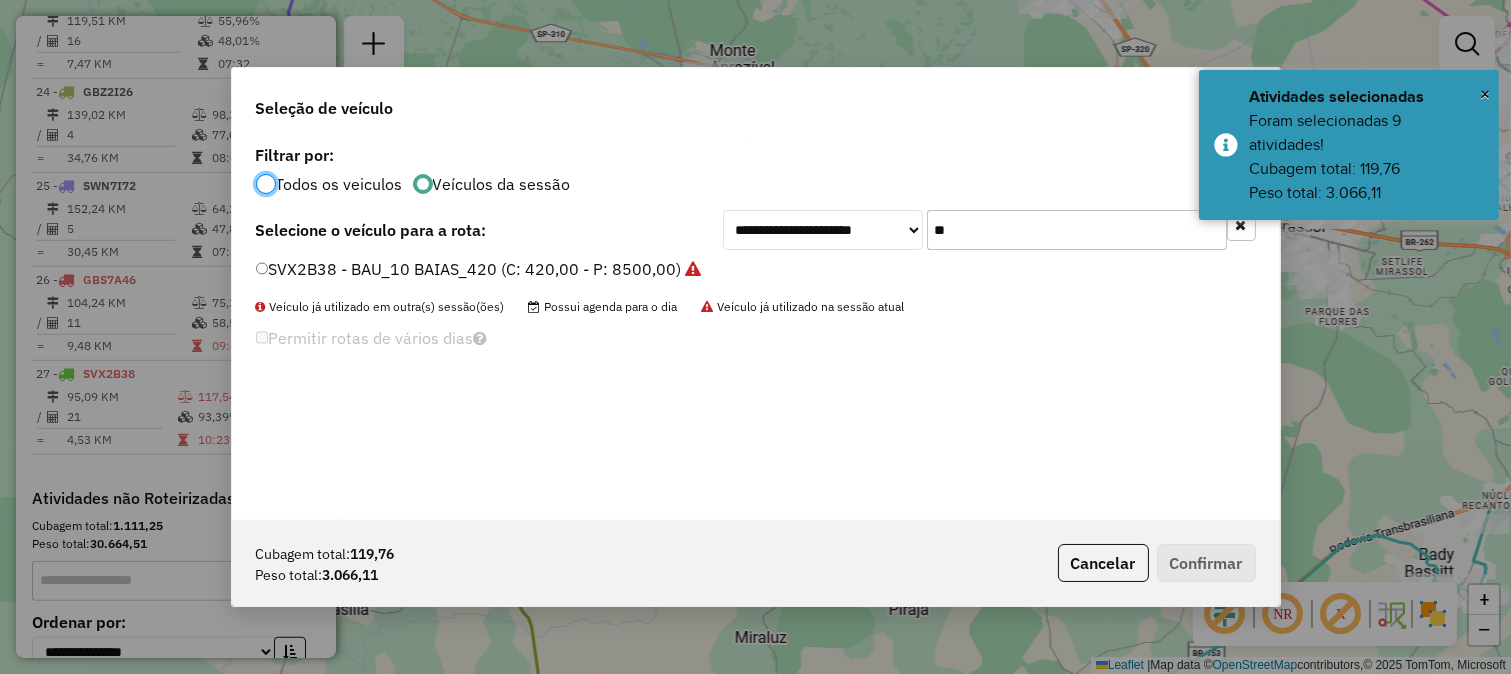 scroll, scrollTop: 11, scrollLeft: 5, axis: both 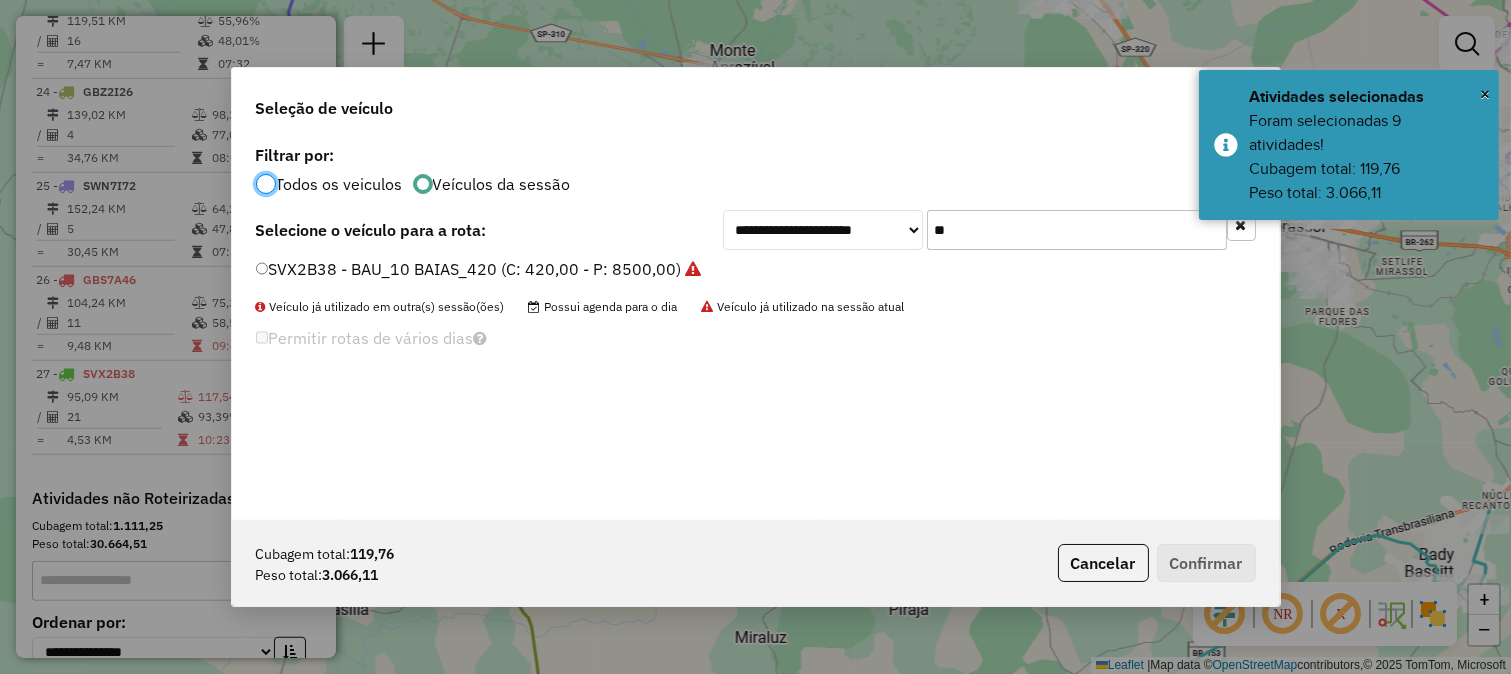 click on "**********" 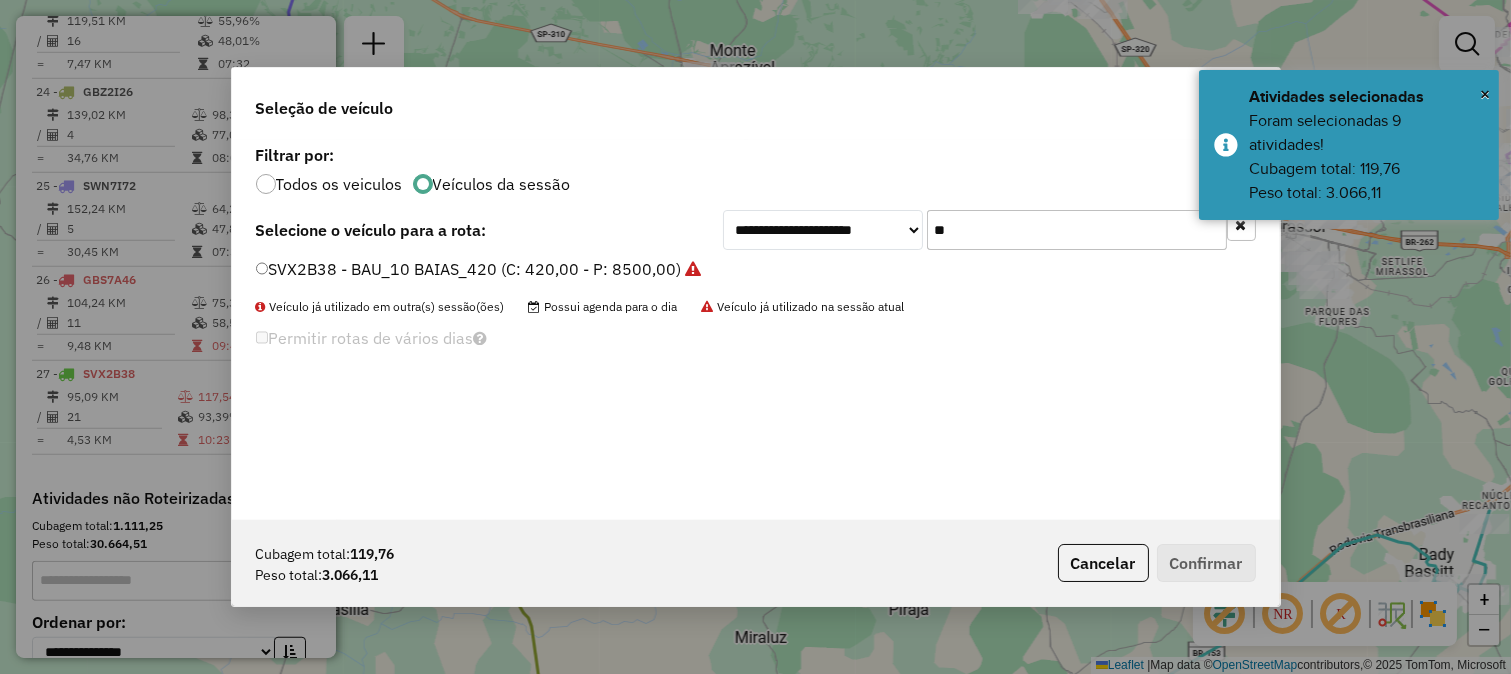click on "**" 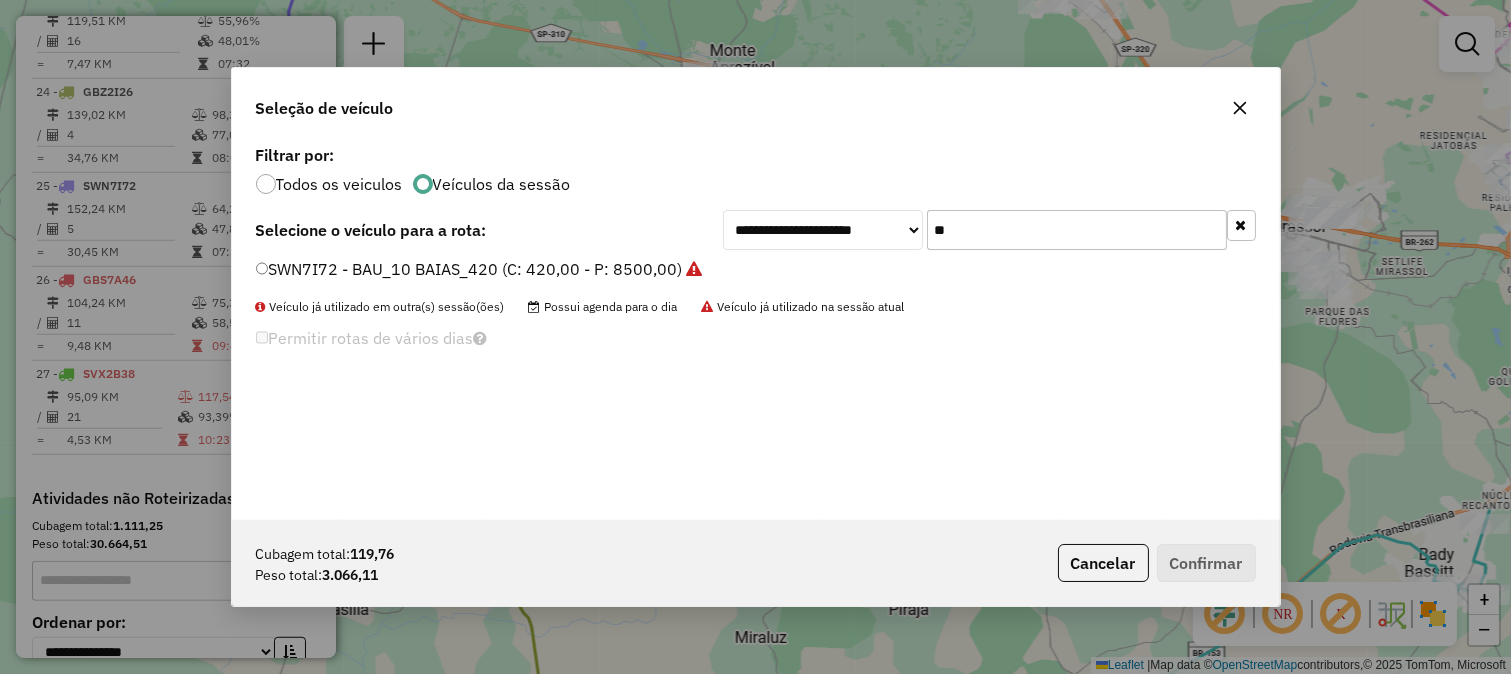 type on "**" 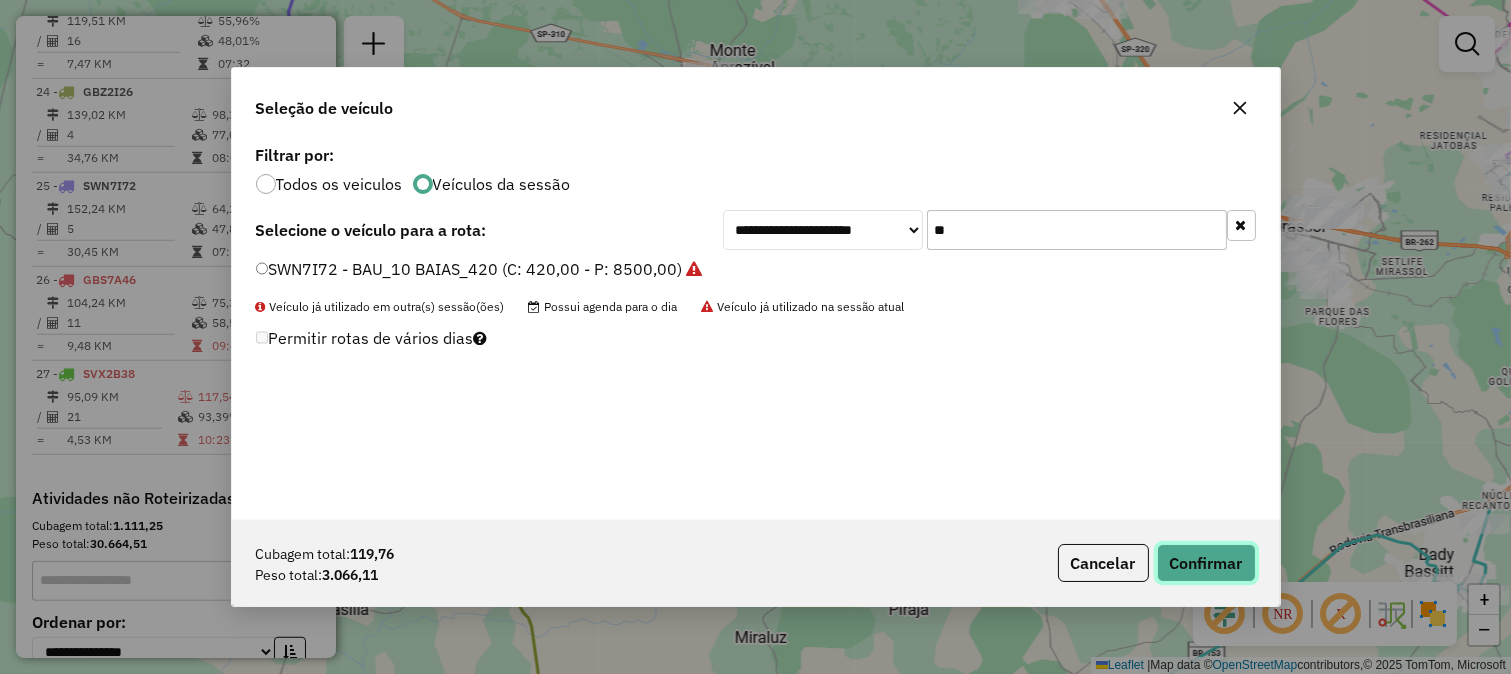click on "Confirmar" 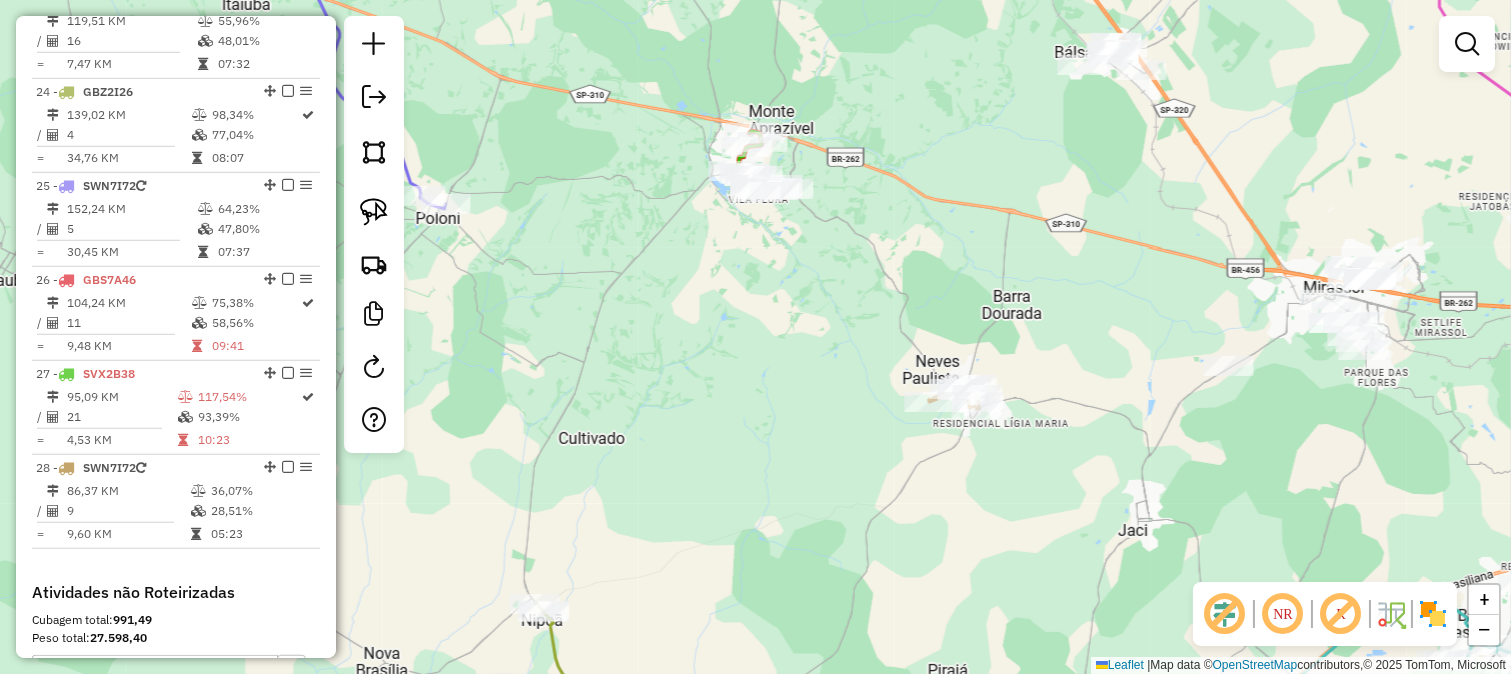 drag, startPoint x: 895, startPoint y: 315, endPoint x: 886, endPoint y: 331, distance: 18.35756 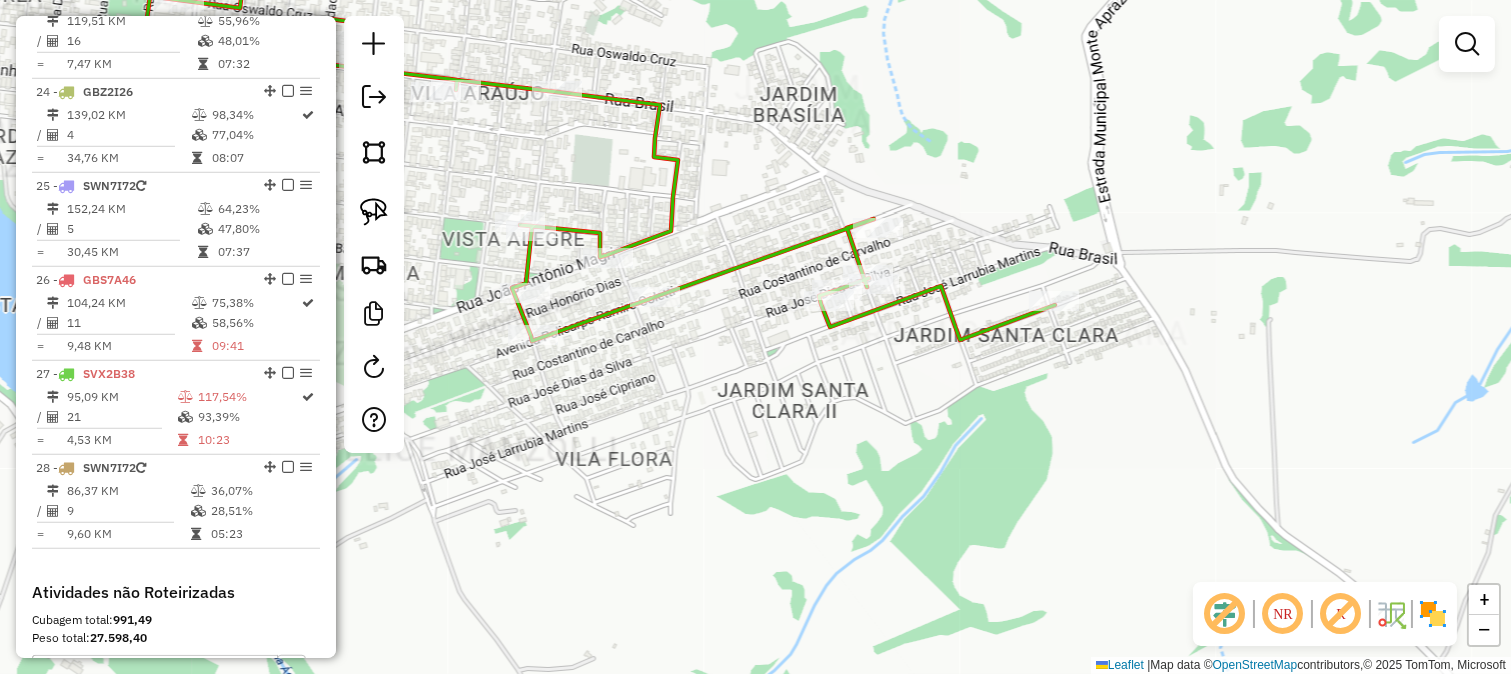drag, startPoint x: 684, startPoint y: 246, endPoint x: 760, endPoint y: 305, distance: 96.2133 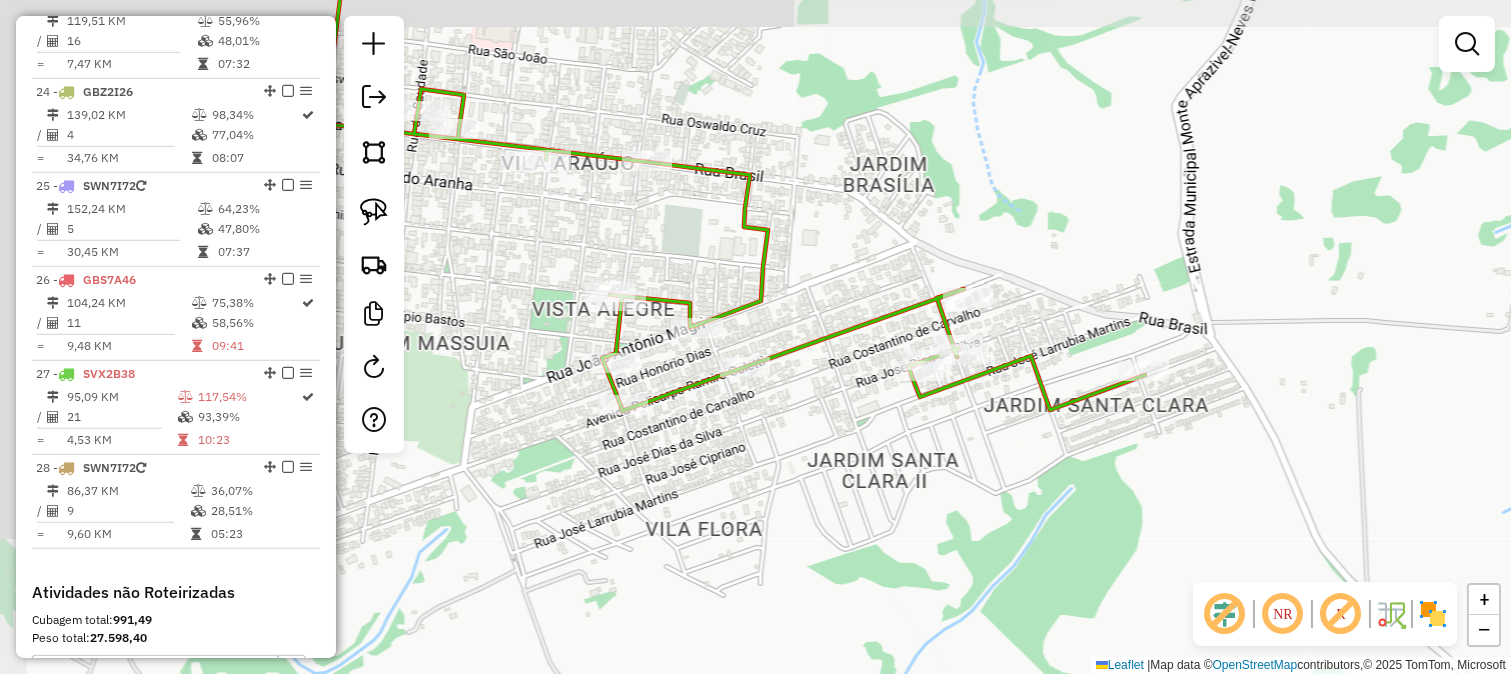 drag, startPoint x: 657, startPoint y: 232, endPoint x: 756, endPoint y: 301, distance: 120.67311 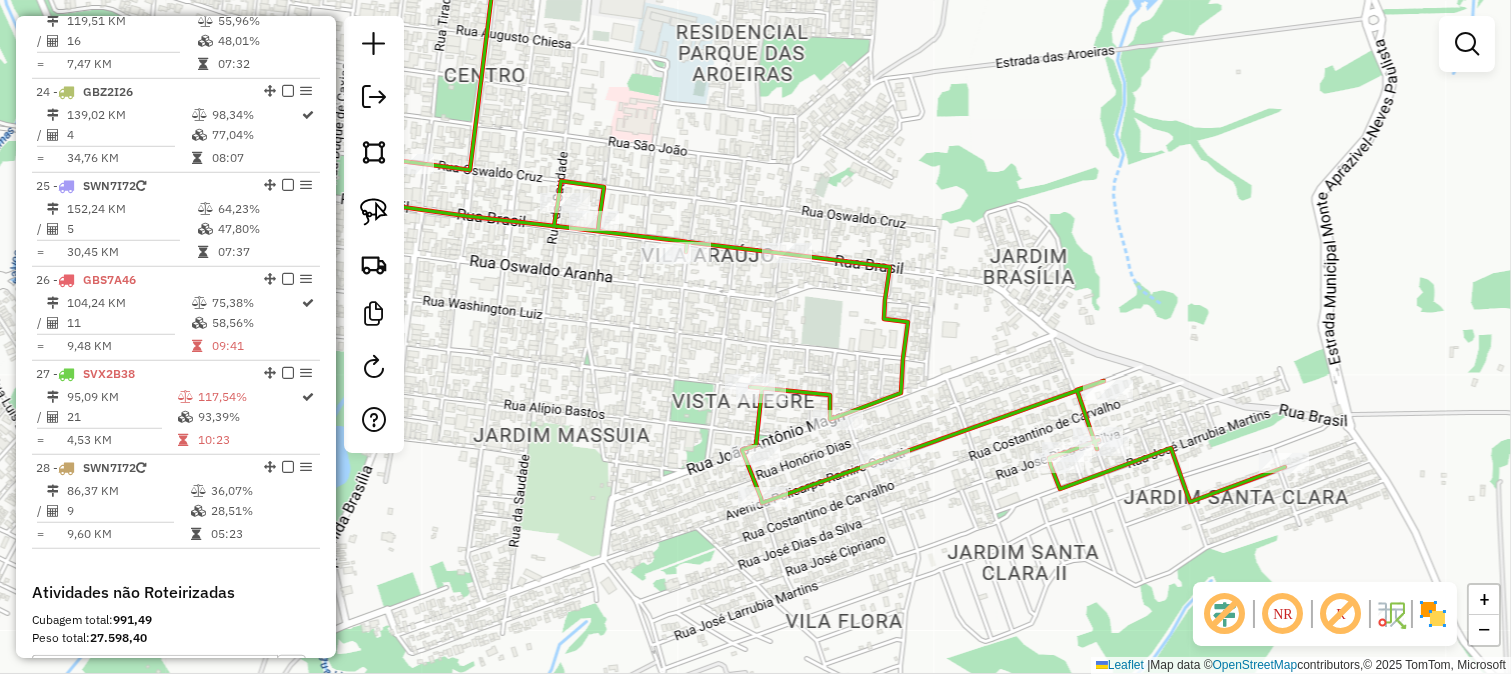 select on "*********" 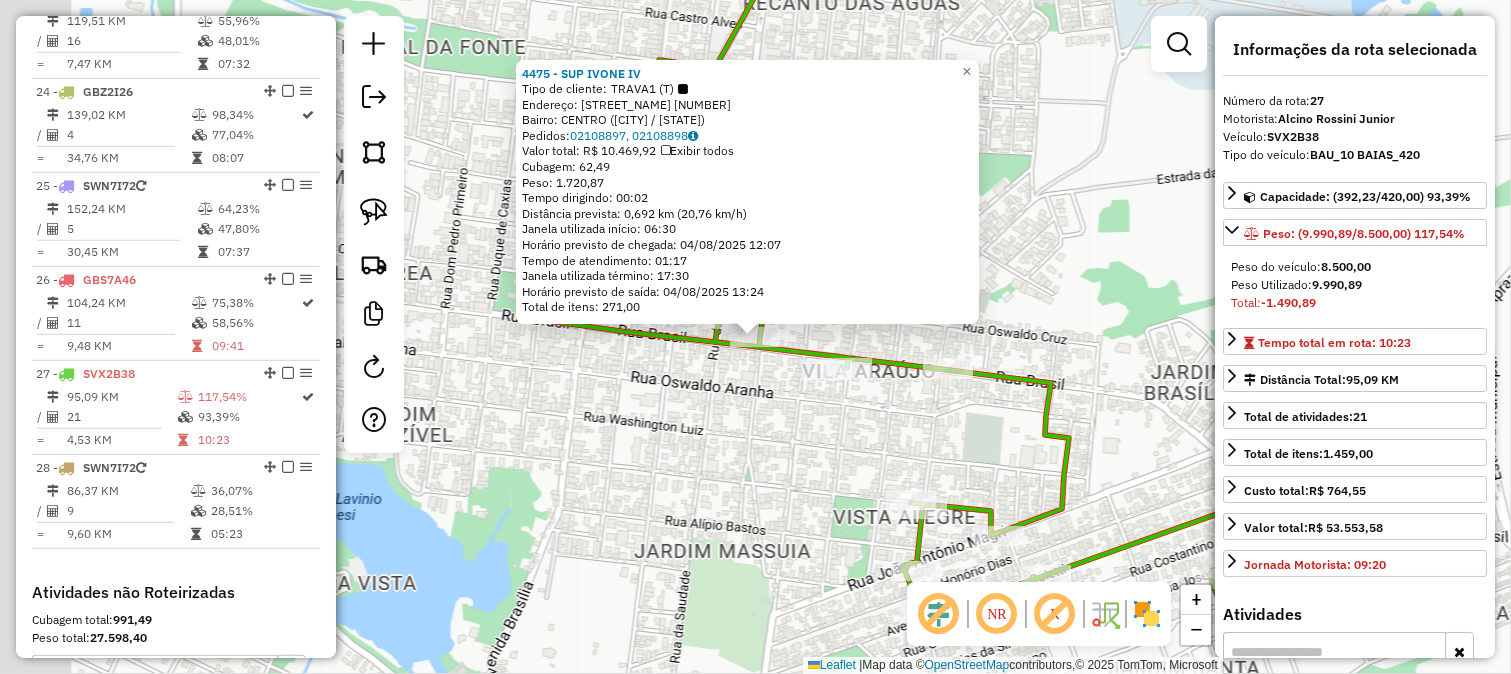scroll, scrollTop: 3173, scrollLeft: 0, axis: vertical 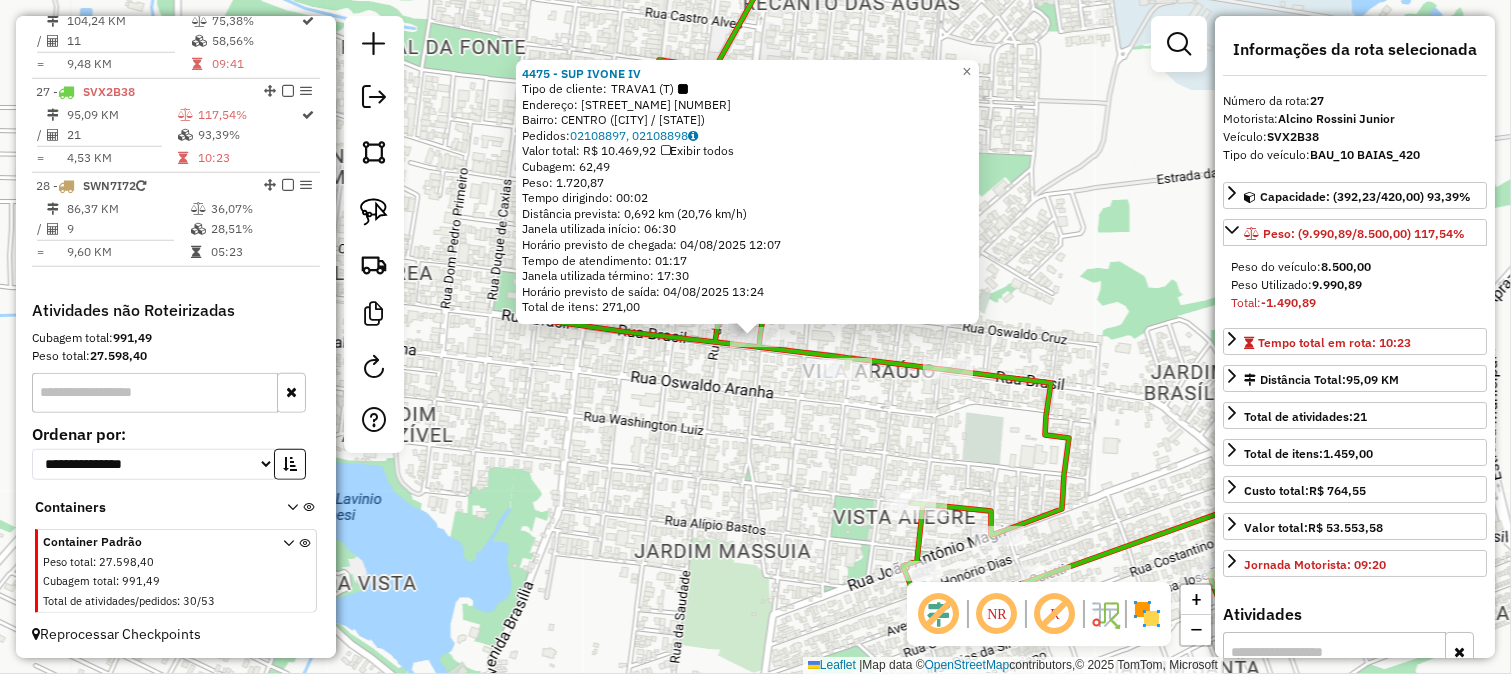 click on "4475 - SUP IVONE IV  Tipo de cliente:   TRAVA1 (T)   Endereço:  BRASIL 677   Bairro: CENTRO (MONTE APRAZIVEL / SP)   Pedidos:  02108897, 02108898   Valor total: R$ 10.469,92   Exibir todos   Cubagem: 62,49  Peso: 1.720,87  Tempo dirigindo: 00:02   Distância prevista: 0,692 km (20,76 km/h)   Janela utilizada início: 06:30   Horário previsto de chegada: 04/08/2025 12:07   Tempo de atendimento: 01:17   Janela utilizada término: 17:30   Horário previsto de saída: 04/08/2025 13:24   Total de itens: 271,00  × Janela de atendimento Grade de atendimento Capacidade Transportadoras Veículos Cliente Pedidos  Rotas Selecione os dias de semana para filtrar as janelas de atendimento  Seg   Ter   Qua   Qui   Sex   Sáb   Dom  Informe o período da janela de atendimento: De: Até:  Filtrar exatamente a janela do cliente  Considerar janela de atendimento padrão  Selecione os dias de semana para filtrar as grades de atendimento  Seg   Ter   Qua   Qui   Sex   Sáb   Dom   Peso mínimo:   Peso máximo:   De:   Até:  +" 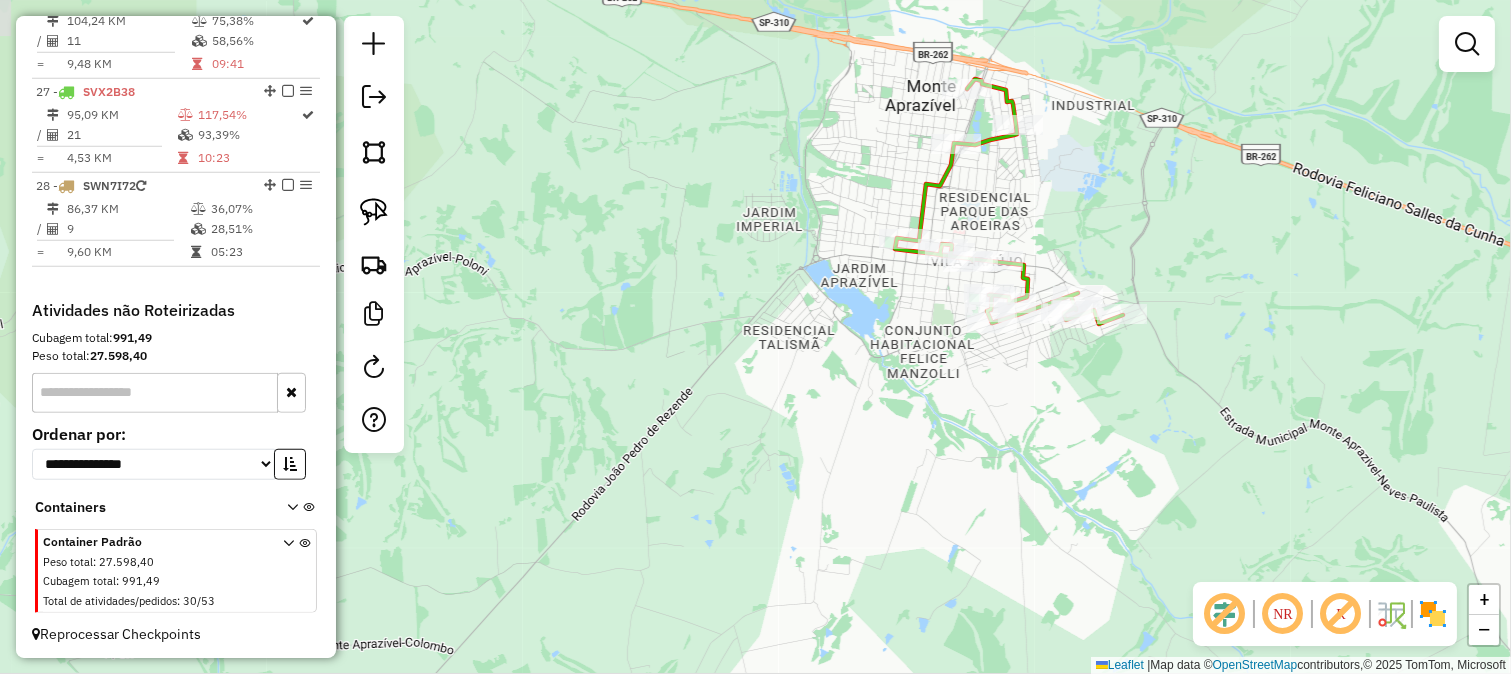select on "*********" 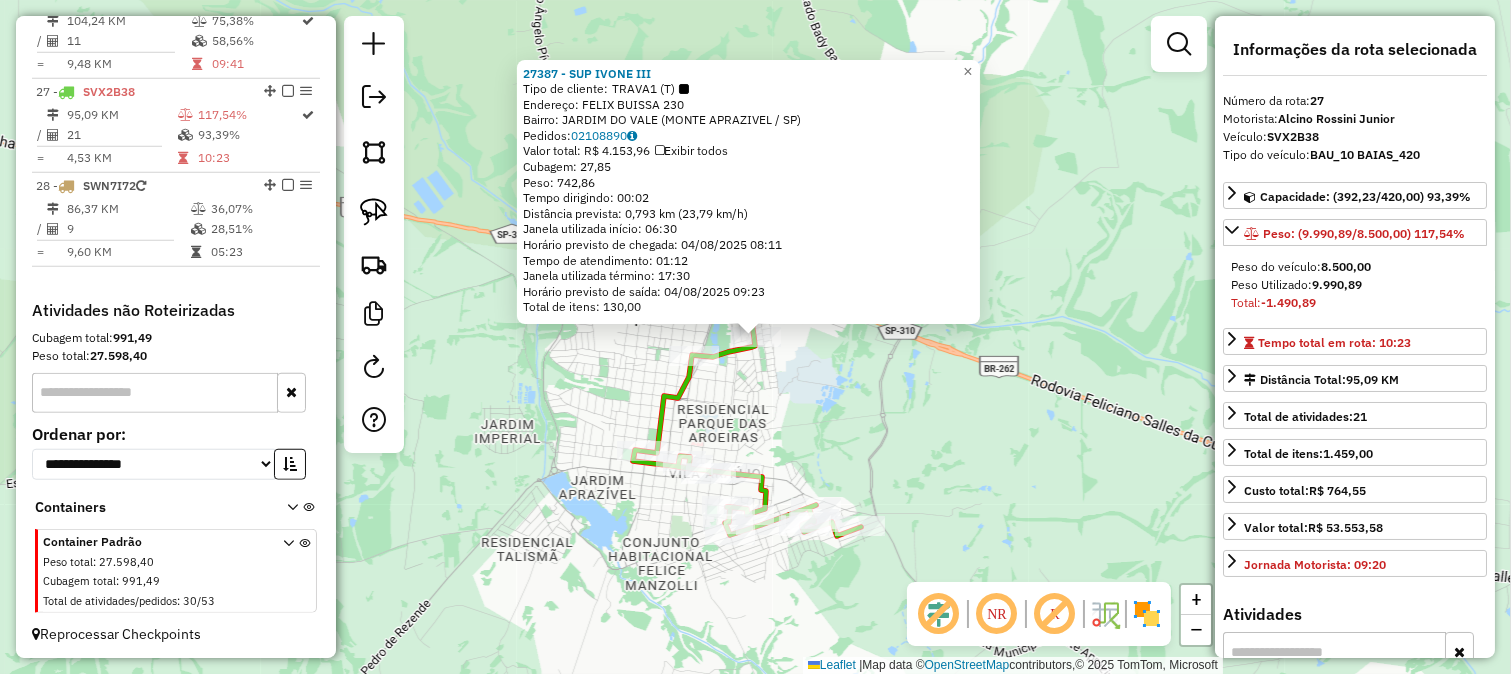 click on "27387 - SUP IVONE III  Tipo de cliente:   TRAVA1 (T)   Endereço:  FELIX BUISSA 230   Bairro: JARDIM DO VALE (MONTE APRAZIVEL / SP)   Pedidos:  02108890   Valor total: R$ 4.153,96   Exibir todos   Cubagem: 27,85  Peso: 742,86  Tempo dirigindo: 00:02   Distância prevista: 0,793 km (23,79 km/h)   Janela utilizada início: 06:30   Horário previsto de chegada: 04/08/2025 08:11   Tempo de atendimento: 01:12   Janela utilizada término: 17:30   Horário previsto de saída: 04/08/2025 09:23   Total de itens: 130,00  × Janela de atendimento Grade de atendimento Capacidade Transportadoras Veículos Cliente Pedidos  Rotas Selecione os dias de semana para filtrar as janelas de atendimento  Seg   Ter   Qua   Qui   Sex   Sáb   Dom  Informe o período da janela de atendimento: De: Até:  Filtrar exatamente a janela do cliente  Considerar janela de atendimento padrão  Selecione os dias de semana para filtrar as grades de atendimento  Seg   Ter   Qua   Qui   Sex   Sáb   Dom   Peso mínimo:   Peso máximo:   De:   De:" 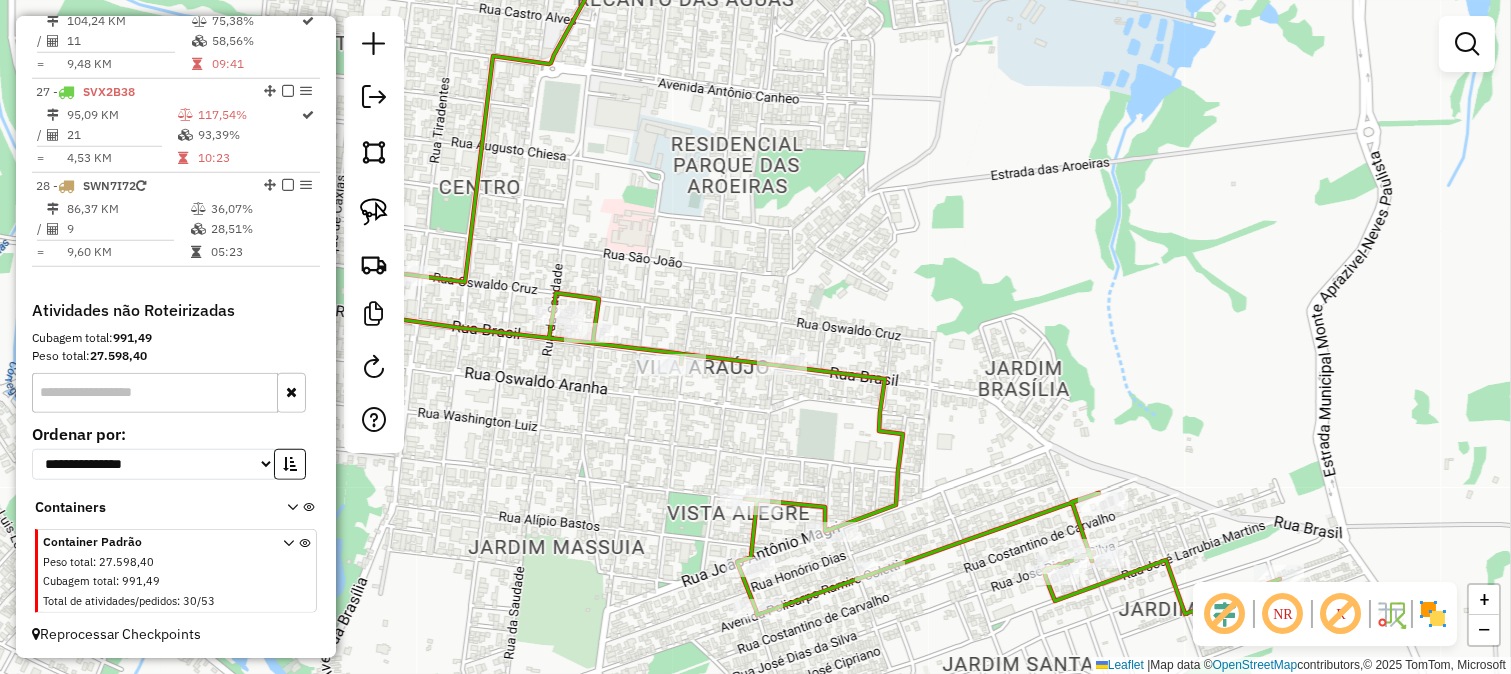 click 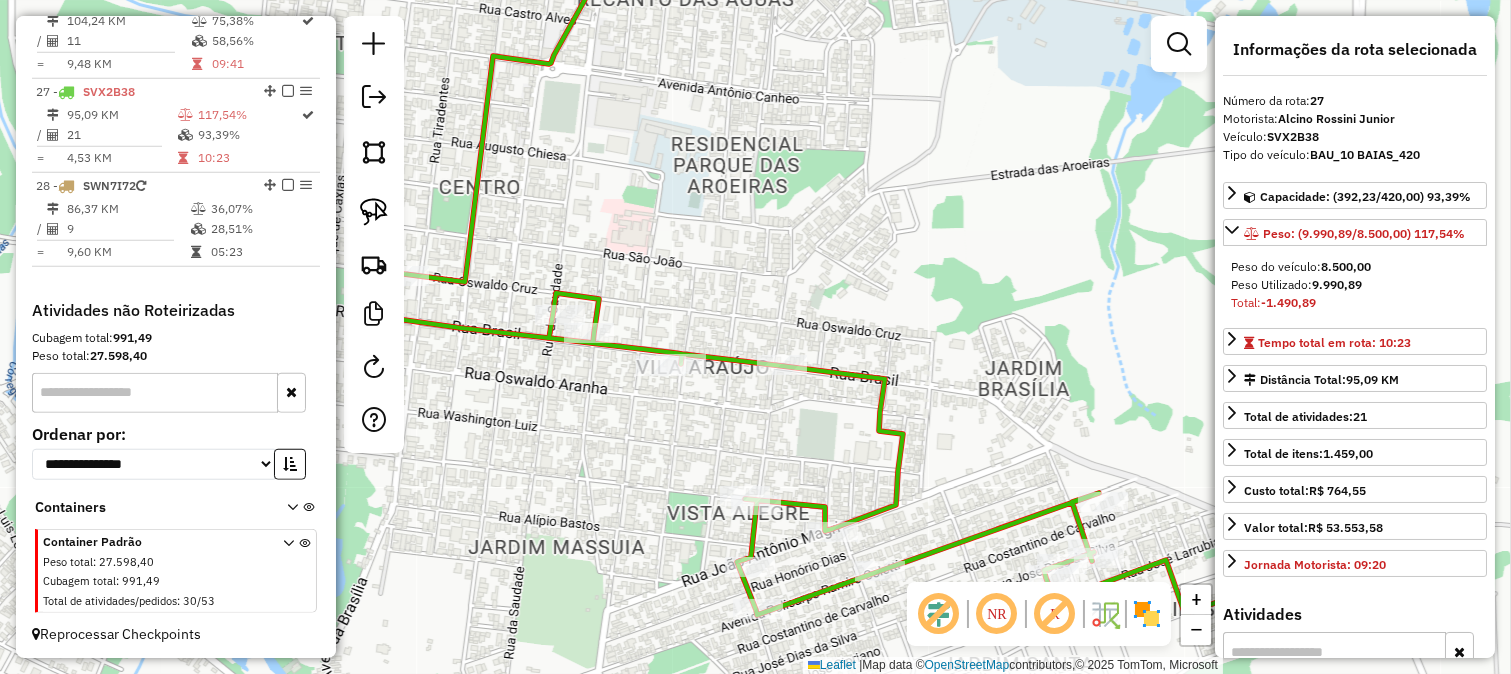 click on "Janela de atendimento Grade de atendimento Capacidade Transportadoras Veículos Cliente Pedidos  Rotas Selecione os dias de semana para filtrar as janelas de atendimento  Seg   Ter   Qua   Qui   Sex   Sáb   Dom  Informe o período da janela de atendimento: De: Até:  Filtrar exatamente a janela do cliente  Considerar janela de atendimento padrão  Selecione os dias de semana para filtrar as grades de atendimento  Seg   Ter   Qua   Qui   Sex   Sáb   Dom   Considerar clientes sem dia de atendimento cadastrado  Clientes fora do dia de atendimento selecionado Filtrar as atividades entre os valores definidos abaixo:  Peso mínimo:   Peso máximo:   Cubagem mínima:   Cubagem máxima:   De:   Até:  Filtrar as atividades entre o tempo de atendimento definido abaixo:  De:   Até:   Considerar capacidade total dos clientes não roteirizados Transportadora: Selecione um ou mais itens Tipo de veículo: Selecione um ou mais itens Veículo: Selecione um ou mais itens Motorista: Selecione um ou mais itens Nome: Rótulo:" 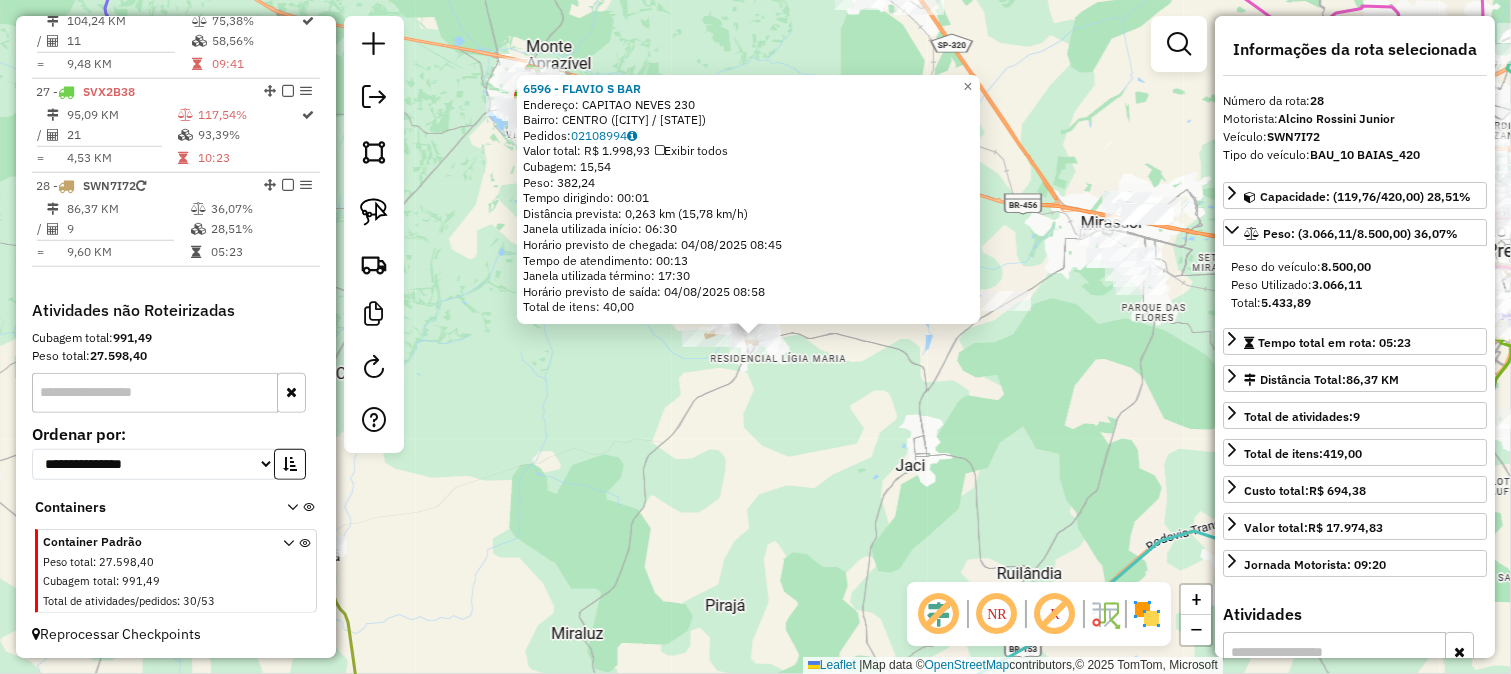 click on "6596 - FLAVIO S BAR  Endereço:  CAPITAO NEVES 230   Bairro: CENTRO (NEVES PAULISTA / SP)   Pedidos:  02108994   Valor total: R$ 1.998,93   Exibir todos   Cubagem: 15,54  Peso: 382,24  Tempo dirigindo: 00:01   Distância prevista: 0,263 km (15,78 km/h)   Janela utilizada início: 06:30   Horário previsto de chegada: 04/08/2025 08:45   Tempo de atendimento: 00:13   Janela utilizada término: 17:30   Horário previsto de saída: 04/08/2025 08:58   Total de itens: 40,00  × Janela de atendimento Grade de atendimento Capacidade Transportadoras Veículos Cliente Pedidos  Rotas Selecione os dias de semana para filtrar as janelas de atendimento  Seg   Ter   Qua   Qui   Sex   Sáb   Dom  Informe o período da janela de atendimento: De: Até:  Filtrar exatamente a janela do cliente  Considerar janela de atendimento padrão  Selecione os dias de semana para filtrar as grades de atendimento  Seg   Ter   Qua   Qui   Sex   Sáb   Dom   Considerar clientes sem dia de atendimento cadastrado  Peso mínimo:   Peso máximo:" 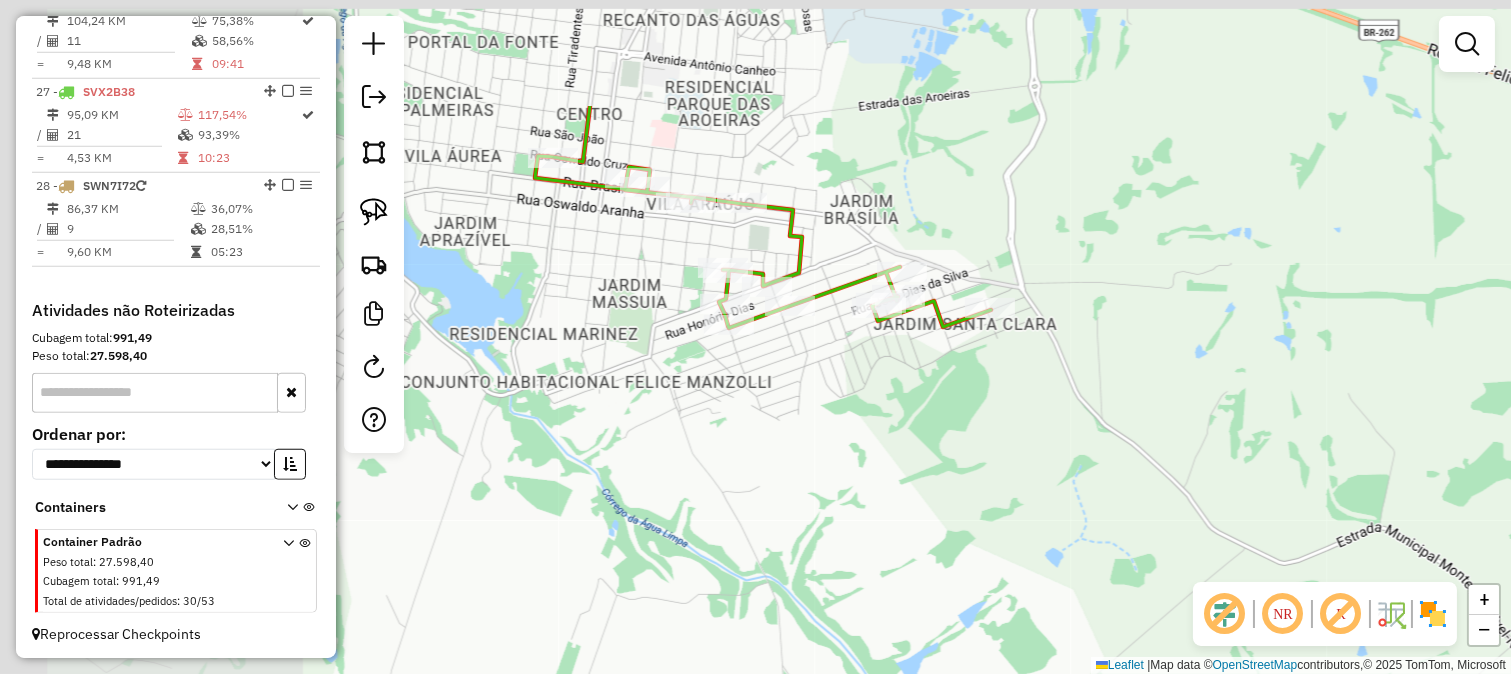 drag, startPoint x: 521, startPoint y: 63, endPoint x: 1007, endPoint y: 246, distance: 519.3121 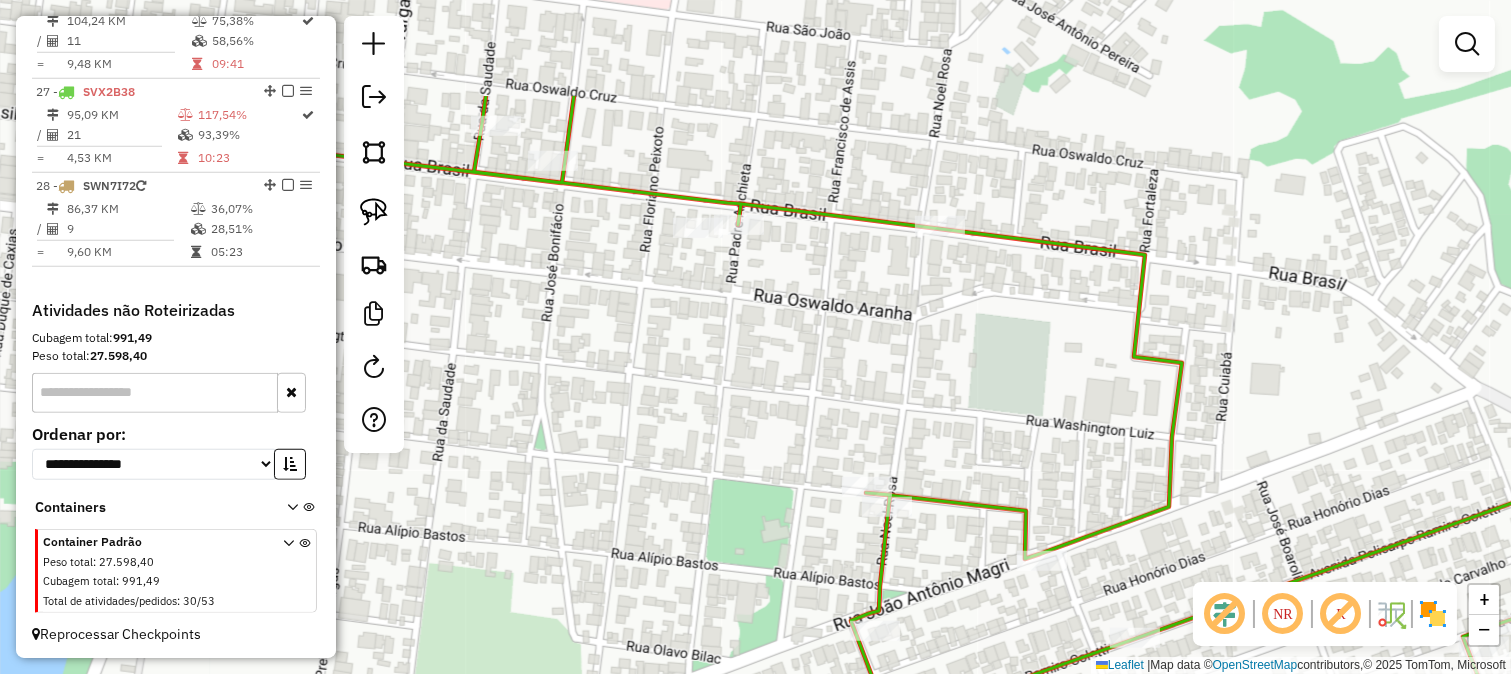 drag, startPoint x: 934, startPoint y: 434, endPoint x: 871, endPoint y: 397, distance: 73.061615 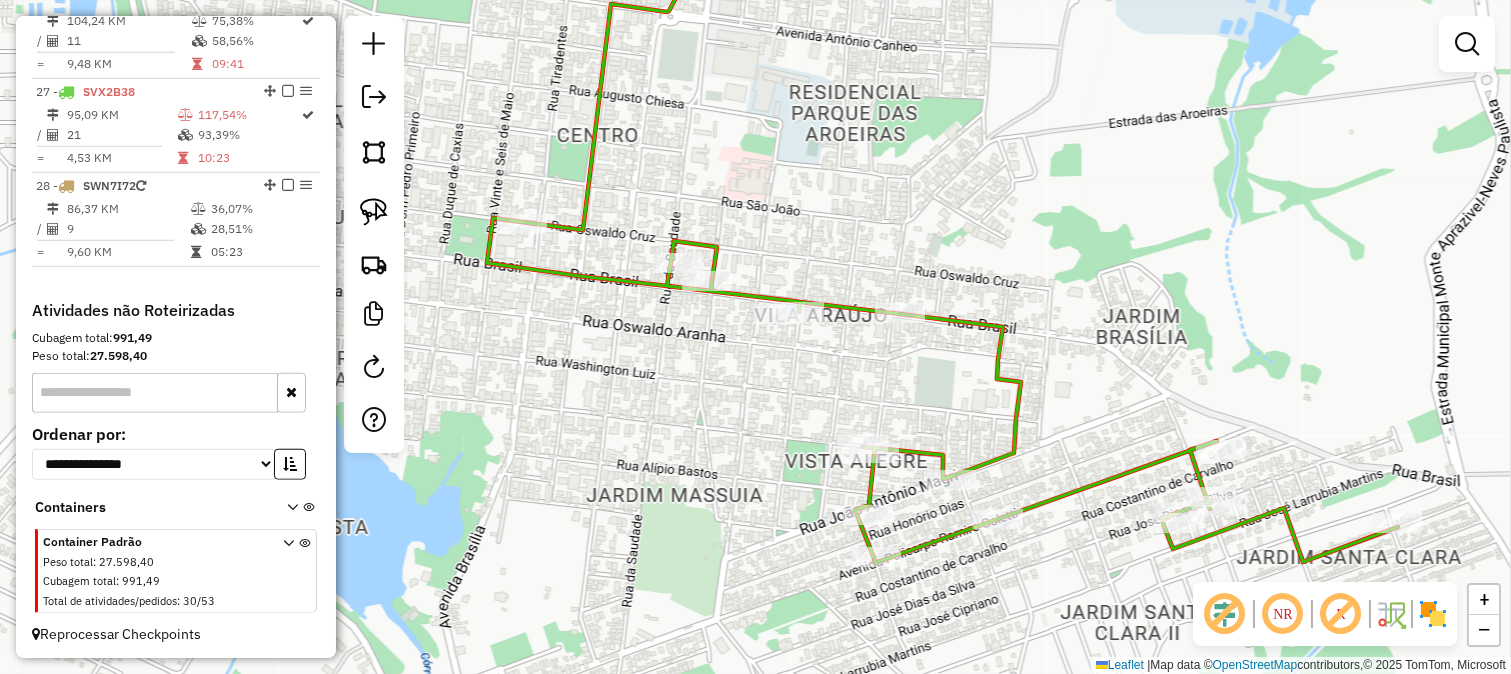 click 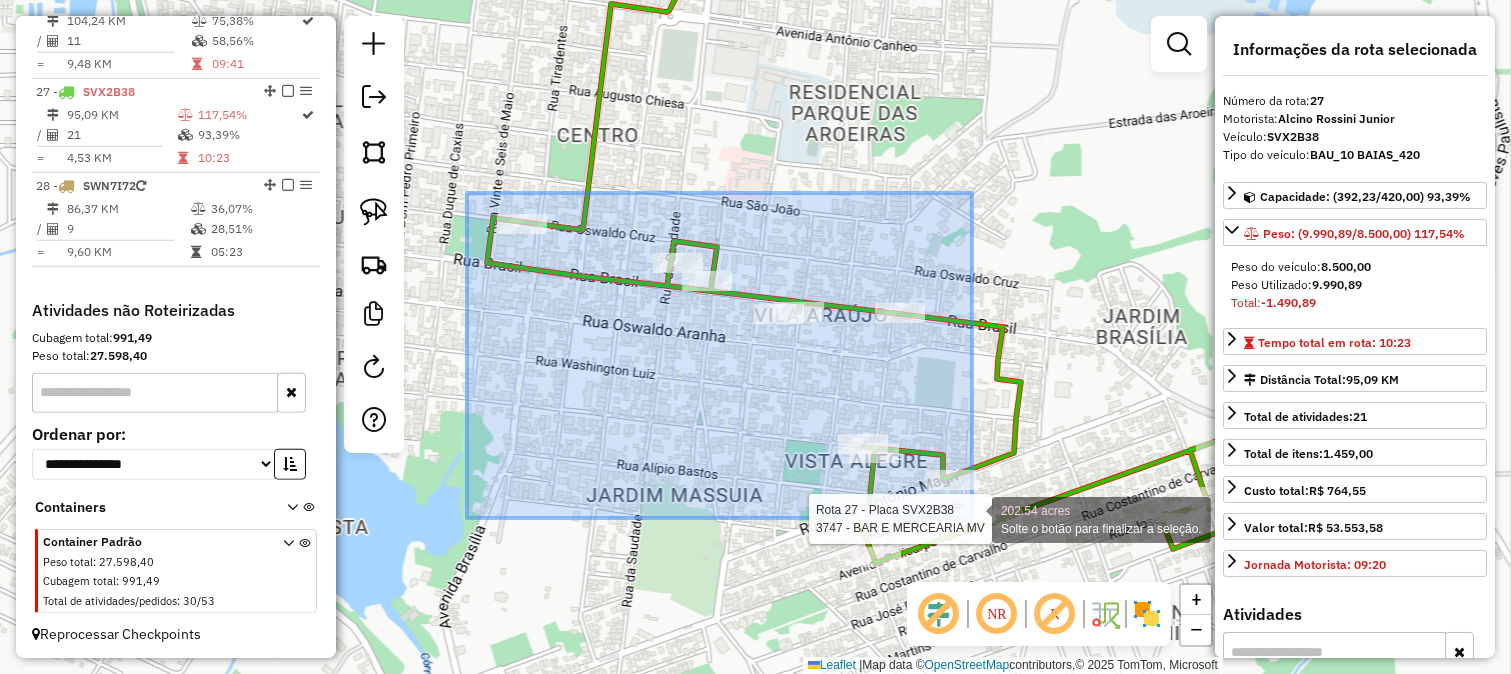 click on "Rota 27 - Placa SVX2B38  3747 - BAR E MERCEARIA MV 202.54 acres Solte o botão para finalizar a seleção. Janela de atendimento Grade de atendimento Capacidade Transportadoras Veículos Cliente Pedidos  Rotas Selecione os dias de semana para filtrar as janelas de atendimento  Seg   Ter   Qua   Qui   Sex   Sáb   Dom  Informe o período da janela de atendimento: De: Até:  Filtrar exatamente a janela do cliente  Considerar janela de atendimento padrão  Selecione os dias de semana para filtrar as grades de atendimento  Seg   Ter   Qua   Qui   Sex   Sáb   Dom   Considerar clientes sem dia de atendimento cadastrado  Clientes fora do dia de atendimento selecionado Filtrar as atividades entre os valores definidos abaixo:  Peso mínimo:   Peso máximo:   Cubagem mínima:   Cubagem máxima:   De:   Até:  Filtrar as atividades entre o tempo de atendimento definido abaixo:  De:   Até:   Considerar capacidade total dos clientes não roteirizados Transportadora: Selecione um ou mais itens Tipo de veículo: Veículo:" 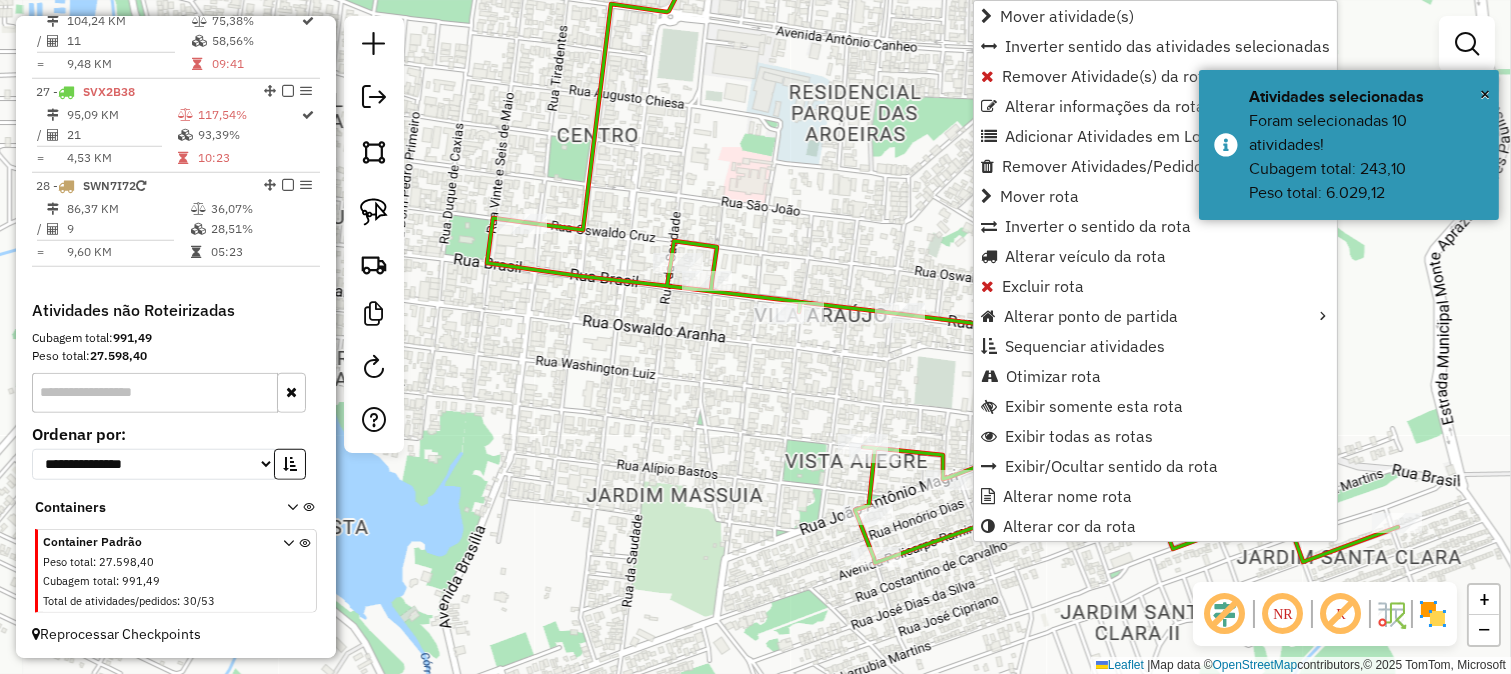 click on "Rota 27 - Placa SVX2B38  29539 - BAR DO MAGRAO MONTE Janela de atendimento Grade de atendimento Capacidade Transportadoras Veículos Cliente Pedidos  Rotas Selecione os dias de semana para filtrar as janelas de atendimento  Seg   Ter   Qua   Qui   Sex   Sáb   Dom  Informe o período da janela de atendimento: De: Até:  Filtrar exatamente a janela do cliente  Considerar janela de atendimento padrão  Selecione os dias de semana para filtrar as grades de atendimento  Seg   Ter   Qua   Qui   Sex   Sáb   Dom   Considerar clientes sem dia de atendimento cadastrado  Clientes fora do dia de atendimento selecionado Filtrar as atividades entre os valores definidos abaixo:  Peso mínimo:   Peso máximo:   Cubagem mínima:   Cubagem máxima:   De:   Até:  Filtrar as atividades entre o tempo de atendimento definido abaixo:  De:   Até:   Considerar capacidade total dos clientes não roteirizados Transportadora: Selecione um ou mais itens Tipo de veículo: Selecione um ou mais itens Veículo: Selecione um ou mais itens" 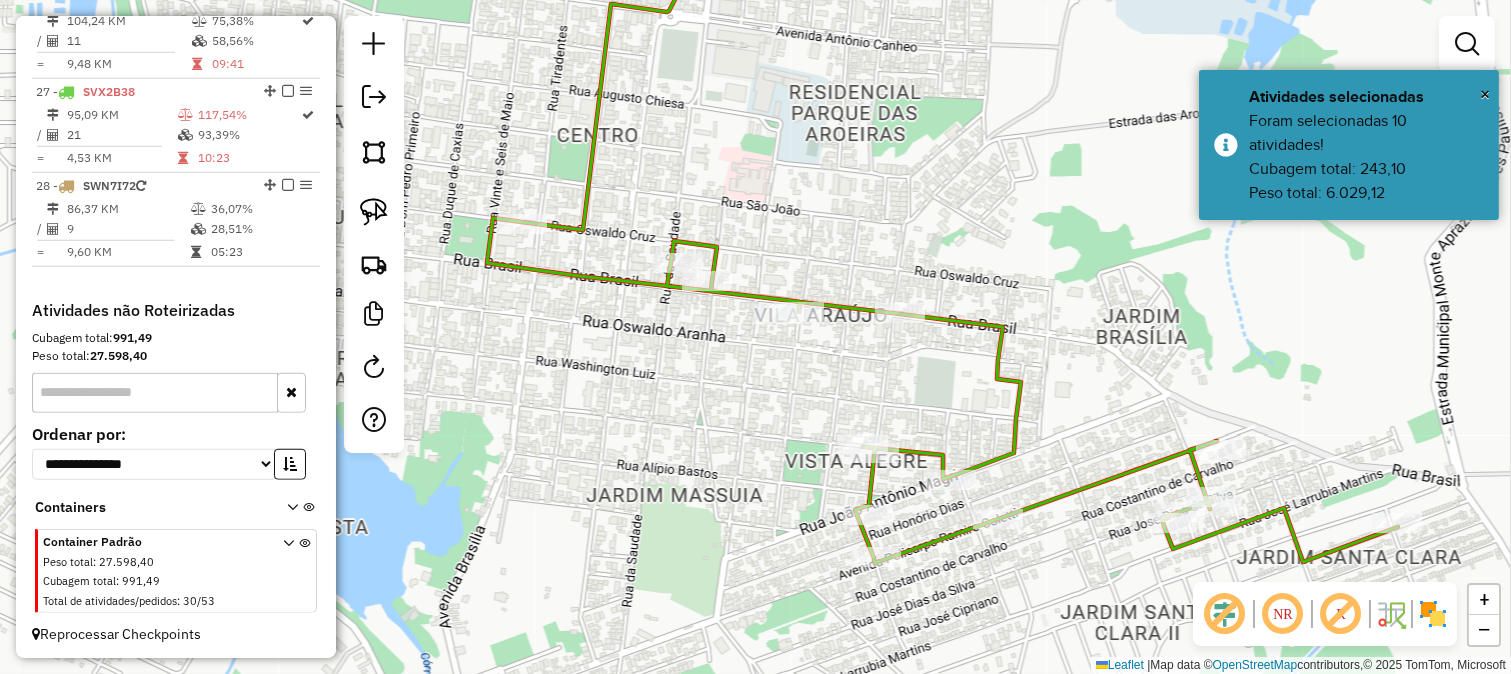 click 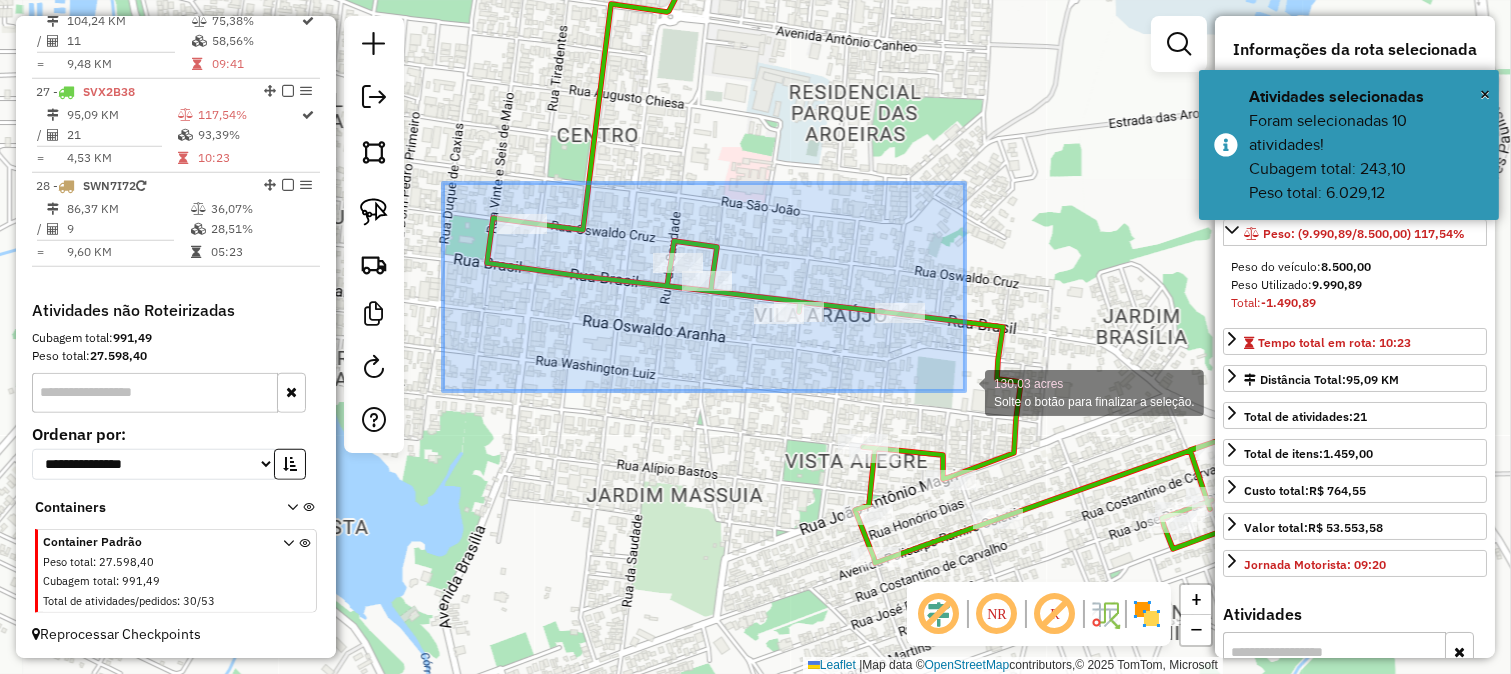 drag, startPoint x: 443, startPoint y: 183, endPoint x: 973, endPoint y: 392, distance: 569.7201 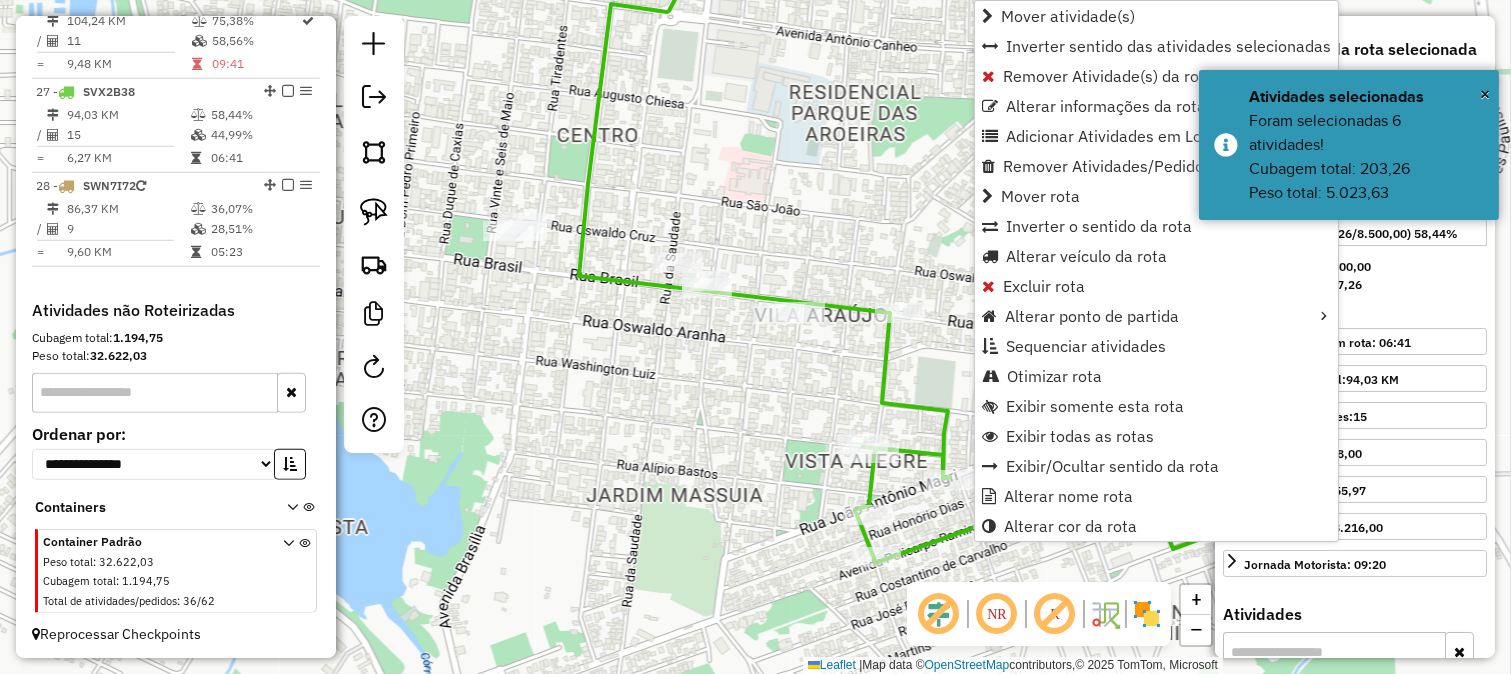 click on "Janela de atendimento Grade de atendimento Capacidade Transportadoras Veículos Cliente Pedidos  Rotas Selecione os dias de semana para filtrar as janelas de atendimento  Seg   Ter   Qua   Qui   Sex   Sáb   Dom  Informe o período da janela de atendimento: De: Até:  Filtrar exatamente a janela do cliente  Considerar janela de atendimento padrão  Selecione os dias de semana para filtrar as grades de atendimento  Seg   Ter   Qua   Qui   Sex   Sáb   Dom   Considerar clientes sem dia de atendimento cadastrado  Clientes fora do dia de atendimento selecionado Filtrar as atividades entre os valores definidos abaixo:  Peso mínimo:   Peso máximo:   Cubagem mínima:   Cubagem máxima:   De:   Até:  Filtrar as atividades entre o tempo de atendimento definido abaixo:  De:   Até:   Considerar capacidade total dos clientes não roteirizados Transportadora: Selecione um ou mais itens Tipo de veículo: Selecione um ou mais itens Veículo: Selecione um ou mais itens Motorista: Selecione um ou mais itens Nome: Rótulo:" 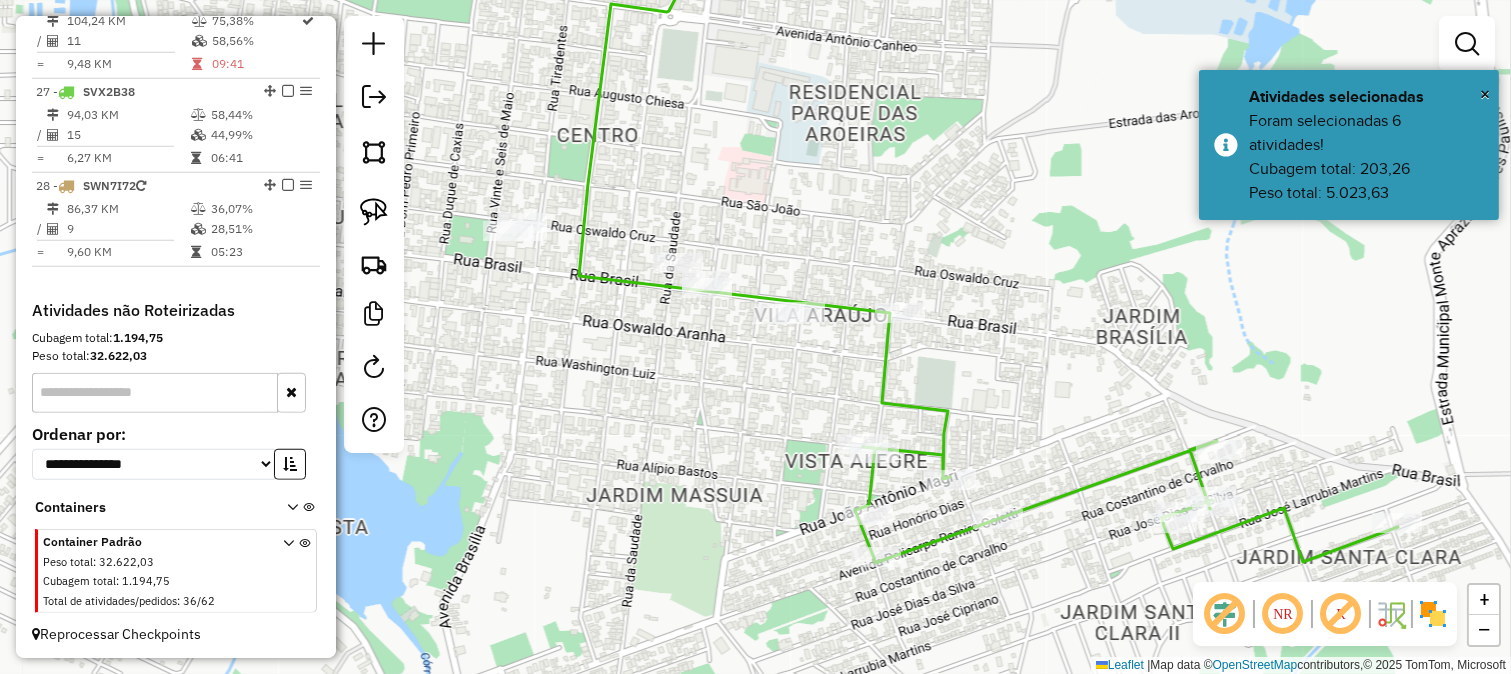 click 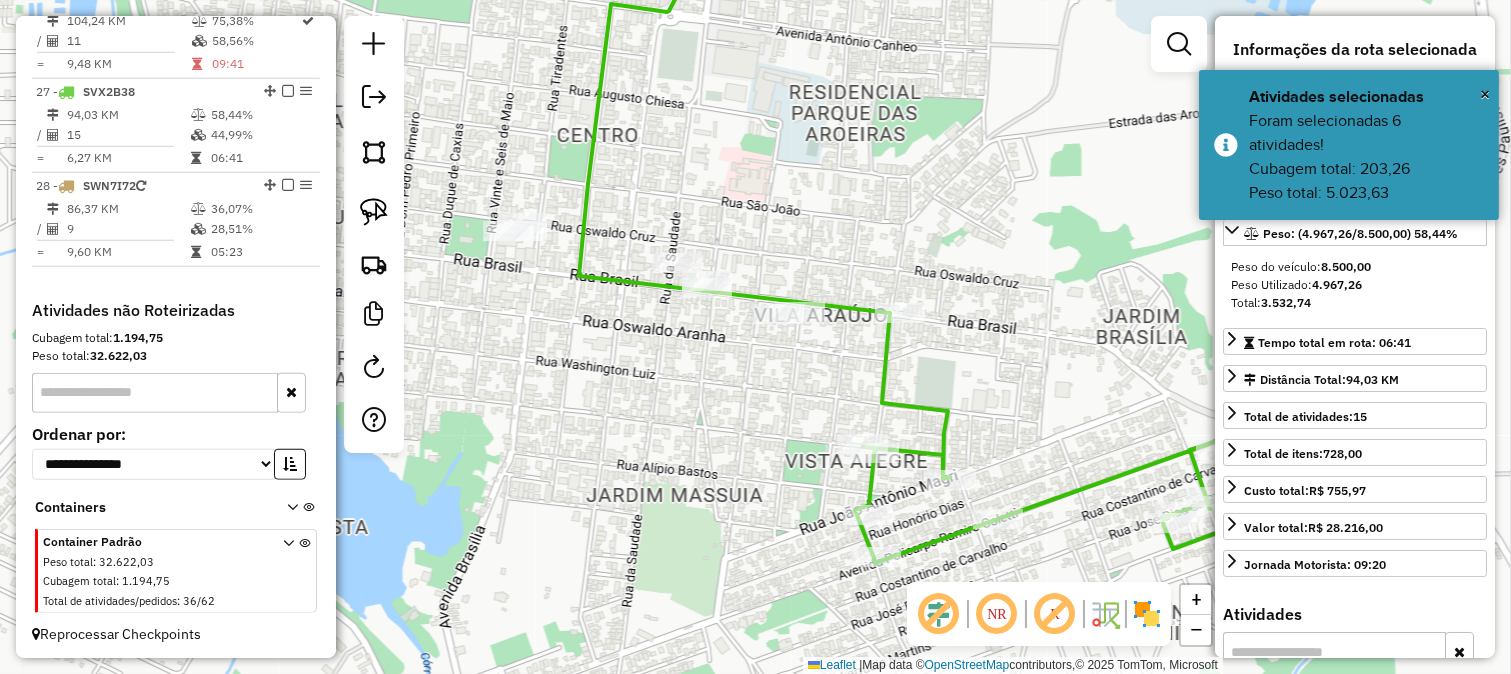 click on "Janela de atendimento Grade de atendimento Capacidade Transportadoras Veículos Cliente Pedidos  Rotas Selecione os dias de semana para filtrar as janelas de atendimento  Seg   Ter   Qua   Qui   Sex   Sáb   Dom  Informe o período da janela de atendimento: De: Até:  Filtrar exatamente a janela do cliente  Considerar janela de atendimento padrão  Selecione os dias de semana para filtrar as grades de atendimento  Seg   Ter   Qua   Qui   Sex   Sáb   Dom   Considerar clientes sem dia de atendimento cadastrado  Clientes fora do dia de atendimento selecionado Filtrar as atividades entre os valores definidos abaixo:  Peso mínimo:   Peso máximo:   Cubagem mínima:   Cubagem máxima:   De:   Até:  Filtrar as atividades entre o tempo de atendimento definido abaixo:  De:   Até:   Considerar capacidade total dos clientes não roteirizados Transportadora: Selecione um ou mais itens Tipo de veículo: Selecione um ou mais itens Veículo: Selecione um ou mais itens Motorista: Selecione um ou mais itens Nome: Rótulo:" 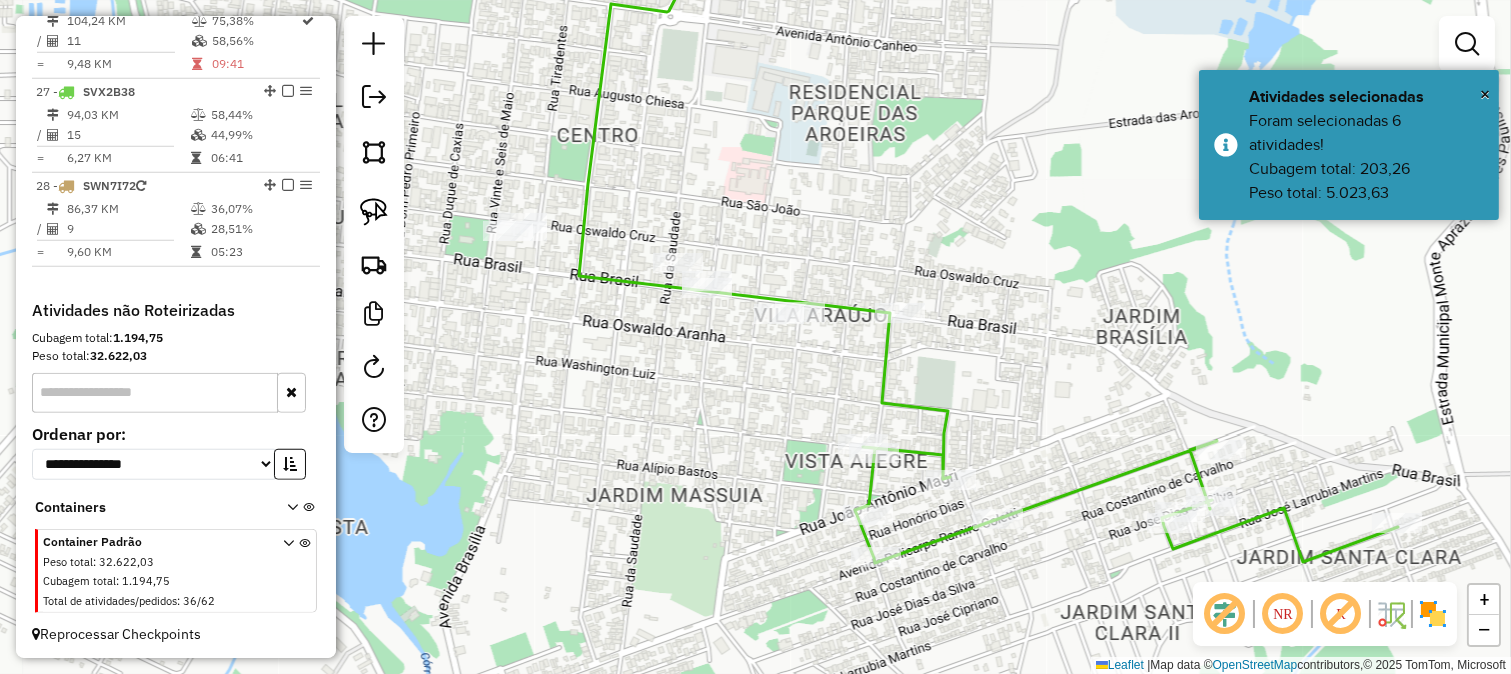 click on "Janela de atendimento Grade de atendimento Capacidade Transportadoras Veículos Cliente Pedidos  Rotas Selecione os dias de semana para filtrar as janelas de atendimento  Seg   Ter   Qua   Qui   Sex   Sáb   Dom  Informe o período da janela de atendimento: De: Até:  Filtrar exatamente a janela do cliente  Considerar janela de atendimento padrão  Selecione os dias de semana para filtrar as grades de atendimento  Seg   Ter   Qua   Qui   Sex   Sáb   Dom   Considerar clientes sem dia de atendimento cadastrado  Clientes fora do dia de atendimento selecionado Filtrar as atividades entre os valores definidos abaixo:  Peso mínimo:   Peso máximo:   Cubagem mínima:   Cubagem máxima:   De:   Até:  Filtrar as atividades entre o tempo de atendimento definido abaixo:  De:   Até:   Considerar capacidade total dos clientes não roteirizados Transportadora: Selecione um ou mais itens Tipo de veículo: Selecione um ou mais itens Veículo: Selecione um ou mais itens Motorista: Selecione um ou mais itens Nome: Rótulo:" 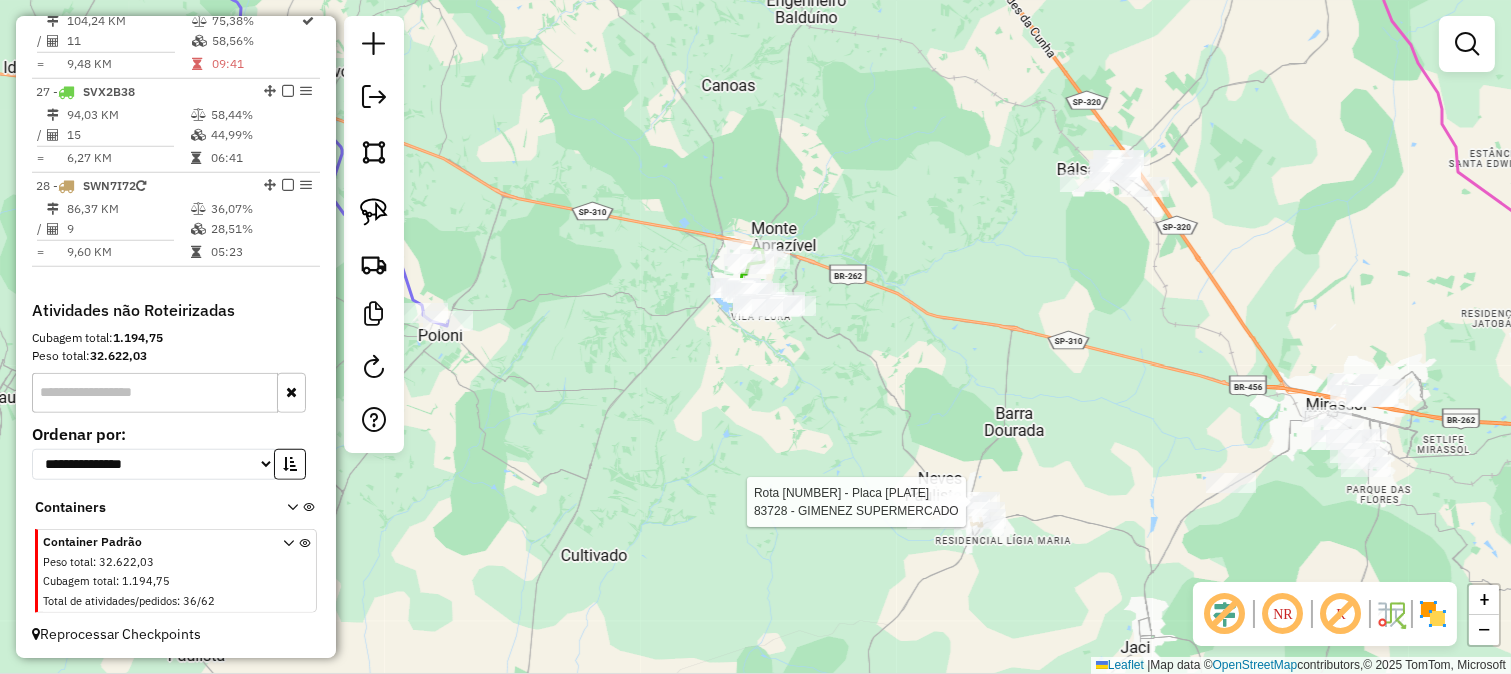 select on "*********" 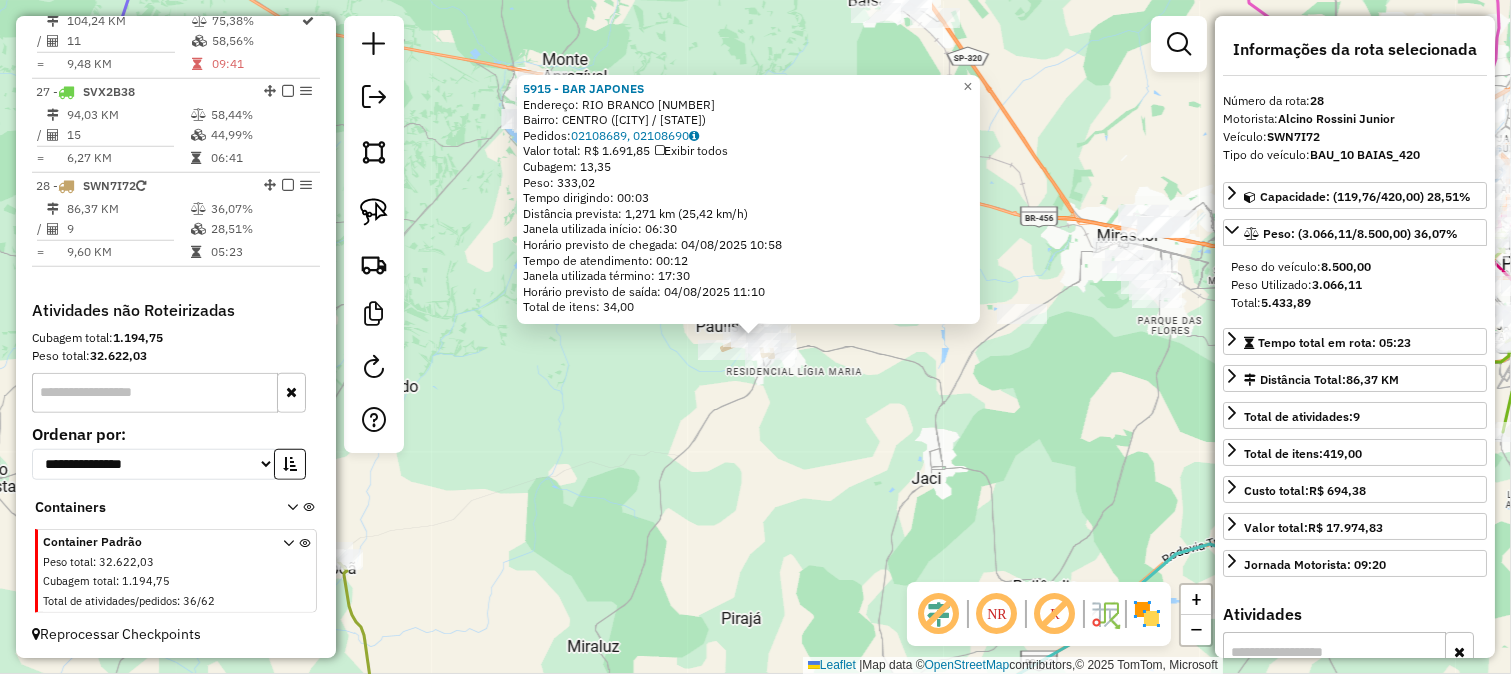 click on "5915 - BAR JAPONES  Endereço:  RIO BRANCO 11   Bairro: CENTRO (NEVES PAULISTA / SP)   Pedidos:  02108689, 02108690   Valor total: R$ 1.691,85   Exibir todos   Cubagem: 13,35  Peso: 333,02  Tempo dirigindo: 00:03   Distância prevista: 1,271 km (25,42 km/h)   Janela utilizada início: 06:30   Horário previsto de chegada: 04/08/2025 10:58   Tempo de atendimento: 00:12   Janela utilizada término: 17:30   Horário previsto de saída: 04/08/2025 11:10   Total de itens: 34,00  × Janela de atendimento Grade de atendimento Capacidade Transportadoras Veículos Cliente Pedidos  Rotas Selecione os dias de semana para filtrar as janelas de atendimento  Seg   Ter   Qua   Qui   Sex   Sáb   Dom  Informe o período da janela de atendimento: De: Até:  Filtrar exatamente a janela do cliente  Considerar janela de atendimento padrão  Selecione os dias de semana para filtrar as grades de atendimento  Seg   Ter   Qua   Qui   Sex   Sáb   Dom   Considerar clientes sem dia de atendimento cadastrado  Peso mínimo:   De:   De:" 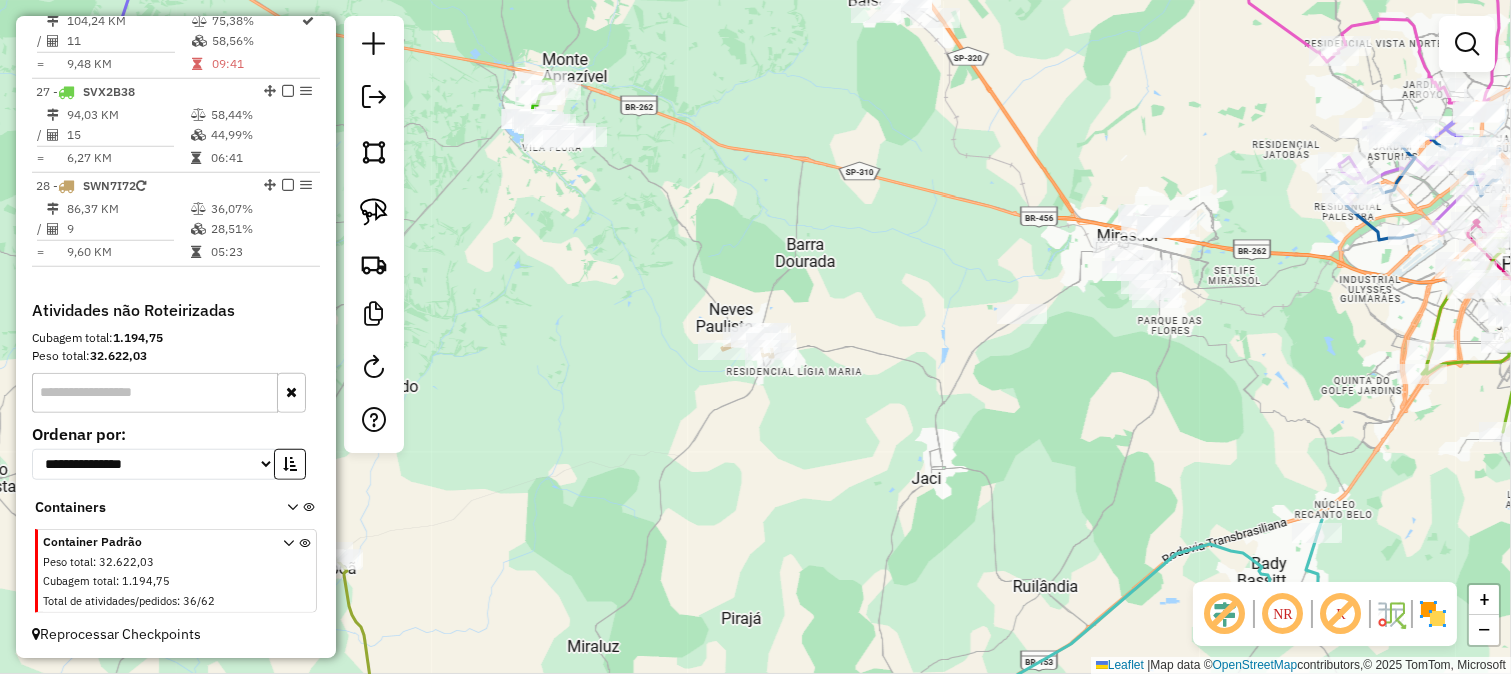 drag, startPoint x: 721, startPoint y: 378, endPoint x: 773, endPoint y: 440, distance: 80.919716 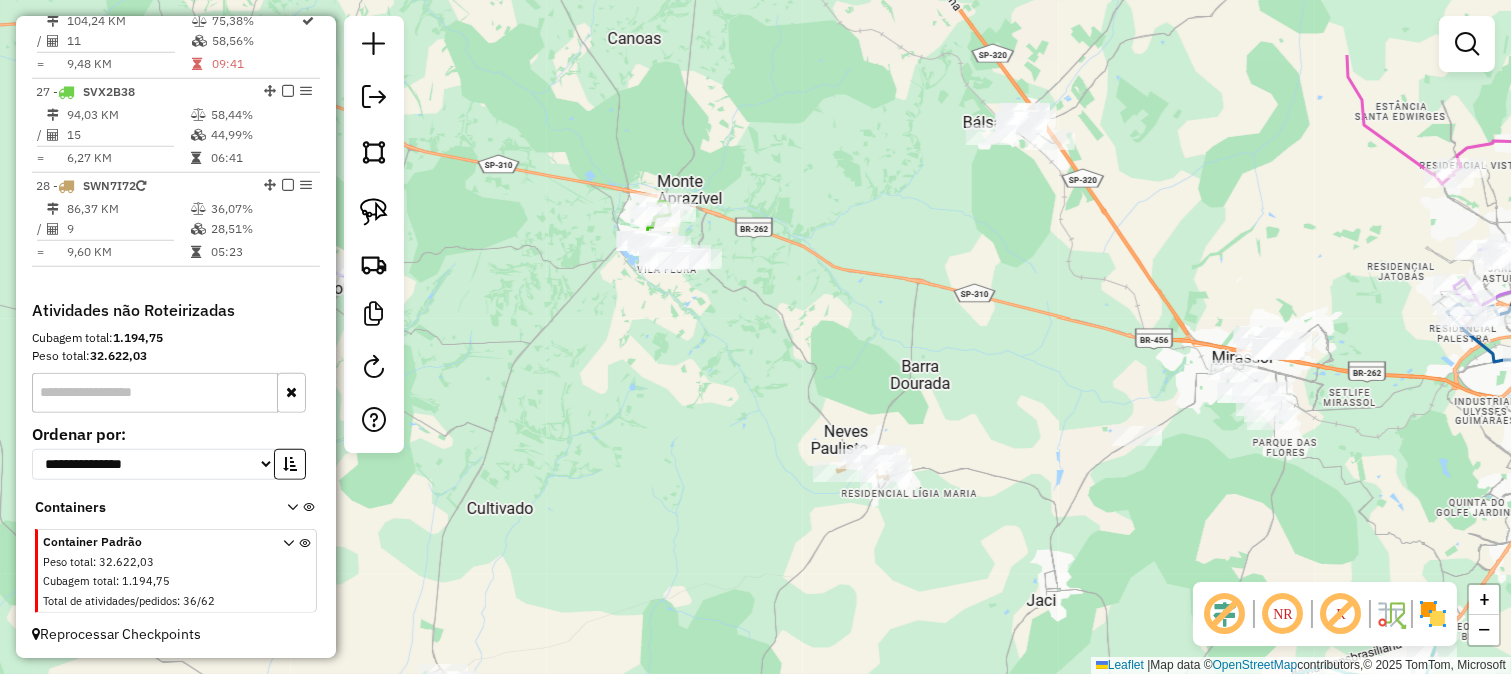 click on "Janela de atendimento Grade de atendimento Capacidade Transportadoras Veículos Cliente Pedidos  Rotas Selecione os dias de semana para filtrar as janelas de atendimento  Seg   Ter   Qua   Qui   Sex   Sáb   Dom  Informe o período da janela de atendimento: De: Até:  Filtrar exatamente a janela do cliente  Considerar janela de atendimento padrão  Selecione os dias de semana para filtrar as grades de atendimento  Seg   Ter   Qua   Qui   Sex   Sáb   Dom   Considerar clientes sem dia de atendimento cadastrado  Clientes fora do dia de atendimento selecionado Filtrar as atividades entre os valores definidos abaixo:  Peso mínimo:   Peso máximo:   Cubagem mínima:   Cubagem máxima:   De:   Até:  Filtrar as atividades entre o tempo de atendimento definido abaixo:  De:   Até:   Considerar capacidade total dos clientes não roteirizados Transportadora: Selecione um ou mais itens Tipo de veículo: Selecione um ou mais itens Veículo: Selecione um ou mais itens Motorista: Selecione um ou mais itens Nome: Rótulo:" 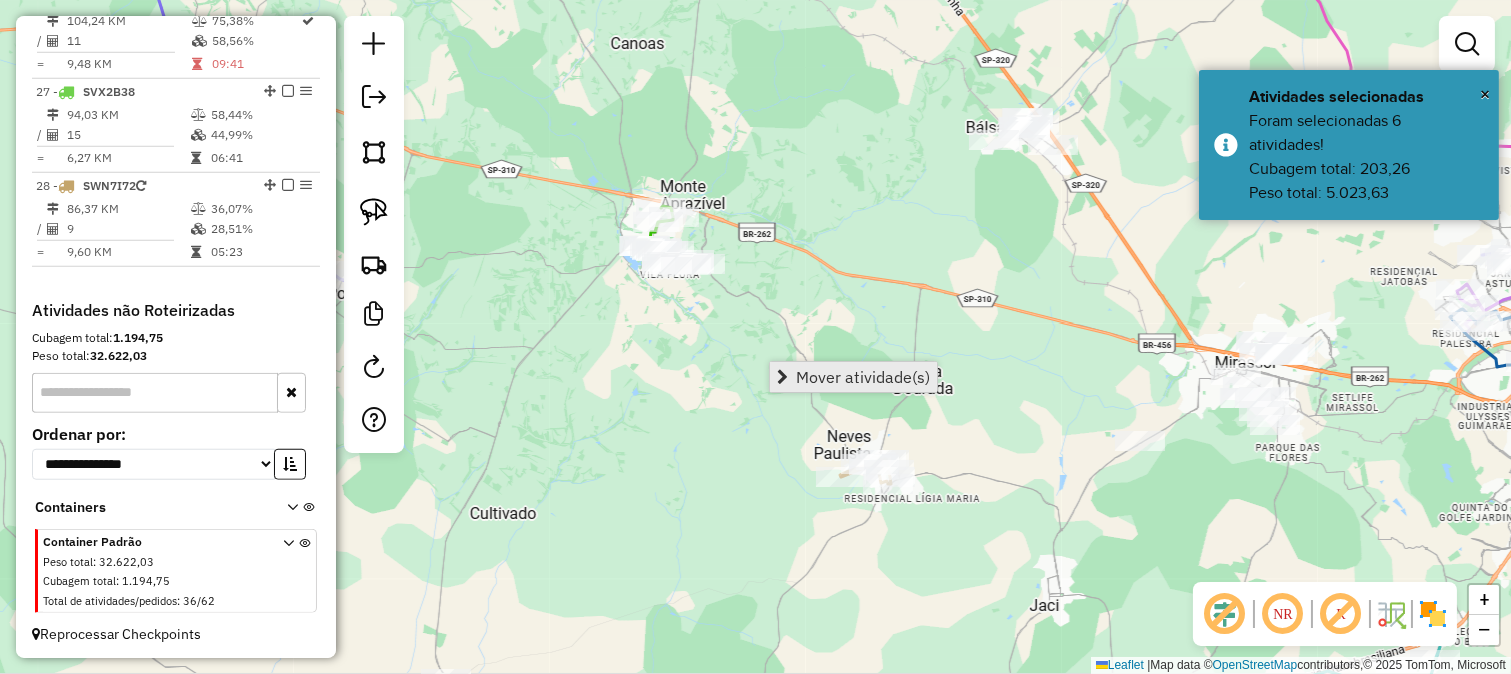 click on "Mover atividade(s)" at bounding box center (863, 377) 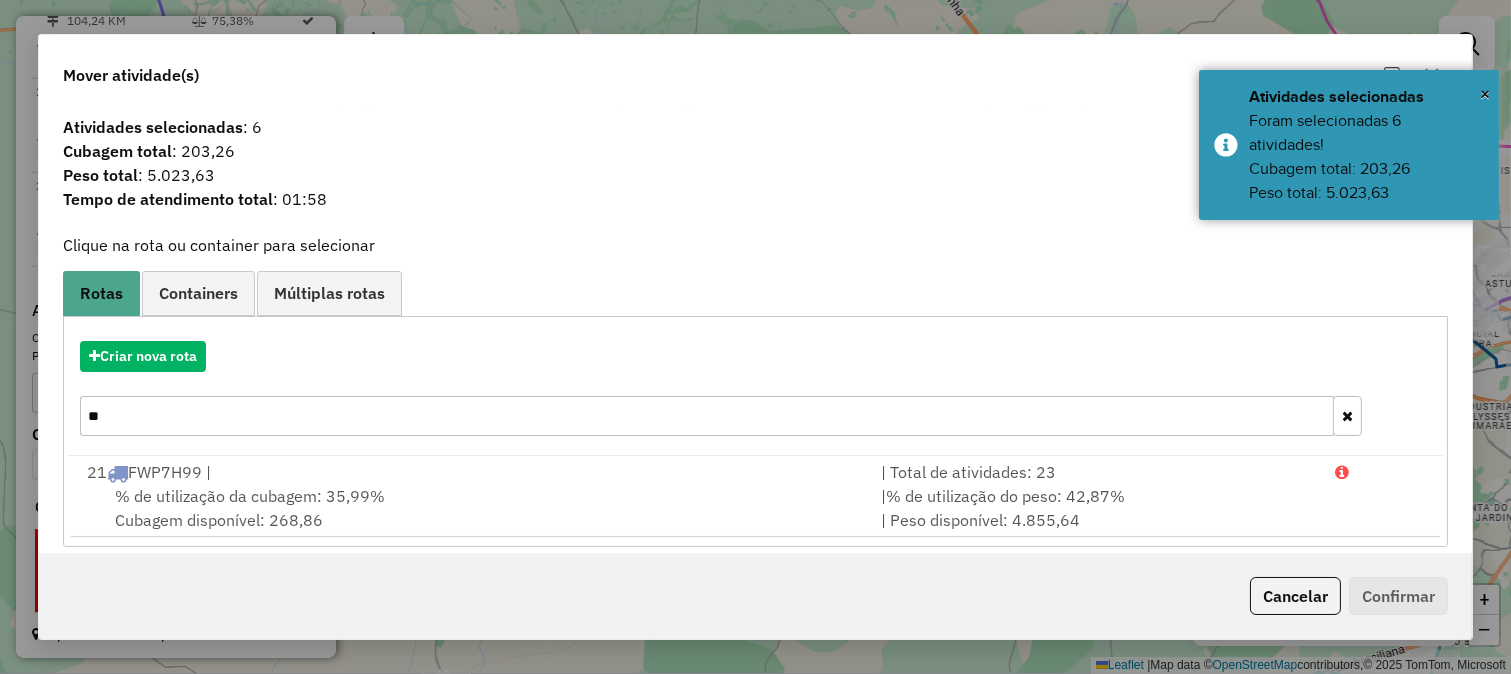 click on "**" at bounding box center (707, 416) 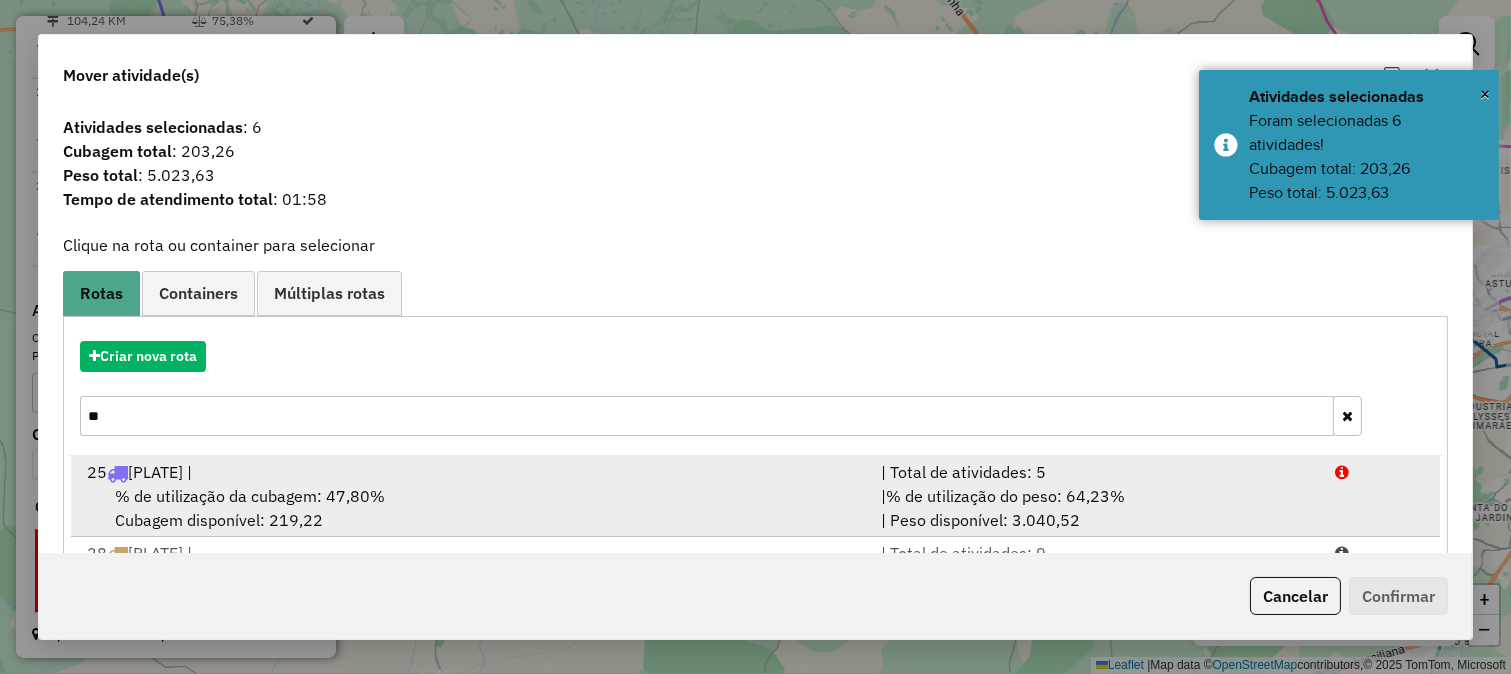 type on "**" 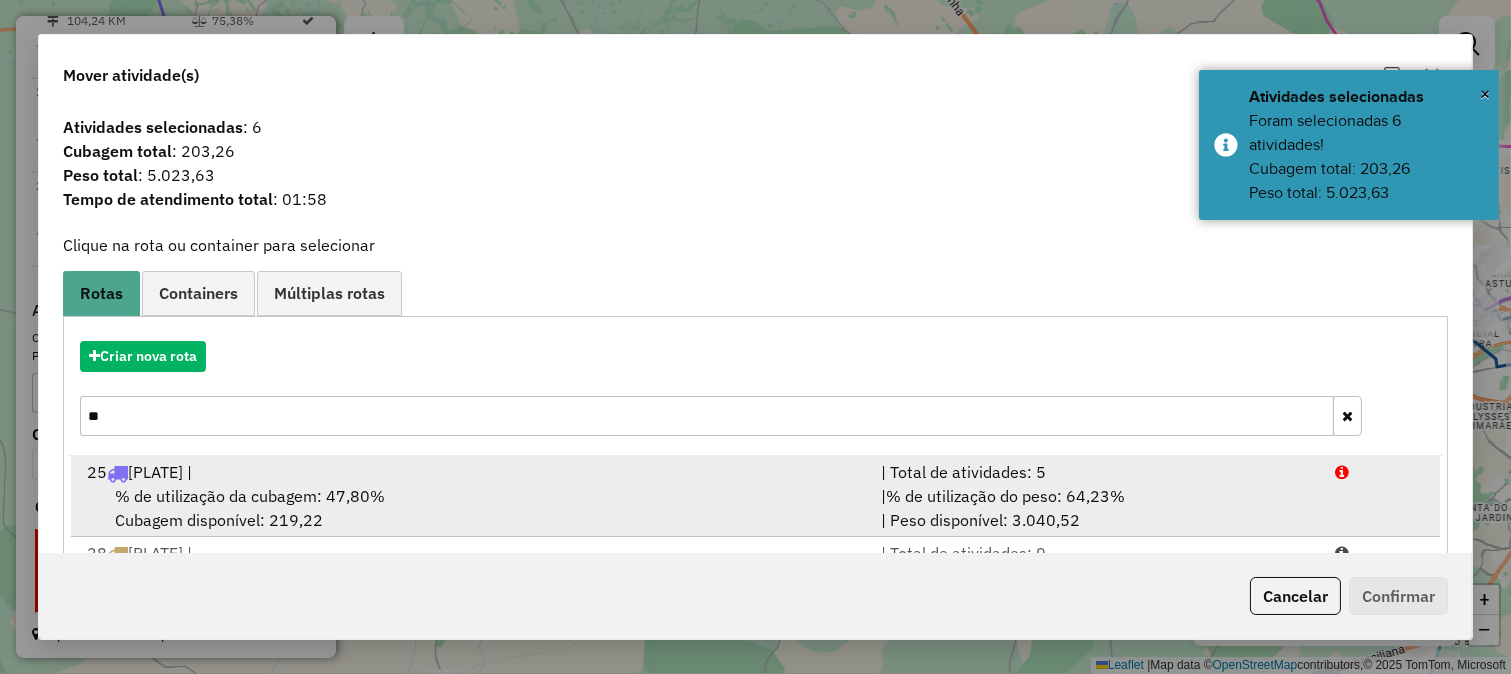 click on "% de utilização da cubagem: 47,80%  Cubagem disponível: 219,22" at bounding box center [472, 508] 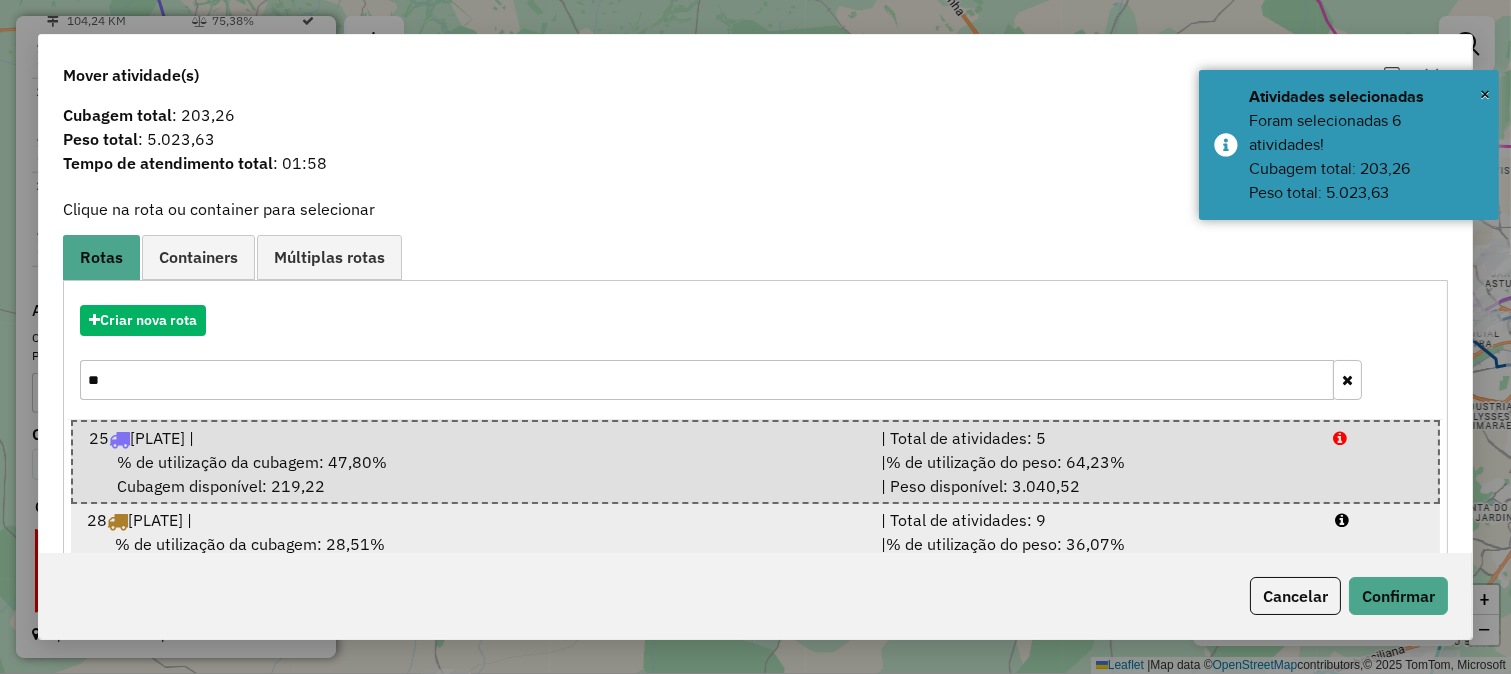 scroll, scrollTop: 100, scrollLeft: 0, axis: vertical 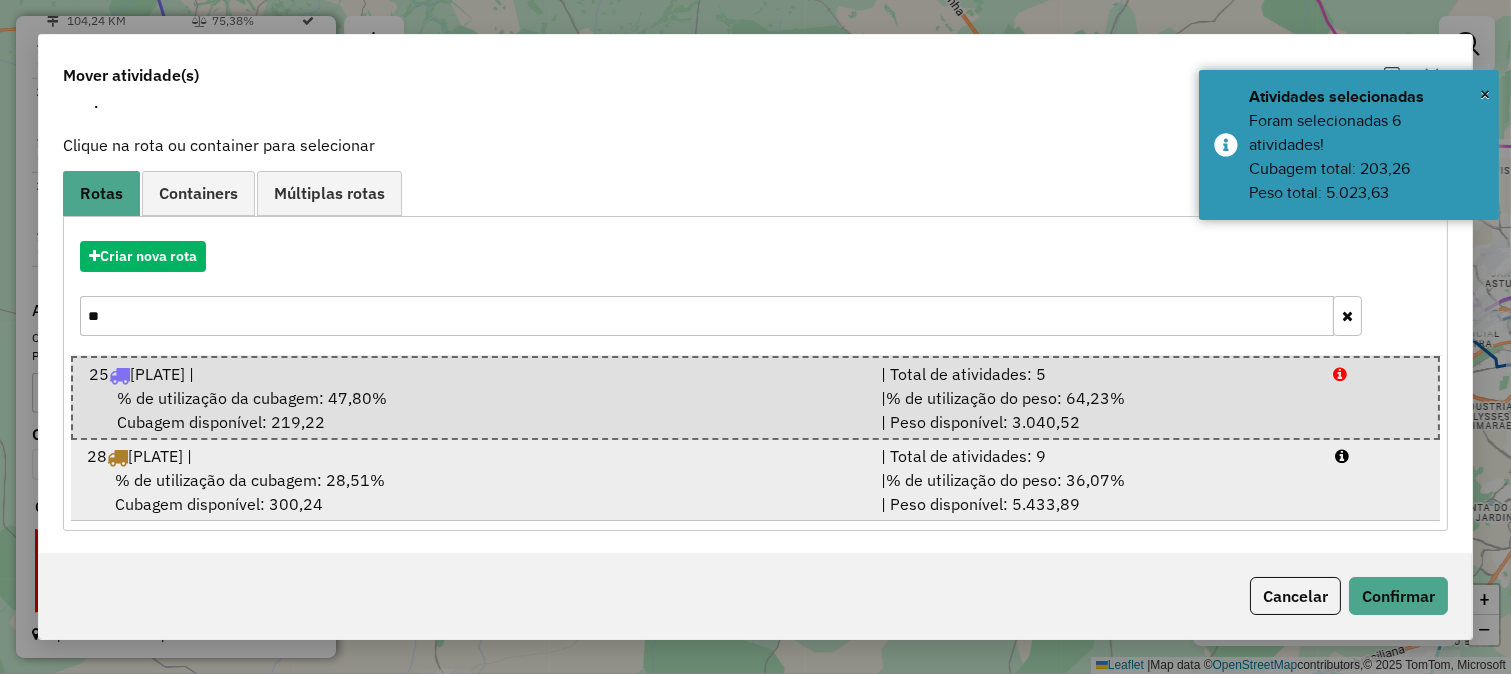 click on "|  % de utilização do peso: 36,07%  | Peso disponível: 5.433,89" at bounding box center [1096, 492] 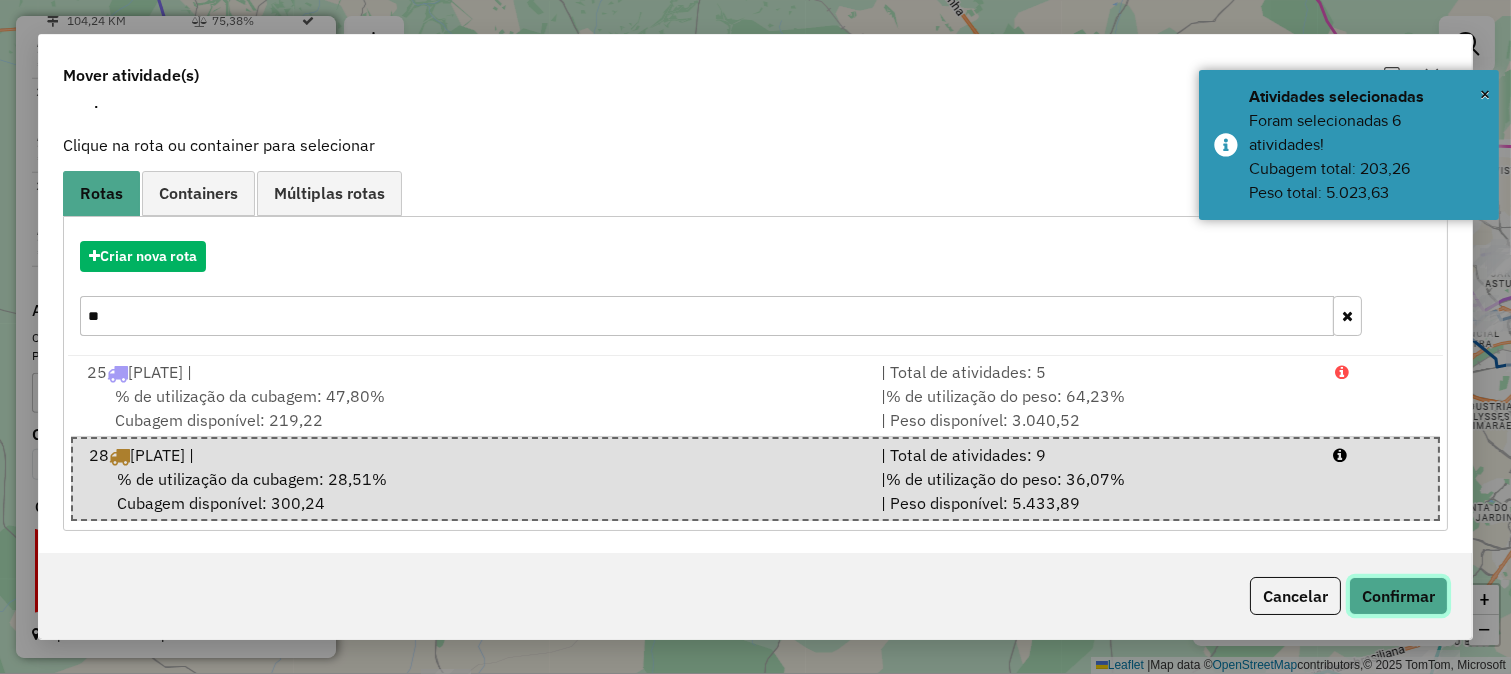 click on "Confirmar" 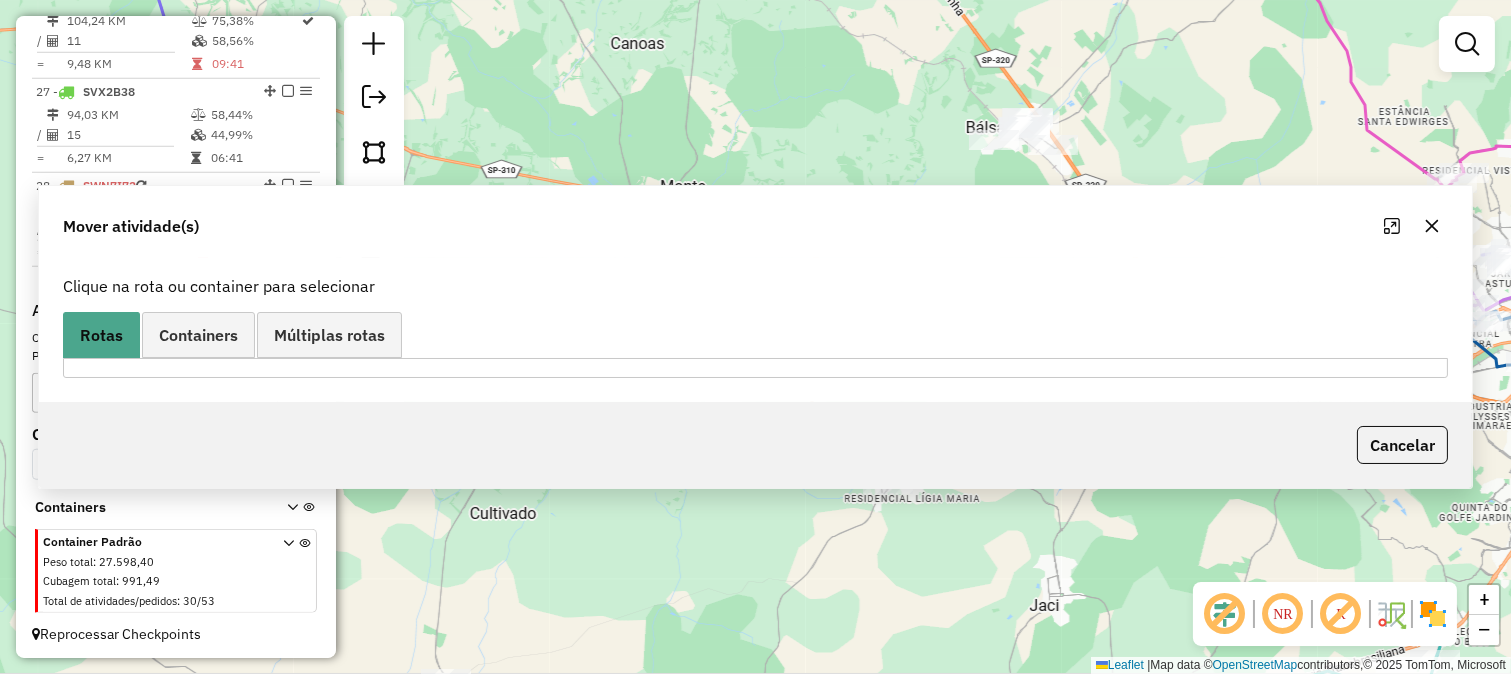 scroll, scrollTop: 0, scrollLeft: 0, axis: both 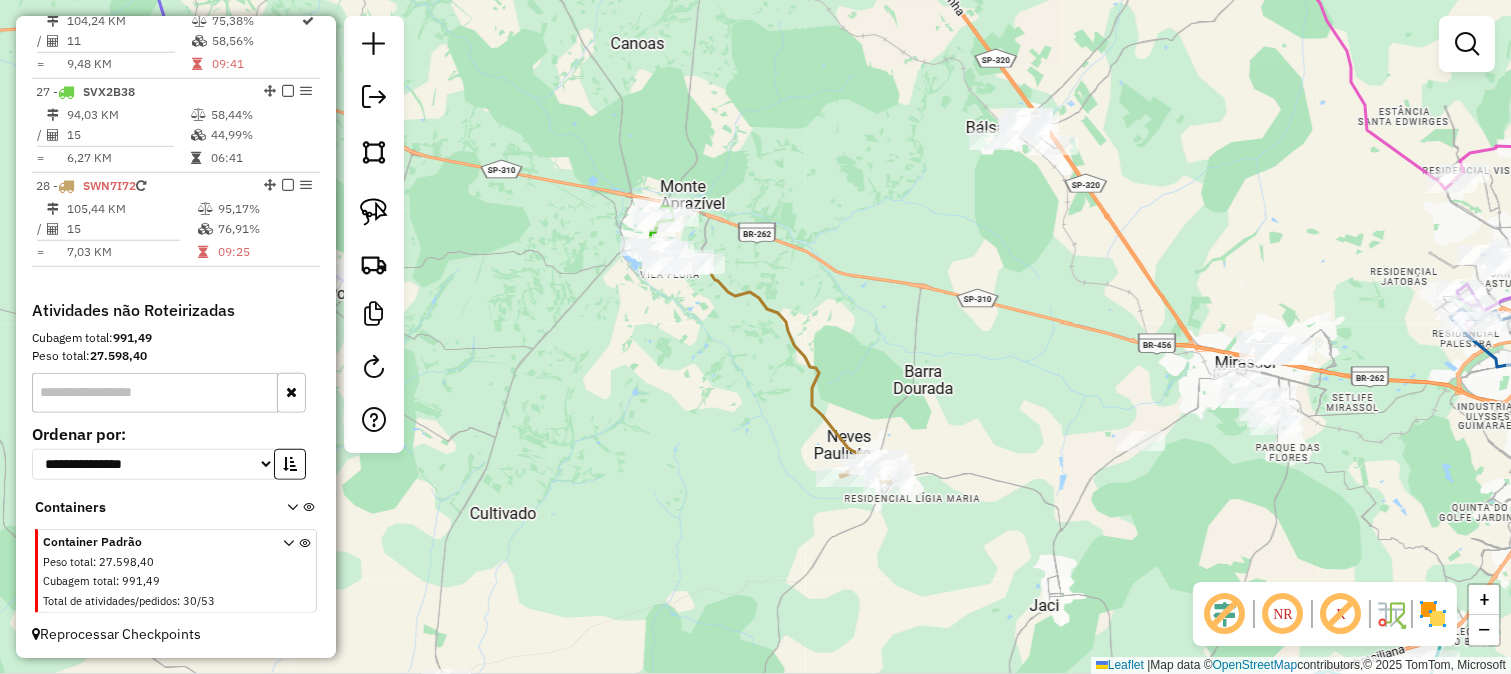 click 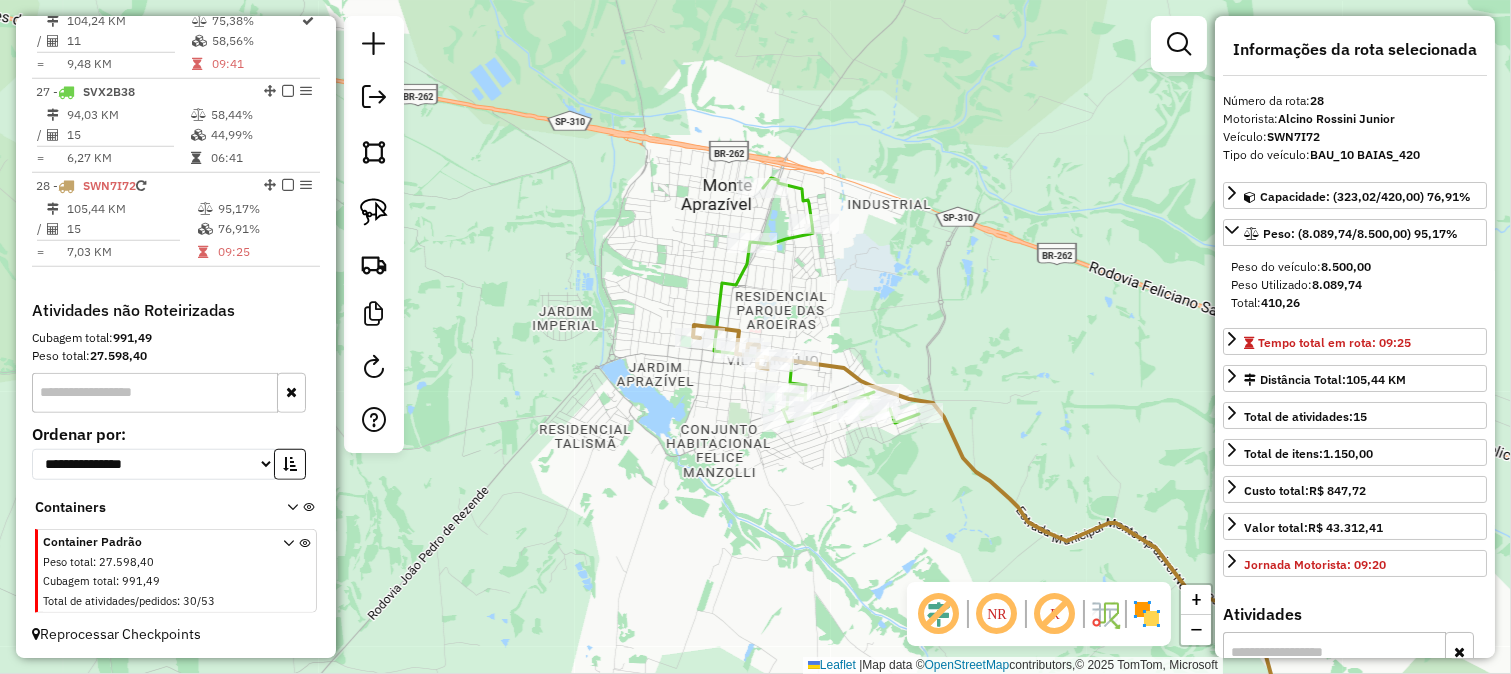 click 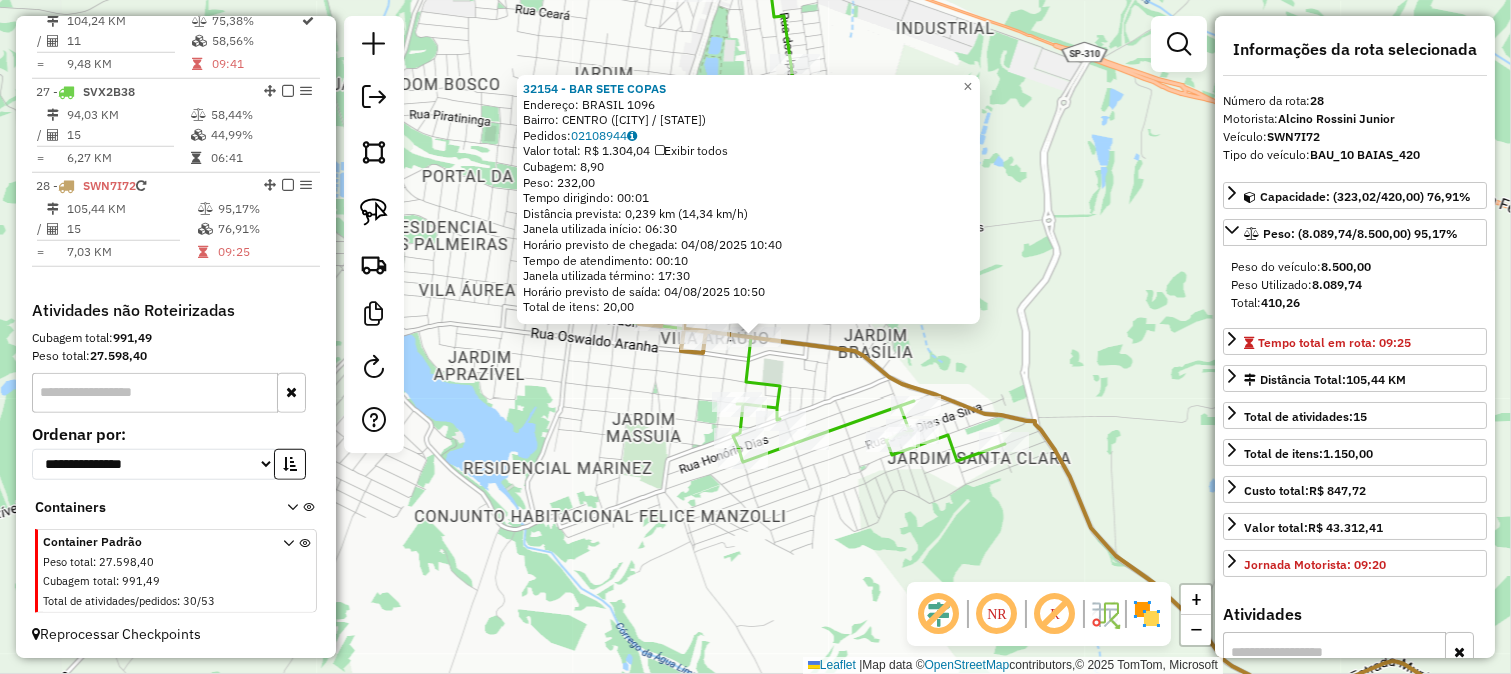 click on "32154 - BAR SETE COPAS  Endereço:  BRASIL 1096   Bairro: CENTRO (MONTE APRAZIVEL / SP)   Pedidos:  02108944   Valor total: R$ 1.304,04   Exibir todos   Cubagem: 8,90  Peso: 232,00  Tempo dirigindo: 00:01   Distância prevista: 0,239 km (14,34 km/h)   Janela utilizada início: 06:30   Horário previsto de chegada: 04/08/2025 10:40   Tempo de atendimento: 00:10   Janela utilizada término: 17:30   Horário previsto de saída: 04/08/2025 10:50   Total de itens: 20,00  × Janela de atendimento Grade de atendimento Capacidade Transportadoras Veículos Cliente Pedidos  Rotas Selecione os dias de semana para filtrar as janelas de atendimento  Seg   Ter   Qua   Qui   Sex   Sáb   Dom  Informe o período da janela de atendimento: De: Até:  Filtrar exatamente a janela do cliente  Considerar janela de atendimento padrão  Selecione os dias de semana para filtrar as grades de atendimento  Seg   Ter   Qua   Qui   Sex   Sáb   Dom   Considerar clientes sem dia de atendimento cadastrado  Peso mínimo:   Peso máximo:  De:" 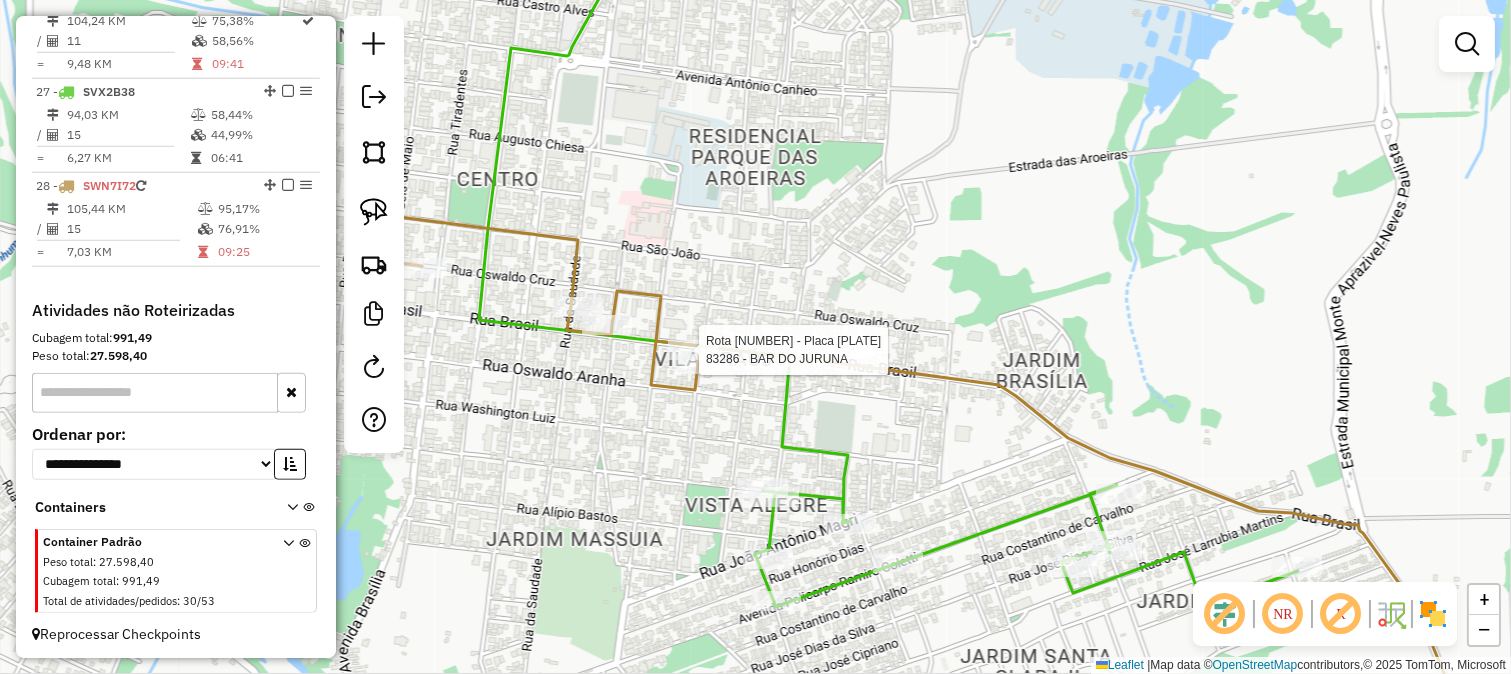 select on "*********" 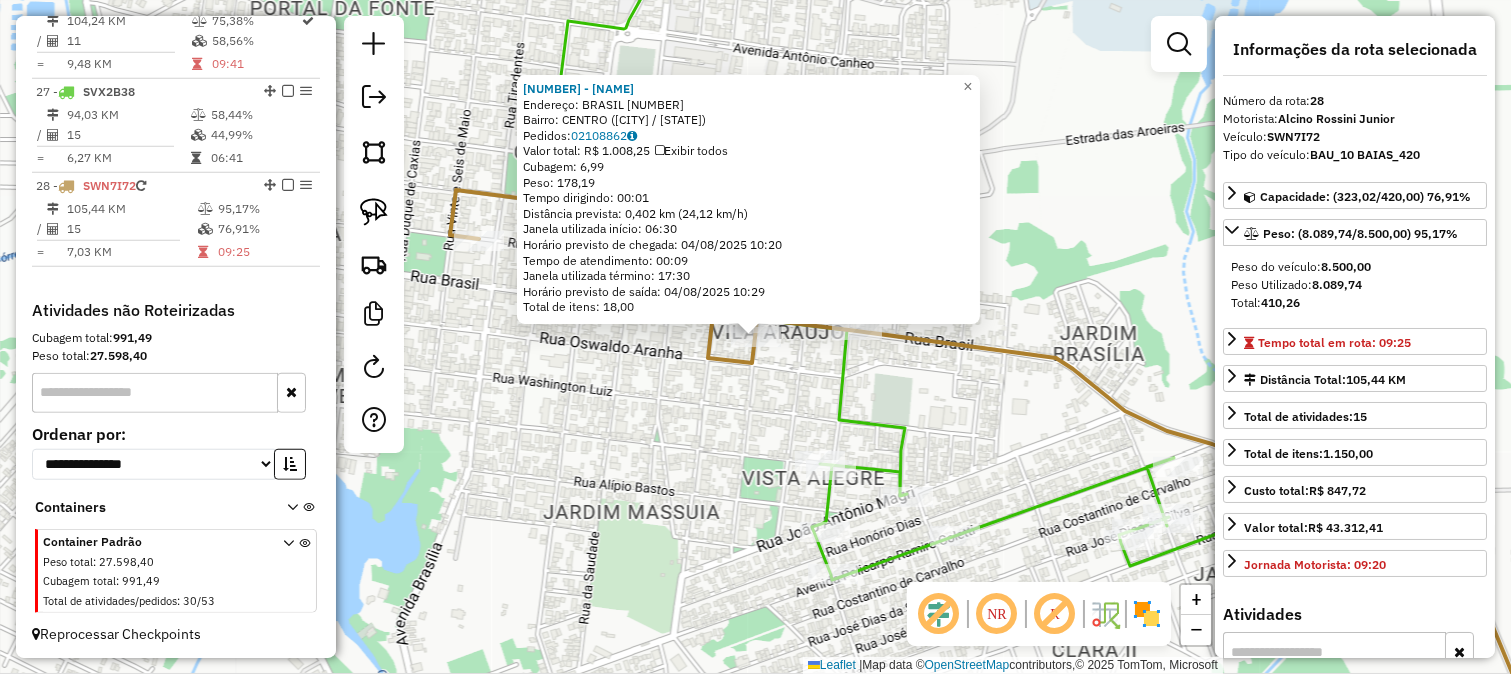 click on "32873 - SAIDEIRA  Endereço:  BRASIL 878   Bairro: CENTRO (MONTE APRAZIVEL / SP)   Pedidos:  02108862   Valor total: R$ 1.008,25   Exibir todos   Cubagem: 6,99  Peso: 178,19  Tempo dirigindo: 00:01   Distância prevista: 0,402 km (24,12 km/h)   Janela utilizada início: 06:30   Horário previsto de chegada: 04/08/2025 10:20   Tempo de atendimento: 00:09   Janela utilizada término: 17:30   Horário previsto de saída: 04/08/2025 10:29   Total de itens: 18,00  × Janela de atendimento Grade de atendimento Capacidade Transportadoras Veículos Cliente Pedidos  Rotas Selecione os dias de semana para filtrar as janelas de atendimento  Seg   Ter   Qua   Qui   Sex   Sáb   Dom  Informe o período da janela de atendimento: De: Até:  Filtrar exatamente a janela do cliente  Considerar janela de atendimento padrão  Selecione os dias de semana para filtrar as grades de atendimento  Seg   Ter   Qua   Qui   Sex   Sáb   Dom   Considerar clientes sem dia de atendimento cadastrado  Peso mínimo:   Peso máximo:   De:  De:" 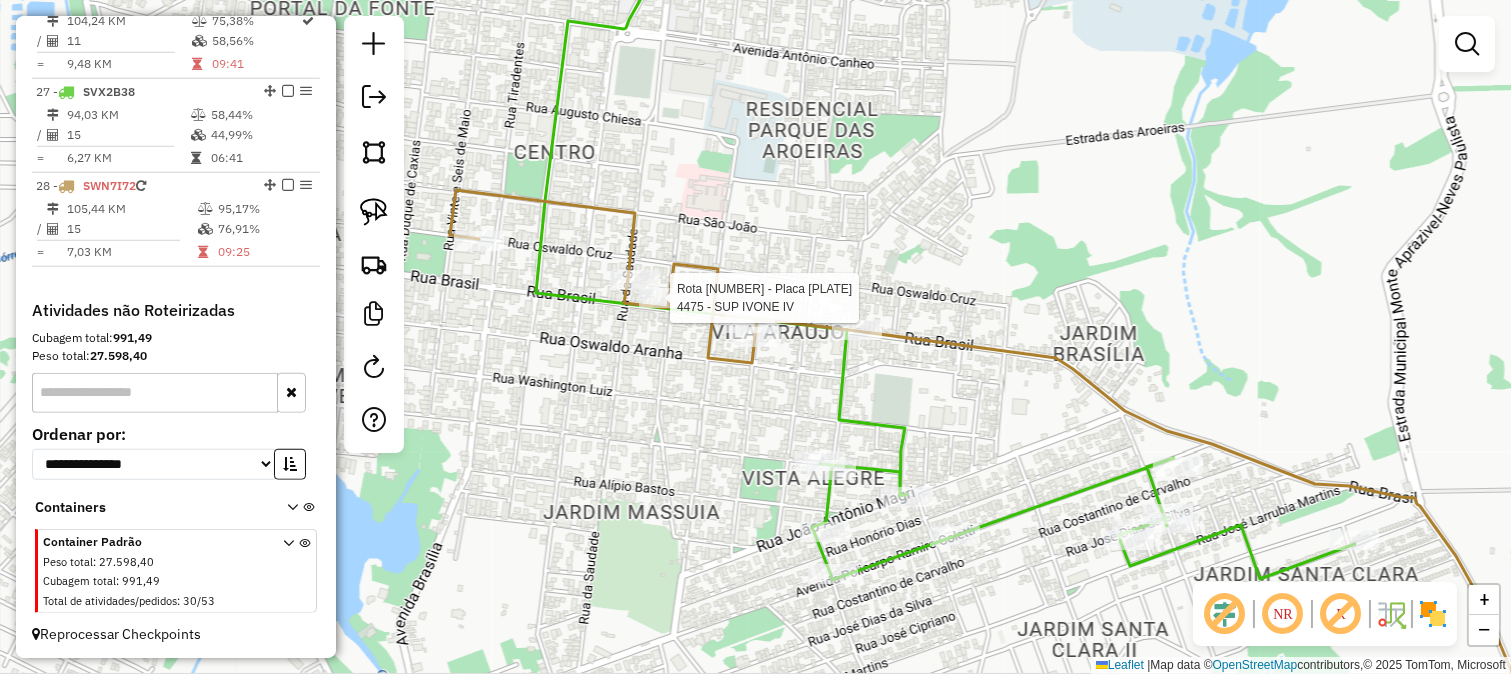 select on "*********" 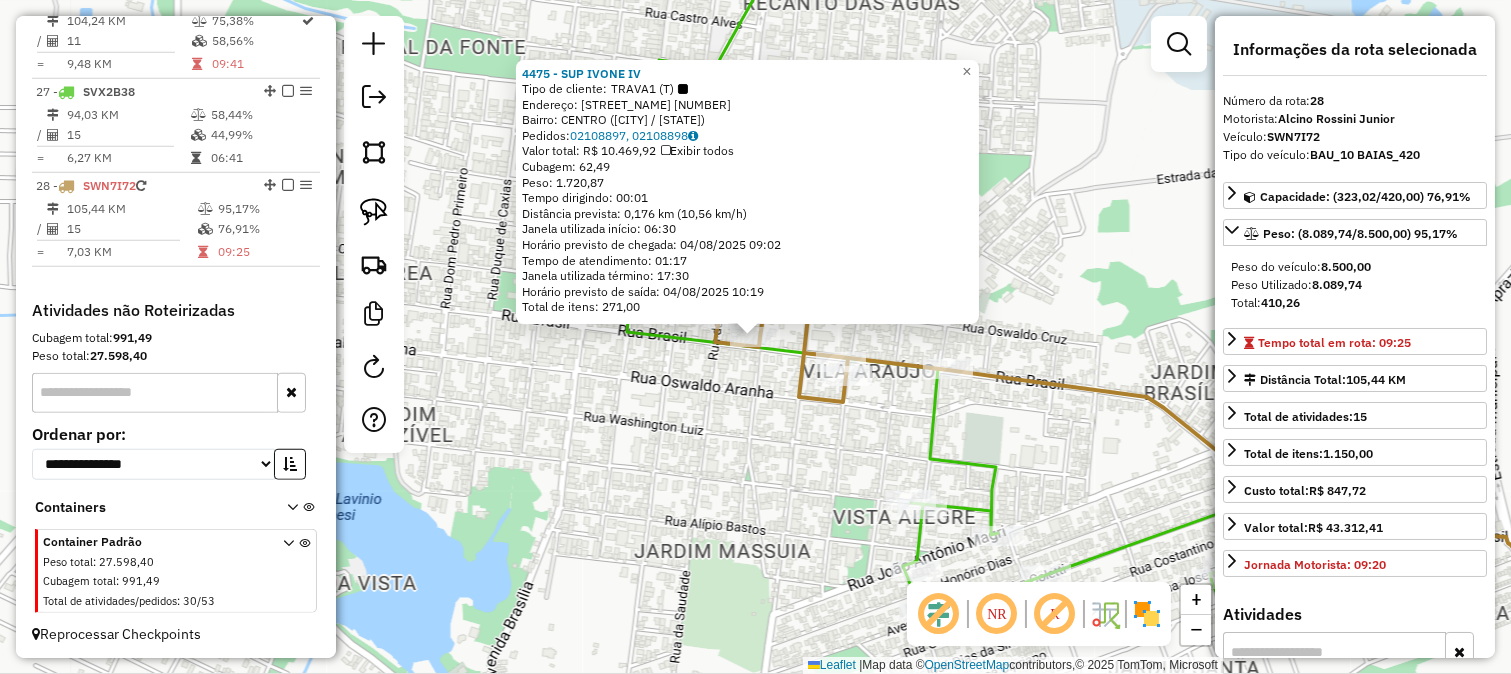 click on "4475 - SUP IVONE IV  Tipo de cliente:   TRAVA1 (T)   Endereço:  BRASIL 677   Bairro: CENTRO (MONTE APRAZIVEL / SP)   Pedidos:  02108897, 02108898   Valor total: R$ 10.469,92   Exibir todos   Cubagem: 62,49  Peso: 1.720,87  Tempo dirigindo: 00:01   Distância prevista: 0,176 km (10,56 km/h)   Janela utilizada início: 06:30   Horário previsto de chegada: 04/08/2025 09:02   Tempo de atendimento: 01:17   Janela utilizada término: 17:30   Horário previsto de saída: 04/08/2025 10:19   Total de itens: 271,00  × Janela de atendimento Grade de atendimento Capacidade Transportadoras Veículos Cliente Pedidos  Rotas Selecione os dias de semana para filtrar as janelas de atendimento  Seg   Ter   Qua   Qui   Sex   Sáb   Dom  Informe o período da janela de atendimento: De: Até:  Filtrar exatamente a janela do cliente  Considerar janela de atendimento padrão  Selecione os dias de semana para filtrar as grades de atendimento  Seg   Ter   Qua   Qui   Sex   Sáb   Dom   Peso mínimo:   Peso máximo:   De:   Até:  +" 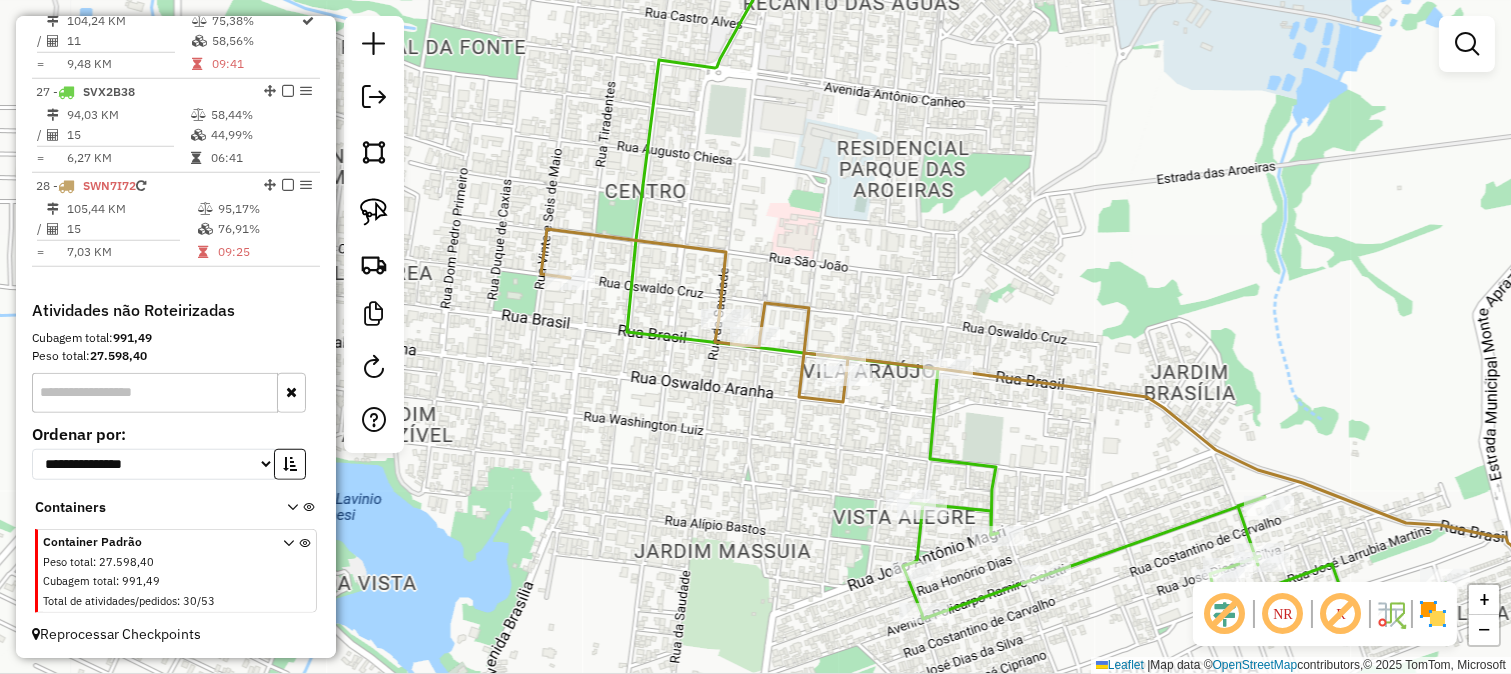 click on "4475 - SUP IVONE IV  Tipo de cliente:   TRAVA1 (T)   Endereço:  BRASIL 677   Bairro: CENTRO (MONTE APRAZIVEL / SP)   Pedidos:  02108897, 02108898   Valor total: R$ 10.469,92   Exibir todos   Cubagem: 62,49  Peso: 1.720,87  Tempo dirigindo: 00:01   Distância prevista: 0,176 km (10,56 km/h)   Janela utilizada início: 06:30   Horário previsto de chegada: 04/08/2025 09:02   Tempo de atendimento: 01:17   Janela utilizada término: 17:30   Horário previsto de saída: 04/08/2025 10:19   Total de itens: 271,00  × Janela de atendimento Grade de atendimento Capacidade Transportadoras Veículos Cliente Pedidos  Rotas Selecione os dias de semana para filtrar as janelas de atendimento  Seg   Ter   Qua   Qui   Sex   Sáb   Dom  Informe o período da janela de atendimento: De: Até:  Filtrar exatamente a janela do cliente  Considerar janela de atendimento padrão  Selecione os dias de semana para filtrar as grades de atendimento  Seg   Ter   Qua   Qui   Sex   Sáb   Dom   Peso mínimo:   Peso máximo:   De:   Até:  +" 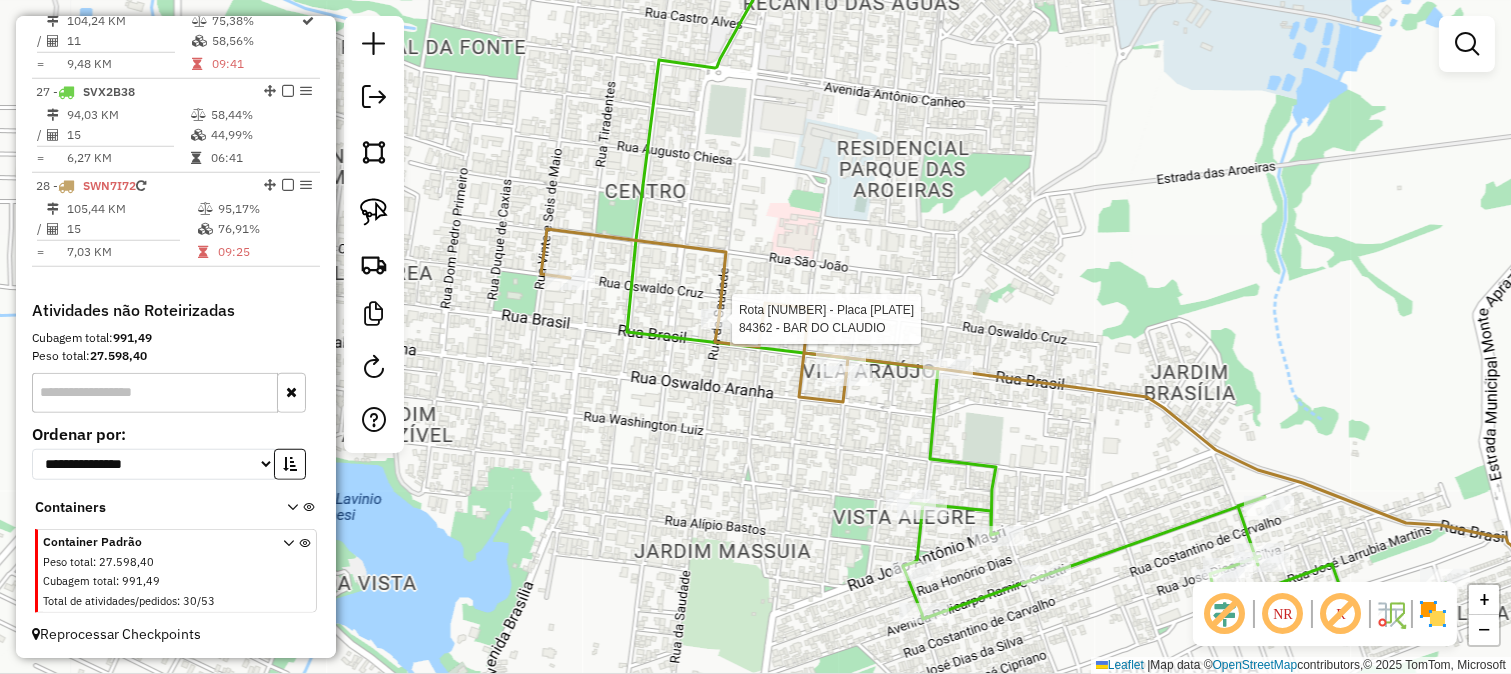 click 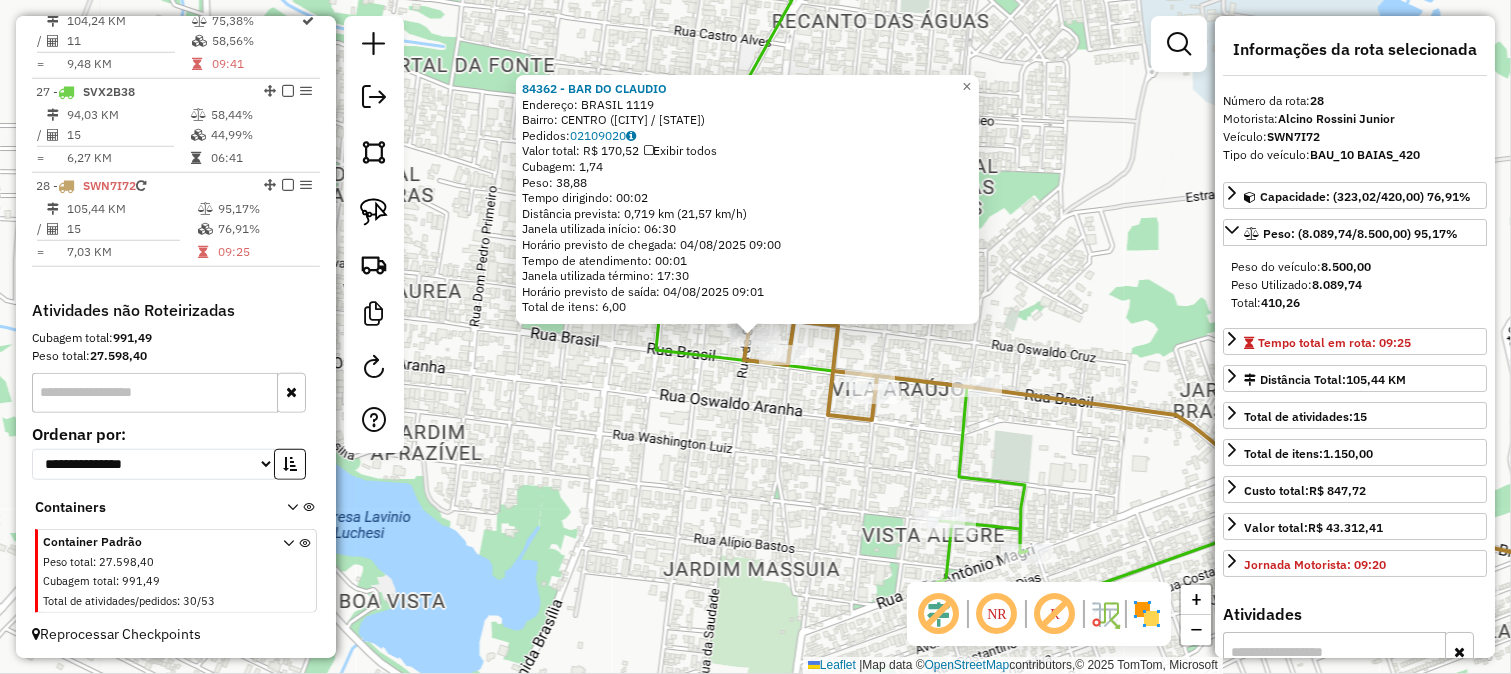 click on "84362 - BAR DO CLAUDIO  Endereço:  BRASIL 1119   Bairro: CENTRO (MONTE APRAZIVEL / SP)   Pedidos:  02109020   Valor total: R$ 170,52   Exibir todos   Cubagem: 1,74  Peso: 38,88  Tempo dirigindo: 00:02   Distância prevista: 0,719 km (21,57 km/h)   Janela utilizada início: 06:30   Horário previsto de chegada: 04/08/2025 09:00   Tempo de atendimento: 00:01   Janela utilizada término: 17:30   Horário previsto de saída: 04/08/2025 09:01   Total de itens: 6,00  × Janela de atendimento Grade de atendimento Capacidade Transportadoras Veículos Cliente Pedidos  Rotas Selecione os dias de semana para filtrar as janelas de atendimento  Seg   Ter   Qua   Qui   Sex   Sáb   Dom  Informe o período da janela de atendimento: De: Até:  Filtrar exatamente a janela do cliente  Considerar janela de atendimento padrão  Selecione os dias de semana para filtrar as grades de atendimento  Seg   Ter   Qua   Qui   Sex   Sáb   Dom   Considerar clientes sem dia de atendimento cadastrado  Peso mínimo:   Peso máximo:   De:  +" 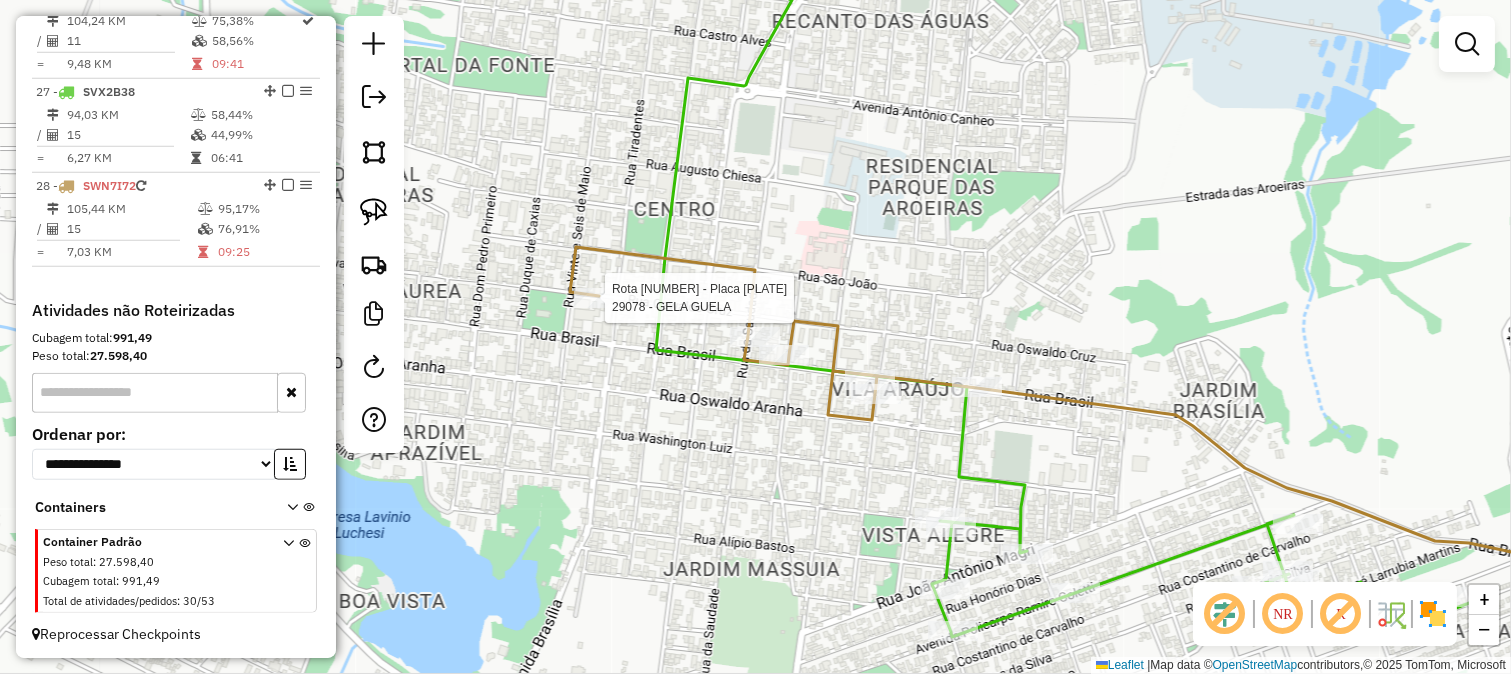click 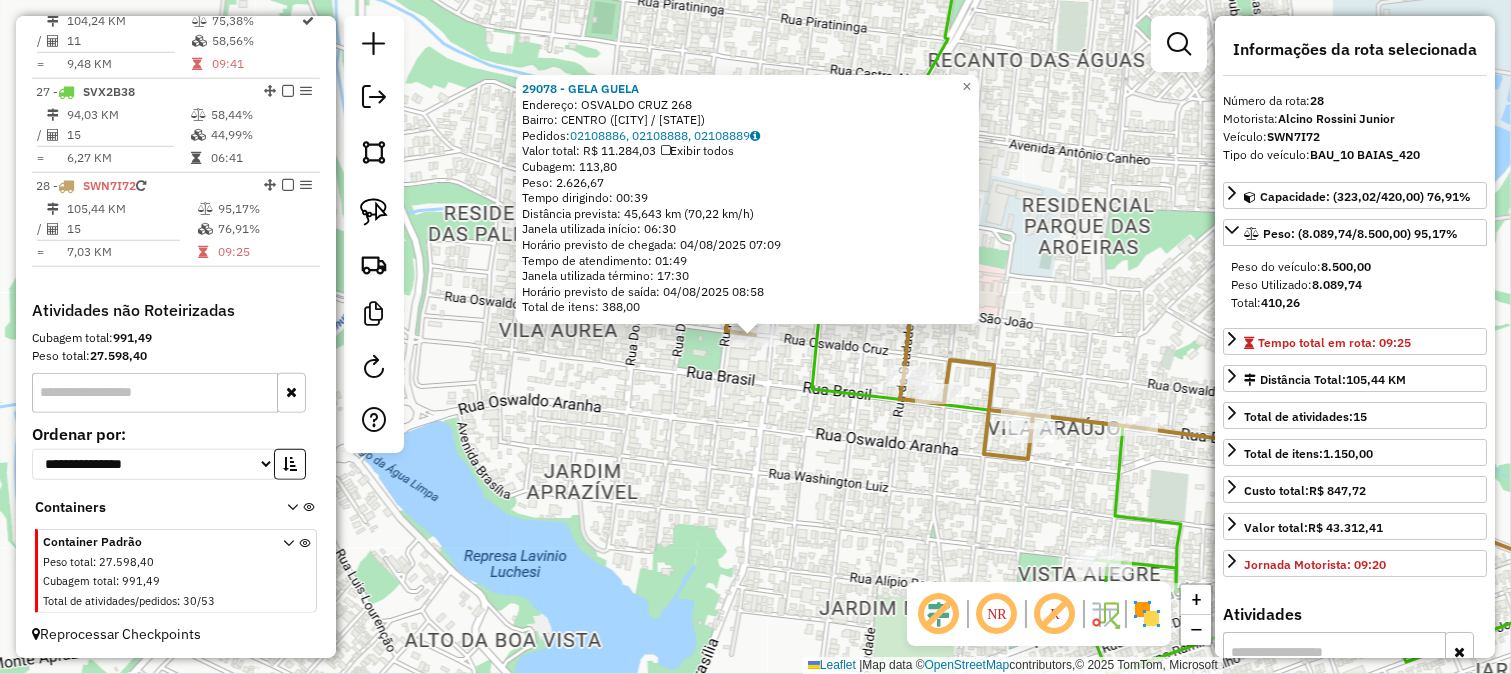 click on "29078 - GELA GUELA  Endereço:  OSVALDO CRUZ 268   Bairro: CENTRO (MONTE APRAZIVEL / SP)   Pedidos:  02108886, 02108888, 02108889   Valor total: R$ 11.284,03   Exibir todos   Cubagem: 113,80  Peso: 2.626,67  Tempo dirigindo: 00:39   Distância prevista: 45,643 km (70,22 km/h)   Janela utilizada início: 06:30   Horário previsto de chegada: 04/08/2025 07:09   Tempo de atendimento: 01:49   Janela utilizada término: 17:30   Horário previsto de saída: 04/08/2025 08:58   Total de itens: 388,00  × Janela de atendimento Grade de atendimento Capacidade Transportadoras Veículos Cliente Pedidos  Rotas Selecione os dias de semana para filtrar as janelas de atendimento  Seg   Ter   Qua   Qui   Sex   Sáb   Dom  Informe o período da janela de atendimento: De: Até:  Filtrar exatamente a janela do cliente  Considerar janela de atendimento padrão  Selecione os dias de semana para filtrar as grades de atendimento  Seg   Ter   Qua   Qui   Sex   Sáb   Dom   Considerar clientes sem dia de atendimento cadastrado  De:  +" 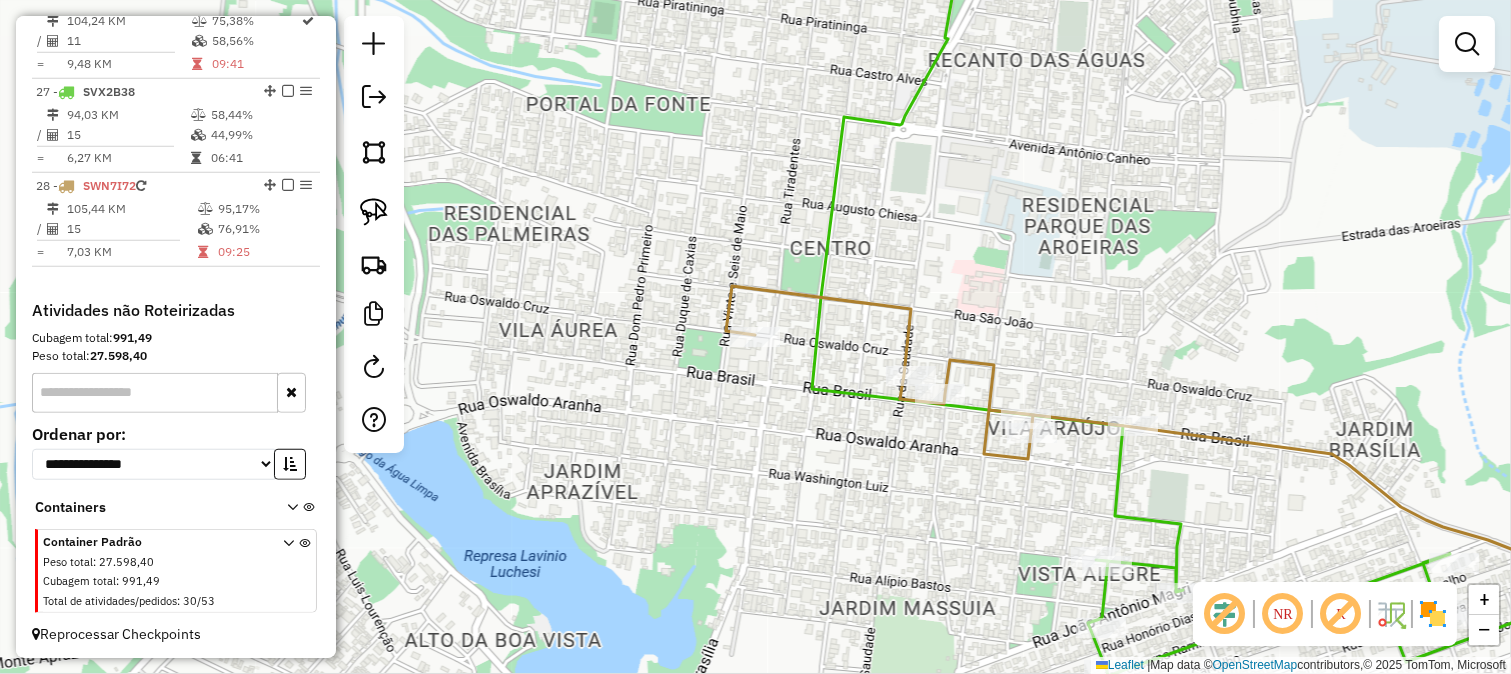 drag, startPoint x: 761, startPoint y: 410, endPoint x: 743, endPoint y: 441, distance: 35.846897 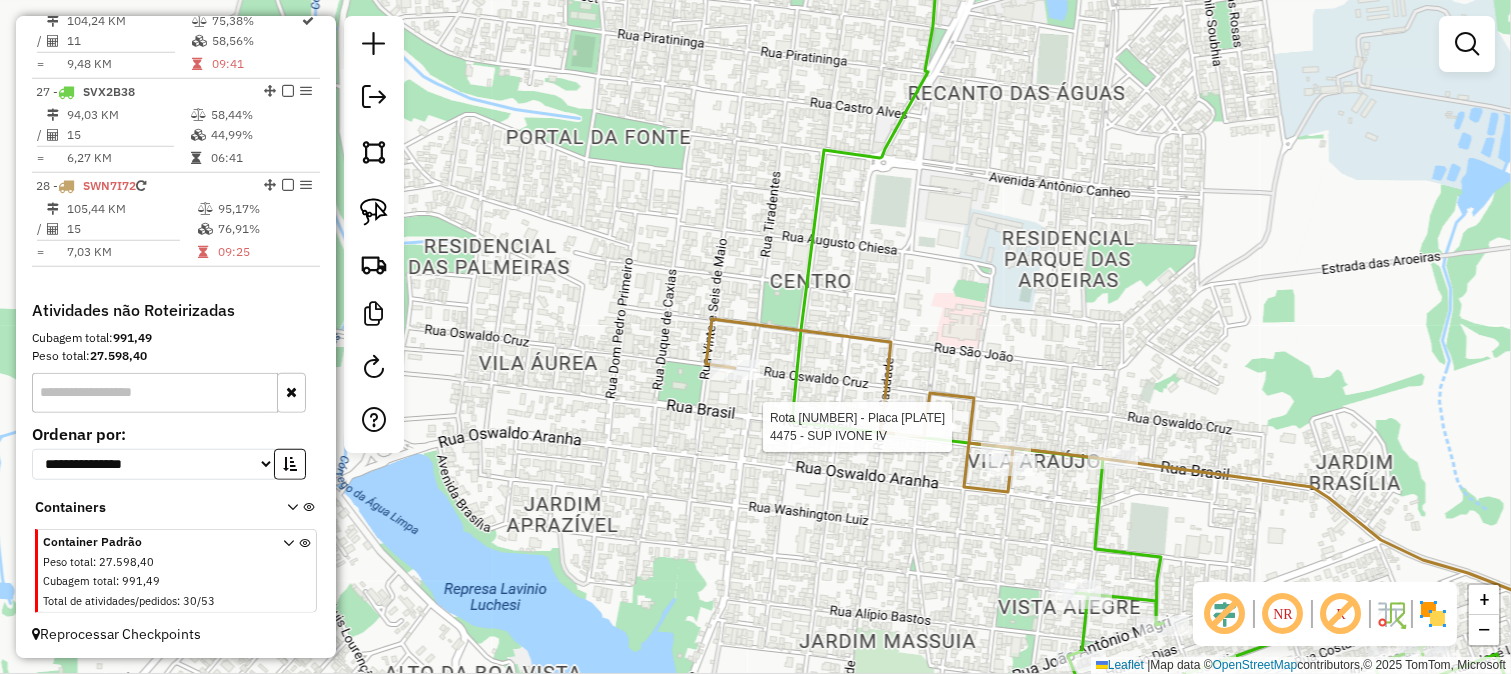 select on "*********" 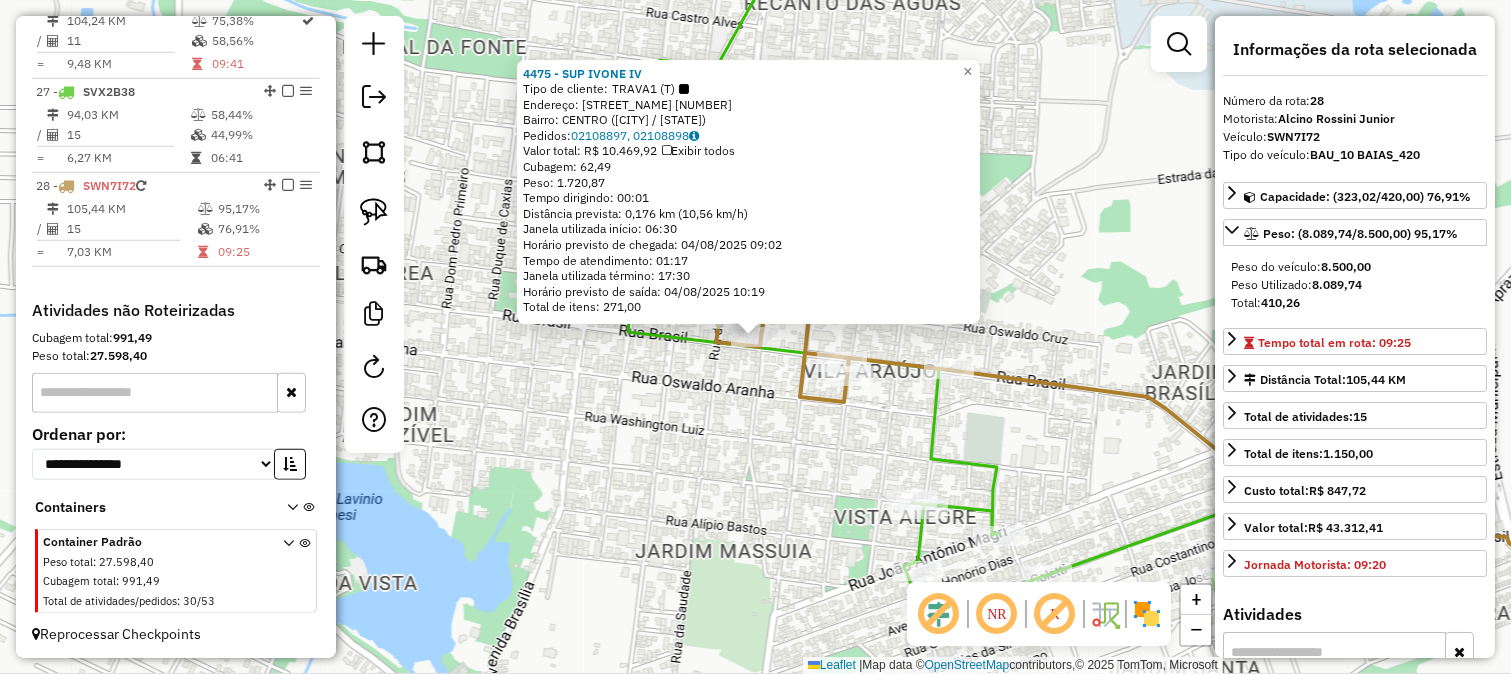 click on "4475 - SUP IVONE IV  Tipo de cliente:   TRAVA1 (T)   Endereço:  BRASIL 677   Bairro: CENTRO (MONTE APRAZIVEL / SP)   Pedidos:  02108897, 02108898   Valor total: R$ 10.469,92   Exibir todos   Cubagem: 62,49  Peso: 1.720,87  Tempo dirigindo: 00:01   Distância prevista: 0,176 km (10,56 km/h)   Janela utilizada início: 06:30   Horário previsto de chegada: 04/08/2025 09:02   Tempo de atendimento: 01:17   Janela utilizada término: 17:30   Horário previsto de saída: 04/08/2025 10:19   Total de itens: 271,00  × Janela de atendimento Grade de atendimento Capacidade Transportadoras Veículos Cliente Pedidos  Rotas Selecione os dias de semana para filtrar as janelas de atendimento  Seg   Ter   Qua   Qui   Sex   Sáb   Dom  Informe o período da janela de atendimento: De: Até:  Filtrar exatamente a janela do cliente  Considerar janela de atendimento padrão  Selecione os dias de semana para filtrar as grades de atendimento  Seg   Ter   Qua   Qui   Sex   Sáb   Dom   Peso mínimo:   Peso máximo:   De:   Até:  +" 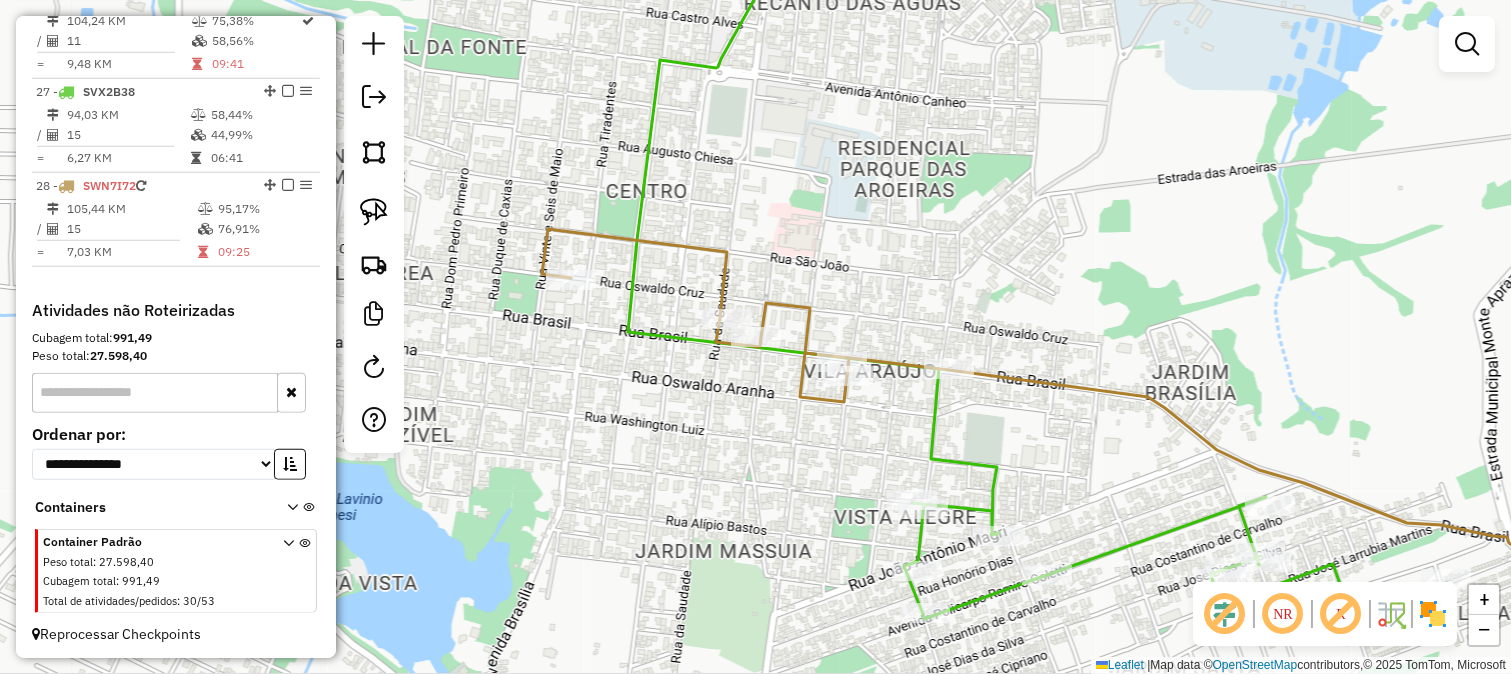 click on "Janela de atendimento Grade de atendimento Capacidade Transportadoras Veículos Cliente Pedidos  Rotas Selecione os dias de semana para filtrar as janelas de atendimento  Seg   Ter   Qua   Qui   Sex   Sáb   Dom  Informe o período da janela de atendimento: De: Até:  Filtrar exatamente a janela do cliente  Considerar janela de atendimento padrão  Selecione os dias de semana para filtrar as grades de atendimento  Seg   Ter   Qua   Qui   Sex   Sáb   Dom   Considerar clientes sem dia de atendimento cadastrado  Clientes fora do dia de atendimento selecionado Filtrar as atividades entre os valores definidos abaixo:  Peso mínimo:   Peso máximo:   Cubagem mínima:   Cubagem máxima:   De:   Até:  Filtrar as atividades entre o tempo de atendimento definido abaixo:  De:   Até:   Considerar capacidade total dos clientes não roteirizados Transportadora: Selecione um ou mais itens Tipo de veículo: Selecione um ou mais itens Veículo: Selecione um ou mais itens Motorista: Selecione um ou mais itens Nome: Rótulo:" 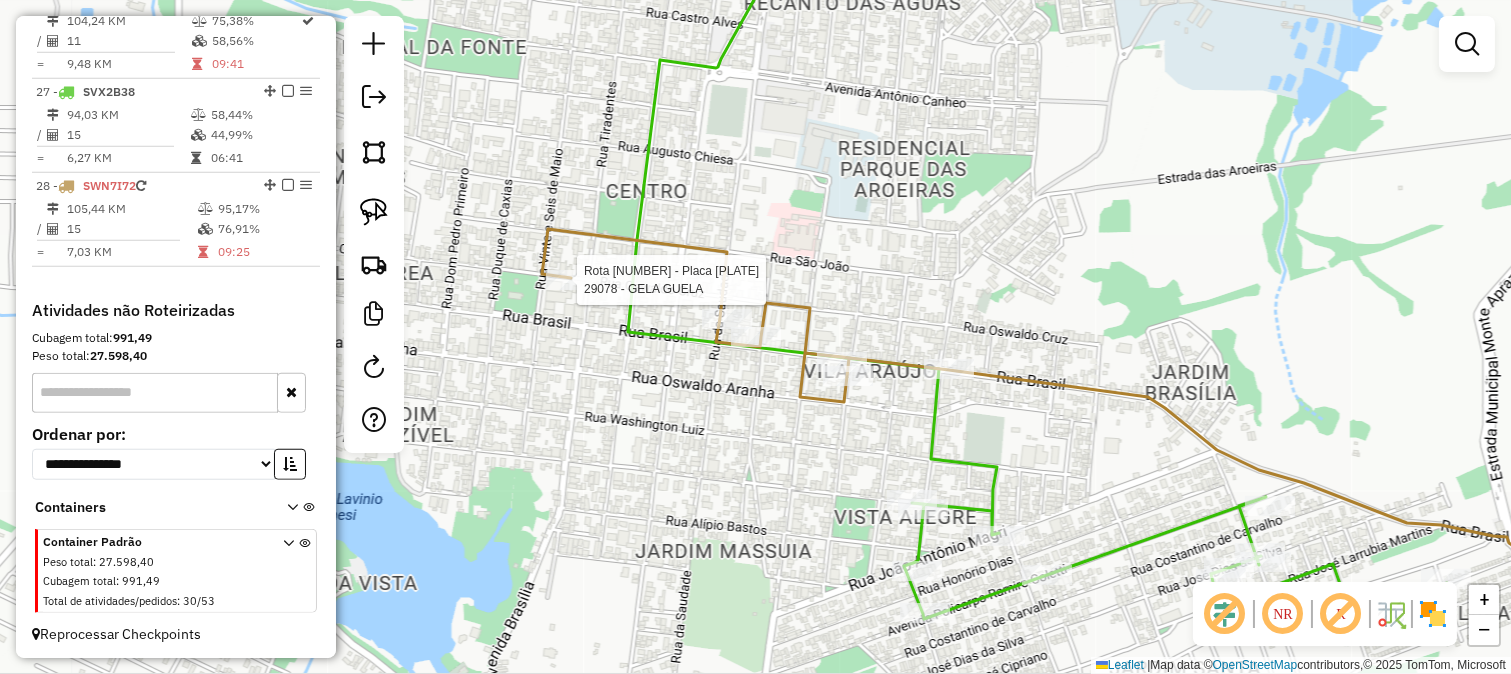 select on "*********" 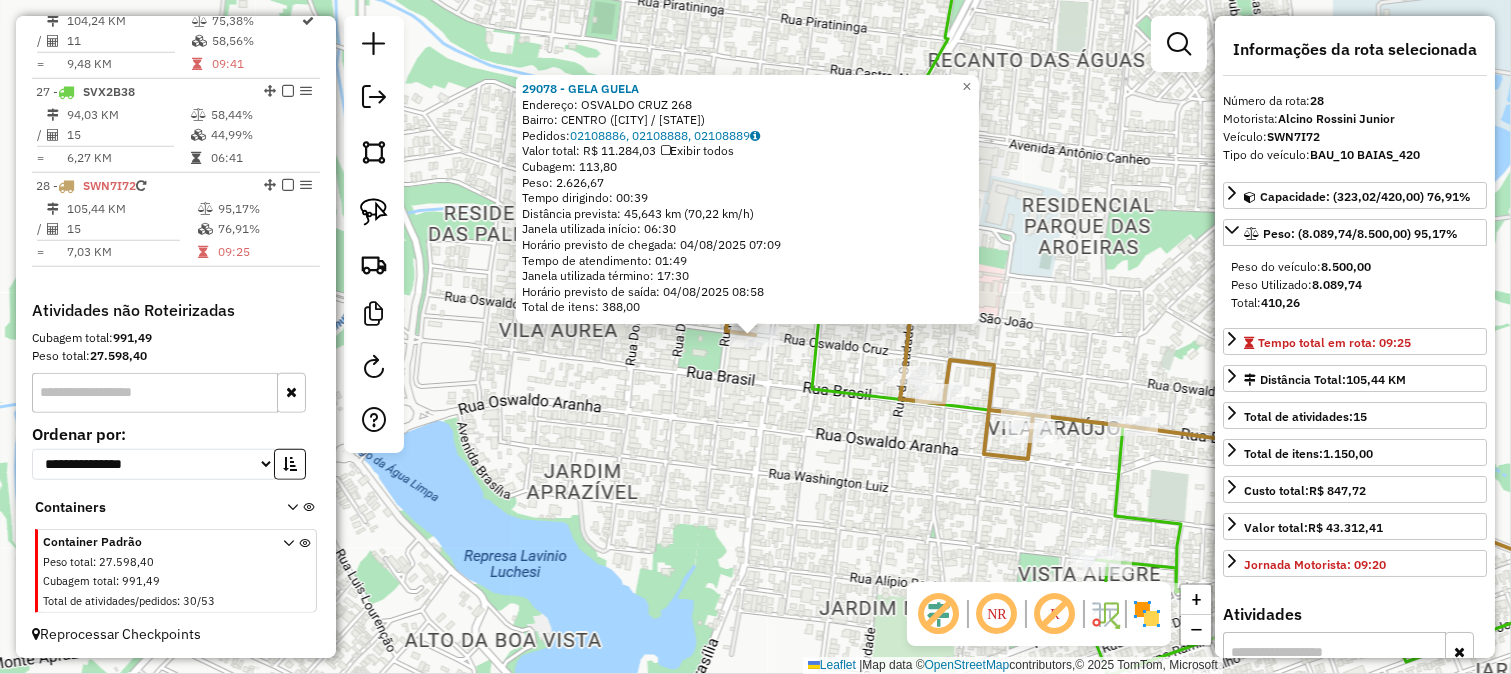click on "29078 - GELA GUELA  Endereço:  OSVALDO CRUZ 268   Bairro: CENTRO (MONTE APRAZIVEL / SP)   Pedidos:  02108886, 02108888, 02108889   Valor total: R$ 11.284,03   Exibir todos   Cubagem: 113,80  Peso: 2.626,67  Tempo dirigindo: 00:39   Distância prevista: 45,643 km (70,22 km/h)   Janela utilizada início: 06:30   Horário previsto de chegada: 04/08/2025 07:09   Tempo de atendimento: 01:49   Janela utilizada término: 17:30   Horário previsto de saída: 04/08/2025 08:58   Total de itens: 388,00  × Janela de atendimento Grade de atendimento Capacidade Transportadoras Veículos Cliente Pedidos  Rotas Selecione os dias de semana para filtrar as janelas de atendimento  Seg   Ter   Qua   Qui   Sex   Sáb   Dom  Informe o período da janela de atendimento: De: Até:  Filtrar exatamente a janela do cliente  Considerar janela de atendimento padrão  Selecione os dias de semana para filtrar as grades de atendimento  Seg   Ter   Qua   Qui   Sex   Sáb   Dom   Considerar clientes sem dia de atendimento cadastrado  De:  +" 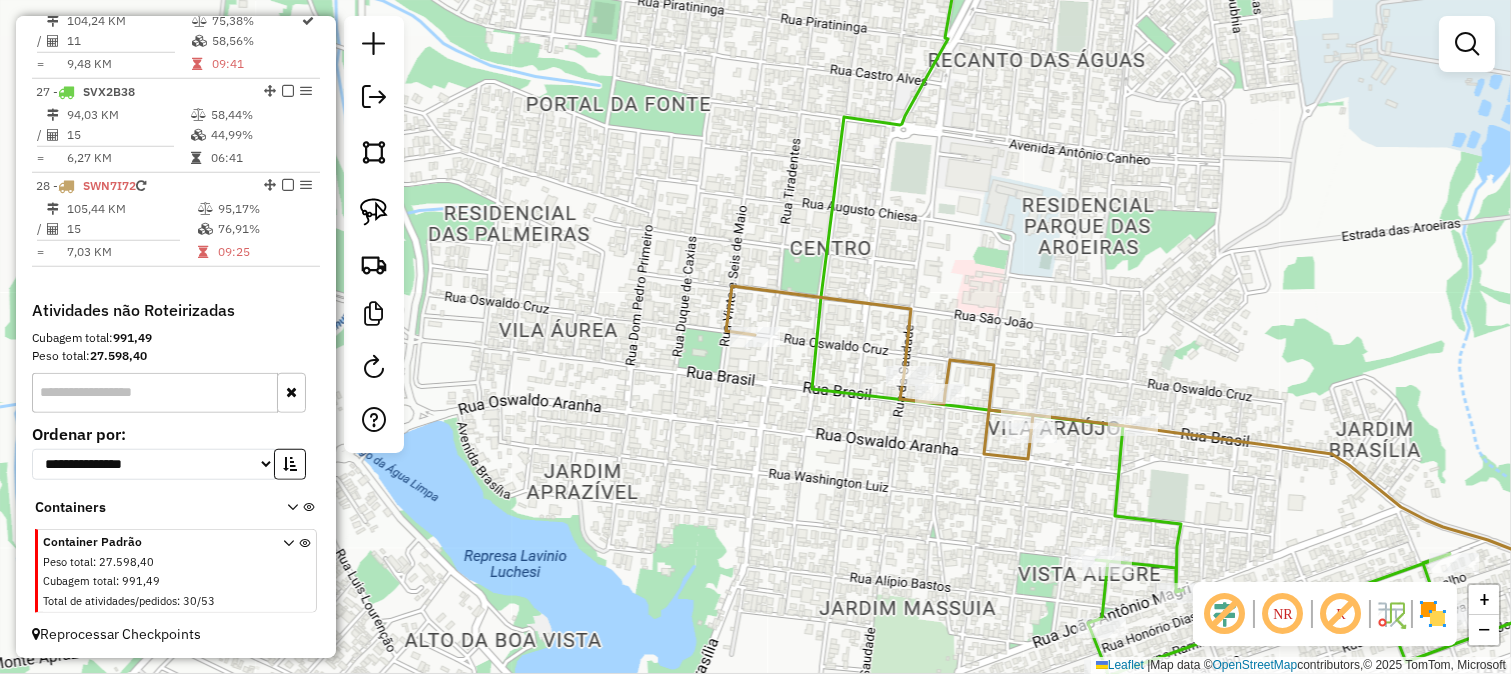 click 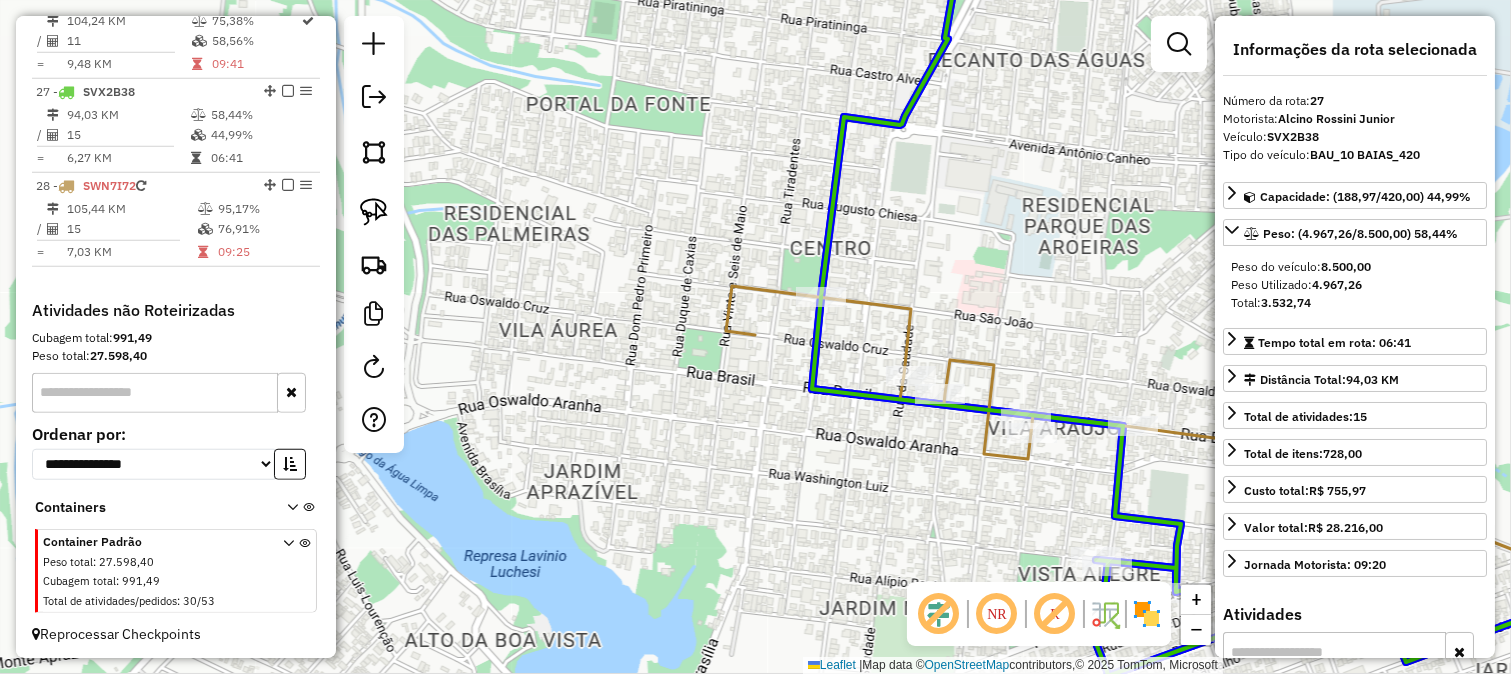 click on "Rota 28 - Placa SWN7I72  29078 - GELA GUELA" 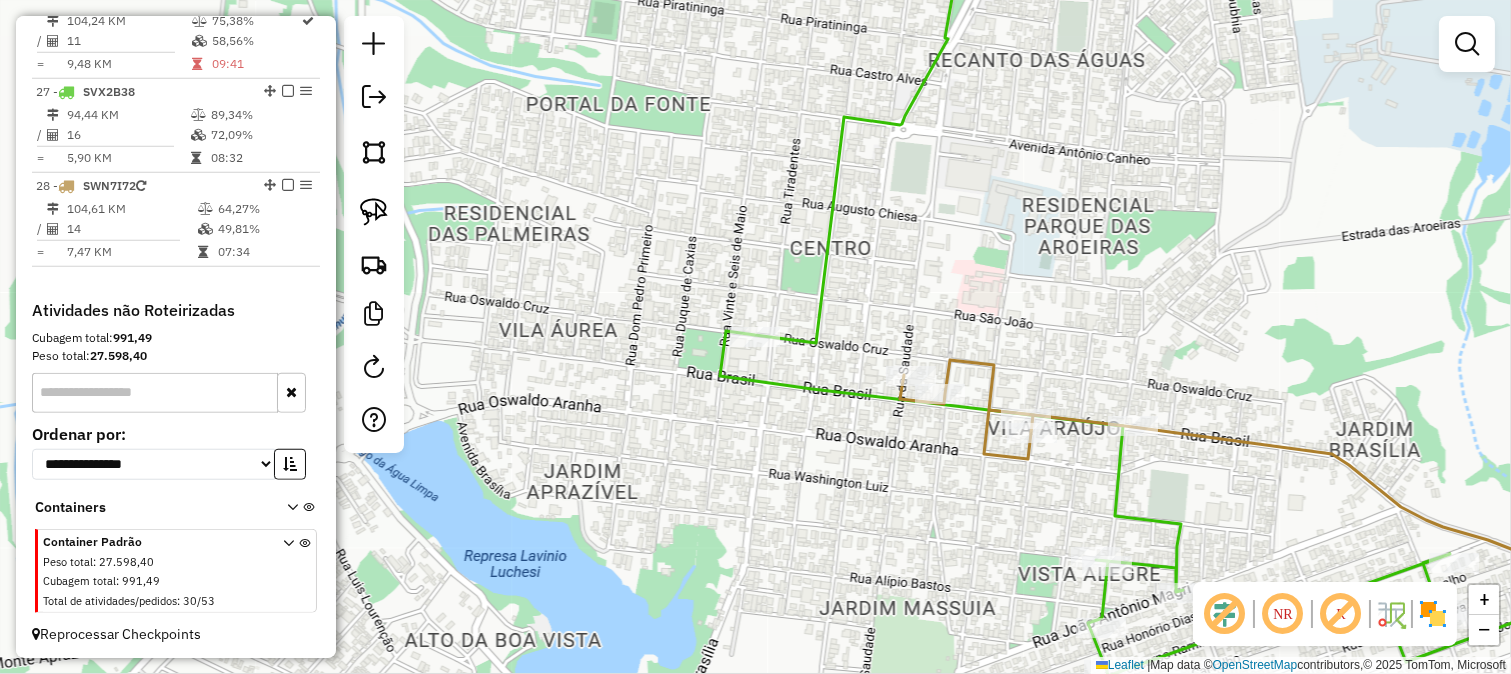 click 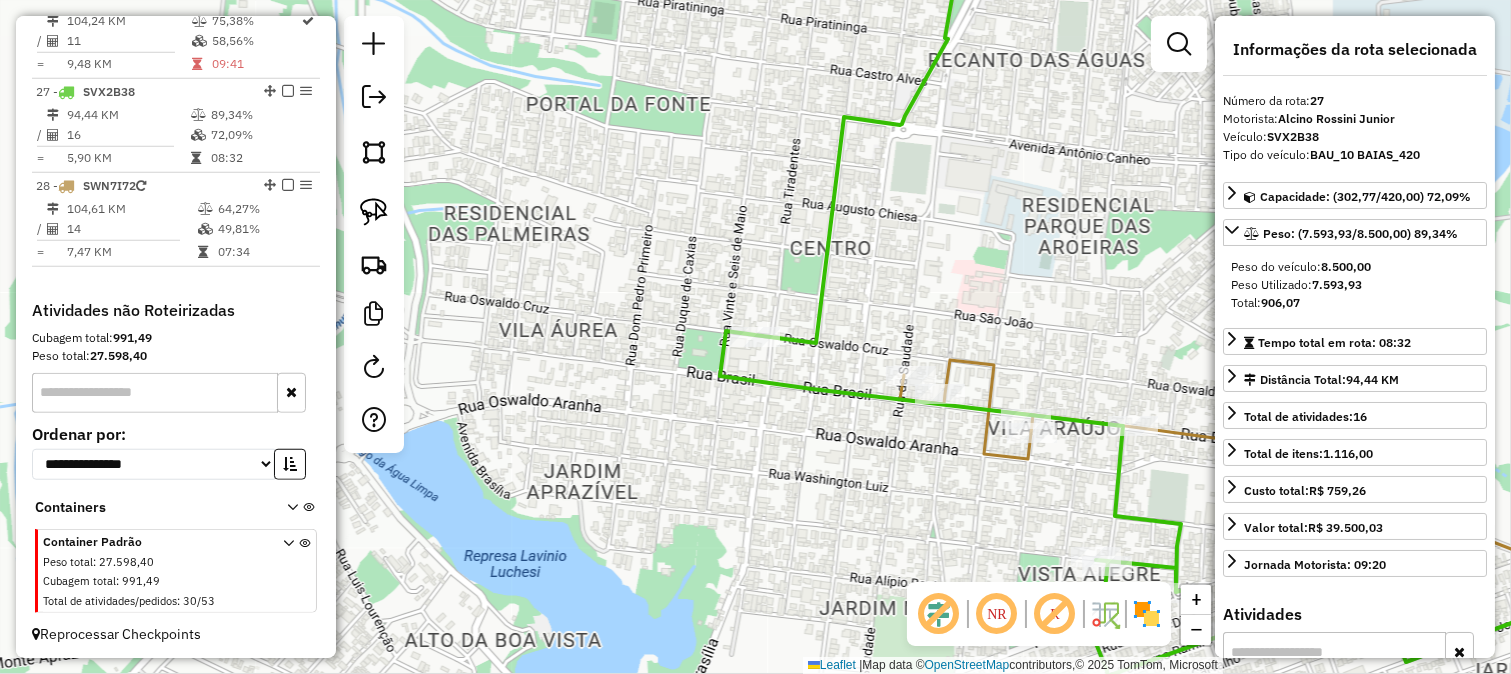 drag, startPoint x: 928, startPoint y: 291, endPoint x: 761, endPoint y: 282, distance: 167.24234 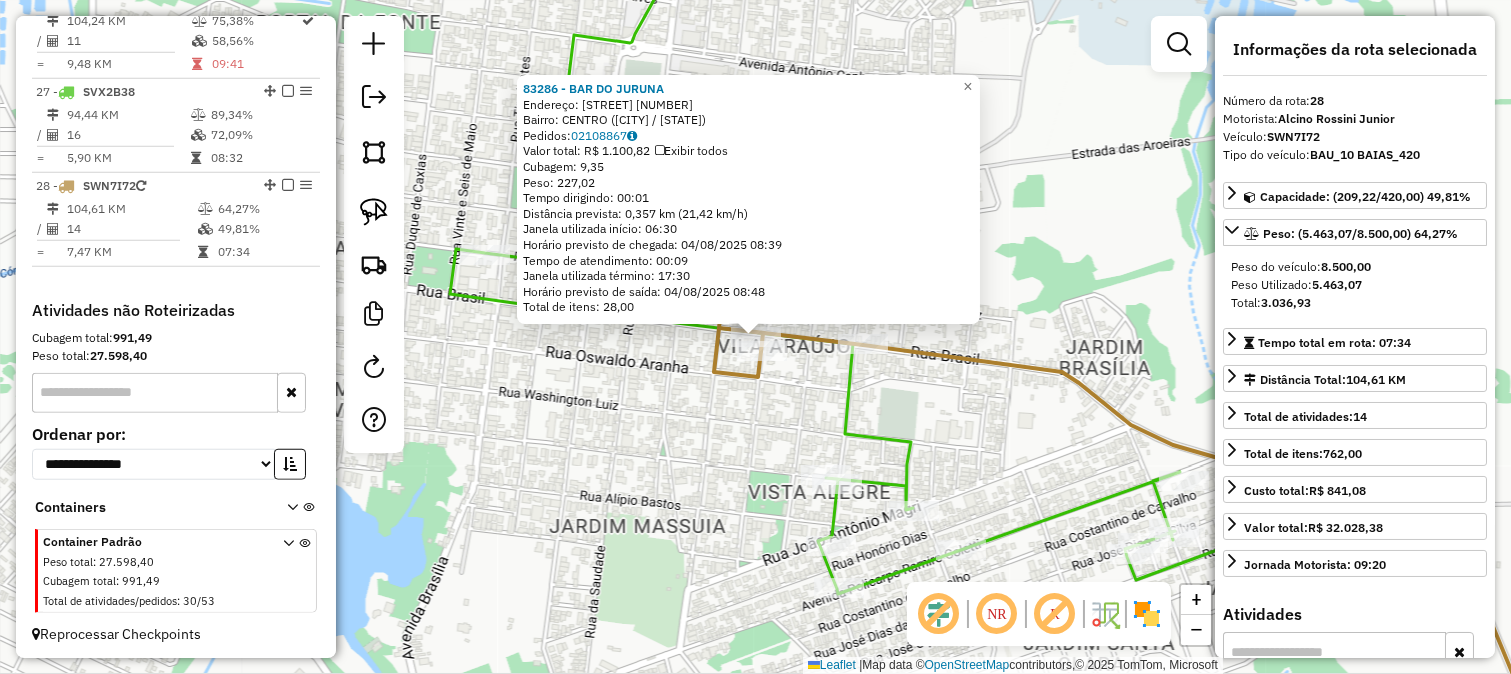 click on "83286 - BAR DO JURUNA  Endereço:  BRASIL 862   Bairro: CENTRO (MONTE APRAZIVEL / SP)   Pedidos:  02108867   Valor total: R$ 1.100,82   Exibir todos   Cubagem: 9,35  Peso: 227,02  Tempo dirigindo: 00:01   Distância prevista: 0,357 km (21,42 km/h)   Janela utilizada início: 06:30   Horário previsto de chegada: 04/08/2025 08:39   Tempo de atendimento: 00:09   Janela utilizada término: 17:30   Horário previsto de saída: 04/08/2025 08:48   Total de itens: 28,00  × Janela de atendimento Grade de atendimento Capacidade Transportadoras Veículos Cliente Pedidos  Rotas Selecione os dias de semana para filtrar as janelas de atendimento  Seg   Ter   Qua   Qui   Sex   Sáb   Dom  Informe o período da janela de atendimento: De: Até:  Filtrar exatamente a janela do cliente  Considerar janela de atendimento padrão  Selecione os dias de semana para filtrar as grades de atendimento  Seg   Ter   Qua   Qui   Sex   Sáb   Dom   Considerar clientes sem dia de atendimento cadastrado  Peso mínimo:   Peso máximo:   De:" 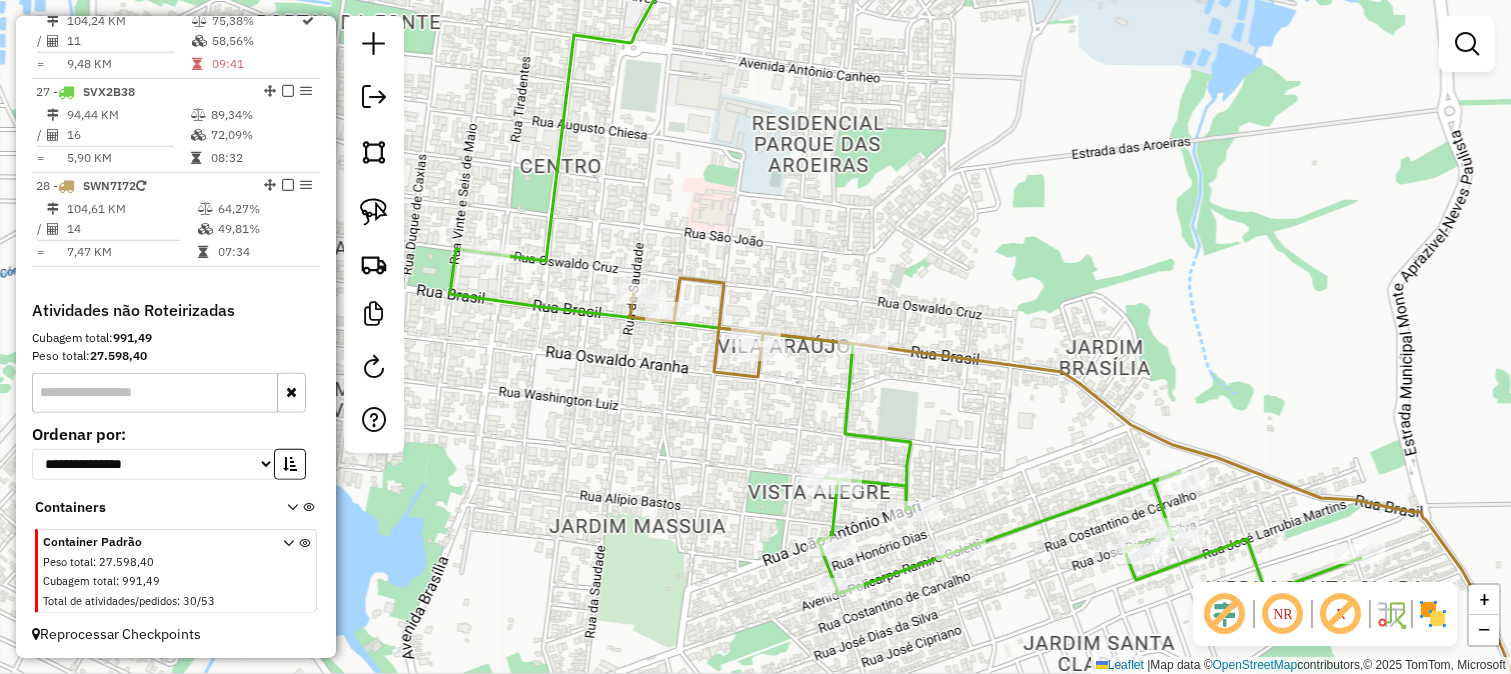 click 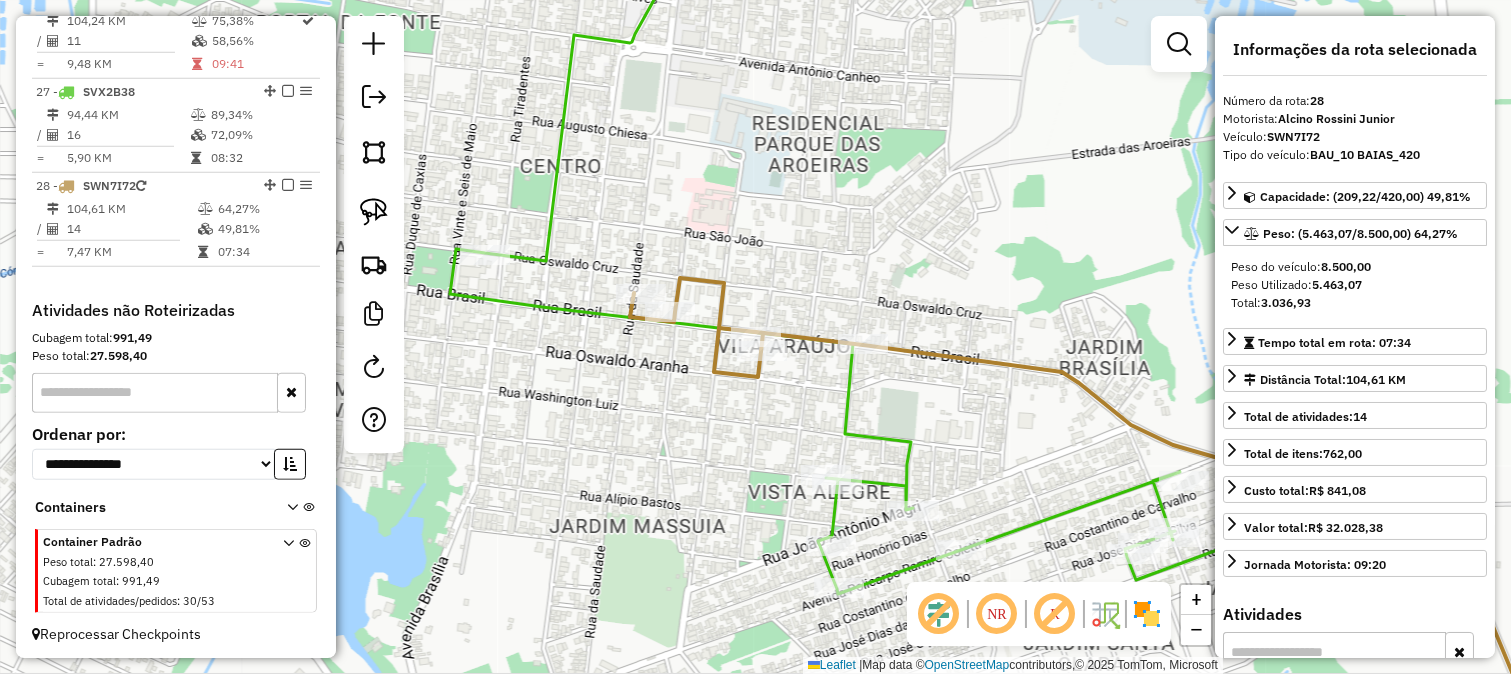 click on "Janela de atendimento Grade de atendimento Capacidade Transportadoras Veículos Cliente Pedidos  Rotas Selecione os dias de semana para filtrar as janelas de atendimento  Seg   Ter   Qua   Qui   Sex   Sáb   Dom  Informe o período da janela de atendimento: De: Até:  Filtrar exatamente a janela do cliente  Considerar janela de atendimento padrão  Selecione os dias de semana para filtrar as grades de atendimento  Seg   Ter   Qua   Qui   Sex   Sáb   Dom   Considerar clientes sem dia de atendimento cadastrado  Clientes fora do dia de atendimento selecionado Filtrar as atividades entre os valores definidos abaixo:  Peso mínimo:   Peso máximo:   Cubagem mínima:   Cubagem máxima:   De:   Até:  Filtrar as atividades entre o tempo de atendimento definido abaixo:  De:   Até:   Considerar capacidade total dos clientes não roteirizados Transportadora: Selecione um ou mais itens Tipo de veículo: Selecione um ou mais itens Veículo: Selecione um ou mais itens Motorista: Selecione um ou mais itens Nome: Rótulo:" 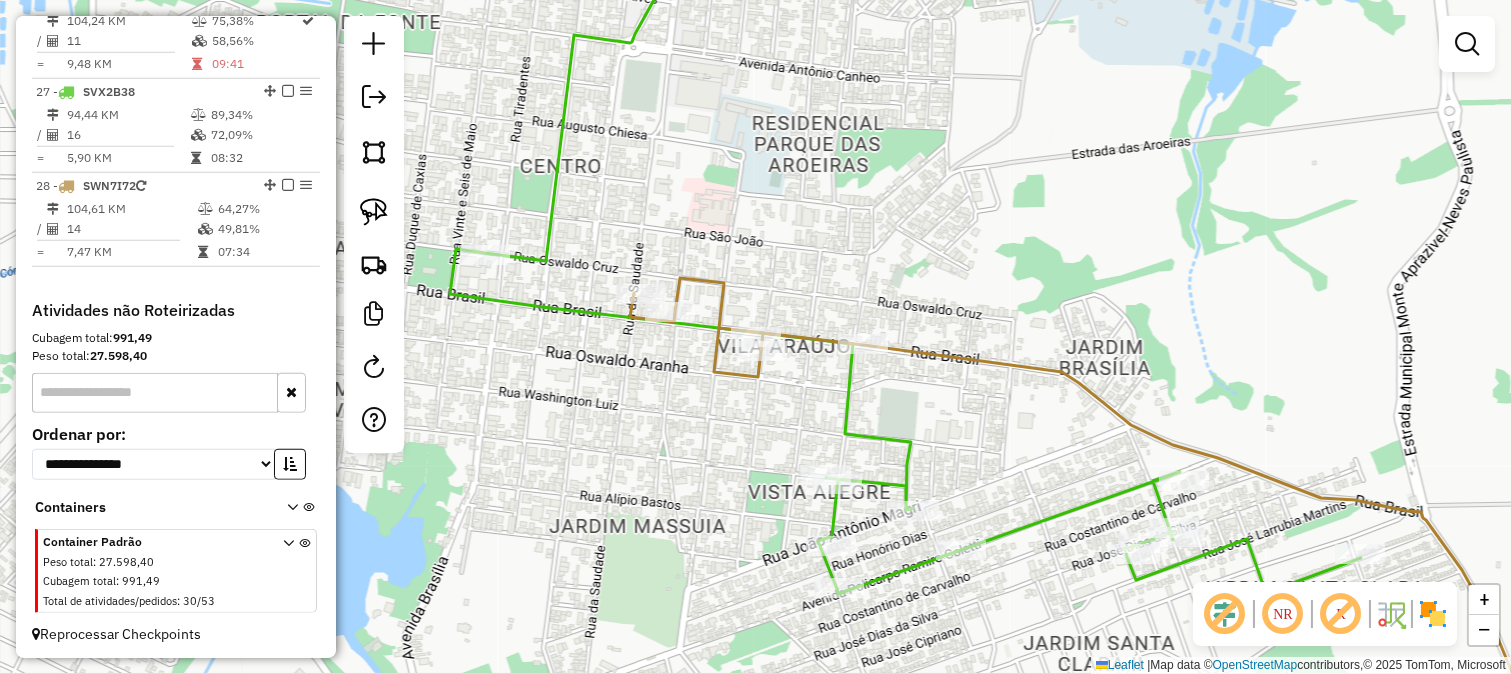 click 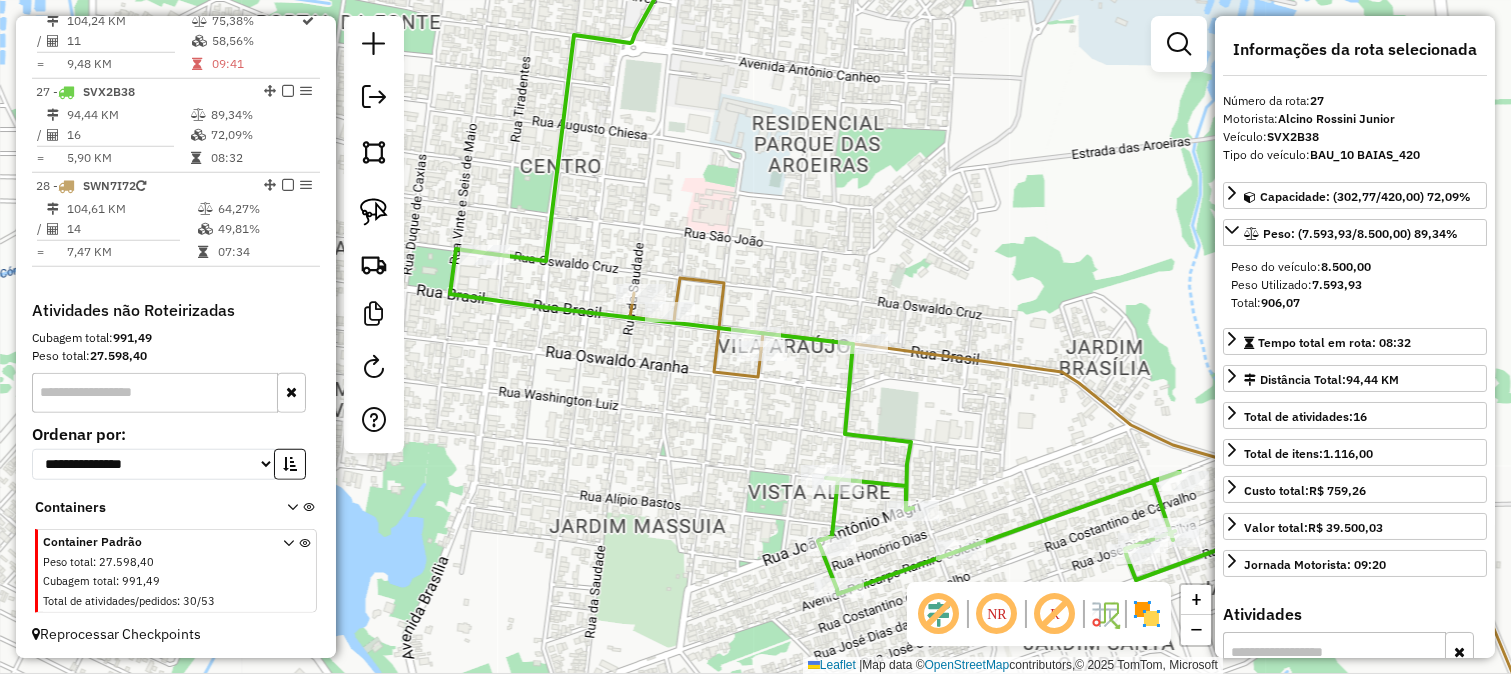 click 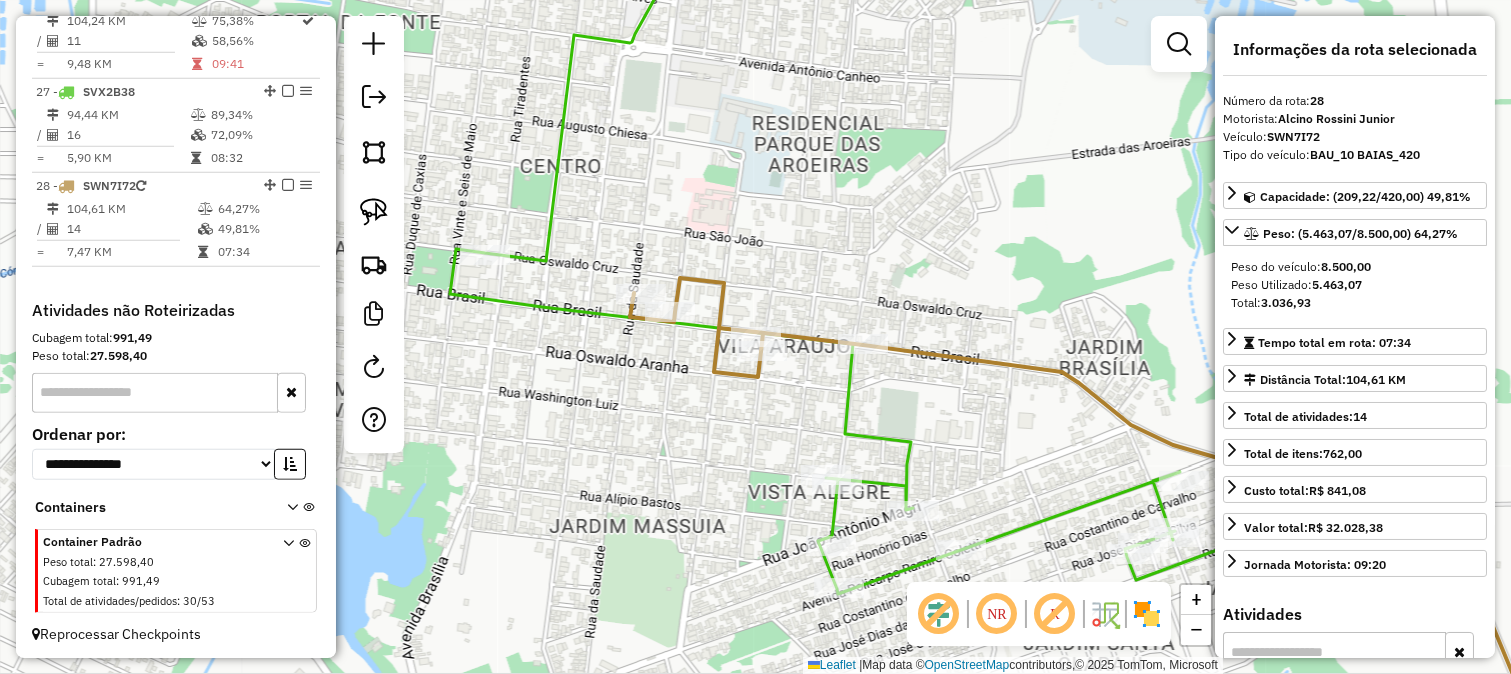 click 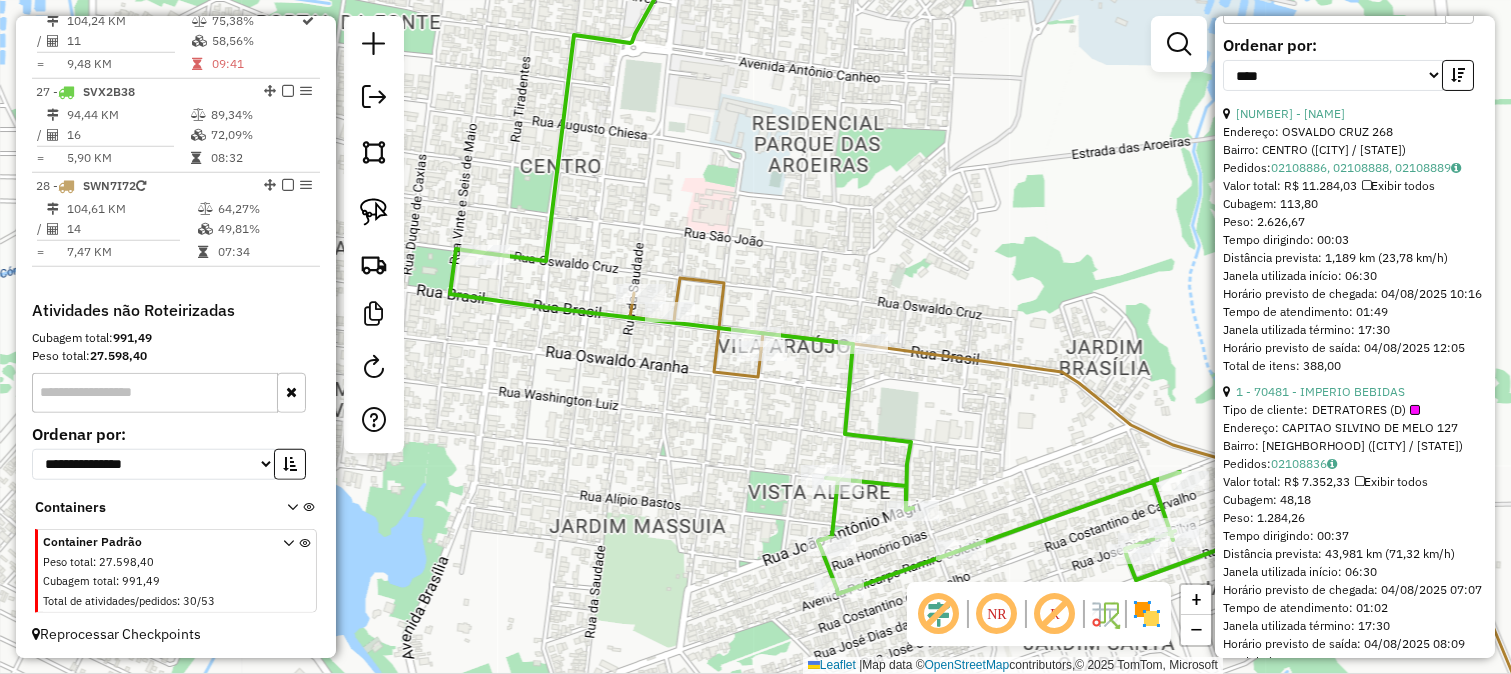 scroll, scrollTop: 777, scrollLeft: 0, axis: vertical 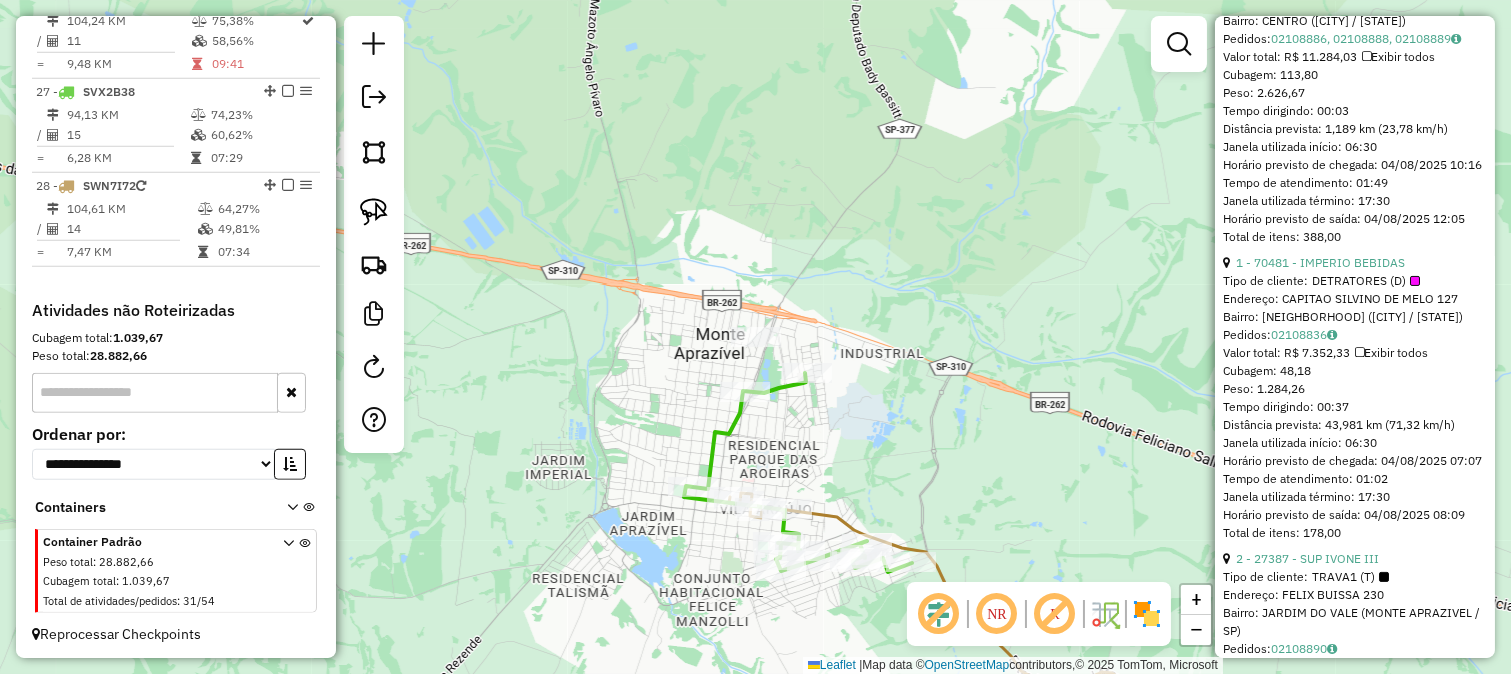 click 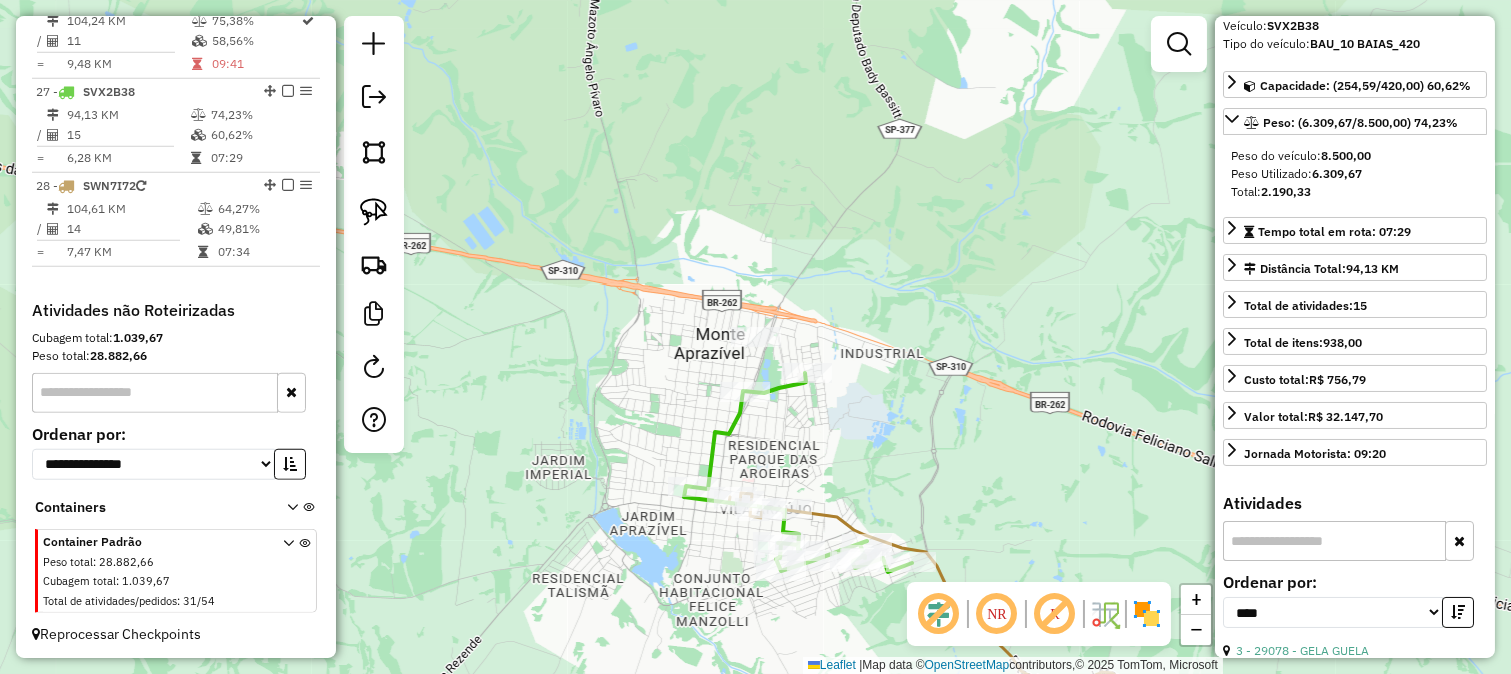 scroll, scrollTop: 0, scrollLeft: 0, axis: both 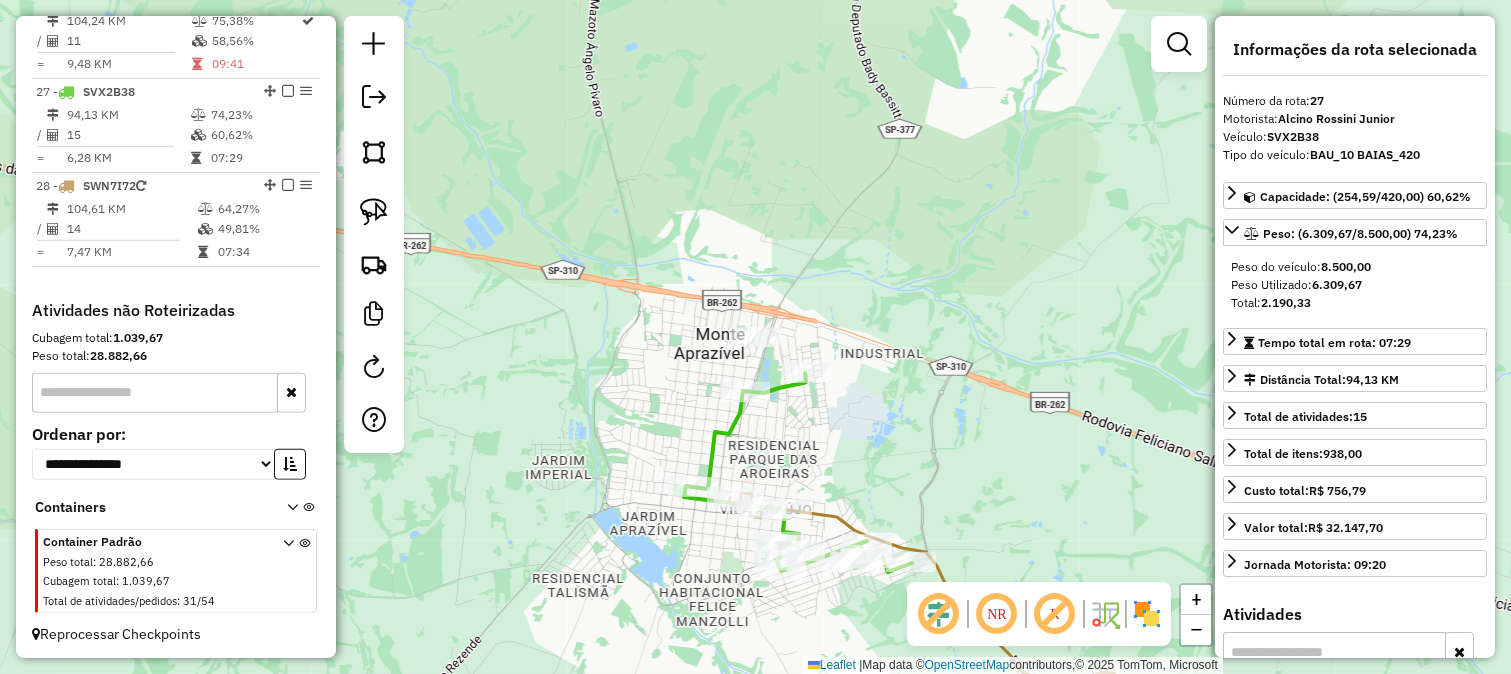 click on "Janela de atendimento Grade de atendimento Capacidade Transportadoras Veículos Cliente Pedidos  Rotas Selecione os dias de semana para filtrar as janelas de atendimento  Seg   Ter   Qua   Qui   Sex   Sáb   Dom  Informe o período da janela de atendimento: De: Até:  Filtrar exatamente a janela do cliente  Considerar janela de atendimento padrão  Selecione os dias de semana para filtrar as grades de atendimento  Seg   Ter   Qua   Qui   Sex   Sáb   Dom   Considerar clientes sem dia de atendimento cadastrado  Clientes fora do dia de atendimento selecionado Filtrar as atividades entre os valores definidos abaixo:  Peso mínimo:   Peso máximo:   Cubagem mínima:   Cubagem máxima:   De:   Até:  Filtrar as atividades entre o tempo de atendimento definido abaixo:  De:   Até:   Considerar capacidade total dos clientes não roteirizados Transportadora: Selecione um ou mais itens Tipo de veículo: Selecione um ou mais itens Veículo: Selecione um ou mais itens Motorista: Selecione um ou mais itens Nome: Rótulo:" 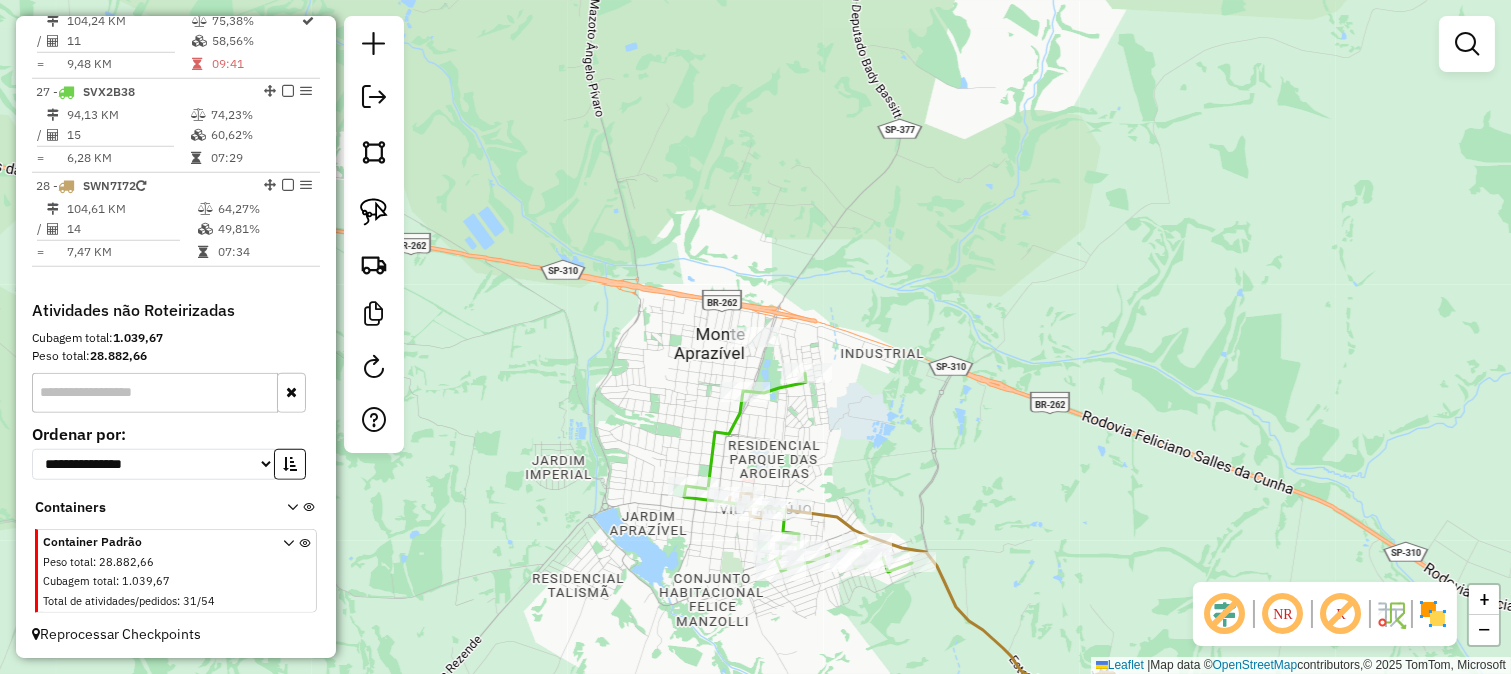 drag, startPoint x: 850, startPoint y: 375, endPoint x: 838, endPoint y: 363, distance: 16.970562 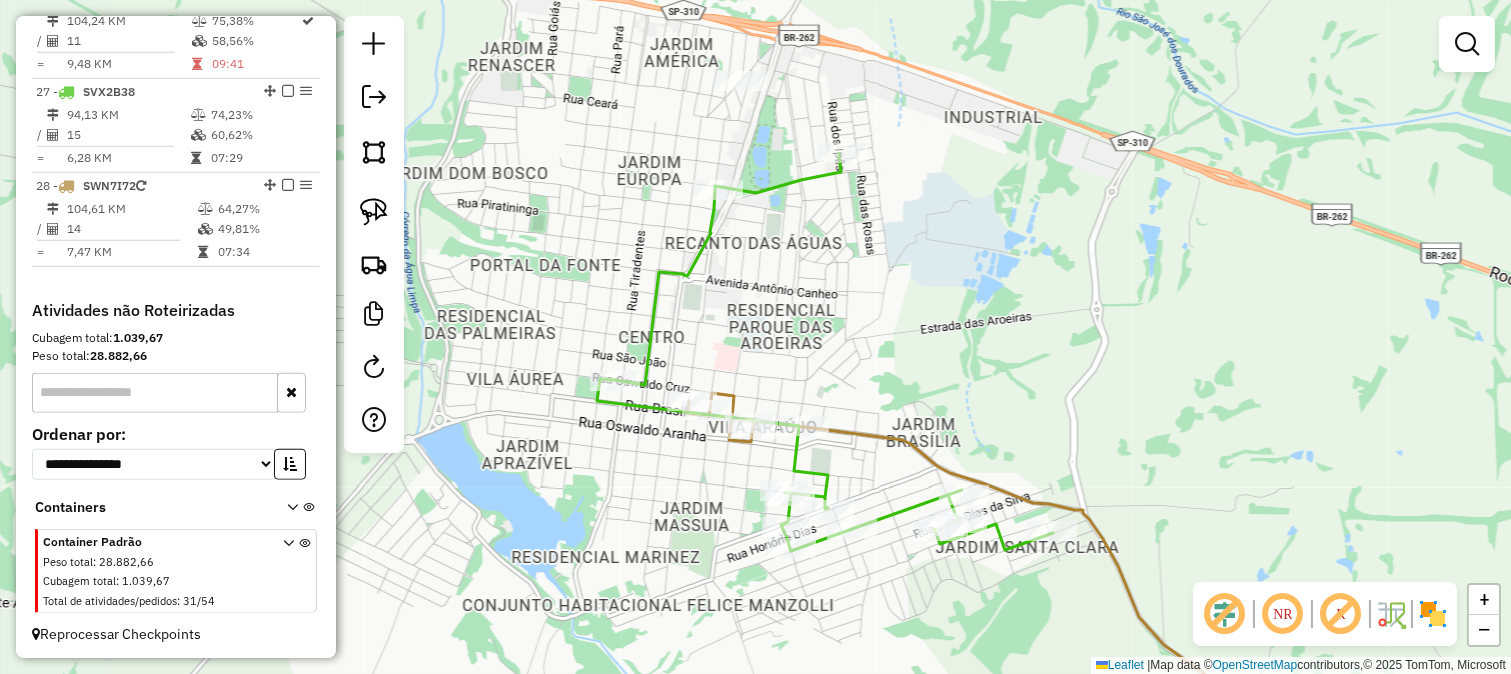 click 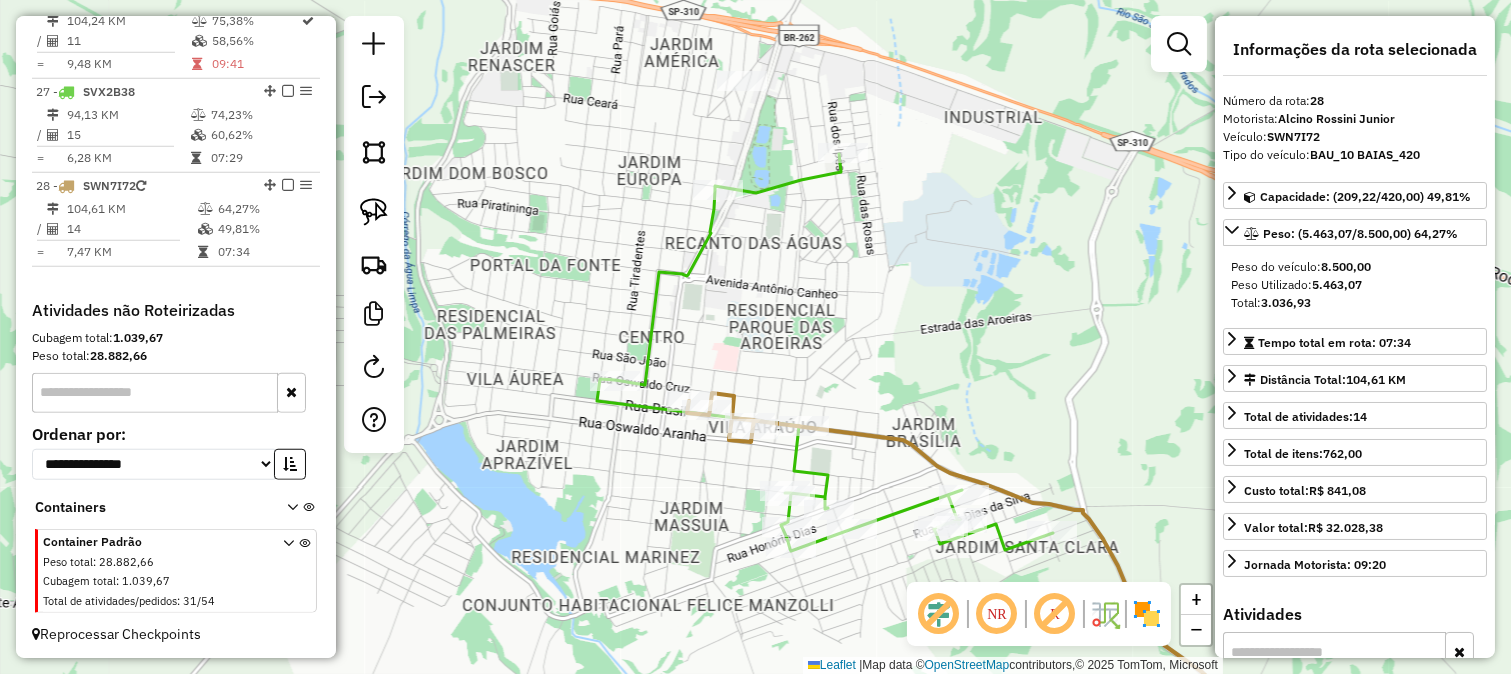 click 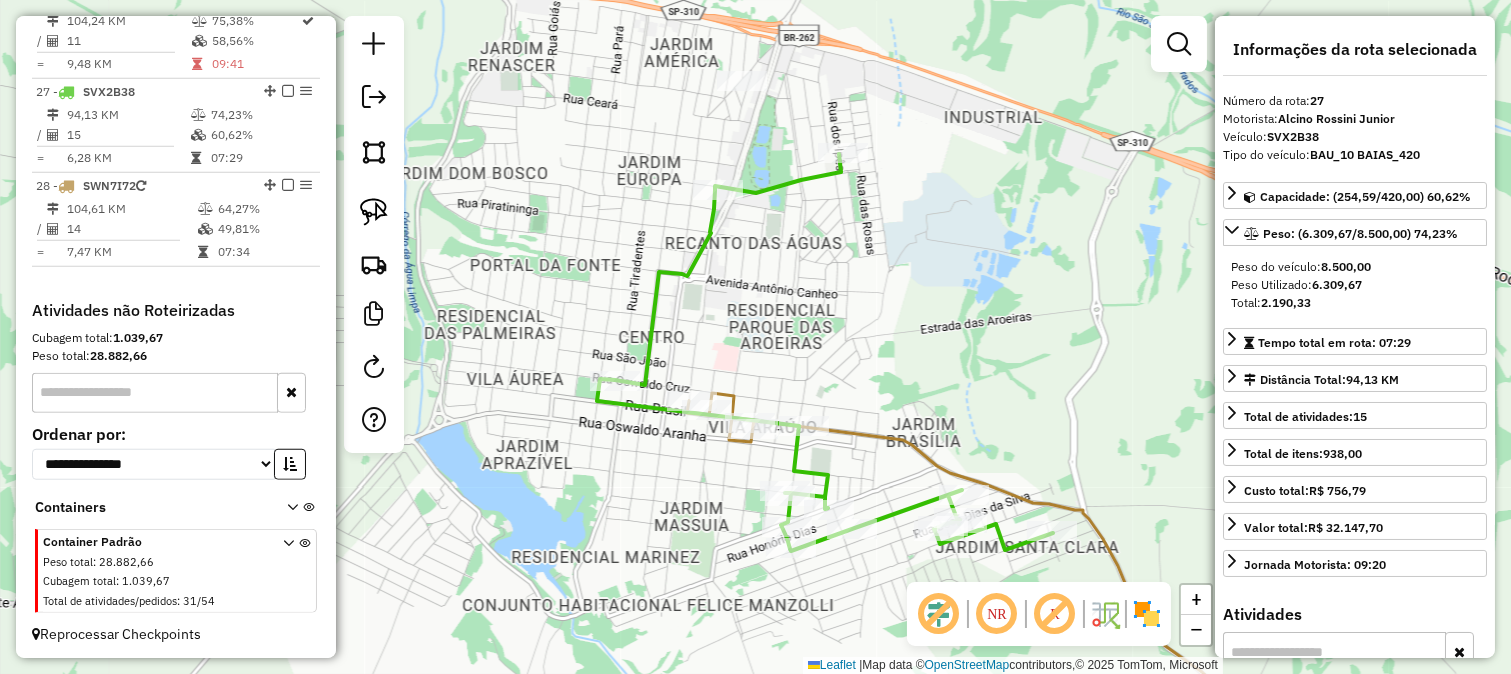 click 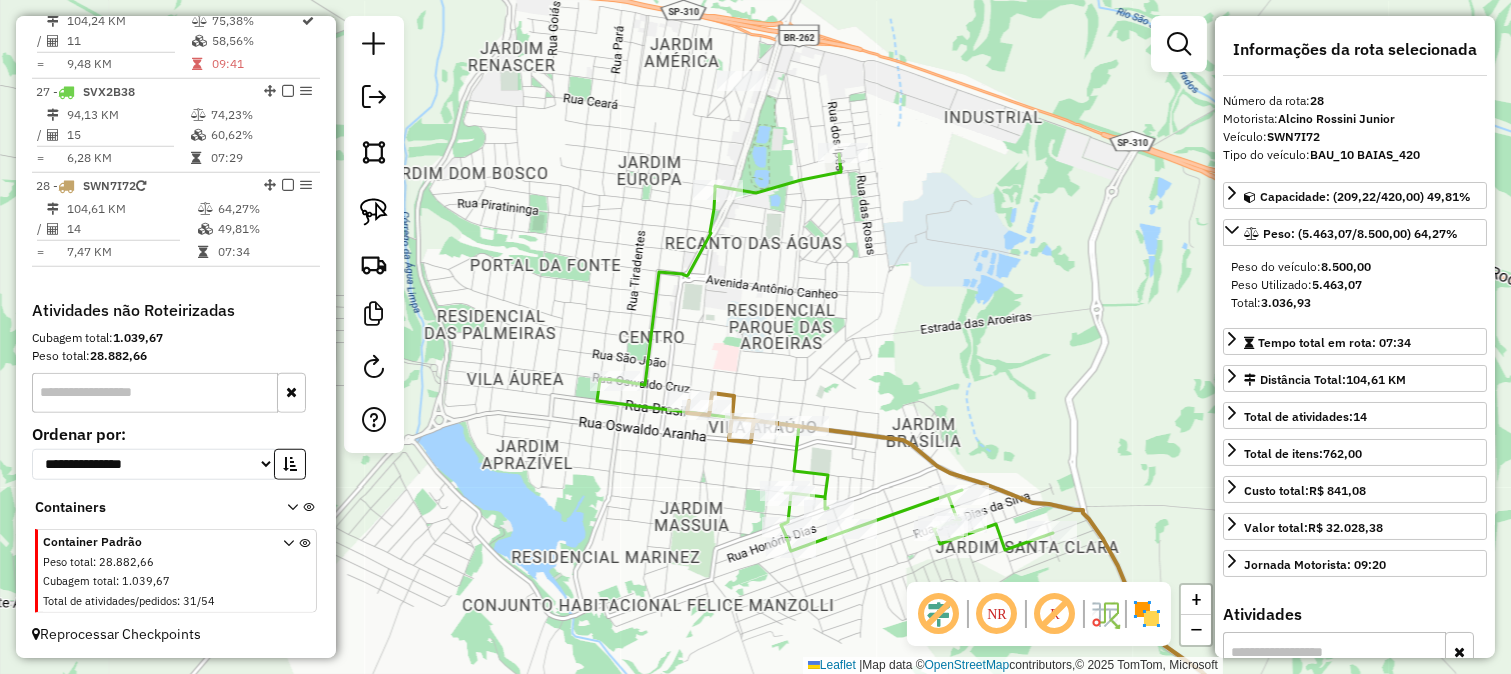 click 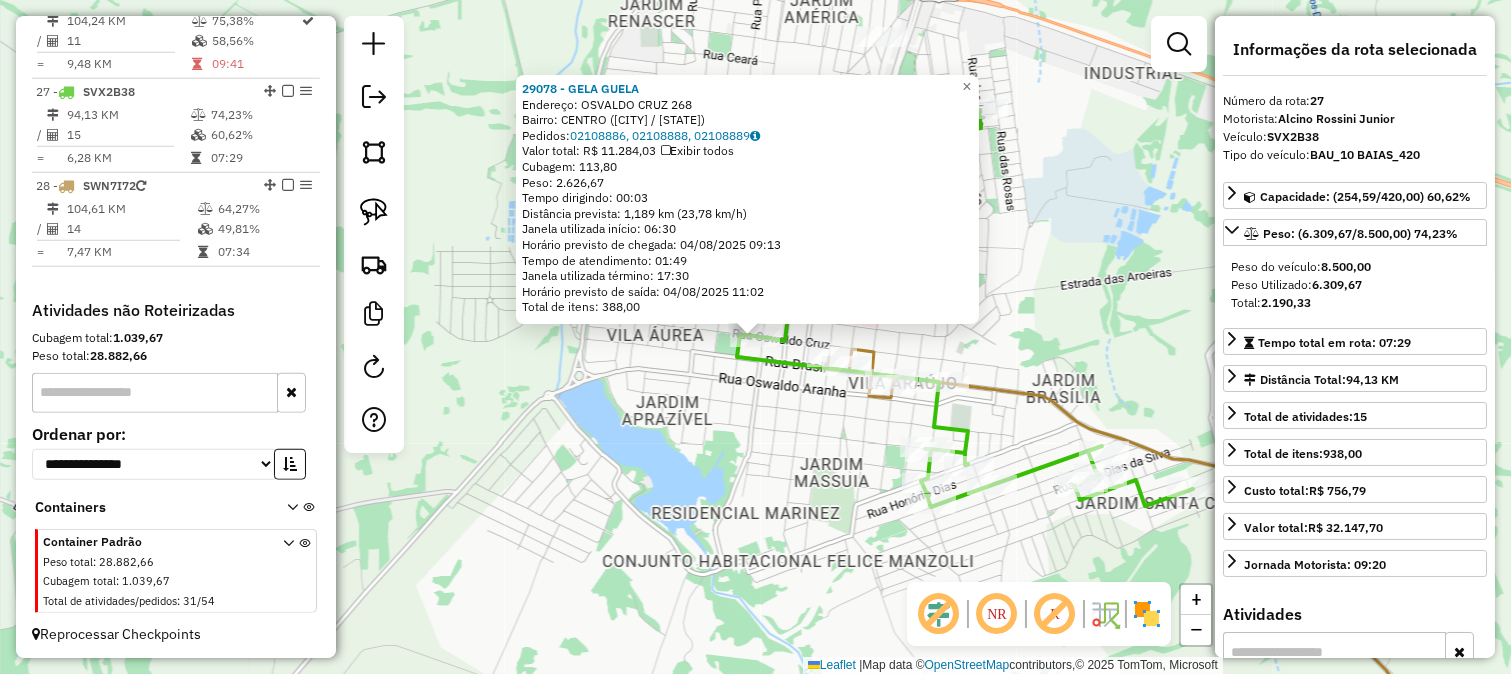 click on "29078 - GELA GUELA  Endereço:  OSVALDO CRUZ 268   Bairro: CENTRO (MONTE APRAZIVEL / SP)   Pedidos:  02108886, 02108888, 02108889   Valor total: R$ 11.284,03   Exibir todos   Cubagem: 113,80  Peso: 2.626,67  Tempo dirigindo: 00:03   Distância prevista: 1,189 km (23,78 km/h)   Janela utilizada início: 06:30   Horário previsto de chegada: 04/08/2025 09:13   Tempo de atendimento: 01:49   Janela utilizada término: 17:30   Horário previsto de saída: 04/08/2025 11:02   Total de itens: 388,00  × Janela de atendimento Grade de atendimento Capacidade Transportadoras Veículos Cliente Pedidos  Rotas Selecione os dias de semana para filtrar as janelas de atendimento  Seg   Ter   Qua   Qui   Sex   Sáb   Dom  Informe o período da janela de atendimento: De: Até:  Filtrar exatamente a janela do cliente  Considerar janela de atendimento padrão  Selecione os dias de semana para filtrar as grades de atendimento  Seg   Ter   Qua   Qui   Sex   Sáb   Dom   Considerar clientes sem dia de atendimento cadastrado  De:  +" 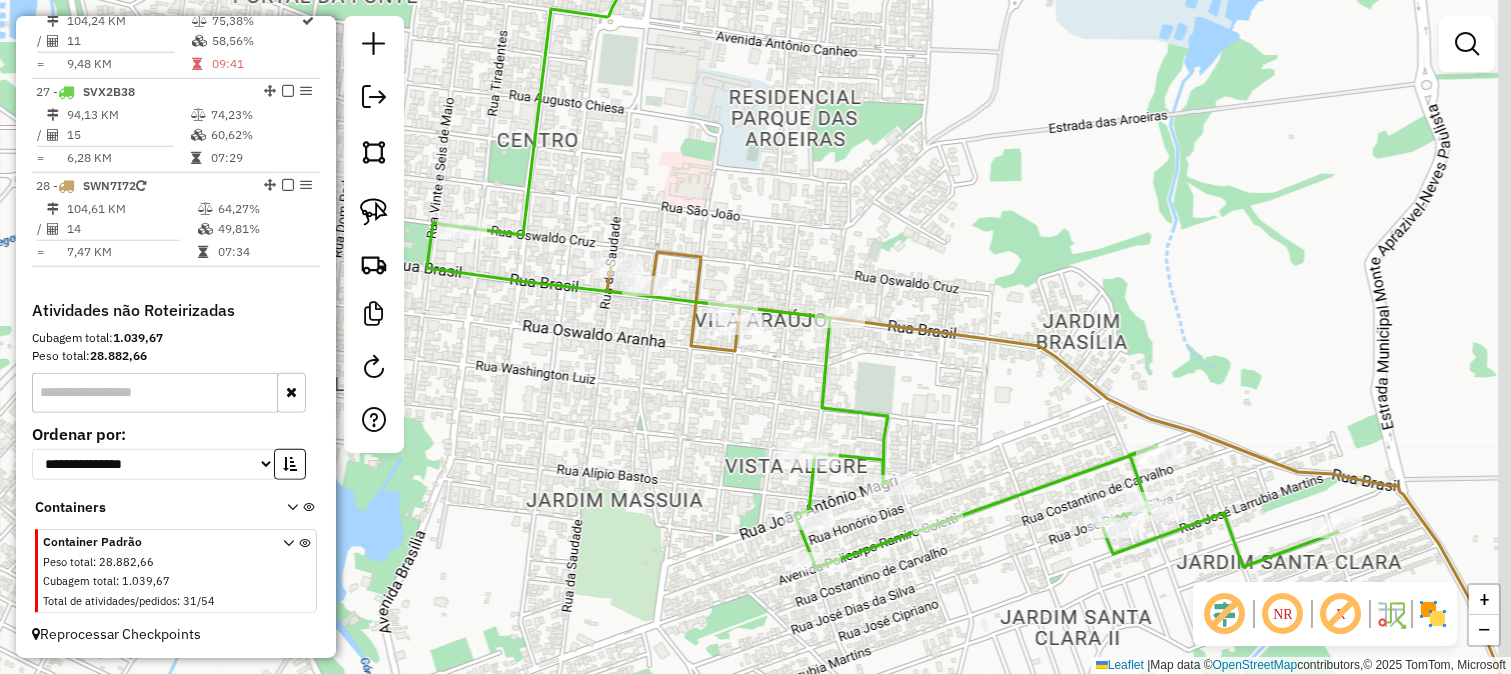 drag, startPoint x: 1197, startPoint y: 364, endPoint x: 1107, endPoint y: 311, distance: 104.44616 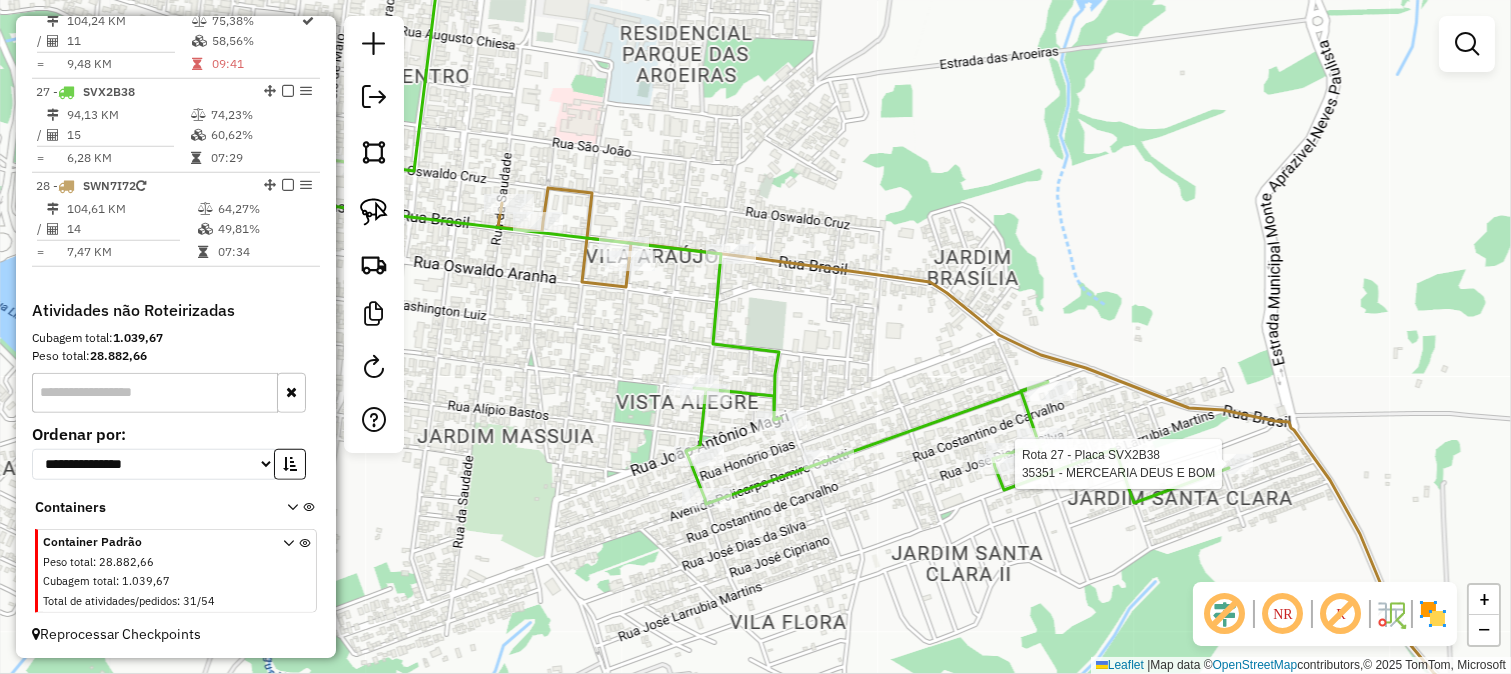select on "*********" 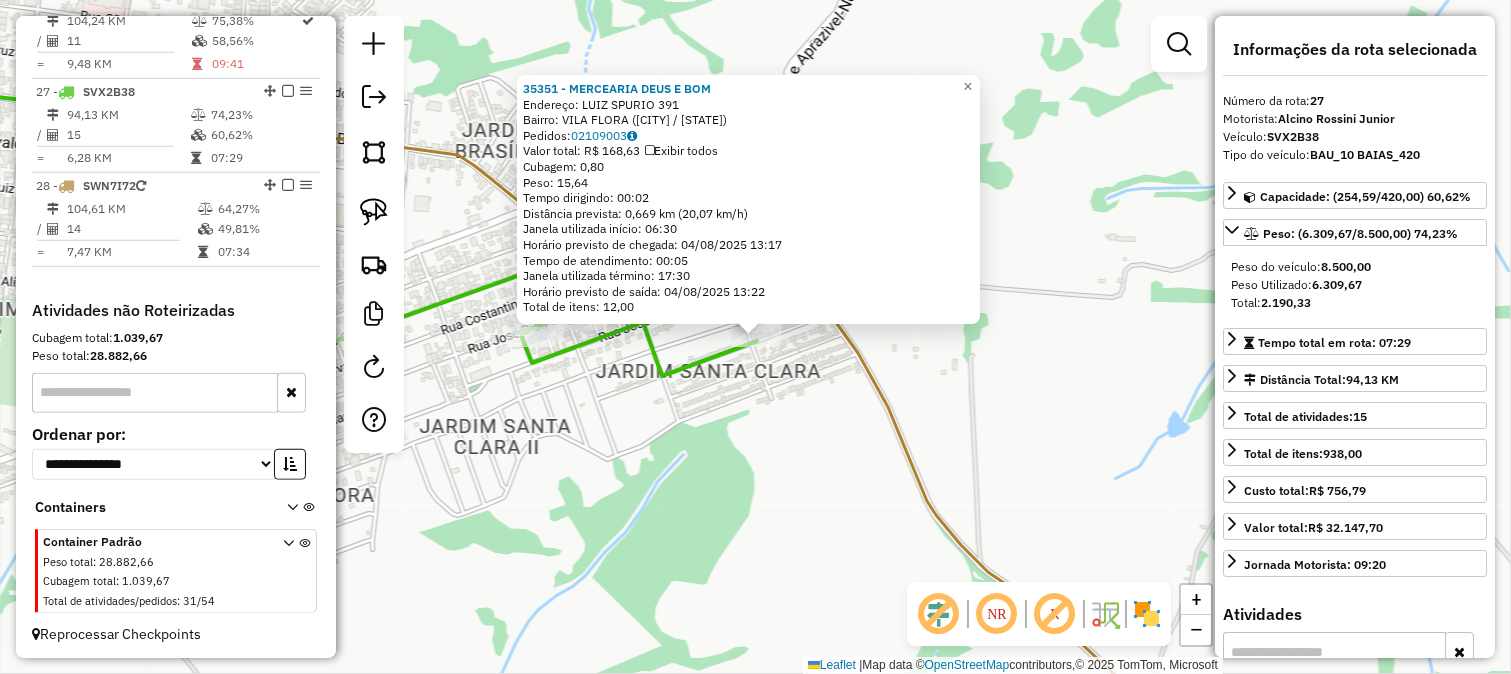 click on "35351 - MERCEARIA DEUS E BOM  Endereço:  LUIZ SPURIO 391   Bairro: VILA FLORA (MONTE APRAZIVEL / SP)   Pedidos:  02109003   Valor total: R$ 168,63   Exibir todos   Cubagem: 0,80  Peso: 15,64  Tempo dirigindo: 00:02   Distância prevista: 0,669 km (20,07 km/h)   Janela utilizada início: 06:30   Horário previsto de chegada: 04/08/2025 13:17   Tempo de atendimento: 00:05   Janela utilizada término: 17:30   Horário previsto de saída: 04/08/2025 13:22   Total de itens: 12,00  × Janela de atendimento Grade de atendimento Capacidade Transportadoras Veículos Cliente Pedidos  Rotas Selecione os dias de semana para filtrar as janelas de atendimento  Seg   Ter   Qua   Qui   Sex   Sáb   Dom  Informe o período da janela de atendimento: De: Até:  Filtrar exatamente a janela do cliente  Considerar janela de atendimento padrão  Selecione os dias de semana para filtrar as grades de atendimento  Seg   Ter   Qua   Qui   Sex   Sáb   Dom   Considerar clientes sem dia de atendimento cadastrado  Peso mínimo:   De:  +" 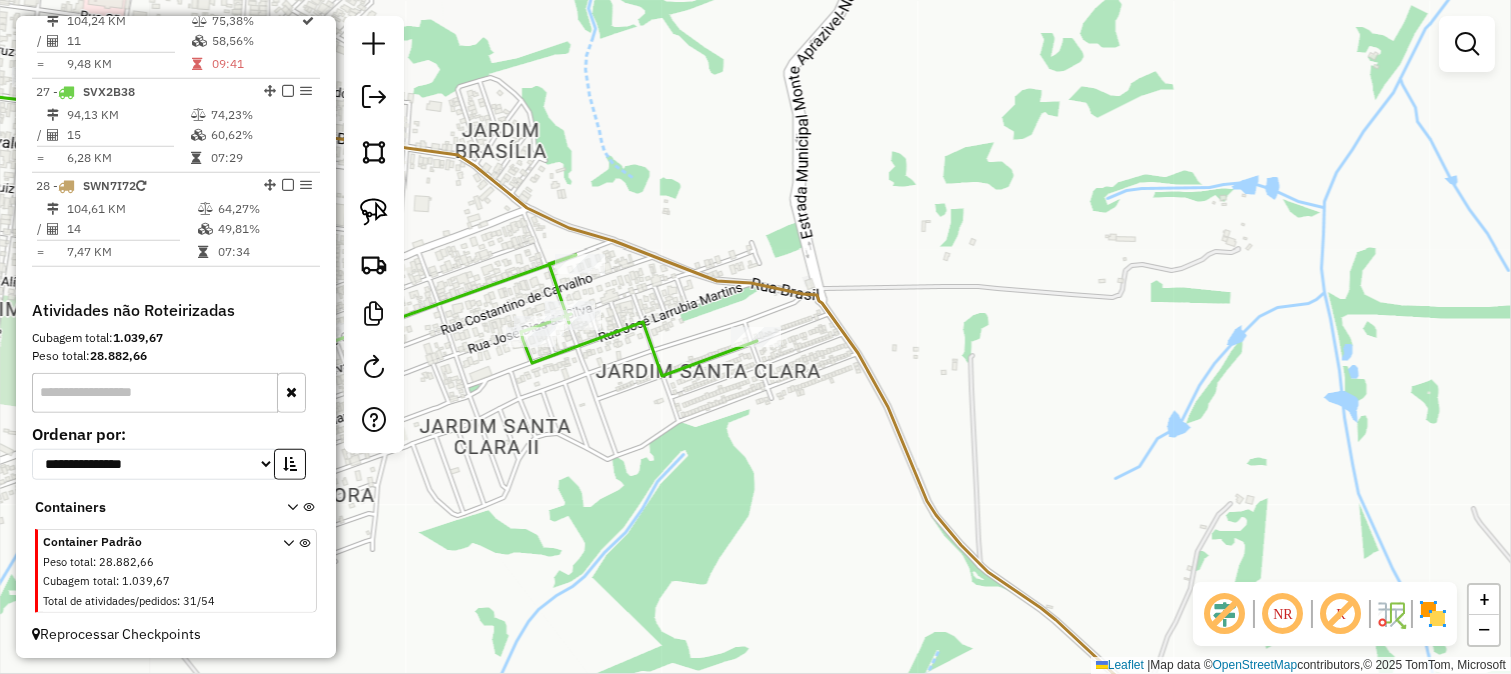 click on "Janela de atendimento Grade de atendimento Capacidade Transportadoras Veículos Cliente Pedidos  Rotas Selecione os dias de semana para filtrar as janelas de atendimento  Seg   Ter   Qua   Qui   Sex   Sáb   Dom  Informe o período da janela de atendimento: De: Até:  Filtrar exatamente a janela do cliente  Considerar janela de atendimento padrão  Selecione os dias de semana para filtrar as grades de atendimento  Seg   Ter   Qua   Qui   Sex   Sáb   Dom   Considerar clientes sem dia de atendimento cadastrado  Clientes fora do dia de atendimento selecionado Filtrar as atividades entre os valores definidos abaixo:  Peso mínimo:   Peso máximo:   Cubagem mínima:   Cubagem máxima:   De:   Até:  Filtrar as atividades entre o tempo de atendimento definido abaixo:  De:   Até:   Considerar capacidade total dos clientes não roteirizados Transportadora: Selecione um ou mais itens Tipo de veículo: Selecione um ou mais itens Veículo: Selecione um ou mais itens Motorista: Selecione um ou mais itens Nome: Rótulo:" 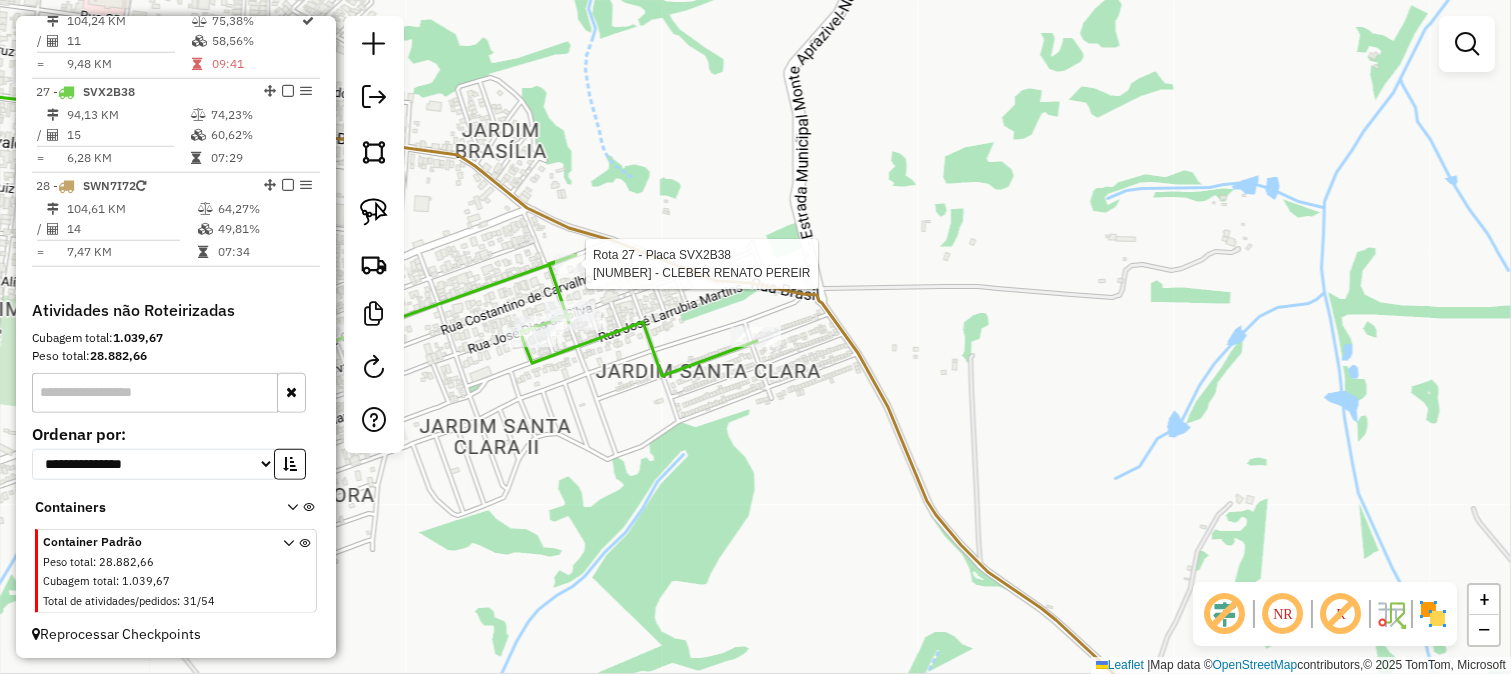 click 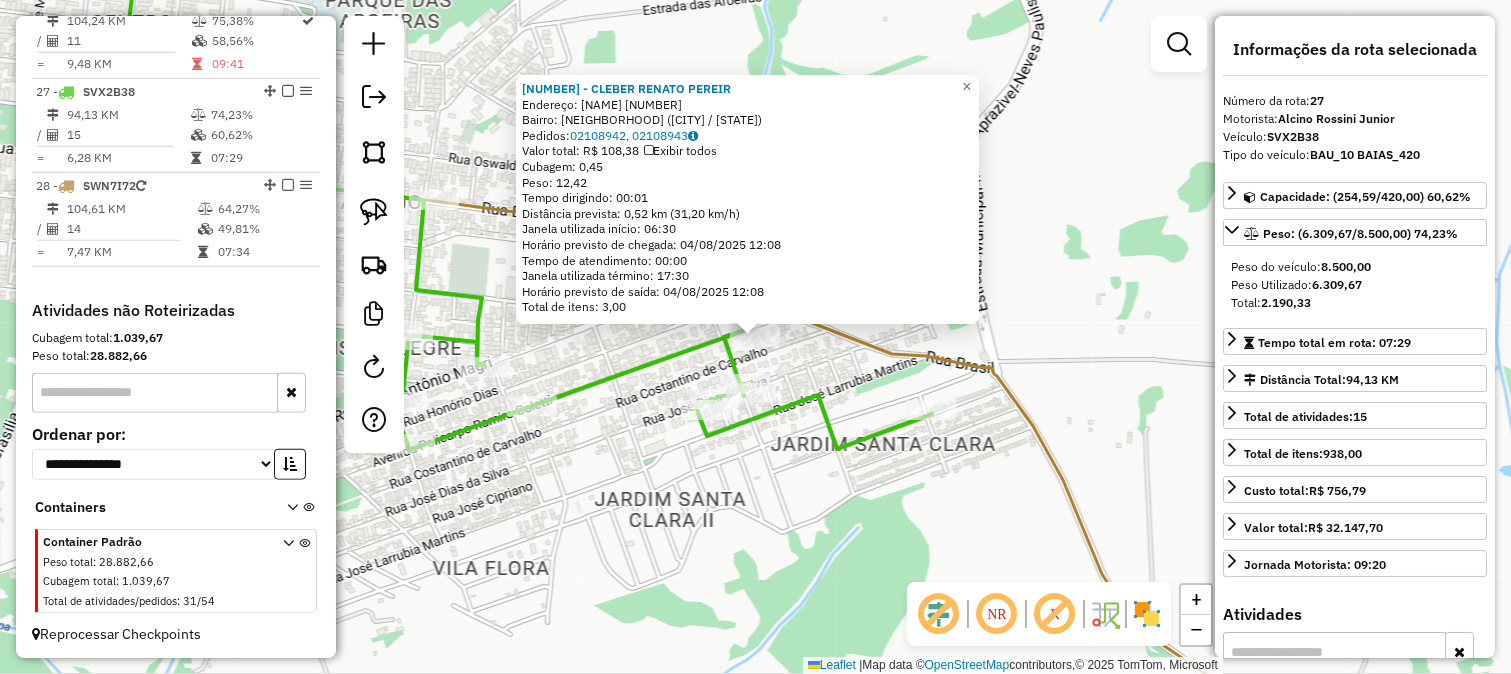click 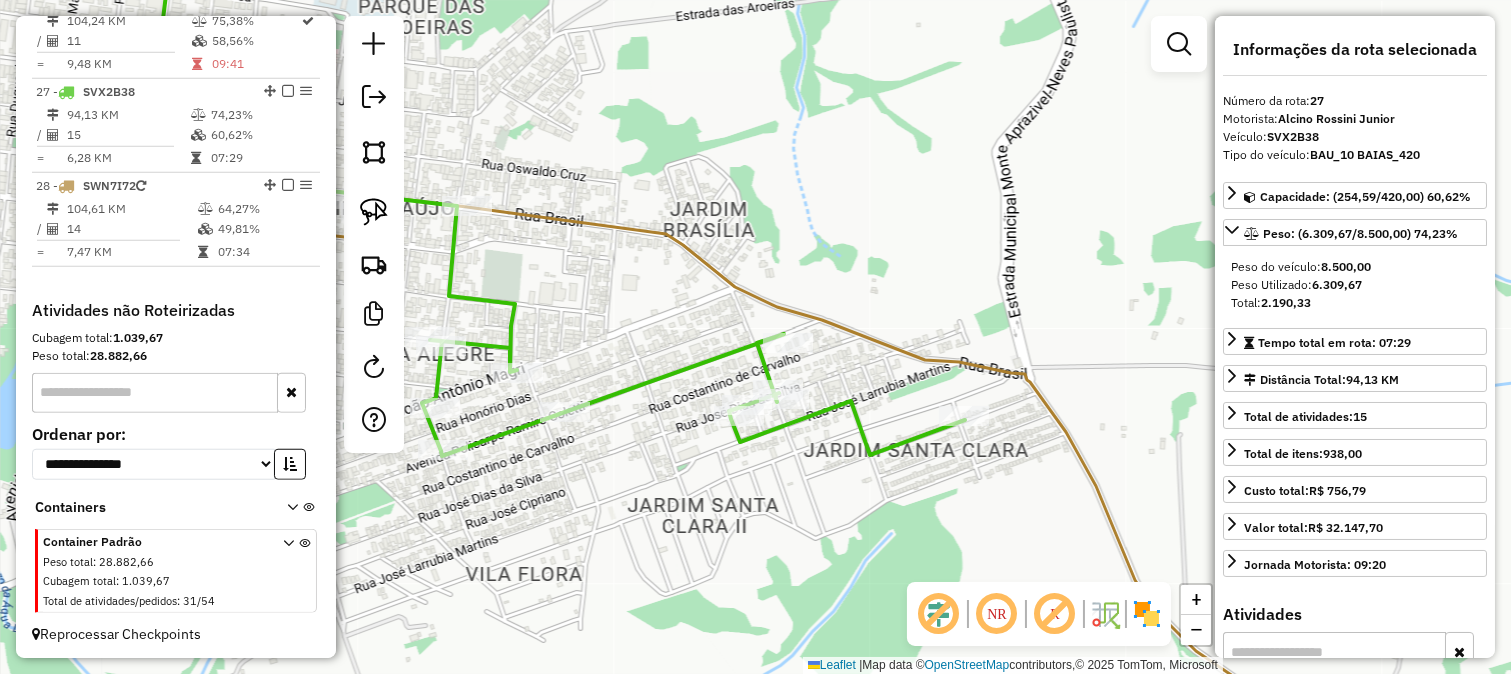 drag, startPoint x: 657, startPoint y: 396, endPoint x: 831, endPoint y: 436, distance: 178.53851 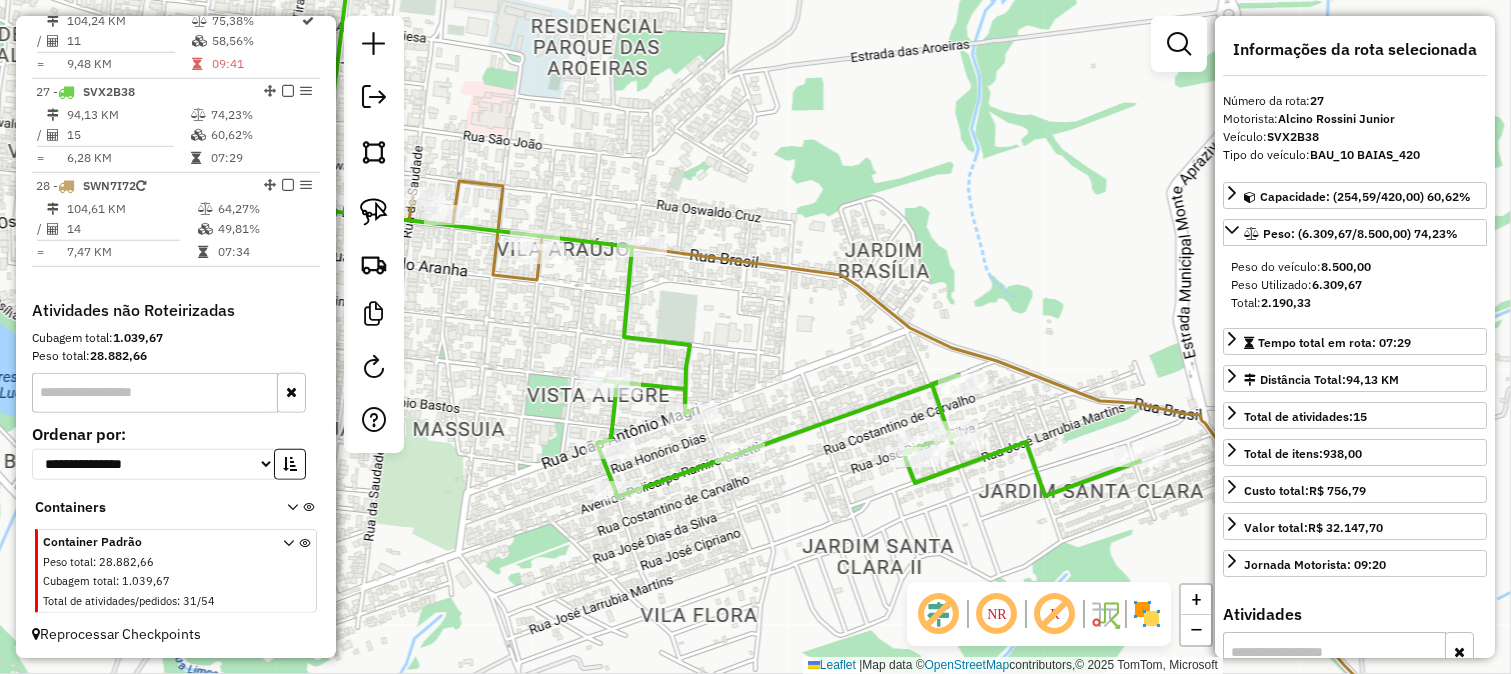 click on "Rota 27 - Placa SVX2B38  35789 - MARMITARIA DONA PRET Rota 27 - Placa SVX2B38  29539 - BAR DO MAGRAO MONTE Janela de atendimento Grade de atendimento Capacidade Transportadoras Veículos Cliente Pedidos  Rotas Selecione os dias de semana para filtrar as janelas de atendimento  Seg   Ter   Qua   Qui   Sex   Sáb   Dom  Informe o período da janela de atendimento: De: Até:  Filtrar exatamente a janela do cliente  Considerar janela de atendimento padrão  Selecione os dias de semana para filtrar as grades de atendimento  Seg   Ter   Qua   Qui   Sex   Sáb   Dom   Considerar clientes sem dia de atendimento cadastrado  Clientes fora do dia de atendimento selecionado Filtrar as atividades entre os valores definidos abaixo:  Peso mínimo:   Peso máximo:   Cubagem mínima:   Cubagem máxima:   De:   Até:  Filtrar as atividades entre o tempo de atendimento definido abaixo:  De:   Até:   Considerar capacidade total dos clientes não roteirizados Transportadora: Selecione um ou mais itens Tipo de veículo: Veículo:" 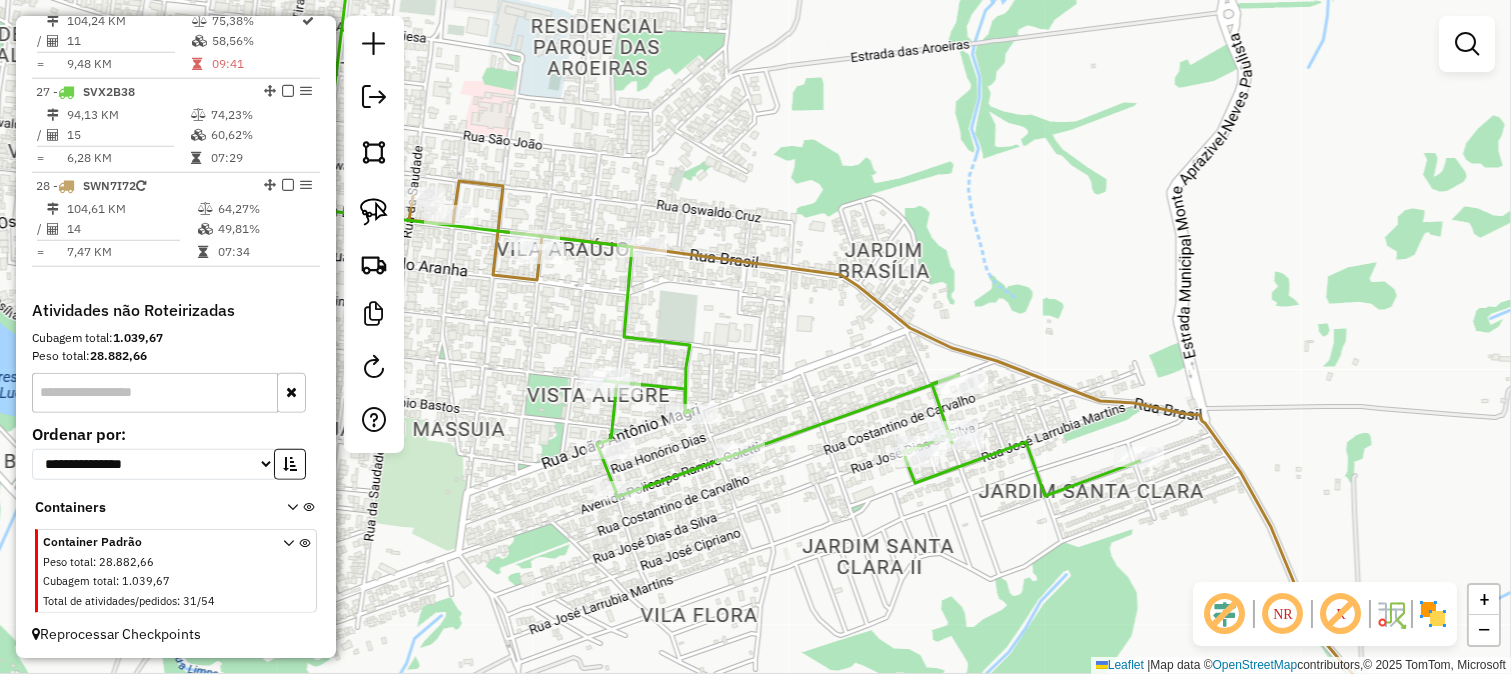 select on "*********" 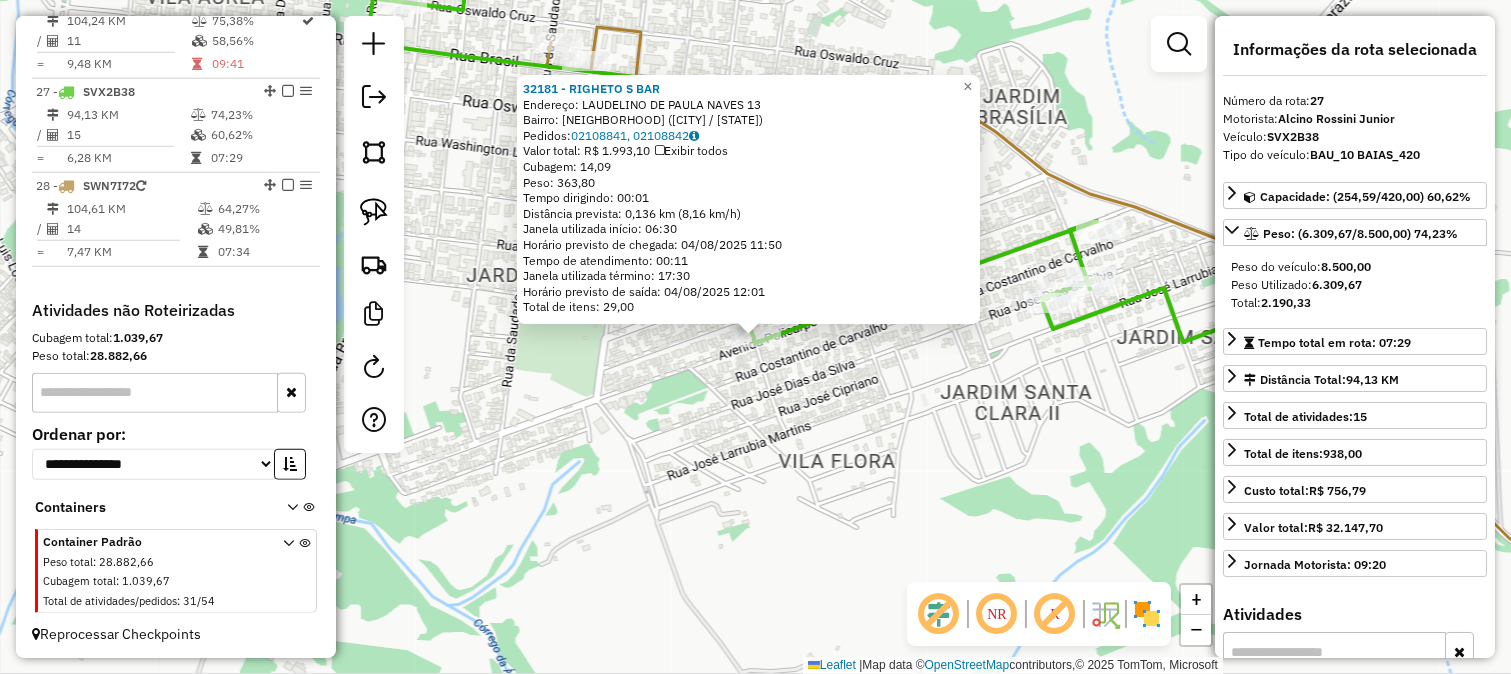 click on "32181 - RIGHETO S BAR  Endereço:  LAUDELINO DE PAULA NAVES 13   Bairro: JARDIM DO LAGO (MONTE APRAZIVEL / SP)   Pedidos:  02108841, 02108842   Valor total: R$ 1.993,10   Exibir todos   Cubagem: 14,09  Peso: 363,80  Tempo dirigindo: 00:01   Distância prevista: 0,136 km (8,16 km/h)   Janela utilizada início: 06:30   Horário previsto de chegada: 04/08/2025 11:50   Tempo de atendimento: 00:11   Janela utilizada término: 17:30   Horário previsto de saída: 04/08/2025 12:01   Total de itens: 29,00  × Janela de atendimento Grade de atendimento Capacidade Transportadoras Veículos Cliente Pedidos  Rotas Selecione os dias de semana para filtrar as janelas de atendimento  Seg   Ter   Qua   Qui   Sex   Sáb   Dom  Informe o período da janela de atendimento: De: Até:  Filtrar exatamente a janela do cliente  Considerar janela de atendimento padrão  Selecione os dias de semana para filtrar as grades de atendimento  Seg   Ter   Qua   Qui   Sex   Sáb   Dom   Considerar clientes sem dia de atendimento cadastrado +" 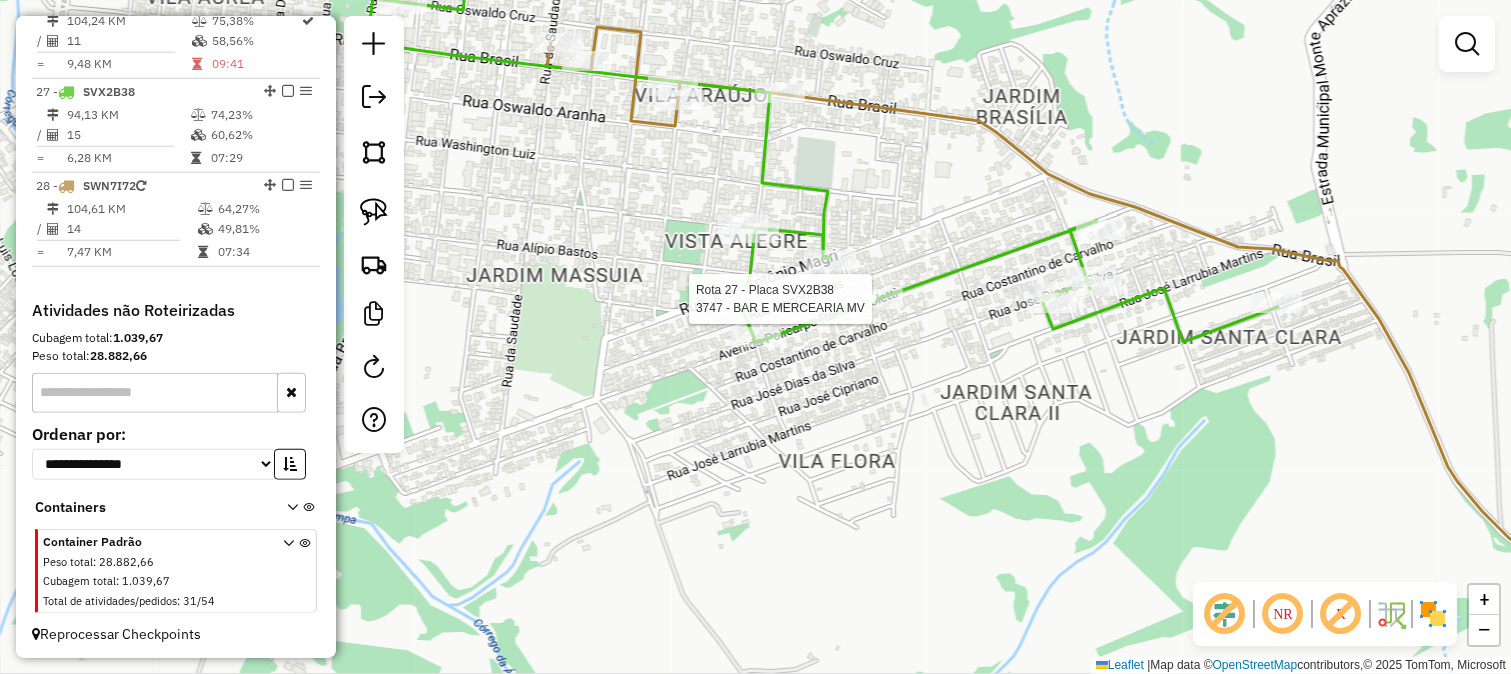 select on "*********" 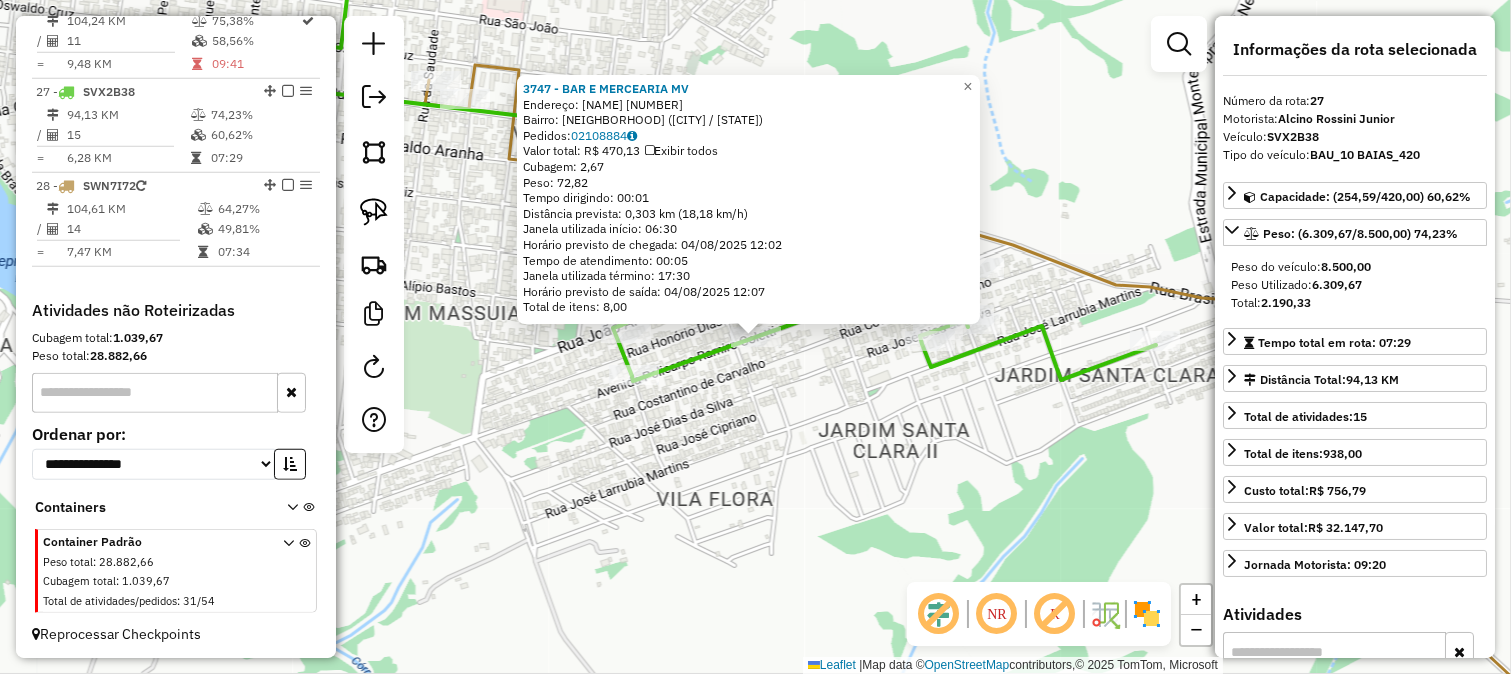 click on "3747 - BAR E MERCEARIA MV  Endereço:  POLICARPO RAMIRO COLETI 536   Bairro: JARDIM DO LAGO (MONTE APRAZIVEL / SP)   Pedidos:  02108884   Valor total: R$ 470,13   Exibir todos   Cubagem: 2,67  Peso: 72,82  Tempo dirigindo: 00:01   Distância prevista: 0,303 km (18,18 km/h)   Janela utilizada início: 06:30   Horário previsto de chegada: 04/08/2025 12:02   Tempo de atendimento: 00:05   Janela utilizada término: 17:30   Horário previsto de saída: 04/08/2025 12:07   Total de itens: 8,00  × Janela de atendimento Grade de atendimento Capacidade Transportadoras Veículos Cliente Pedidos  Rotas Selecione os dias de semana para filtrar as janelas de atendimento  Seg   Ter   Qua   Qui   Sex   Sáb   Dom  Informe o período da janela de atendimento: De: Até:  Filtrar exatamente a janela do cliente  Considerar janela de atendimento padrão  Selecione os dias de semana para filtrar as grades de atendimento  Seg   Ter   Qua   Qui   Sex   Sáb   Dom   Considerar clientes sem dia de atendimento cadastrado  De:   De:" 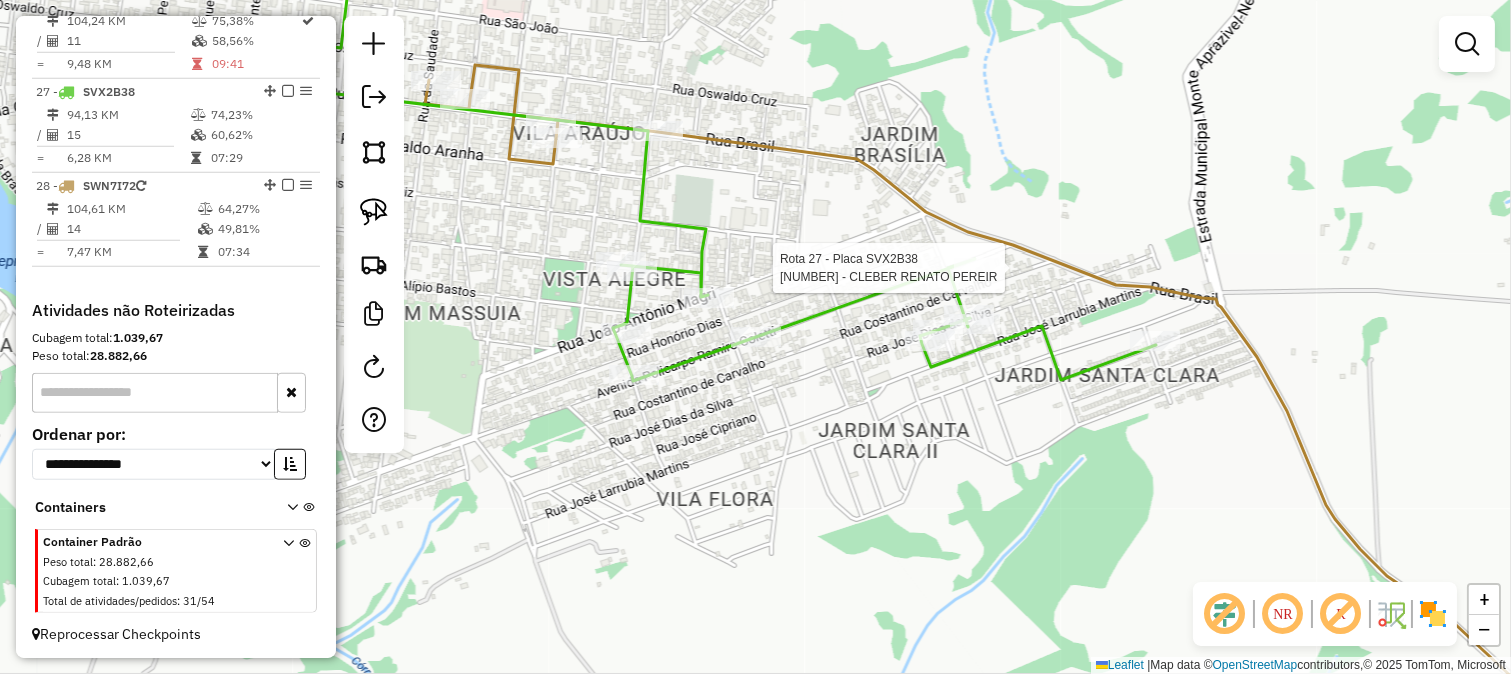 select on "*********" 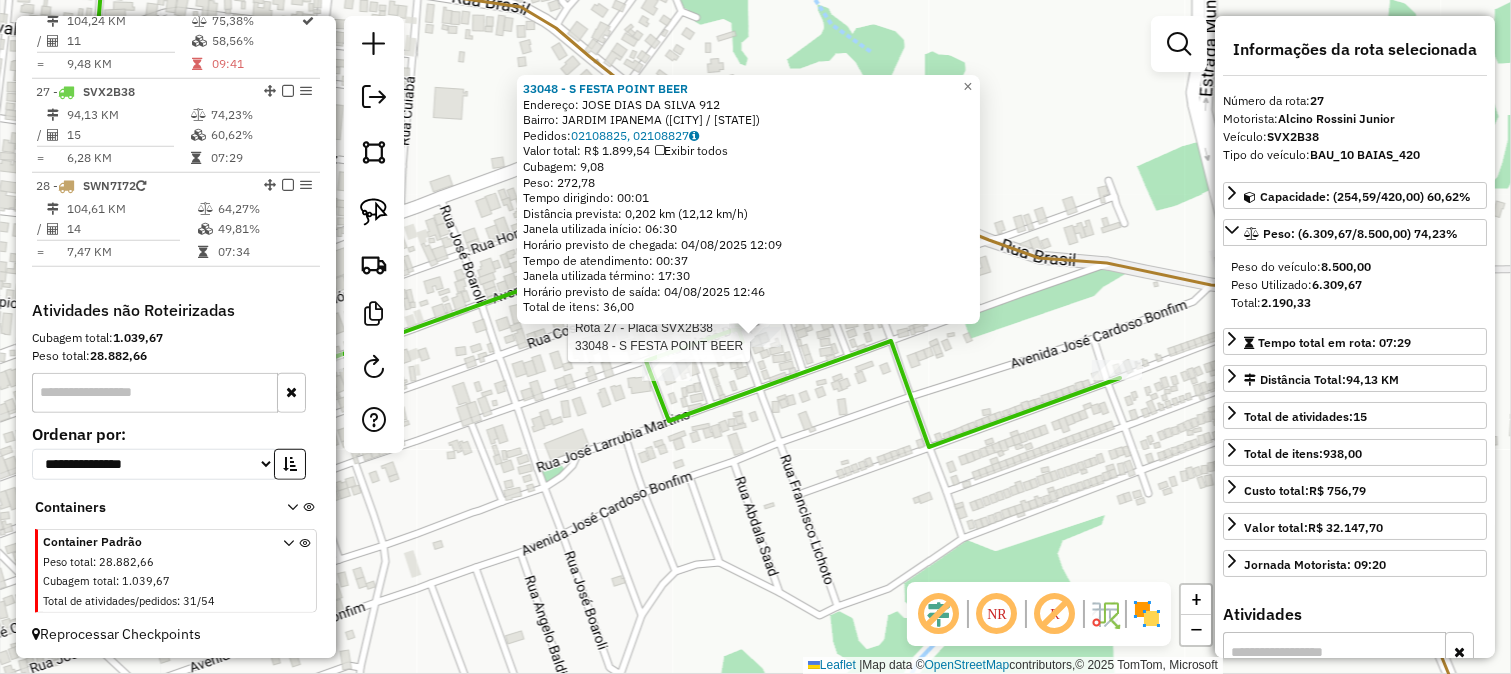 click 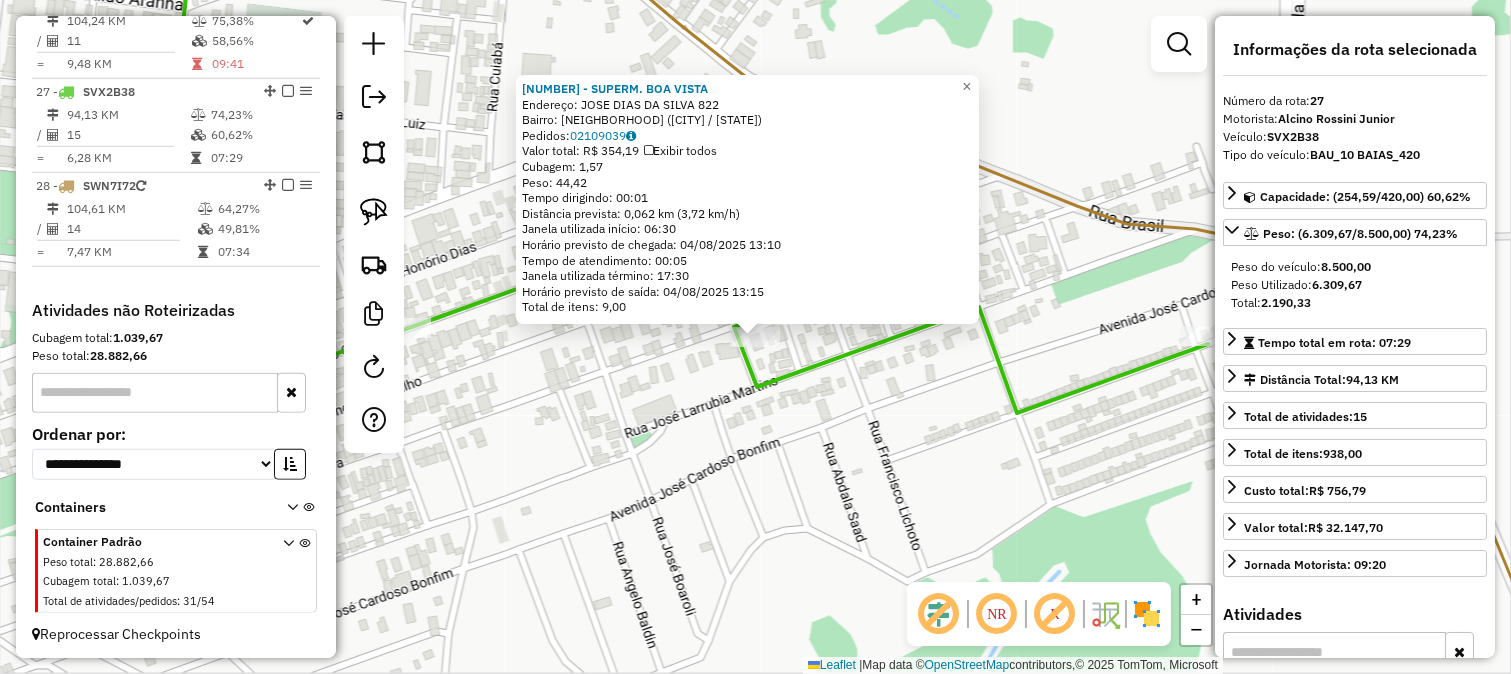 drag, startPoint x: 747, startPoint y: 365, endPoint x: 794, endPoint y: 380, distance: 49.335587 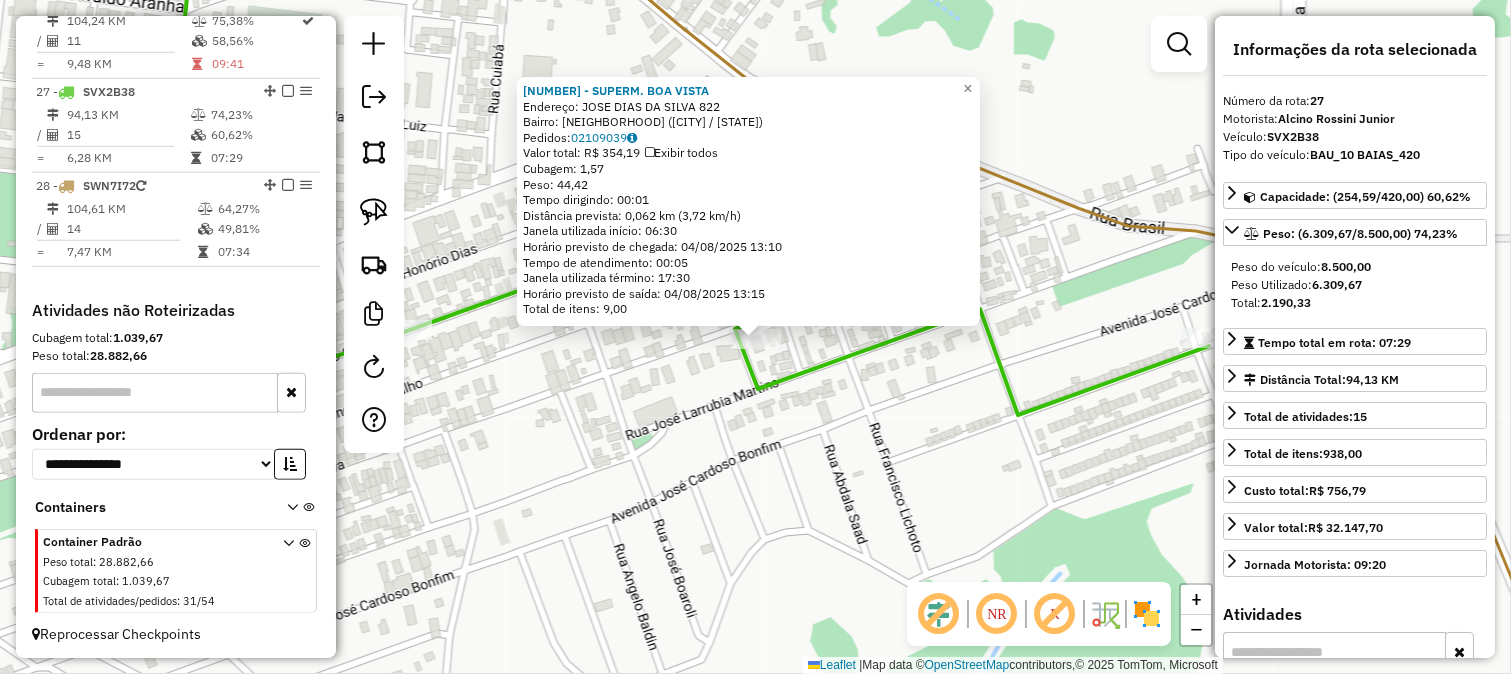 click on "6024 - SUPERM. BOA VISTA  Endereço:  JOSE DIAS DA SILVA 822   Bairro: JD IPANEMA (MONTE APRAZIVEL / SP)   Pedidos:  02109039   Valor total: R$ 354,19   Exibir todos   Cubagem: 1,57  Peso: 44,42  Tempo dirigindo: 00:01   Distância prevista: 0,062 km (3,72 km/h)   Janela utilizada início: 06:30   Horário previsto de chegada: 04/08/2025 13:10   Tempo de atendimento: 00:05   Janela utilizada término: 17:30   Horário previsto de saída: 04/08/2025 13:15   Total de itens: 9,00  × Janela de atendimento Grade de atendimento Capacidade Transportadoras Veículos Cliente Pedidos  Rotas Selecione os dias de semana para filtrar as janelas de atendimento  Seg   Ter   Qua   Qui   Sex   Sáb   Dom  Informe o período da janela de atendimento: De: Até:  Filtrar exatamente a janela do cliente  Considerar janela de atendimento padrão  Selecione os dias de semana para filtrar as grades de atendimento  Seg   Ter   Qua   Qui   Sex   Sáb   Dom   Considerar clientes sem dia de atendimento cadastrado  Peso mínimo:   De:  +" 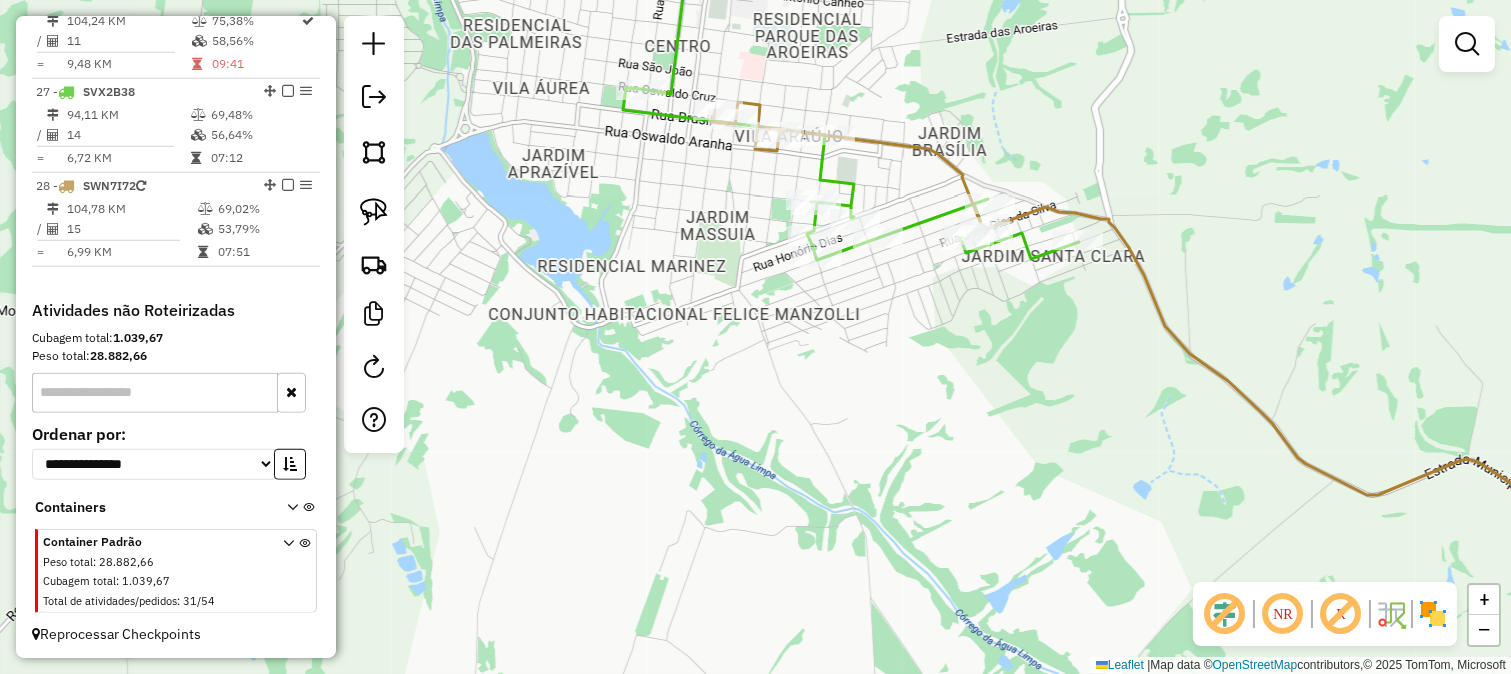 click 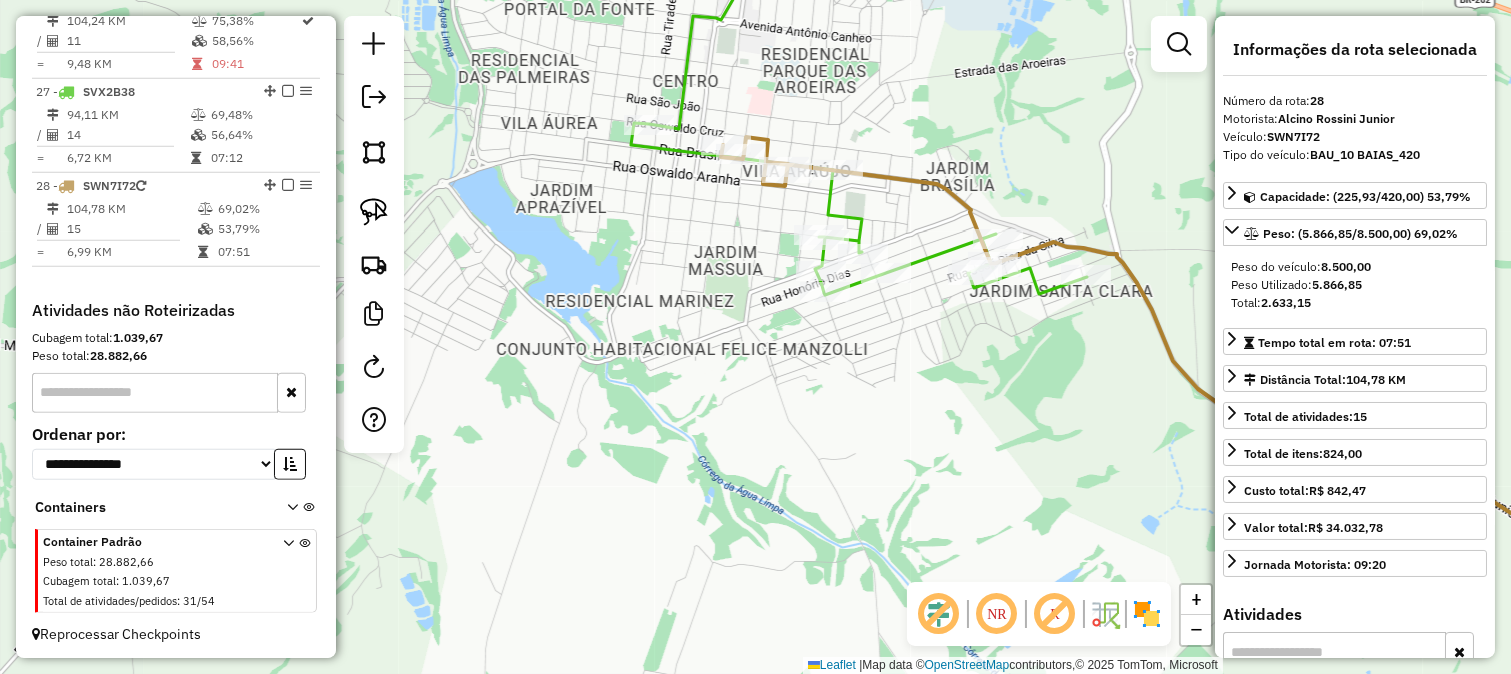 drag, startPoint x: 998, startPoint y: 145, endPoint x: 1015, endPoint y: 287, distance: 143.01399 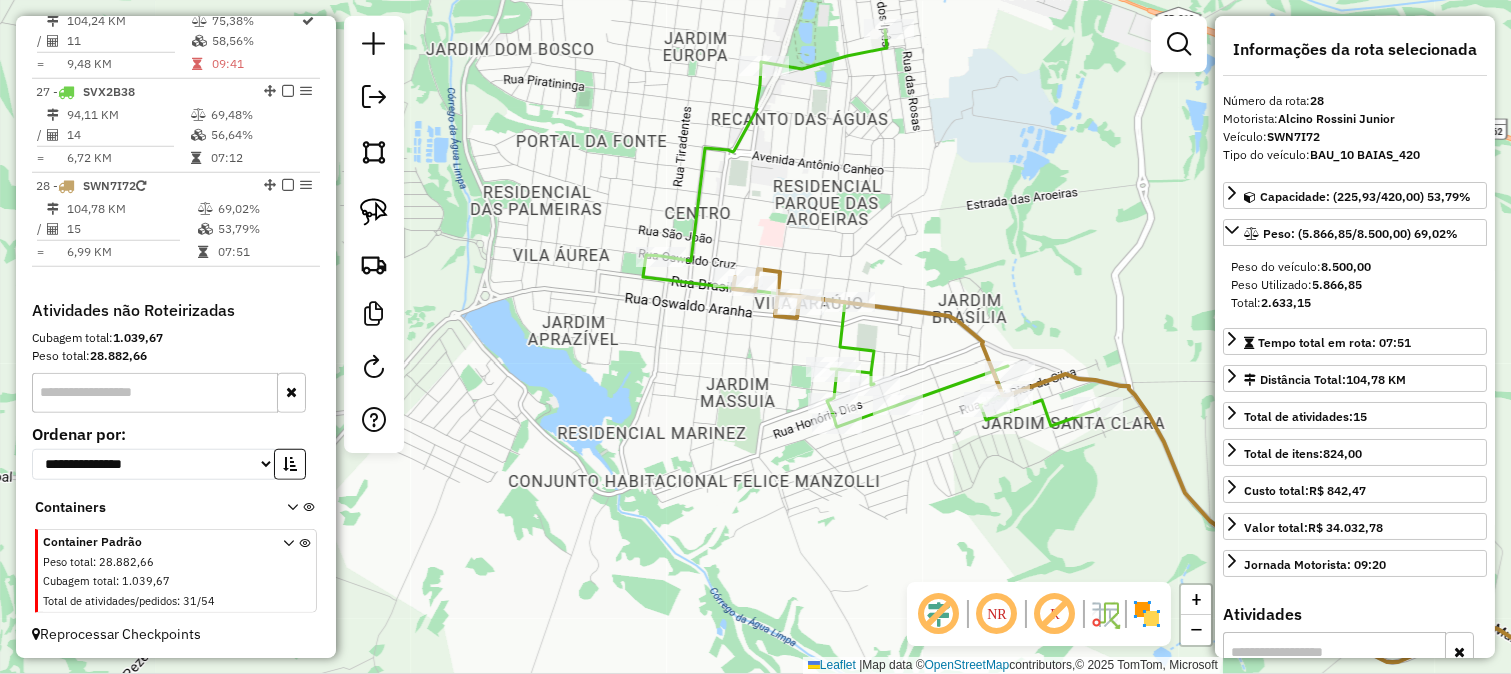 click 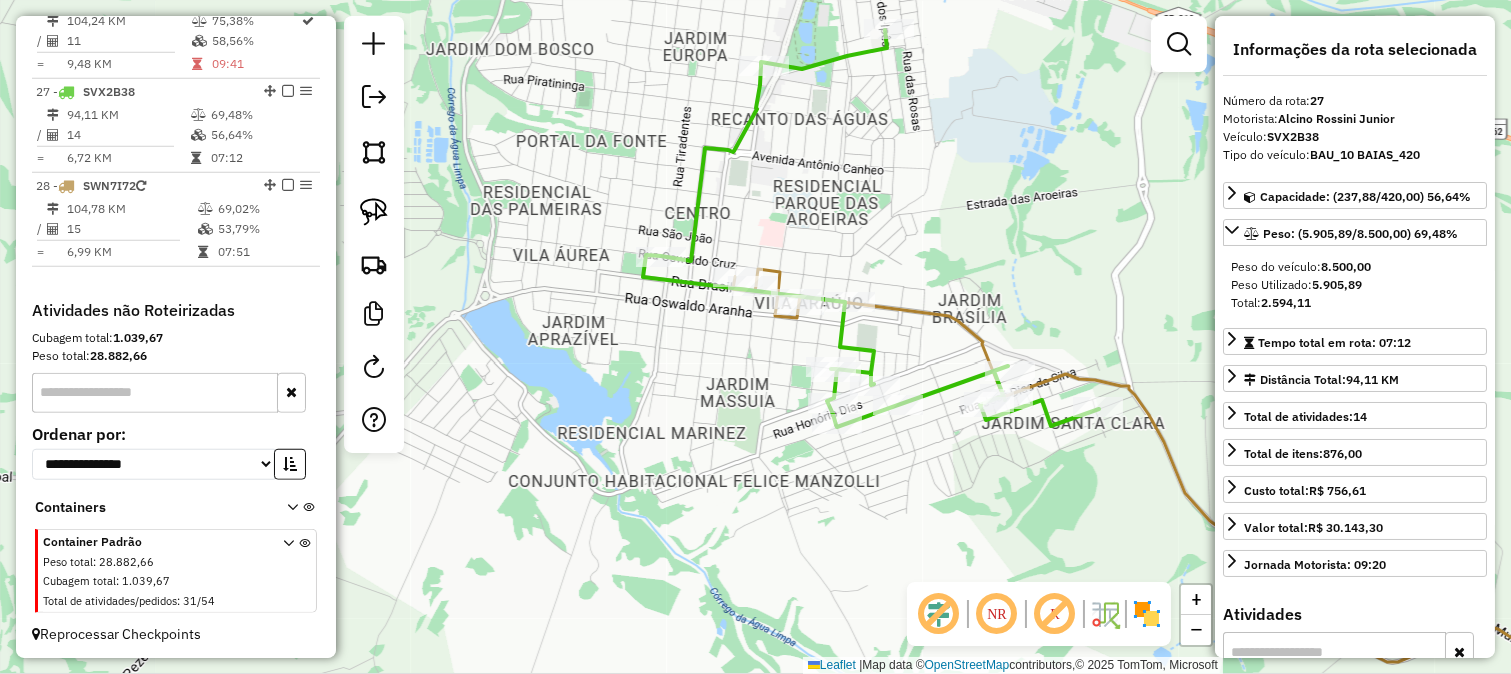 click 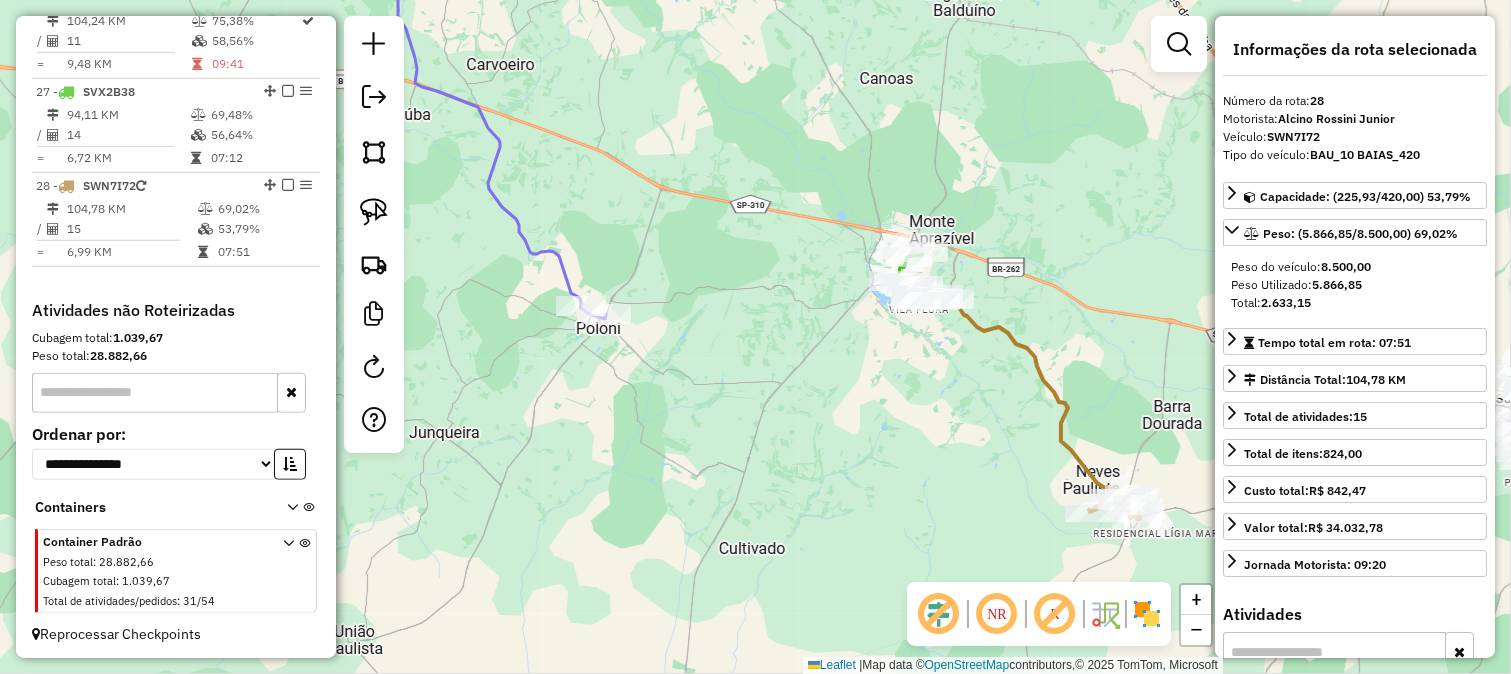 click on "Janela de atendimento Grade de atendimento Capacidade Transportadoras Veículos Cliente Pedidos  Rotas Selecione os dias de semana para filtrar as janelas de atendimento  Seg   Ter   Qua   Qui   Sex   Sáb   Dom  Informe o período da janela de atendimento: De: Até:  Filtrar exatamente a janela do cliente  Considerar janela de atendimento padrão  Selecione os dias de semana para filtrar as grades de atendimento  Seg   Ter   Qua   Qui   Sex   Sáb   Dom   Considerar clientes sem dia de atendimento cadastrado  Clientes fora do dia de atendimento selecionado Filtrar as atividades entre os valores definidos abaixo:  Peso mínimo:   Peso máximo:   Cubagem mínima:   Cubagem máxima:   De:   Até:  Filtrar as atividades entre o tempo de atendimento definido abaixo:  De:   Até:   Considerar capacidade total dos clientes não roteirizados Transportadora: Selecione um ou mais itens Tipo de veículo: Selecione um ou mais itens Veículo: Selecione um ou mais itens Motorista: Selecione um ou mais itens Nome: Rótulo:" 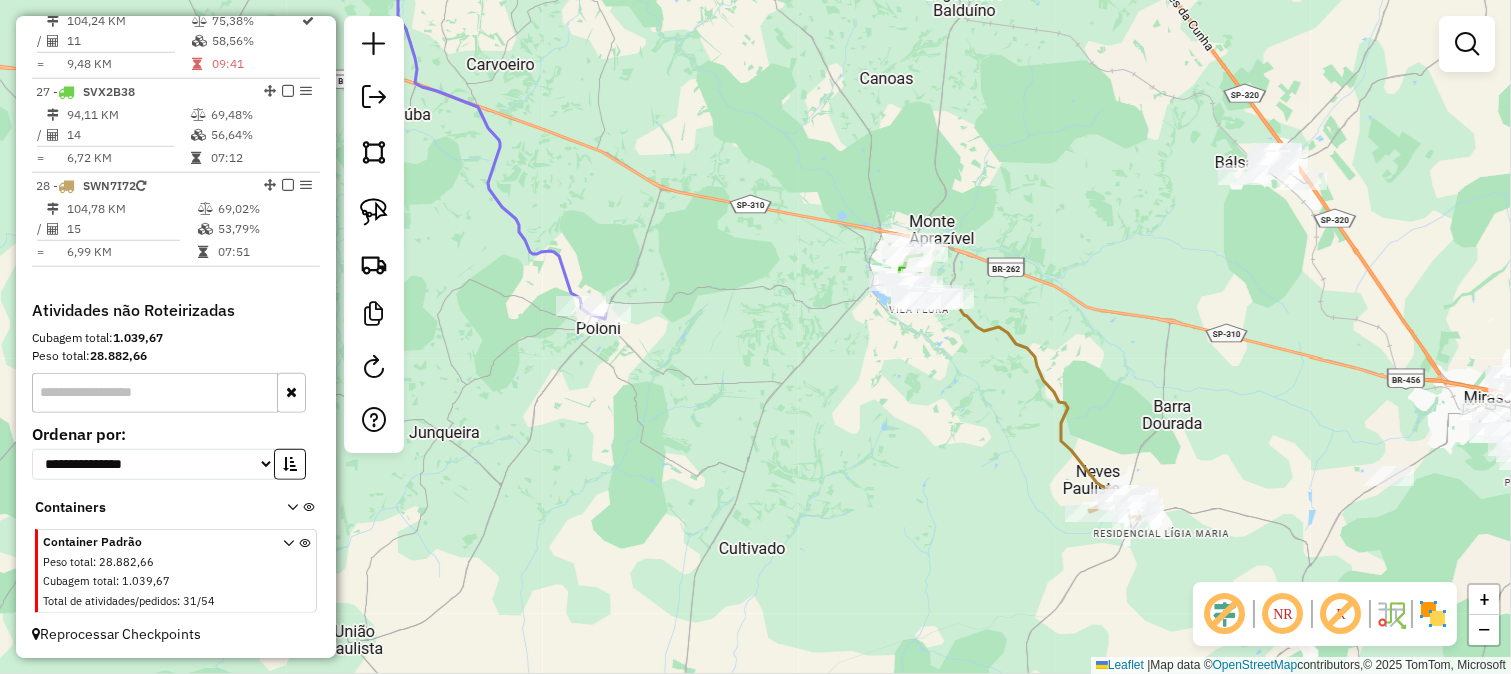 click on "Janela de atendimento Grade de atendimento Capacidade Transportadoras Veículos Cliente Pedidos  Rotas Selecione os dias de semana para filtrar as janelas de atendimento  Seg   Ter   Qua   Qui   Sex   Sáb   Dom  Informe o período da janela de atendimento: De: Até:  Filtrar exatamente a janela do cliente  Considerar janela de atendimento padrão  Selecione os dias de semana para filtrar as grades de atendimento  Seg   Ter   Qua   Qui   Sex   Sáb   Dom   Considerar clientes sem dia de atendimento cadastrado  Clientes fora do dia de atendimento selecionado Filtrar as atividades entre os valores definidos abaixo:  Peso mínimo:   Peso máximo:   Cubagem mínima:   Cubagem máxima:   De:   Até:  Filtrar as atividades entre o tempo de atendimento definido abaixo:  De:   Até:   Considerar capacidade total dos clientes não roteirizados Transportadora: Selecione um ou mais itens Tipo de veículo: Selecione um ou mais itens Veículo: Selecione um ou mais itens Motorista: Selecione um ou mais itens Nome: Rótulo:" 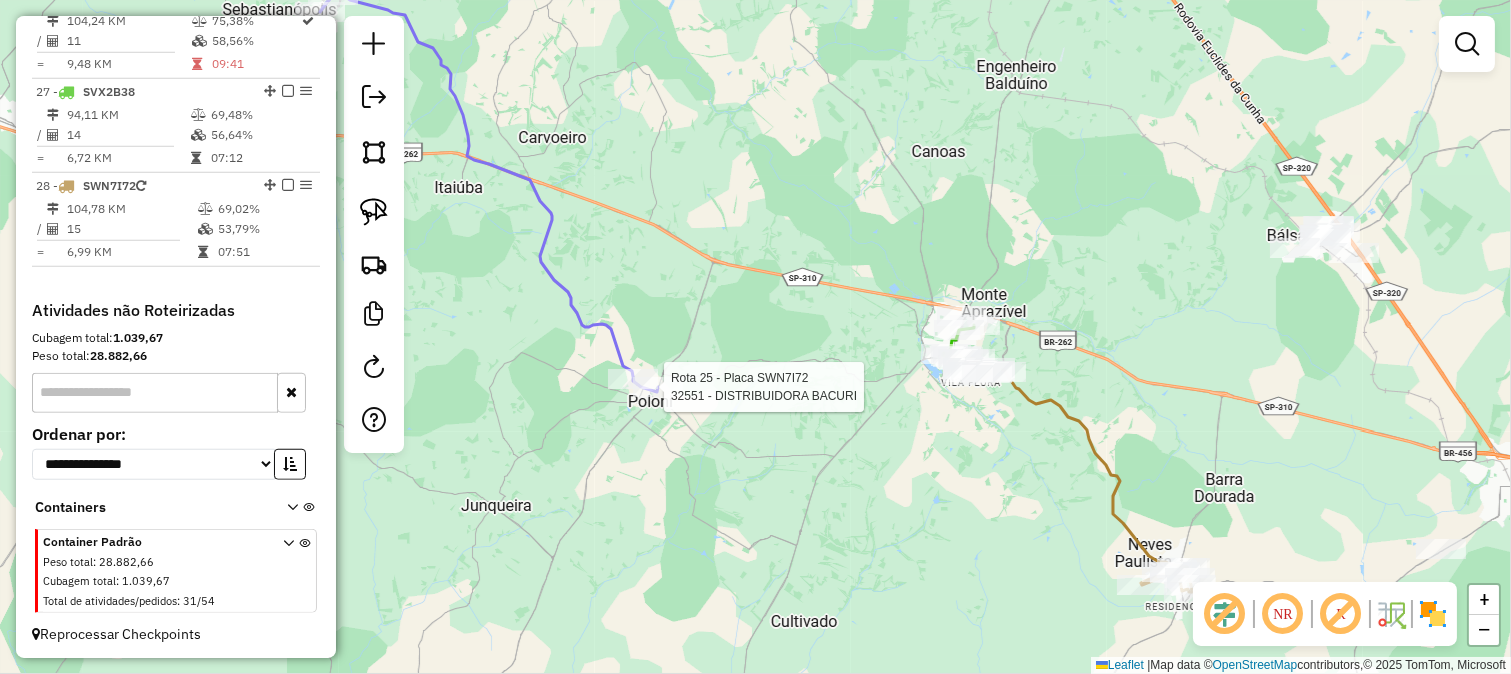 click on "Rota 25 - Placa SWN7I72  32551 - DISTRIBUIDORA BACURI Janela de atendimento Grade de atendimento Capacidade Transportadoras Veículos Cliente Pedidos  Rotas Selecione os dias de semana para filtrar as janelas de atendimento  Seg   Ter   Qua   Qui   Sex   Sáb   Dom  Informe o período da janela de atendimento: De: Até:  Filtrar exatamente a janela do cliente  Considerar janela de atendimento padrão  Selecione os dias de semana para filtrar as grades de atendimento  Seg   Ter   Qua   Qui   Sex   Sáb   Dom   Considerar clientes sem dia de atendimento cadastrado  Clientes fora do dia de atendimento selecionado Filtrar as atividades entre os valores definidos abaixo:  Peso mínimo:   Peso máximo:   Cubagem mínima:   Cubagem máxima:   De:   Até:  Filtrar as atividades entre o tempo de atendimento definido abaixo:  De:   Até:   Considerar capacidade total dos clientes não roteirizados Transportadora: Selecione um ou mais itens Tipo de veículo: Selecione um ou mais itens Veículo: Motorista: Nome: Rótulo:" 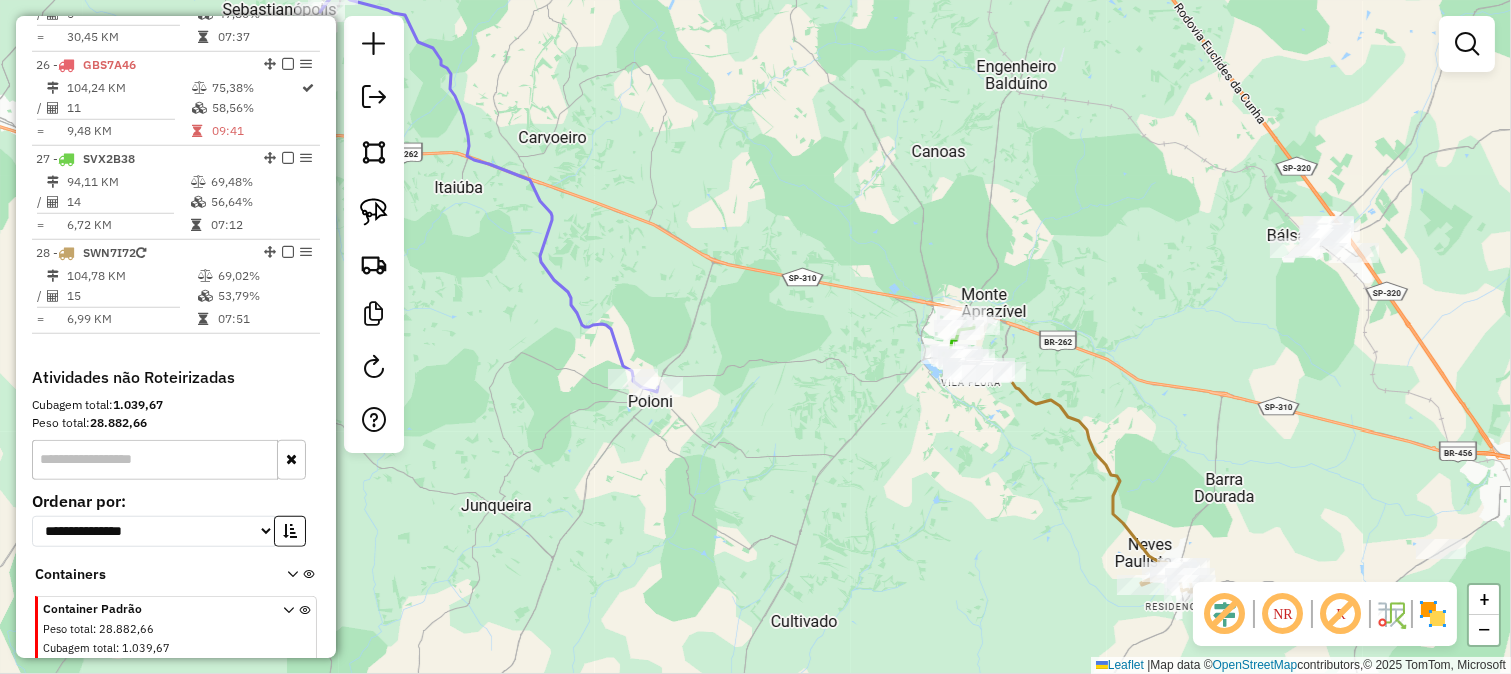 select on "*********" 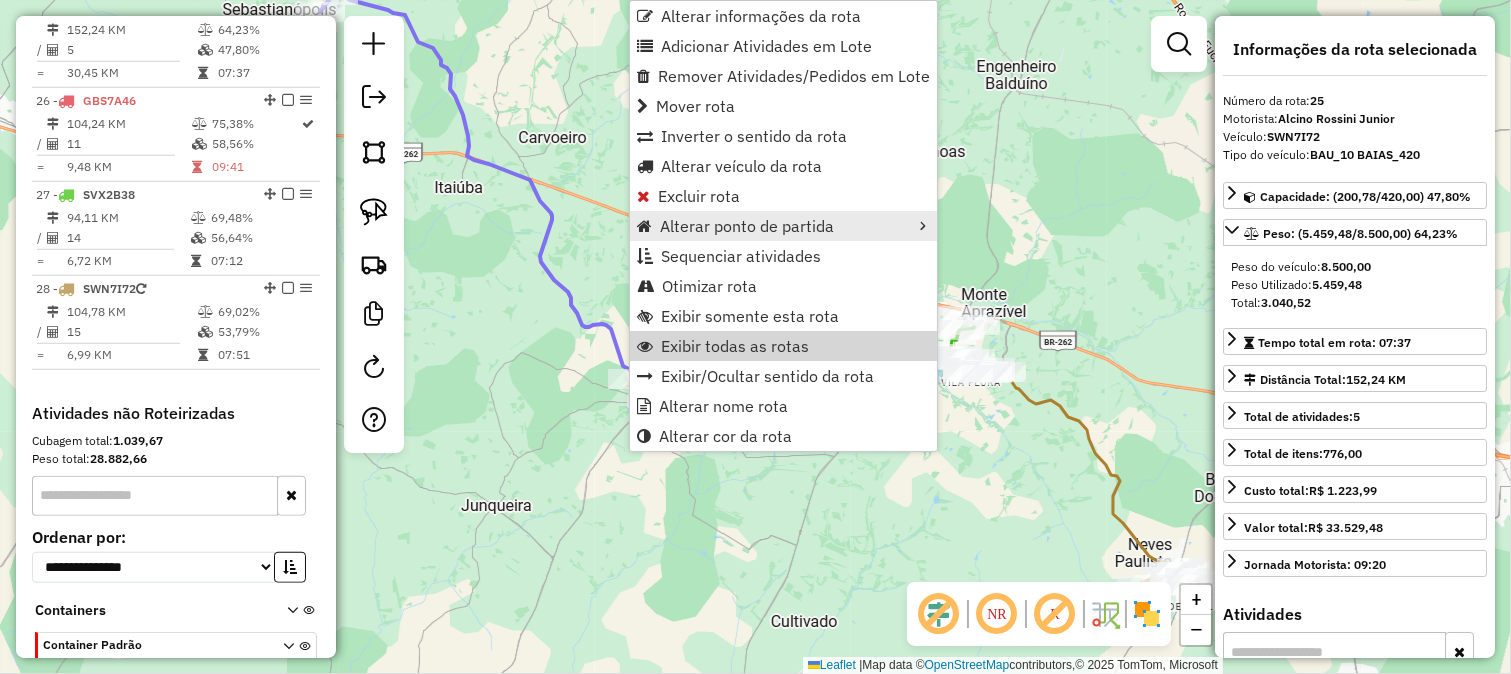 scroll, scrollTop: 3045, scrollLeft: 0, axis: vertical 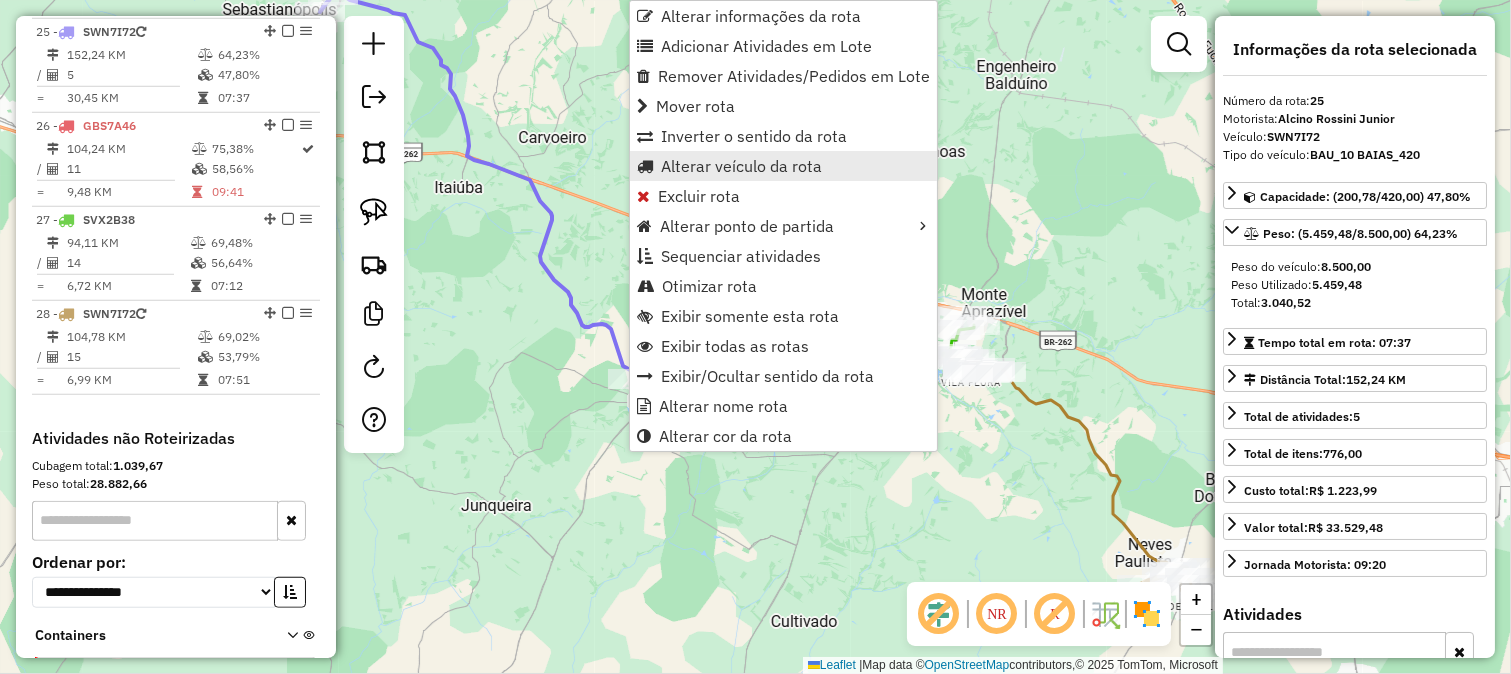 click on "Alterar veículo da rota" at bounding box center (741, 166) 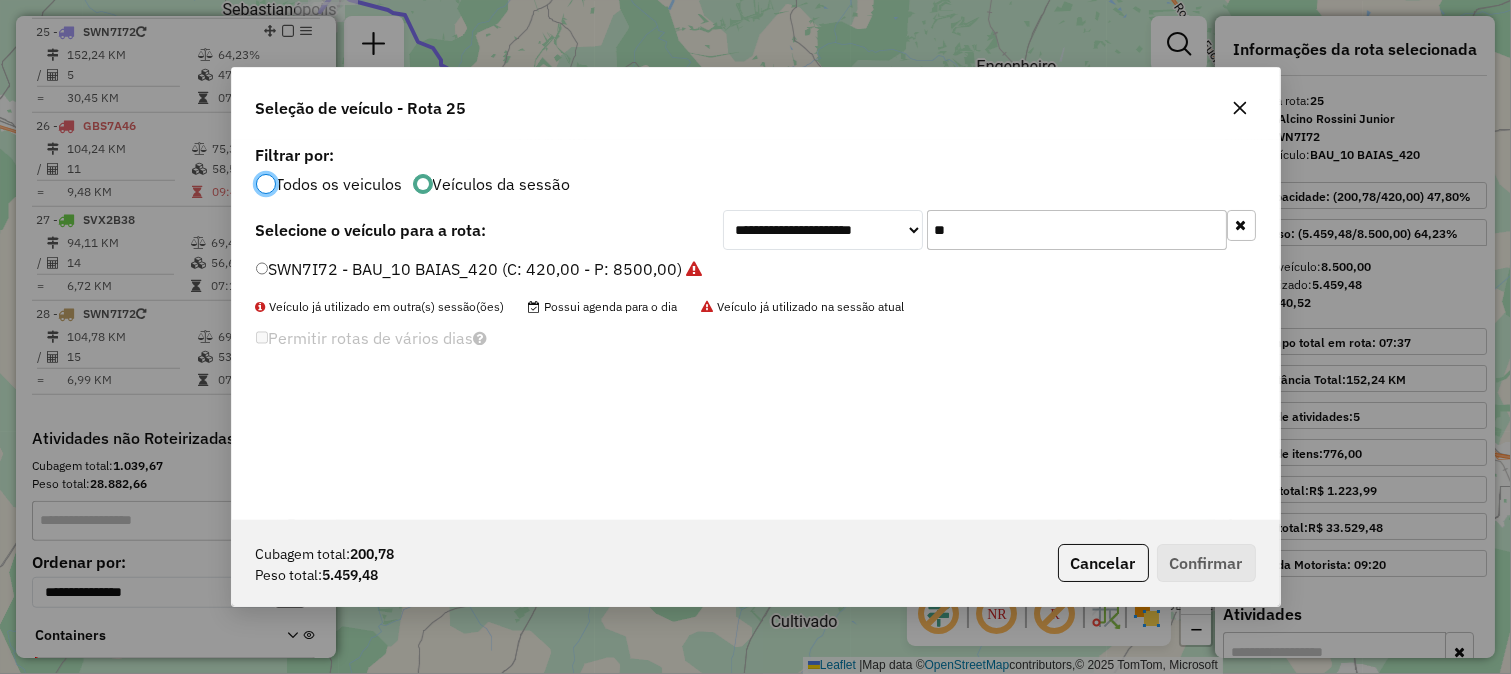 scroll, scrollTop: 11, scrollLeft: 5, axis: both 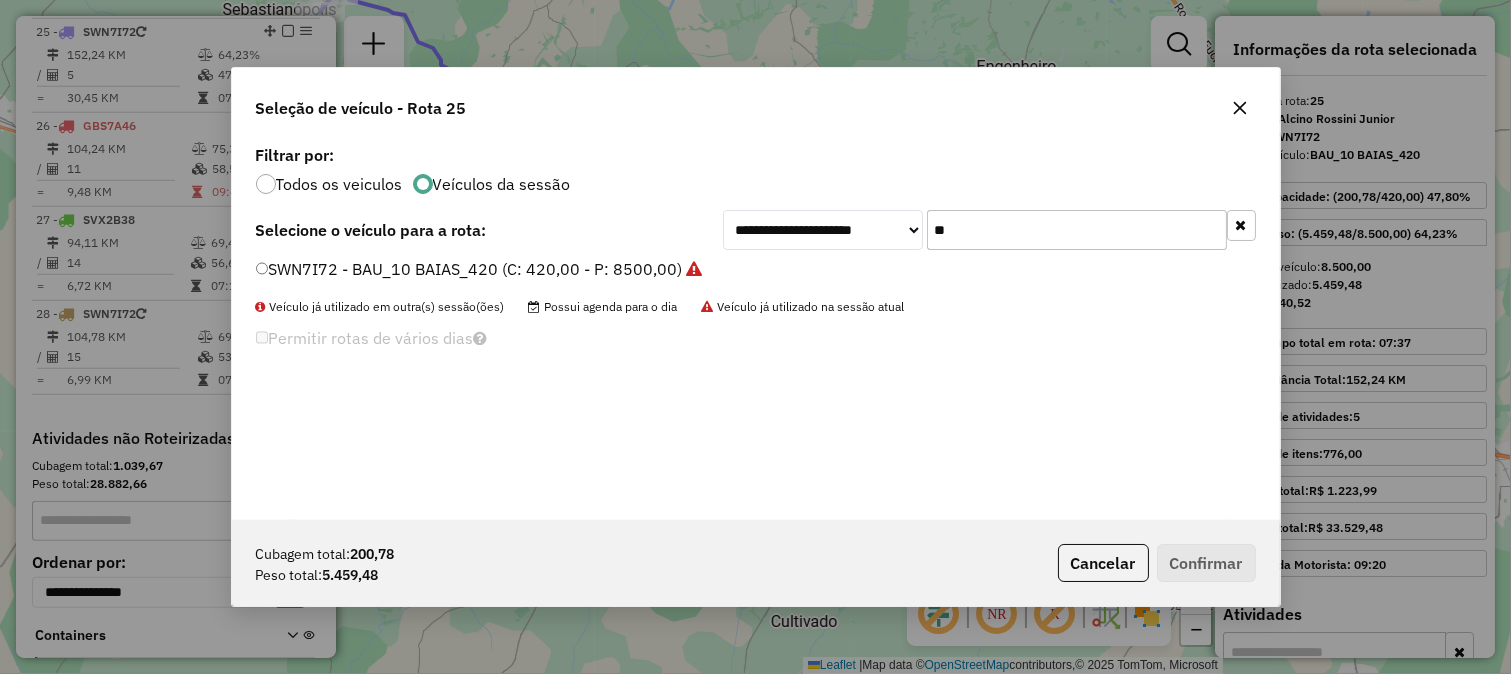 click on "**" 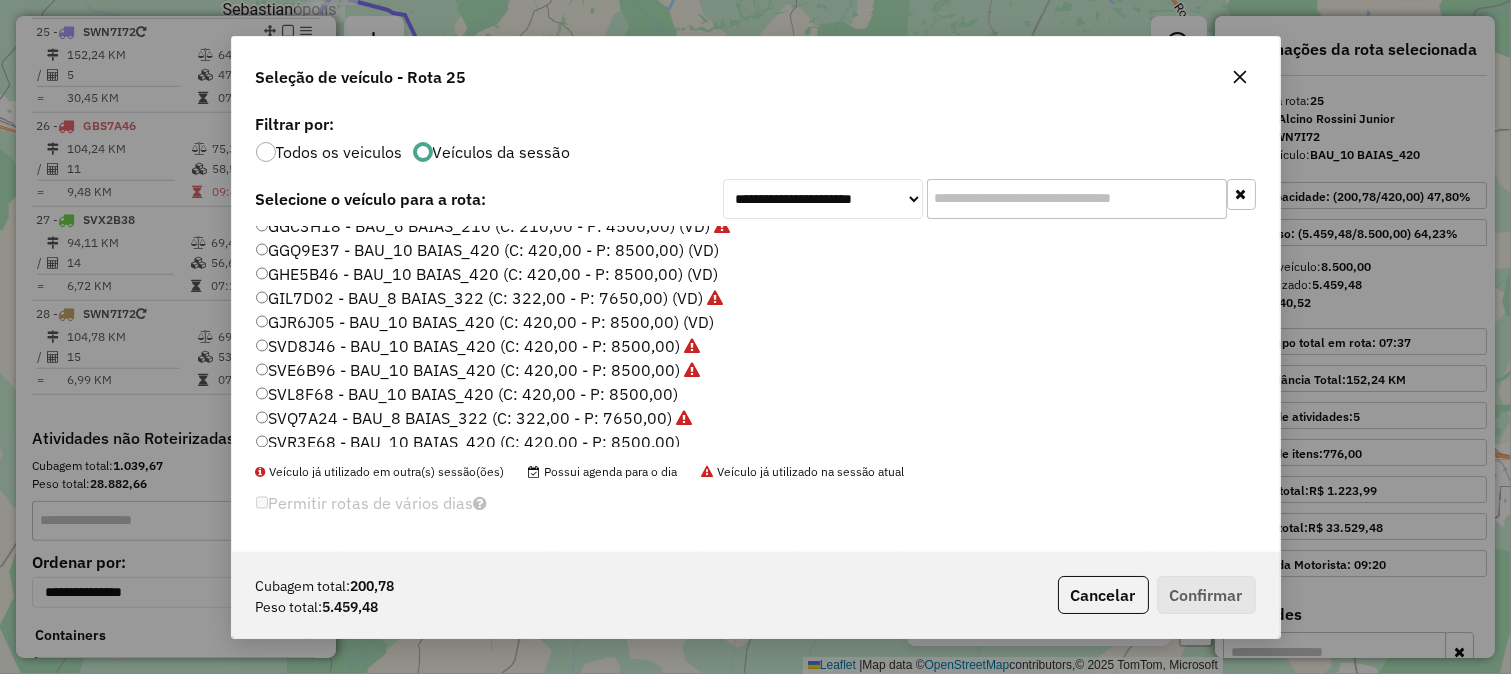 scroll, scrollTop: 555, scrollLeft: 0, axis: vertical 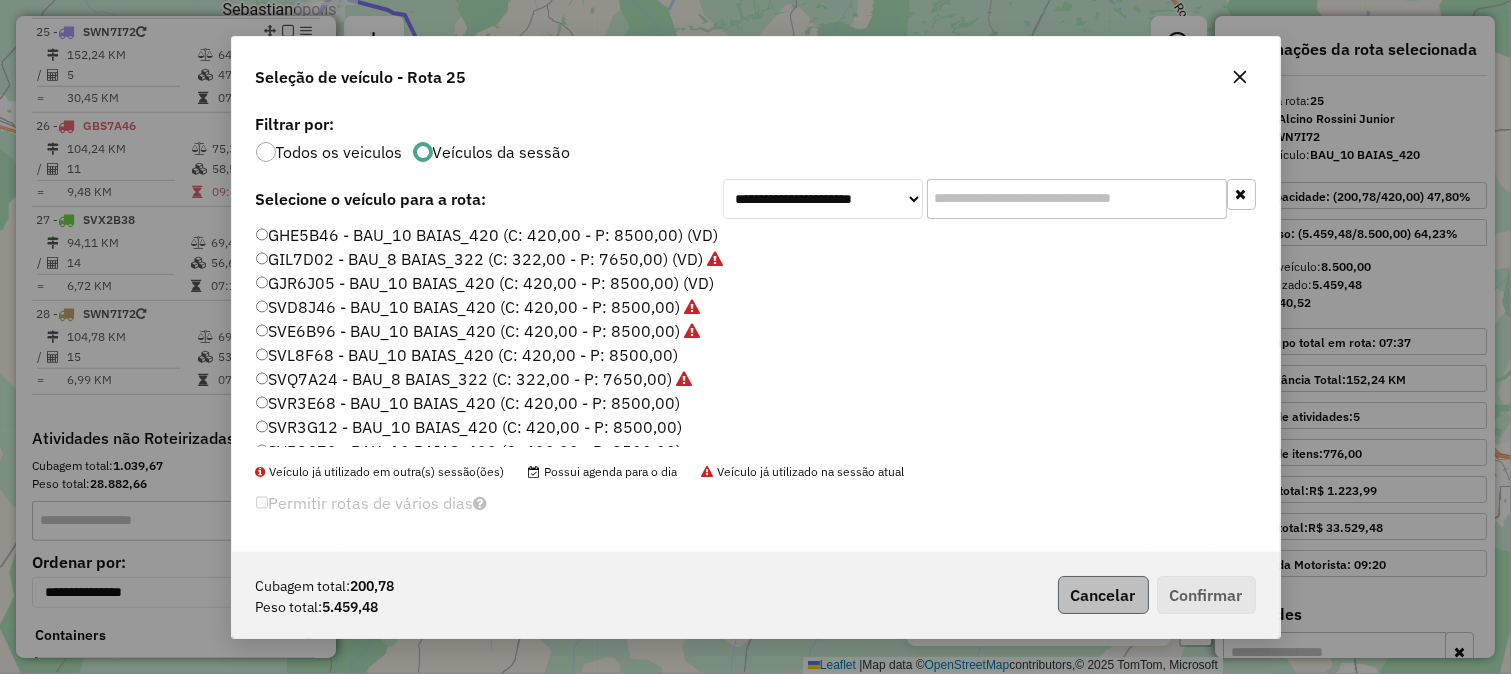 type 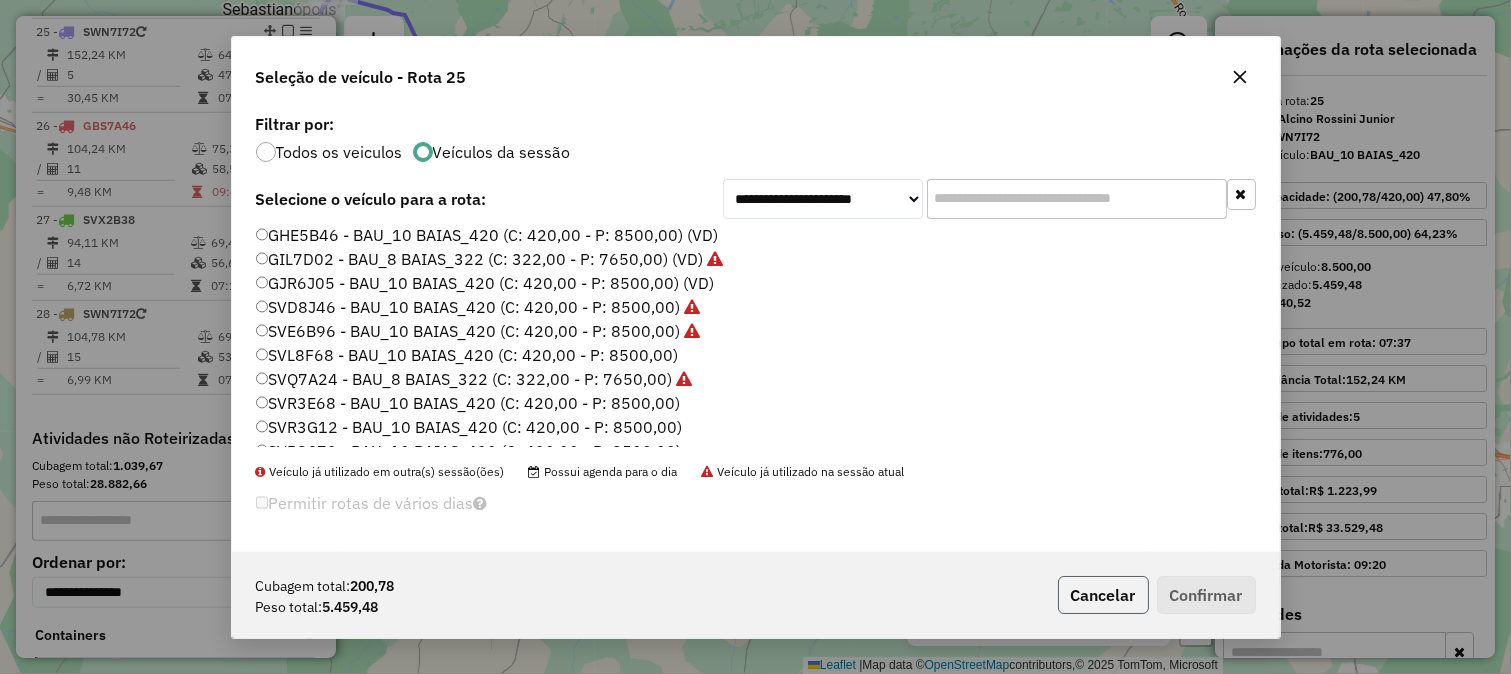 click on "Cancelar" 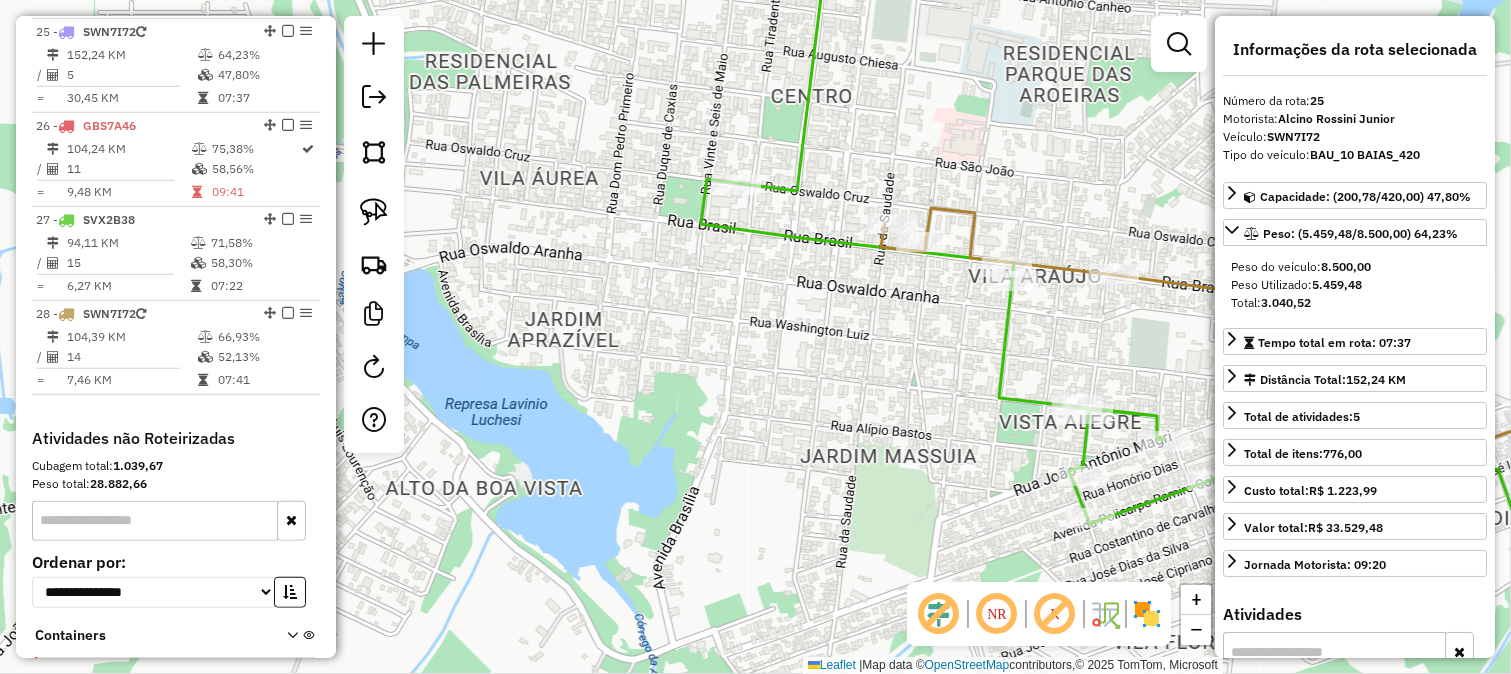 click 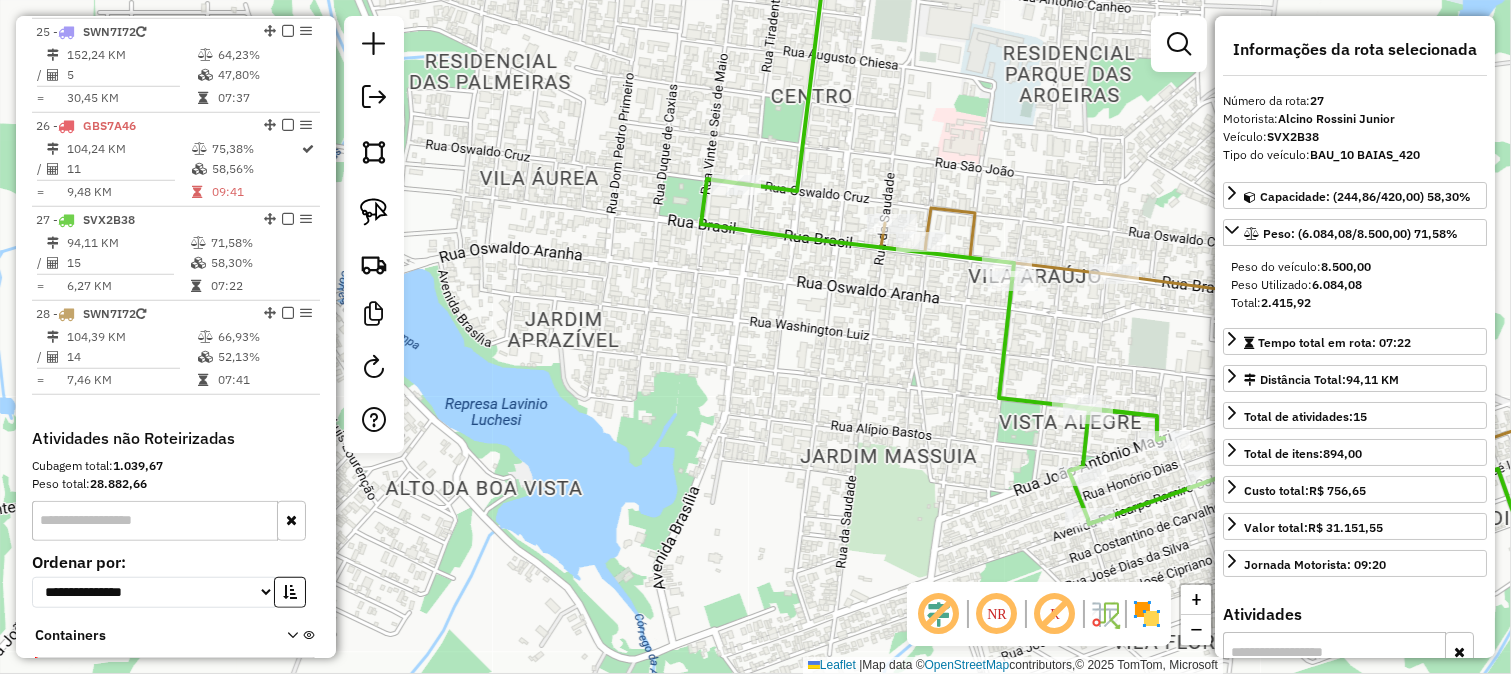 scroll, scrollTop: 3173, scrollLeft: 0, axis: vertical 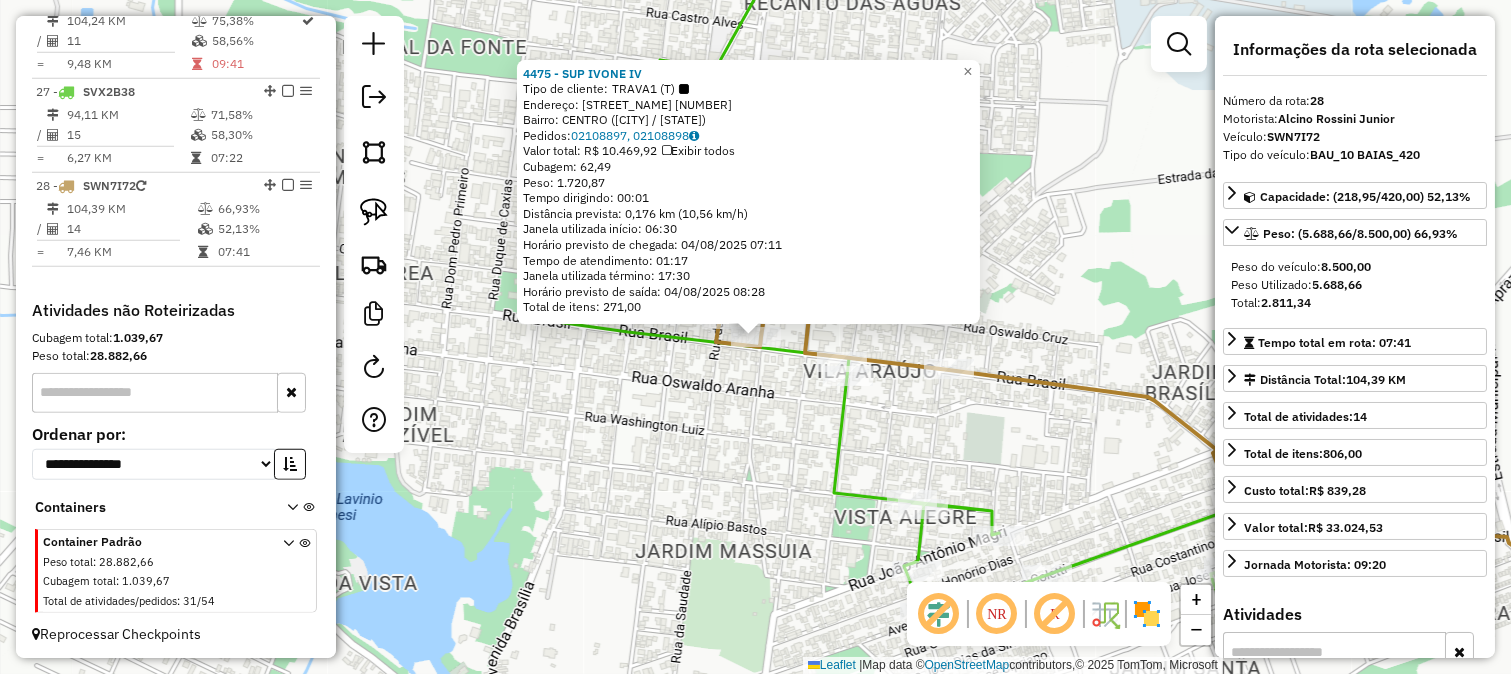 click 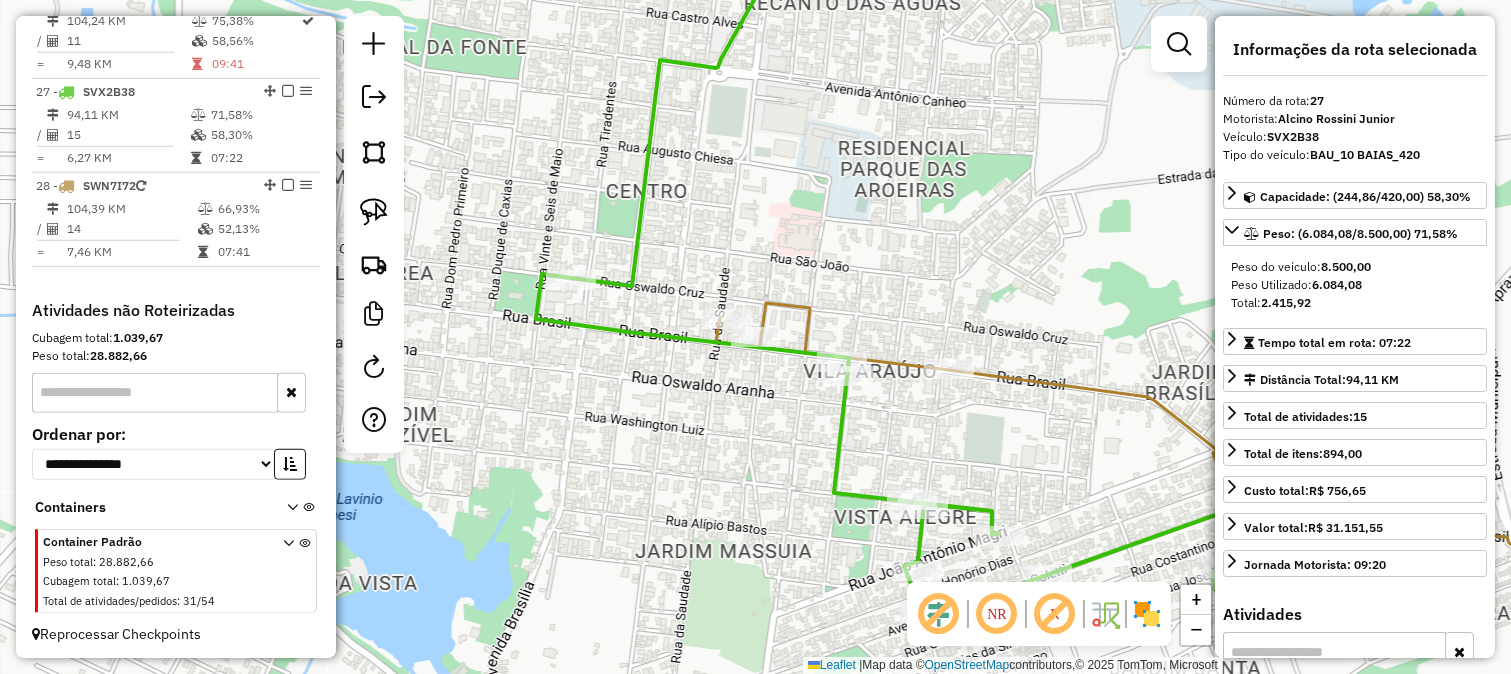 drag, startPoint x: 925, startPoint y: 271, endPoint x: 727, endPoint y: 351, distance: 213.55093 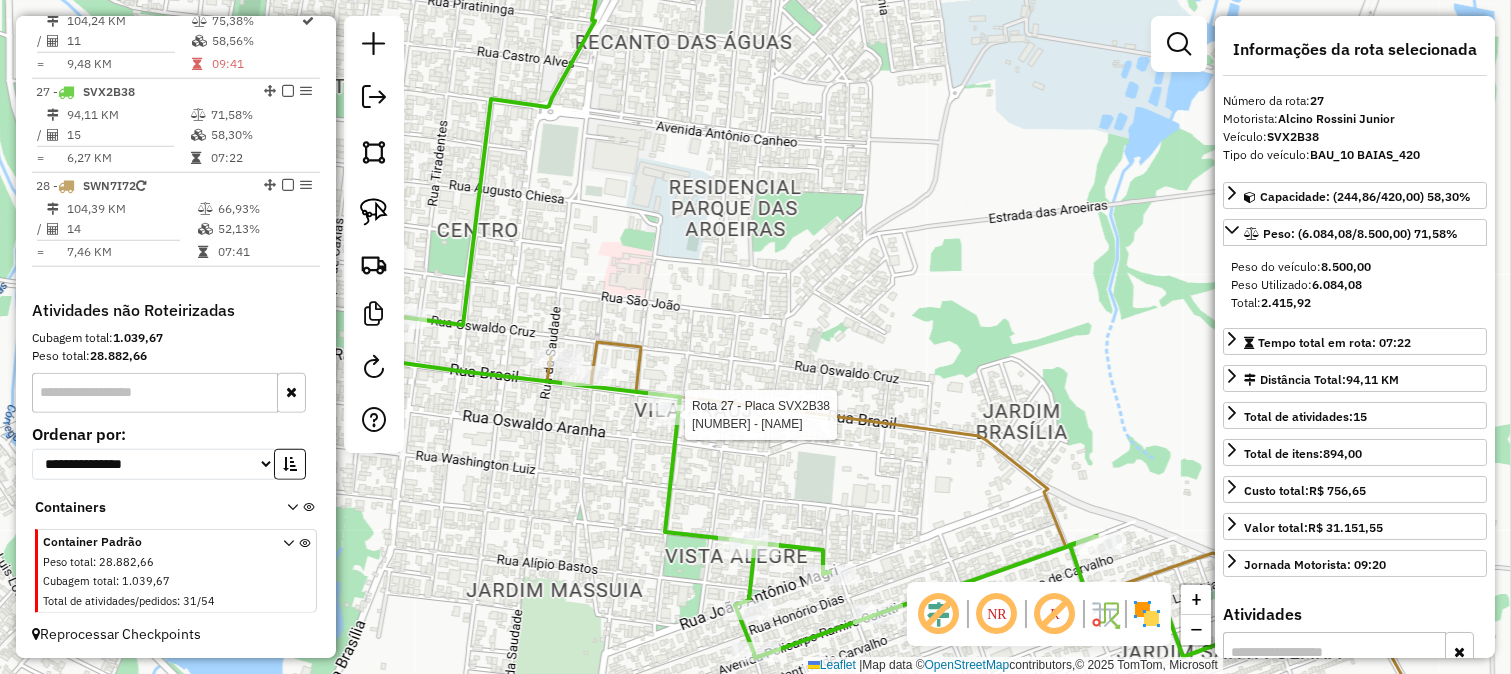 click 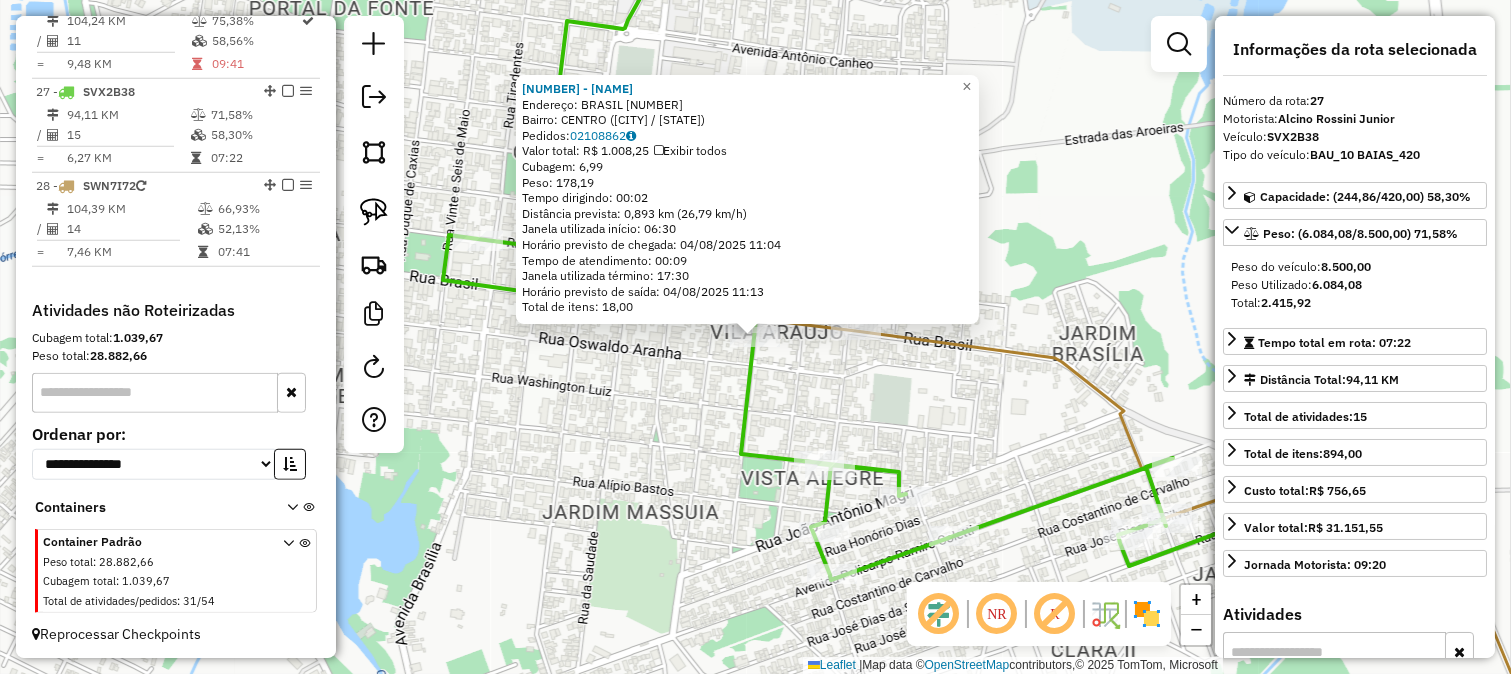 click 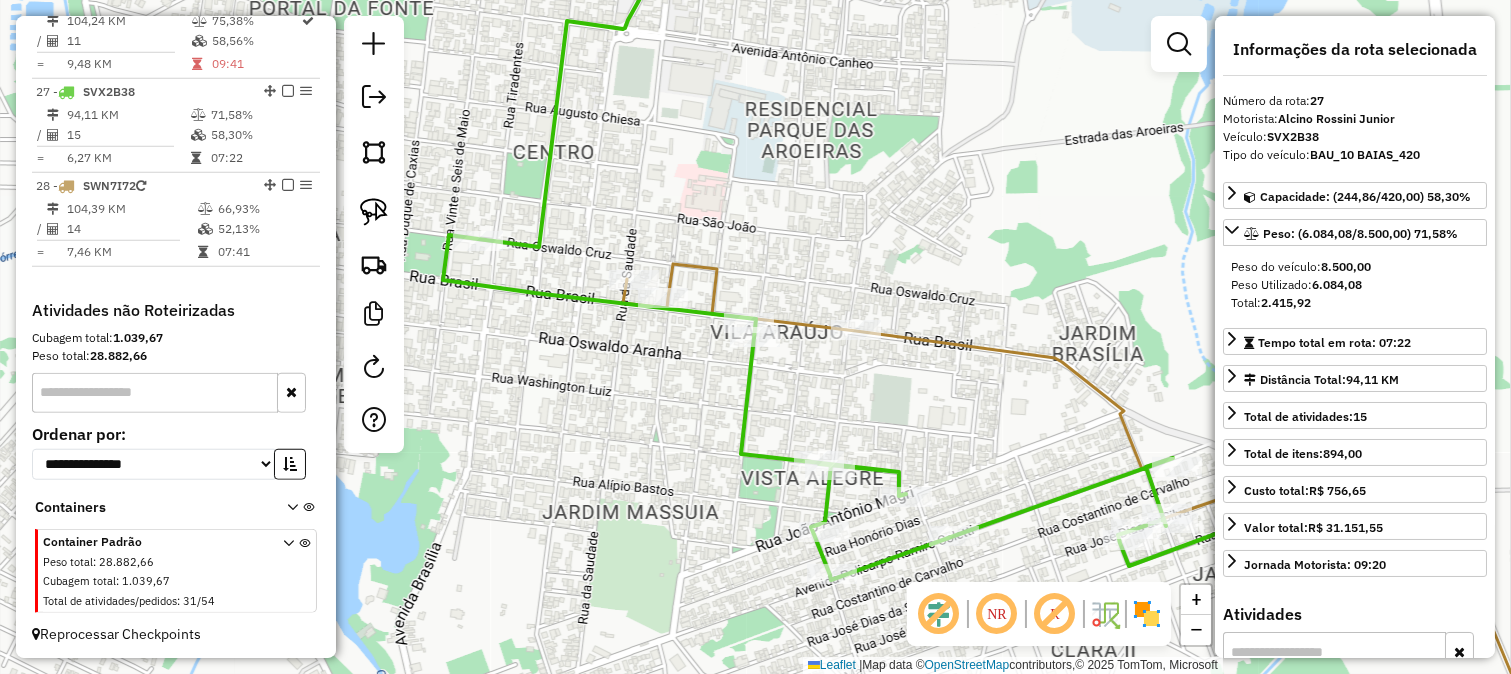 click 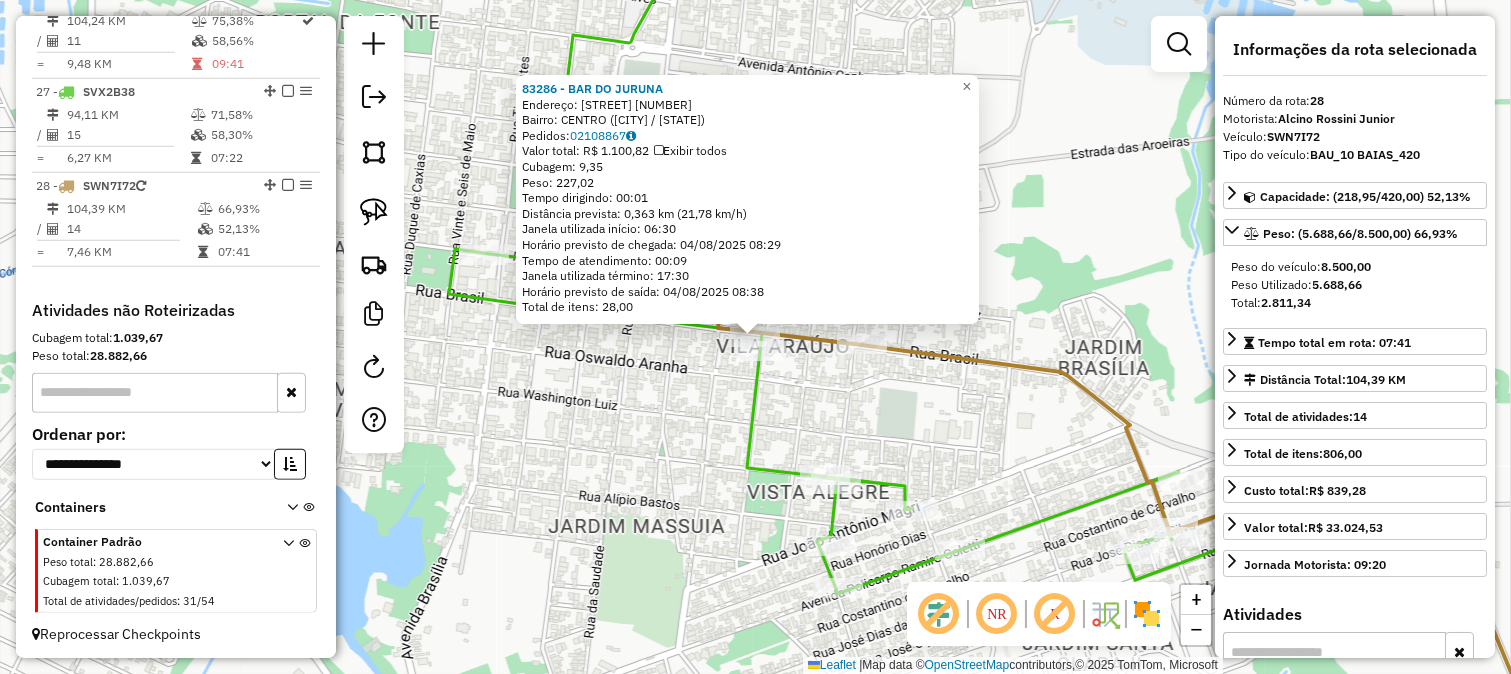 click on "Rota 28 - Placa SWN7I72  83286 - BAR DO JURUNA 83286 - BAR DO JURUNA  Endereço:  BRASIL 862   Bairro: CENTRO (MONTE APRAZIVEL / SP)   Pedidos:  02108867   Valor total: R$ 1.100,82   Exibir todos   Cubagem: 9,35  Peso: 227,02  Tempo dirigindo: 00:01   Distância prevista: 0,363 km (21,78 km/h)   Janela utilizada início: 06:30   Horário previsto de chegada: 04/08/2025 08:29   Tempo de atendimento: 00:09   Janela utilizada término: 17:30   Horário previsto de saída: 04/08/2025 08:38   Total de itens: 28,00  × Janela de atendimento Grade de atendimento Capacidade Transportadoras Veículos Cliente Pedidos  Rotas Selecione os dias de semana para filtrar as janelas de atendimento  Seg   Ter   Qua   Qui   Sex   Sáb   Dom  Informe o período da janela de atendimento: De: Até:  Filtrar exatamente a janela do cliente  Considerar janela de atendimento padrão  Selecione os dias de semana para filtrar as grades de atendimento  Seg   Ter   Qua   Qui   Sex   Sáb   Dom   Peso mínimo:   Peso máximo:   De:   Até:" 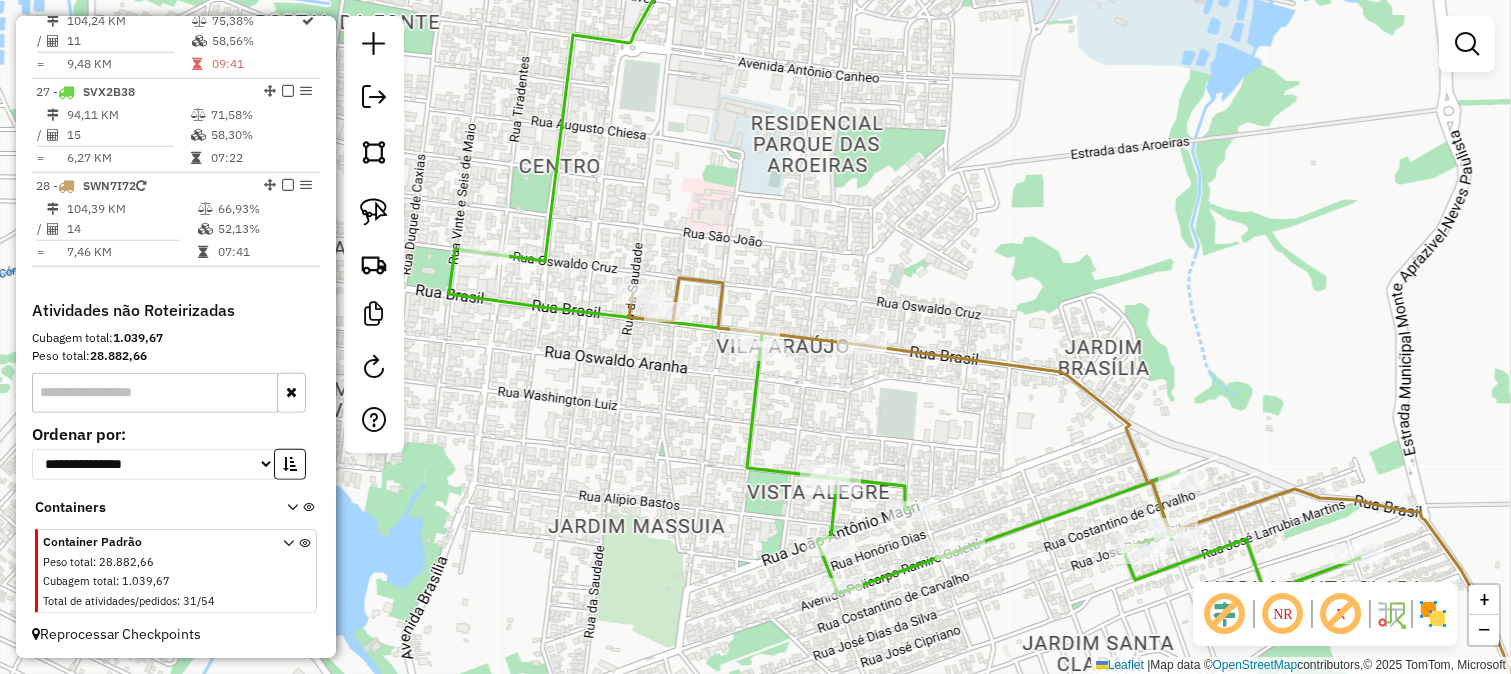 click 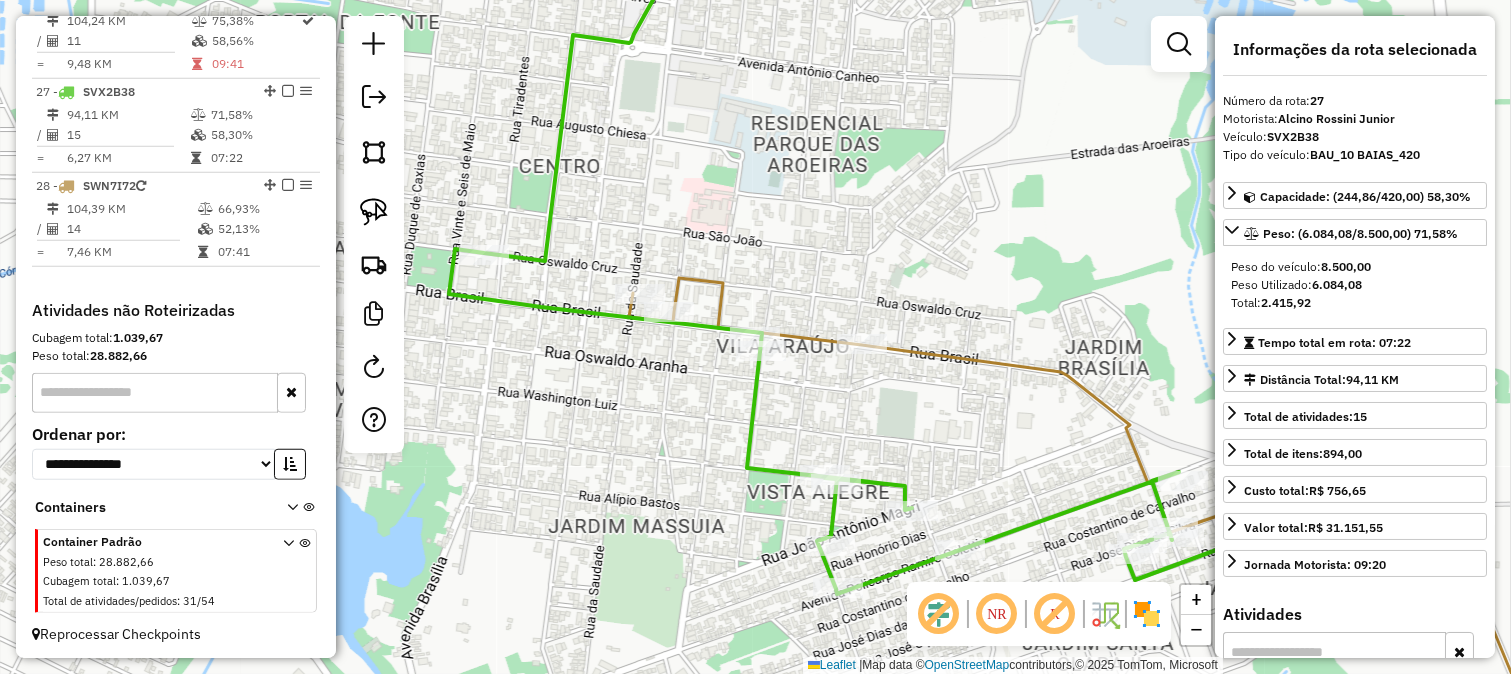 click 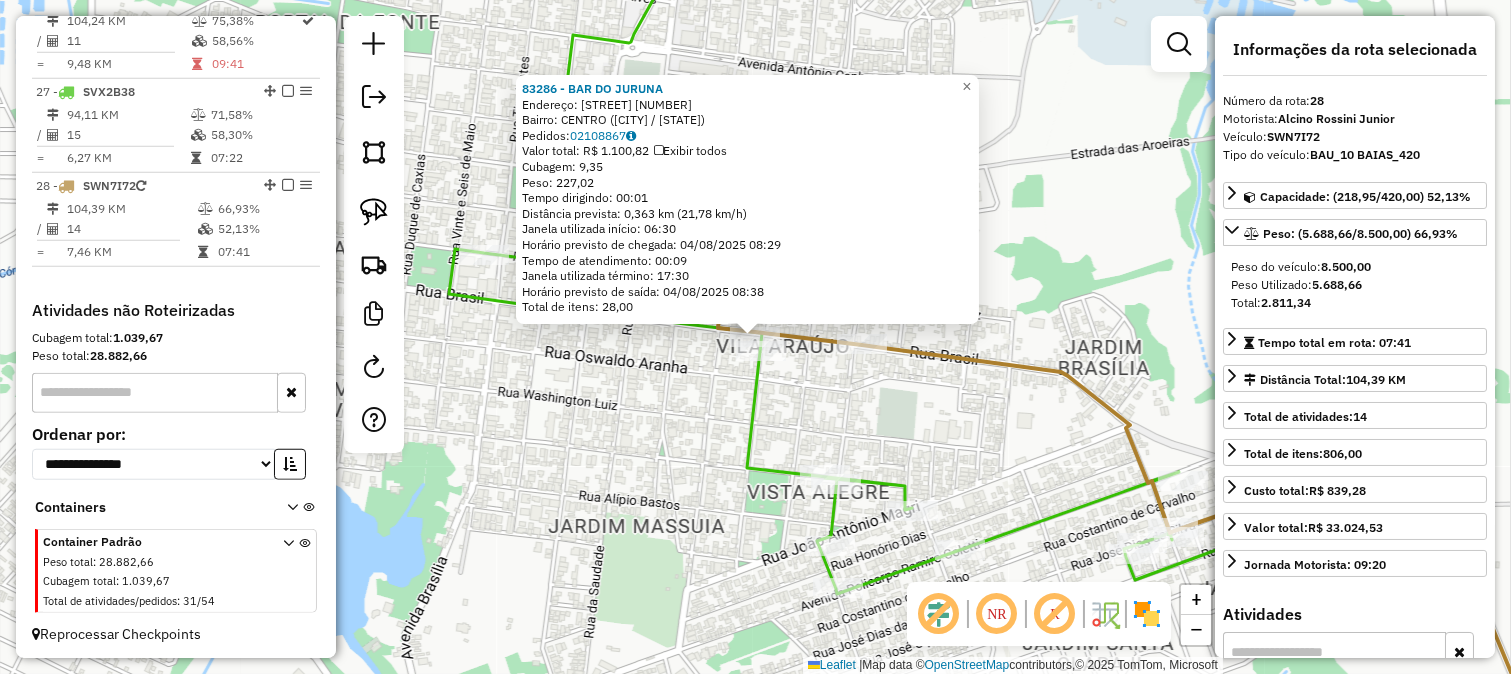 click on "83286 - BAR DO JURUNA  Endereço:  BRASIL 862   Bairro: CENTRO (MONTE APRAZIVEL / SP)   Pedidos:  02108867   Valor total: R$ 1.100,82   Exibir todos   Cubagem: 9,35  Peso: 227,02  Tempo dirigindo: 00:01   Distância prevista: 0,363 km (21,78 km/h)   Janela utilizada início: 06:30   Horário previsto de chegada: 04/08/2025 08:29   Tempo de atendimento: 00:09   Janela utilizada término: 17:30   Horário previsto de saída: 04/08/2025 08:38   Total de itens: 28,00  × Janela de atendimento Grade de atendimento Capacidade Transportadoras Veículos Cliente Pedidos  Rotas Selecione os dias de semana para filtrar as janelas de atendimento  Seg   Ter   Qua   Qui   Sex   Sáb   Dom  Informe o período da janela de atendimento: De: Até:  Filtrar exatamente a janela do cliente  Considerar janela de atendimento padrão  Selecione os dias de semana para filtrar as grades de atendimento  Seg   Ter   Qua   Qui   Sex   Sáb   Dom   Considerar clientes sem dia de atendimento cadastrado  Peso mínimo:   Peso máximo:   De:" 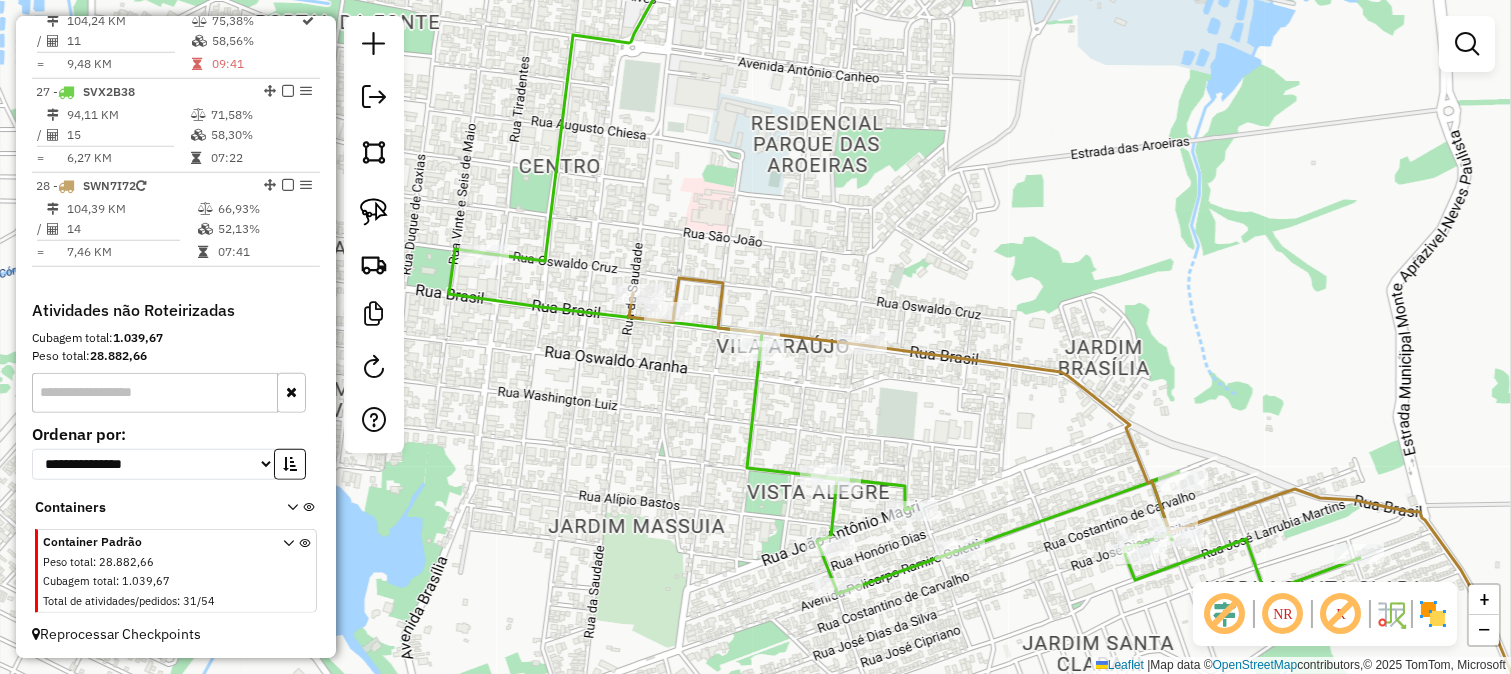 click 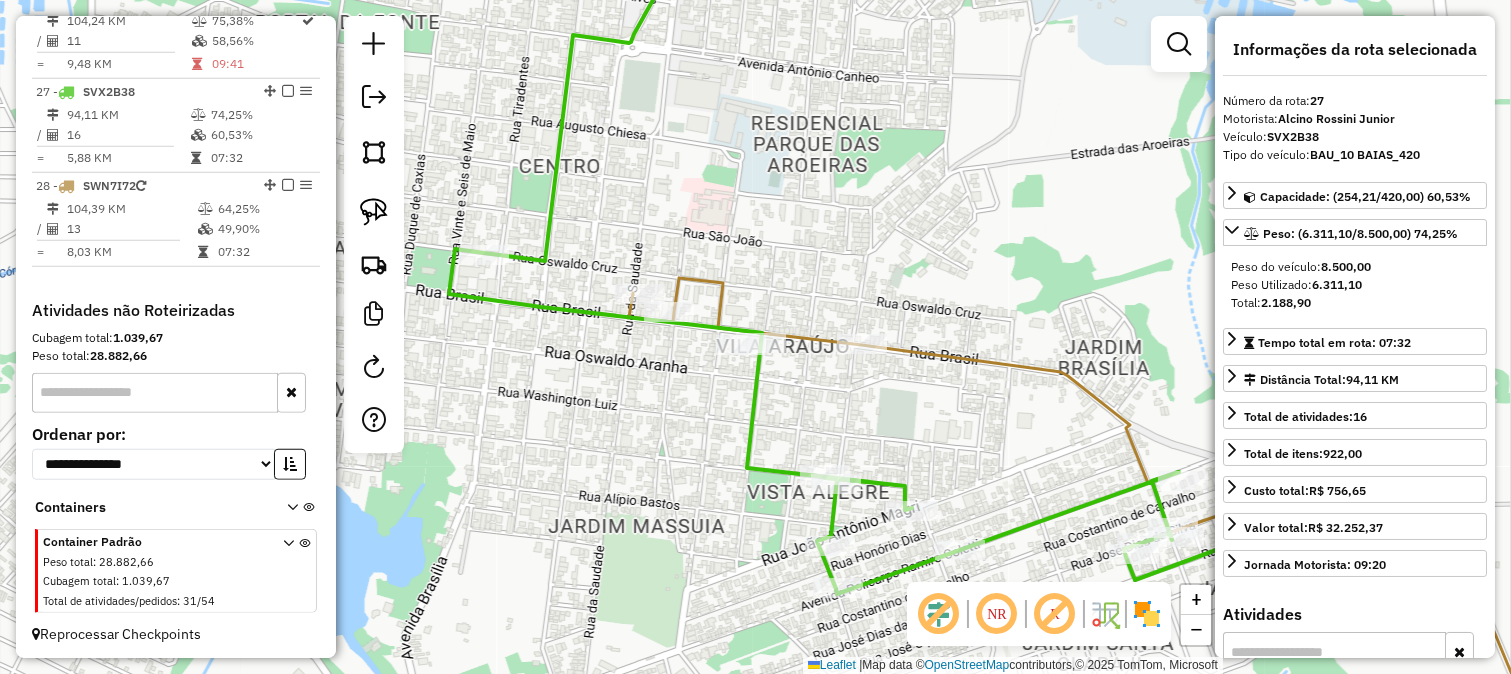 click 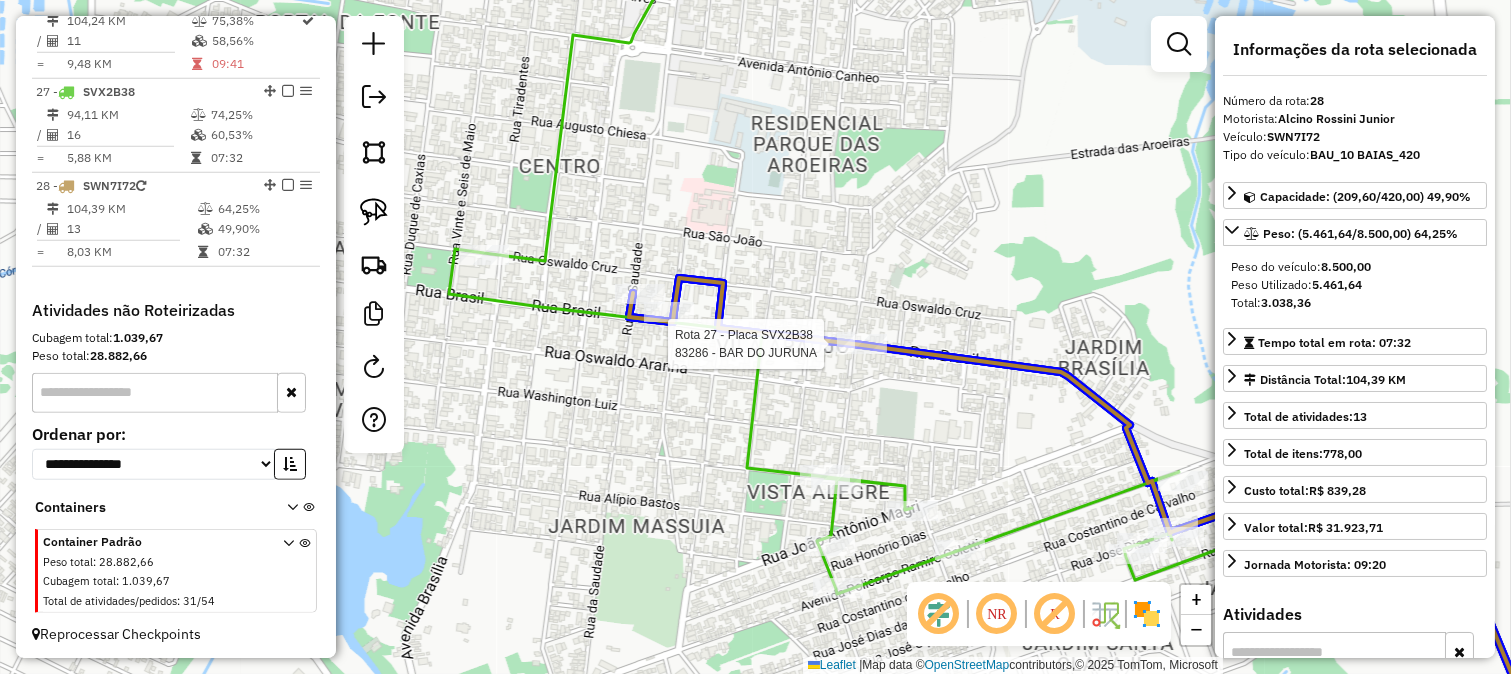 click 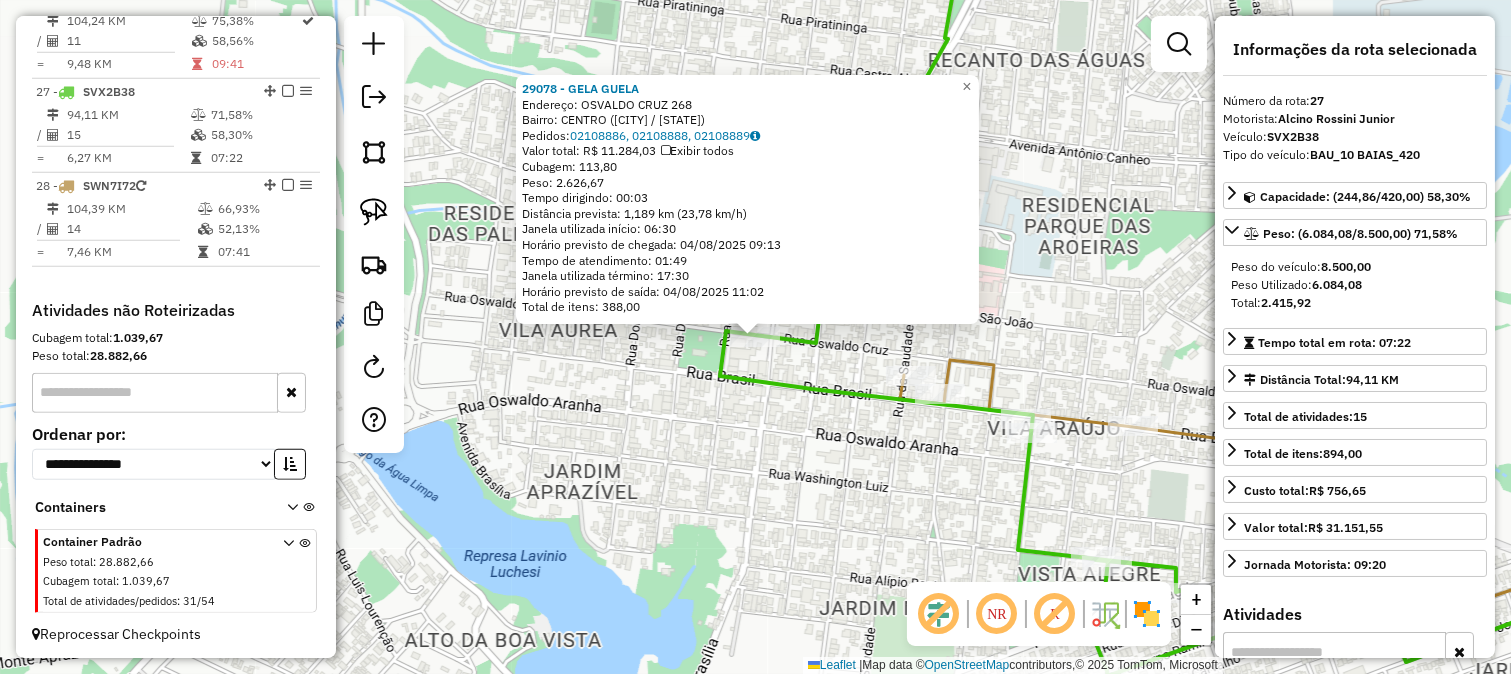 click on "29078 - GELA GUELA  Endereço:  OSVALDO CRUZ 268   Bairro: CENTRO (MONTE APRAZIVEL / SP)   Pedidos:  02108886, 02108888, 02108889   Valor total: R$ 11.284,03   Exibir todos   Cubagem: 113,80  Peso: 2.626,67  Tempo dirigindo: 00:03   Distância prevista: 1,189 km (23,78 km/h)   Janela utilizada início: 06:30   Horário previsto de chegada: 04/08/2025 09:13   Tempo de atendimento: 01:49   Janela utilizada término: 17:30   Horário previsto de saída: 04/08/2025 11:02   Total de itens: 388,00  × Janela de atendimento Grade de atendimento Capacidade Transportadoras Veículos Cliente Pedidos  Rotas Selecione os dias de semana para filtrar as janelas de atendimento  Seg   Ter   Qua   Qui   Sex   Sáb   Dom  Informe o período da janela de atendimento: De: Até:  Filtrar exatamente a janela do cliente  Considerar janela de atendimento padrão  Selecione os dias de semana para filtrar as grades de atendimento  Seg   Ter   Qua   Qui   Sex   Sáb   Dom   Considerar clientes sem dia de atendimento cadastrado  De:  +" 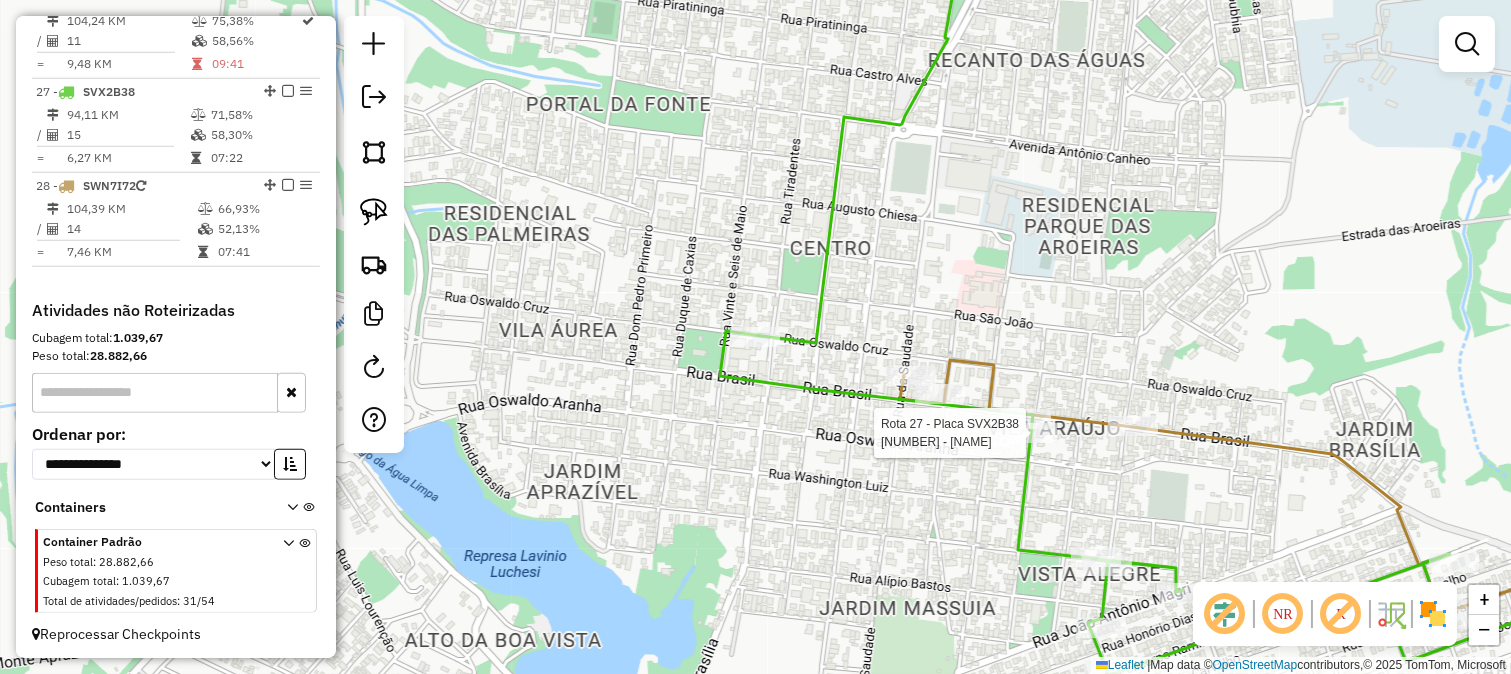 select on "*********" 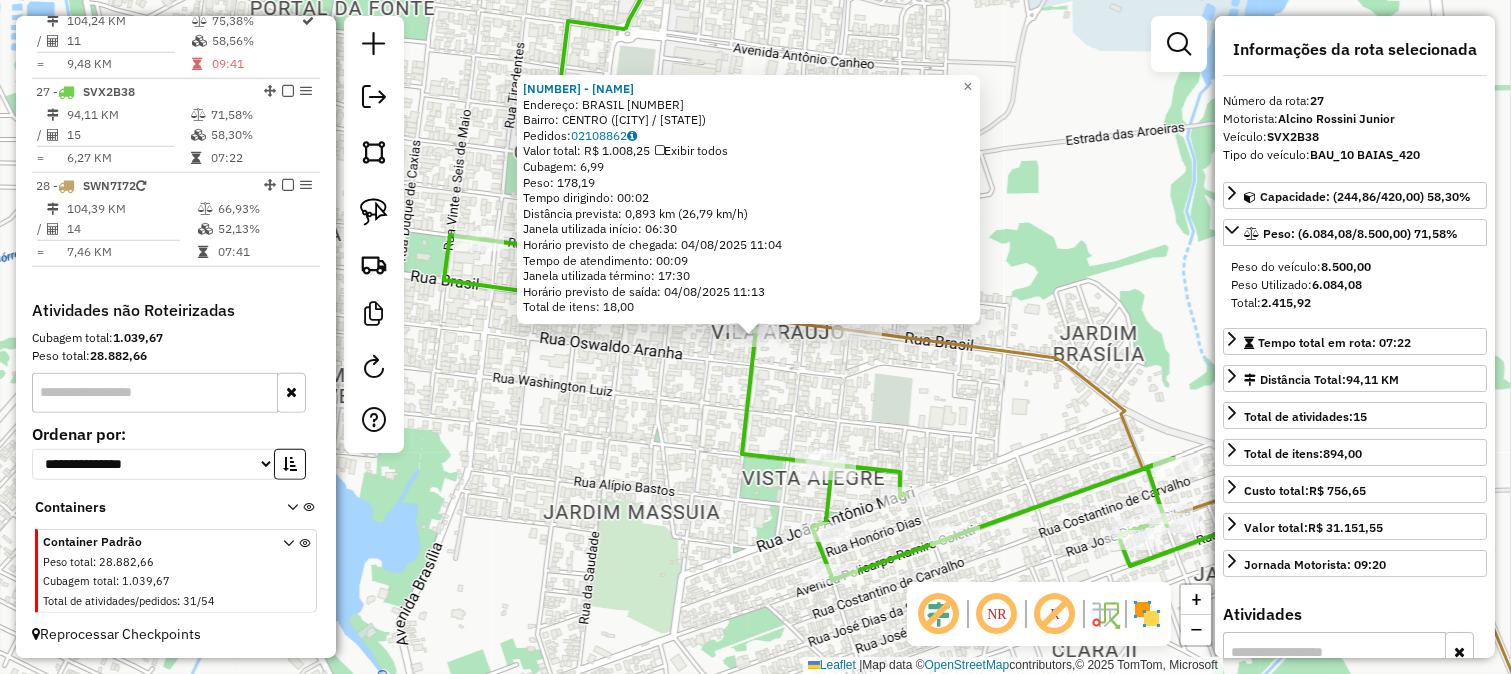 click on "32873 - SAIDEIRA  Endereço:  BRASIL 878   Bairro: CENTRO (MONTE APRAZIVEL / SP)   Pedidos:  02108862   Valor total: R$ 1.008,25   Exibir todos   Cubagem: 6,99  Peso: 178,19  Tempo dirigindo: 00:02   Distância prevista: 0,893 km (26,79 km/h)   Janela utilizada início: 06:30   Horário previsto de chegada: 04/08/2025 11:04   Tempo de atendimento: 00:09   Janela utilizada término: 17:30   Horário previsto de saída: 04/08/2025 11:13   Total de itens: 18,00  × Janela de atendimento Grade de atendimento Capacidade Transportadoras Veículos Cliente Pedidos  Rotas Selecione os dias de semana para filtrar as janelas de atendimento  Seg   Ter   Qua   Qui   Sex   Sáb   Dom  Informe o período da janela de atendimento: De: Até:  Filtrar exatamente a janela do cliente  Considerar janela de atendimento padrão  Selecione os dias de semana para filtrar as grades de atendimento  Seg   Ter   Qua   Qui   Sex   Sáb   Dom   Considerar clientes sem dia de atendimento cadastrado  Peso mínimo:   Peso máximo:   De:  De:" 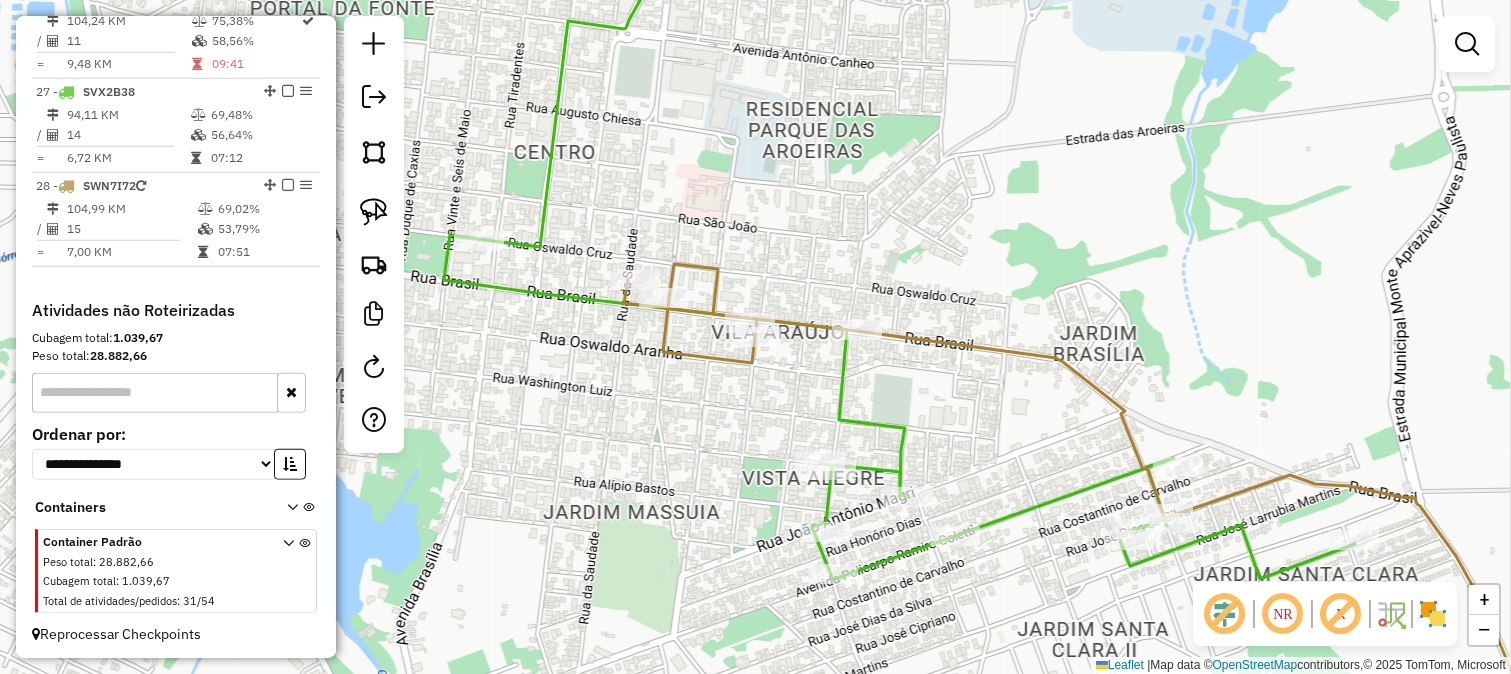 click 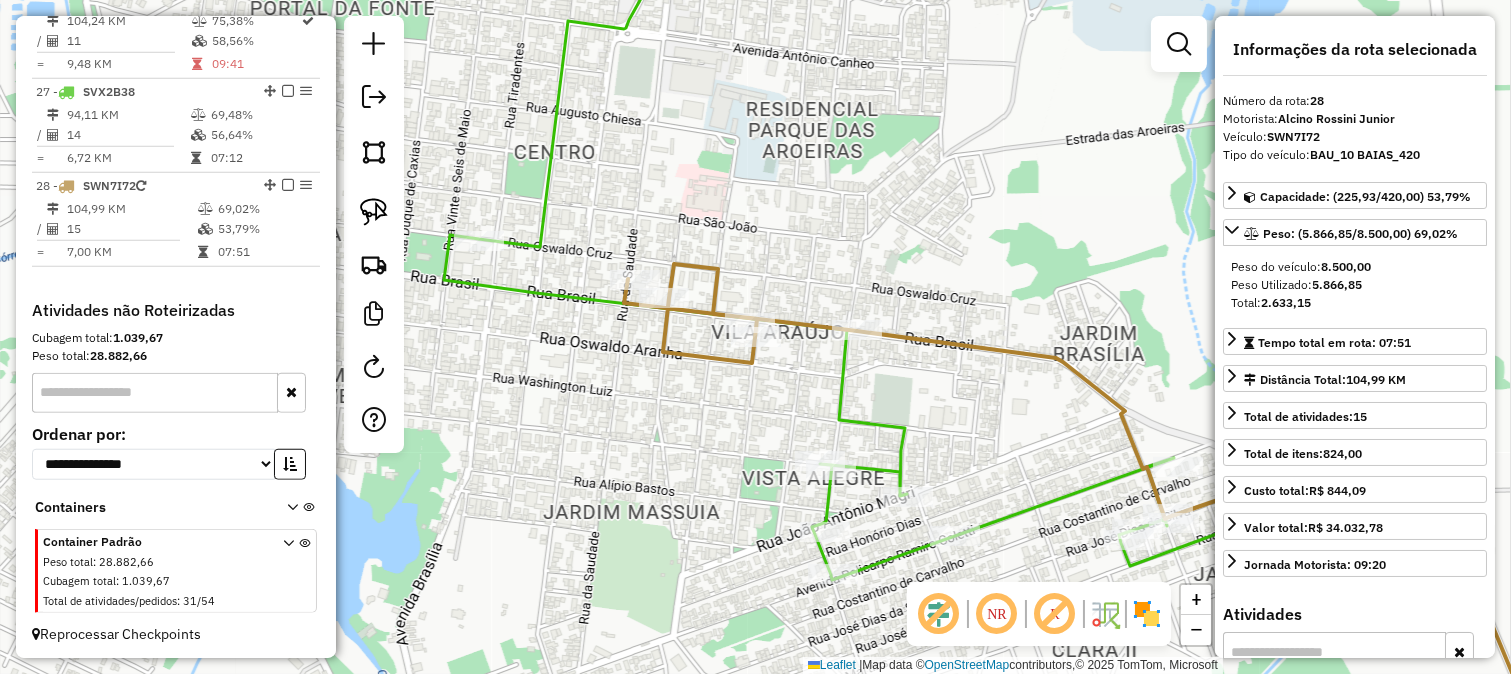 click 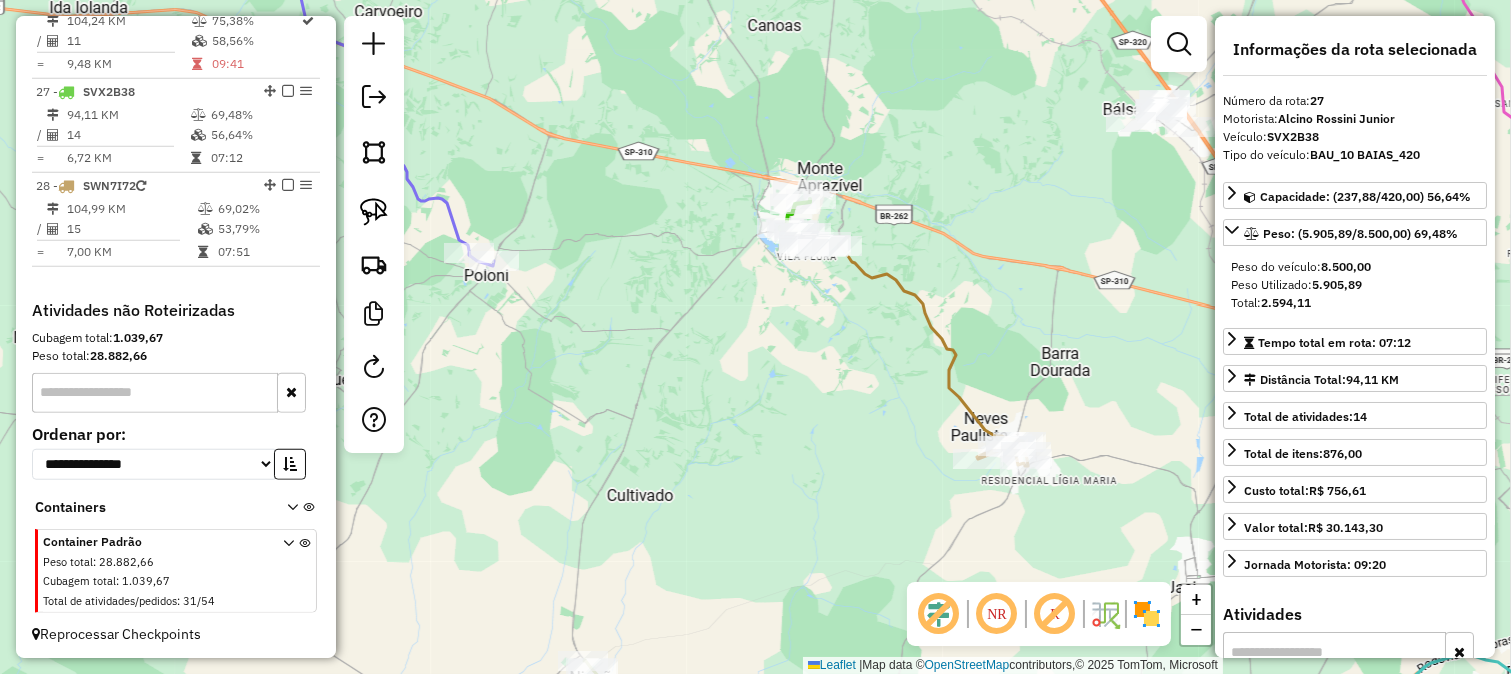 drag, startPoint x: 715, startPoint y: 165, endPoint x: 757, endPoint y: 263, distance: 106.62083 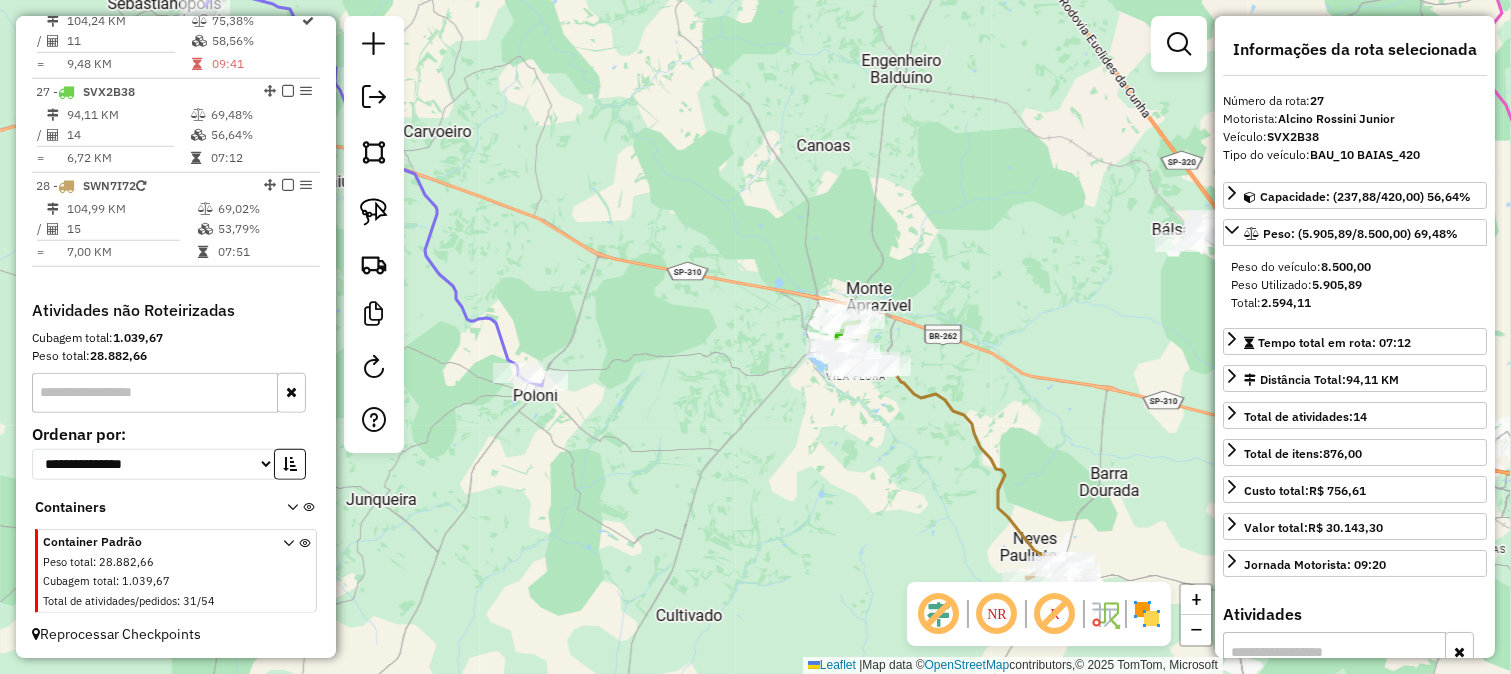 drag, startPoint x: 700, startPoint y: 373, endPoint x: 474, endPoint y: 373, distance: 226 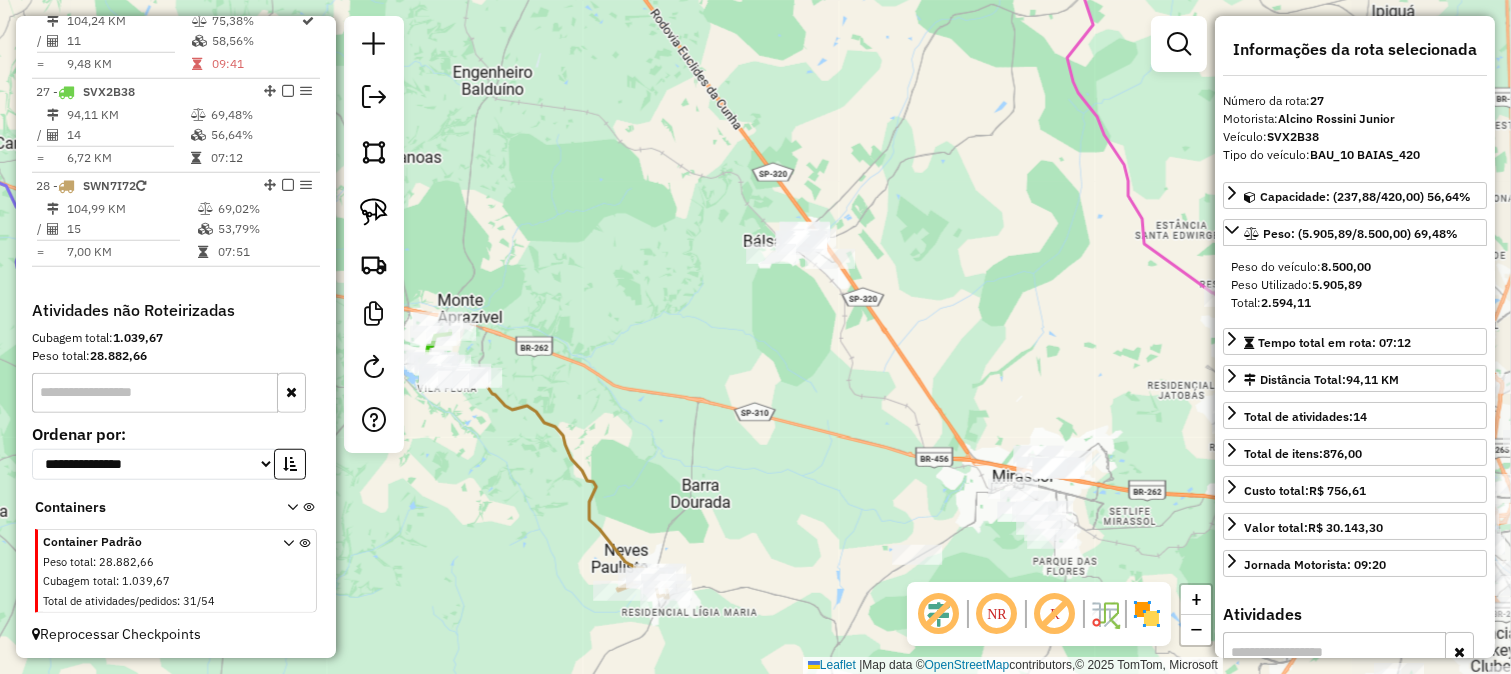 drag, startPoint x: 987, startPoint y: 366, endPoint x: 715, endPoint y: 227, distance: 305.45868 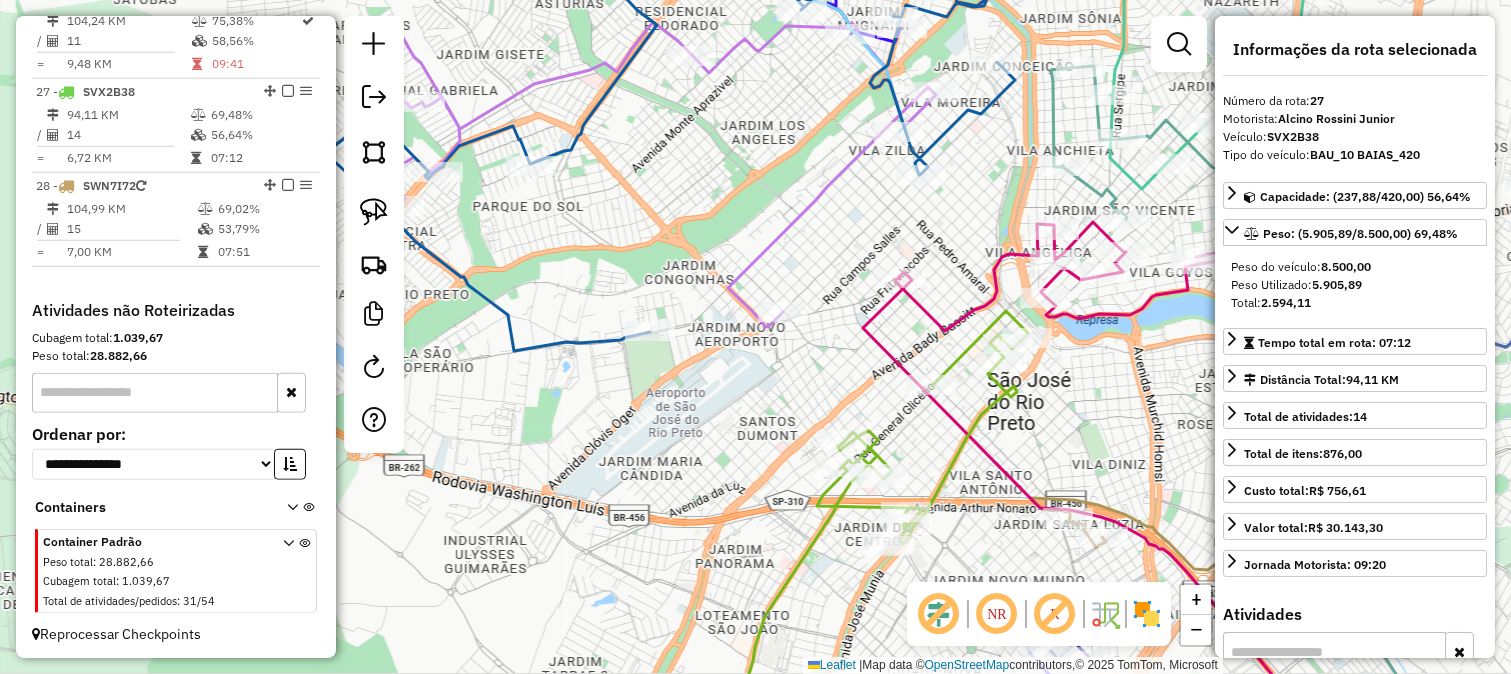 drag, startPoint x: 871, startPoint y: 194, endPoint x: 690, endPoint y: 374, distance: 255.26653 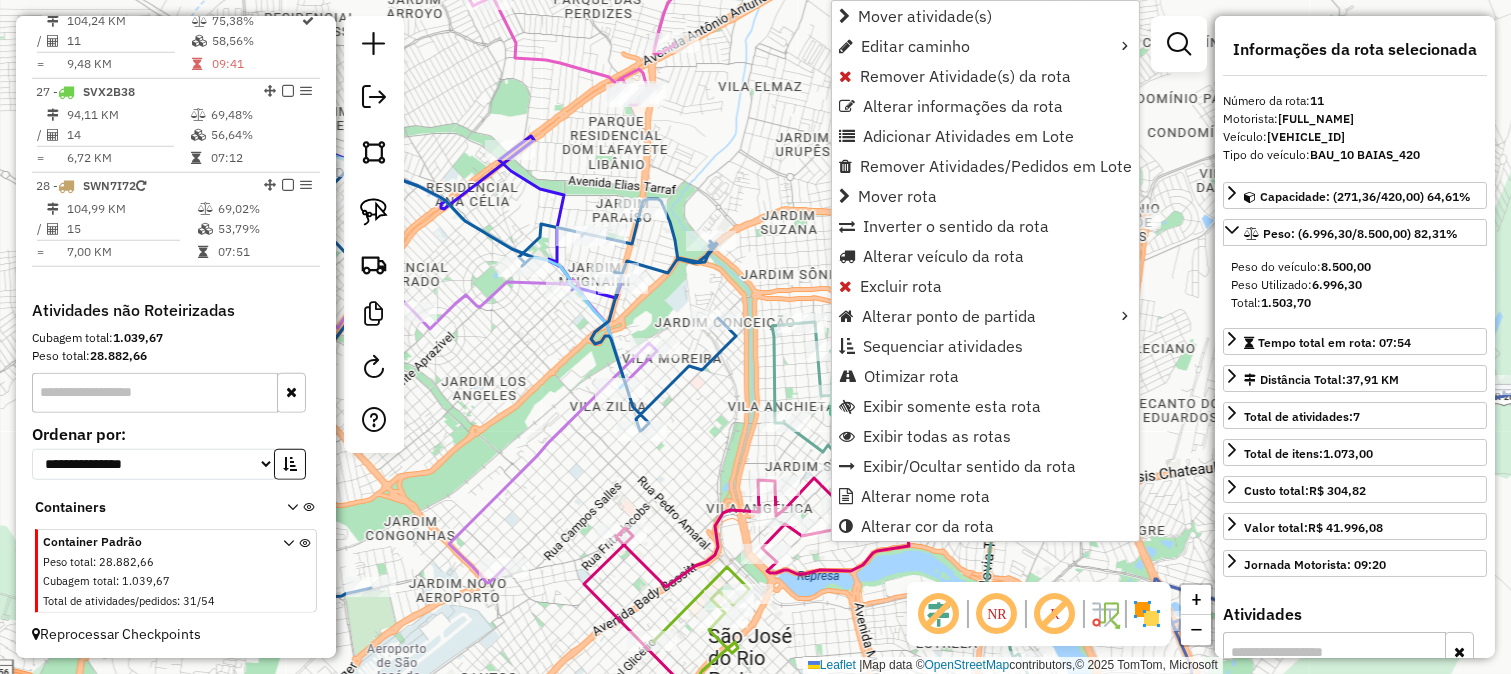 scroll, scrollTop: 1731, scrollLeft: 0, axis: vertical 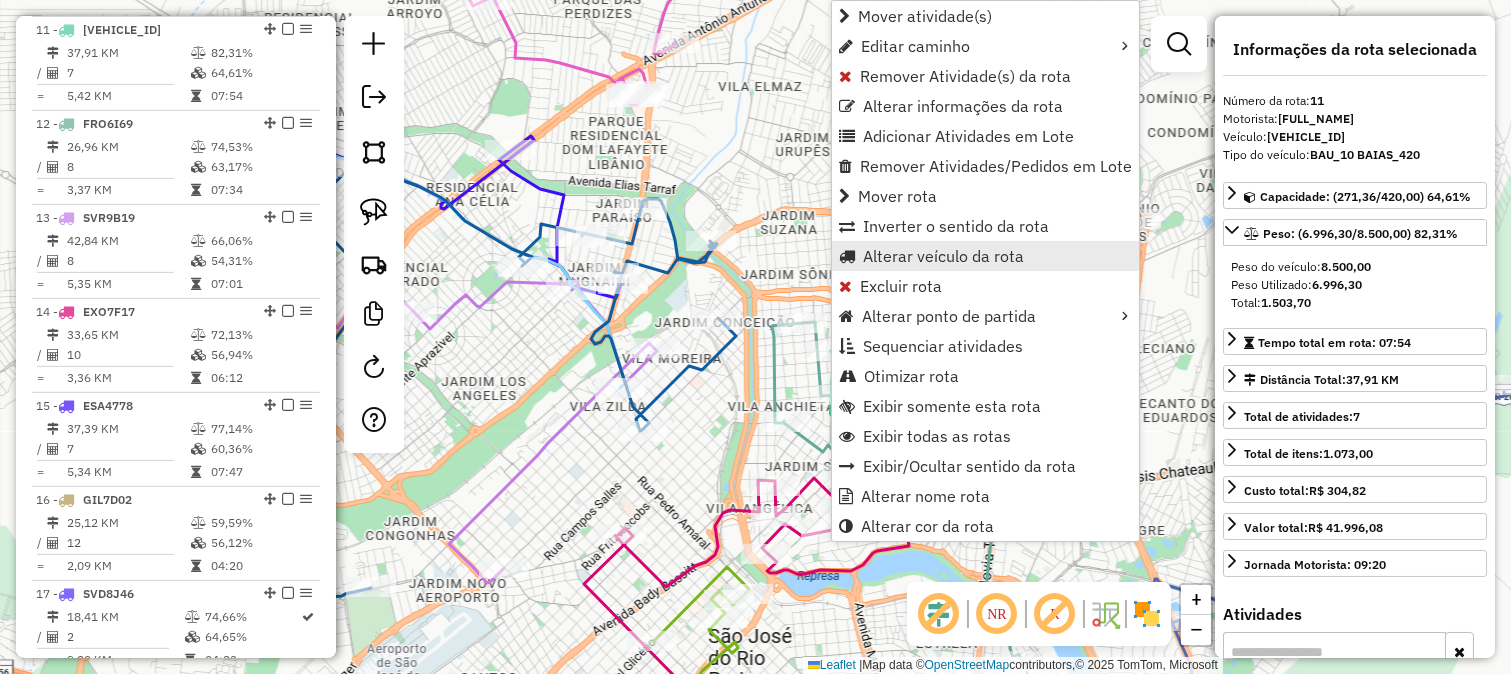 click on "Alterar veículo da rota" at bounding box center (943, 256) 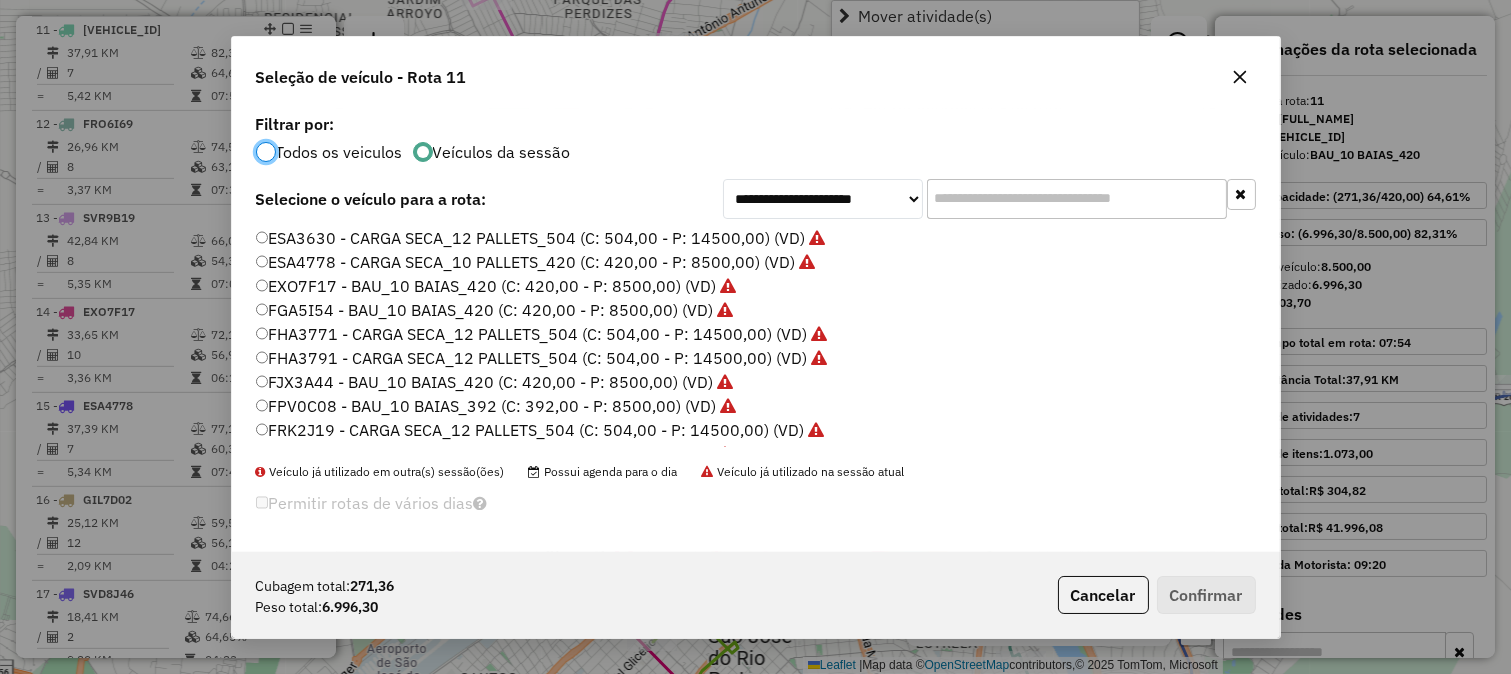 scroll, scrollTop: 11, scrollLeft: 5, axis: both 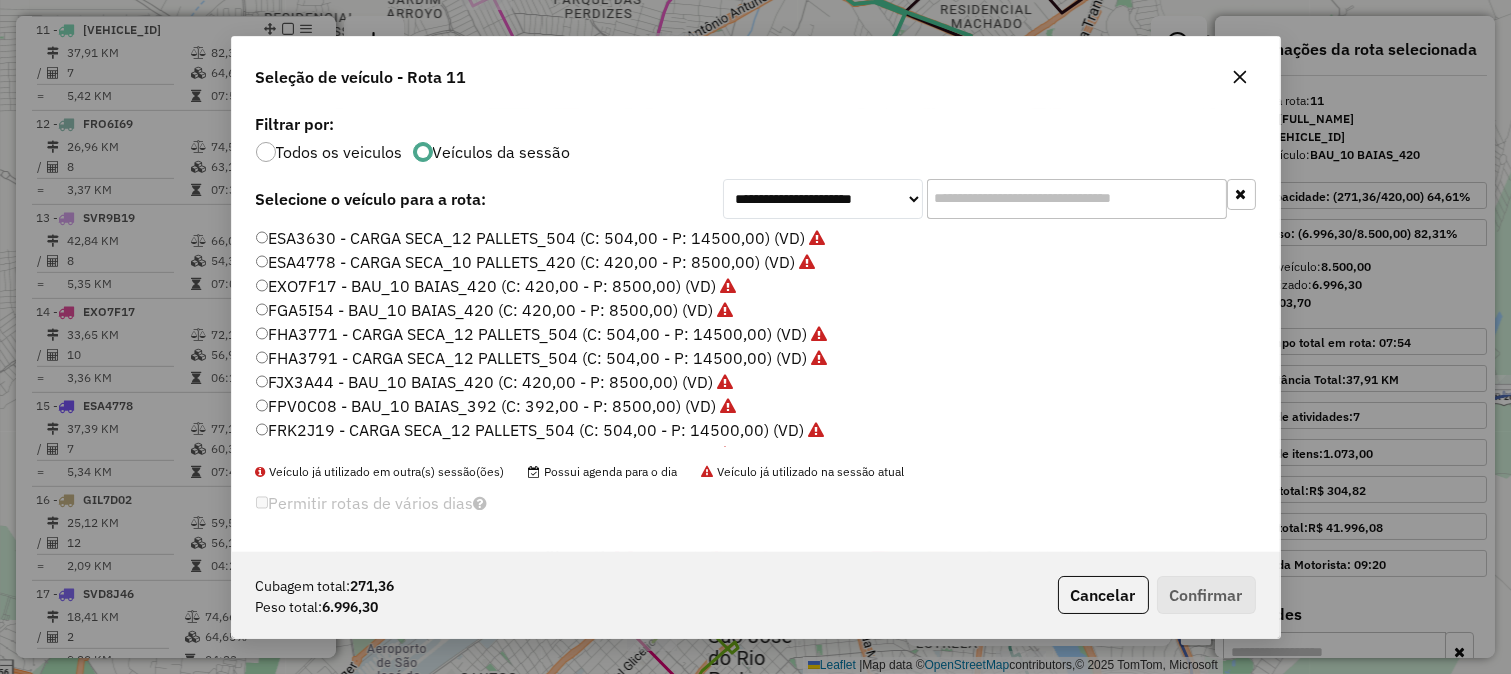 click on "**********" 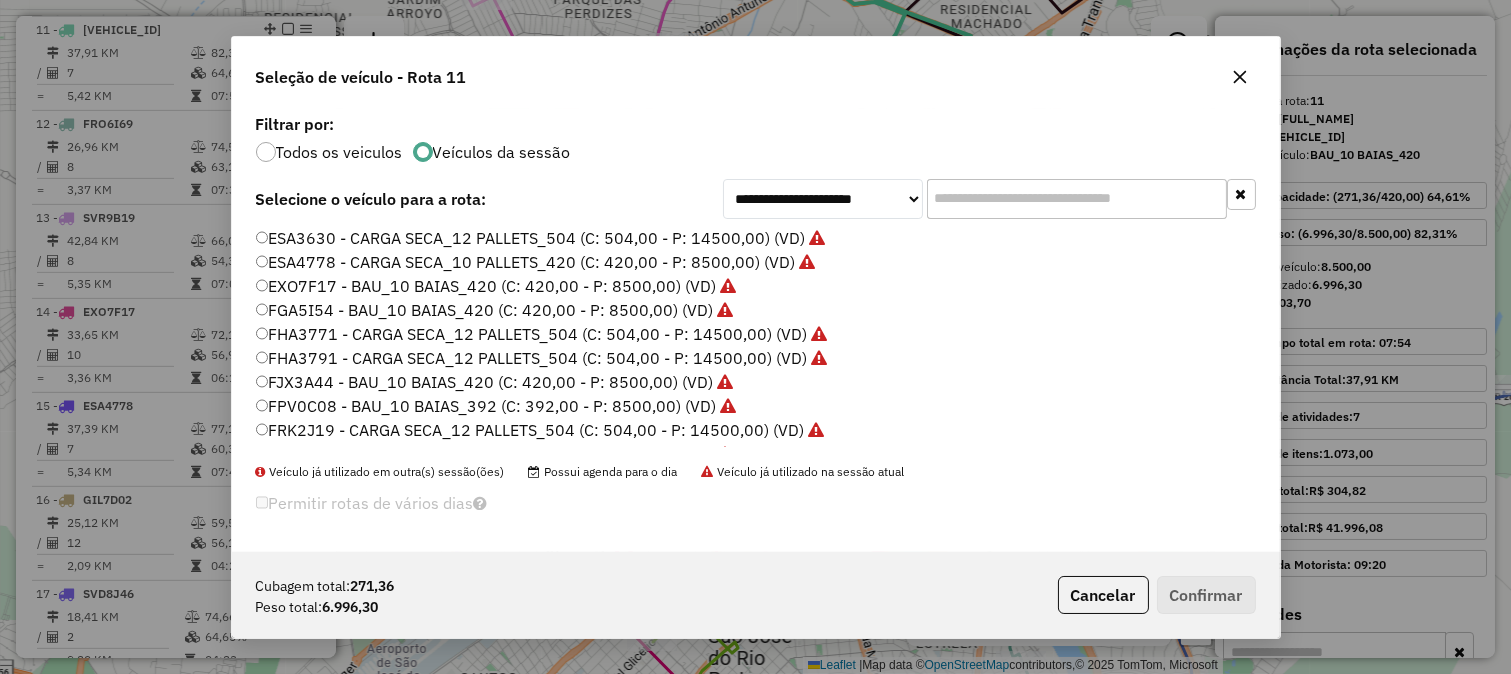 click 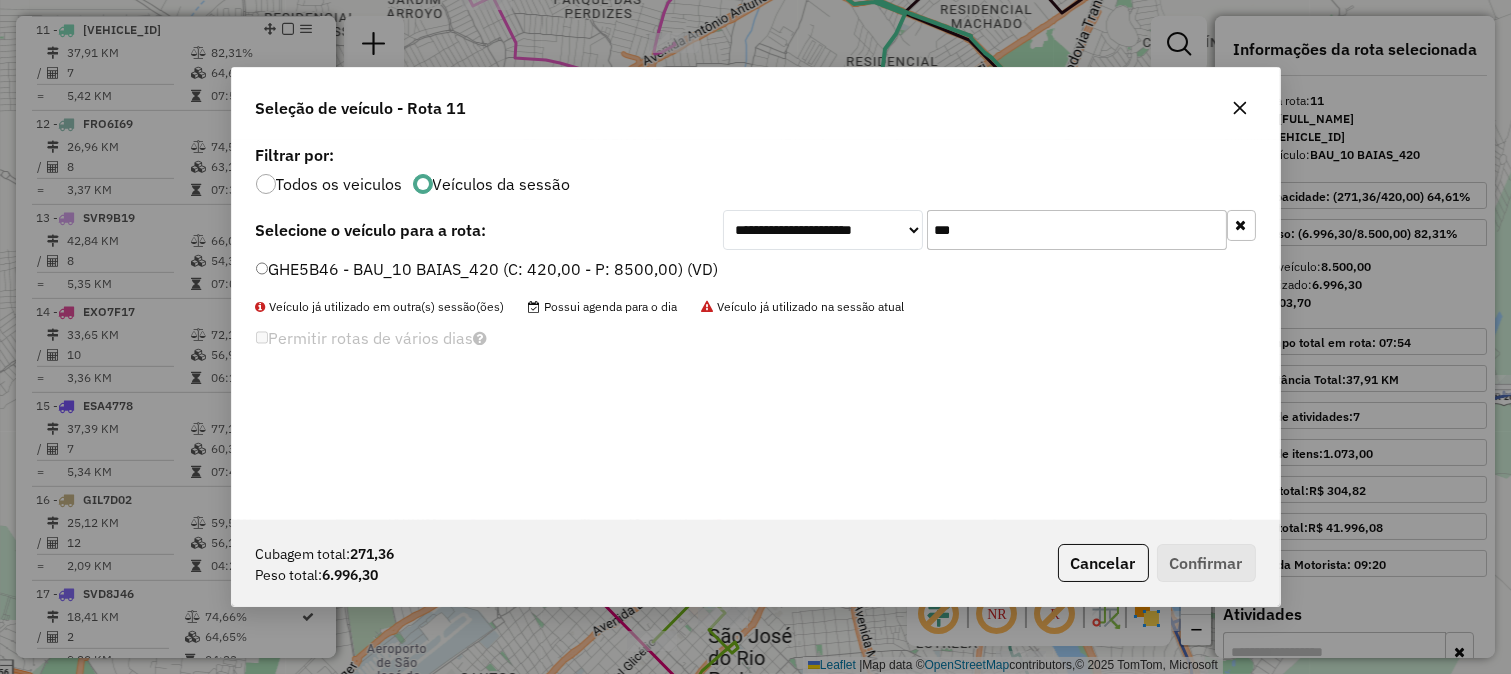type on "***" 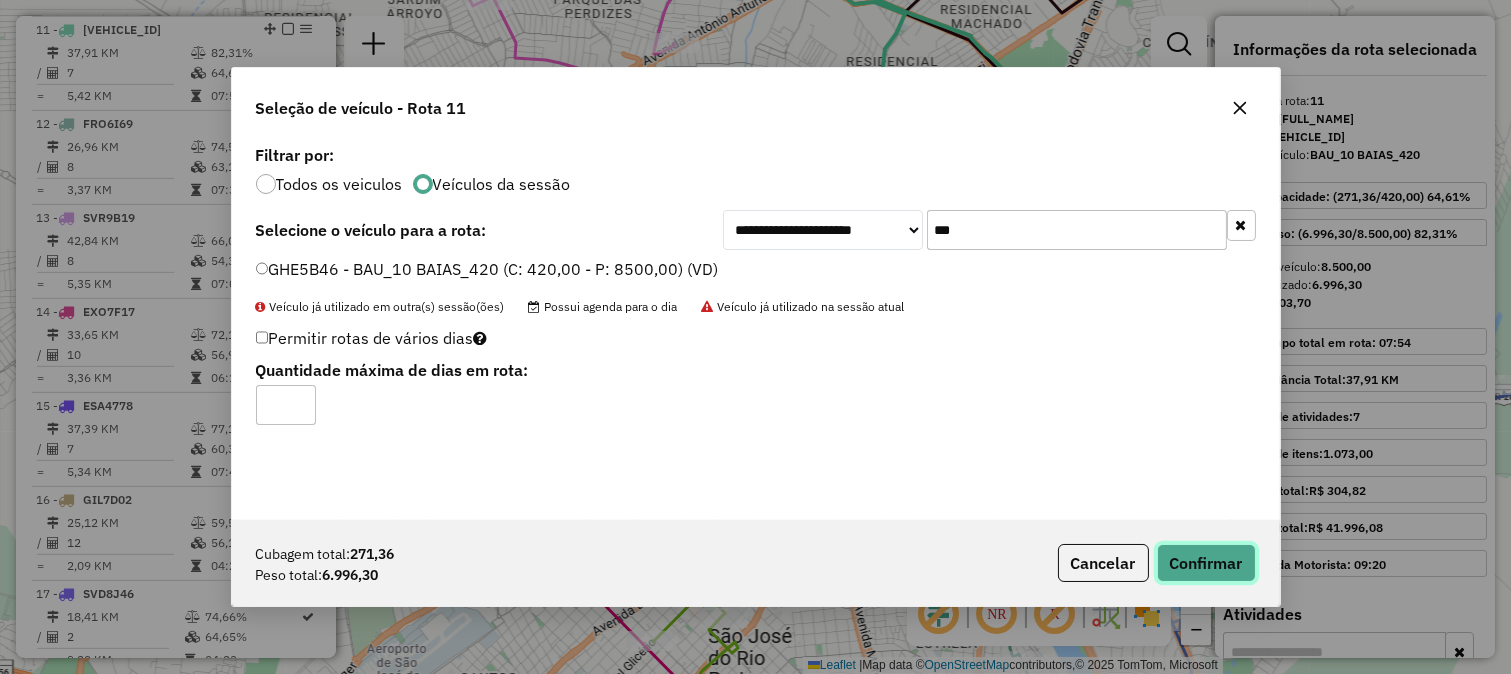 click on "Confirmar" 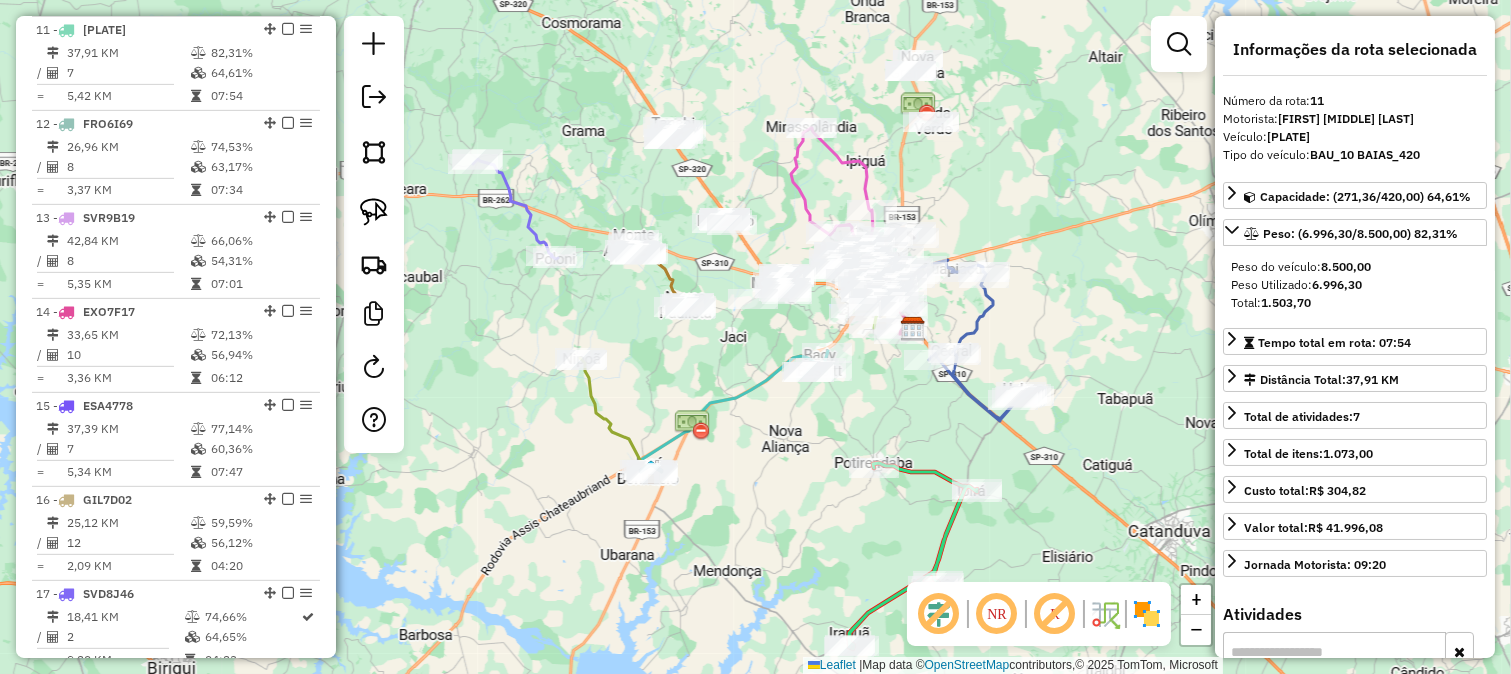 drag, startPoint x: 667, startPoint y: 255, endPoint x: 752, endPoint y: 302, distance: 97.128784 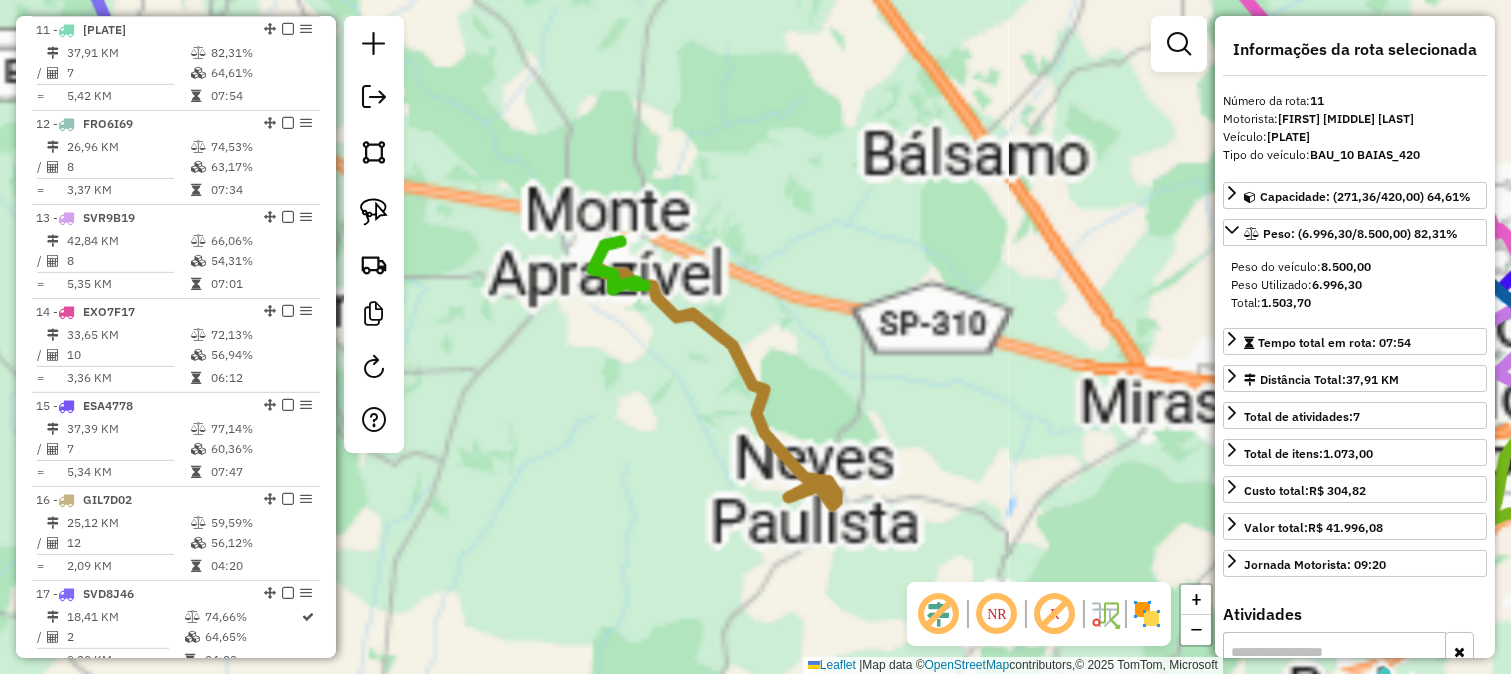click on "Janela de atendimento Grade de atendimento Capacidade Transportadoras Veículos Cliente Pedidos  Rotas Selecione os dias de semana para filtrar as janelas de atendimento  Seg   Ter   Qua   Qui   Sex   Sáb   Dom  Informe o período da janela de atendimento: De: Até:  Filtrar exatamente a janela do cliente  Considerar janela de atendimento padrão  Selecione os dias de semana para filtrar as grades de atendimento  Seg   Ter   Qua   Qui   Sex   Sáb   Dom   Considerar clientes sem dia de atendimento cadastrado  Clientes fora do dia de atendimento selecionado Filtrar as atividades entre os valores definidos abaixo:  Peso mínimo:   Peso máximo:   Cubagem mínima:   Cubagem máxima:   De:   Até:  Filtrar as atividades entre o tempo de atendimento definido abaixo:  De:   Até:   Considerar capacidade total dos clientes não roteirizados Transportadora: Selecione um ou mais itens Tipo de veículo: Selecione um ou mais itens Veículo: Selecione um ou mais itens Motorista: Selecione um ou mais itens Nome: Rótulo:" 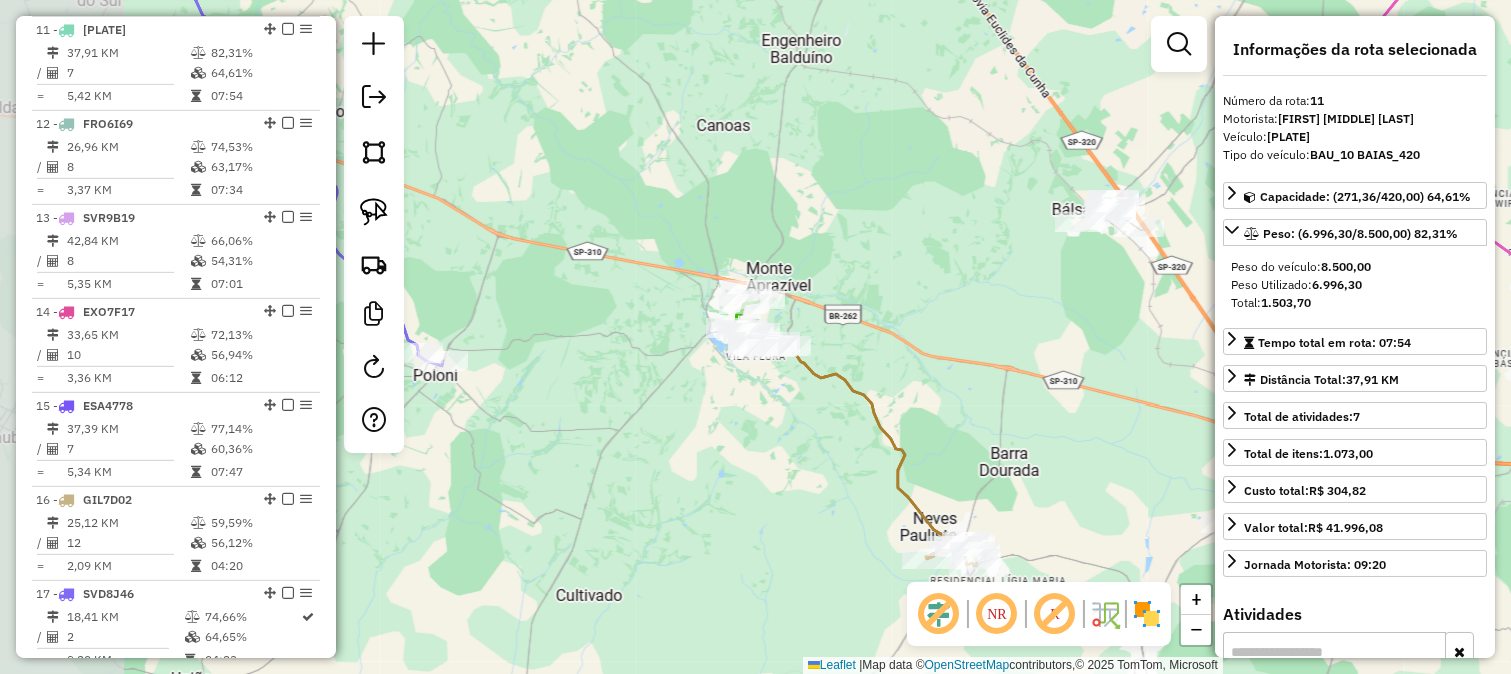 drag, startPoint x: 788, startPoint y: 283, endPoint x: 881, endPoint y: 320, distance: 100.08996 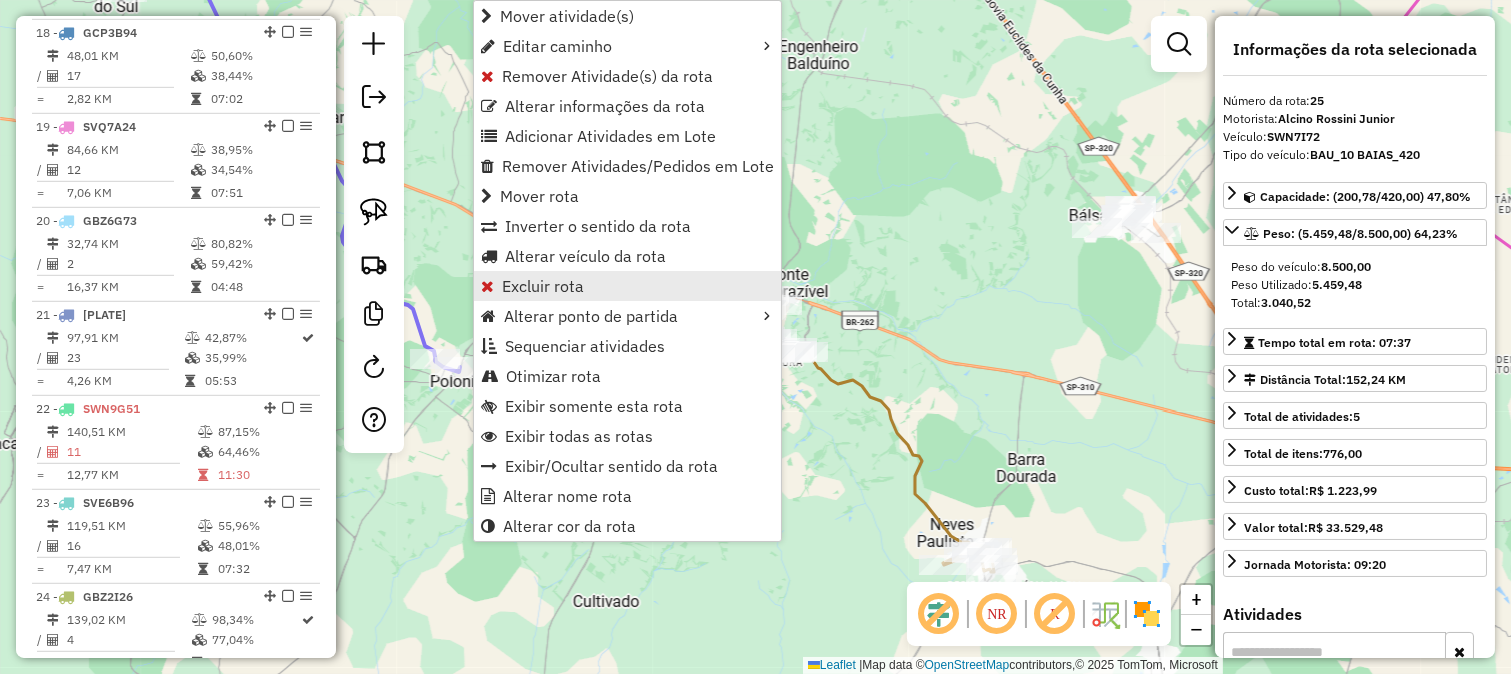 scroll, scrollTop: 3045, scrollLeft: 0, axis: vertical 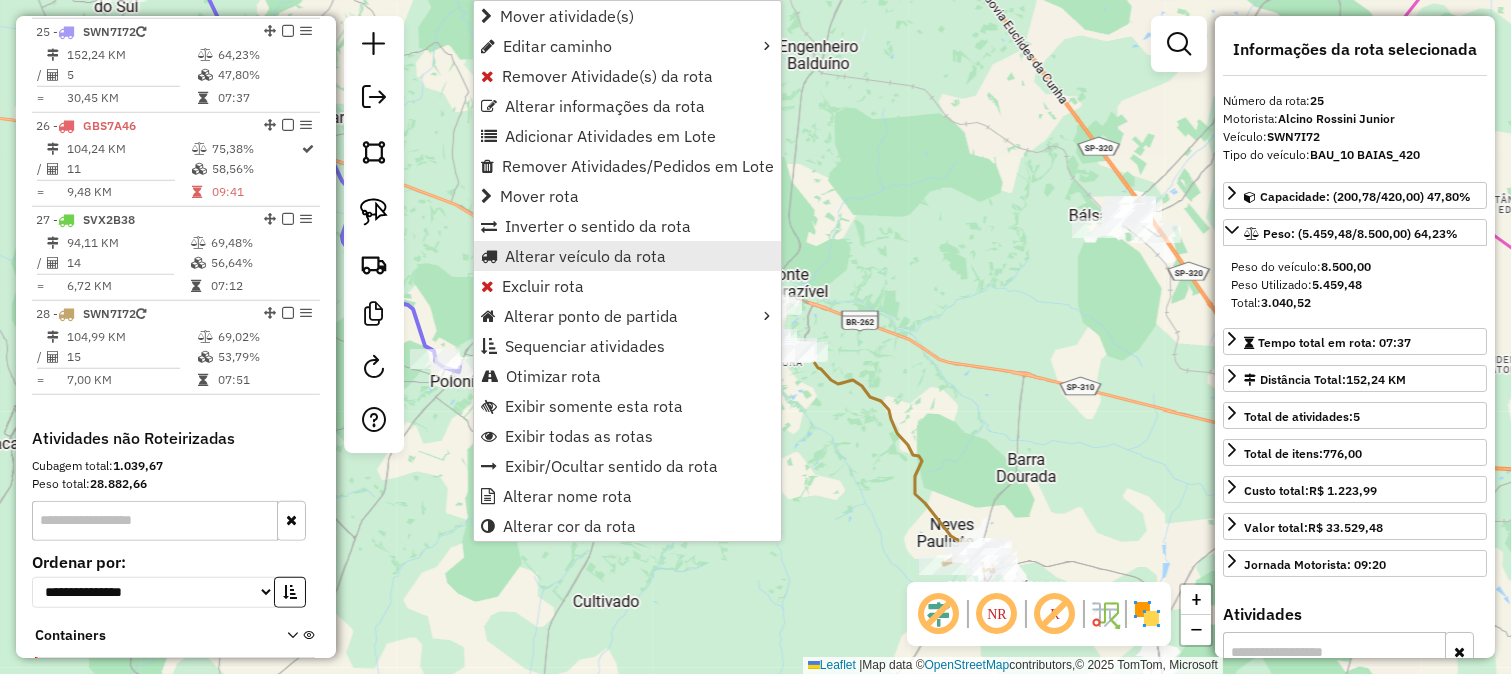 click on "Alterar veículo da rota" at bounding box center (585, 256) 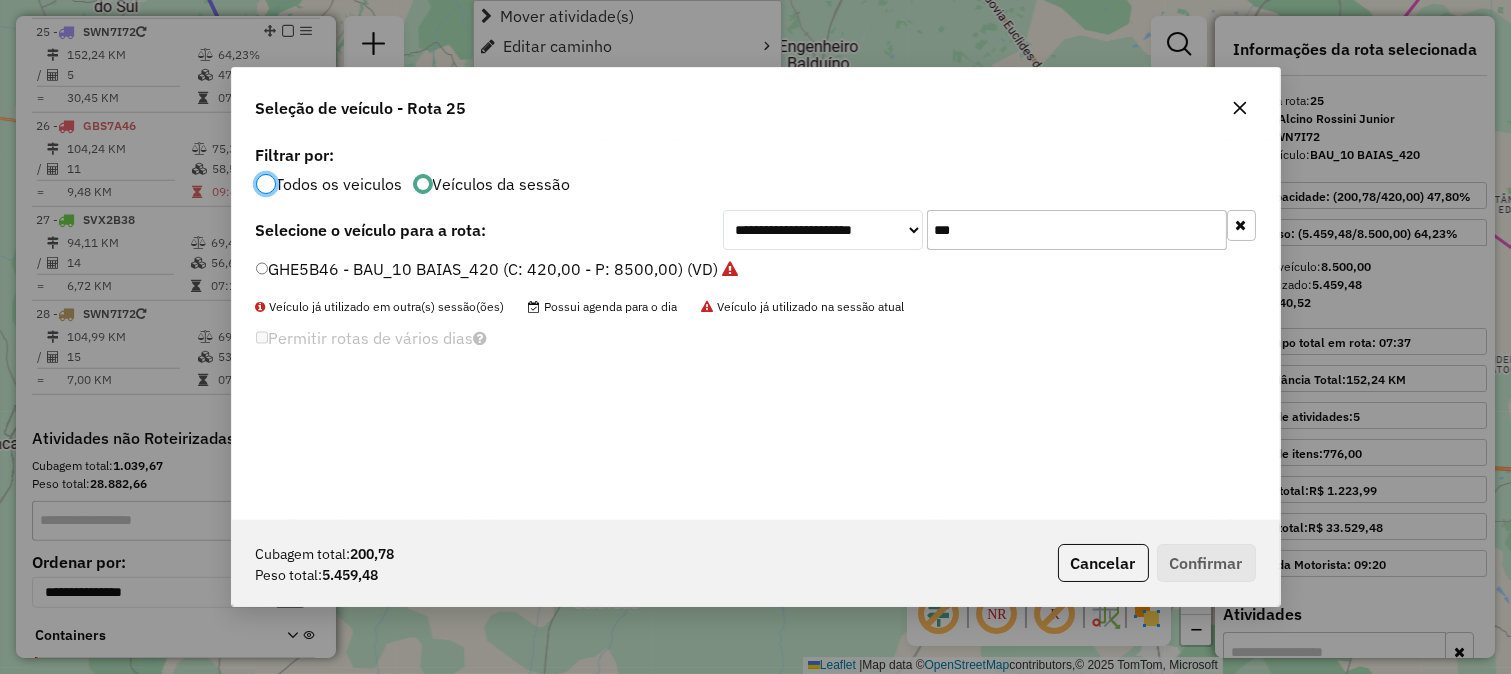 scroll, scrollTop: 11, scrollLeft: 5, axis: both 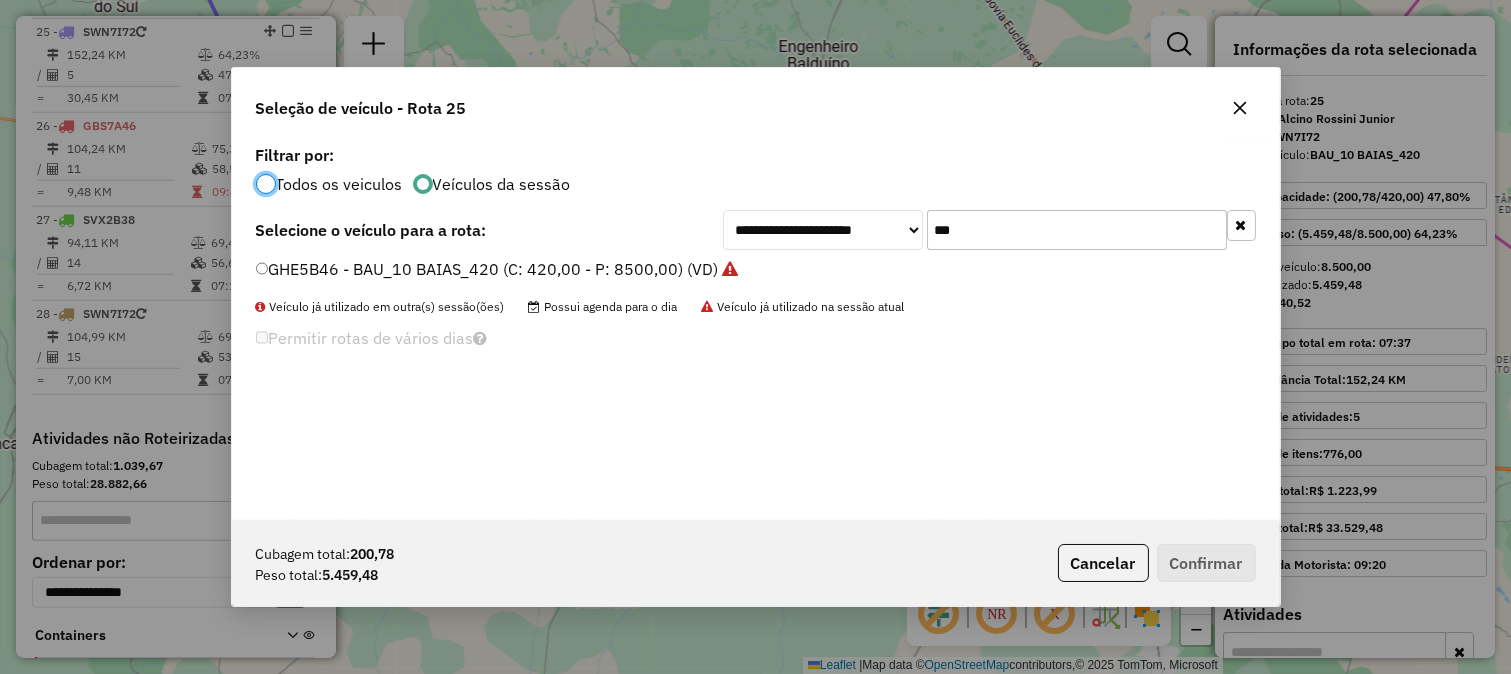 click on "***" 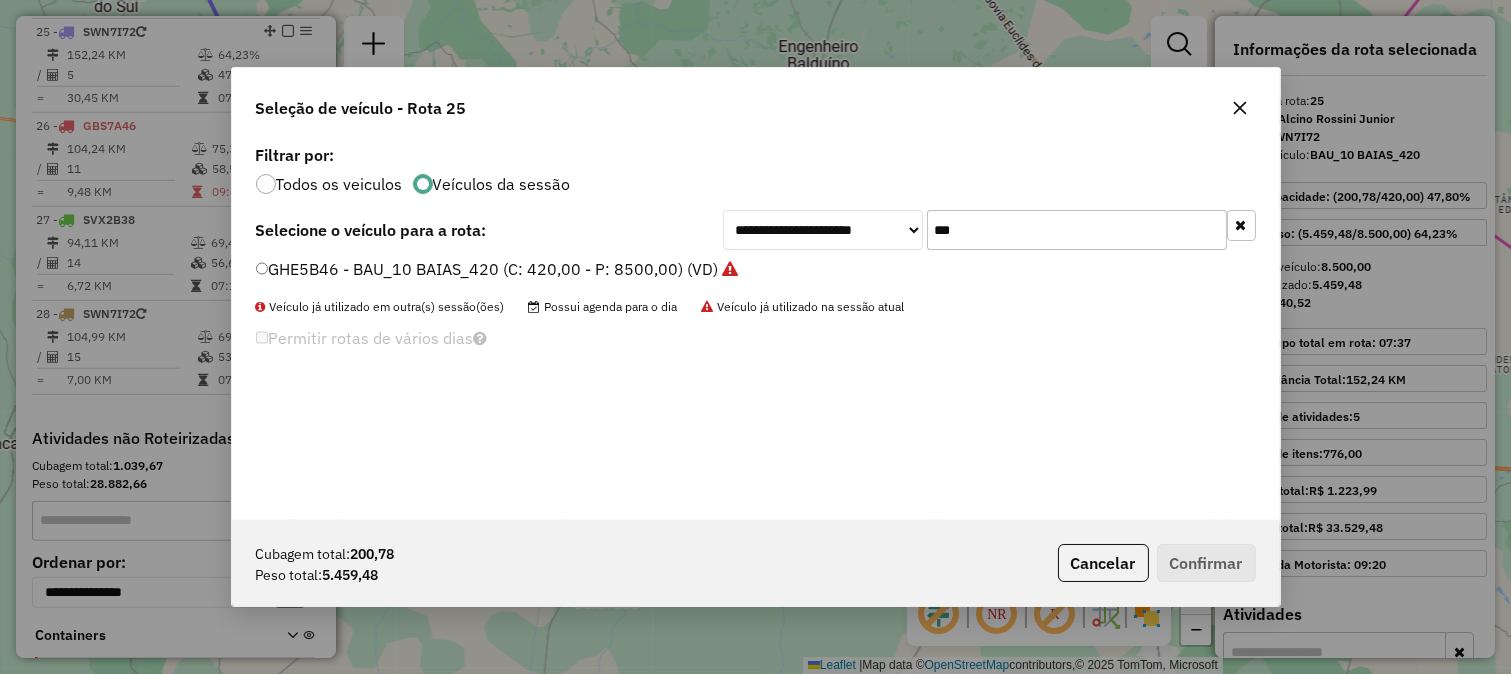 click on "***" 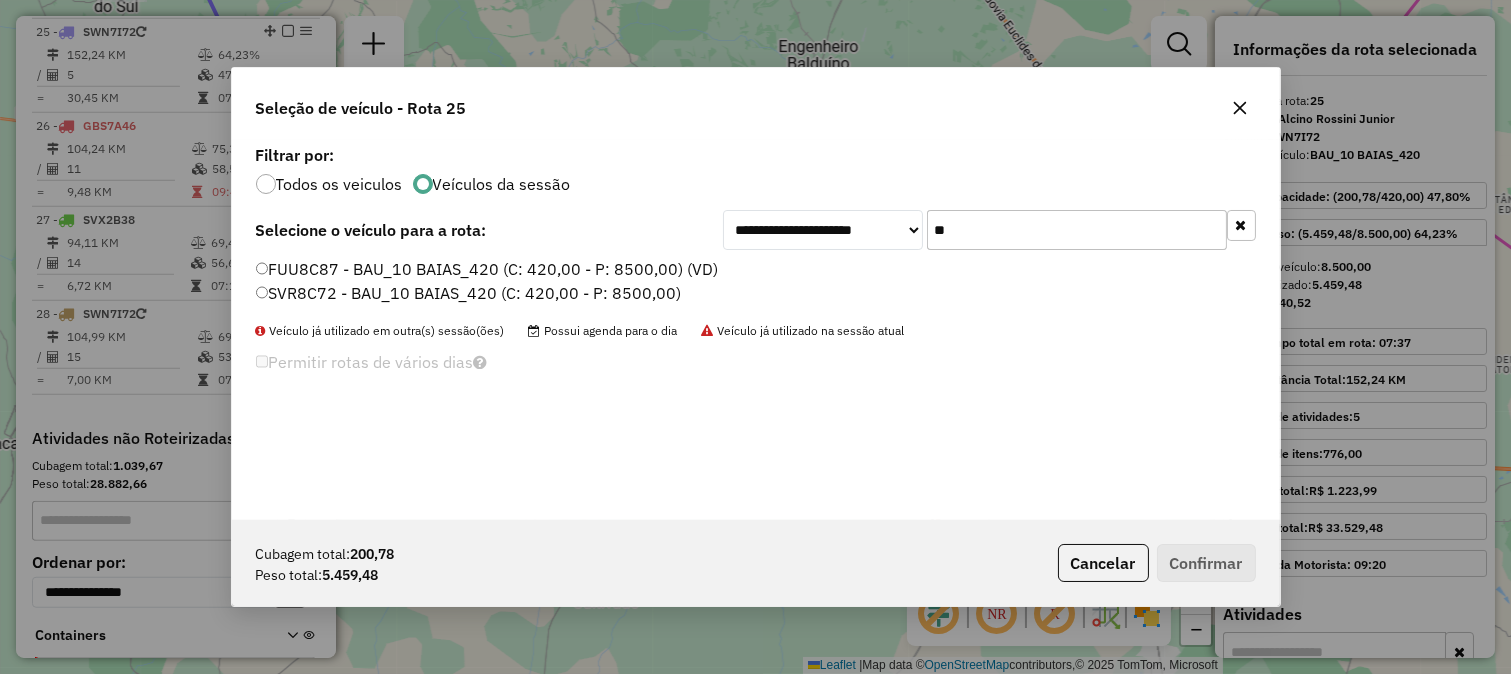 type on "**" 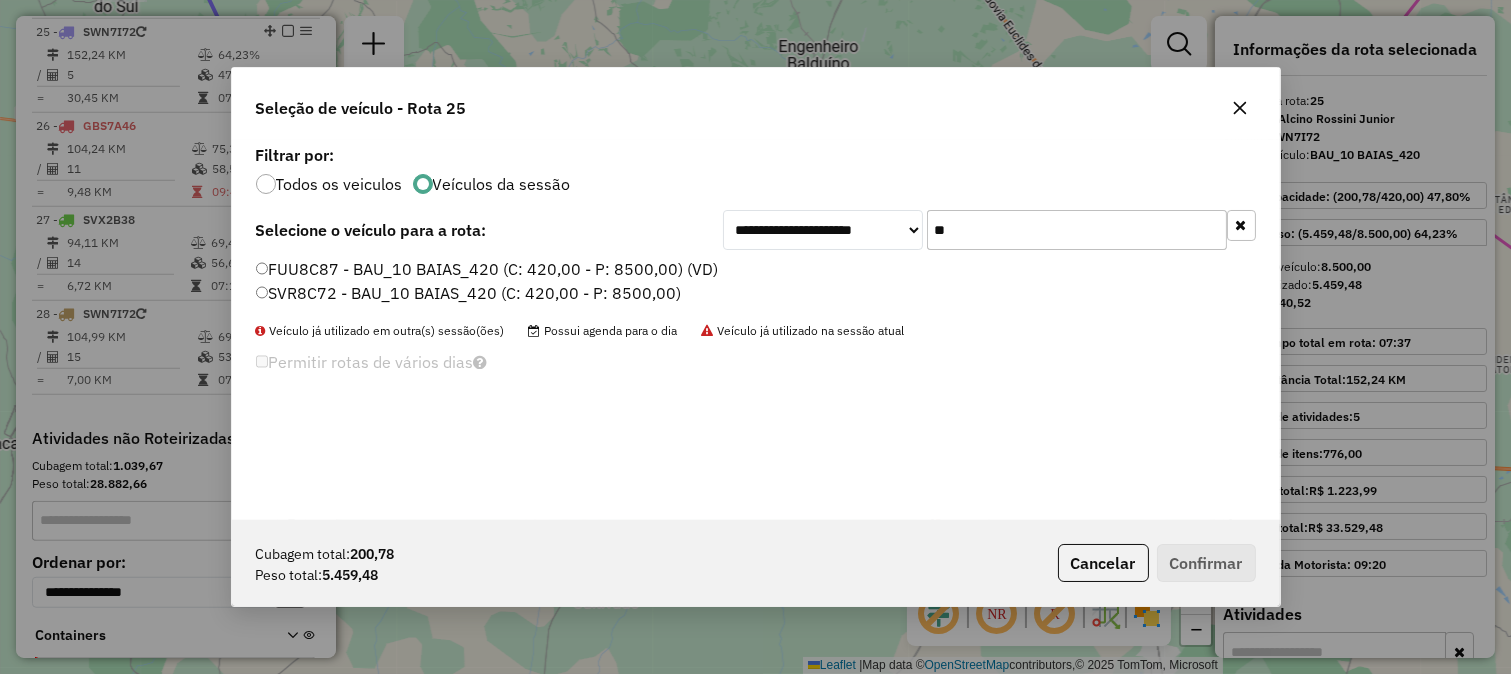 click on "FUU8C87 - BAU_10 BAIAS_420 (C: 420,00 - P: 8500,00) (VD)" 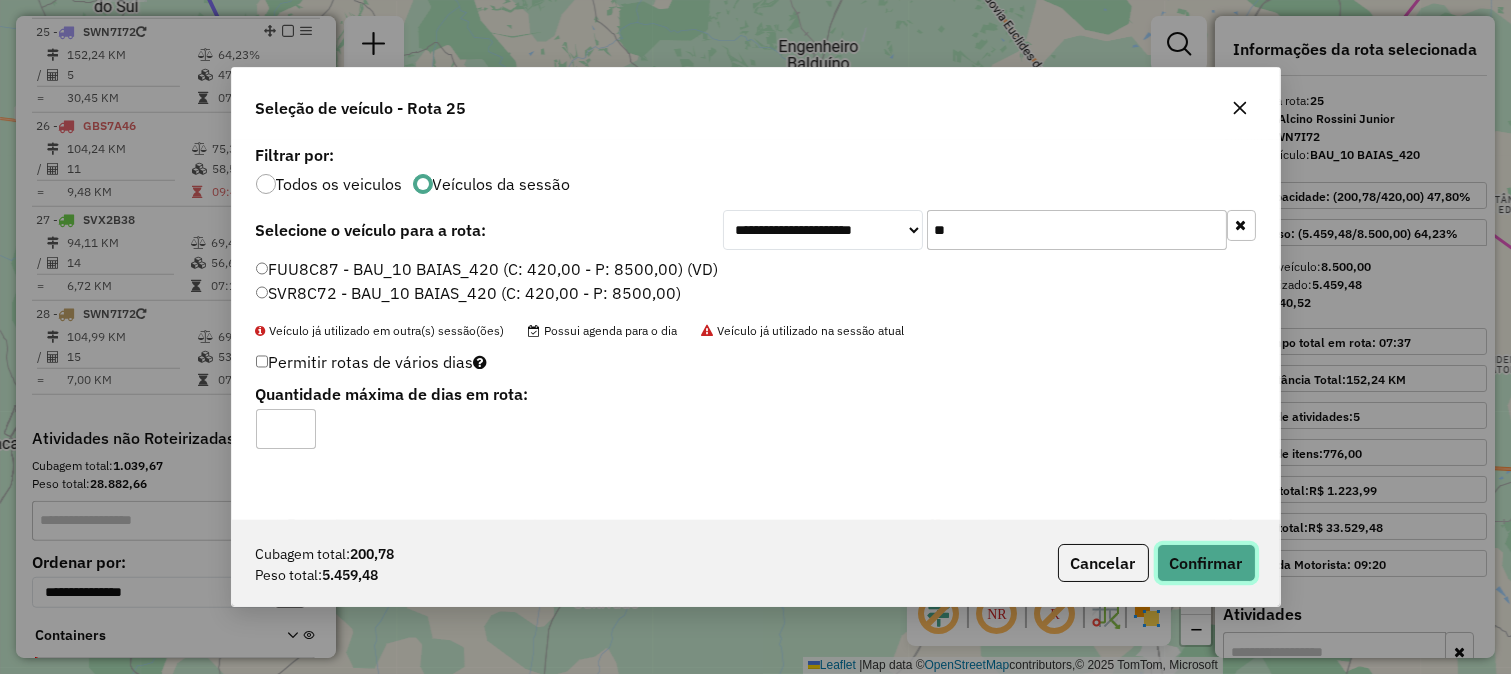 click on "Confirmar" 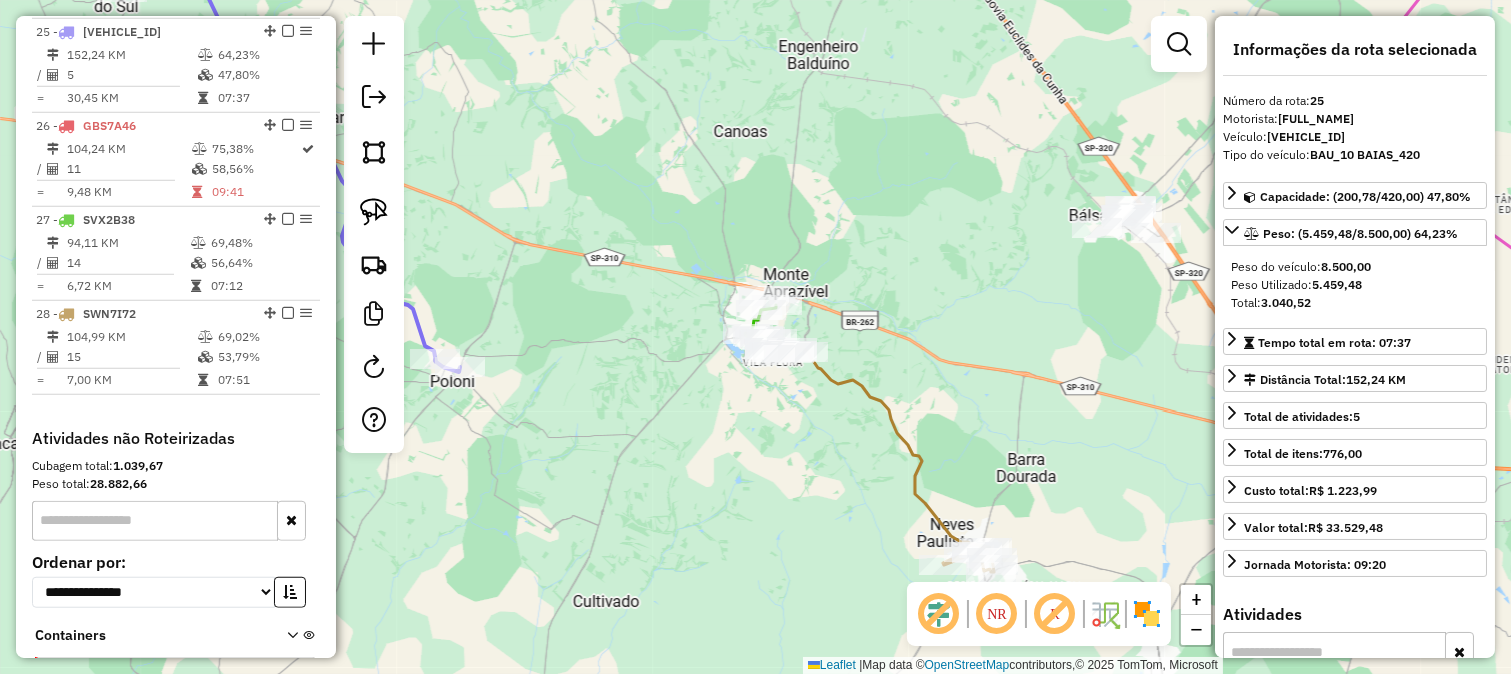 click on "Janela de atendimento Grade de atendimento Capacidade Transportadoras Veículos Cliente Pedidos  Rotas Selecione os dias de semana para filtrar as janelas de atendimento  Seg   Ter   Qua   Qui   Sex   Sáb   Dom  Informe o período da janela de atendimento: De: Até:  Filtrar exatamente a janela do cliente  Considerar janela de atendimento padrão  Selecione os dias de semana para filtrar as grades de atendimento  Seg   Ter   Qua   Qui   Sex   Sáb   Dom   Considerar clientes sem dia de atendimento cadastrado  Clientes fora do dia de atendimento selecionado Filtrar as atividades entre os valores definidos abaixo:  Peso mínimo:   Peso máximo:   Cubagem mínima:   Cubagem máxima:   De:   Até:  Filtrar as atividades entre o tempo de atendimento definido abaixo:  De:   Até:   Considerar capacidade total dos clientes não roteirizados Transportadora: Selecione um ou mais itens Tipo de veículo: Selecione um ou mais itens Veículo: Selecione um ou mais itens Motorista: Selecione um ou mais itens Nome: Rótulo:" 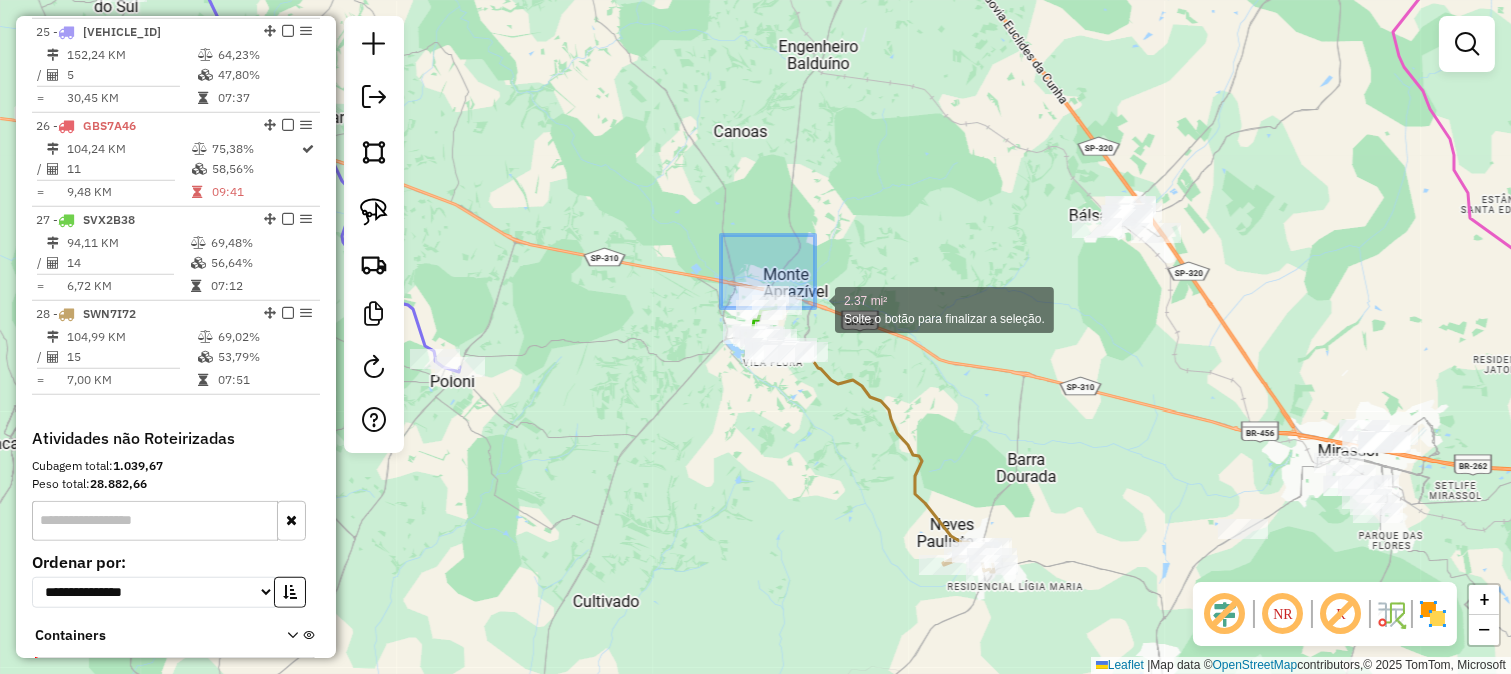 drag, startPoint x: 738, startPoint y: 248, endPoint x: 825, endPoint y: 318, distance: 111.66467 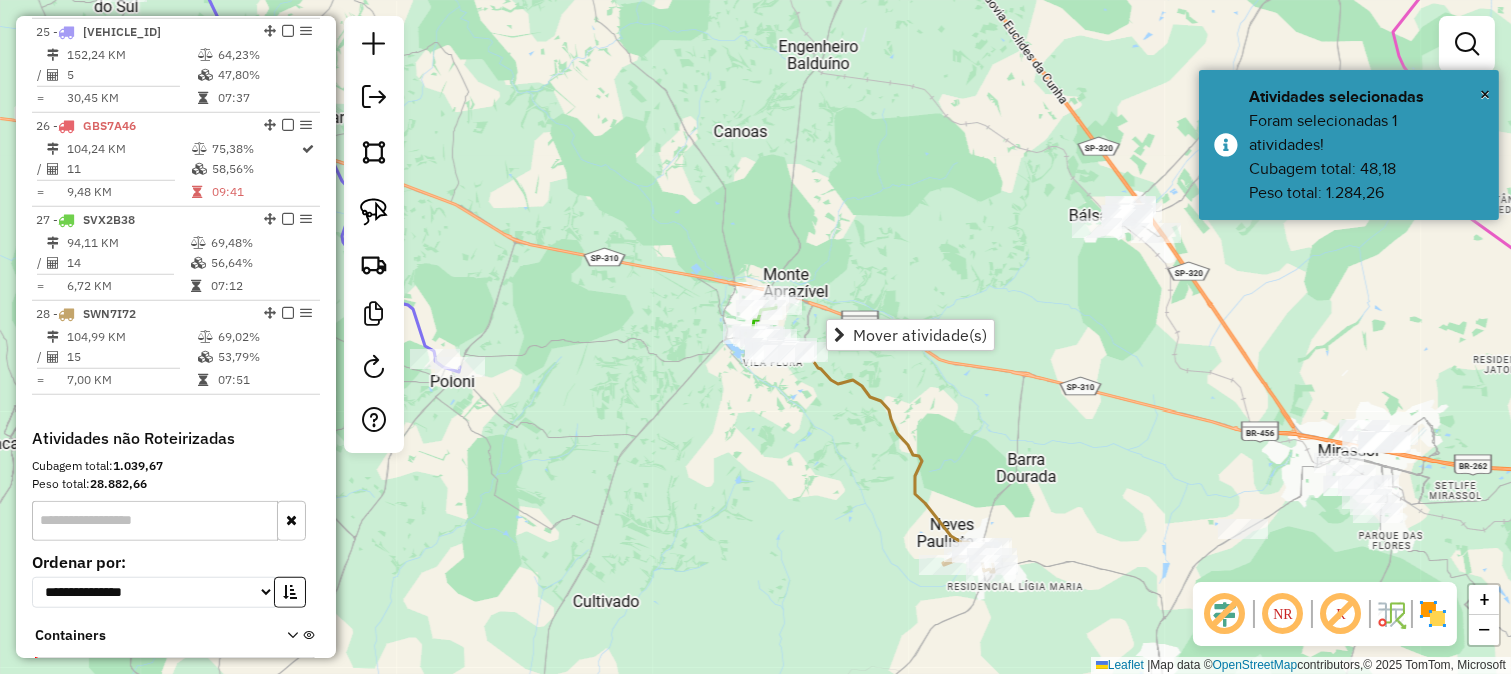 click on "Mover atividade(s)" at bounding box center (920, 335) 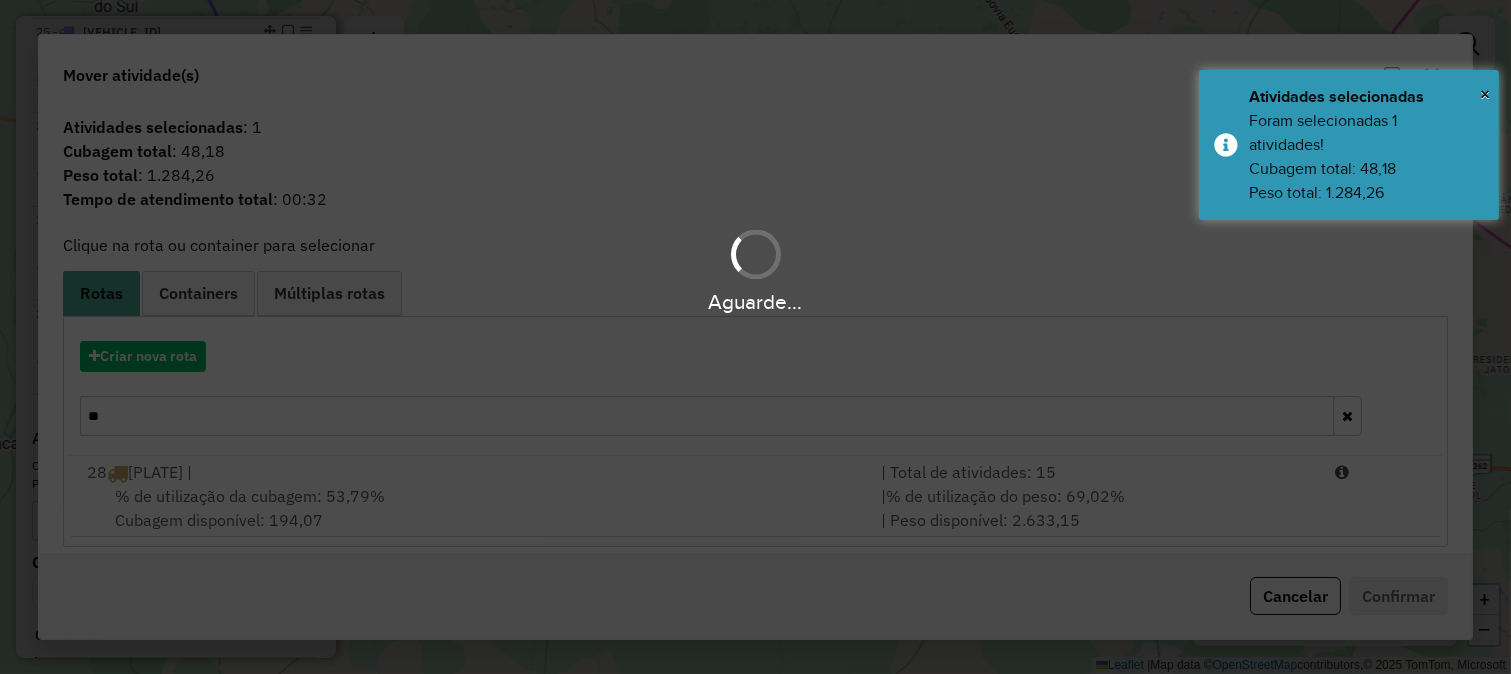 click on "**" at bounding box center [707, 416] 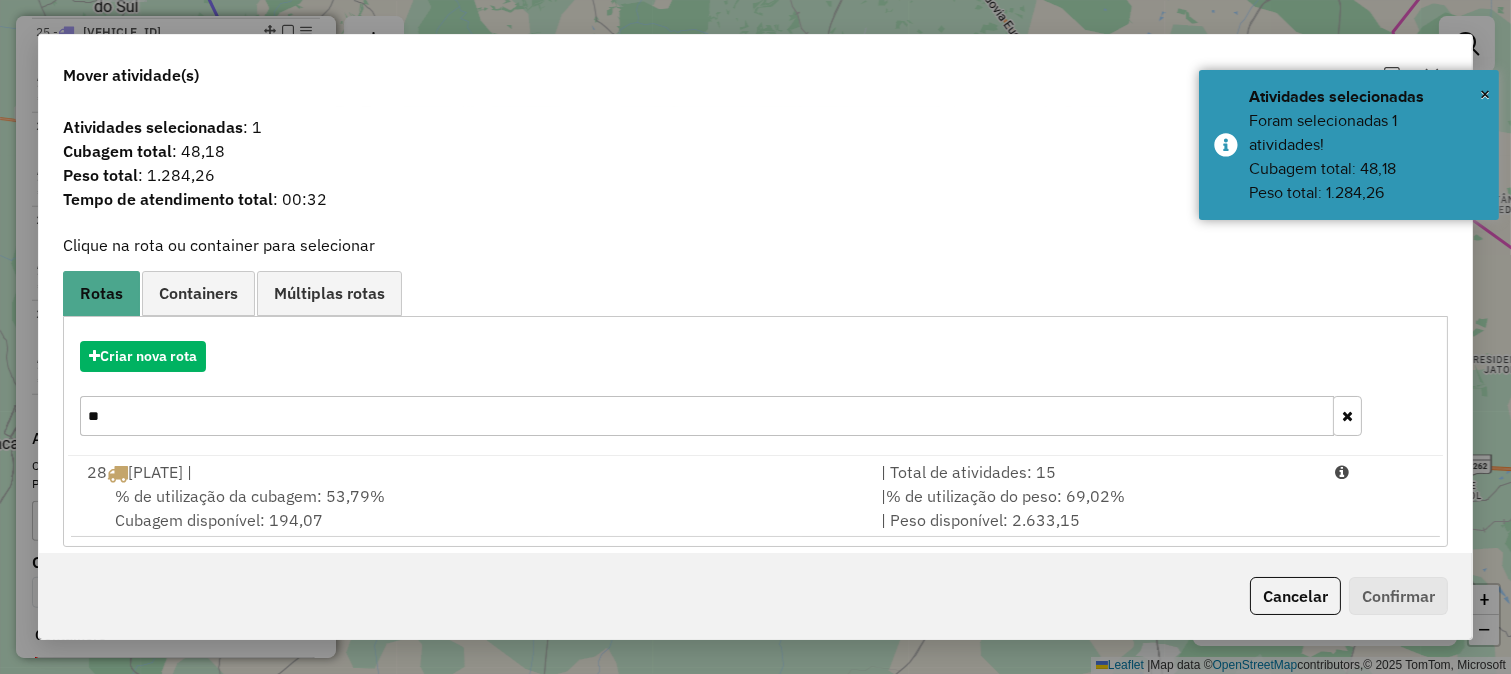 click on "**" at bounding box center [707, 416] 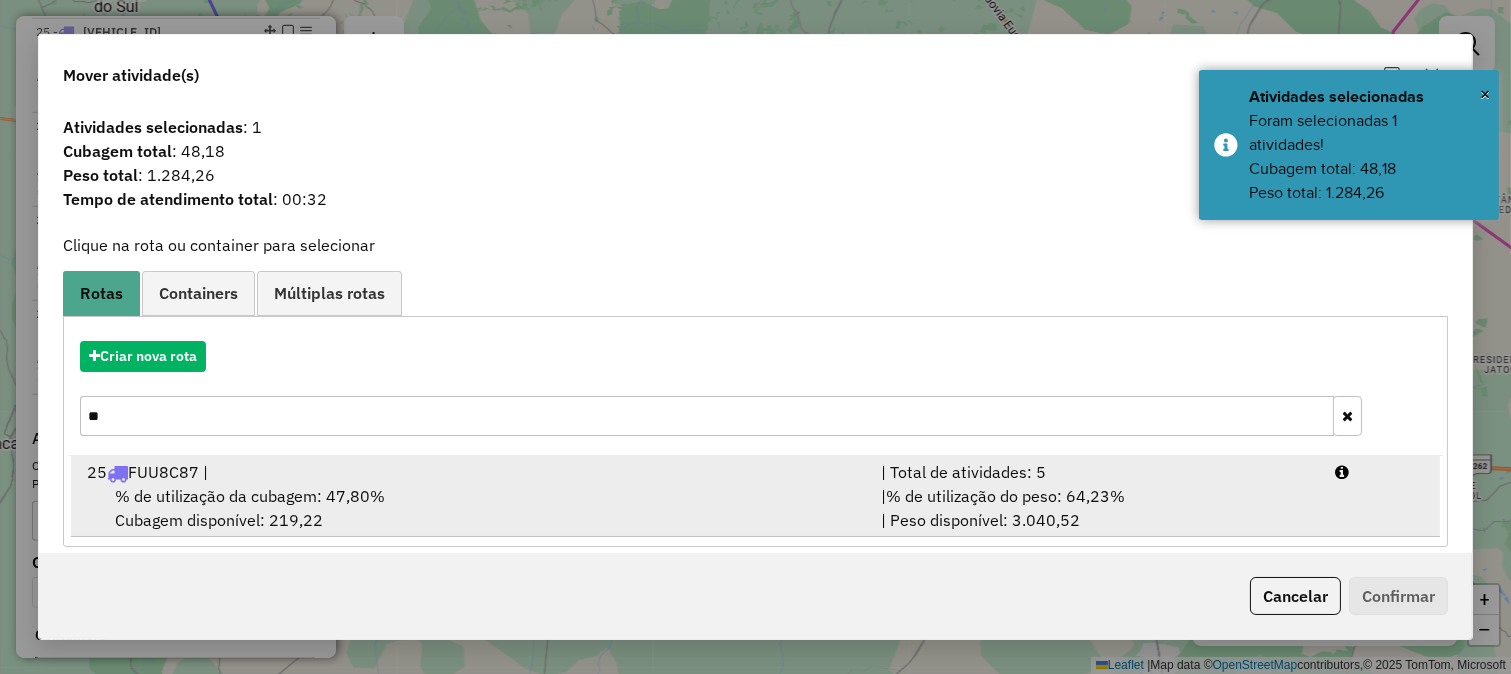 type on "**" 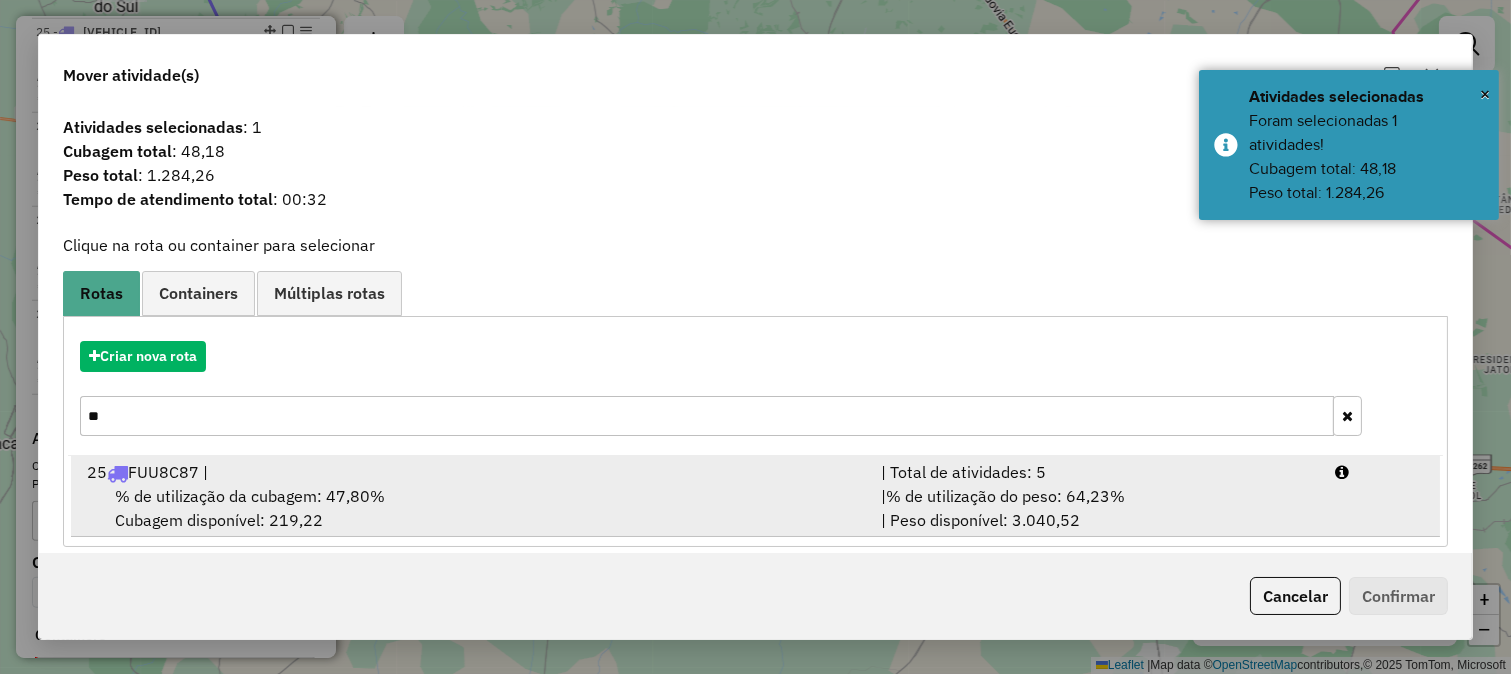 click on "% de utilização da cubagem: 47,80%  Cubagem disponível: 219,22" at bounding box center [472, 508] 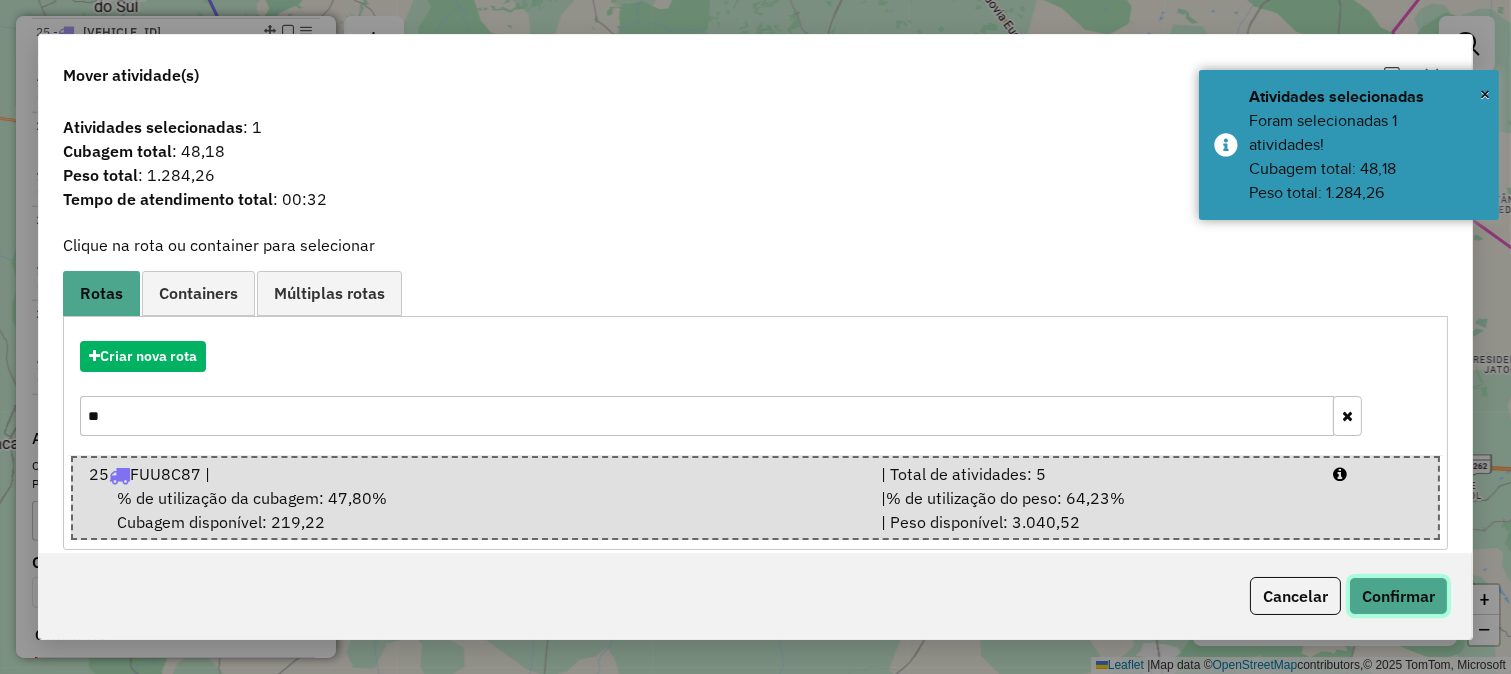 click on "Confirmar" 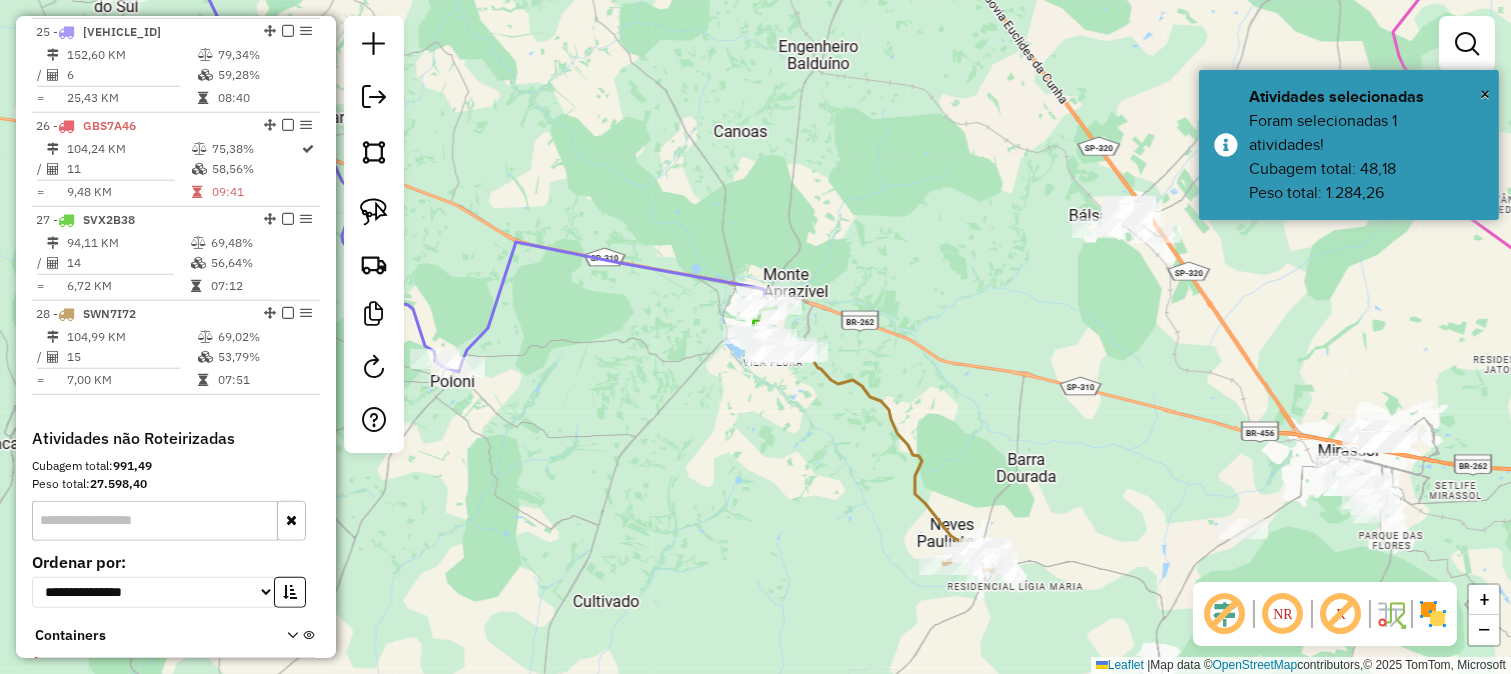 click 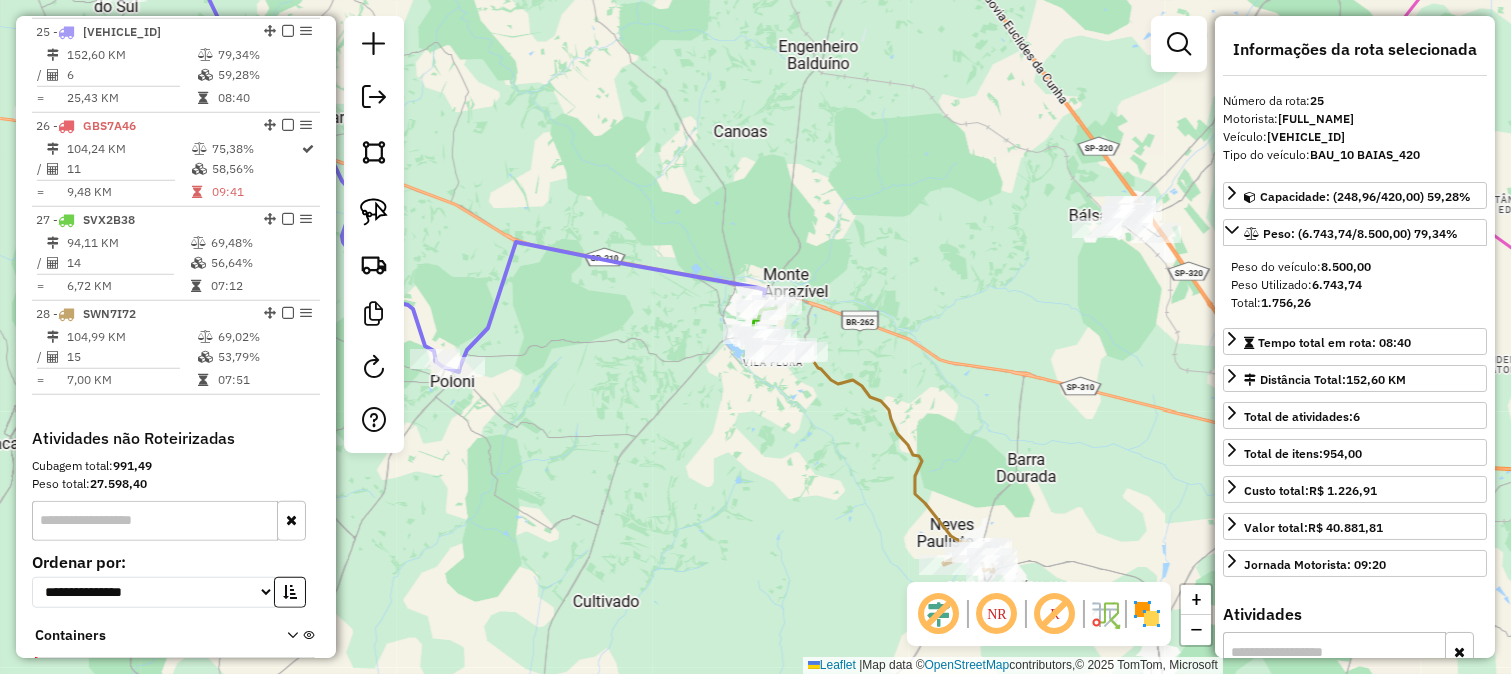 drag, startPoint x: 902, startPoint y: 365, endPoint x: 672, endPoint y: 381, distance: 230.55585 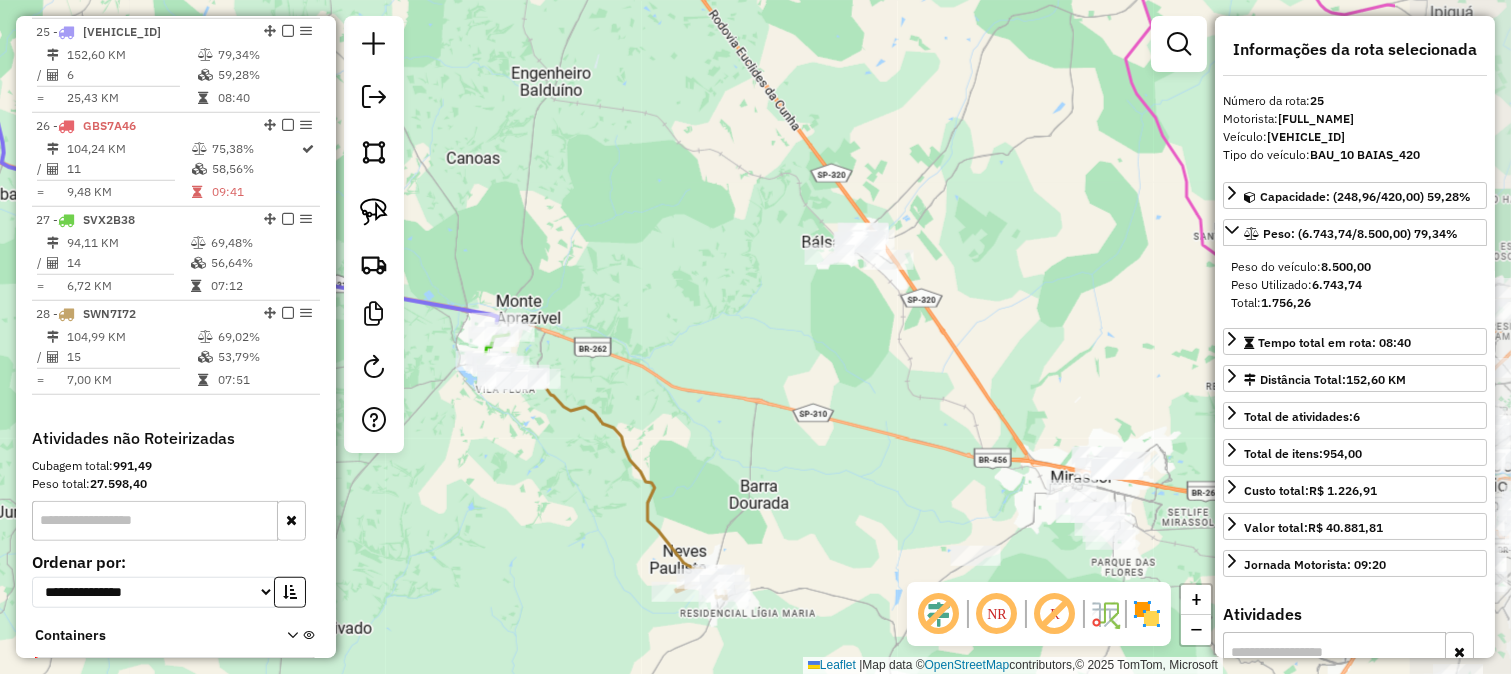 drag, startPoint x: 693, startPoint y: 427, endPoint x: 672, endPoint y: 455, distance: 35 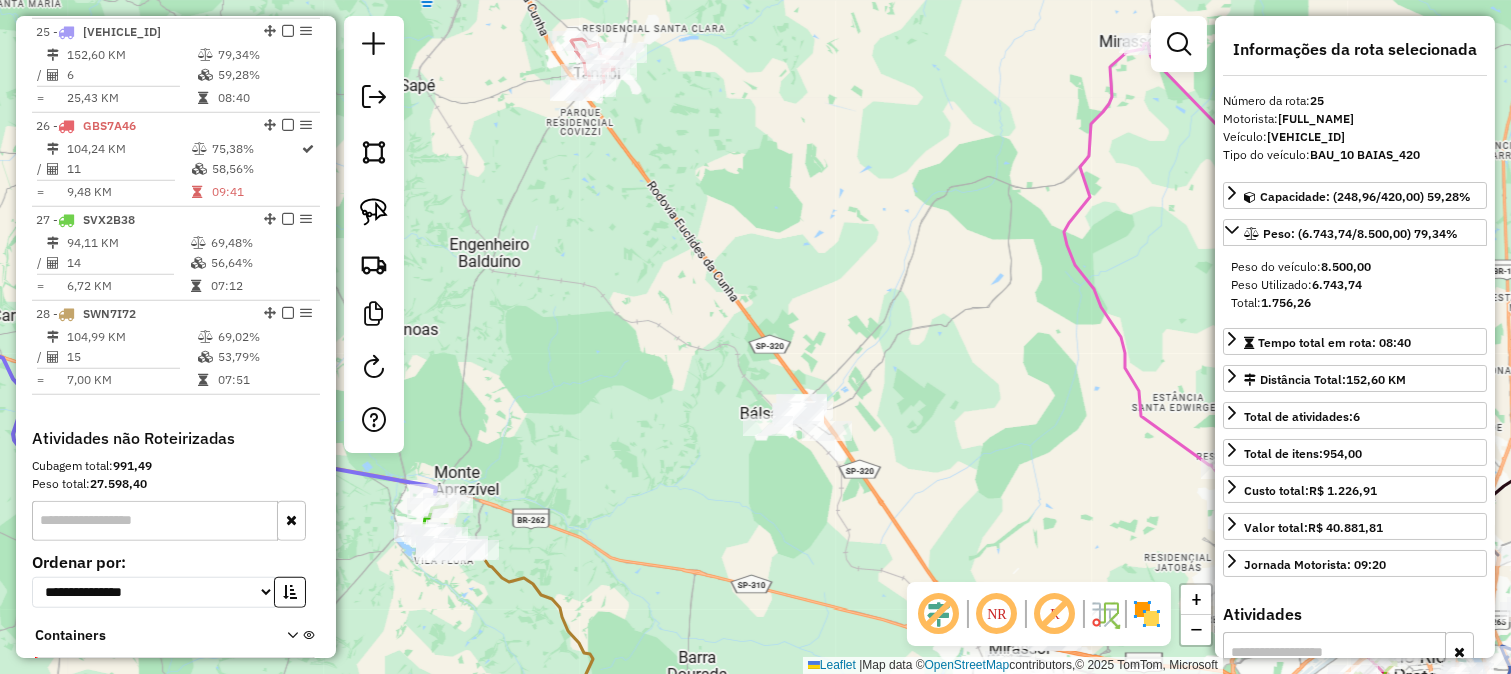 drag, startPoint x: 662, startPoint y: 383, endPoint x: 477, endPoint y: 83, distance: 352.45566 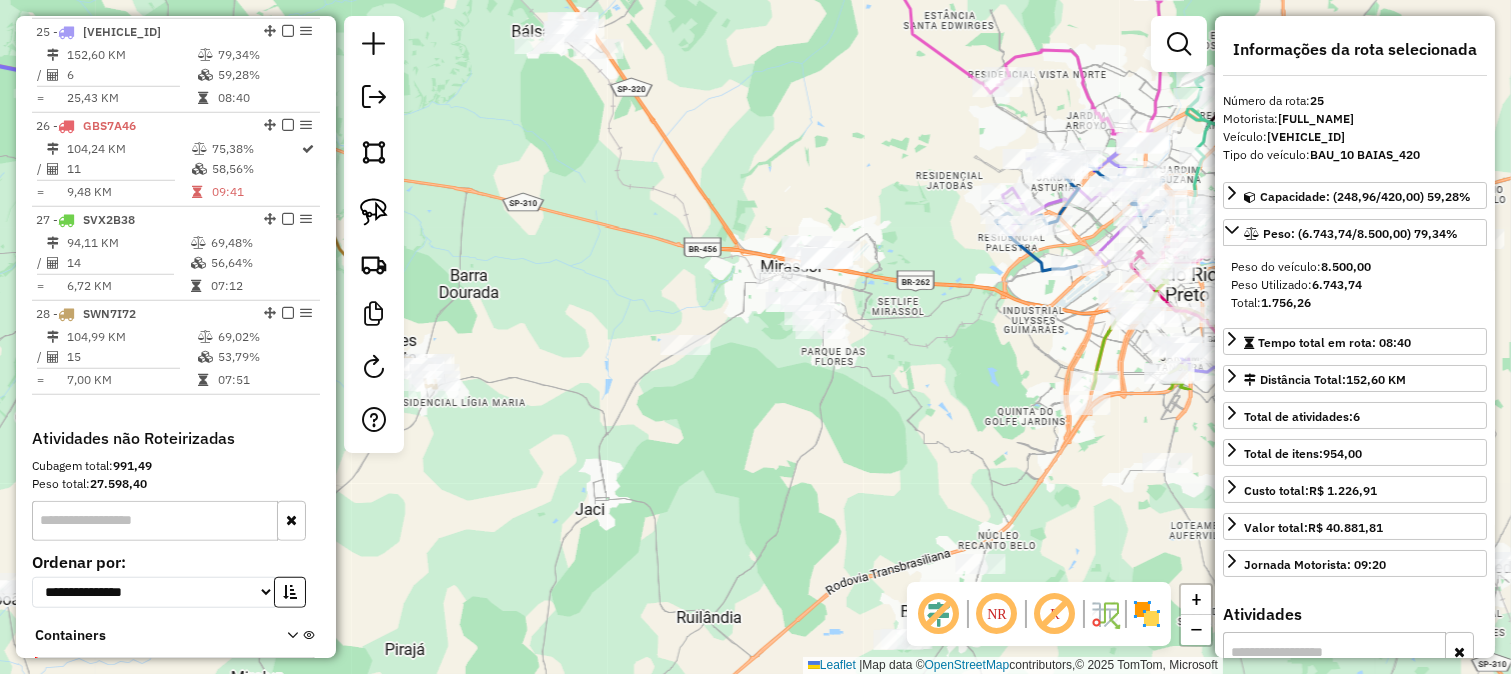 drag, startPoint x: 561, startPoint y: 192, endPoint x: 578, endPoint y: 215, distance: 28.600698 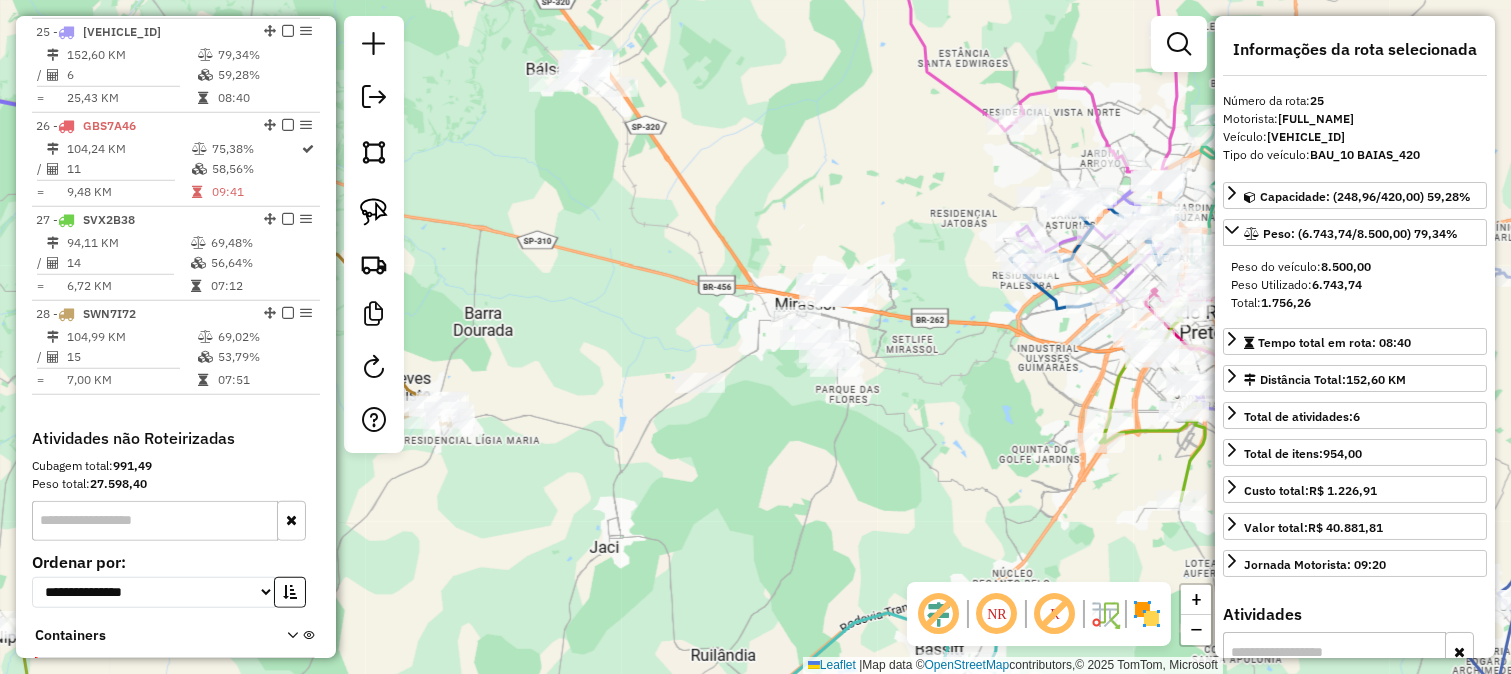click on "Janela de atendimento Grade de atendimento Capacidade Transportadoras Veículos Cliente Pedidos  Rotas Selecione os dias de semana para filtrar as janelas de atendimento  Seg   Ter   Qua   Qui   Sex   Sáb   Dom  Informe o período da janela de atendimento: De: Até:  Filtrar exatamente a janela do cliente  Considerar janela de atendimento padrão  Selecione os dias de semana para filtrar as grades de atendimento  Seg   Ter   Qua   Qui   Sex   Sáb   Dom   Considerar clientes sem dia de atendimento cadastrado  Clientes fora do dia de atendimento selecionado Filtrar as atividades entre os valores definidos abaixo:  Peso mínimo:   Peso máximo:   Cubagem mínima:   Cubagem máxima:   De:   Até:  Filtrar as atividades entre o tempo de atendimento definido abaixo:  De:   Até:   Considerar capacidade total dos clientes não roteirizados Transportadora: Selecione um ou mais itens Tipo de veículo: Selecione um ou mais itens Veículo: Selecione um ou mais itens Motorista: Selecione um ou mais itens Nome: Rótulo:" 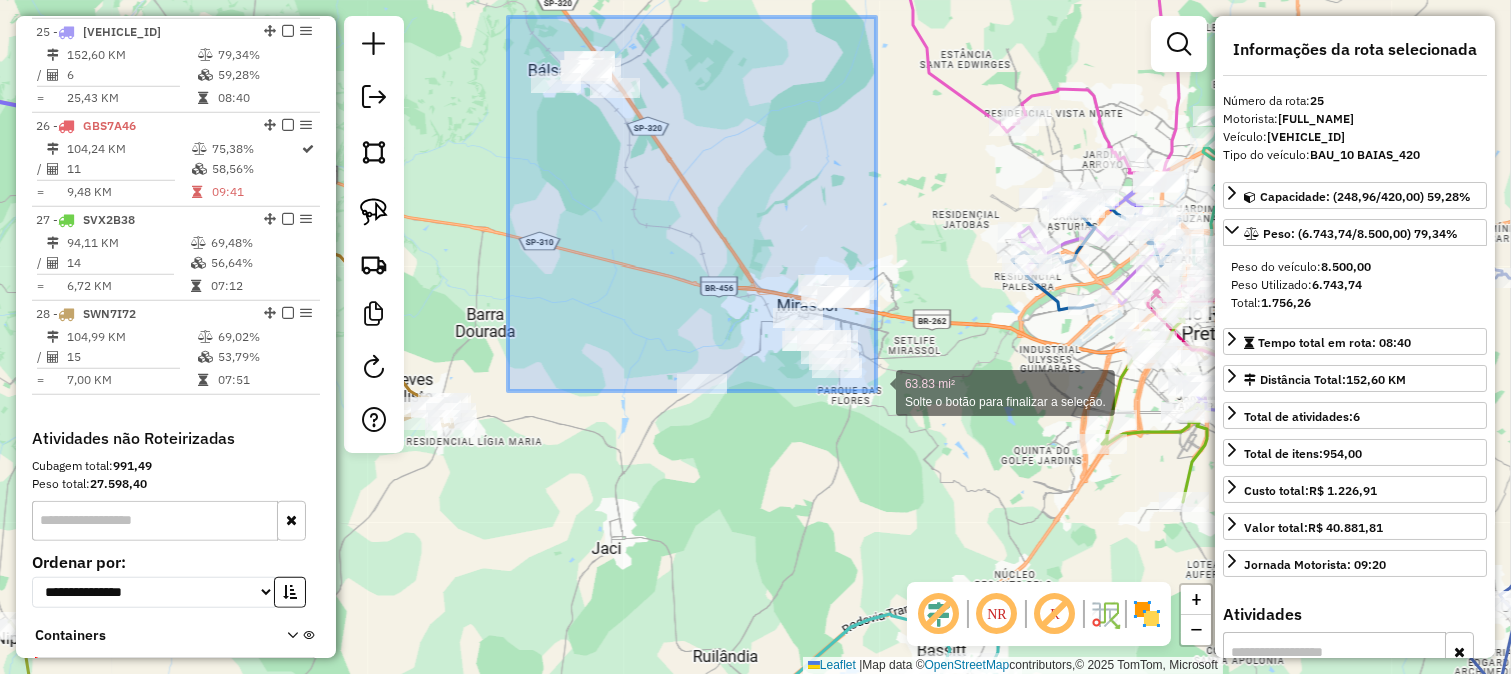 drag, startPoint x: 508, startPoint y: 17, endPoint x: 895, endPoint y: 405, distance: 548.00824 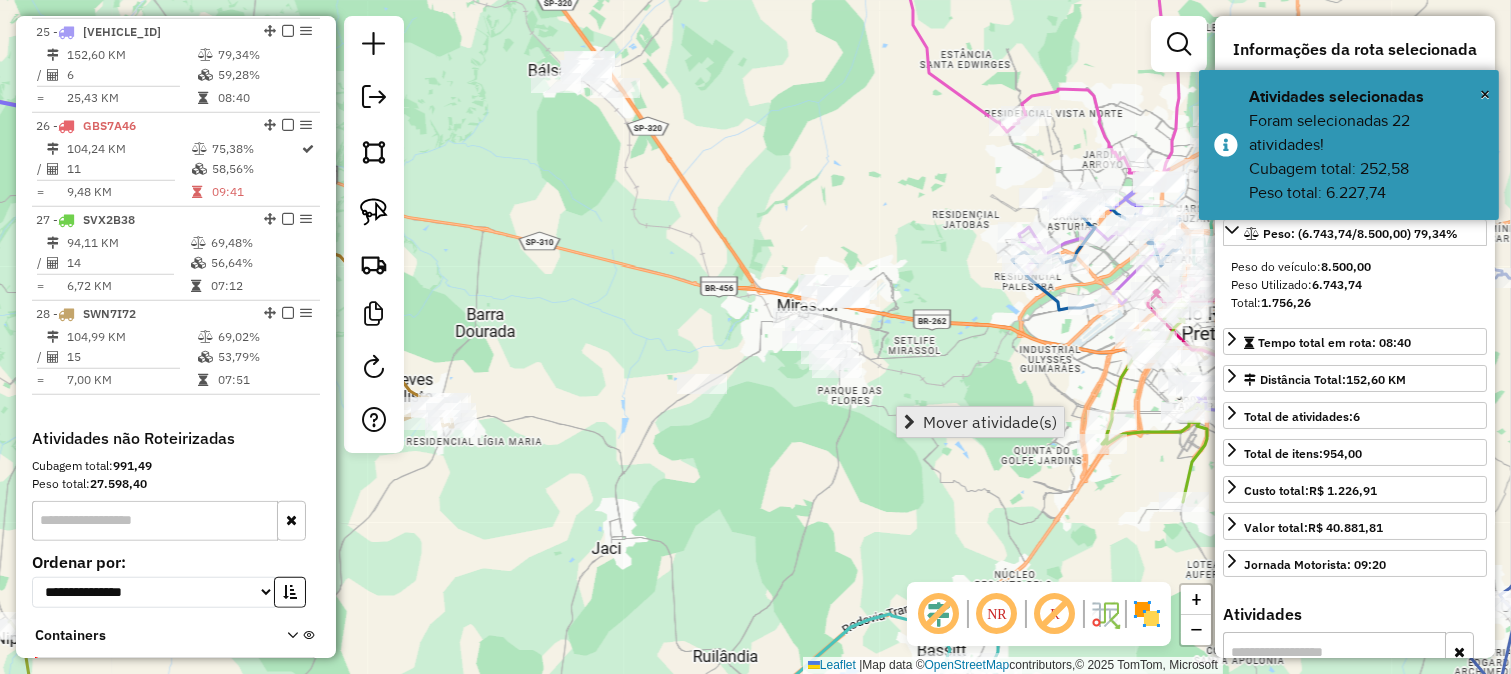click on "Mover atividade(s)" at bounding box center (990, 422) 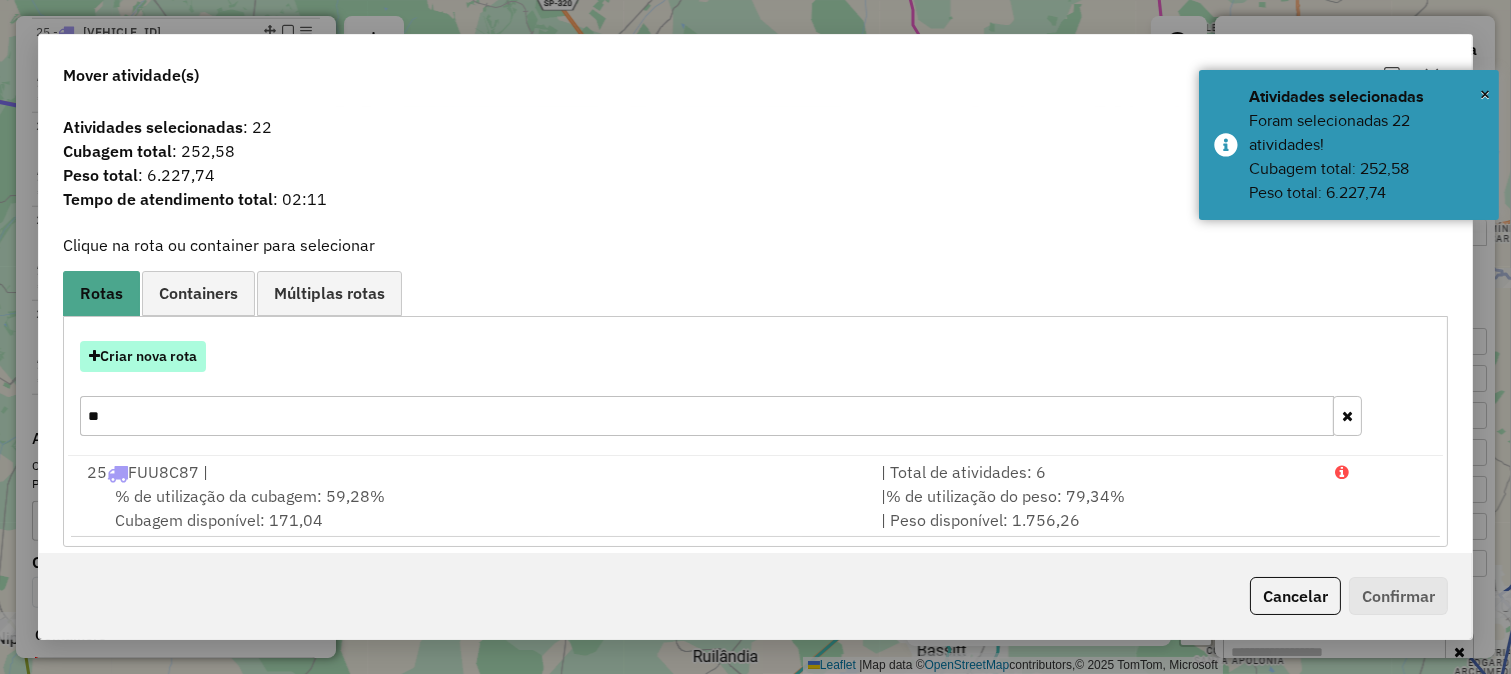 click on "Criar nova rota" at bounding box center (143, 356) 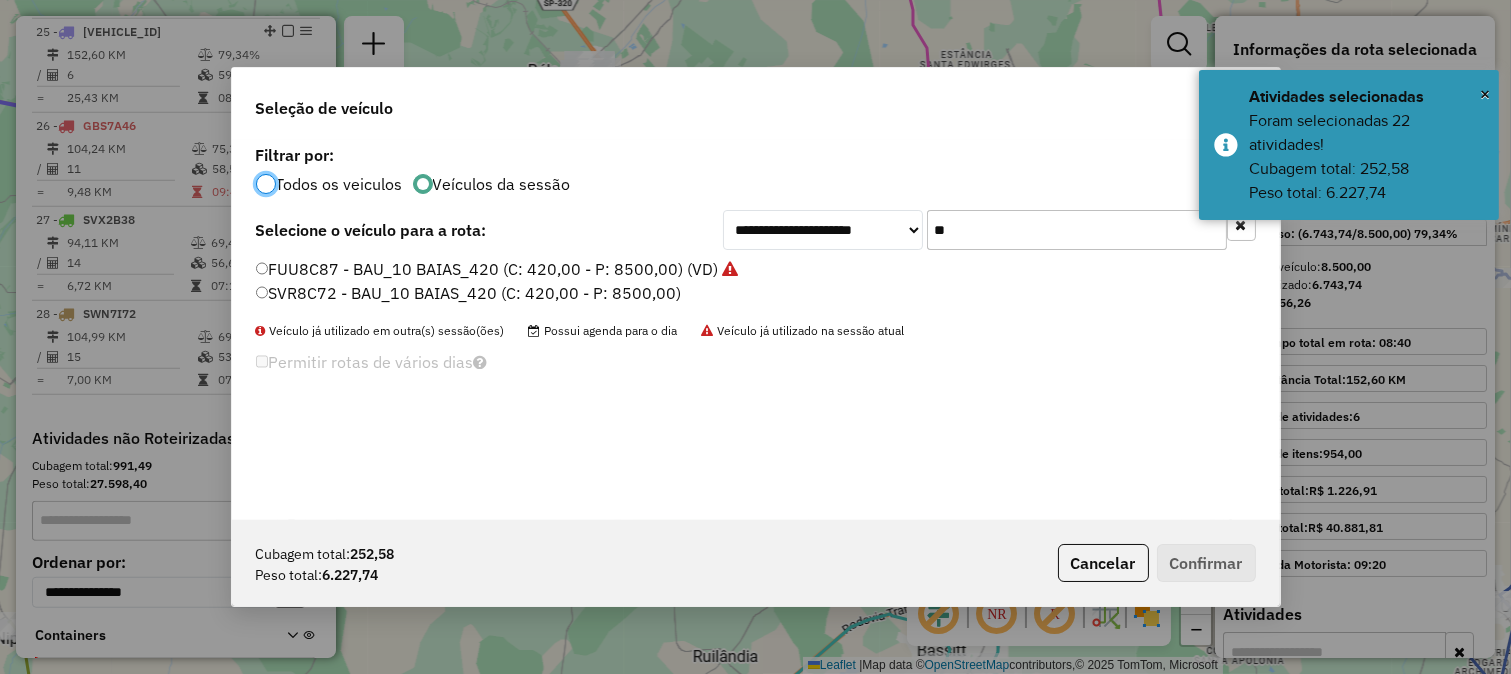 scroll, scrollTop: 11, scrollLeft: 5, axis: both 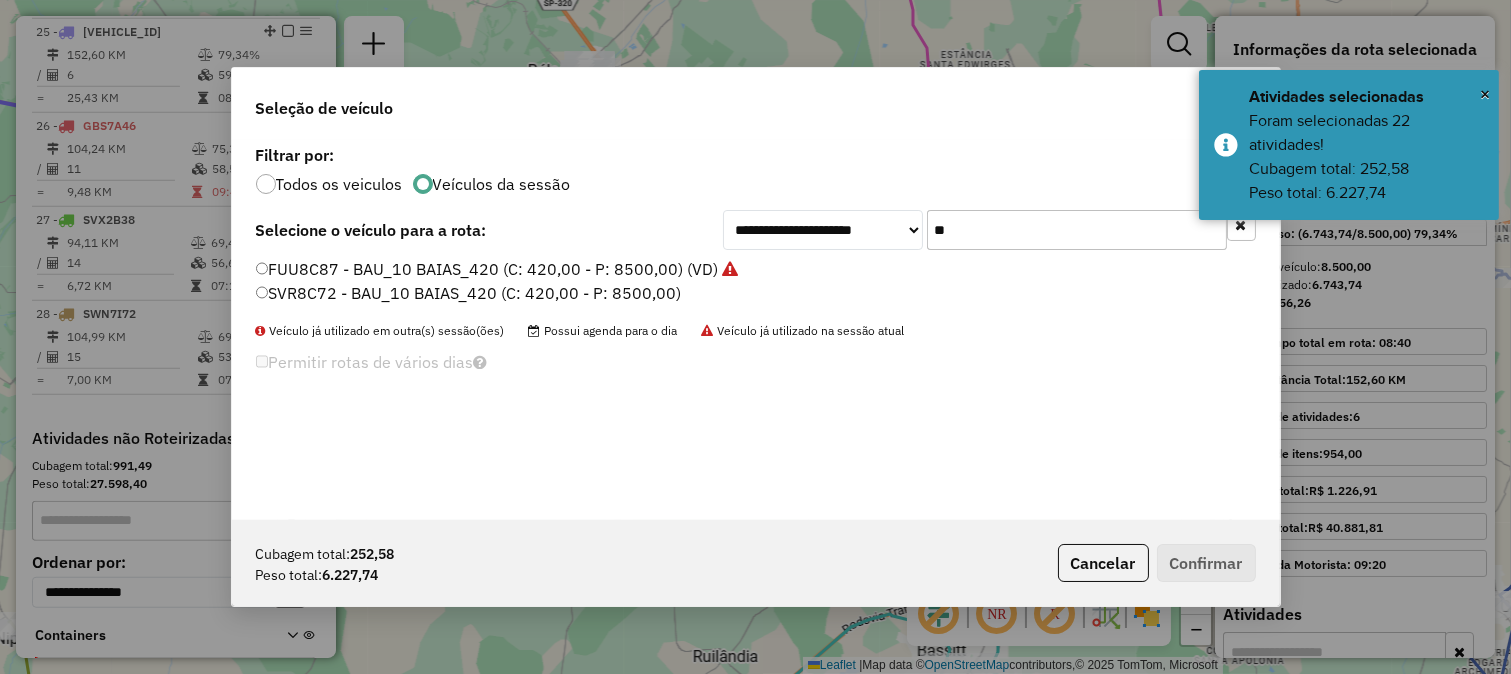 click on "**" 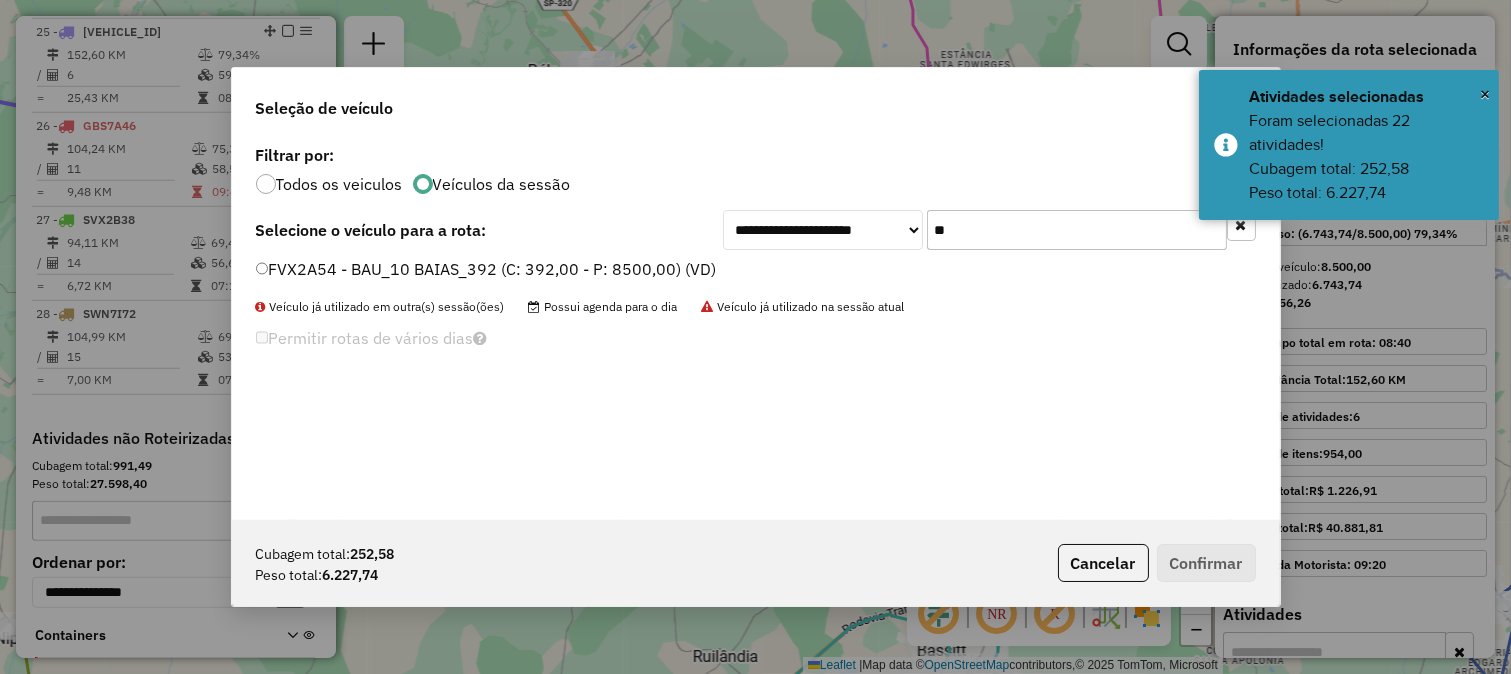 type on "**" 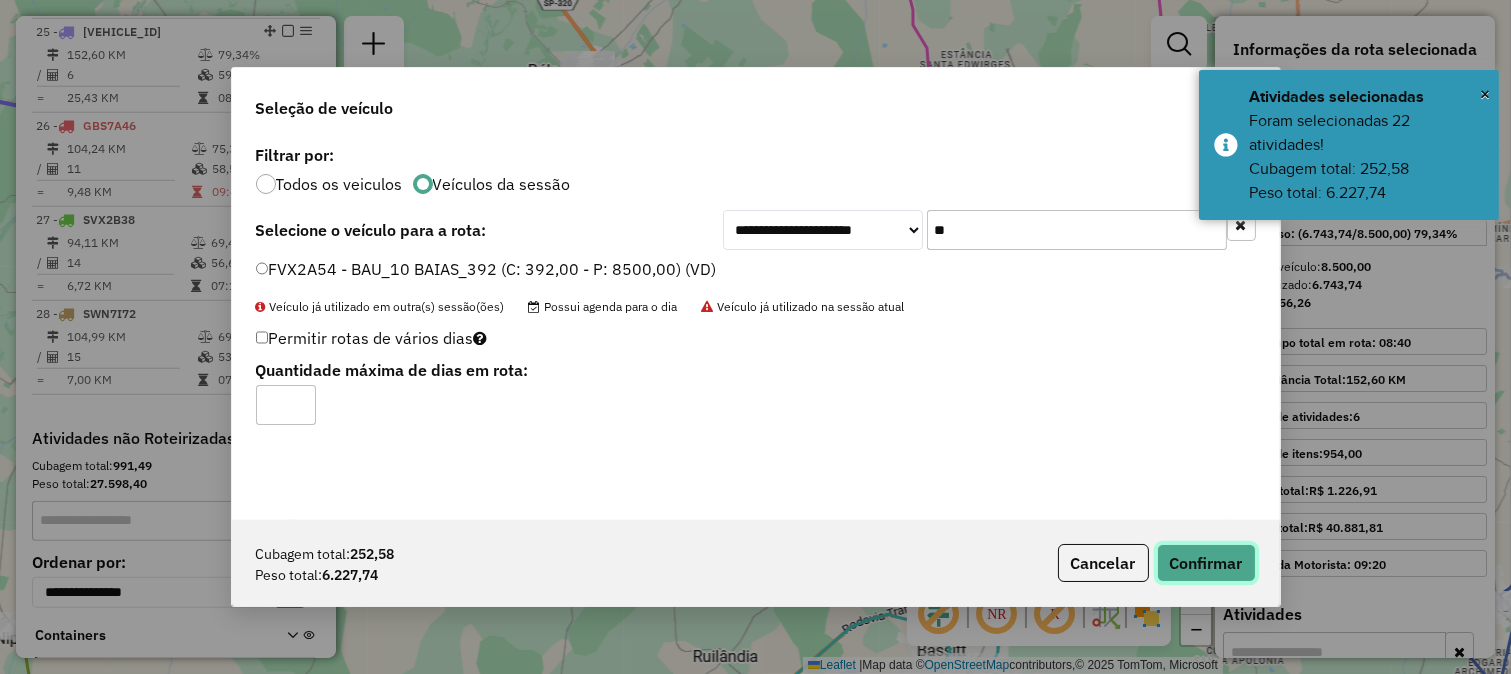 click on "Confirmar" 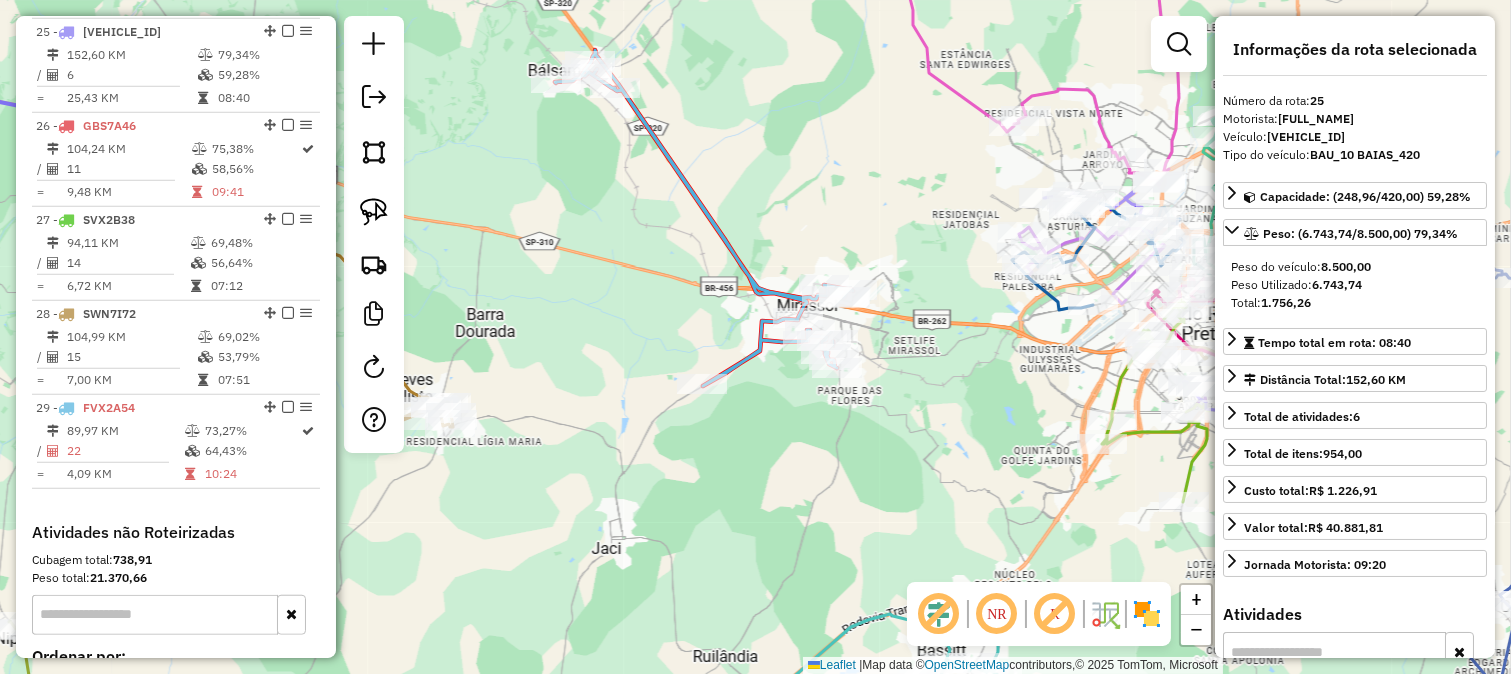 drag, startPoint x: 665, startPoint y: 437, endPoint x: 838, endPoint y: 384, distance: 180.93645 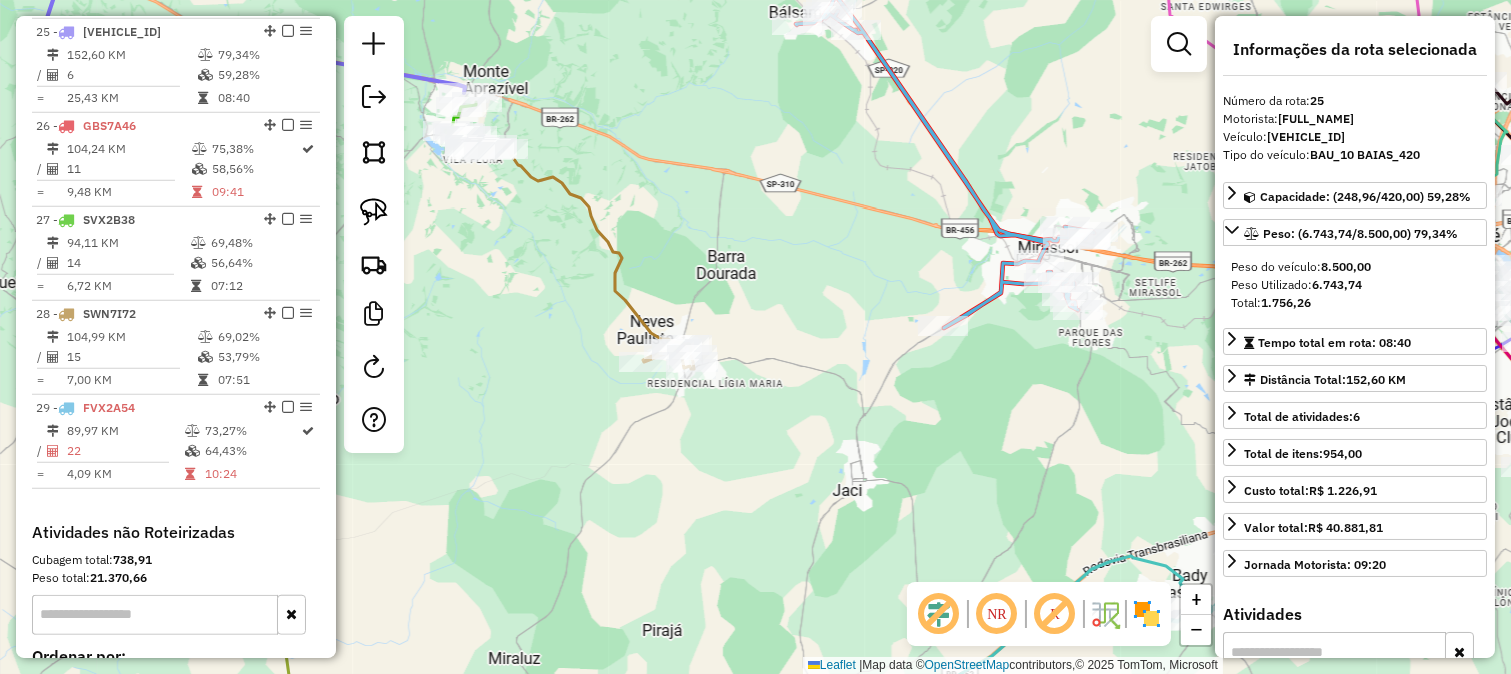 drag, startPoint x: 860, startPoint y: 420, endPoint x: 710, endPoint y: 220, distance: 250 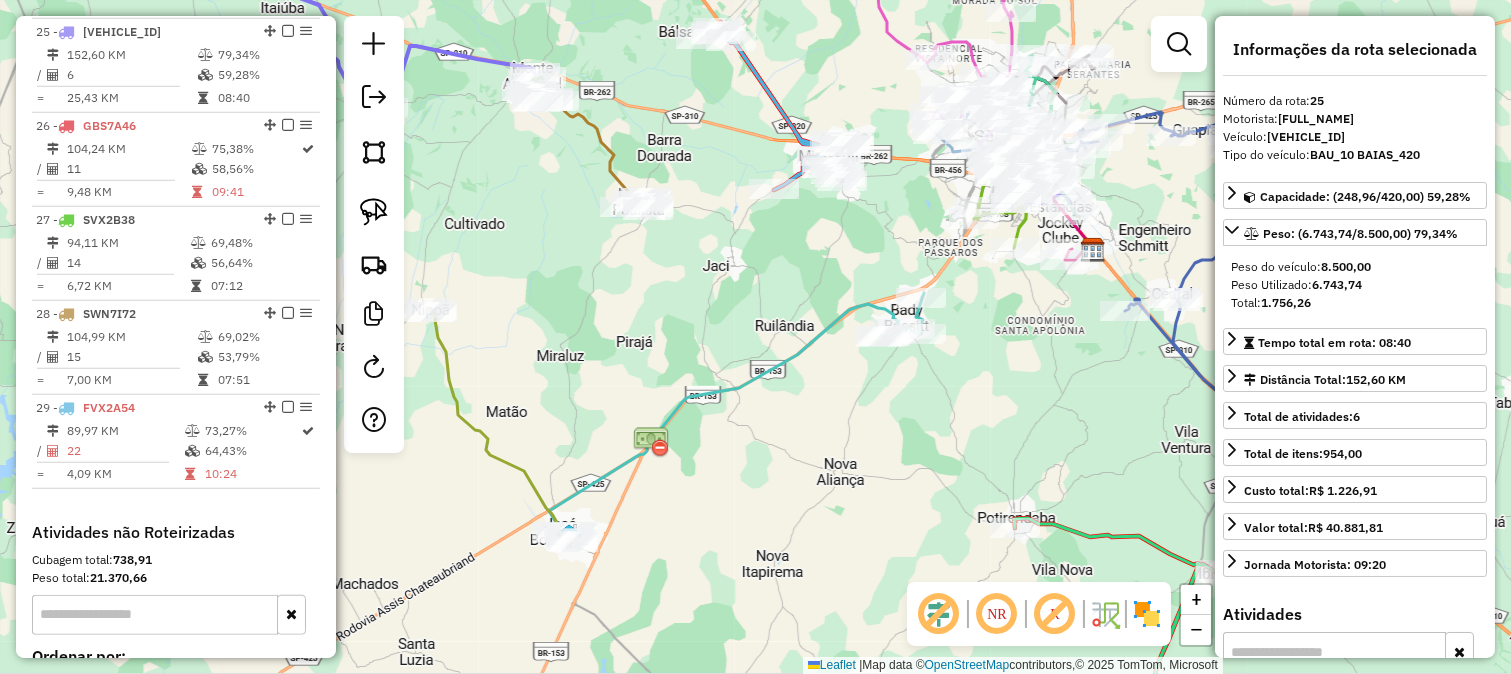click 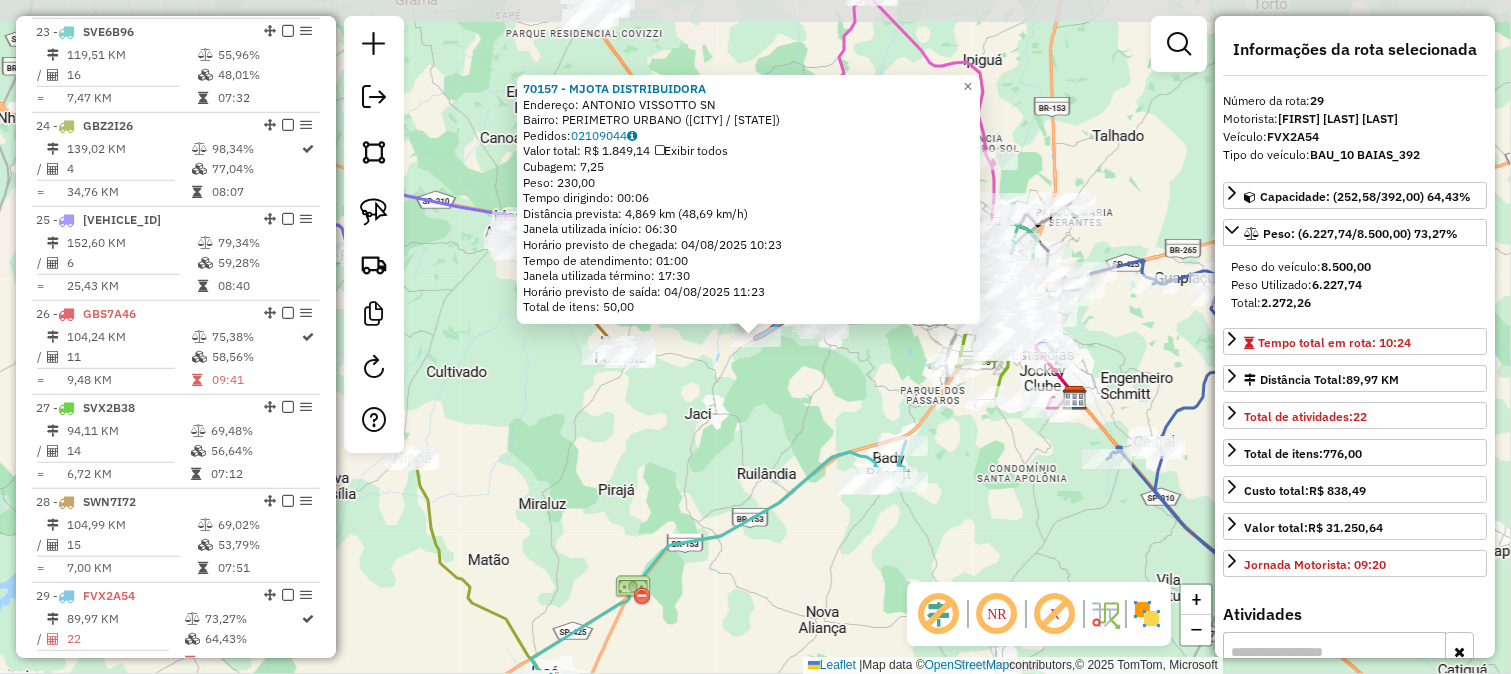 scroll, scrollTop: 3267, scrollLeft: 0, axis: vertical 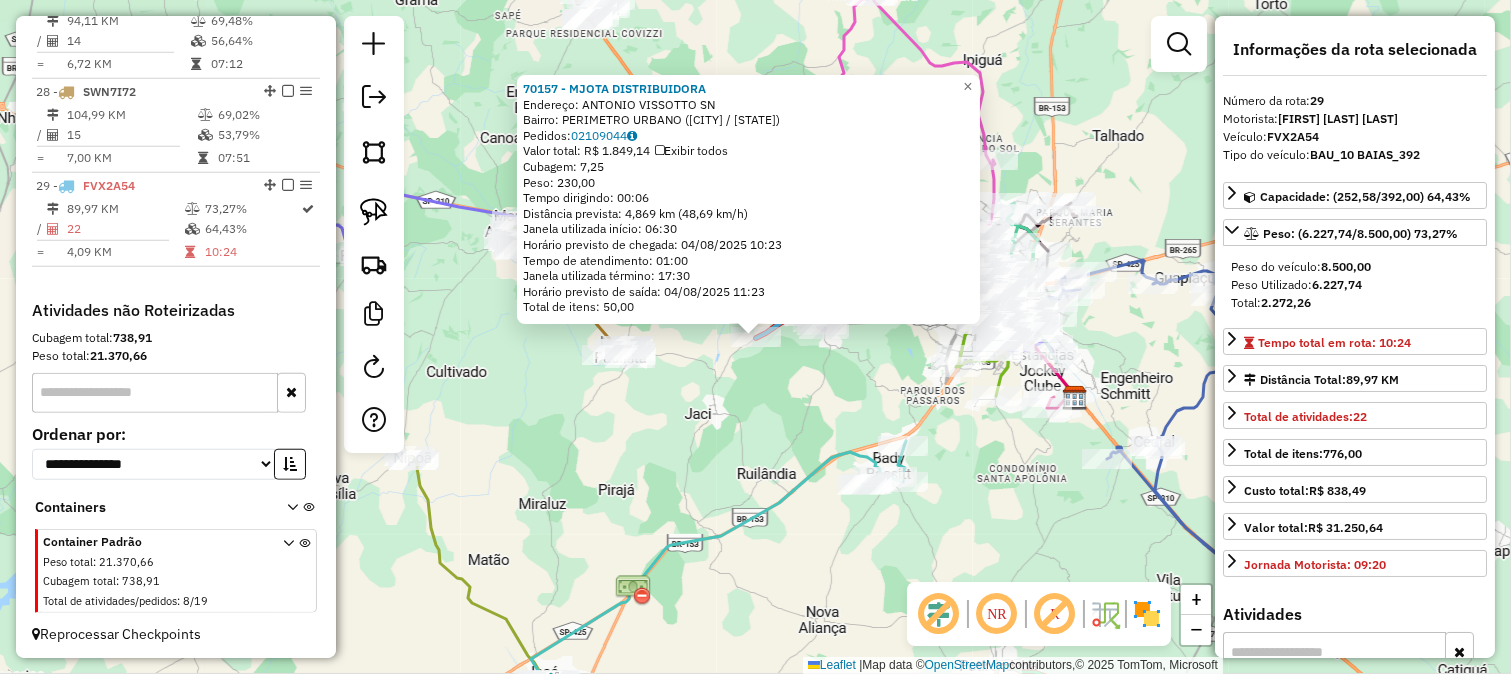 click on "70157 - MJOTA DISTRIBUIDORA  Endereço:  ANTONIO VISSOTTO SN   Bairro: PERIMETRO URBANO (MIRASSOL / SP)   Pedidos:  02109044   Valor total: R$ 1.849,14   Exibir todos   Cubagem: 7,25  Peso: 230,00  Tempo dirigindo: 00:06   Distância prevista: 4,869 km (48,69 km/h)   Janela utilizada início: 06:30   Horário previsto de chegada: 04/08/2025 10:23   Tempo de atendimento: 01:00   Janela utilizada término: 17:30   Horário previsto de saída: 04/08/2025 11:23   Total de itens: 50,00  × Janela de atendimento Grade de atendimento Capacidade Transportadoras Veículos Cliente Pedidos  Rotas Selecione os dias de semana para filtrar as janelas de atendimento  Seg   Ter   Qua   Qui   Sex   Sáb   Dom  Informe o período da janela de atendimento: De: Até:  Filtrar exatamente a janela do cliente  Considerar janela de atendimento padrão  Selecione os dias de semana para filtrar as grades de atendimento  Seg   Ter   Qua   Qui   Sex   Sáb   Dom   Considerar clientes sem dia de atendimento cadastrado  Peso mínimo:  De:" 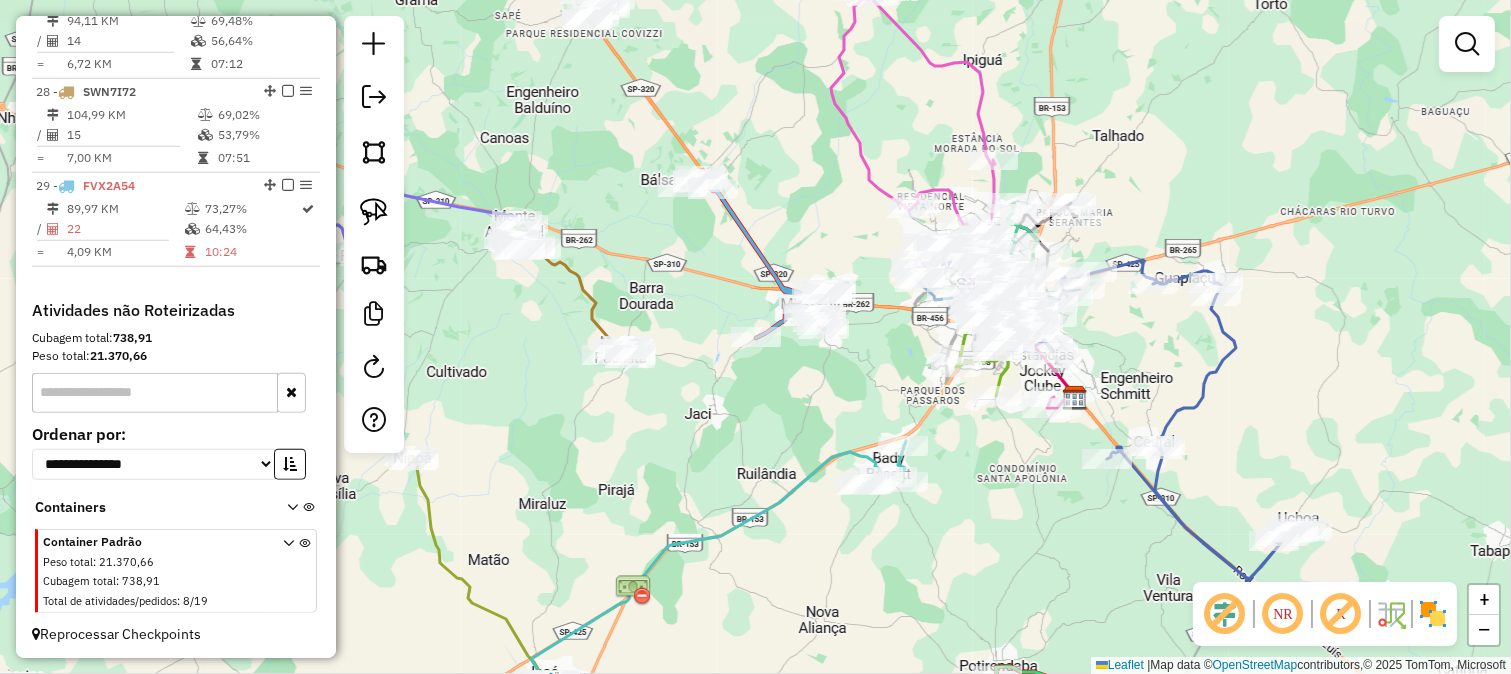 click 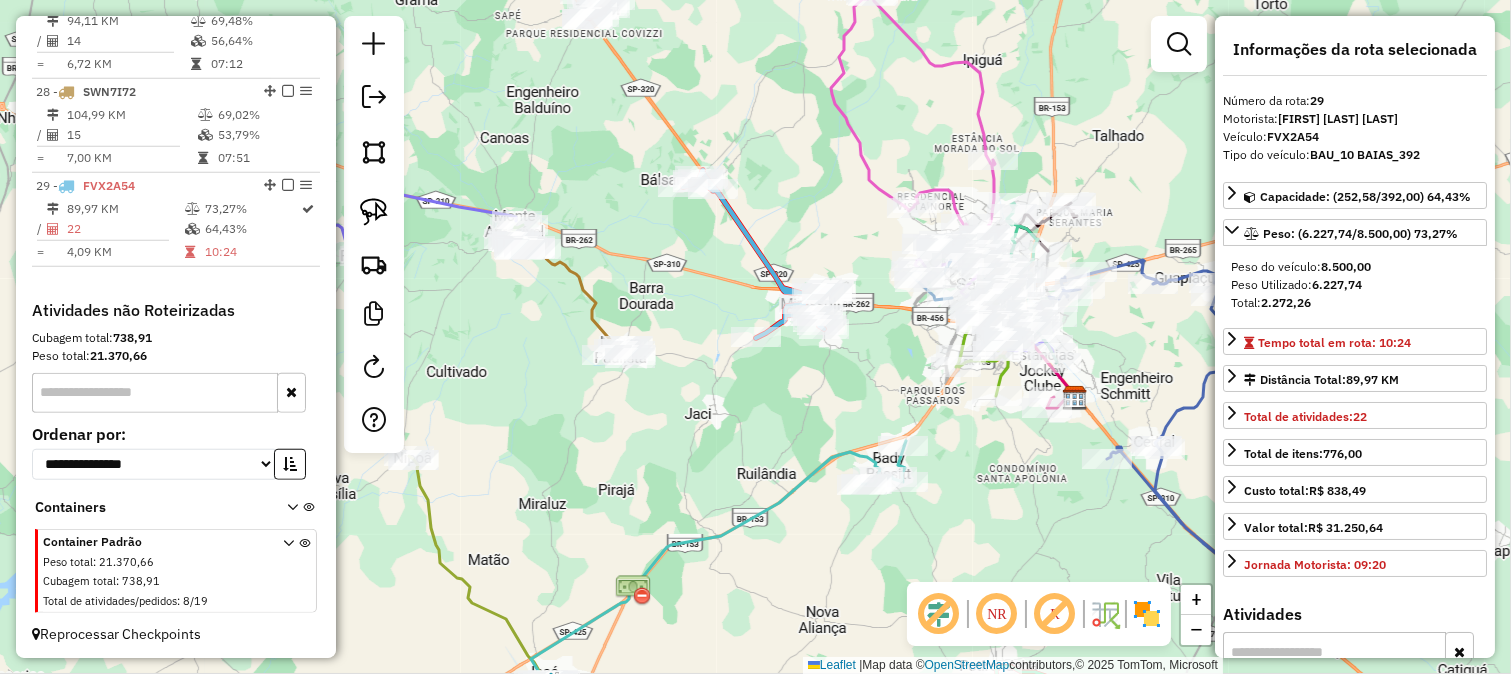 click on "Janela de atendimento Grade de atendimento Capacidade Transportadoras Veículos Cliente Pedidos  Rotas Selecione os dias de semana para filtrar as janelas de atendimento  Seg   Ter   Qua   Qui   Sex   Sáb   Dom  Informe o período da janela de atendimento: De: Até:  Filtrar exatamente a janela do cliente  Considerar janela de atendimento padrão  Selecione os dias de semana para filtrar as grades de atendimento  Seg   Ter   Qua   Qui   Sex   Sáb   Dom   Considerar clientes sem dia de atendimento cadastrado  Clientes fora do dia de atendimento selecionado Filtrar as atividades entre os valores definidos abaixo:  Peso mínimo:   Peso máximo:   Cubagem mínima:   Cubagem máxima:   De:   Até:  Filtrar as atividades entre o tempo de atendimento definido abaixo:  De:   Até:   Considerar capacidade total dos clientes não roteirizados Transportadora: Selecione um ou mais itens Tipo de veículo: Selecione um ou mais itens Veículo: Selecione um ou mais itens Motorista: Selecione um ou mais itens Nome: Rótulo:" 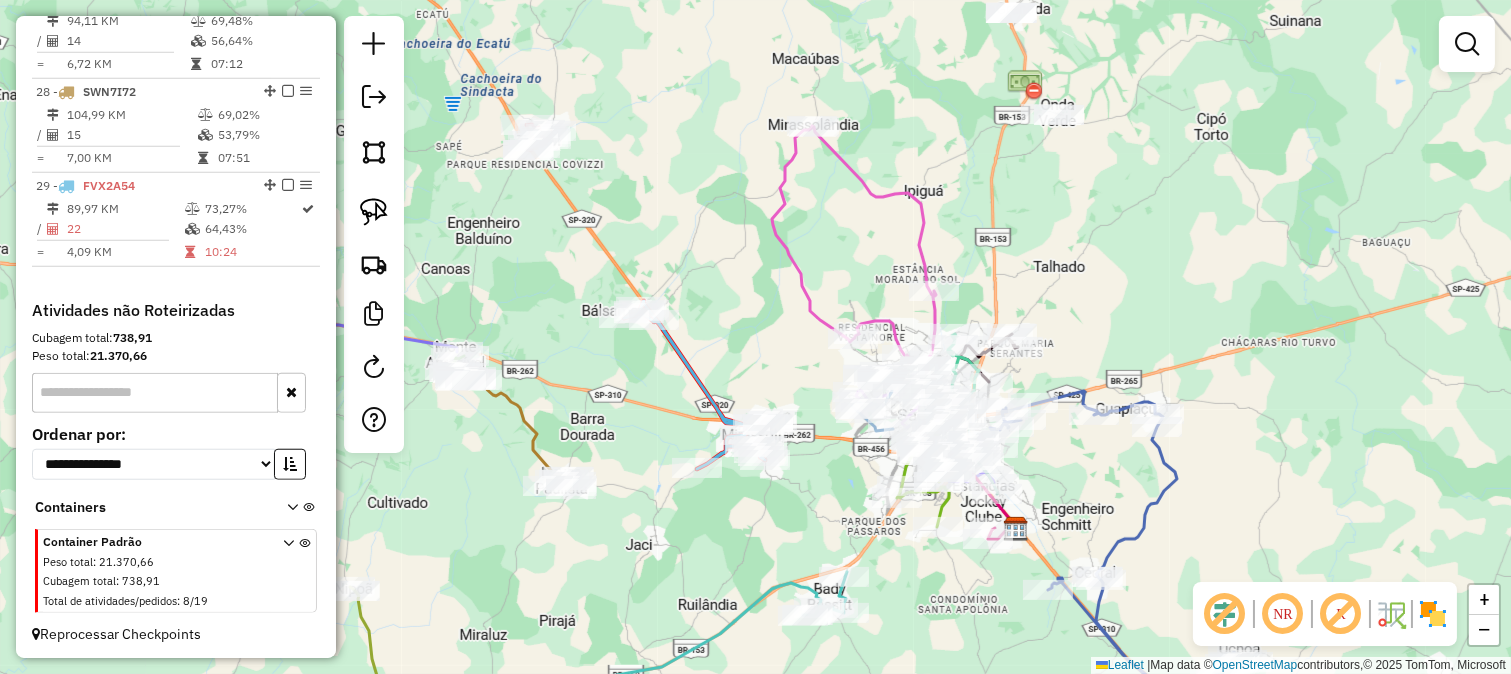 drag, startPoint x: 765, startPoint y: 284, endPoint x: 608, endPoint y: 448, distance: 227.03523 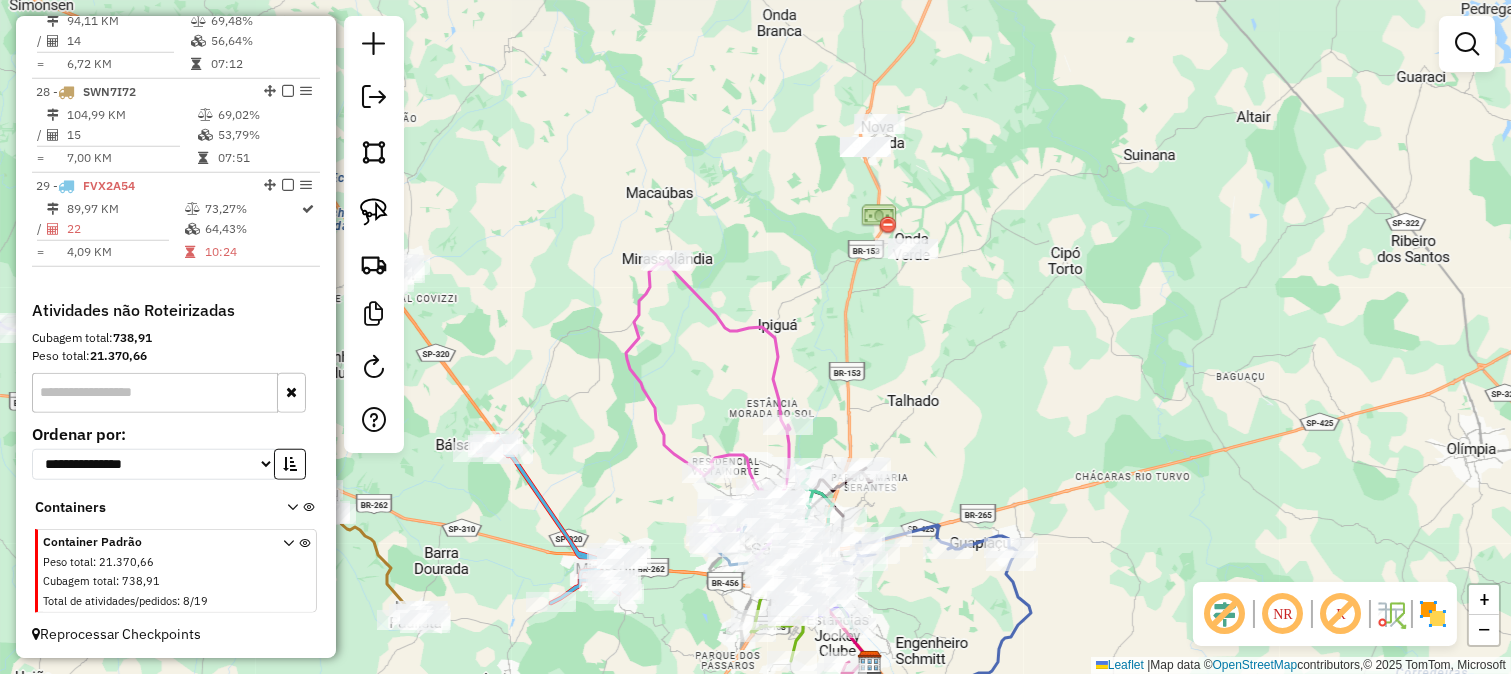 drag, startPoint x: 848, startPoint y: 341, endPoint x: 758, endPoint y: 511, distance: 192.35384 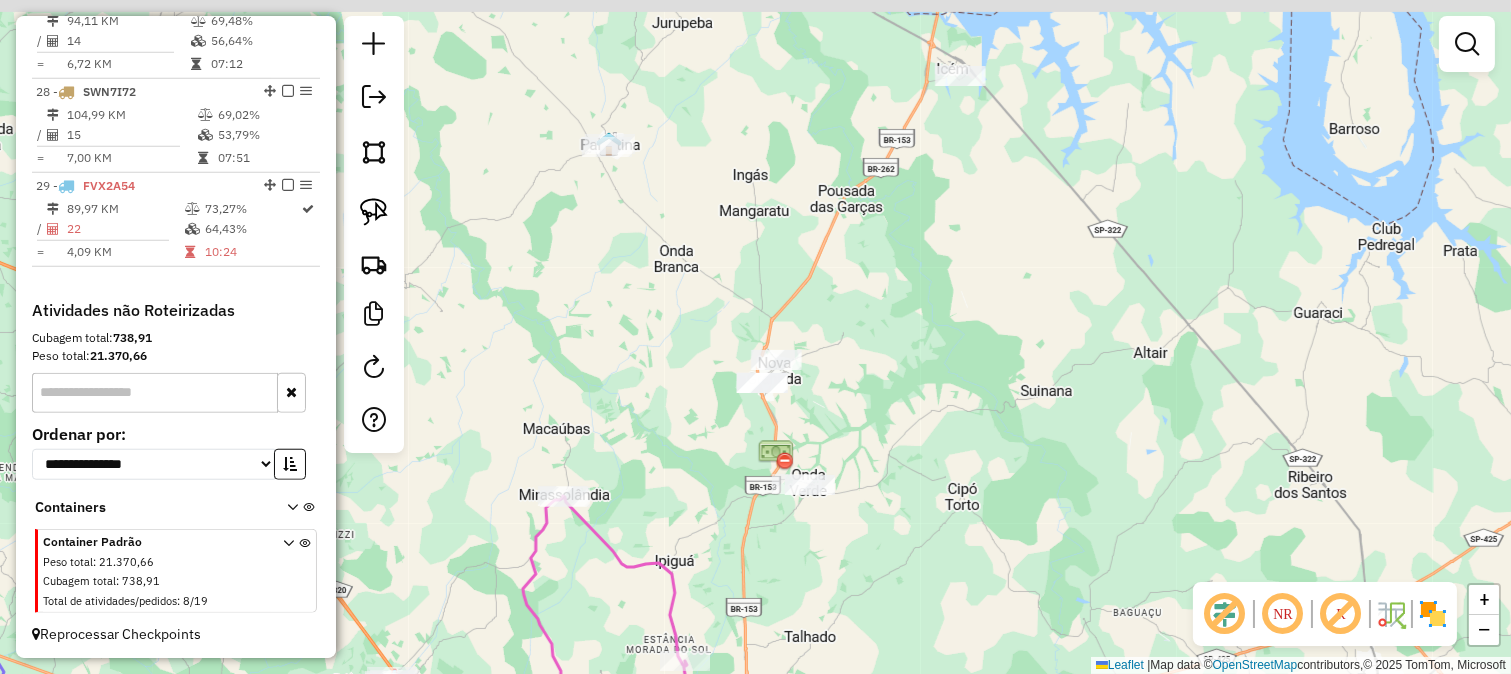 drag, startPoint x: 656, startPoint y: 325, endPoint x: 664, endPoint y: 432, distance: 107.298645 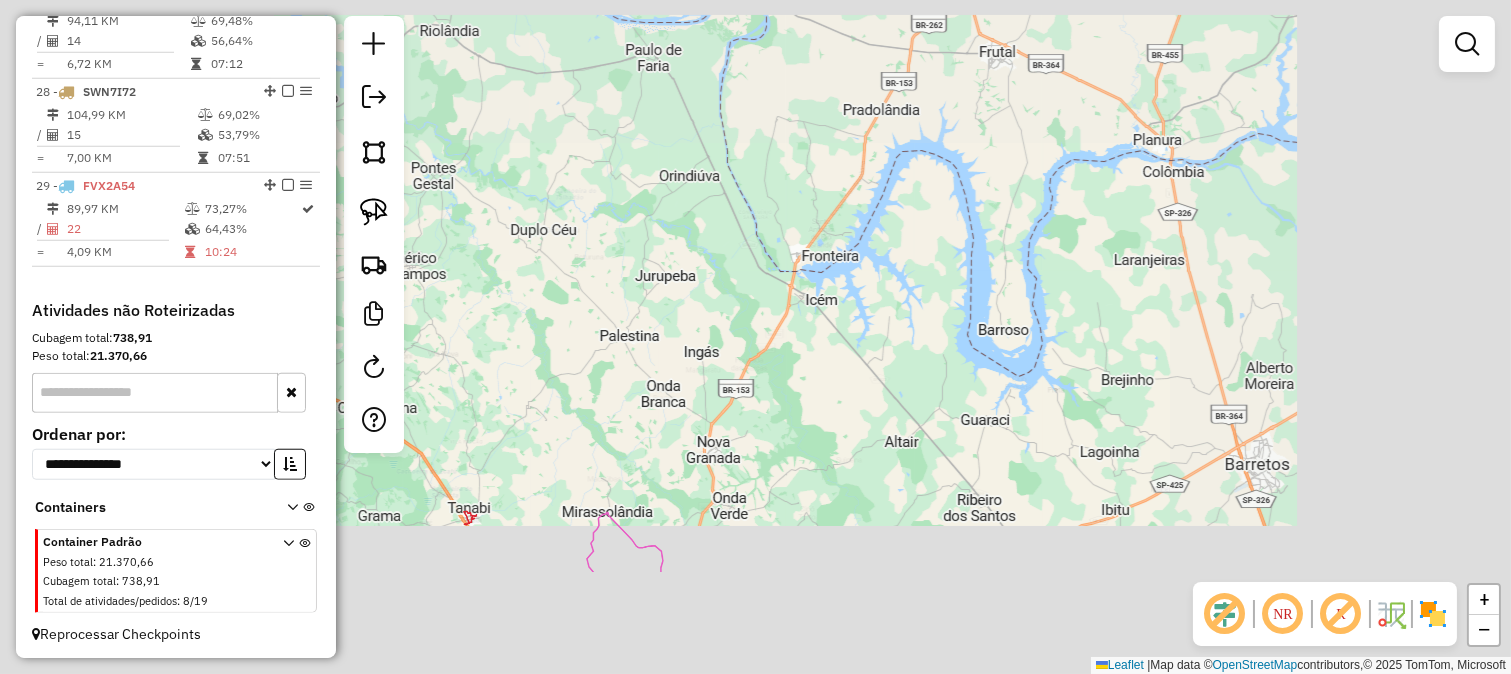click on "Janela de atendimento Grade de atendimento Capacidade Transportadoras Veículos Cliente Pedidos  Rotas Selecione os dias de semana para filtrar as janelas de atendimento  Seg   Ter   Qua   Qui   Sex   Sáb   Dom  Informe o período da janela de atendimento: De: Até:  Filtrar exatamente a janela do cliente  Considerar janela de atendimento padrão  Selecione os dias de semana para filtrar as grades de atendimento  Seg   Ter   Qua   Qui   Sex   Sáb   Dom   Considerar clientes sem dia de atendimento cadastrado  Clientes fora do dia de atendimento selecionado Filtrar as atividades entre os valores definidos abaixo:  Peso mínimo:   Peso máximo:   Cubagem mínima:   Cubagem máxima:   De:   Até:  Filtrar as atividades entre o tempo de atendimento definido abaixo:  De:   Até:   Considerar capacidade total dos clientes não roteirizados Transportadora: Selecione um ou mais itens Tipo de veículo: Selecione um ou mais itens Veículo: Selecione um ou mais itens Motorista: Selecione um ou mais itens Nome: Rótulo:" 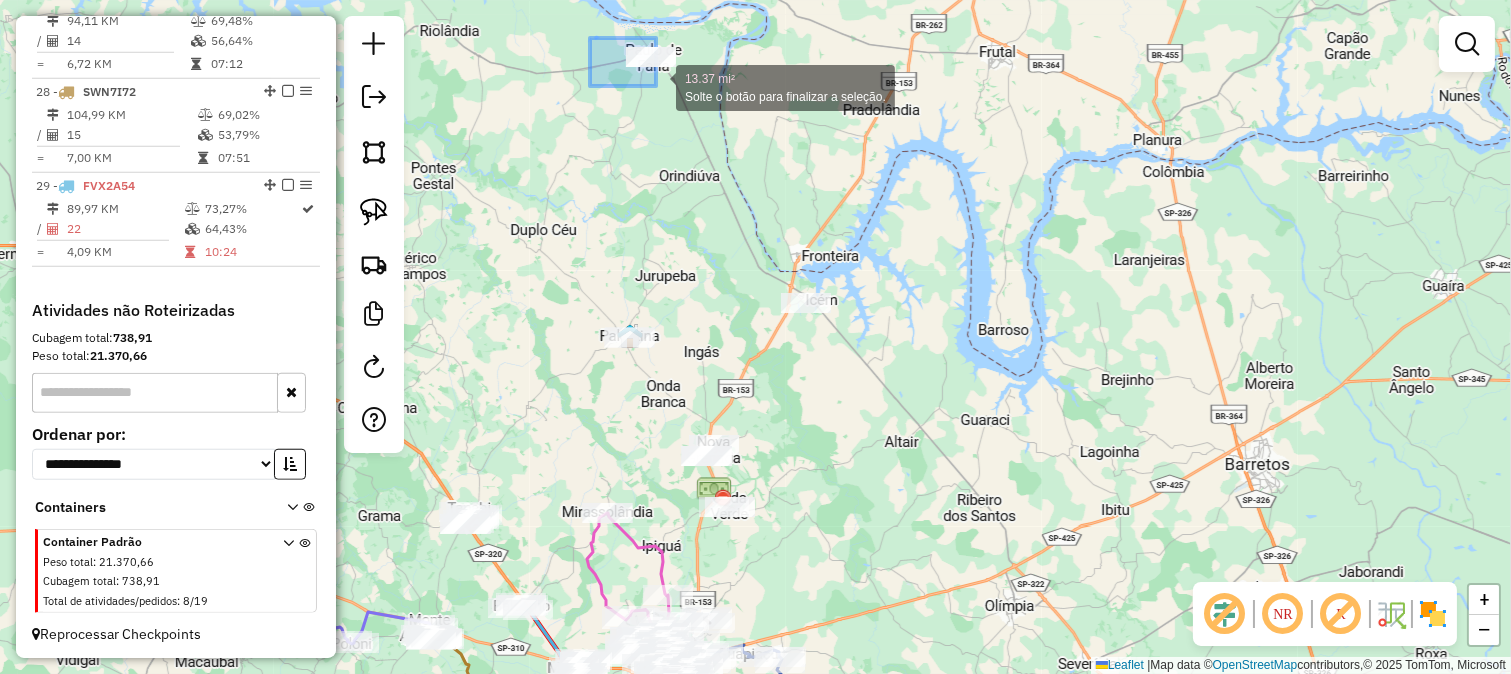 drag, startPoint x: 656, startPoint y: 86, endPoint x: 695, endPoint y: 114, distance: 48.010414 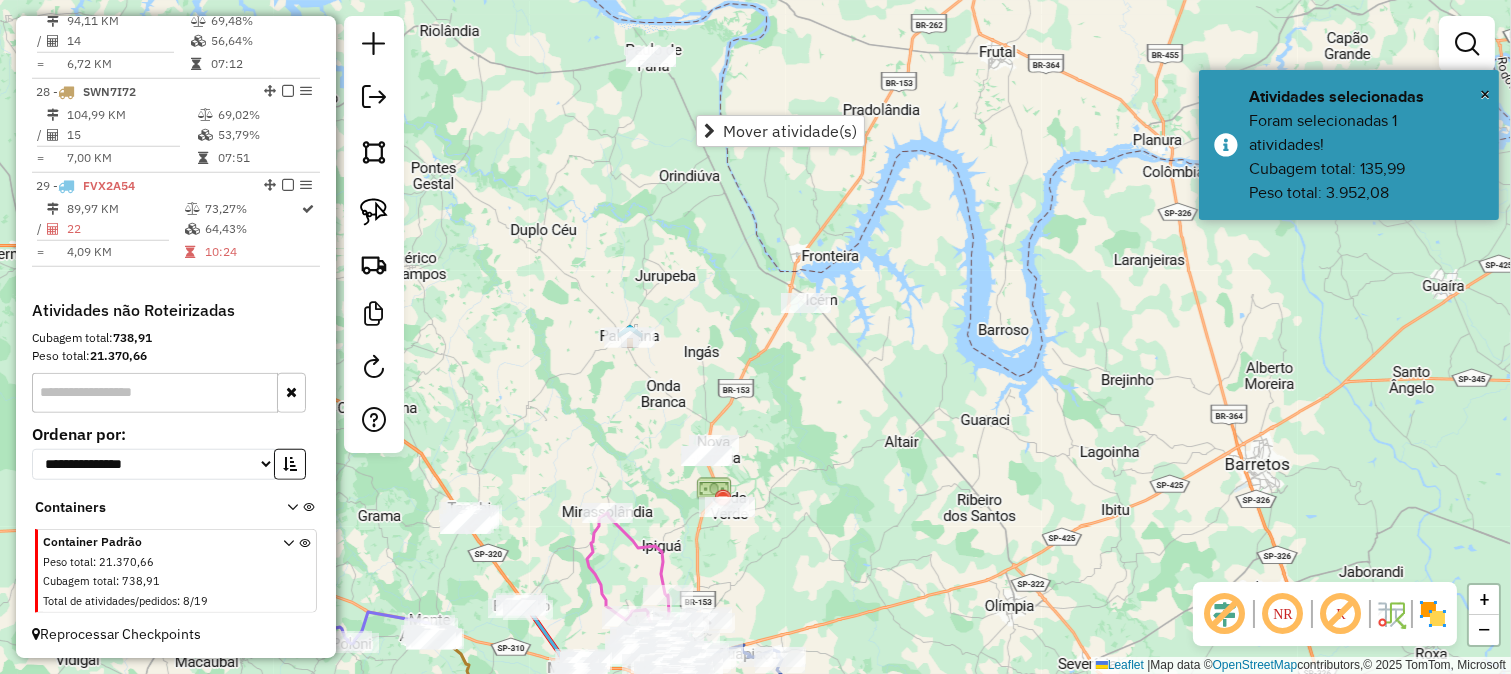 click on "Janela de atendimento Grade de atendimento Capacidade Transportadoras Veículos Cliente Pedidos  Rotas Selecione os dias de semana para filtrar as janelas de atendimento  Seg   Ter   Qua   Qui   Sex   Sáb   Dom  Informe o período da janela de atendimento: De: Até:  Filtrar exatamente a janela do cliente  Considerar janela de atendimento padrão  Selecione os dias de semana para filtrar as grades de atendimento  Seg   Ter   Qua   Qui   Sex   Sáb   Dom   Considerar clientes sem dia de atendimento cadastrado  Clientes fora do dia de atendimento selecionado Filtrar as atividades entre os valores definidos abaixo:  Peso mínimo:   Peso máximo:   Cubagem mínima:   Cubagem máxima:   De:   Até:  Filtrar as atividades entre o tempo de atendimento definido abaixo:  De:   Até:   Considerar capacidade total dos clientes não roteirizados Transportadora: Selecione um ou mais itens Tipo de veículo: Selecione um ou mais itens Veículo: Selecione um ou mais itens Motorista: Selecione um ou mais itens Nome: Rótulo:" 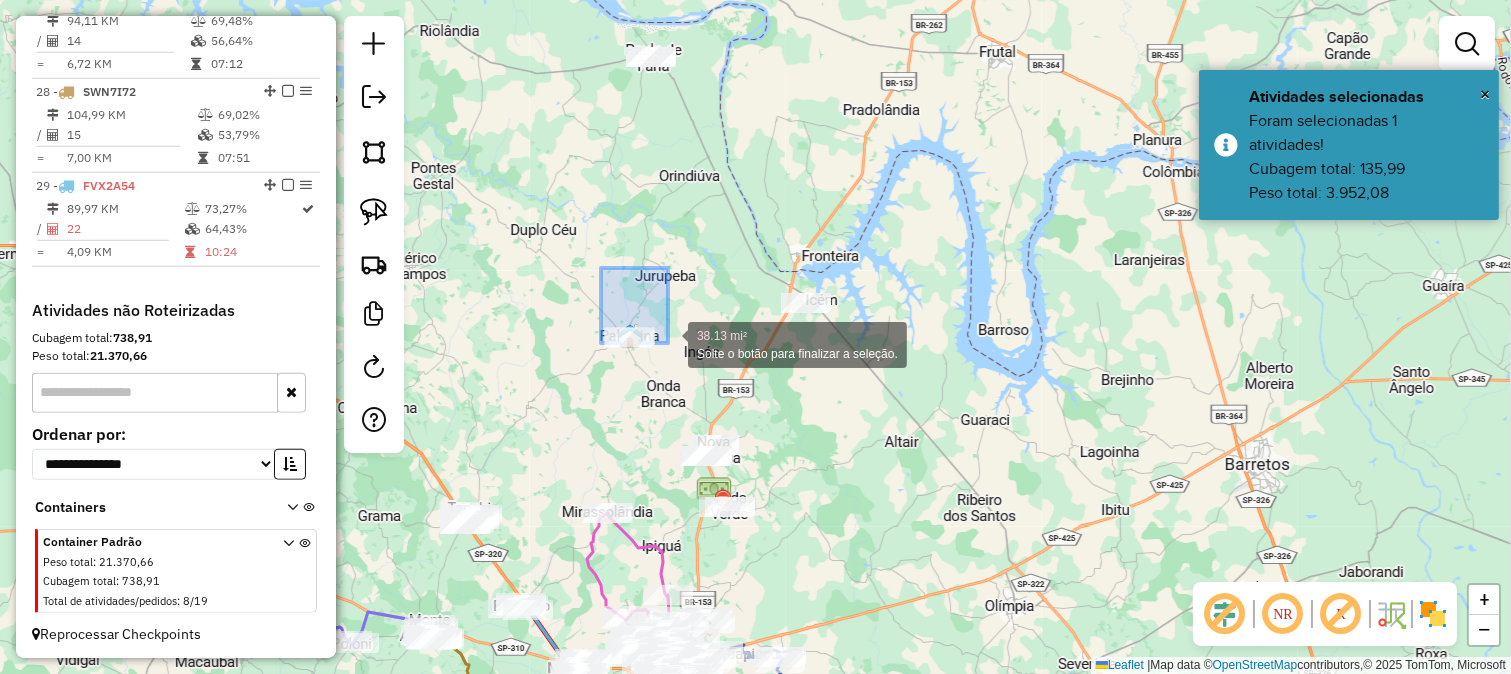 drag, startPoint x: 601, startPoint y: 268, endPoint x: 668, endPoint y: 343, distance: 100.56838 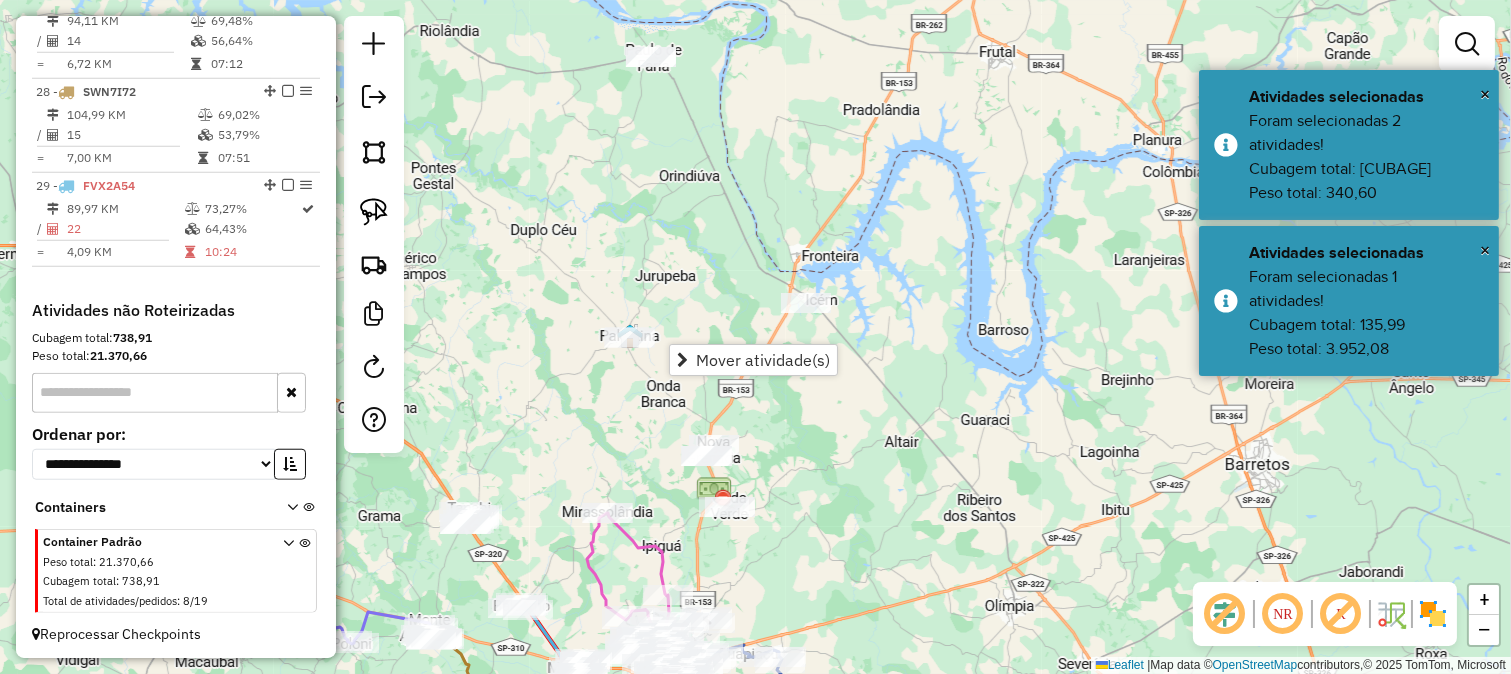 click on "Janela de atendimento Grade de atendimento Capacidade Transportadoras Veículos Cliente Pedidos  Rotas Selecione os dias de semana para filtrar as janelas de atendimento  Seg   Ter   Qua   Qui   Sex   Sáb   Dom  Informe o período da janela de atendimento: De: Até:  Filtrar exatamente a janela do cliente  Considerar janela de atendimento padrão  Selecione os dias de semana para filtrar as grades de atendimento  Seg   Ter   Qua   Qui   Sex   Sáb   Dom   Considerar clientes sem dia de atendimento cadastrado  Clientes fora do dia de atendimento selecionado Filtrar as atividades entre os valores definidos abaixo:  Peso mínimo:   Peso máximo:   Cubagem mínima:   Cubagem máxima:   De:   Até:  Filtrar as atividades entre o tempo de atendimento definido abaixo:  De:   Até:   Considerar capacidade total dos clientes não roteirizados Transportadora: Selecione um ou mais itens Tipo de veículo: Selecione um ou mais itens Veículo: Selecione um ou mais itens Motorista: Selecione um ou mais itens Nome: Rótulo:" 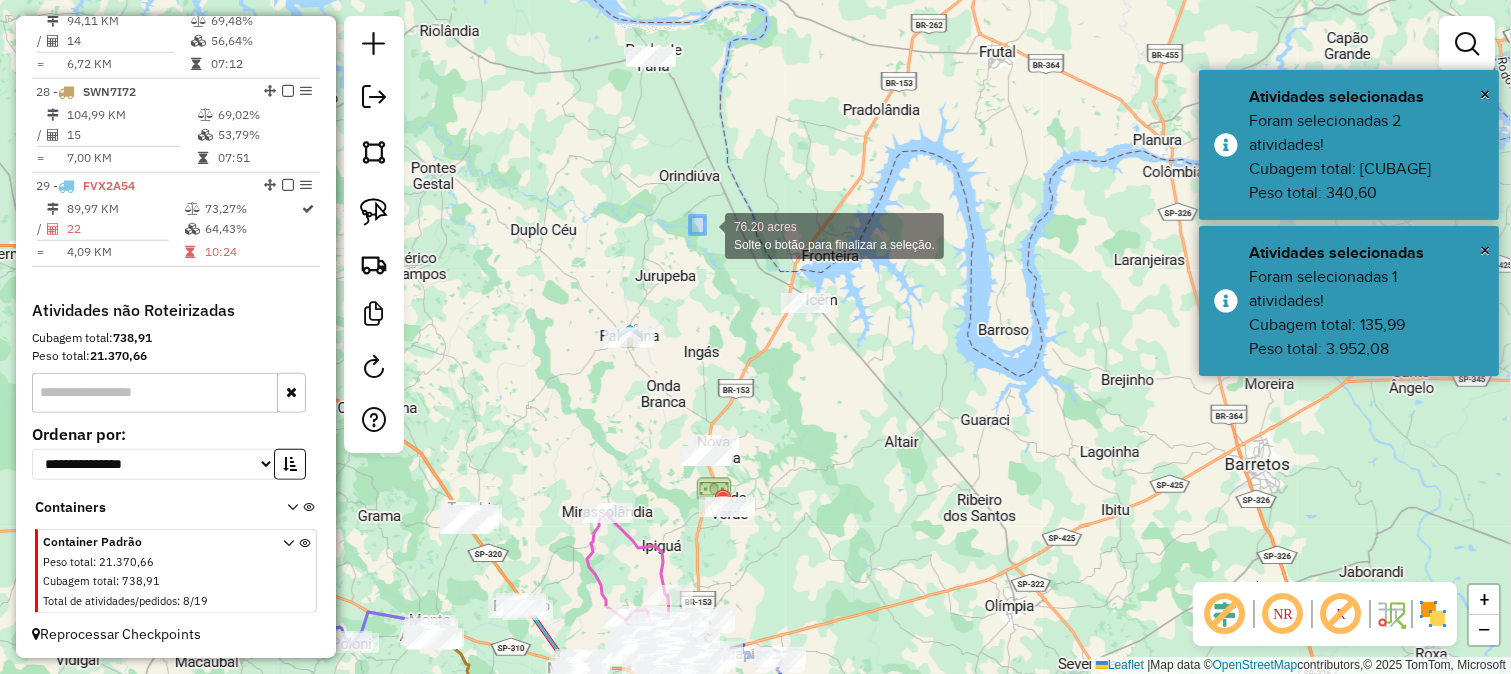 drag, startPoint x: 693, startPoint y: 221, endPoint x: 834, endPoint y: 331, distance: 178.83232 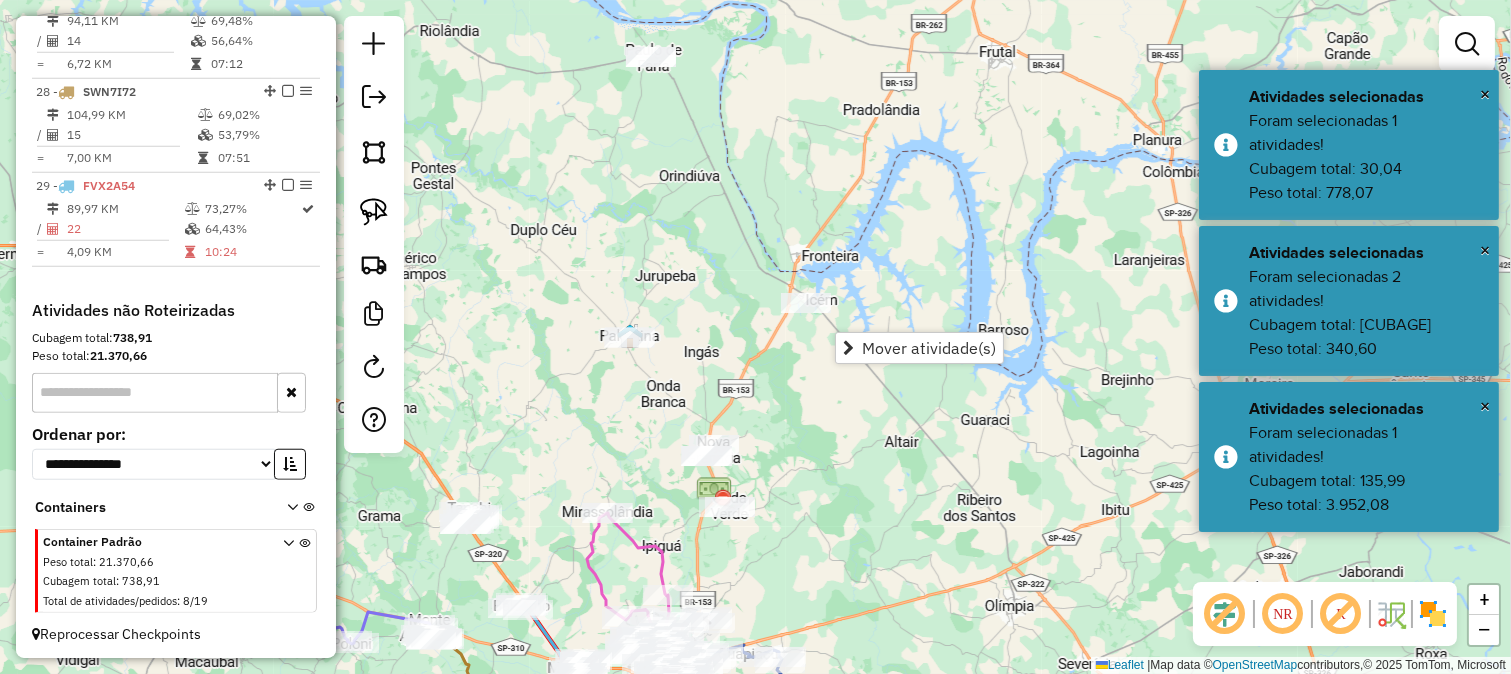 click on "Janela de atendimento Grade de atendimento Capacidade Transportadoras Veículos Cliente Pedidos  Rotas Selecione os dias de semana para filtrar as janelas de atendimento  Seg   Ter   Qua   Qui   Sex   Sáb   Dom  Informe o período da janela de atendimento: De: Até:  Filtrar exatamente a janela do cliente  Considerar janela de atendimento padrão  Selecione os dias de semana para filtrar as grades de atendimento  Seg   Ter   Qua   Qui   Sex   Sáb   Dom   Considerar clientes sem dia de atendimento cadastrado  Clientes fora do dia de atendimento selecionado Filtrar as atividades entre os valores definidos abaixo:  Peso mínimo:   Peso máximo:   Cubagem mínima:   Cubagem máxima:   De:   Até:  Filtrar as atividades entre o tempo de atendimento definido abaixo:  De:   Até:   Considerar capacidade total dos clientes não roteirizados Transportadora: Selecione um ou mais itens Tipo de veículo: Selecione um ou mais itens Veículo: Selecione um ou mais itens Motorista: Selecione um ou mais itens Nome: Rótulo:" 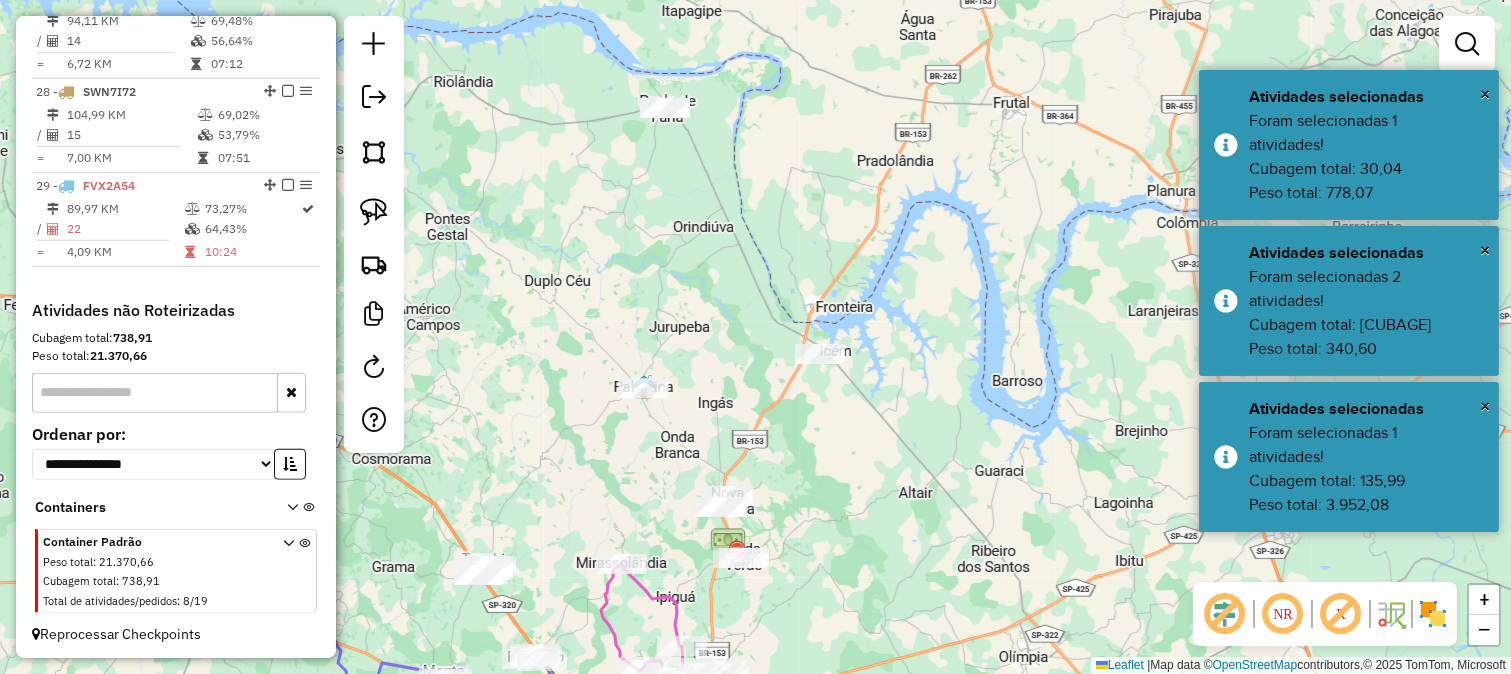 drag, startPoint x: 678, startPoint y: 210, endPoint x: 694, endPoint y: 271, distance: 63.06346 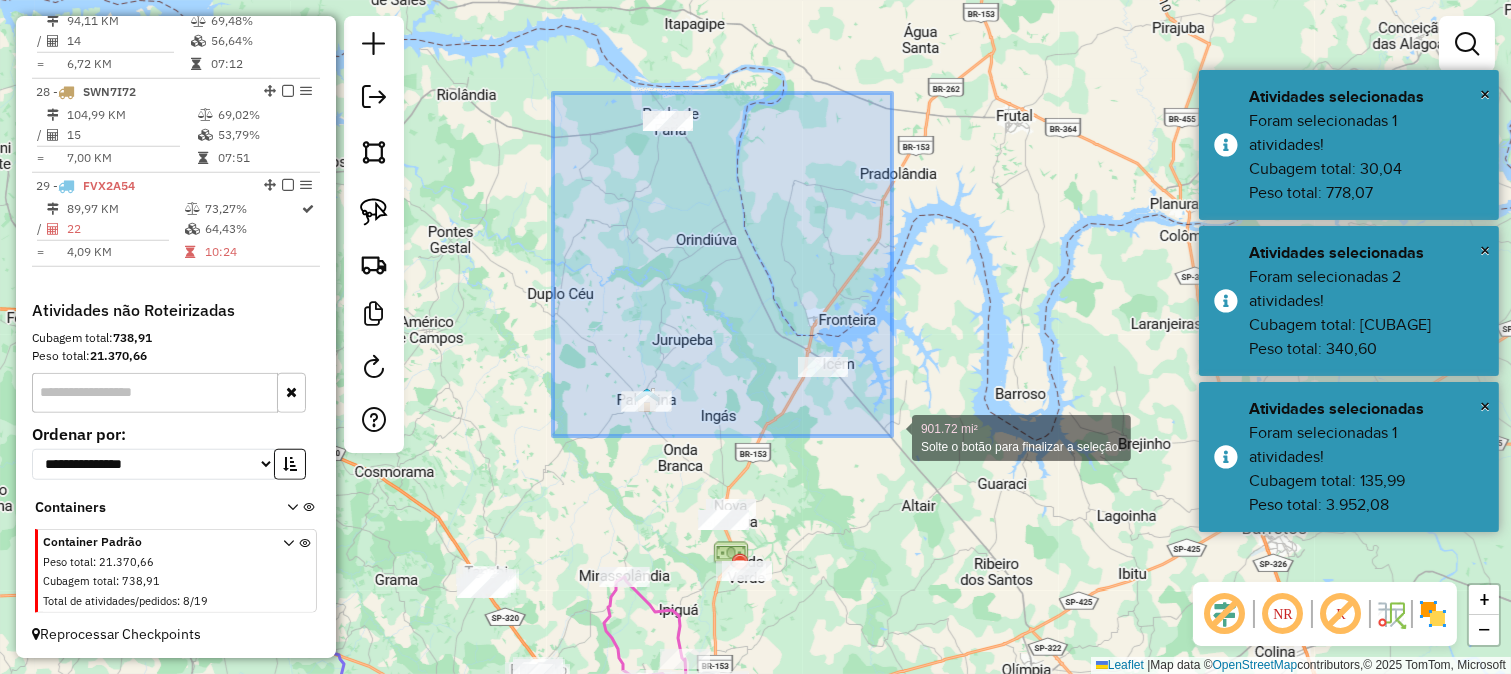 drag, startPoint x: 554, startPoint y: 95, endPoint x: 892, endPoint y: 436, distance: 480.1302 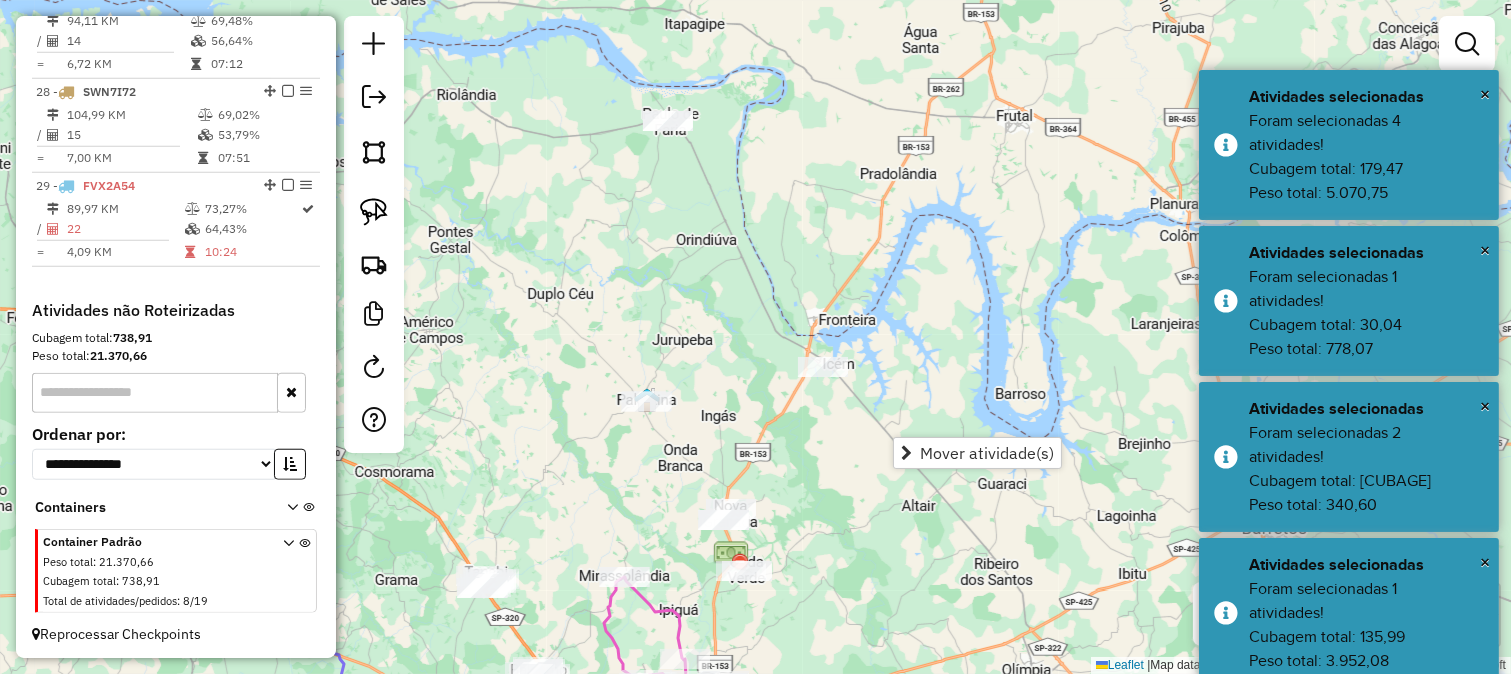 click on "Janela de atendimento Grade de atendimento Capacidade Transportadoras Veículos Cliente Pedidos  Rotas Selecione os dias de semana para filtrar as janelas de atendimento  Seg   Ter   Qua   Qui   Sex   Sáb   Dom  Informe o período da janela de atendimento: De: Até:  Filtrar exatamente a janela do cliente  Considerar janela de atendimento padrão  Selecione os dias de semana para filtrar as grades de atendimento  Seg   Ter   Qua   Qui   Sex   Sáb   Dom   Considerar clientes sem dia de atendimento cadastrado  Clientes fora do dia de atendimento selecionado Filtrar as atividades entre os valores definidos abaixo:  Peso mínimo:   Peso máximo:   Cubagem mínima:   Cubagem máxima:   De:   Até:  Filtrar as atividades entre o tempo de atendimento definido abaixo:  De:   Até:   Considerar capacidade total dos clientes não roteirizados Transportadora: Selecione um ou mais itens Tipo de veículo: Selecione um ou mais itens Veículo: Selecione um ou mais itens Motorista: Selecione um ou mais itens Nome: Rótulo:" 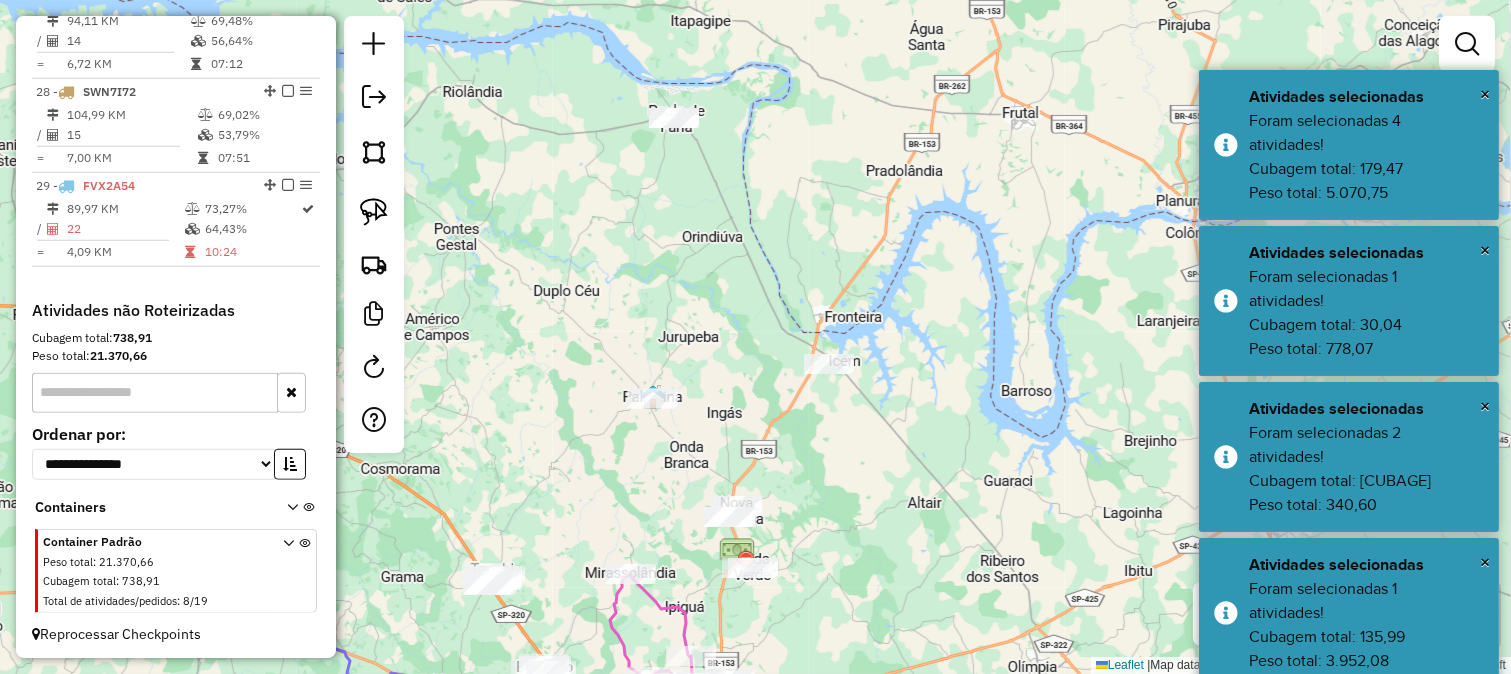 drag, startPoint x: 788, startPoint y: 444, endPoint x: 803, endPoint y: 384, distance: 61.846584 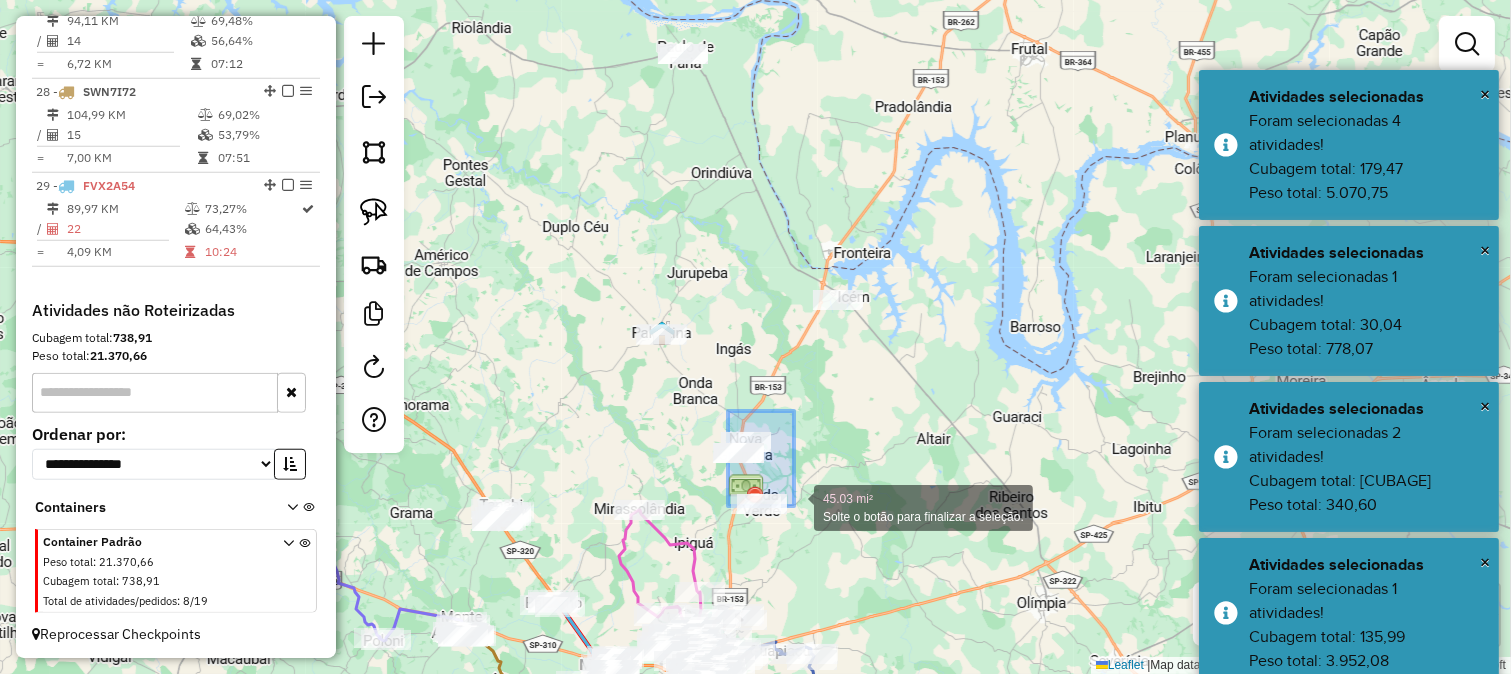 drag, startPoint x: 775, startPoint y: 474, endPoint x: 802, endPoint y: 536, distance: 67.62396 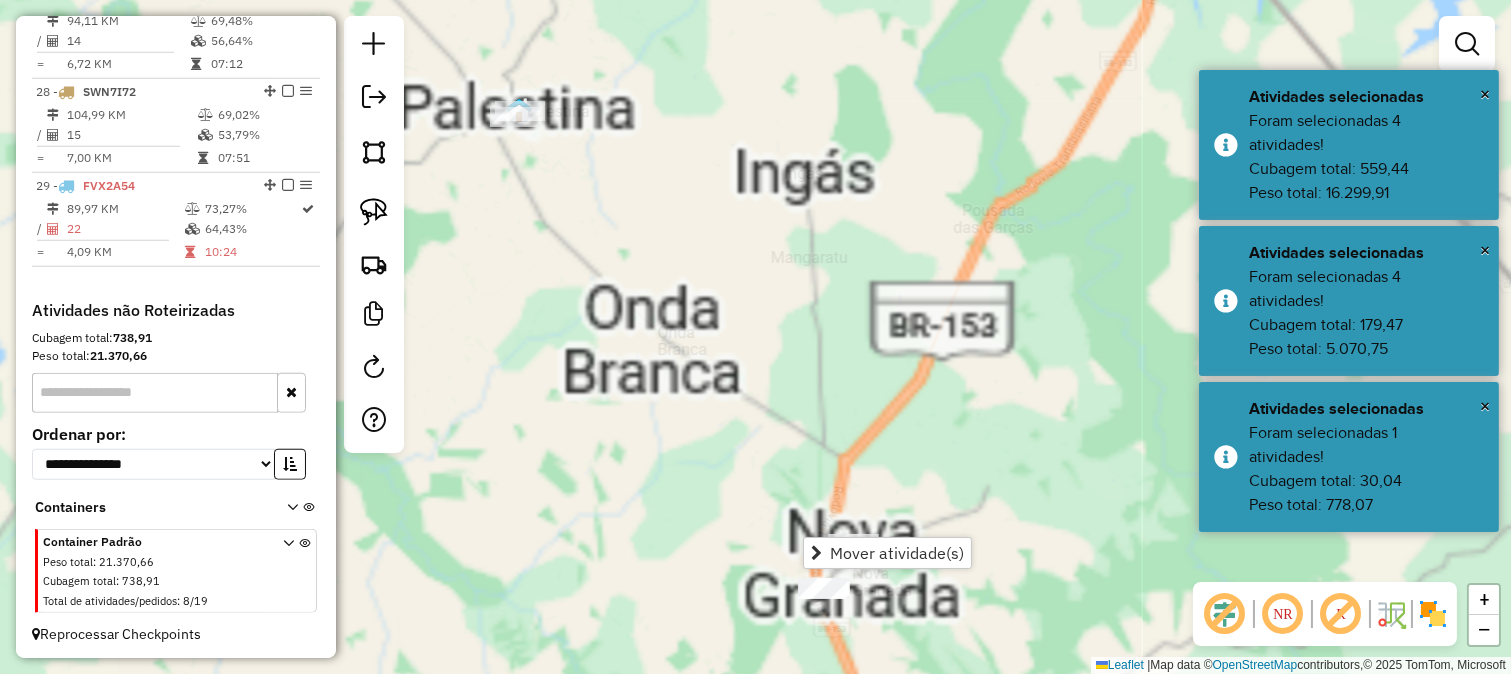 click on "Janela de atendimento Grade de atendimento Capacidade Transportadoras Veículos Cliente Pedidos  Rotas Selecione os dias de semana para filtrar as janelas de atendimento  Seg   Ter   Qua   Qui   Sex   Sáb   Dom  Informe o período da janela de atendimento: De: Até:  Filtrar exatamente a janela do cliente  Considerar janela de atendimento padrão  Selecione os dias de semana para filtrar as grades de atendimento  Seg   Ter   Qua   Qui   Sex   Sáb   Dom   Considerar clientes sem dia de atendimento cadastrado  Clientes fora do dia de atendimento selecionado Filtrar as atividades entre os valores definidos abaixo:  Peso mínimo:   Peso máximo:   Cubagem mínima:   Cubagem máxima:   De:   Até:  Filtrar as atividades entre o tempo de atendimento definido abaixo:  De:   Até:   Considerar capacidade total dos clientes não roteirizados Transportadora: Selecione um ou mais itens Tipo de veículo: Selecione um ou mais itens Veículo: Selecione um ou mais itens Motorista: Selecione um ou mais itens Nome: Rótulo:" 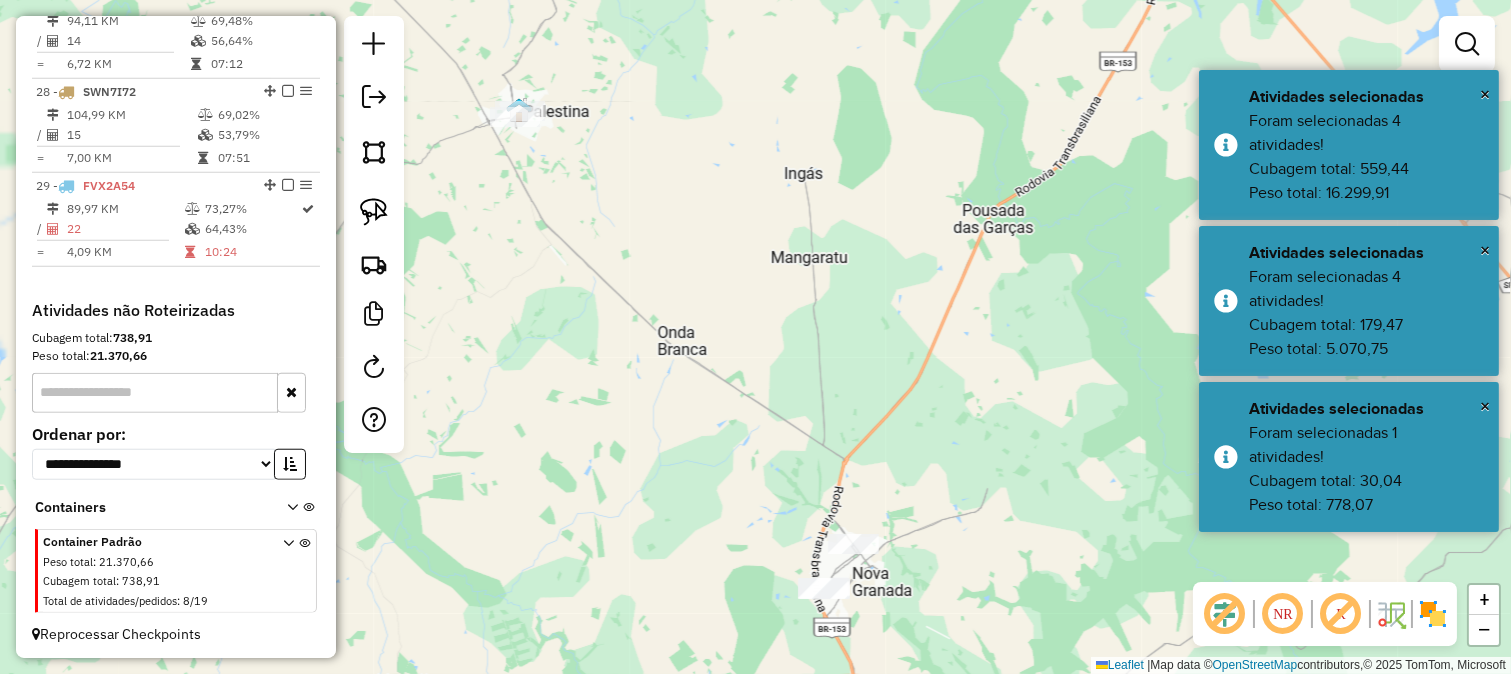 drag, startPoint x: 817, startPoint y: 441, endPoint x: 805, endPoint y: 413, distance: 30.463093 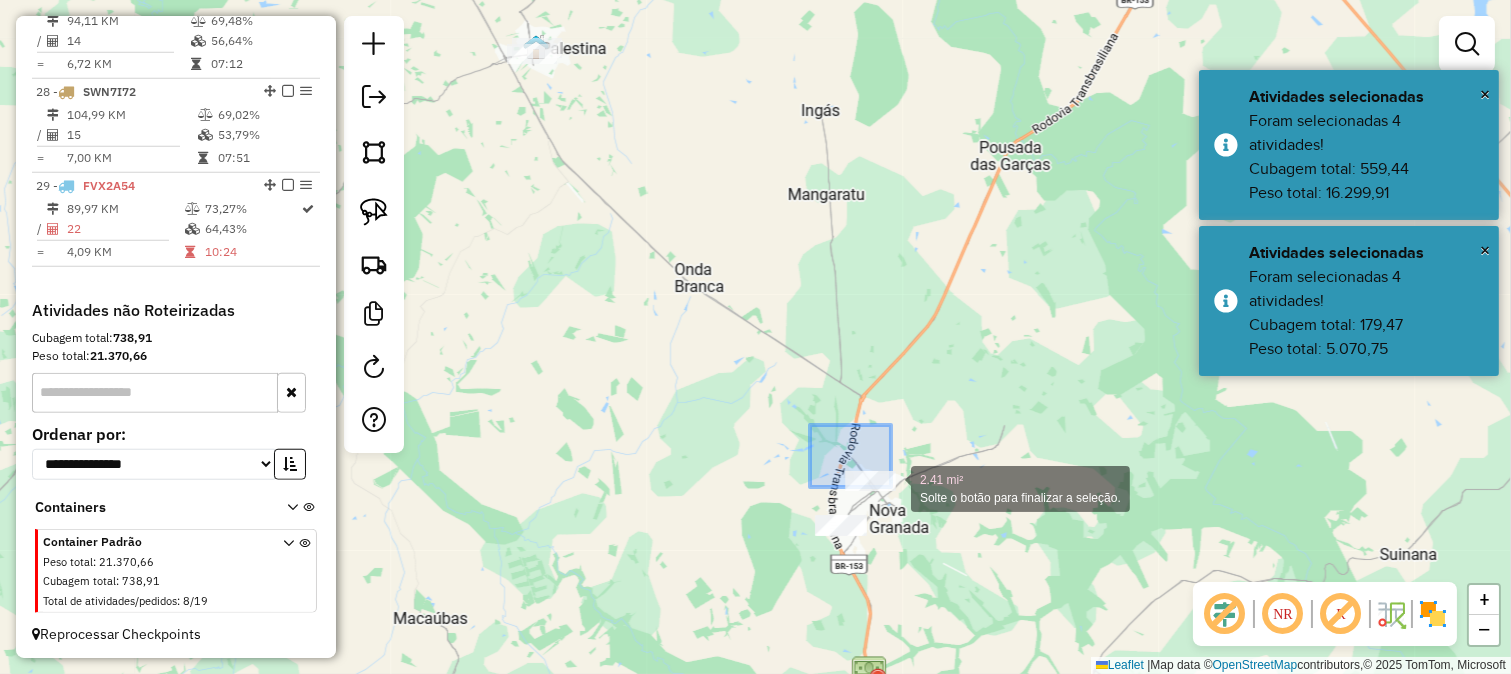 drag, startPoint x: 844, startPoint y: 456, endPoint x: 902, endPoint y: 494, distance: 69.339745 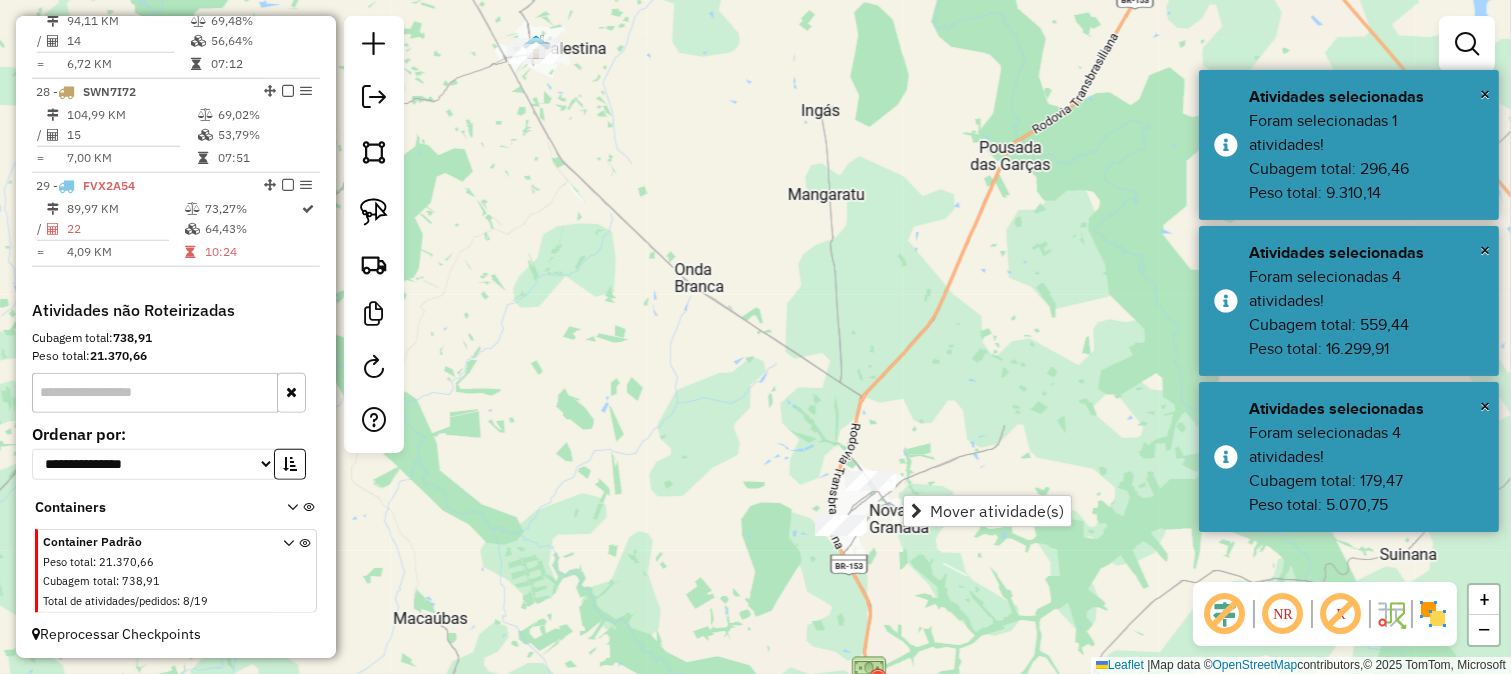 click on "Janela de atendimento Grade de atendimento Capacidade Transportadoras Veículos Cliente Pedidos  Rotas Selecione os dias de semana para filtrar as janelas de atendimento  Seg   Ter   Qua   Qui   Sex   Sáb   Dom  Informe o período da janela de atendimento: De: Até:  Filtrar exatamente a janela do cliente  Considerar janela de atendimento padrão  Selecione os dias de semana para filtrar as grades de atendimento  Seg   Ter   Qua   Qui   Sex   Sáb   Dom   Considerar clientes sem dia de atendimento cadastrado  Clientes fora do dia de atendimento selecionado Filtrar as atividades entre os valores definidos abaixo:  Peso mínimo:   Peso máximo:   Cubagem mínima:   Cubagem máxima:   De:   Até:  Filtrar as atividades entre o tempo de atendimento definido abaixo:  De:   Até:   Considerar capacidade total dos clientes não roteirizados Transportadora: Selecione um ou mais itens Tipo de veículo: Selecione um ou mais itens Veículo: Selecione um ou mais itens Motorista: Selecione um ou mais itens Nome: Rótulo:" 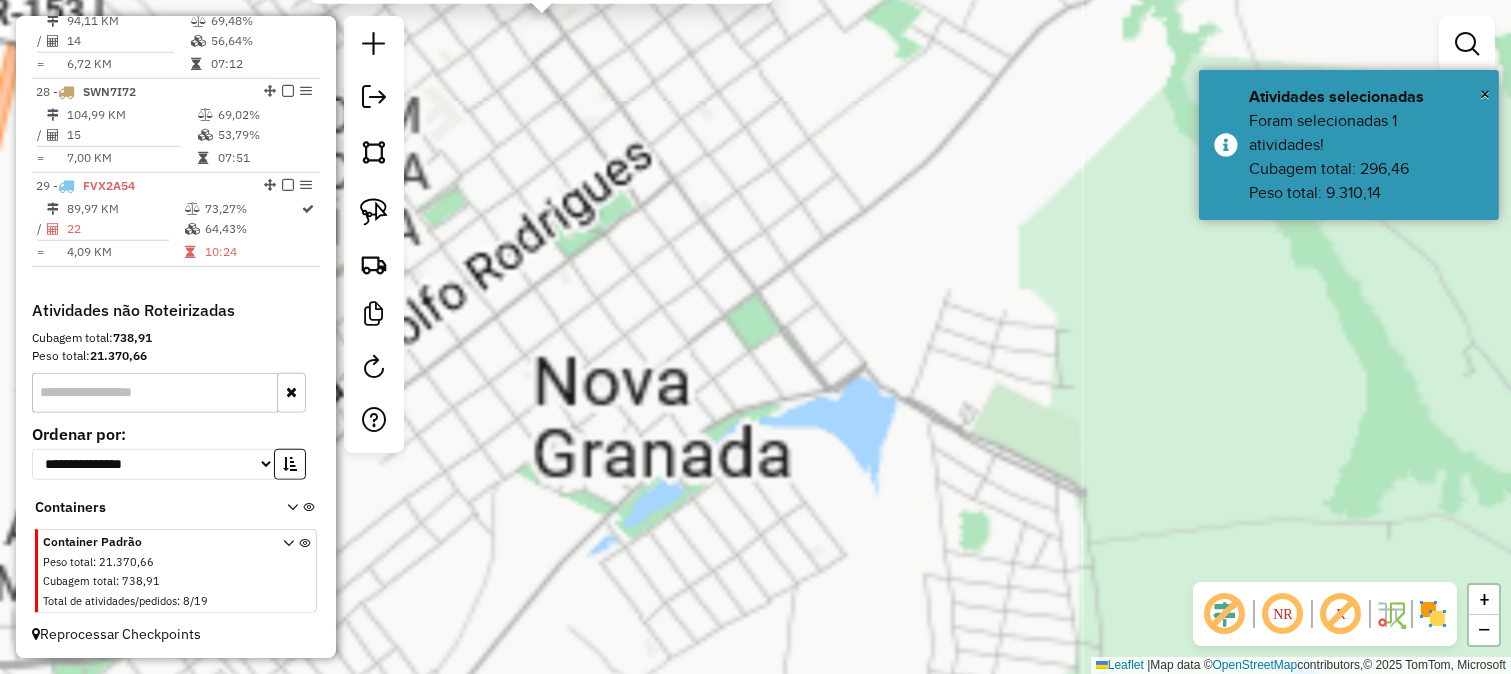 click on "Atividade não roteirizada 64 - SUP NEVES  Tipo de cliente:   TRAVA1 (T)   Endereço:  THEOFILO MANSOR 908   Bairro: CENTRO (NOVA GRANADA / SP)   Pedidos:  02108812   Valor total: R$ 50.906,88   - INCENTIVO VERDE 30:  R$ 50.906,88   Cubagem: 213,52   Peso: 6.724,70   Tempo de atendimento: 04:15   Total de itens: 1.277,00  Motivos da não roteirização × Janela de atendimento Grade de atendimento Capacidade Transportadoras Veículos Cliente Pedidos  Rotas Selecione os dias de semana para filtrar as janelas de atendimento  Seg   Ter   Qua   Qui   Sex   Sáb   Dom  Informe o período da janela de atendimento: De: Até:  Filtrar exatamente a janela do cliente  Considerar janela de atendimento padrão  Selecione os dias de semana para filtrar as grades de atendimento  Seg   Ter   Qua   Qui   Sex   Sáb   Dom   Considerar clientes sem dia de atendimento cadastrado  Clientes fora do dia de atendimento selecionado Filtrar as atividades entre os valores definidos abaixo:  Peso mínimo:   Peso máximo:   De:   Até:" 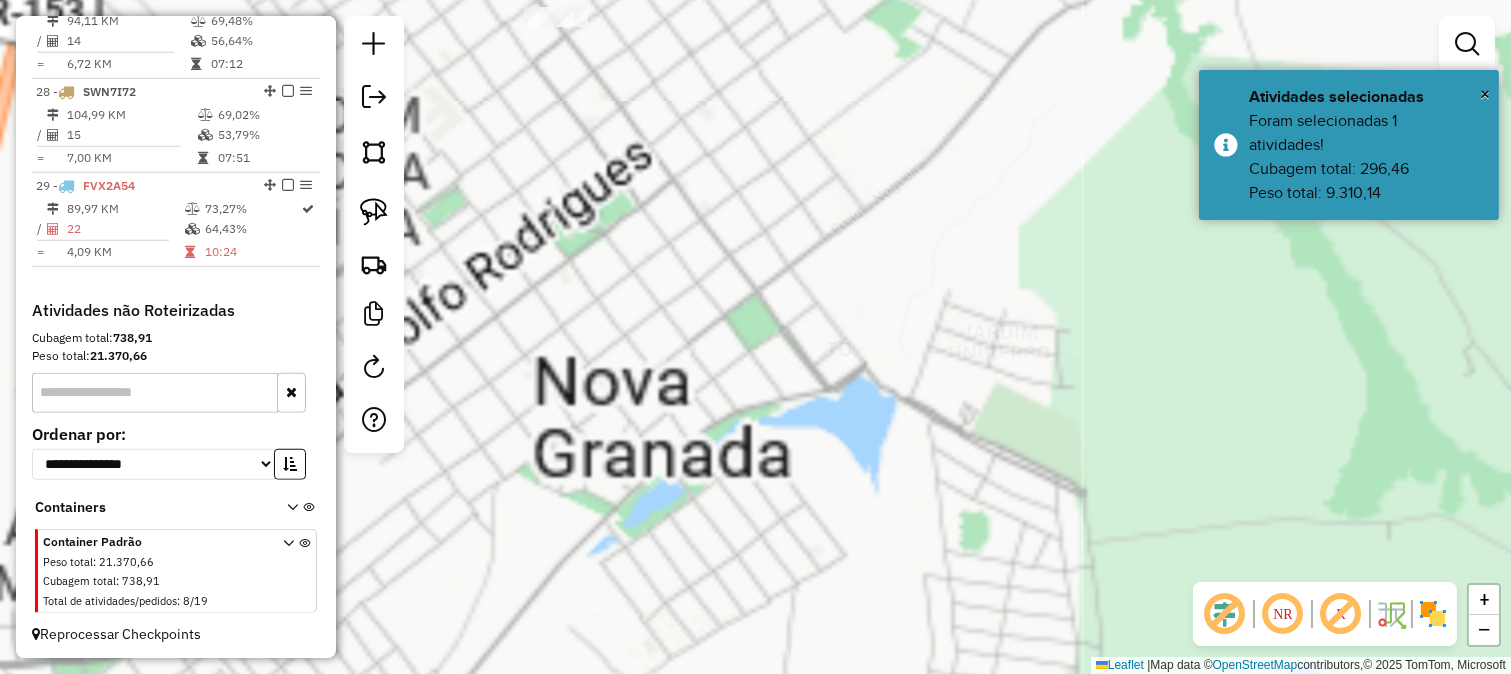 click on "Atividade não roteirizada 64 - SUP NEVES  Tipo de cliente:   TRAVA1 (T)   Endereço:  THEOFILO MANSOR 908   Bairro: CENTRO (NOVA GRANADA / SP)   Pedidos:  02108812   Valor total: R$ 50.906,88   - INCENTIVO VERDE 30:  R$ 50.906,88   Cubagem: 213,52   Peso: 6.724,70   Tempo de atendimento: 04:15   Total de itens: 1.277,00  Motivos da não roteirização × Janela de atendimento Grade de atendimento Capacidade Transportadoras Veículos Cliente Pedidos  Rotas Selecione os dias de semana para filtrar as janelas de atendimento  Seg   Ter   Qua   Qui   Sex   Sáb   Dom  Informe o período da janela de atendimento: De: Até:  Filtrar exatamente a janela do cliente  Considerar janela de atendimento padrão  Selecione os dias de semana para filtrar as grades de atendimento  Seg   Ter   Qua   Qui   Sex   Sáb   Dom   Considerar clientes sem dia de atendimento cadastrado  Clientes fora do dia de atendimento selecionado Filtrar as atividades entre os valores definidos abaixo:  Peso mínimo:   Peso máximo:   De:   Até:" 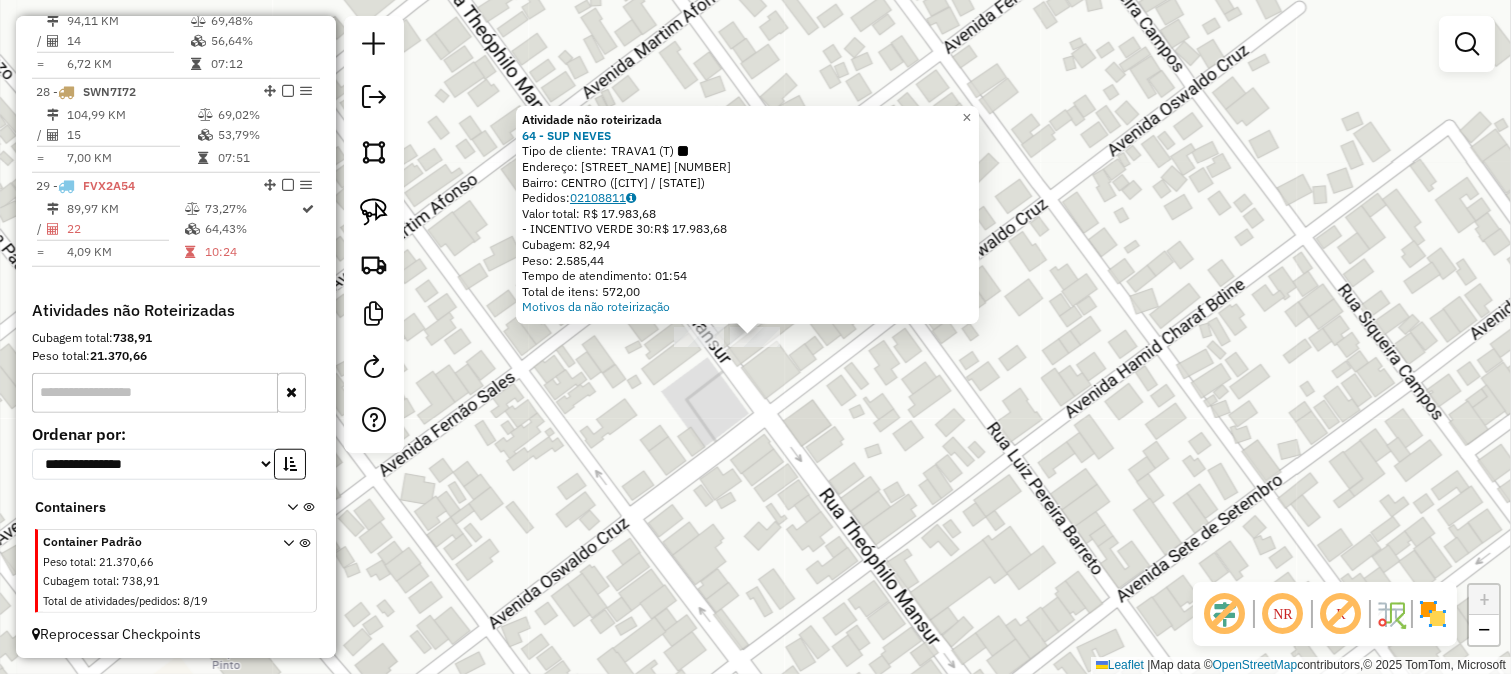 click on "02108811" 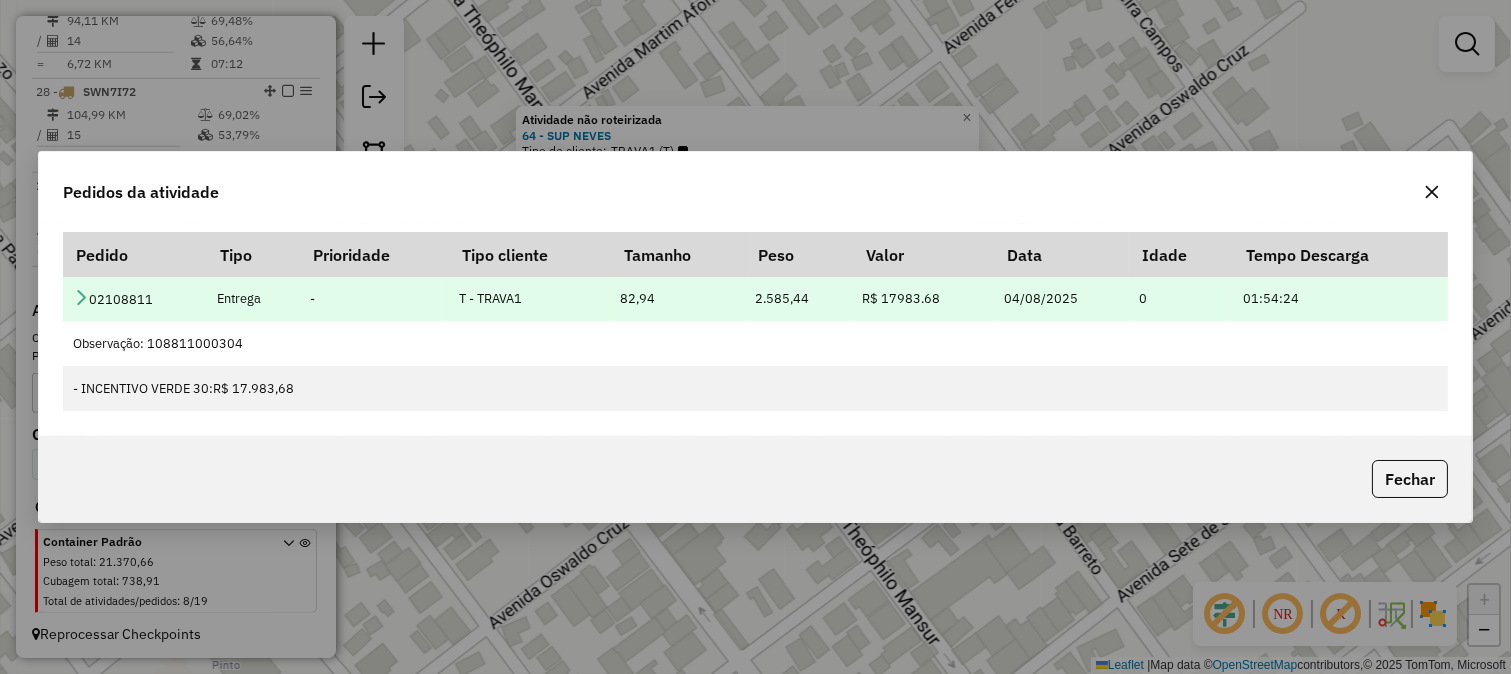 click at bounding box center [81, 297] 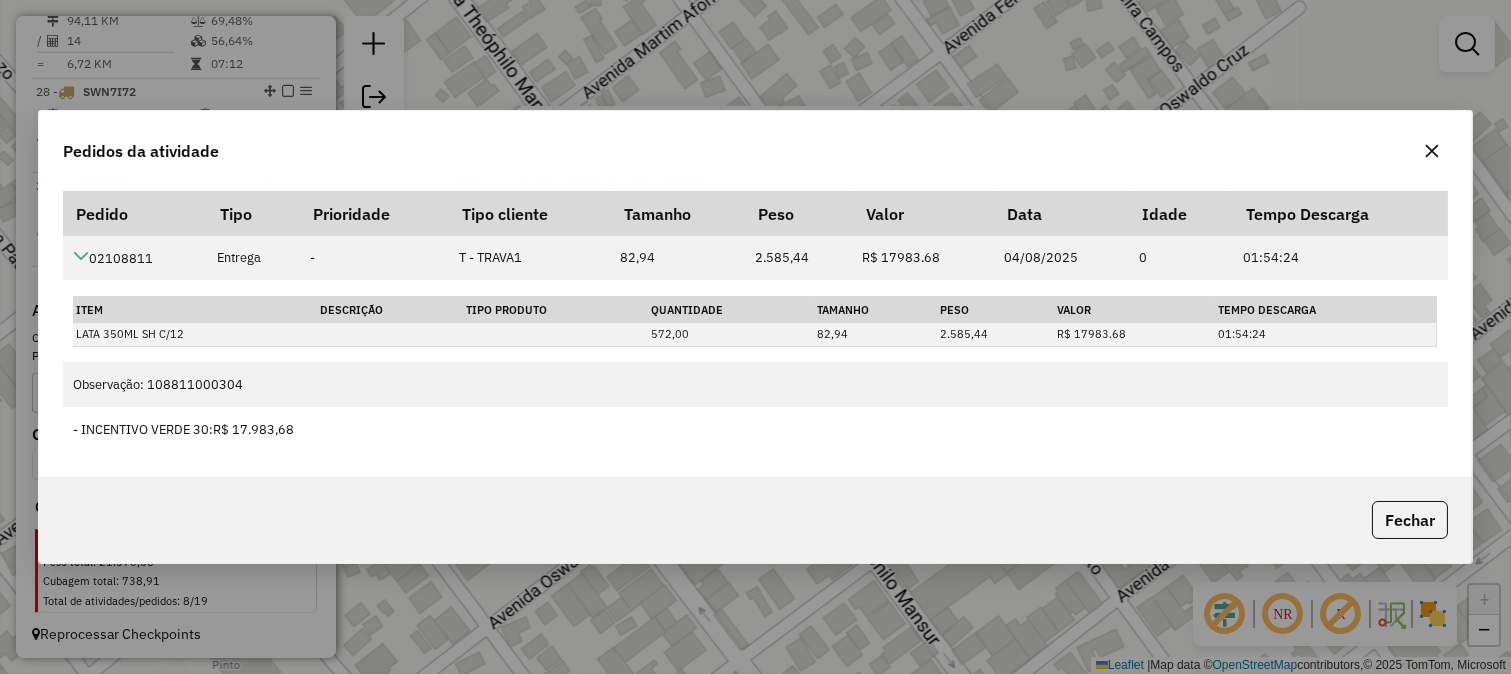 click on "Fechar" 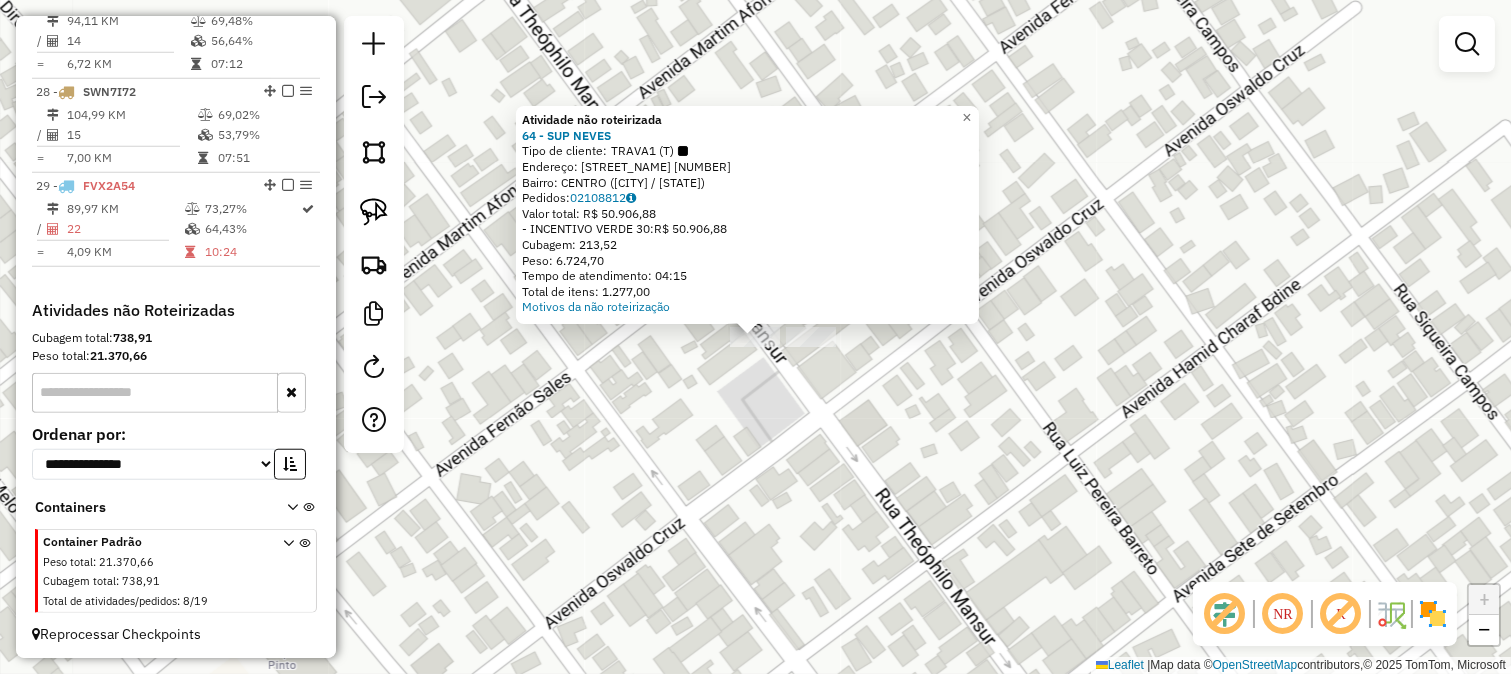 click on "Valor total: R$ 50.906,88" 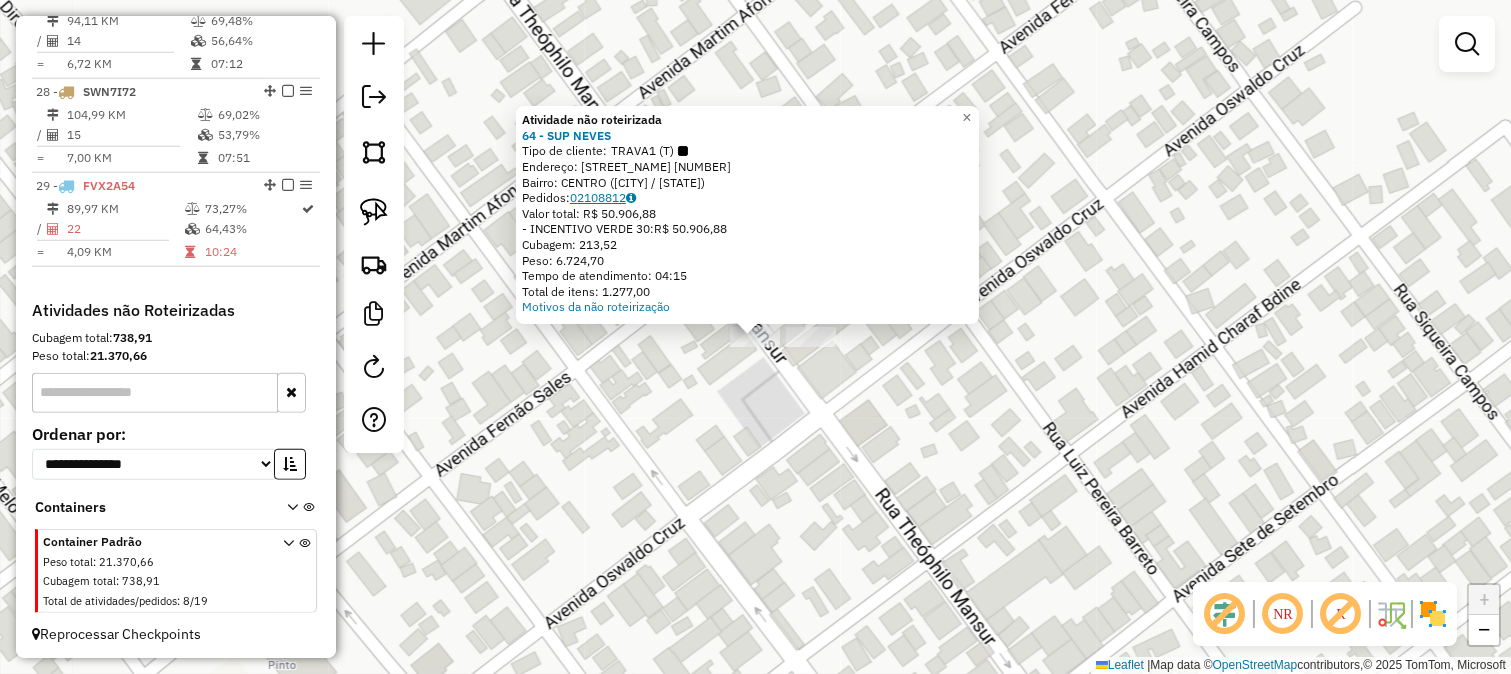 click on "02108812" 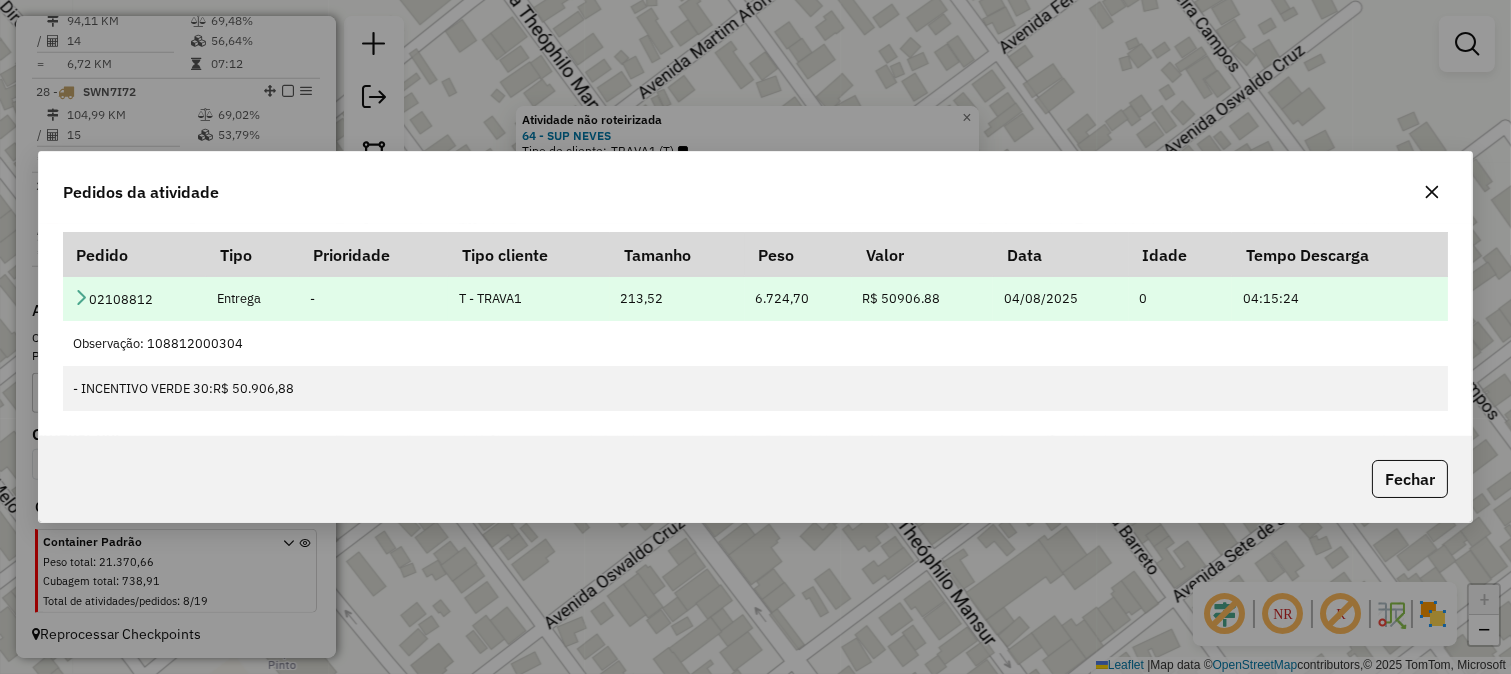 click on "02108812" at bounding box center (134, 298) 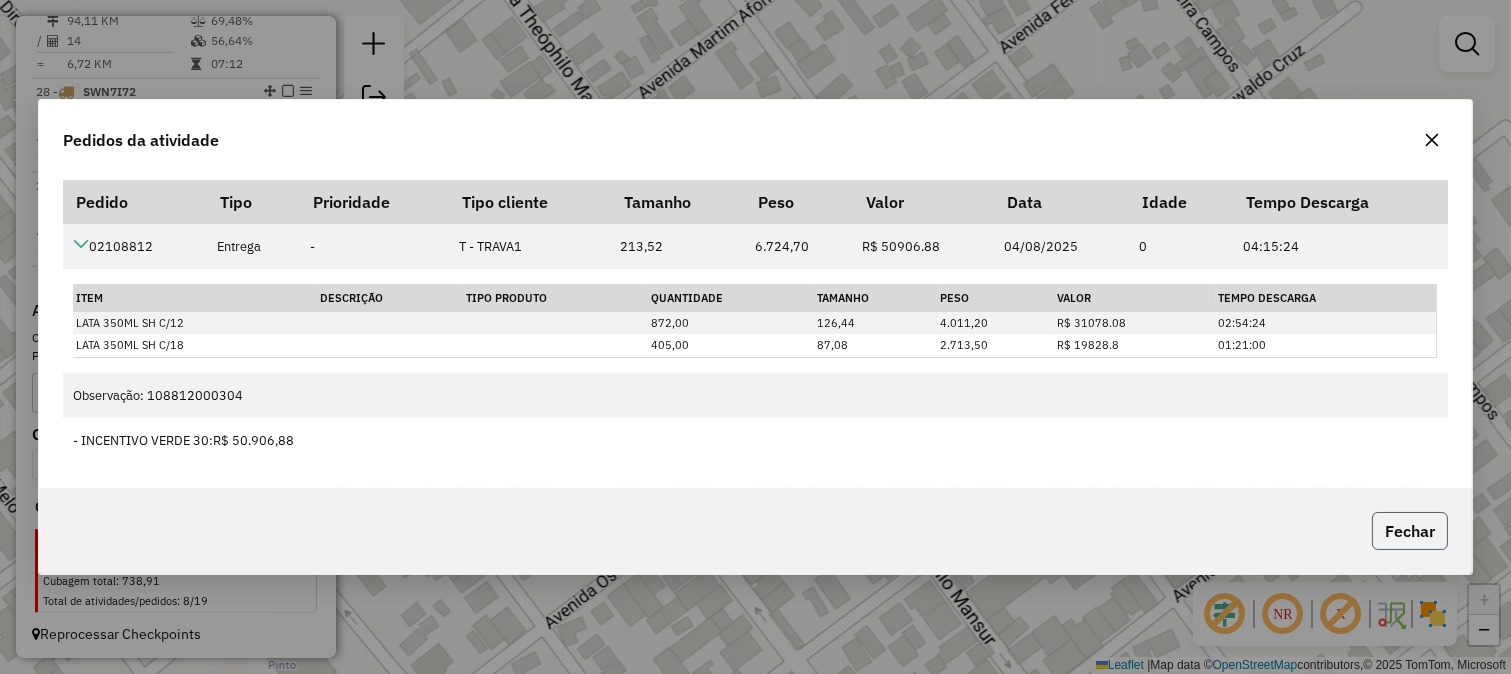 click on "Fechar" 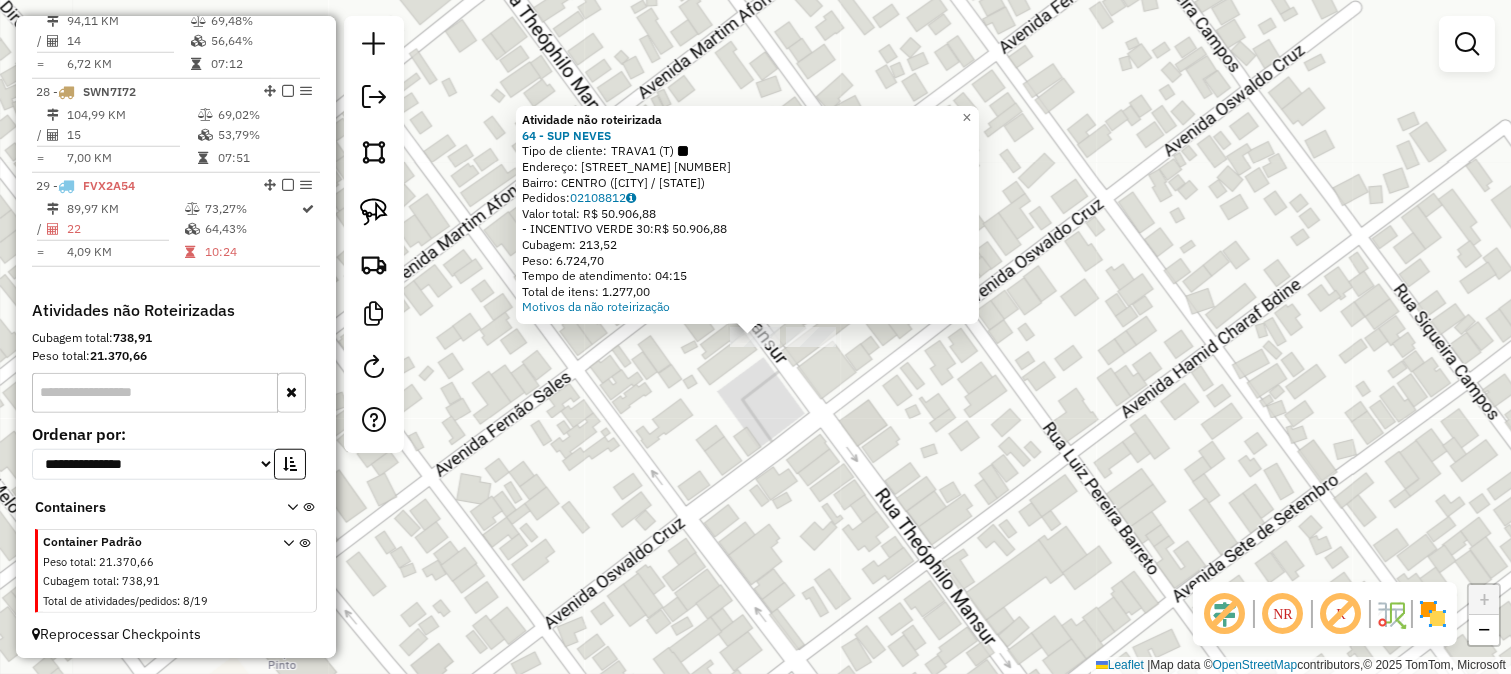 click on "Atividade não roteirizada 64 - SUP NEVES  Tipo de cliente:   TRAVA1 (T)   Endereço:  THEOFILO MANSOR 908   Bairro: CENTRO (NOVA GRANADA / SP)   Pedidos:  02108812   Valor total: R$ 50.906,88   - INCENTIVO VERDE 30:  R$ 50.906,88   Cubagem: 213,52   Peso: 6.724,70   Tempo de atendimento: 04:15   Total de itens: 1.277,00  Motivos da não roteirização × Janela de atendimento Grade de atendimento Capacidade Transportadoras Veículos Cliente Pedidos  Rotas Selecione os dias de semana para filtrar as janelas de atendimento  Seg   Ter   Qua   Qui   Sex   Sáb   Dom  Informe o período da janela de atendimento: De: Até:  Filtrar exatamente a janela do cliente  Considerar janela de atendimento padrão  Selecione os dias de semana para filtrar as grades de atendimento  Seg   Ter   Qua   Qui   Sex   Sáb   Dom   Considerar clientes sem dia de atendimento cadastrado  Clientes fora do dia de atendimento selecionado Filtrar as atividades entre os valores definidos abaixo:  Peso mínimo:   Peso máximo:   De:   Até:" 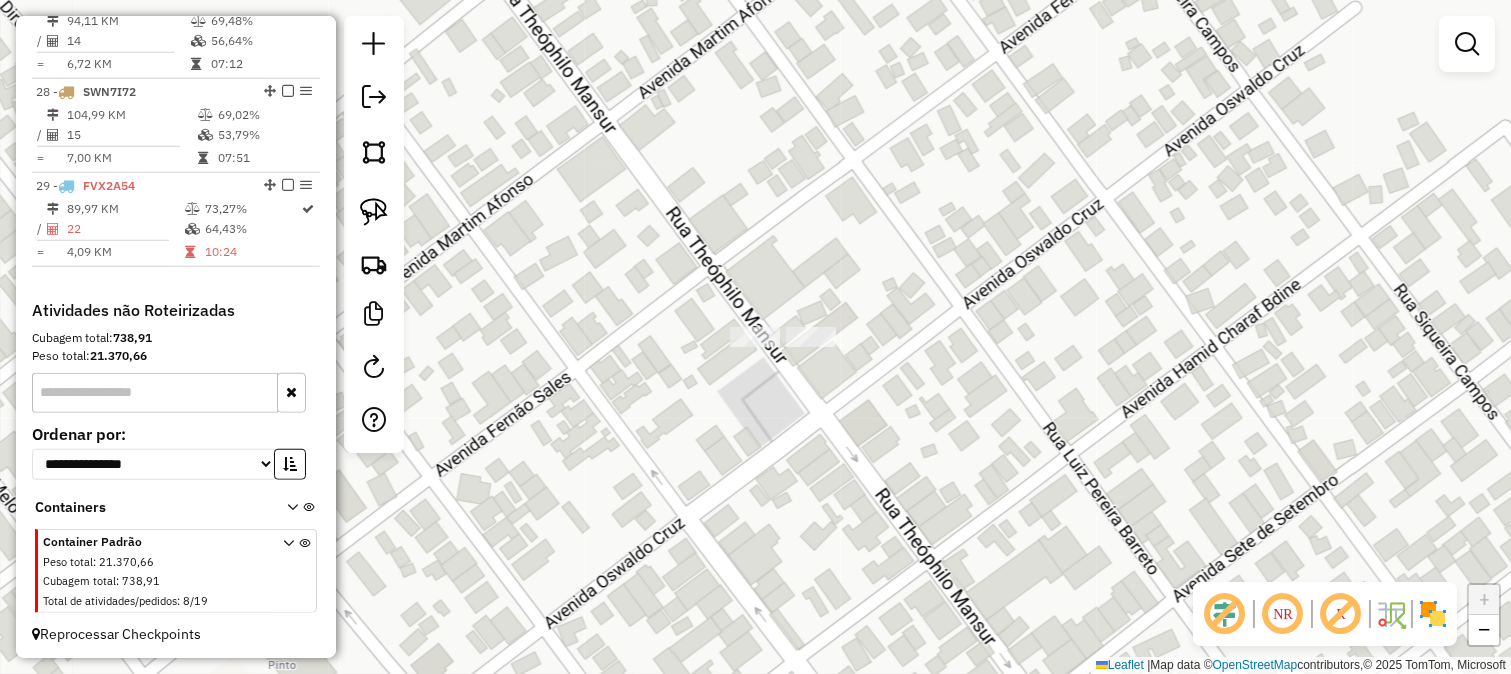 click on "Janela de atendimento Grade de atendimento Capacidade Transportadoras Veículos Cliente Pedidos  Rotas Selecione os dias de semana para filtrar as janelas de atendimento  Seg   Ter   Qua   Qui   Sex   Sáb   Dom  Informe o período da janela de atendimento: De: Até:  Filtrar exatamente a janela do cliente  Considerar janela de atendimento padrão  Selecione os dias de semana para filtrar as grades de atendimento  Seg   Ter   Qua   Qui   Sex   Sáb   Dom   Considerar clientes sem dia de atendimento cadastrado  Clientes fora do dia de atendimento selecionado Filtrar as atividades entre os valores definidos abaixo:  Peso mínimo:   Peso máximo:   Cubagem mínima:   Cubagem máxima:   De:   Até:  Filtrar as atividades entre o tempo de atendimento definido abaixo:  De:   Até:   Considerar capacidade total dos clientes não roteirizados Transportadora: Selecione um ou mais itens Tipo de veículo: Selecione um ou mais itens Veículo: Selecione um ou mais itens Motorista: Selecione um ou mais itens Nome: Rótulo:" 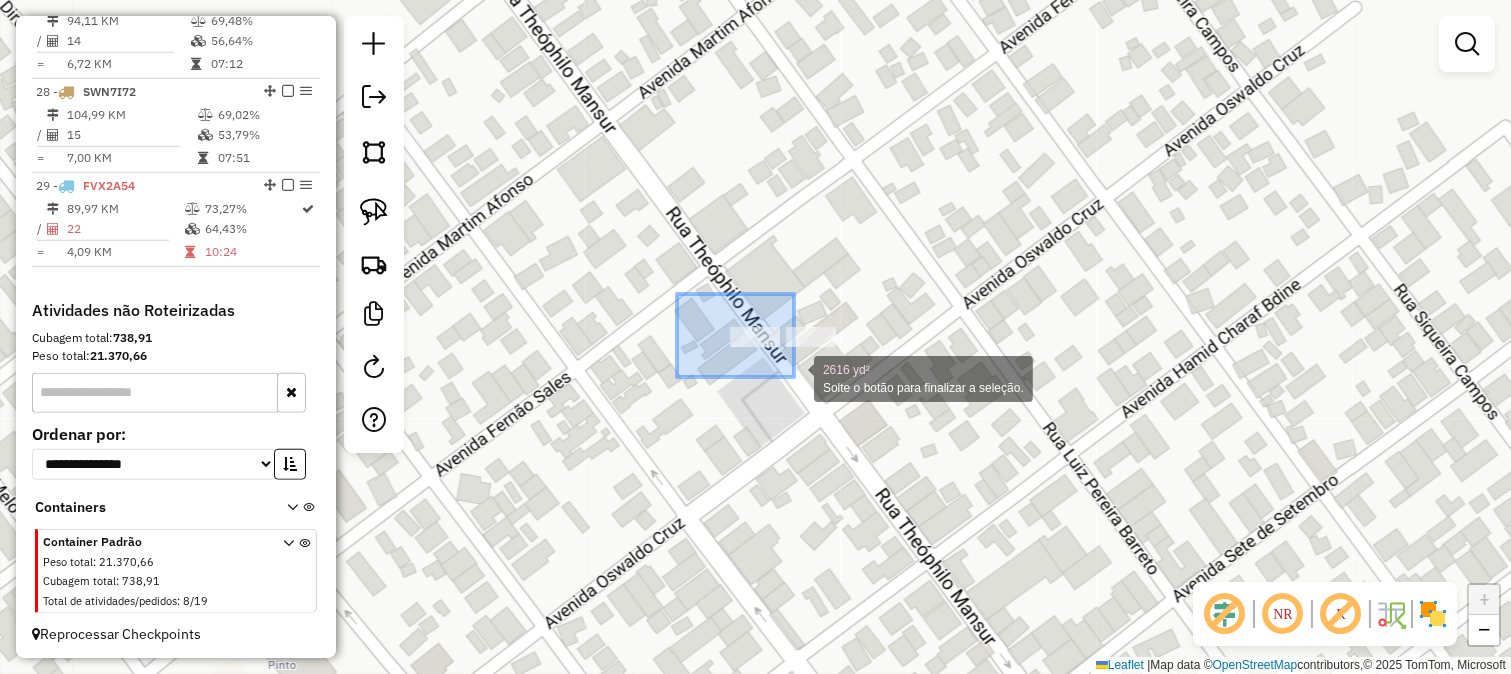 drag, startPoint x: 681, startPoint y: 295, endPoint x: 796, endPoint y: 382, distance: 144.20125 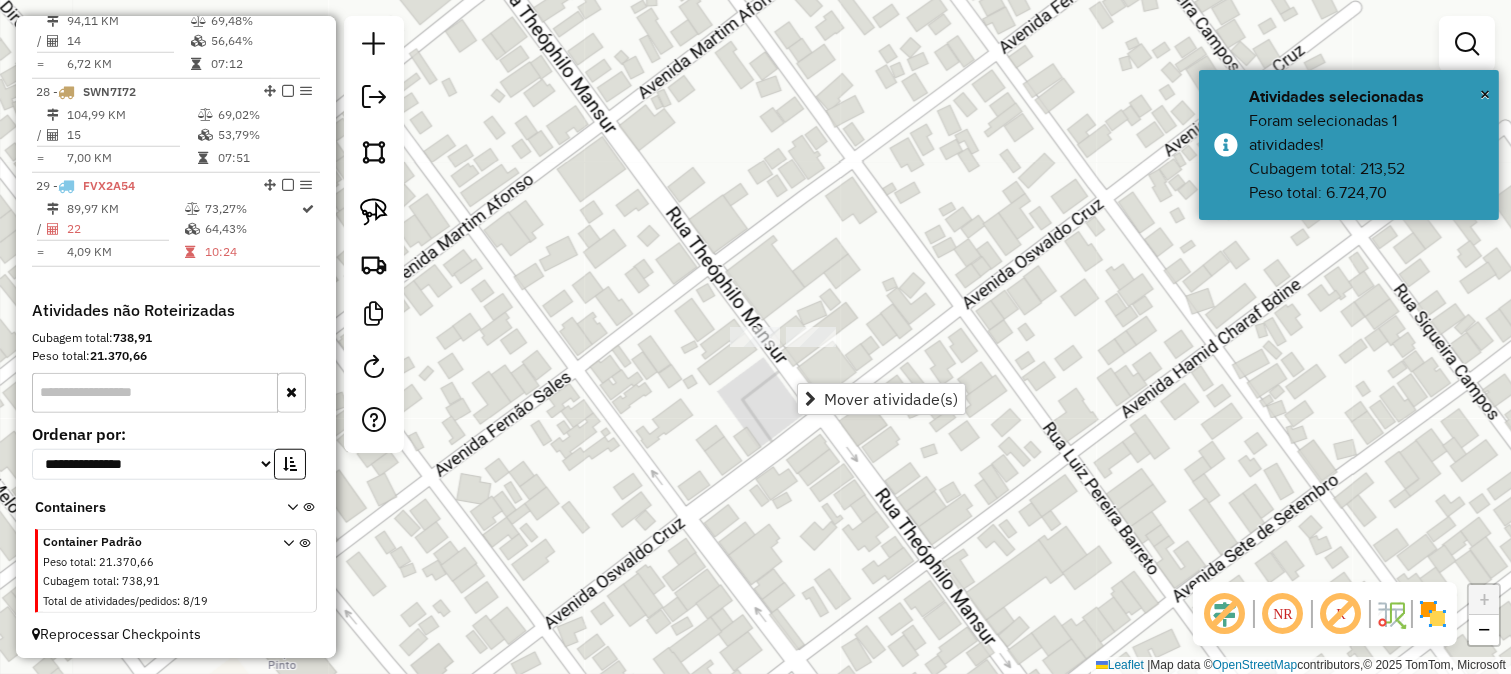 drag, startPoint x: 691, startPoint y: 280, endPoint x: 657, endPoint y: 263, distance: 38.013157 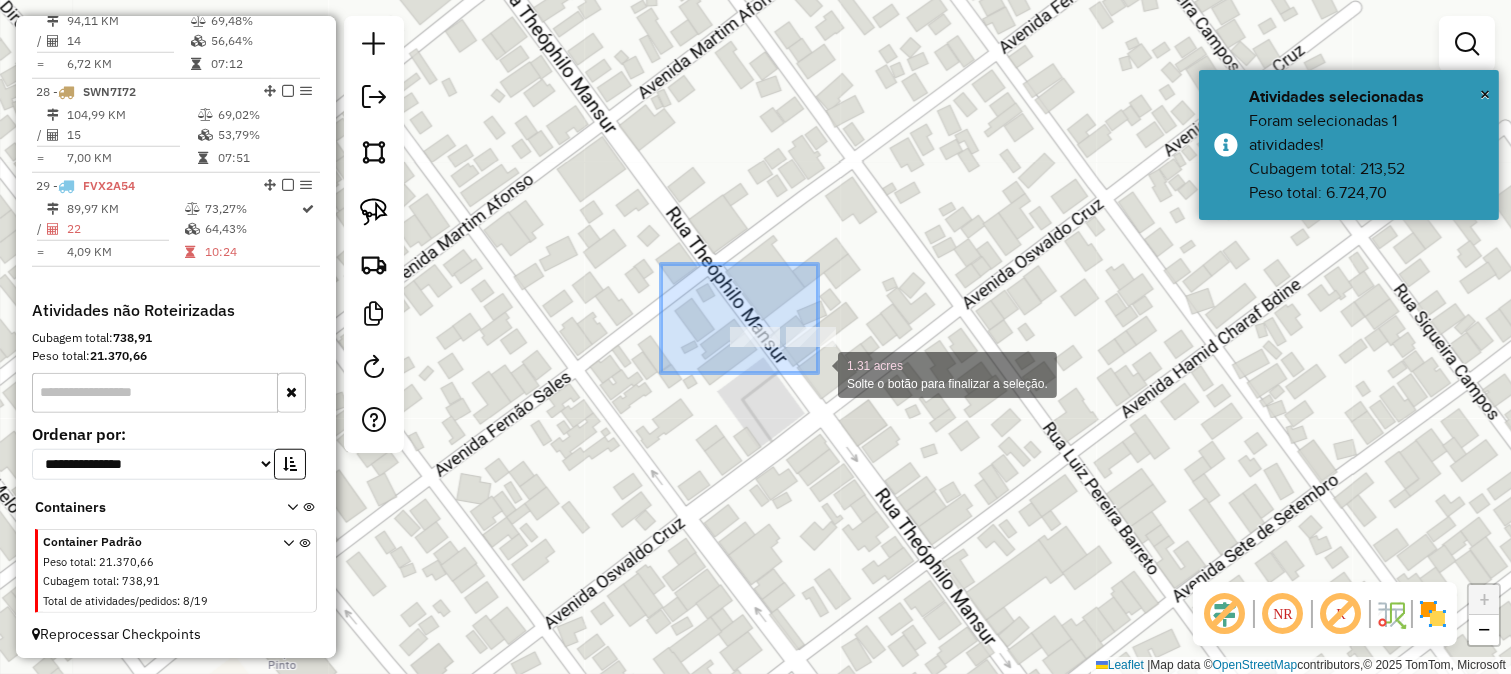drag, startPoint x: 671, startPoint y: 270, endPoint x: 851, endPoint y: 394, distance: 218.57722 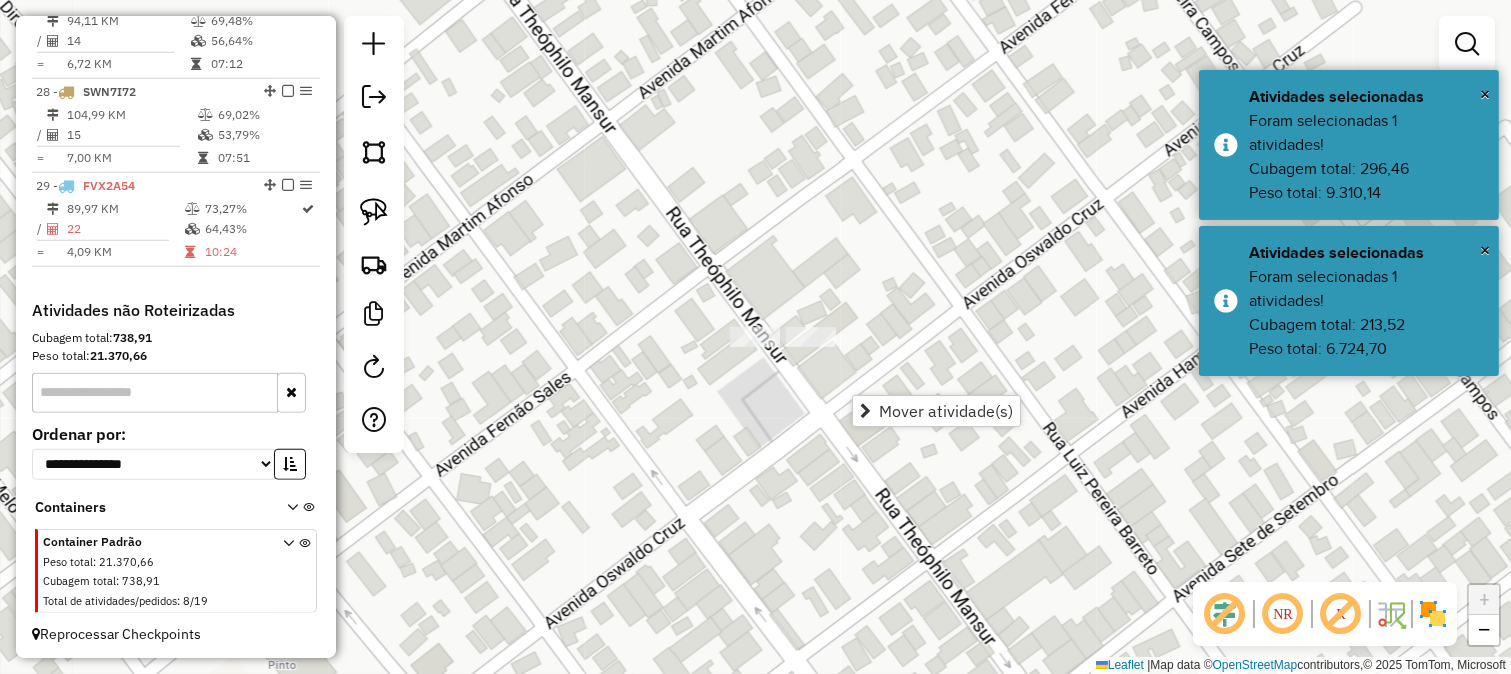 click on "Mover atividade(s)" at bounding box center [946, 411] 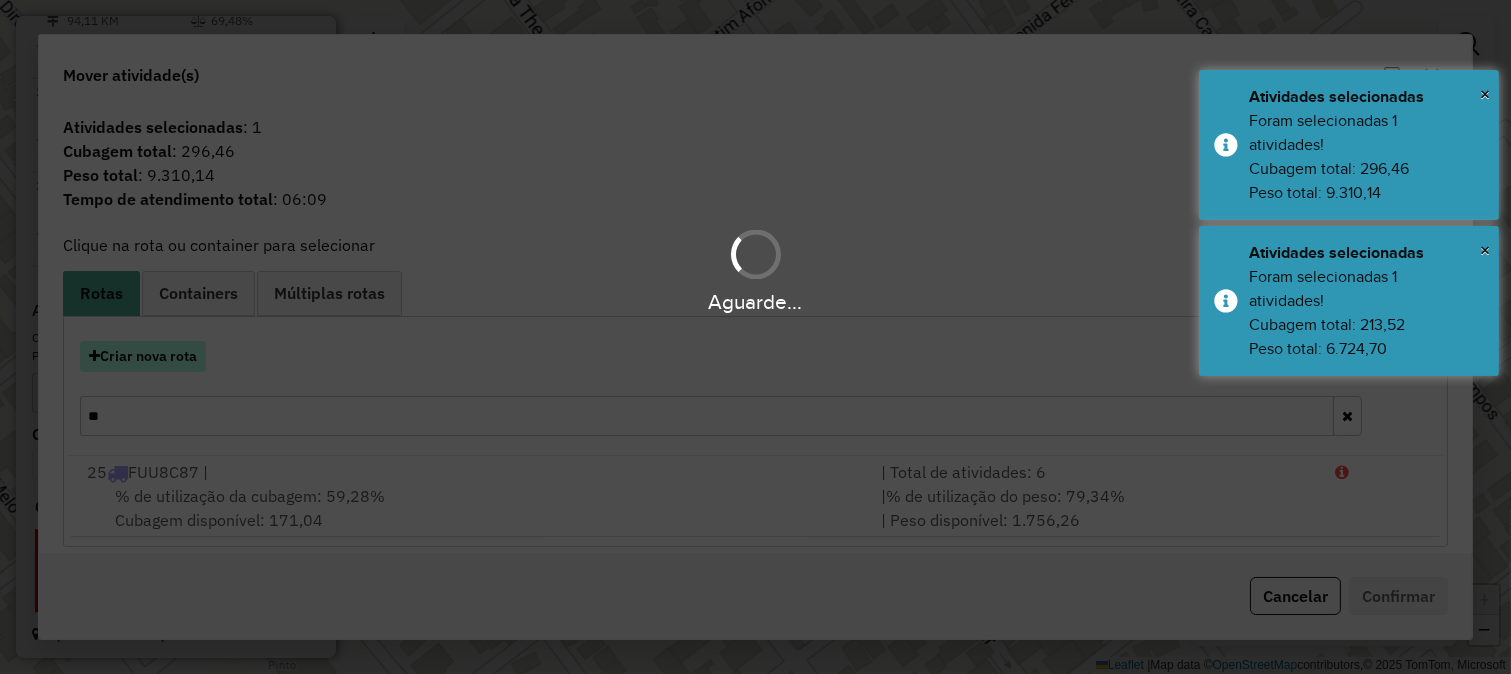 click on "Criar nova rota" at bounding box center (143, 356) 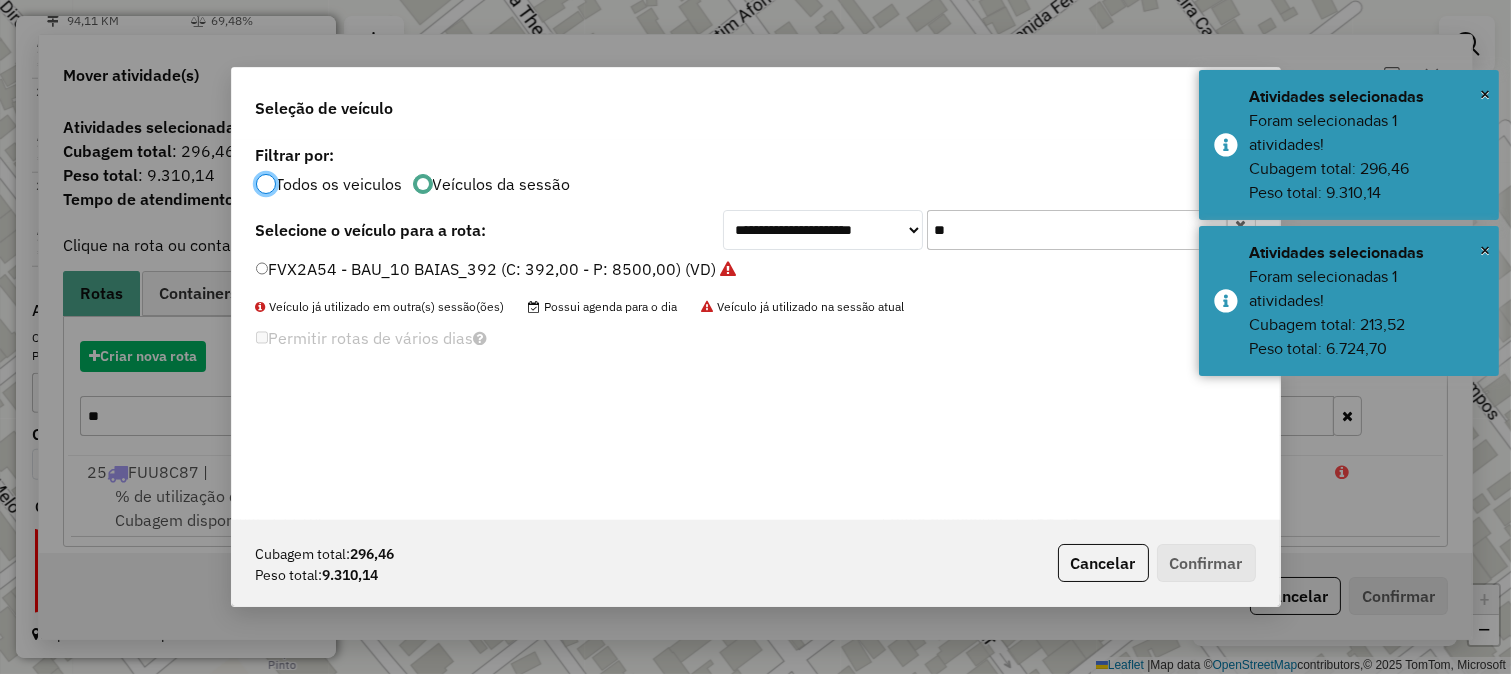 scroll, scrollTop: 11, scrollLeft: 5, axis: both 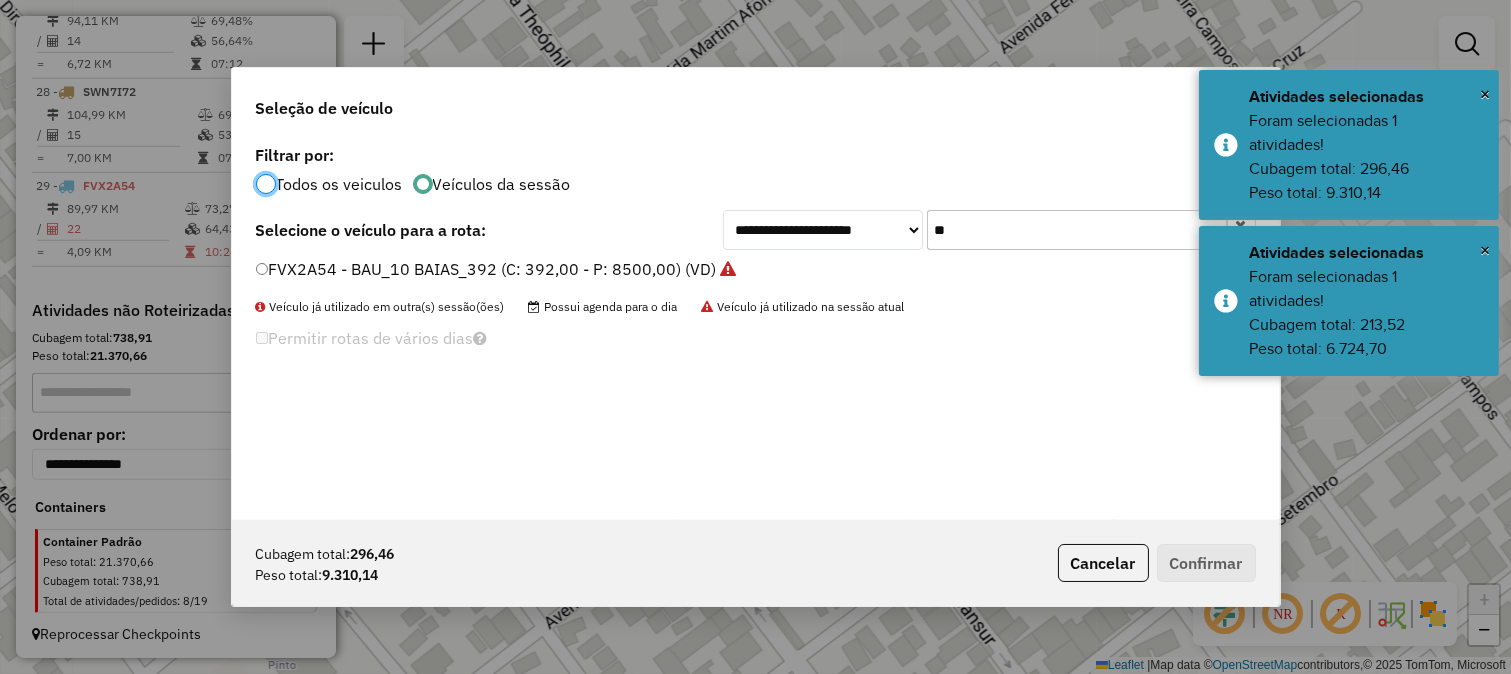 drag, startPoint x: 968, startPoint y: 197, endPoint x: 987, endPoint y: 221, distance: 30.610456 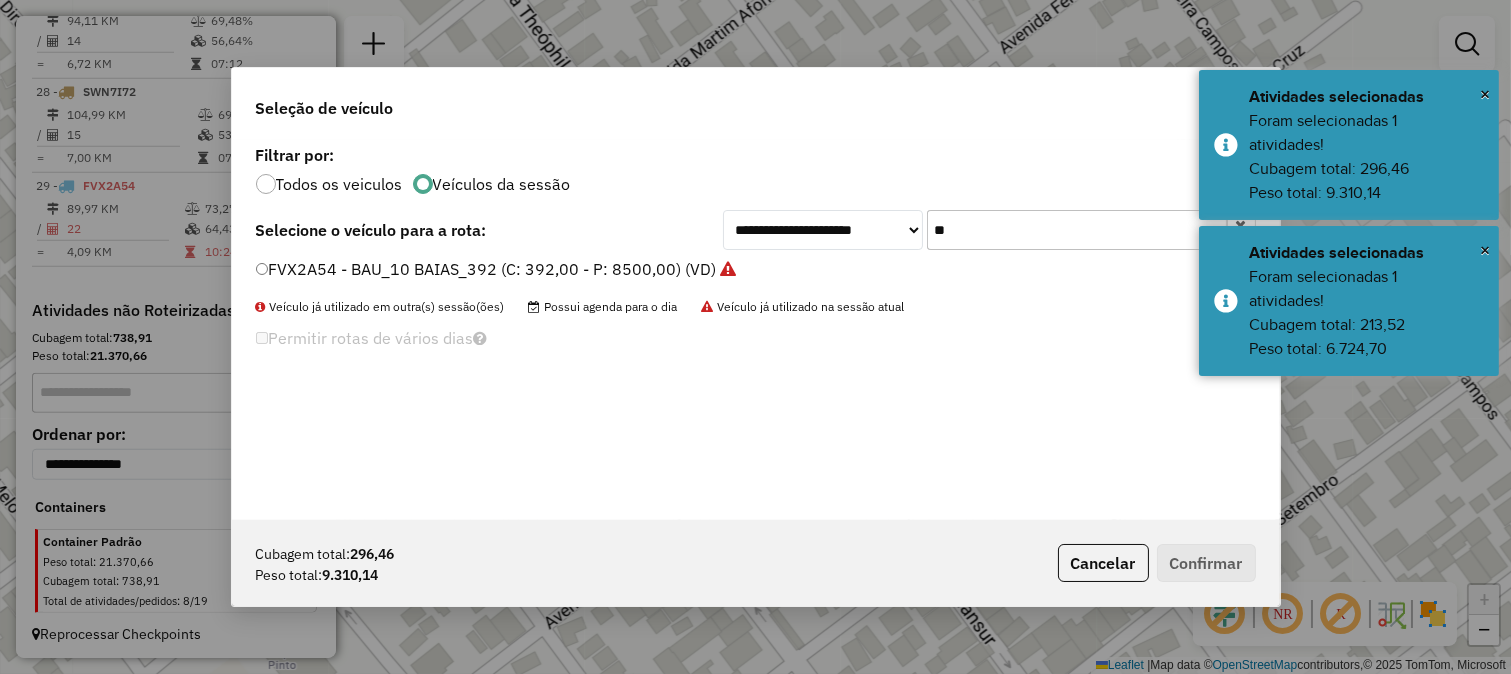 click on "**" 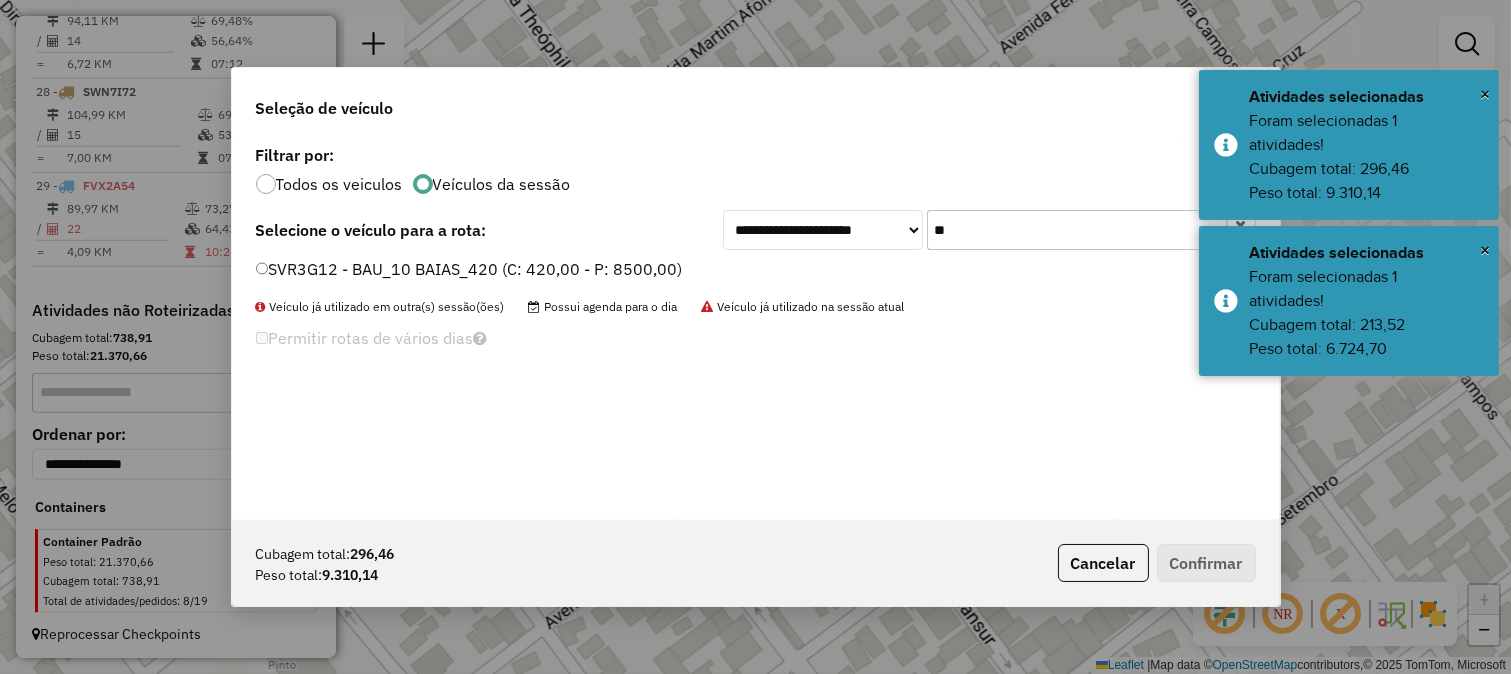 type on "**" 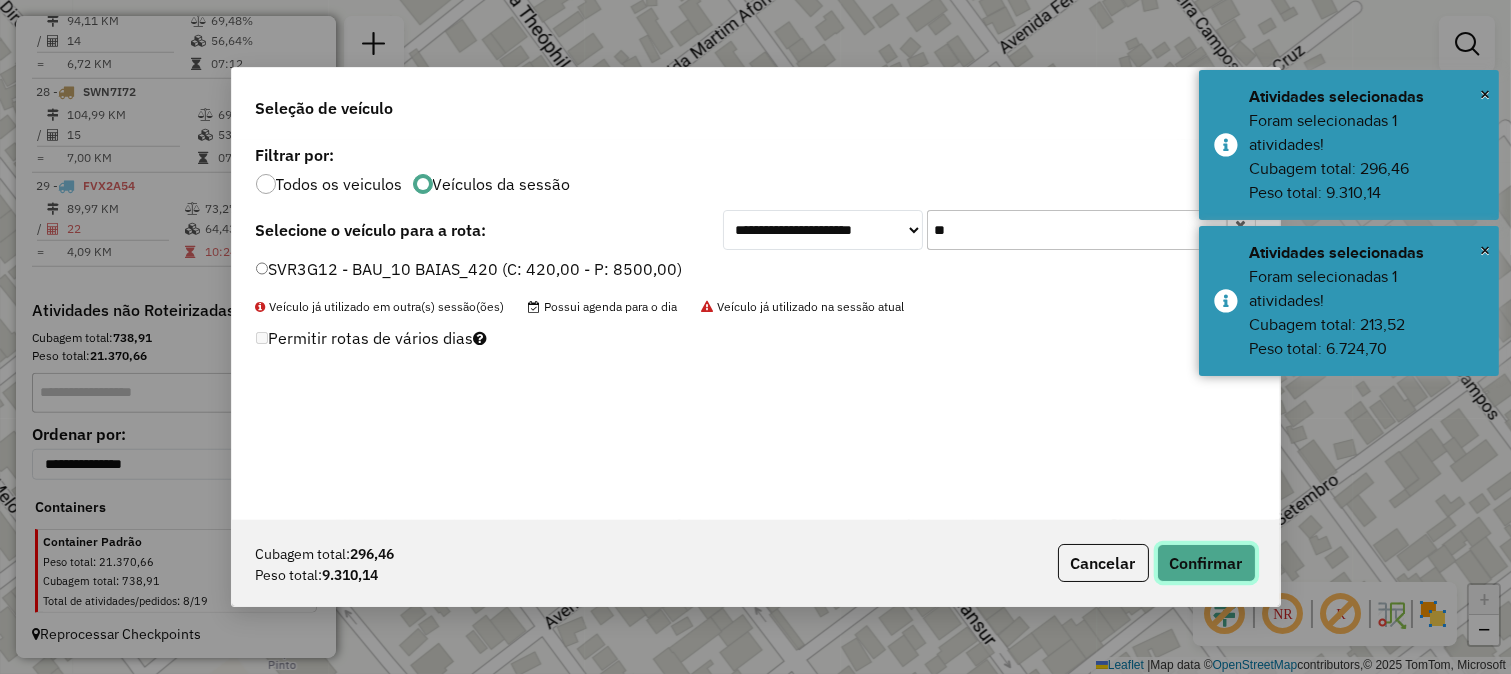 click on "Confirmar" 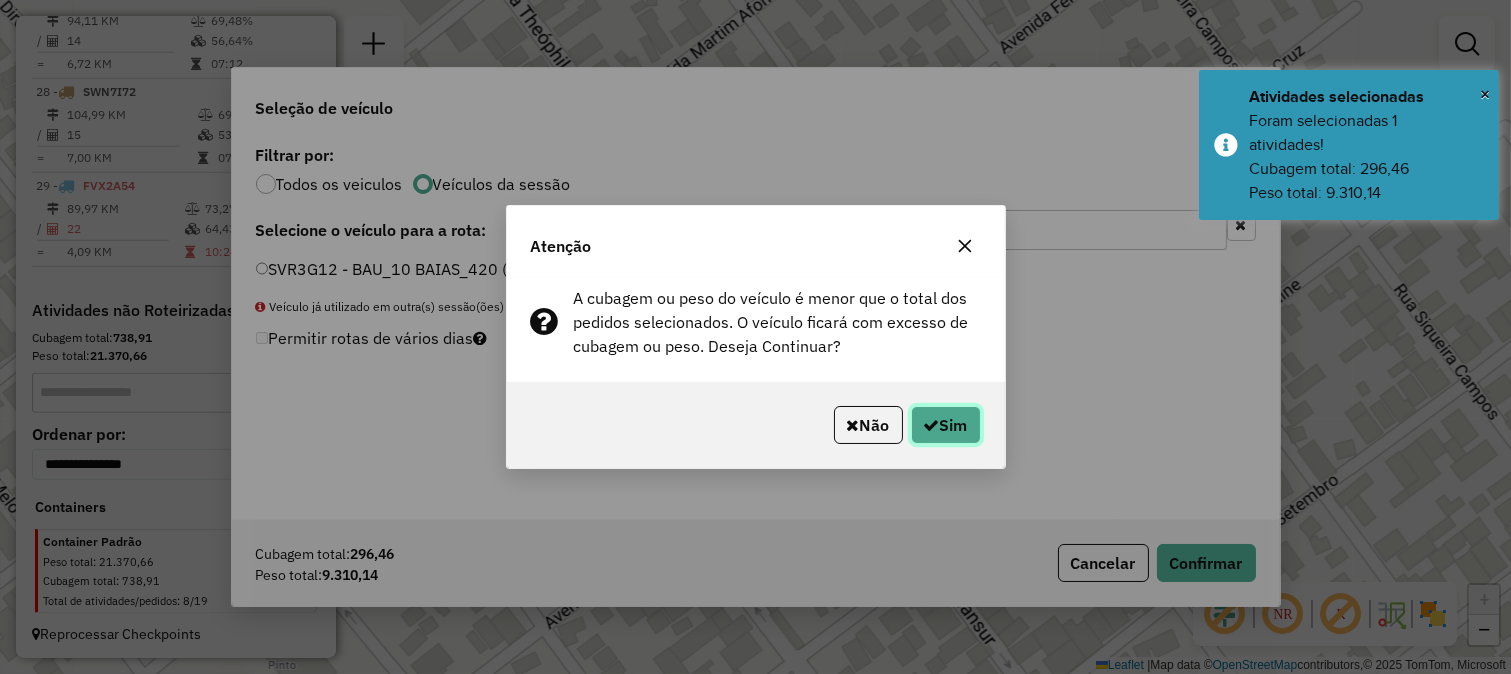 click on "Sim" 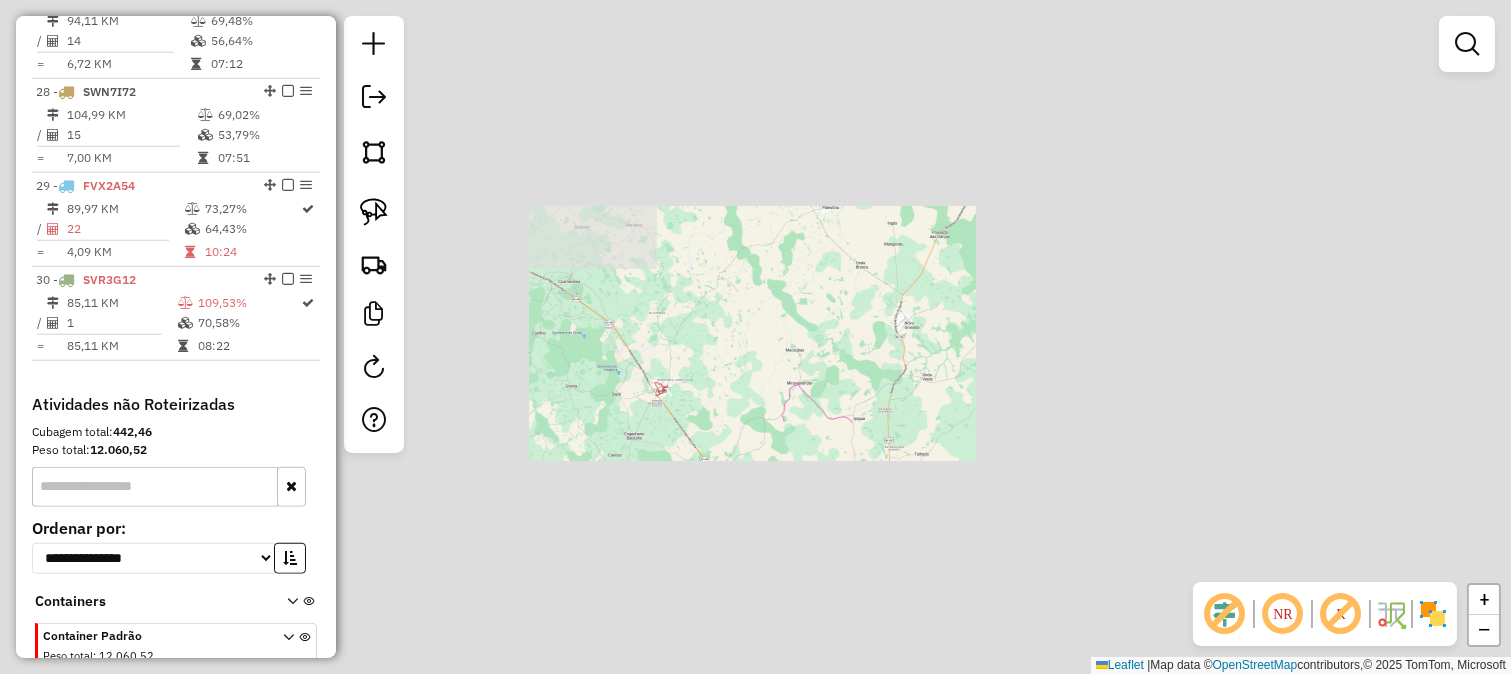 click on "Janela de atendimento Grade de atendimento Capacidade Transportadoras Veículos Cliente Pedidos  Rotas Selecione os dias de semana para filtrar as janelas de atendimento  Seg   Ter   Qua   Qui   Sex   Sáb   Dom  Informe o período da janela de atendimento: De: Até:  Filtrar exatamente a janela do cliente  Considerar janela de atendimento padrão  Selecione os dias de semana para filtrar as grades de atendimento  Seg   Ter   Qua   Qui   Sex   Sáb   Dom   Considerar clientes sem dia de atendimento cadastrado  Clientes fora do dia de atendimento selecionado Filtrar as atividades entre os valores definidos abaixo:  Peso mínimo:   Peso máximo:   Cubagem mínima:   Cubagem máxima:   De:   Até:  Filtrar as atividades entre o tempo de atendimento definido abaixo:  De:   Até:   Considerar capacidade total dos clientes não roteirizados Transportadora: Selecione um ou mais itens Tipo de veículo: Selecione um ou mais itens Veículo: Selecione um ou mais itens Motorista: Selecione um ou mais itens Nome: Rótulo:" 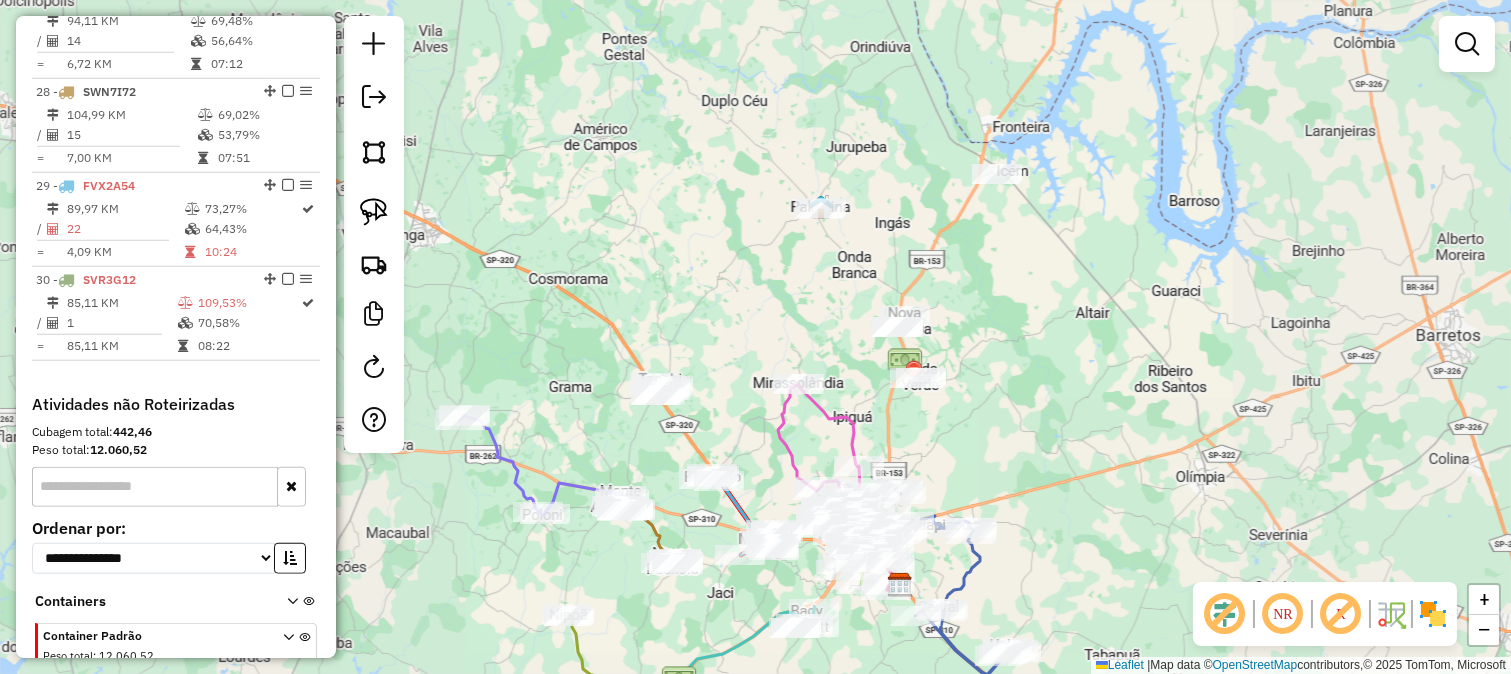 drag, startPoint x: 1021, startPoint y: 327, endPoint x: 1013, endPoint y: 401, distance: 74.431175 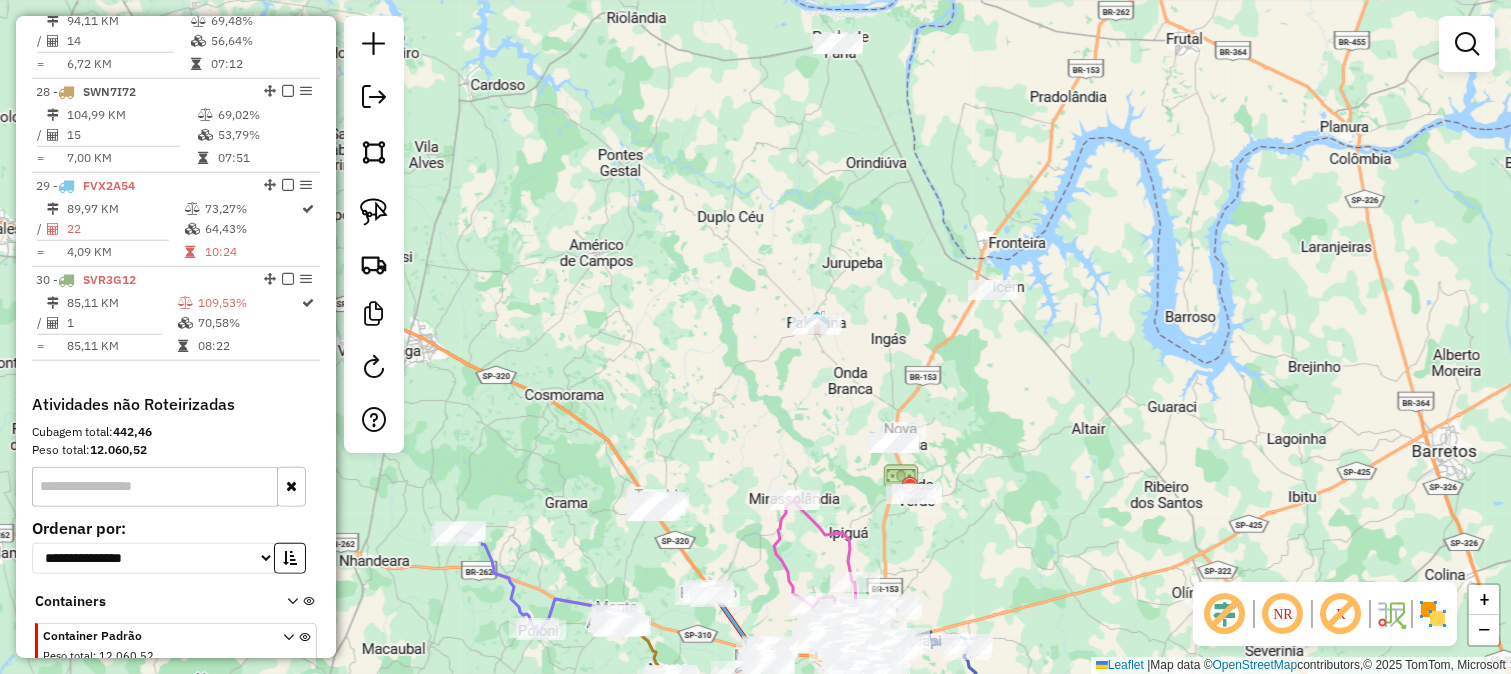 click on "Janela de atendimento Grade de atendimento Capacidade Transportadoras Veículos Cliente Pedidos  Rotas Selecione os dias de semana para filtrar as janelas de atendimento  Seg   Ter   Qua   Qui   Sex   Sáb   Dom  Informe o período da janela de atendimento: De: Até:  Filtrar exatamente a janela do cliente  Considerar janela de atendimento padrão  Selecione os dias de semana para filtrar as grades de atendimento  Seg   Ter   Qua   Qui   Sex   Sáb   Dom   Considerar clientes sem dia de atendimento cadastrado  Clientes fora do dia de atendimento selecionado Filtrar as atividades entre os valores definidos abaixo:  Peso mínimo:   Peso máximo:   Cubagem mínima:   Cubagem máxima:   De:   Até:  Filtrar as atividades entre o tempo de atendimento definido abaixo:  De:   Até:   Considerar capacidade total dos clientes não roteirizados Transportadora: Selecione um ou mais itens Tipo de veículo: Selecione um ou mais itens Veículo: Selecione um ou mais itens Motorista: Selecione um ou mais itens Nome: Rótulo:" 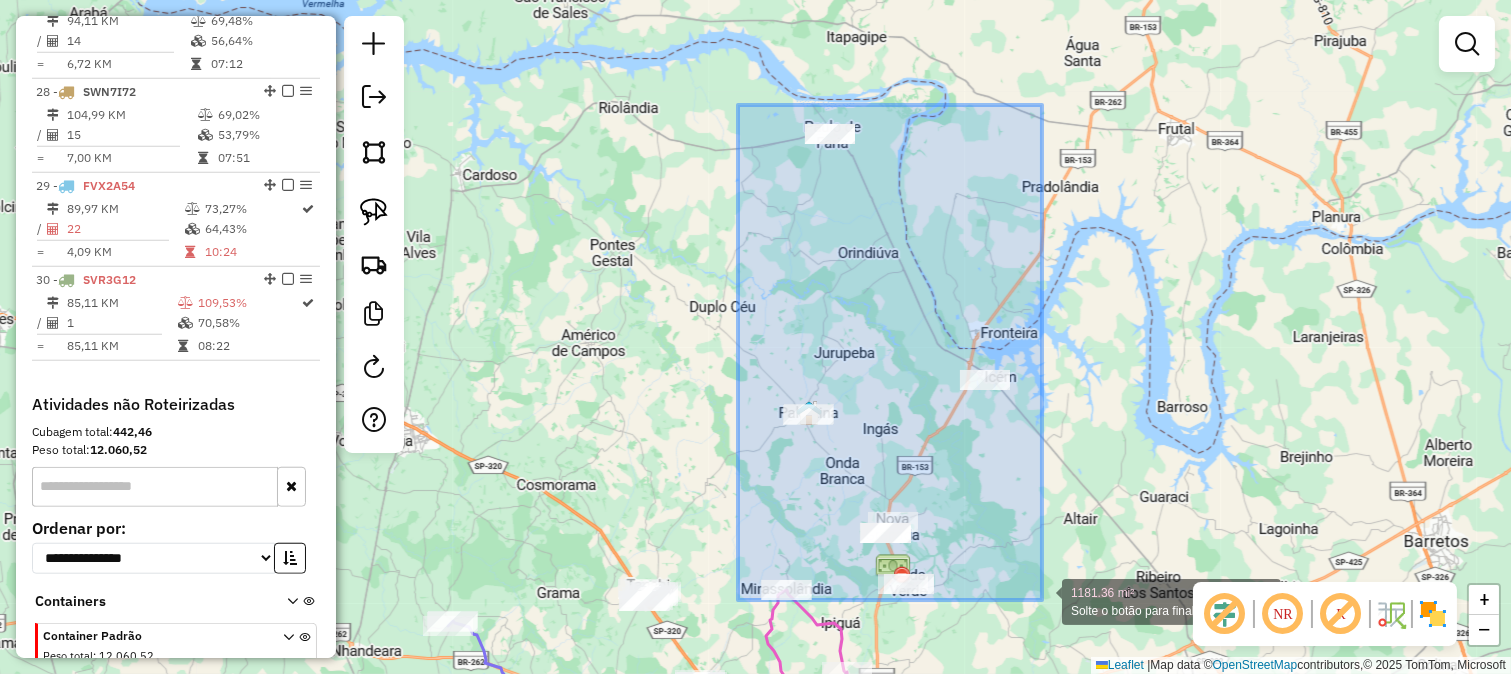 drag, startPoint x: 738, startPoint y: 105, endPoint x: 1042, endPoint y: 606, distance: 586.01794 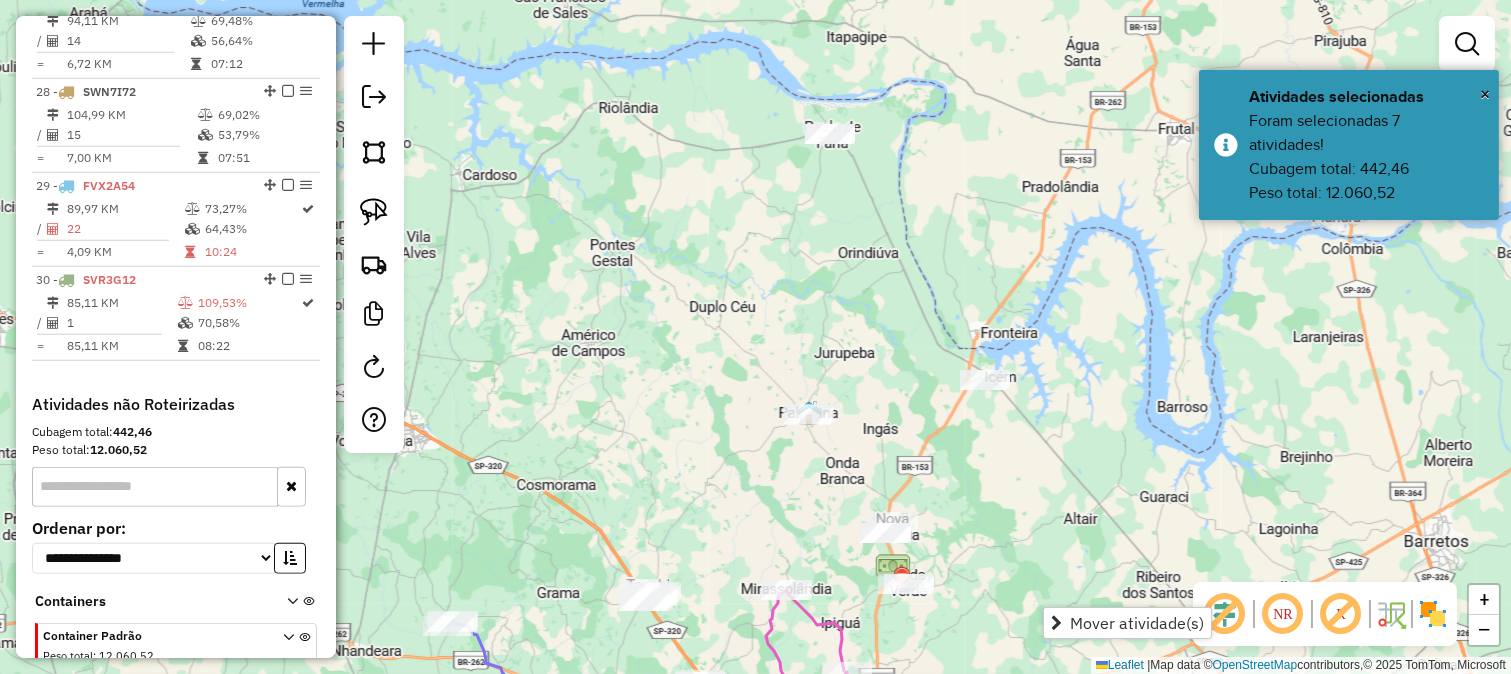 click on "Janela de atendimento Grade de atendimento Capacidade Transportadoras Veículos Cliente Pedidos  Rotas Selecione os dias de semana para filtrar as janelas de atendimento  Seg   Ter   Qua   Qui   Sex   Sáb   Dom  Informe o período da janela de atendimento: De: Até:  Filtrar exatamente a janela do cliente  Considerar janela de atendimento padrão  Selecione os dias de semana para filtrar as grades de atendimento  Seg   Ter   Qua   Qui   Sex   Sáb   Dom   Considerar clientes sem dia de atendimento cadastrado  Clientes fora do dia de atendimento selecionado Filtrar as atividades entre os valores definidos abaixo:  Peso mínimo:   Peso máximo:   Cubagem mínima:   Cubagem máxima:   De:   Até:  Filtrar as atividades entre o tempo de atendimento definido abaixo:  De:   Até:   Considerar capacidade total dos clientes não roteirizados Transportadora: Selecione um ou mais itens Tipo de veículo: Selecione um ou mais itens Veículo: Selecione um ou mais itens Motorista: Selecione um ou mais itens Nome: Rótulo:" 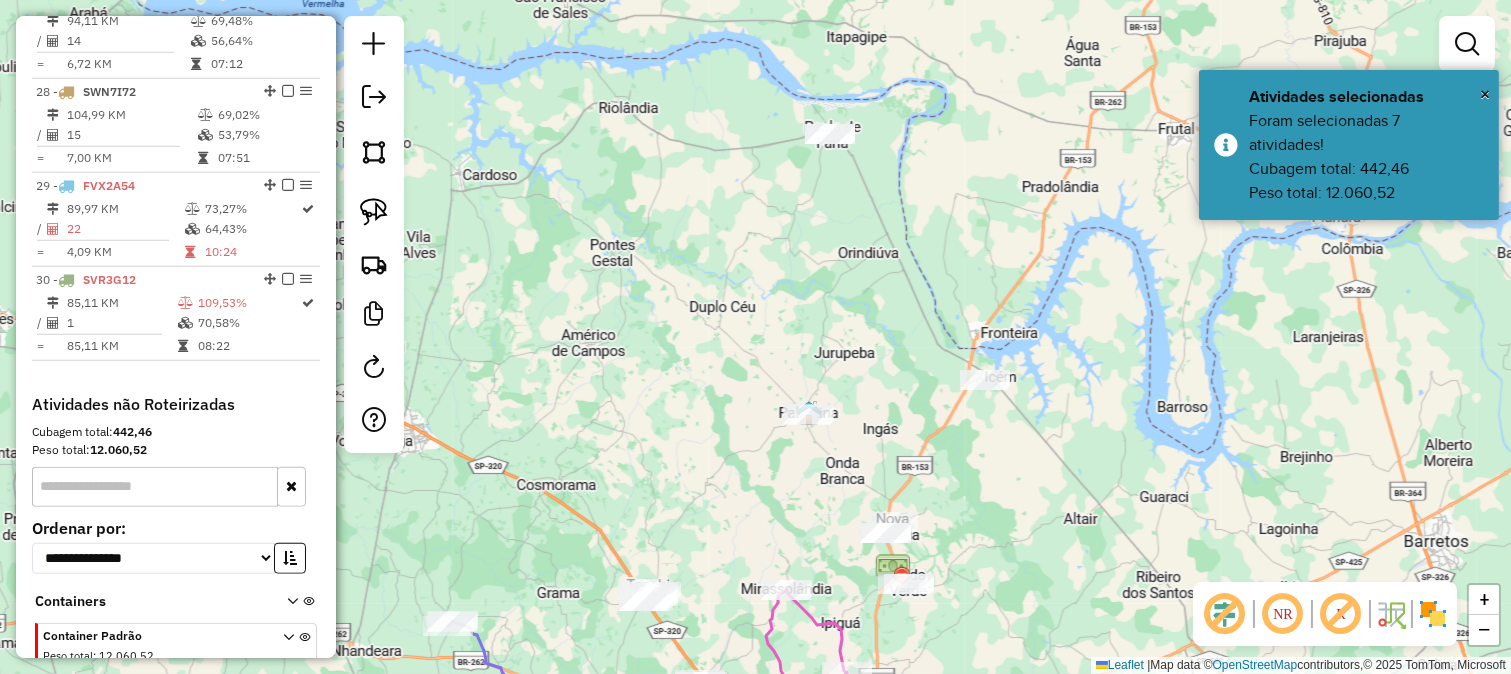 drag, startPoint x: 1017, startPoint y: 542, endPoint x: 1008, endPoint y: 490, distance: 52.773098 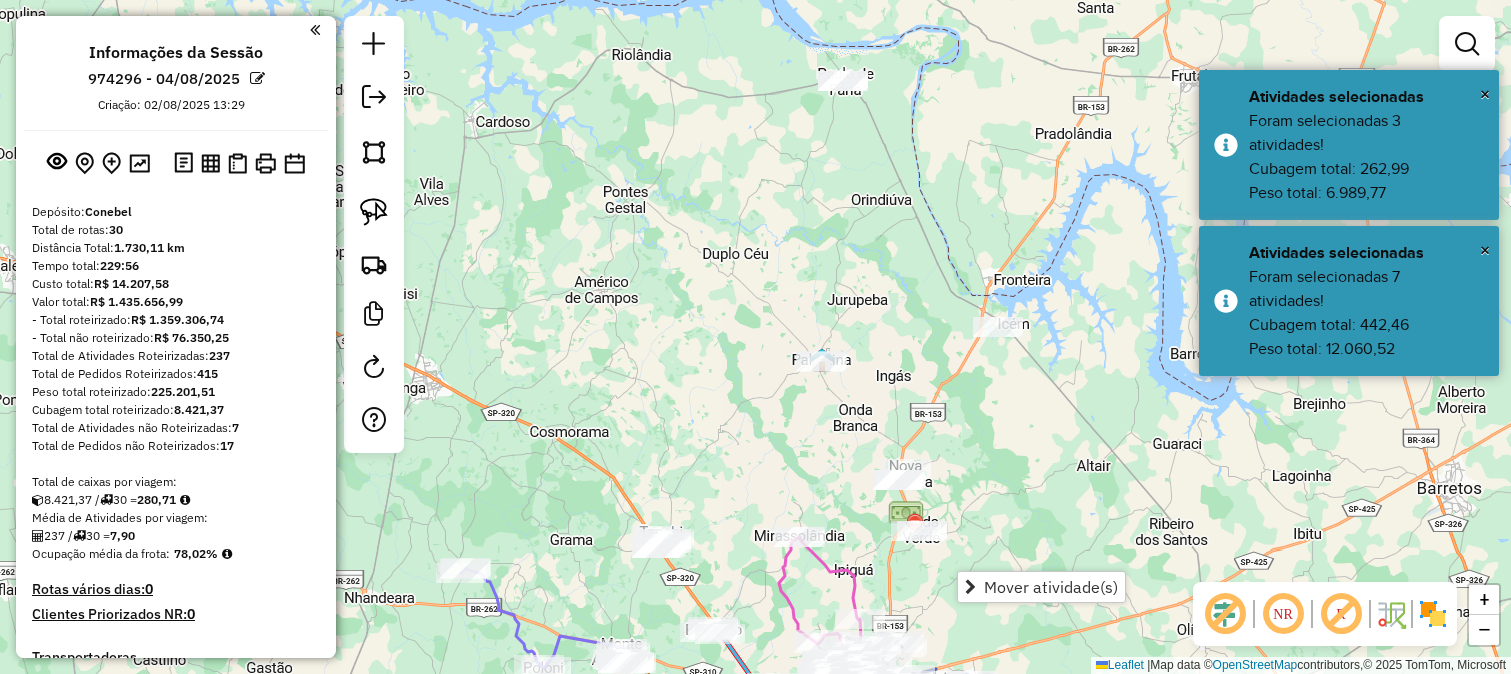 scroll, scrollTop: 0, scrollLeft: 0, axis: both 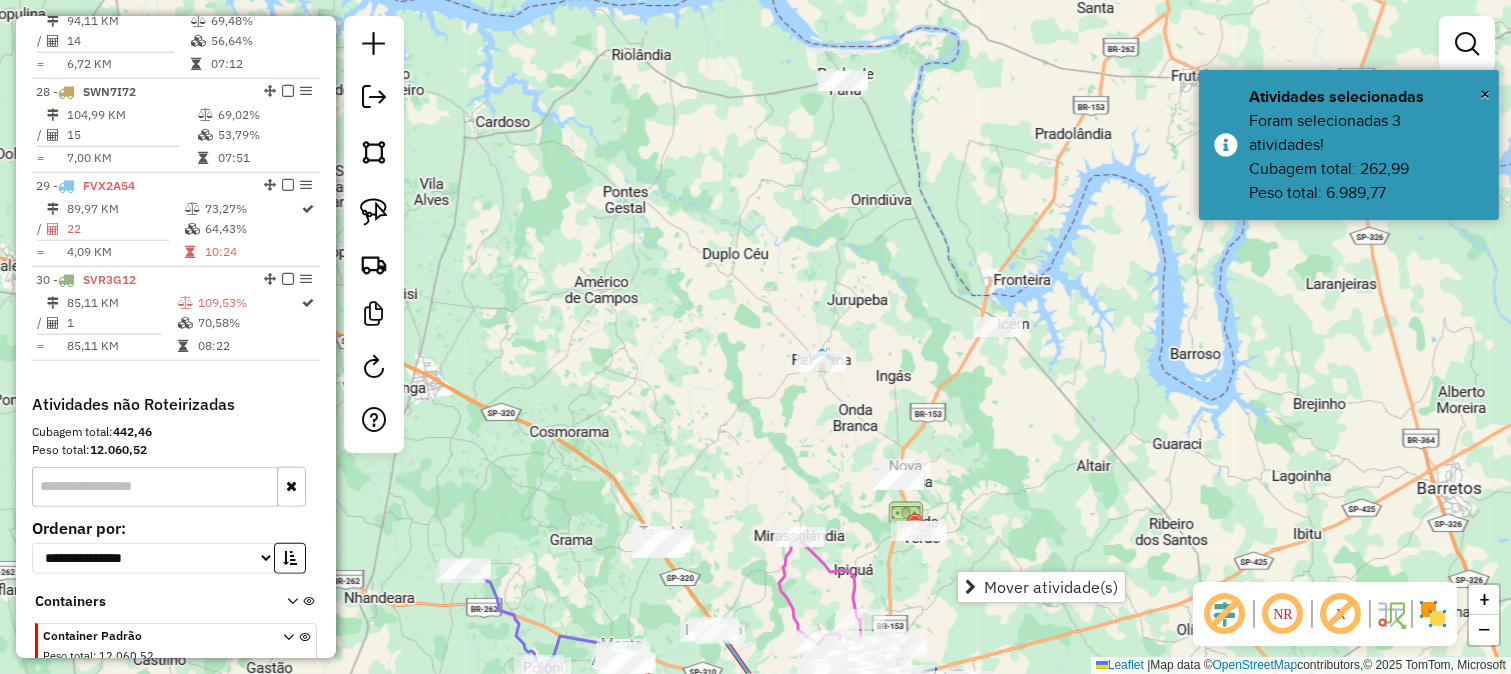 click on "Janela de atendimento Grade de atendimento Capacidade Transportadoras Veículos Cliente Pedidos  Rotas Selecione os dias de semana para filtrar as janelas de atendimento  Seg   Ter   Qua   Qui   Sex   Sáb   Dom  Informe o período da janela de atendimento: De: Até:  Filtrar exatamente a janela do cliente  Considerar janela de atendimento padrão  Selecione os dias de semana para filtrar as grades de atendimento  Seg   Ter   Qua   Qui   Sex   Sáb   Dom   Considerar clientes sem dia de atendimento cadastrado  Clientes fora do dia de atendimento selecionado Filtrar as atividades entre os valores definidos abaixo:  Peso mínimo:   Peso máximo:   Cubagem mínima:   Cubagem máxima:   De:   Até:  Filtrar as atividades entre o tempo de atendimento definido abaixo:  De:   Até:   Considerar capacidade total dos clientes não roteirizados Transportadora: Selecione um ou mais itens Tipo de veículo: Selecione um ou mais itens Veículo: Selecione um ou mais itens Motorista: Selecione um ou mais itens Nome: Rótulo:" 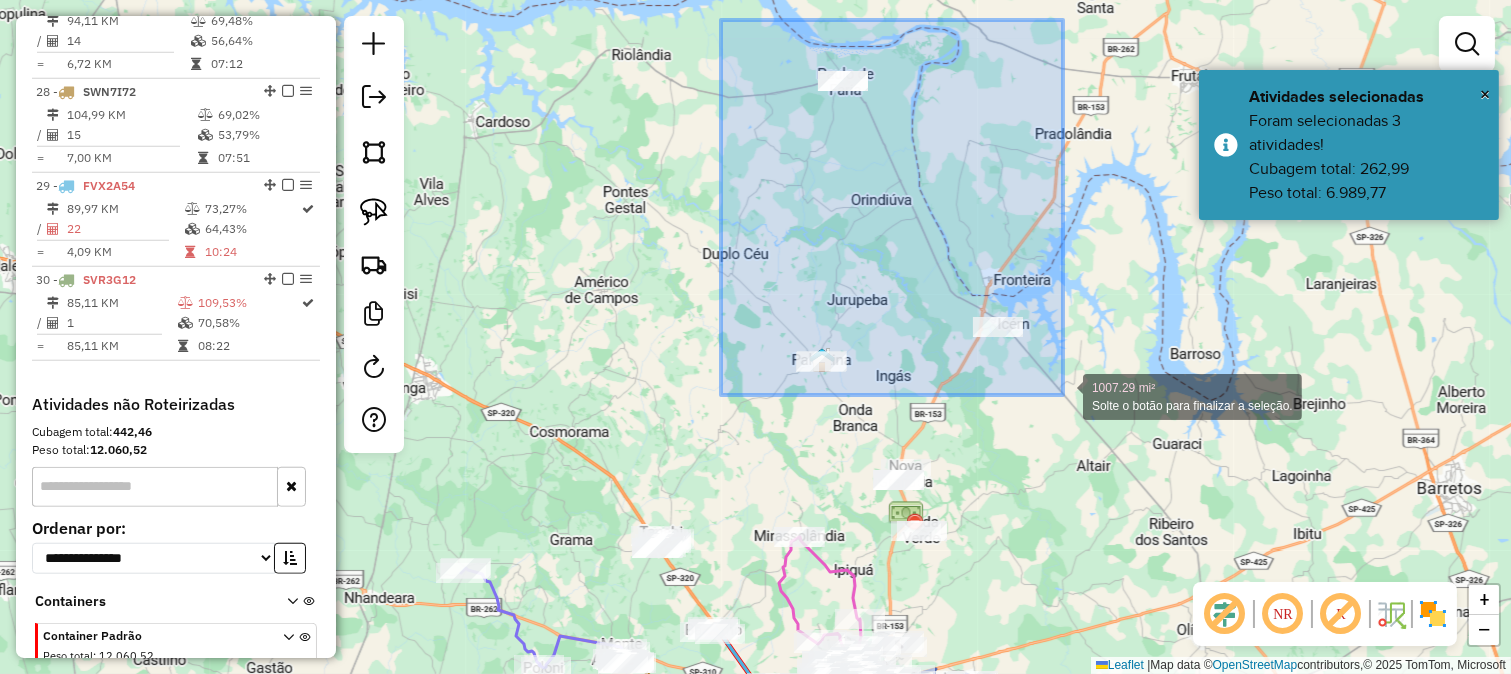 drag, startPoint x: 721, startPoint y: 20, endPoint x: 1063, endPoint y: 395, distance: 507.53226 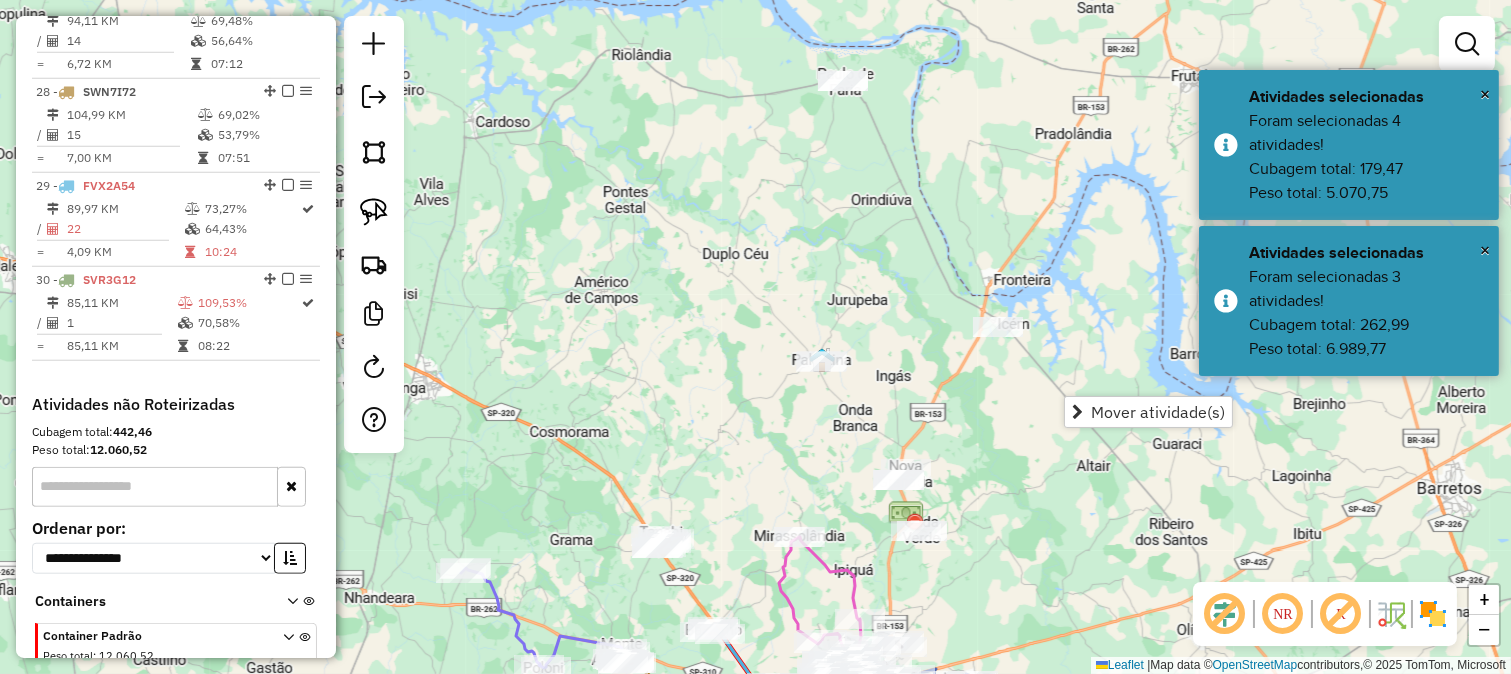 click on "Janela de atendimento Grade de atendimento Capacidade Transportadoras Veículos Cliente Pedidos  Rotas Selecione os dias de semana para filtrar as janelas de atendimento  Seg   Ter   Qua   Qui   Sex   Sáb   Dom  Informe o período da janela de atendimento: De: Até:  Filtrar exatamente a janela do cliente  Considerar janela de atendimento padrão  Selecione os dias de semana para filtrar as grades de atendimento  Seg   Ter   Qua   Qui   Sex   Sáb   Dom   Considerar clientes sem dia de atendimento cadastrado  Clientes fora do dia de atendimento selecionado Filtrar as atividades entre os valores definidos abaixo:  Peso mínimo:   Peso máximo:   Cubagem mínima:   Cubagem máxima:   De:   Até:  Filtrar as atividades entre o tempo de atendimento definido abaixo:  De:   Até:   Considerar capacidade total dos clientes não roteirizados Transportadora: Selecione um ou mais itens Tipo de veículo: Selecione um ou mais itens Veículo: Selecione um ou mais itens Motorista: Selecione um ou mais itens Nome: Rótulo:" 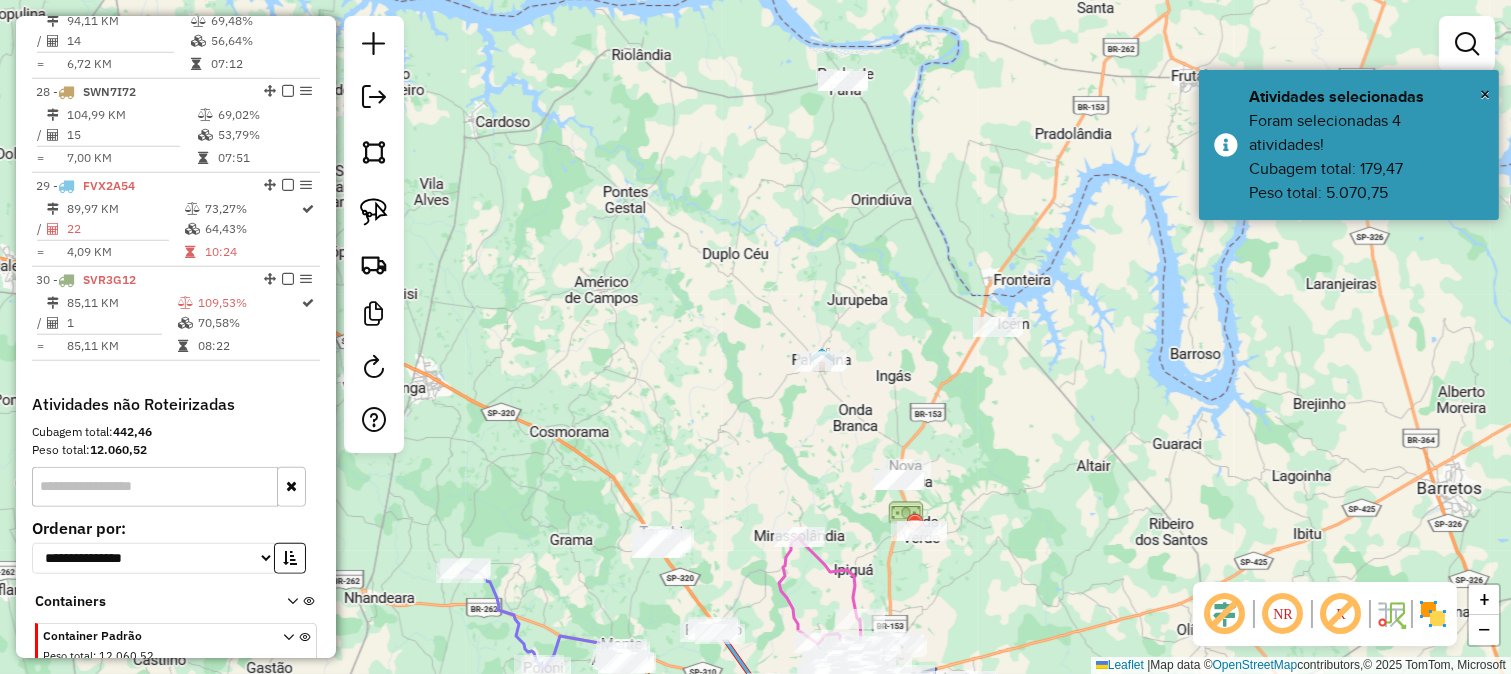 drag, startPoint x: 970, startPoint y: 437, endPoint x: 963, endPoint y: 395, distance: 42.579338 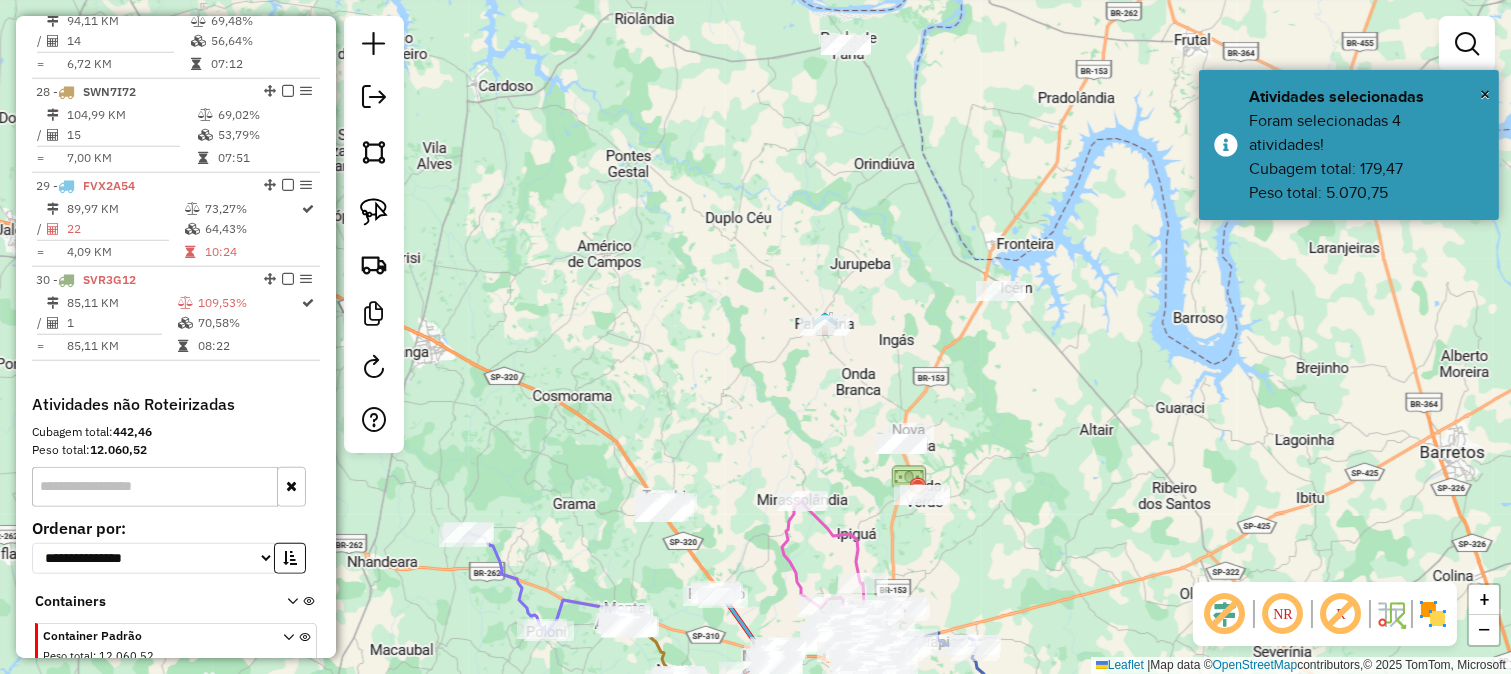 click on "Janela de atendimento Grade de atendimento Capacidade Transportadoras Veículos Cliente Pedidos  Rotas Selecione os dias de semana para filtrar as janelas de atendimento  Seg   Ter   Qua   Qui   Sex   Sáb   Dom  Informe o período da janela de atendimento: De: Até:  Filtrar exatamente a janela do cliente  Considerar janela de atendimento padrão  Selecione os dias de semana para filtrar as grades de atendimento  Seg   Ter   Qua   Qui   Sex   Sáb   Dom   Considerar clientes sem dia de atendimento cadastrado  Clientes fora do dia de atendimento selecionado Filtrar as atividades entre os valores definidos abaixo:  Peso mínimo:   Peso máximo:   Cubagem mínima:   Cubagem máxima:   De:   Até:  Filtrar as atividades entre o tempo de atendimento definido abaixo:  De:   Até:   Considerar capacidade total dos clientes não roteirizados Transportadora: Selecione um ou mais itens Tipo de veículo: Selecione um ou mais itens Veículo: Selecione um ou mais itens Motorista: Selecione um ou mais itens Nome: Rótulo:" 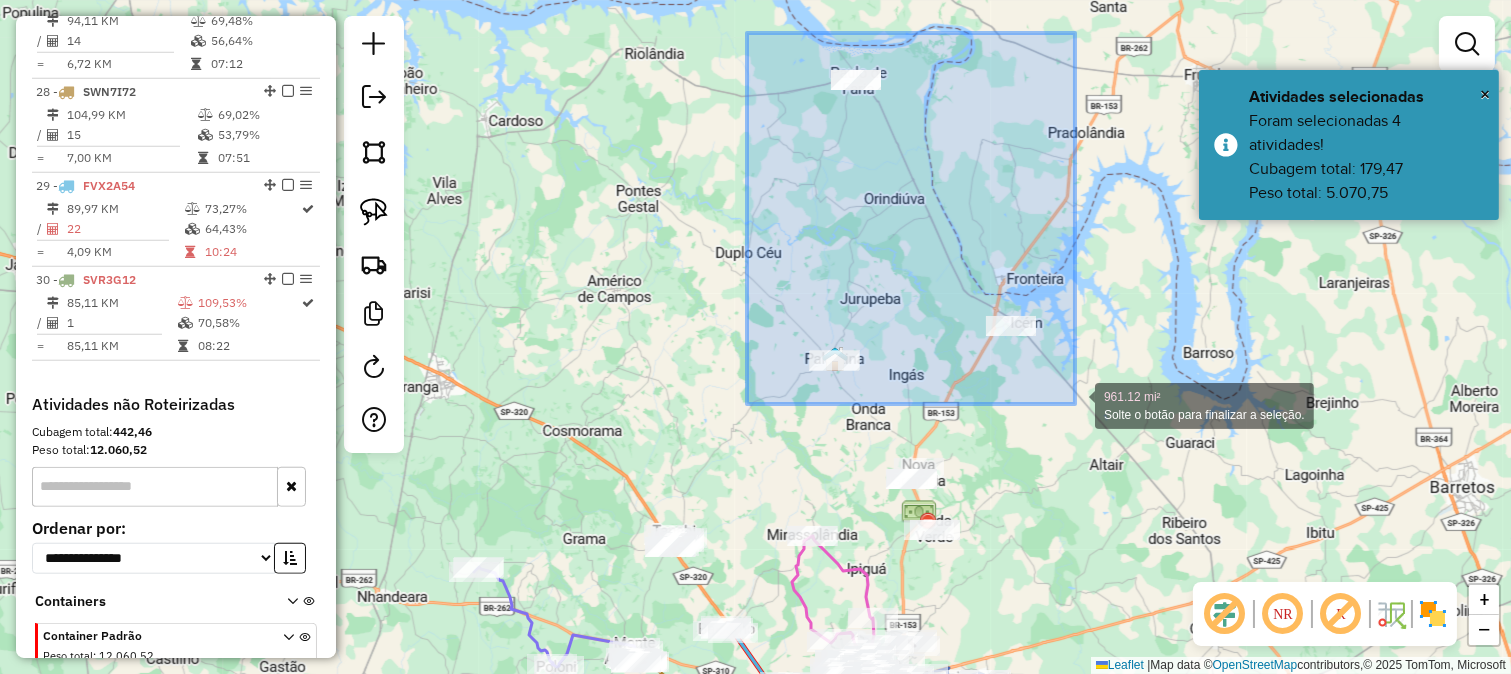 drag, startPoint x: 747, startPoint y: 33, endPoint x: 1075, endPoint y: 404, distance: 495.20197 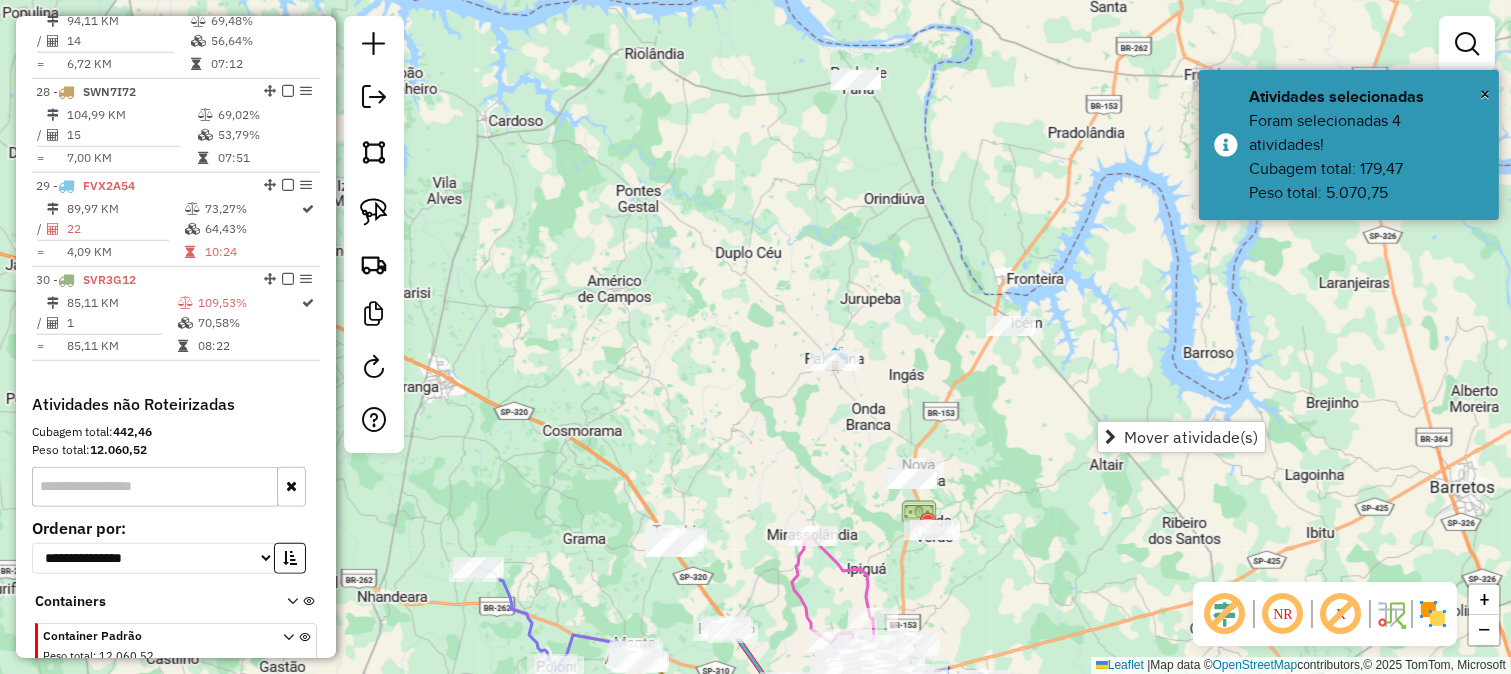 click at bounding box center (1110, 437) 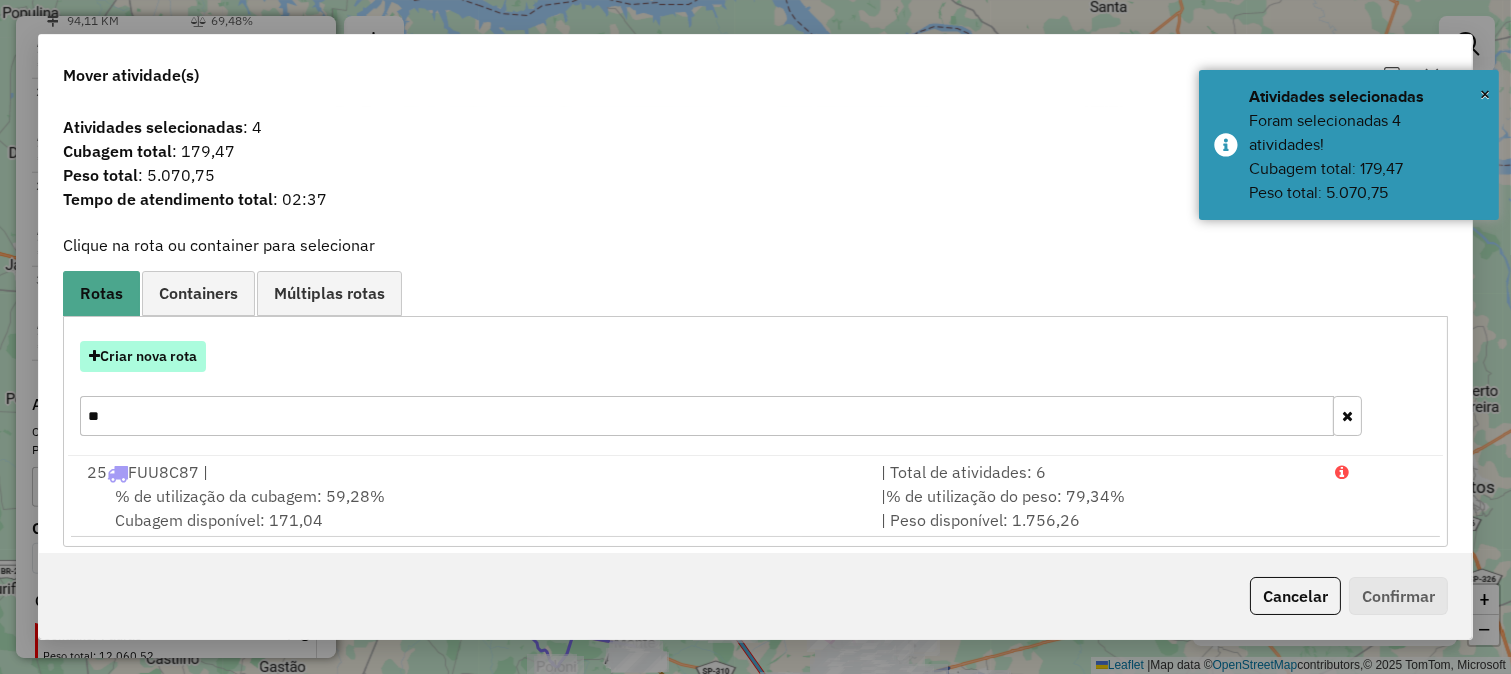click on "Criar nova rota" at bounding box center (143, 356) 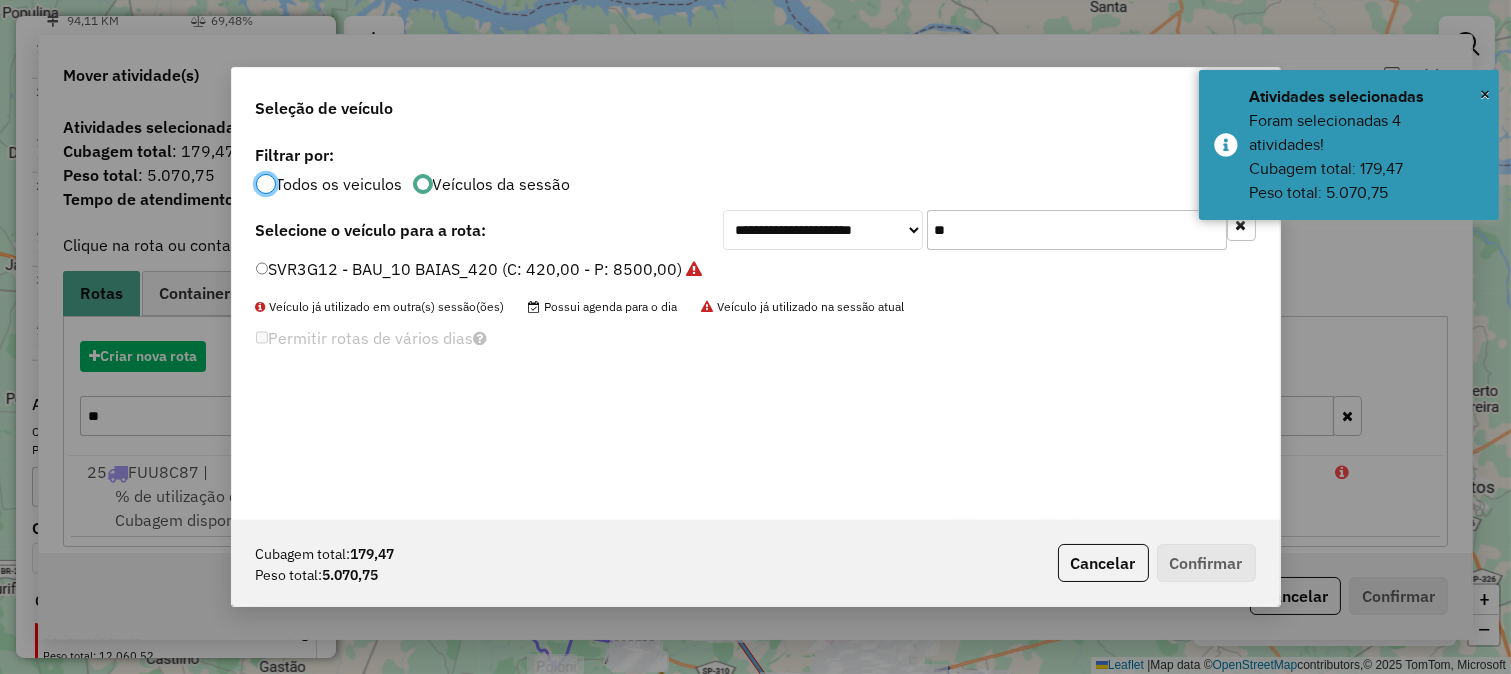 scroll, scrollTop: 11, scrollLeft: 5, axis: both 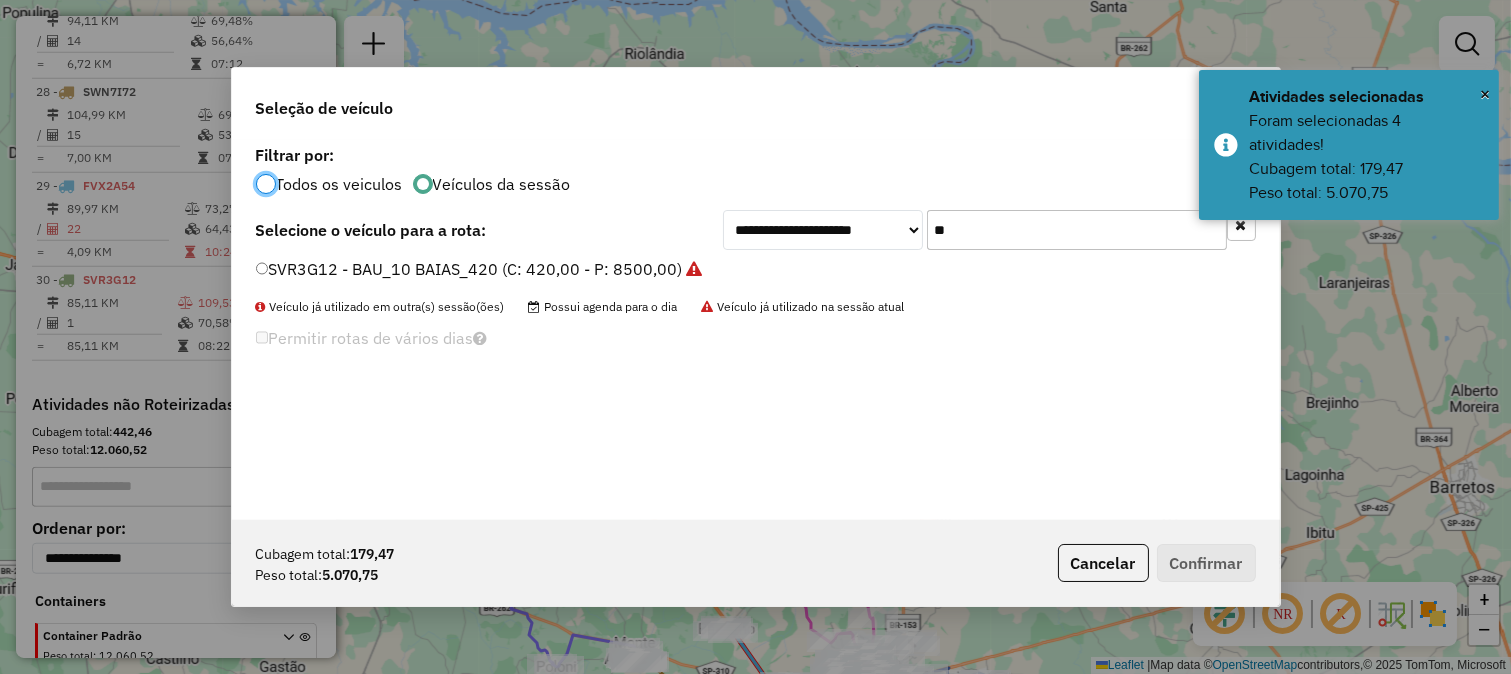 click on "**" 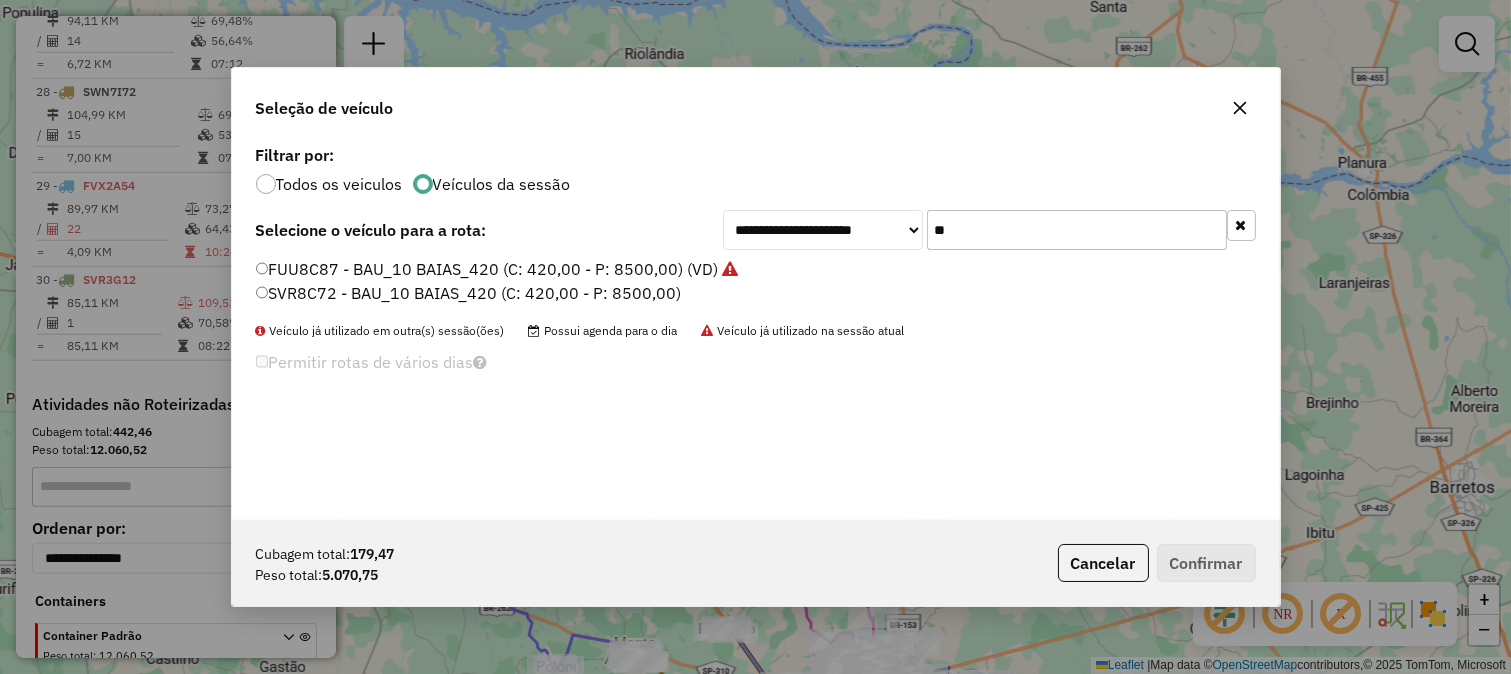 type on "**" 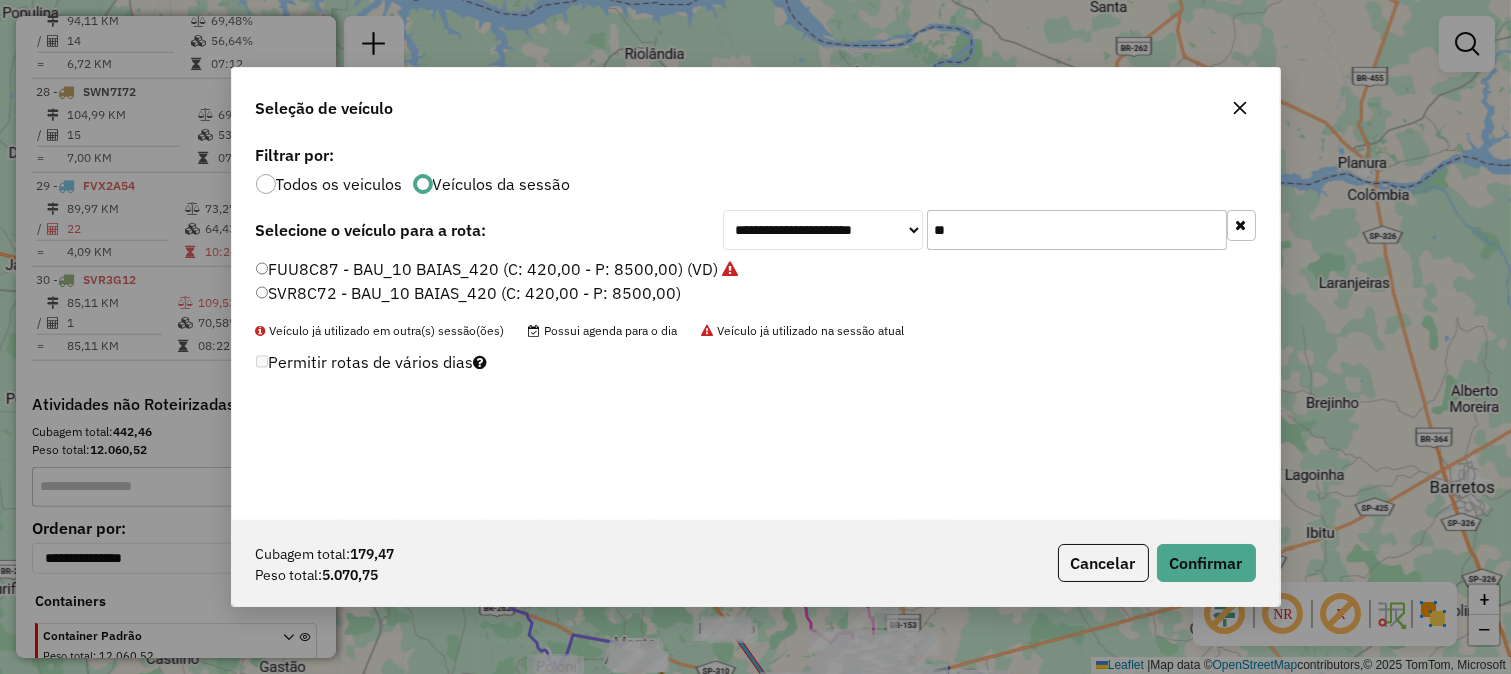 click on "Cubagem total:  179,47  Peso total: 5.070,75  Cancelar   Confirmar" 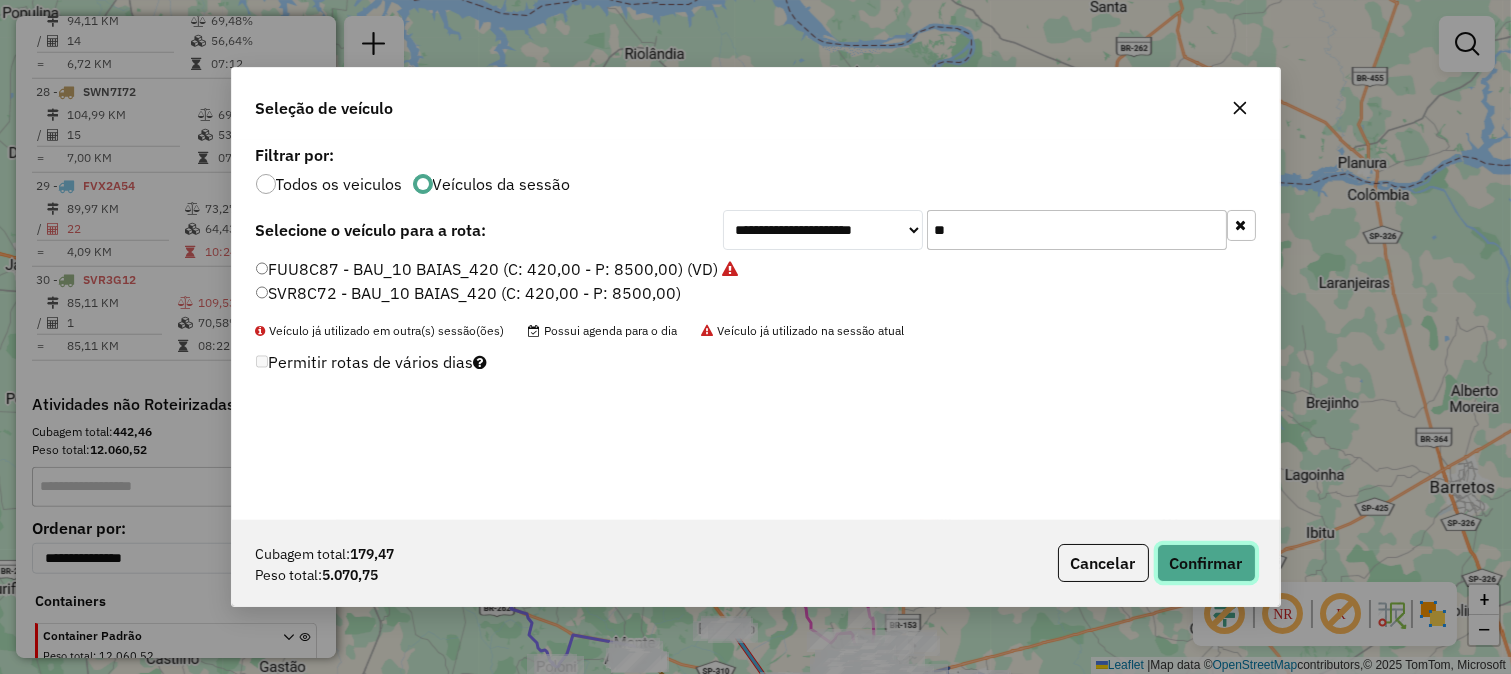 click on "Confirmar" 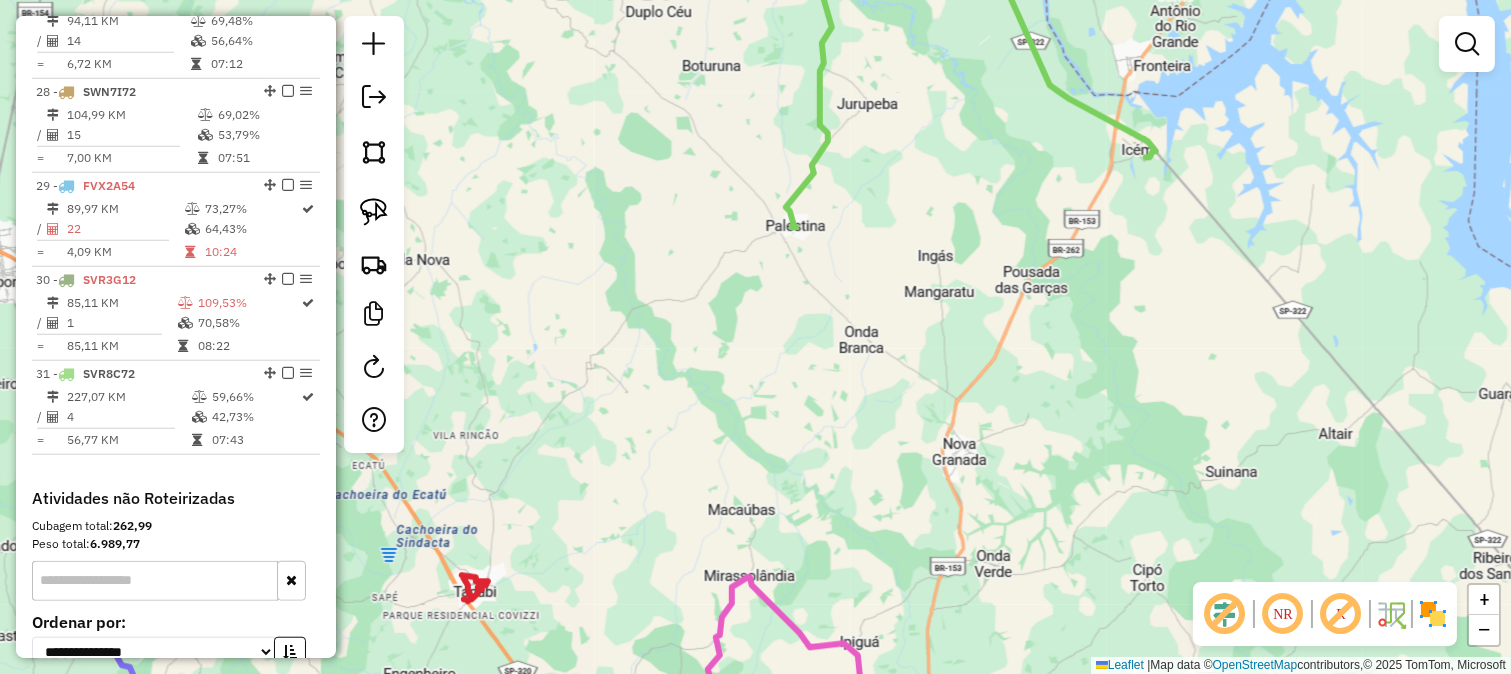 click on "Janela de atendimento Grade de atendimento Capacidade Transportadoras Veículos Cliente Pedidos  Rotas Selecione os dias de semana para filtrar as janelas de atendimento  Seg   Ter   Qua   Qui   Sex   Sáb   Dom  Informe o período da janela de atendimento: De: Até:  Filtrar exatamente a janela do cliente  Considerar janela de atendimento padrão  Selecione os dias de semana para filtrar as grades de atendimento  Seg   Ter   Qua   Qui   Sex   Sáb   Dom   Considerar clientes sem dia de atendimento cadastrado  Clientes fora do dia de atendimento selecionado Filtrar as atividades entre os valores definidos abaixo:  Peso mínimo:   Peso máximo:   Cubagem mínima:   Cubagem máxima:   De:   Até:  Filtrar as atividades entre o tempo de atendimento definido abaixo:  De:   Até:   Considerar capacidade total dos clientes não roteirizados Transportadora: Selecione um ou mais itens Tipo de veículo: Selecione um ou mais itens Veículo: Selecione um ou mais itens Motorista: Selecione um ou mais itens Nome: Rótulo:" 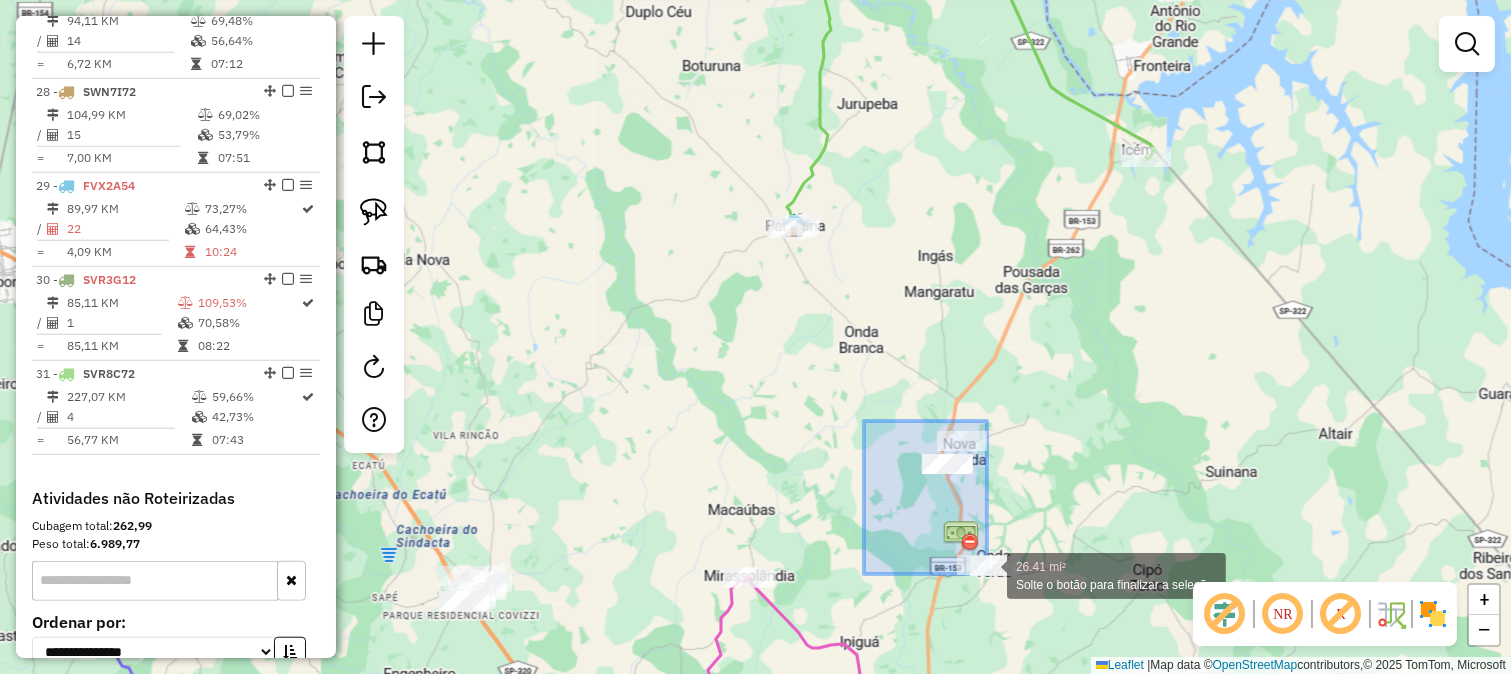 drag, startPoint x: 864, startPoint y: 421, endPoint x: 1026, endPoint y: 608, distance: 247.41261 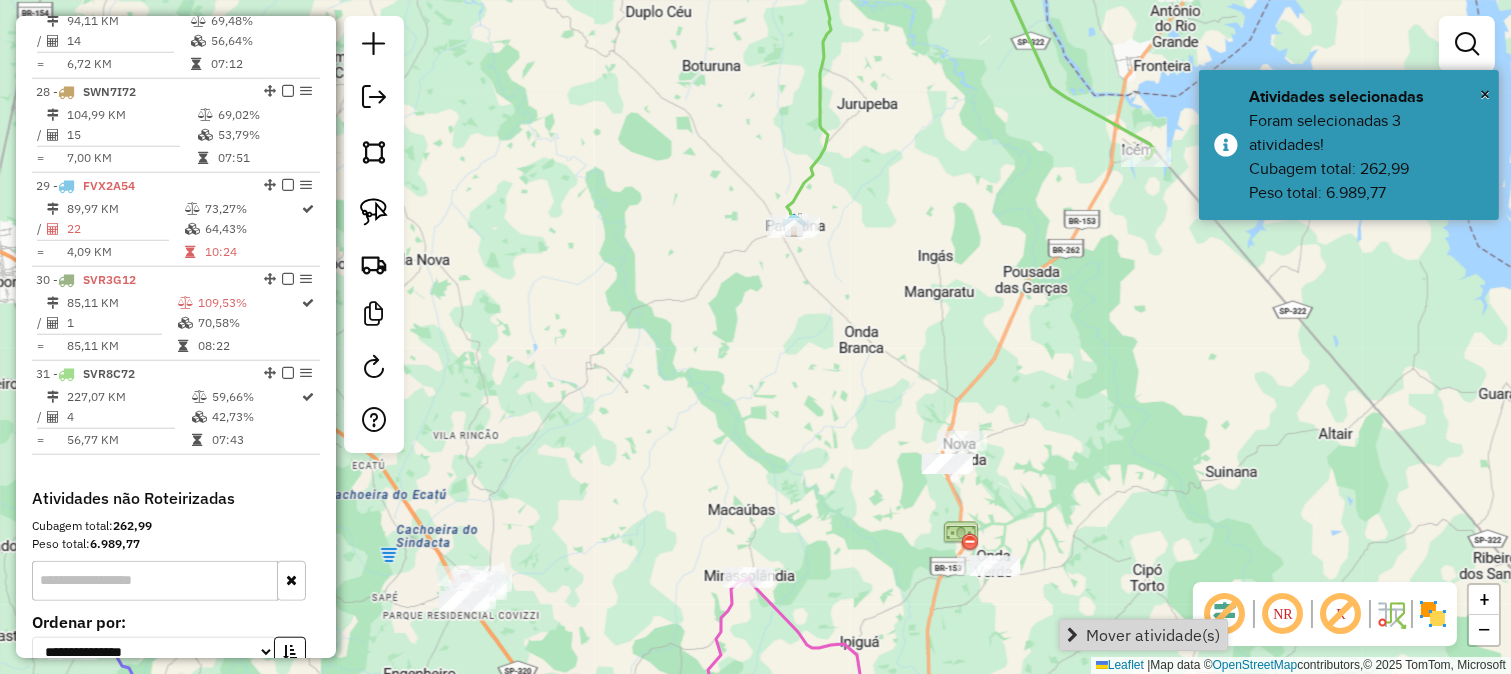 click on "Mover atividade(s)" at bounding box center (1143, 635) 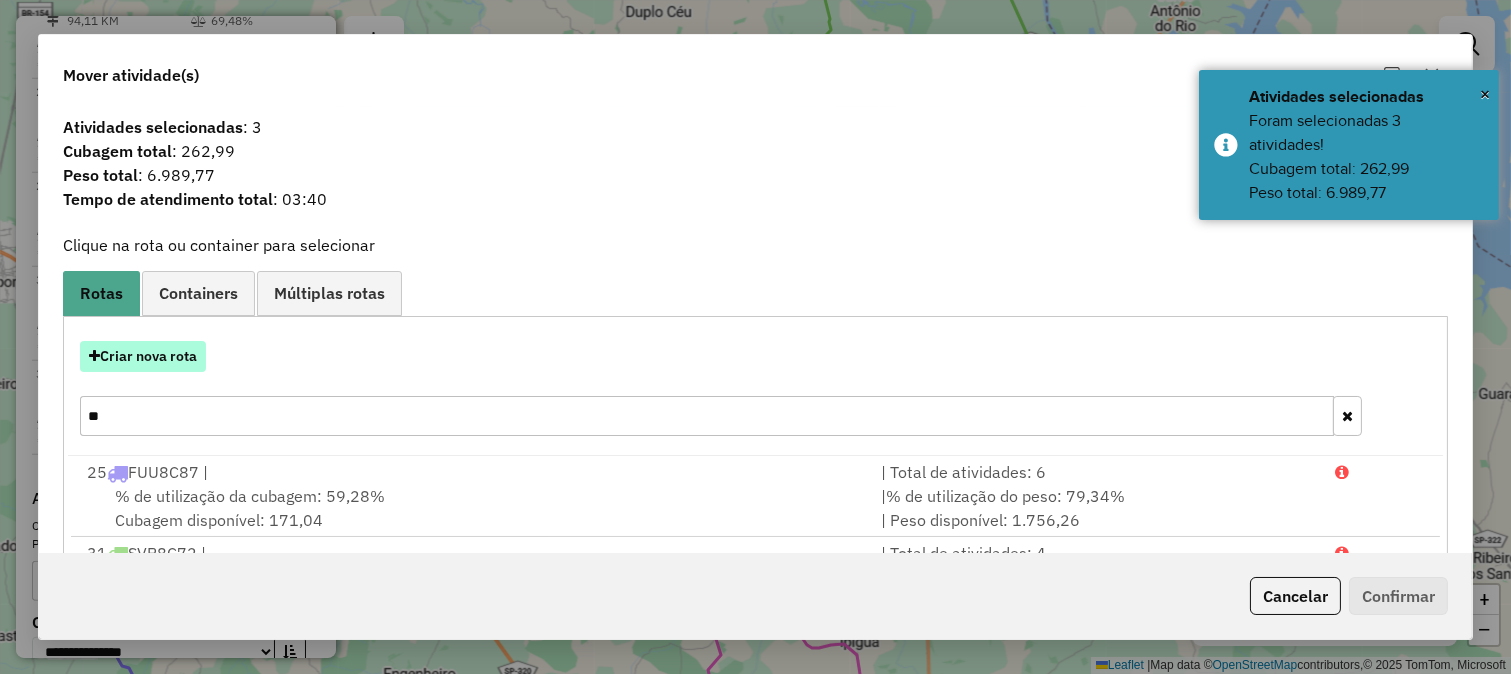 click on "Criar nova rota" at bounding box center [143, 356] 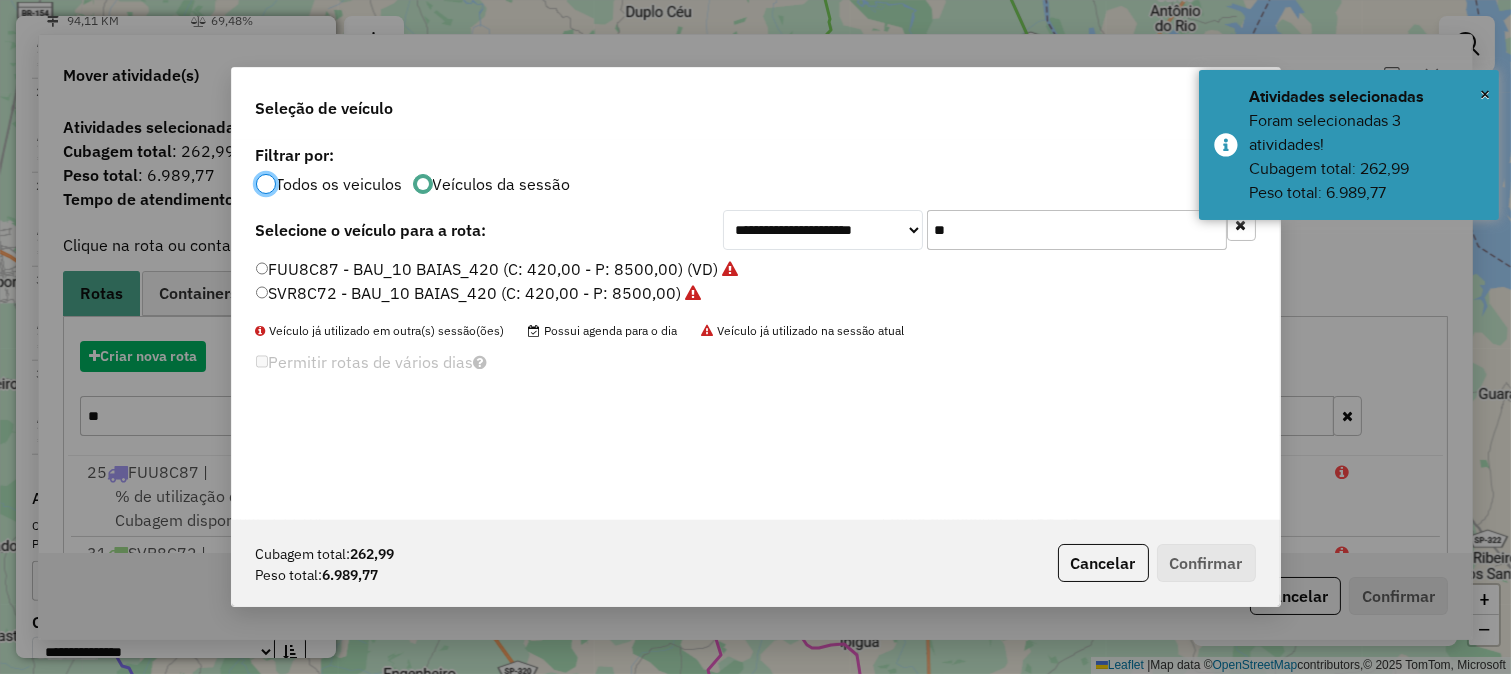 scroll, scrollTop: 11, scrollLeft: 5, axis: both 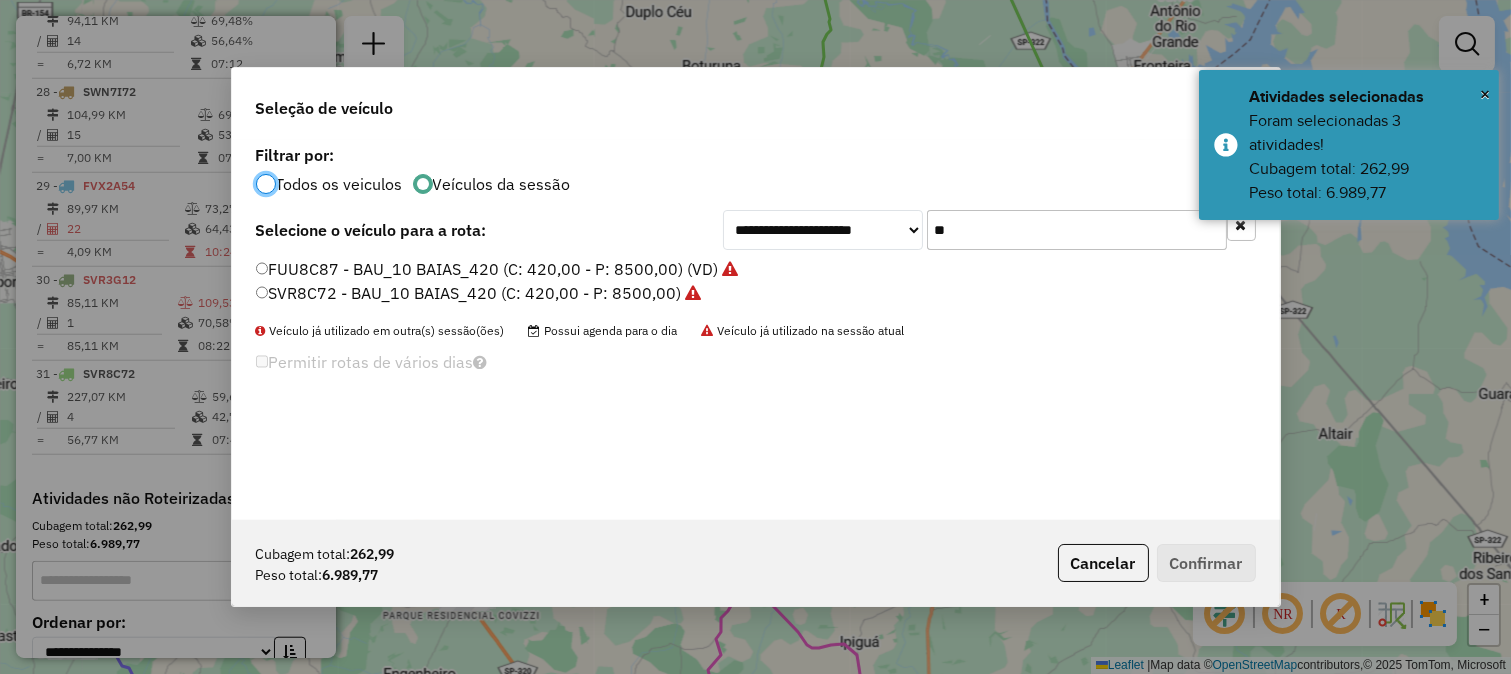 click on "**" 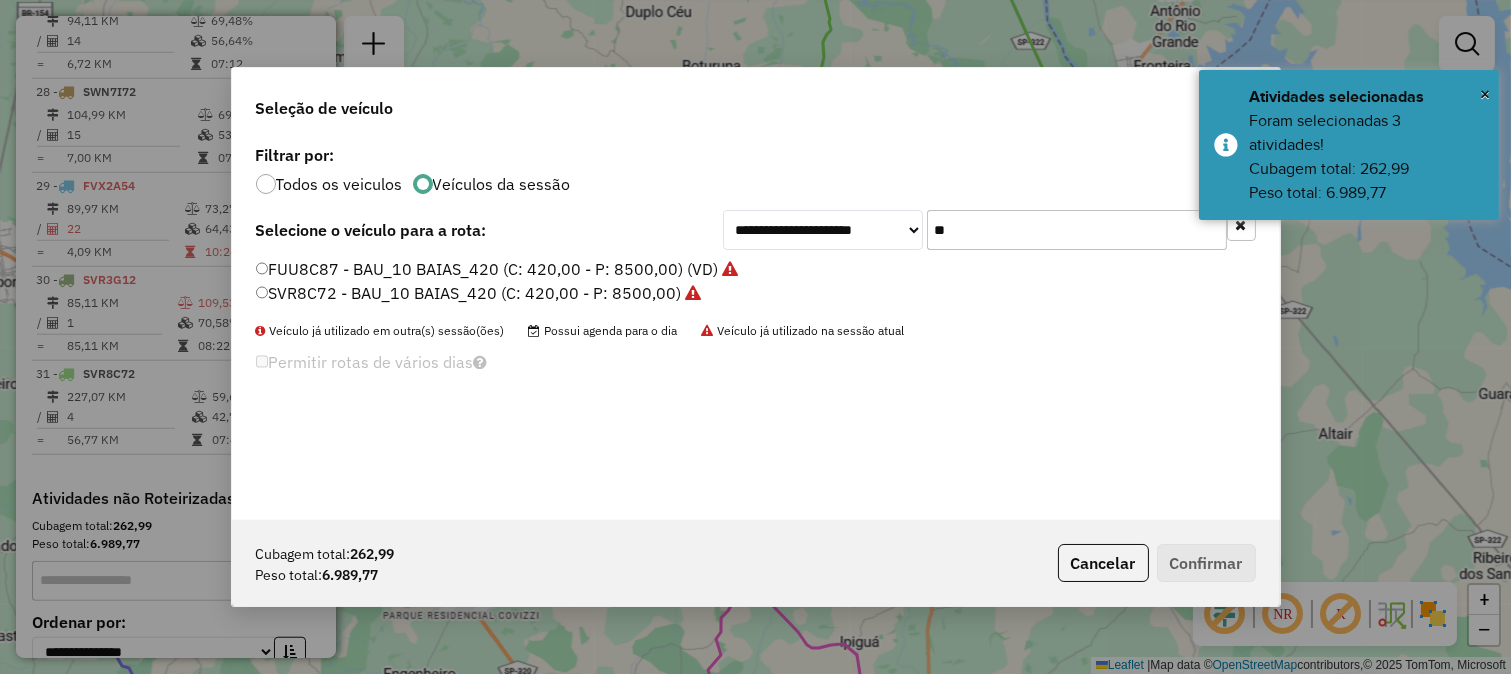 click on "**" 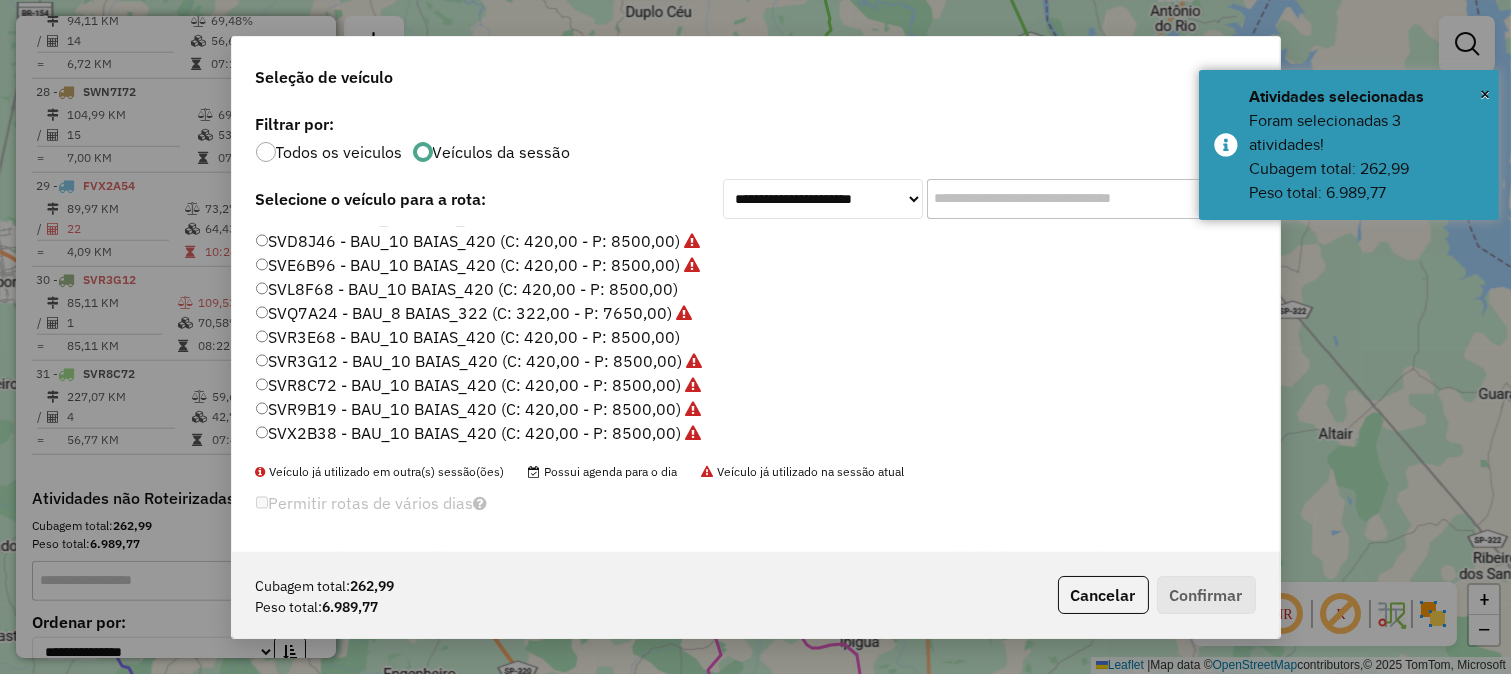 scroll, scrollTop: 716, scrollLeft: 0, axis: vertical 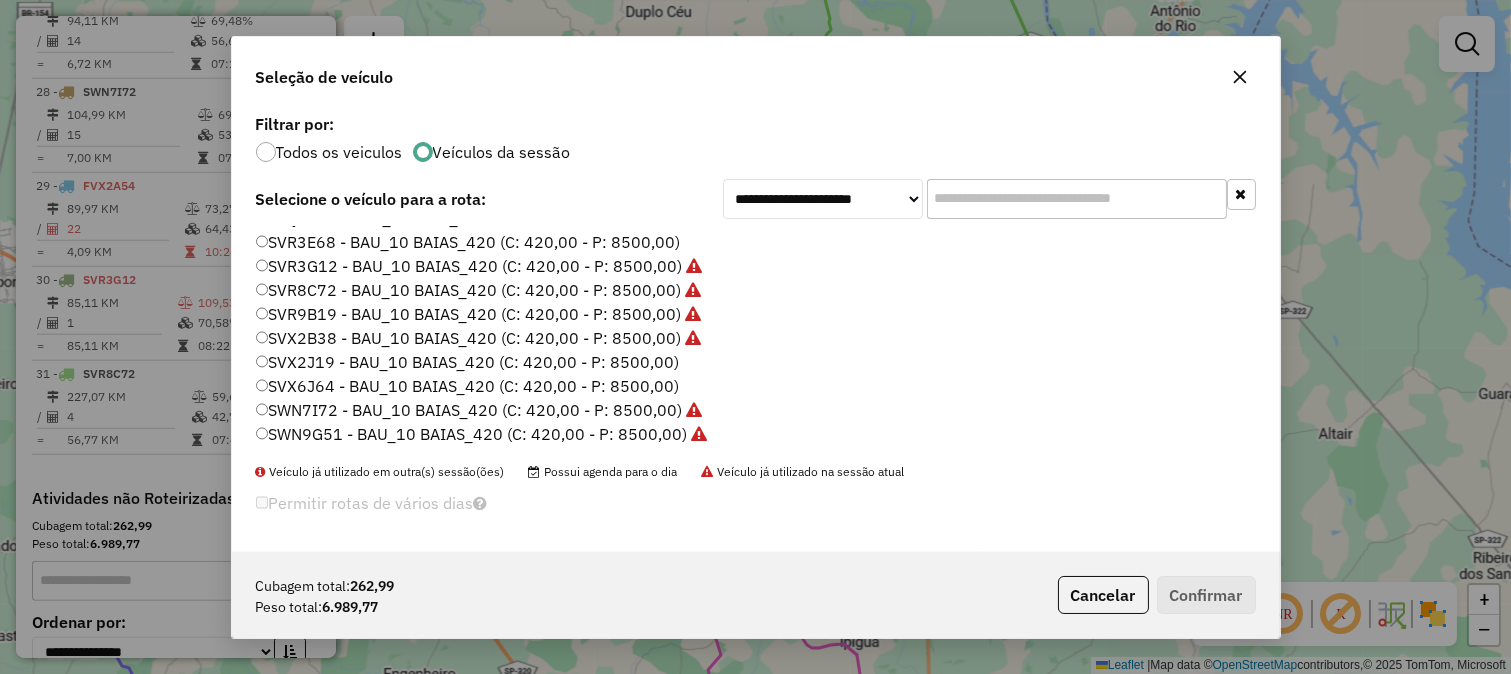 type 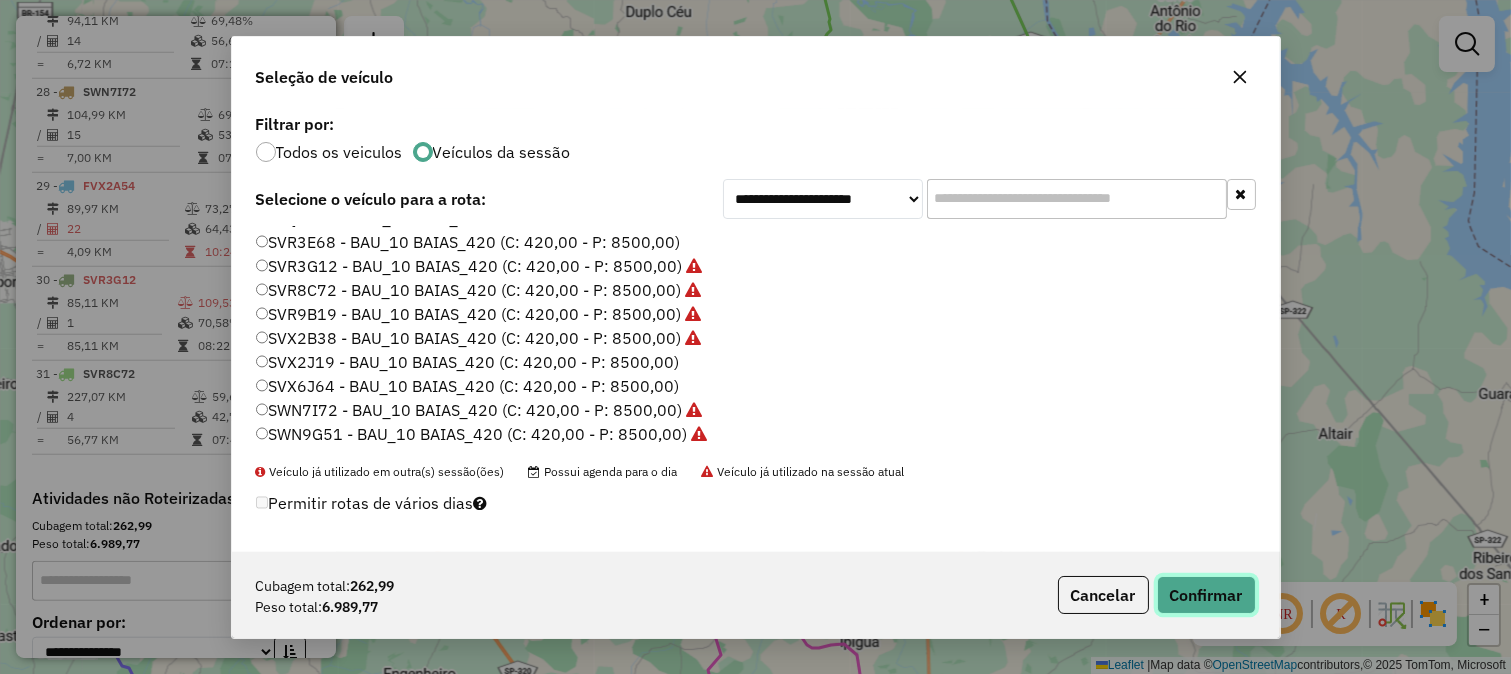 click on "Confirmar" 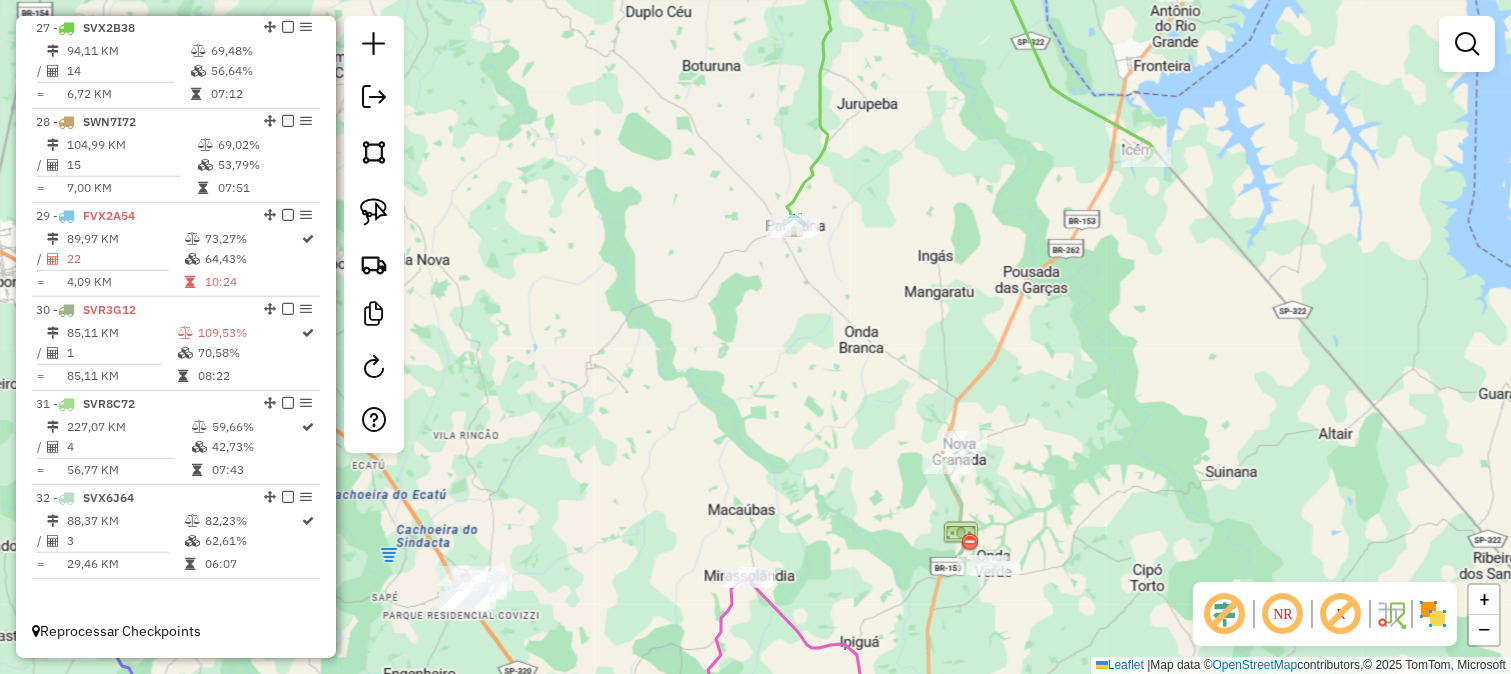 scroll, scrollTop: 3234, scrollLeft: 0, axis: vertical 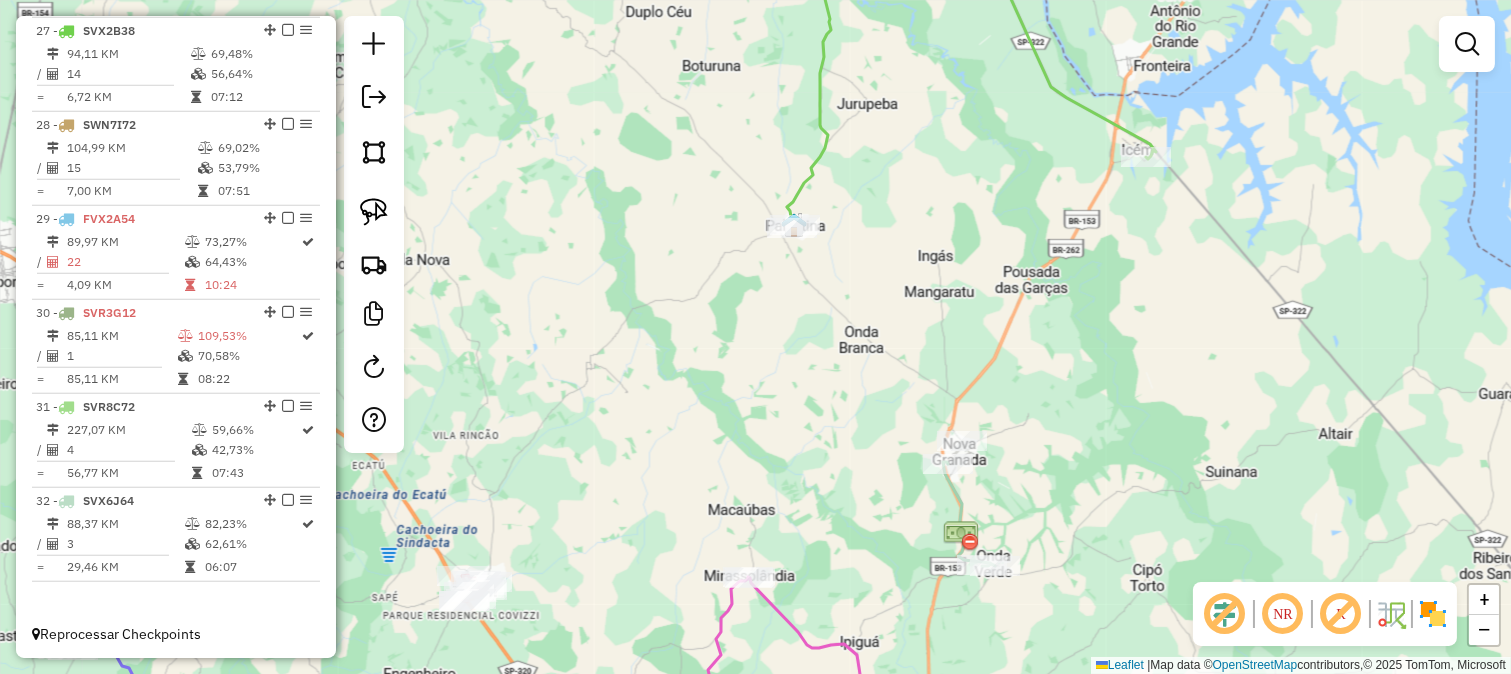 drag, startPoint x: 1093, startPoint y: 384, endPoint x: 1008, endPoint y: 182, distance: 219.1552 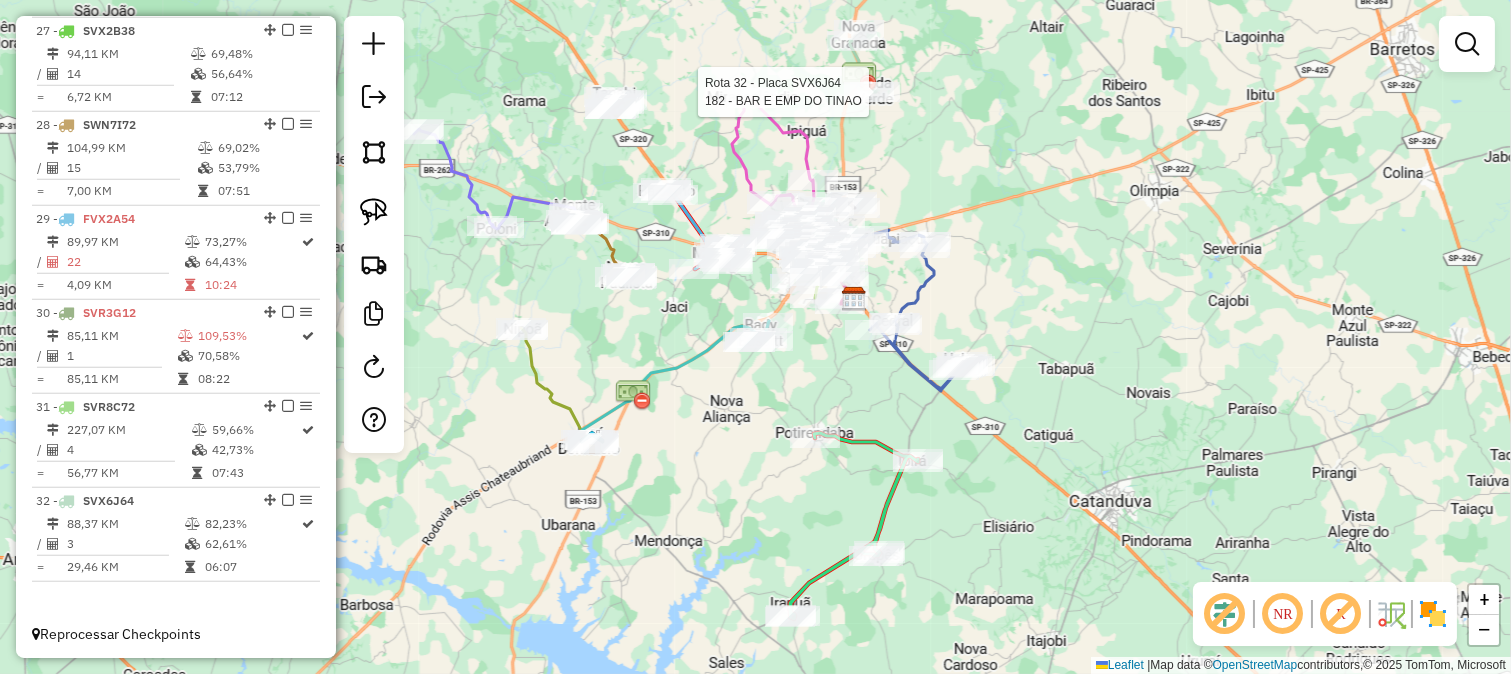 select on "*********" 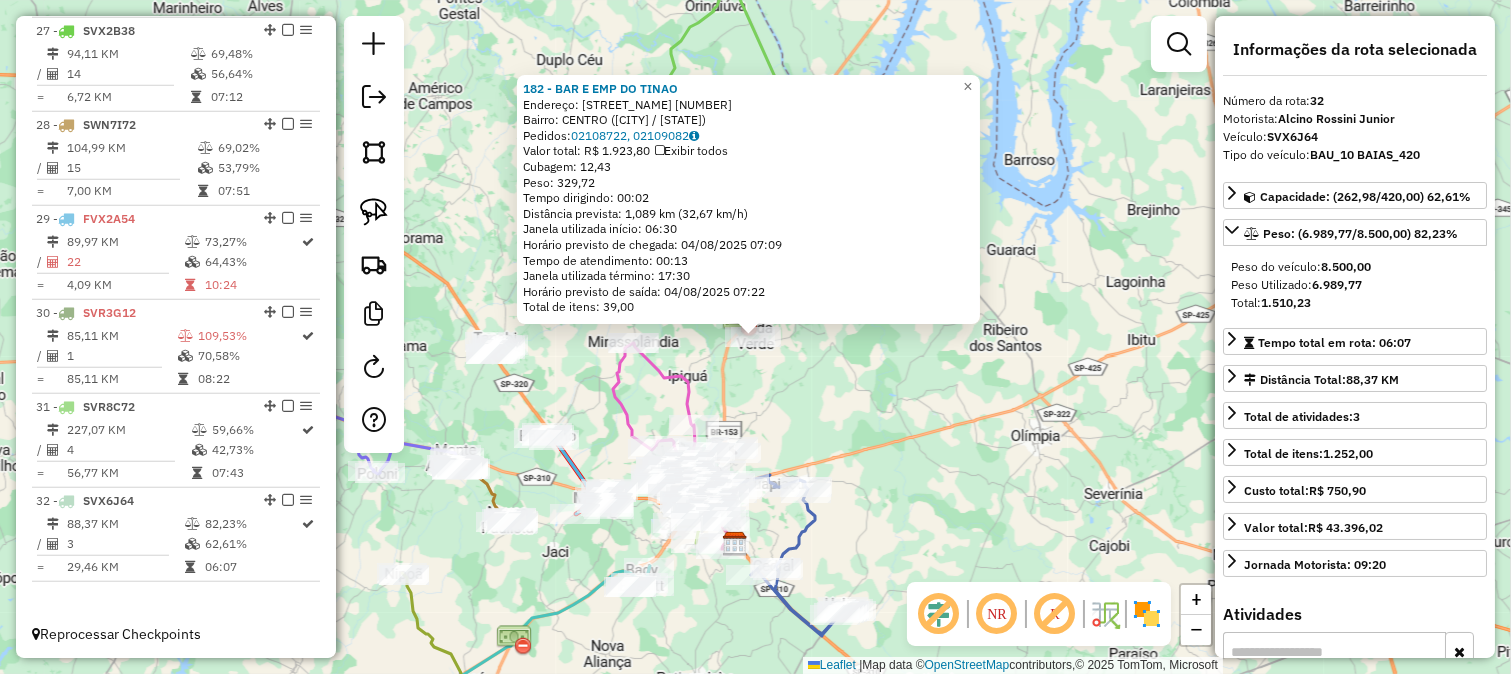 click on "182 - BAR E EMP DO TINAO  Endereço:  ISMAEL 10   Bairro: CENTRO (ONDA VERDE / SP)   Pedidos:  02108722, 02109082   Valor total: R$ 1.923,80   Exibir todos   Cubagem: 12,43  Peso: 329,72  Tempo dirigindo: 00:02   Distância prevista: 1,089 km (32,67 km/h)   Janela utilizada início: 06:30   Horário previsto de chegada: 04/08/2025 07:09   Tempo de atendimento: 00:13   Janela utilizada término: 17:30   Horário previsto de saída: 04/08/2025 07:22   Total de itens: 39,00  × Janela de atendimento Grade de atendimento Capacidade Transportadoras Veículos Cliente Pedidos  Rotas Selecione os dias de semana para filtrar as janelas de atendimento  Seg   Ter   Qua   Qui   Sex   Sáb   Dom  Informe o período da janela de atendimento: De: Até:  Filtrar exatamente a janela do cliente  Considerar janela de atendimento padrão  Selecione os dias de semana para filtrar as grades de atendimento  Seg   Ter   Qua   Qui   Sex   Sáb   Dom   Considerar clientes sem dia de atendimento cadastrado  Peso mínimo:   De:   Até:" 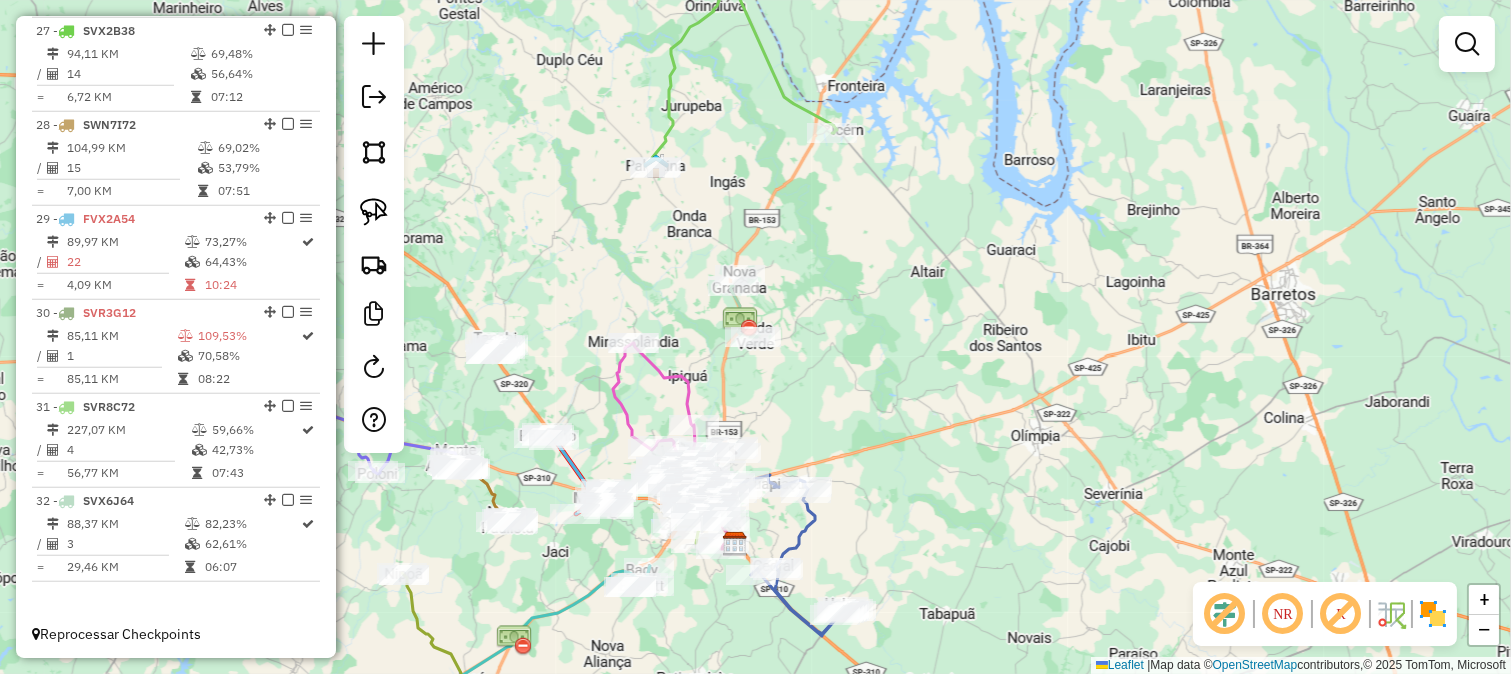 click on "Janela de atendimento Grade de atendimento Capacidade Transportadoras Veículos Cliente Pedidos  Rotas Selecione os dias de semana para filtrar as janelas de atendimento  Seg   Ter   Qua   Qui   Sex   Sáb   Dom  Informe o período da janela de atendimento: De: Até:  Filtrar exatamente a janela do cliente  Considerar janela de atendimento padrão  Selecione os dias de semana para filtrar as grades de atendimento  Seg   Ter   Qua   Qui   Sex   Sáb   Dom   Considerar clientes sem dia de atendimento cadastrado  Clientes fora do dia de atendimento selecionado Filtrar as atividades entre os valores definidos abaixo:  Peso mínimo:   Peso máximo:   Cubagem mínima:   Cubagem máxima:   De:   Até:  Filtrar as atividades entre o tempo de atendimento definido abaixo:  De:   Até:   Considerar capacidade total dos clientes não roteirizados Transportadora: Selecione um ou mais itens Tipo de veículo: Selecione um ou mais itens Veículo: Selecione um ou mais itens Motorista: Selecione um ou mais itens Nome: Rótulo:" 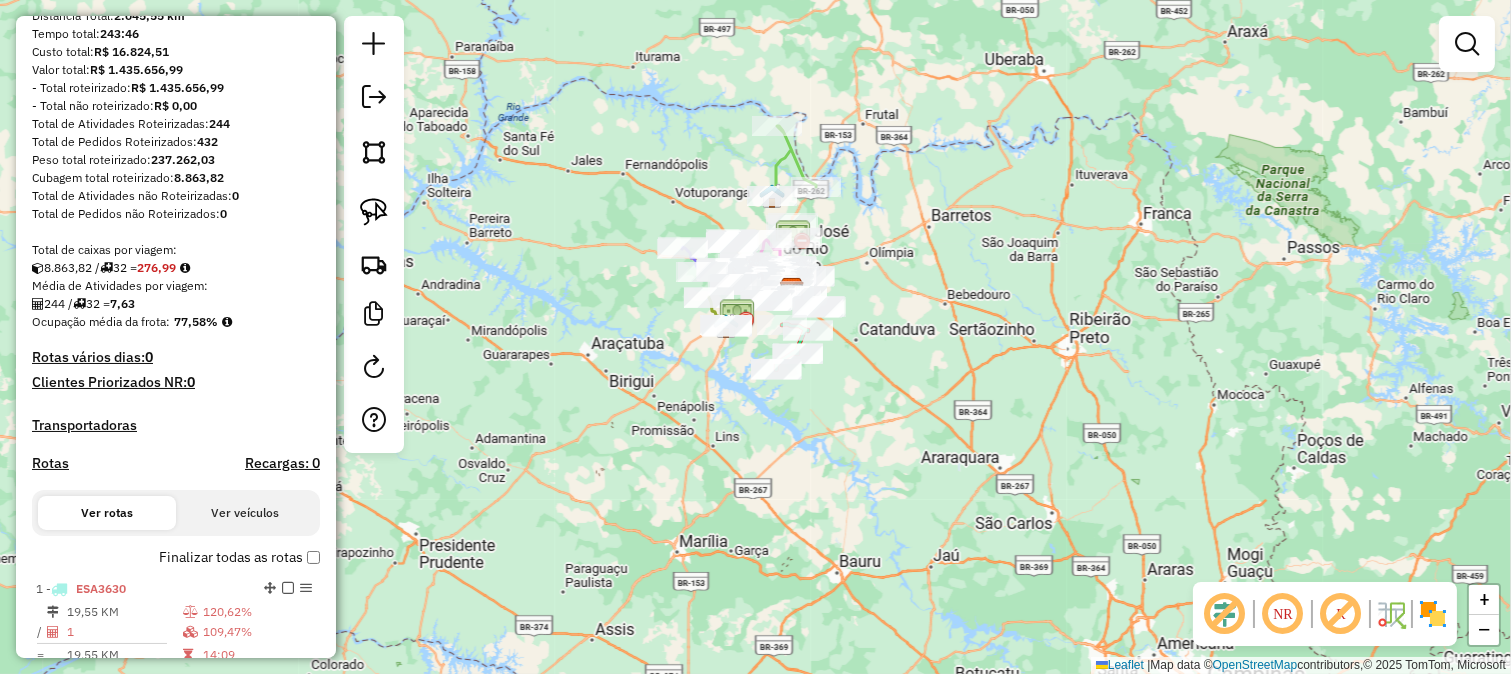 scroll, scrollTop: 12, scrollLeft: 0, axis: vertical 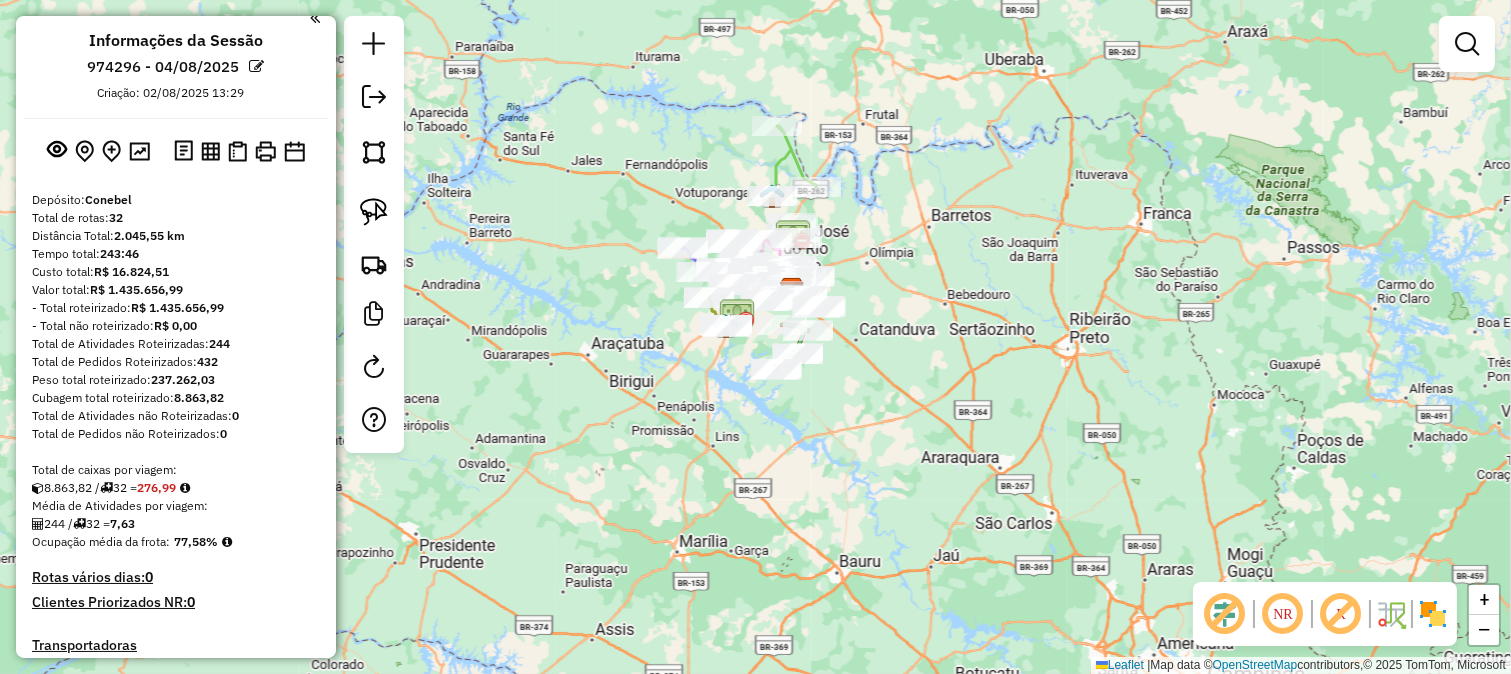 click on "Janela de atendimento Grade de atendimento Capacidade Transportadoras Veículos Cliente Pedidos  Rotas Selecione os dias de semana para filtrar as janelas de atendimento  Seg   Ter   Qua   Qui   Sex   Sáb   Dom  Informe o período da janela de atendimento: De: Até:  Filtrar exatamente a janela do cliente  Considerar janela de atendimento padrão  Selecione os dias de semana para filtrar as grades de atendimento  Seg   Ter   Qua   Qui   Sex   Sáb   Dom   Considerar clientes sem dia de atendimento cadastrado  Clientes fora do dia de atendimento selecionado Filtrar as atividades entre os valores definidos abaixo:  Peso mínimo:   Peso máximo:   Cubagem mínima:   Cubagem máxima:   De:   Até:  Filtrar as atividades entre o tempo de atendimento definido abaixo:  De:   Até:   Considerar capacidade total dos clientes não roteirizados Transportadora: Selecione um ou mais itens Tipo de veículo: Selecione um ou mais itens Veículo: Selecione um ou mais itens Motorista: Selecione um ou mais itens Nome: Rótulo:" 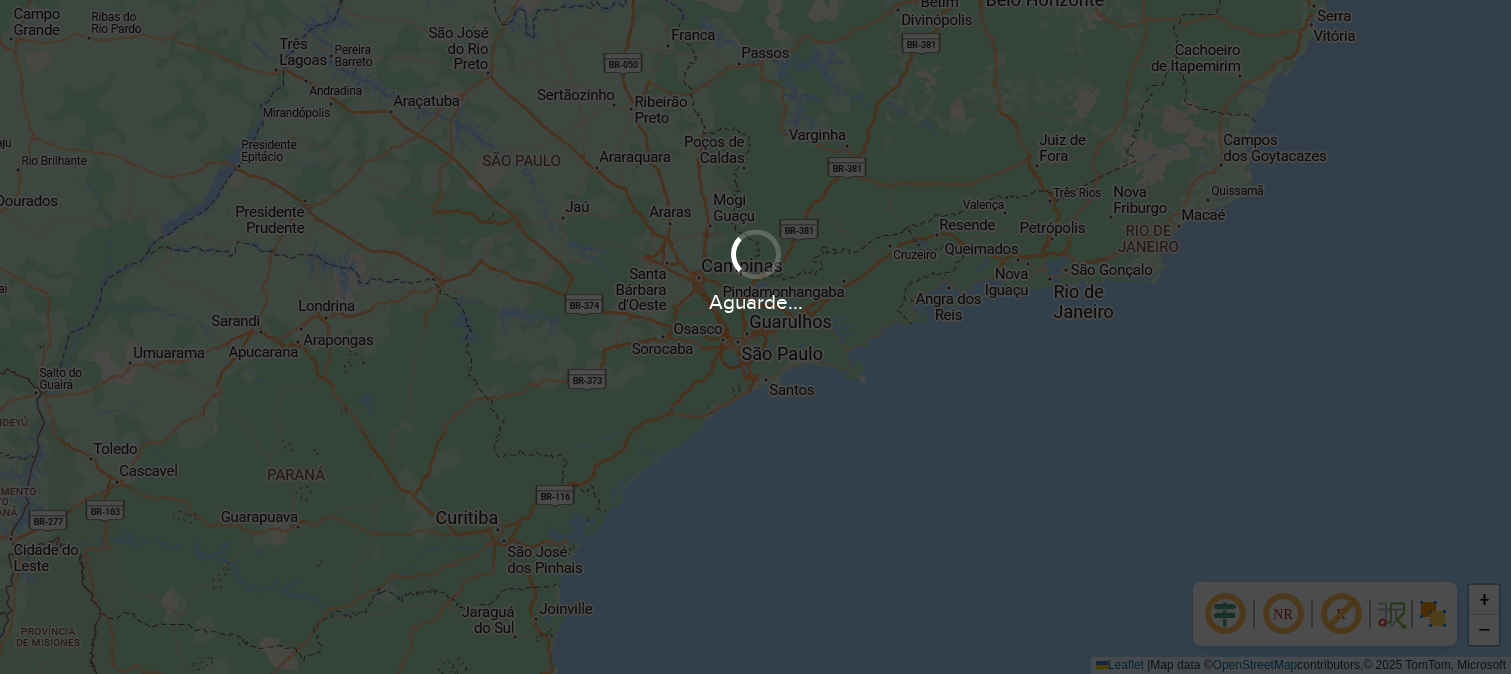 scroll, scrollTop: 0, scrollLeft: 0, axis: both 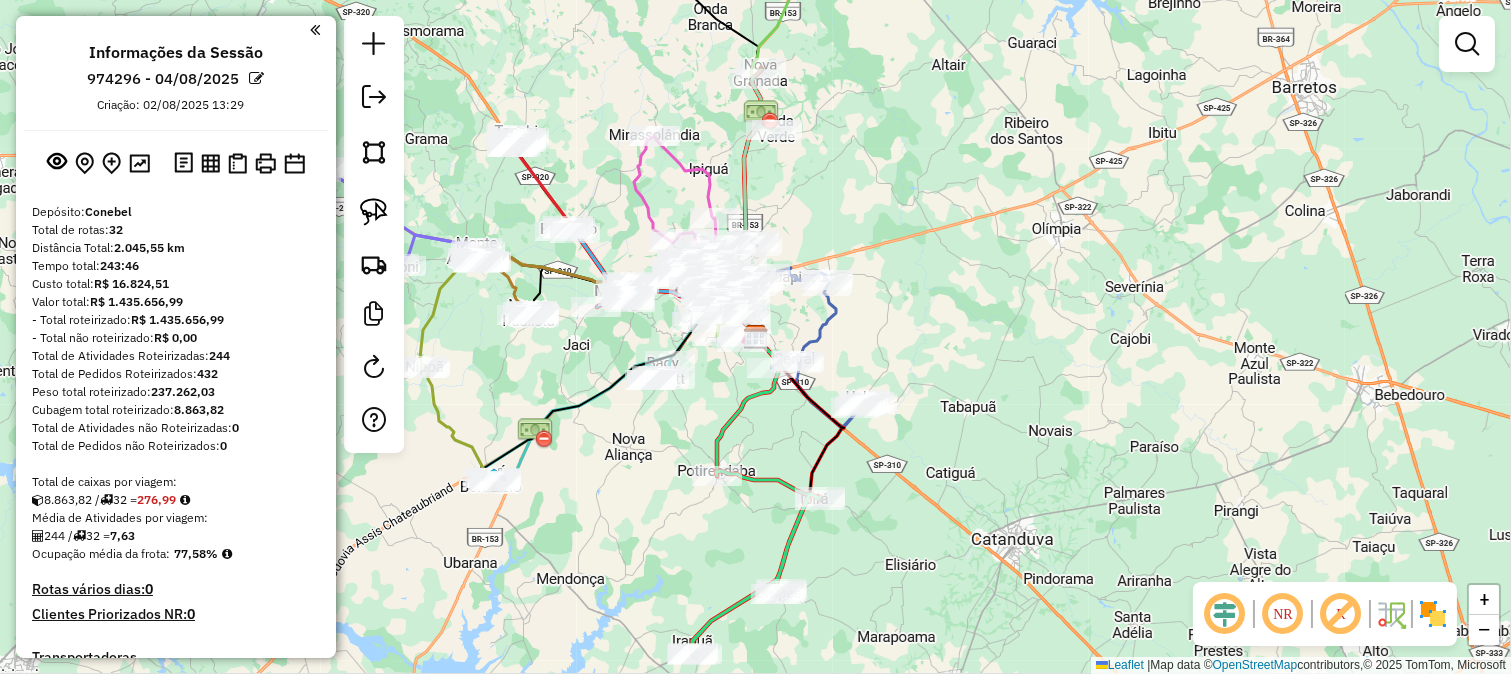 click 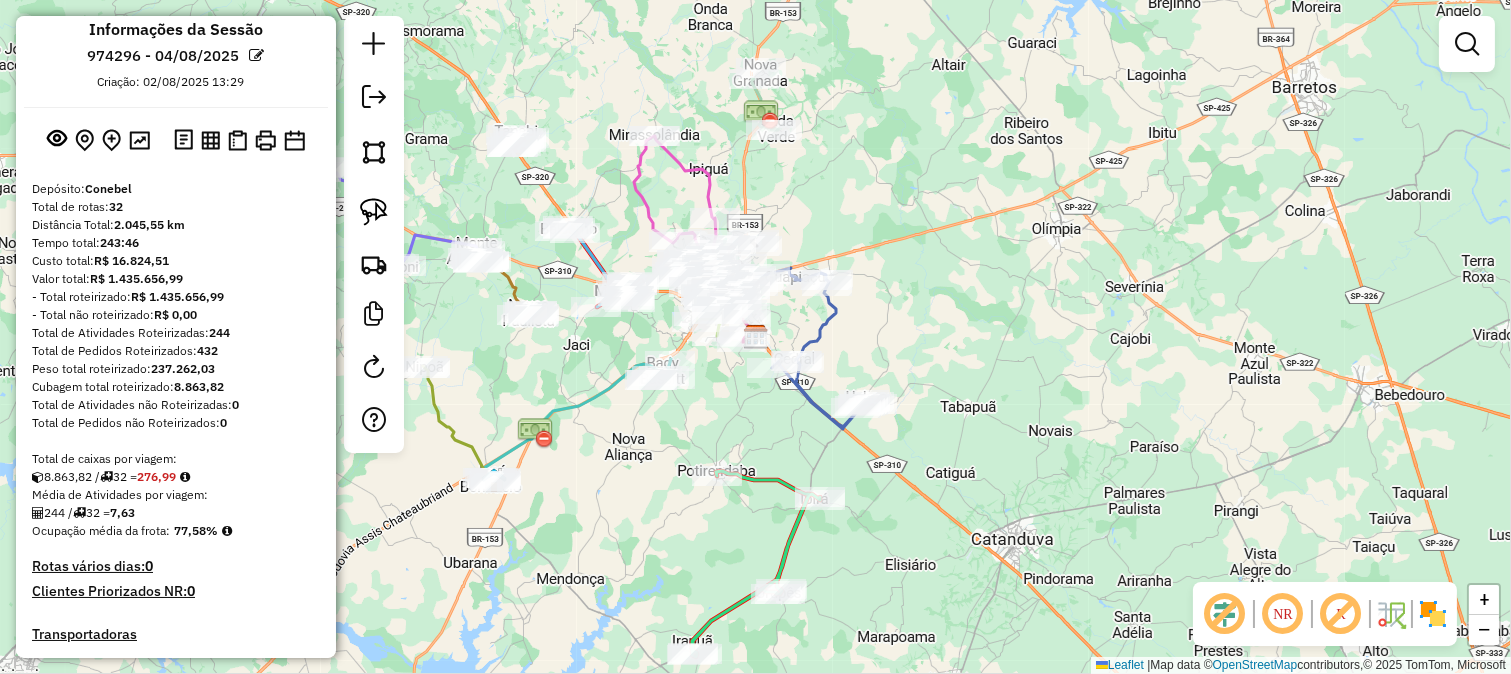 scroll, scrollTop: 0, scrollLeft: 0, axis: both 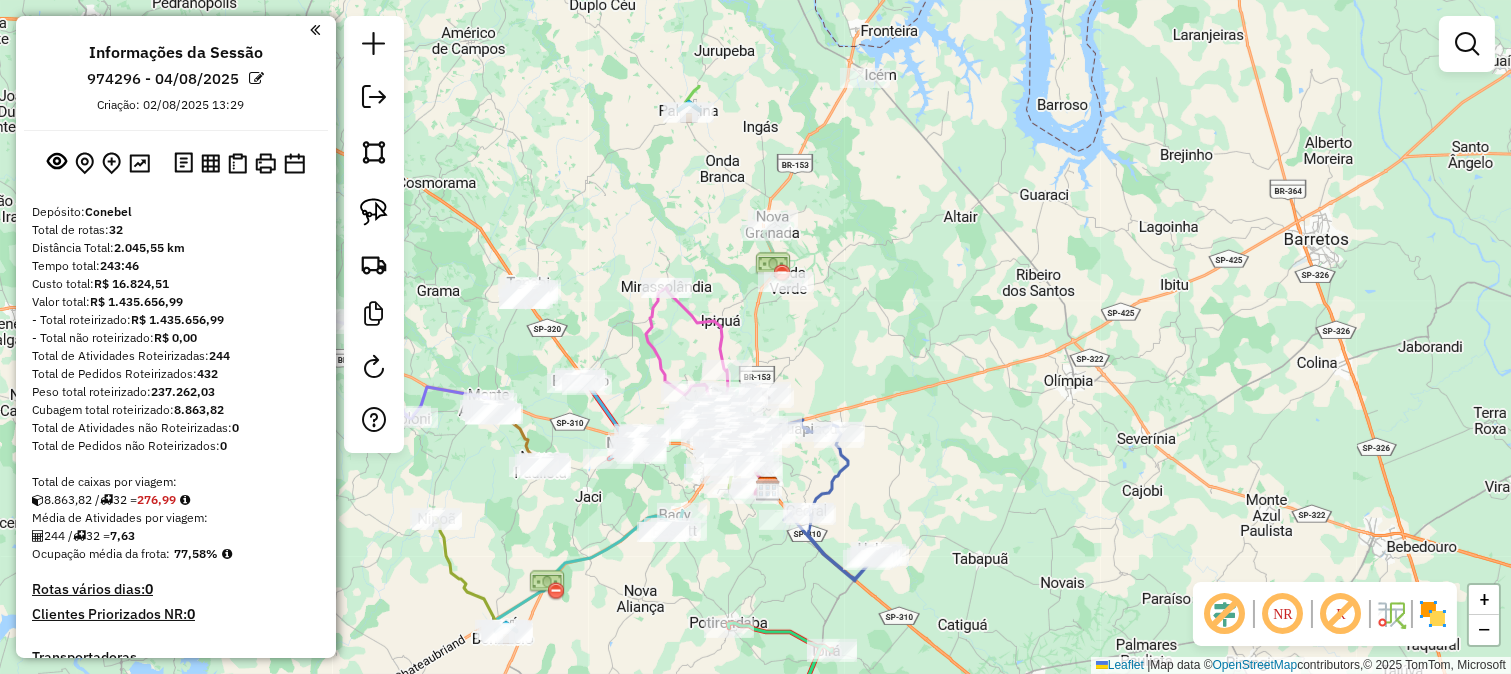 drag, startPoint x: 824, startPoint y: 198, endPoint x: 830, endPoint y: 256, distance: 58.30952 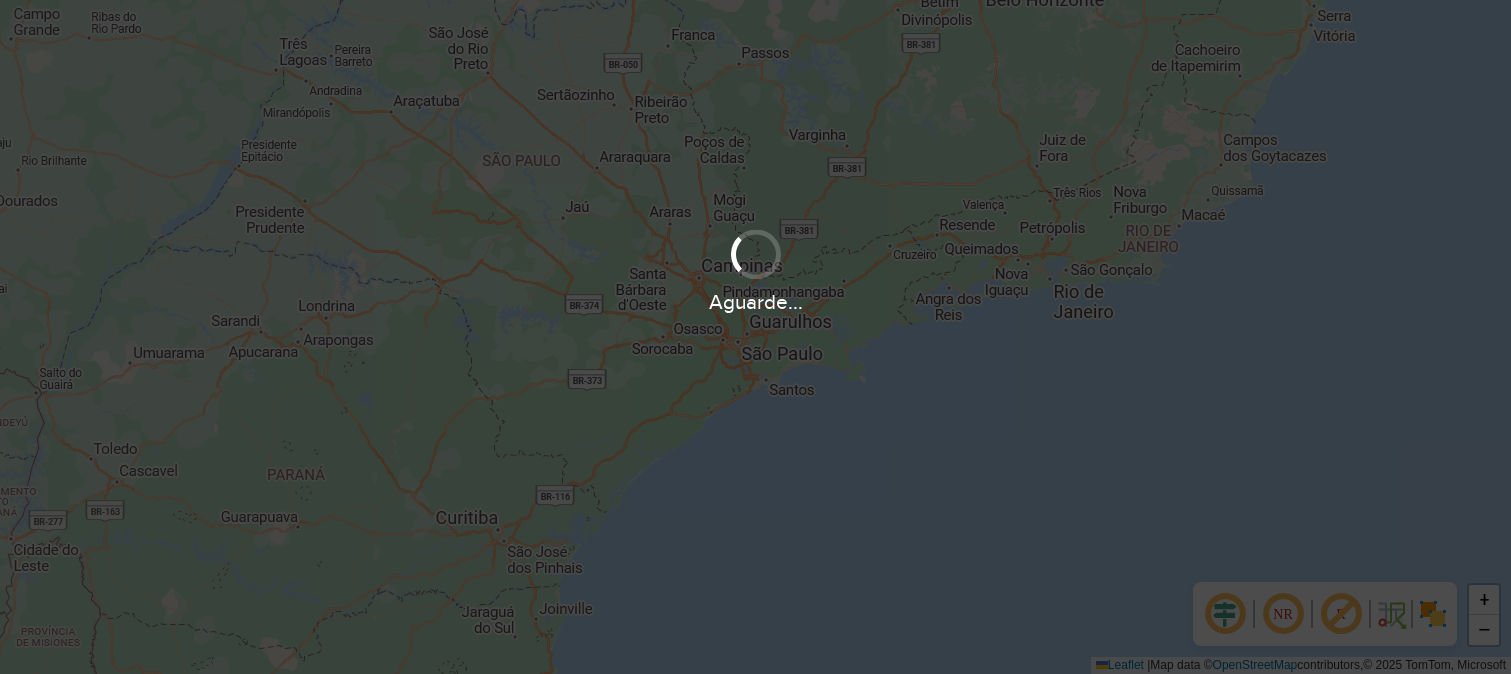 scroll, scrollTop: 0, scrollLeft: 0, axis: both 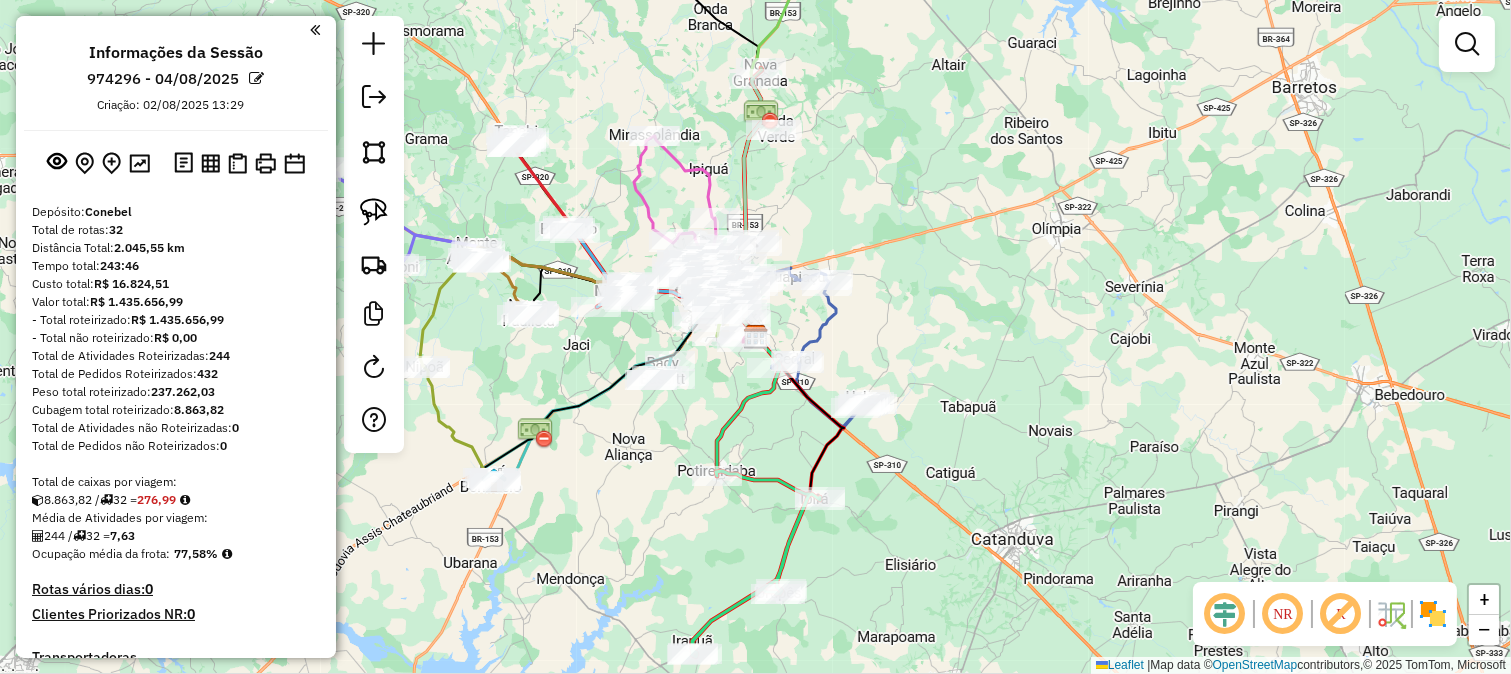 click 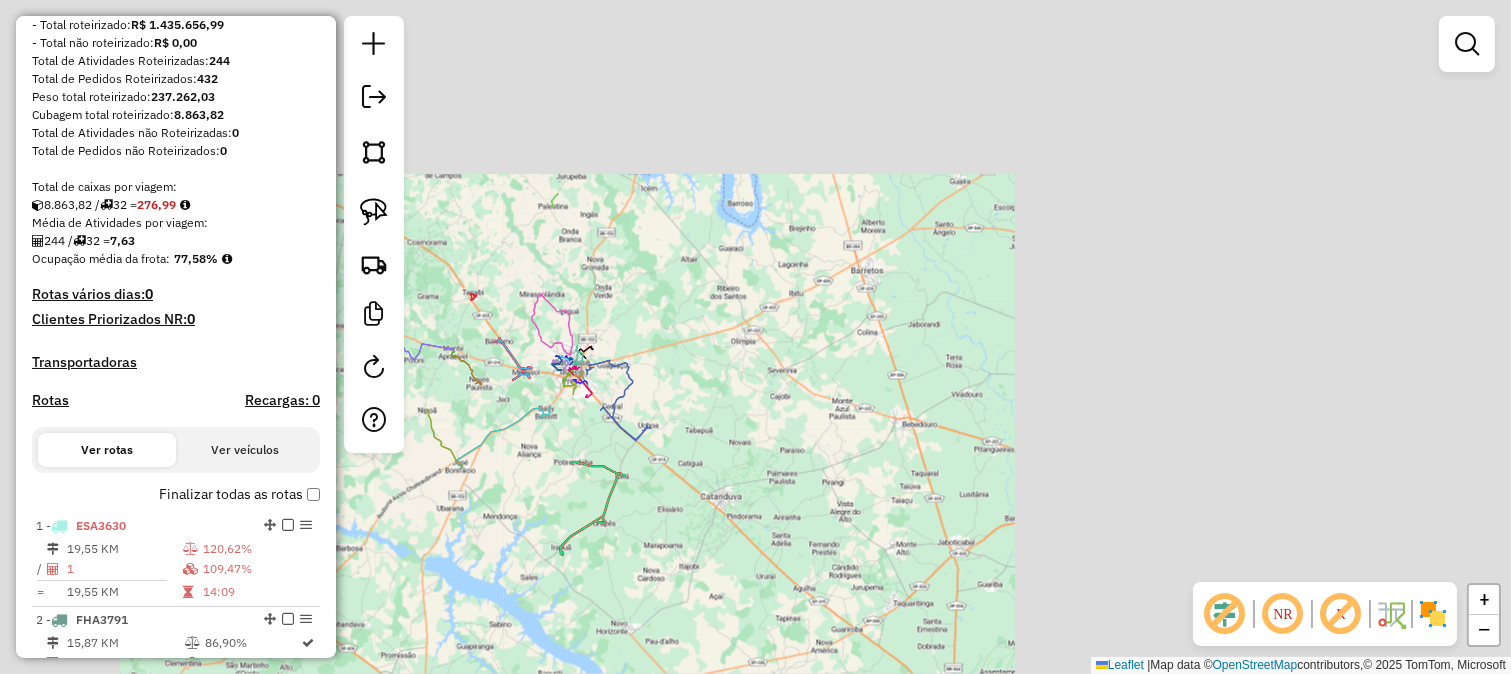 scroll, scrollTop: 333, scrollLeft: 0, axis: vertical 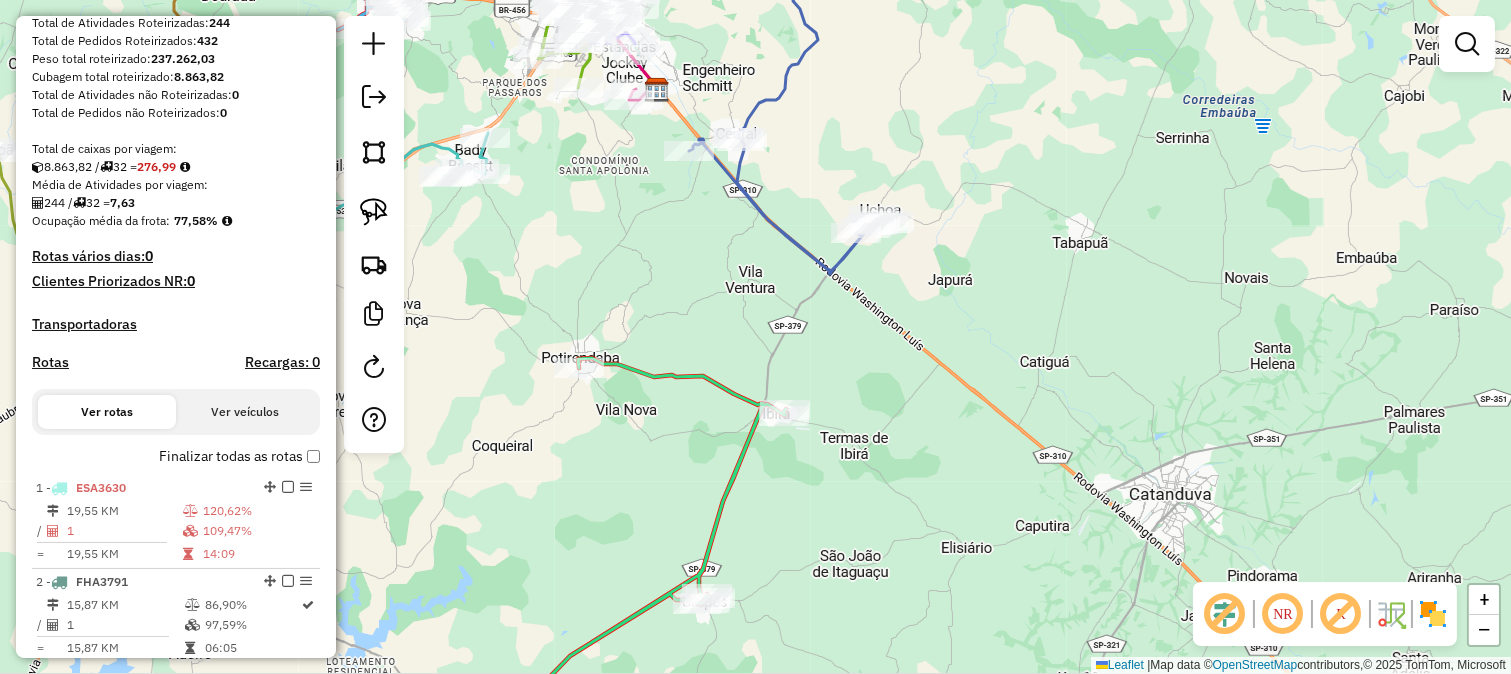 click 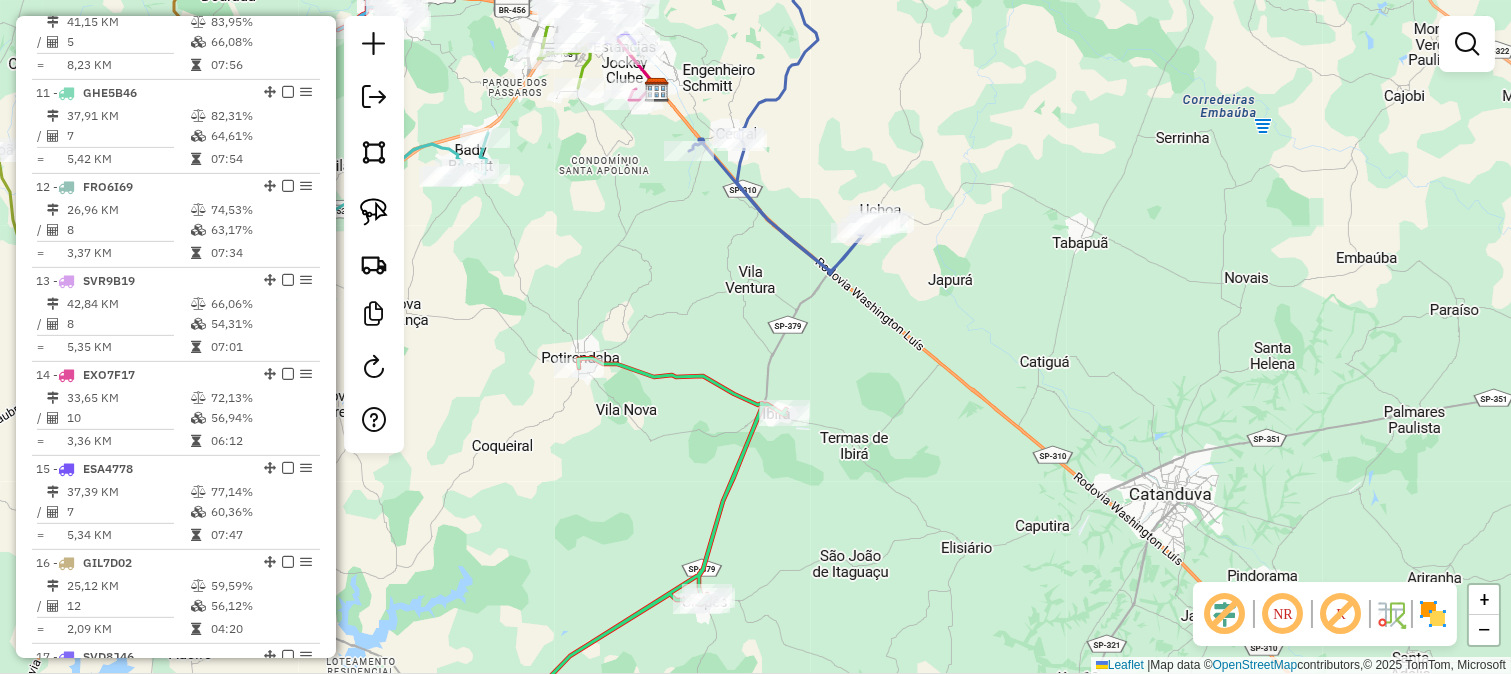 select on "**********" 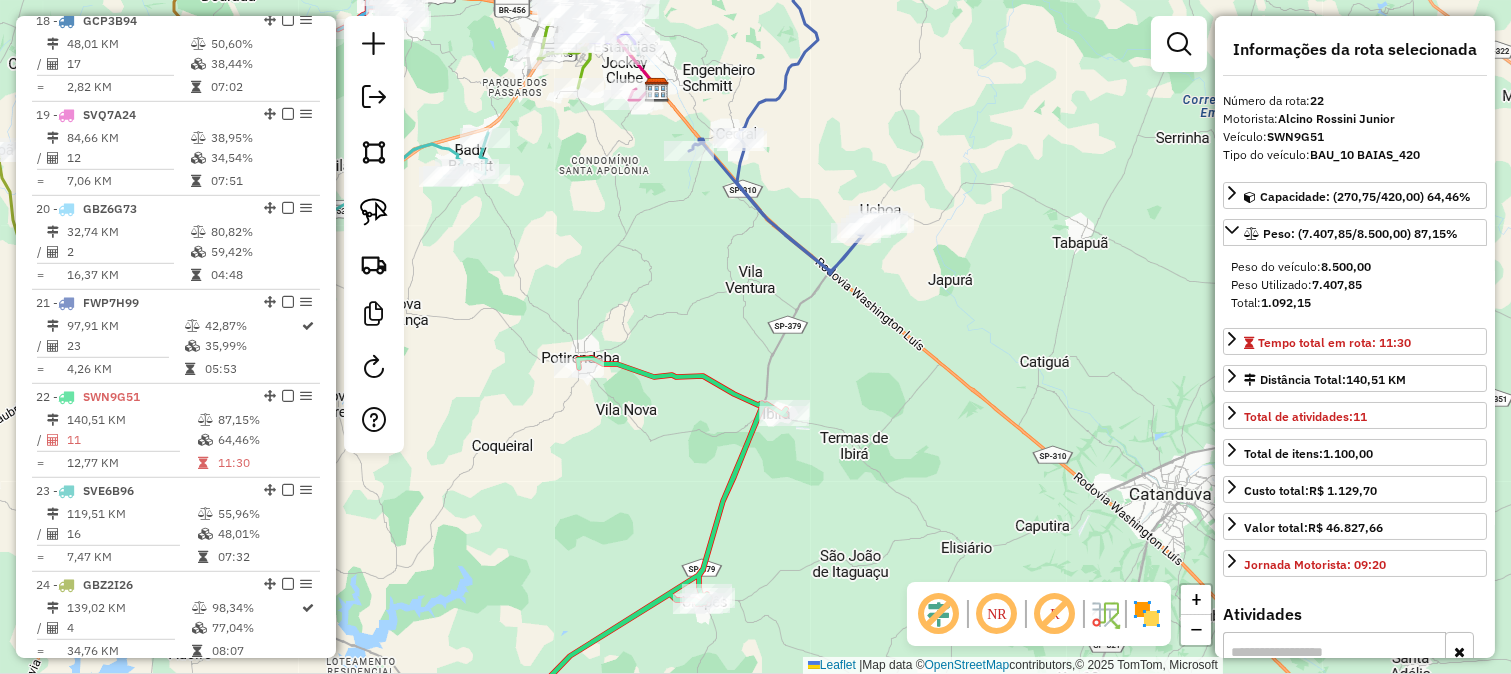 scroll, scrollTop: 2764, scrollLeft: 0, axis: vertical 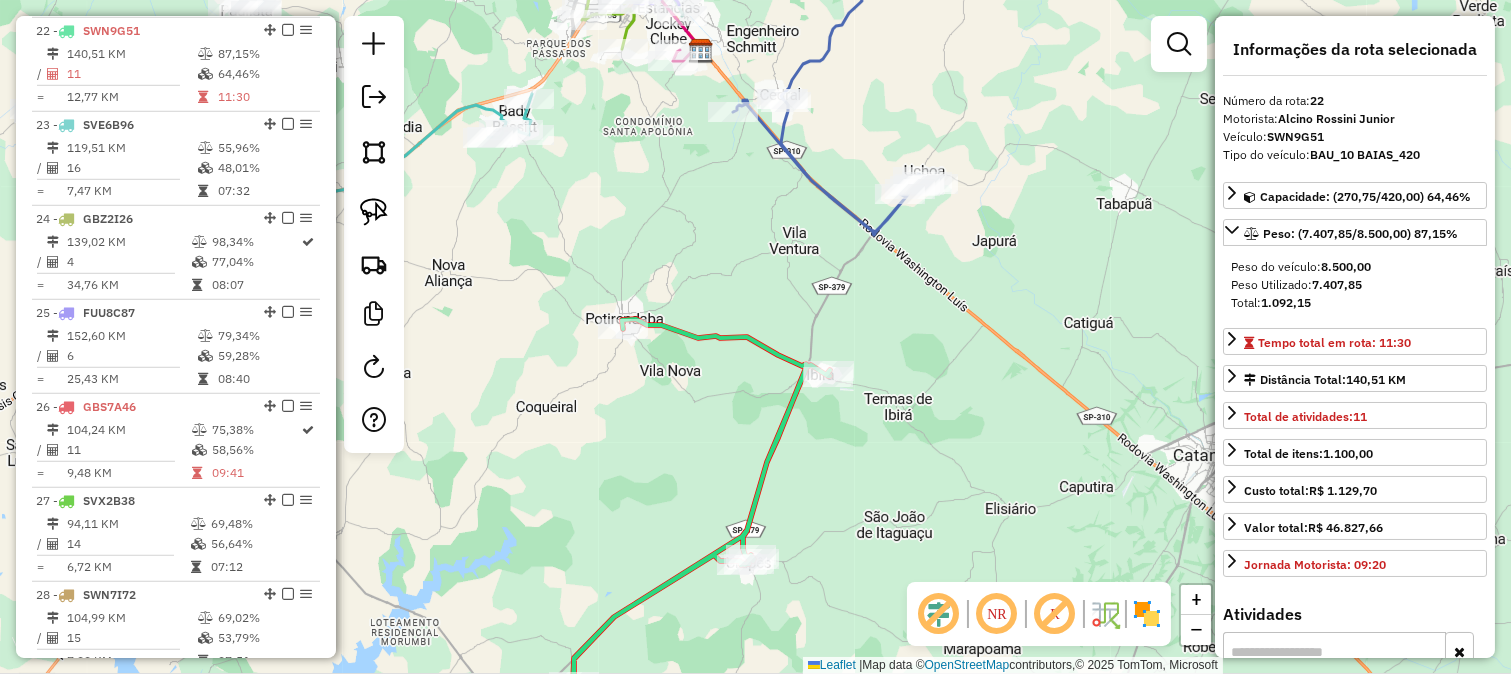 drag, startPoint x: 787, startPoint y: 483, endPoint x: 844, endPoint y: 417, distance: 87.20665 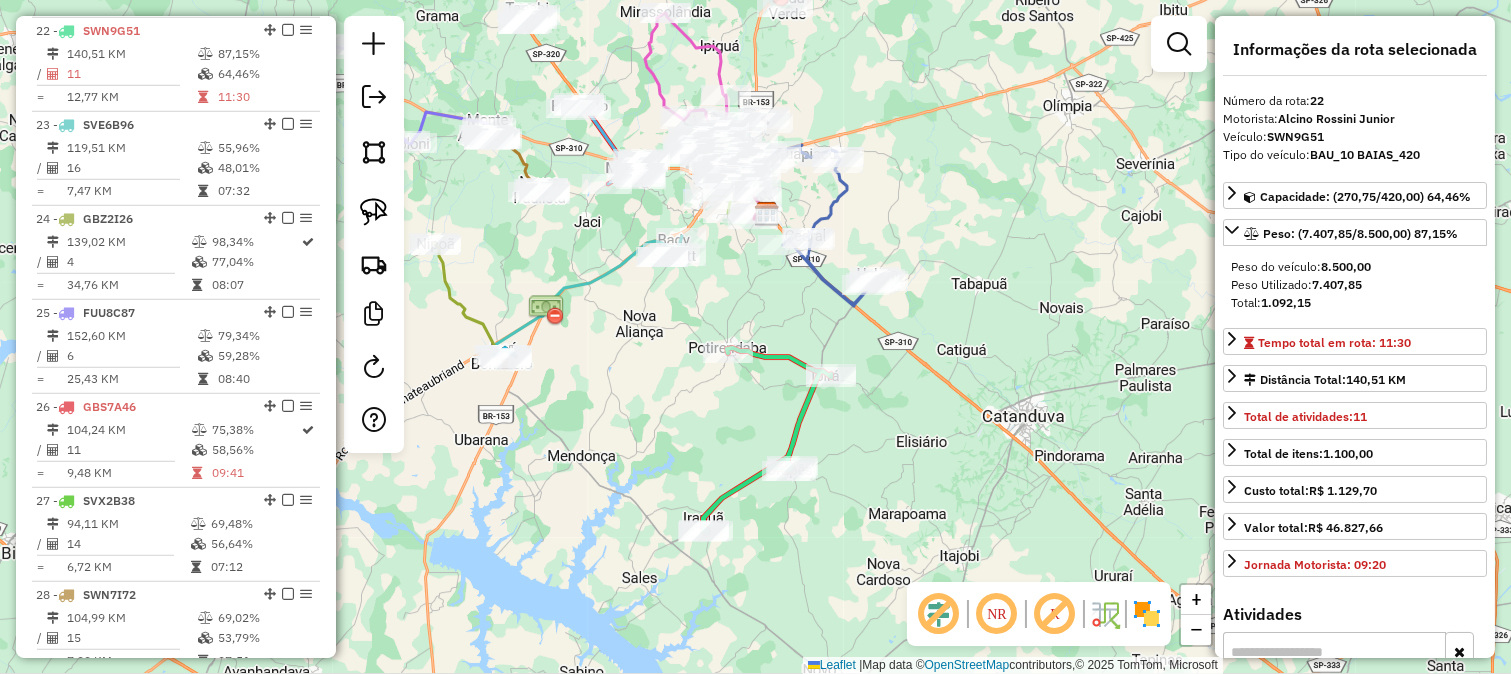 click 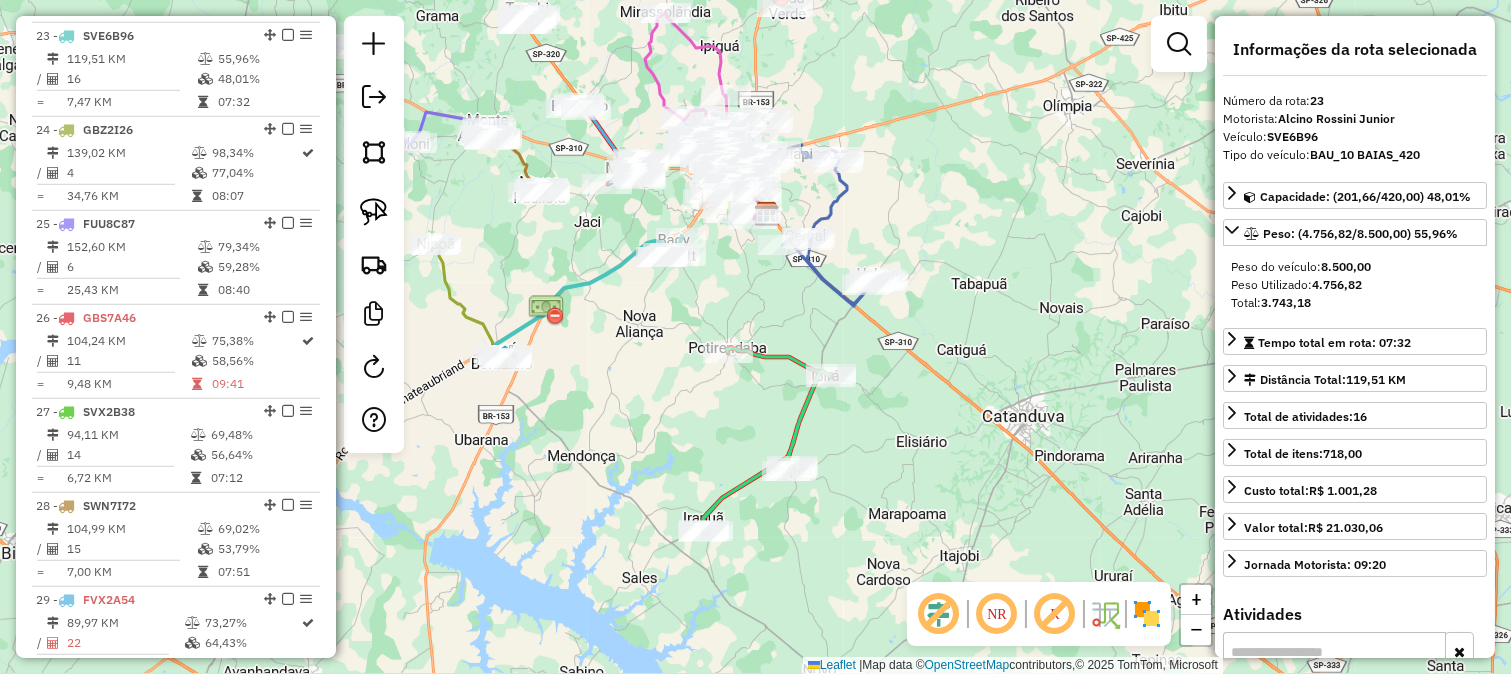 scroll, scrollTop: 2857, scrollLeft: 0, axis: vertical 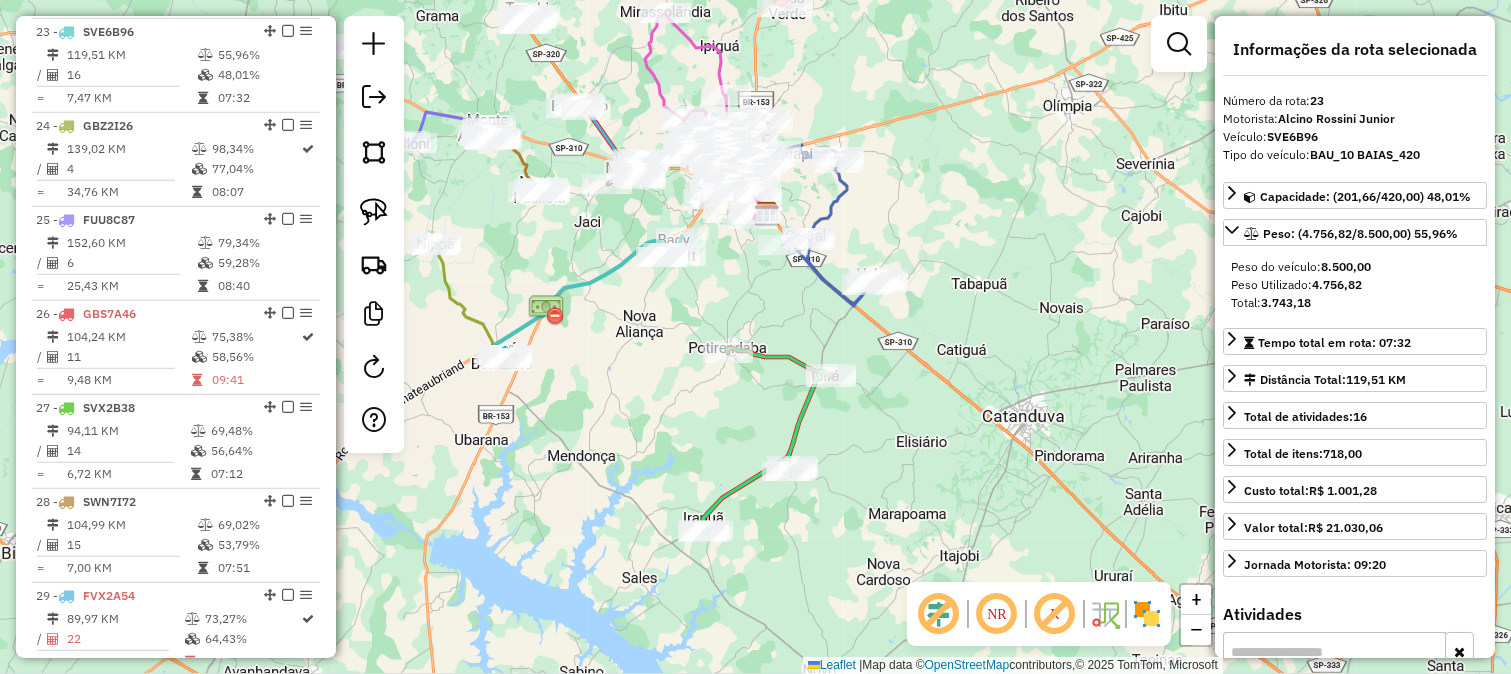 click 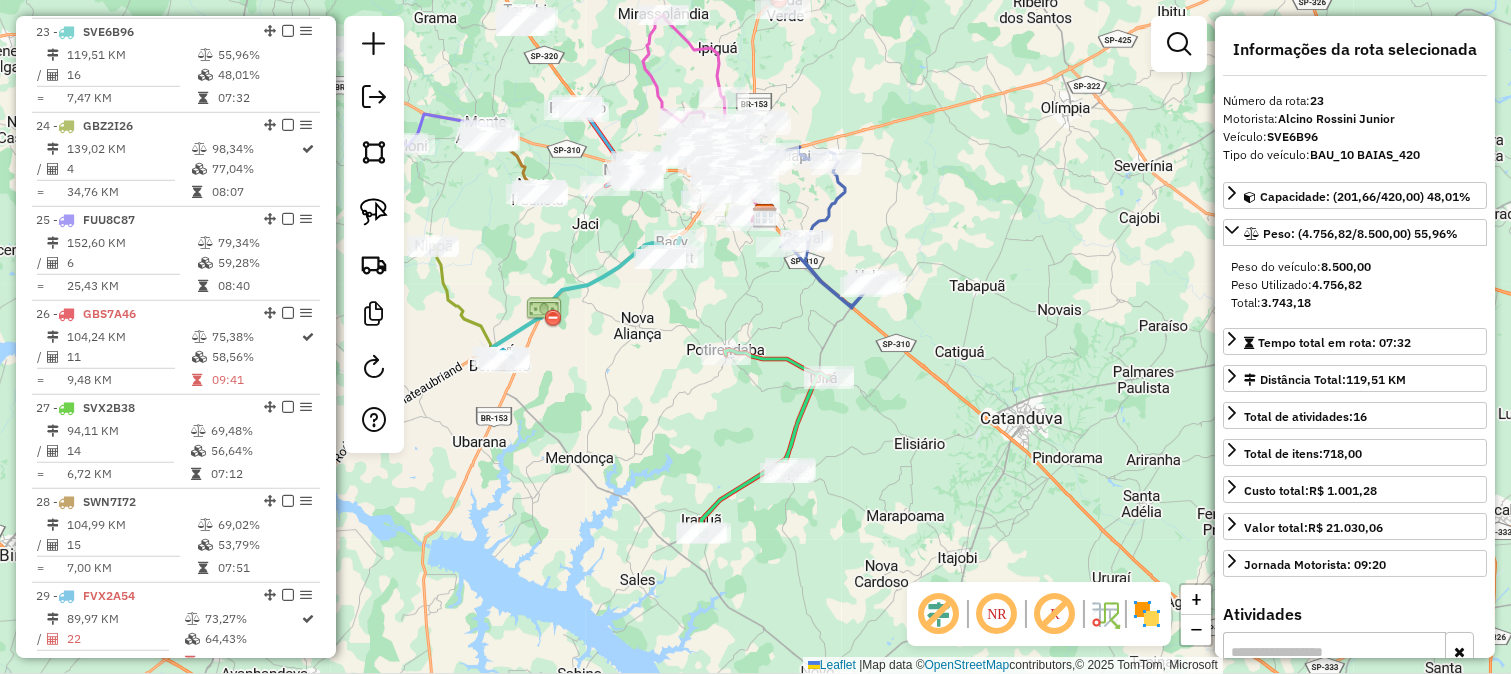 click 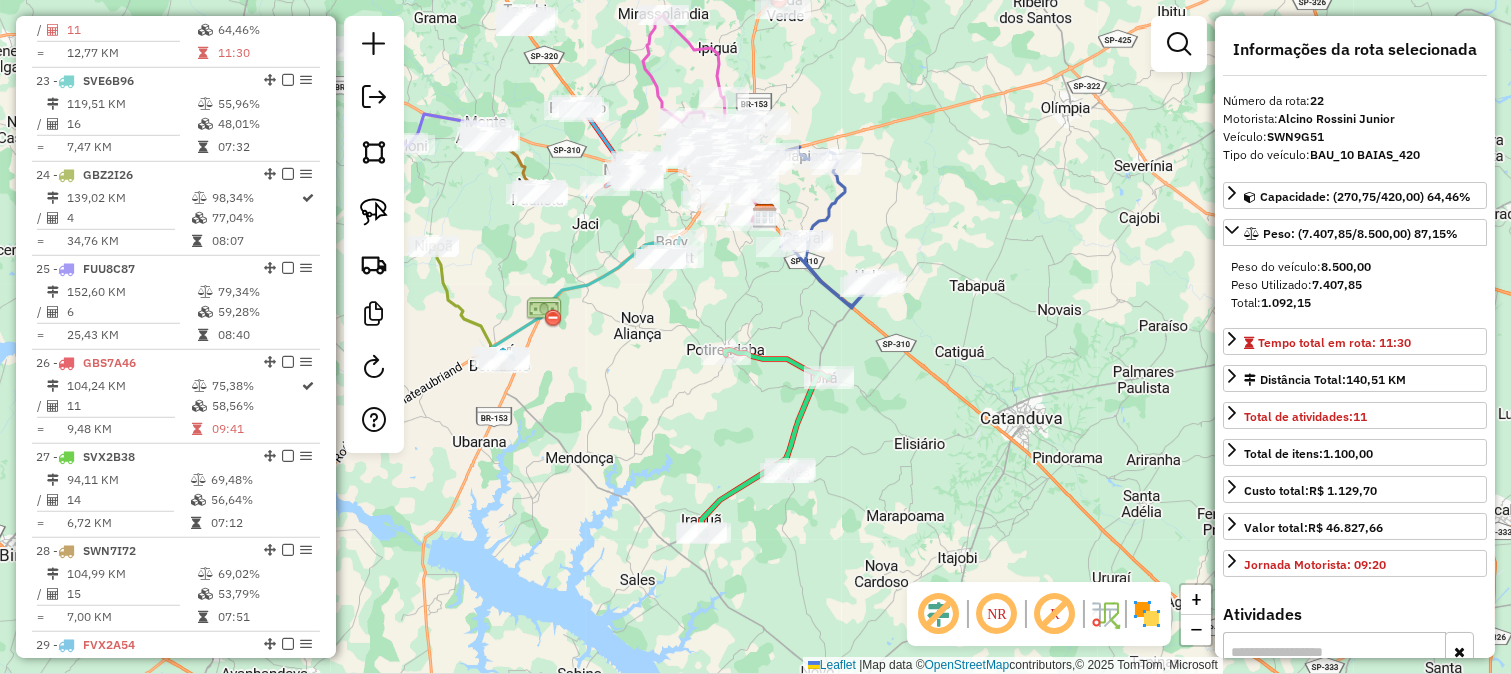 scroll, scrollTop: 2764, scrollLeft: 0, axis: vertical 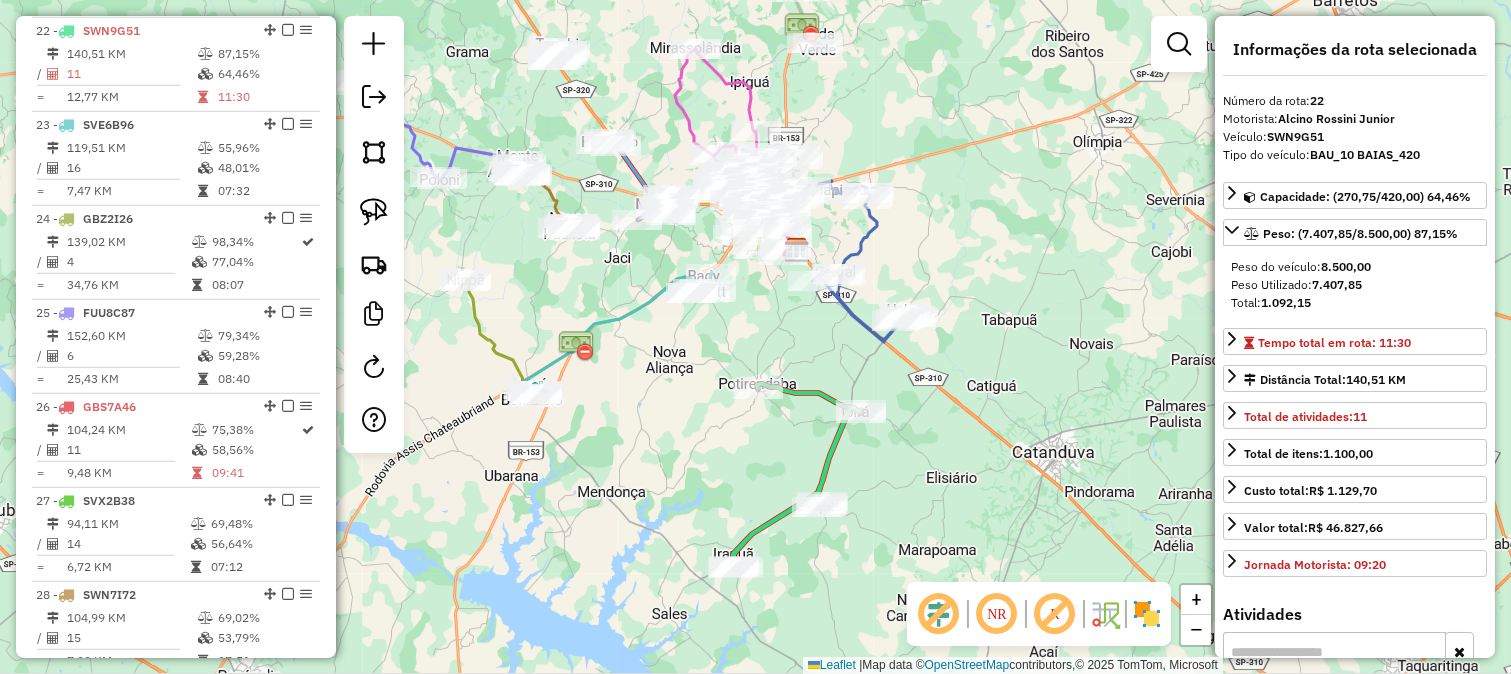 drag, startPoint x: 773, startPoint y: 382, endPoint x: 813, endPoint y: 428, distance: 60.959003 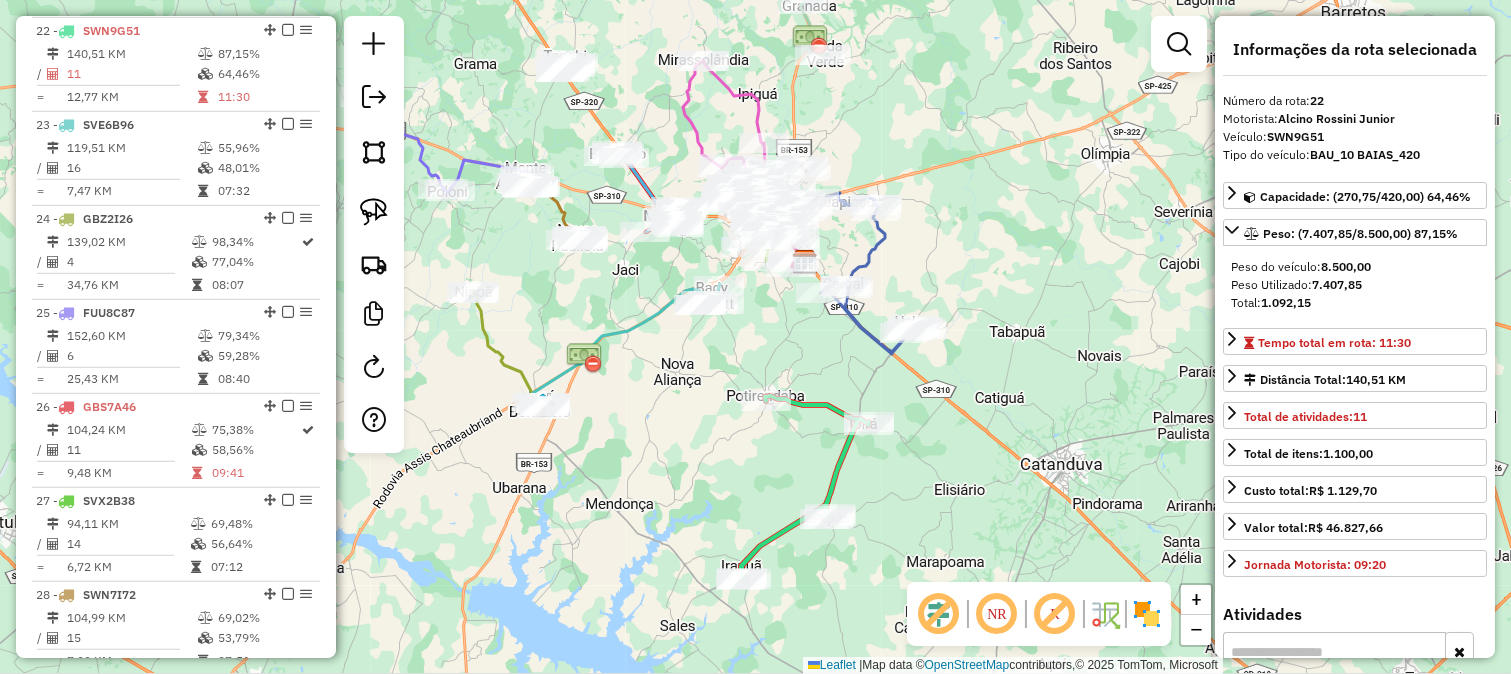 click 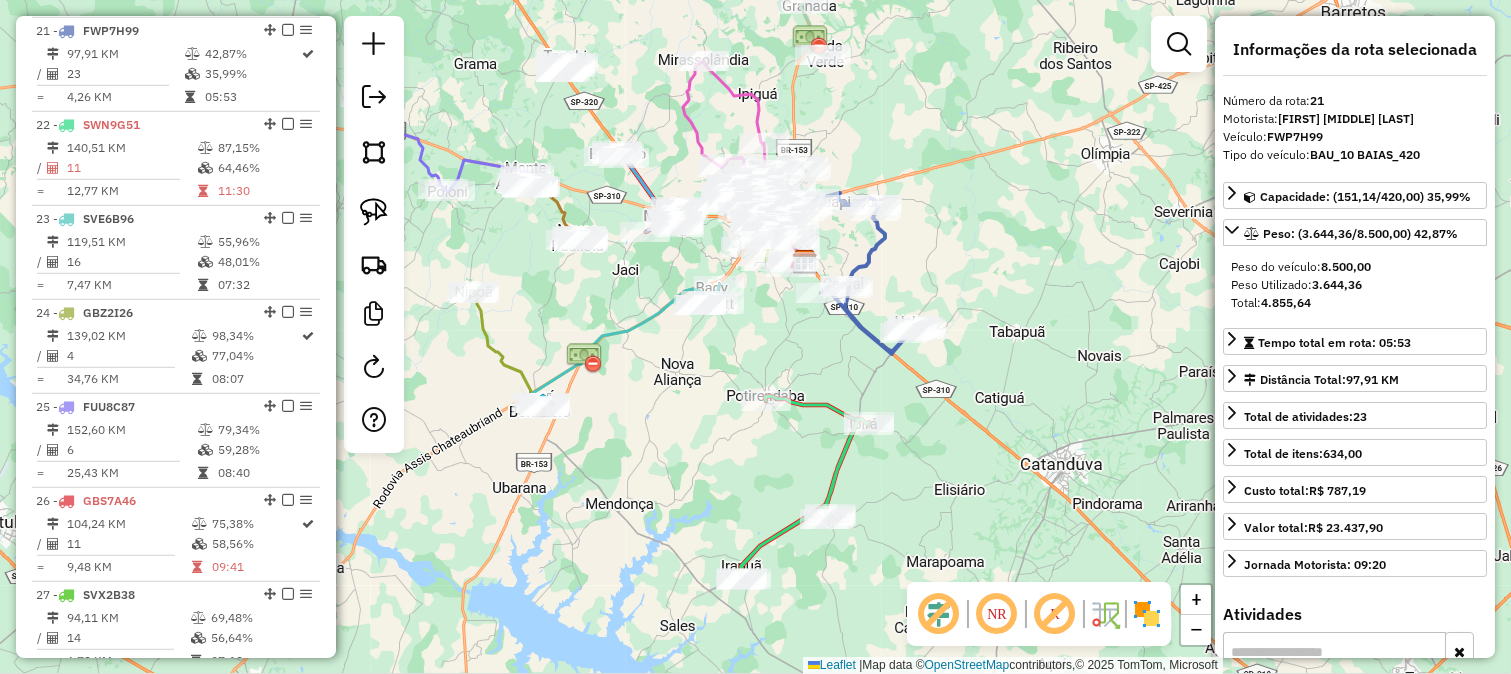click 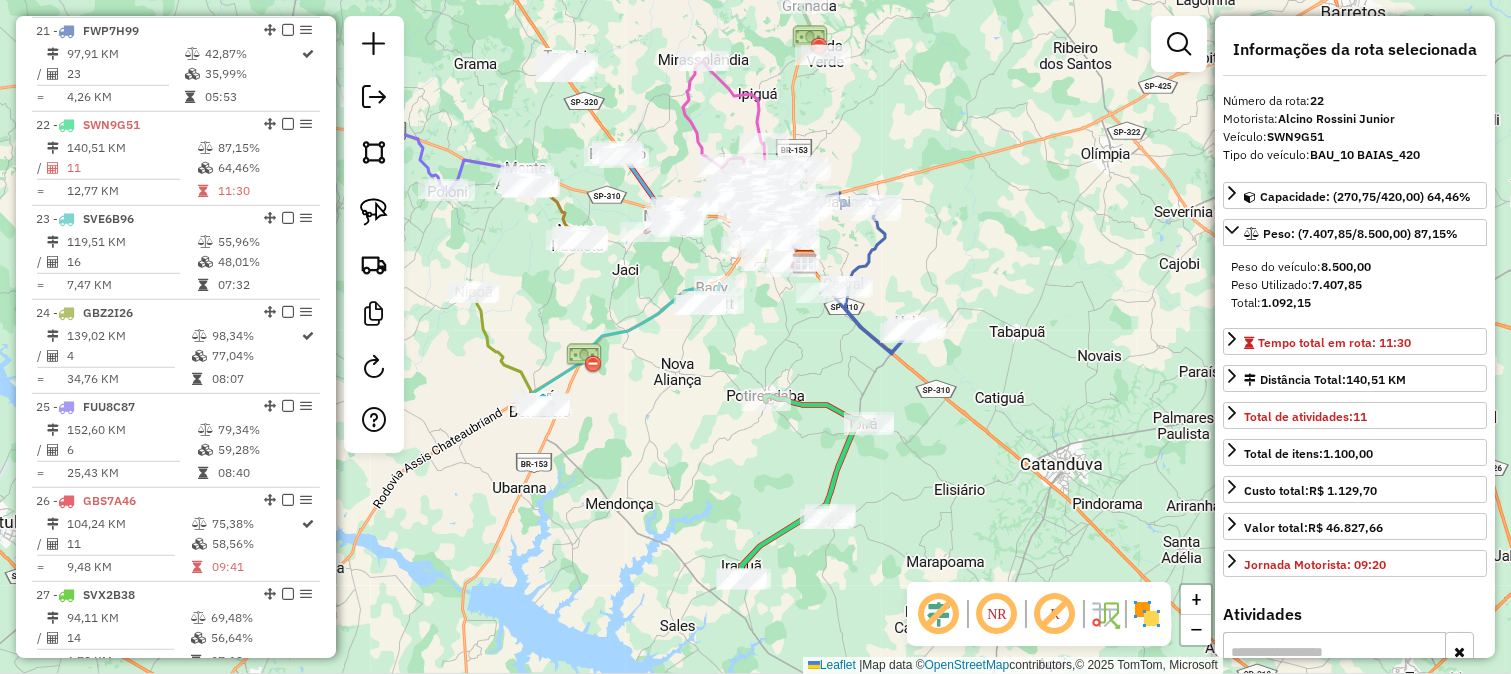 scroll, scrollTop: 2764, scrollLeft: 0, axis: vertical 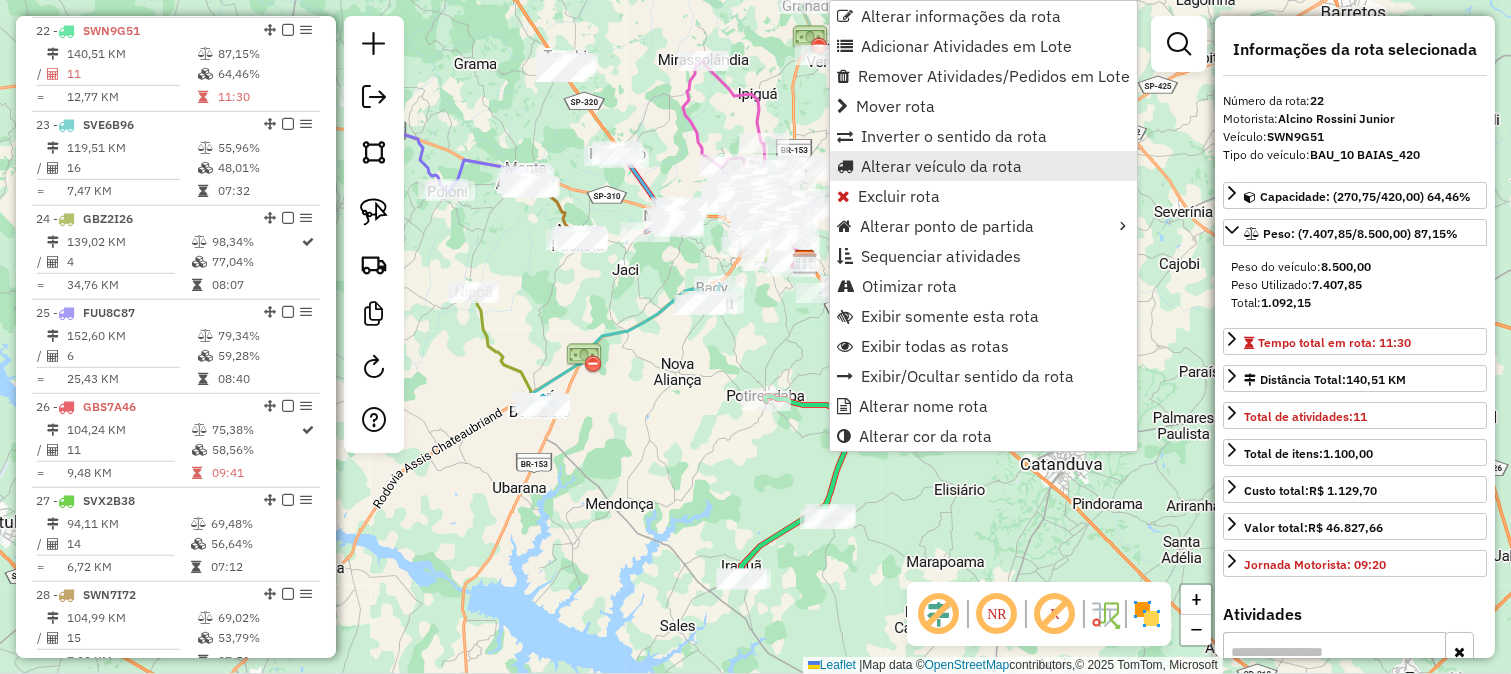 click on "Alterar veículo da rota" at bounding box center [983, 166] 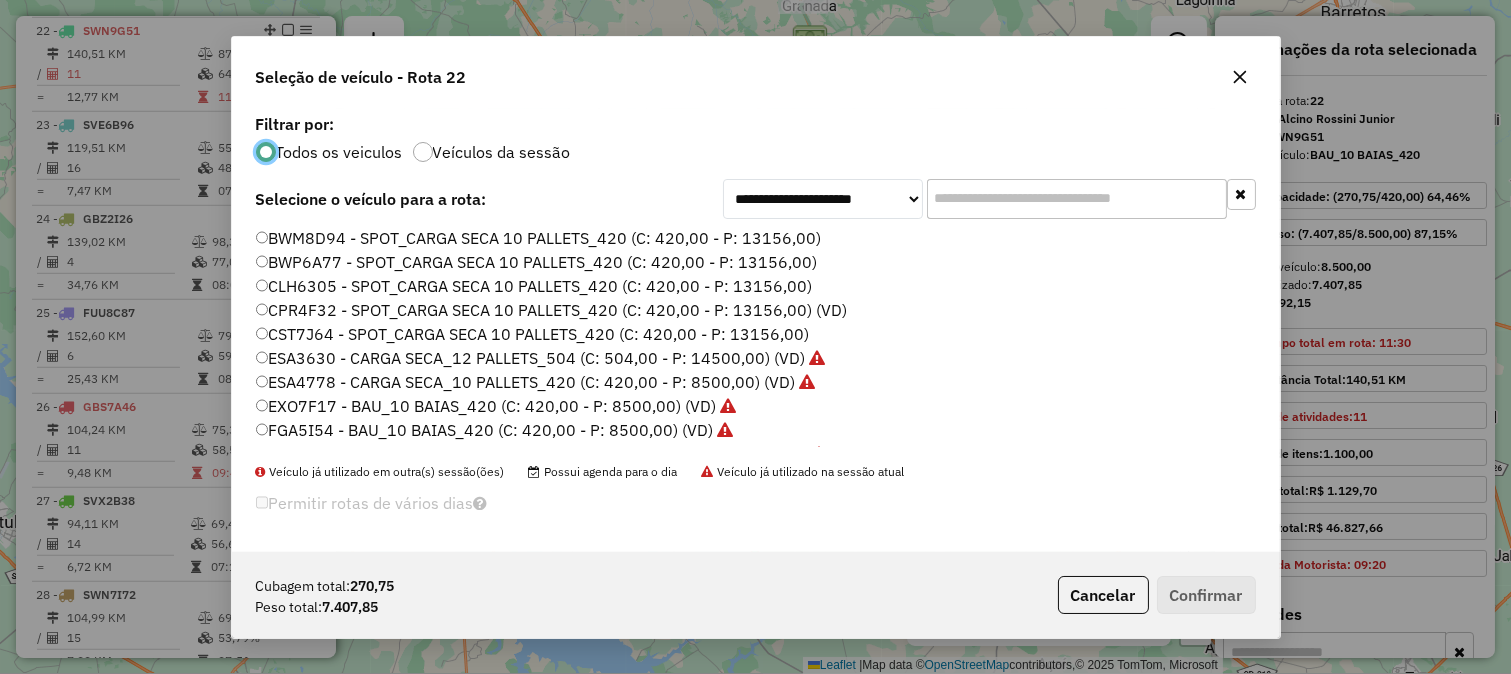 scroll, scrollTop: 11, scrollLeft: 5, axis: both 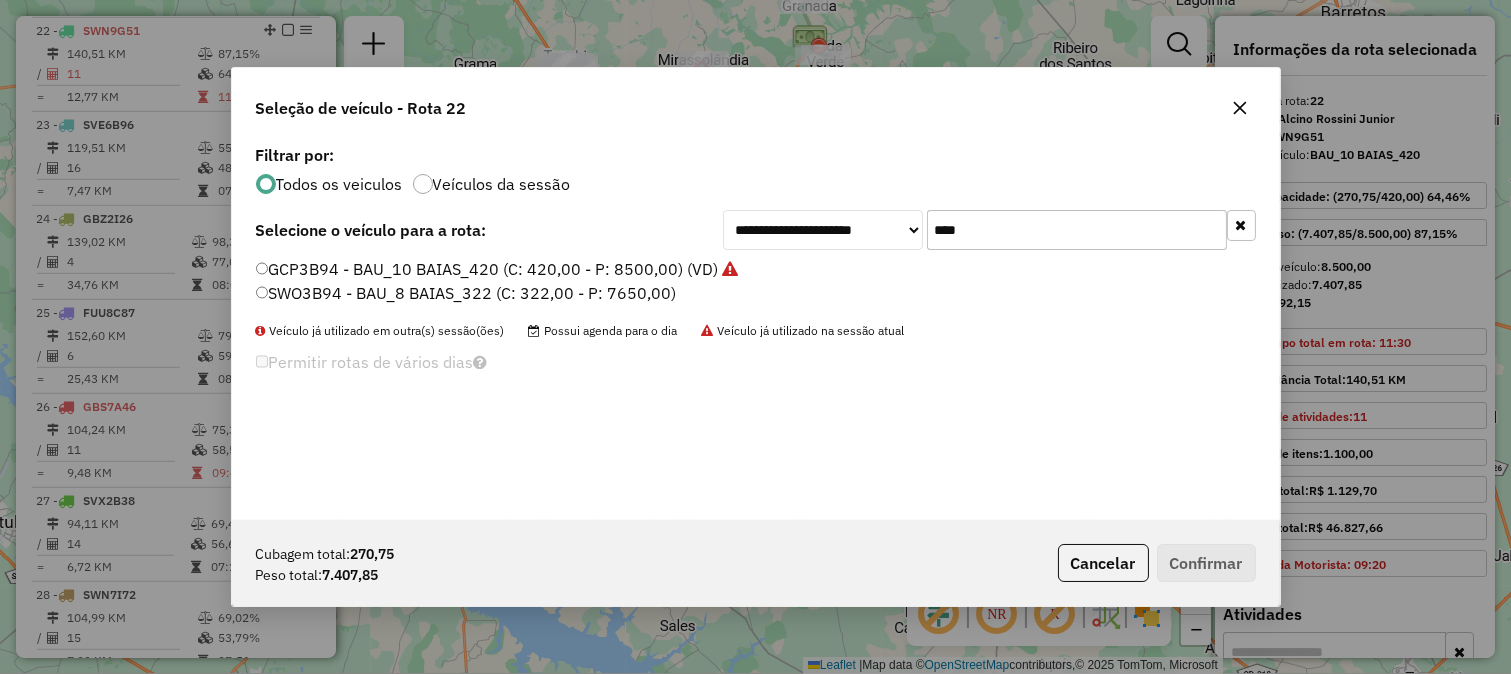 click on "****" 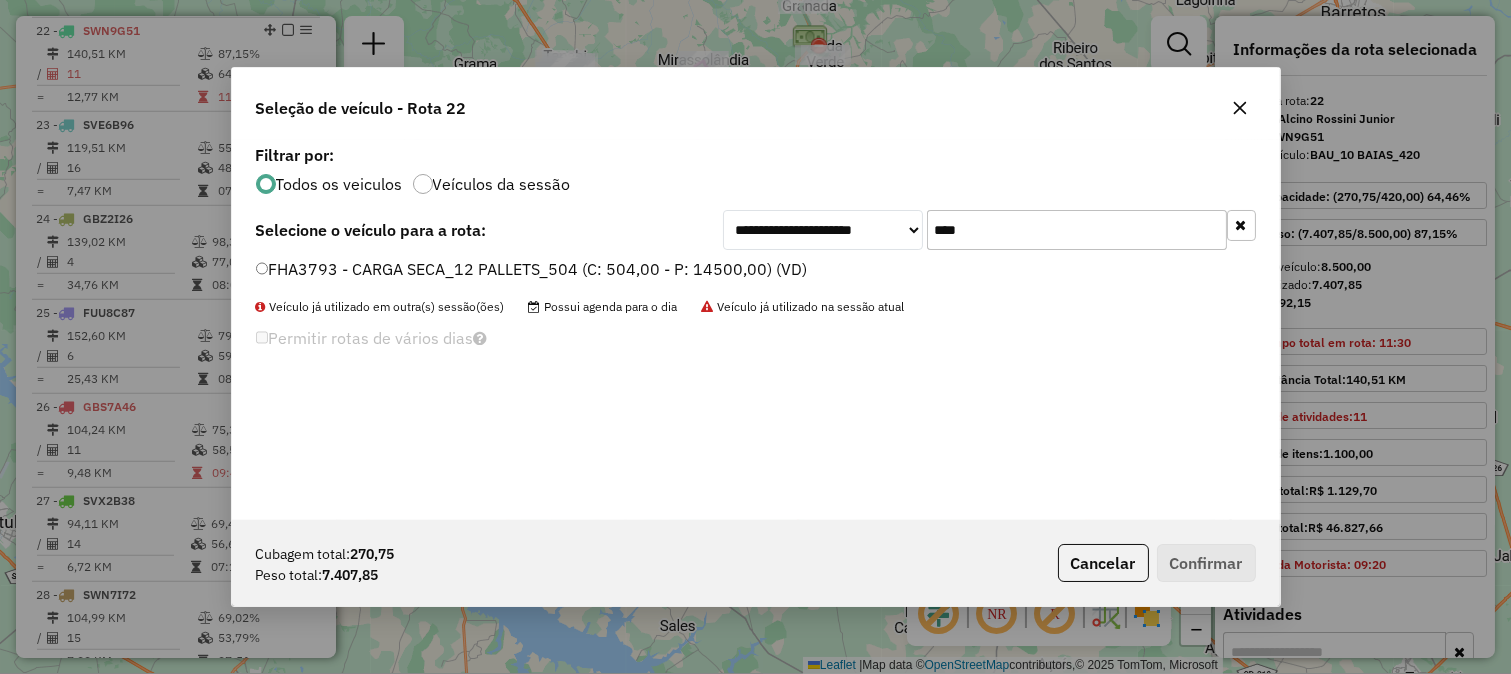 click on "****" 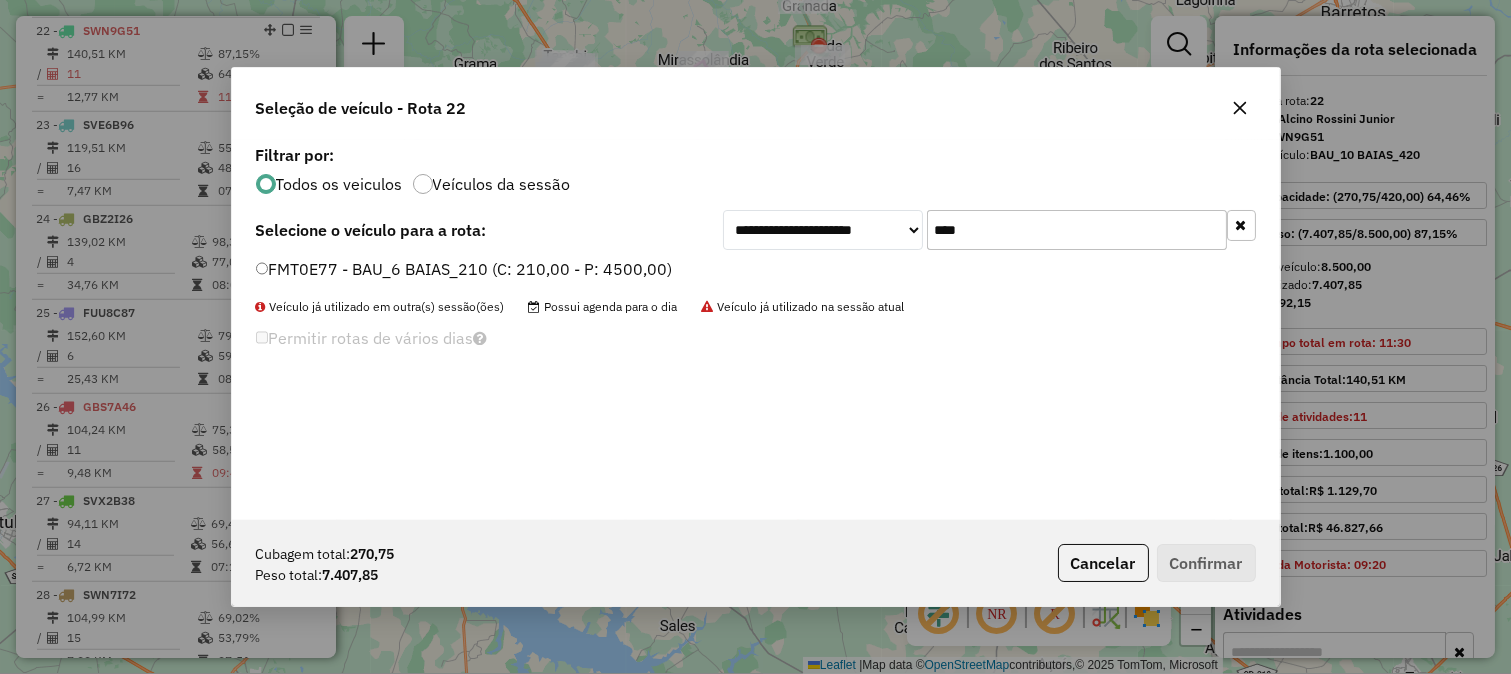 click on "****" 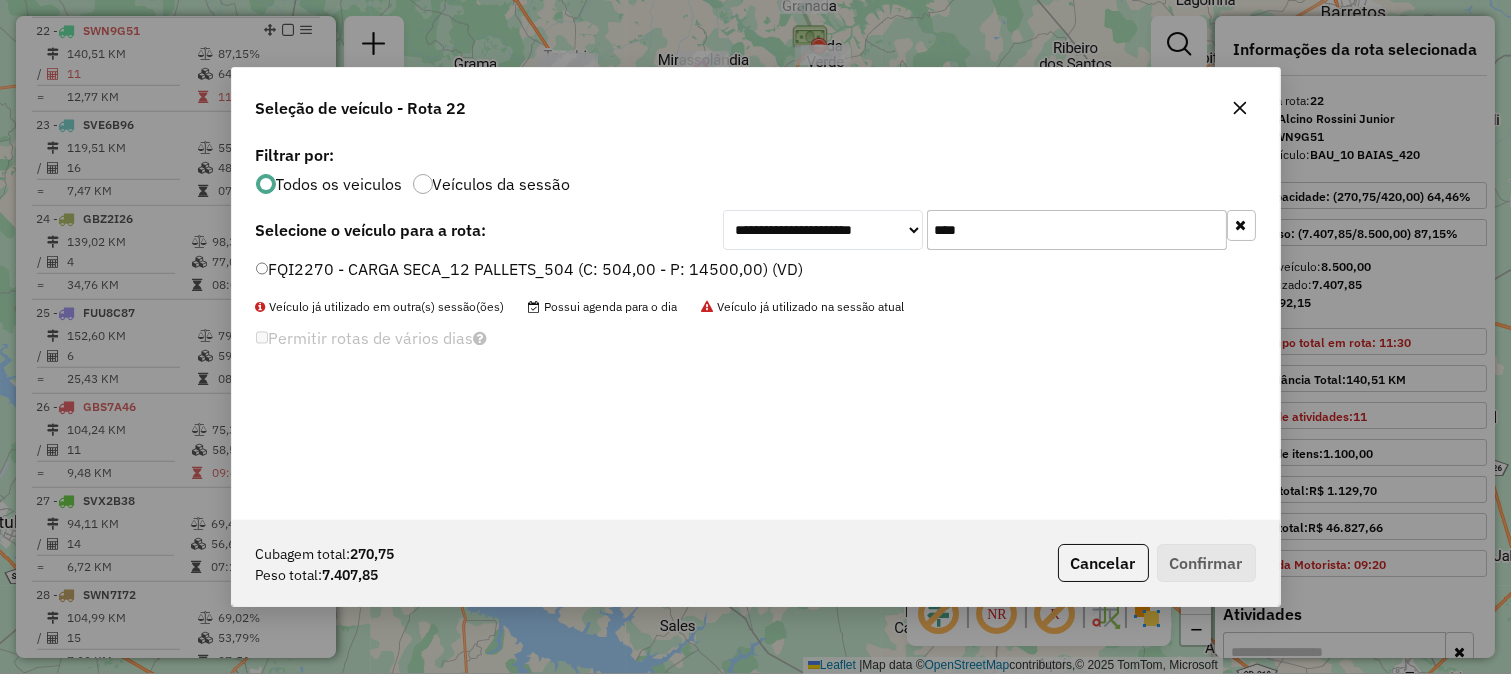 click on "****" 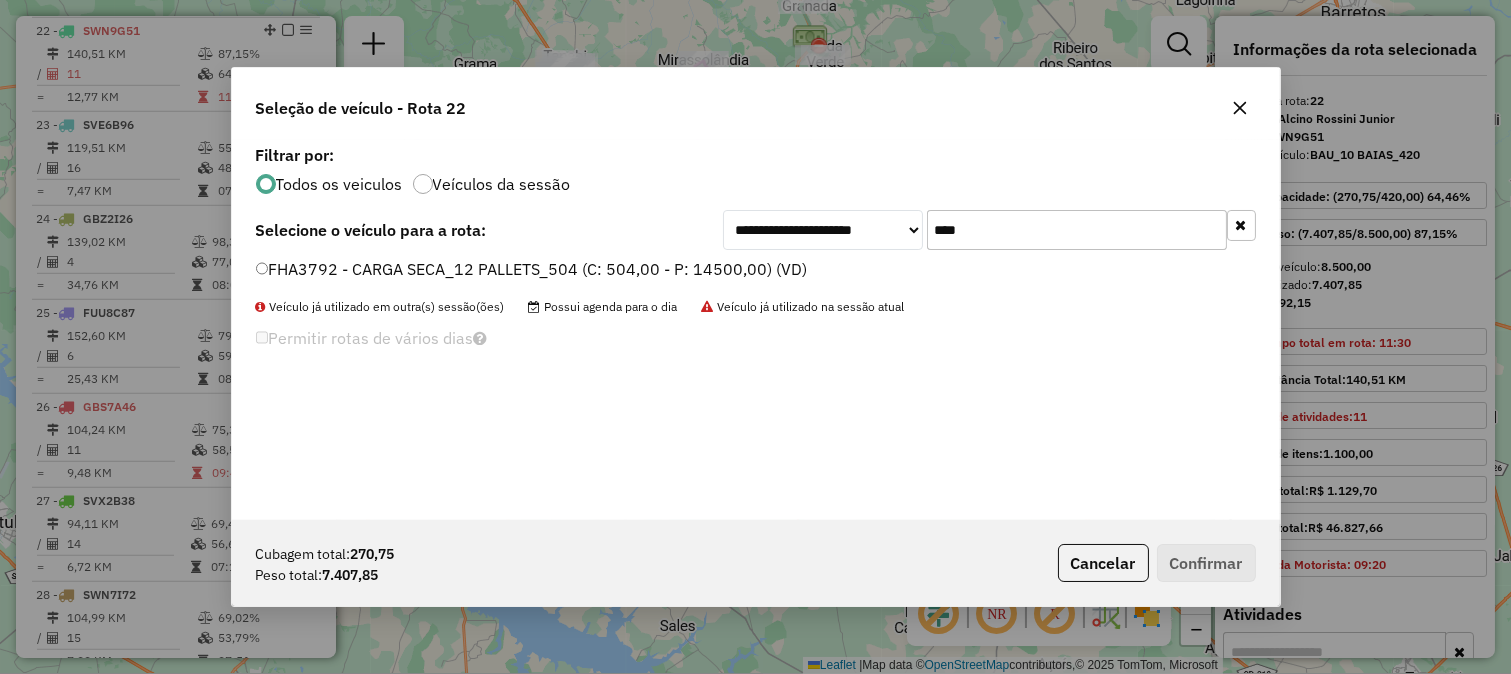 click on "****" 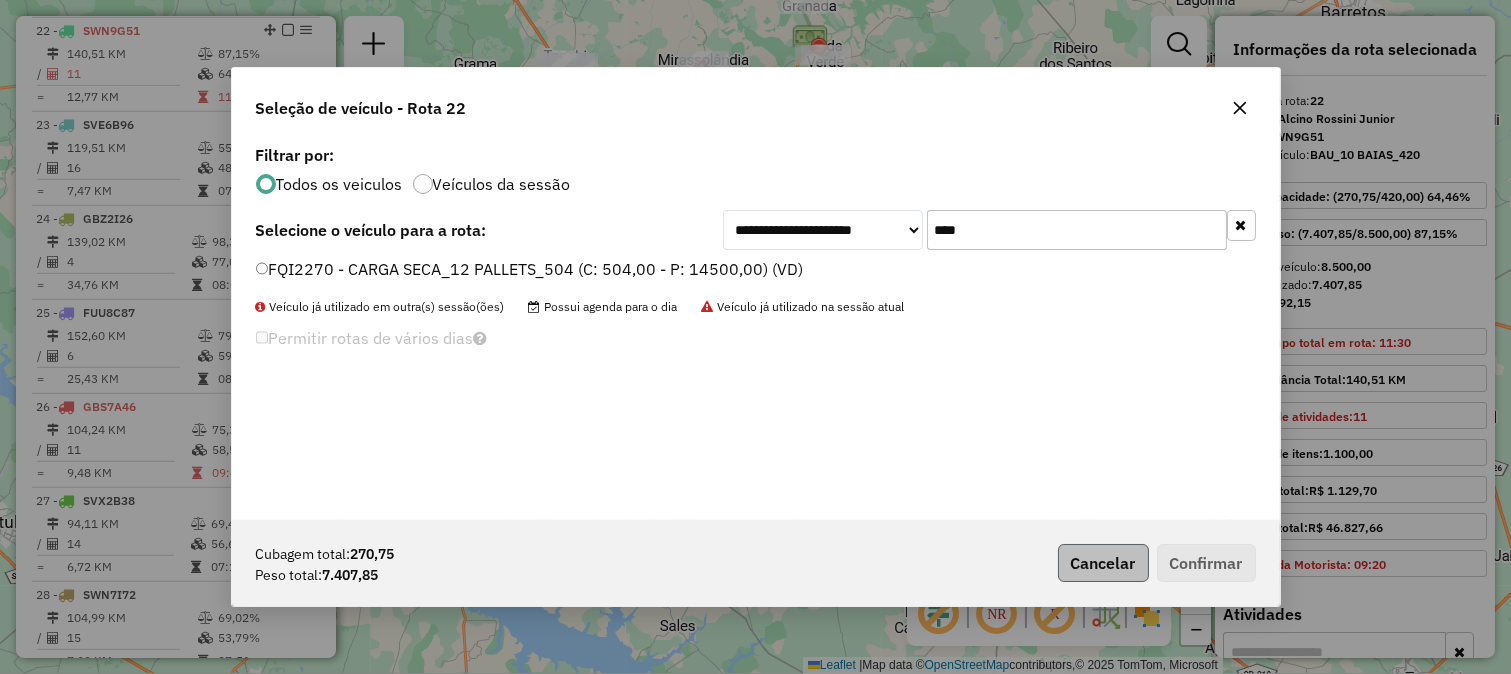 type on "****" 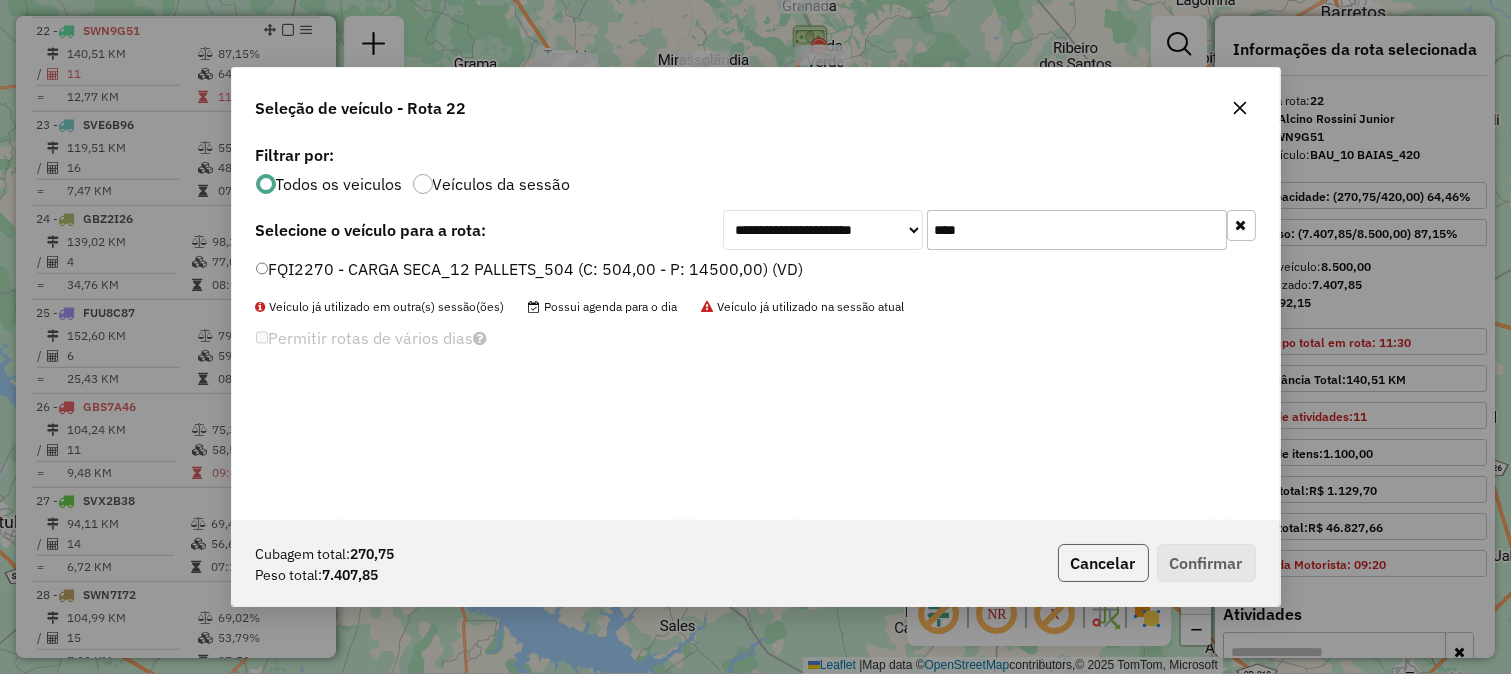 click on "Cancelar" 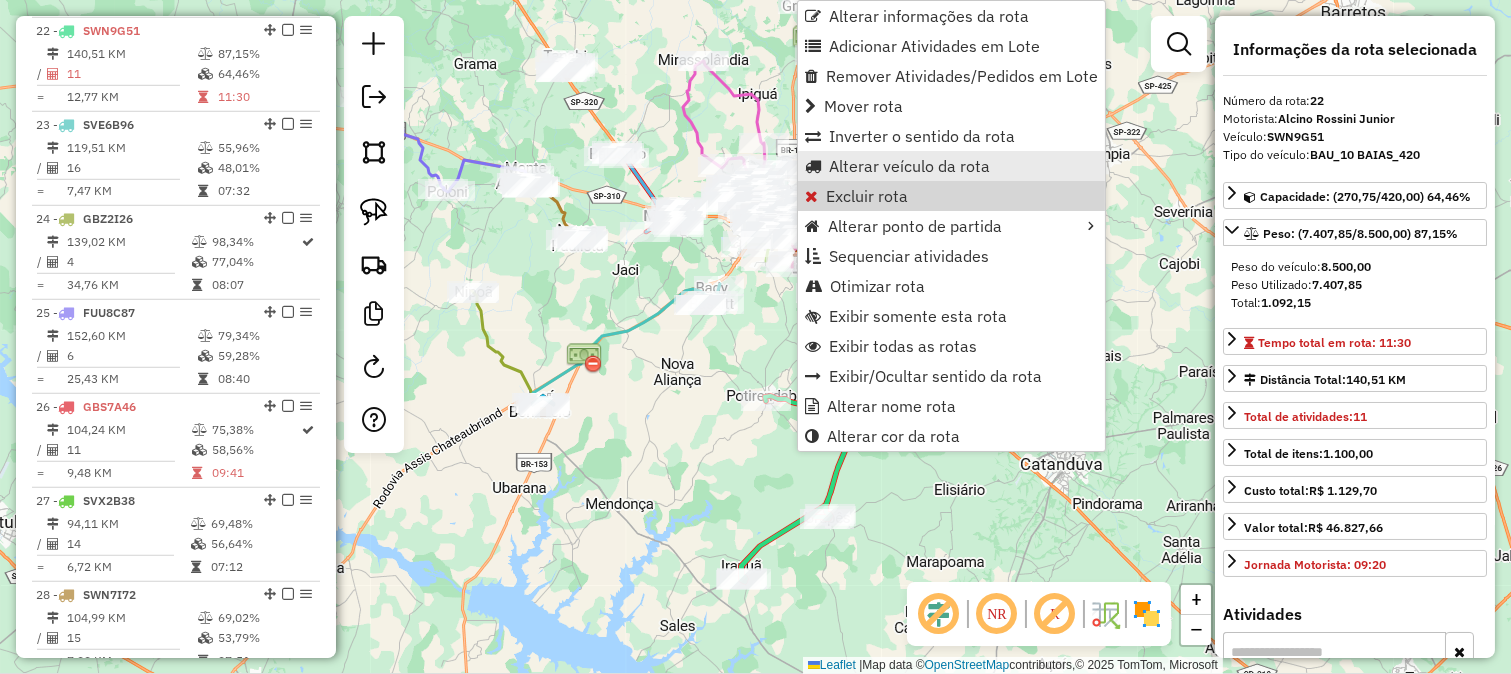 click on "Alterar veículo da rota" at bounding box center [909, 166] 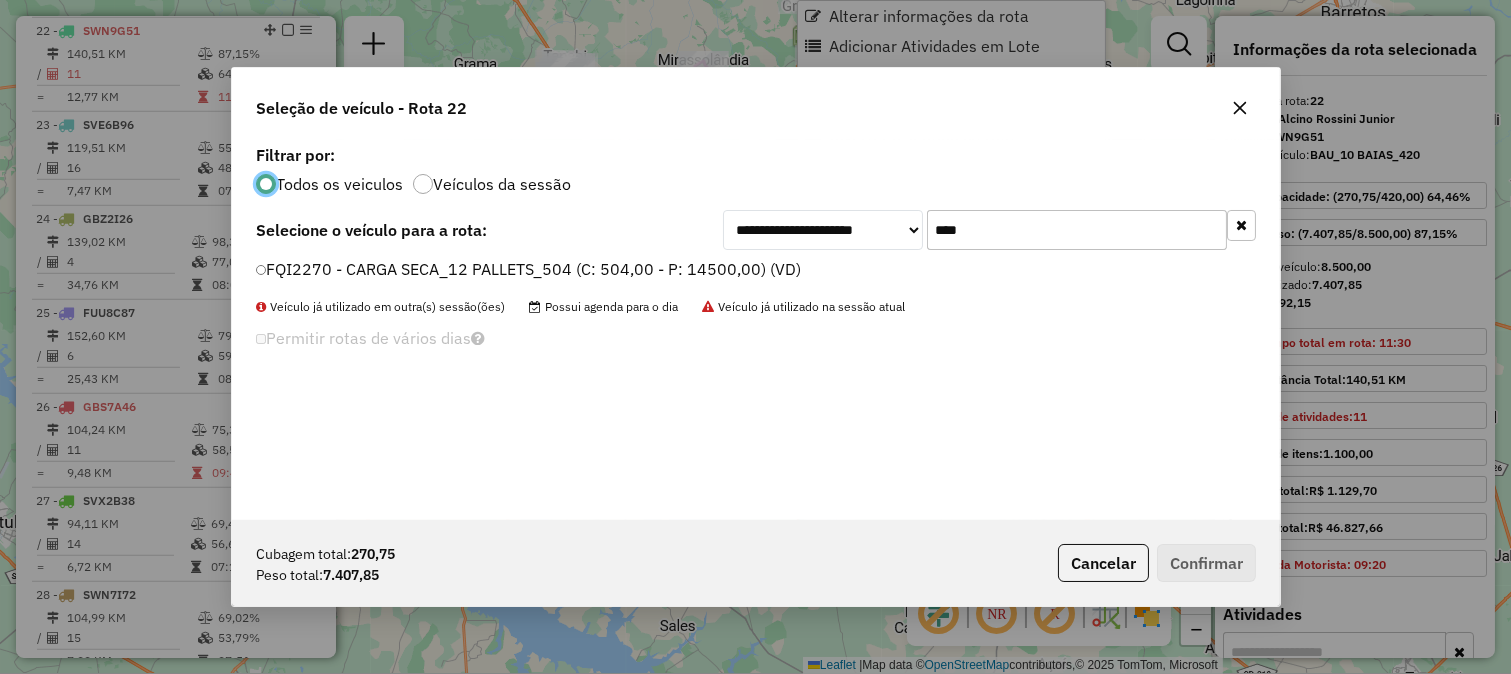 scroll, scrollTop: 11, scrollLeft: 5, axis: both 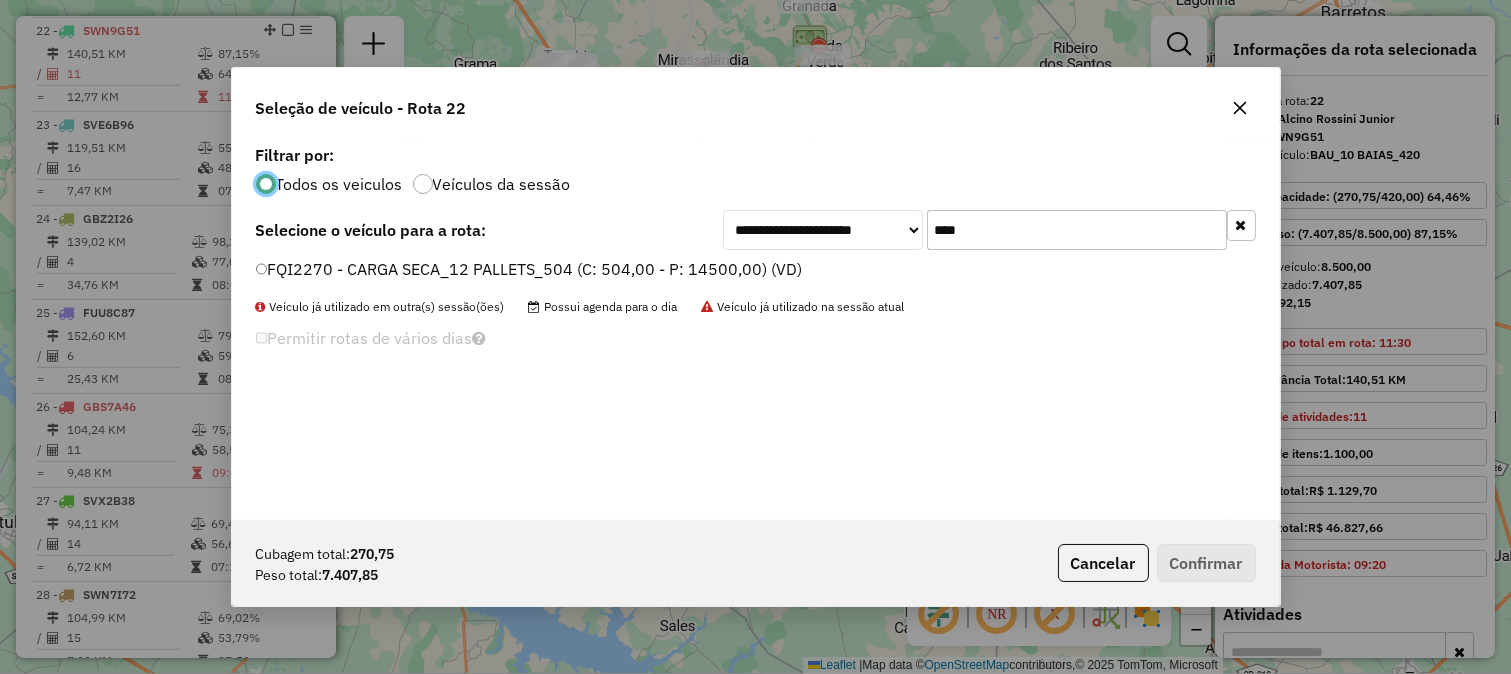 click on "****" 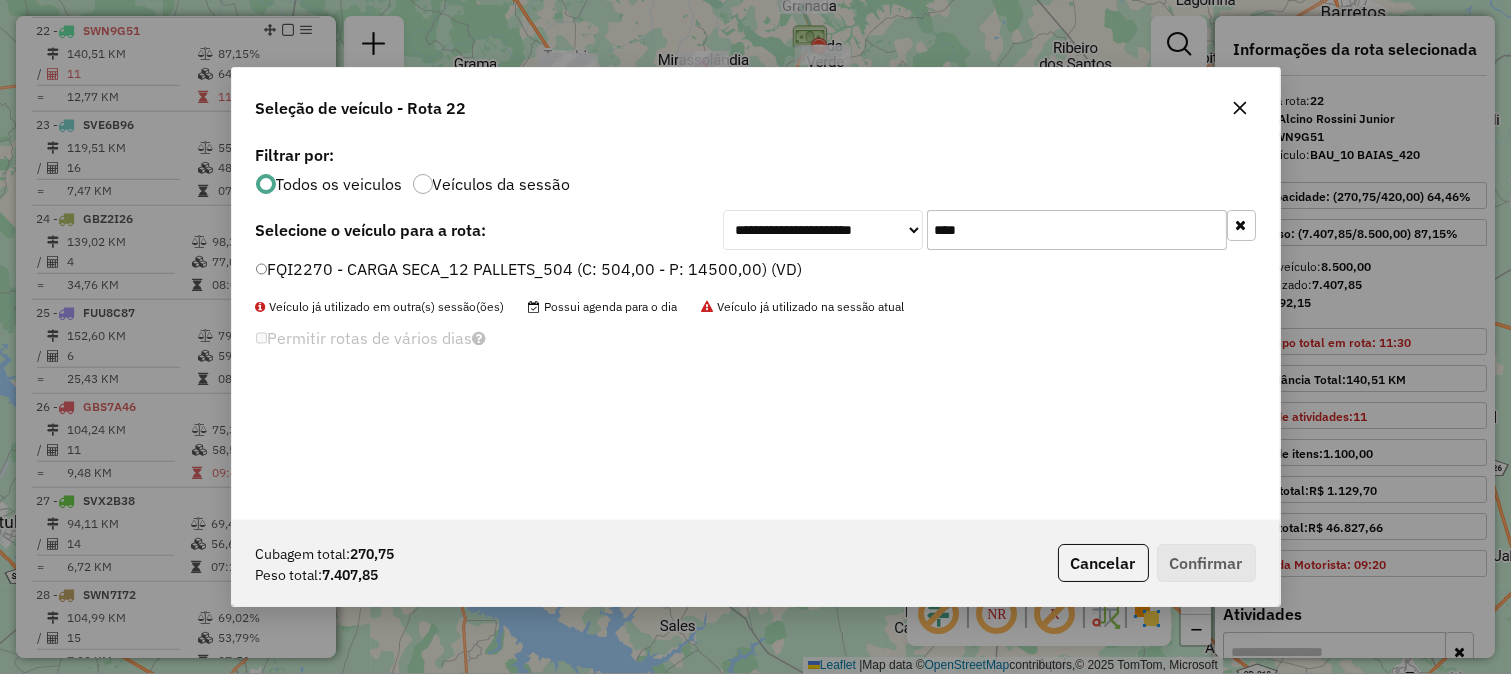 click on "****" 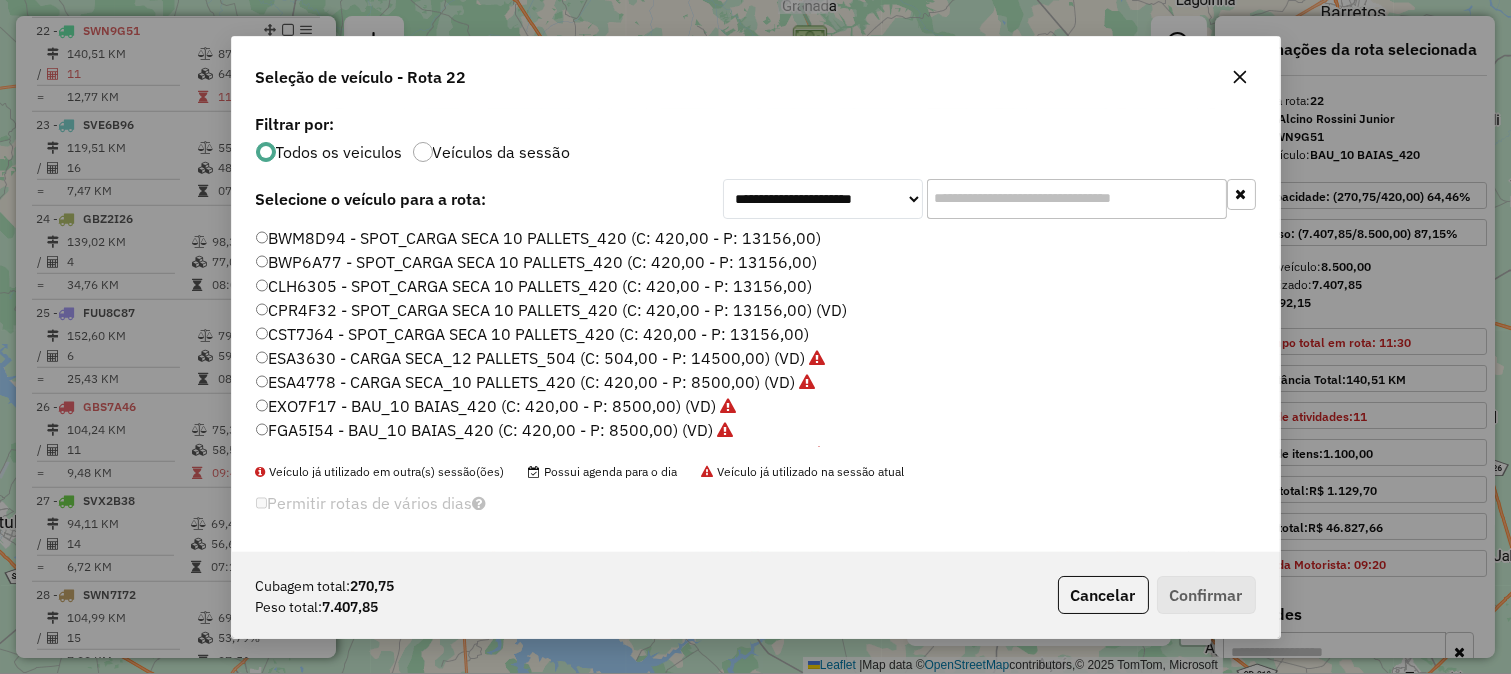 type 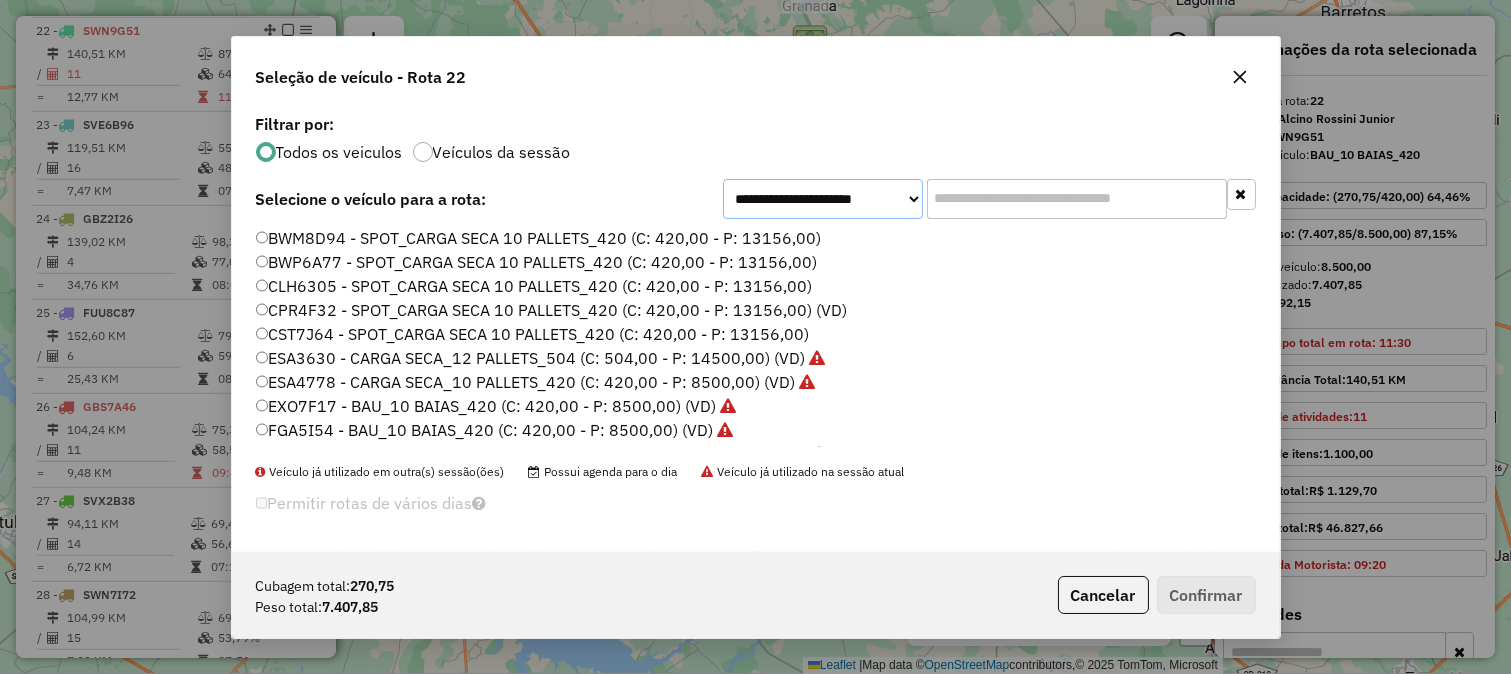 click on "**********" 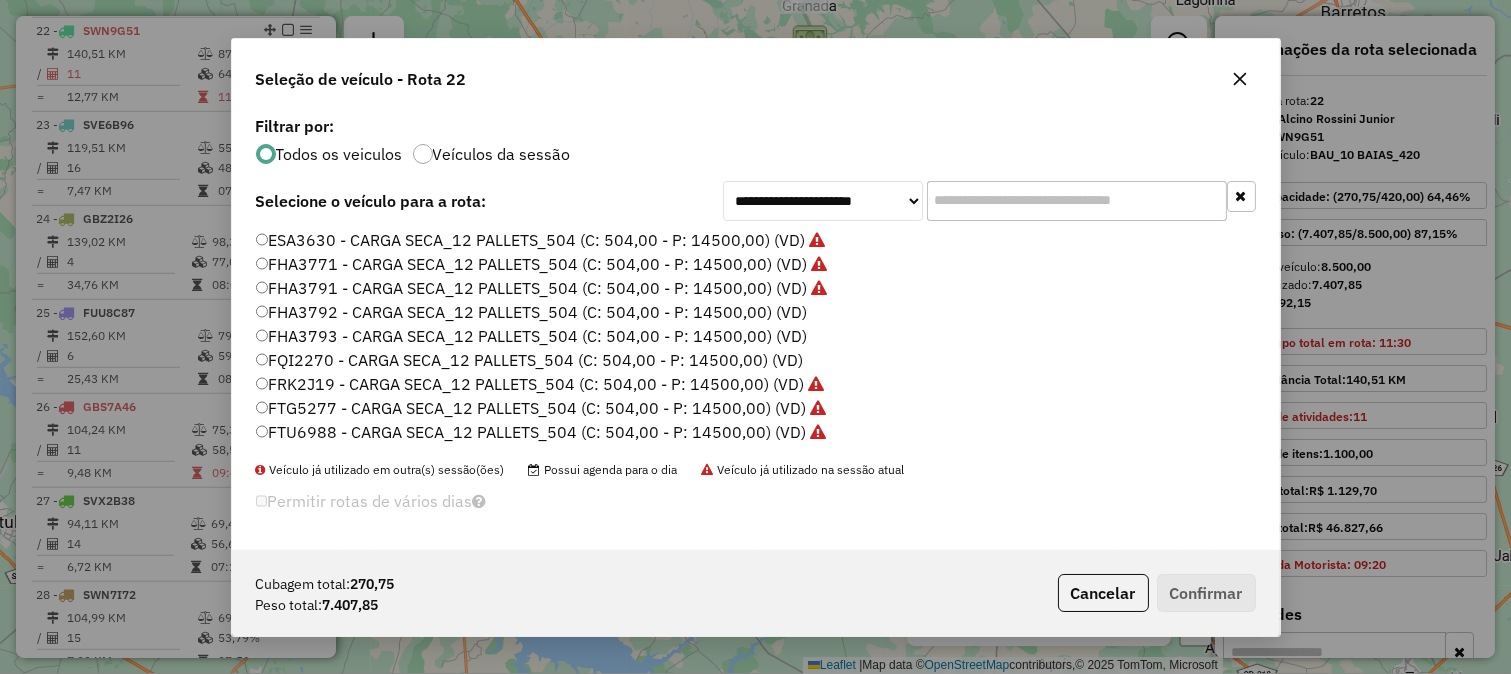 click on "Veículos da sessão" 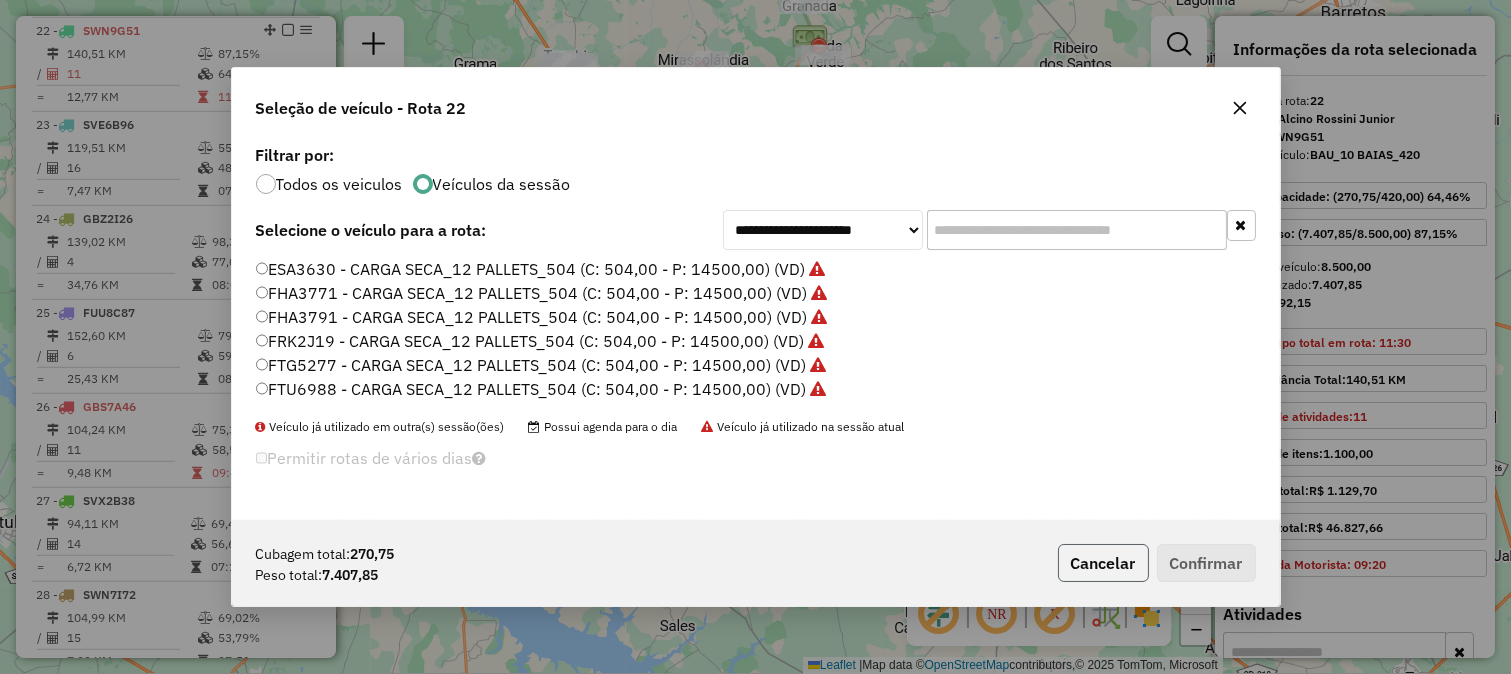 click on "Cancelar" 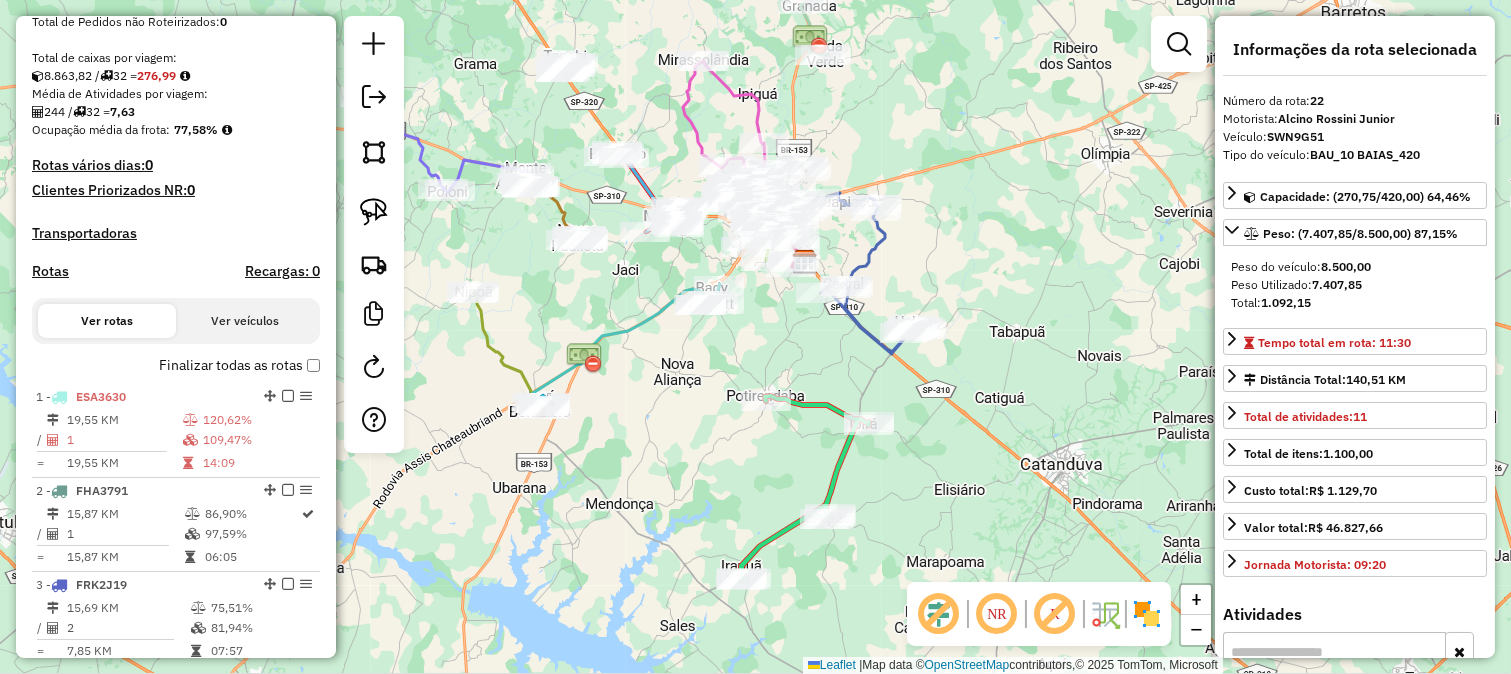 scroll, scrollTop: 431, scrollLeft: 0, axis: vertical 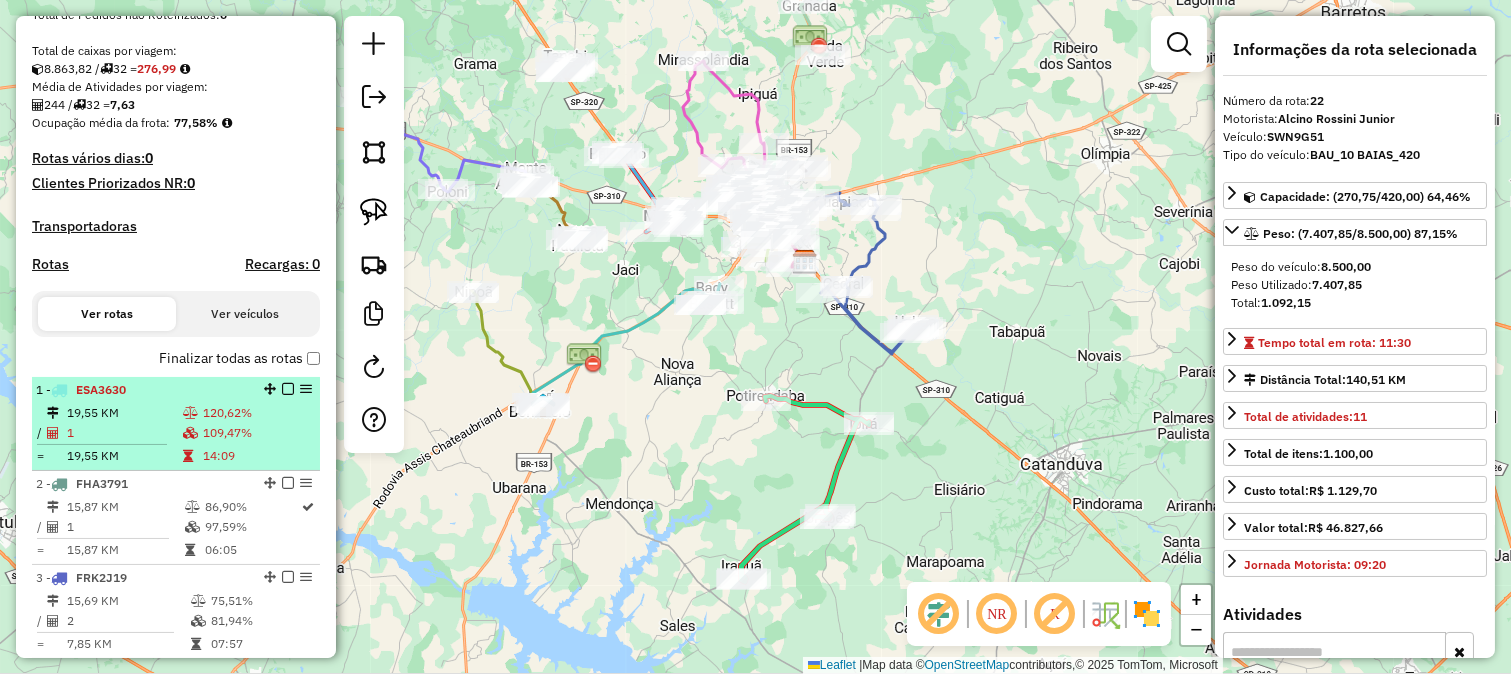 click at bounding box center (192, 433) 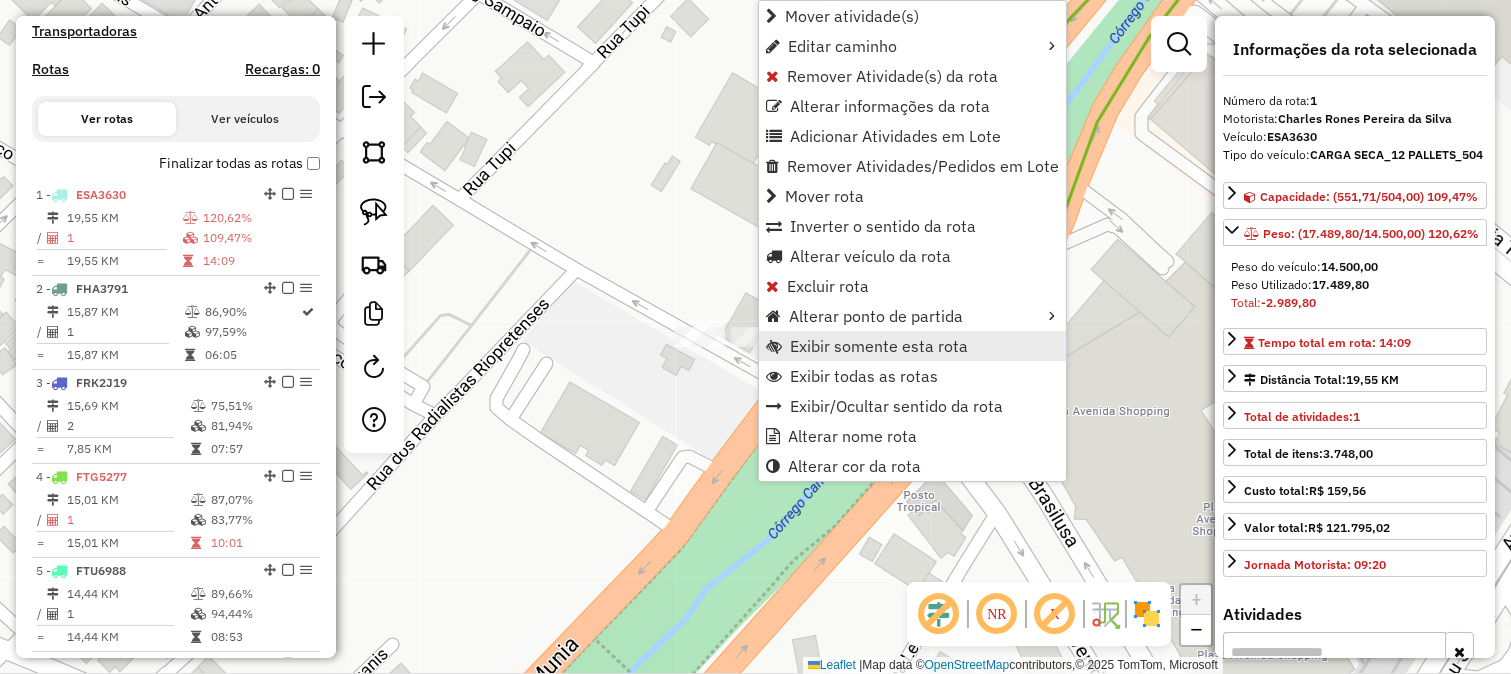 scroll, scrollTop: 791, scrollLeft: 0, axis: vertical 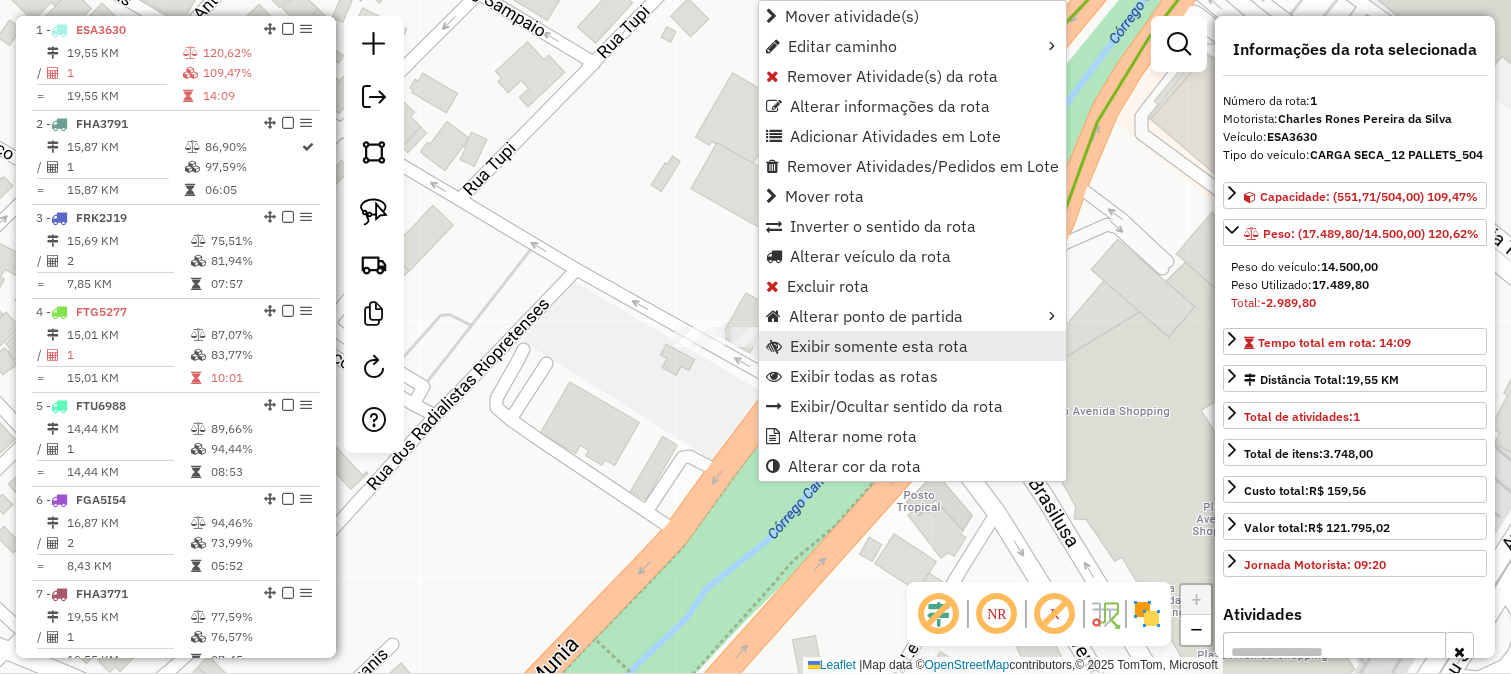 click on "Exibir somente esta rota" at bounding box center [879, 346] 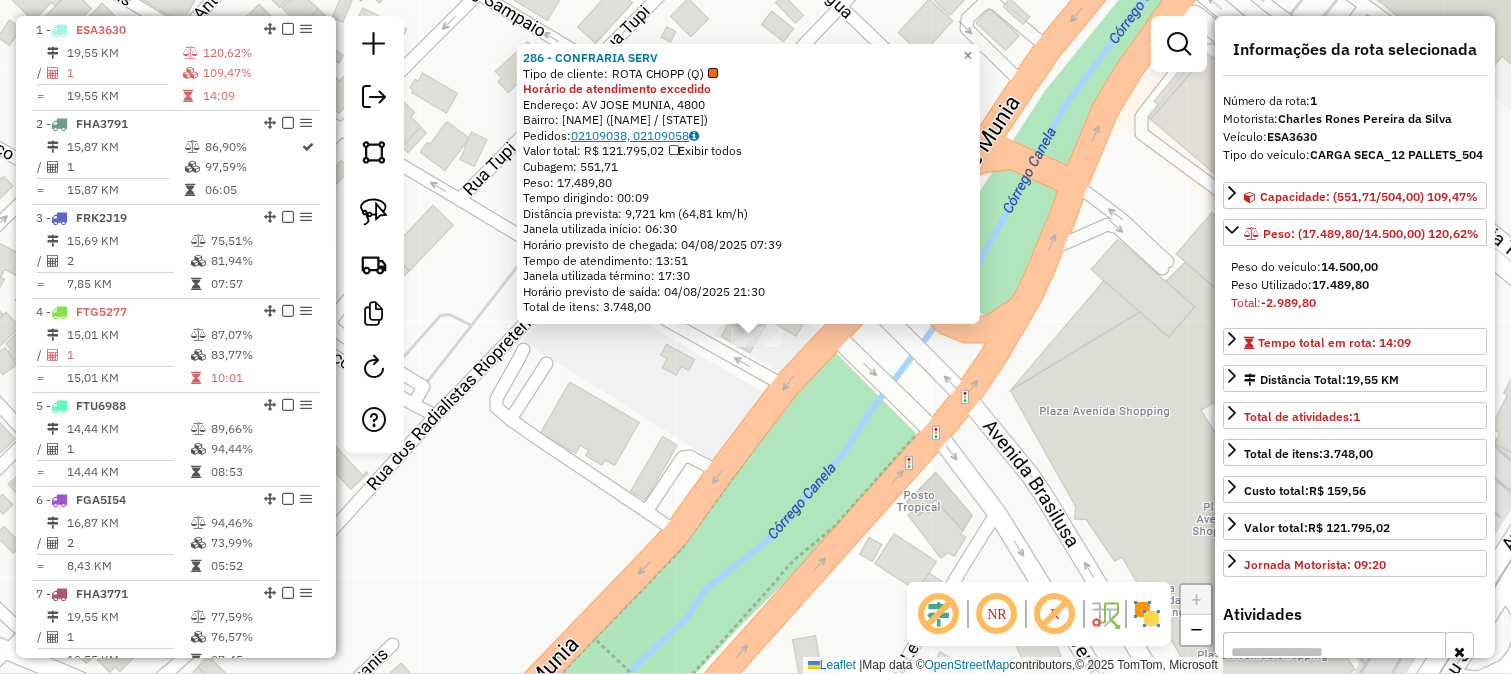click on "02109038, 02109058" 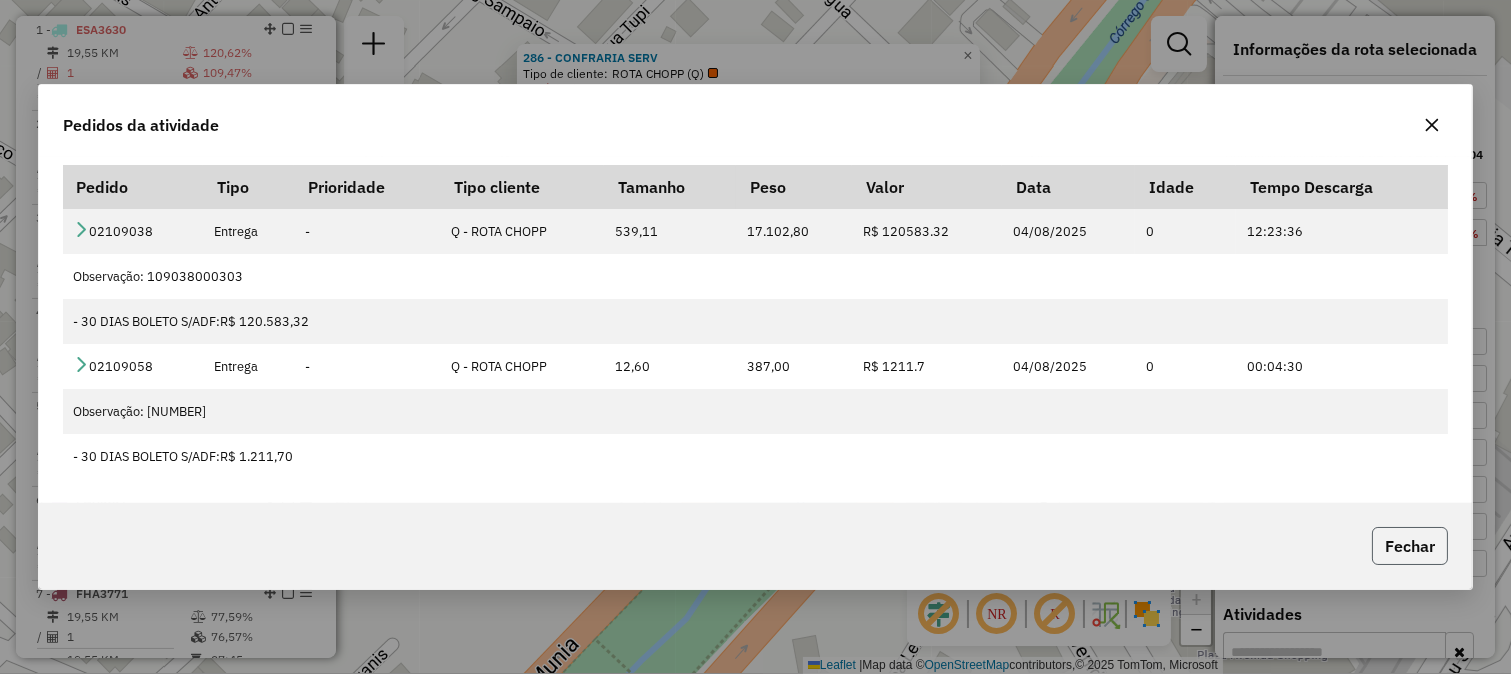 click on "Fechar" 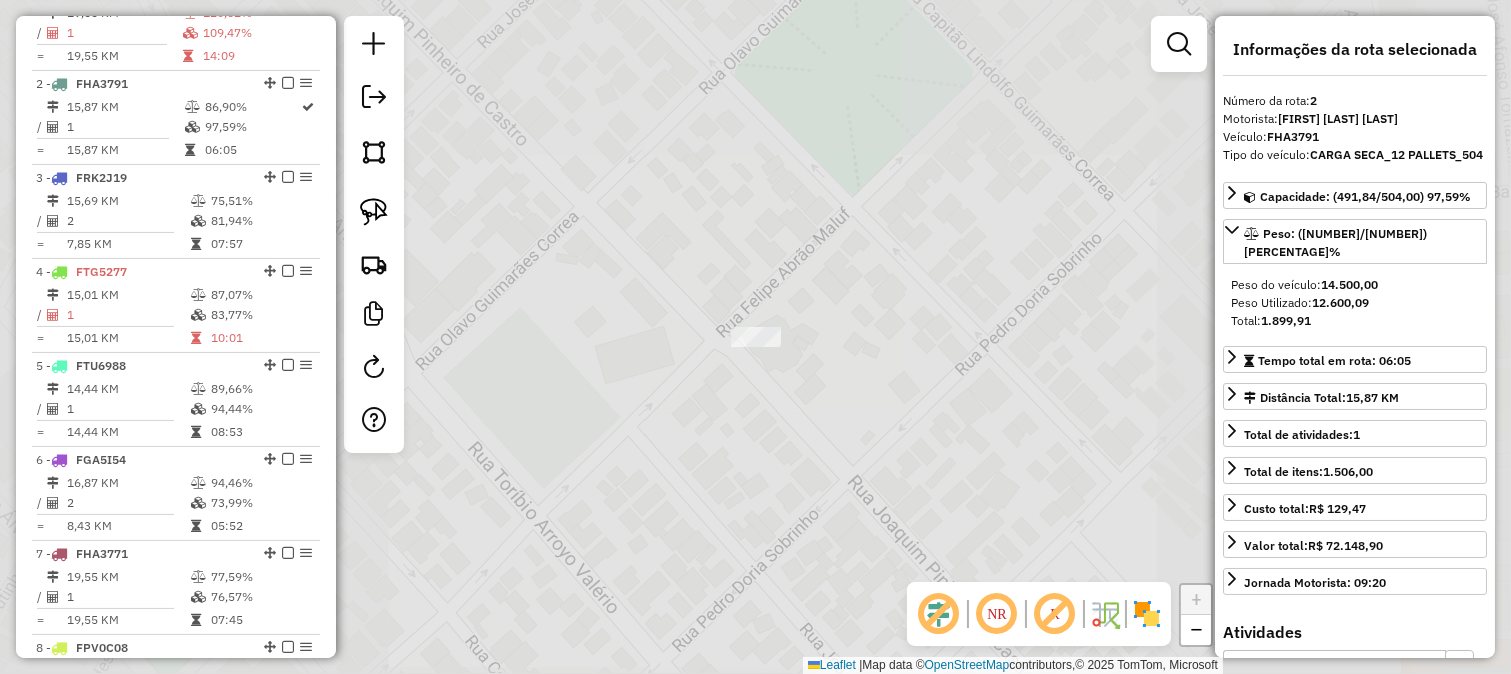 scroll, scrollTop: 885, scrollLeft: 0, axis: vertical 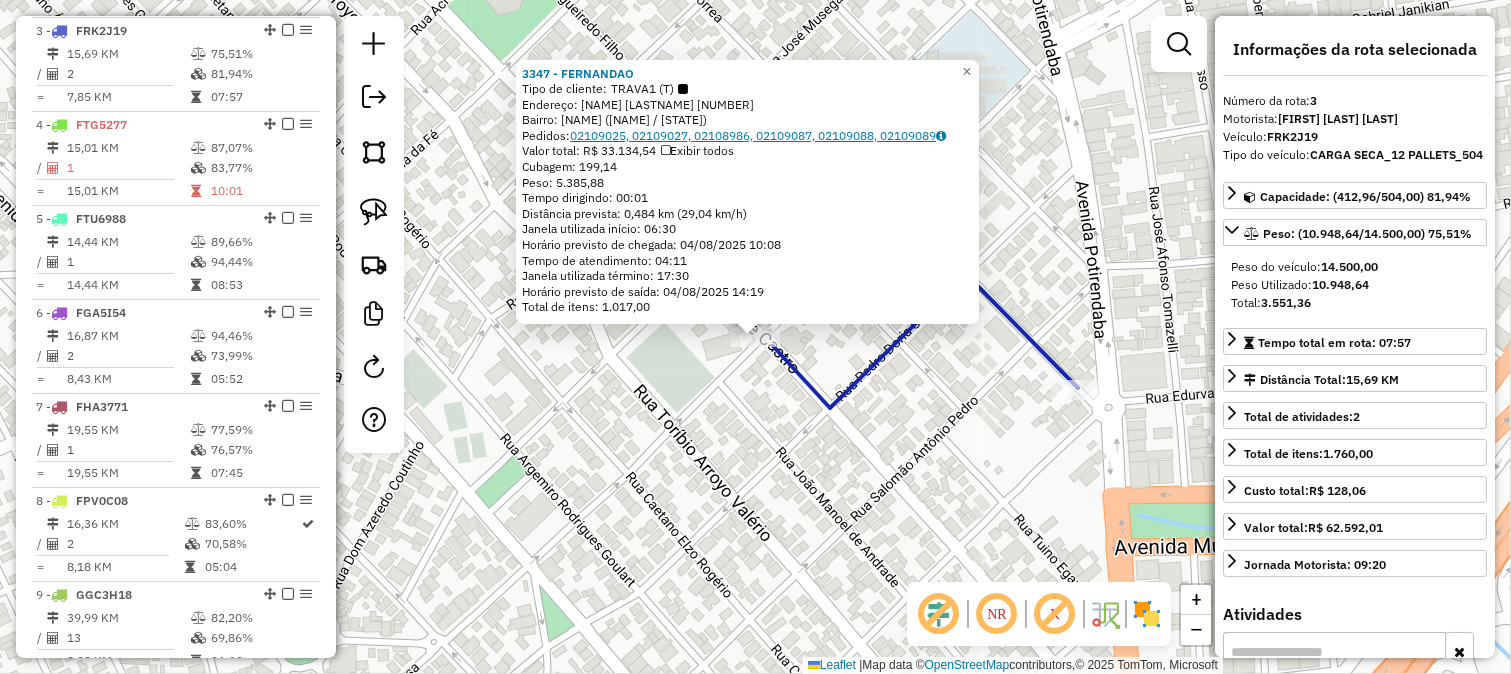 click on "02109025, 02109027, 02108986, 02109087, 02109088, 02109089" 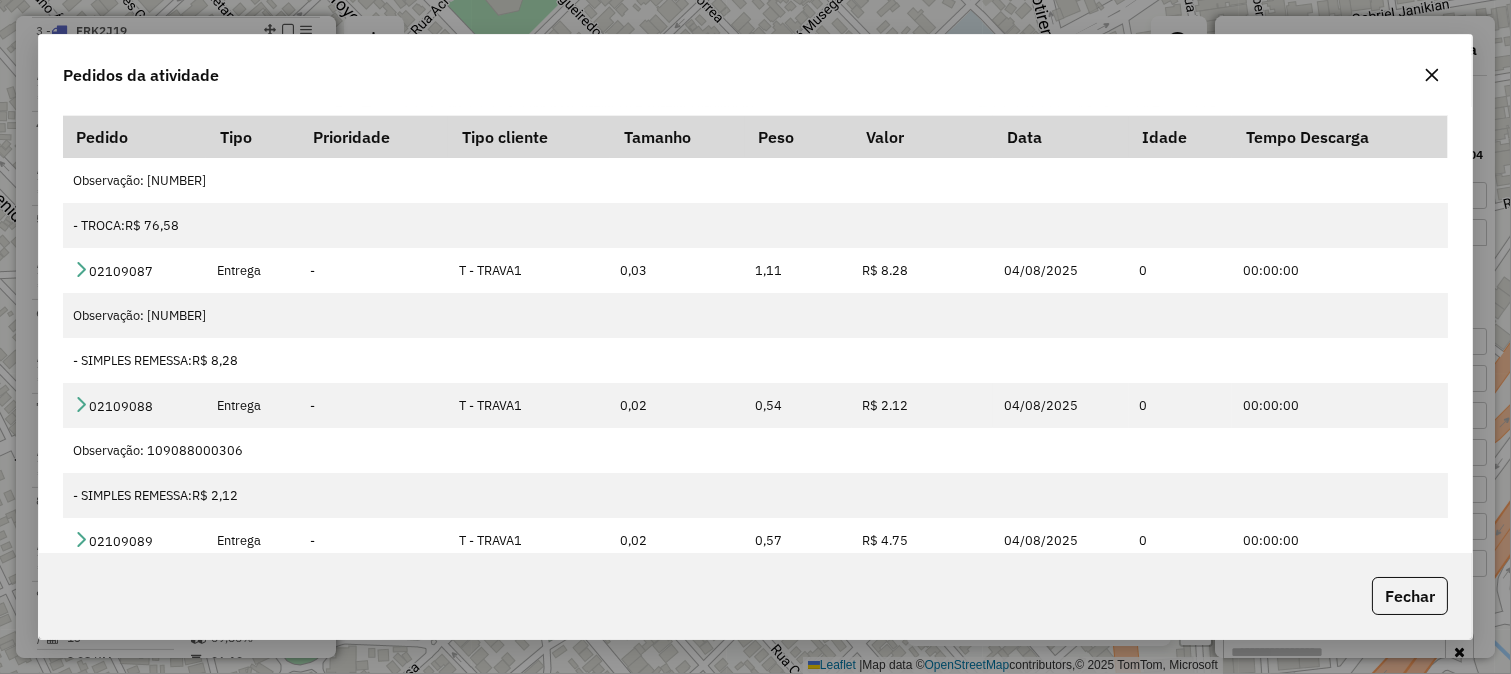 scroll, scrollTop: 374, scrollLeft: 0, axis: vertical 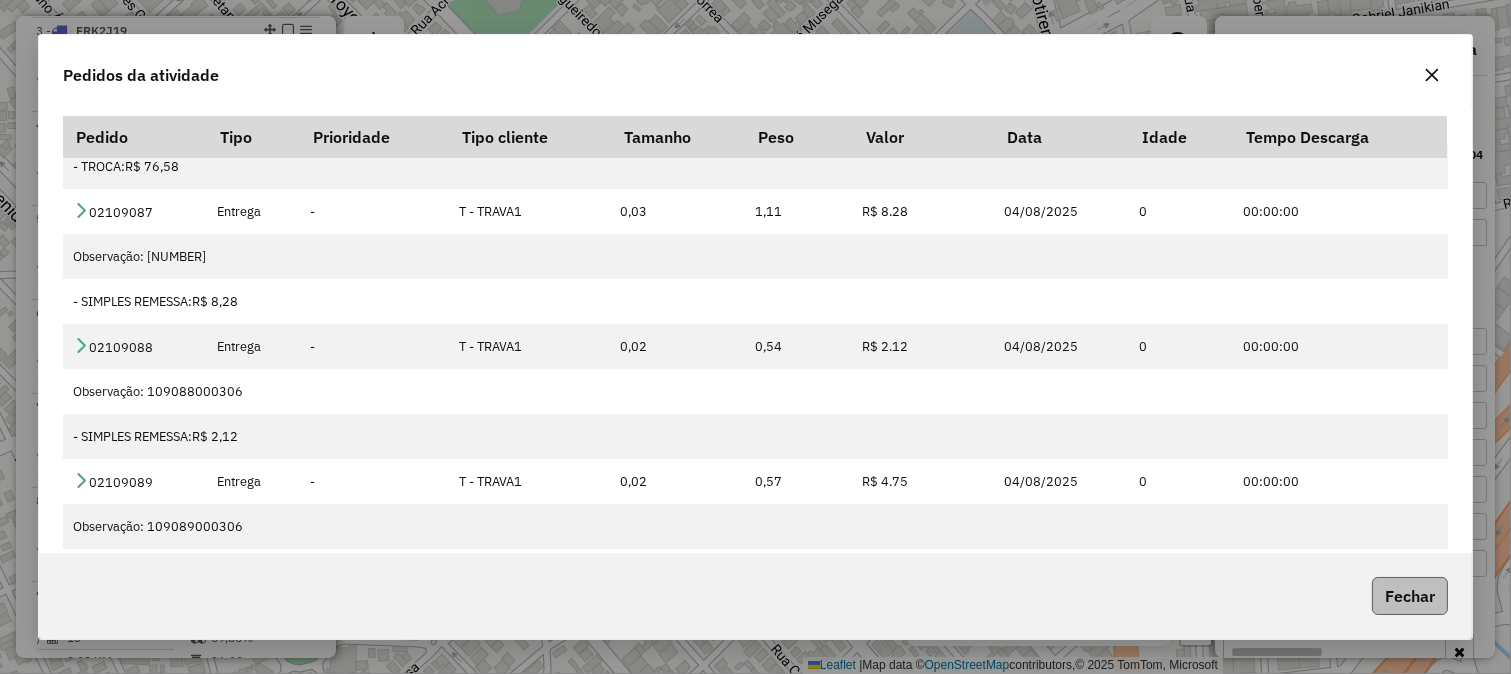 click on "Fechar" 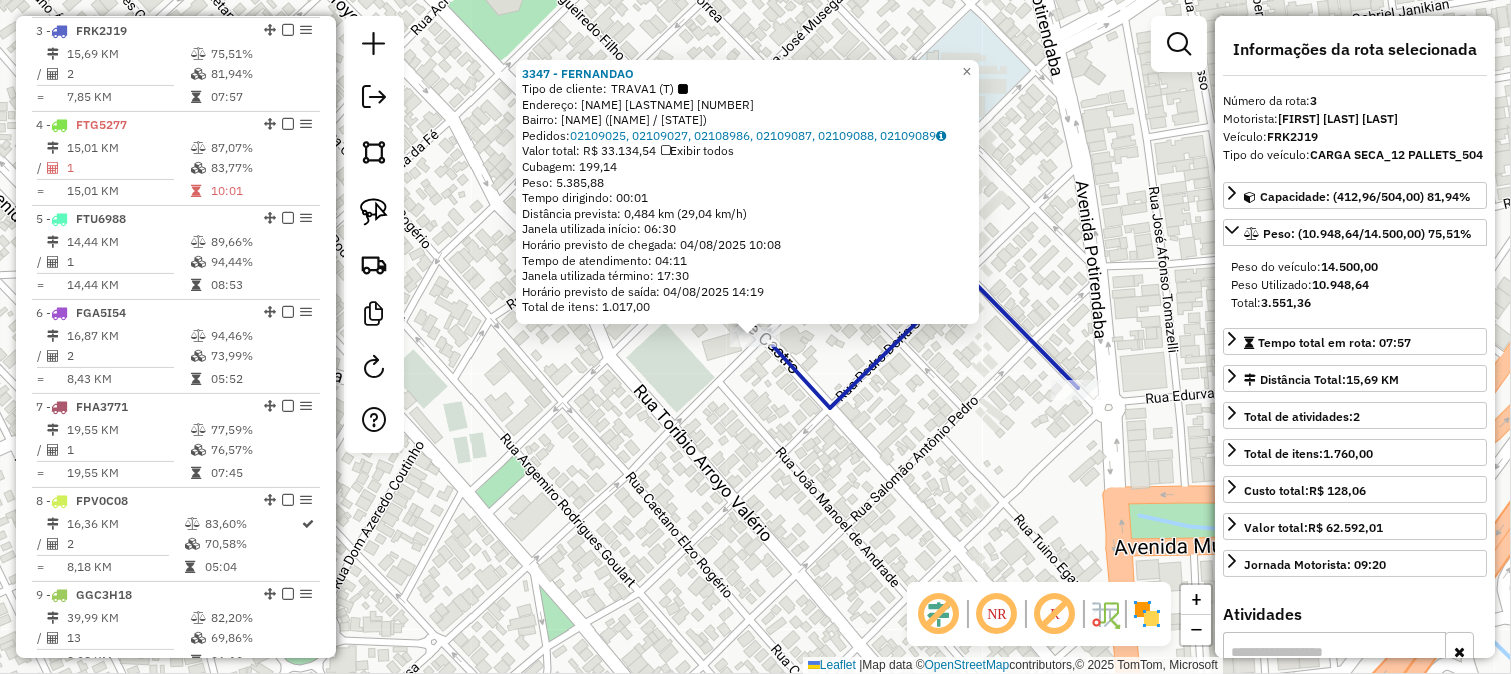 click on "Rota [NUMBER] - Placa [PLATE] [NUMBER] - [NAME] [NAME] Tipo de cliente: [CLIENT_TYPE] Endereço: [NAME] [LASTNAME] [NUMBER] Bairro: [NEIGHBORHOOD] ([CITY] / [STATE]) Pedidos: [ORDER_IDS] Valor total: R$ [PRICE] Exibir todos Cubagem: [CUBAGE] Peso: [WEIGHT] Tempo dirigindo: [TIME] Distância prevista: [DISTANCE] ([SPEED]) Janela utilizada início: [TIME] Horário previsto de chegada: [DATE] [TIME] Tempo de atendimento: [TIME] Janela utilizada término: [TIME] Horário previsto de saída: [DATE] [TIME] Total de itens: [ITEMS] × Janela de atendimento Grade de atendimento Capacidade Transportadoras Veículos Cliente Pedidos Rotas Selecione os dias de semana para filtrar as janelas de atendimento Seg Ter Qua Qui Sex Sáb Dom Informe o período da janela de atendimento: De: Até: Filtrar exatamente a janela do cliente Considerar janela de atendimento padrão Seg Ter Qua Qui Sex Sáb Dom De:" 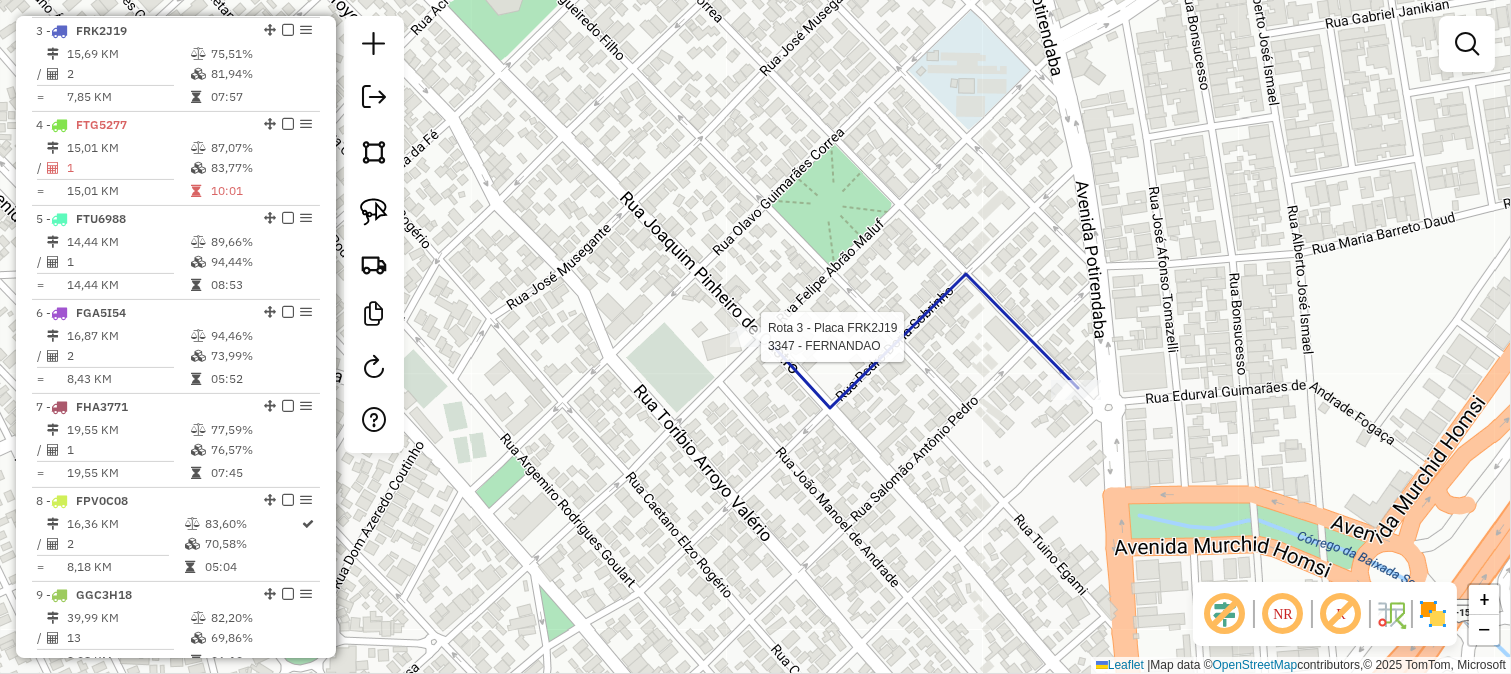 select on "**********" 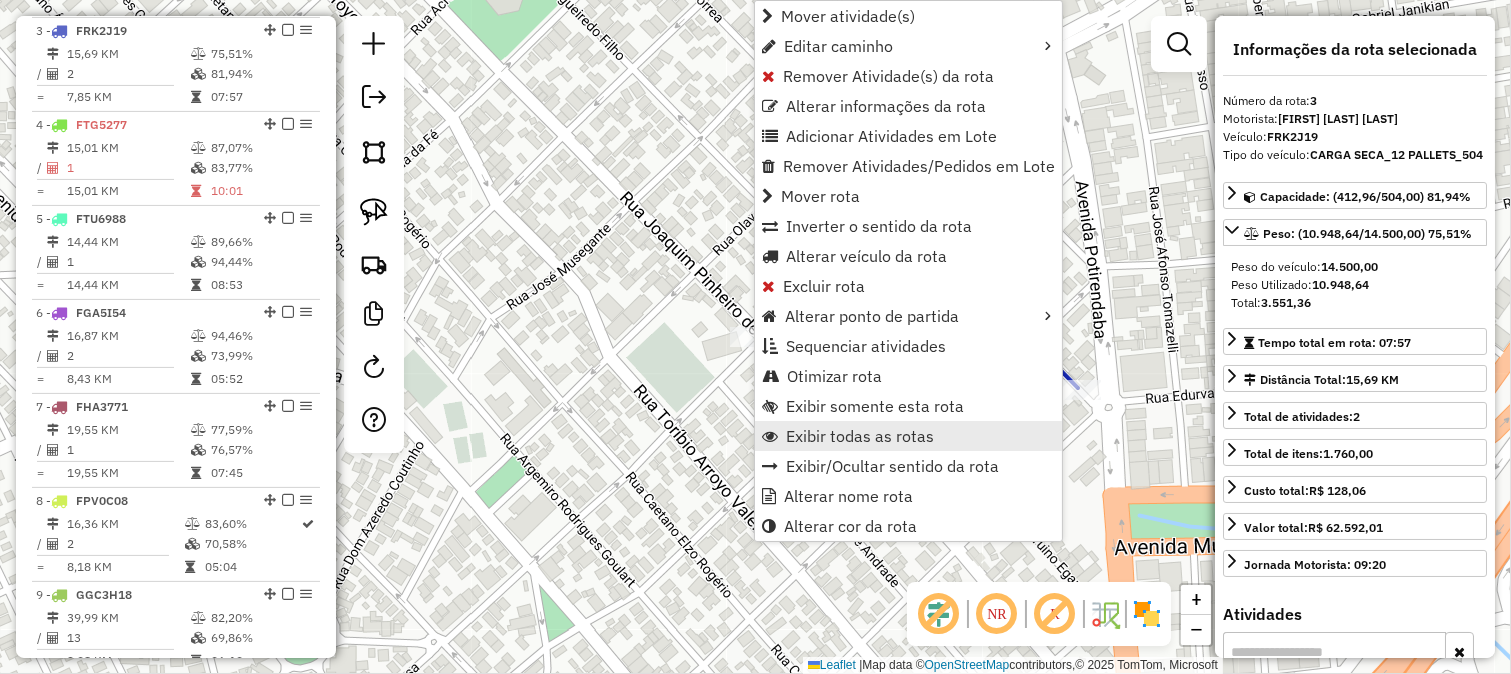 click on "Exibir todas as rotas" at bounding box center [860, 436] 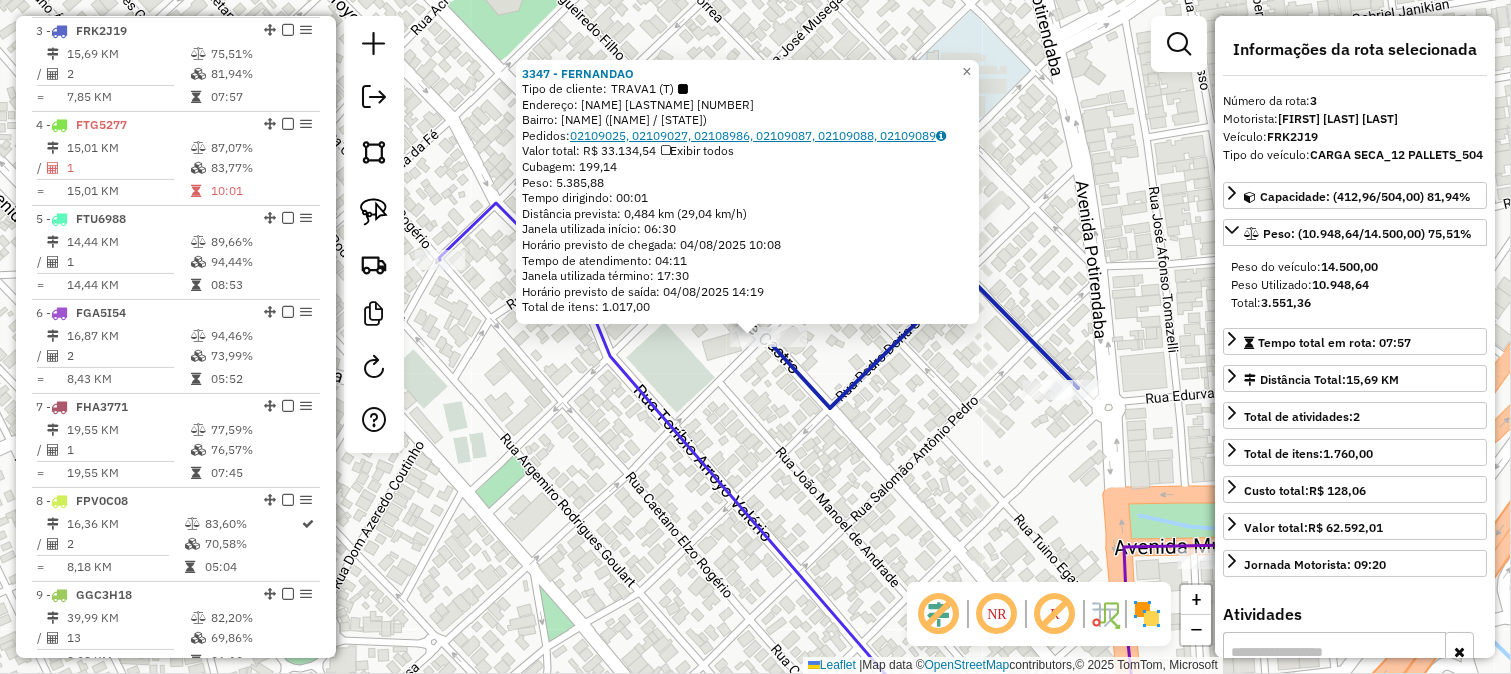 click on "02109025, 02109027, 02108986, 02109087, 02109088, 02109089" 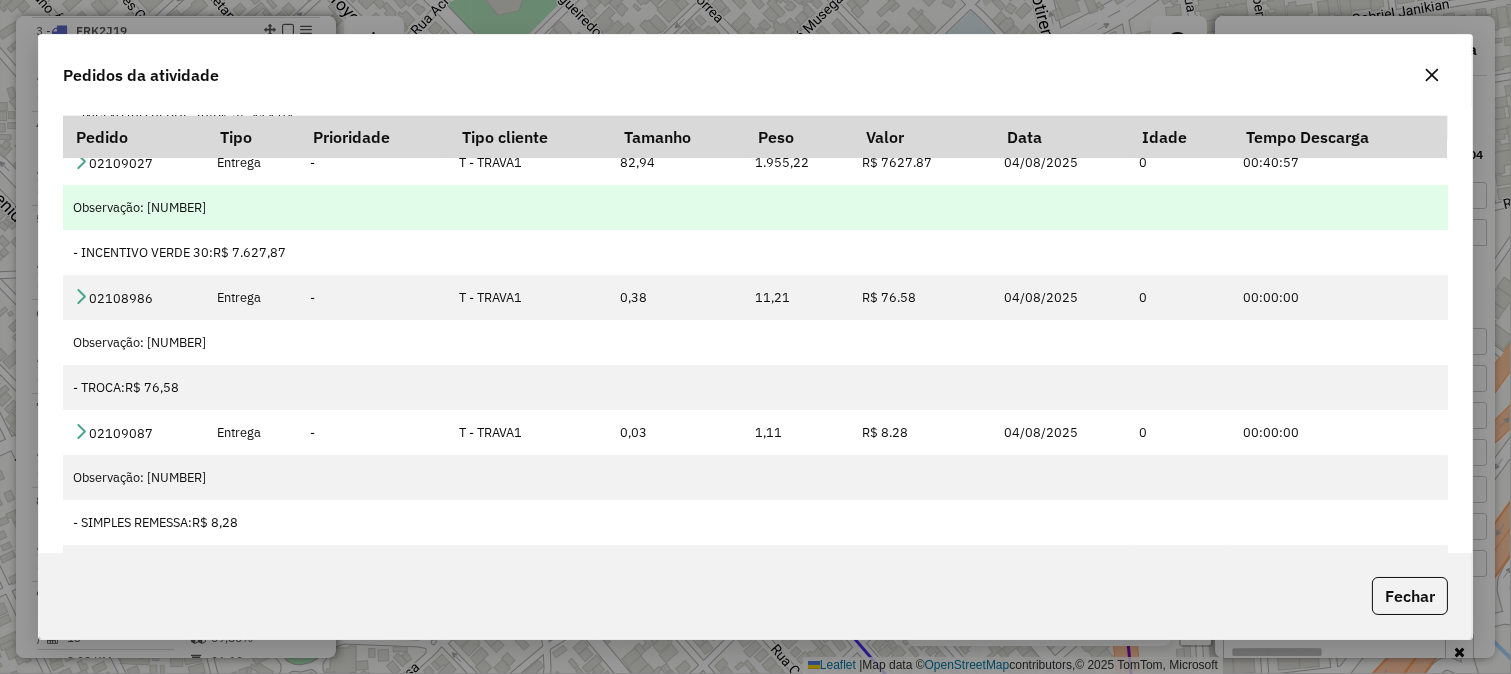 scroll, scrollTop: 0, scrollLeft: 0, axis: both 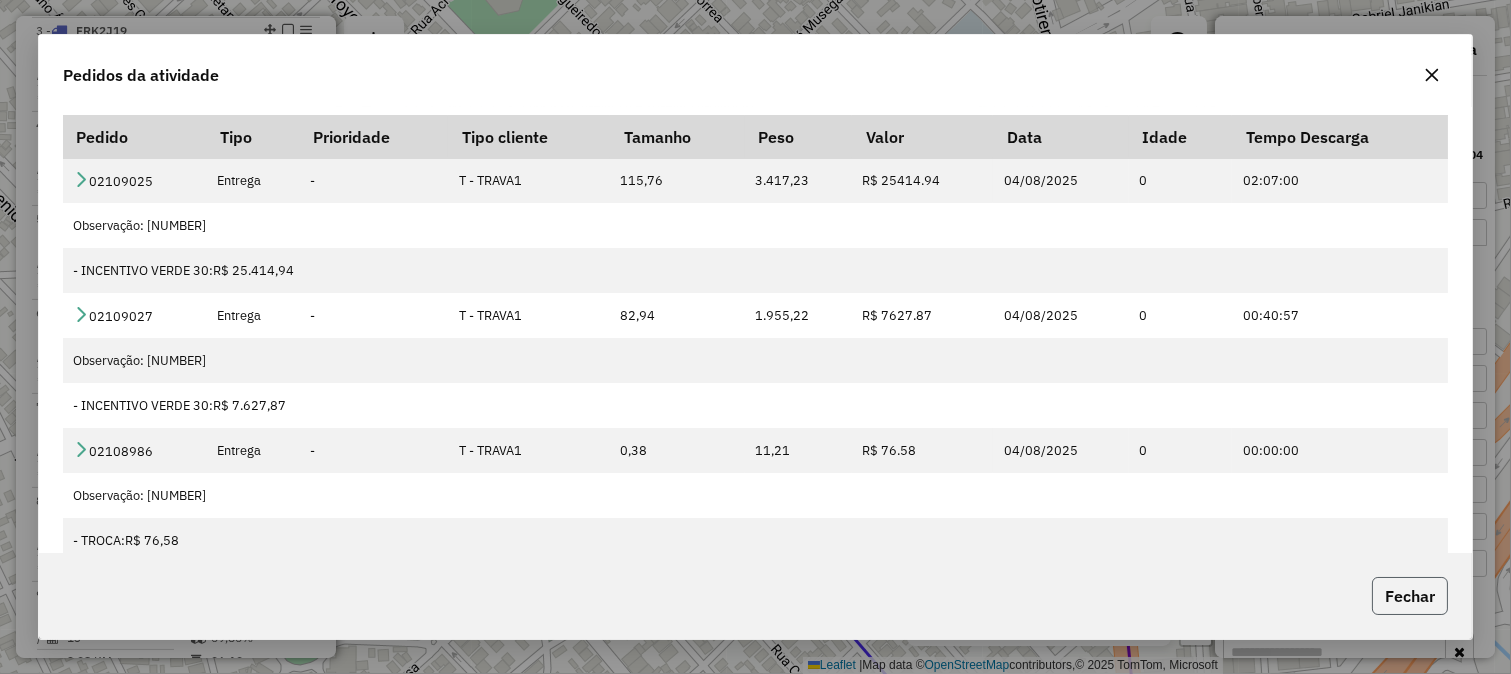 click on "Fechar" 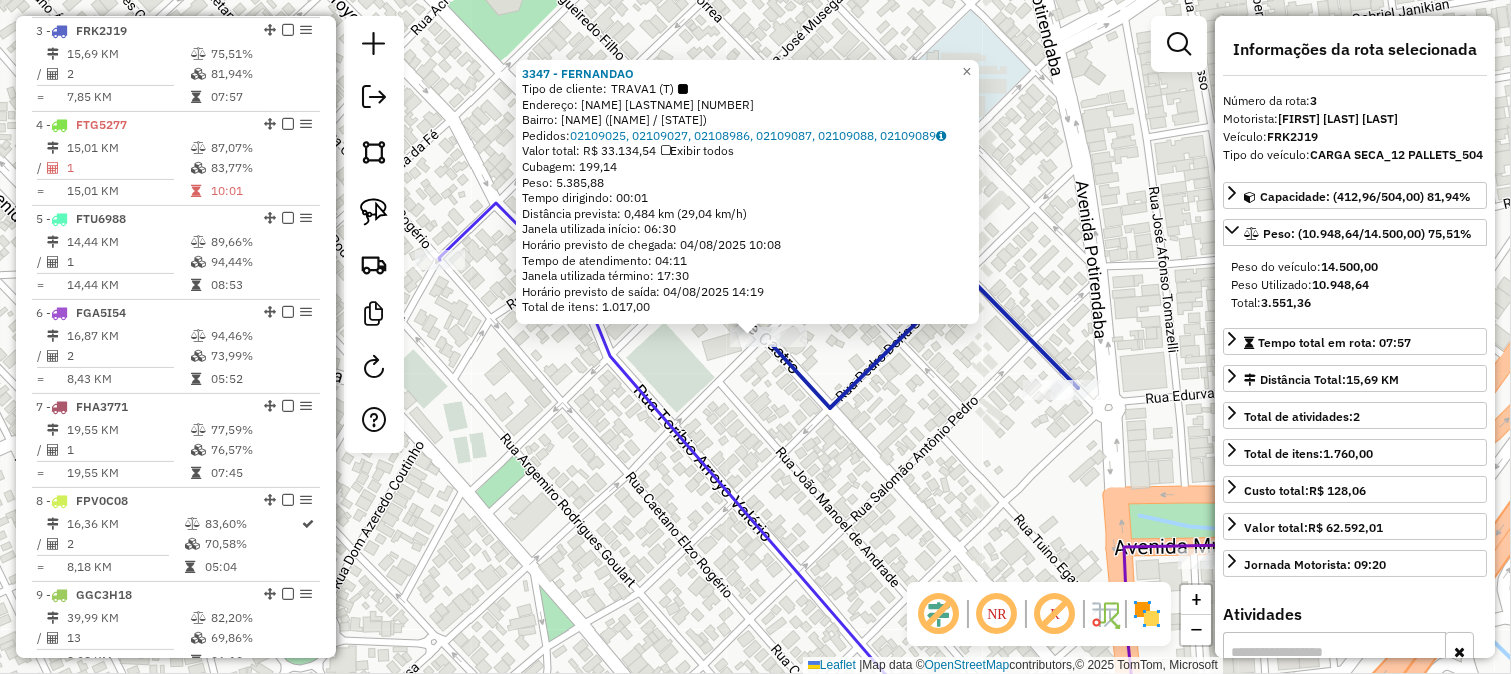 click on "[NUMBER] - [NAME] Tipo de cliente: [NAME] ([CHAR]) Endereço: [NAME] [NUMBER] Bairro: [NAME] ([NAME] / [STATE]) Pedidos: [POSTAL_CODE], [POSTAL_CODE], [POSTAL_CODE], [POSTAL_CODE], [POSTAL_CODE], [POSTAL_CODE] Valor total: R$ [VALUE] Exibir todos Cubagem: [VALUE] Peso: [VALUE] Tempo dirigindo: [TIME] Distância prevista: [DISTANCE] km ([SPEED] km/h) Janela utilizada início: [TIME] Horário previsto de chegada: [DATE] [TIME] Tempo de atendimento: [TIME] Janela utilizada término: [TIME] Horário previsto de saída: [DATE] [TIME] Total de itens: [VALUE] × Janela de atendimento Grade de atendimento Capacidade Transportadoras Veículos Cliente Pedidos Rotas Selecione os dias de semana para filtrar as janelas de atendimento Seg Ter Qua Qui Sex Sáb Dom Informe o período da janela de atendimento: De: Até: Filtrar exatamente a janela do cliente Considerar janela de atendimento padrão Selecione os dias de semana para filtrar as grades de atendimento Seg Ter Qua De:" 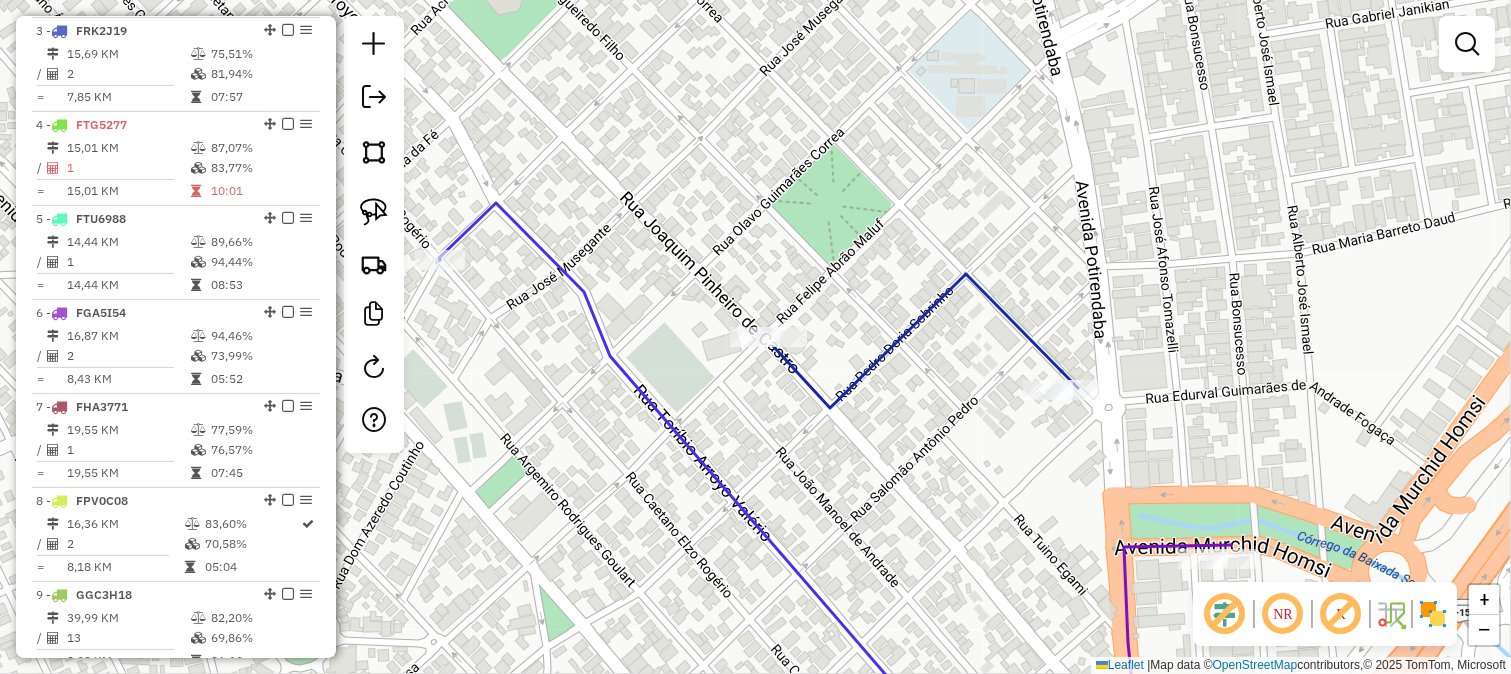 drag, startPoint x: 847, startPoint y: 420, endPoint x: 865, endPoint y: 431, distance: 21.095022 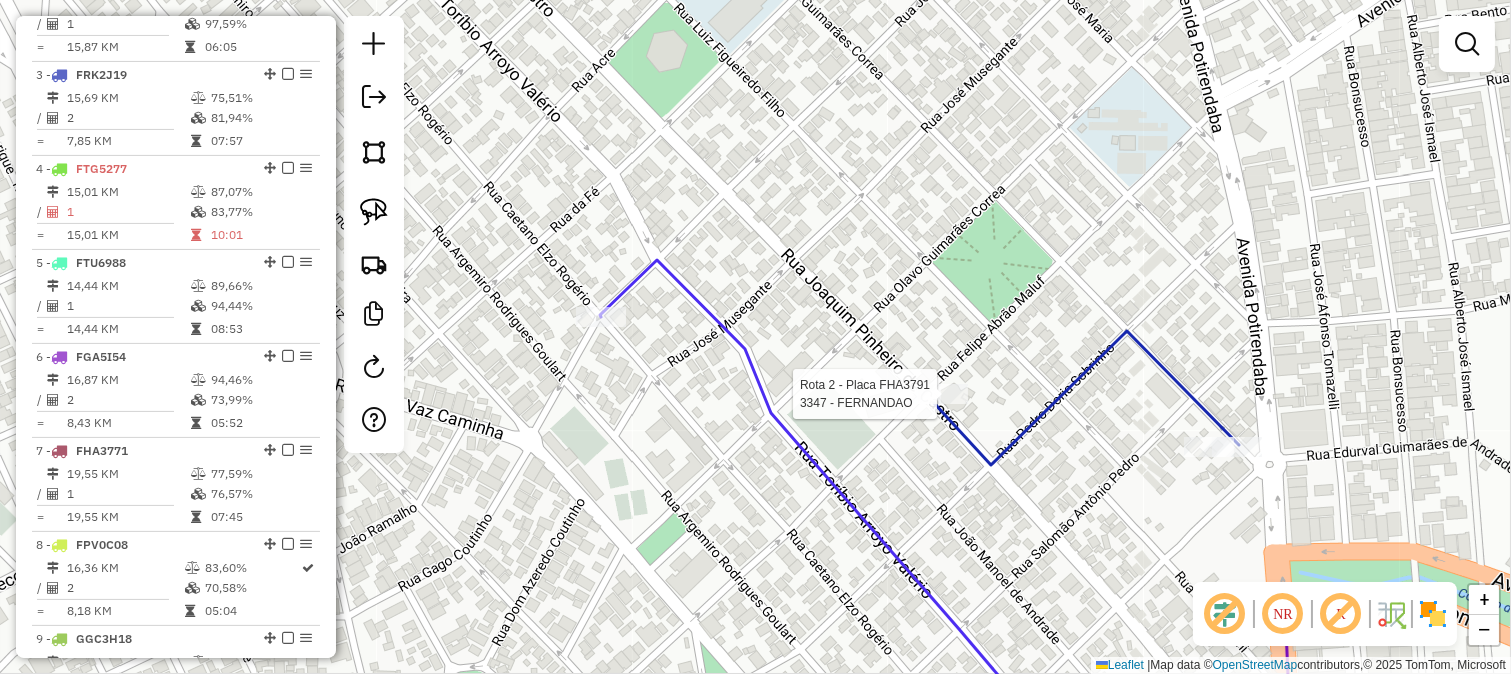 select on "**********" 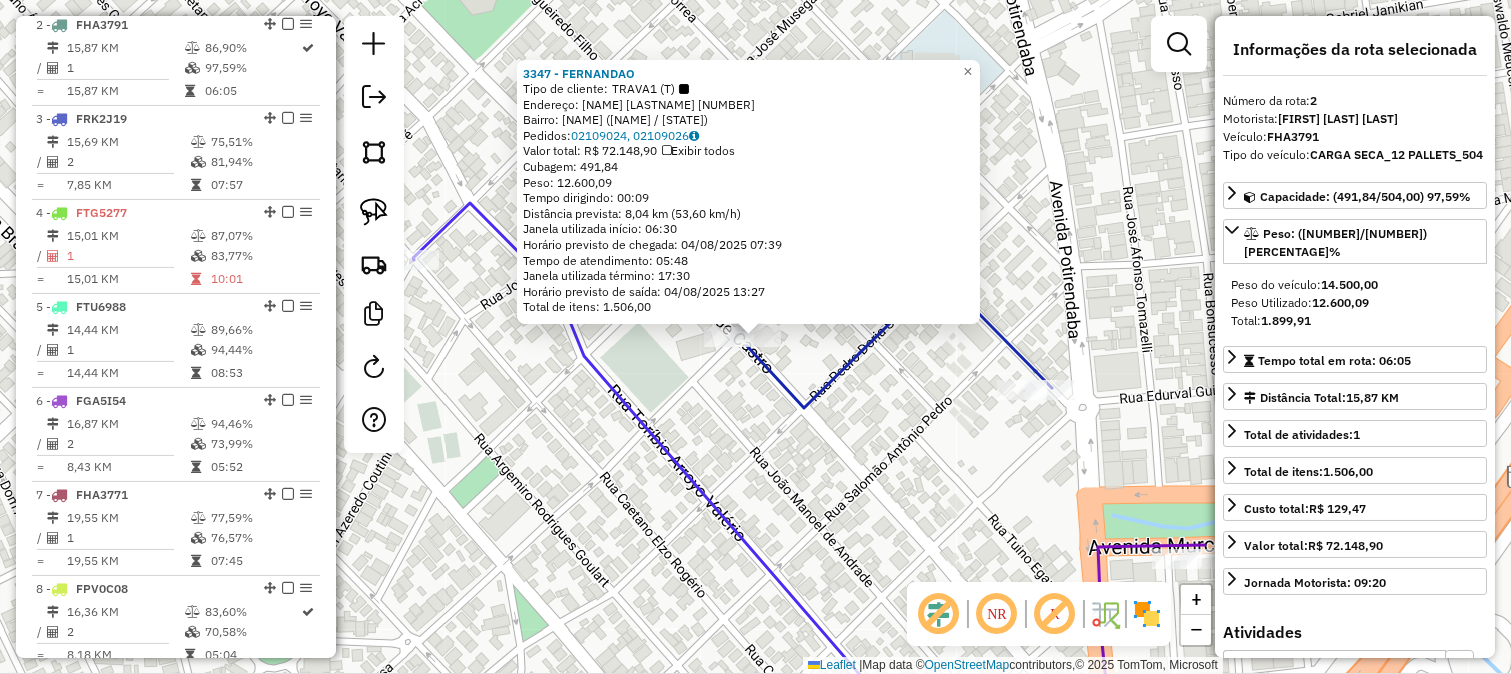 scroll, scrollTop: 885, scrollLeft: 0, axis: vertical 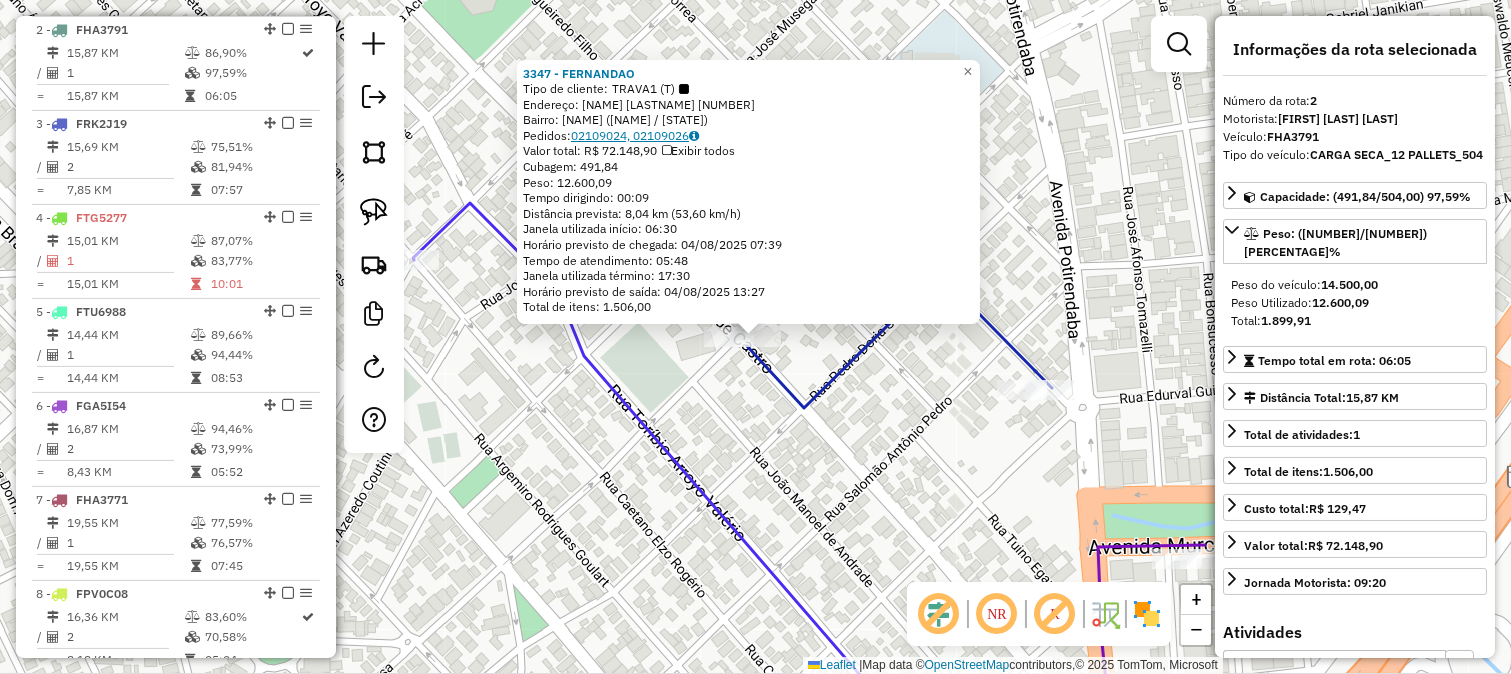 click on "02109024, 02109026" 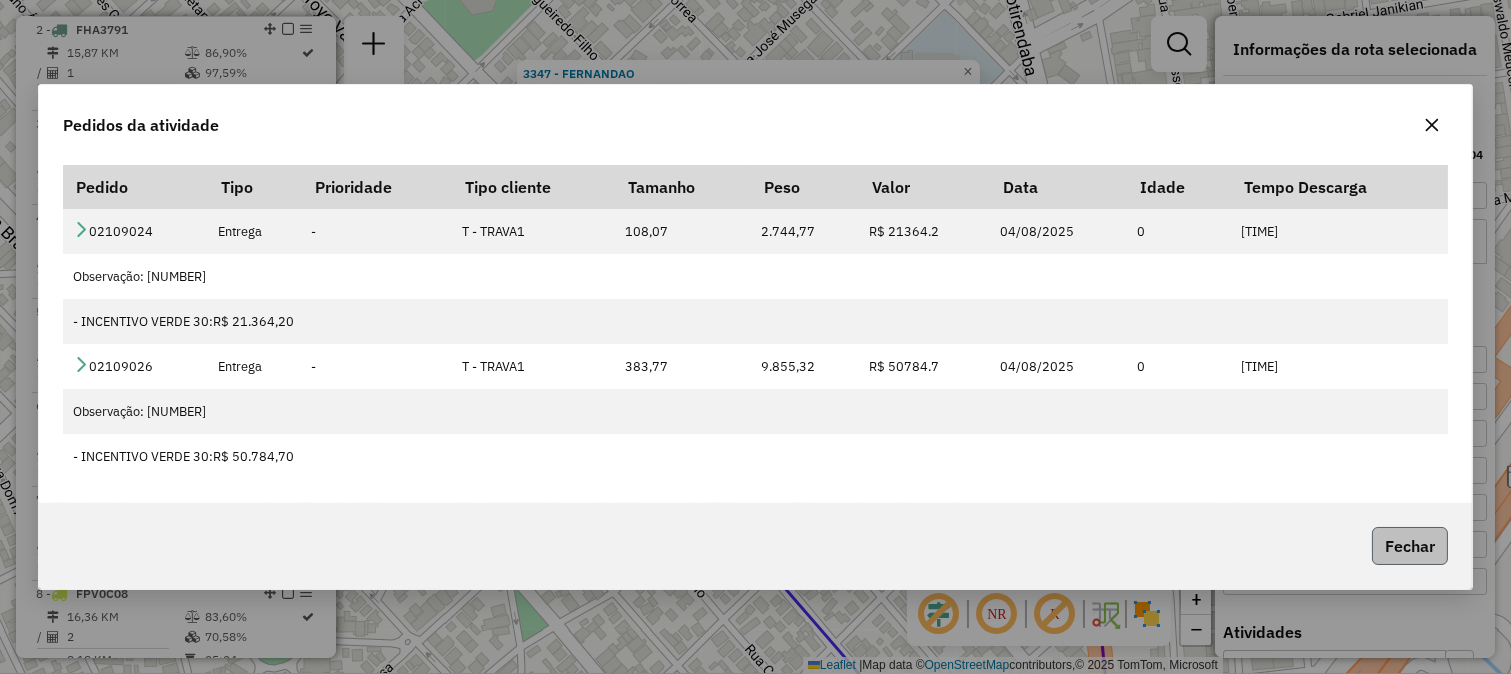 click on "Fechar" 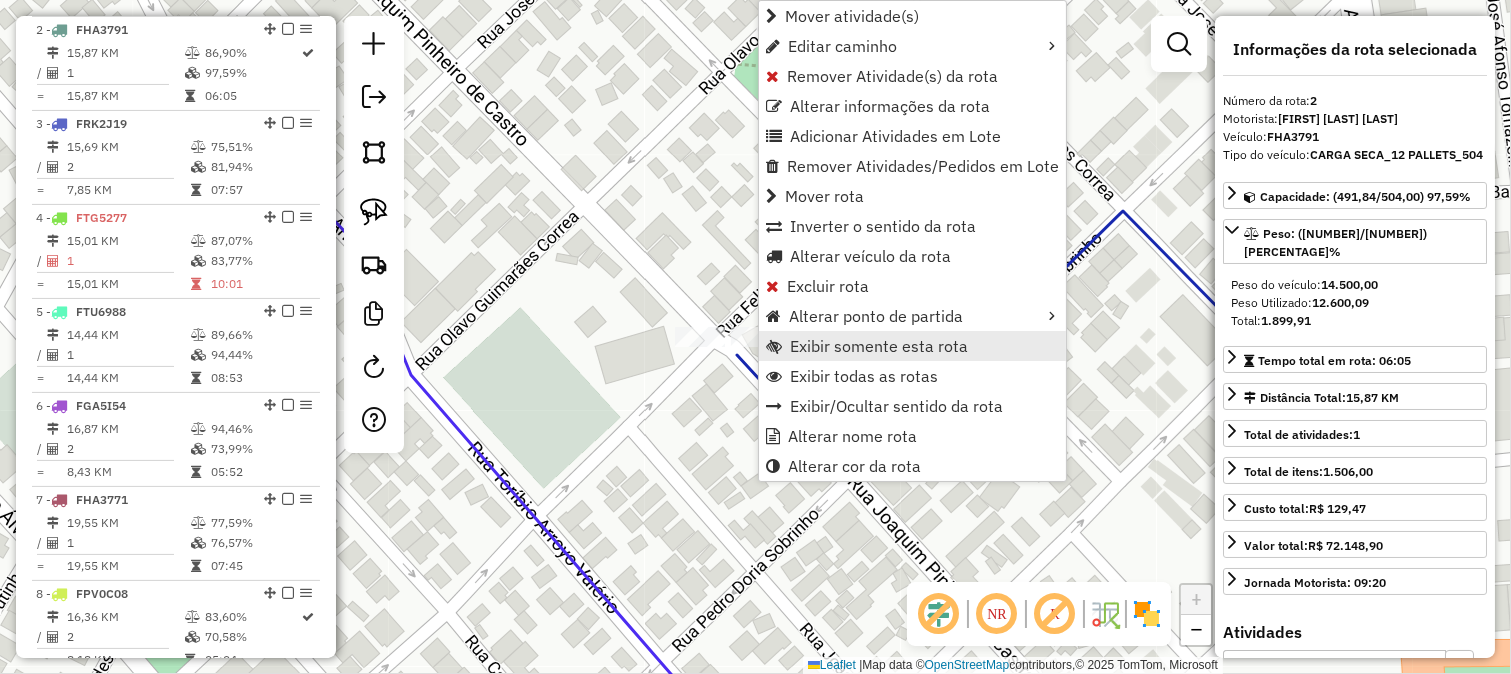 click on "Exibir somente esta rota" at bounding box center [879, 346] 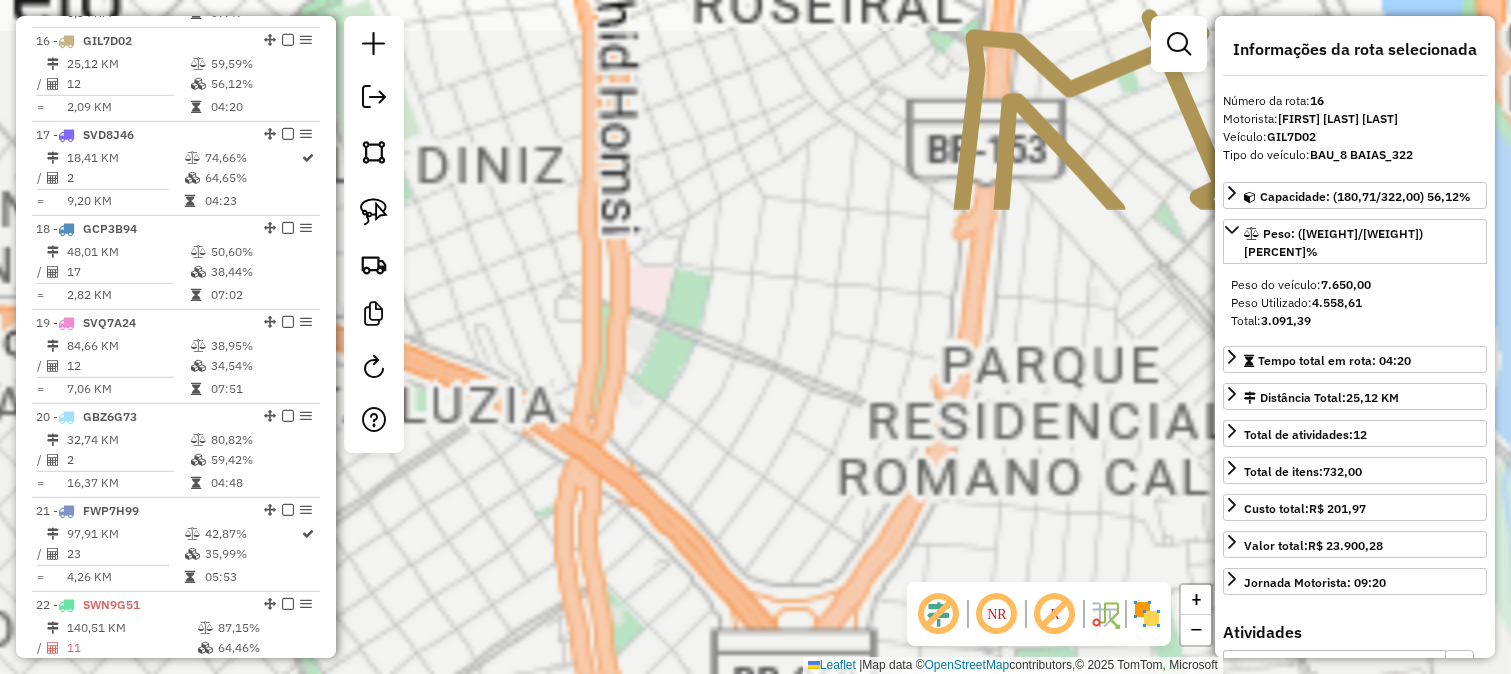 scroll, scrollTop: 2200, scrollLeft: 0, axis: vertical 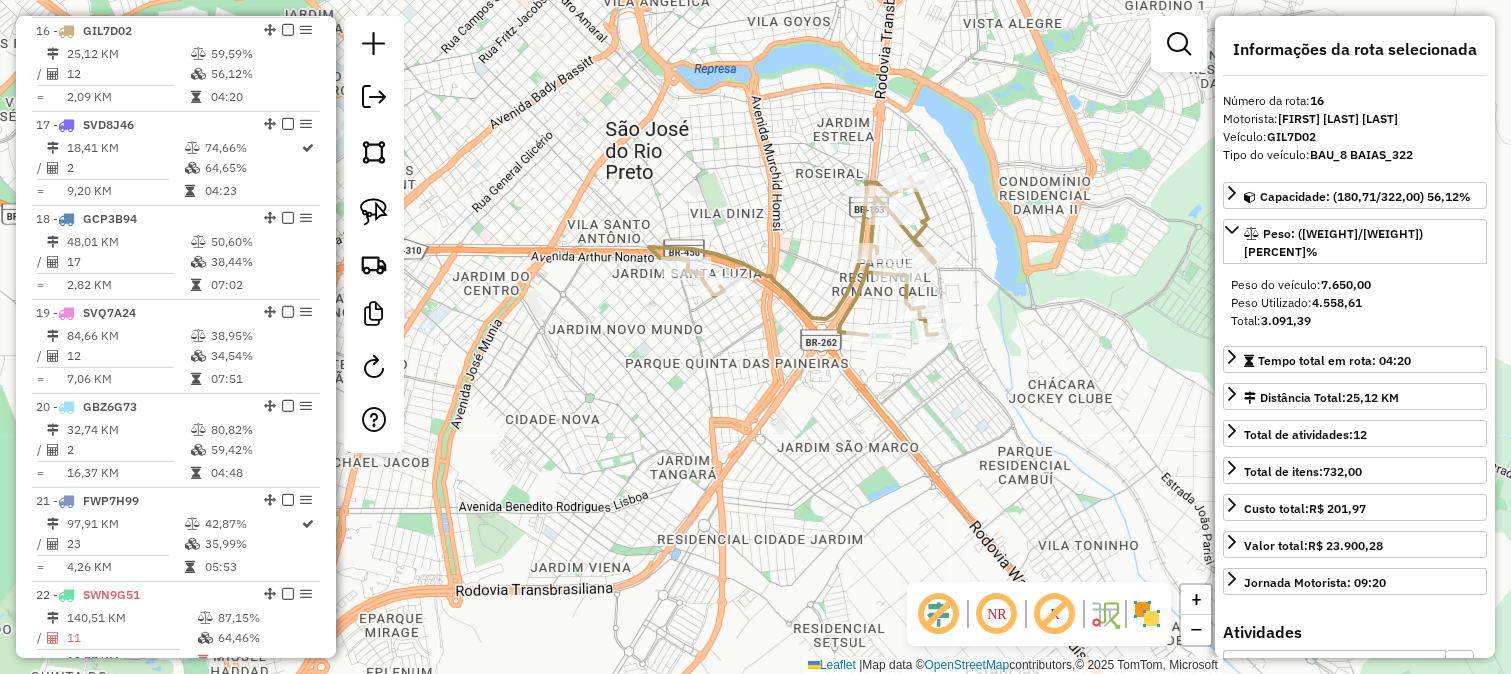 drag, startPoint x: 747, startPoint y: 168, endPoint x: 803, endPoint y: 216, distance: 73.756355 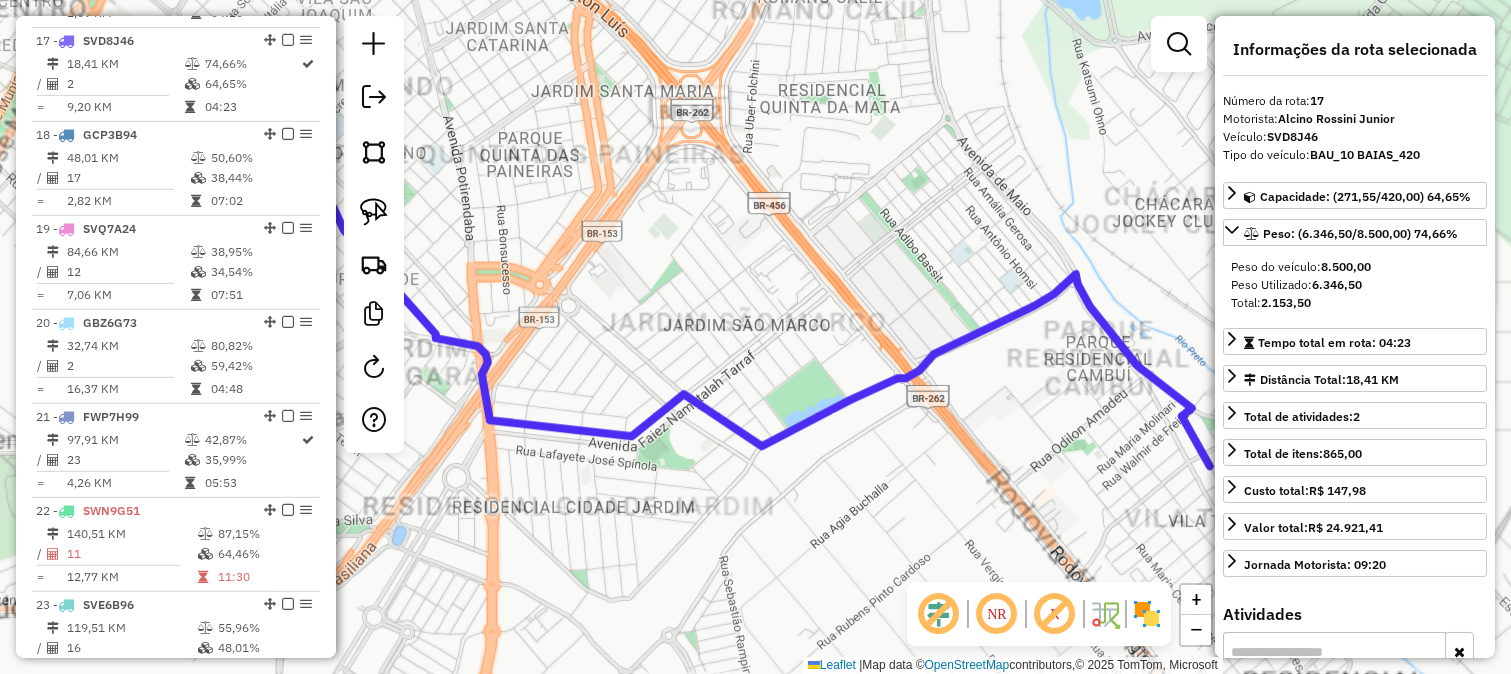 scroll, scrollTop: 2294, scrollLeft: 0, axis: vertical 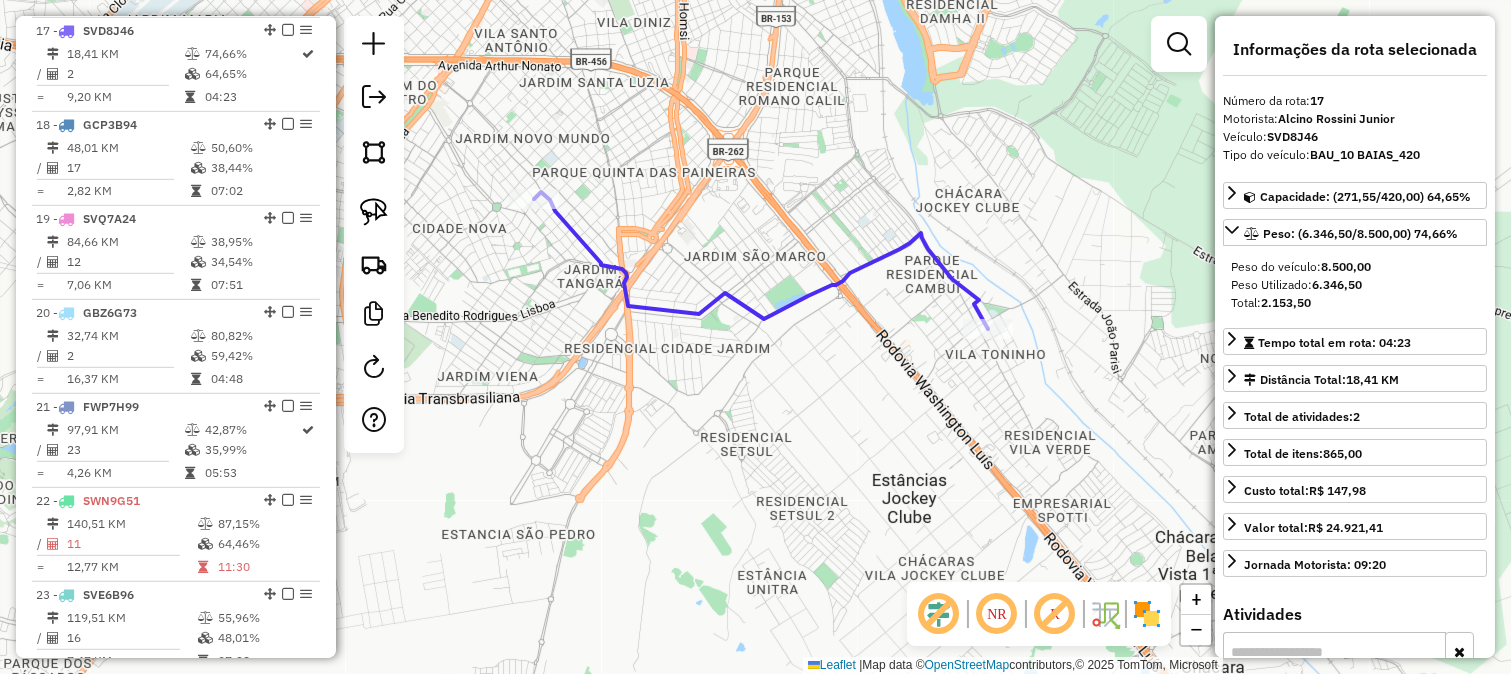 drag, startPoint x: 738, startPoint y: 168, endPoint x: 825, endPoint y: 235, distance: 109.80892 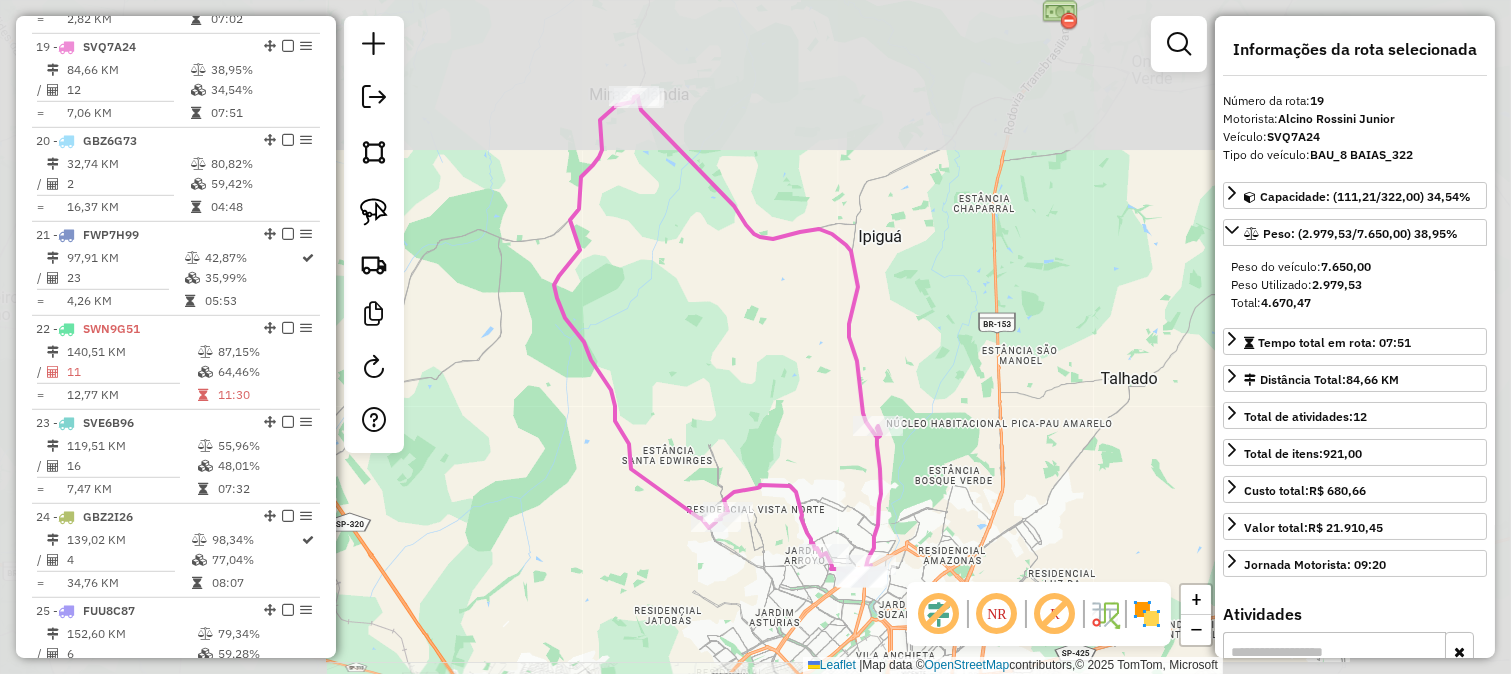 scroll, scrollTop: 2482, scrollLeft: 0, axis: vertical 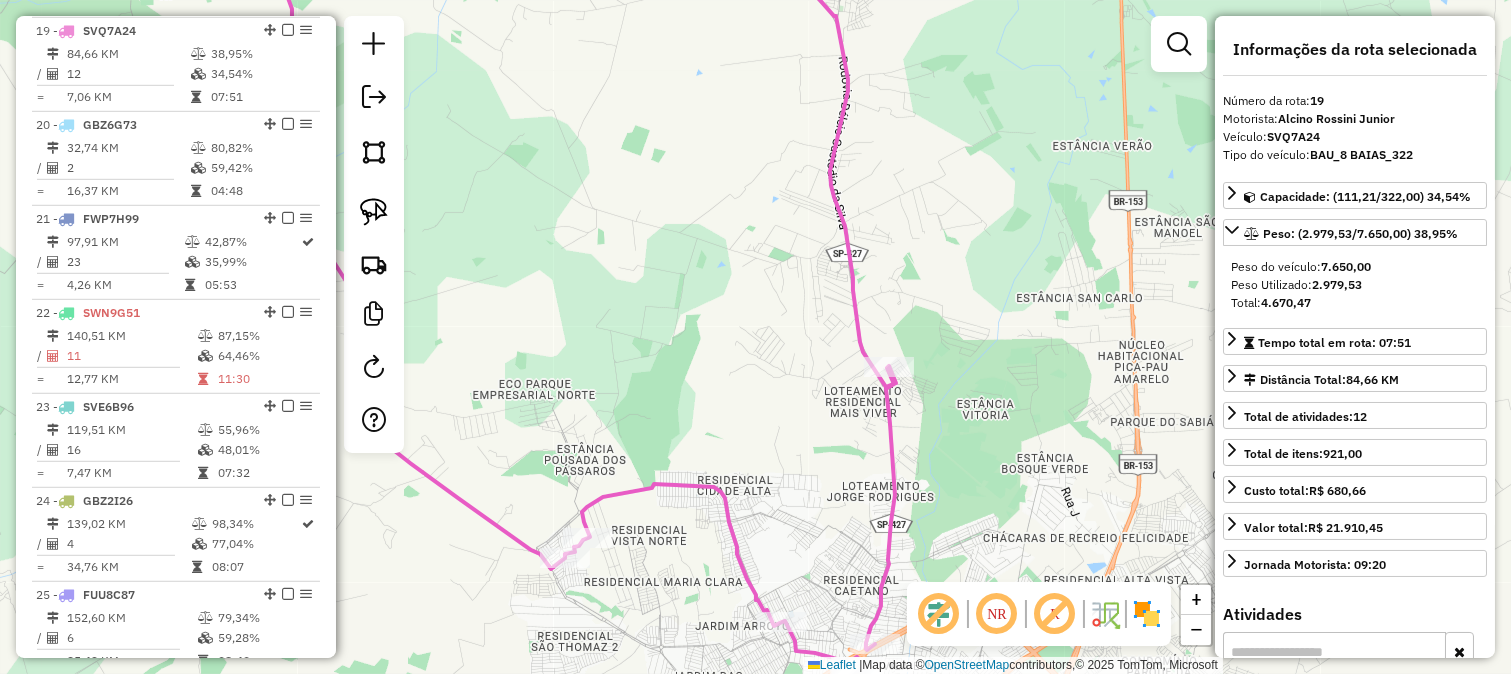 drag, startPoint x: 832, startPoint y: 484, endPoint x: 791, endPoint y: 307, distance: 181.68654 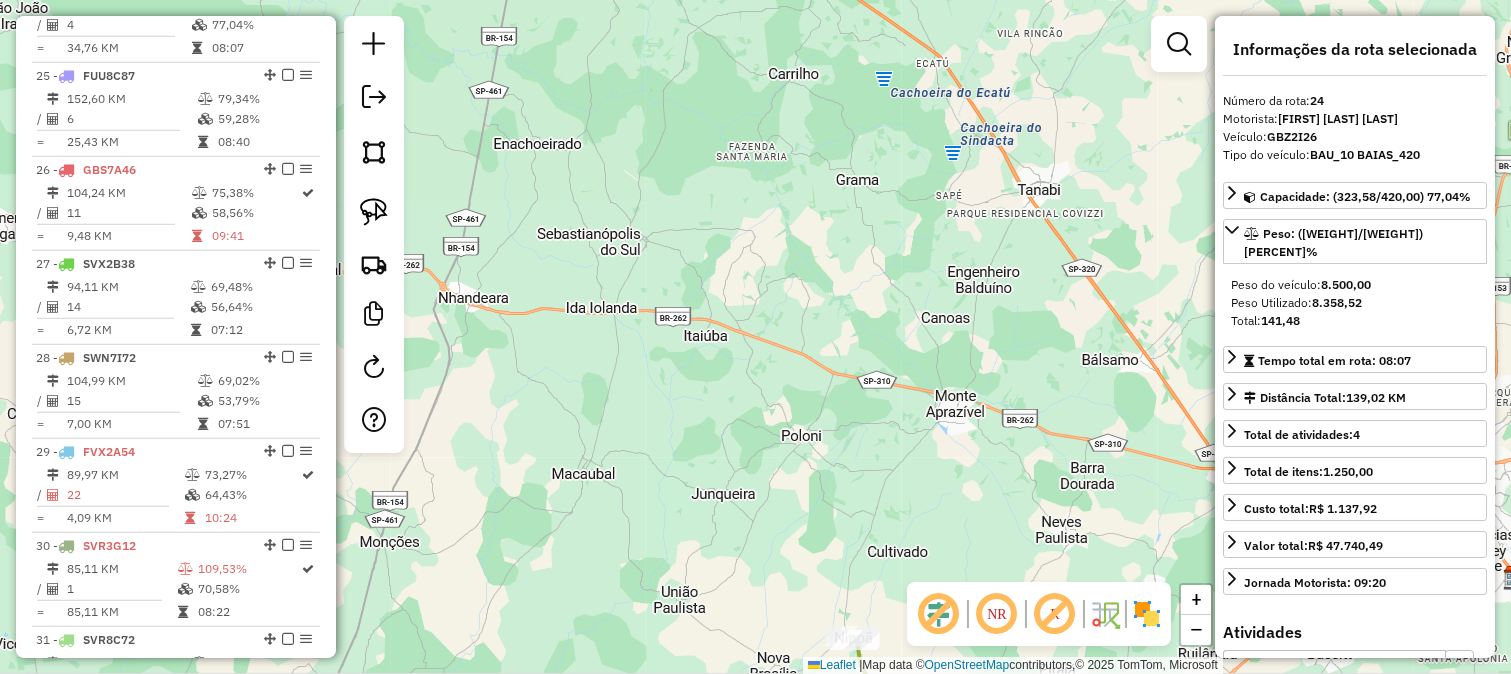 scroll, scrollTop: 2952, scrollLeft: 0, axis: vertical 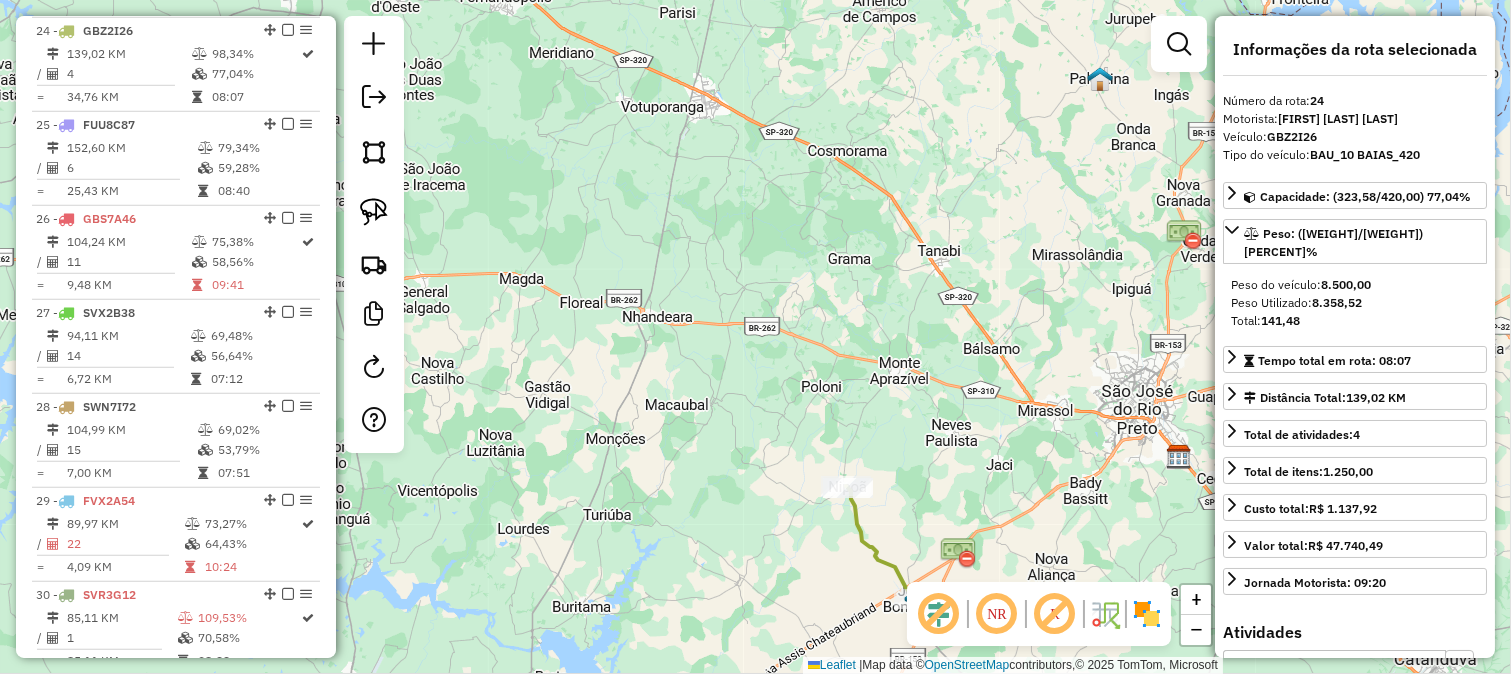drag, startPoint x: 900, startPoint y: 390, endPoint x: 917, endPoint y: 246, distance: 145 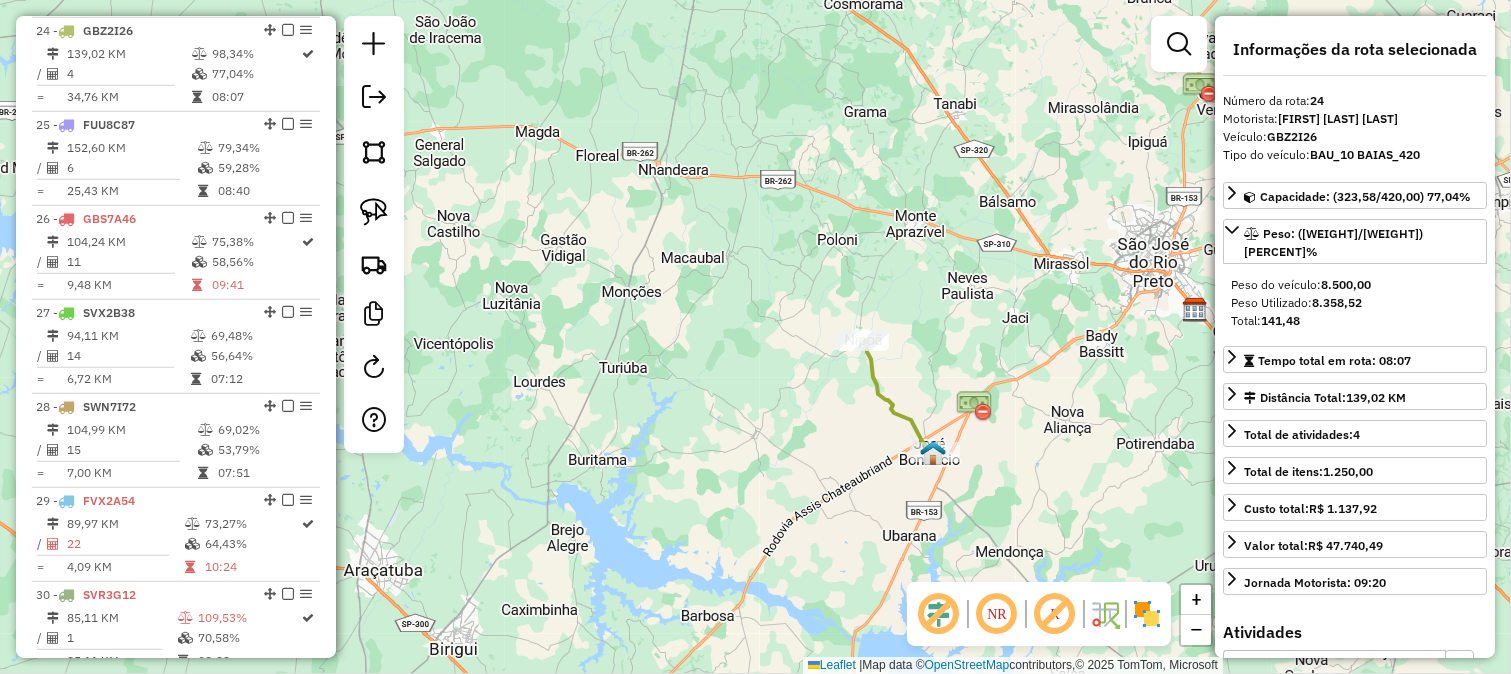 drag, startPoint x: 911, startPoint y: 297, endPoint x: 920, endPoint y: 272, distance: 26.57066 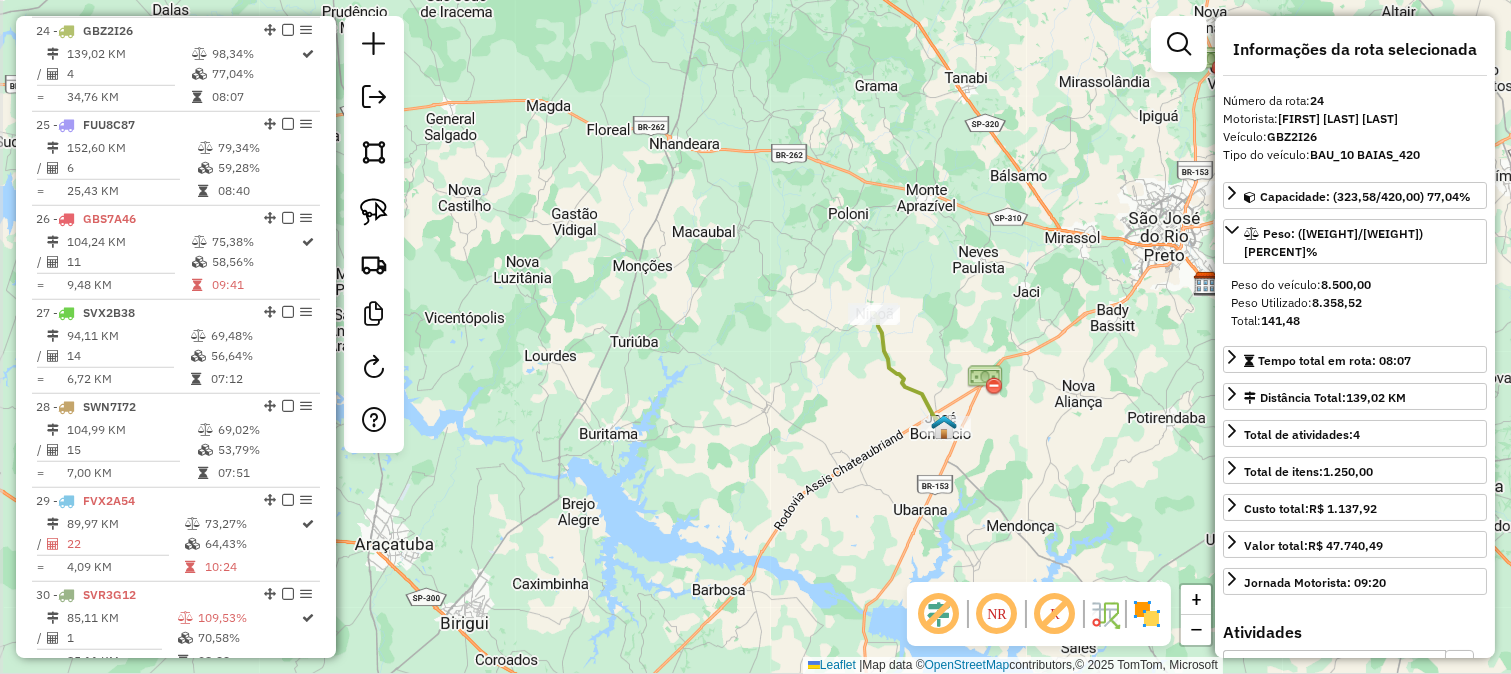click on "Janela de atendimento Grade de atendimento Capacidade Transportadoras Veículos Cliente Pedidos  Rotas Selecione os dias de semana para filtrar as janelas de atendimento  Seg   Ter   Qua   Qui   Sex   Sáb   Dom  Informe o período da janela de atendimento: De: Até:  Filtrar exatamente a janela do cliente  Considerar janela de atendimento padrão  Selecione os dias de semana para filtrar as grades de atendimento  Seg   Ter   Qua   Qui   Sex   Sáb   Dom   Considerar clientes sem dia de atendimento cadastrado  Clientes fora do dia de atendimento selecionado Filtrar as atividades entre os valores definidos abaixo:  Peso mínimo:   Peso máximo:   Cubagem mínima:   Cubagem máxima:   De:   Até:  Filtrar as atividades entre o tempo de atendimento definido abaixo:  De:   Até:   Considerar capacidade total dos clientes não roteirizados Transportadora: Selecione um ou mais itens Tipo de veículo: Selecione um ou mais itens Veículo: Selecione um ou mais itens Motorista: Selecione um ou mais itens Nome: Rótulo:" 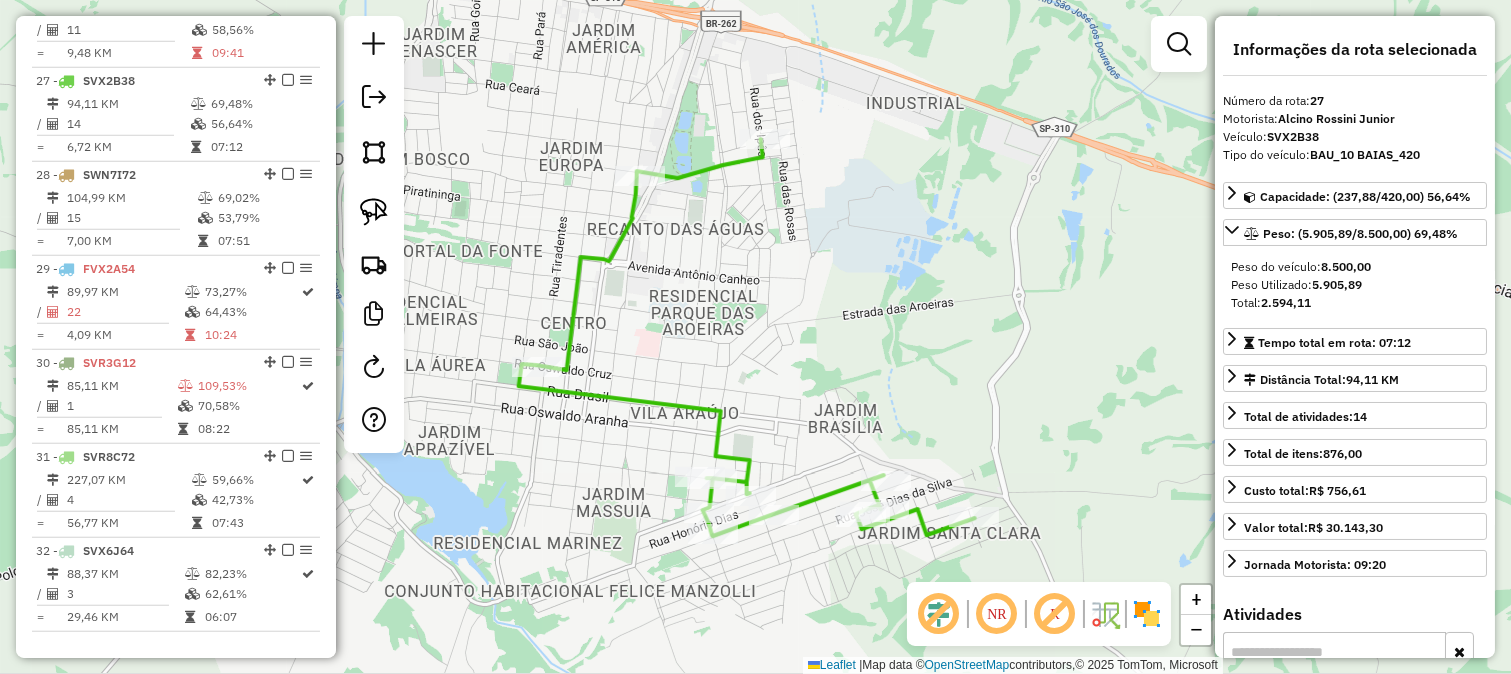 scroll, scrollTop: 3234, scrollLeft: 0, axis: vertical 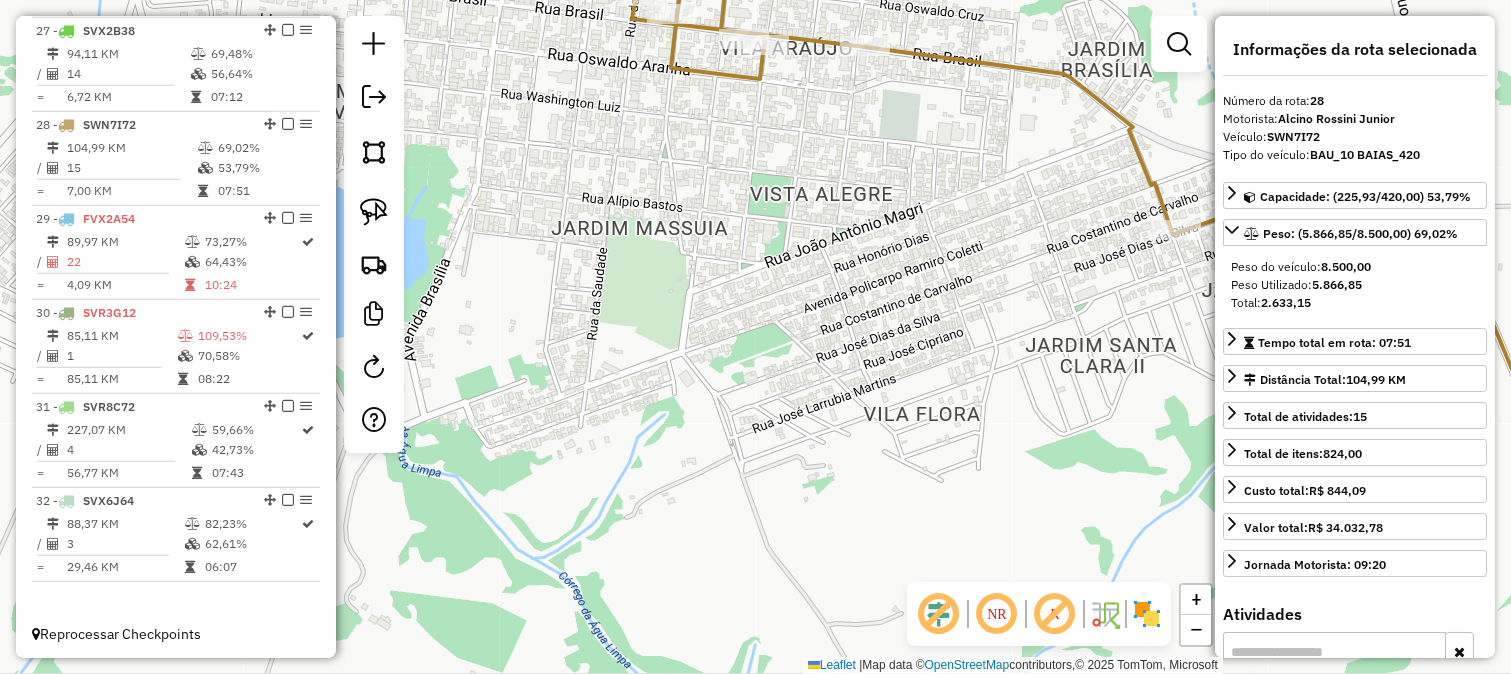 drag, startPoint x: 873, startPoint y: 260, endPoint x: 588, endPoint y: 54, distance: 351.65466 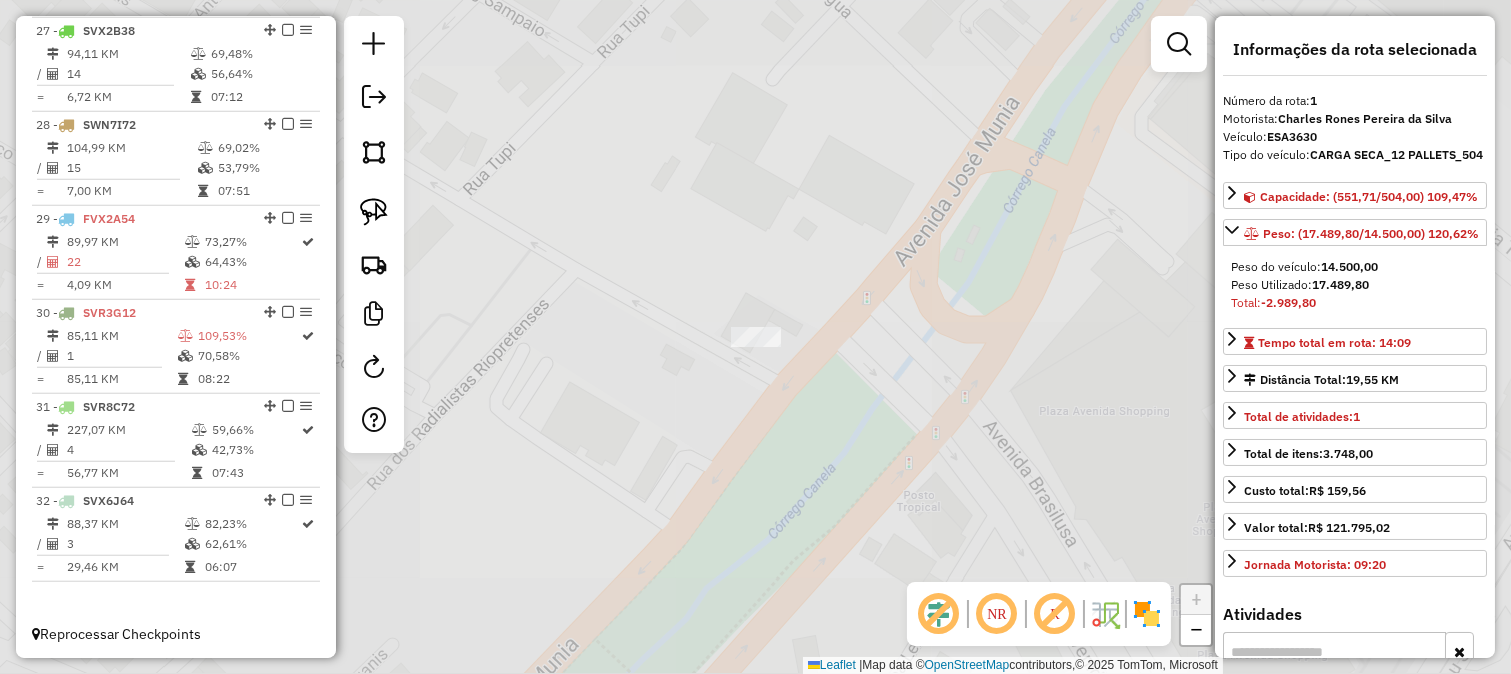 scroll, scrollTop: 791, scrollLeft: 0, axis: vertical 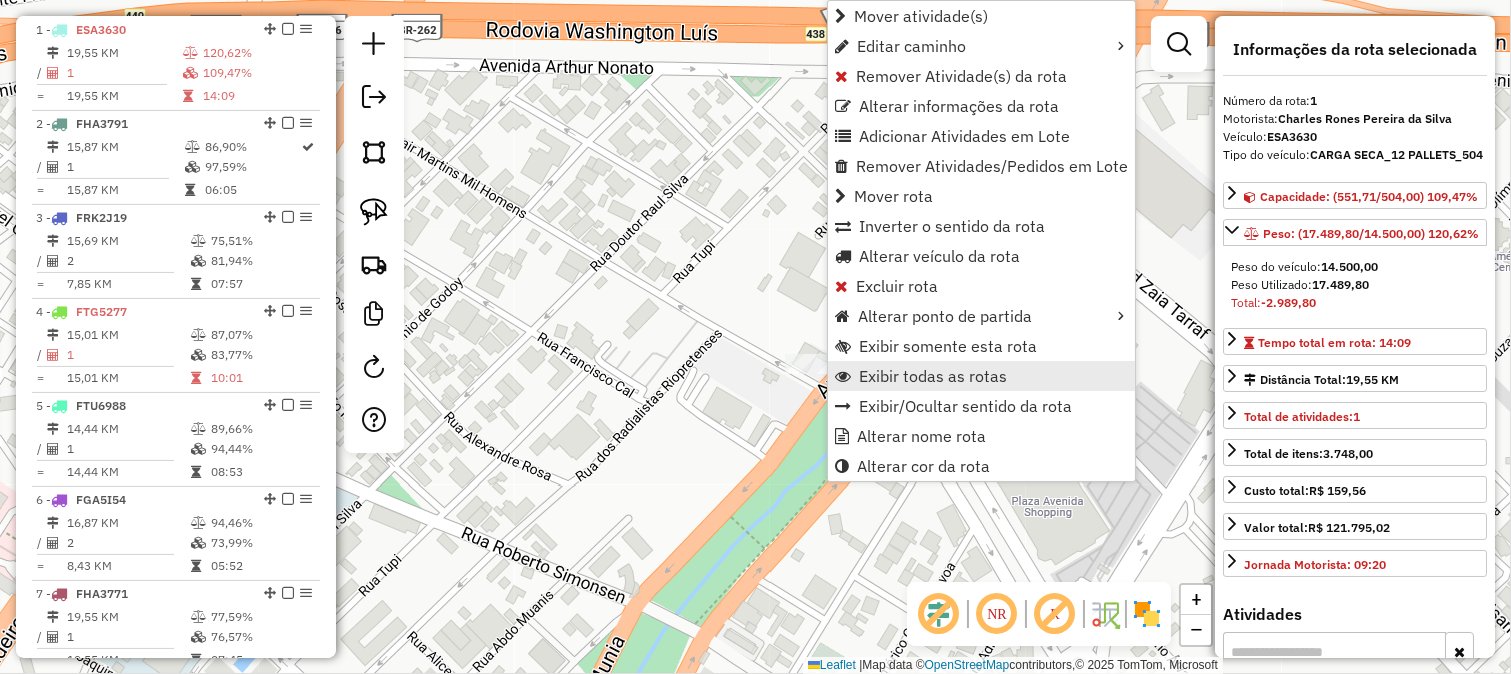 click on "Exibir todas as rotas" at bounding box center (981, 376) 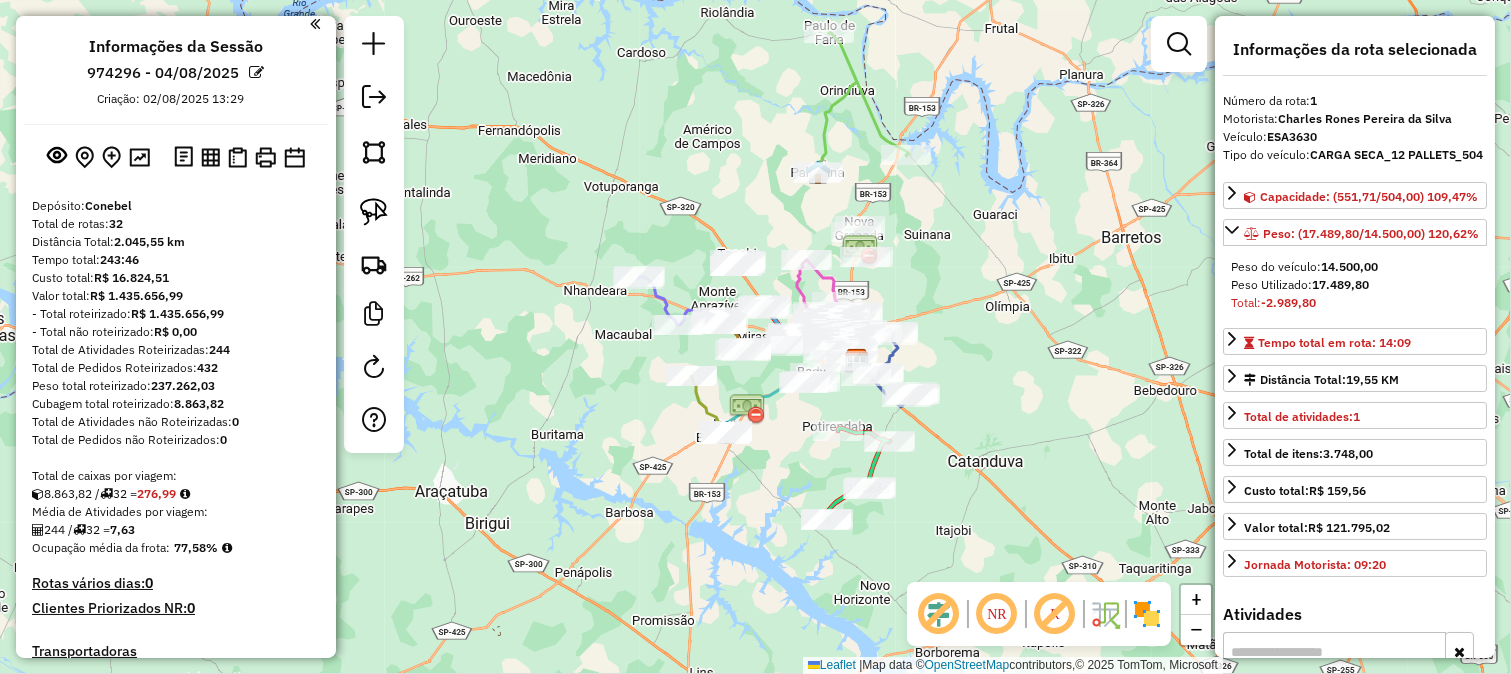 scroll, scrollTop: 0, scrollLeft: 0, axis: both 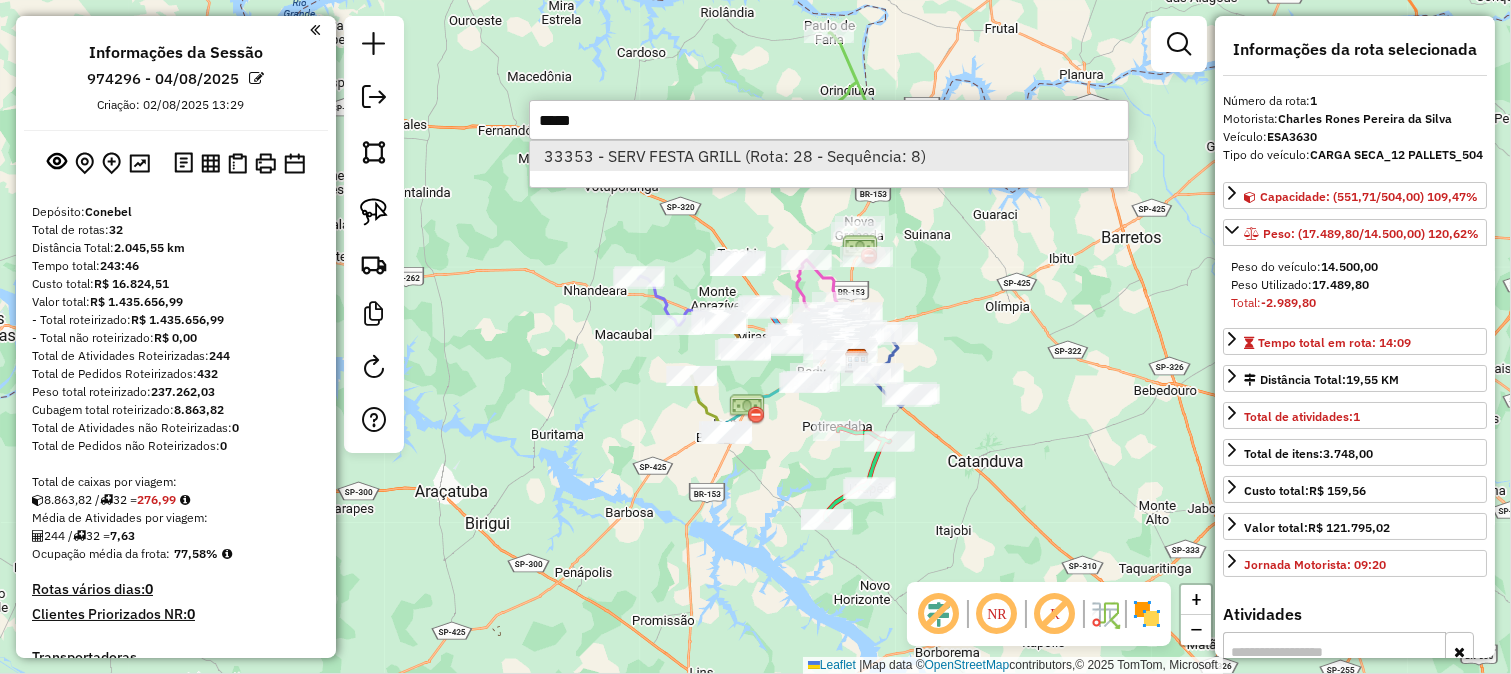 type on "*****" 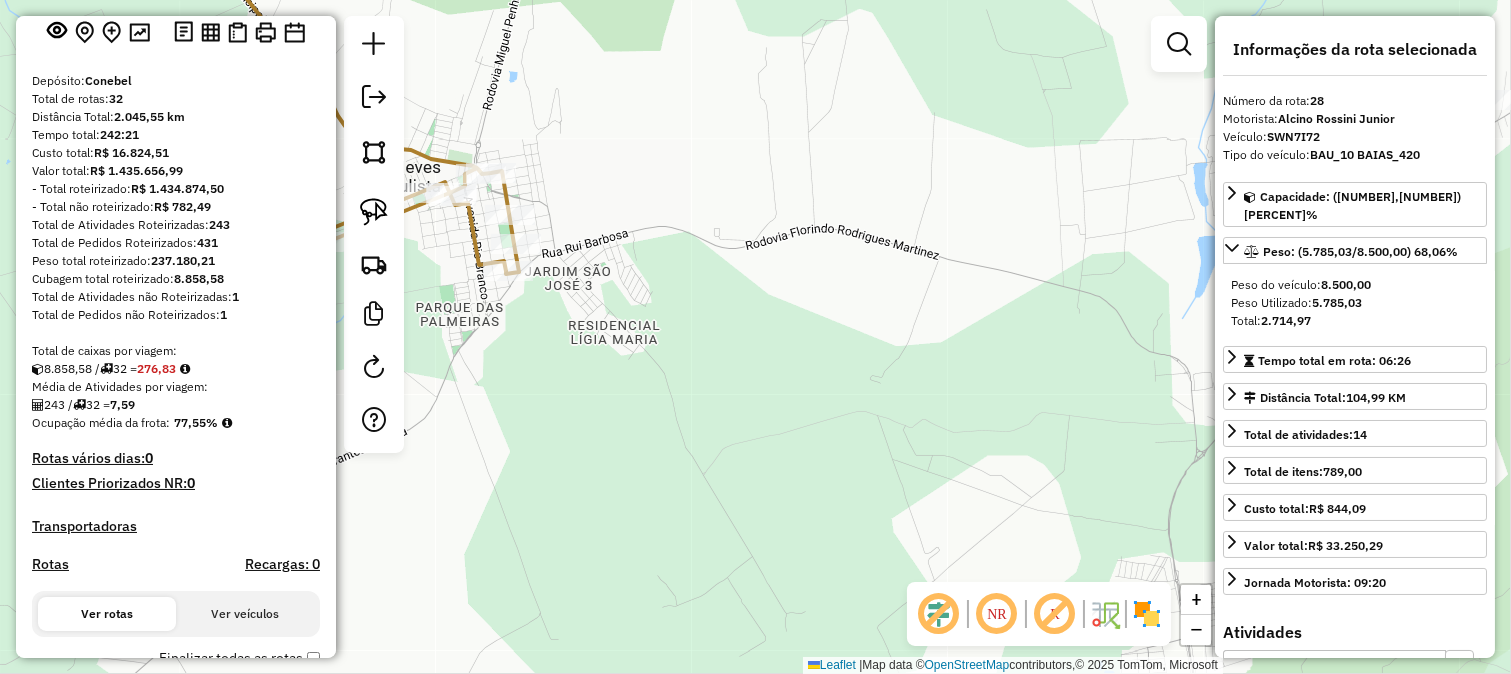 scroll, scrollTop: 0, scrollLeft: 0, axis: both 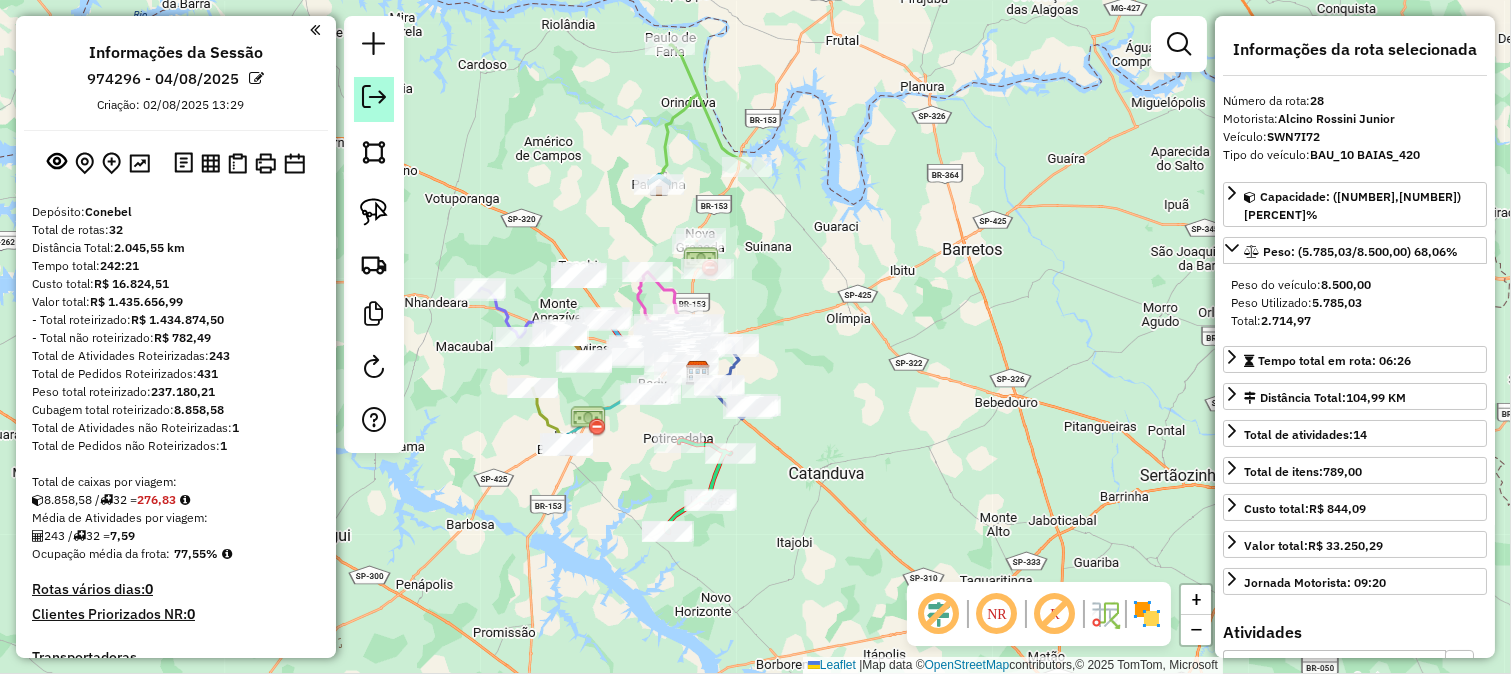 click 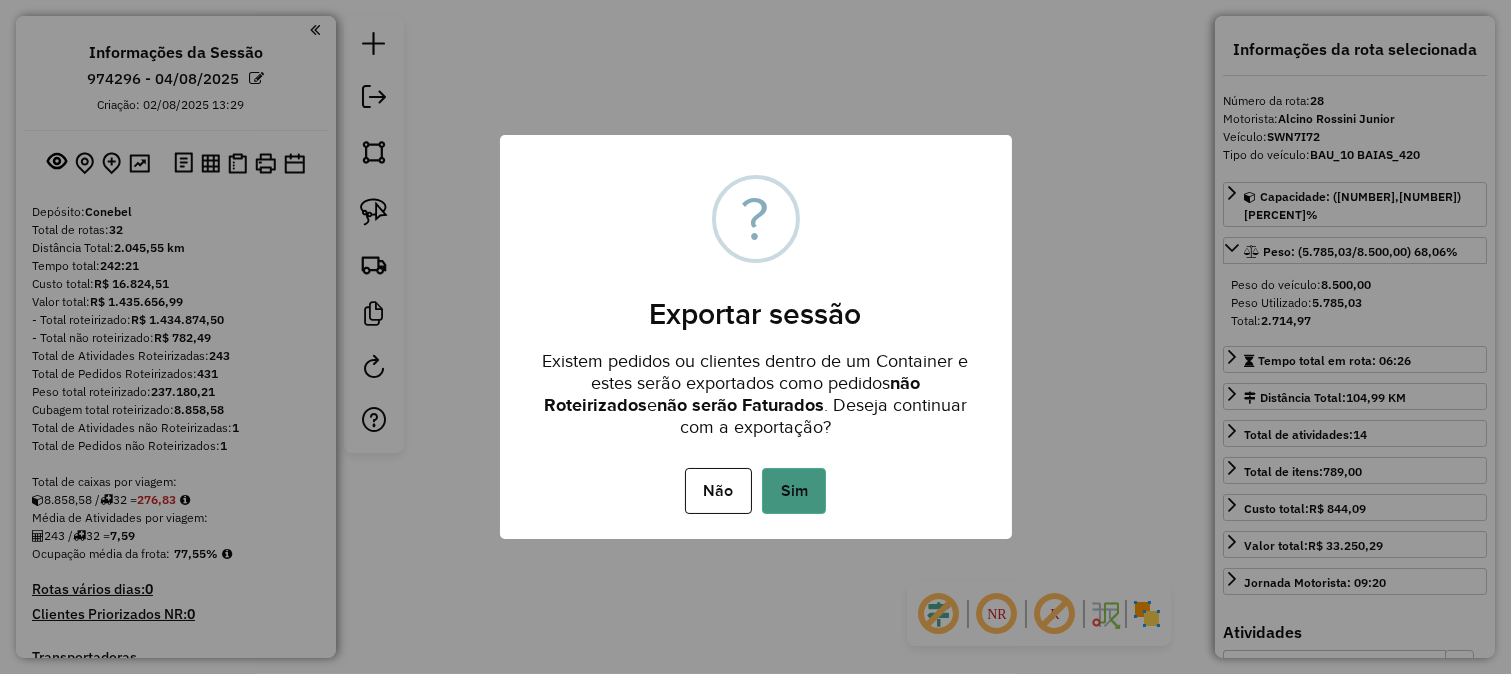 click on "Sim" at bounding box center [794, 491] 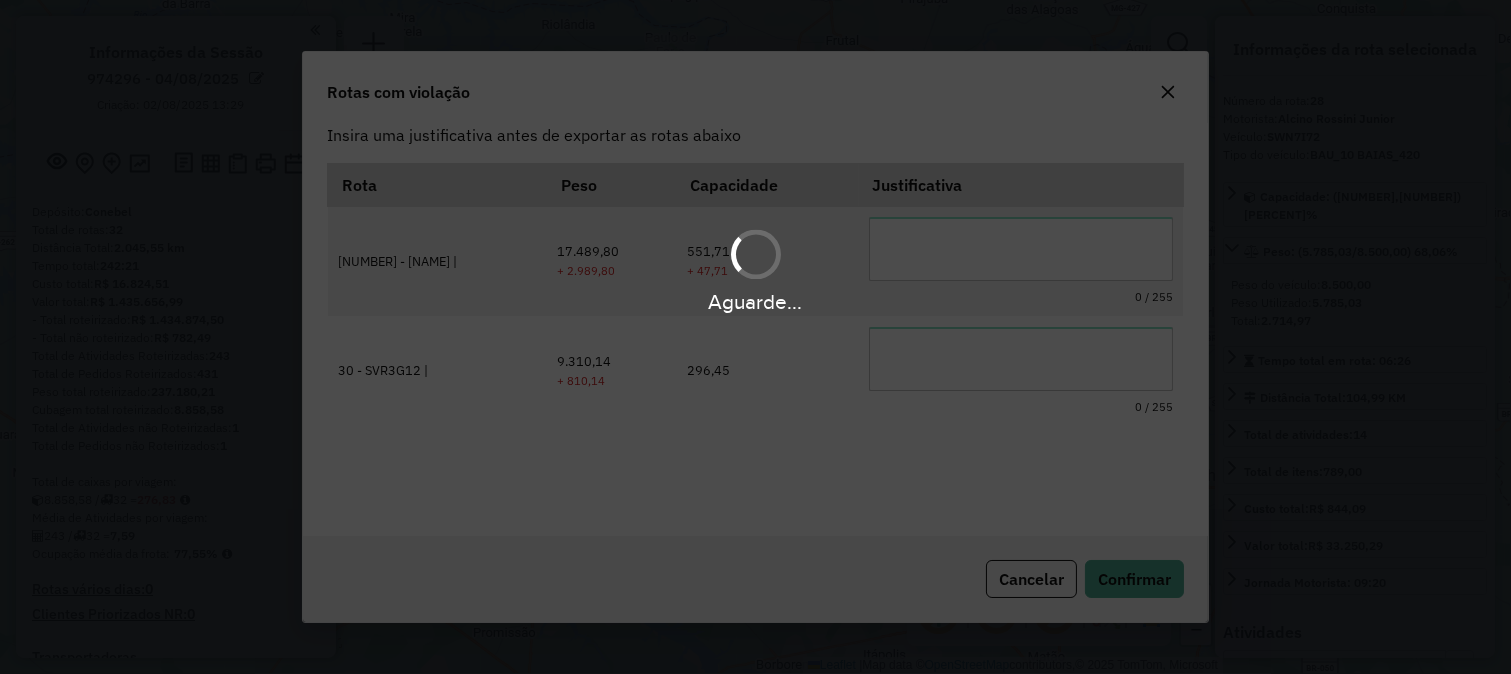 scroll, scrollTop: 8, scrollLeft: 0, axis: vertical 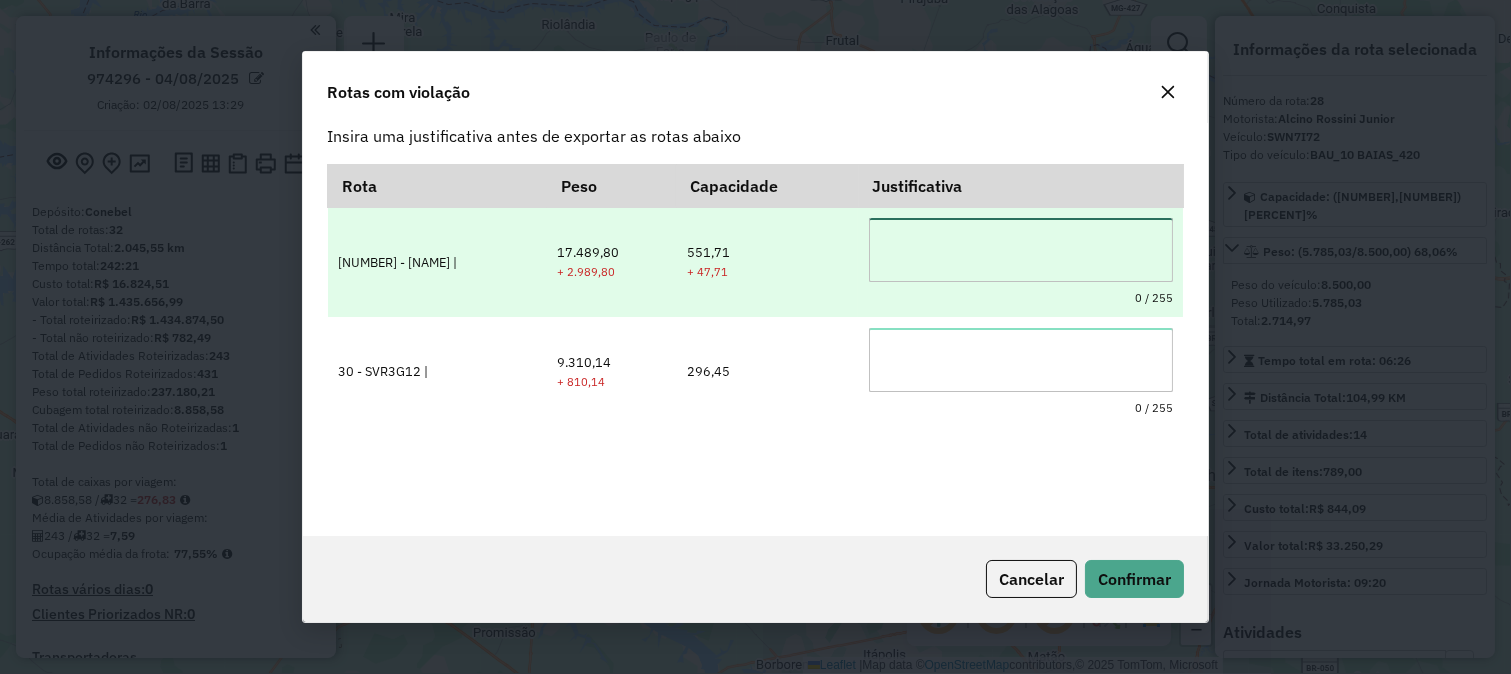 click at bounding box center [1021, 250] 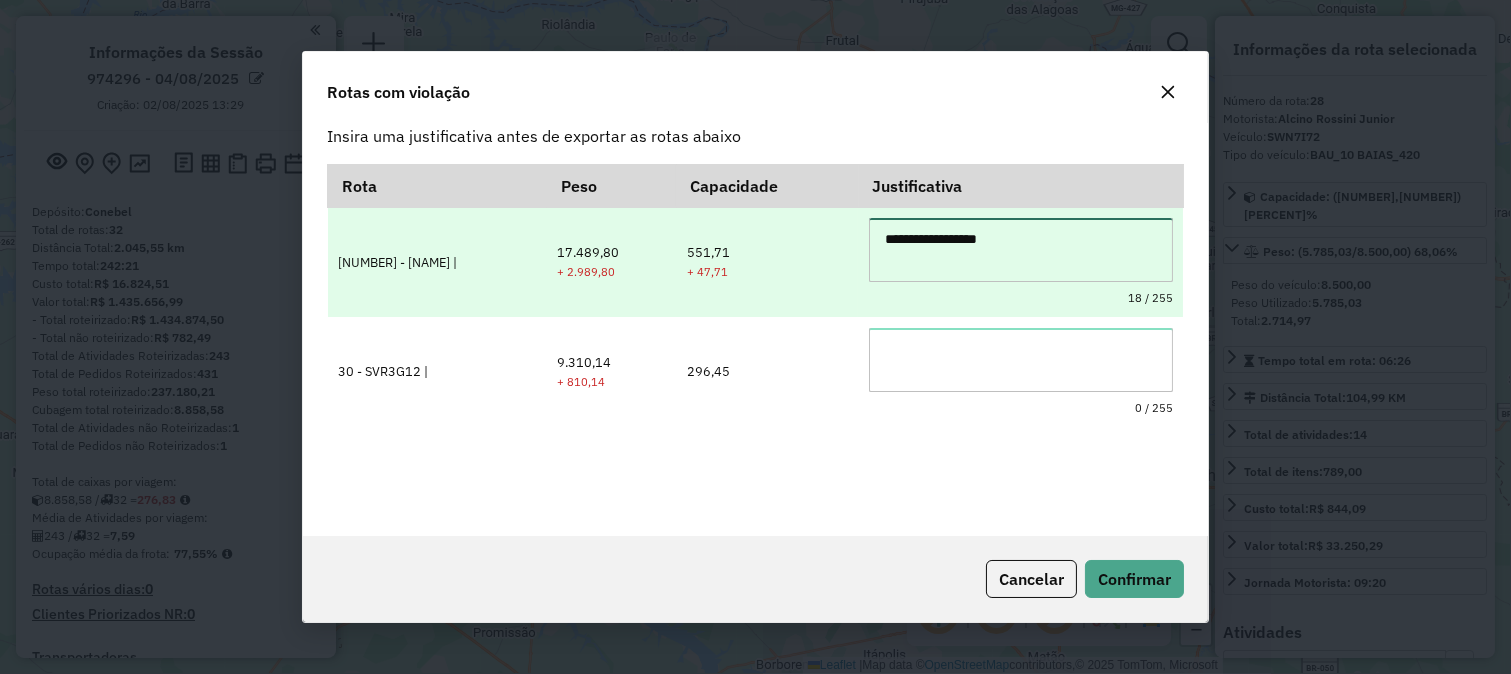 drag, startPoint x: 974, startPoint y: 261, endPoint x: 810, endPoint y: 226, distance: 167.69318 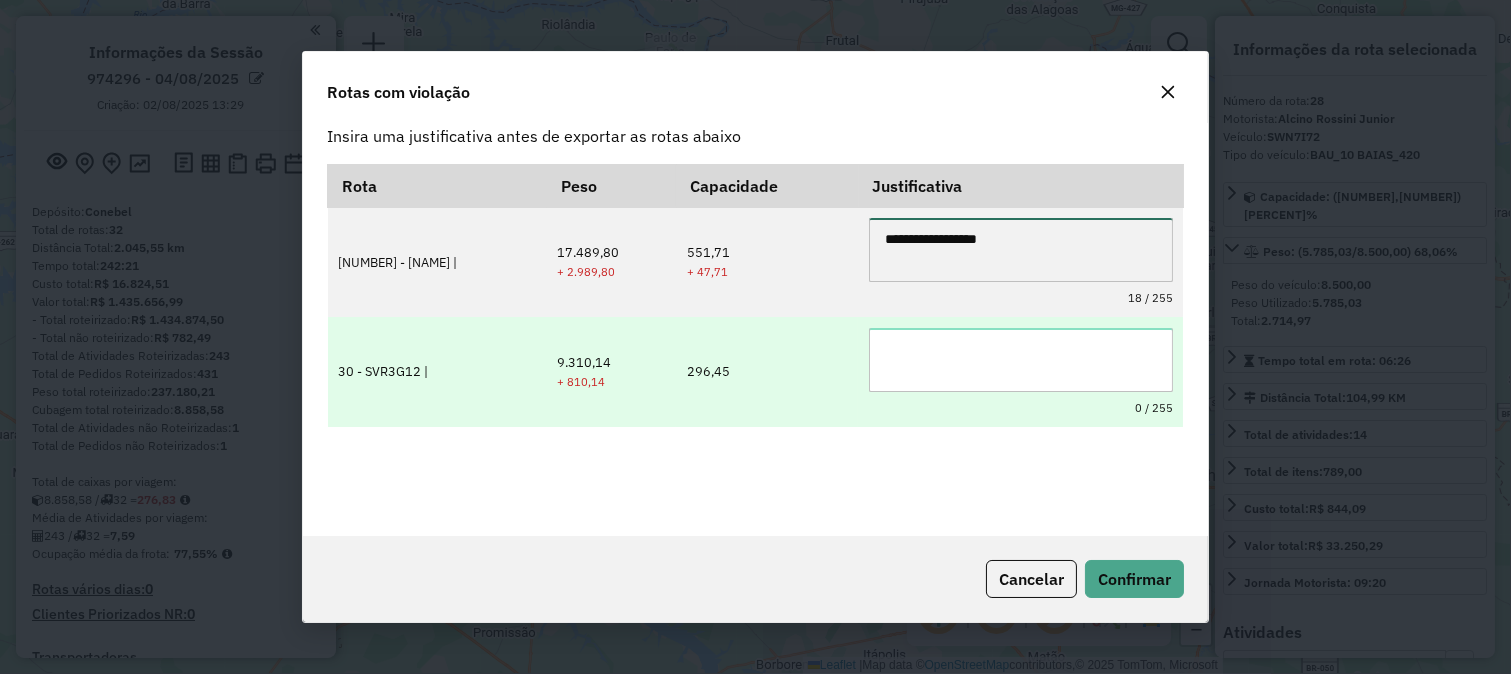 type on "**********" 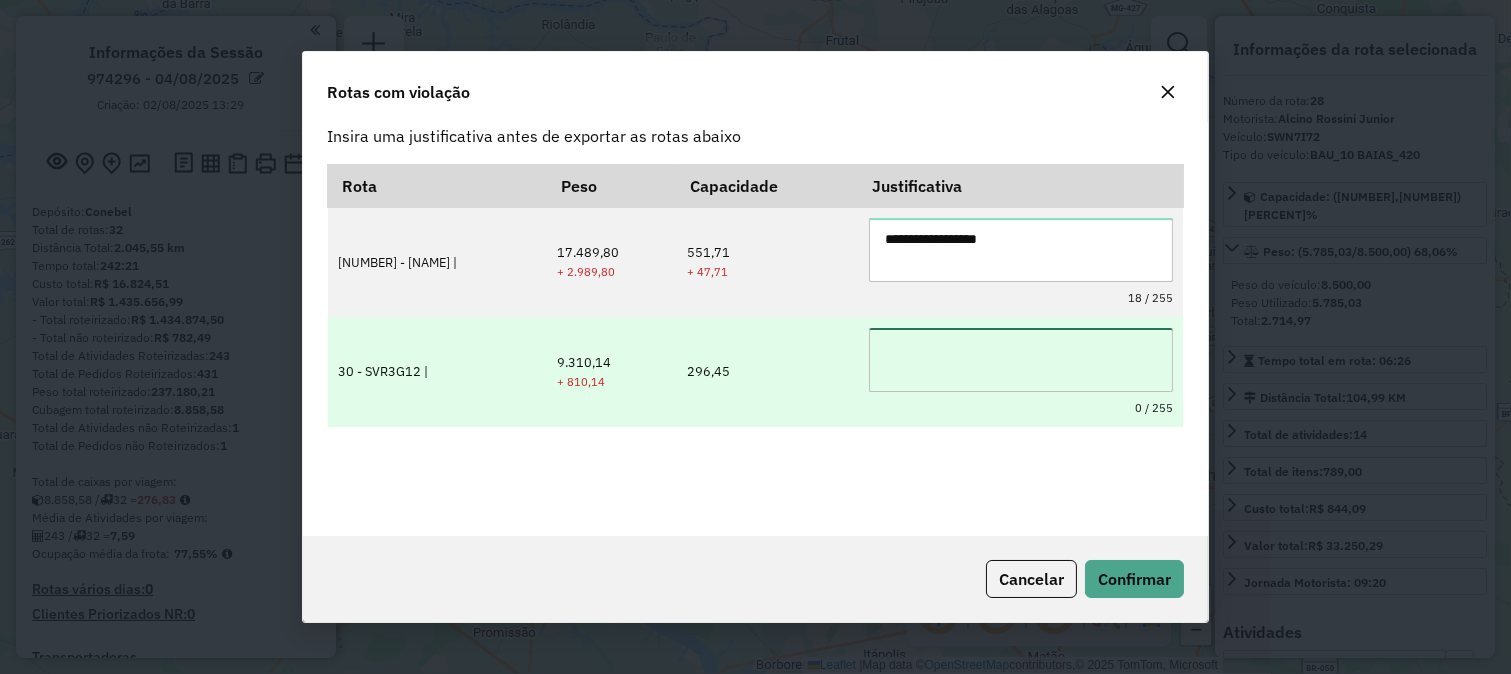 click at bounding box center (1021, 360) 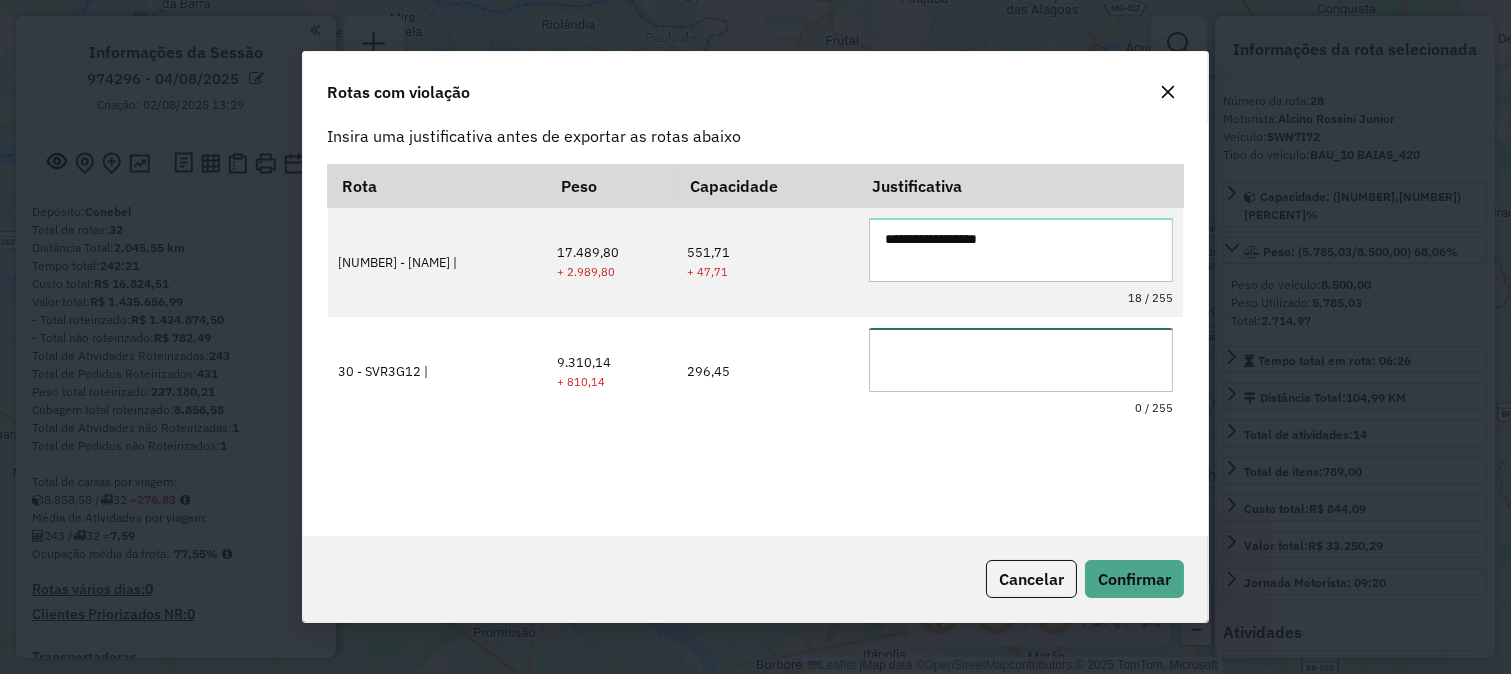 paste on "**********" 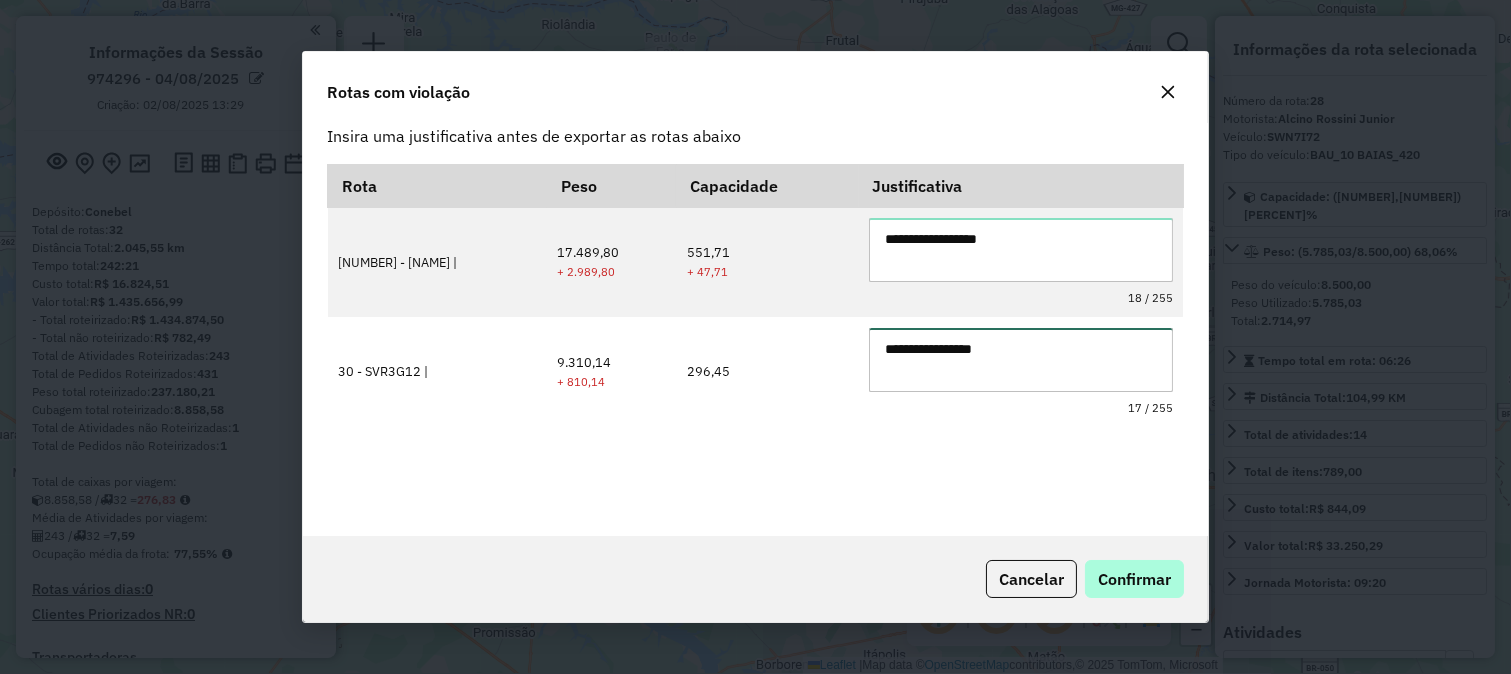 type on "**********" 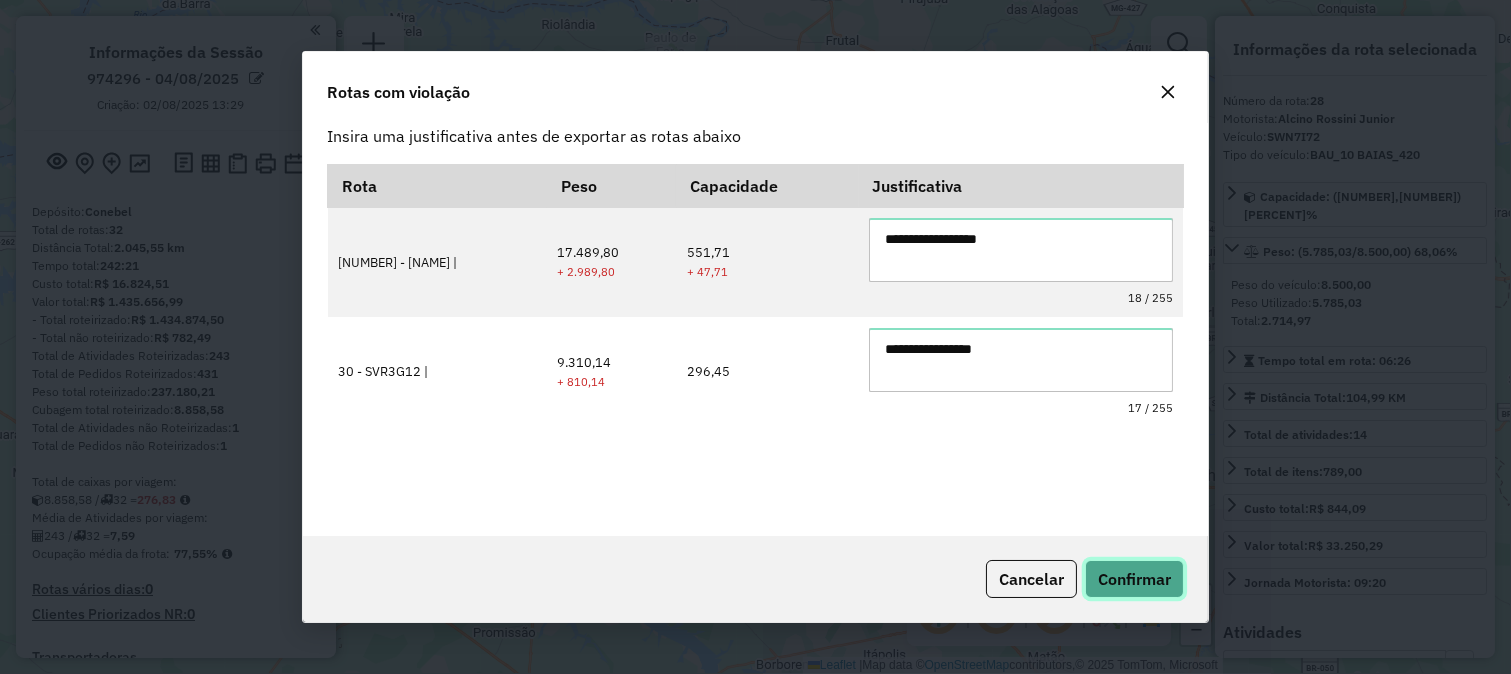 click on "Confirmar" 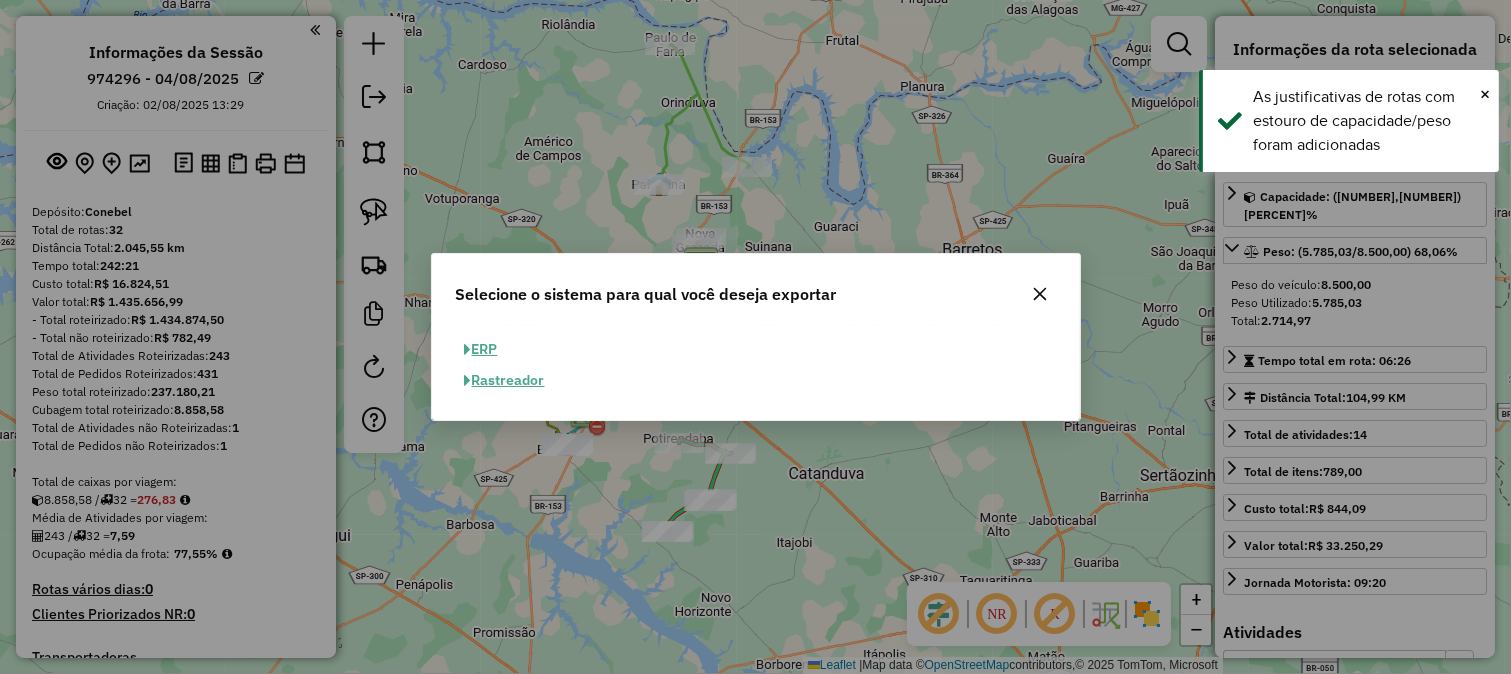 click on "ERP" 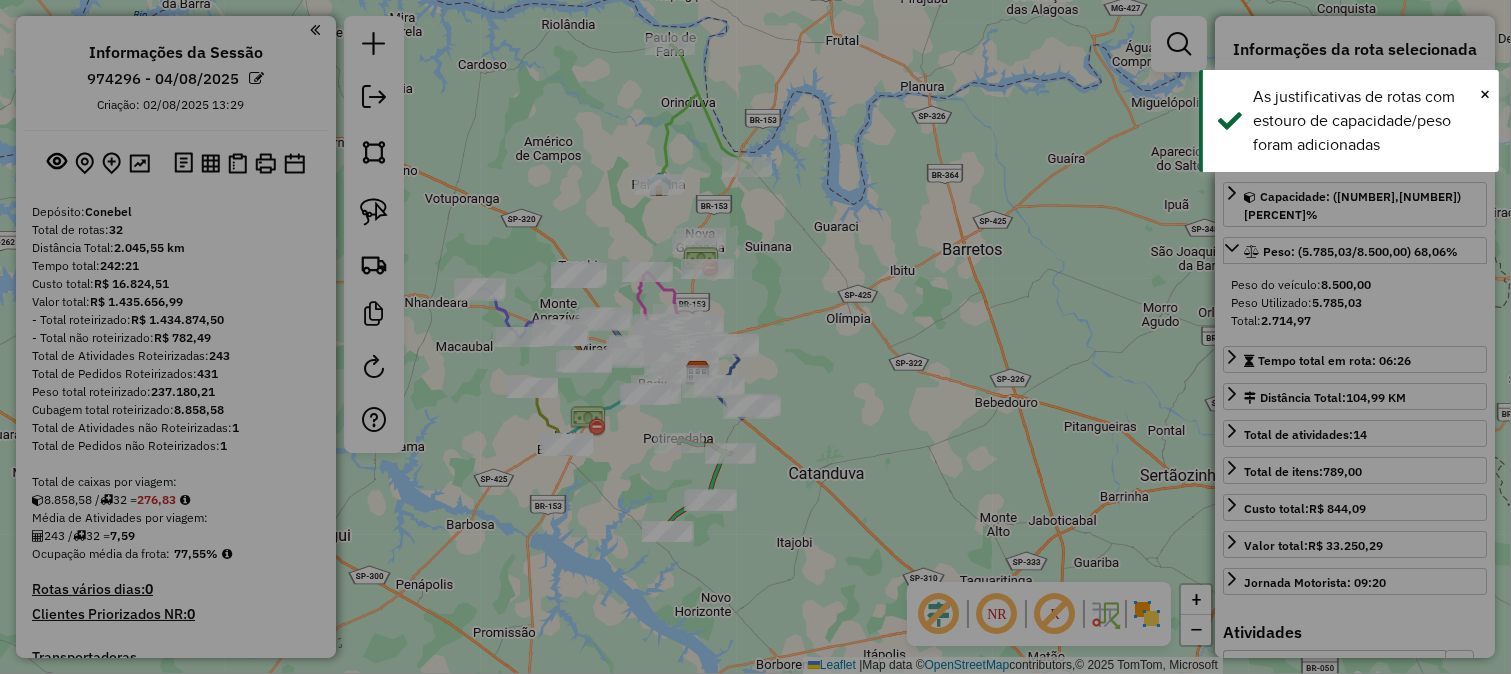 select on "**" 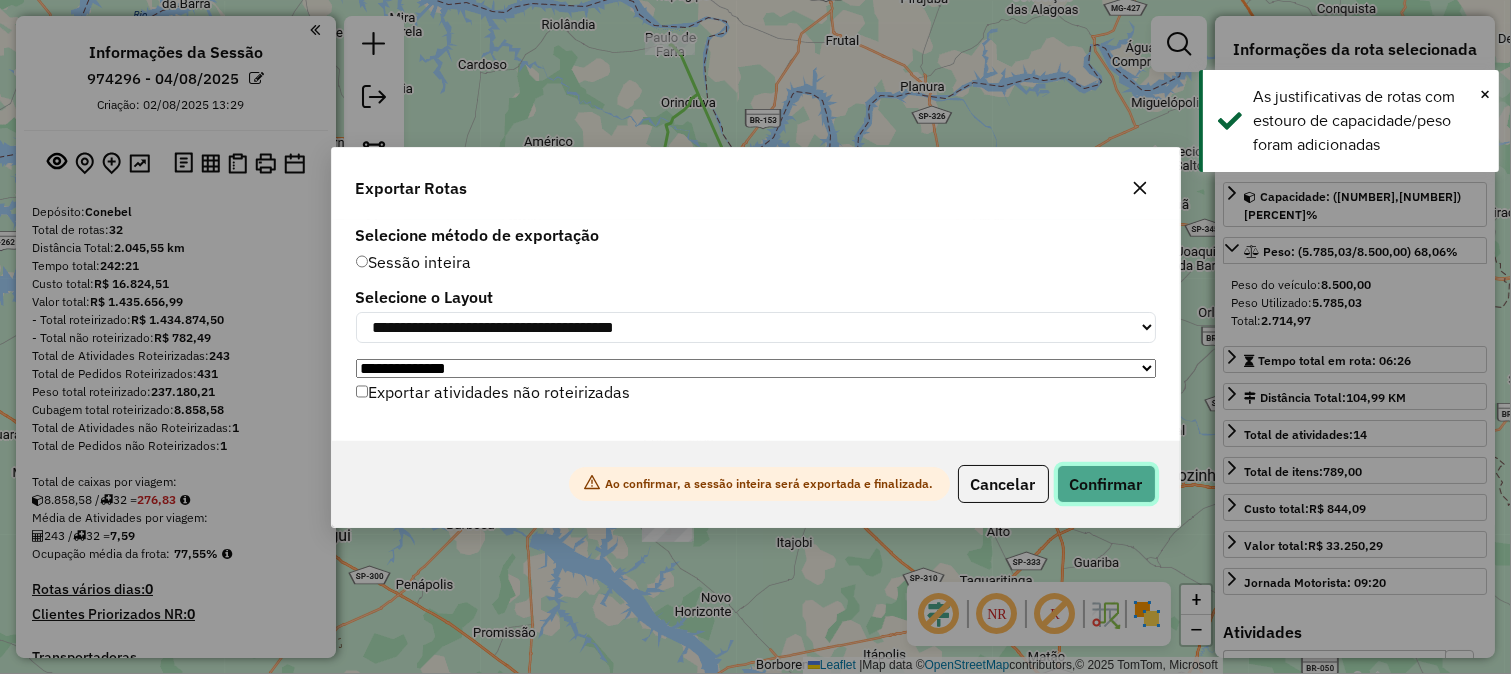 click on "Confirmar" 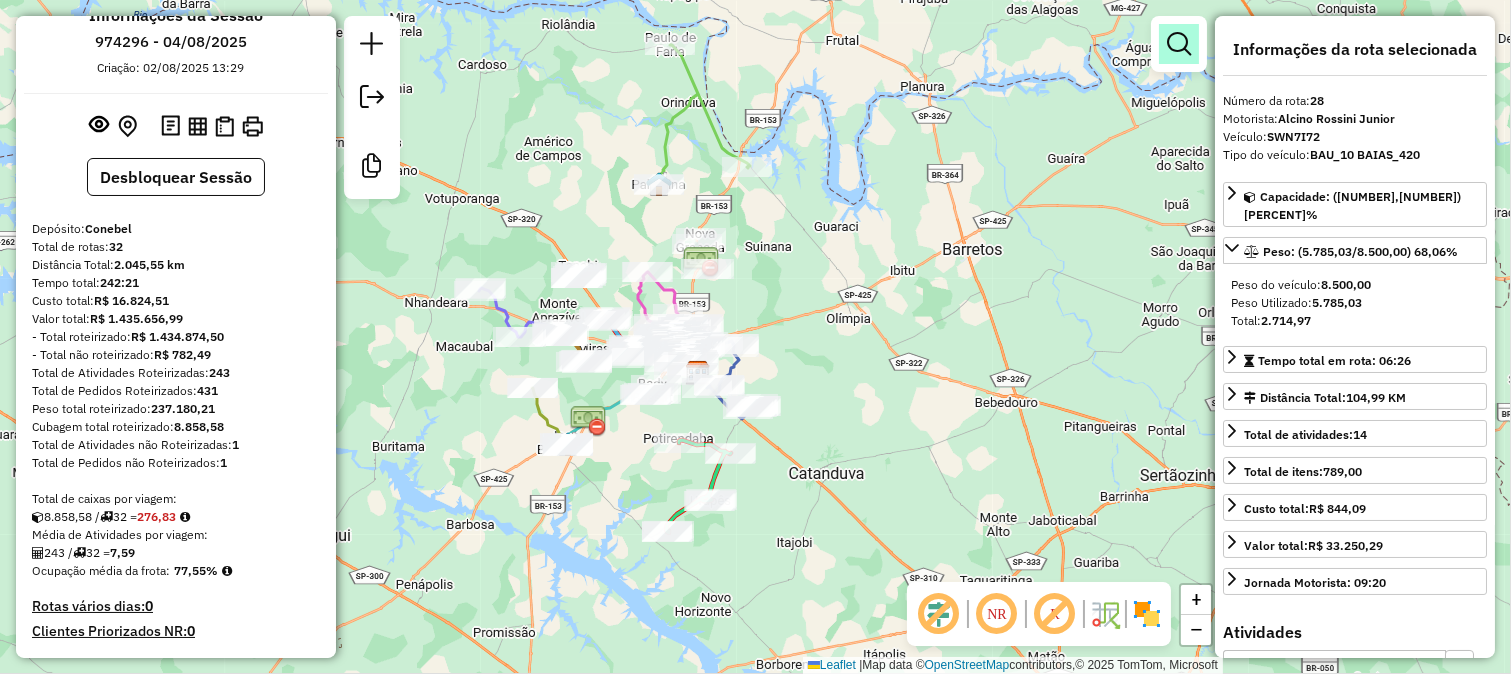 scroll, scrollTop: 0, scrollLeft: 0, axis: both 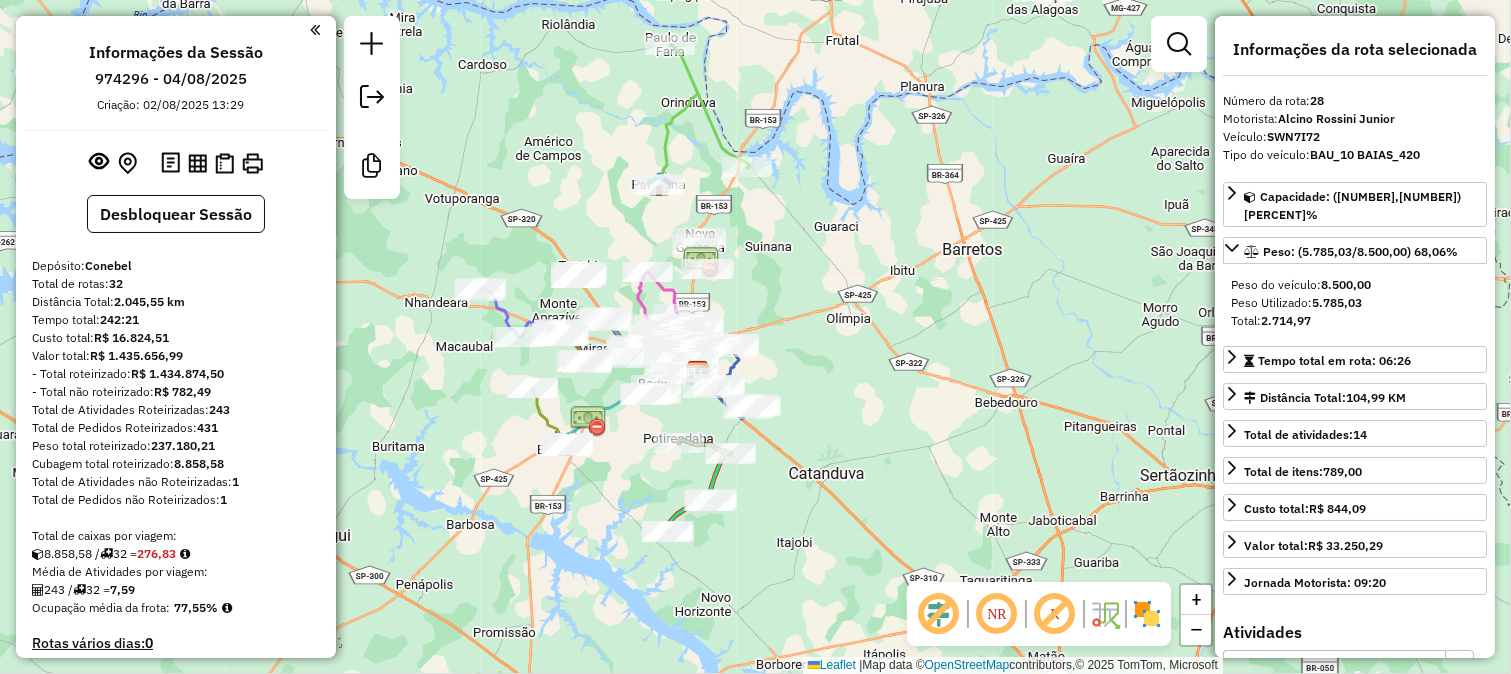 click on "Janela de atendimento Grade de atendimento Capacidade Transportadoras Veículos Cliente Pedidos  Rotas Selecione os dias de semana para filtrar as janelas de atendimento  Seg   Ter   Qua   Qui   Sex   Sáb   Dom  Informe o período da janela de atendimento: De: Até:  Filtrar exatamente a janela do cliente  Considerar janela de atendimento padrão  Selecione os dias de semana para filtrar as grades de atendimento  Seg   Ter   Qua   Qui   Sex   Sáb   Dom   Considerar clientes sem dia de atendimento cadastrado  Clientes fora do dia de atendimento selecionado Filtrar as atividades entre os valores definidos abaixo:  Peso mínimo:   Peso máximo:   Cubagem mínima:   Cubagem máxima:   De:   Até:  Filtrar as atividades entre o tempo de atendimento definido abaixo:  De:   Até:   Considerar capacidade total dos clientes não roteirizados Transportadora: Selecione um ou mais itens Tipo de veículo: Selecione um ou mais itens Veículo: Selecione um ou mais itens Motorista: Selecione um ou mais itens Nome: Rótulo:" 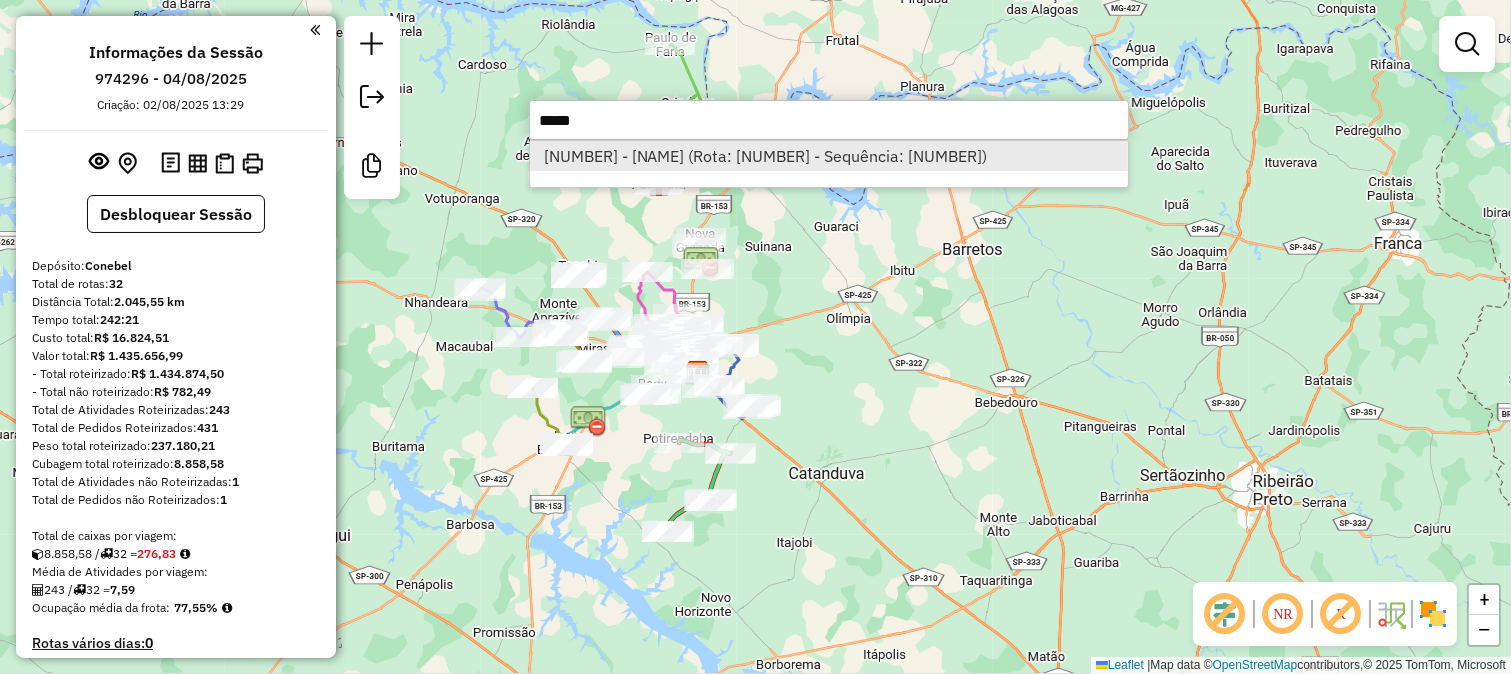 type on "*****" 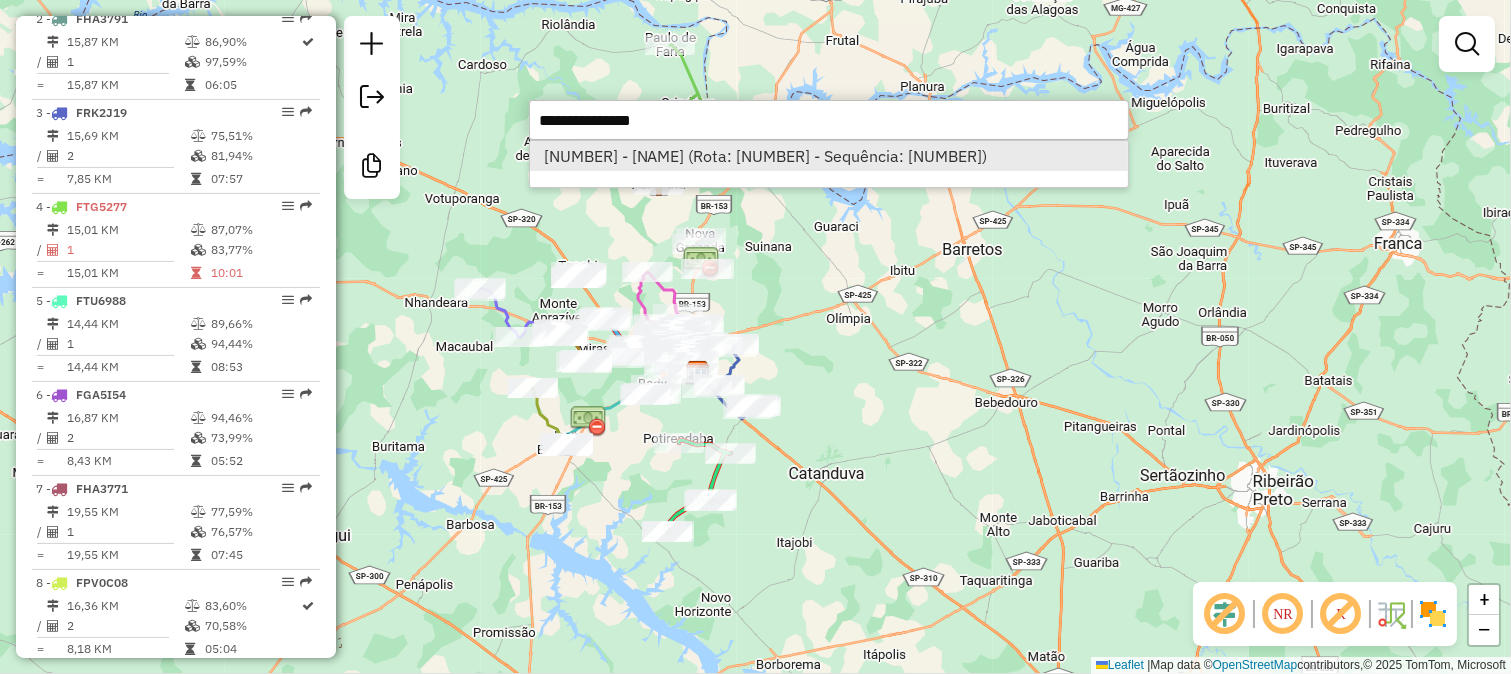 select on "**********" 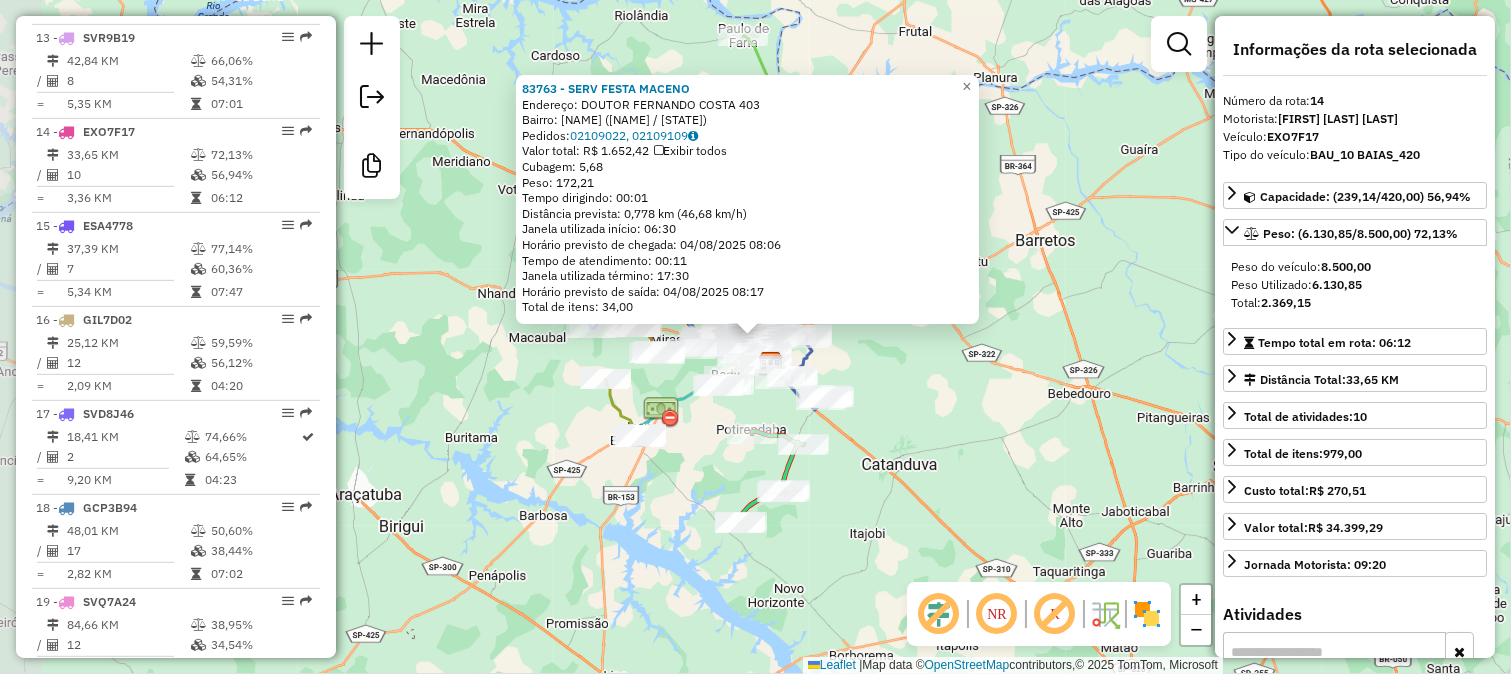 scroll, scrollTop: 2026, scrollLeft: 0, axis: vertical 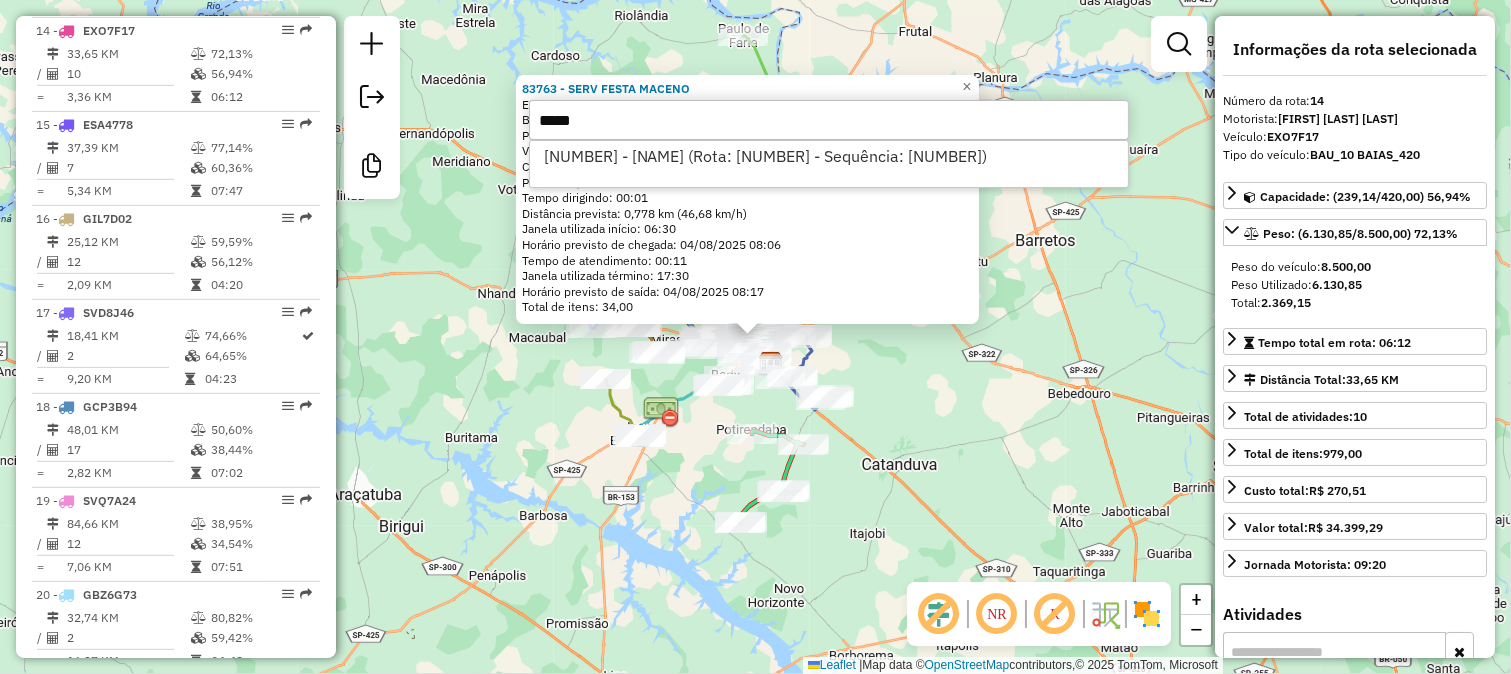 type on "*****" 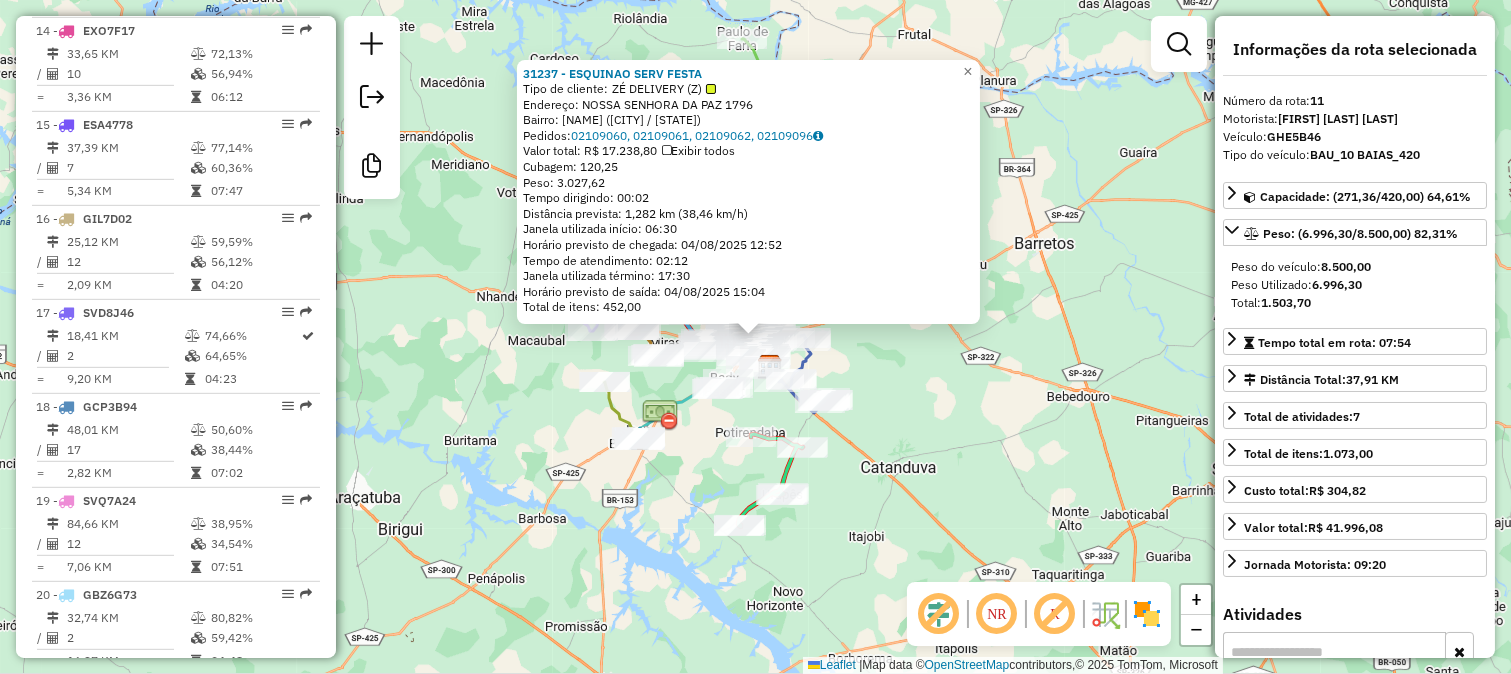 scroll, scrollTop: 1745, scrollLeft: 0, axis: vertical 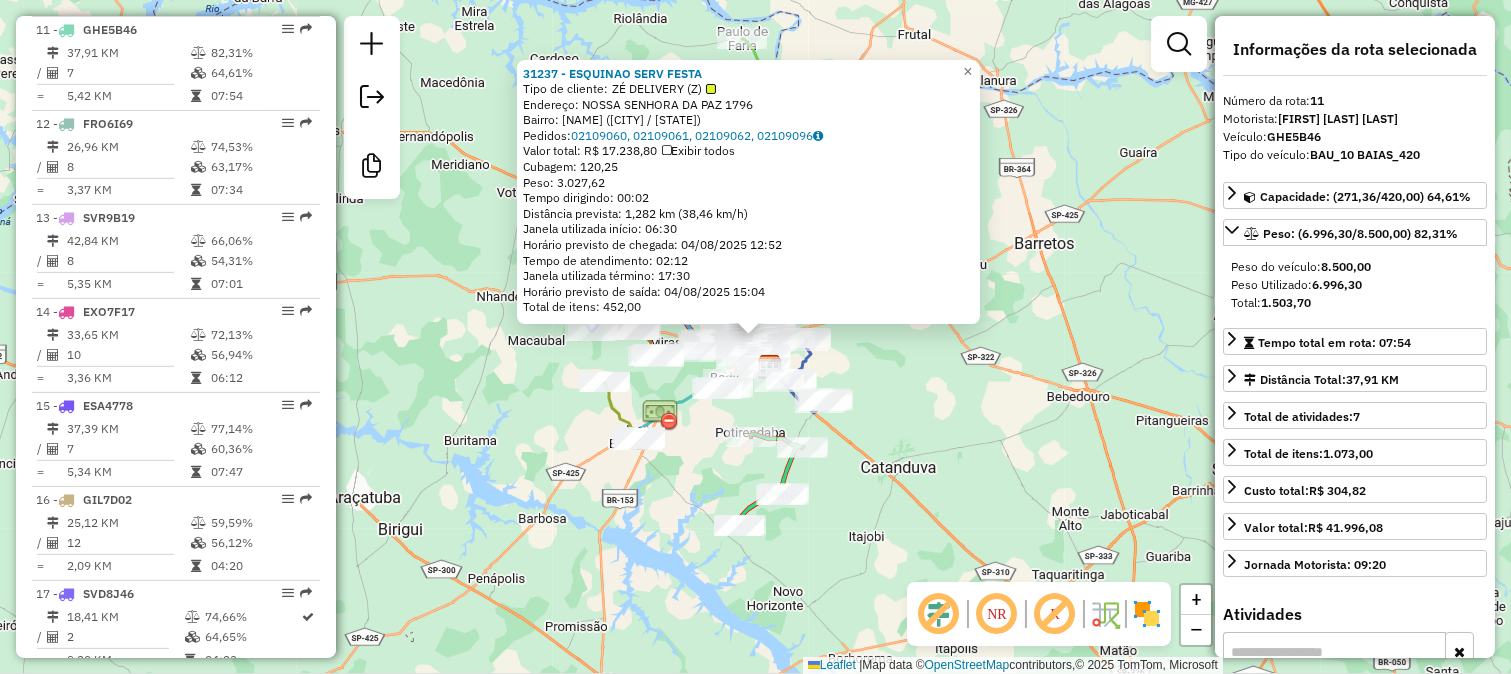 click on "[NUMBER] - [NAME]  Tipo de cliente:   [NAME] ([INITIAL])   Endereço:  [NAME] [NUMBER]   Bairro: [NAME] ([CITY] / [STATE])   Pedidos:  [NUMBER], [NUMBER], [NUMBER], [NUMBER]   Valor total: R$ [AMOUNT]   Exibir todos   Cubagem: [NUMBER]  Peso: [NUMBER]  Tempo dirigindo: [TIME]   Distância prevista: [NUMBER] km ([NUMBER] km/h)   Janela utilizada início: [TIME]   Horário previsto de chegada: [DATE] [TIME]   Tempo de atendimento: [TIME]   Janela utilizada término: [TIME]   Horário previsto de saída: [DATE] [TIME]   Total de itens: [NUMBER]  × Janela de atendimento Grade de atendimento Capacidade Transportadoras Veículos Cliente Pedidos  Rotas Selecione os dias de semana para filtrar as janelas de atendimento  Seg   Ter   Qua   Qui   Sex   Sáb   Dom  Informe o período da janela de atendimento: De: Até:  Filtrar exatamente a janela do cliente  Considerar janela de atendimento padrão  Selecione os dias de semana para filtrar as grades de atendimento  Seg   Ter   Qua" 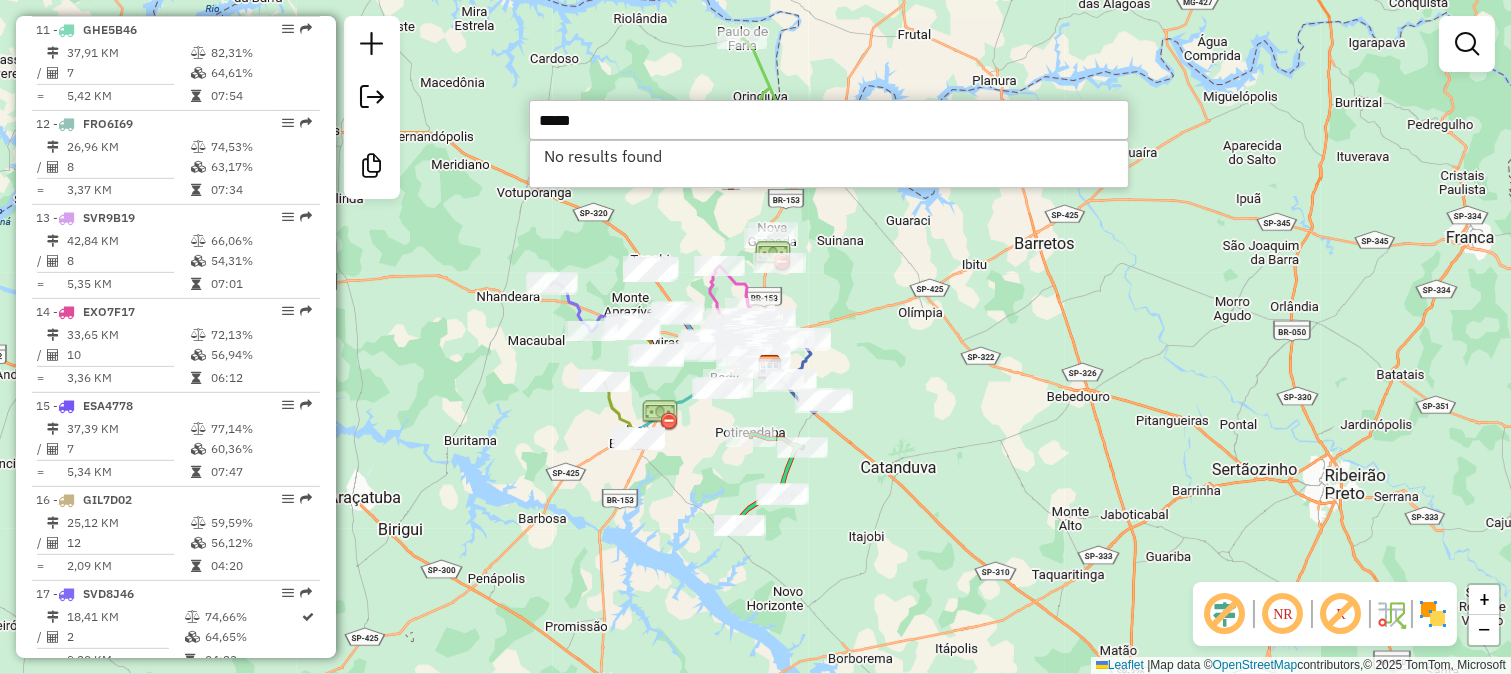 click on "*****" at bounding box center [829, 120] 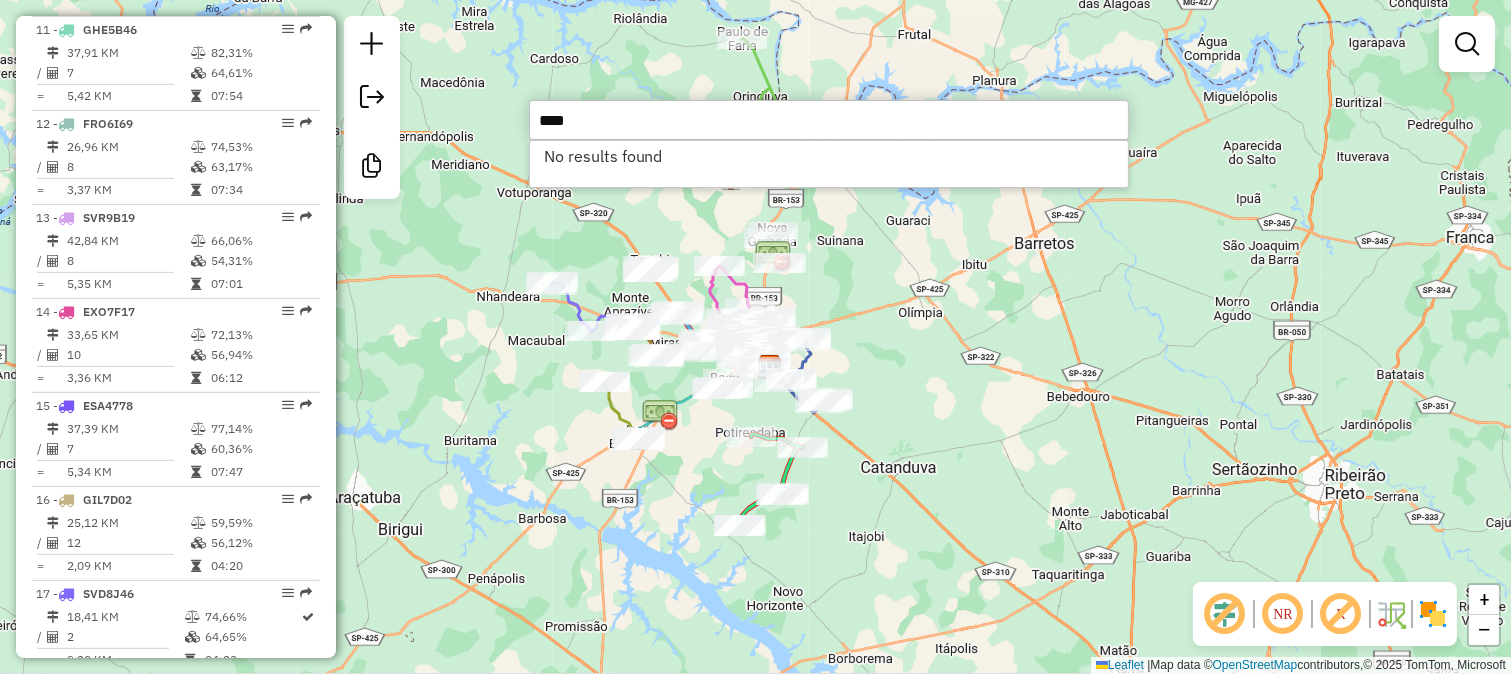 click on "****" at bounding box center (829, 120) 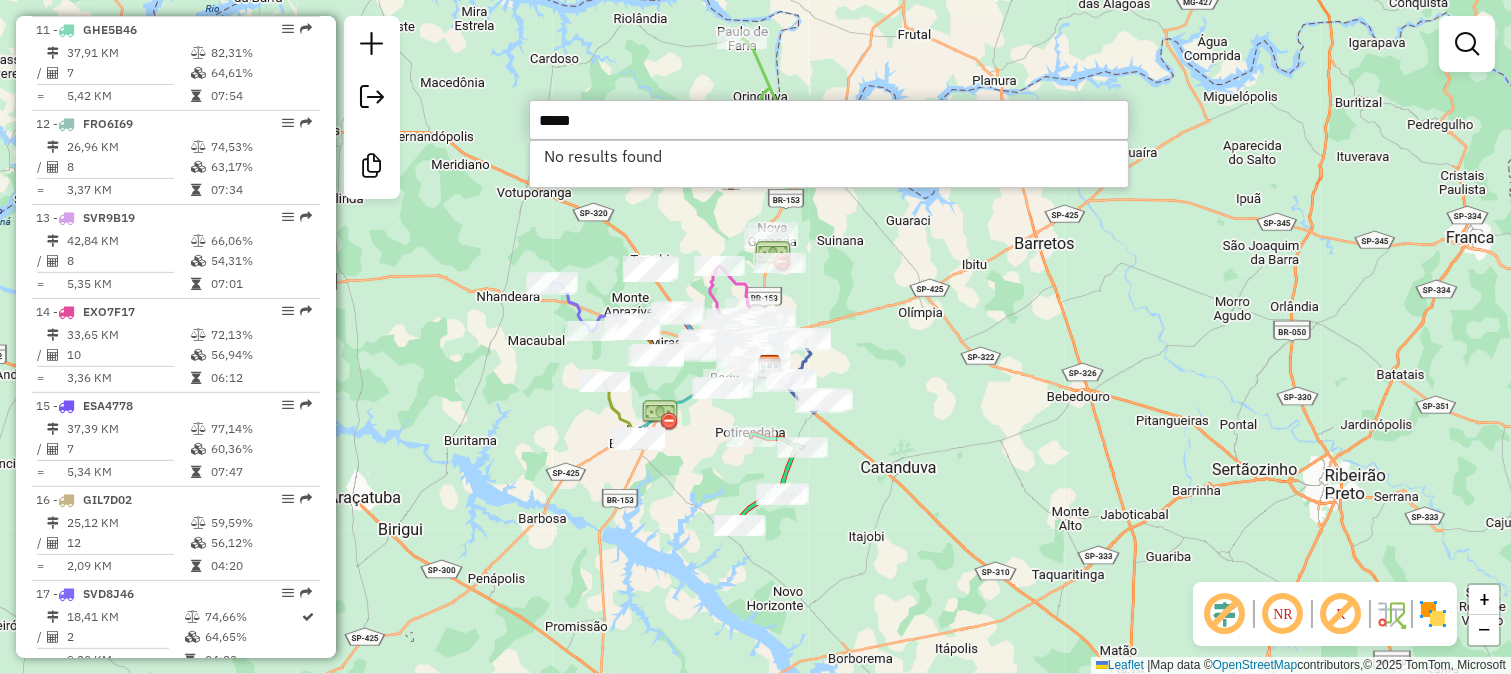 click on "*****" at bounding box center (829, 120) 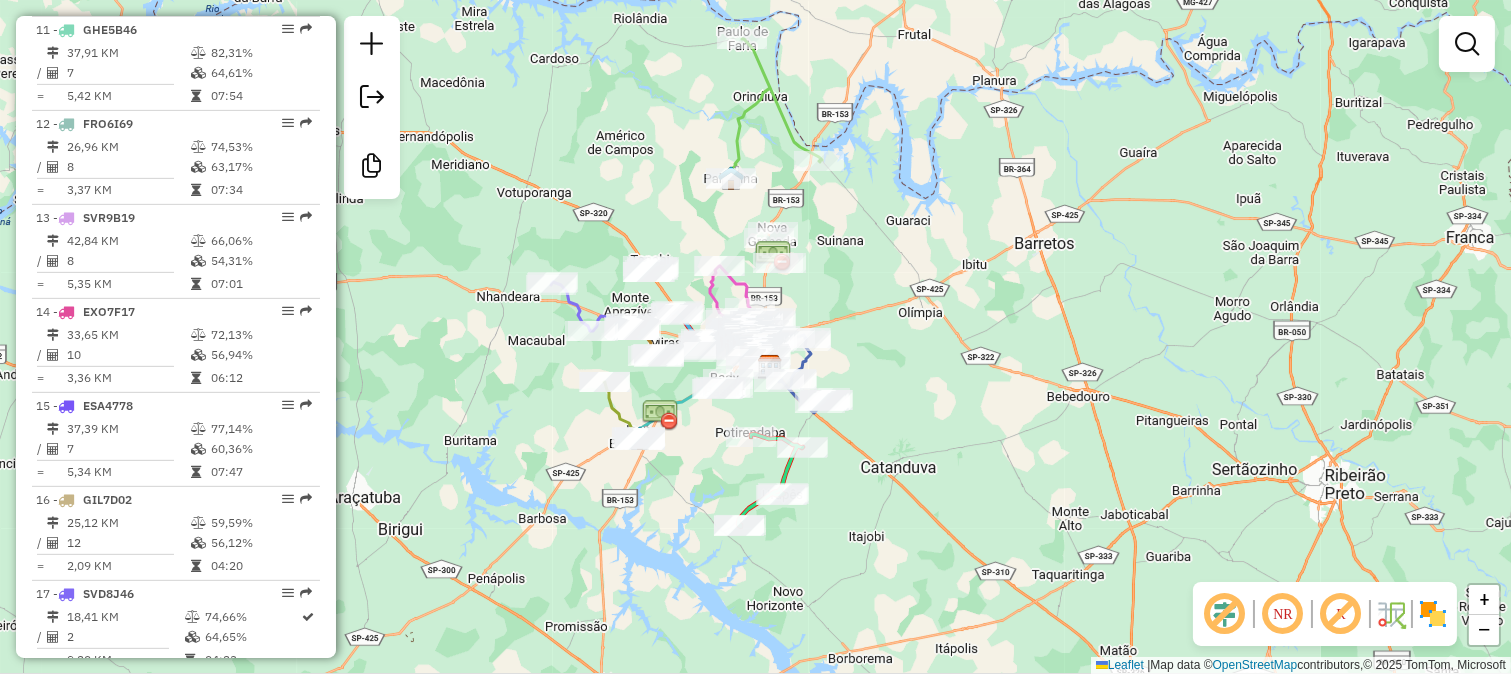drag, startPoint x: 945, startPoint y: 412, endPoint x: 990, endPoint y: 397, distance: 47.434166 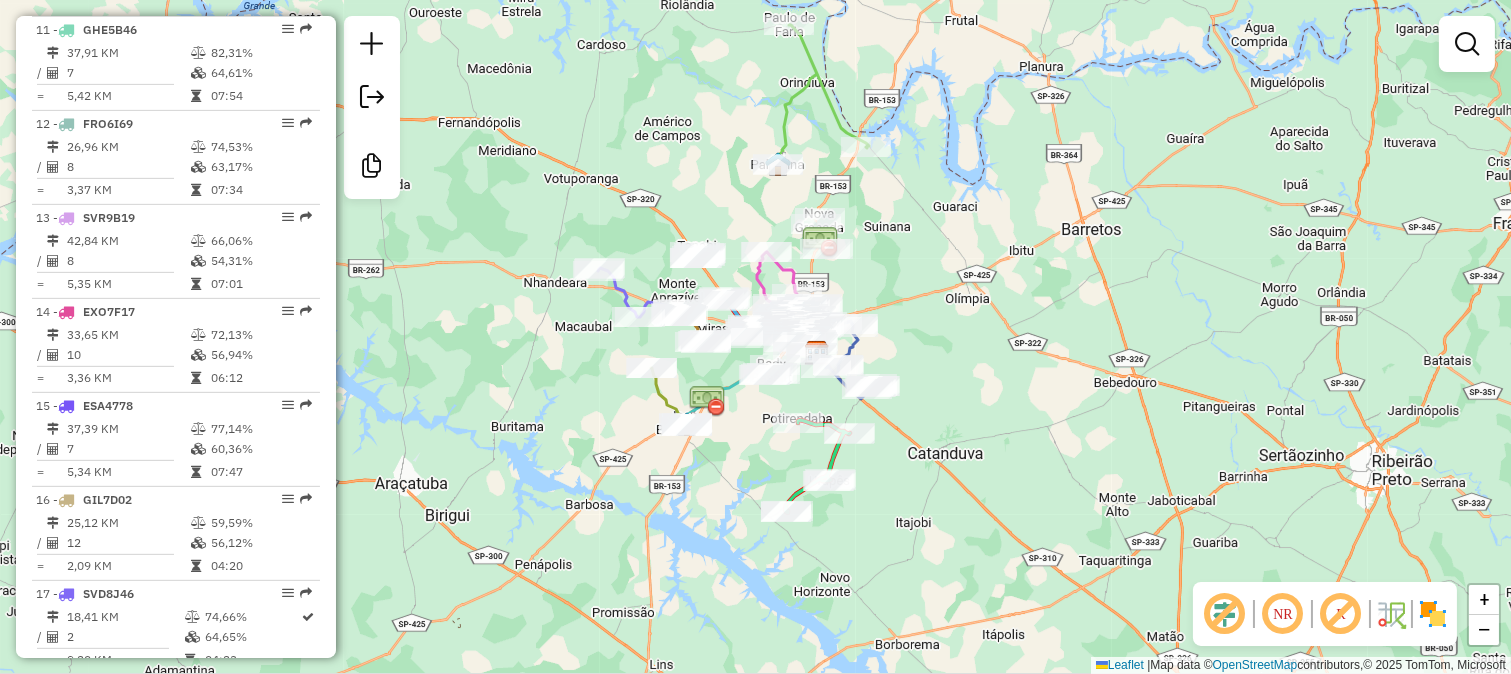 click on "Janela de atendimento Grade de atendimento Capacidade Transportadoras Veículos Cliente Pedidos  Rotas Selecione os dias de semana para filtrar as janelas de atendimento  Seg   Ter   Qua   Qui   Sex   Sáb   Dom  Informe o período da janela de atendimento: De: Até:  Filtrar exatamente a janela do cliente  Considerar janela de atendimento padrão  Selecione os dias de semana para filtrar as grades de atendimento  Seg   Ter   Qua   Qui   Sex   Sáb   Dom   Considerar clientes sem dia de atendimento cadastrado  Clientes fora do dia de atendimento selecionado Filtrar as atividades entre os valores definidos abaixo:  Peso mínimo:   Peso máximo:   Cubagem mínima:   Cubagem máxima:   De:   Até:  Filtrar as atividades entre o tempo de atendimento definido abaixo:  De:   Até:   Considerar capacidade total dos clientes não roteirizados Transportadora: Selecione um ou mais itens Tipo de veículo: Selecione um ou mais itens Veículo: Selecione um ou mais itens Motorista: Selecione um ou mais itens Nome: Rótulo:" 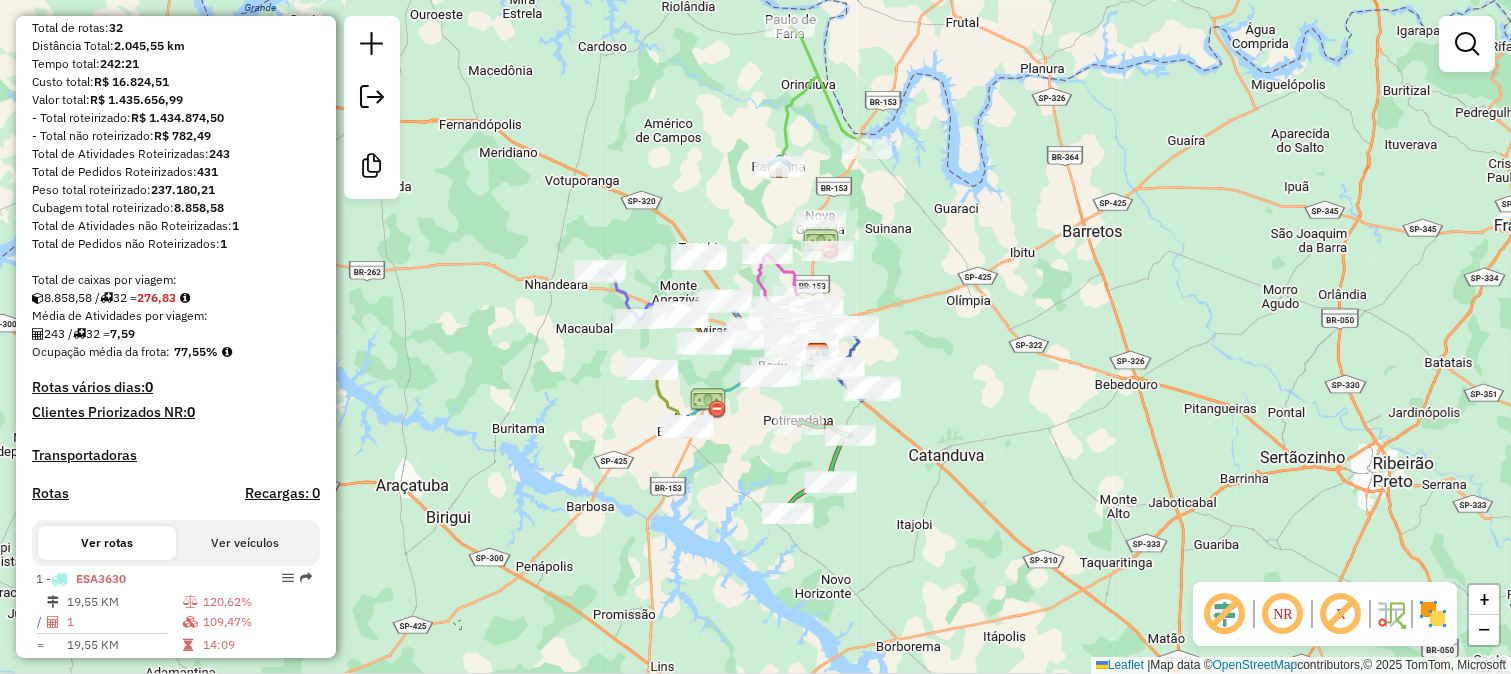 scroll, scrollTop: 412, scrollLeft: 0, axis: vertical 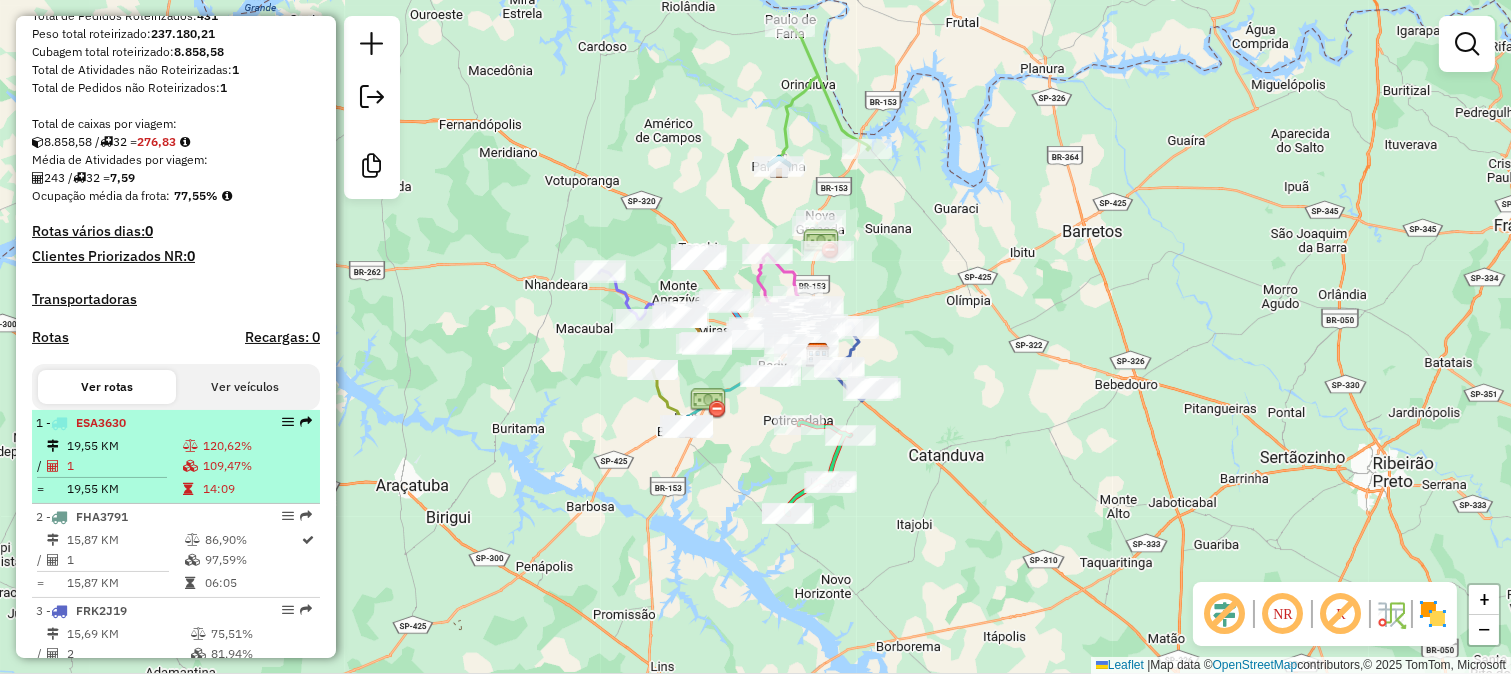 click at bounding box center [190, 466] 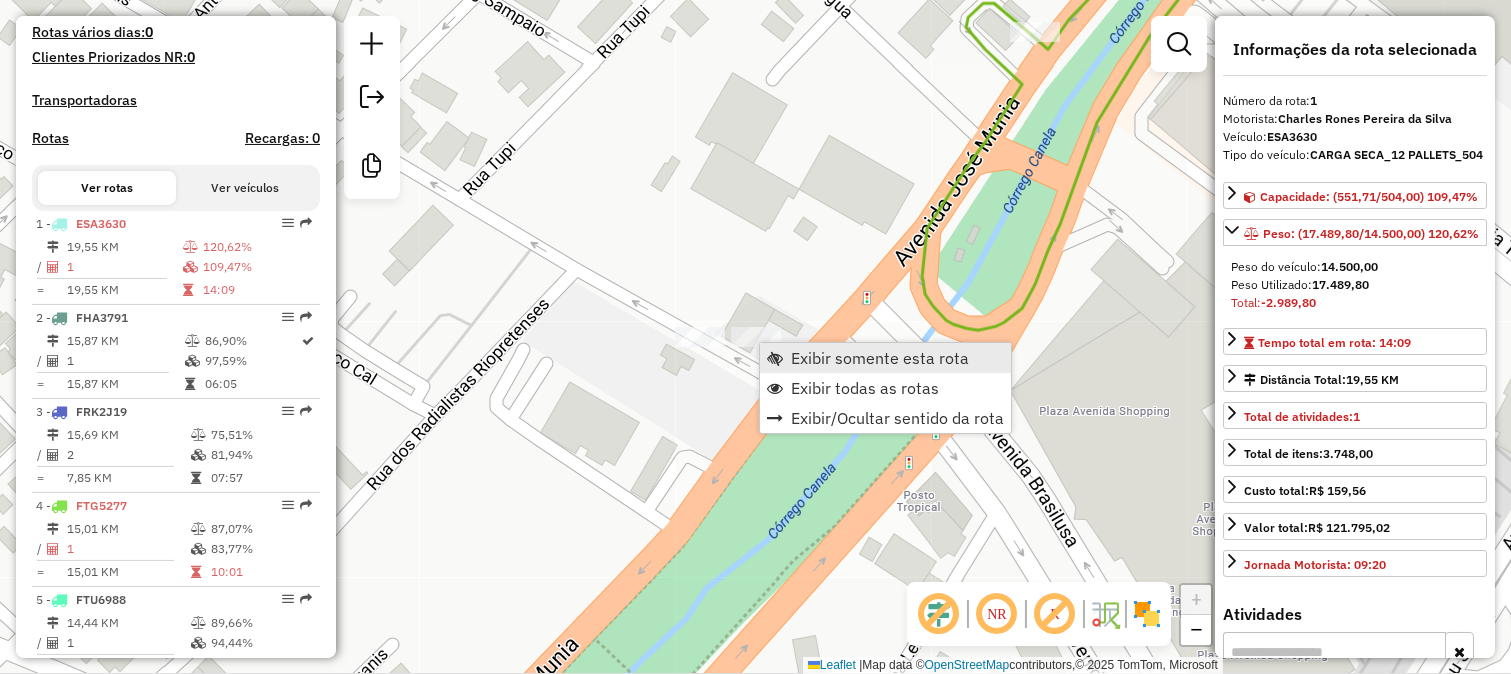 scroll, scrollTop: 805, scrollLeft: 0, axis: vertical 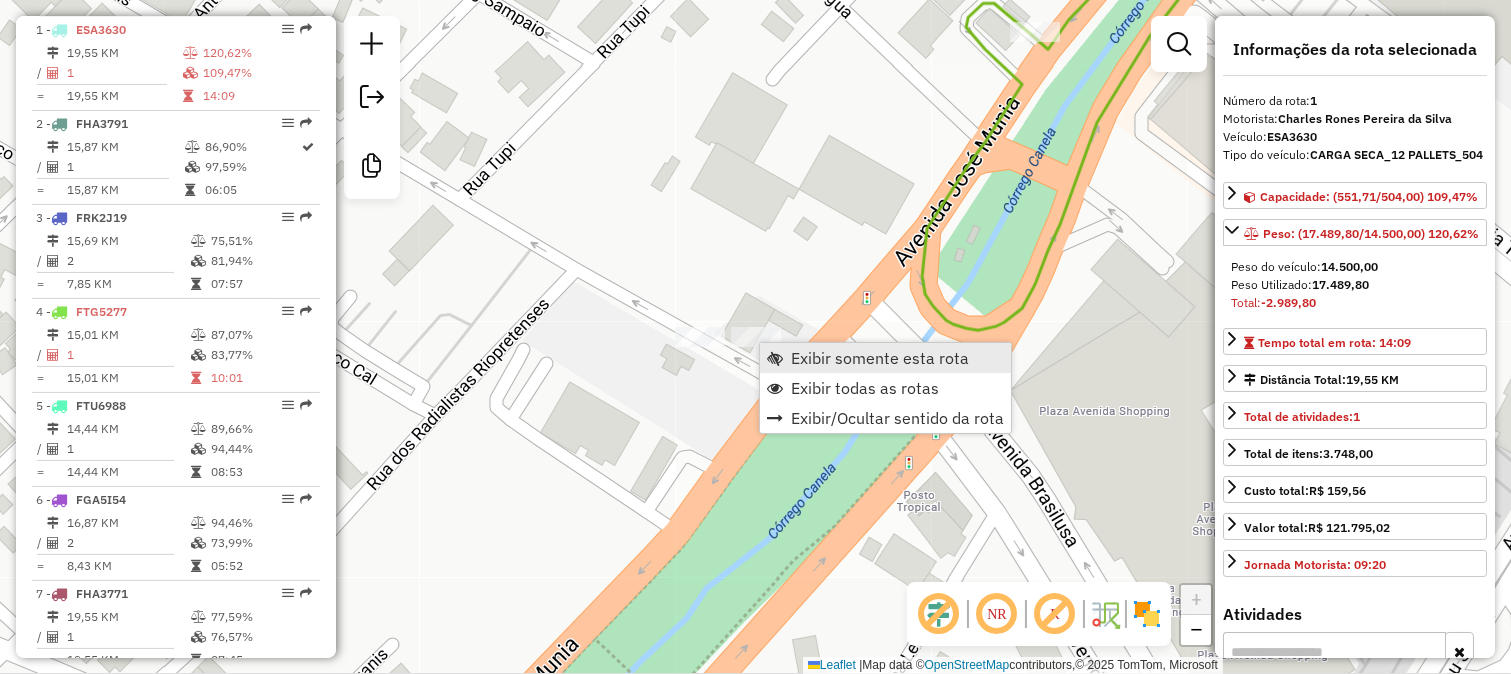 click on "Exibir somente esta rota" at bounding box center [885, 358] 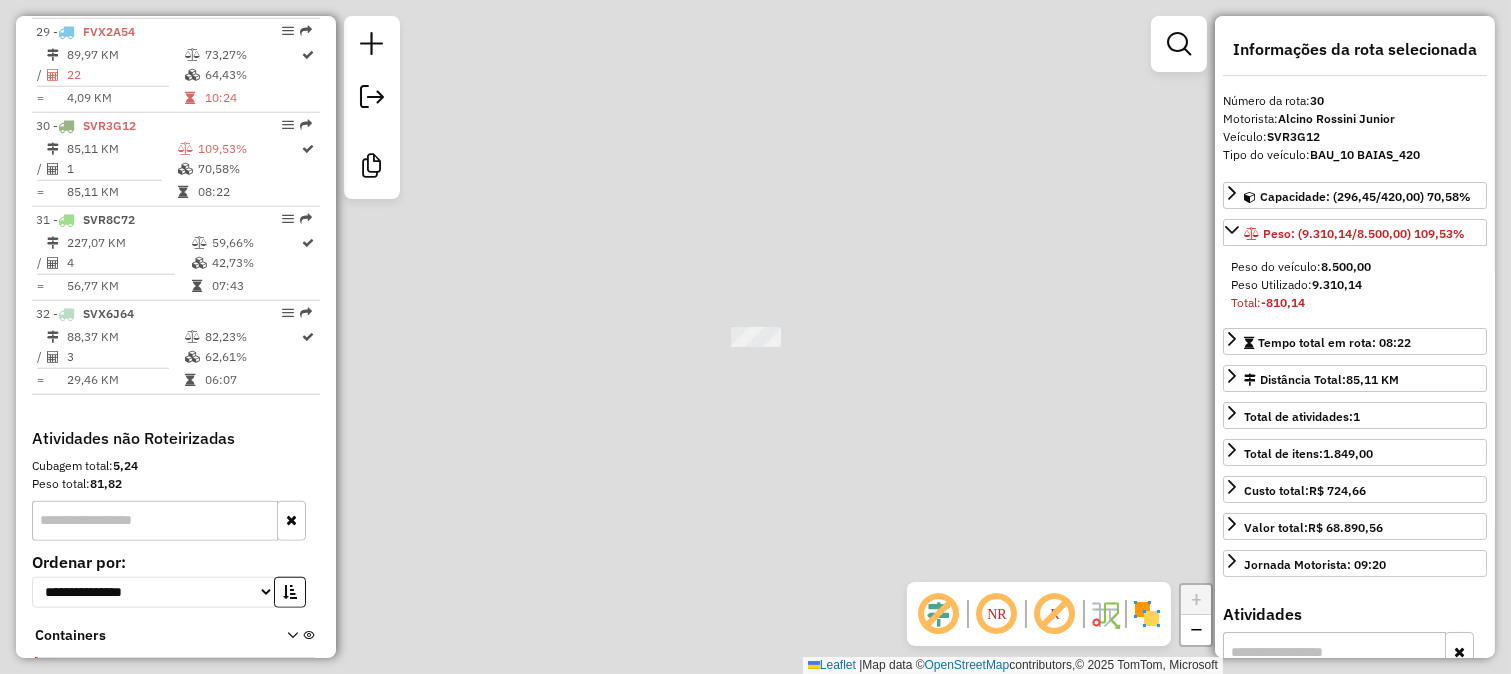 scroll, scrollTop: 3518, scrollLeft: 0, axis: vertical 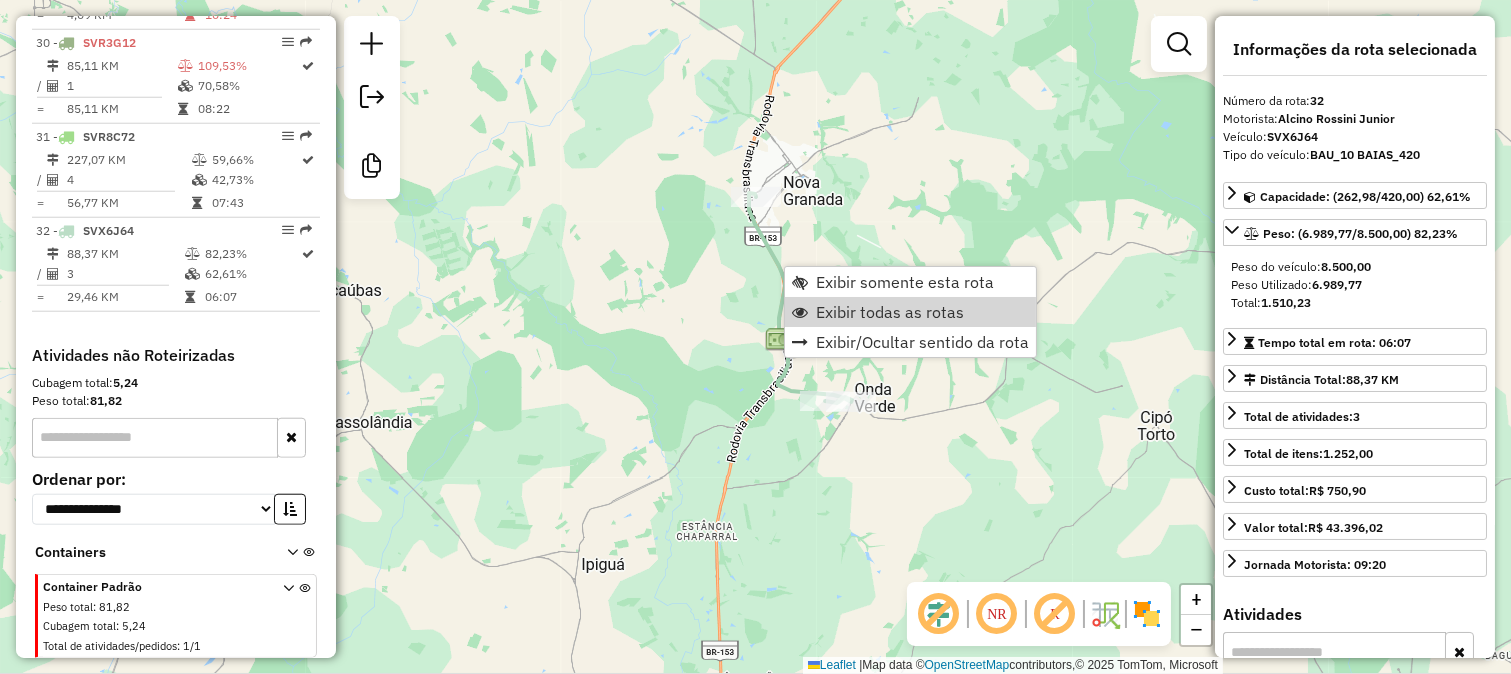 click on "Exibir todas as rotas" at bounding box center [890, 312] 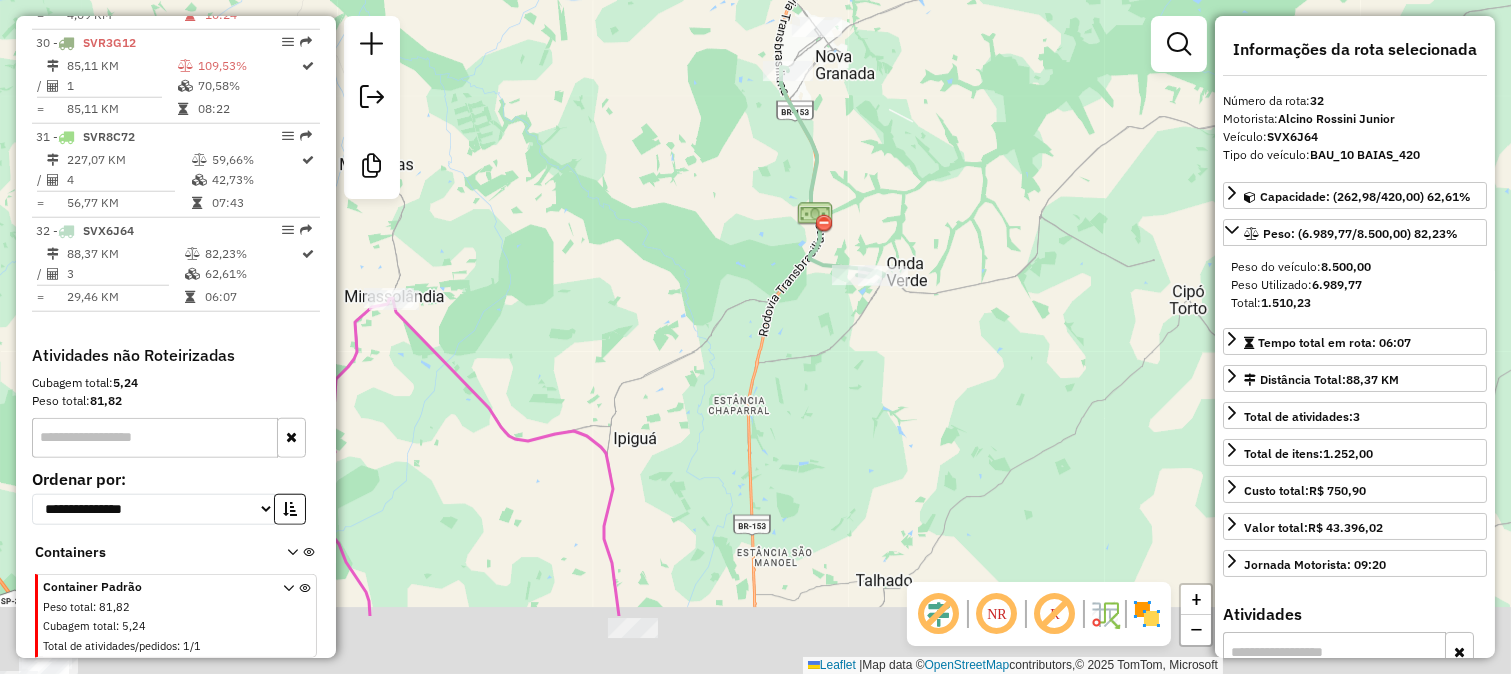 drag, startPoint x: 625, startPoint y: 528, endPoint x: 652, endPoint y: 331, distance: 198.84164 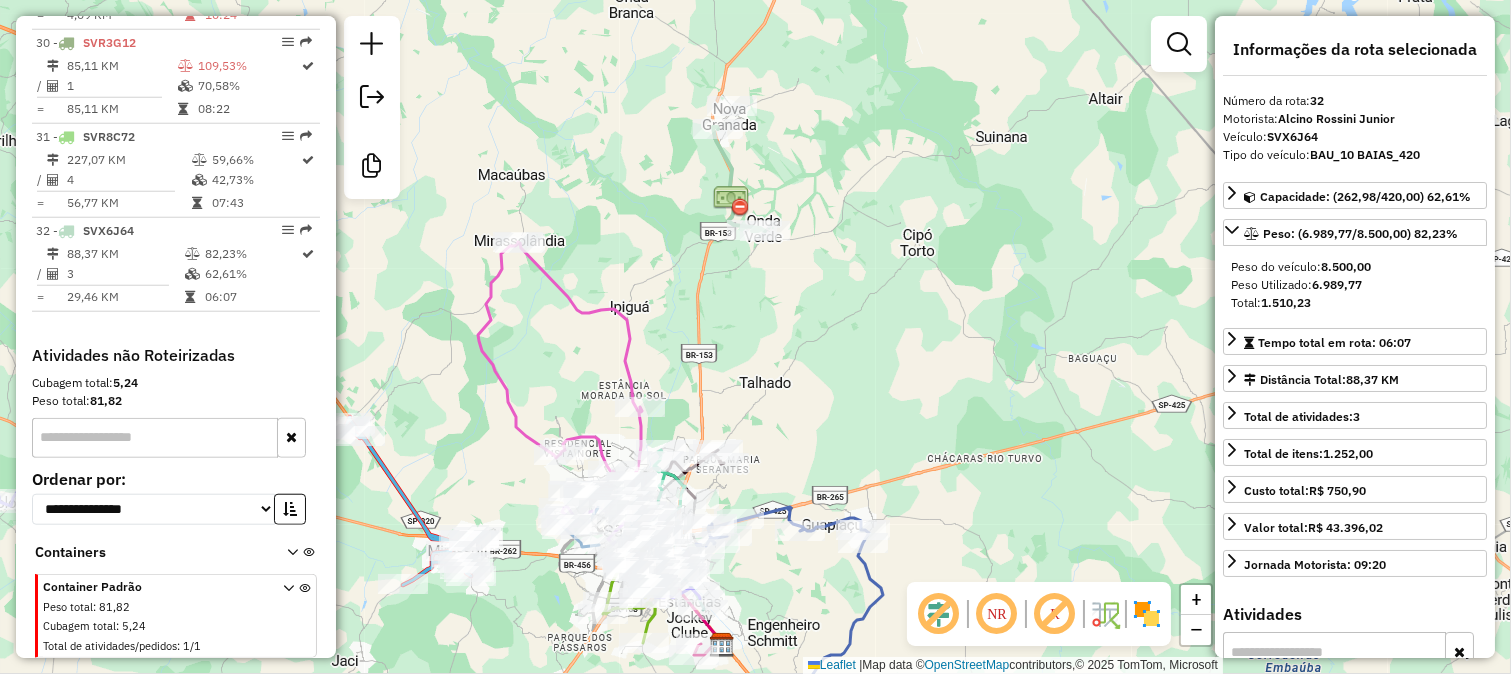 drag, startPoint x: 734, startPoint y: 384, endPoint x: 820, endPoint y: 222, distance: 183.41211 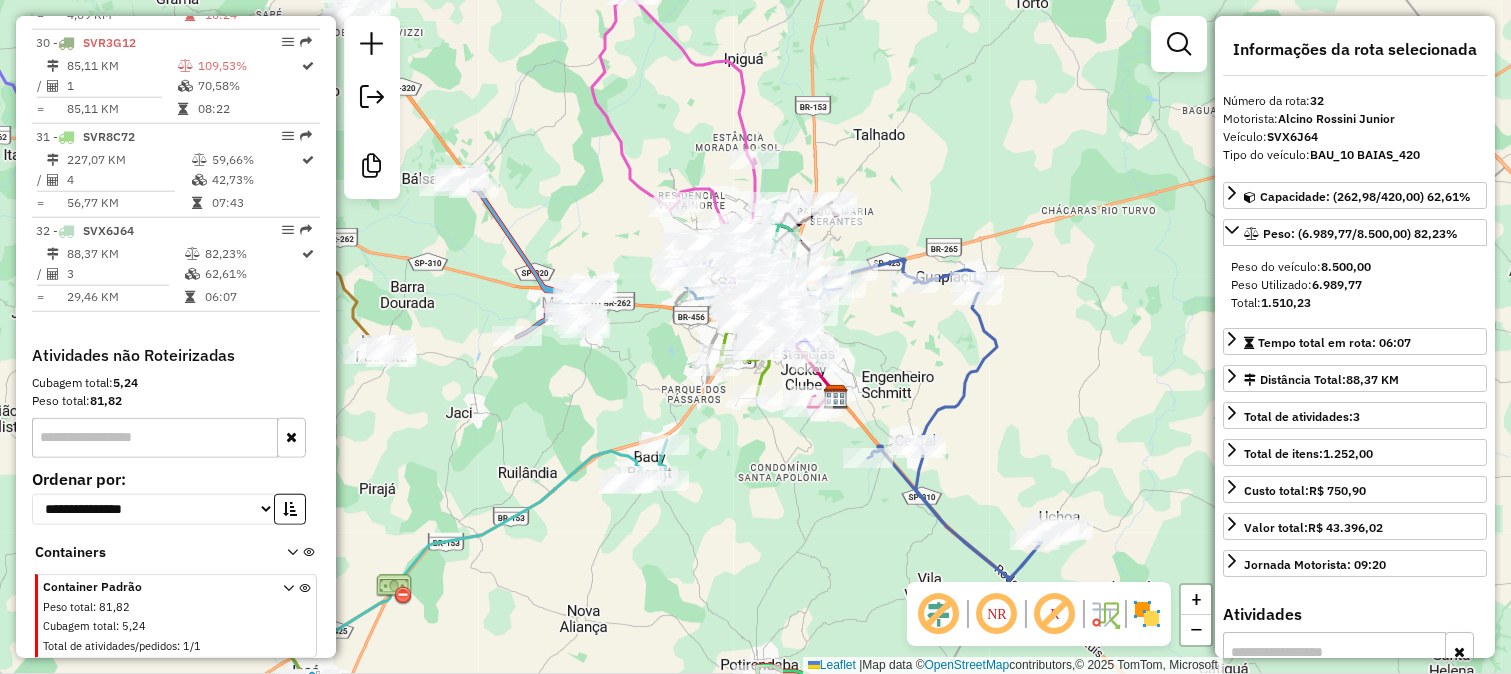 drag, startPoint x: 521, startPoint y: 438, endPoint x: 600, endPoint y: 435, distance: 79.05694 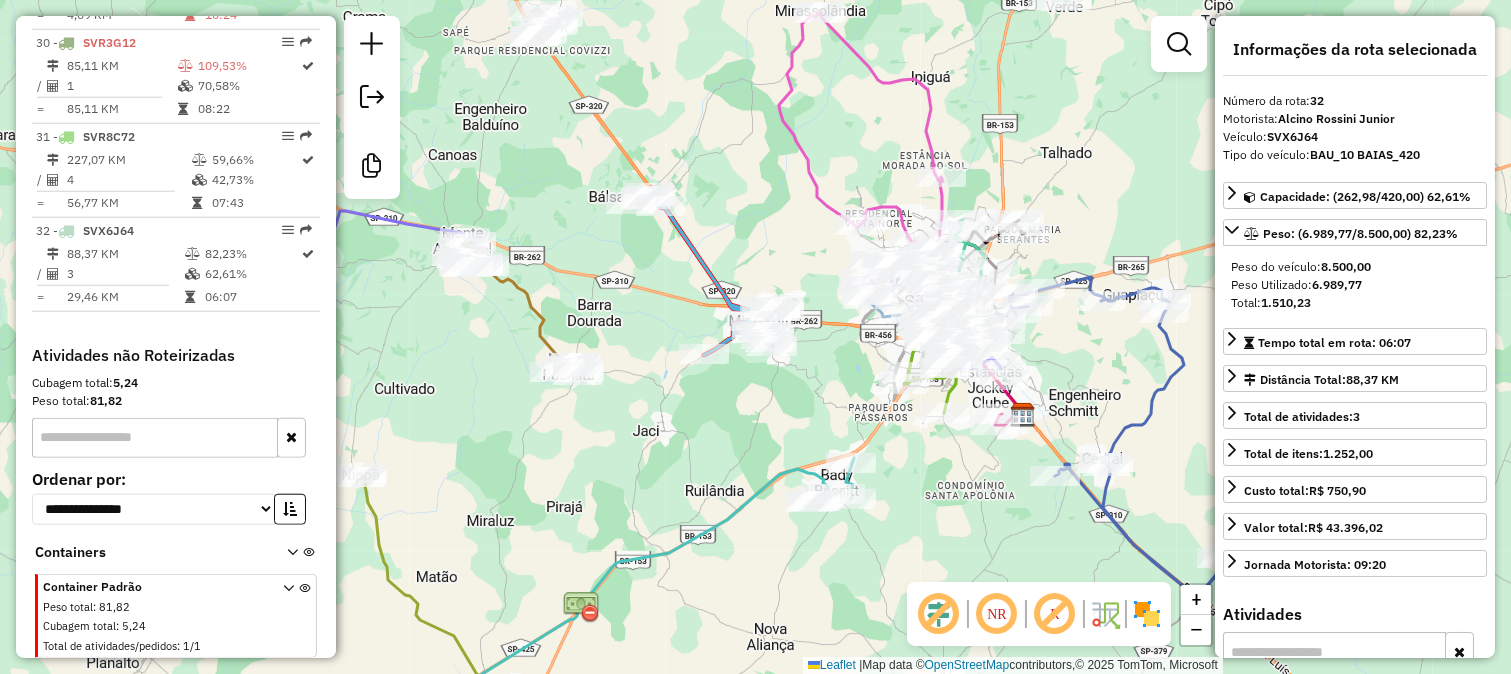 drag, startPoint x: 501, startPoint y: 415, endPoint x: 608, endPoint y: 436, distance: 109.041275 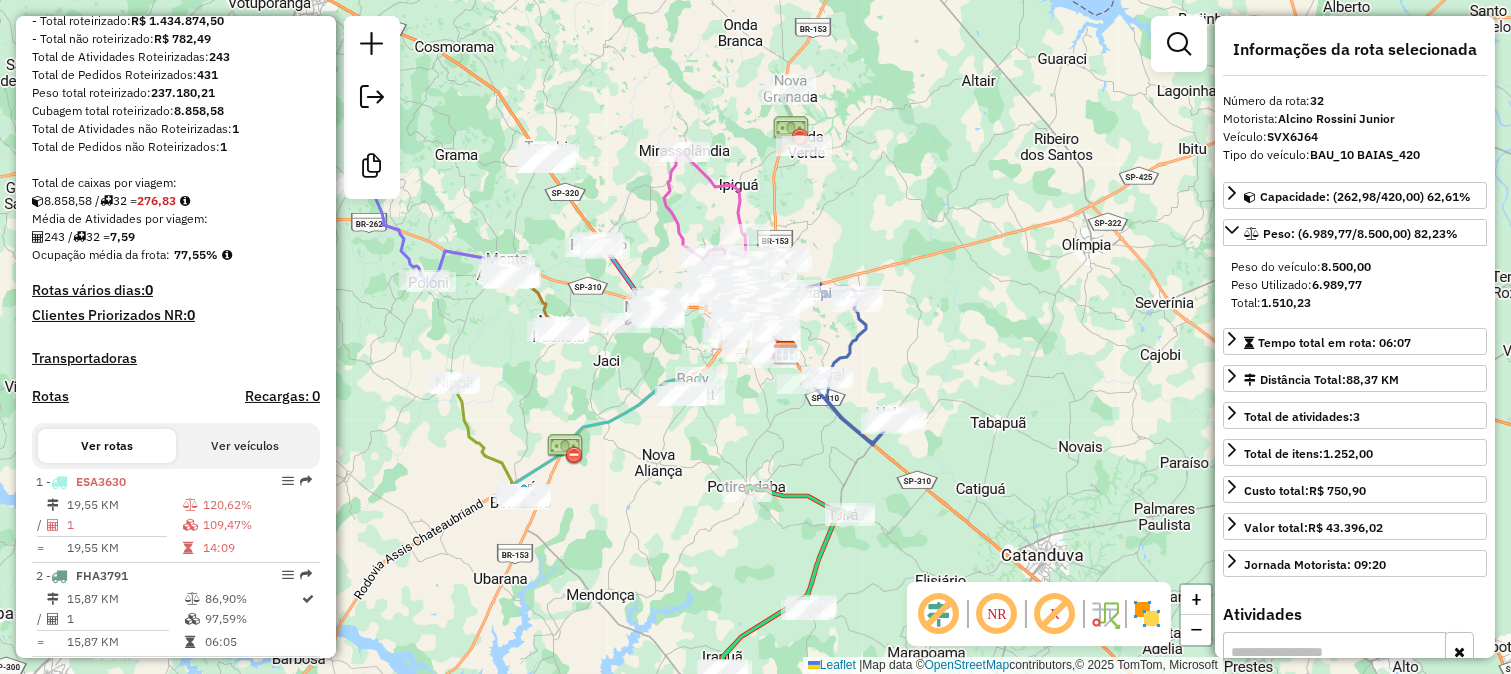 scroll, scrollTop: 0, scrollLeft: 0, axis: both 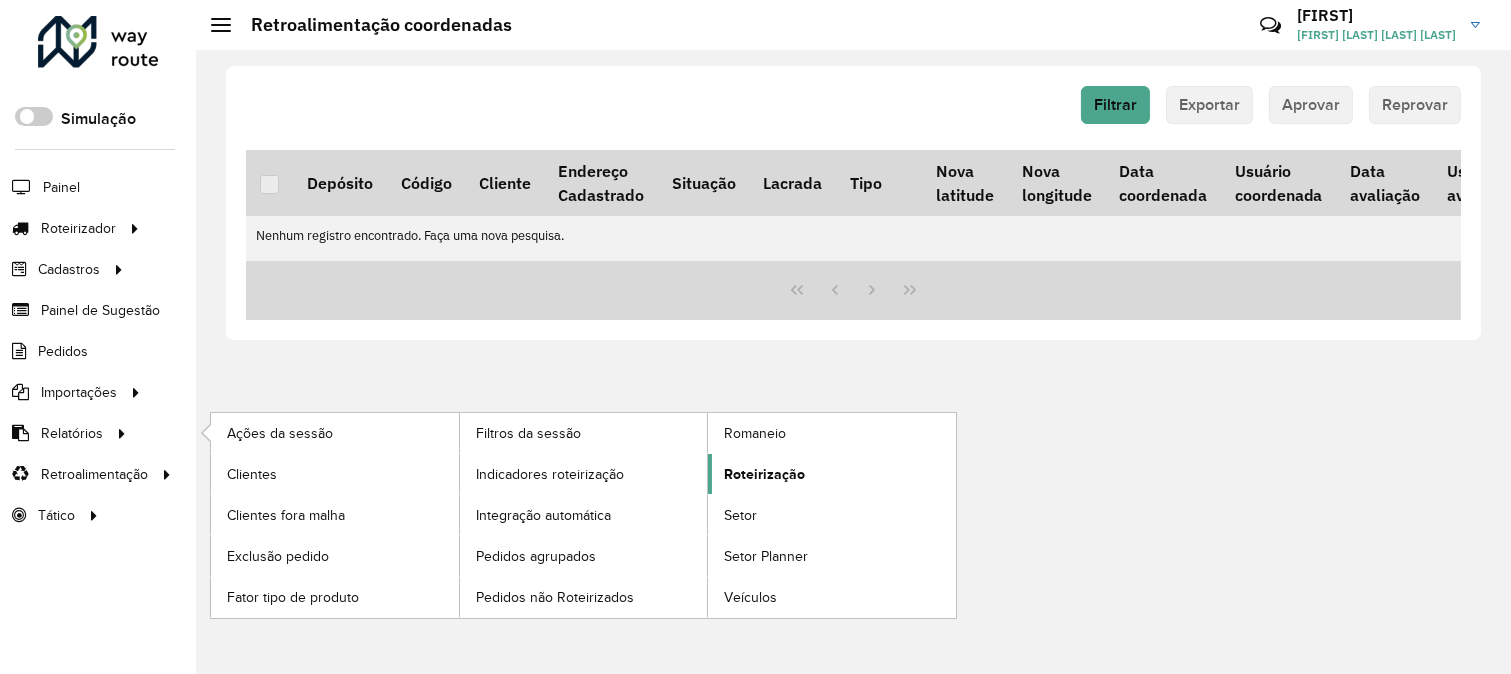 click on "Roteirização" 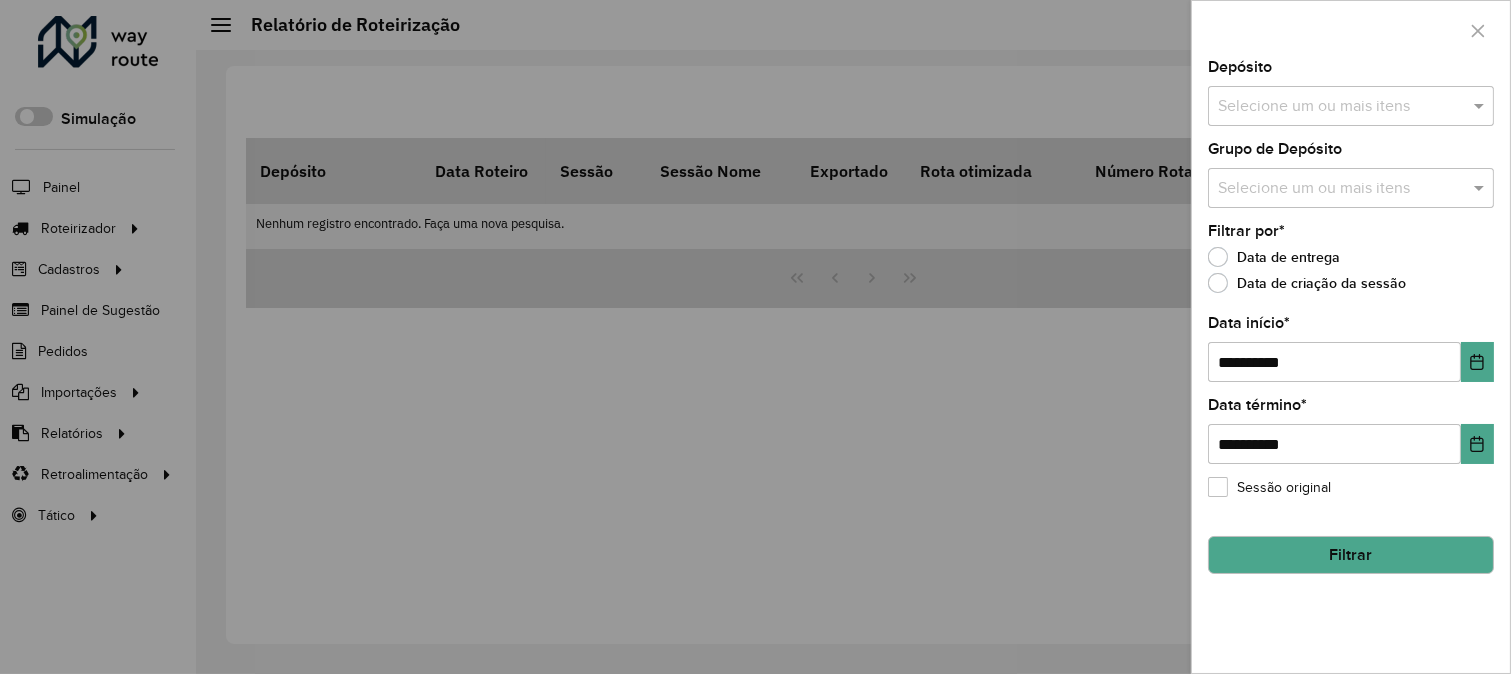 click at bounding box center (1341, 107) 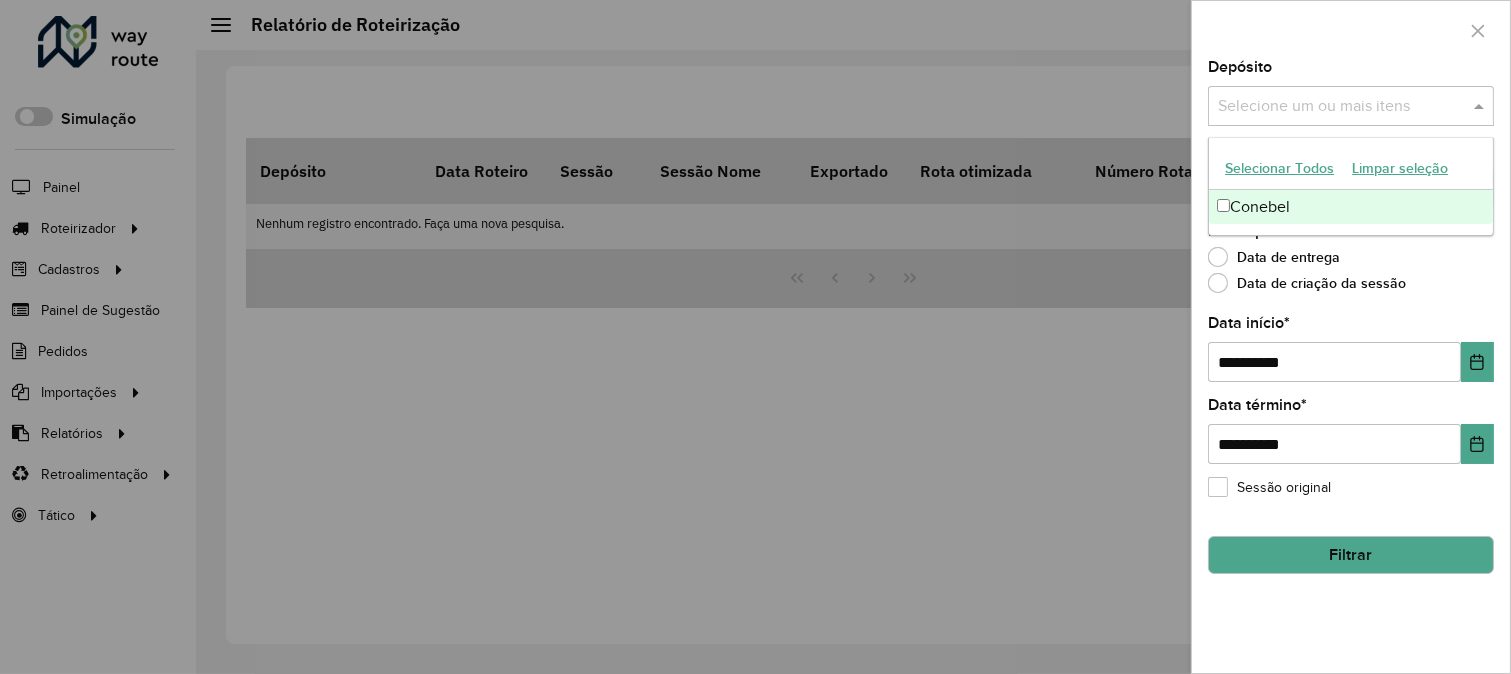click on "Conebel" at bounding box center [1351, 207] 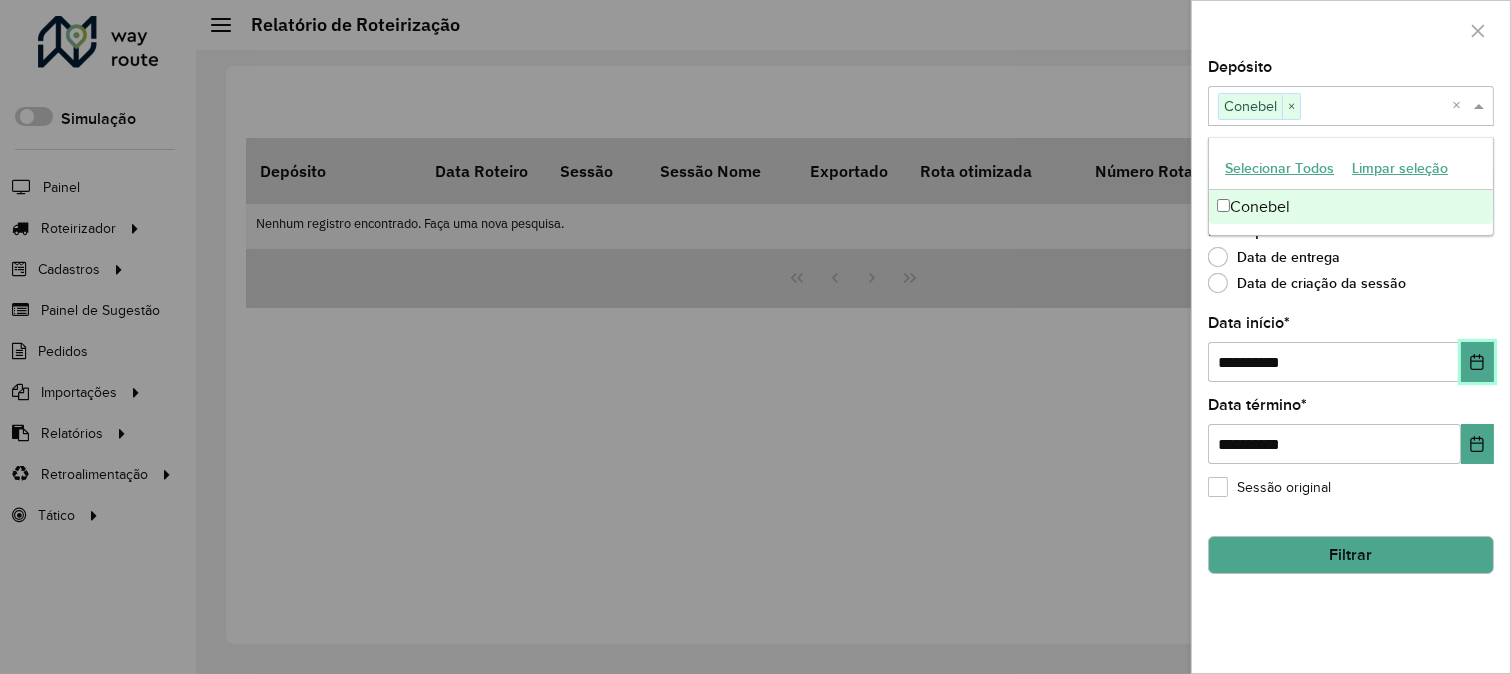 click at bounding box center [1477, 362] 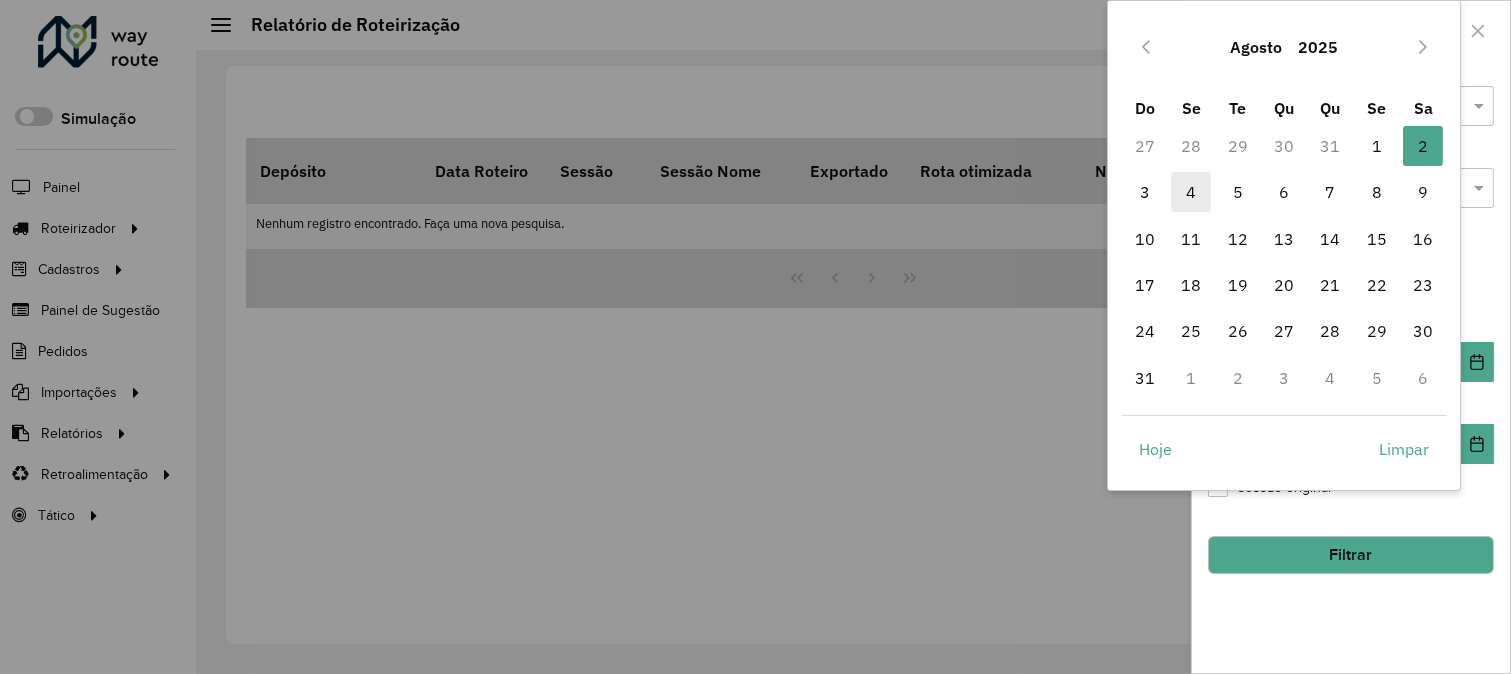 click on "4" at bounding box center (1191, 192) 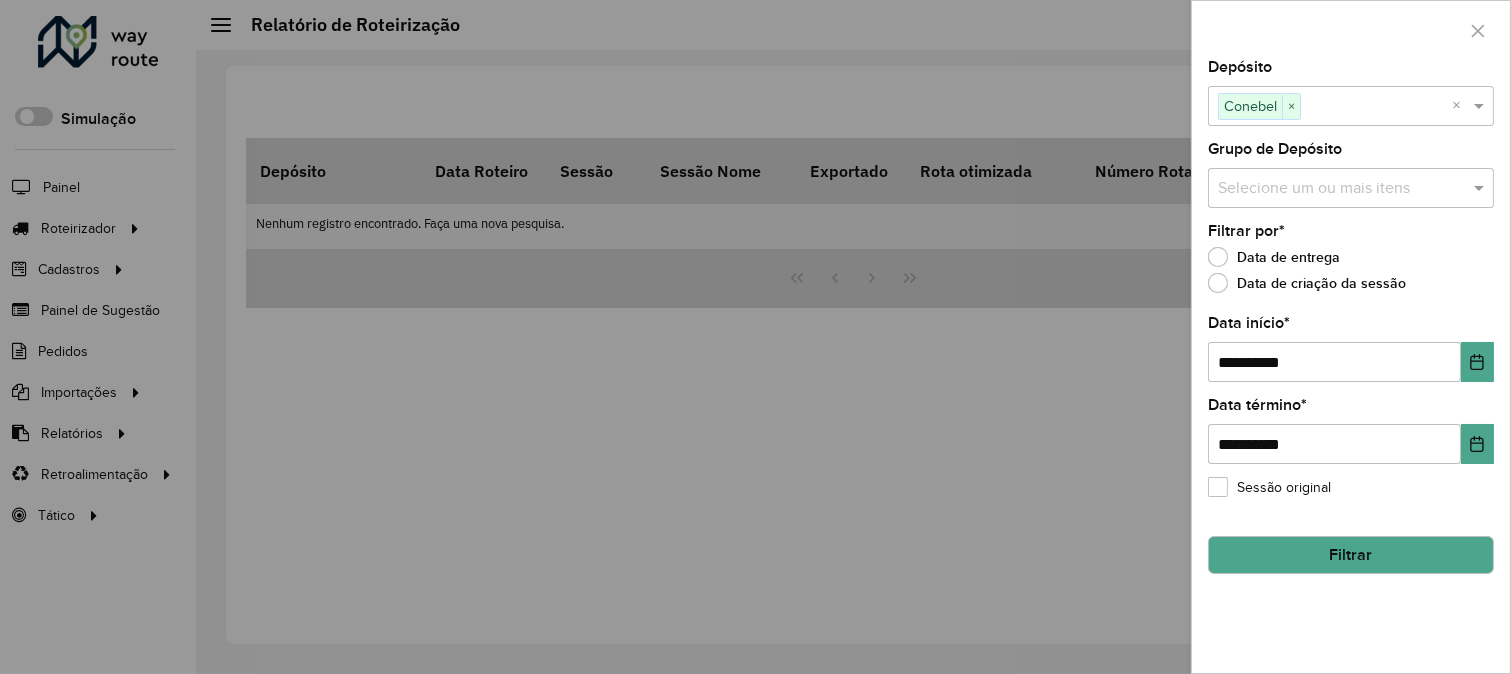 click on "Filtrar" 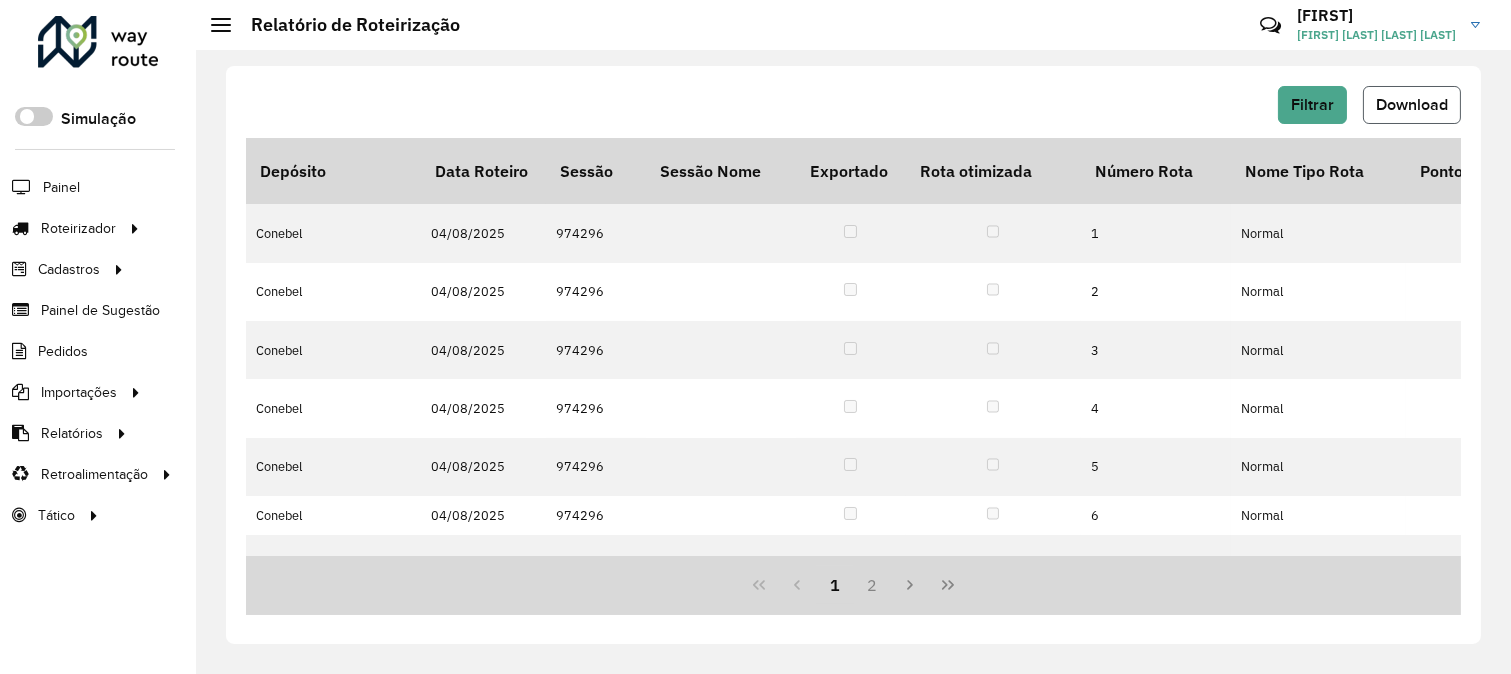 click on "Download" 